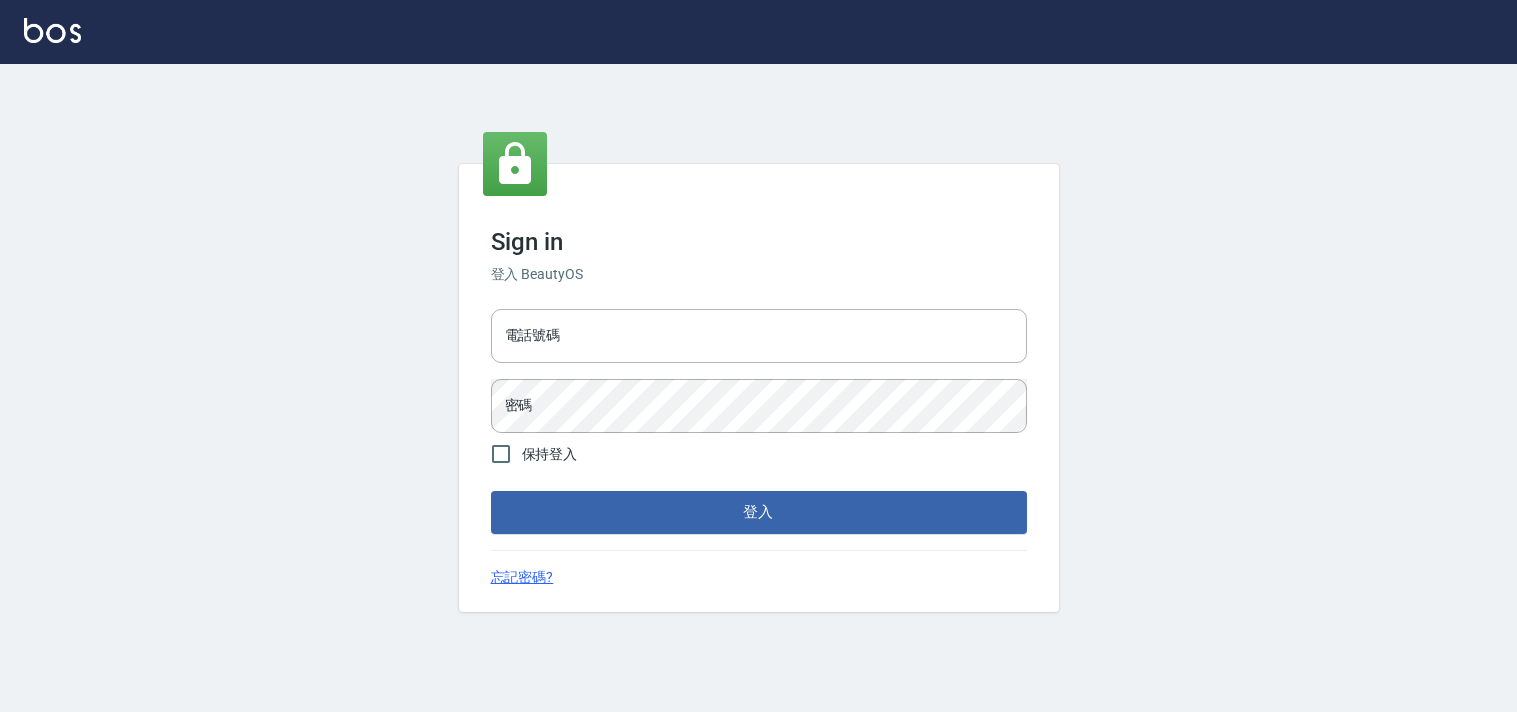 scroll, scrollTop: 0, scrollLeft: 0, axis: both 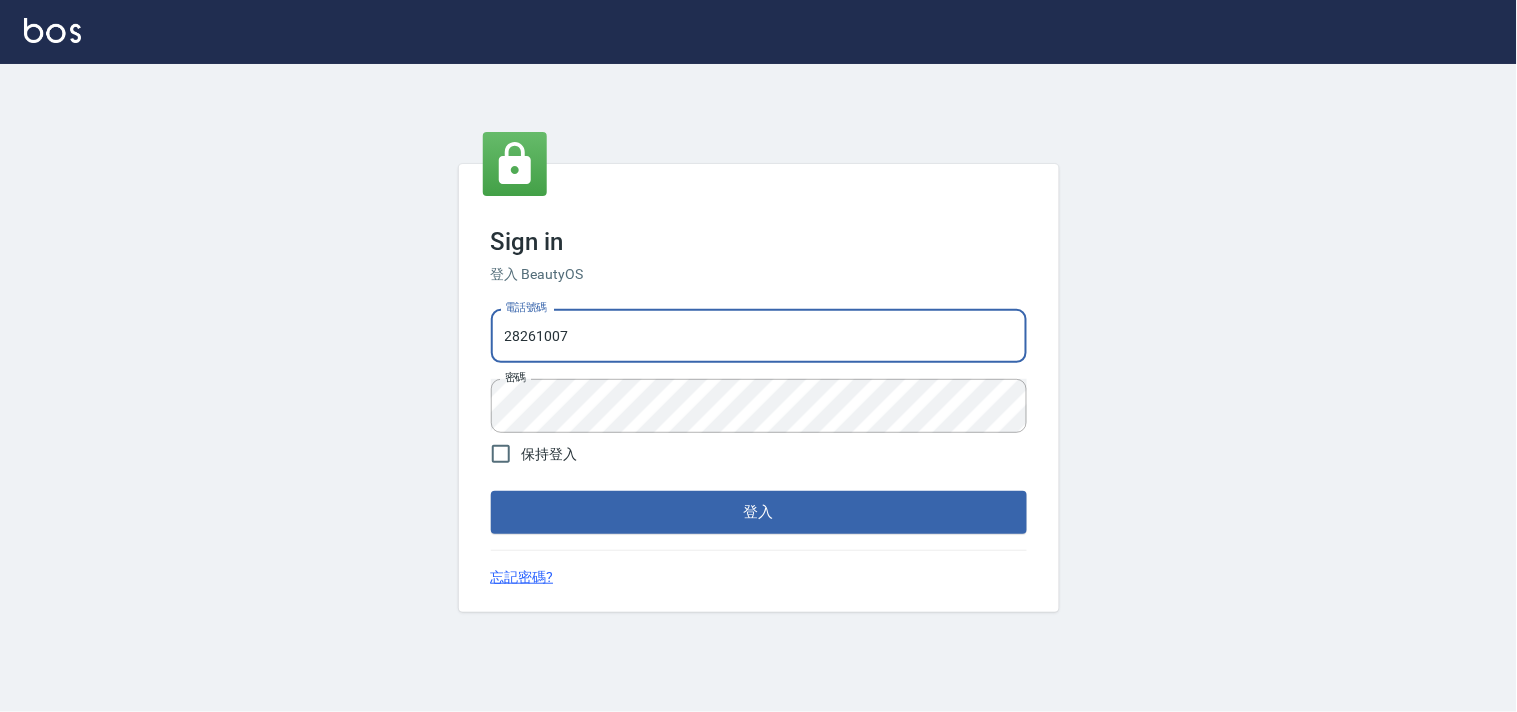 drag, startPoint x: 671, startPoint y: 315, endPoint x: 158, endPoint y: 187, distance: 528.7277 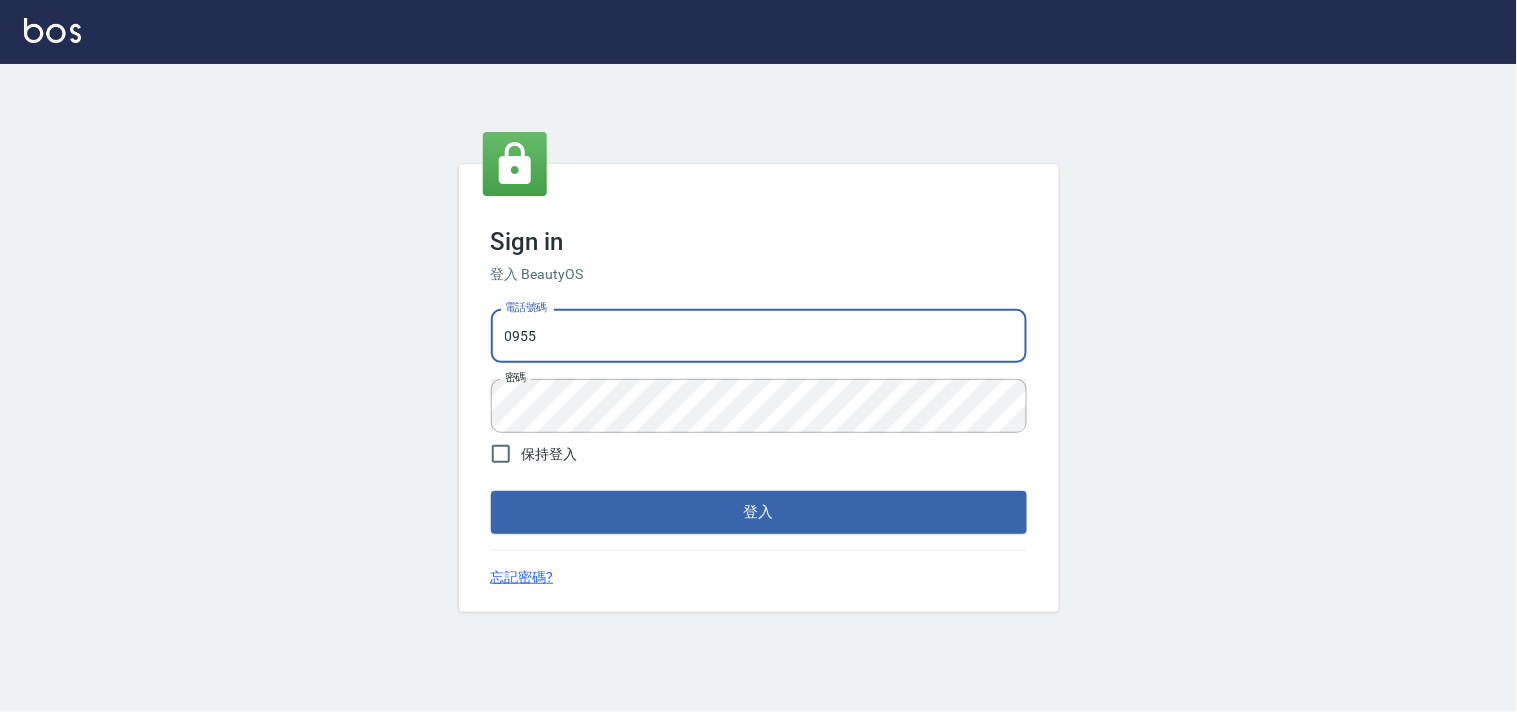 type on "0955582961" 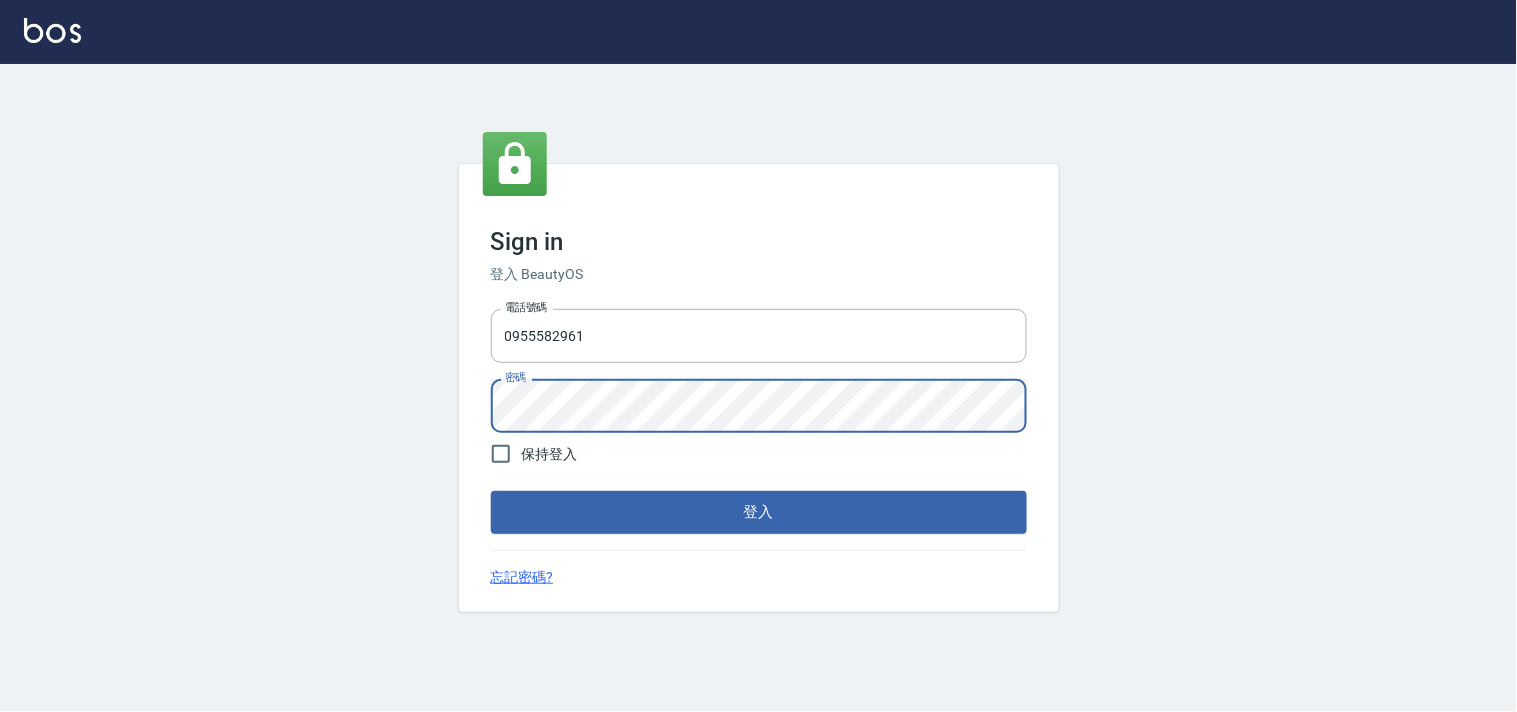 click on "Sign in 登入 BeautyOS 電話號碼 [PHONE_NUMBER] 電話號碼 密碼 密碼 保持登入 登入 忘記密碼?" at bounding box center (758, 388) 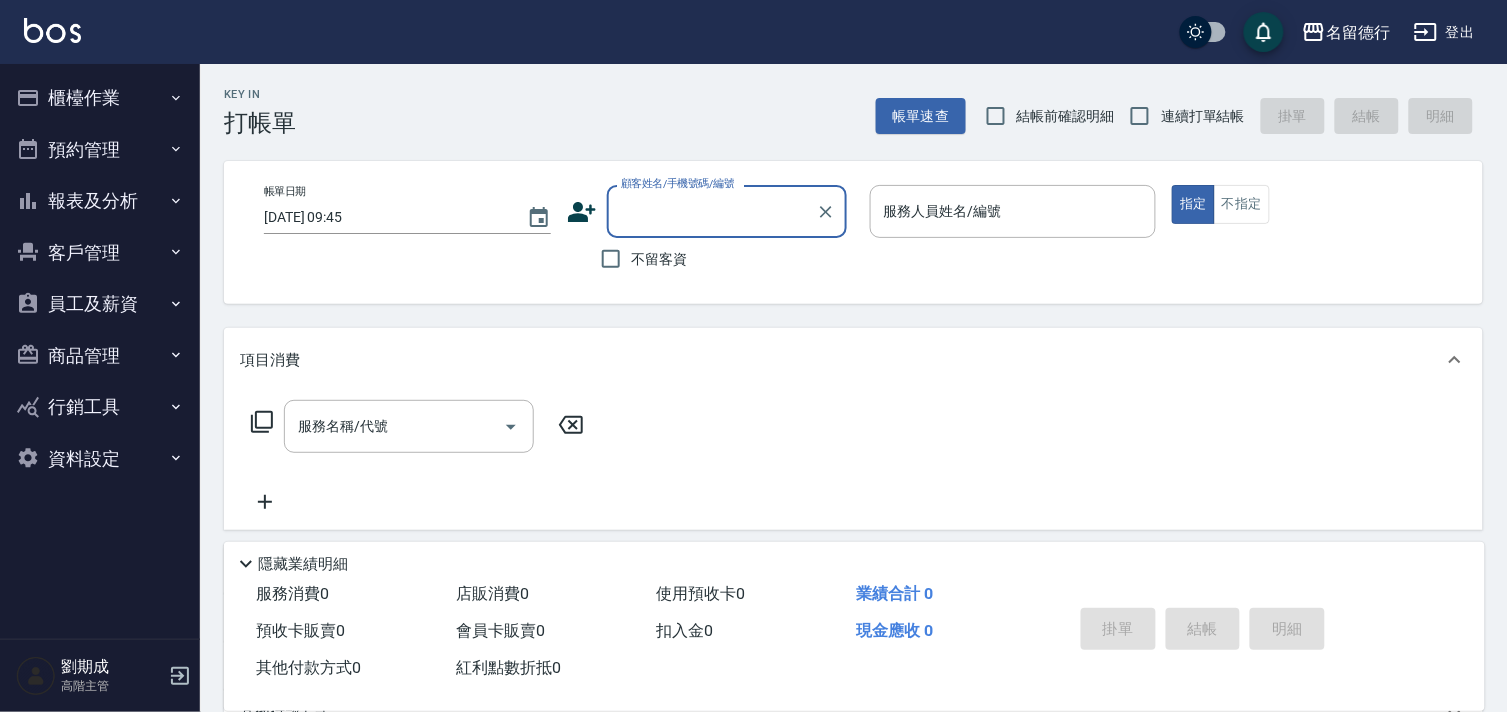 click on "Key In 打帳單 帳單速查 結帳前確認明細 連續打單結帳 掛單 結帳 明細" at bounding box center [841, 100] 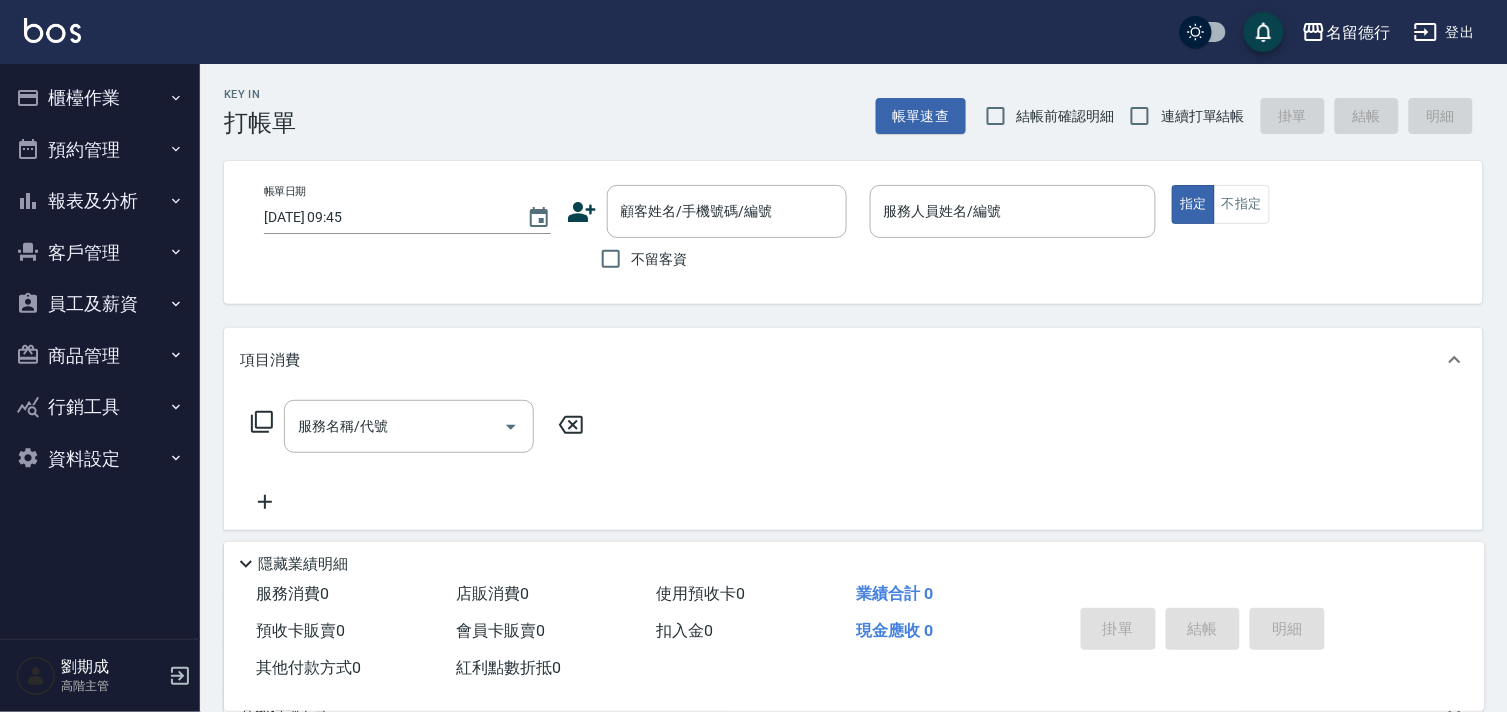 click on "結帳前確認明細" at bounding box center [1066, 116] 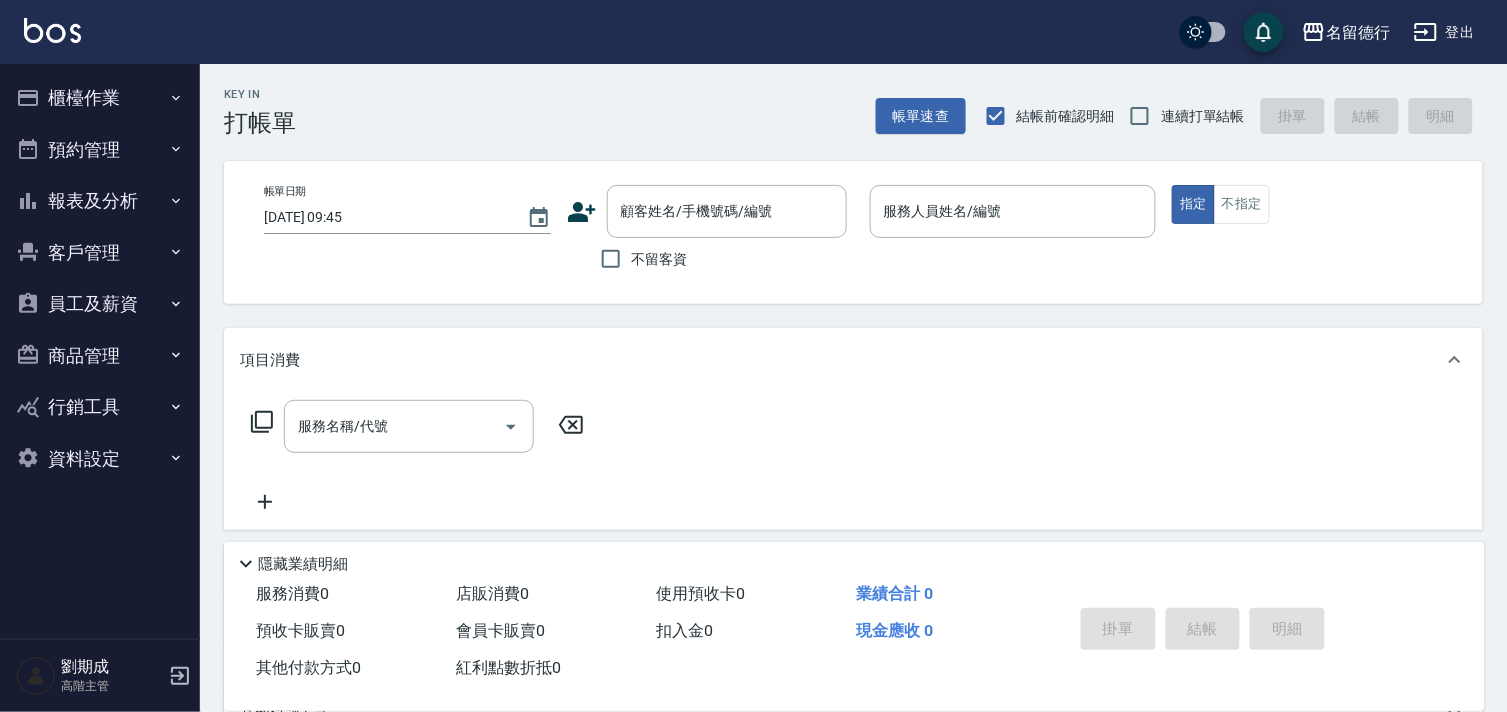click on "連續打單結帳" at bounding box center (1203, 116) 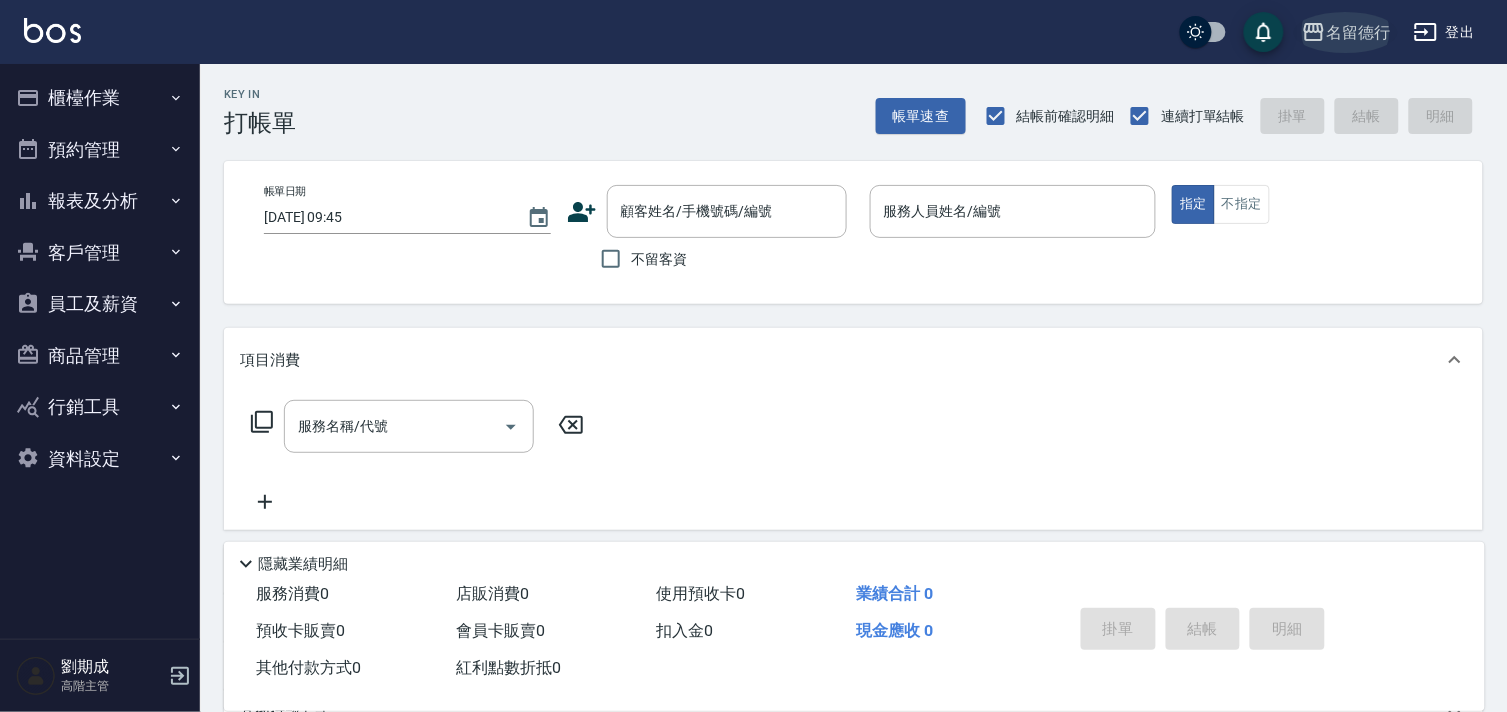 click on "名留德行" at bounding box center [1358, 32] 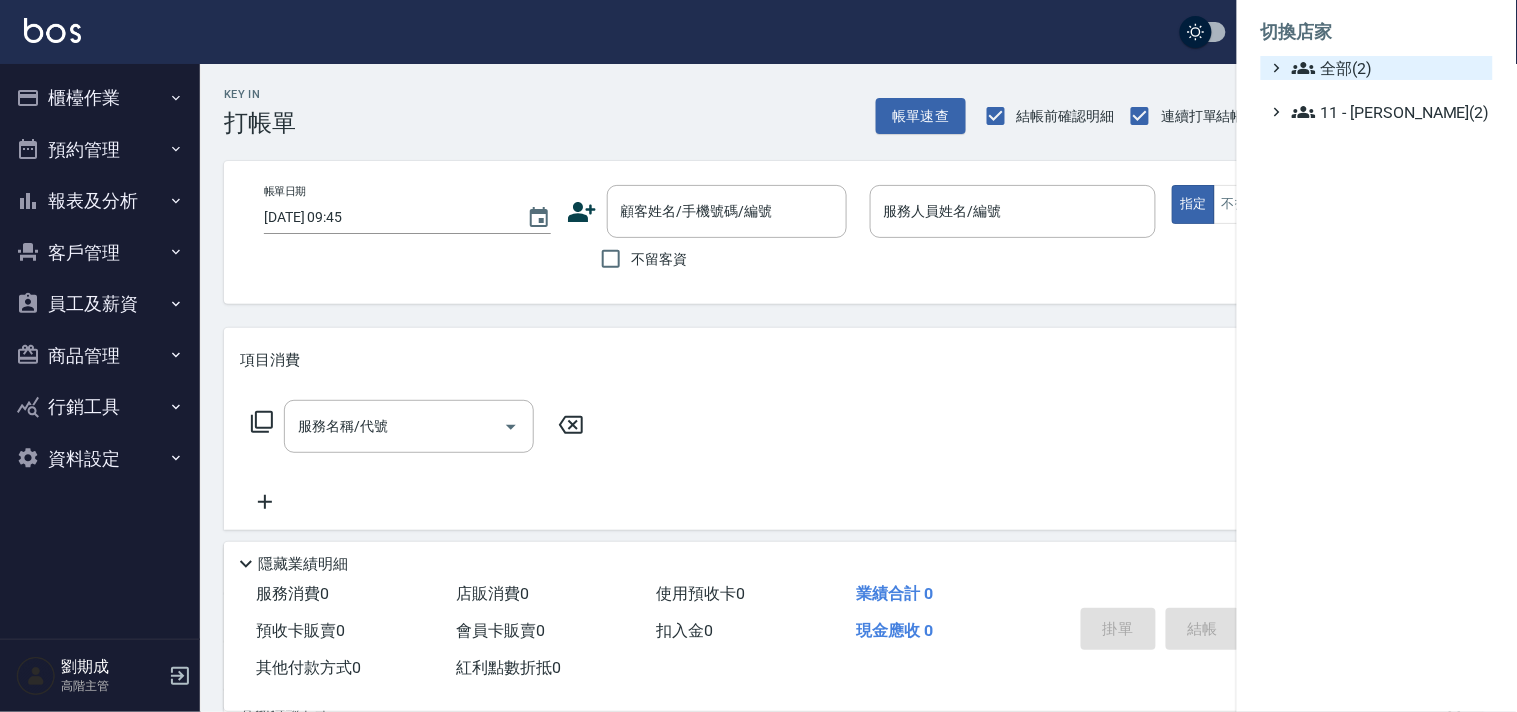 click on "全部(2)" at bounding box center [1388, 68] 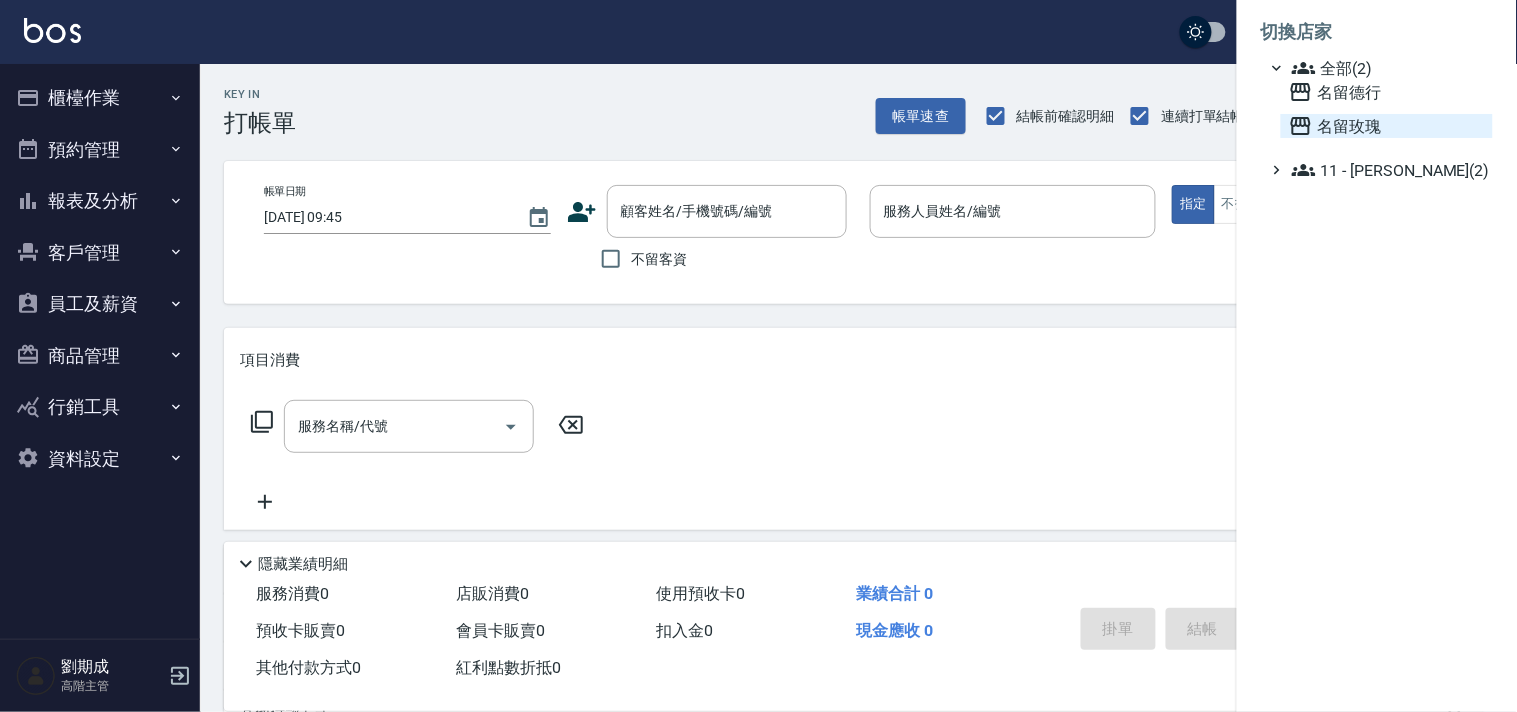 click on "名留玫瑰" at bounding box center (1387, 126) 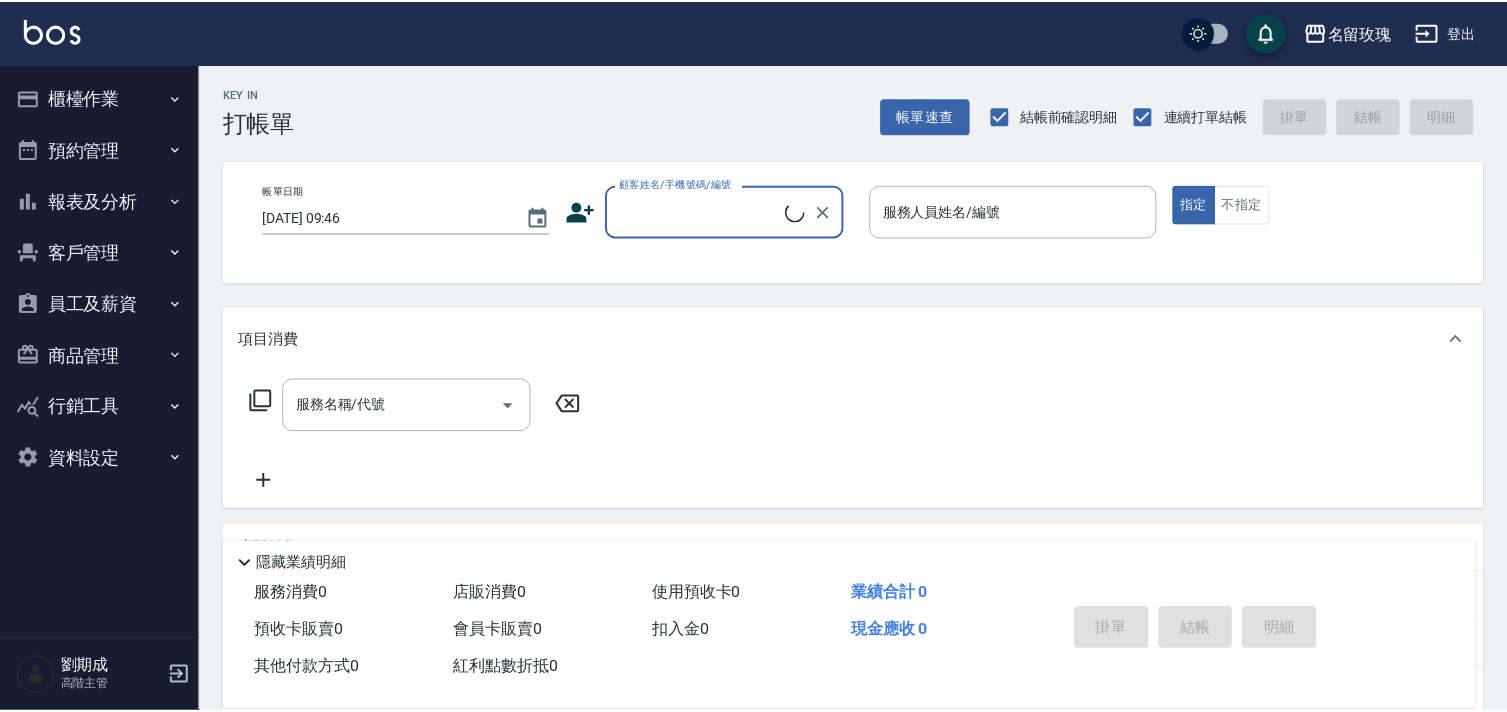 scroll, scrollTop: 0, scrollLeft: 0, axis: both 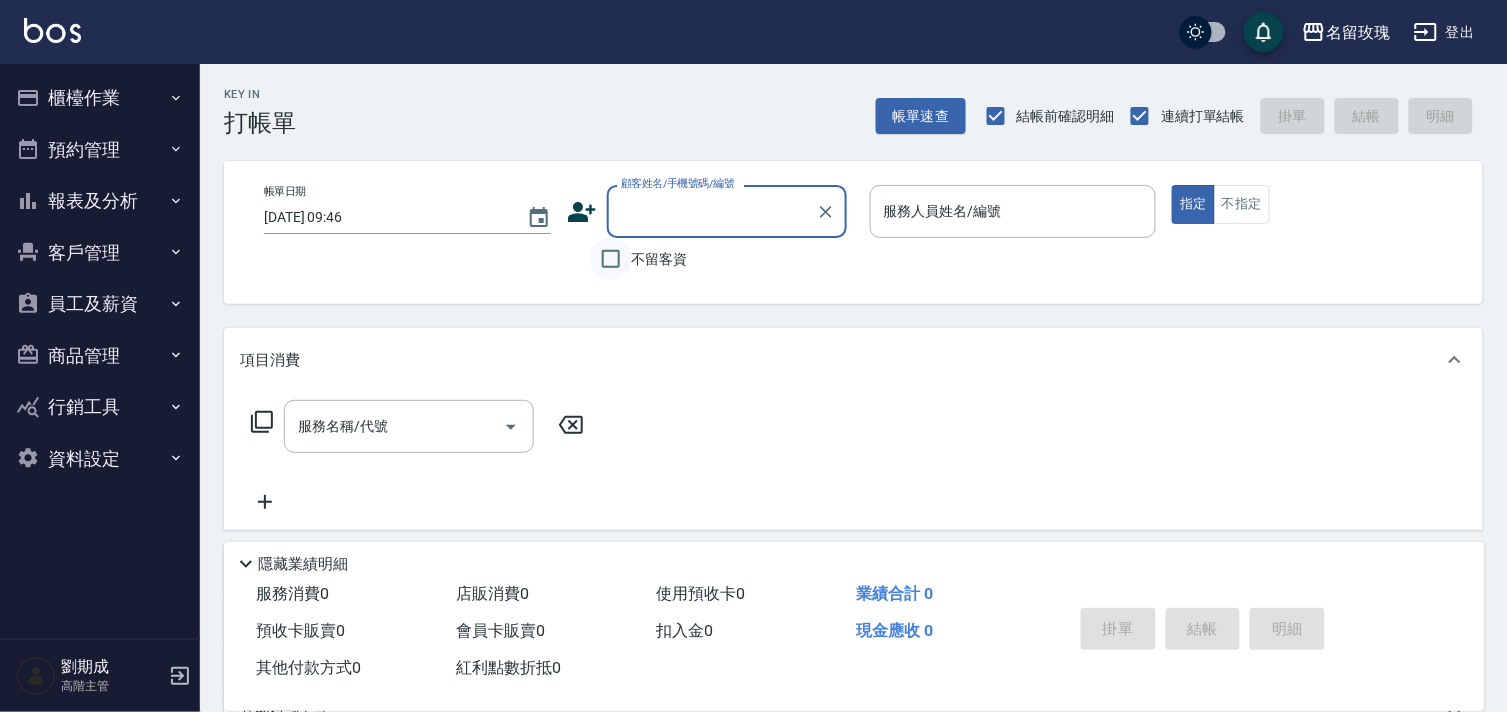 click on "不留客資" at bounding box center [611, 259] 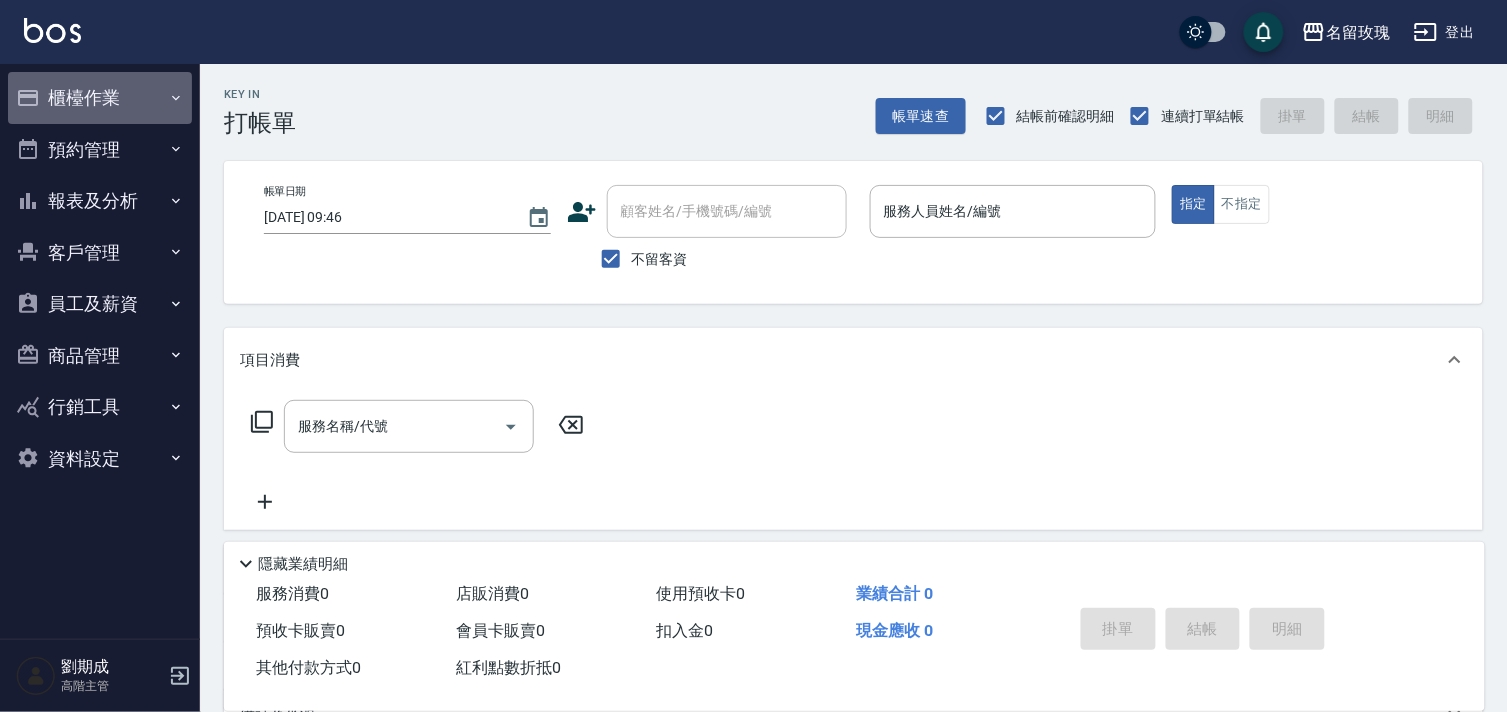 click on "櫃檯作業" at bounding box center (100, 98) 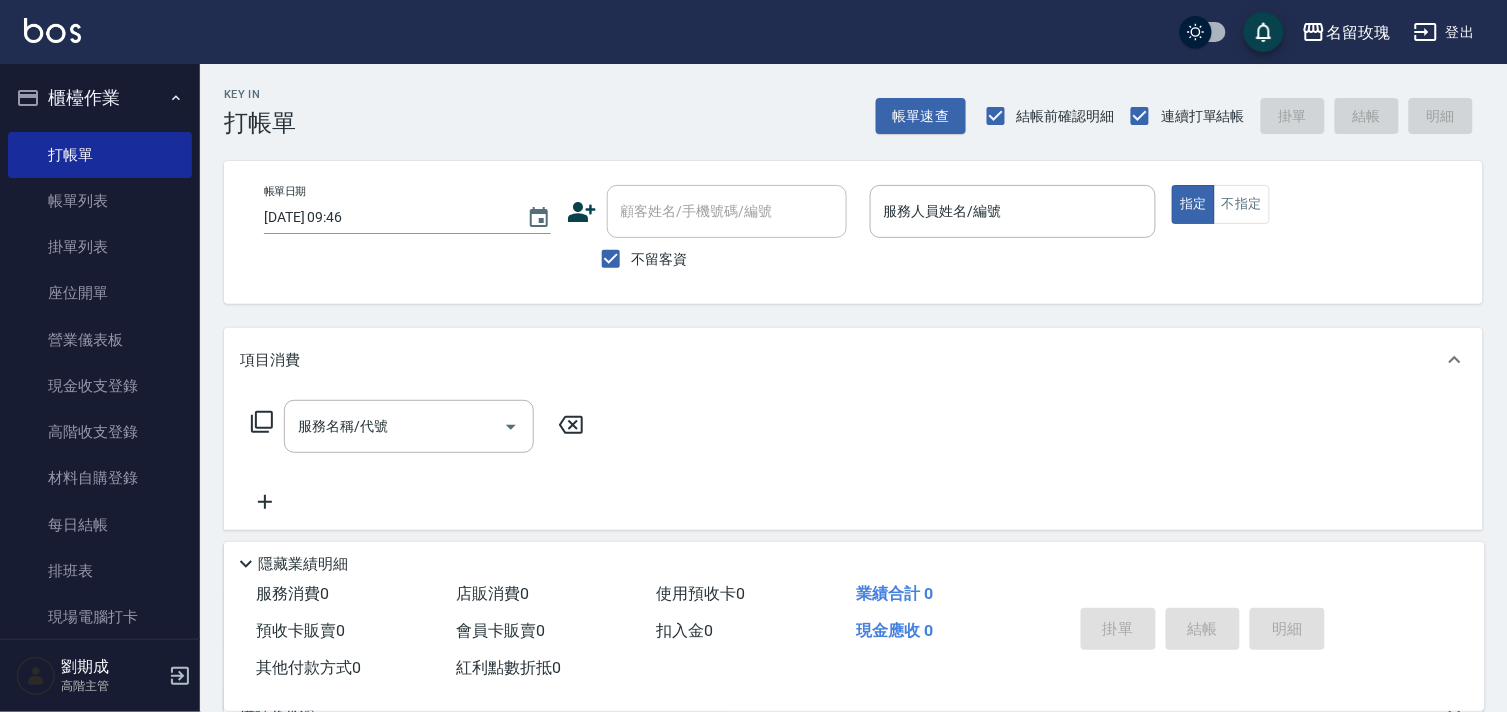 click on "櫃檯作業" at bounding box center [100, 98] 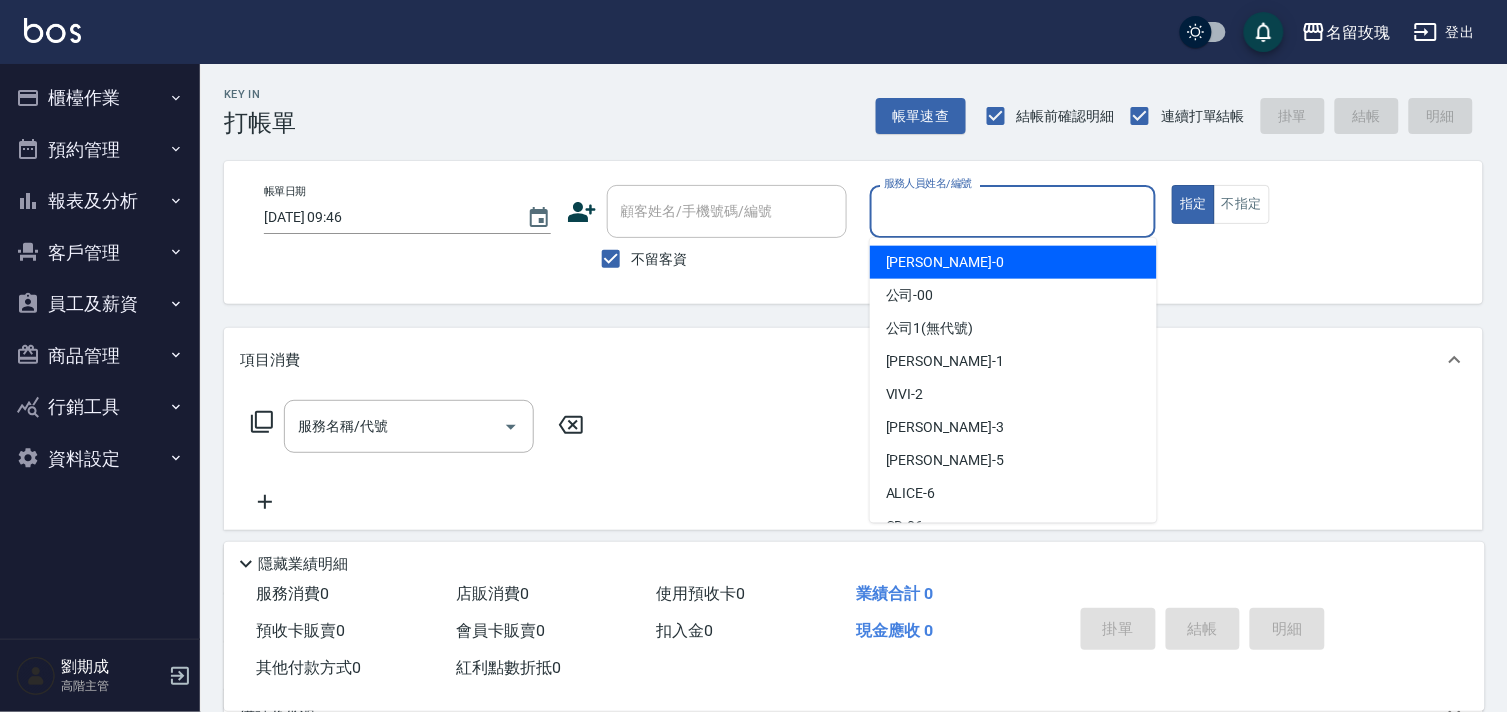 click on "服務人員姓名/編號 服務人員姓名/編號" at bounding box center [1013, 211] 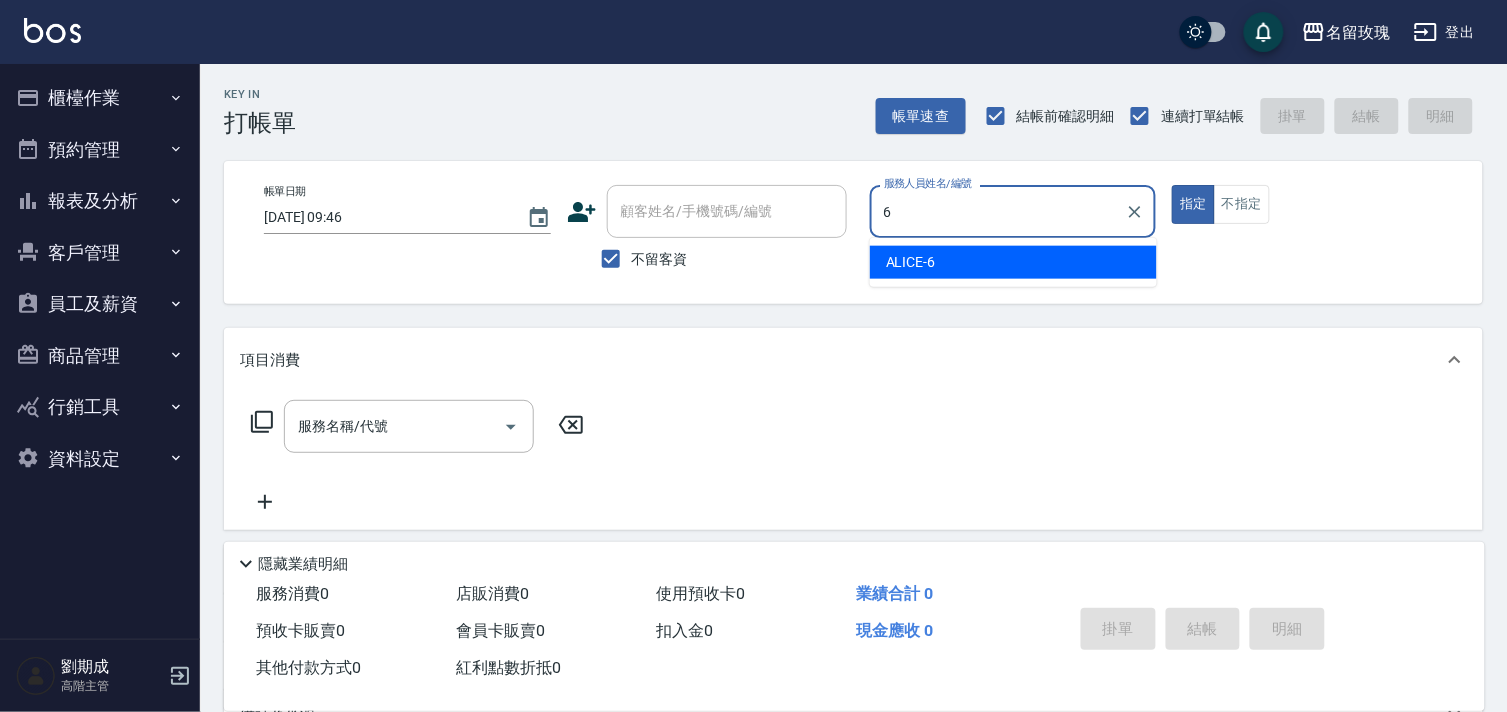 type on "ALICE-6" 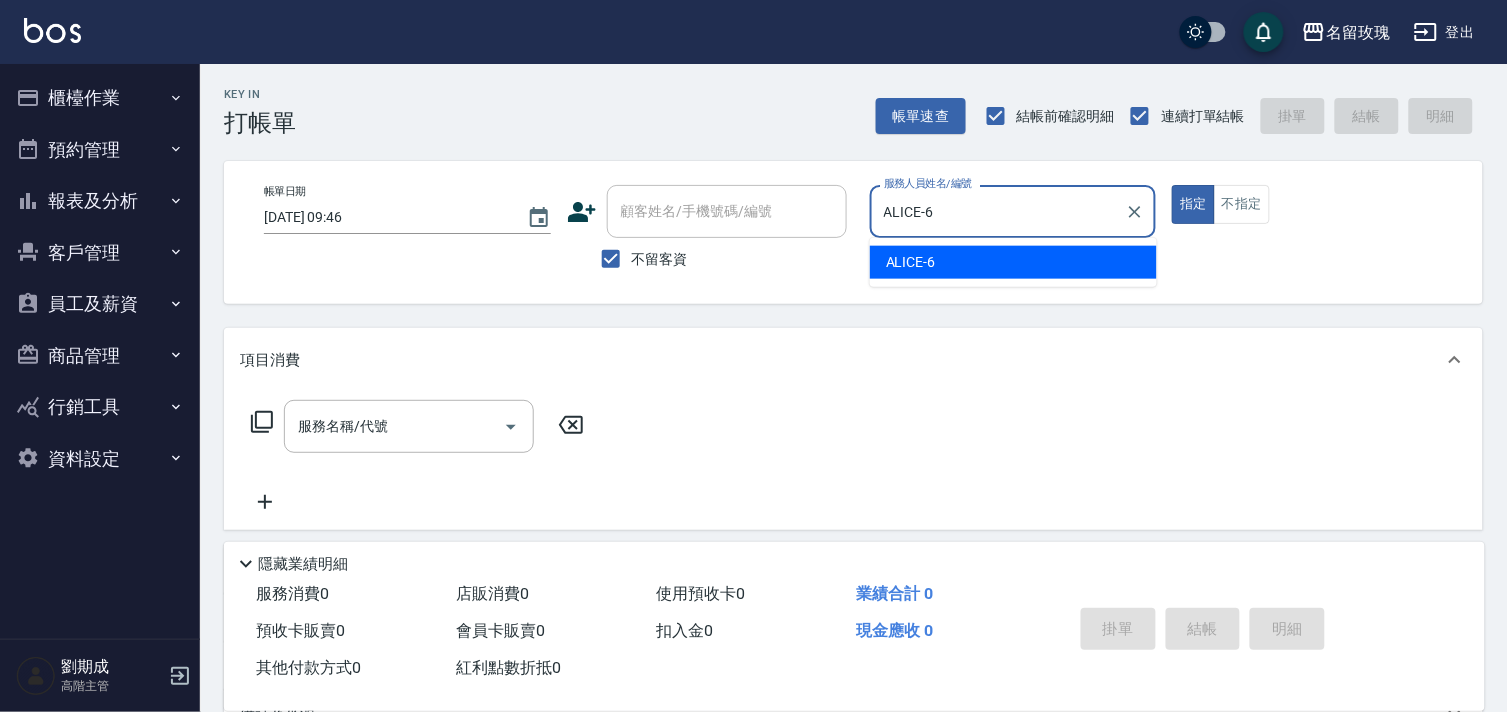 type on "true" 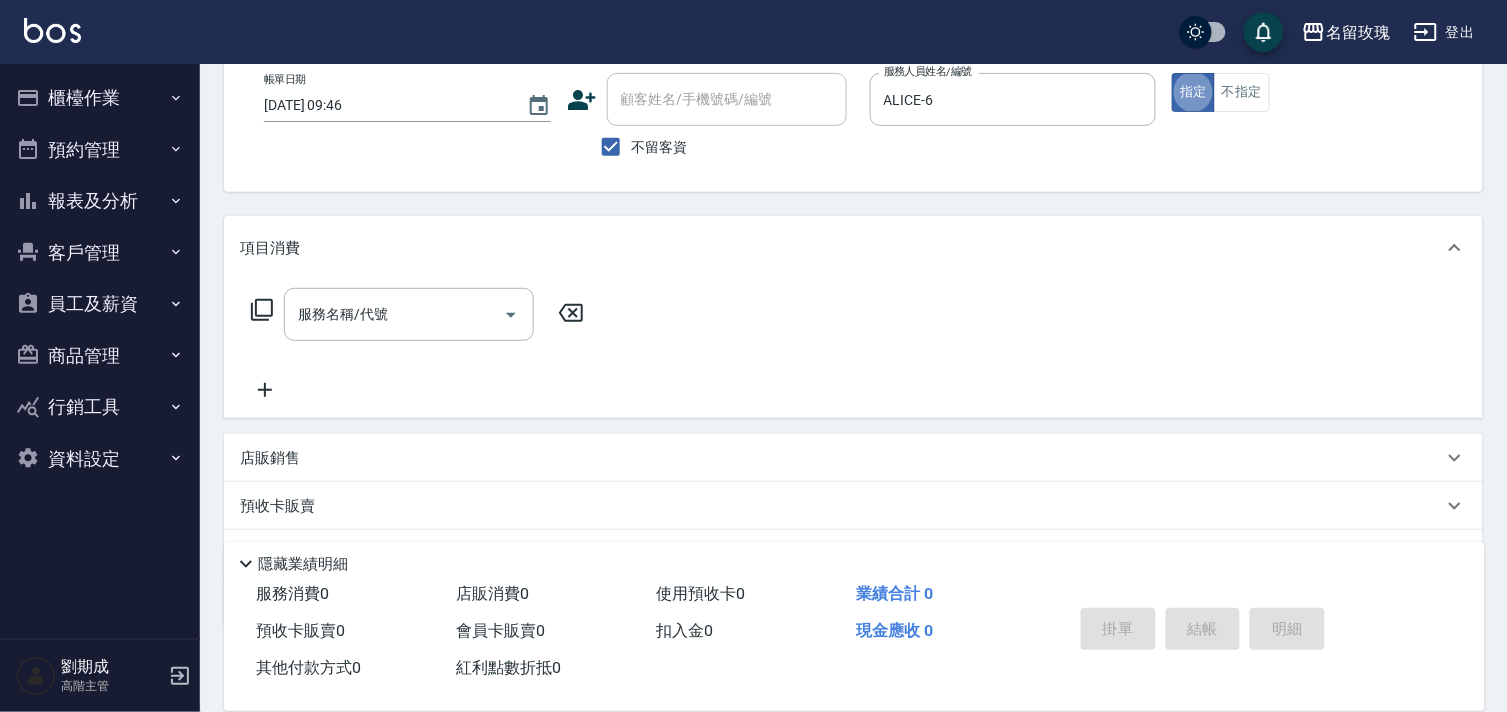 scroll, scrollTop: 215, scrollLeft: 0, axis: vertical 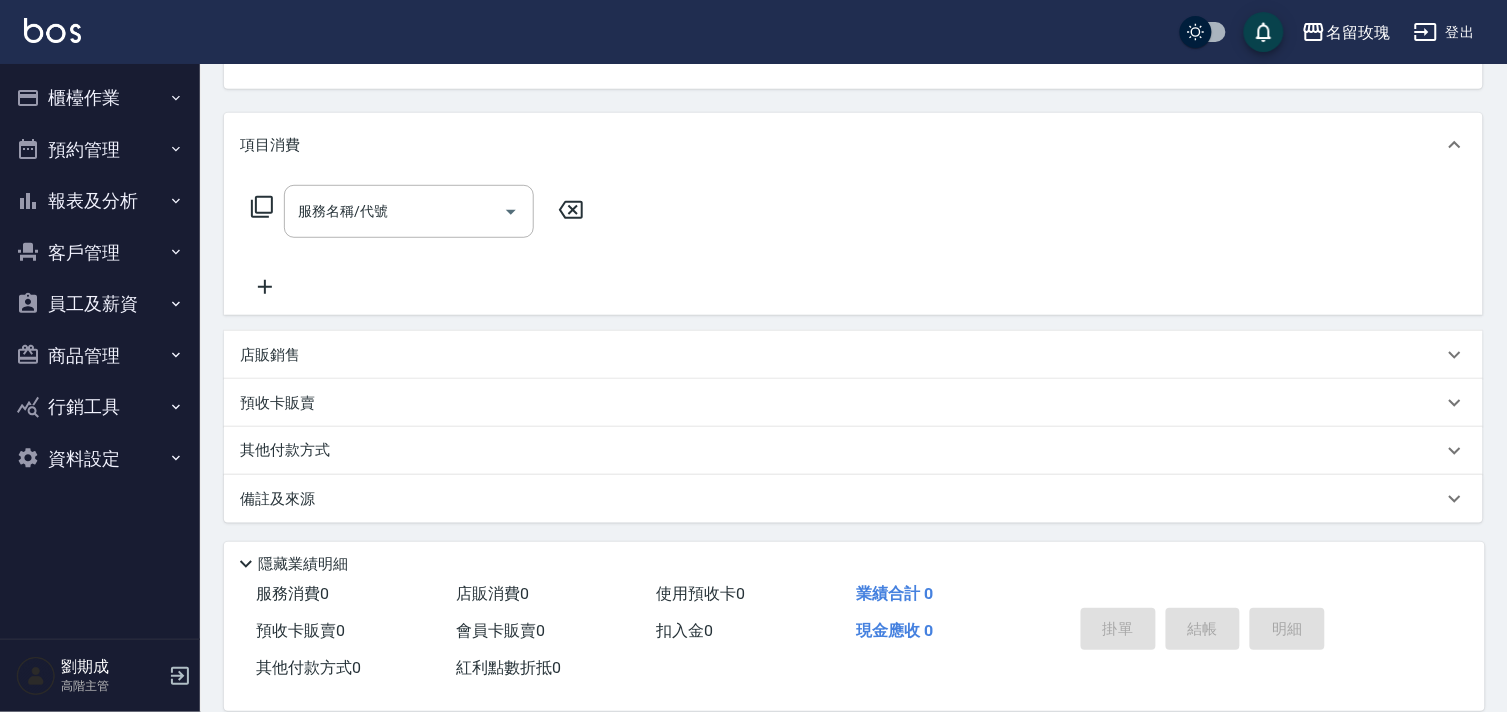 click on "店販銷售" at bounding box center [841, 355] 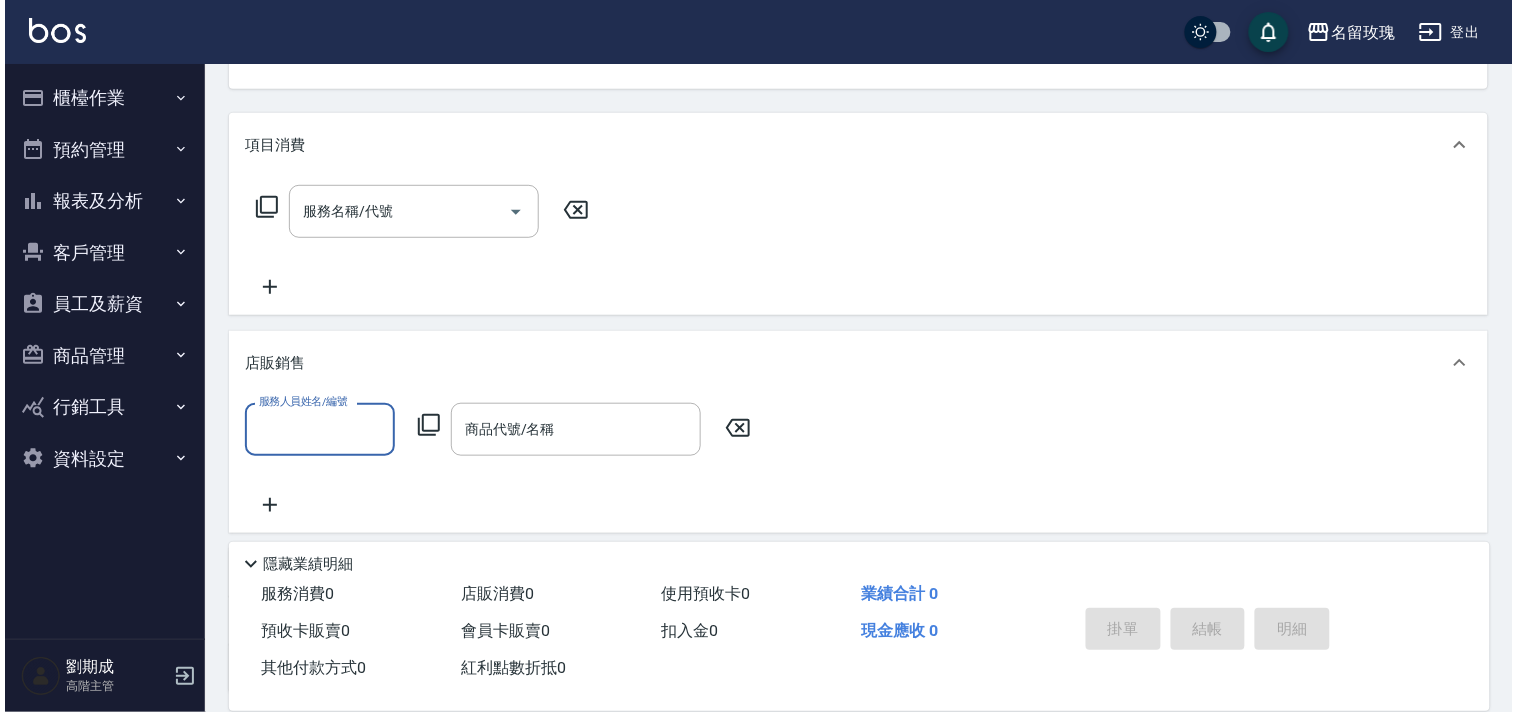 scroll, scrollTop: 0, scrollLeft: 0, axis: both 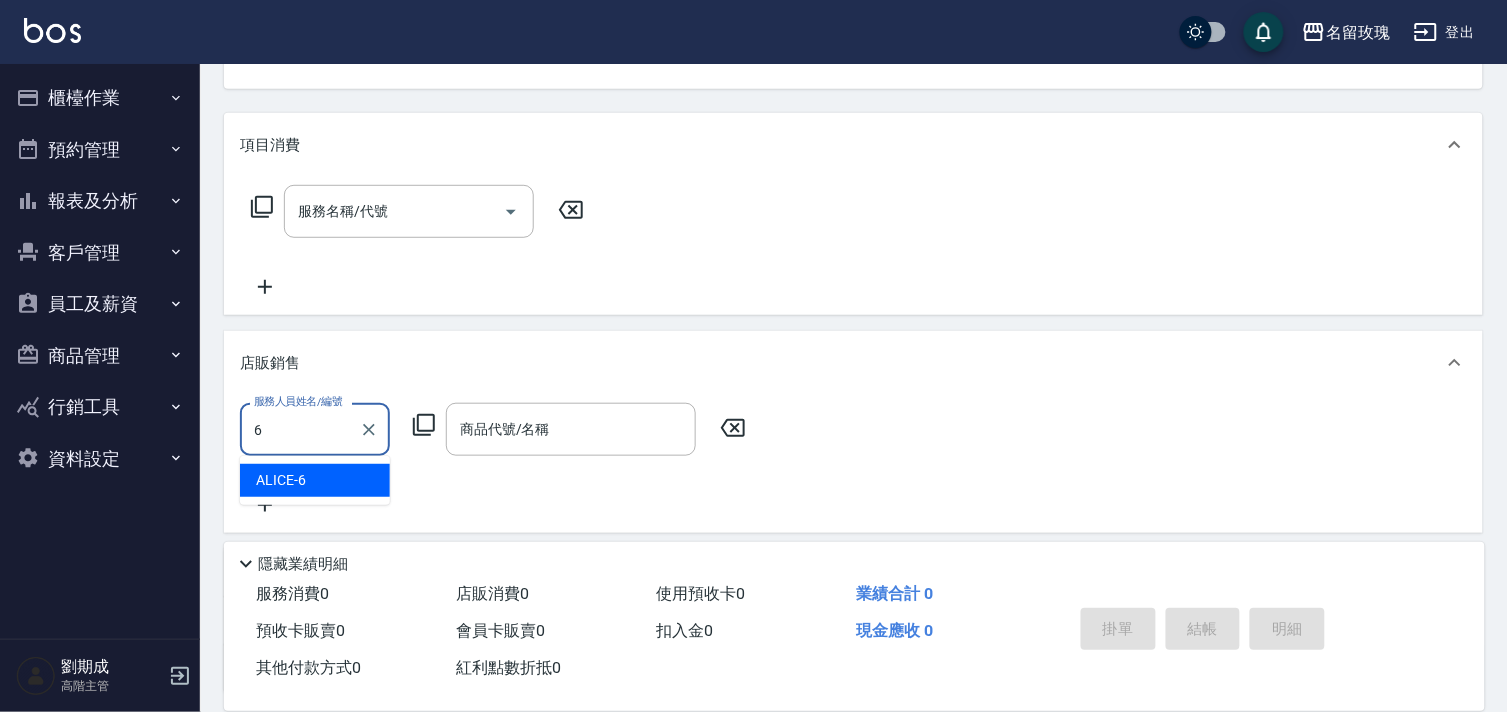 type on "ALICE-6" 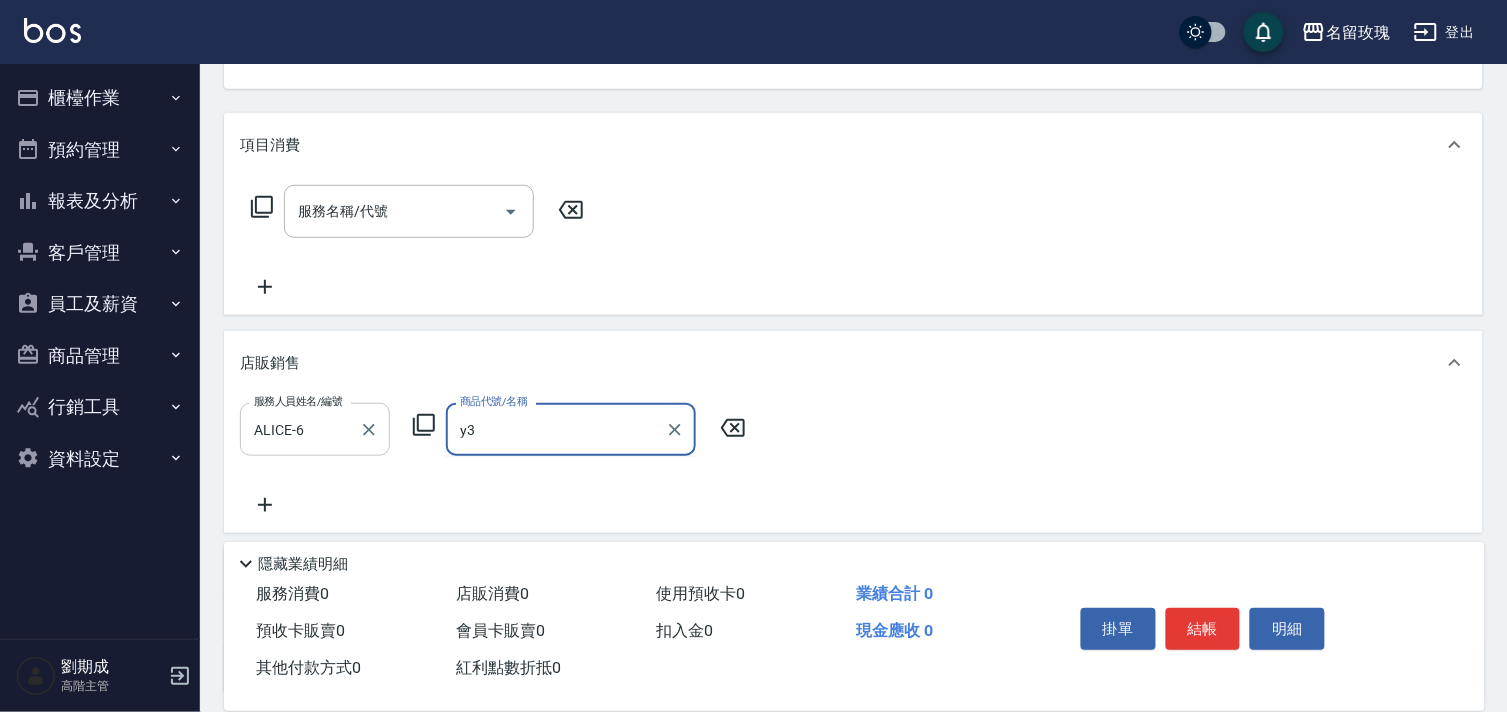 type on "y" 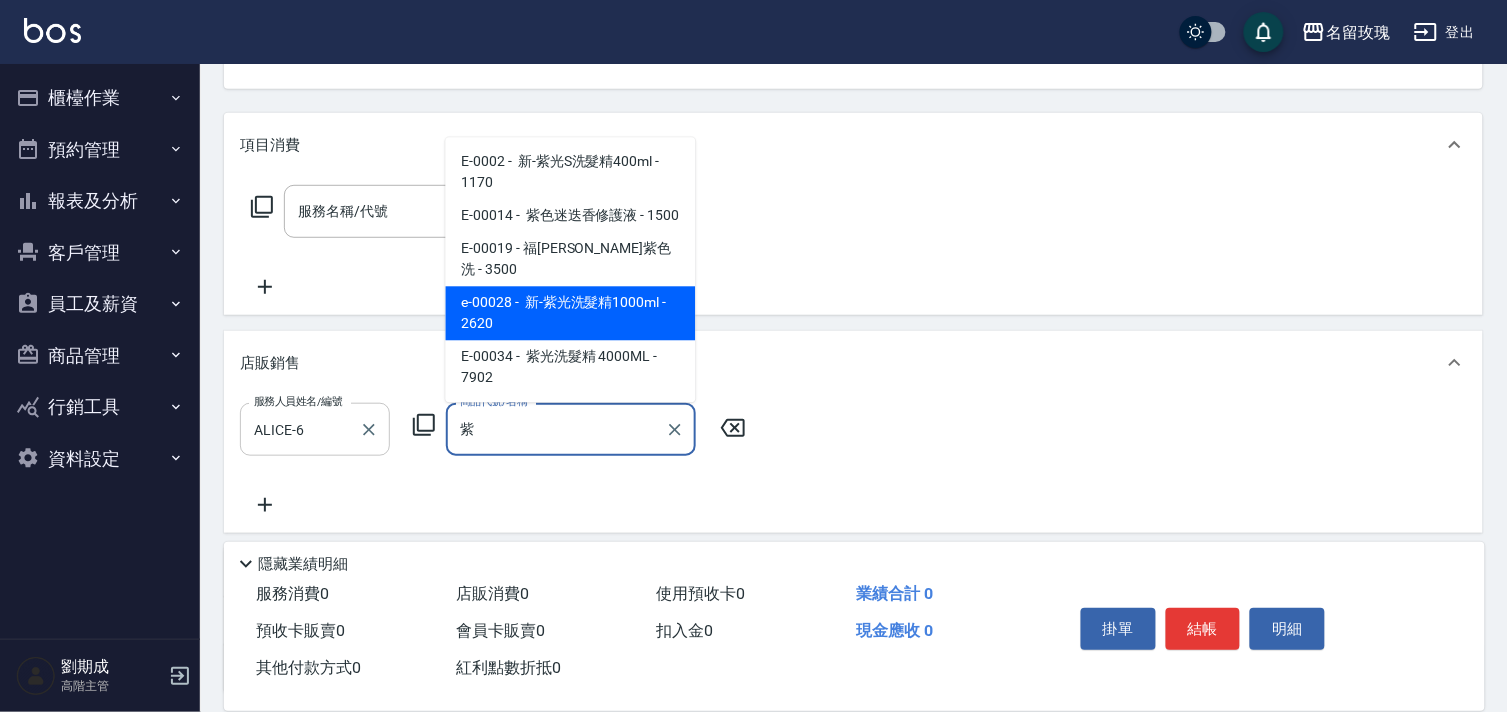 type on "新-紫光洗髮精1000ml" 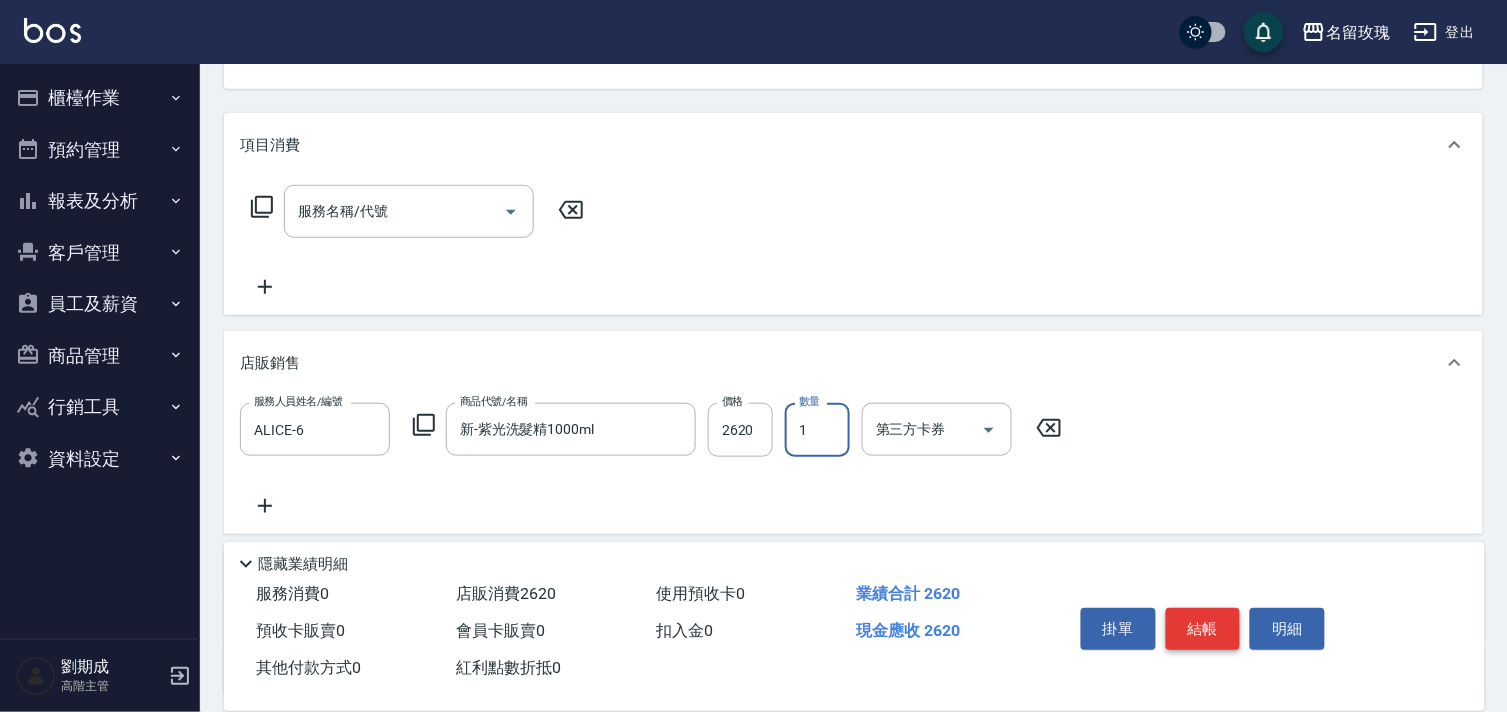 click on "結帳" at bounding box center (1203, 629) 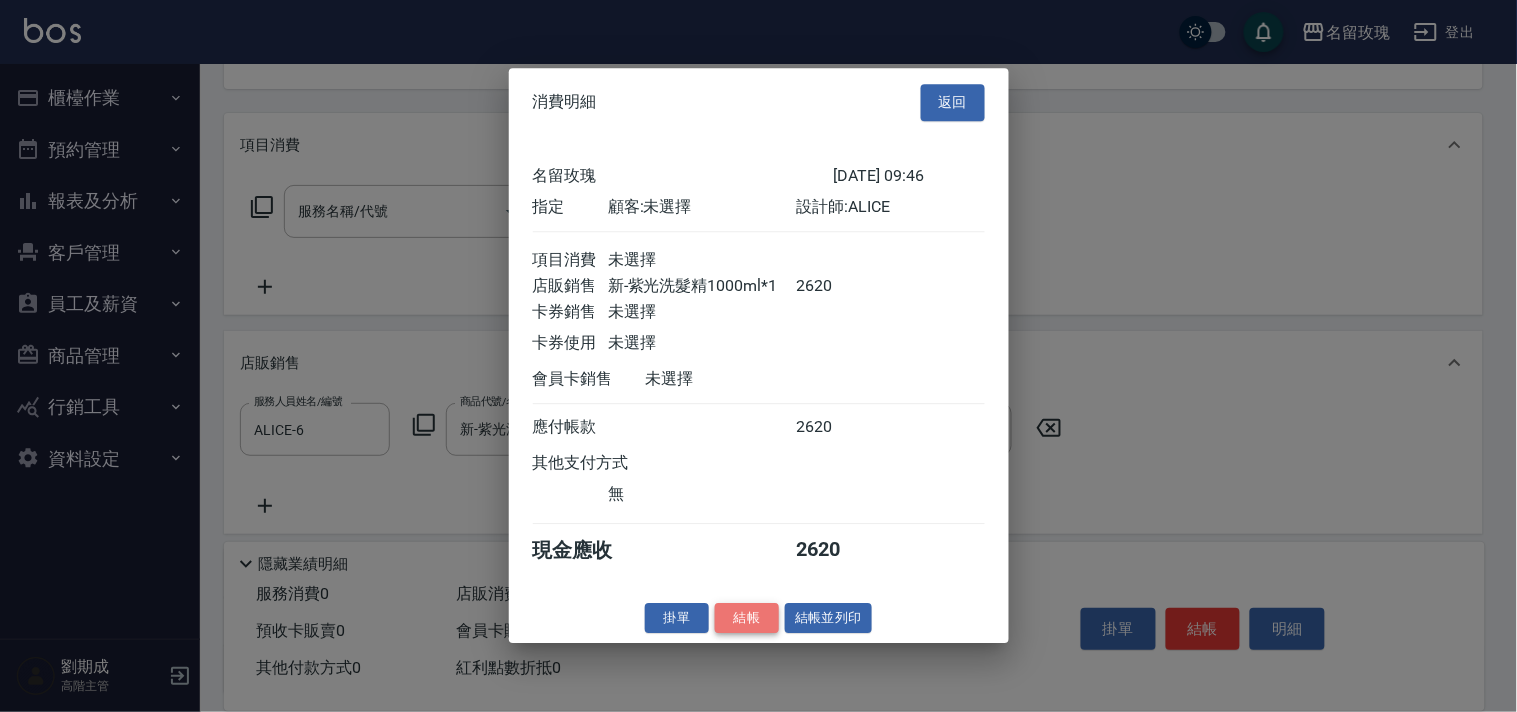 click on "結帳" at bounding box center (747, 618) 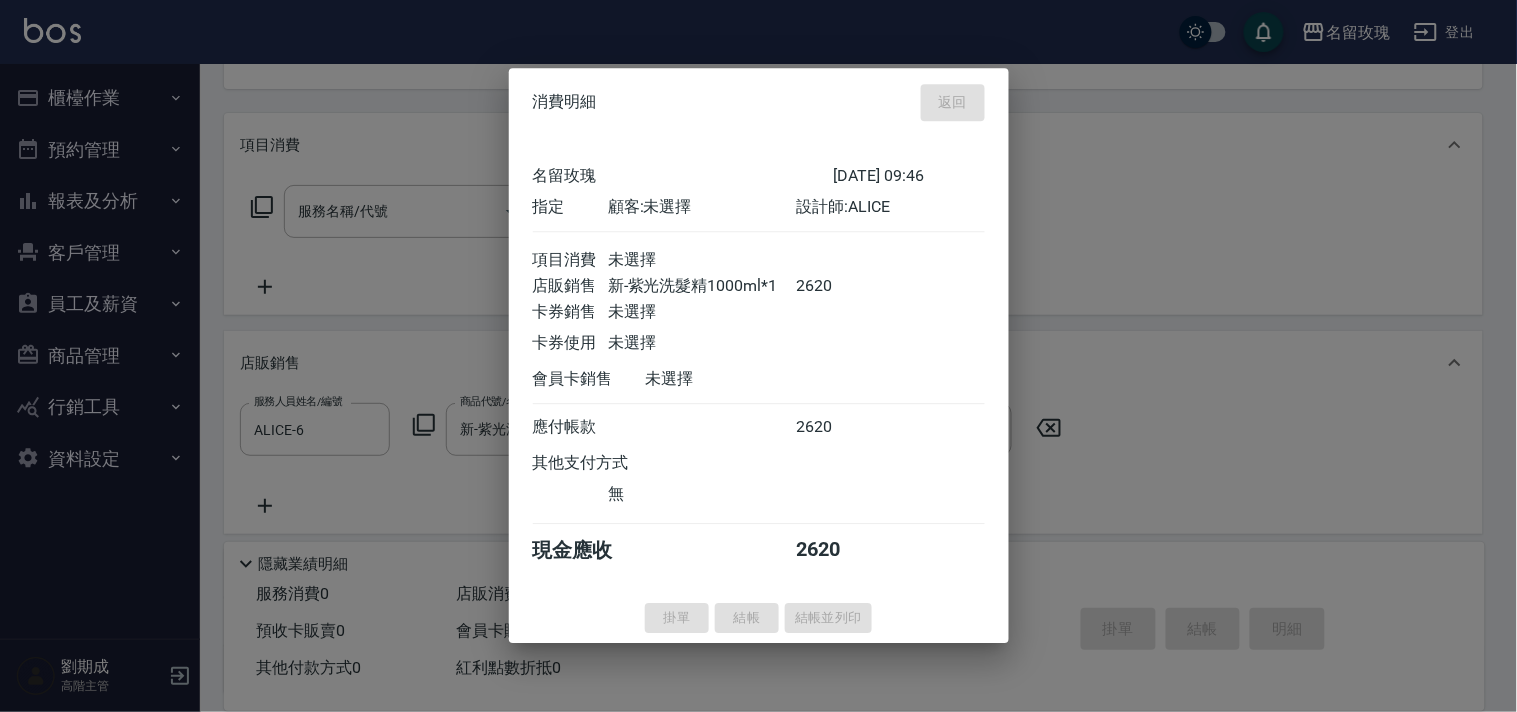 type on "2025/07/13 10:06" 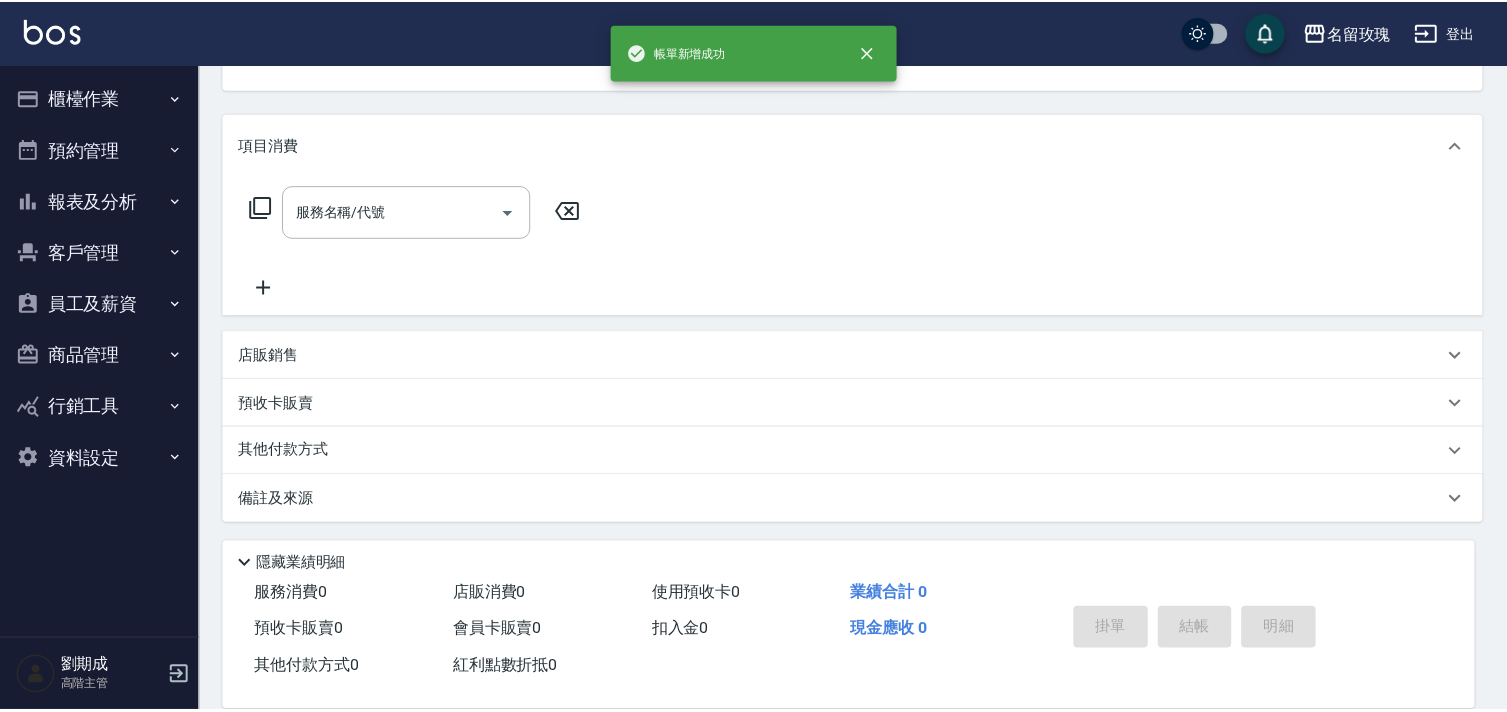 scroll, scrollTop: 194, scrollLeft: 0, axis: vertical 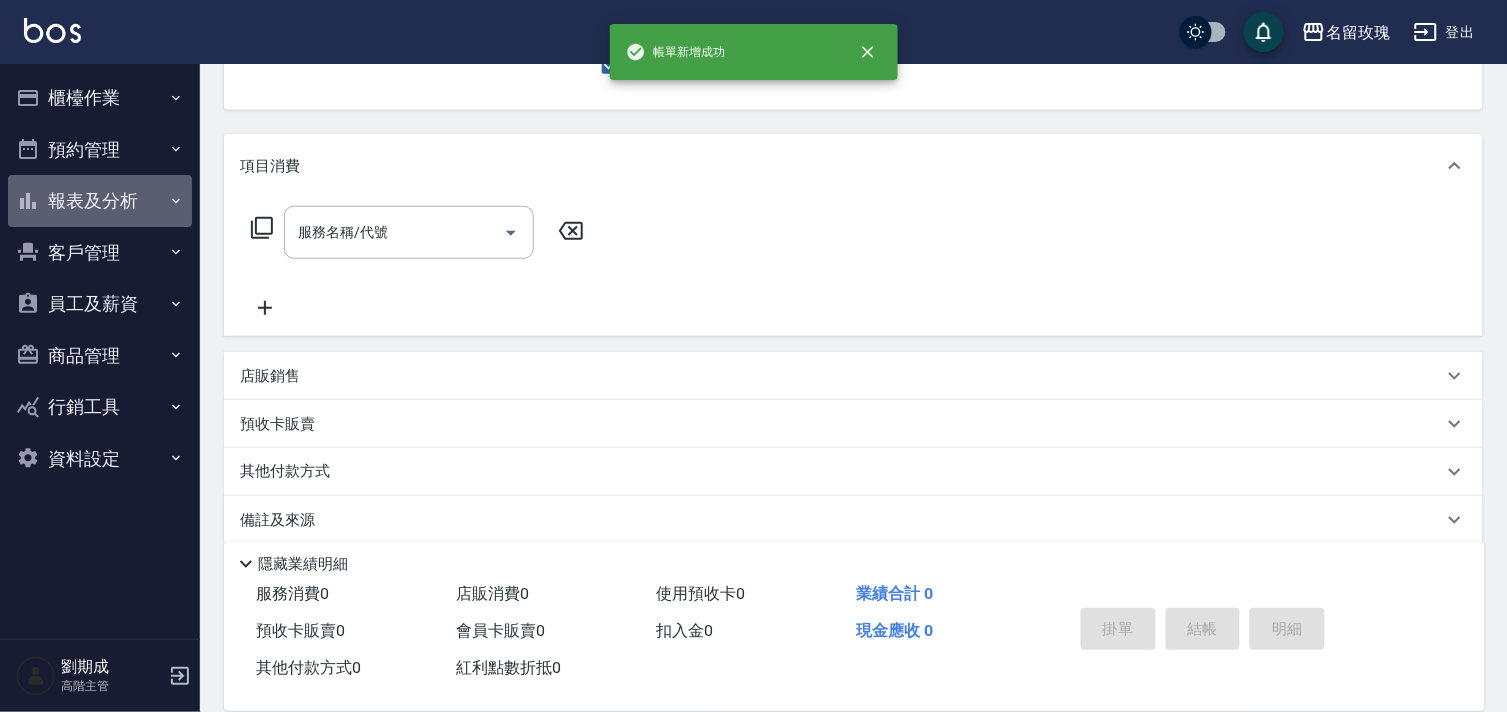 click on "報表及分析" at bounding box center [100, 201] 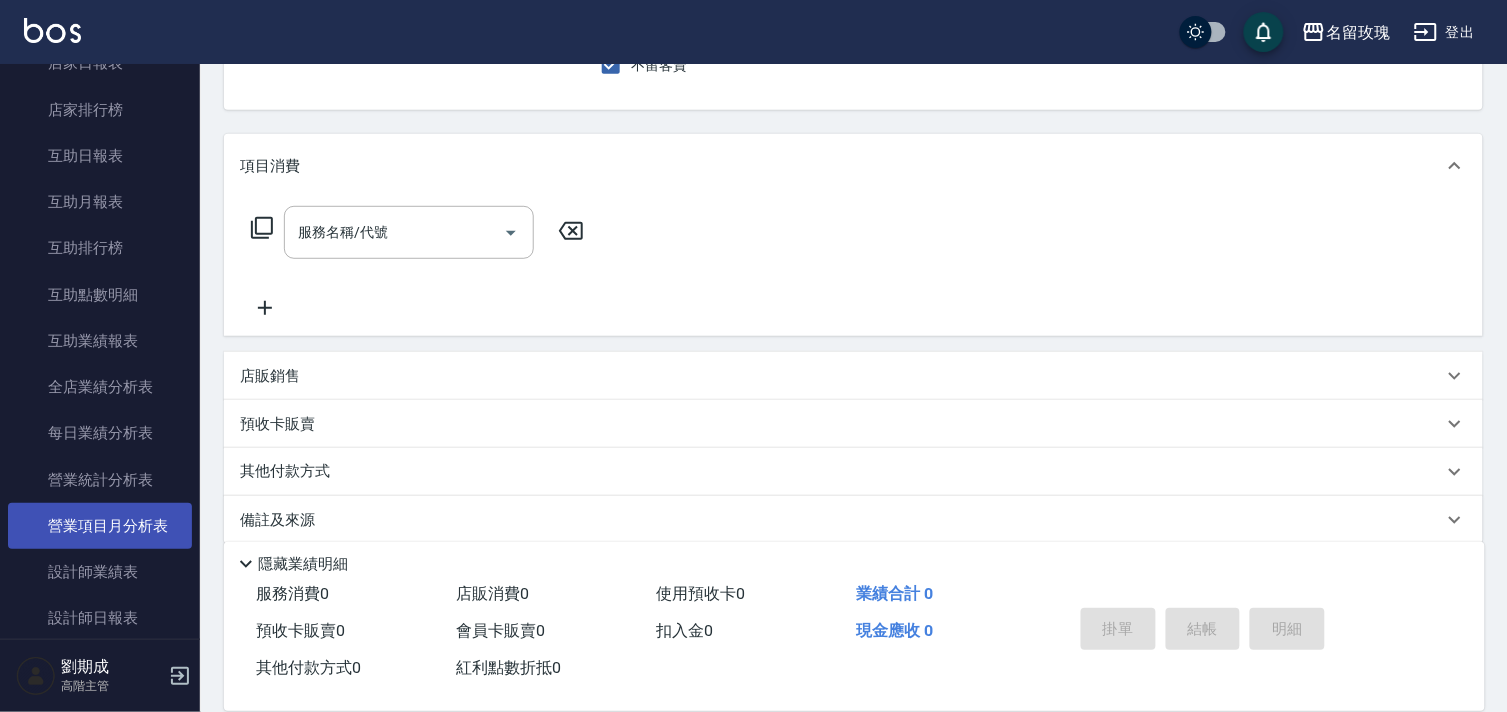 scroll, scrollTop: 444, scrollLeft: 0, axis: vertical 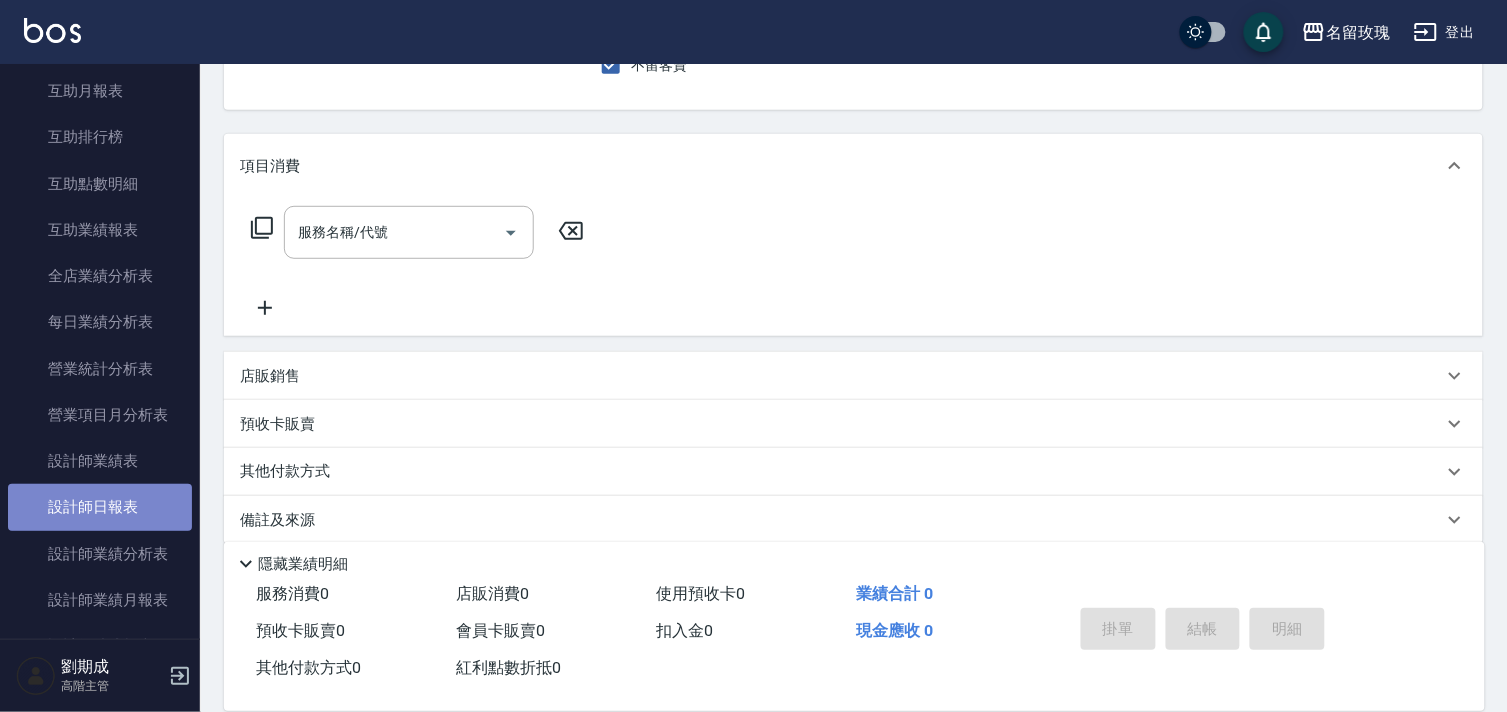 click on "設計師日報表" at bounding box center [100, 507] 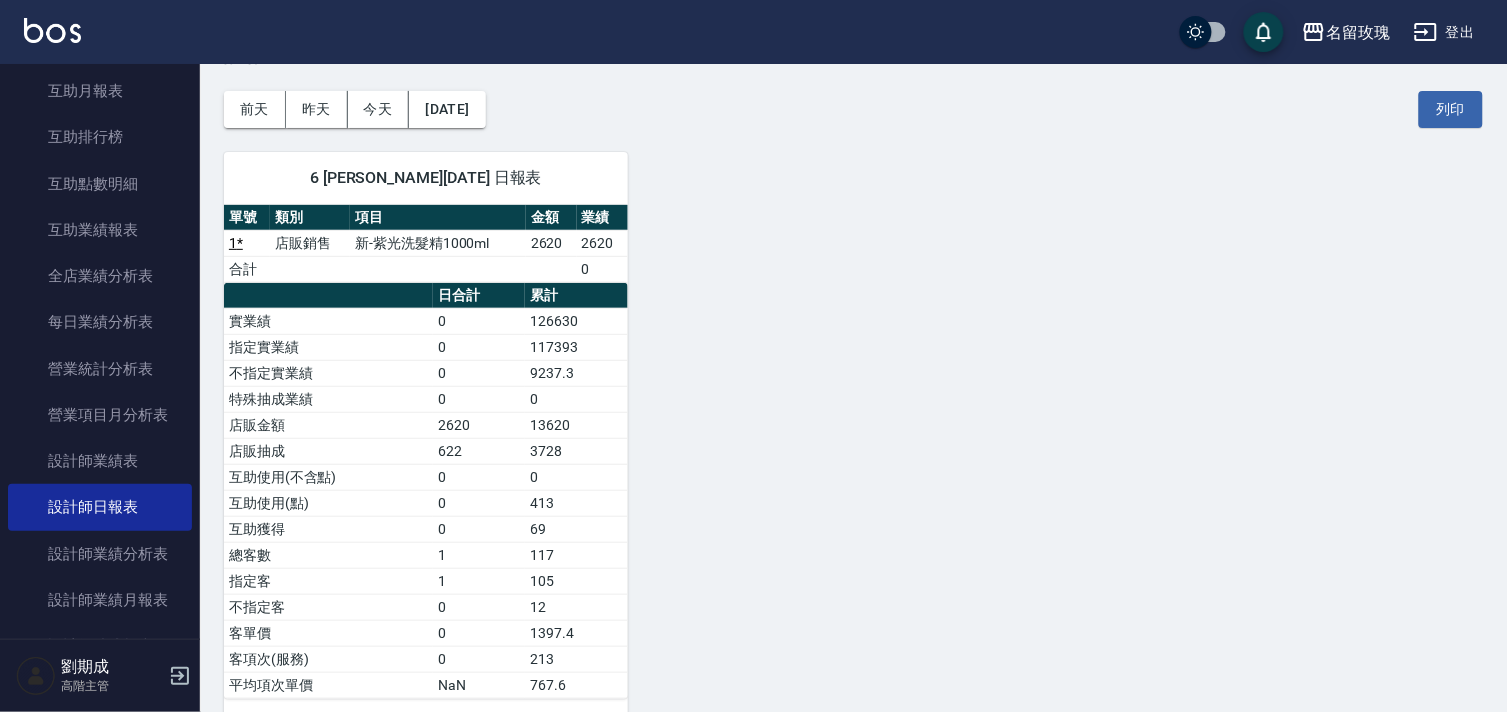 scroll, scrollTop: 106, scrollLeft: 0, axis: vertical 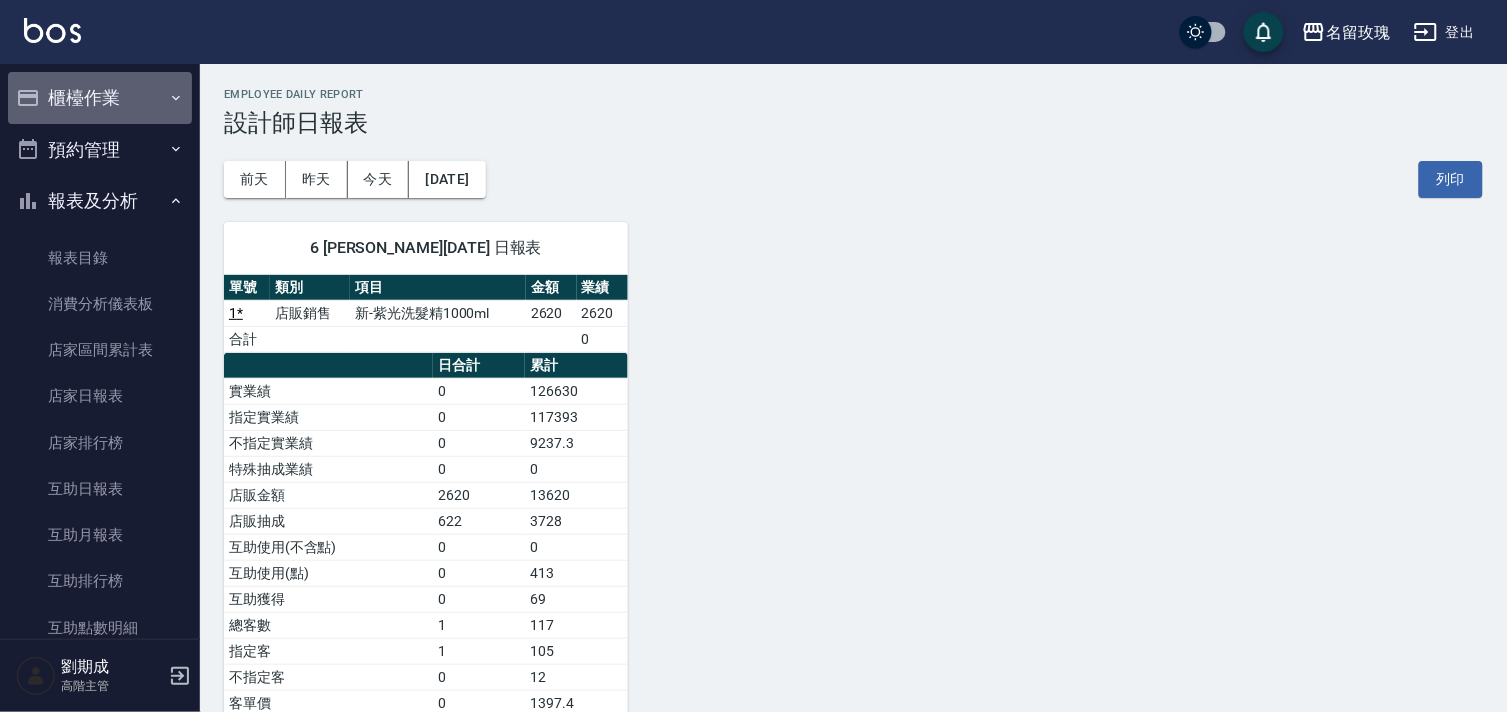 click on "櫃檯作業" at bounding box center (100, 98) 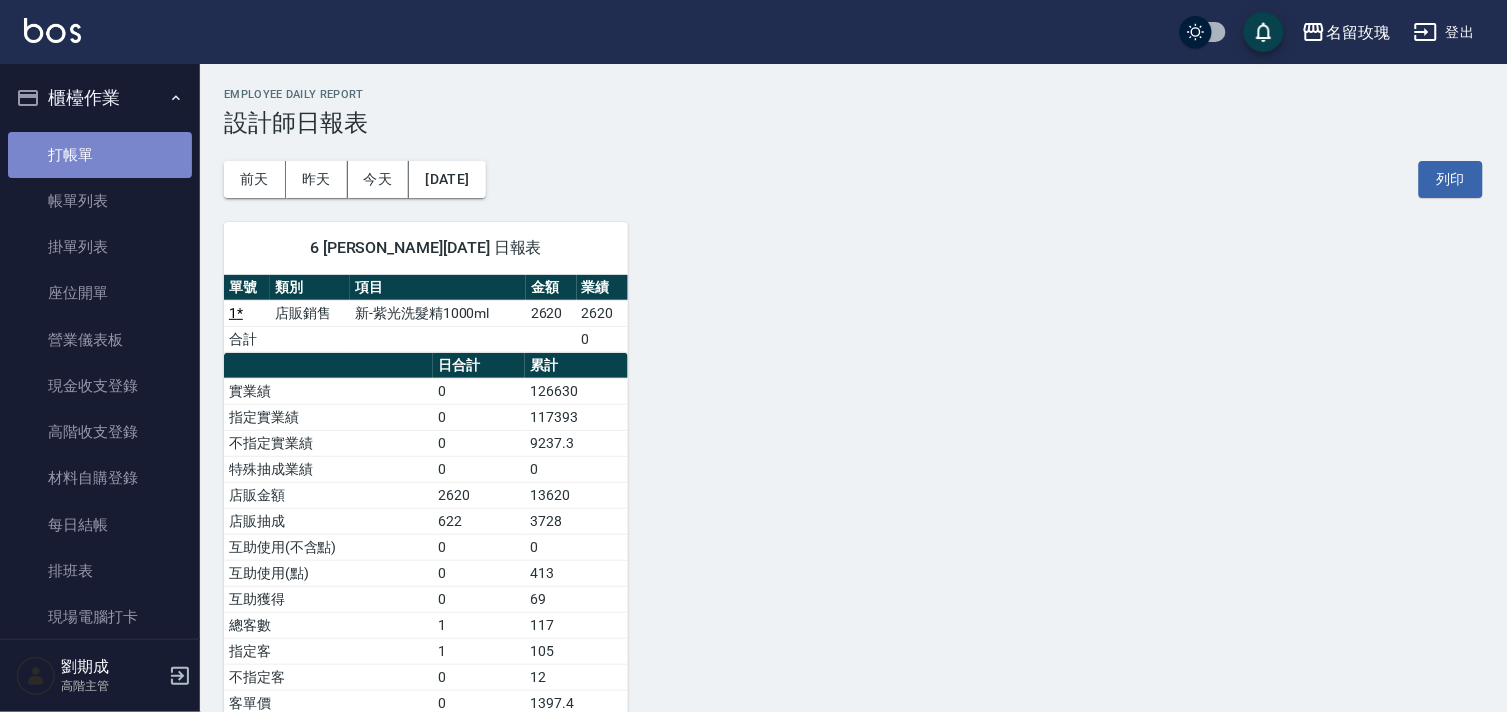 click on "打帳單" at bounding box center [100, 155] 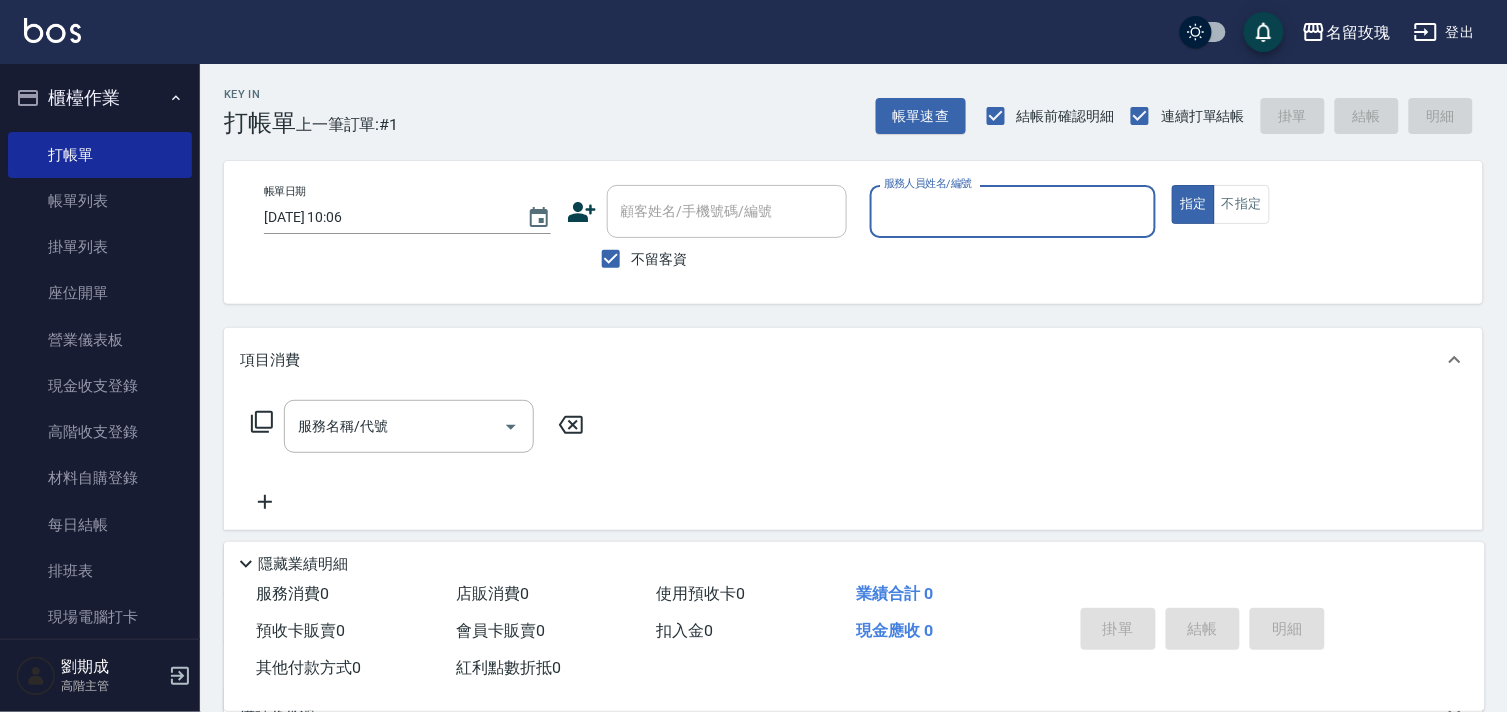 click on "名留玫瑰 登出" at bounding box center [753, 32] 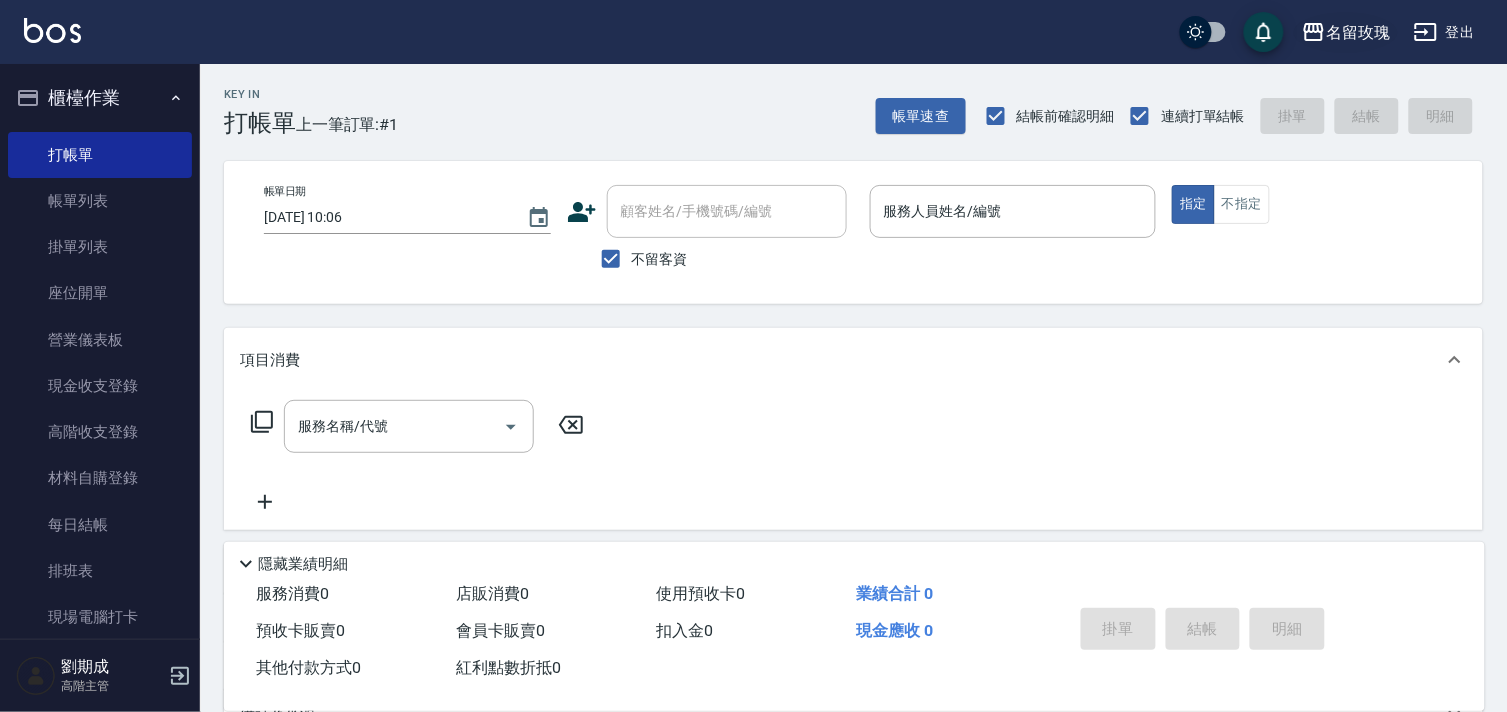 click on "名留玫瑰" at bounding box center [1358, 32] 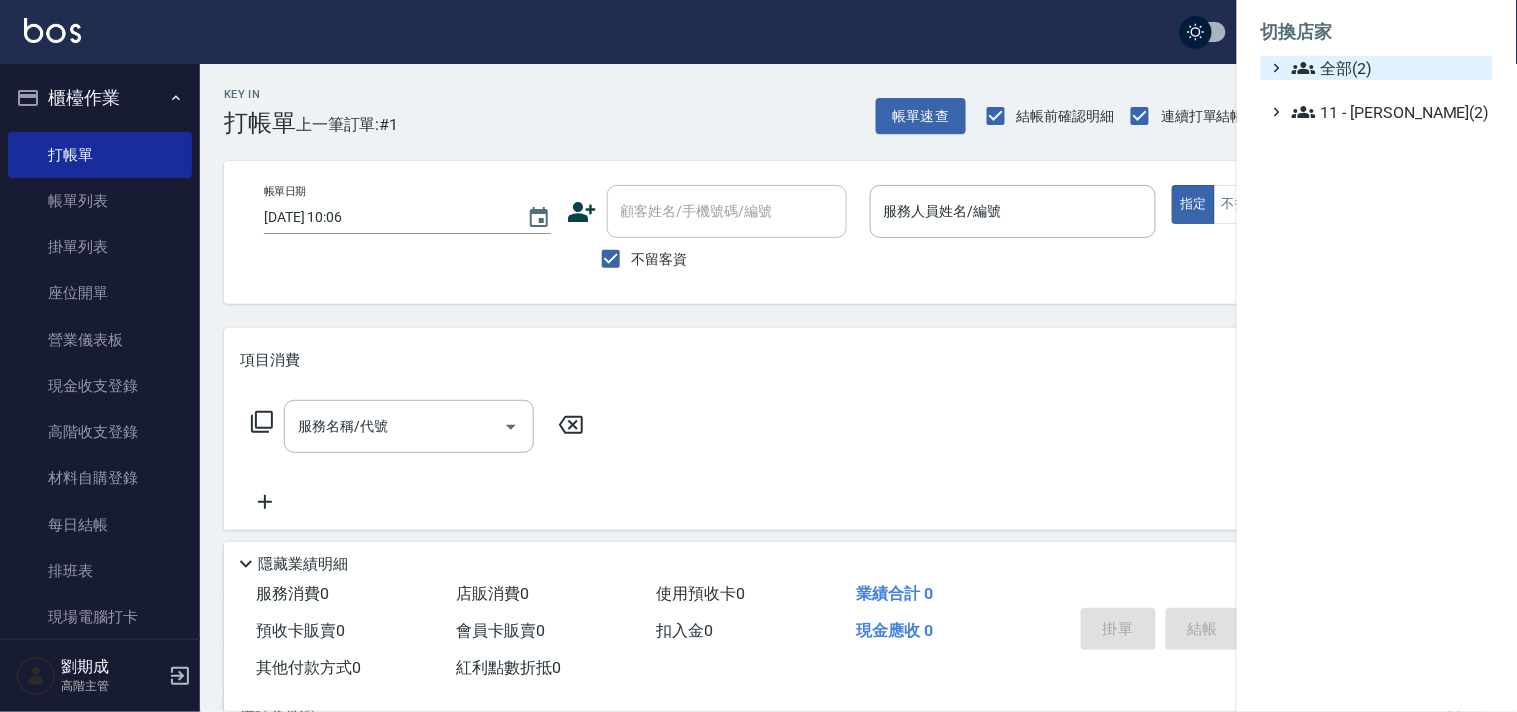 click on "全部(2)" at bounding box center (1386, 68) 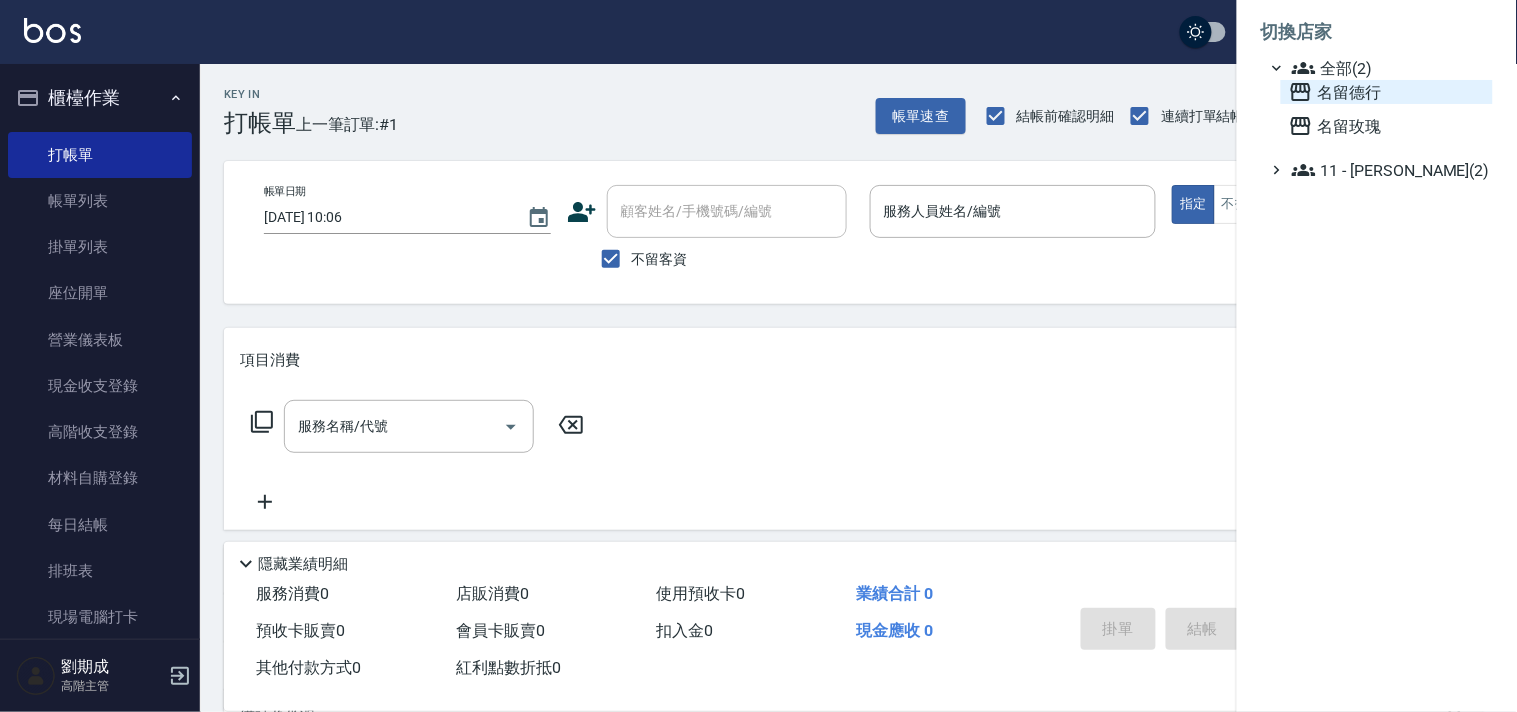 click on "名留德行" at bounding box center (1387, 92) 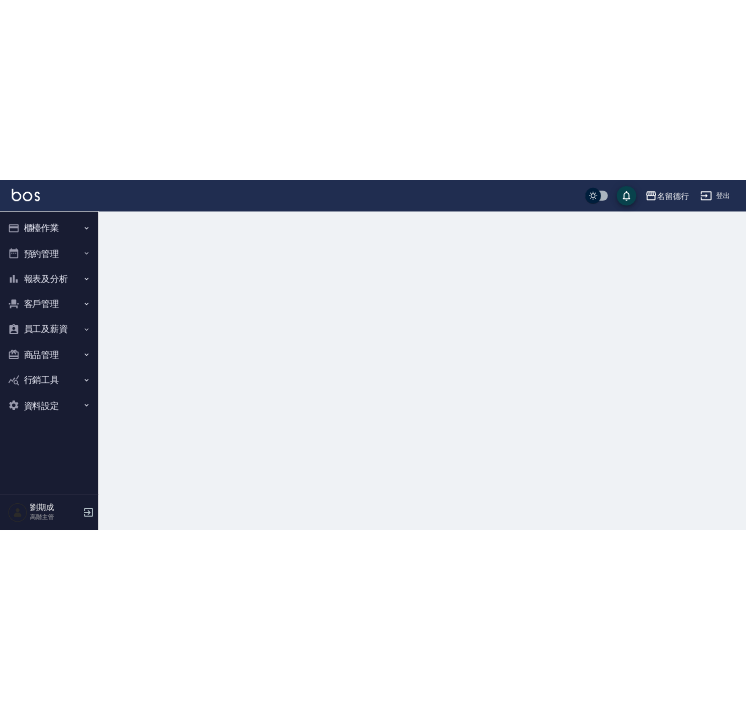 scroll, scrollTop: 0, scrollLeft: 0, axis: both 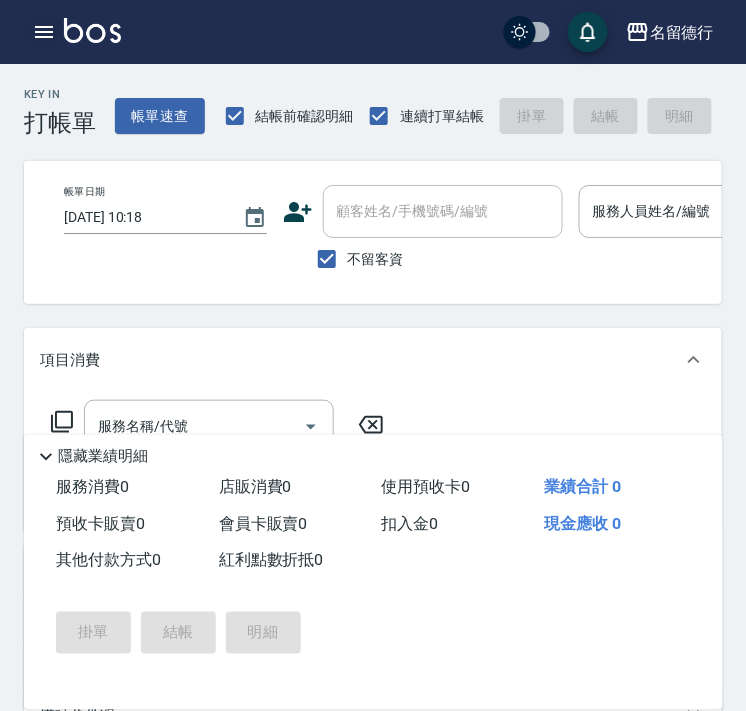 click 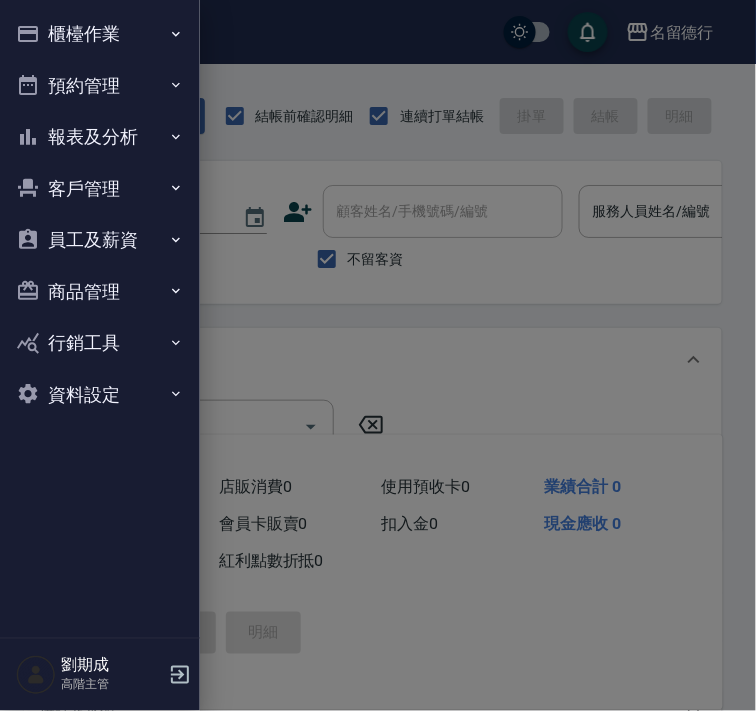 click on "客戶管理" at bounding box center [100, 189] 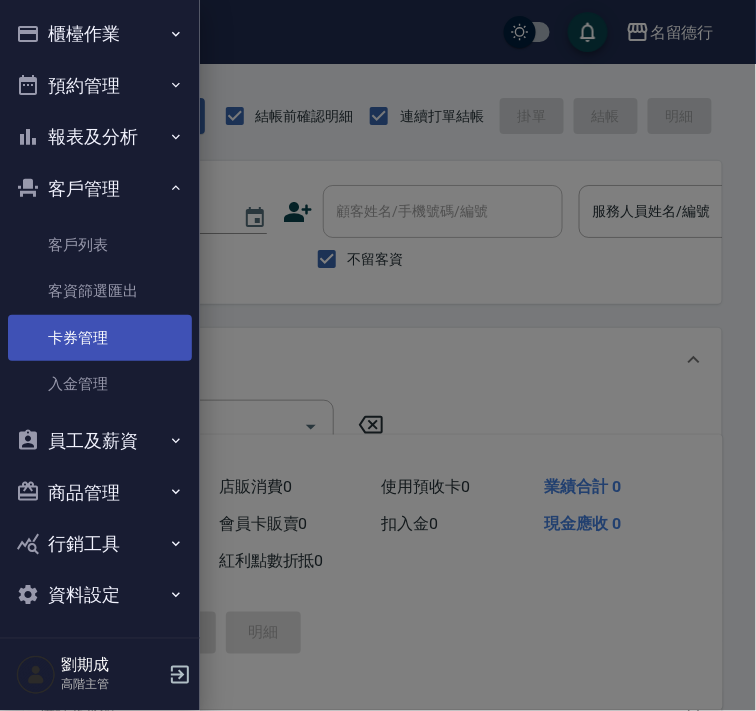 click on "卡券管理" at bounding box center [100, 338] 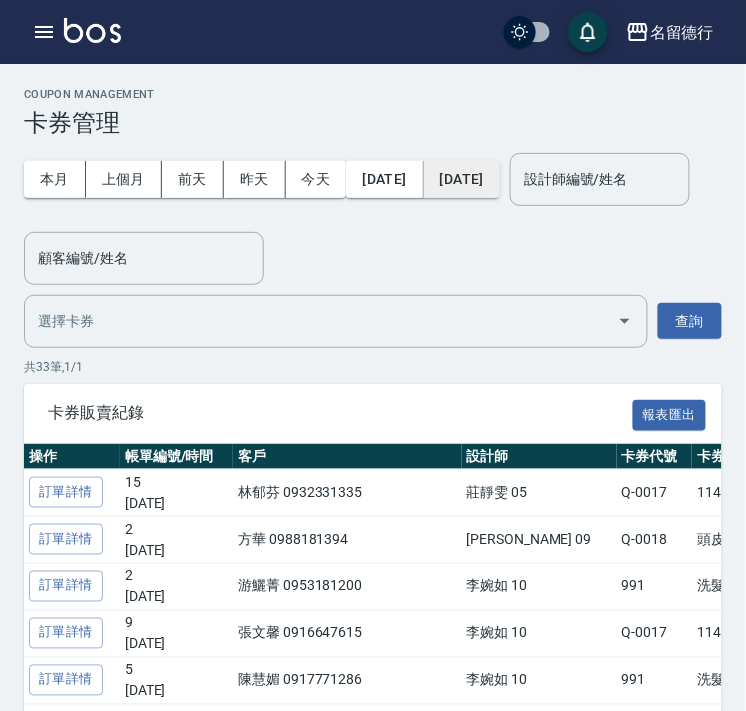 click on "2025/07/13" at bounding box center (462, 179) 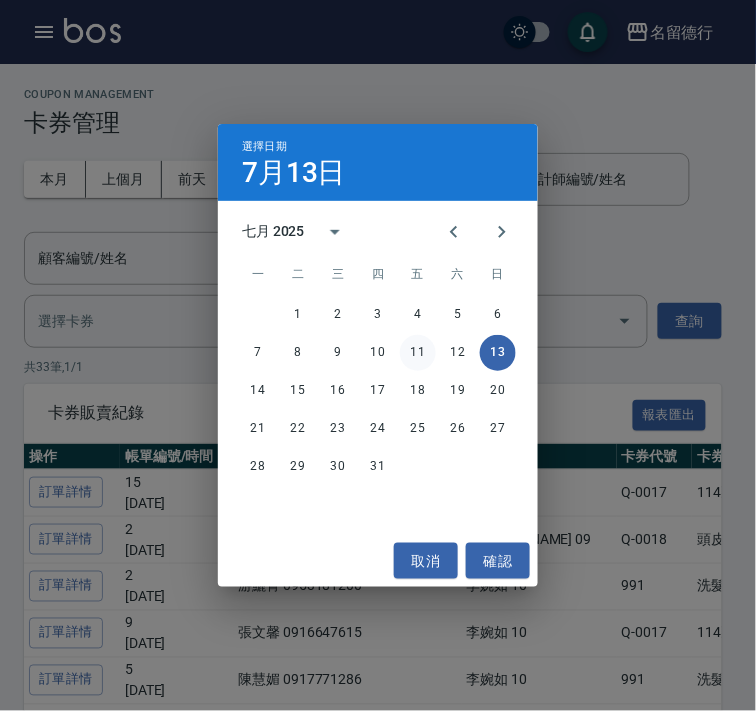 click on "11" at bounding box center (418, 353) 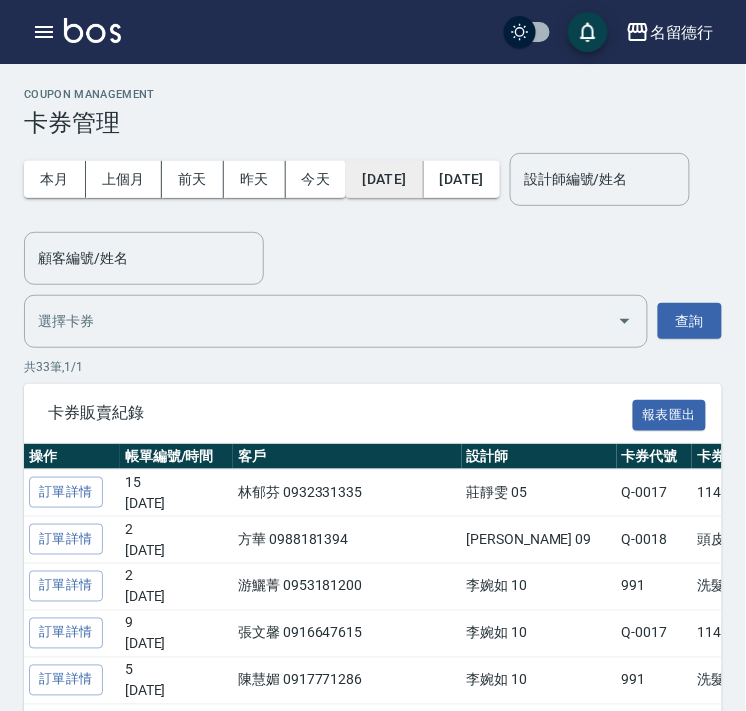 click on "2025/07/01" at bounding box center [384, 179] 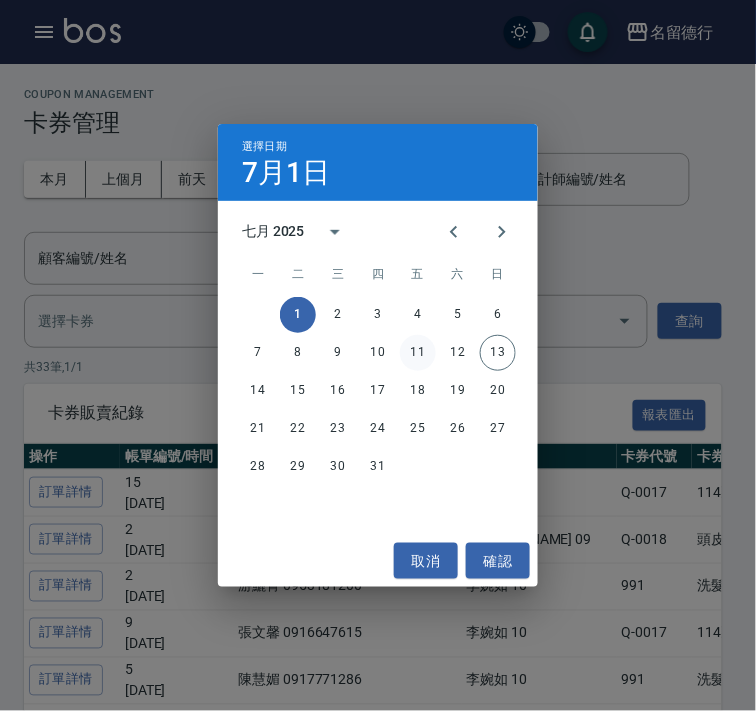 click on "11" at bounding box center [418, 353] 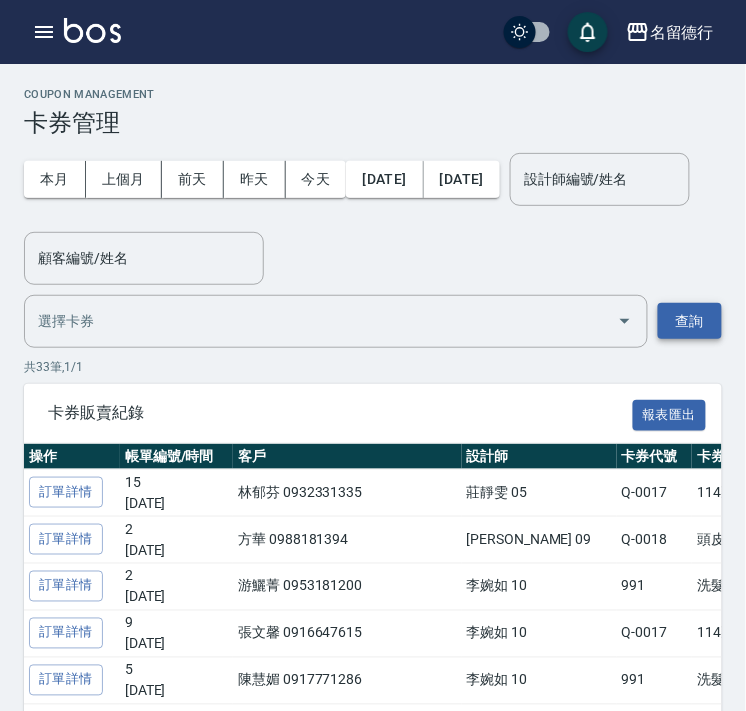 click on "查詢" at bounding box center [690, 321] 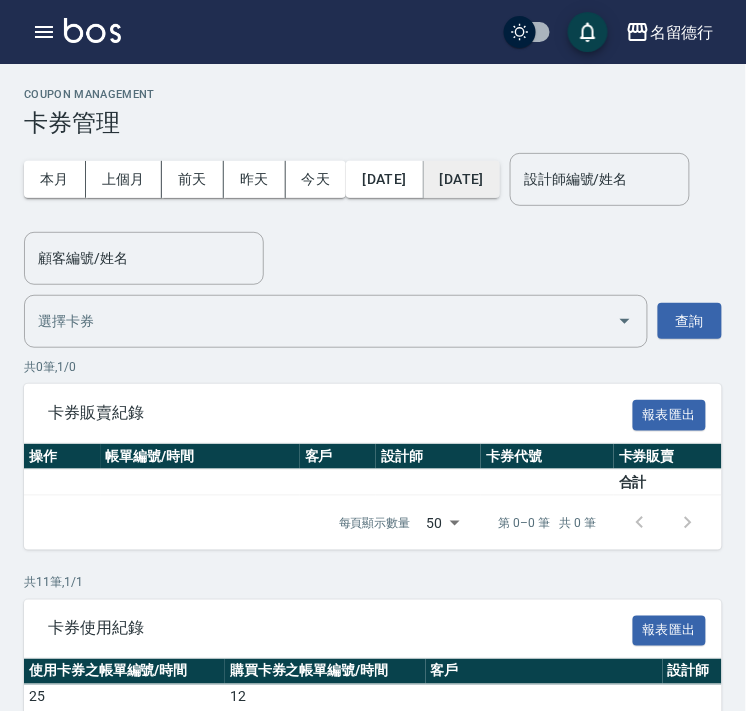 click on "2025/07/11" at bounding box center [462, 179] 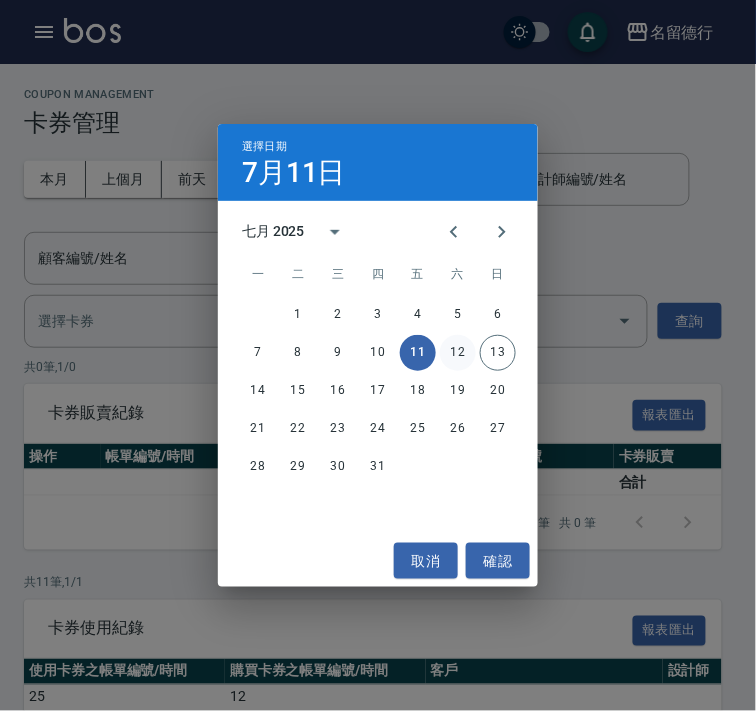 click on "12" at bounding box center [458, 353] 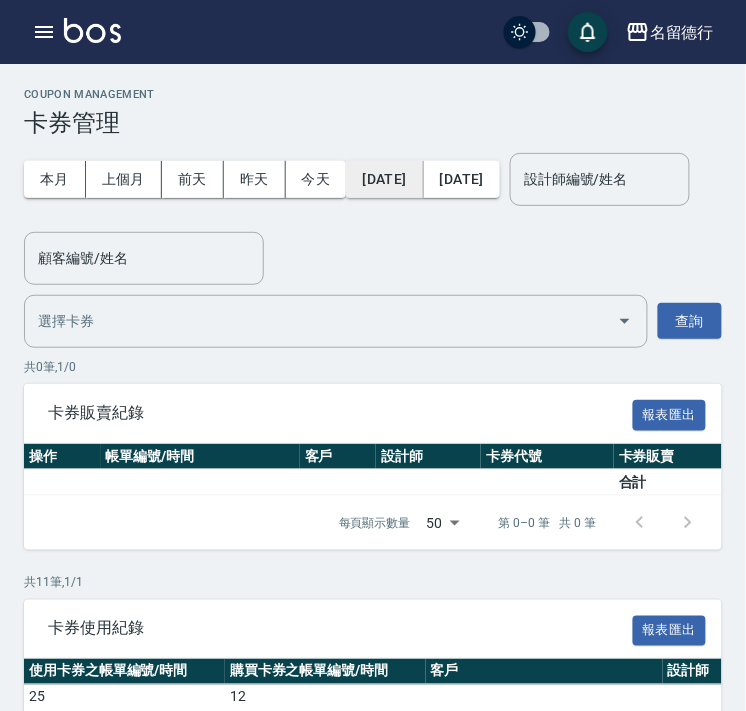 click on "2025/07/11" at bounding box center [384, 179] 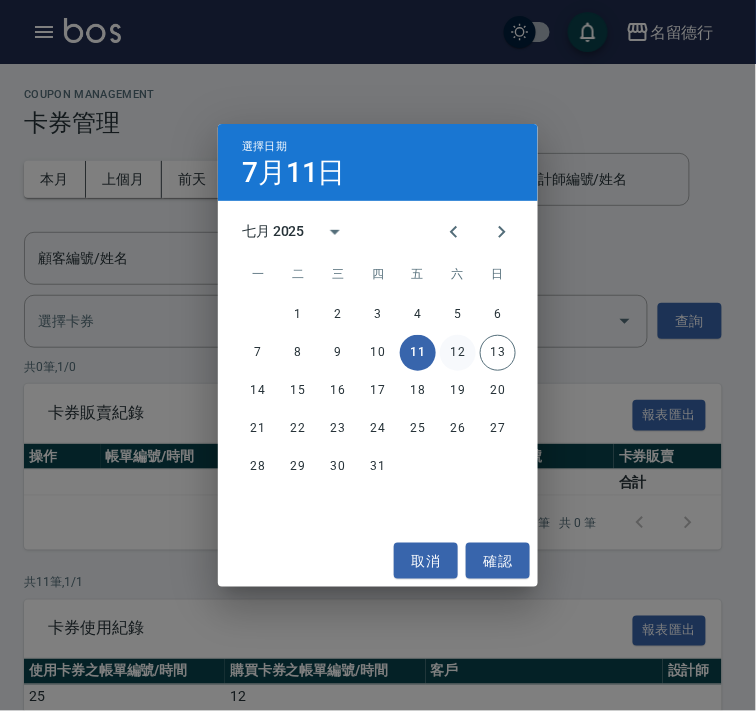 click on "12" at bounding box center (458, 353) 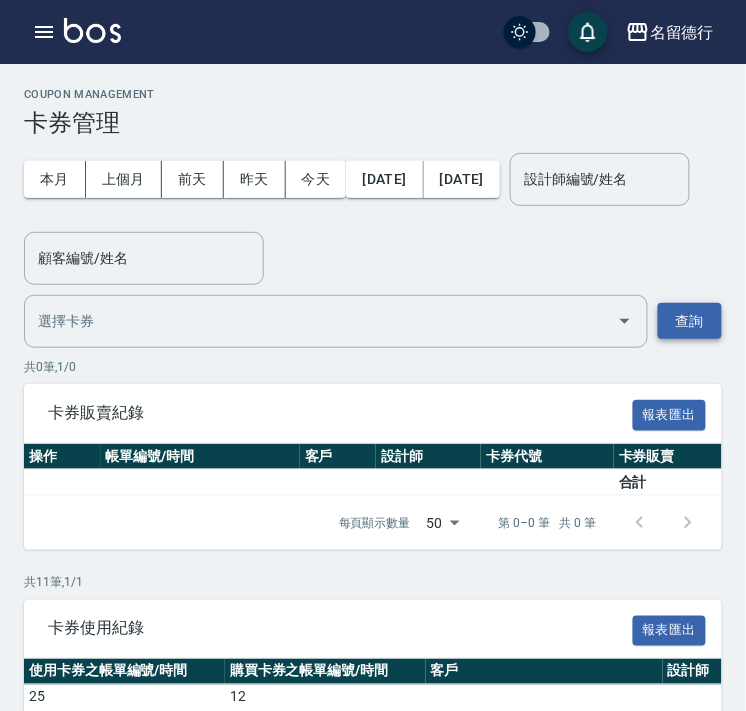click on "查詢" at bounding box center (690, 321) 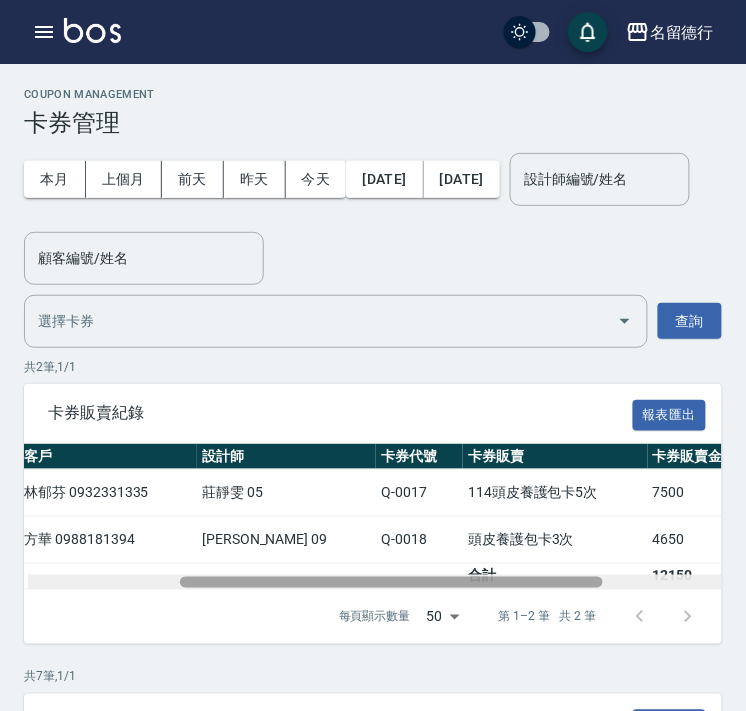scroll, scrollTop: 0, scrollLeft: 256, axis: horizontal 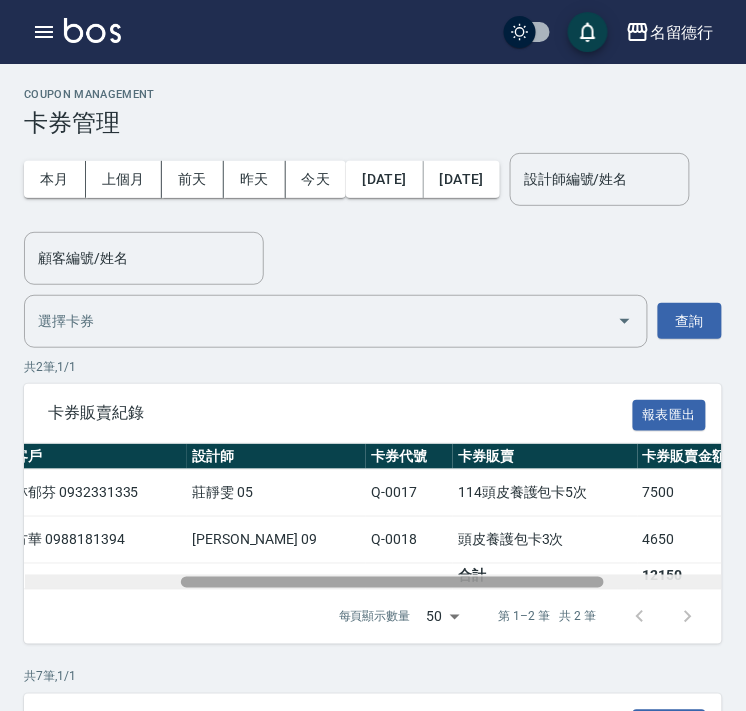 drag, startPoint x: 421, startPoint y: 584, endPoint x: 577, endPoint y: 592, distance: 156.20499 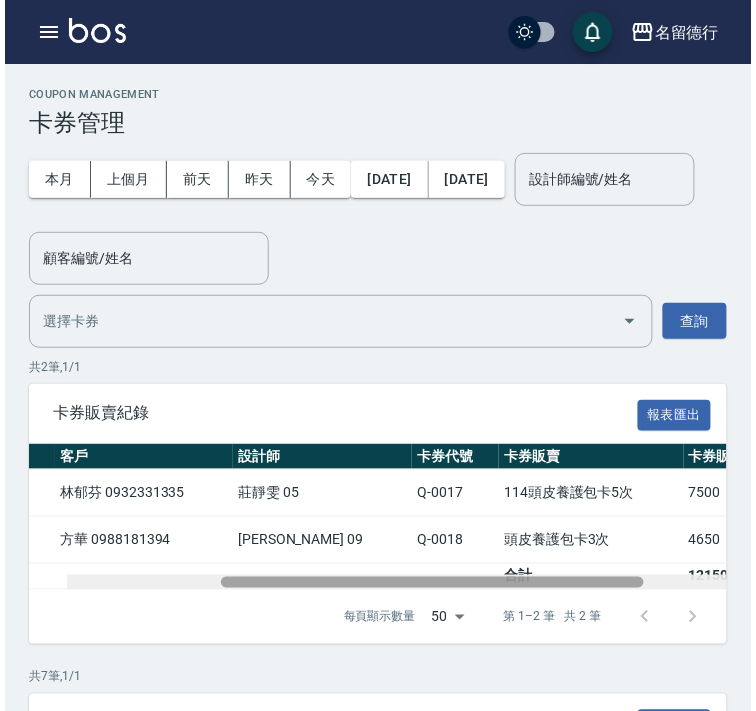 scroll, scrollTop: 0, scrollLeft: 255, axis: horizontal 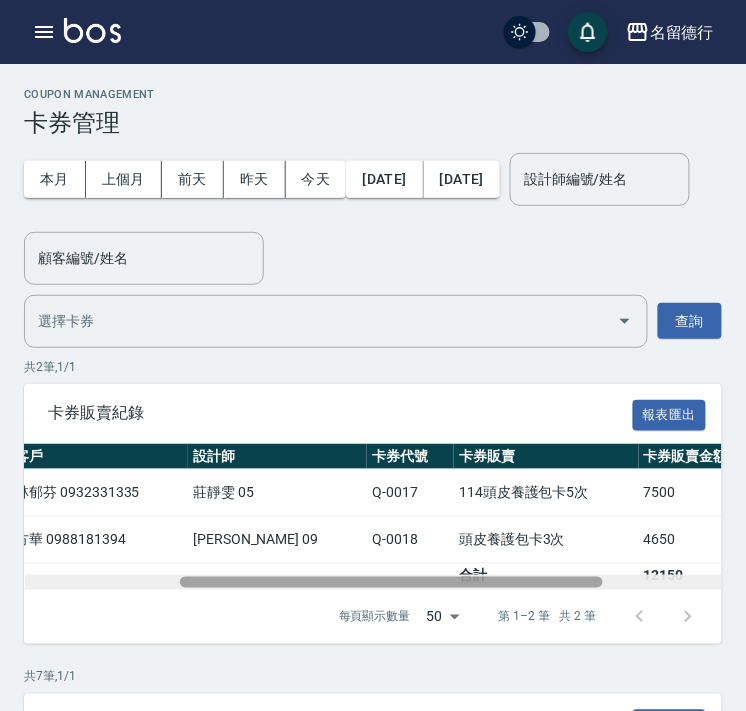 click at bounding box center [391, 582] 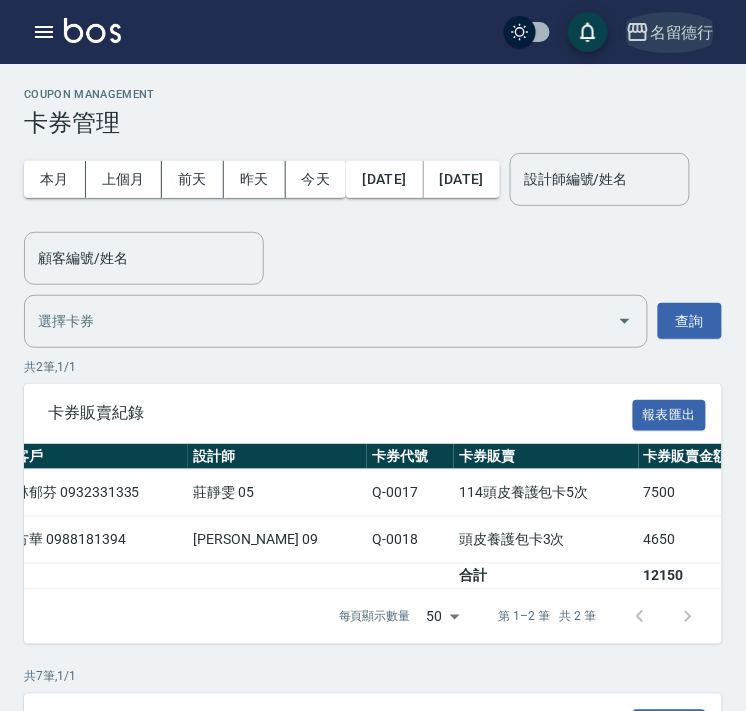 click 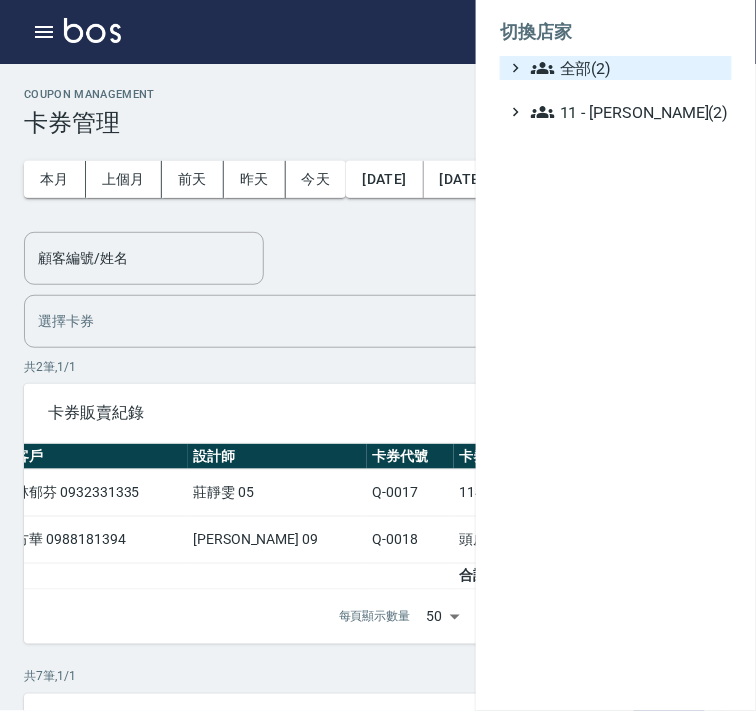 click on "全部(2)" at bounding box center [627, 68] 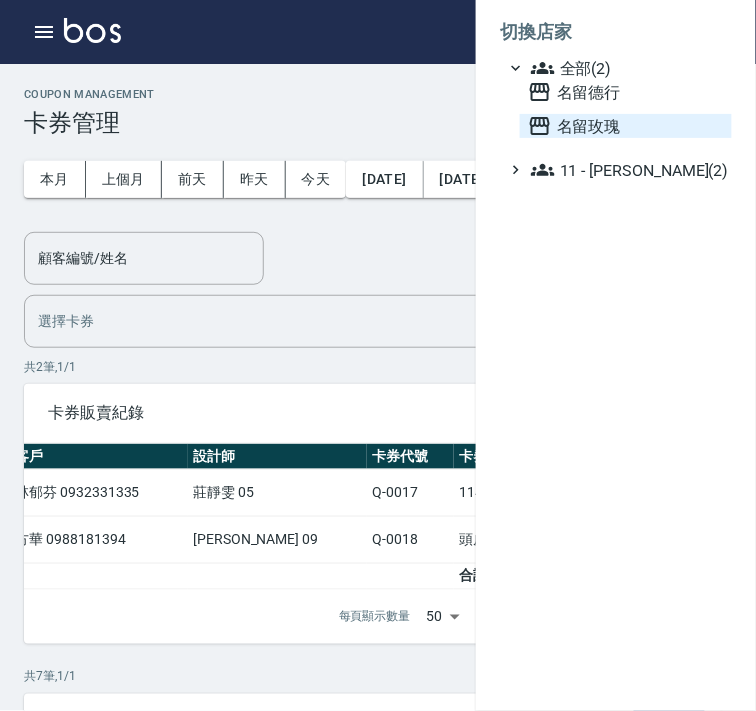 click on "名留玫瑰" at bounding box center (626, 126) 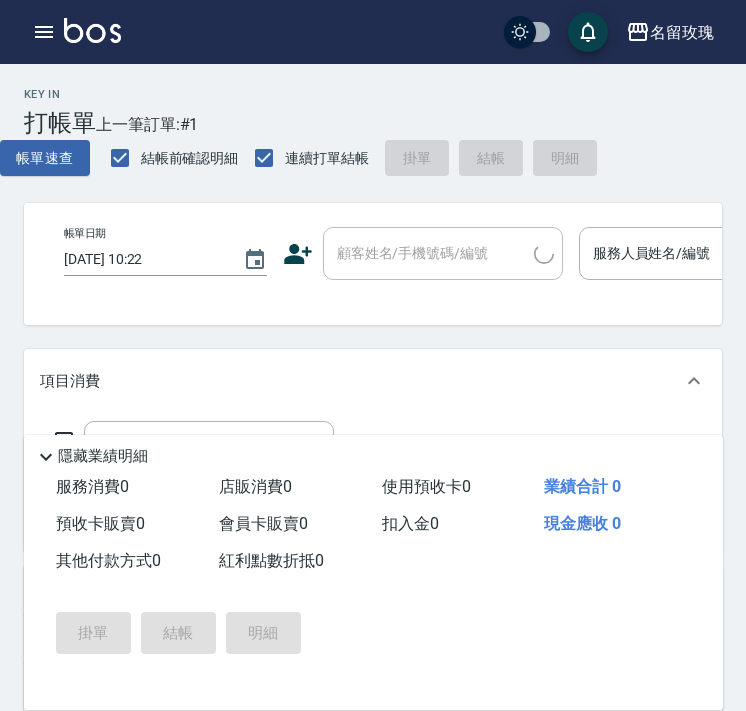 scroll, scrollTop: 0, scrollLeft: 0, axis: both 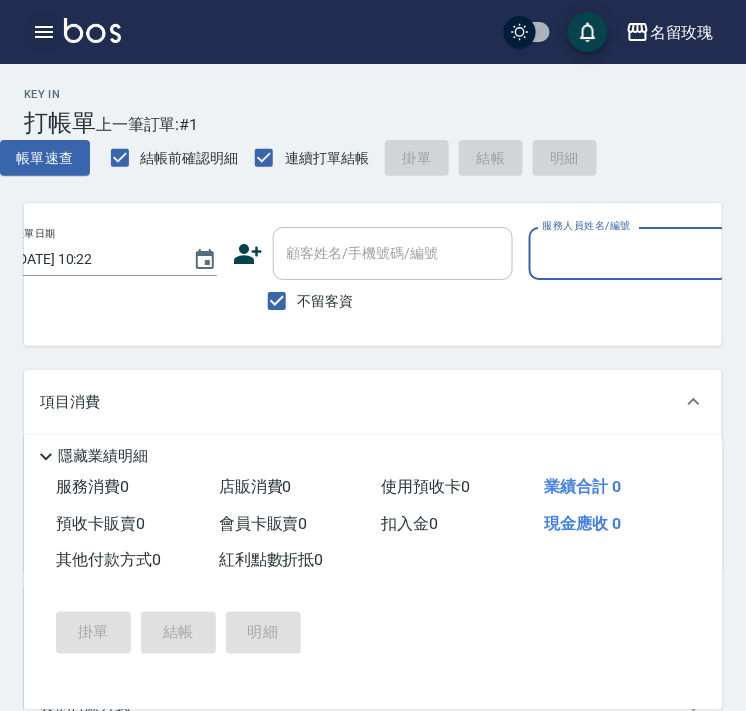 click 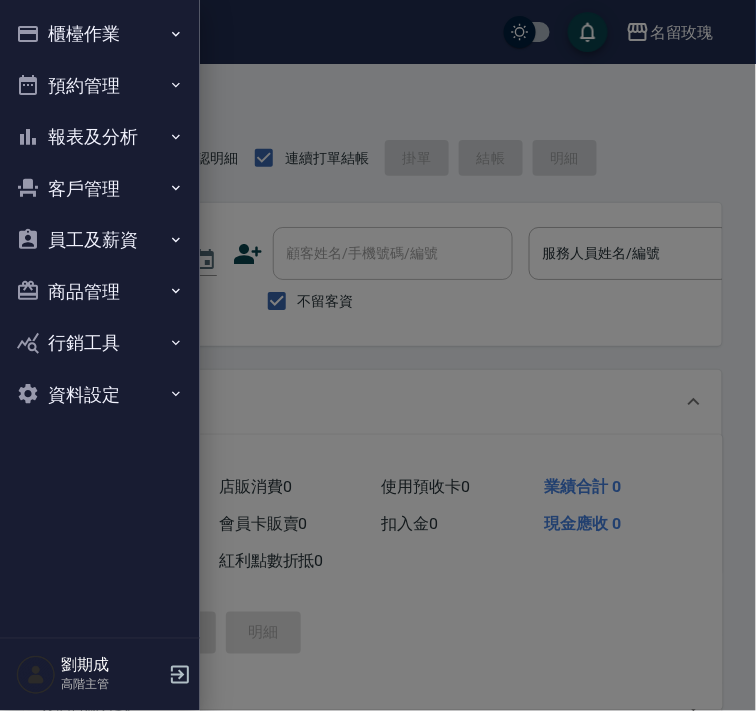 click on "客戶管理" at bounding box center (100, 189) 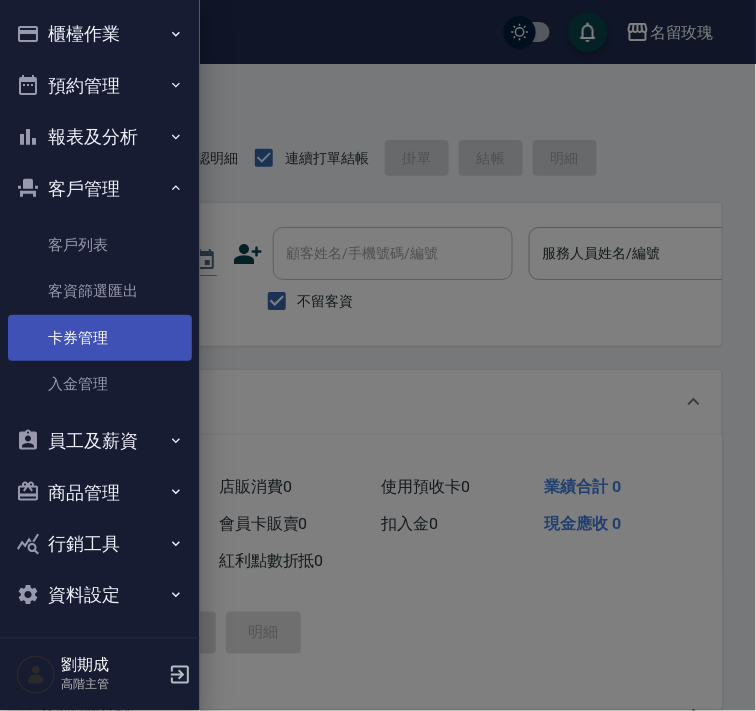 click on "卡券管理" at bounding box center (100, 338) 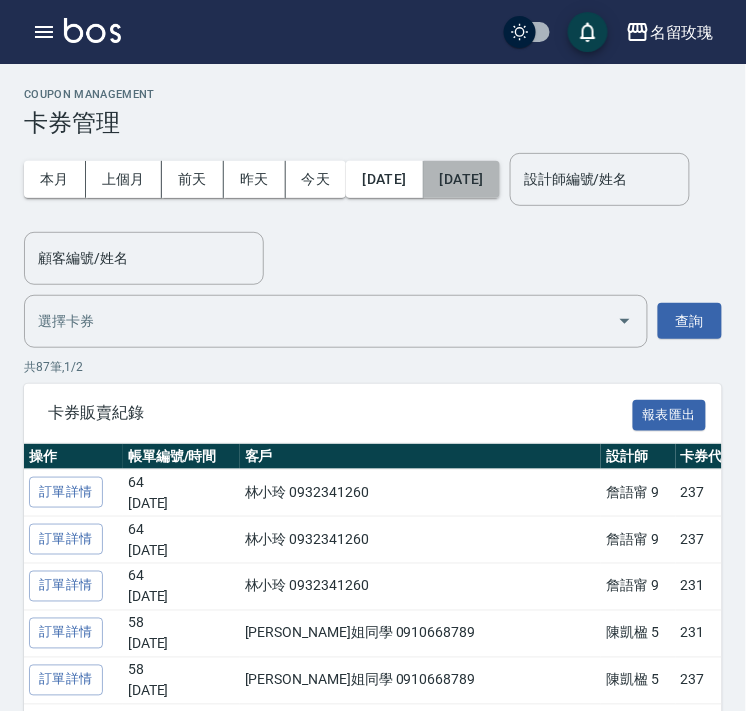click on "2025/07/13" at bounding box center [462, 179] 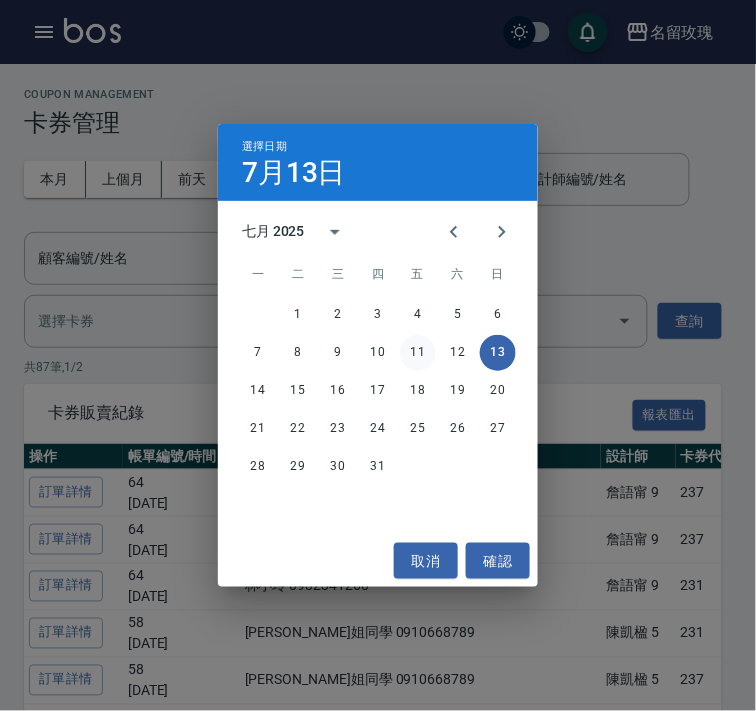 click on "11" at bounding box center (418, 353) 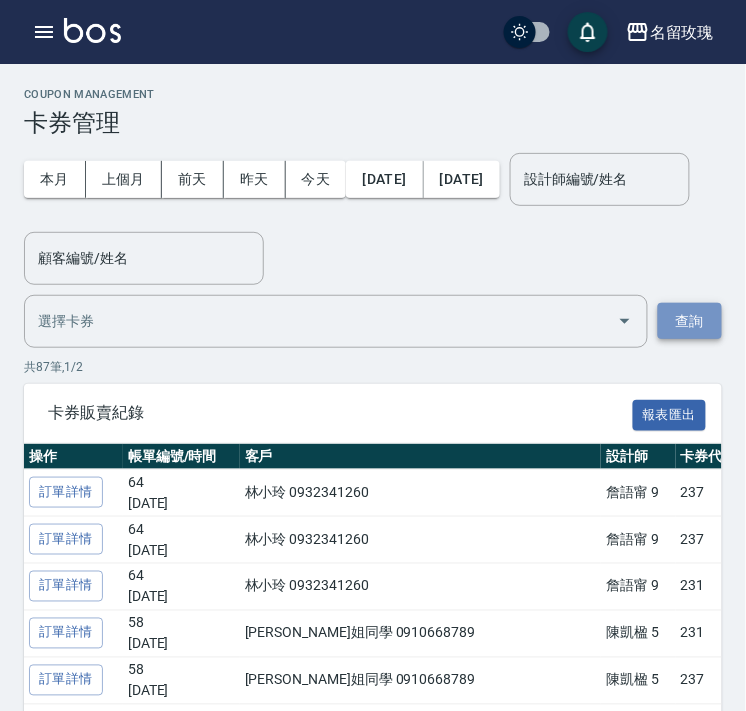 click on "查詢" at bounding box center (690, 321) 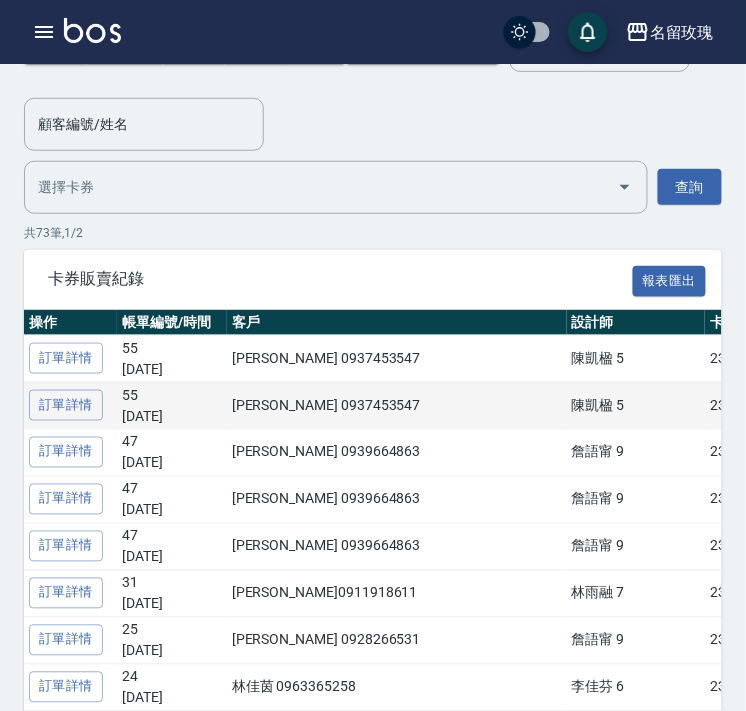 scroll, scrollTop: 0, scrollLeft: 0, axis: both 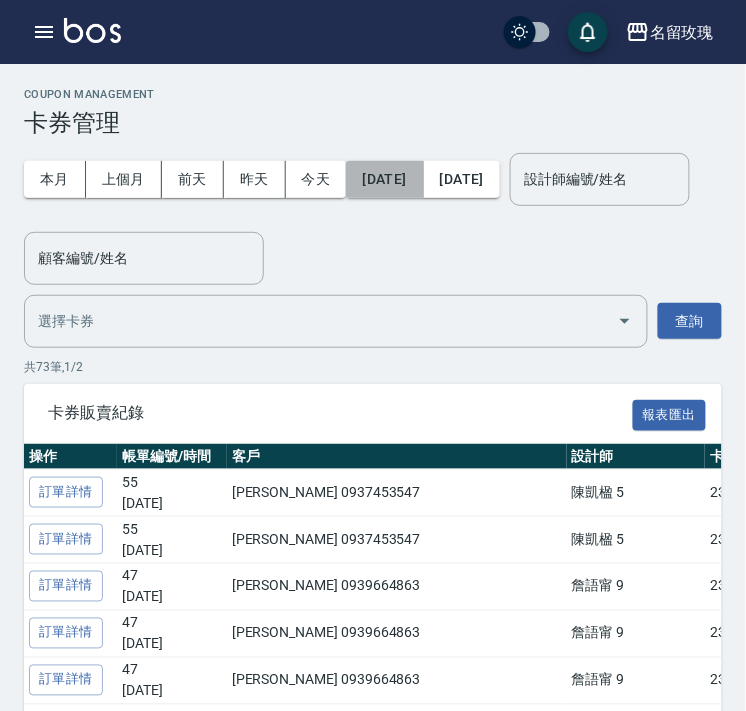 click on "2025/07/01" at bounding box center [384, 179] 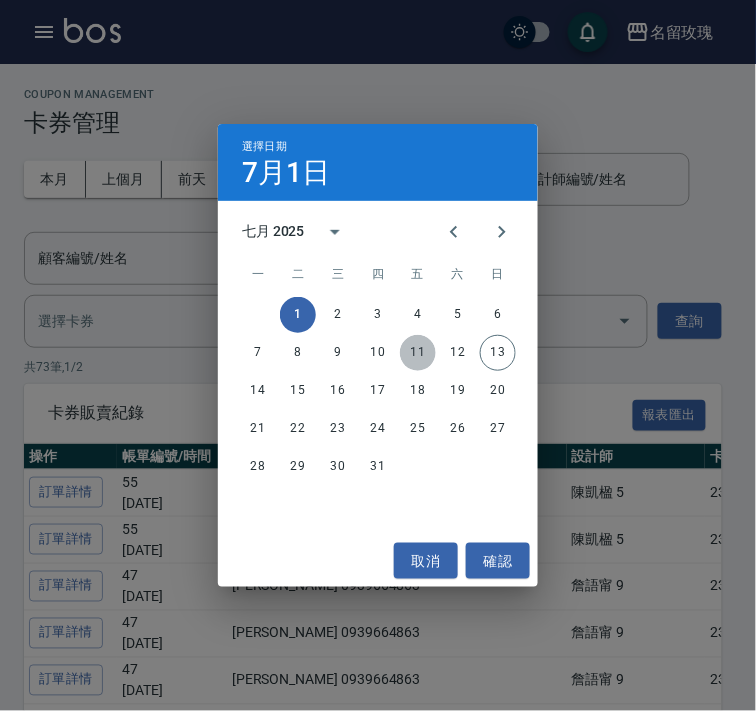 click on "11" at bounding box center [418, 353] 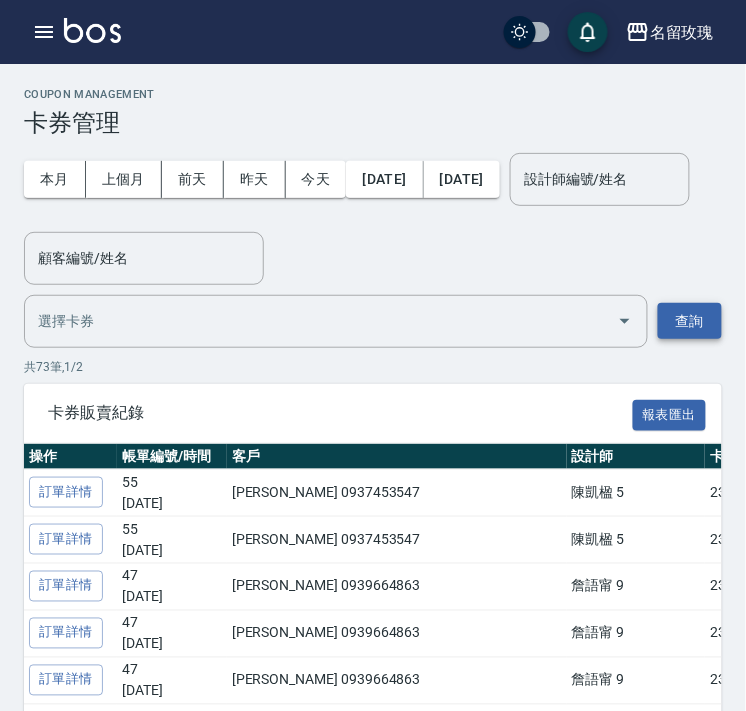 click on "查詢" at bounding box center [690, 321] 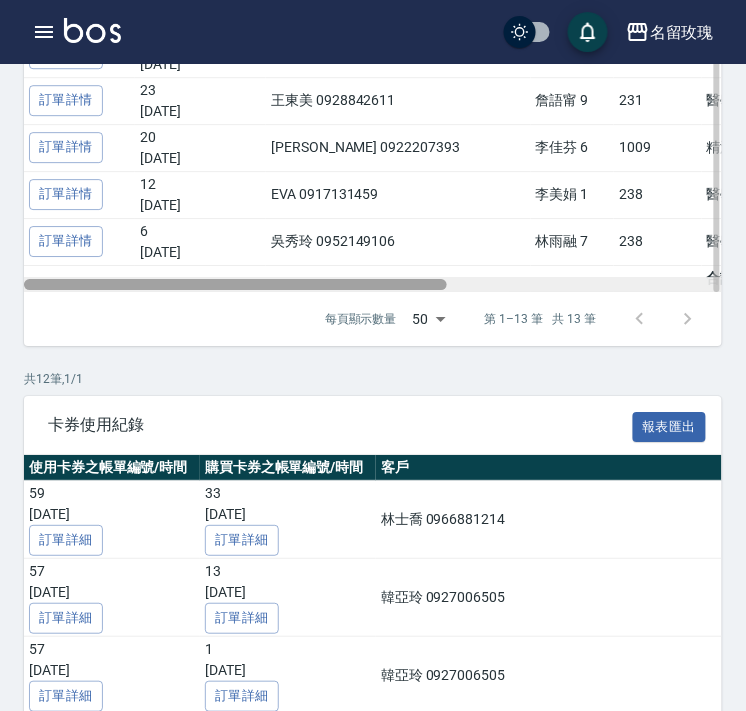 scroll, scrollTop: 777, scrollLeft: 0, axis: vertical 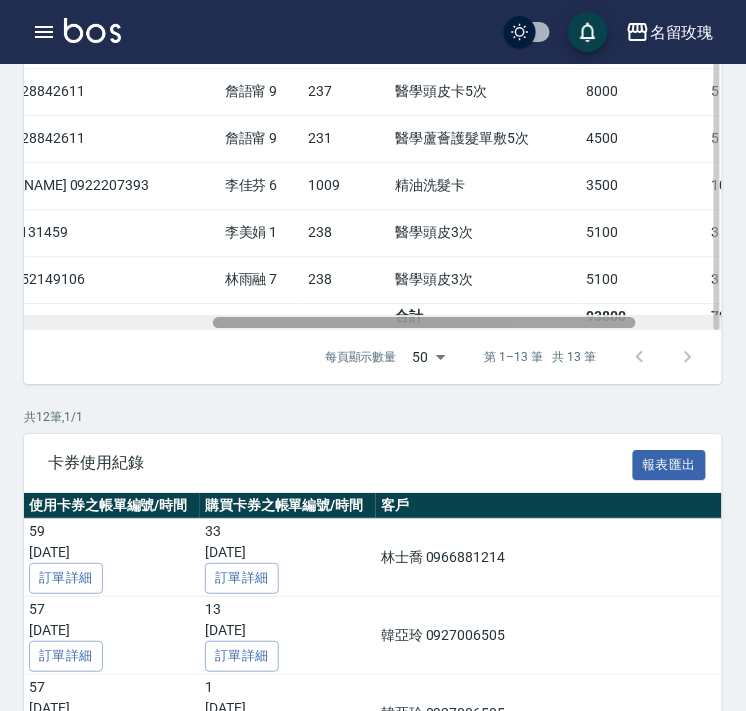 drag, startPoint x: 371, startPoint y: 325, endPoint x: 555, endPoint y: 325, distance: 184 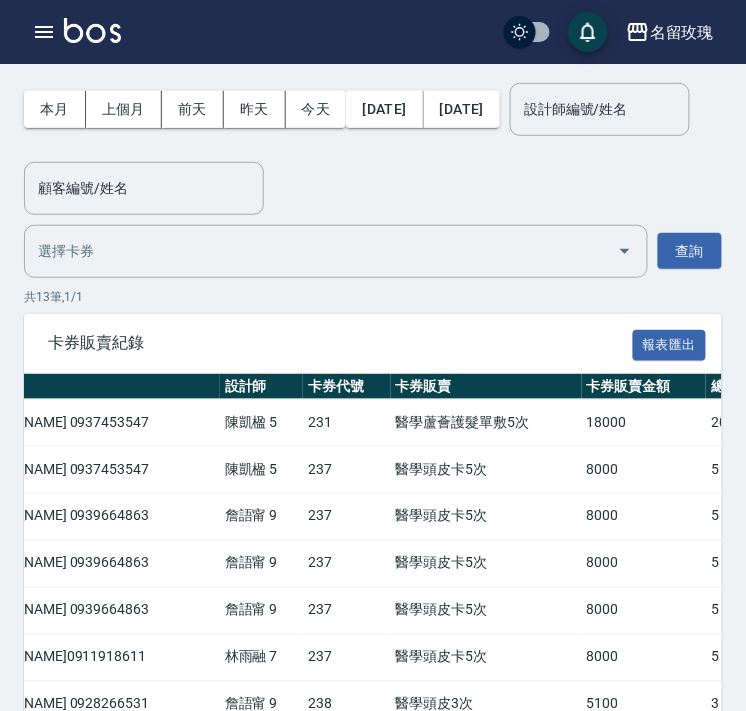 scroll, scrollTop: 0, scrollLeft: 0, axis: both 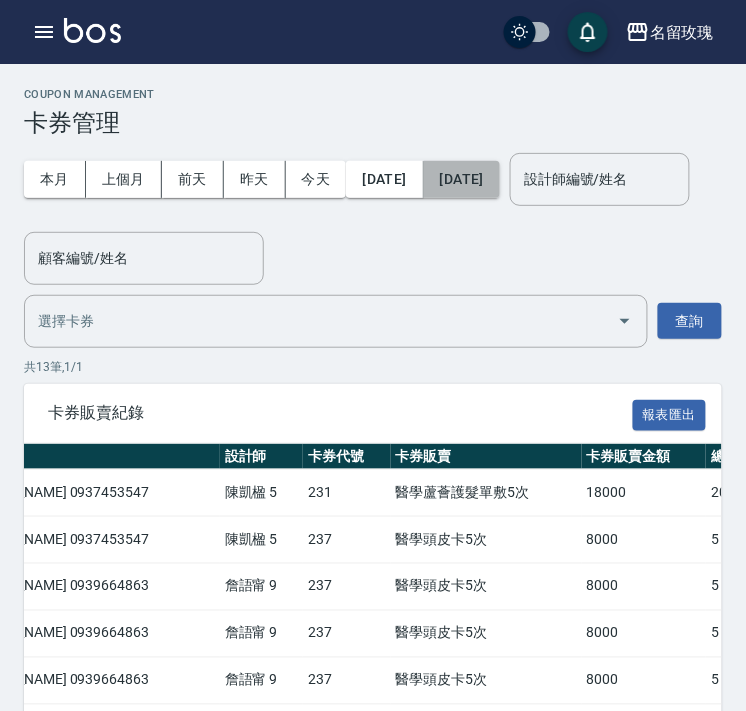 click on "2025/07/11" at bounding box center [462, 179] 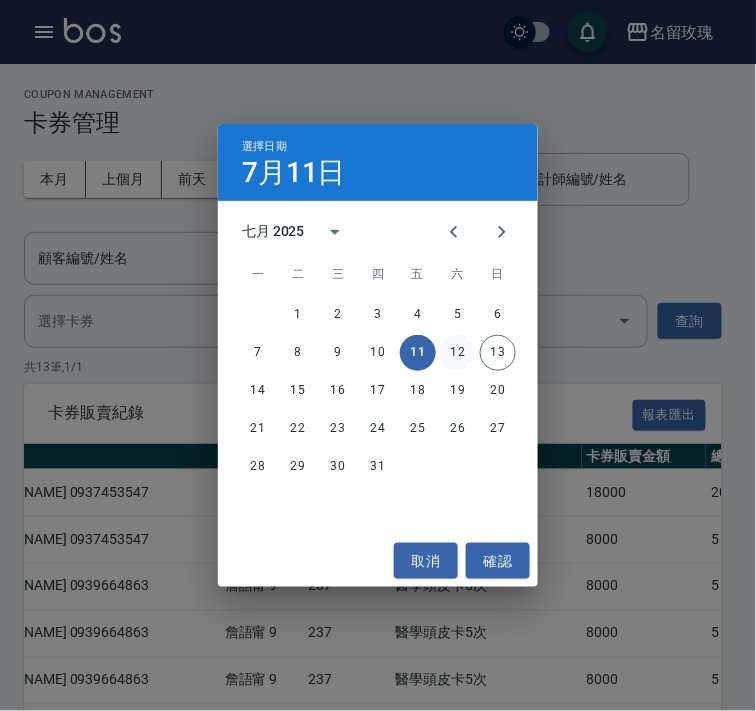 click on "12" at bounding box center (458, 353) 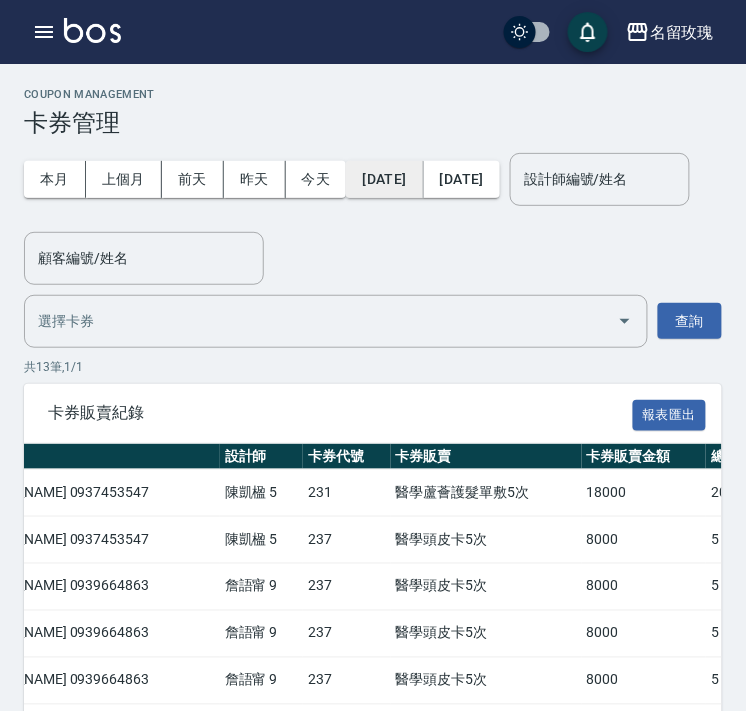 click on "2025/07/11" at bounding box center [384, 179] 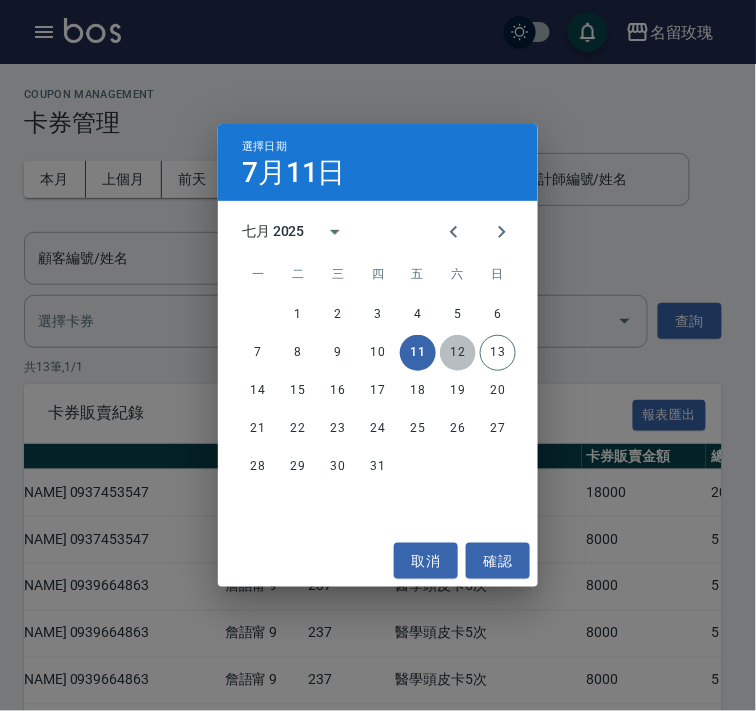 click on "12" at bounding box center (458, 353) 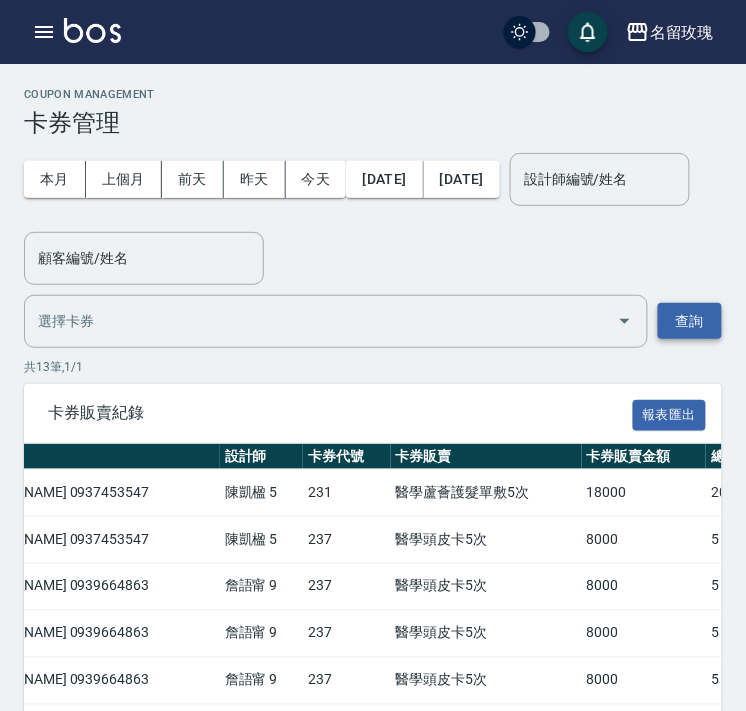 click on "查詢" at bounding box center [690, 321] 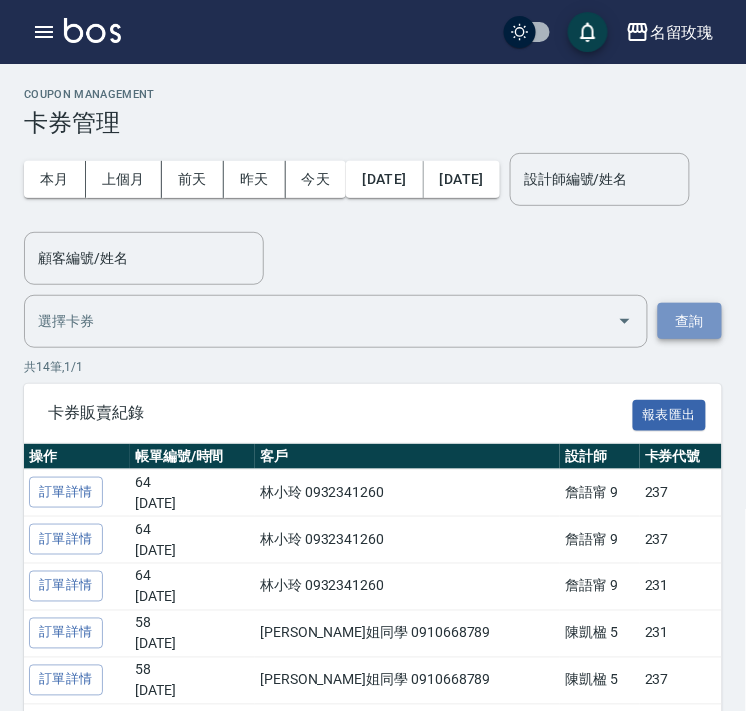click on "查詢" at bounding box center (690, 321) 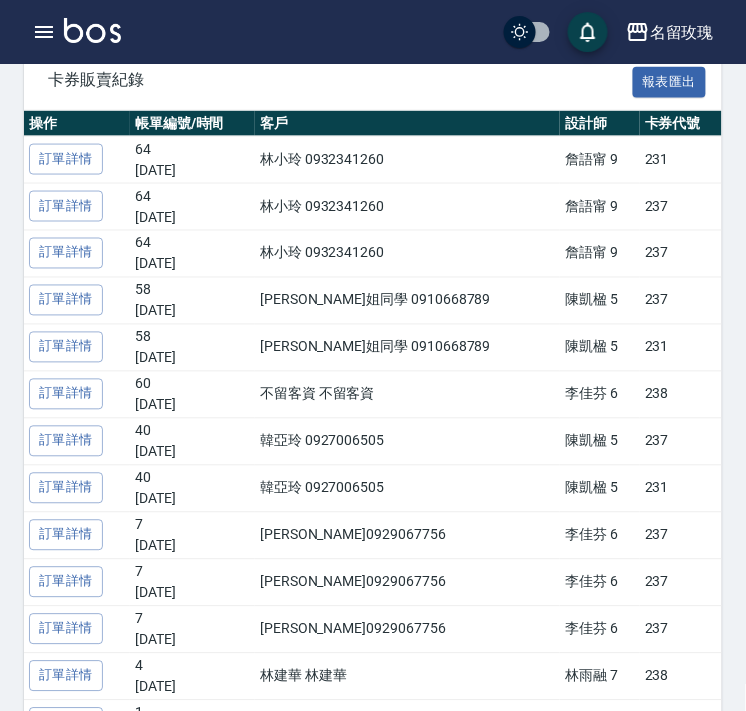 scroll, scrollTop: 555, scrollLeft: 0, axis: vertical 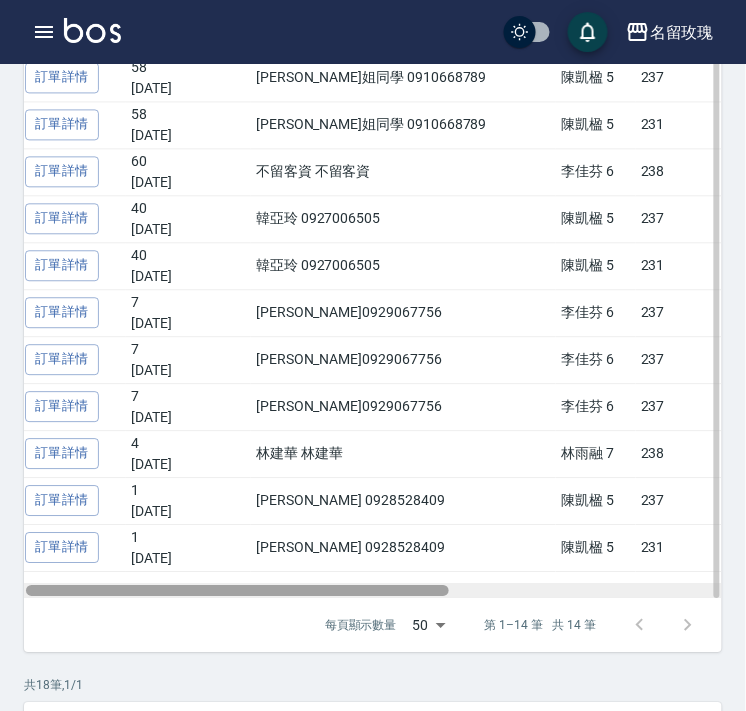 click at bounding box center [237, 591] 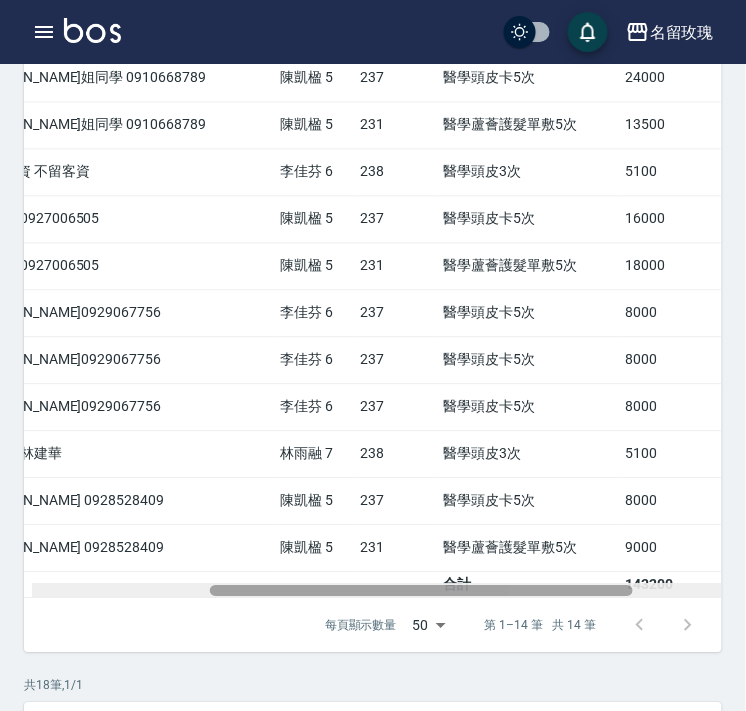 scroll, scrollTop: 0, scrollLeft: 293, axis: horizontal 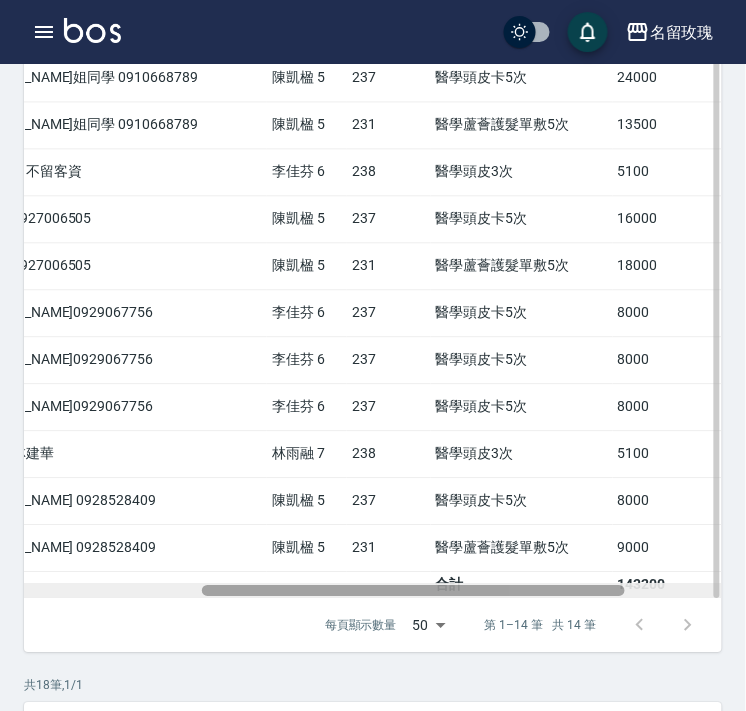 drag, startPoint x: 390, startPoint y: 592, endPoint x: 566, endPoint y: 584, distance: 176.18172 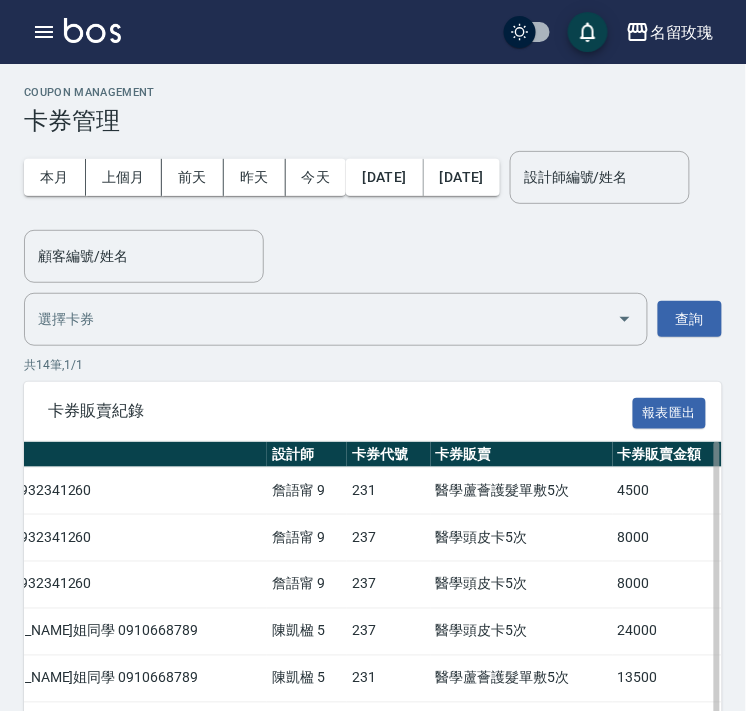 scroll, scrollTop: 0, scrollLeft: 0, axis: both 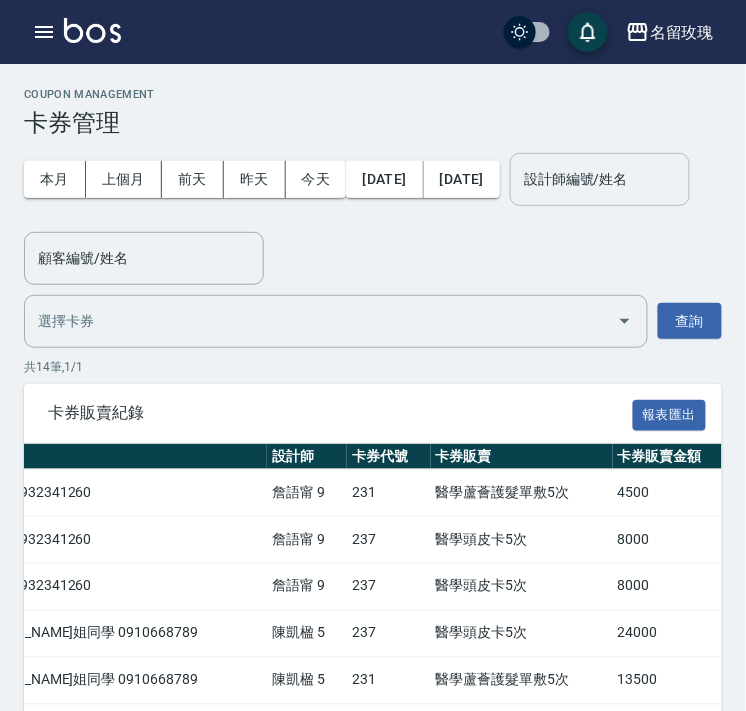 click on "設計師編號/姓名" at bounding box center (600, 179) 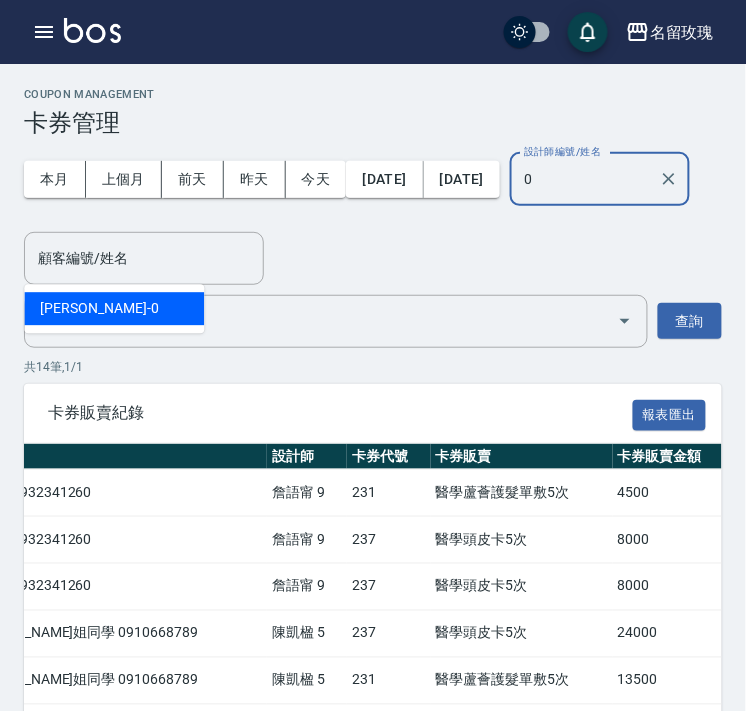 click on "Jerry -0" at bounding box center (114, 308) 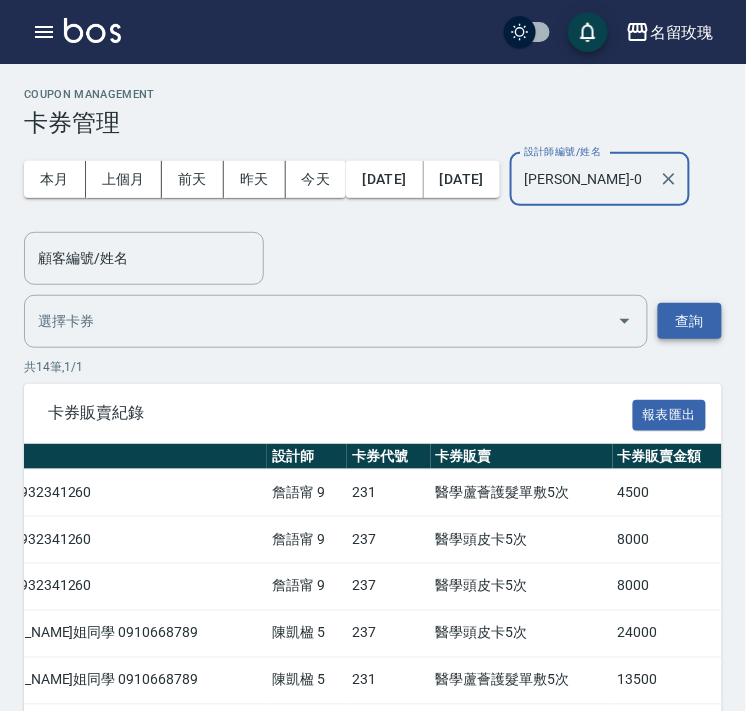 click on "查詢" at bounding box center (690, 321) 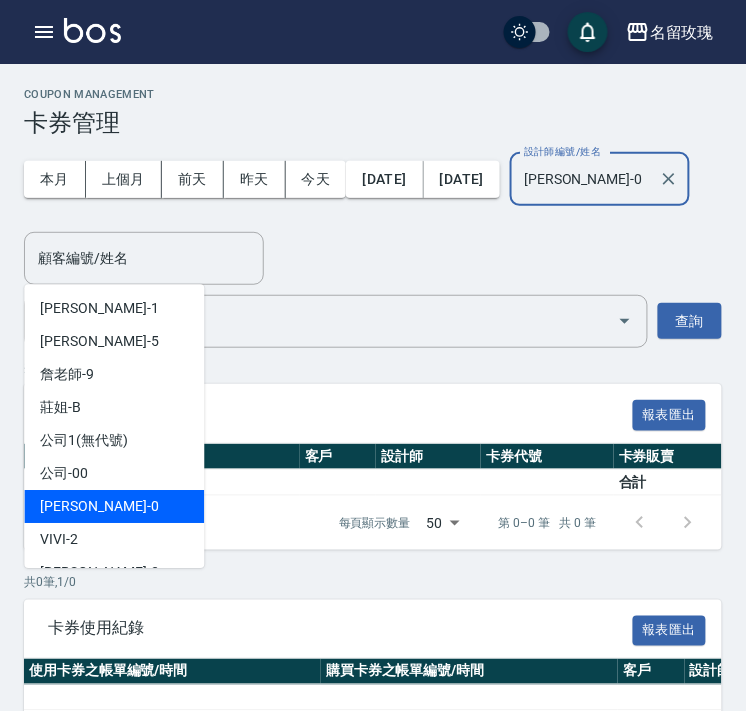 drag, startPoint x: 105, startPoint y: 261, endPoint x: -194, endPoint y: 262, distance: 299.00168 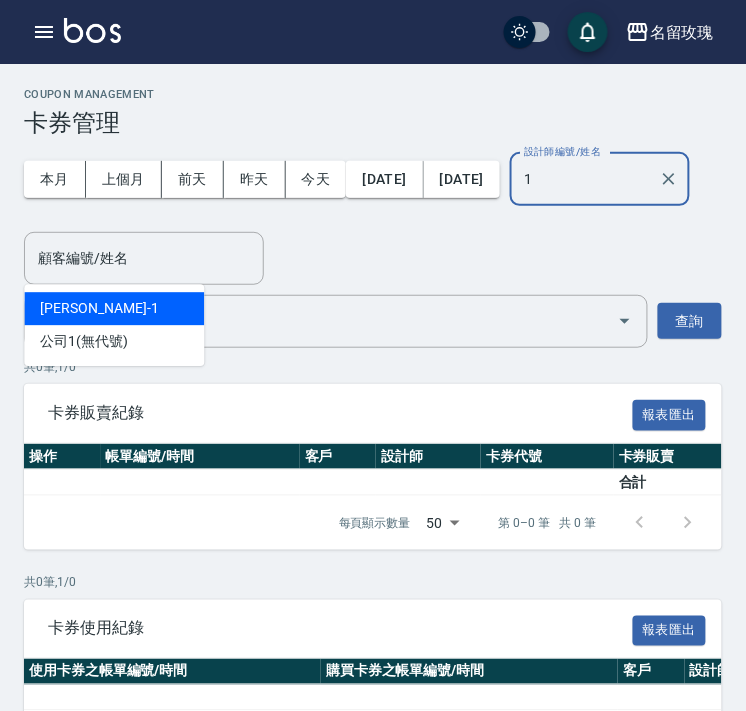 click on "JOYCE -1" at bounding box center [114, 308] 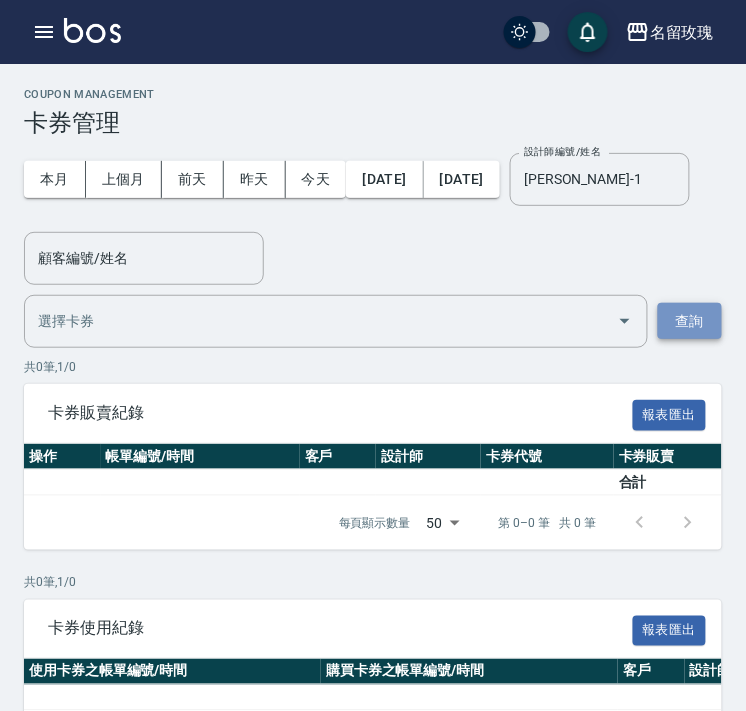 click on "查詢" at bounding box center (690, 321) 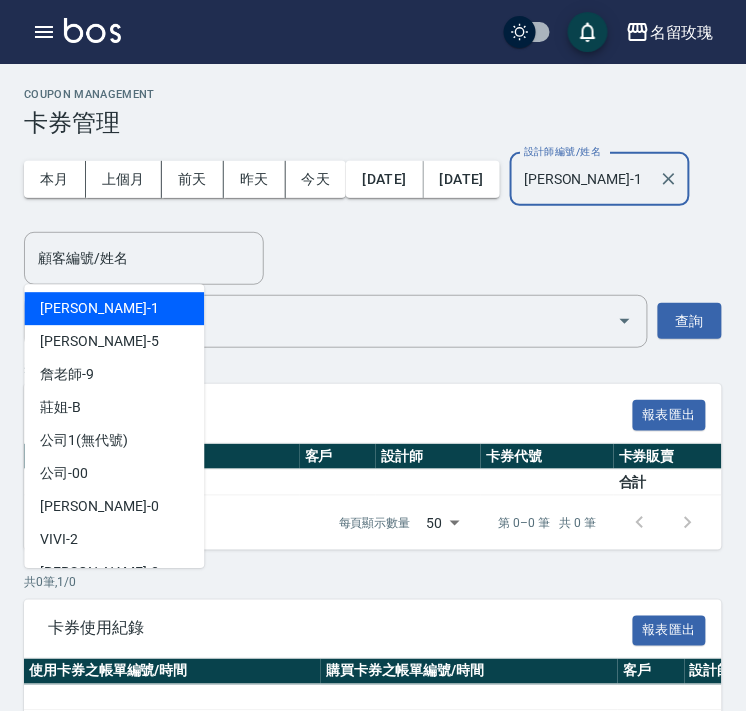 drag, startPoint x: 140, startPoint y: 263, endPoint x: -164, endPoint y: 243, distance: 304.6572 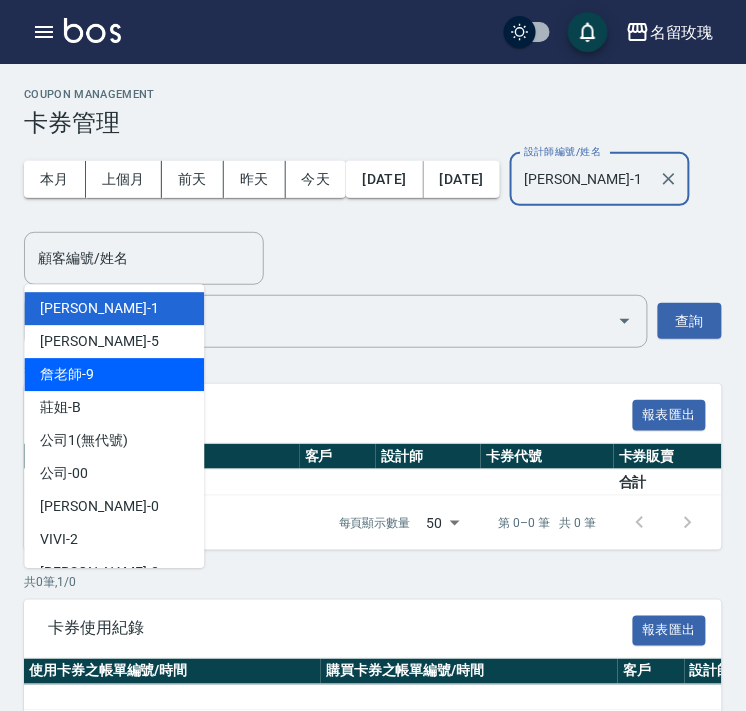 drag, startPoint x: 106, startPoint y: 364, endPoint x: 102, endPoint y: 390, distance: 26.305893 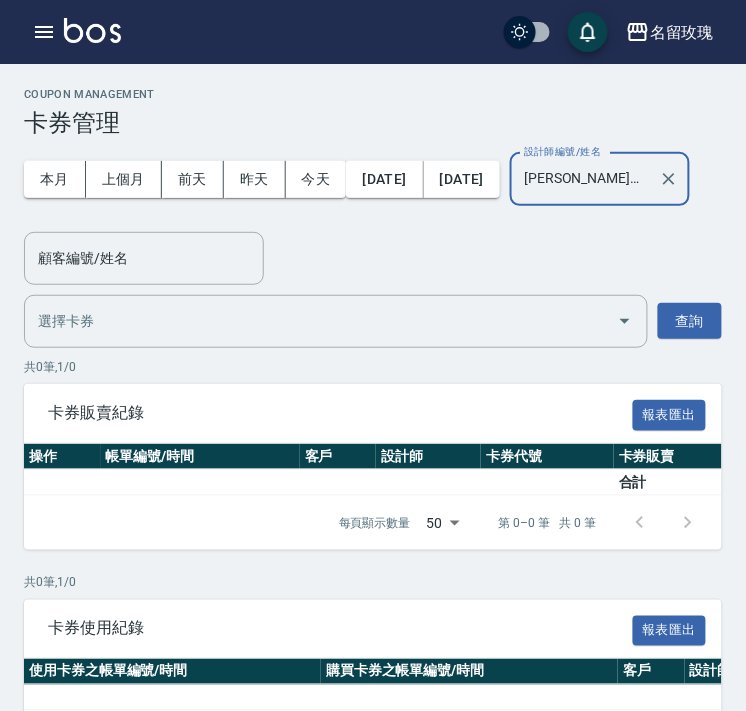 drag, startPoint x: -138, startPoint y: 228, endPoint x: -221, endPoint y: 232, distance: 83.09633 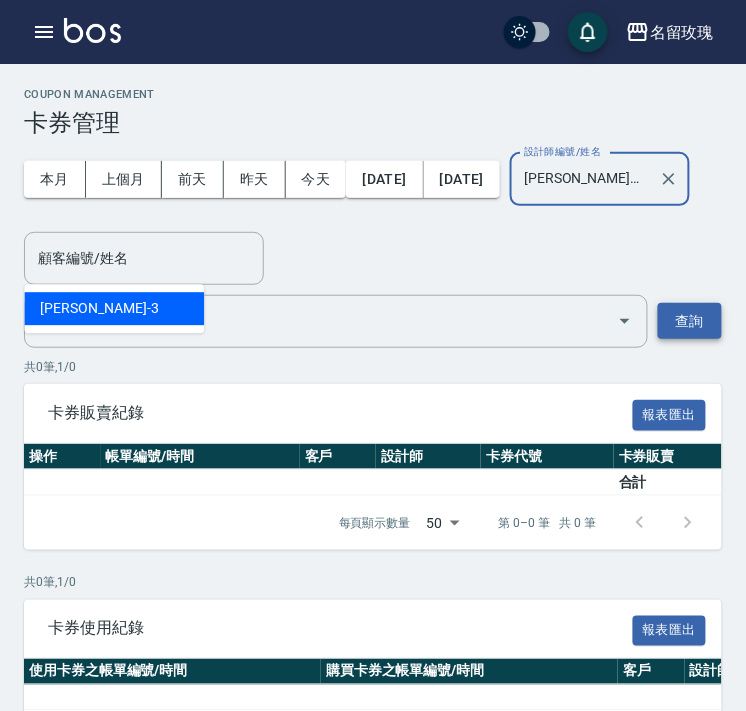 click on "查詢" at bounding box center (690, 321) 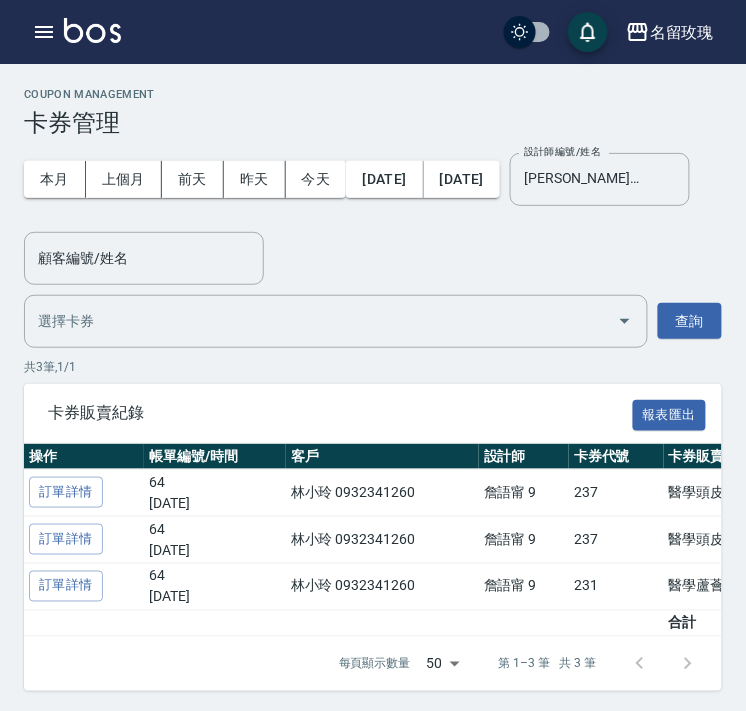 drag, startPoint x: 120, startPoint y: 248, endPoint x: -194, endPoint y: 248, distance: 314 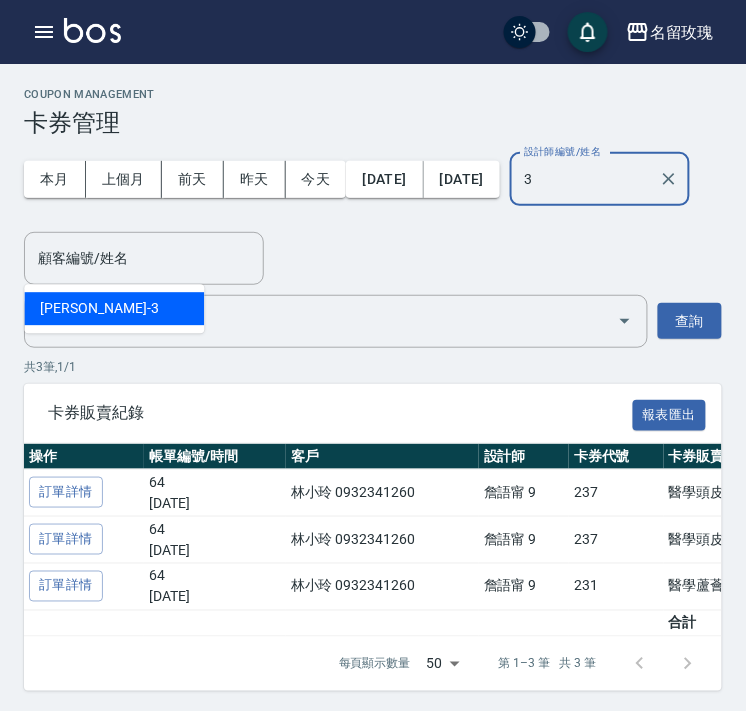 click on "Jenny -3" at bounding box center (114, 308) 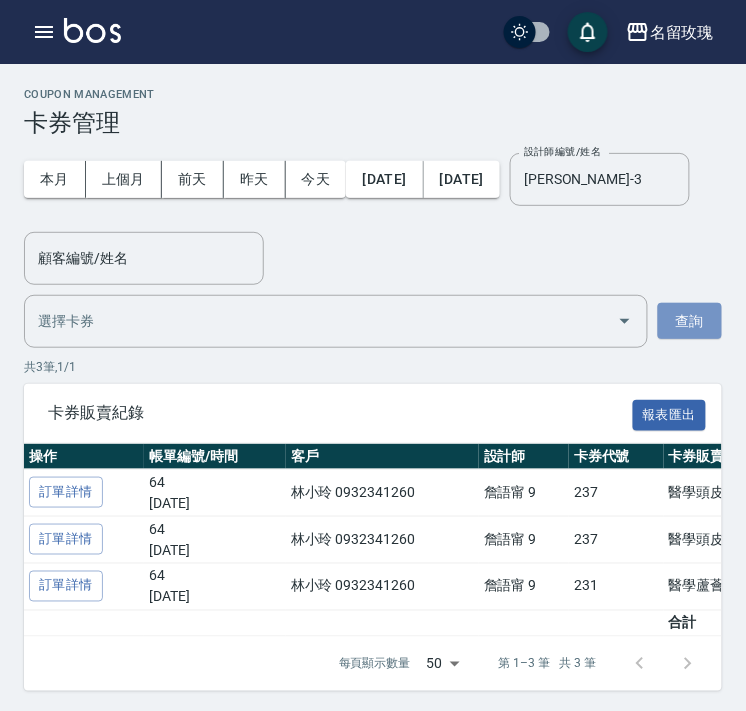click on "查詢" at bounding box center [690, 321] 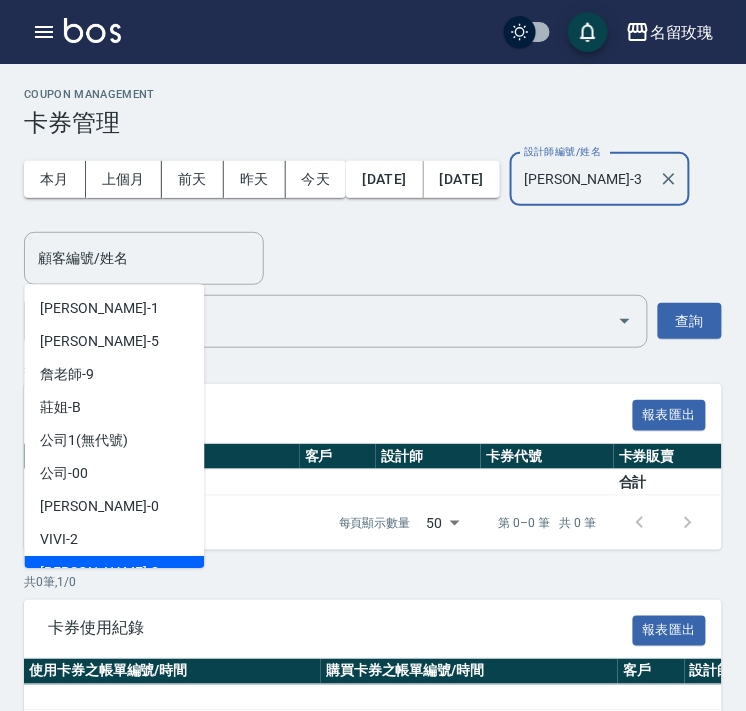 drag, startPoint x: 134, startPoint y: 253, endPoint x: -227, endPoint y: 253, distance: 361 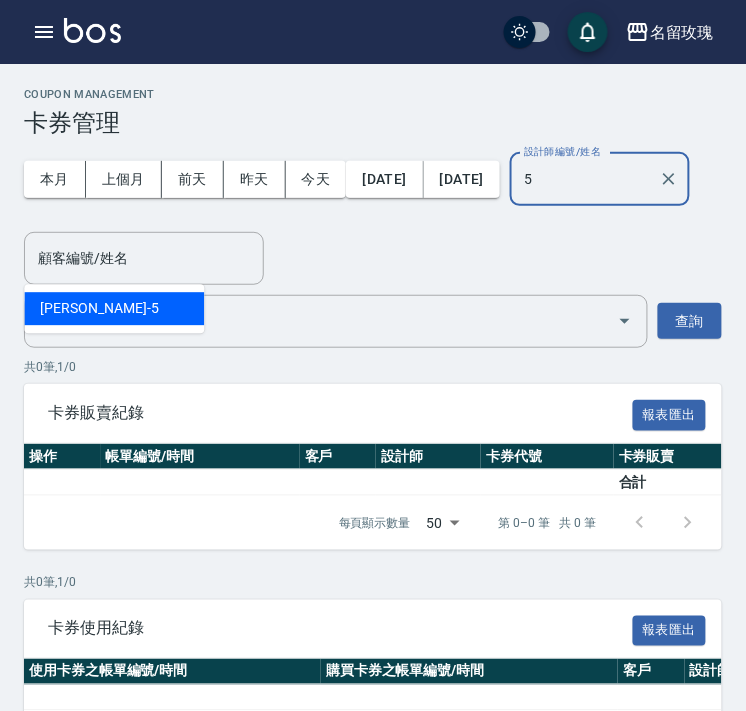 scroll, scrollTop: 0, scrollLeft: 0, axis: both 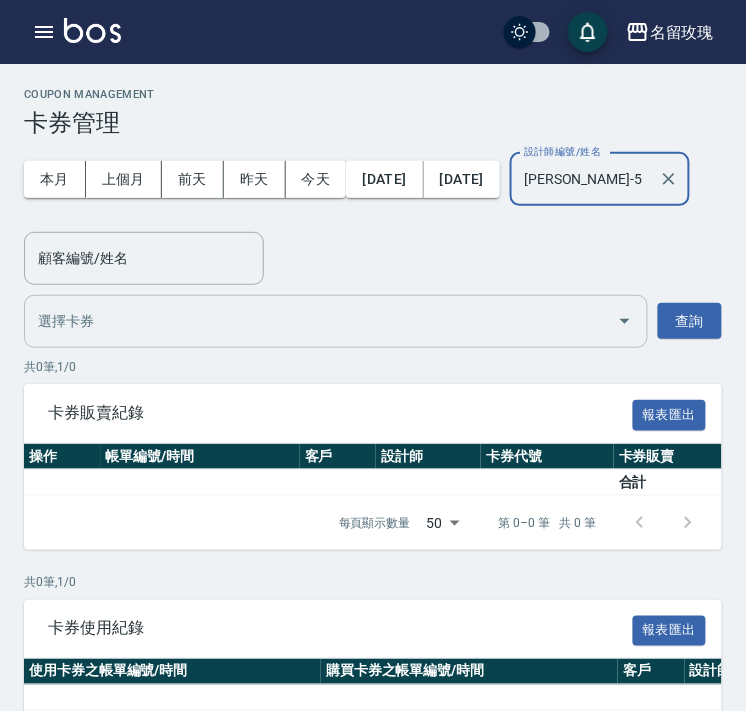 drag, startPoint x: 672, startPoint y: 327, endPoint x: 648, endPoint y: 327, distance: 24 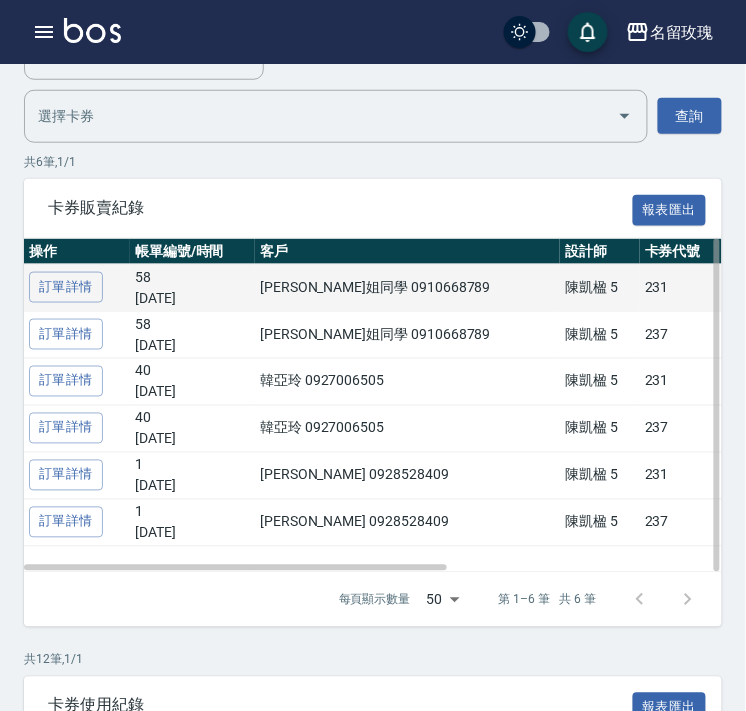 scroll, scrollTop: 222, scrollLeft: 0, axis: vertical 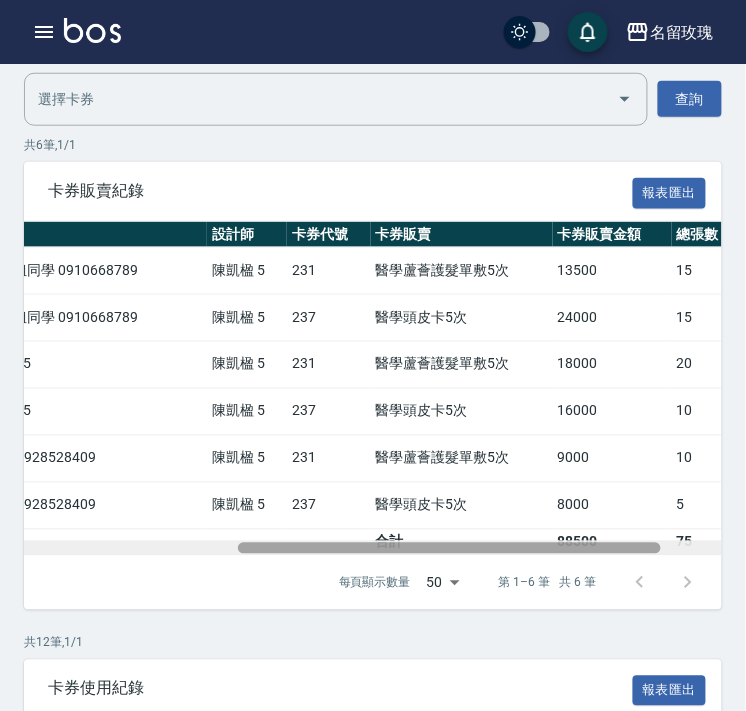 drag, startPoint x: 425, startPoint y: 552, endPoint x: 640, endPoint y: 566, distance: 215.45534 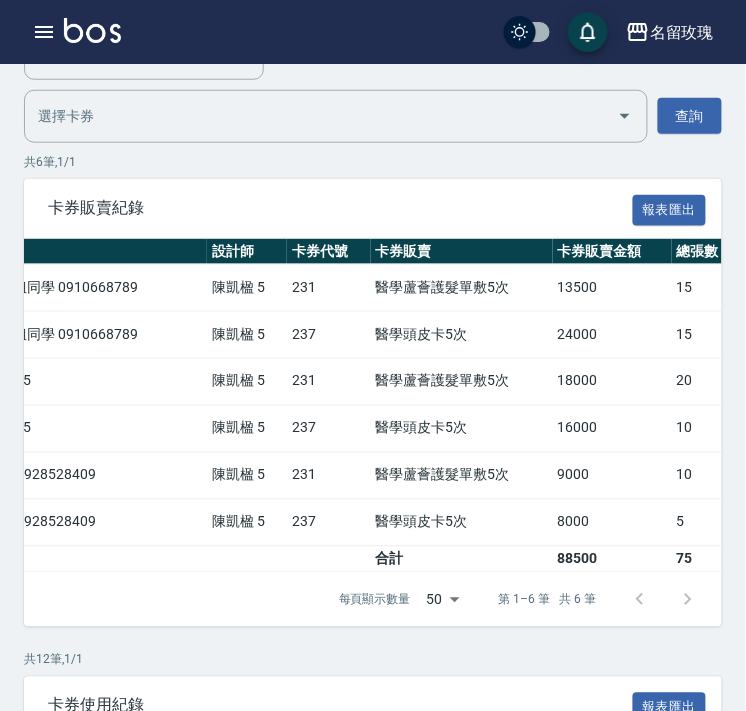 scroll, scrollTop: 0, scrollLeft: 0, axis: both 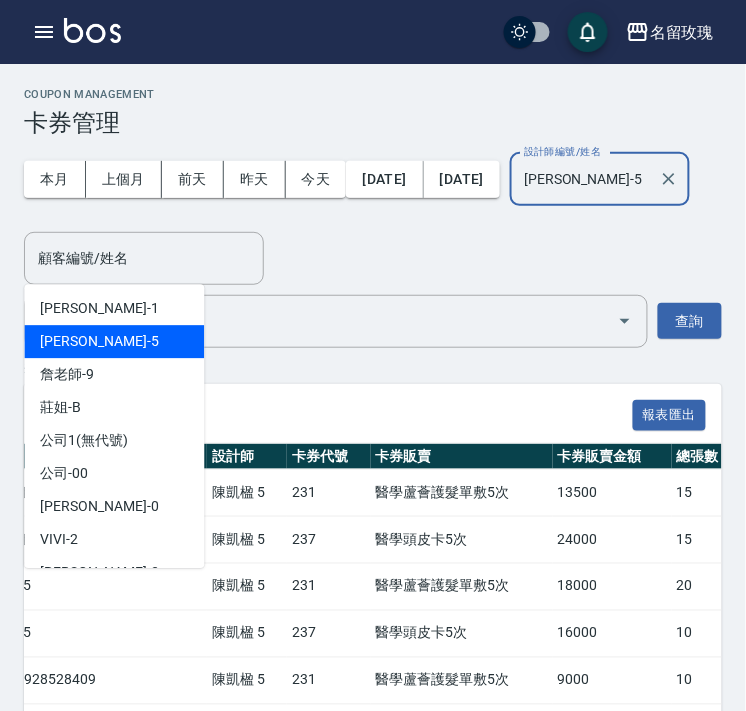 drag, startPoint x: 114, startPoint y: 257, endPoint x: -215, endPoint y: 256, distance: 329.00153 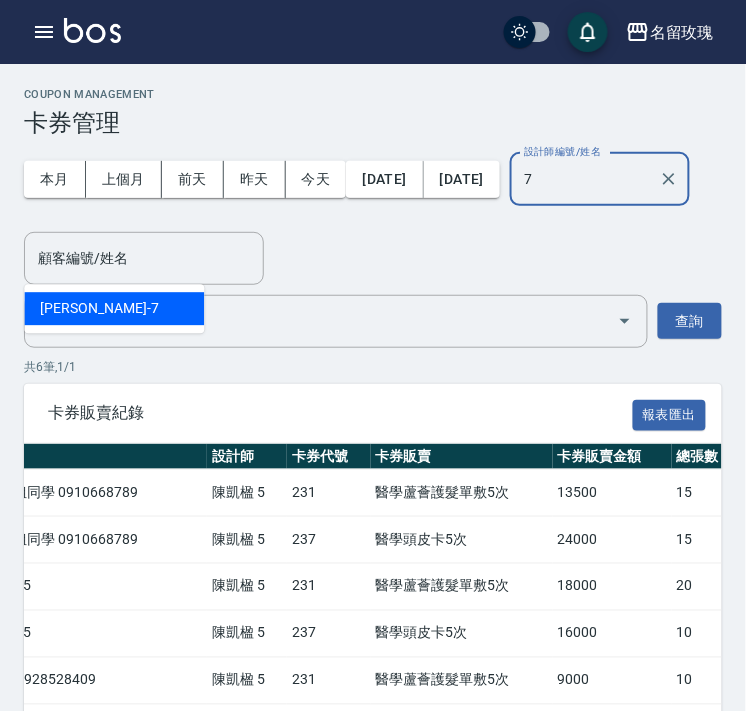 click on "[PERSON_NAME] -7" at bounding box center [114, 308] 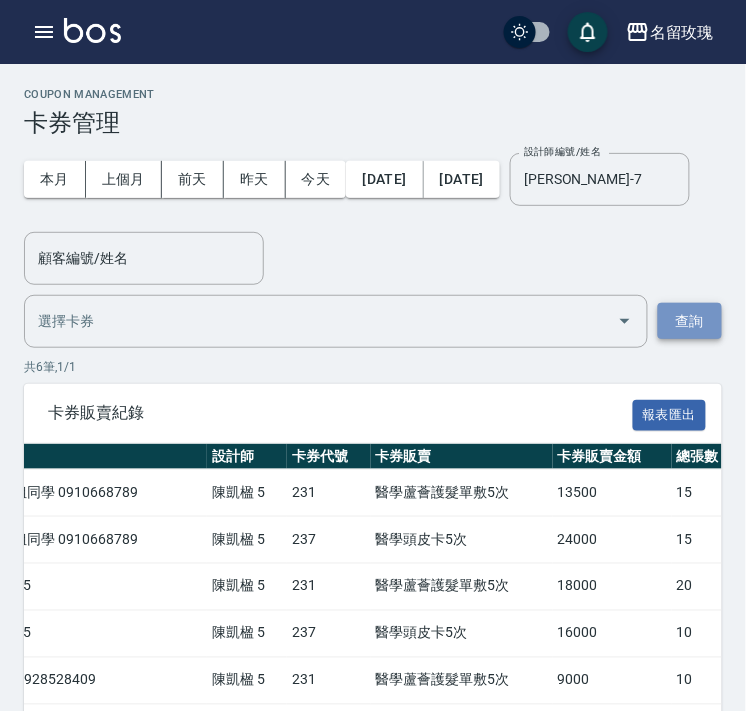 click on "查詢" at bounding box center [690, 321] 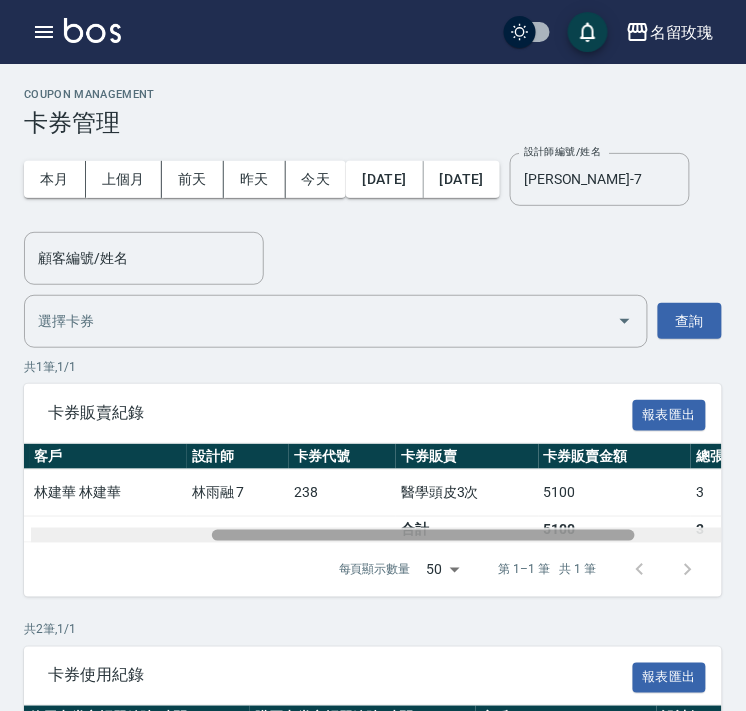 scroll, scrollTop: 0, scrollLeft: 297, axis: horizontal 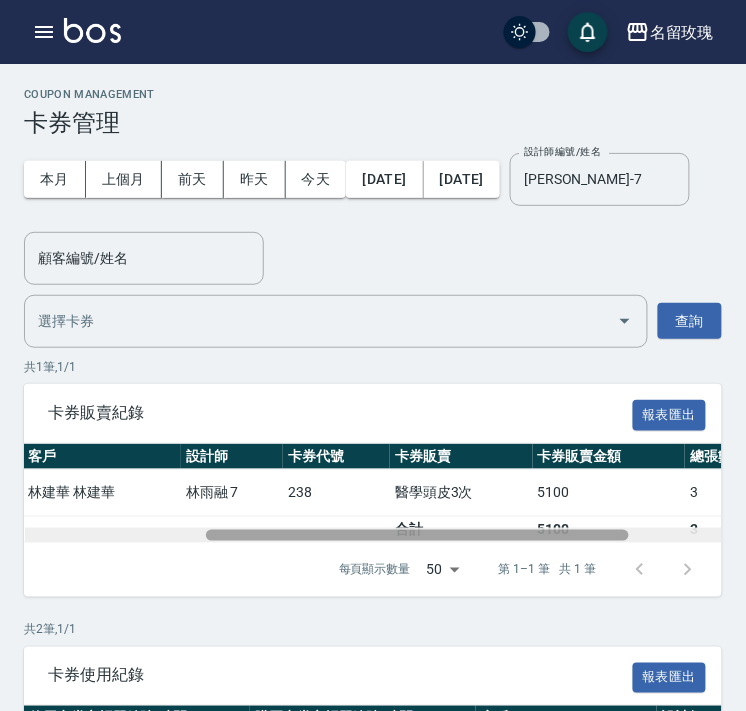drag, startPoint x: 425, startPoint y: 536, endPoint x: 606, endPoint y: 536, distance: 181 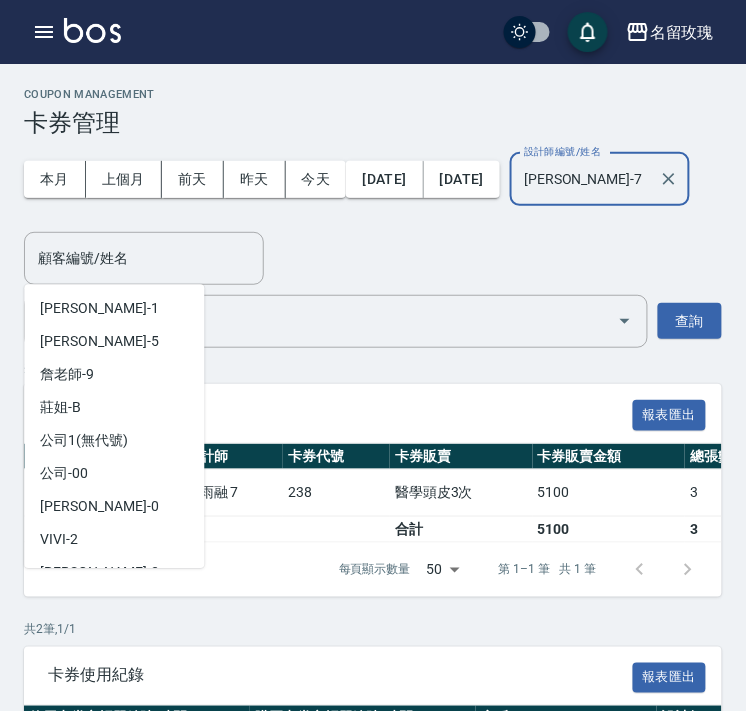 drag, startPoint x: 146, startPoint y: 256, endPoint x: -145, endPoint y: 255, distance: 291.0017 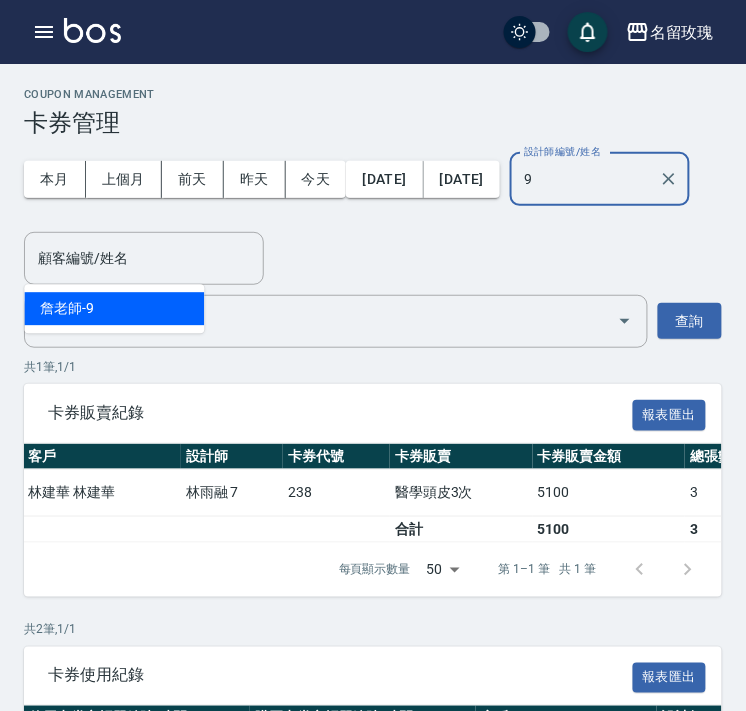 scroll, scrollTop: 0, scrollLeft: 0, axis: both 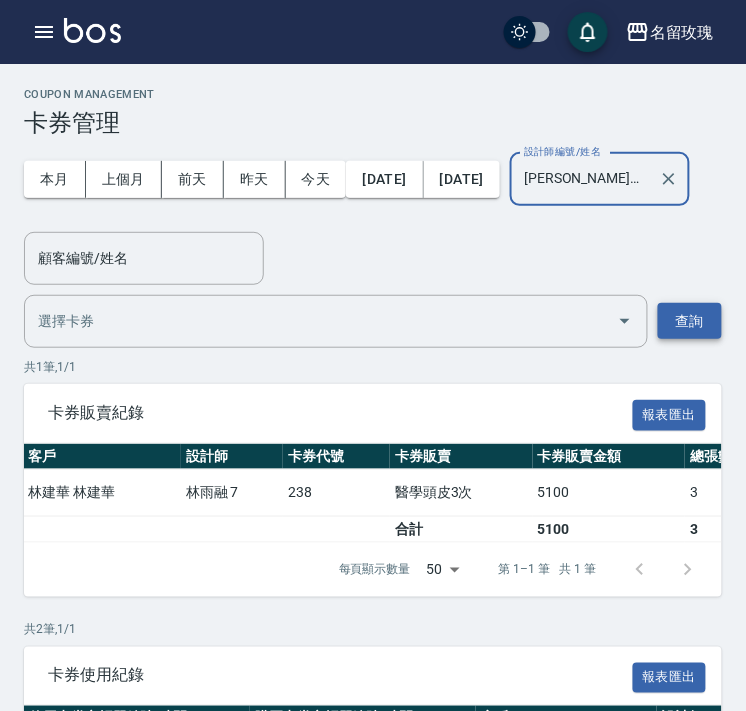 type on "[PERSON_NAME]老師-9" 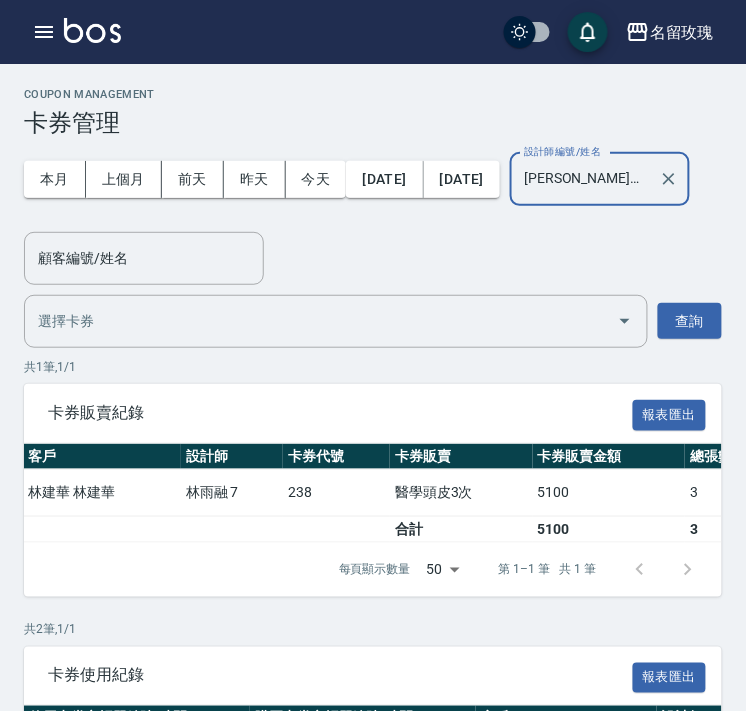 click on "查詢" at bounding box center [690, 321] 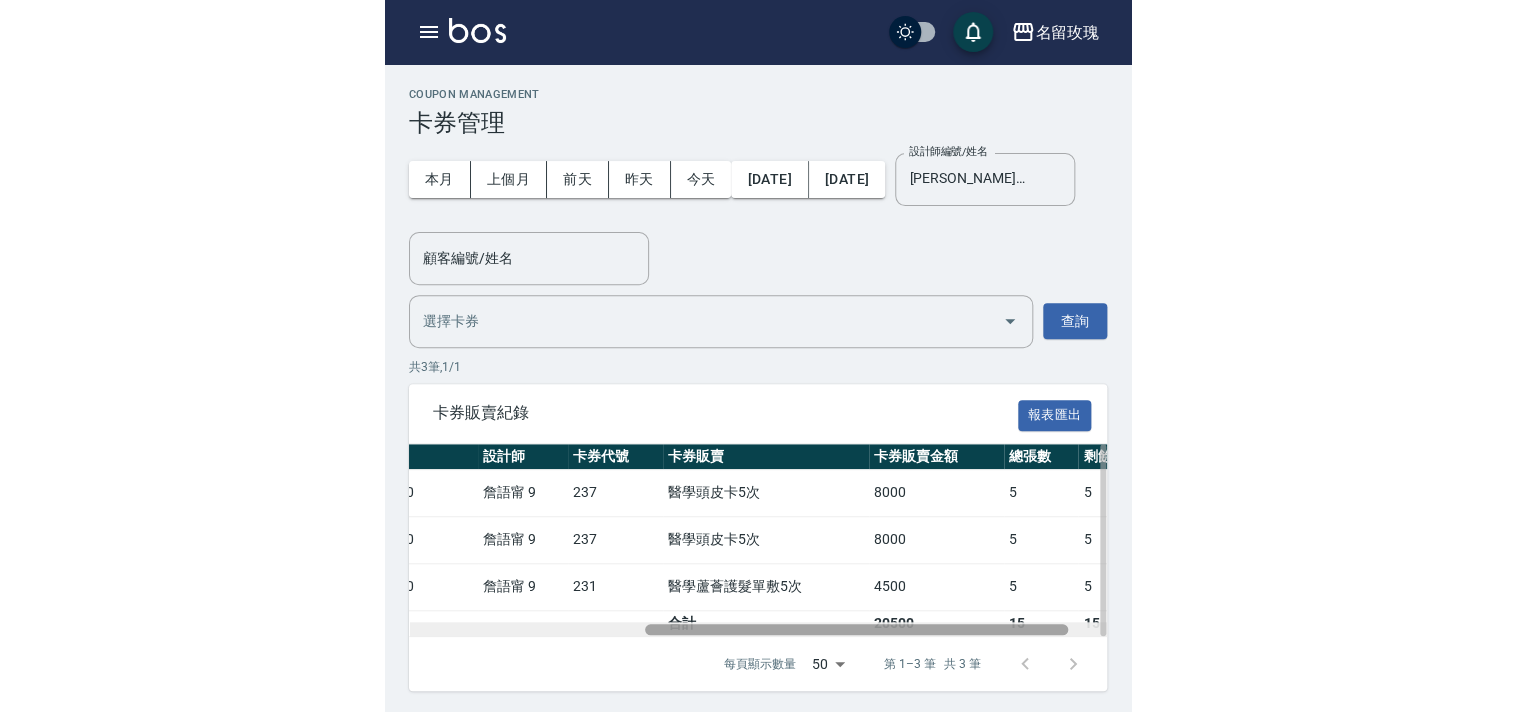 scroll, scrollTop: 0, scrollLeft: 390, axis: horizontal 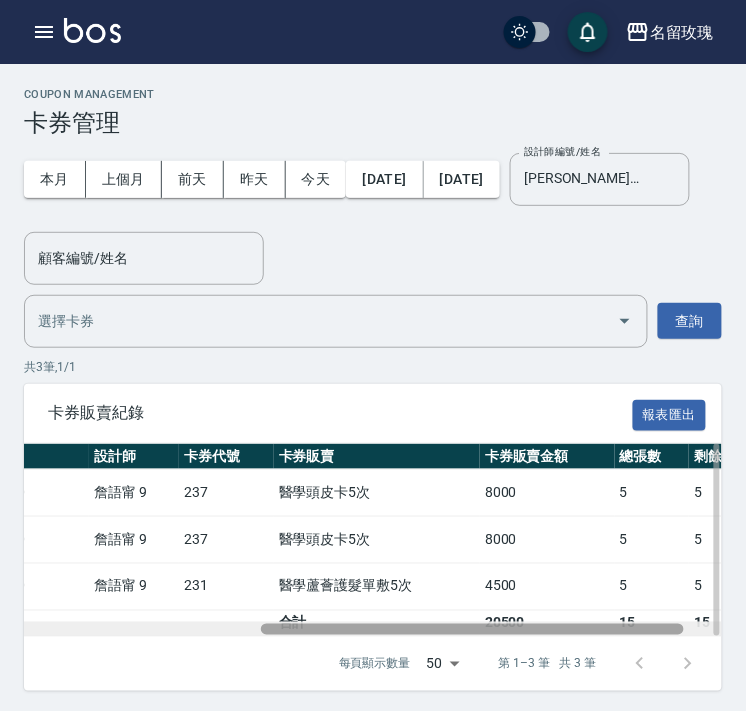 drag, startPoint x: 427, startPoint y: 627, endPoint x: 664, endPoint y: 632, distance: 237.05273 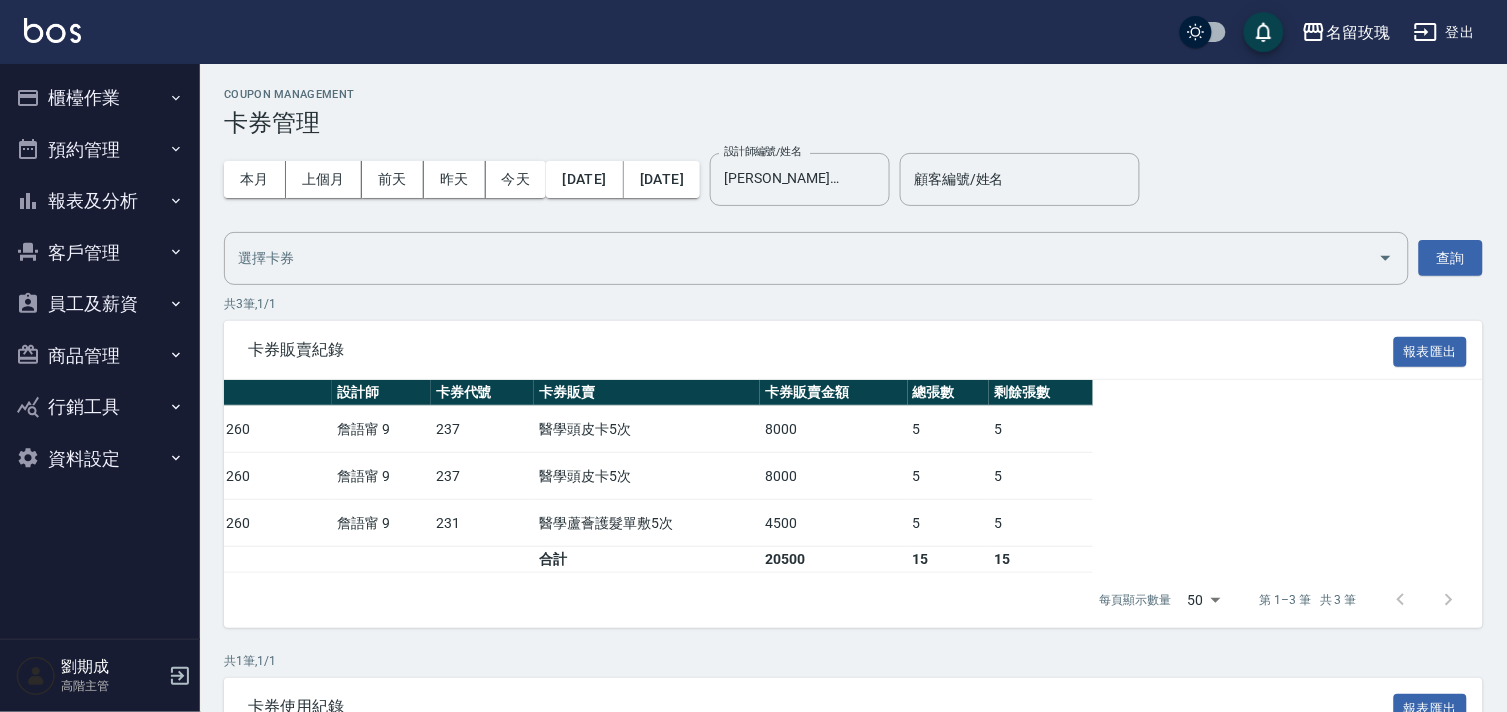 click on "登出" at bounding box center [1444, 32] 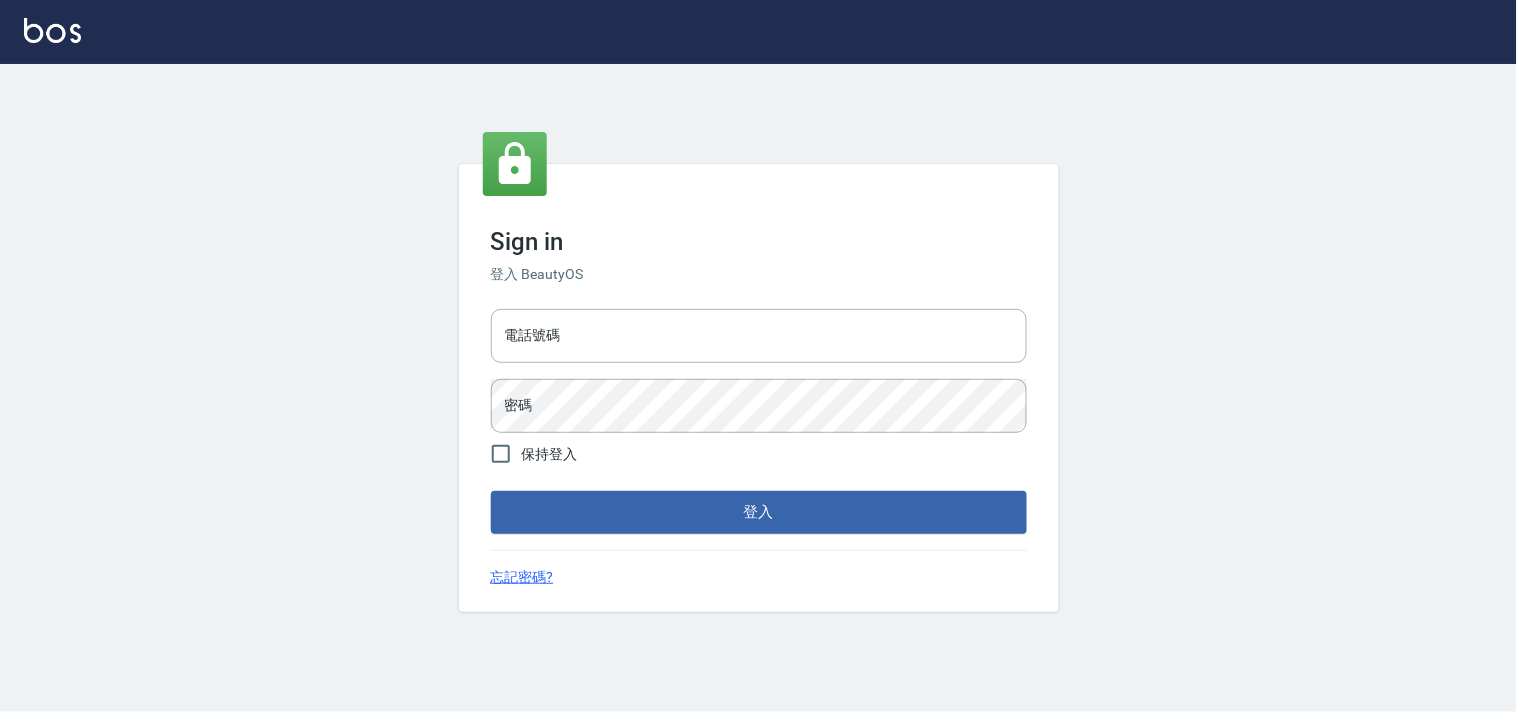 type on "28261007" 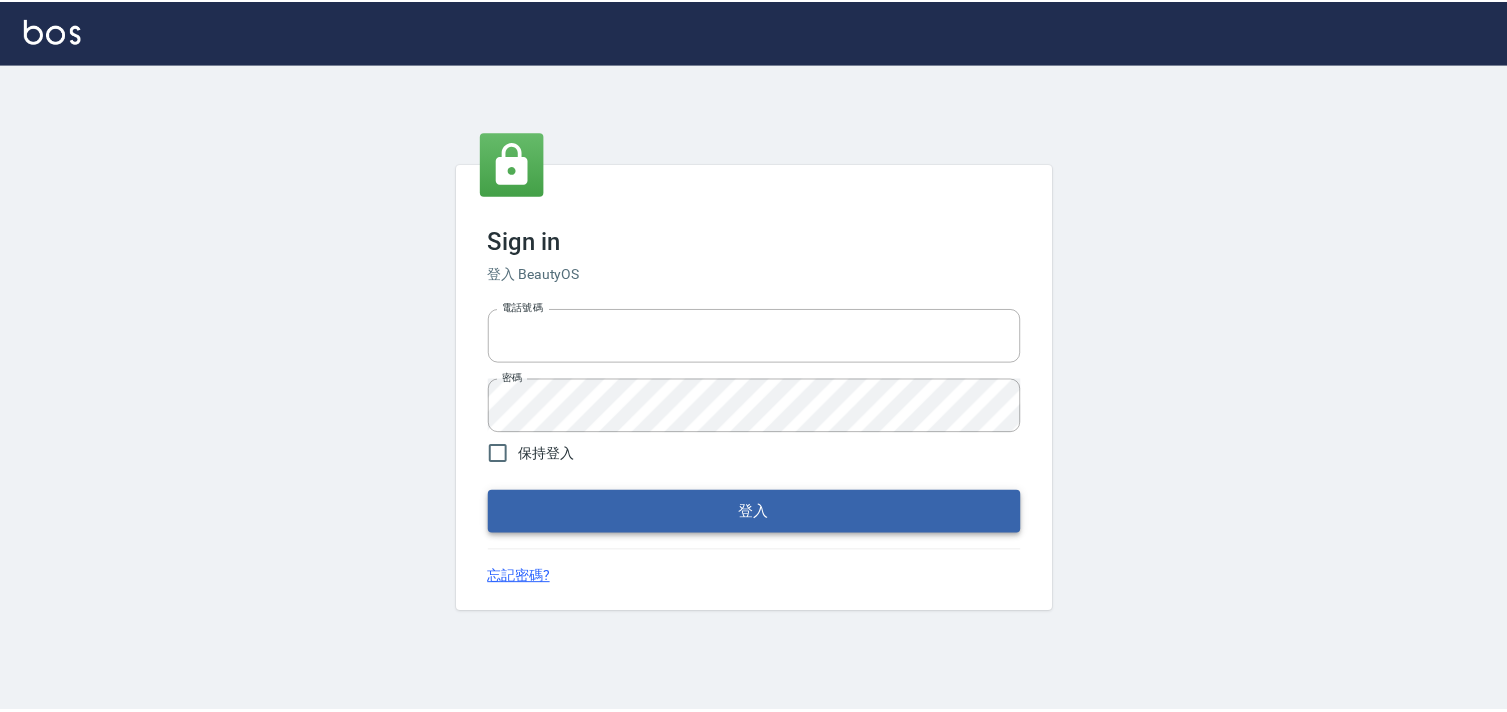 scroll, scrollTop: 0, scrollLeft: 0, axis: both 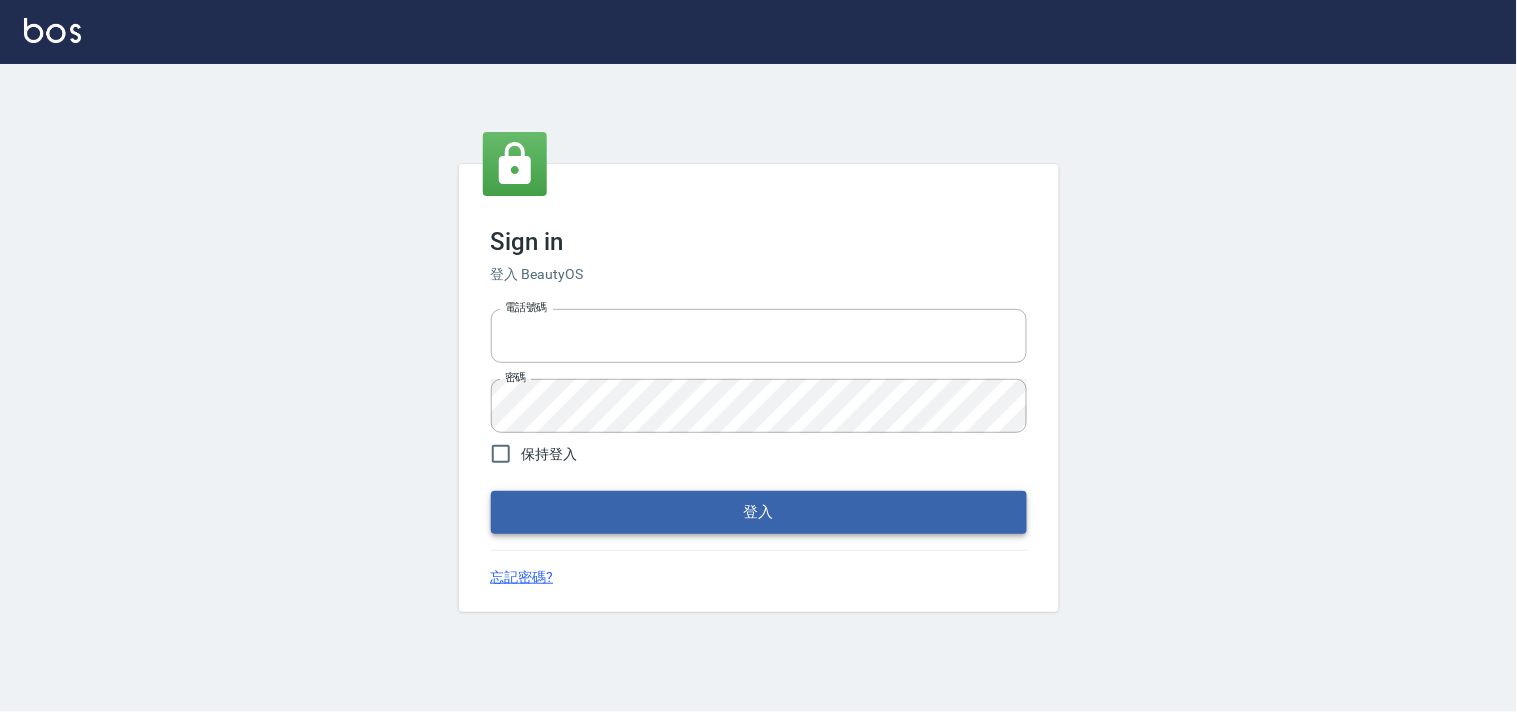 type on "28261007" 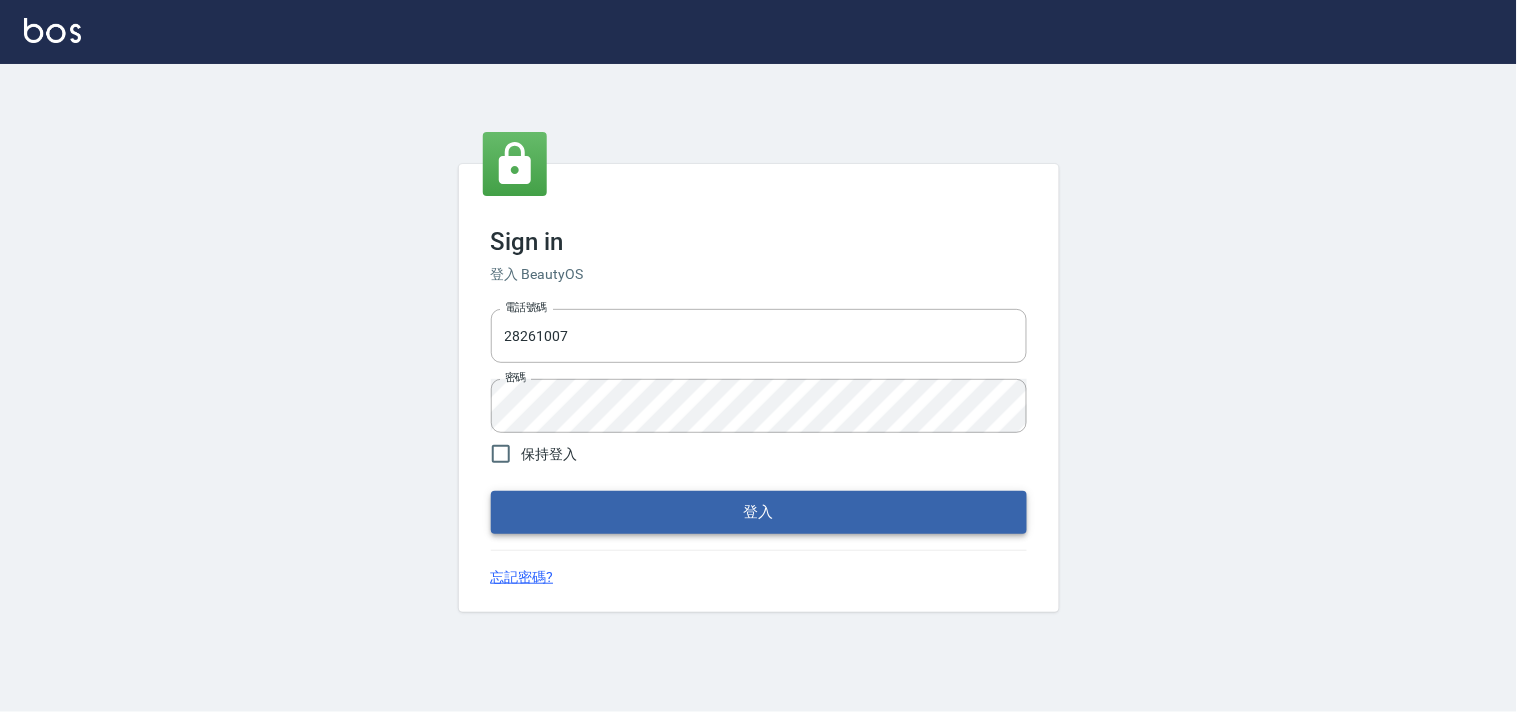 click on "登入" at bounding box center [759, 512] 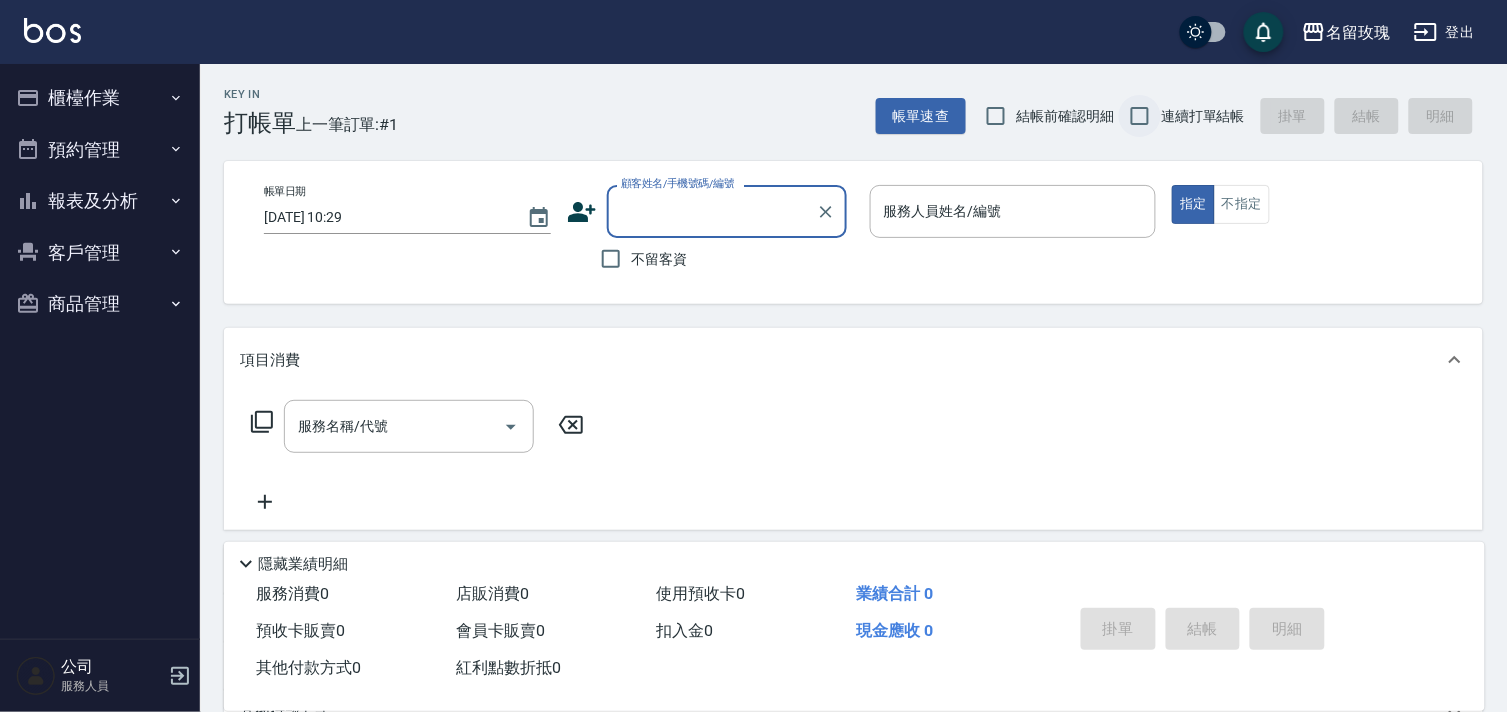drag, startPoint x: 1035, startPoint y: 112, endPoint x: 1121, endPoint y: 125, distance: 86.977005 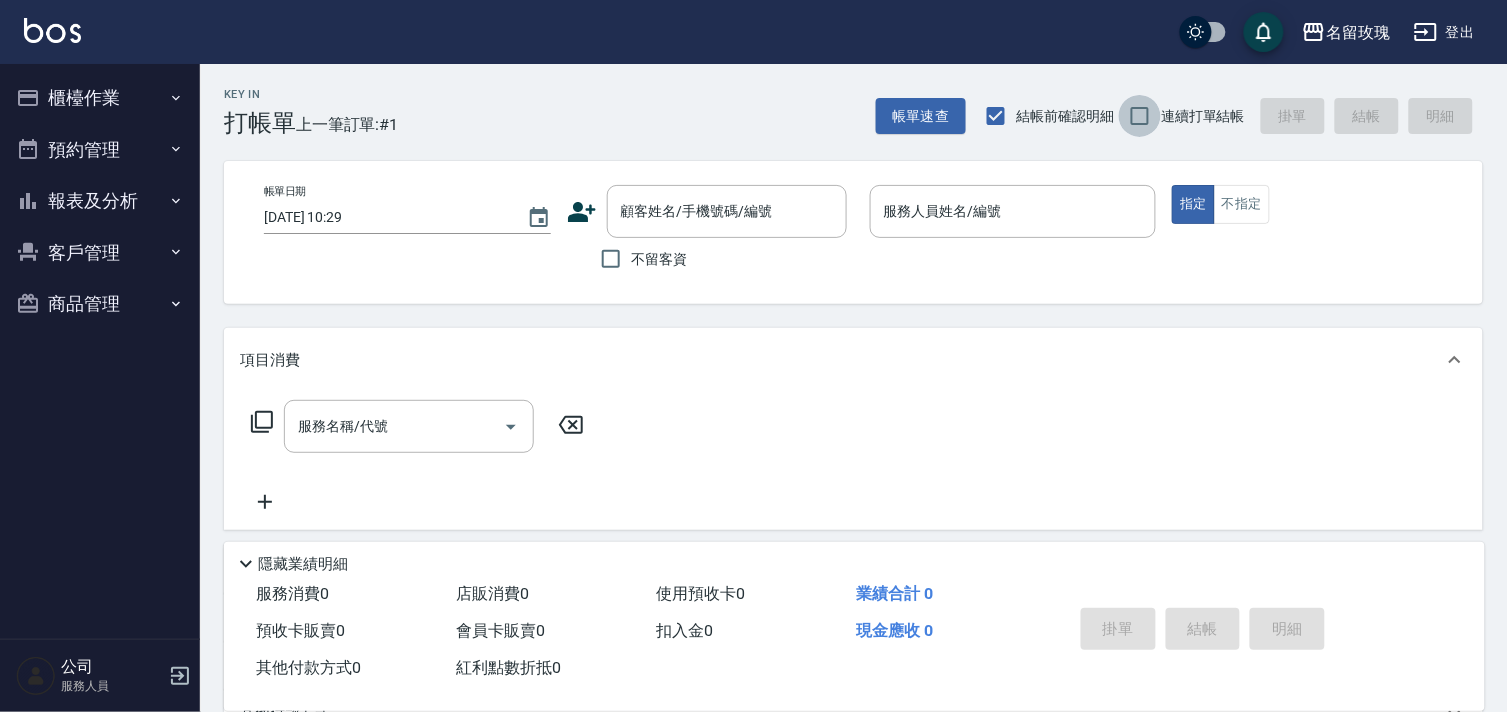 click on "連續打單結帳" at bounding box center [1140, 116] 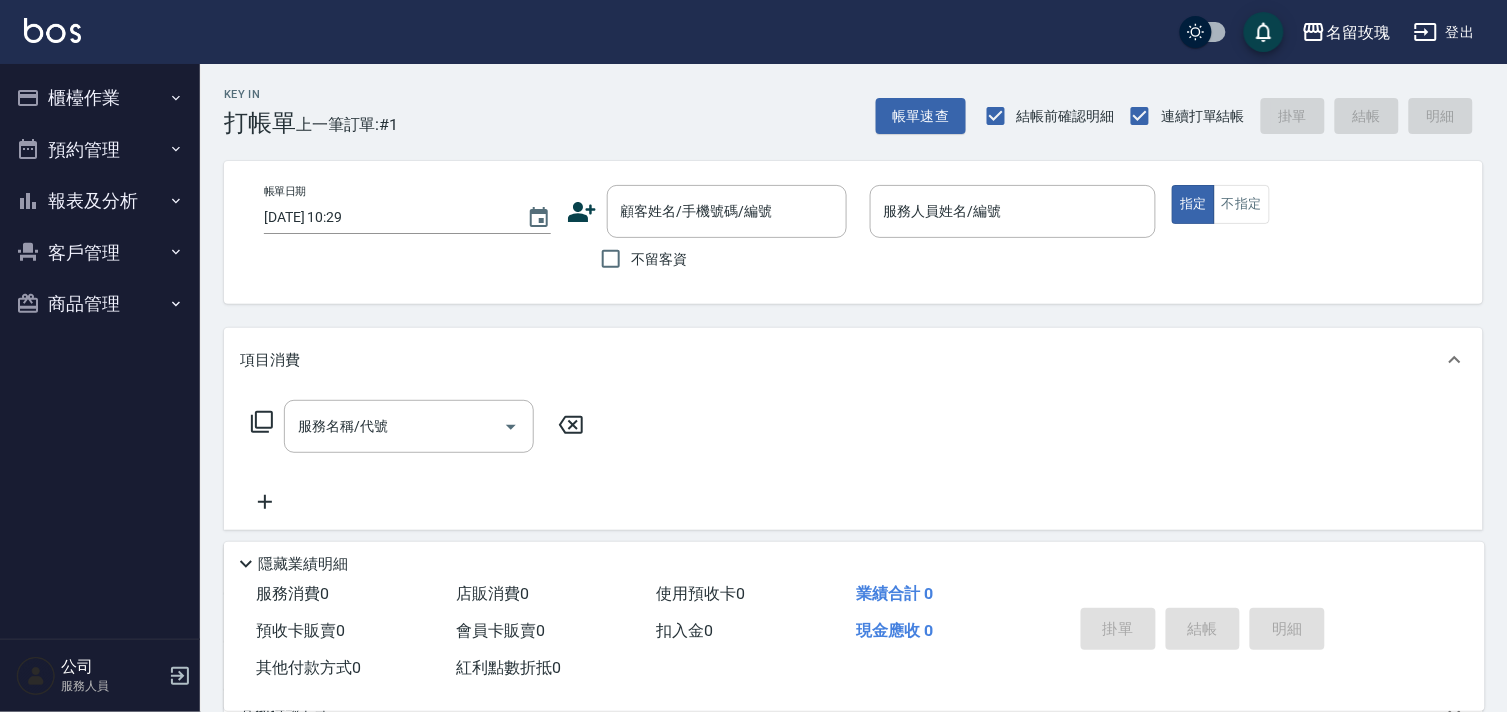 click on "不留客資" at bounding box center (660, 259) 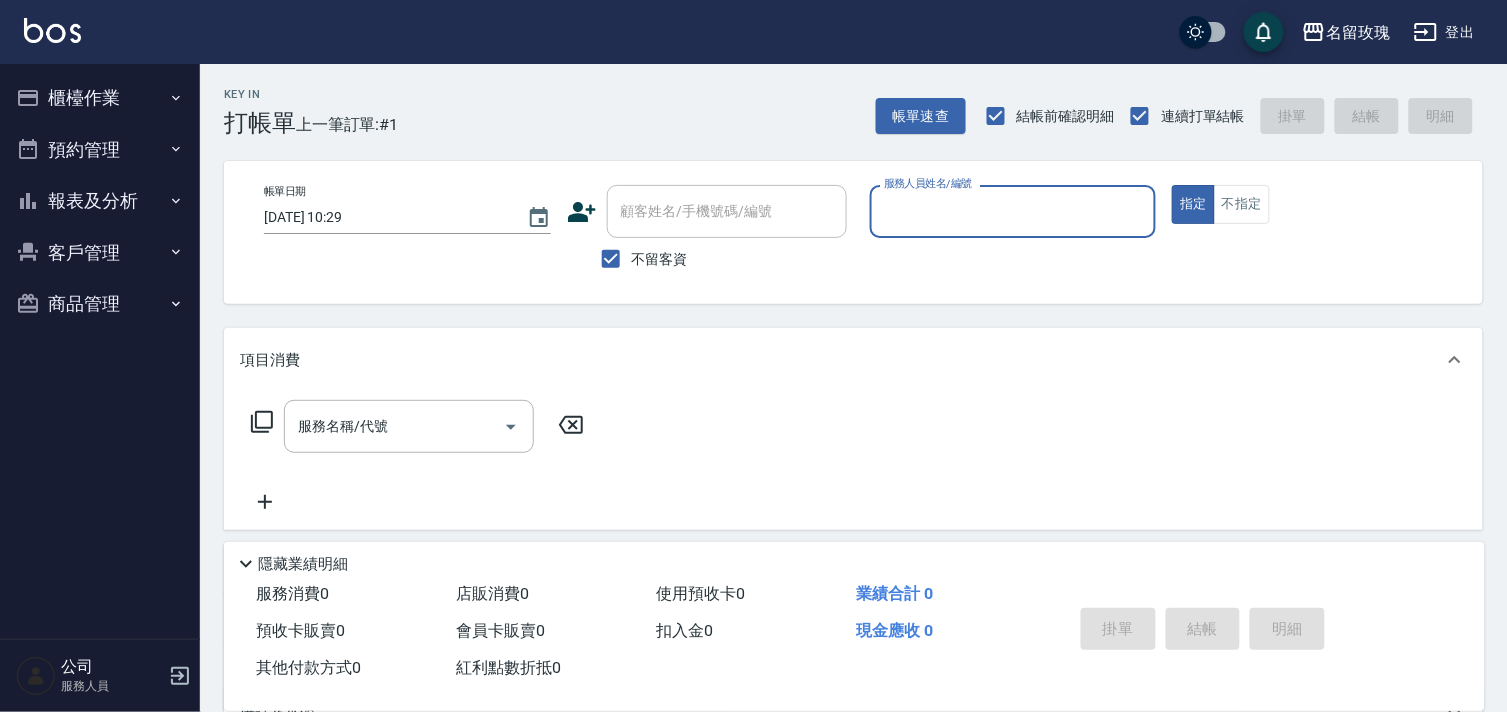 click on "名留玫瑰 登出" at bounding box center [753, 32] 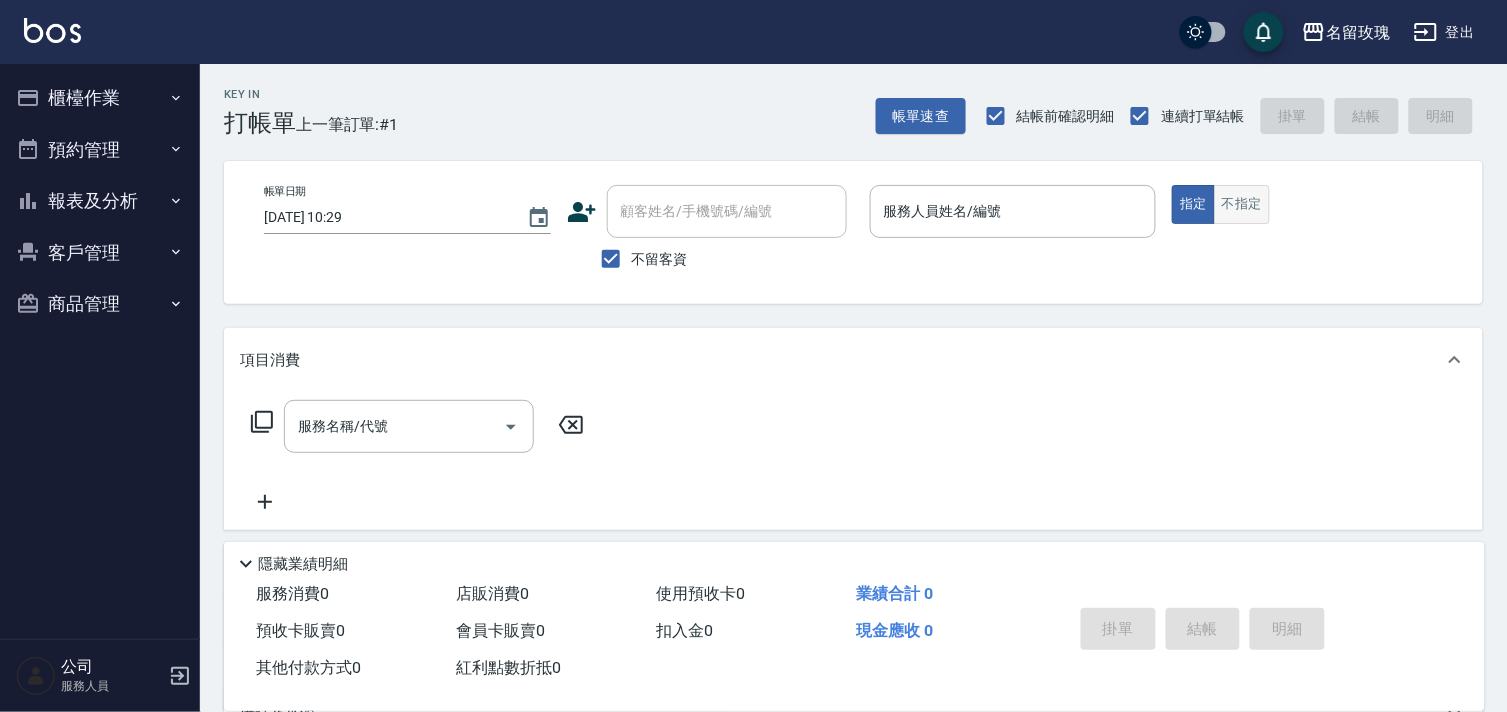 drag, startPoint x: 1275, startPoint y: 243, endPoint x: 1235, endPoint y: 220, distance: 46.141087 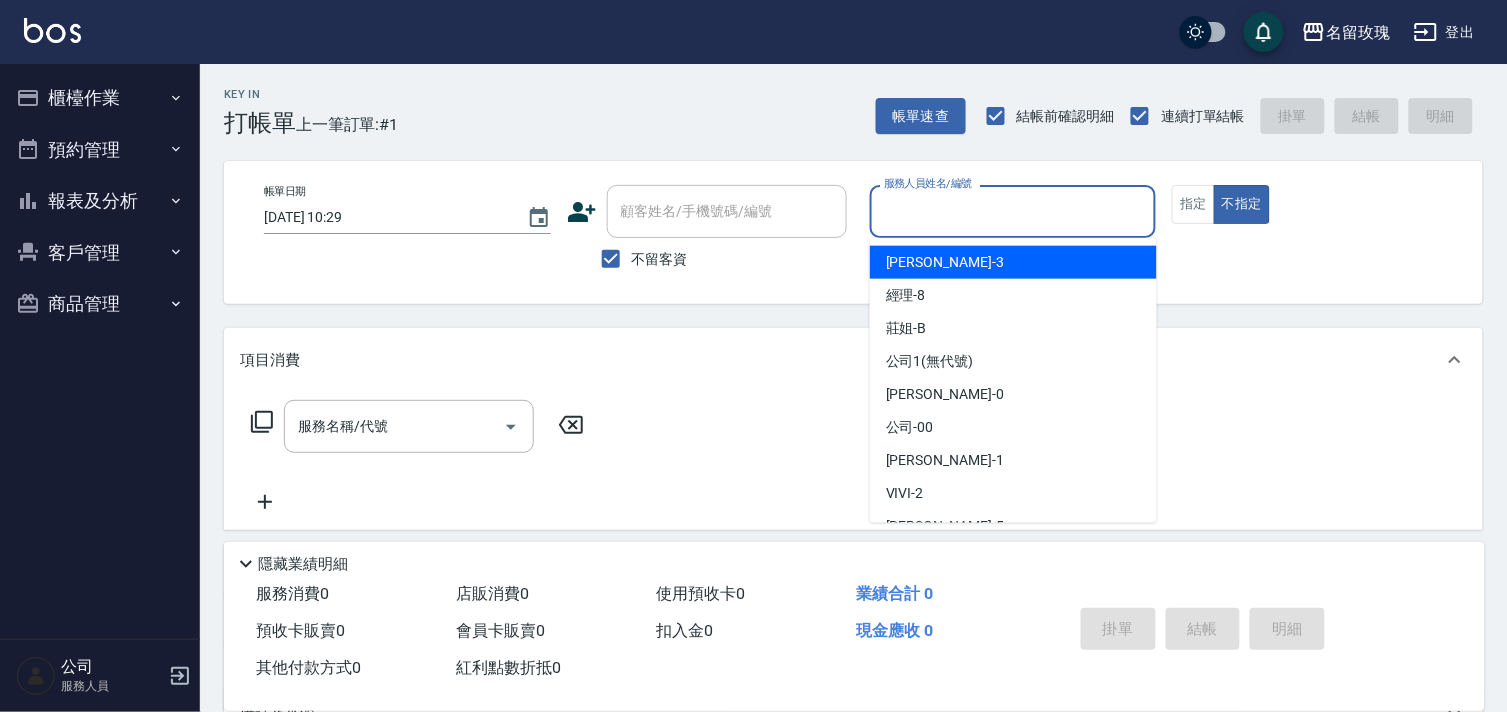 click on "服務人員姓名/編號" at bounding box center [1013, 211] 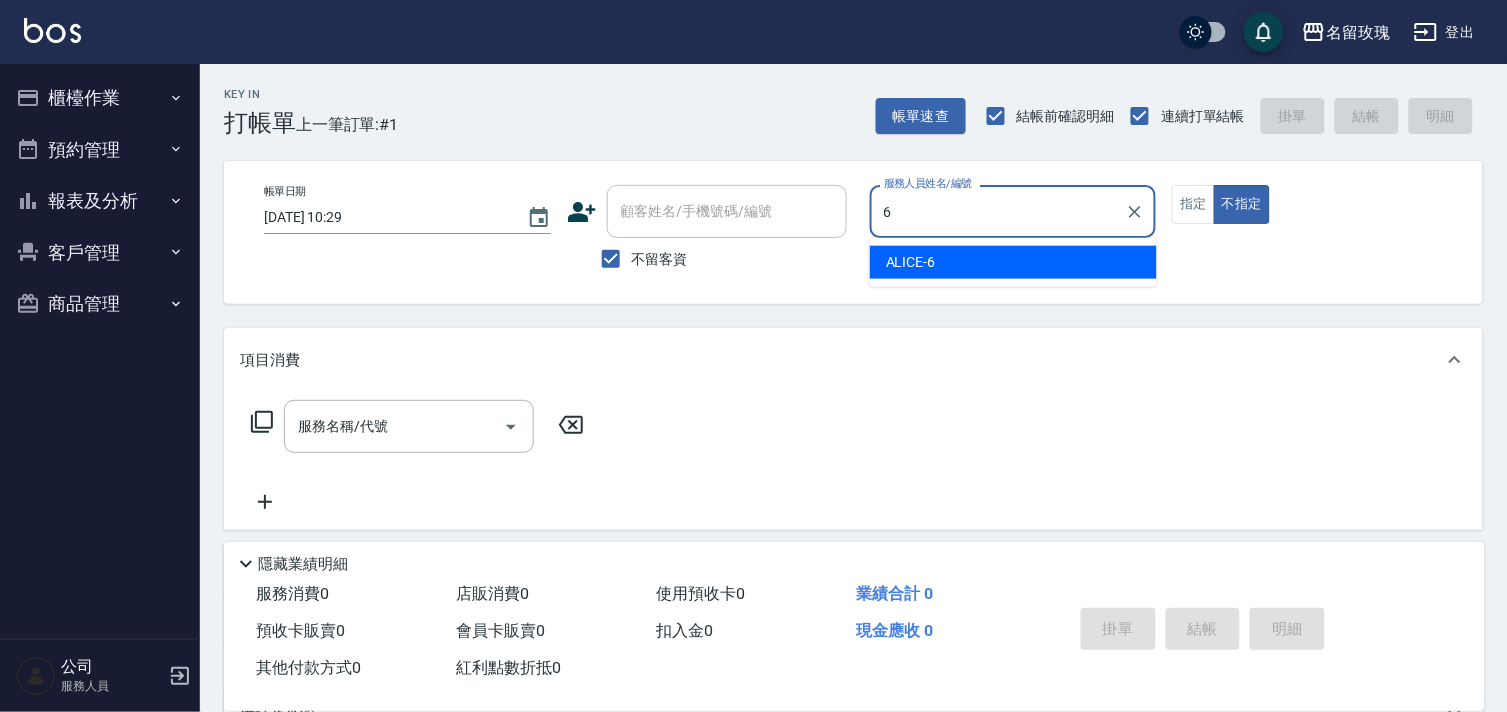 type on "ALICE-6" 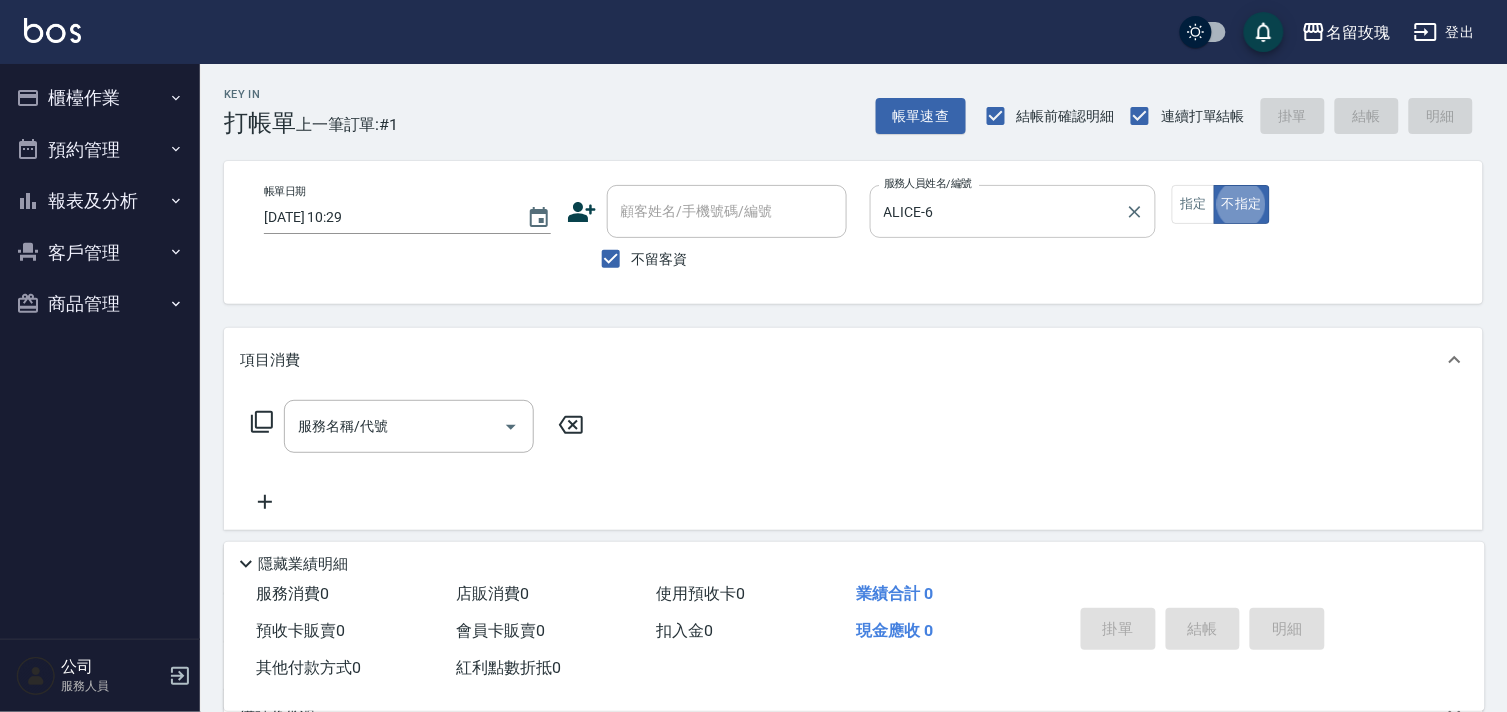 type on "false" 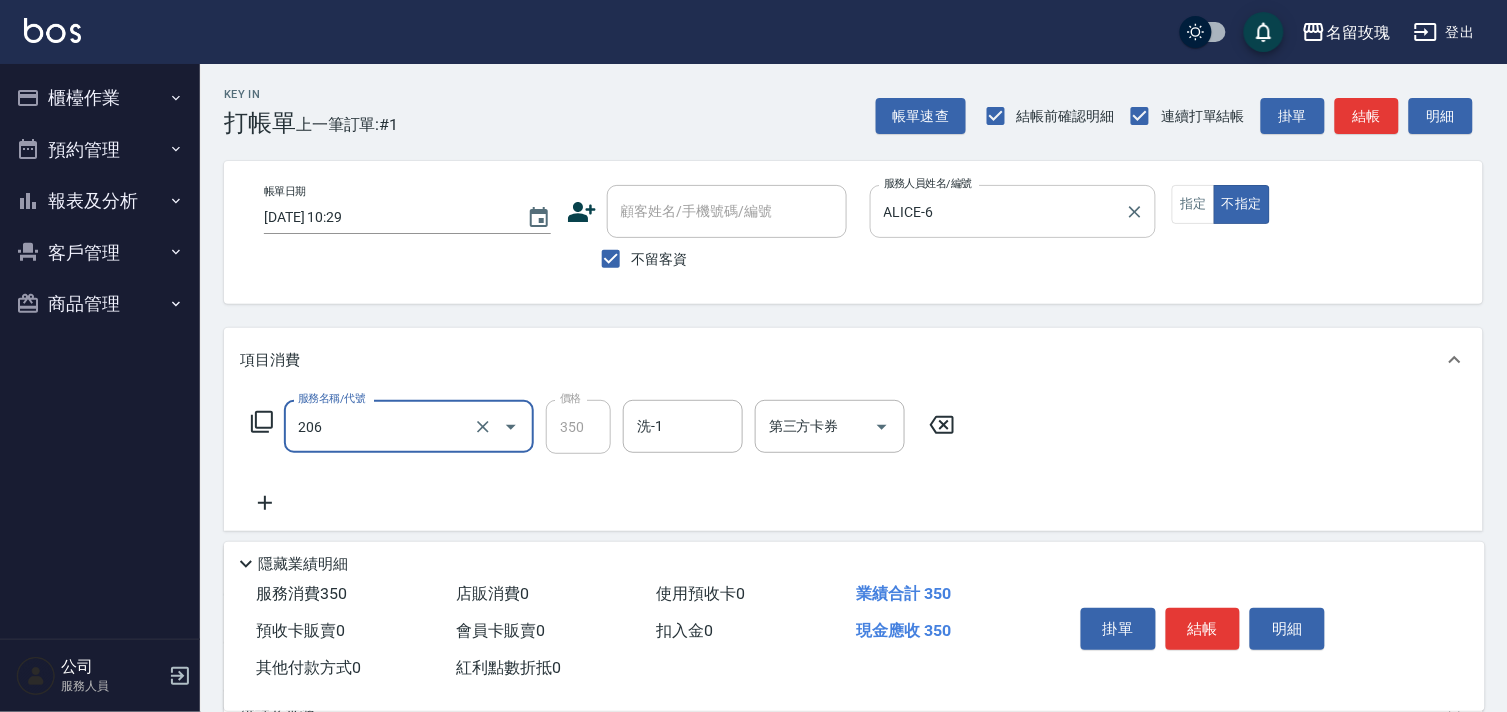 type on "洗髮精油(206)" 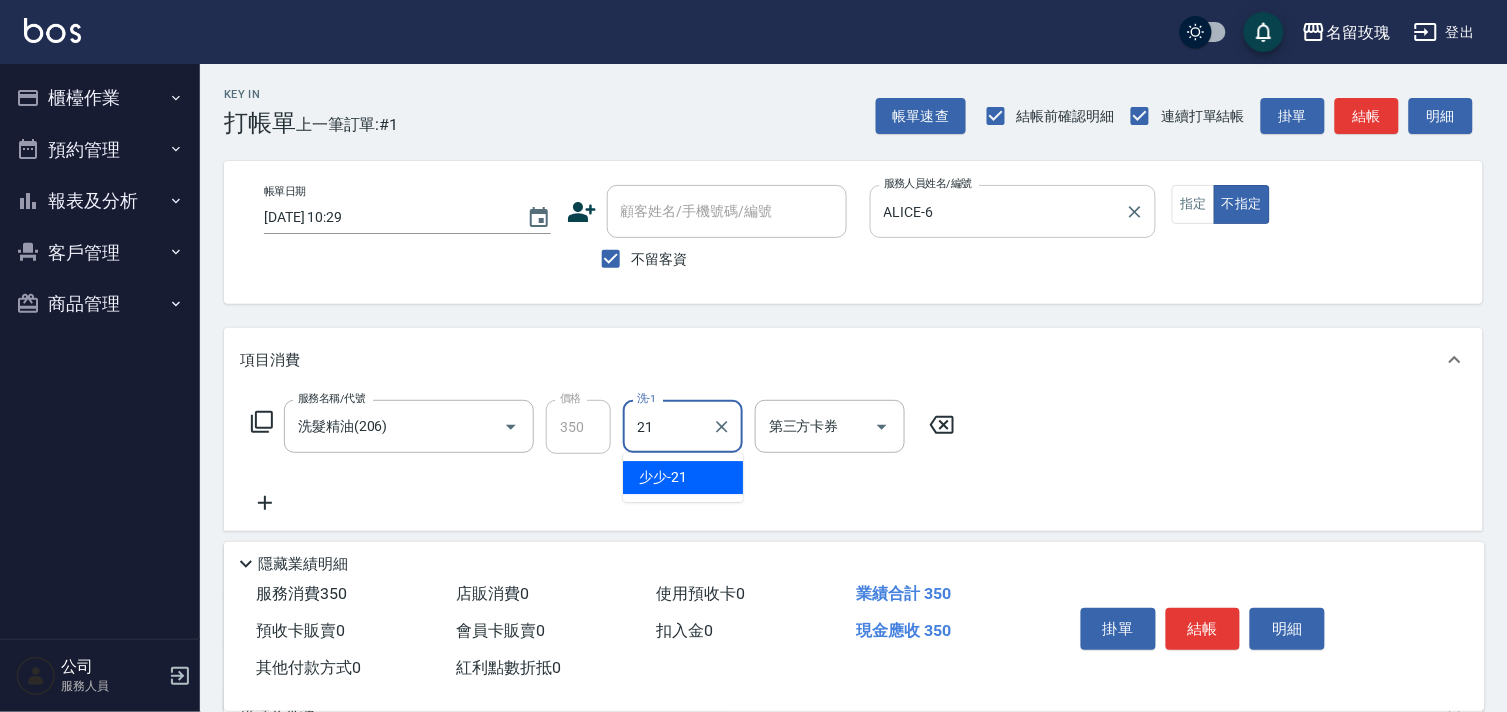 type on "少少-21" 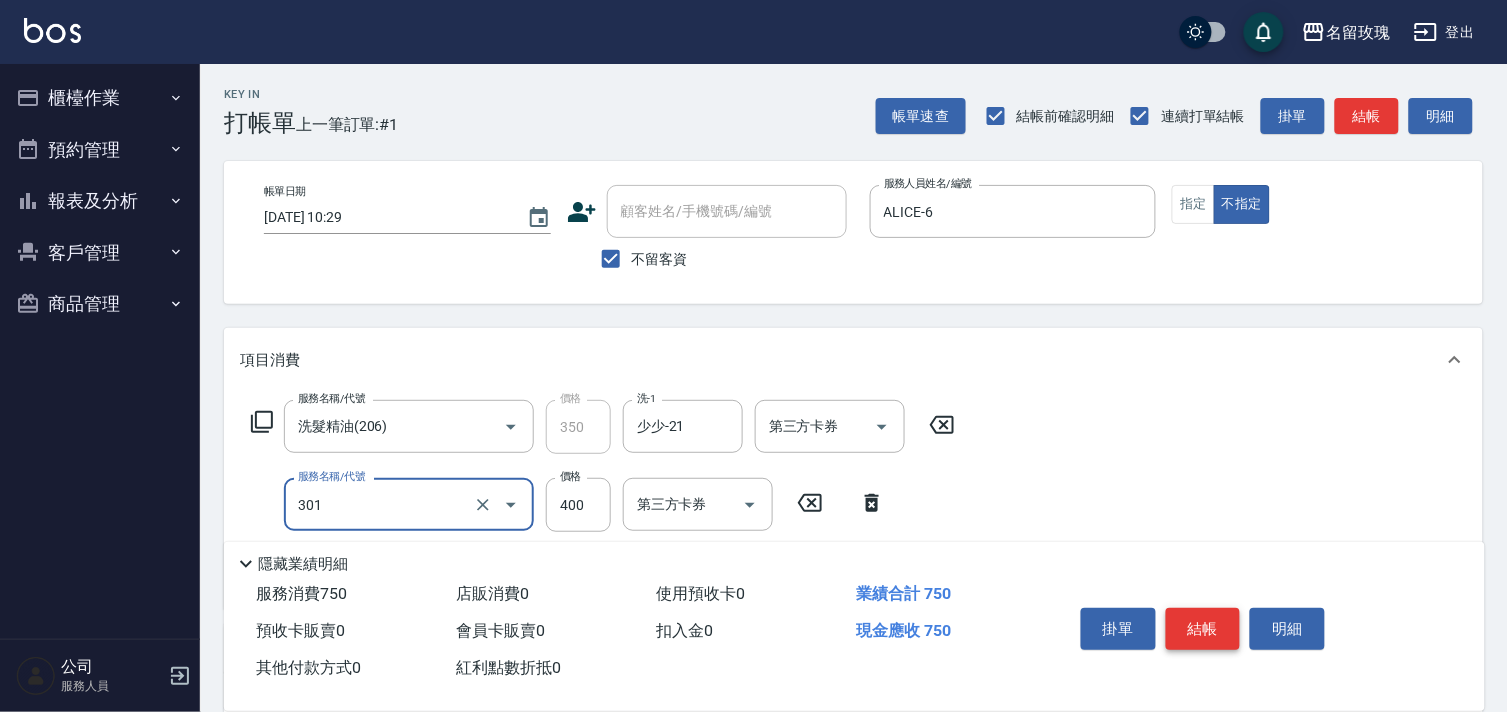 type on "剪髮(301)" 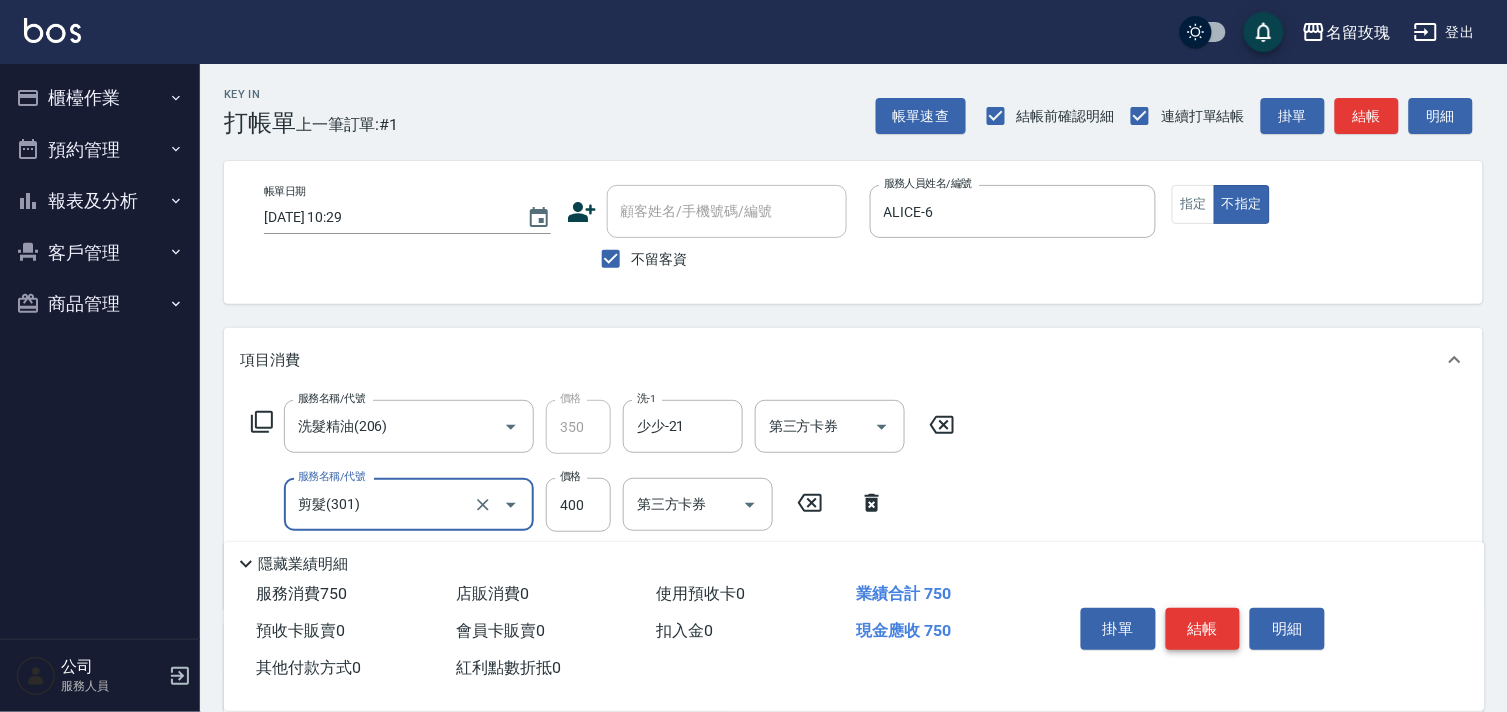 click on "結帳" at bounding box center [1203, 629] 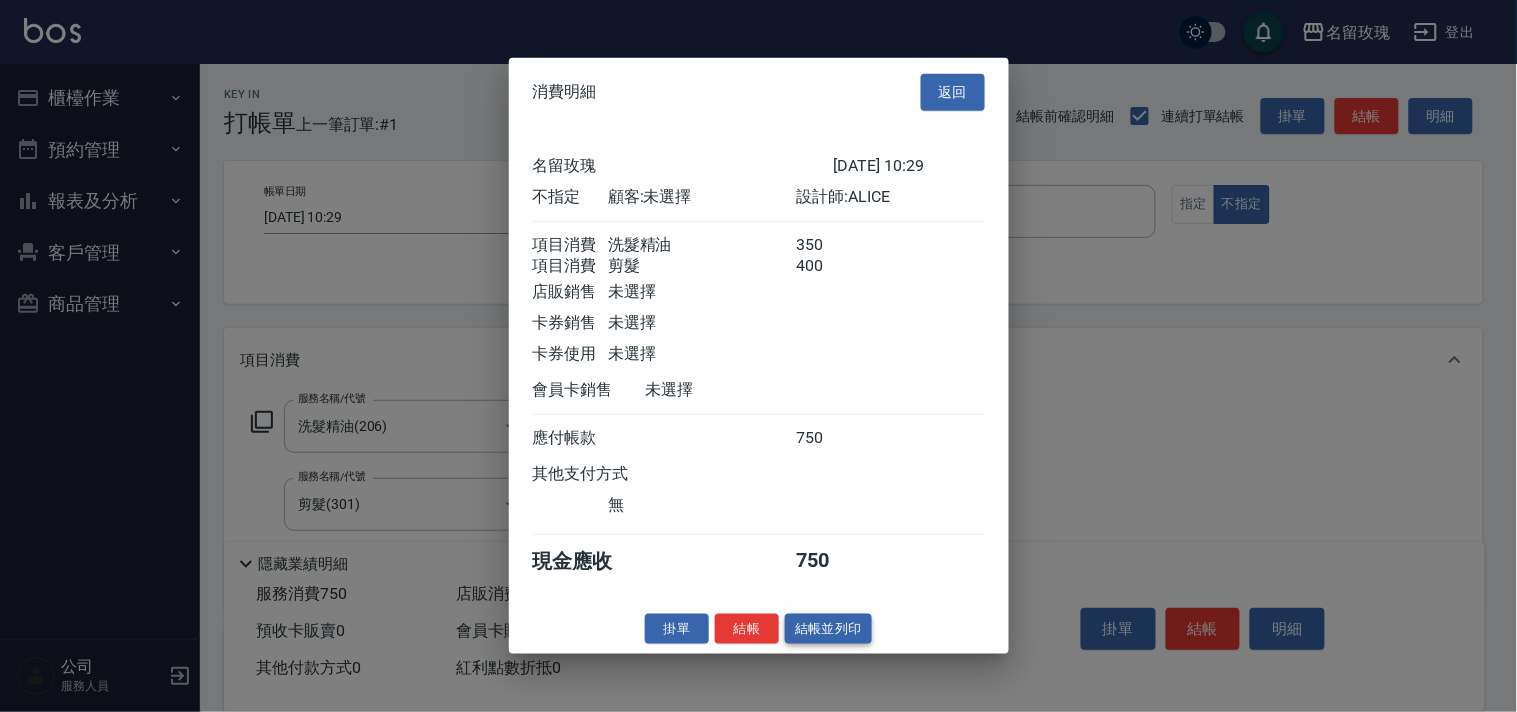 click on "結帳並列印" at bounding box center [828, 628] 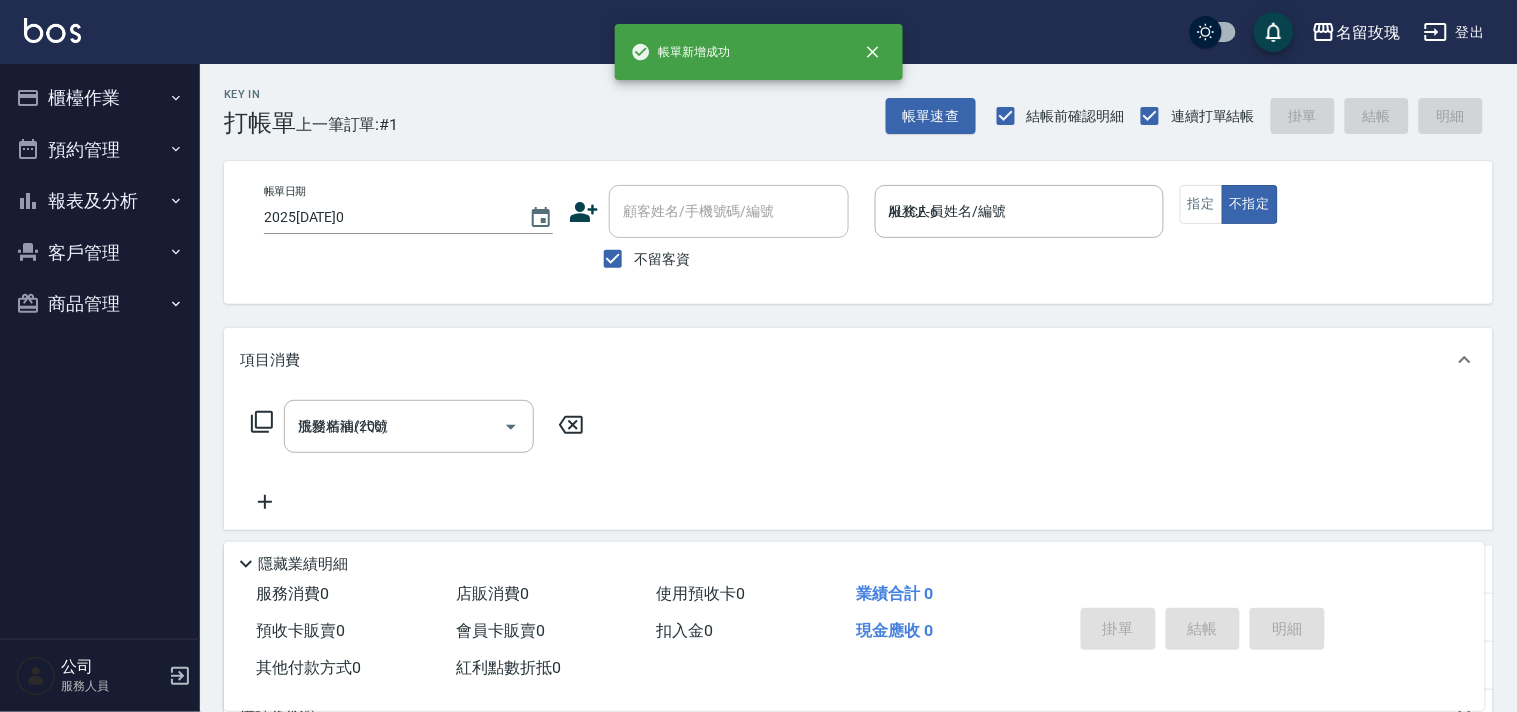 type on "2025/07/13 10:30" 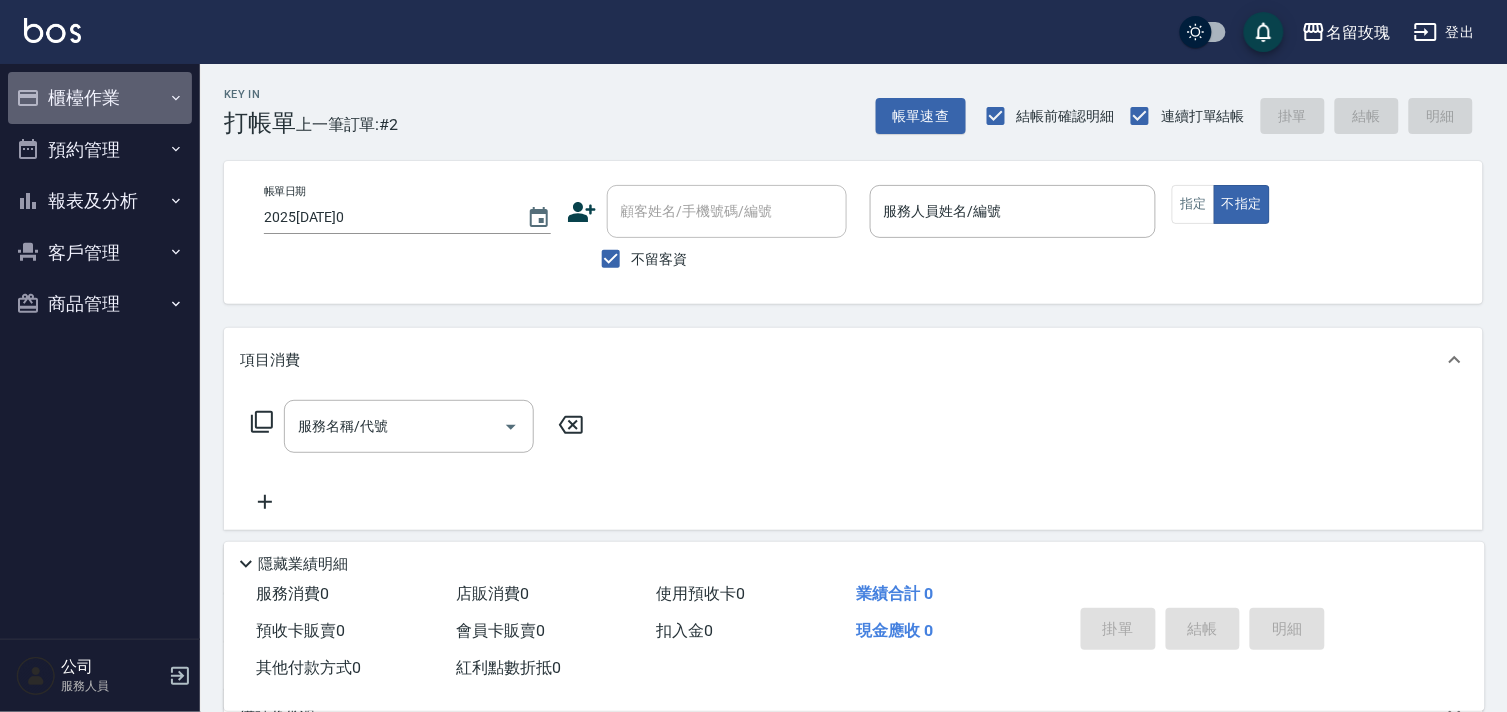 click on "櫃檯作業" at bounding box center (100, 98) 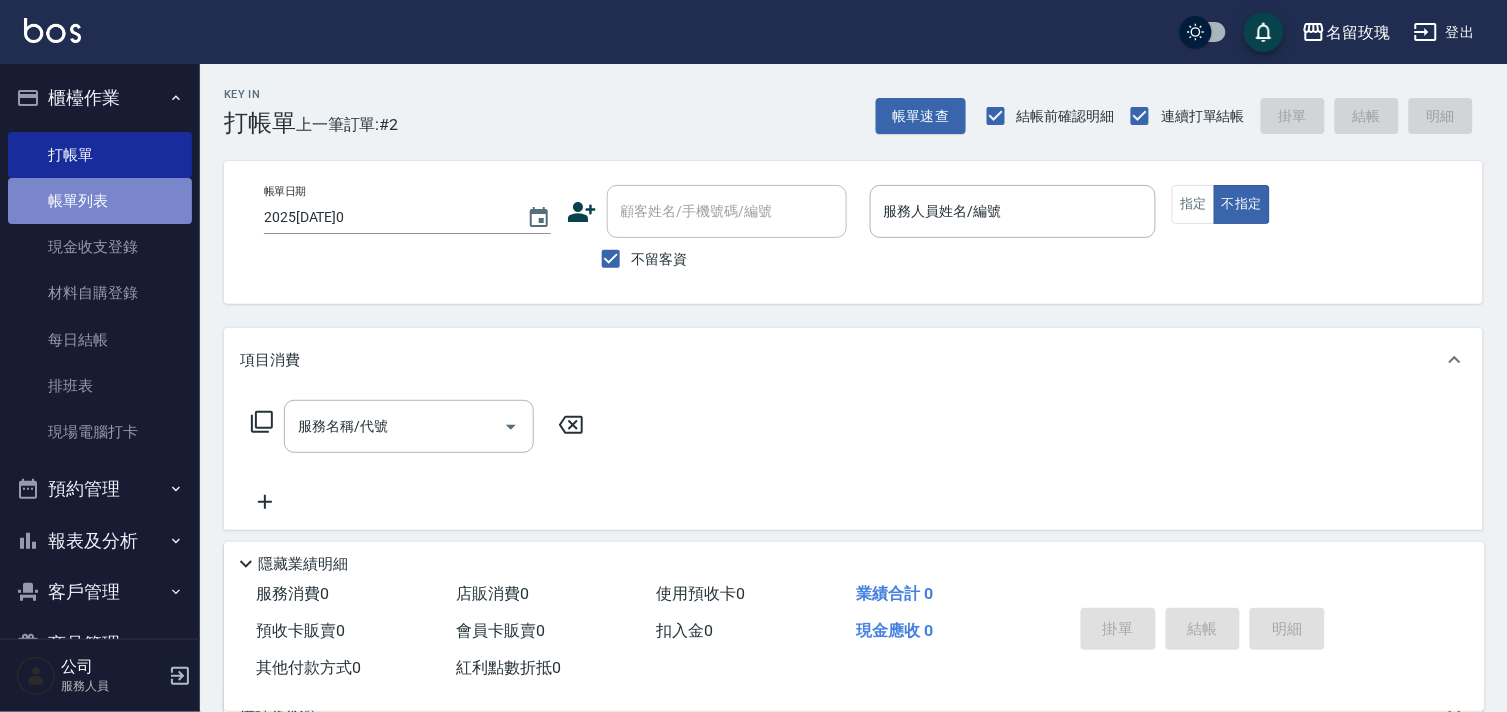 click on "帳單列表" at bounding box center (100, 201) 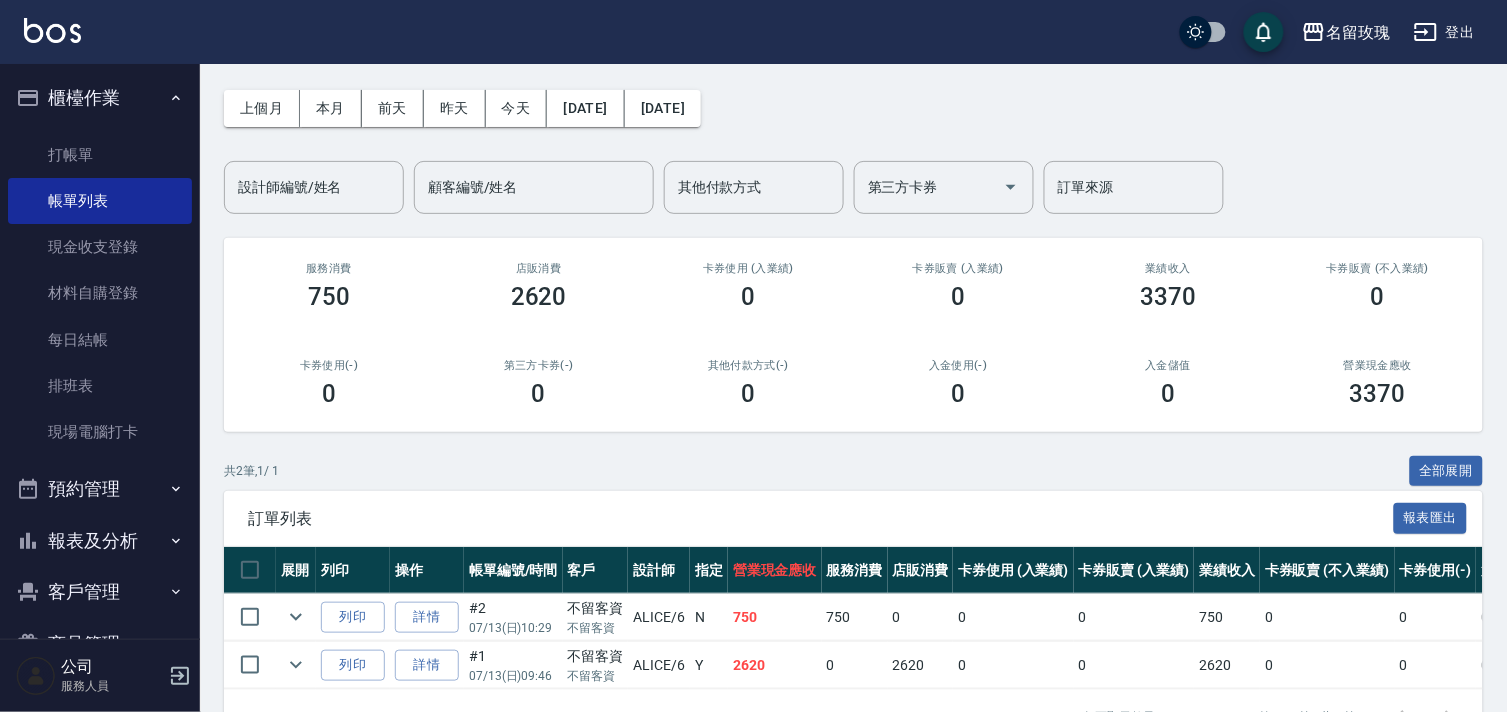 scroll, scrollTop: 144, scrollLeft: 0, axis: vertical 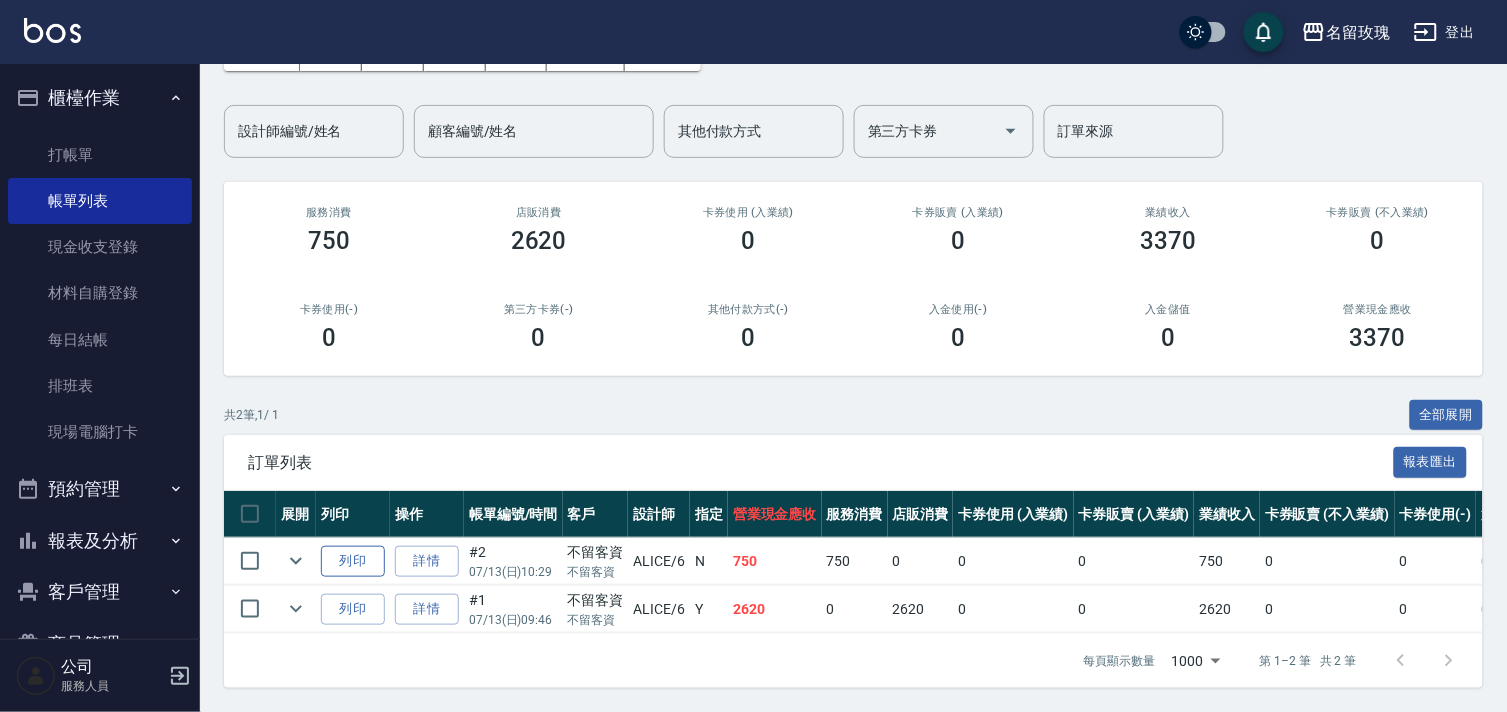click on "列印" at bounding box center [353, 561] 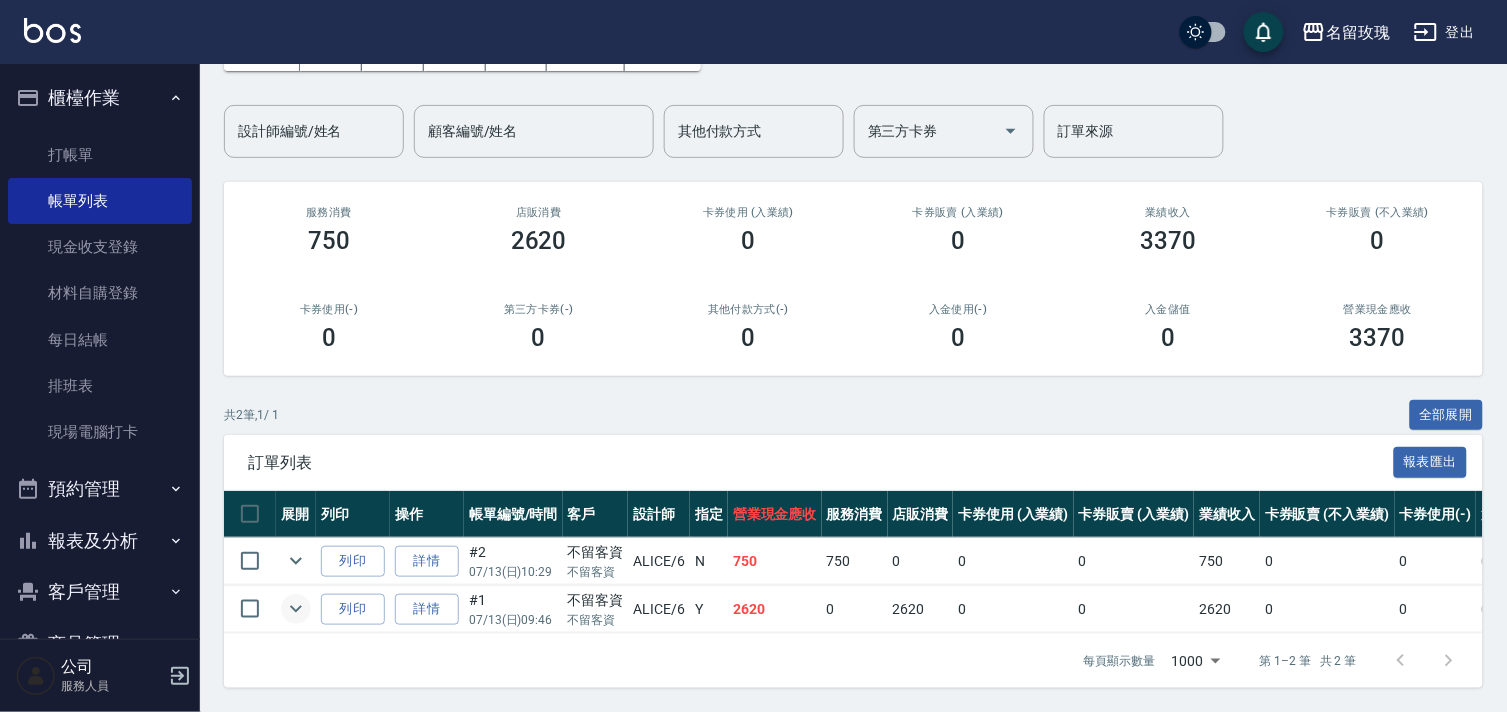 click 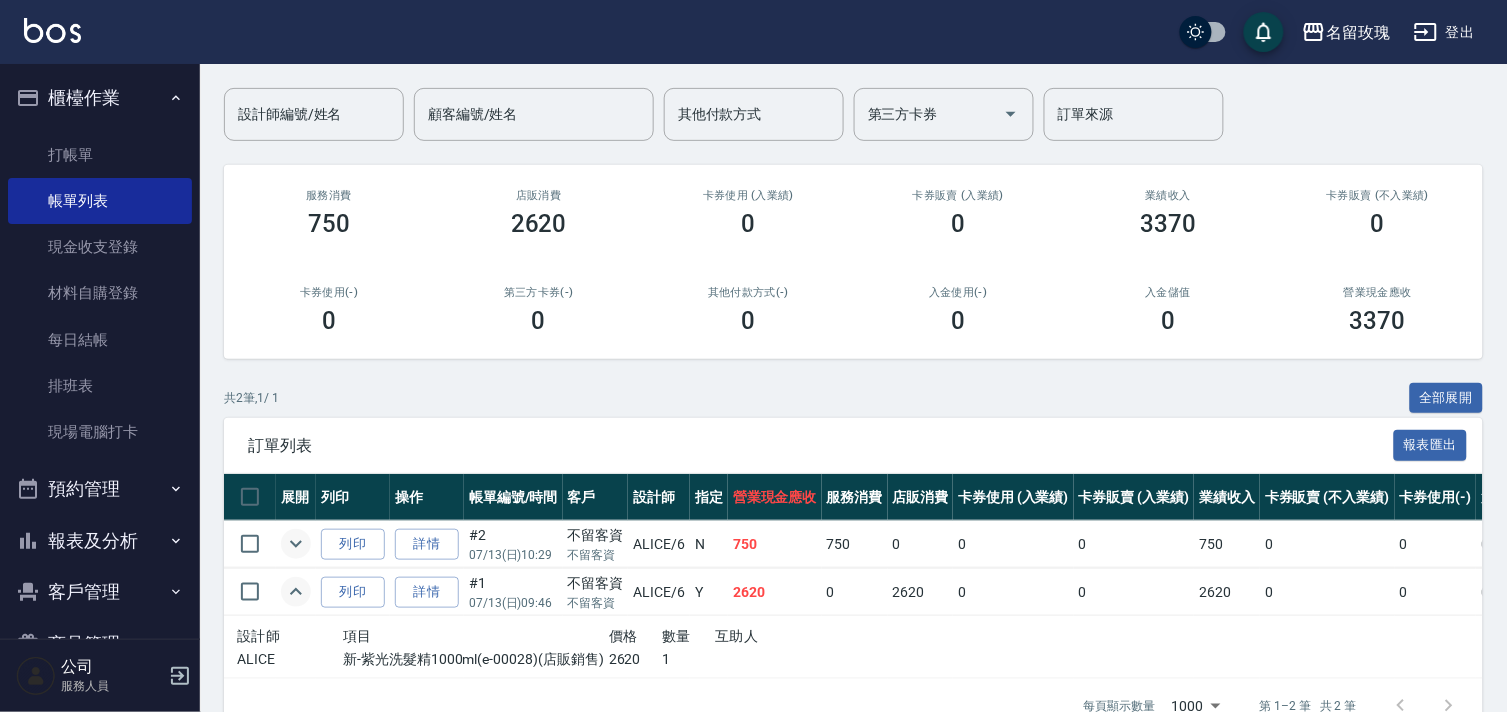 click 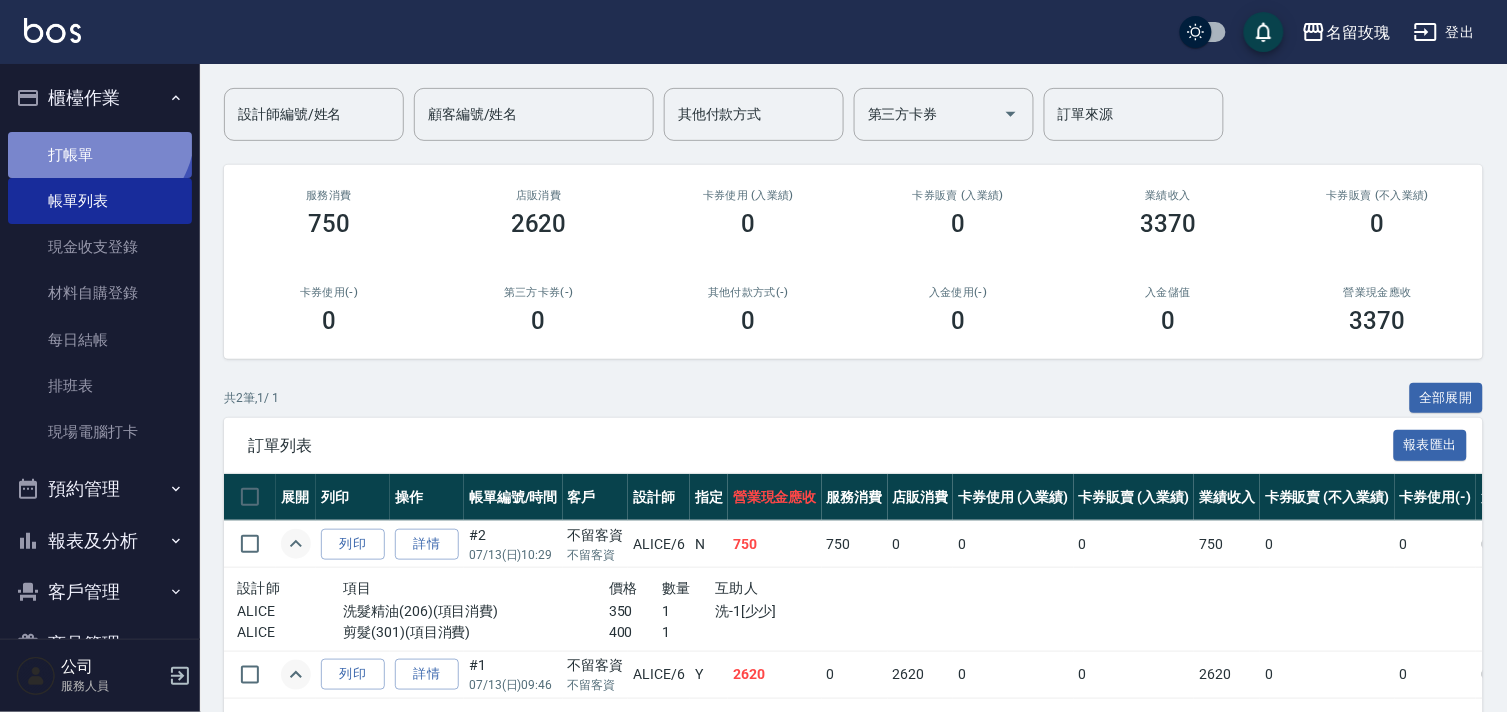 click on "打帳單" at bounding box center (100, 155) 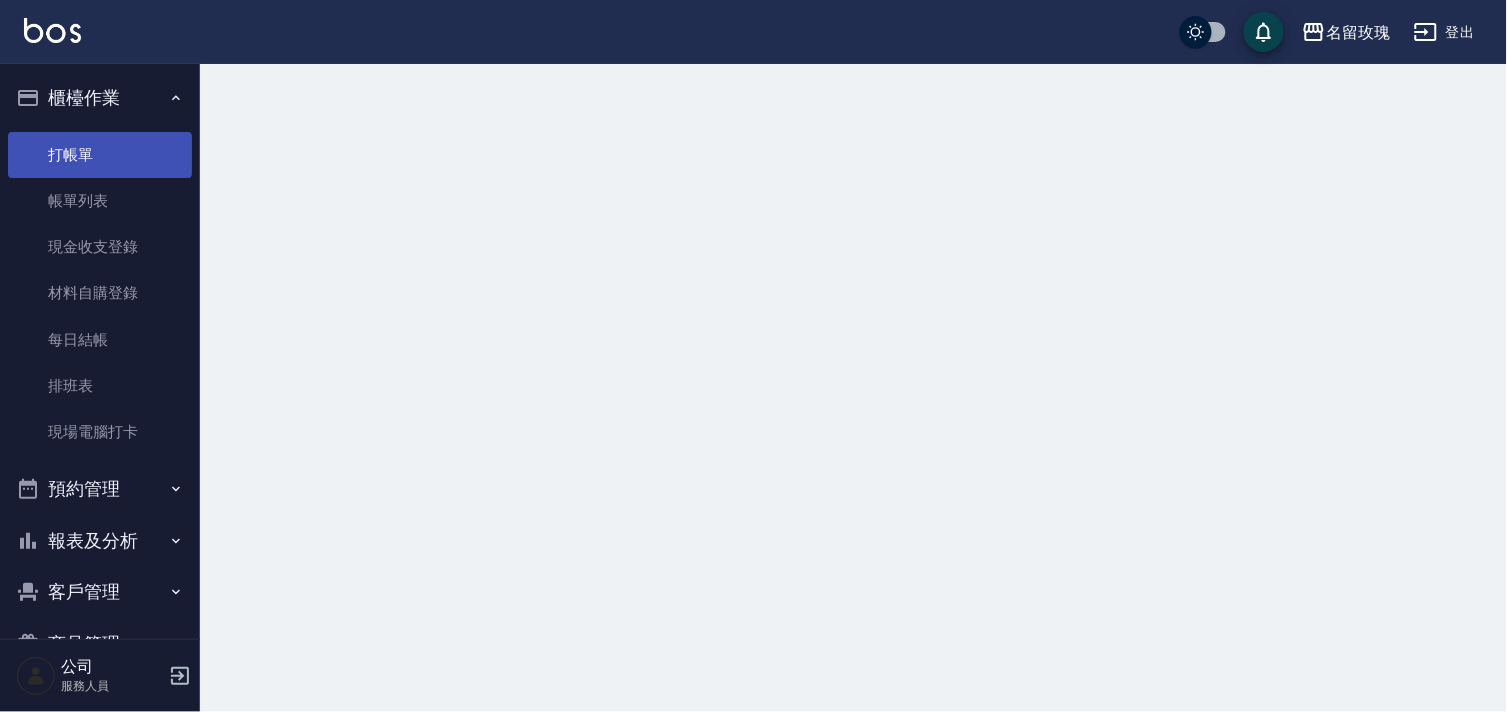scroll, scrollTop: 0, scrollLeft: 0, axis: both 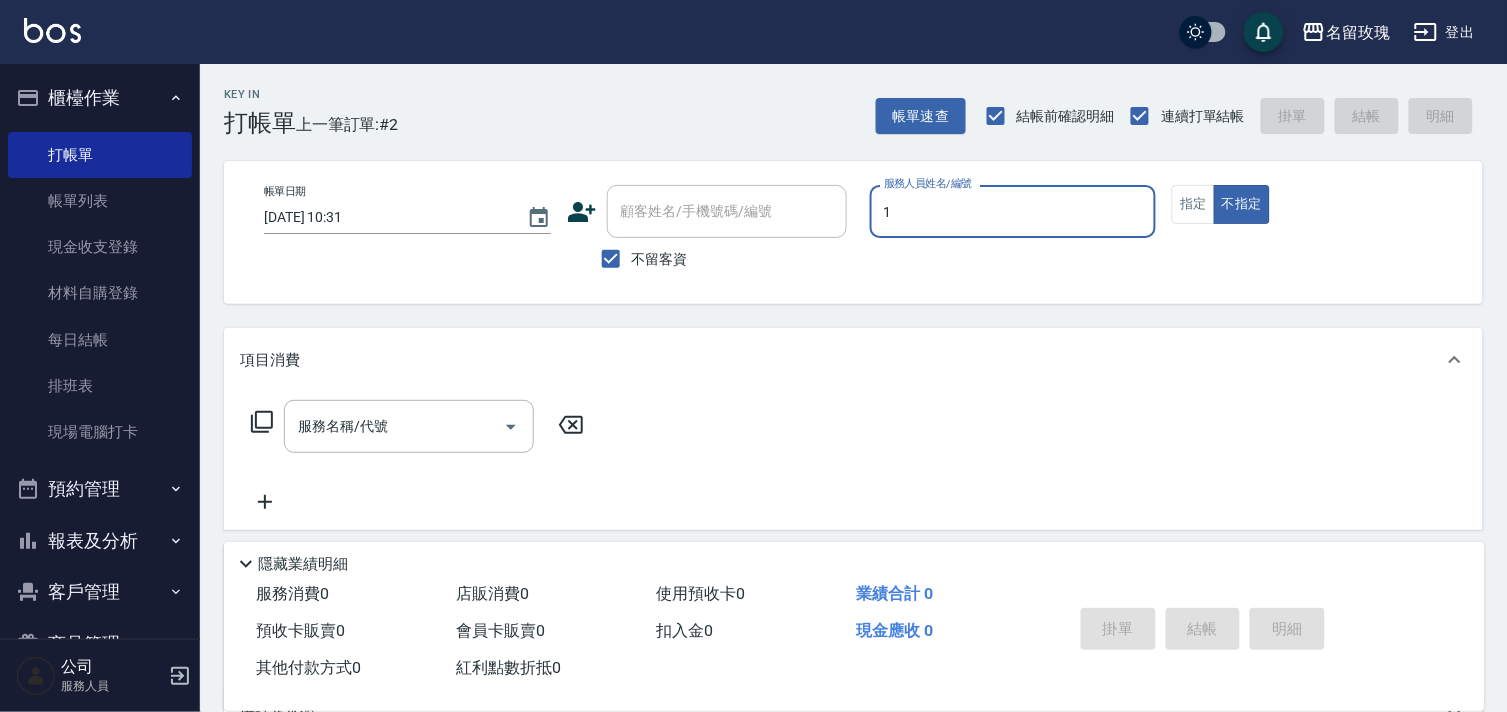 type on "JOYCE-1" 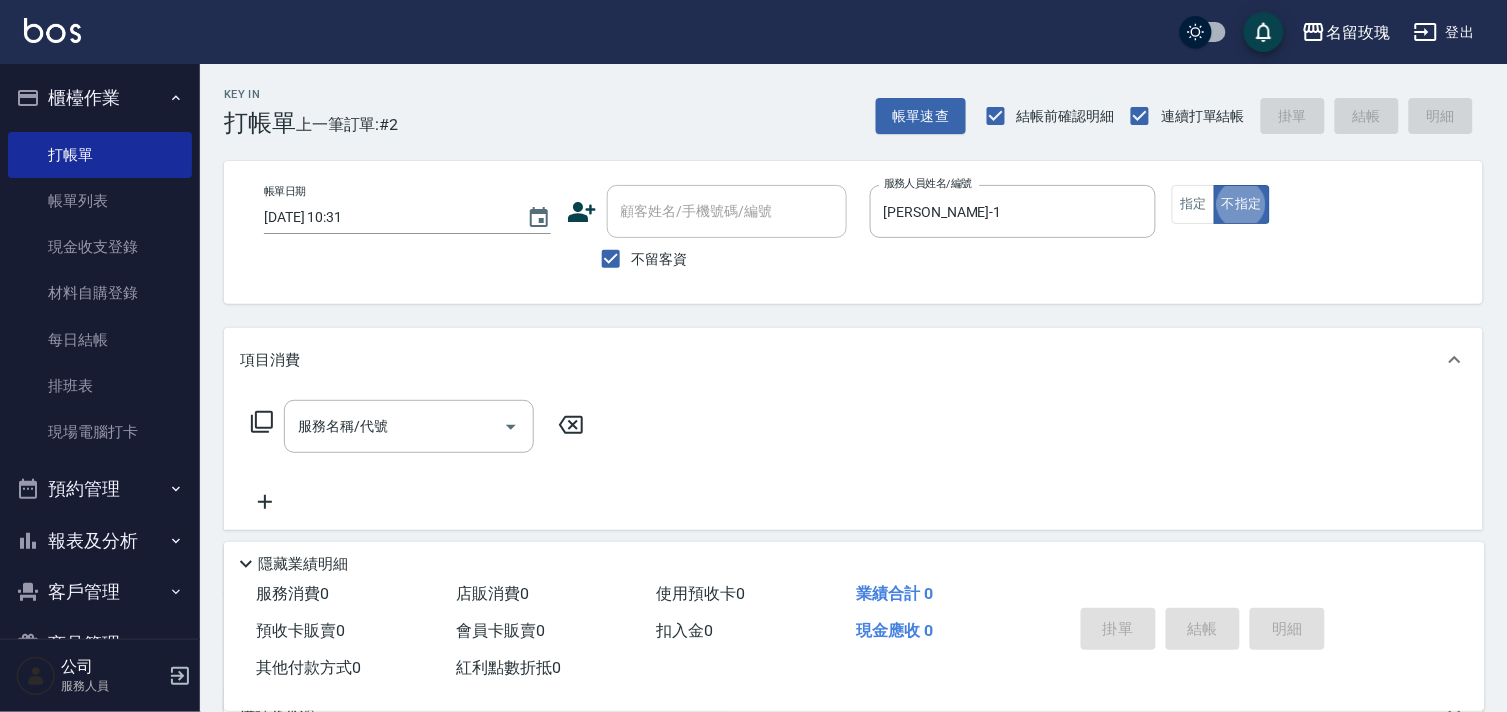 type on "false" 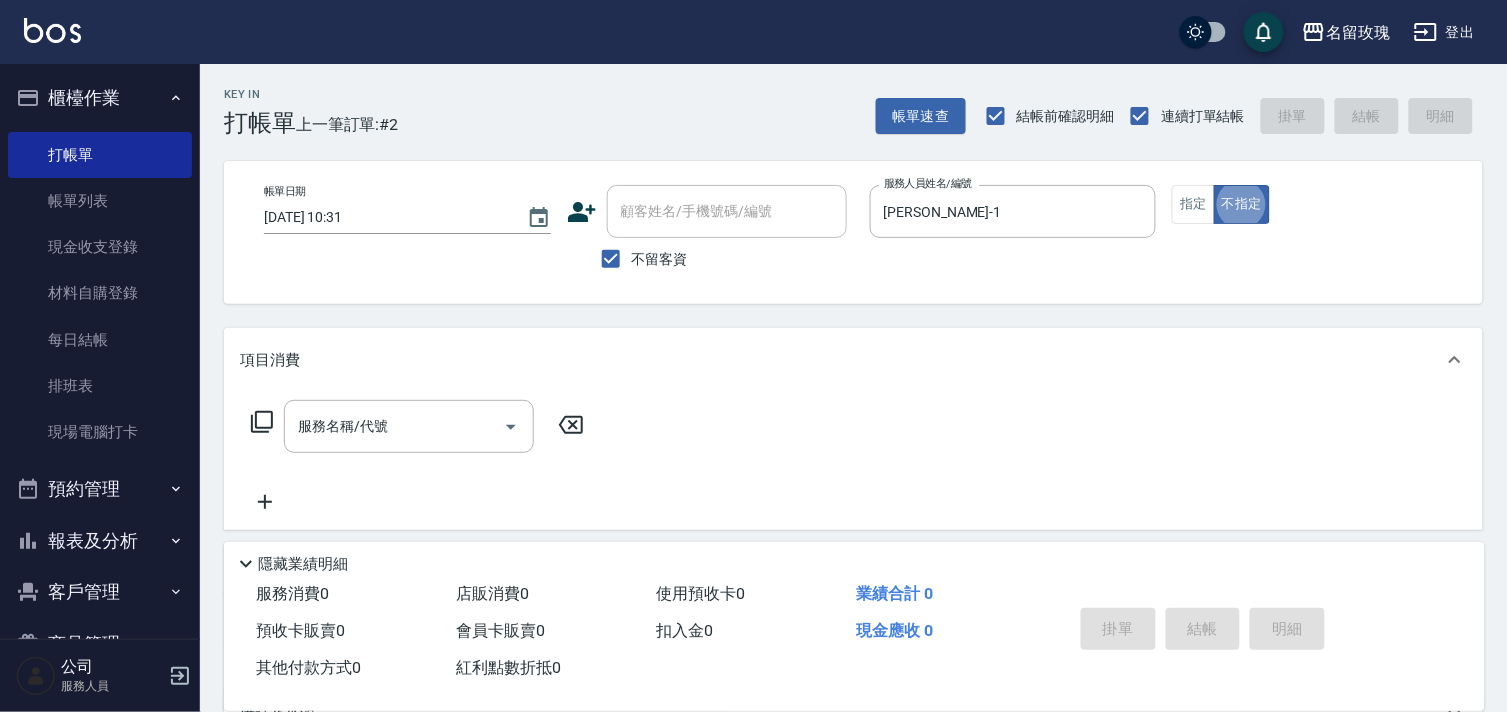 click on "服務名稱/代號 服務名稱/代號" at bounding box center [409, 426] 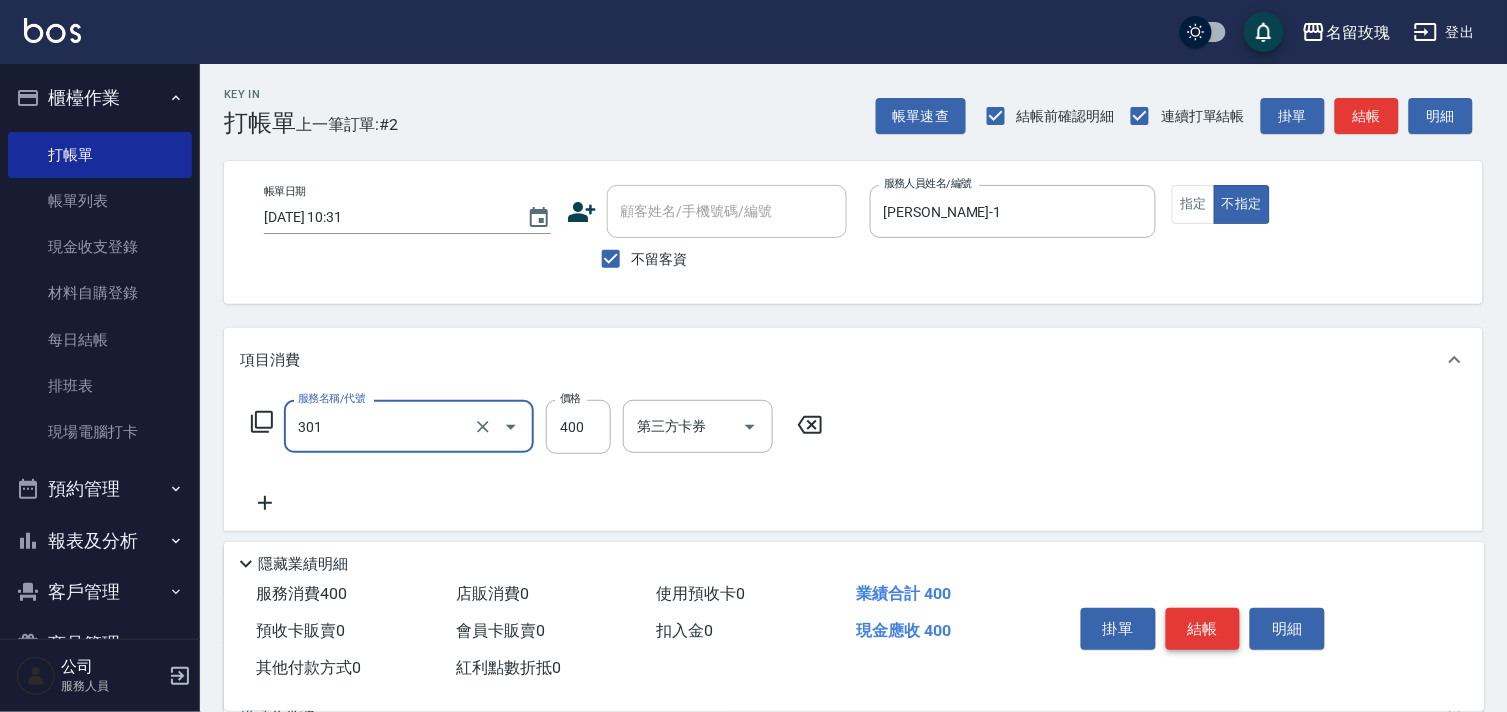 type on "剪髮(301)" 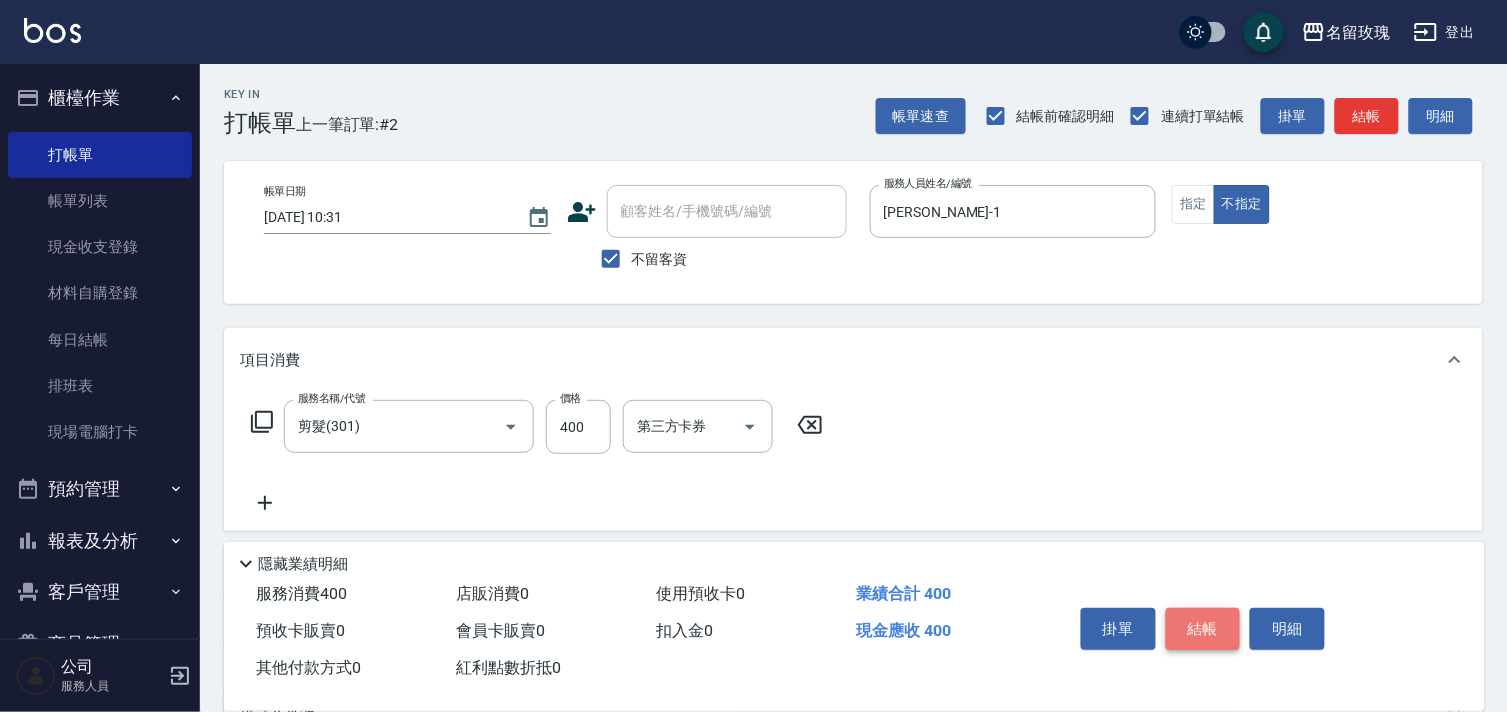 click on "結帳" at bounding box center [1203, 629] 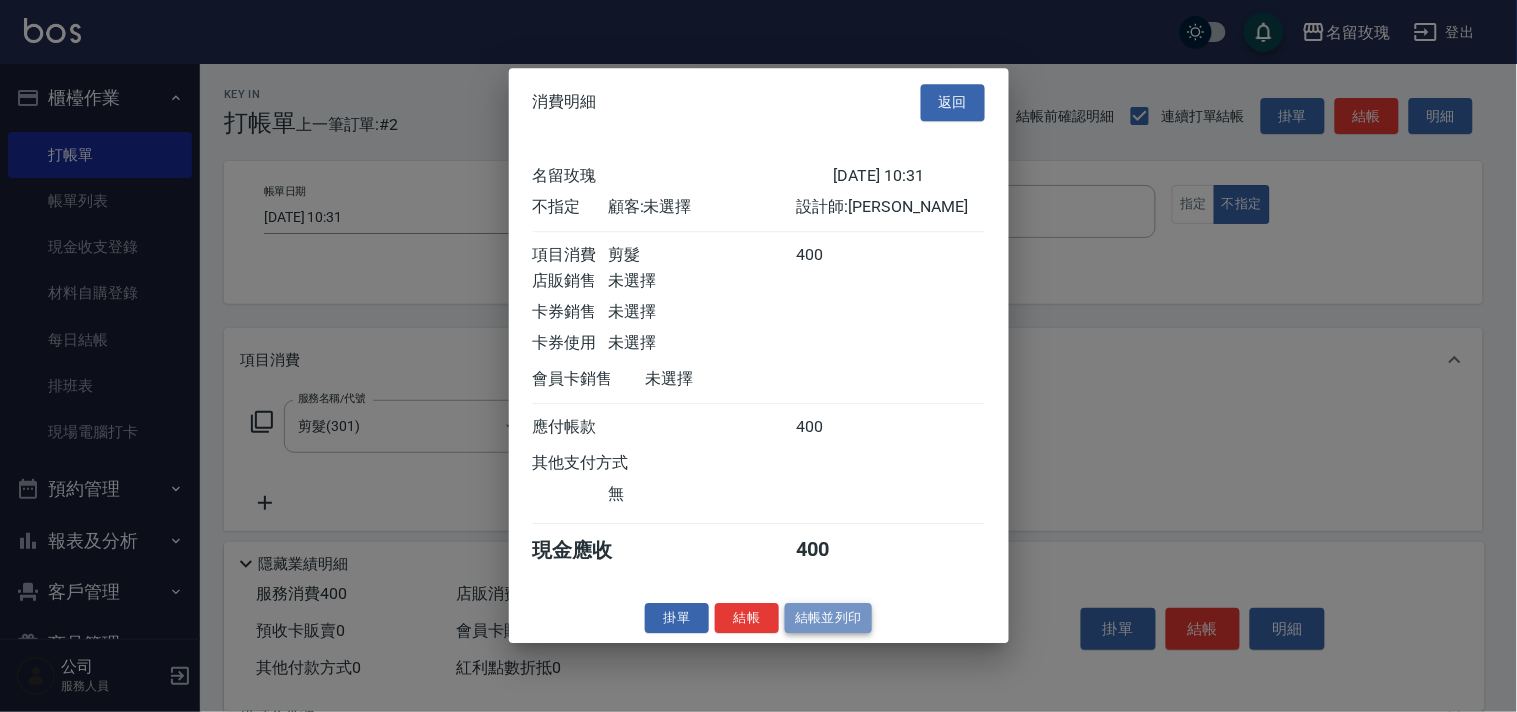 click on "結帳並列印" at bounding box center [828, 618] 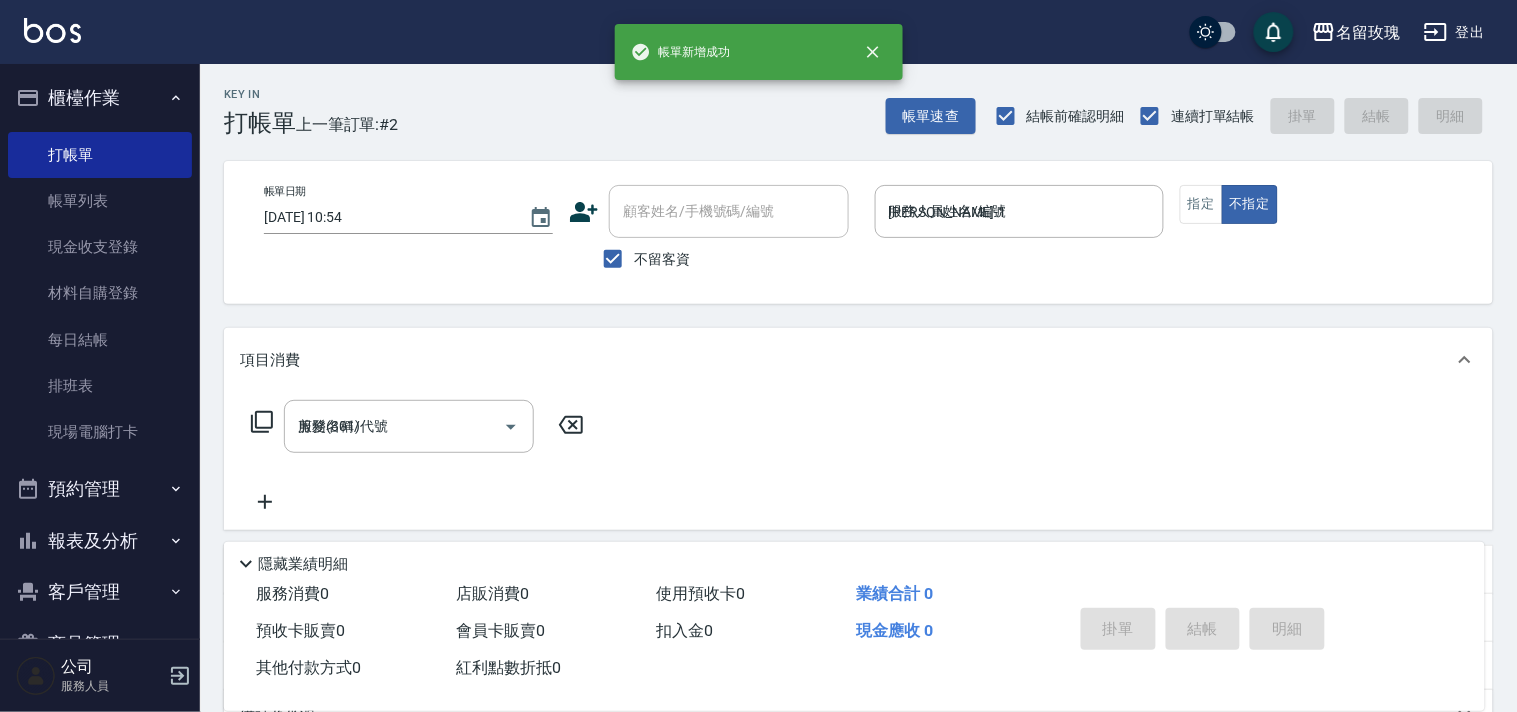 type on "2025/07/13 10:54" 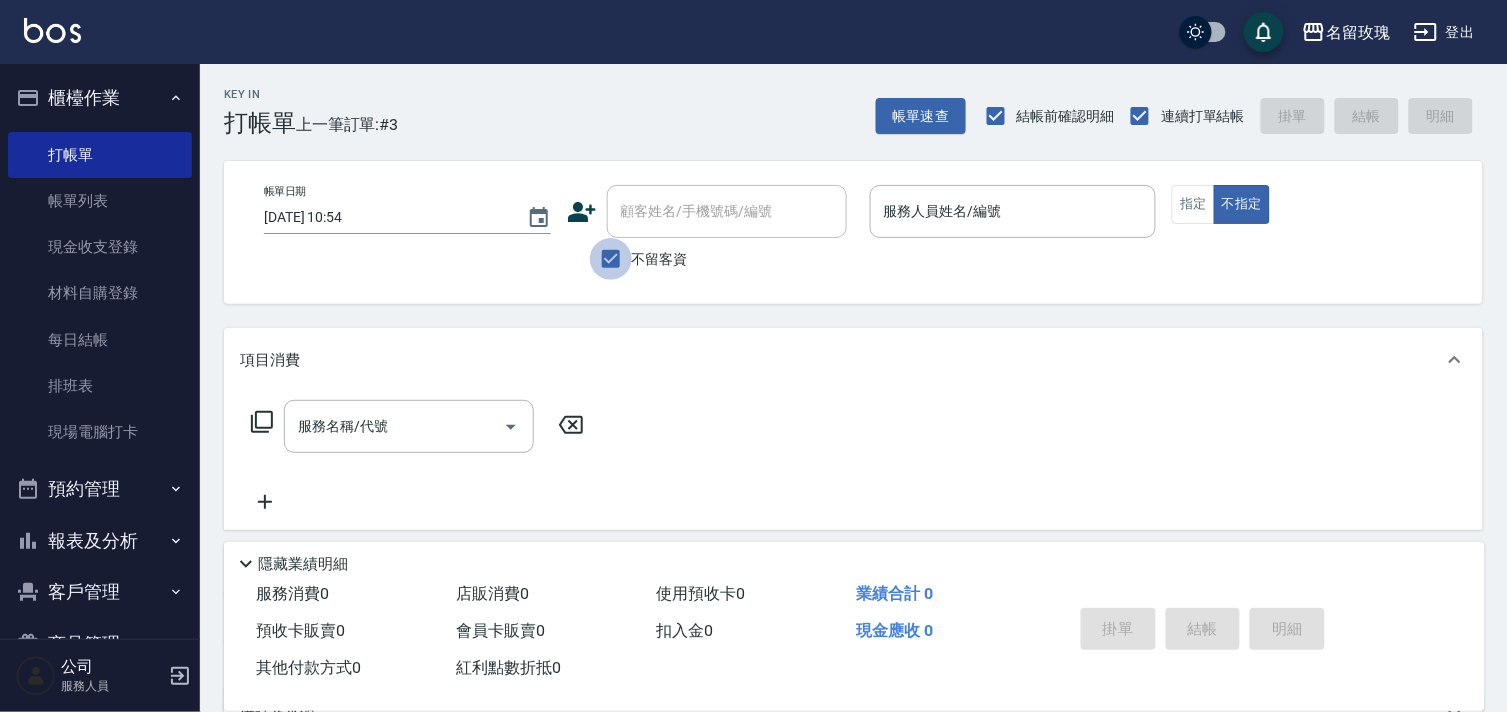 click on "不留客資" at bounding box center (611, 259) 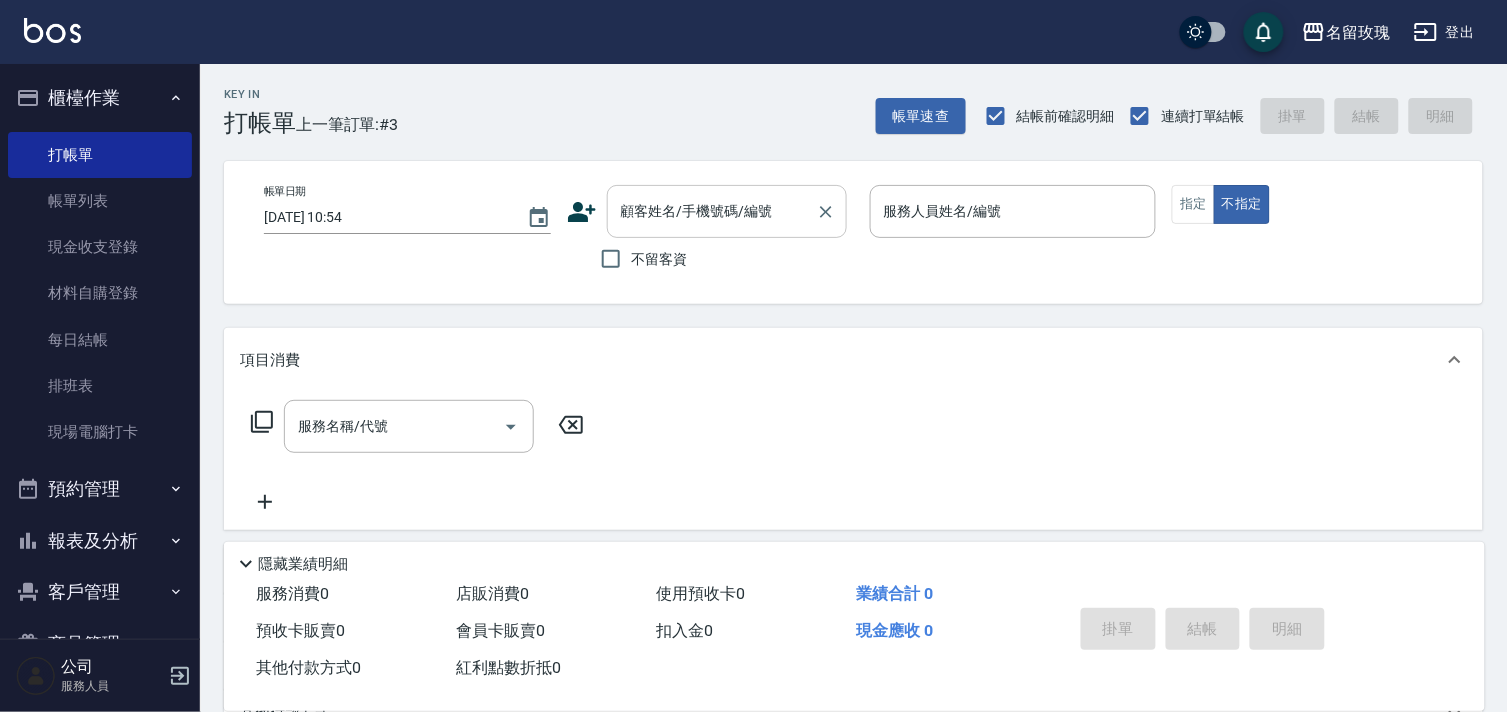 click on "顧客姓名/手機號碼/編號 顧客姓名/手機號碼/編號" at bounding box center (727, 211) 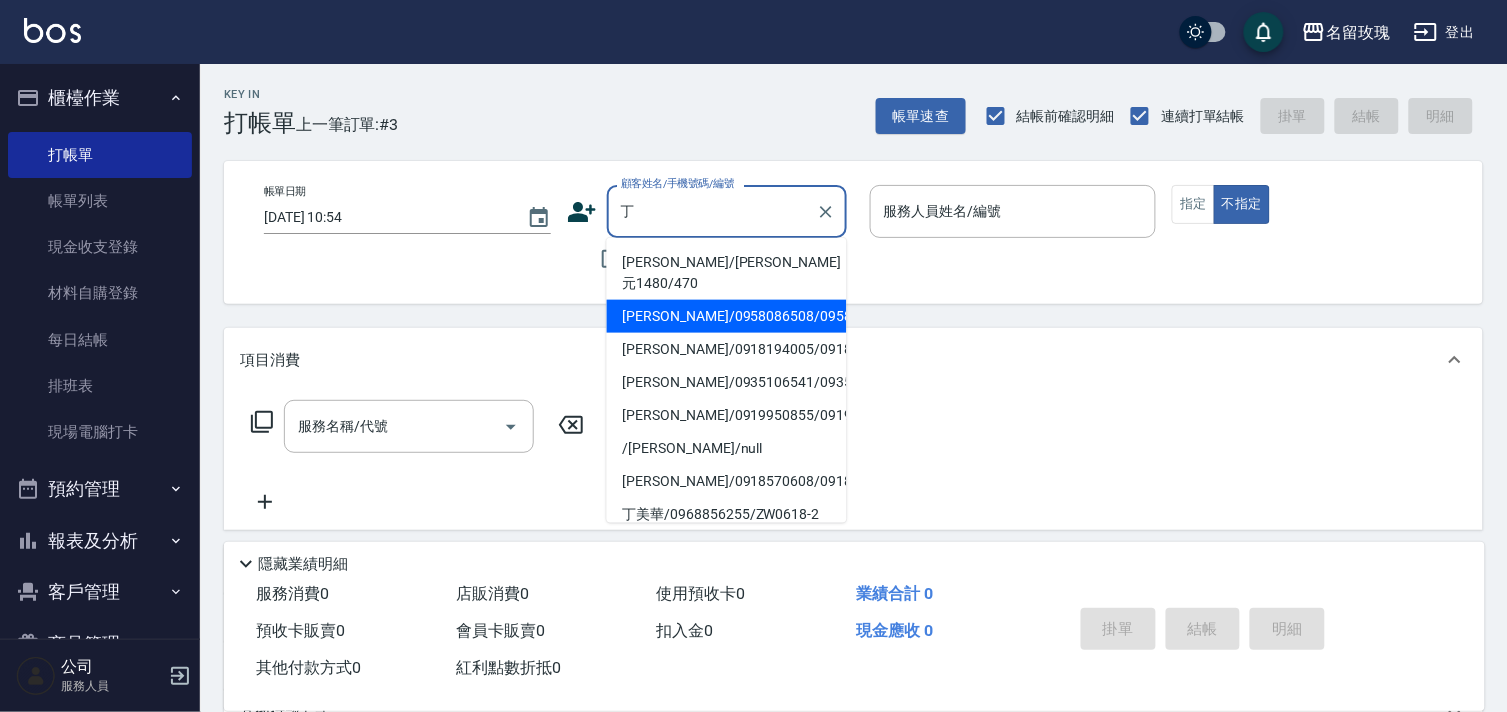 click on "丁婉貞/0958086508/0958086508" at bounding box center (727, 316) 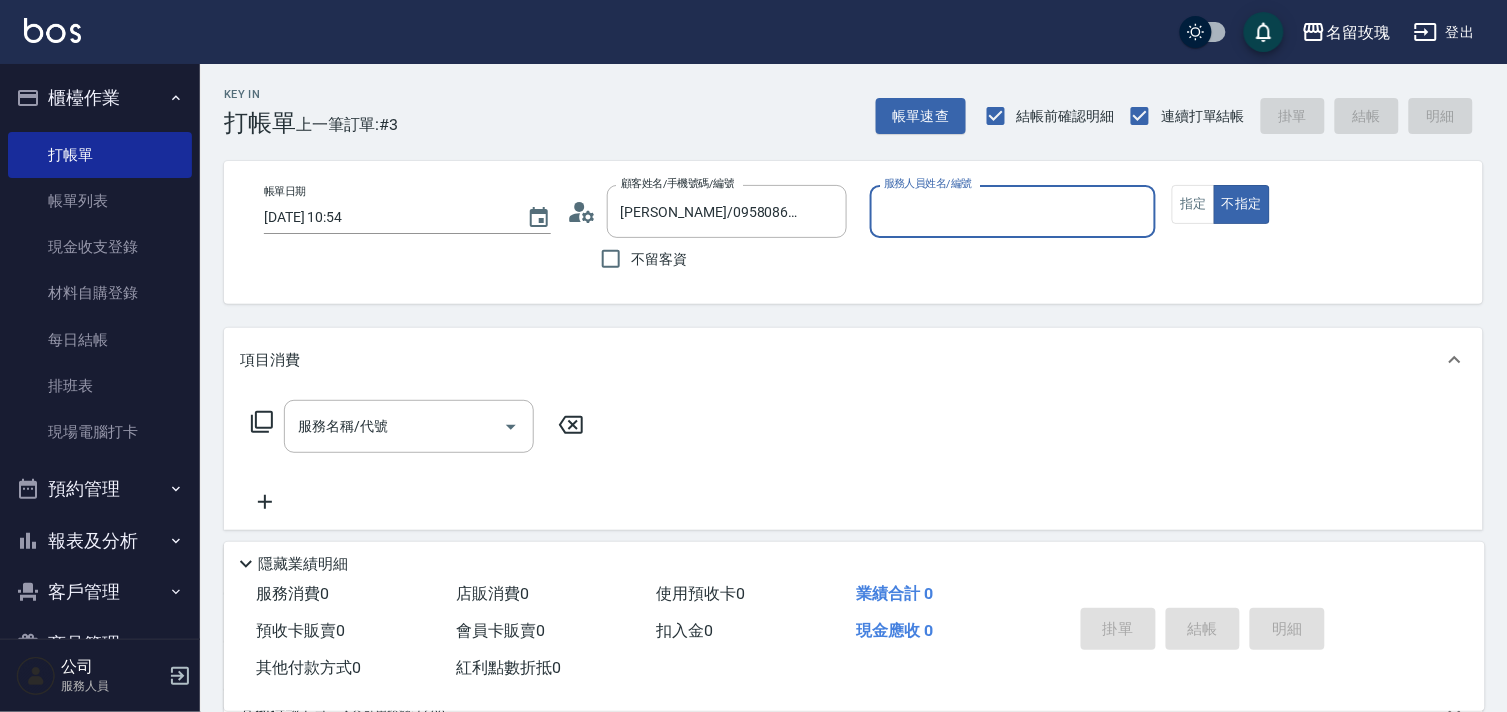 click 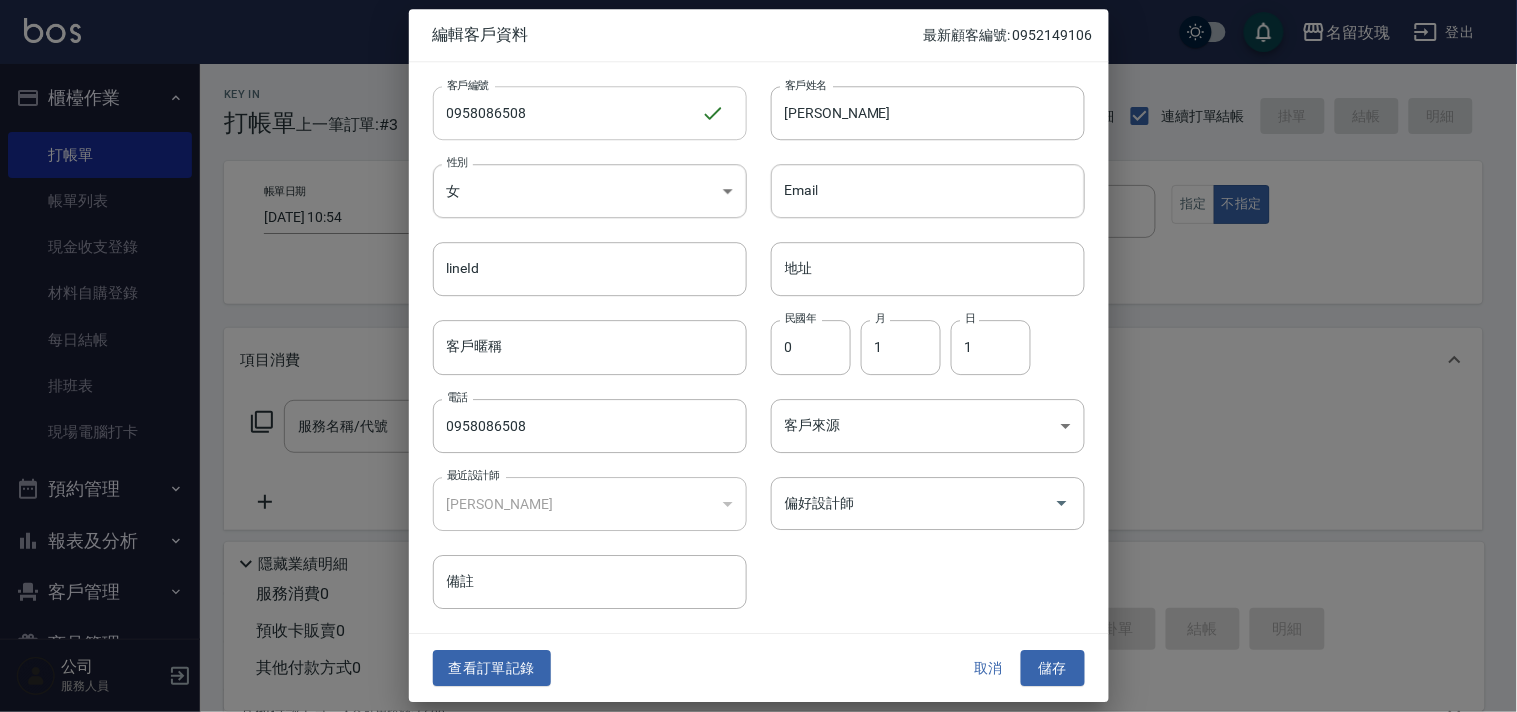 click on "0958086508" at bounding box center [567, 113] 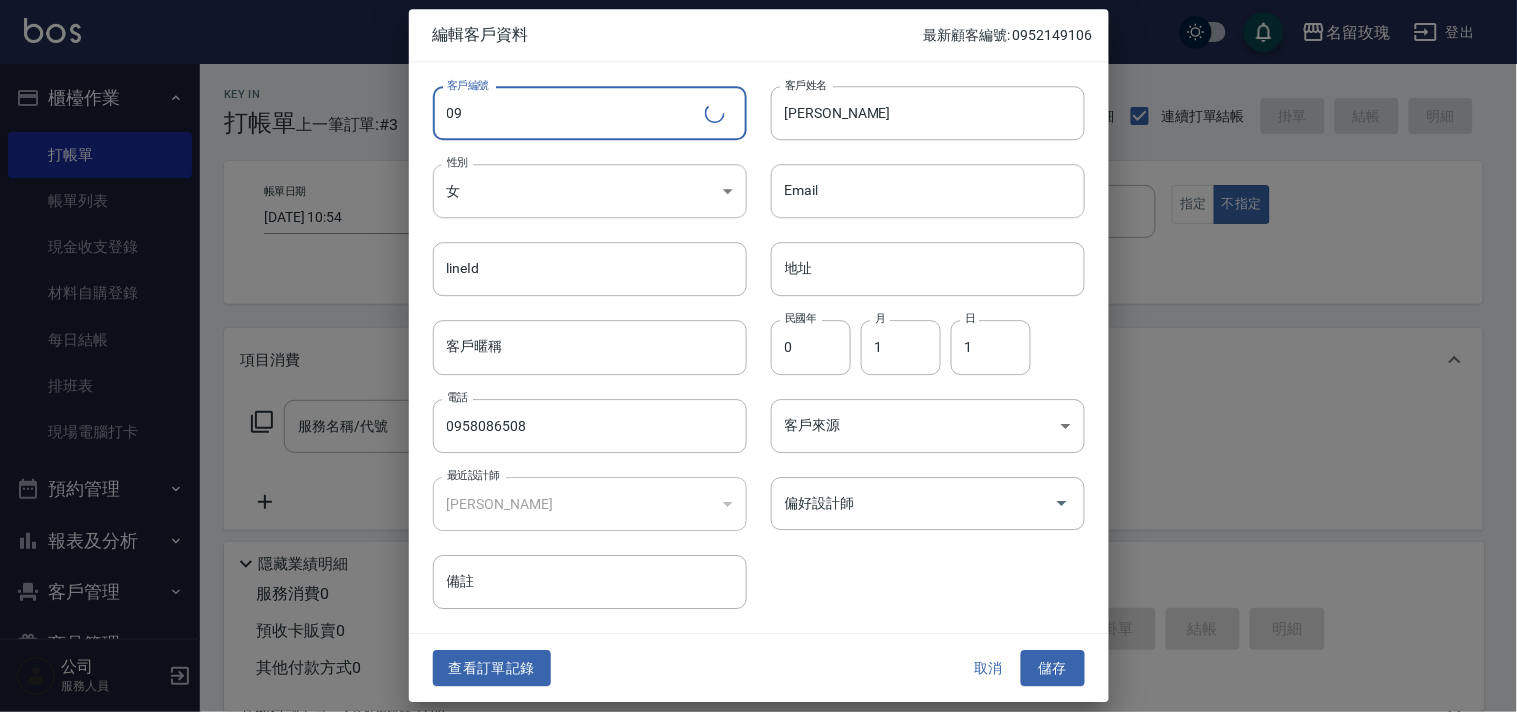 type on "0" 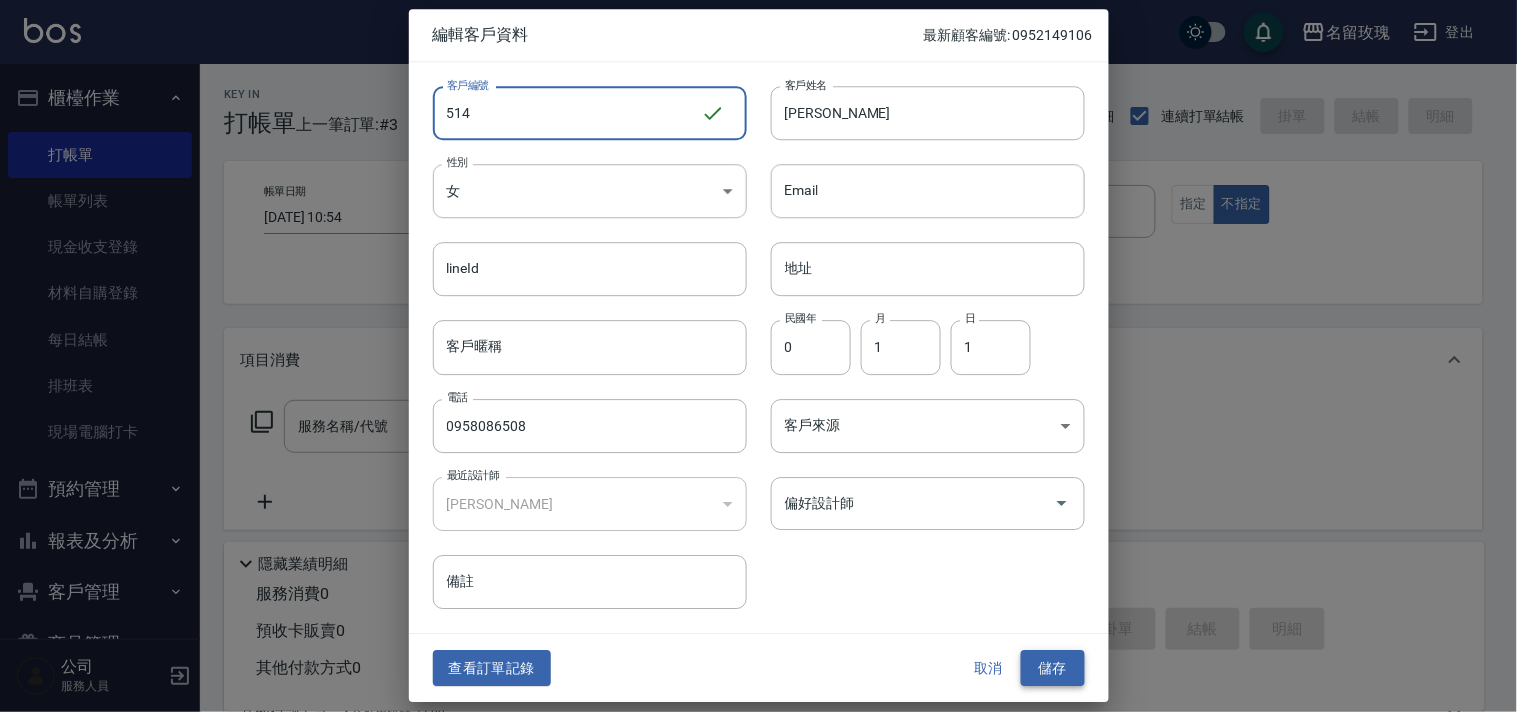 type on "514" 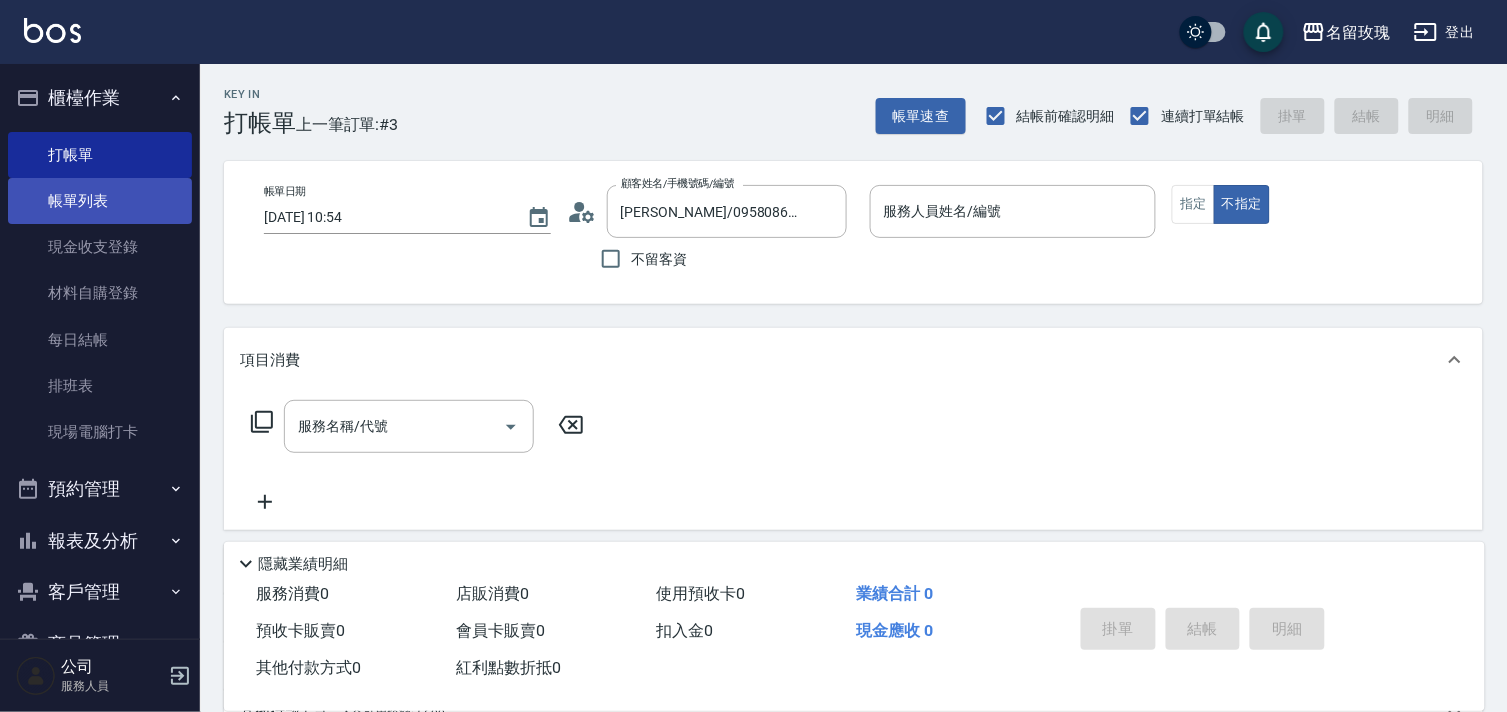 click on "帳單列表" at bounding box center [100, 201] 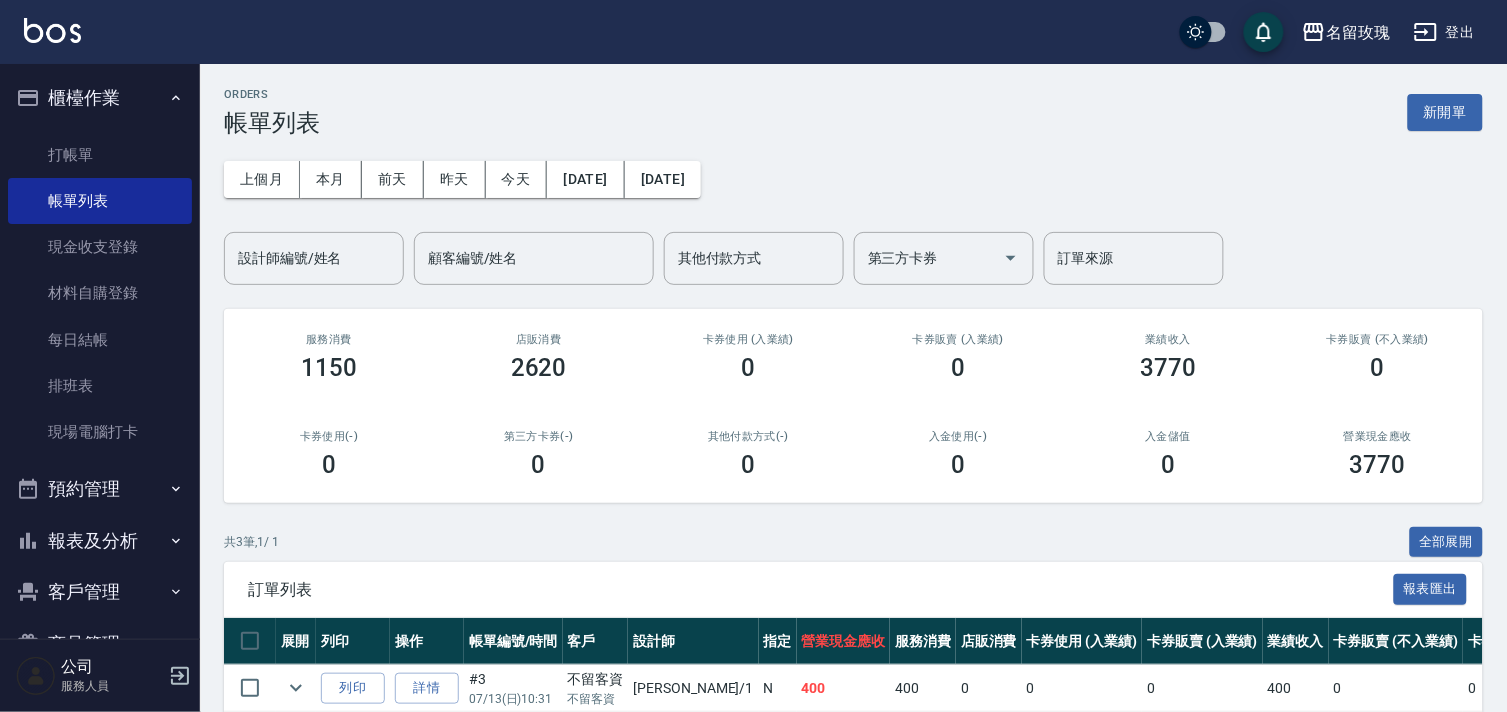 click on "客戶管理" at bounding box center (100, 592) 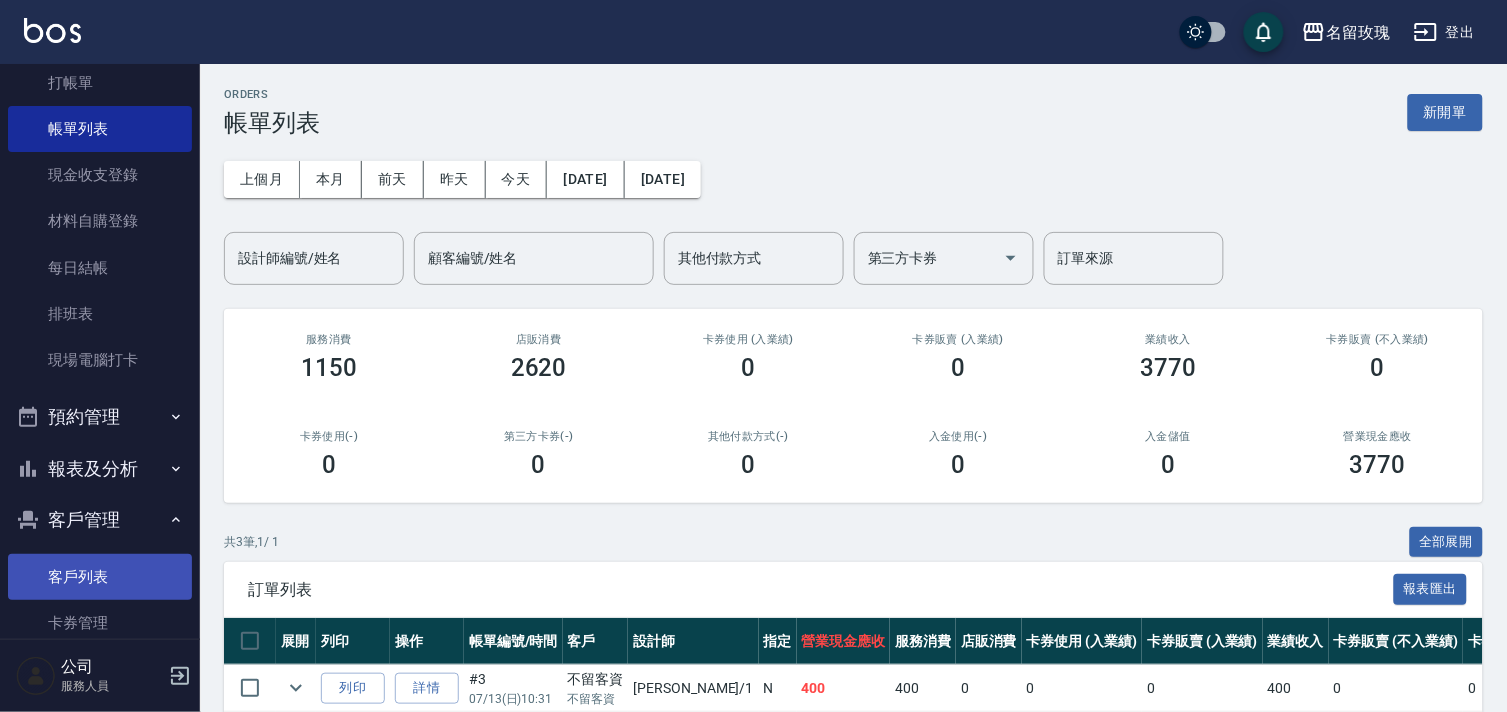 scroll, scrollTop: 111, scrollLeft: 0, axis: vertical 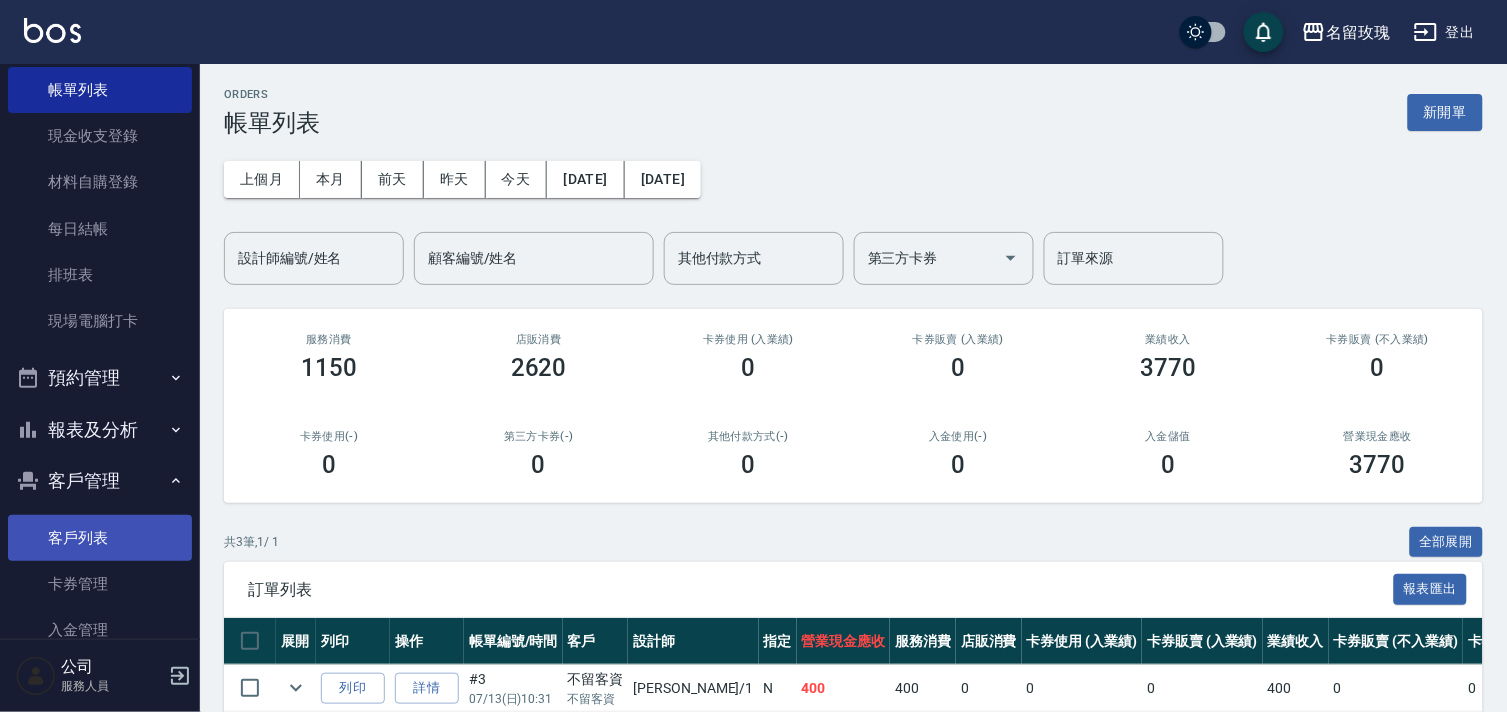 click on "客戶列表" at bounding box center (100, 538) 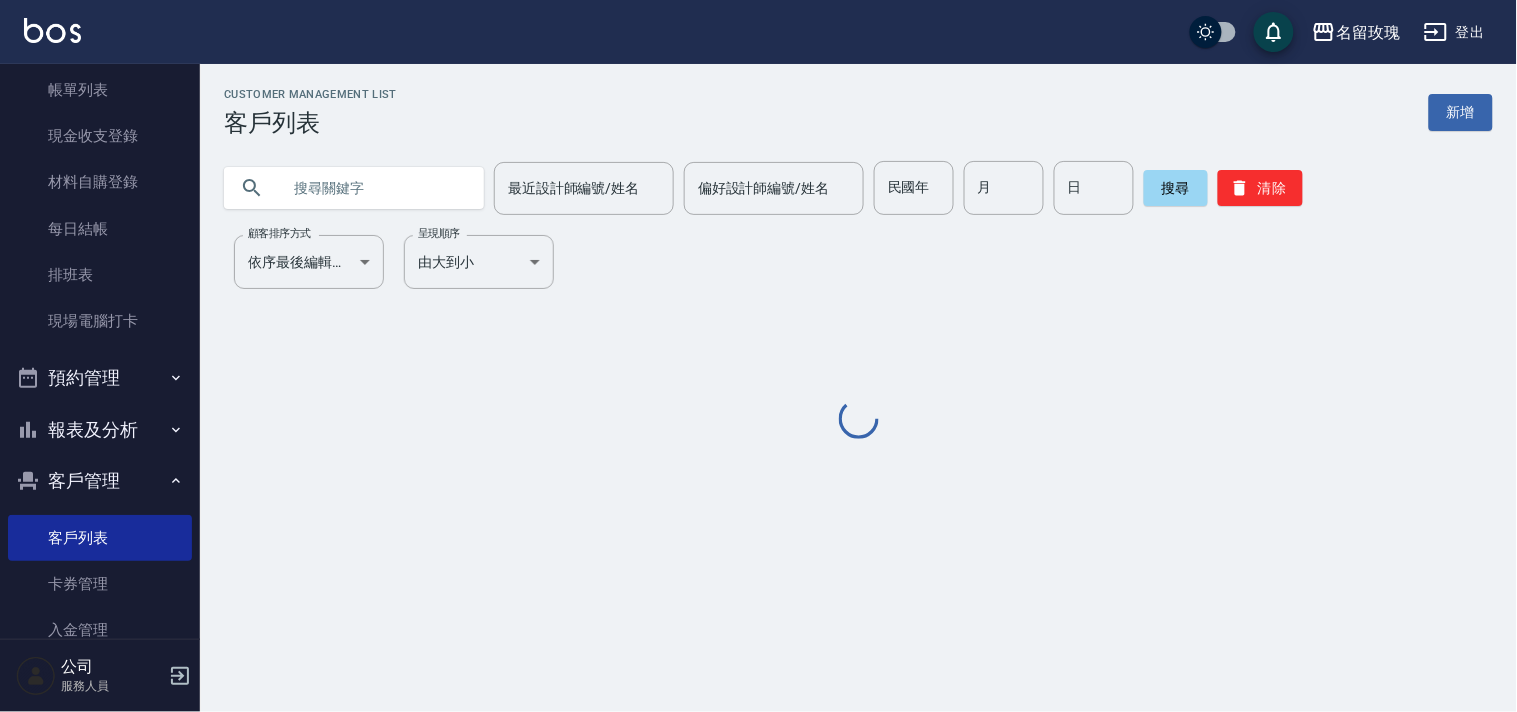 click at bounding box center [374, 188] 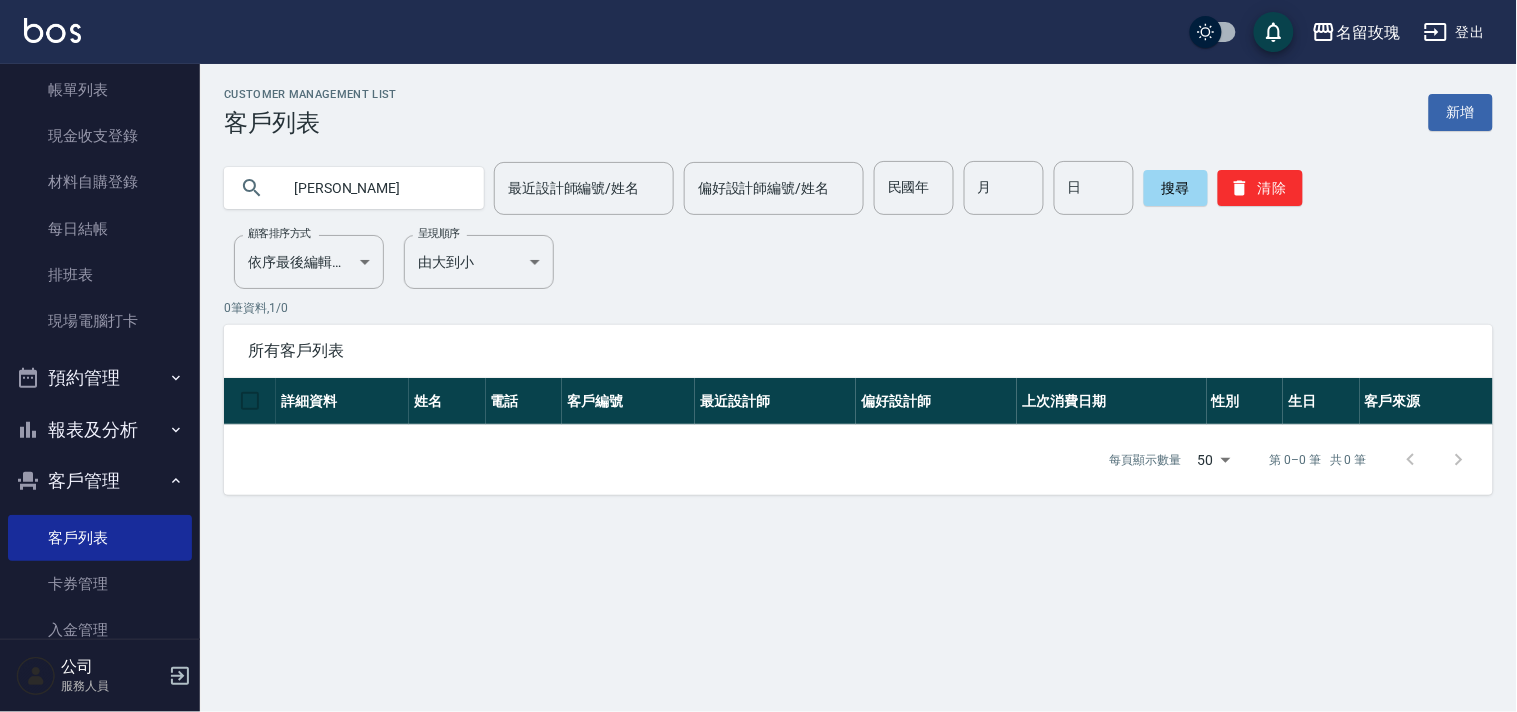 click on "葉良" at bounding box center (374, 188) 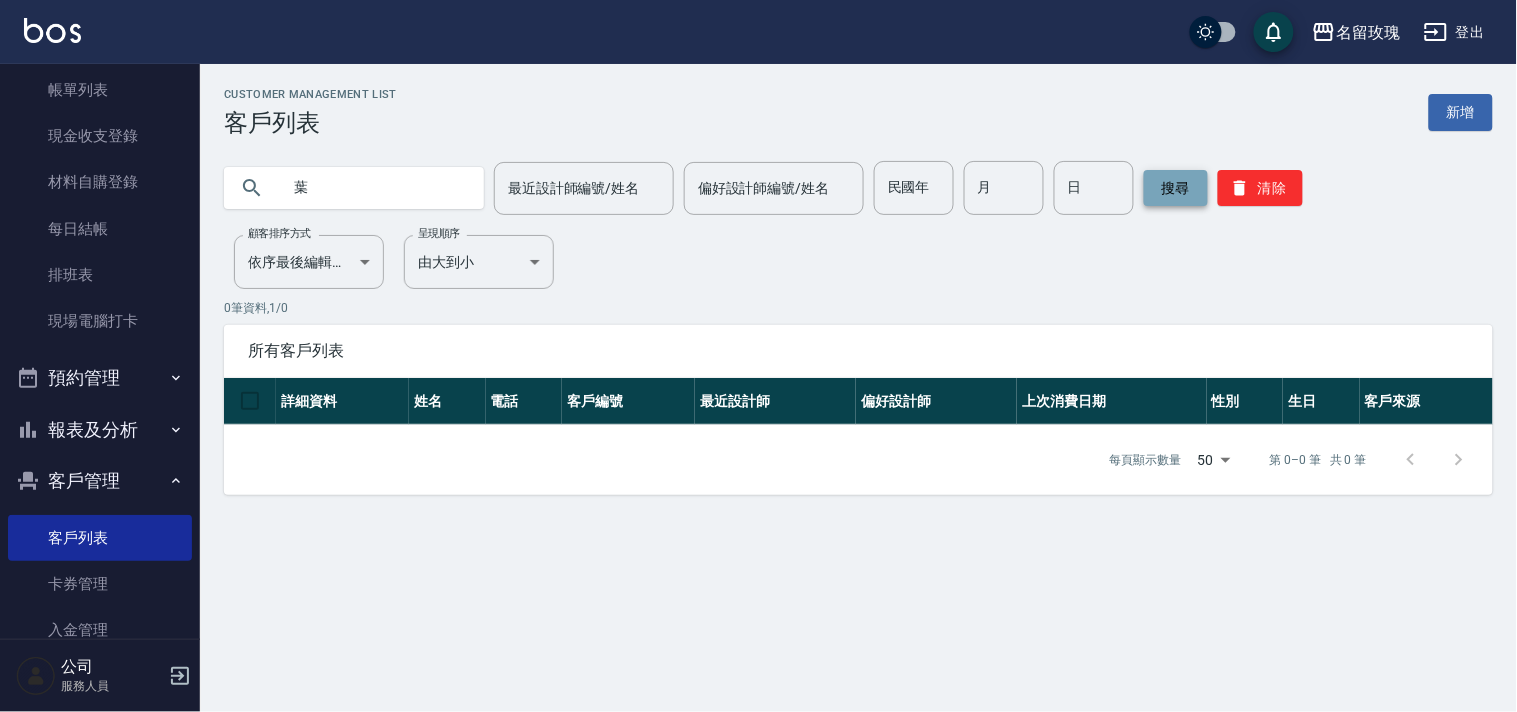 type on "葉" 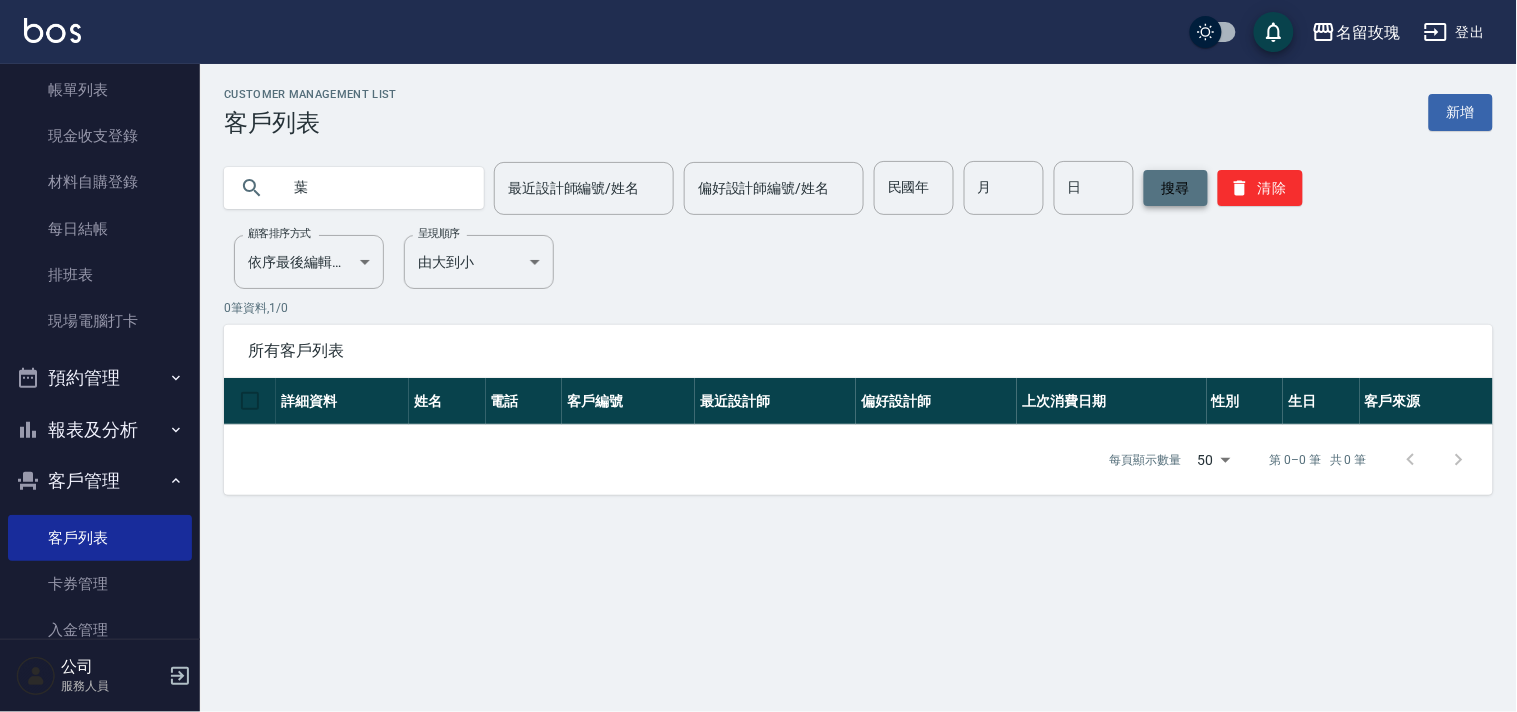 click on "搜尋" at bounding box center [1176, 188] 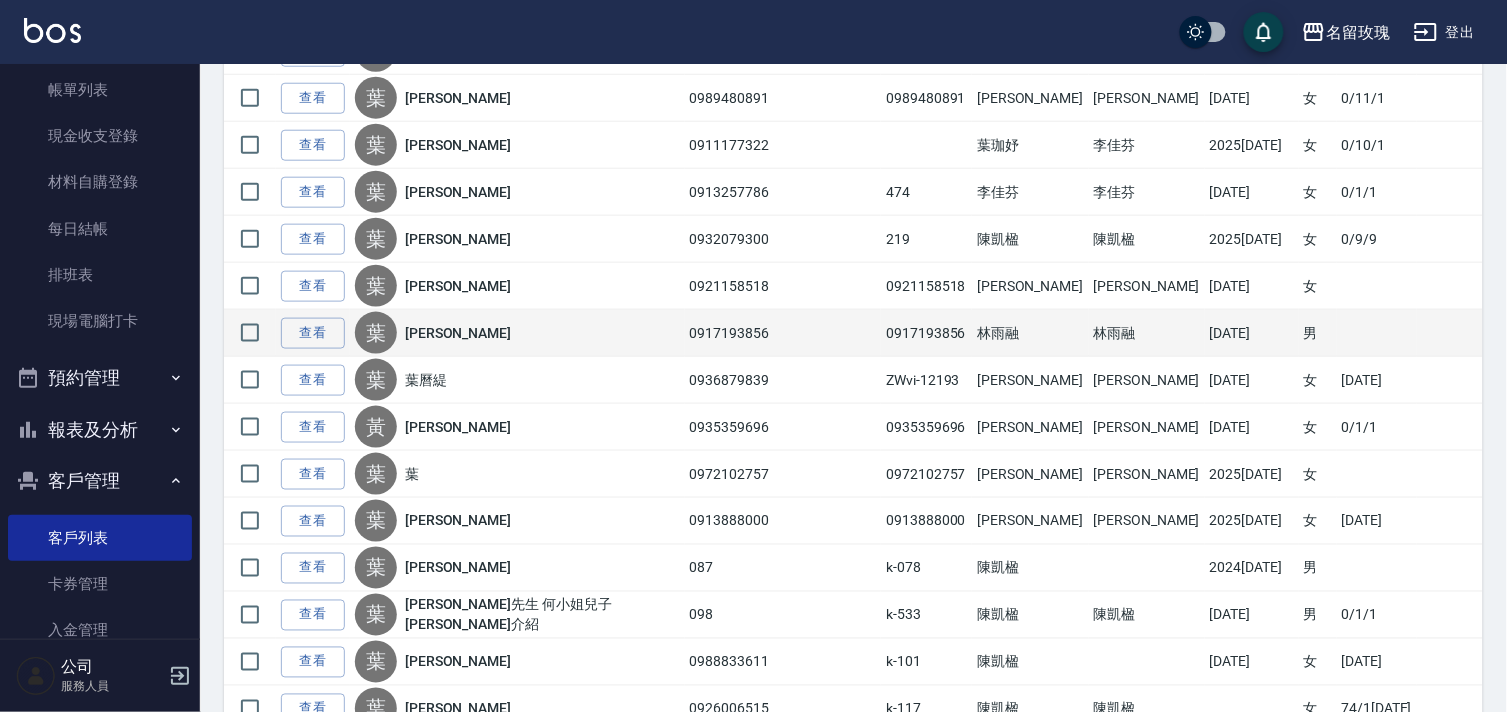 scroll, scrollTop: 0, scrollLeft: 0, axis: both 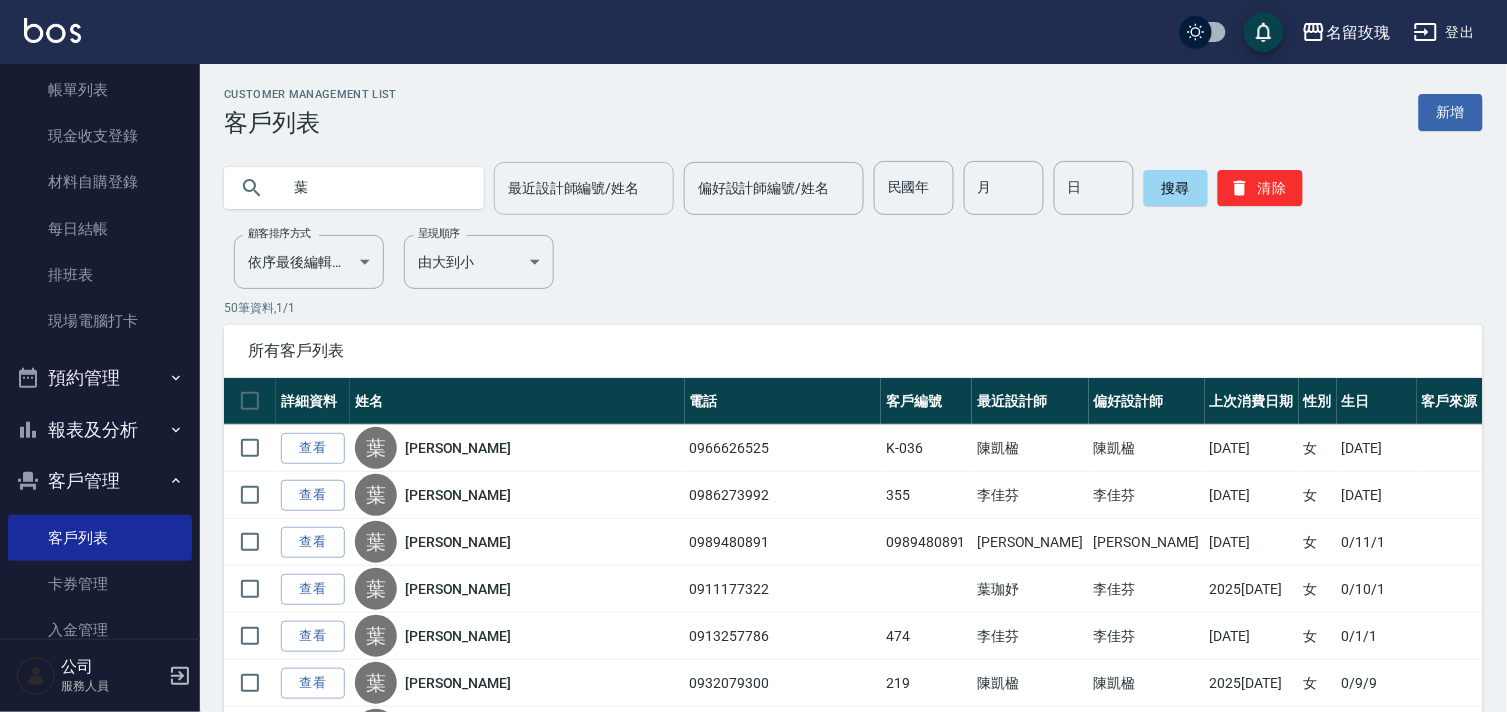 click on "最近設計師編號/姓名" at bounding box center [584, 188] 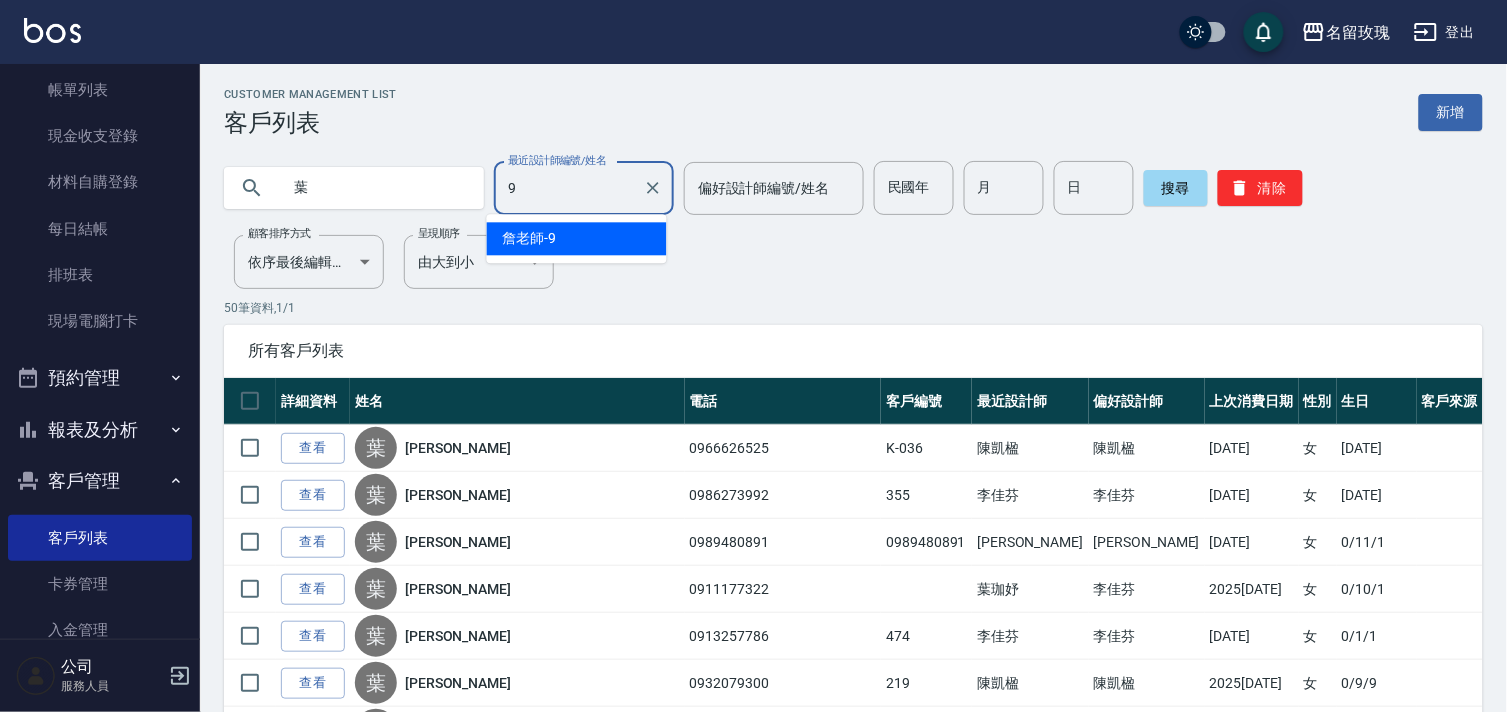 click on "詹老師 -9" at bounding box center (530, 238) 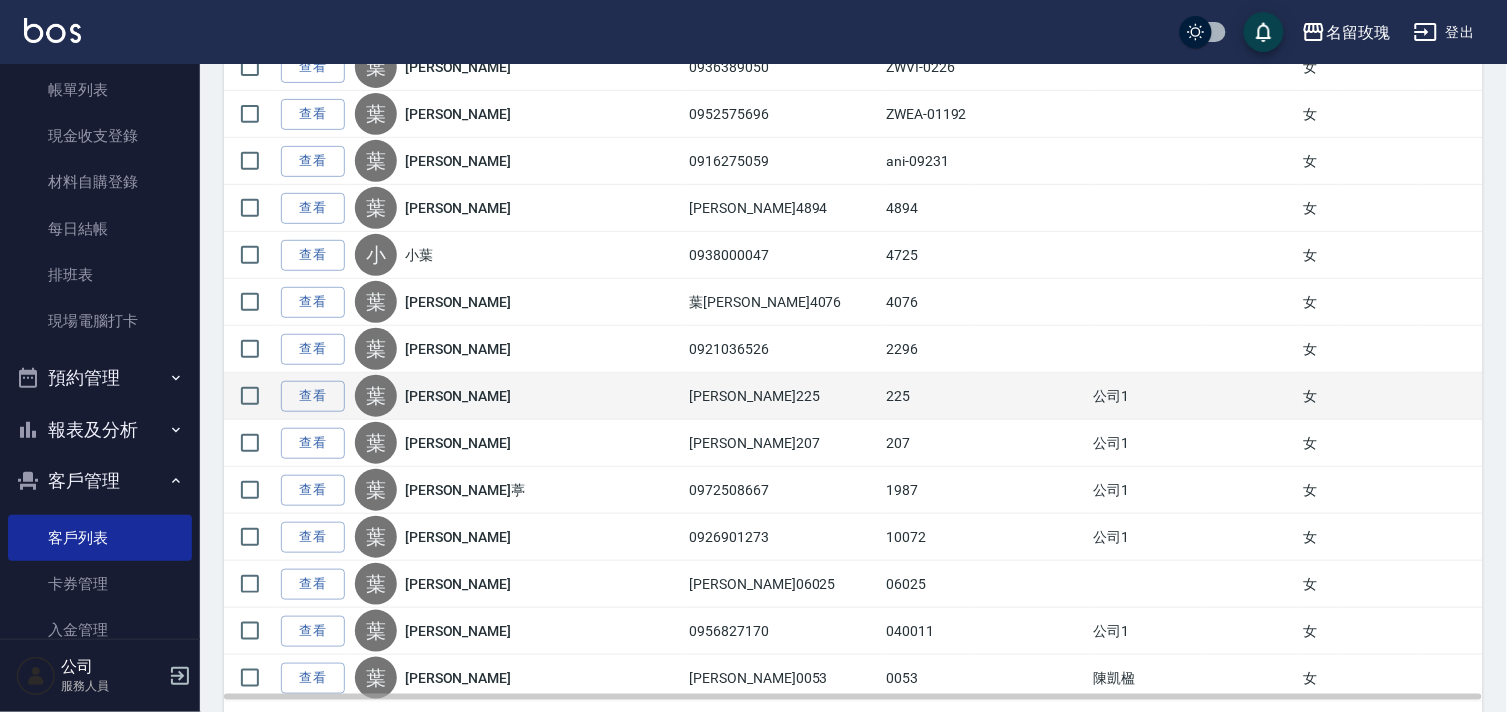 scroll, scrollTop: 2111, scrollLeft: 0, axis: vertical 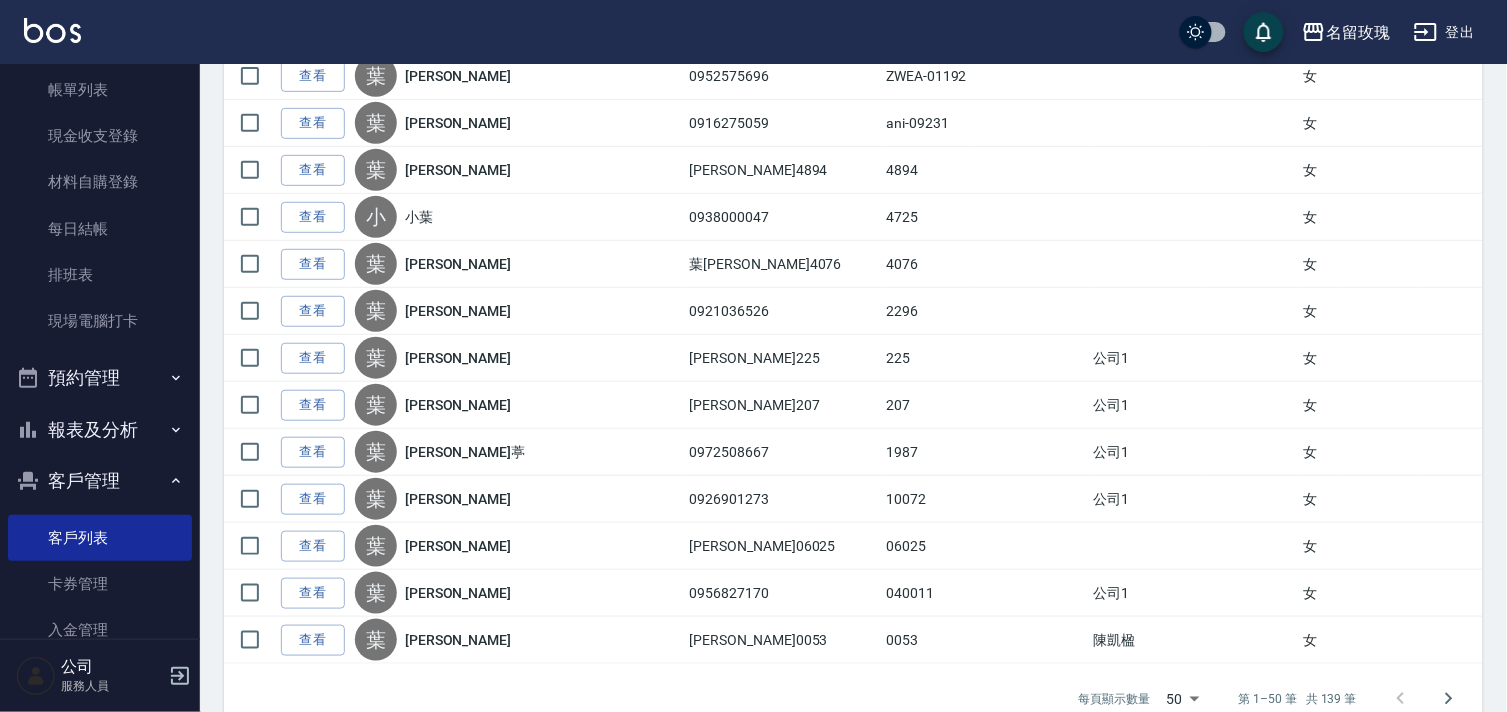 type on "詹老師-9" 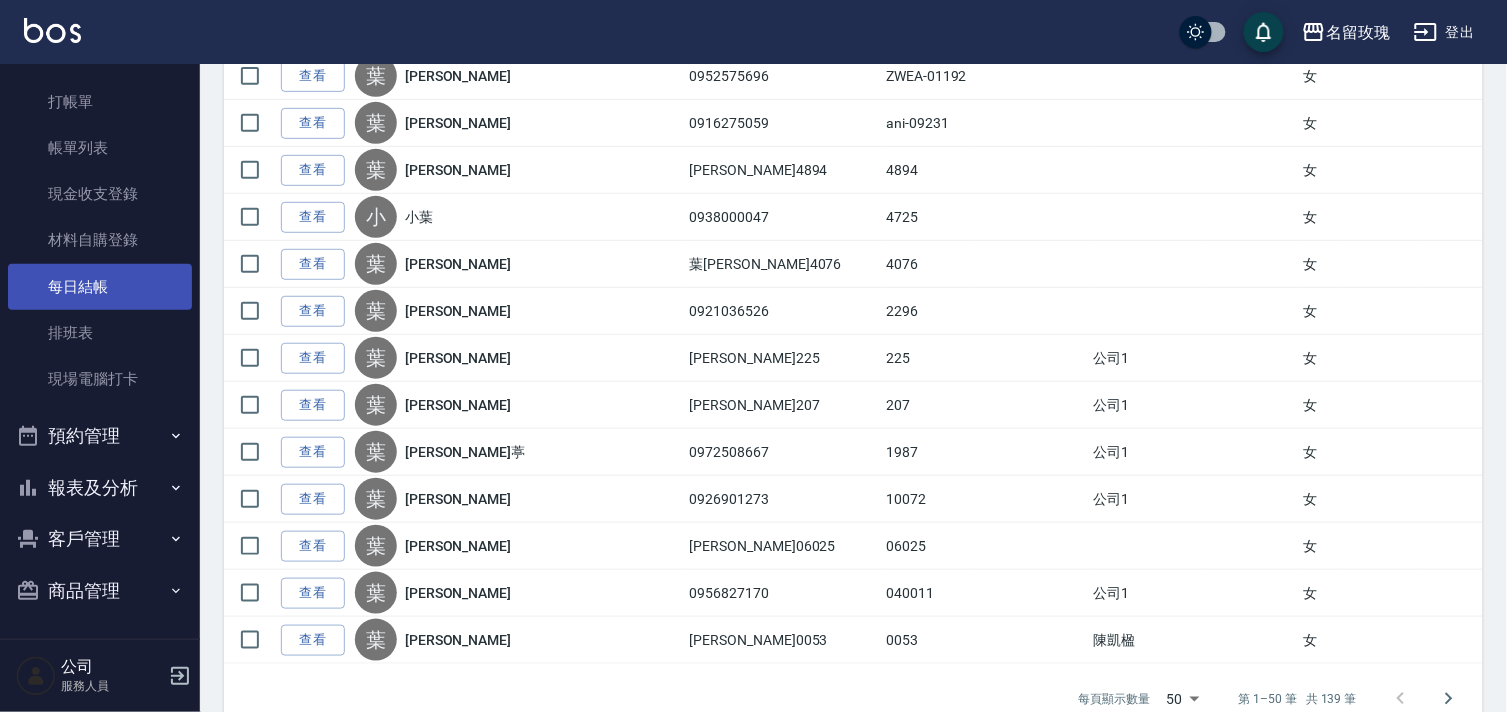 scroll, scrollTop: 0, scrollLeft: 0, axis: both 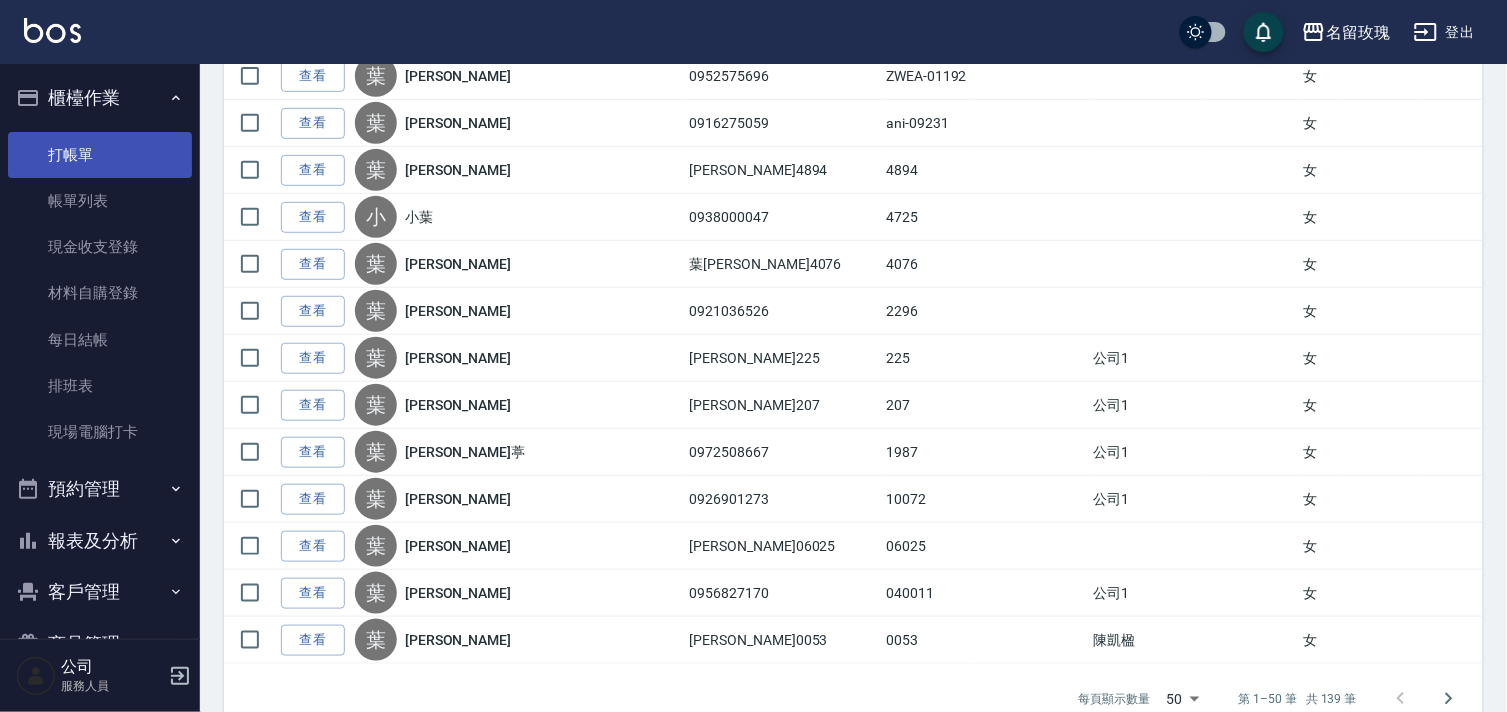 click on "打帳單" at bounding box center [100, 155] 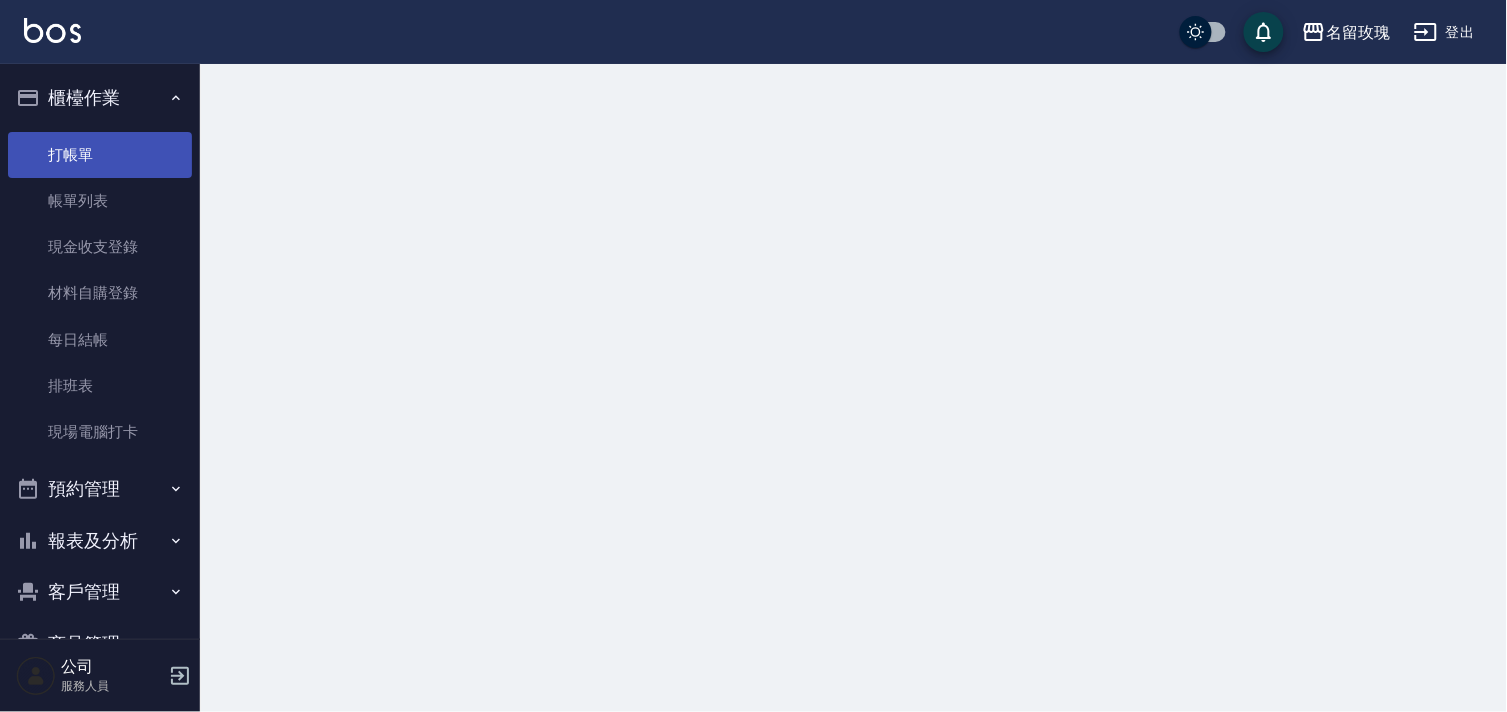 scroll, scrollTop: 0, scrollLeft: 0, axis: both 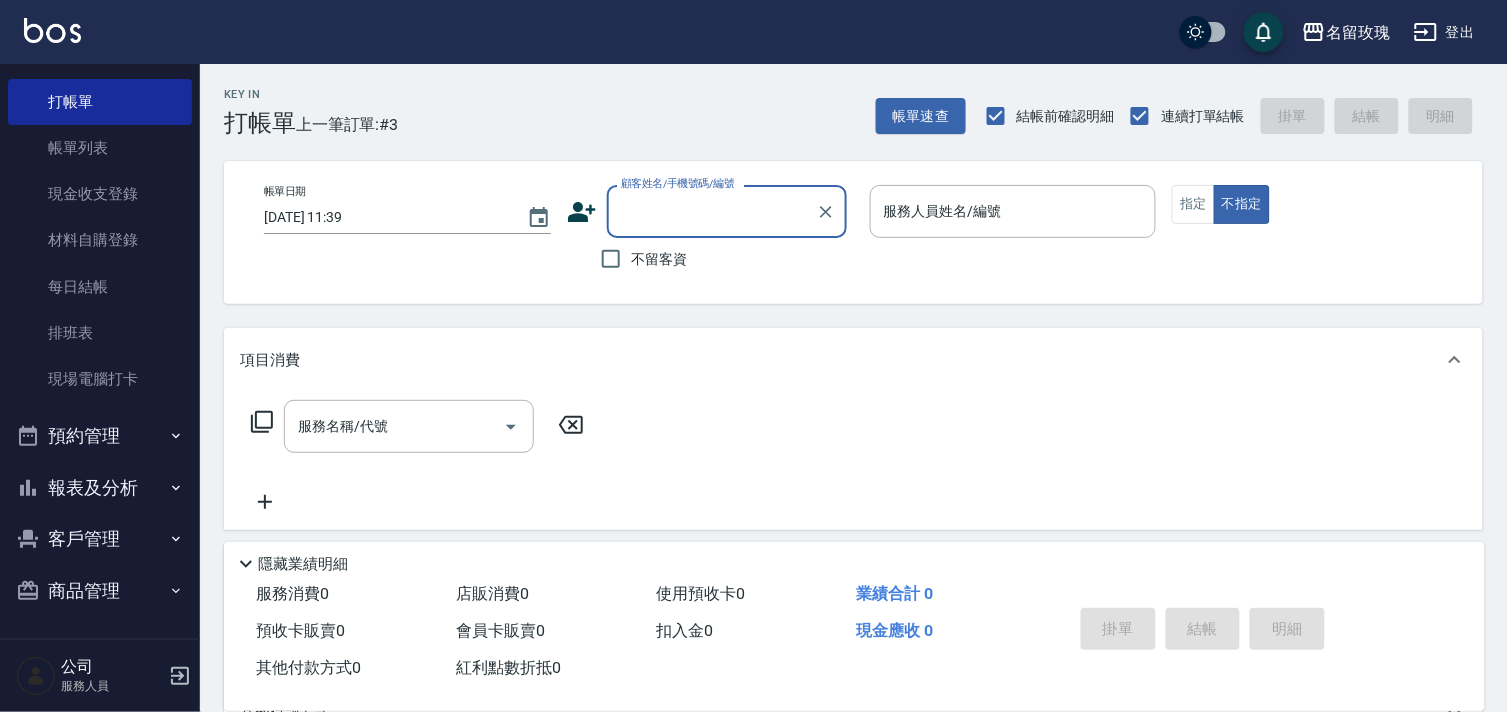 click on "客戶管理" at bounding box center [100, 539] 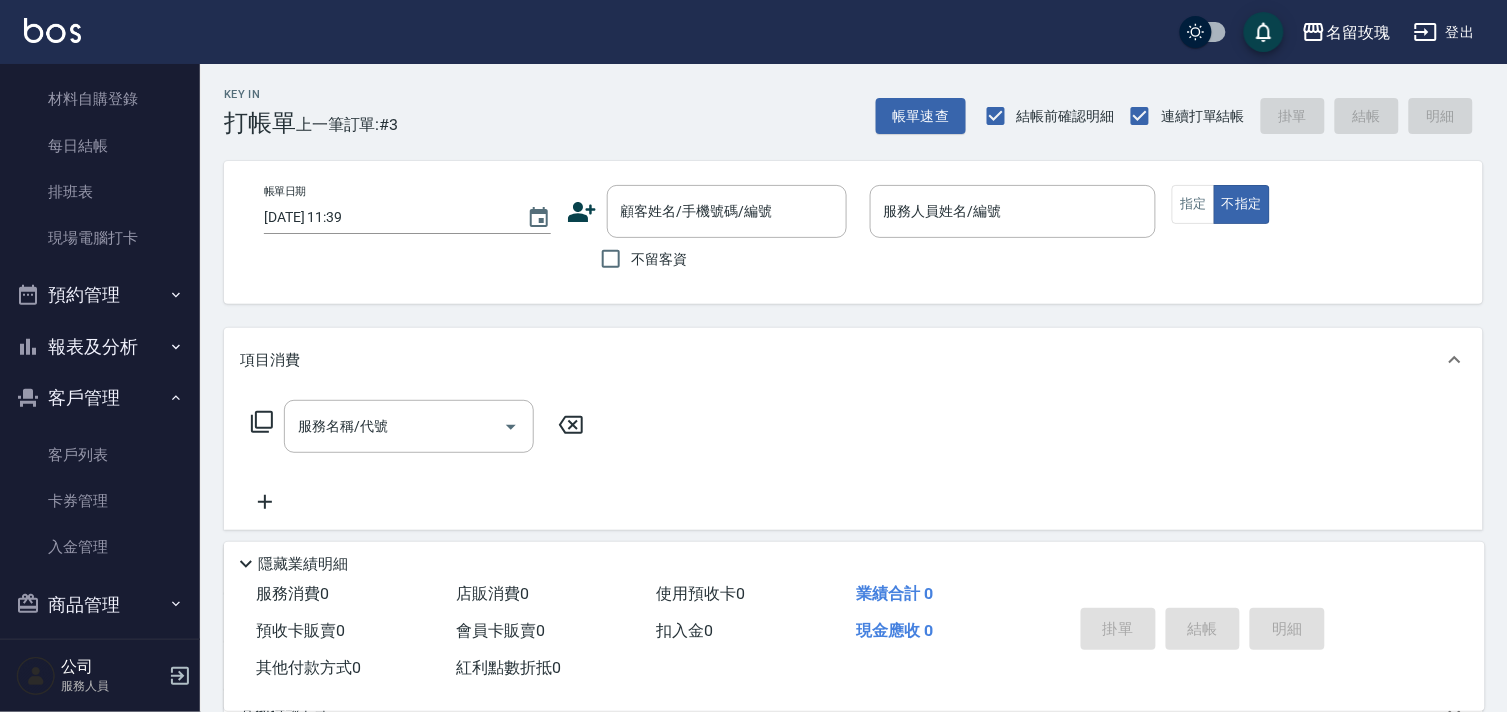 scroll, scrollTop: 207, scrollLeft: 0, axis: vertical 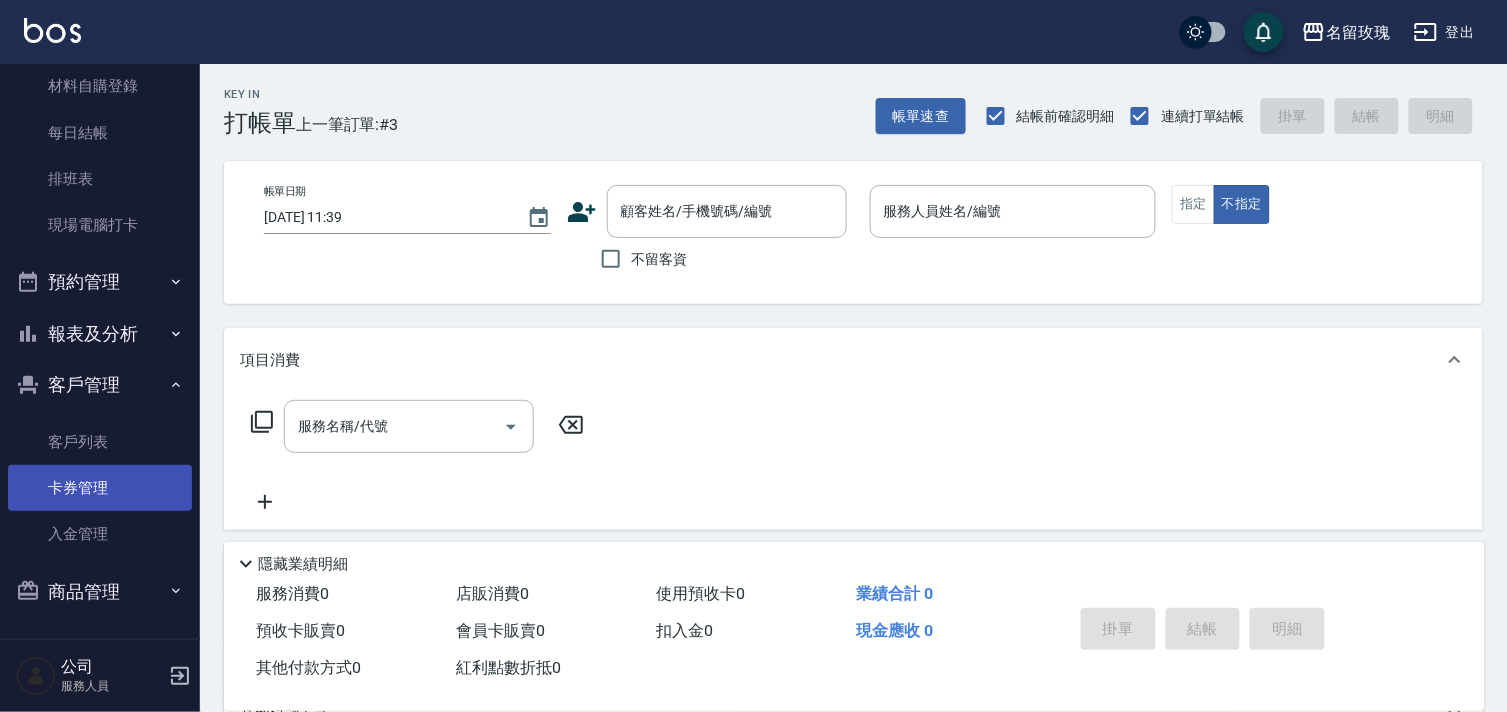 click on "卡券管理" at bounding box center (100, 488) 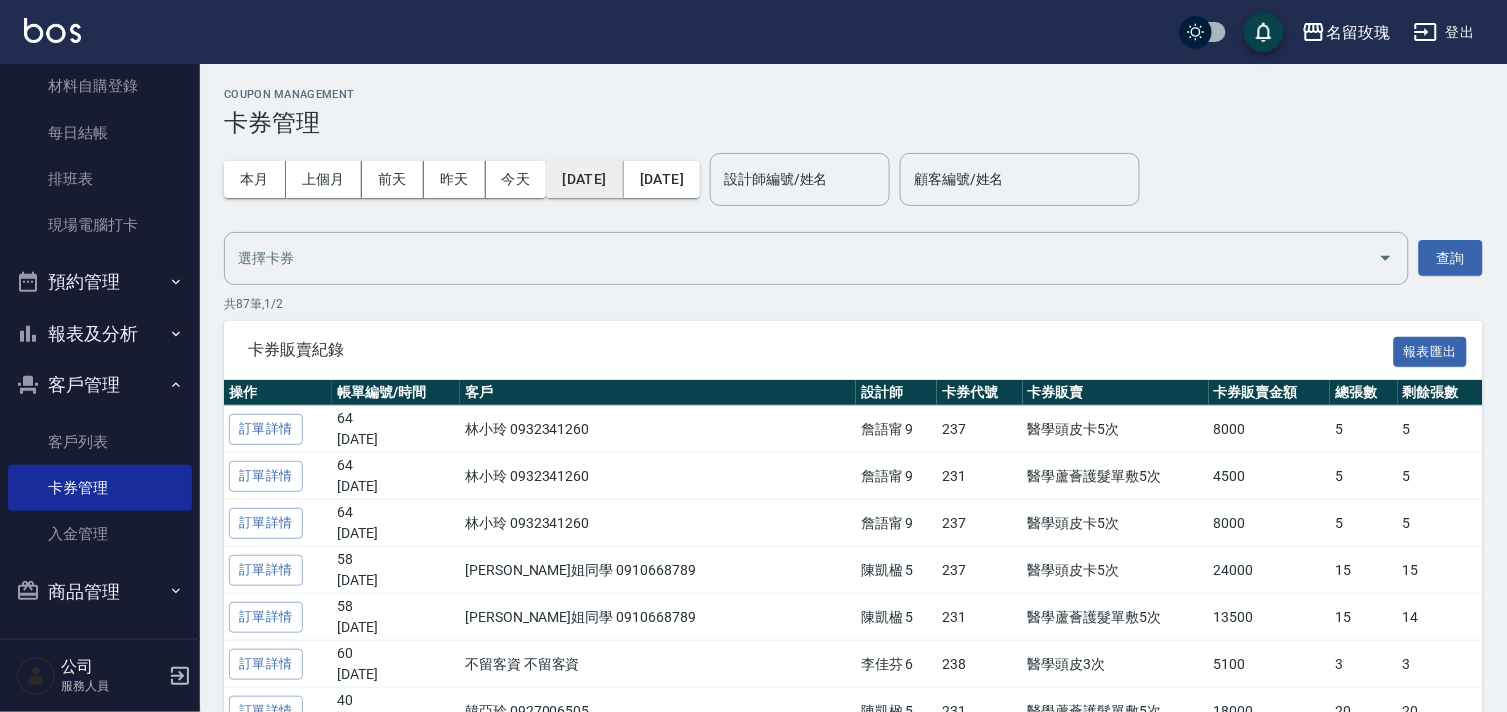click on "[DATE]" at bounding box center [584, 179] 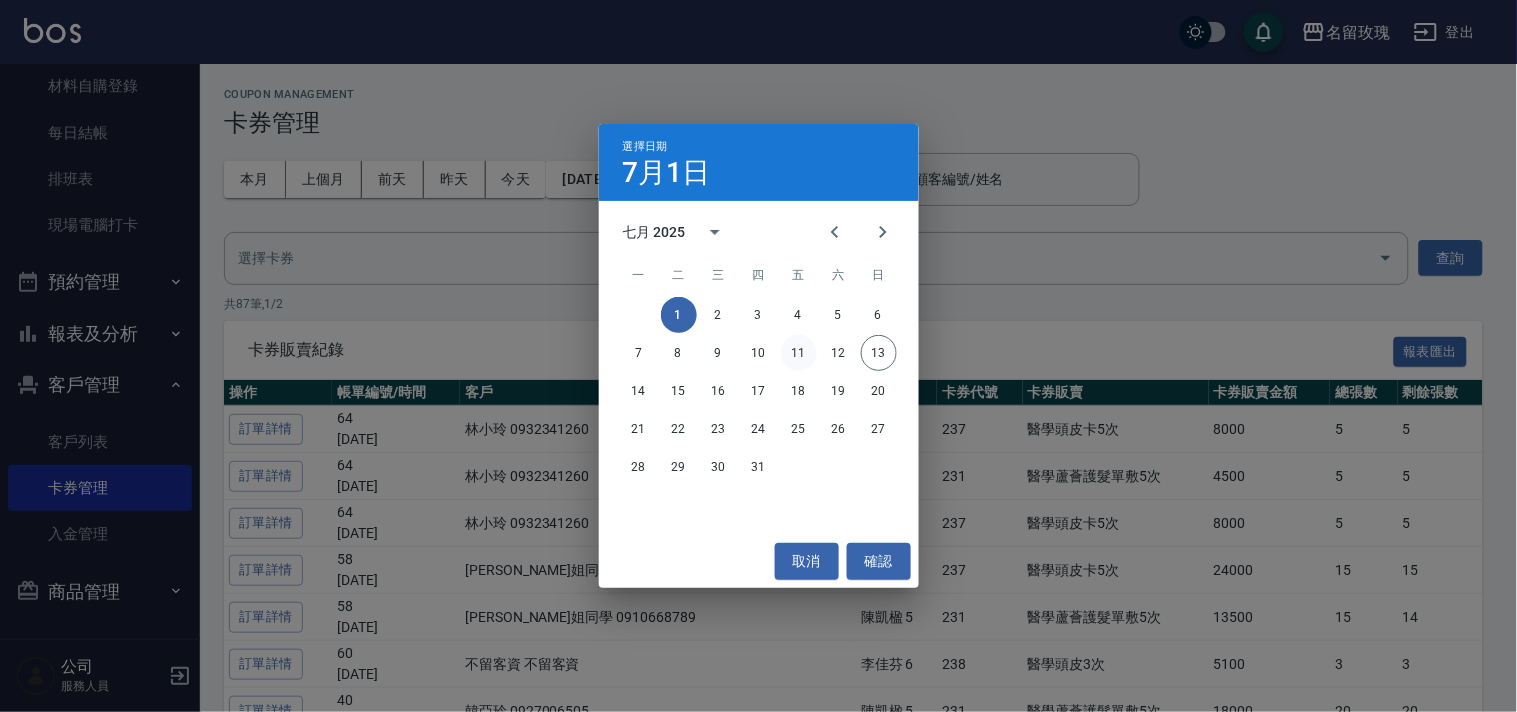 click on "11" at bounding box center (799, 353) 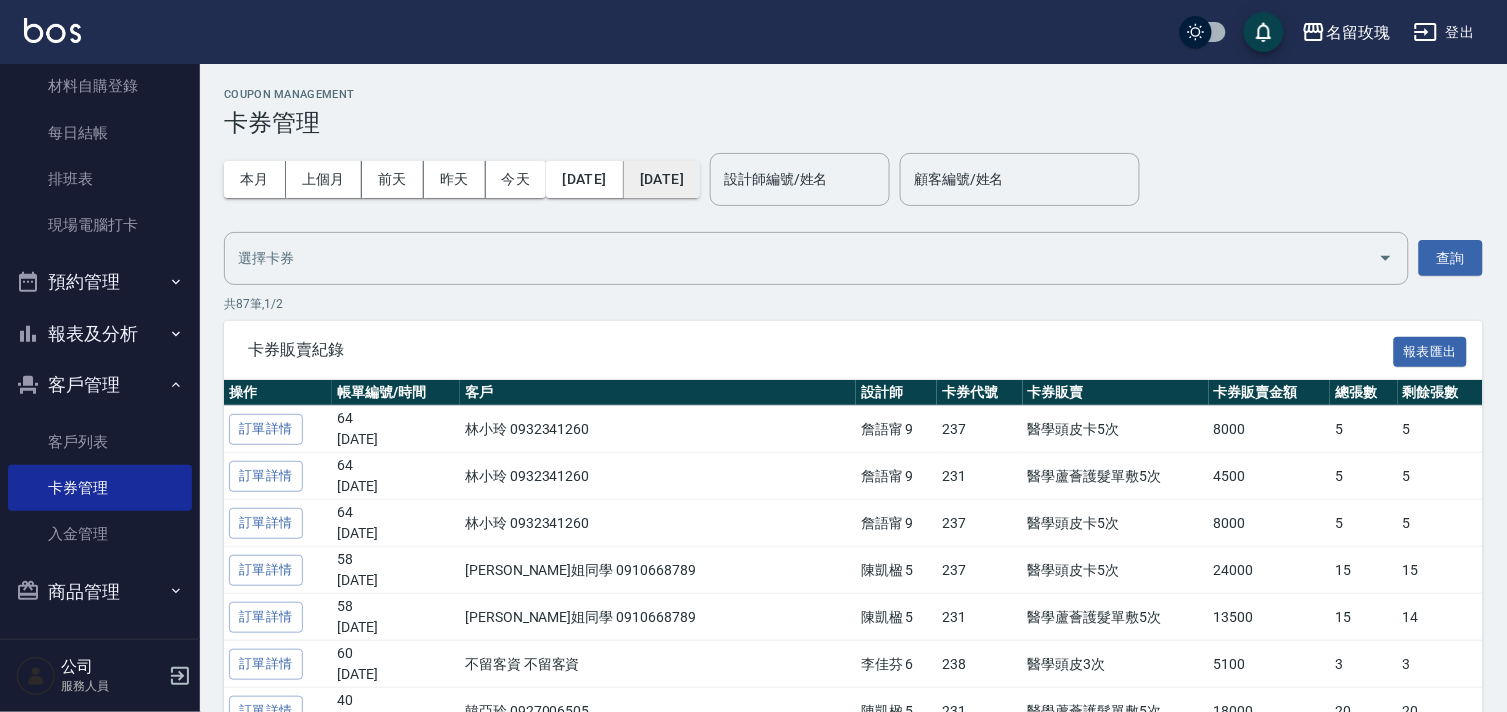 click on "[DATE]" at bounding box center [662, 179] 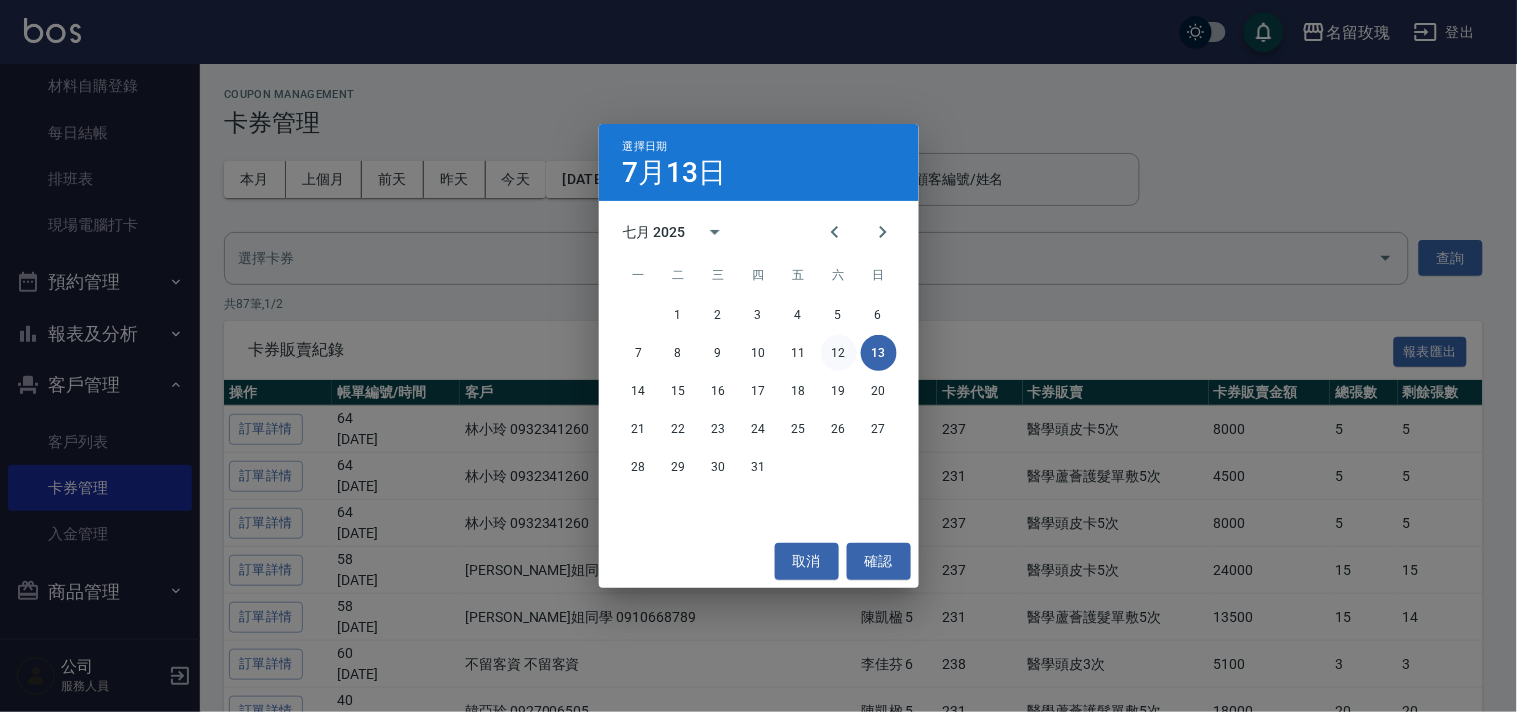 click on "12" at bounding box center [839, 353] 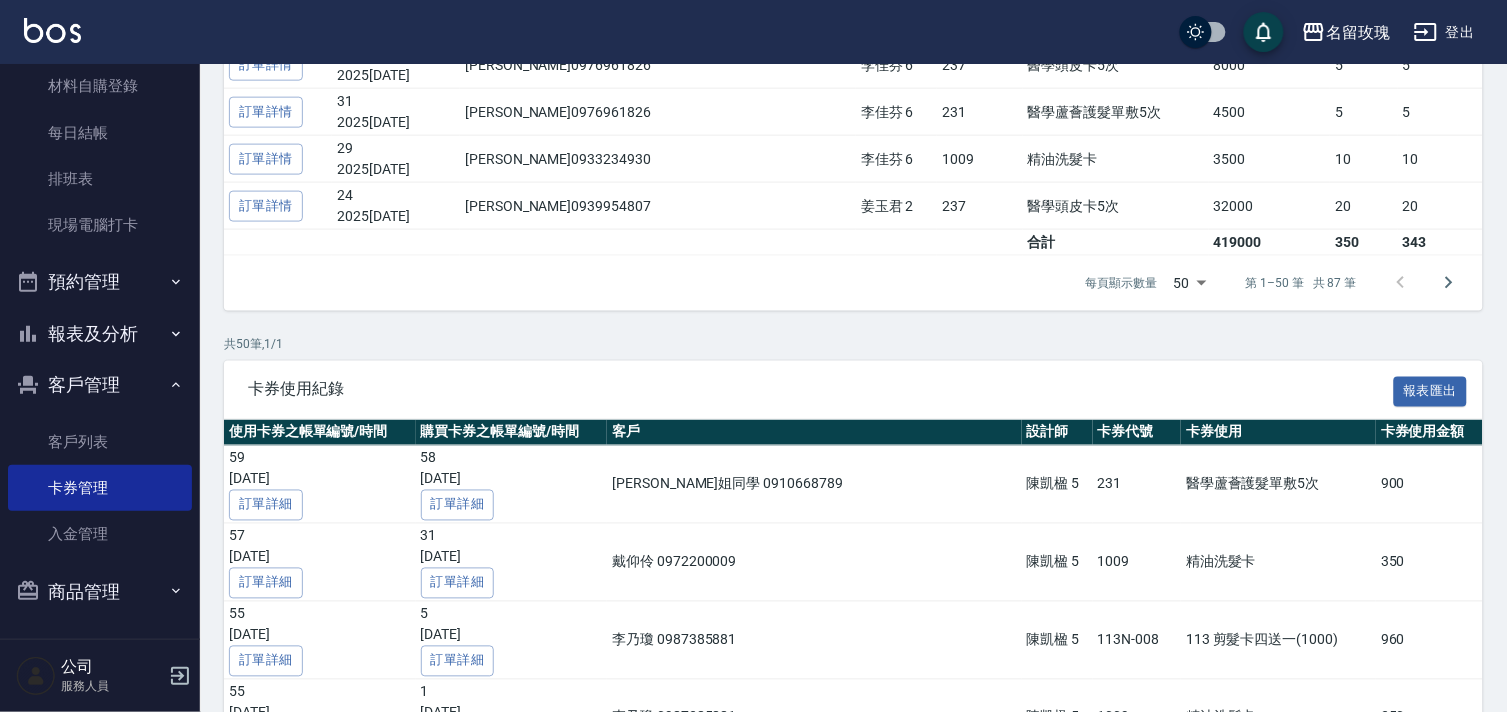 scroll, scrollTop: 2505, scrollLeft: 0, axis: vertical 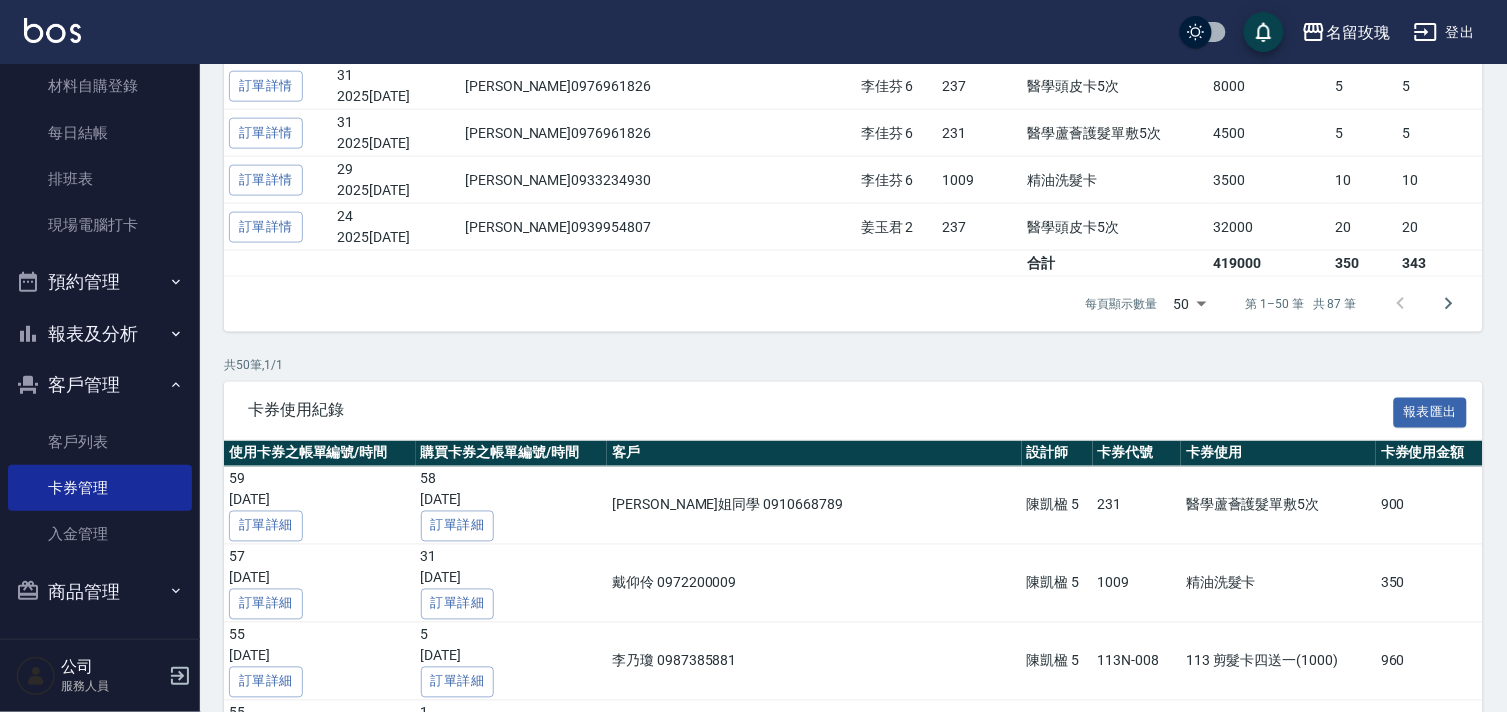 click on "名留玫瑰 登出 櫃檯作業 打帳單 帳單列表 現金收支登錄 材料自購登錄 每日結帳 排班表 現場電腦打卡 預約管理 預約管理 單日預約紀錄 單週預約紀錄 報表及分析 報表目錄 店家日報表 互助日報表 互助點數明細 設計師日報表 單一服務項目查詢 店販抽成明細 顧客入金餘額表 客戶管理 客戶列表 卡券管理 入金管理 商品管理 商品分類設定 商品列表 公司 服務人員 Coupon Management 卡券管理 本月 上個月 前天 昨天 今天 2025/07/11 2025/07/12 設計師編號/姓名 設計師編號/姓名 顧客編號/姓名 顧客編號/姓名 ​ 查詢 共  87  筆,  1  / 2 卡券販賣紀錄 報表匯出 操作 帳單編號/時間 客戶 設計師 卡券代號 卡券販賣 卡券販賣金額 總張數 剩餘張數 訂單詳情 64 2025/07/12 林小玲 0932341260 詹語甯 9 237 醫學頭皮卡5次 8000 5 5 訂單詳情 64 2025/07/12 林小玲 0932341260 詹語甯 9 231 醫學蘆薈護髮單敷5次 5" at bounding box center [753, 977] 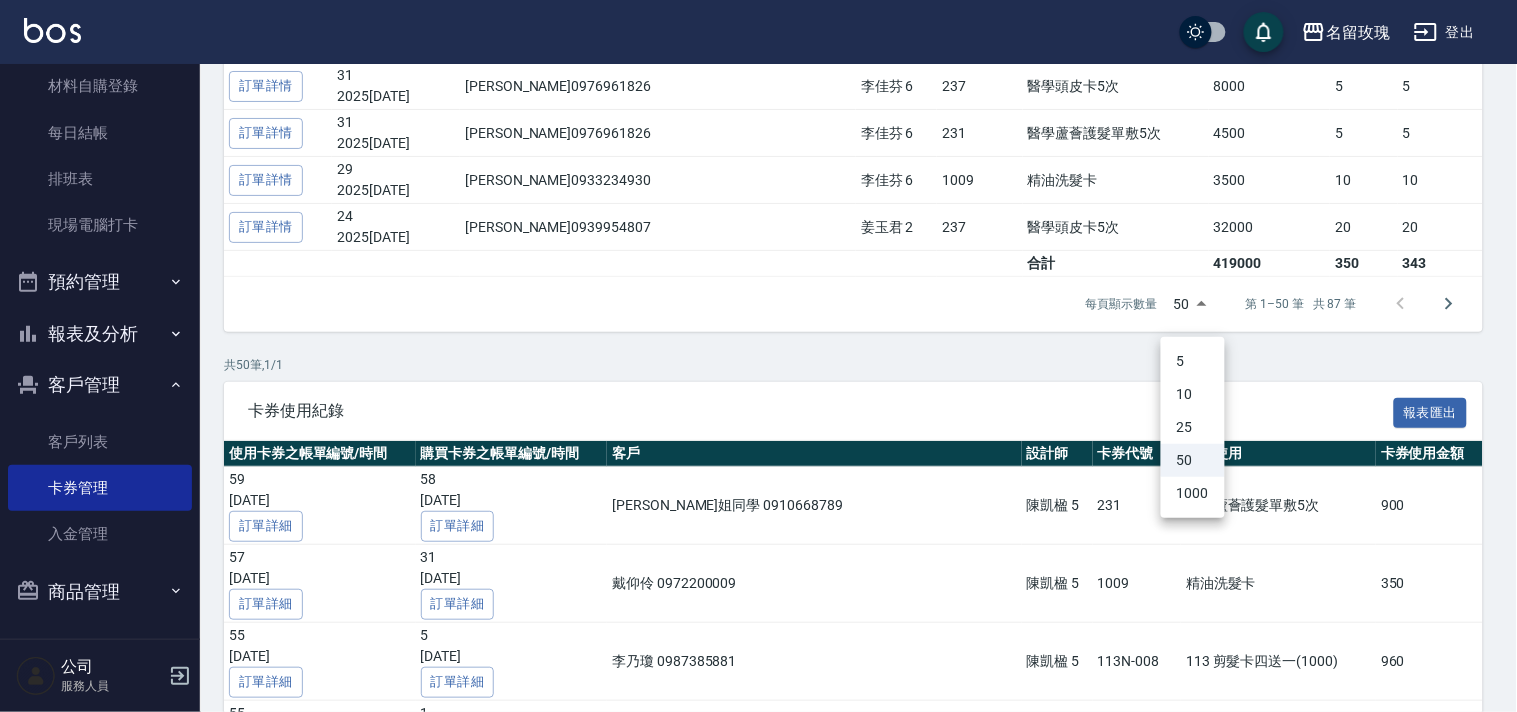 click on "1000" at bounding box center [1193, 493] 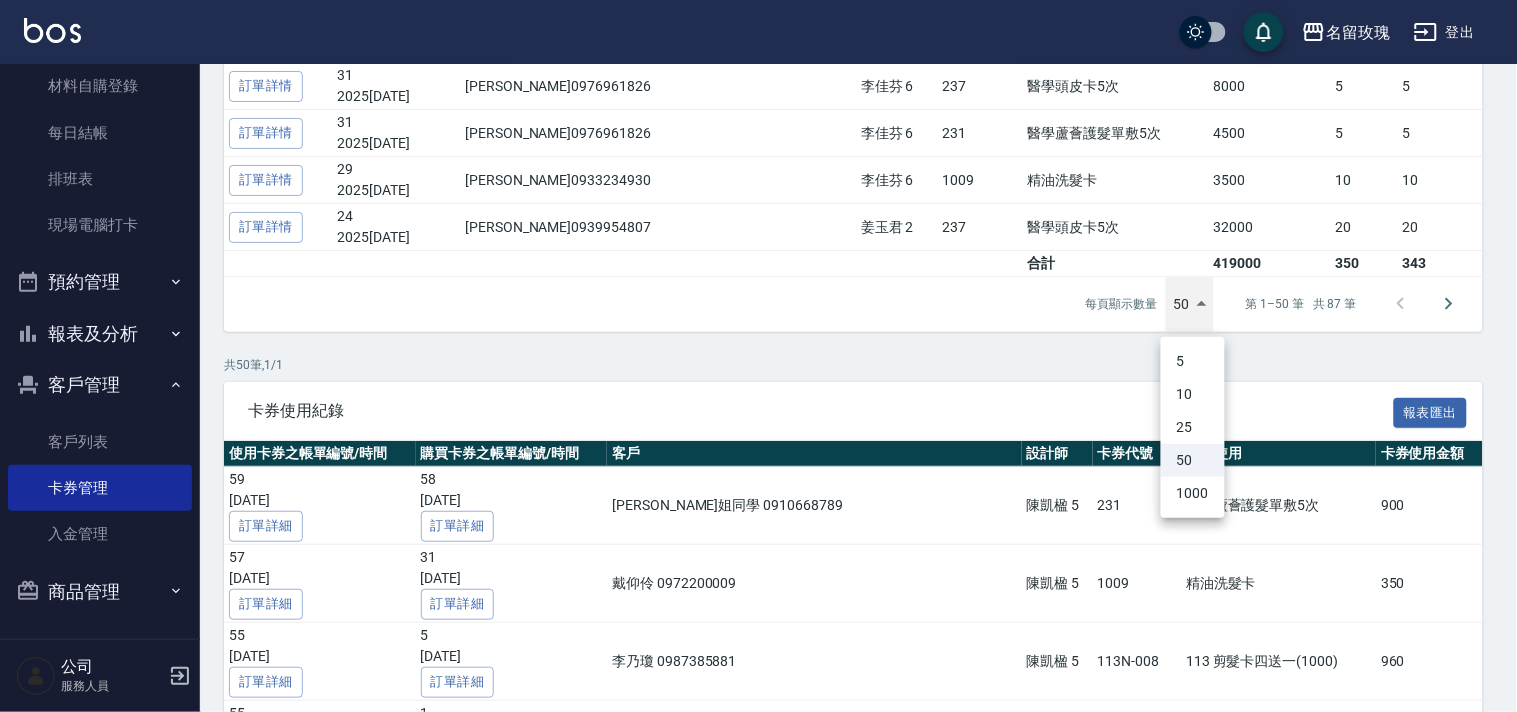 type on "1000" 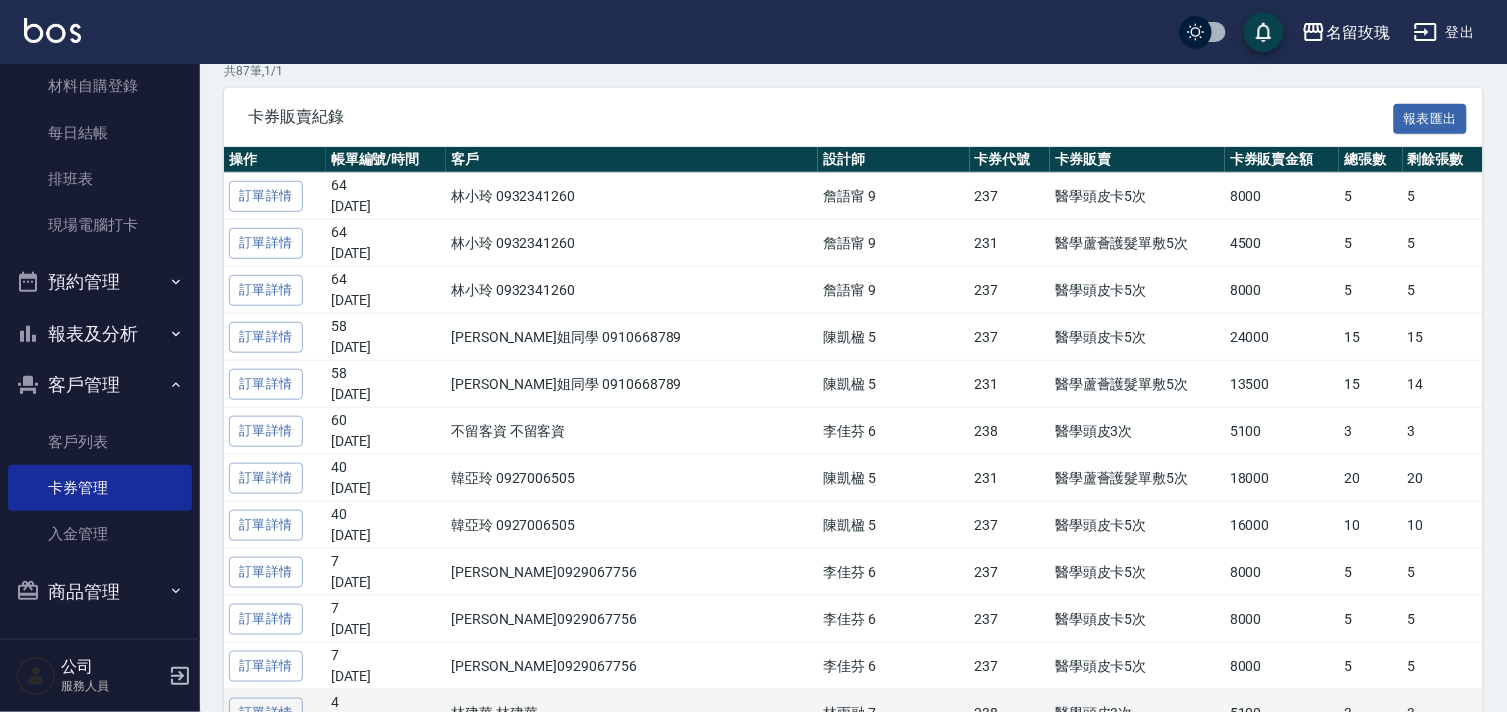scroll, scrollTop: 172, scrollLeft: 0, axis: vertical 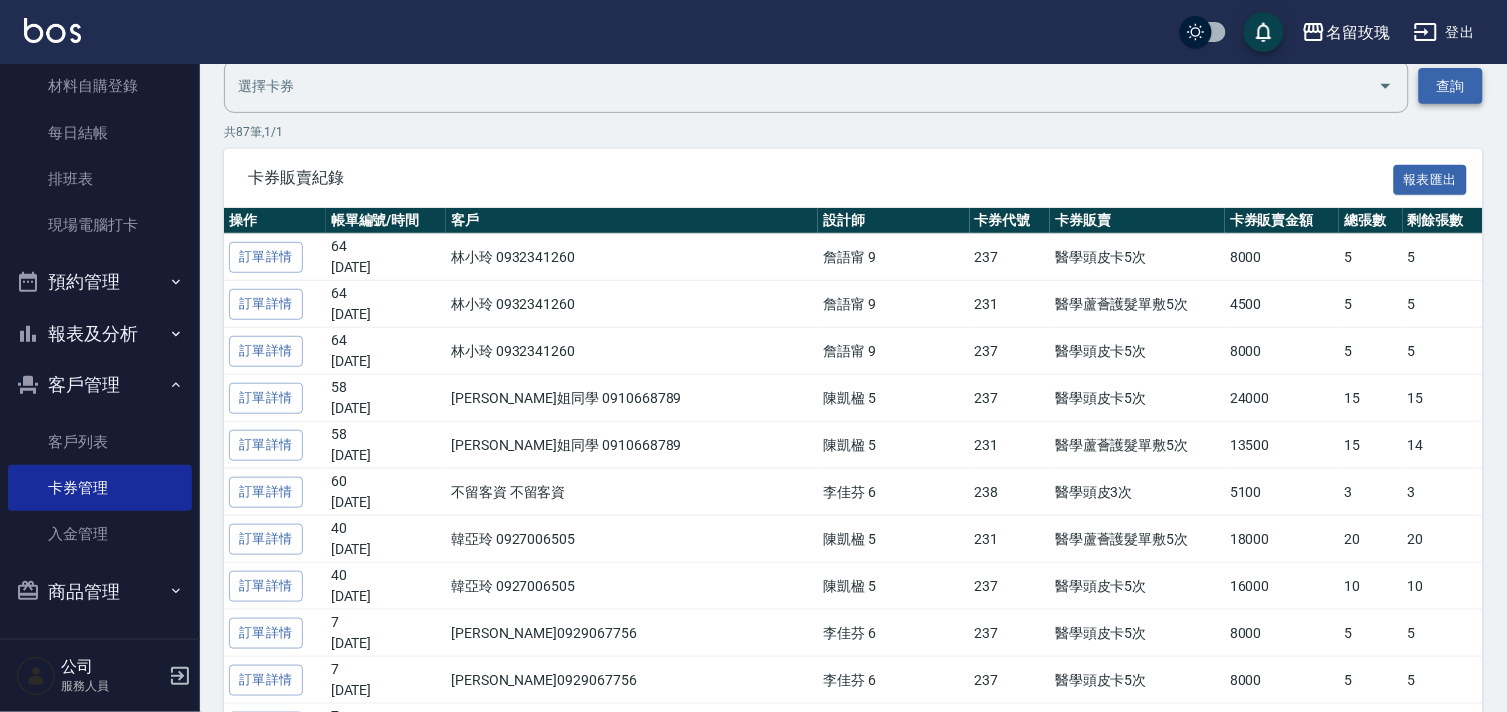 click on "查詢" at bounding box center (1451, 86) 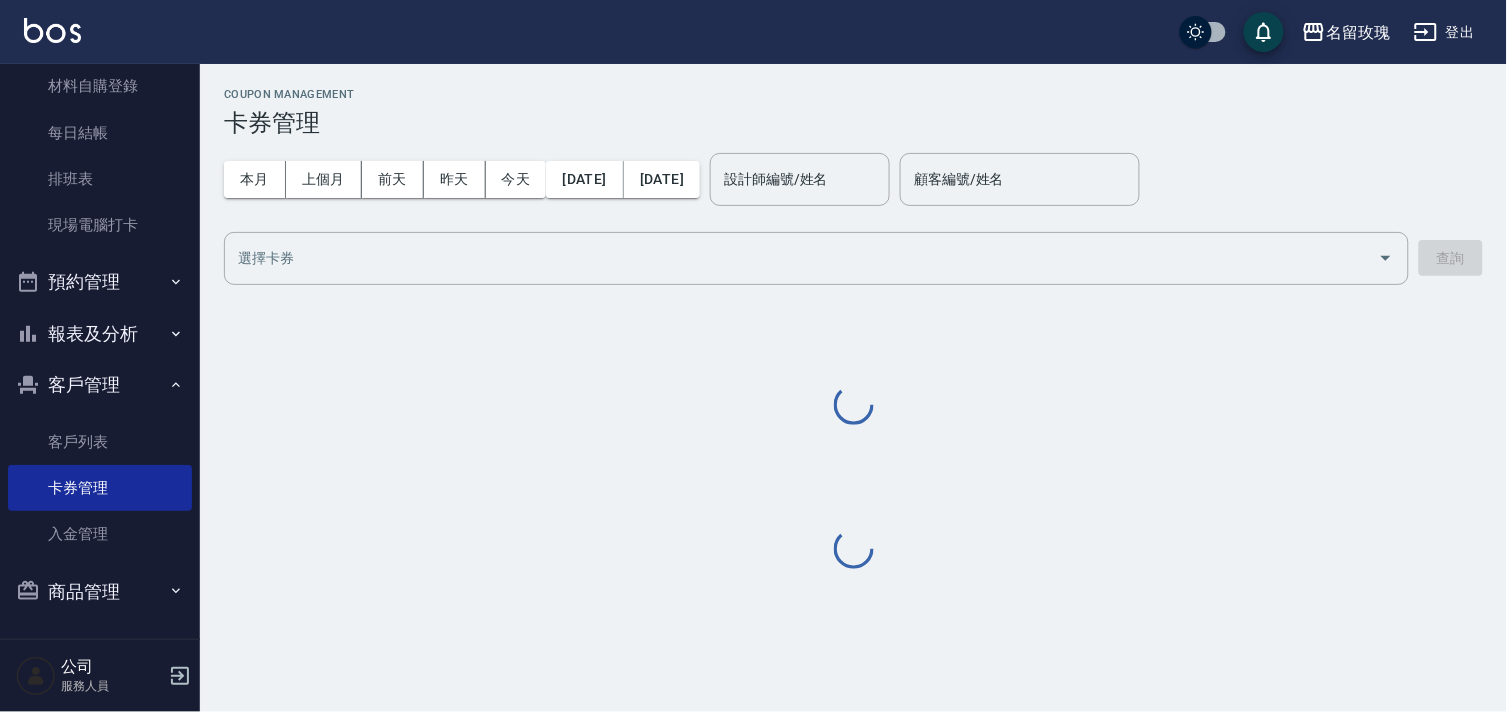 scroll, scrollTop: 0, scrollLeft: 0, axis: both 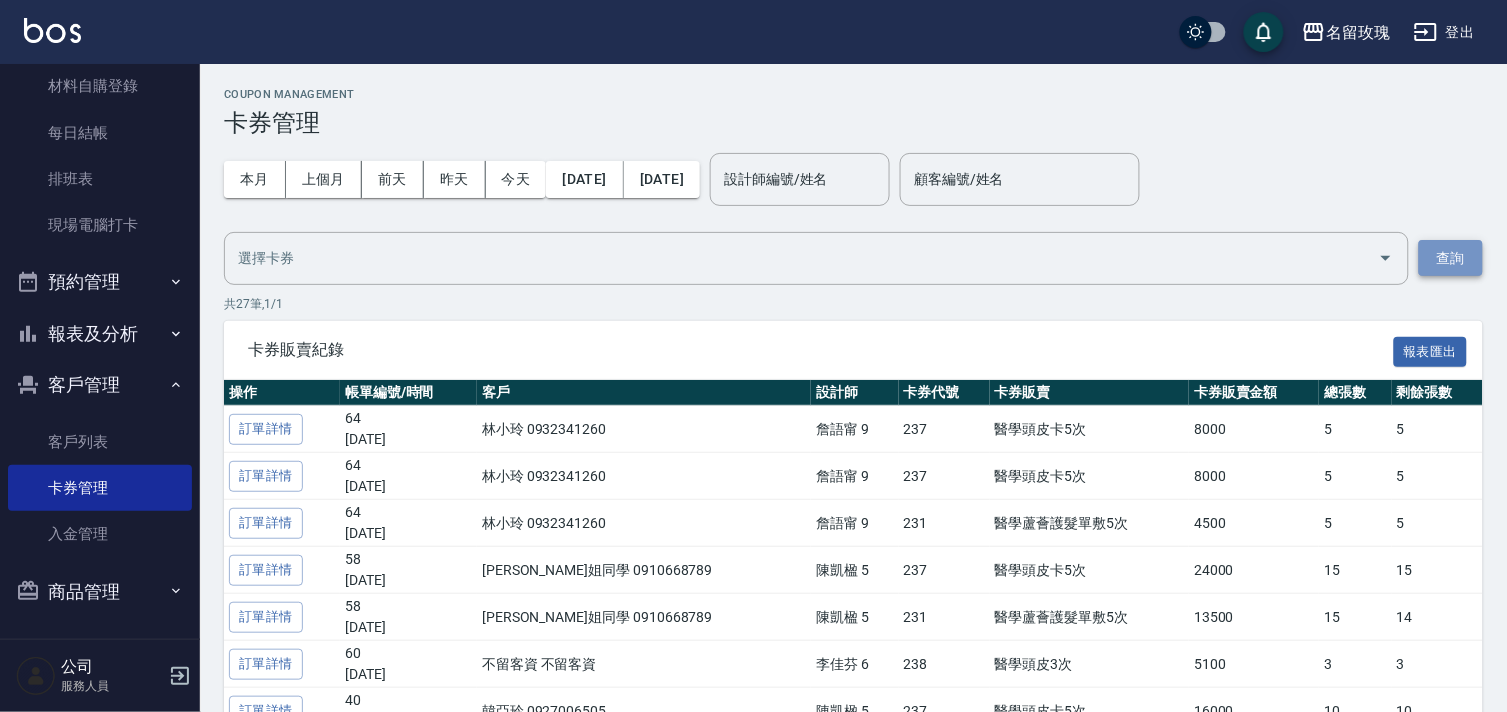 click on "查詢" at bounding box center (1451, 258) 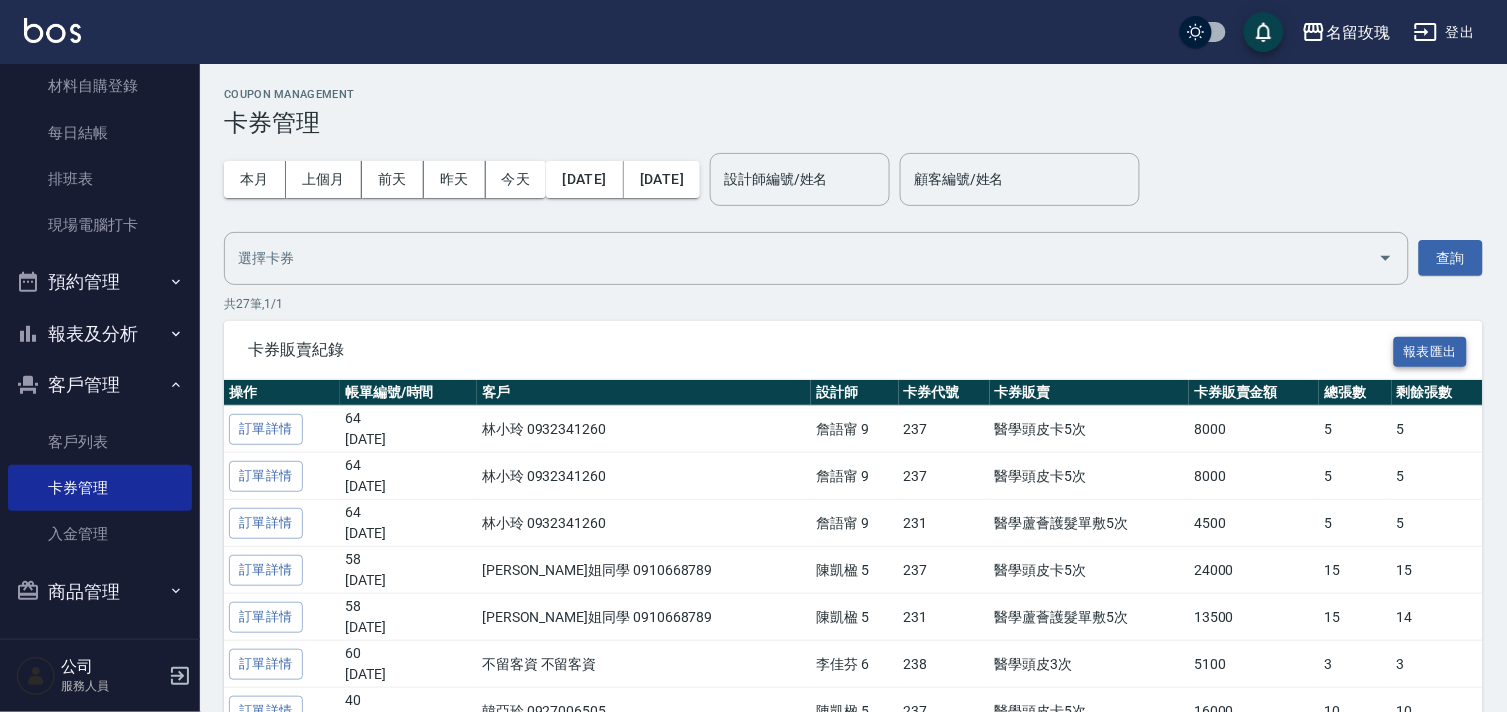 click on "報表匯出" at bounding box center (1431, 352) 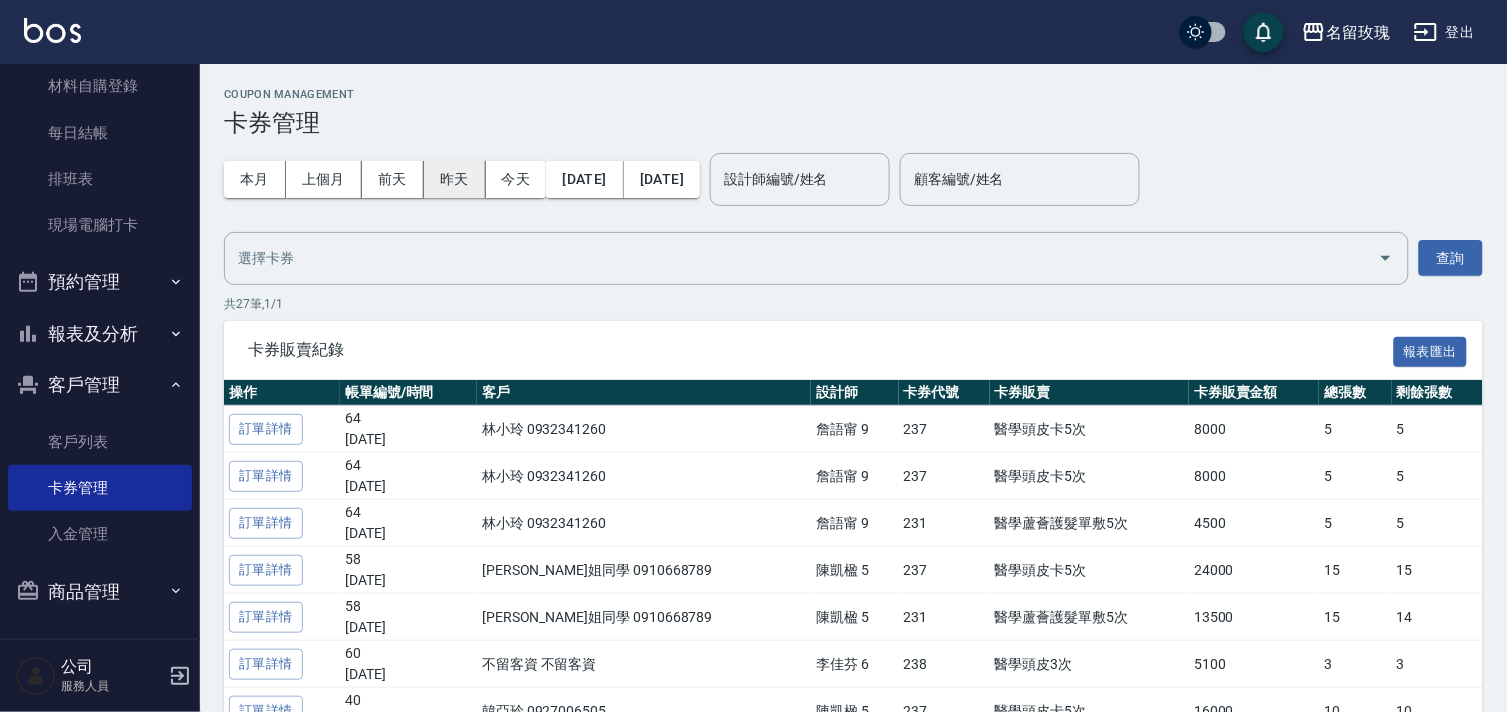 click on "昨天" at bounding box center (455, 179) 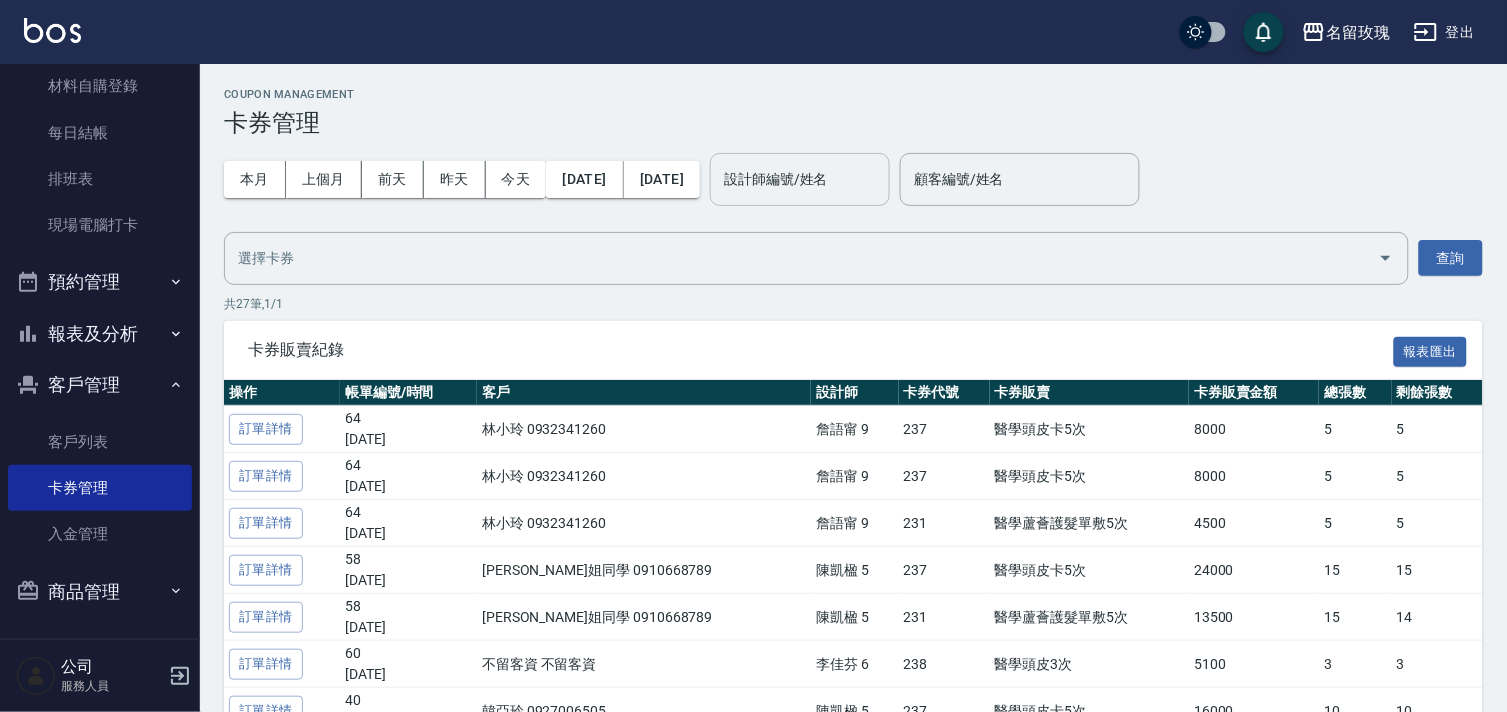 click on "設計師編號/姓名" at bounding box center [800, 179] 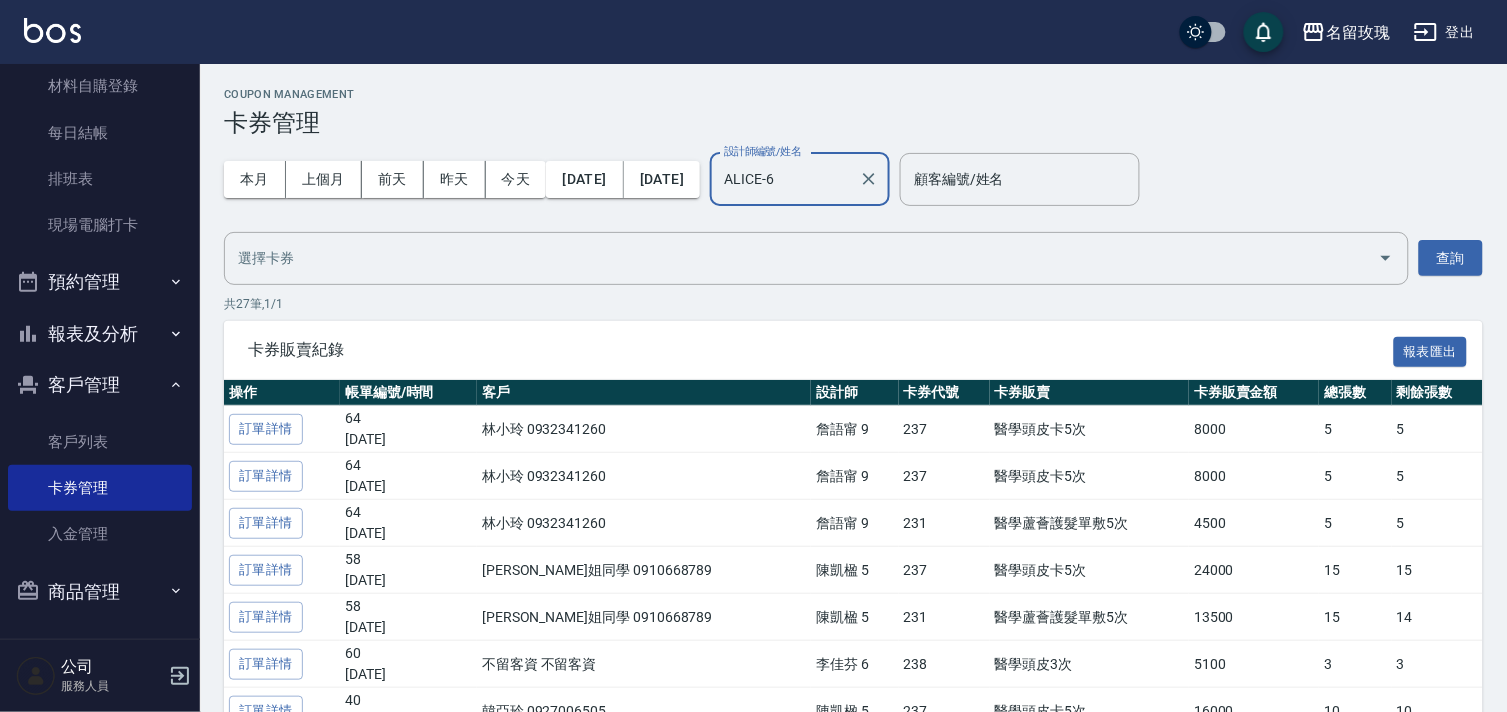 type on "ALICE-6" 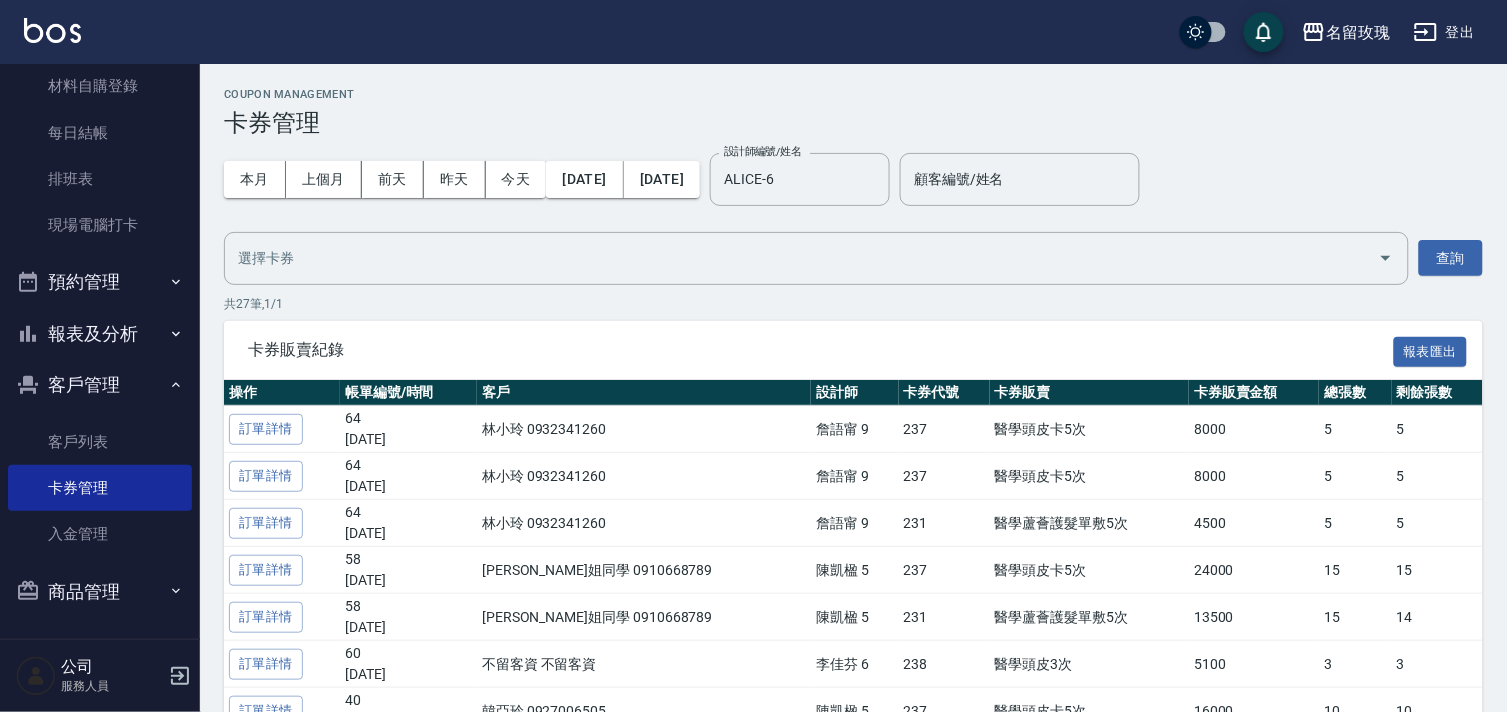 click on "​ 查詢" at bounding box center [853, 258] 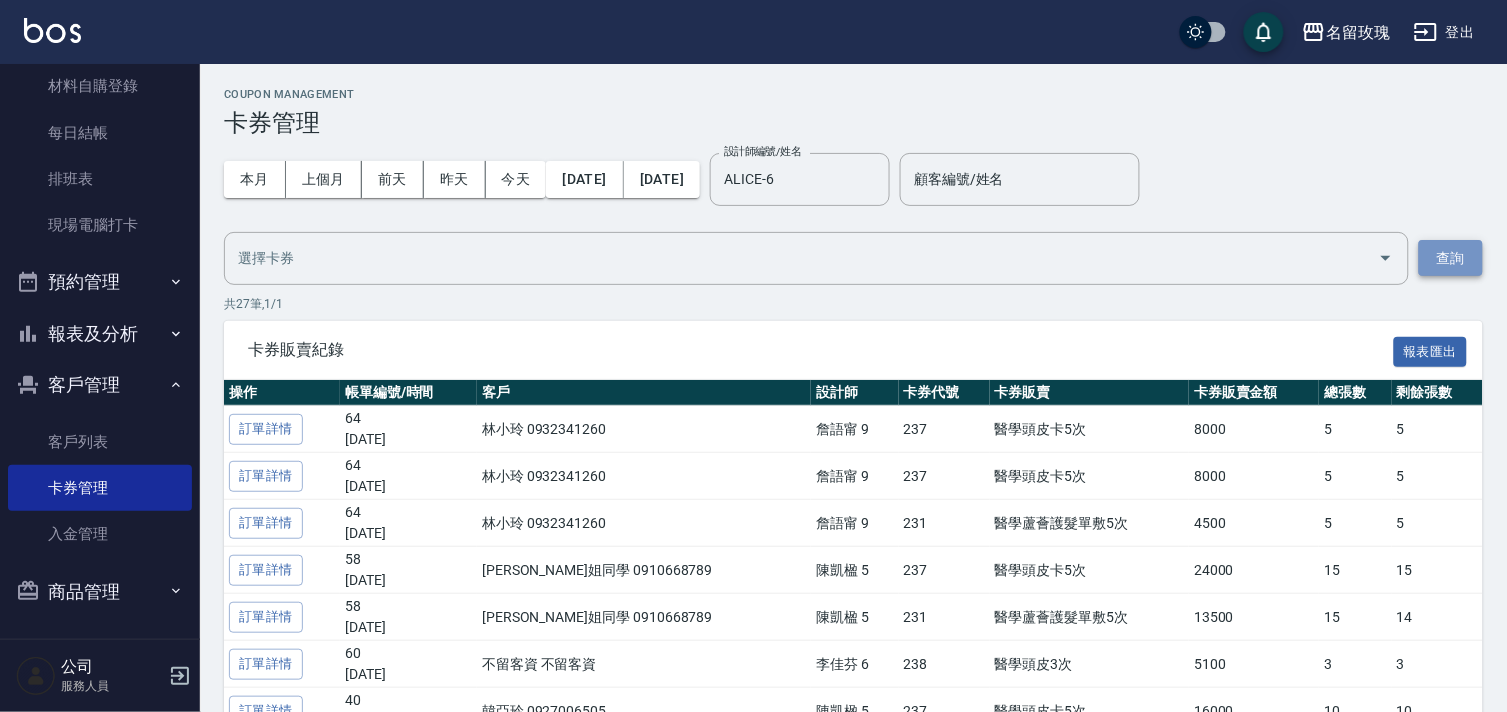click on "查詢" at bounding box center (1451, 258) 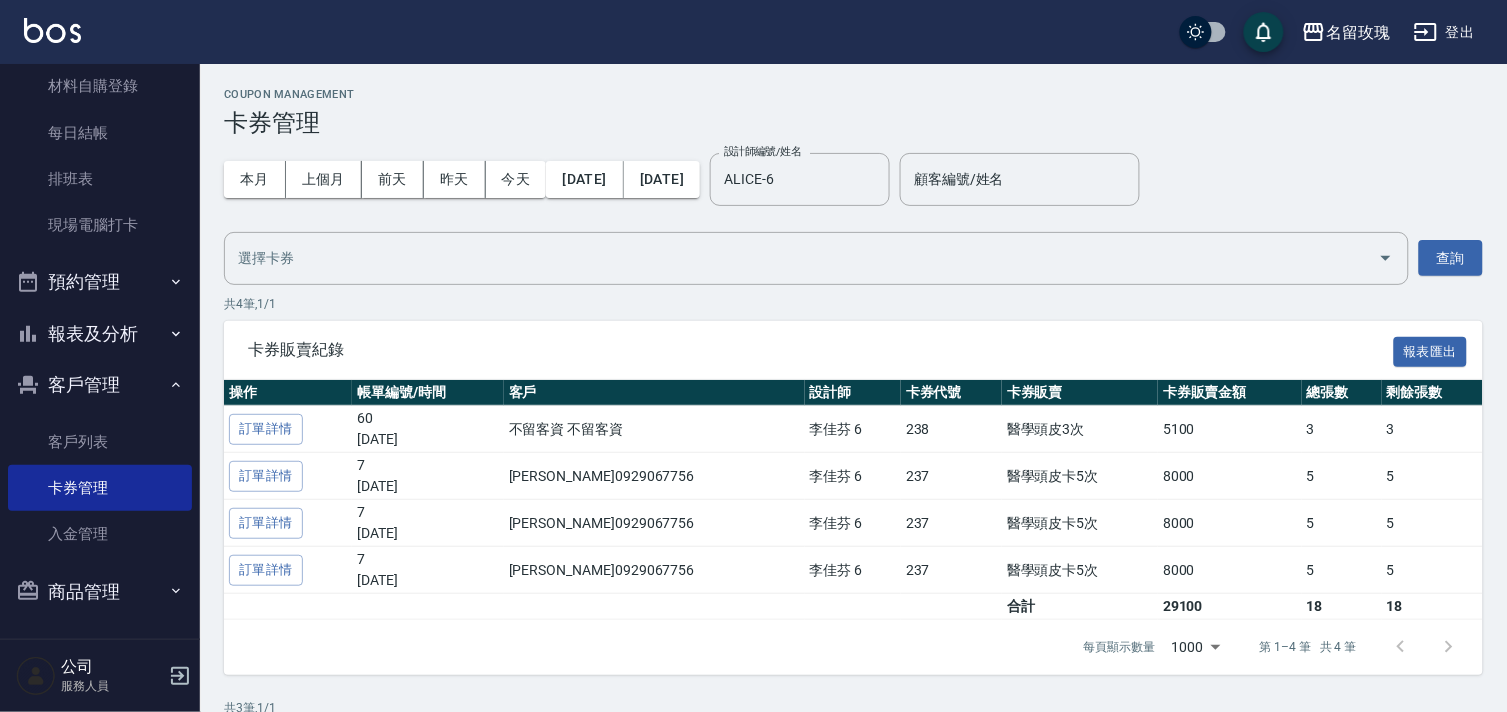 click on "​ 查詢" at bounding box center (853, 258) 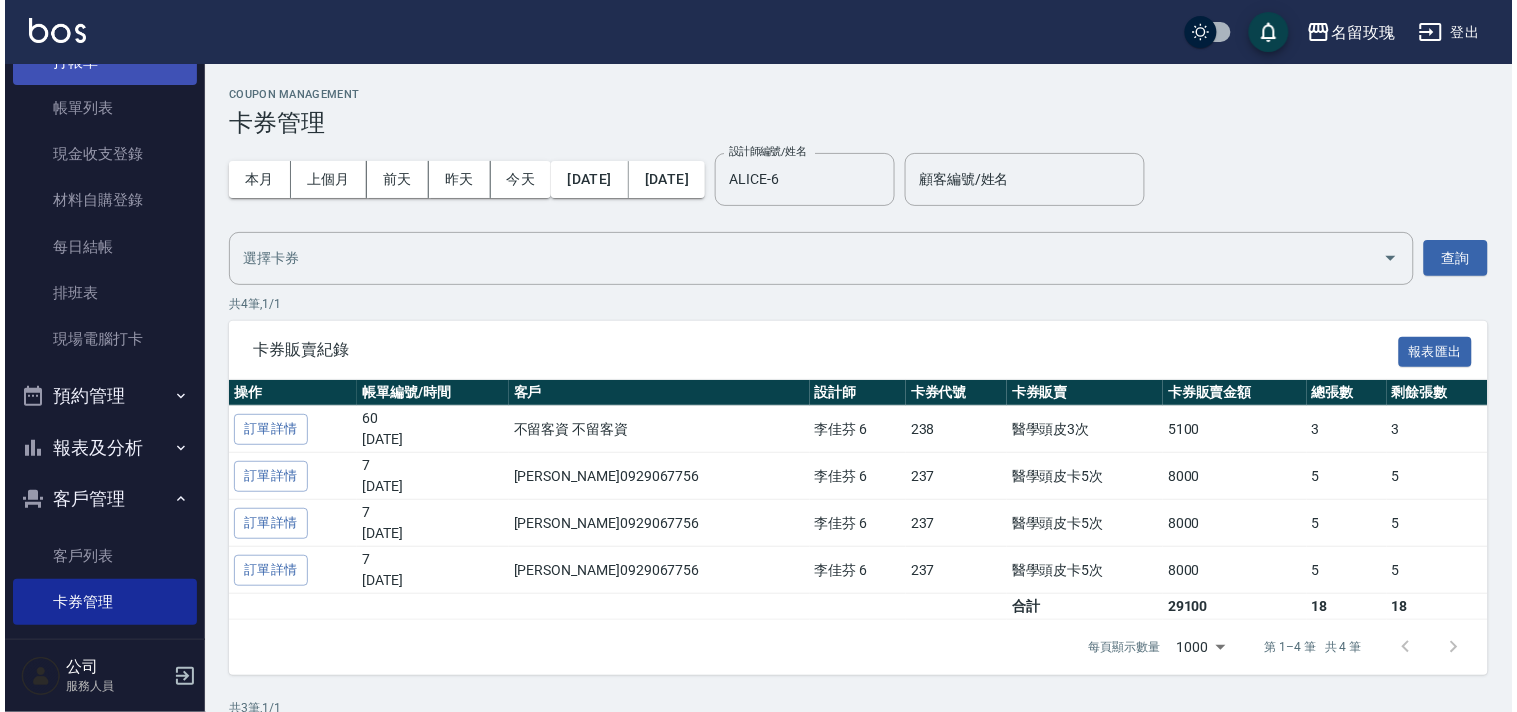 scroll, scrollTop: 0, scrollLeft: 0, axis: both 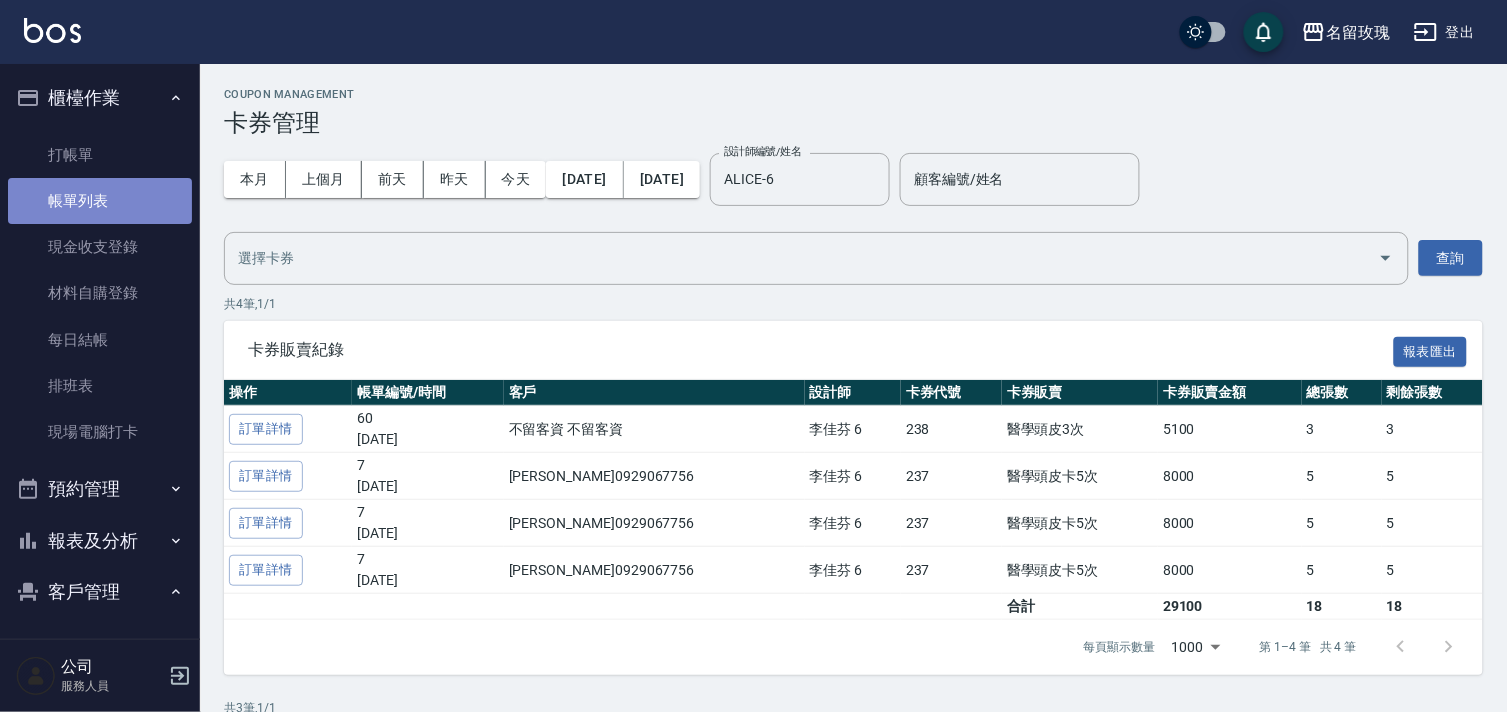 click on "帳單列表" at bounding box center [100, 201] 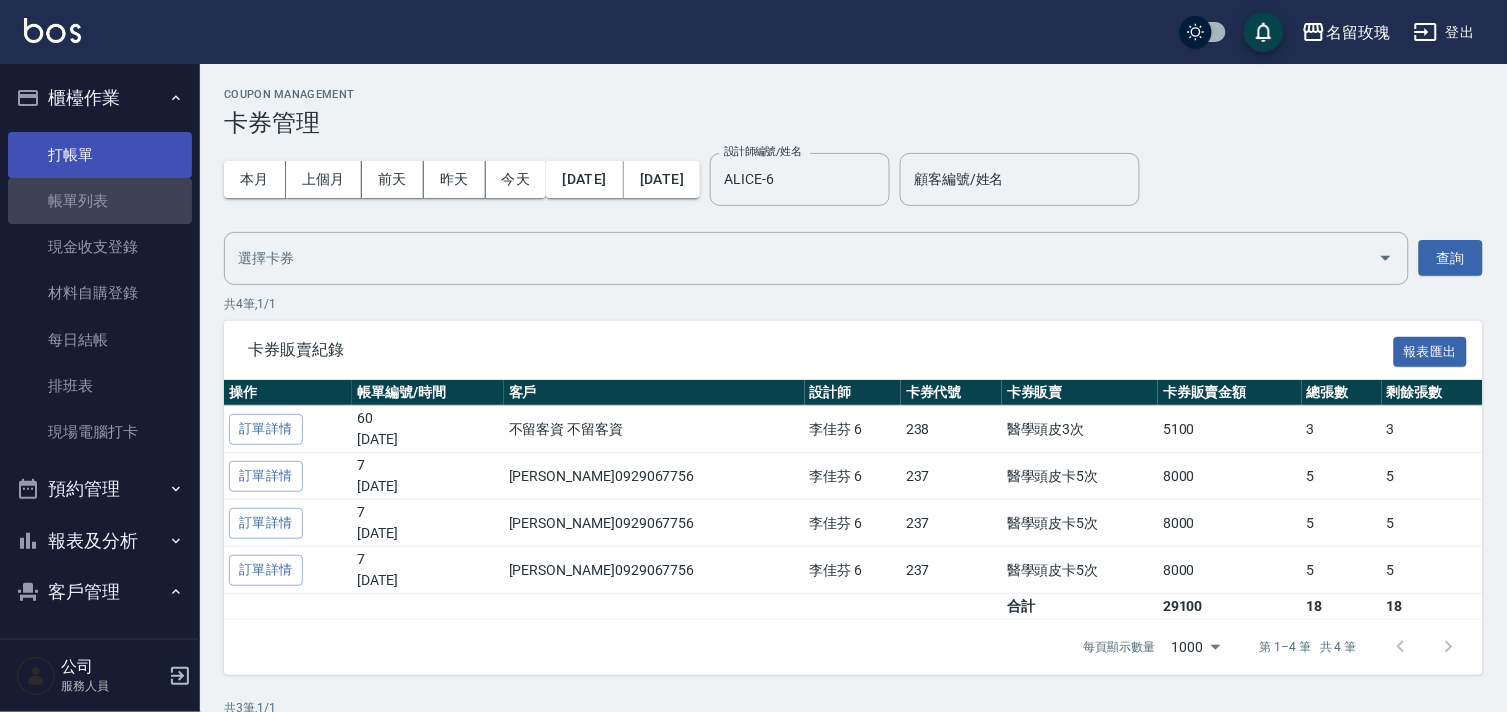 click on "打帳單" at bounding box center (100, 155) 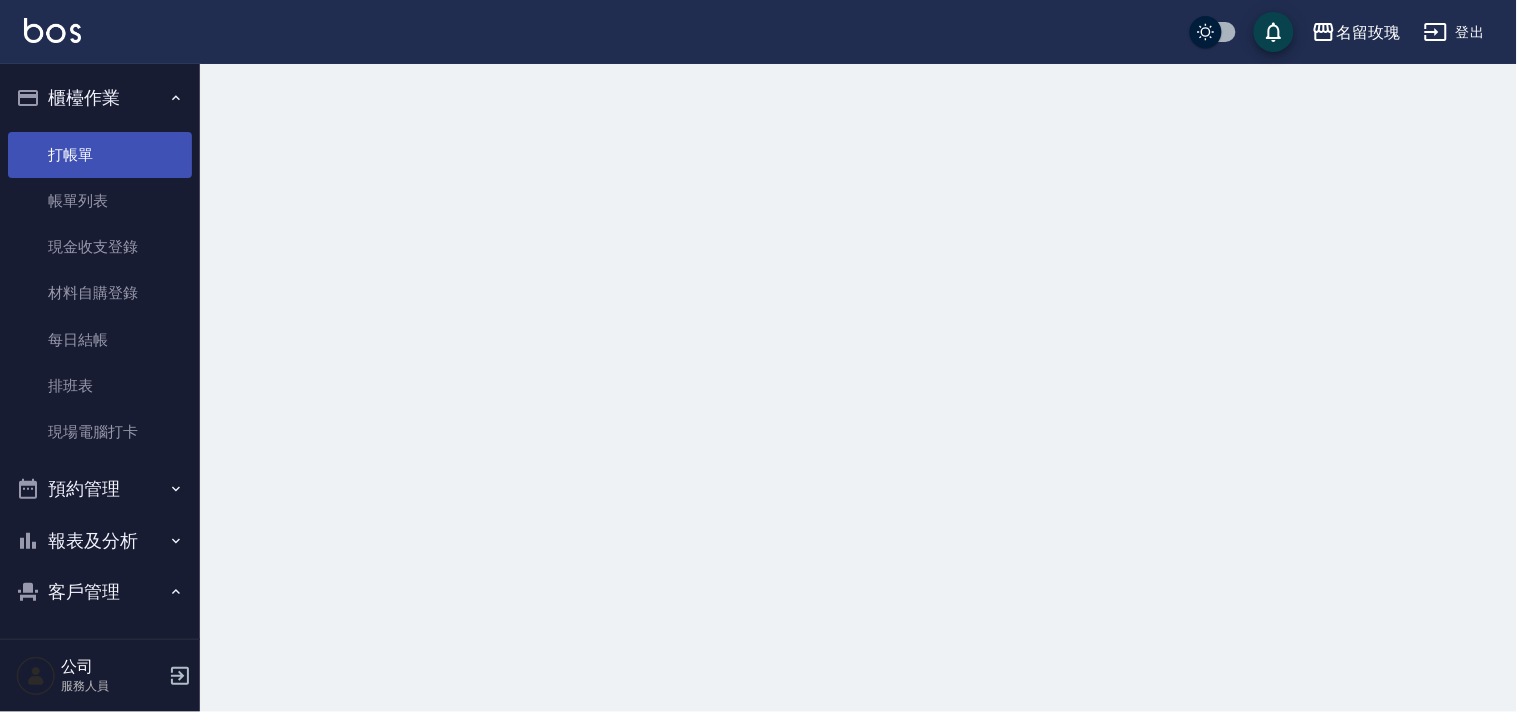 click on "打帳單" at bounding box center (100, 155) 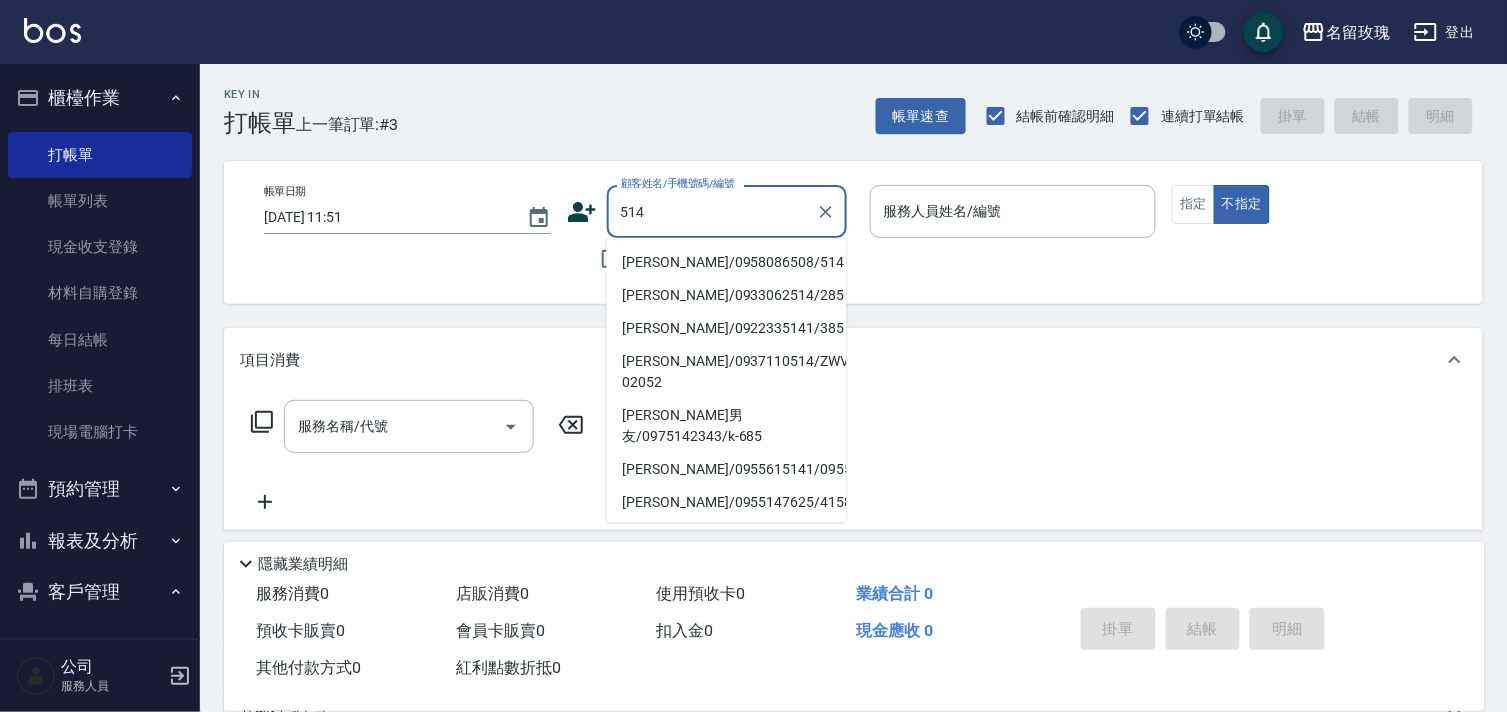 click on "[PERSON_NAME]/0958086508/514" at bounding box center [727, 262] 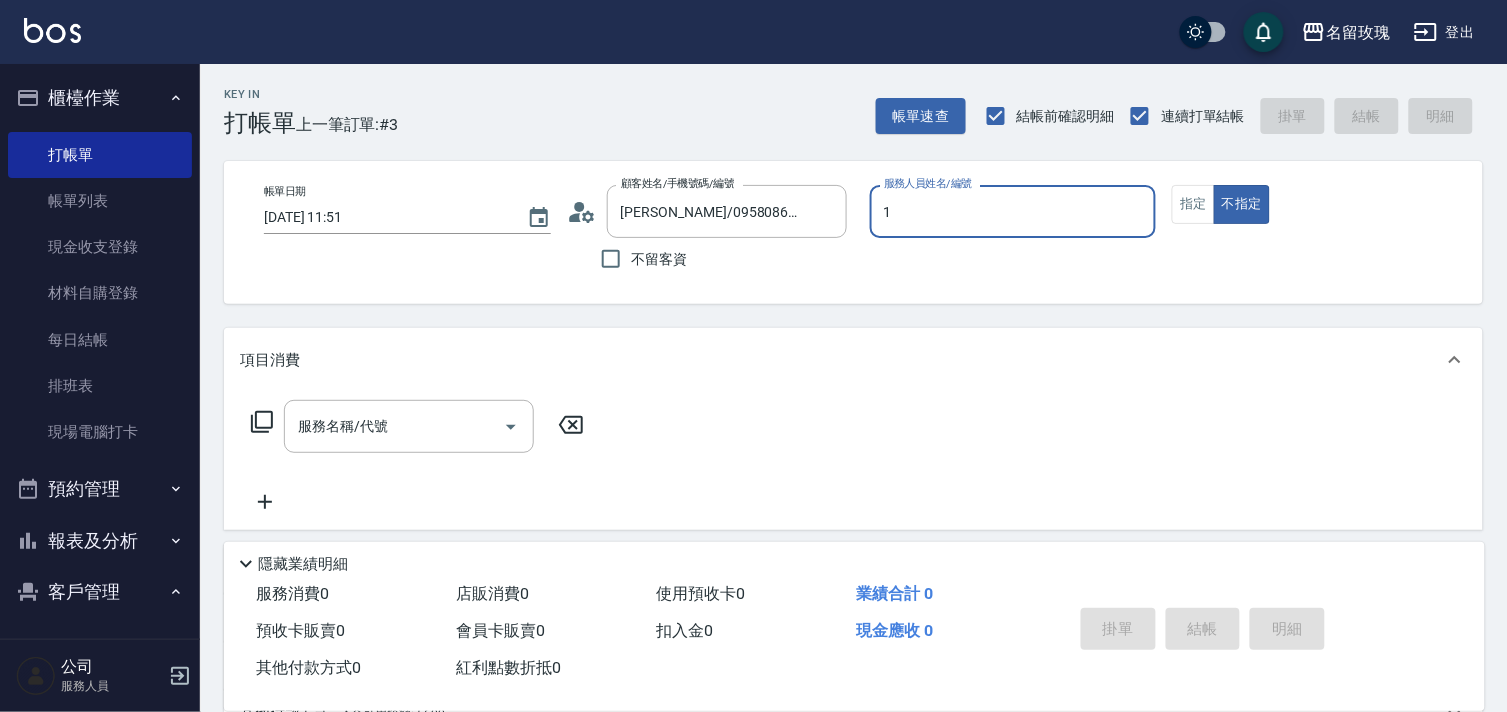 type on "[PERSON_NAME]-1" 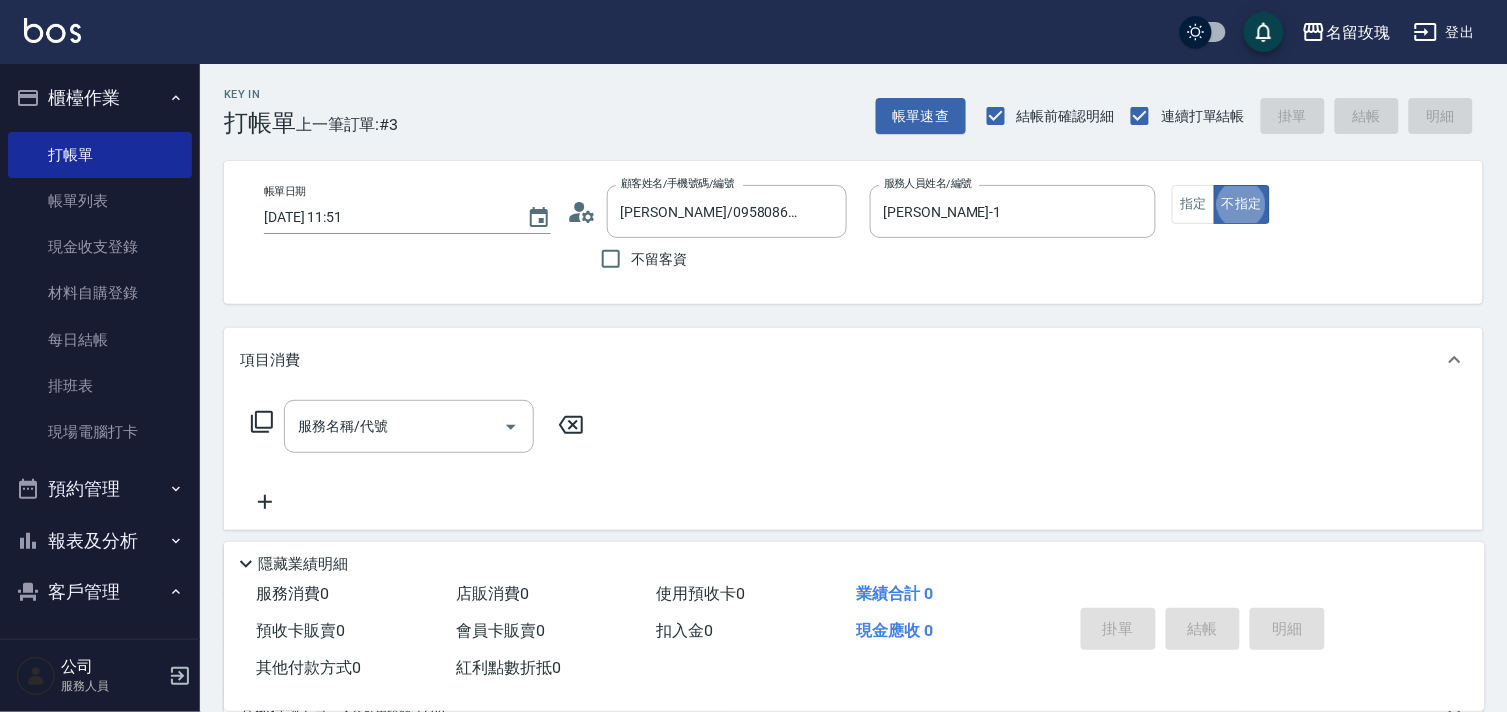type on "false" 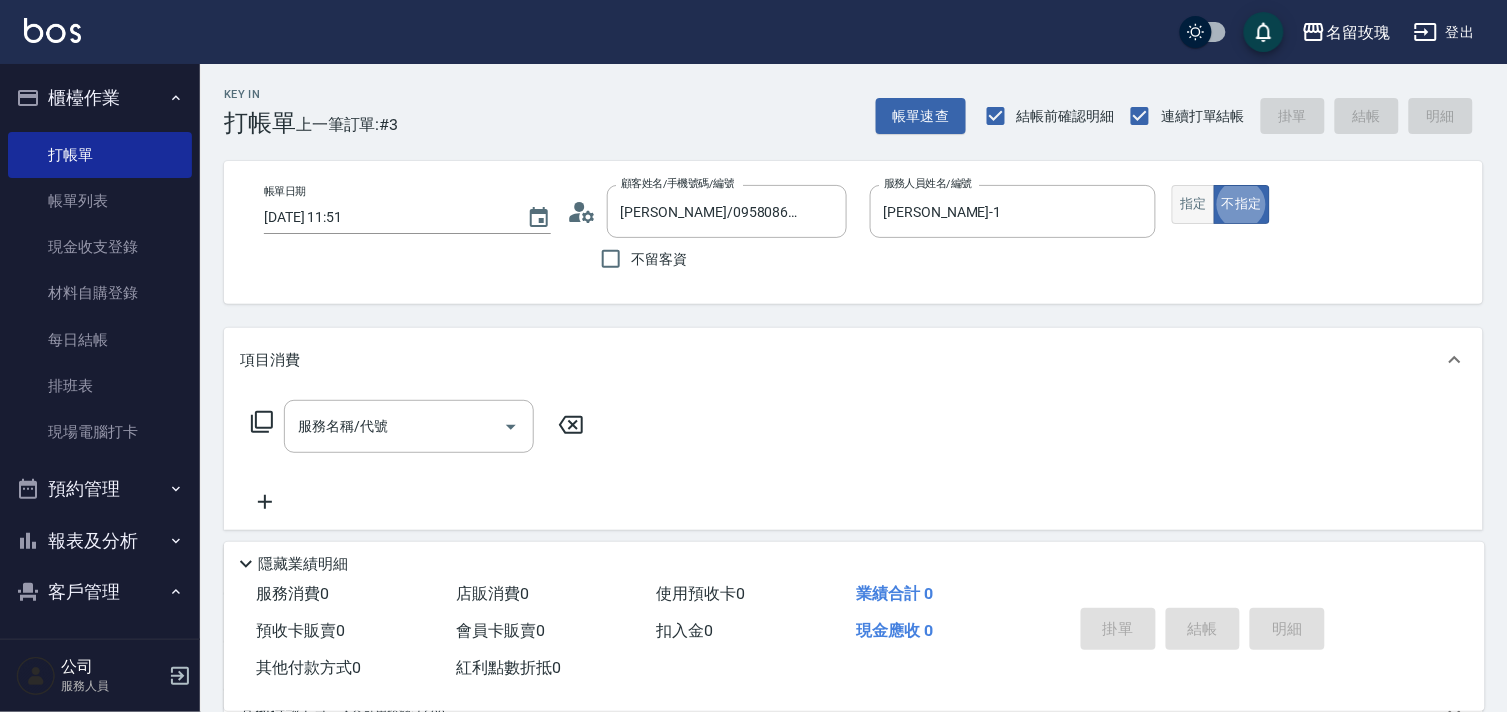 click on "指定" at bounding box center (1193, 204) 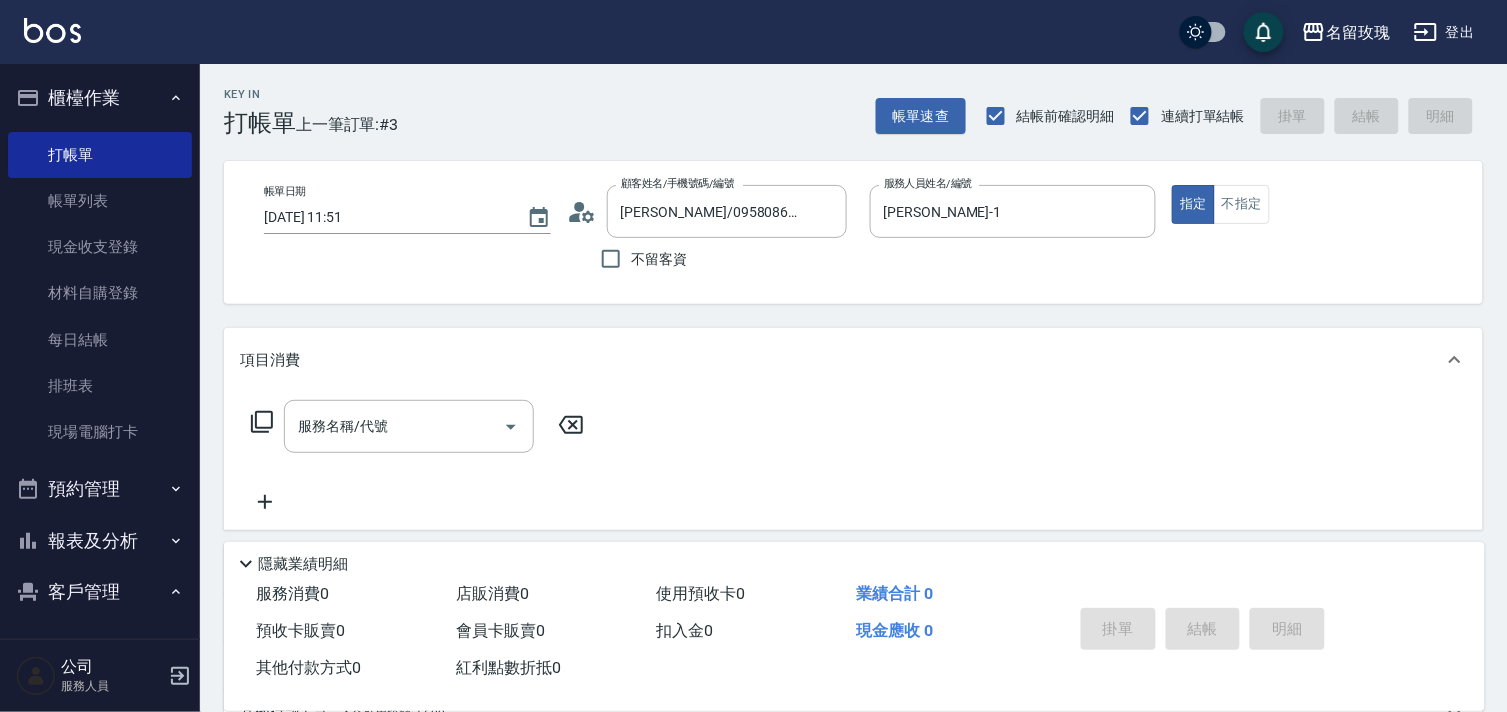 click 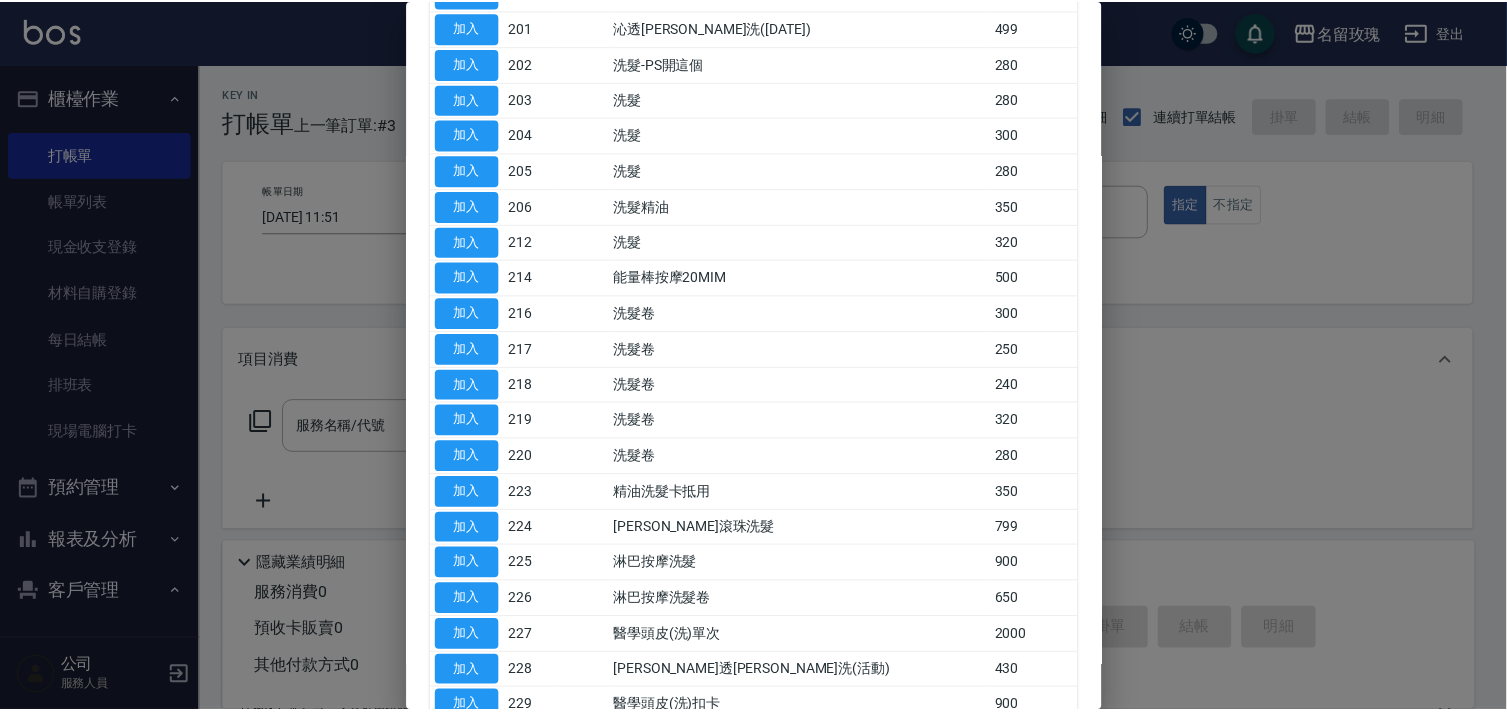 scroll, scrollTop: 0, scrollLeft: 0, axis: both 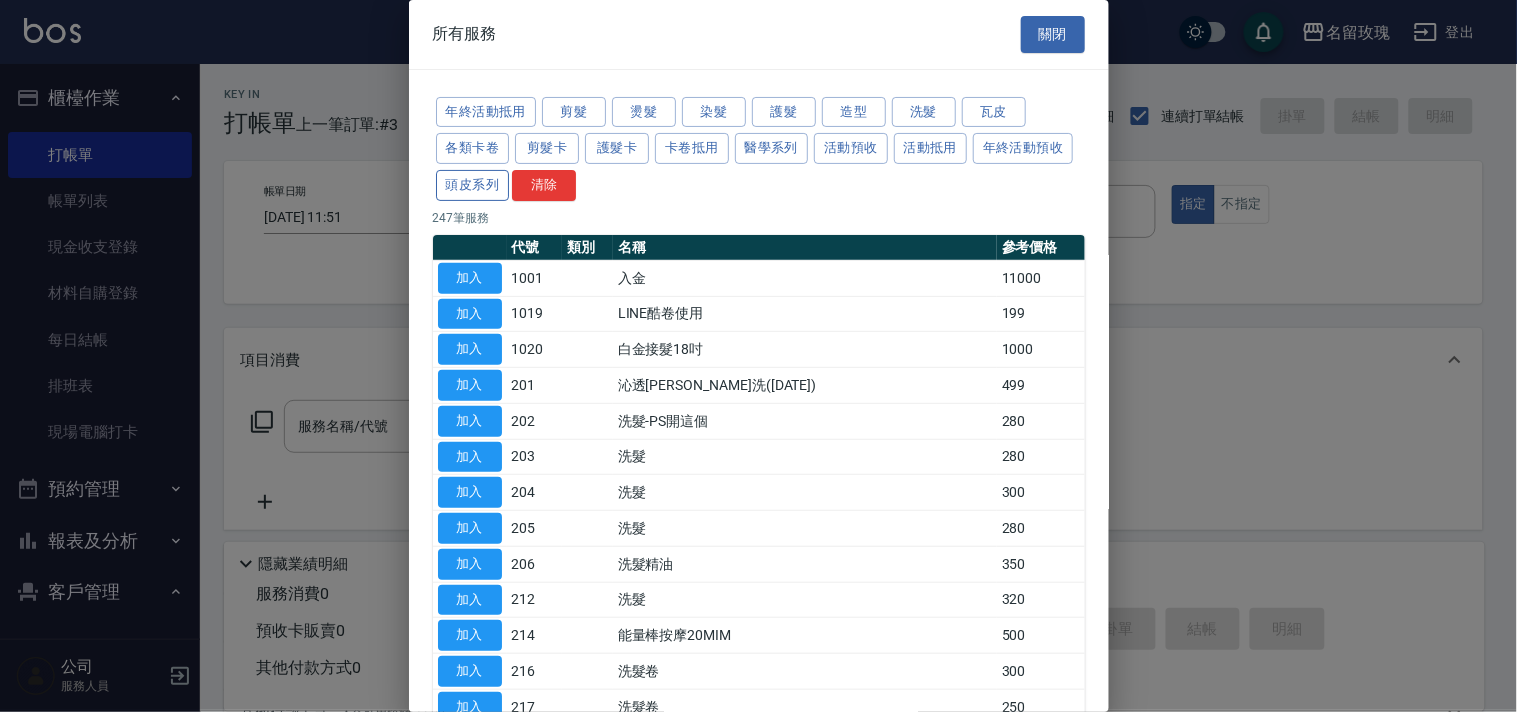 click on "頭皮系列" at bounding box center (473, 185) 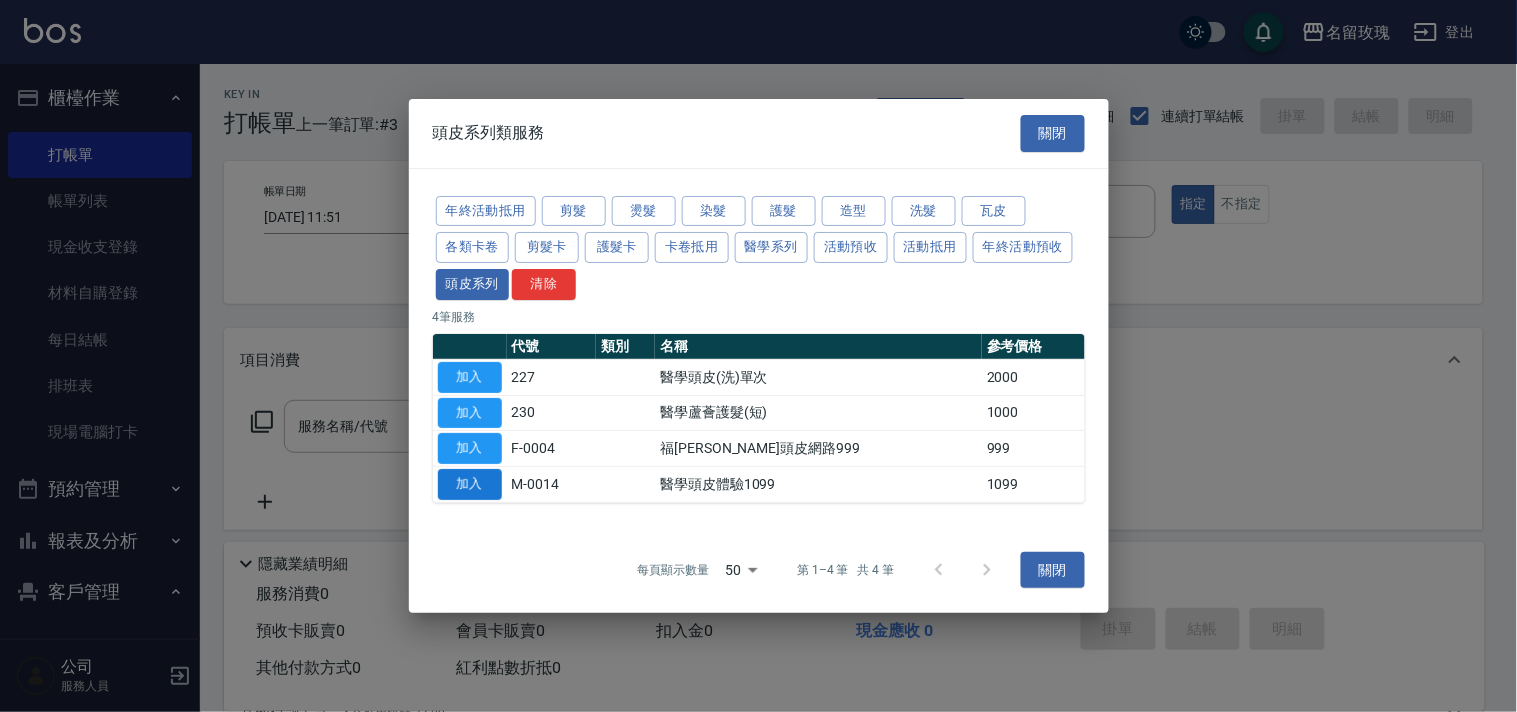 click on "加入" at bounding box center [470, 484] 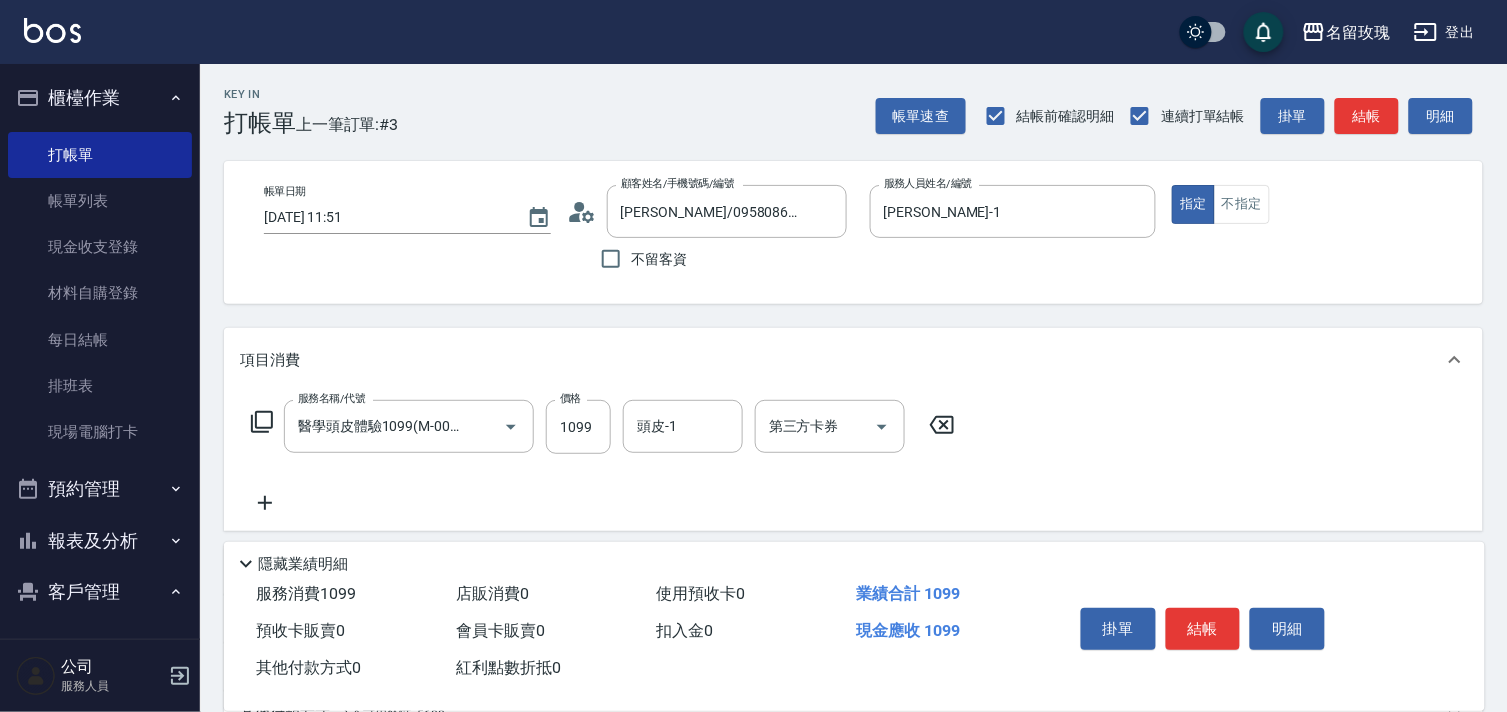 click 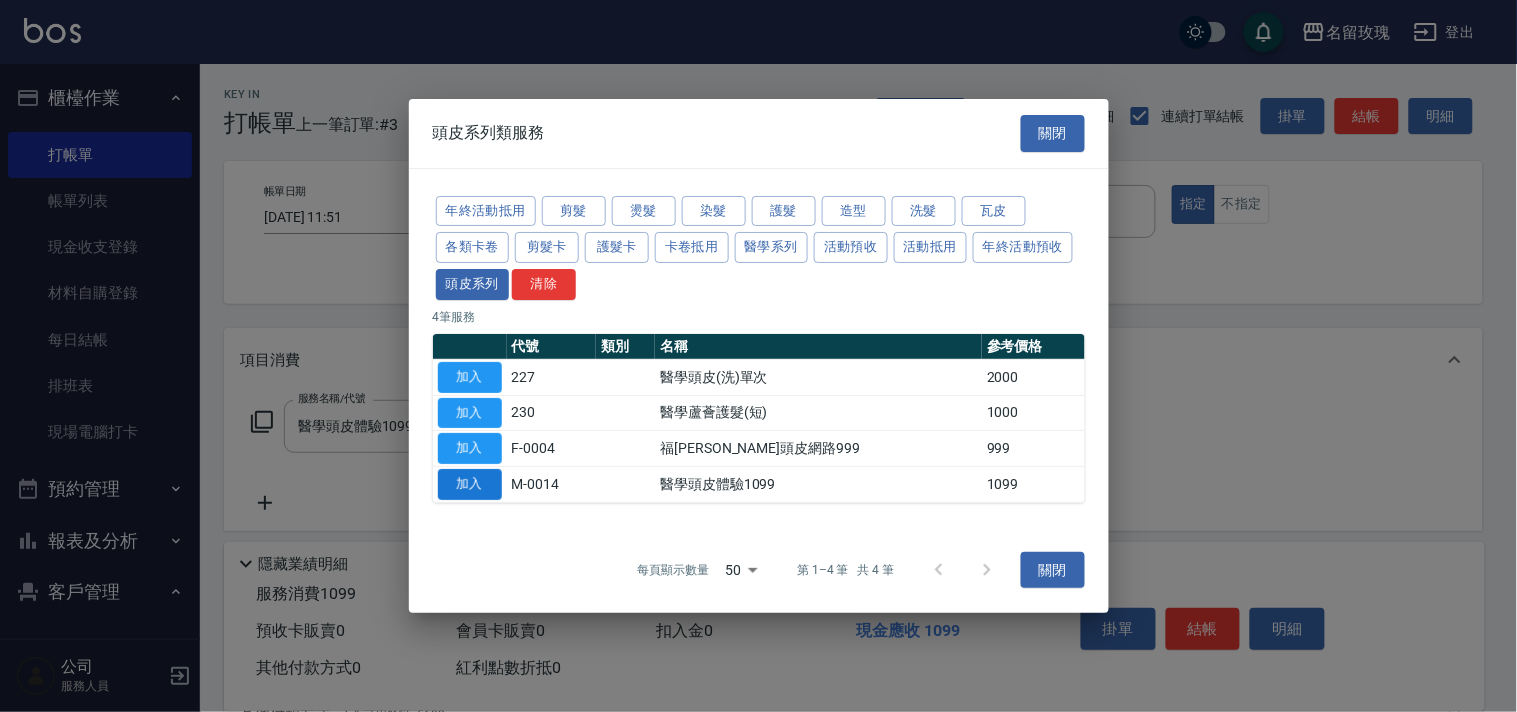 click on "加入" at bounding box center (470, 484) 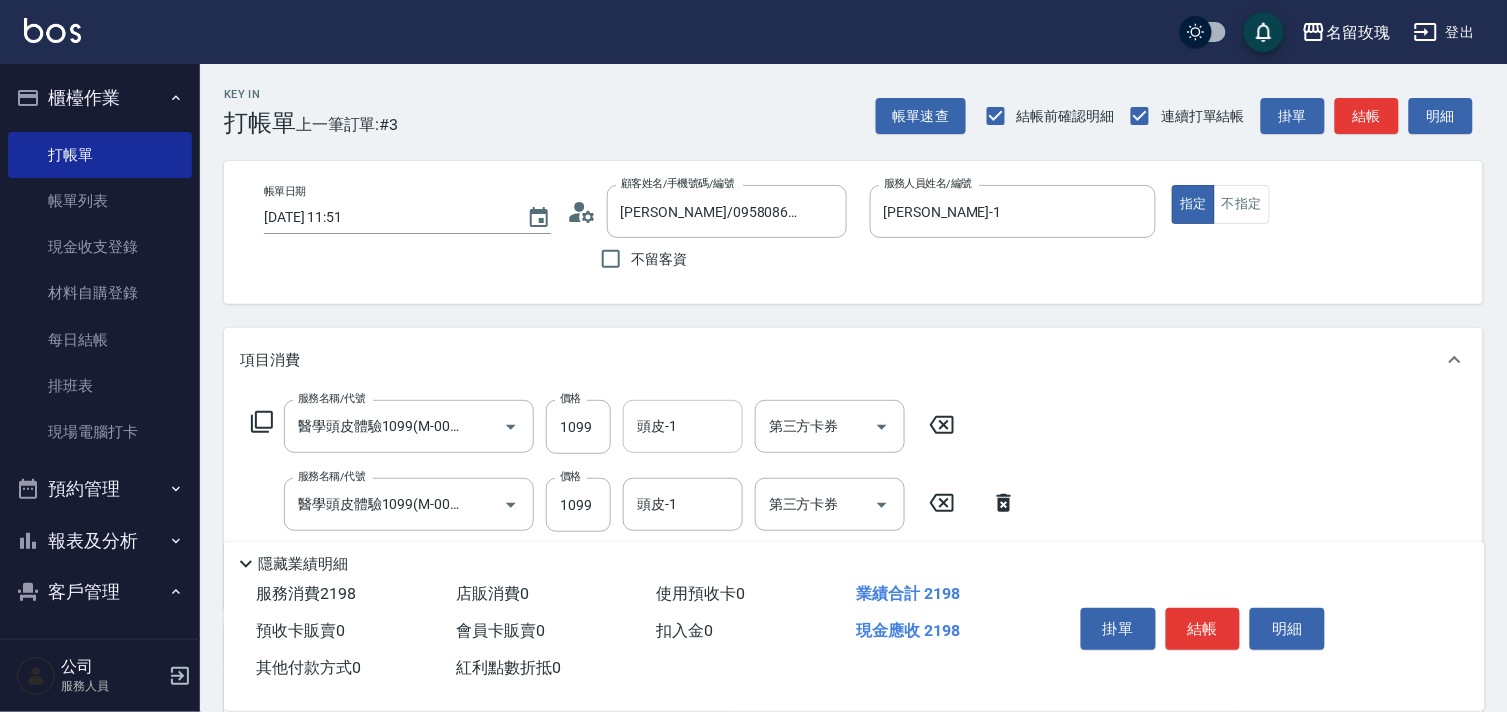 click on "頭皮-1" at bounding box center [683, 426] 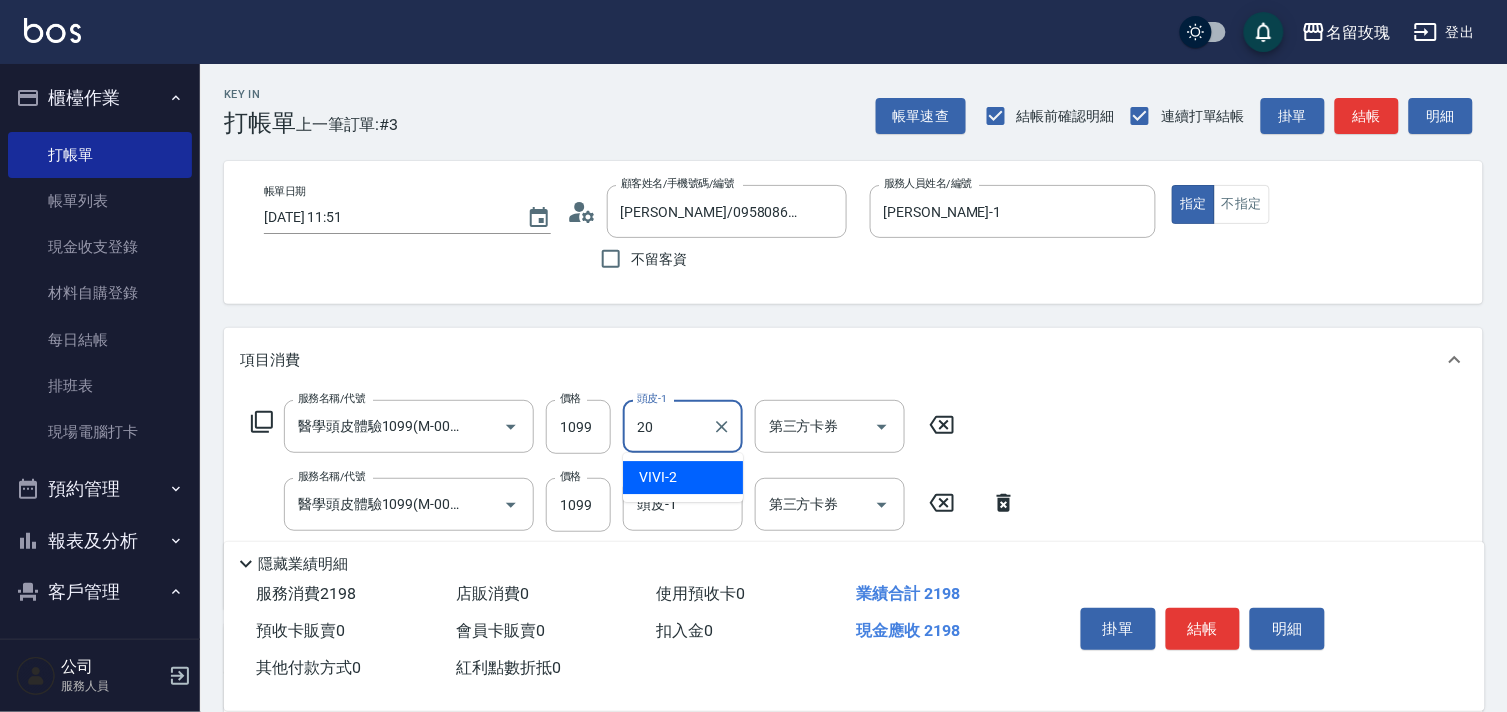 type on "[PERSON_NAME]-20" 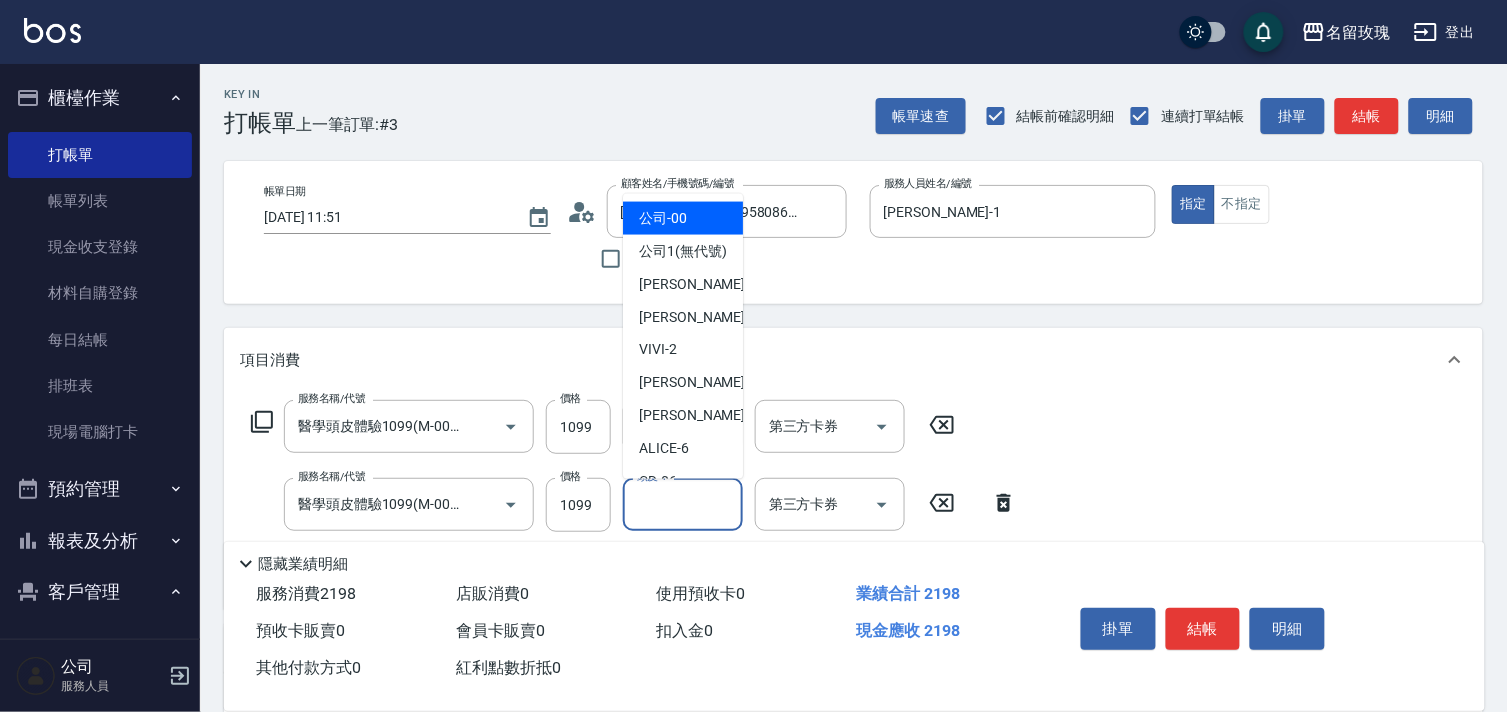 drag, startPoint x: 664, startPoint y: 503, endPoint x: 674, endPoint y: 493, distance: 14.142136 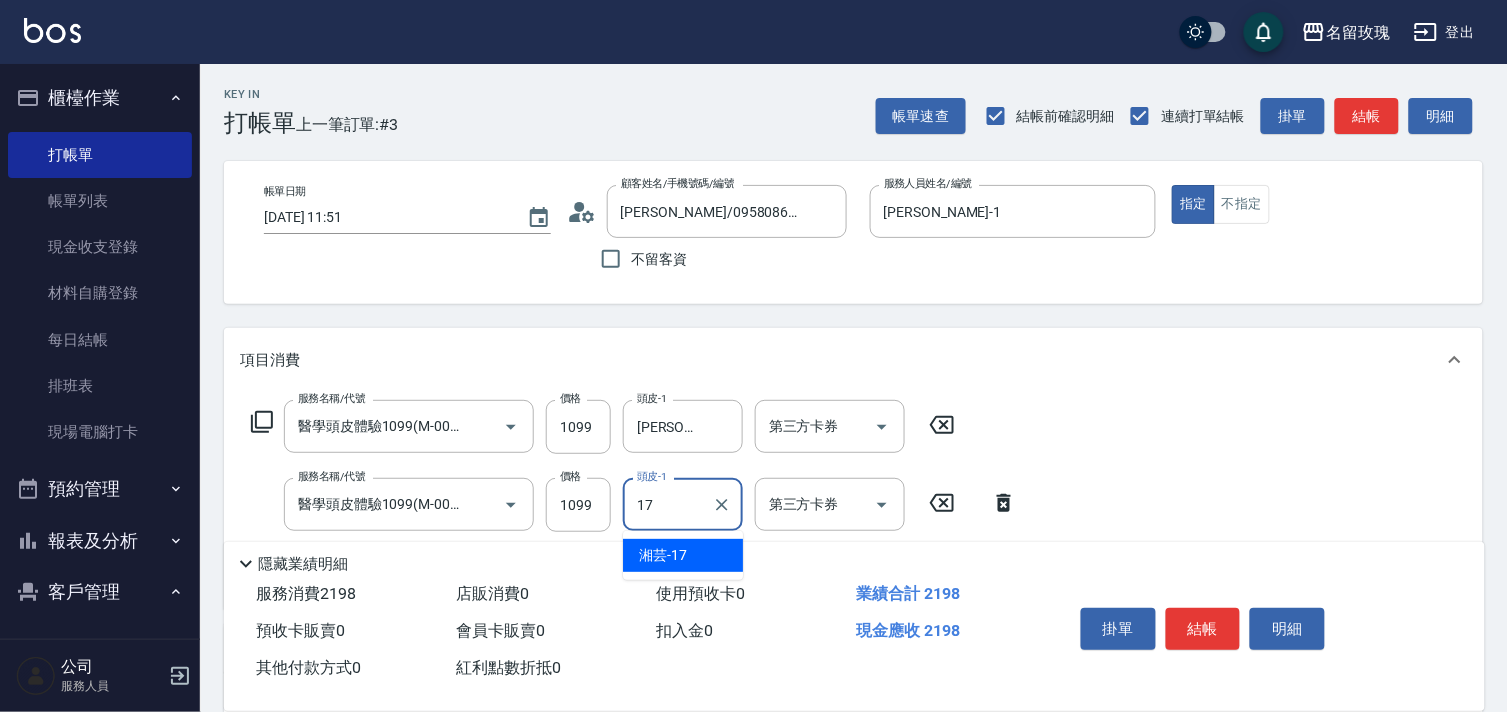 type on "湘芸-17" 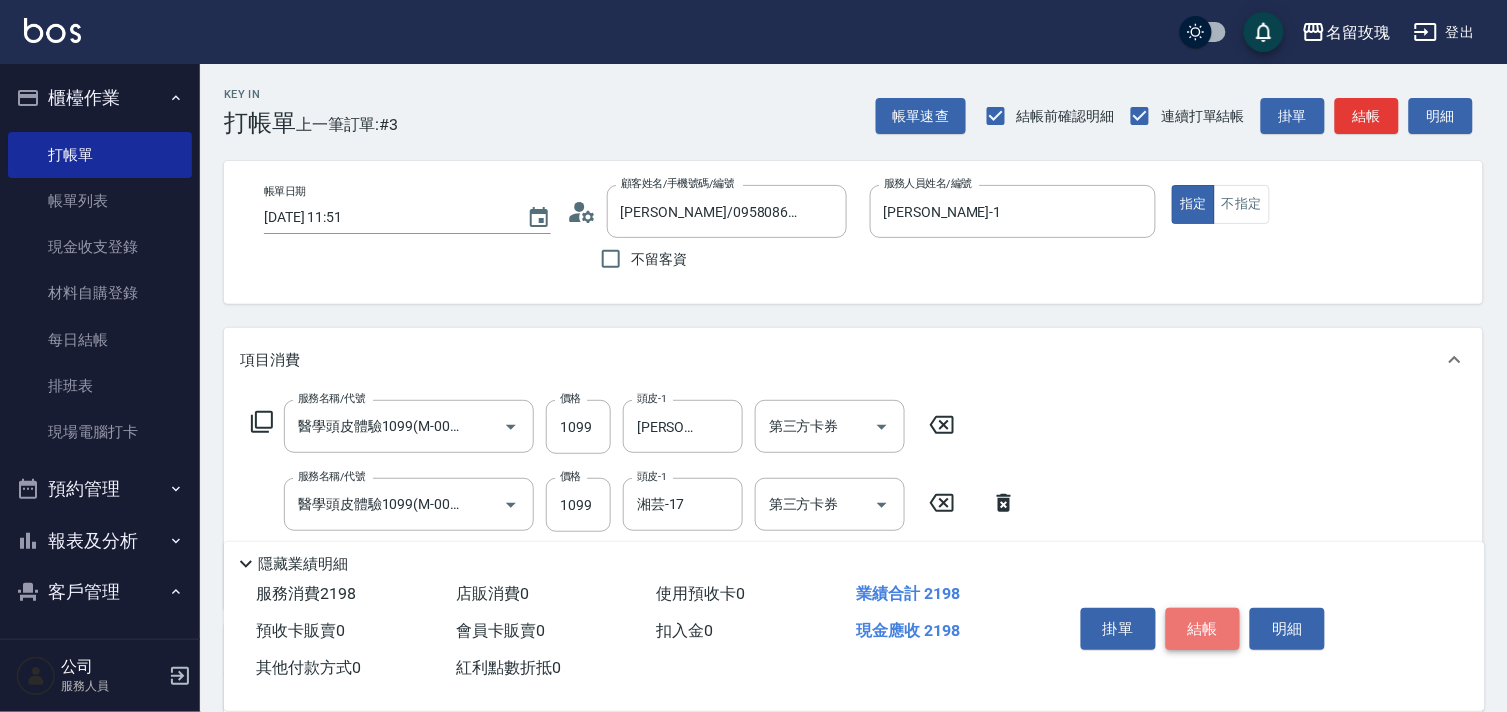 click on "結帳" at bounding box center (1203, 629) 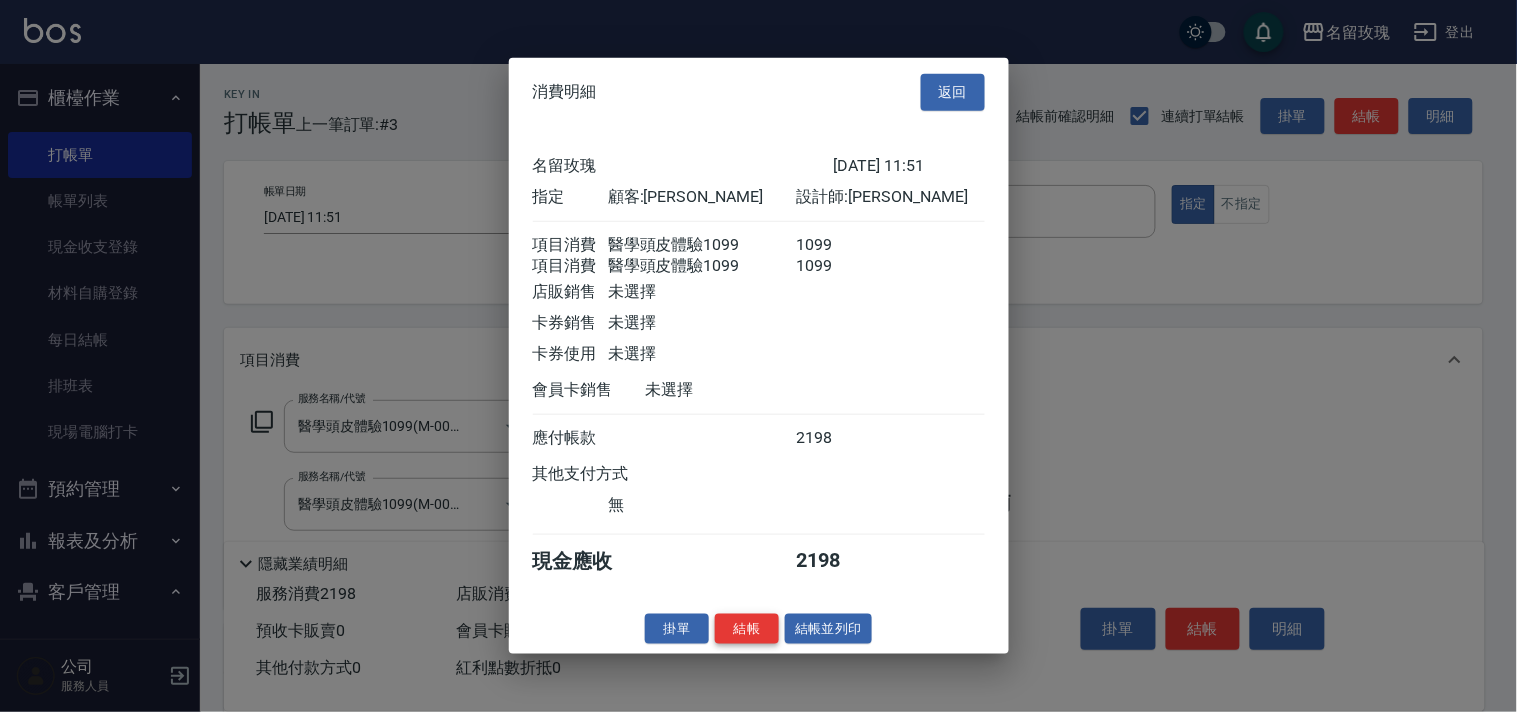 click on "結帳" at bounding box center (747, 628) 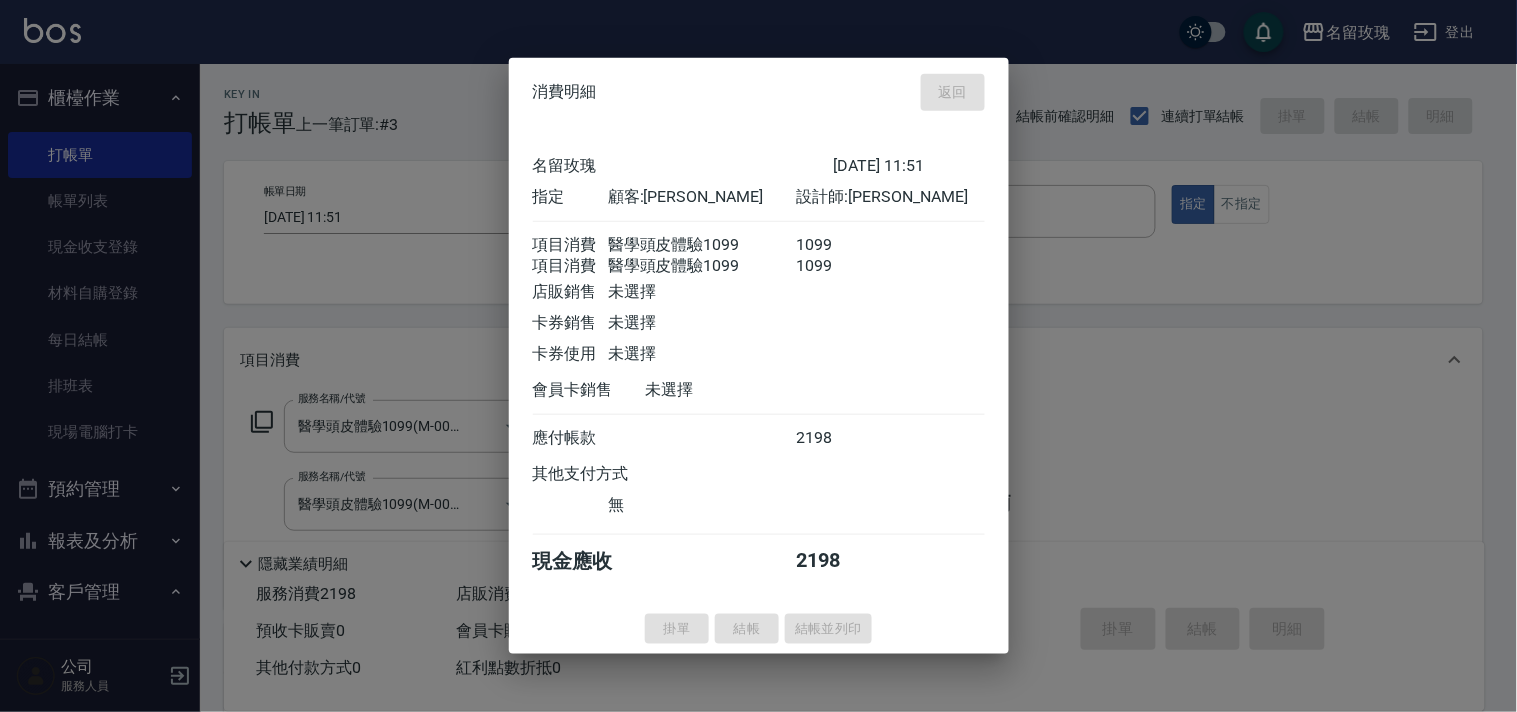 type 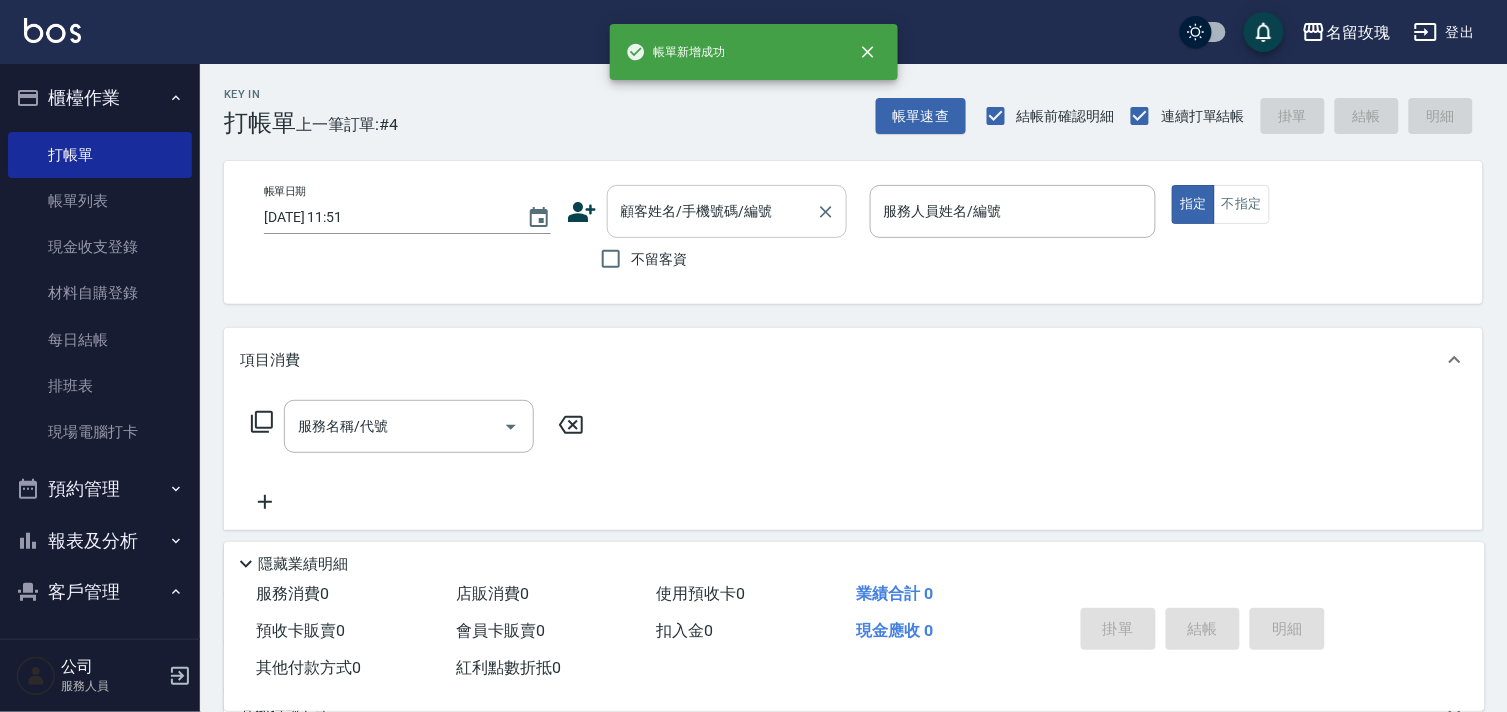 click on "顧客姓名/手機號碼/編號" at bounding box center (712, 211) 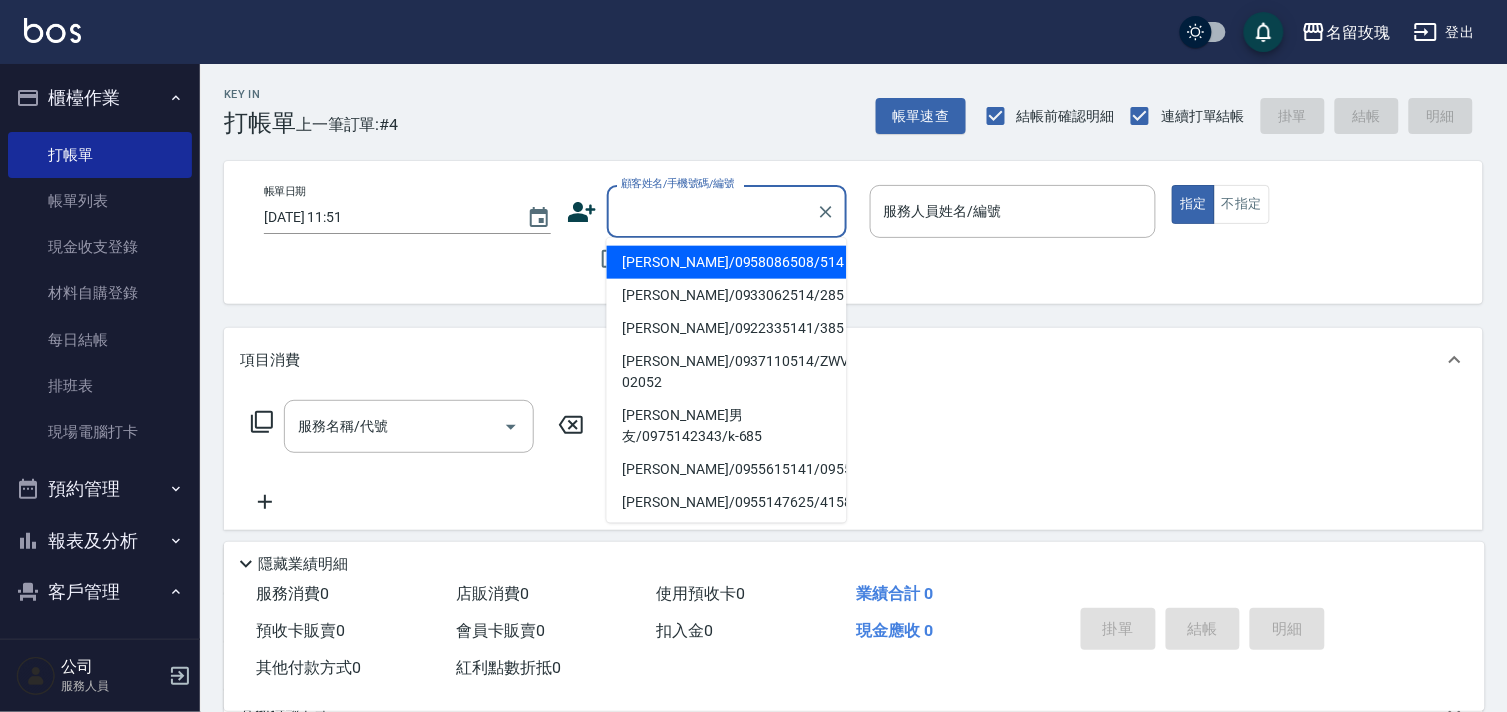 click on "[PERSON_NAME]/0958086508/514" at bounding box center (727, 262) 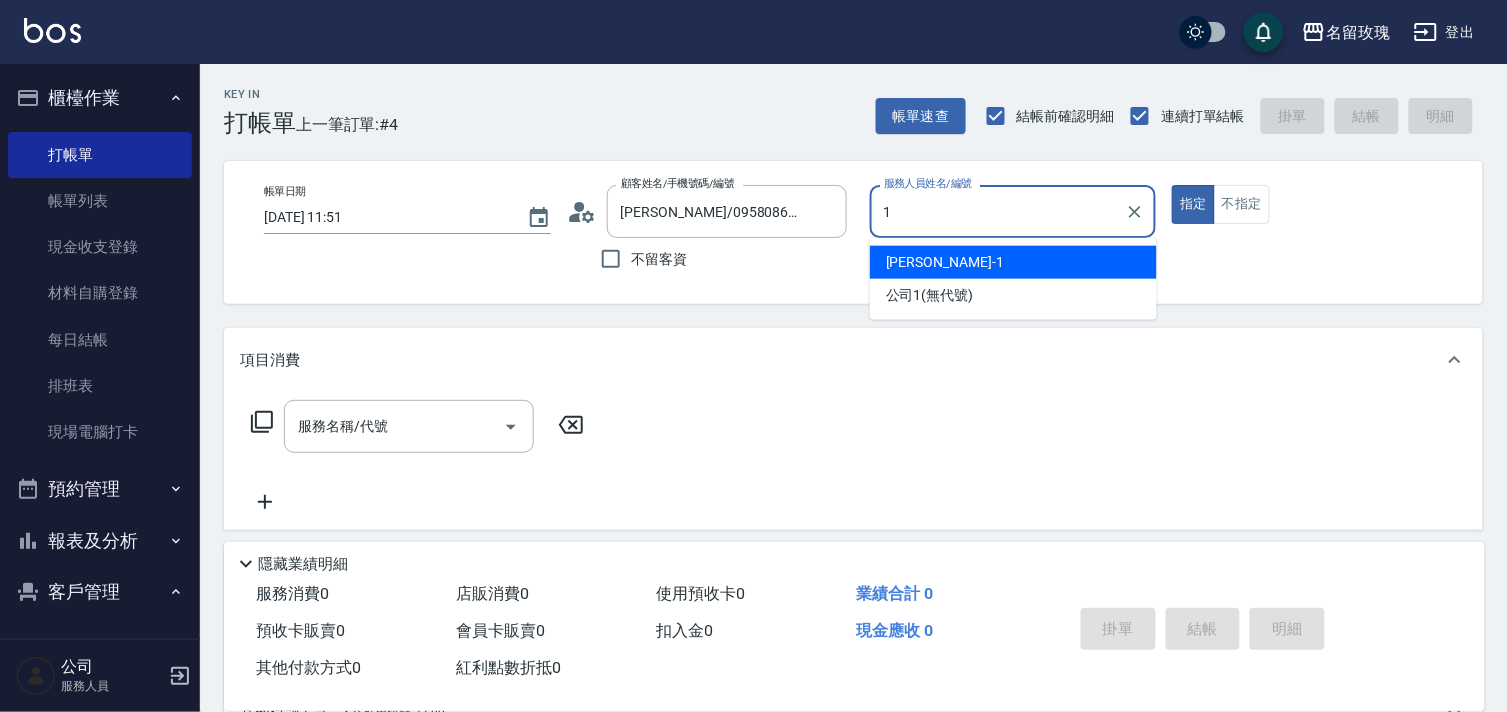 type on "[PERSON_NAME]-1" 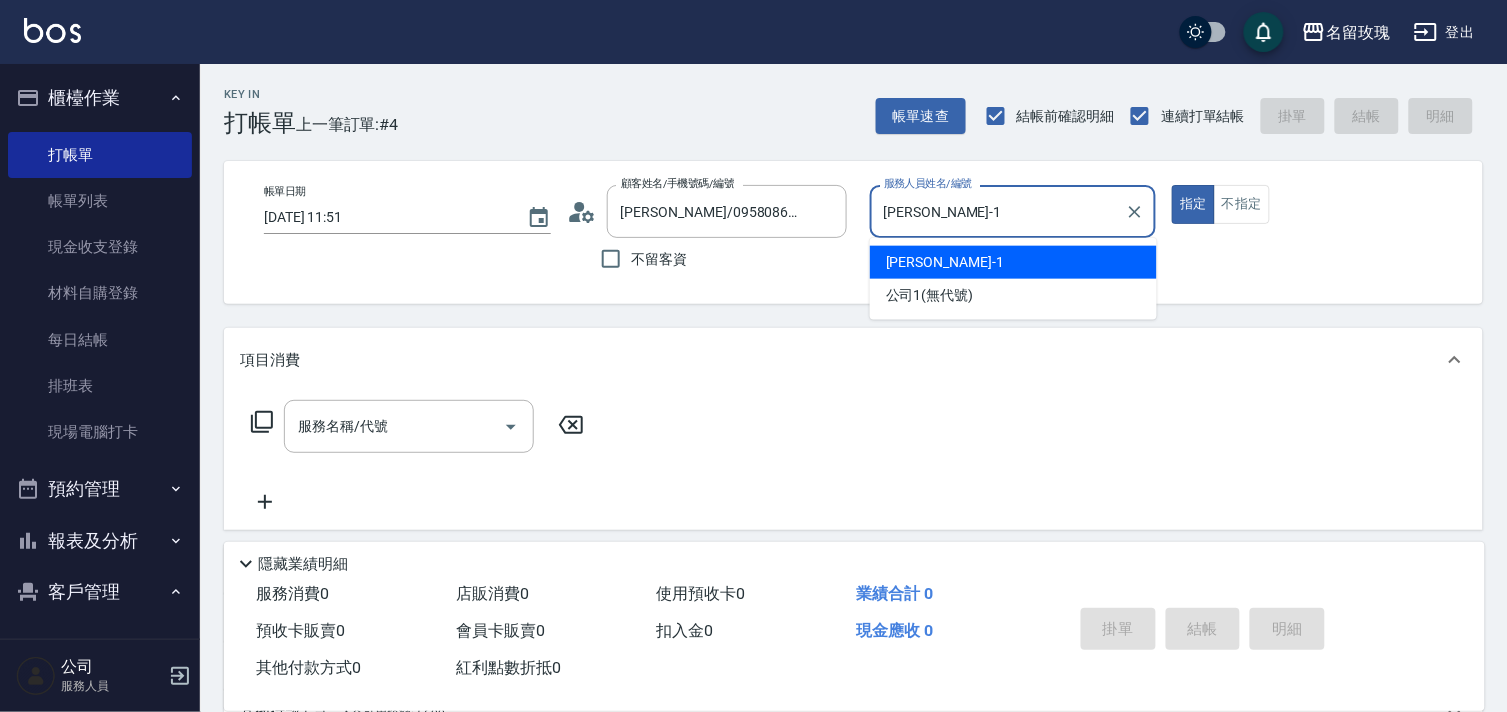 type on "true" 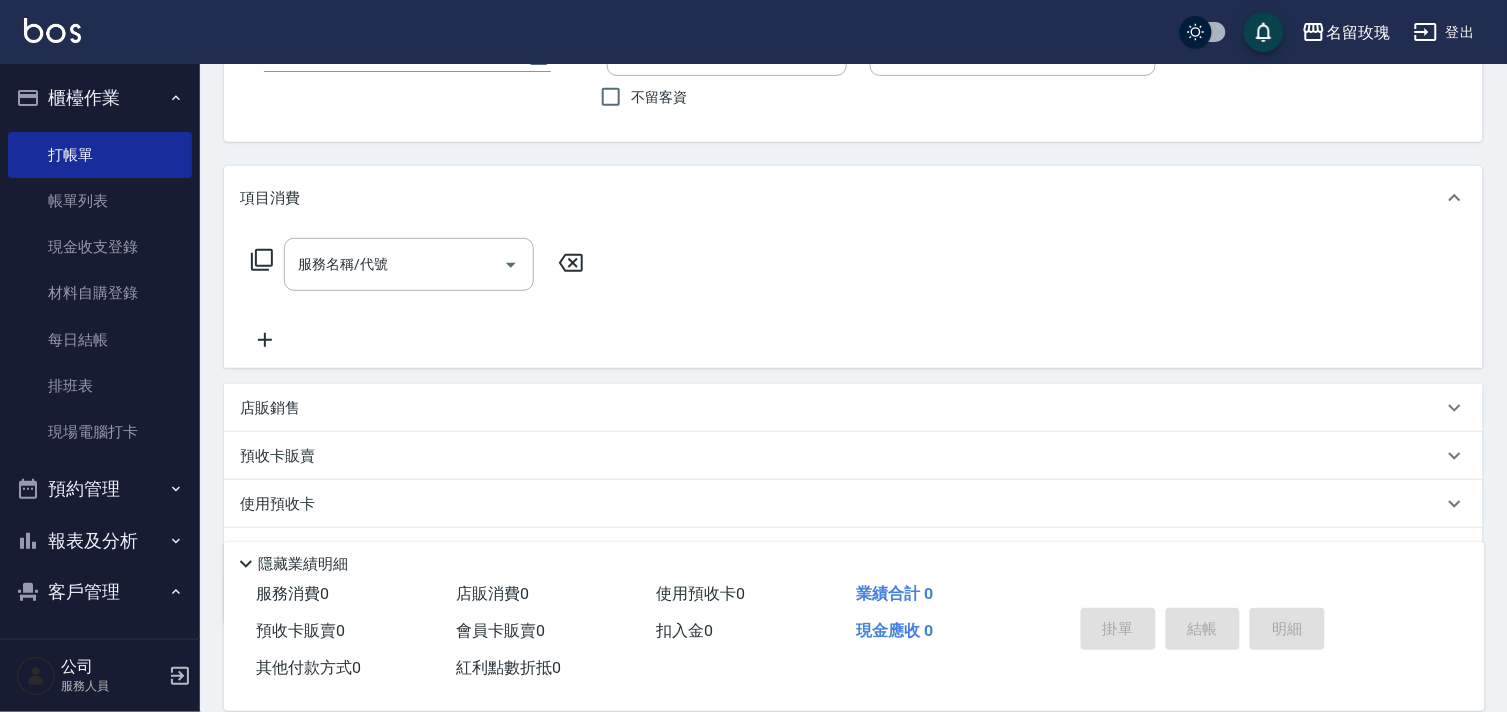 scroll, scrollTop: 263, scrollLeft: 0, axis: vertical 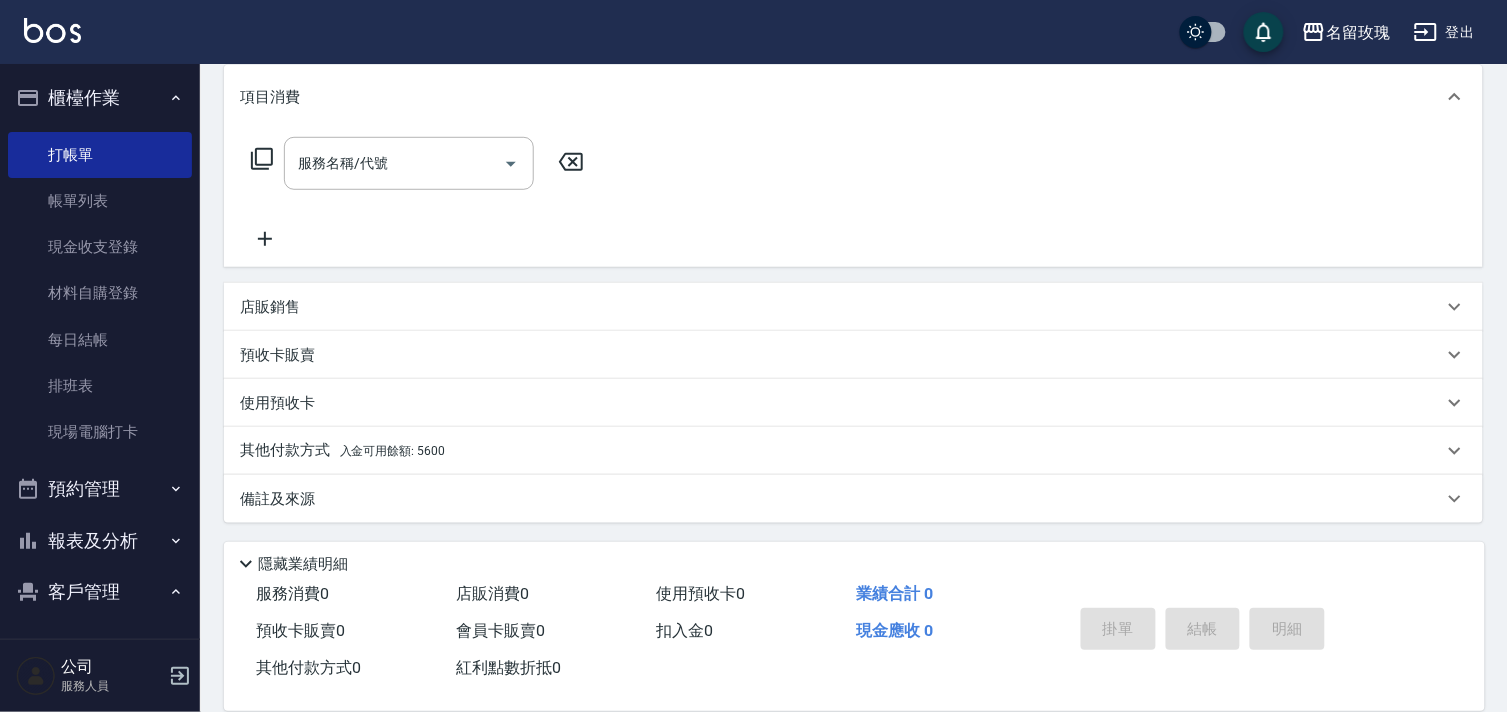 click on "預收卡販賣" at bounding box center (277, 355) 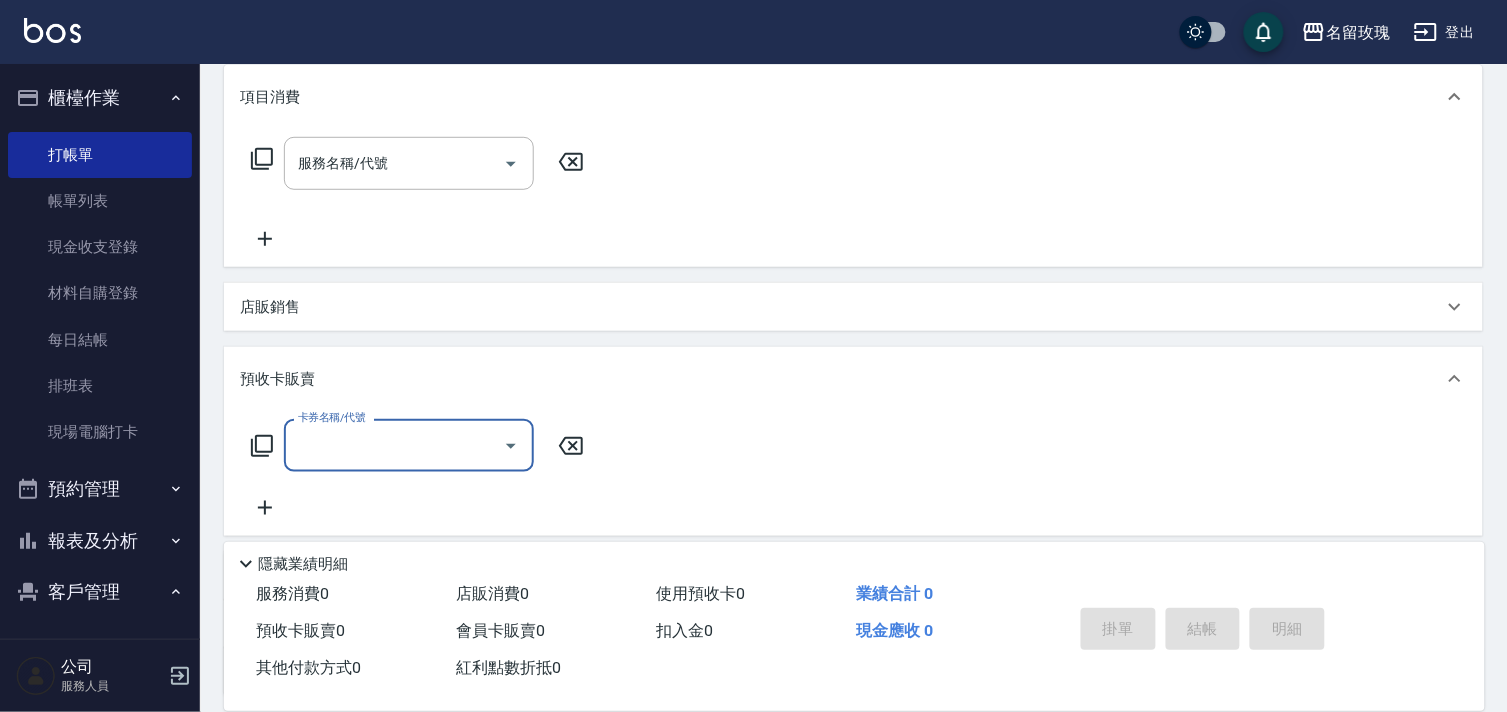scroll, scrollTop: 1, scrollLeft: 0, axis: vertical 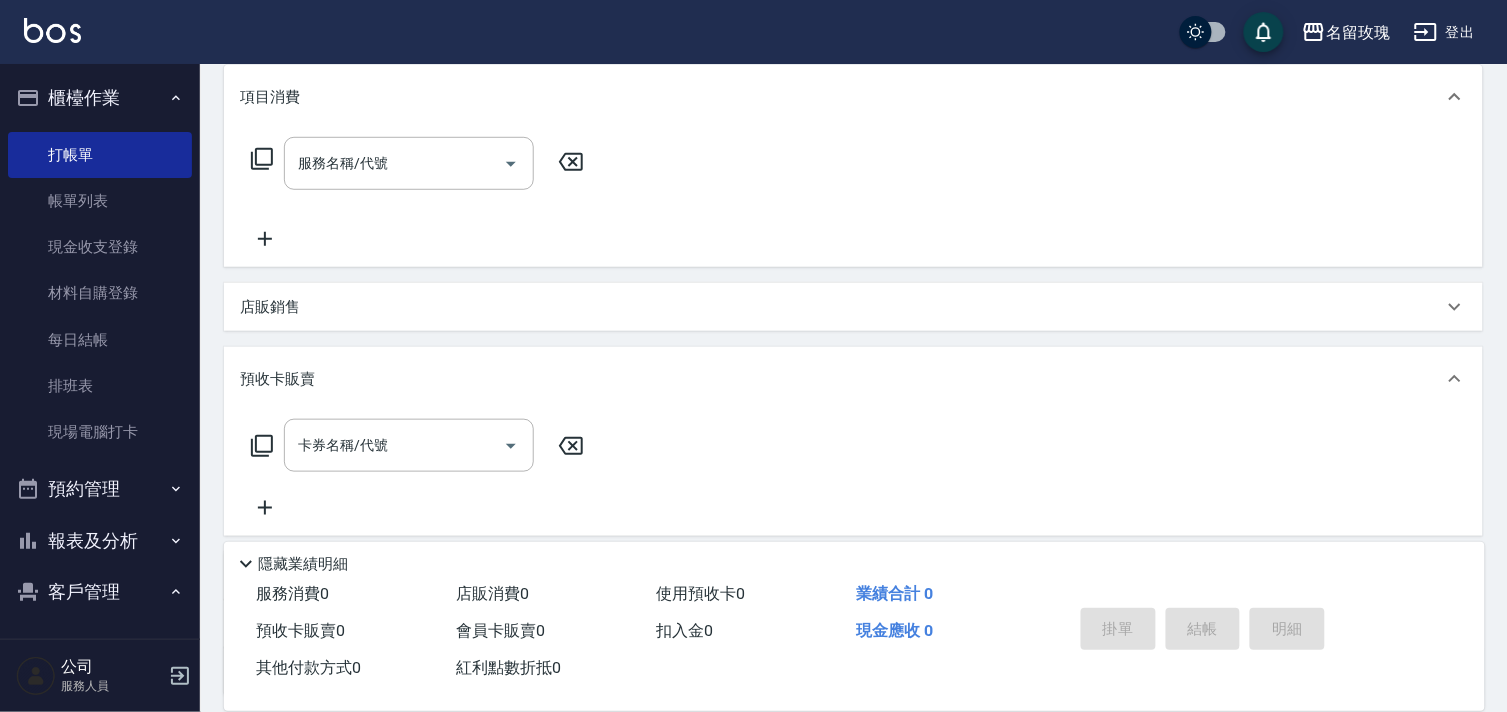 click 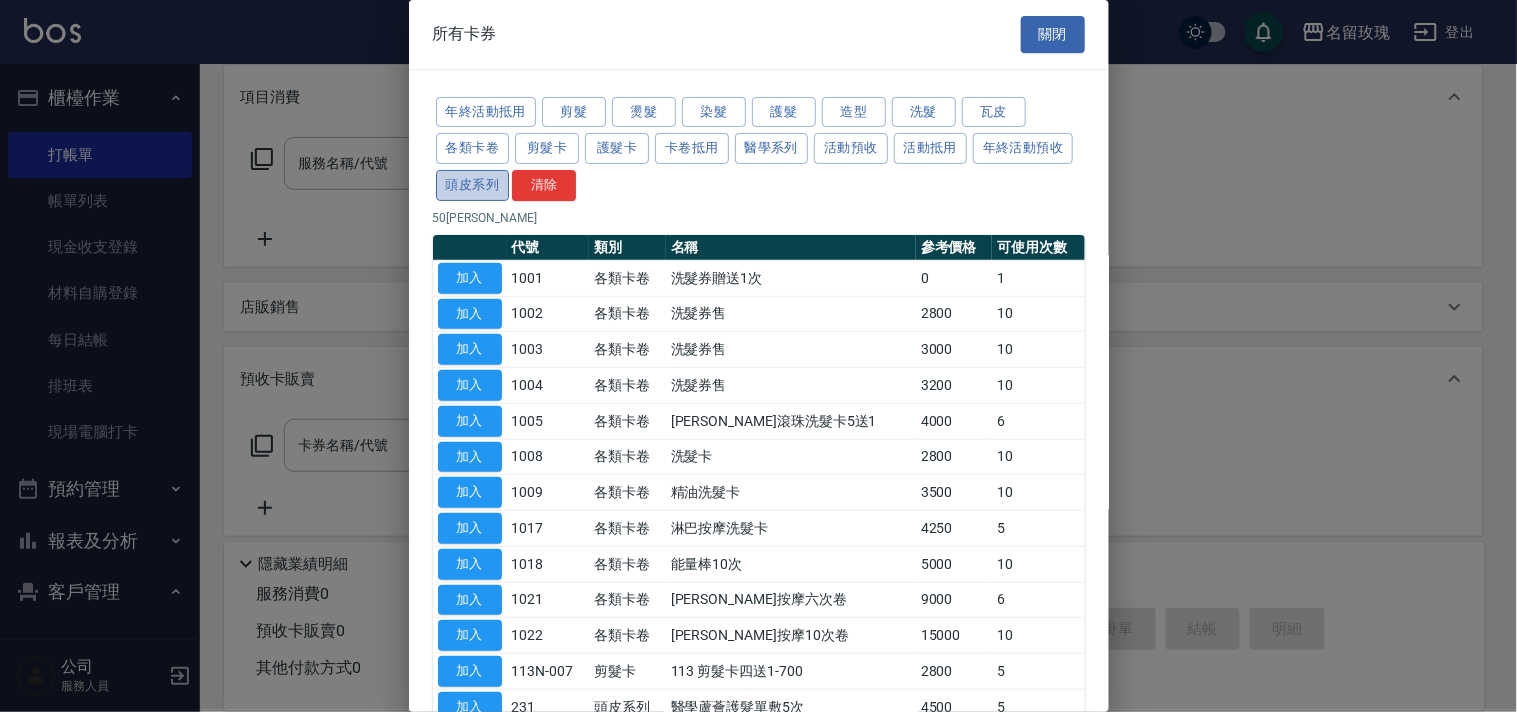click on "頭皮系列" at bounding box center (473, 185) 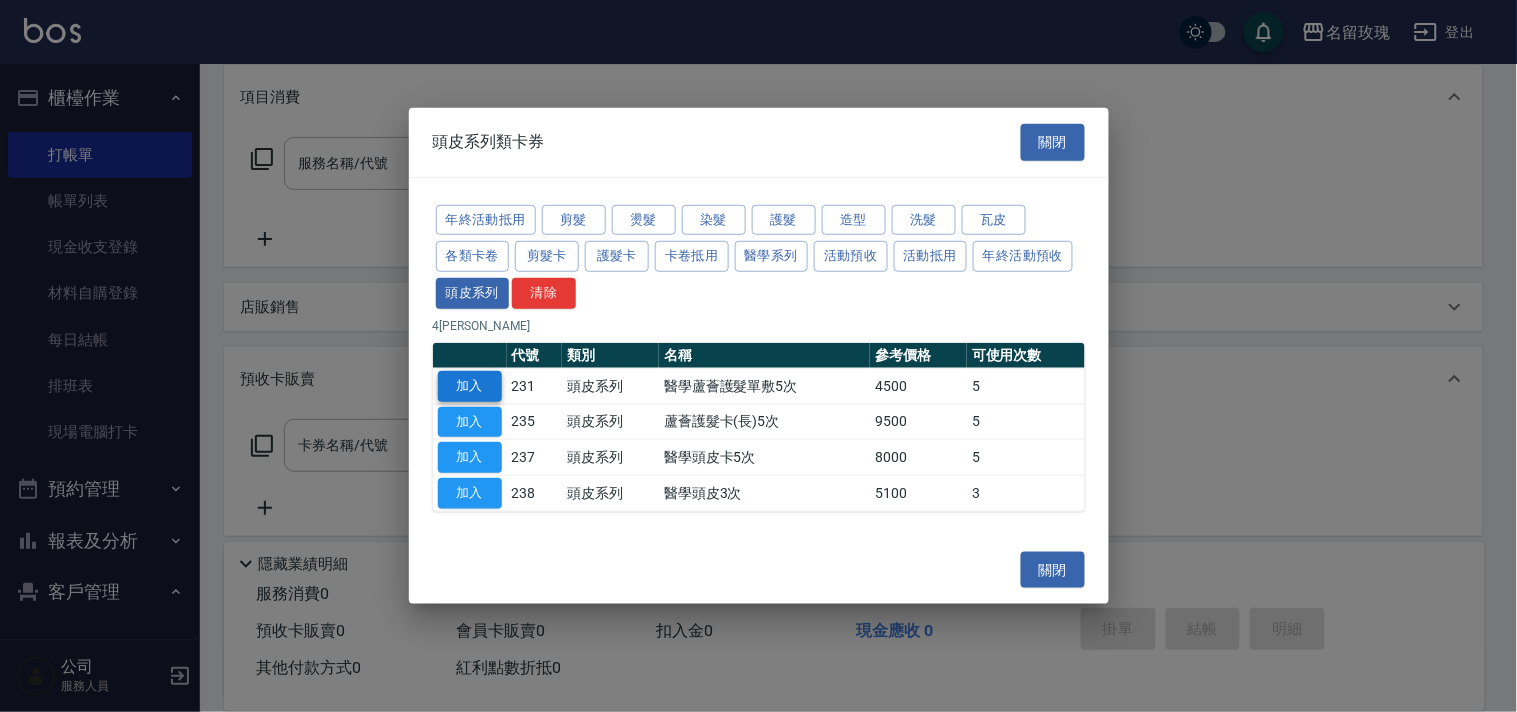 click on "加入" at bounding box center [470, 386] 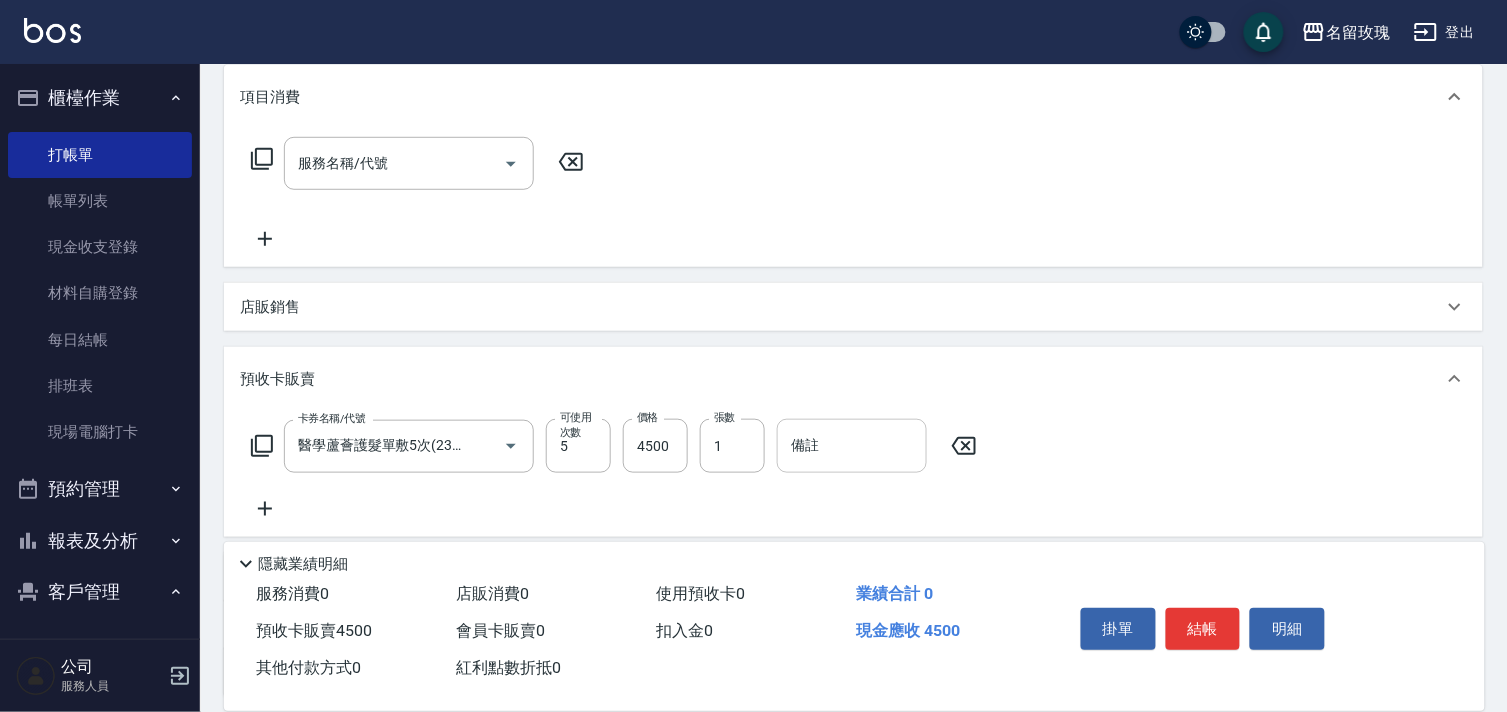 click on "備註" at bounding box center [852, 446] 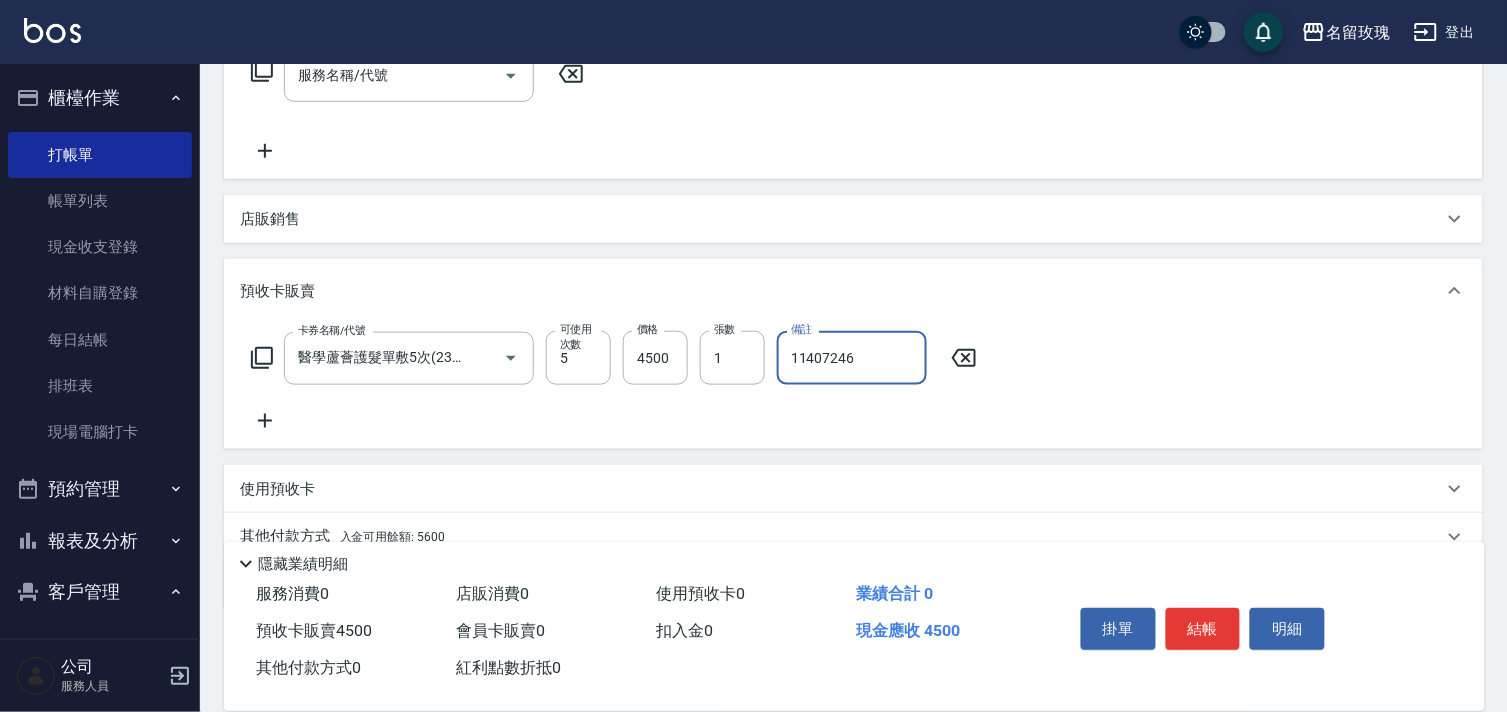 scroll, scrollTop: 437, scrollLeft: 0, axis: vertical 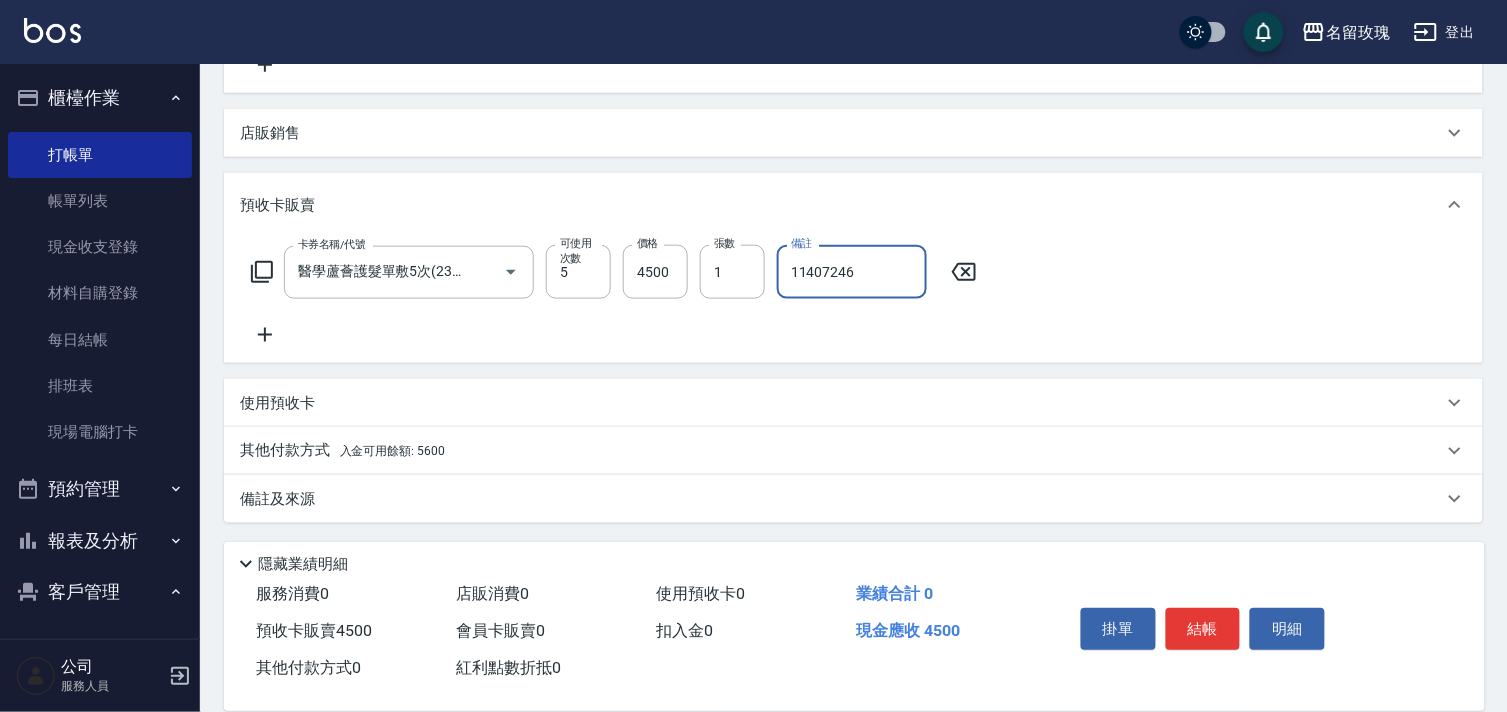 type on "11407246" 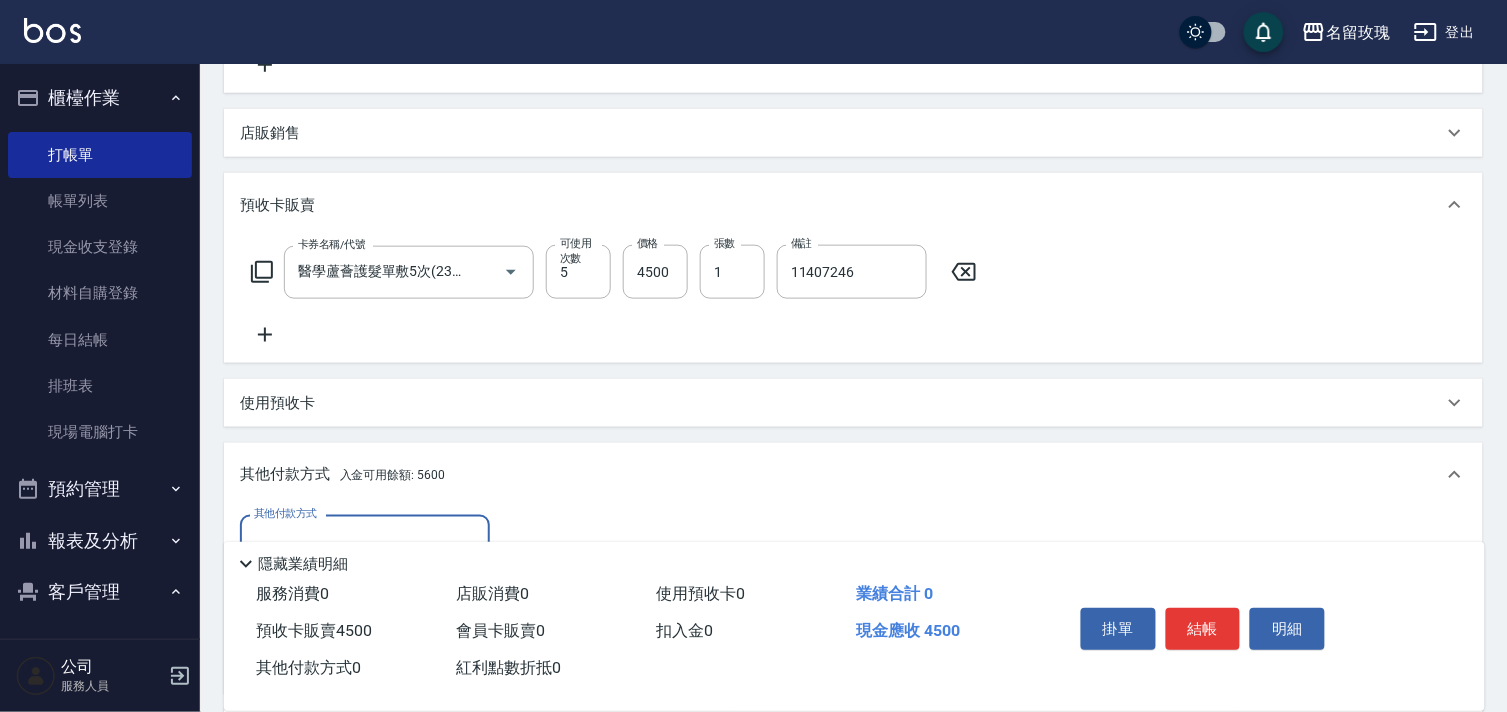 scroll, scrollTop: 1, scrollLeft: 0, axis: vertical 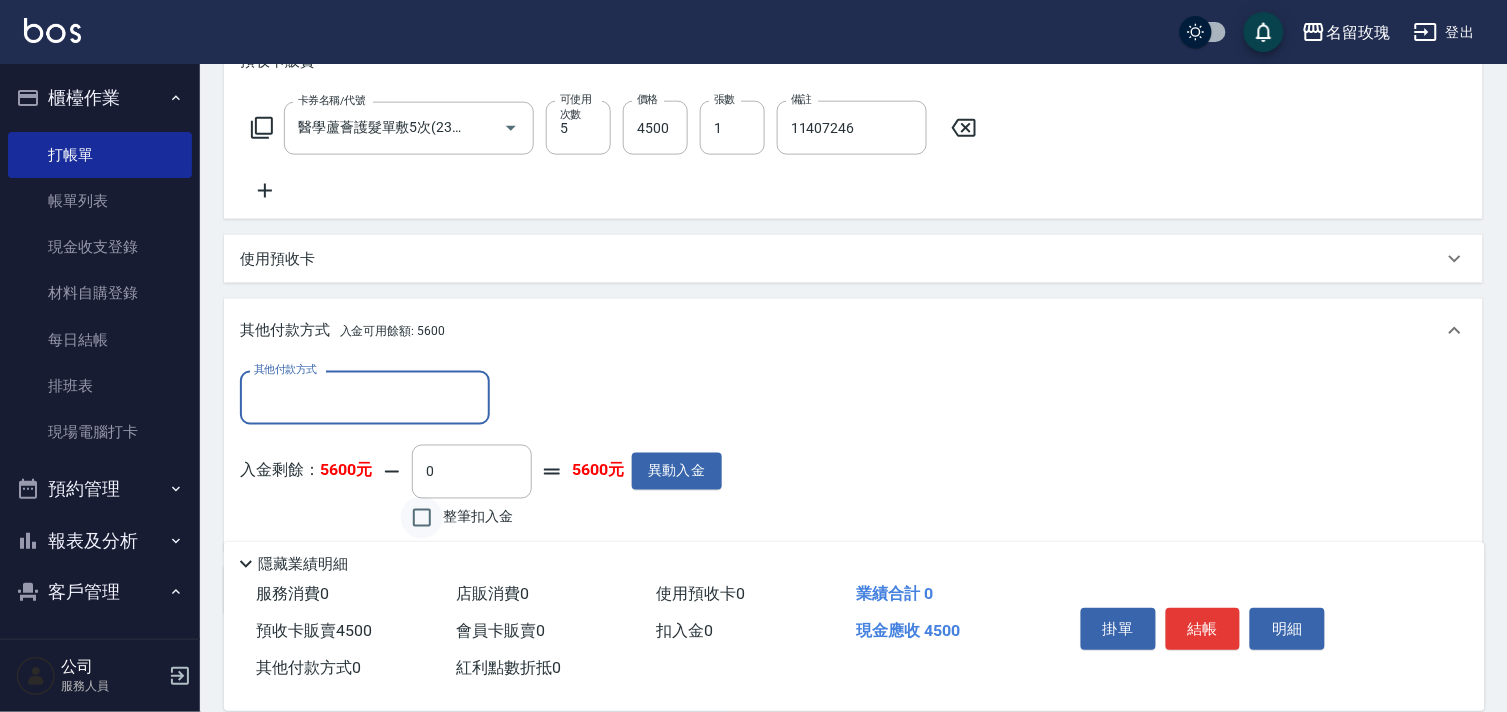 click on "整筆扣入金" at bounding box center (422, 518) 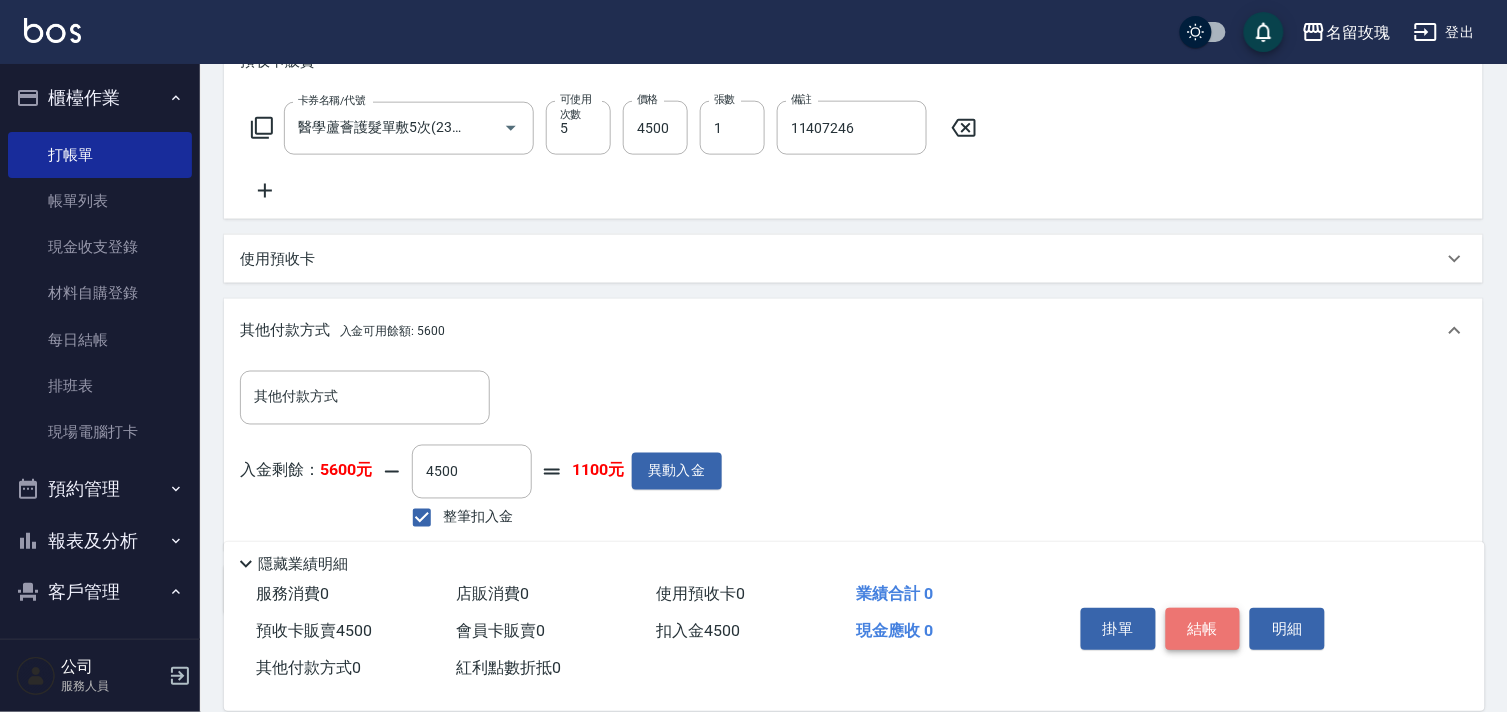 click on "結帳" at bounding box center [1203, 629] 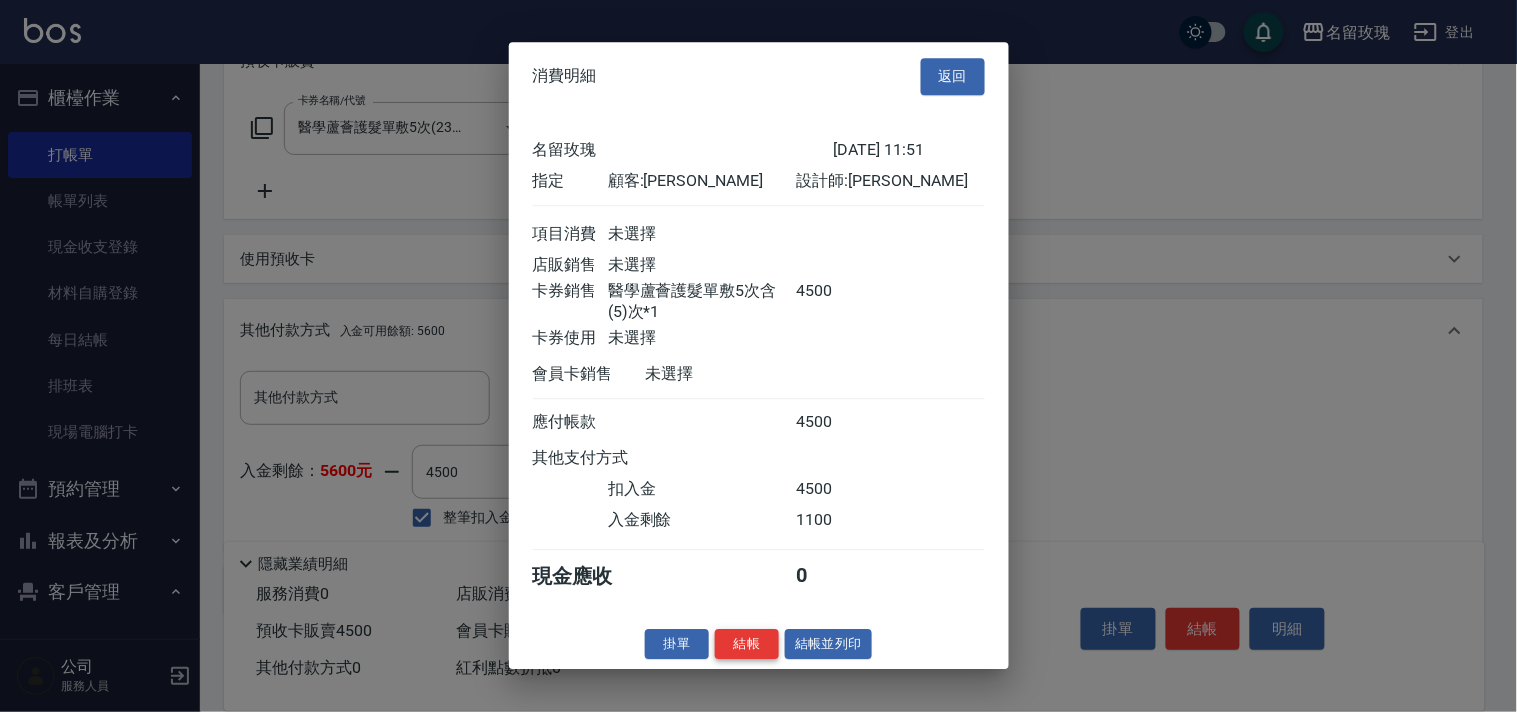 click on "結帳" at bounding box center (747, 644) 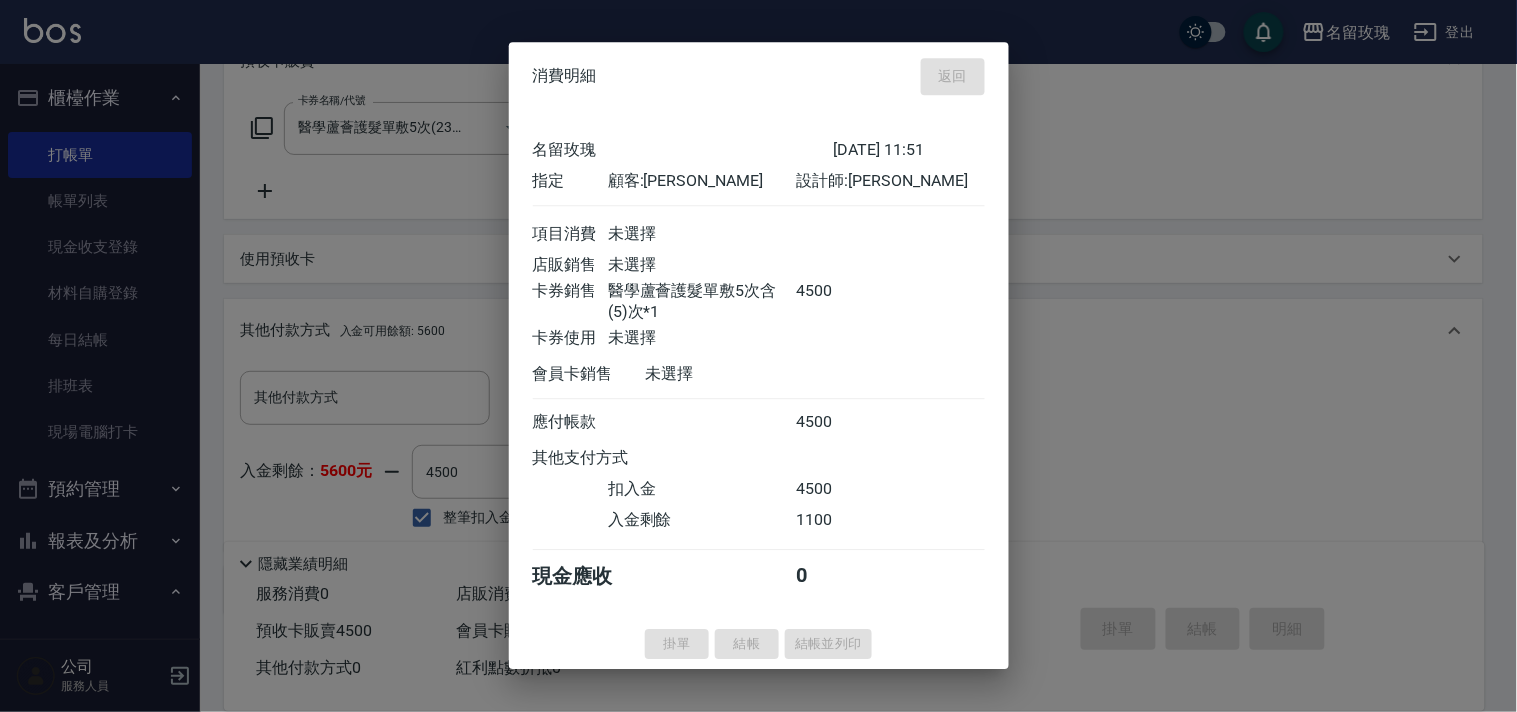 type on "2025/07/13 11:52" 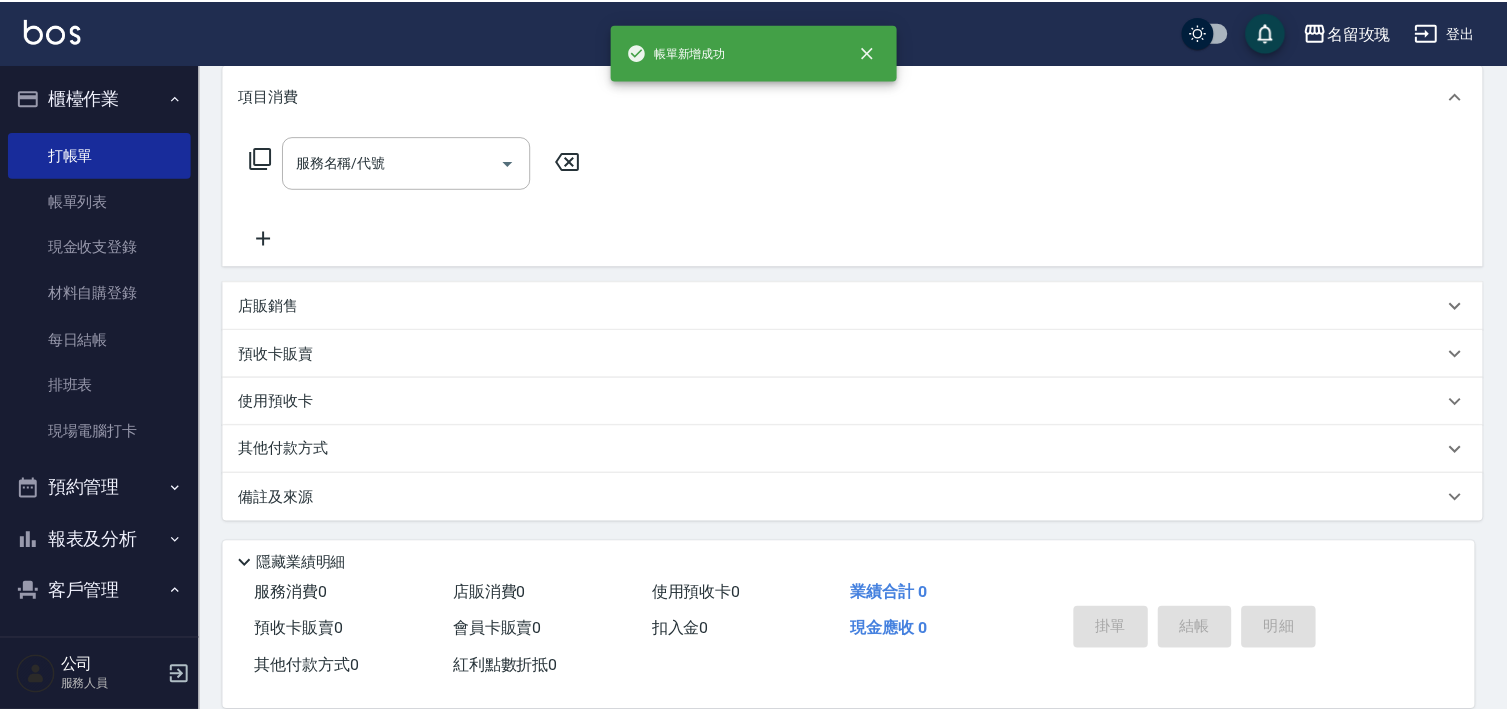 scroll, scrollTop: 0, scrollLeft: 0, axis: both 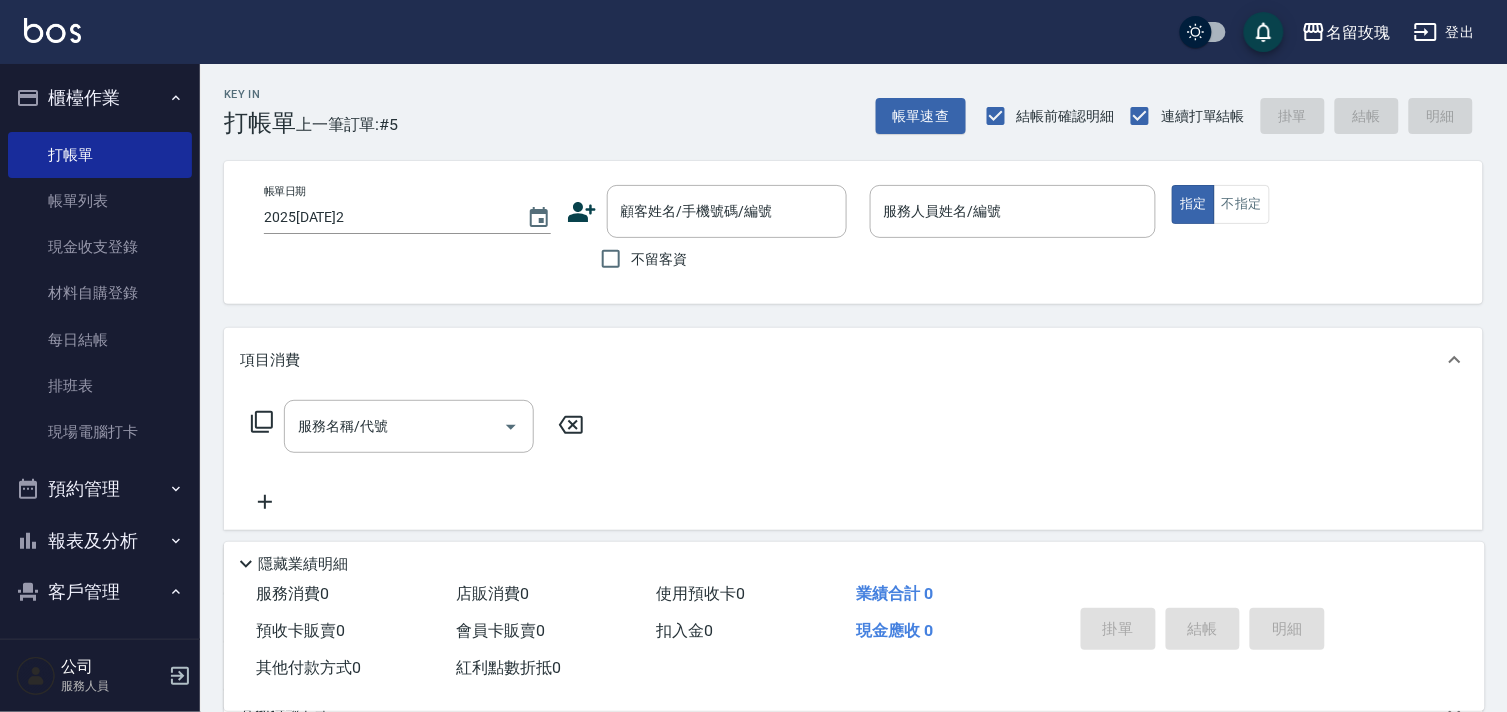 click on "Key In 打帳單 上一筆訂單:#5 帳單速查 結帳前確認明細 連續打單結帳 掛單 結帳 明細" at bounding box center (841, 100) 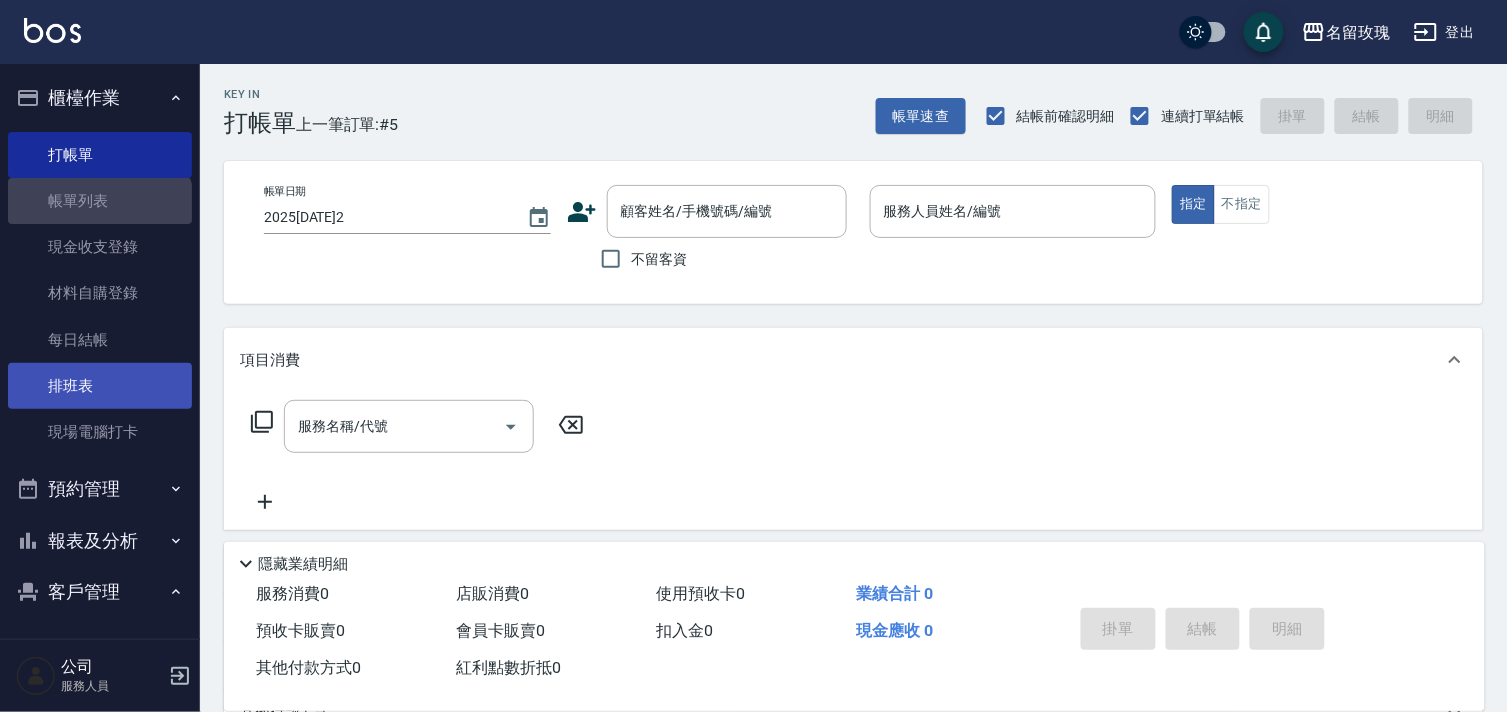 drag, startPoint x: 98, startPoint y: 215, endPoint x: 34, endPoint y: 387, distance: 183.52112 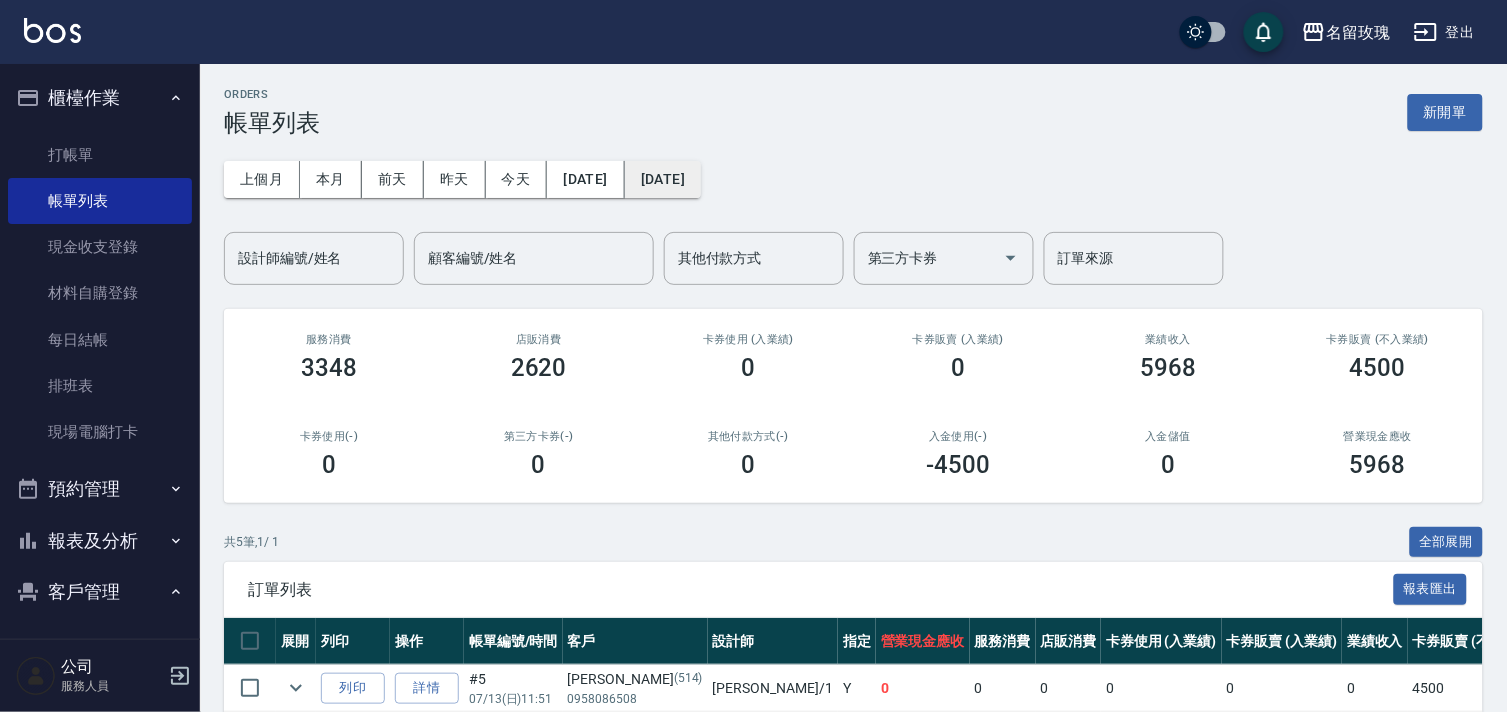 click on "[DATE]" at bounding box center [663, 179] 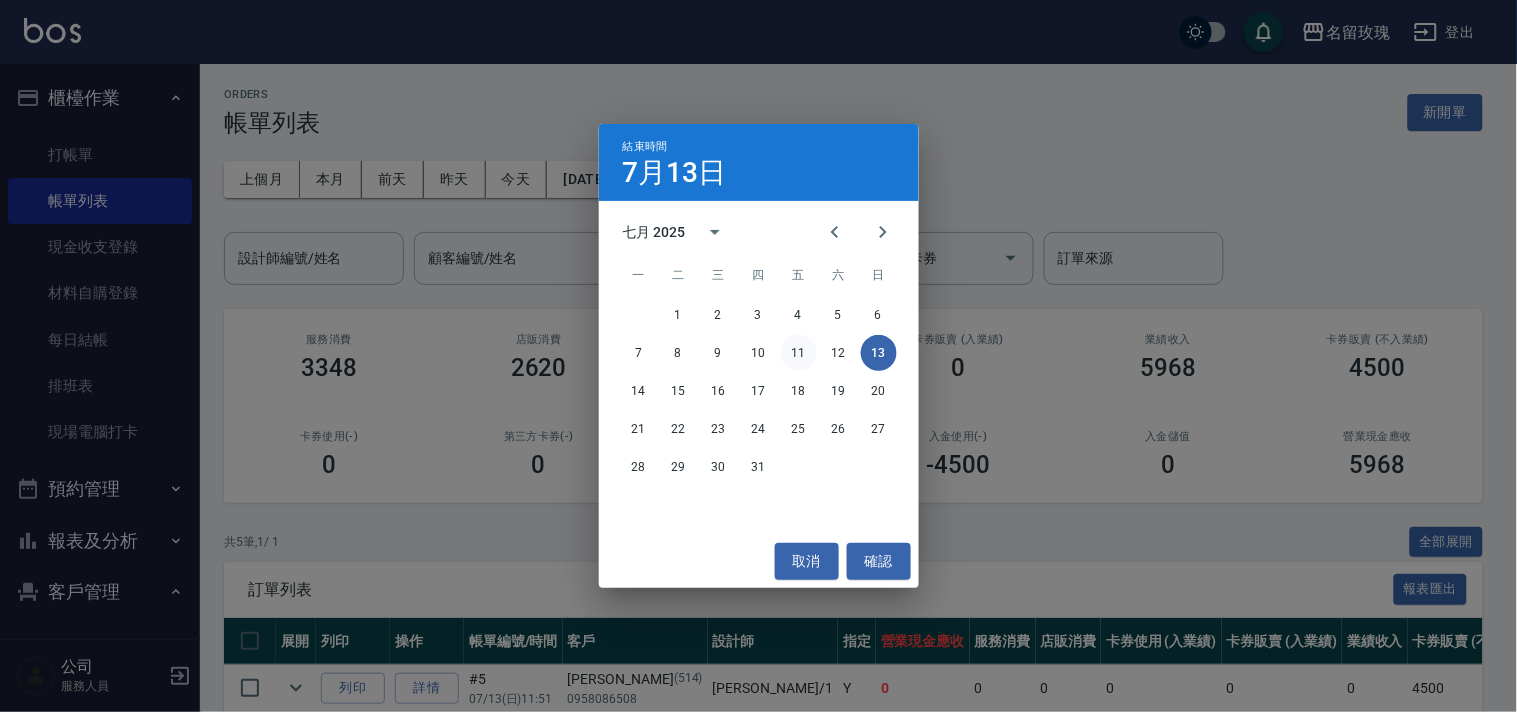 click on "11" at bounding box center (799, 353) 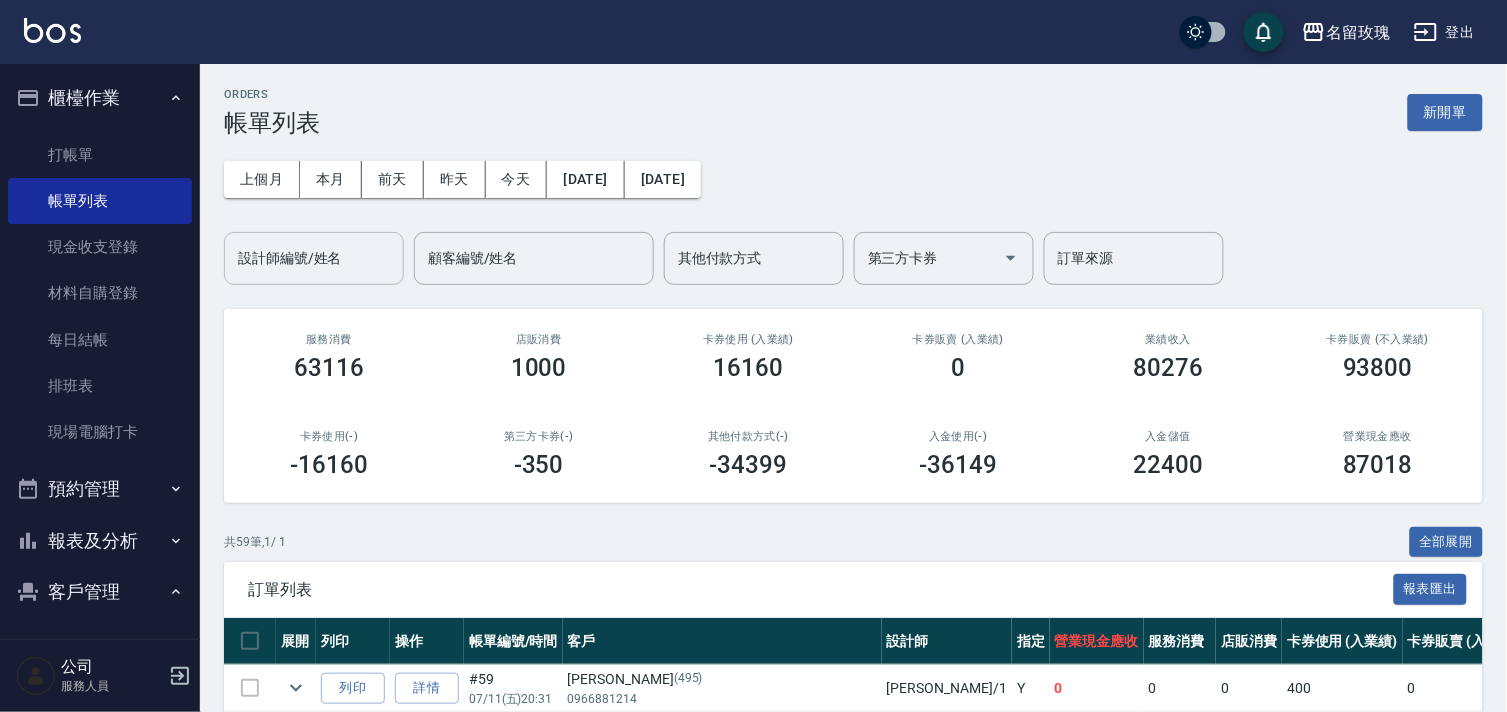click on "設計師編號/姓名" at bounding box center [314, 258] 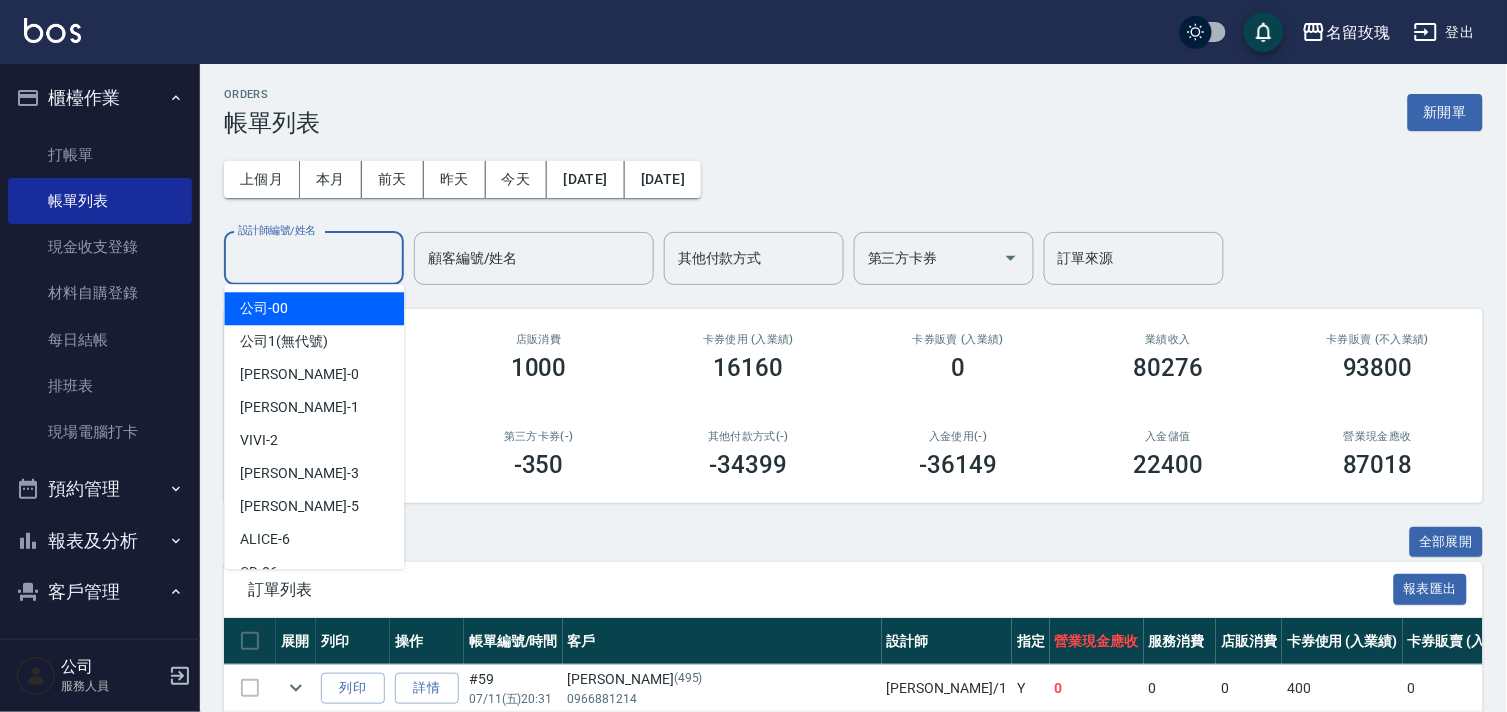 click on "上個月 本月 前天 昨天 今天 2025/07/11 2025/07/11 設計師編號/姓名 設計師編號/姓名 顧客編號/姓名 顧客編號/姓名 其他付款方式 其他付款方式 第三方卡券 第三方卡券 訂單來源 訂單來源" at bounding box center (853, 211) 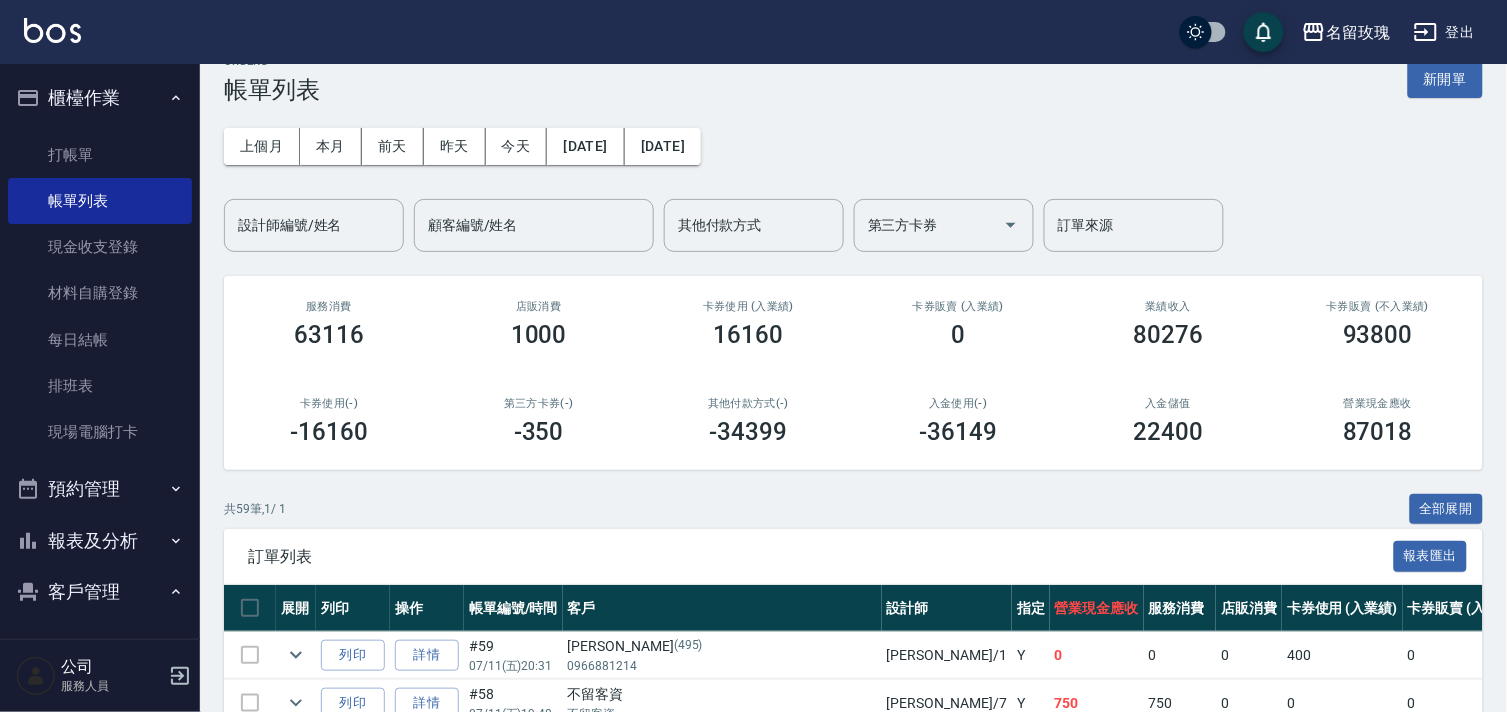 scroll, scrollTop: 0, scrollLeft: 0, axis: both 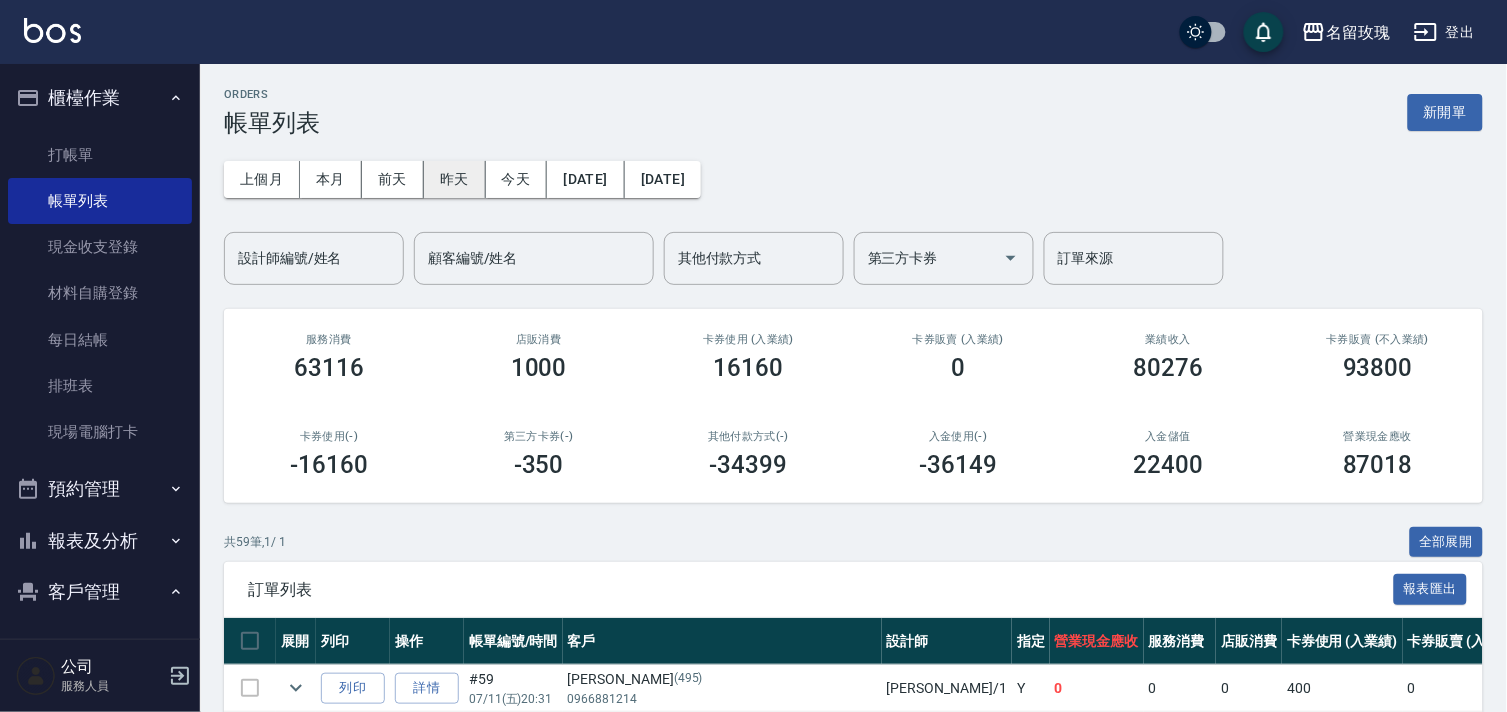 click on "昨天" at bounding box center (455, 179) 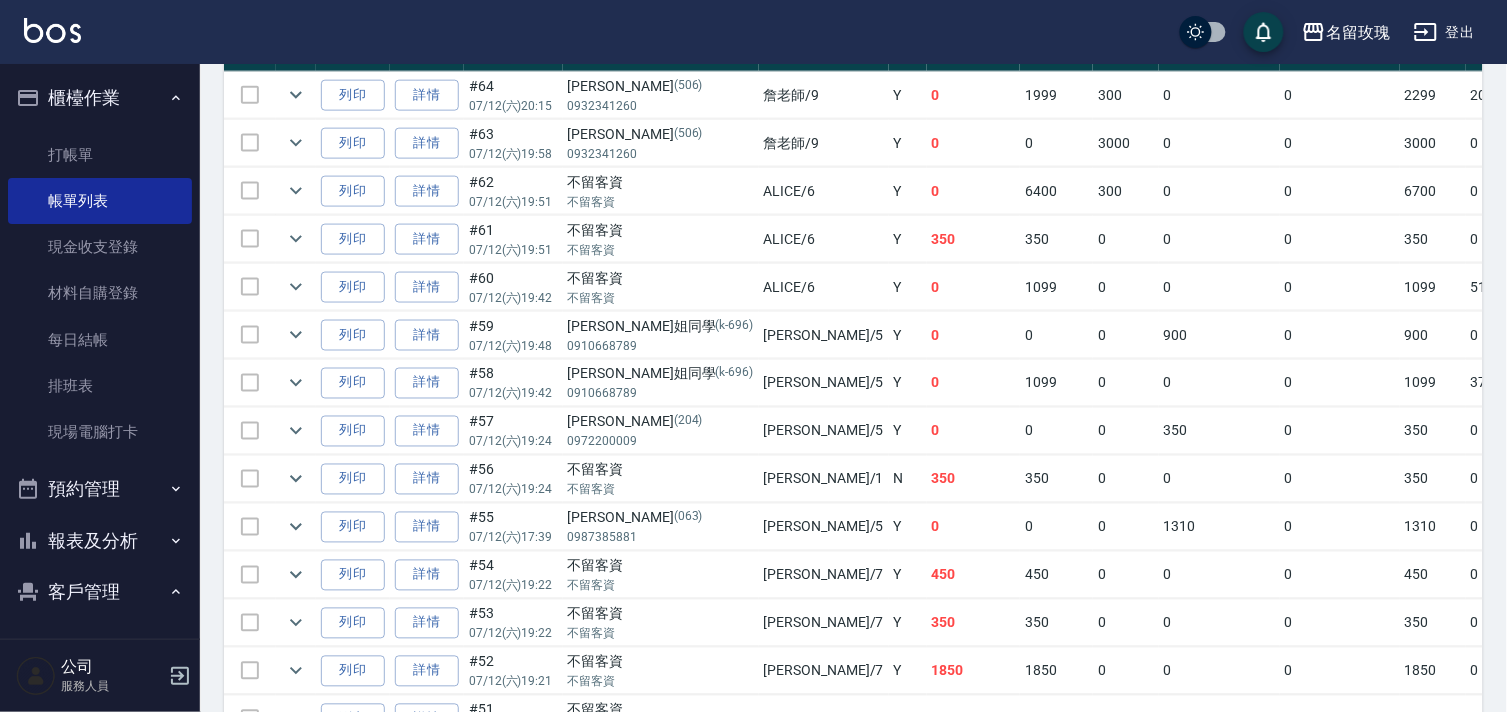scroll, scrollTop: 555, scrollLeft: 0, axis: vertical 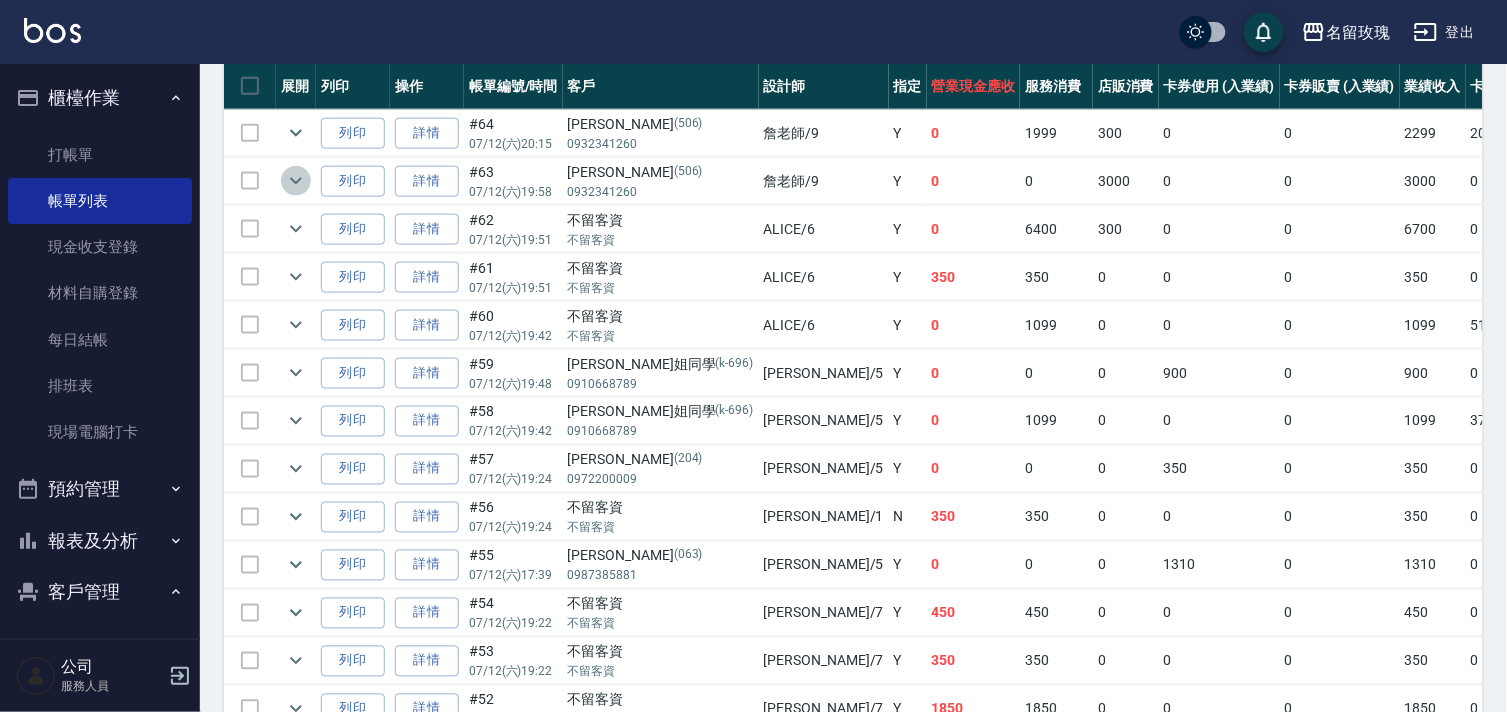 click 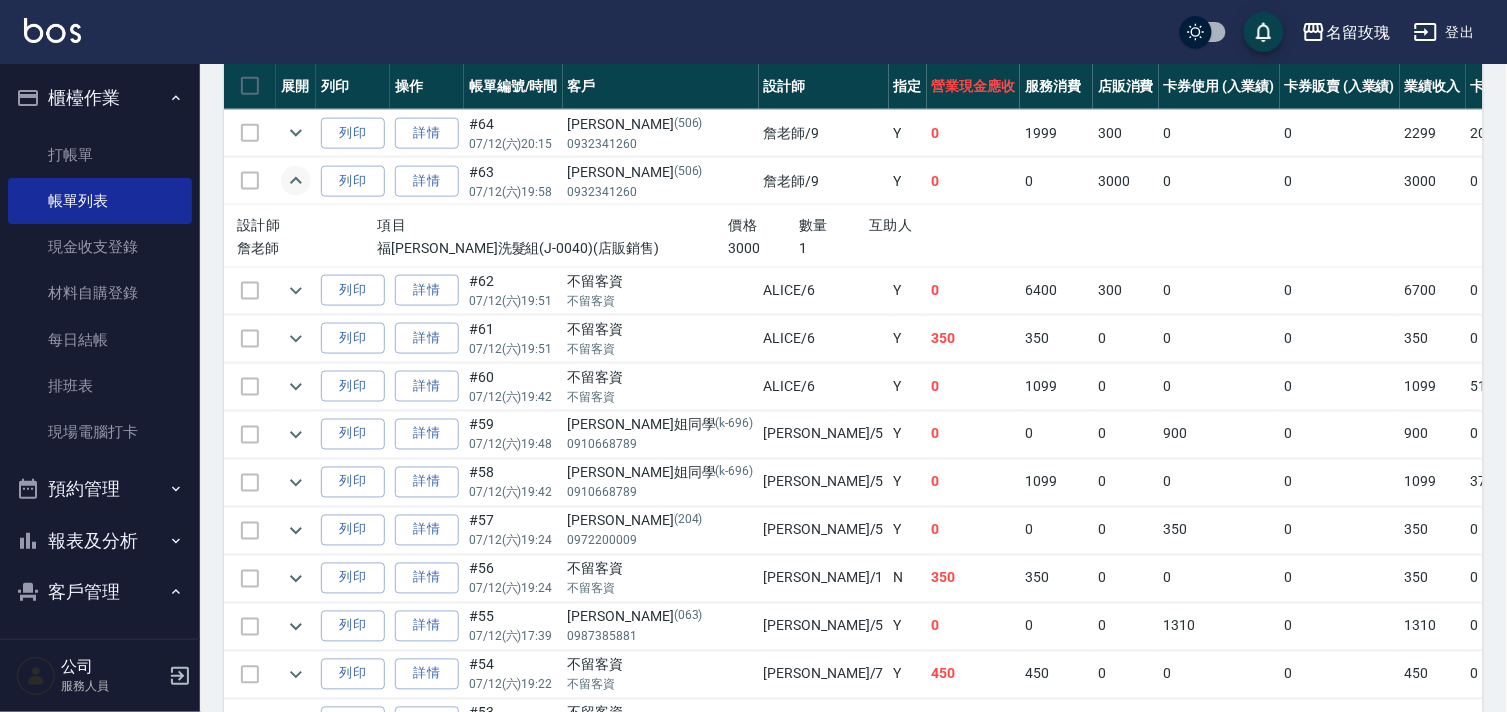 click 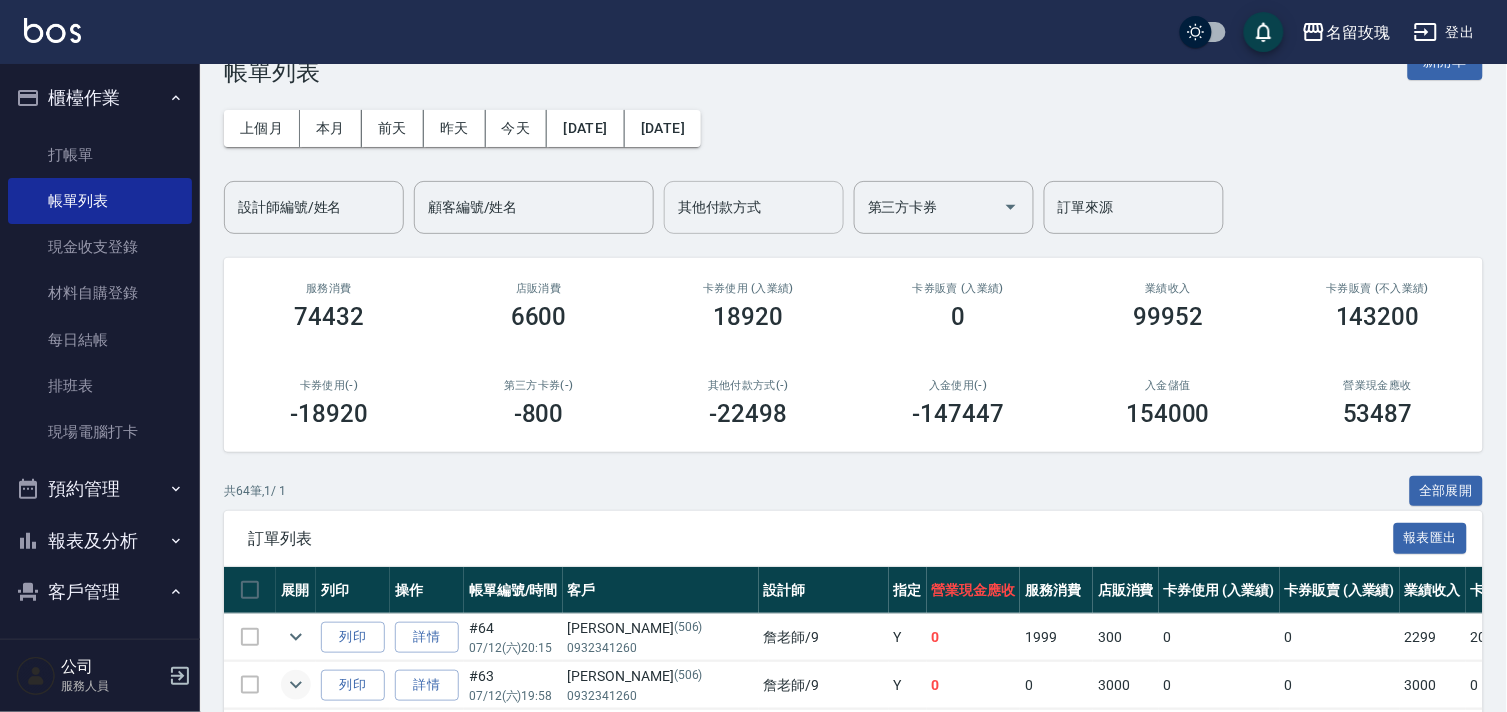 scroll, scrollTop: 0, scrollLeft: 0, axis: both 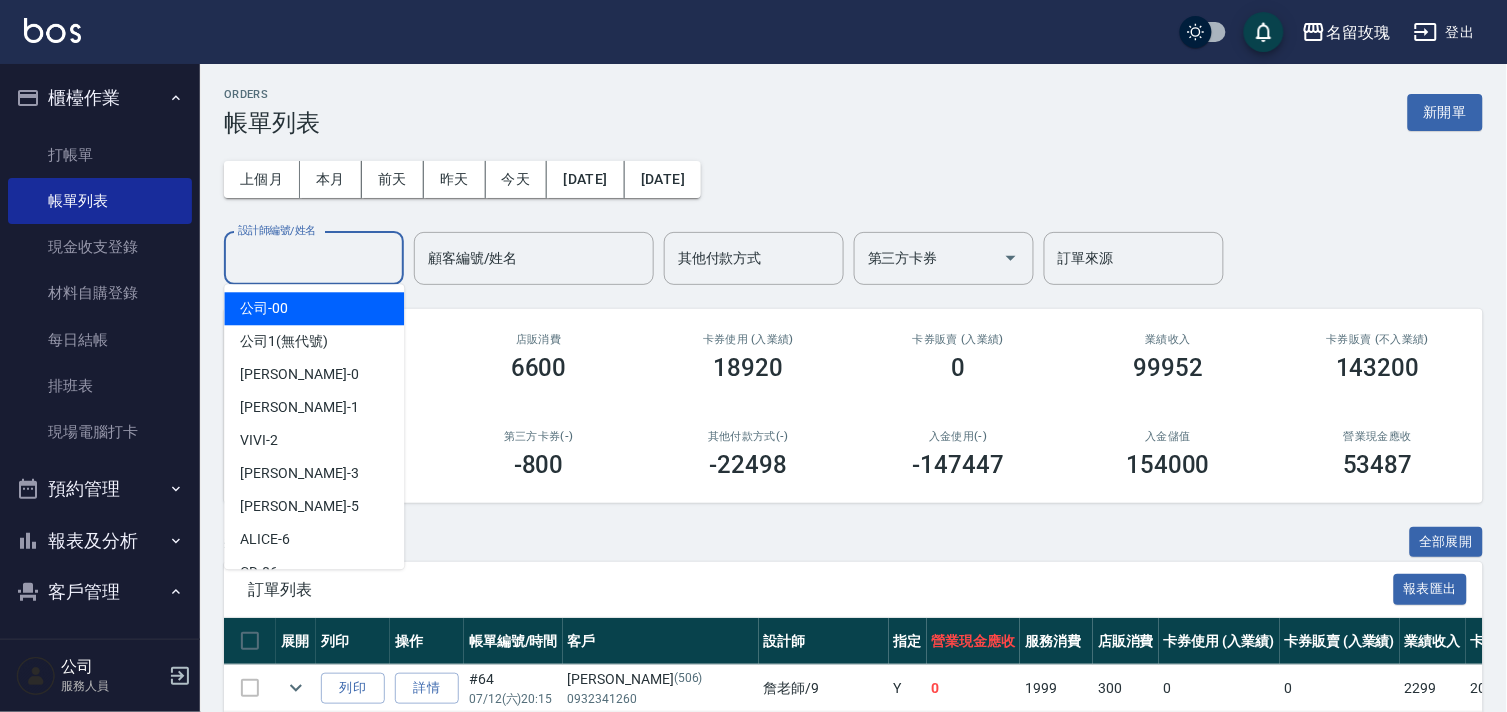 click on "設計師編號/姓名" at bounding box center [314, 258] 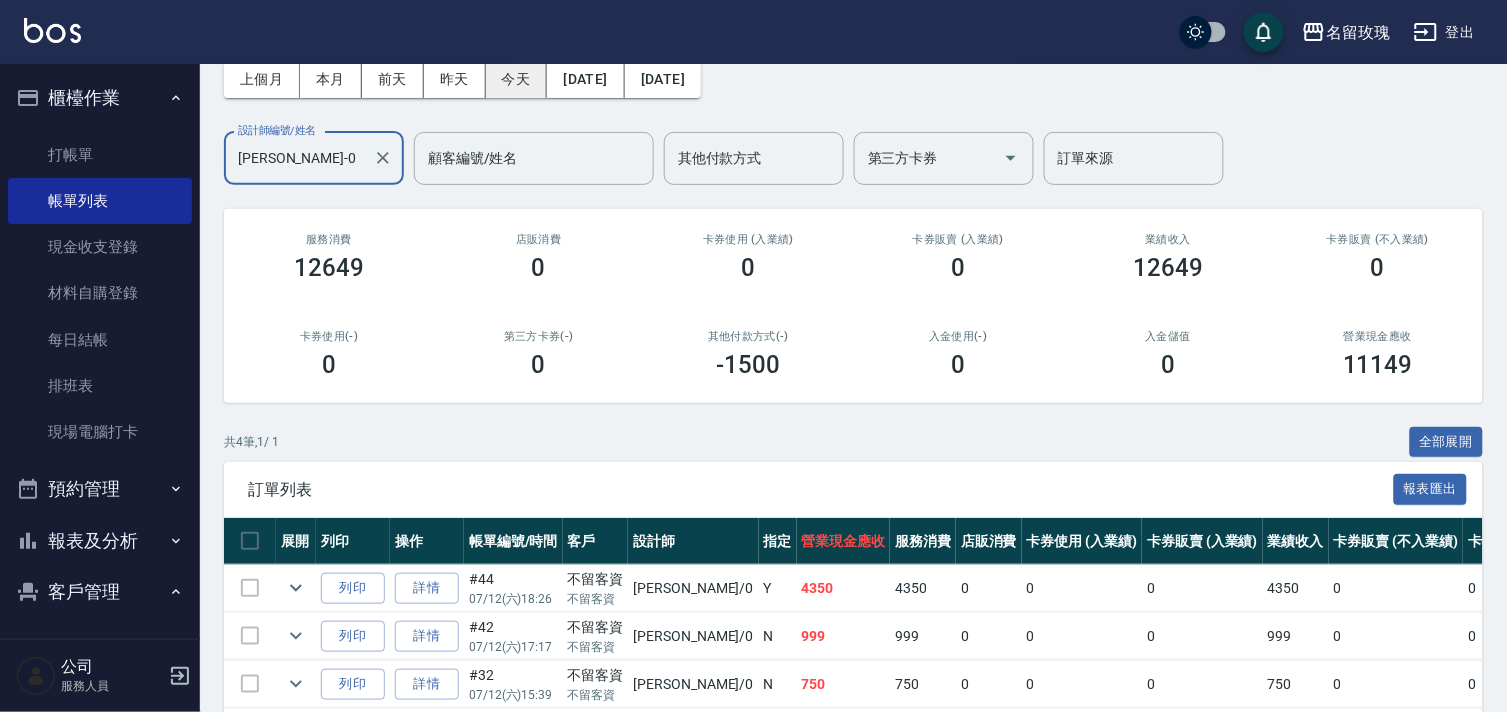scroll, scrollTop: 0, scrollLeft: 0, axis: both 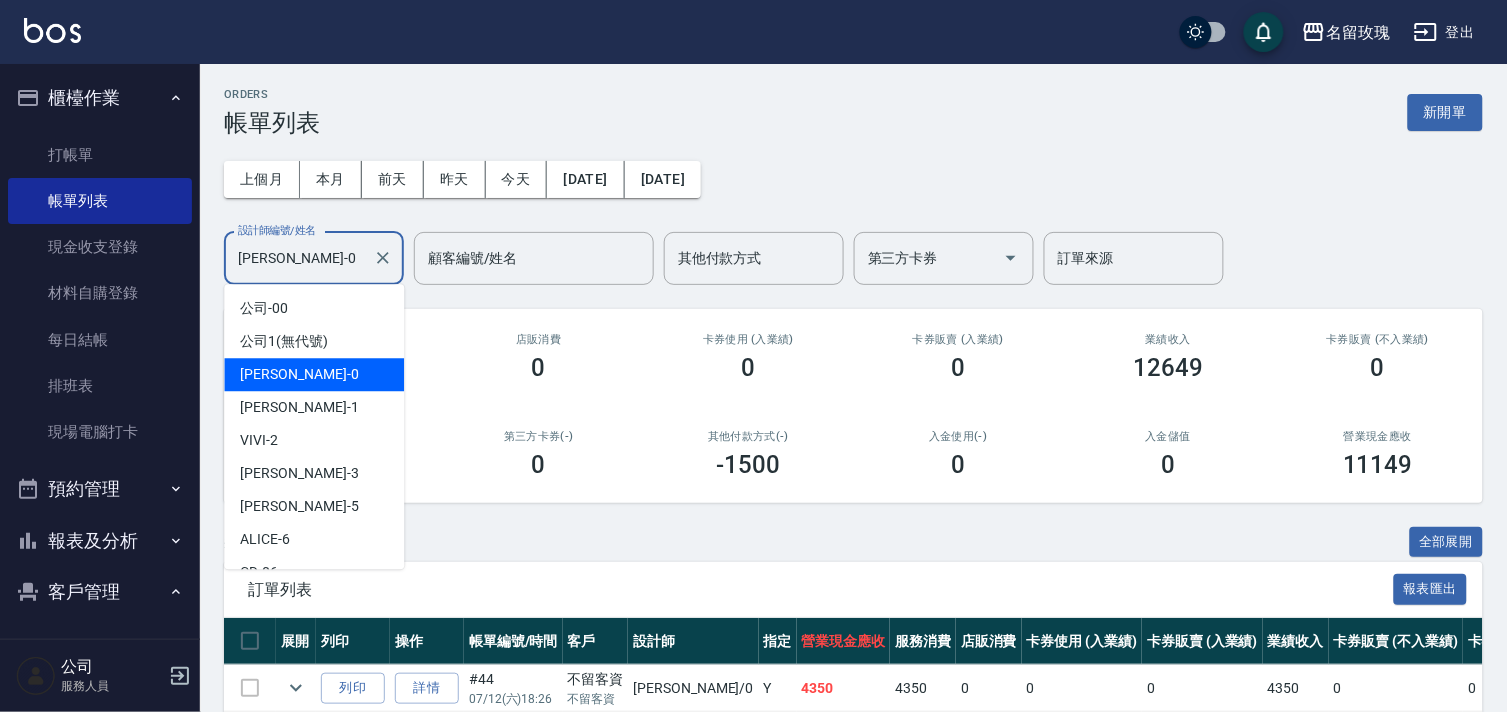 drag, startPoint x: 311, startPoint y: 250, endPoint x: 0, endPoint y: 191, distance: 316.547 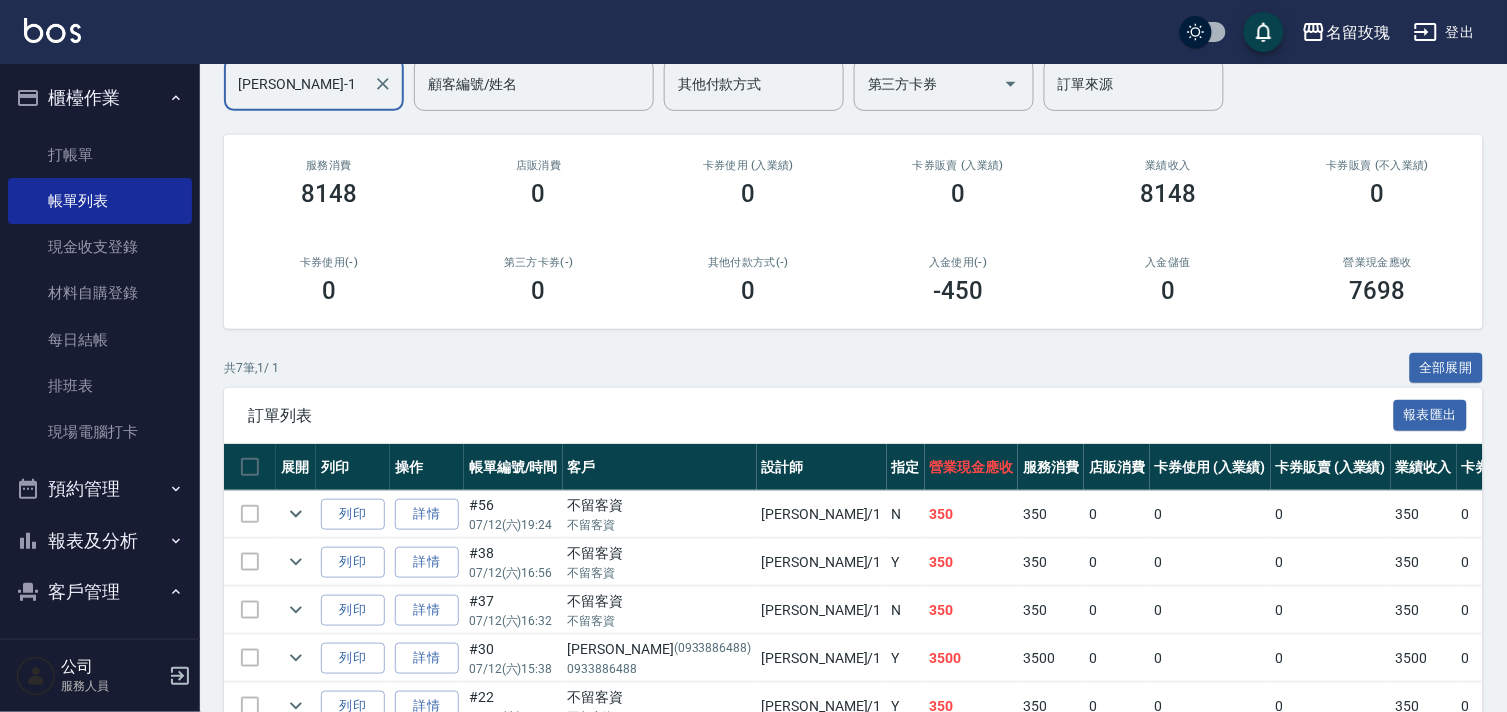 scroll, scrollTop: 52, scrollLeft: 0, axis: vertical 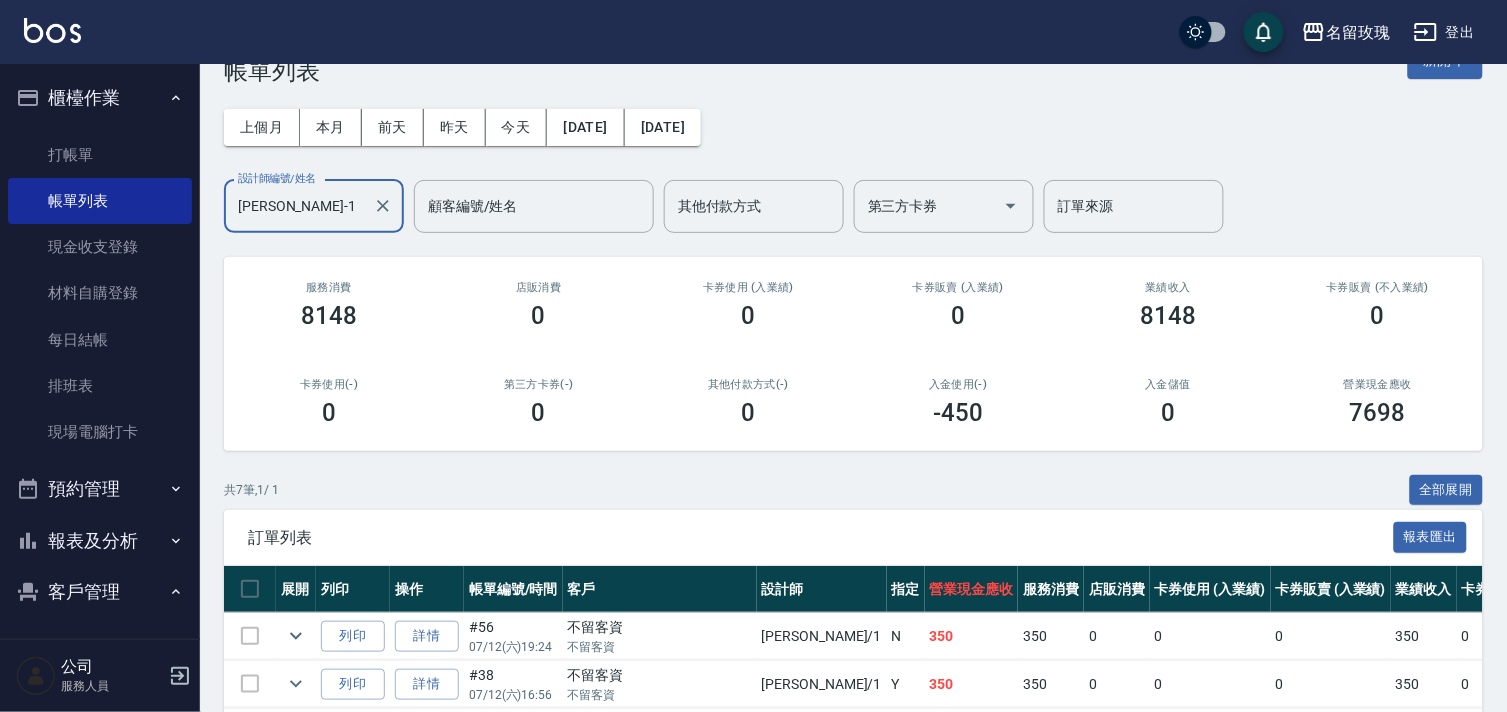 drag, startPoint x: 330, startPoint y: 210, endPoint x: 0, endPoint y: 155, distance: 334.55194 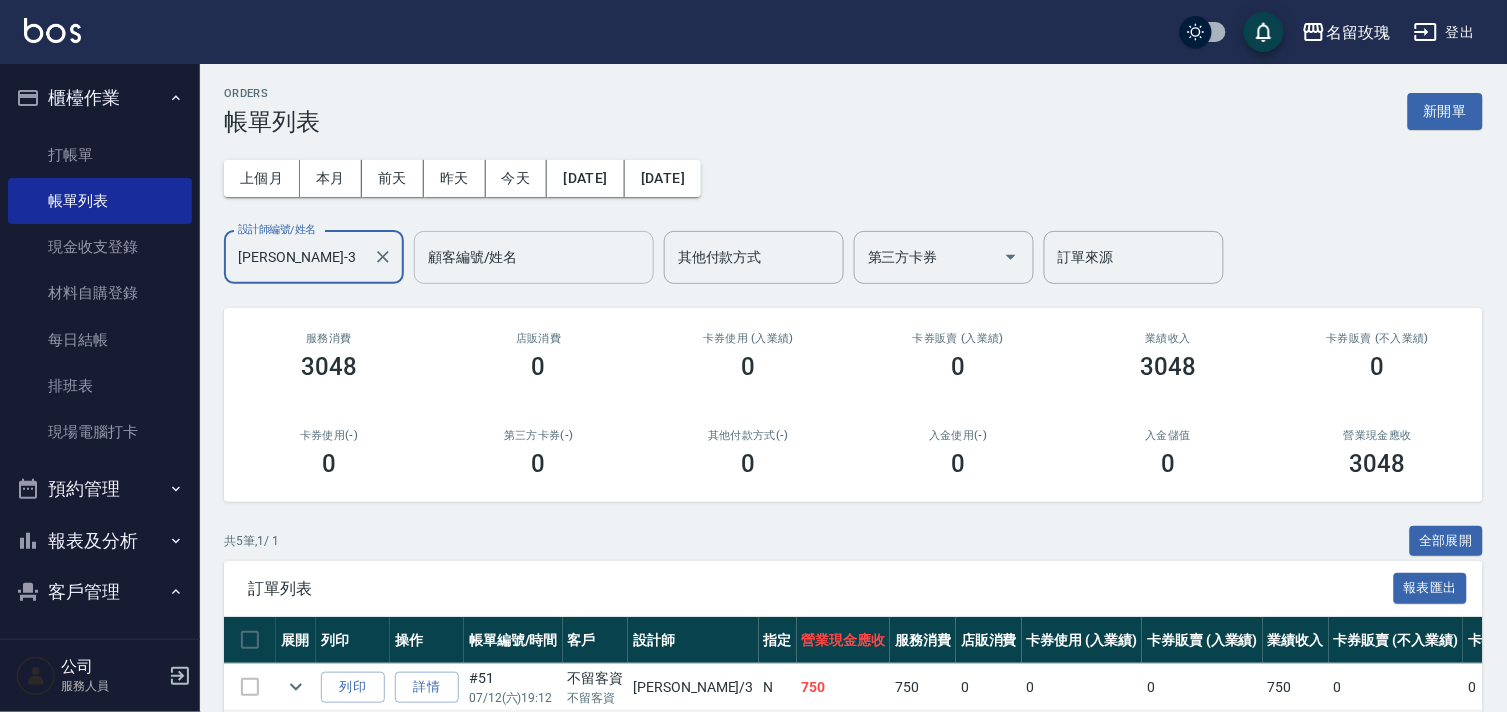 scroll, scrollTop: 0, scrollLeft: 0, axis: both 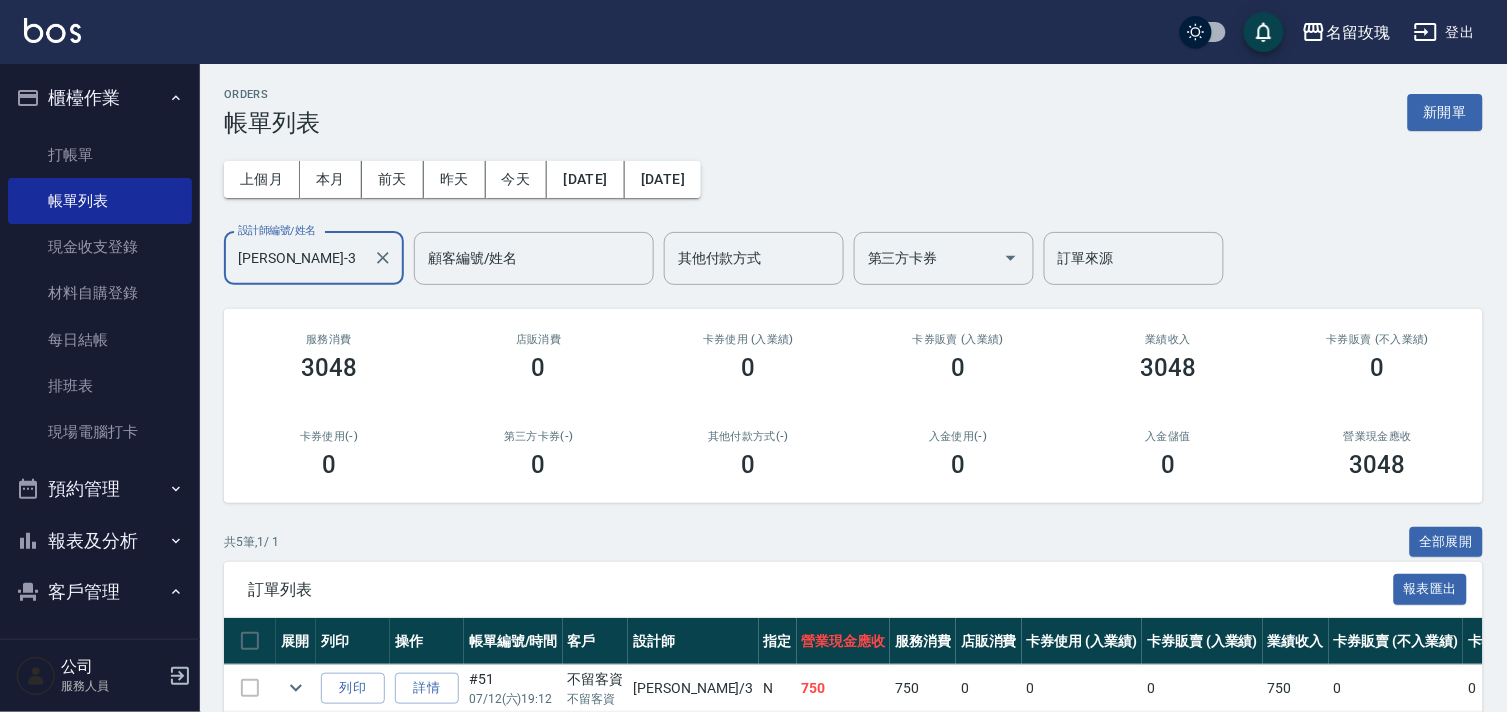 drag, startPoint x: 314, startPoint y: 251, endPoint x: 0, endPoint y: 21, distance: 389.22488 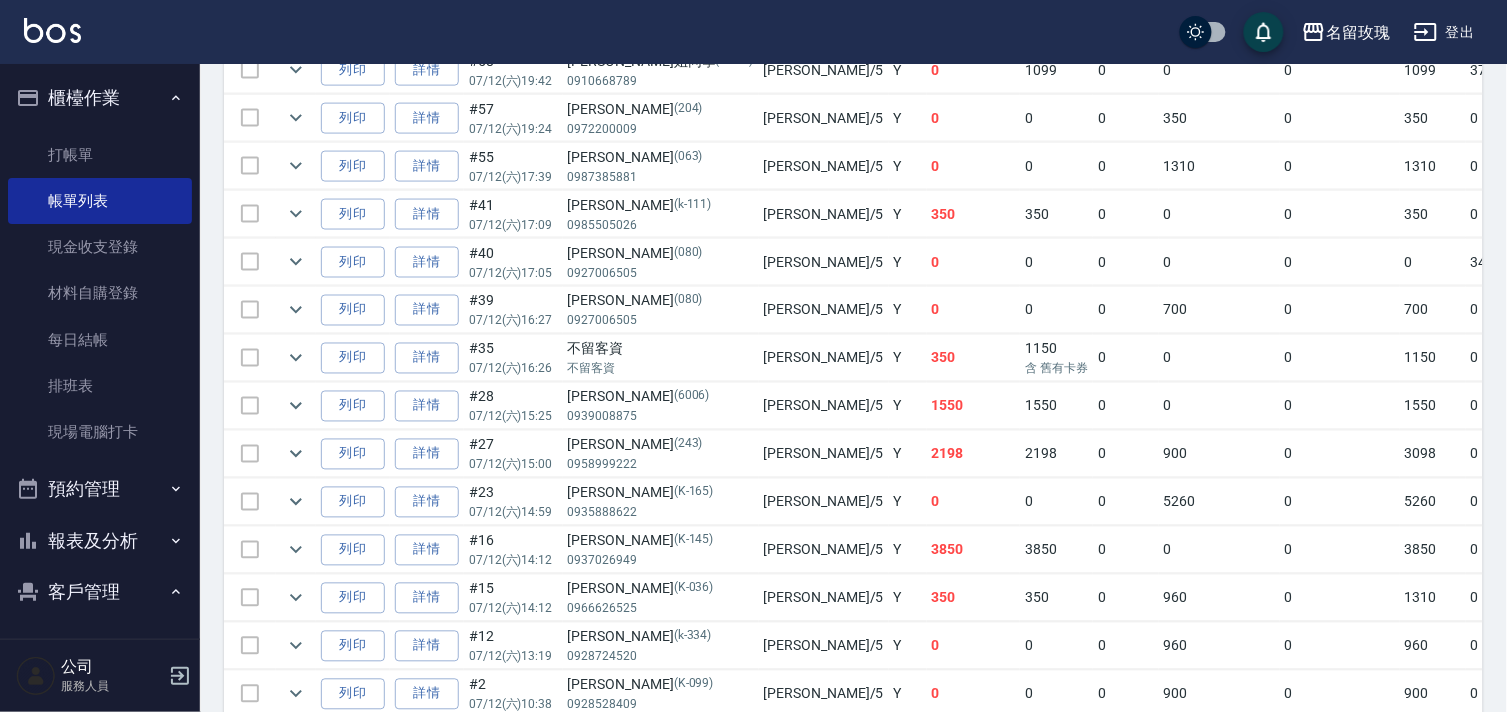 scroll, scrollTop: 818, scrollLeft: 0, axis: vertical 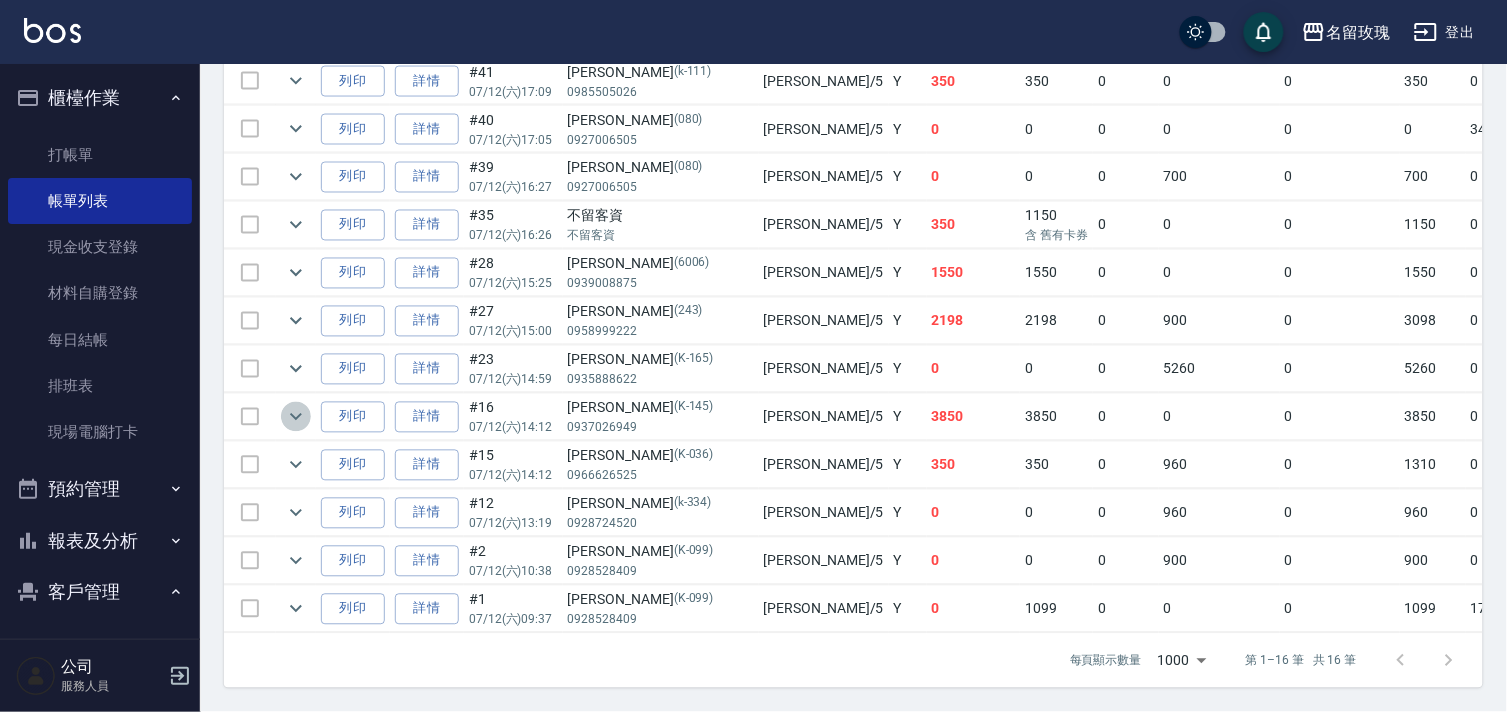 click 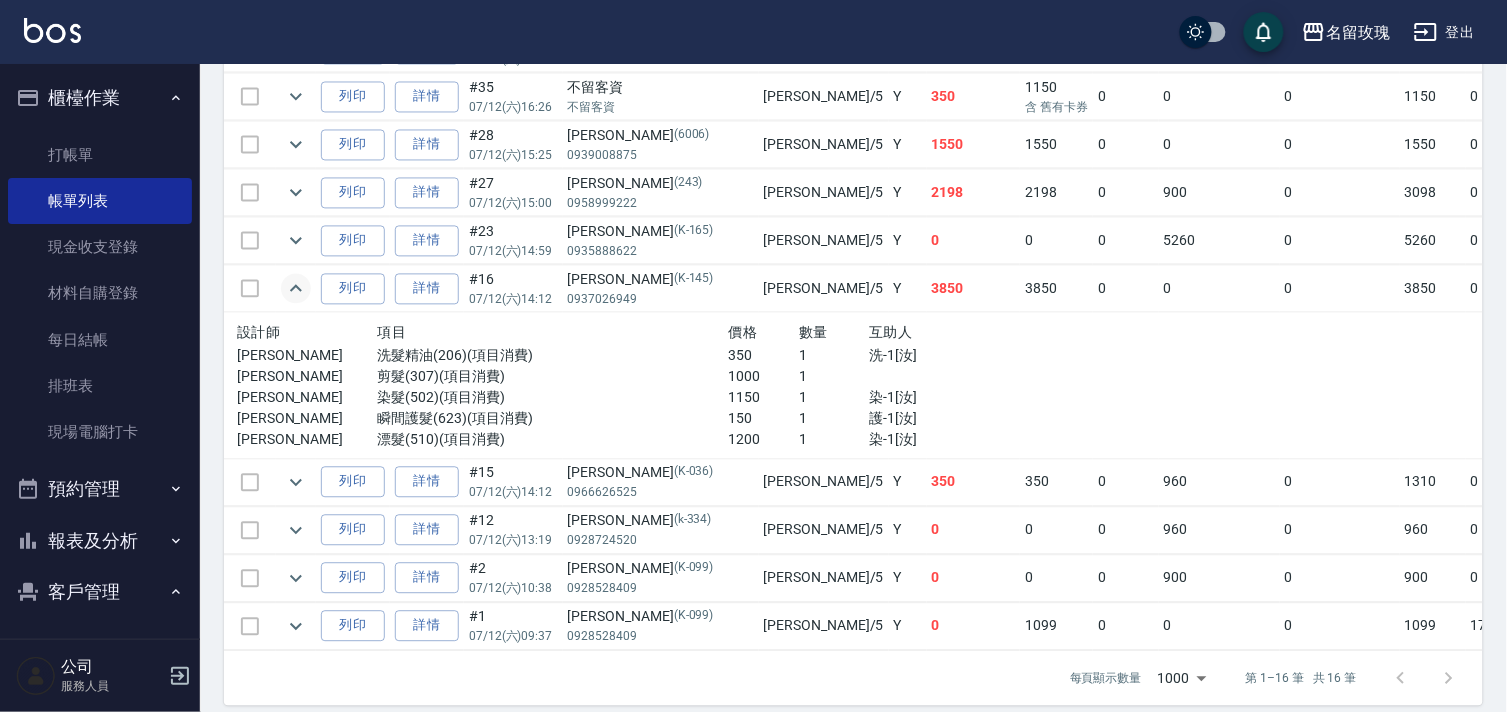 scroll, scrollTop: 964, scrollLeft: 0, axis: vertical 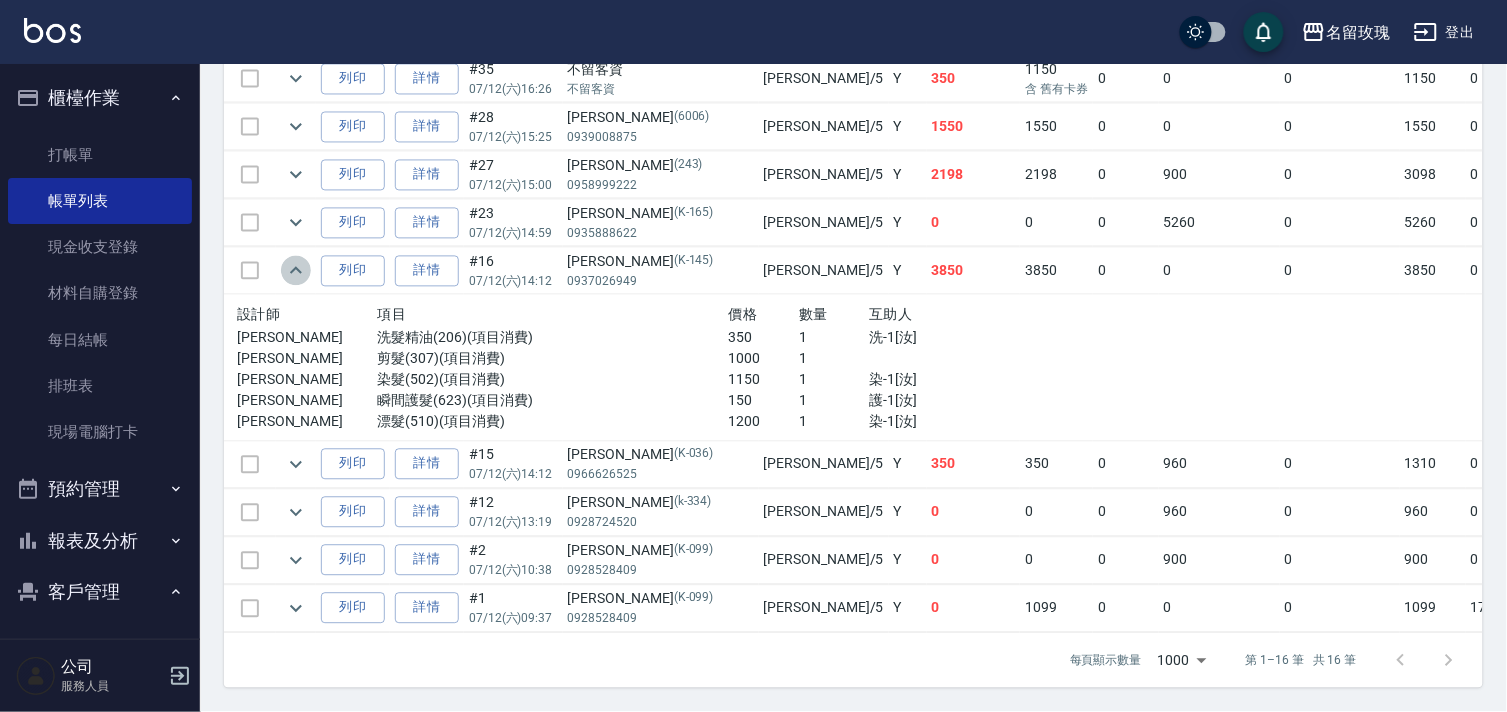 click 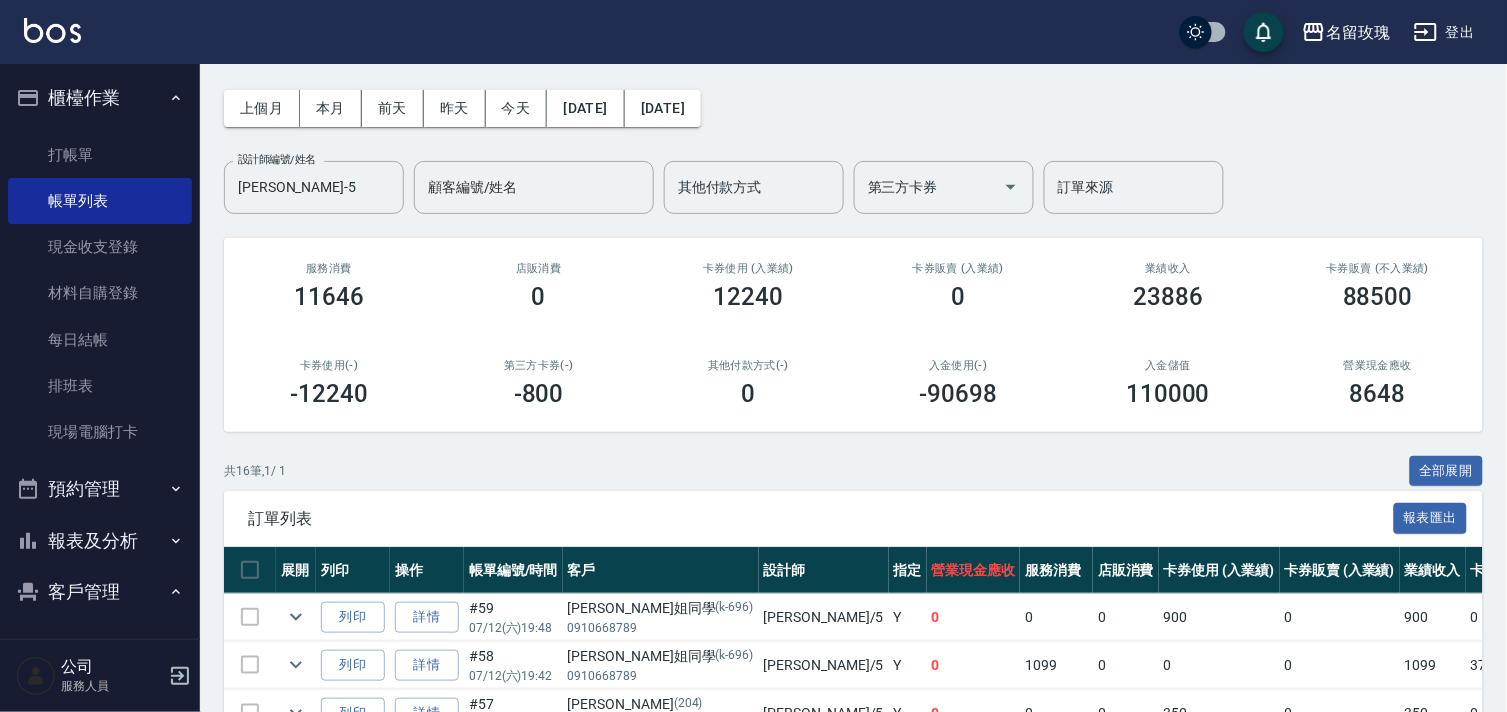 scroll, scrollTop: 41, scrollLeft: 0, axis: vertical 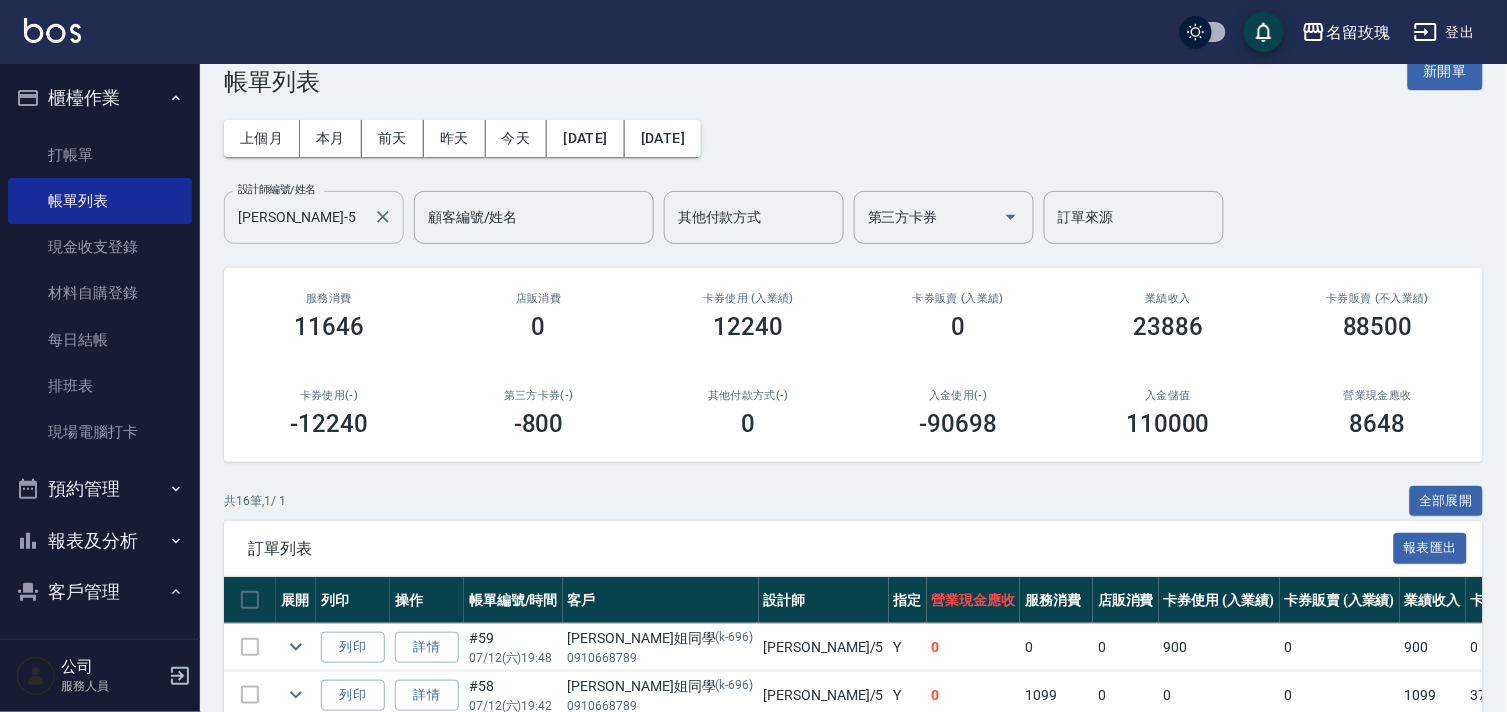 click on "KELLY-5" at bounding box center [299, 217] 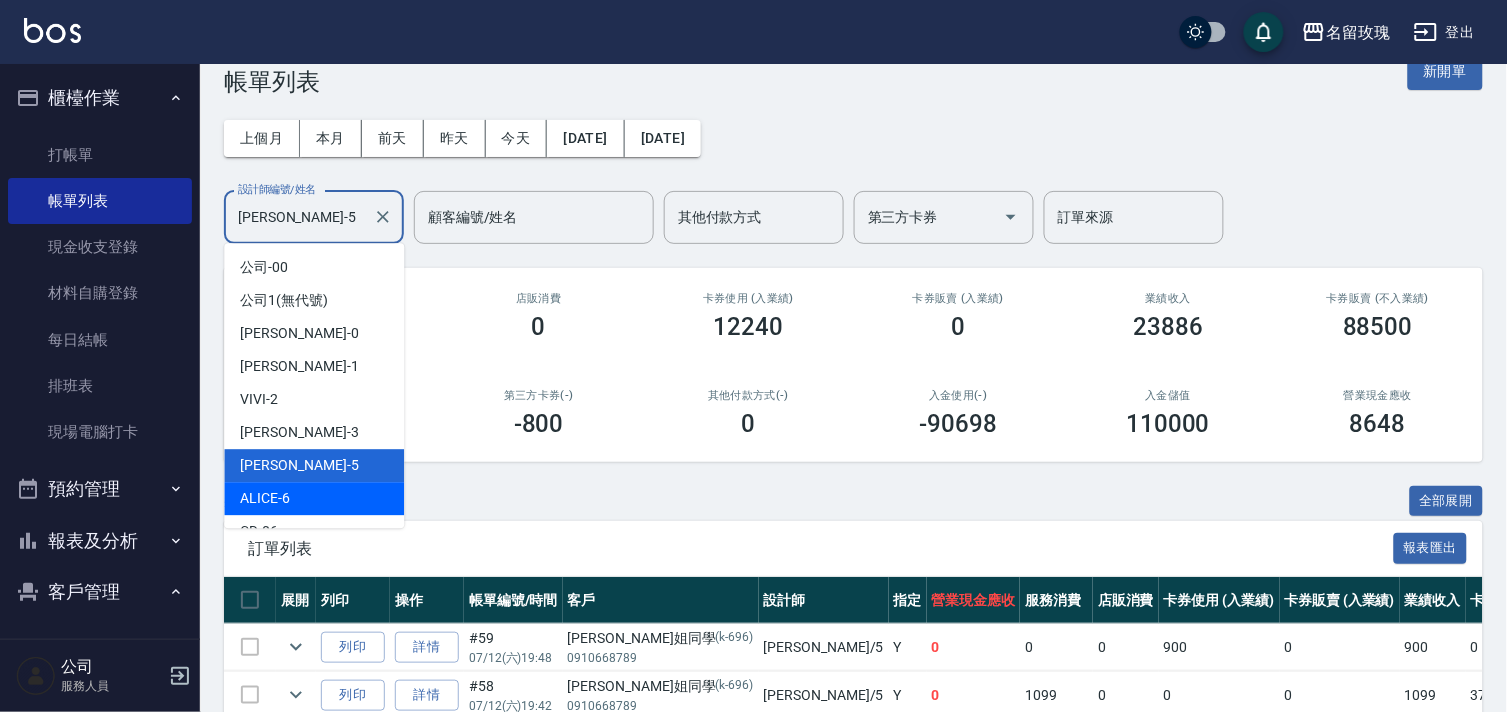 click on "ALICE -6" at bounding box center [265, 498] 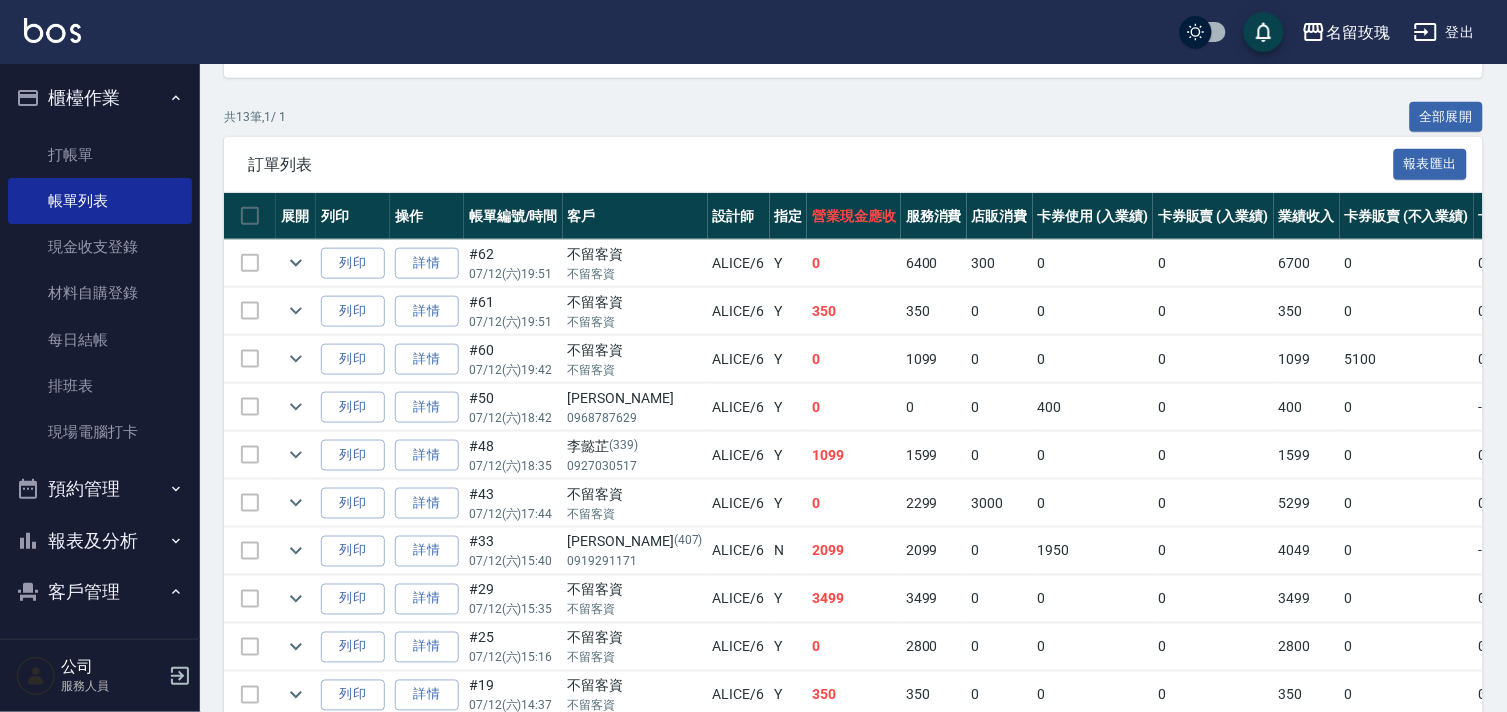 scroll, scrollTop: 555, scrollLeft: 0, axis: vertical 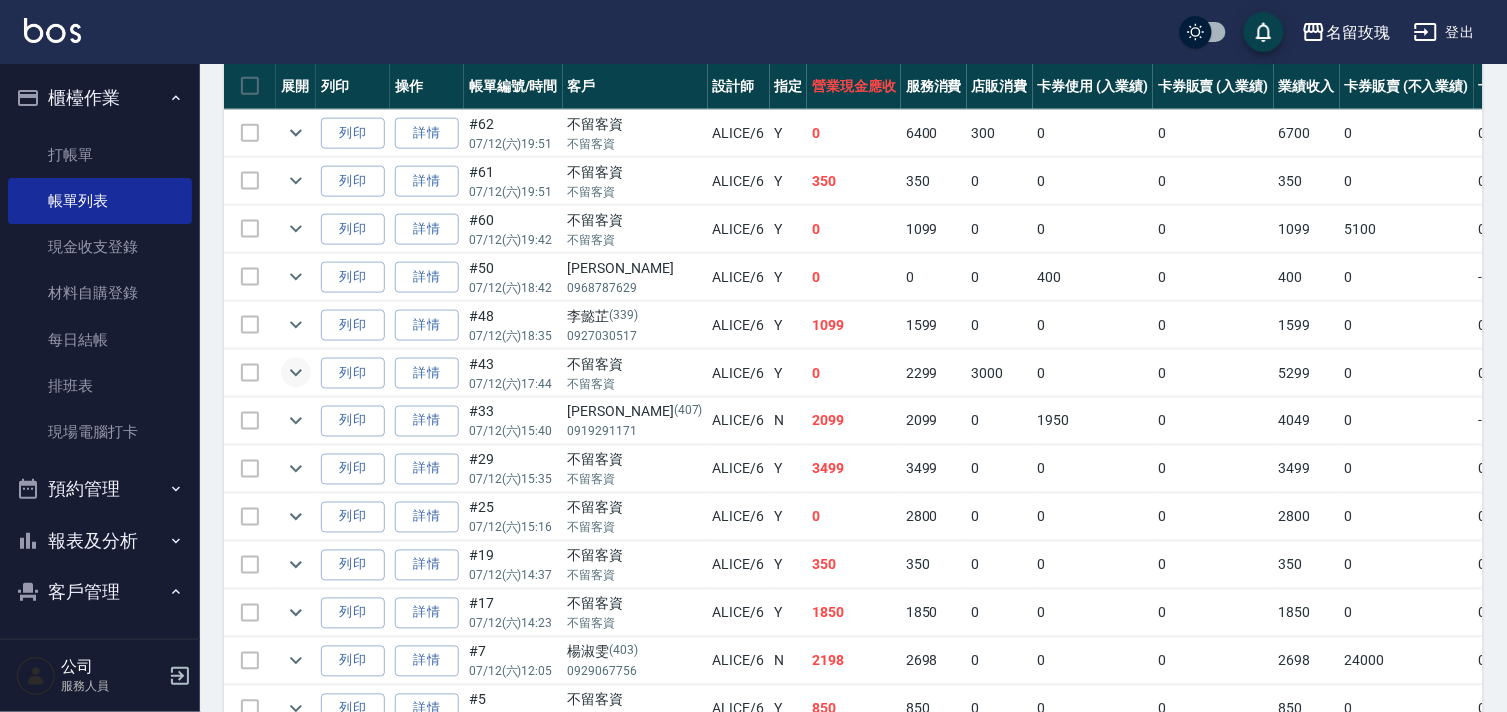 click 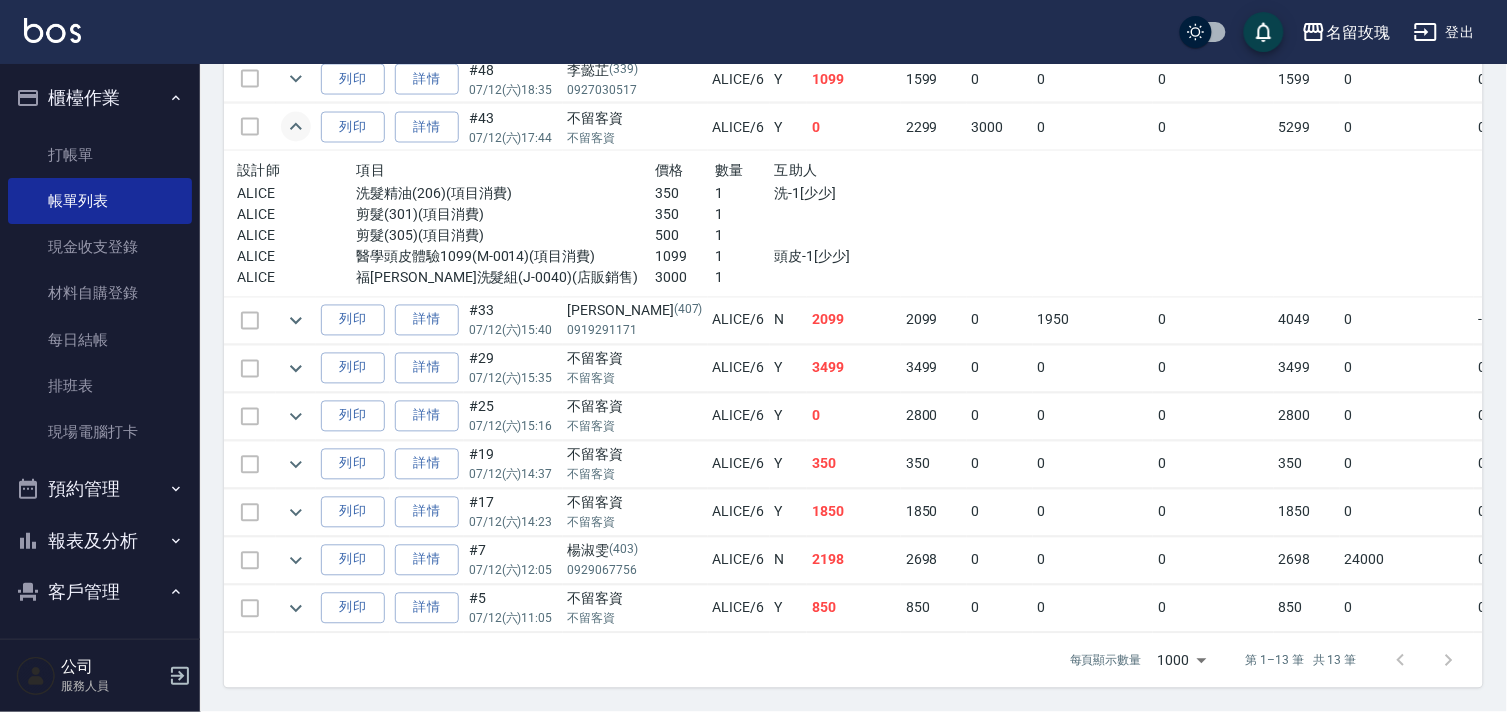scroll, scrollTop: 820, scrollLeft: 0, axis: vertical 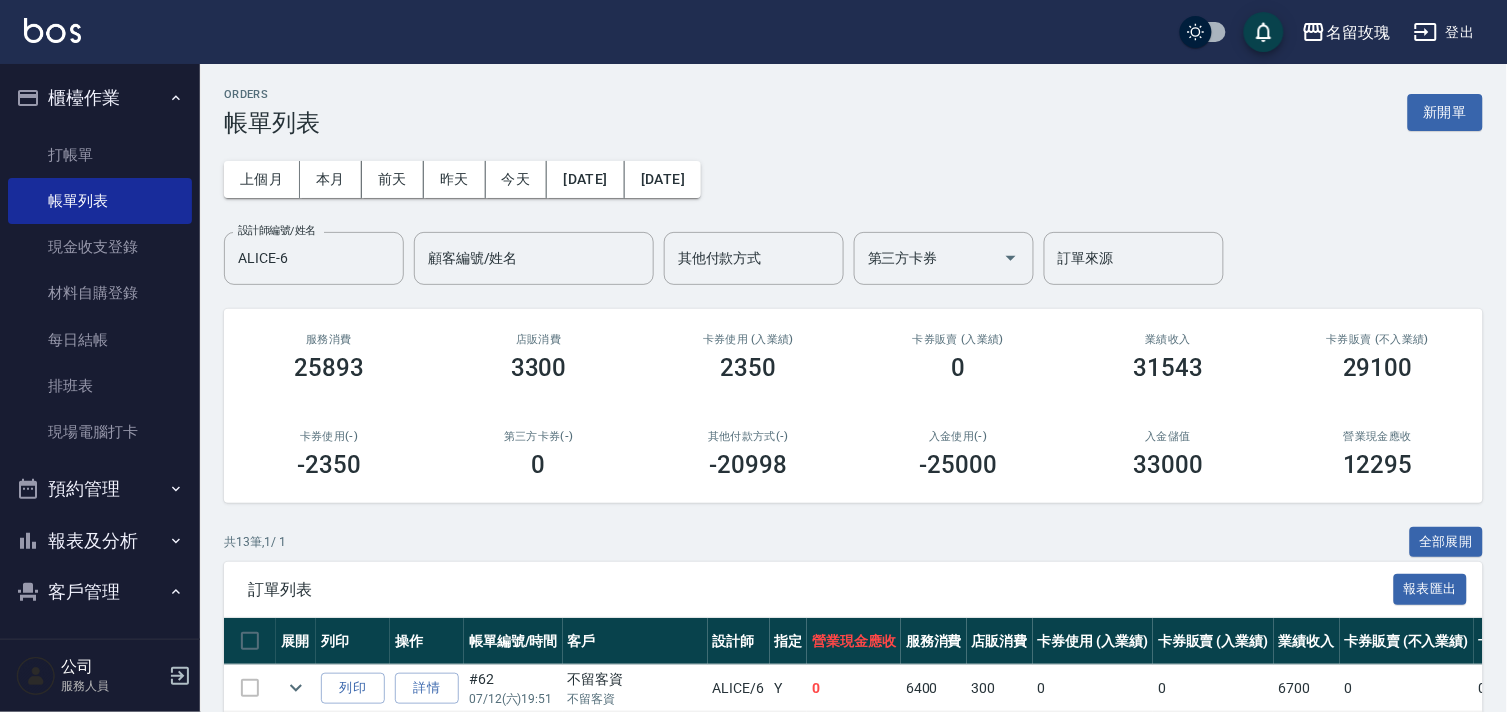drag, startPoint x: 341, startPoint y: 244, endPoint x: 0, endPoint y: 56, distance: 389.39056 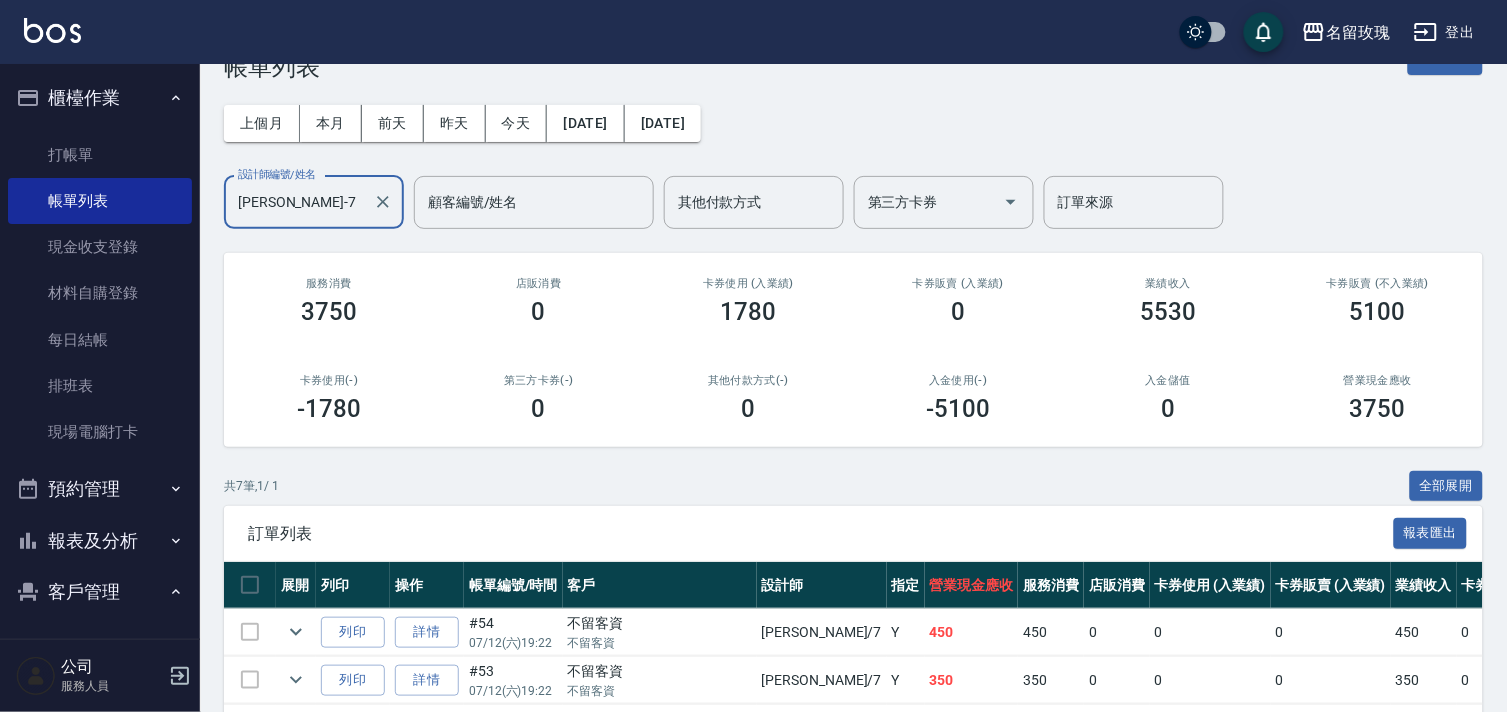 scroll, scrollTop: 52, scrollLeft: 0, axis: vertical 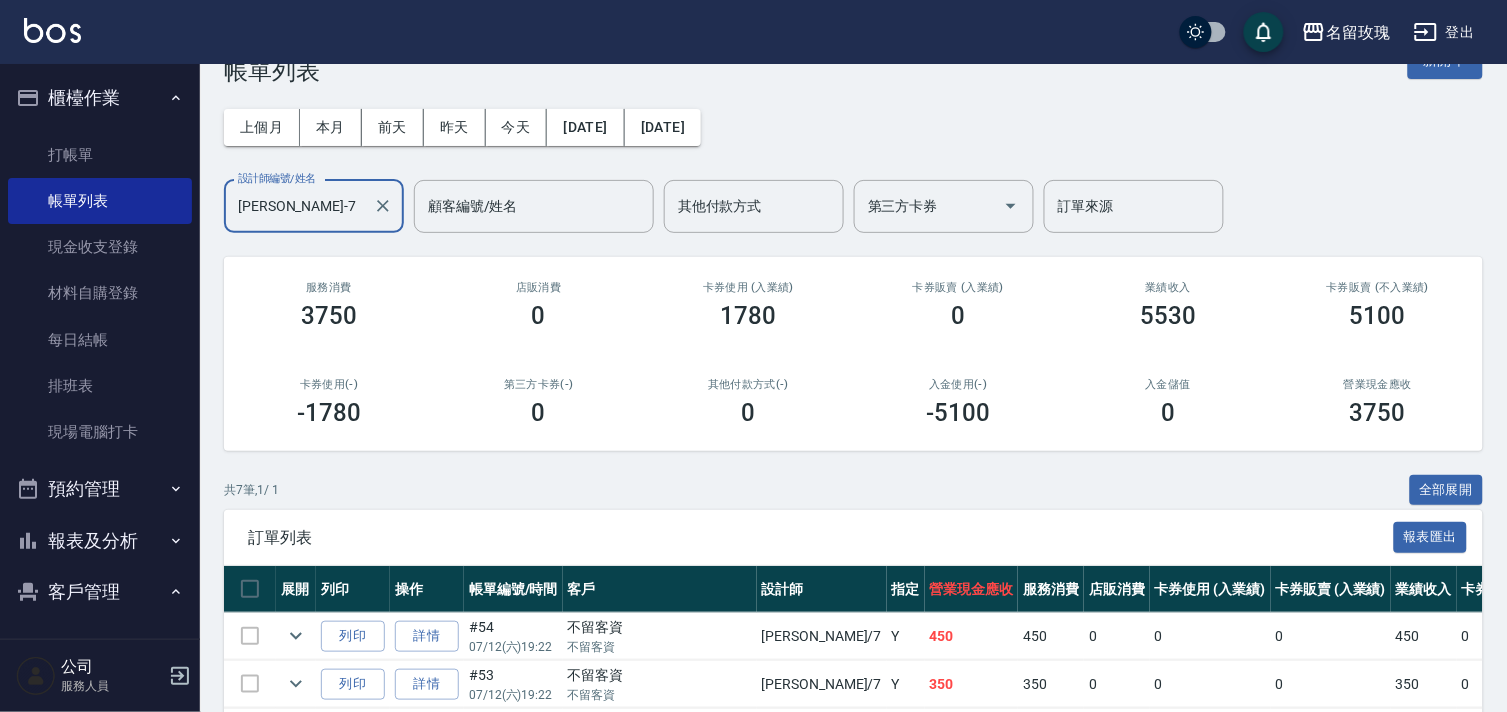 drag, startPoint x: 340, startPoint y: 196, endPoint x: 0, endPoint y: 12, distance: 386.5954 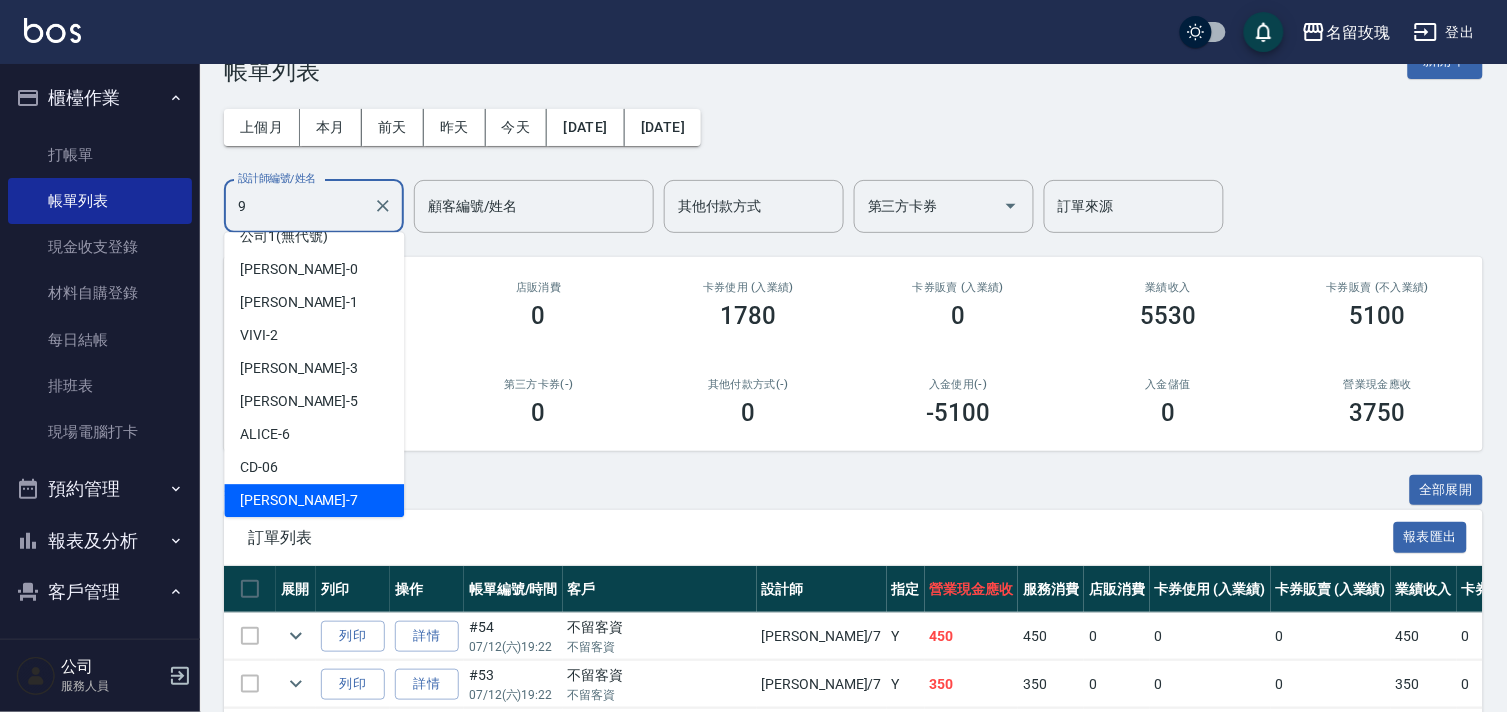 scroll, scrollTop: 0, scrollLeft: 0, axis: both 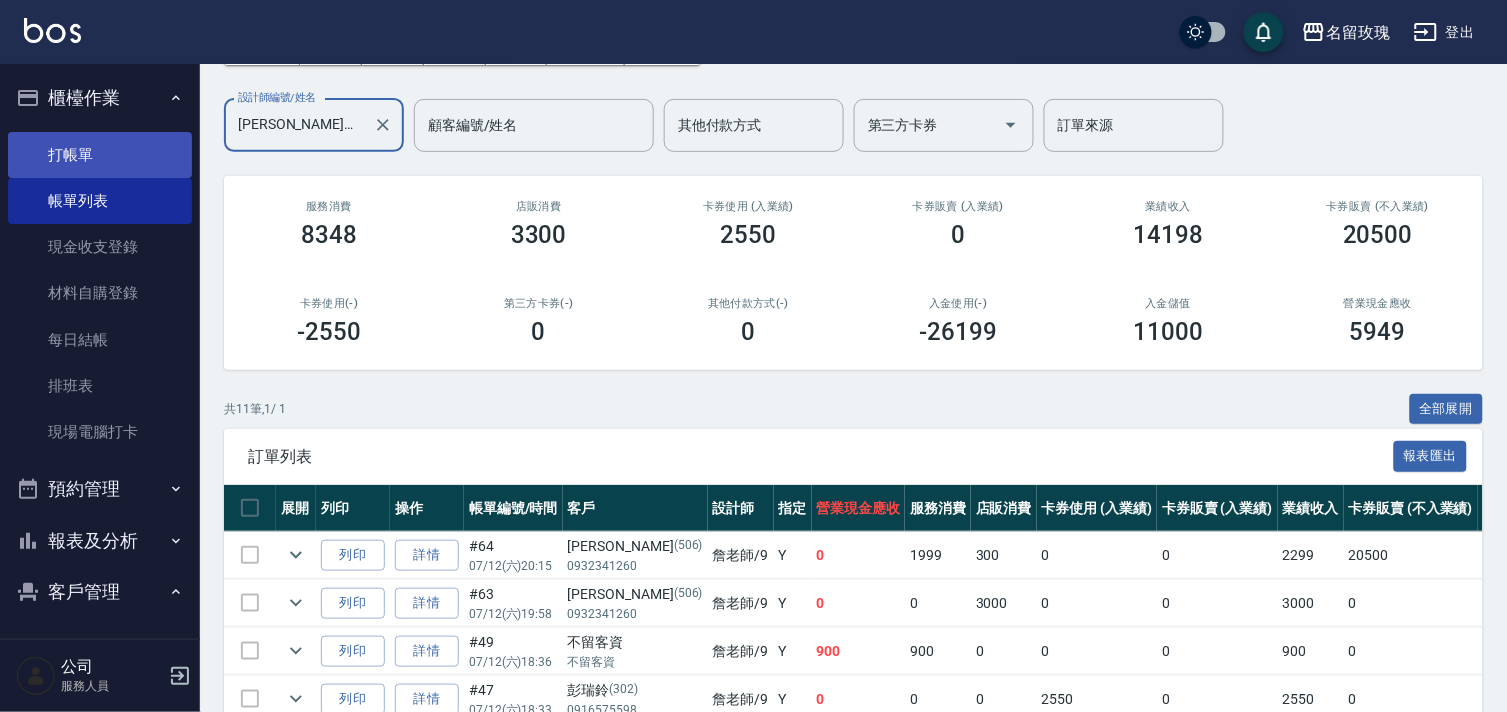 type on "[PERSON_NAME]老師-9" 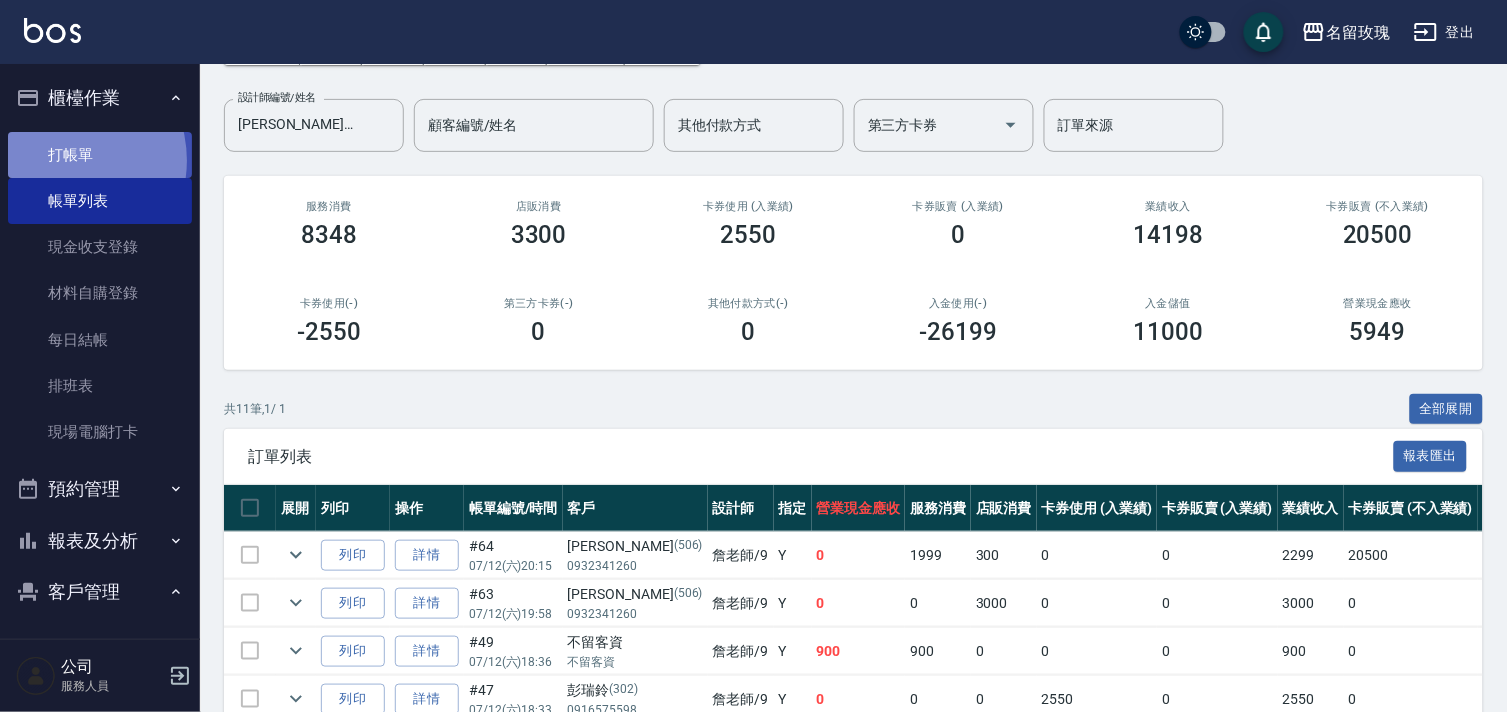 click on "打帳單" at bounding box center (100, 155) 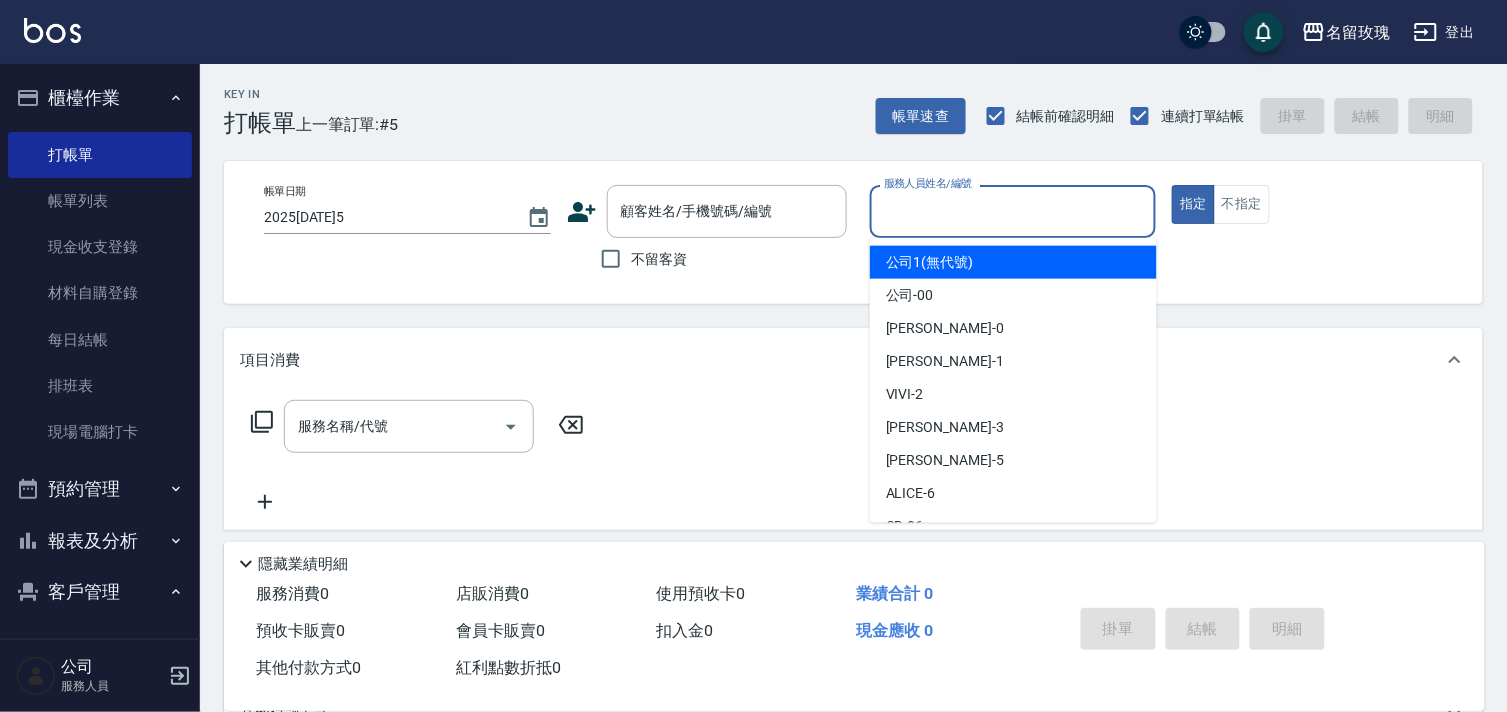 drag, startPoint x: 942, startPoint y: 222, endPoint x: 913, endPoint y: 205, distance: 33.61547 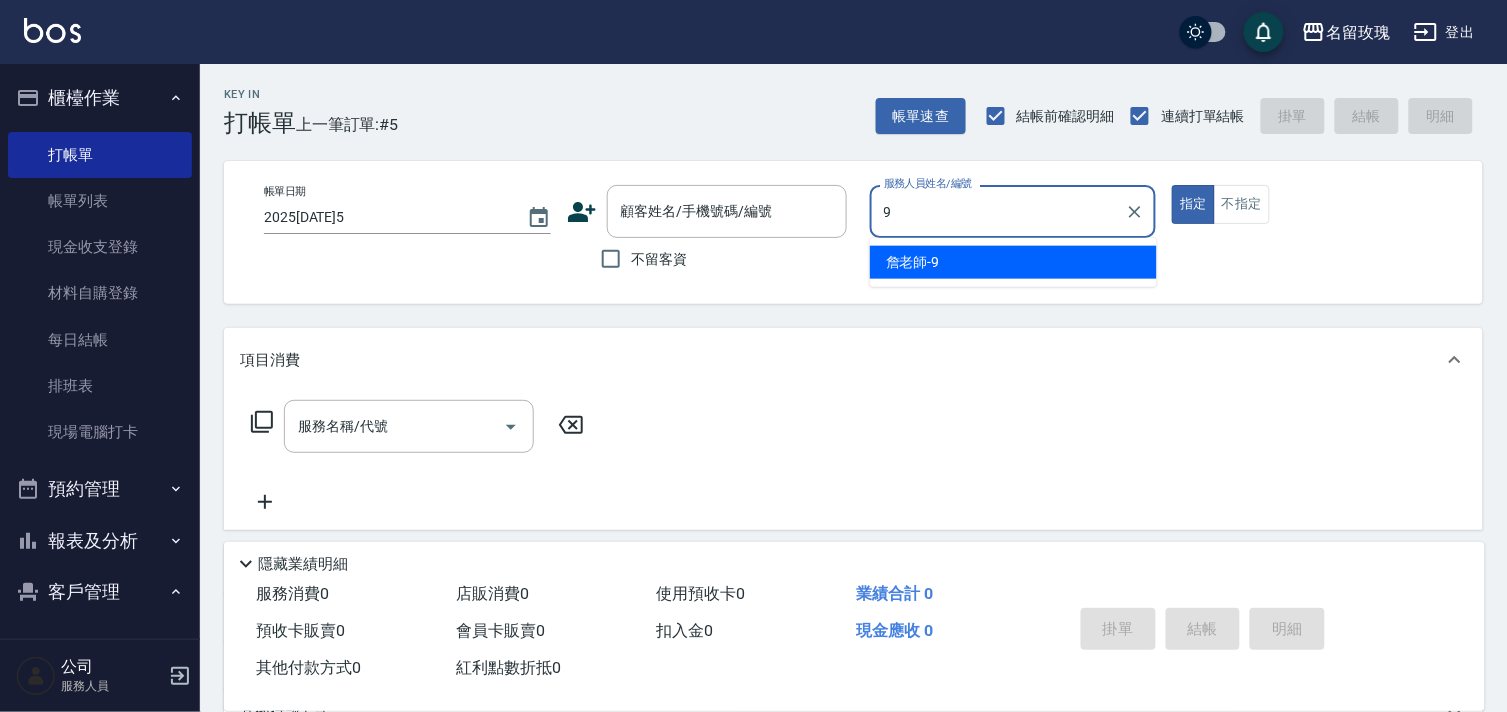 type on "[PERSON_NAME]老師-9" 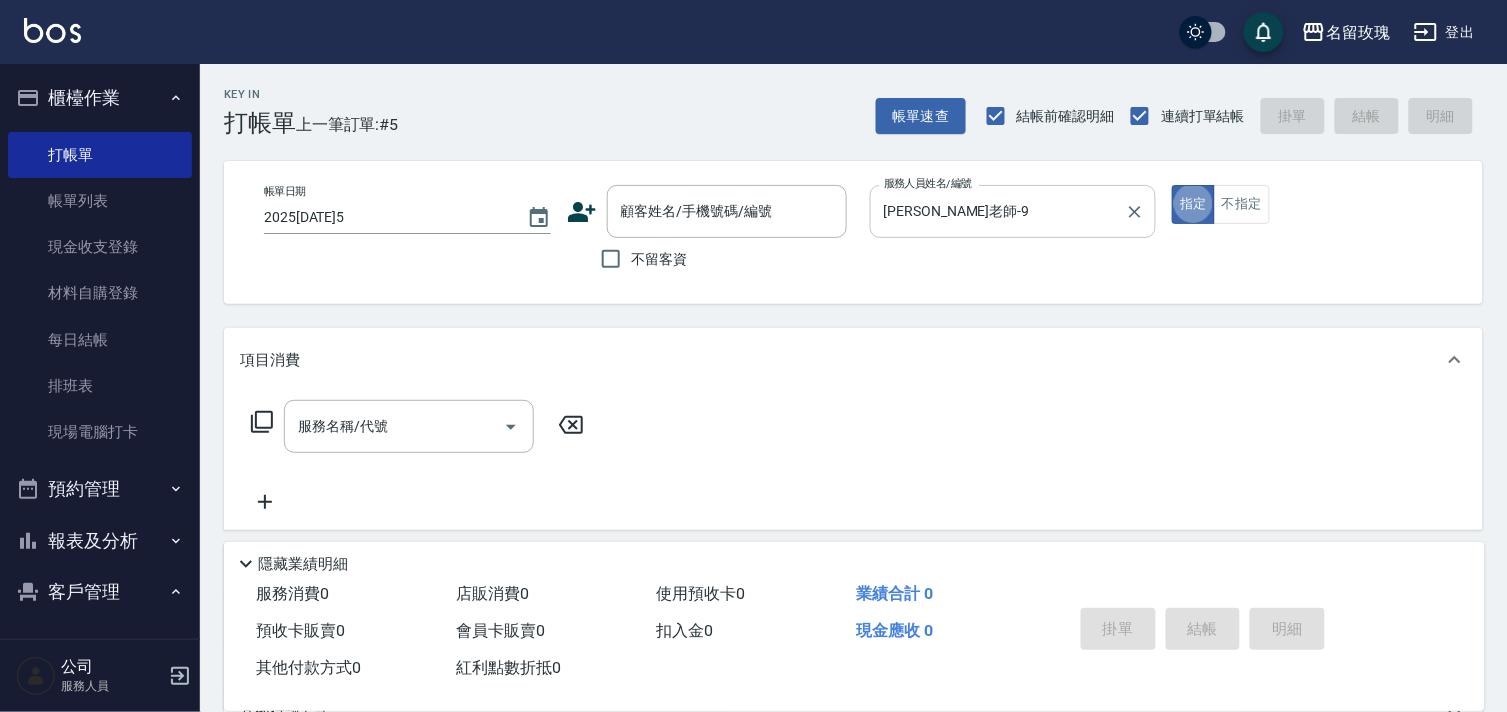 type on "true" 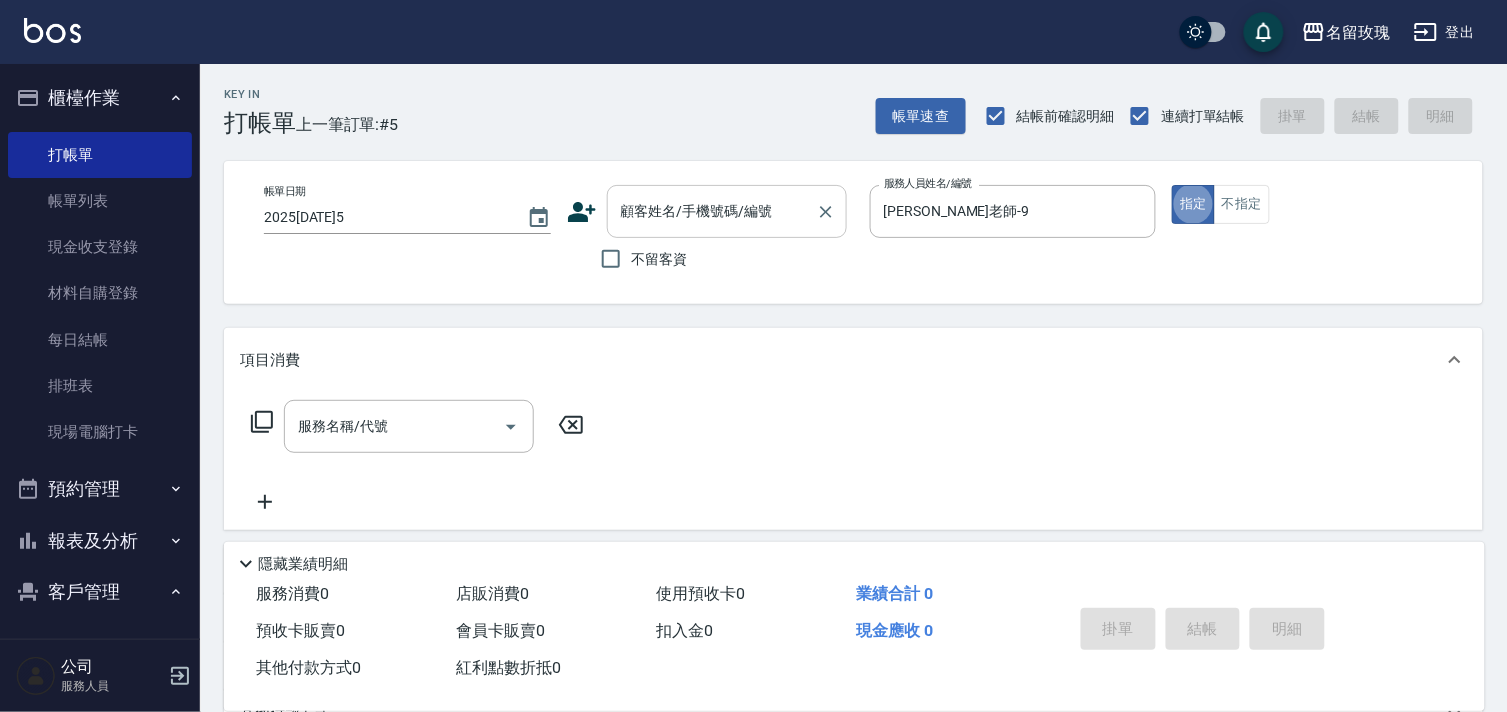 drag, startPoint x: 968, startPoint y: 204, endPoint x: 612, endPoint y: 186, distance: 356.45477 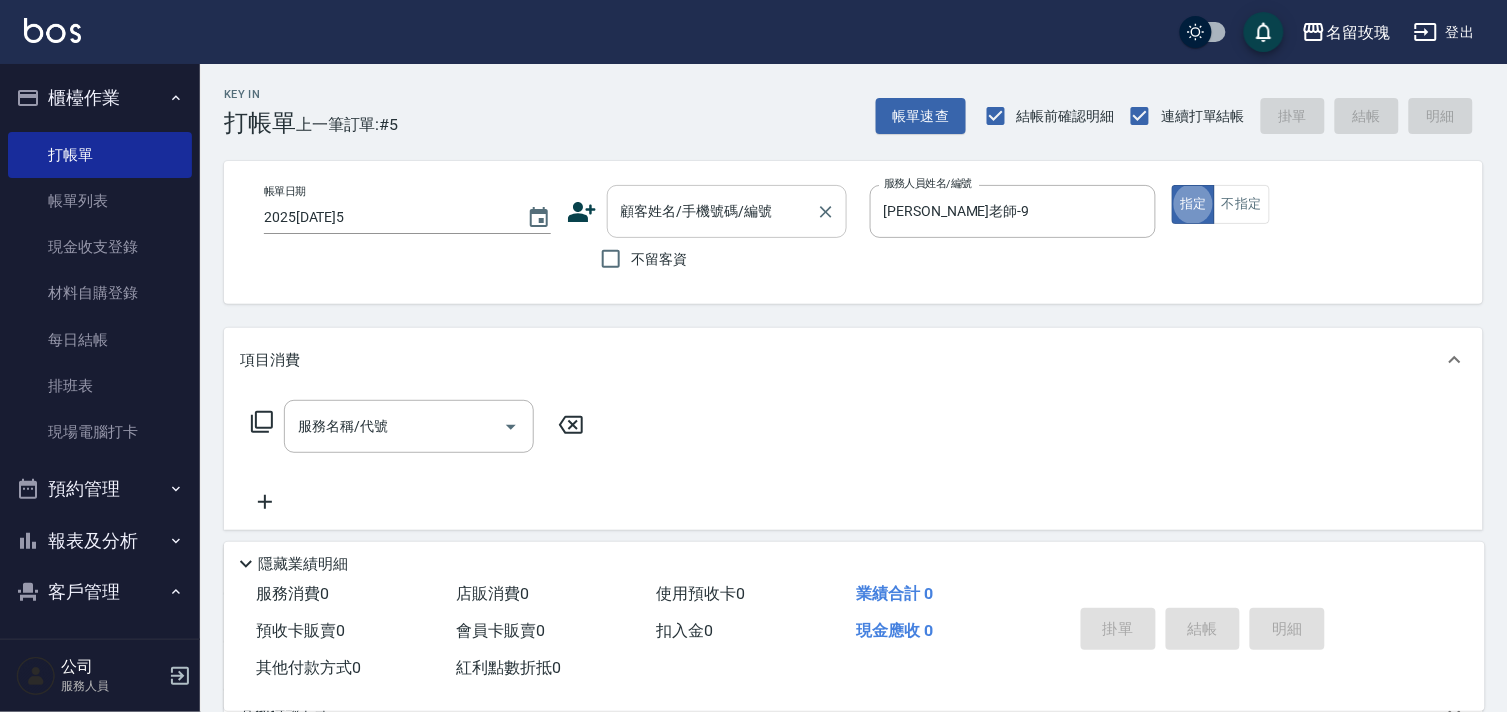 click on "帳單日期 2025/07/13 11:55 顧客姓名/手機號碼/編號 顧客姓名/手機號碼/編號 不留客資 服務人員姓名/編號 詹老師-9 服務人員姓名/編號 指定 不指定" at bounding box center [853, 232] 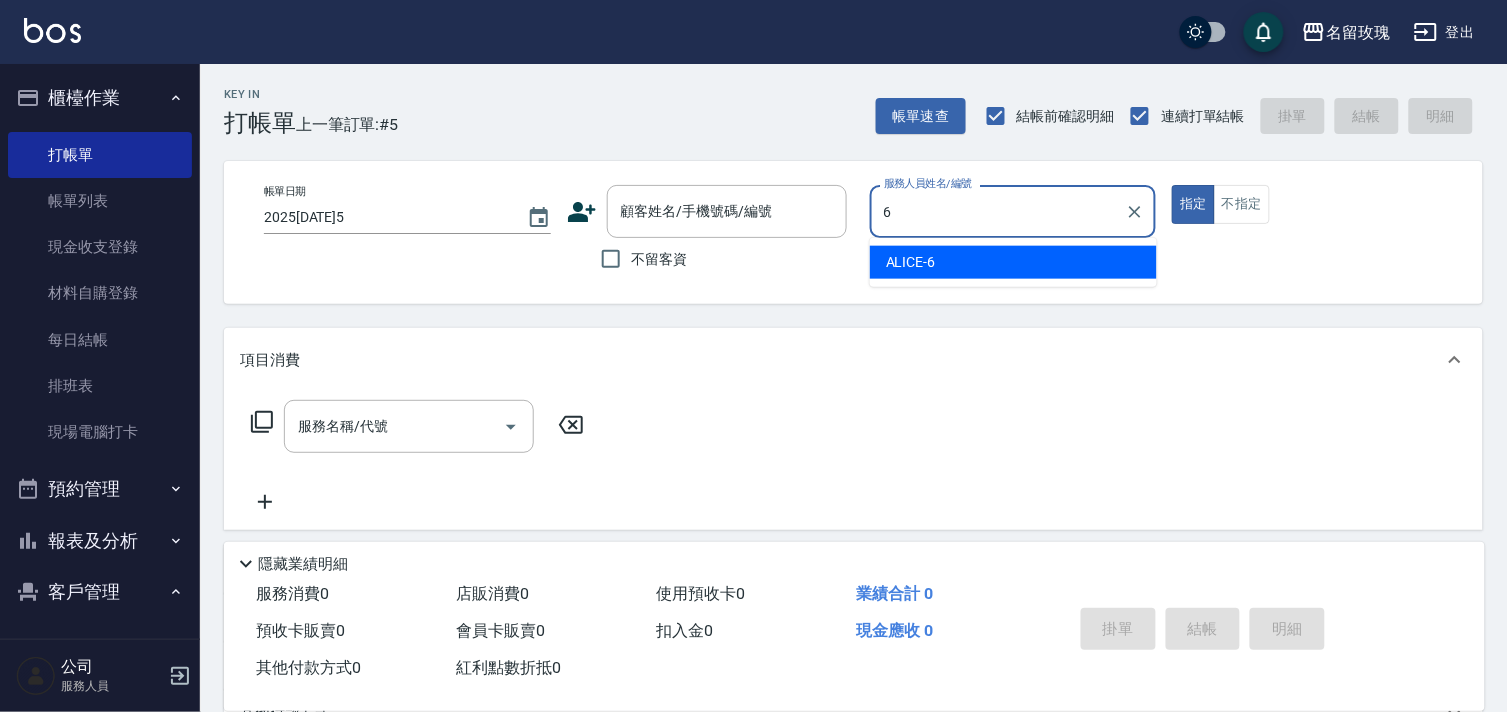 scroll, scrollTop: 0, scrollLeft: 0, axis: both 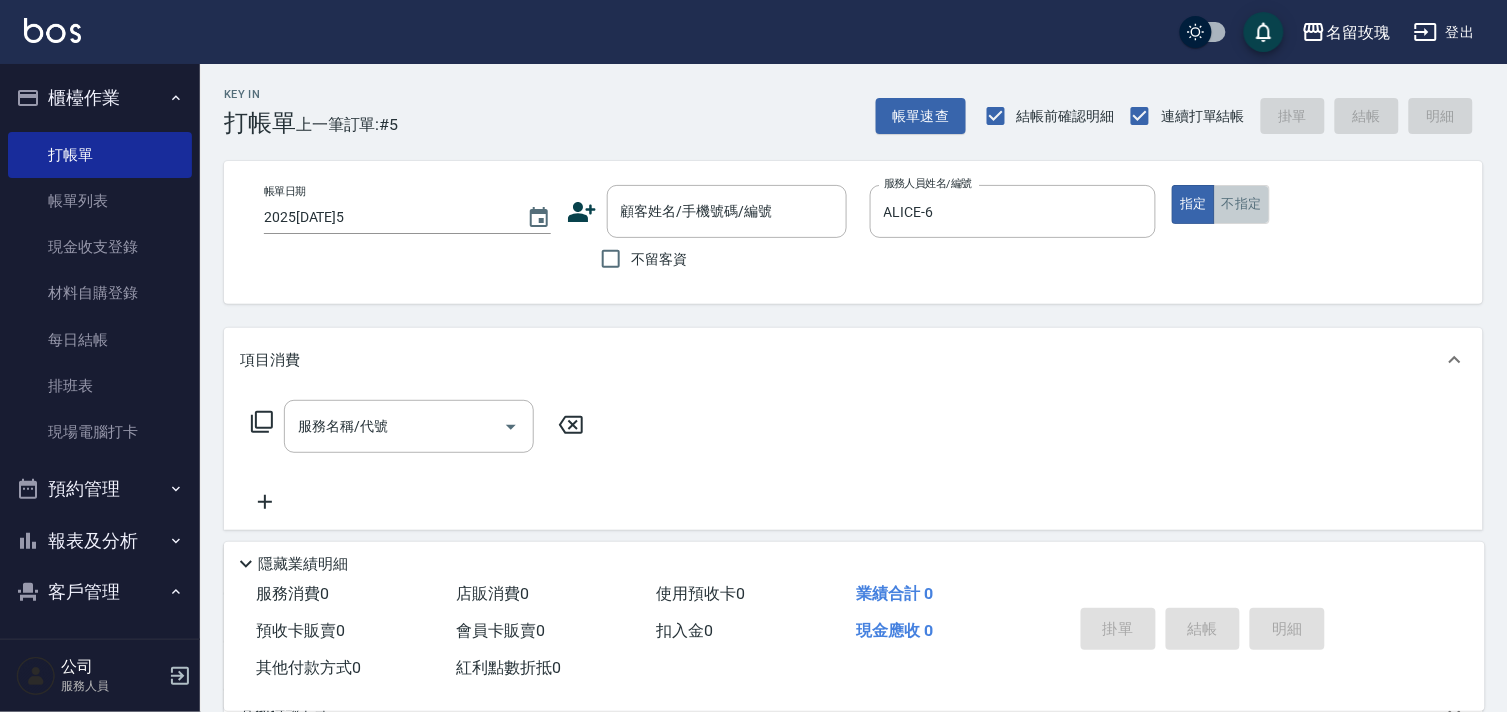 click on "不指定" at bounding box center [1242, 204] 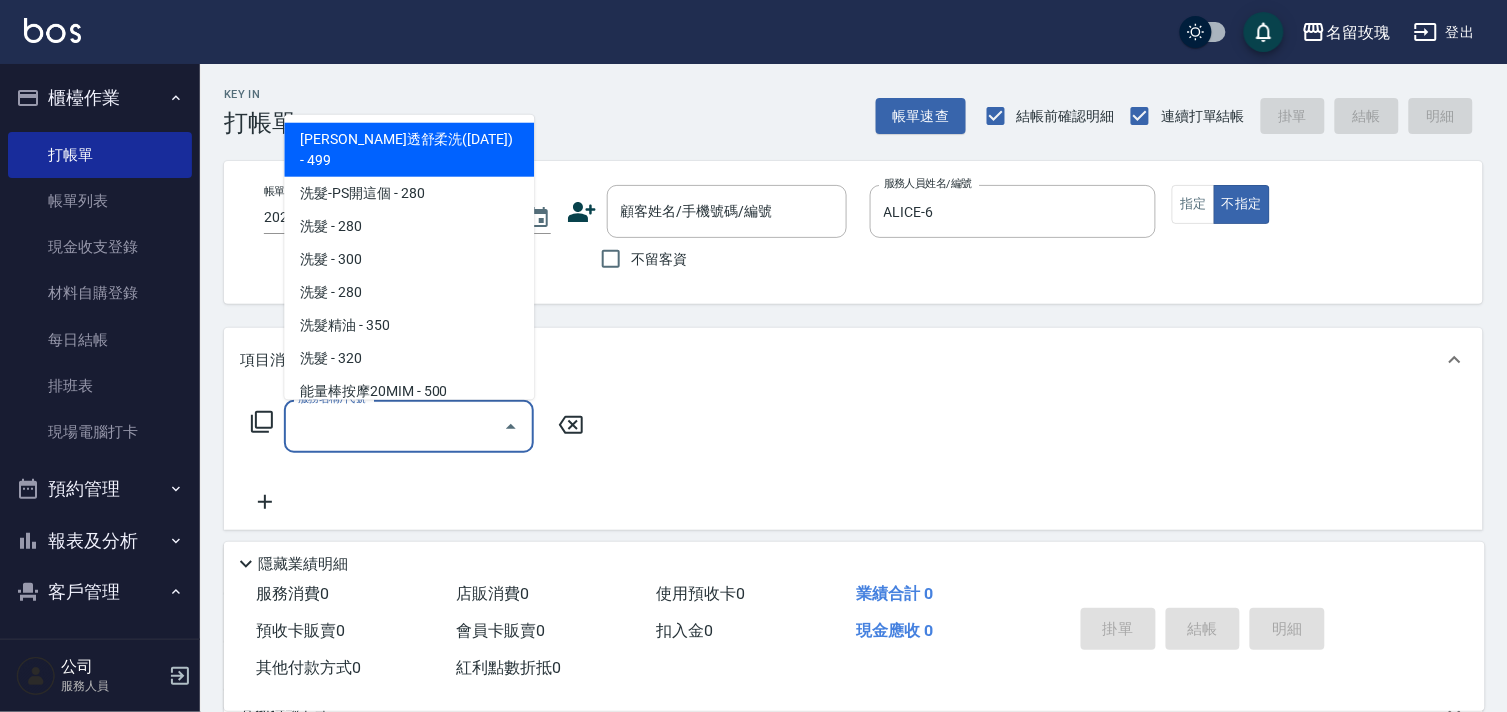 click on "服務名稱/代號" at bounding box center (394, 426) 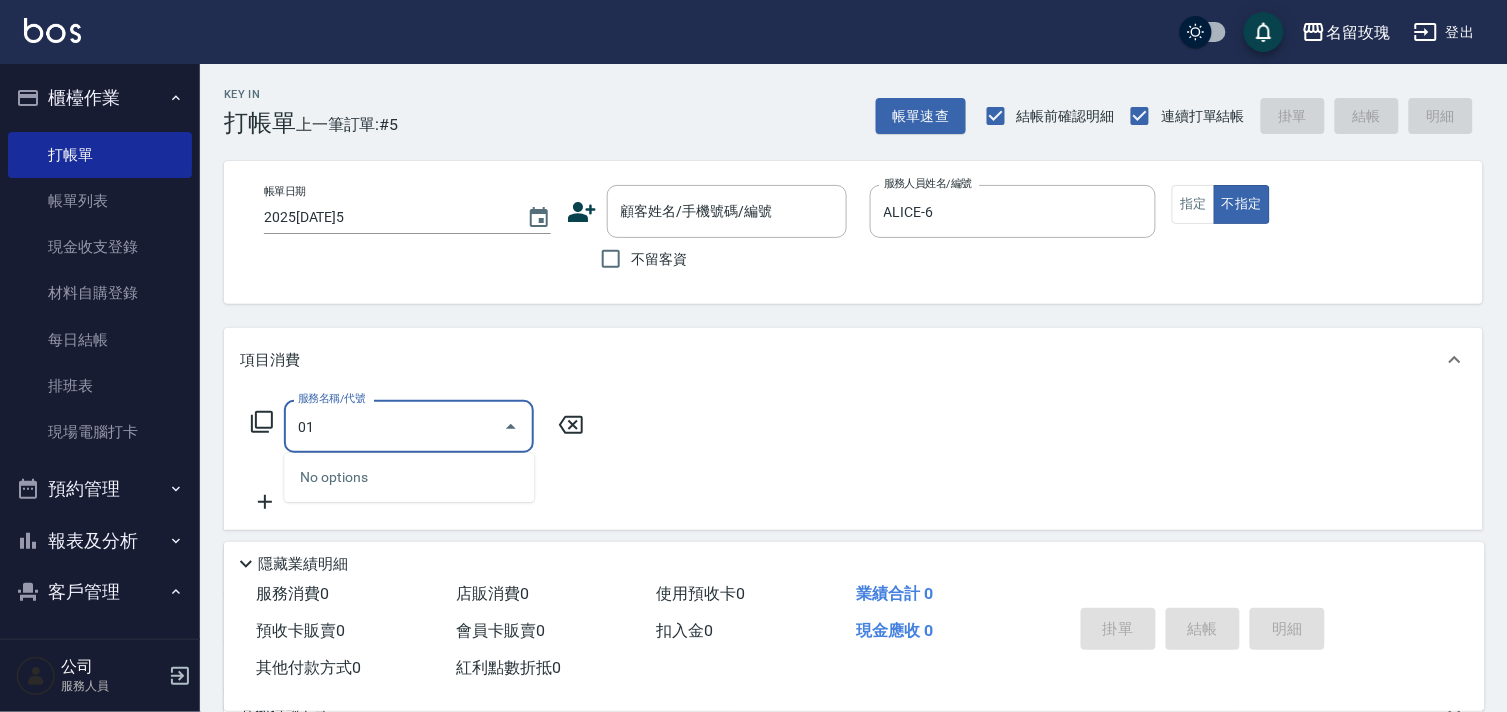 drag, startPoint x: 443, startPoint y: 446, endPoint x: 0, endPoint y: 266, distance: 478.17258 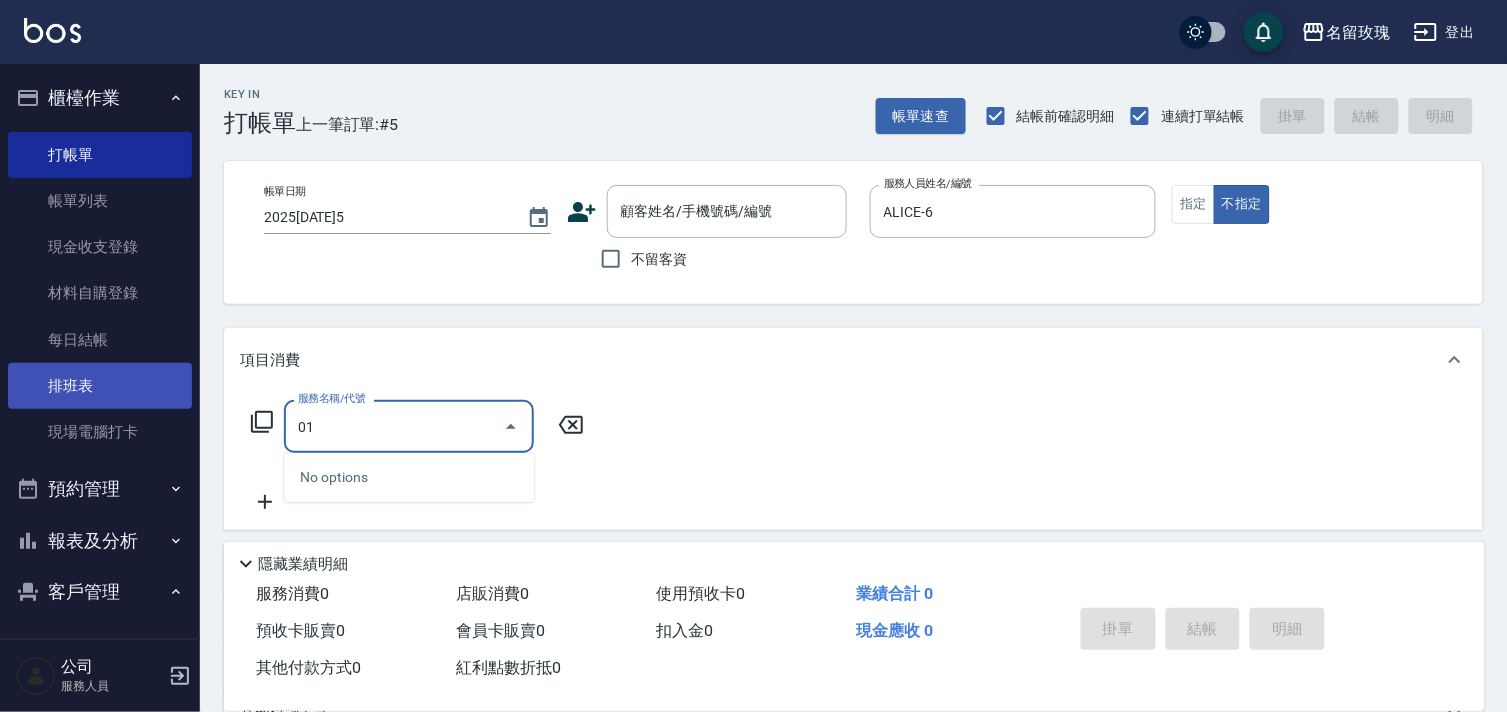 drag, startPoint x: 314, startPoint y: 441, endPoint x: 97, endPoint y: 382, distance: 224.87775 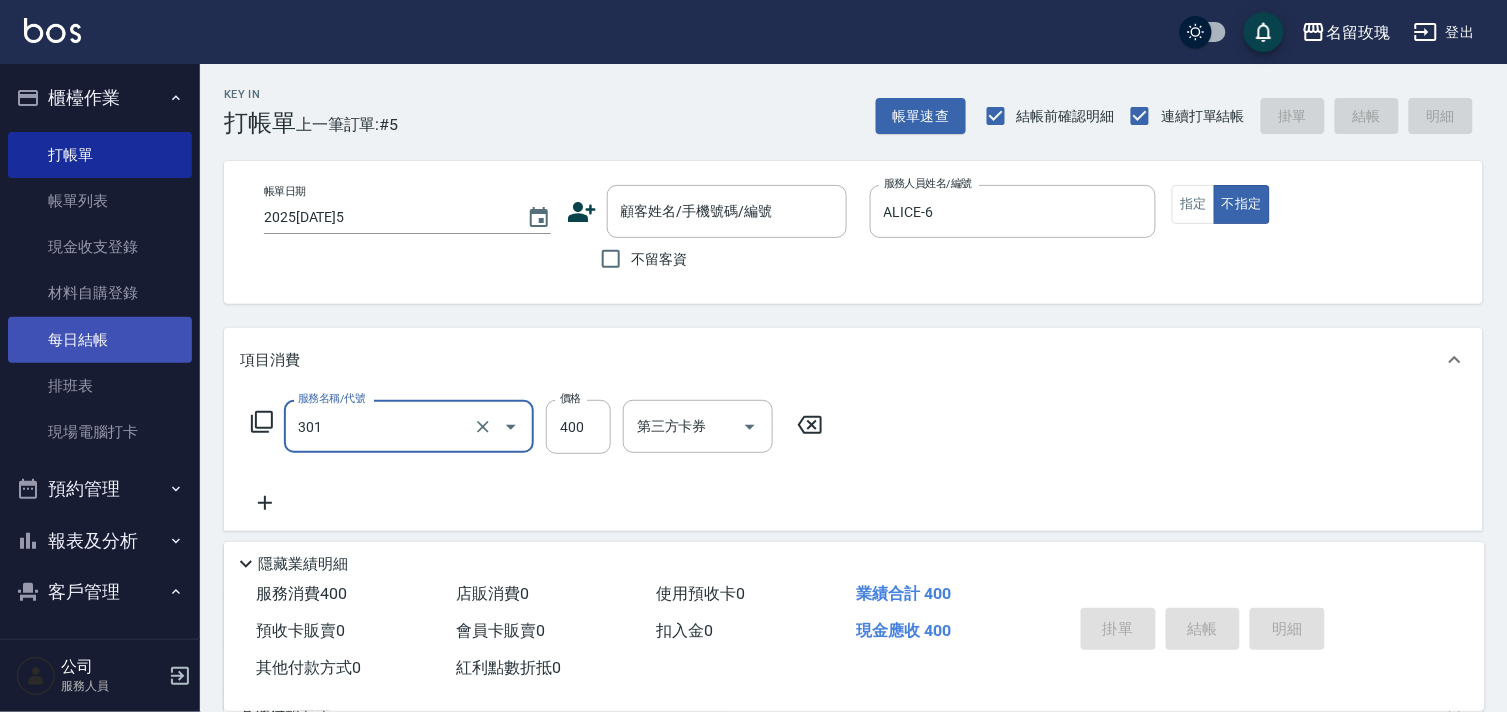 type on "剪髮(301)" 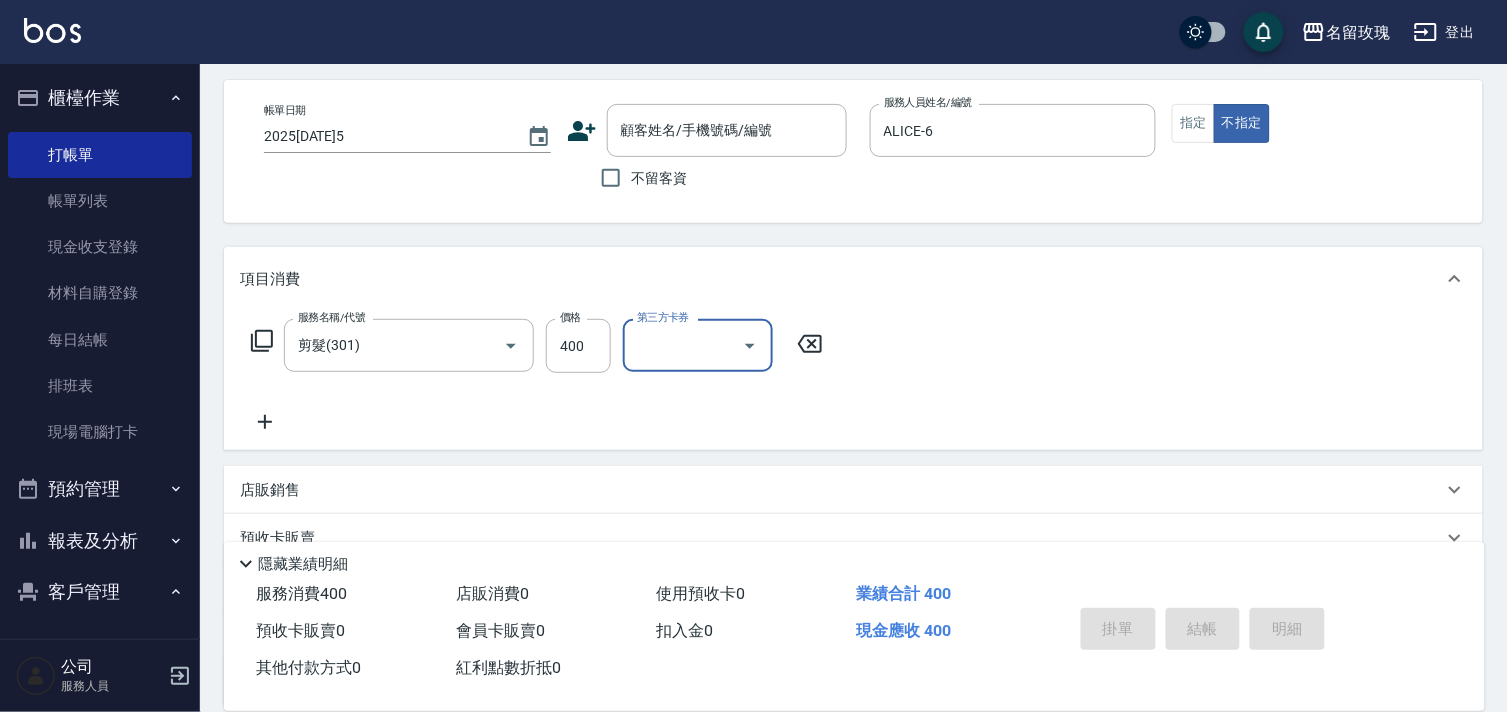 scroll, scrollTop: 0, scrollLeft: 0, axis: both 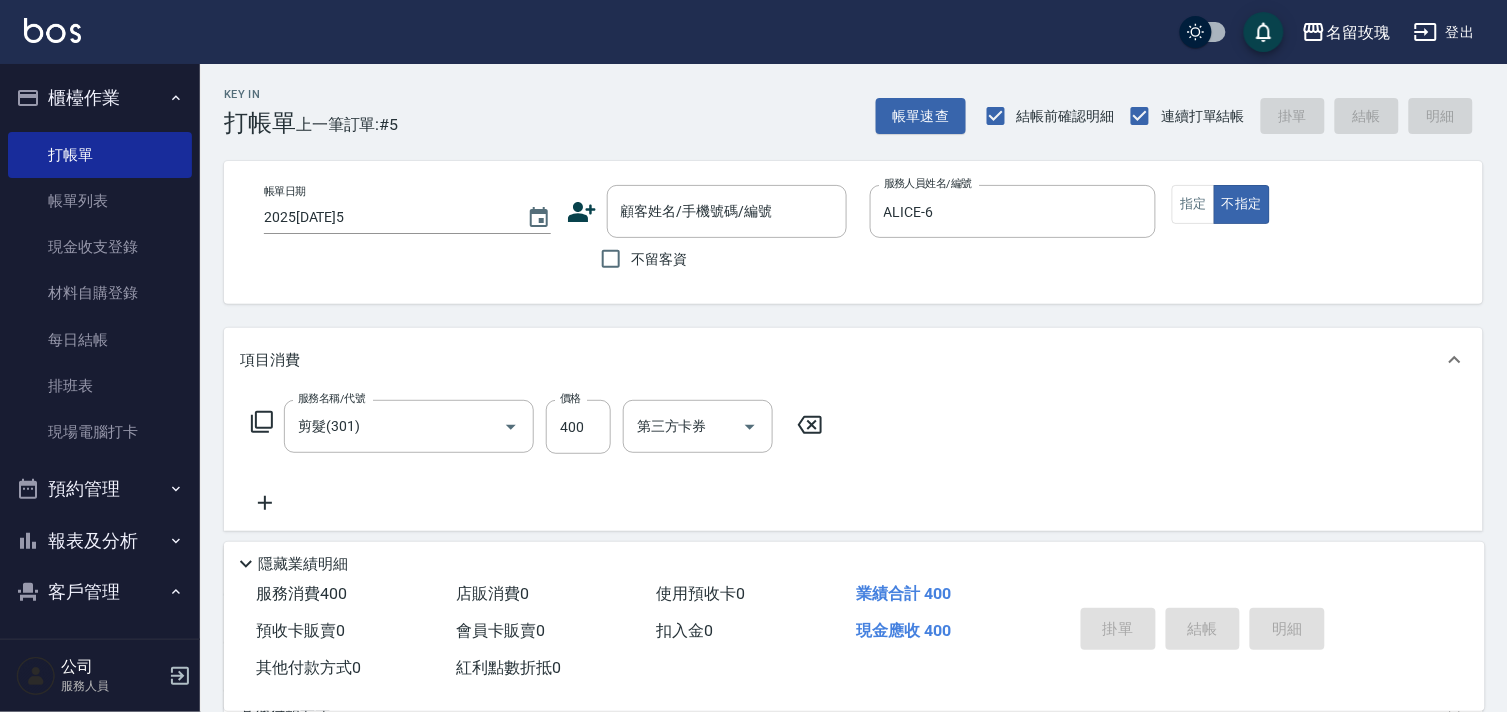 click on "不留客資" at bounding box center (707, 259) 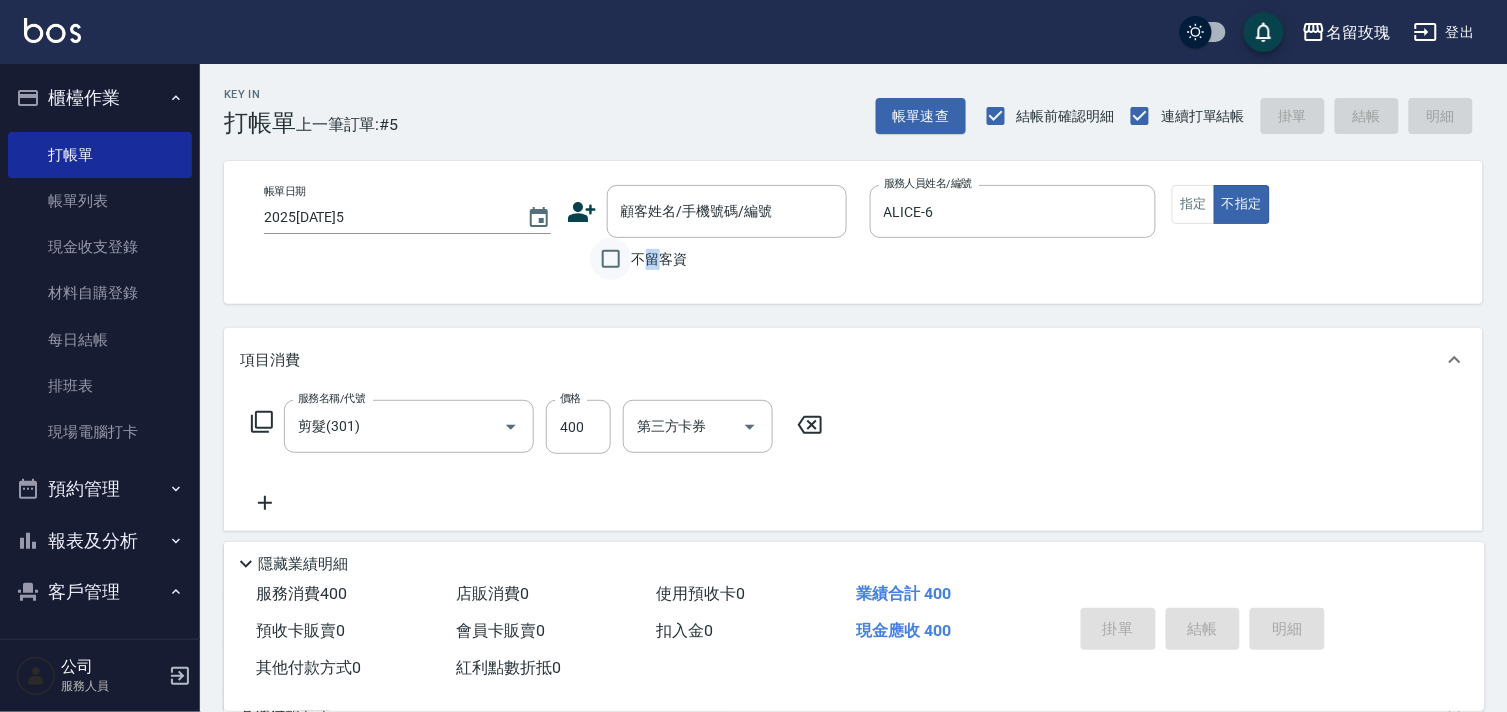 click on "不留客資" at bounding box center (611, 259) 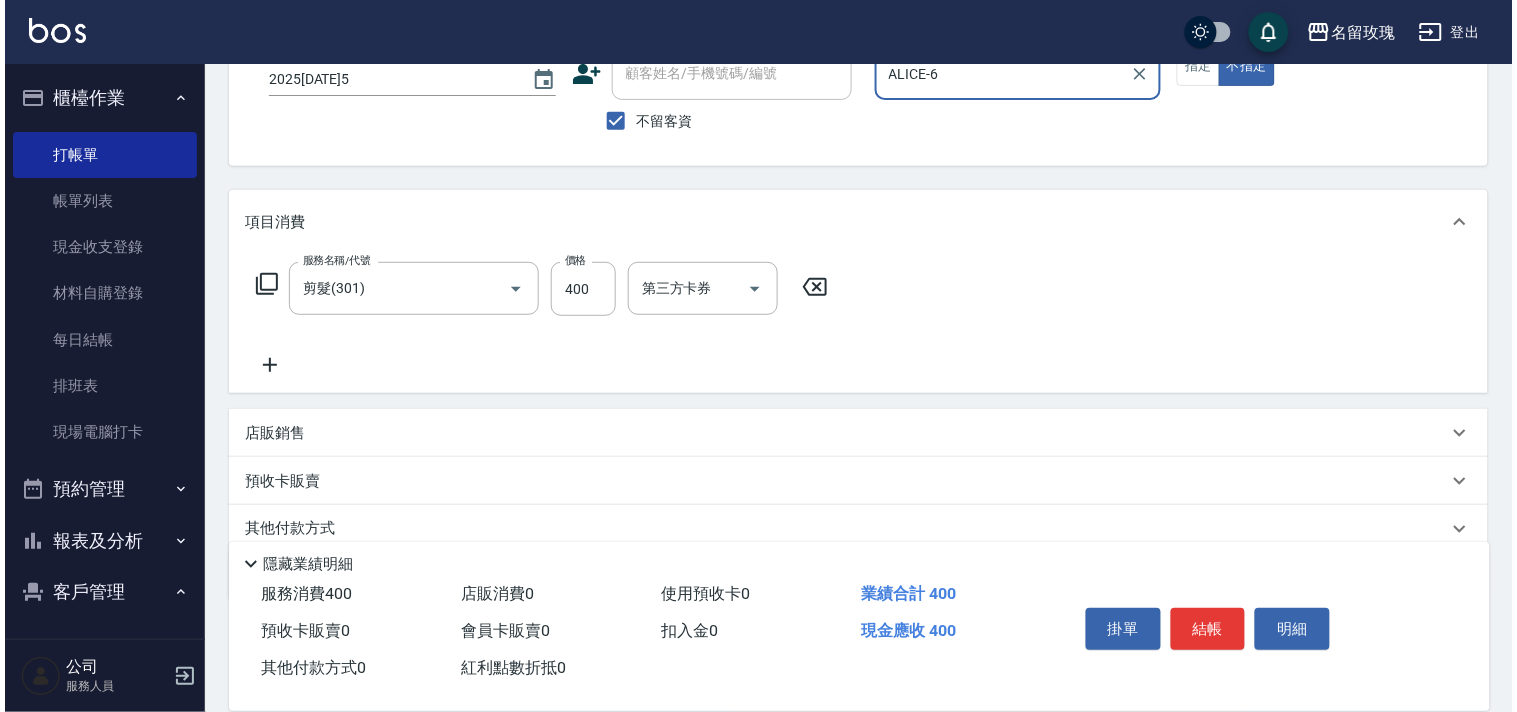 scroll, scrollTop: 216, scrollLeft: 0, axis: vertical 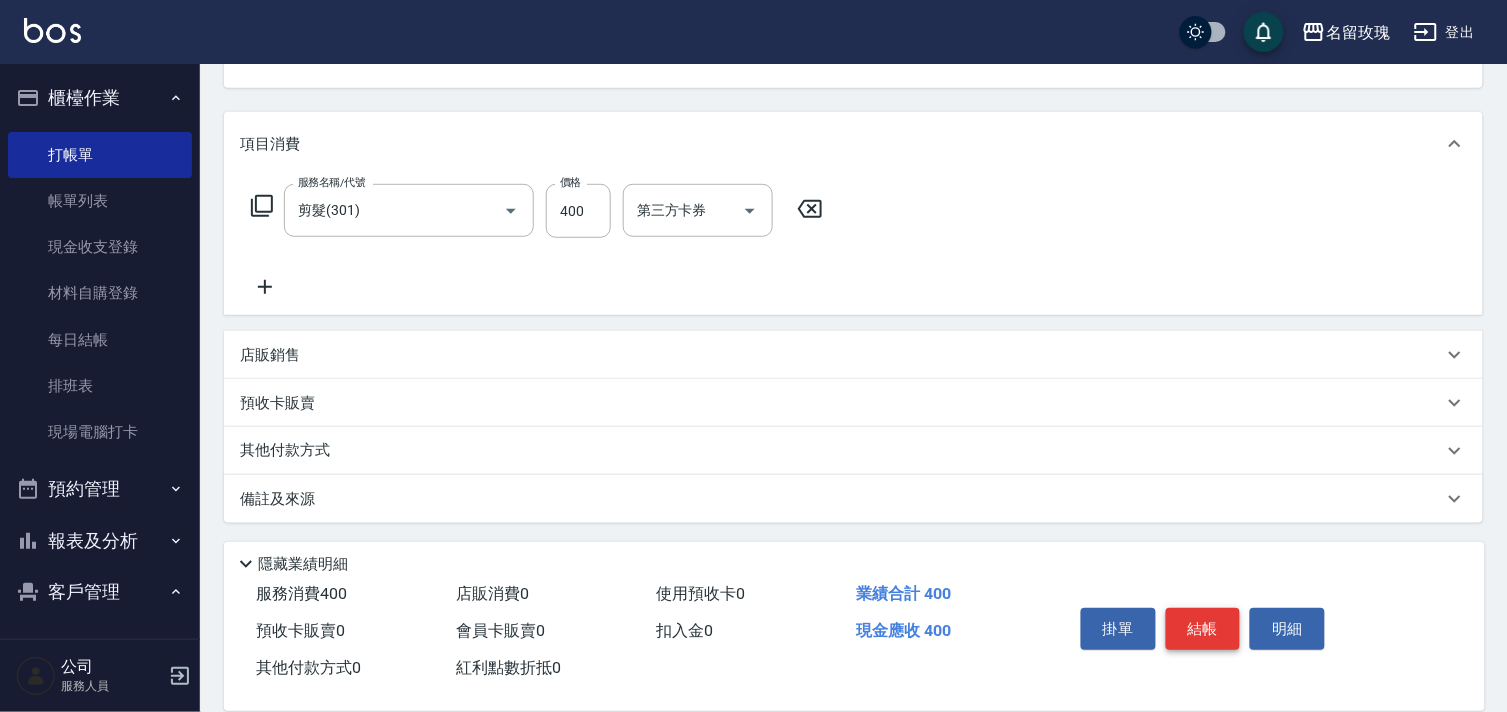 click on "掛單 結帳 明細" at bounding box center [1203, 631] 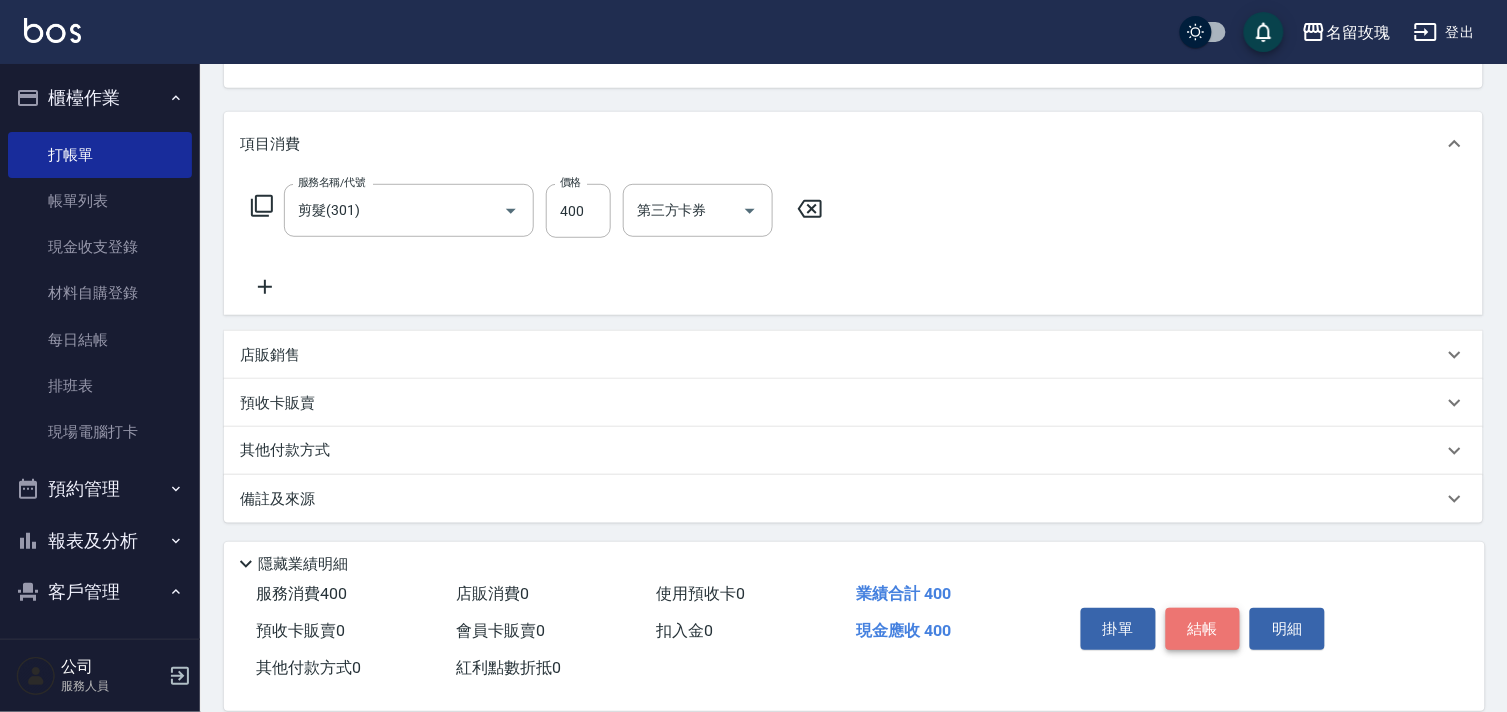 click on "結帳" at bounding box center (1203, 629) 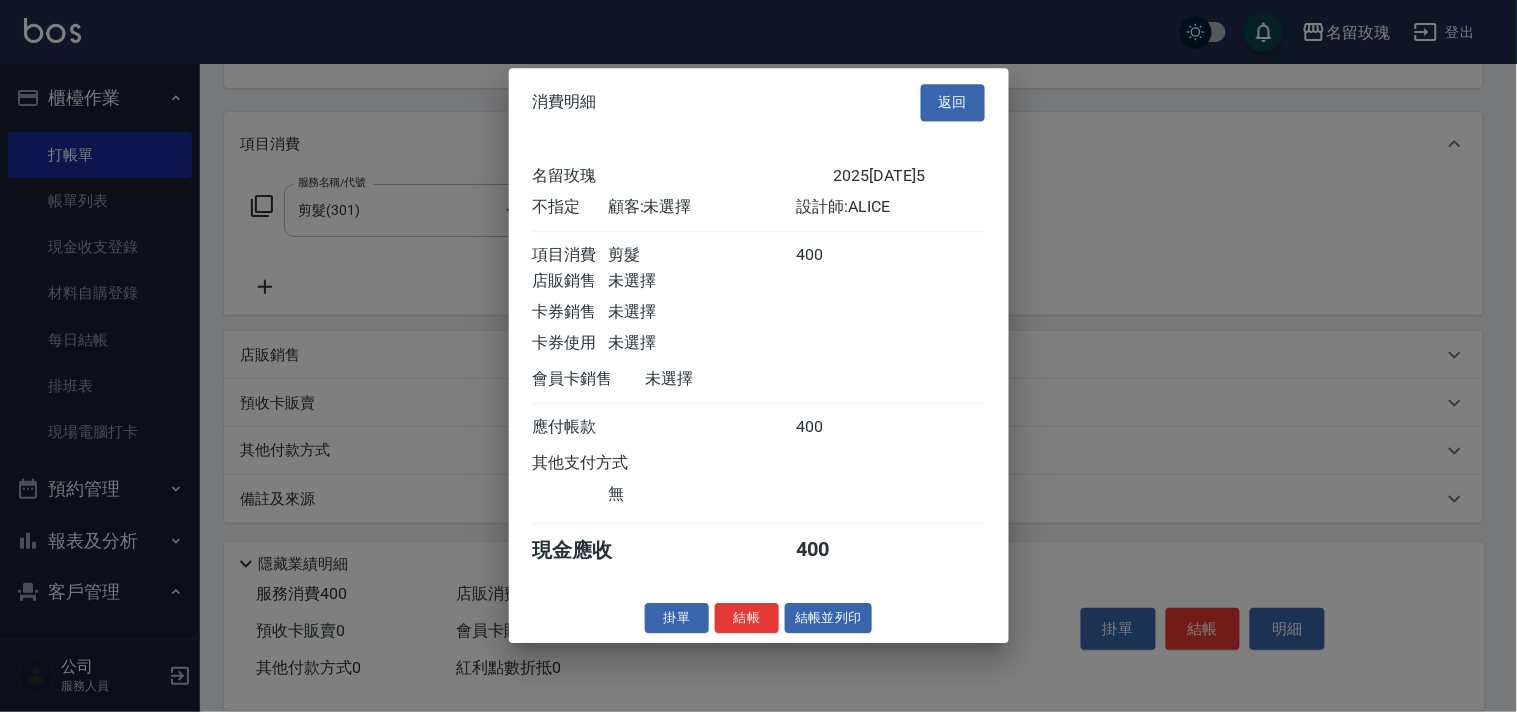 click on "結帳並列印" at bounding box center [828, 618] 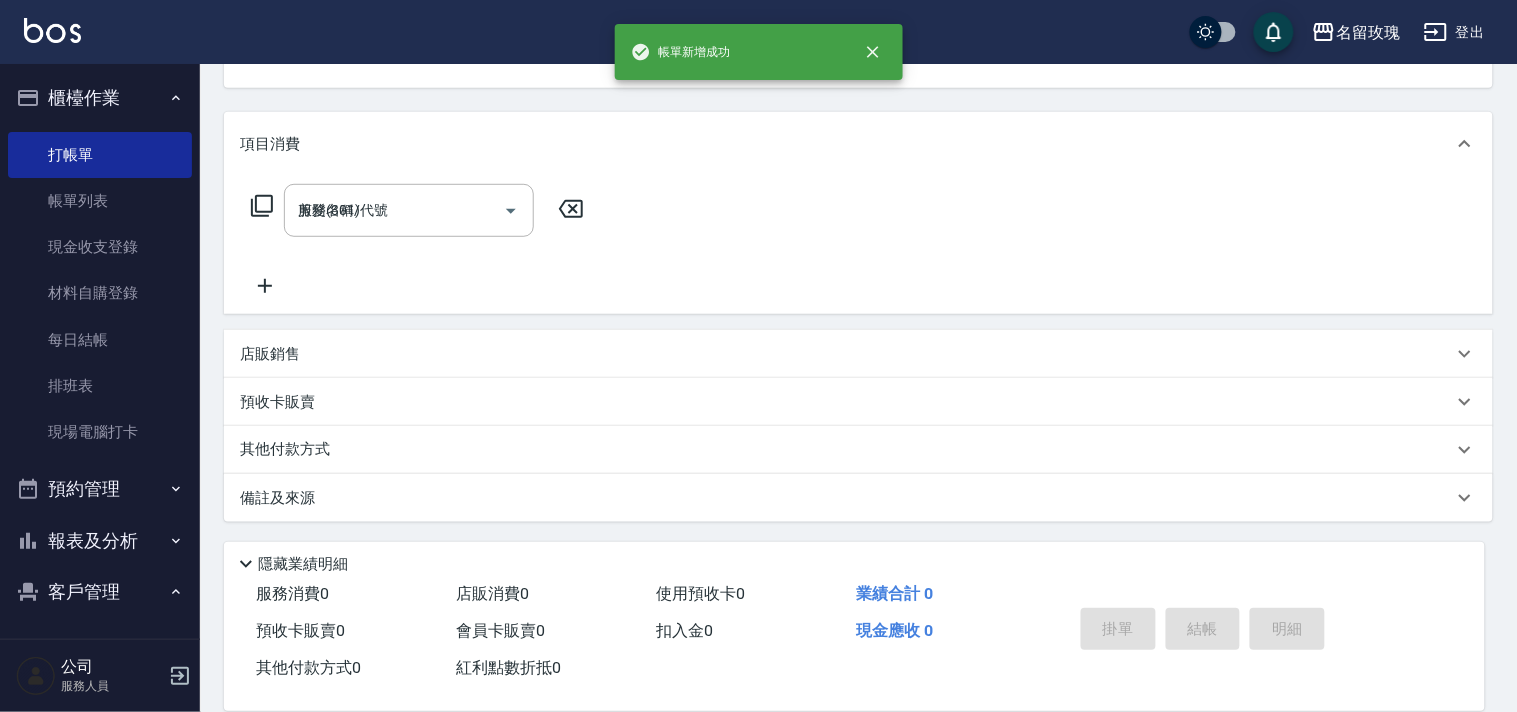 type on "2025/07/13 11:57" 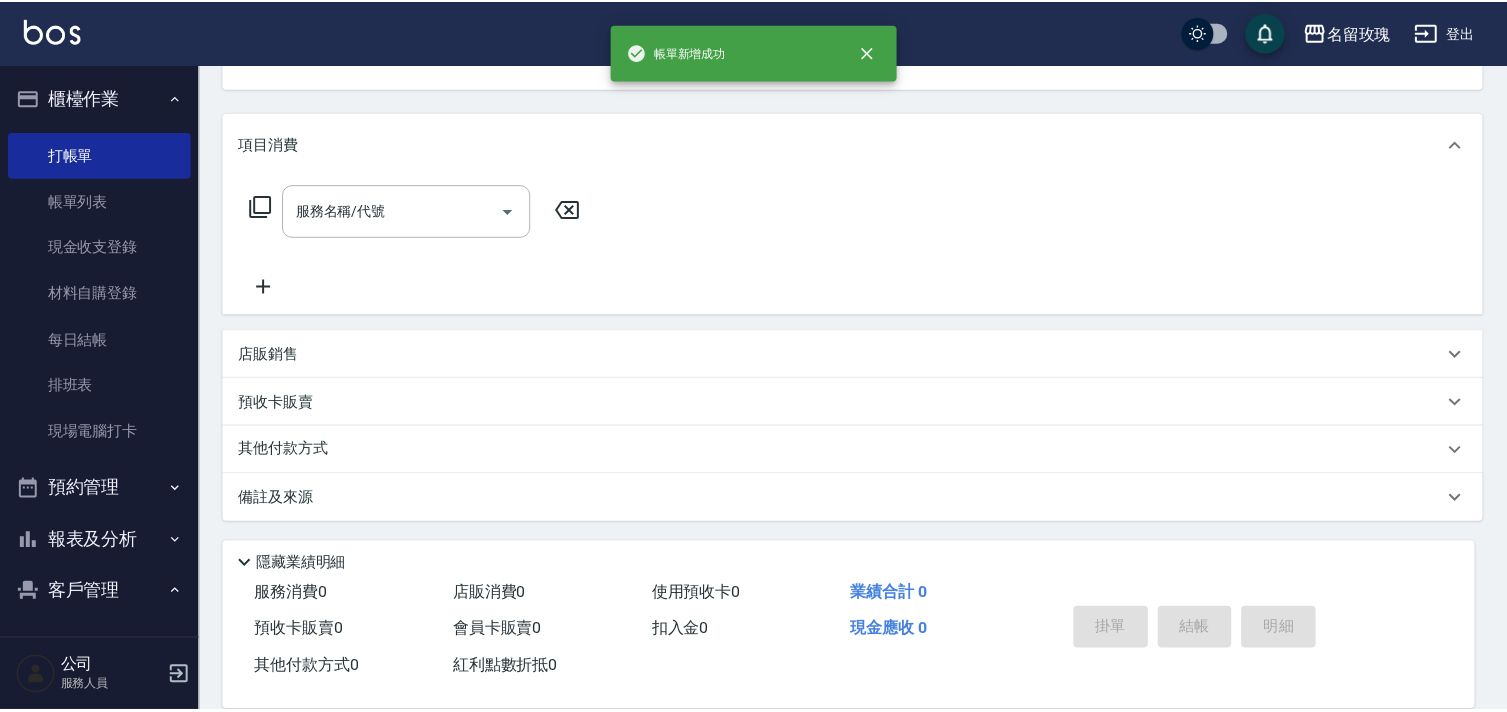 scroll, scrollTop: 194, scrollLeft: 0, axis: vertical 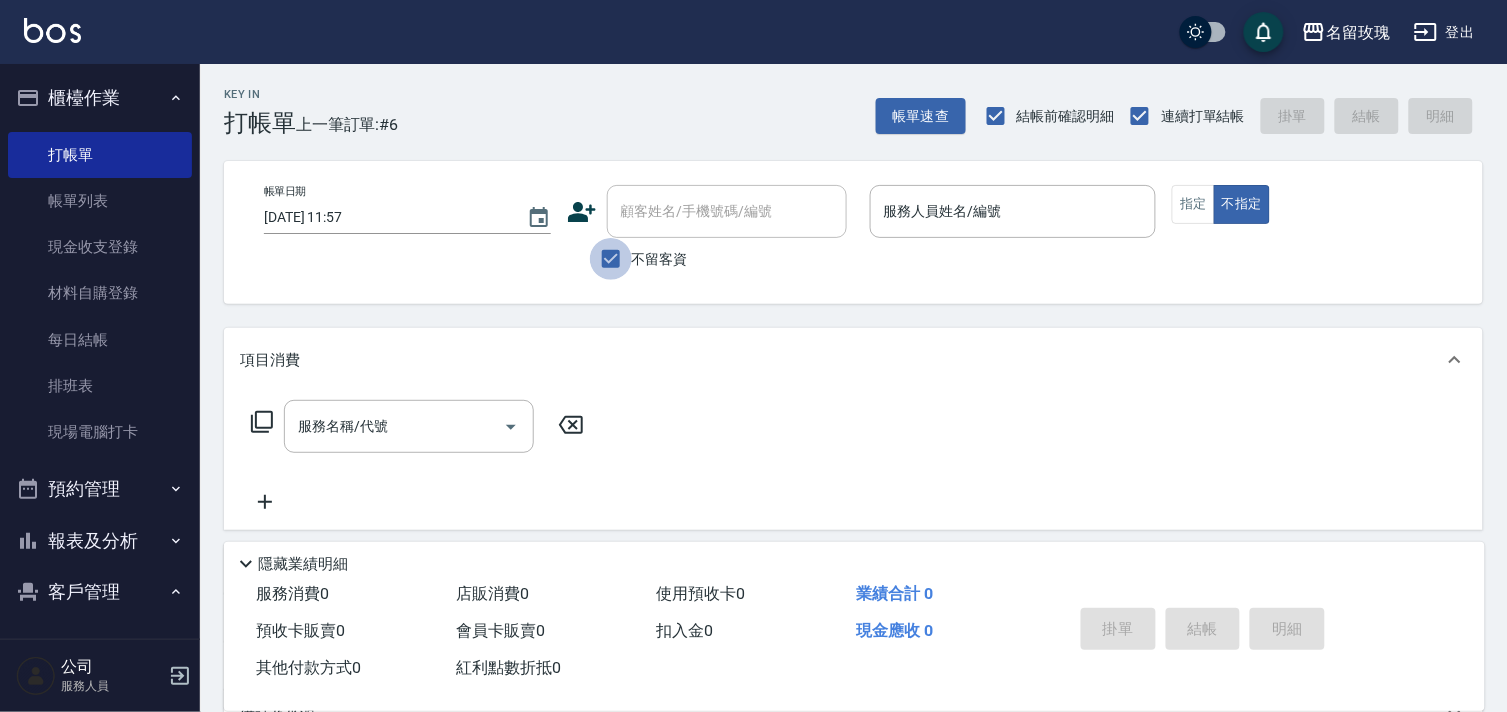 click on "不留客資" at bounding box center (611, 259) 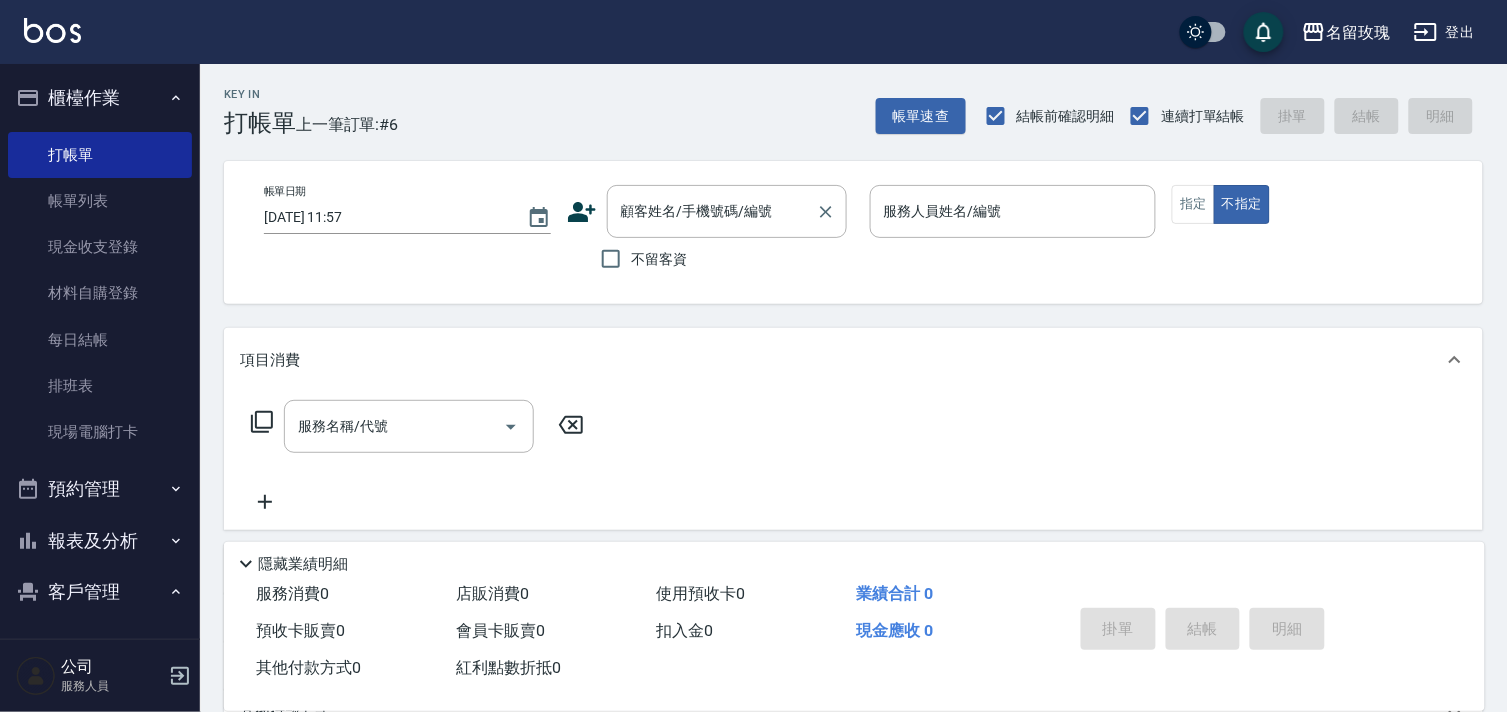drag, startPoint x: 660, startPoint y: 237, endPoint x: 665, endPoint y: 220, distance: 17.720045 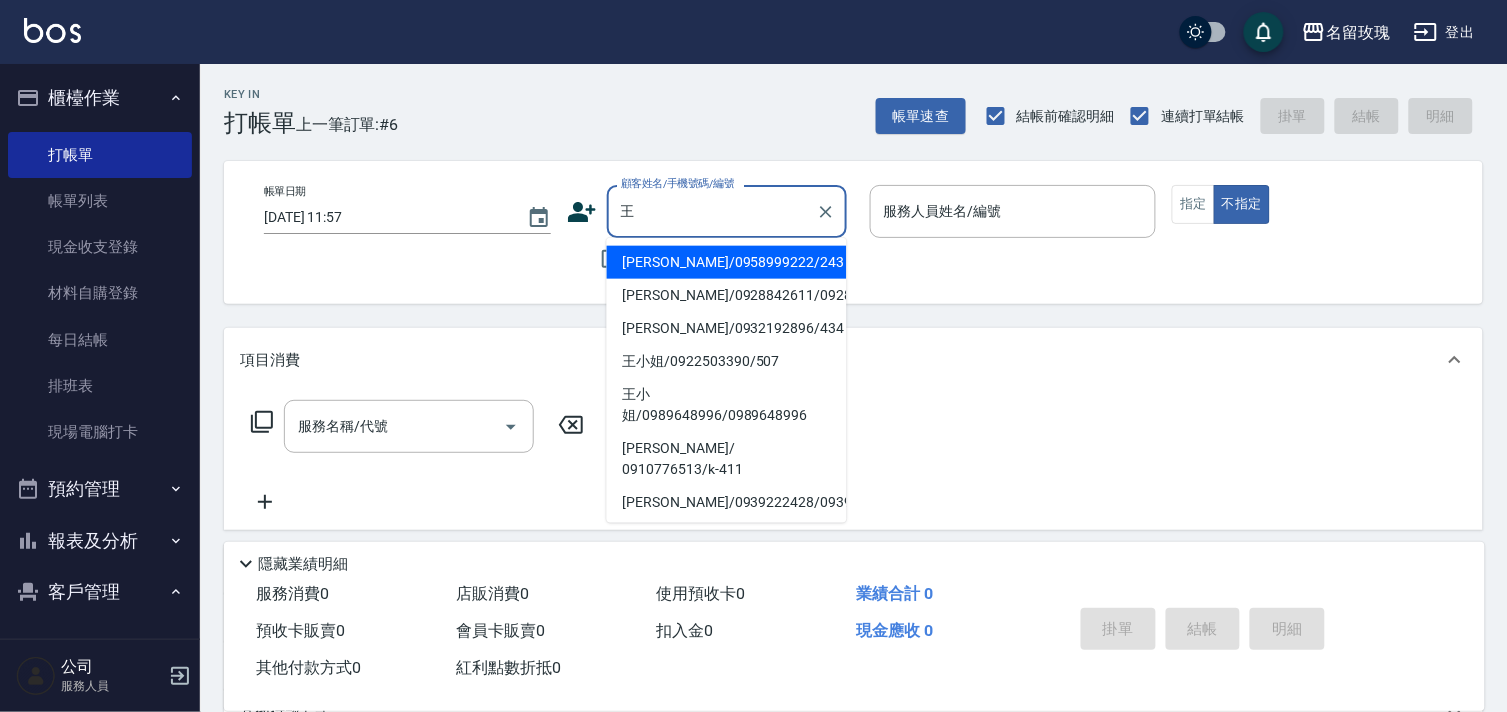 click on "王小姐/0922503390/507" at bounding box center [727, 361] 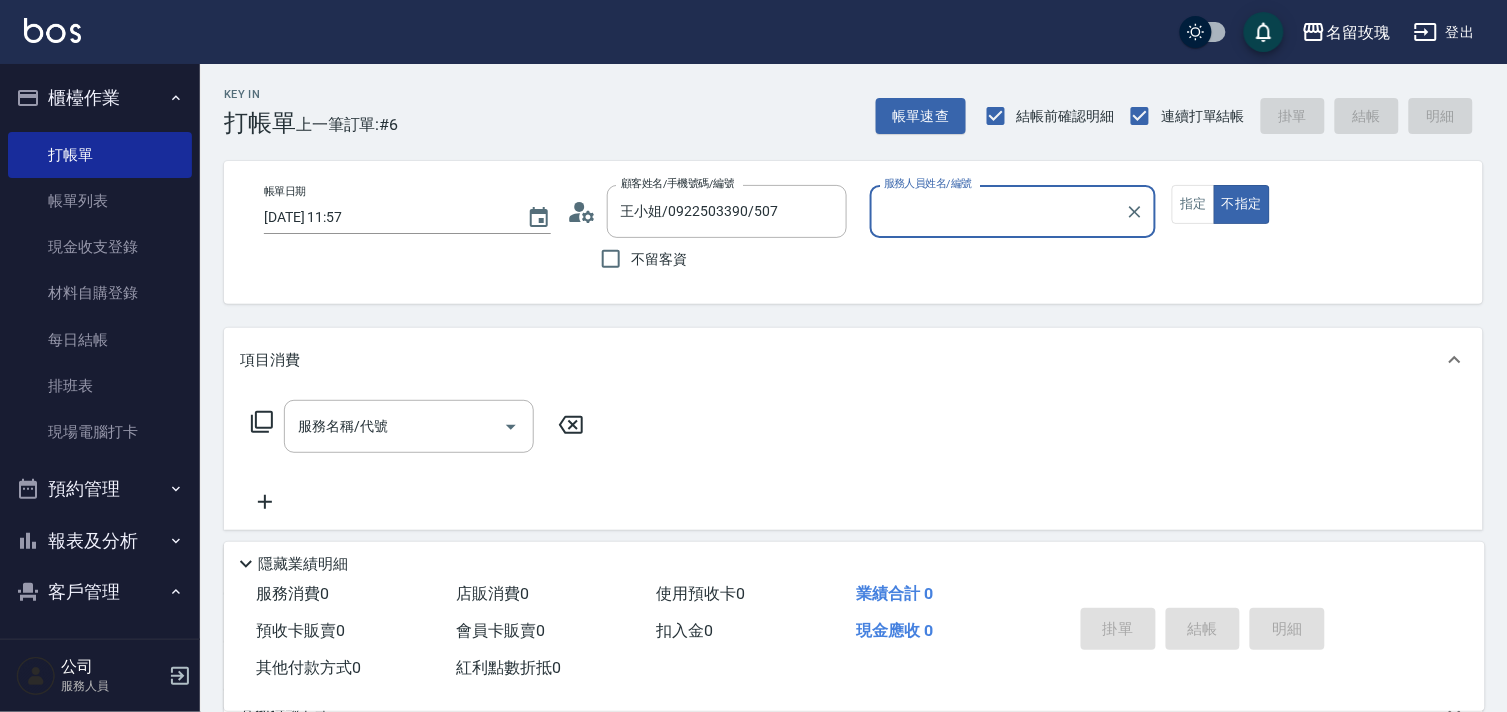 type on "[PERSON_NAME]-7" 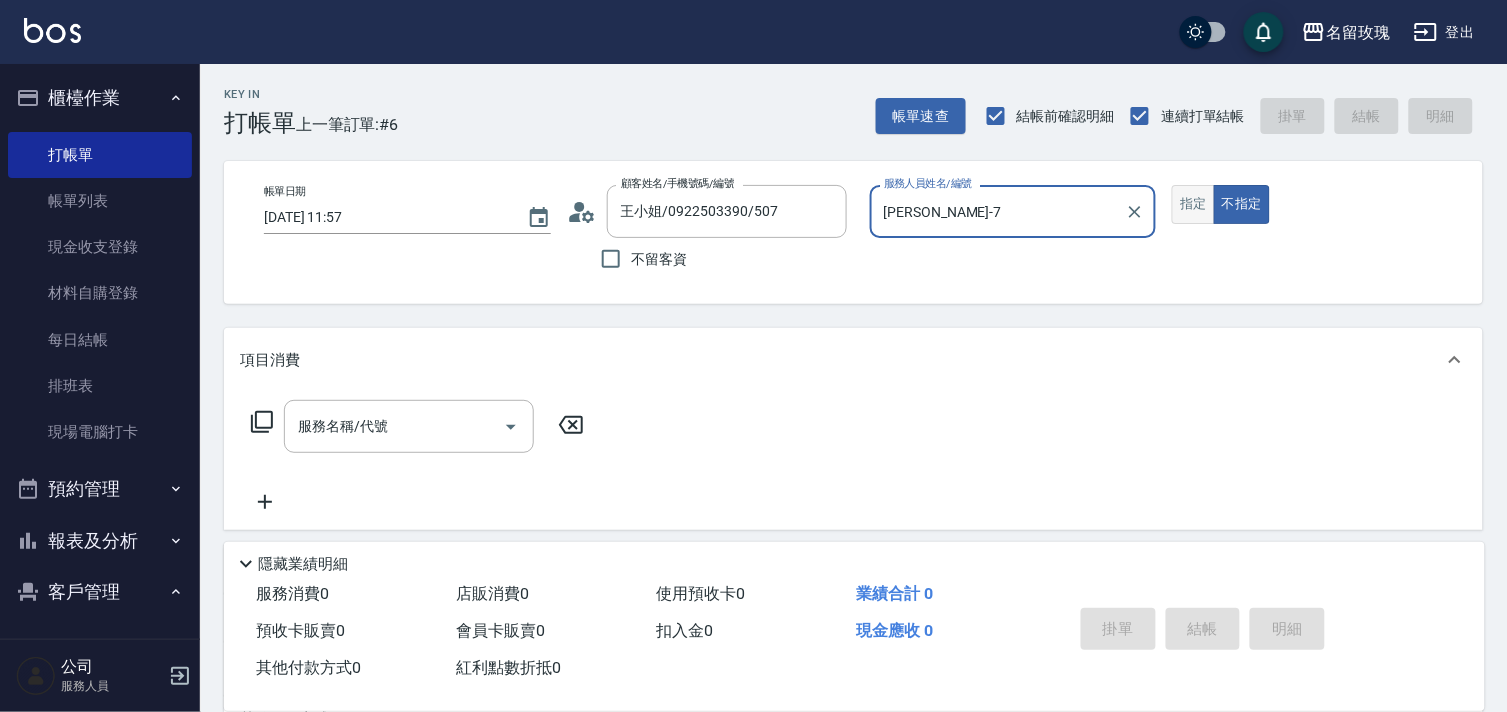 click on "指定" at bounding box center [1193, 204] 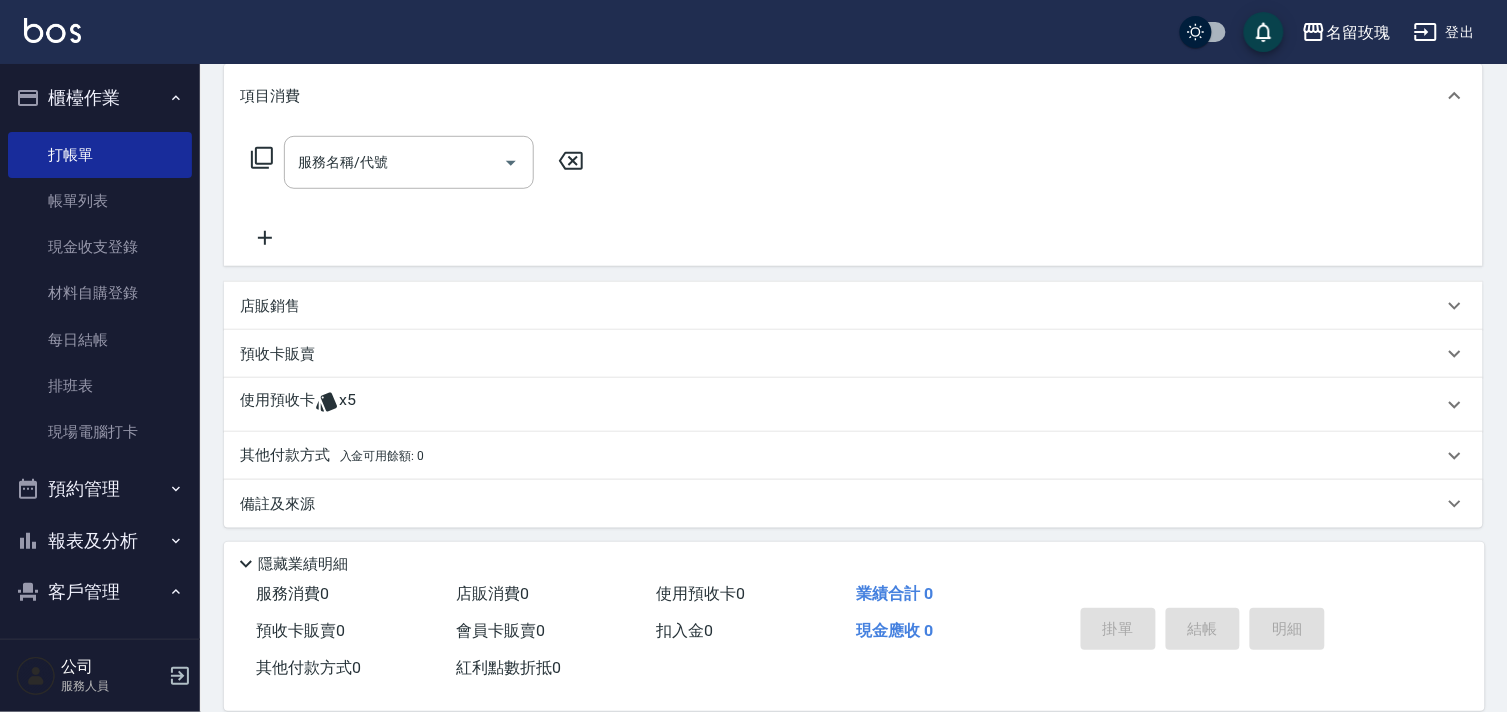 scroll, scrollTop: 268, scrollLeft: 0, axis: vertical 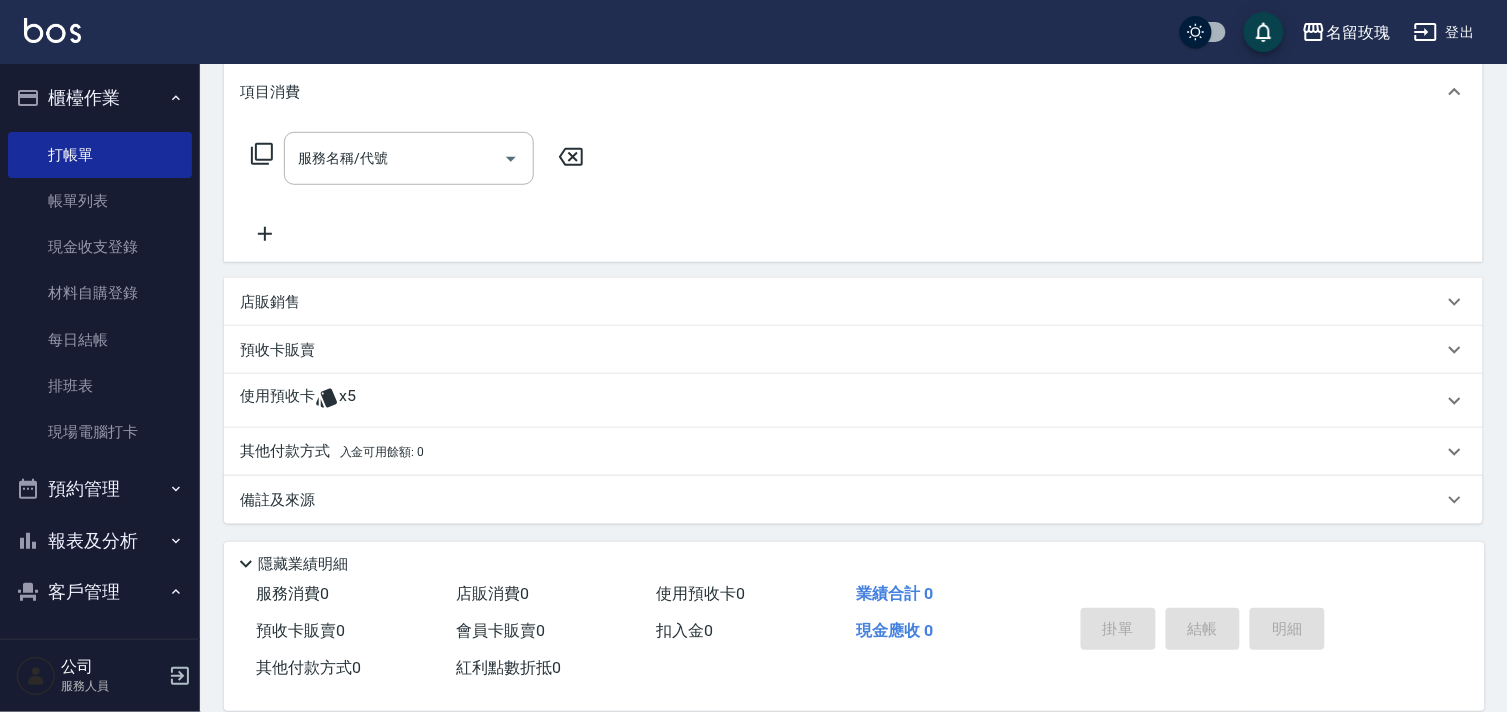 click on "使用預收卡 x5" at bounding box center (841, 401) 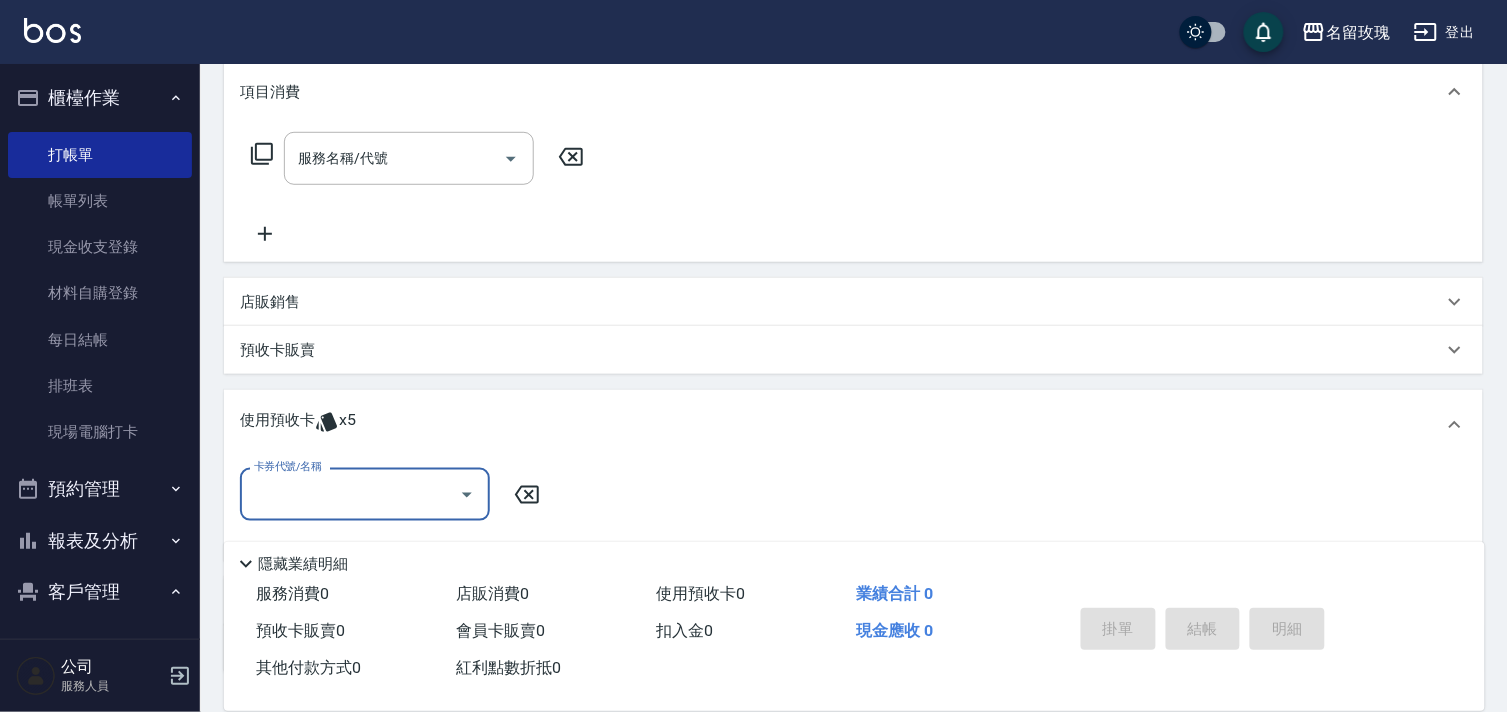 scroll, scrollTop: 0, scrollLeft: 0, axis: both 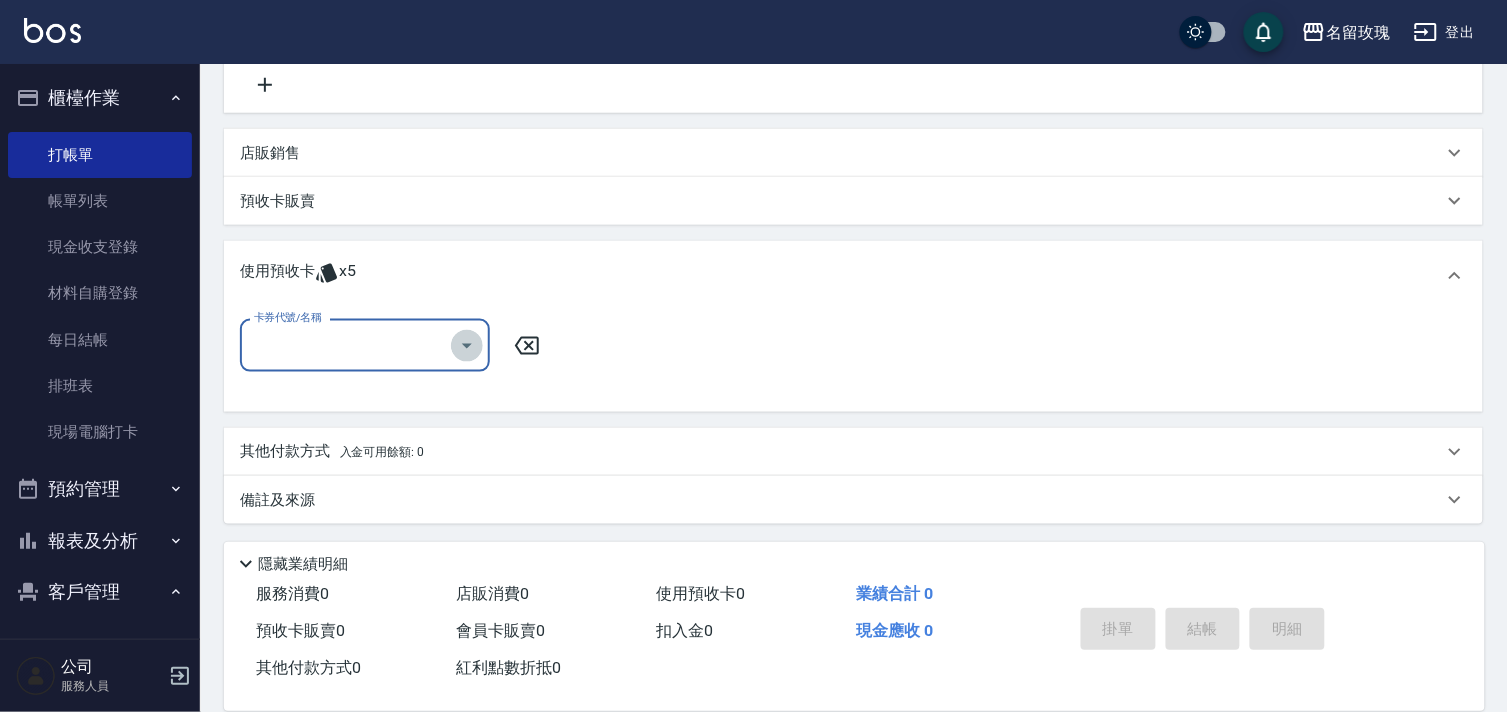 click 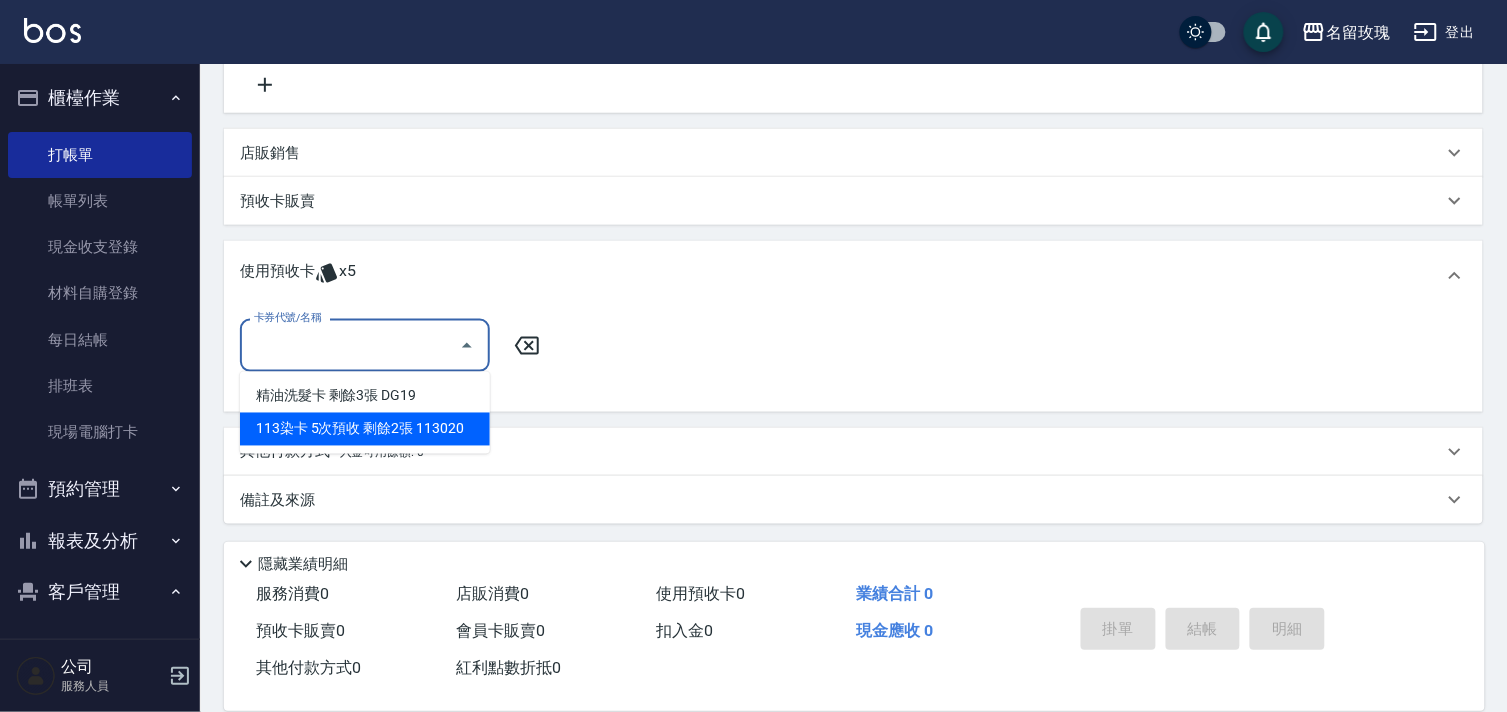 click on "113染卡 5次預收 剩餘2張 113020" at bounding box center (365, 429) 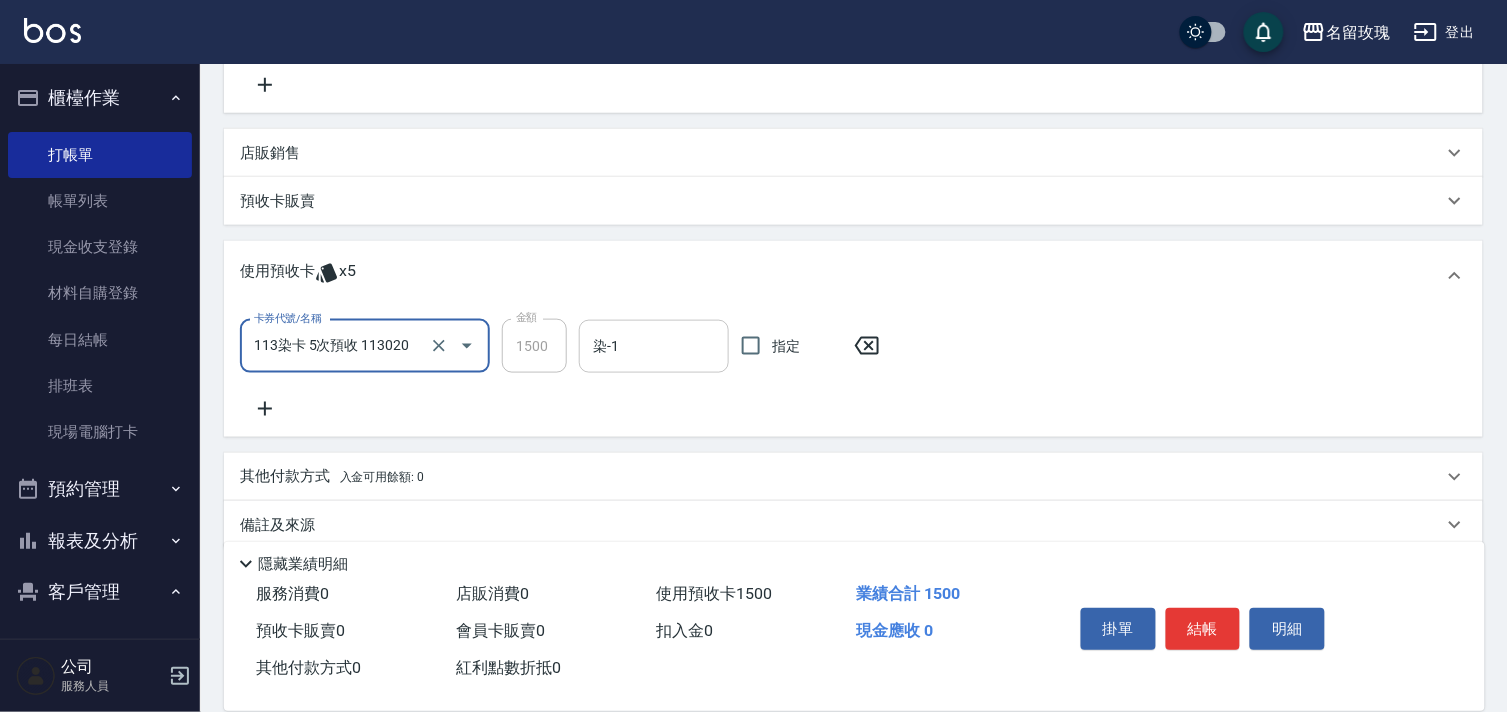 click on "染-1" at bounding box center (654, 346) 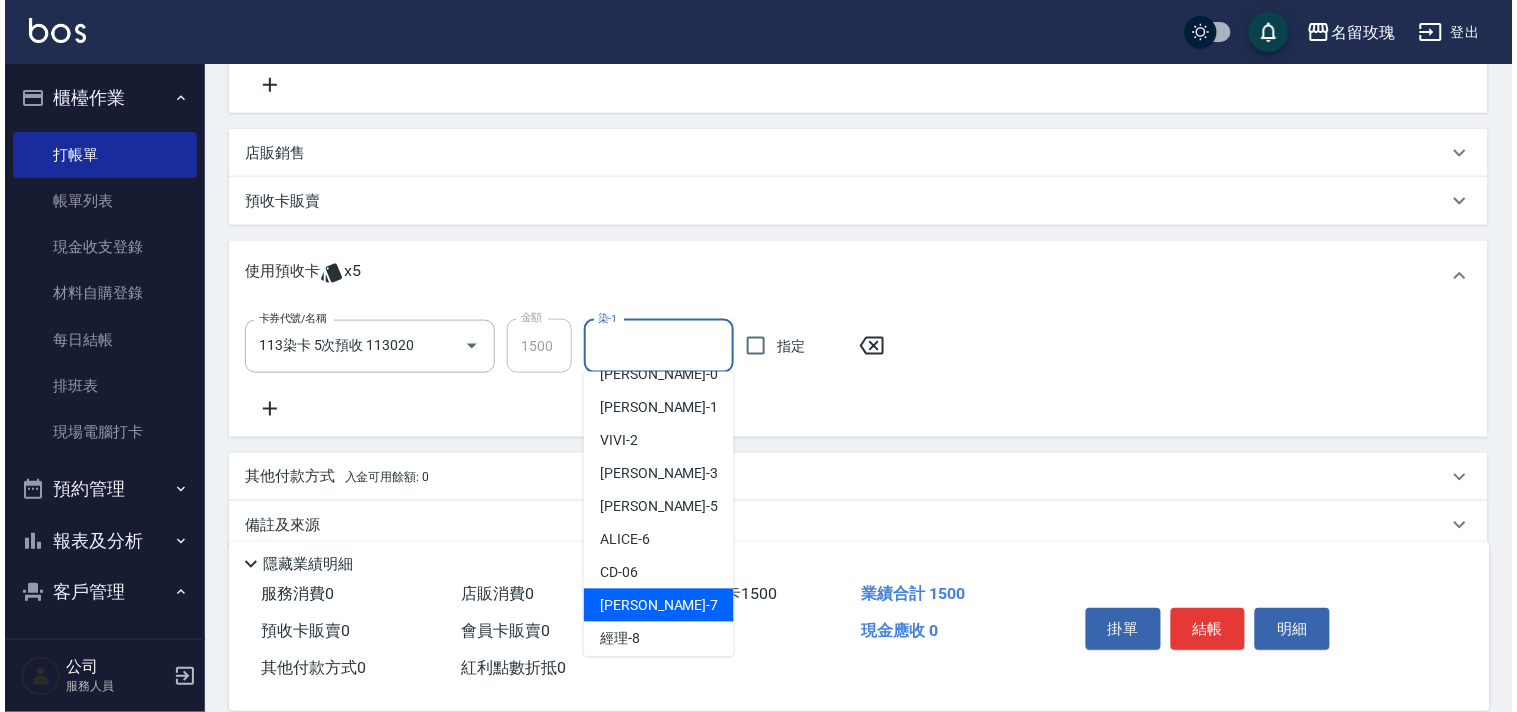 scroll, scrollTop: 222, scrollLeft: 0, axis: vertical 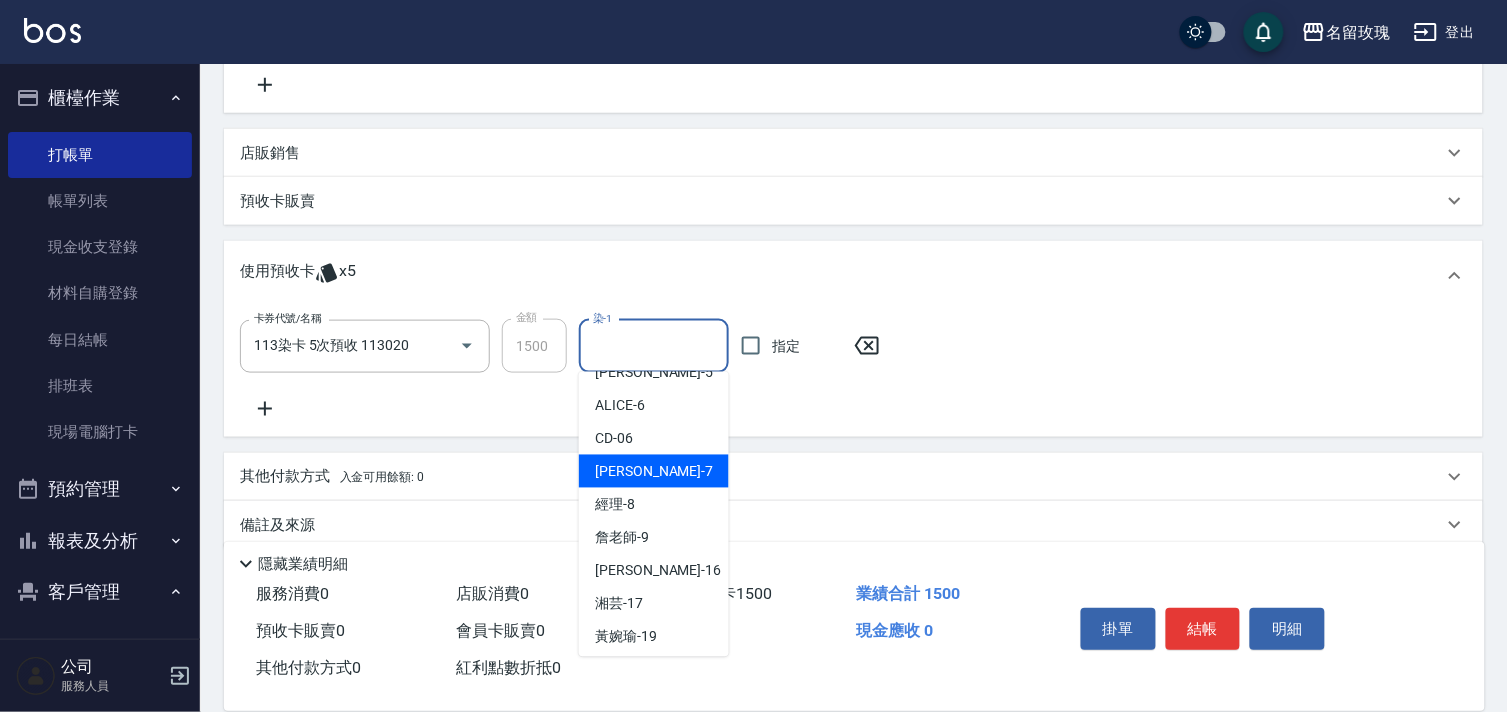 click on "[PERSON_NAME] -7" at bounding box center [654, 471] 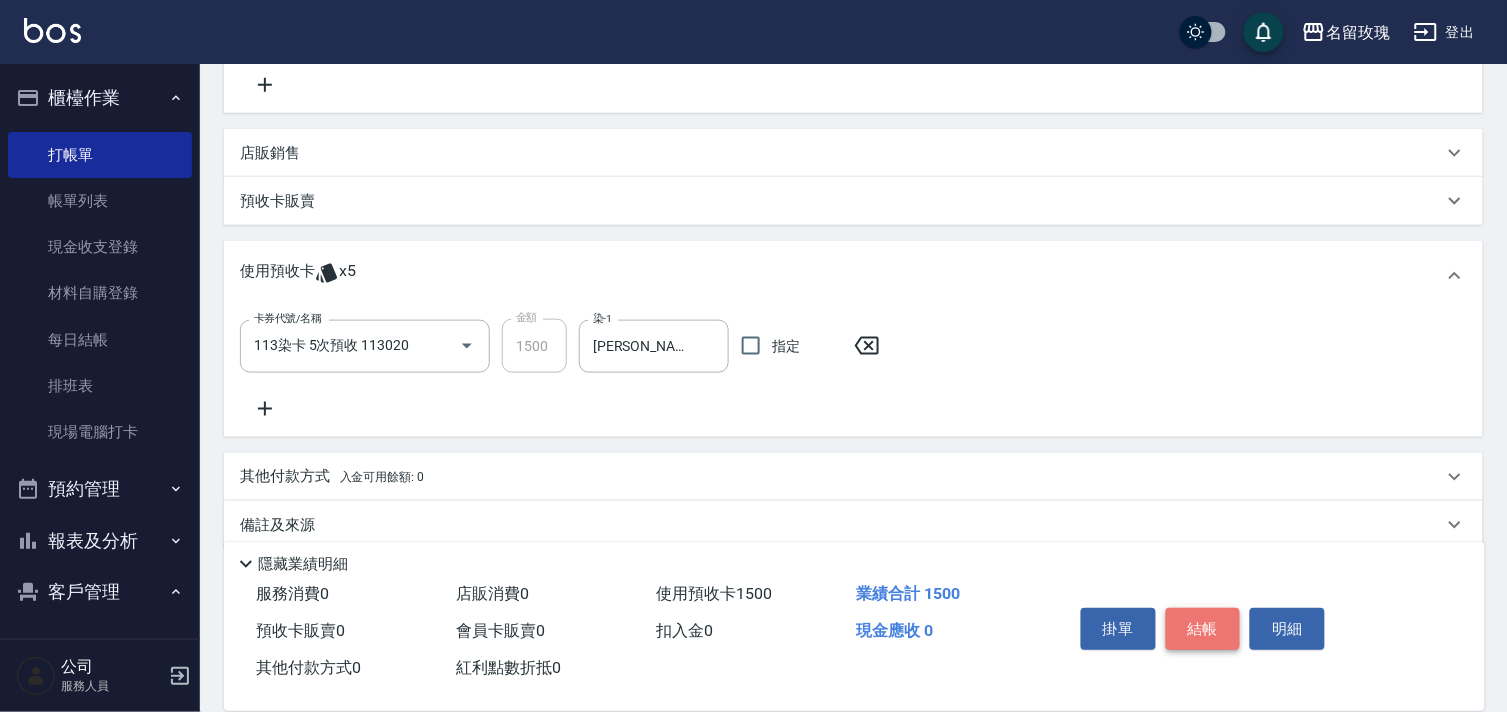 click on "結帳" at bounding box center (1203, 629) 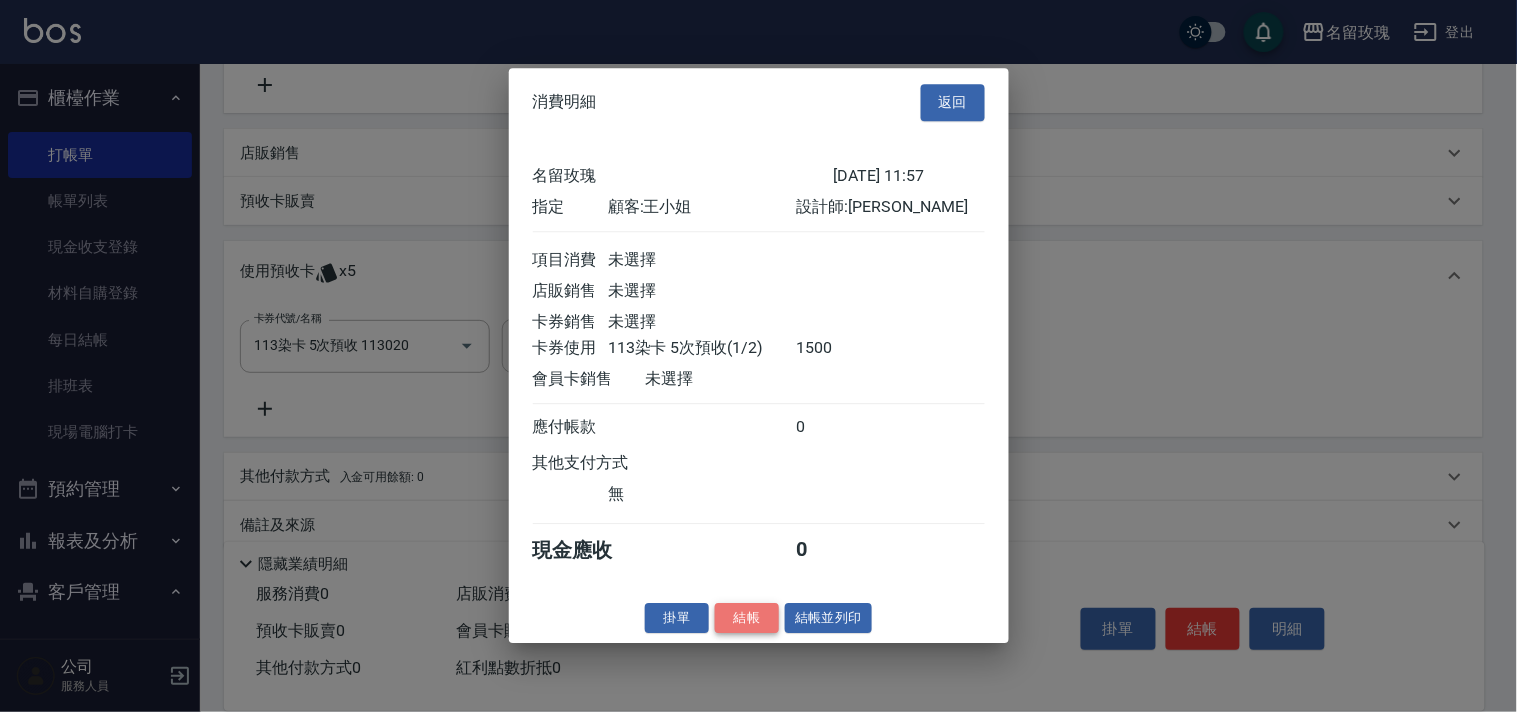 click on "結帳" at bounding box center (747, 618) 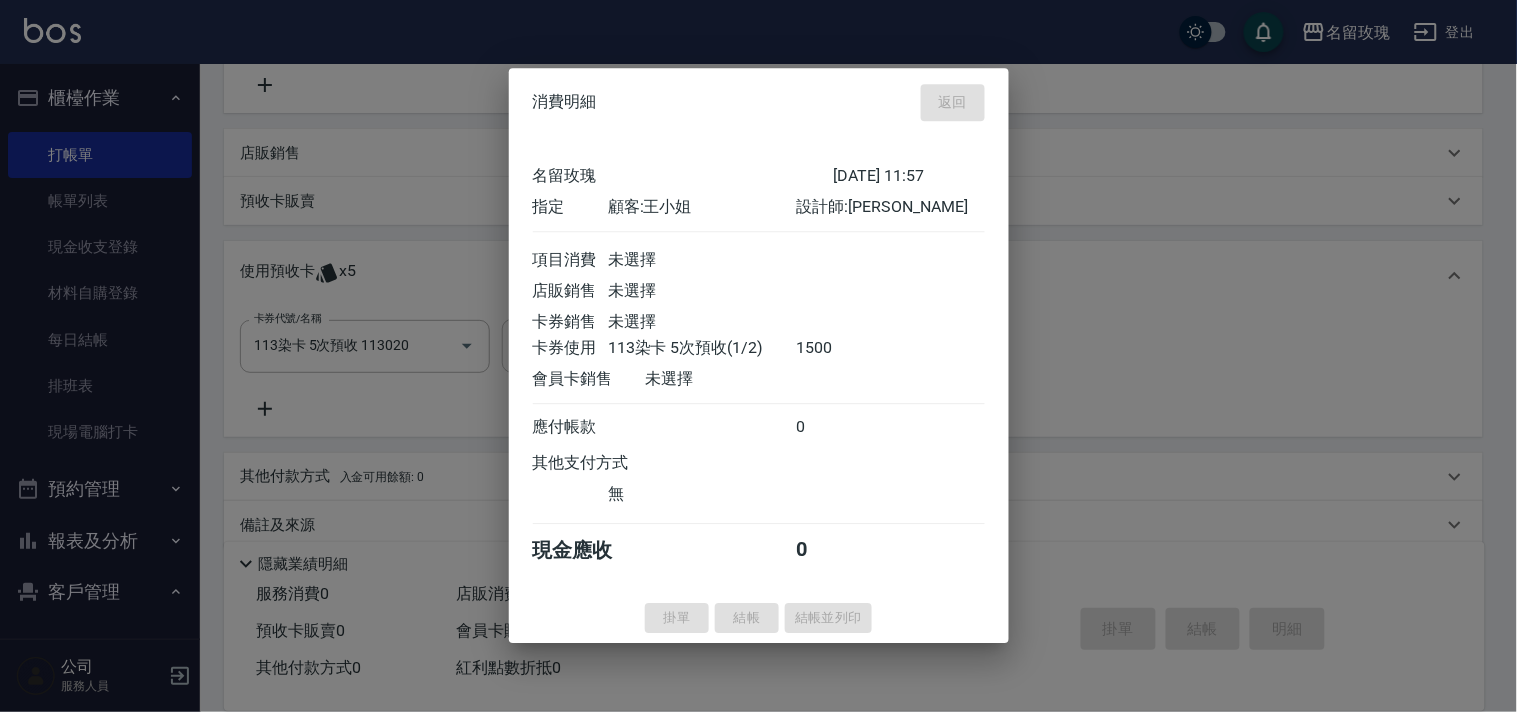 type on "2025/07/13 12:07" 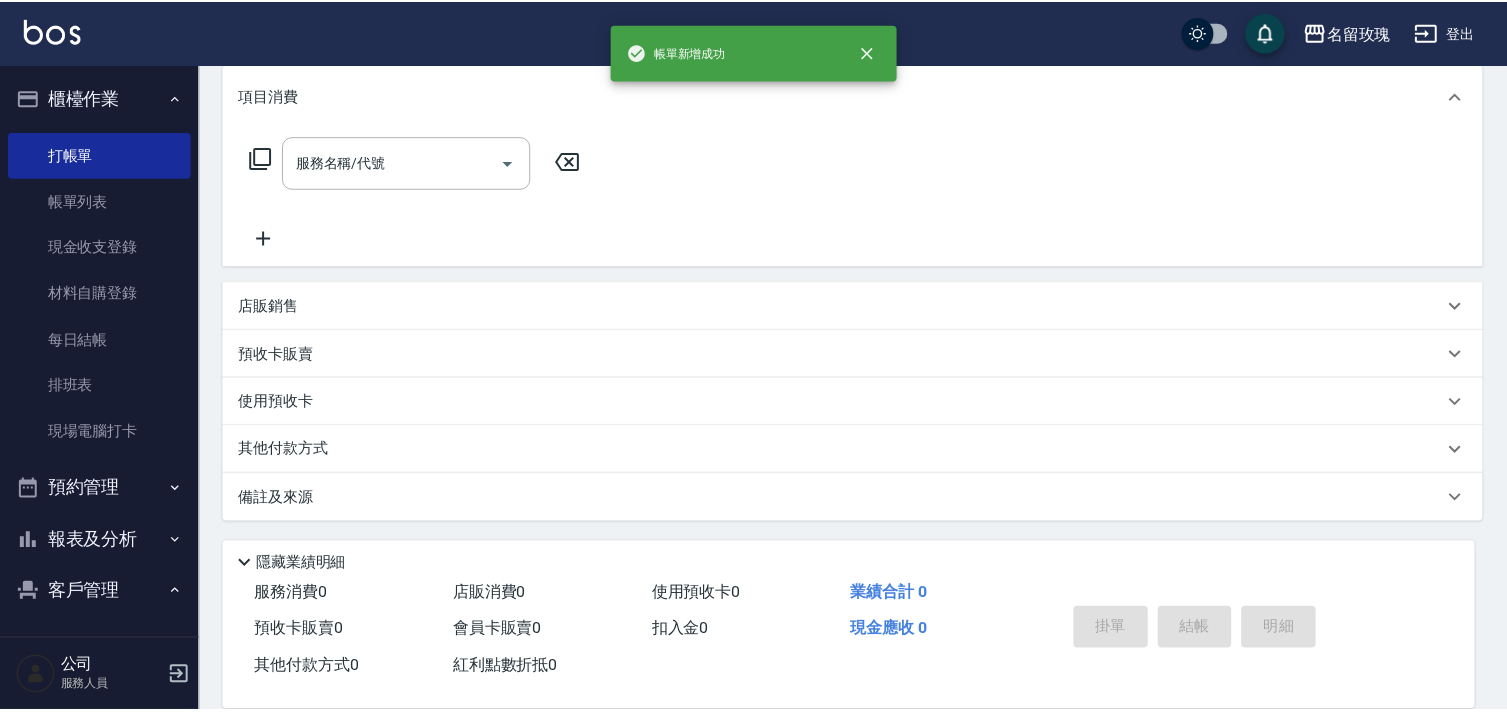 scroll, scrollTop: 0, scrollLeft: 0, axis: both 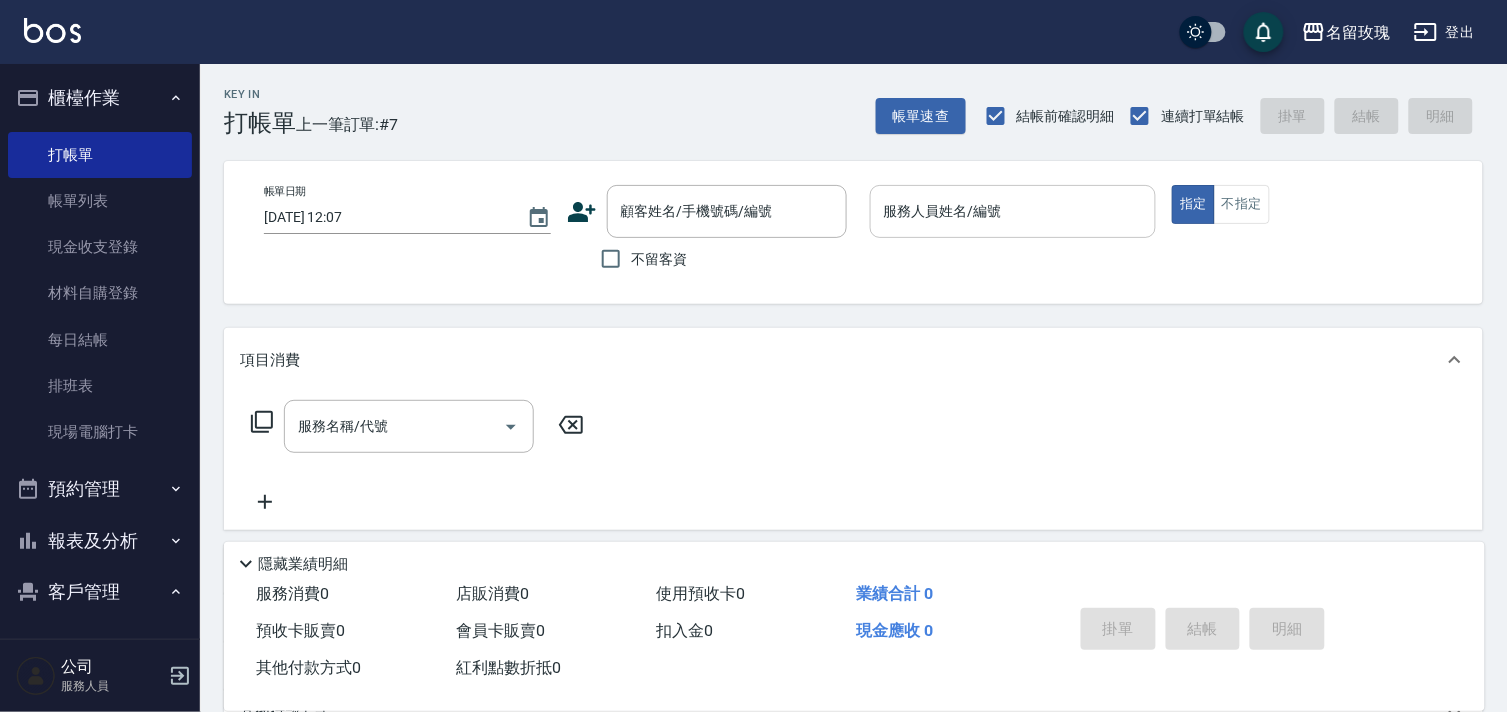 click on "服務人員姓名/編號" at bounding box center [1013, 211] 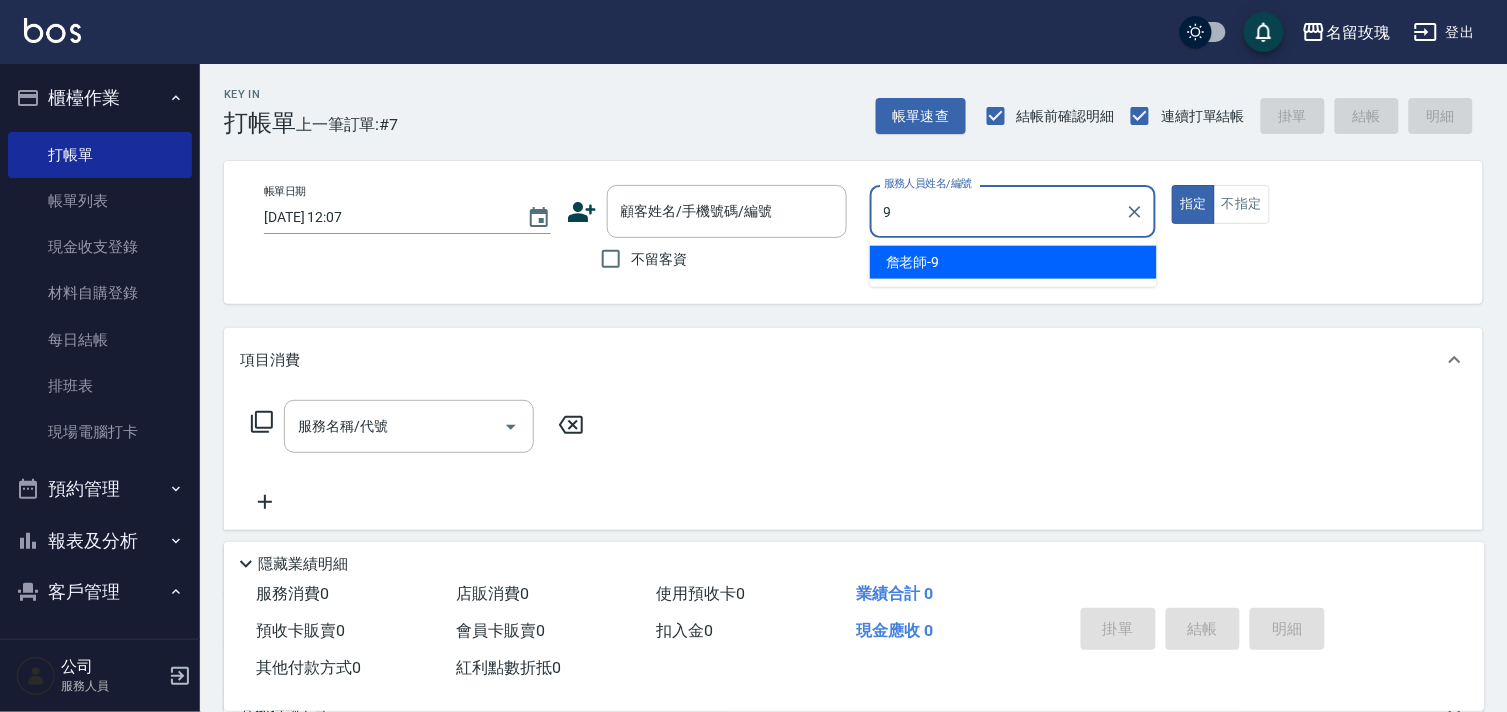 click on "詹老師 -9" at bounding box center (1013, 262) 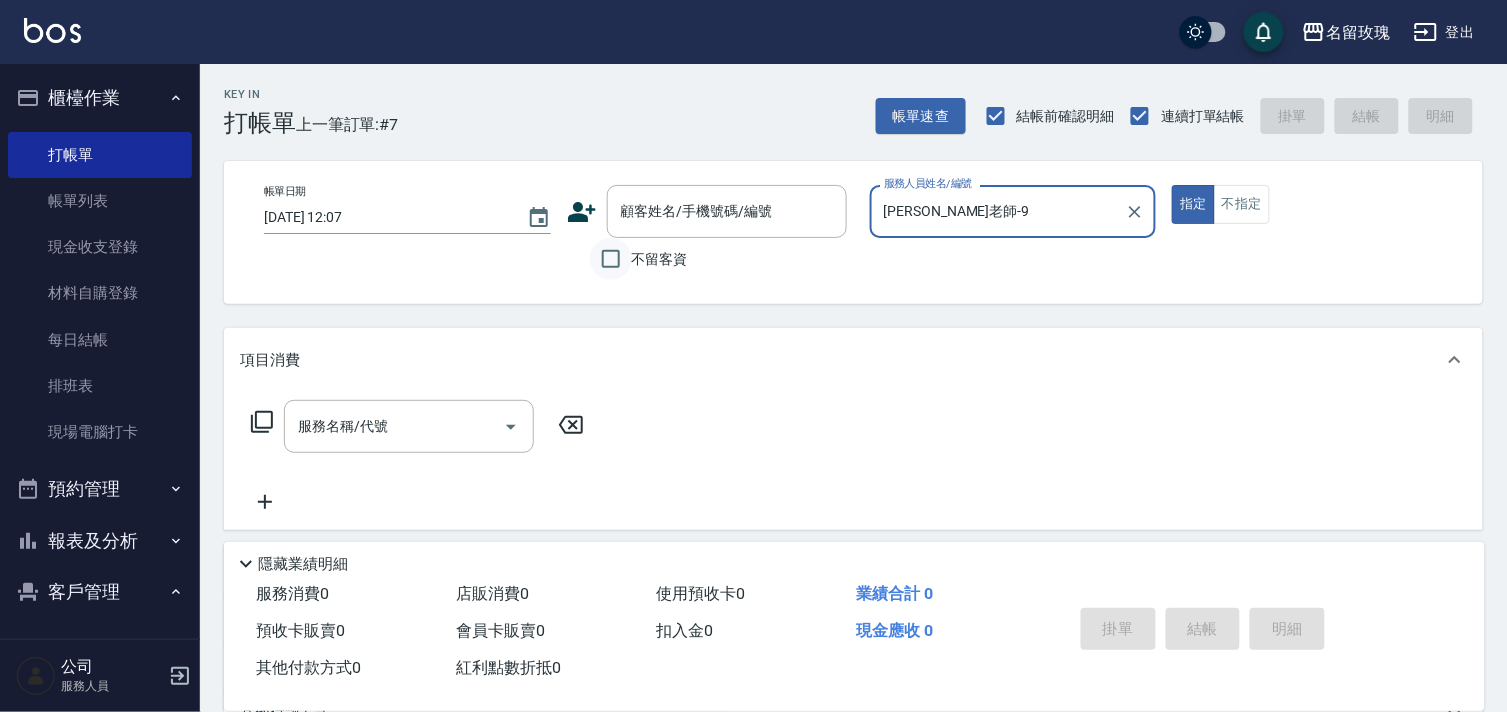 type on "[PERSON_NAME]老師-9" 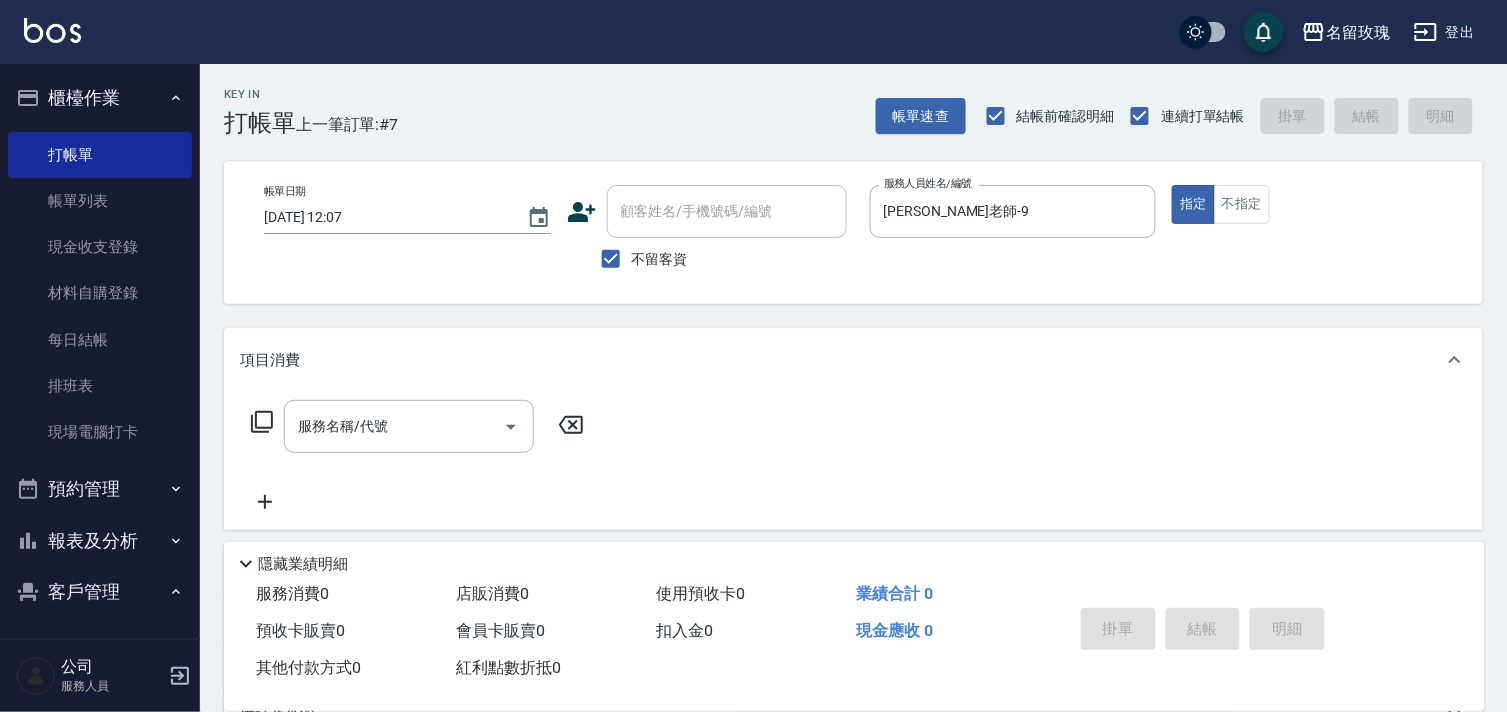 click 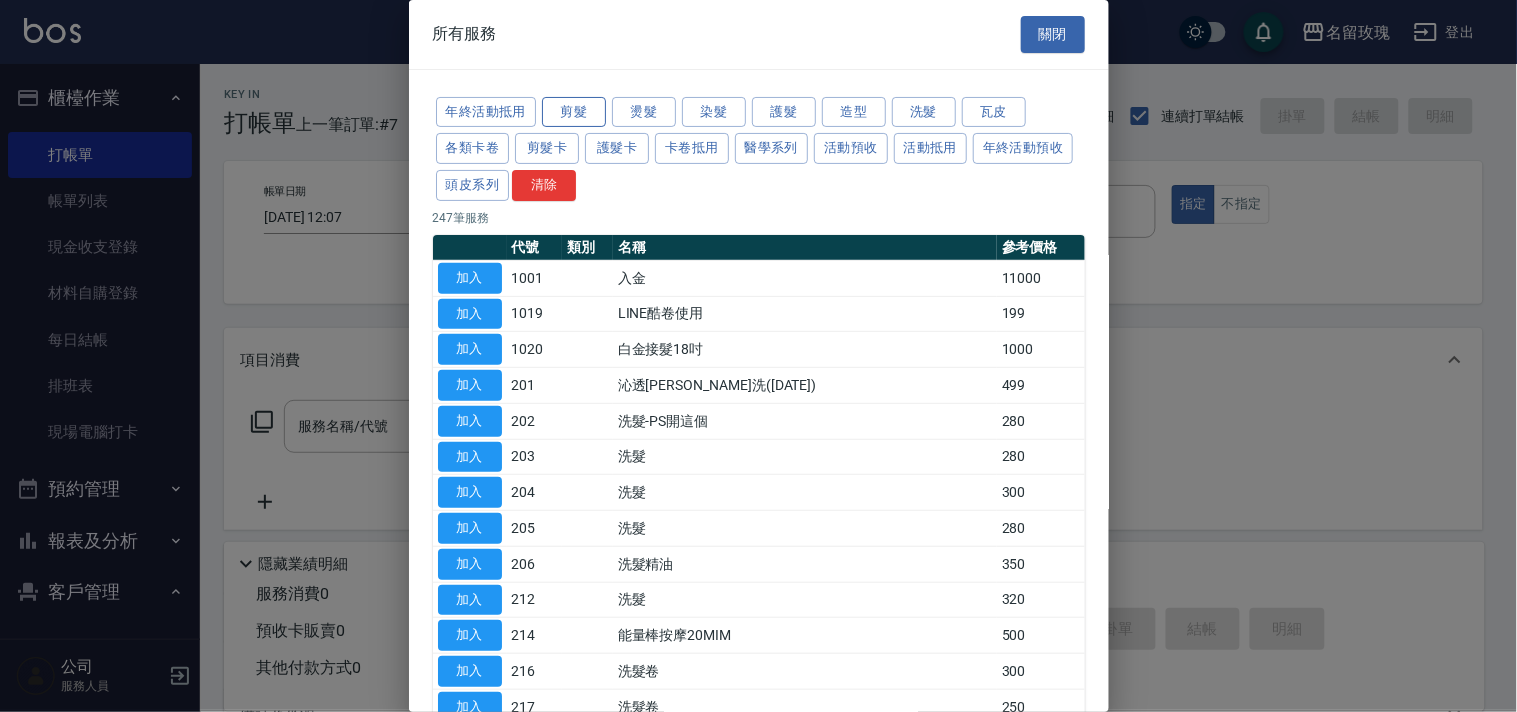 click on "剪髮" at bounding box center (574, 112) 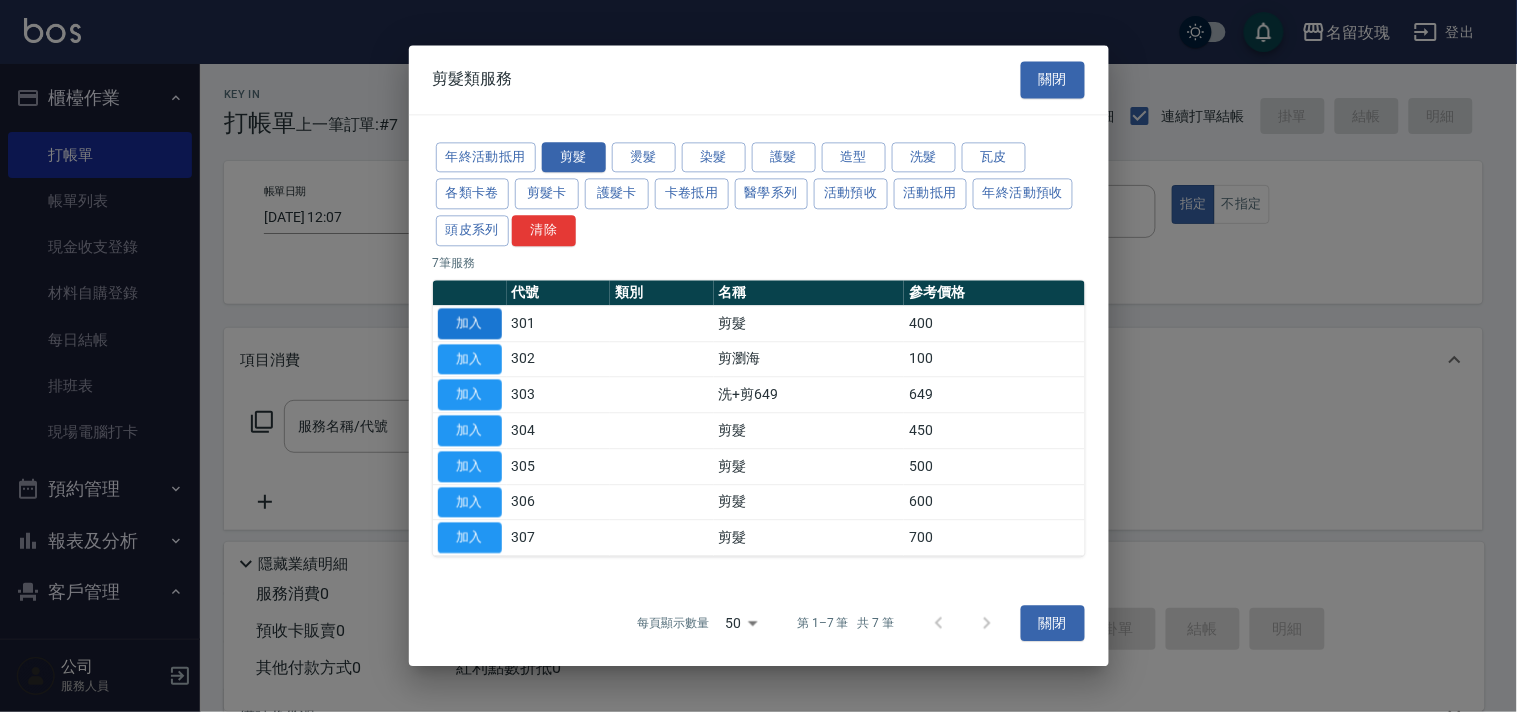 click on "加入" at bounding box center [470, 323] 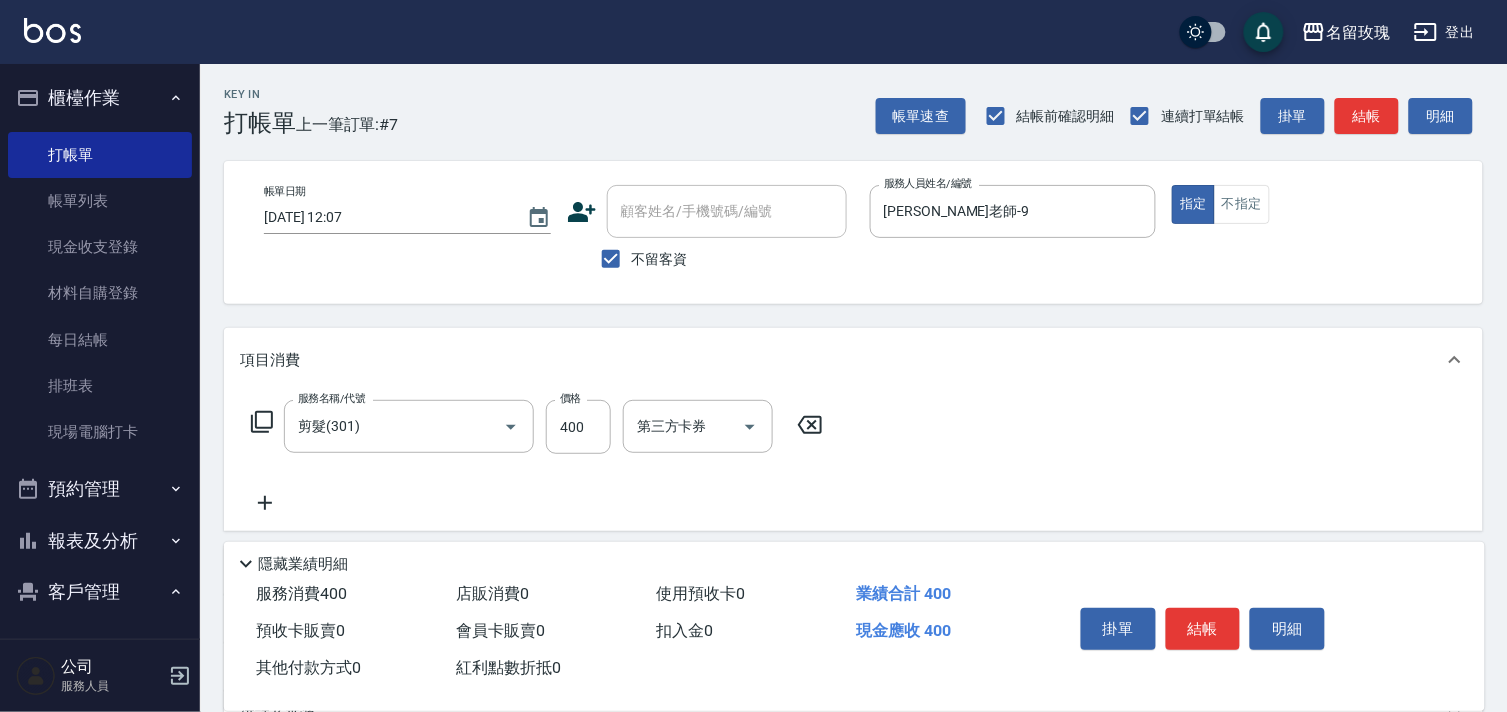 click 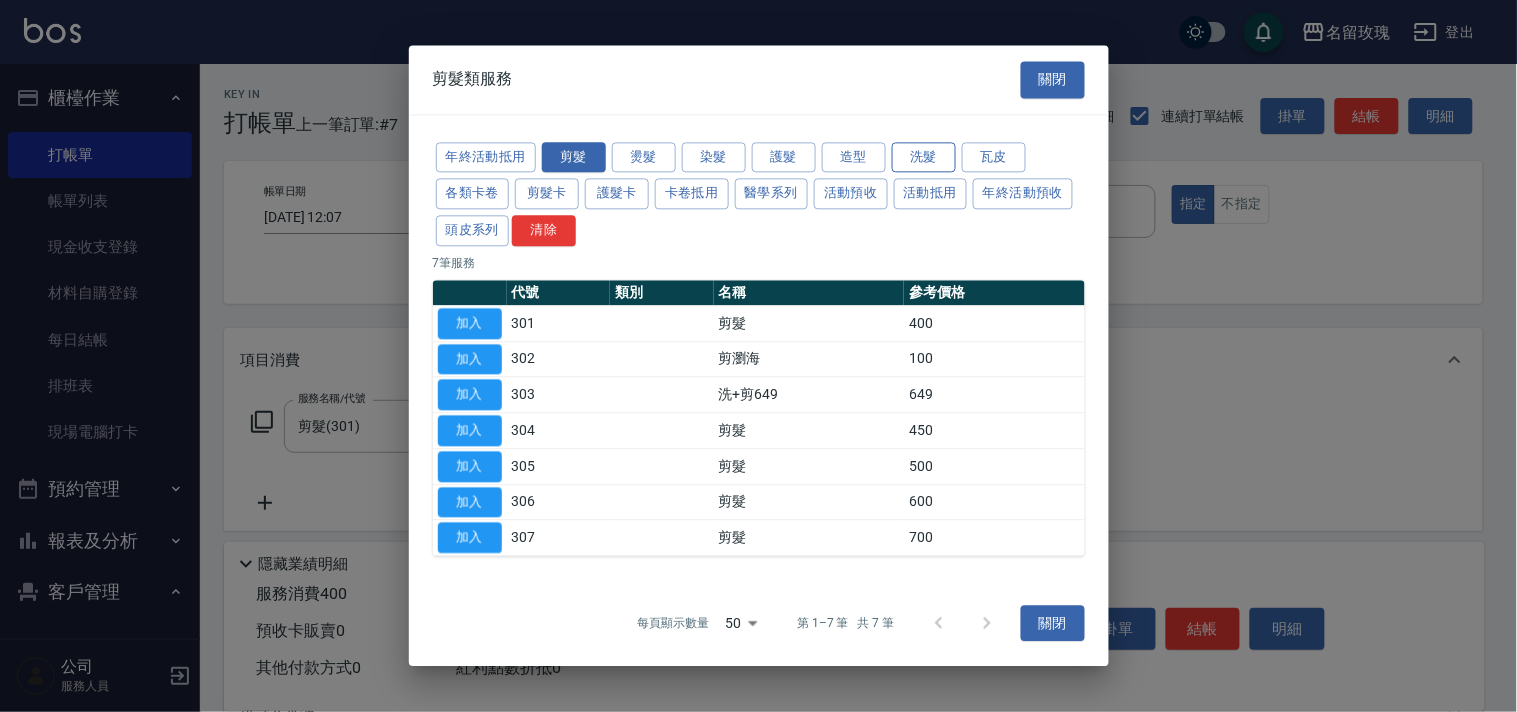 click on "洗髮" at bounding box center (924, 157) 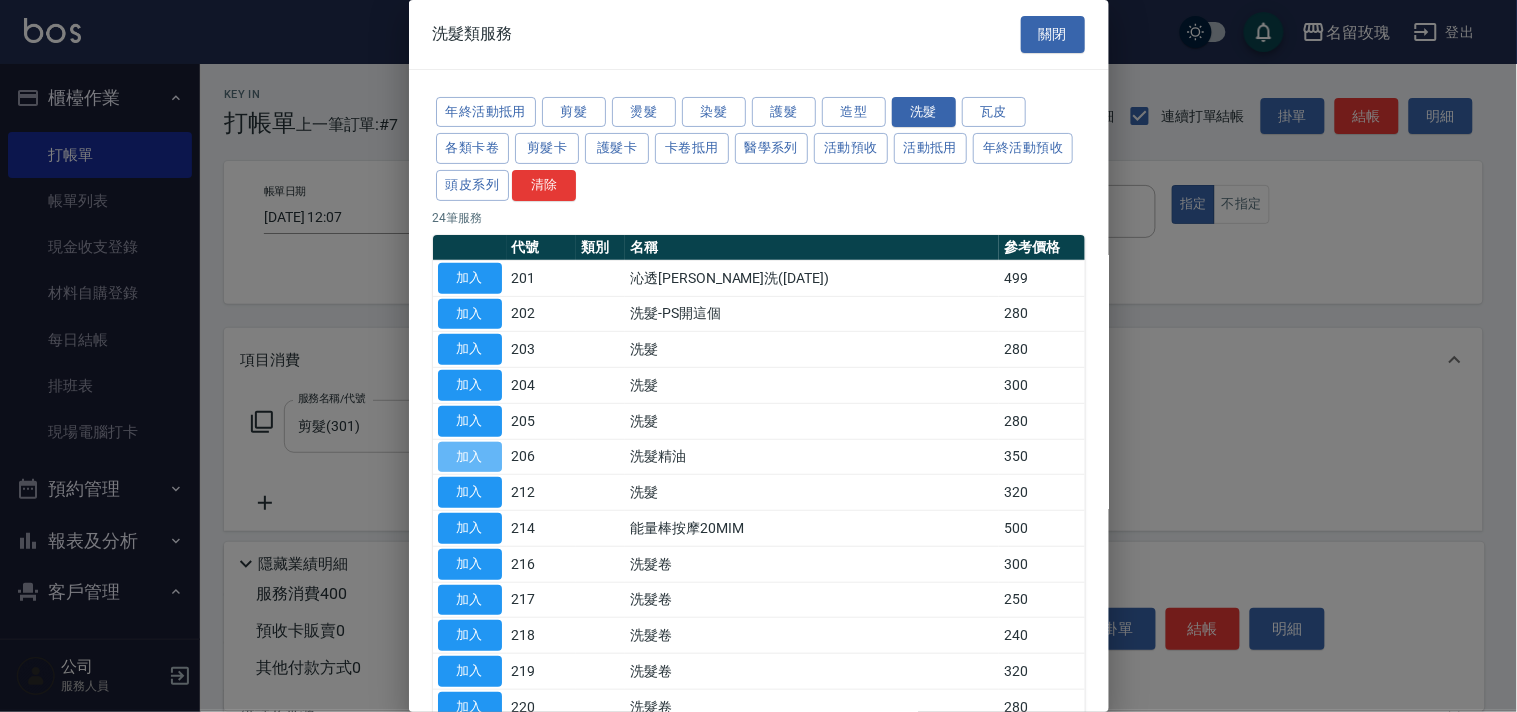 drag, startPoint x: 494, startPoint y: 454, endPoint x: 515, endPoint y: 405, distance: 53.310413 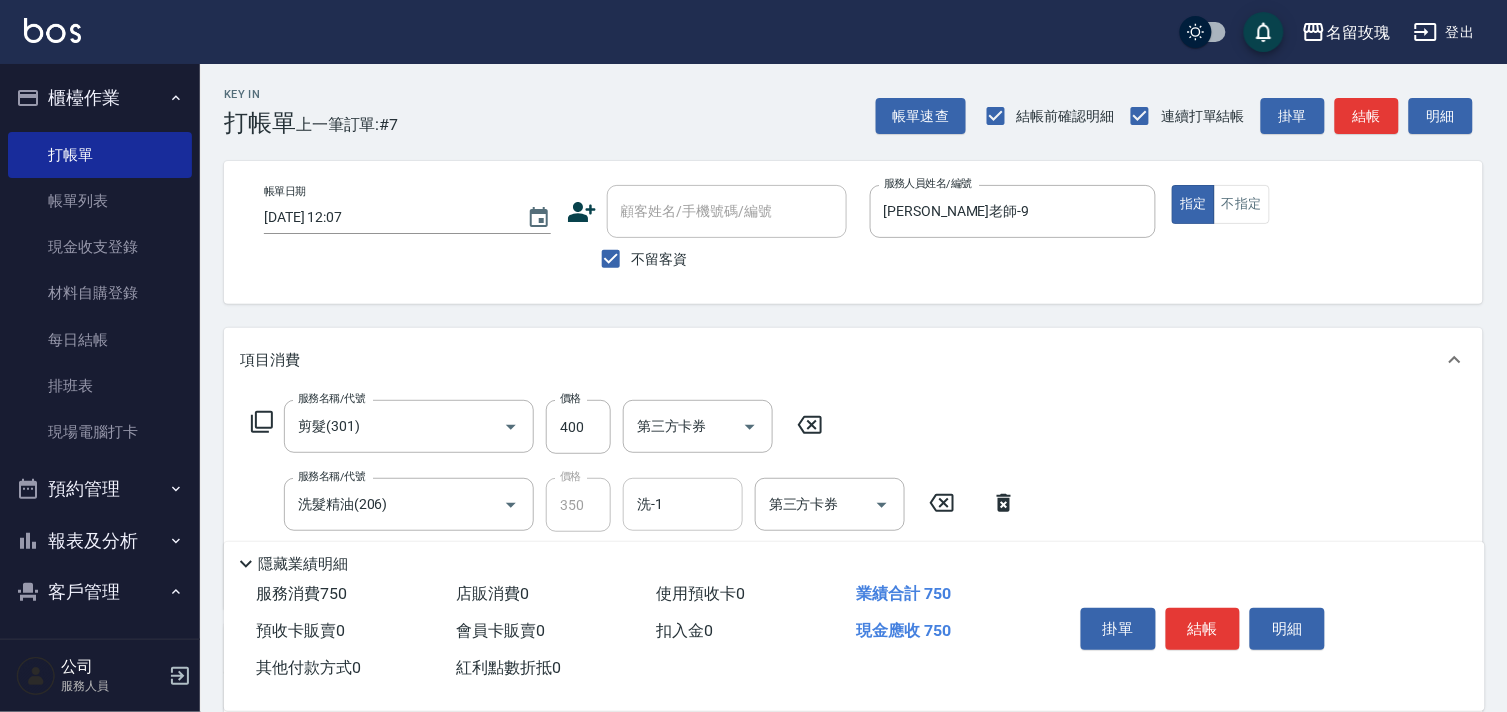 click on "洗-1" at bounding box center (683, 504) 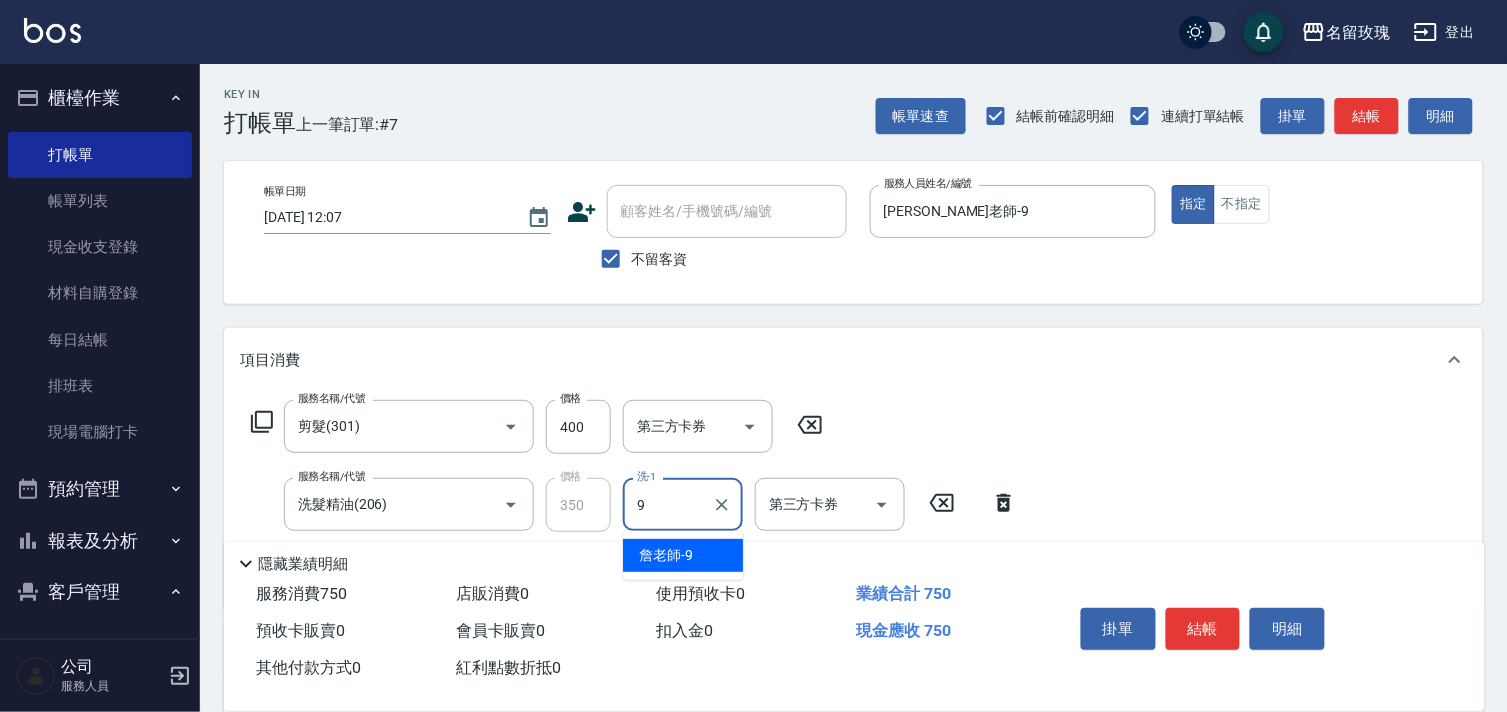 click on "詹老師 -9" at bounding box center (683, 555) 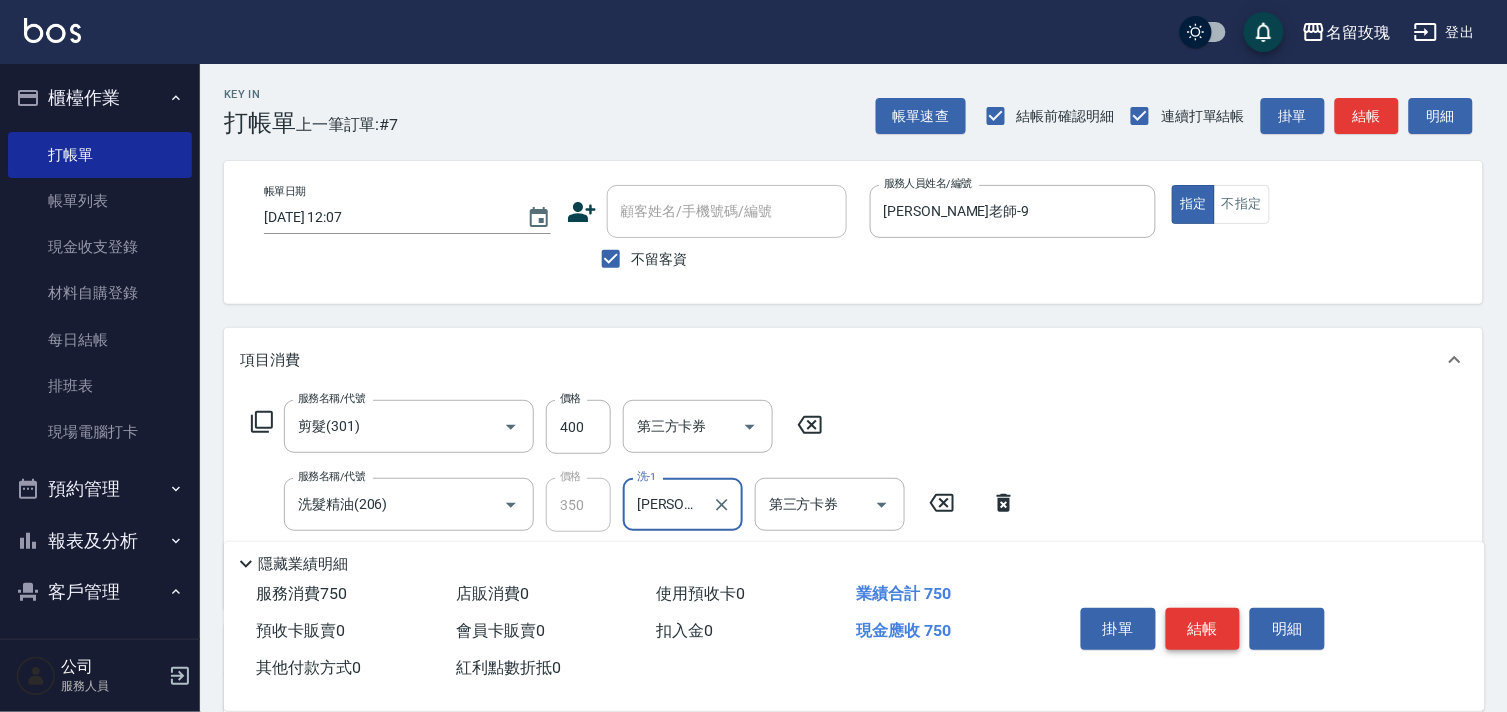 type on "[PERSON_NAME]老師-9" 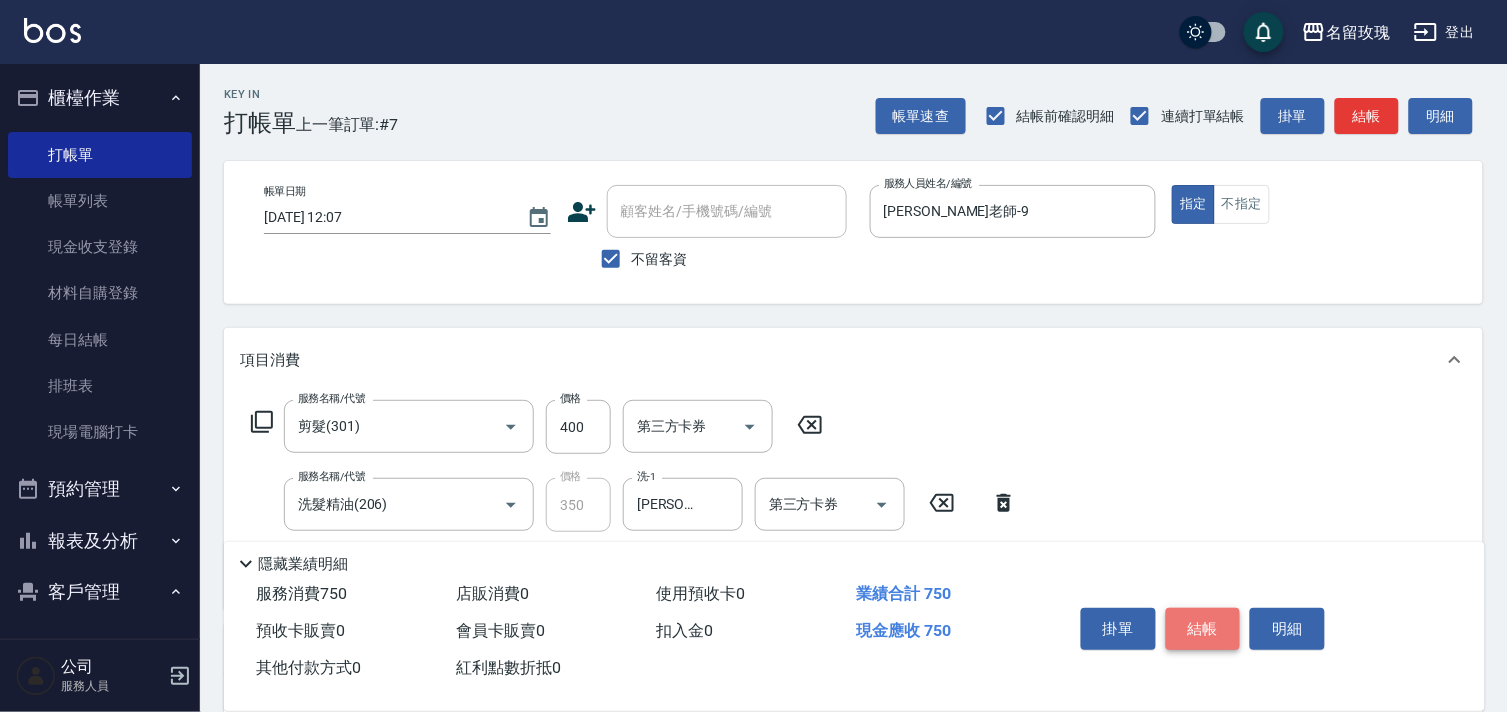 click on "結帳" at bounding box center [1203, 629] 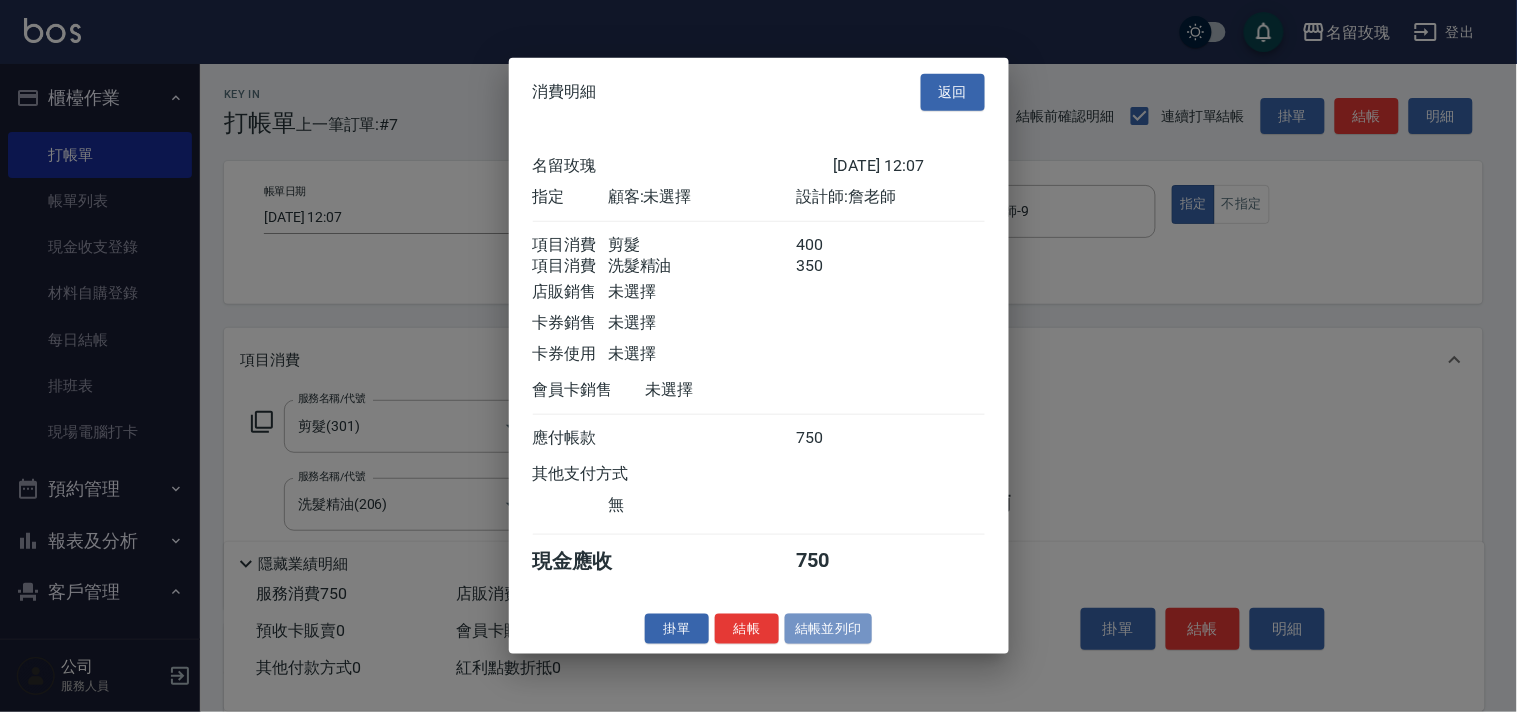 click on "結帳並列印" at bounding box center [828, 628] 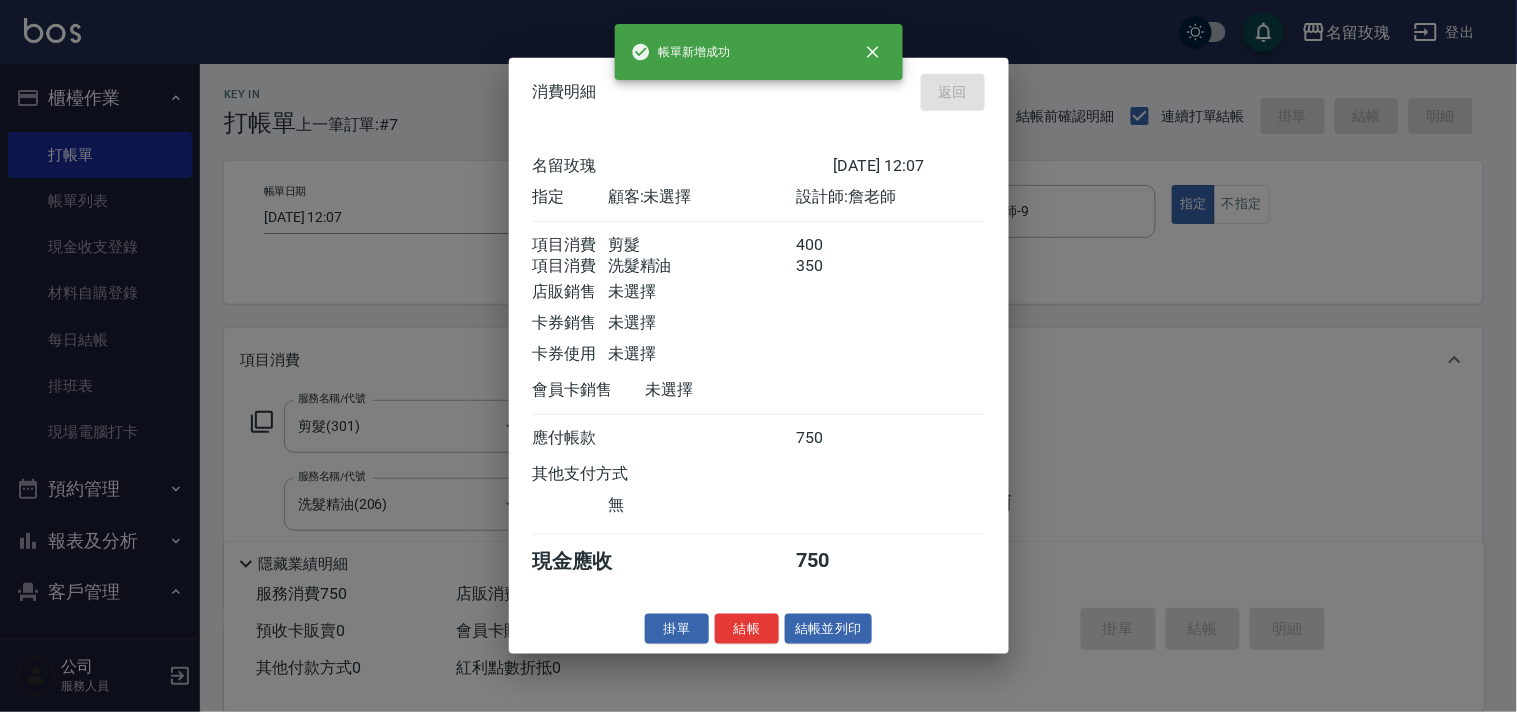 type on "2025/07/13 12:12" 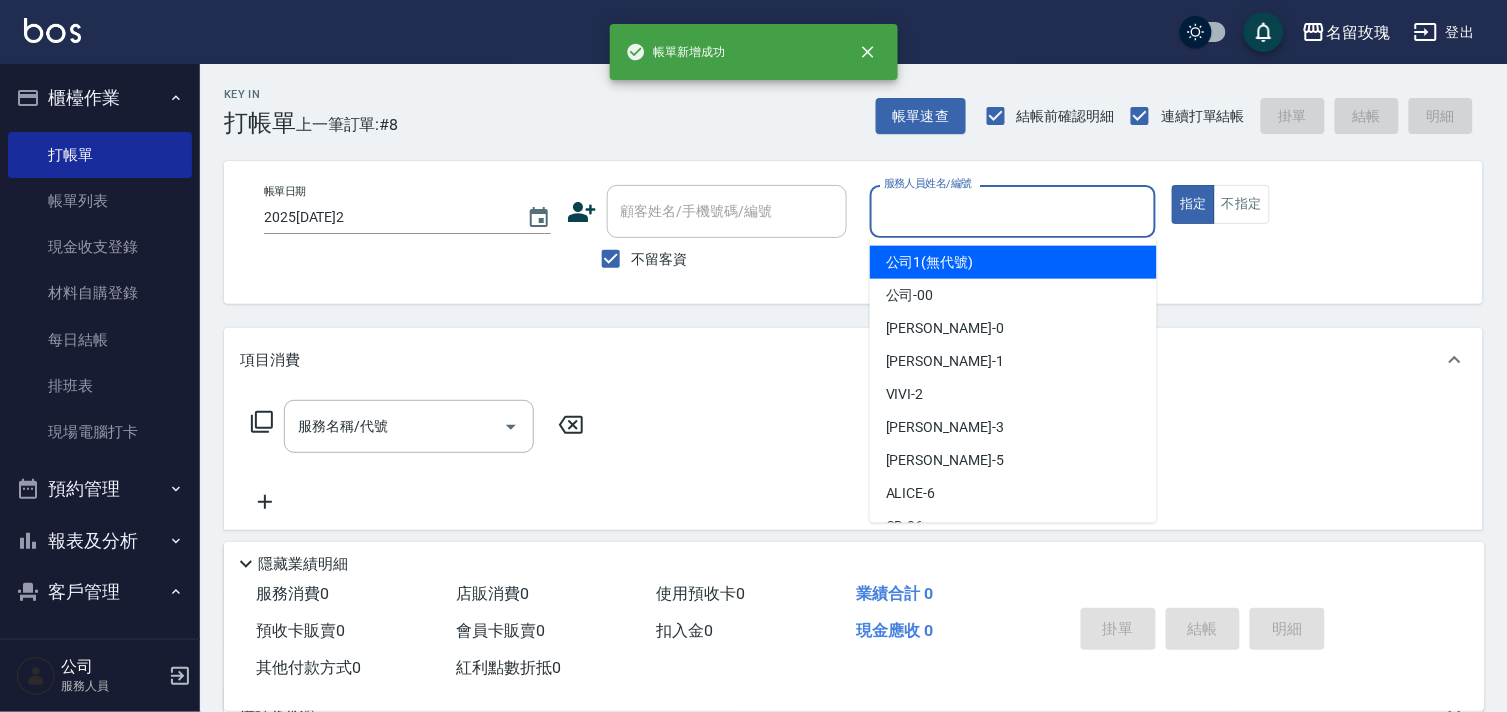 click on "服務人員姓名/編號" at bounding box center (1013, 211) 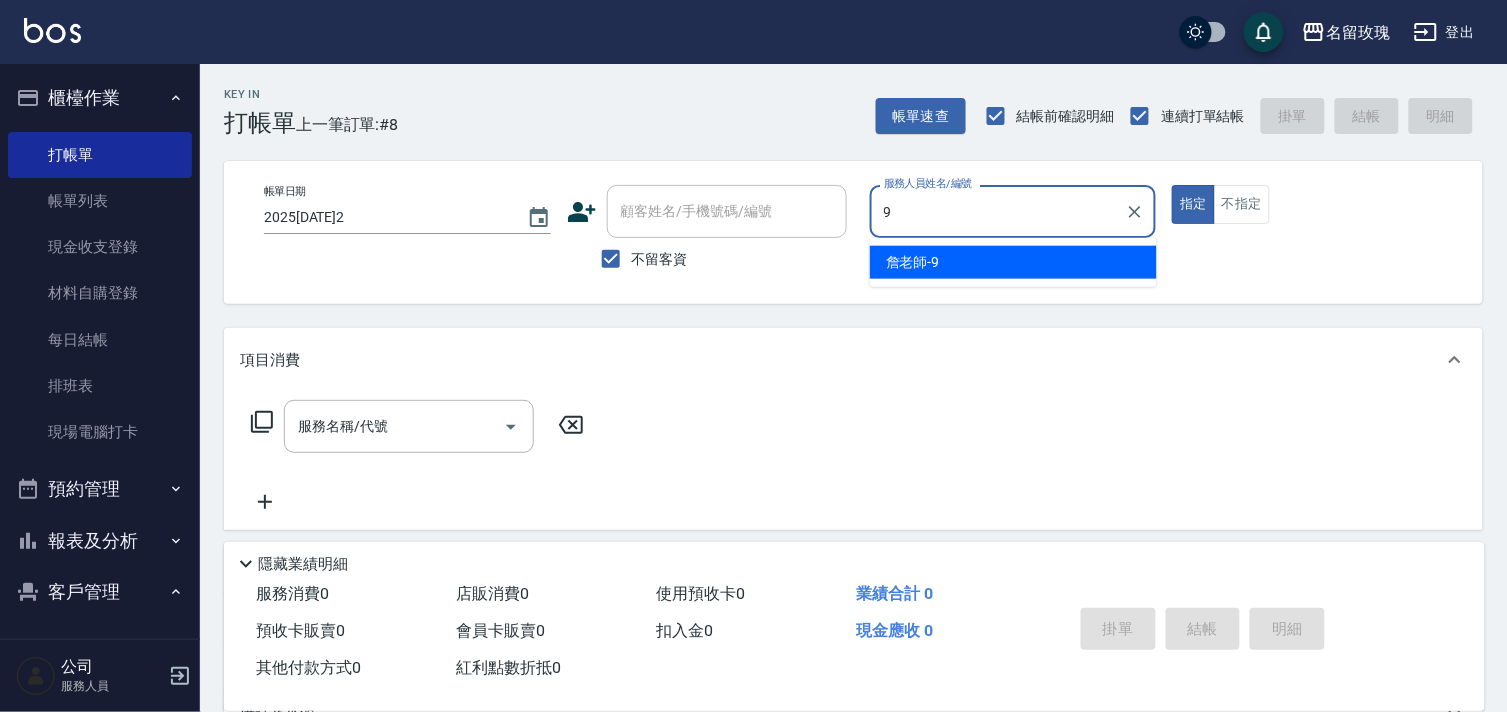 click on "詹老師 -9" at bounding box center (1013, 262) 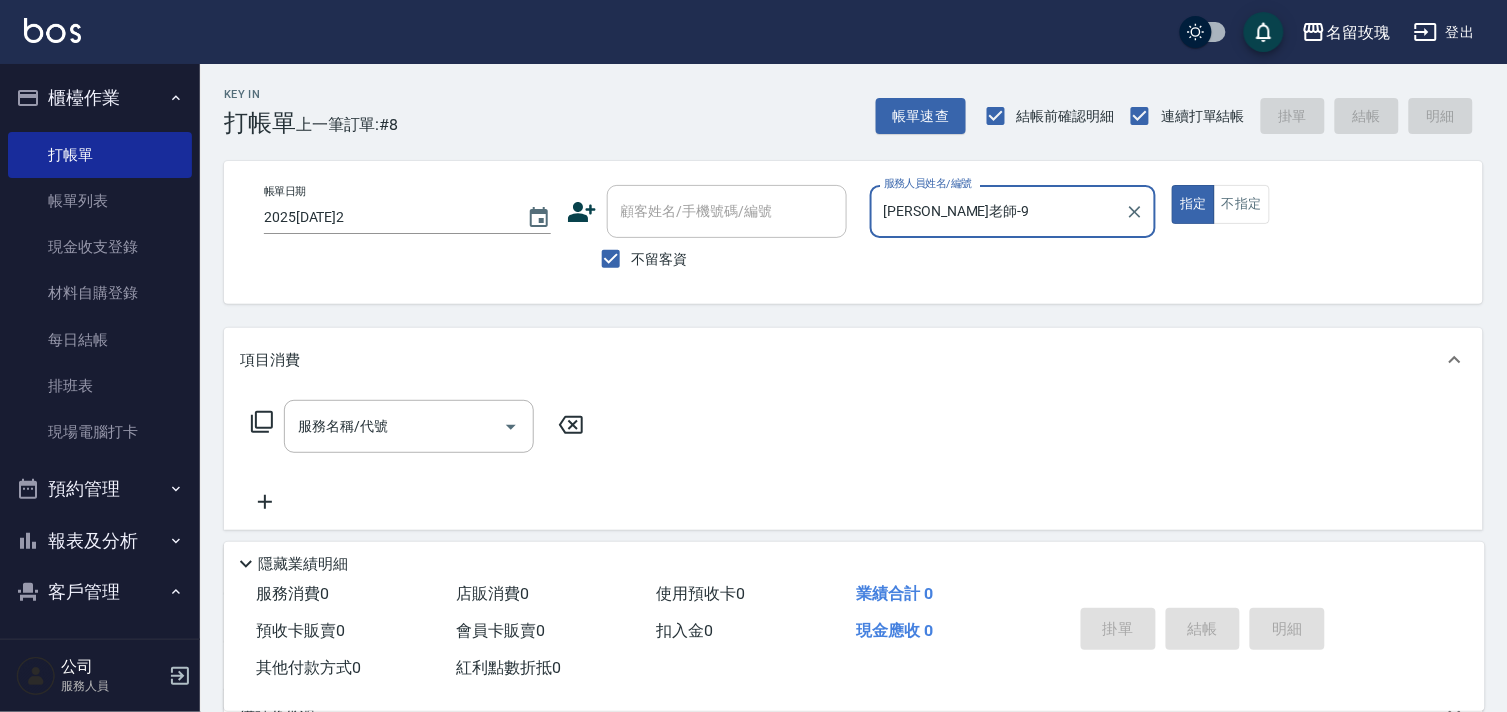 type on "[PERSON_NAME]老師-9" 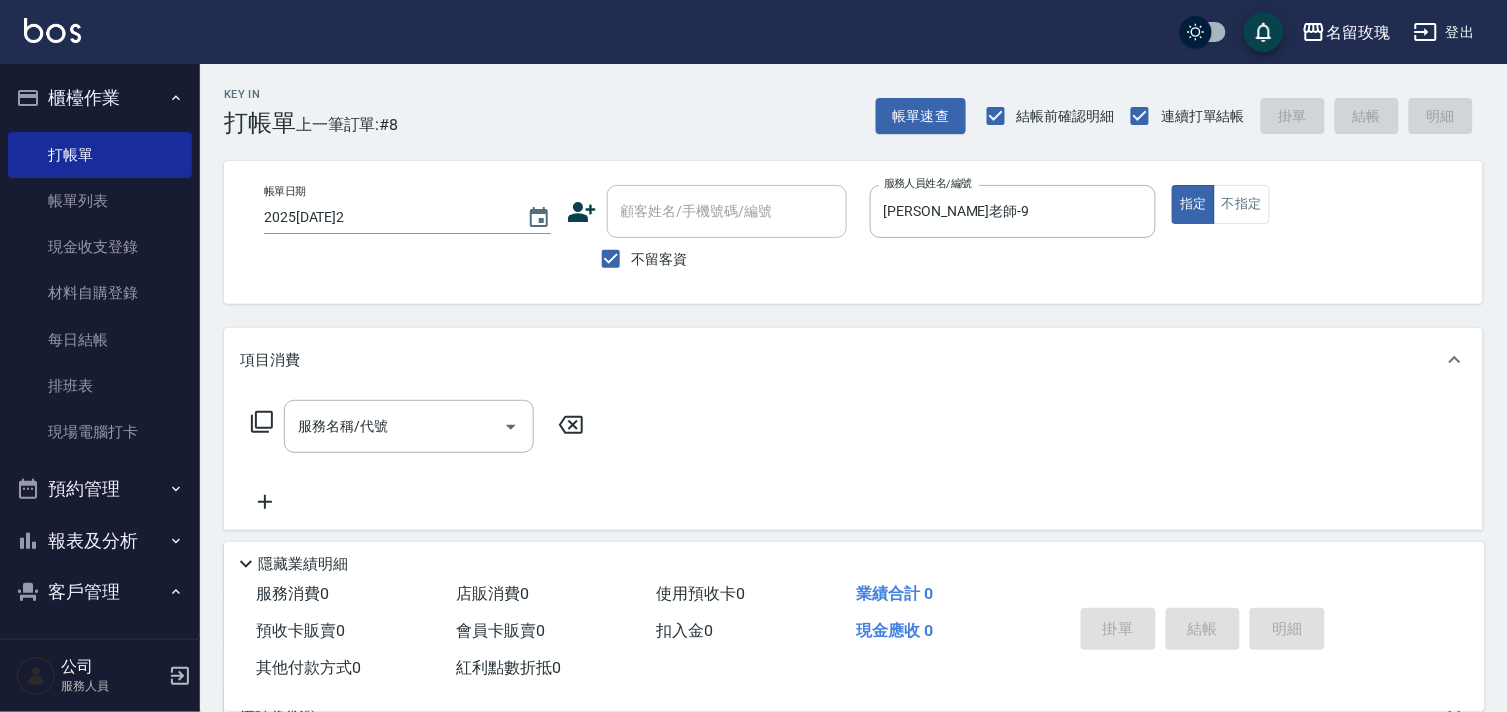 click 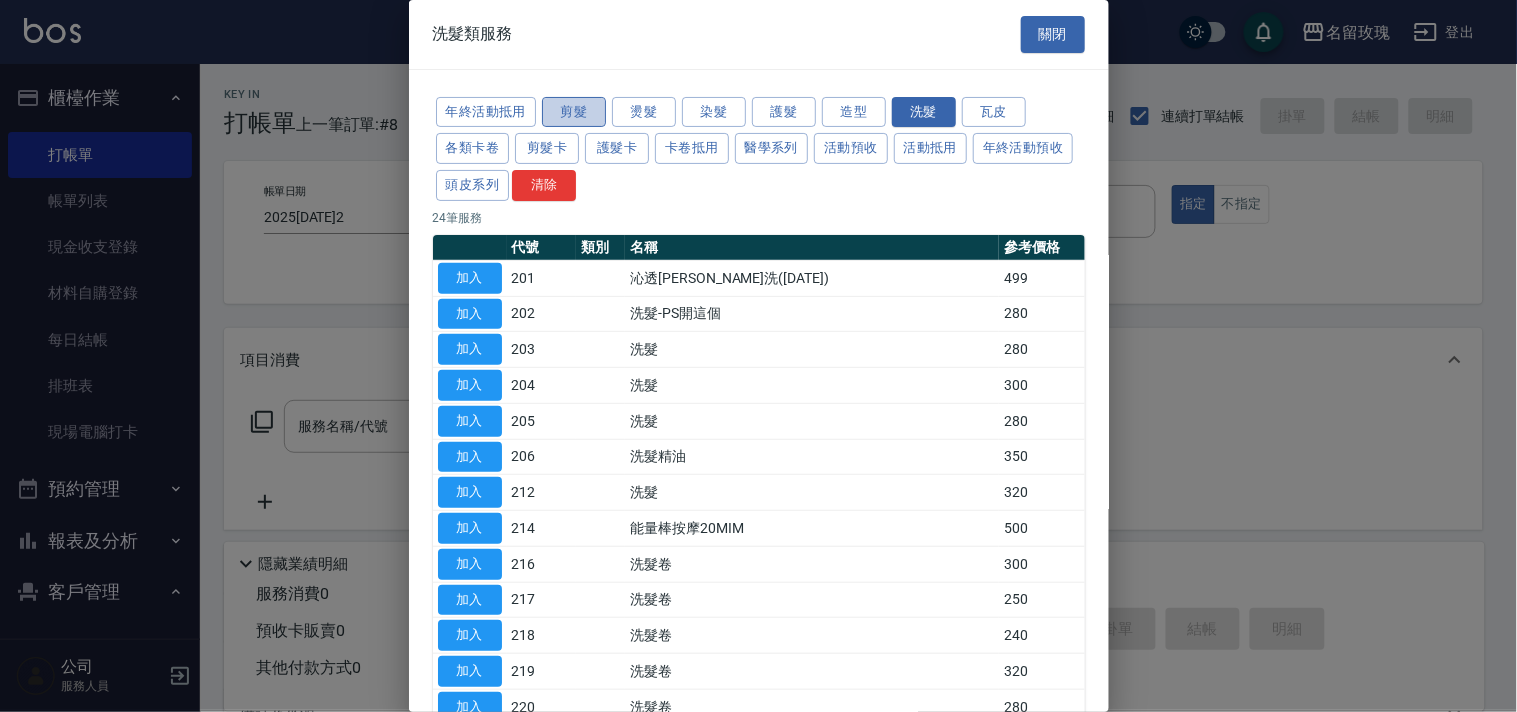 click on "剪髮" at bounding box center (574, 112) 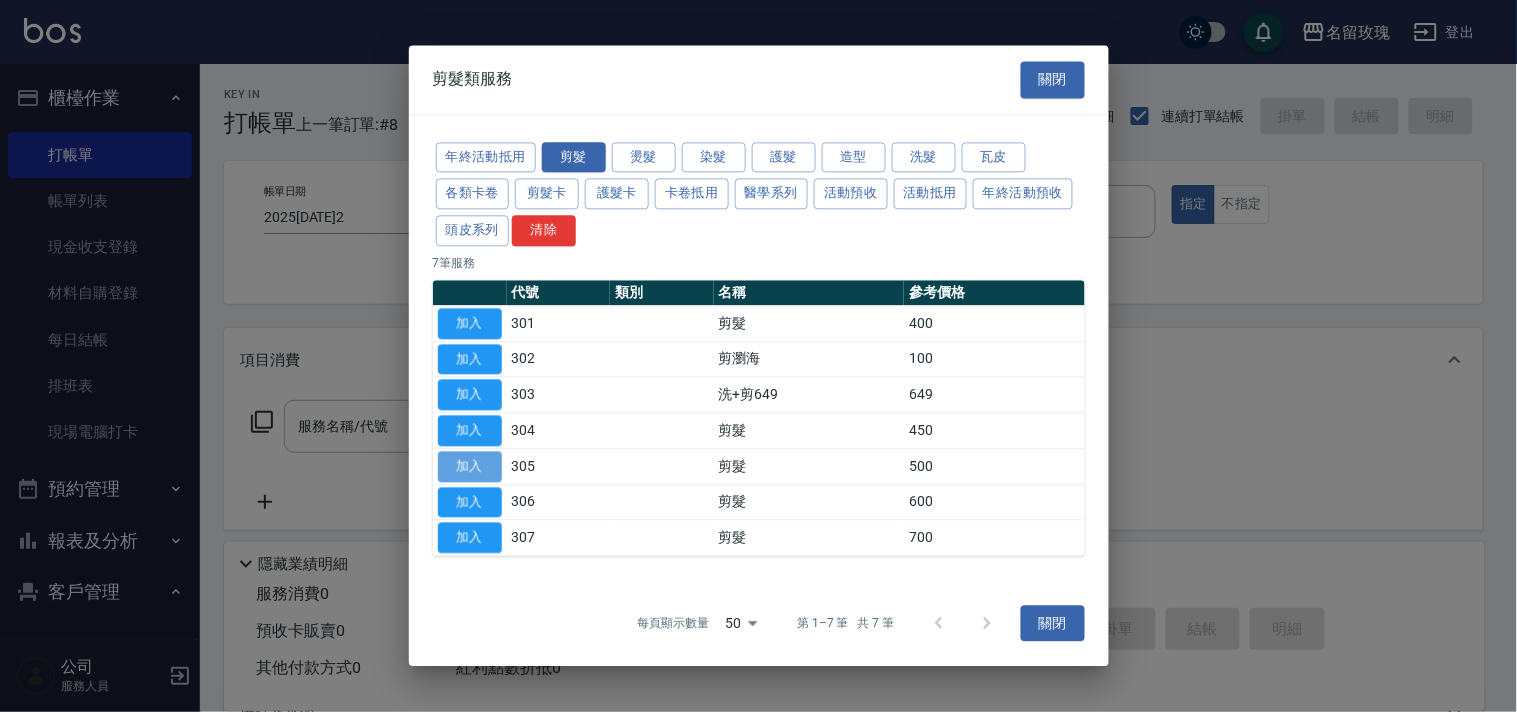 click on "加入" at bounding box center [470, 466] 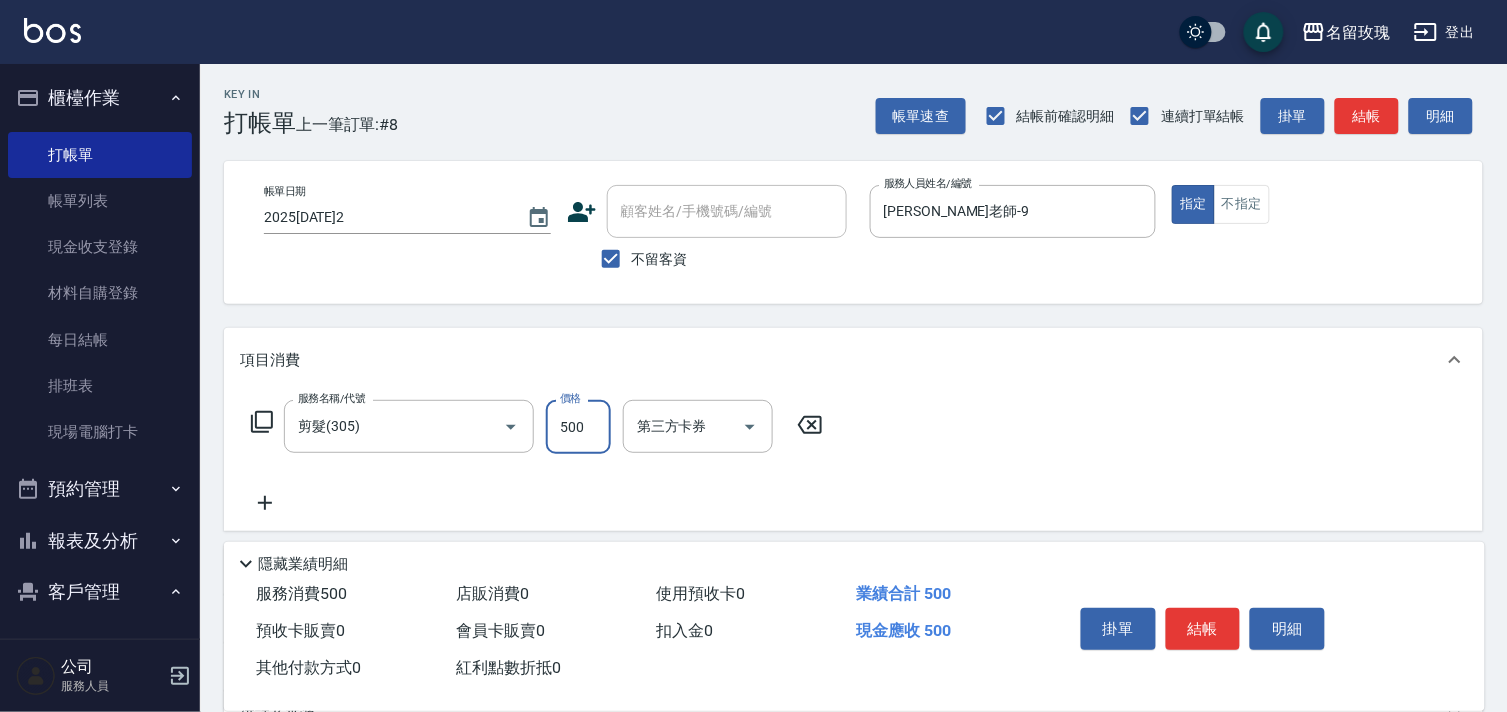 click on "500" at bounding box center [578, 427] 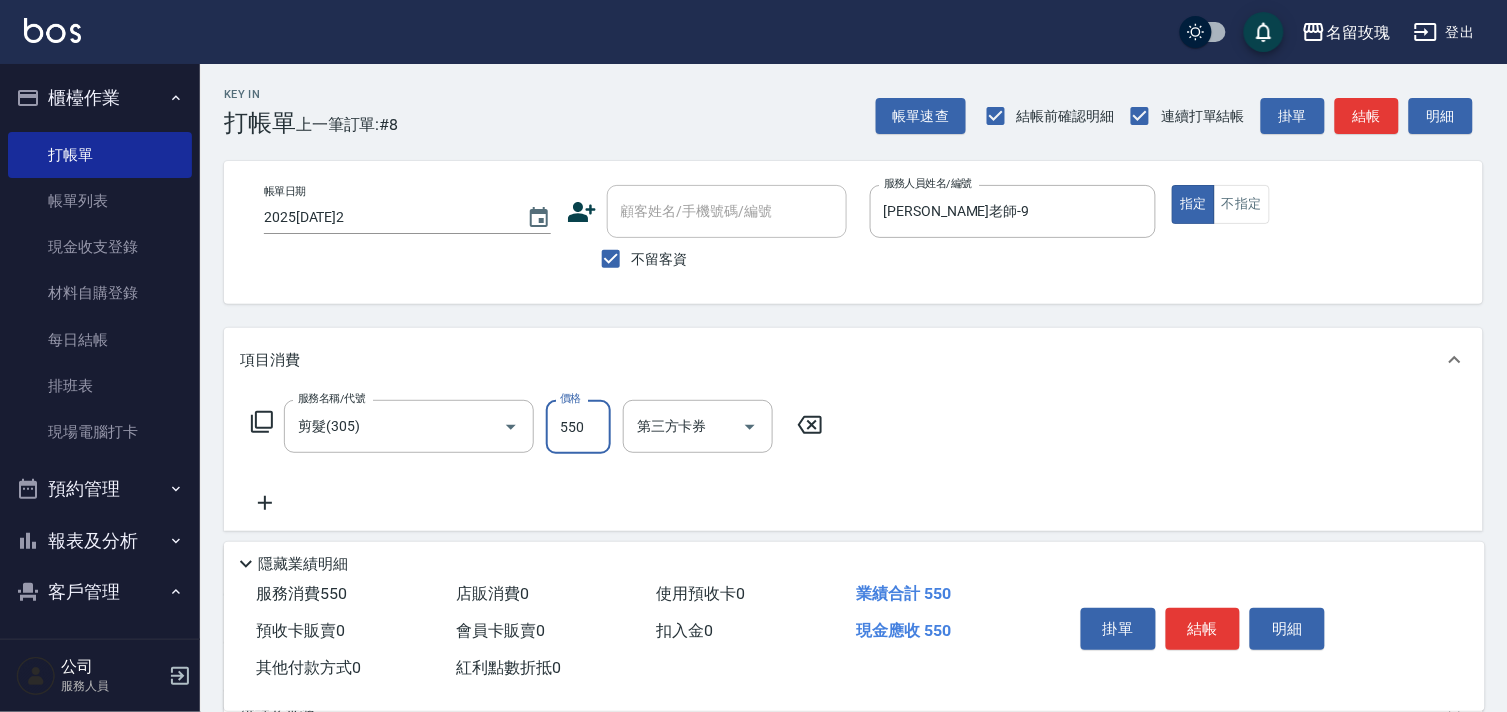 type on "550" 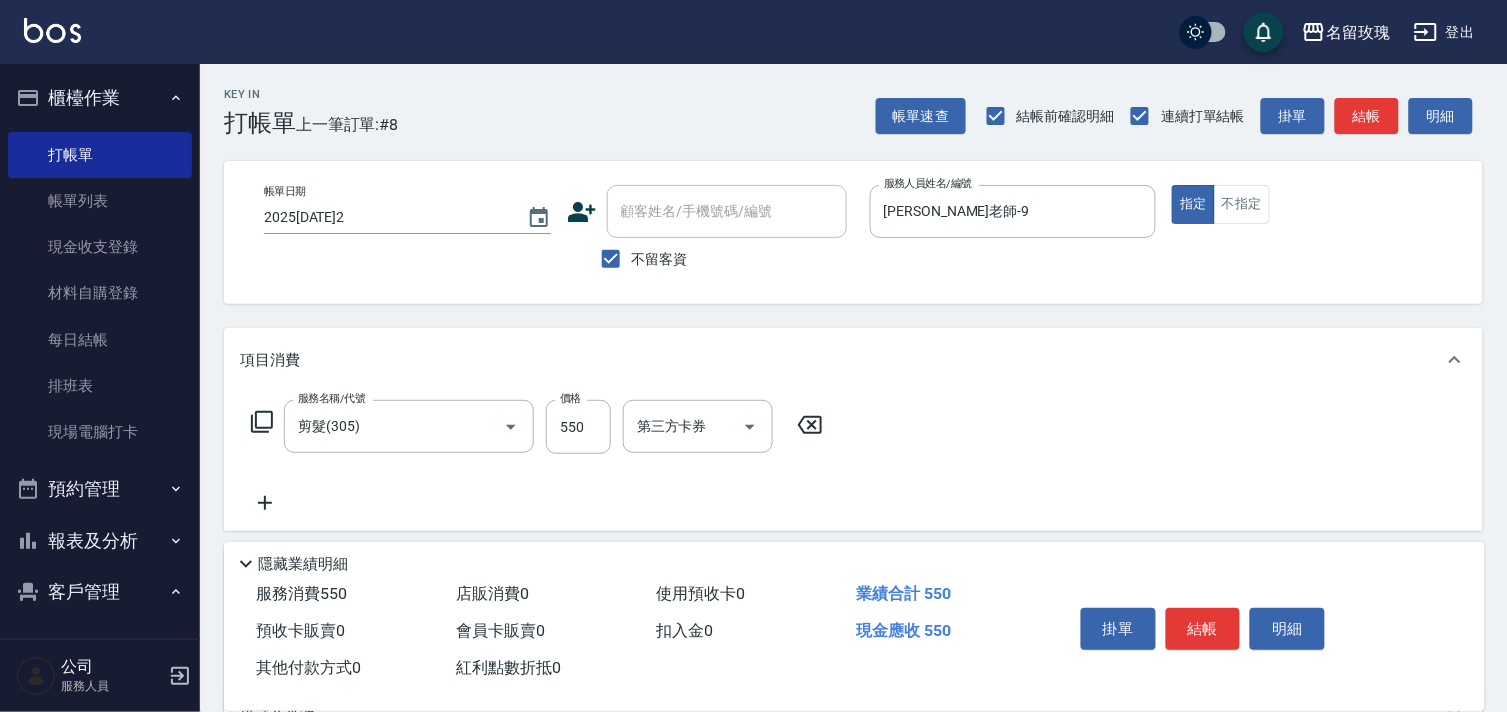 click 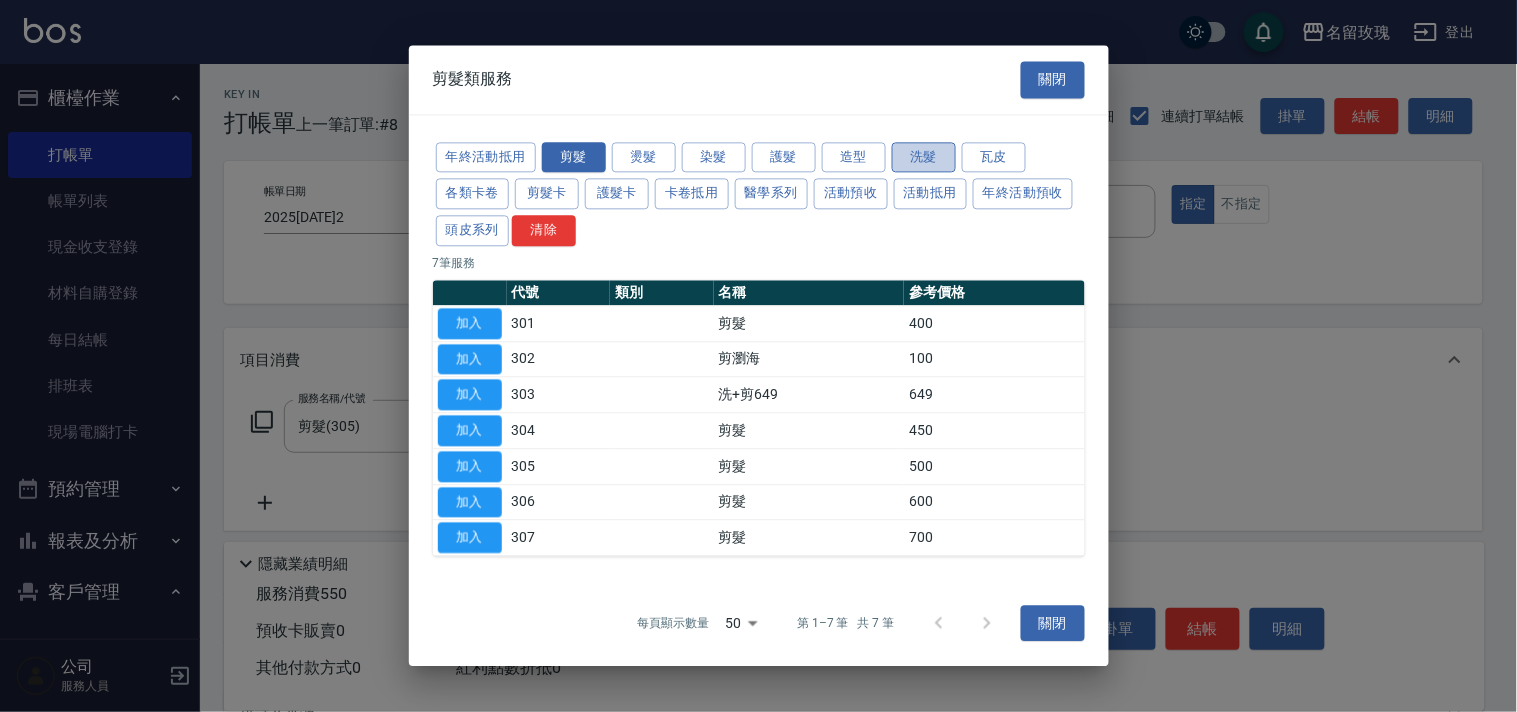 click on "洗髮" at bounding box center [924, 157] 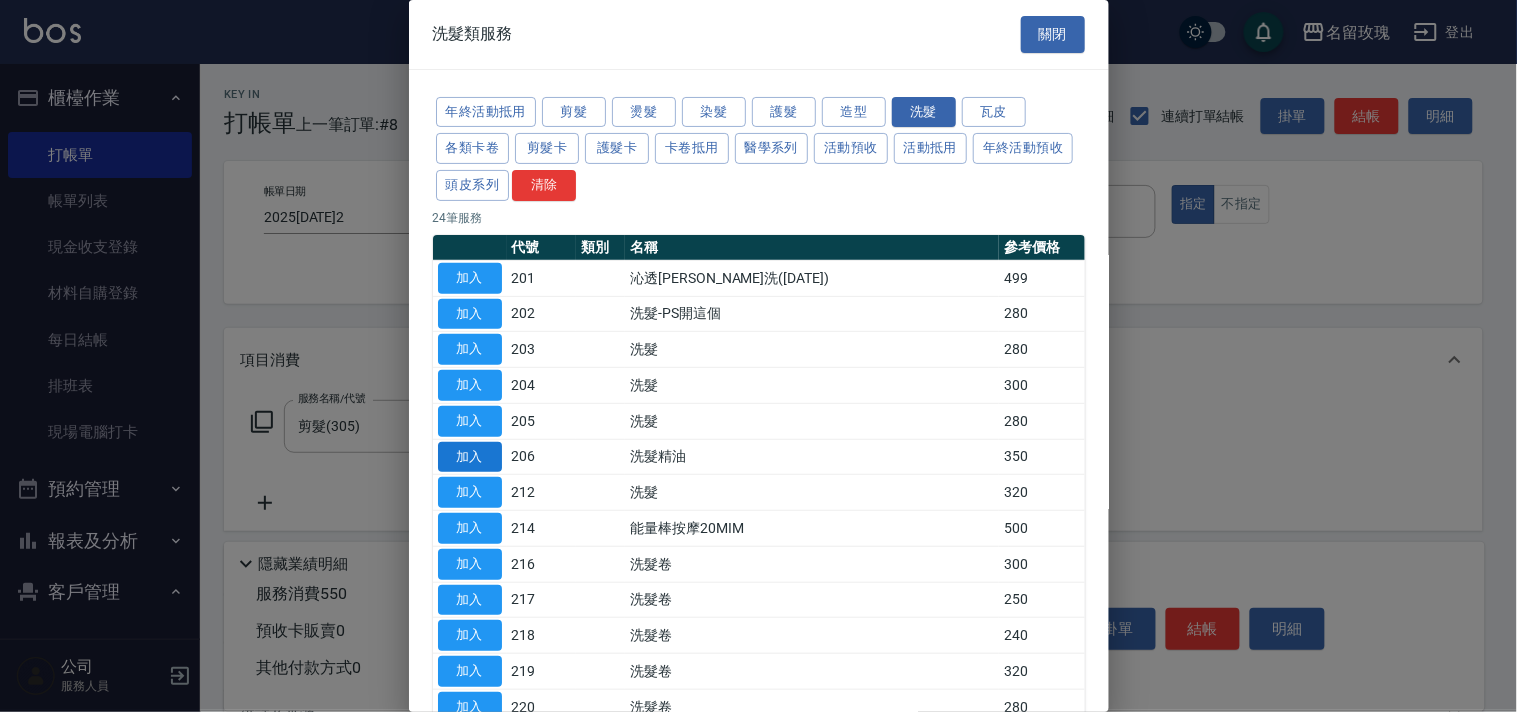 click on "加入" at bounding box center (470, 457) 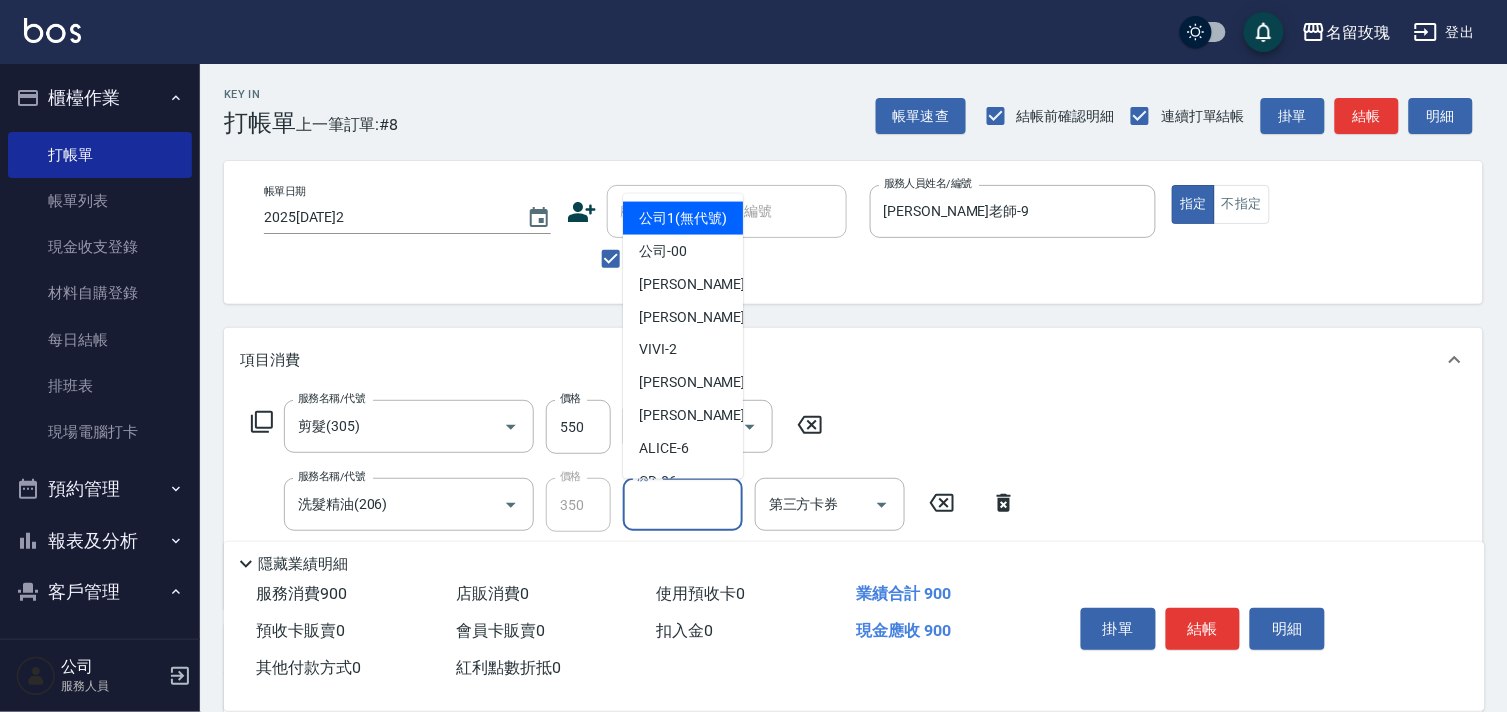 click on "洗-1" at bounding box center (683, 504) 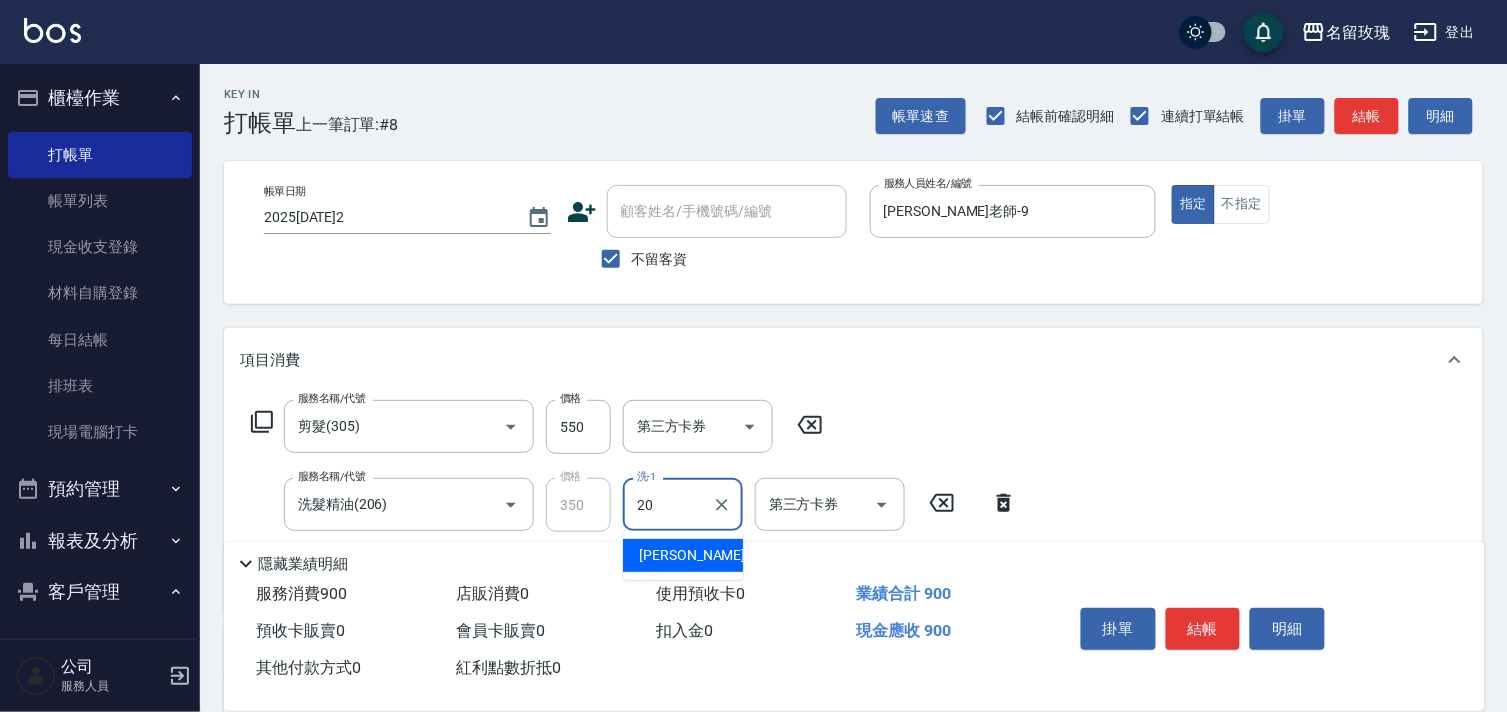 click on "紫芊 -20" at bounding box center [683, 555] 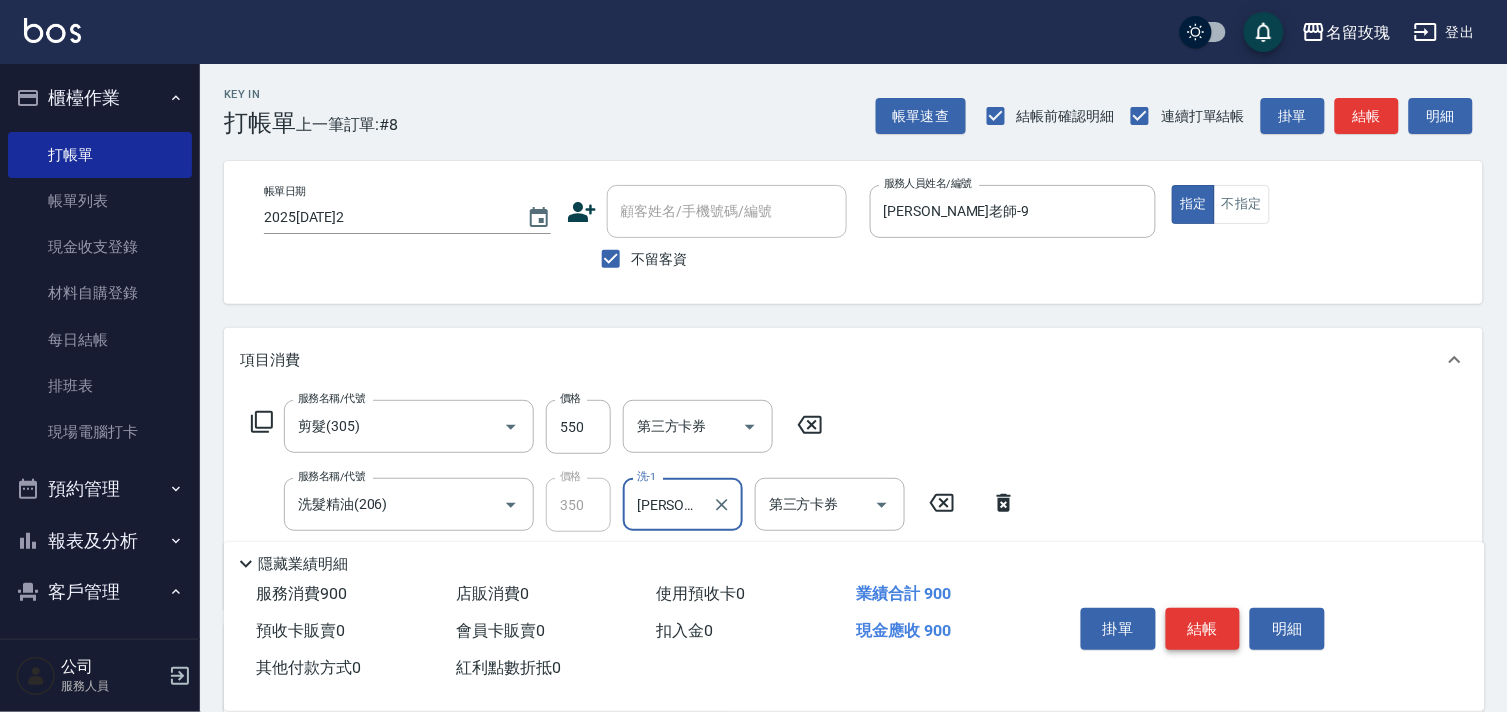 type on "紫芊-20" 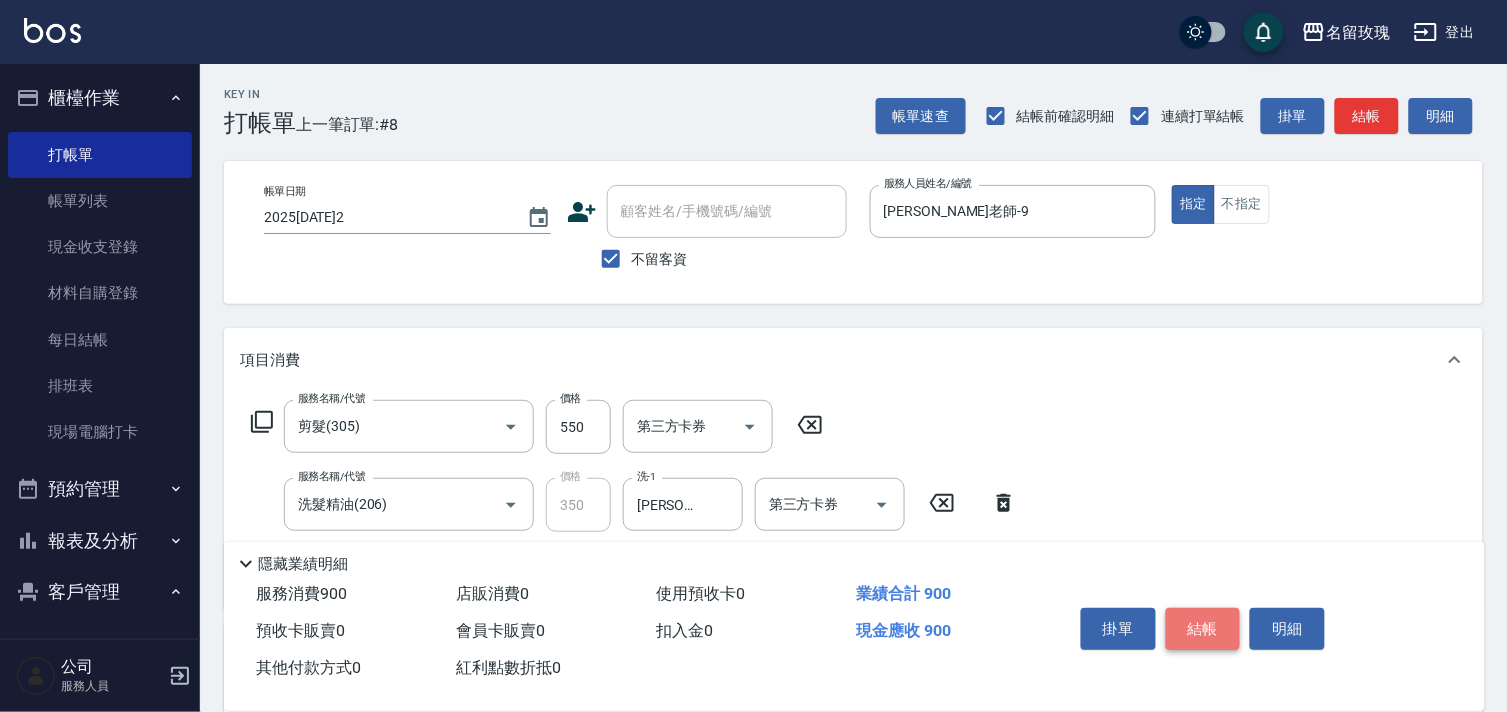 click on "結帳" at bounding box center [1203, 629] 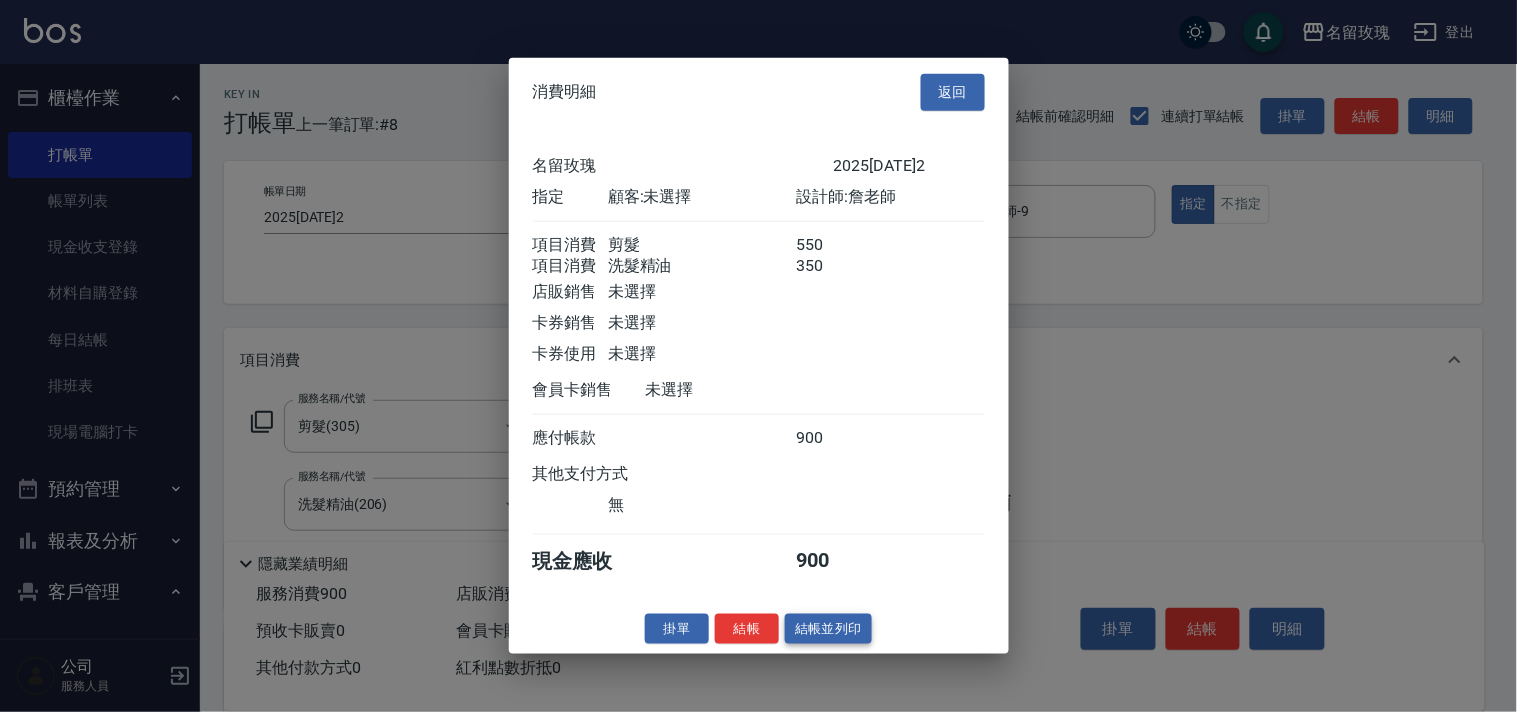 click on "結帳並列印" at bounding box center [828, 628] 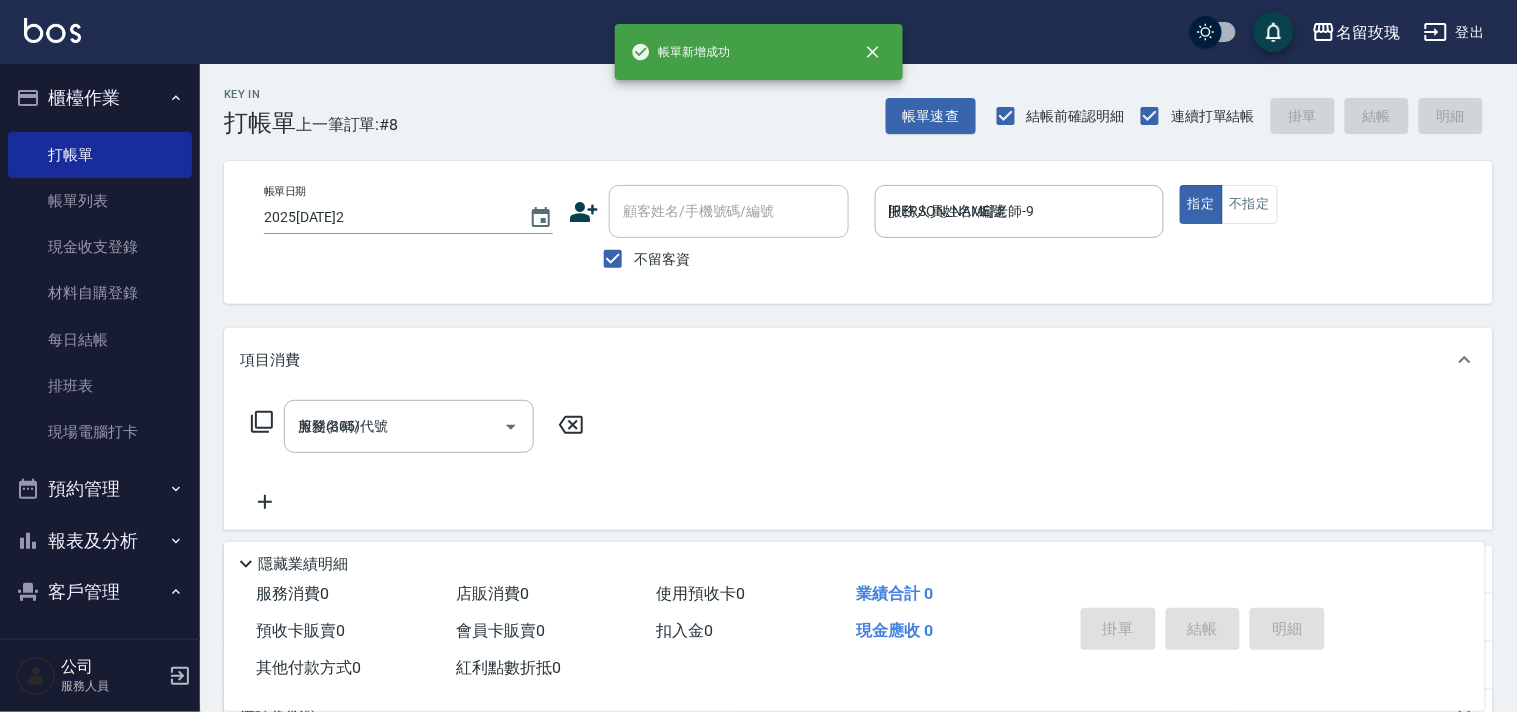 type 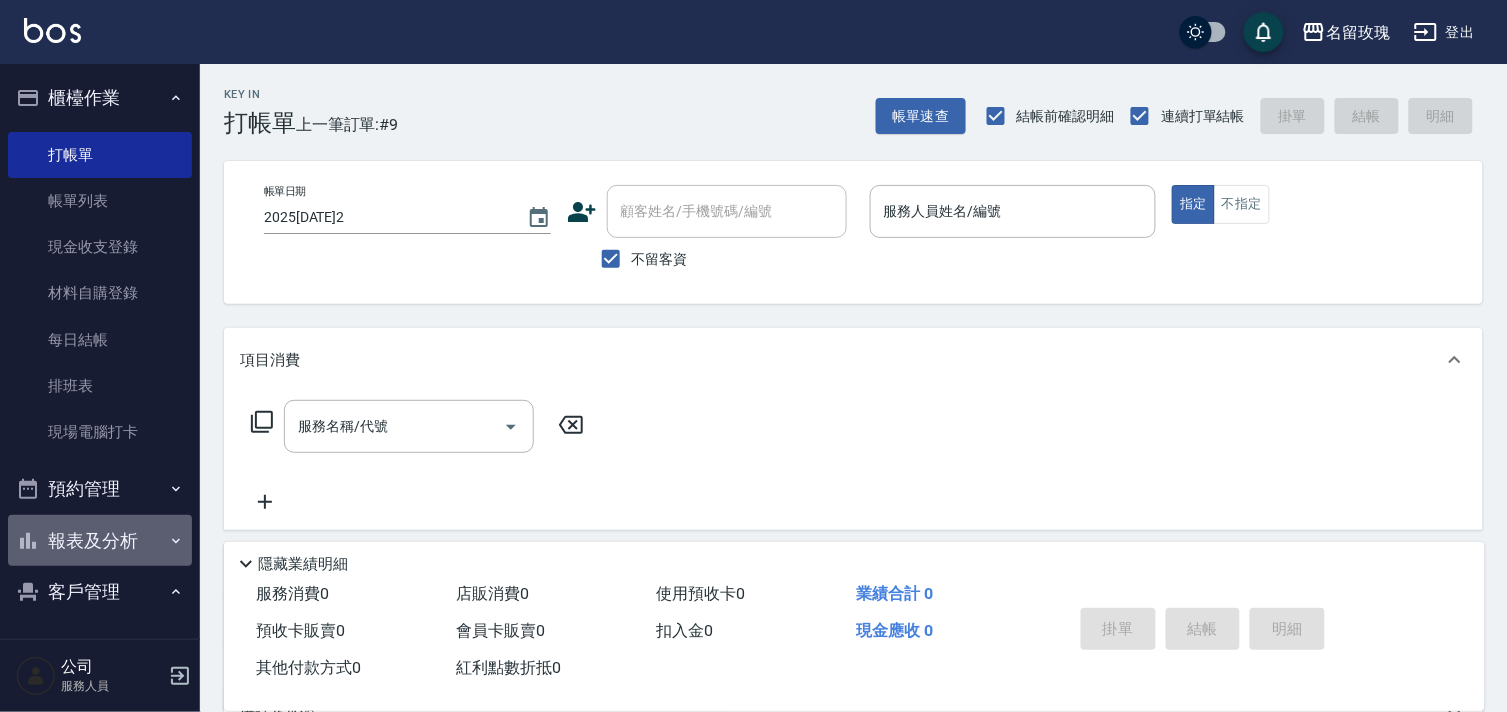 click on "報表及分析" at bounding box center (100, 541) 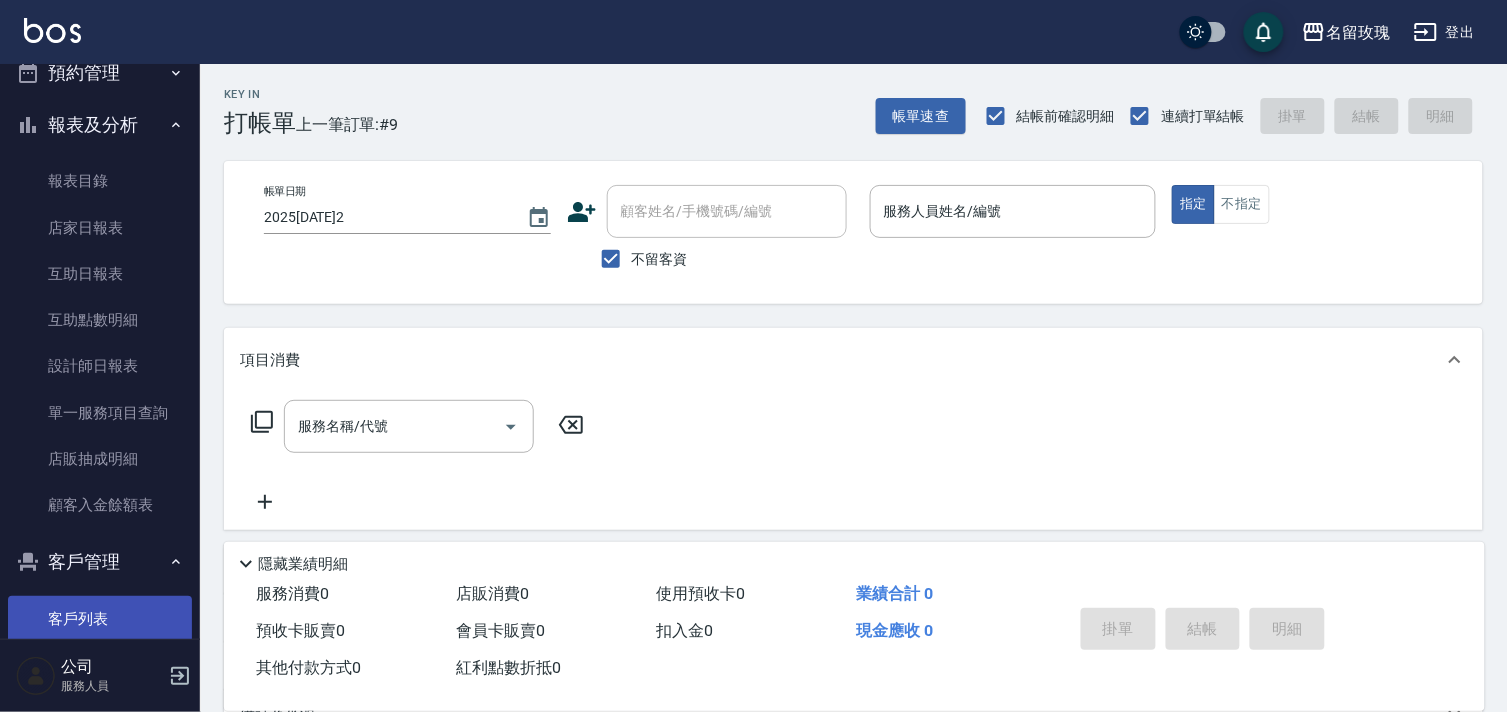 scroll, scrollTop: 483, scrollLeft: 0, axis: vertical 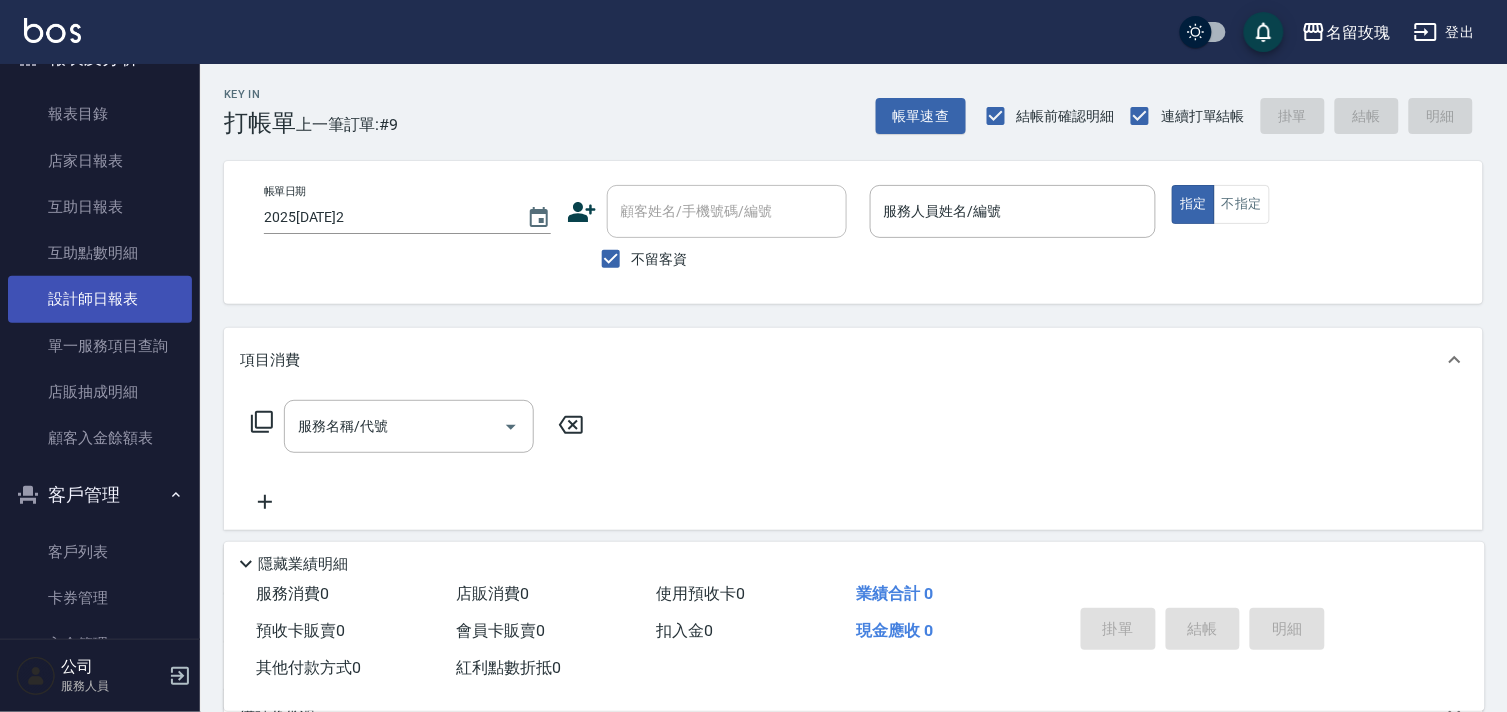 click on "設計師日報表" at bounding box center (100, 299) 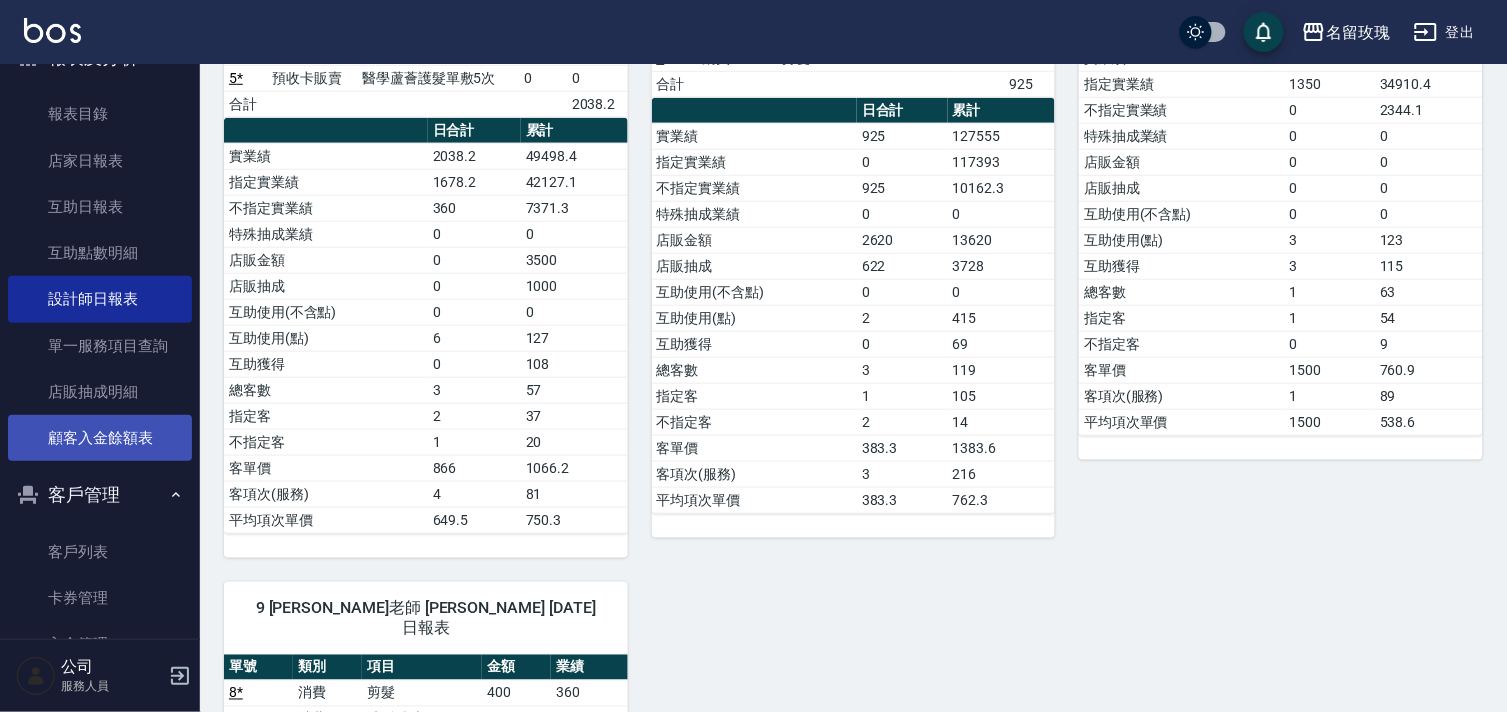 scroll, scrollTop: 0, scrollLeft: 0, axis: both 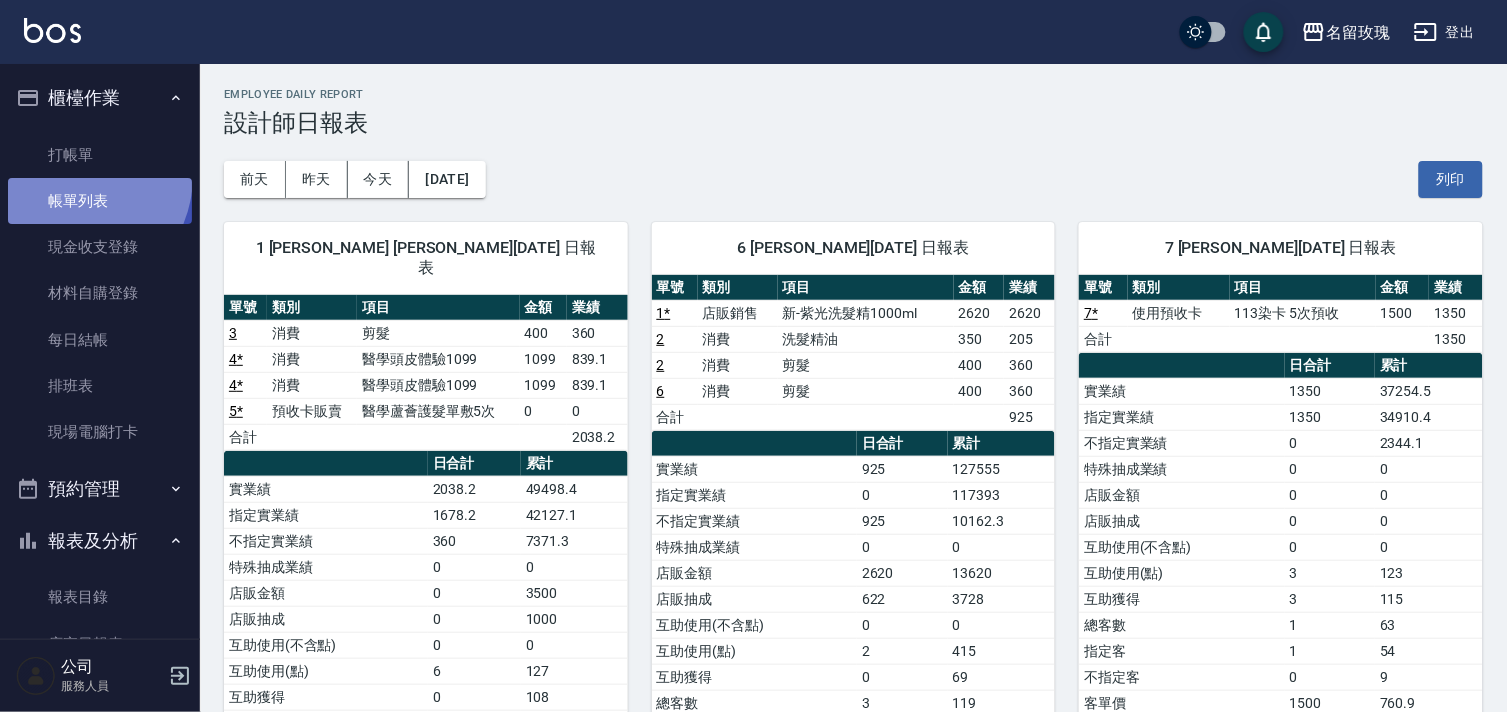 click on "帳單列表" at bounding box center [100, 201] 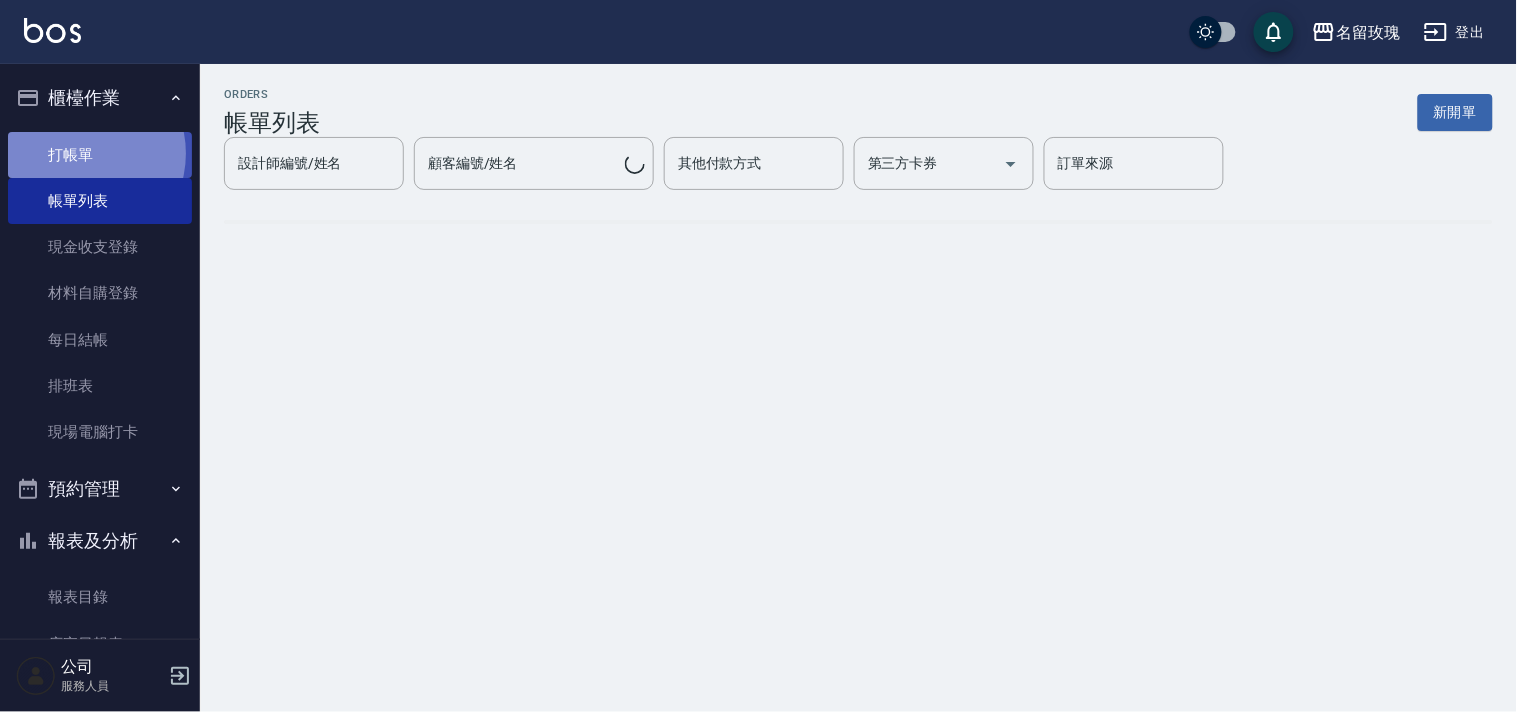click on "打帳單" at bounding box center (100, 155) 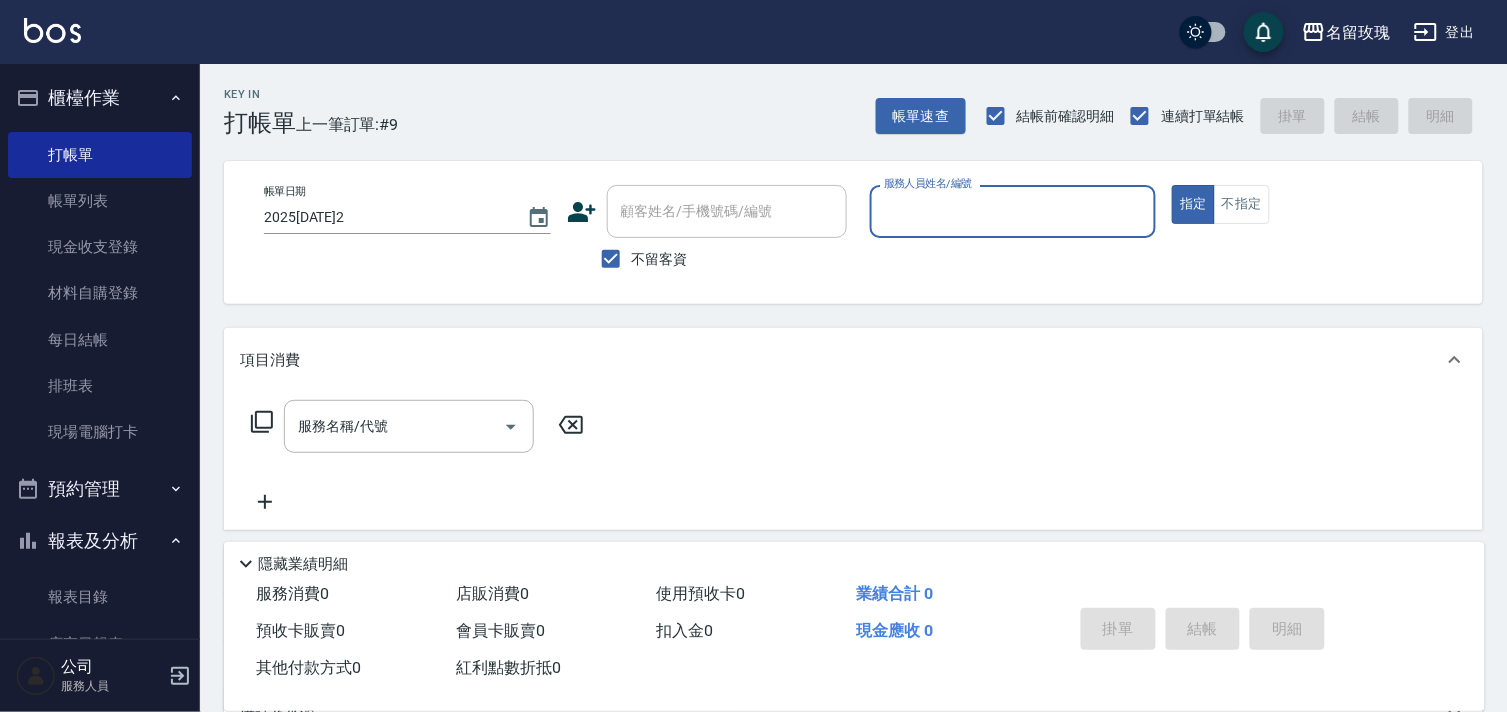 click on "Key In 打帳單 上一筆訂單:#9 帳單速查 結帳前確認明細 連續打單結帳 掛單 結帳 明細" at bounding box center [841, 100] 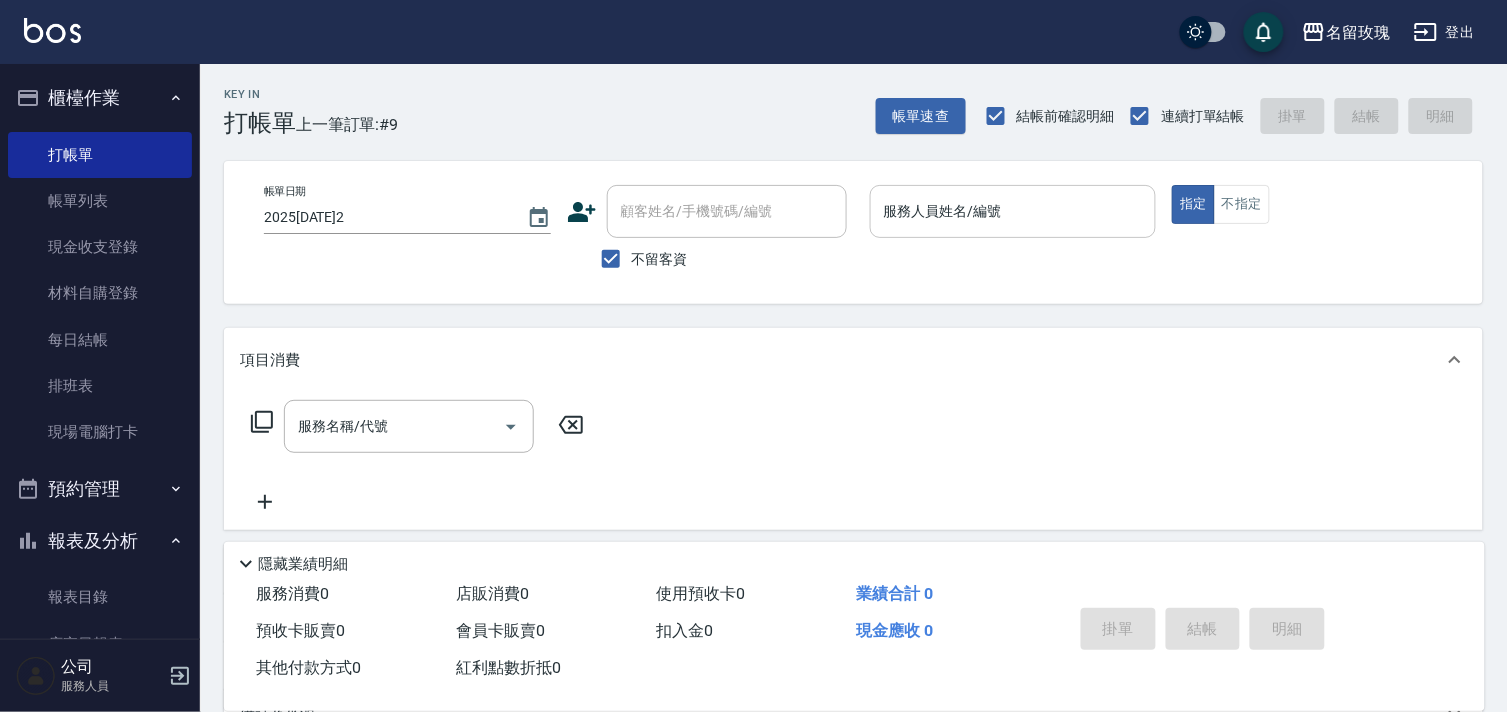 click on "服務人員姓名/編號" at bounding box center (1013, 211) 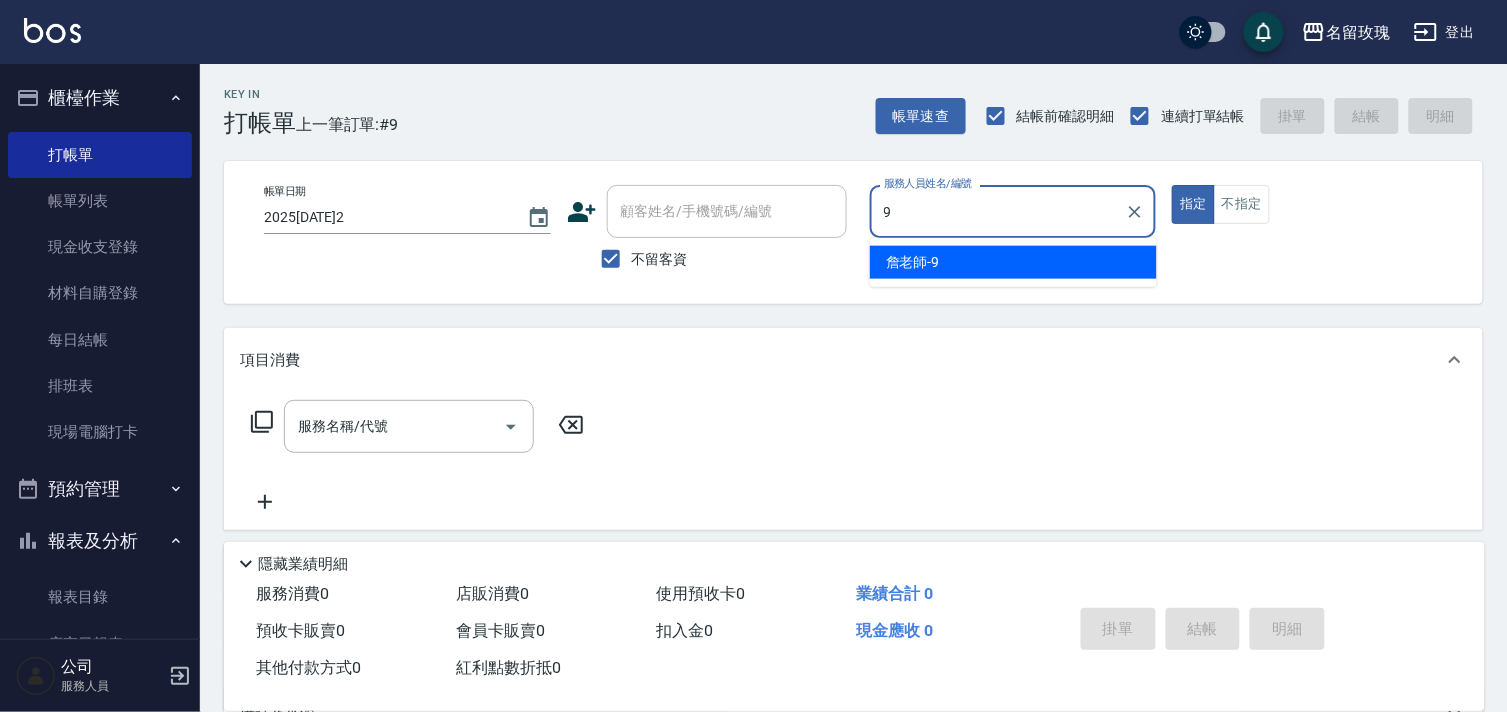 click on "詹老師 -9" at bounding box center [1013, 262] 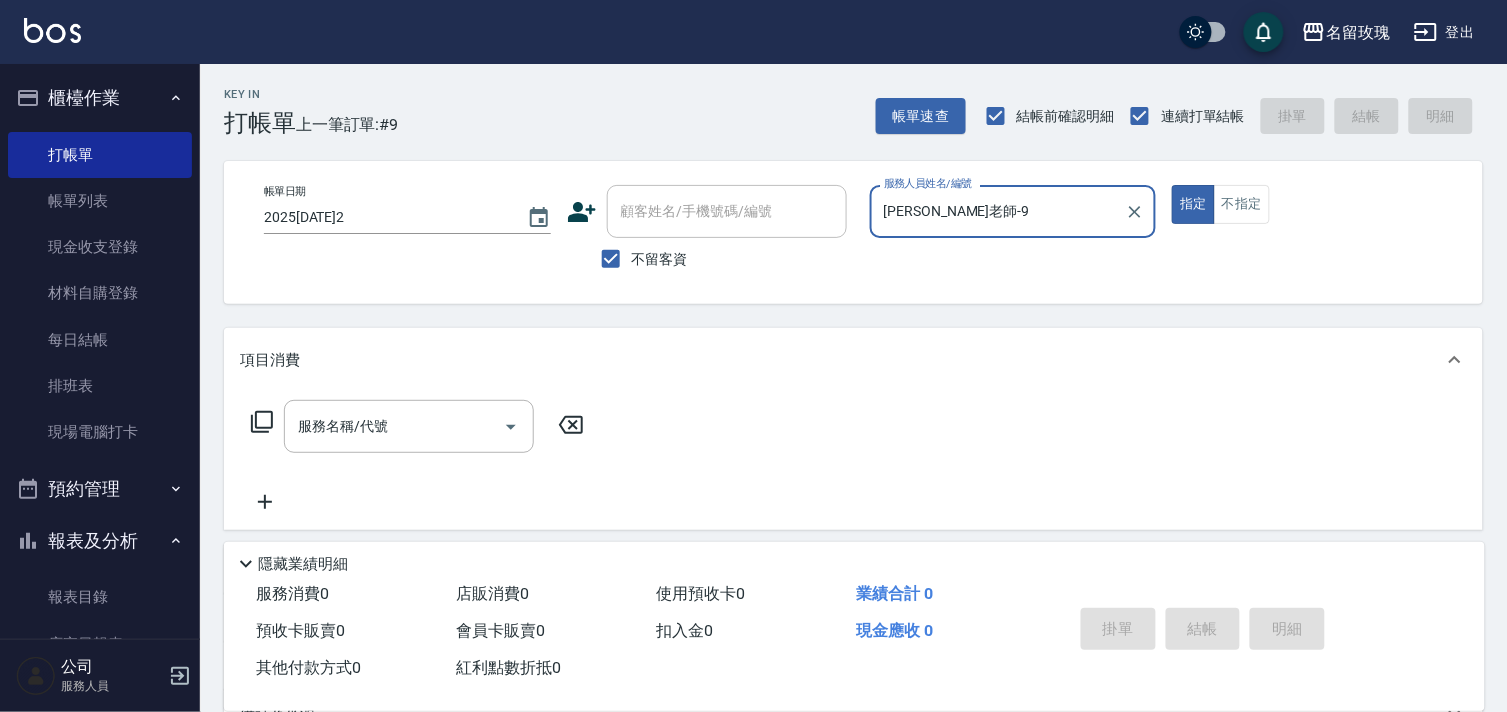 type on "詹老師-9" 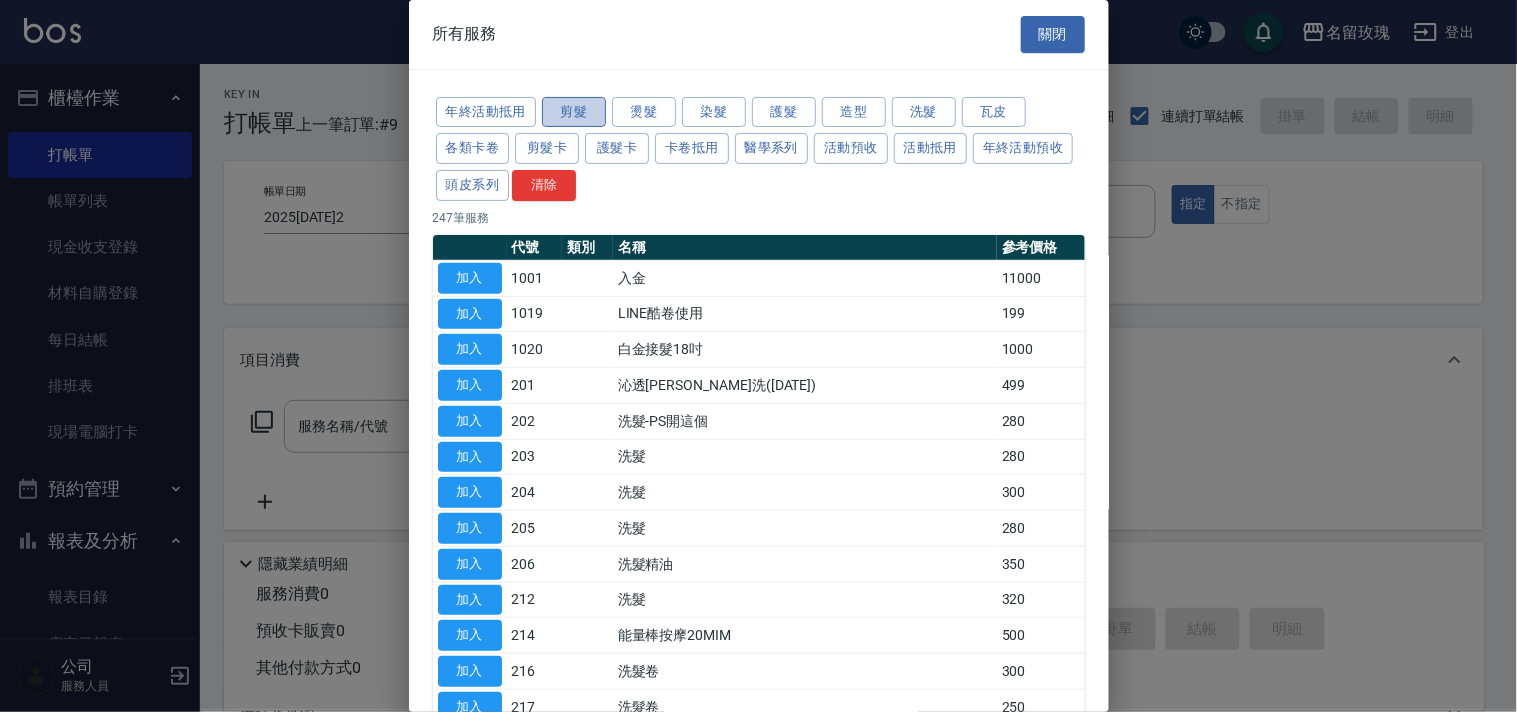 click on "剪髮" at bounding box center (574, 112) 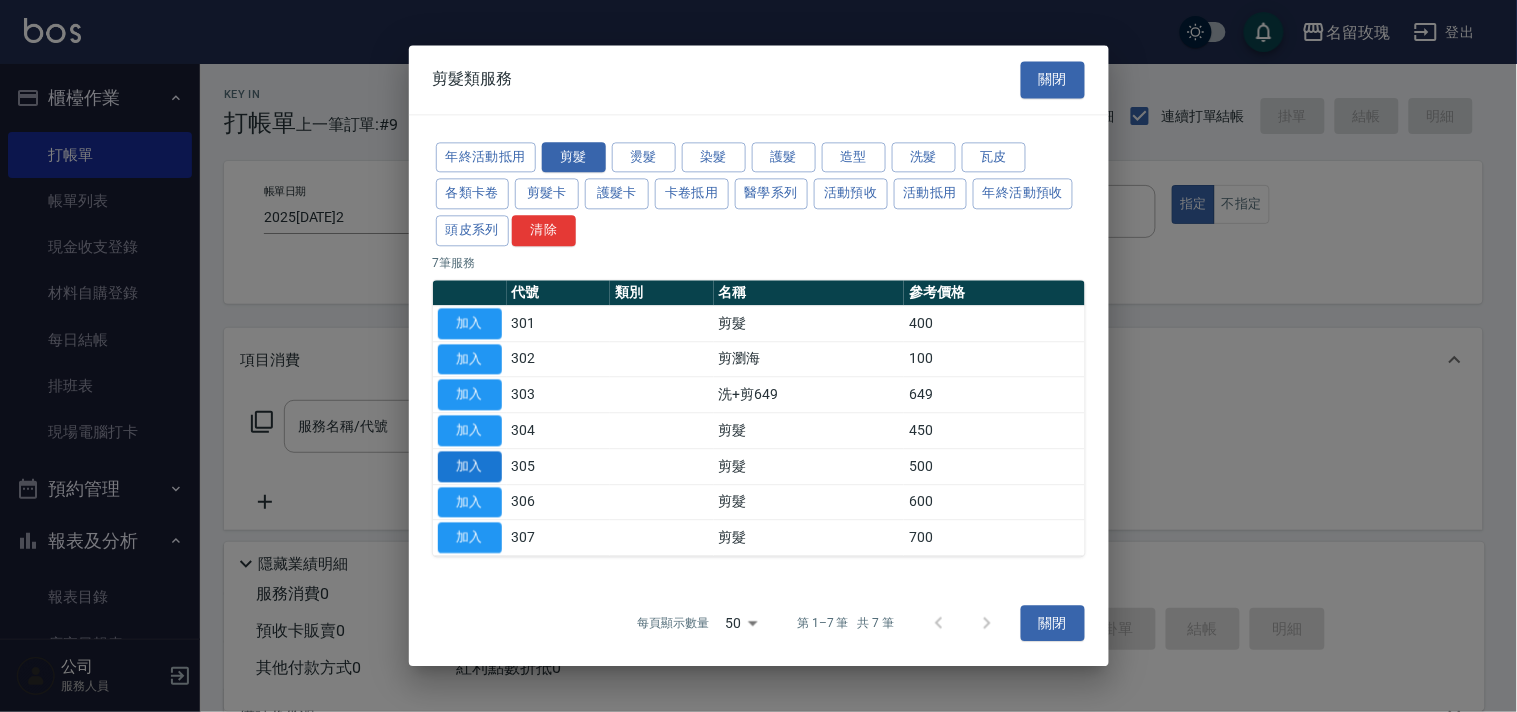 click on "加入" at bounding box center [470, 466] 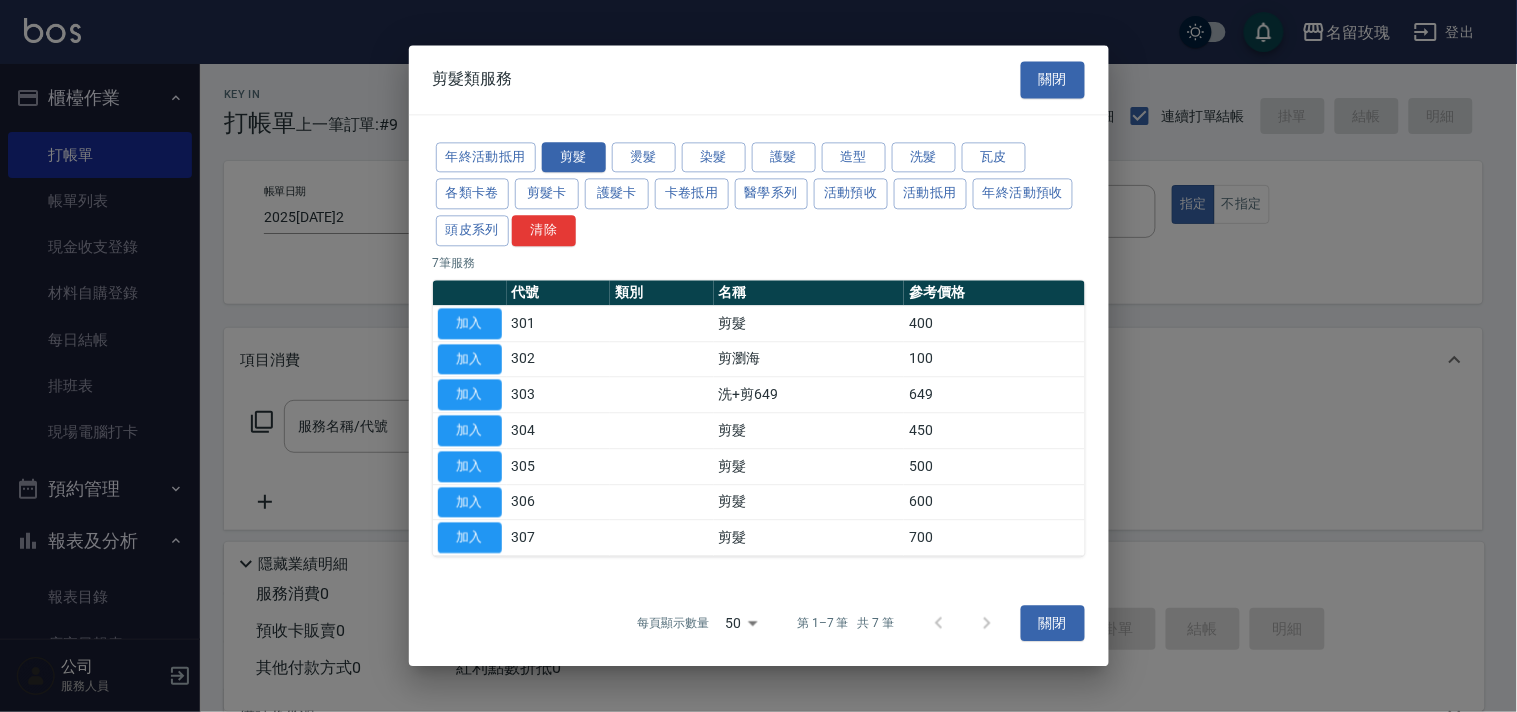 type on "剪髮(305)" 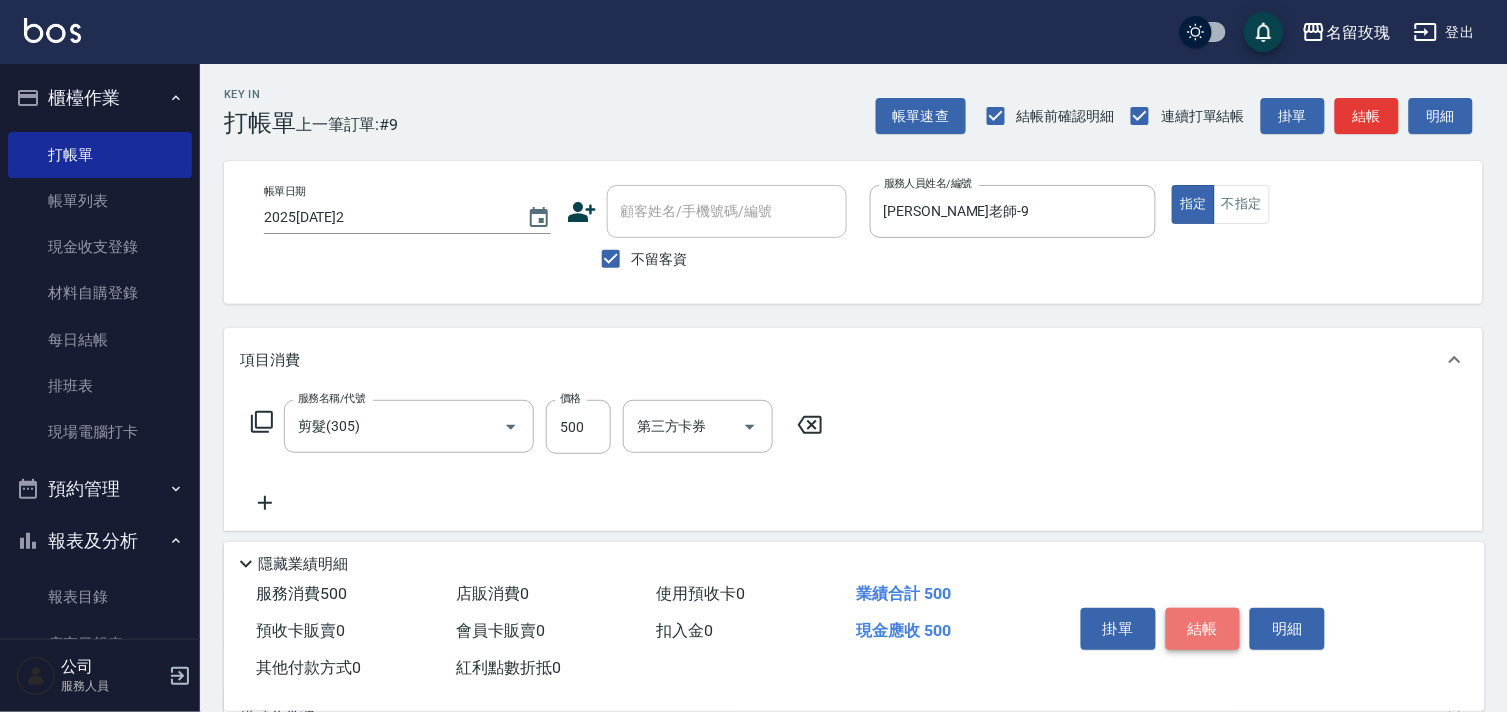 click on "結帳" at bounding box center [1203, 629] 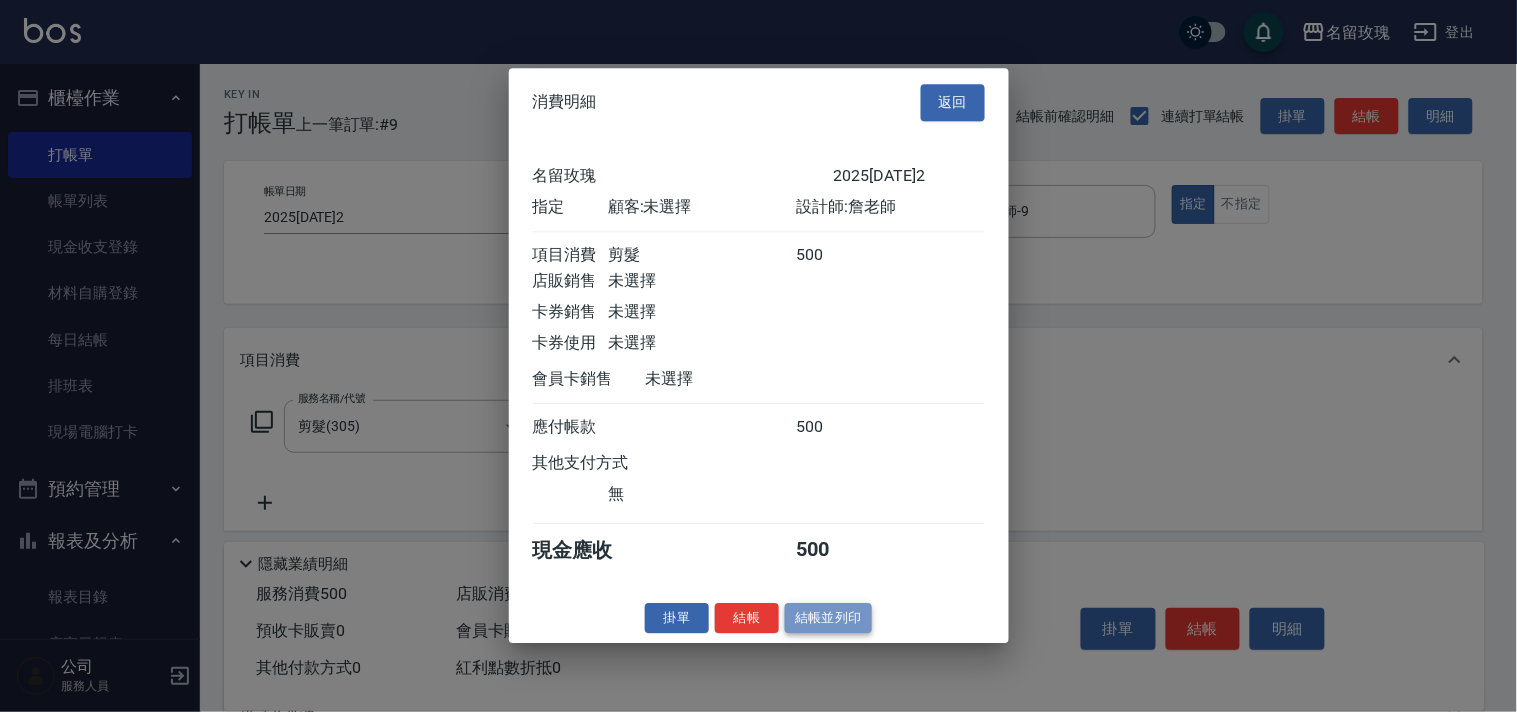 click on "結帳並列印" at bounding box center [828, 618] 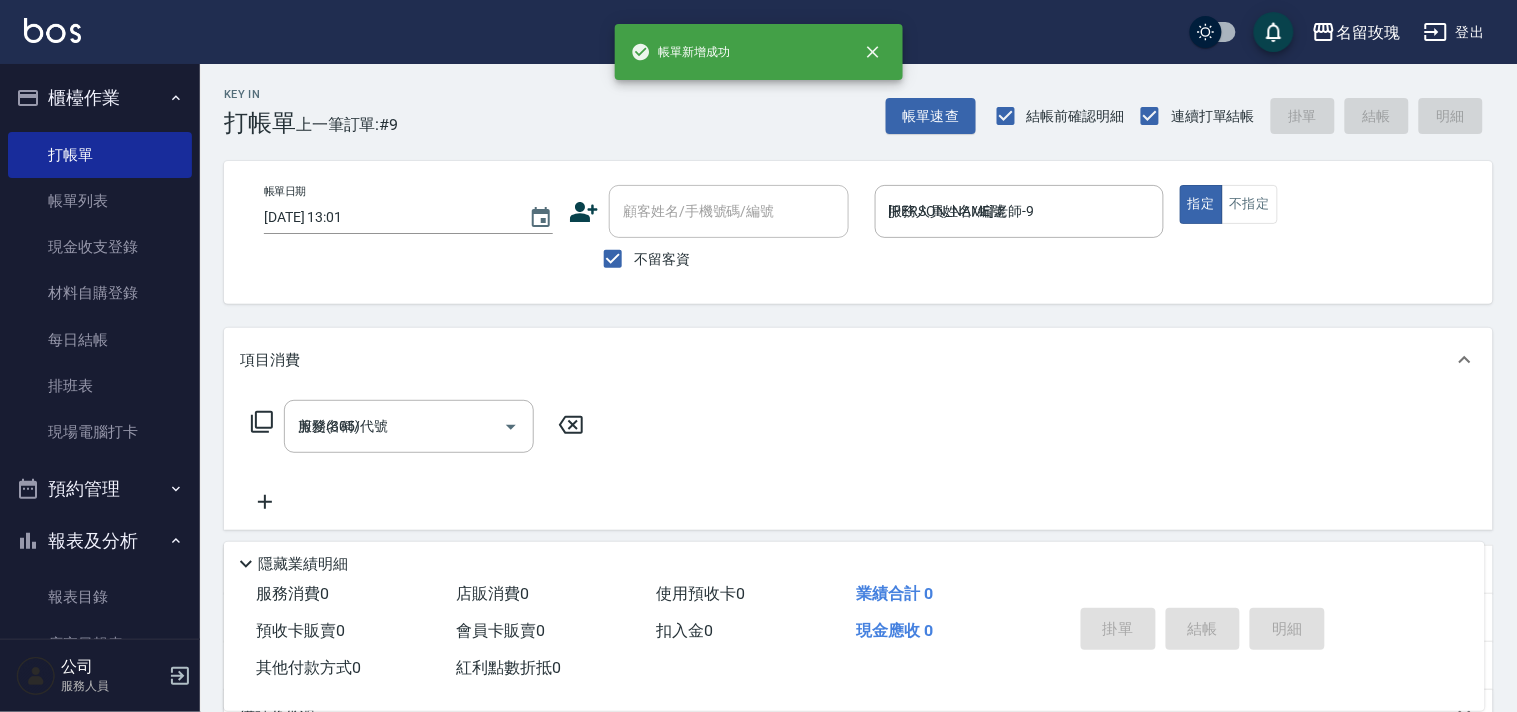 type on "2025/07/13 13:01" 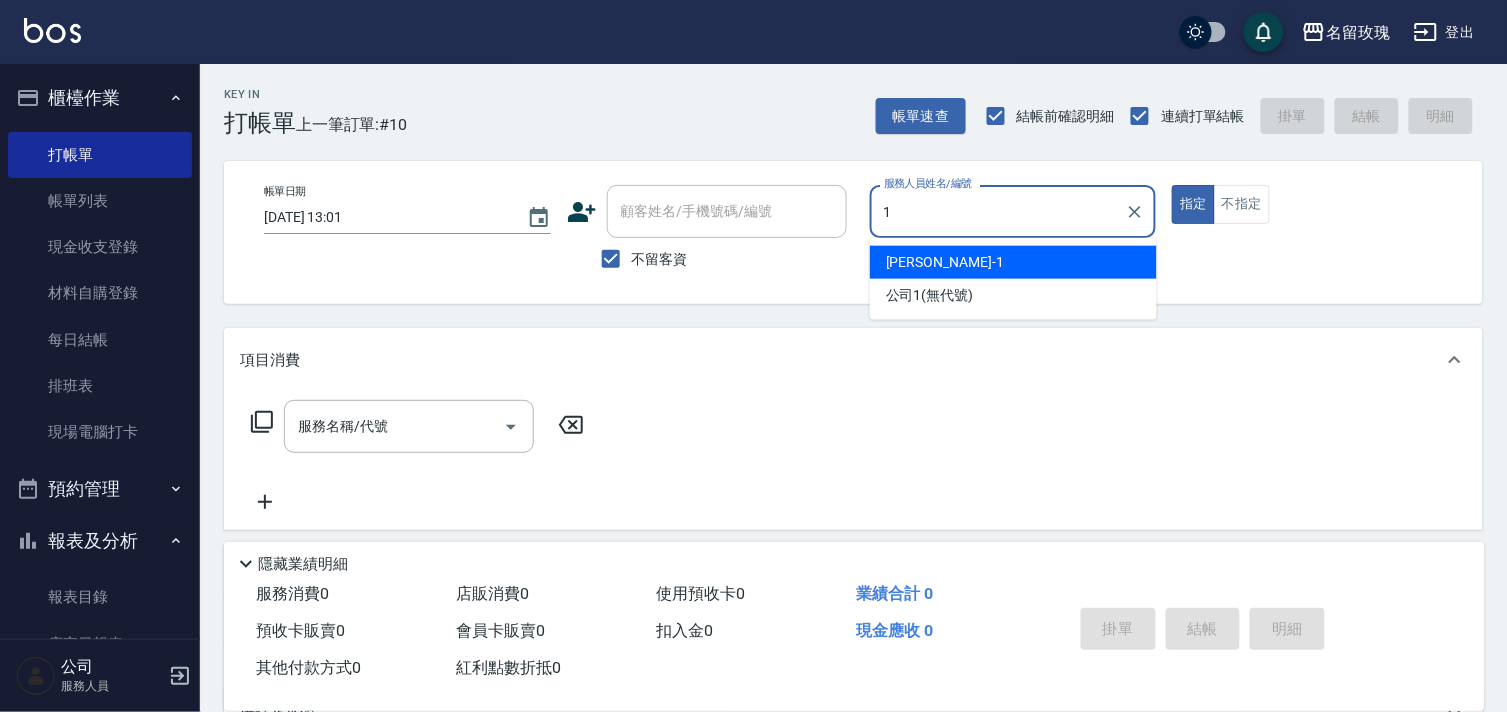 type on "JOYCE-1" 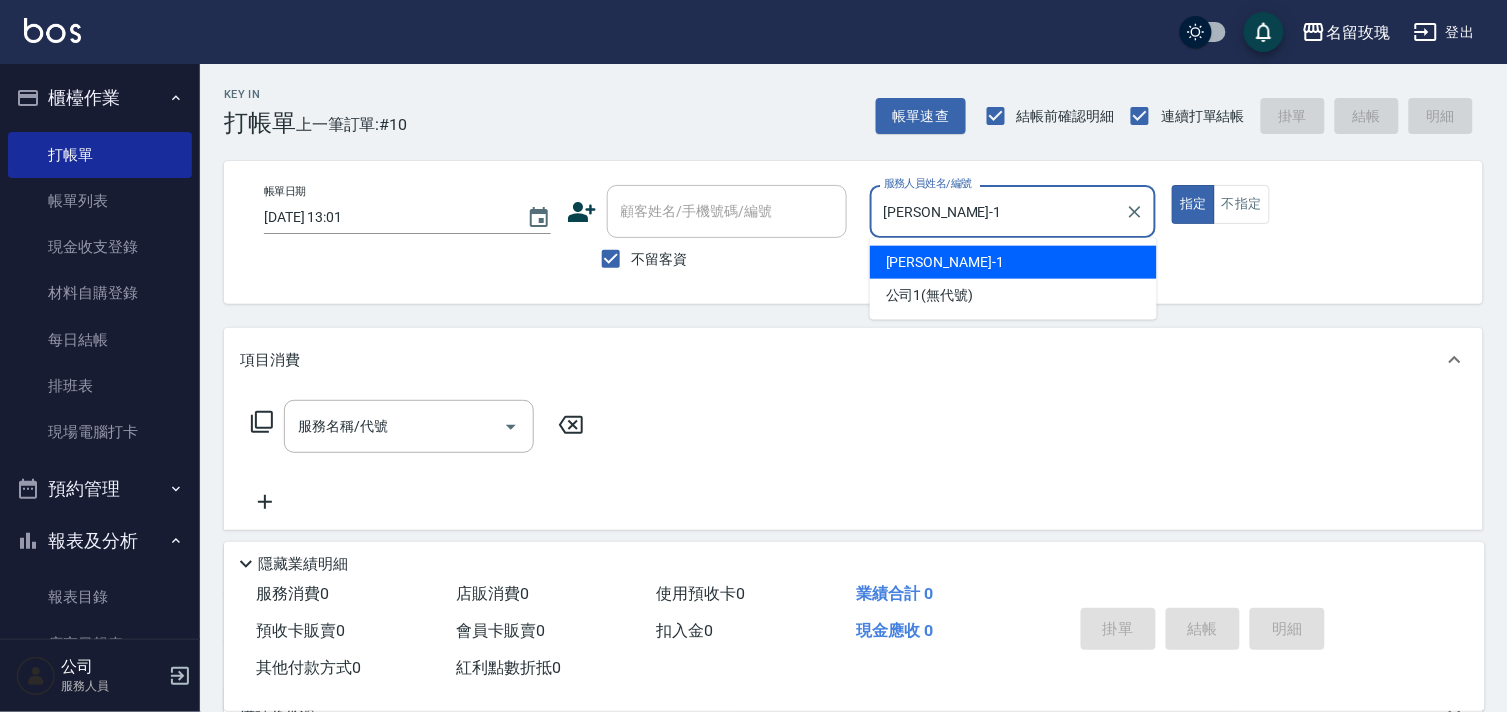 type on "true" 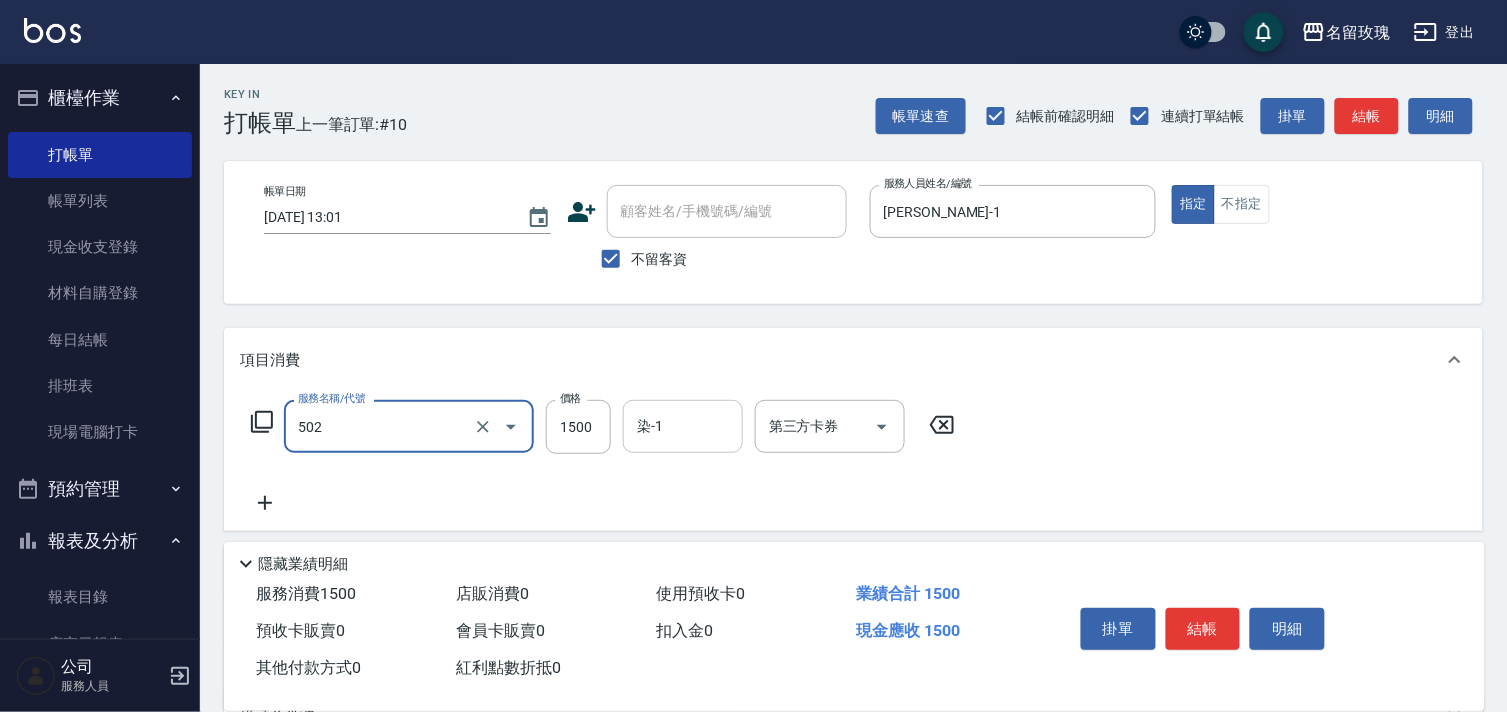 type on "染髮(502)" 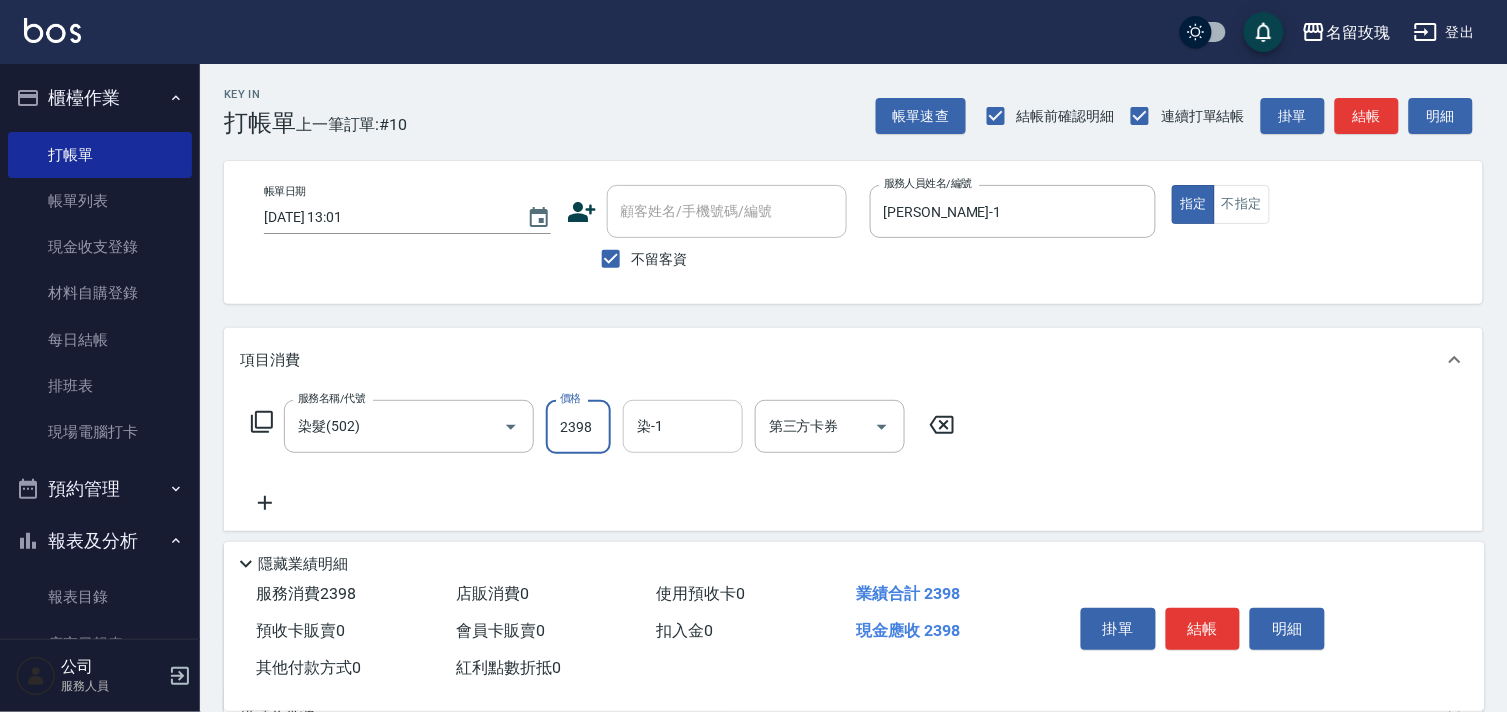 type on "2398" 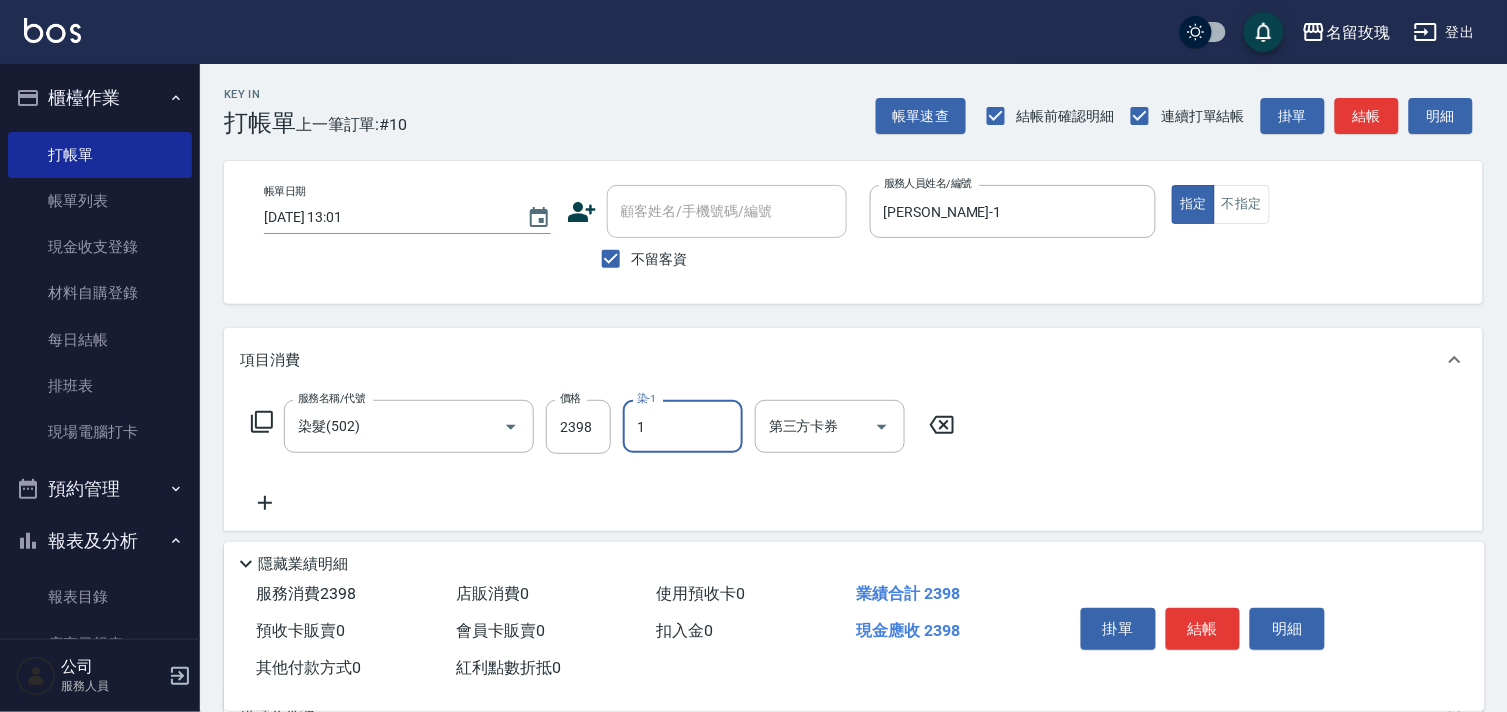 type on "JOYCE-1" 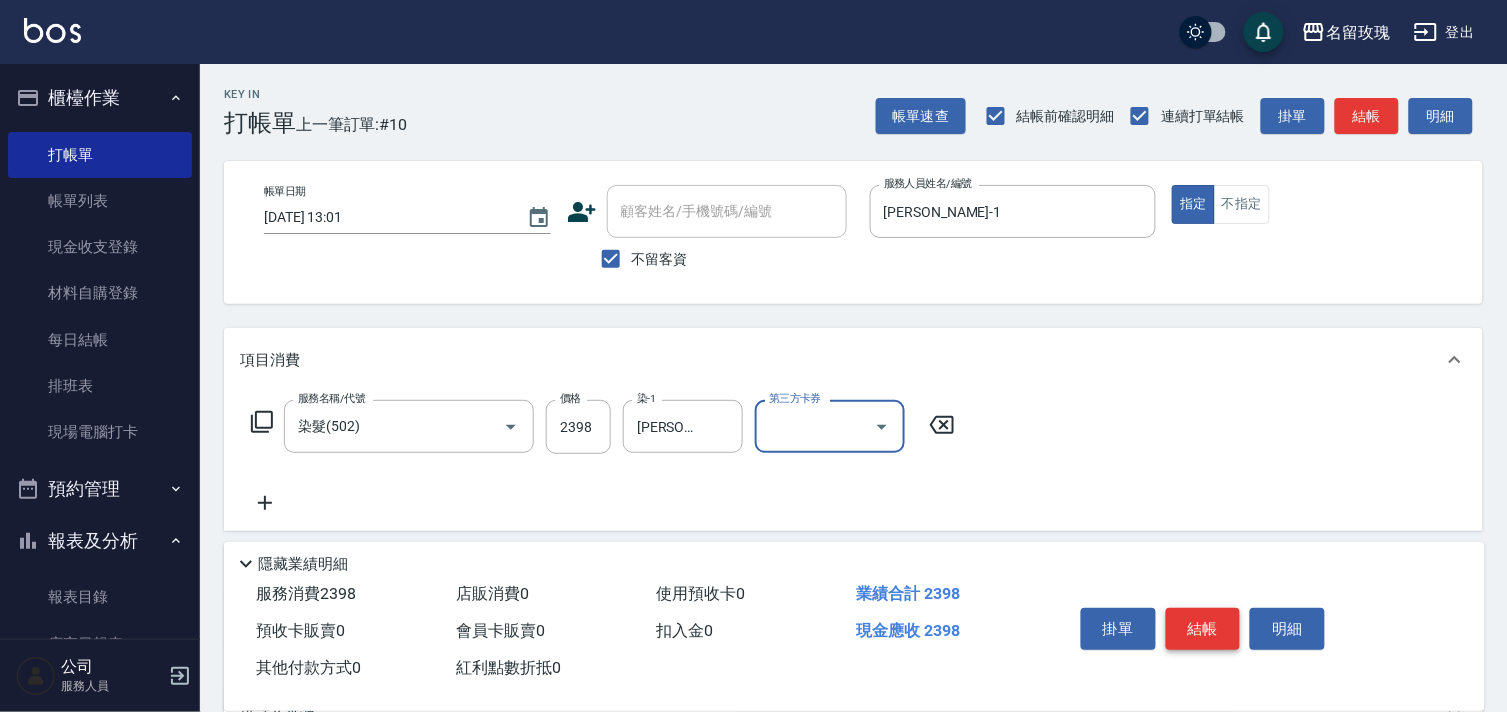 click on "結帳" at bounding box center [1203, 629] 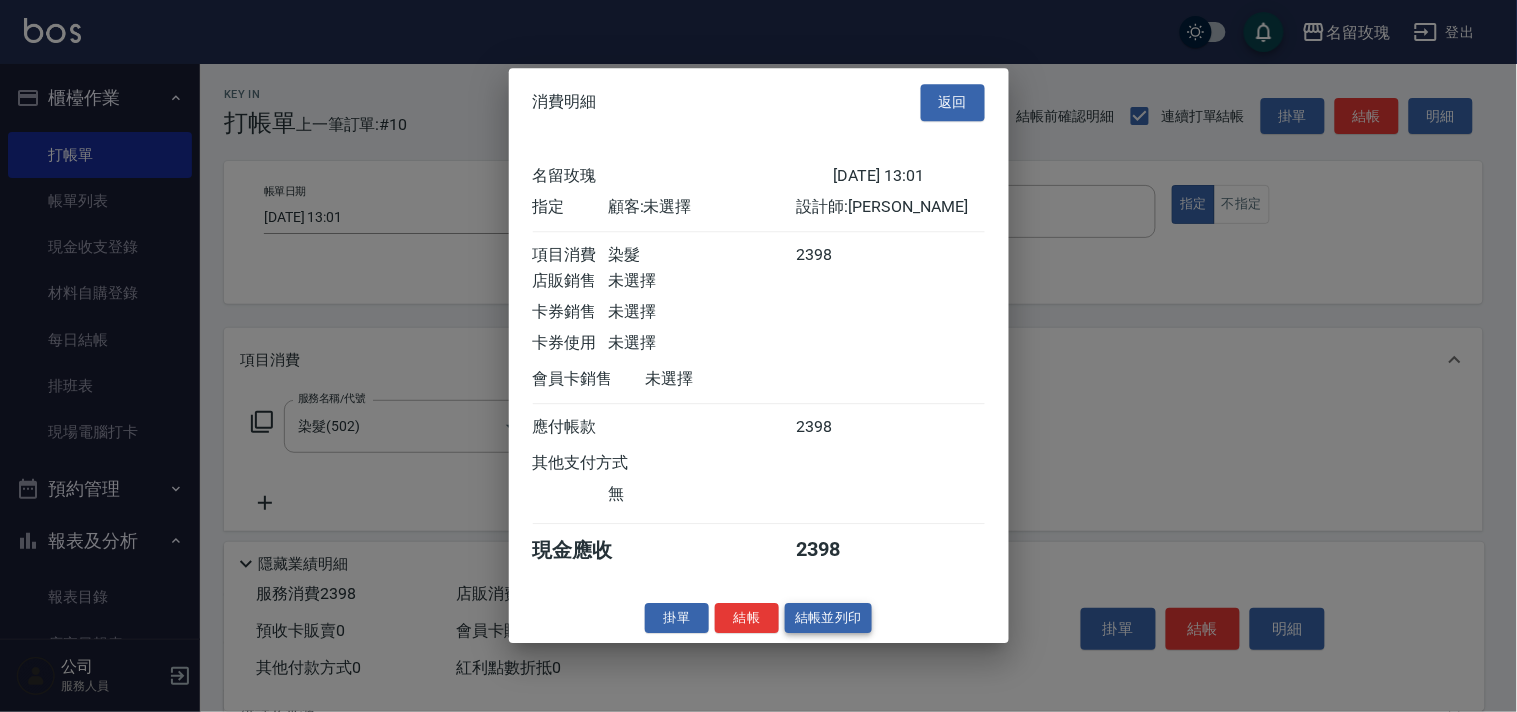 click on "結帳並列印" at bounding box center (828, 618) 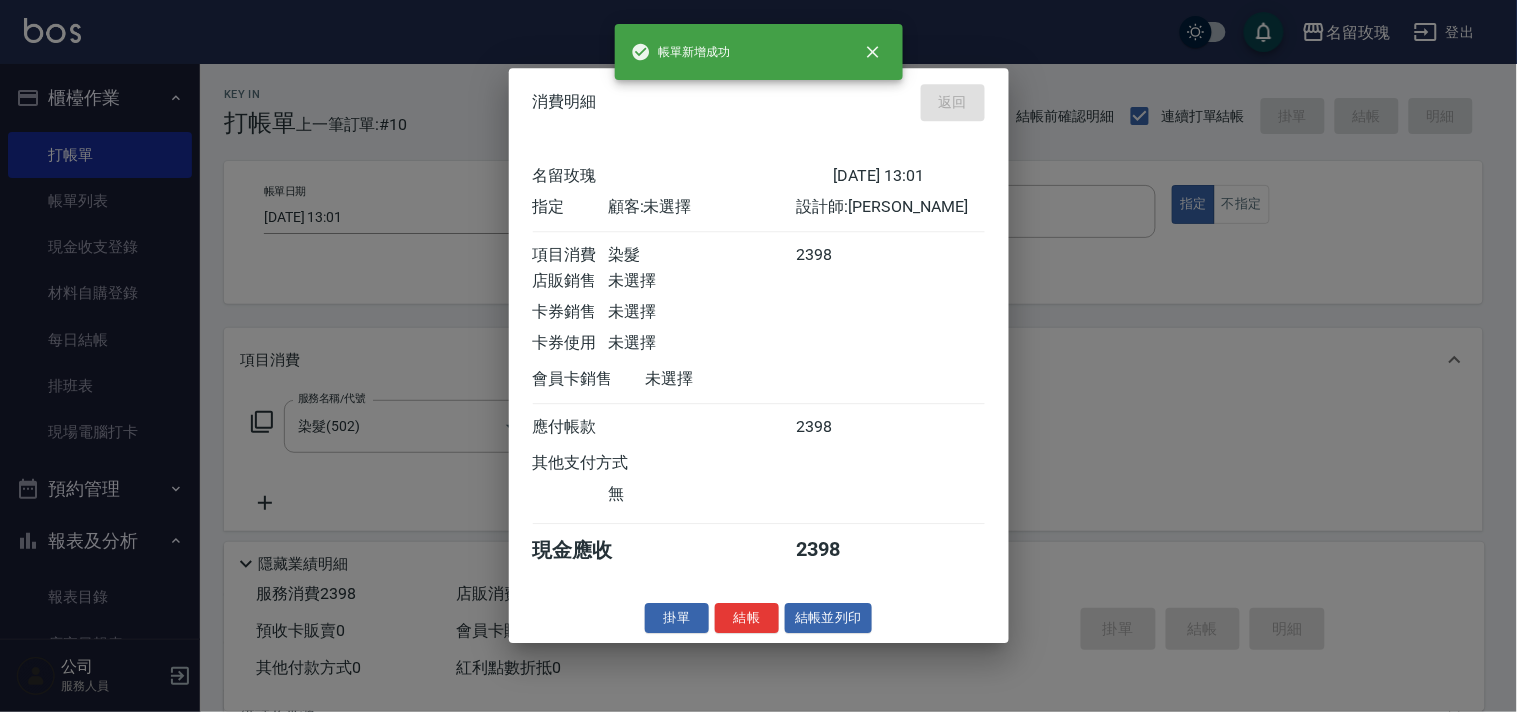 type on "2025/07/13 13:03" 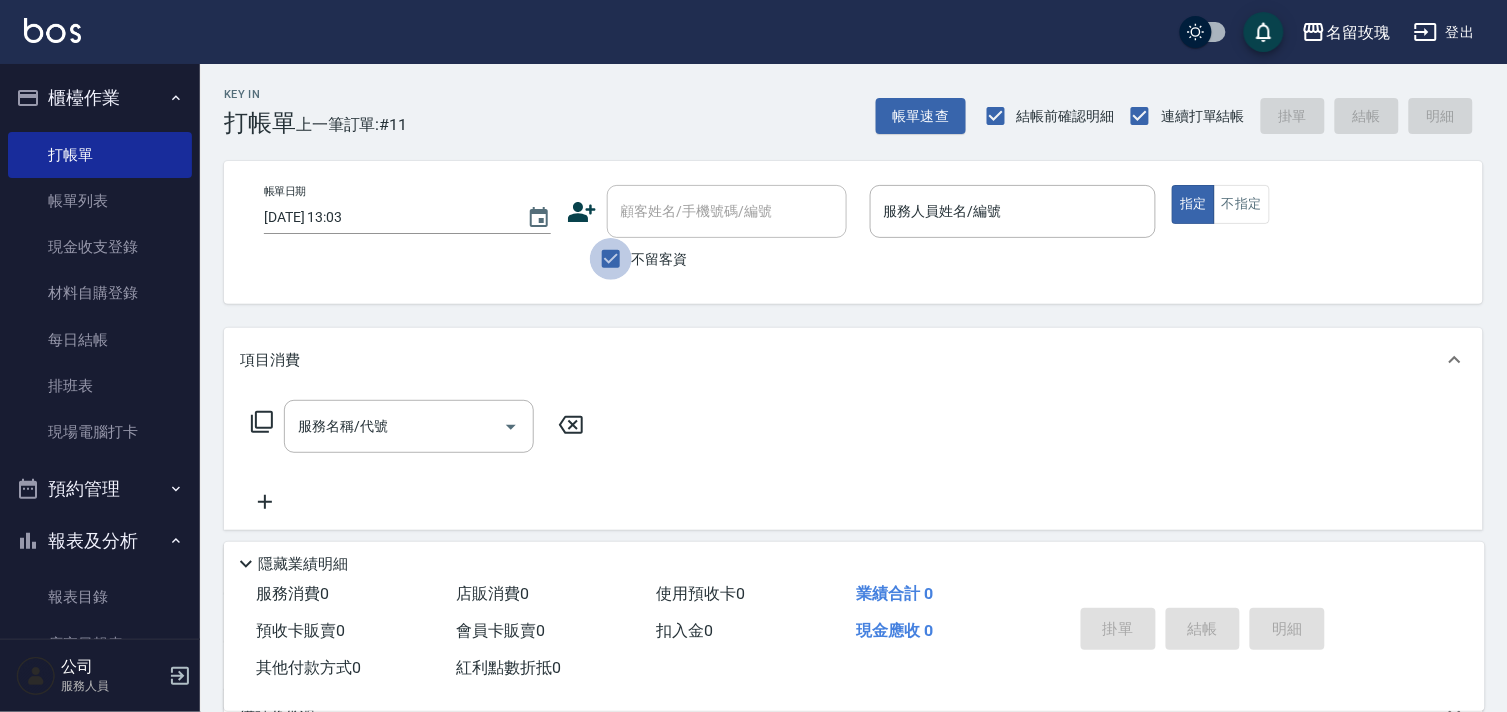 click on "不留客資" at bounding box center [611, 259] 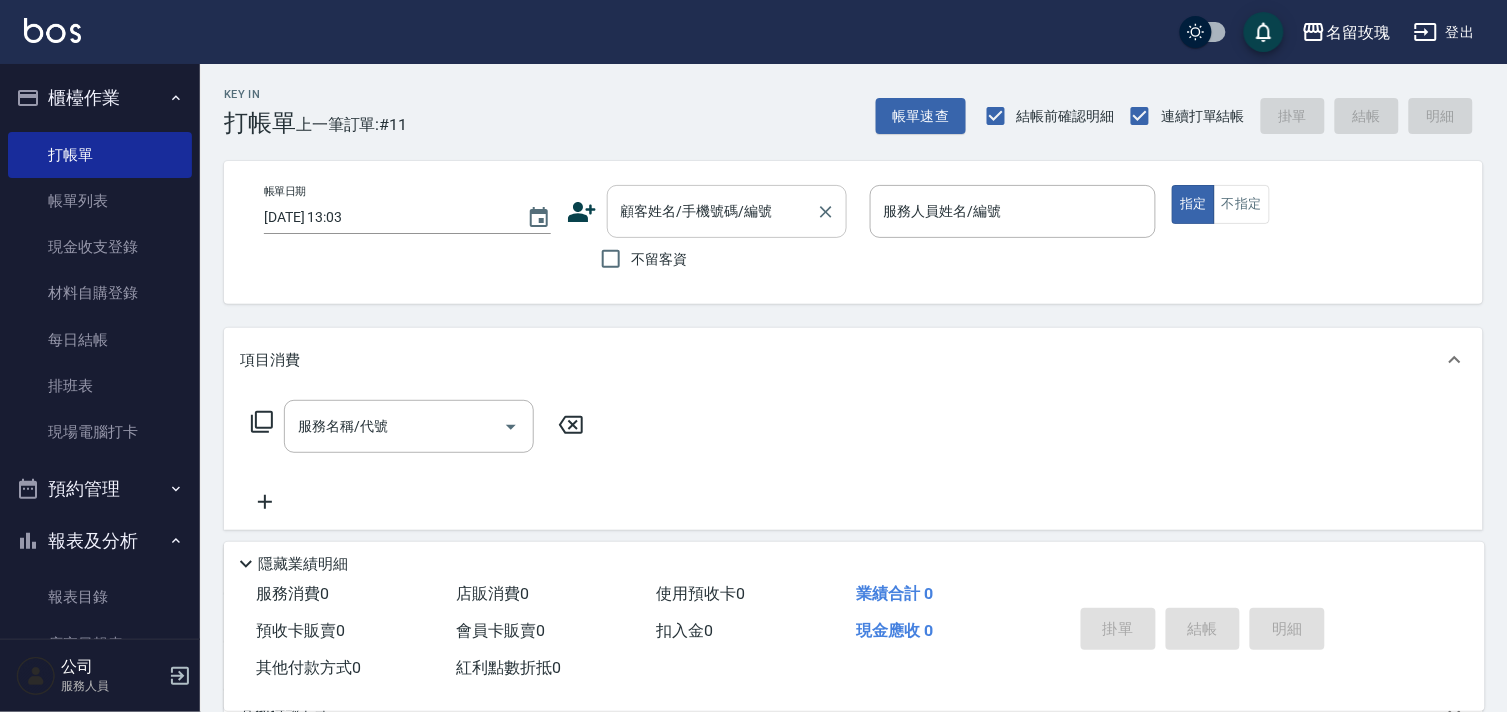 click on "顧客姓名/手機號碼/編號" at bounding box center [712, 211] 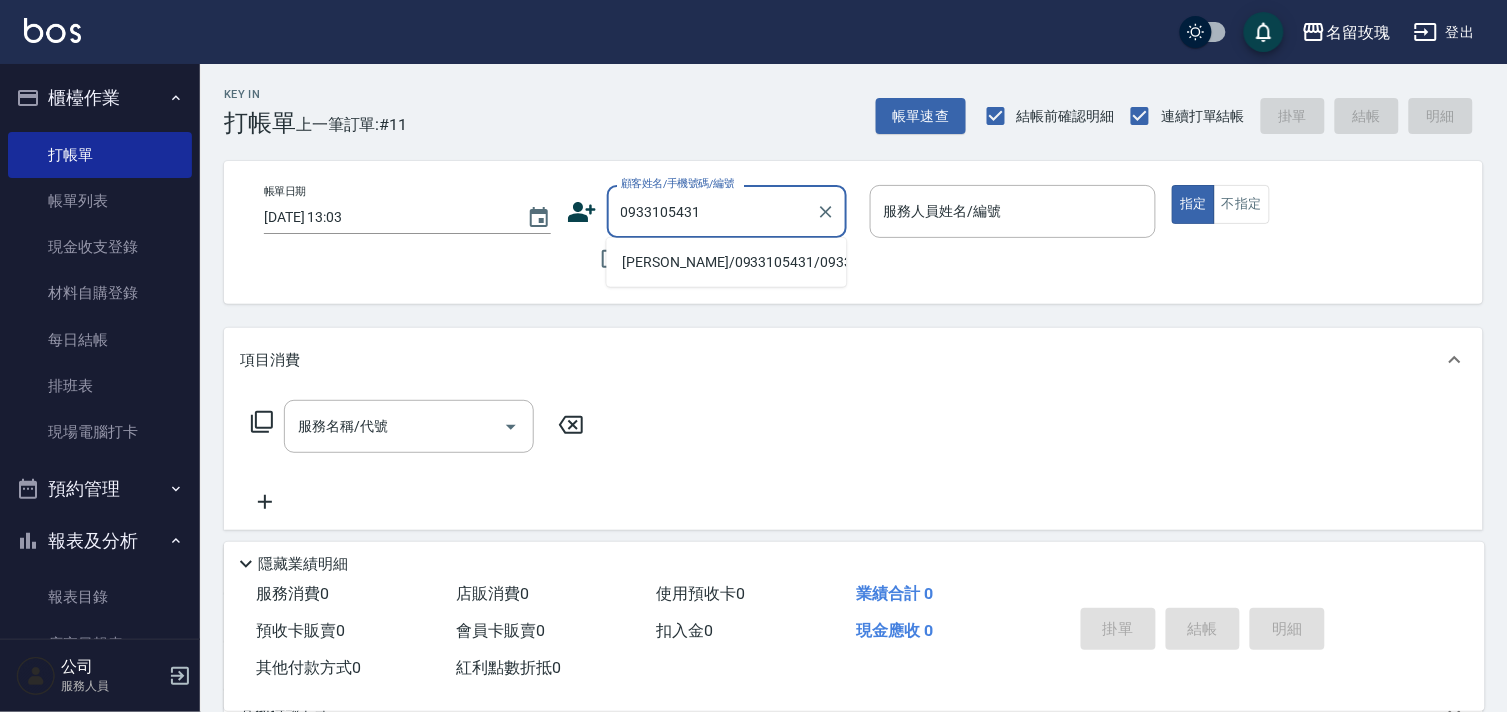 click on "黃慧明/0933105431/0933105431" at bounding box center (727, 262) 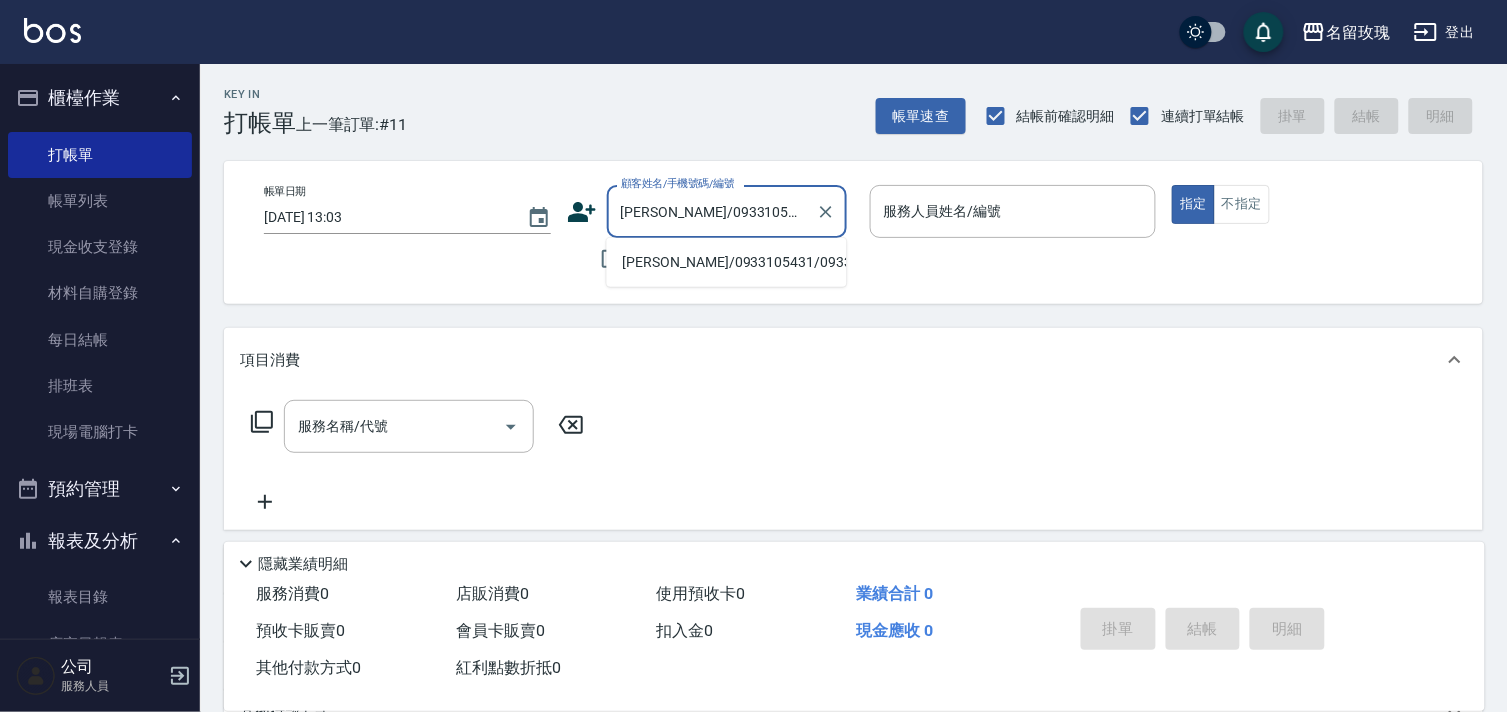 type on "EMILY-7" 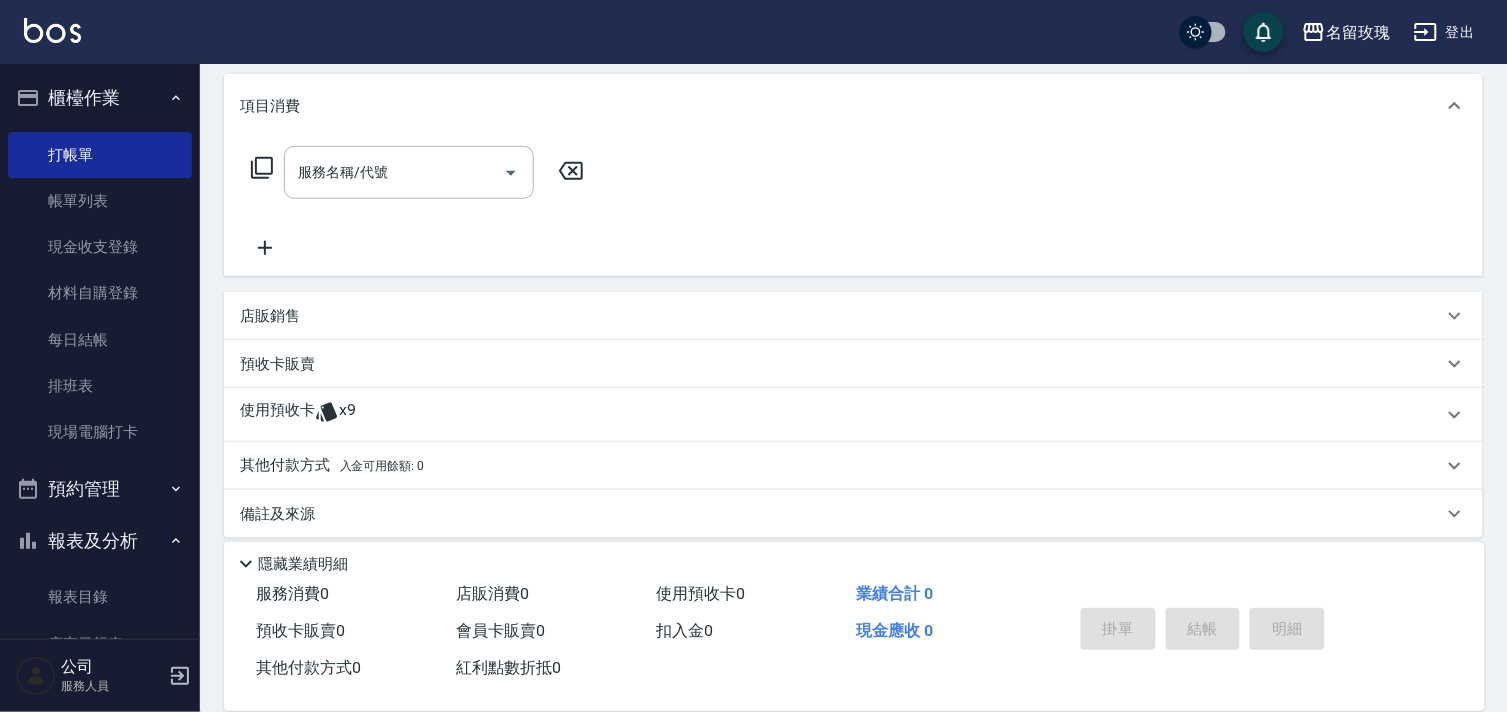 scroll, scrollTop: 268, scrollLeft: 0, axis: vertical 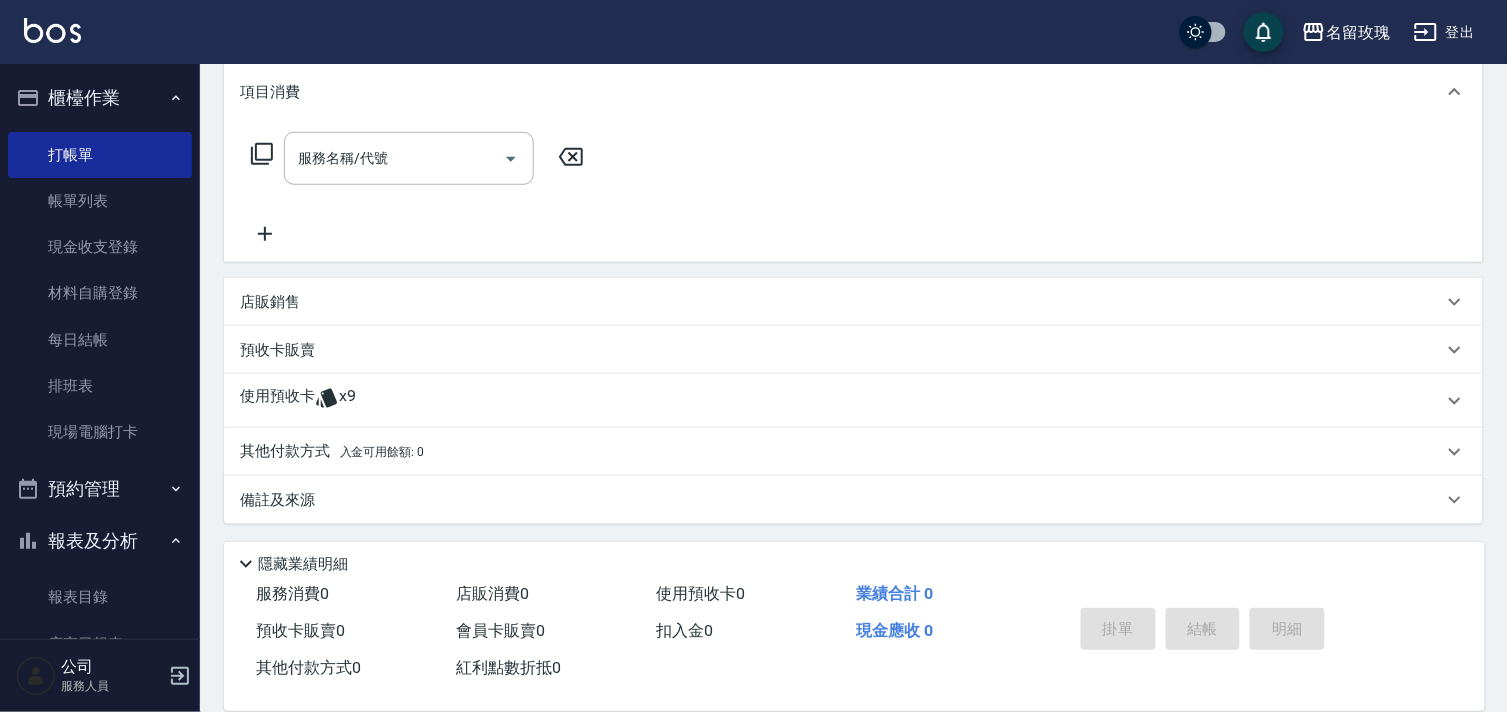 click on "預收卡販賣" at bounding box center (841, 350) 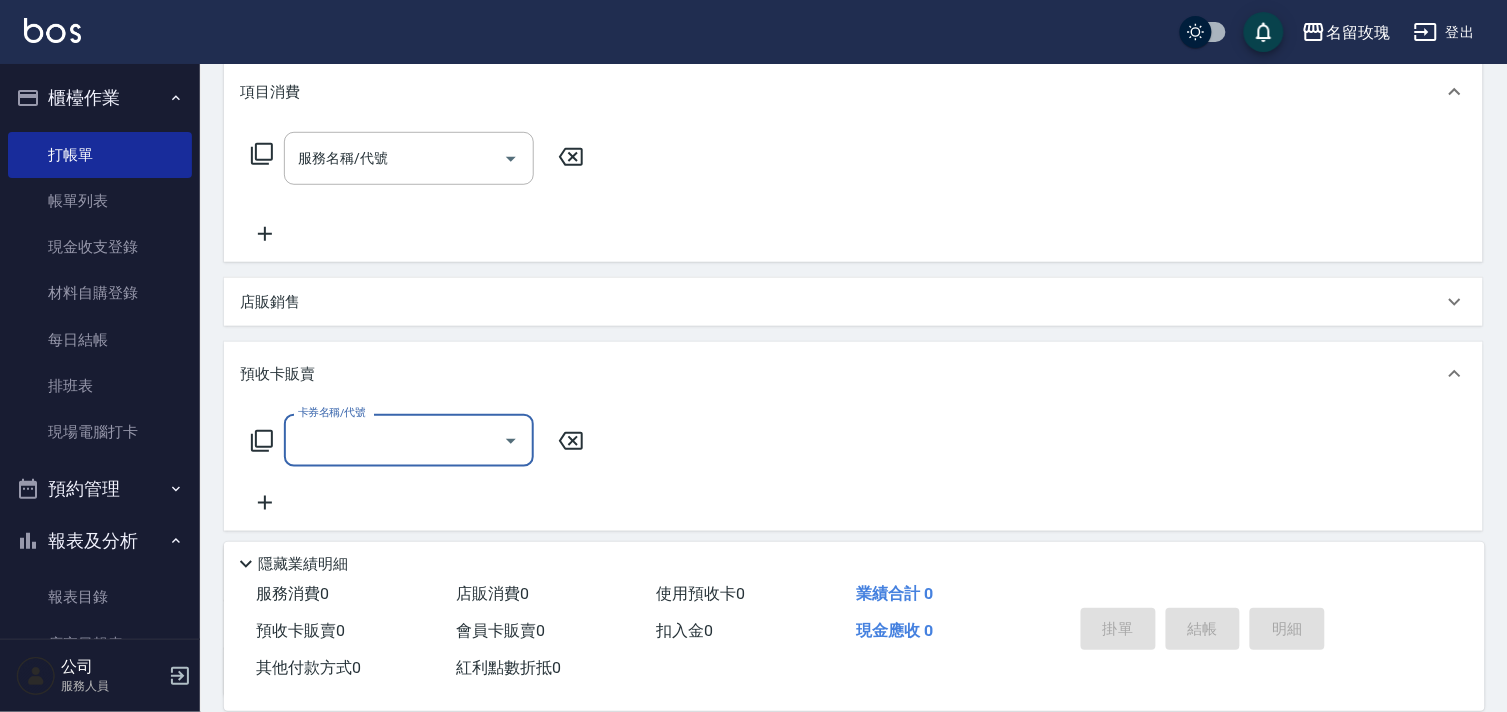 scroll, scrollTop: 0, scrollLeft: 0, axis: both 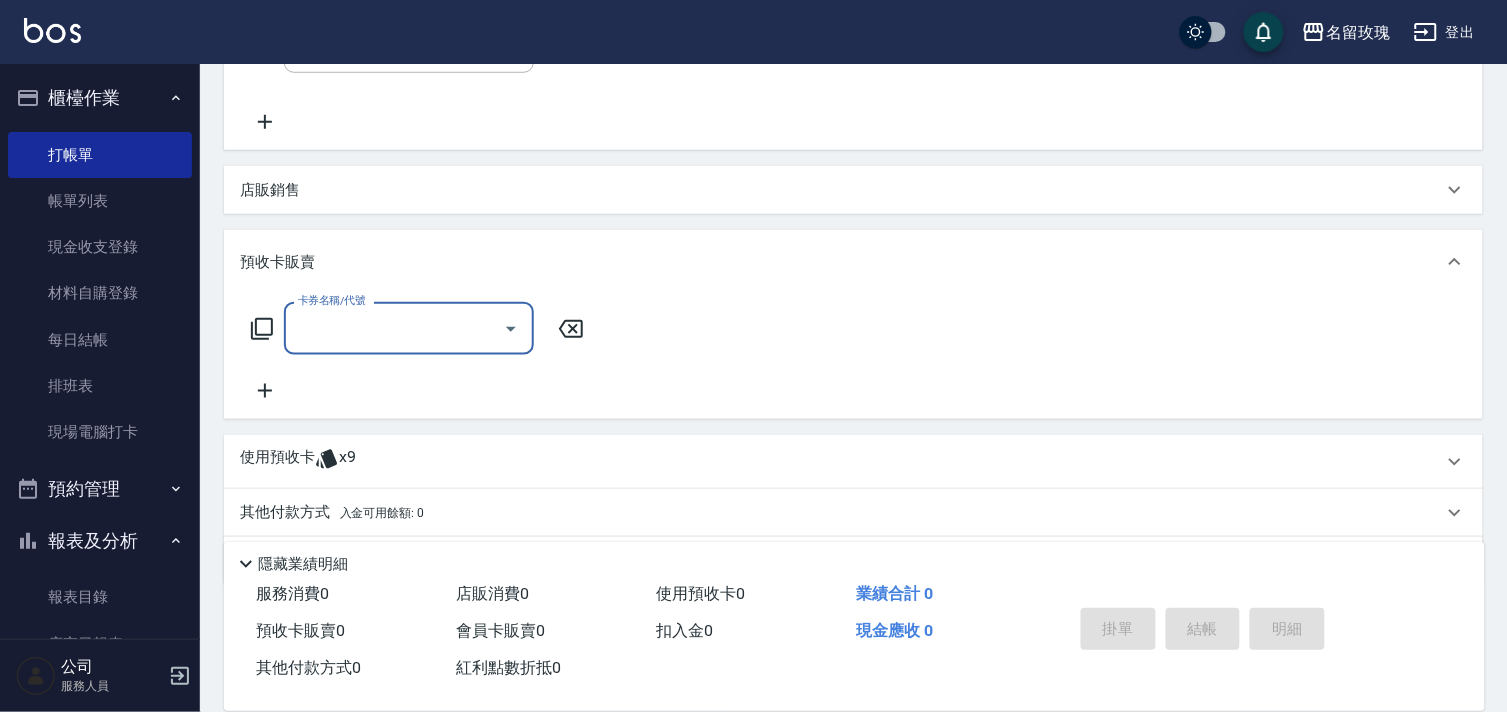 drag, startPoint x: 276, startPoint y: 320, endPoint x: 261, endPoint y: 324, distance: 15.524175 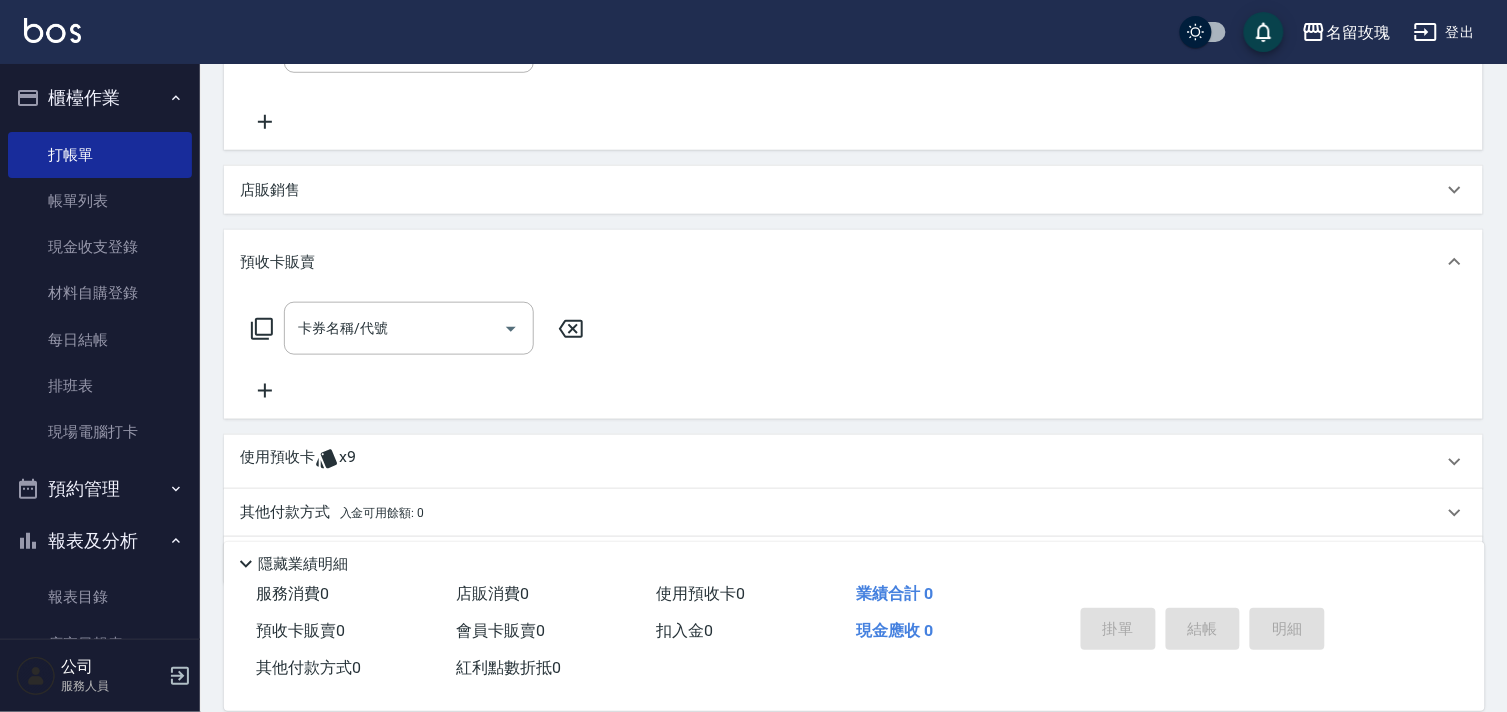 click 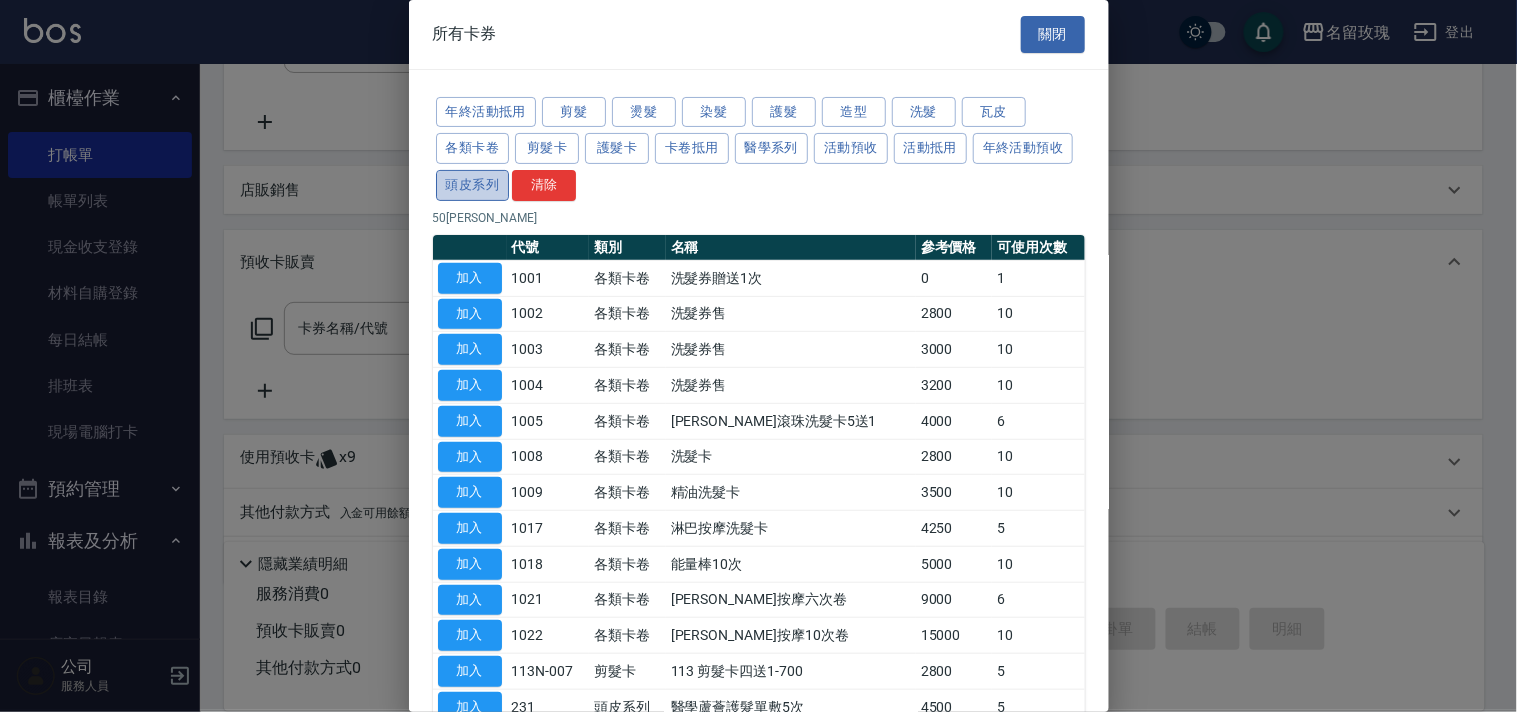 click on "頭皮系列" at bounding box center (473, 185) 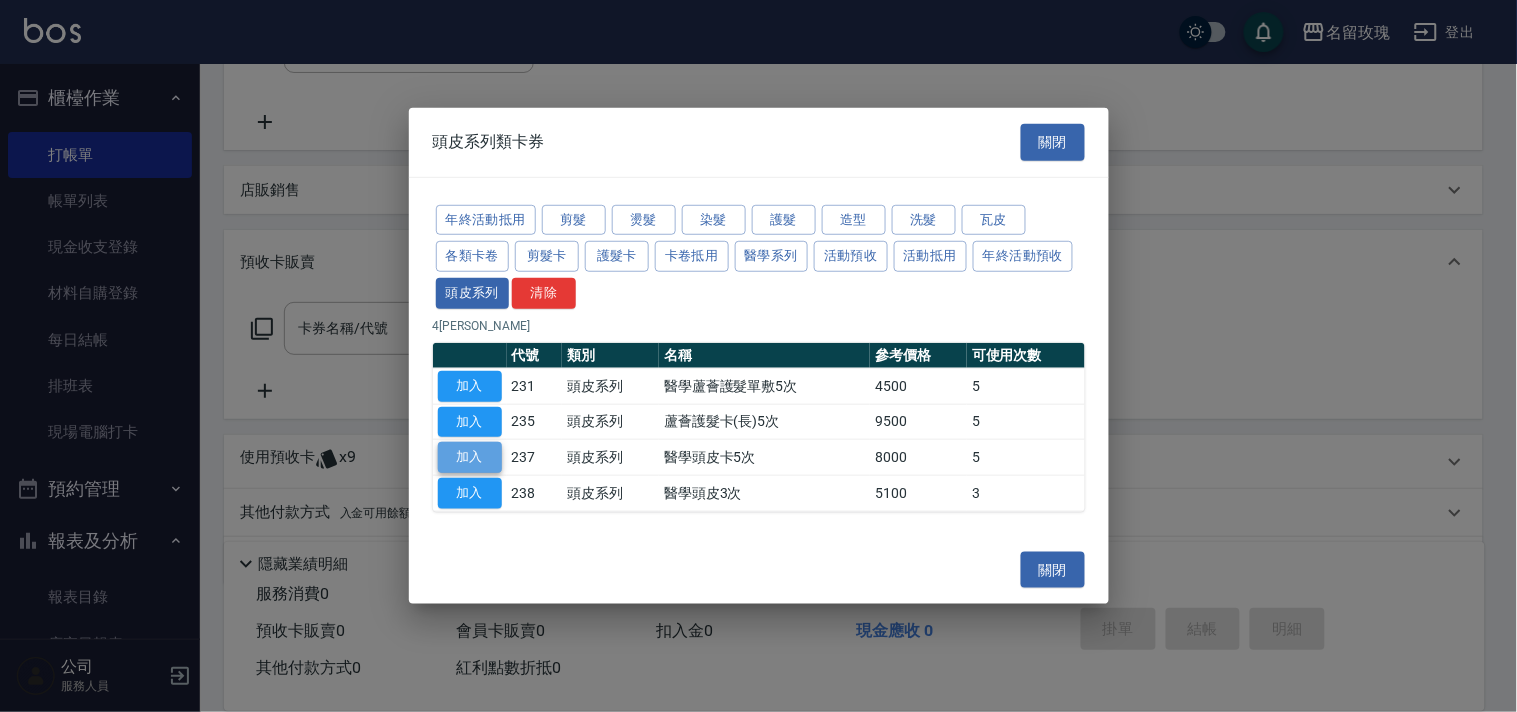 click on "加入" at bounding box center [470, 457] 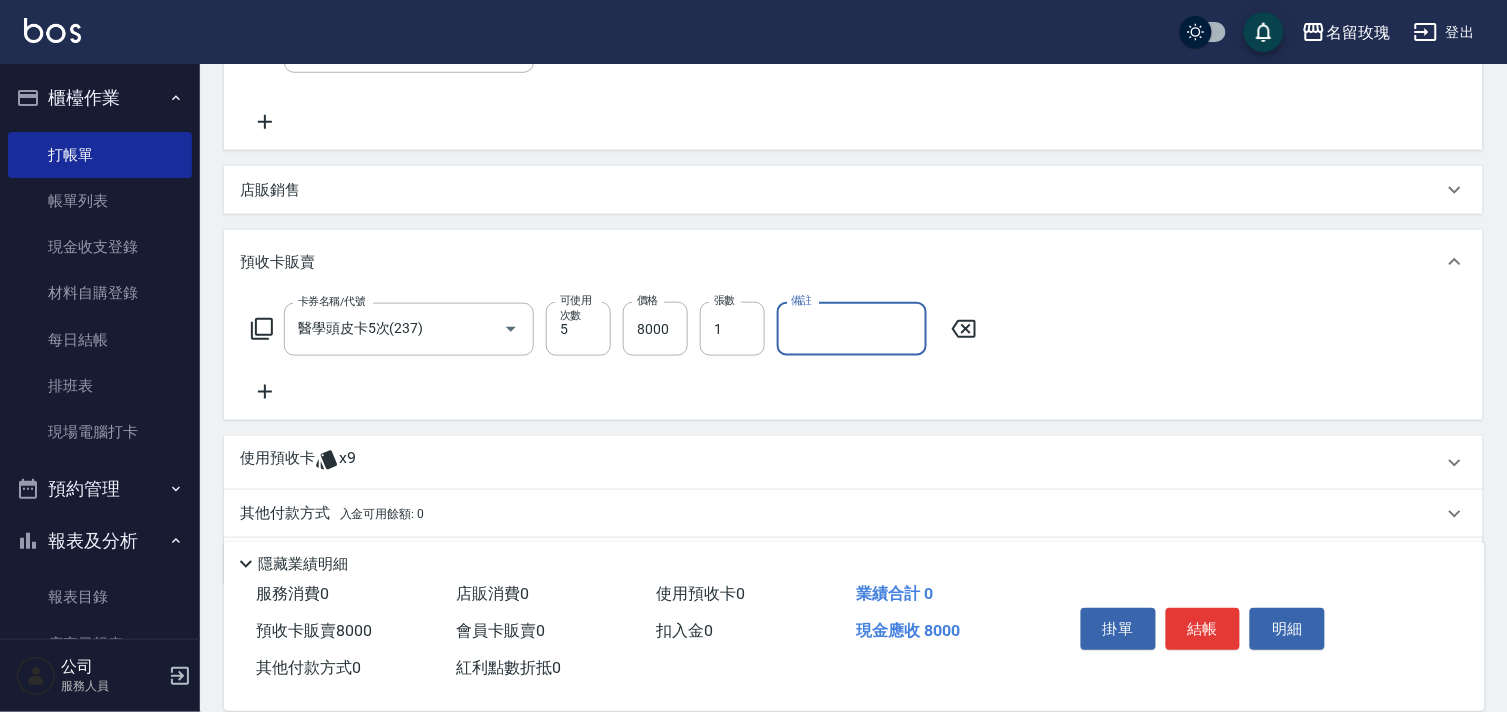 click on "備註" at bounding box center (852, 329) 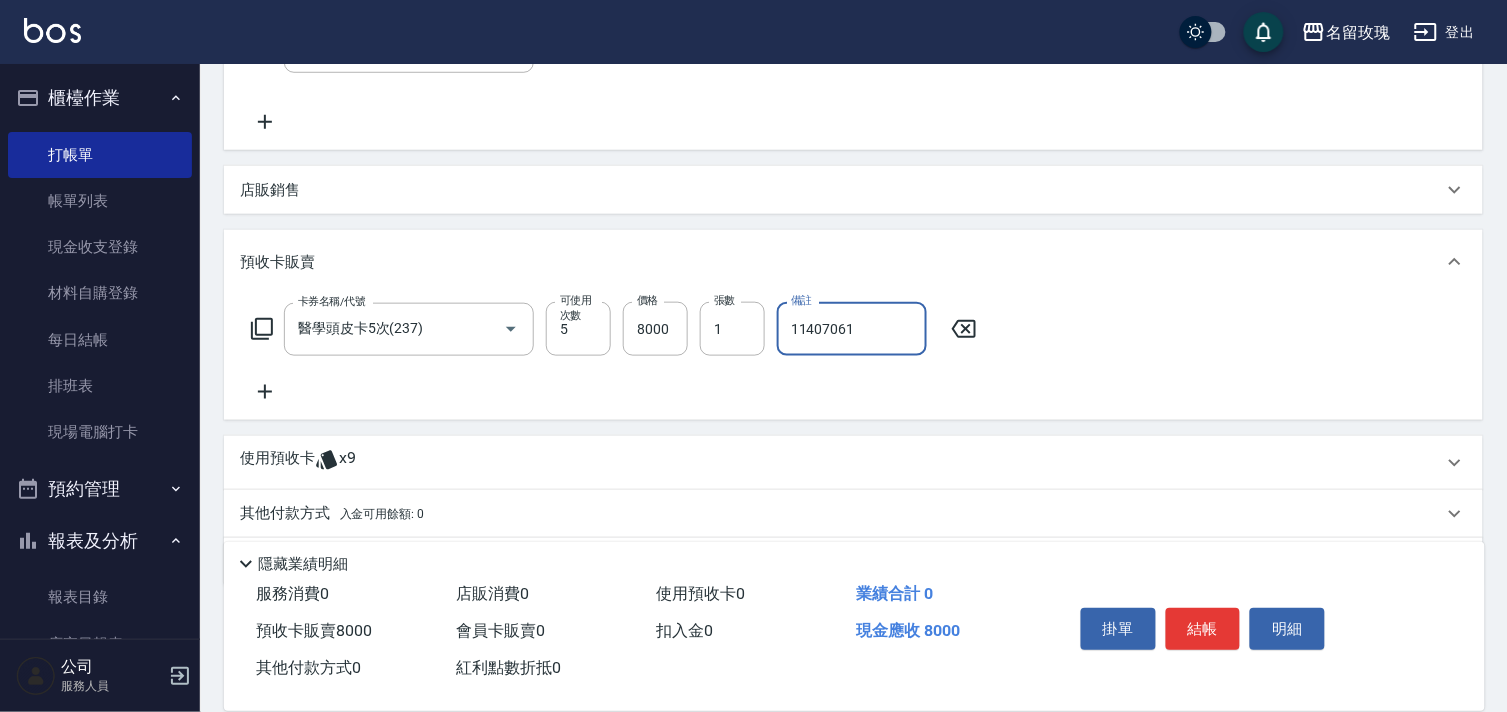 type on "11407061" 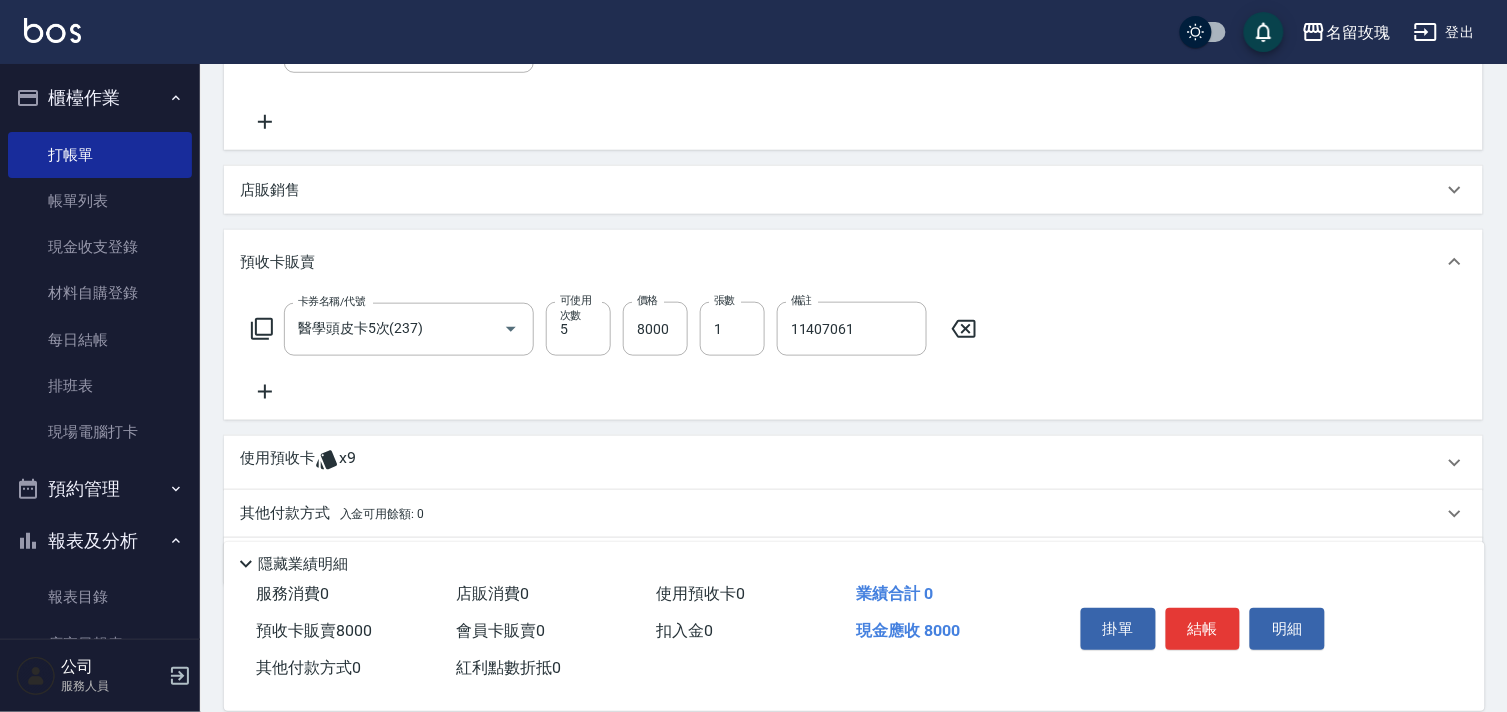 click 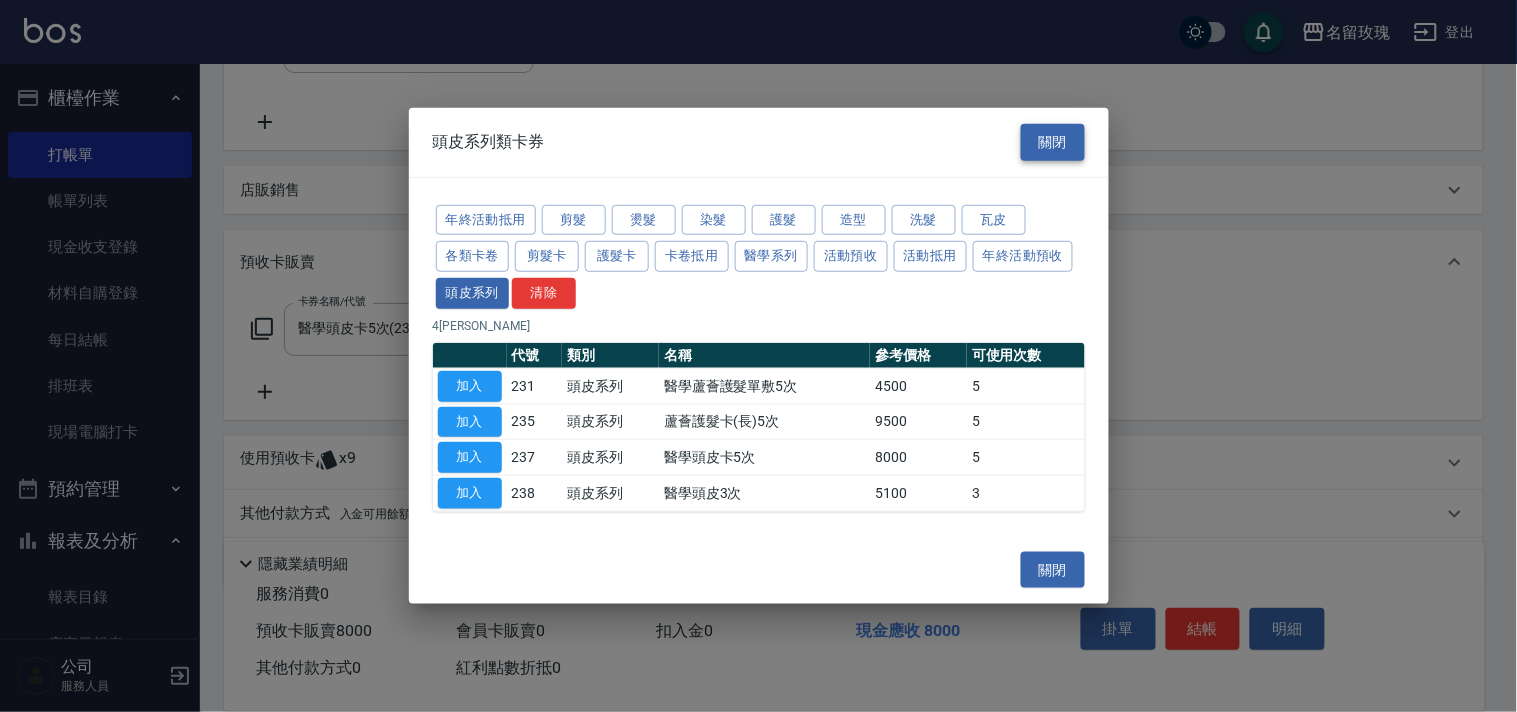 click on "關閉" at bounding box center [1053, 142] 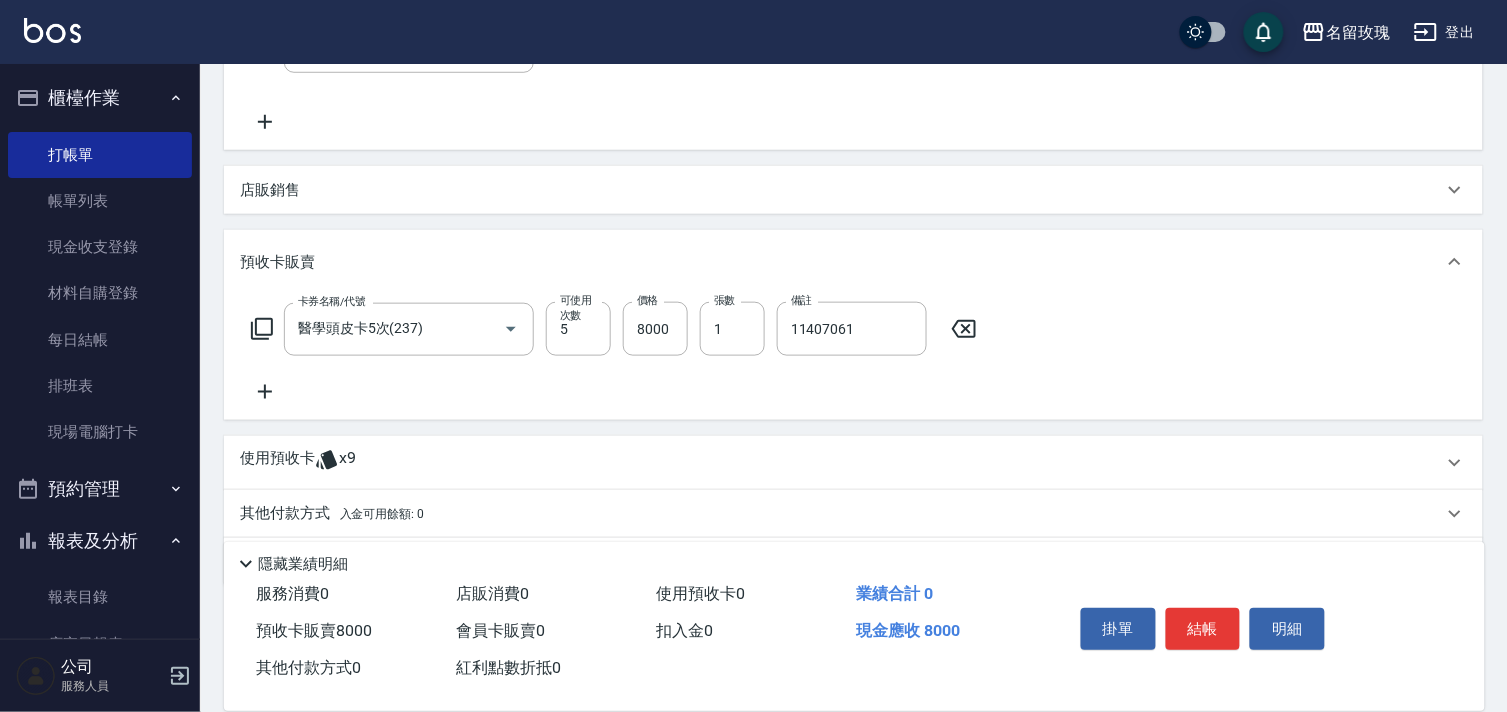 click 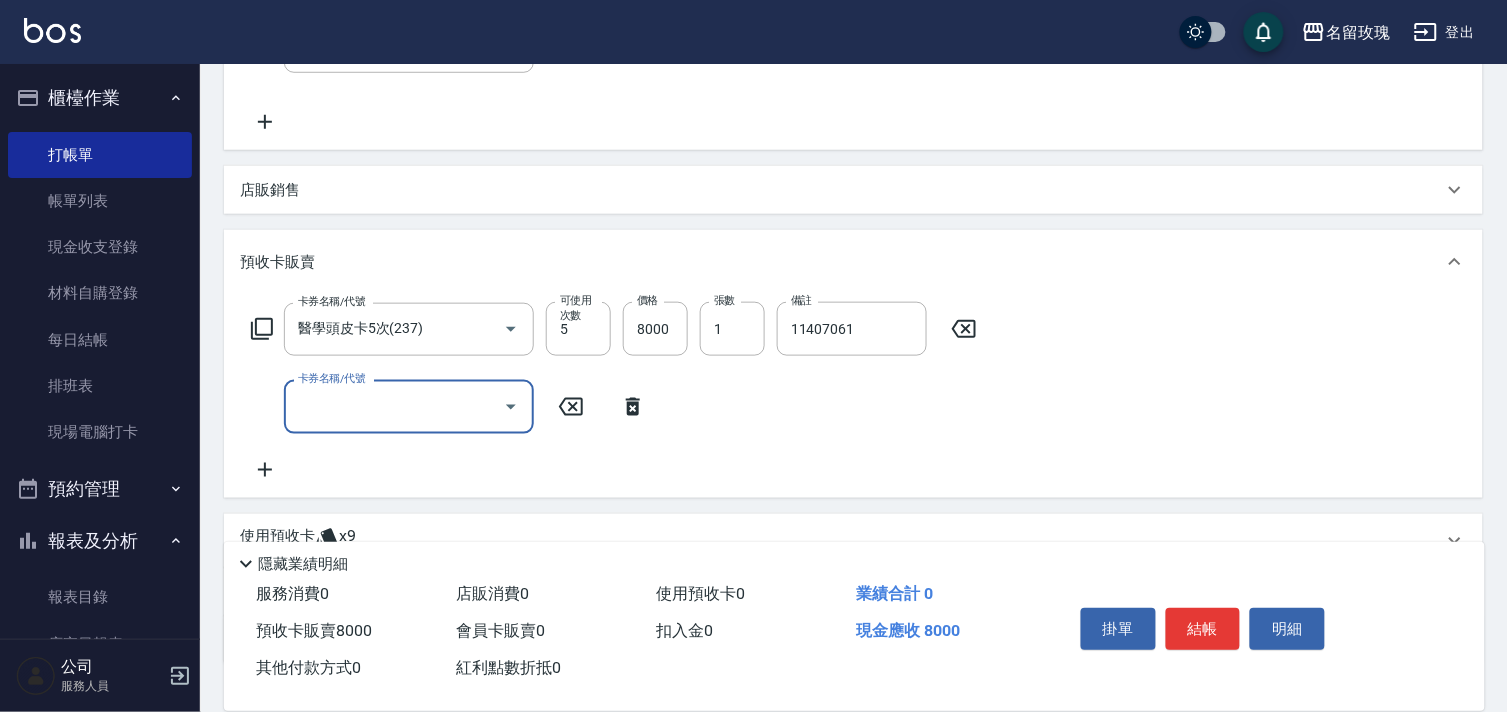 click on "卡券名稱/代號" at bounding box center [394, 406] 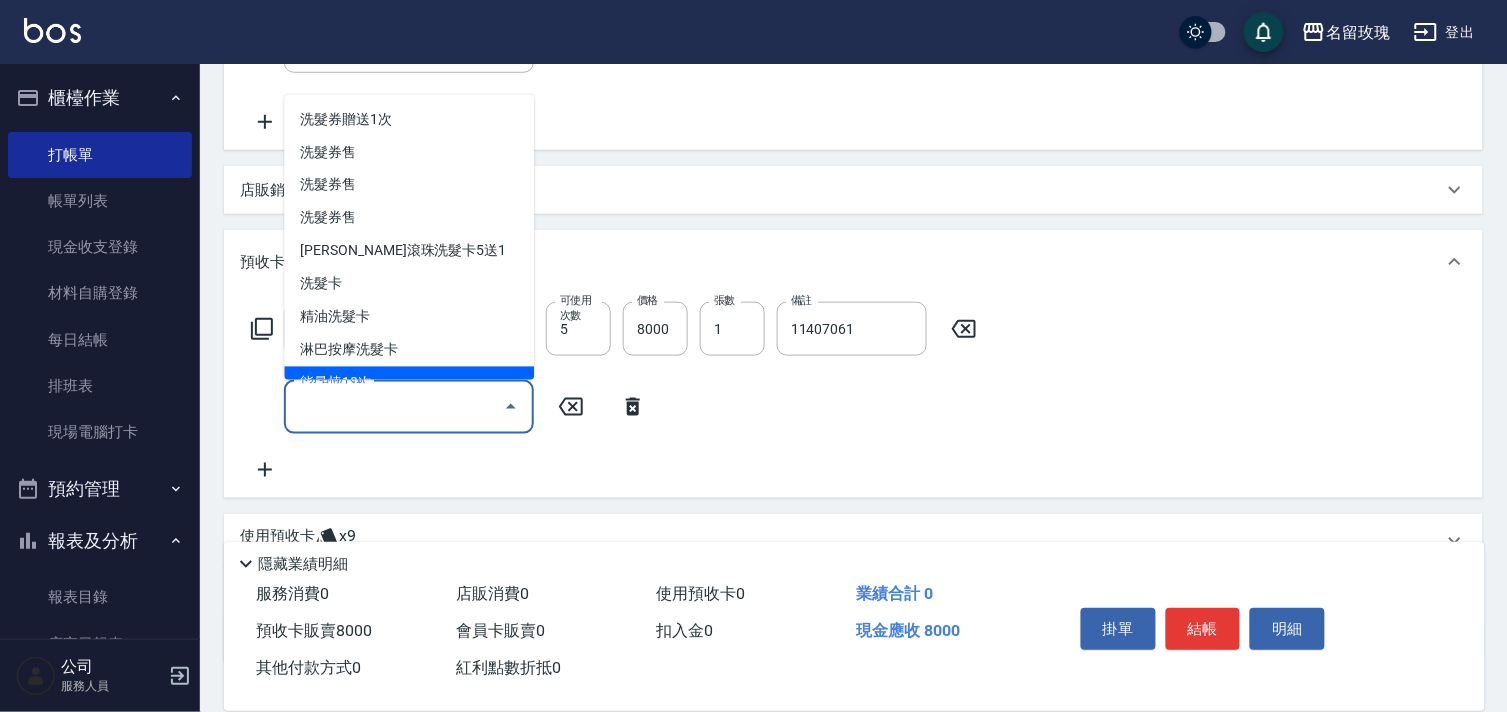 click 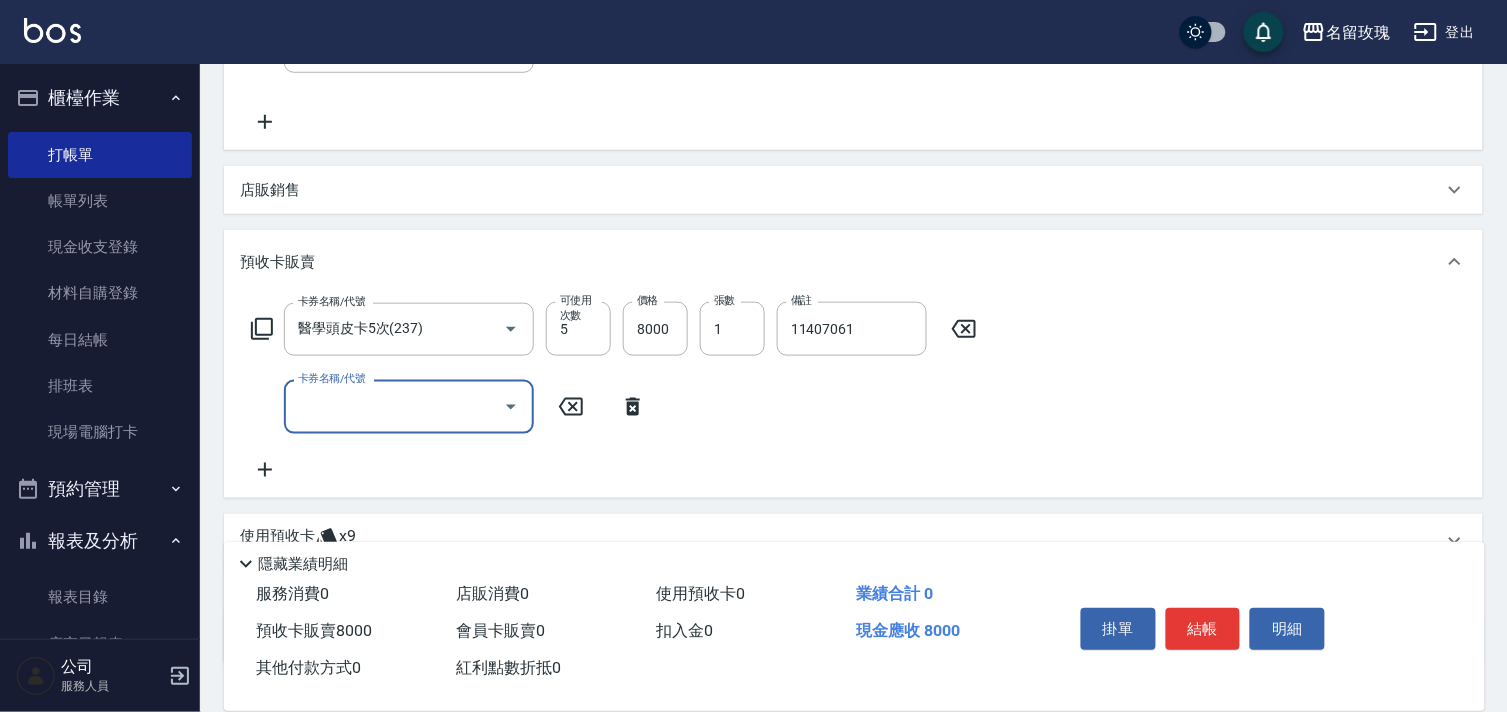 click 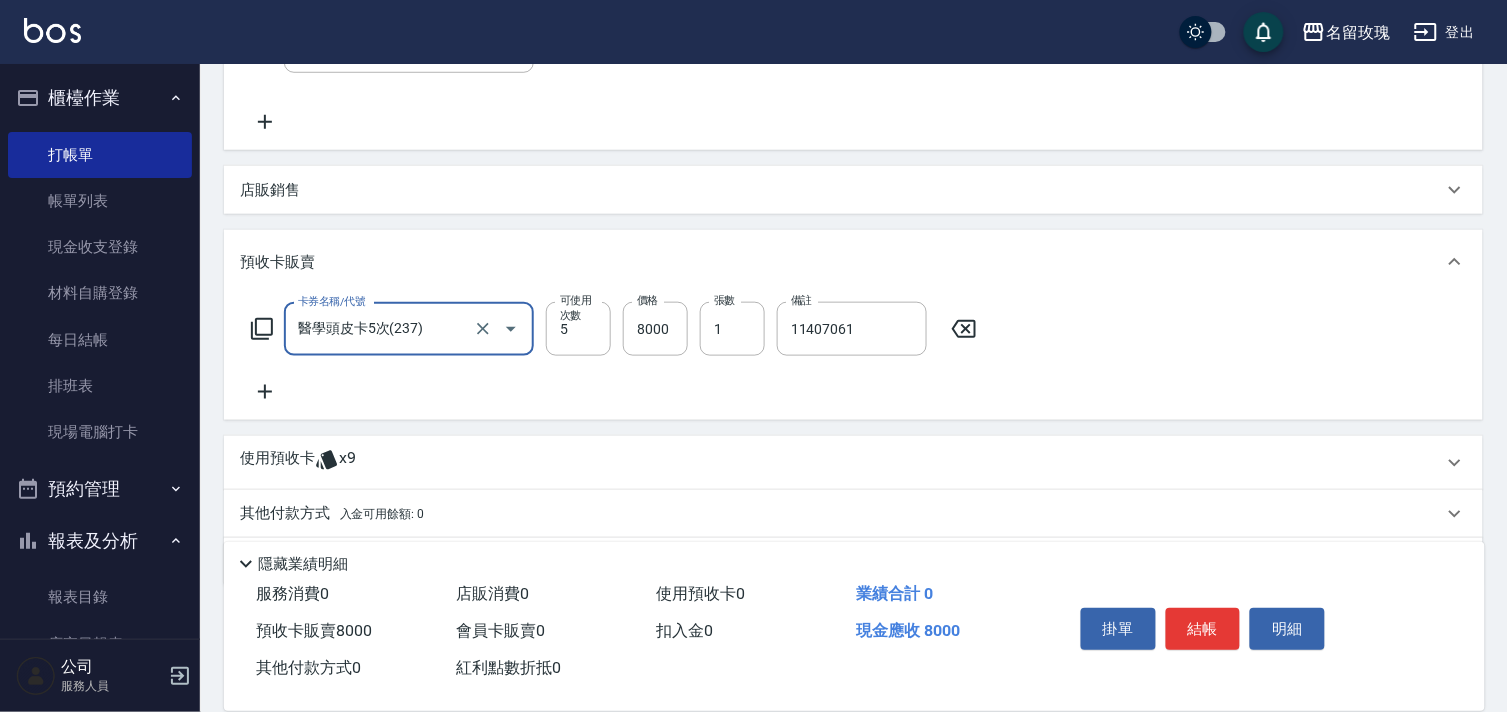 click 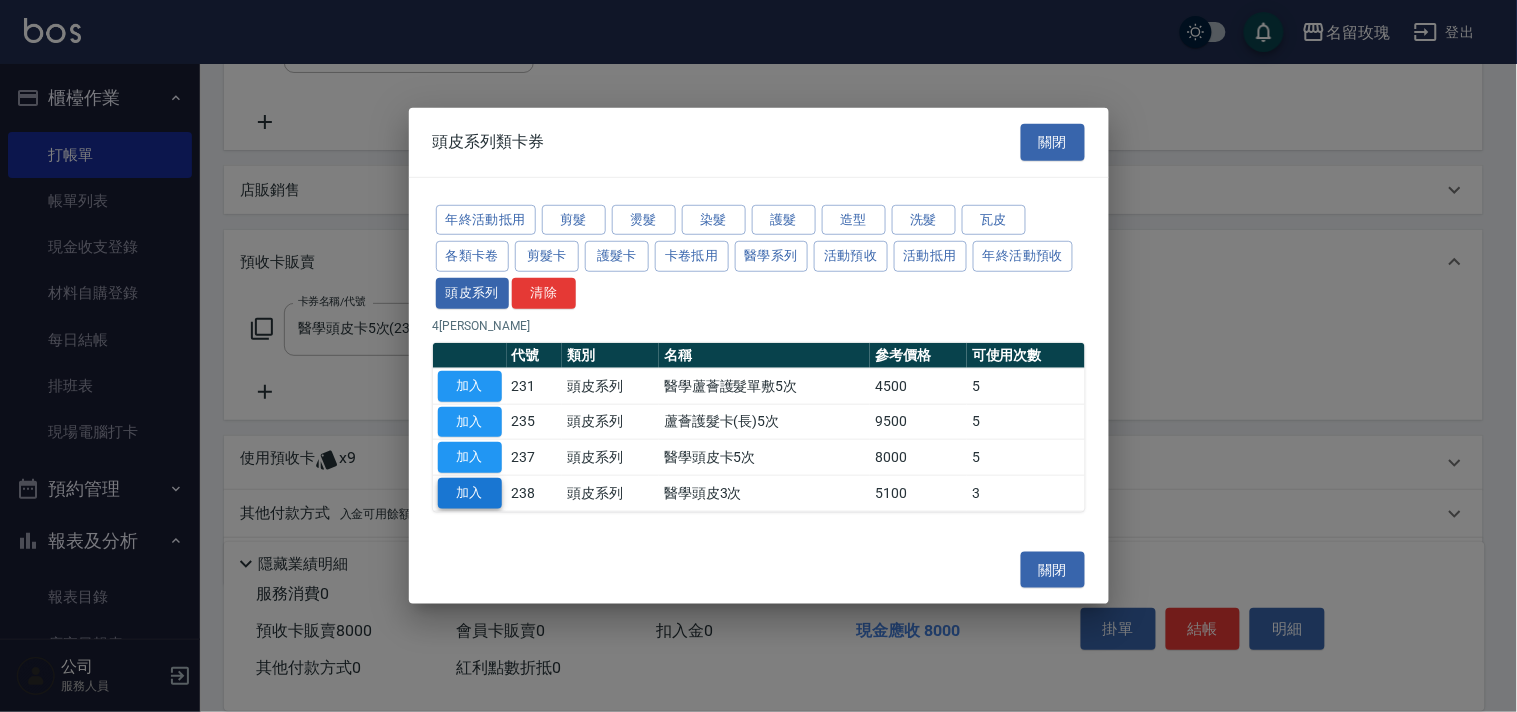 click on "加入" at bounding box center (470, 493) 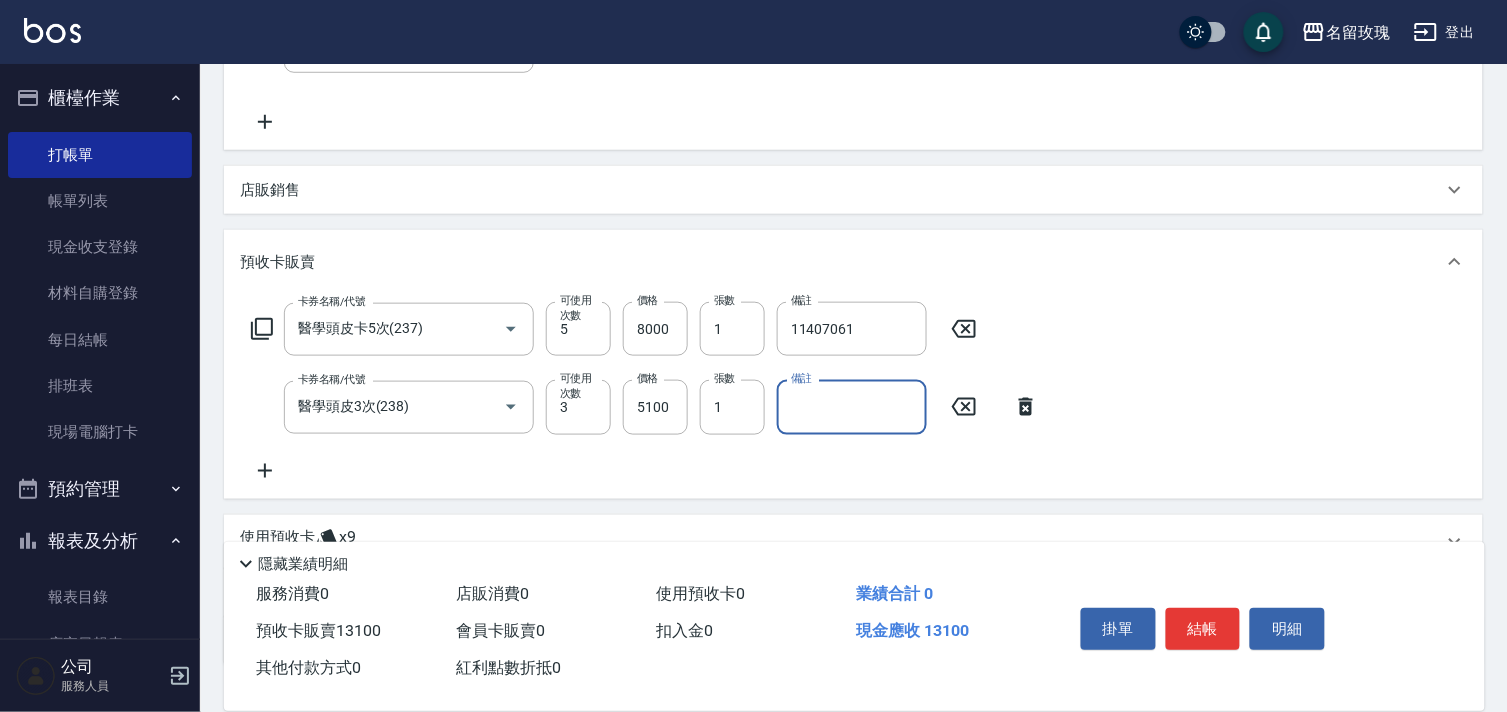 click on "備註" at bounding box center [852, 407] 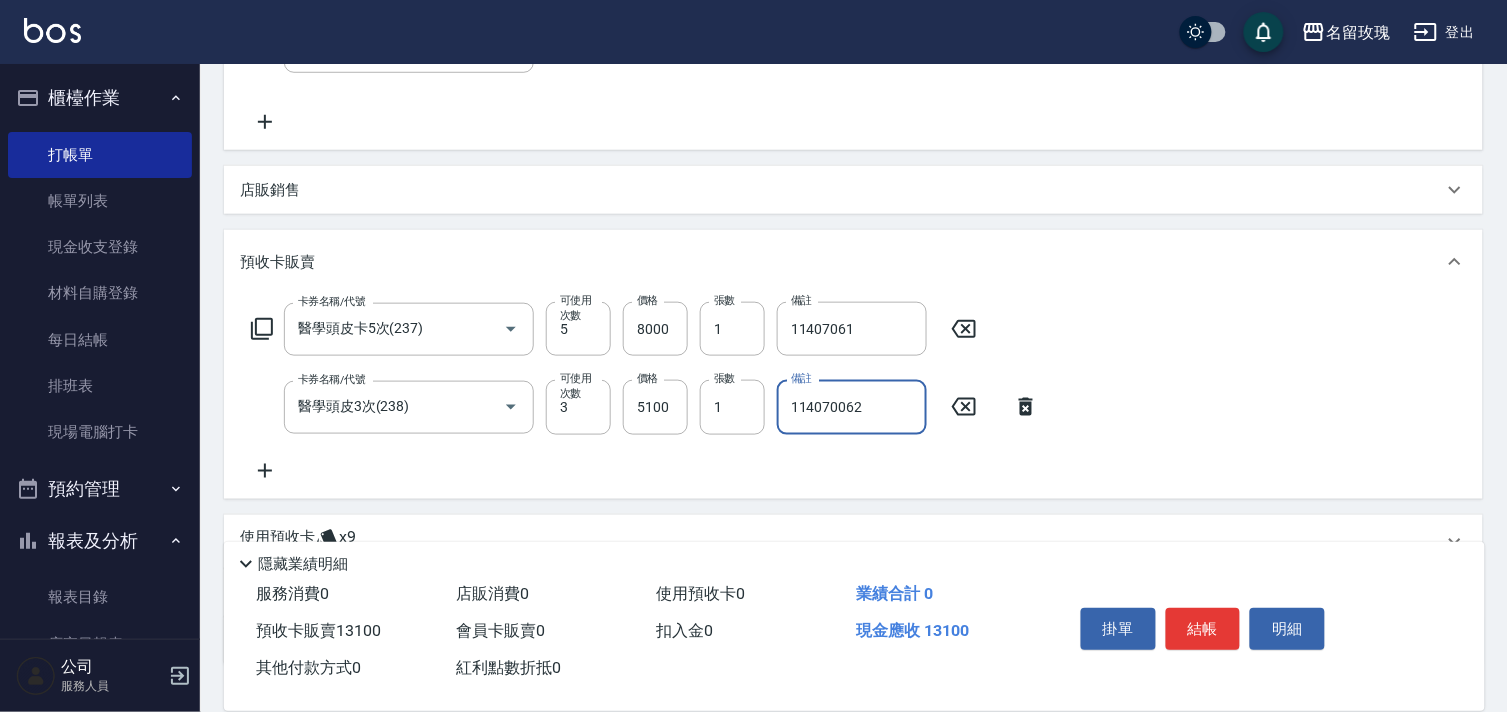 click on "114070062" at bounding box center (852, 407) 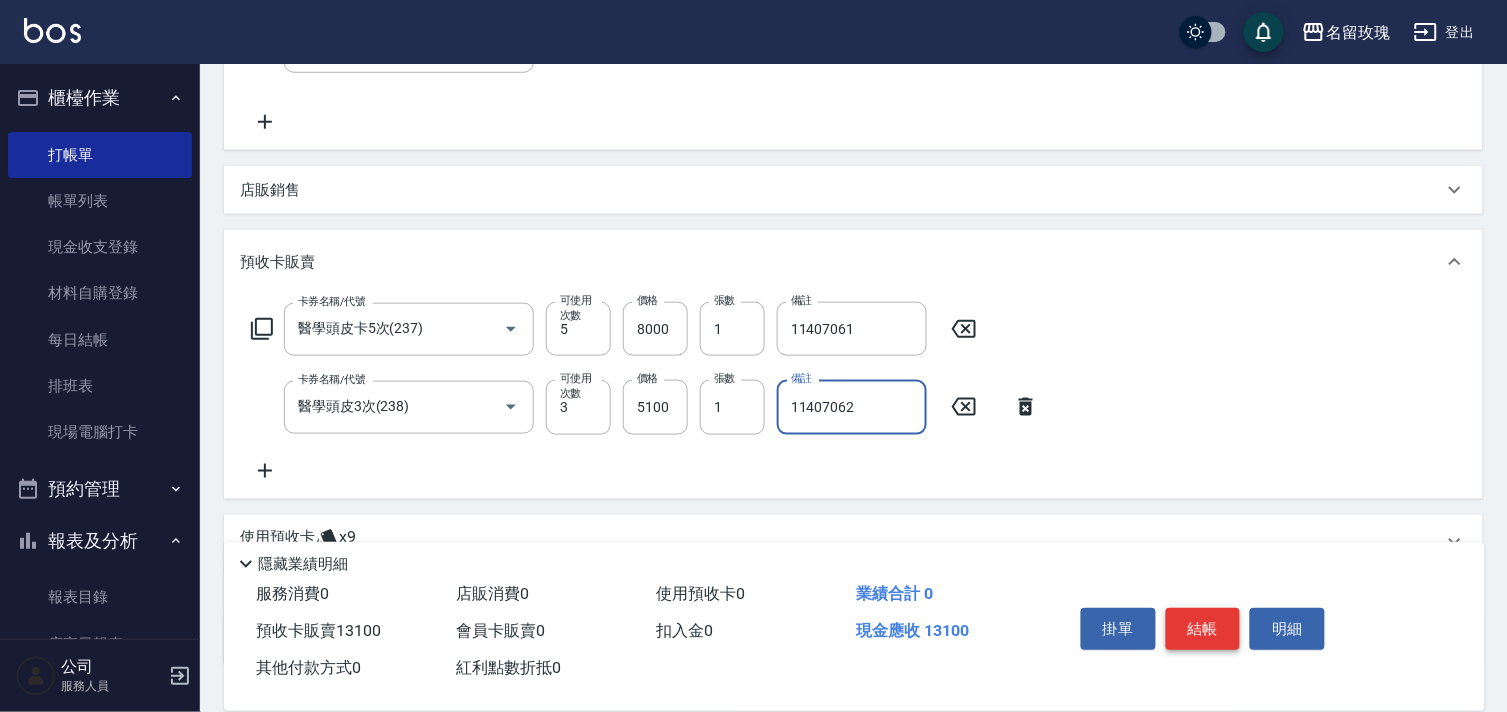 type on "11407062" 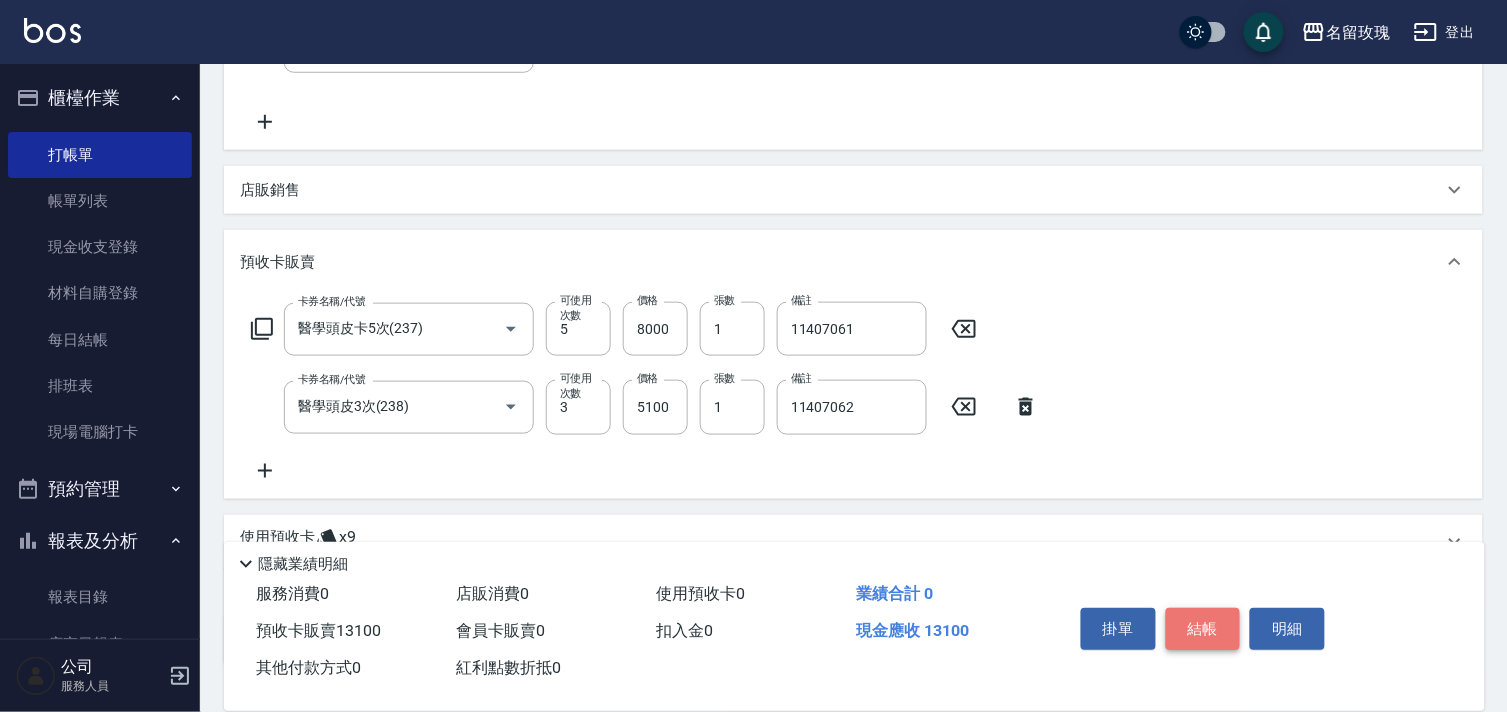 click on "結帳" at bounding box center [1203, 629] 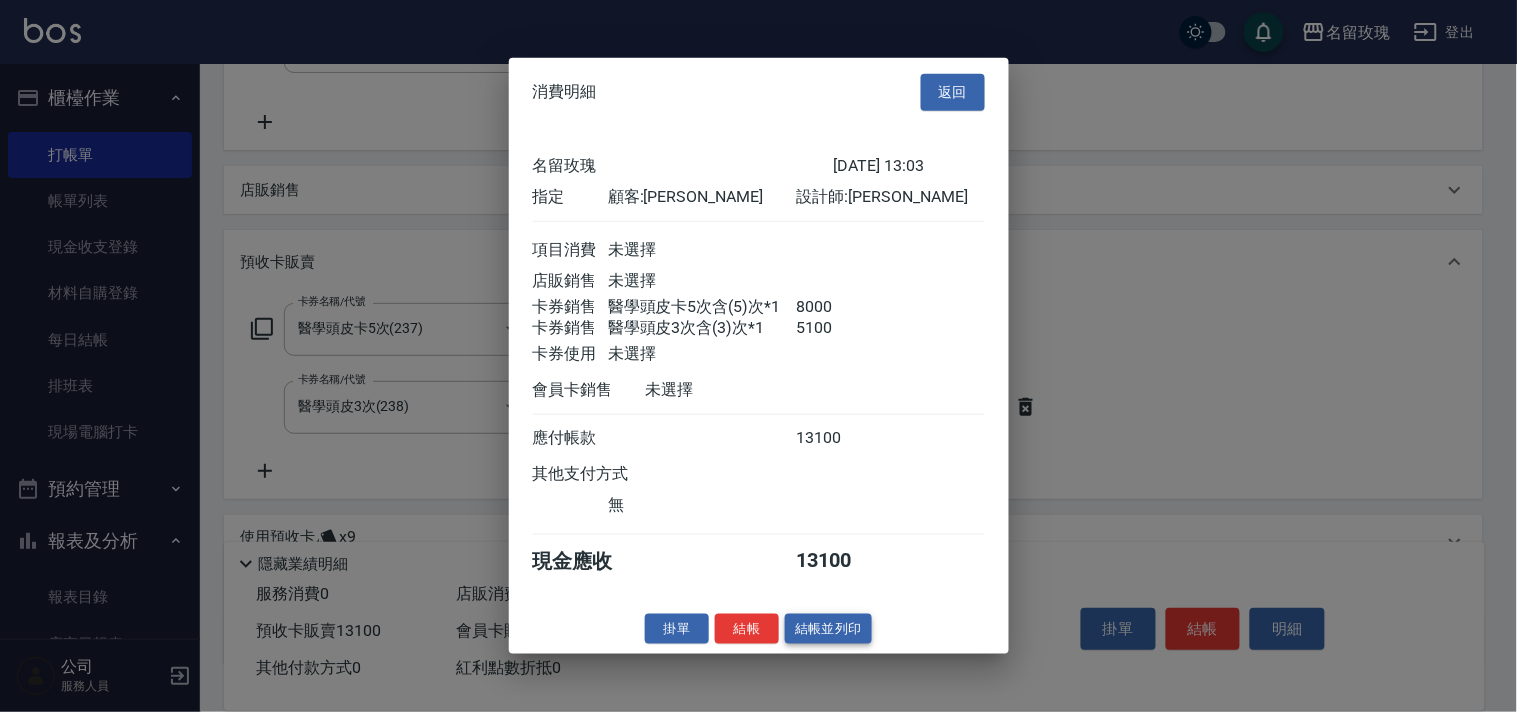 click on "結帳並列印" at bounding box center (828, 628) 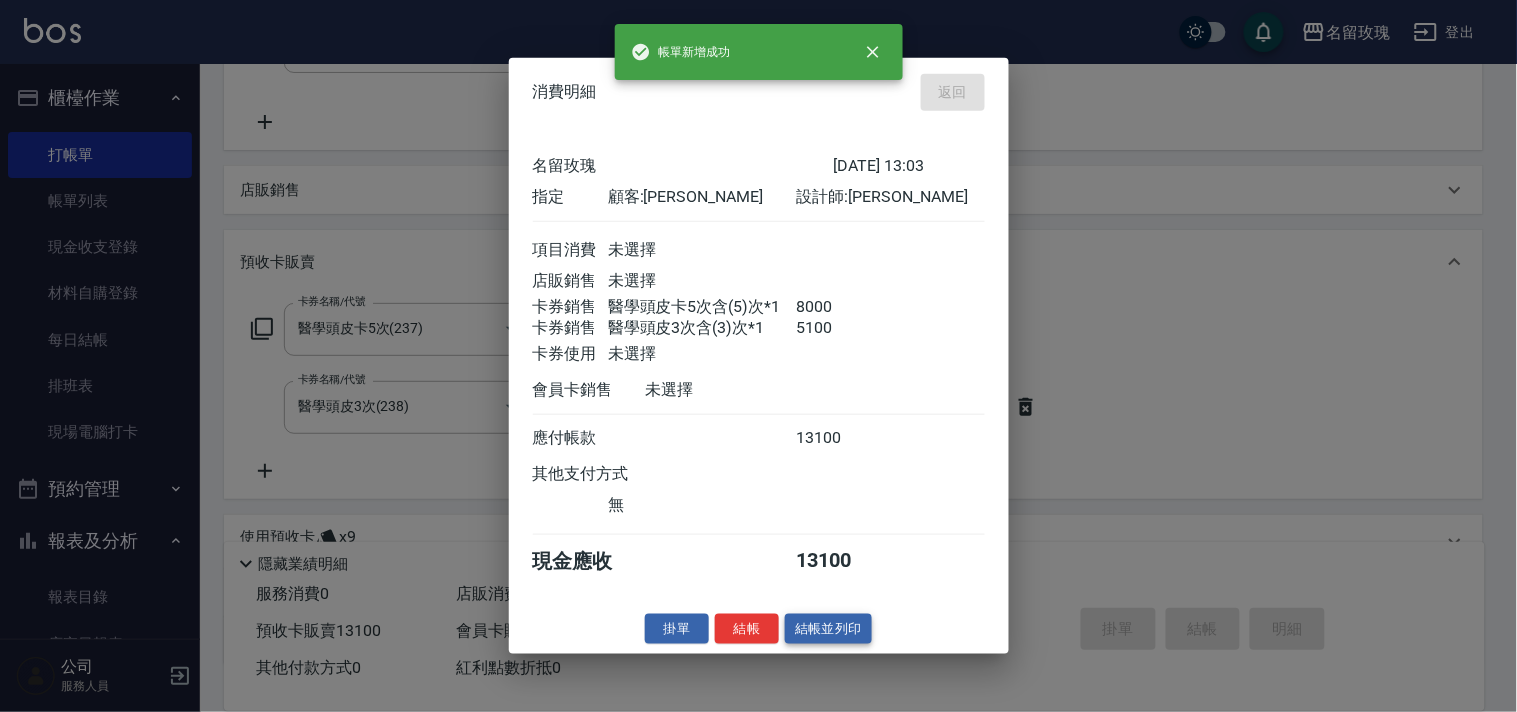 type on "2025/07/13 13:05" 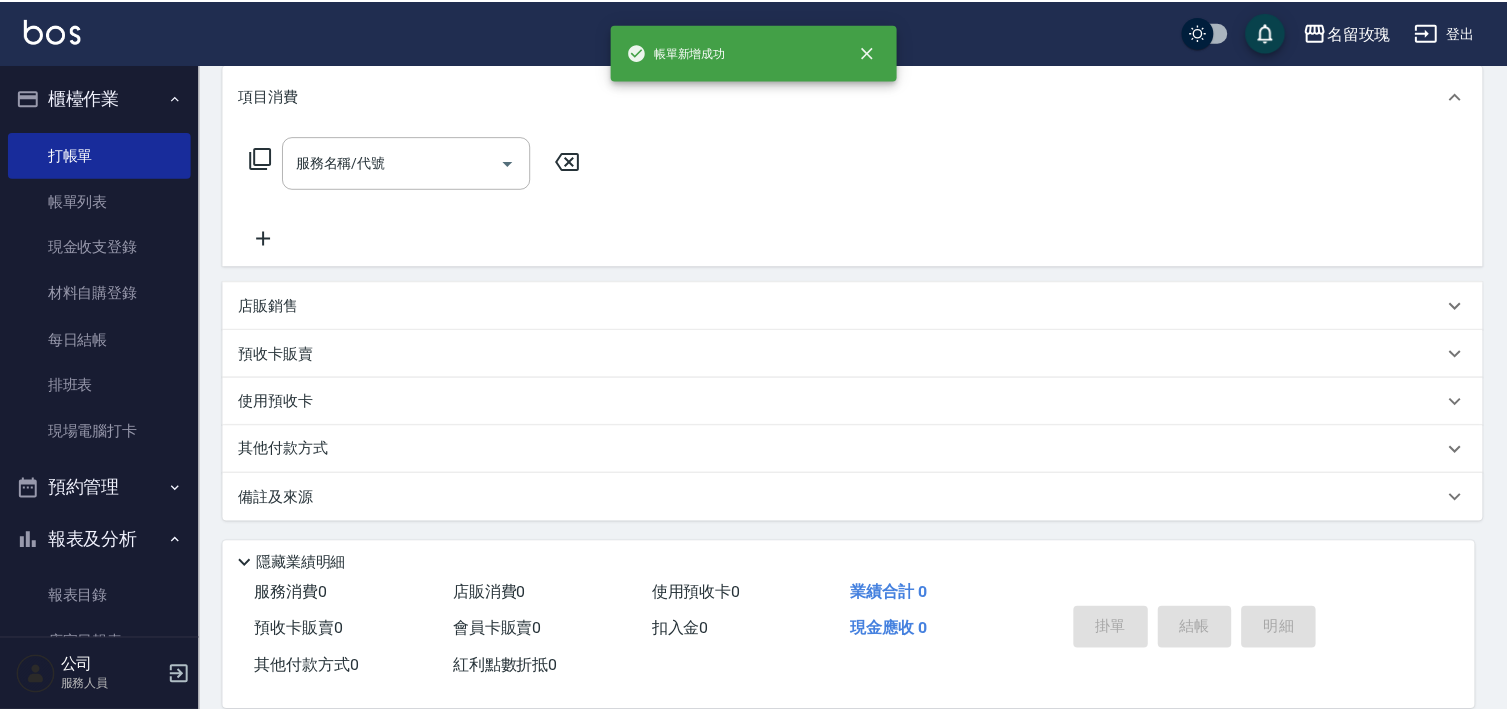 scroll, scrollTop: 0, scrollLeft: 0, axis: both 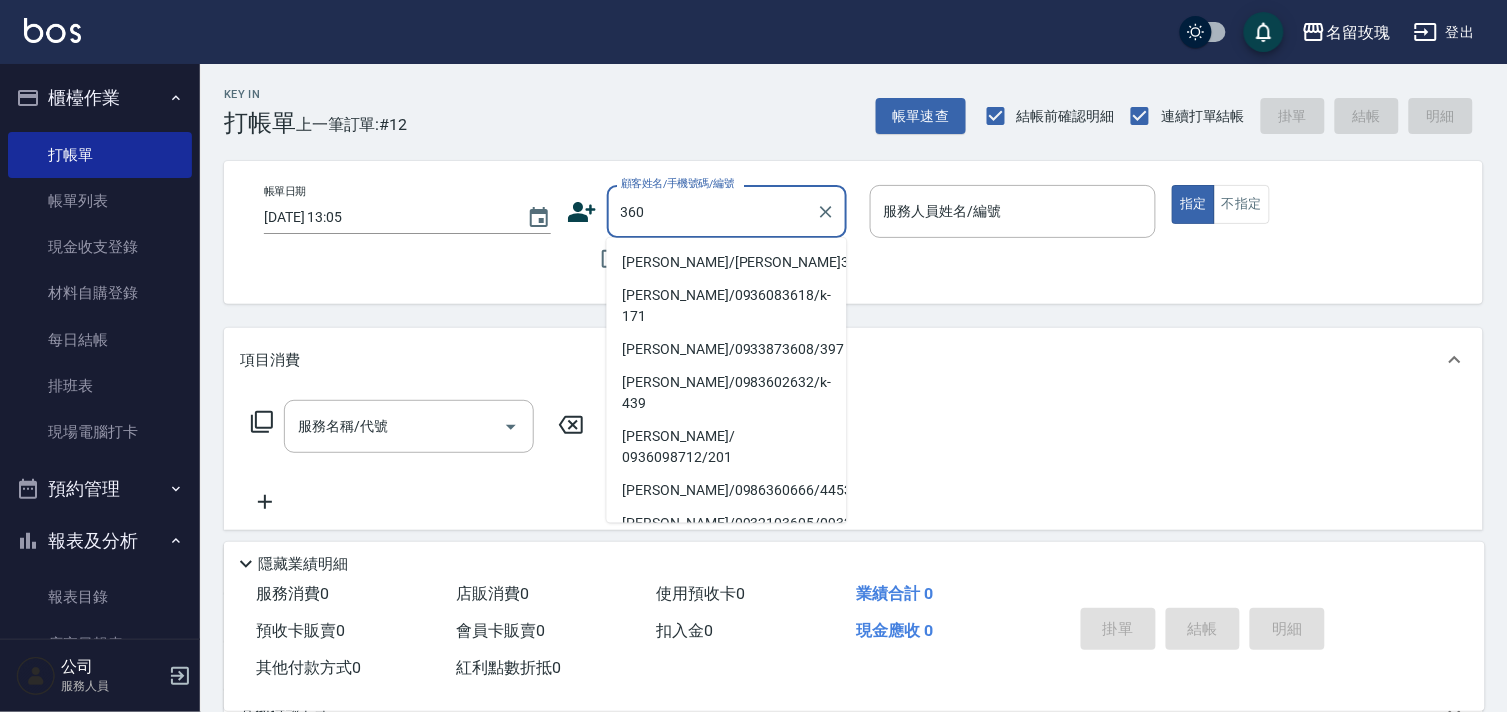click on "張雅晴/張雅晴360/360" at bounding box center (727, 262) 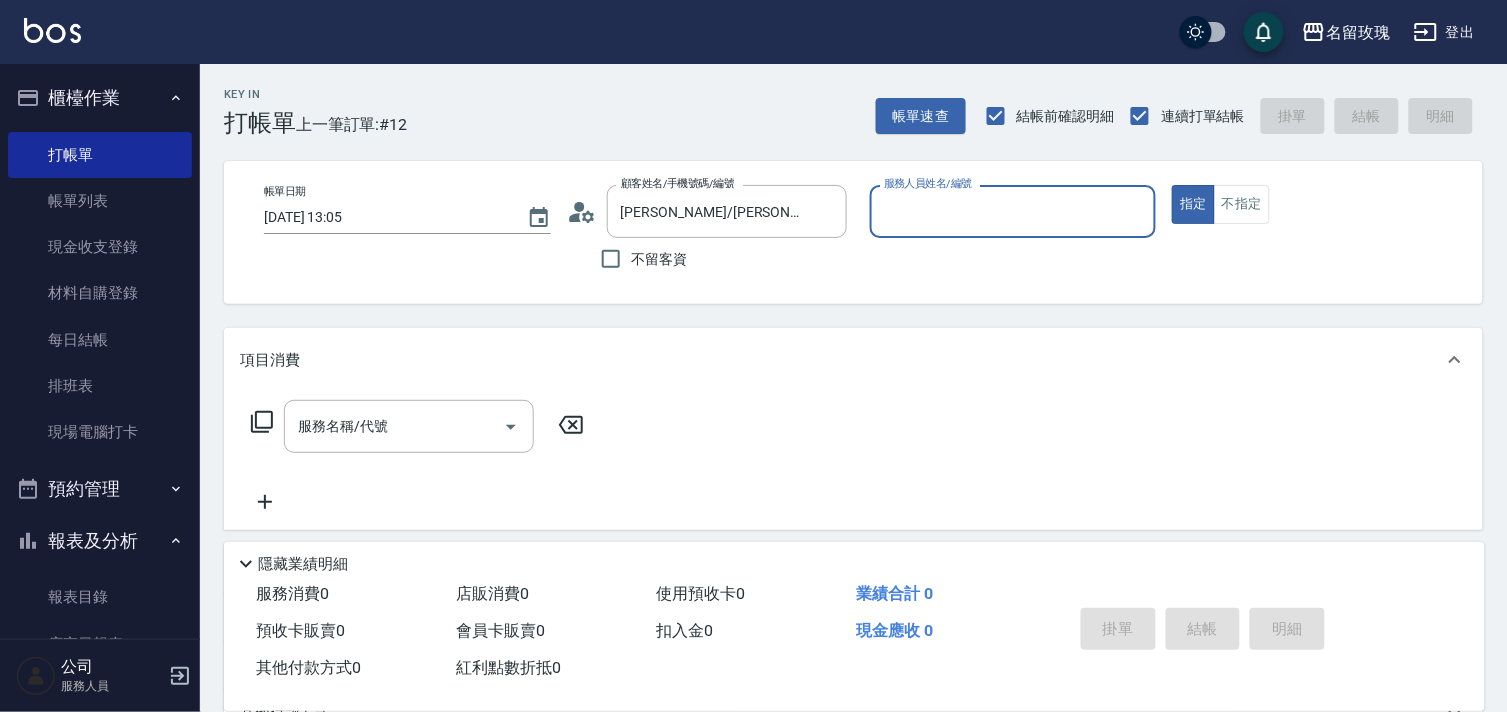 type on "ALICE-6" 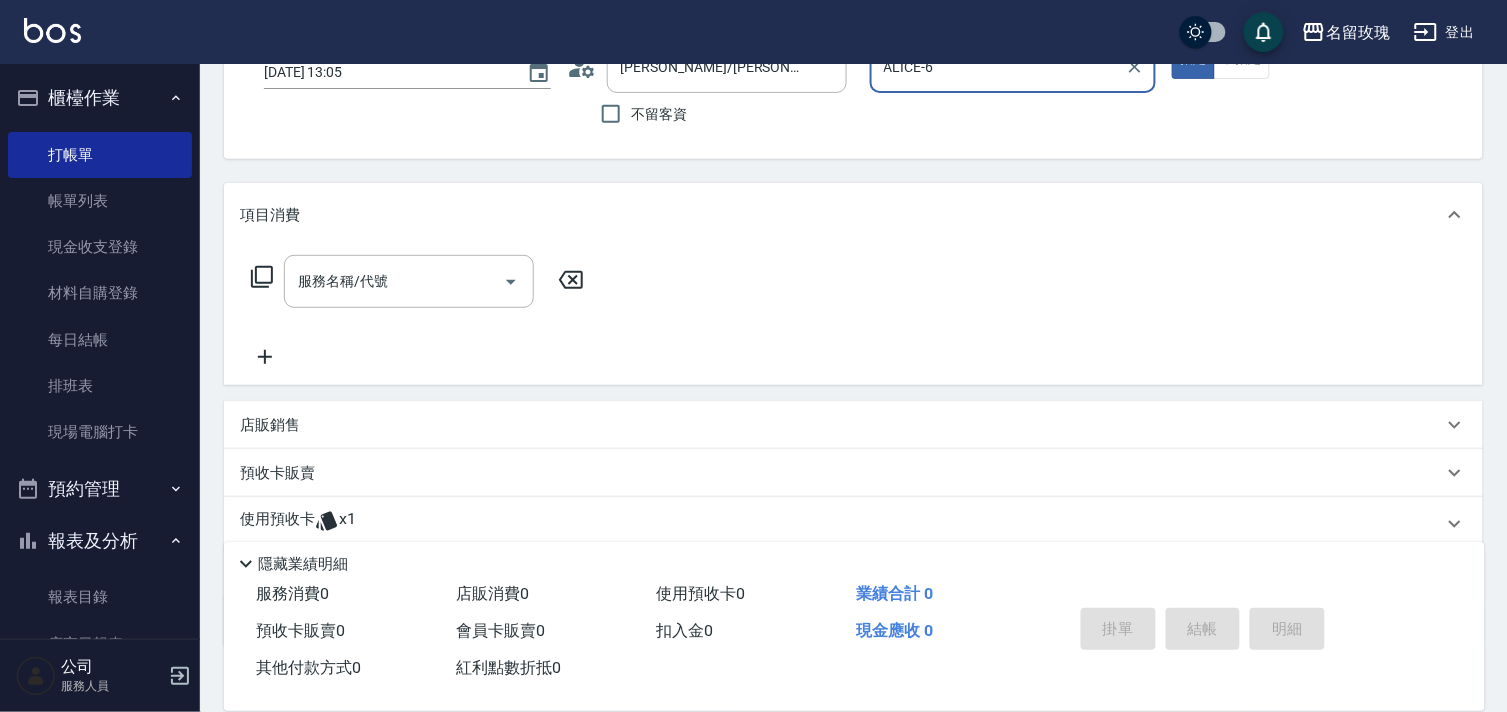 scroll, scrollTop: 268, scrollLeft: 0, axis: vertical 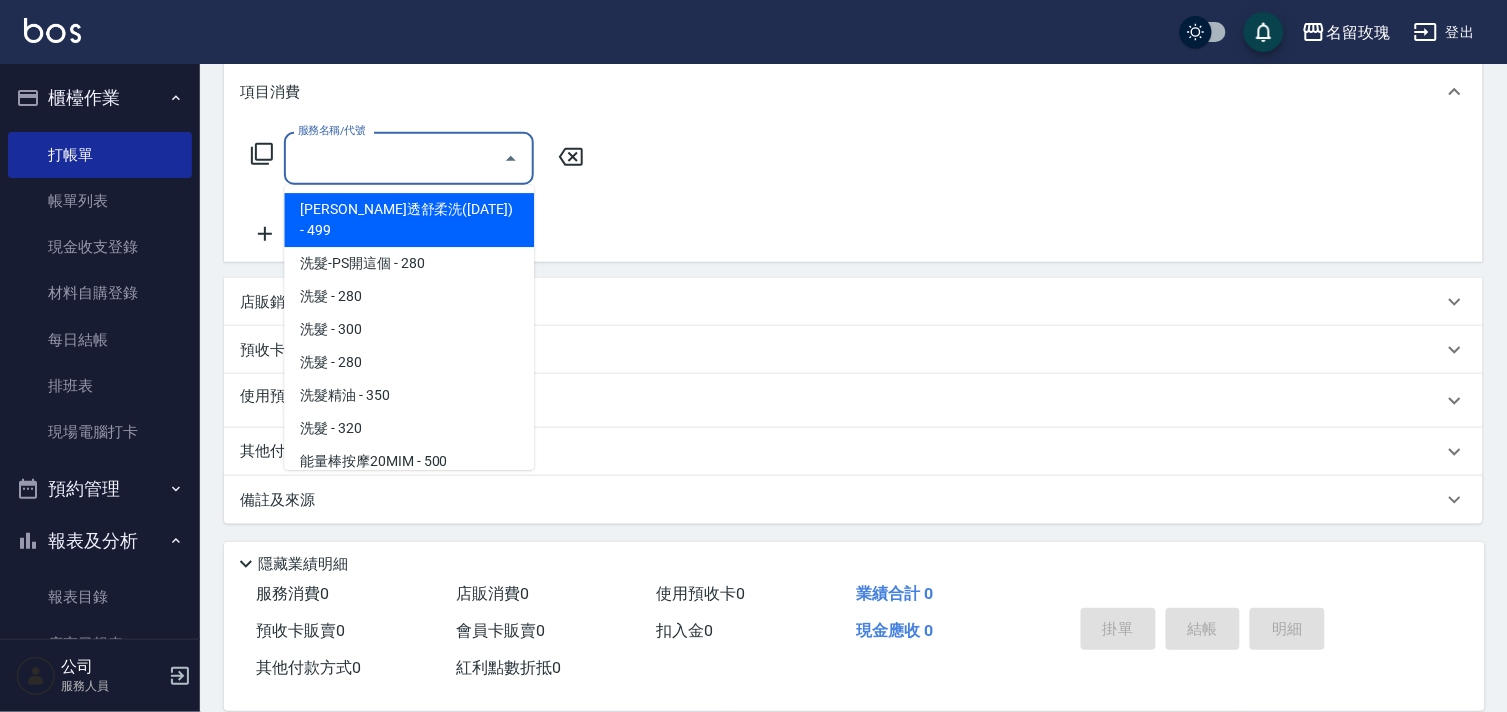 click on "服務名稱/代號 服務名稱/代號" at bounding box center (409, 158) 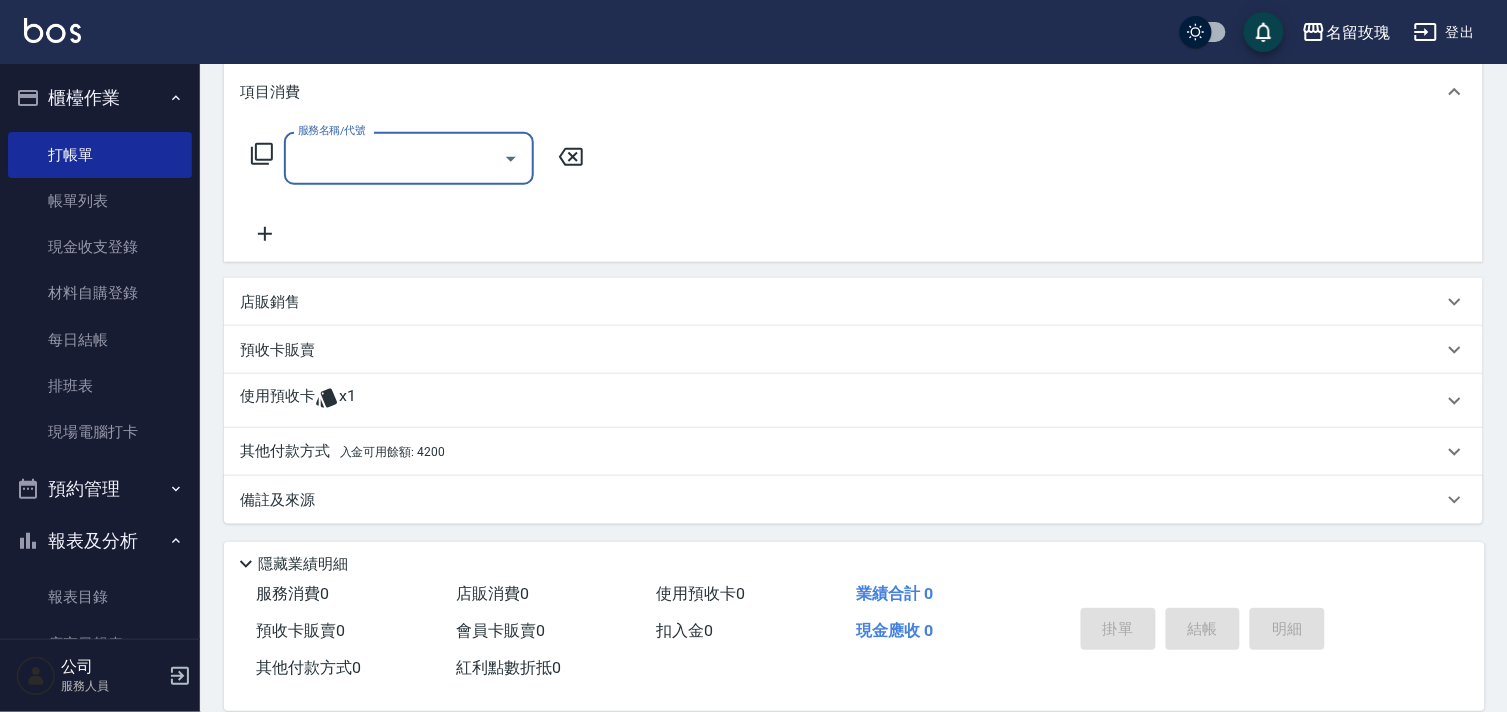 drag, startPoint x: 377, startPoint y: 462, endPoint x: 377, endPoint y: 447, distance: 15 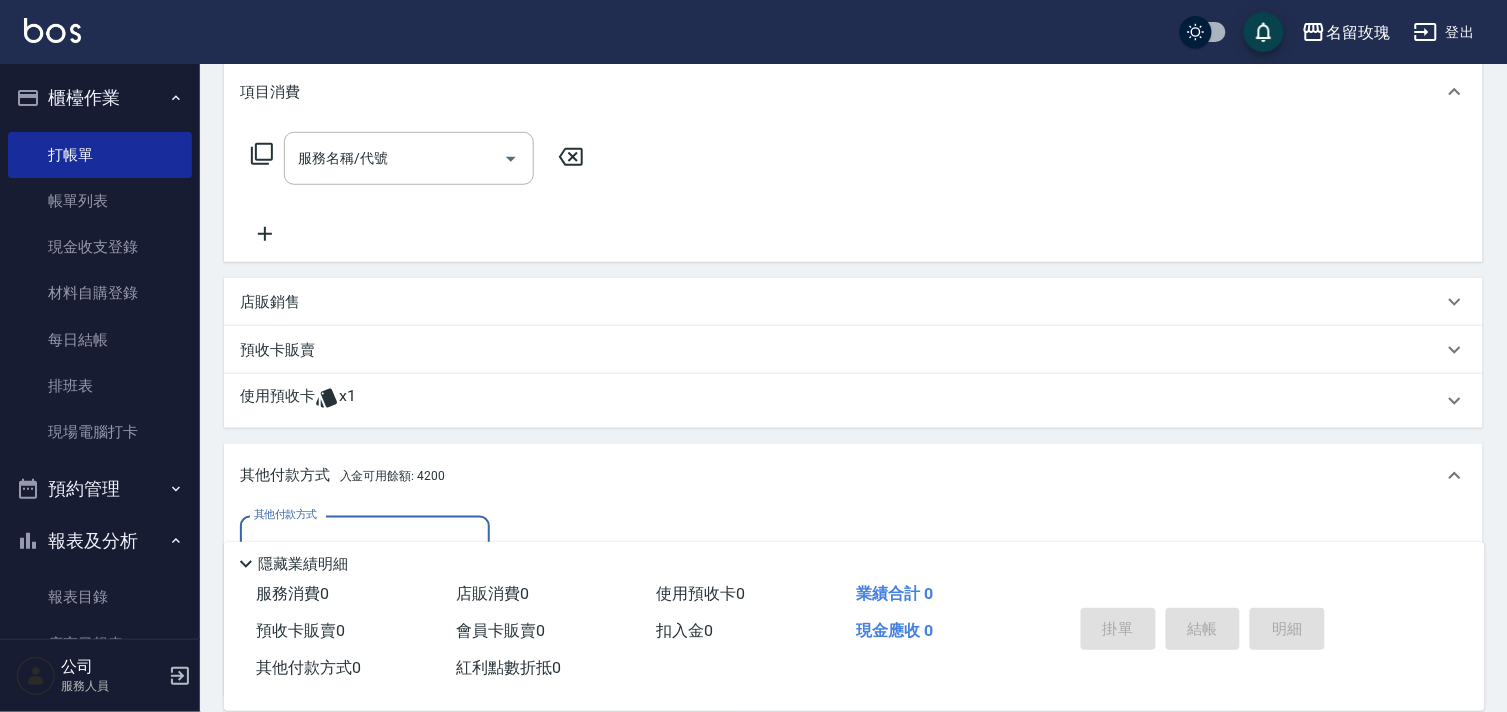 scroll, scrollTop: 0, scrollLeft: 0, axis: both 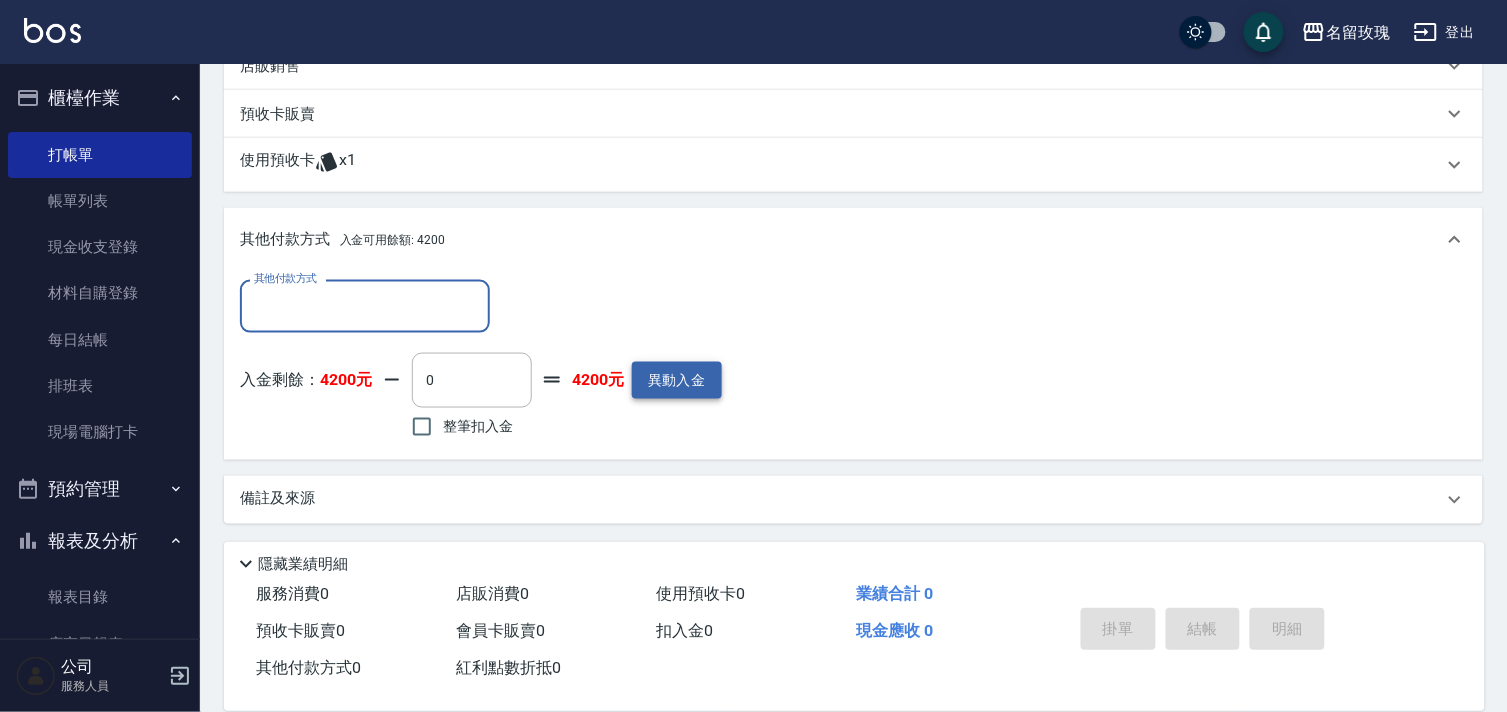 click on "異動入金" at bounding box center [677, 380] 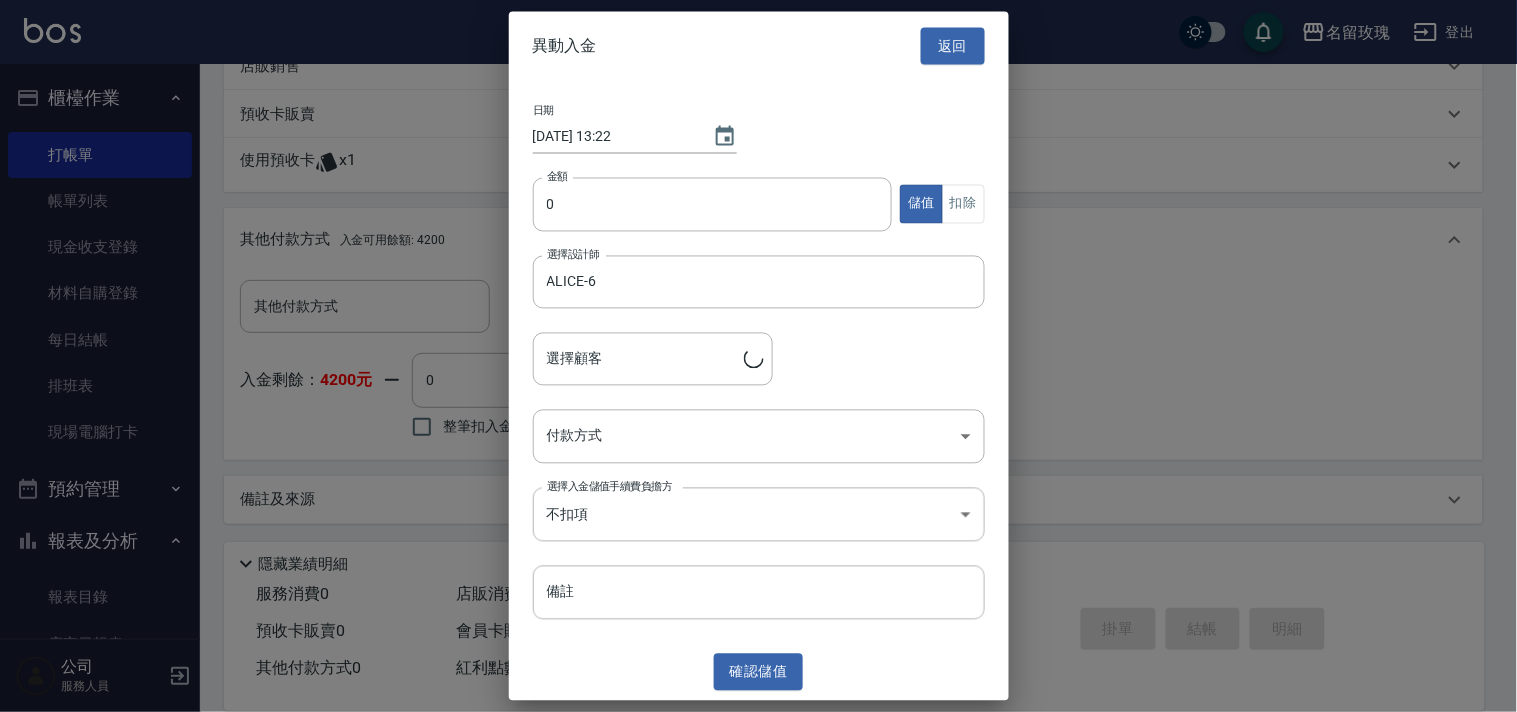 type on "張雅晴/張雅晴360/360" 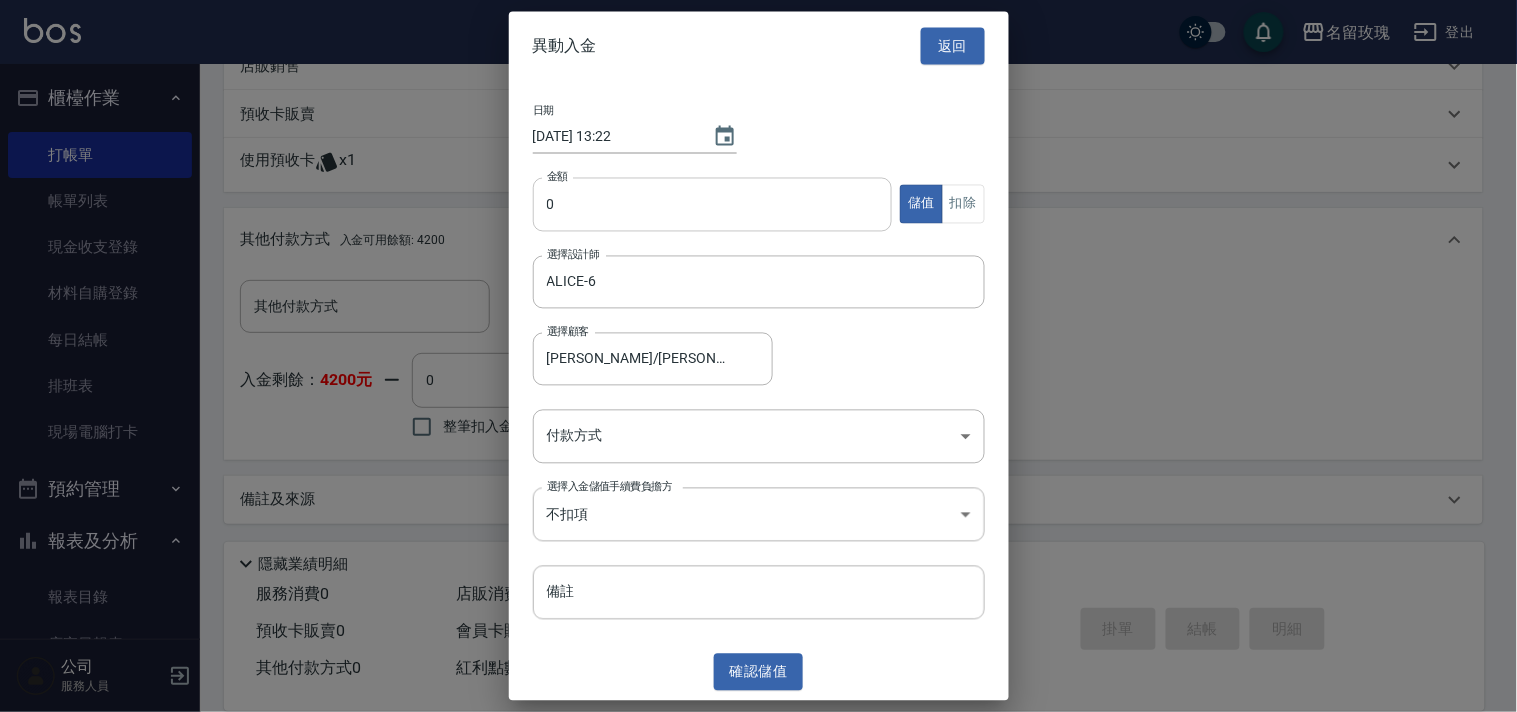 drag, startPoint x: 642, startPoint y: 208, endPoint x: 635, endPoint y: 198, distance: 12.206555 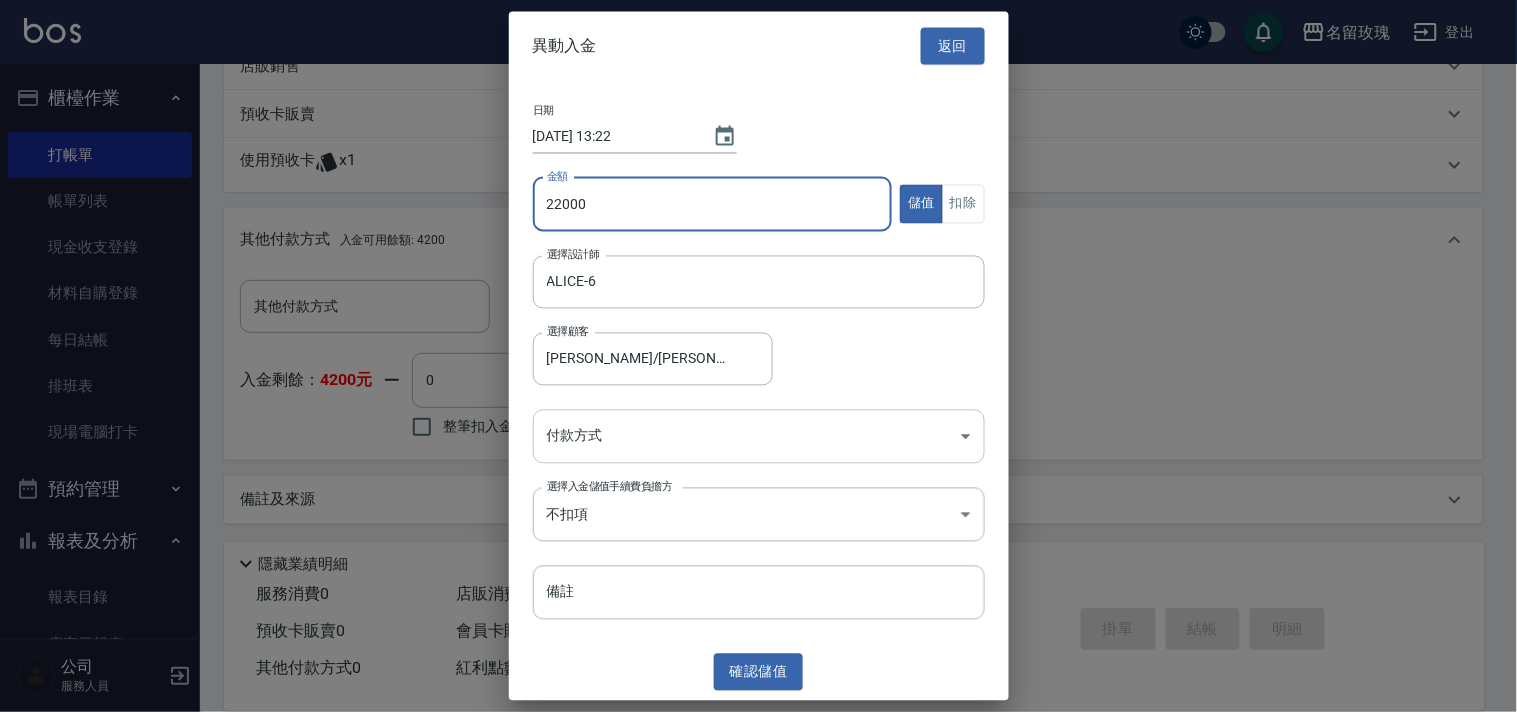 type on "22000" 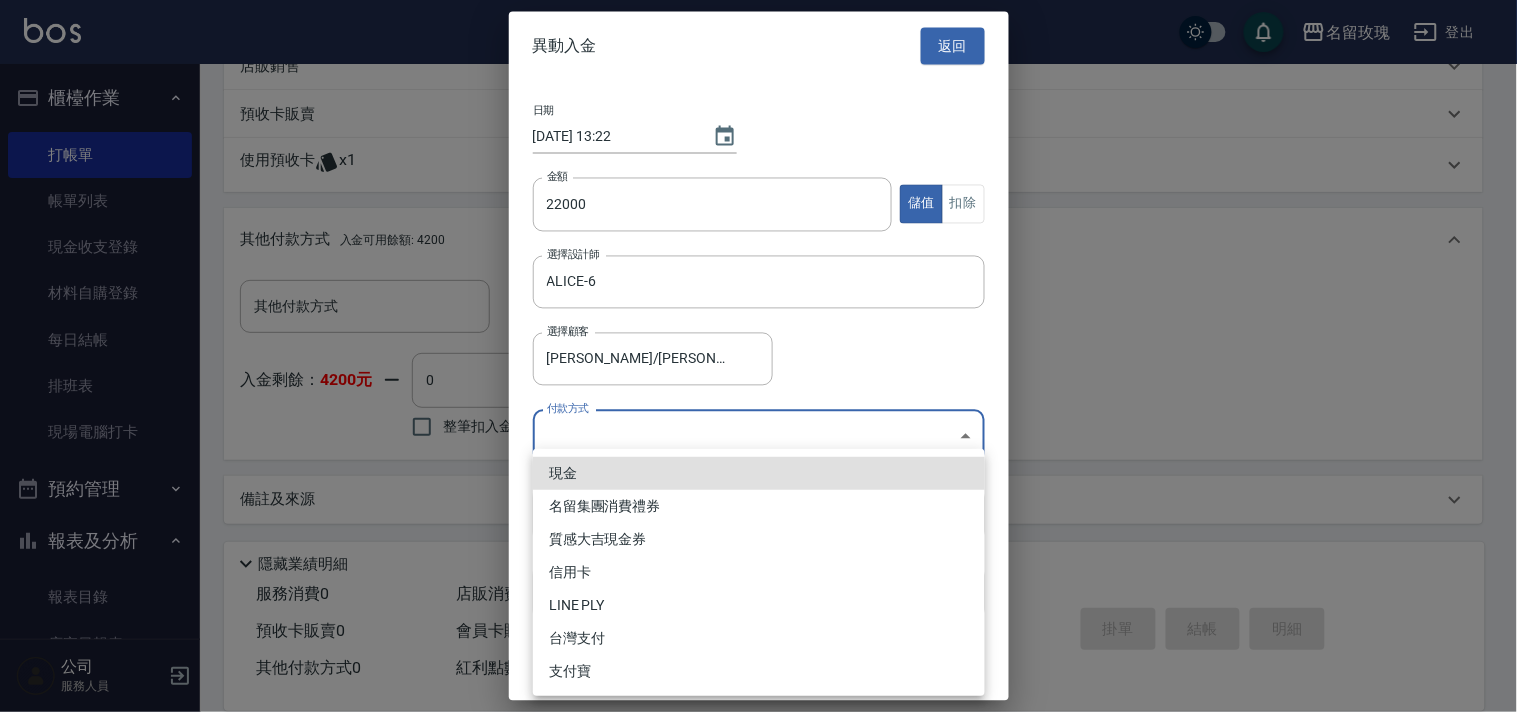 click on "現金" at bounding box center (759, 473) 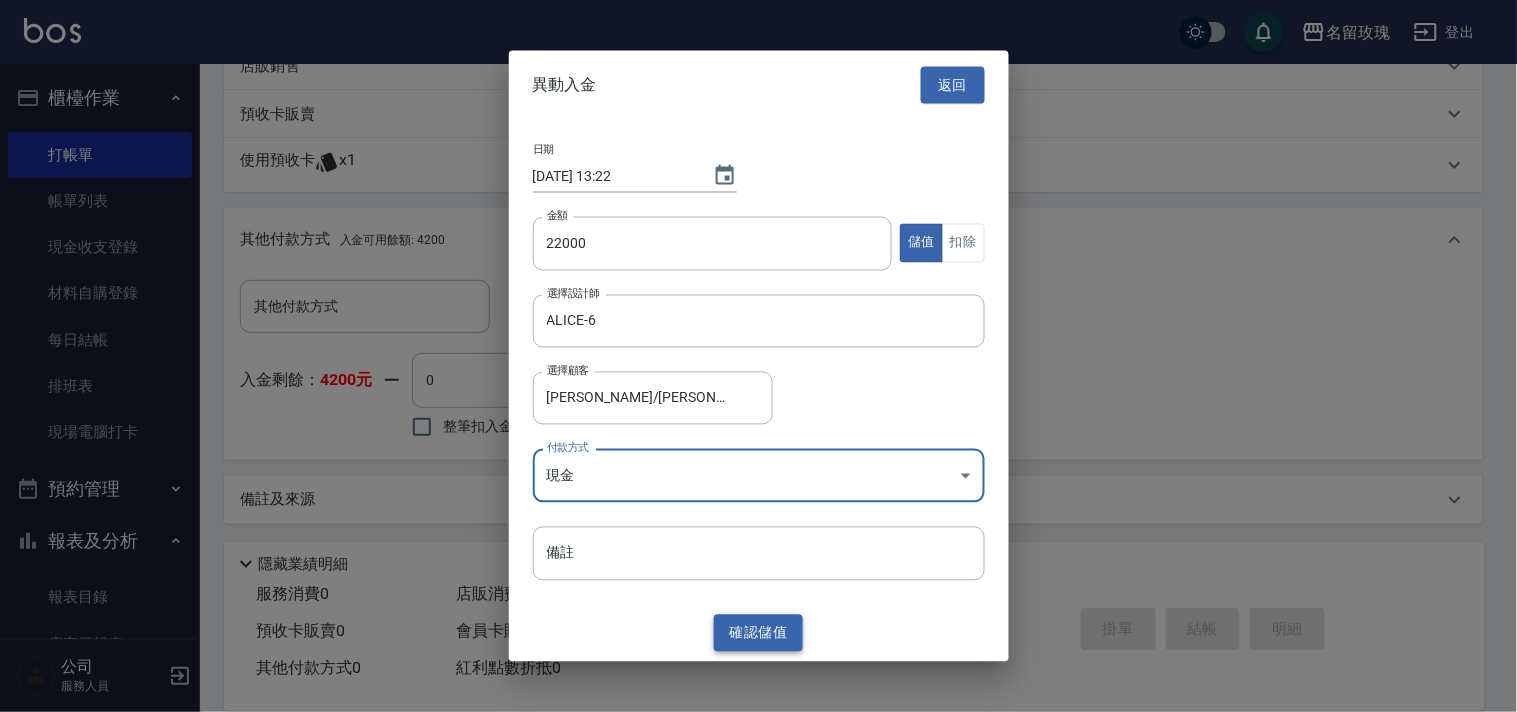 click on "確認 儲值" at bounding box center (759, 633) 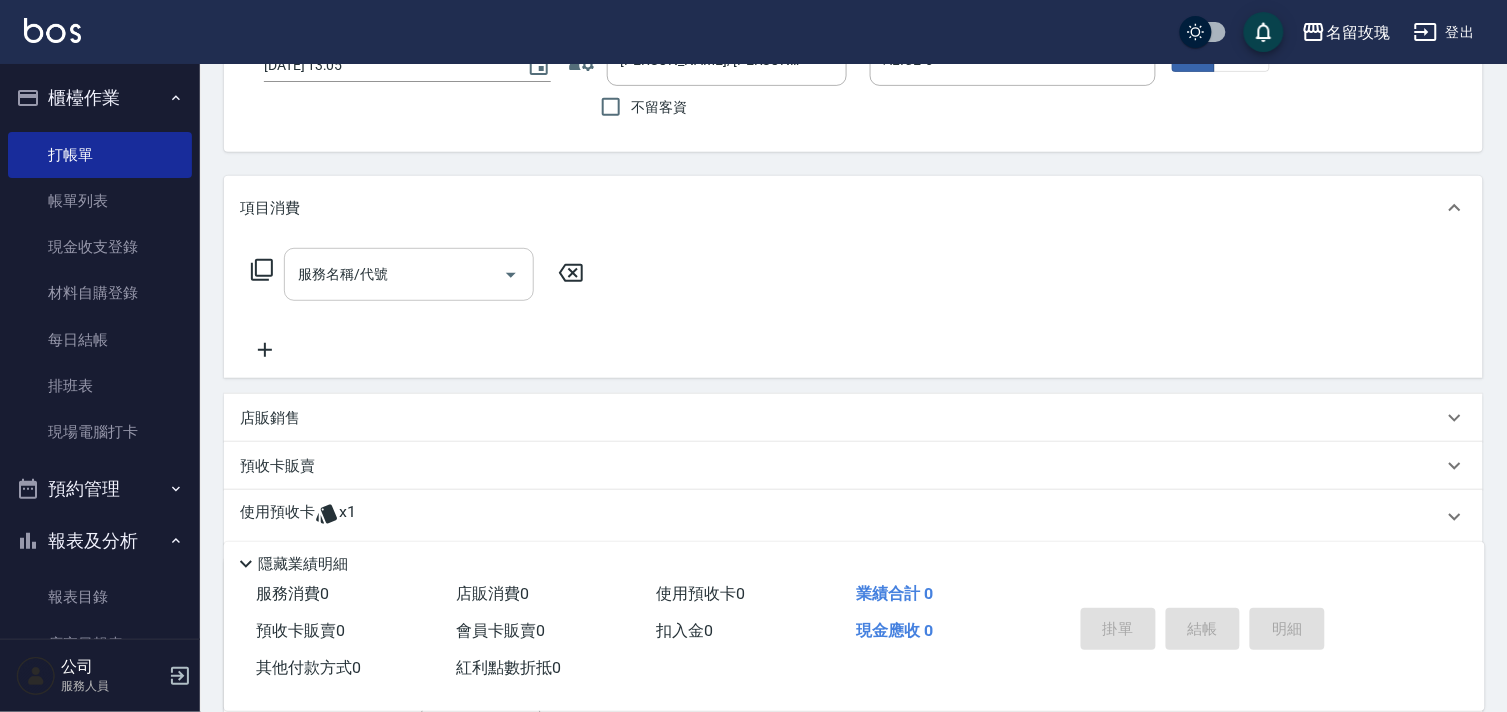 scroll, scrollTop: 60, scrollLeft: 0, axis: vertical 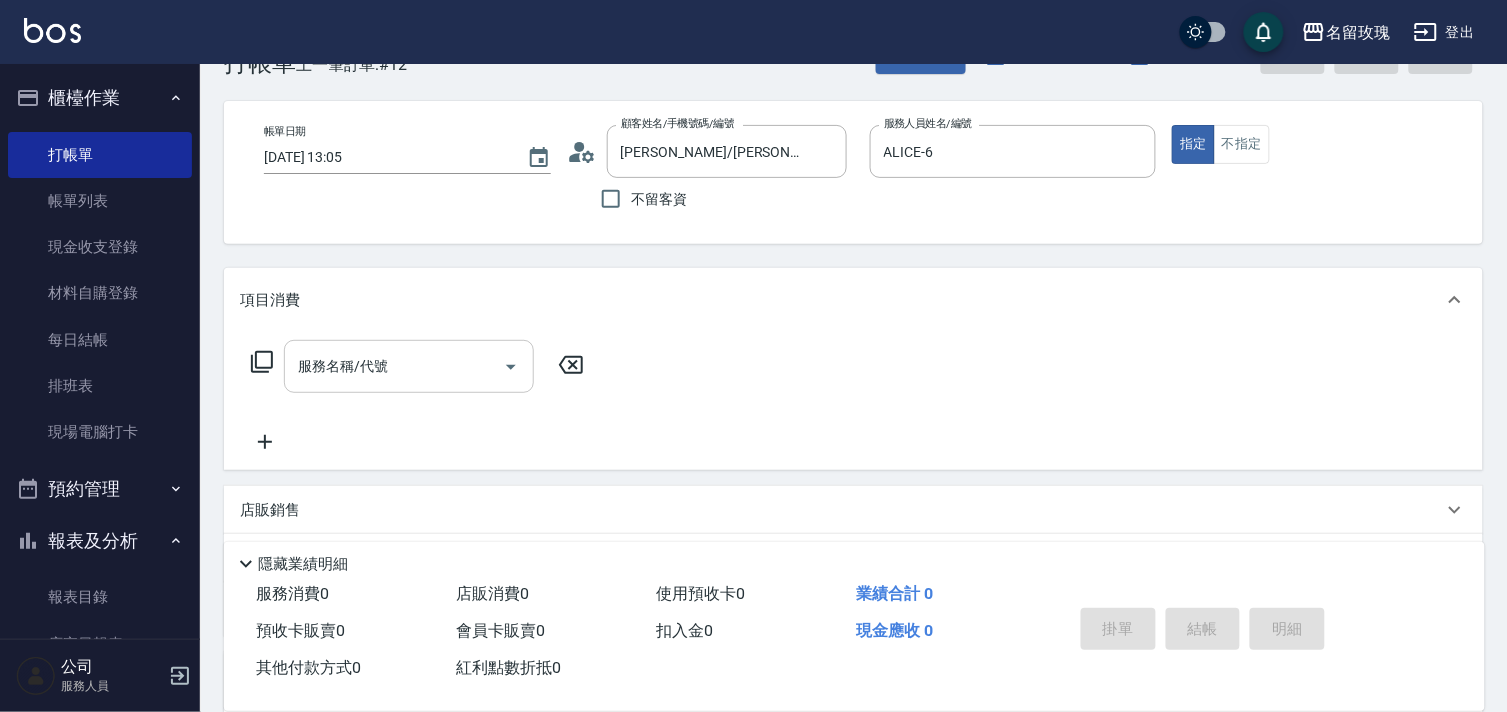 click on "服務名稱/代號" at bounding box center (394, 366) 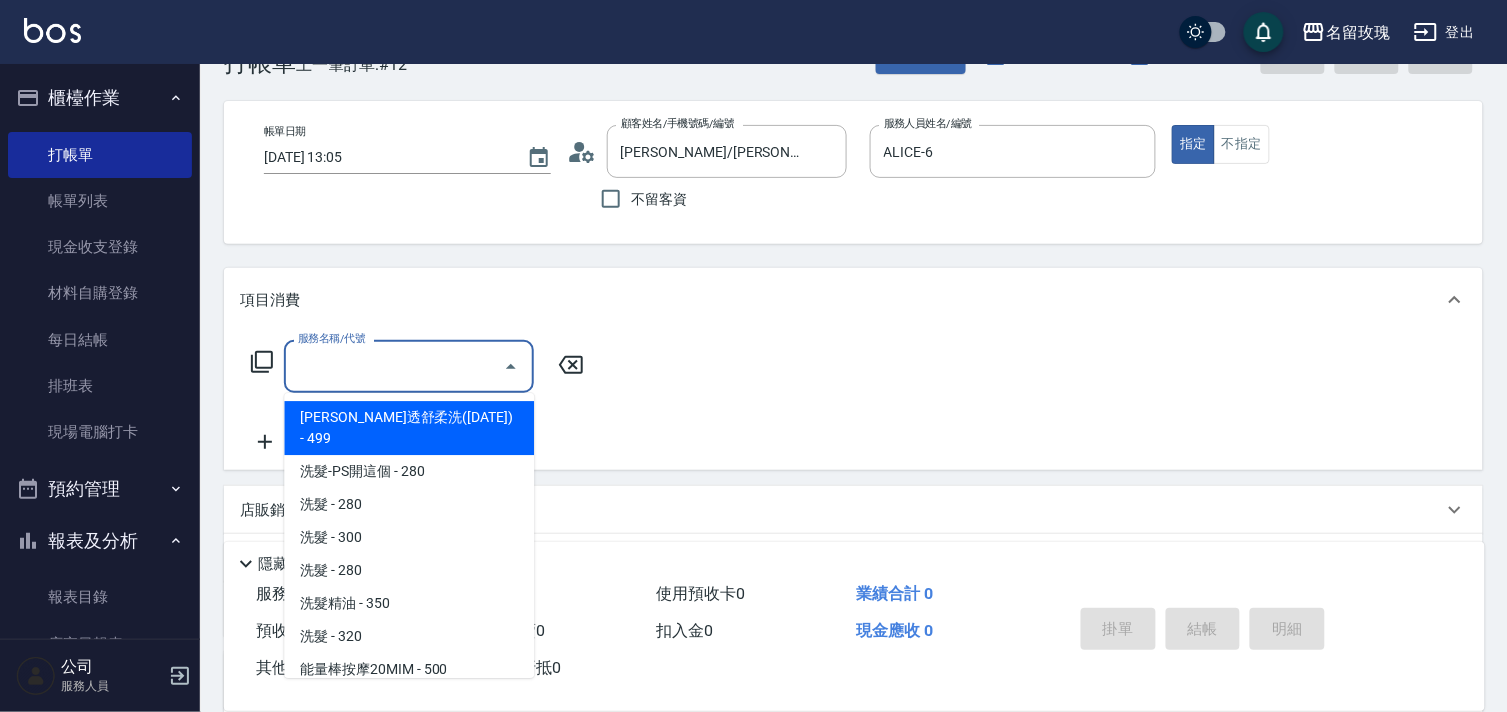click on "服務名稱/代號" at bounding box center [394, 366] 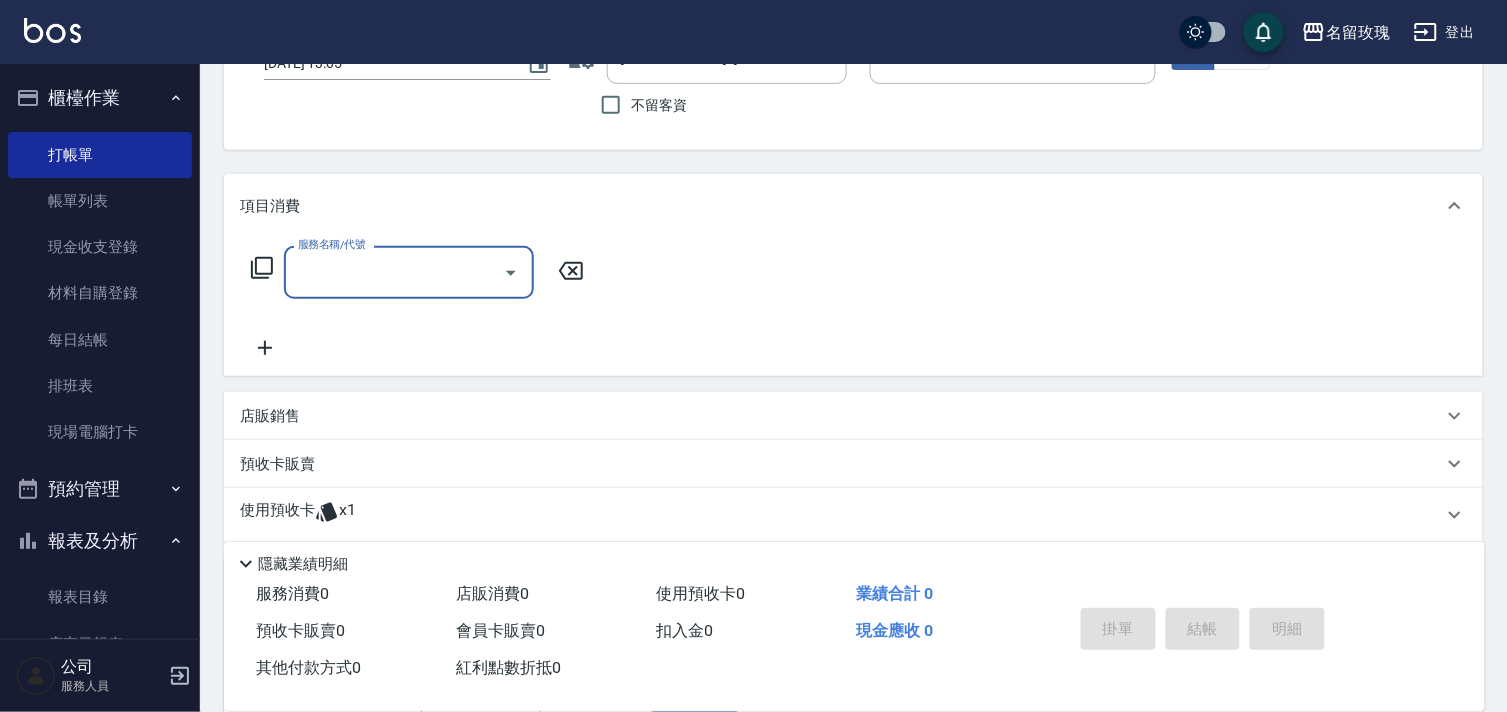 scroll, scrollTop: 282, scrollLeft: 0, axis: vertical 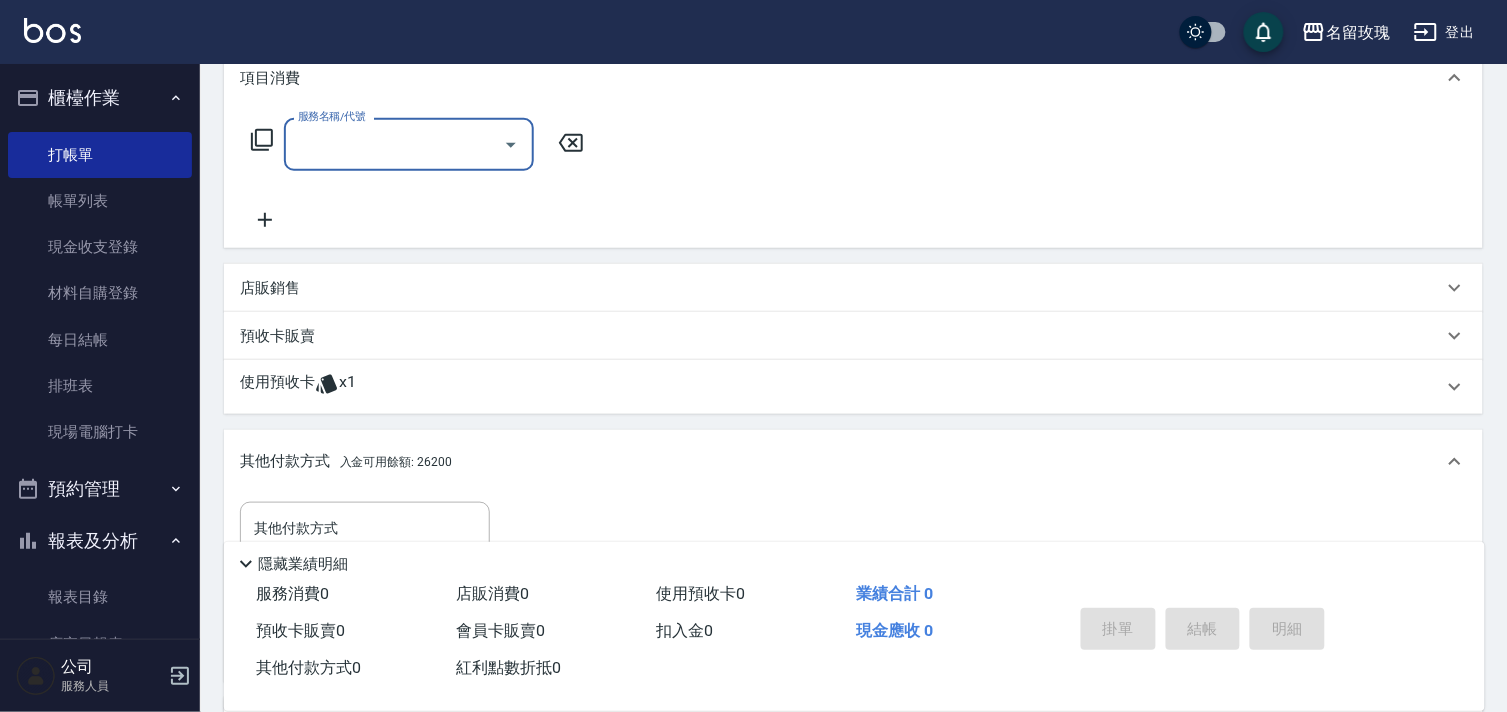 click on "x1" at bounding box center (347, 387) 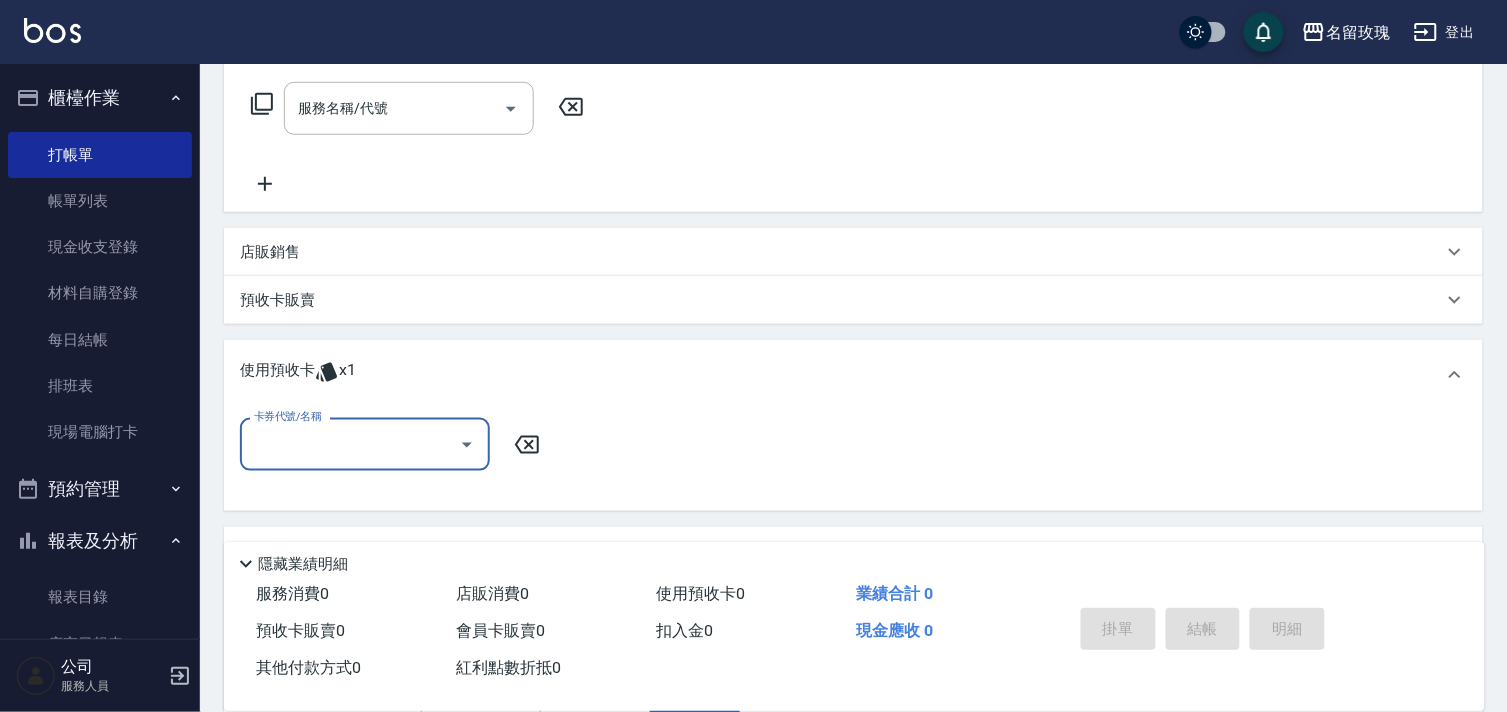 scroll, scrollTop: 504, scrollLeft: 0, axis: vertical 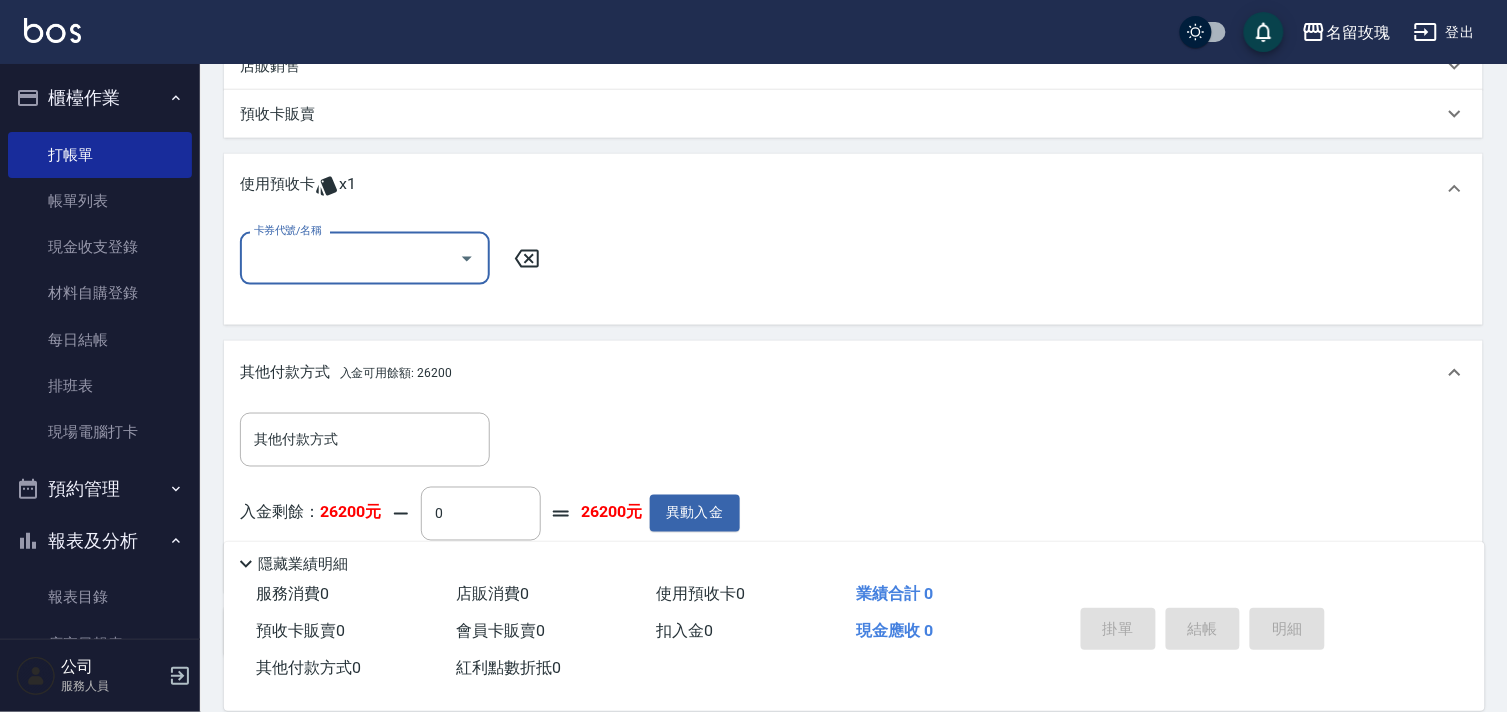 click on "卡券代號/名稱" at bounding box center [365, 258] 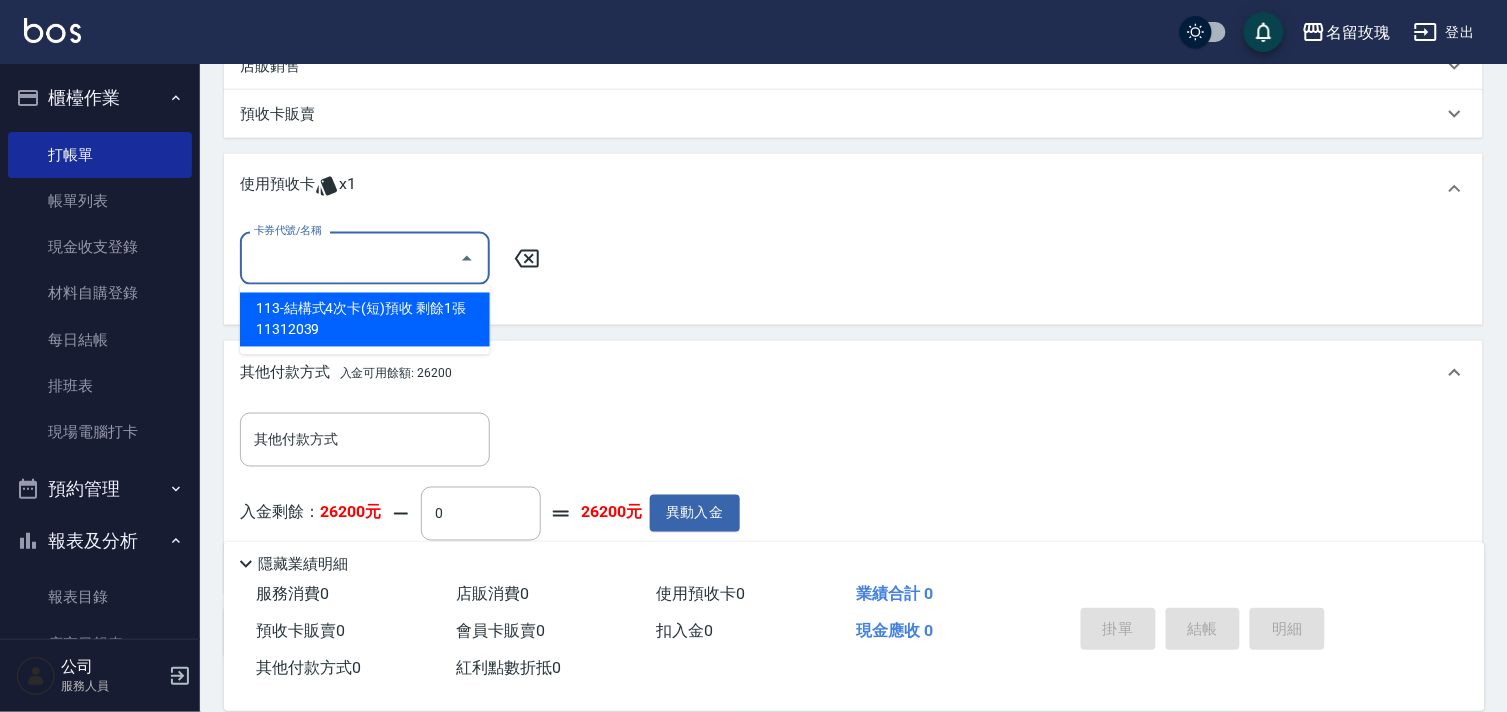 drag, startPoint x: 391, startPoint y: 348, endPoint x: 405, endPoint y: 315, distance: 35.846897 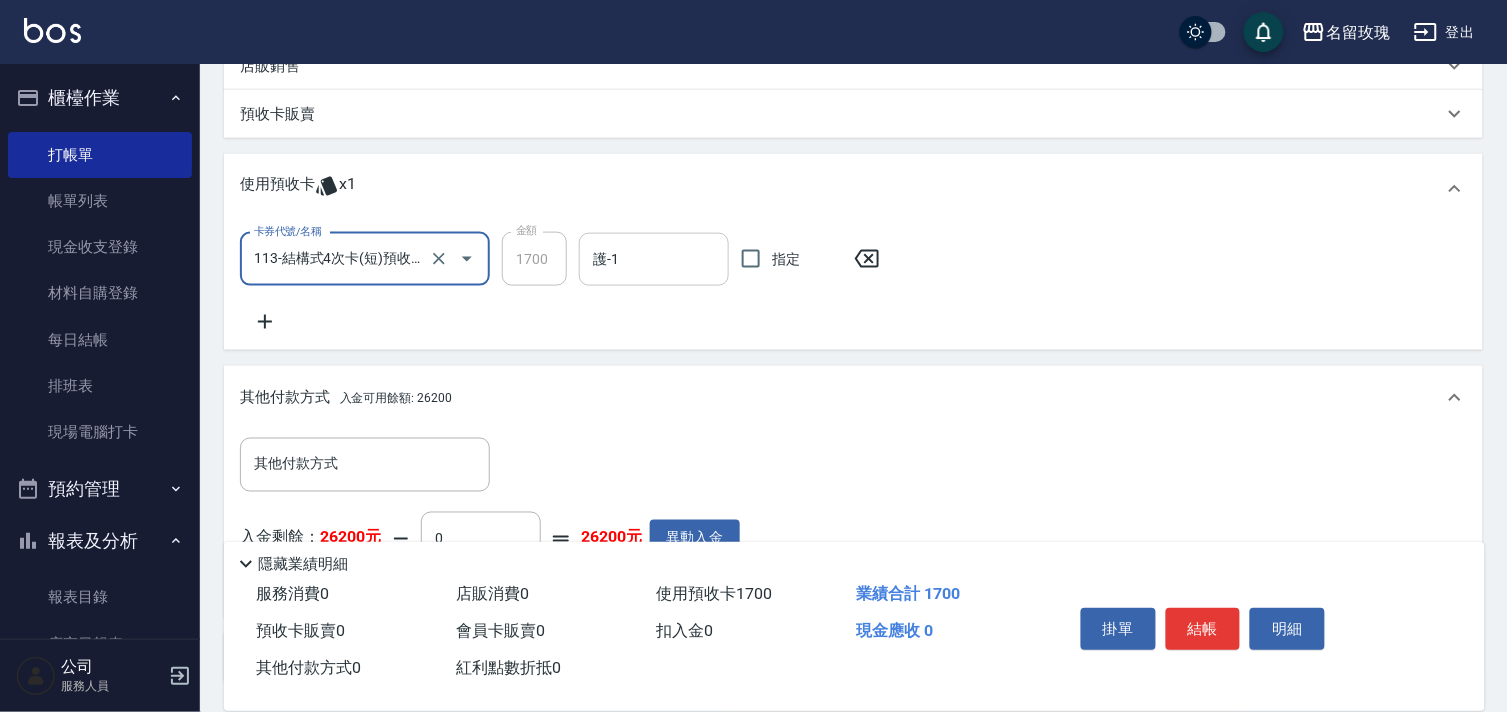 click on "護-1" at bounding box center (654, 259) 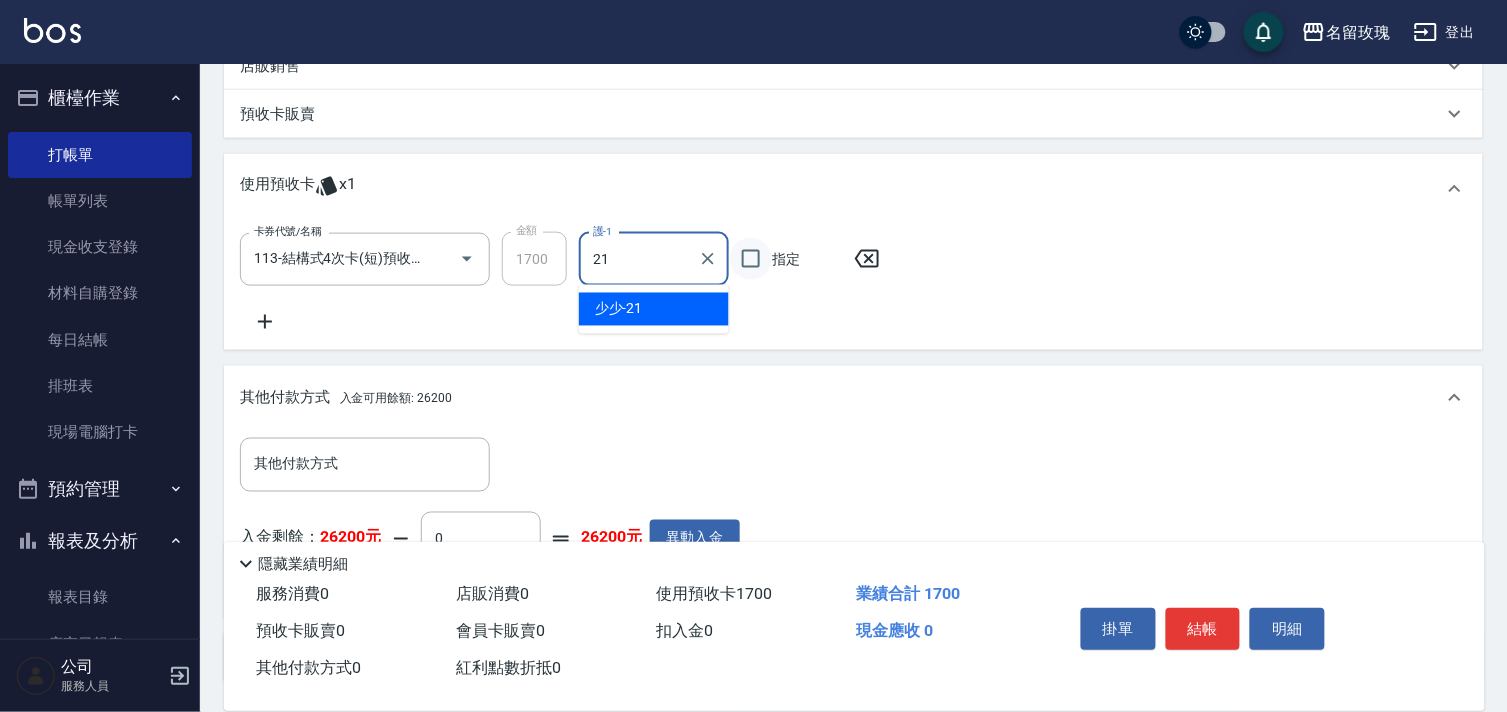 type on "少少-21" 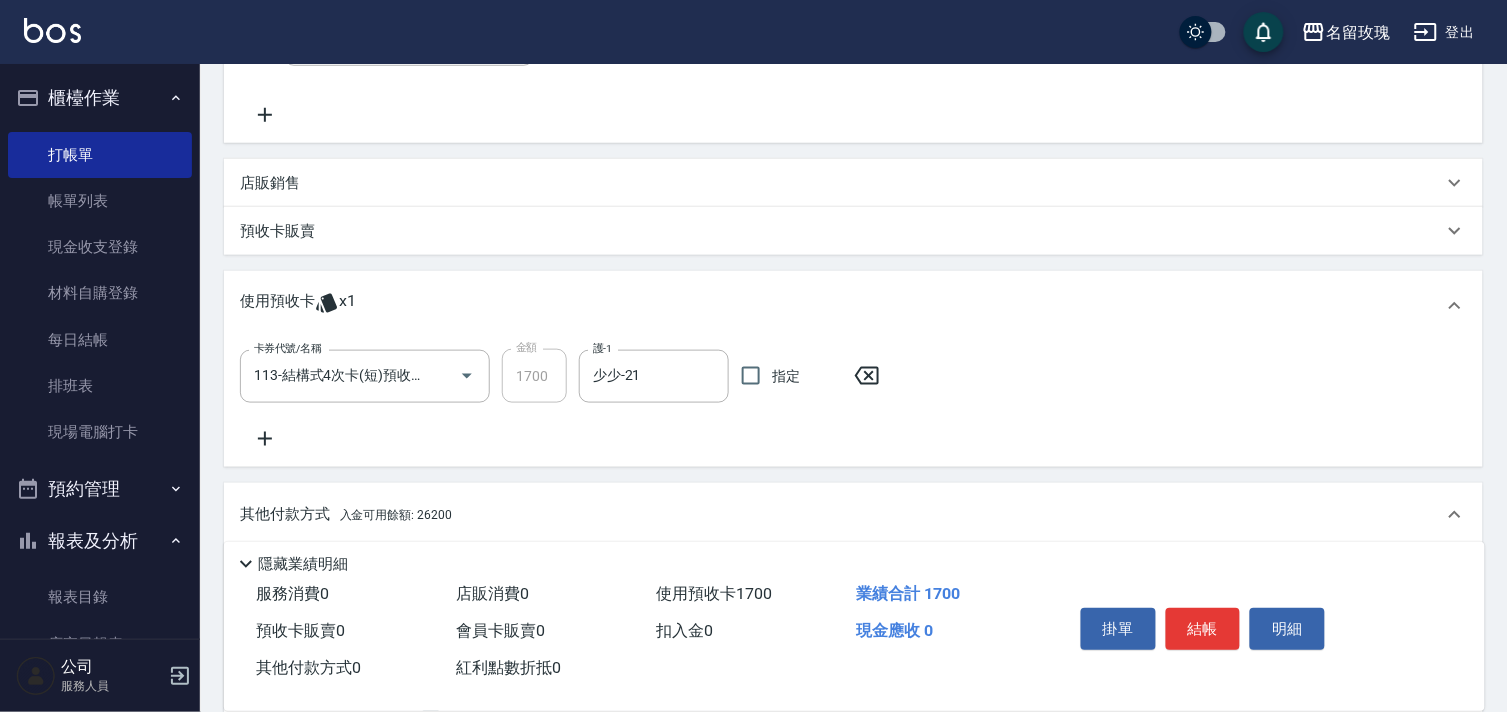 scroll, scrollTop: 282, scrollLeft: 0, axis: vertical 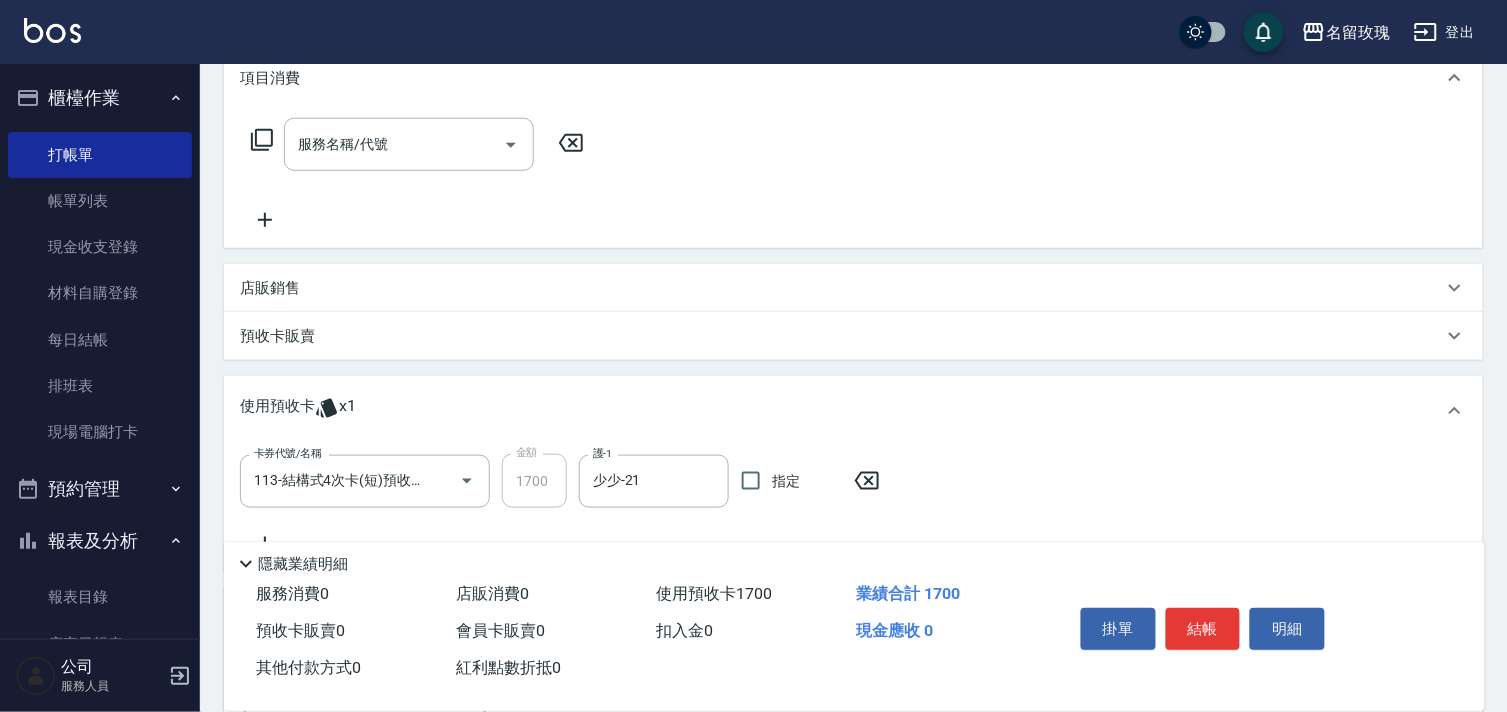 click on "店販銷售" at bounding box center (270, 288) 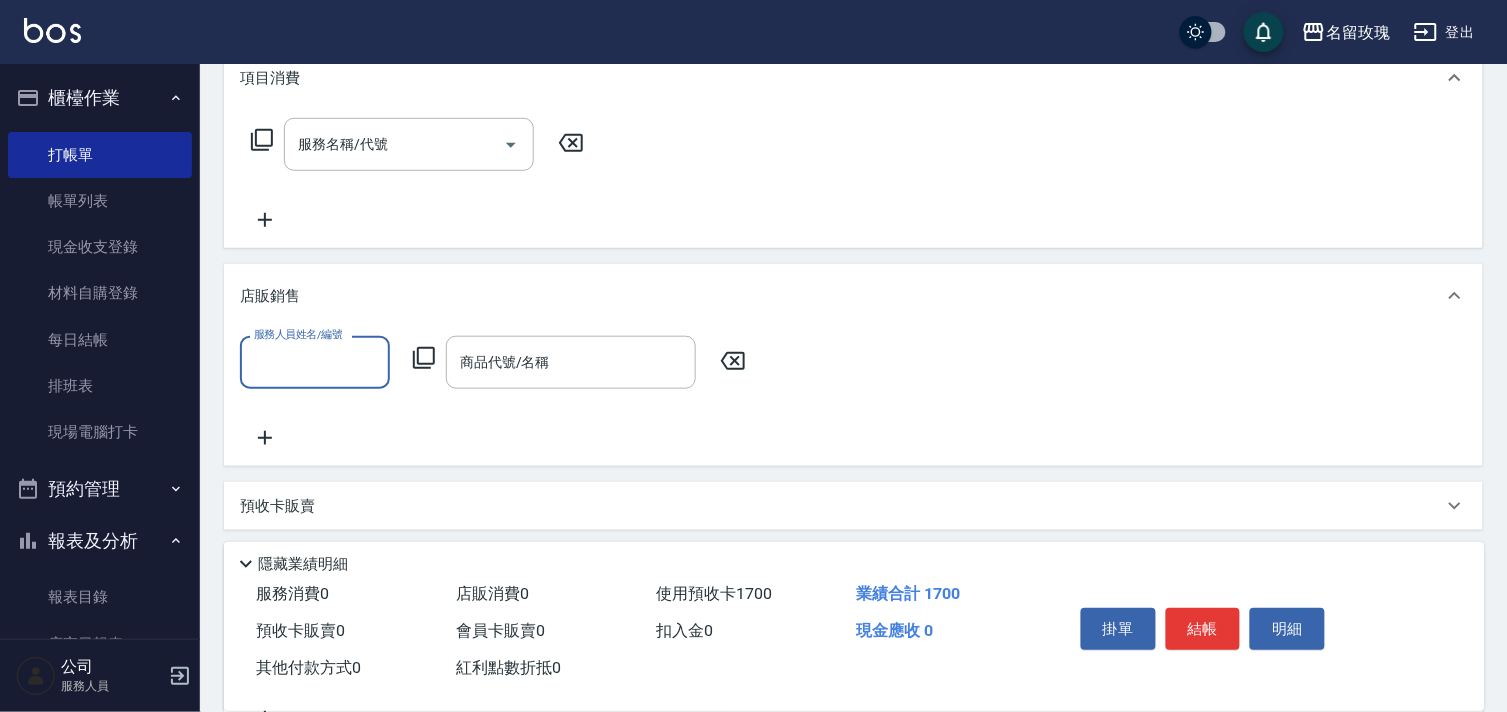 scroll, scrollTop: 0, scrollLeft: 0, axis: both 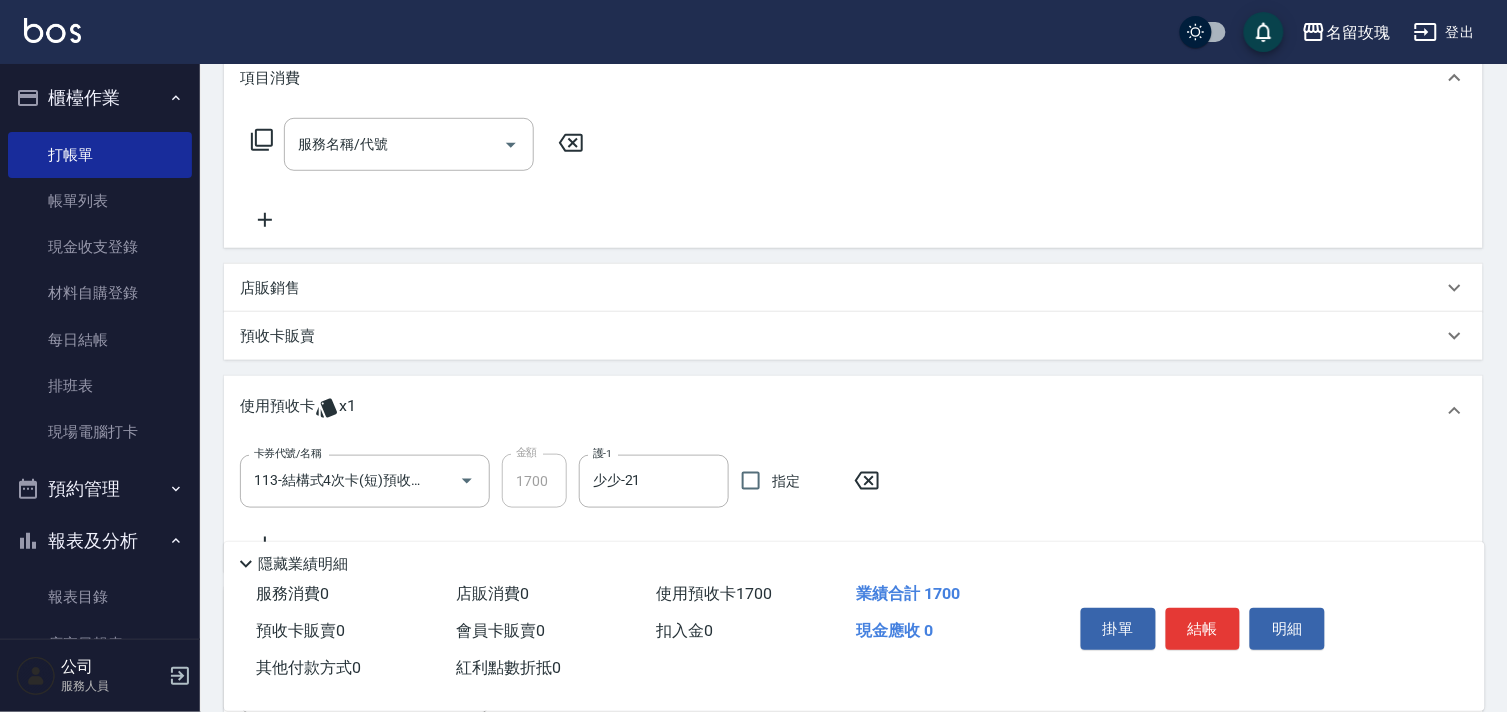 click on "預收卡販賣" at bounding box center (853, 336) 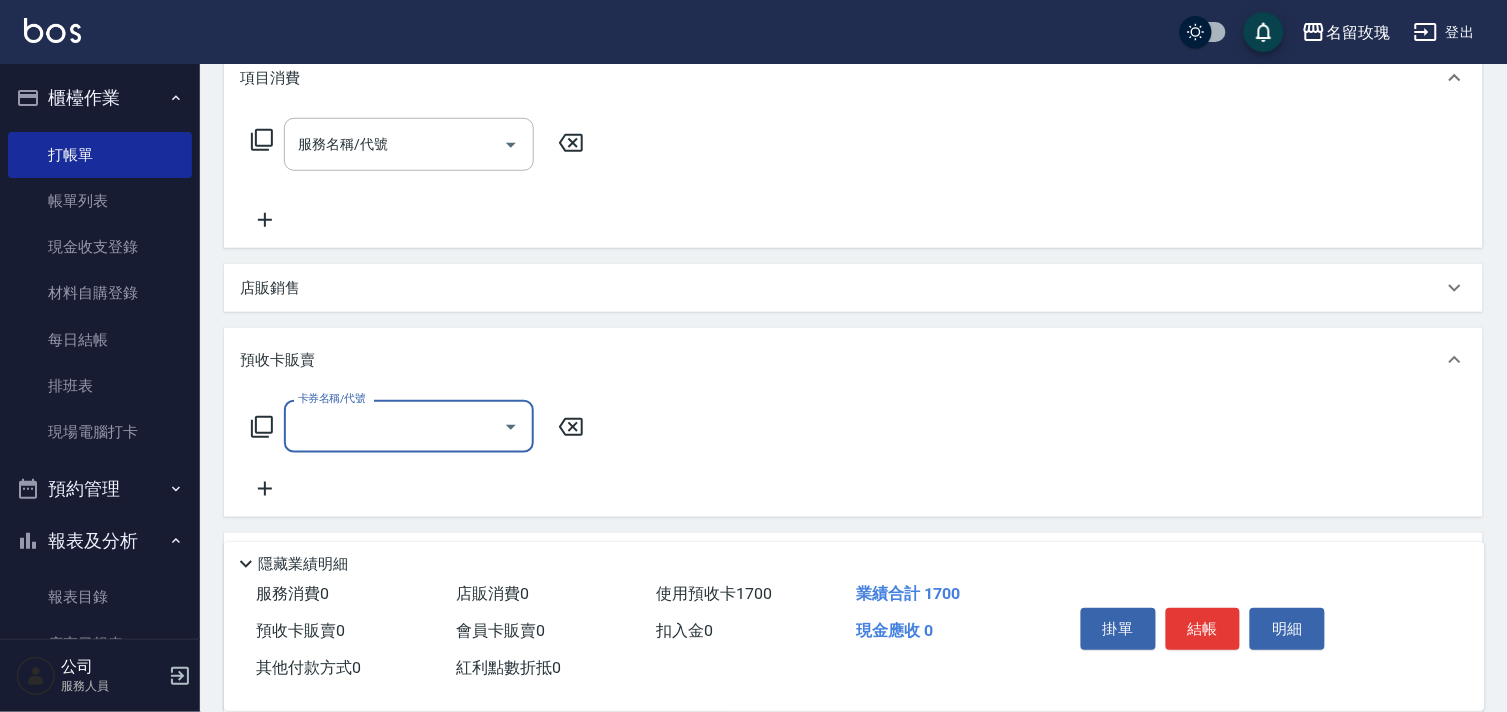 scroll, scrollTop: 1, scrollLeft: 0, axis: vertical 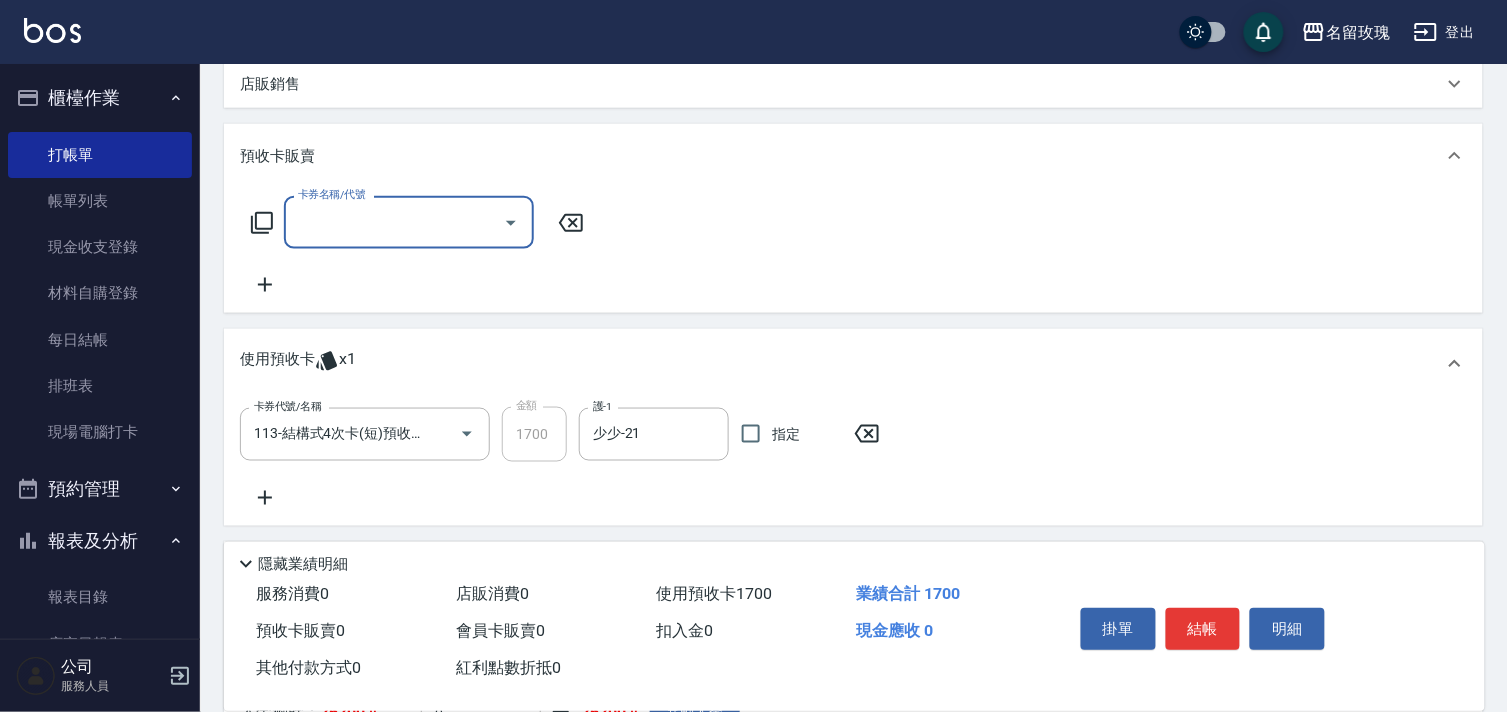 click on "卡券名稱/代號" at bounding box center [409, 222] 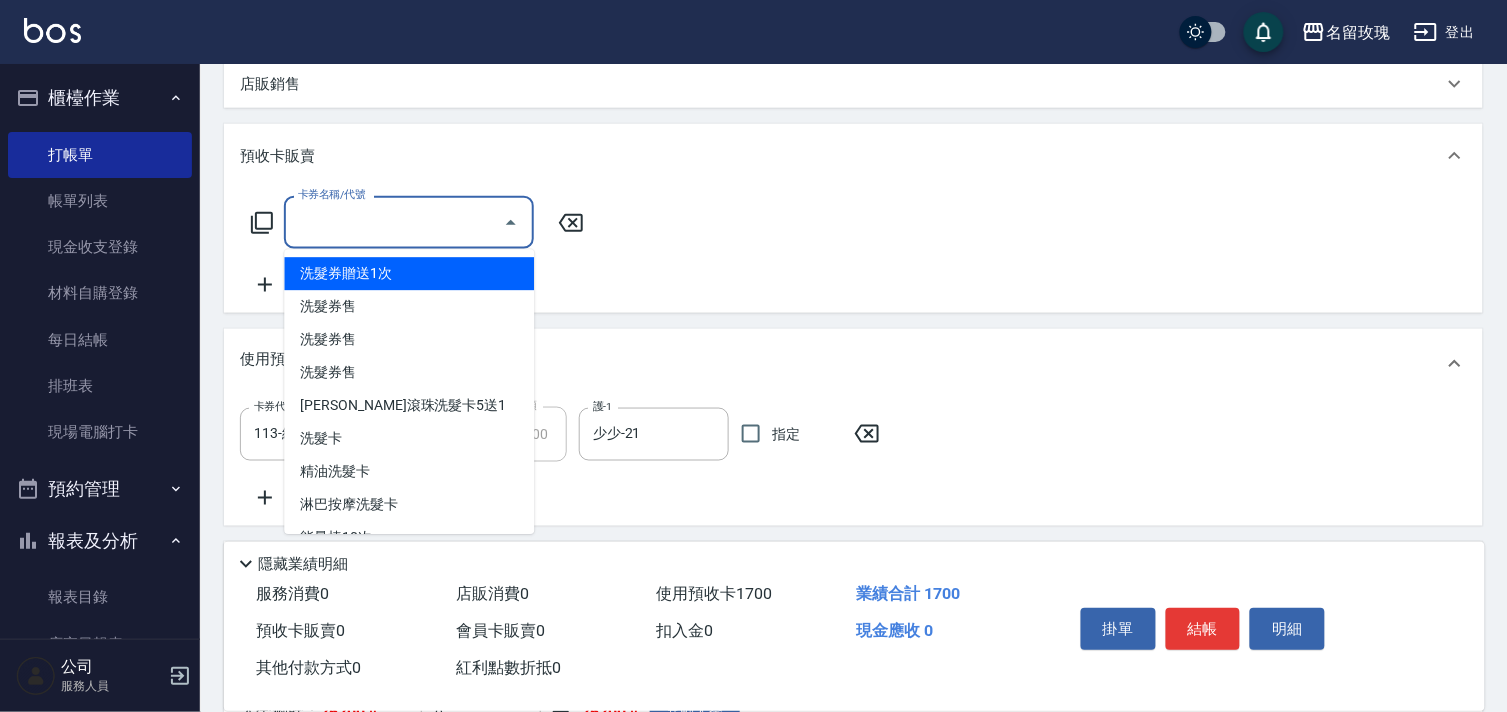 click 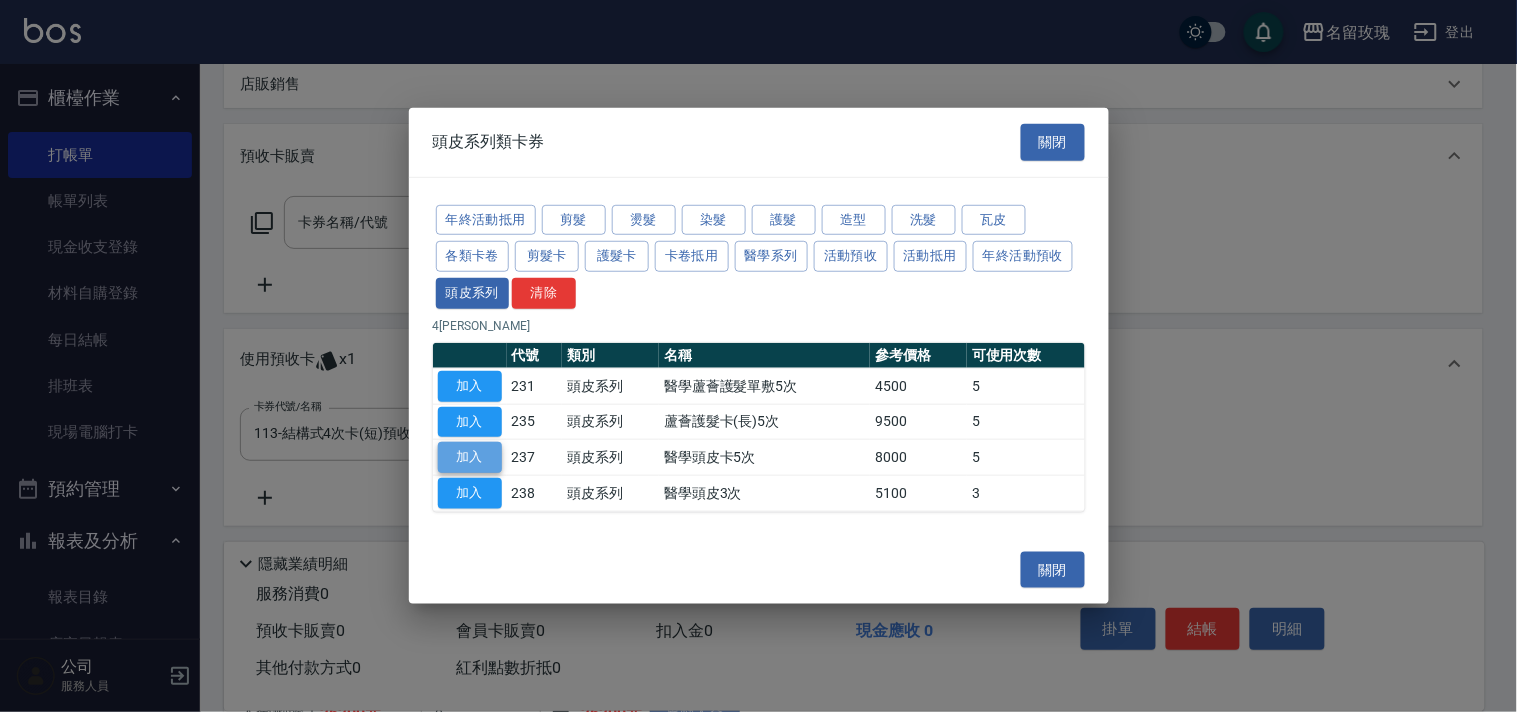 click on "加入" at bounding box center [470, 457] 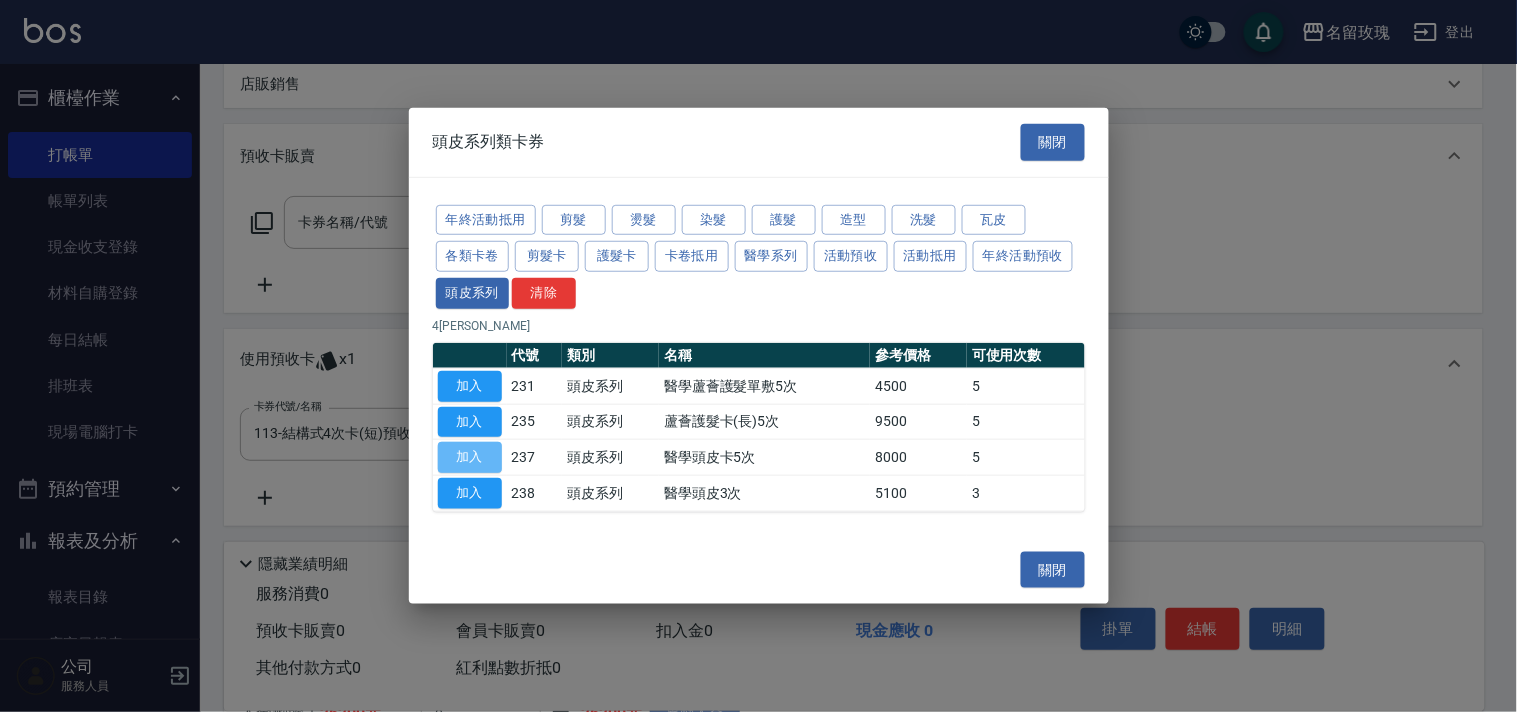 type on "醫學頭皮卡5次(237)" 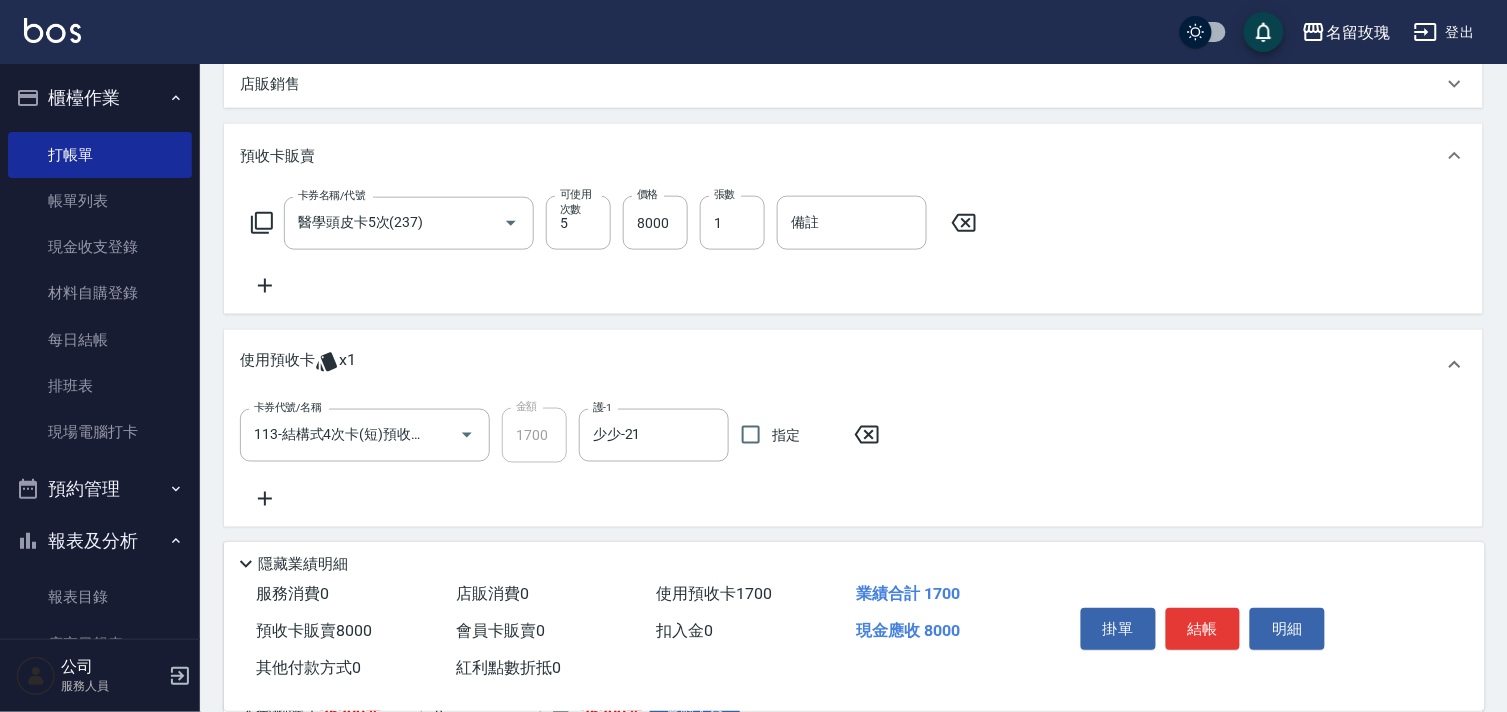 click 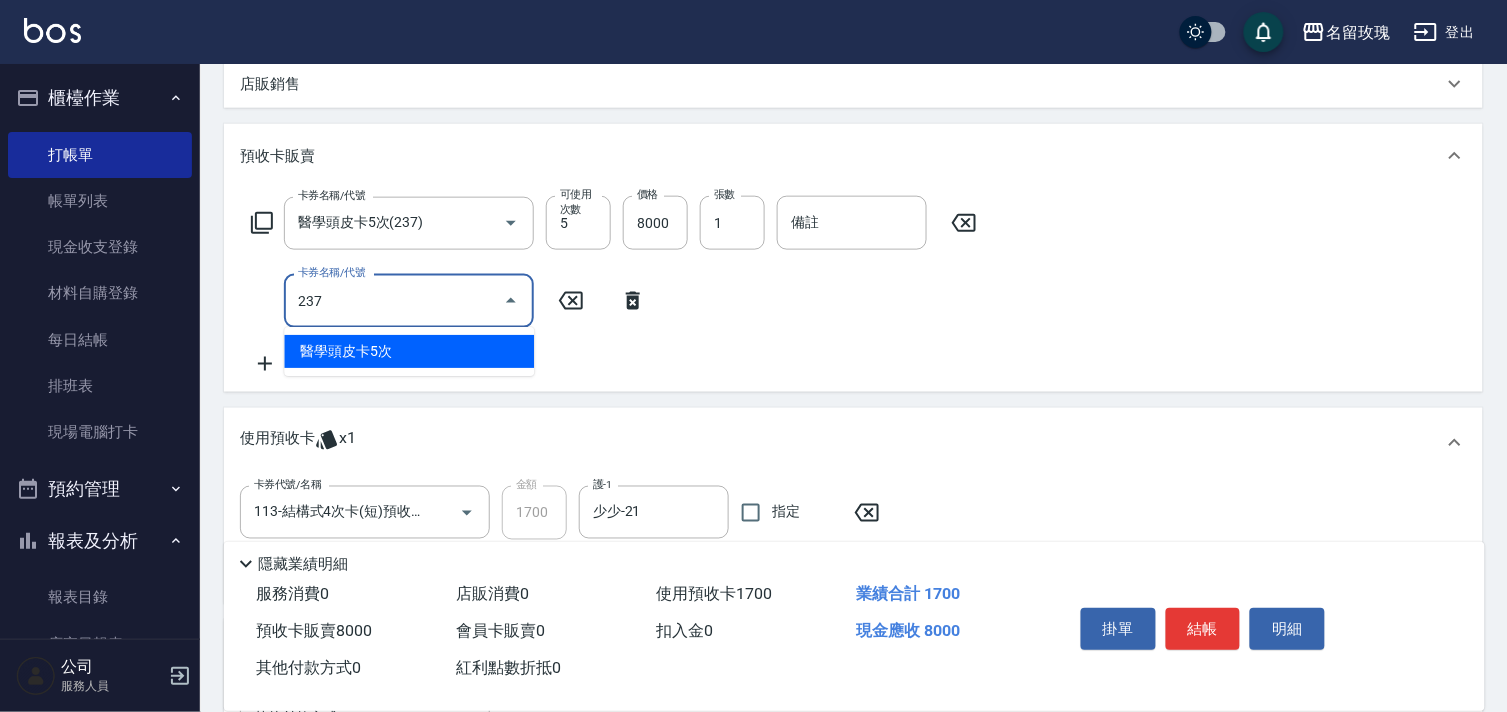 type on "醫學頭皮卡5次(237)" 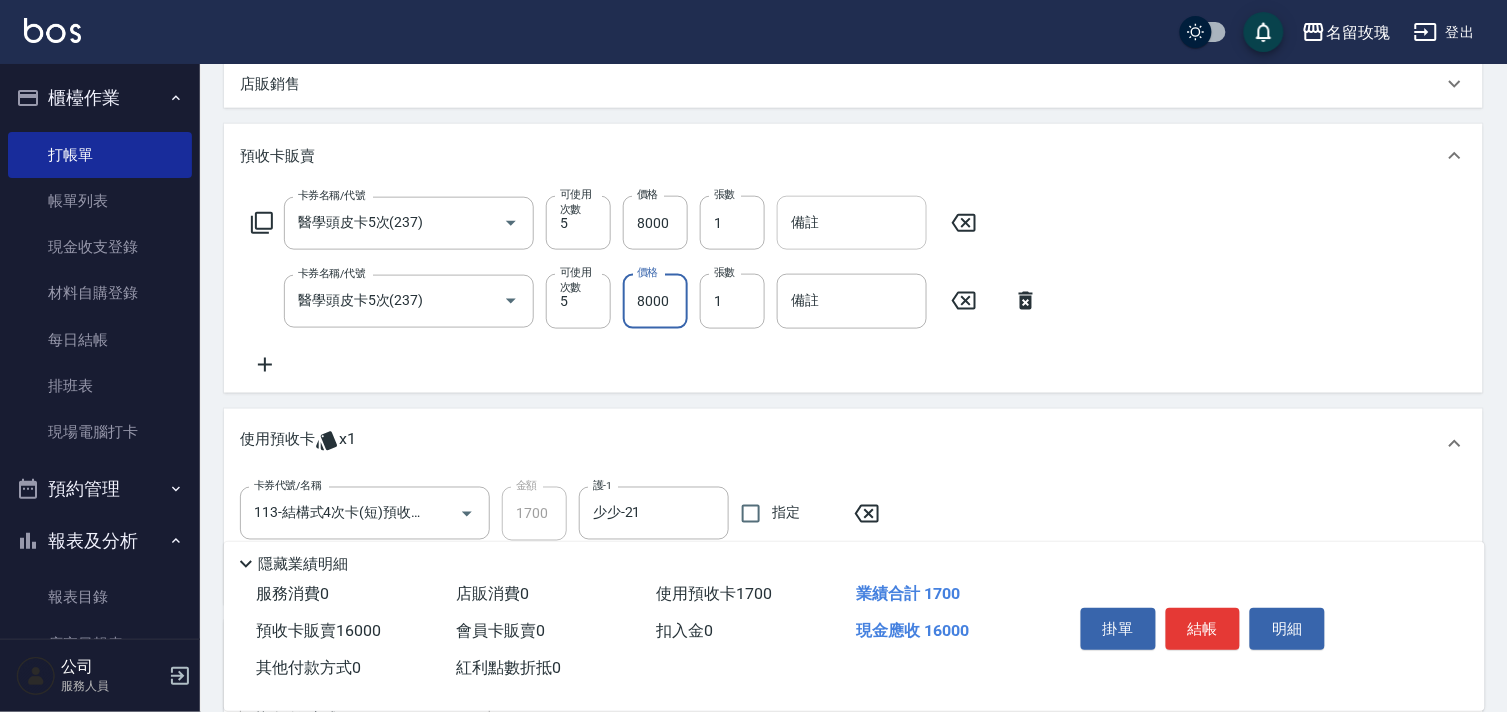 drag, startPoint x: 895, startPoint y: 206, endPoint x: 920, endPoint y: 211, distance: 25.495098 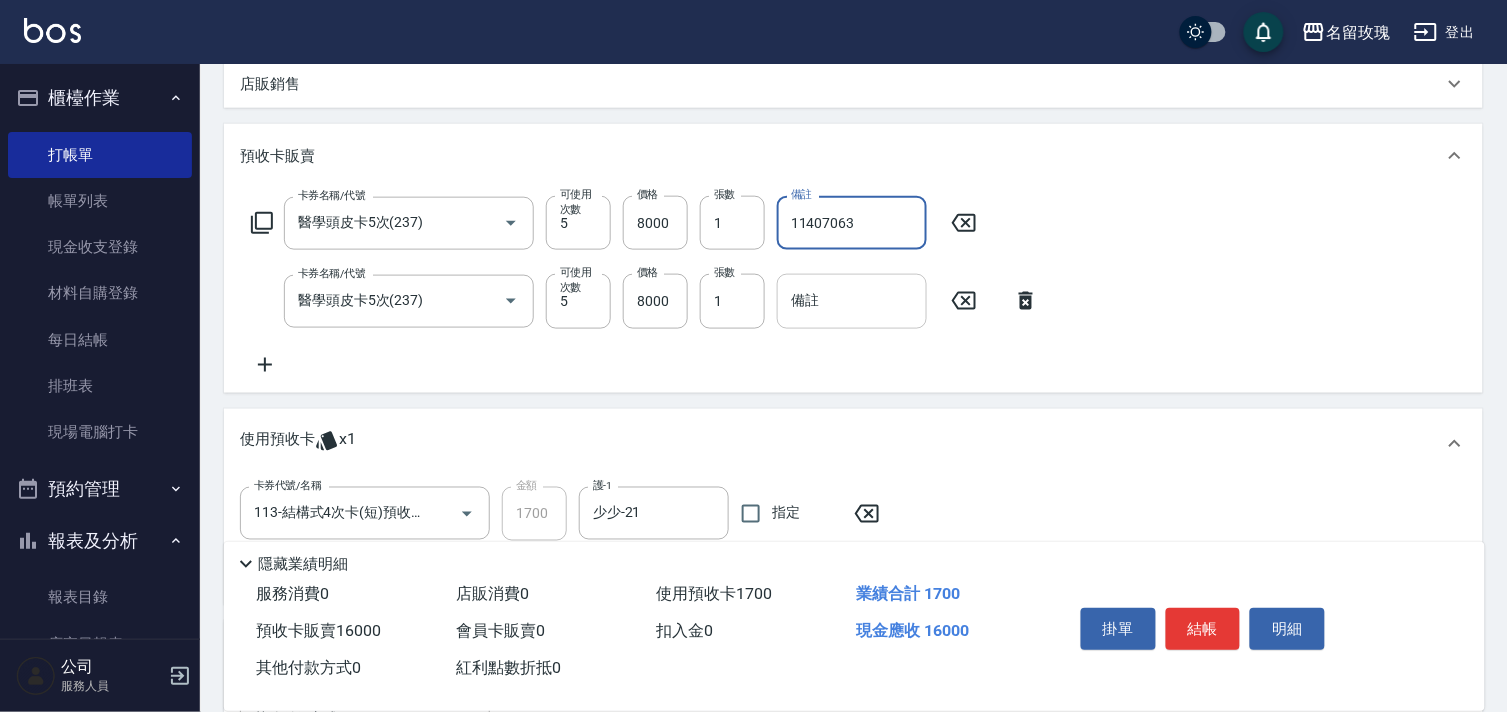 type on "11407063" 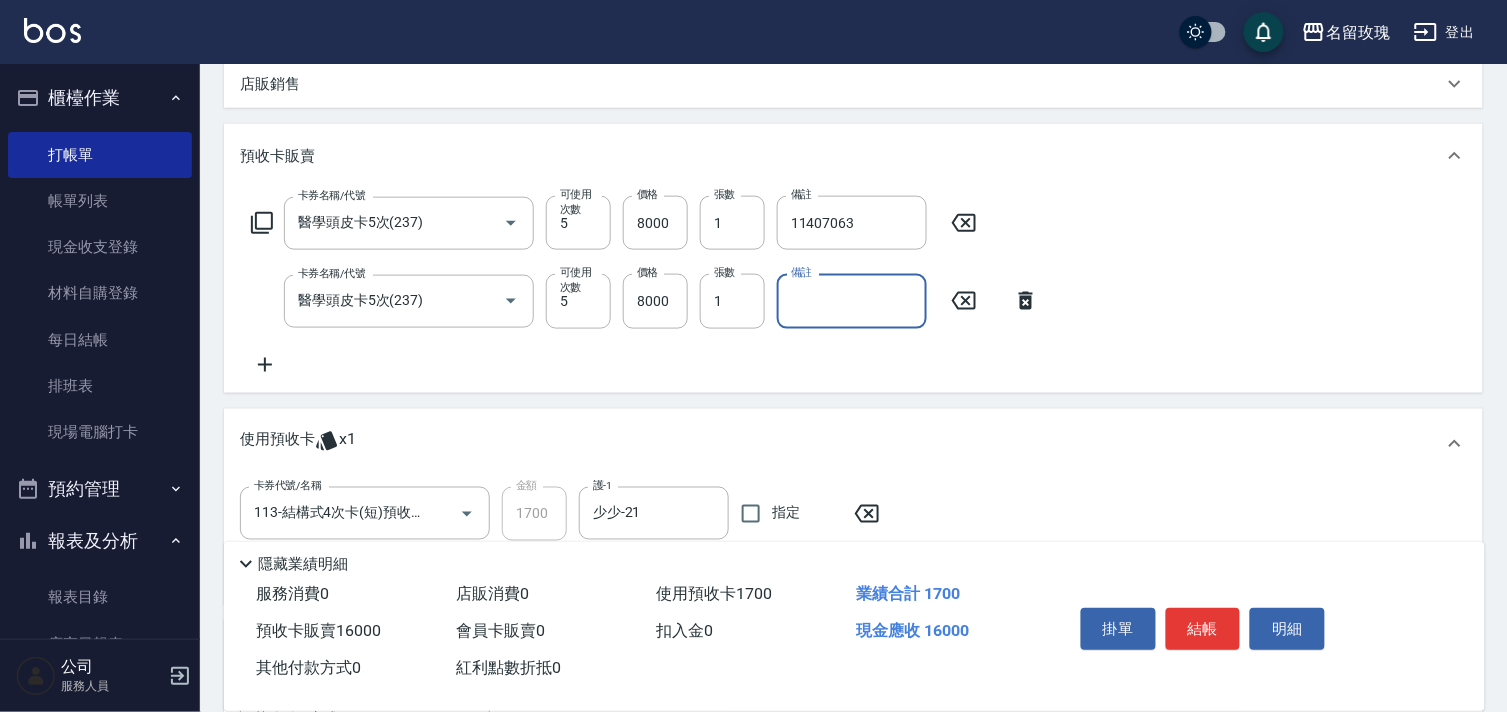 click on "備註" at bounding box center (852, 301) 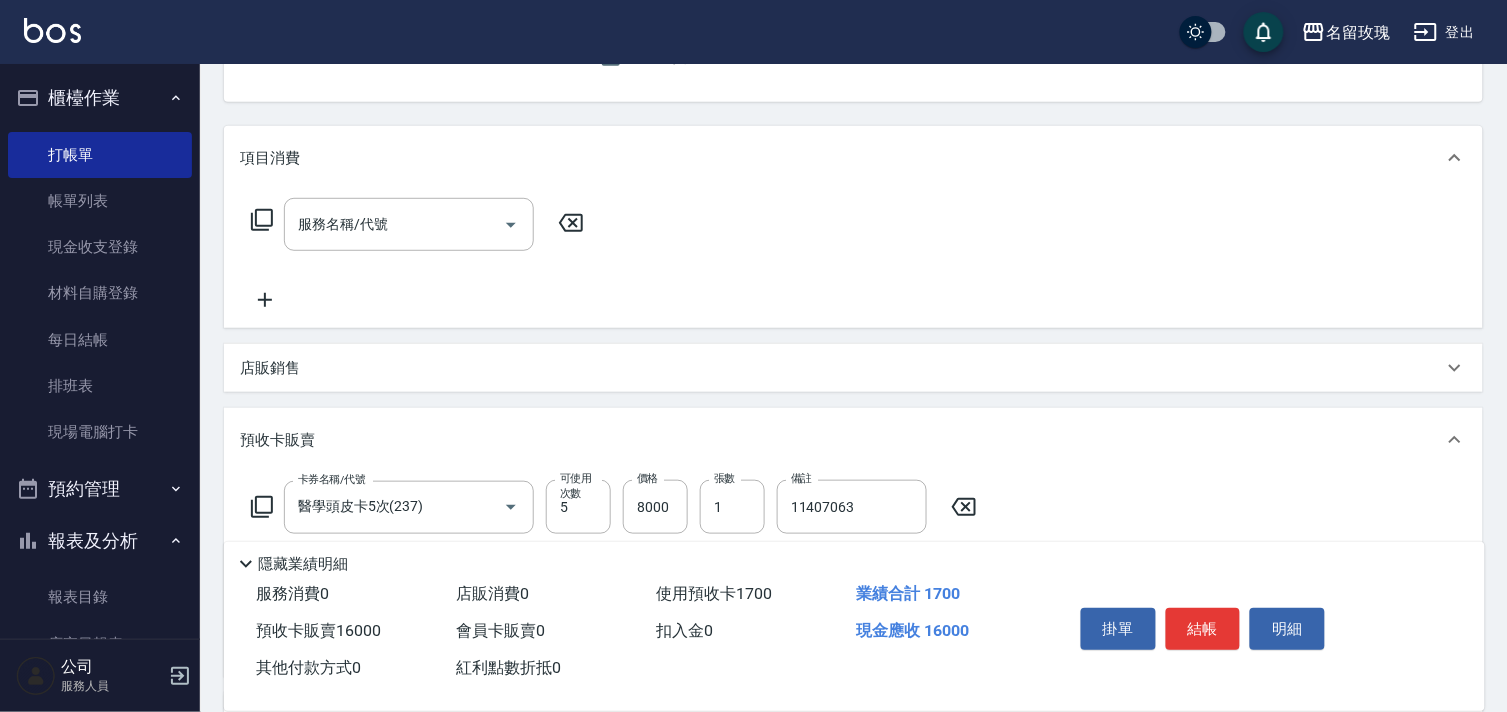 scroll, scrollTop: 0, scrollLeft: 0, axis: both 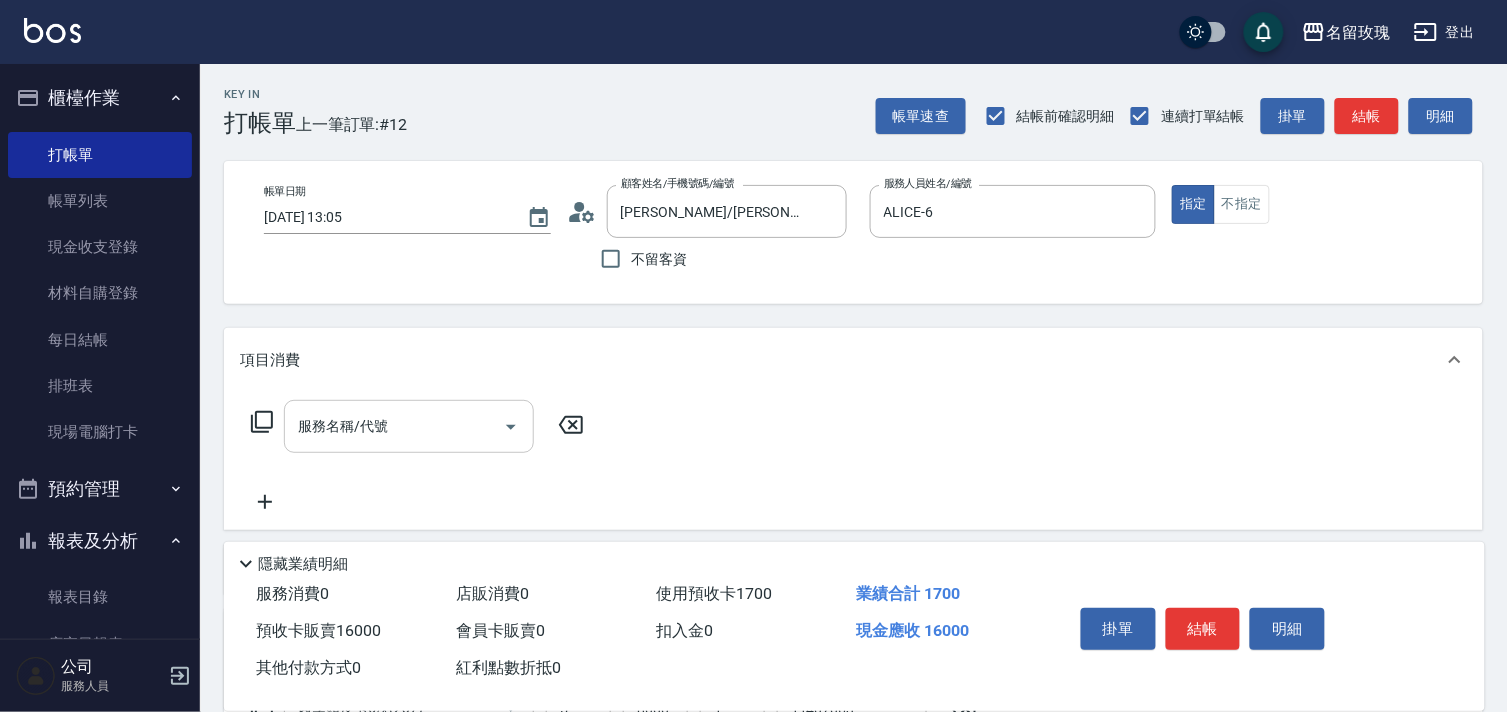 type on "11407064" 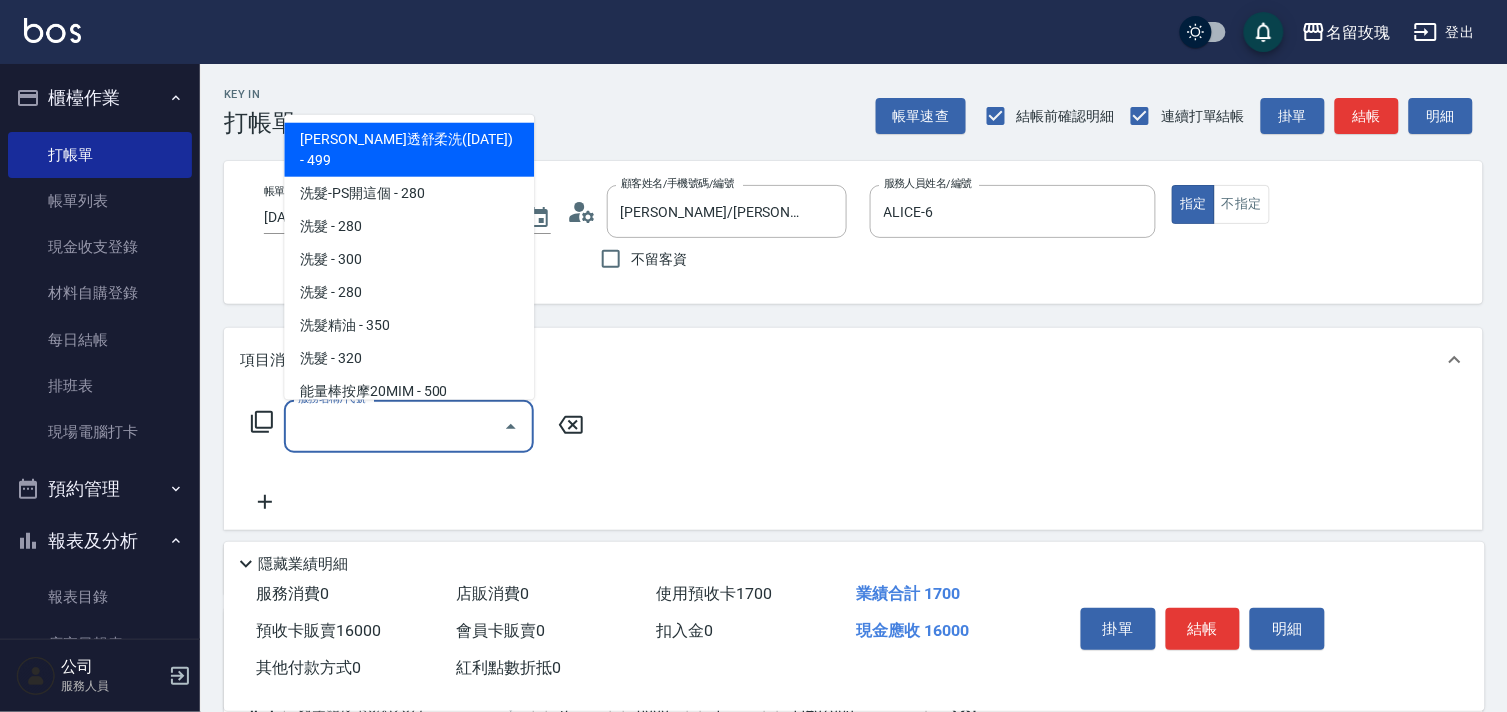 click 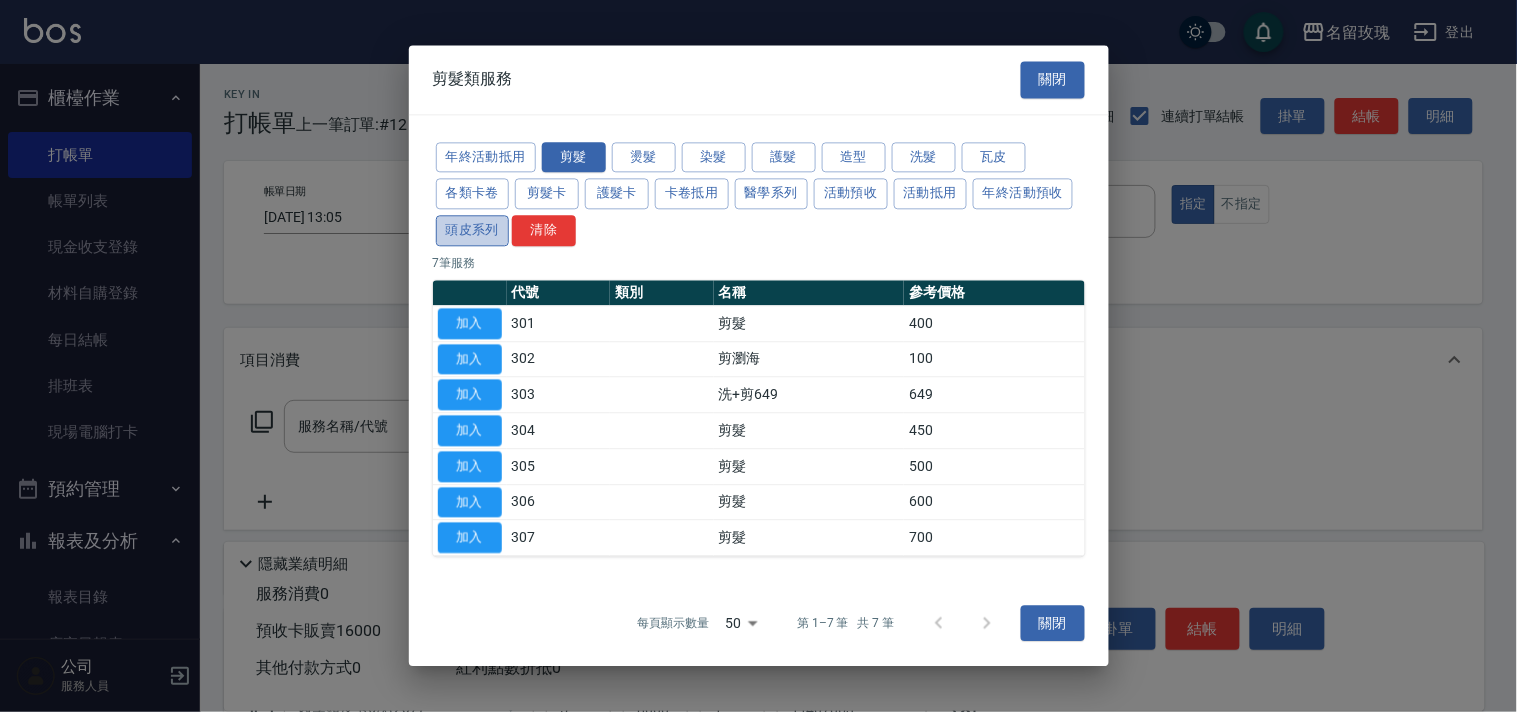 click on "頭皮系列" at bounding box center (473, 230) 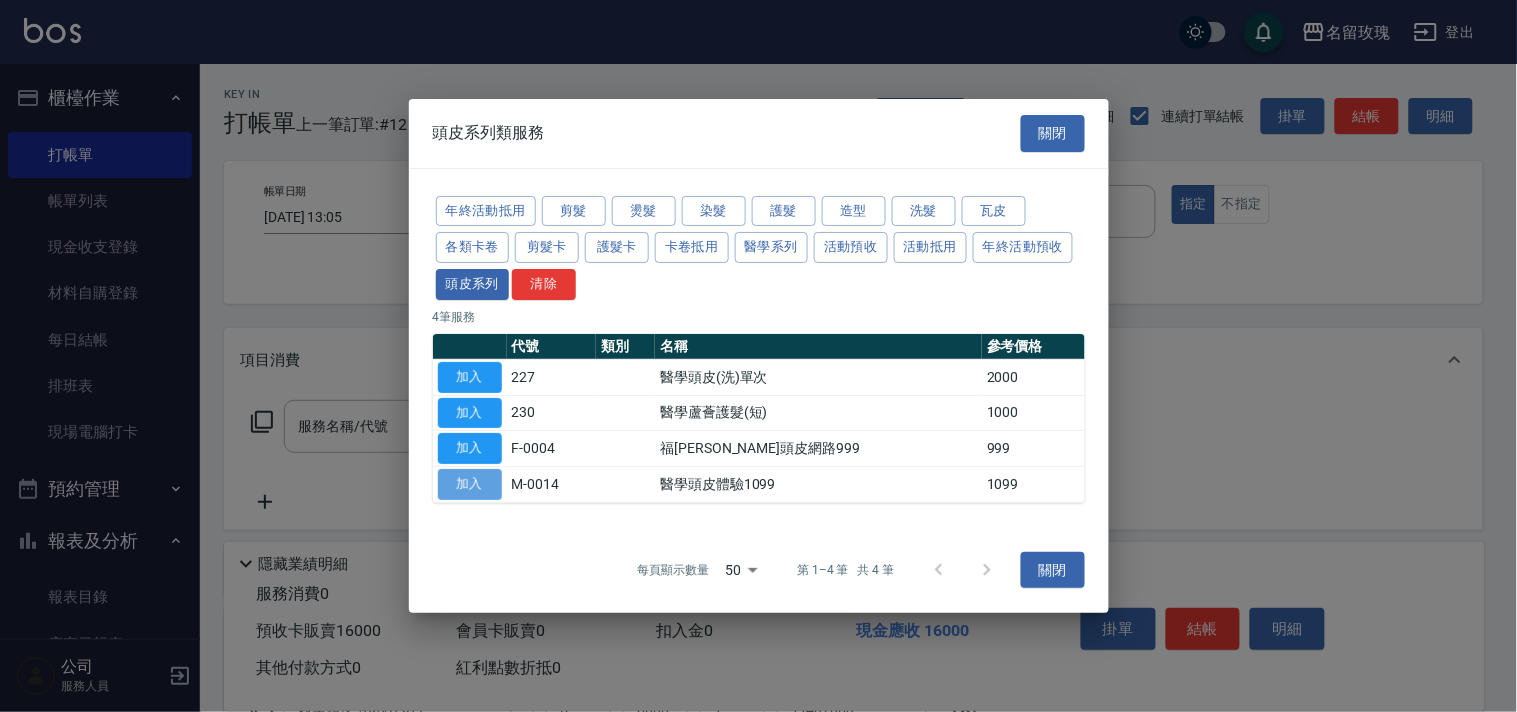 click on "加入" at bounding box center (470, 484) 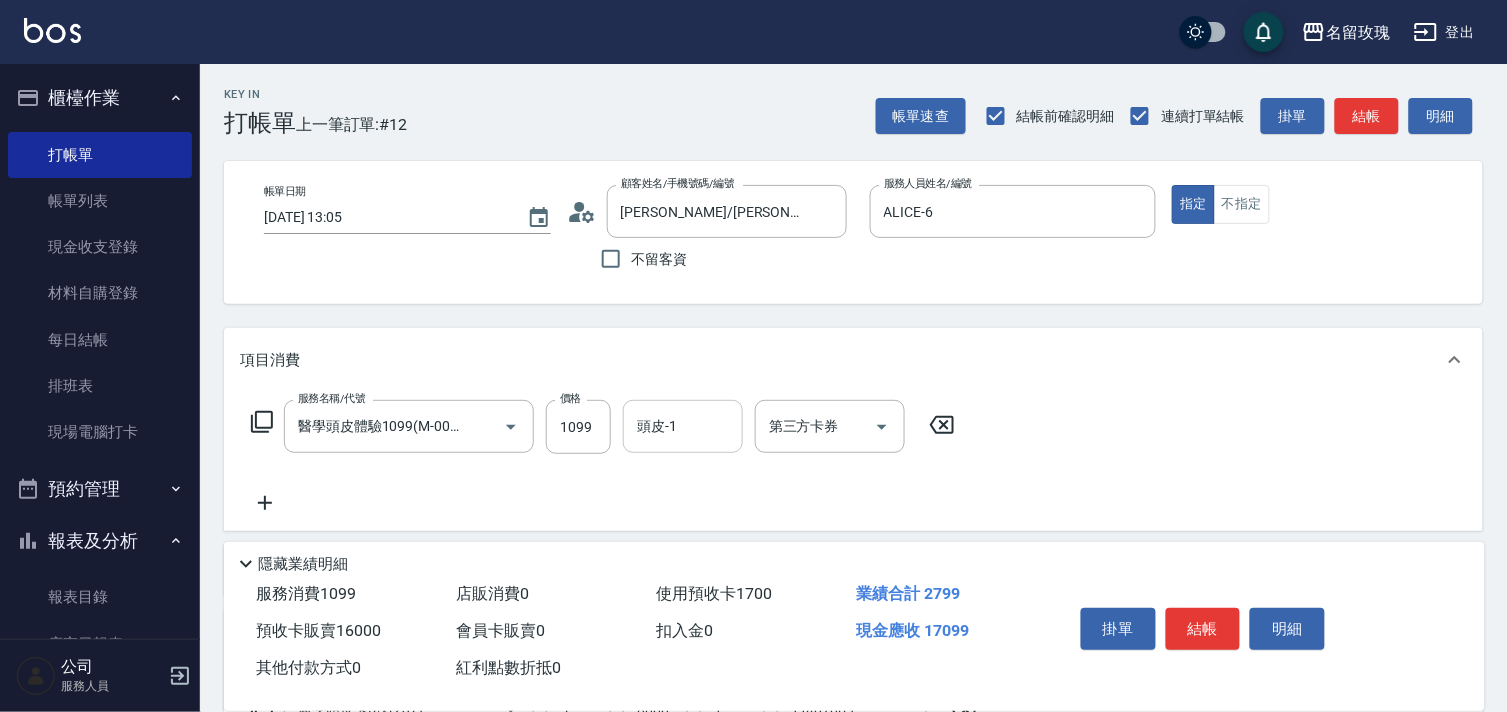 click on "頭皮-1" at bounding box center [683, 426] 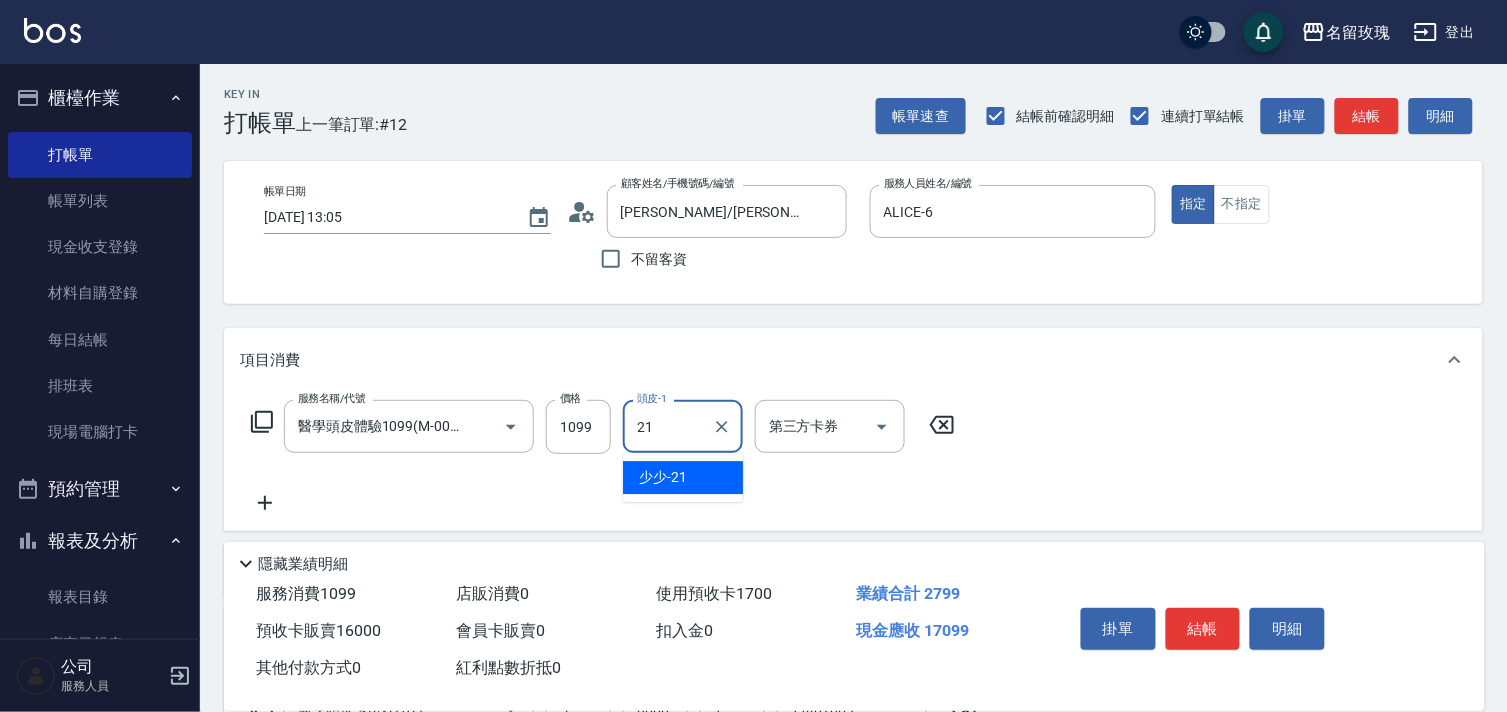type on "少少-21" 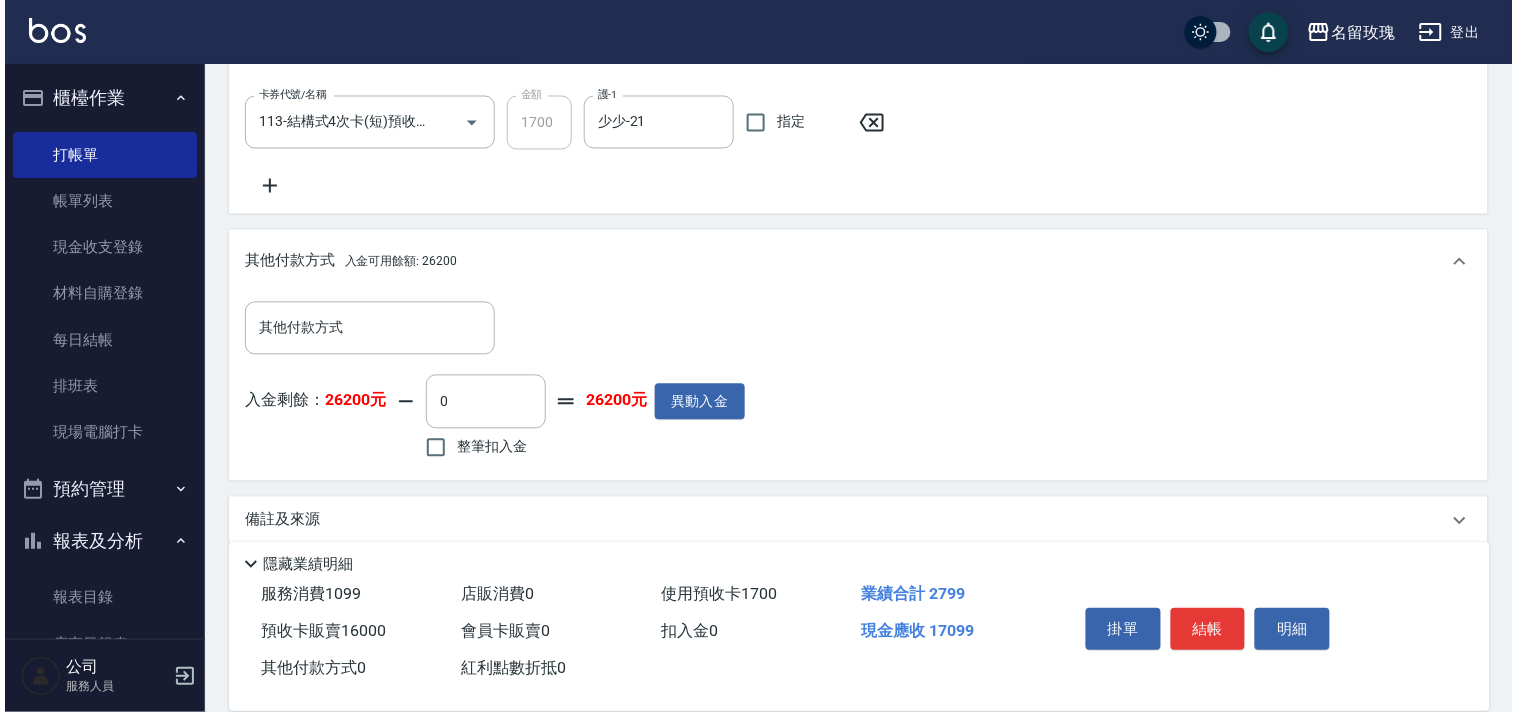 scroll, scrollTop: 888, scrollLeft: 0, axis: vertical 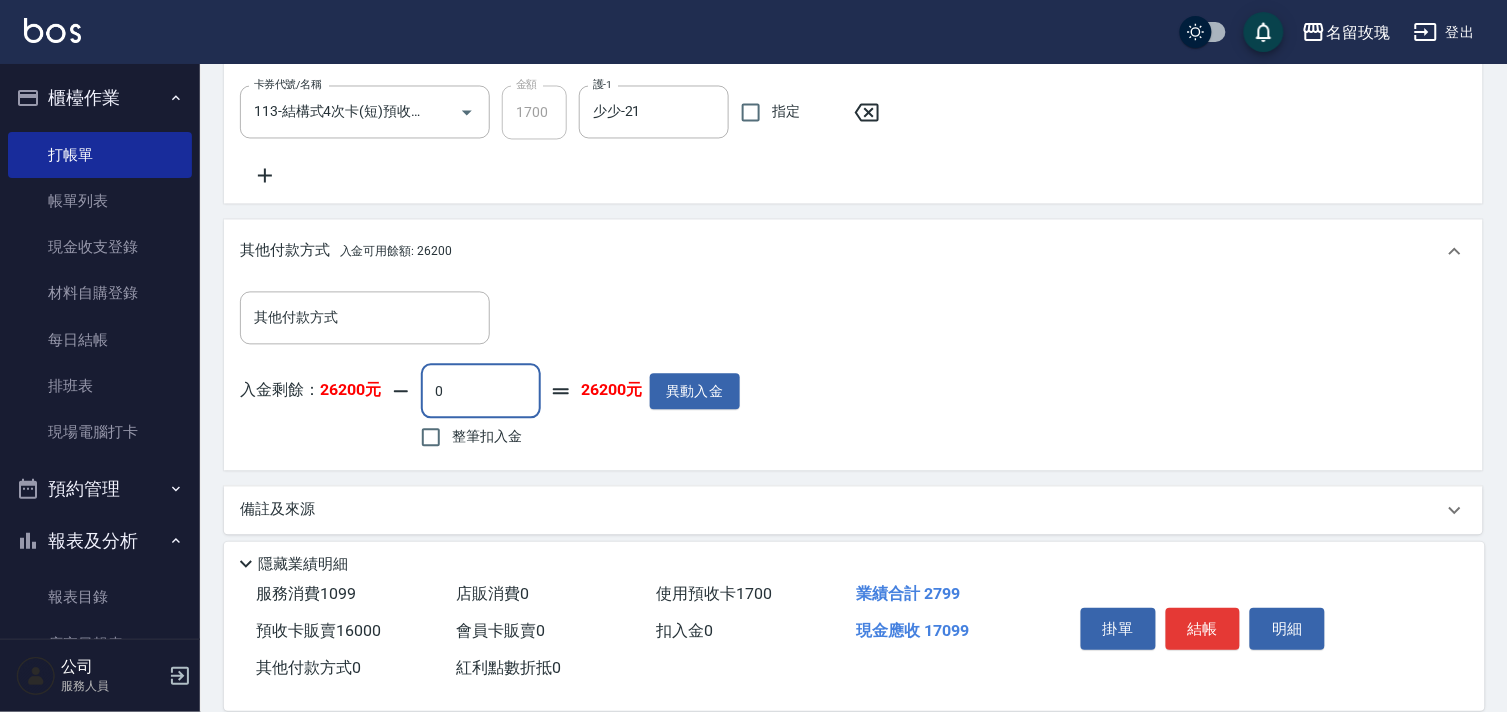 click on "0" at bounding box center (481, 392) 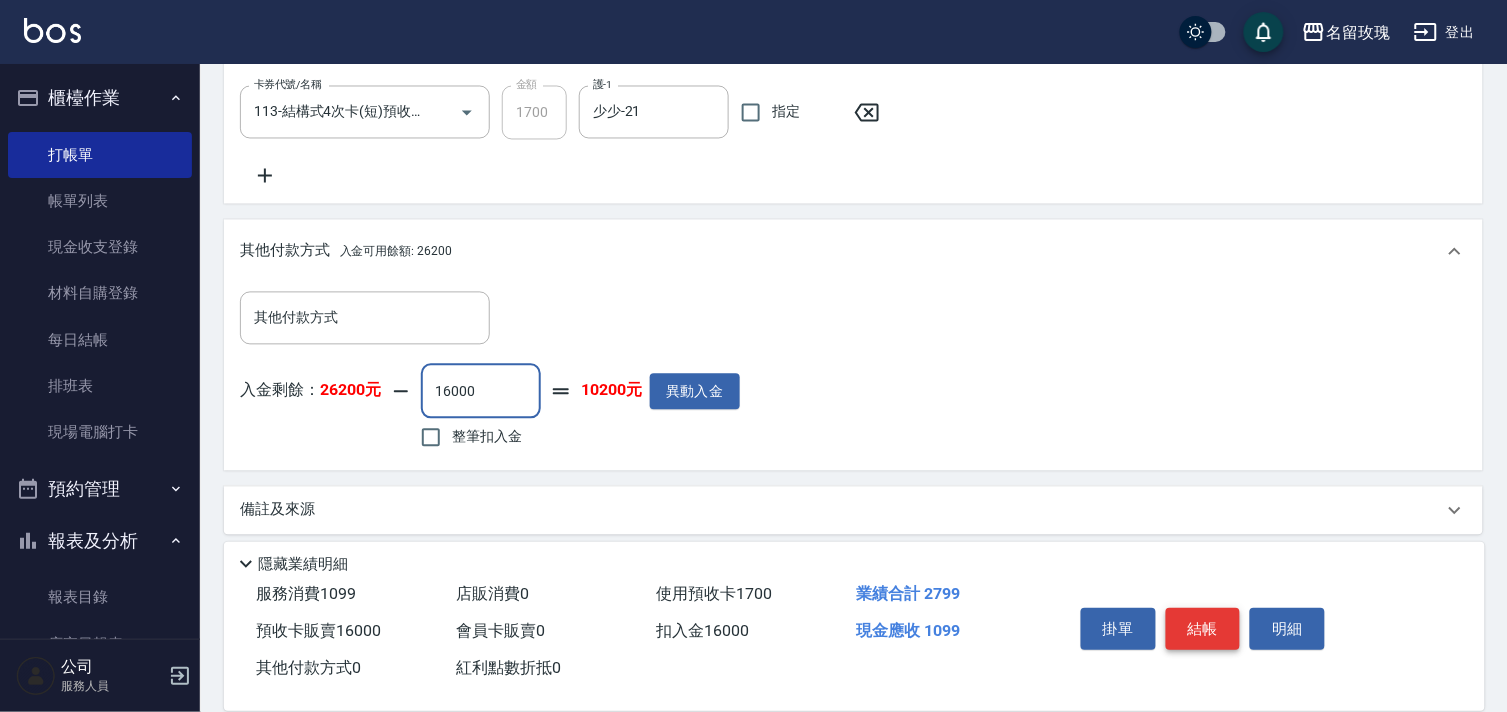 type on "16000" 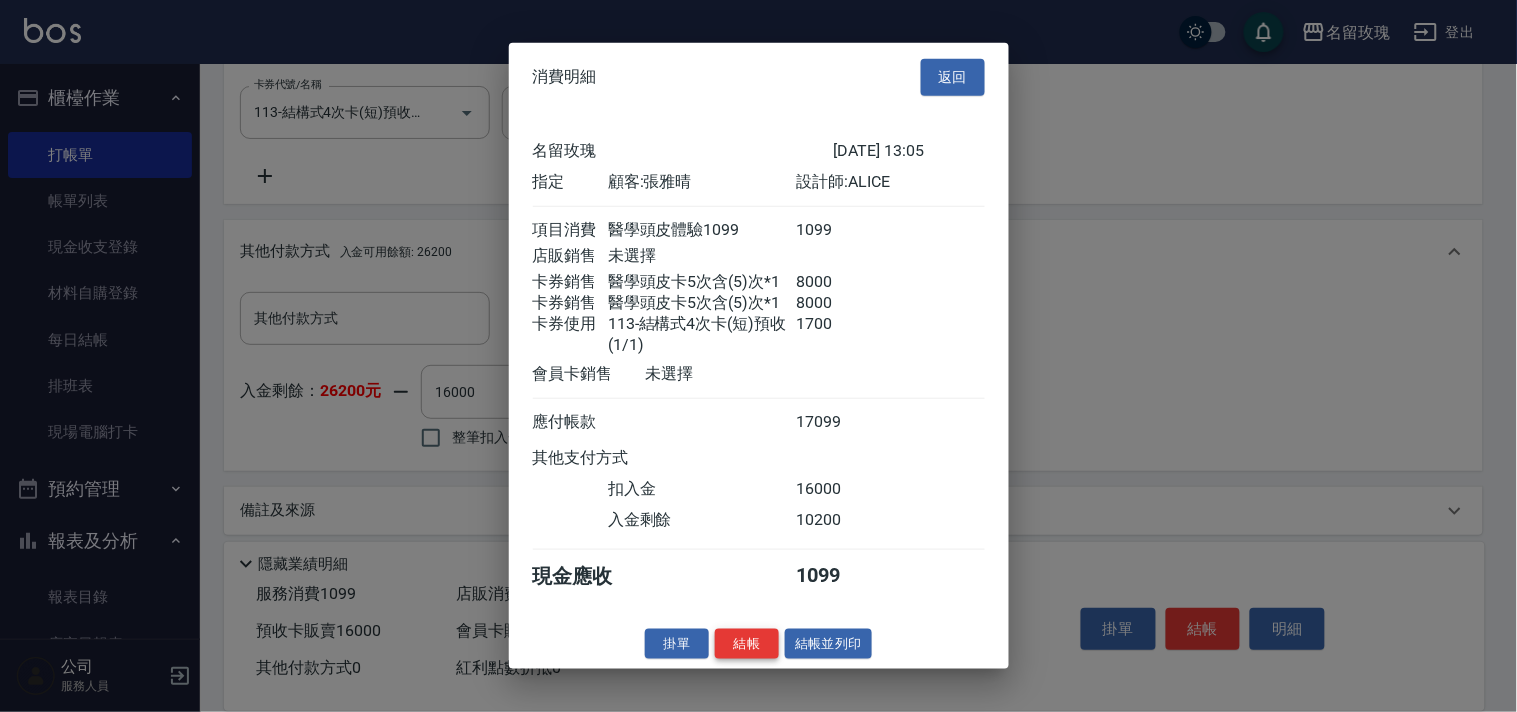 click on "結帳" at bounding box center [747, 643] 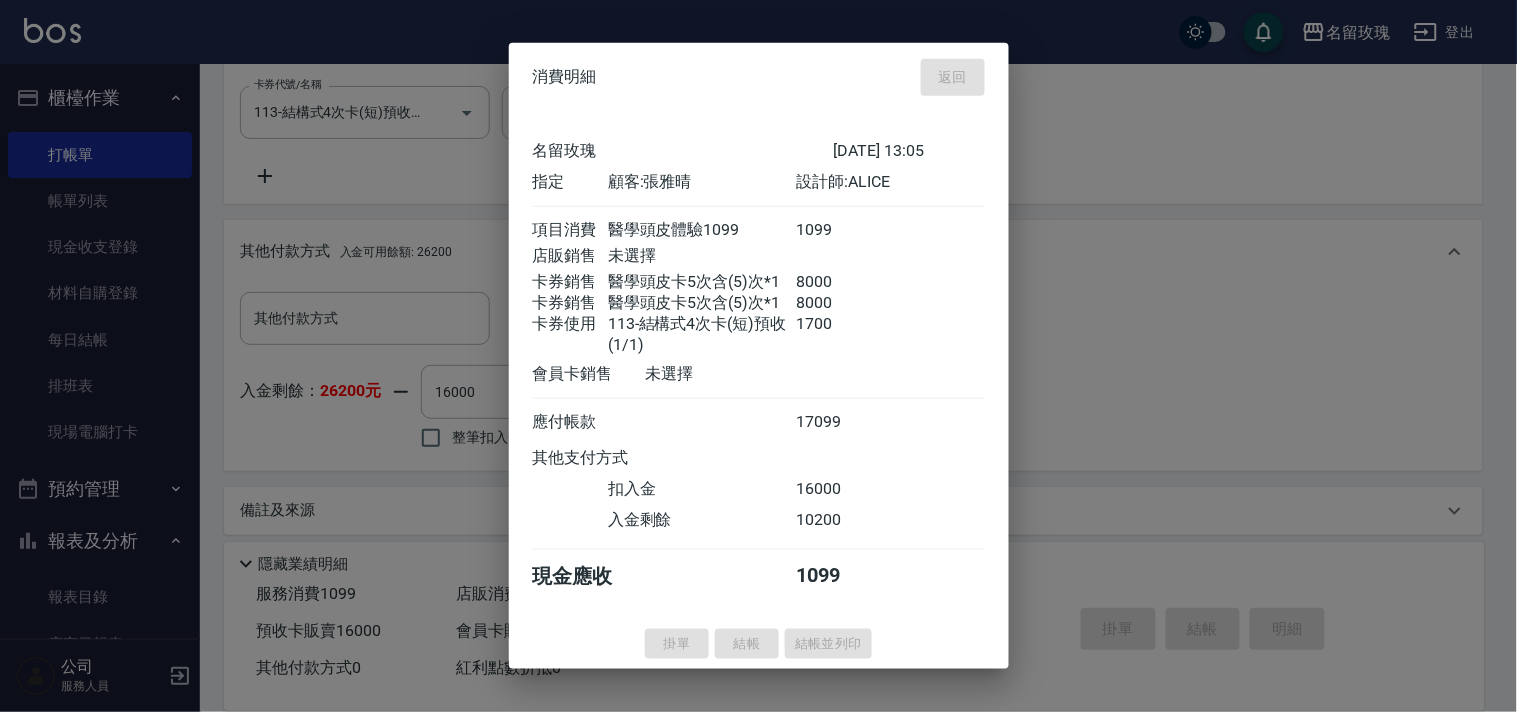 type on "2025/07/13 13:24" 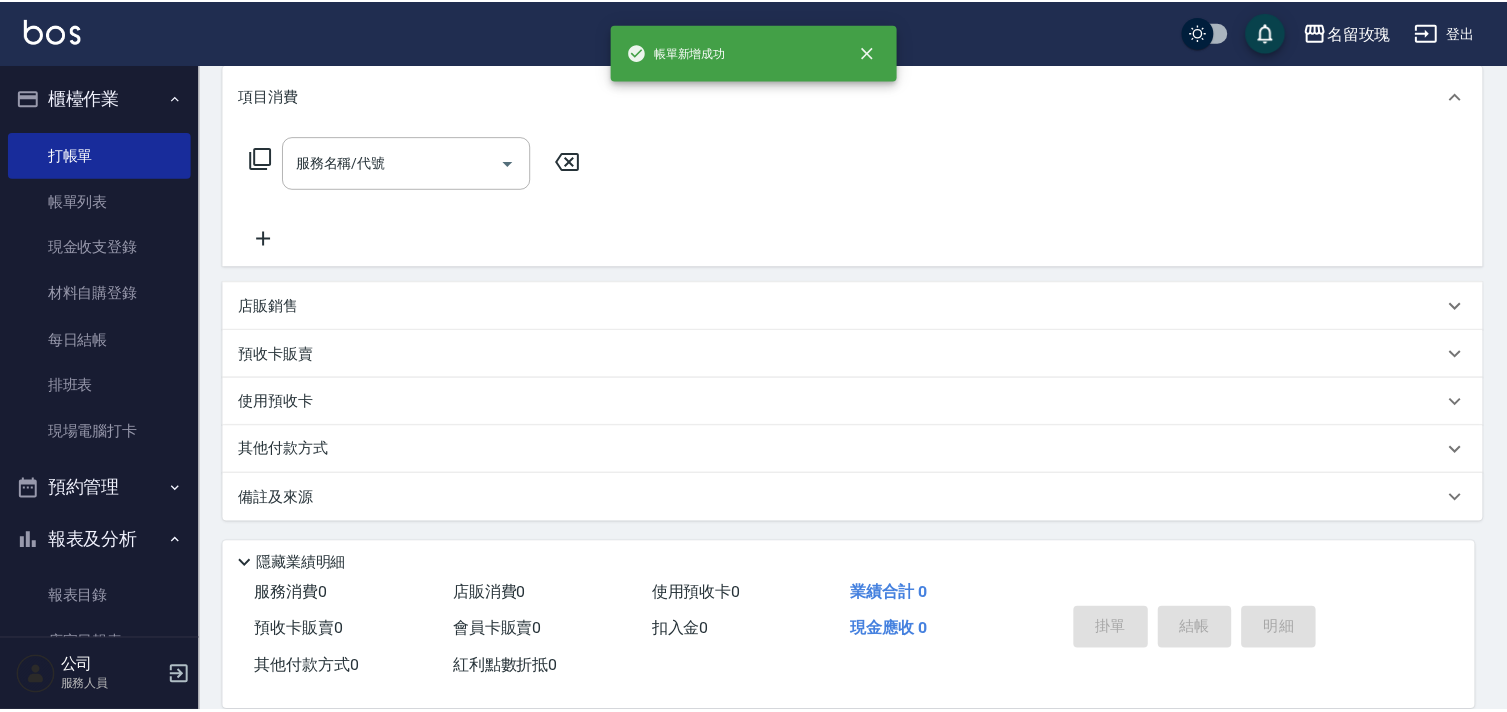 scroll, scrollTop: 0, scrollLeft: 0, axis: both 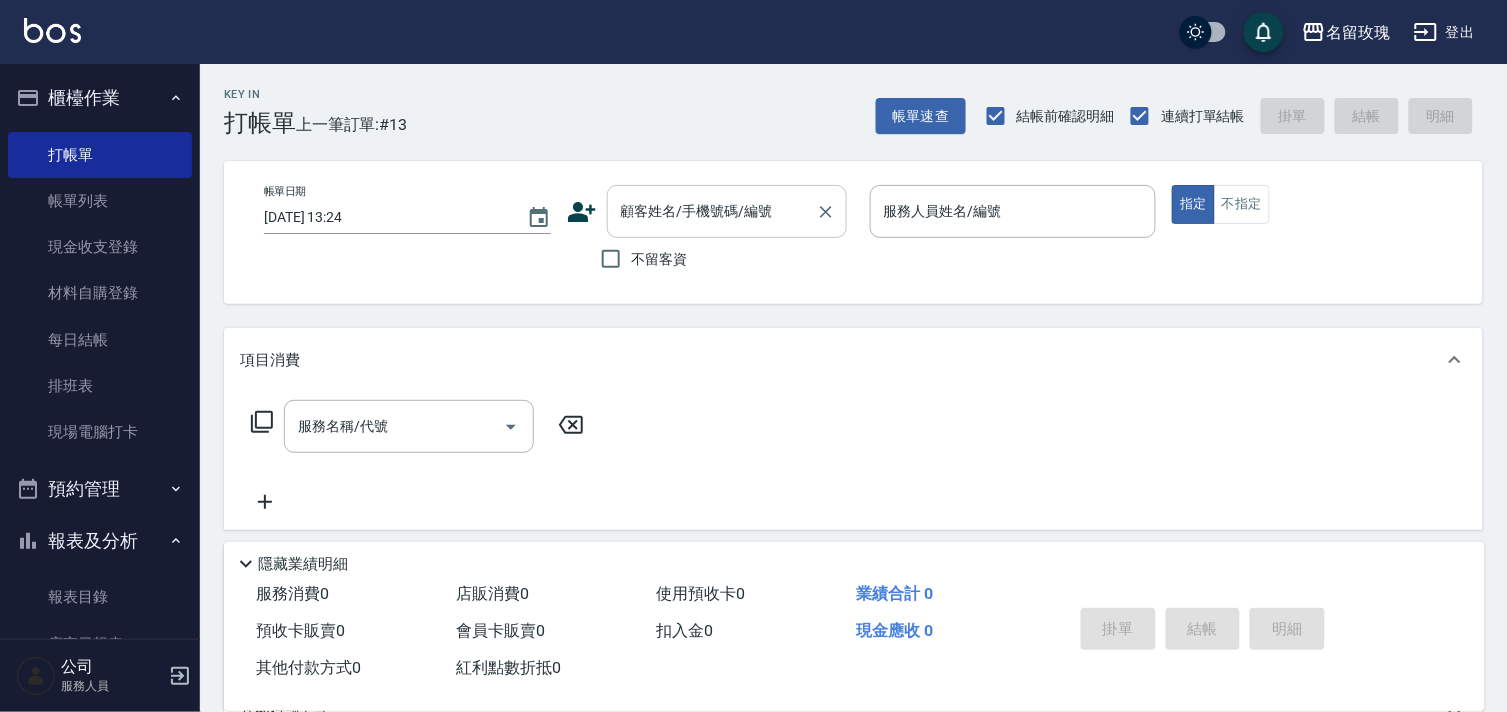 click on "顧客姓名/手機號碼/編號" at bounding box center [712, 211] 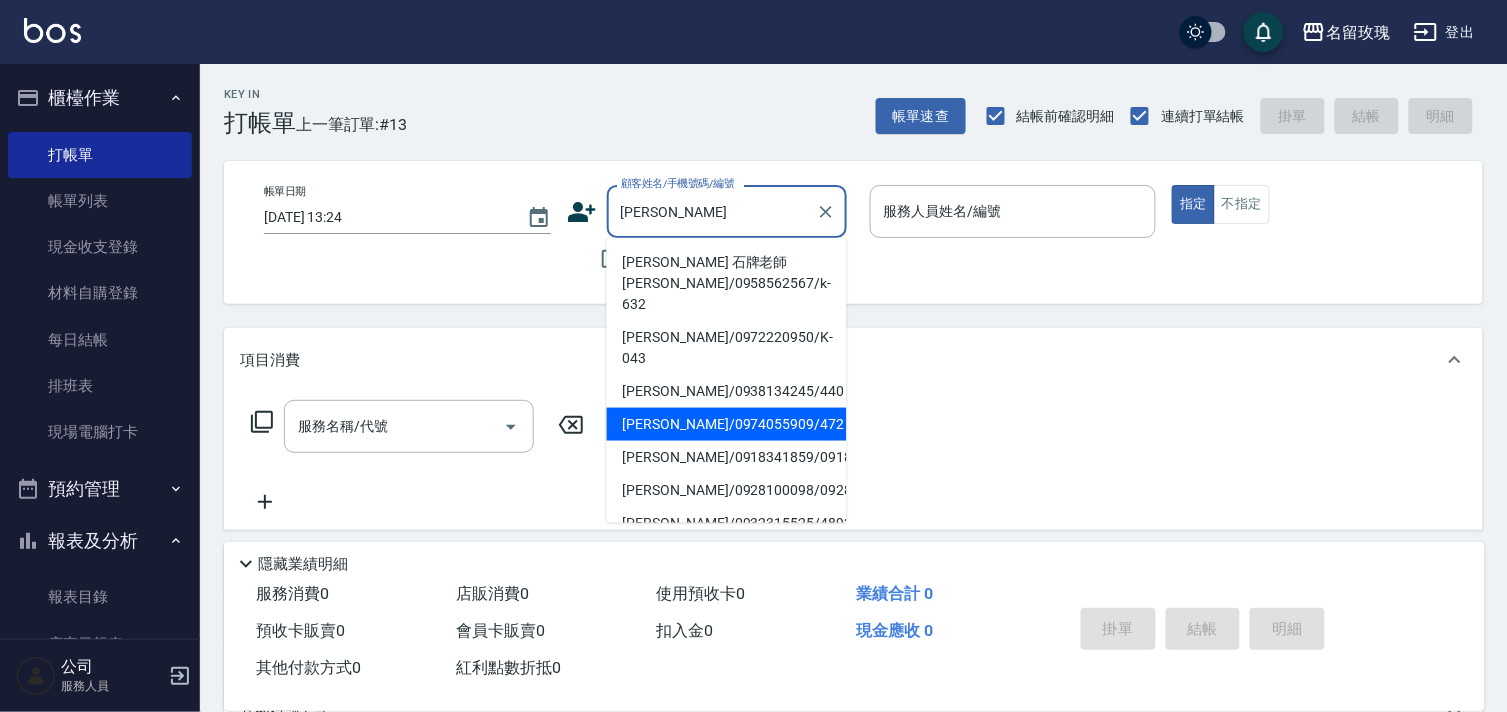 click on "李秀雲/0974055909/472" at bounding box center (727, 424) 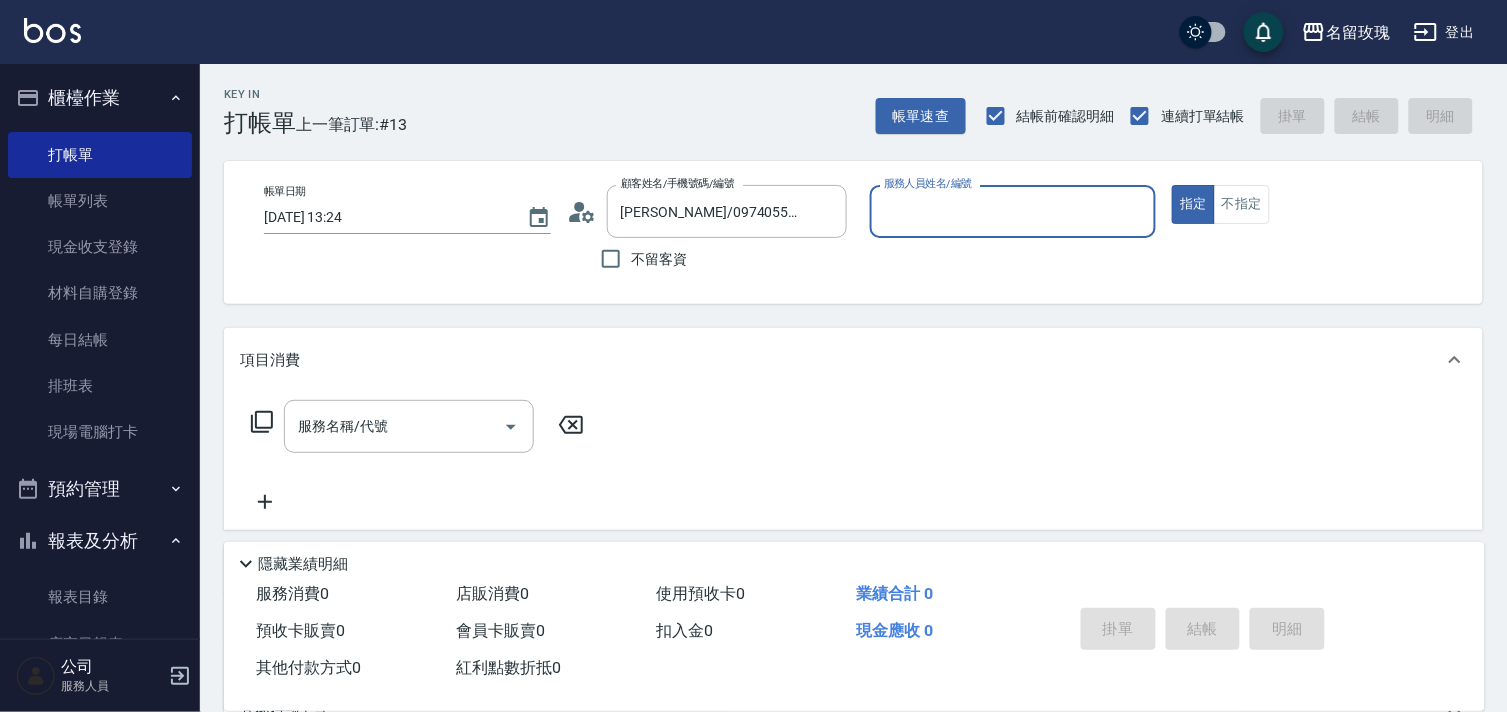 type on "詹老師-9" 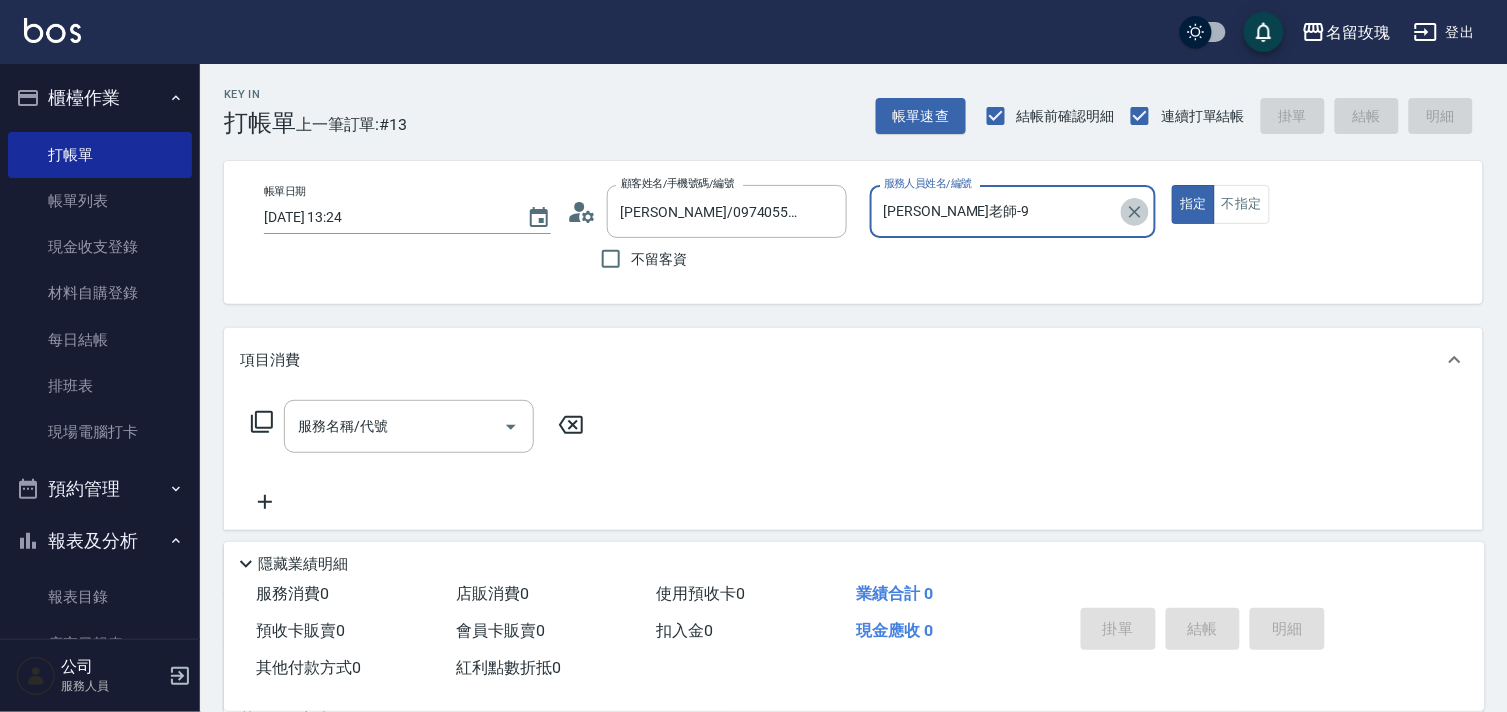 click 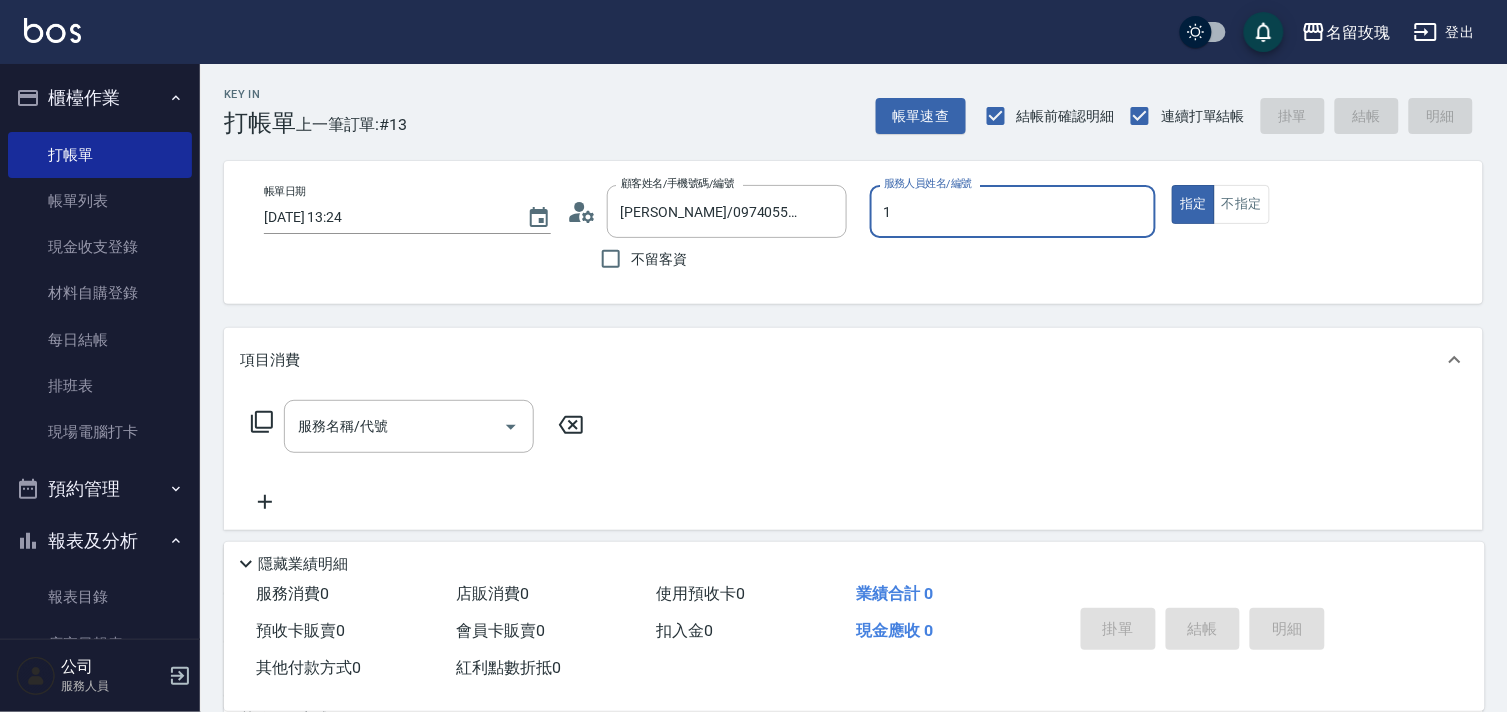 type on "JOYCE-1" 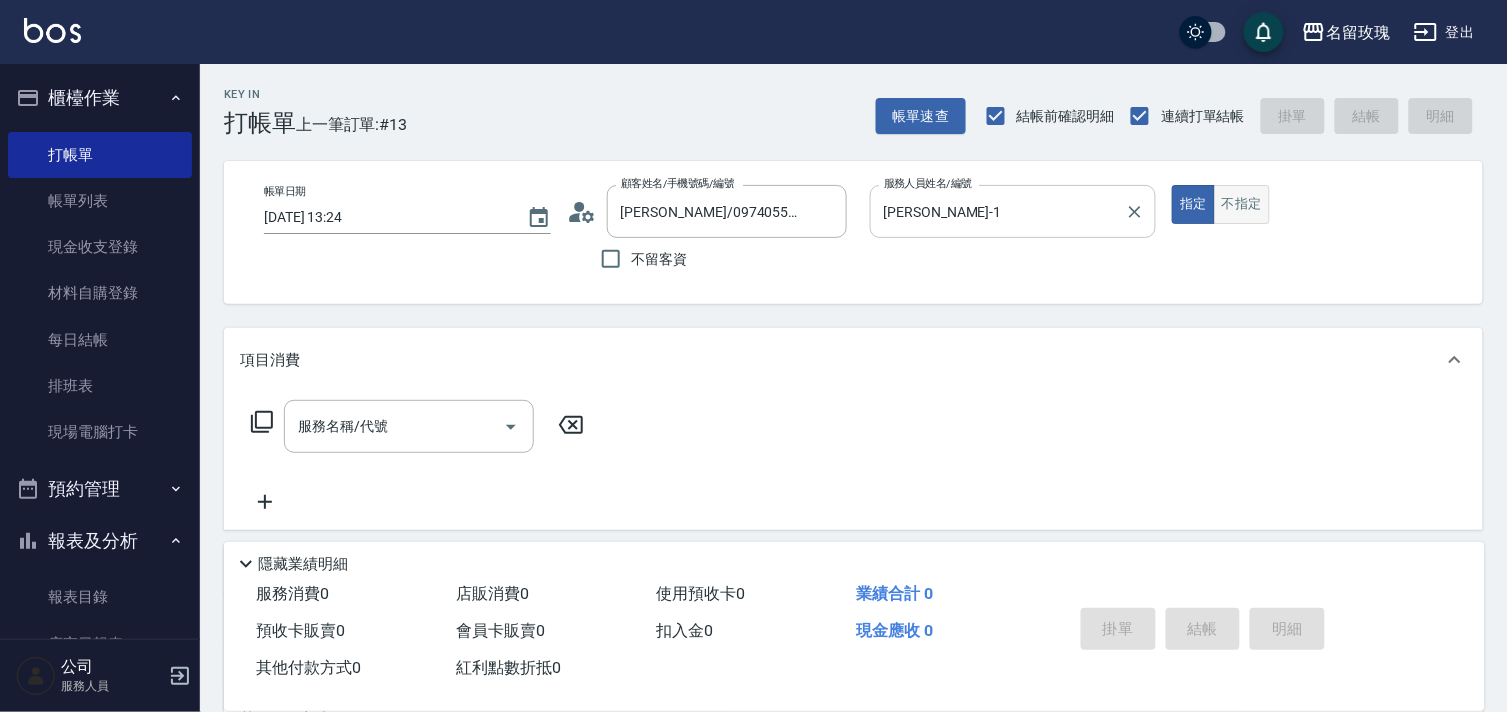click on "不指定" at bounding box center (1242, 204) 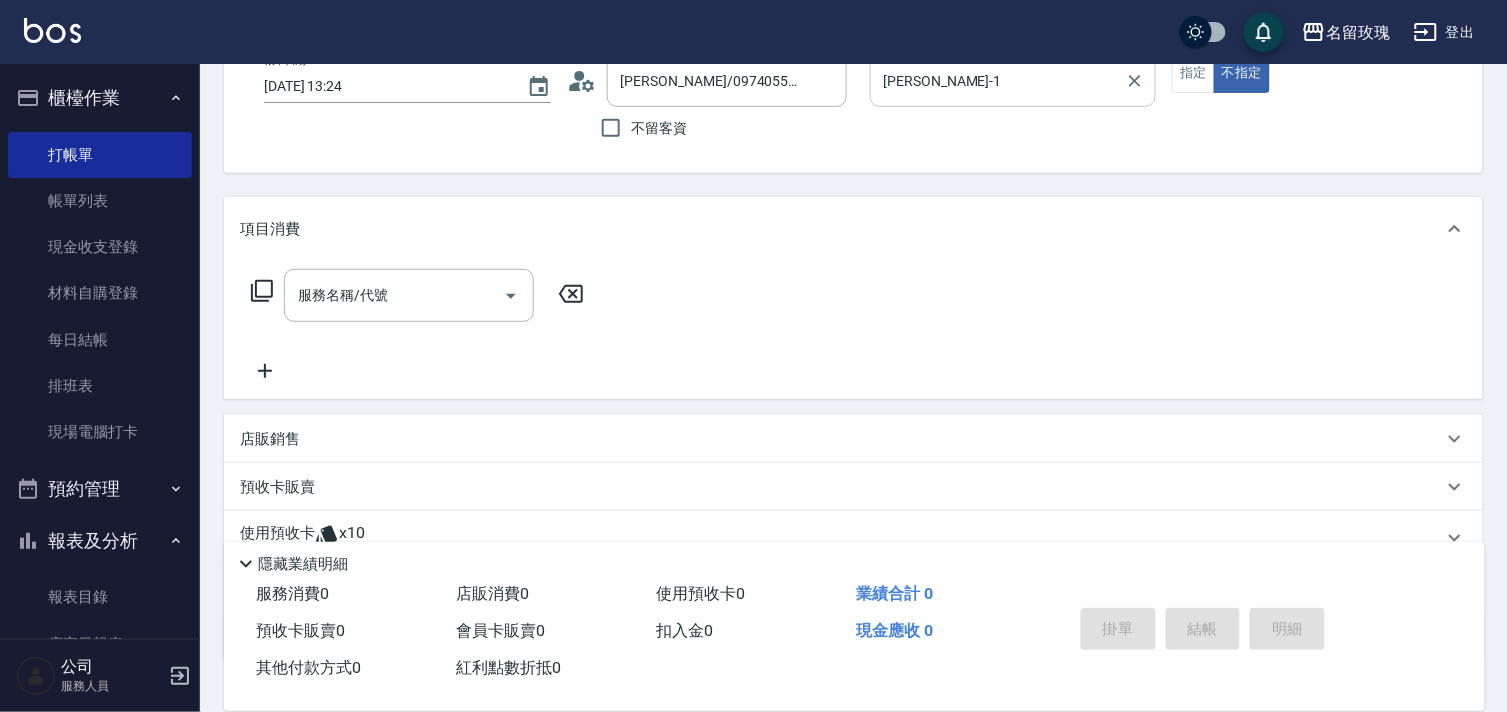 scroll, scrollTop: 268, scrollLeft: 0, axis: vertical 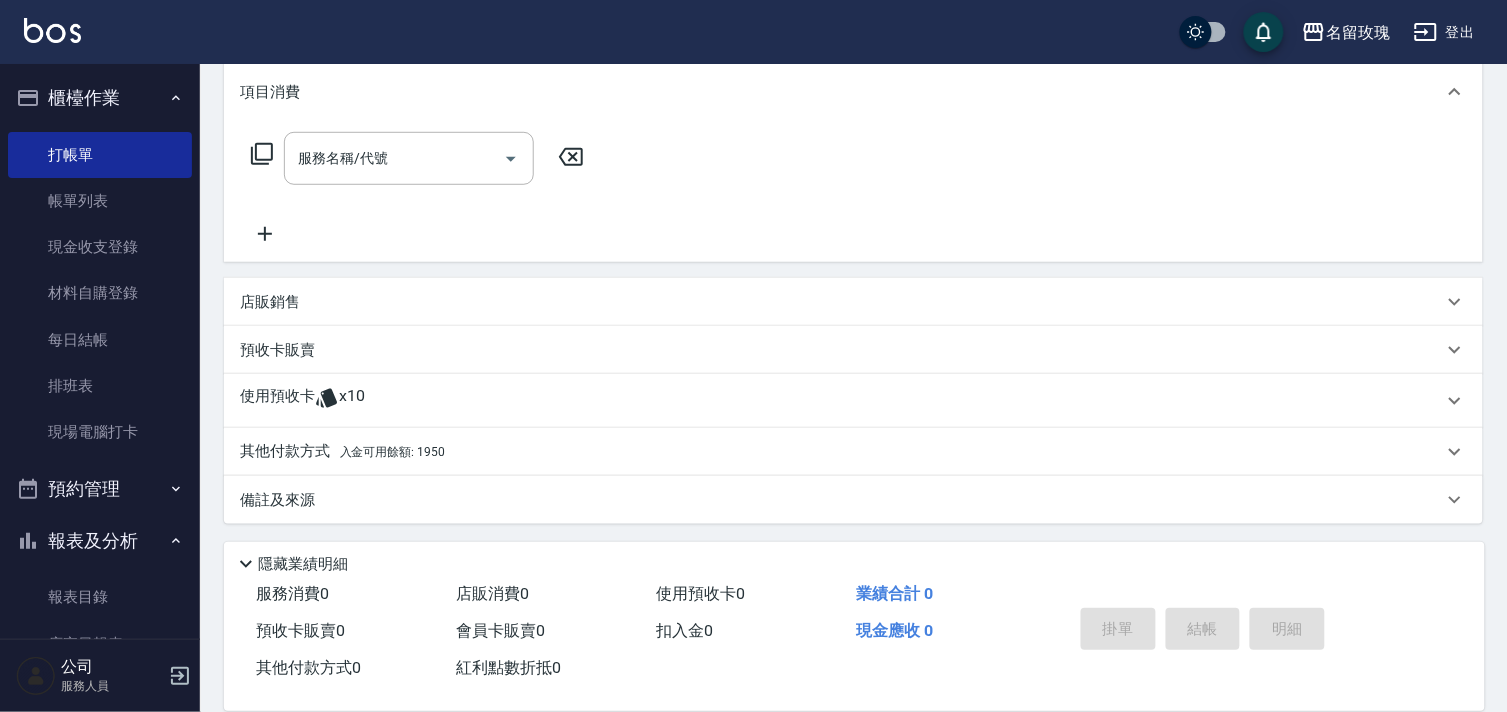 click 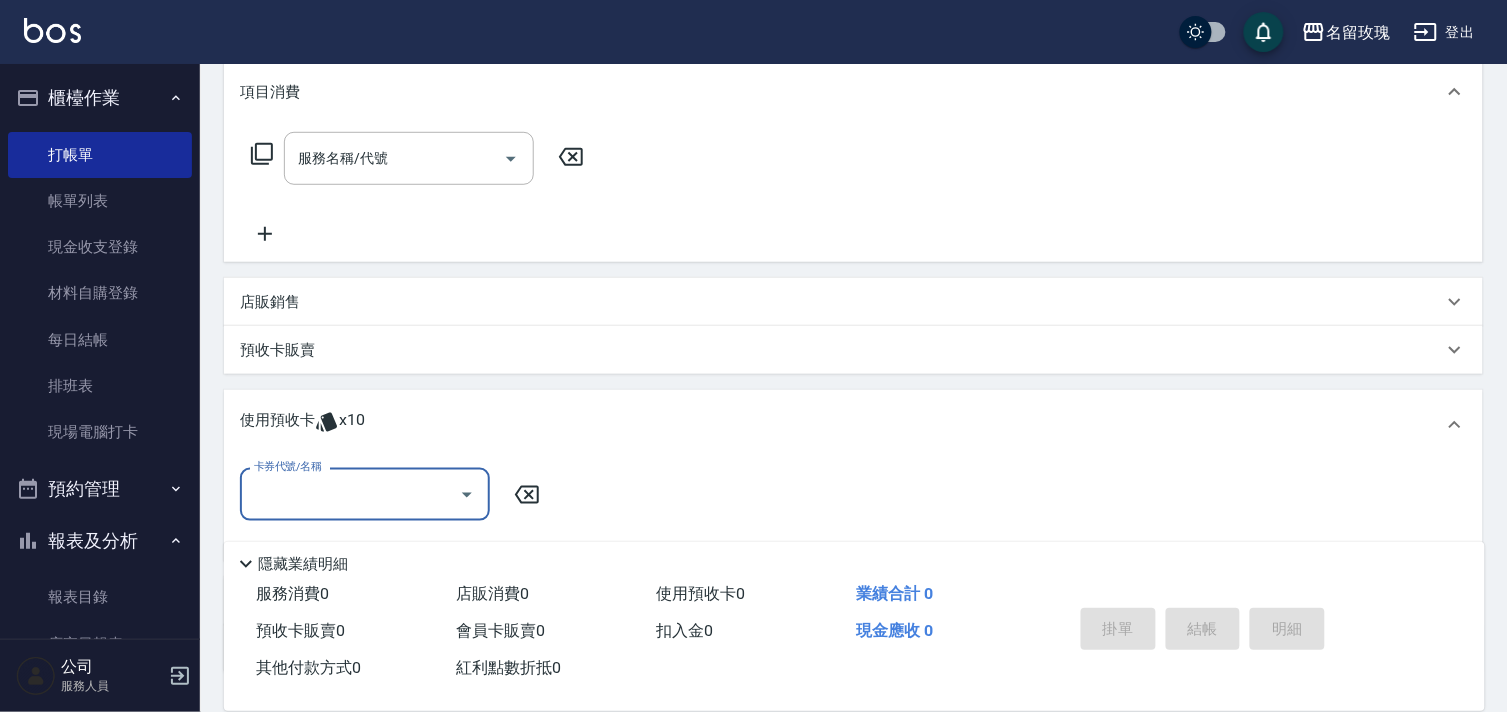scroll, scrollTop: 297, scrollLeft: 0, axis: vertical 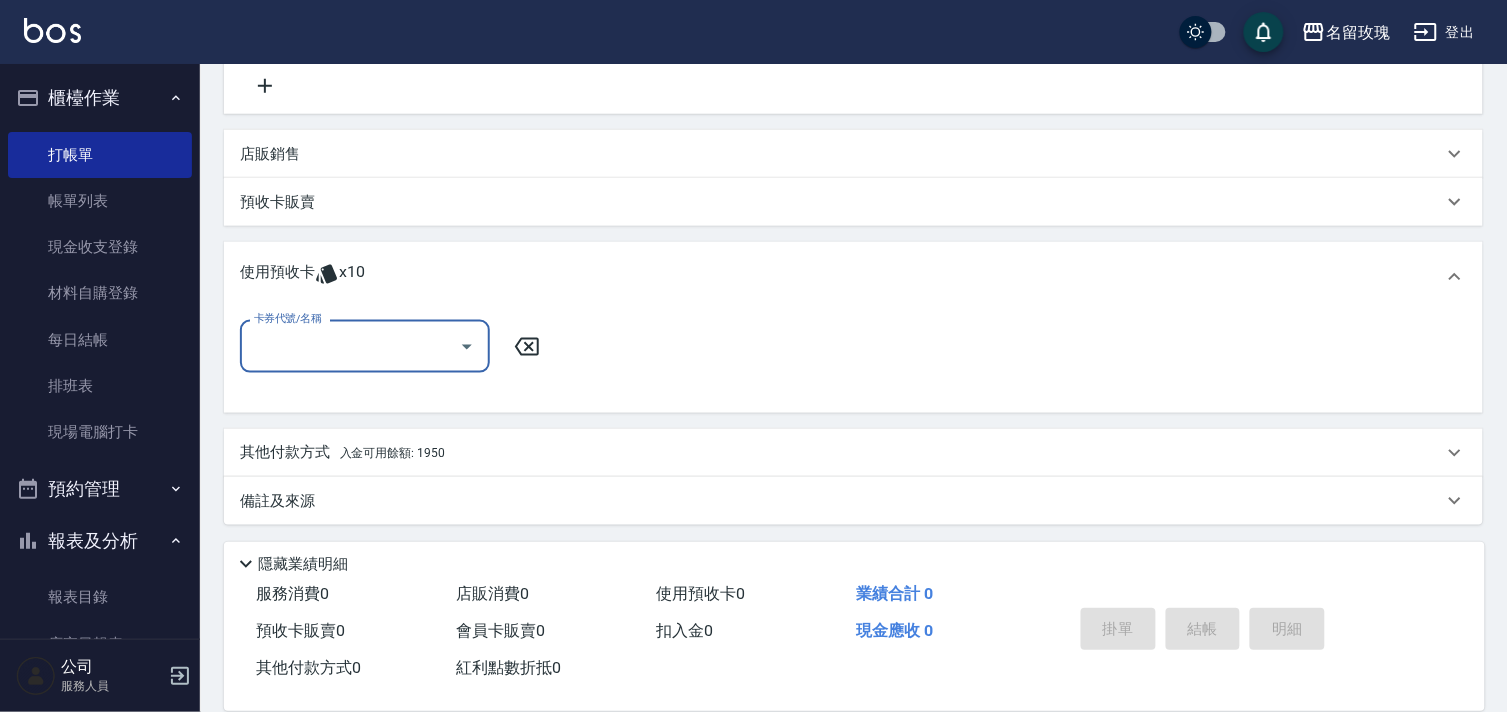 click on "卡券代號/名稱" at bounding box center (350, 346) 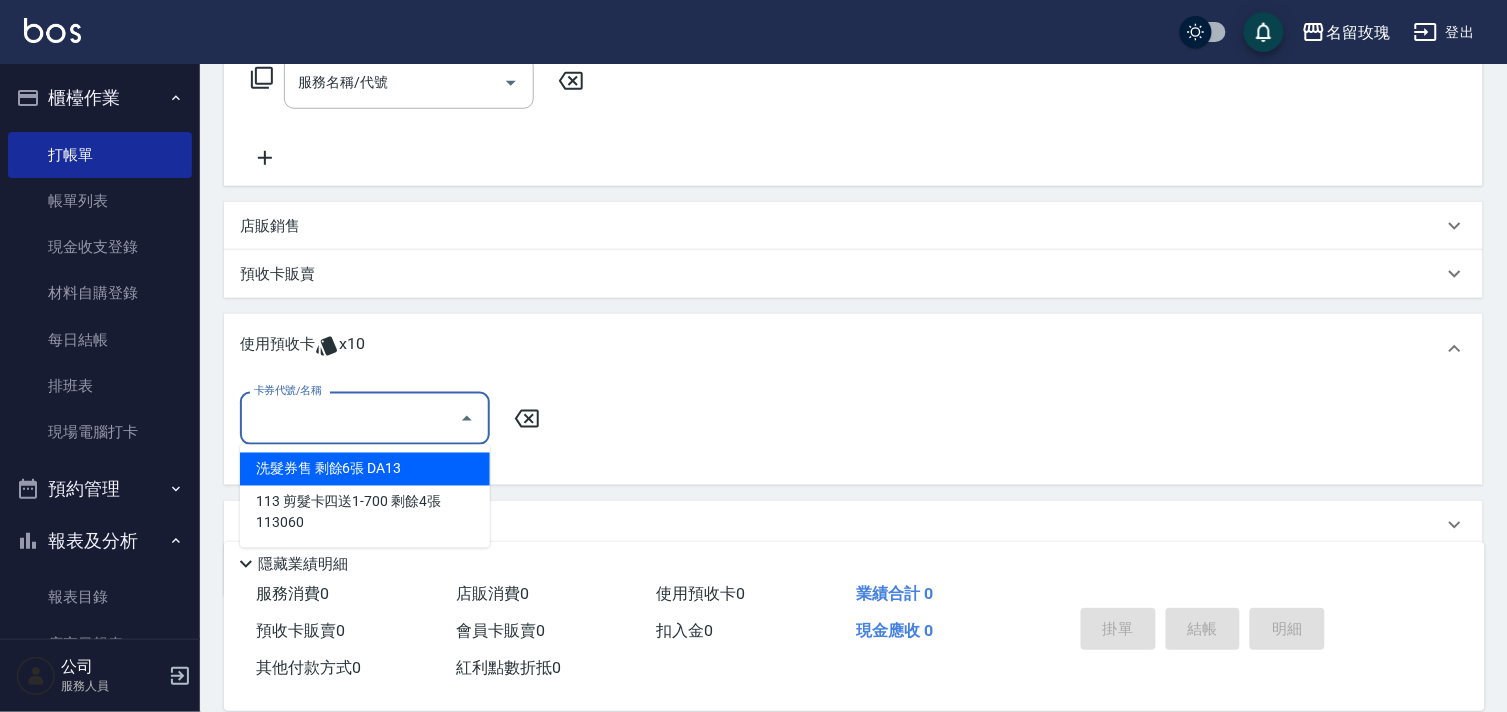 scroll, scrollTop: 305, scrollLeft: 0, axis: vertical 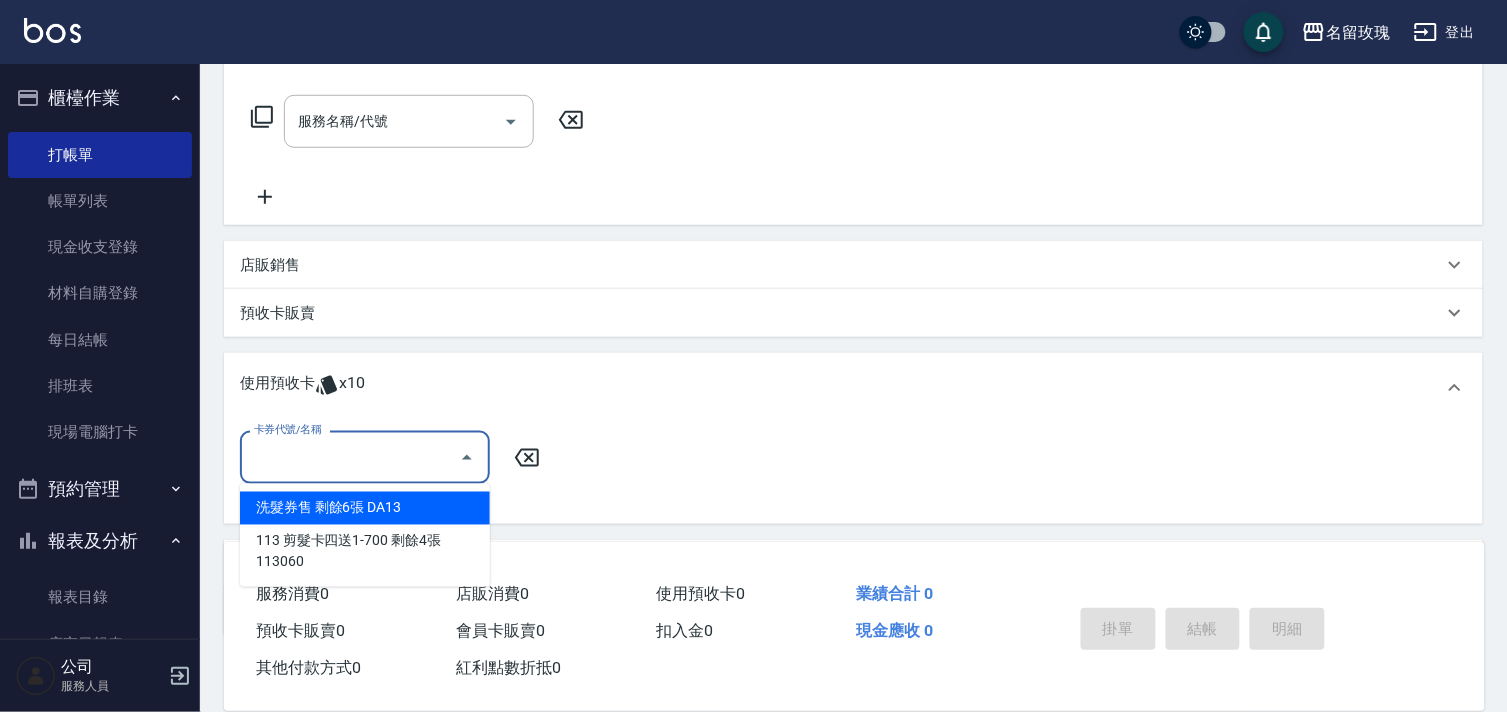 click 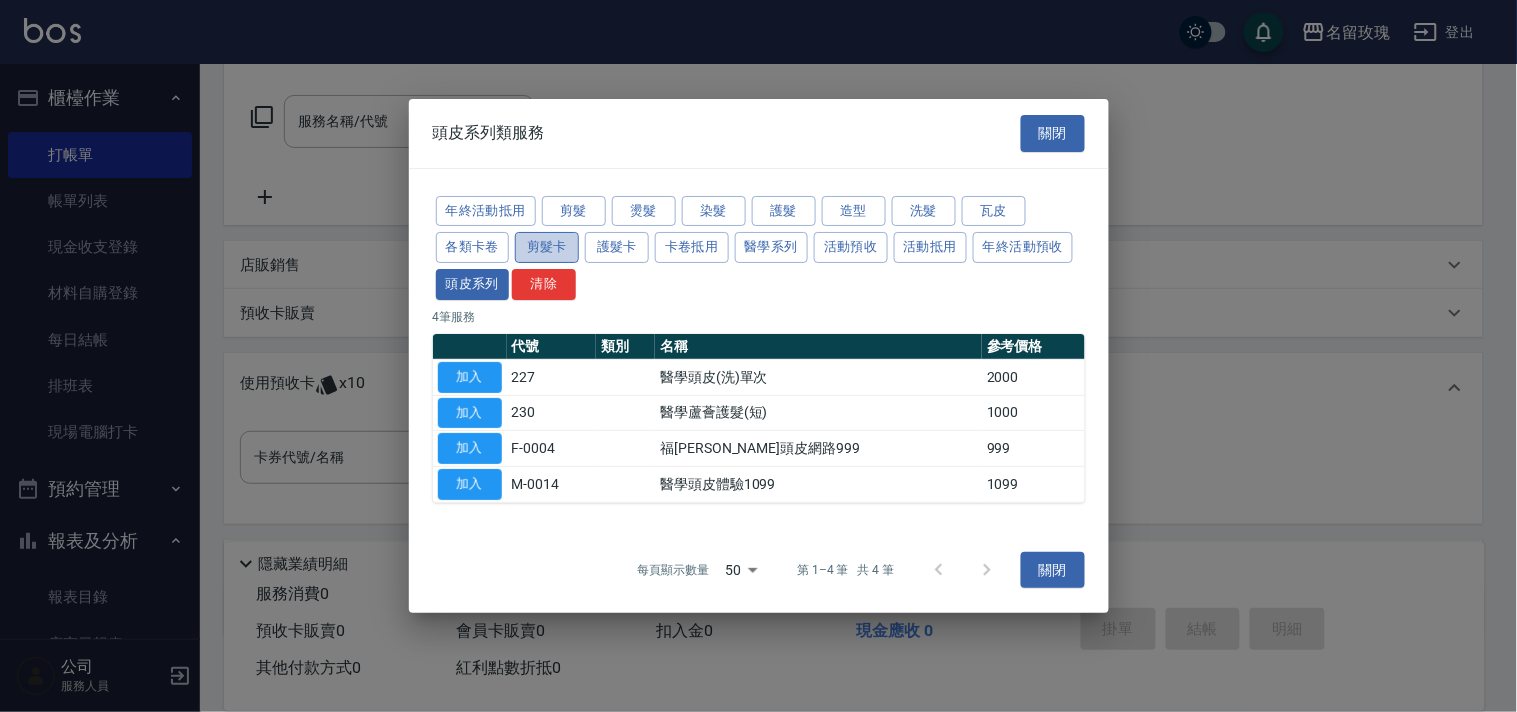 click on "剪髮卡" at bounding box center (547, 247) 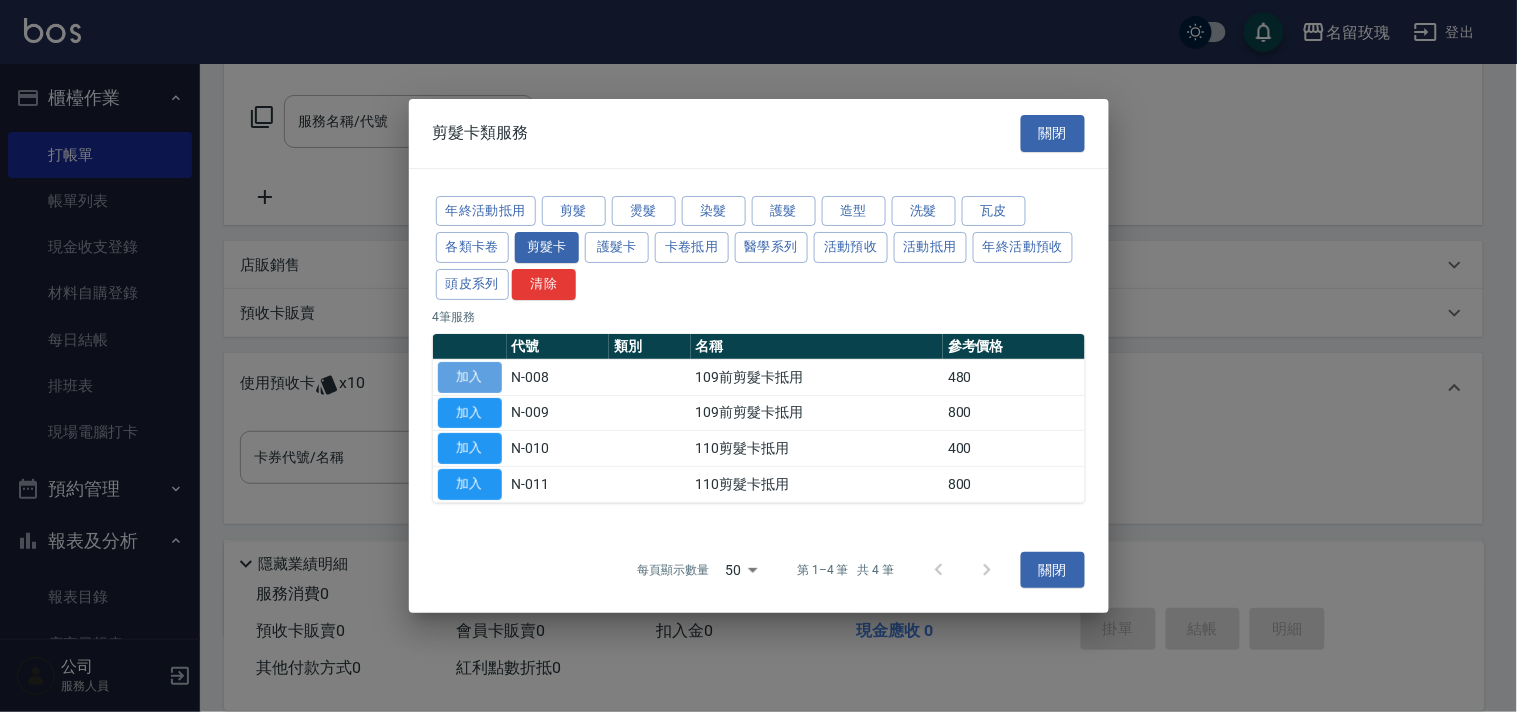click on "加入" at bounding box center [470, 377] 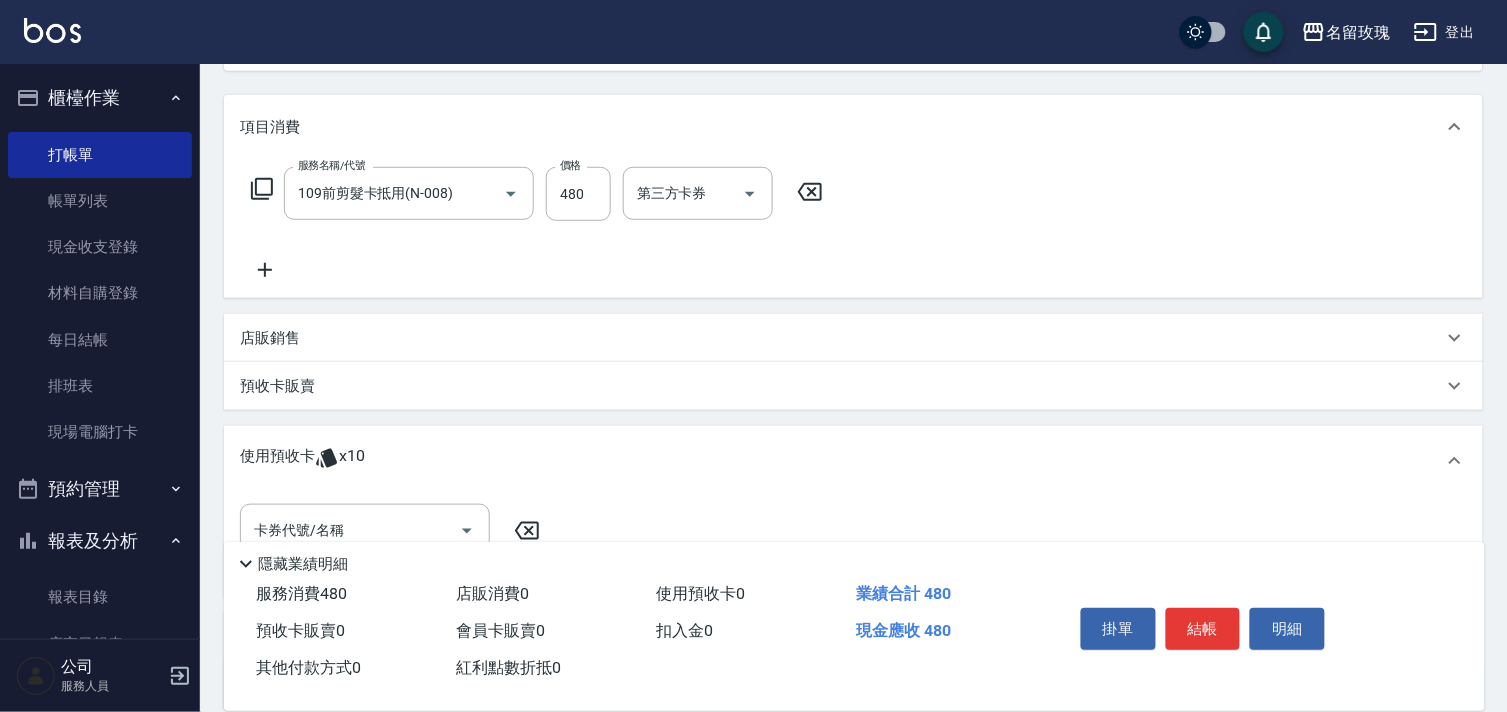scroll, scrollTop: 194, scrollLeft: 0, axis: vertical 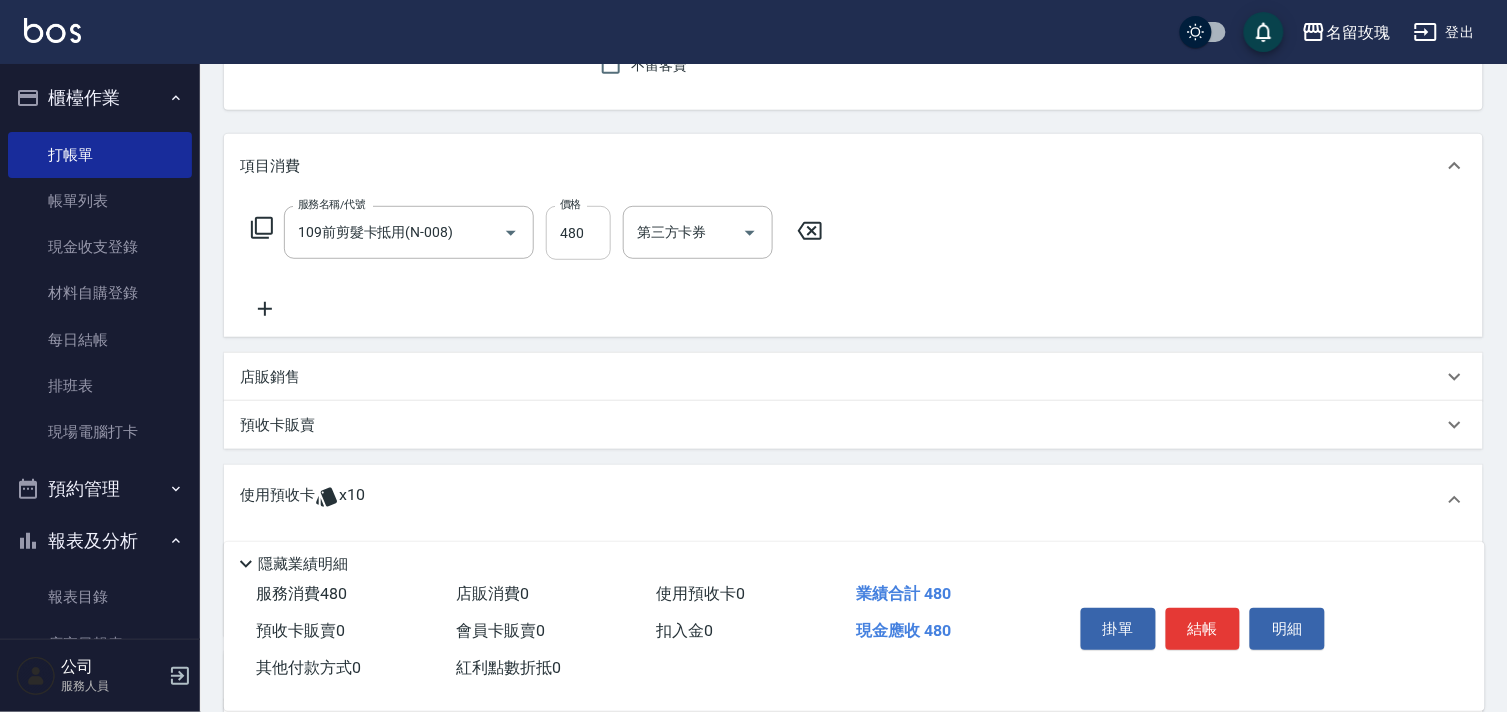 click on "480" at bounding box center [578, 233] 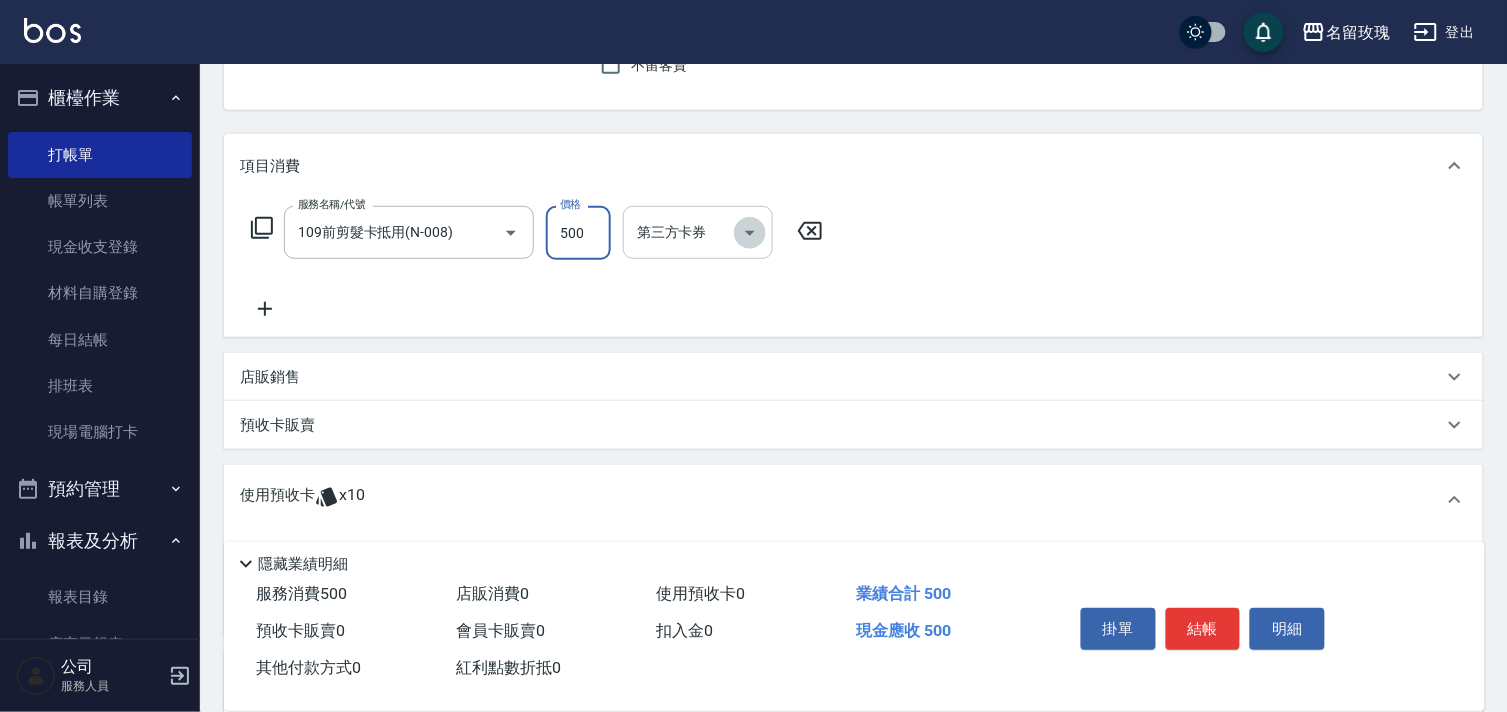 drag, startPoint x: 755, startPoint y: 224, endPoint x: 747, endPoint y: 254, distance: 31.04835 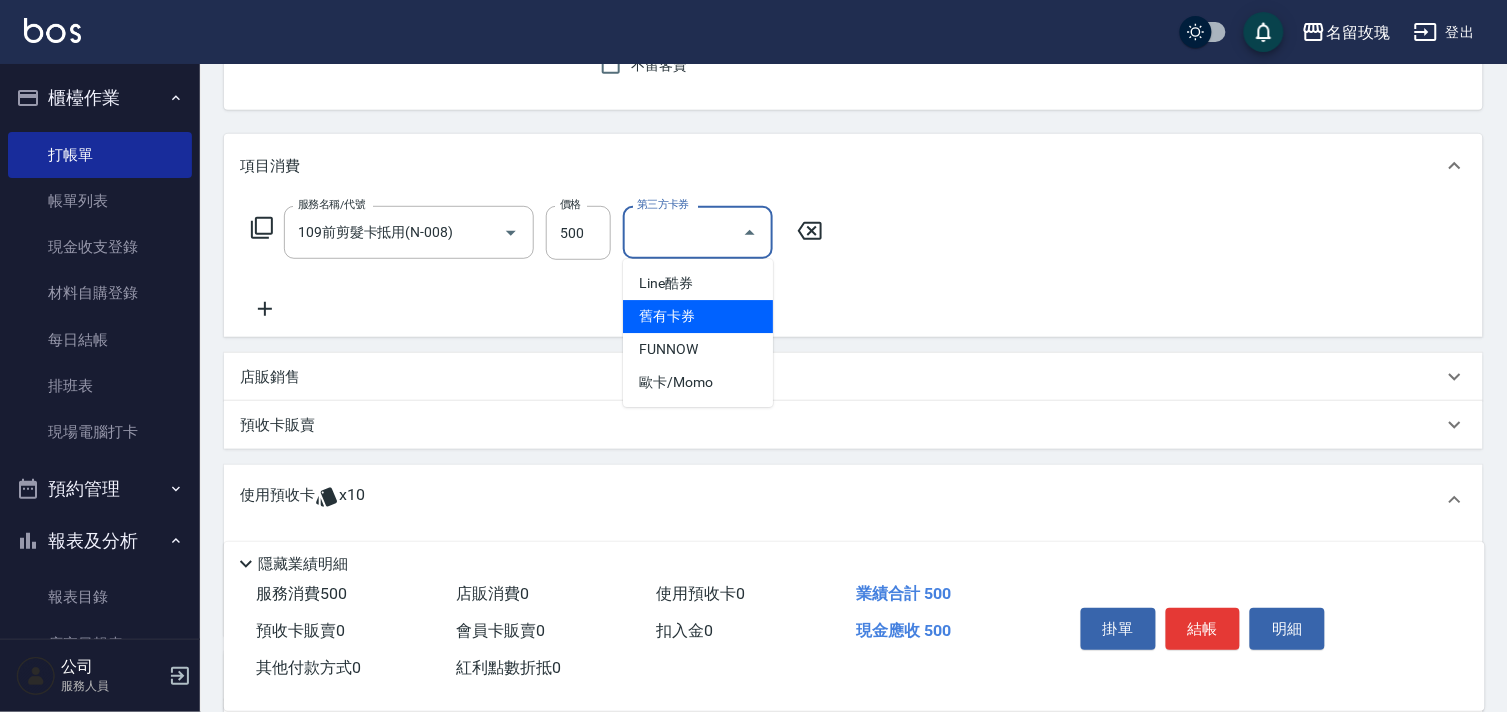 click on "舊有卡券" at bounding box center (698, 316) 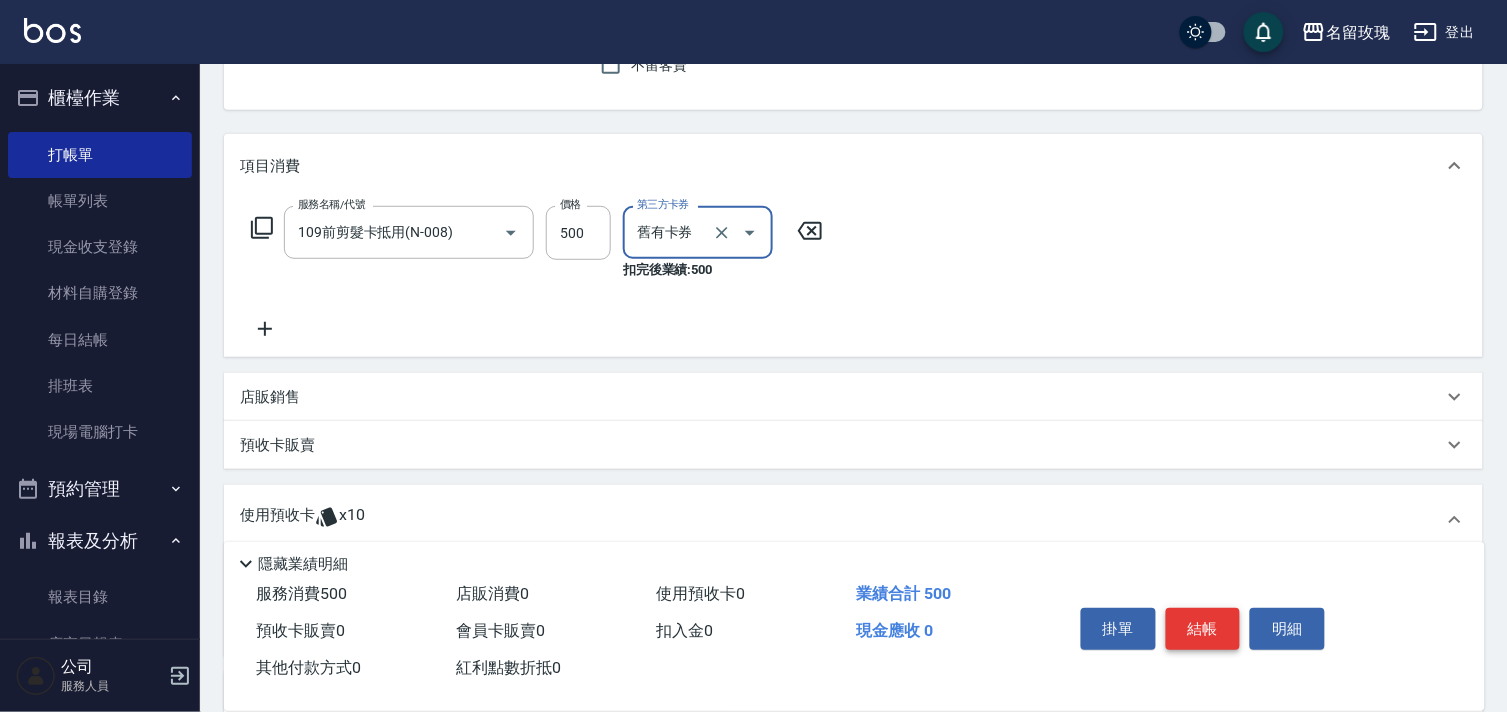 click on "結帳" at bounding box center (1203, 629) 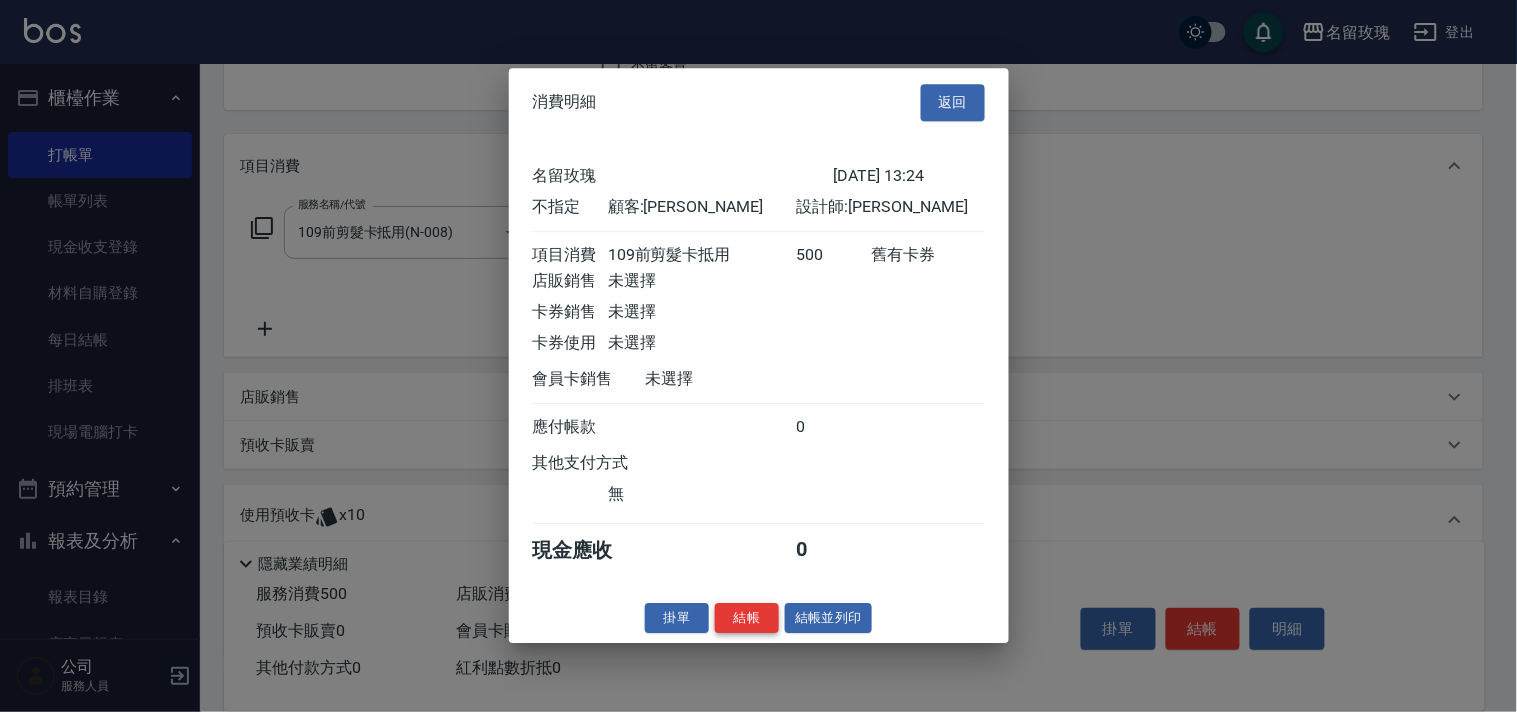 click on "結帳" at bounding box center (747, 618) 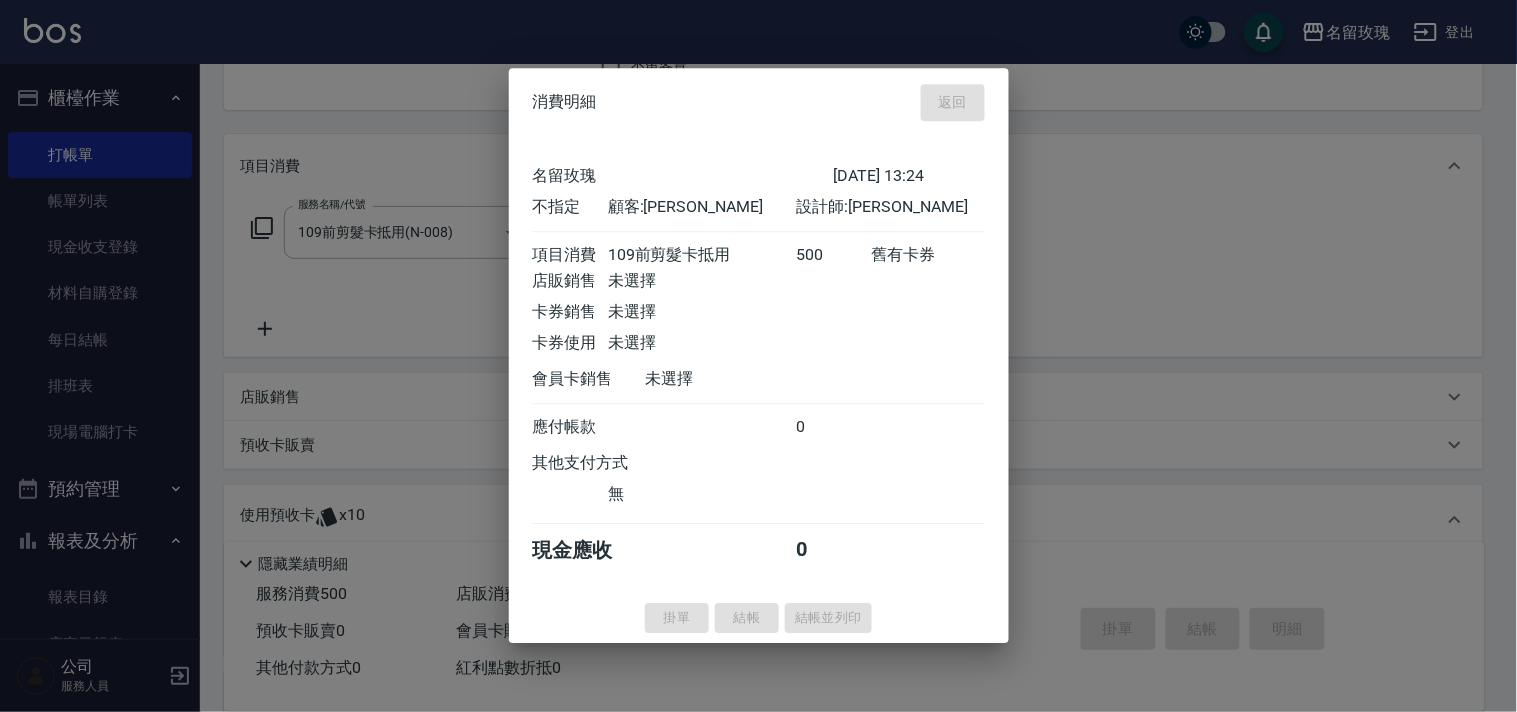 type 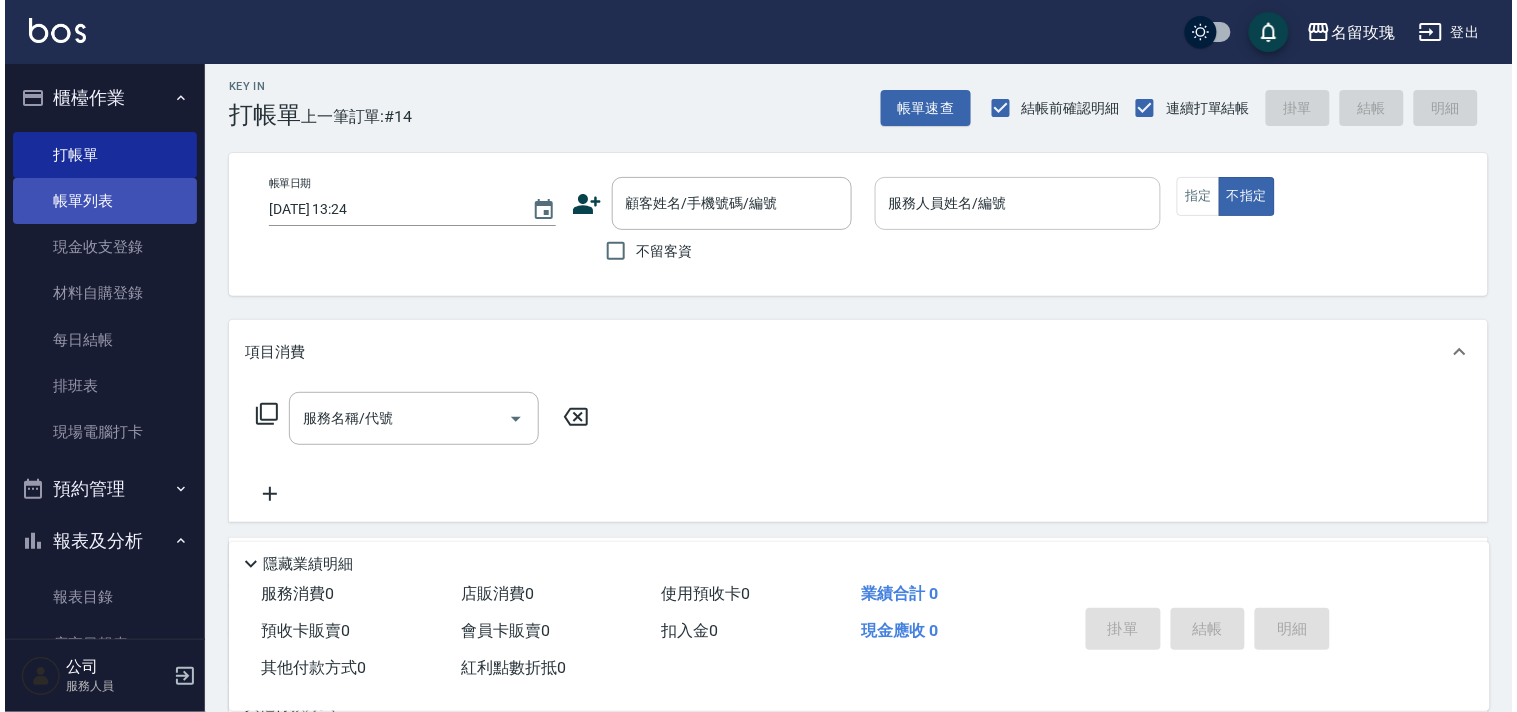 scroll, scrollTop: 0, scrollLeft: 0, axis: both 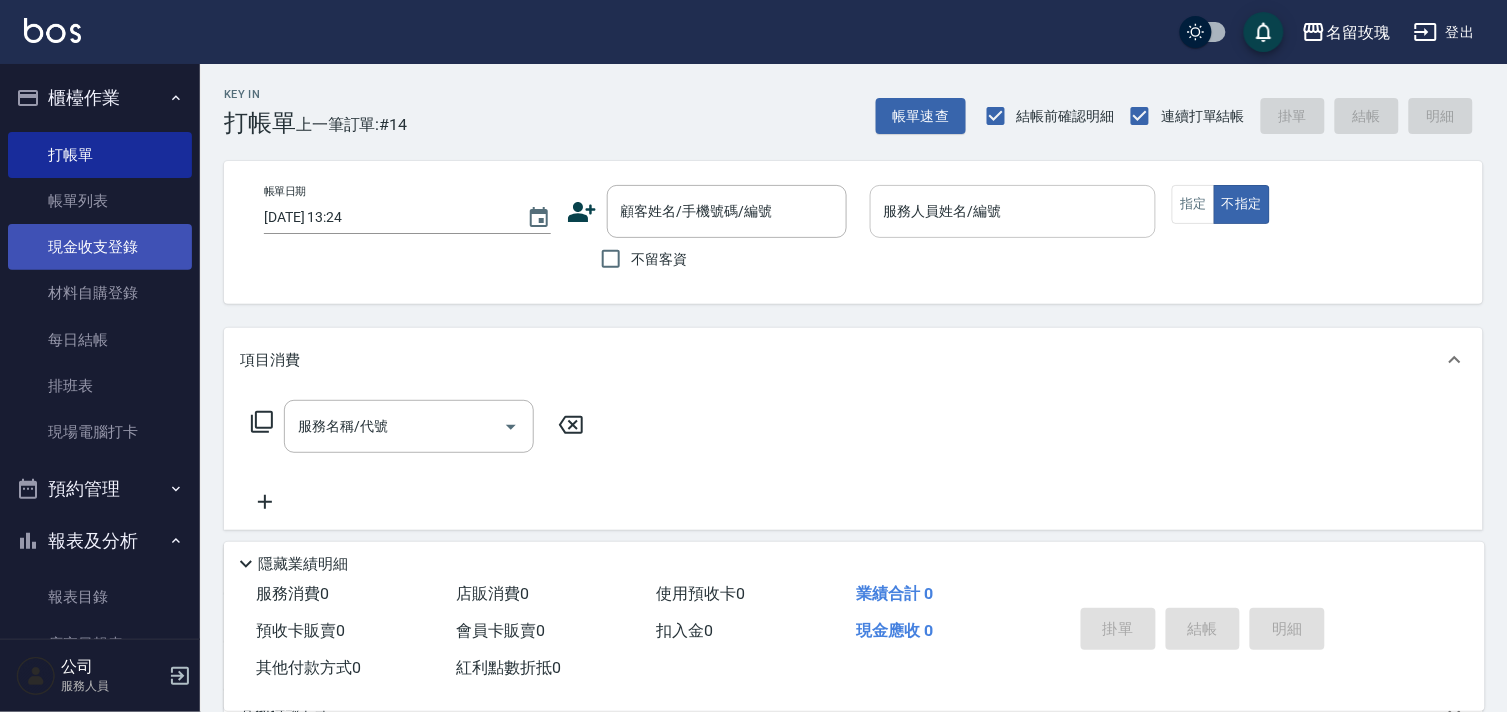 click on "現金收支登錄" at bounding box center (100, 247) 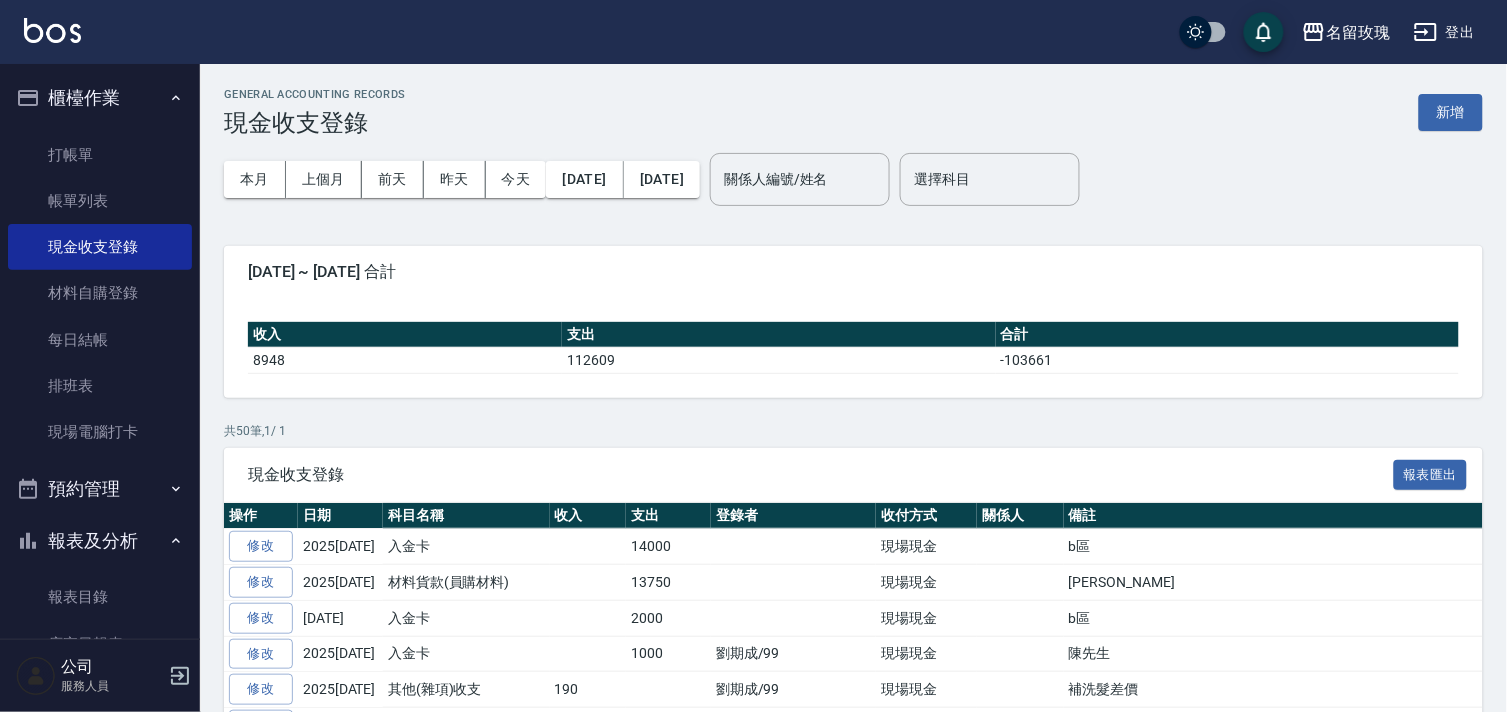 click on "GENERAL ACCOUNTING RECORDS 現金收支登錄 新增" at bounding box center [853, 112] 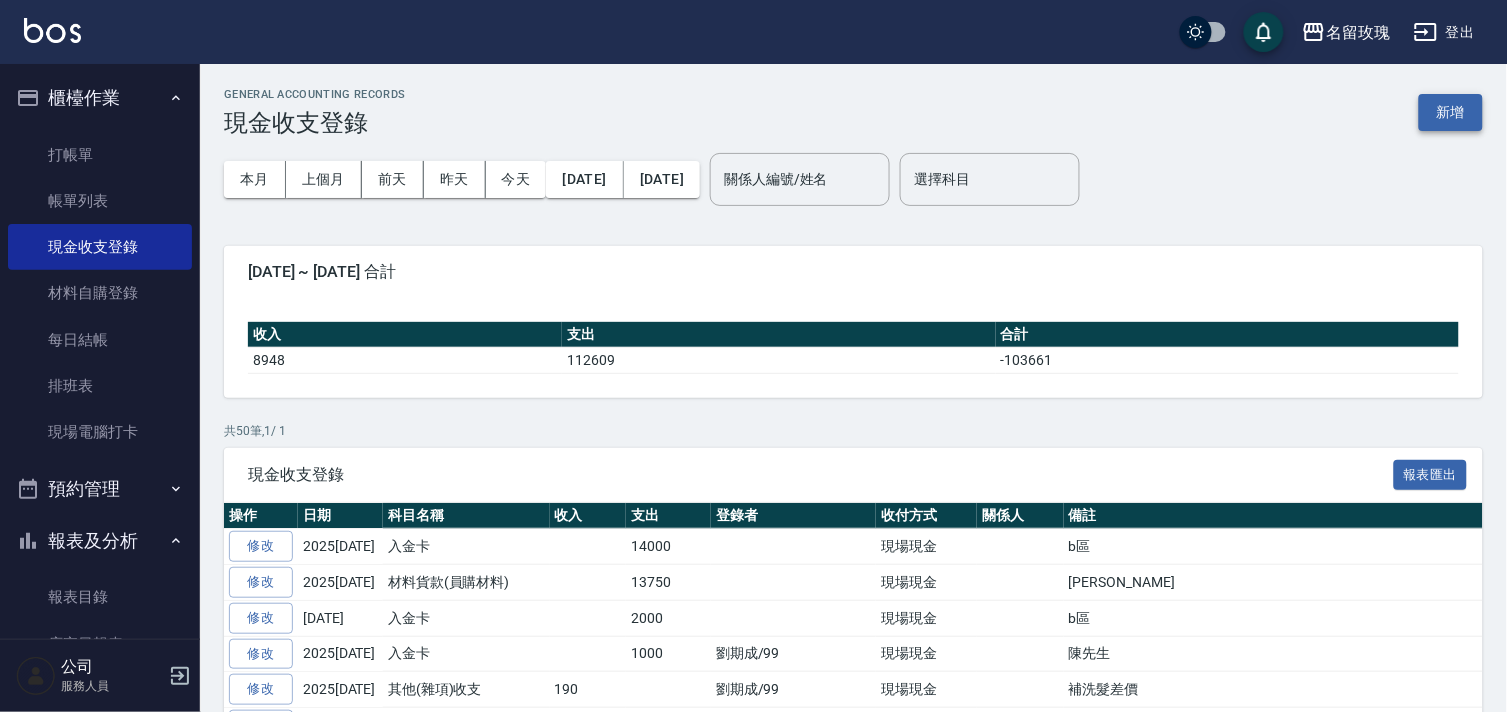 drag, startPoint x: 1462, startPoint y: 138, endPoint x: 1426, endPoint y: 123, distance: 39 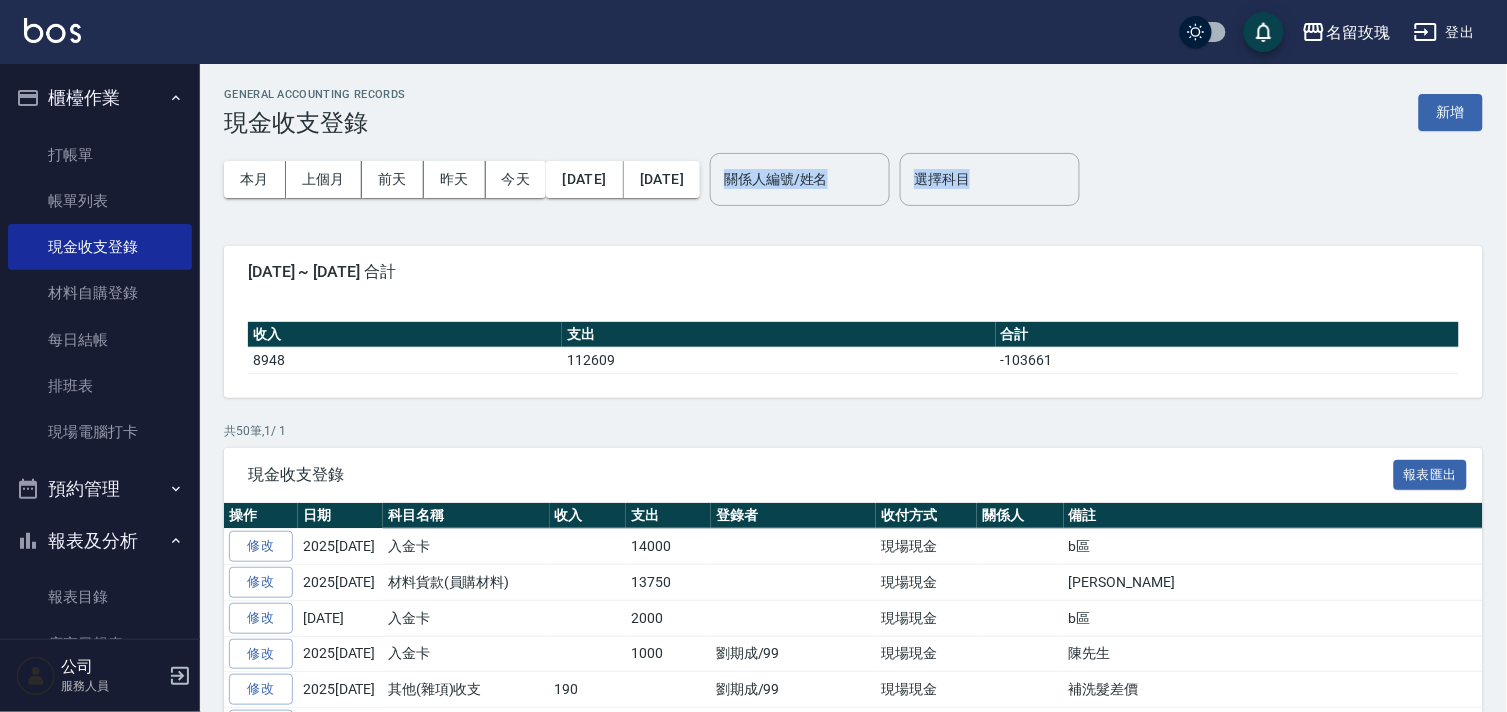 click on "新增" at bounding box center [1451, 112] 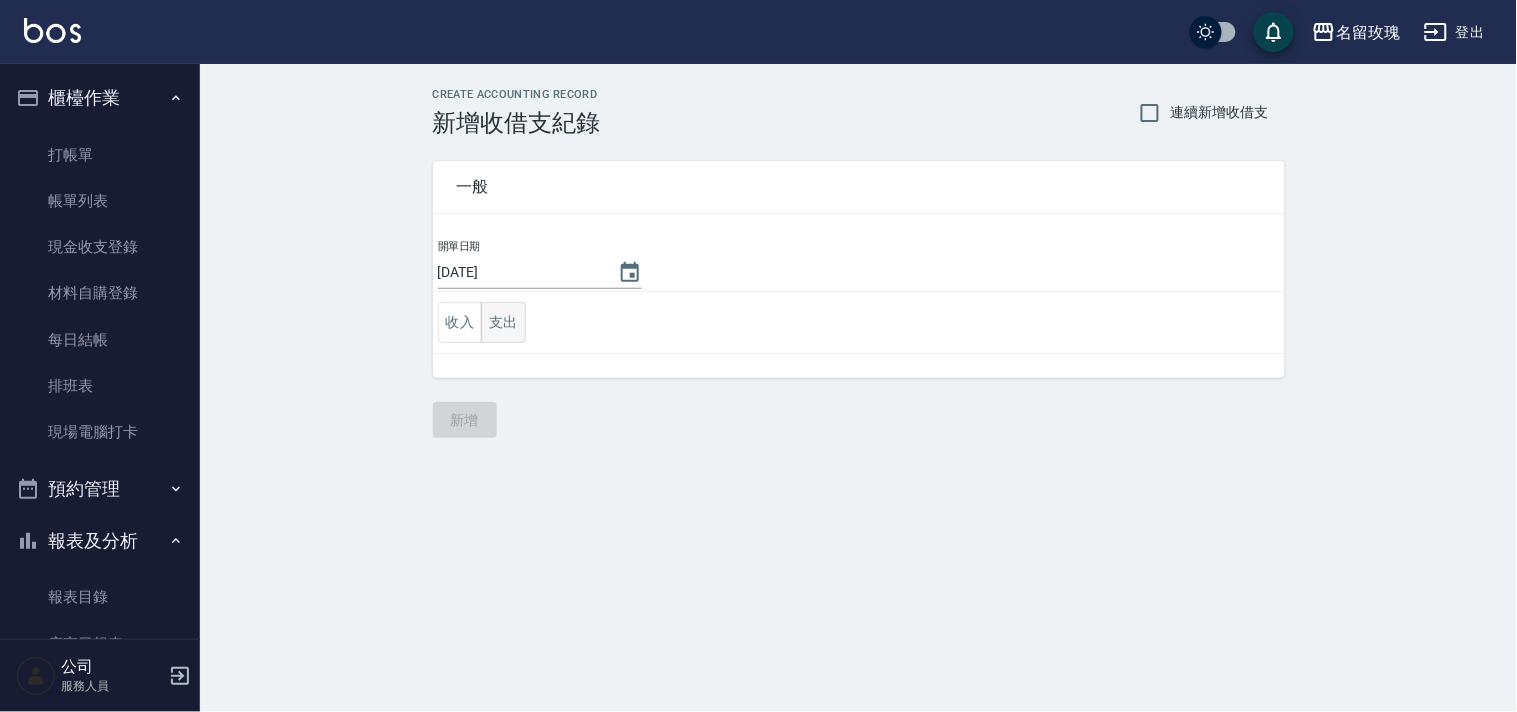 click on "支出" at bounding box center (503, 322) 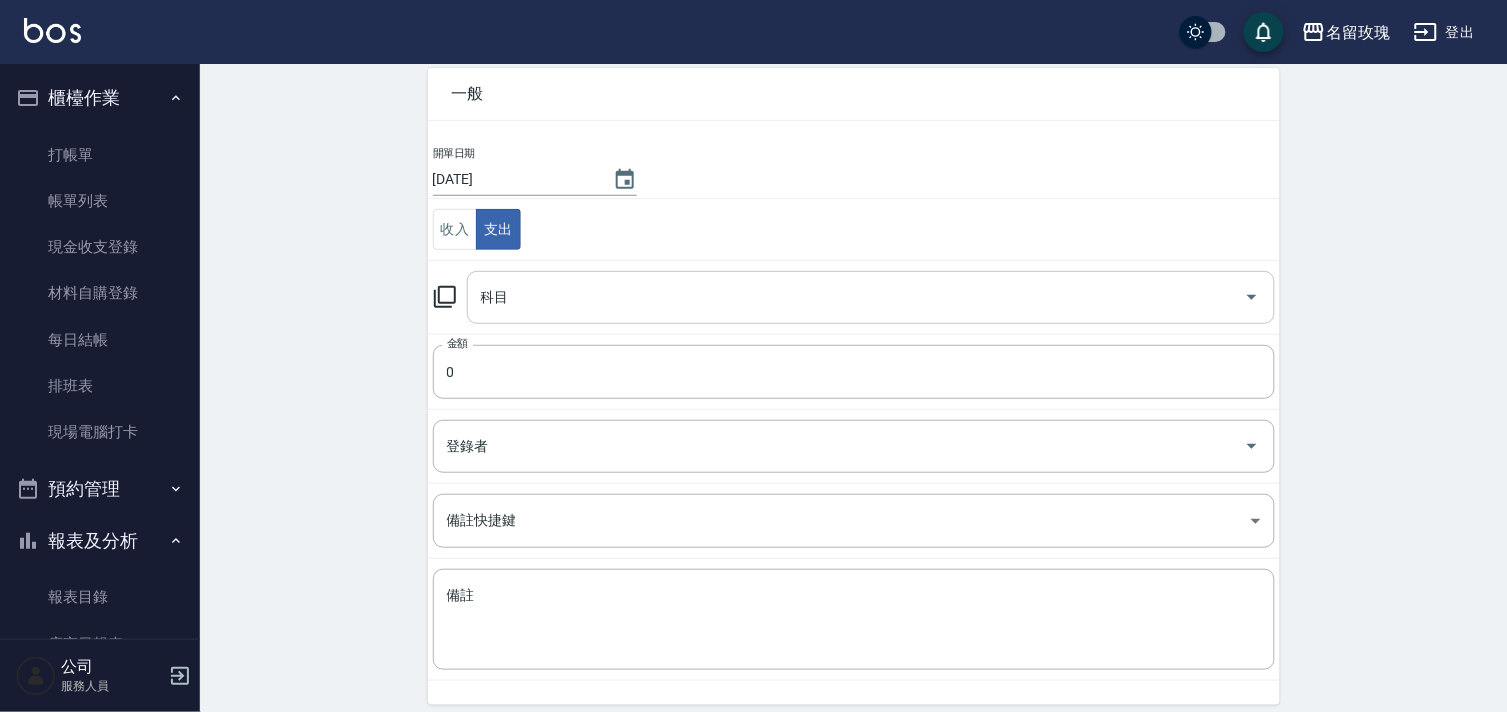 scroll, scrollTop: 171, scrollLeft: 0, axis: vertical 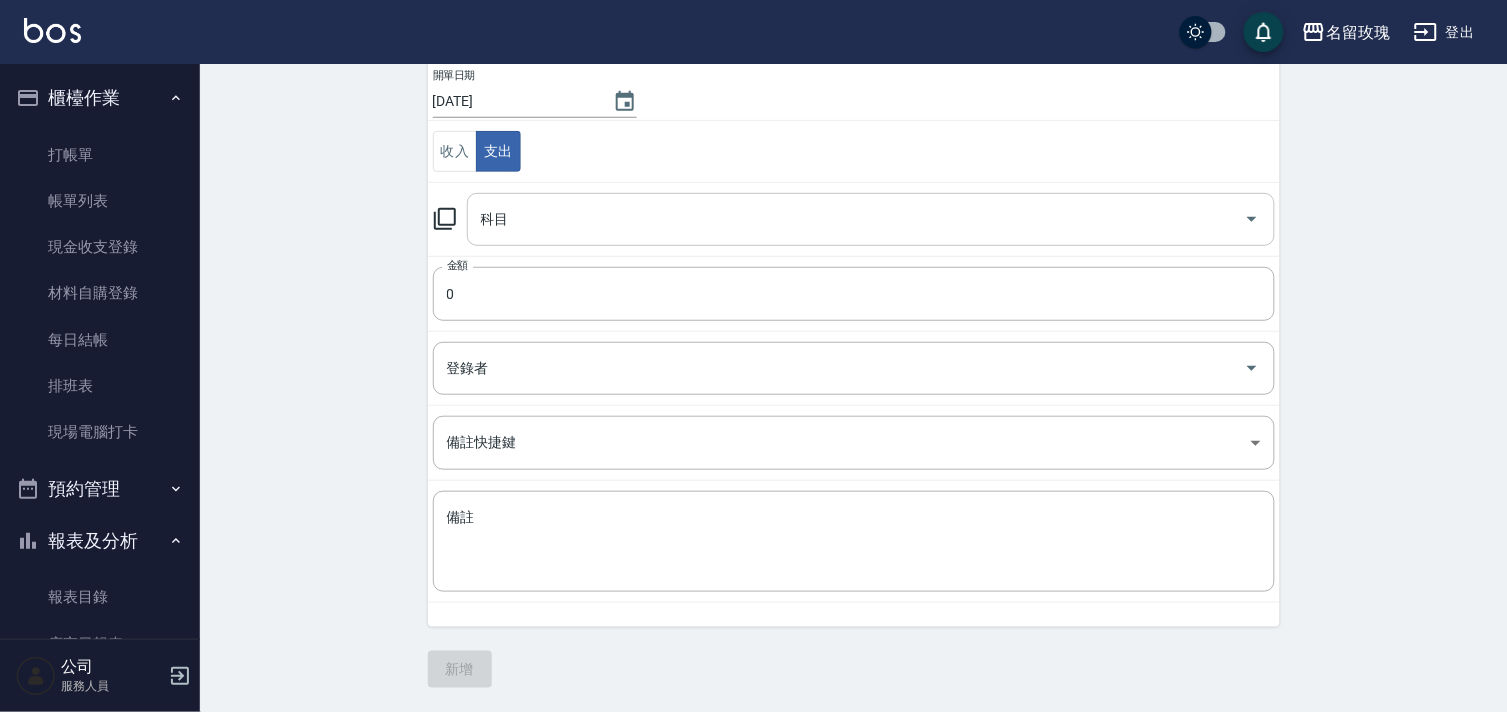 drag, startPoint x: 514, startPoint y: 197, endPoint x: 516, endPoint y: 214, distance: 17.117243 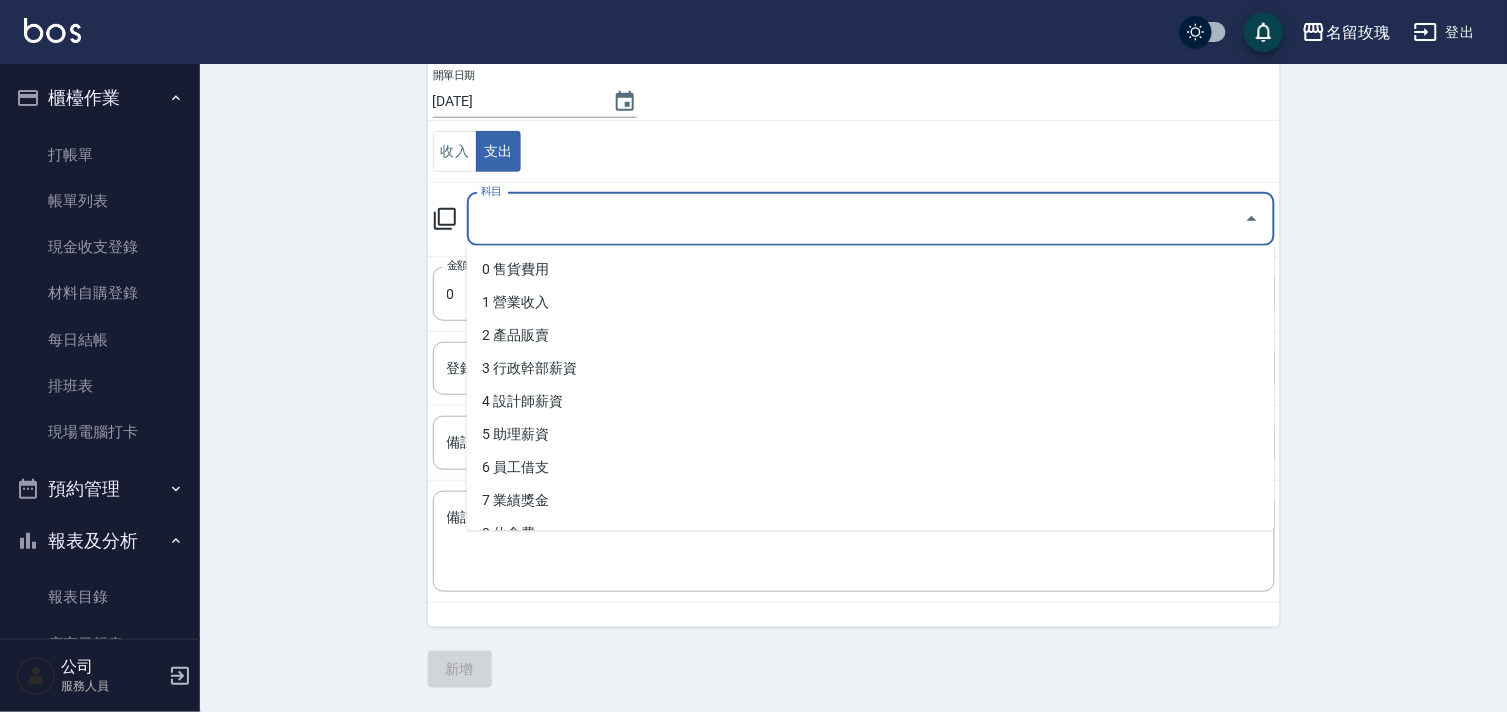 click on "科目" at bounding box center [856, 219] 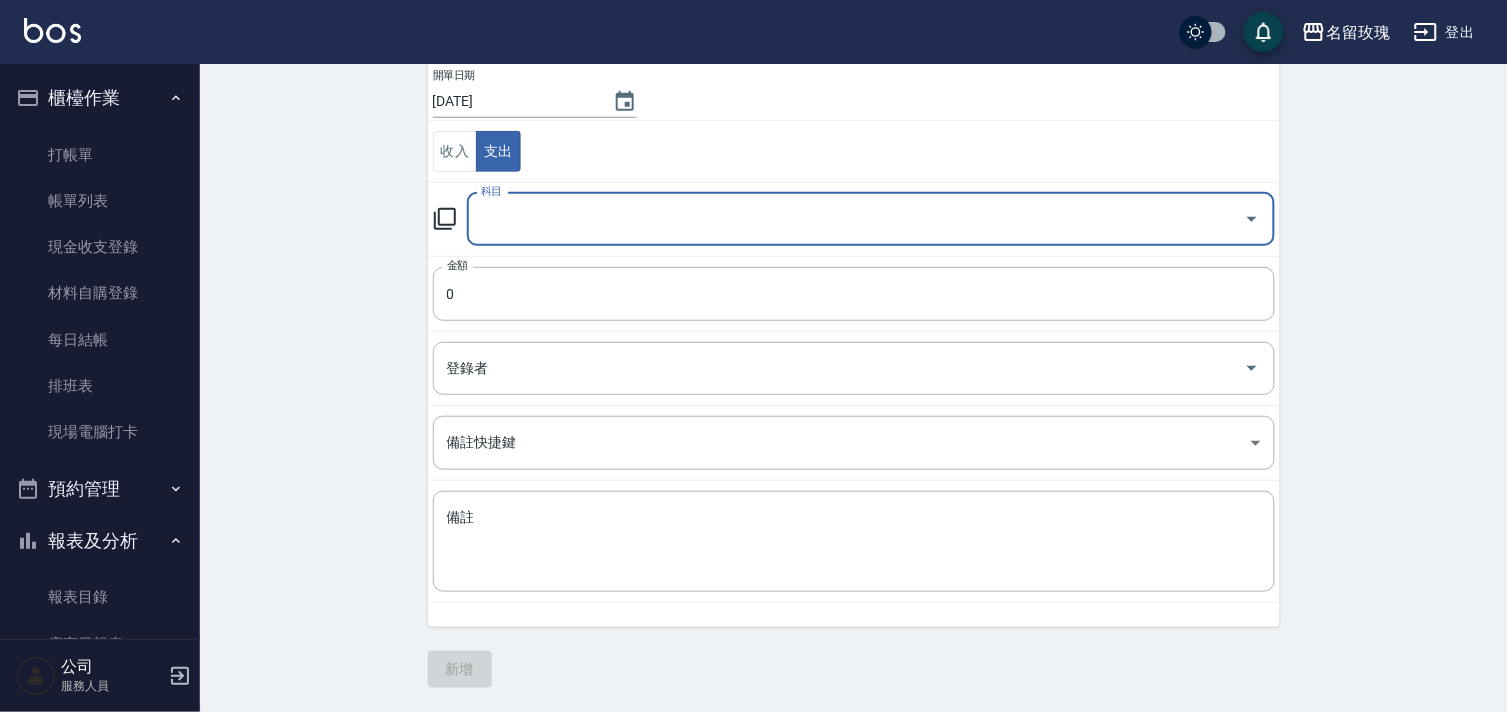 click on "科目" at bounding box center (856, 219) 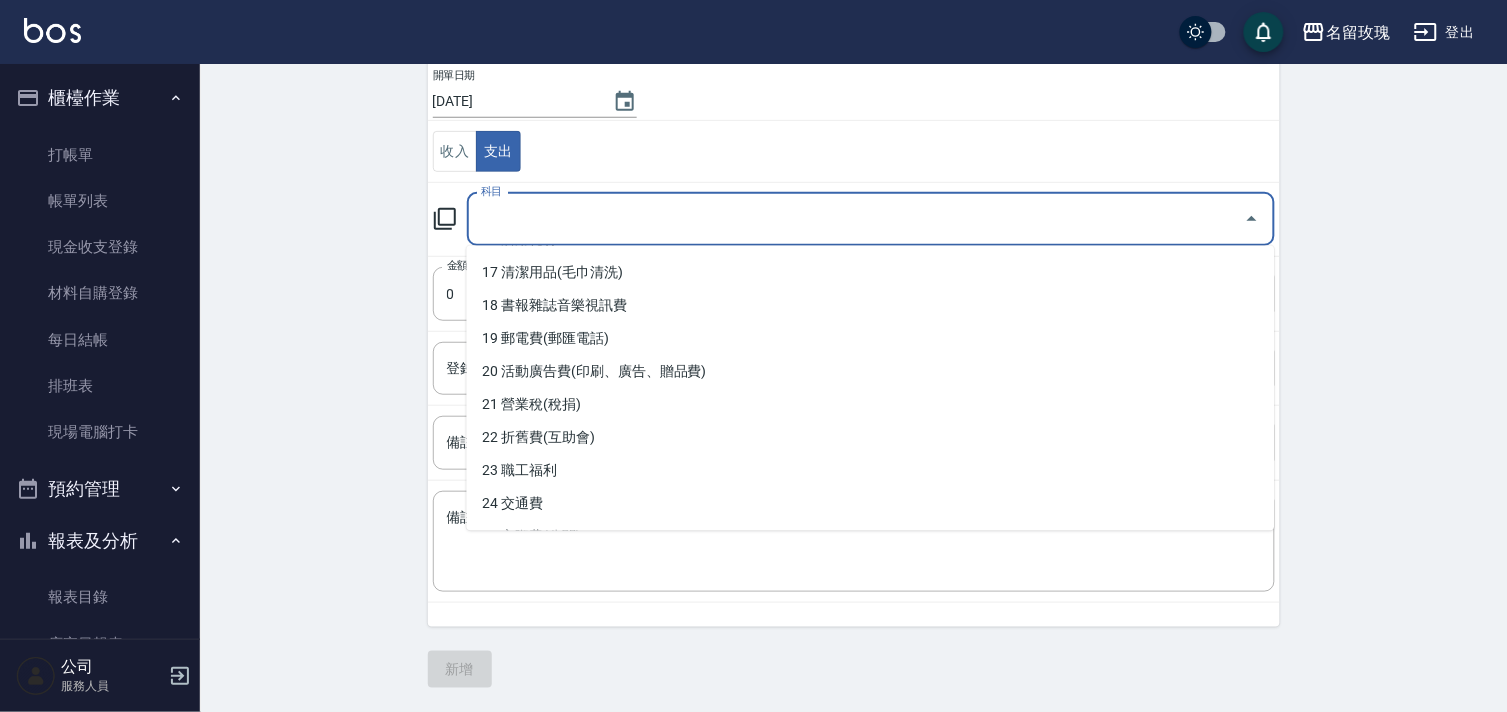 scroll, scrollTop: 777, scrollLeft: 0, axis: vertical 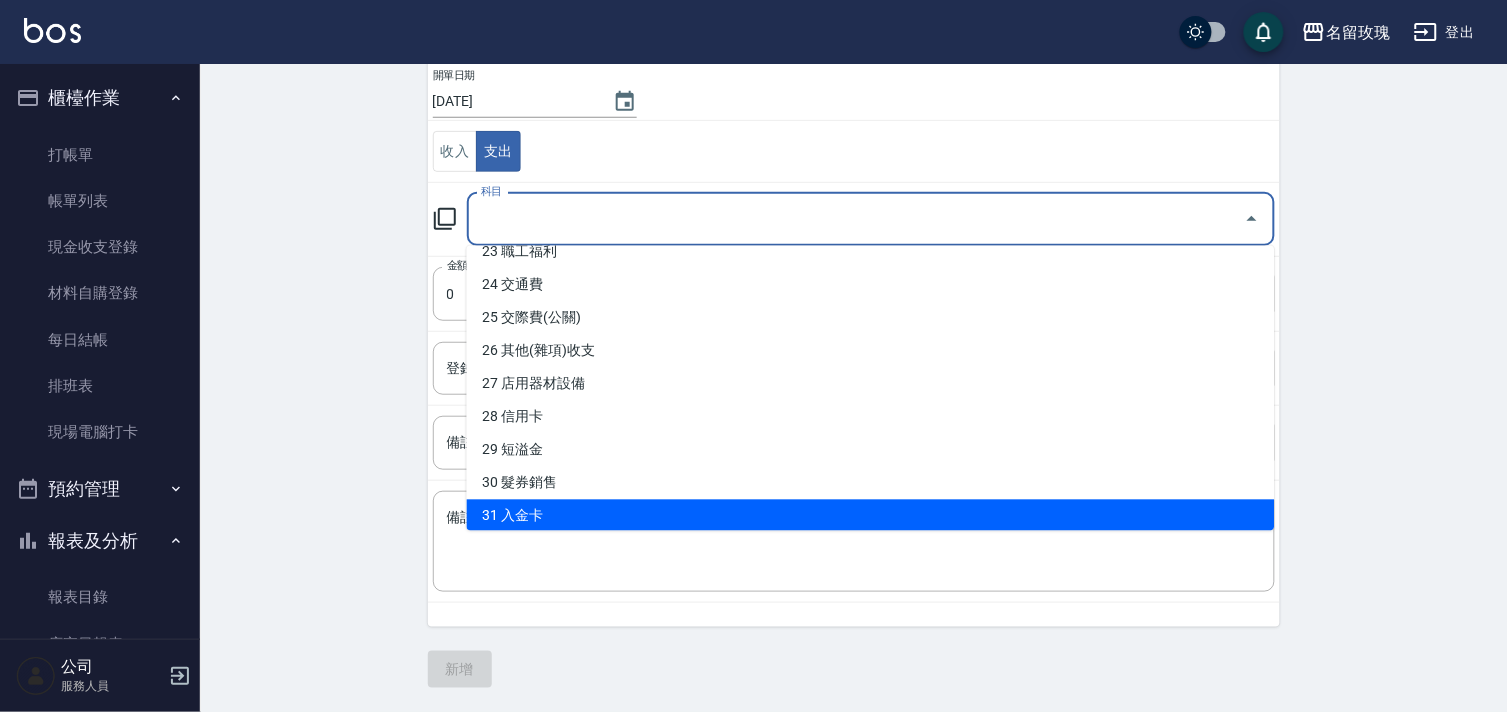 click on "31 入金卡" at bounding box center [871, 516] 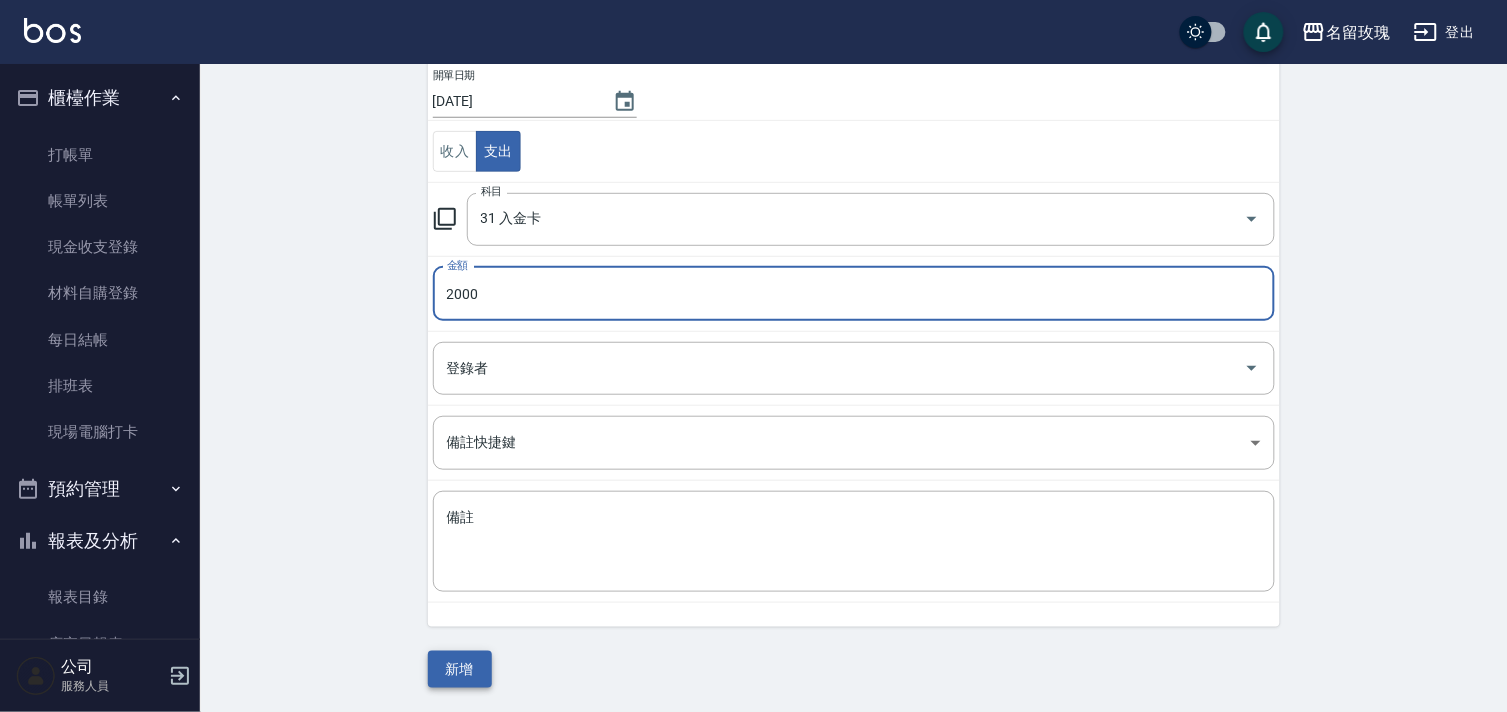type on "2000" 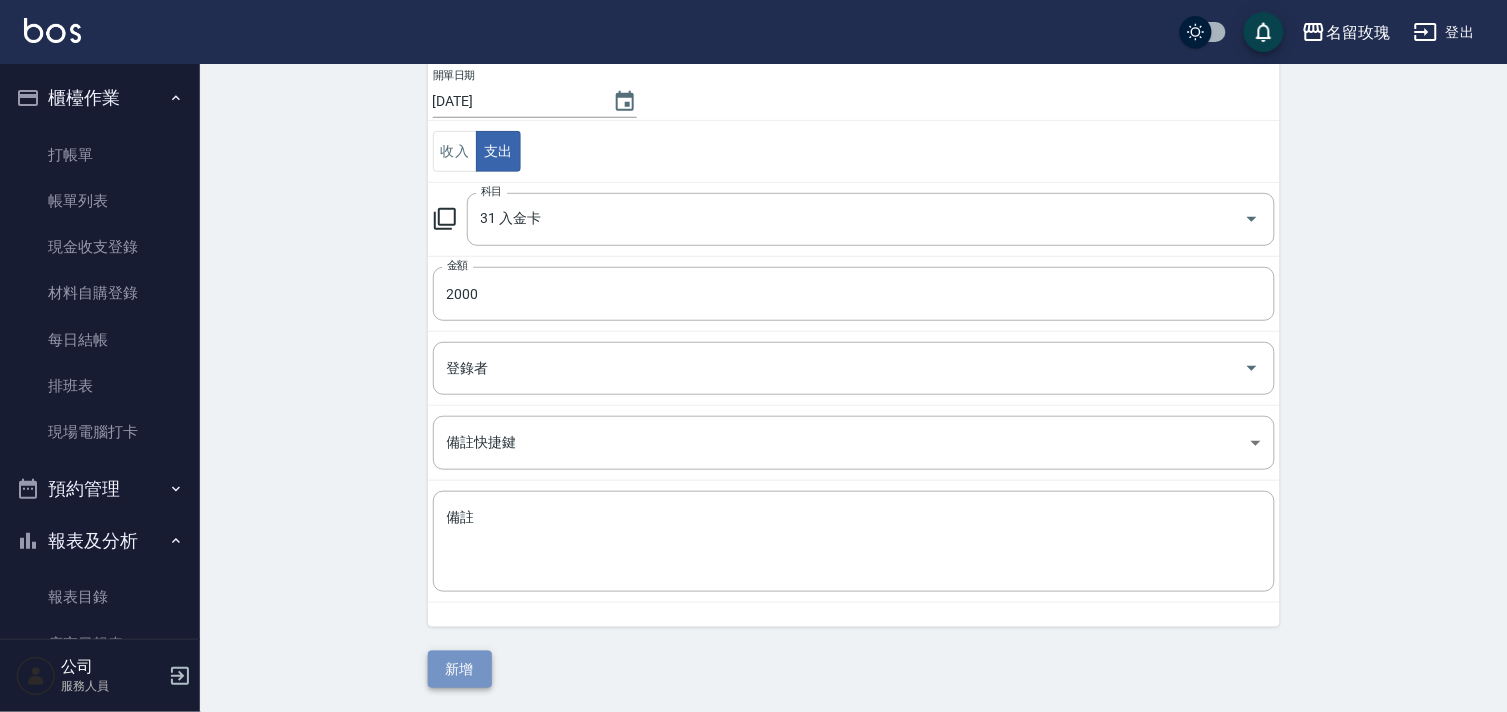 click on "新增" at bounding box center [460, 669] 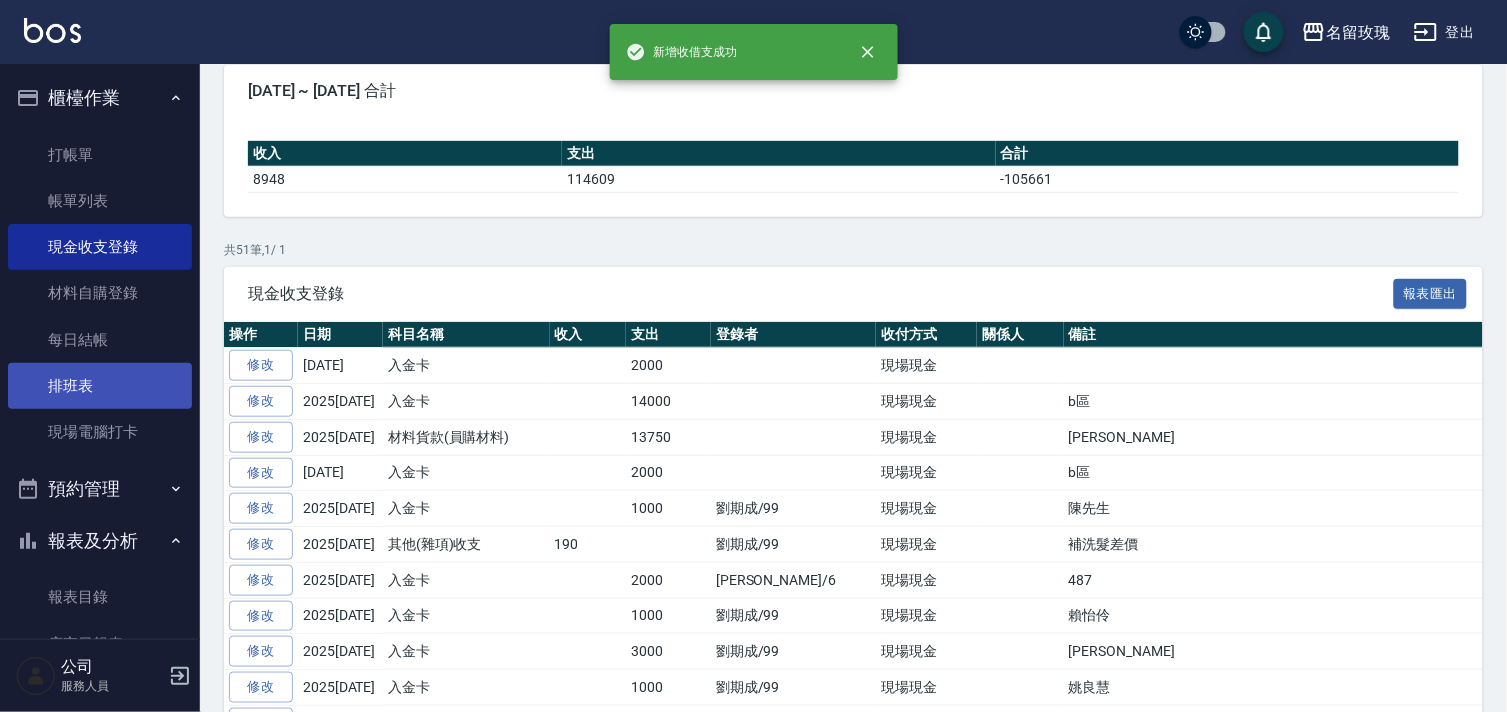 scroll, scrollTop: 222, scrollLeft: 0, axis: vertical 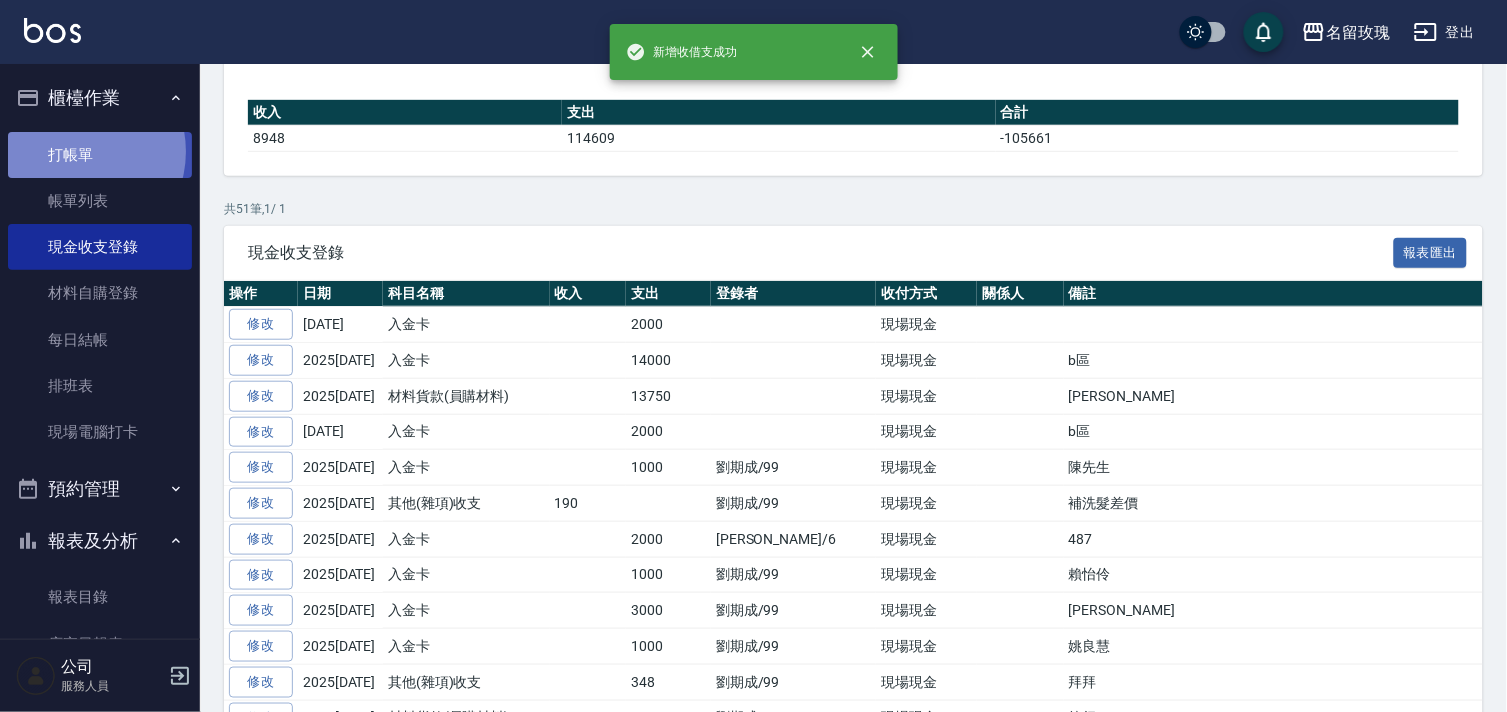 click on "打帳單" at bounding box center (100, 155) 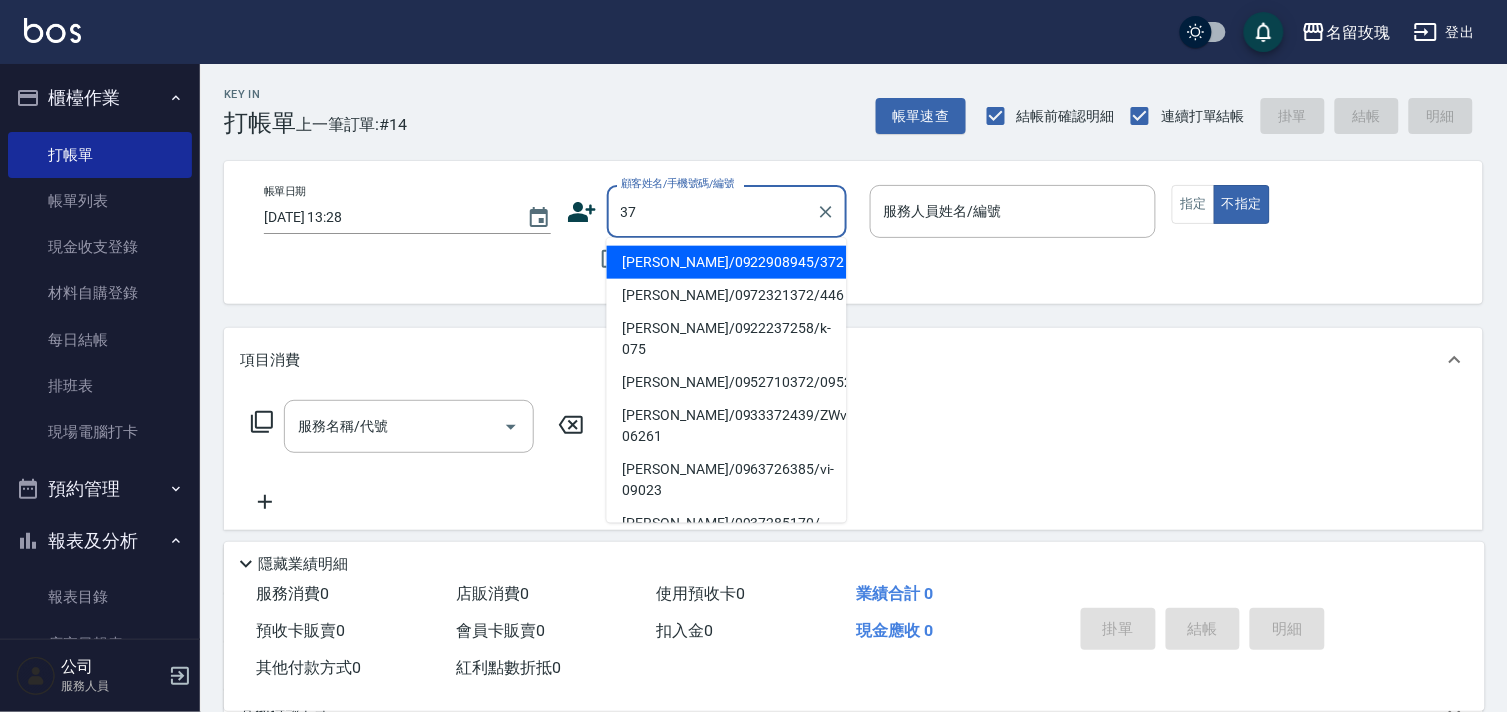 type on "3" 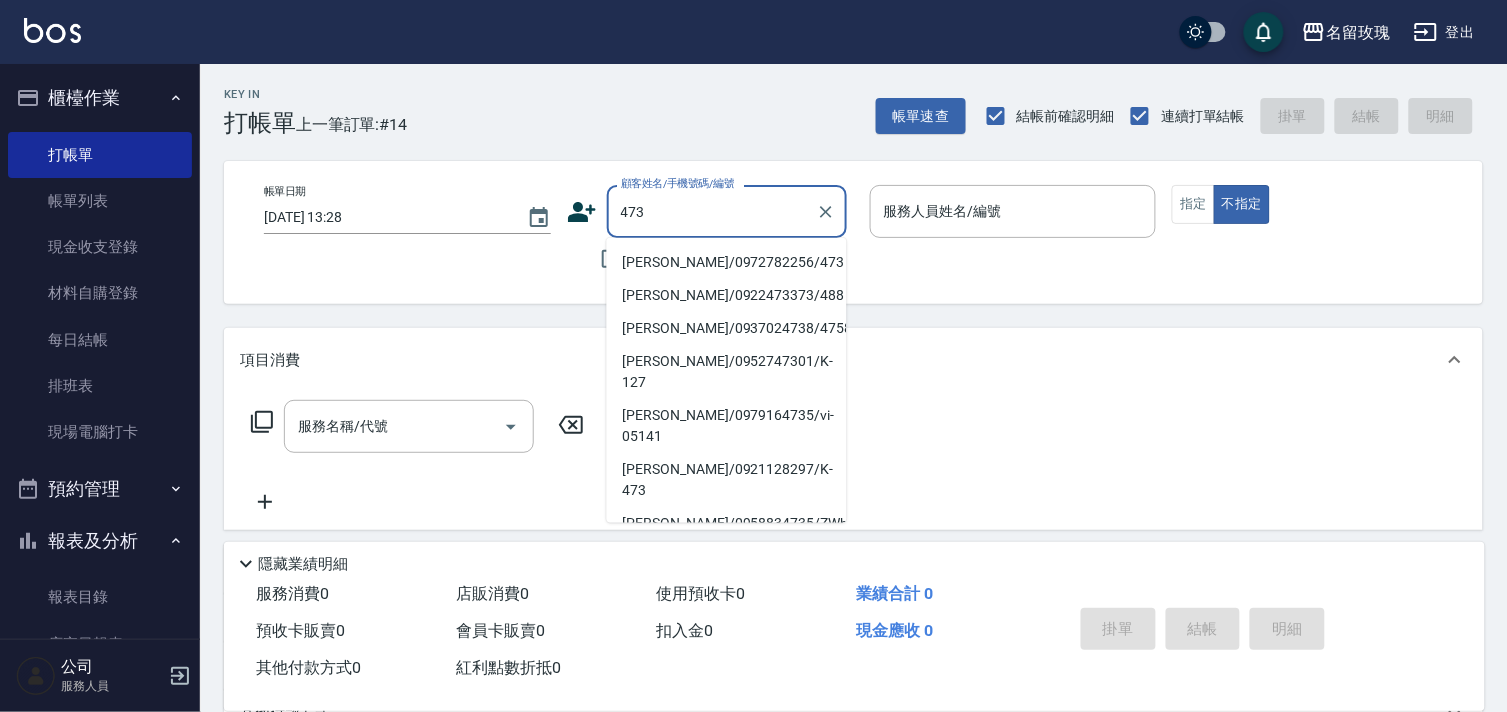 click on "林立忠/0972782256/473" at bounding box center [727, 262] 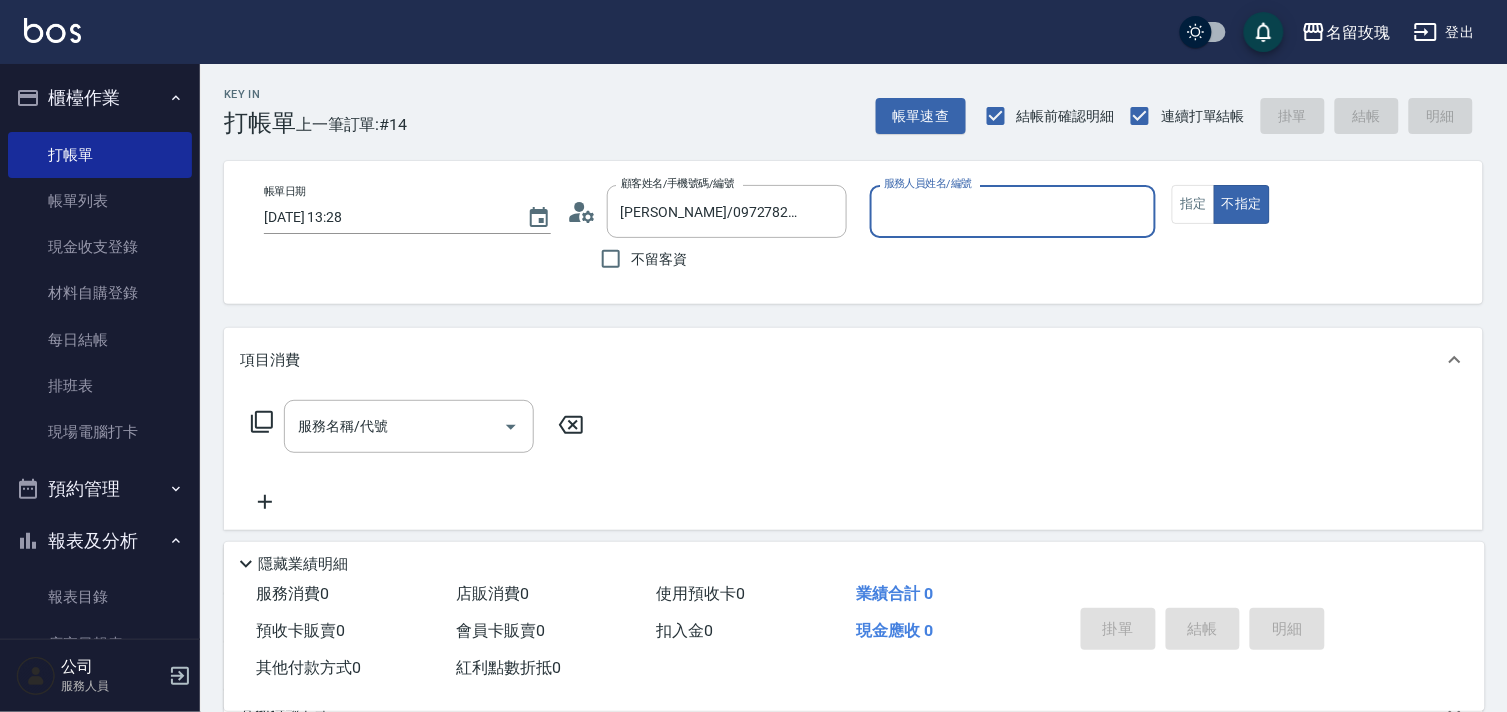 type on "ALICE-6" 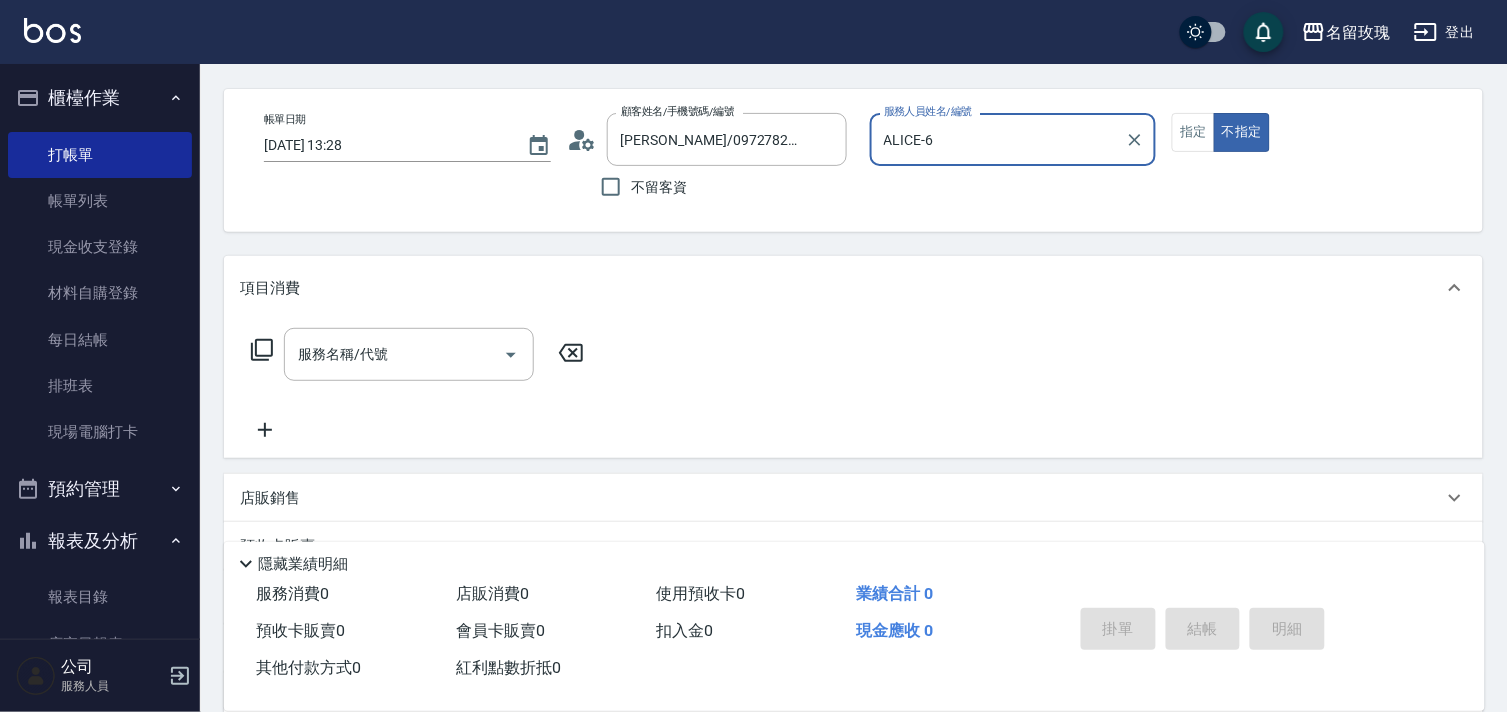 scroll, scrollTop: 111, scrollLeft: 0, axis: vertical 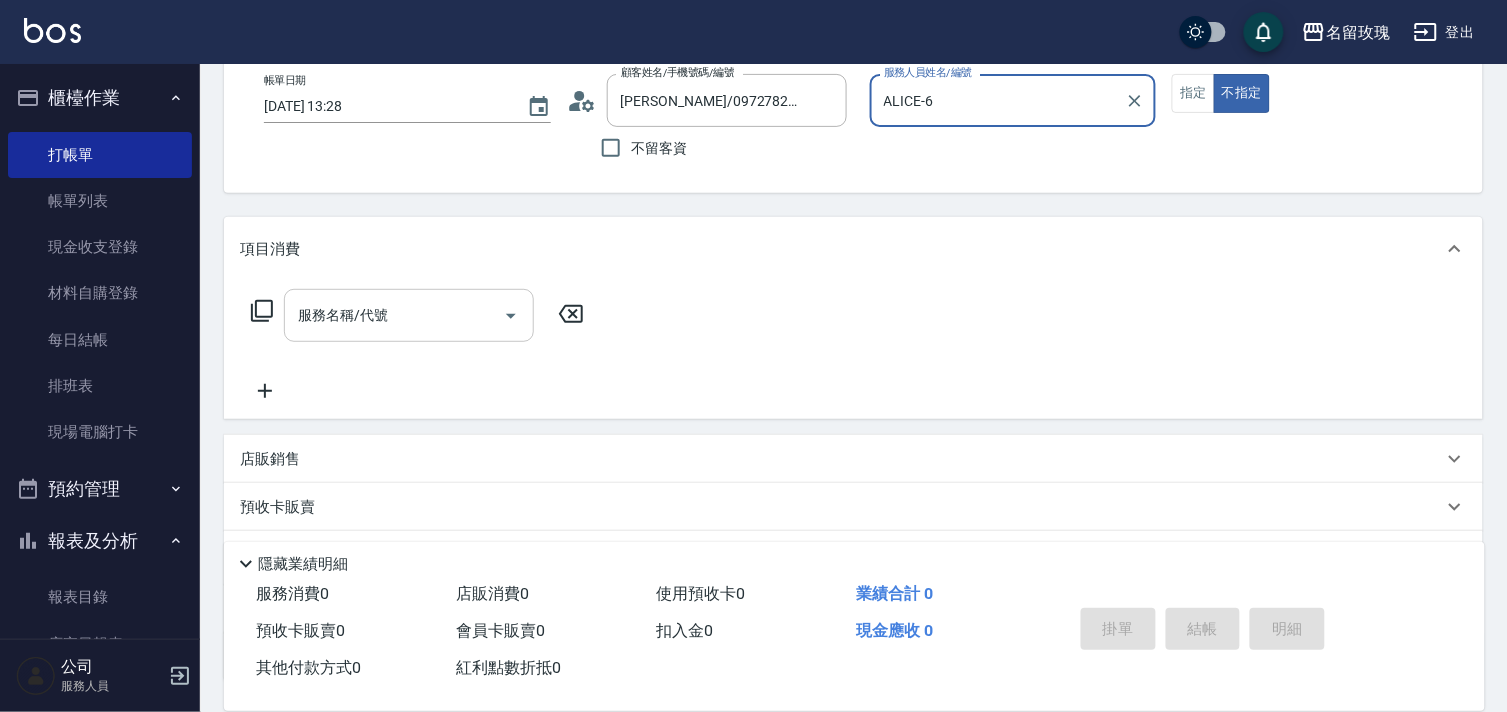 click on "服務名稱/代號" at bounding box center (394, 315) 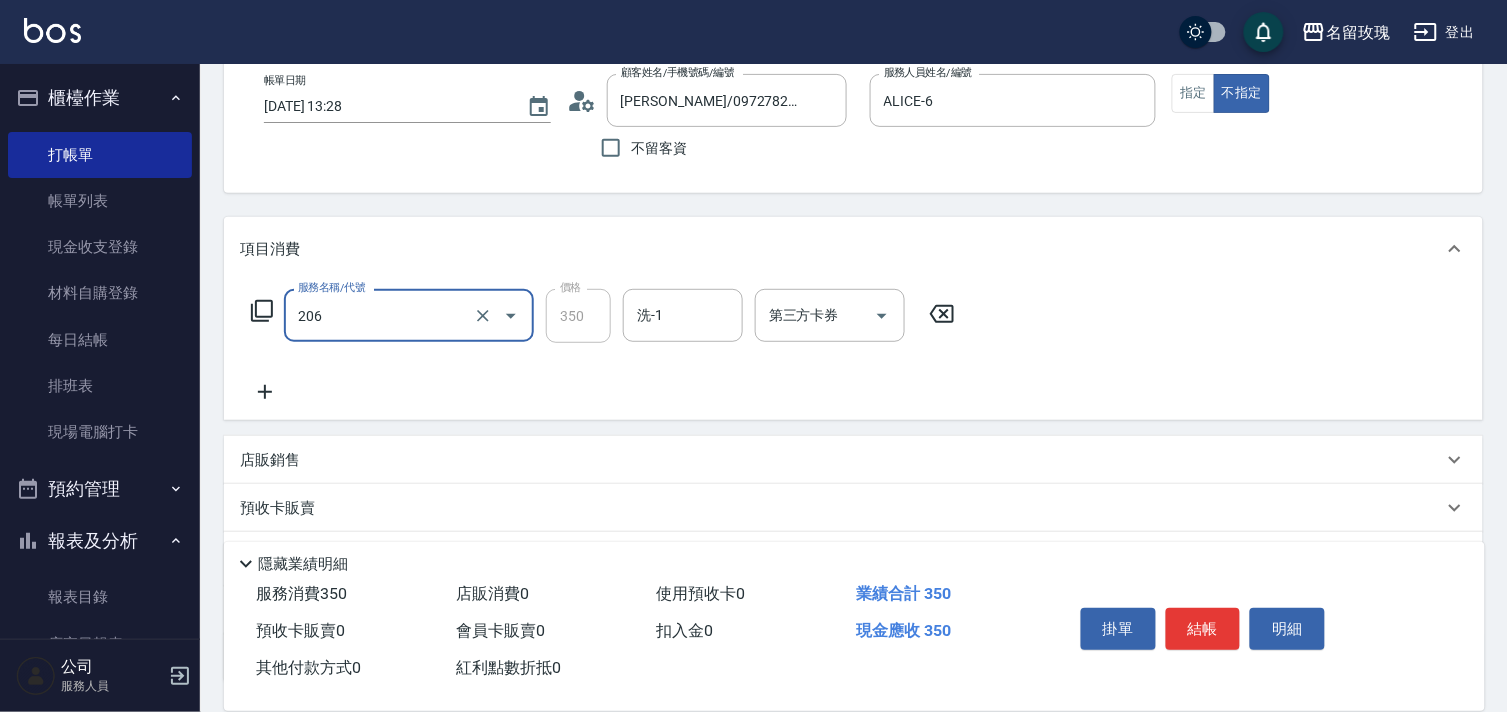 type on "洗髮精油(206)" 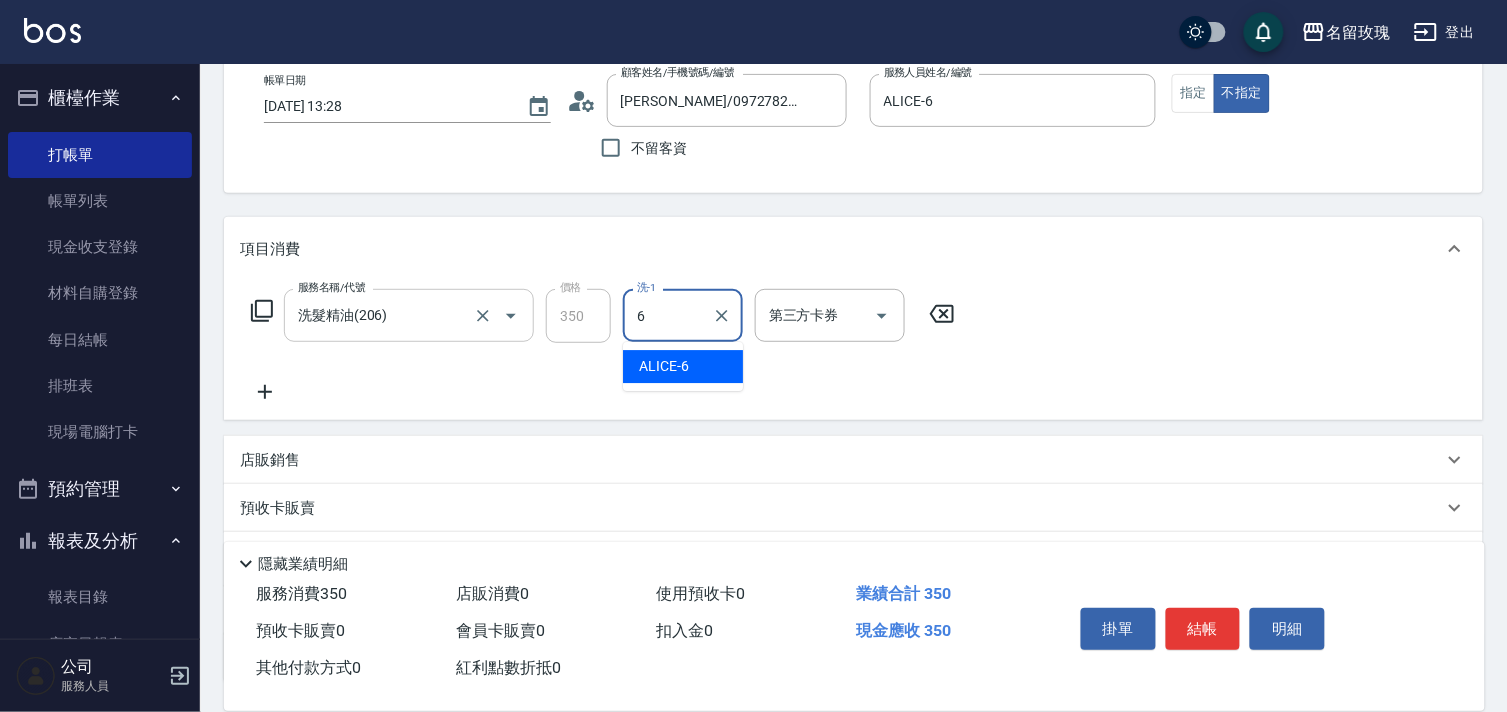 type on "ALICE-6" 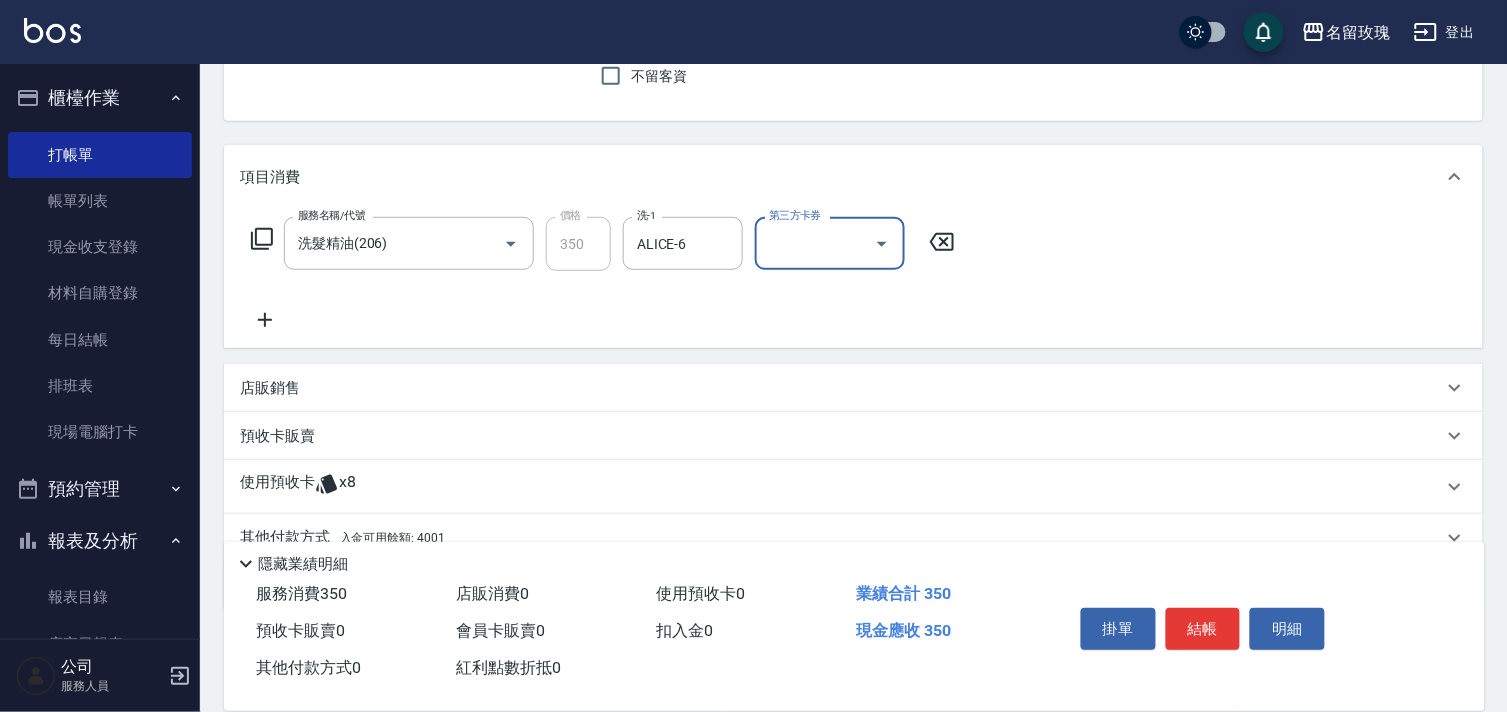 scroll, scrollTop: 270, scrollLeft: 0, axis: vertical 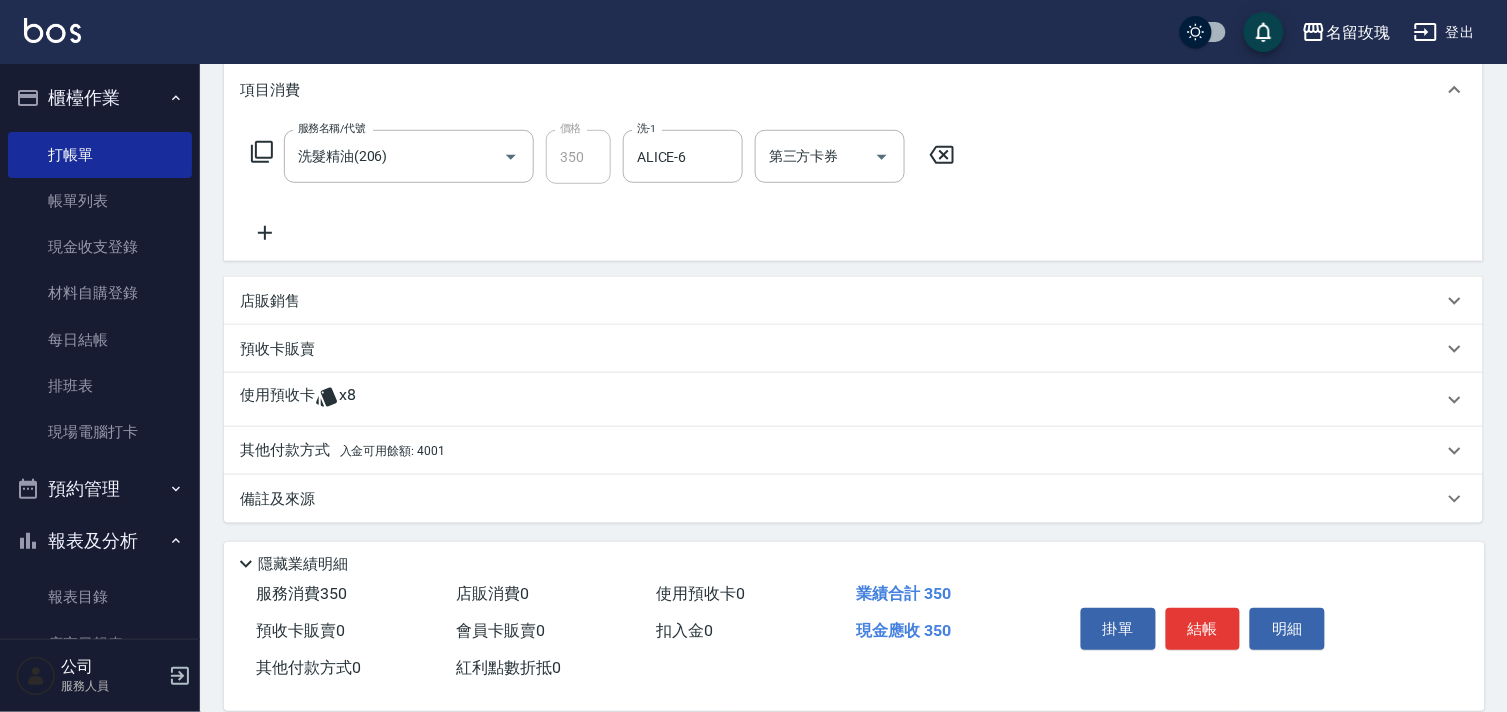 click on "使用預收卡 x8" at bounding box center [853, 400] 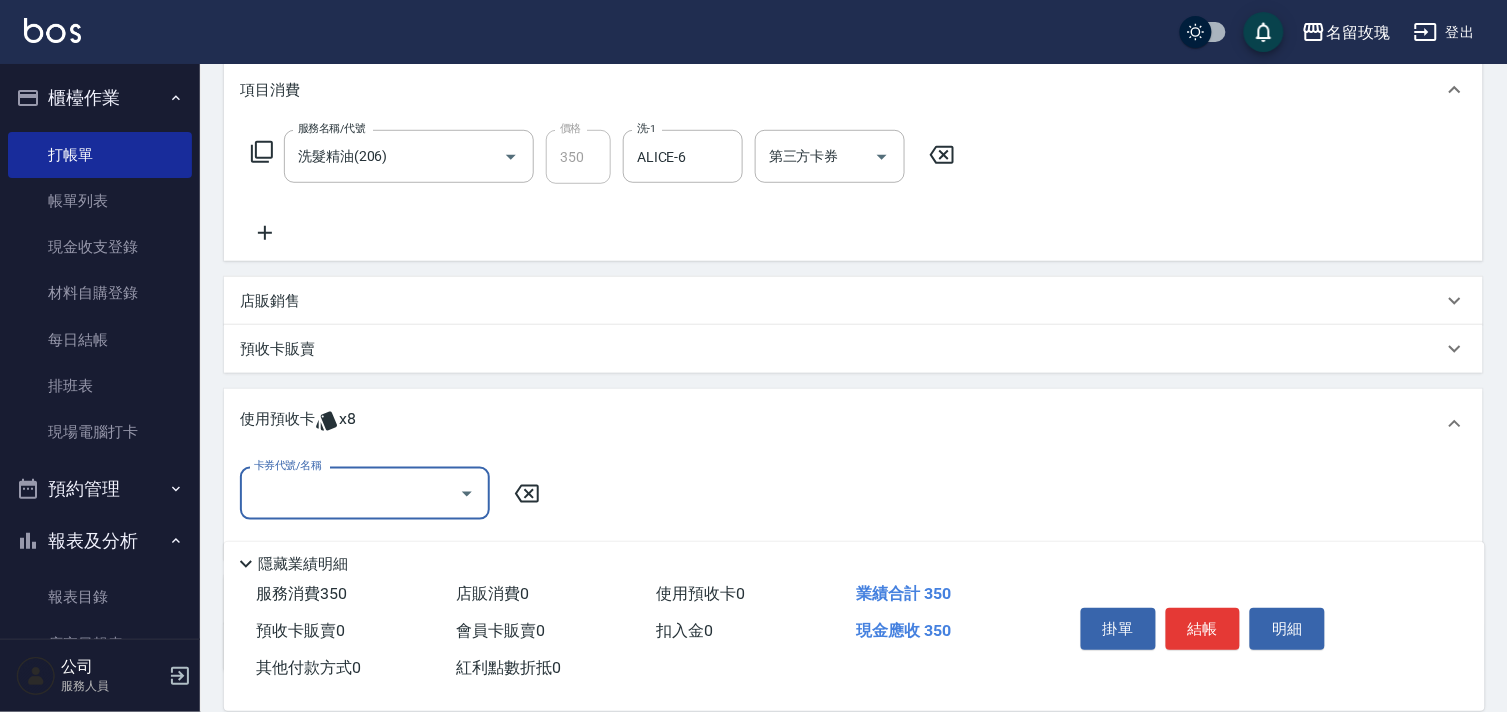 scroll, scrollTop: 1, scrollLeft: 0, axis: vertical 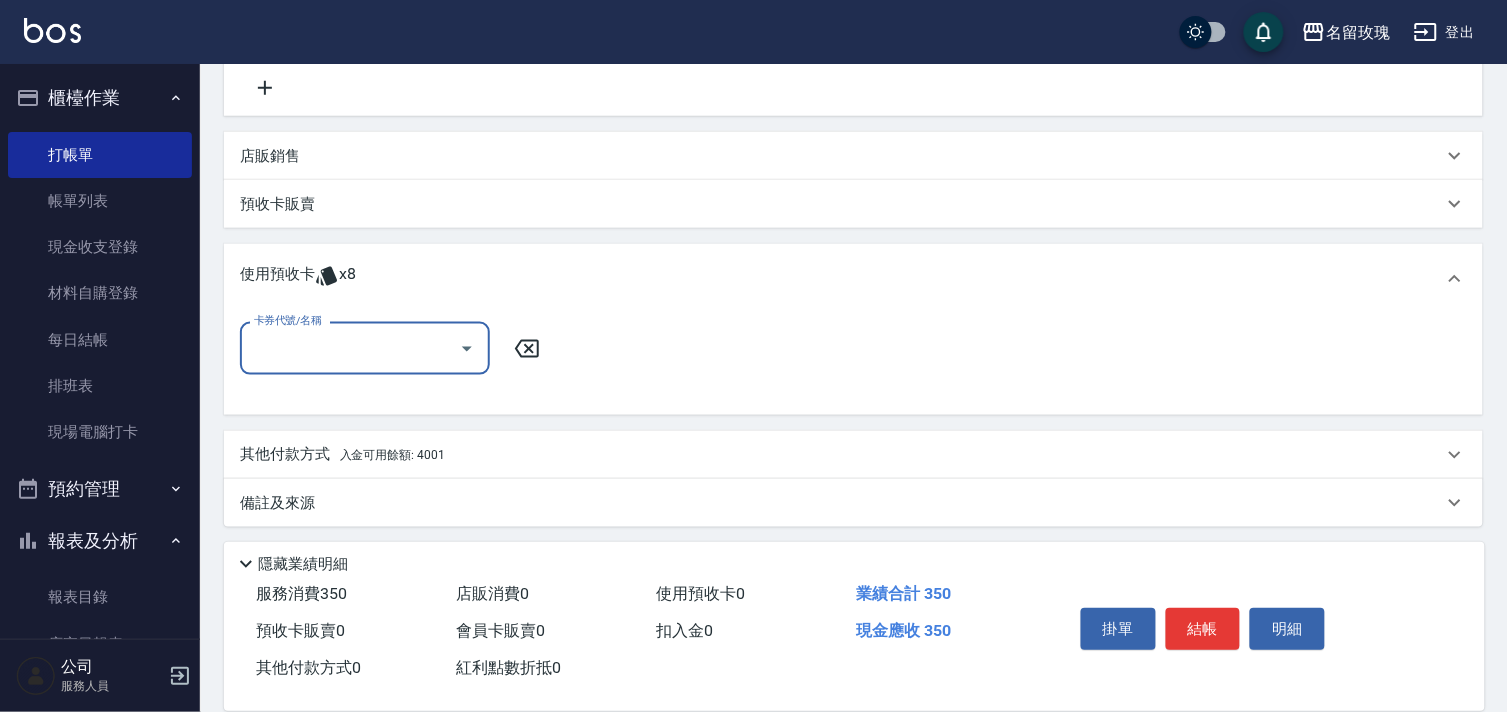 click on "卡券代號/名稱" at bounding box center (350, 348) 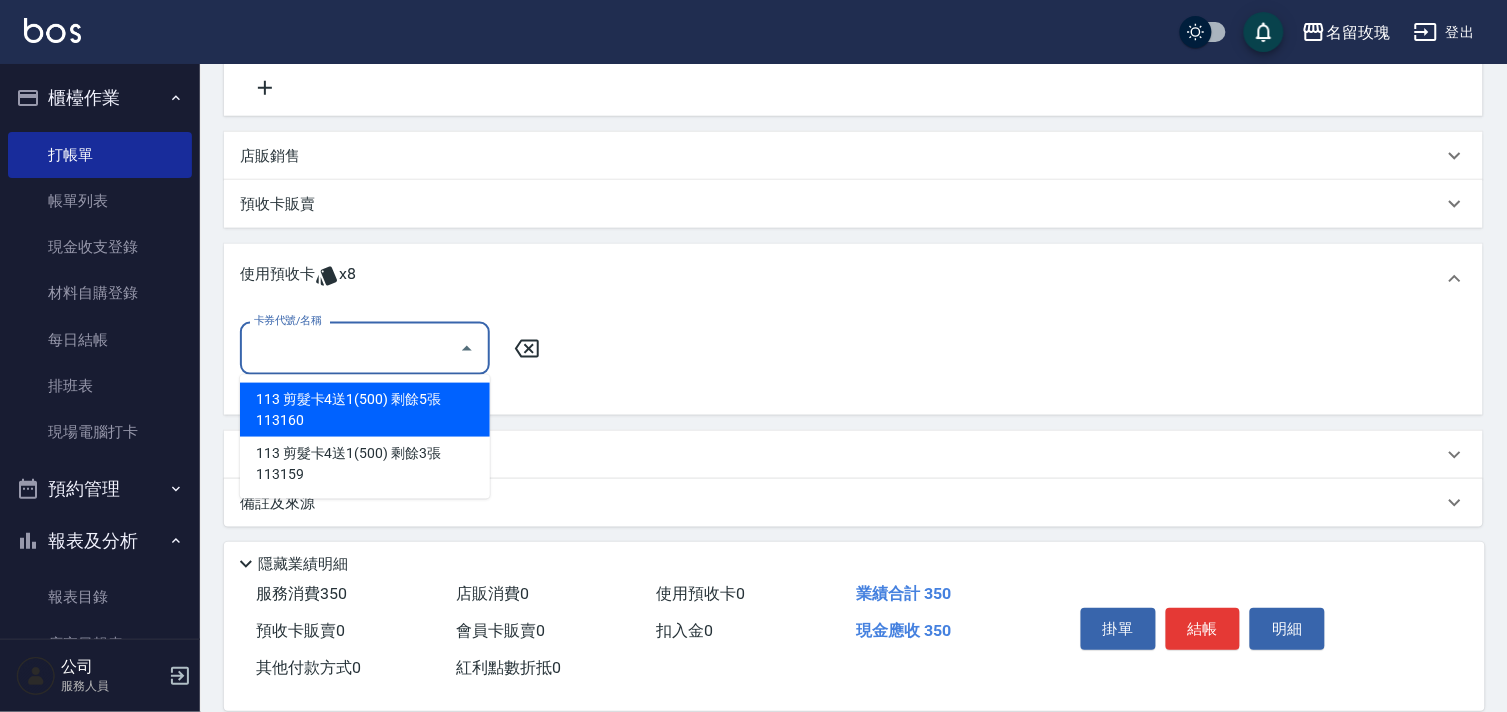 click on "113 剪髮卡4送1(500) 剩餘5張 113160" at bounding box center (365, 410) 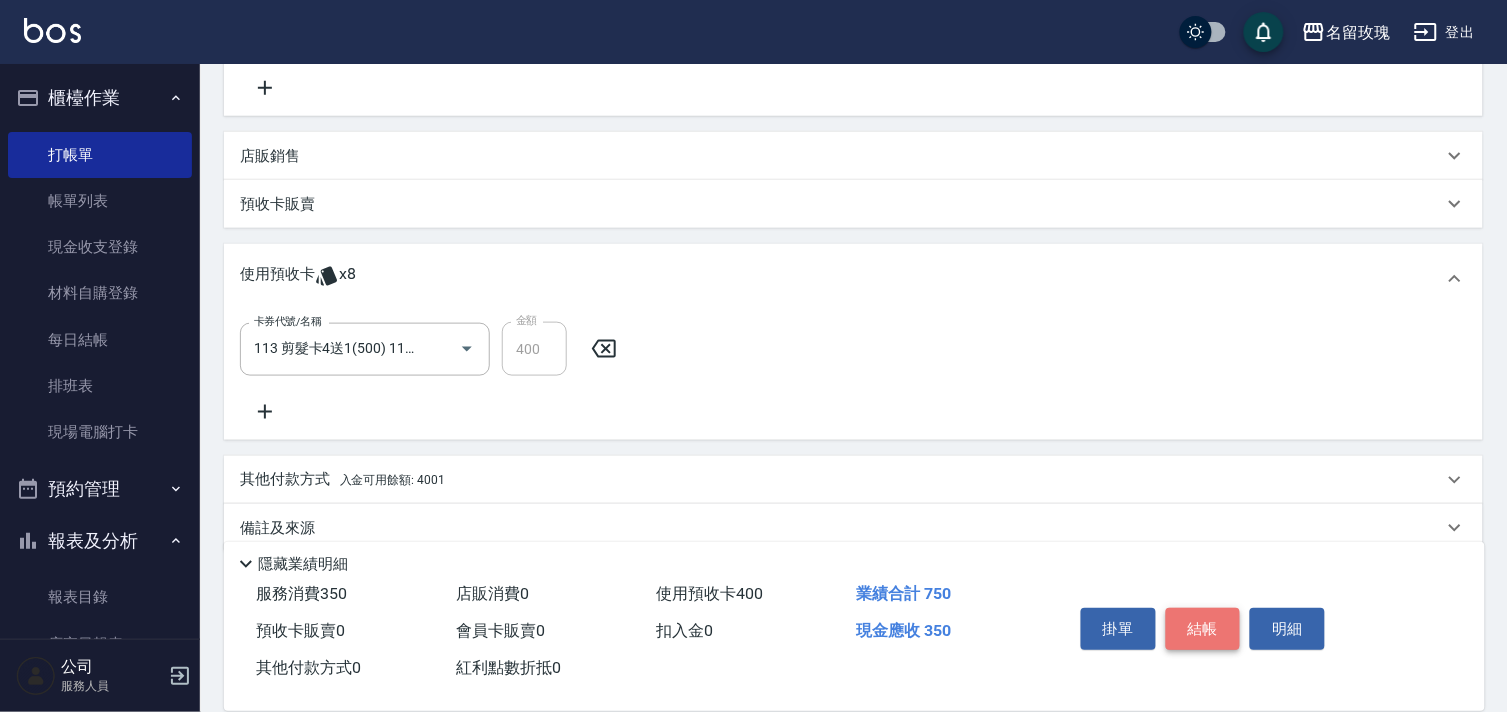 click on "結帳" at bounding box center (1203, 629) 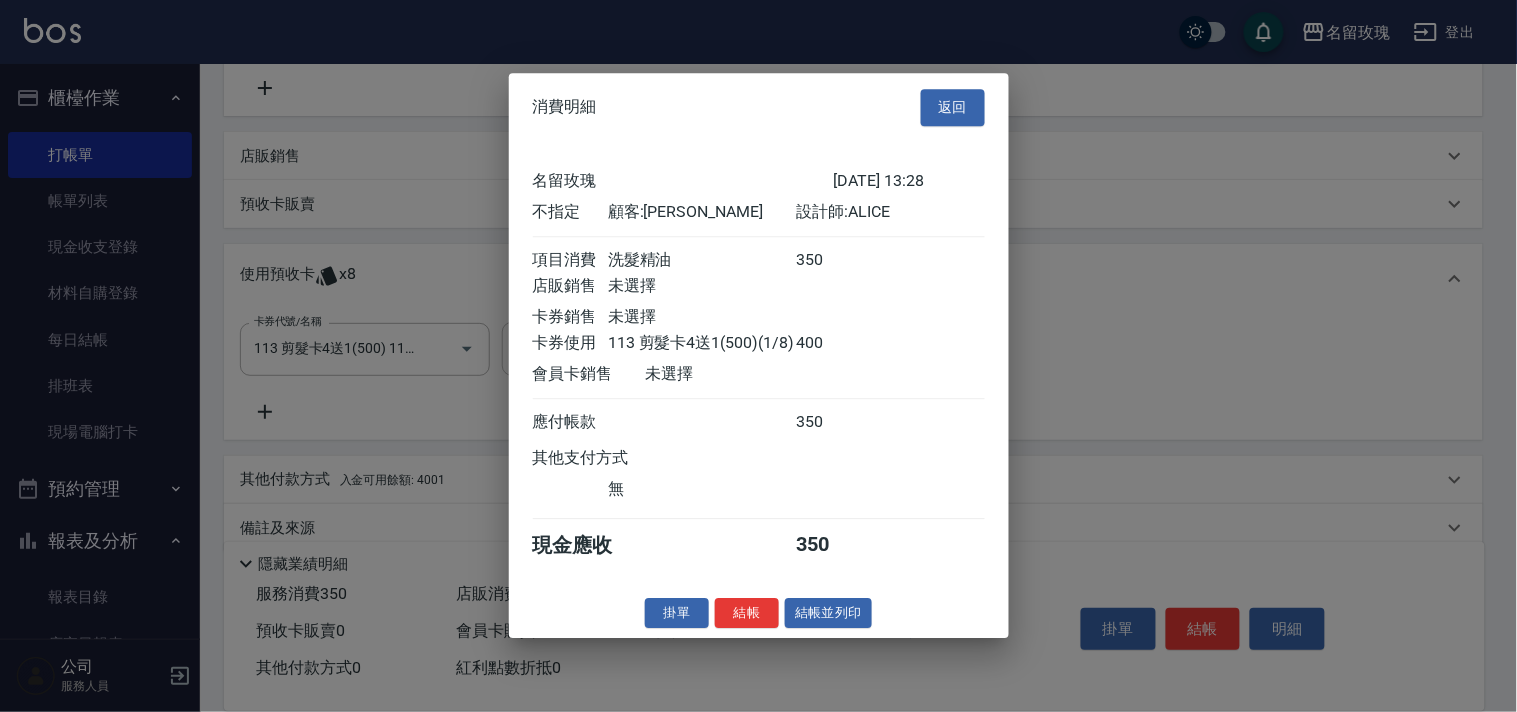 click on "結帳" at bounding box center [747, 613] 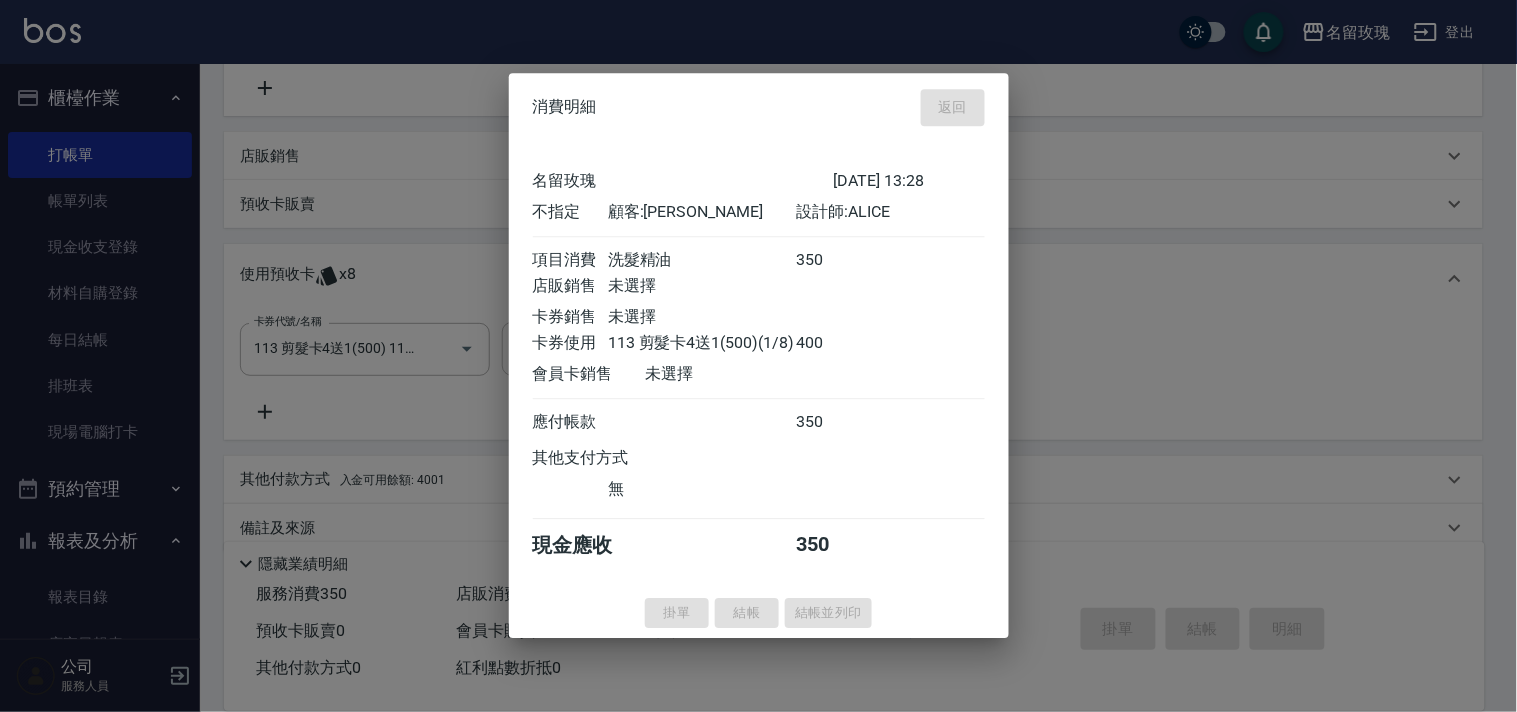 type on "2025/07/13 13:29" 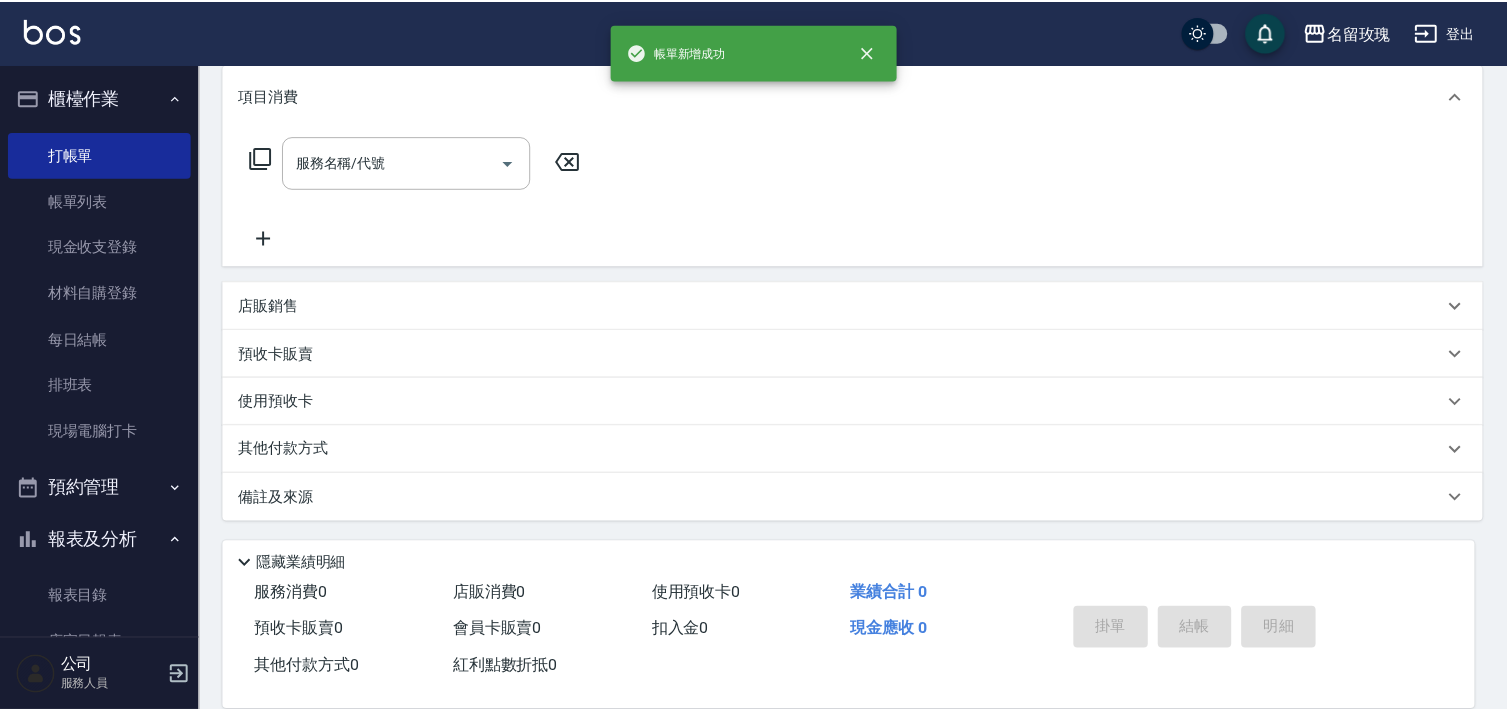 scroll, scrollTop: 0, scrollLeft: 0, axis: both 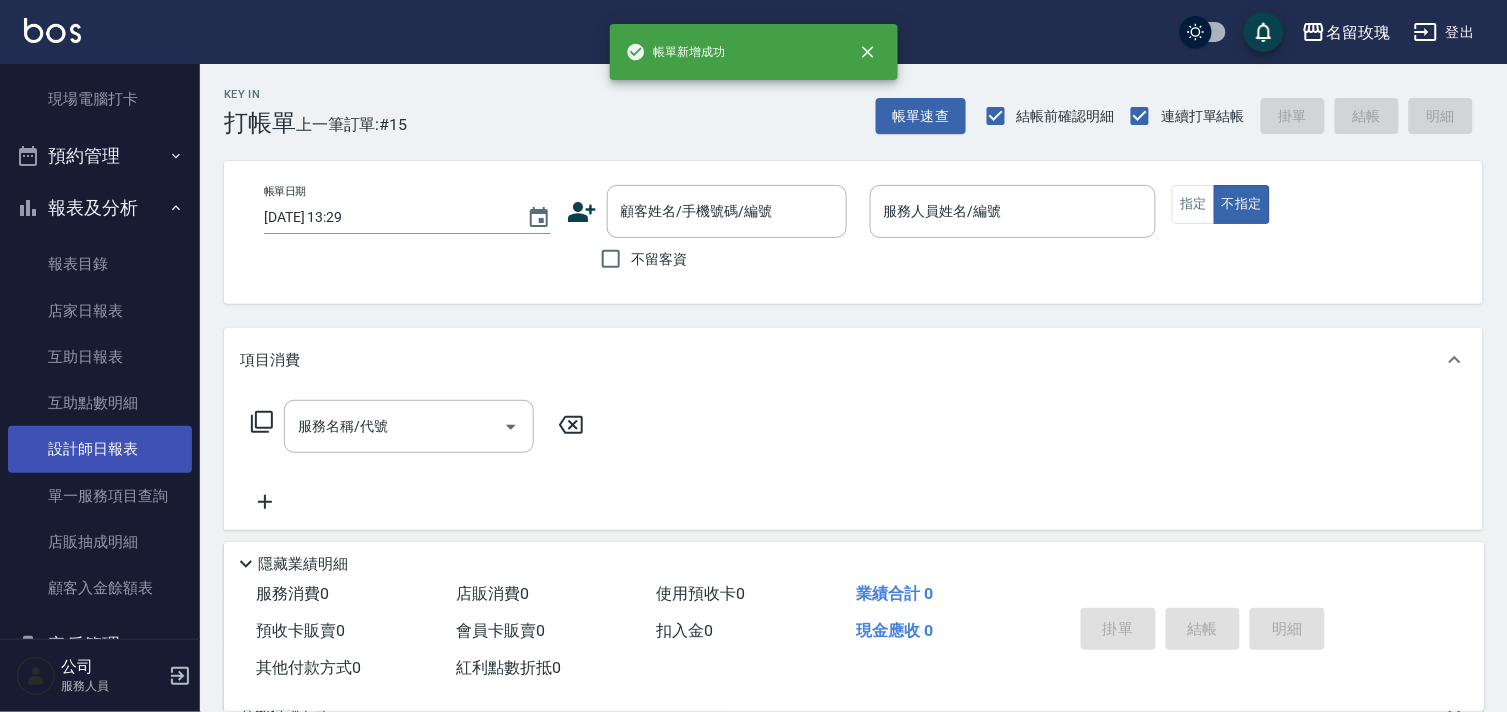 click on "設計師日報表" at bounding box center (100, 449) 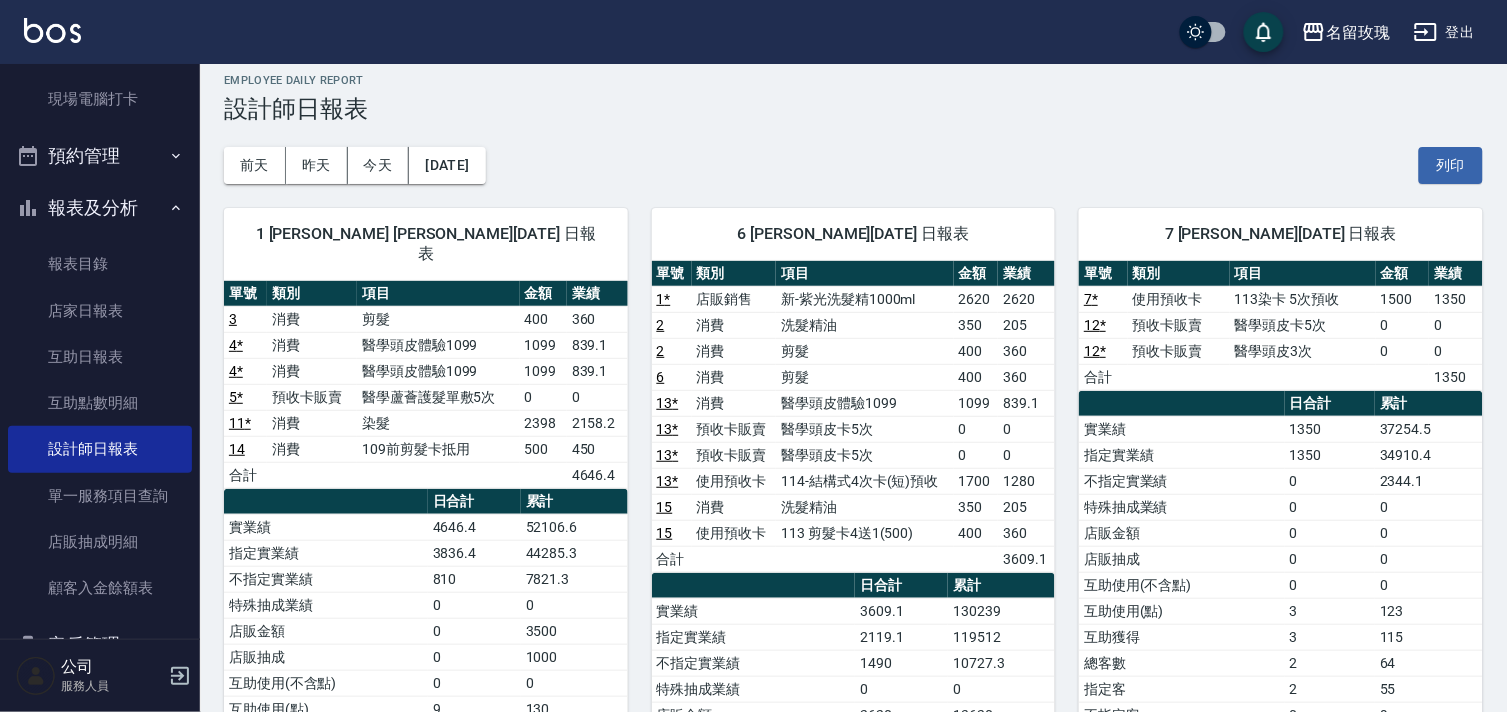 scroll, scrollTop: 111, scrollLeft: 0, axis: vertical 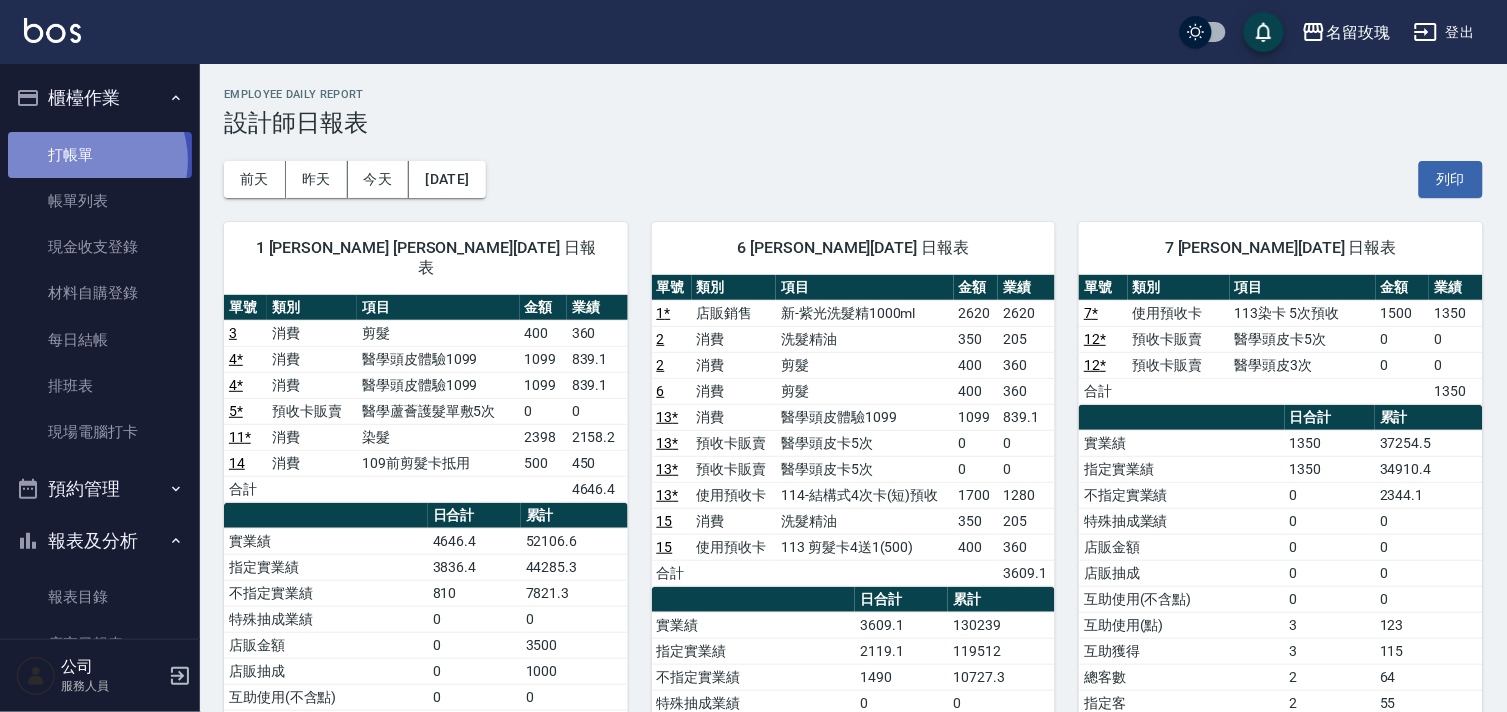 click on "打帳單" at bounding box center (100, 155) 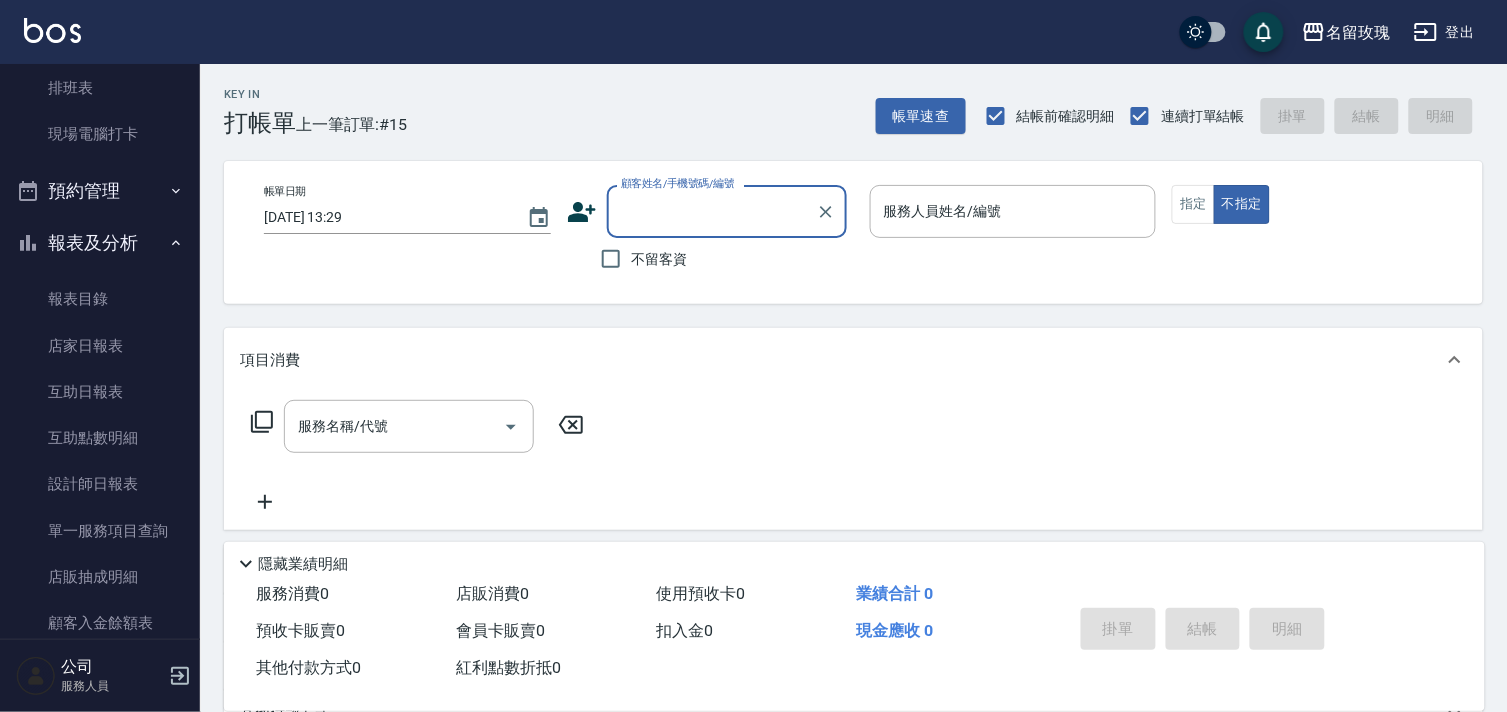 scroll, scrollTop: 555, scrollLeft: 0, axis: vertical 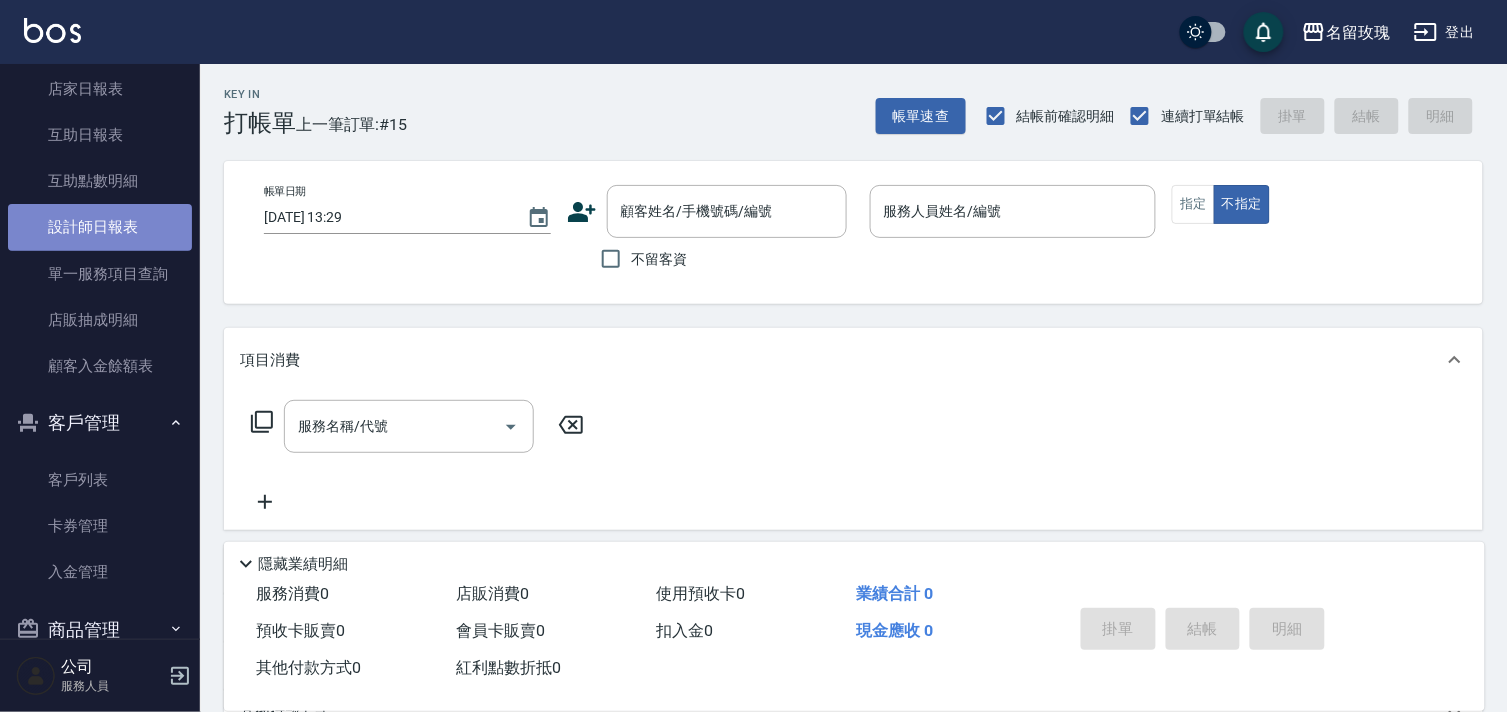 click on "設計師日報表" at bounding box center (100, 227) 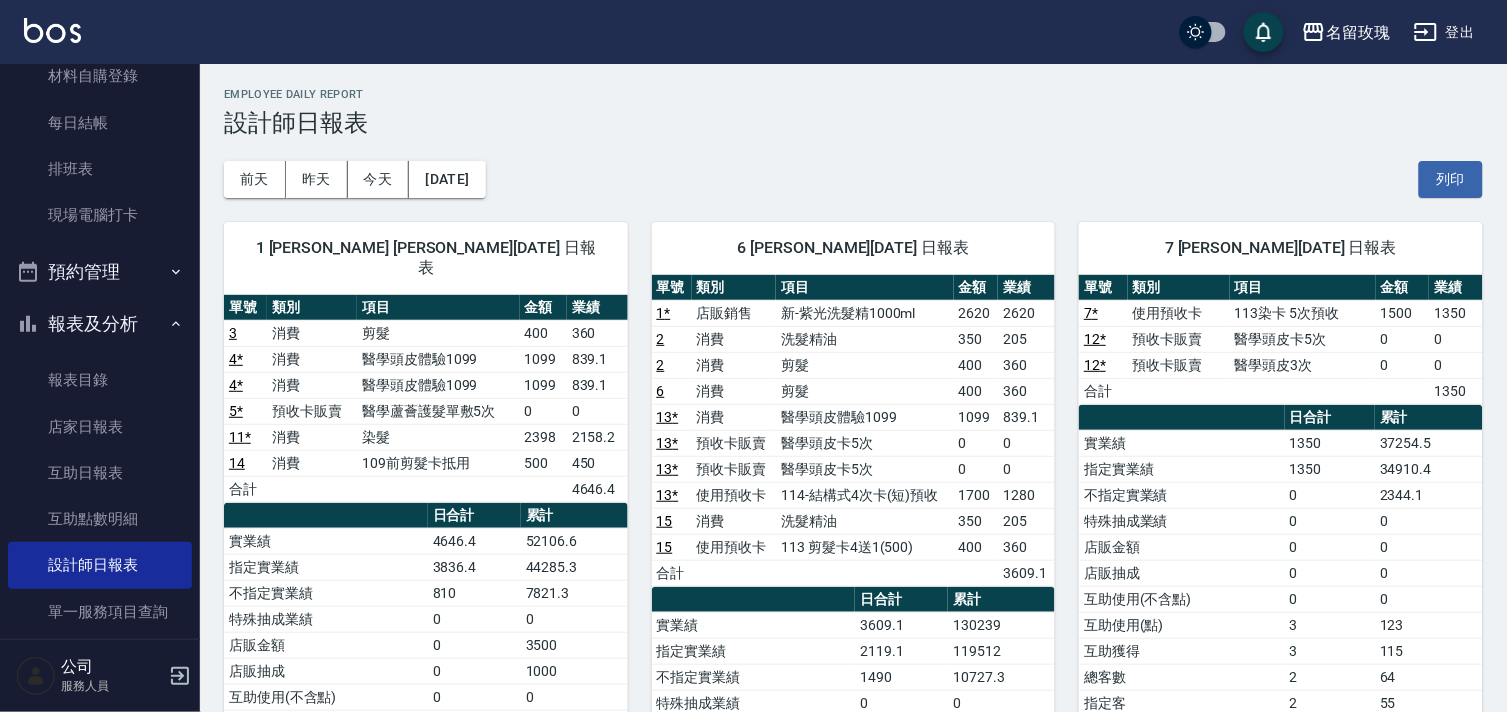 scroll, scrollTop: 0, scrollLeft: 0, axis: both 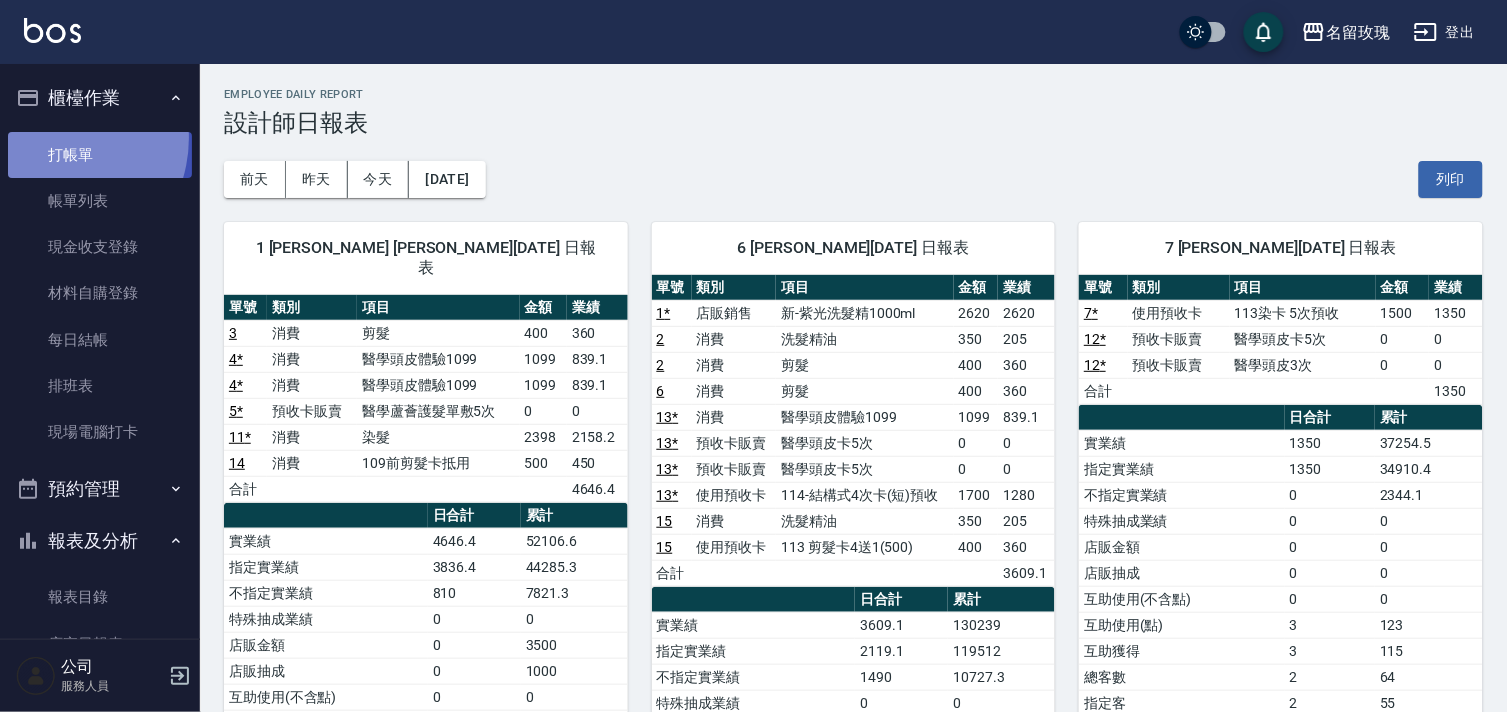 click on "打帳單" at bounding box center [100, 155] 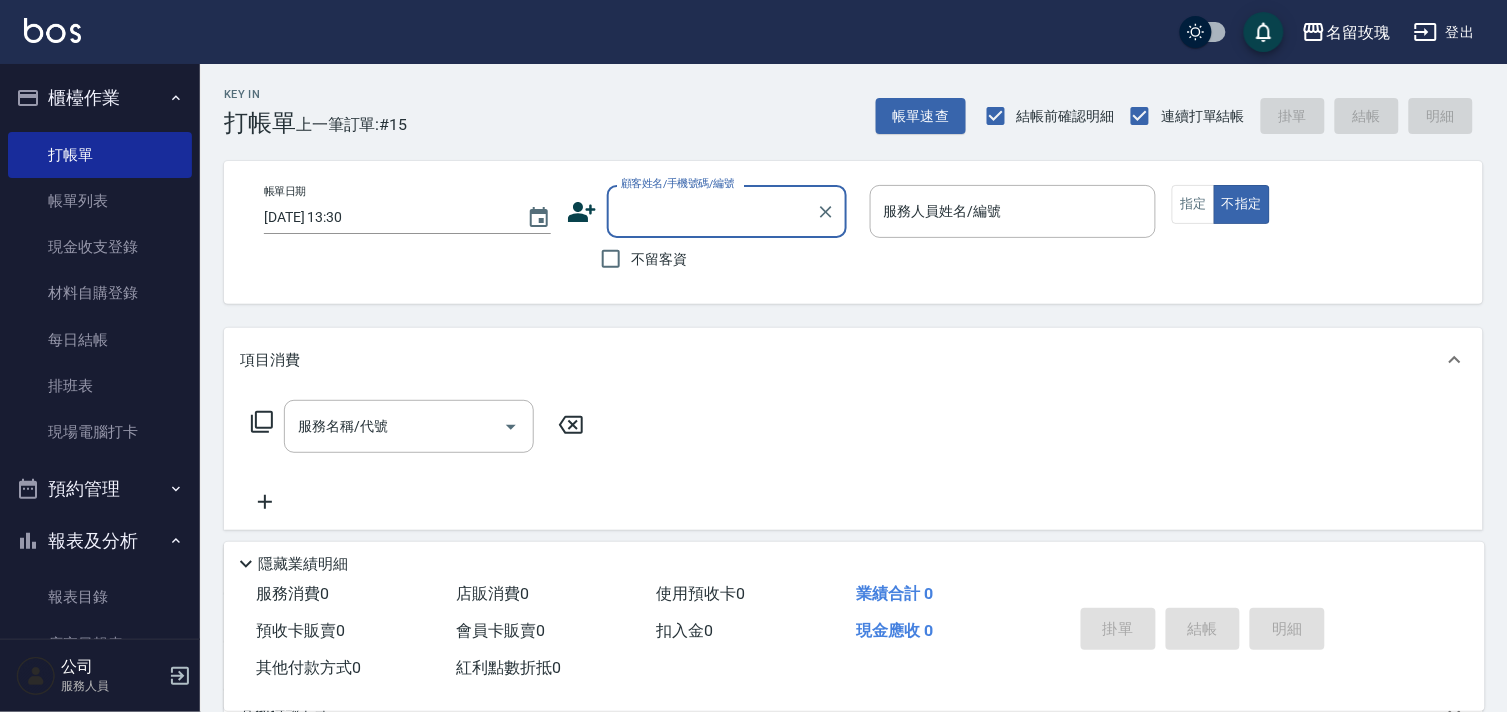 drag, startPoint x: 78, startPoint y: 518, endPoint x: 67, endPoint y: 514, distance: 11.7046995 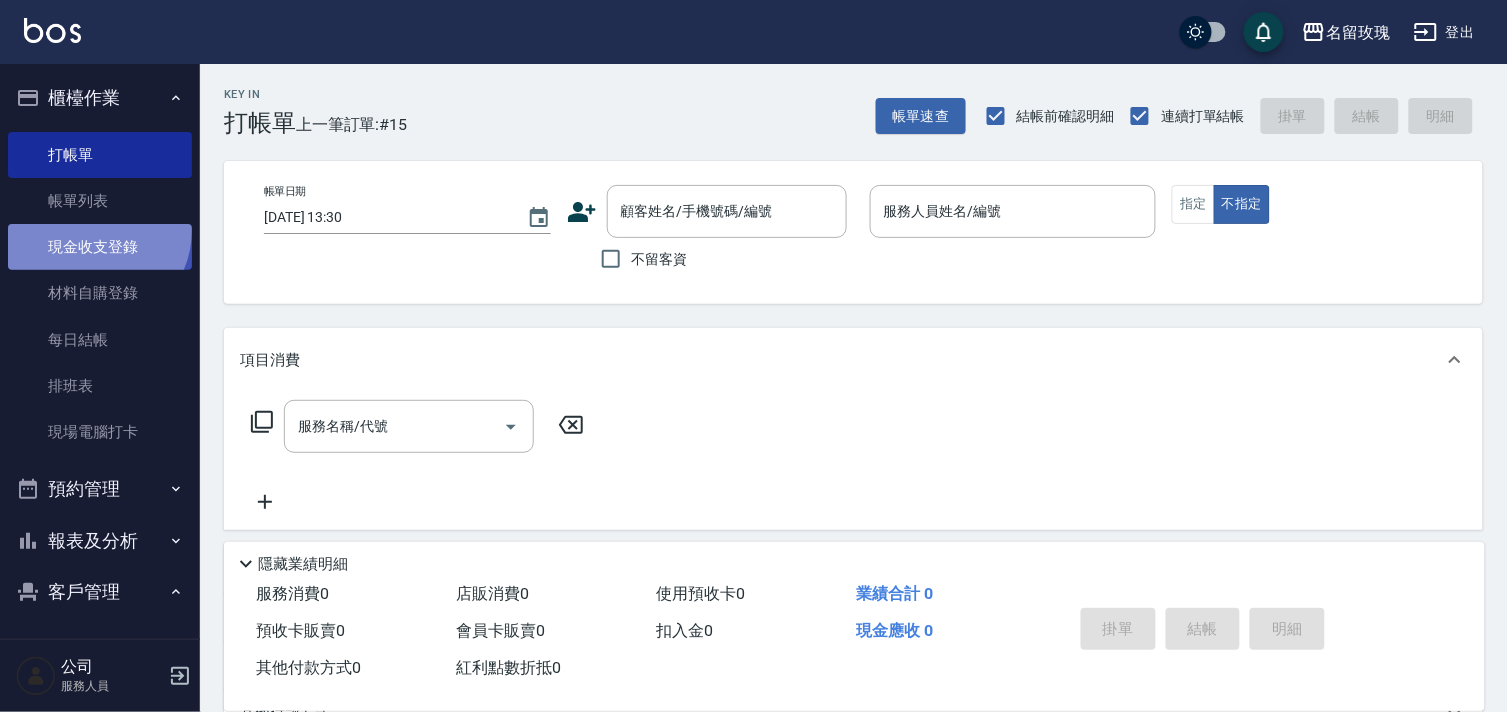 click on "現金收支登錄" at bounding box center (100, 247) 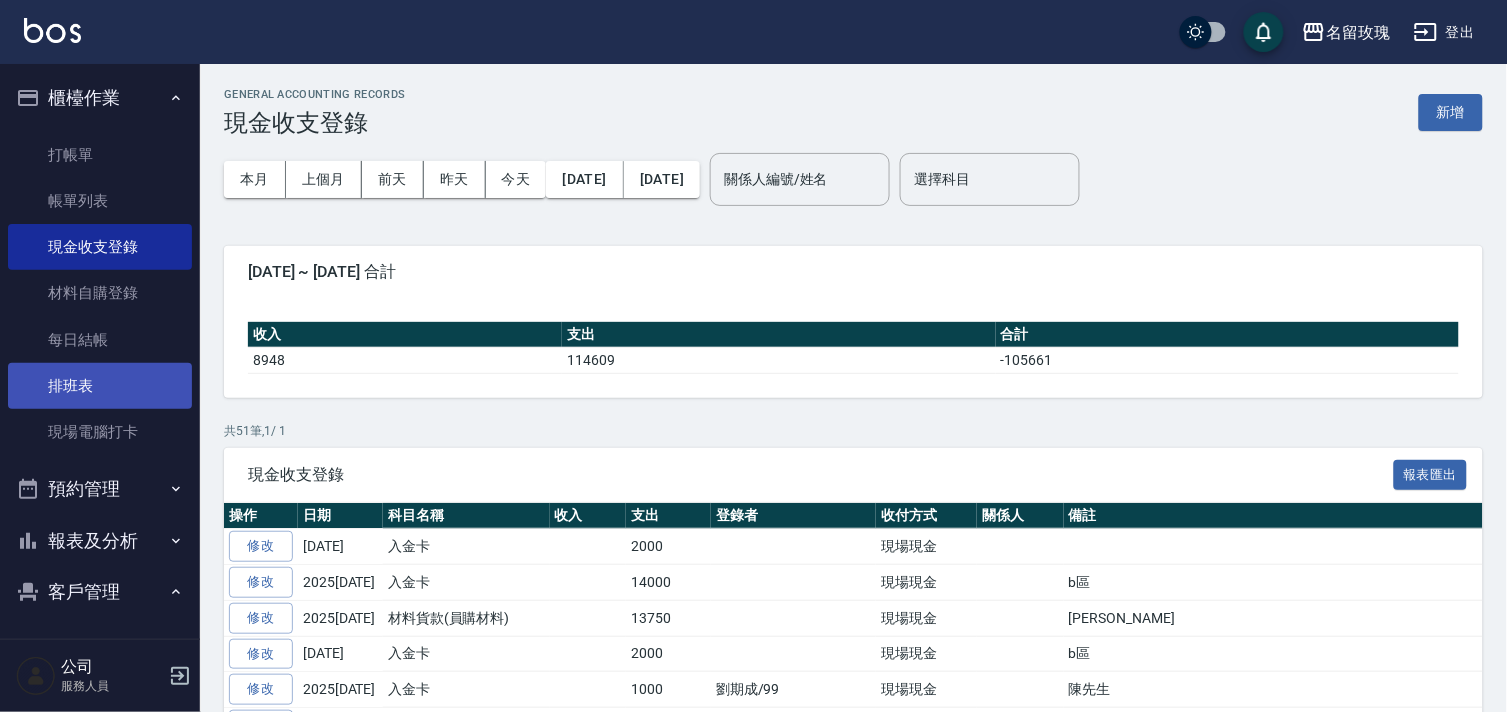 scroll, scrollTop: 207, scrollLeft: 0, axis: vertical 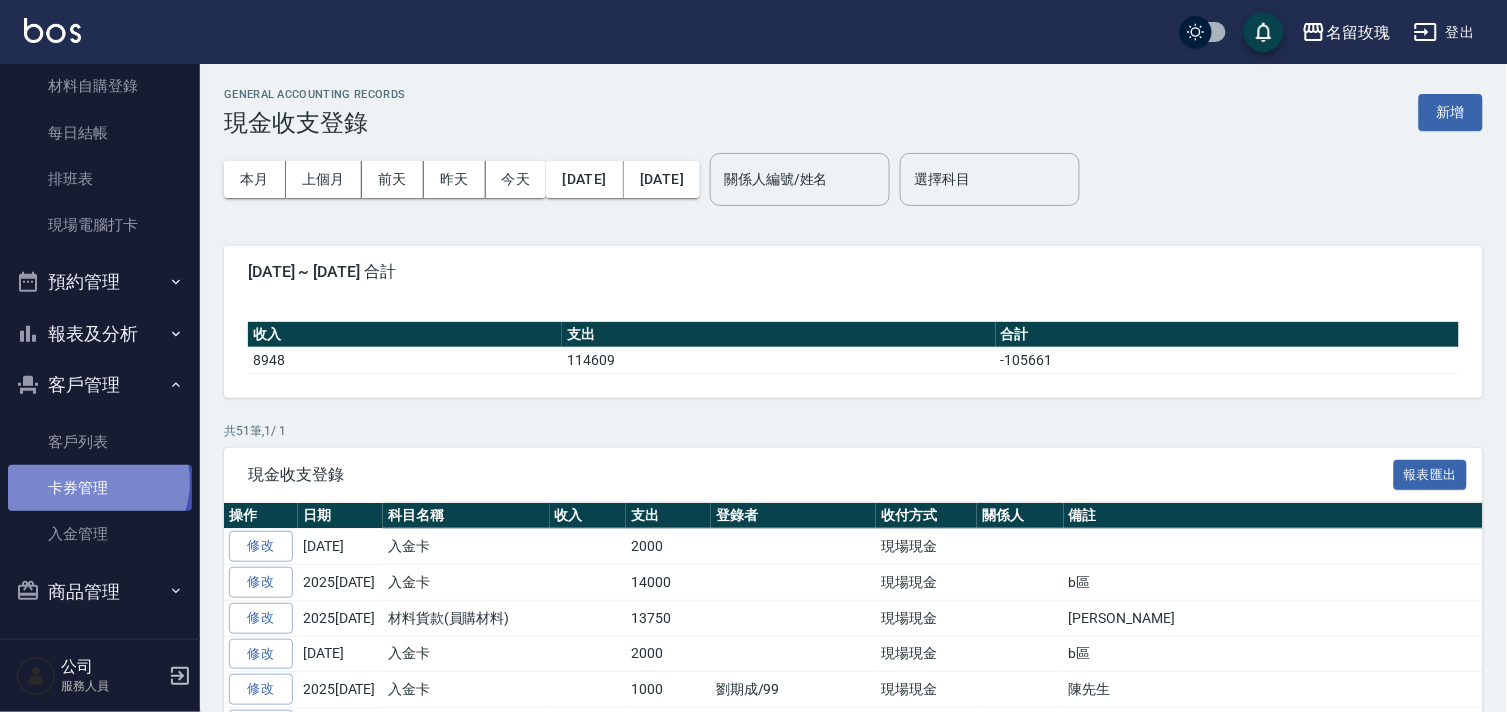drag, startPoint x: 96, startPoint y: 481, endPoint x: 87, endPoint y: 513, distance: 33.24154 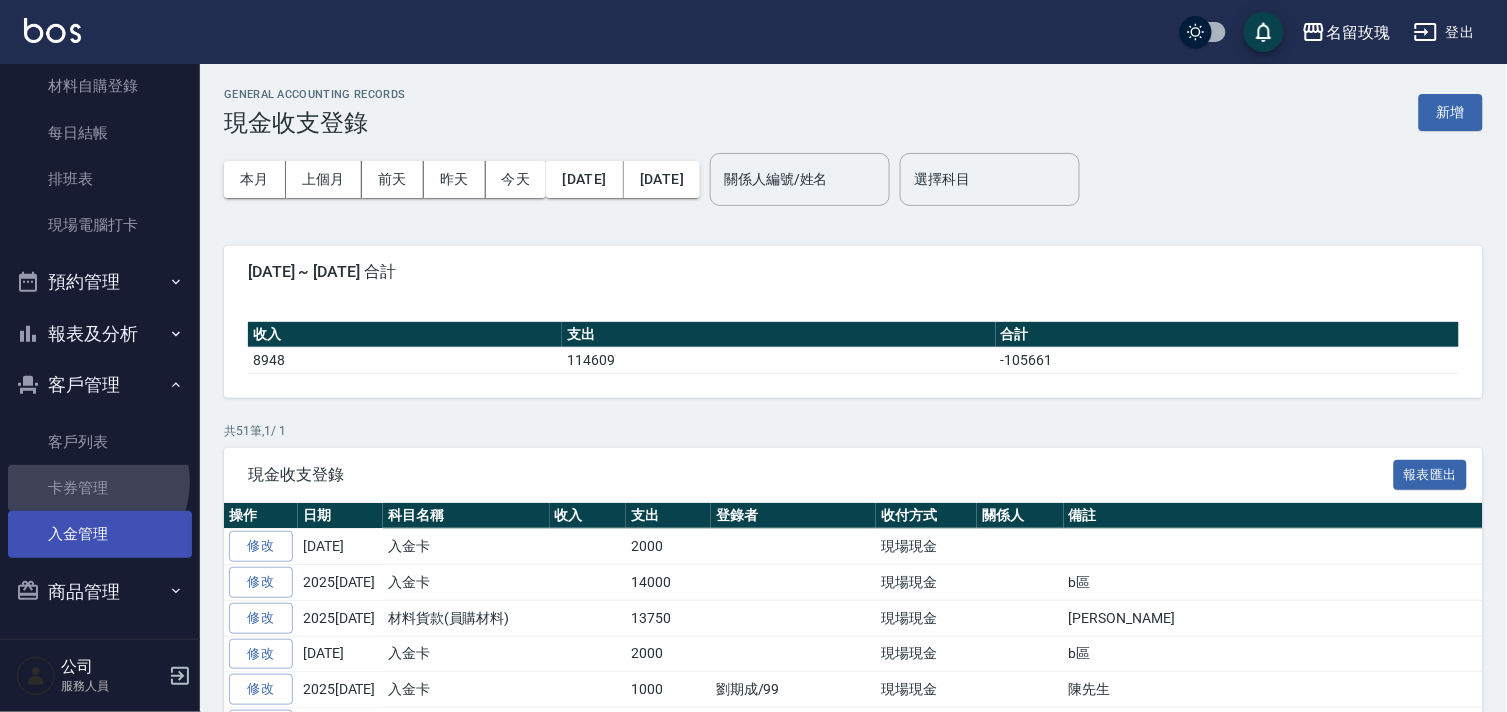 click on "卡券管理" at bounding box center [100, 488] 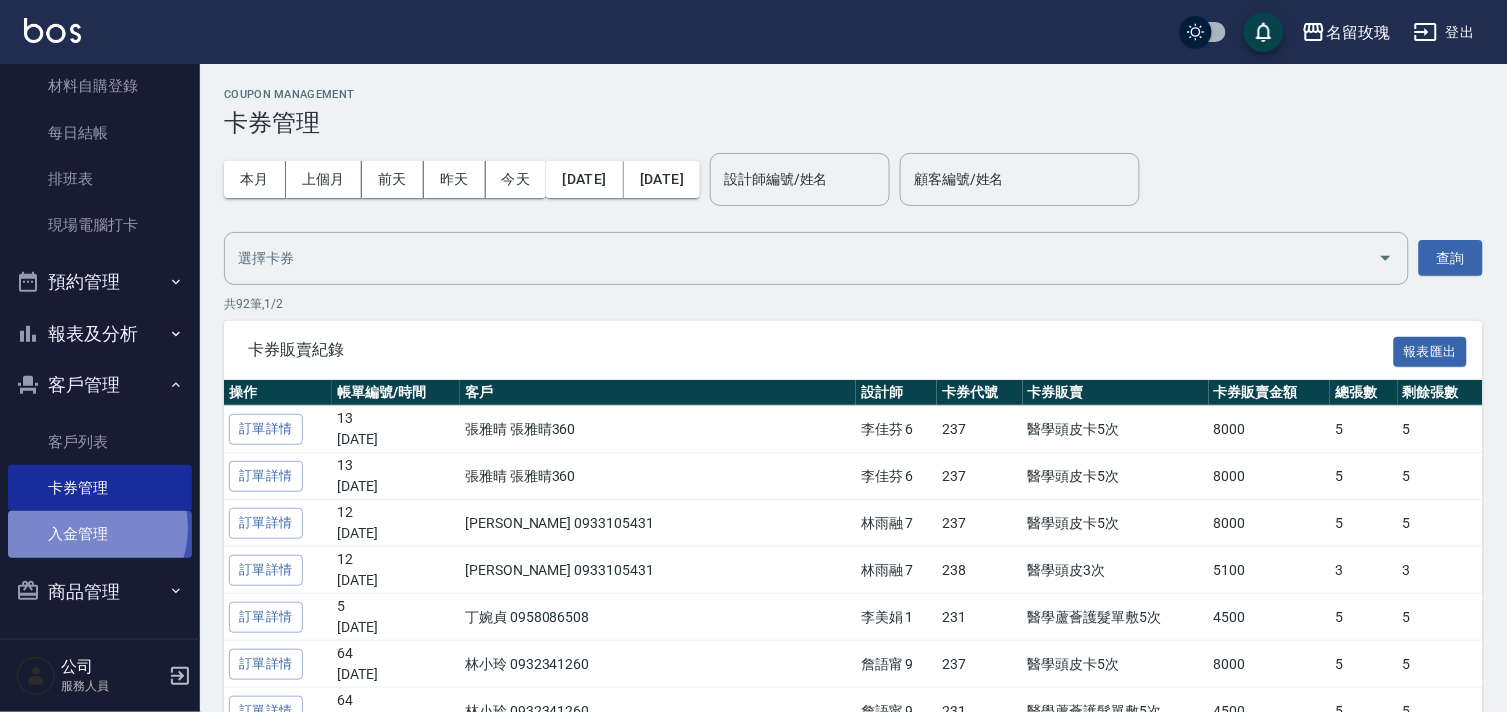 click on "入金管理" at bounding box center [100, 534] 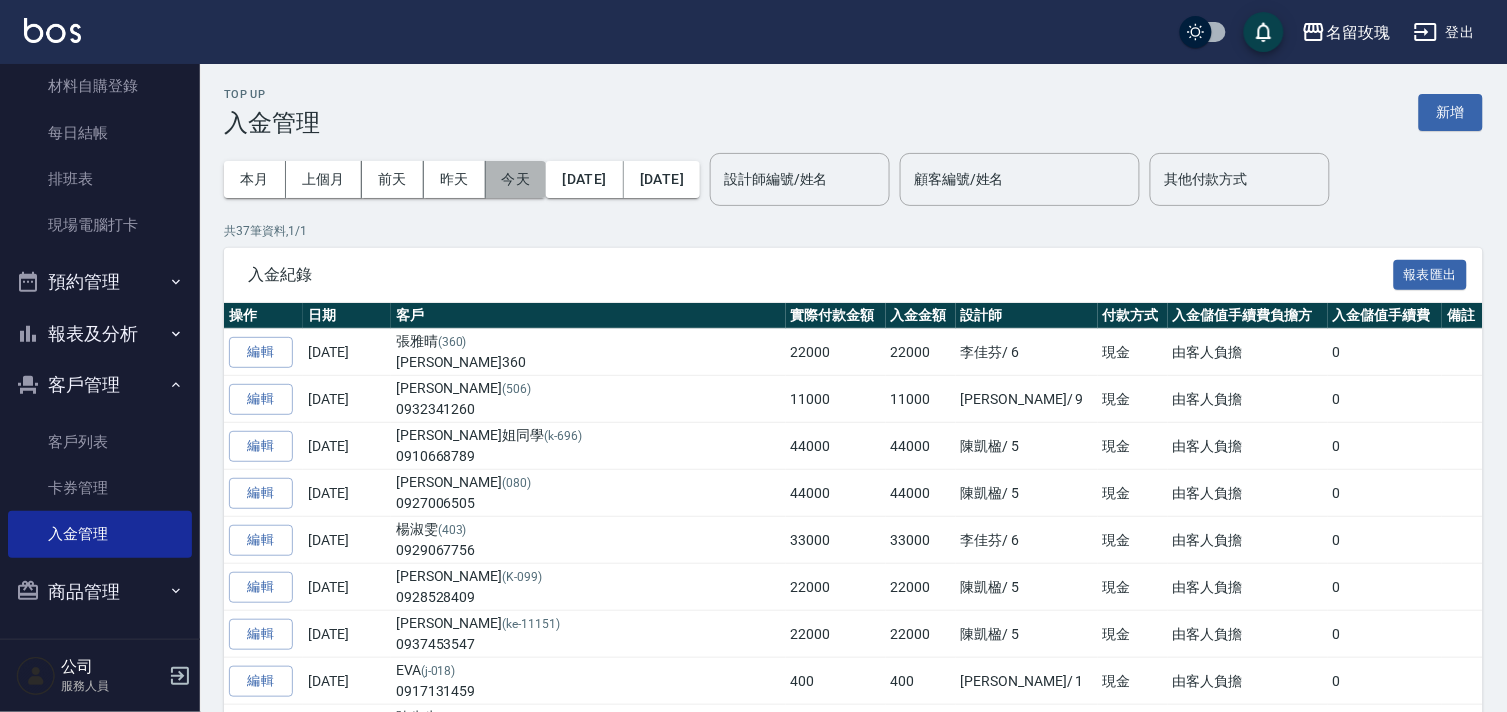 click on "今天" at bounding box center (516, 179) 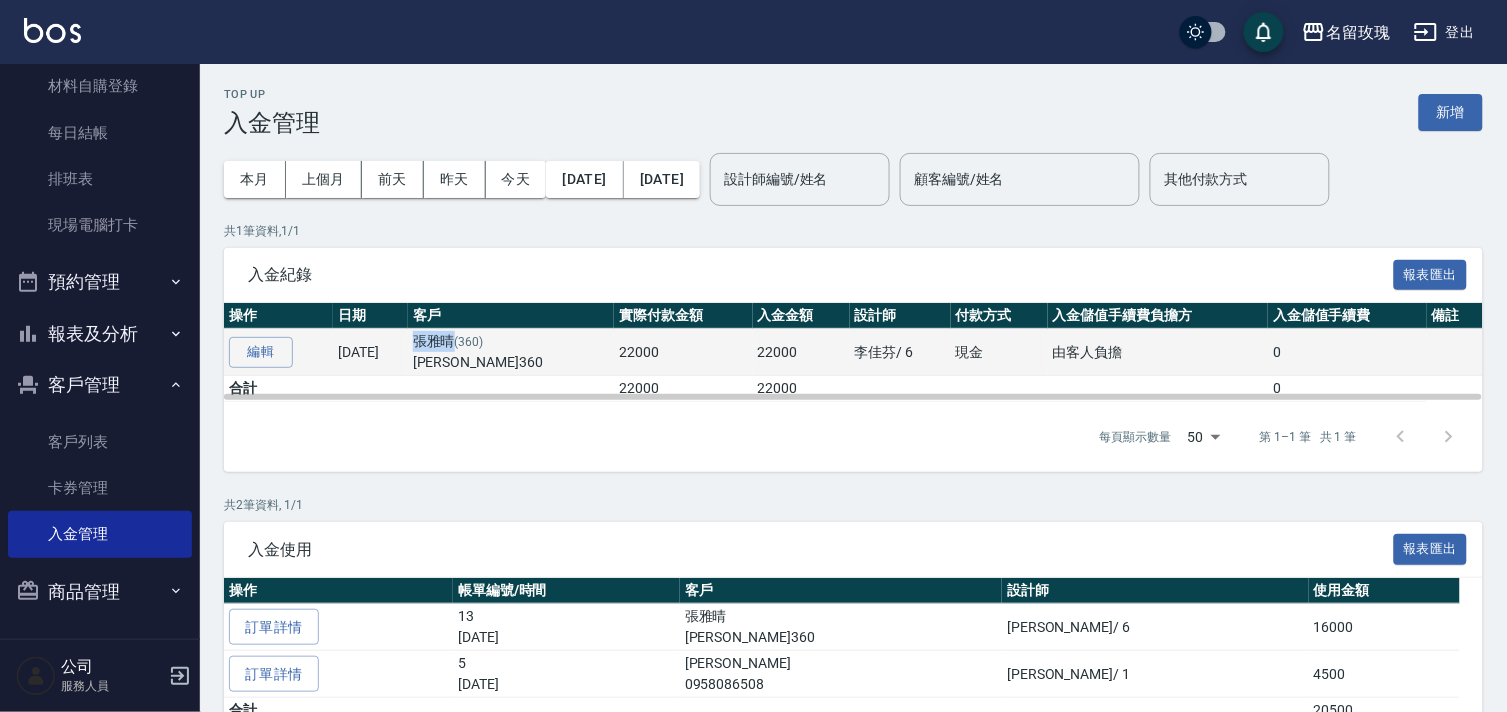 drag, startPoint x: 504, startPoint y: 340, endPoint x: 465, endPoint y: 346, distance: 39.45884 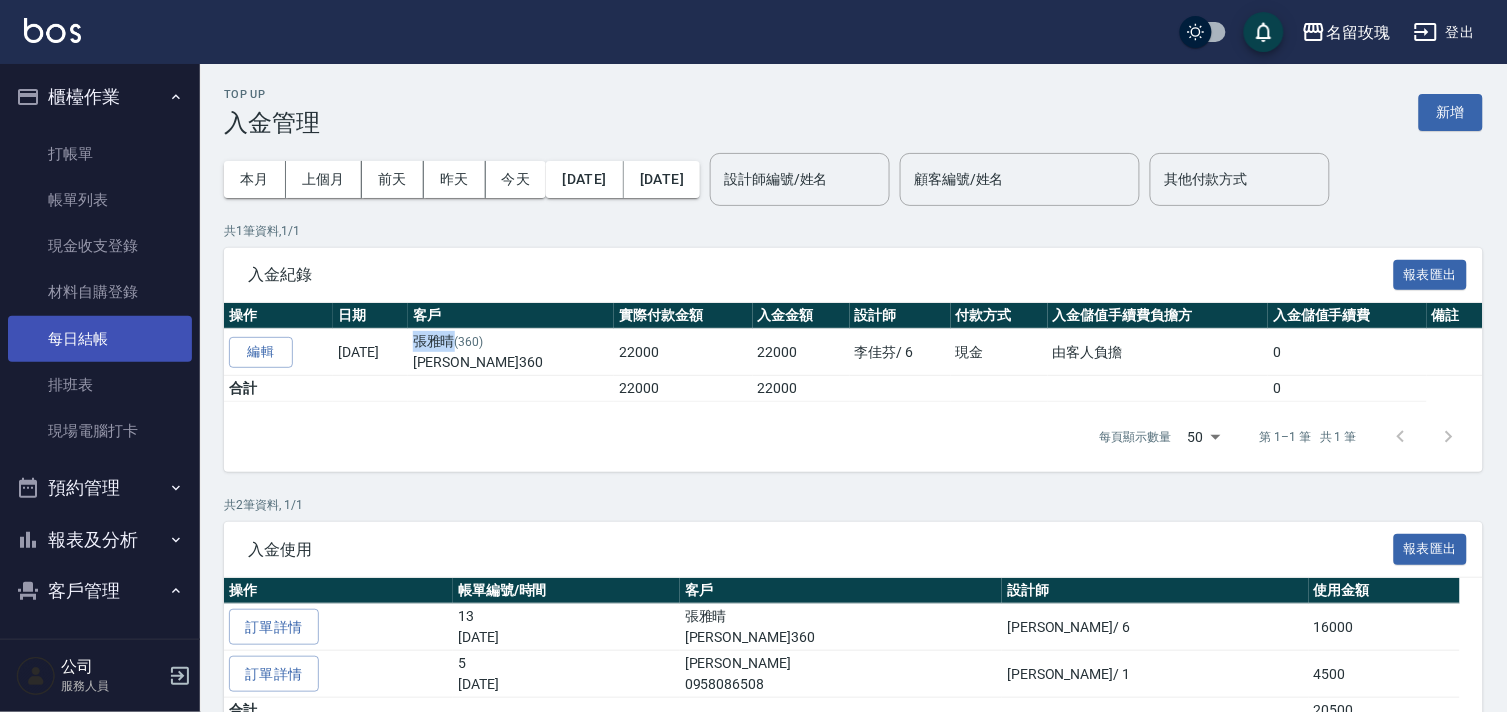 scroll, scrollTop: 0, scrollLeft: 0, axis: both 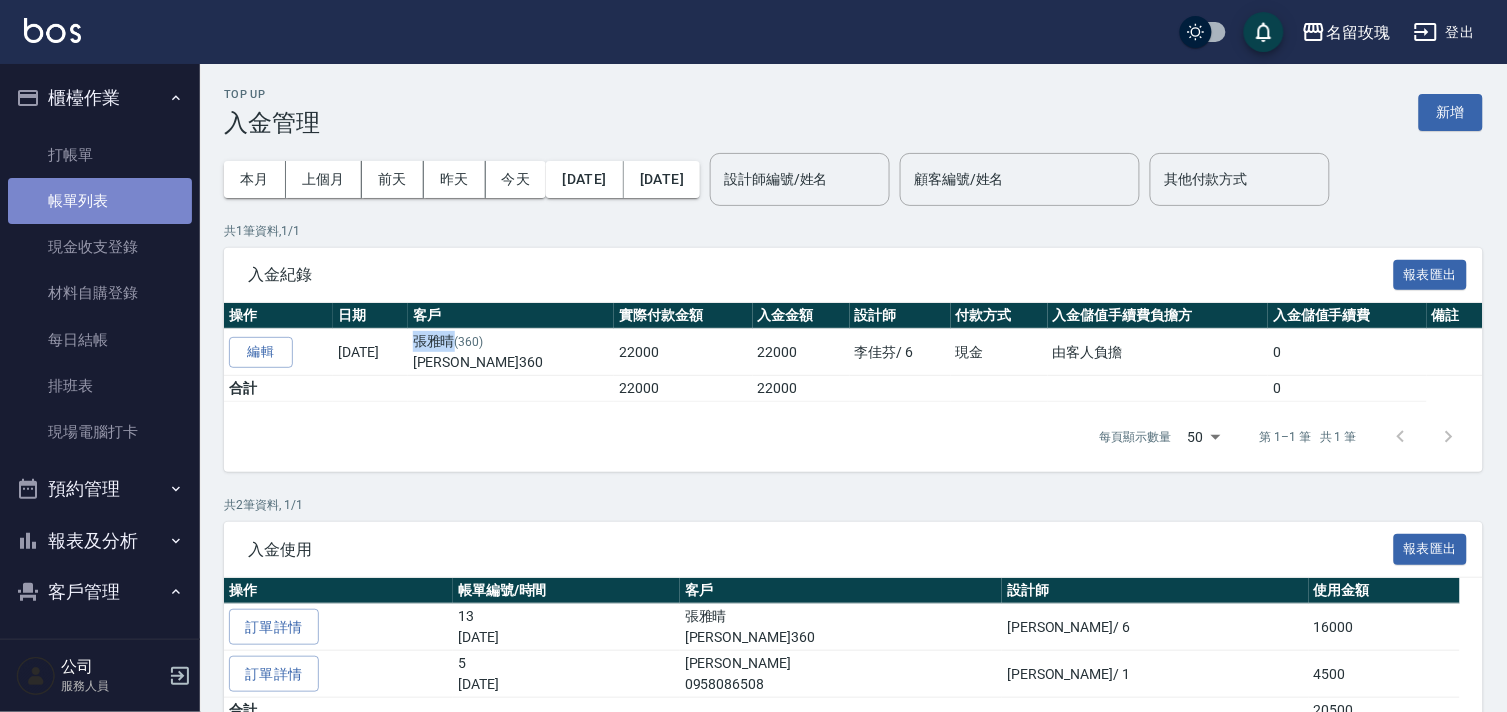 drag, startPoint x: 117, startPoint y: 214, endPoint x: 118, endPoint y: 235, distance: 21.023796 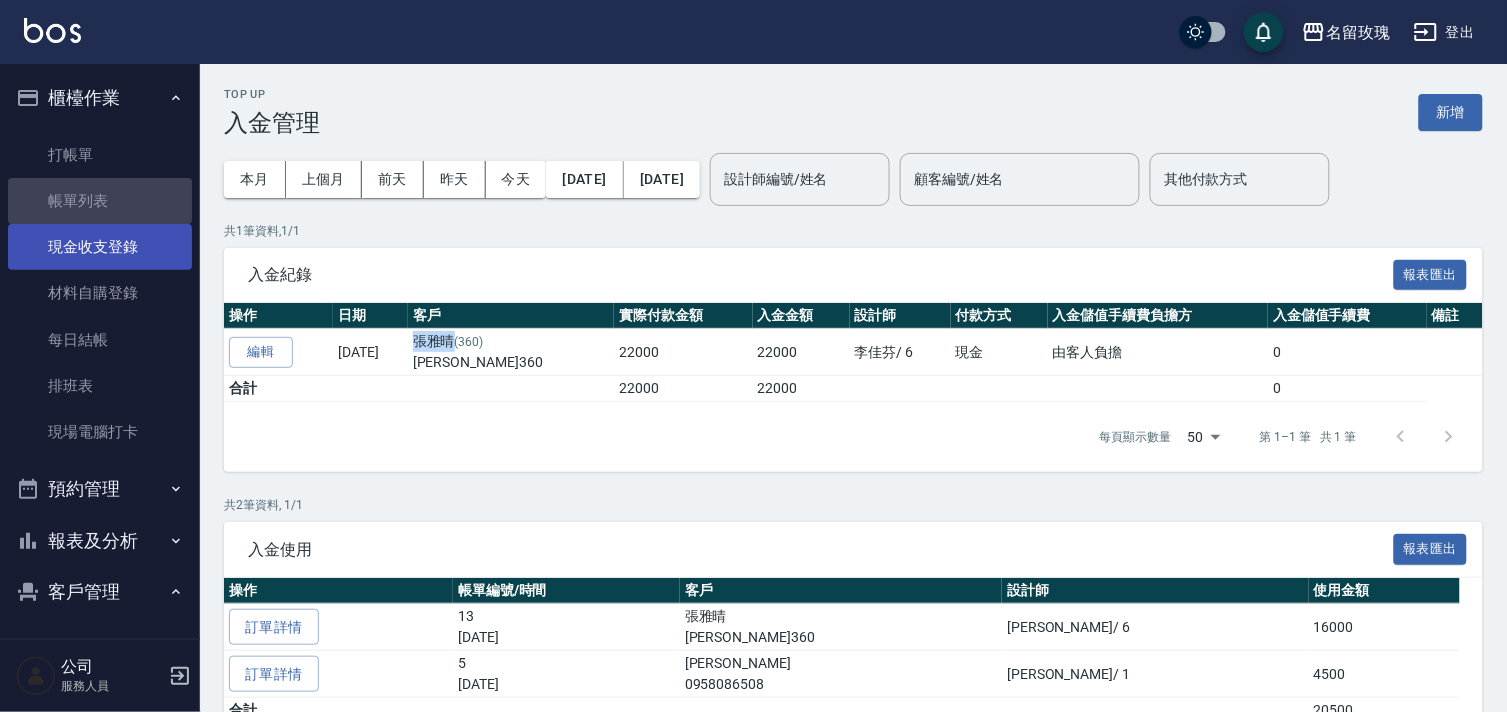 click on "帳單列表" at bounding box center (100, 201) 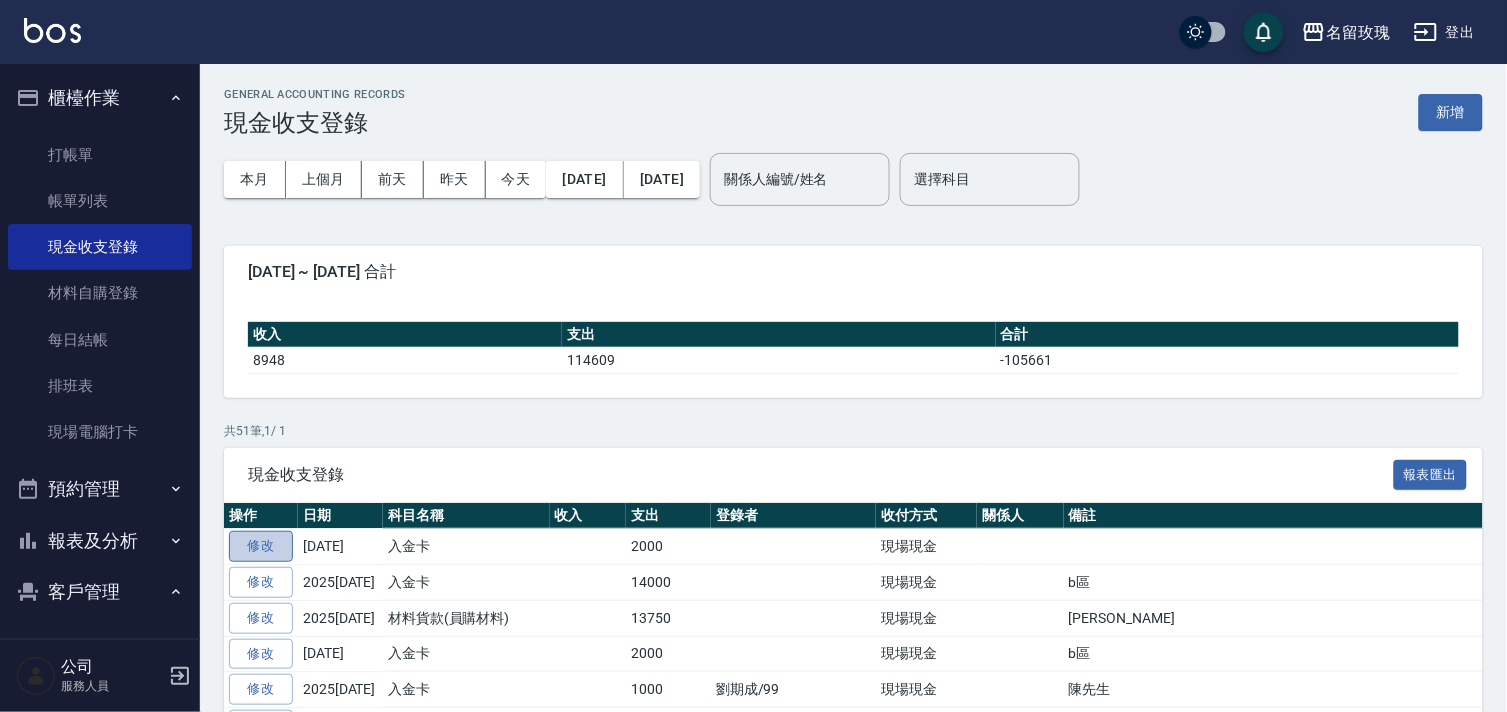 click on "修改" at bounding box center [261, 546] 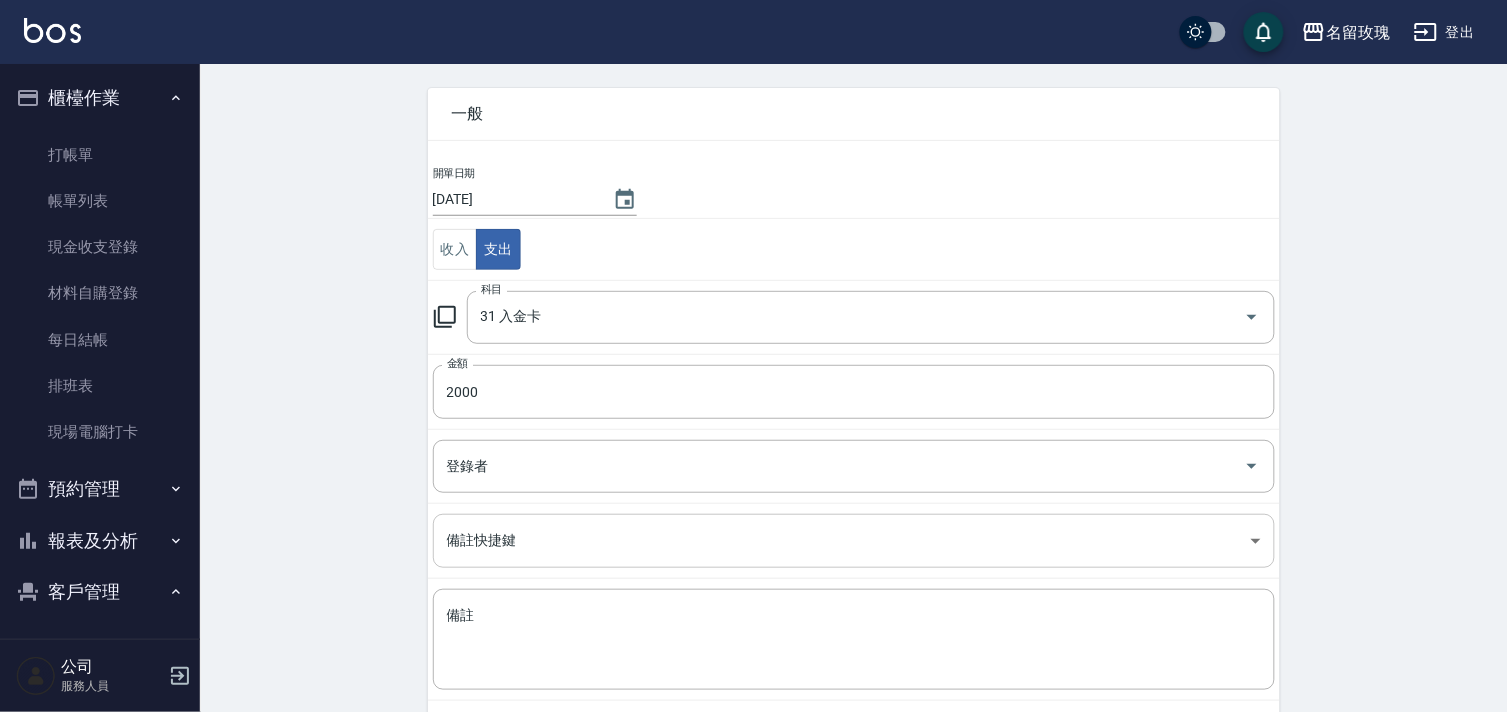 scroll, scrollTop: 147, scrollLeft: 0, axis: vertical 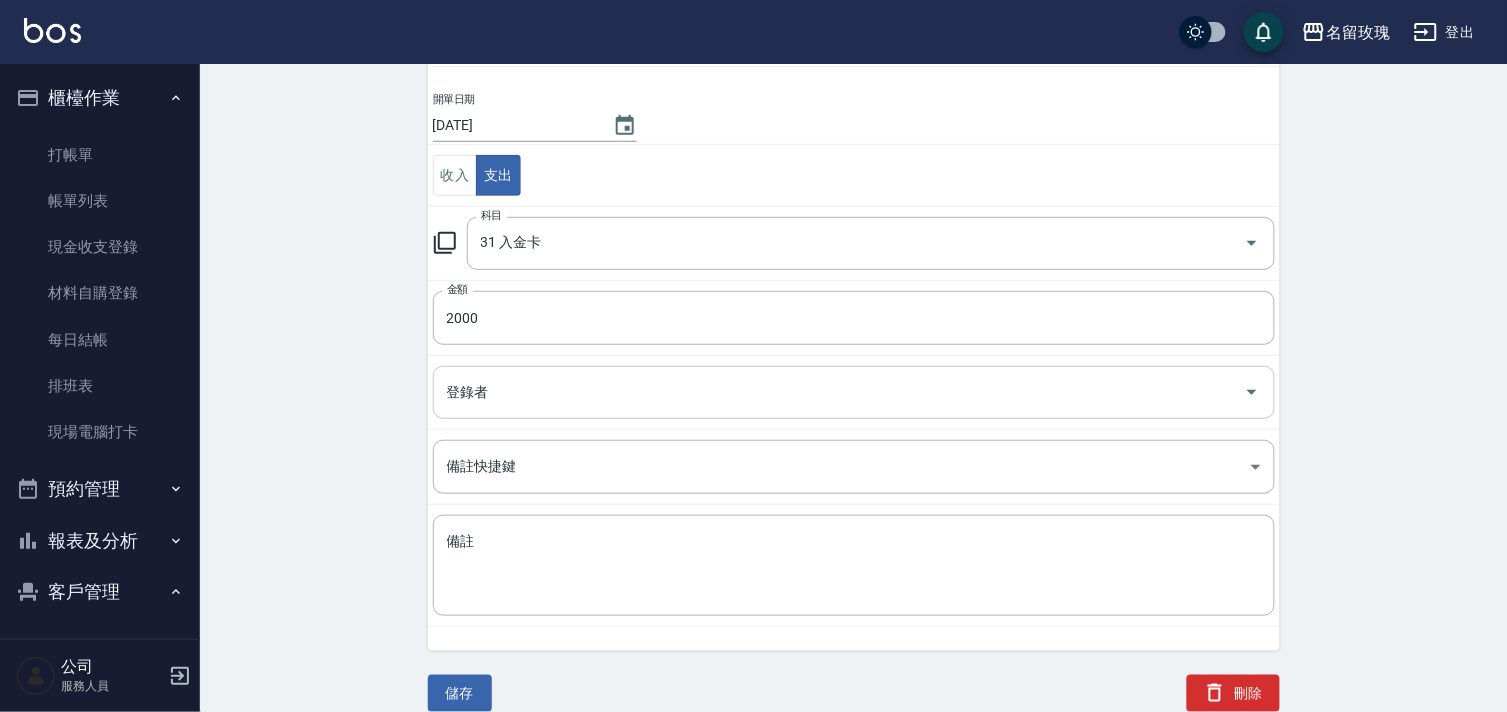 click on "登錄者" at bounding box center [839, 392] 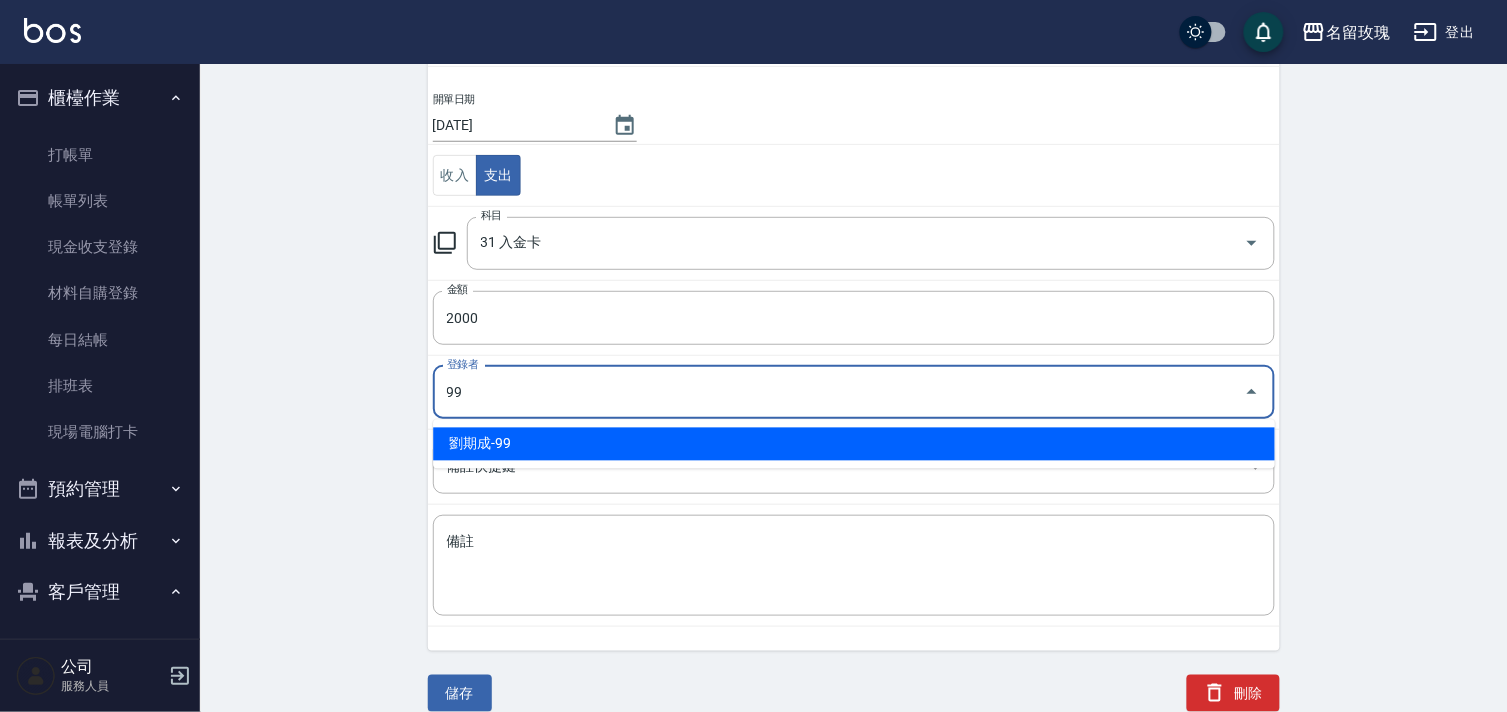 type on "劉期成-99" 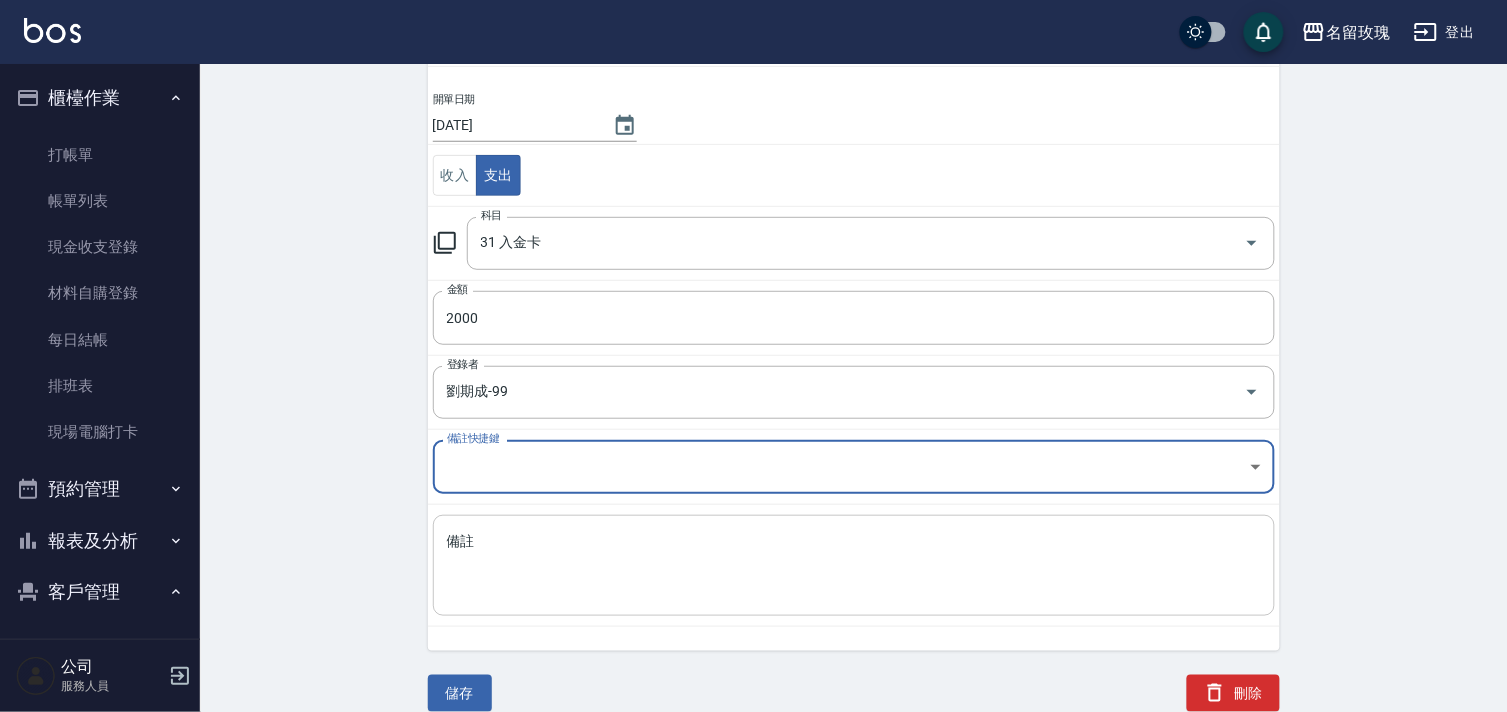 click on "備註" at bounding box center [854, 566] 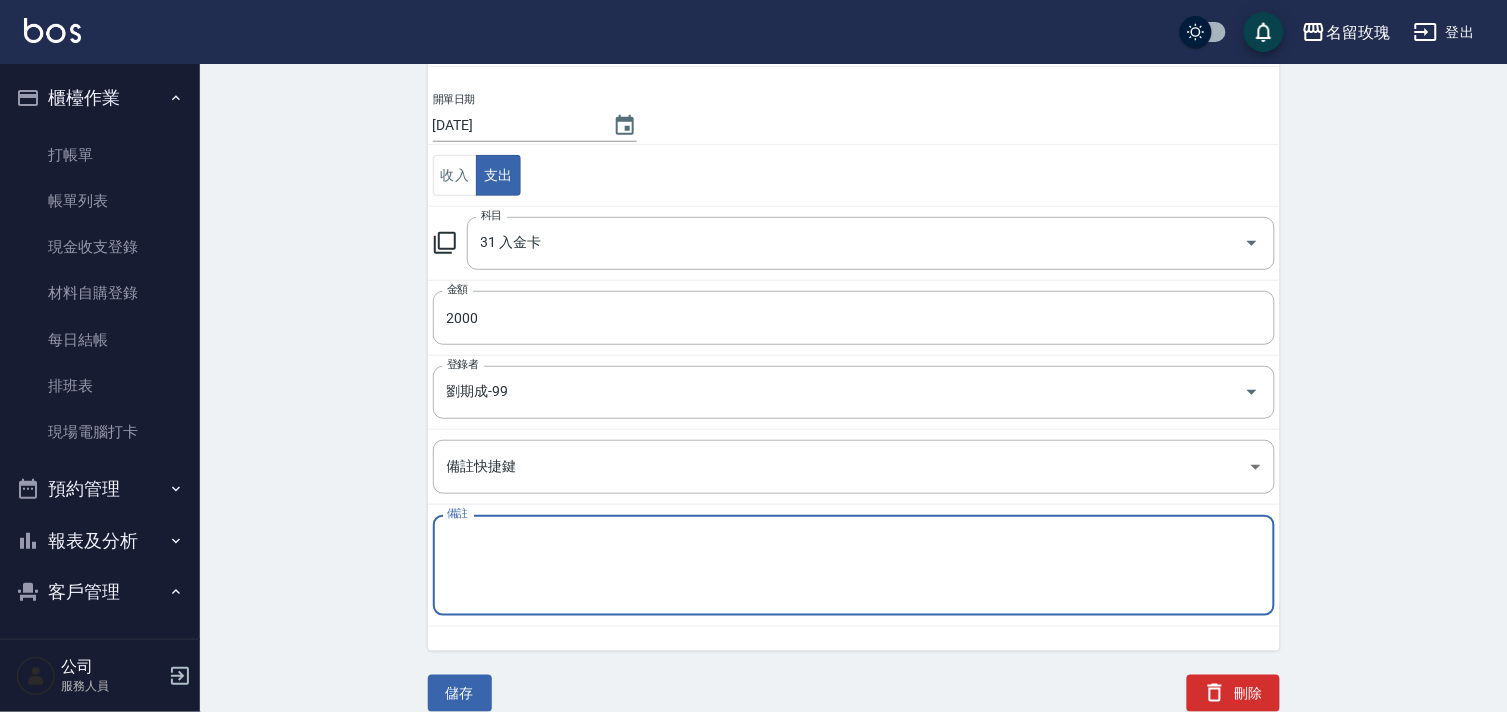 paste on "張雅晴" 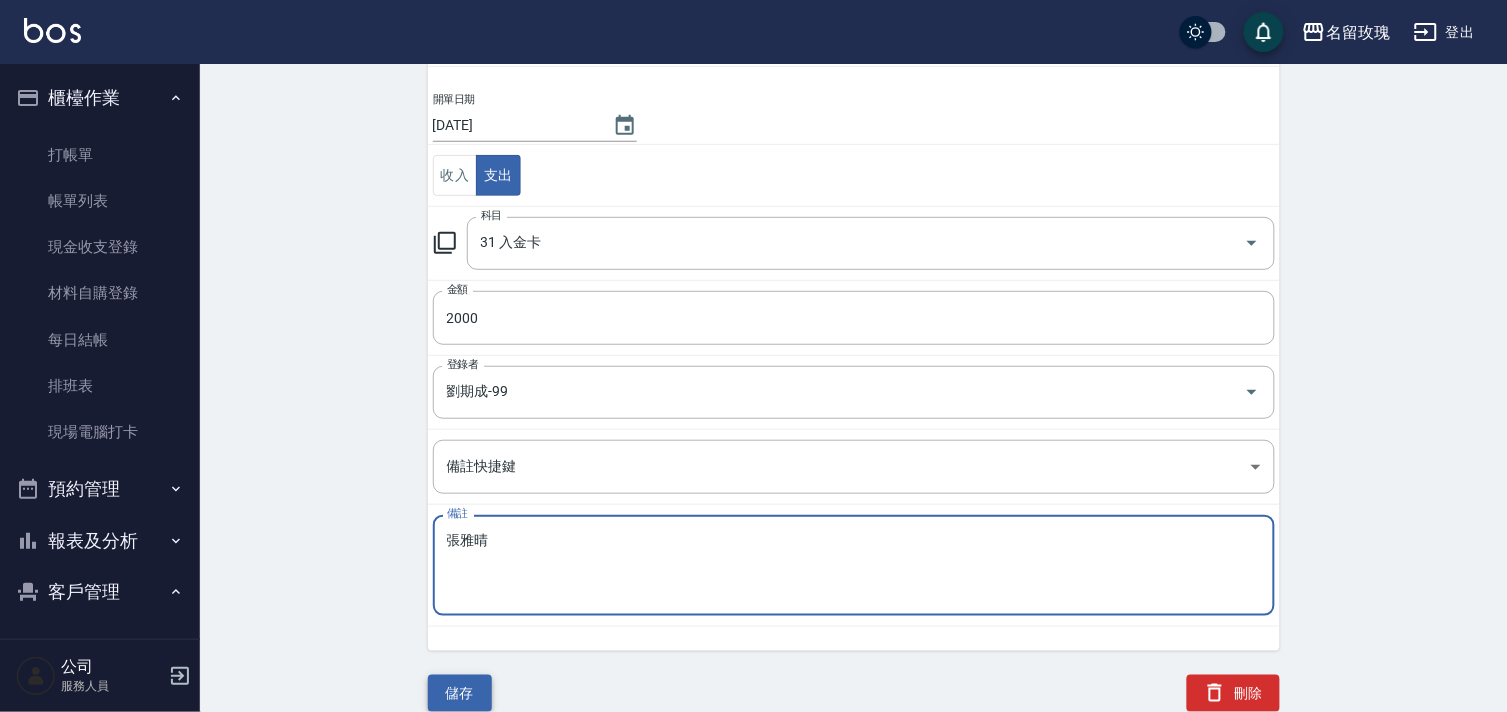 type on "張雅晴" 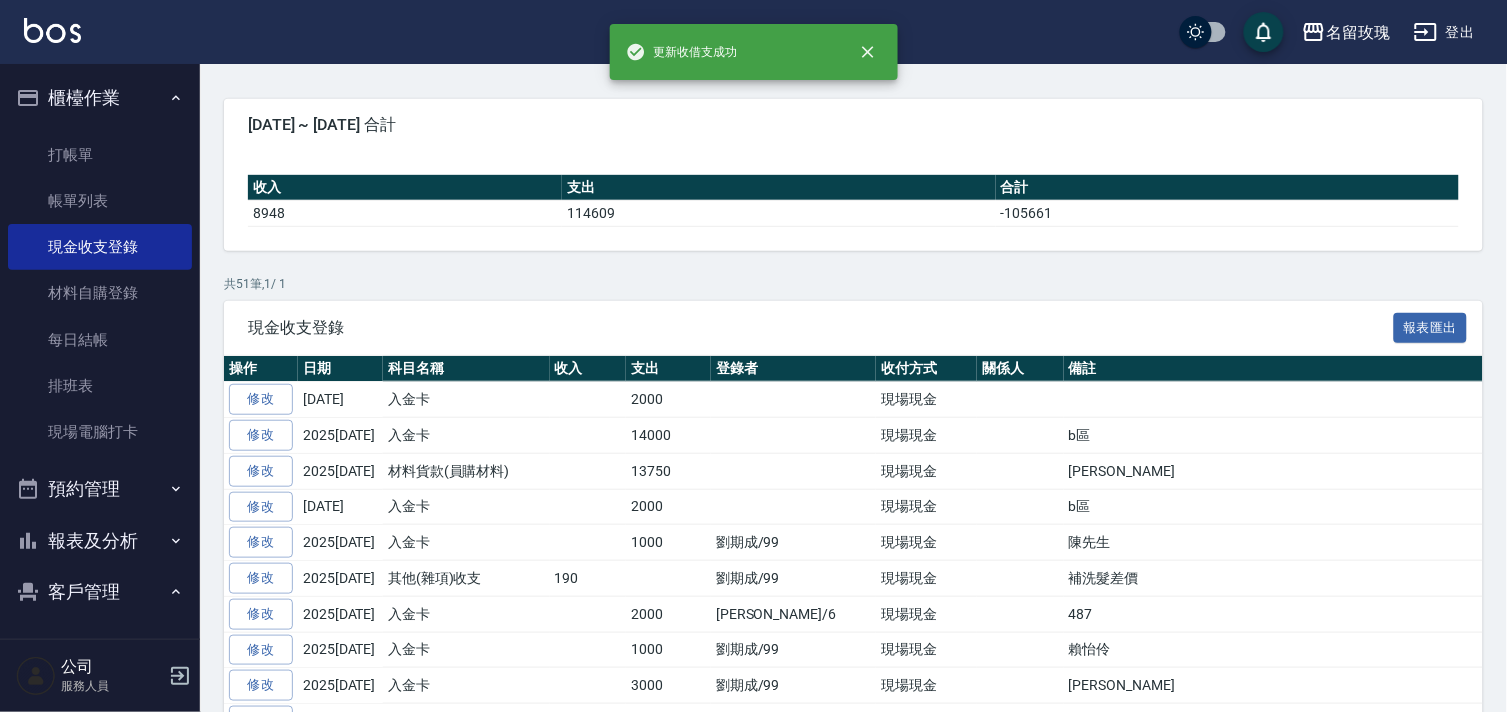 scroll, scrollTop: 0, scrollLeft: 0, axis: both 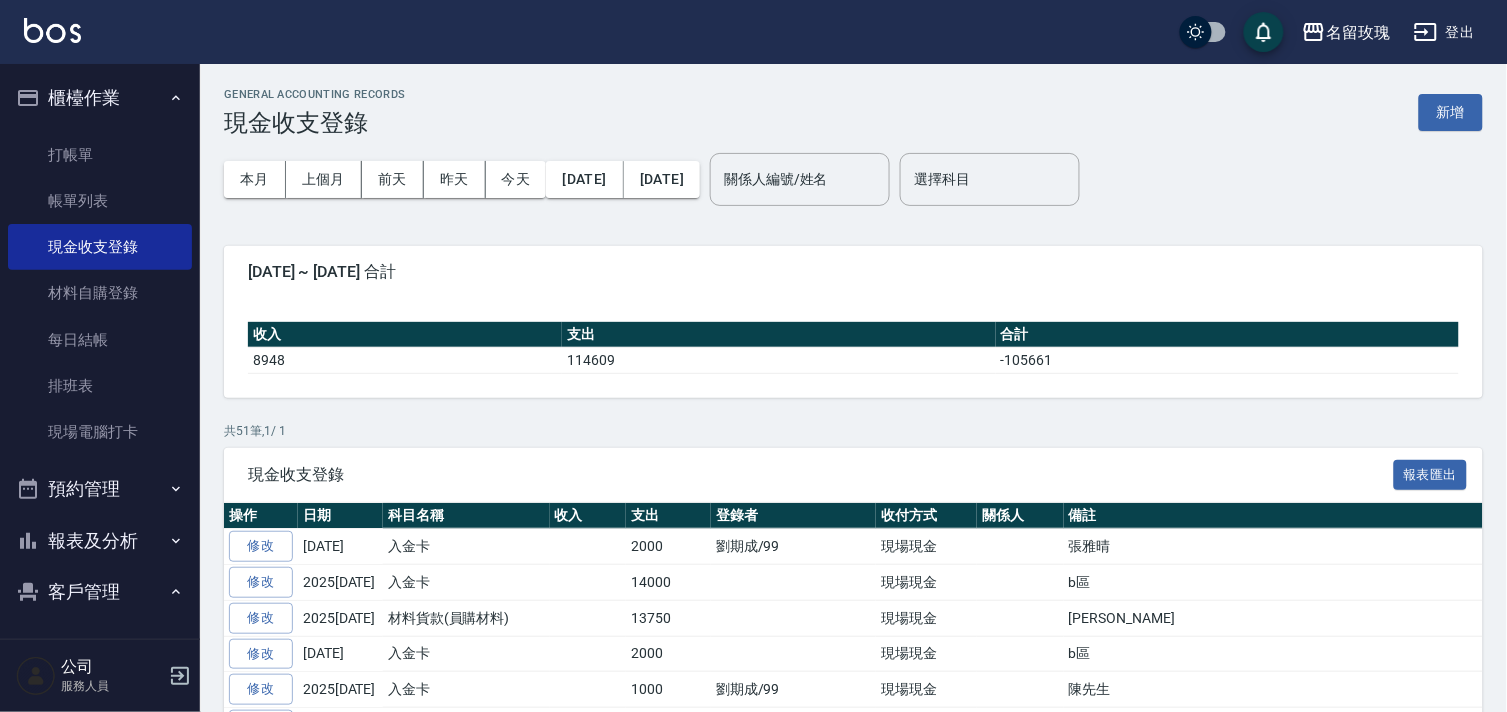 click at bounding box center [588, 618] 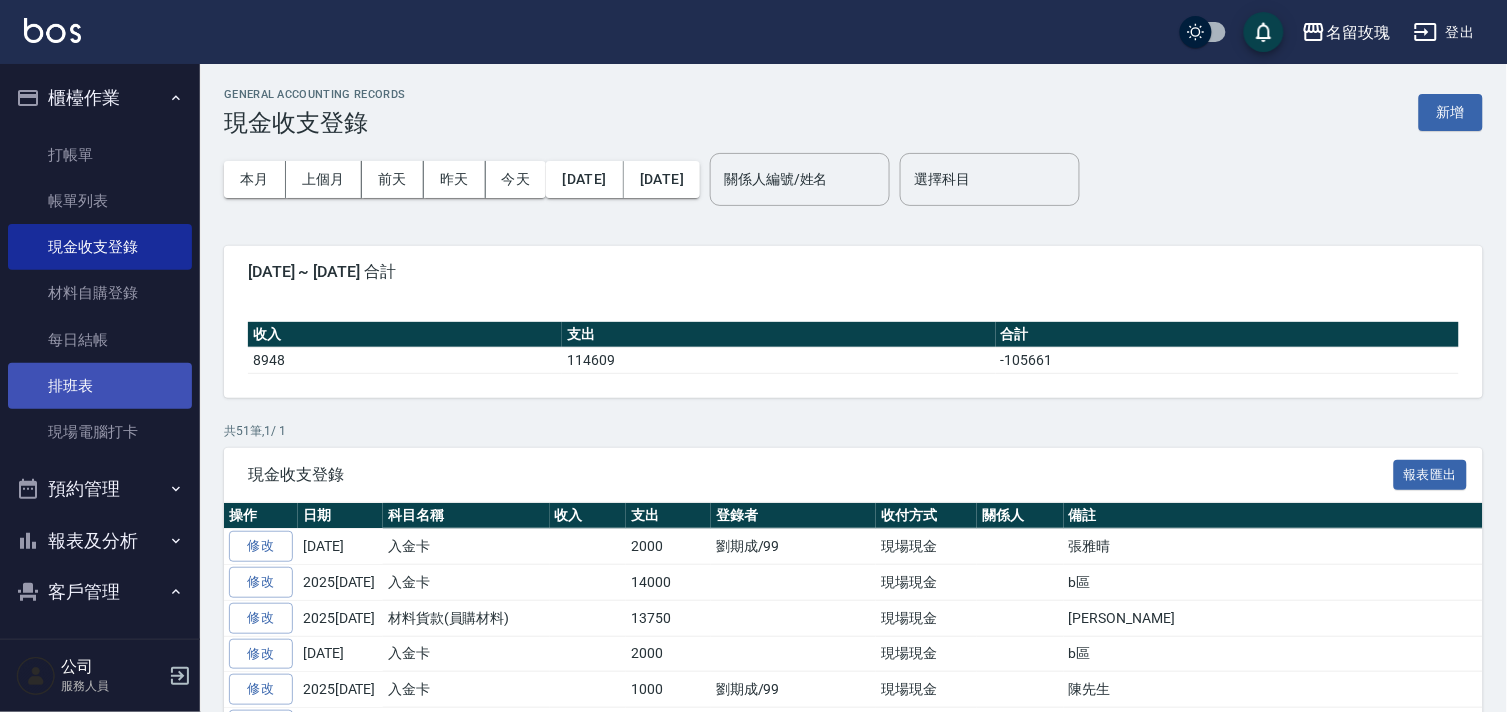 scroll, scrollTop: 207, scrollLeft: 0, axis: vertical 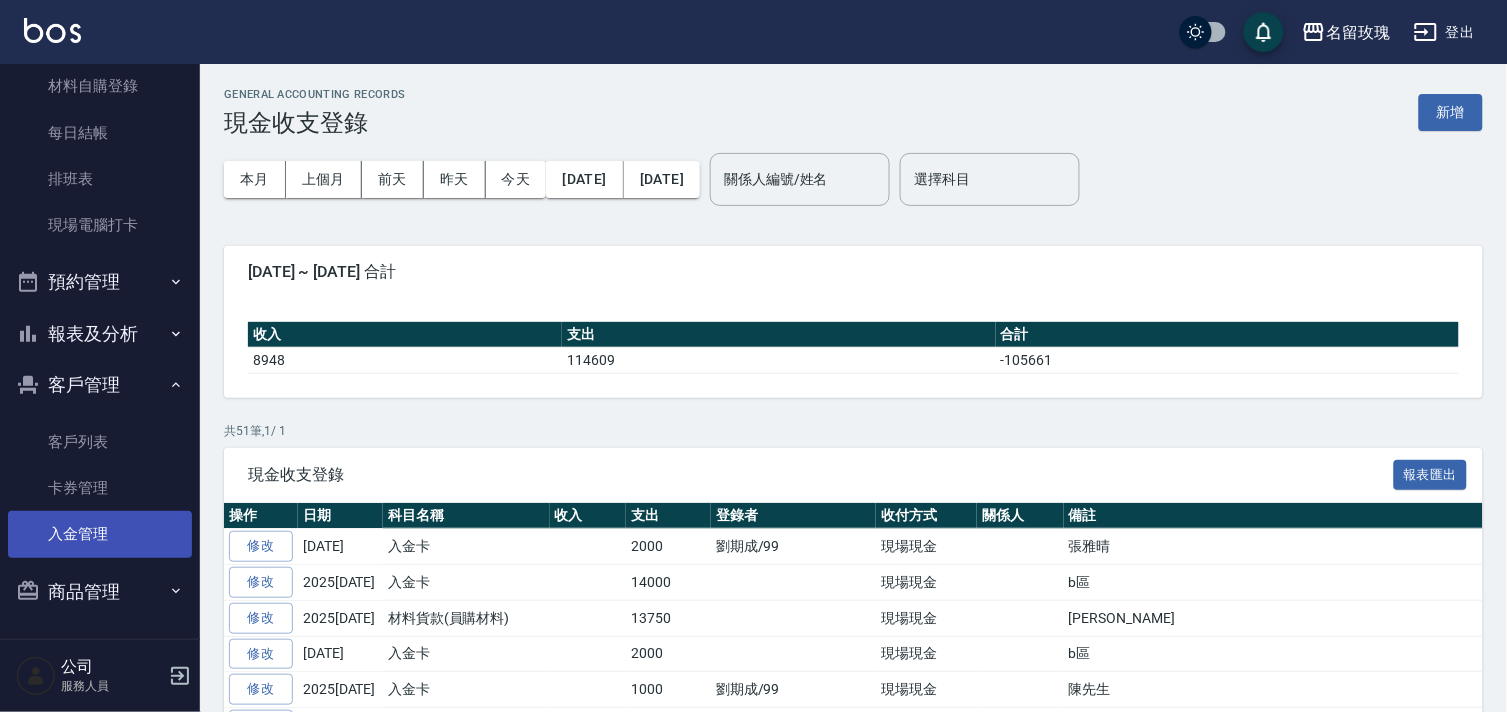 click on "入金管理" at bounding box center [100, 534] 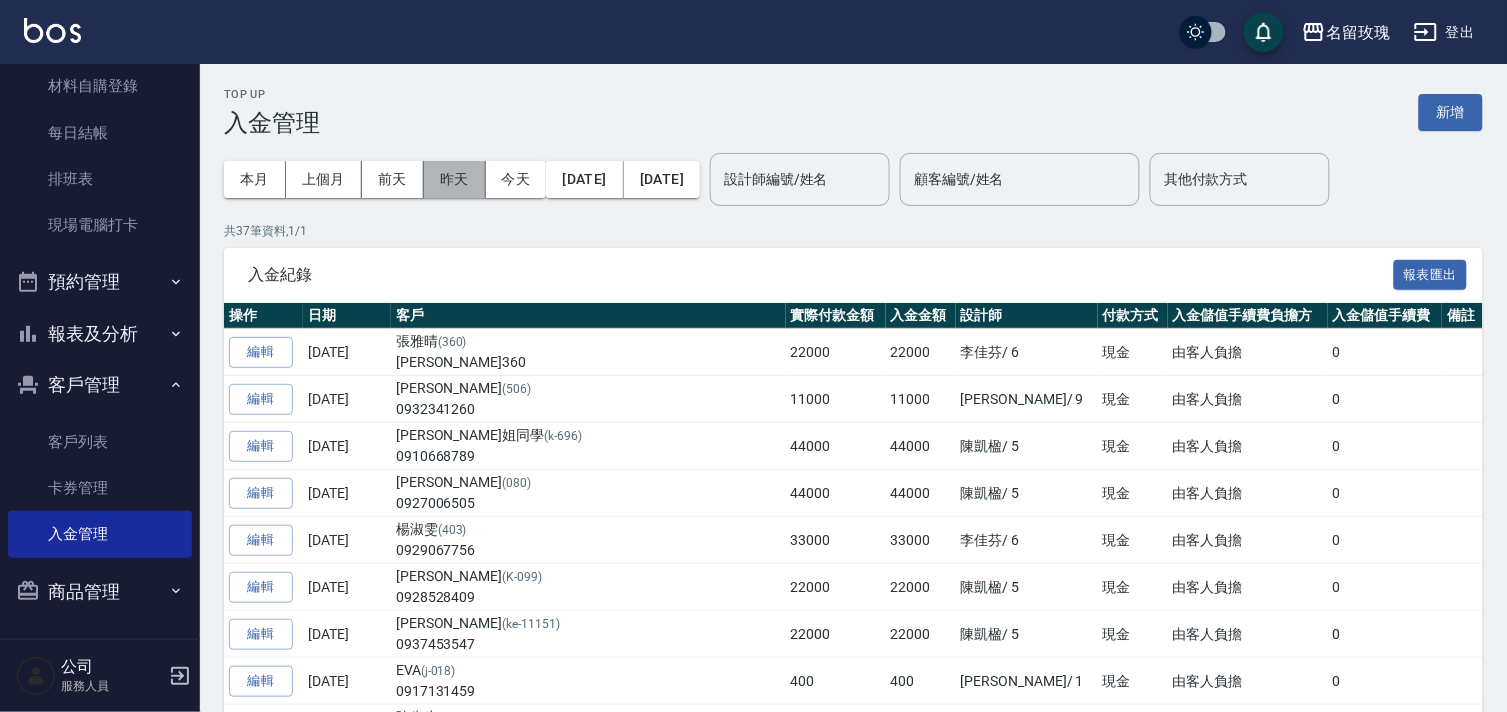 click on "昨天" at bounding box center (455, 179) 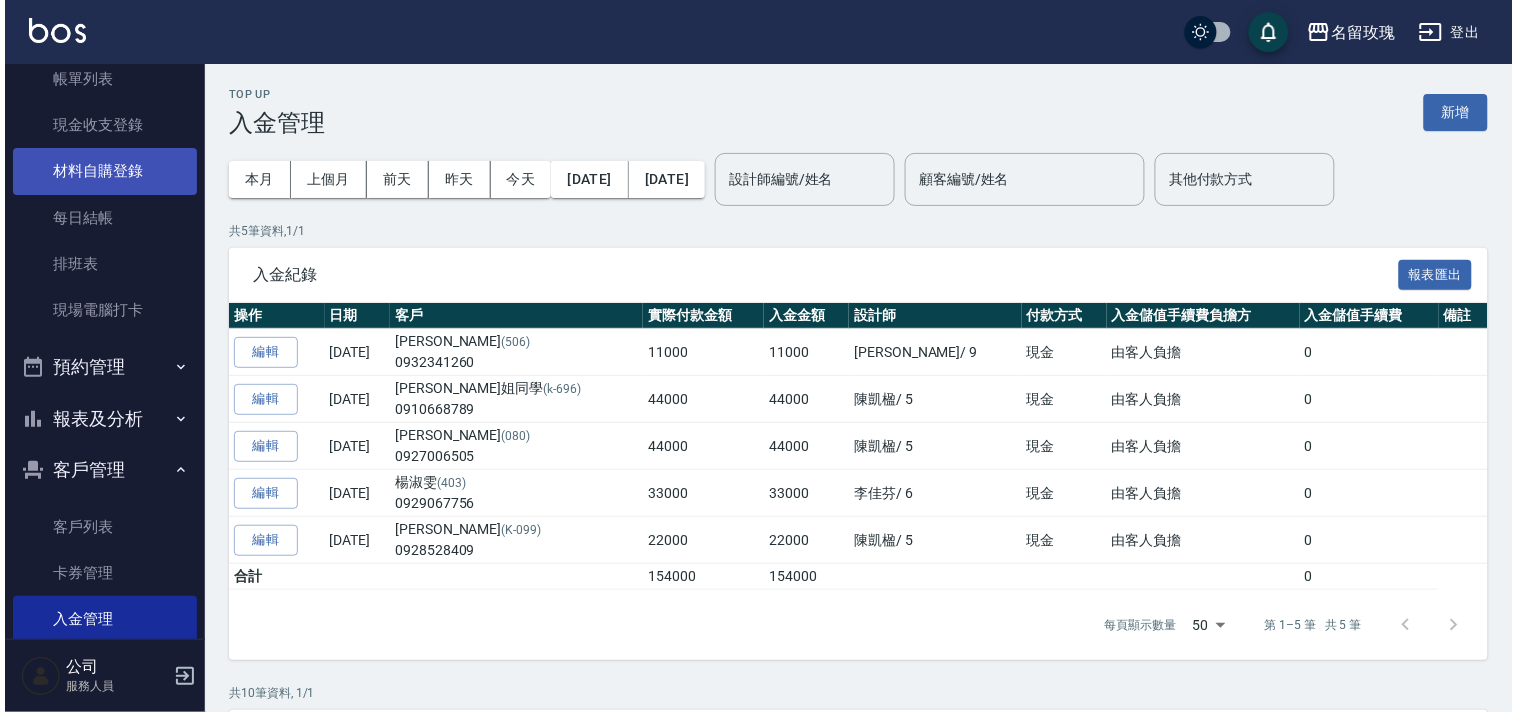 scroll, scrollTop: 0, scrollLeft: 0, axis: both 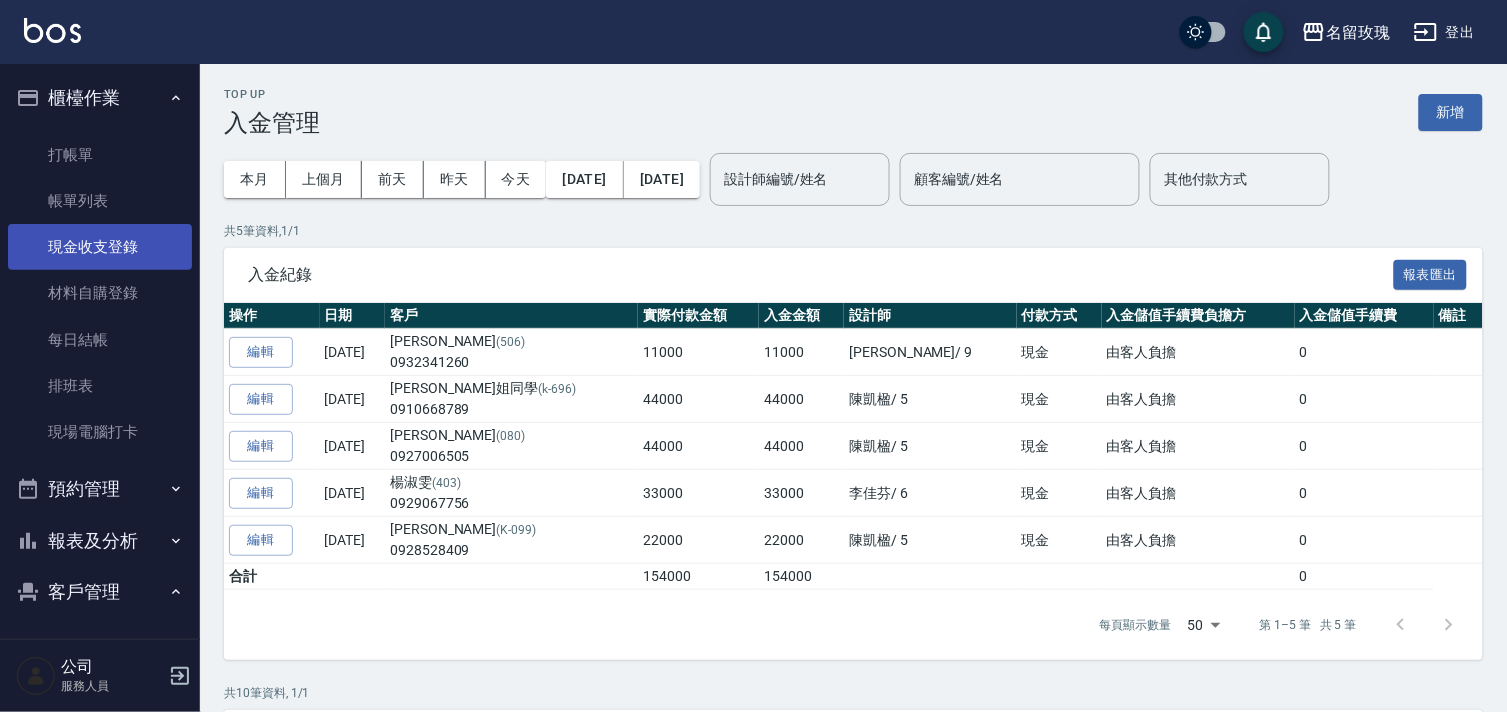 click on "現金收支登錄" at bounding box center [100, 247] 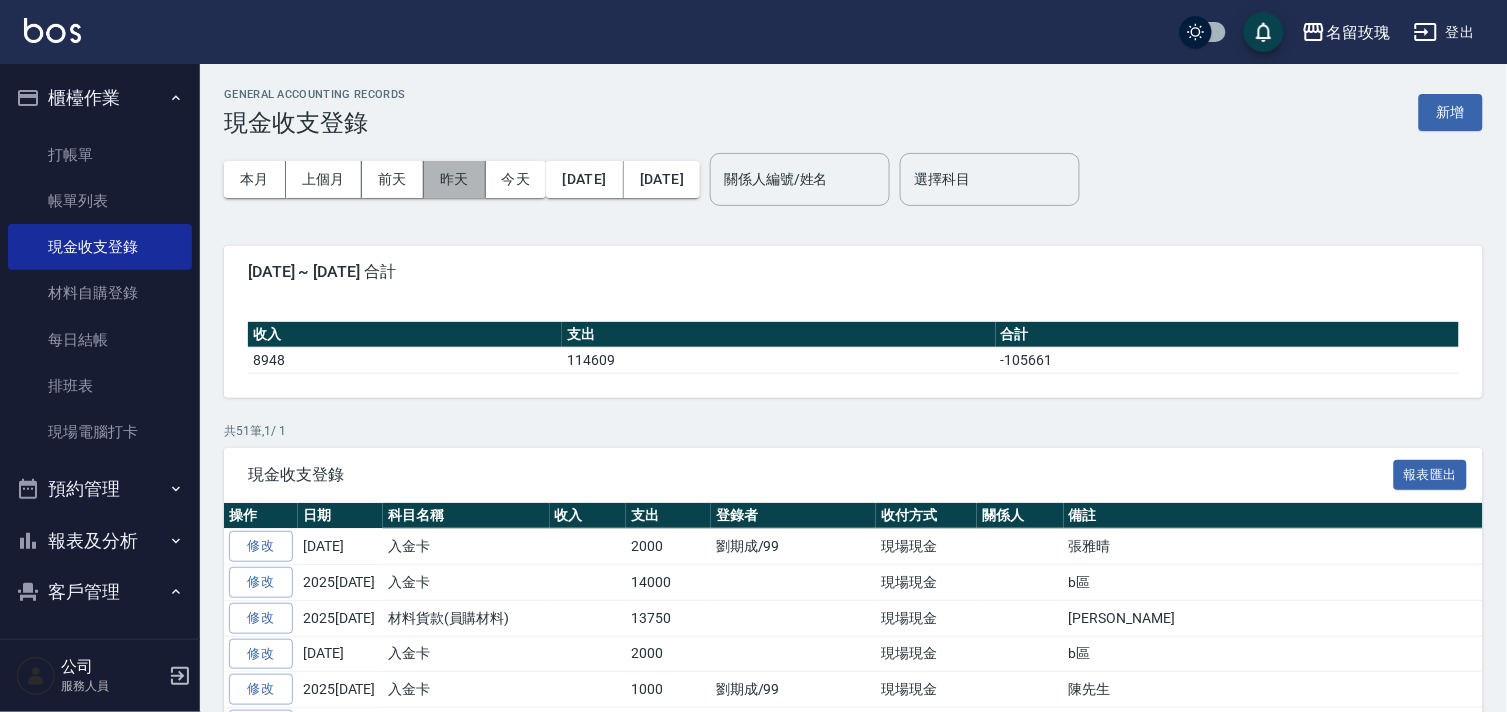 click on "昨天" at bounding box center [455, 179] 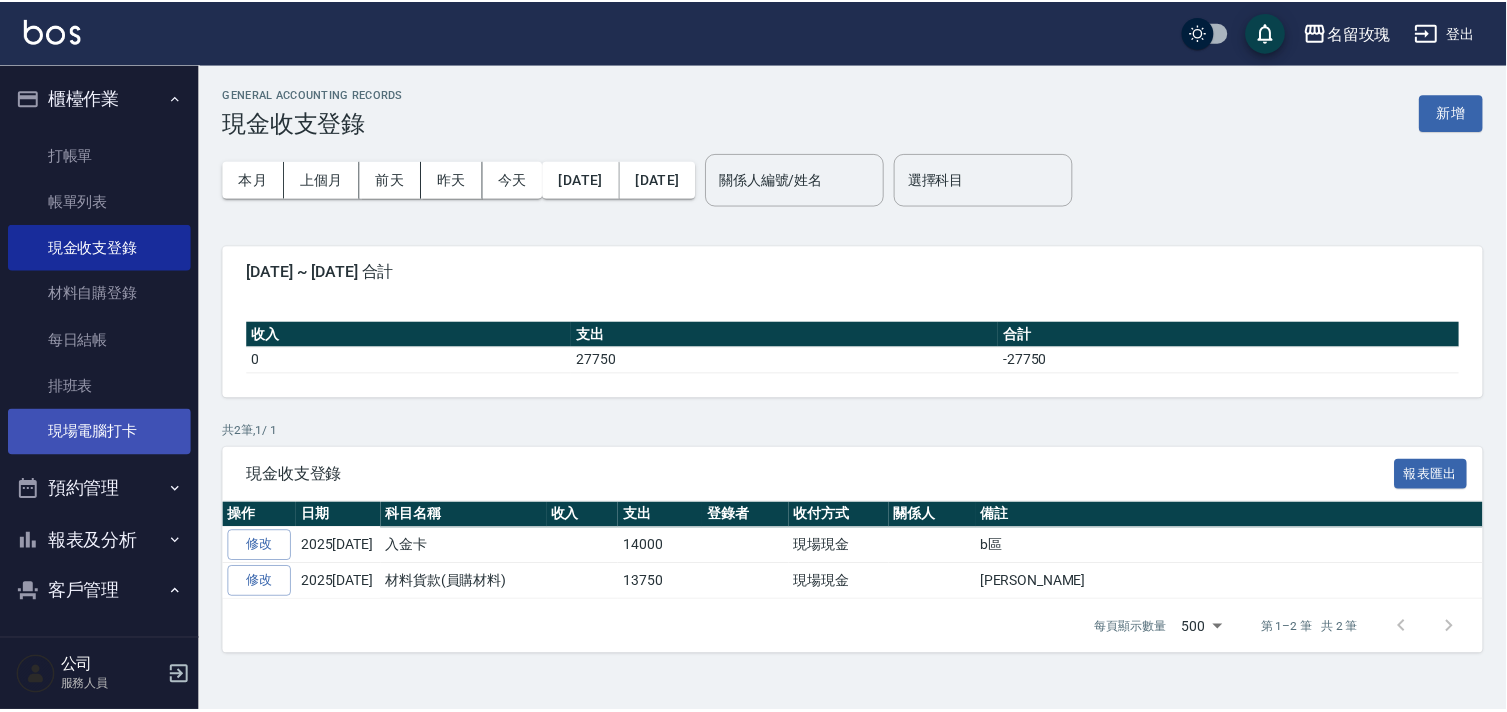 scroll, scrollTop: 207, scrollLeft: 0, axis: vertical 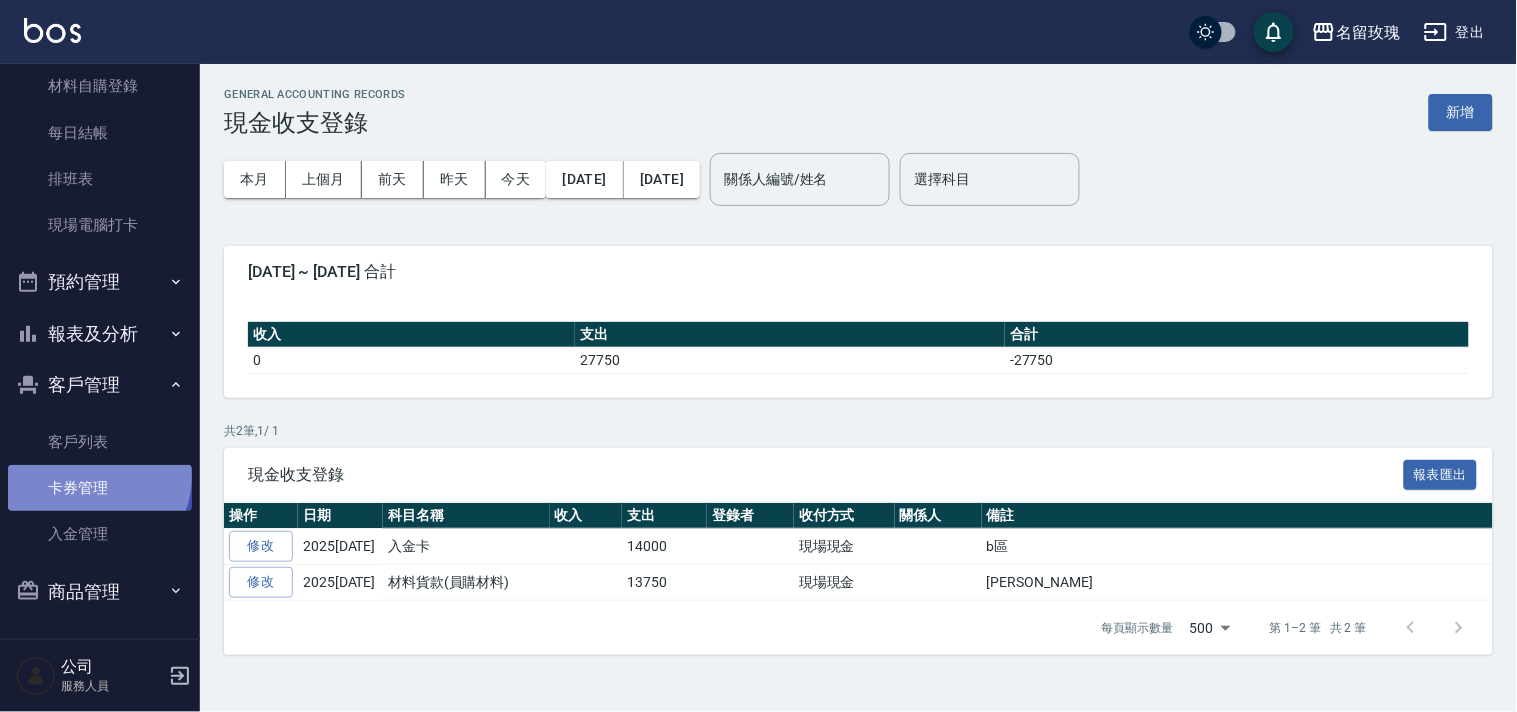 click on "卡券管理" at bounding box center [100, 488] 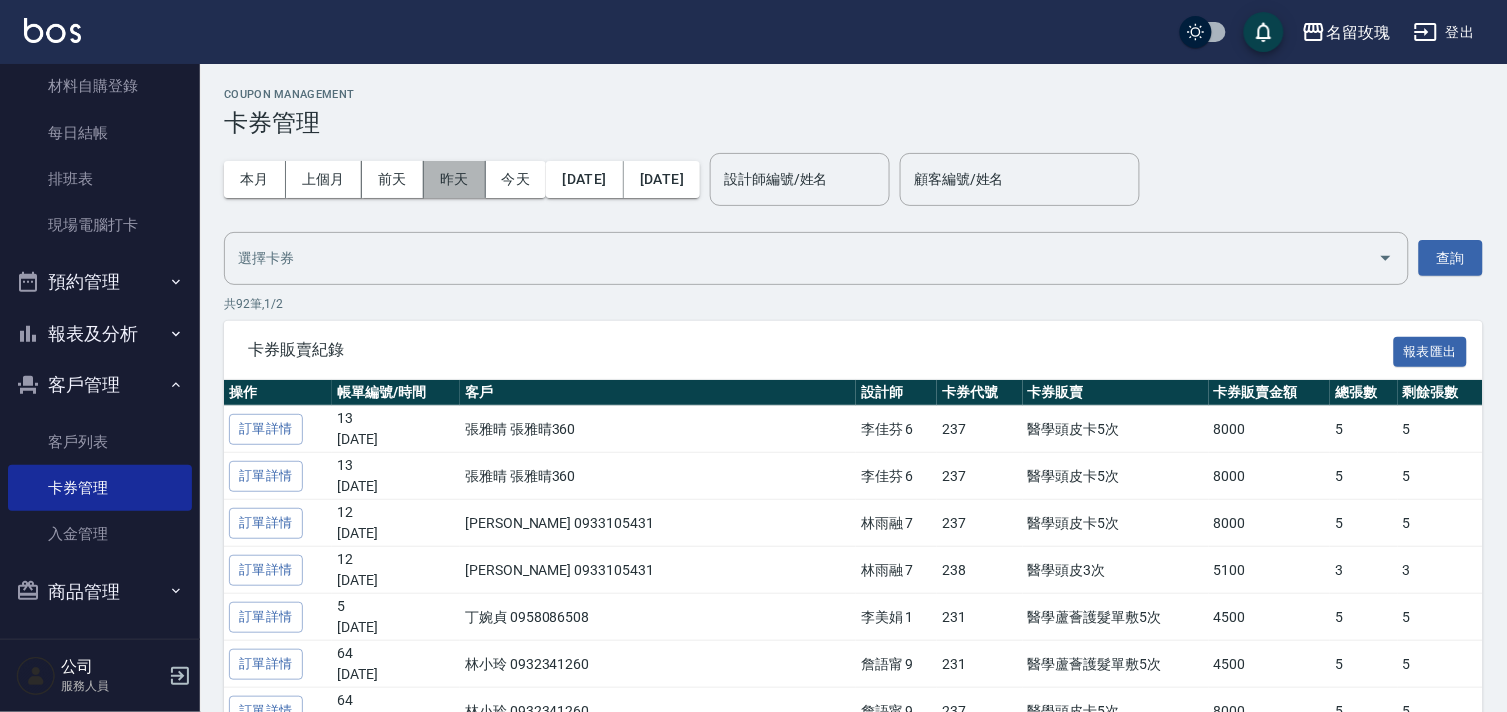 click on "昨天" at bounding box center (455, 179) 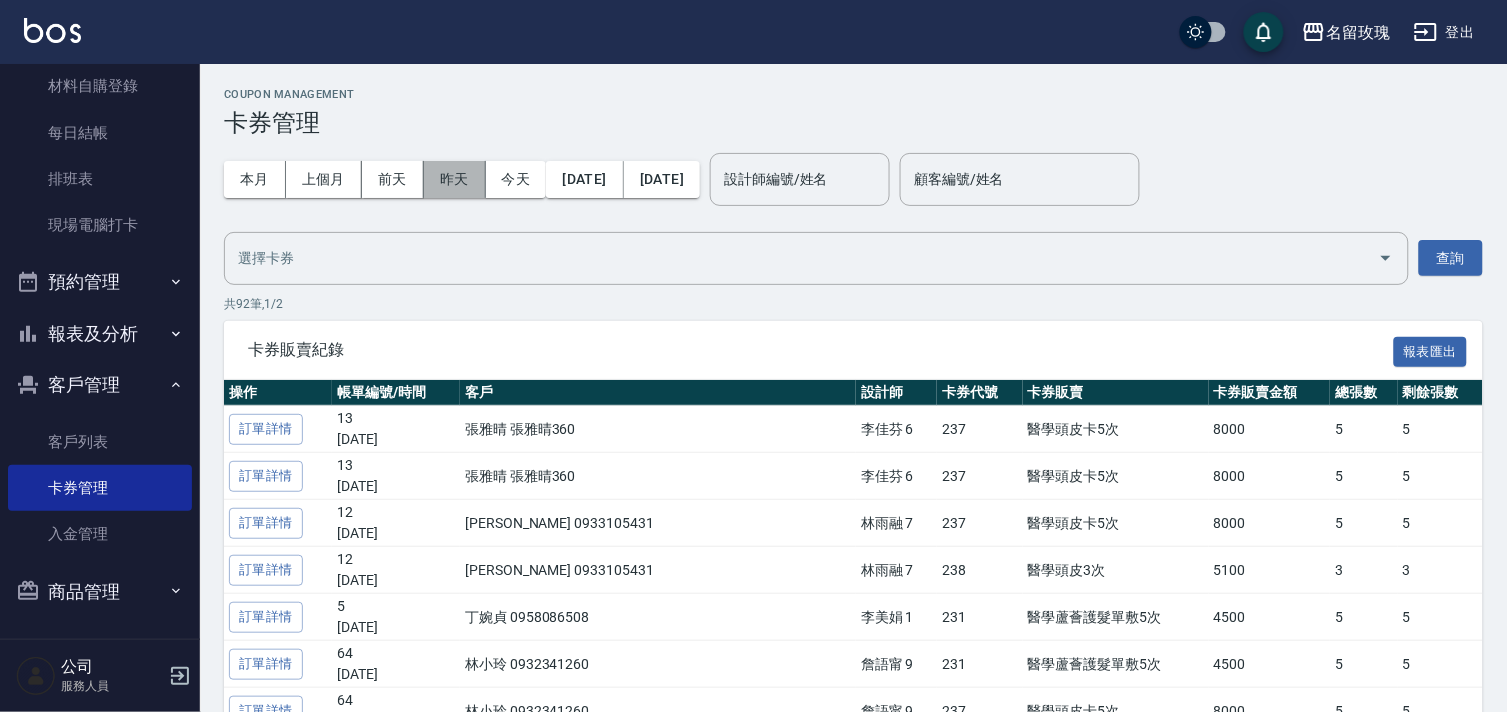 click on "昨天" at bounding box center [455, 179] 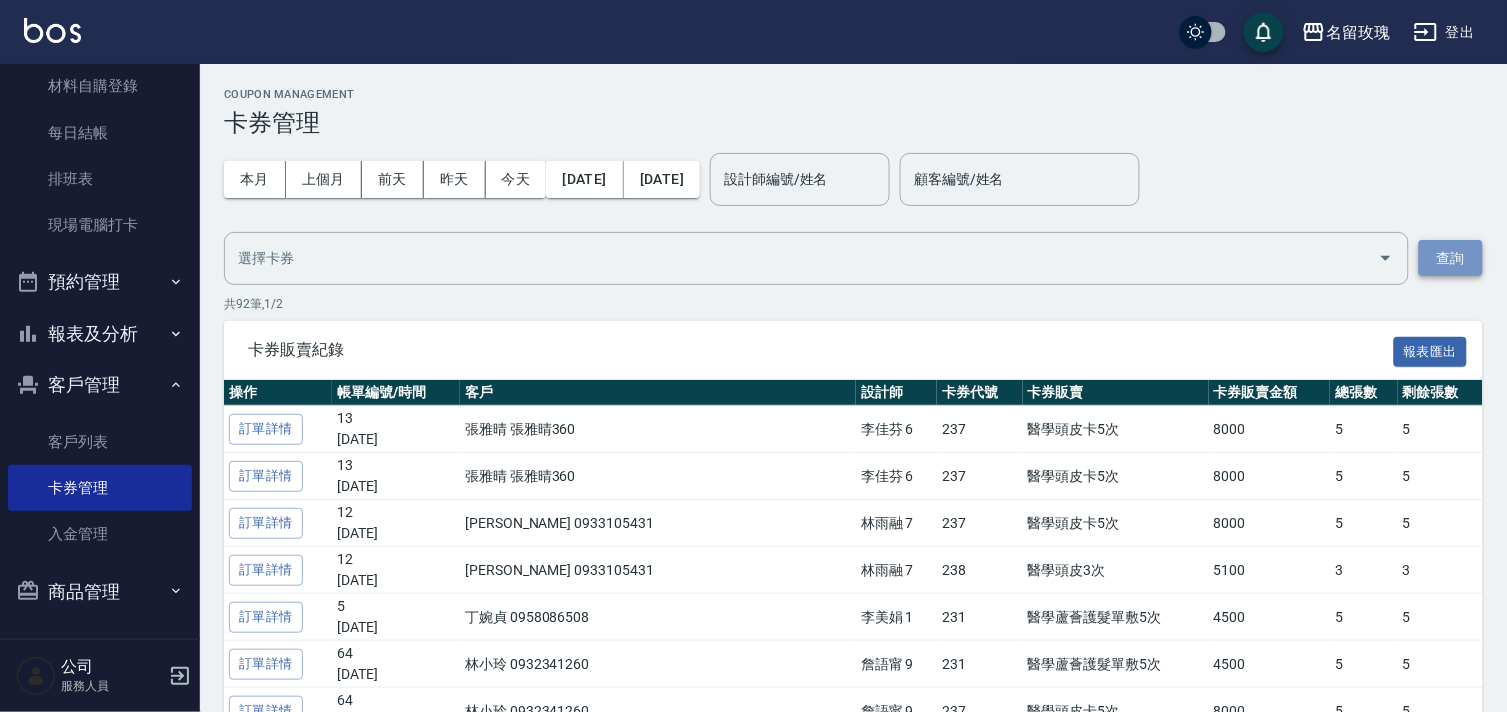 click on "查詢" at bounding box center (1451, 258) 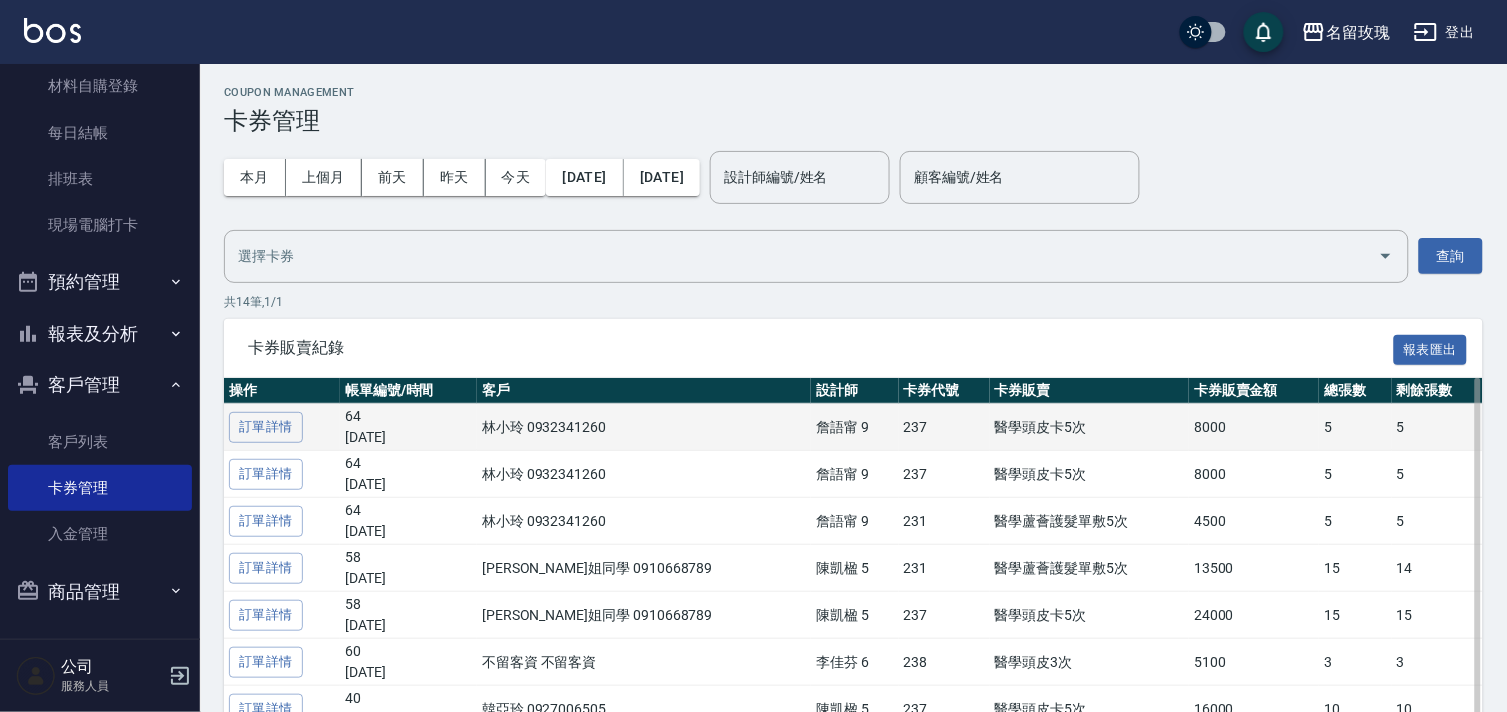 scroll, scrollTop: 0, scrollLeft: 0, axis: both 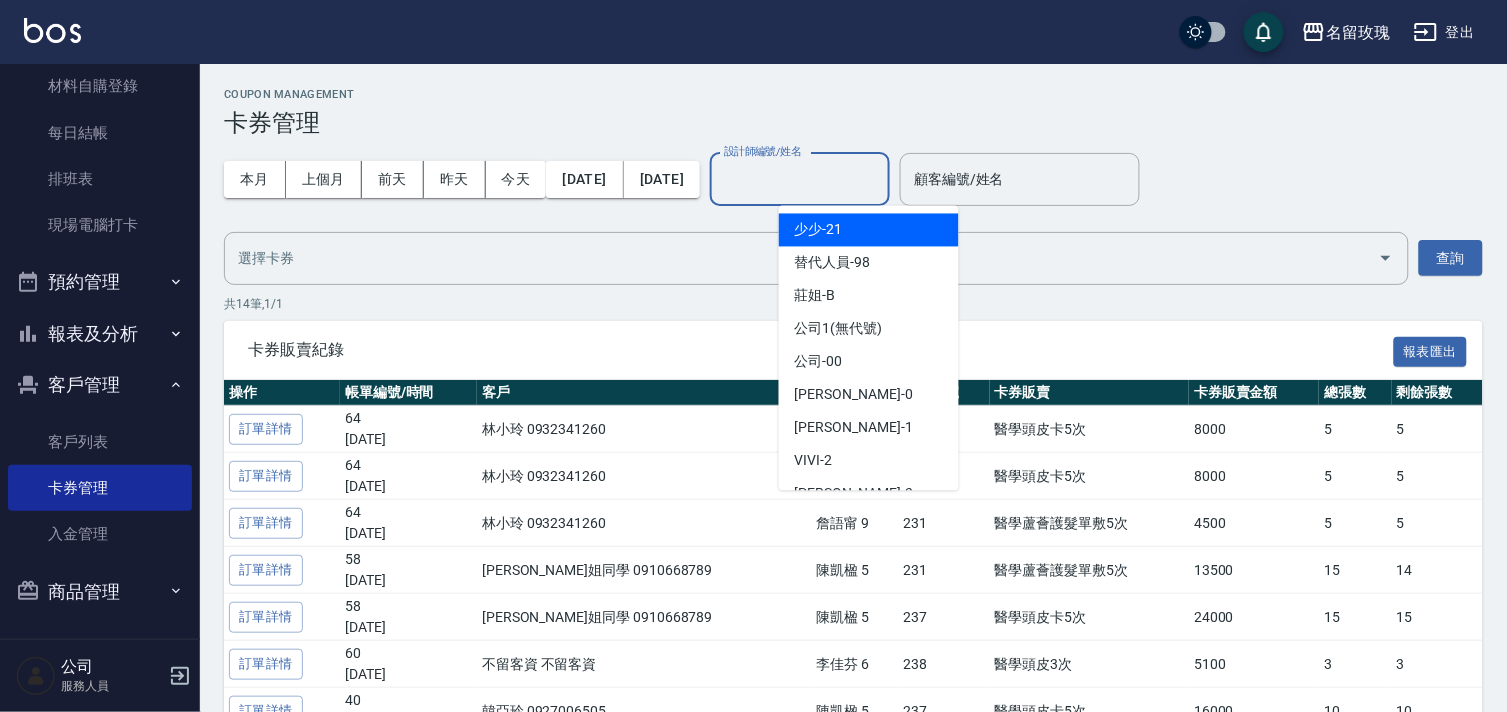 click on "設計師編號/姓名" at bounding box center (800, 179) 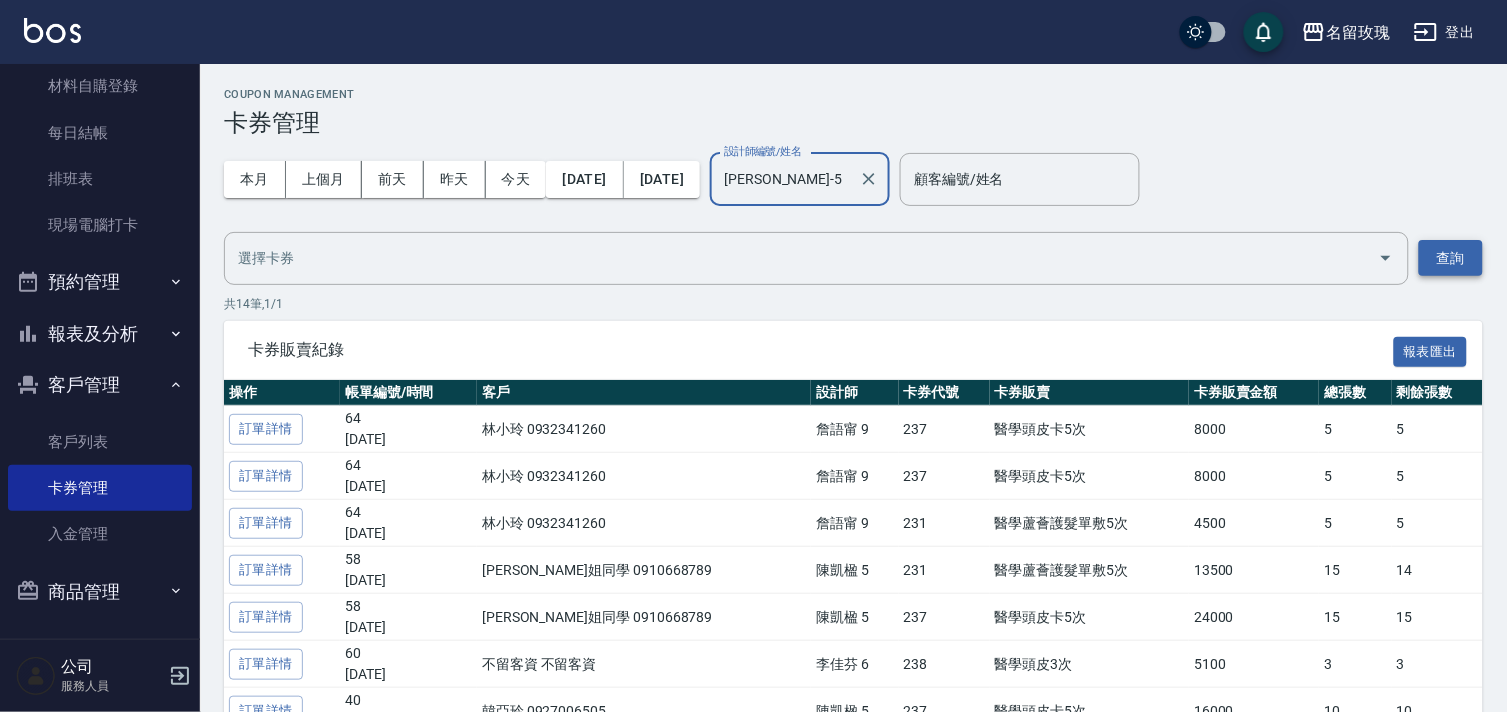 type on "KELLY-5" 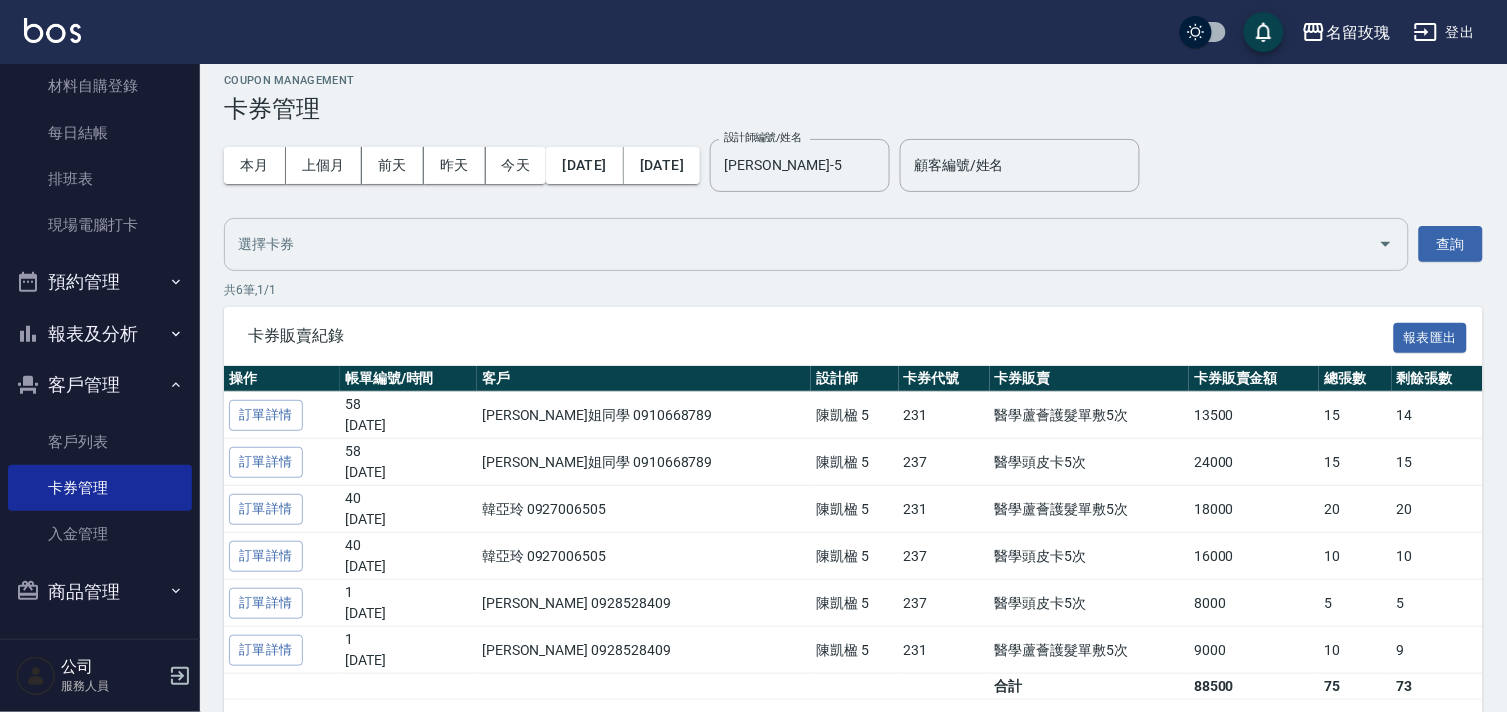 scroll, scrollTop: 111, scrollLeft: 0, axis: vertical 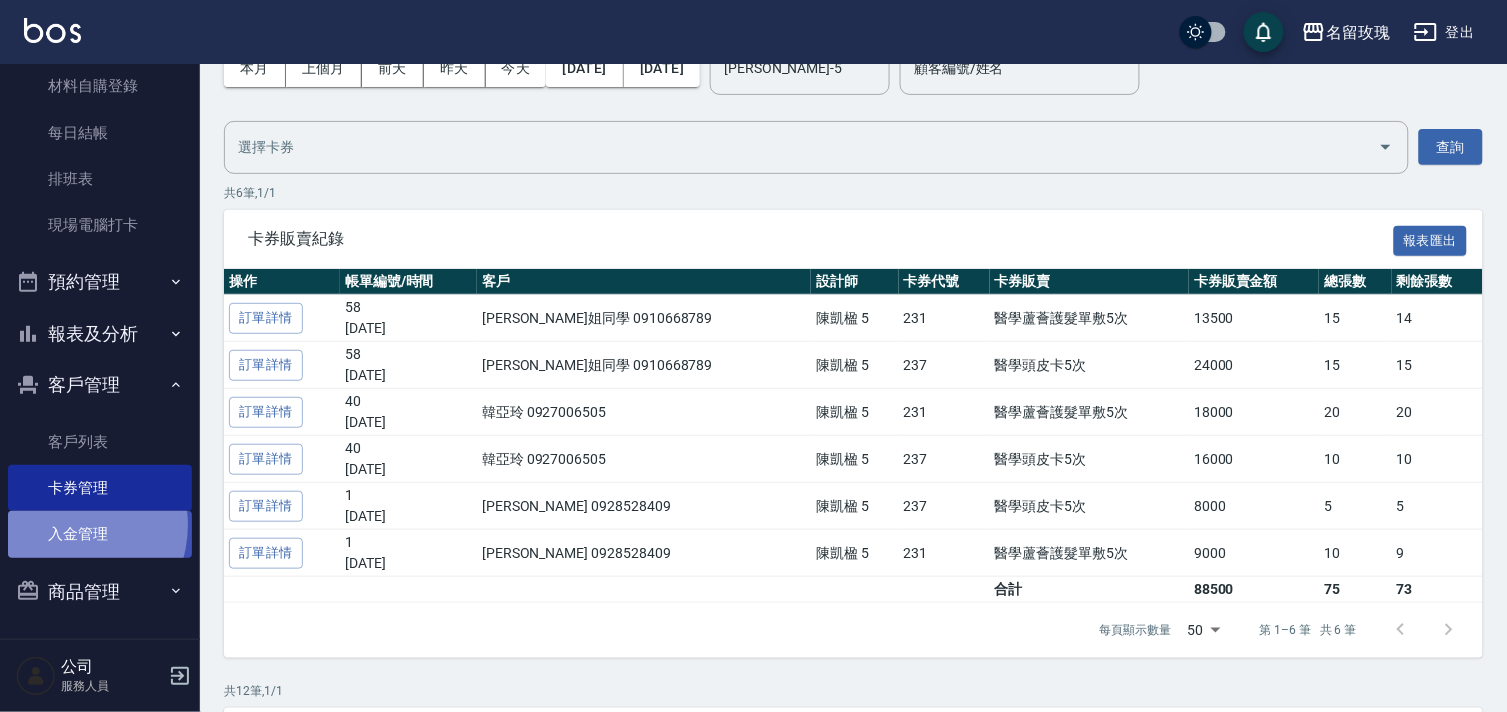 click on "入金管理" at bounding box center (100, 534) 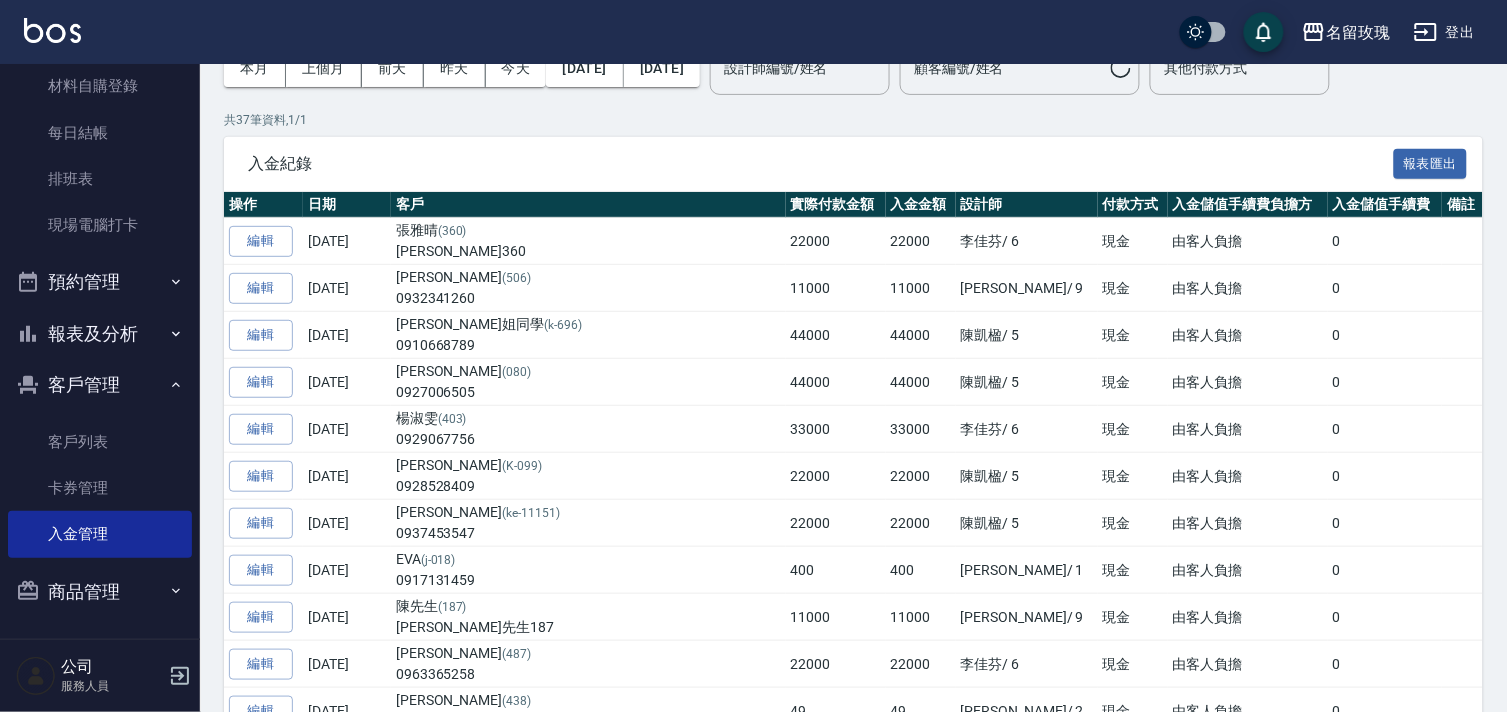 scroll, scrollTop: 0, scrollLeft: 0, axis: both 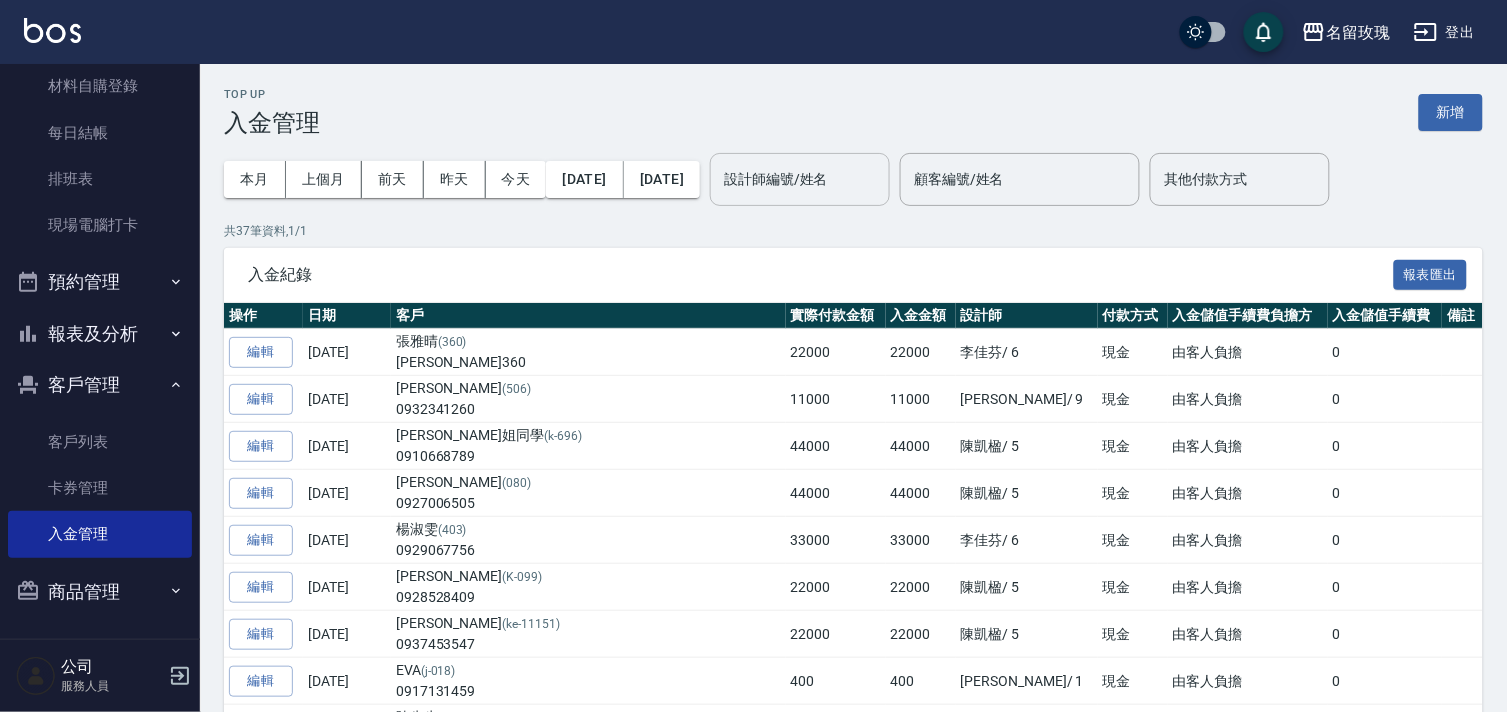 click on "設計師編號/姓名" at bounding box center [800, 179] 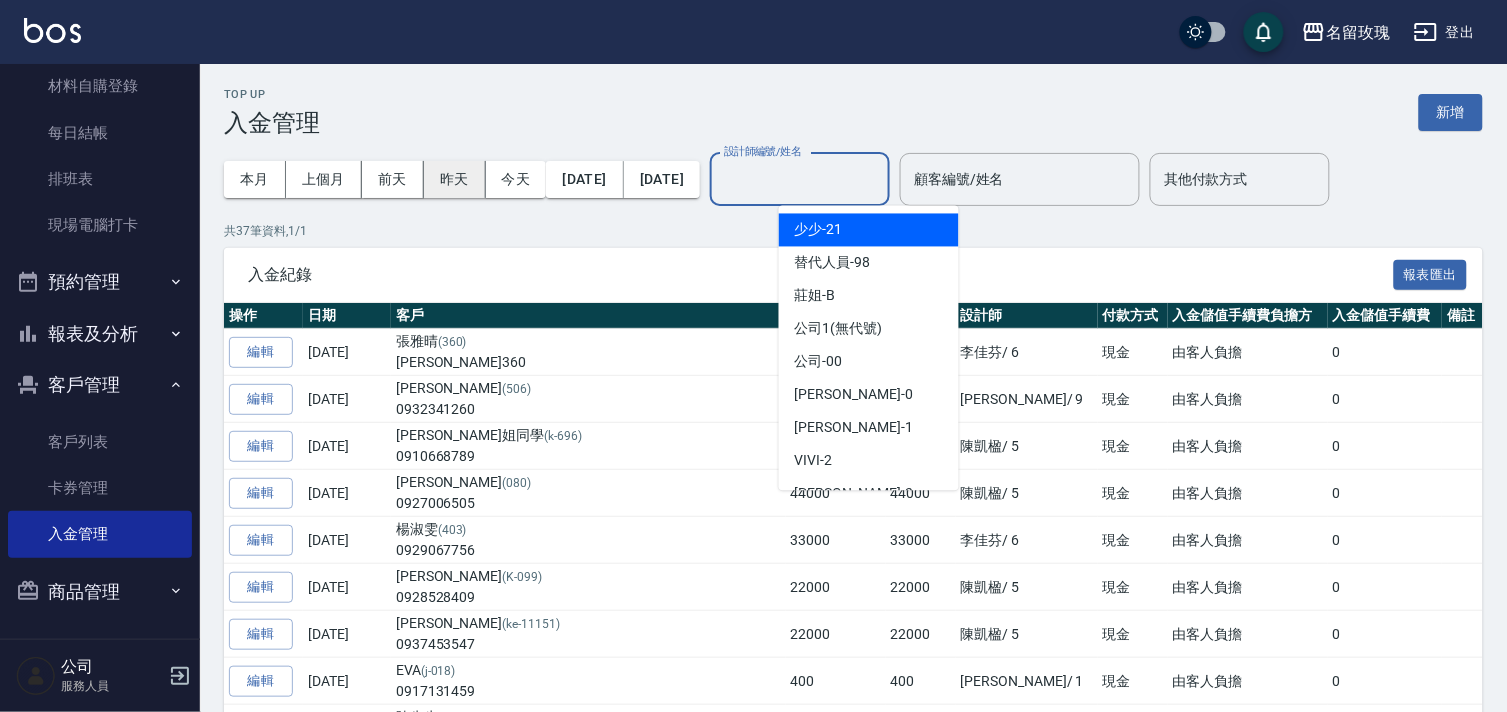 click on "昨天" at bounding box center [455, 179] 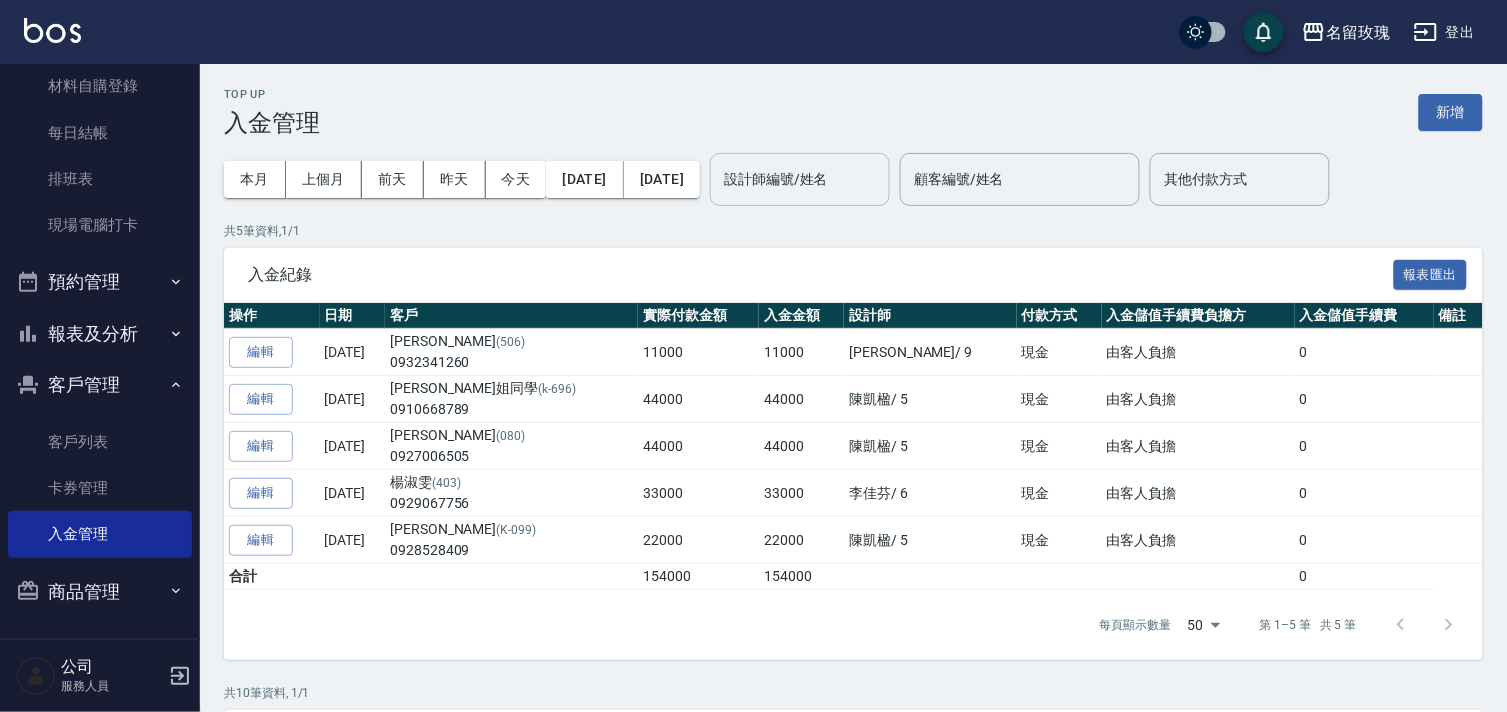 click on "設計師編號/姓名" at bounding box center (800, 179) 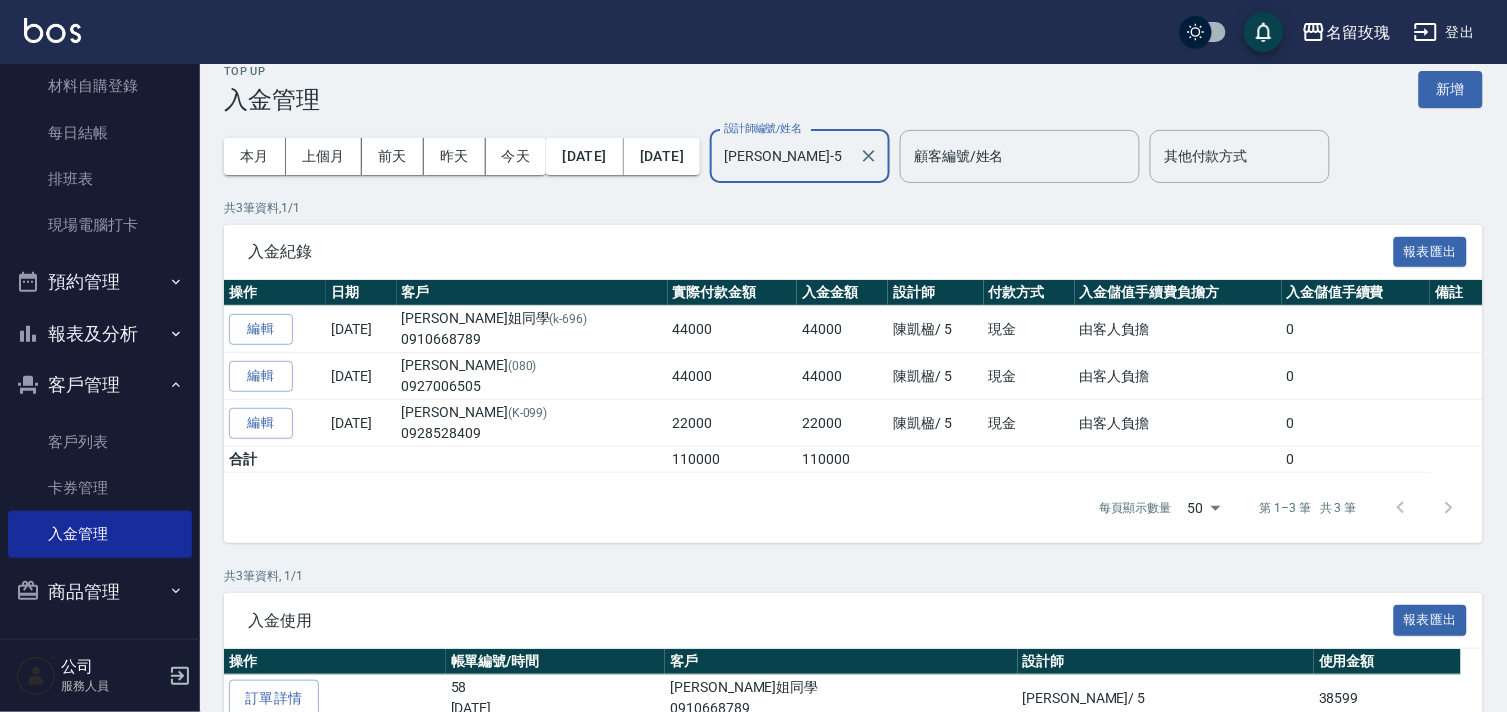 scroll, scrollTop: 0, scrollLeft: 0, axis: both 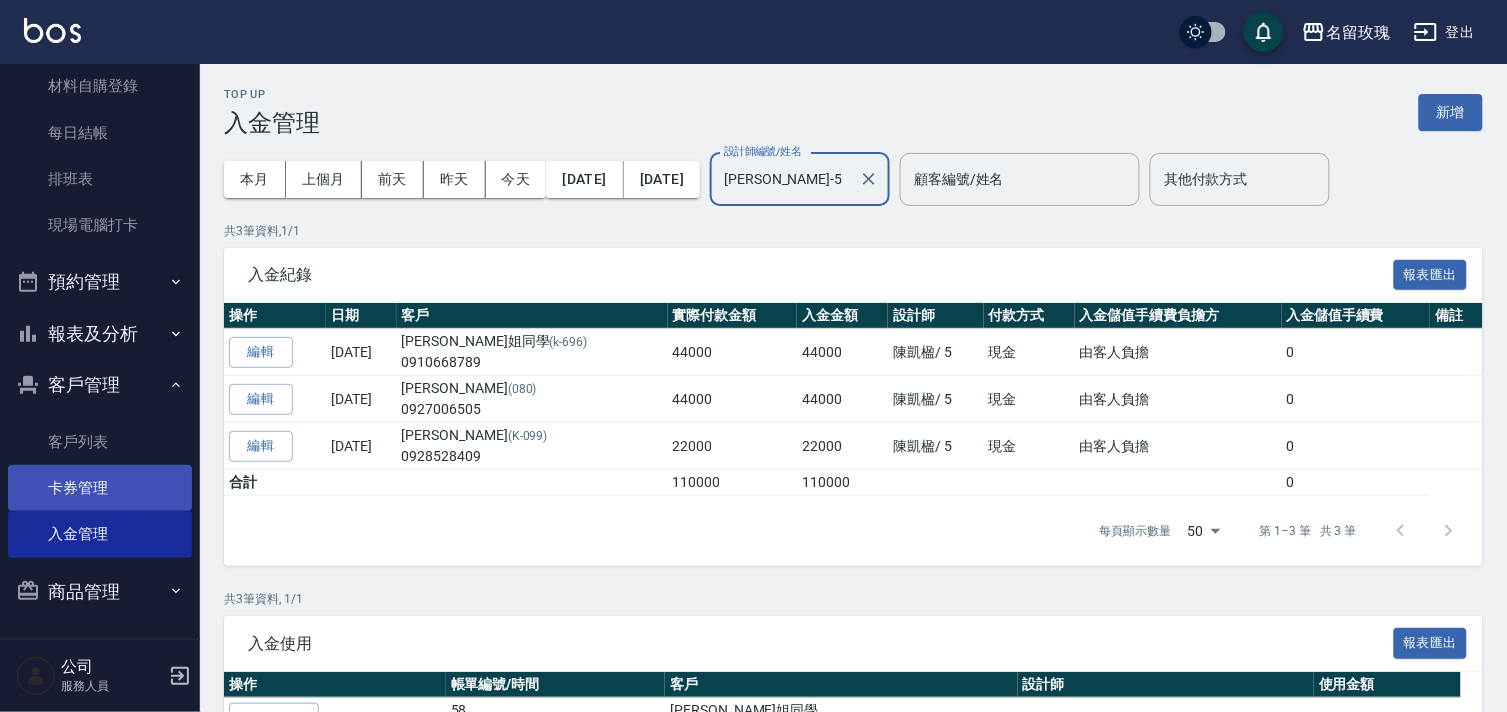 type on "KELLY-5" 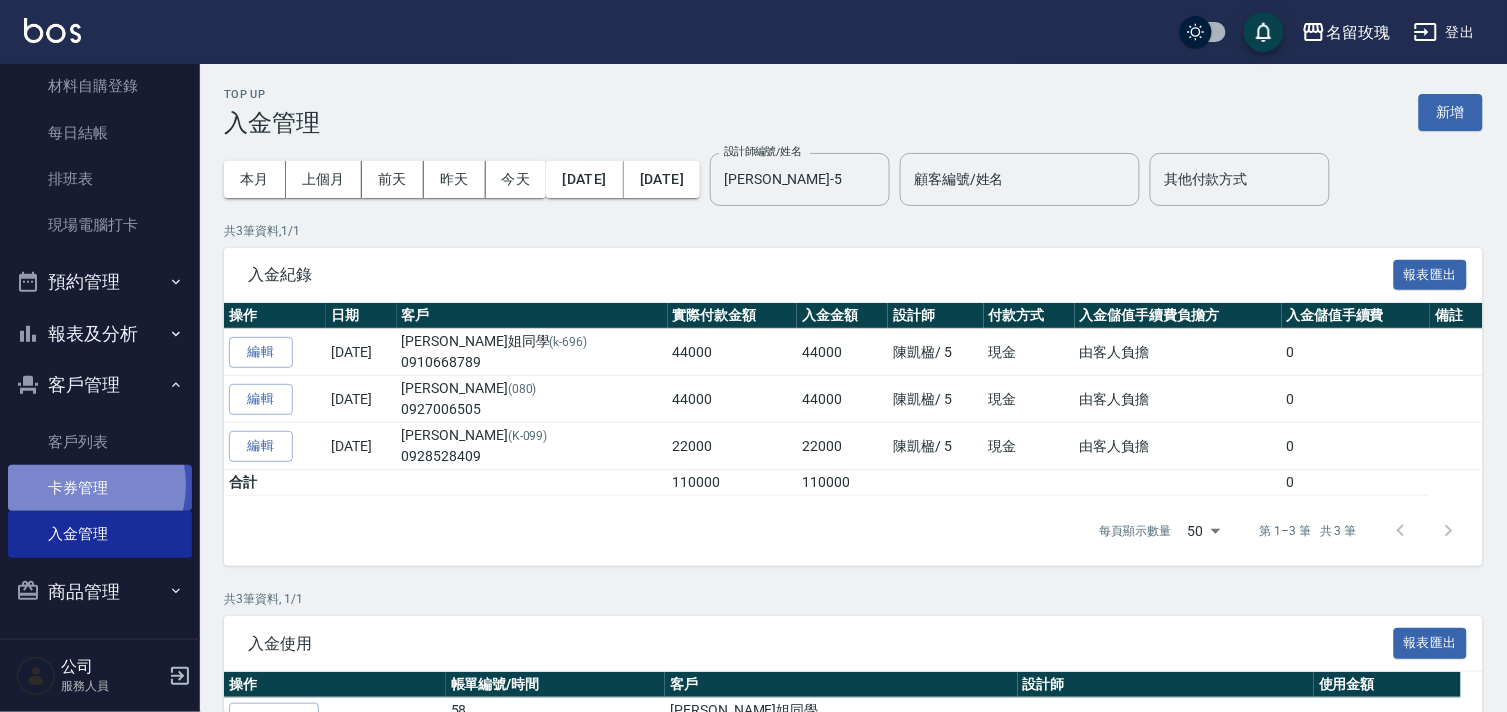 click on "卡券管理" at bounding box center [100, 488] 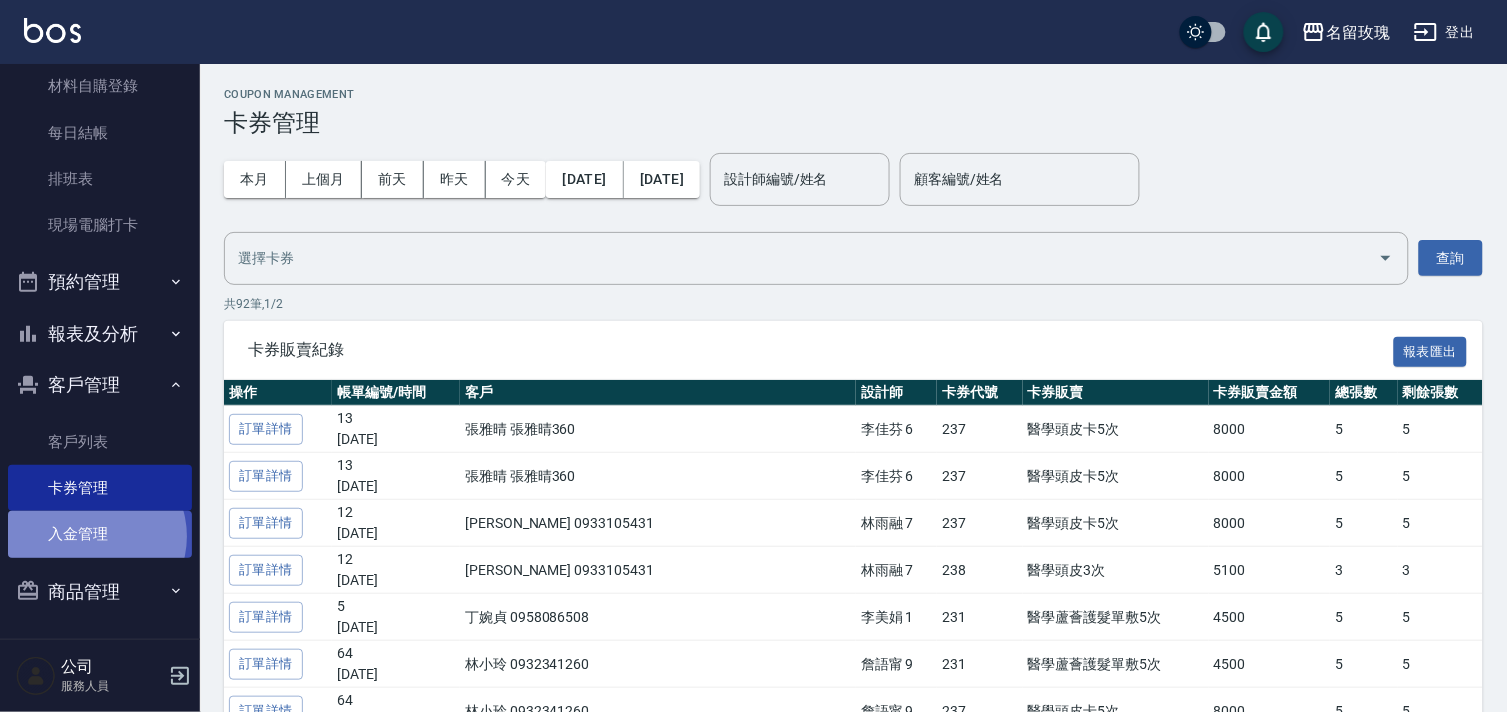 click on "入金管理" at bounding box center [100, 534] 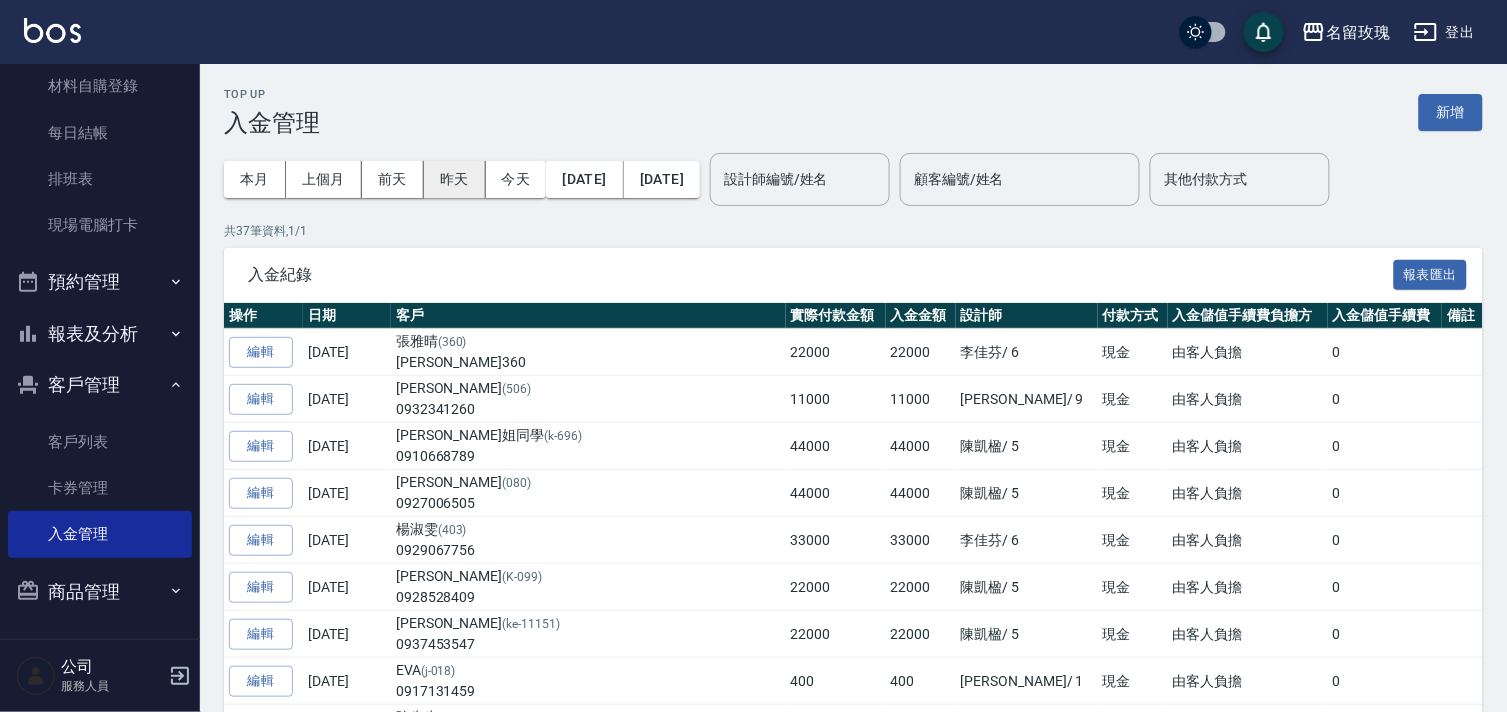 click on "昨天" at bounding box center [455, 179] 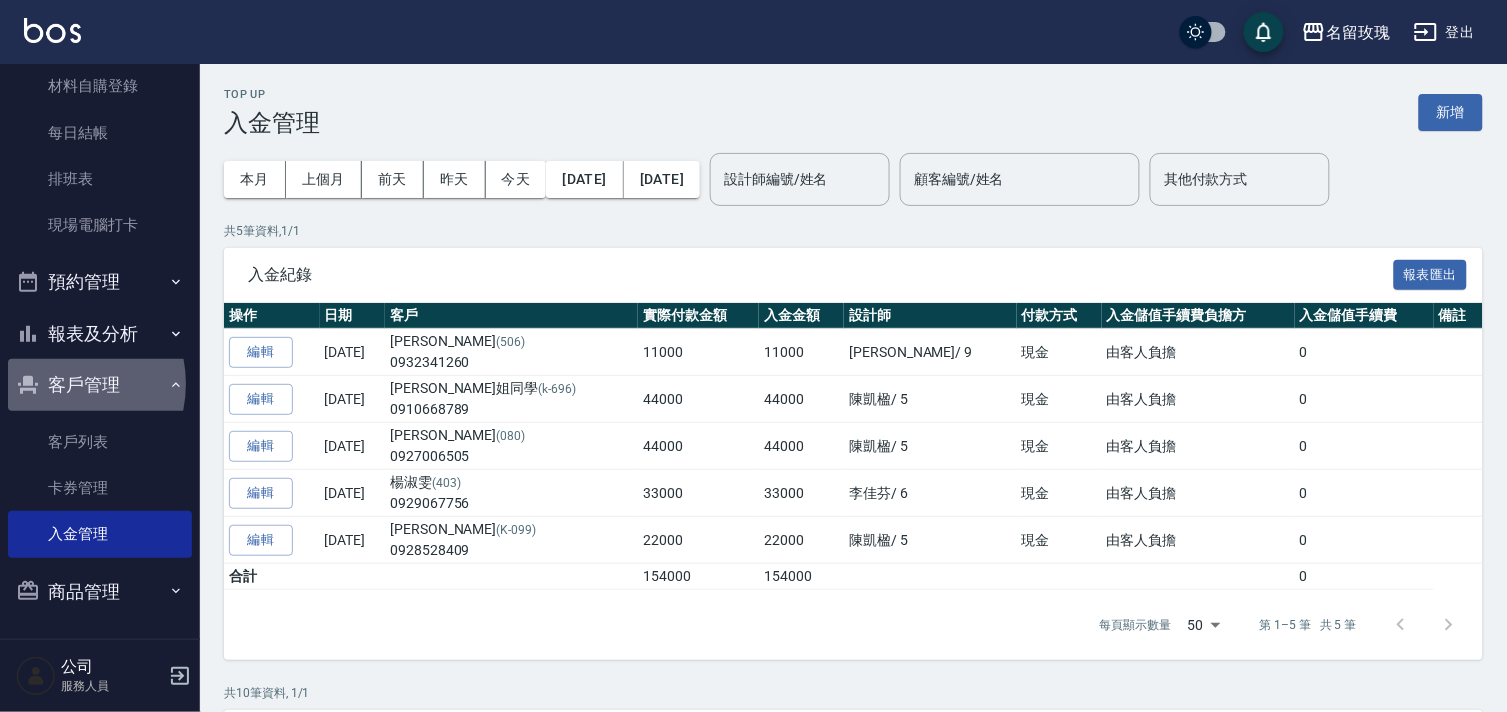 click on "客戶管理" at bounding box center (100, 385) 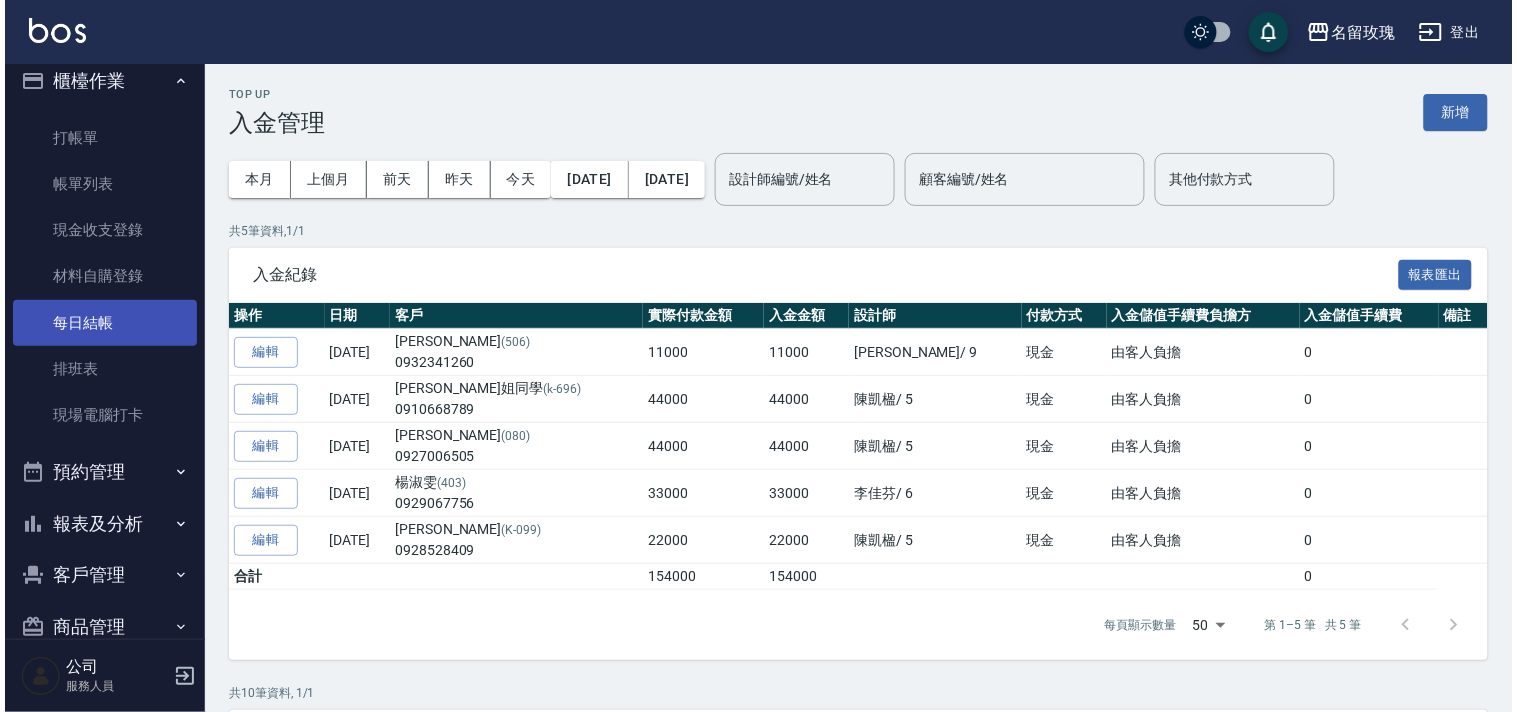 scroll, scrollTop: 0, scrollLeft: 0, axis: both 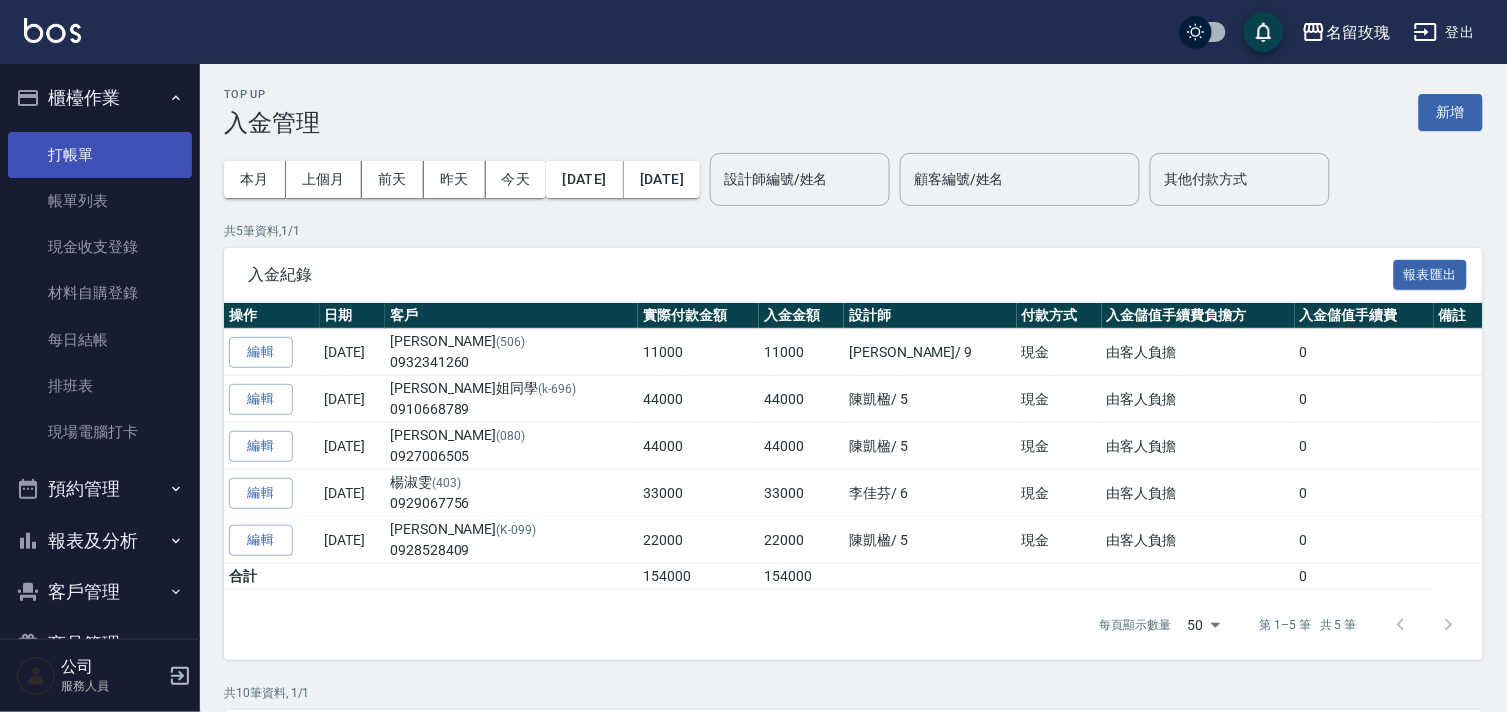click on "打帳單" at bounding box center [100, 155] 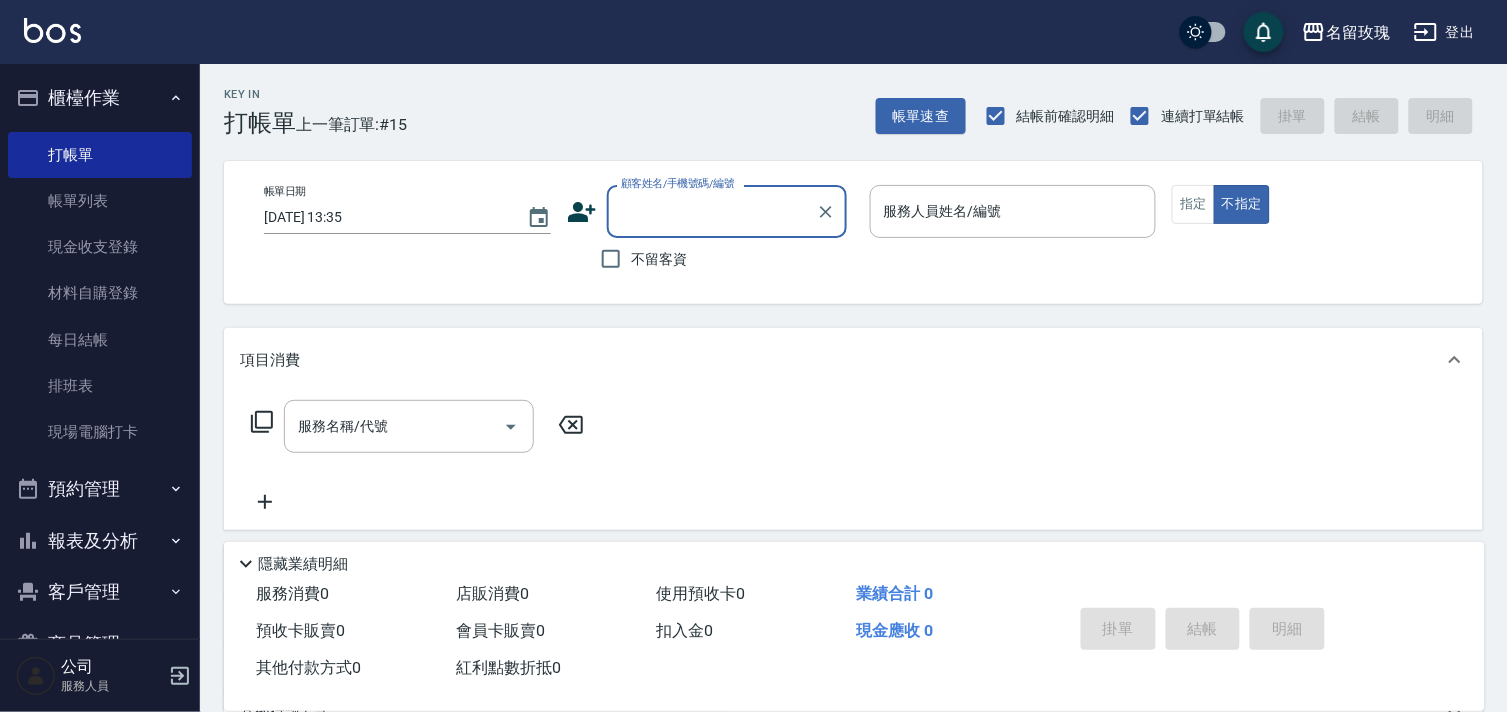 drag, startPoint x: 664, startPoint y: 78, endPoint x: 635, endPoint y: 5, distance: 78.54935 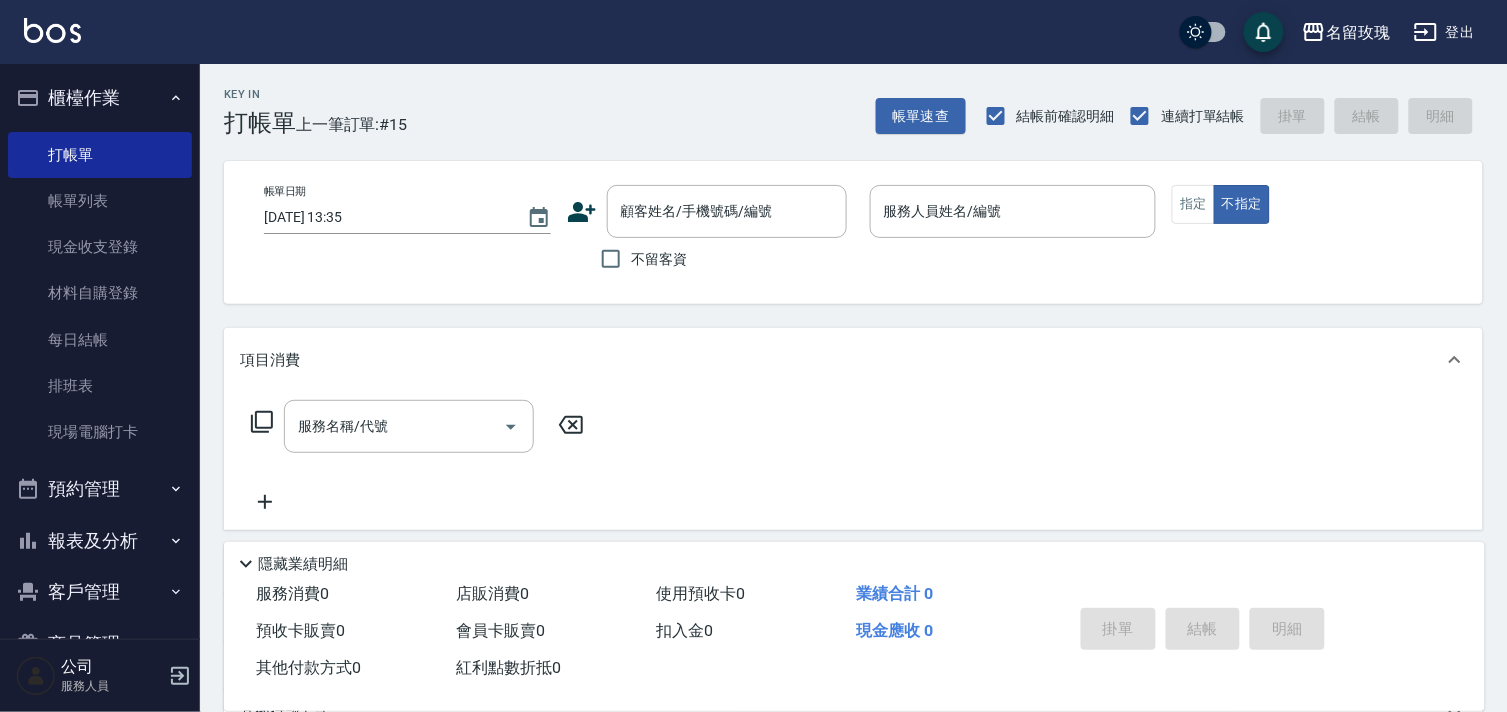 click on "Key In 打帳單 上一筆訂單:#15 帳單速查 結帳前確認明細 連續打單結帳 掛單 結帳 明細" at bounding box center [841, 100] 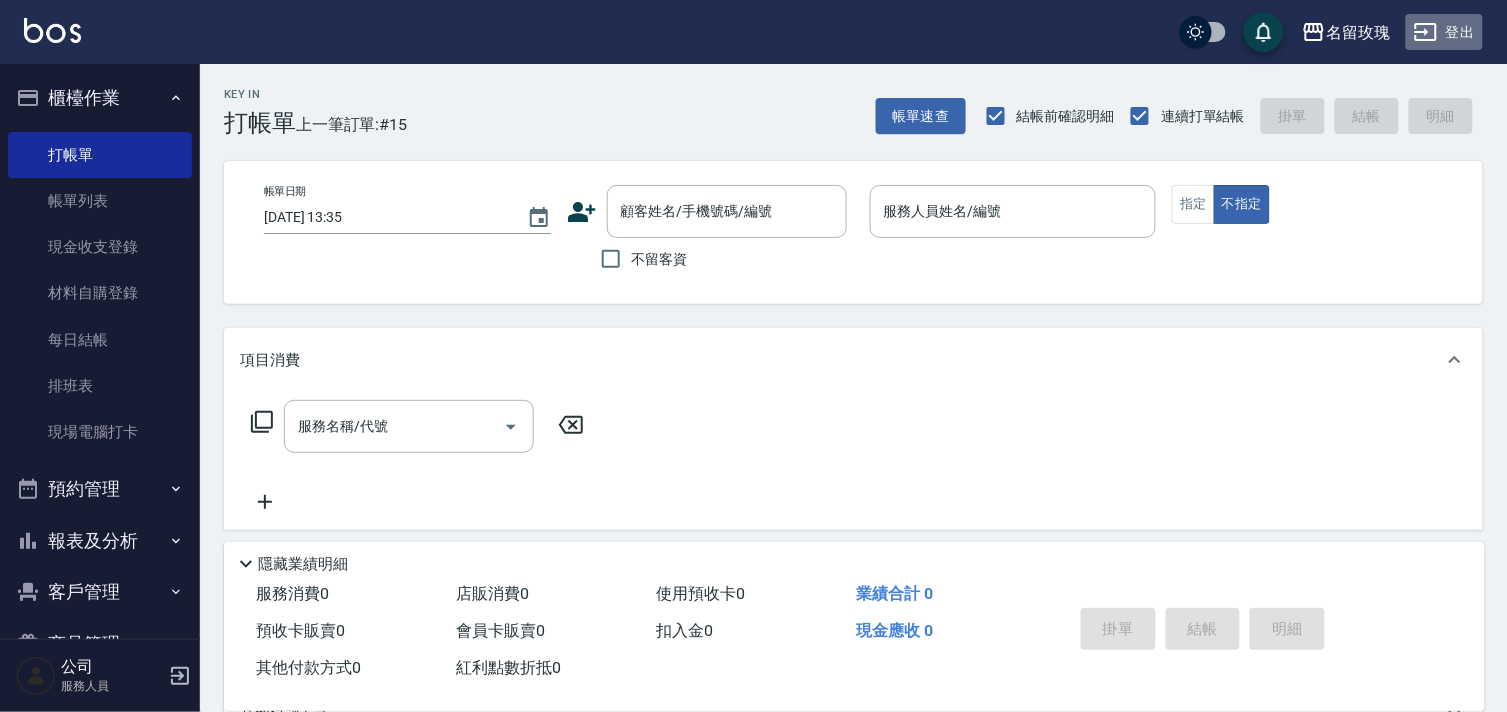 click on "登出" at bounding box center (1444, 32) 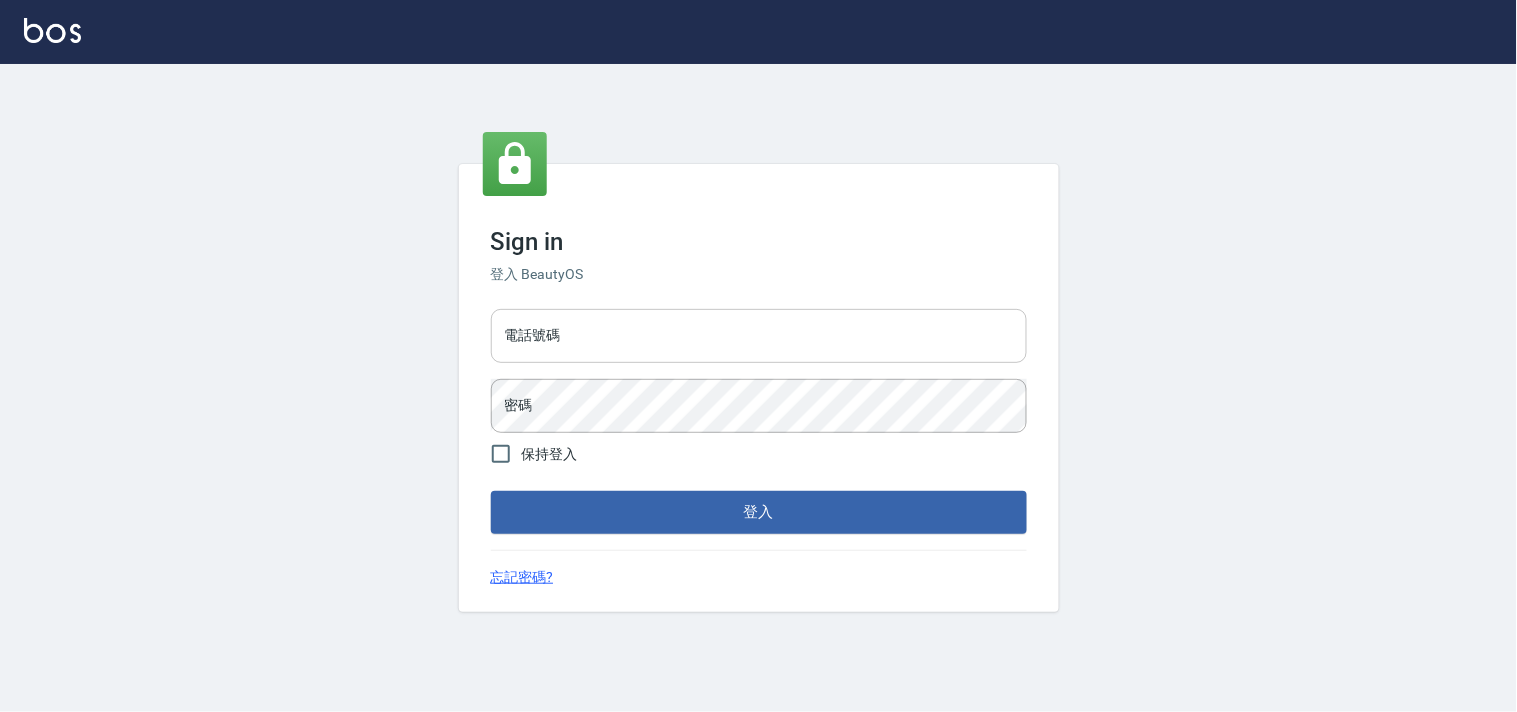 type on "28261007" 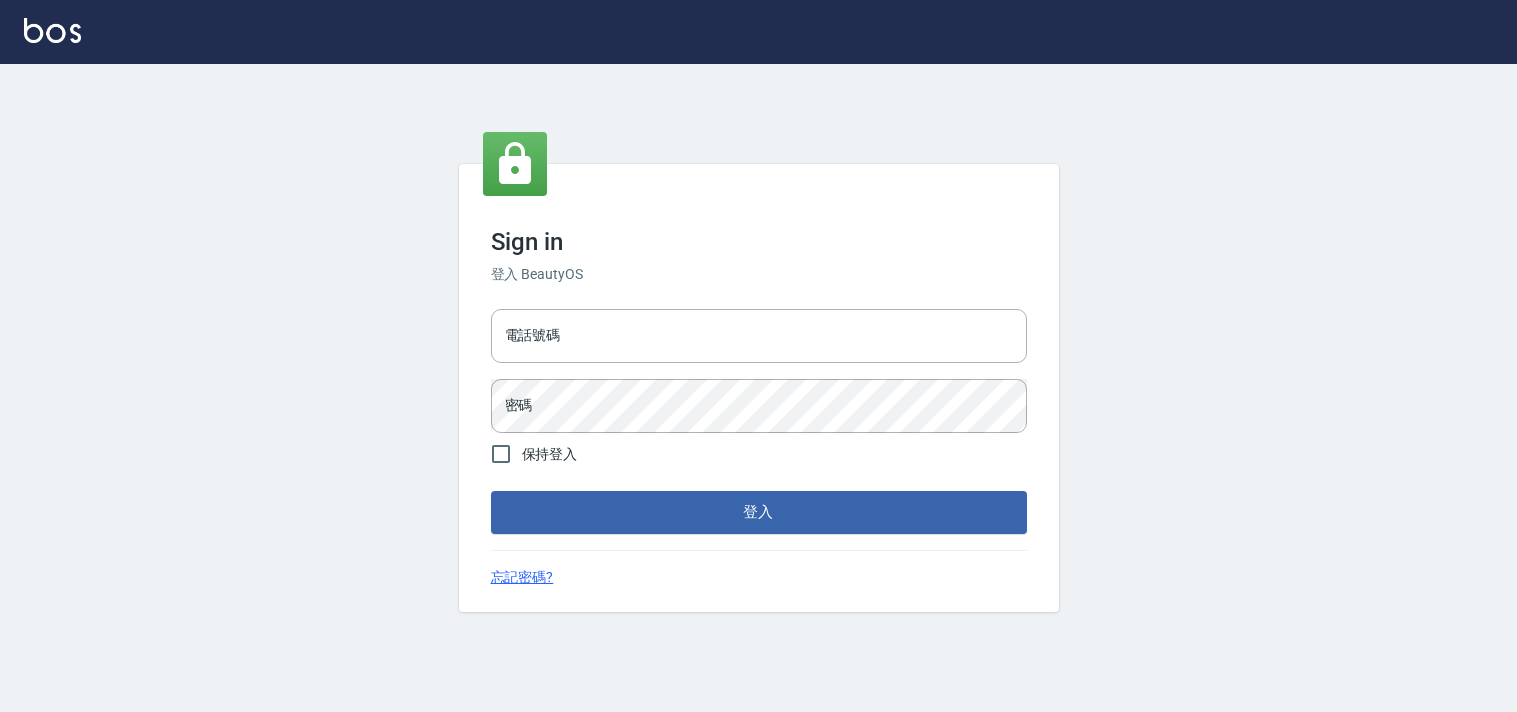 scroll, scrollTop: 0, scrollLeft: 0, axis: both 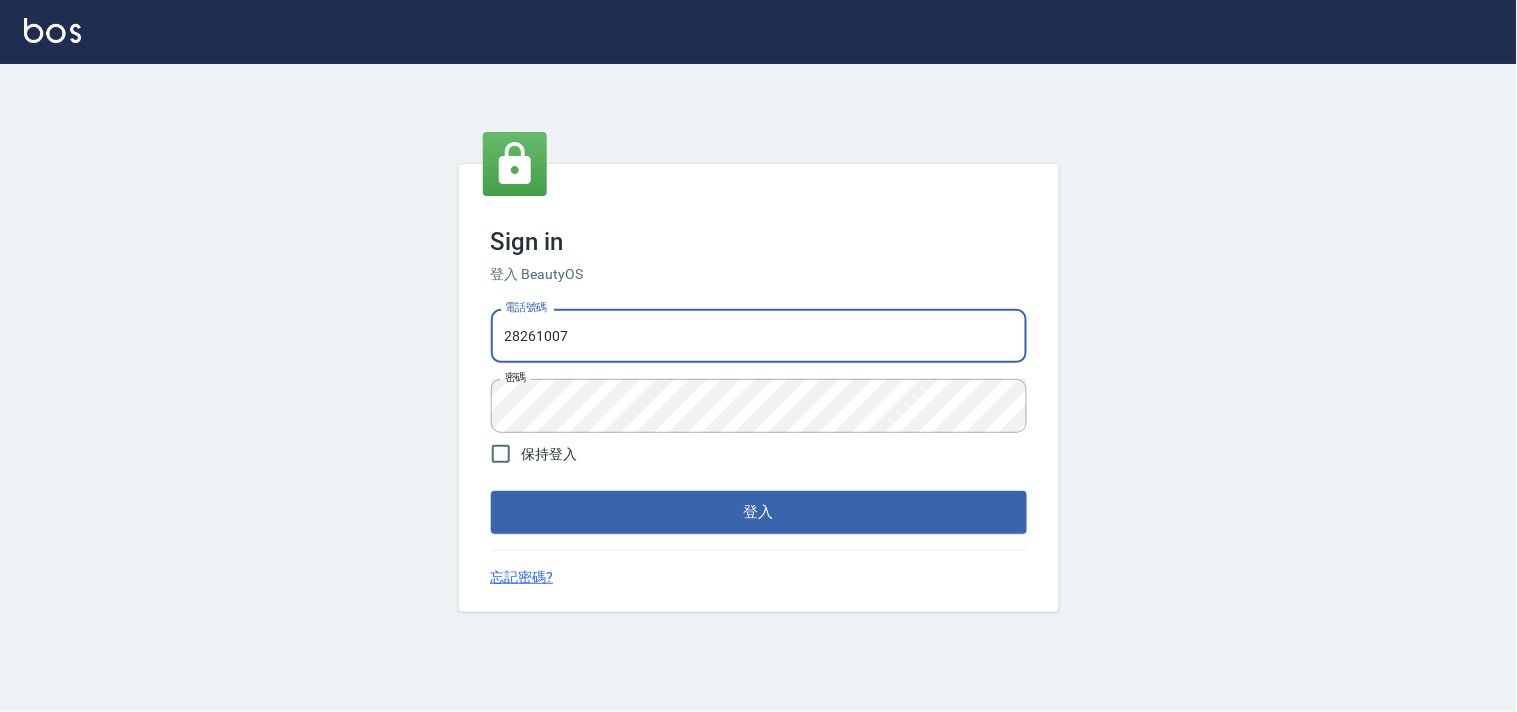 drag, startPoint x: 666, startPoint y: 335, endPoint x: 206, endPoint y: 261, distance: 465.91415 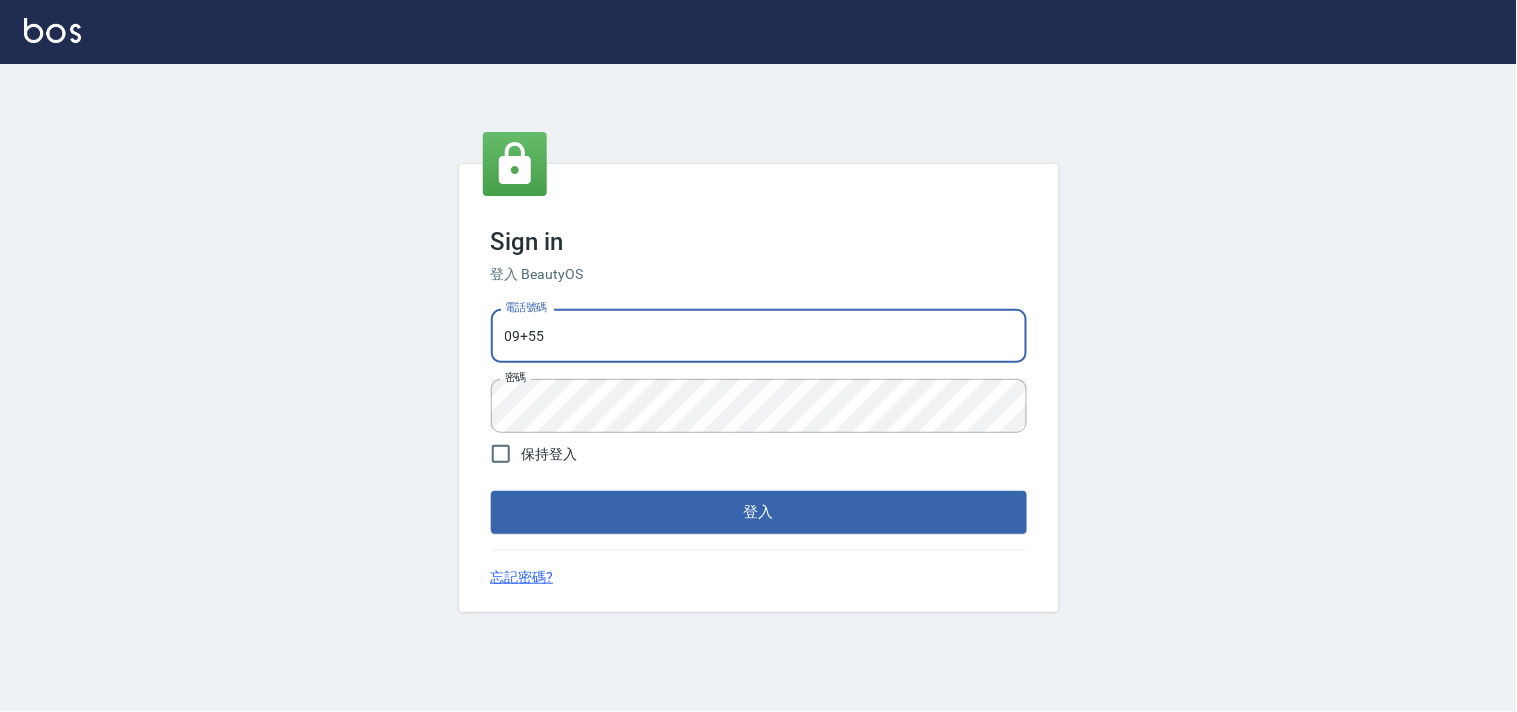 drag, startPoint x: 603, startPoint y: 324, endPoint x: 92, endPoint y: 318, distance: 511.03522 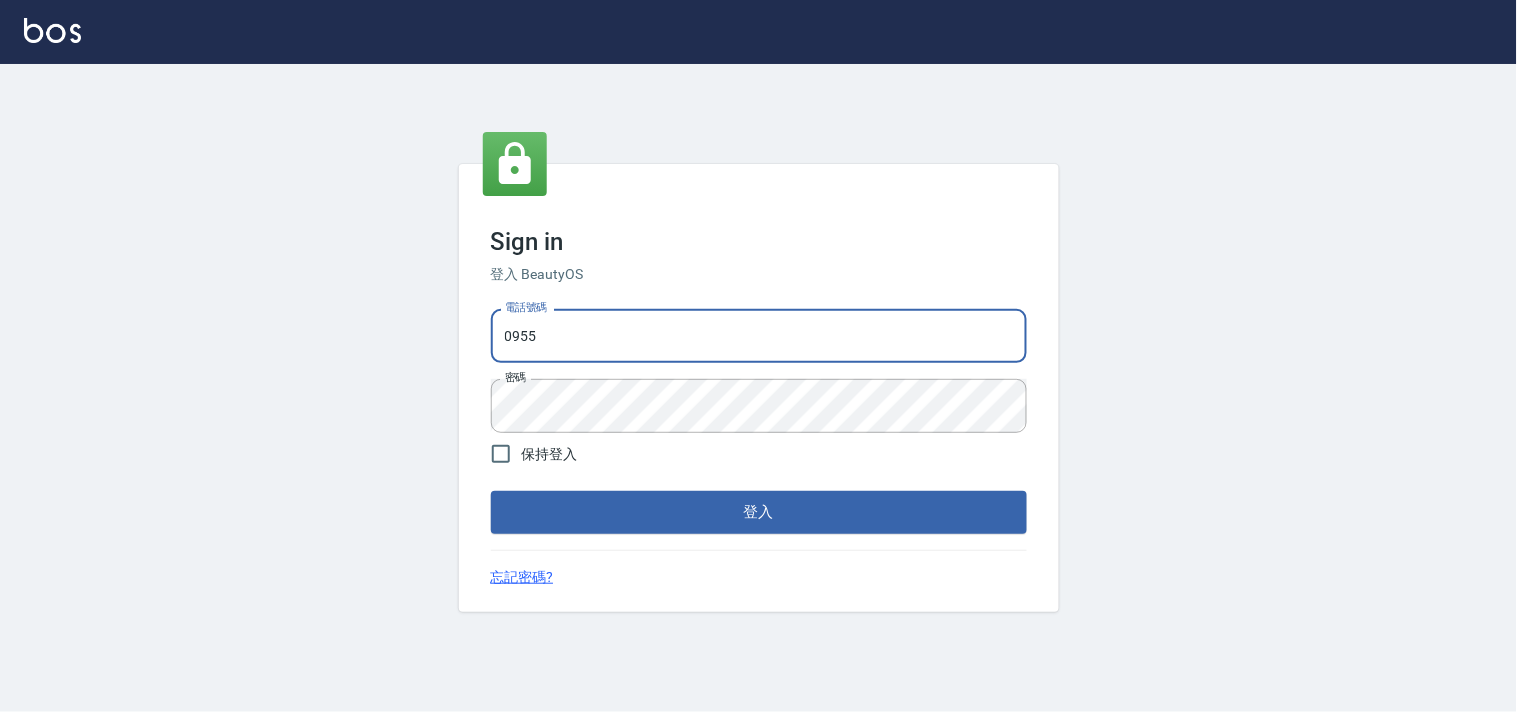 type on "0955582961" 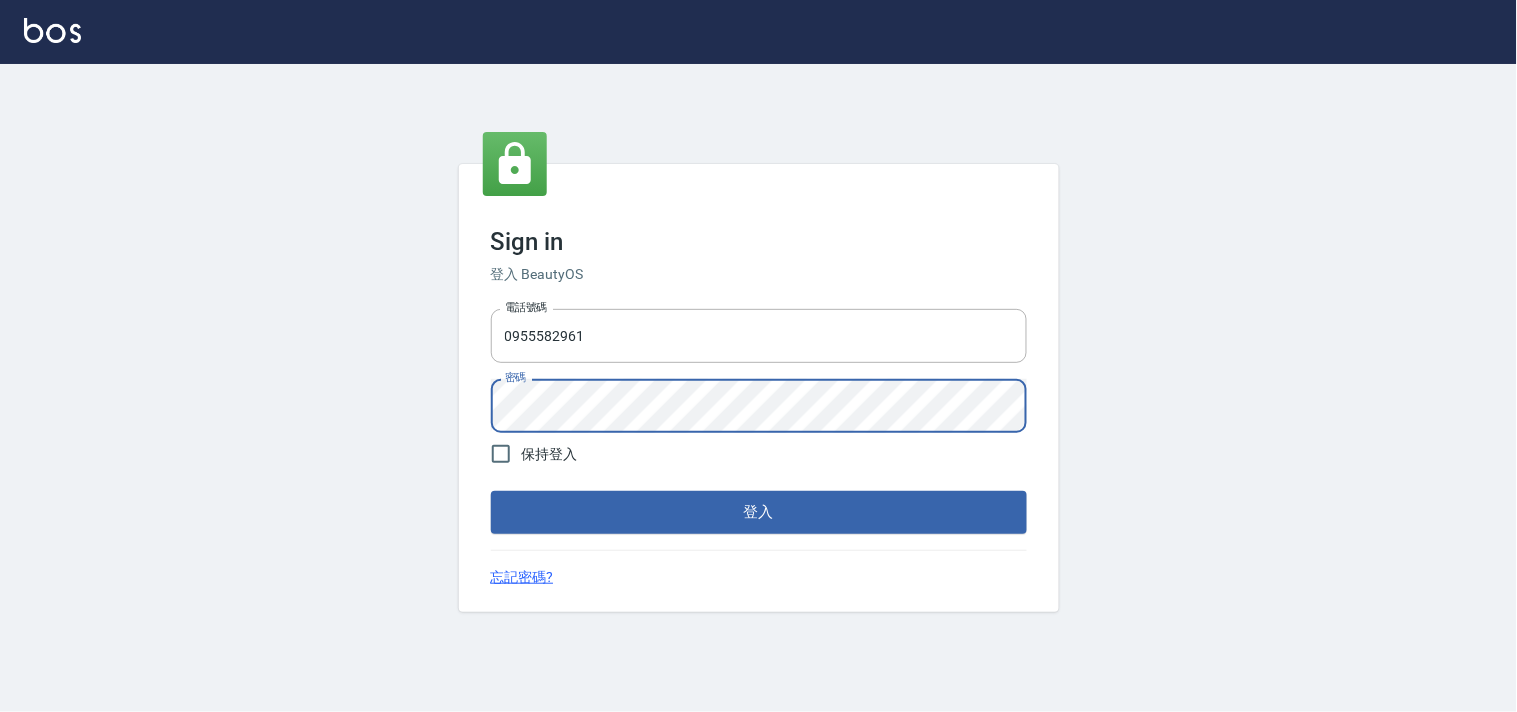 click on "Sign in 登入 BeautyOS 電話號碼 [PHONE_NUMBER] 電話號碼 密碼 密碼 保持登入 登入 忘記密碼?" at bounding box center (758, 388) 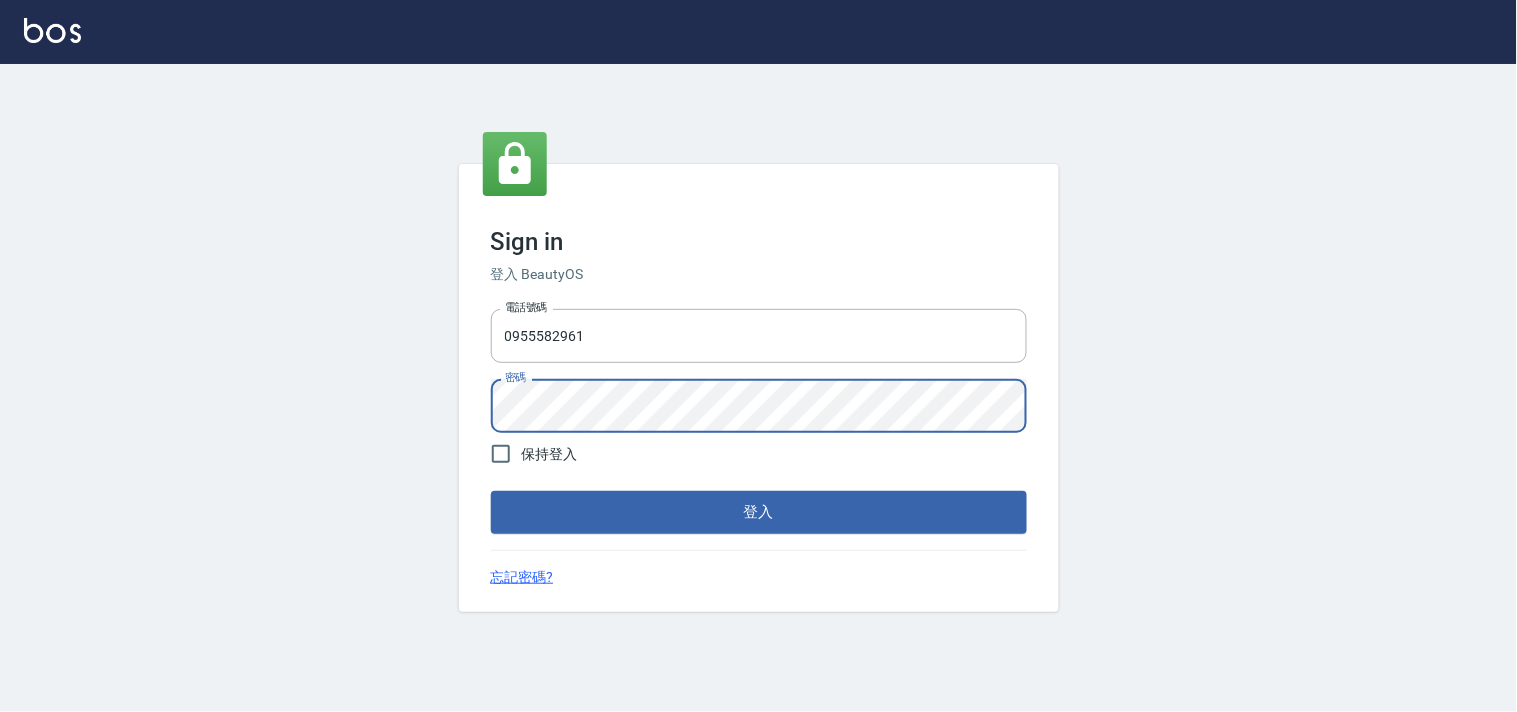 click on "登入" at bounding box center (759, 512) 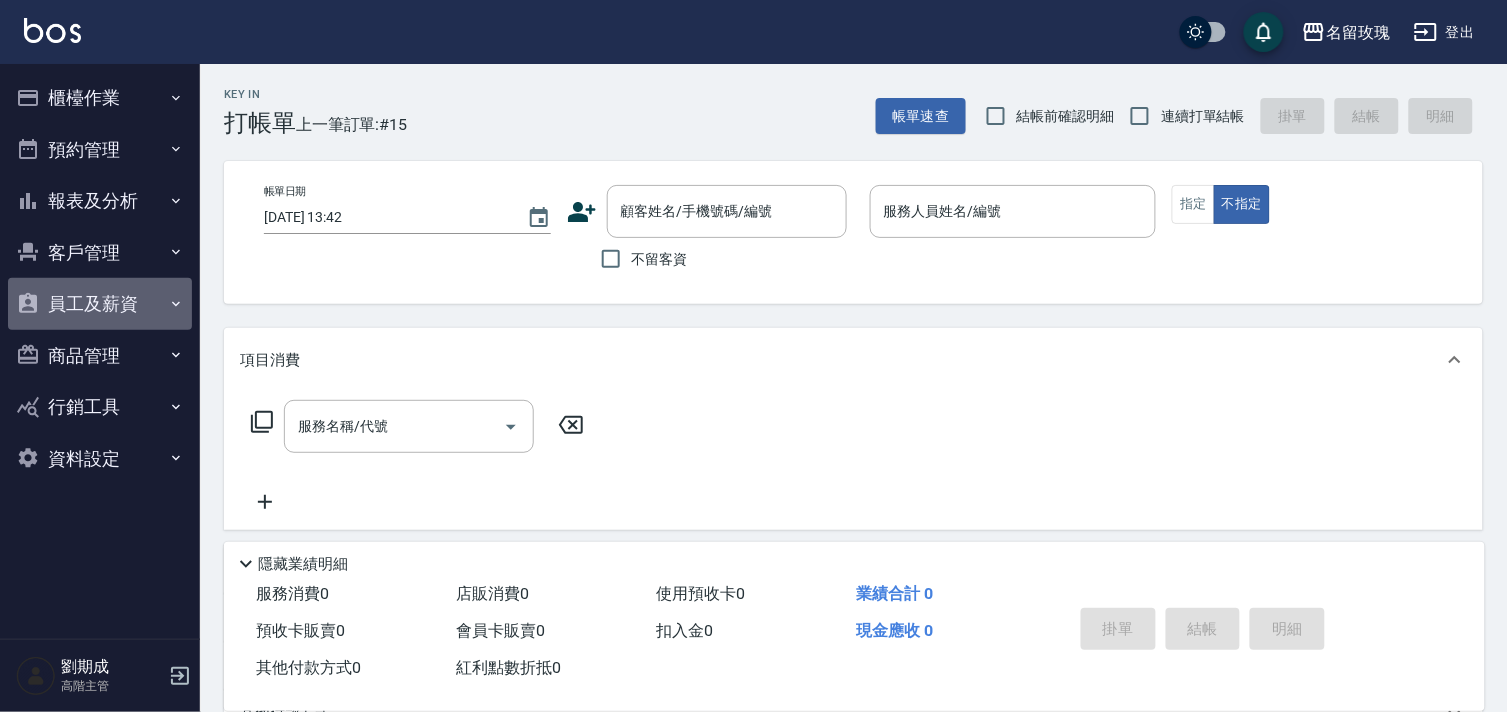 click on "員工及薪資" at bounding box center (100, 304) 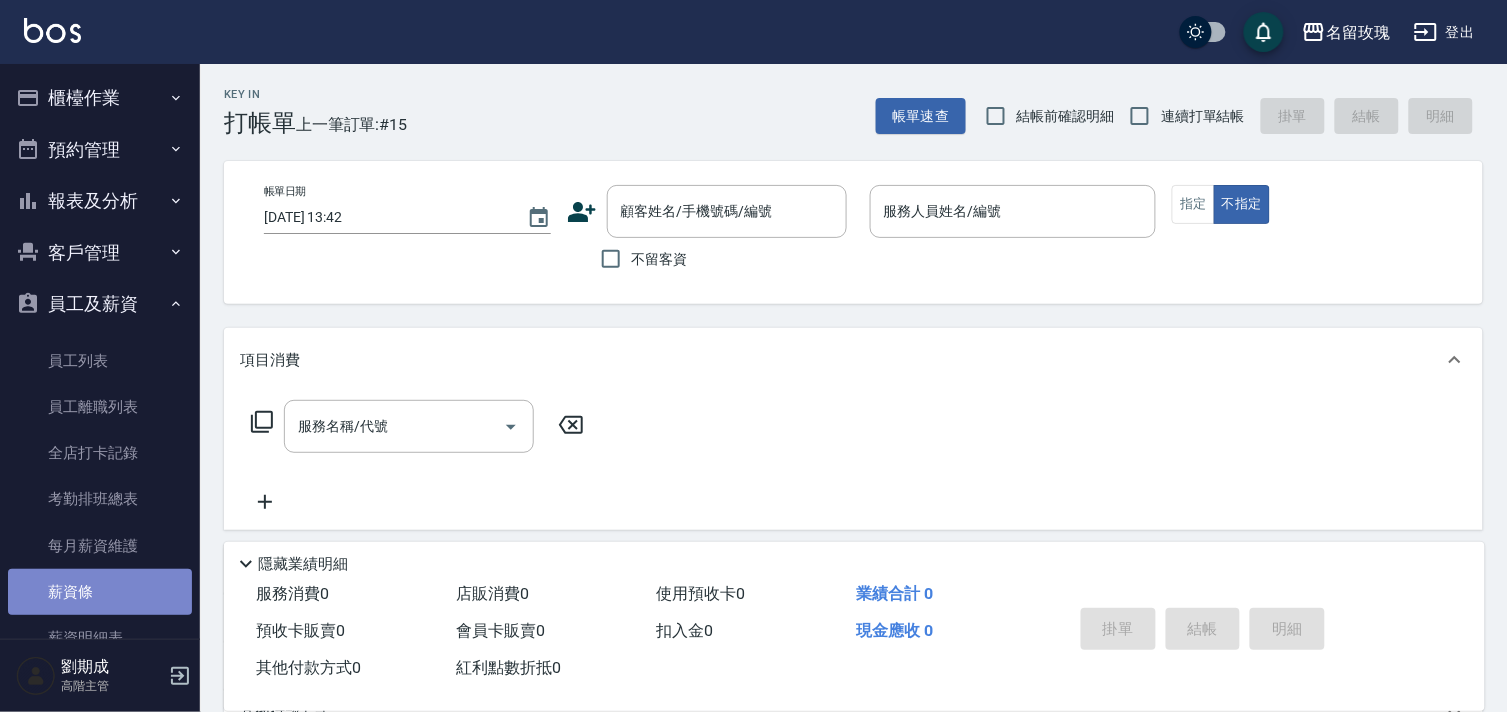 click on "薪資條" at bounding box center (100, 592) 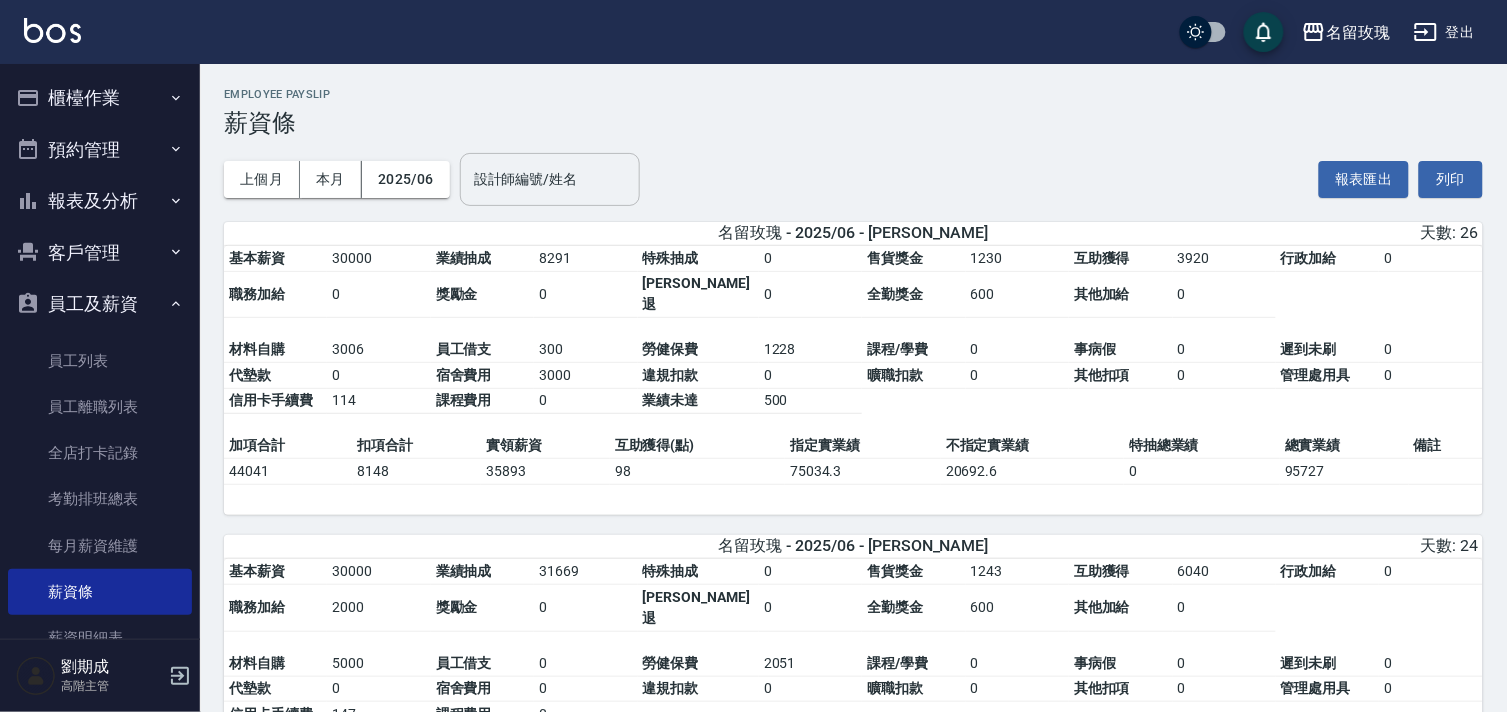 click on "設計師編號/姓名 設計師編號/姓名" at bounding box center (550, 179) 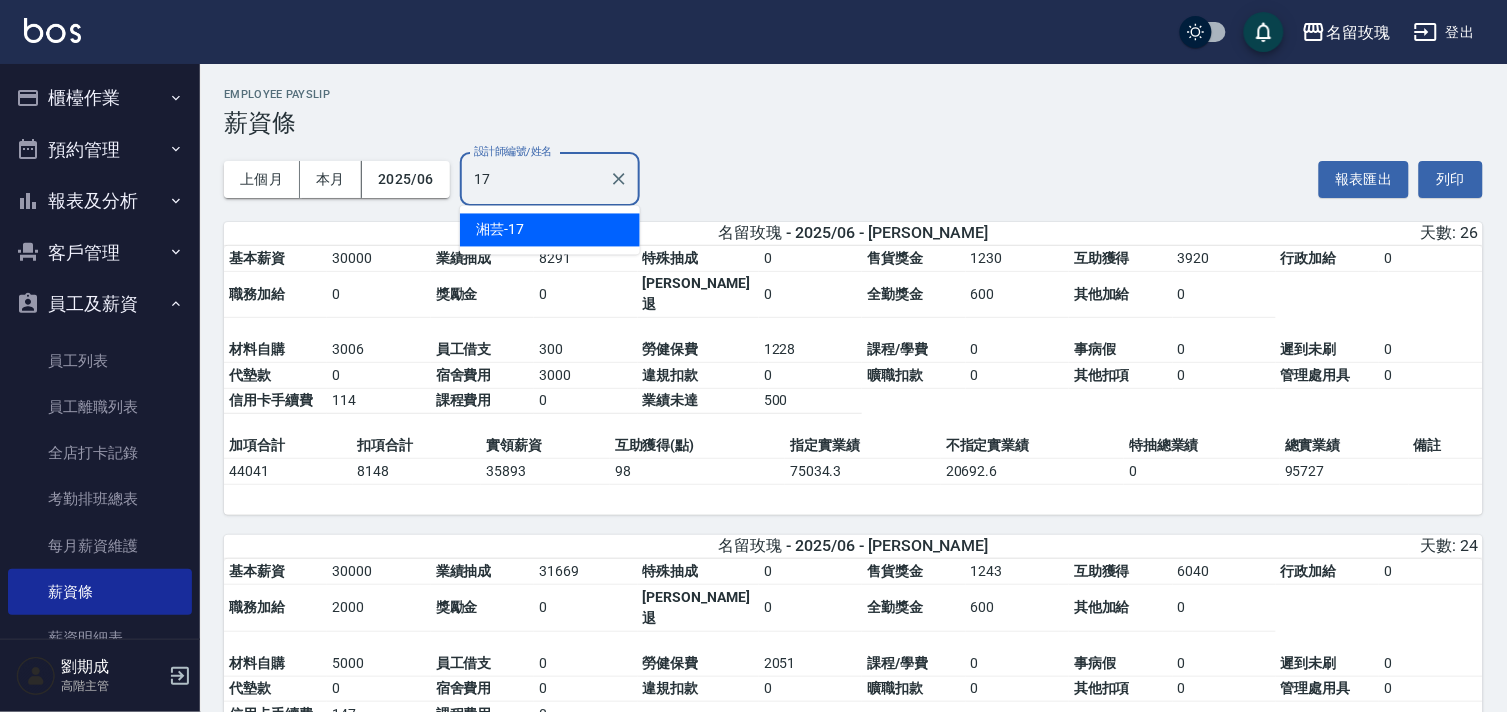 type on "1" 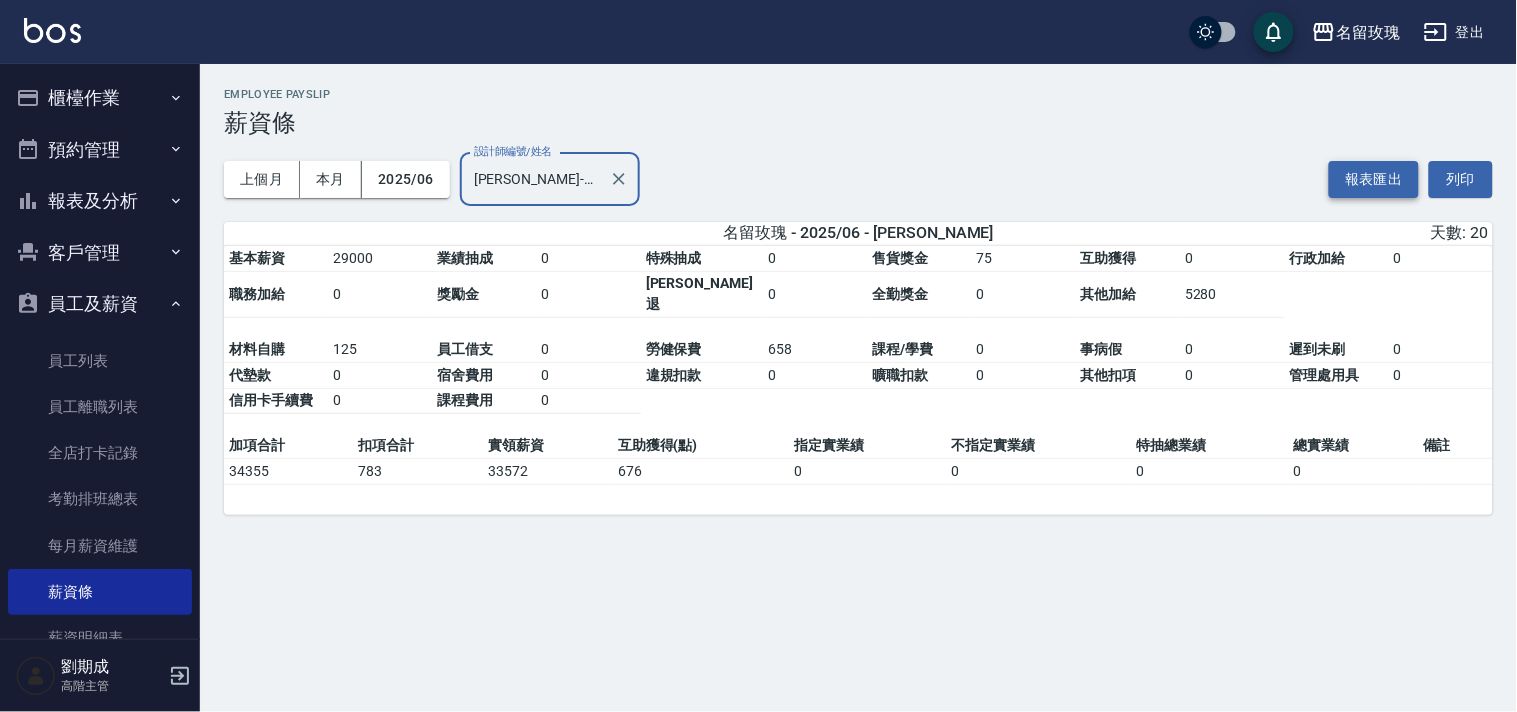type on "[PERSON_NAME]-19" 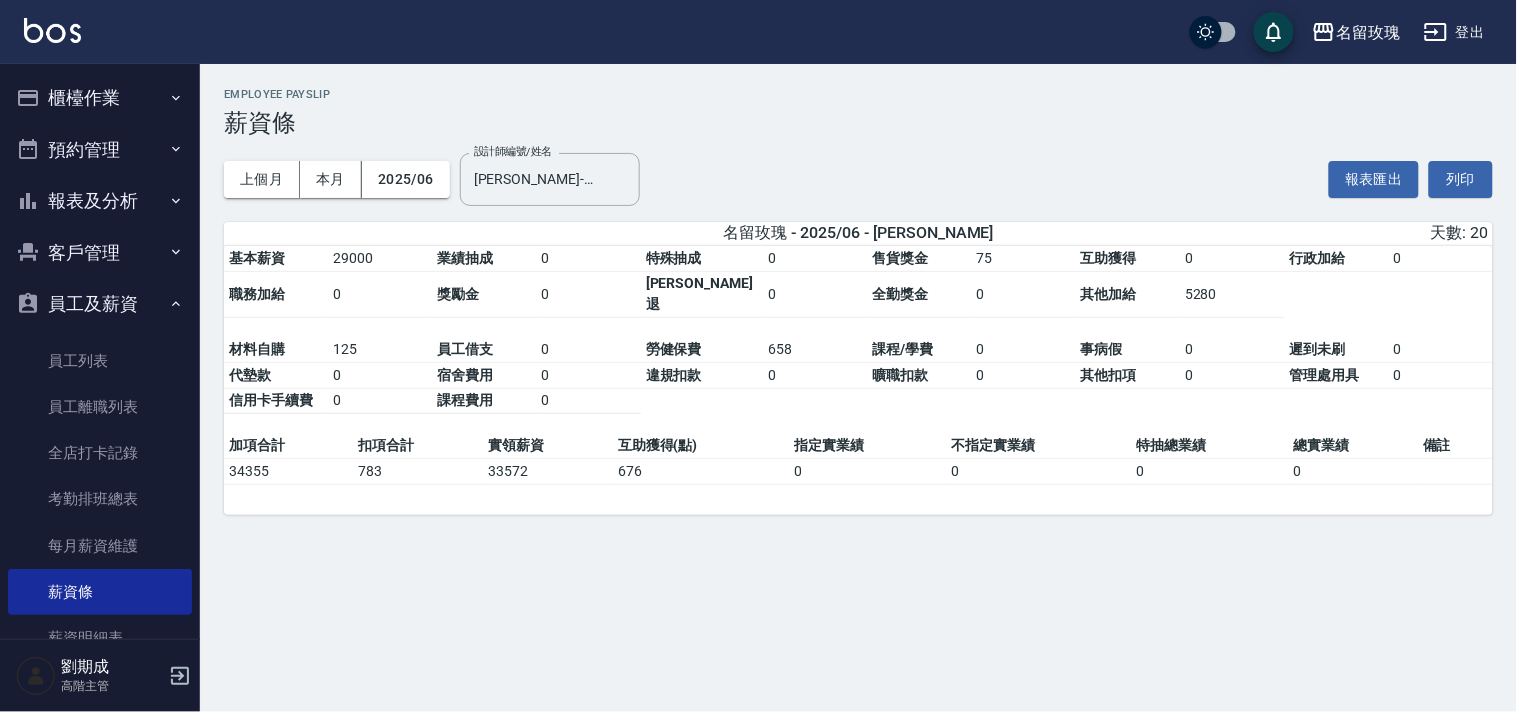 click 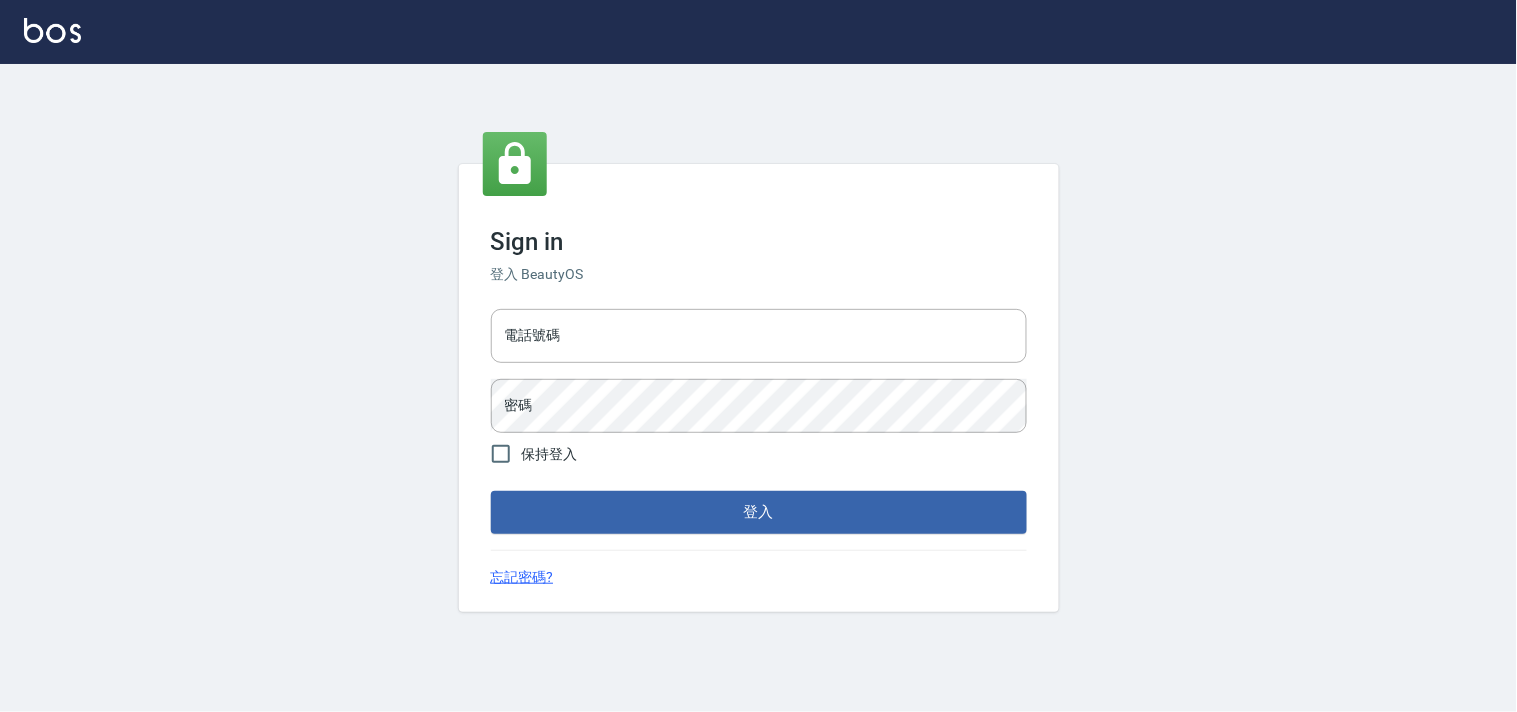 type on "28261007" 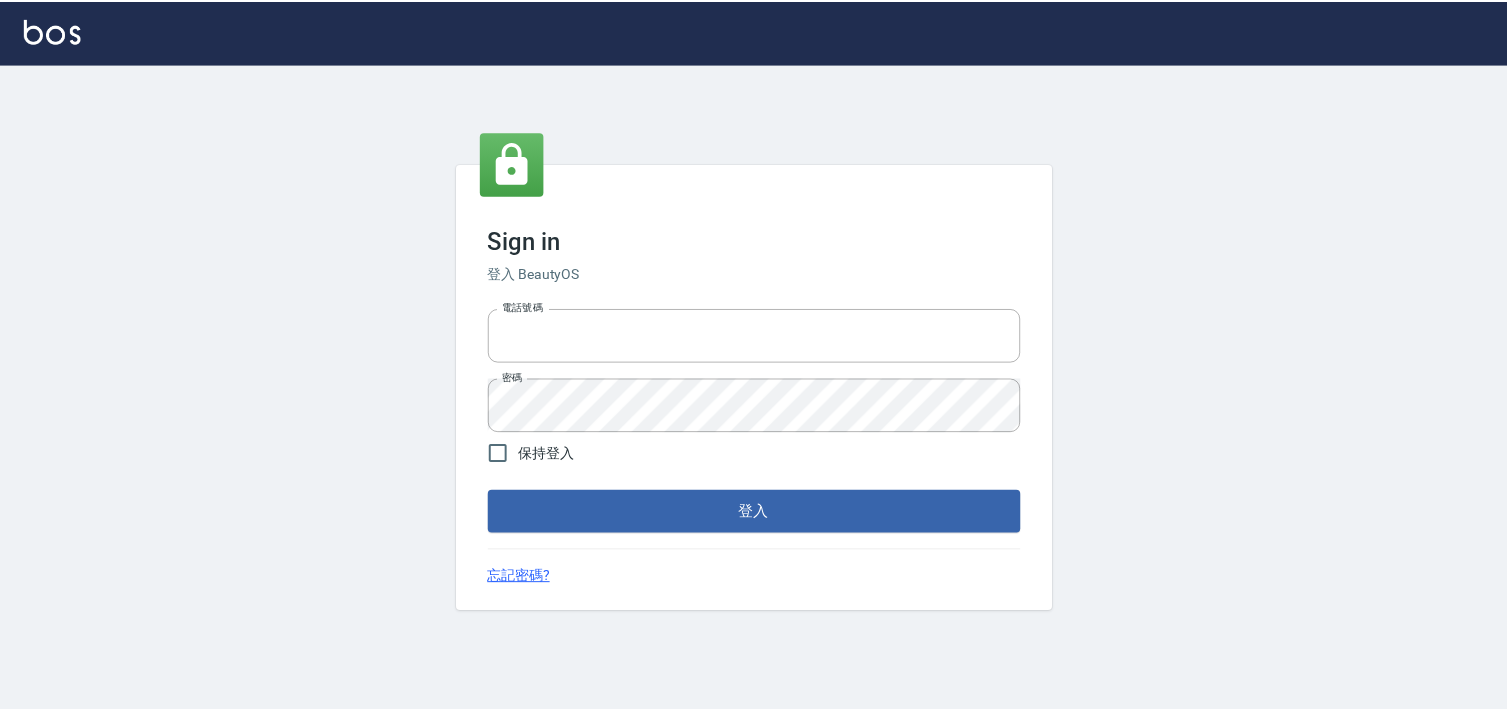 scroll, scrollTop: 0, scrollLeft: 0, axis: both 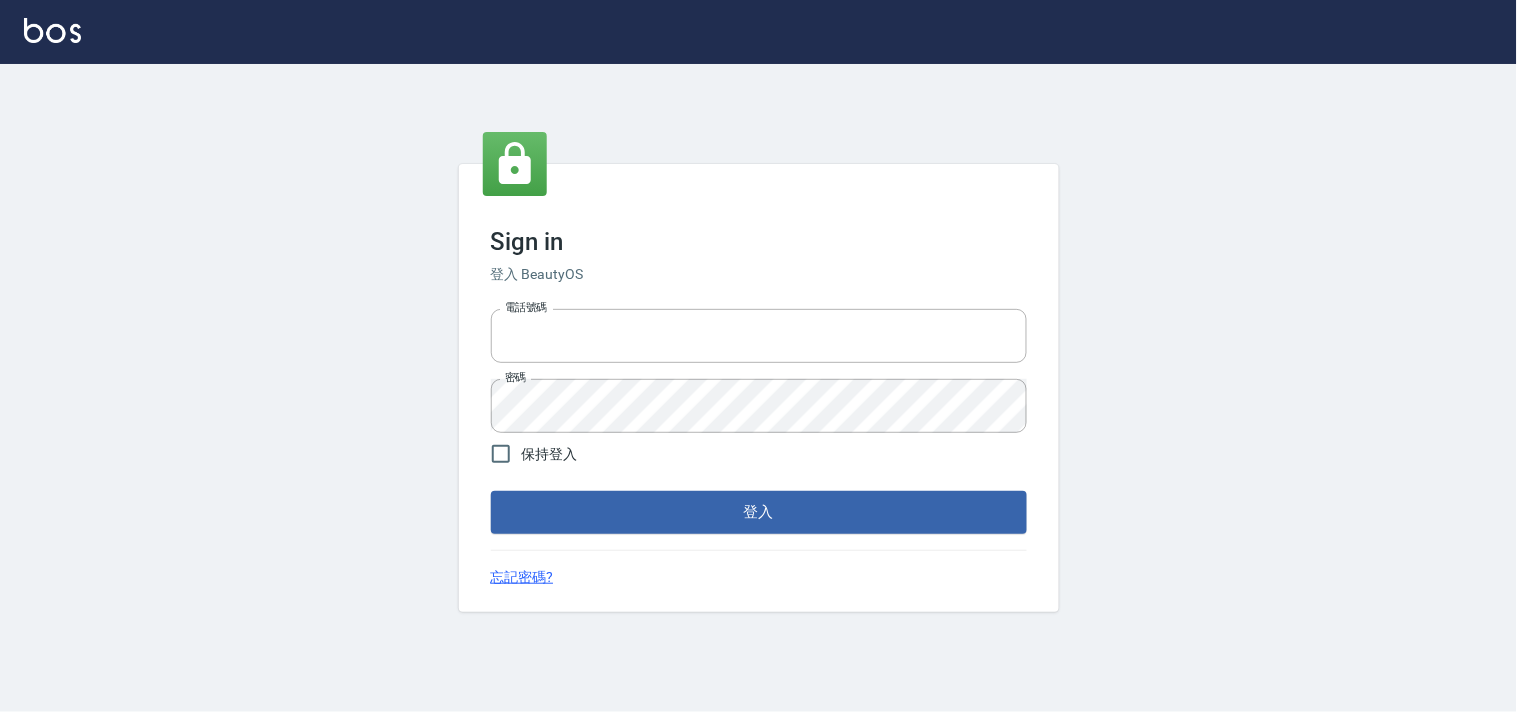 type on "28261007" 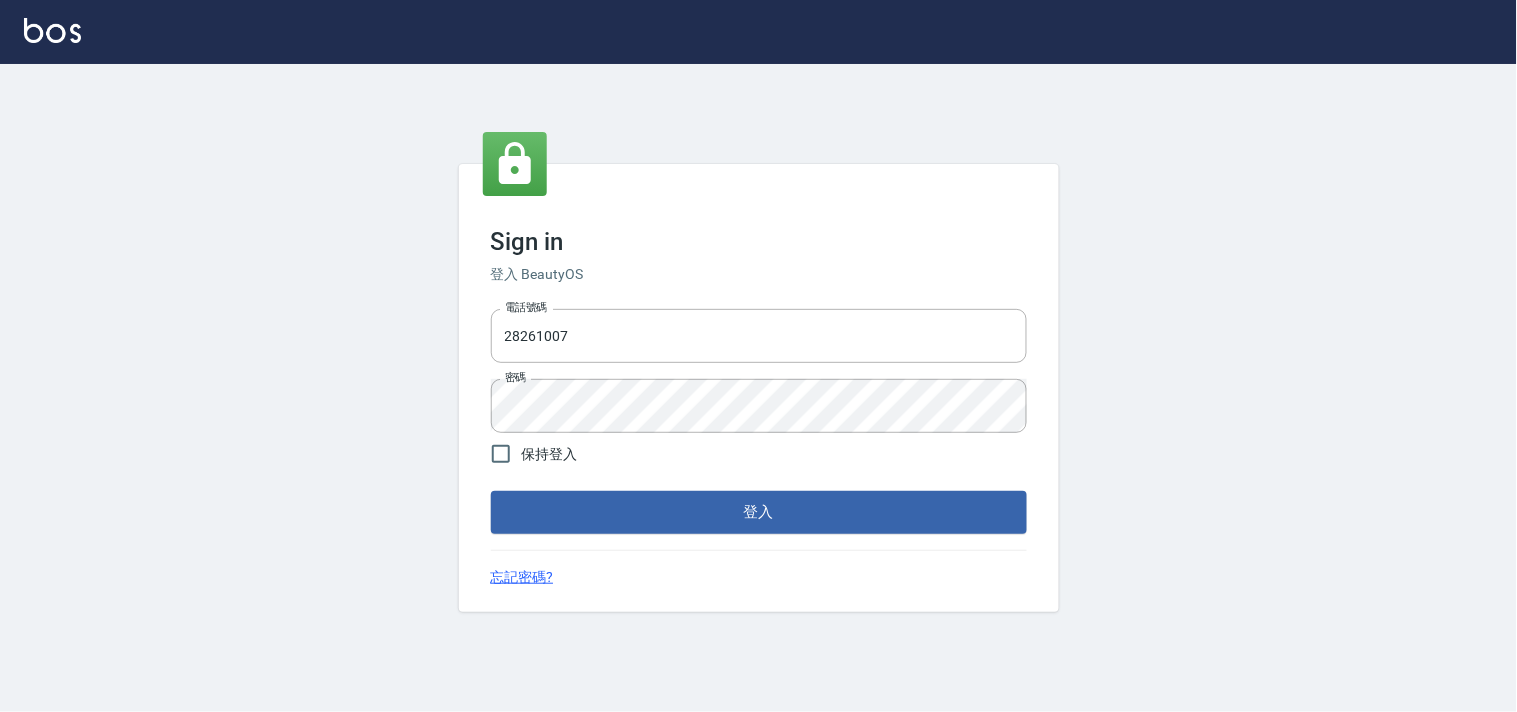 drag, startPoint x: 0, startPoint y: 0, endPoint x: 733, endPoint y: 487, distance: 880.03296 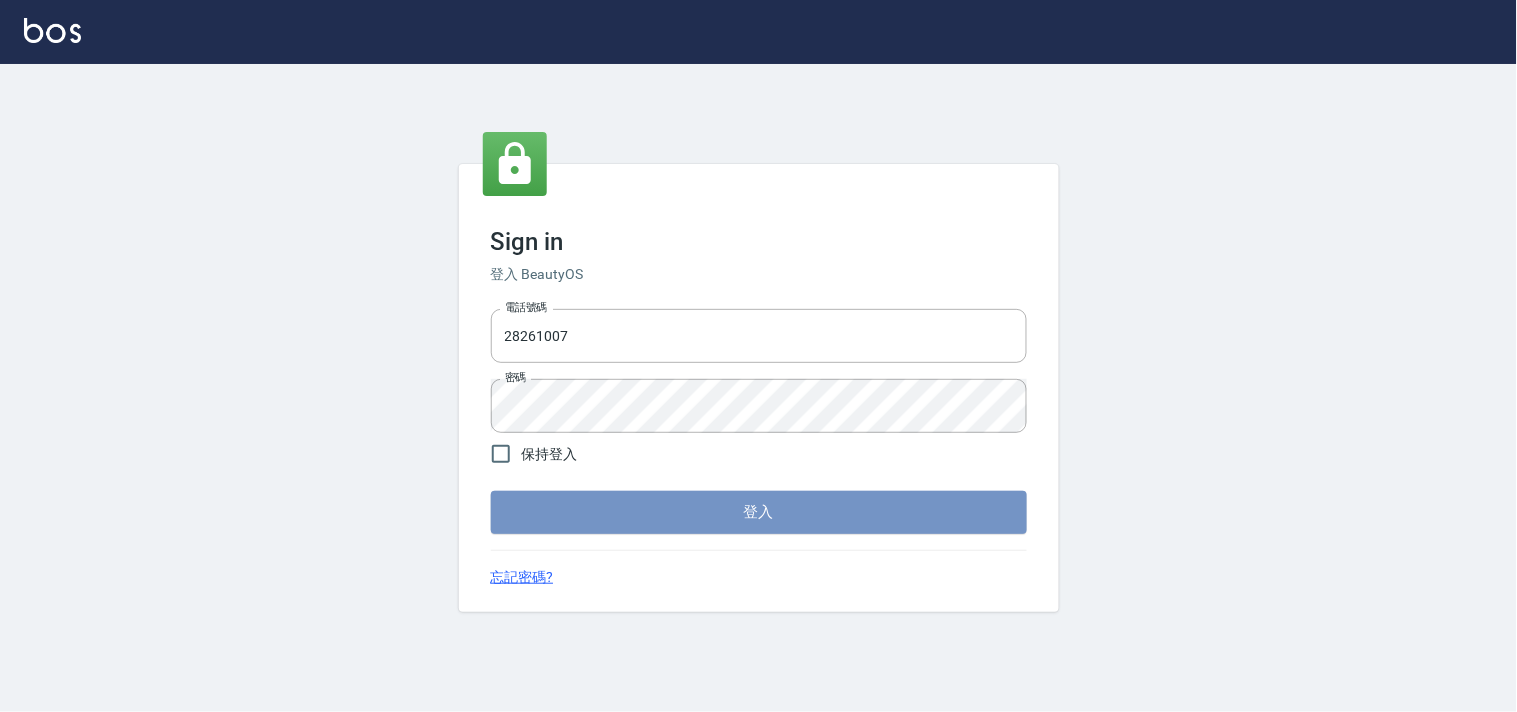 click on "登入" at bounding box center [759, 512] 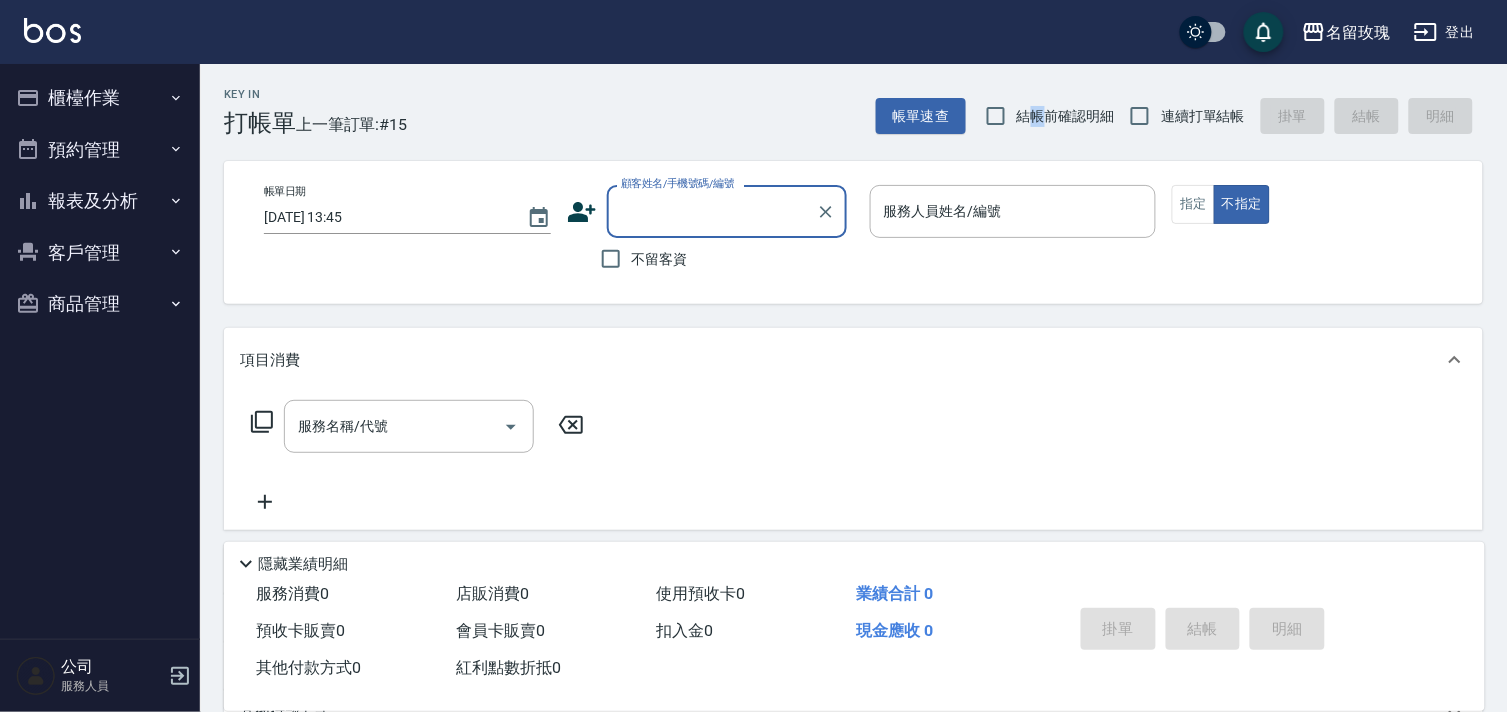 click on "結帳前確認明細" at bounding box center [1066, 116] 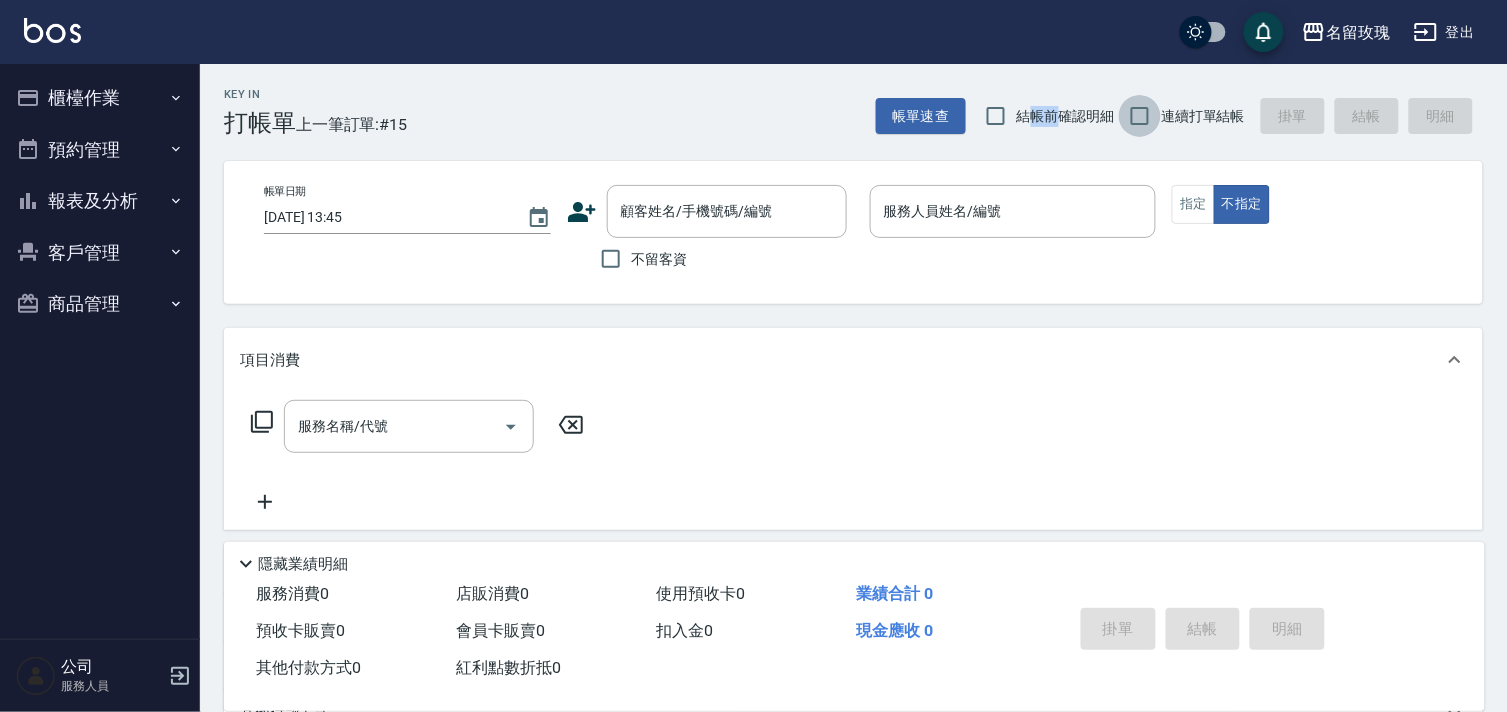 click on "連續打單結帳" at bounding box center (1140, 116) 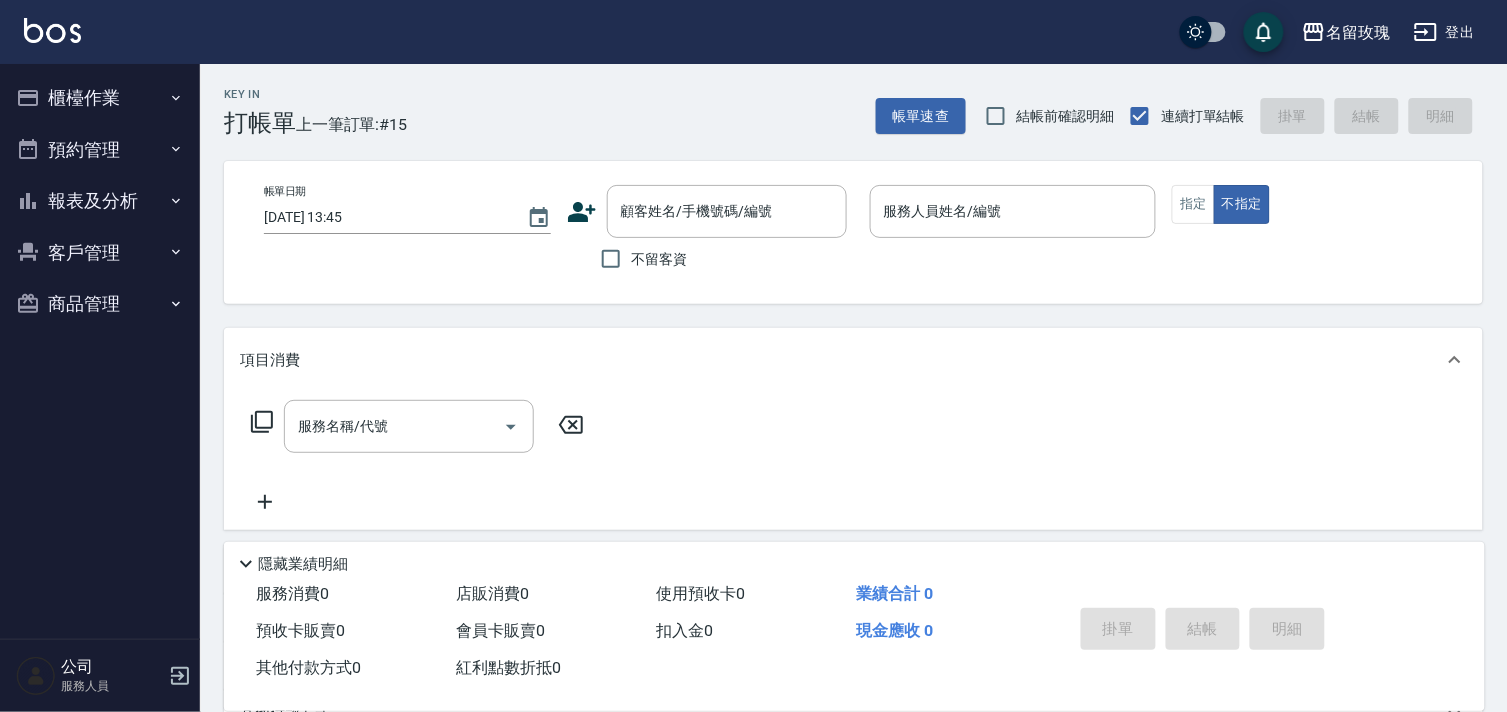 click on "結帳前確認明細" at bounding box center (1066, 116) 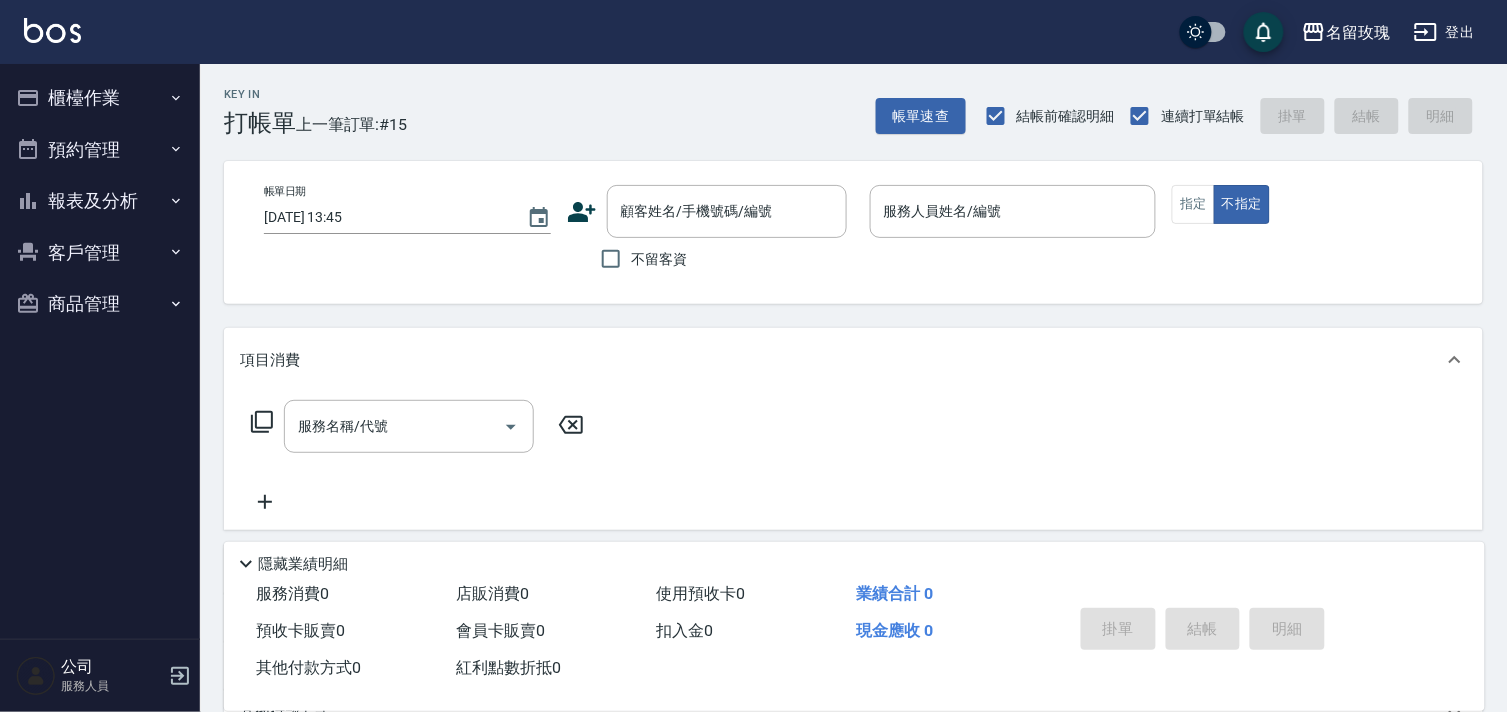 drag, startPoint x: 635, startPoint y: 261, endPoint x: 601, endPoint y: 257, distance: 34.234486 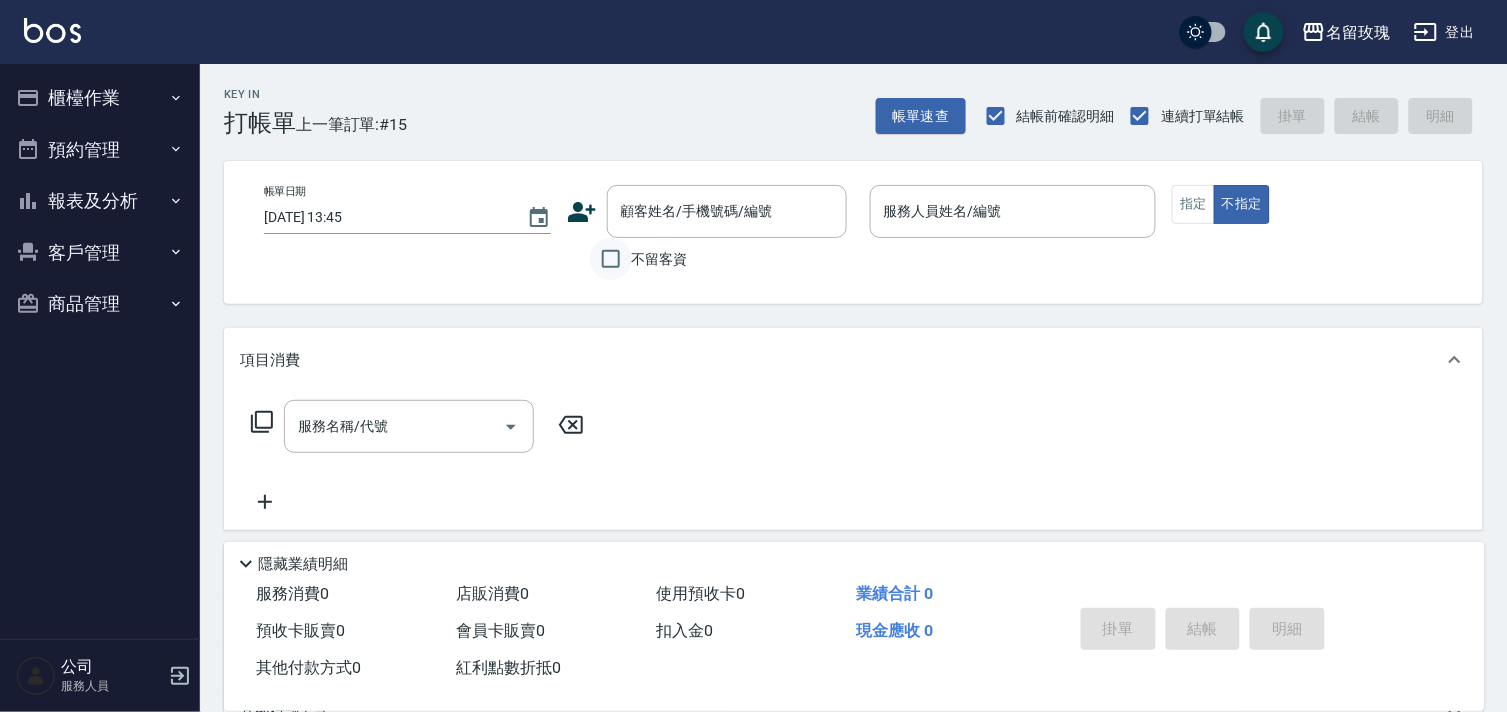 click on "不留客資" at bounding box center (660, 259) 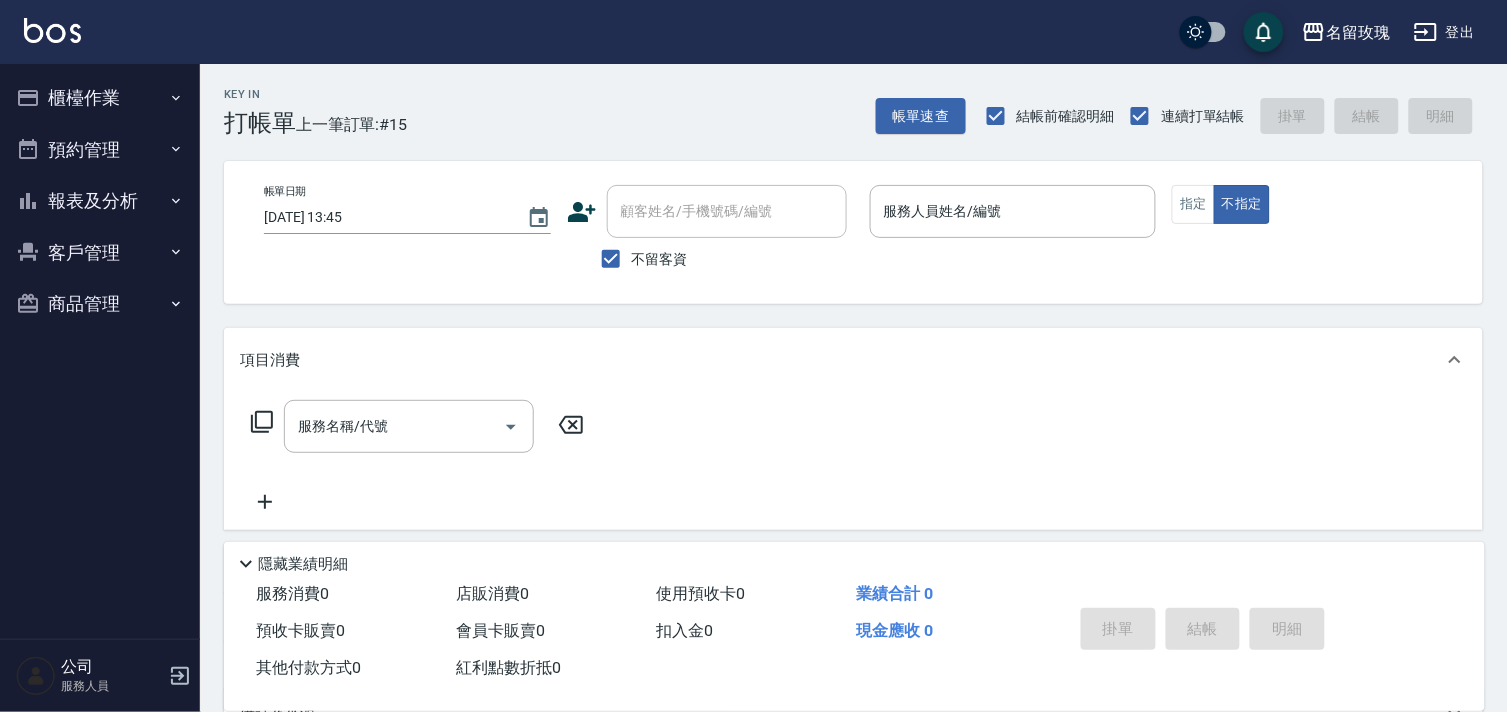 click on "Key In 打帳單 上一筆訂單:#15 帳單速查 結帳前確認明細 連續打單結帳 掛單 結帳 明細" at bounding box center (841, 100) 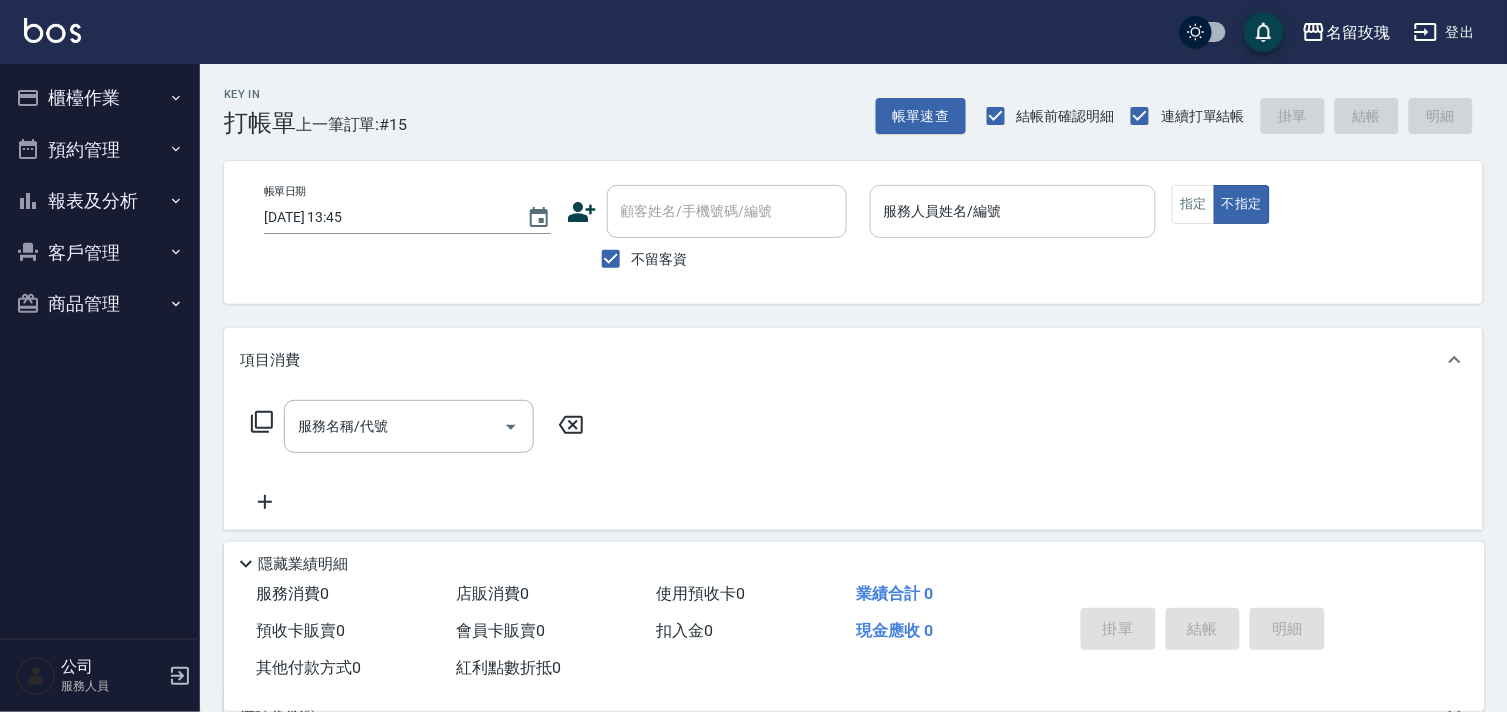 click on "服務人員姓名/編號" at bounding box center (1013, 211) 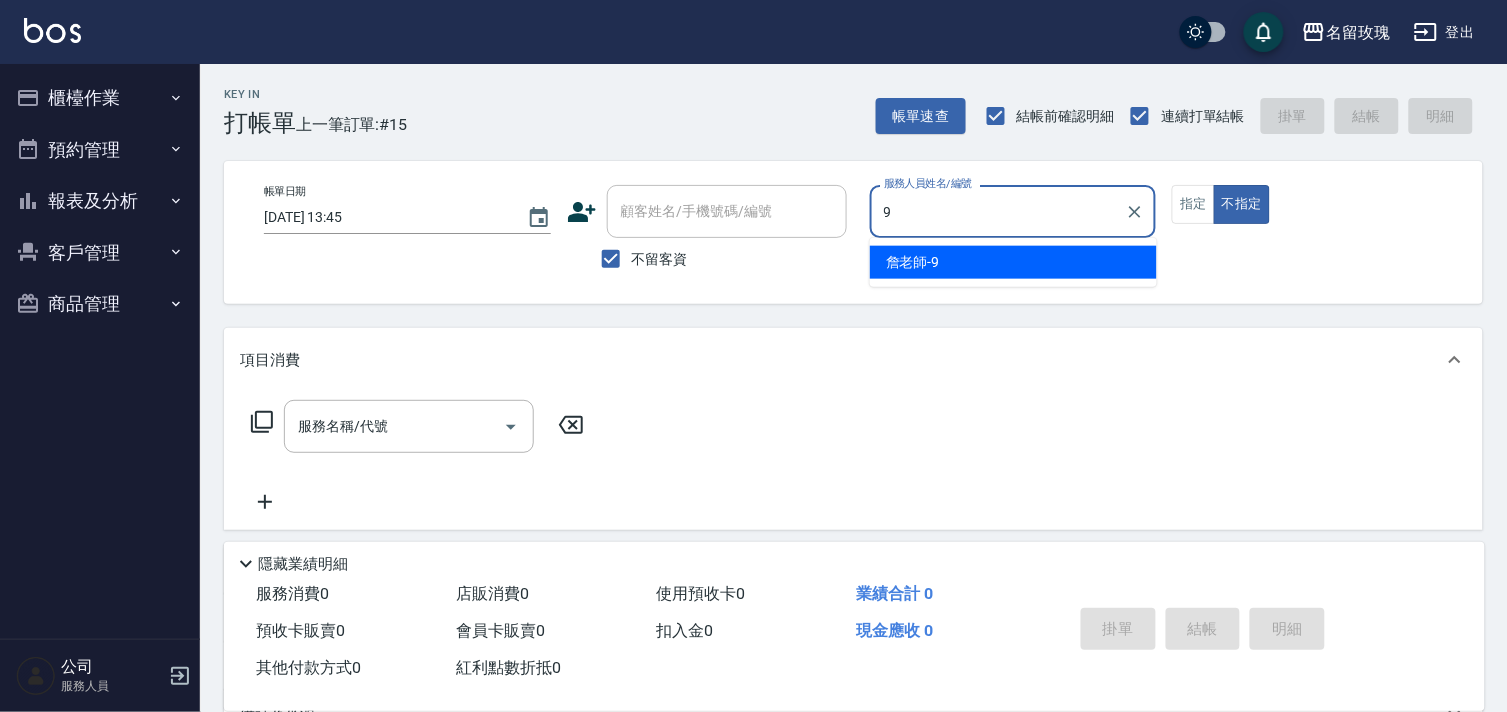 type on "[PERSON_NAME]老師-9" 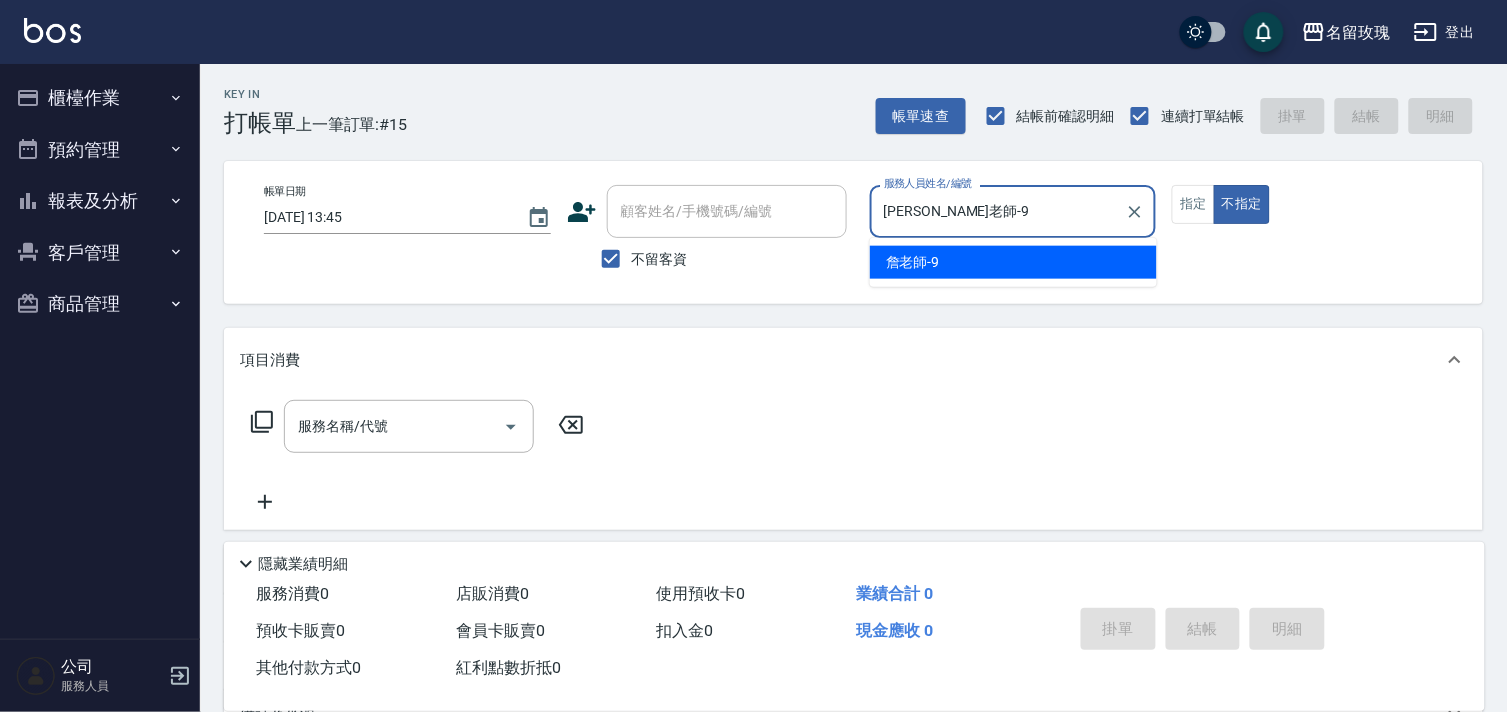 type on "false" 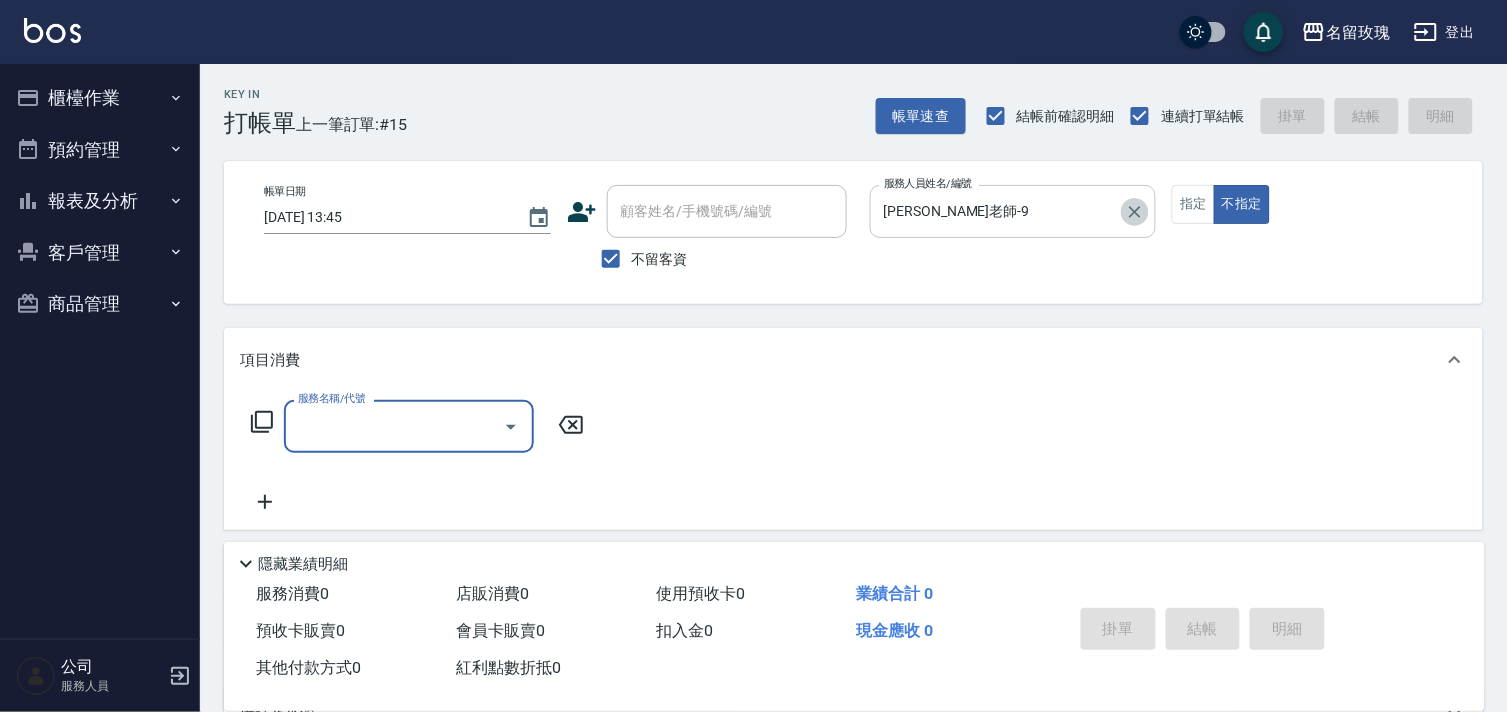 drag, startPoint x: 1136, startPoint y: 213, endPoint x: 1074, endPoint y: 205, distance: 62.514 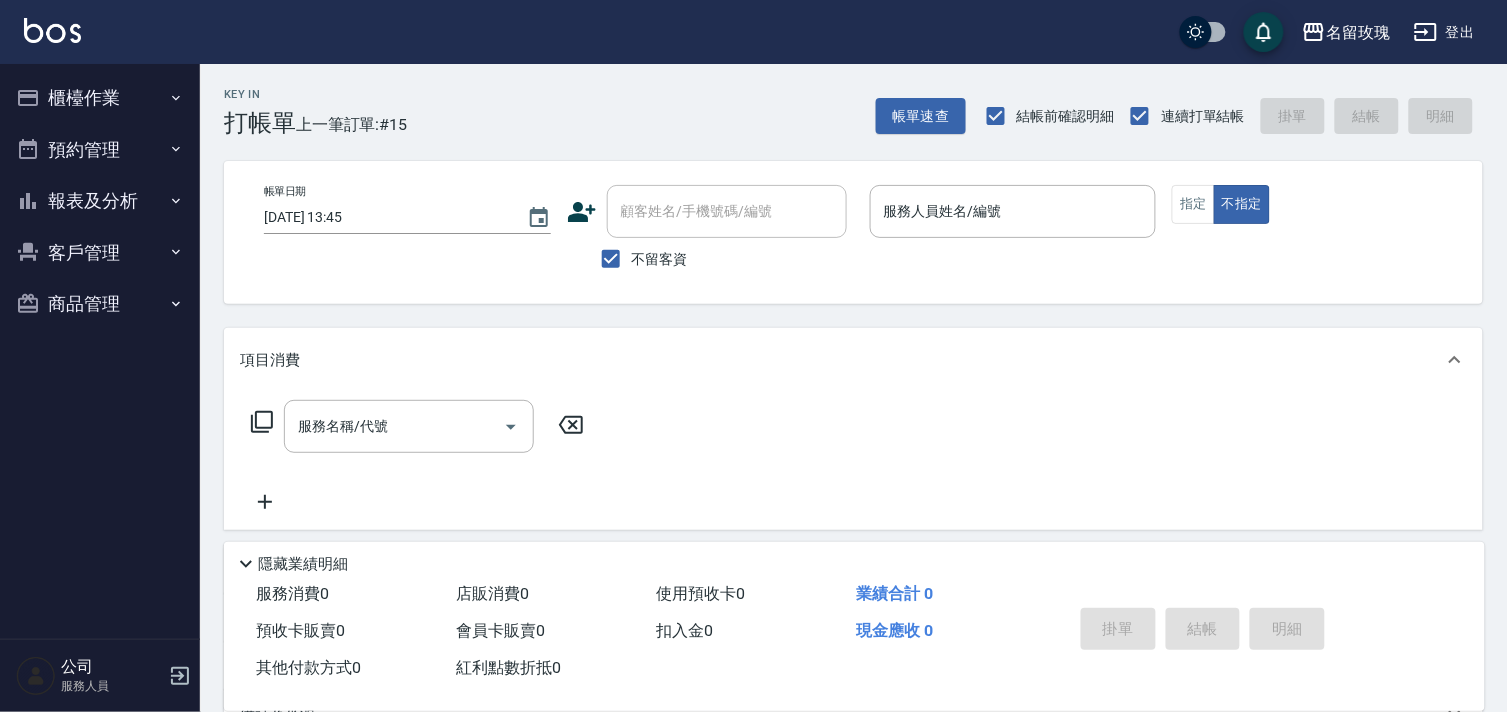 drag, startPoint x: 658, startPoint y: 253, endPoint x: 683, endPoint y: 201, distance: 57.697487 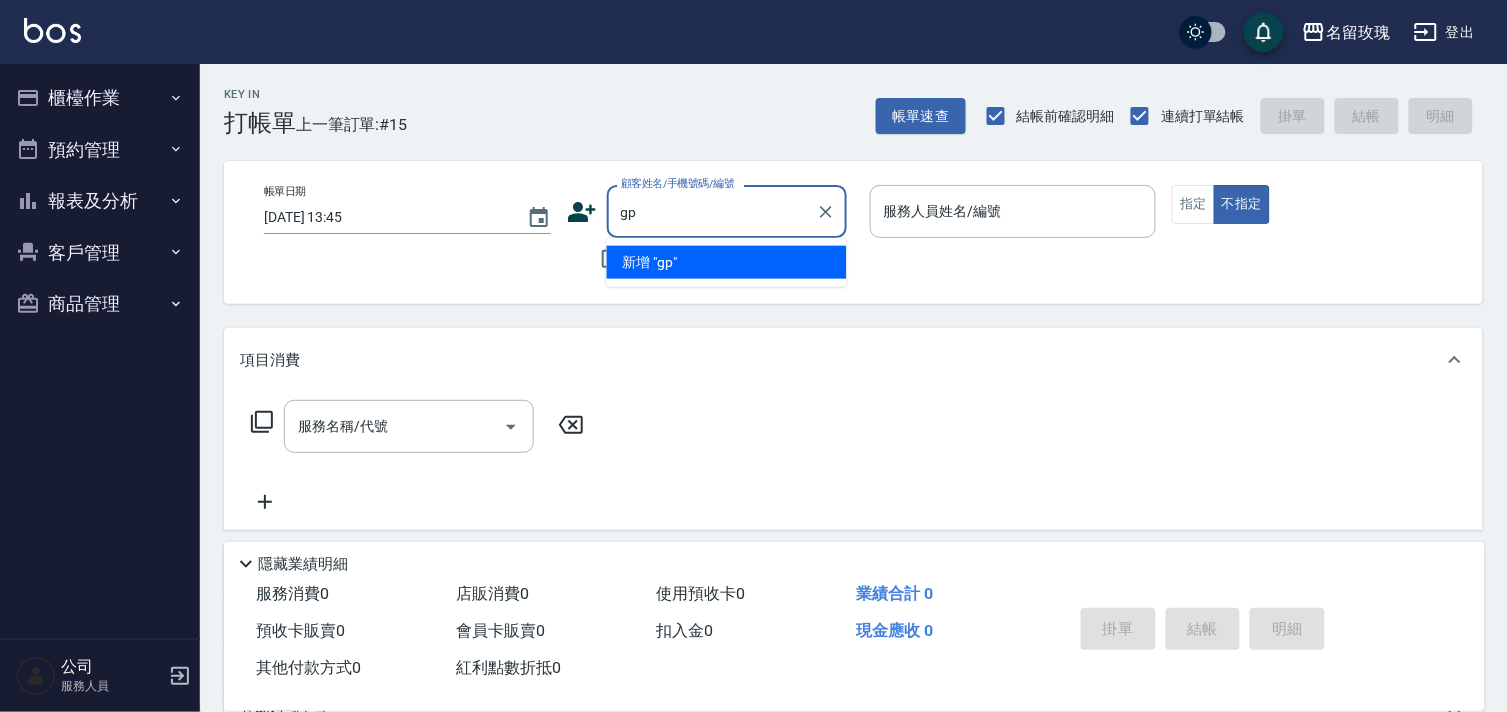 type on "g" 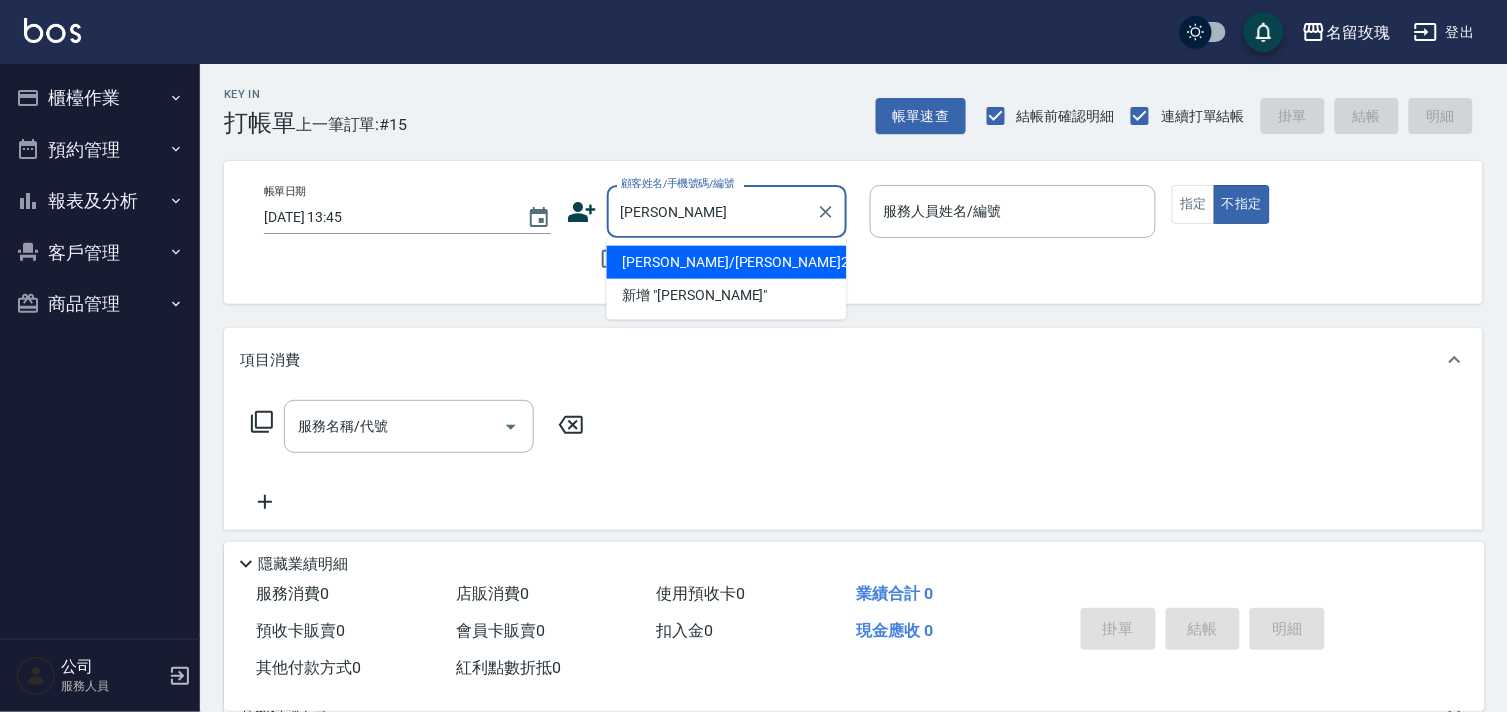 click on "[PERSON_NAME]/[PERSON_NAME]221/221" at bounding box center (727, 262) 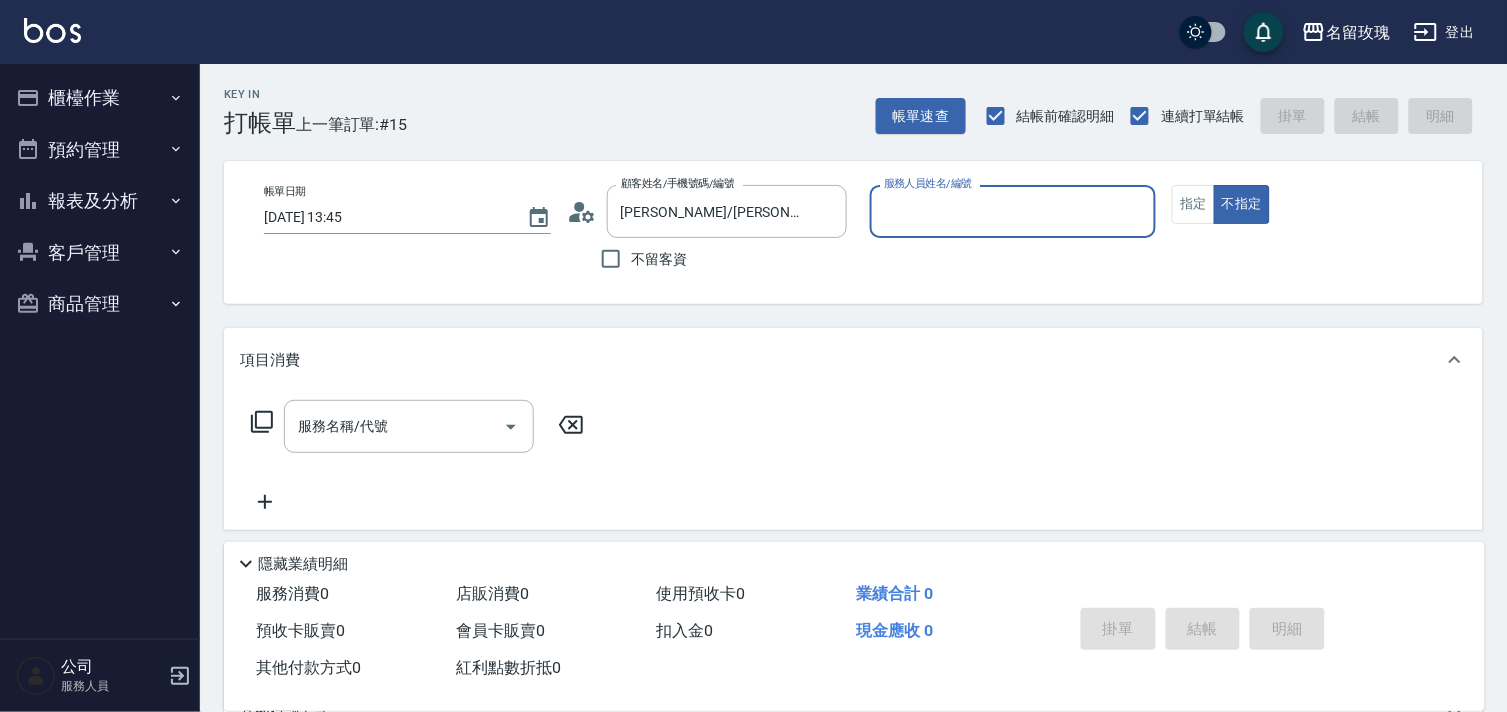 type on "[PERSON_NAME]老師-9" 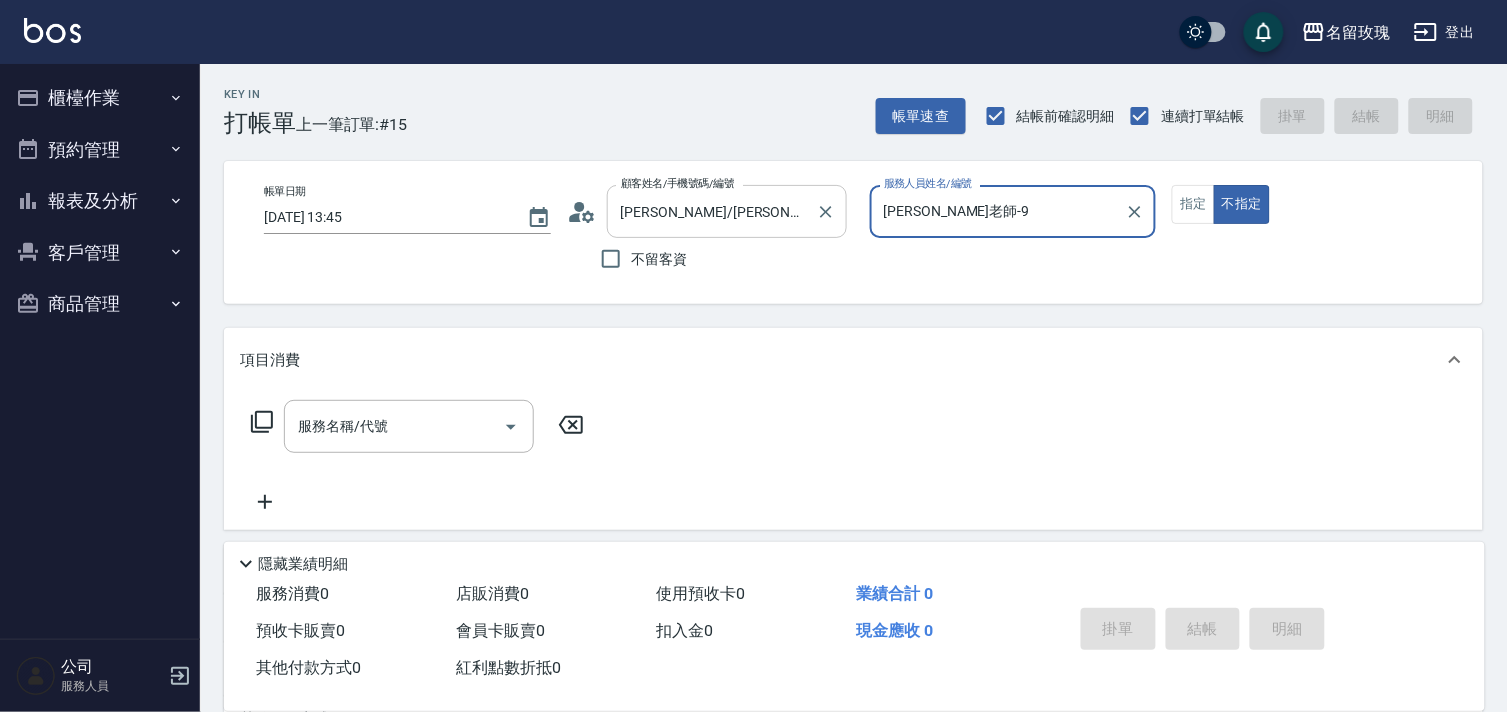 click at bounding box center [825, 211] 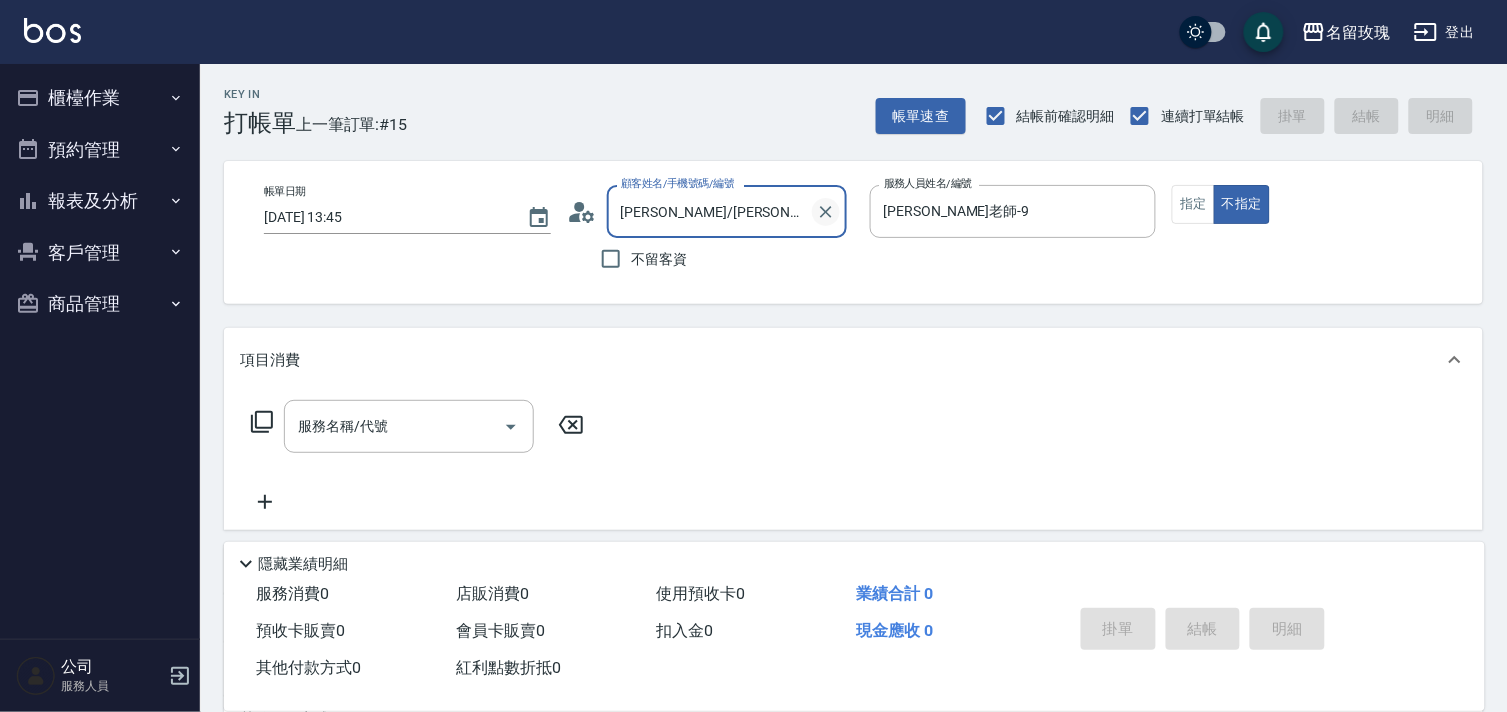 click 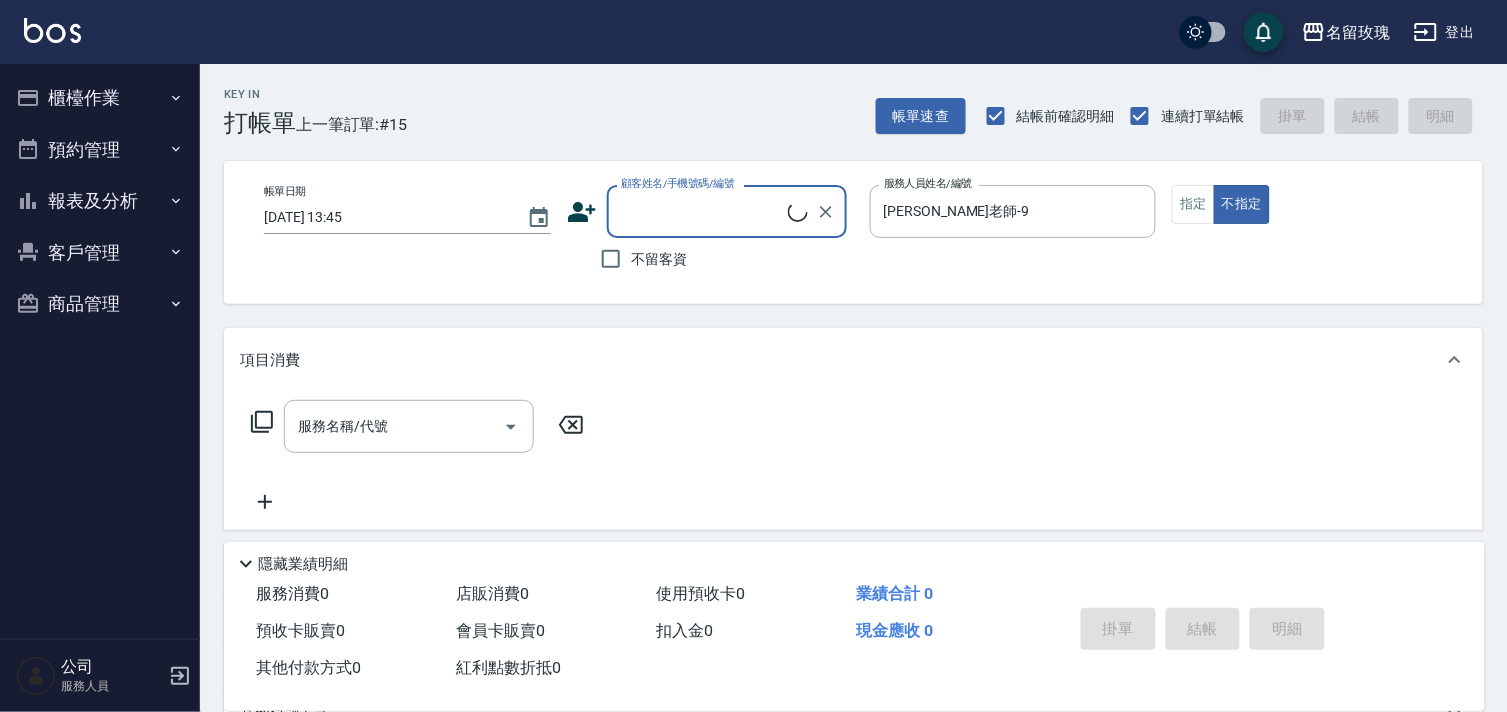 click on "帳單日期 2025/07/13 13:45 顧客姓名/手機號碼/編號 顧客姓名/手機號碼/編號 不留客資 服務人員姓名/編號 詹老師-9 服務人員姓名/編號 指定 不指定" at bounding box center (853, 232) 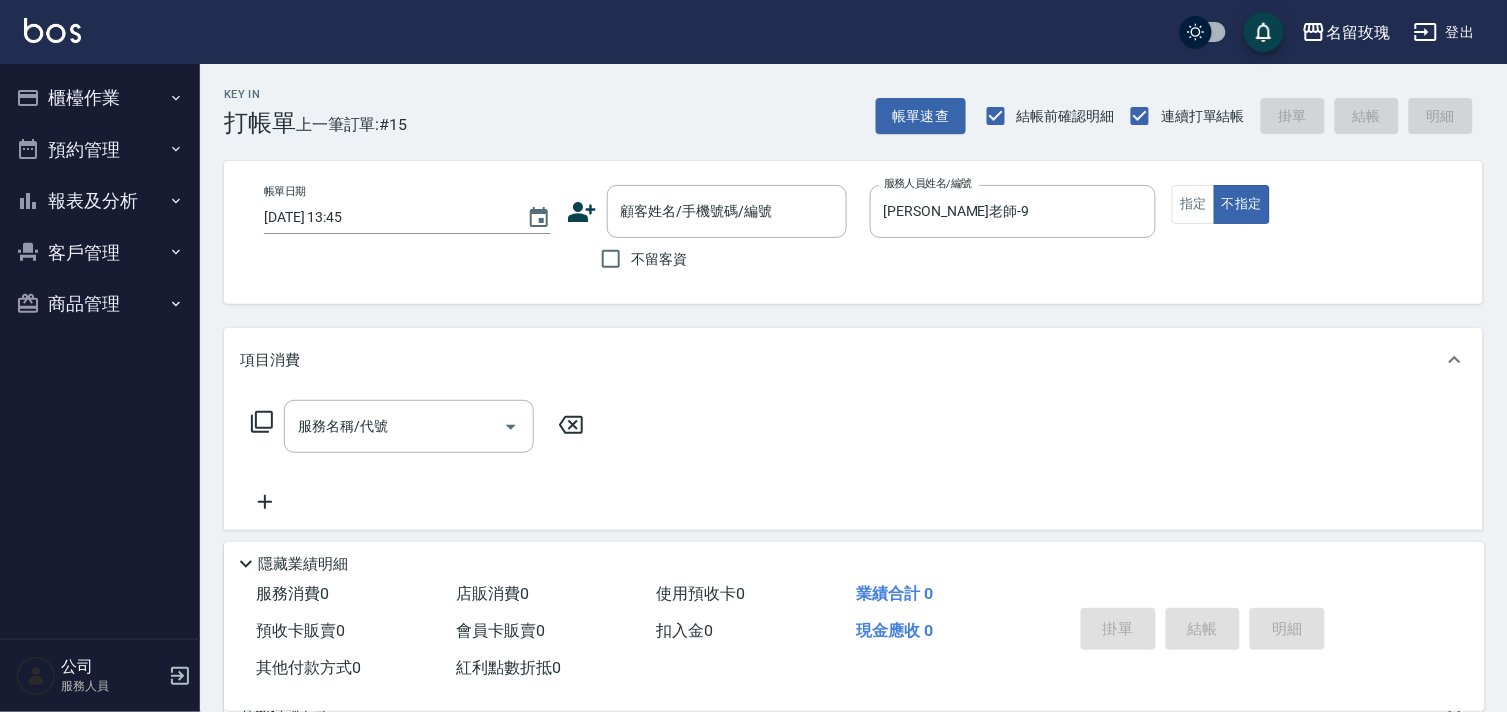 click on "不留客資" at bounding box center [660, 259] 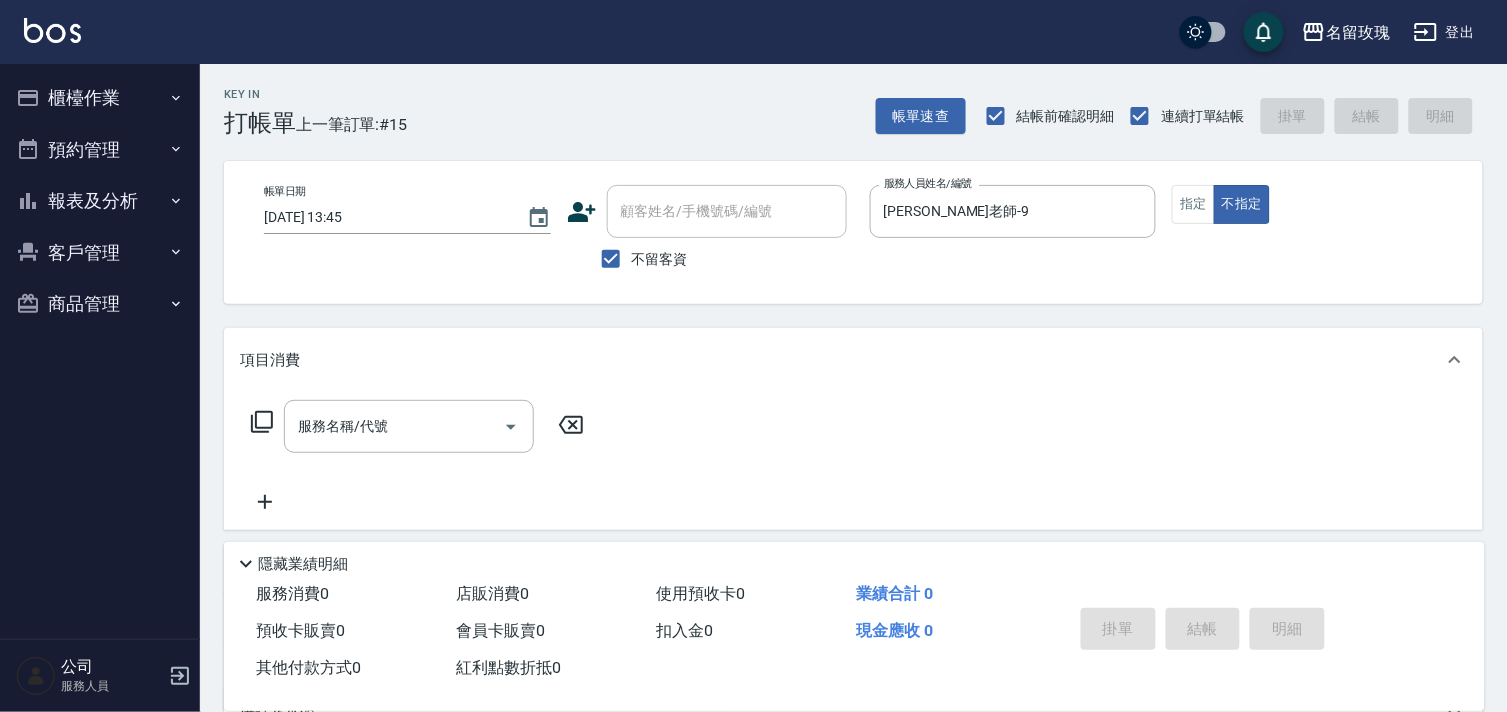 click 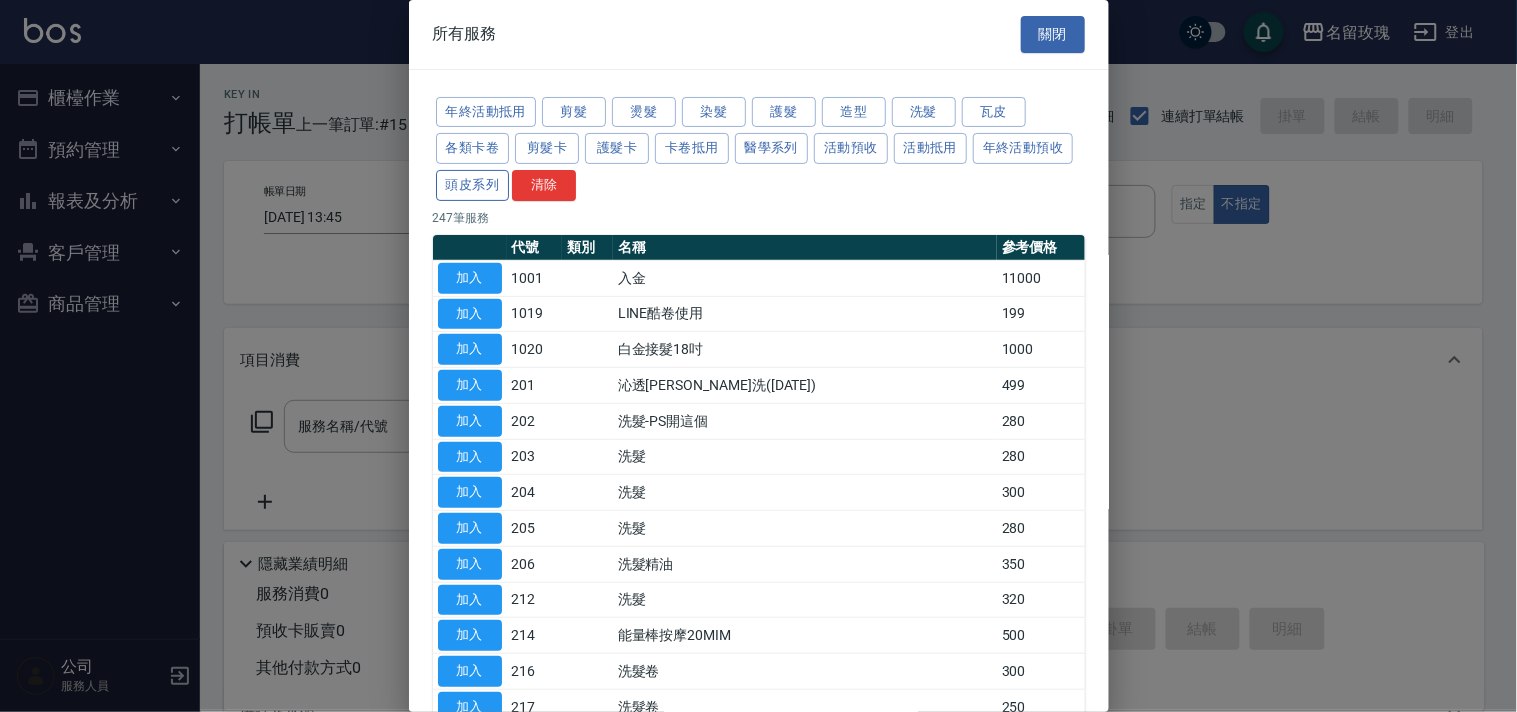 click on "頭皮系列" at bounding box center [473, 185] 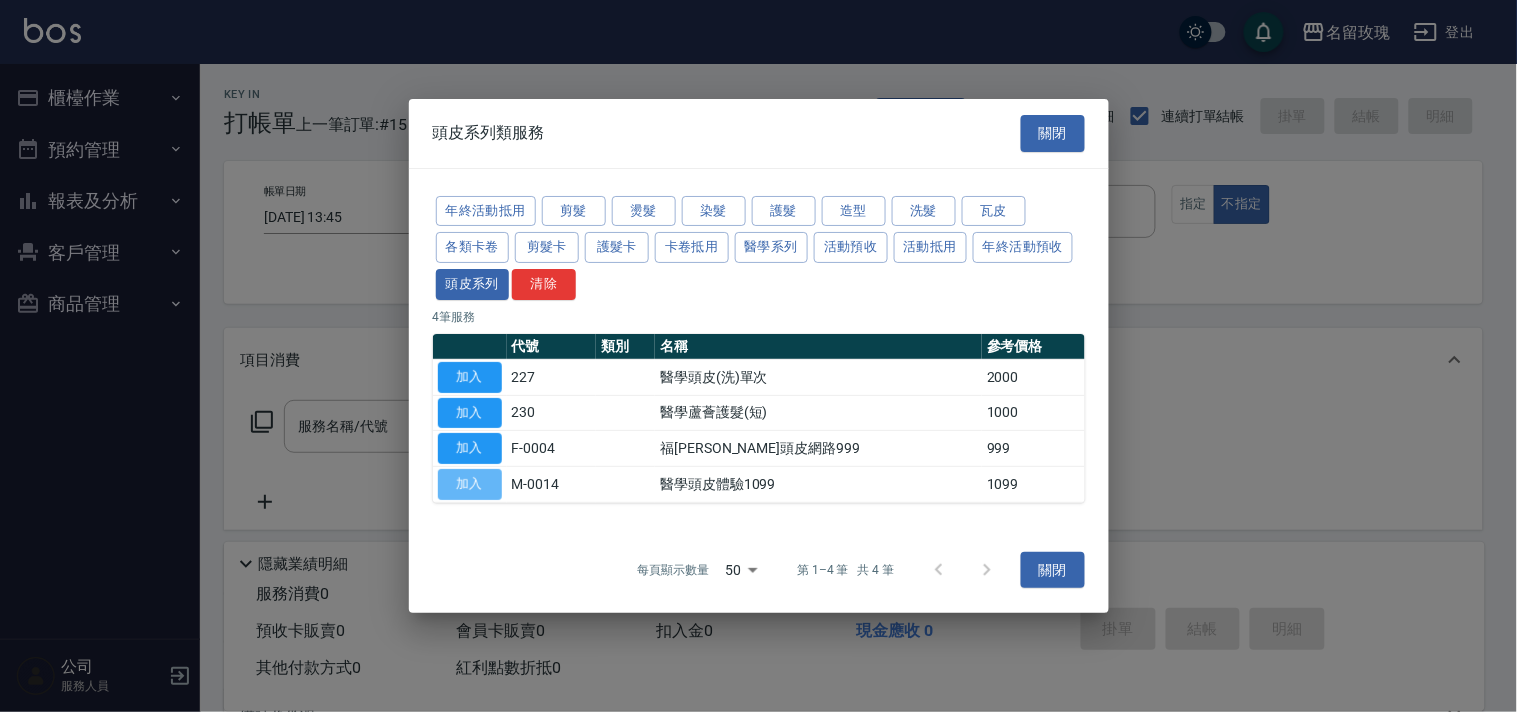 click on "加入" at bounding box center (470, 484) 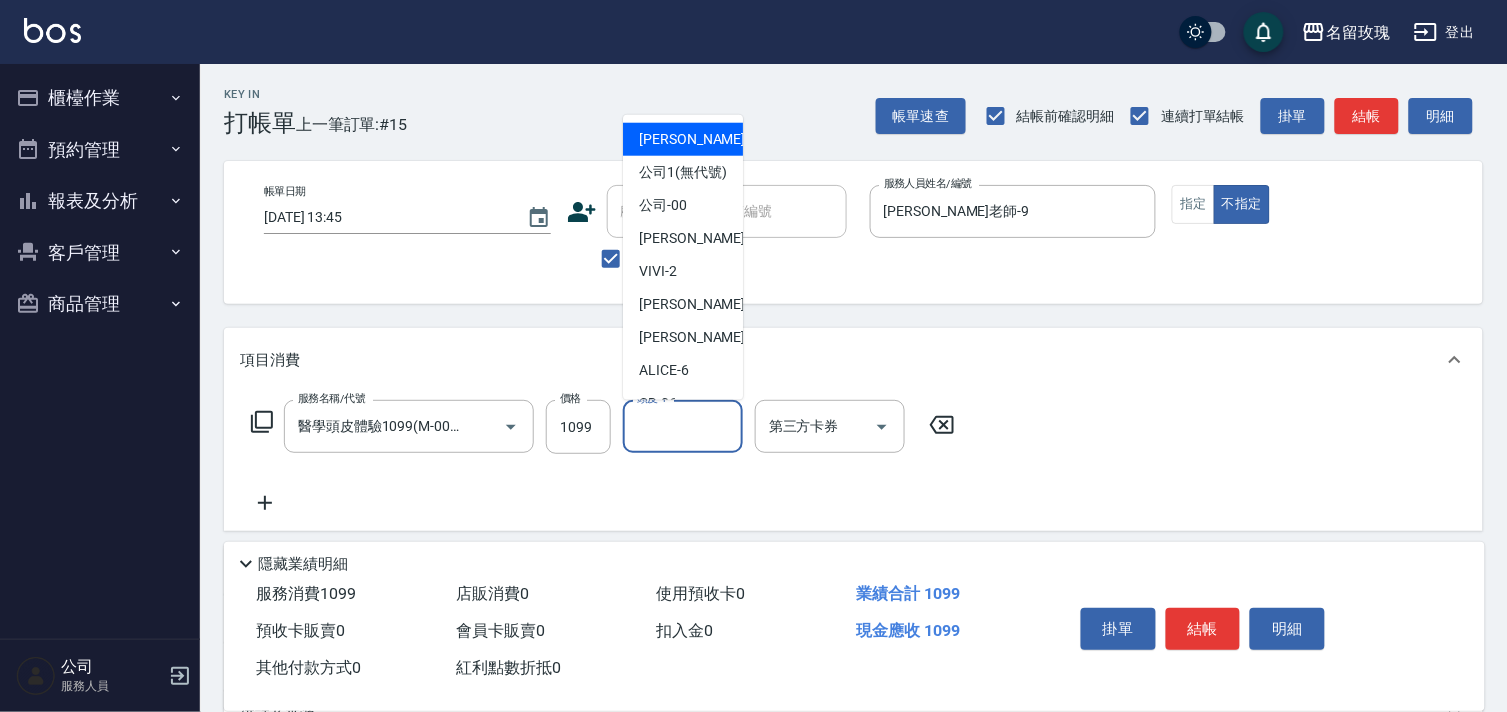 drag, startPoint x: 690, startPoint y: 414, endPoint x: 676, endPoint y: 381, distance: 35.846897 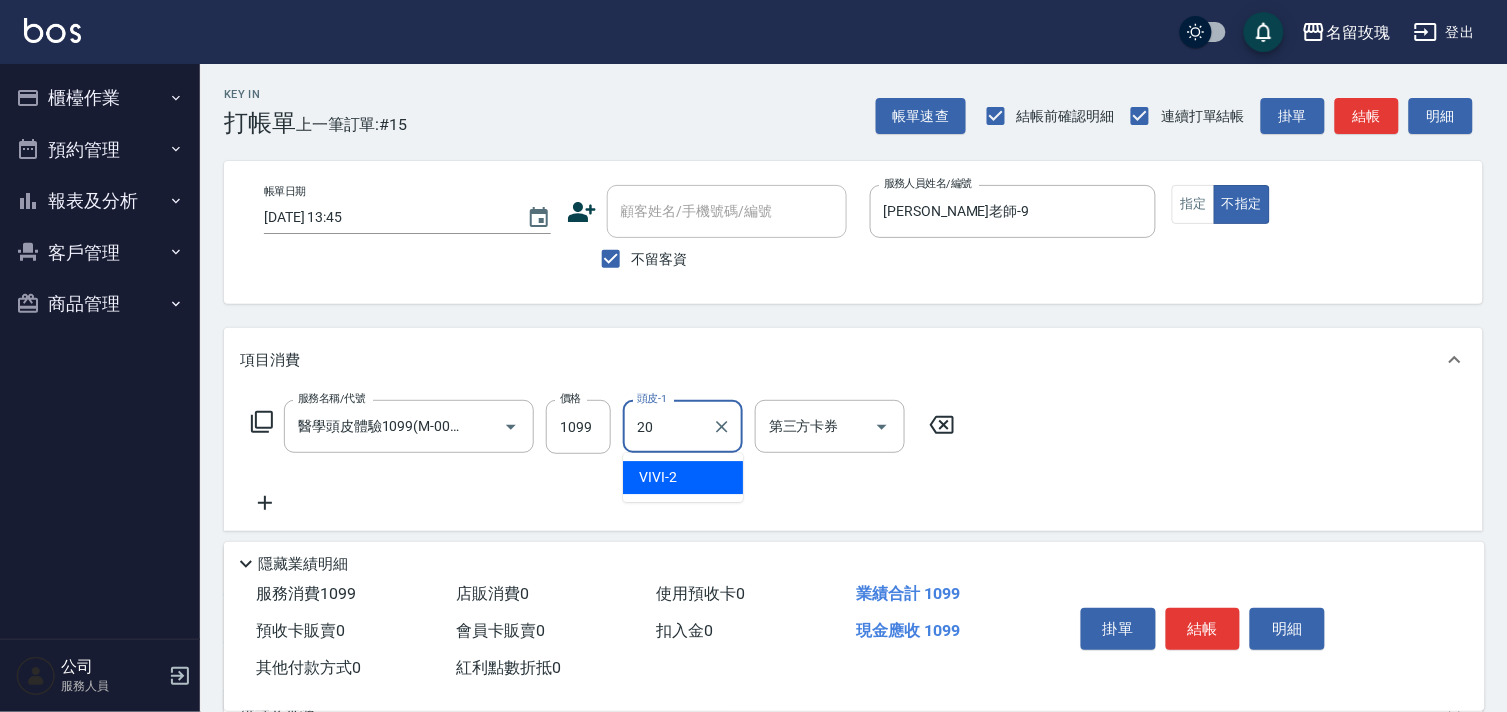 type on "[PERSON_NAME]-20" 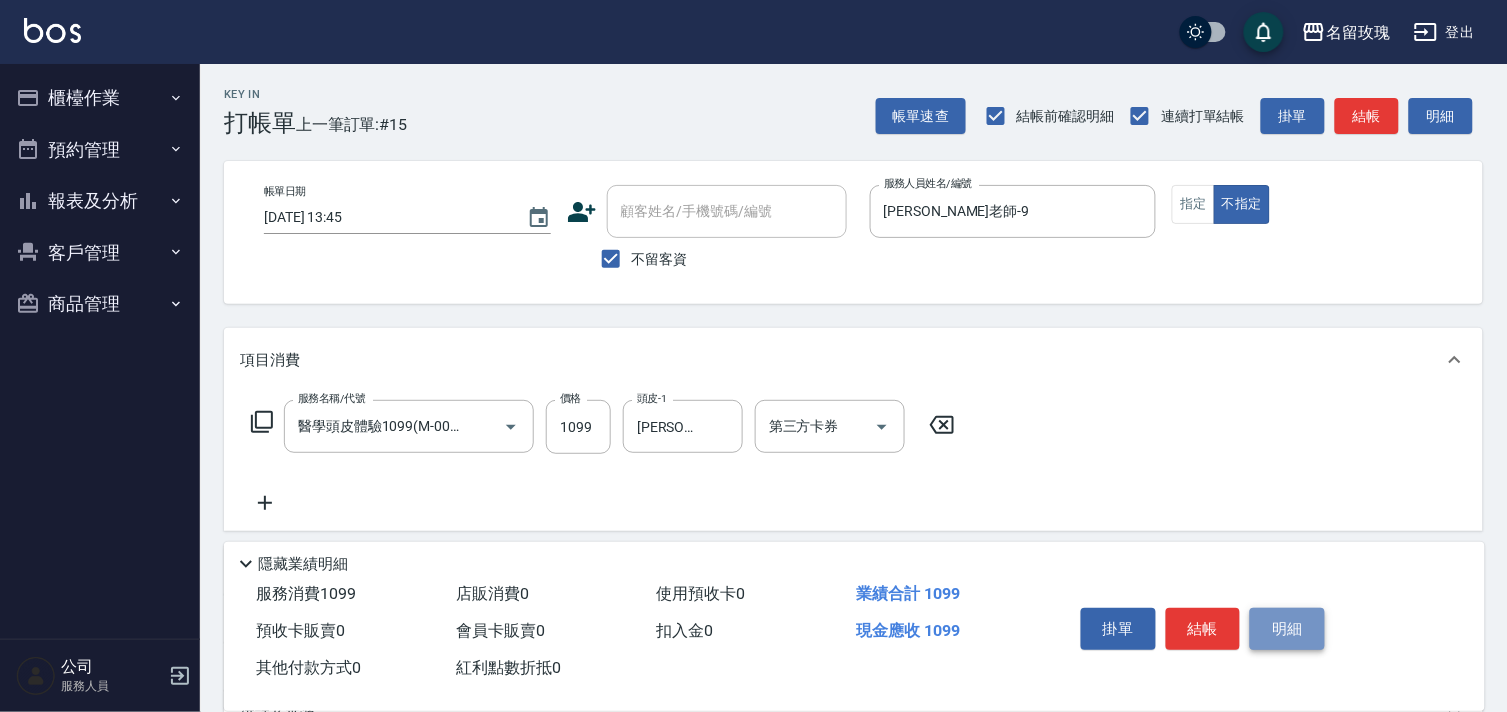 drag, startPoint x: 1298, startPoint y: 616, endPoint x: 1262, endPoint y: 616, distance: 36 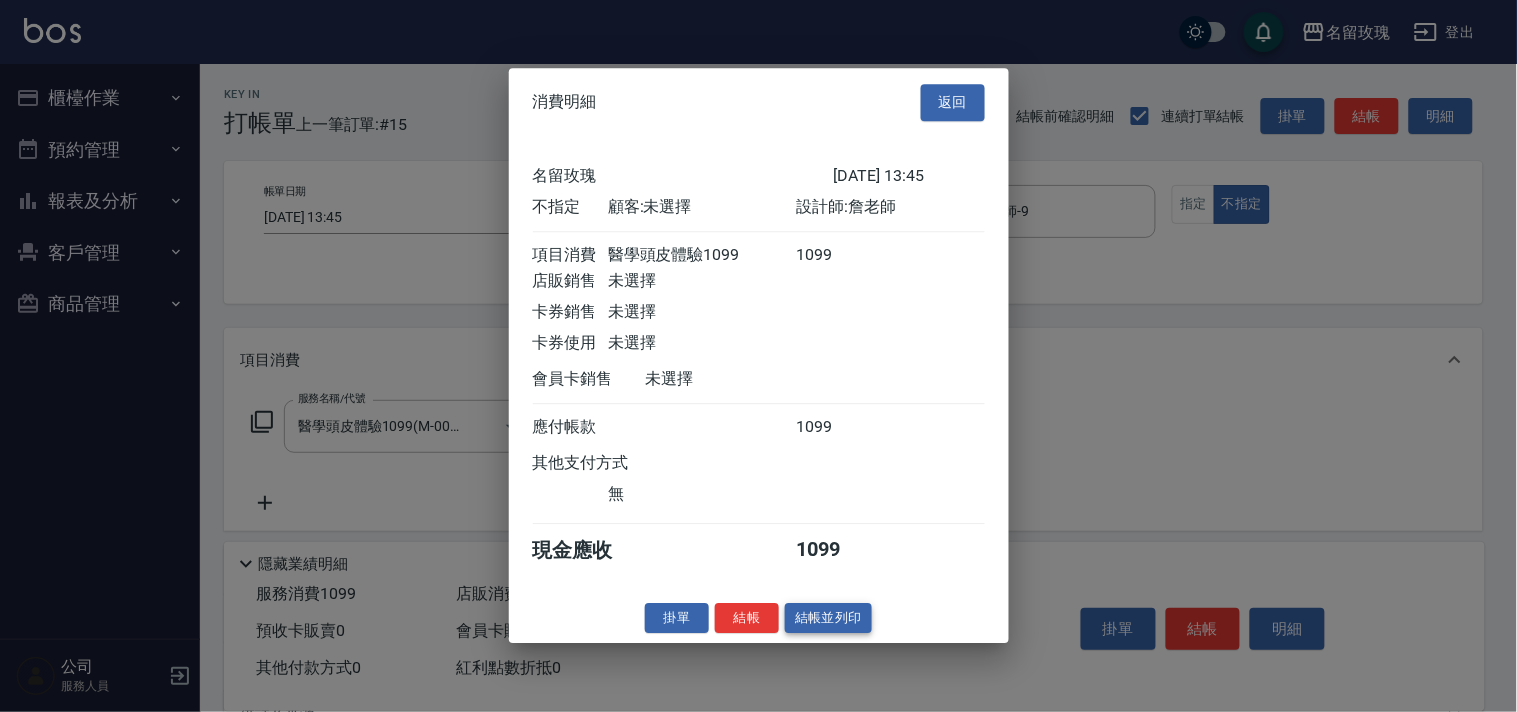 click on "結帳並列印" at bounding box center (828, 618) 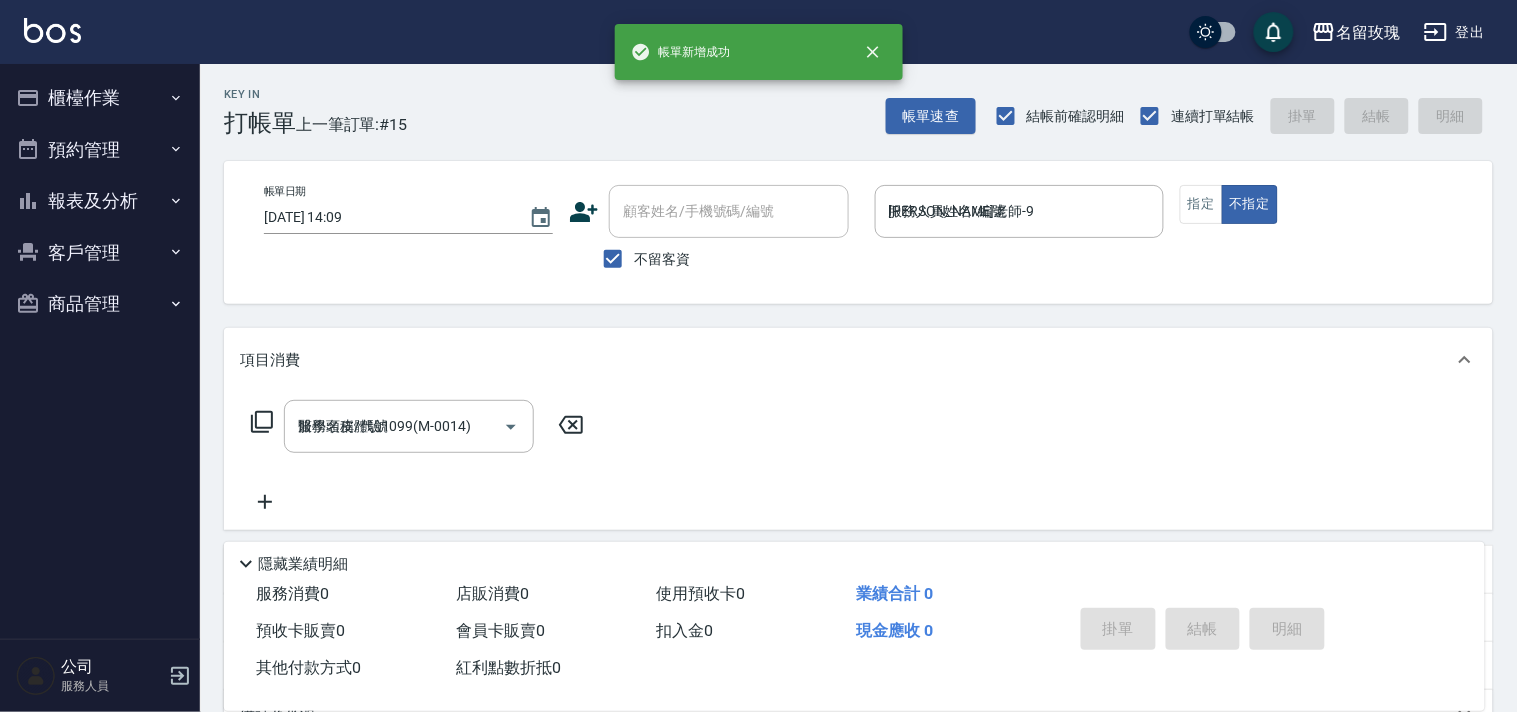 type on "2025/07/13 14:09" 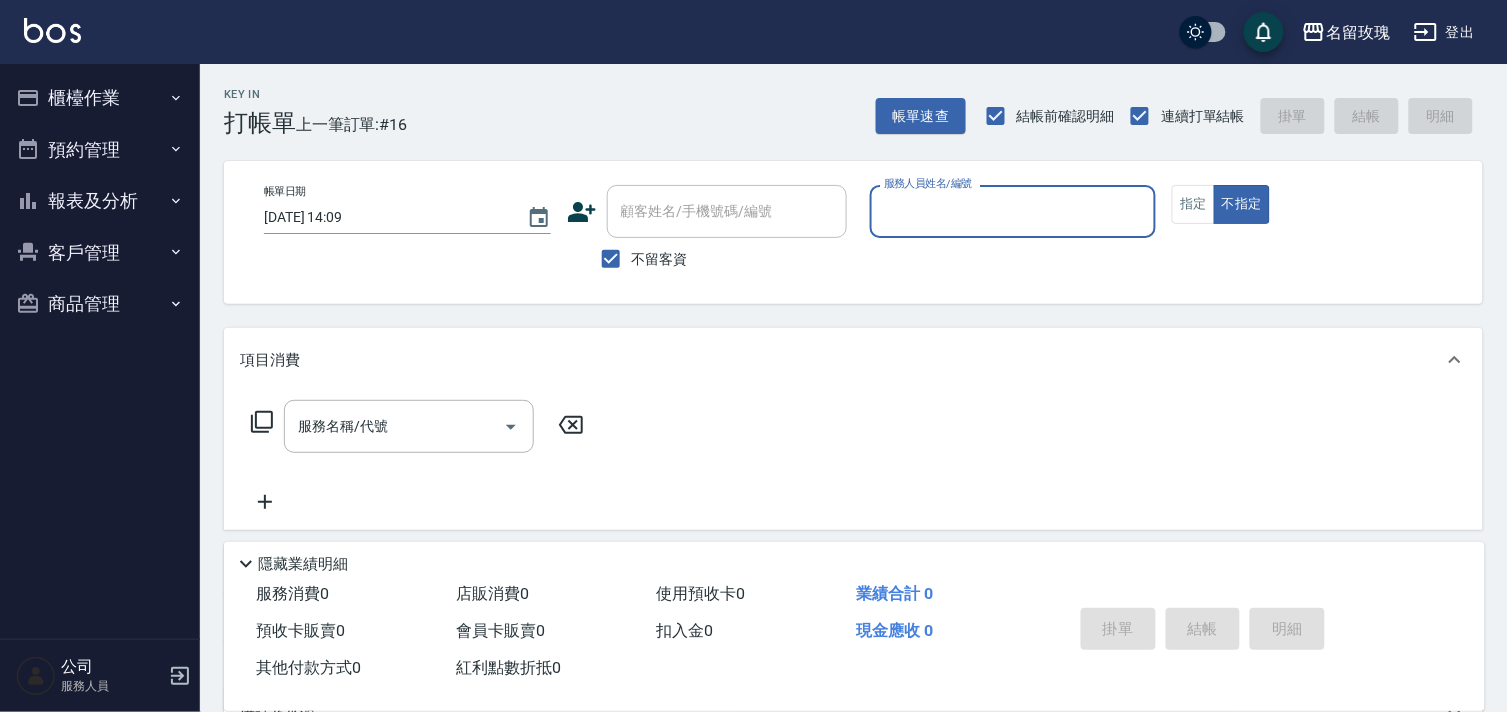 click on "Key In 打帳單 上一筆訂單:#16 帳單速查 結帳前確認明細 連續打單結帳 掛單 結帳 明細" at bounding box center [841, 100] 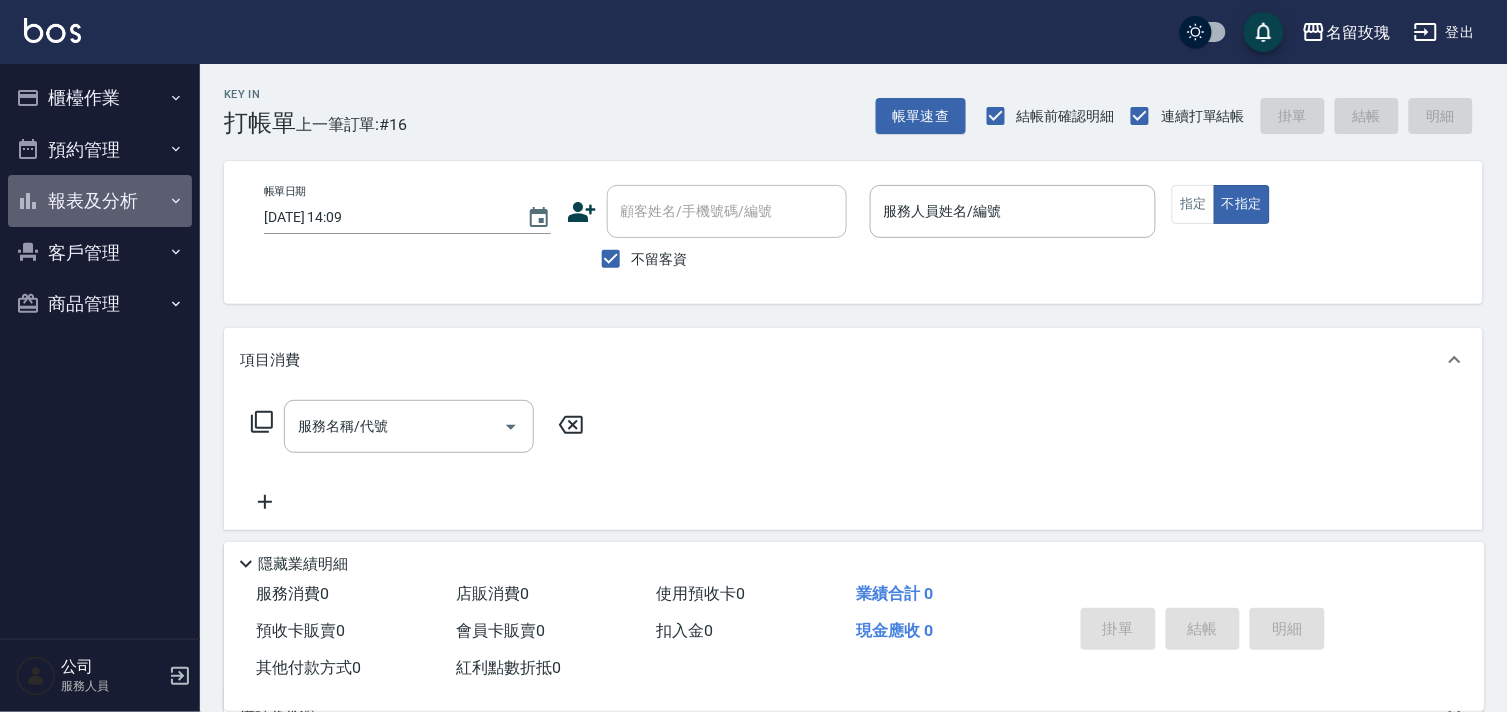 click on "報表及分析" at bounding box center [100, 201] 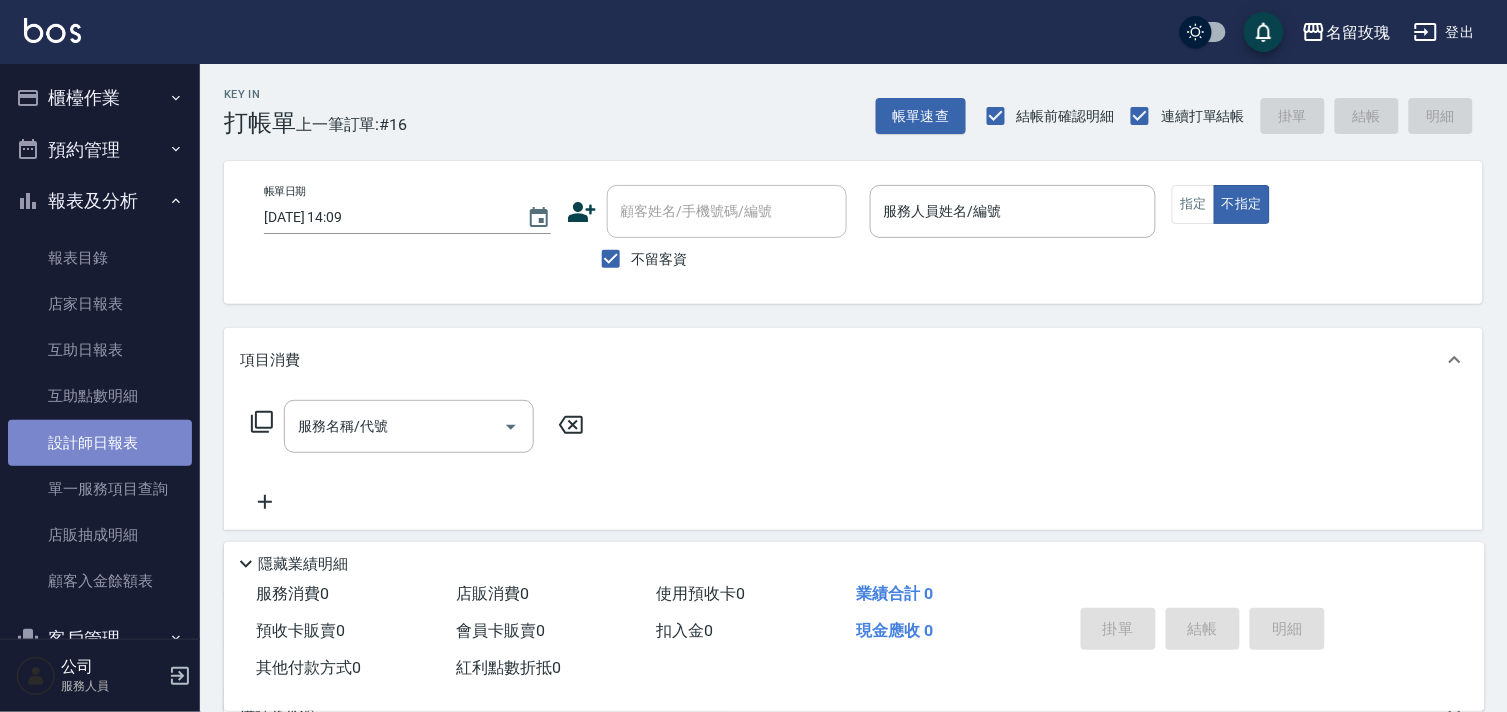 click on "設計師日報表" at bounding box center (100, 443) 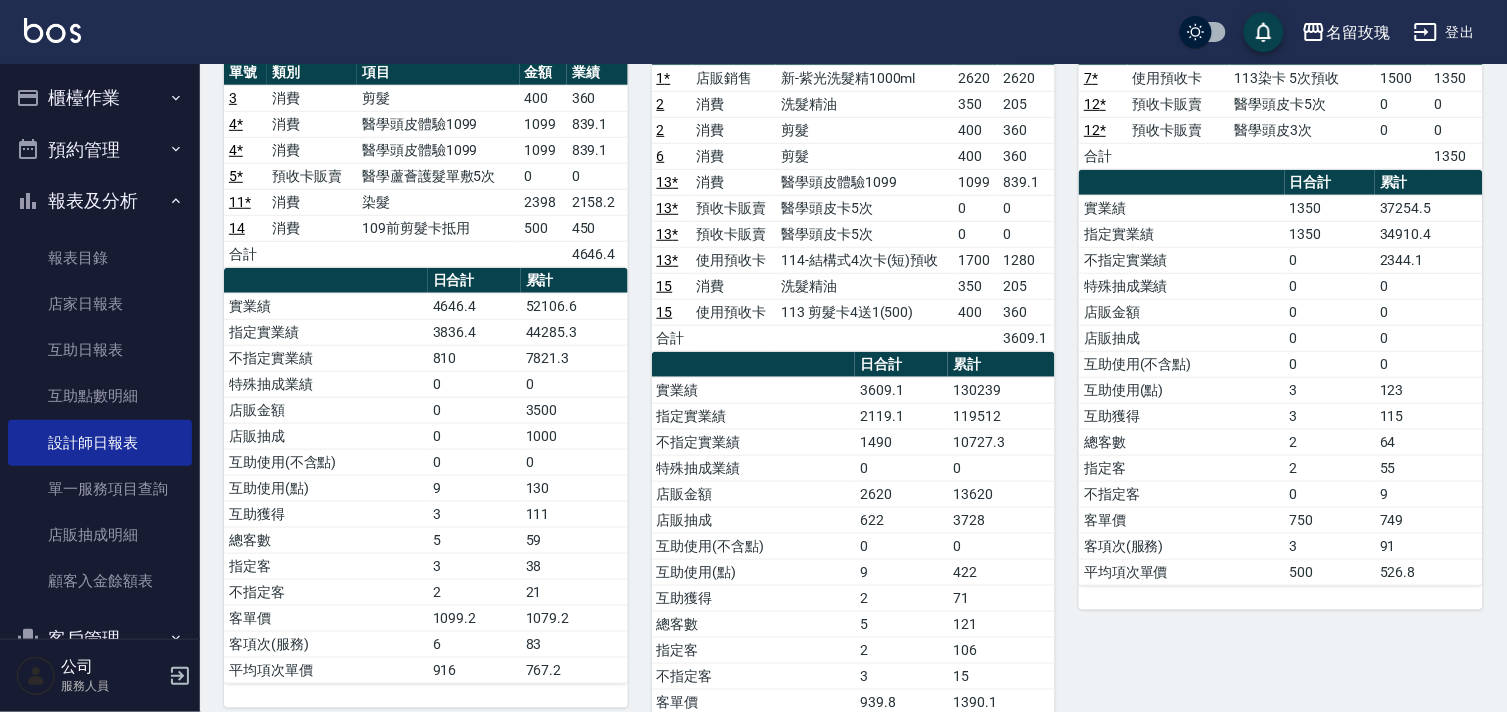 scroll, scrollTop: 0, scrollLeft: 0, axis: both 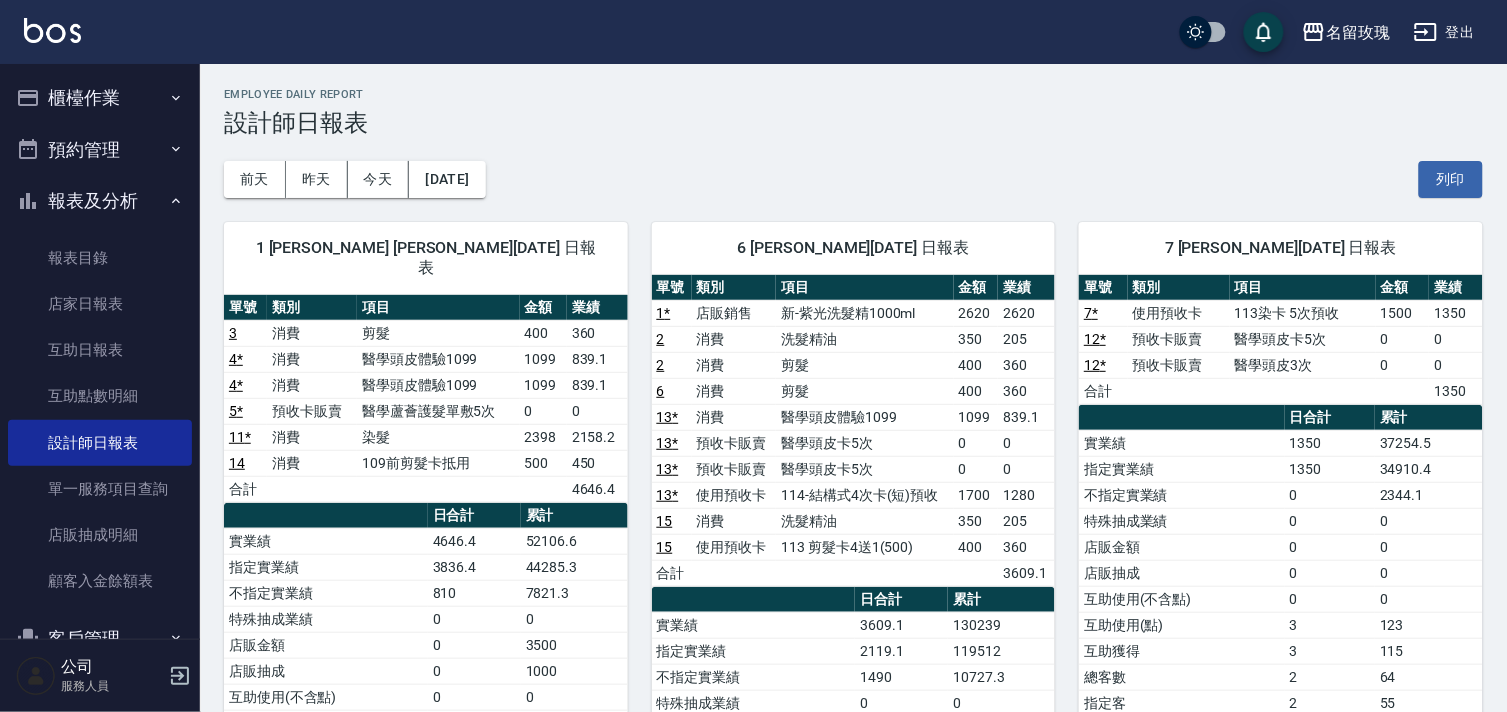 click on "櫃檯作業" at bounding box center [100, 98] 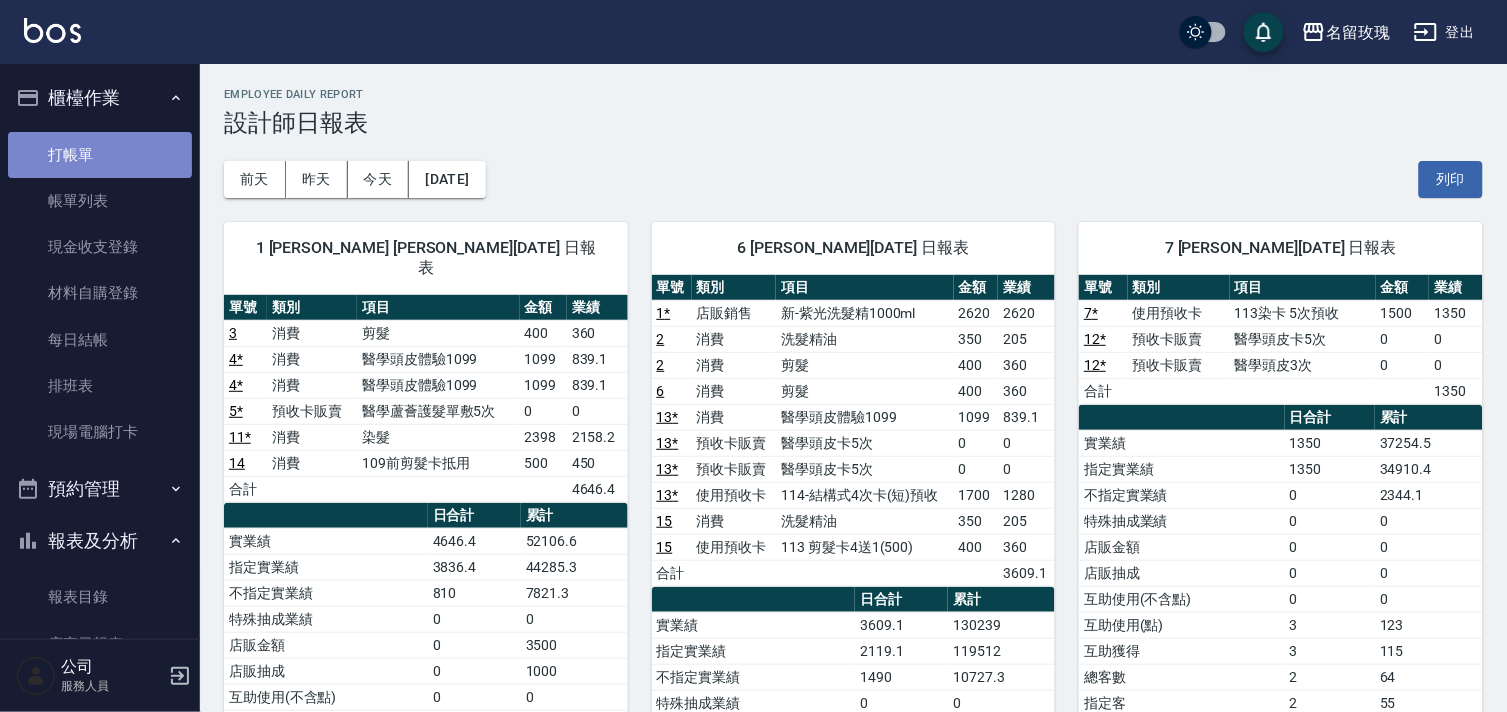 click on "打帳單" at bounding box center [100, 155] 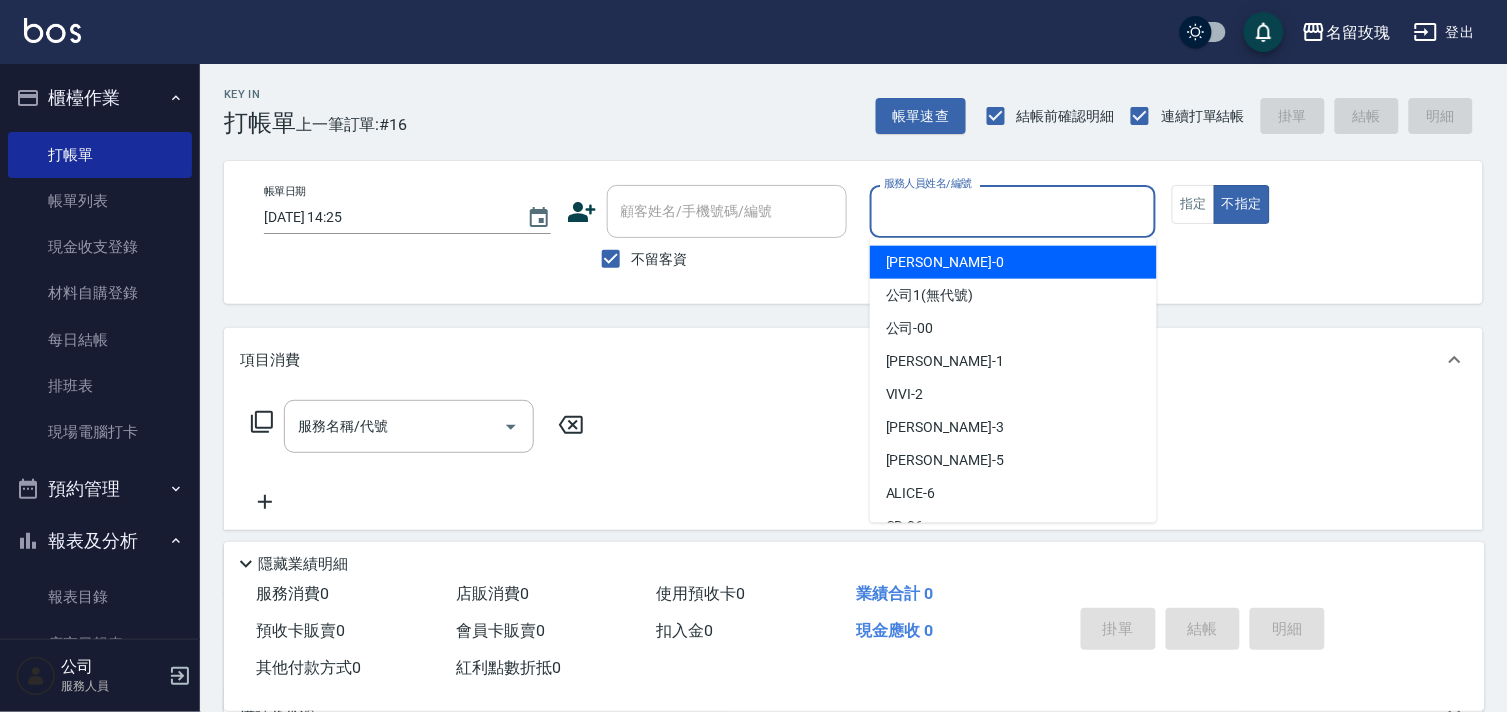 click on "服務人員姓名/編號" at bounding box center [1013, 211] 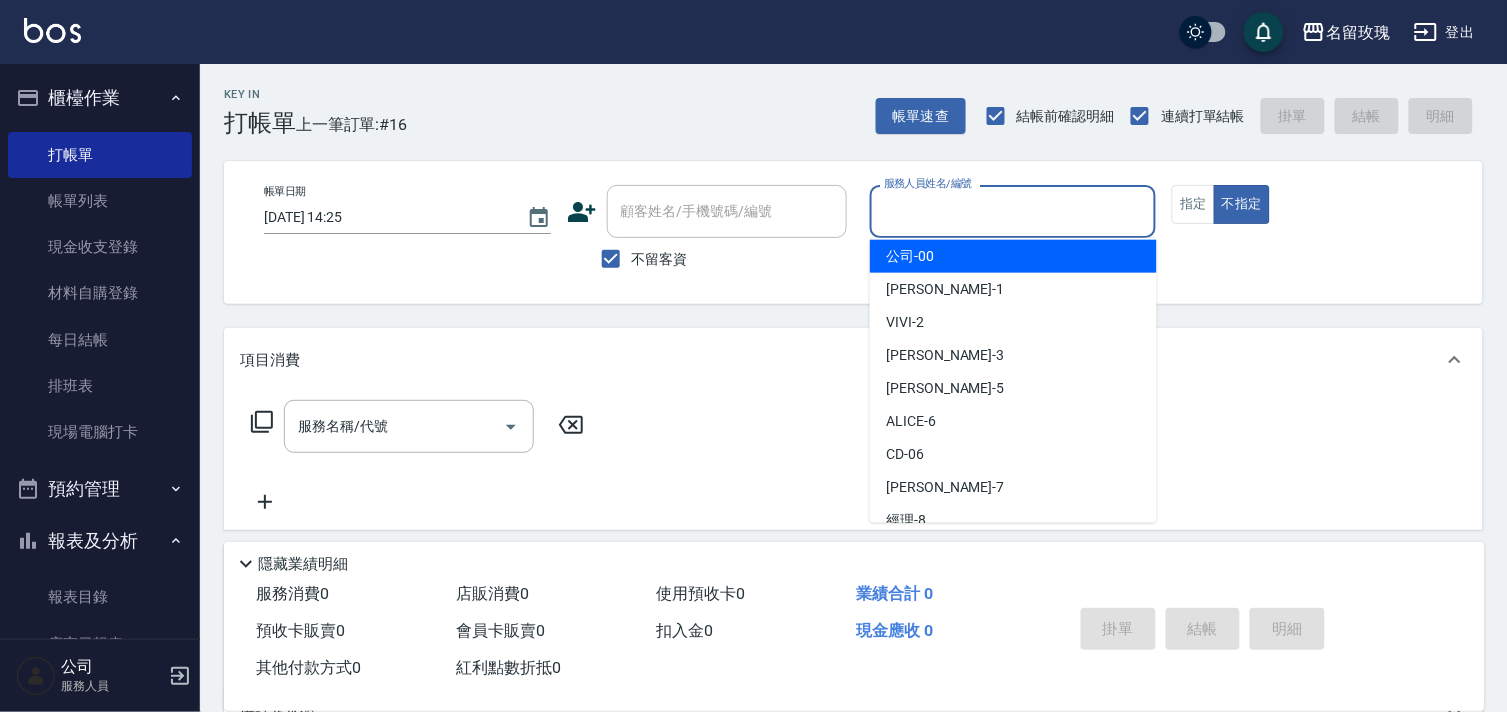 scroll, scrollTop: 111, scrollLeft: 0, axis: vertical 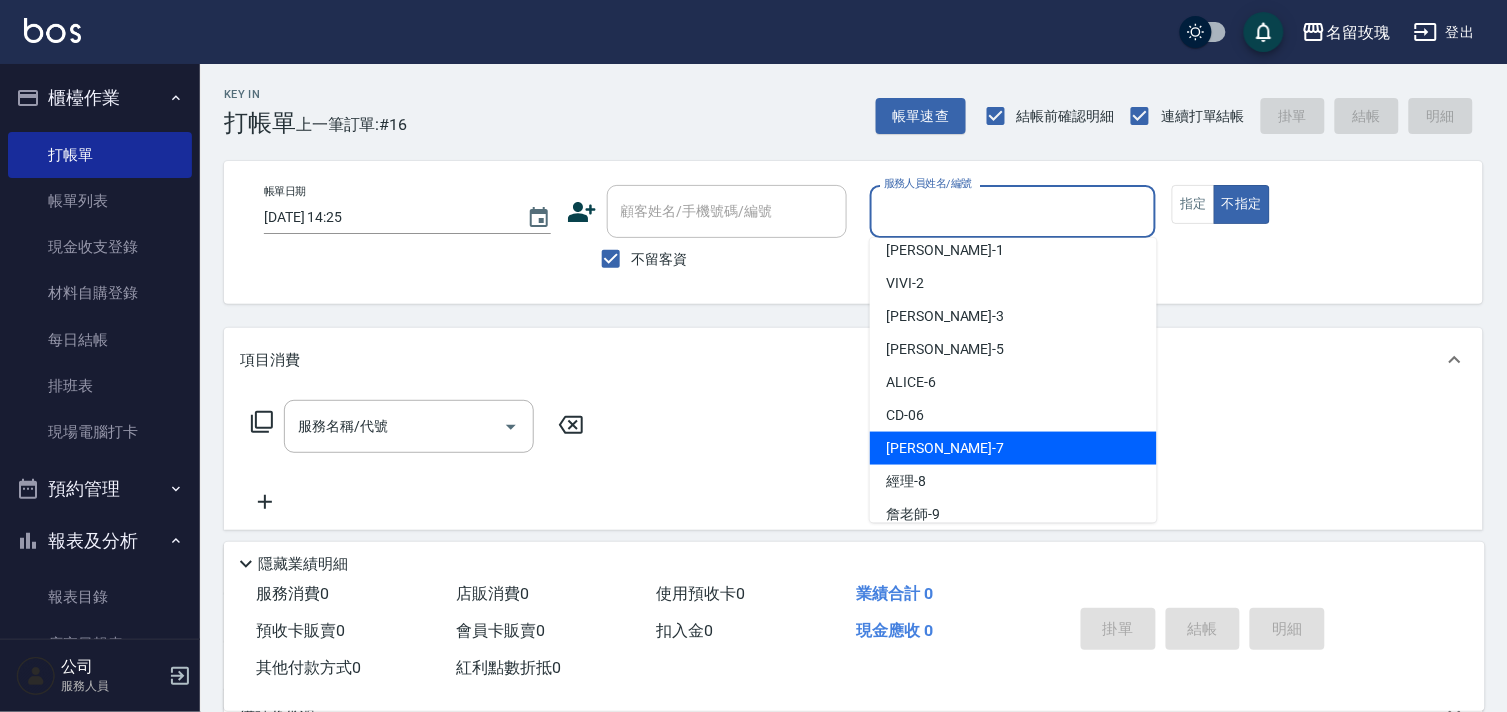 drag, startPoint x: 963, startPoint y: 443, endPoint x: 967, endPoint y: 432, distance: 11.7046995 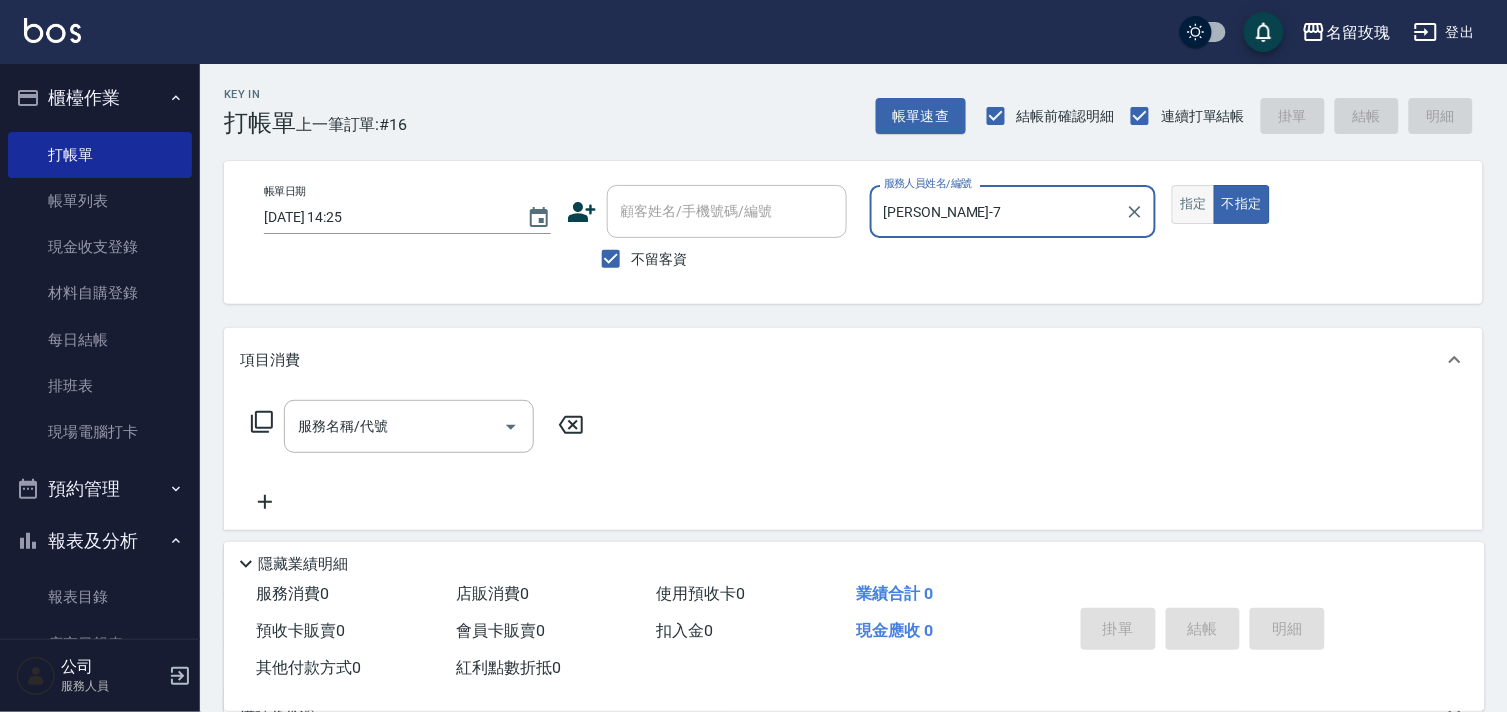 click on "指定" at bounding box center (1193, 204) 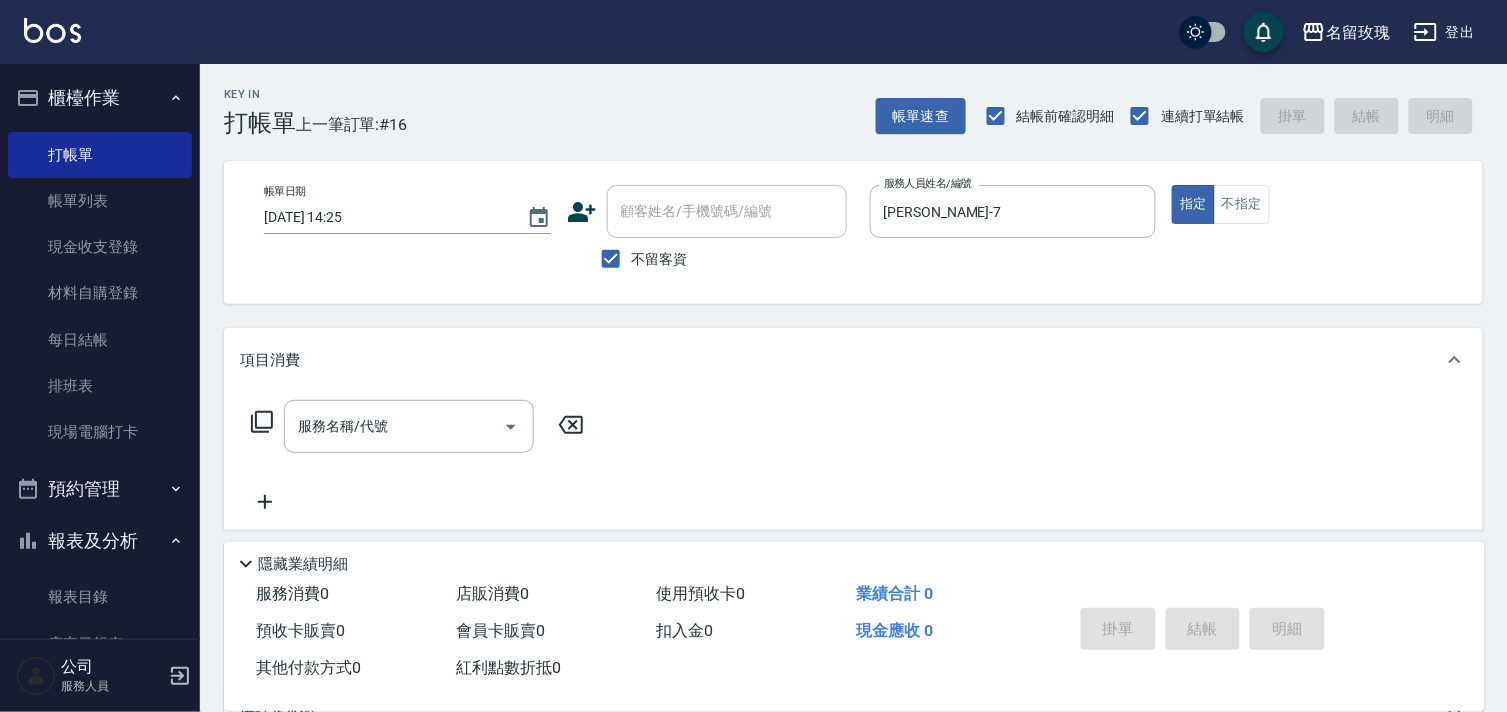 click on "服務名稱/代號 服務名稱/代號" at bounding box center [418, 426] 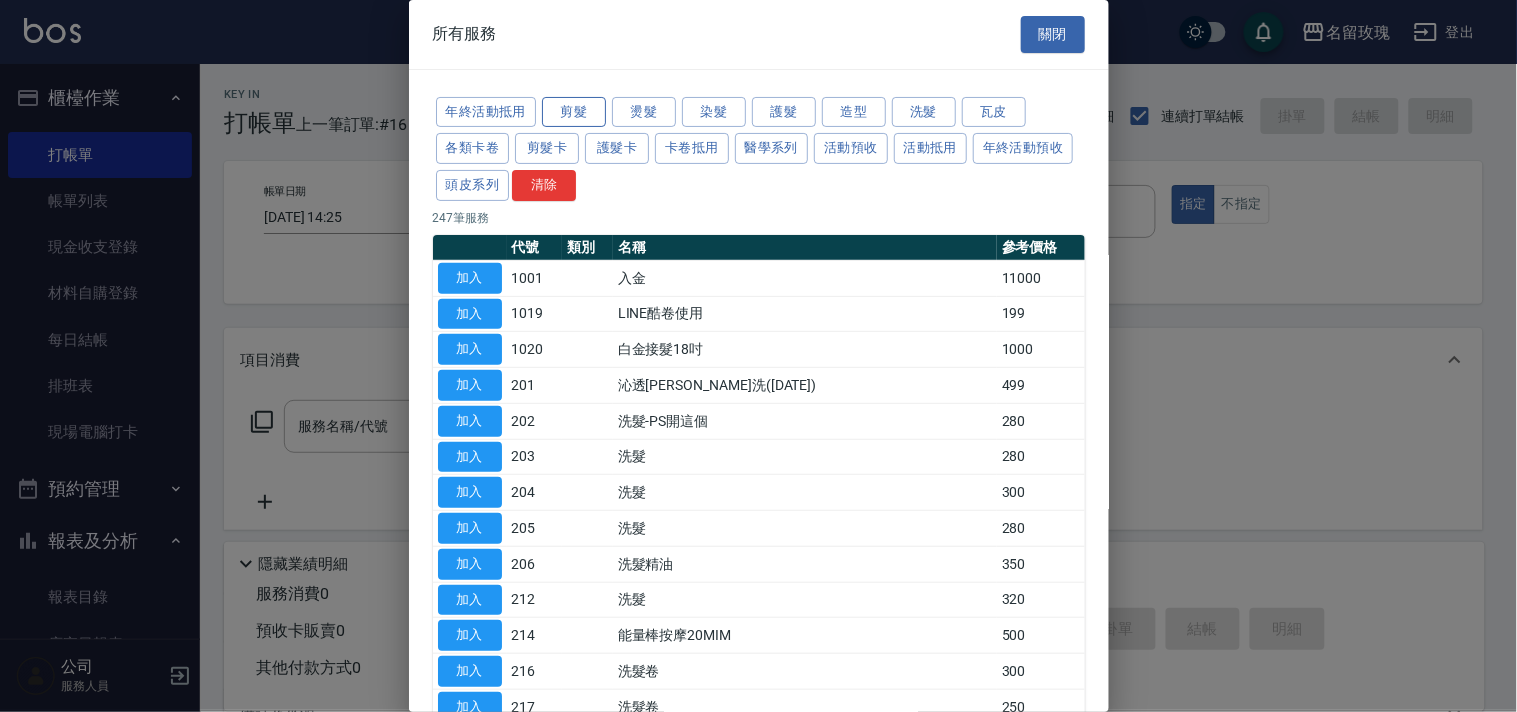 click on "剪髮" at bounding box center [574, 112] 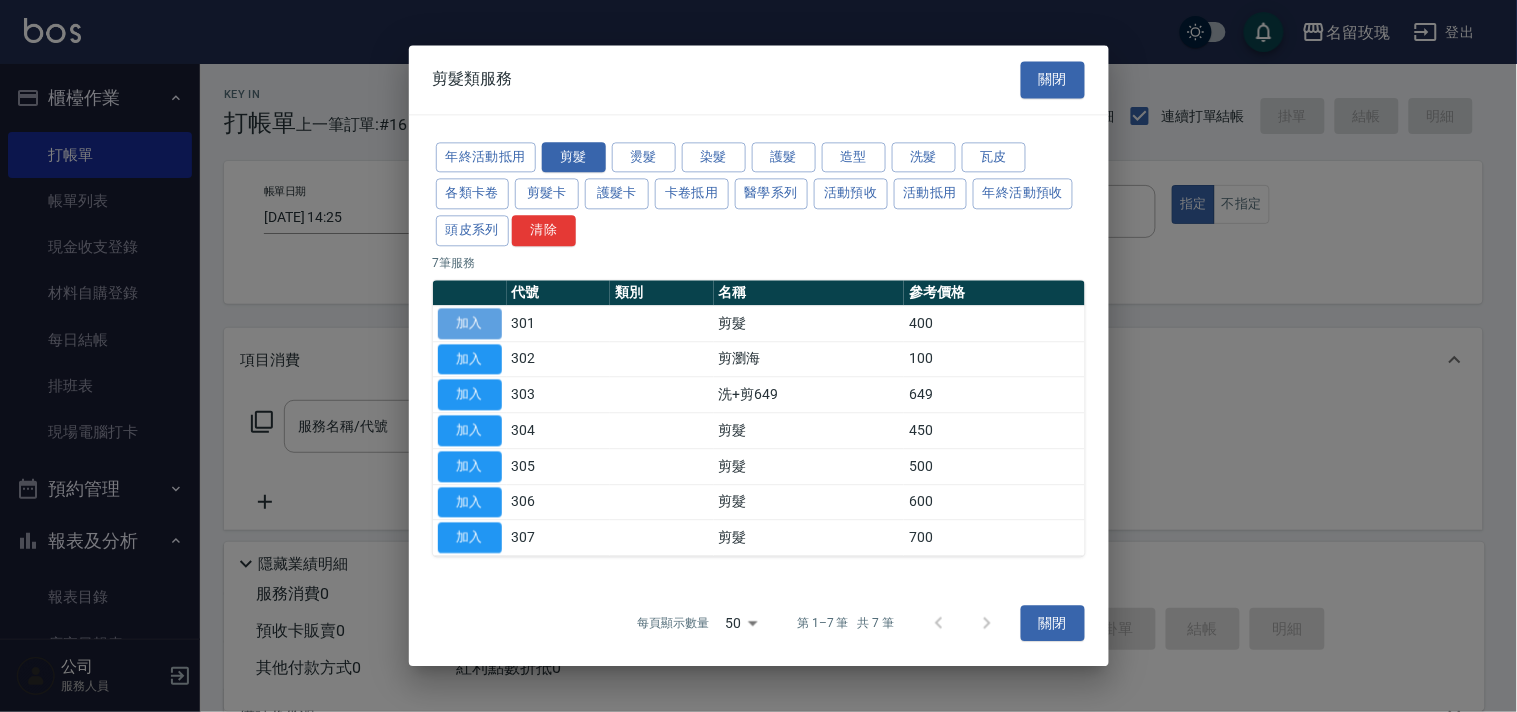 click on "加入" at bounding box center [470, 323] 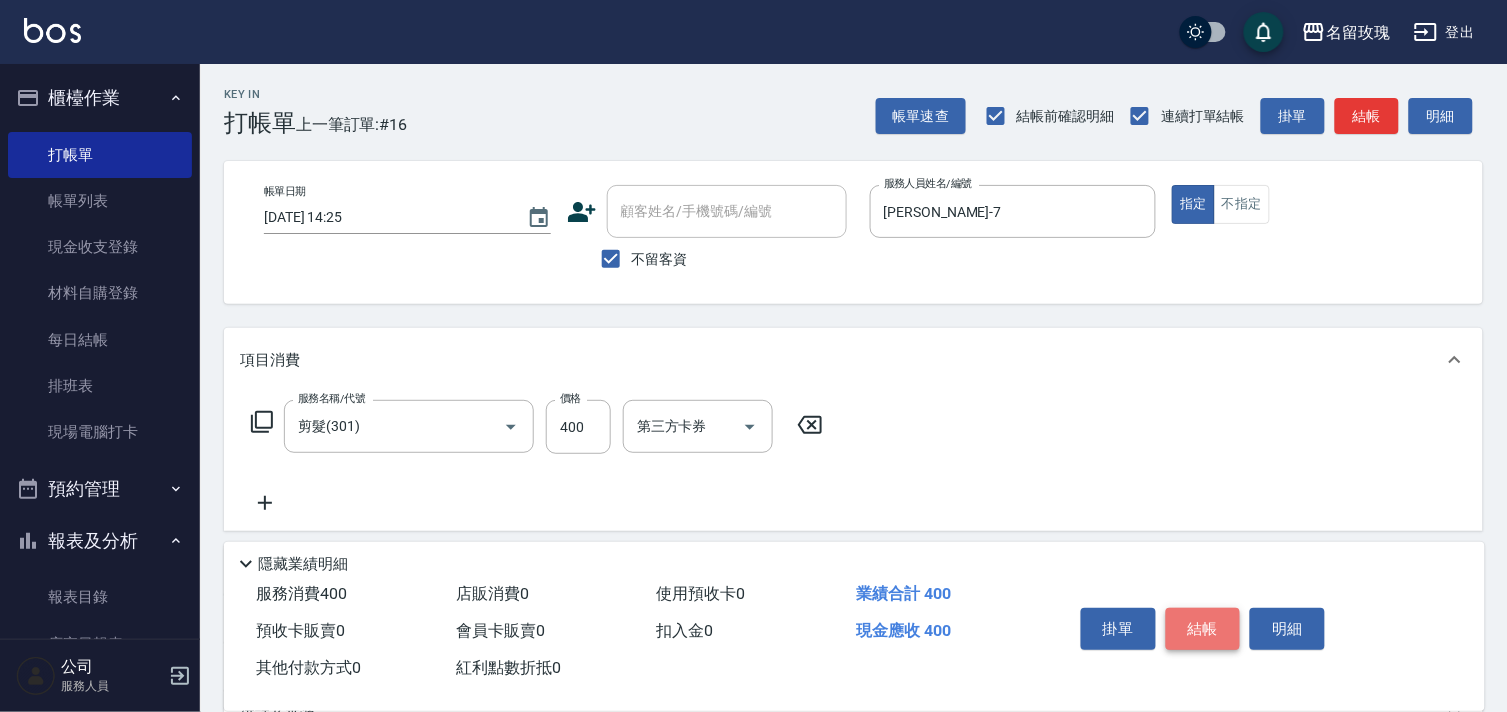 click on "結帳" at bounding box center (1203, 629) 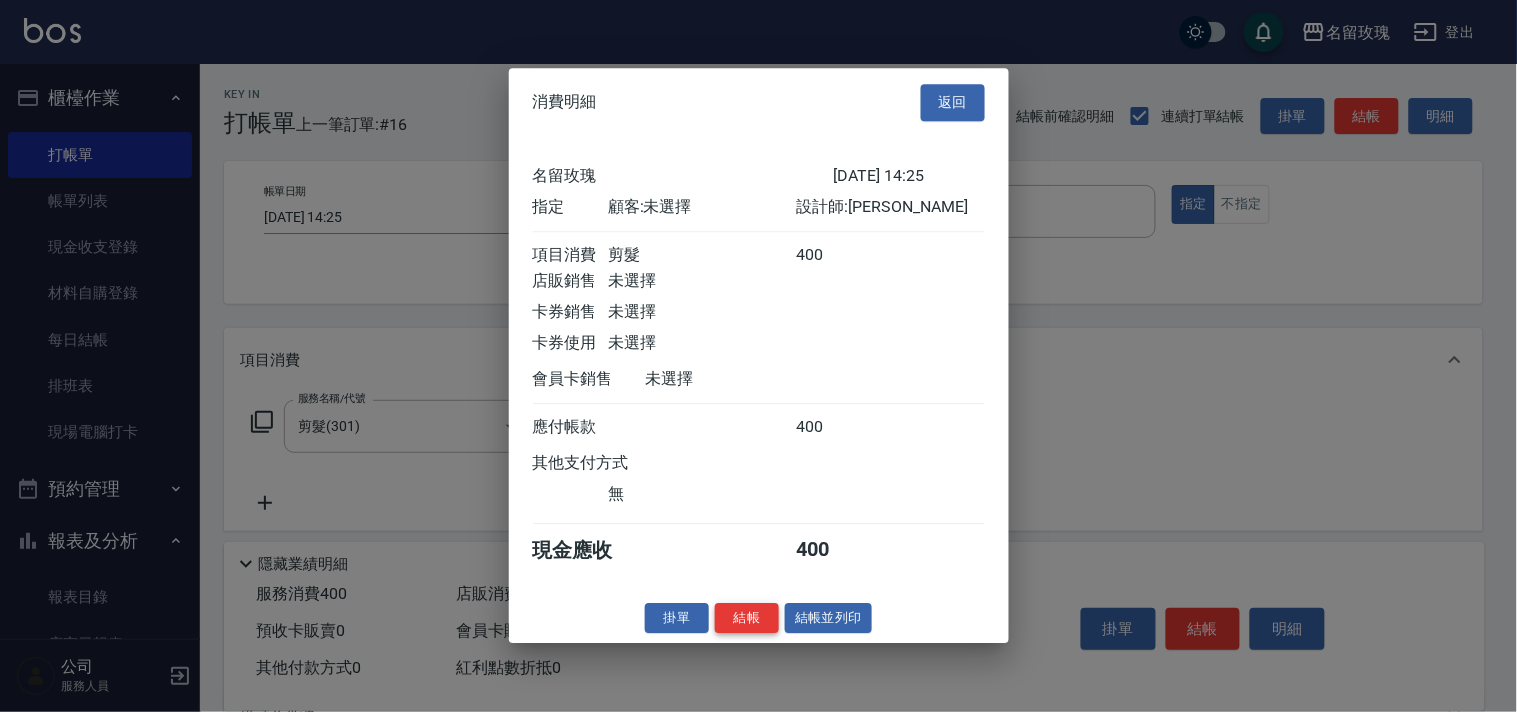 click on "結帳" at bounding box center (747, 618) 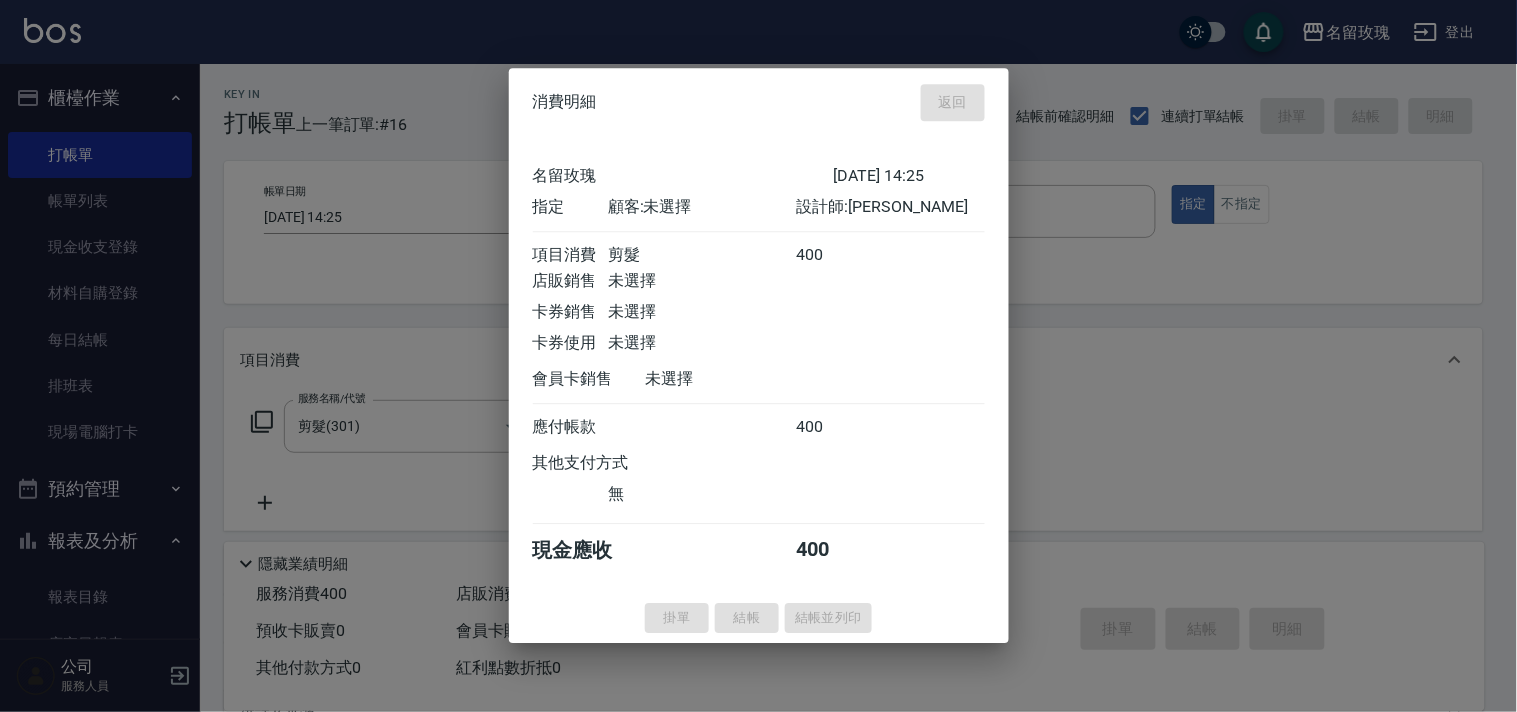 type on "2025/07/13 14:26" 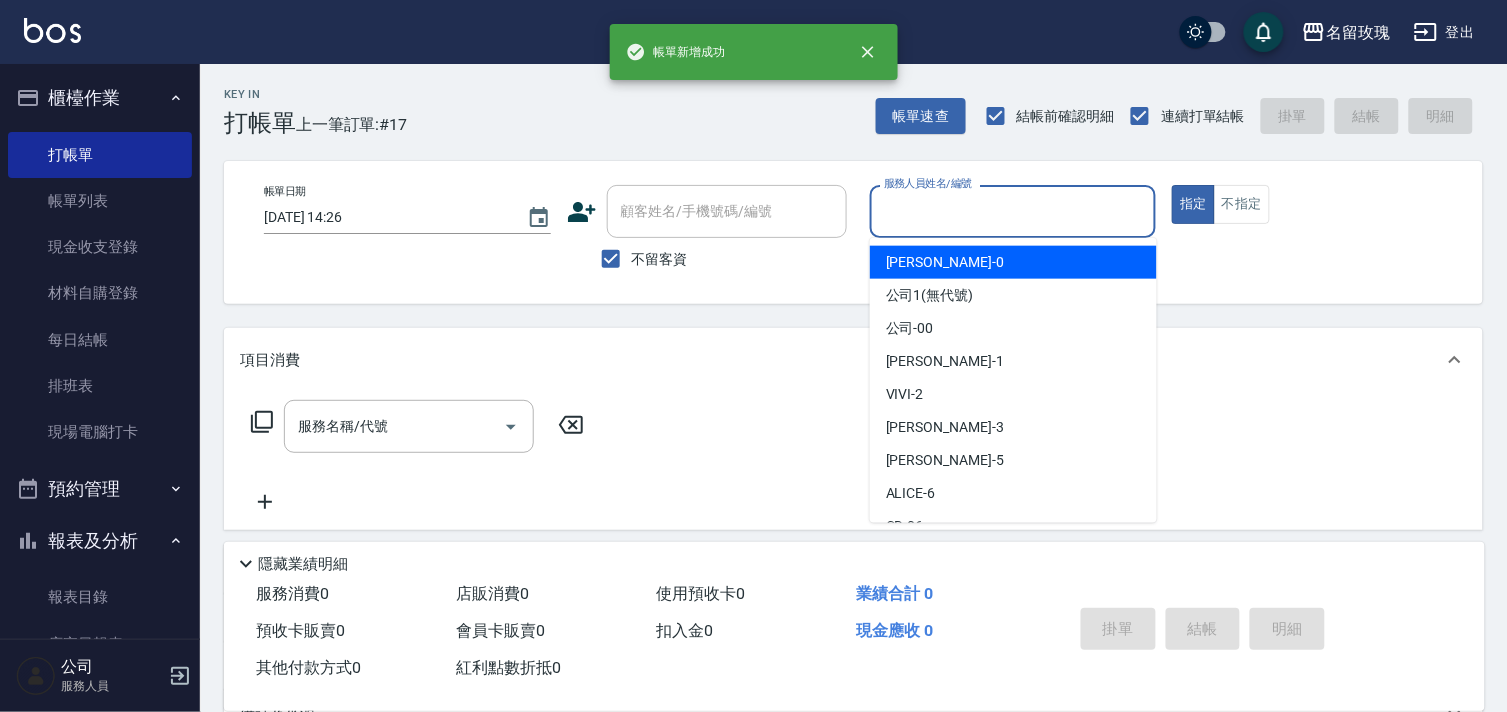 click on "服務人員姓名/編號" at bounding box center (1013, 211) 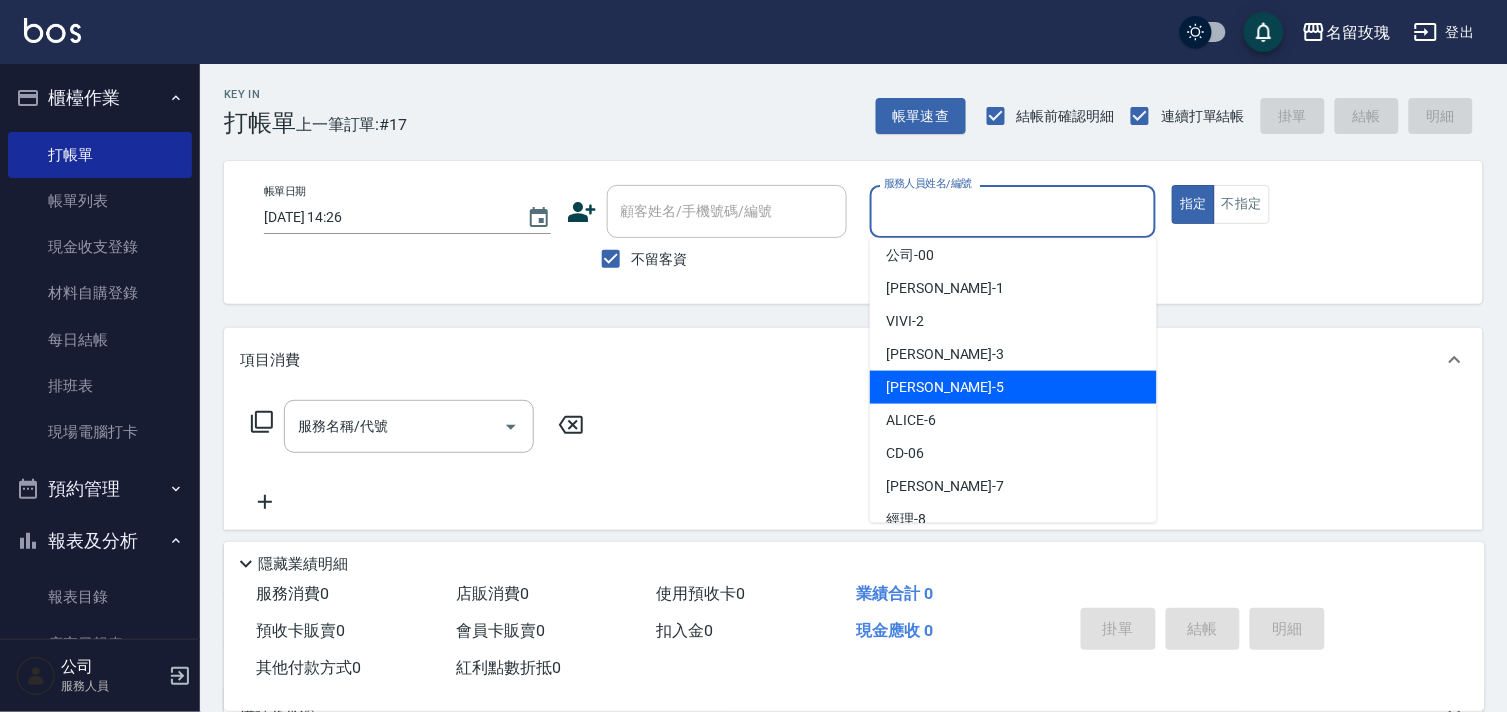 scroll, scrollTop: 111, scrollLeft: 0, axis: vertical 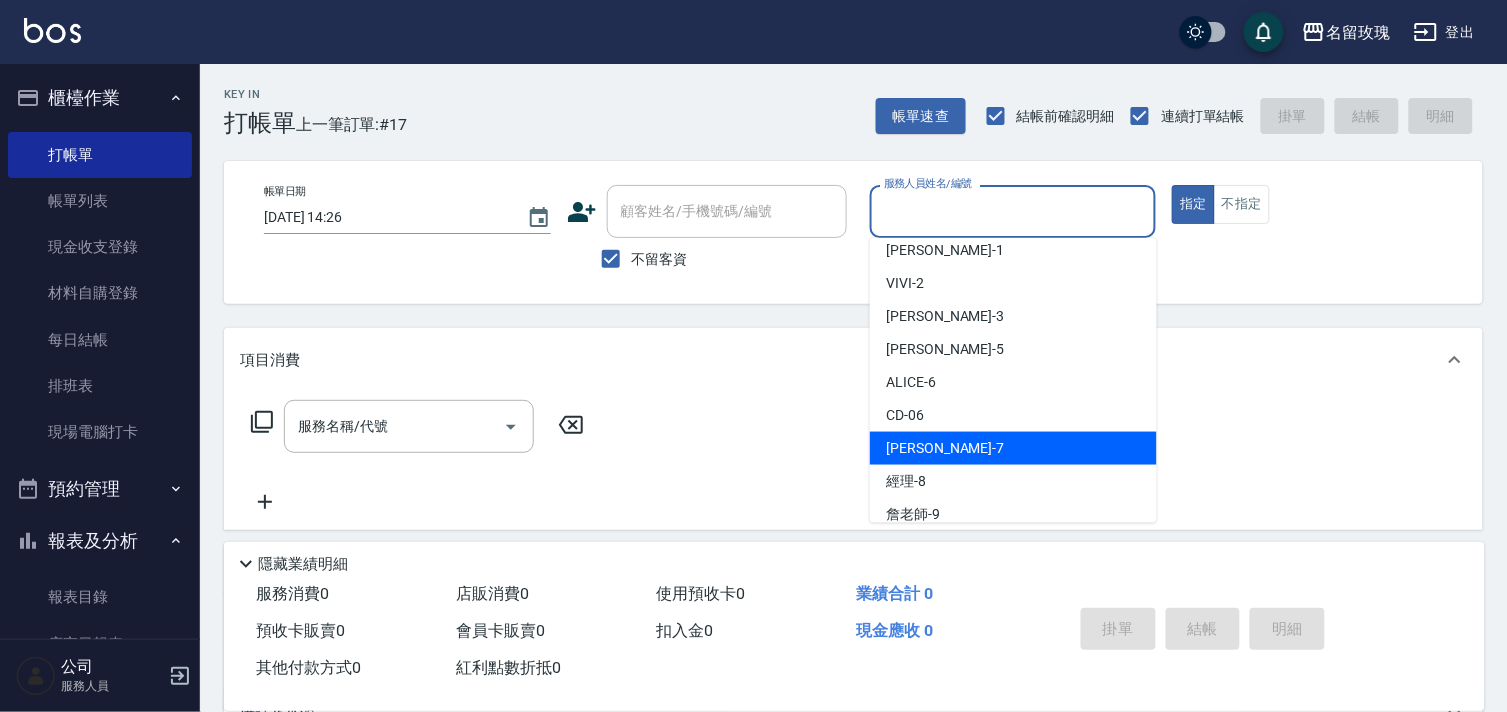 click on "EMILY -7" at bounding box center [1013, 448] 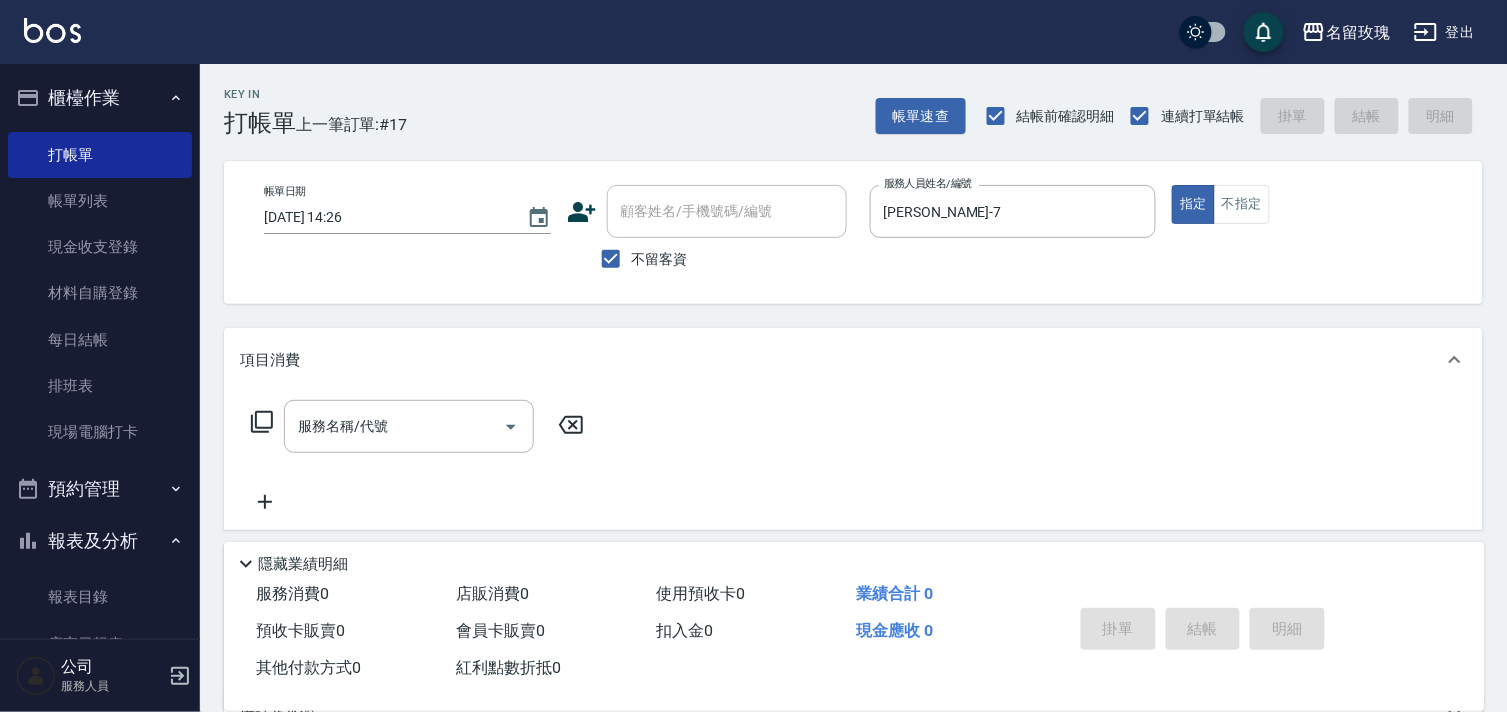 click 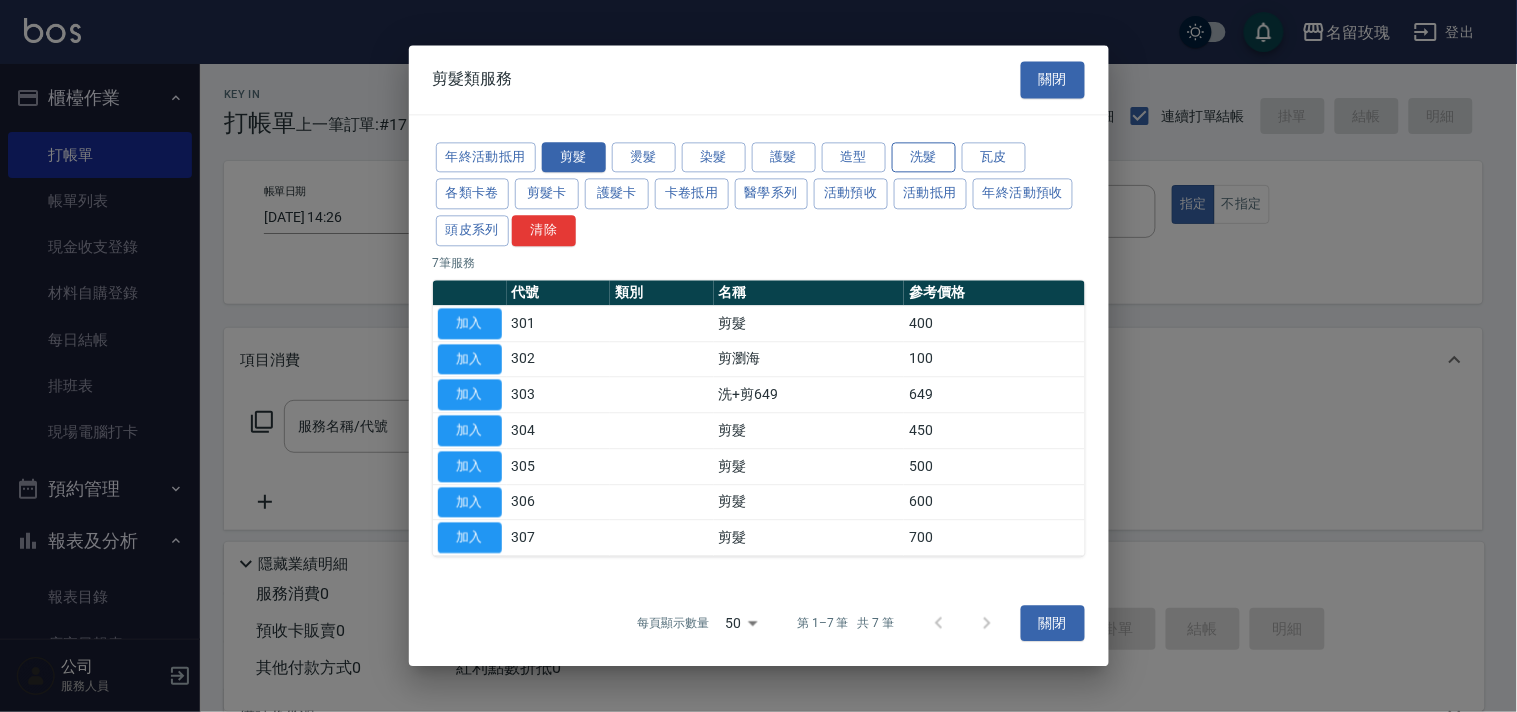 click on "洗髮" at bounding box center (924, 157) 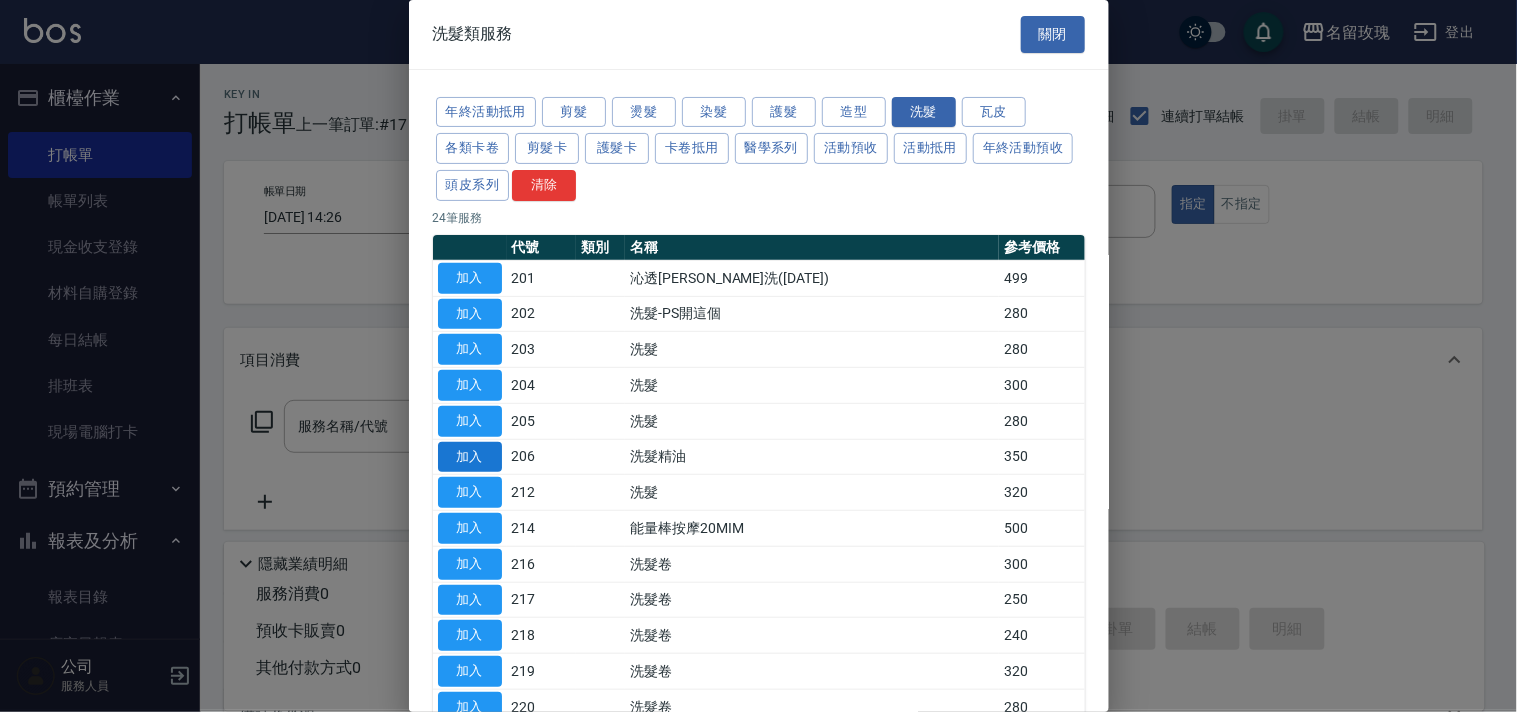 click on "加入" at bounding box center [470, 457] 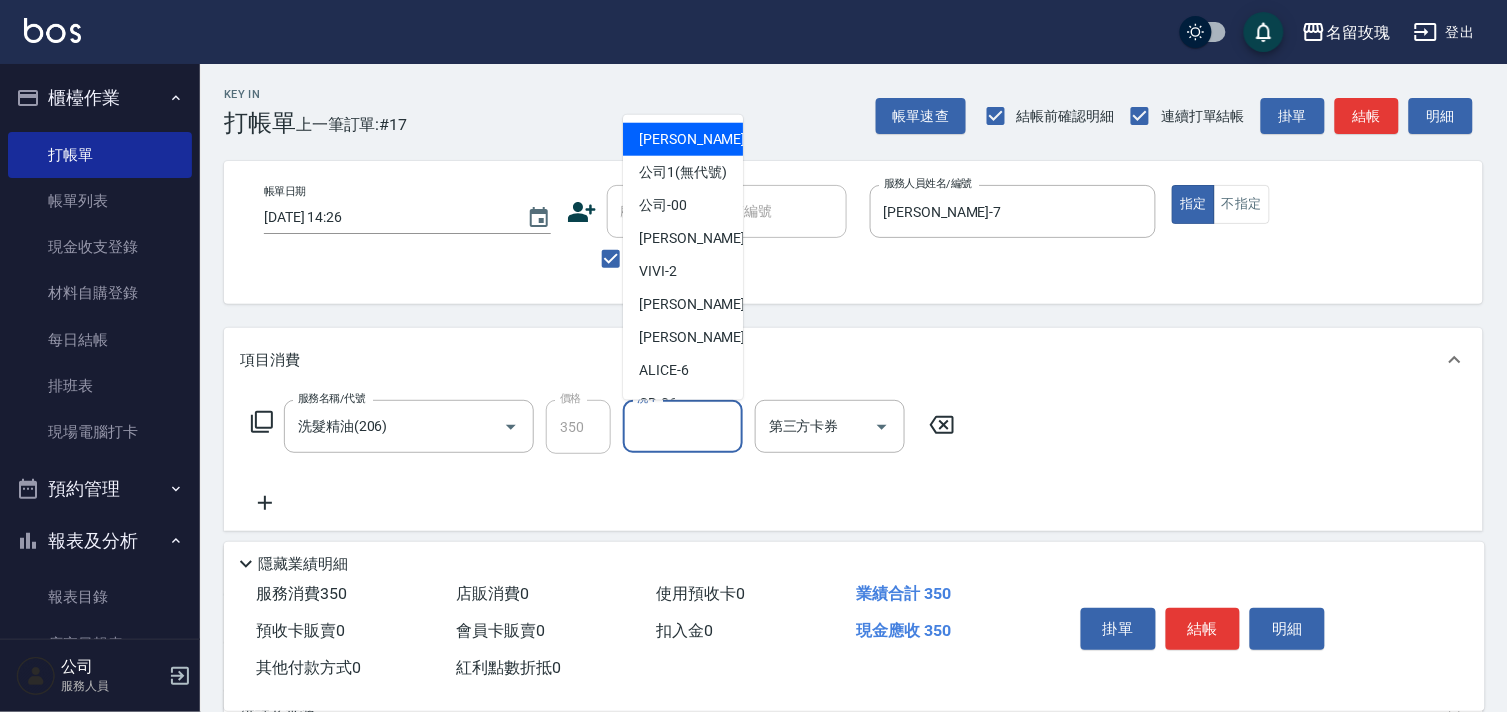click on "洗-1" at bounding box center [683, 426] 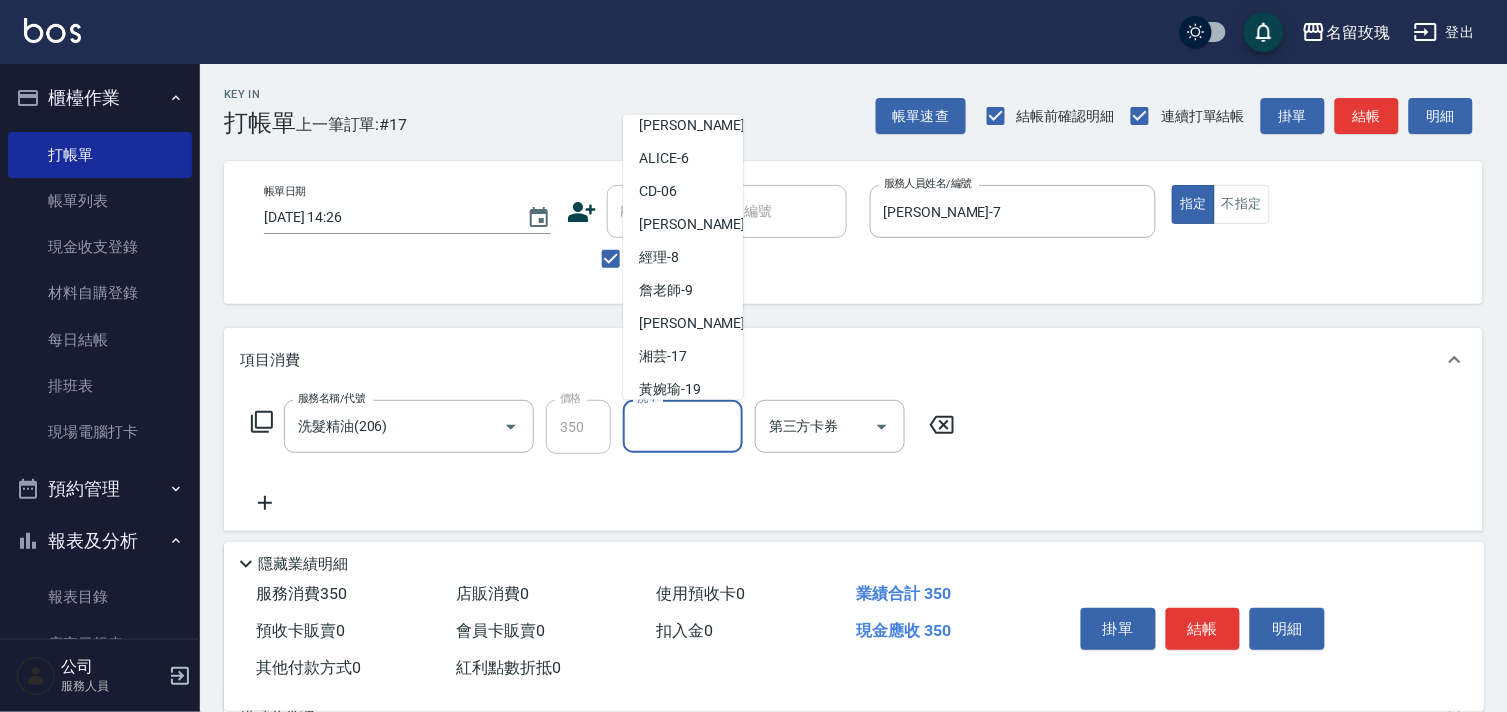 scroll, scrollTop: 222, scrollLeft: 0, axis: vertical 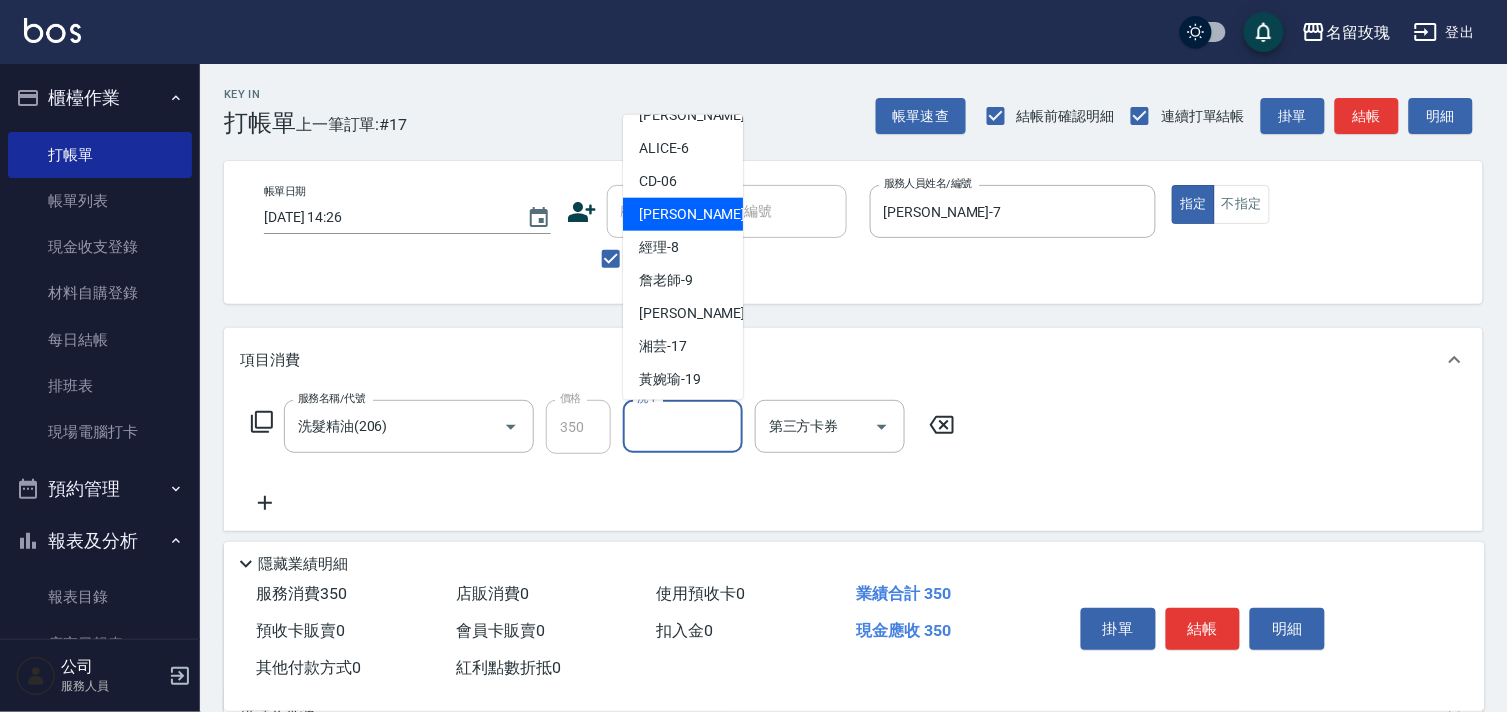 click on "EMILY -7" at bounding box center [683, 214] 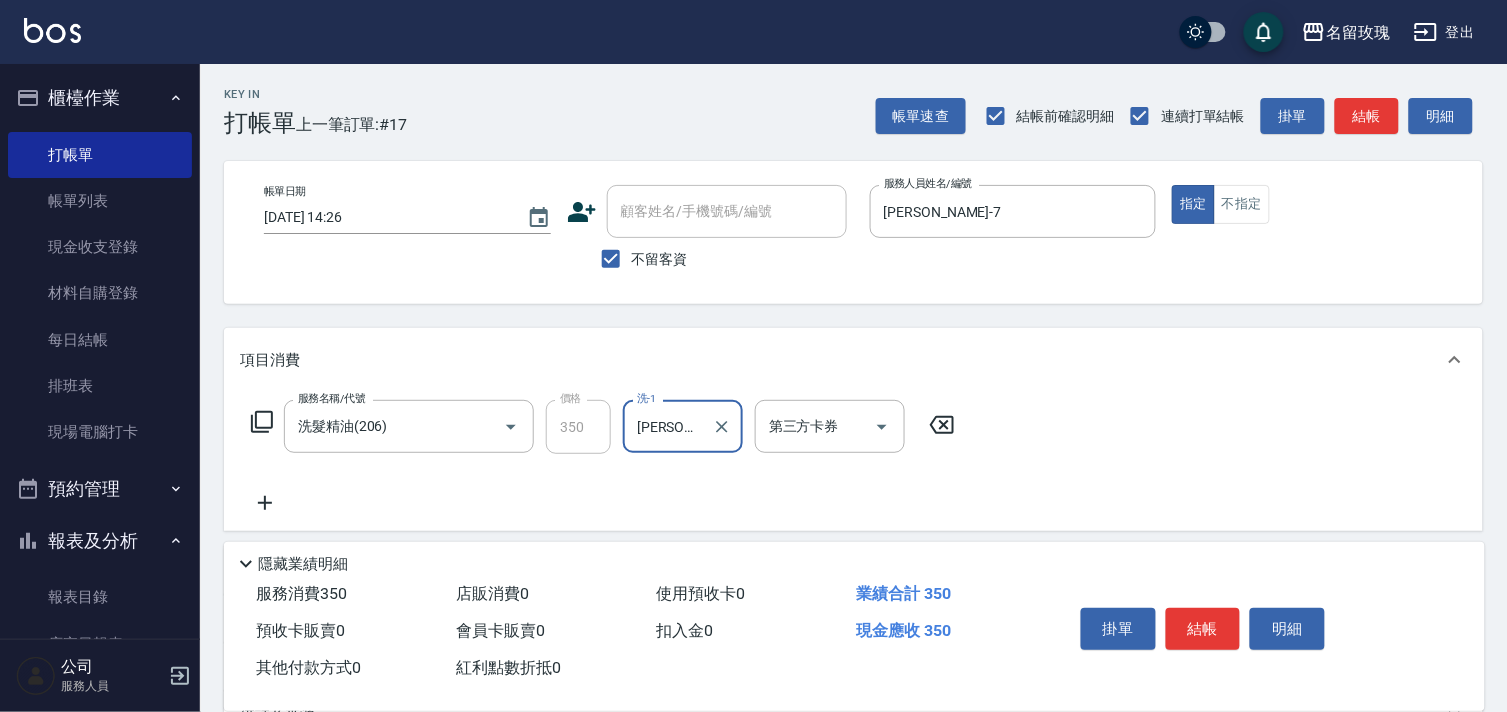 click on "服務名稱/代號 洗髮精油(206) 服務名稱/代號 價格 350 價格 洗-1 EMILY-7 洗-1 第三方卡券 第三方卡券" at bounding box center [603, 427] 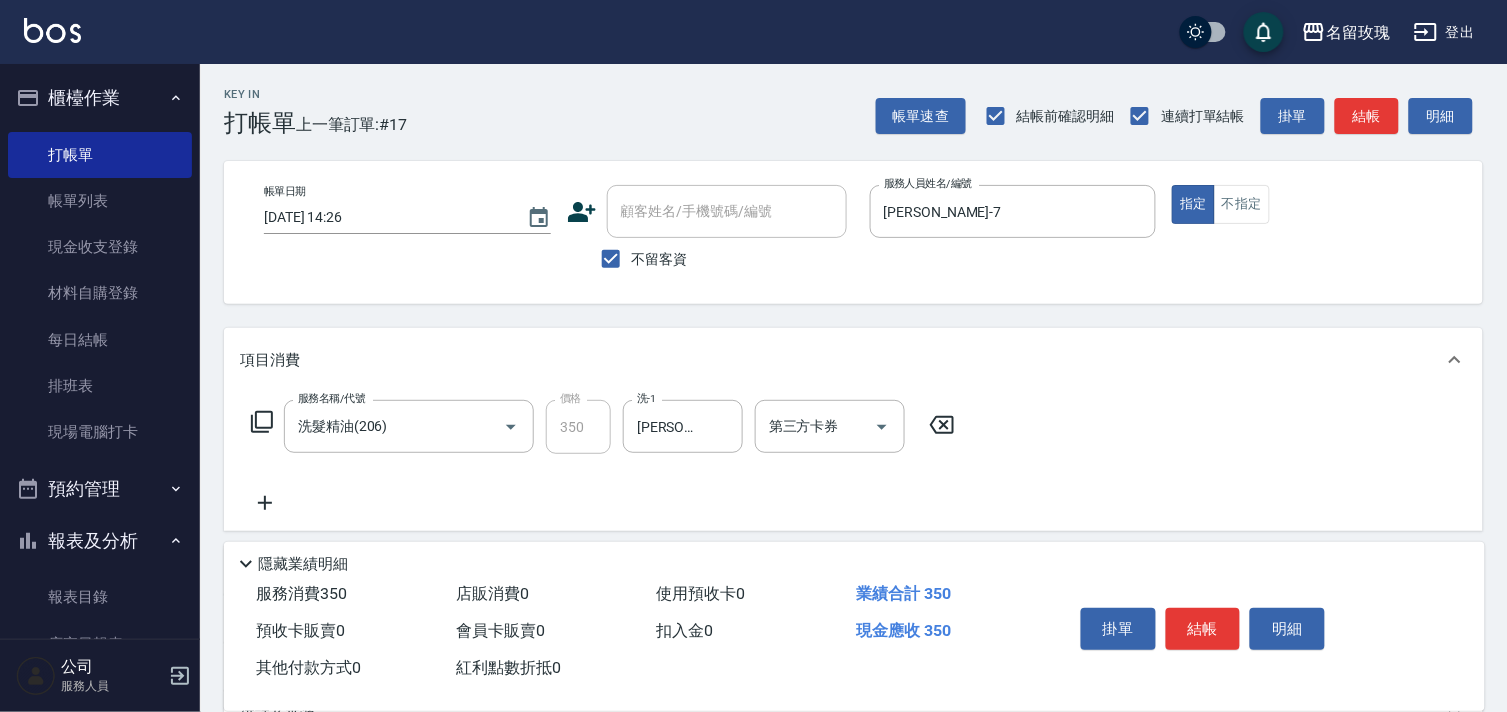 click 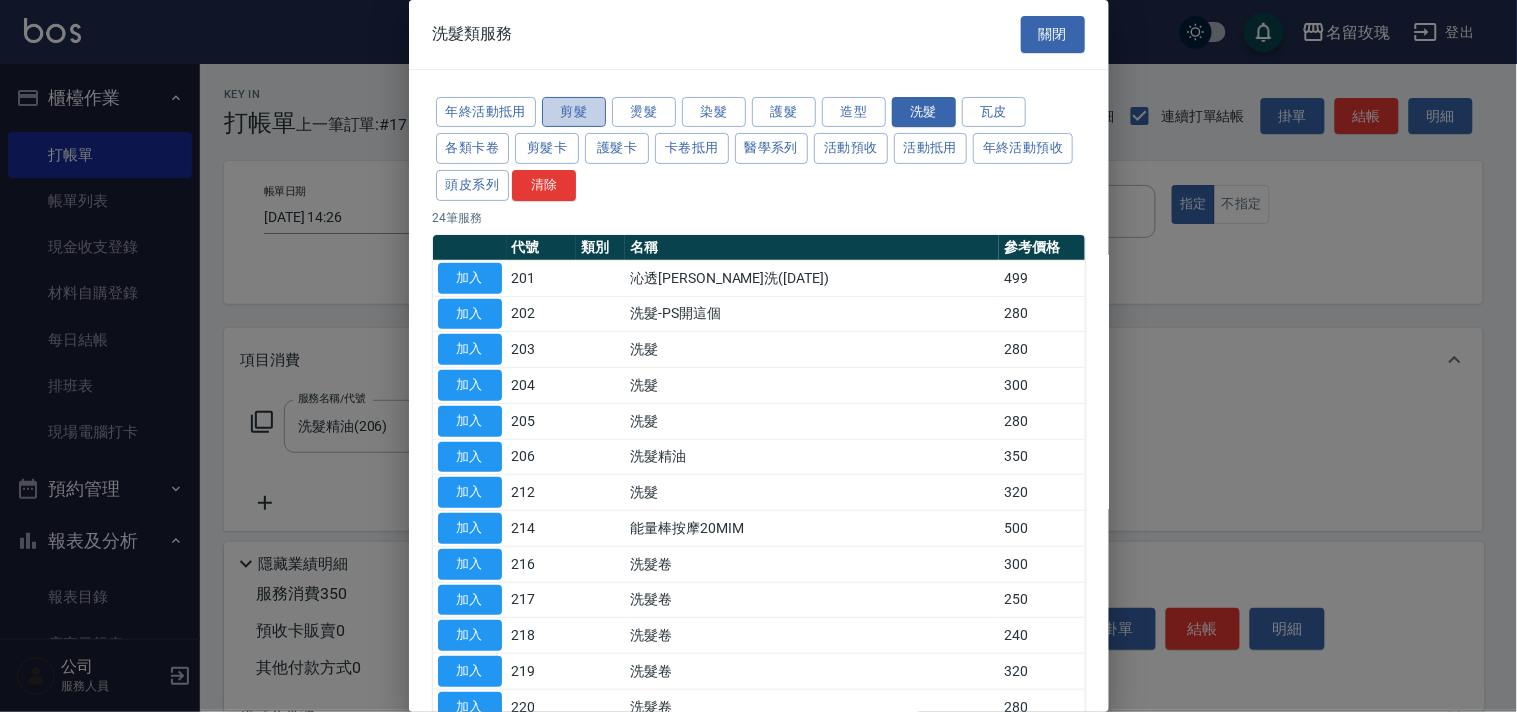 click on "剪髮" at bounding box center [574, 112] 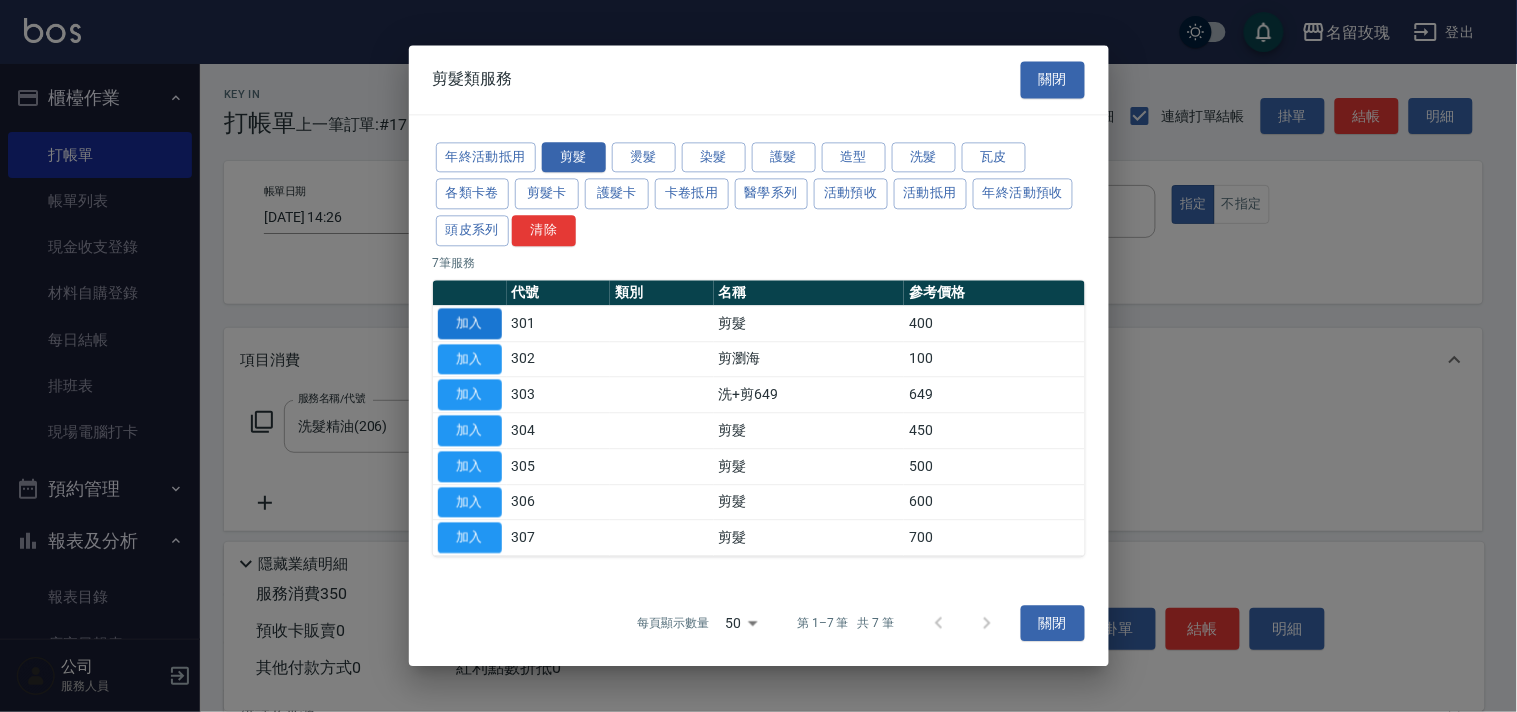click on "加入" at bounding box center [470, 323] 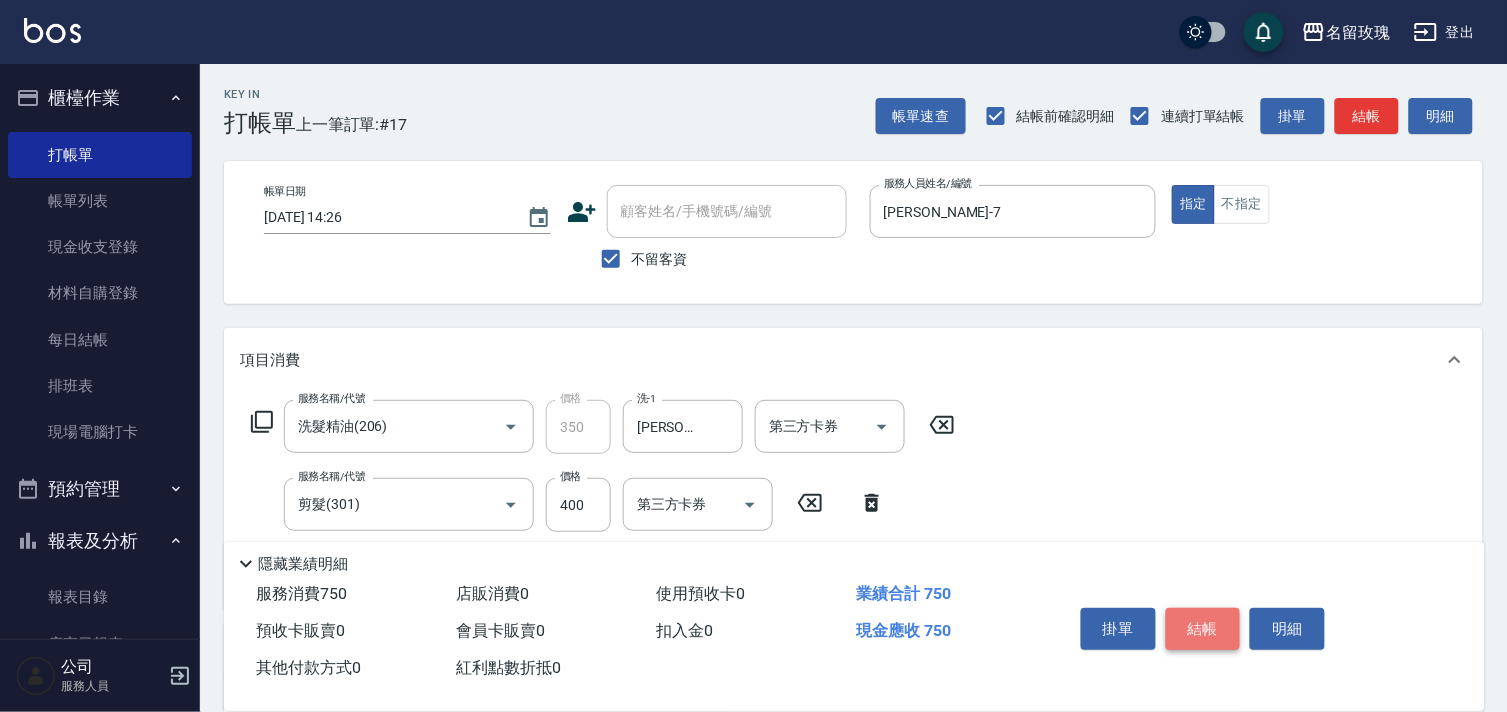 click on "結帳" at bounding box center (1203, 629) 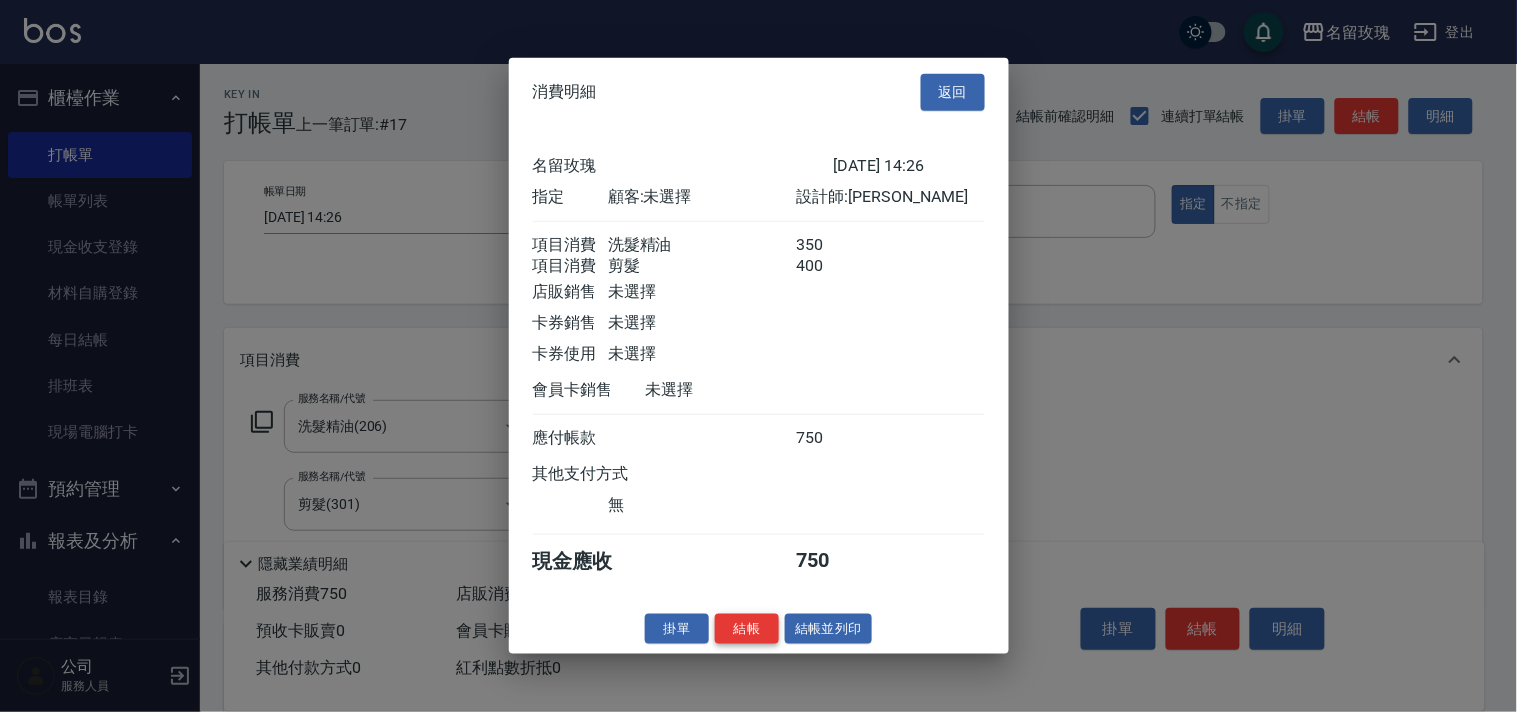 click on "結帳" at bounding box center (747, 628) 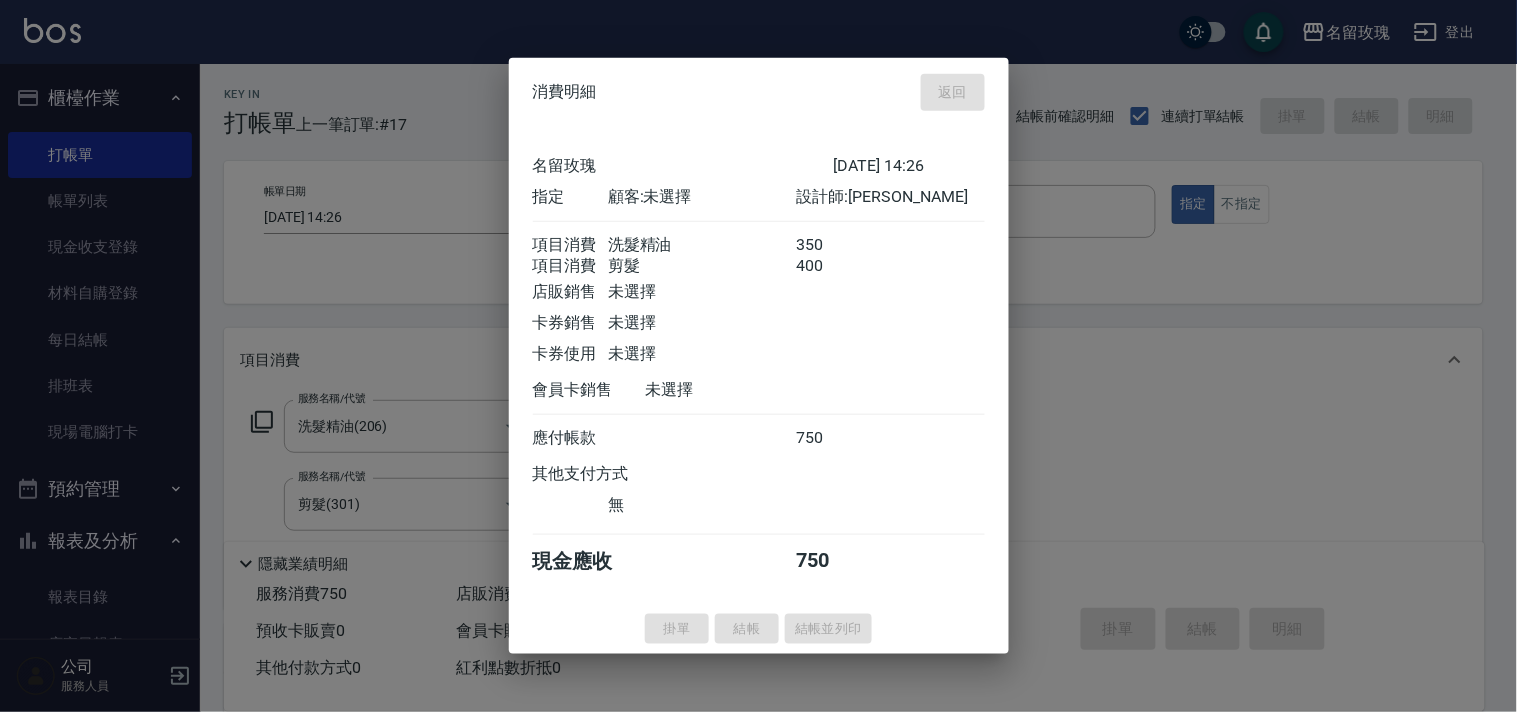 type 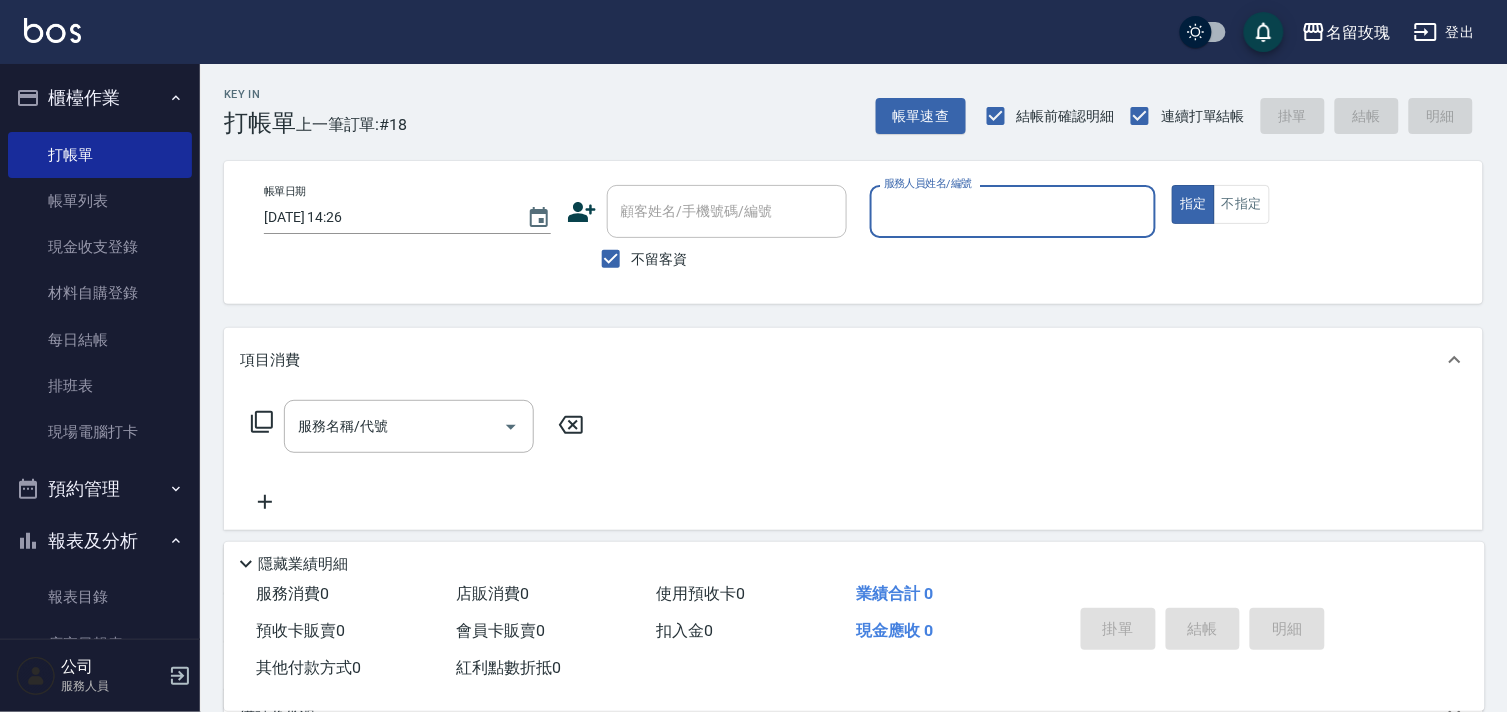 click on "名留玫瑰 登出" at bounding box center (753, 32) 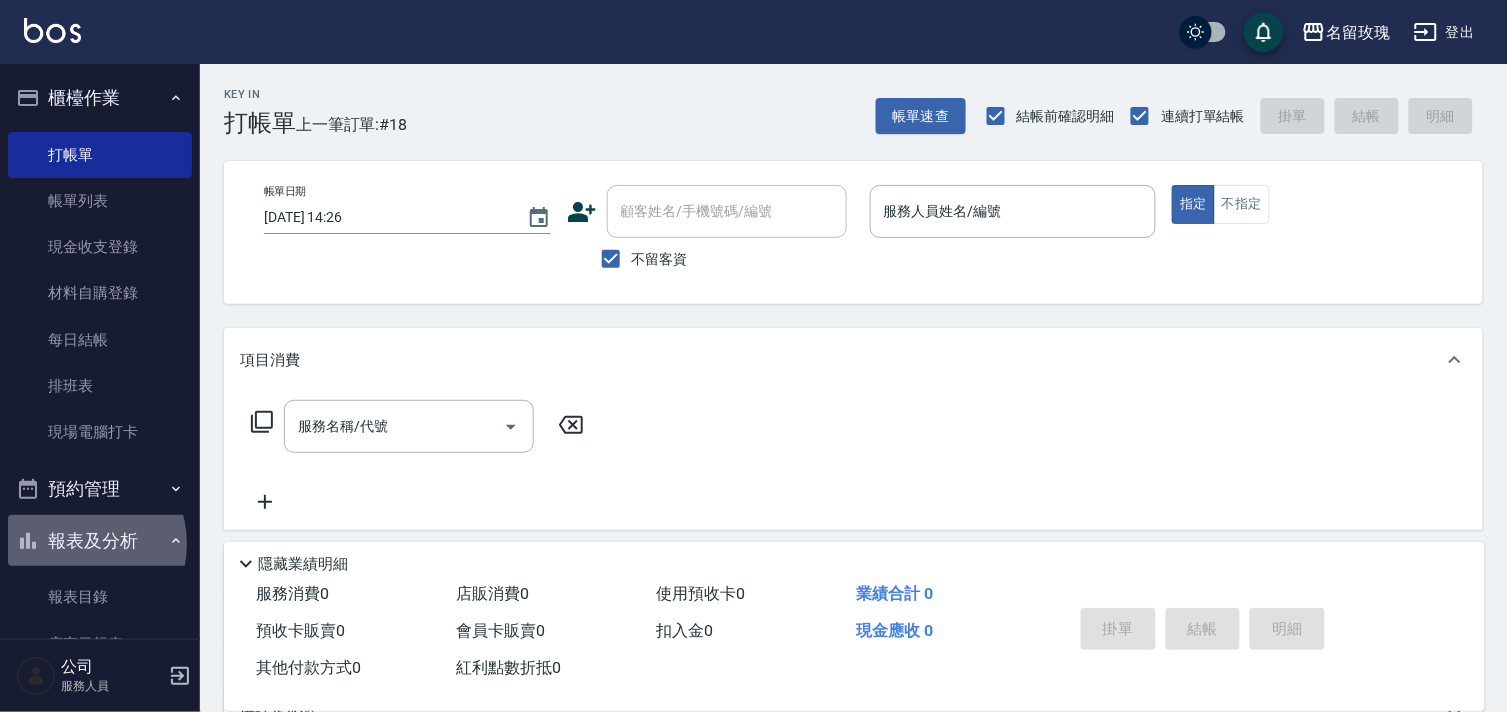 click on "報表及分析" at bounding box center [100, 541] 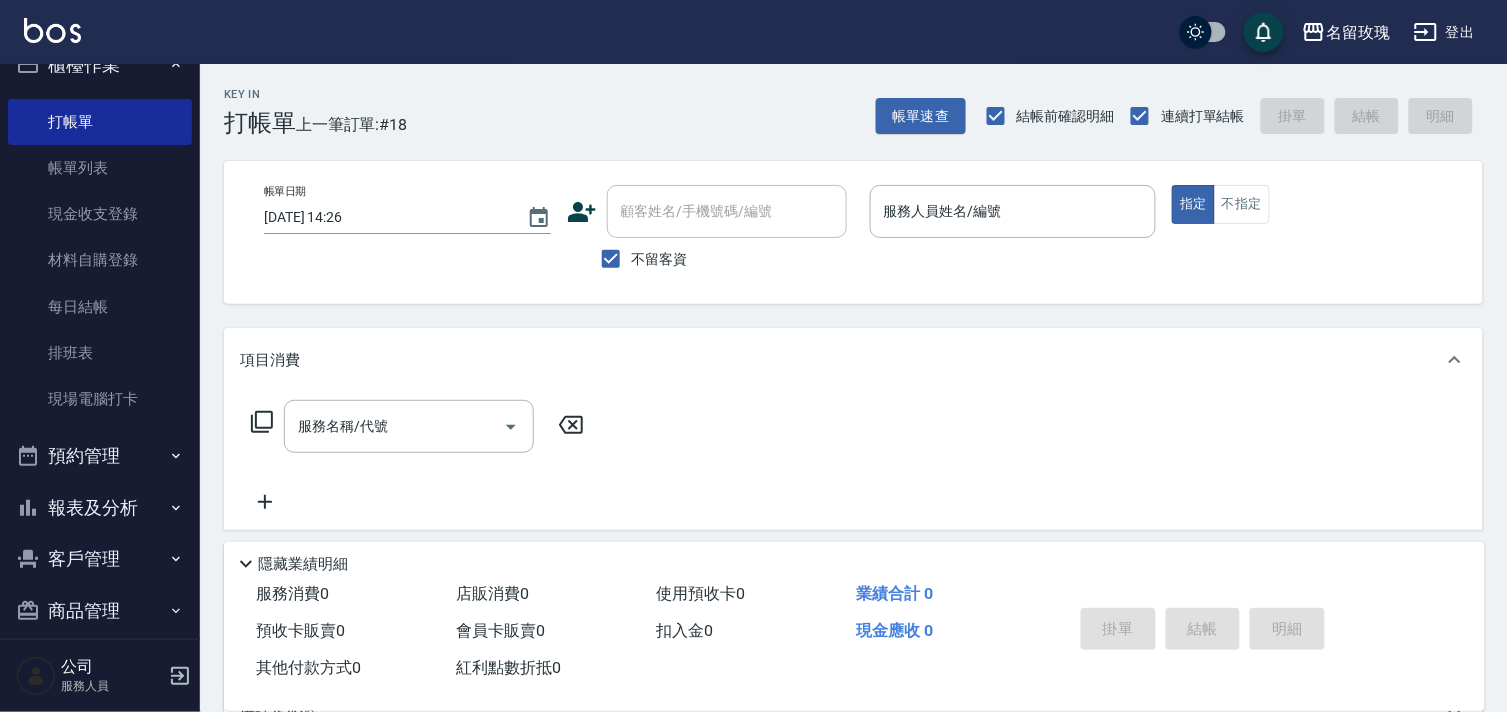 scroll, scrollTop: 0, scrollLeft: 0, axis: both 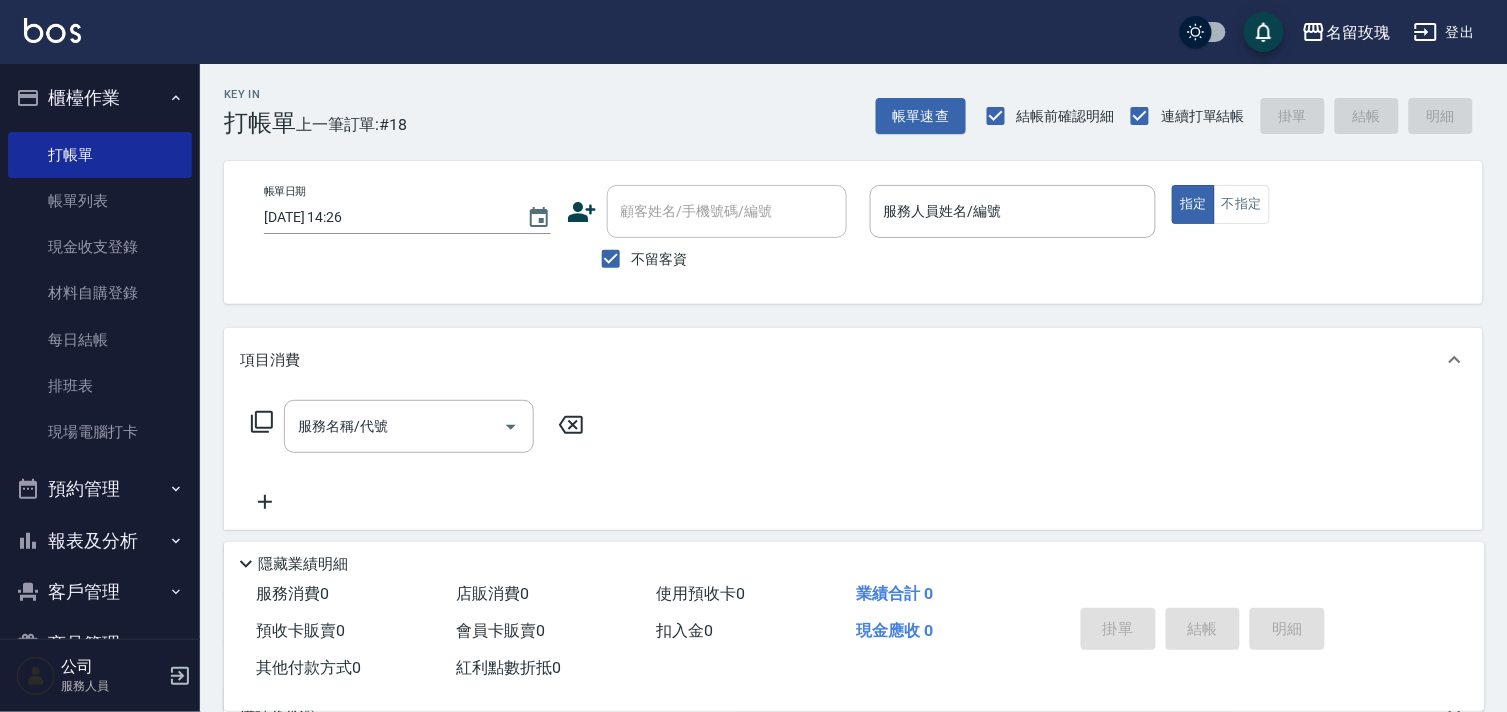 click on "Key In 打帳單 上一筆訂單:#18 帳單速查 結帳前確認明細 連續打單結帳 掛單 結帳 明細" at bounding box center (841, 100) 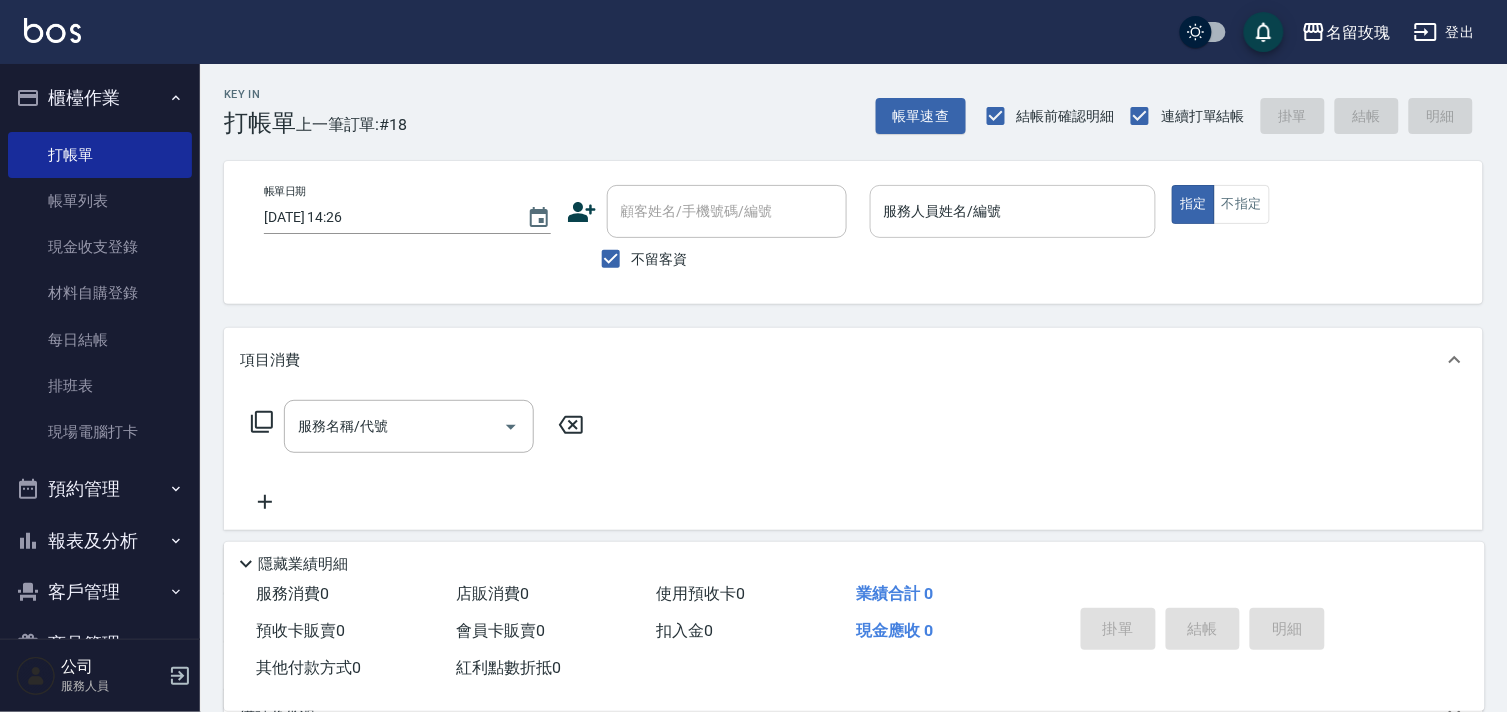 drag, startPoint x: 1025, startPoint y: 241, endPoint x: 1026, endPoint y: 224, distance: 17.029387 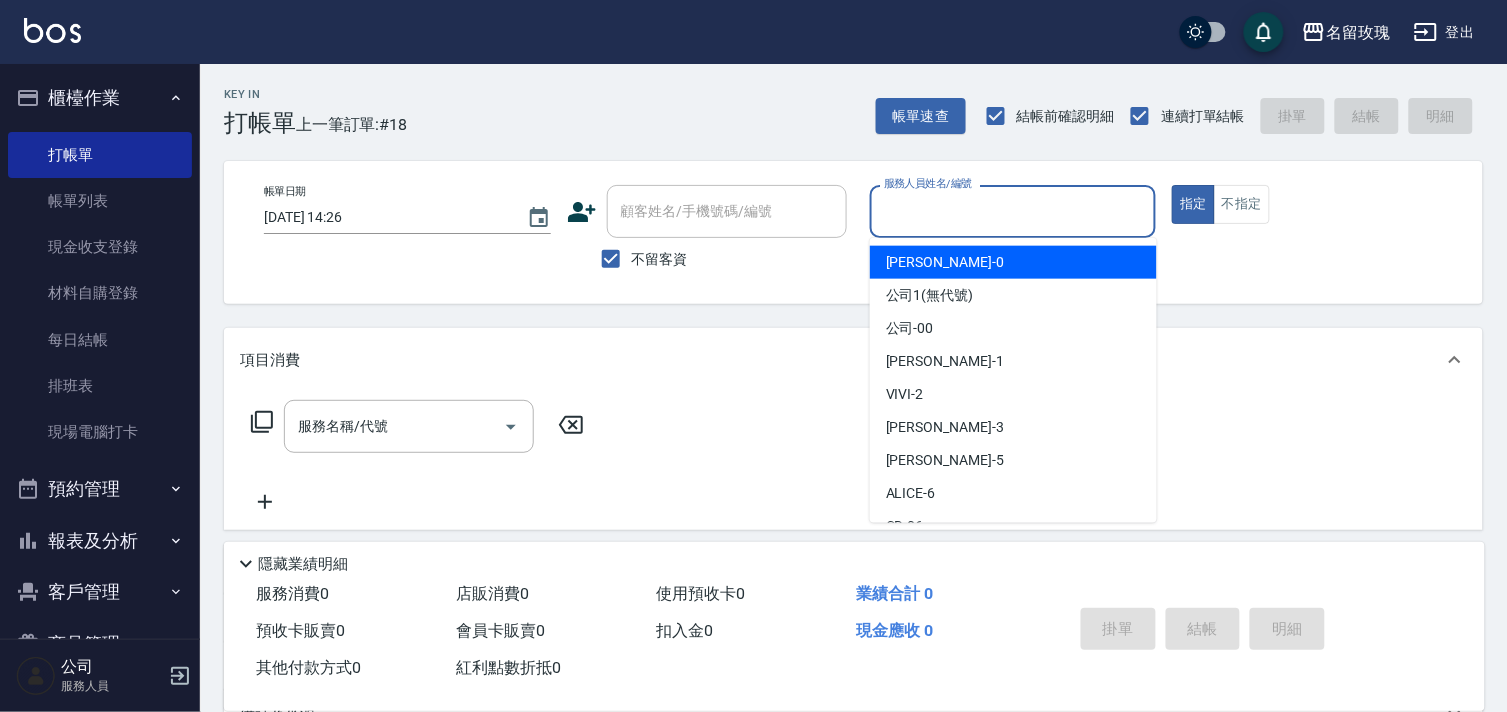 click on "服務人員姓名/編號" at bounding box center (1013, 211) 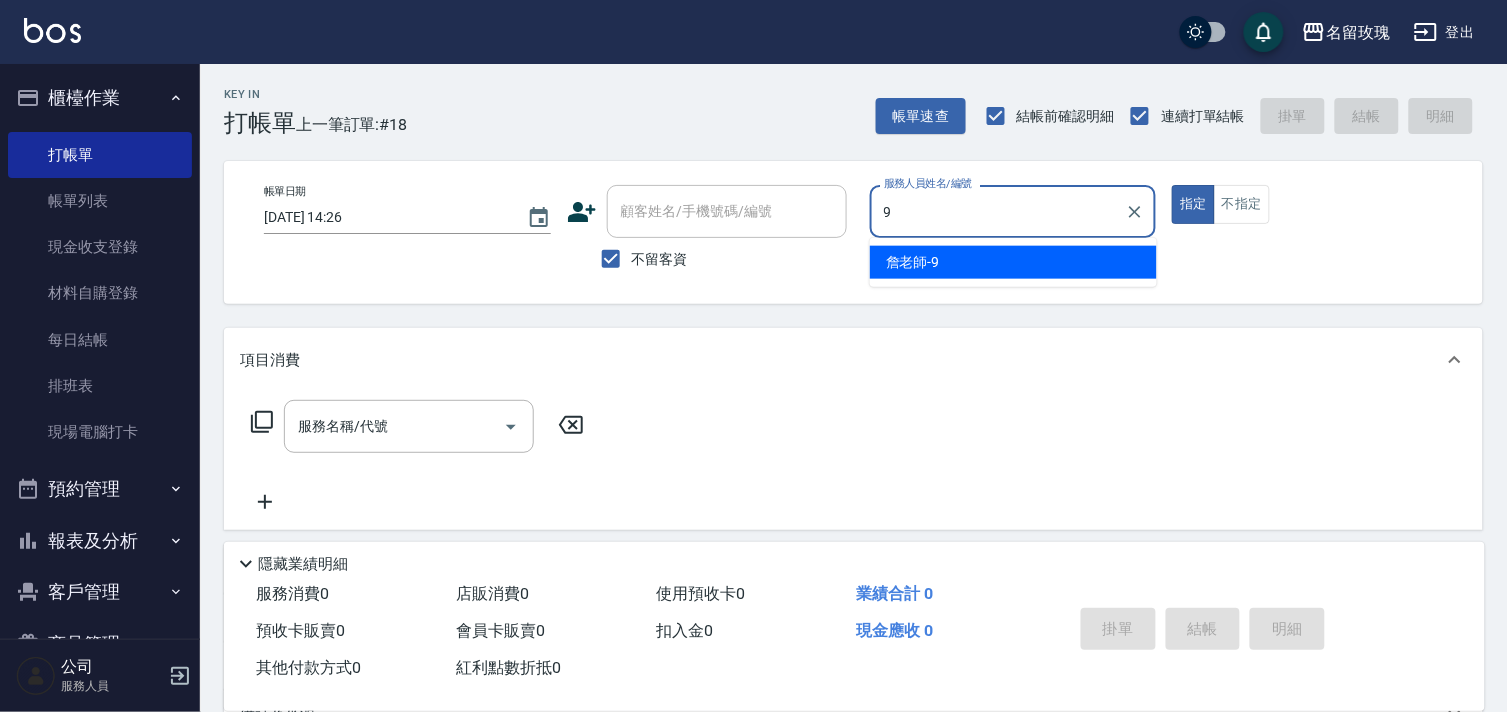 type on "詹老師-9" 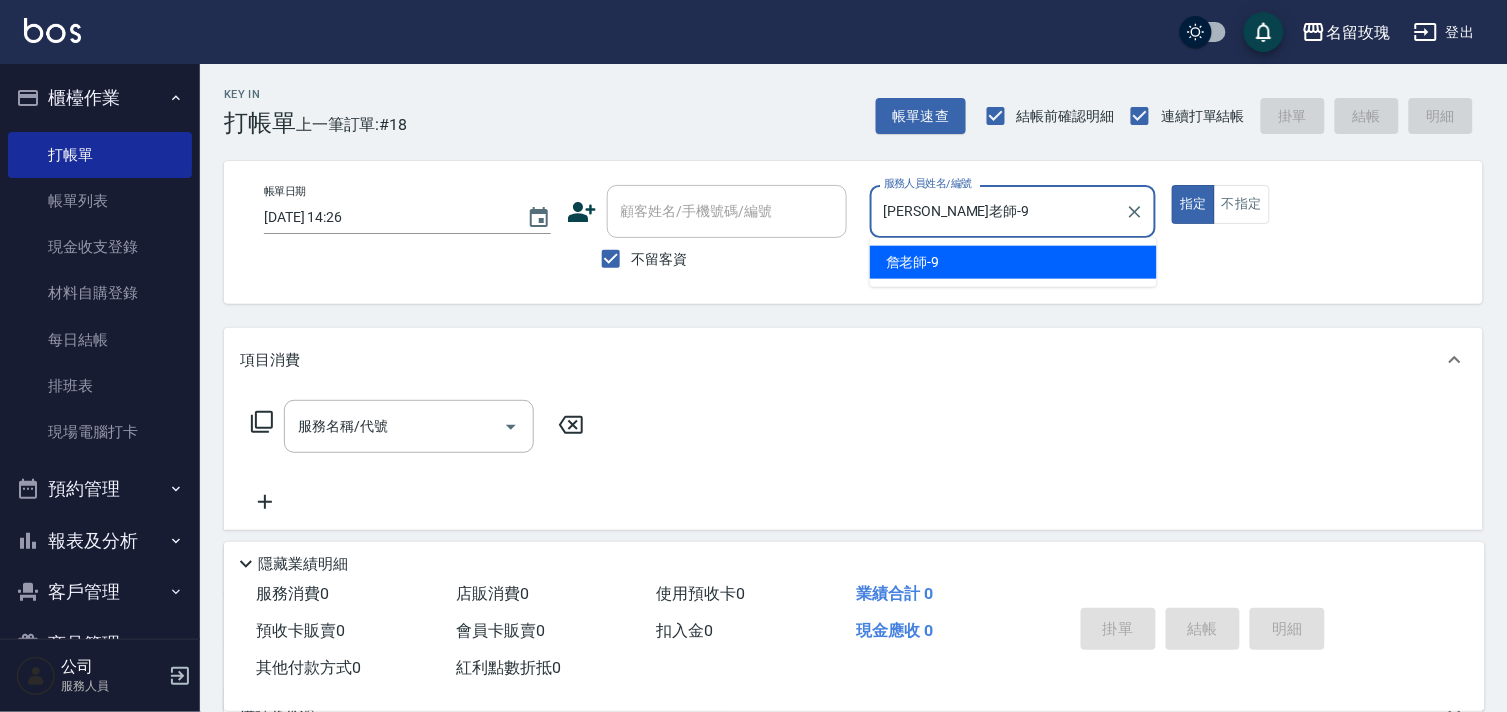 type on "true" 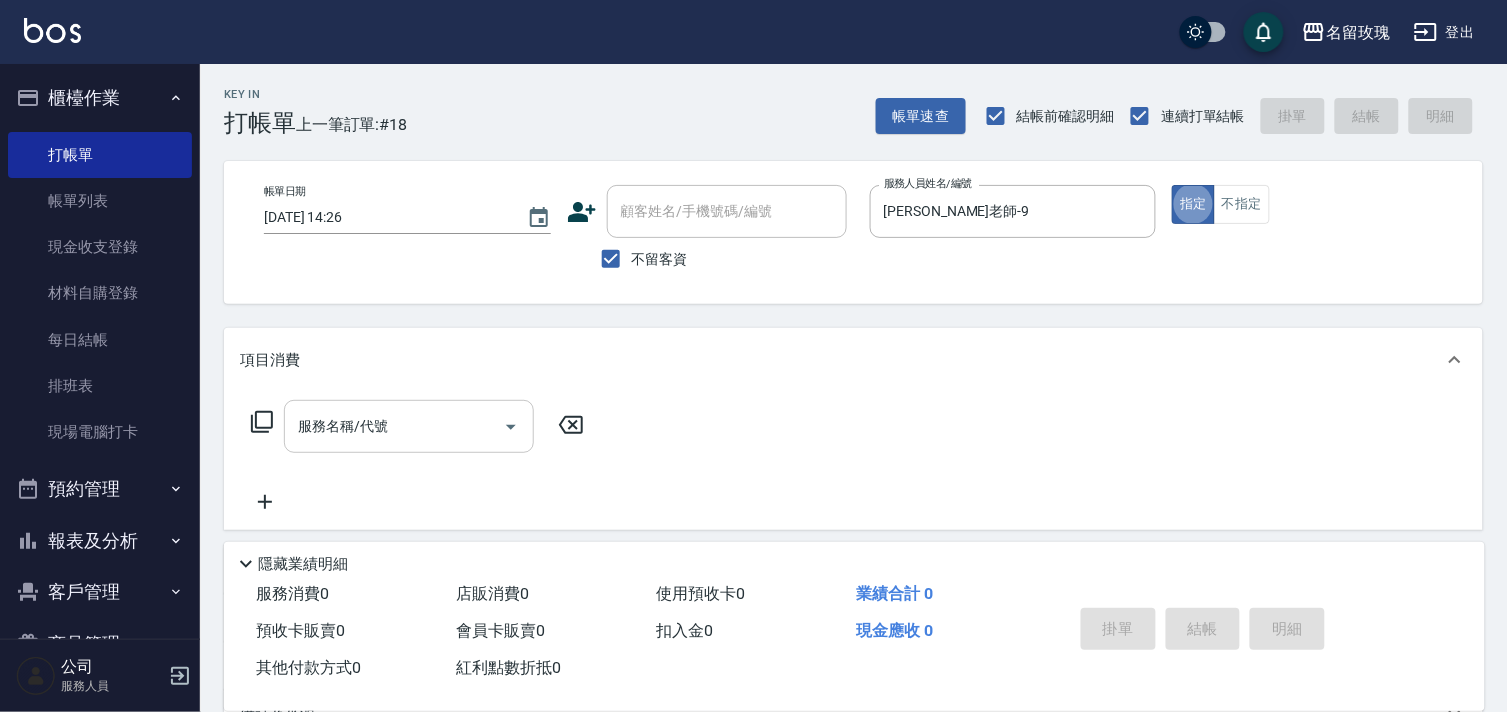 click on "服務名稱/代號" at bounding box center [394, 426] 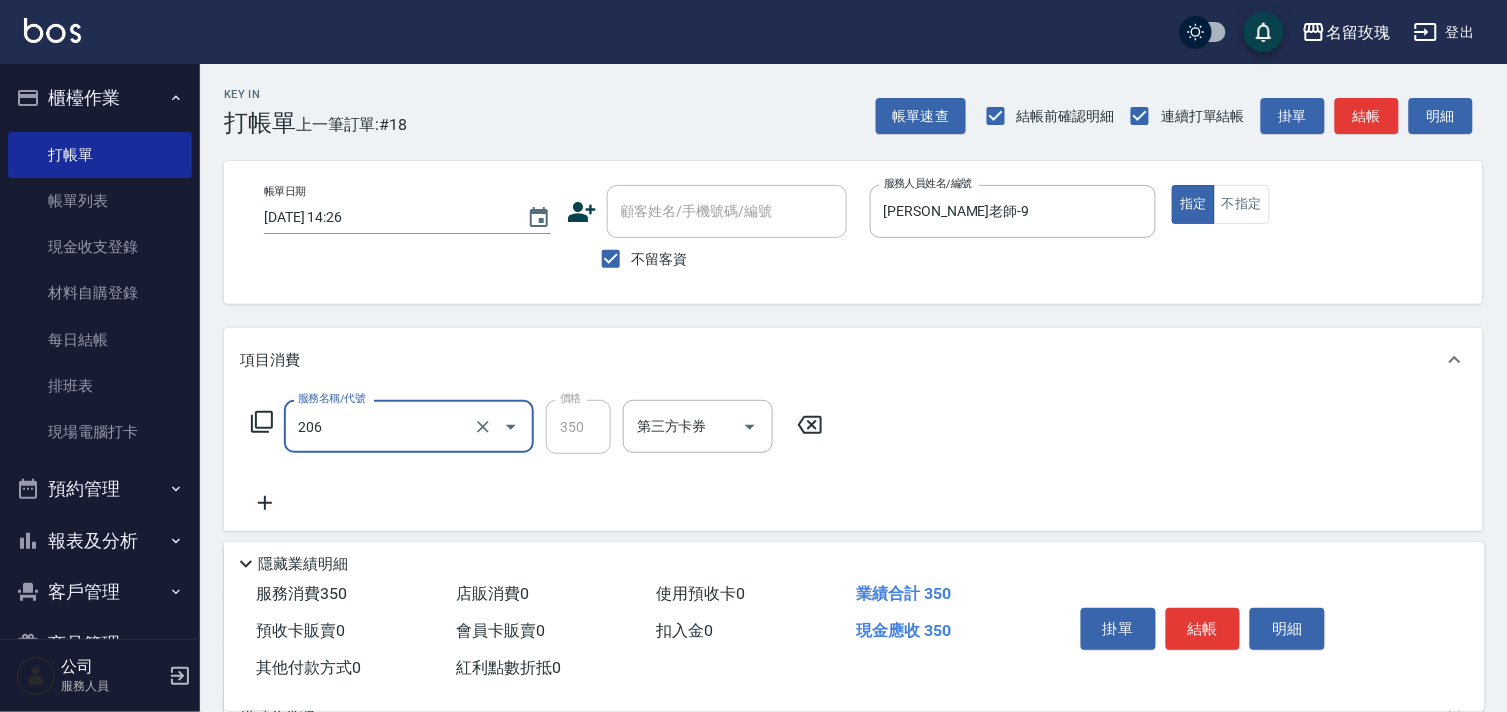 type on "洗髮精油(206)" 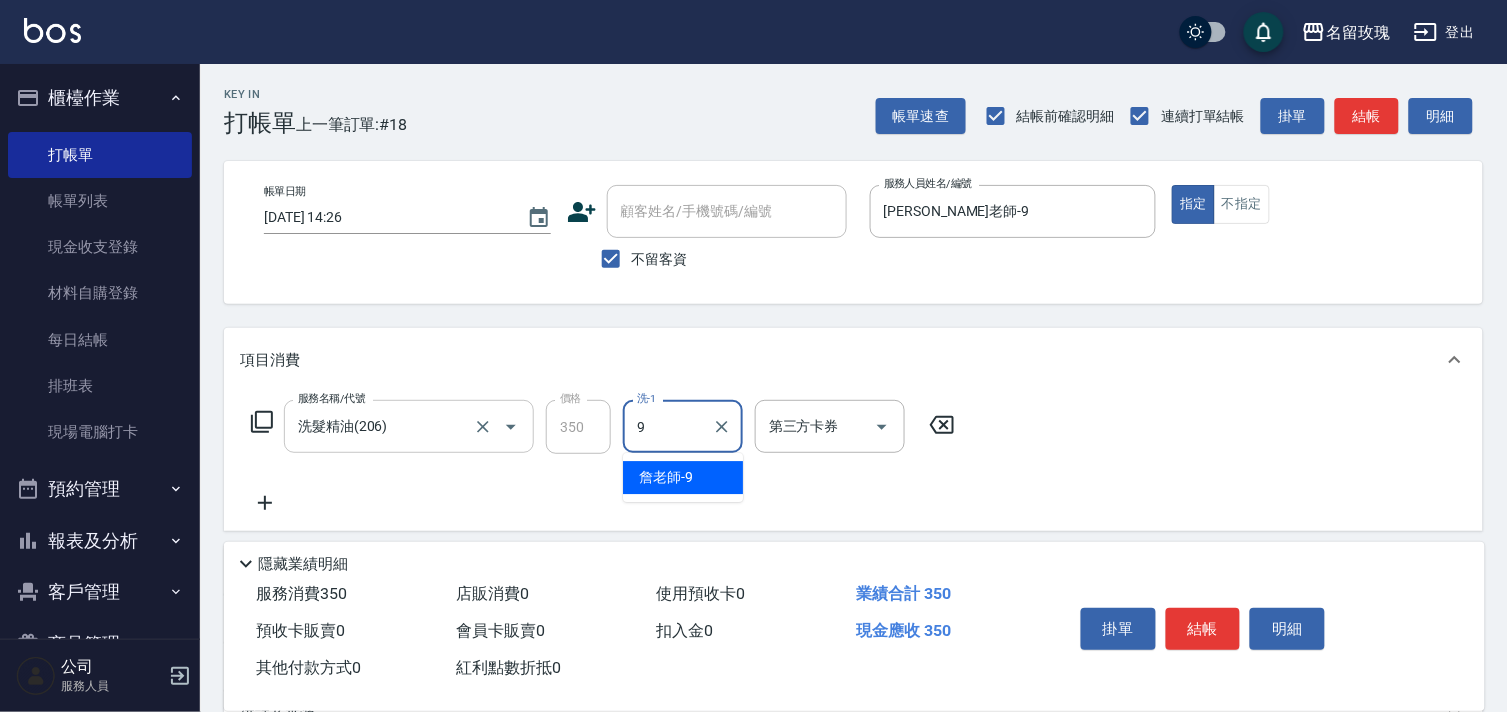 type on "詹老師-9" 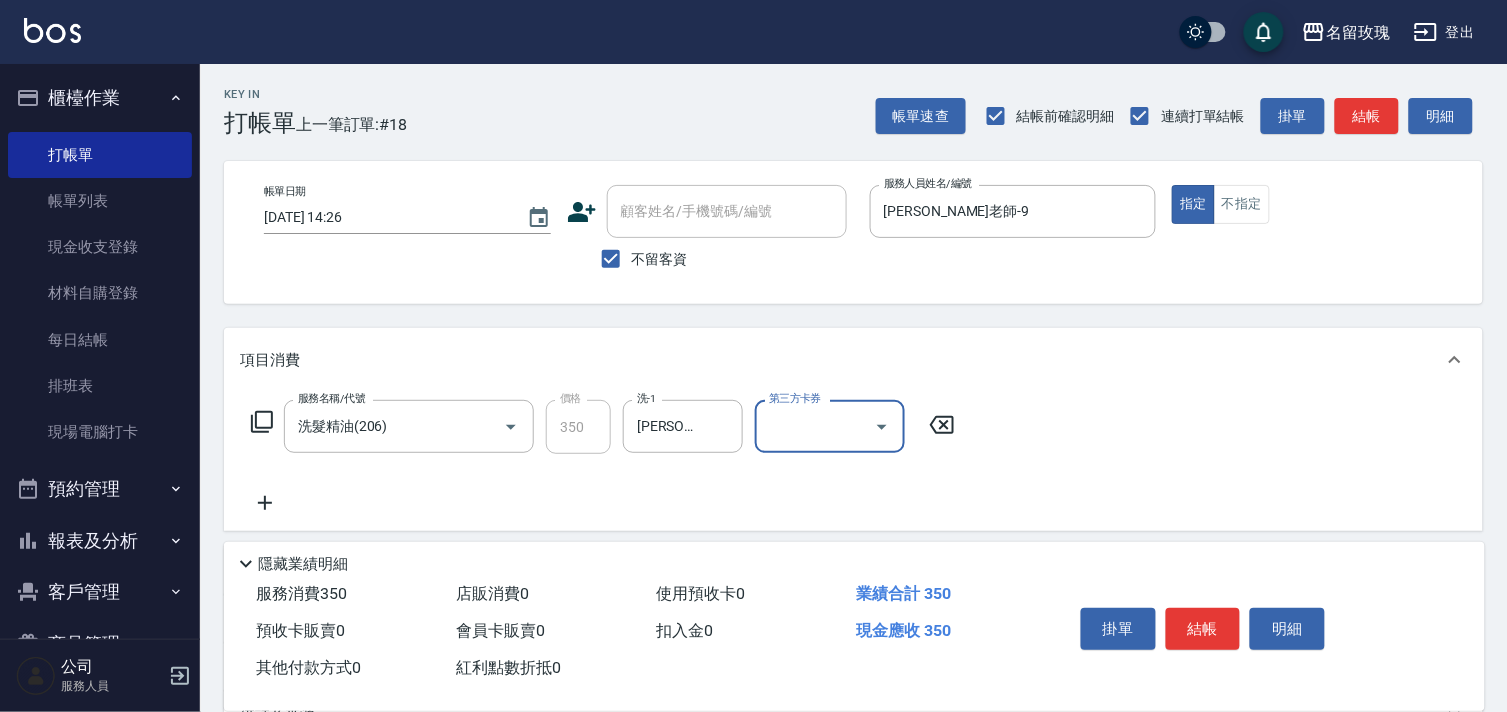 click on "服務名稱/代號 洗髮精油(206) 服務名稱/代號 價格 350 價格 洗-1 詹老師-9 洗-1 第三方卡券 第三方卡券" at bounding box center (603, 457) 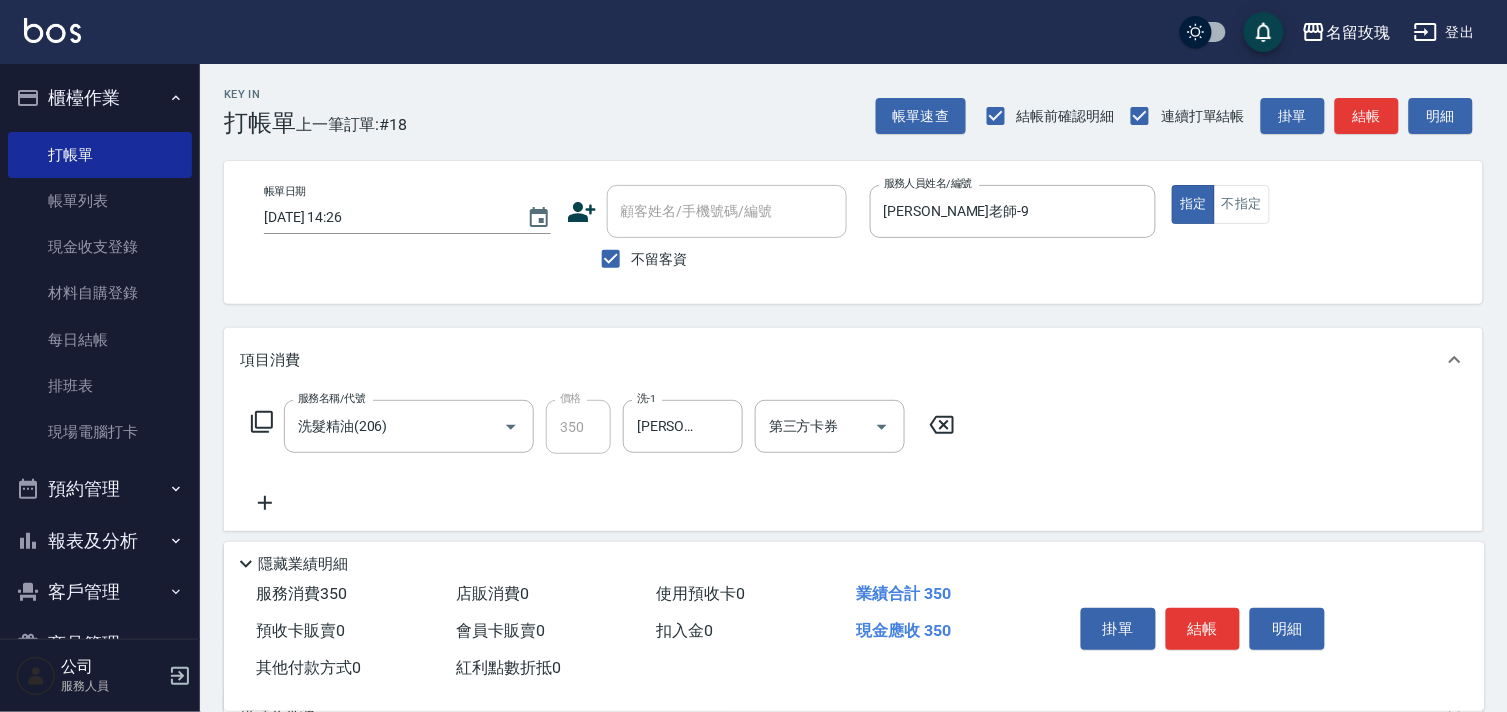 click 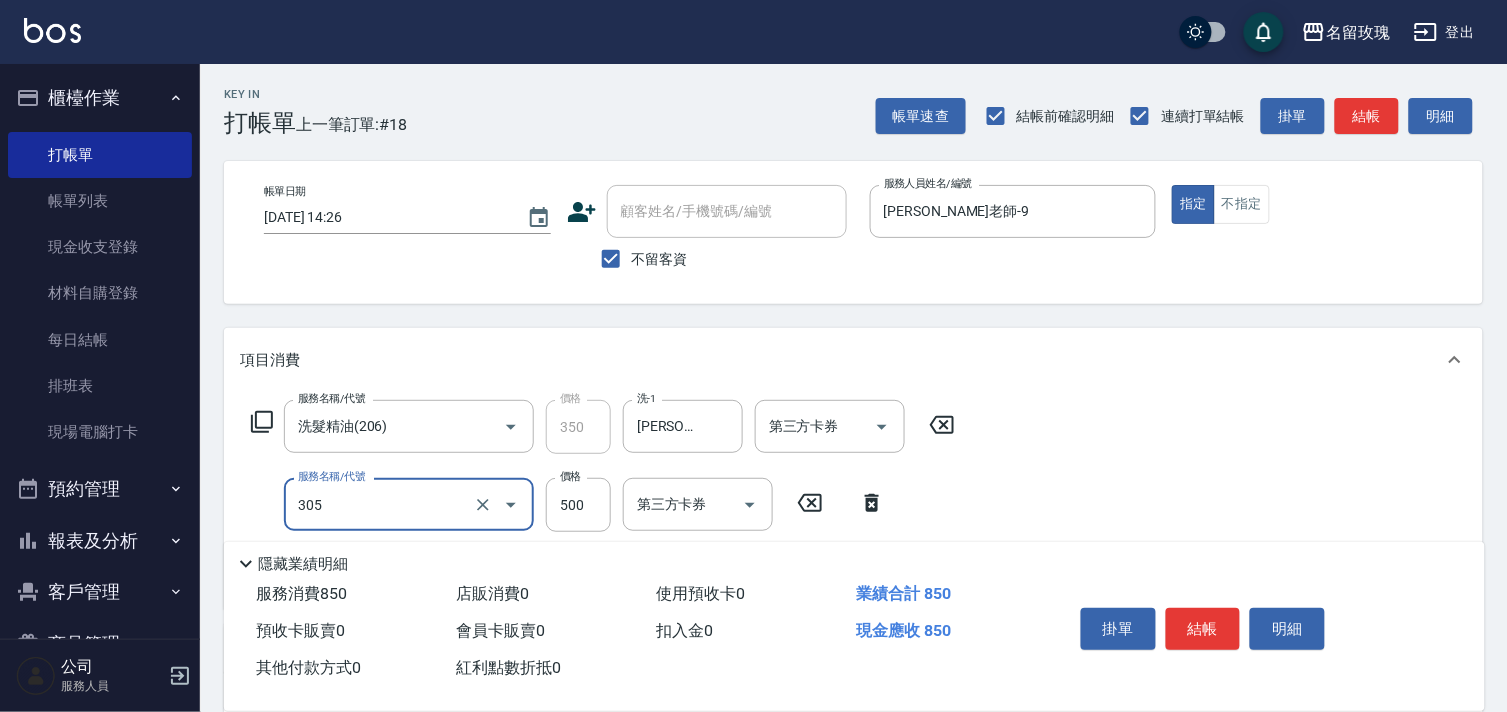 type on "剪髮(305)" 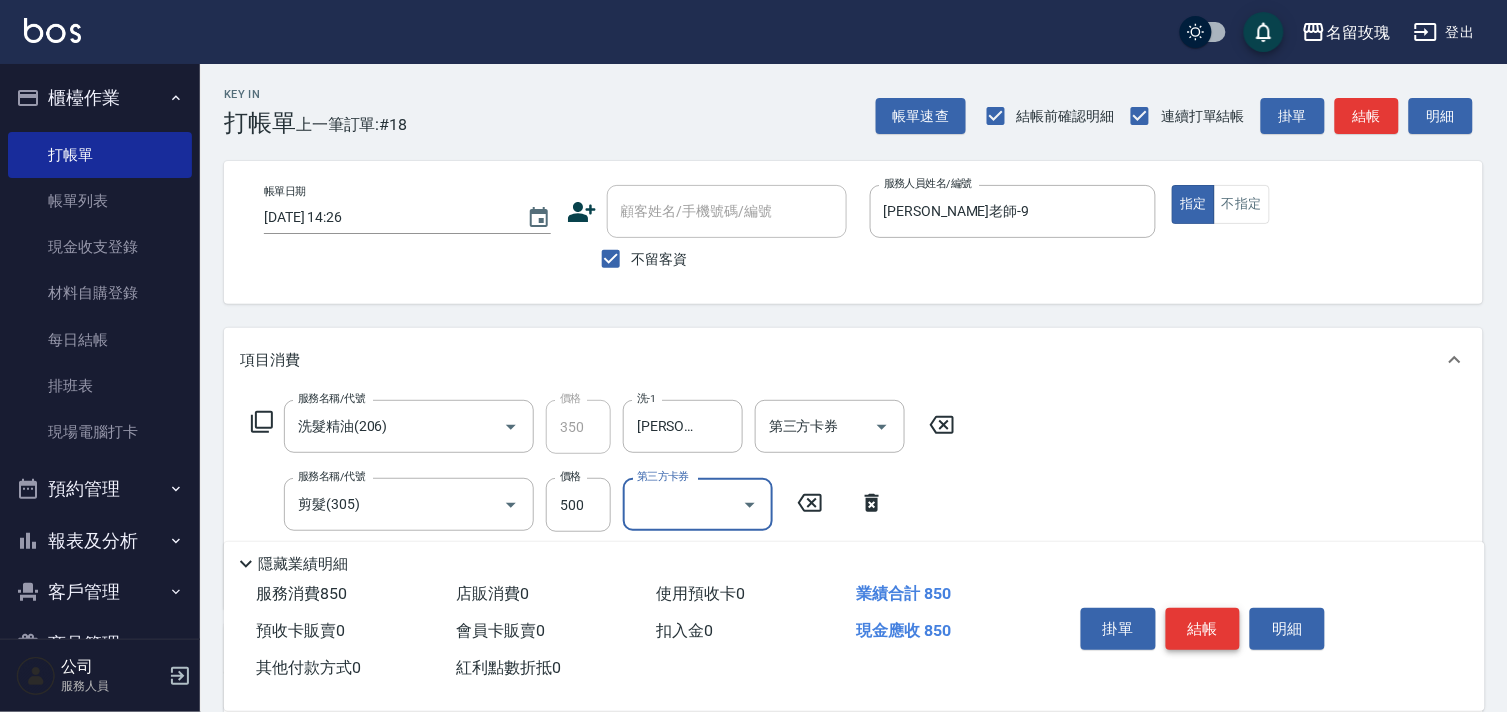 click on "掛單 結帳 明細" at bounding box center [1203, 631] 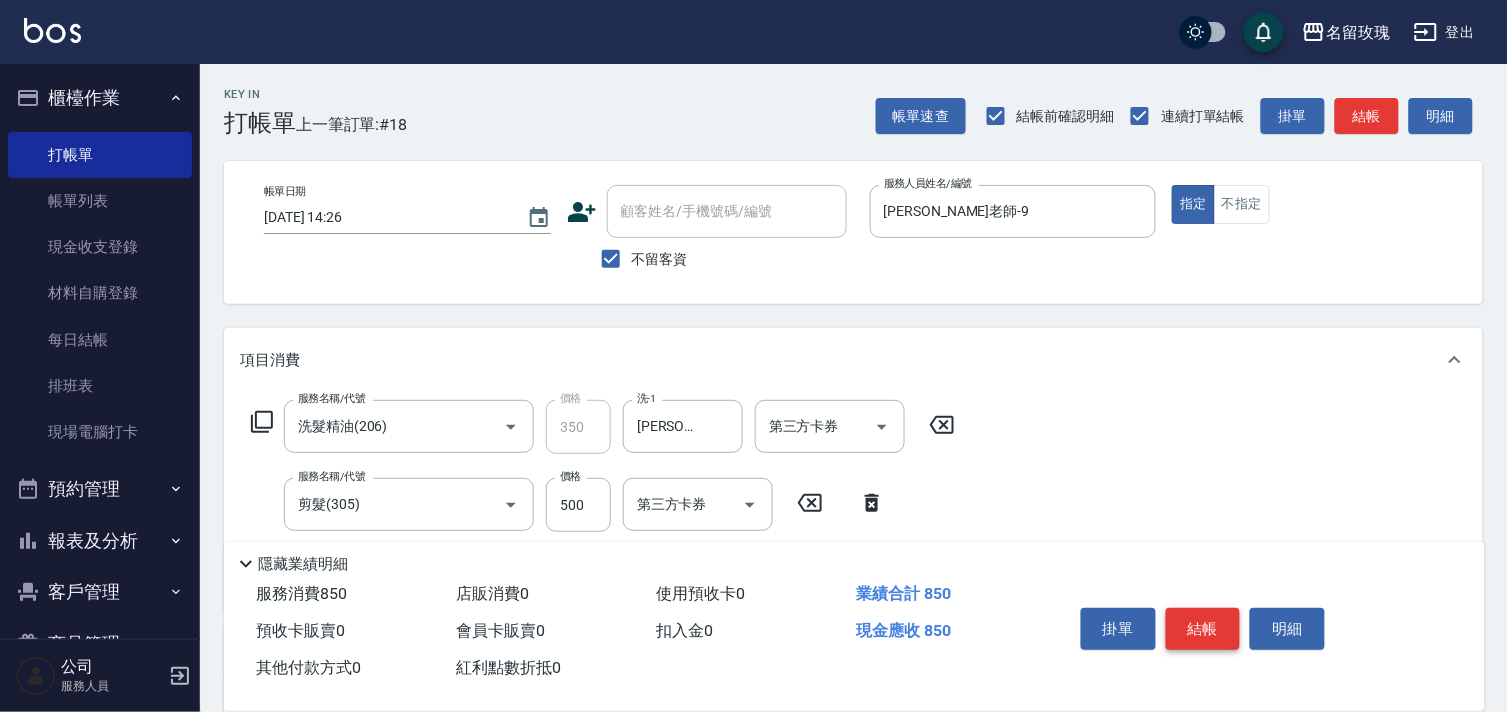 click on "結帳" at bounding box center [1203, 629] 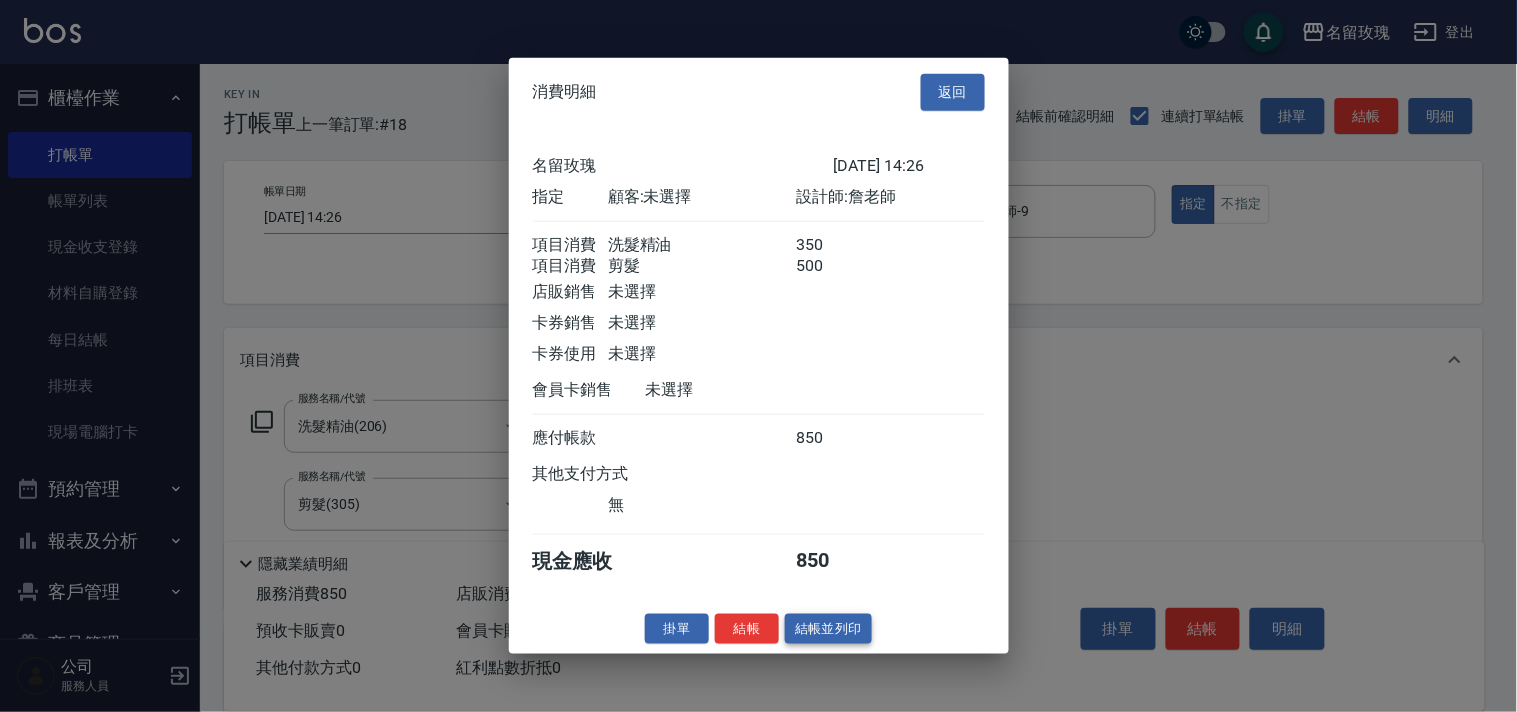 click on "結帳並列印" at bounding box center [828, 628] 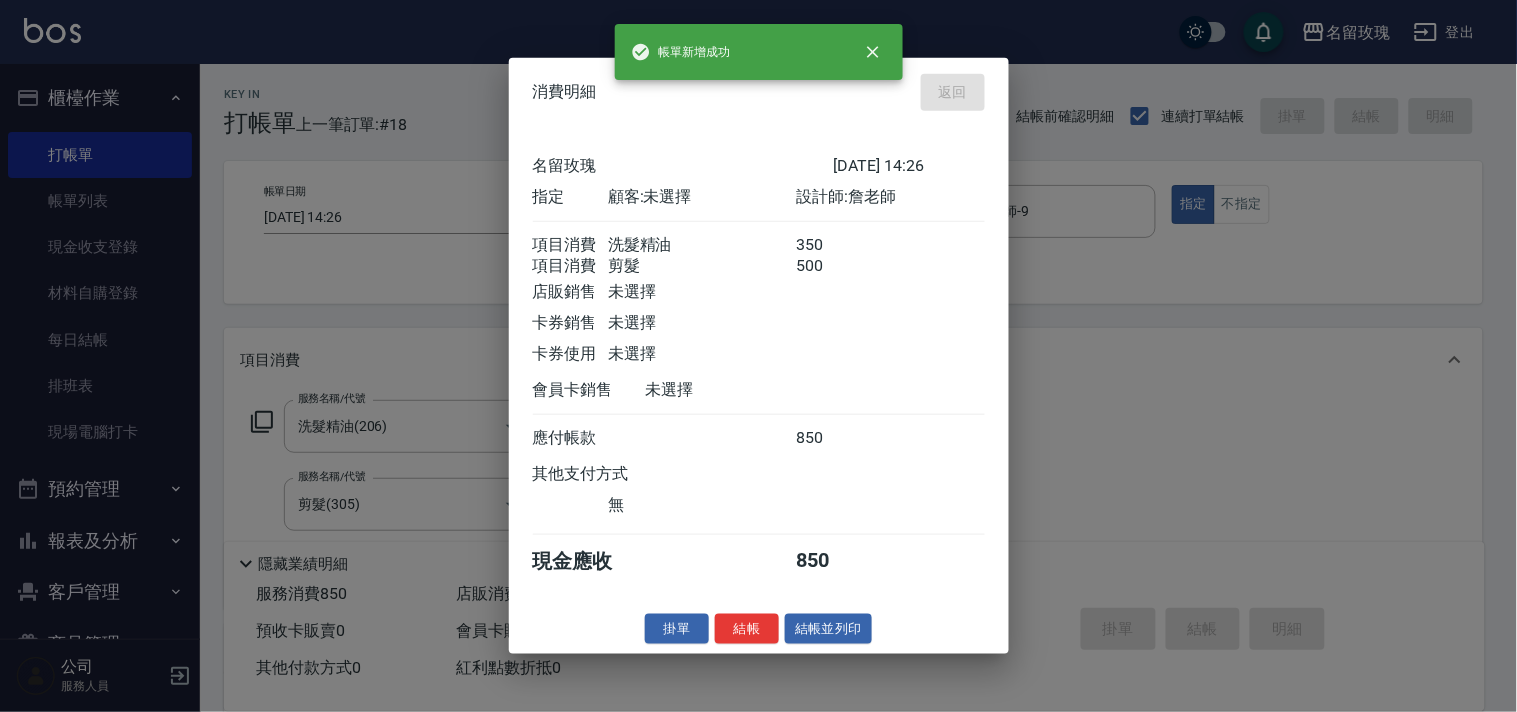 type on "2025/07/13 14:57" 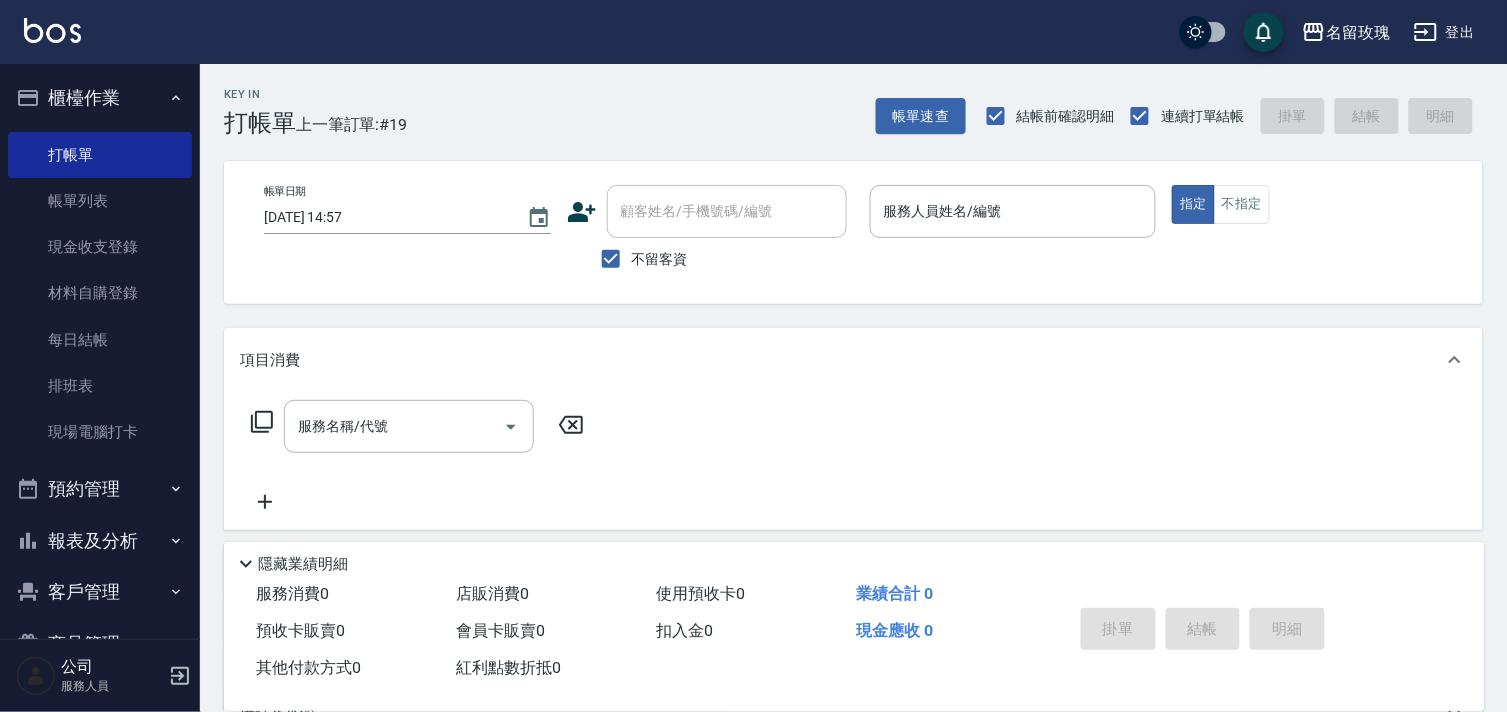 click on "不留客資" at bounding box center (660, 259) 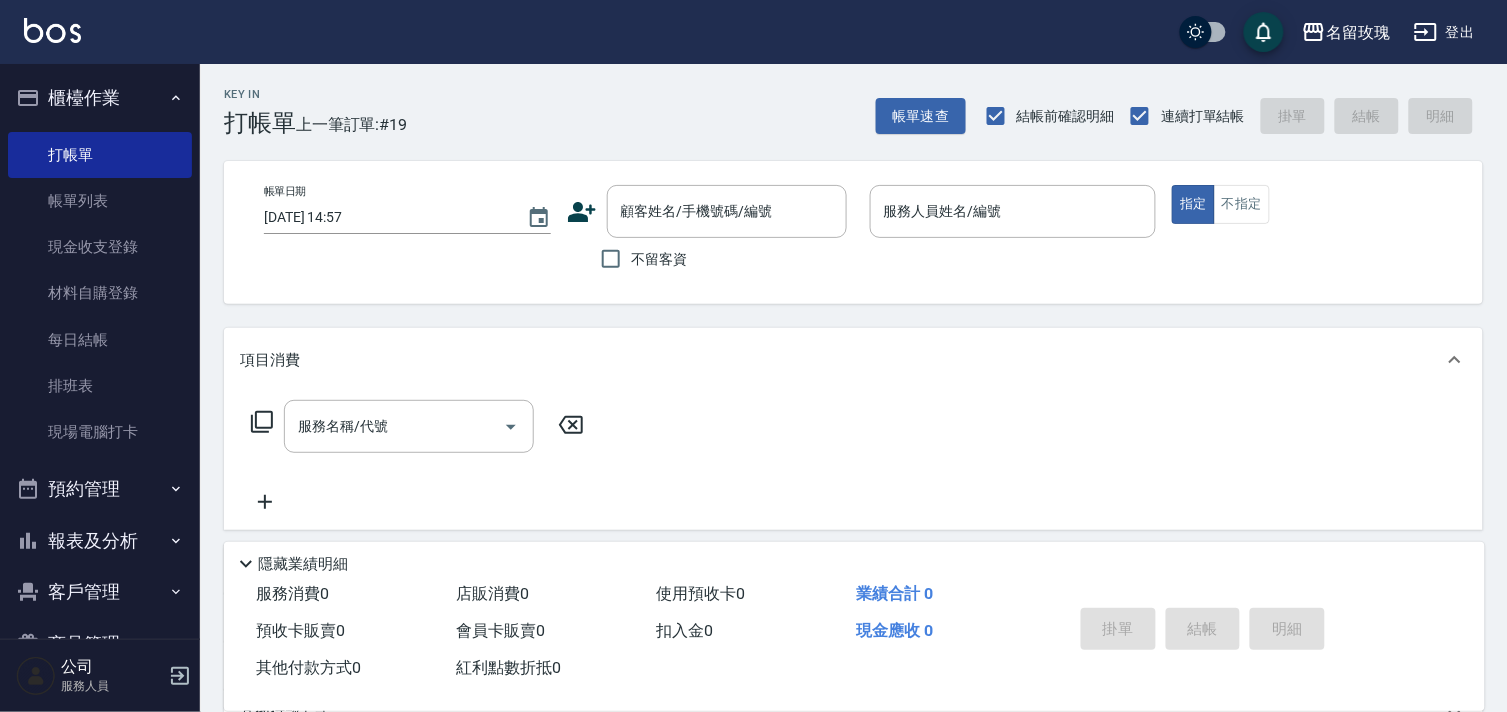click on "帳單日期 2025/07/13 14:57 顧客姓名/手機號碼/編號 顧客姓名/手機號碼/編號 不留客資 服務人員姓名/編號 服務人員姓名/編號 指定 不指定" at bounding box center (853, 232) 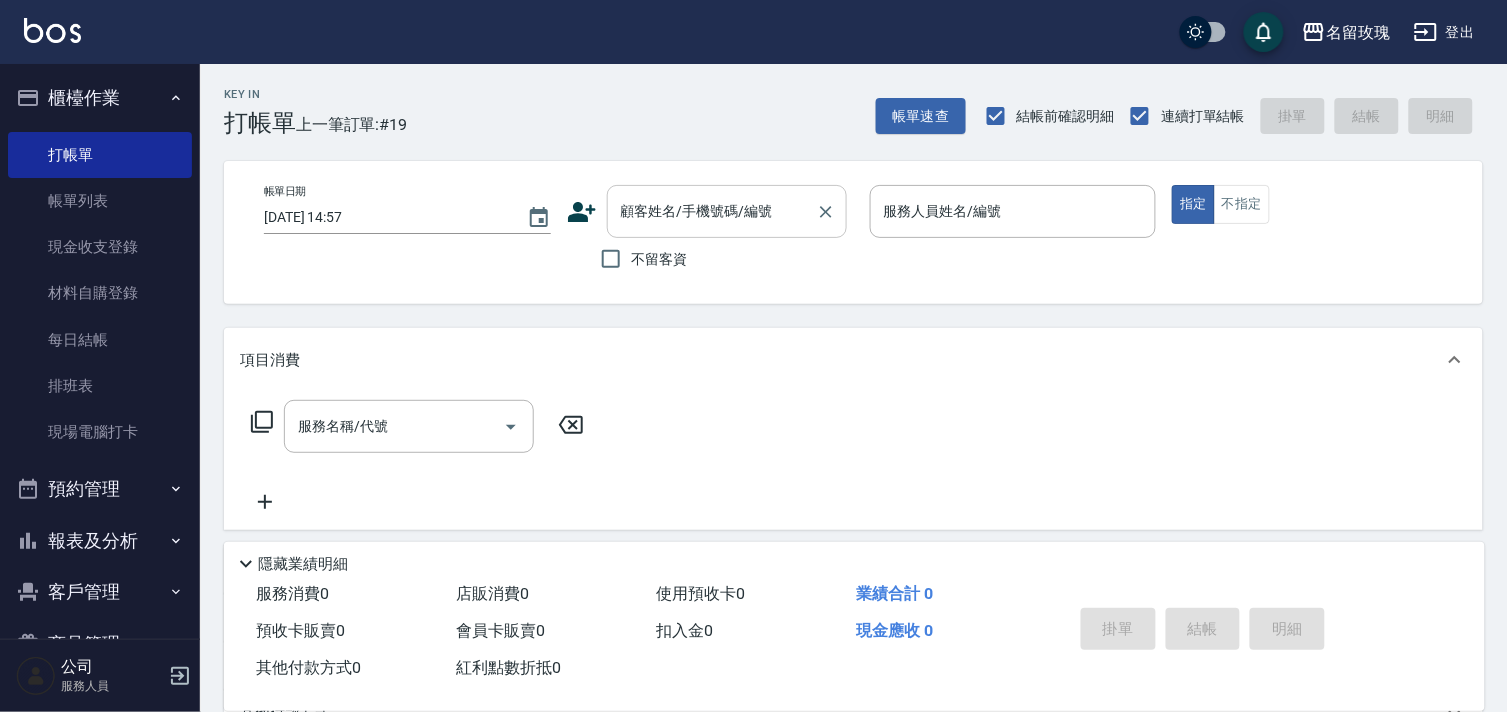 click on "顧客姓名/手機號碼/編號 顧客姓名/手機號碼/編號" at bounding box center [727, 211] 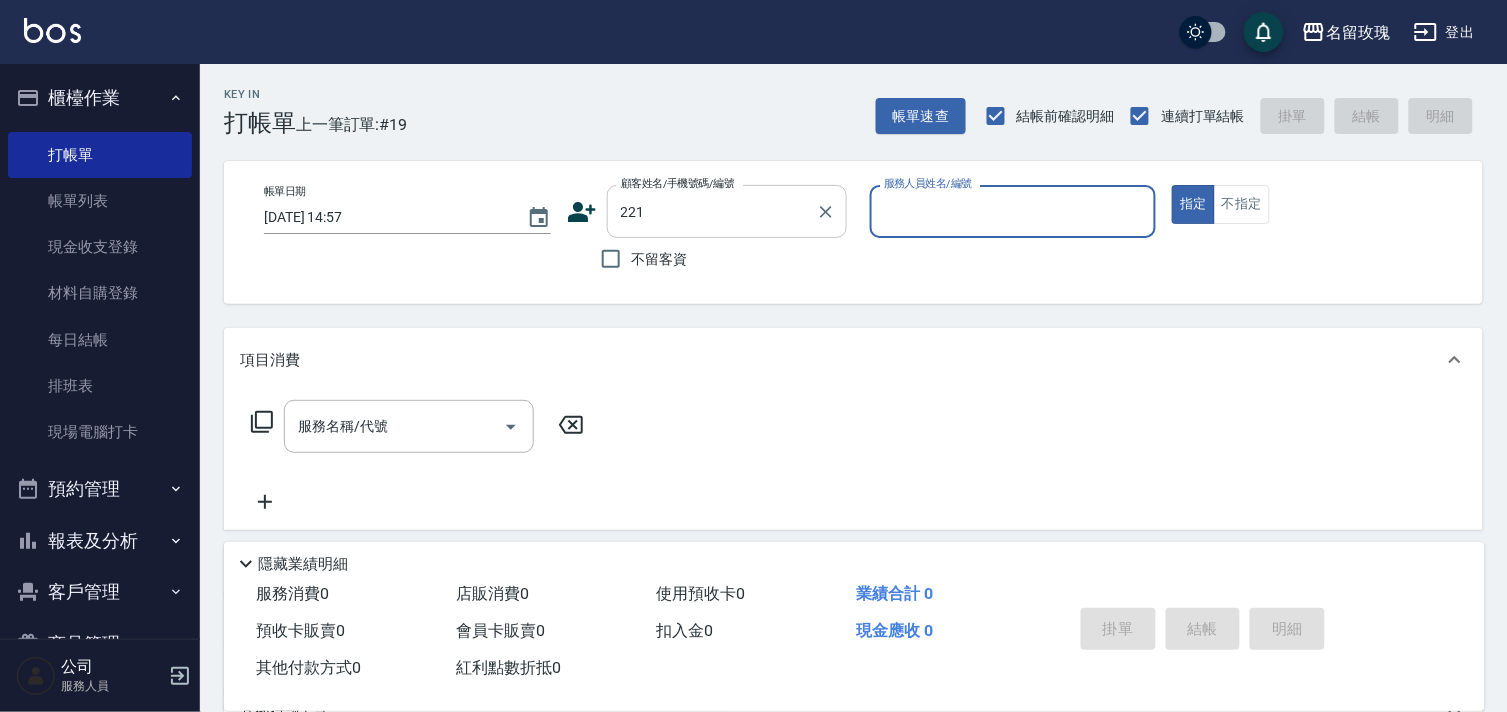 click on "指定" at bounding box center (1193, 204) 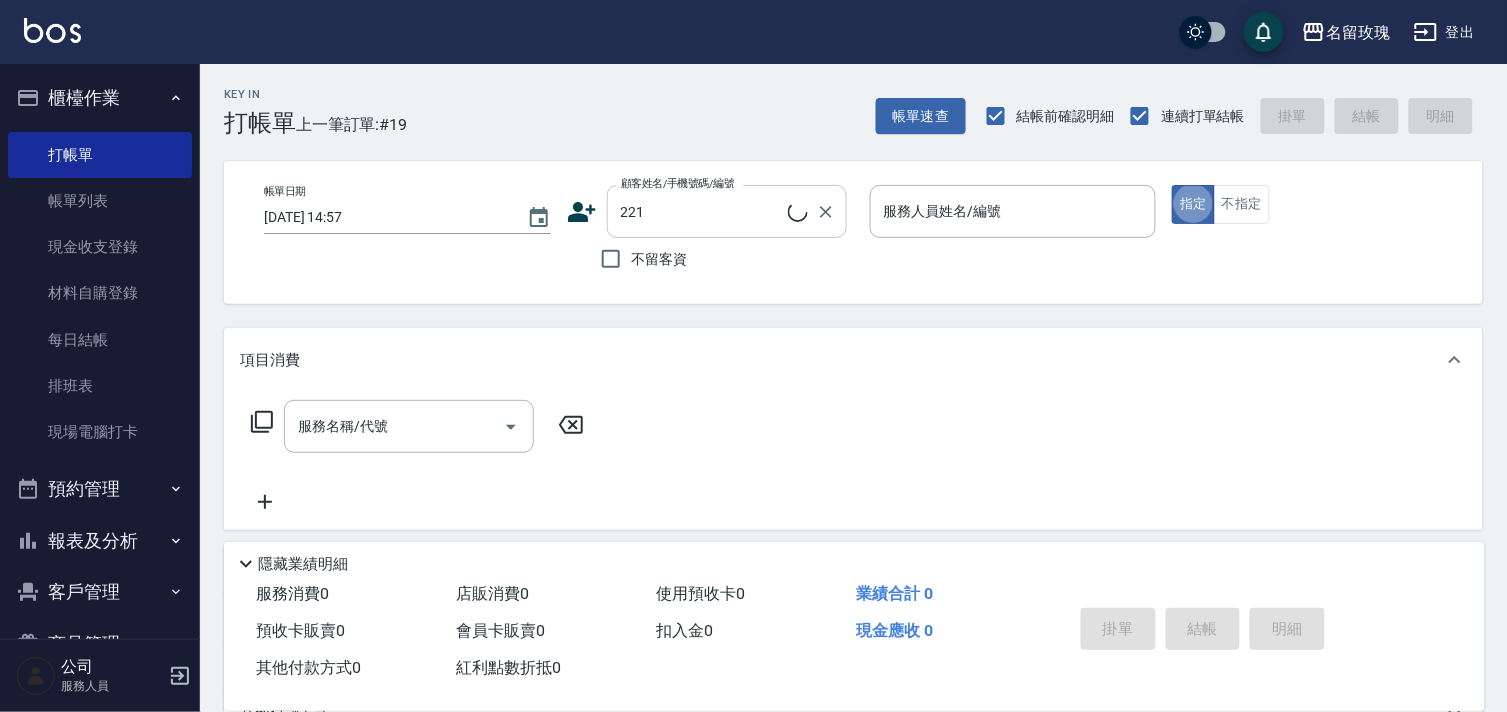 type on "沈芳玲/沈芳玲221/221" 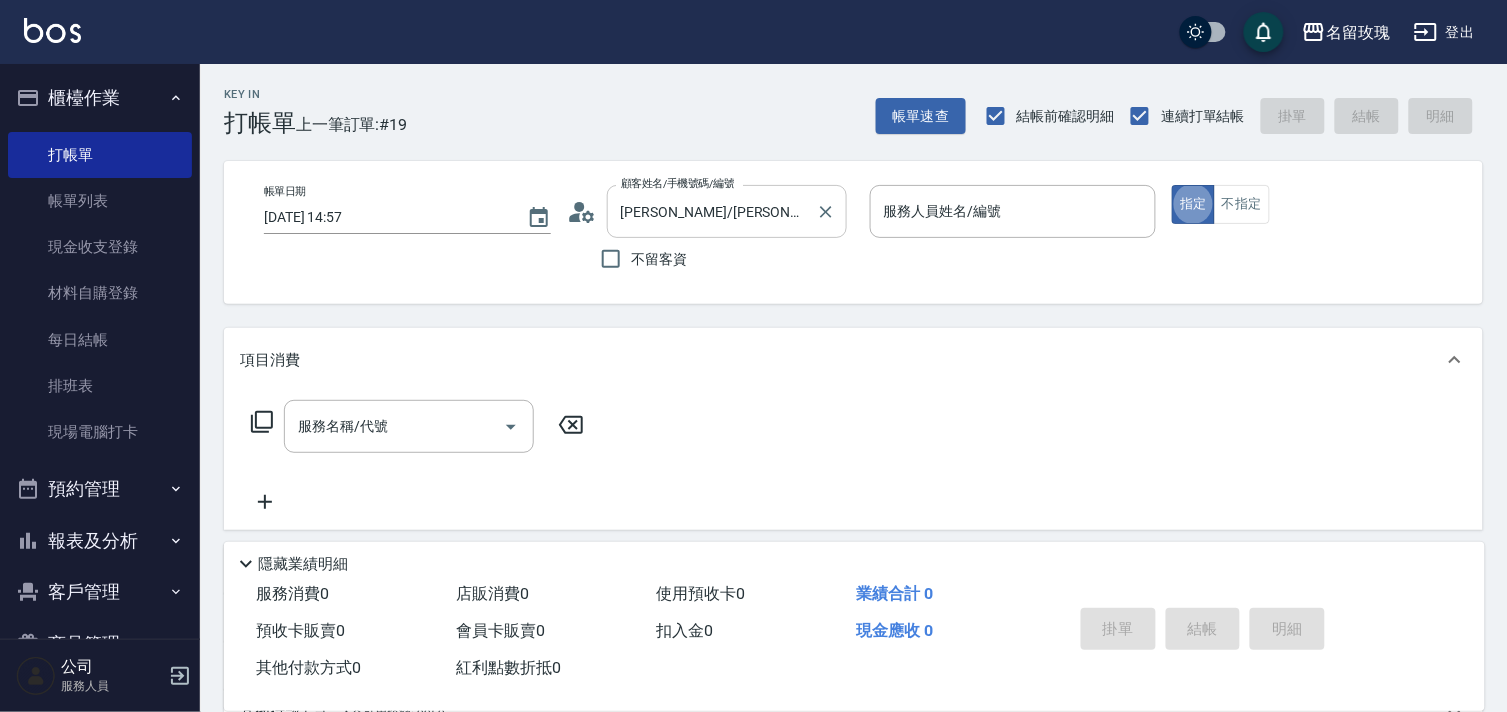 type on "詹老師-9" 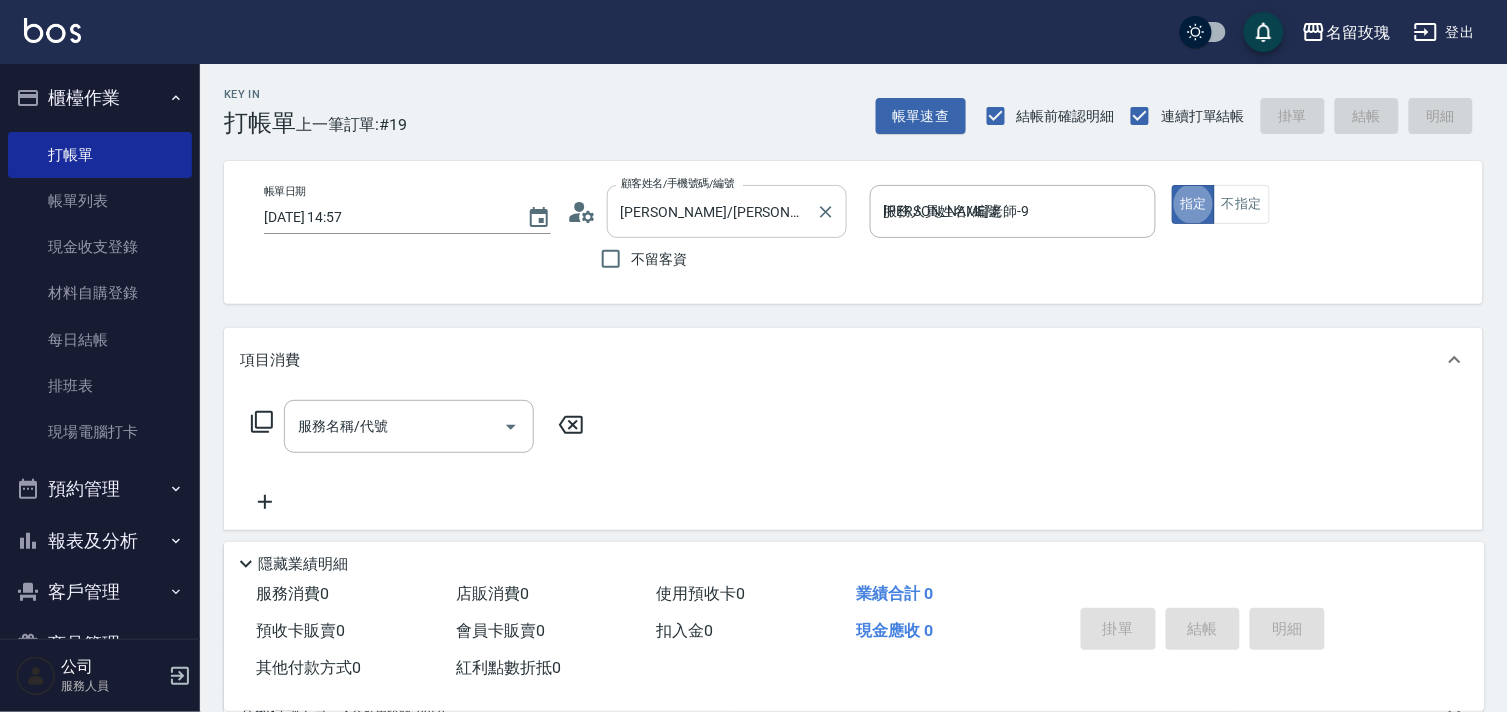click on "沈芳玲/沈芳玲221/221" at bounding box center (712, 211) 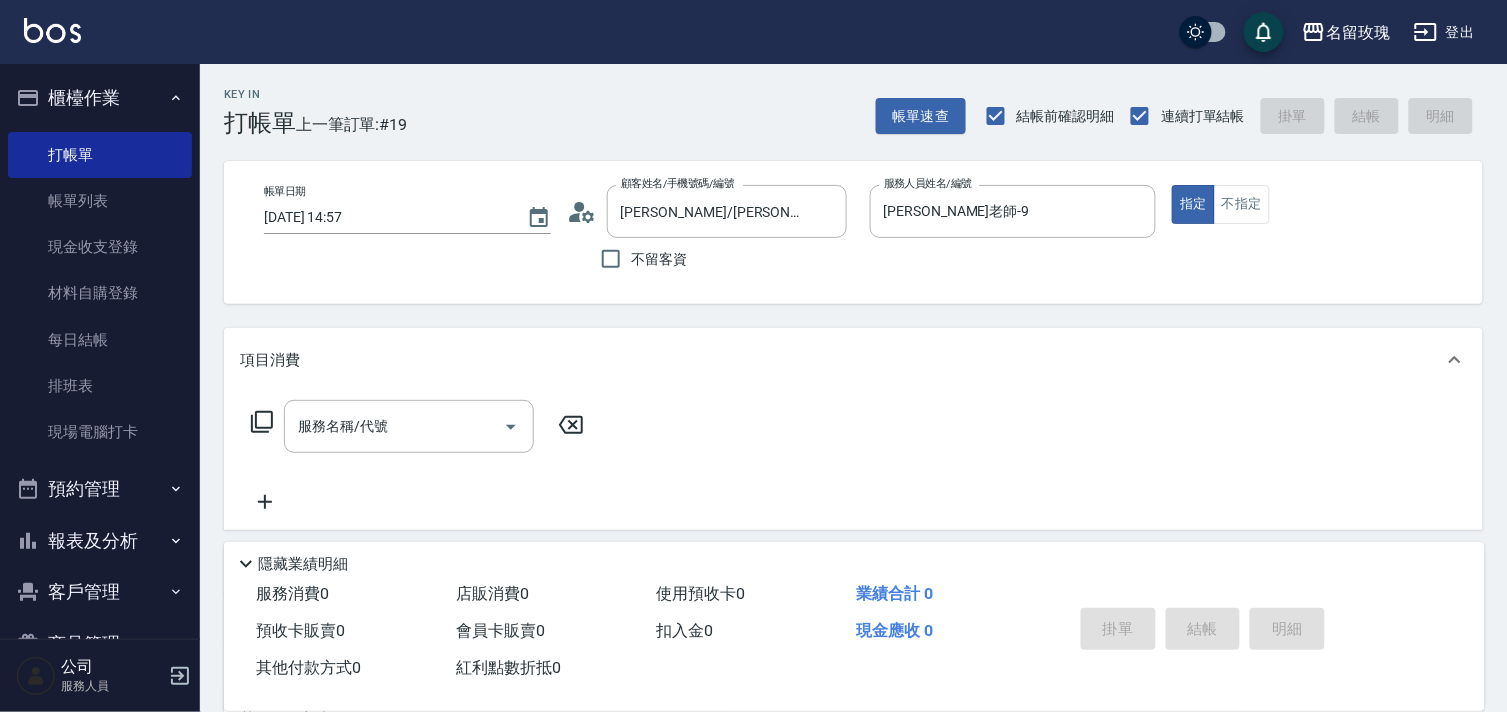 click on "Key In 打帳單 上一筆訂單:#19 帳單速查 結帳前確認明細 連續打單結帳 掛單 結帳 明細" at bounding box center [841, 100] 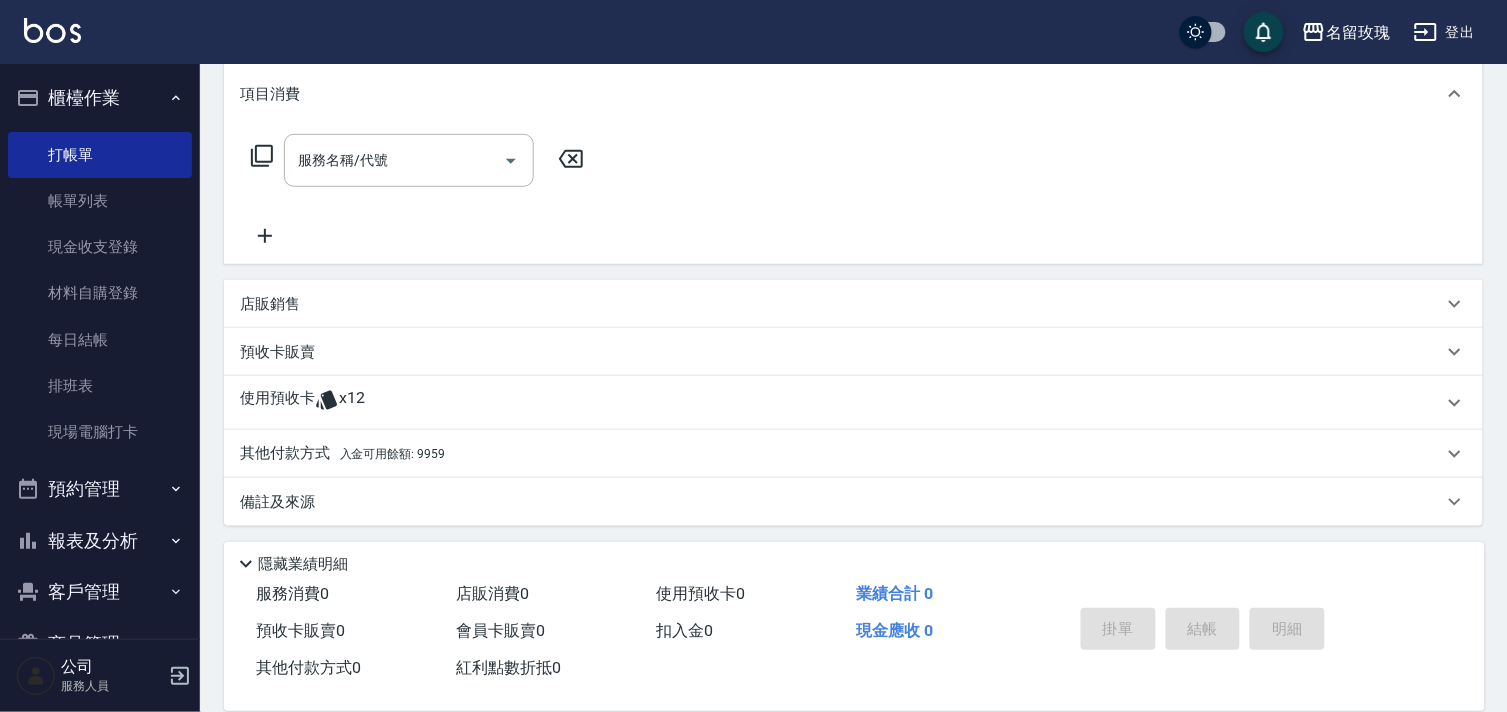 scroll, scrollTop: 268, scrollLeft: 0, axis: vertical 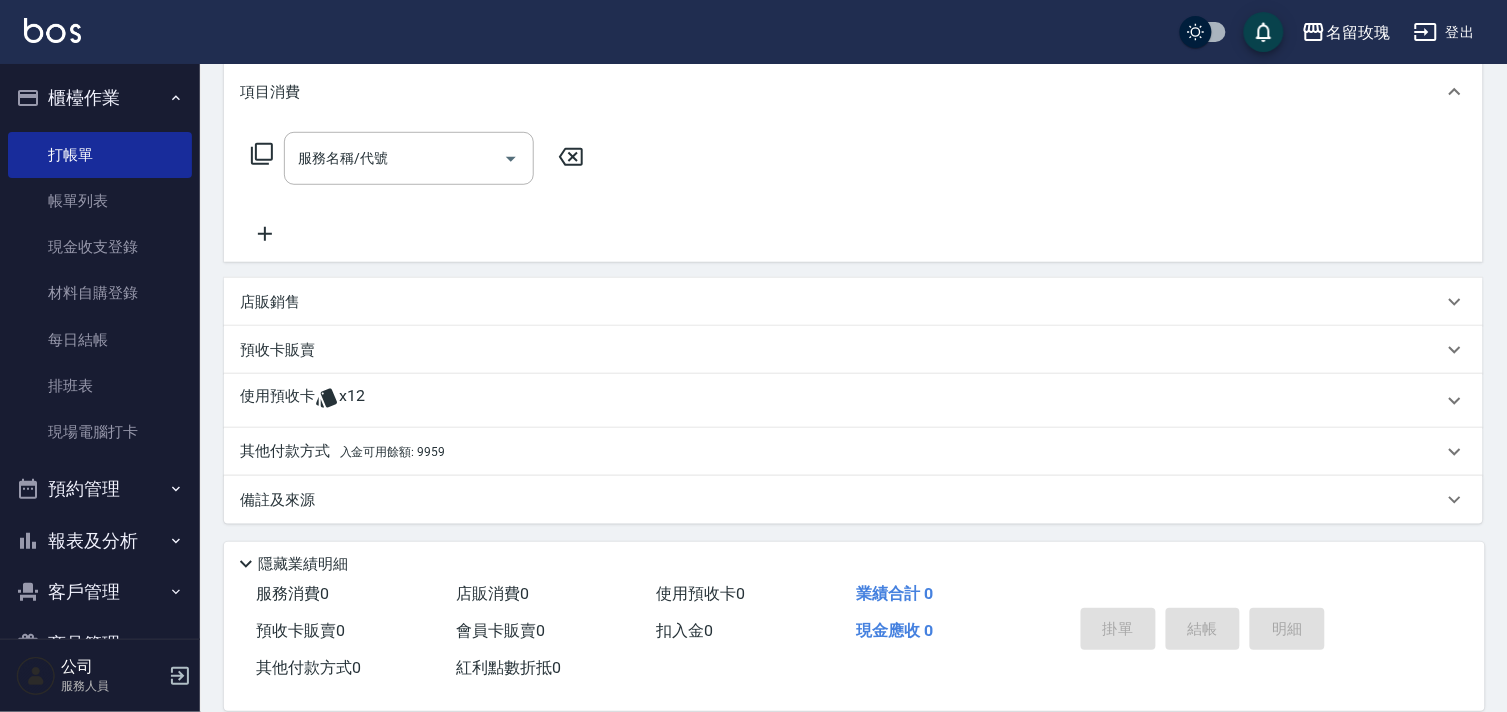 drag, startPoint x: 308, startPoint y: 398, endPoint x: 302, endPoint y: 407, distance: 10.816654 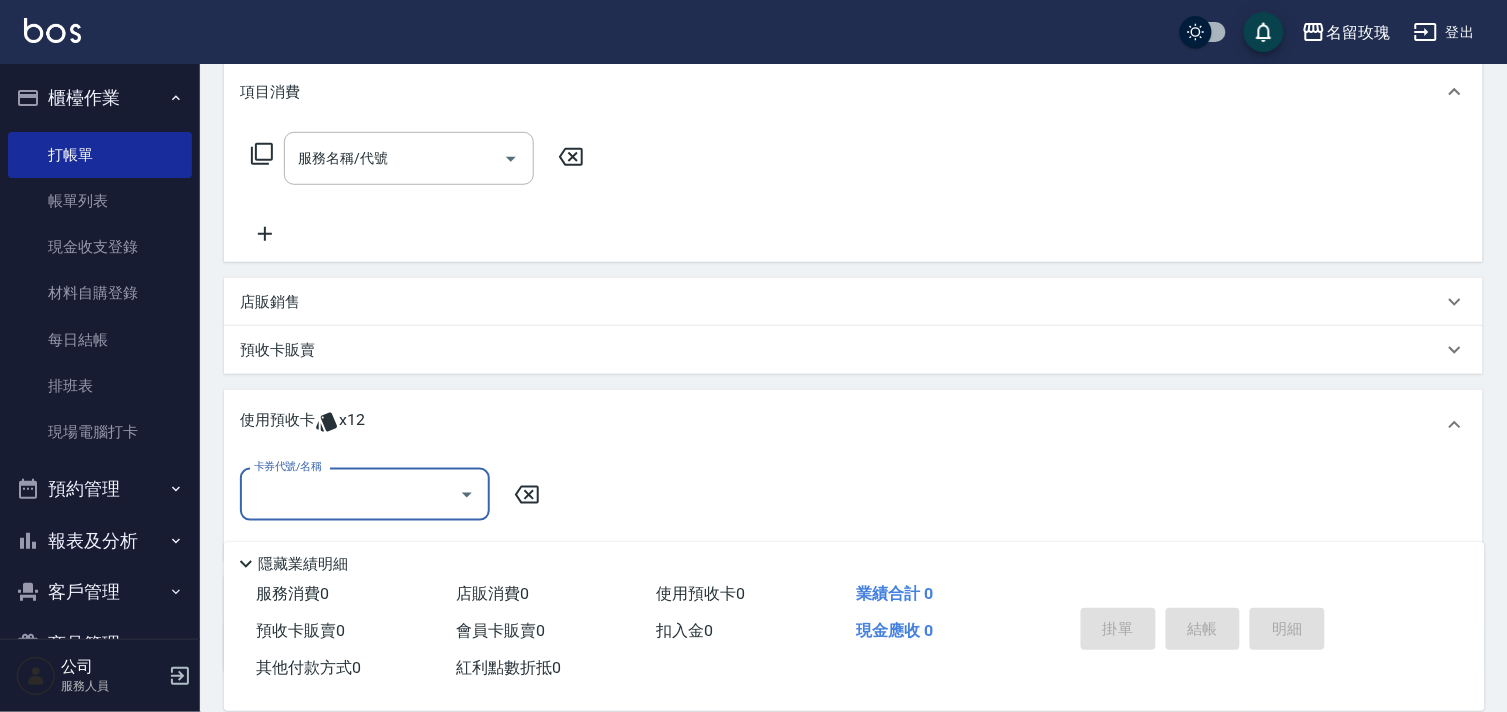 scroll, scrollTop: 0, scrollLeft: 0, axis: both 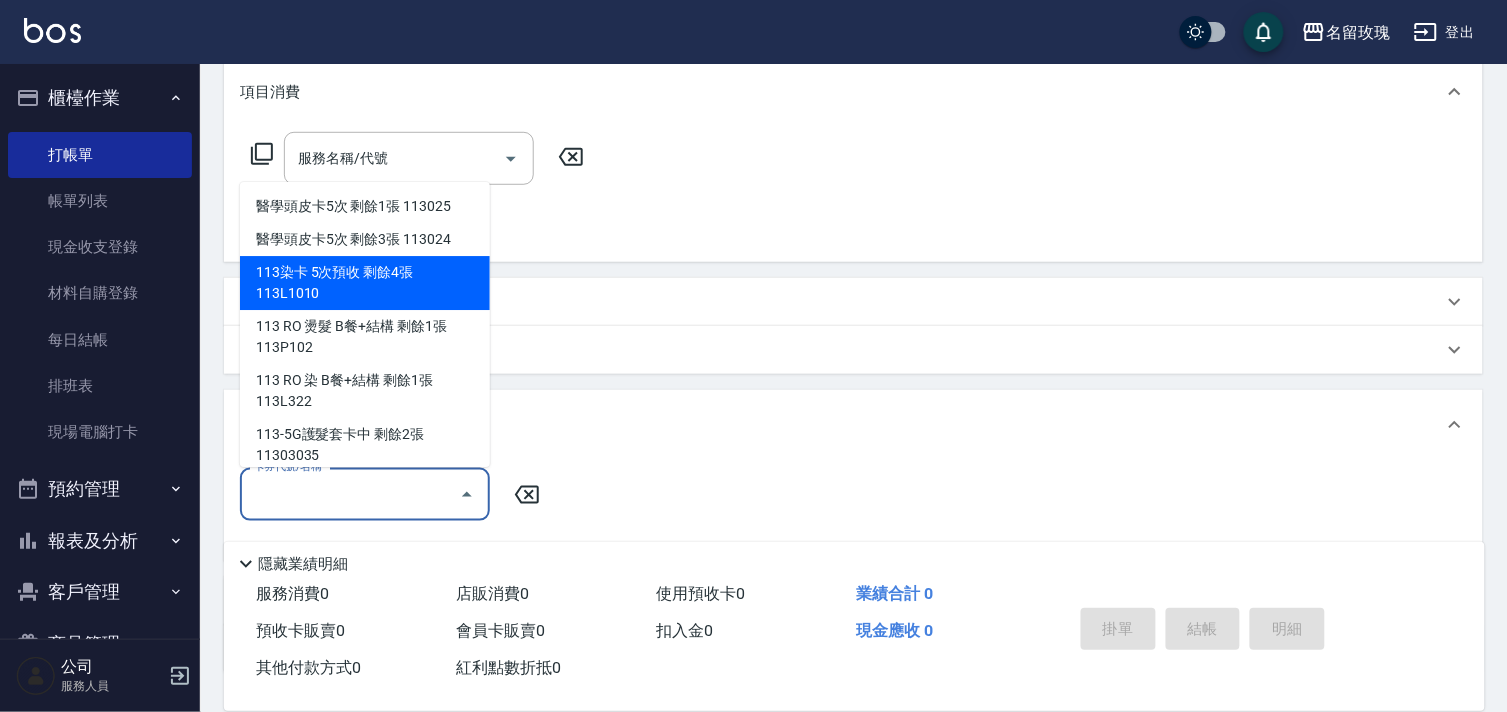 click on "113染卡 5次預收 剩餘4張 113L1010" at bounding box center [365, 284] 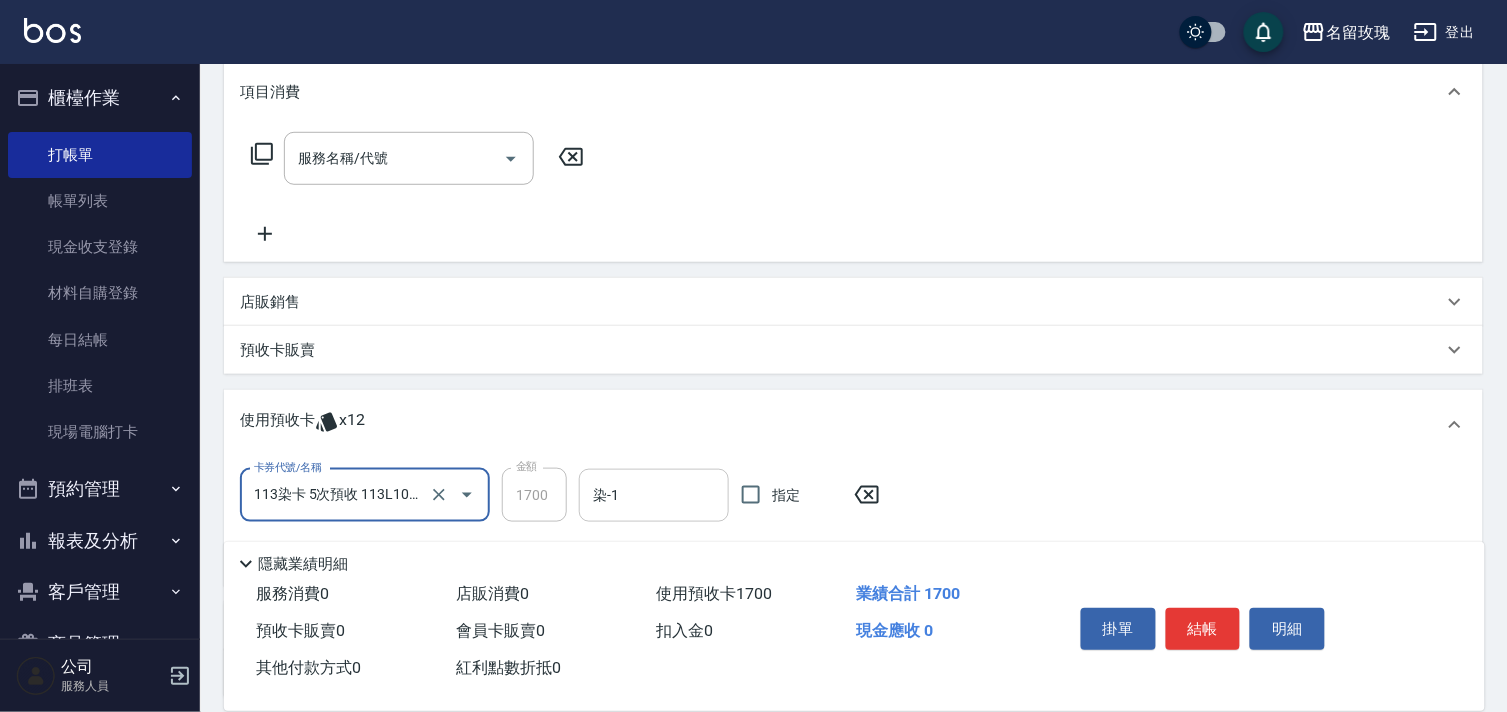 click on "染-1" at bounding box center [654, 495] 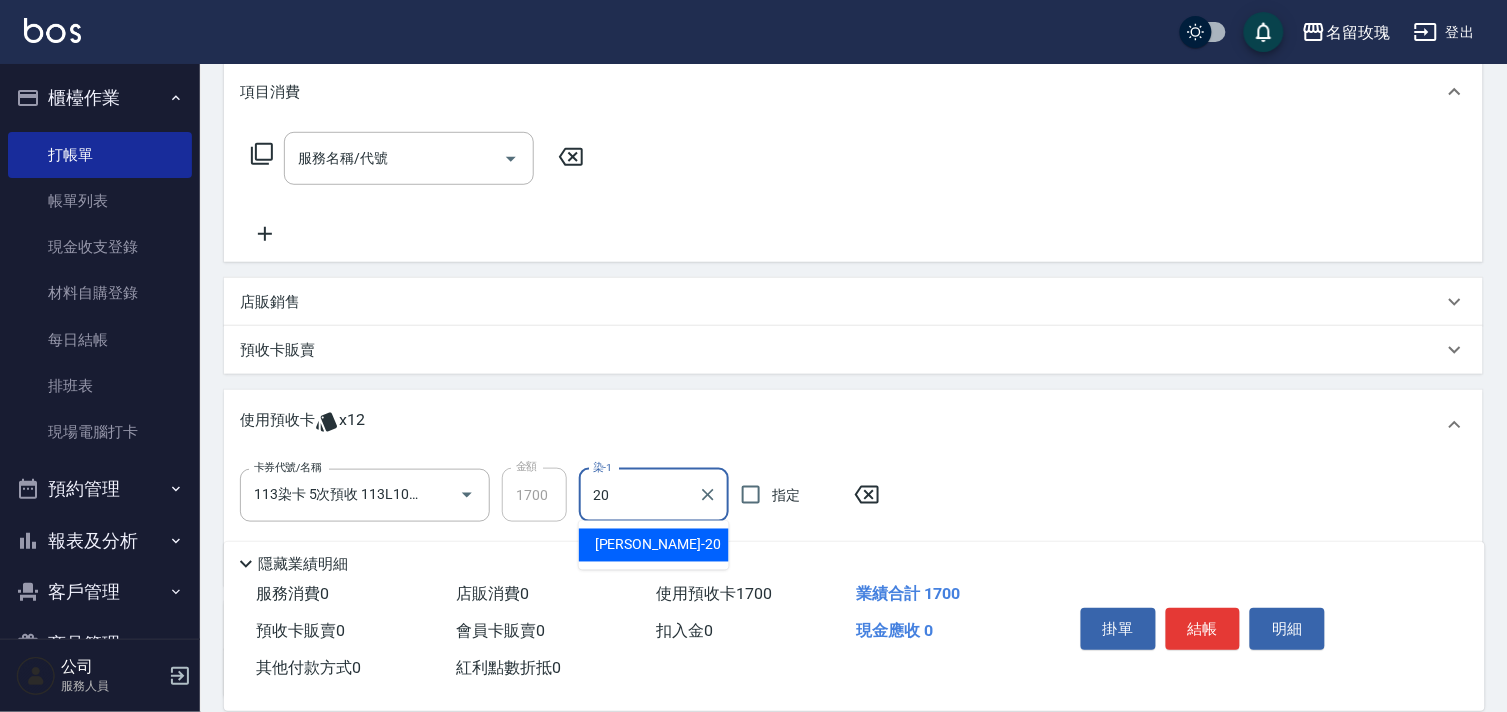 type on "紫芊-20" 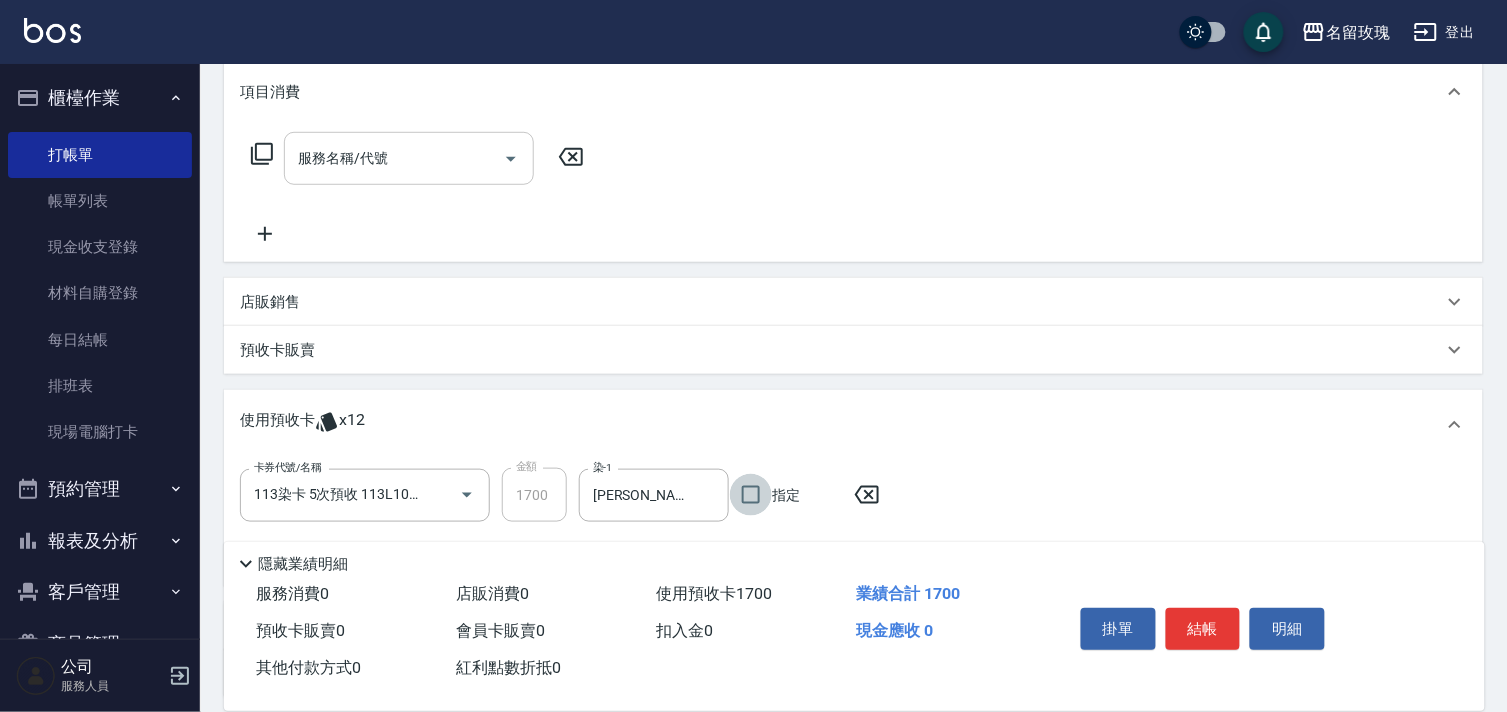 click on "服務名稱/代號 服務名稱/代號" at bounding box center (409, 158) 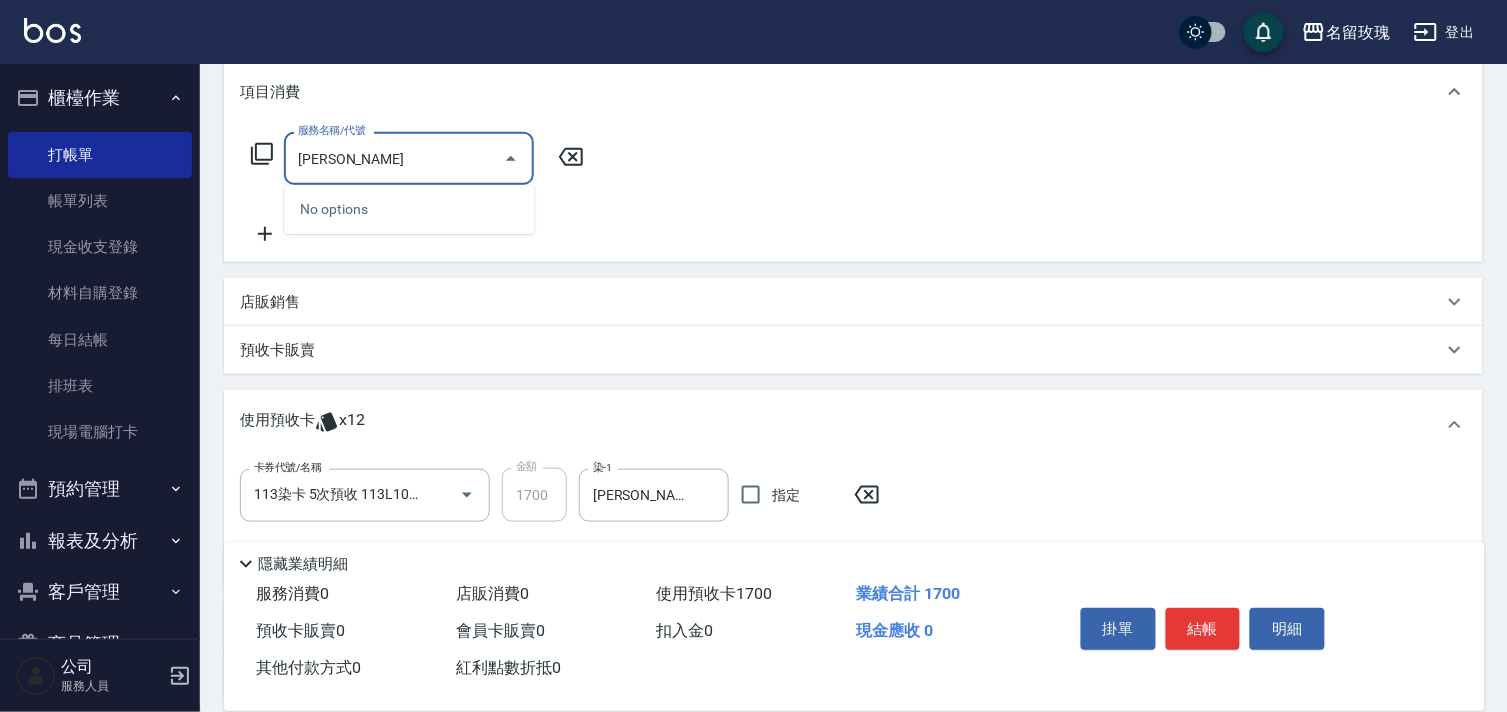 type on "直" 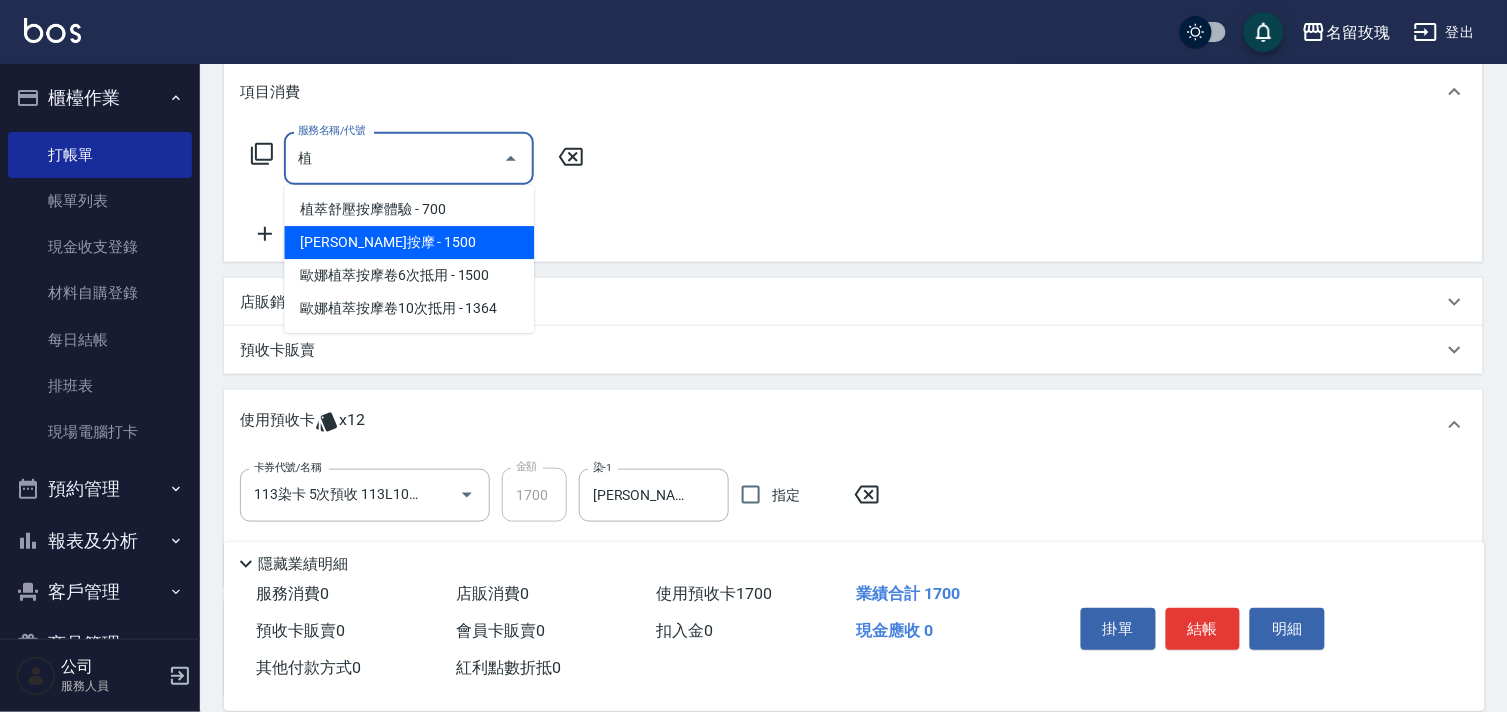 click on "歐娜植萃按摩 - 1500" at bounding box center (409, 242) 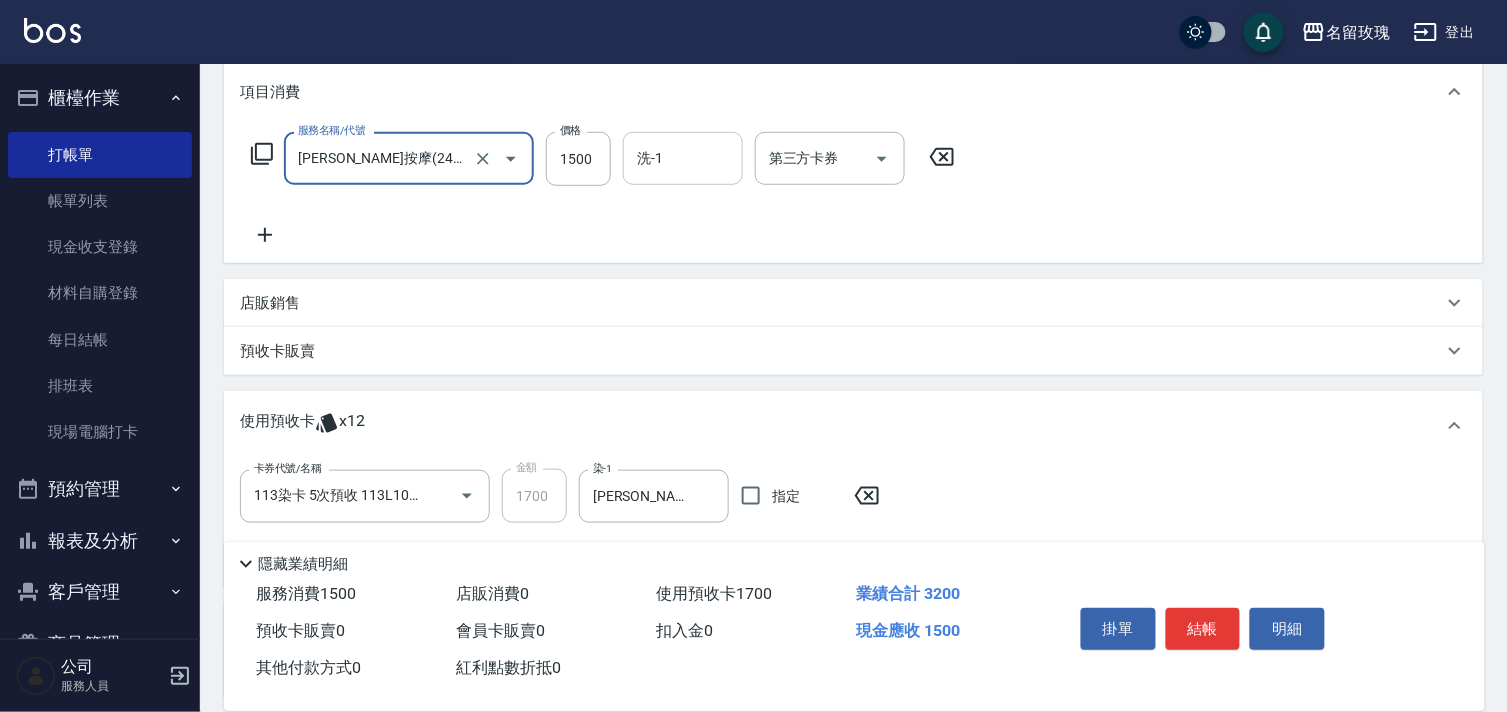 type on "歐娜植萃按摩(242)" 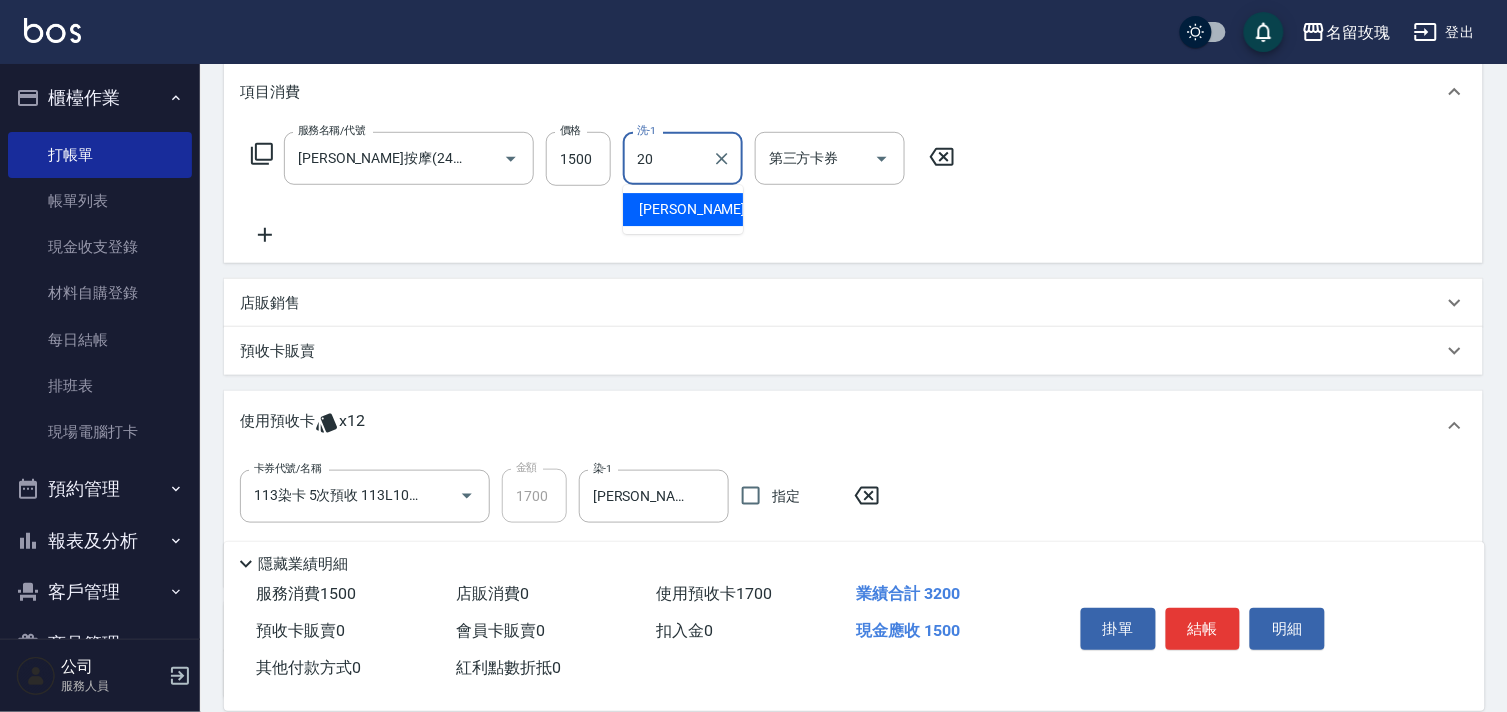 type on "紫芊-20" 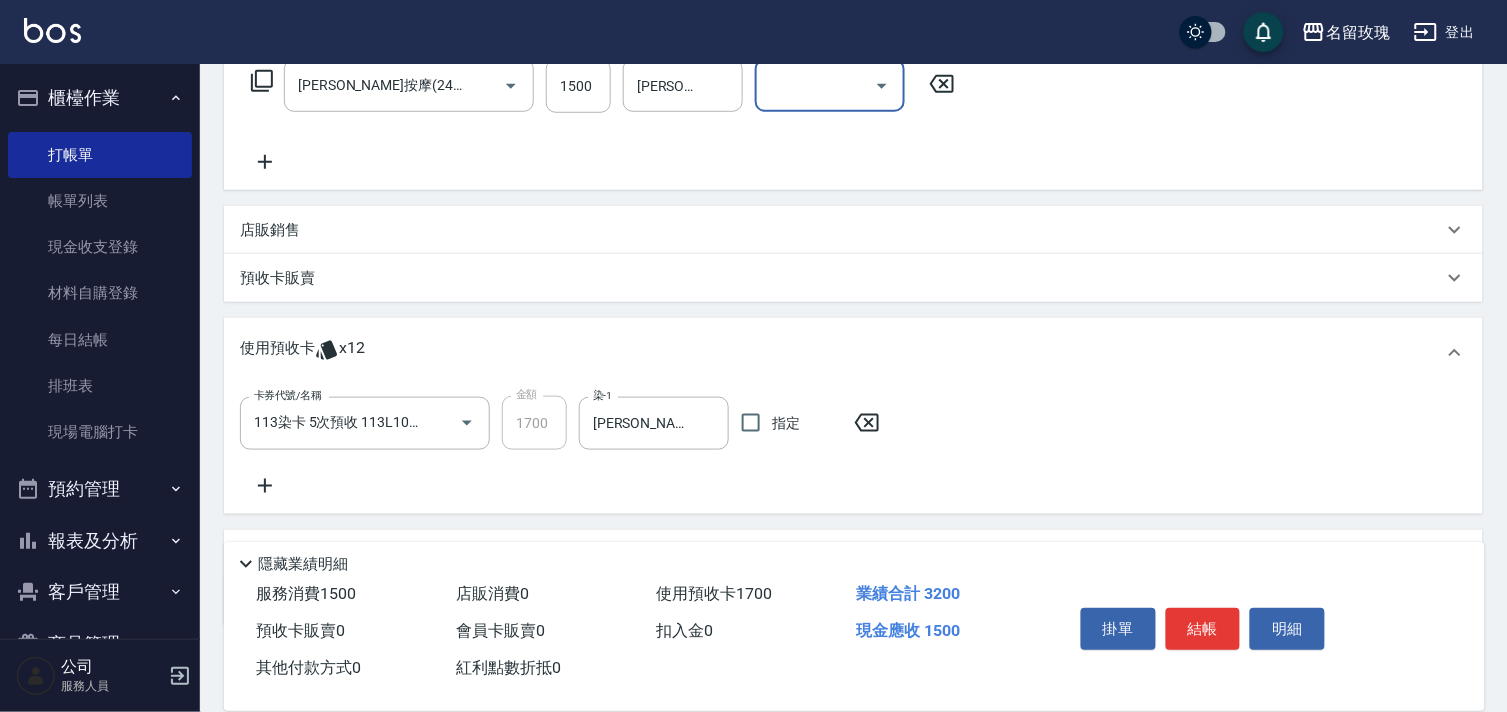 scroll, scrollTop: 444, scrollLeft: 0, axis: vertical 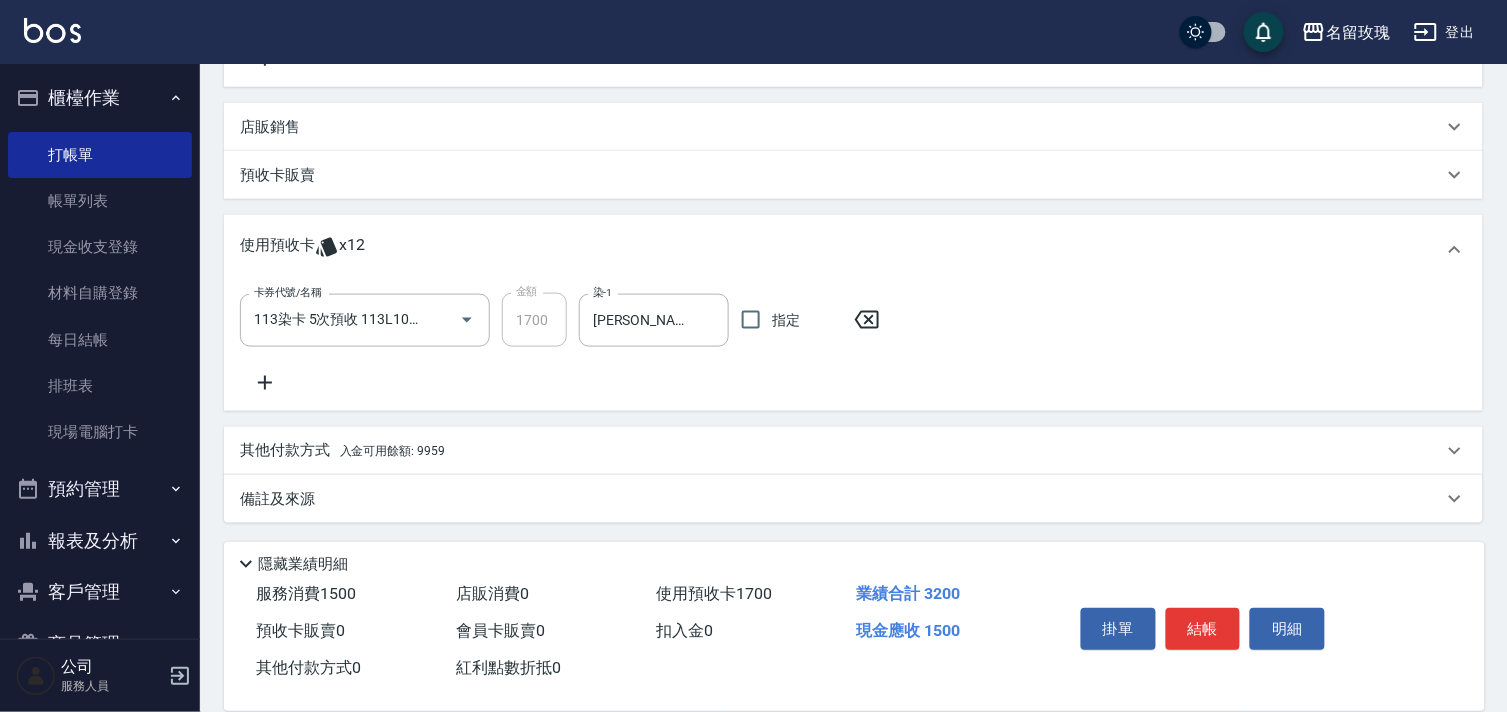 drag, startPoint x: 425, startPoint y: 436, endPoint x: 457, endPoint y: 425, distance: 33.83785 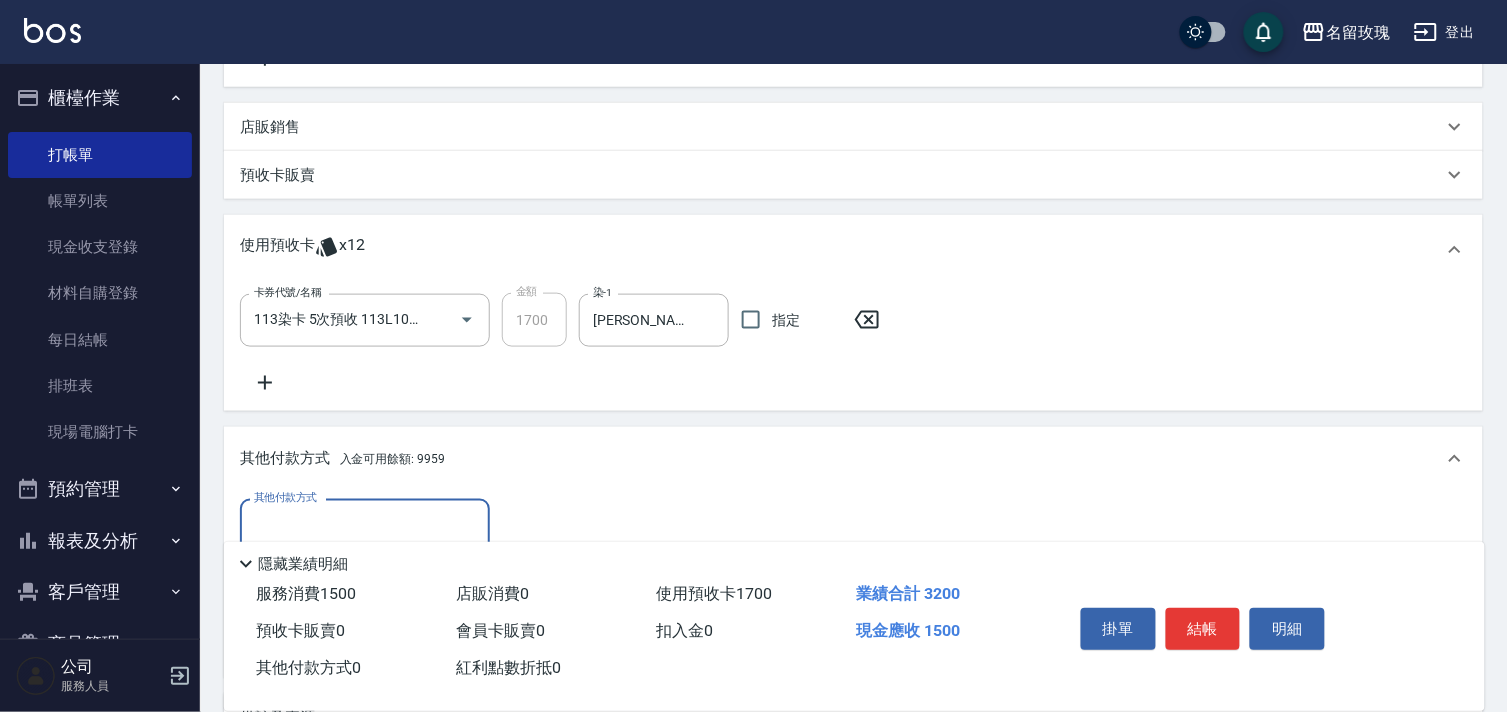 scroll, scrollTop: 1, scrollLeft: 0, axis: vertical 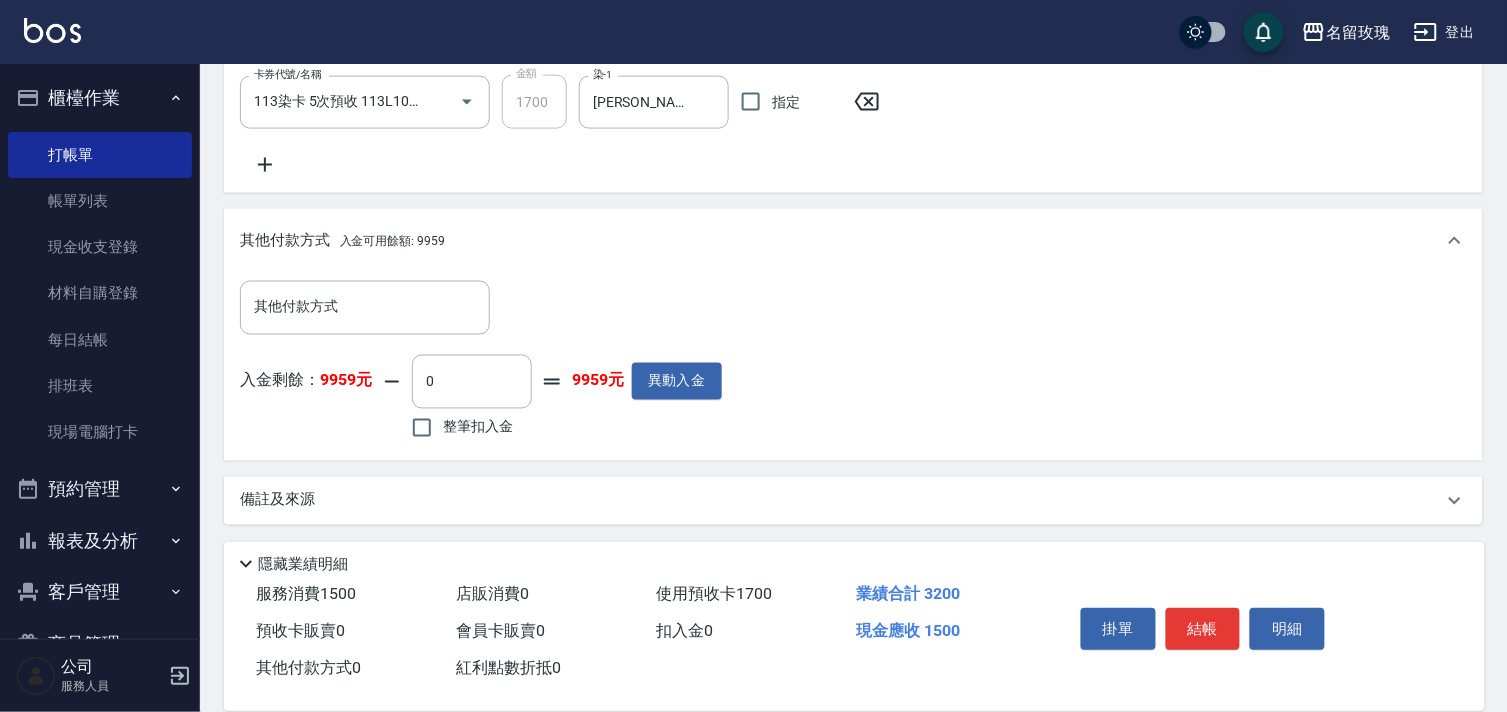 click on "整筆扣入金" at bounding box center (478, 427) 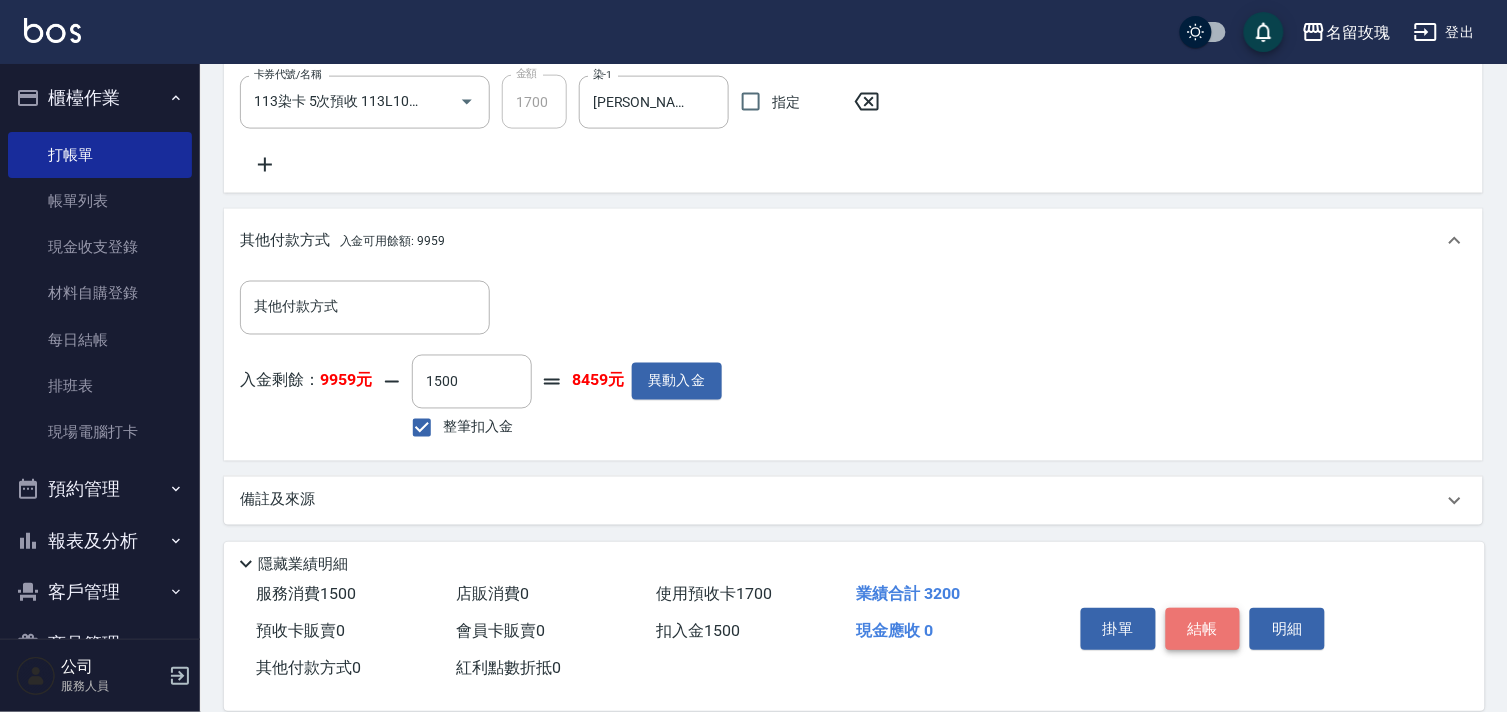 click on "結帳" at bounding box center (1203, 629) 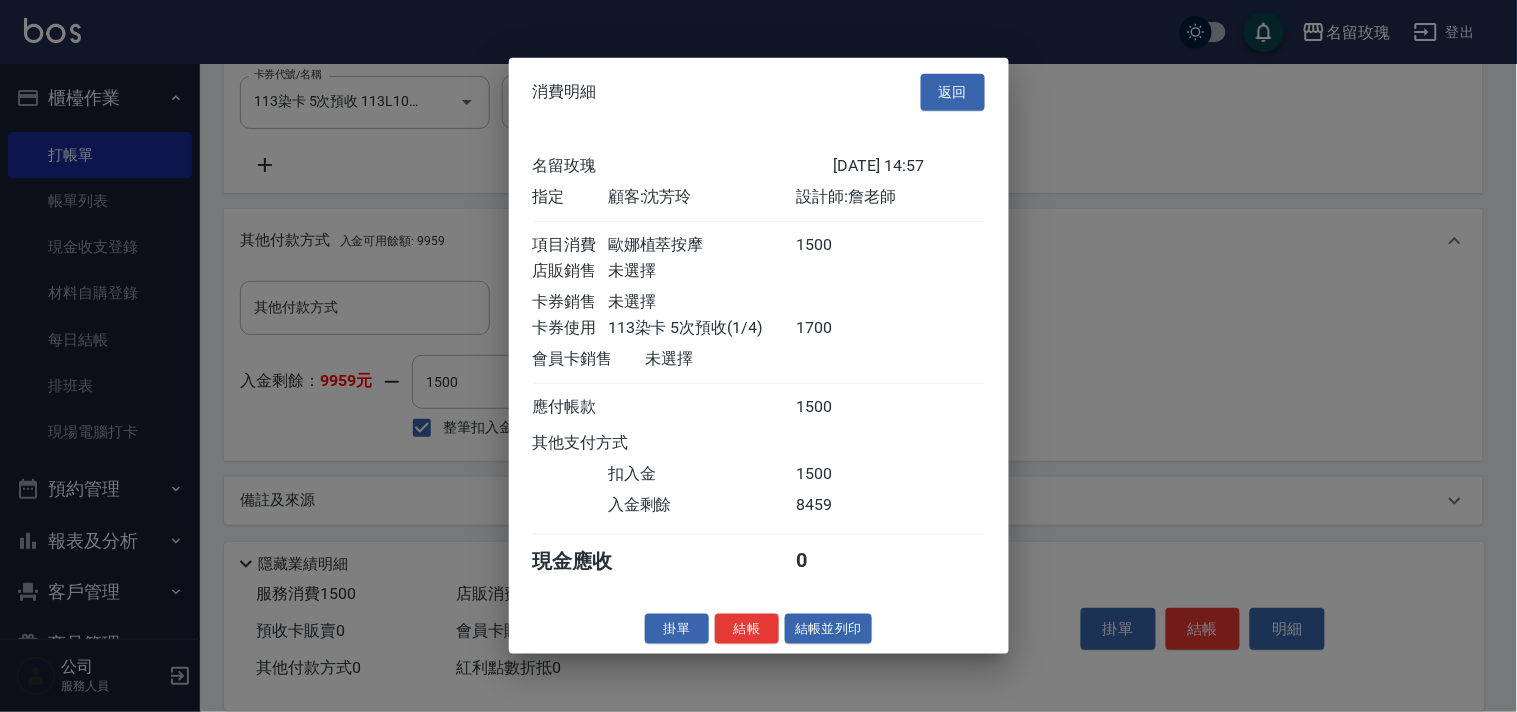 drag, startPoint x: 810, startPoint y: 654, endPoint x: 808, endPoint y: 642, distance: 12.165525 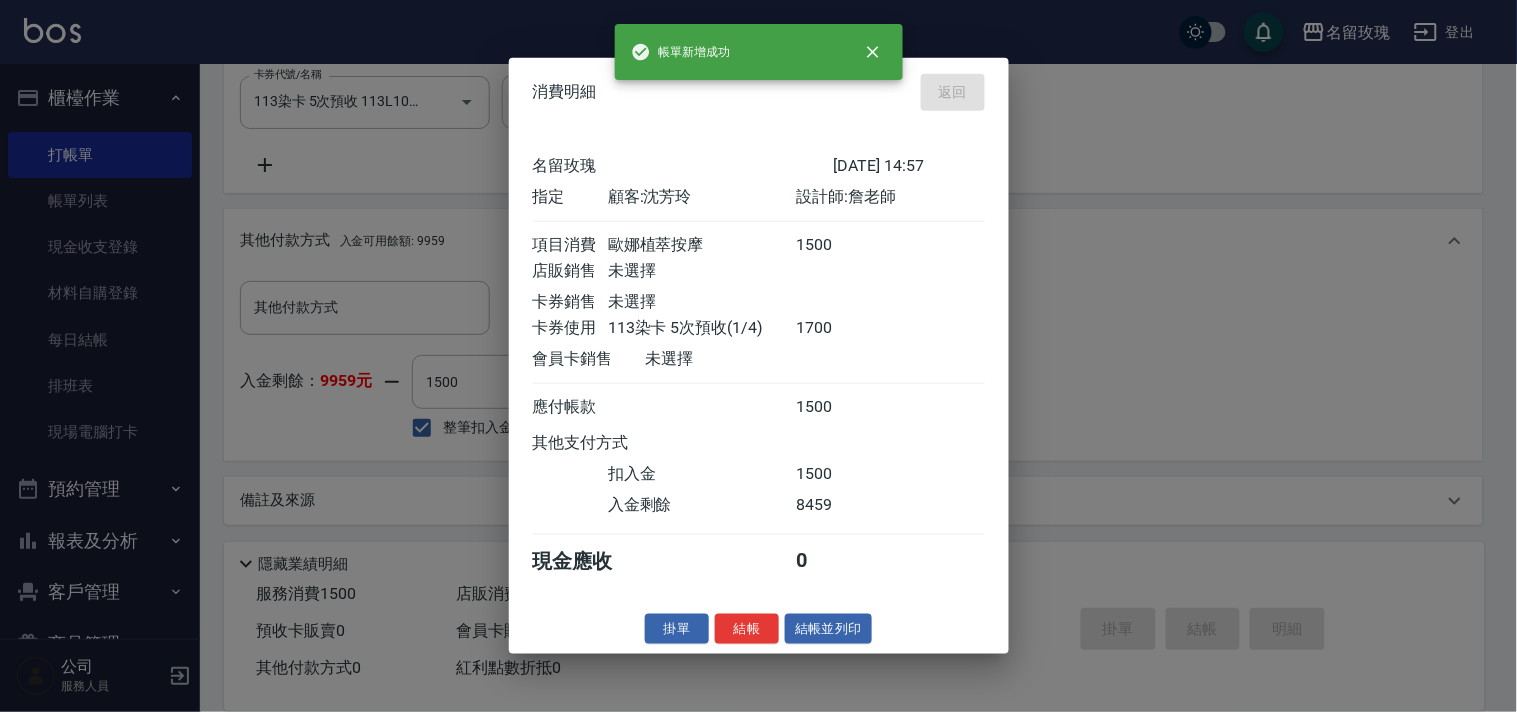 type on "2025/07/13 15:00" 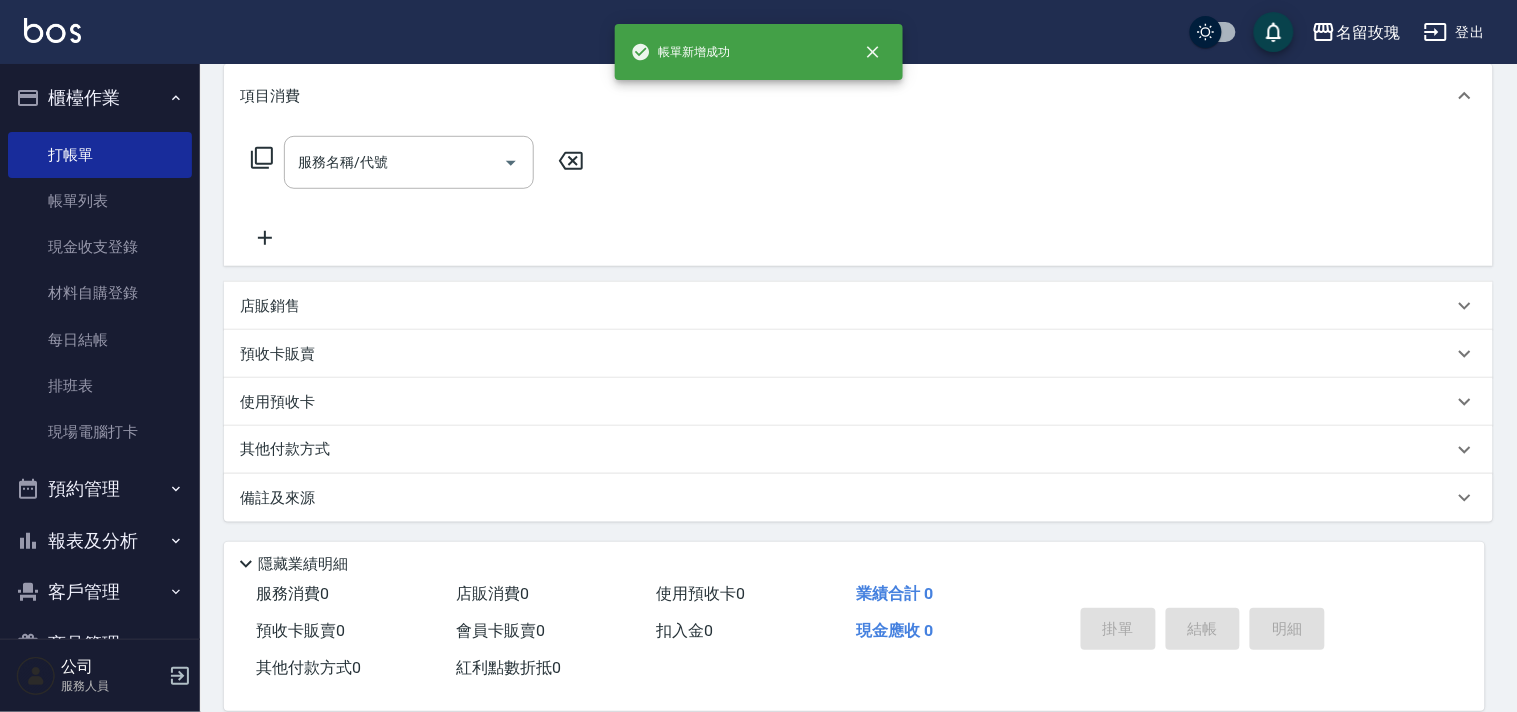 scroll, scrollTop: 0, scrollLeft: 0, axis: both 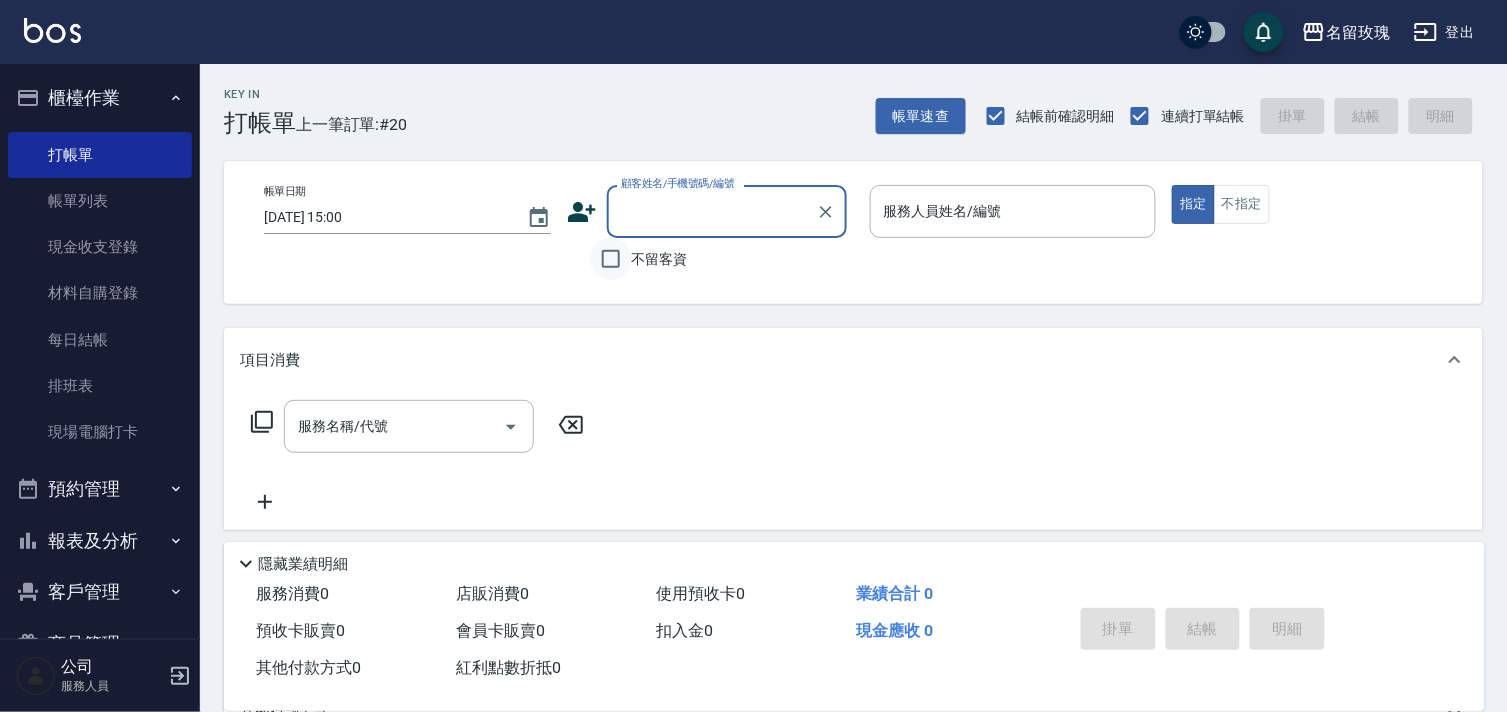 click on "不留客資" at bounding box center (611, 259) 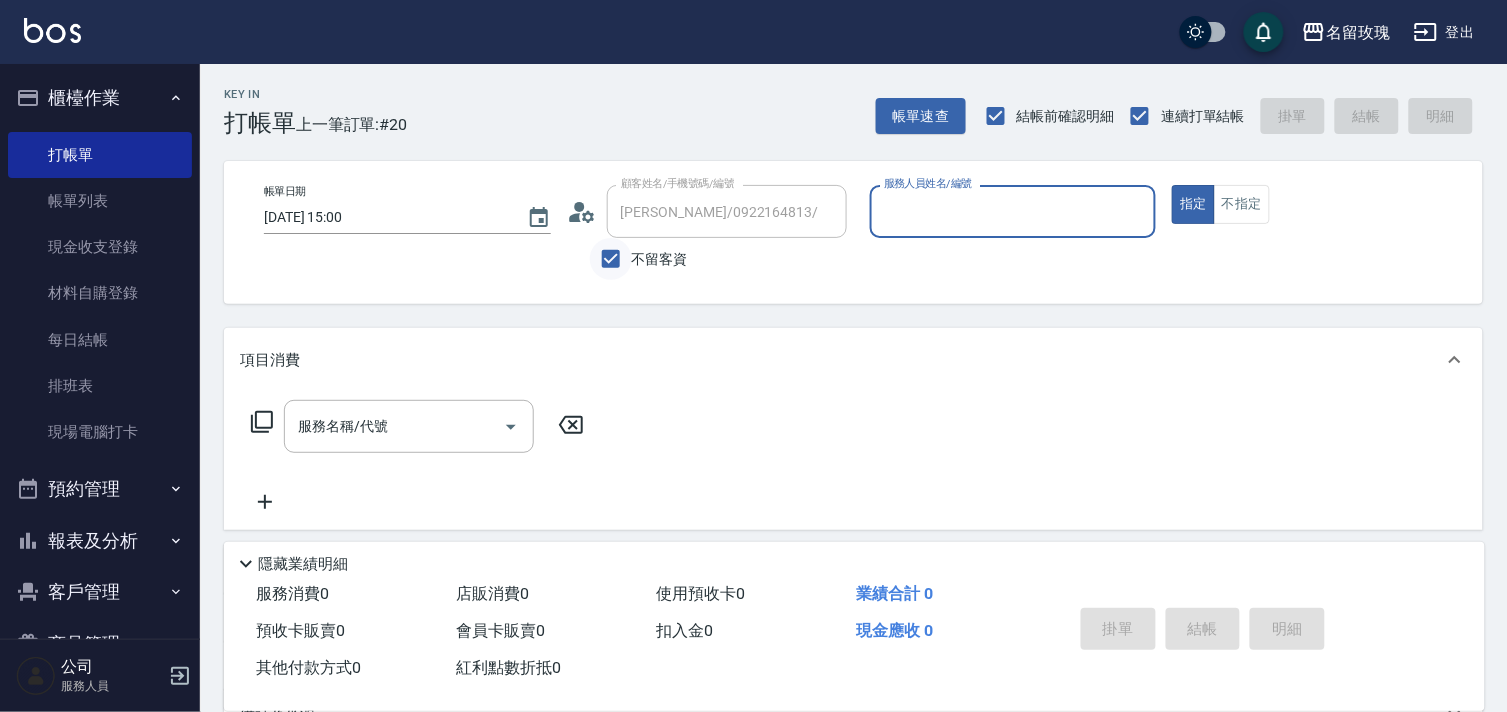 type on "Jenny-3" 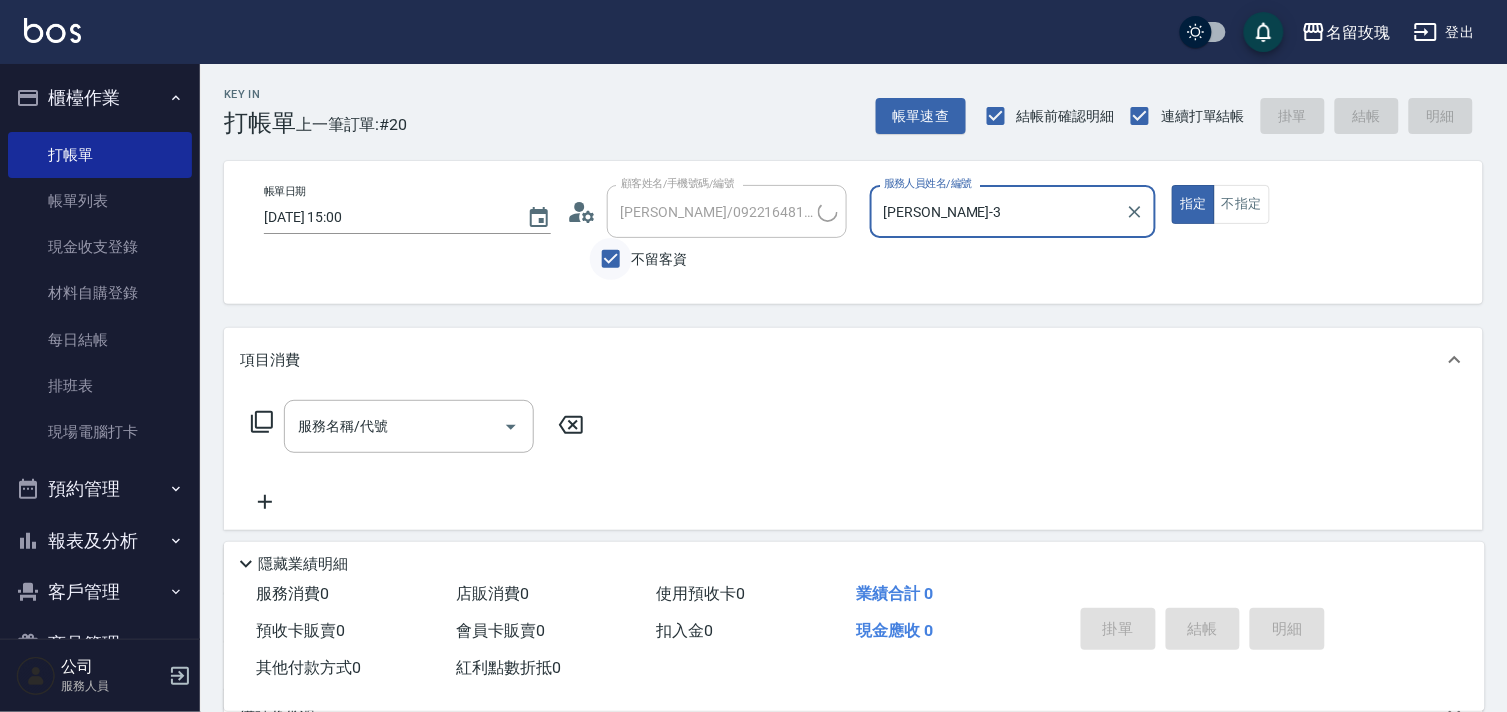 type on "陳昆顯/0968787629/" 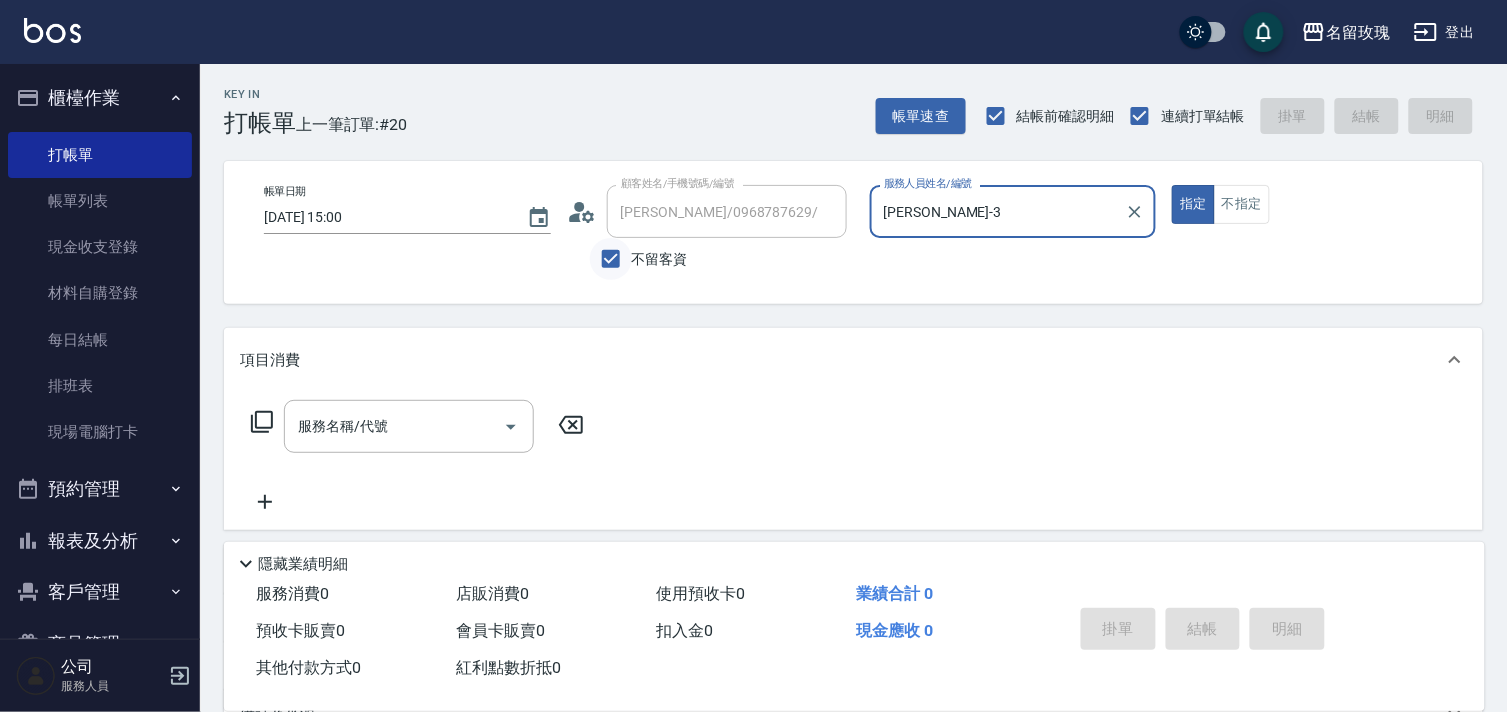type on "ALICE-6" 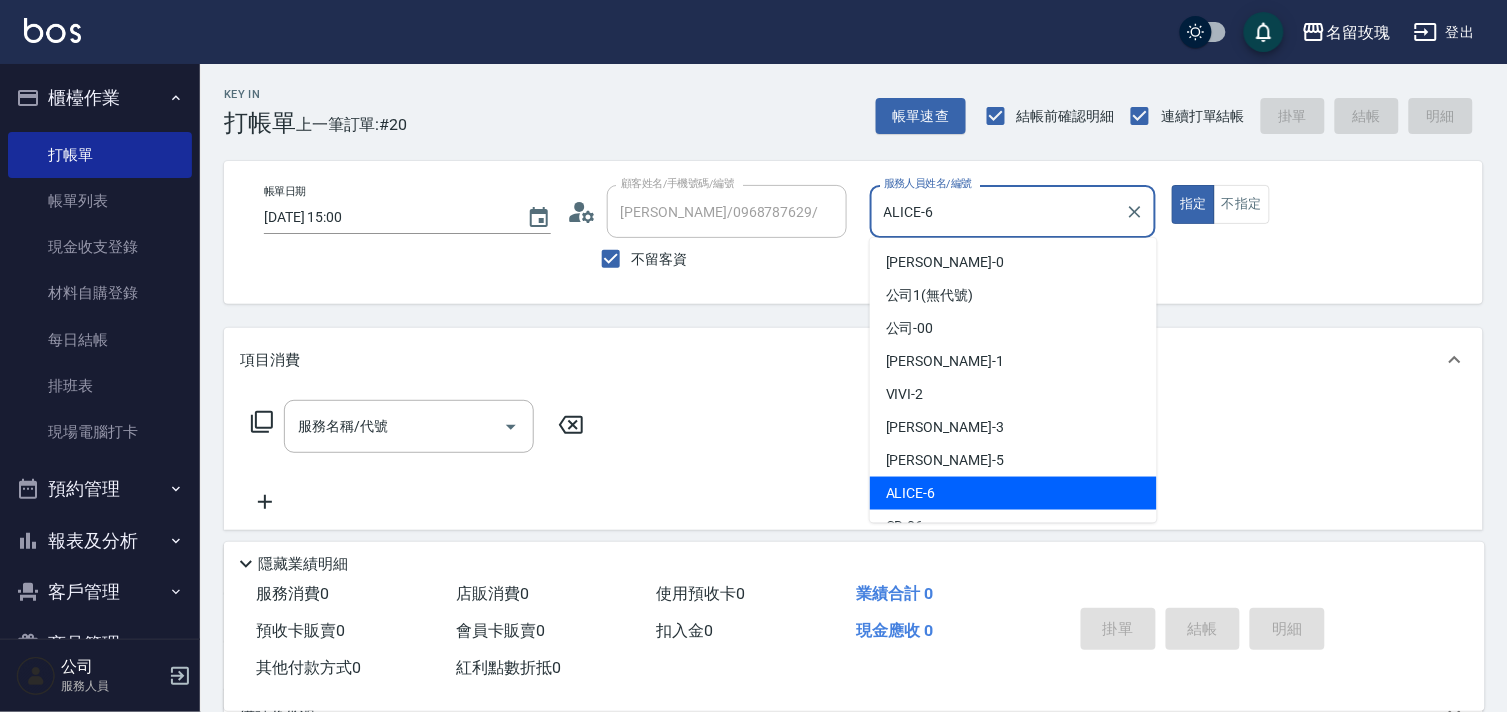 click on "帳單日期 2025/07/13 15:00 顧客姓名/手機號碼/編號 陳昆顯/0968787629/ 顧客姓名/手機號碼/編號 不留客資 服務人員姓名/編號 ALICE-6 服務人員姓名/編號 指定 不指定" at bounding box center (853, 232) 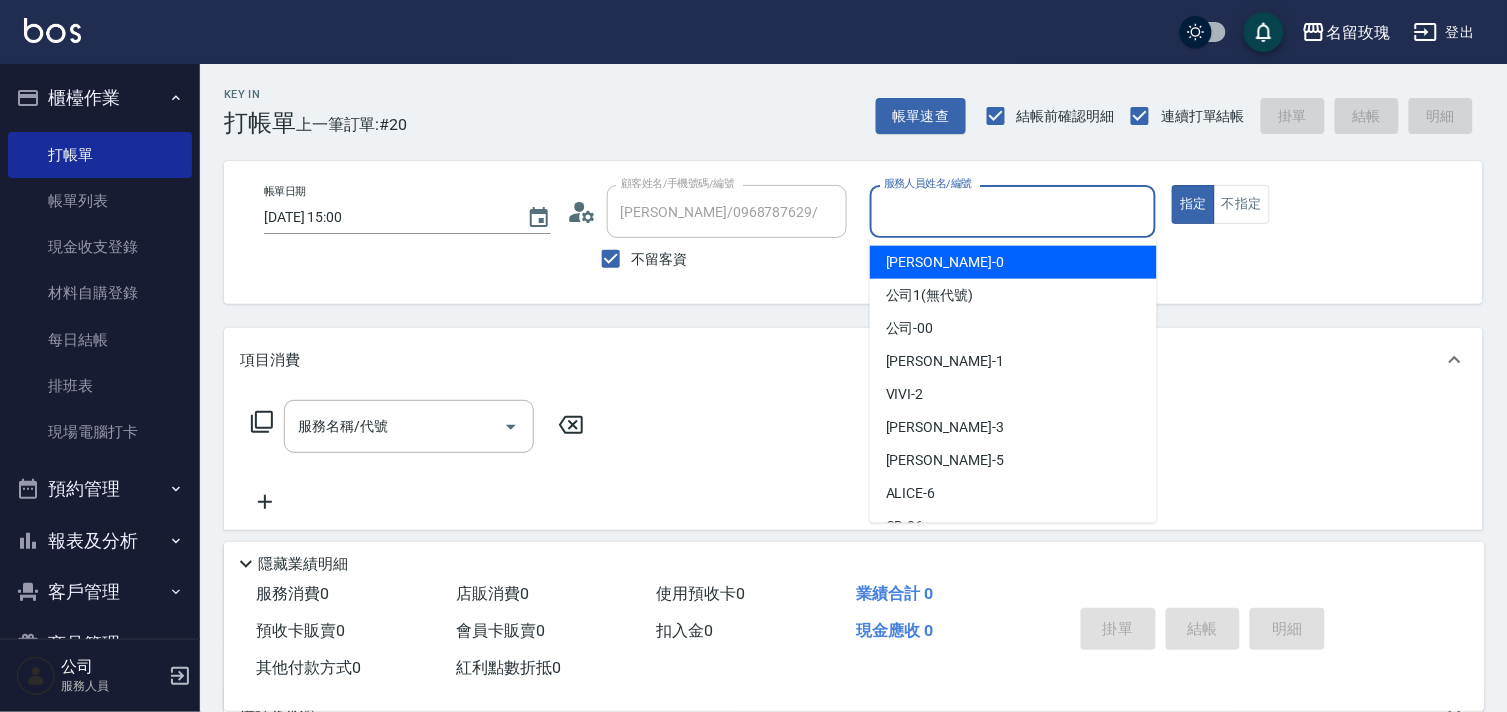 click on "名留玫瑰 登出" at bounding box center (753, 32) 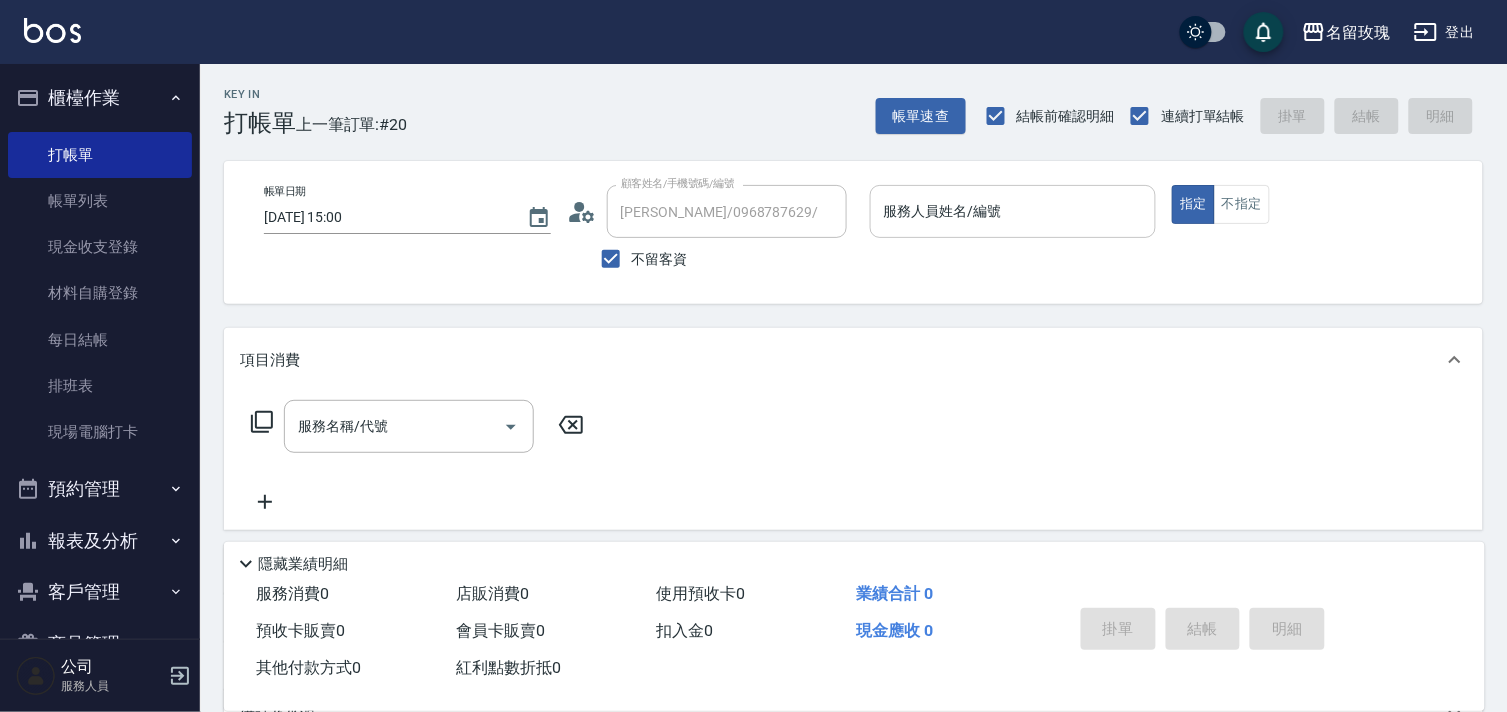 click on "服務人員姓名/編號" at bounding box center (1013, 211) 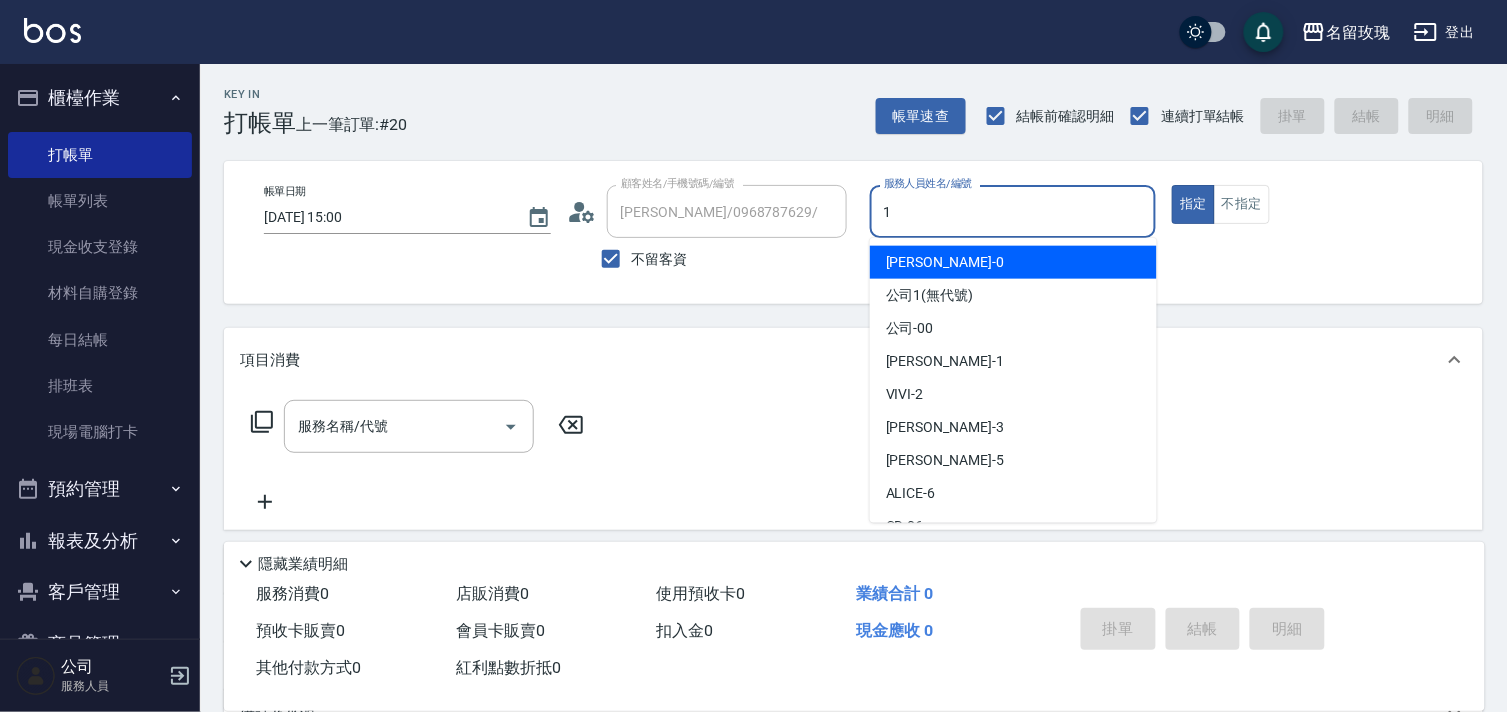 type on "JOYCE-1" 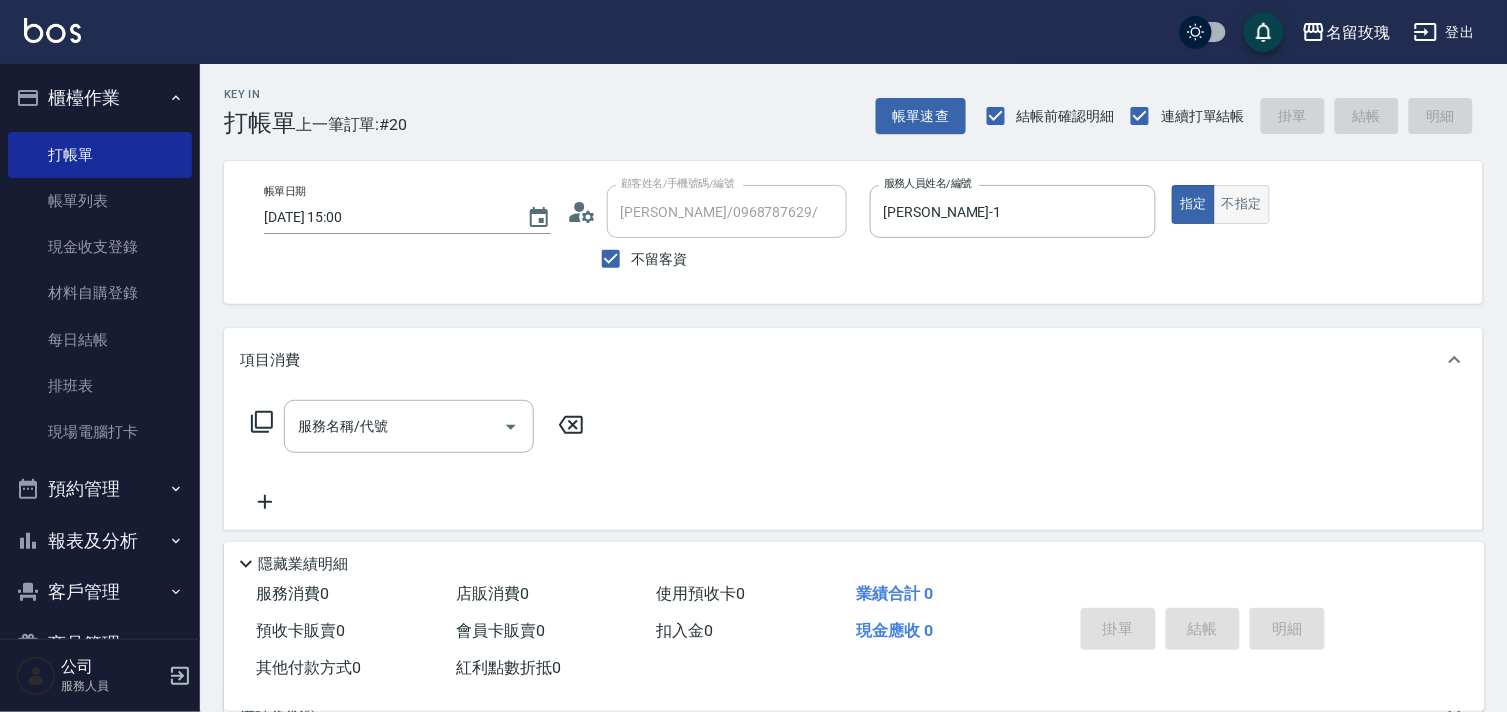 click on "不指定" at bounding box center [1242, 204] 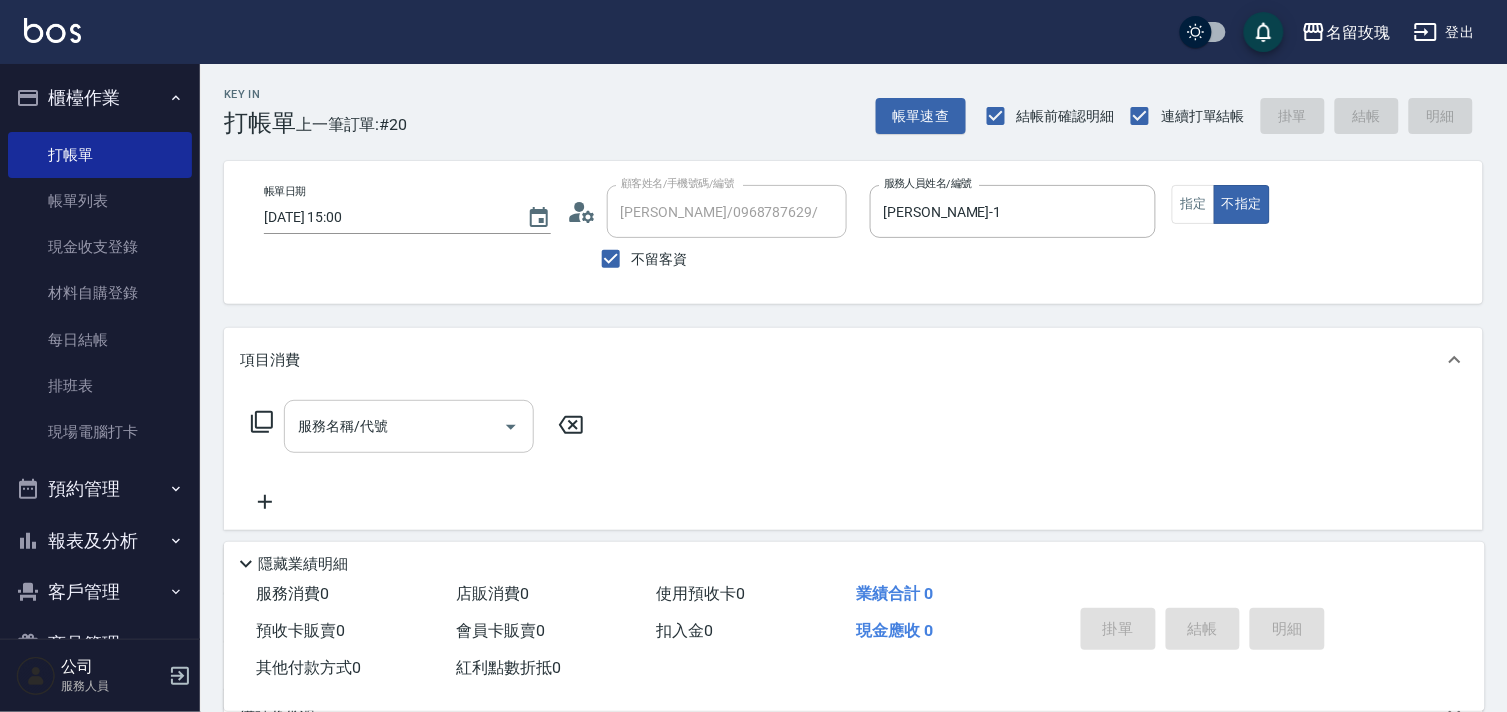 click on "服務名稱/代號 服務名稱/代號" at bounding box center (409, 426) 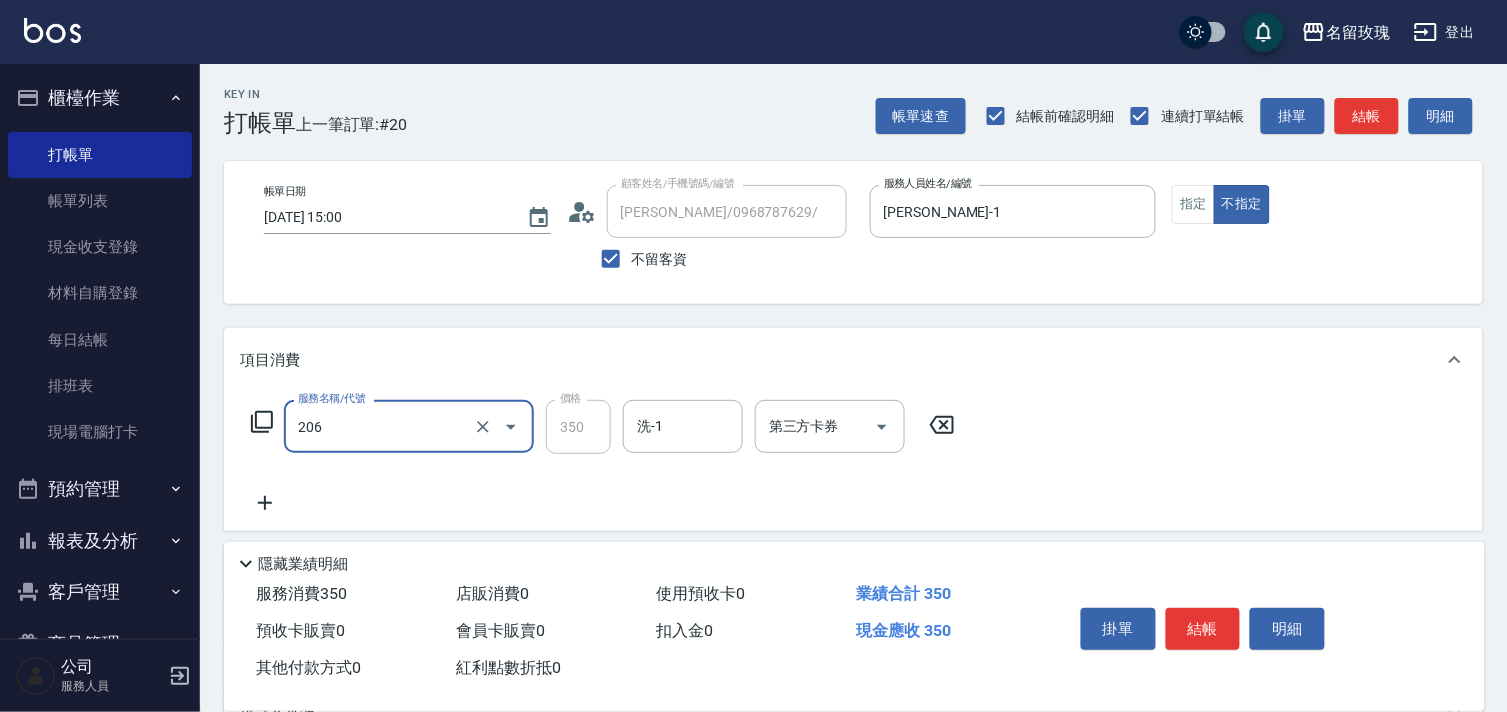 type on "洗髮精油(206)" 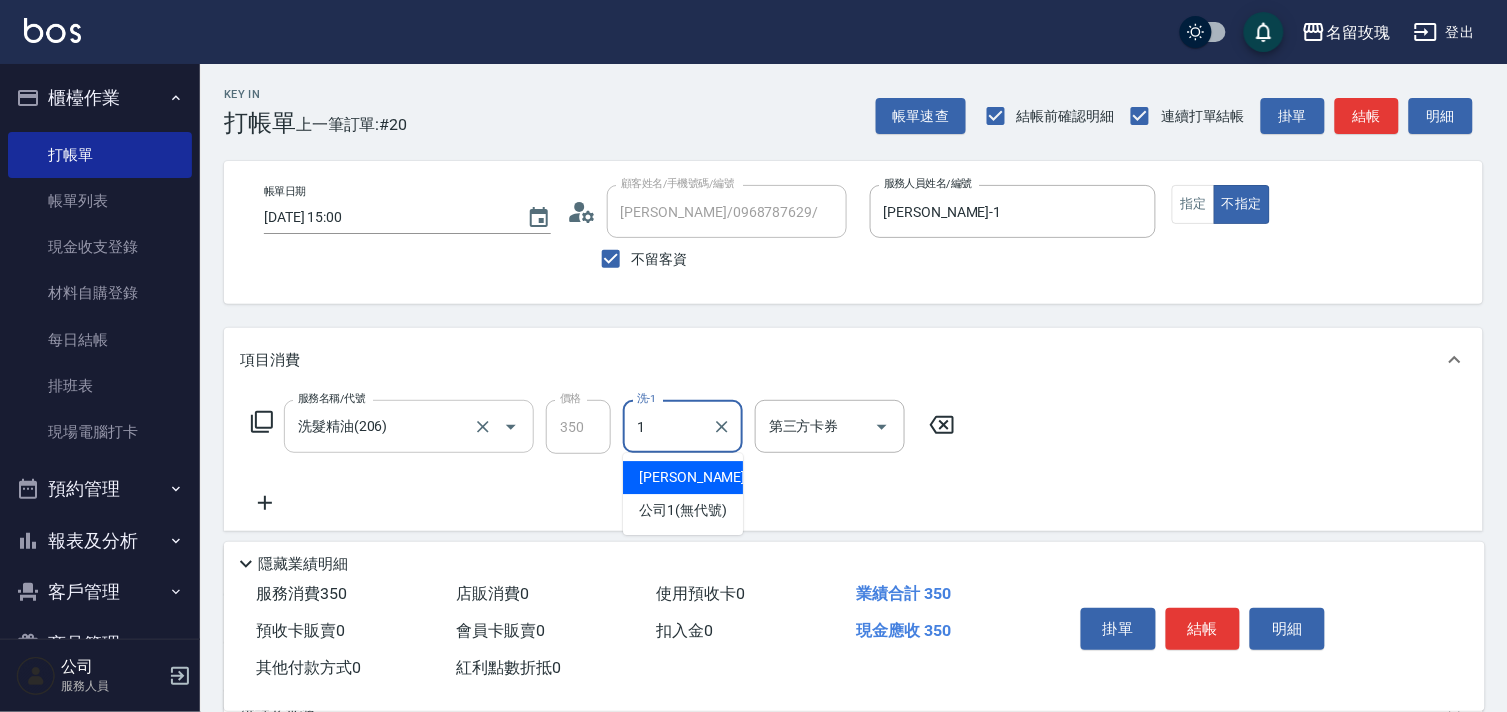 type on "JOYCE-1" 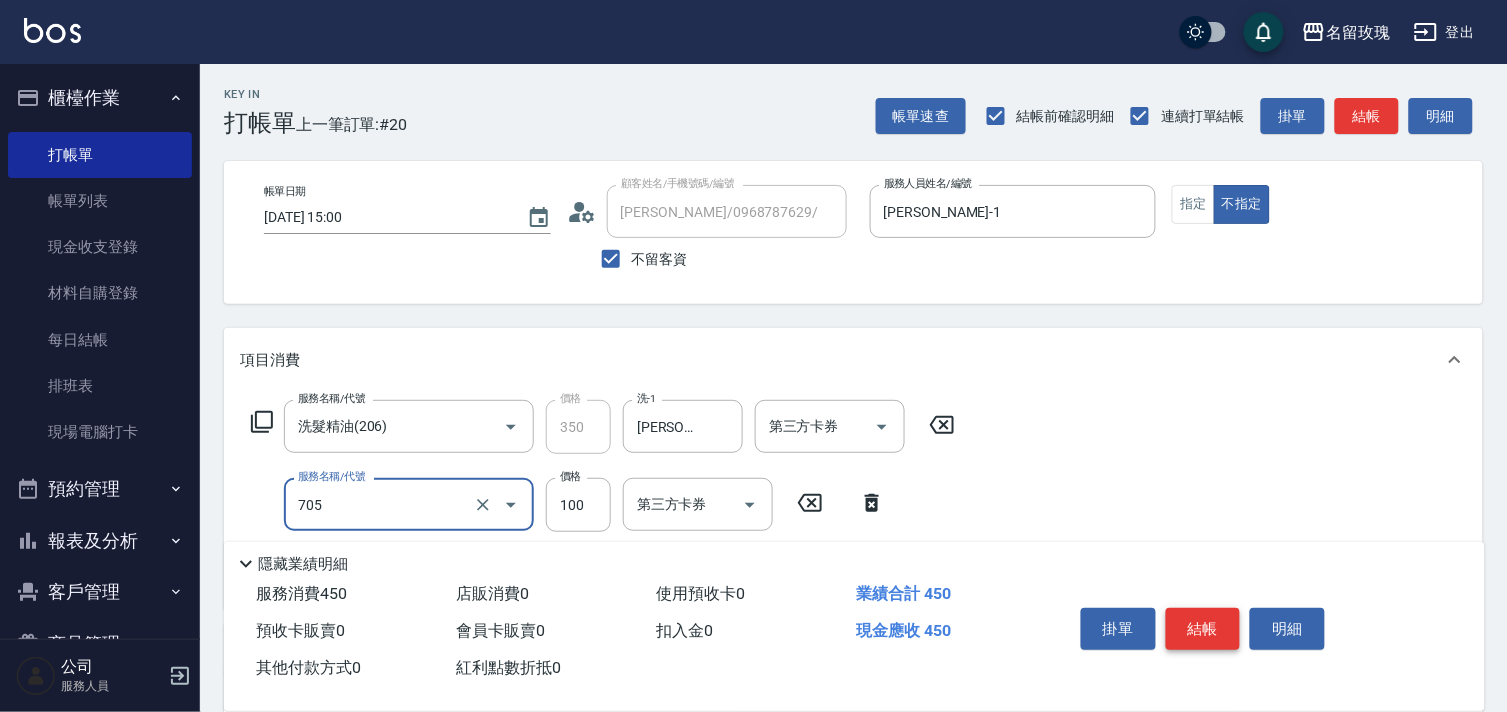 type on "包頭(705)" 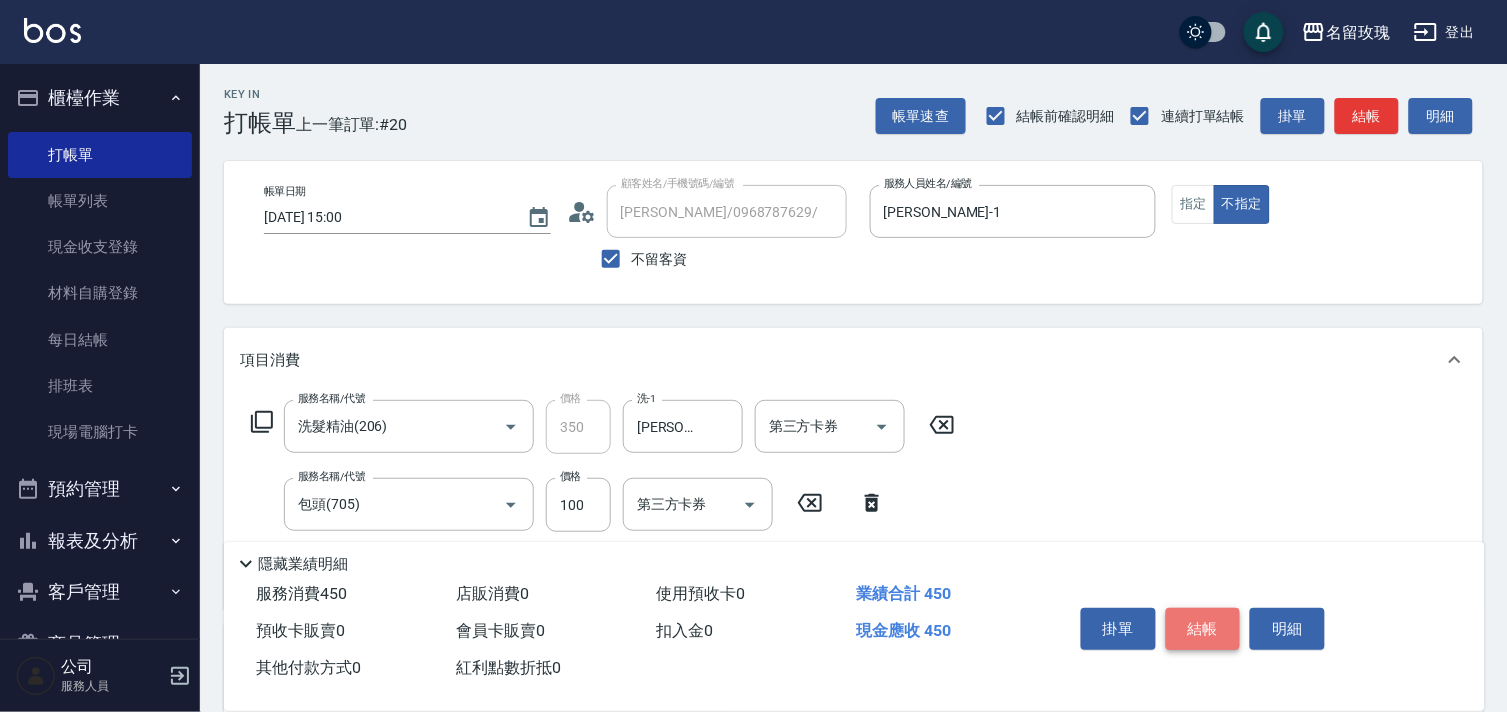 drag, startPoint x: 1193, startPoint y: 610, endPoint x: 1137, endPoint y: 611, distance: 56.008926 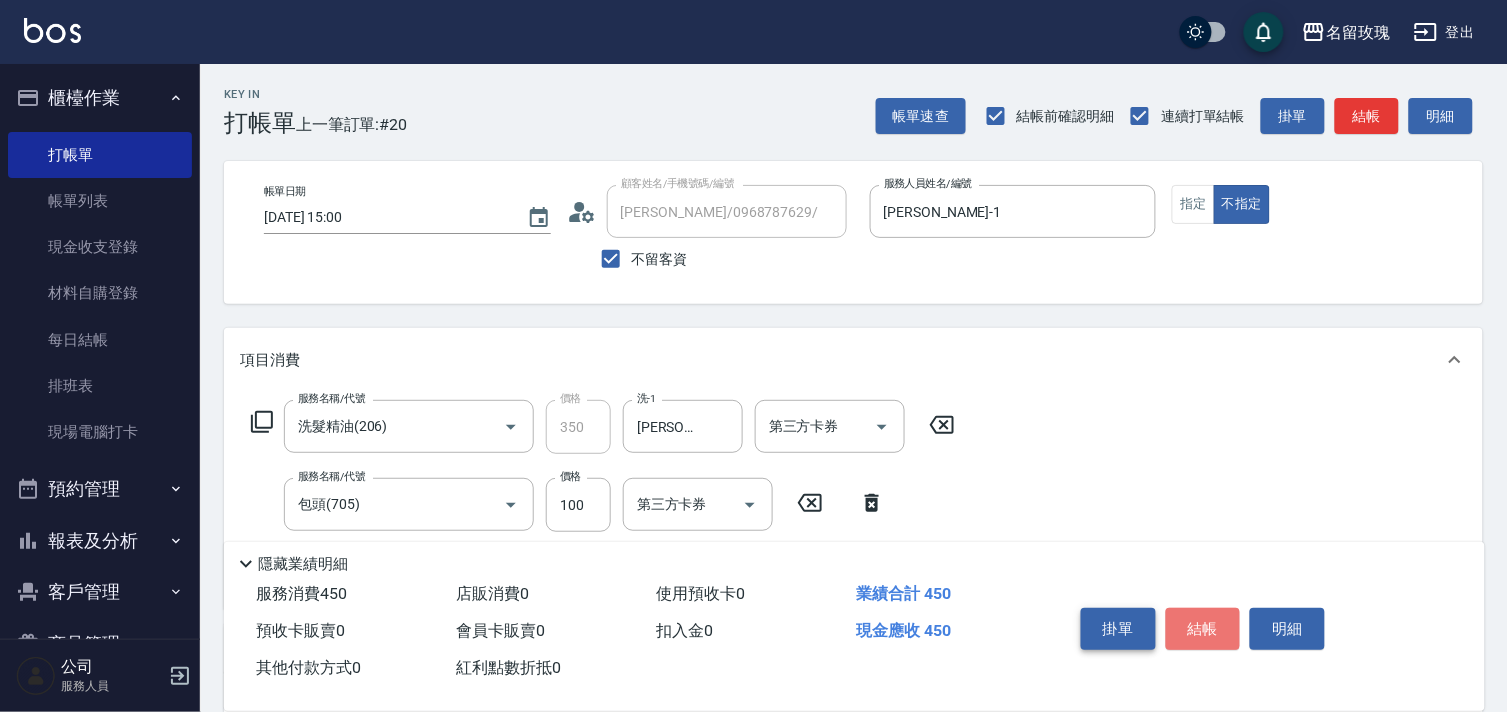 click on "結帳" at bounding box center [1203, 629] 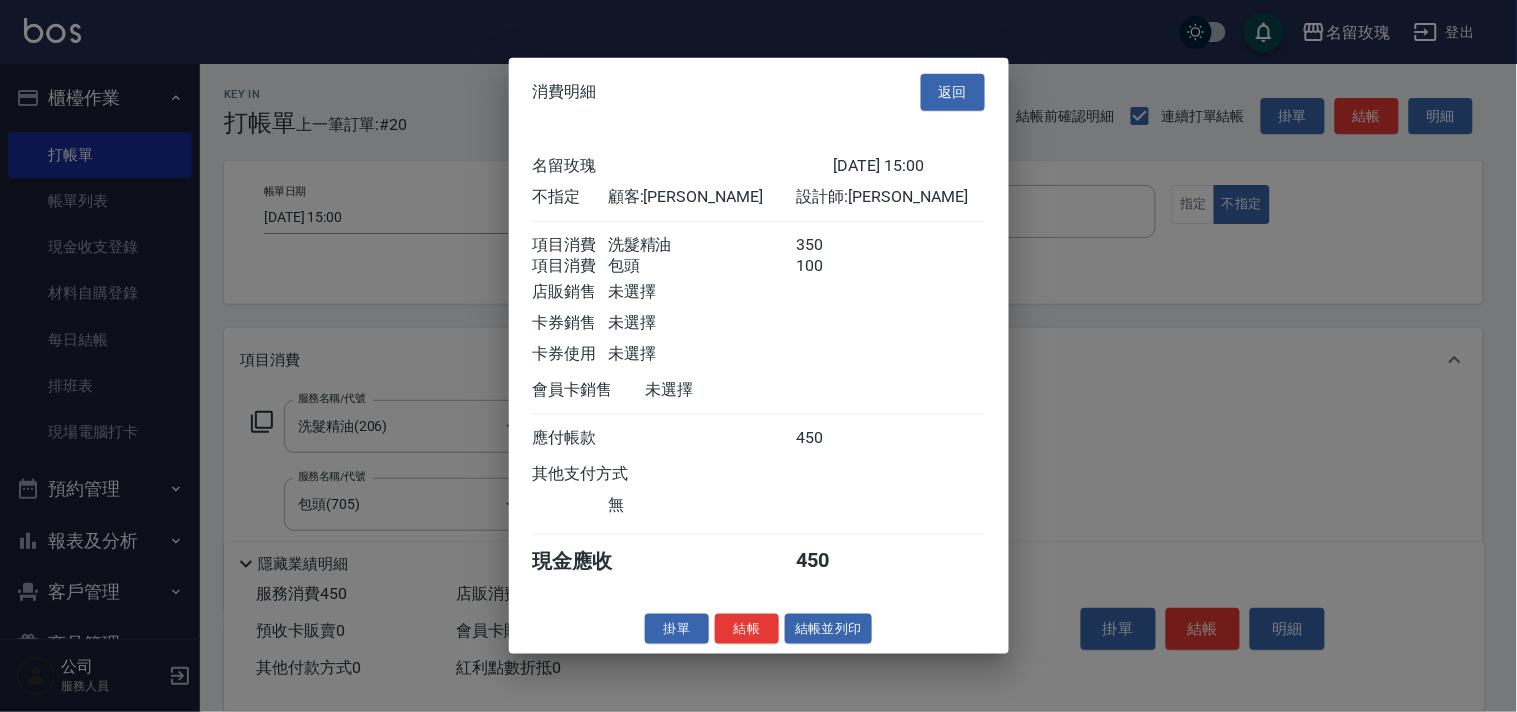 click on "結帳並列印" at bounding box center [828, 628] 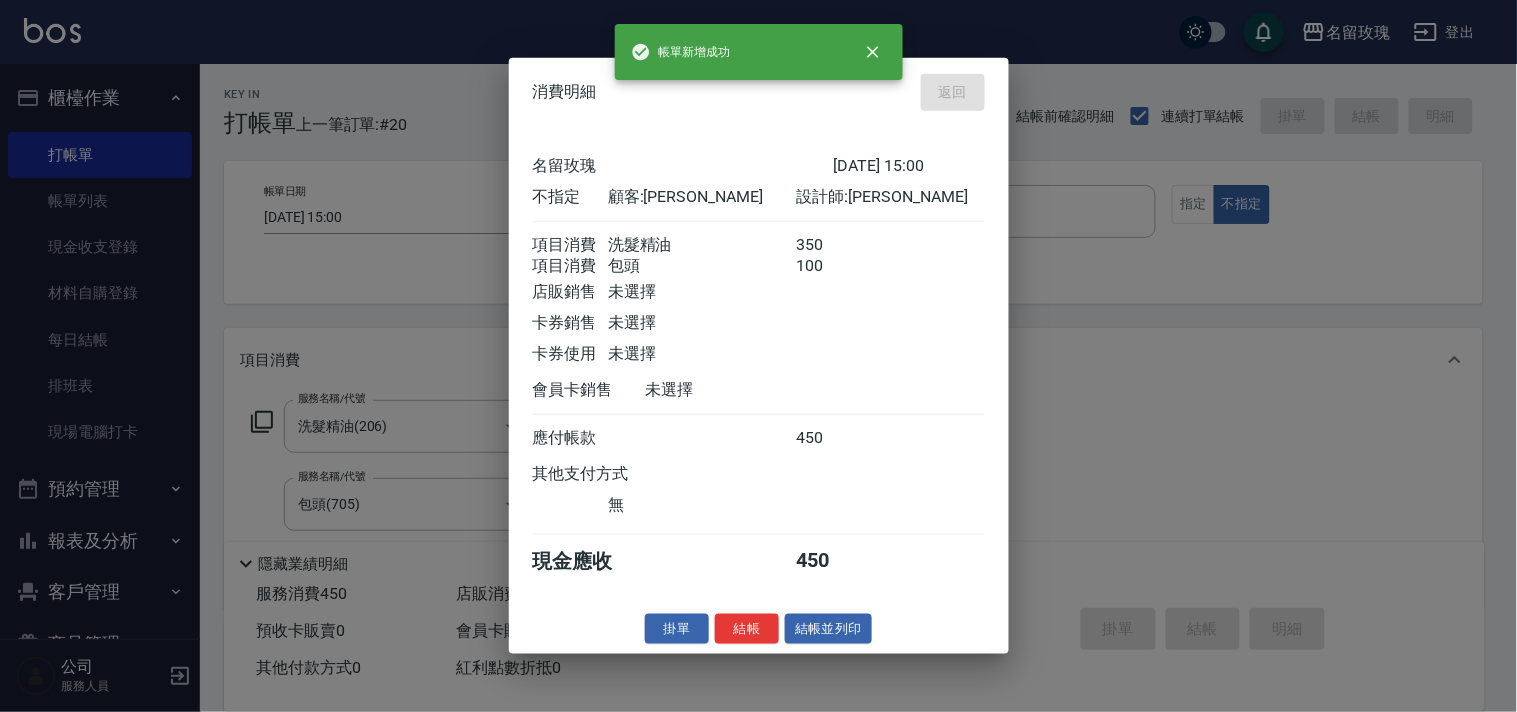 type on "2025/07/13 15:05" 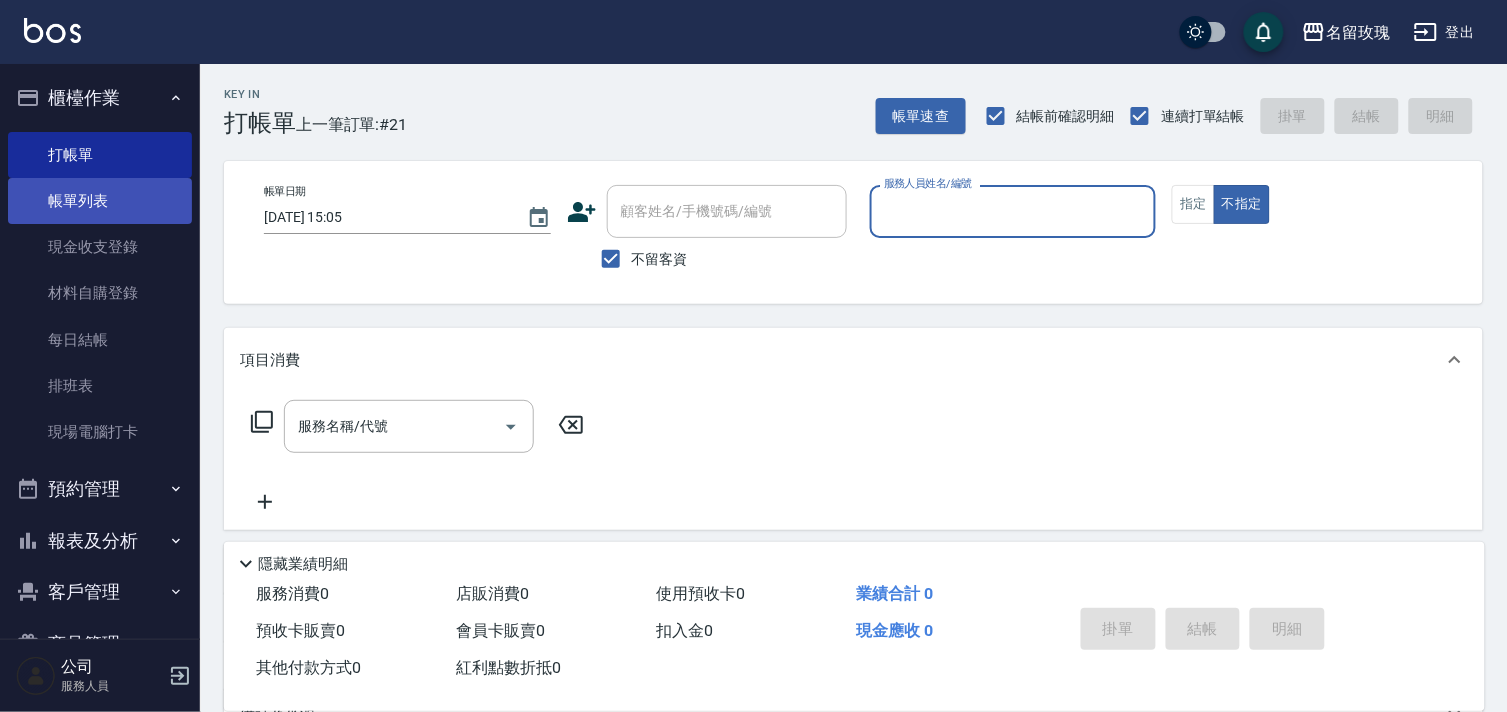 click on "帳單列表" at bounding box center (100, 201) 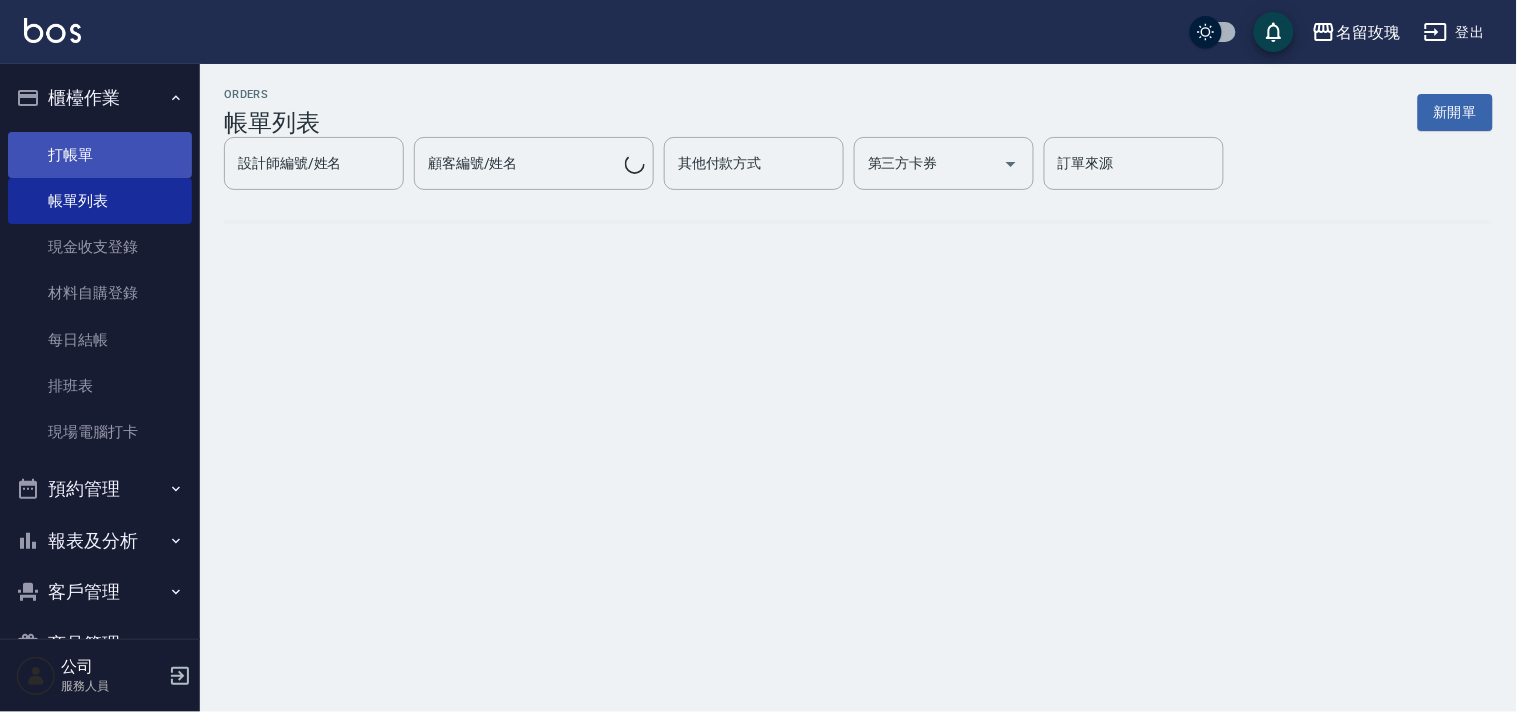 click on "打帳單" at bounding box center (100, 155) 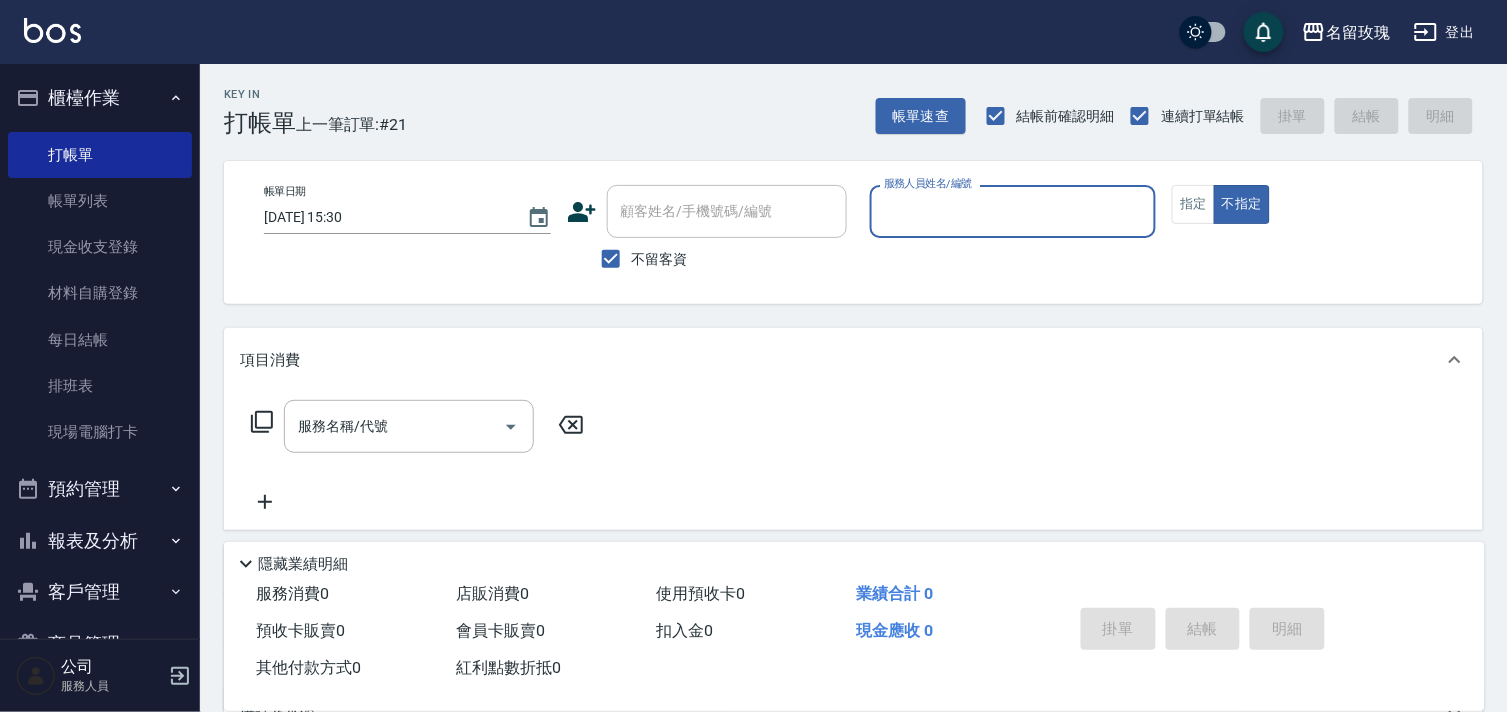 click on "名留玫瑰 登出" at bounding box center (753, 32) 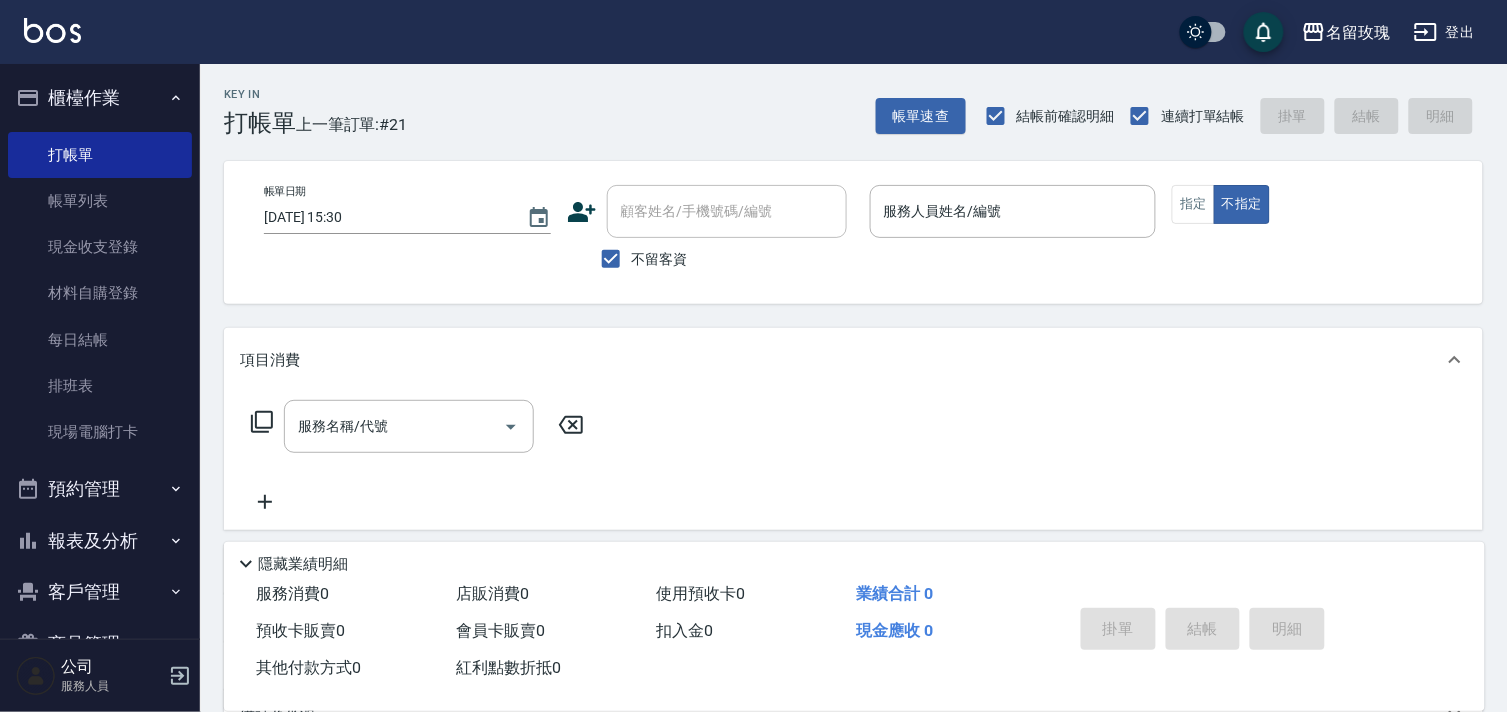 click on "登出" at bounding box center (1444, 32) 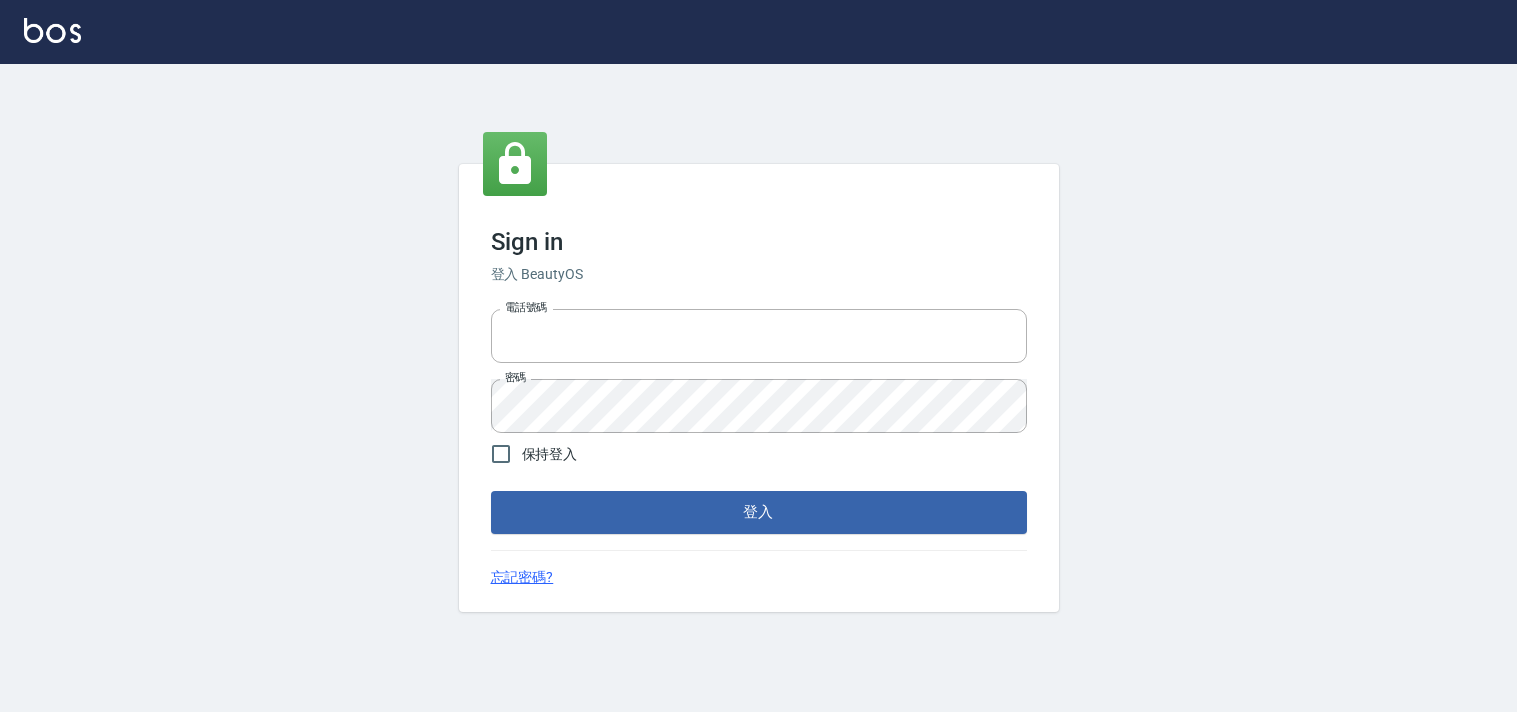 scroll, scrollTop: 0, scrollLeft: 0, axis: both 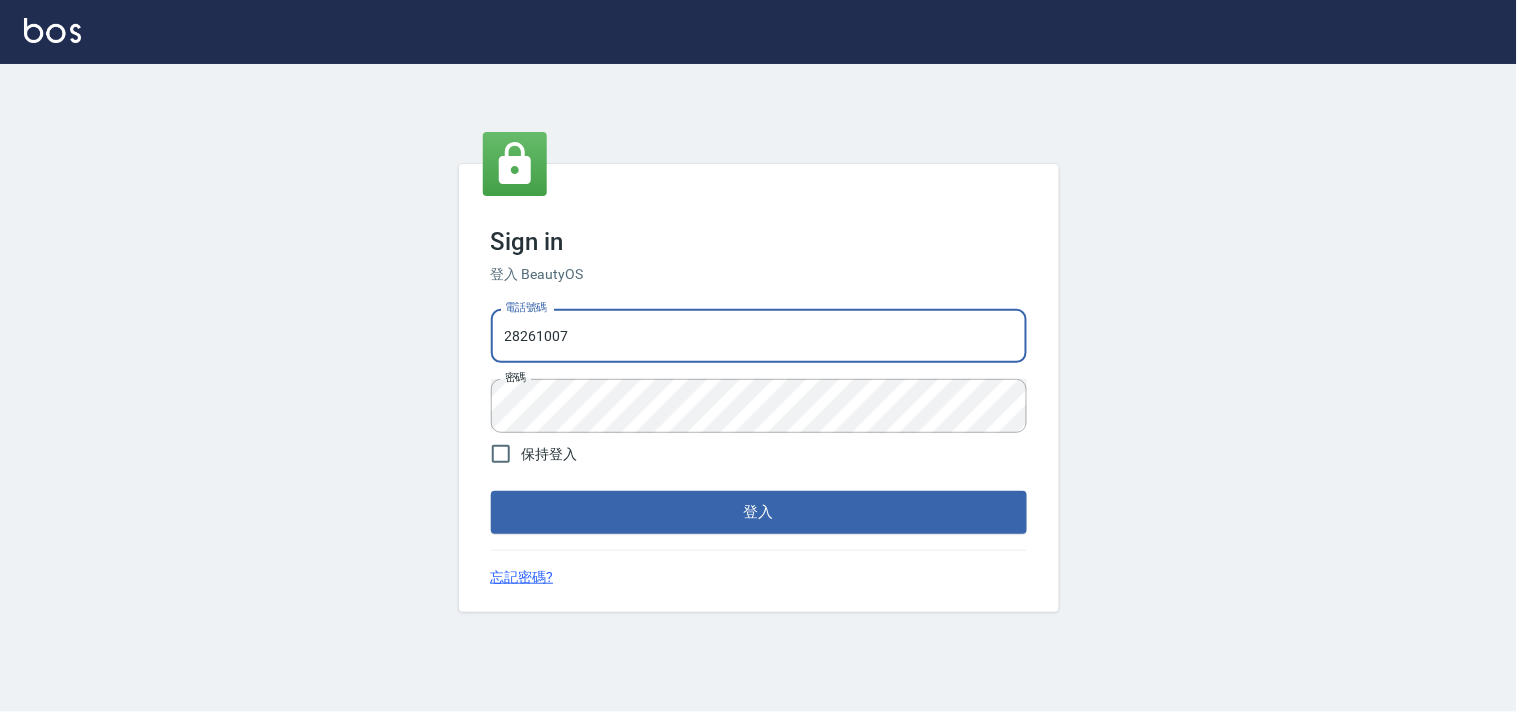 drag, startPoint x: 253, startPoint y: 342, endPoint x: 0, endPoint y: 13, distance: 415.03012 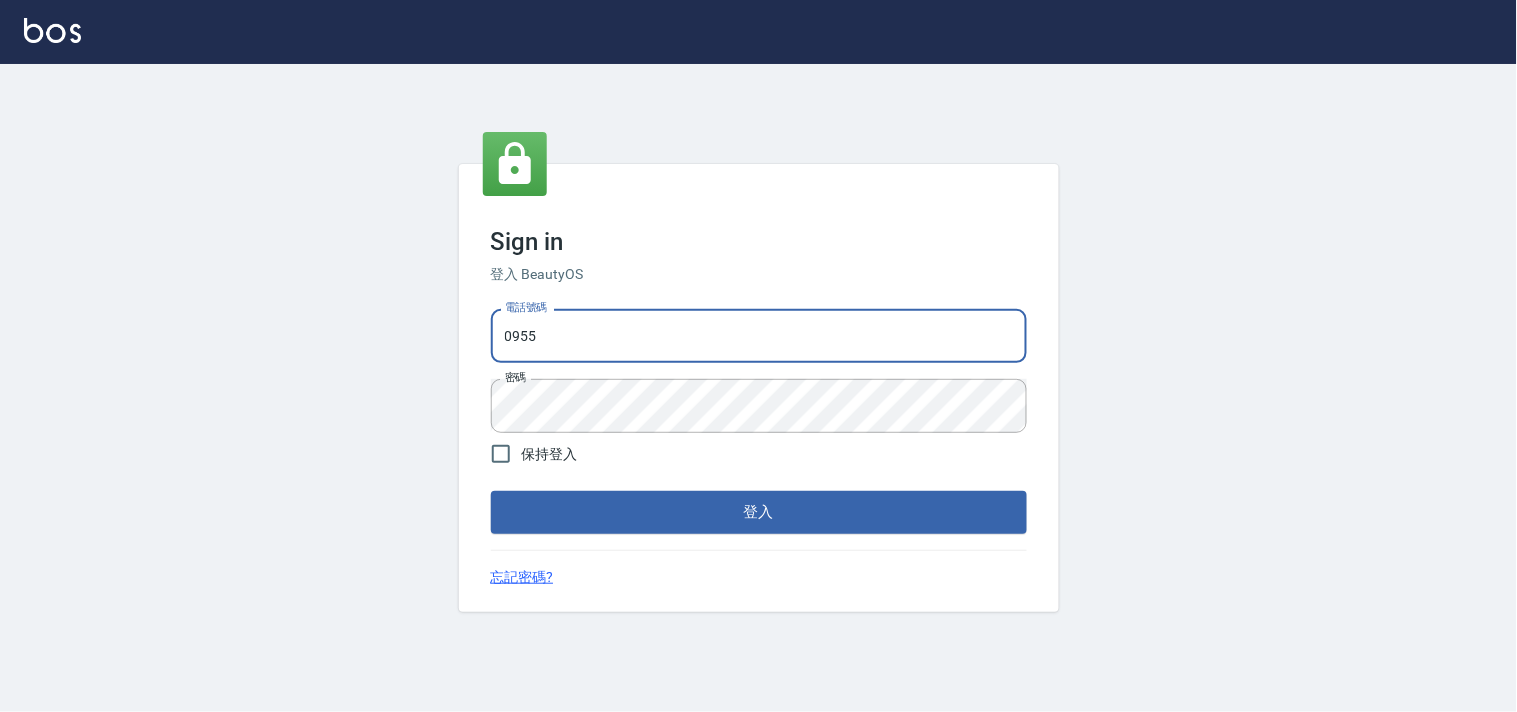 type on "0955582961" 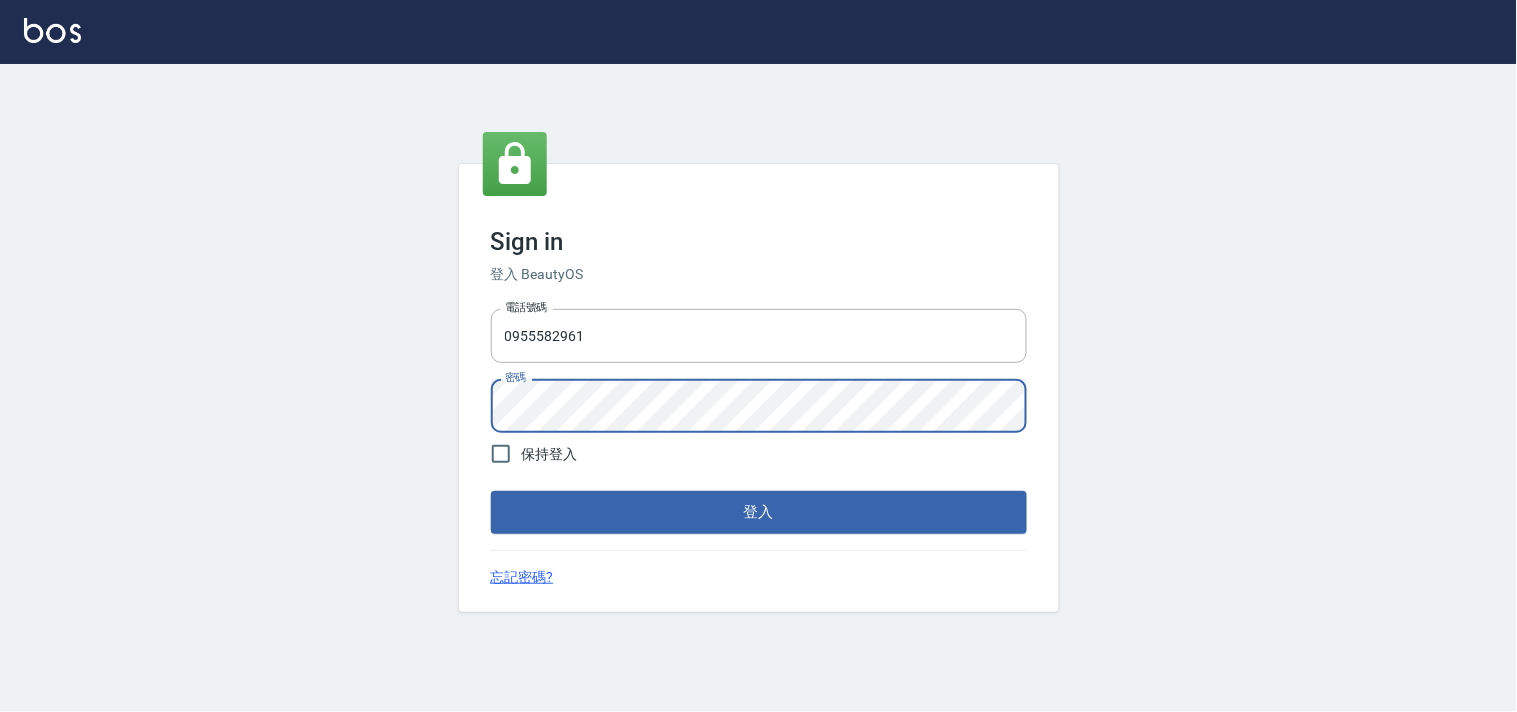 click on "Sign in 登入 BeautyOS 電話號碼 [PHONE_NUMBER] 電話號碼 密碼 密碼 保持登入 登入 忘記密碼?" at bounding box center [758, 388] 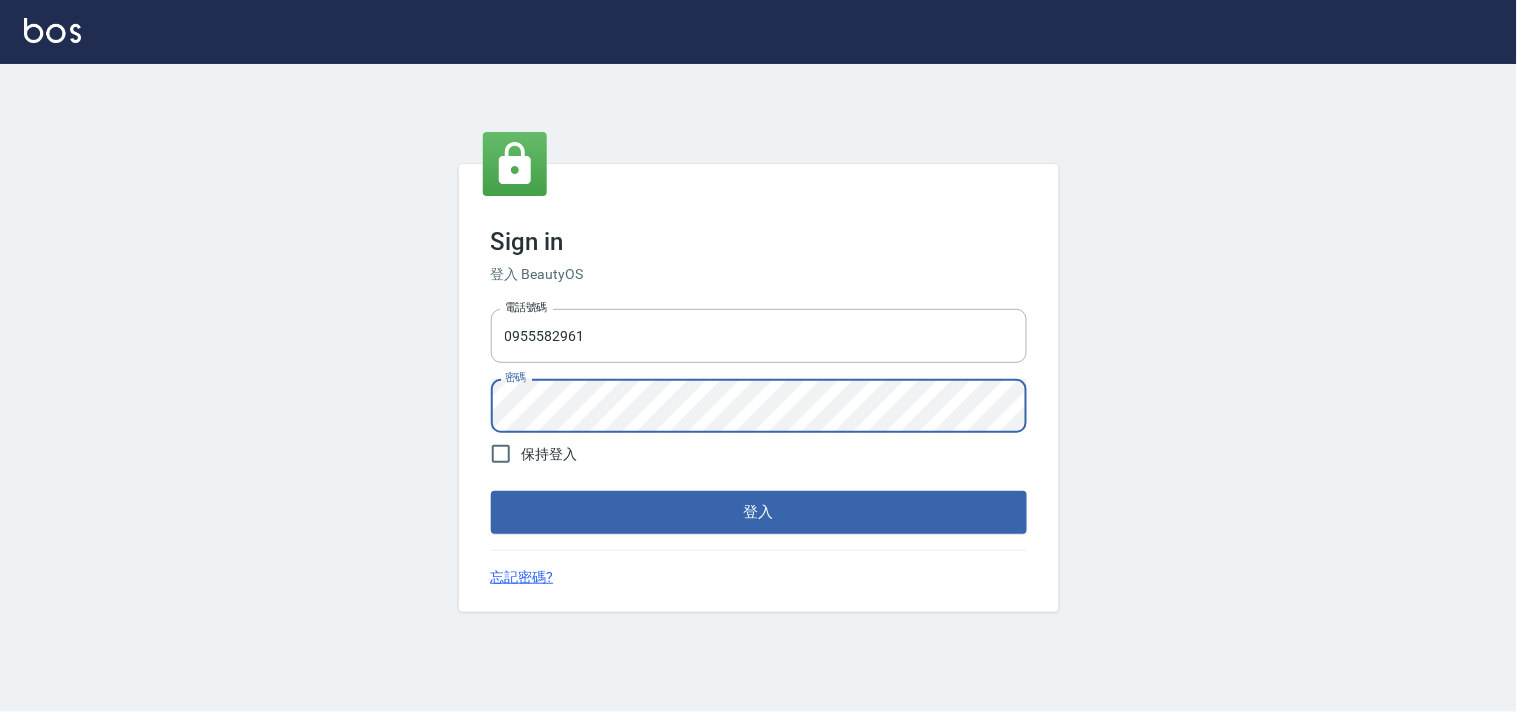 click on "登入" at bounding box center [759, 512] 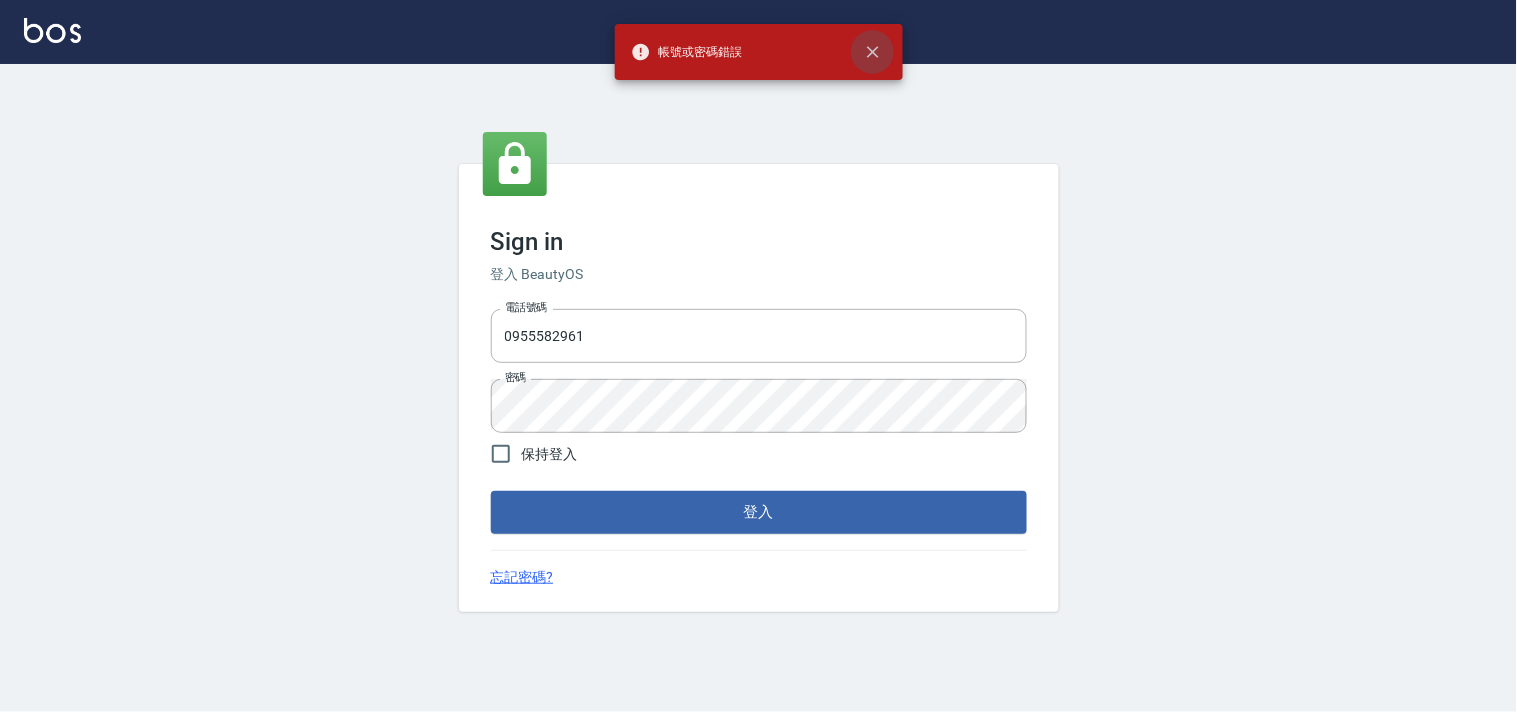 click 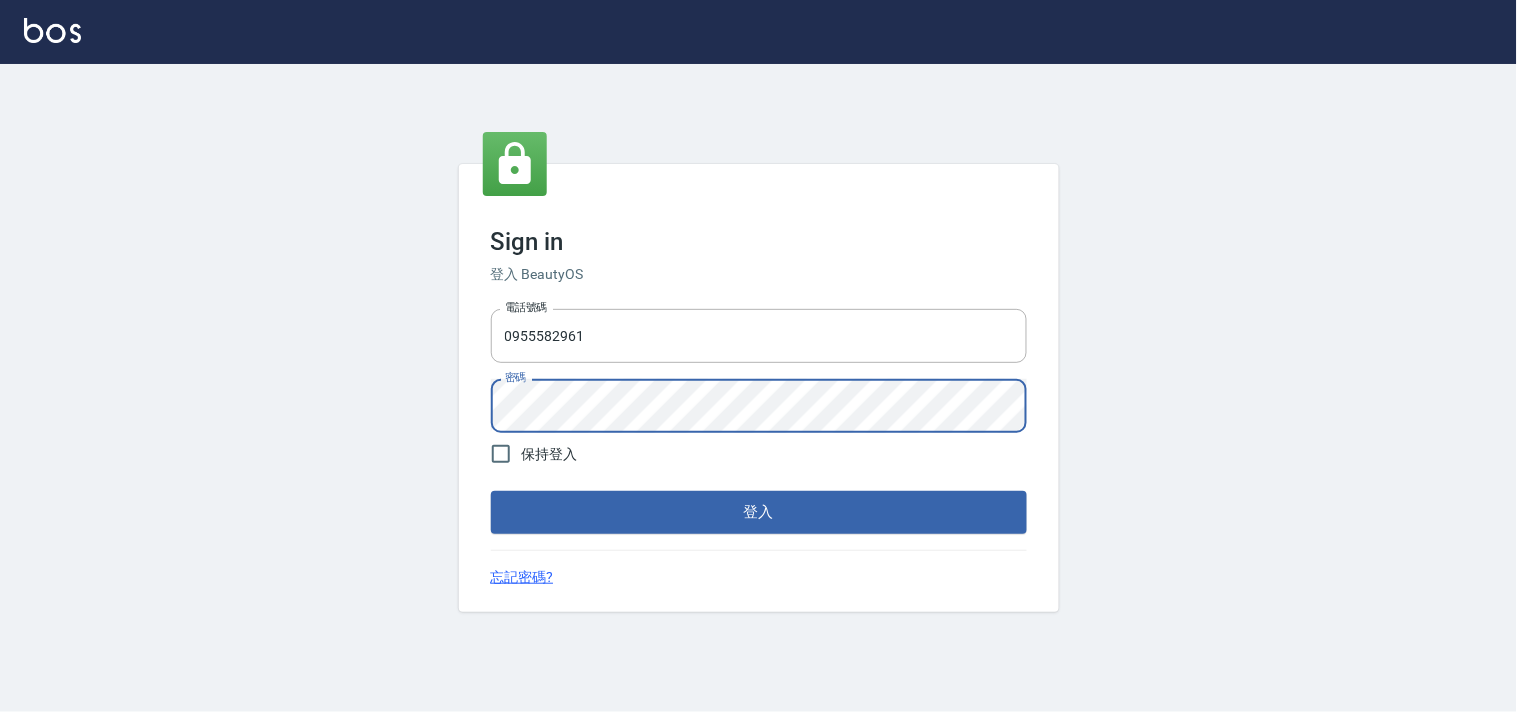 click on "Sign in 登入 BeautyOS 電話號碼 [PHONE_NUMBER] 電話號碼 密碼 密碼 保持登入 登入 忘記密碼?" at bounding box center [758, 388] 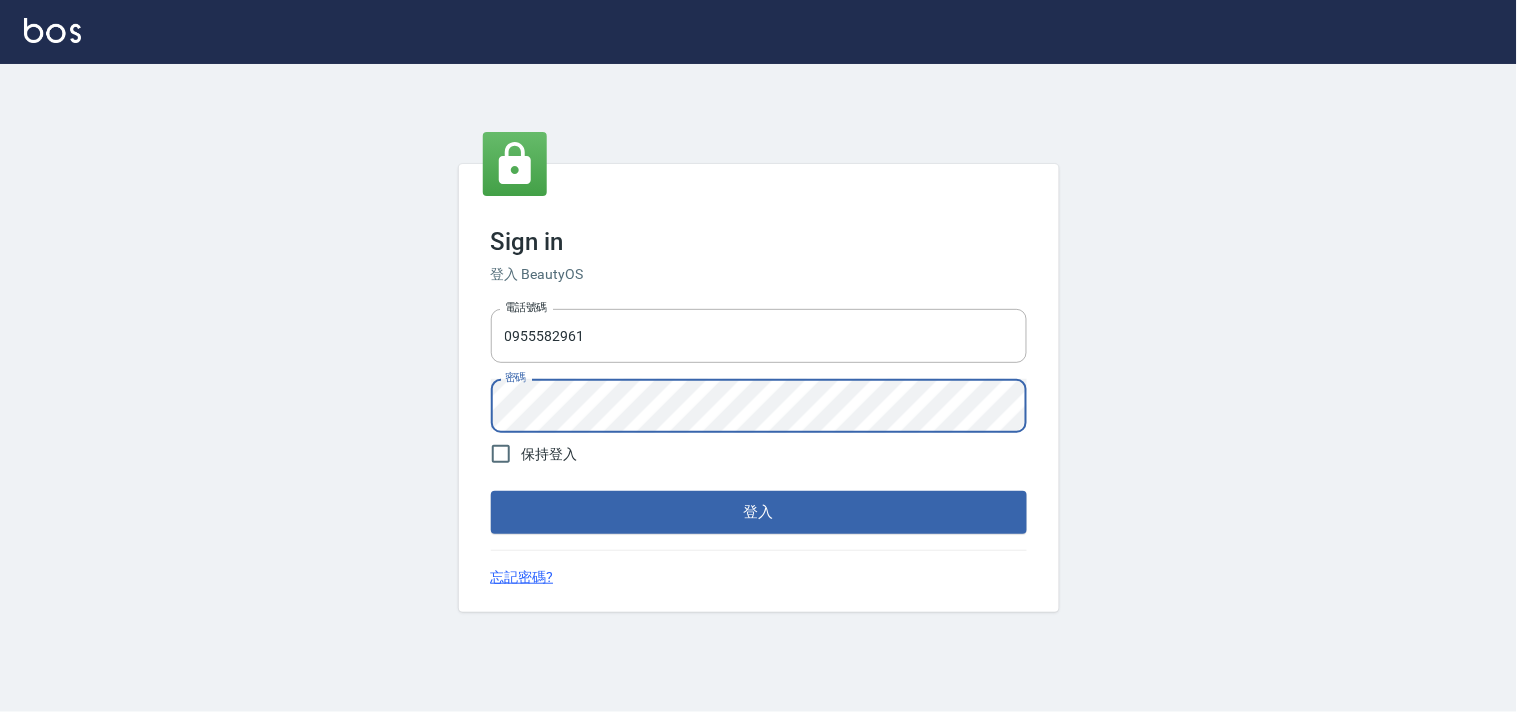 click on "登入" at bounding box center (759, 512) 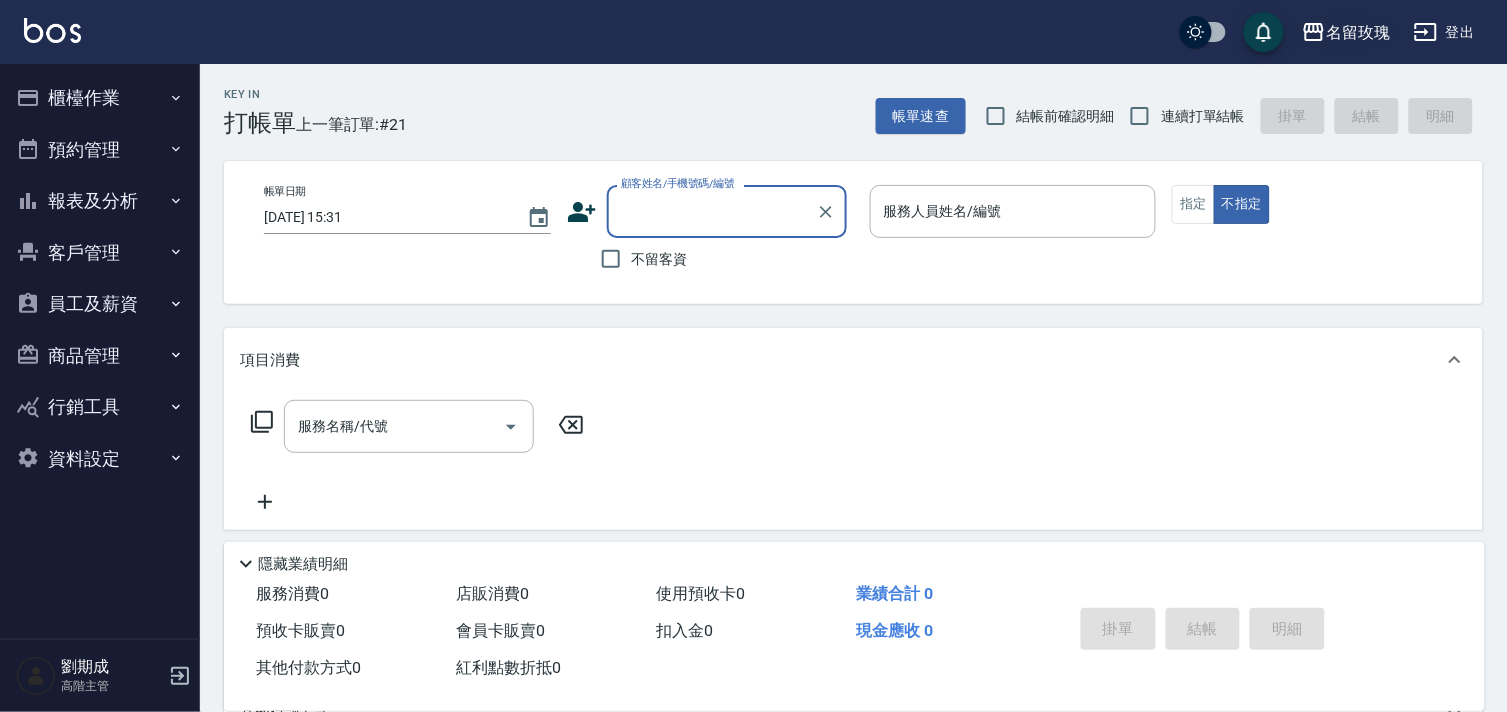 click on "名留玫瑰" at bounding box center (1358, 32) 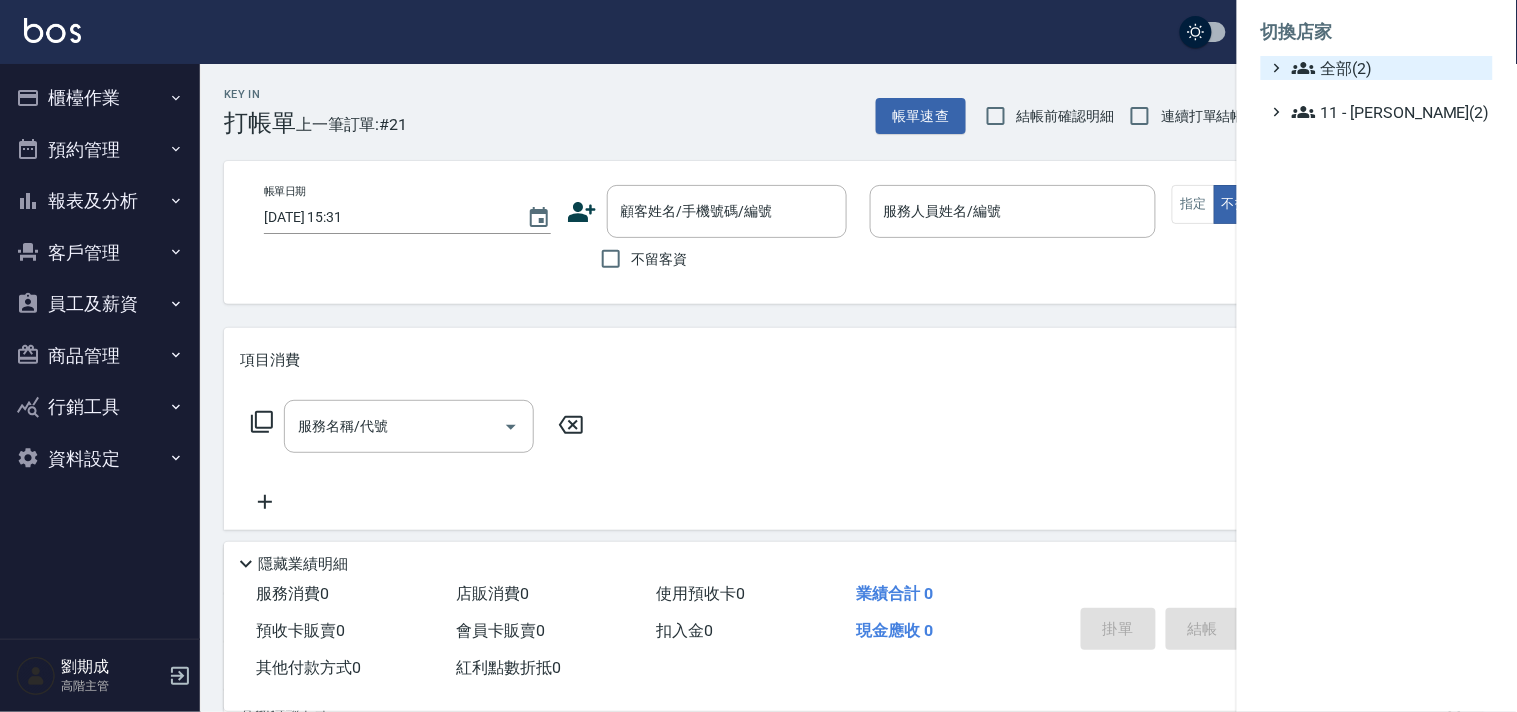 click on "全部(2)" at bounding box center [1388, 68] 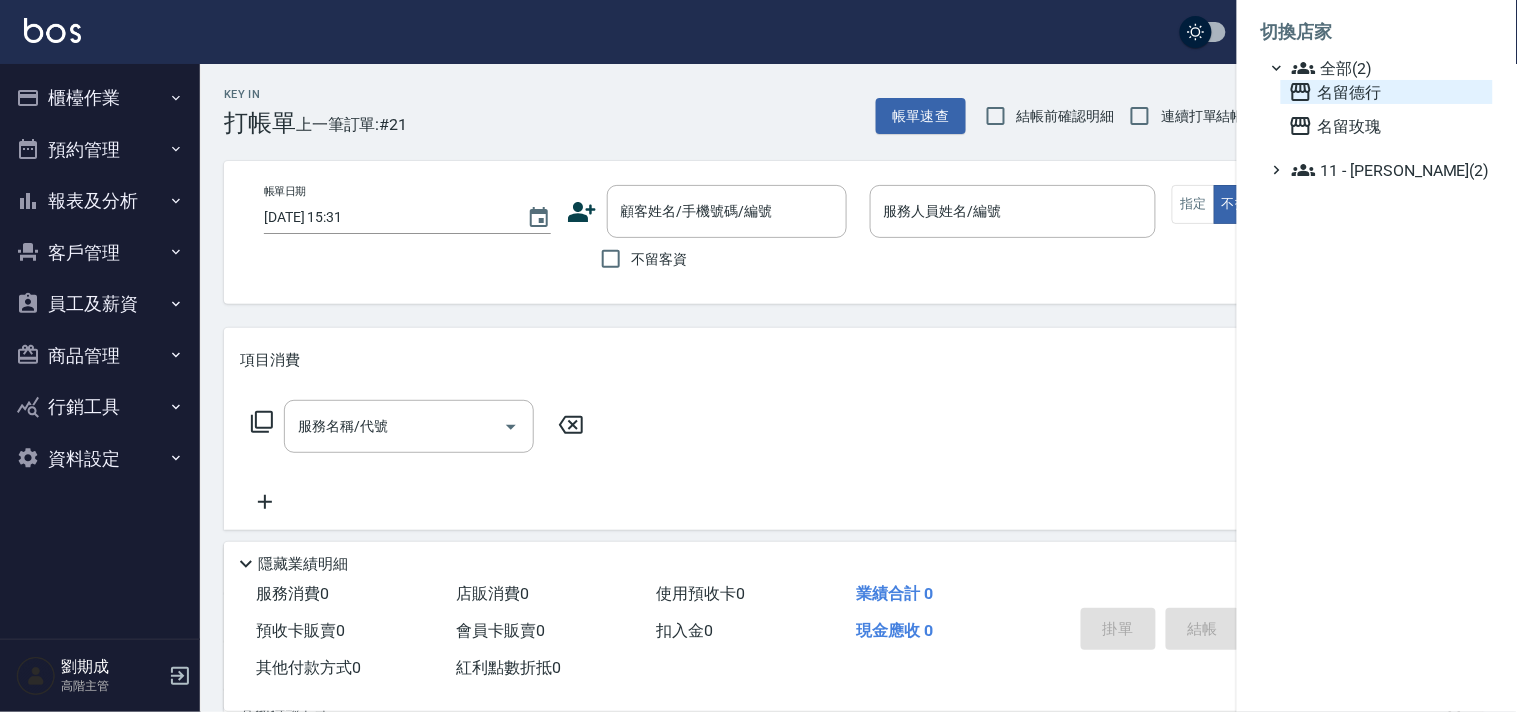 click on "名留德行" at bounding box center [1387, 92] 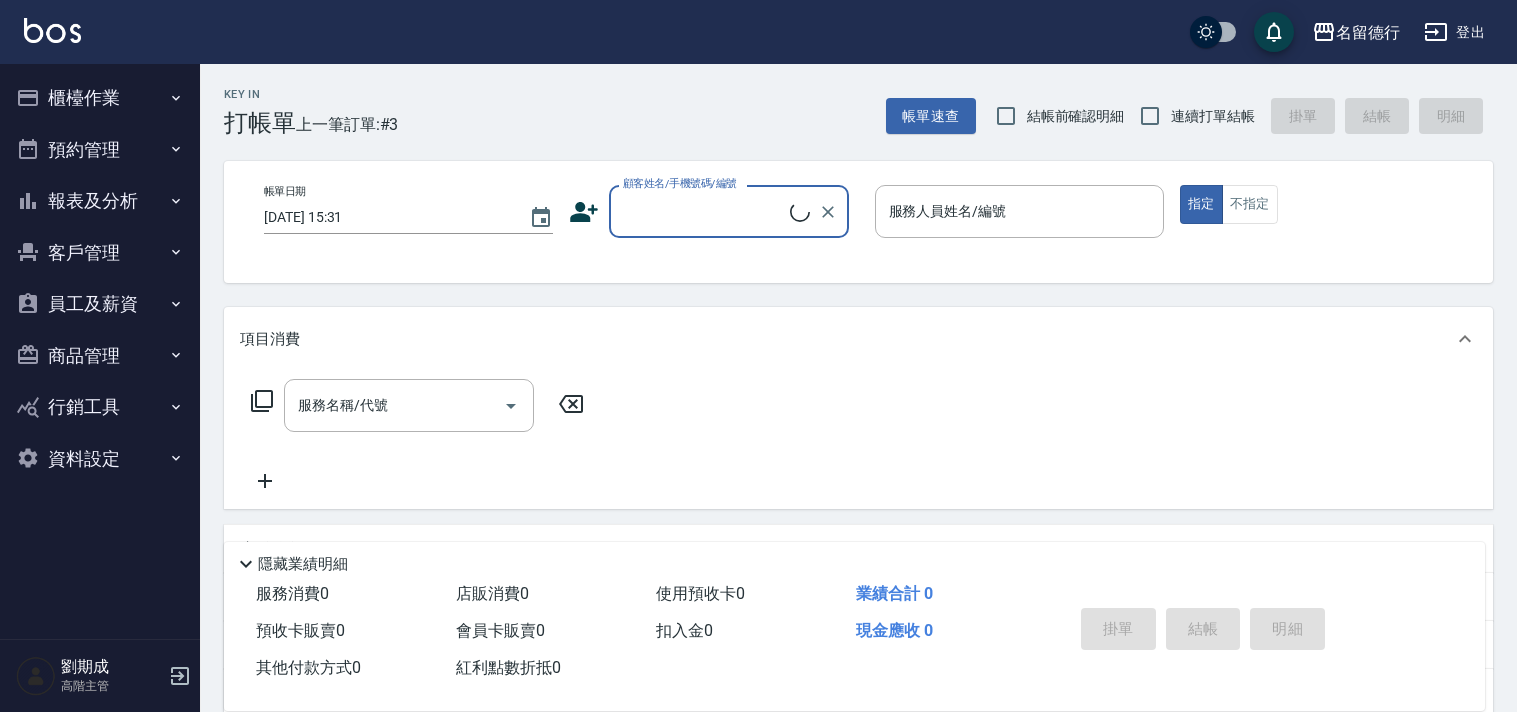 scroll, scrollTop: 0, scrollLeft: 0, axis: both 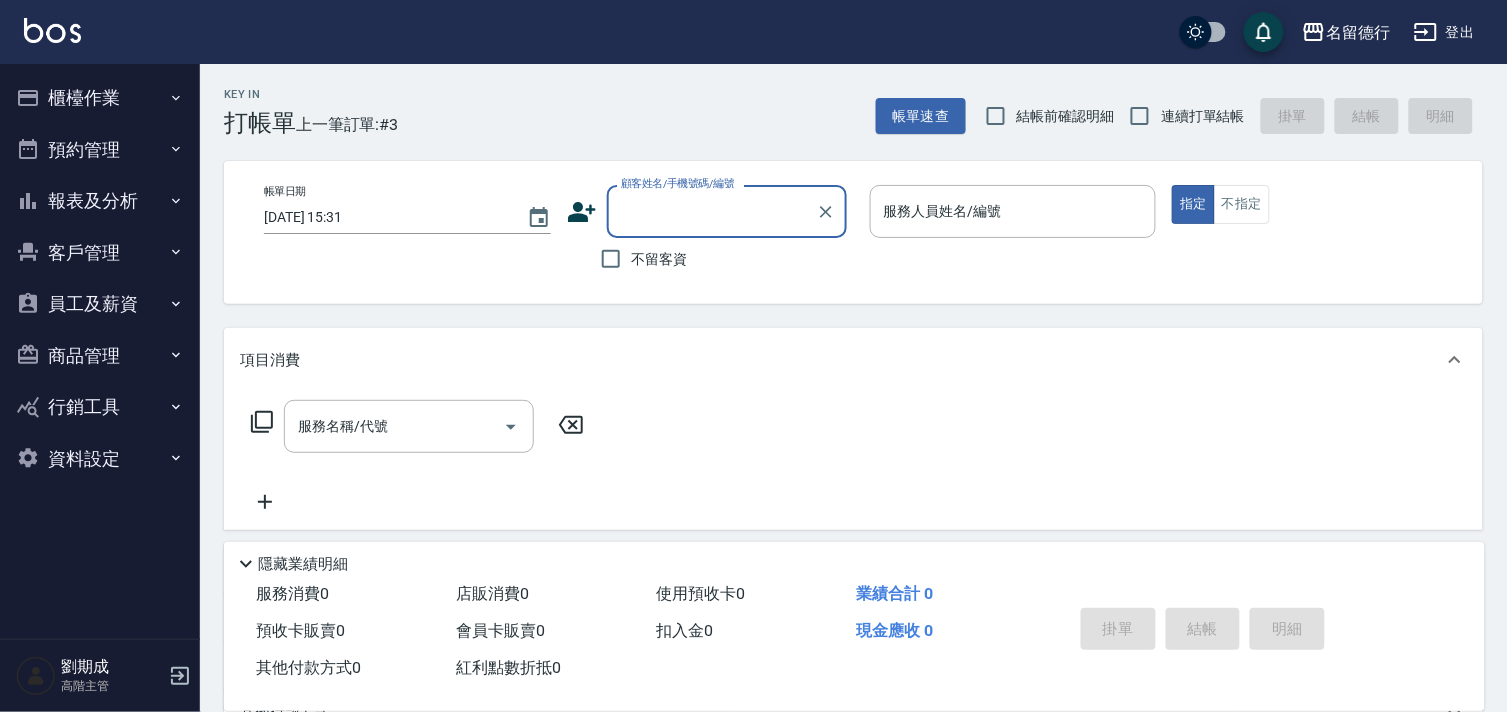 click on "櫃檯作業" at bounding box center [100, 98] 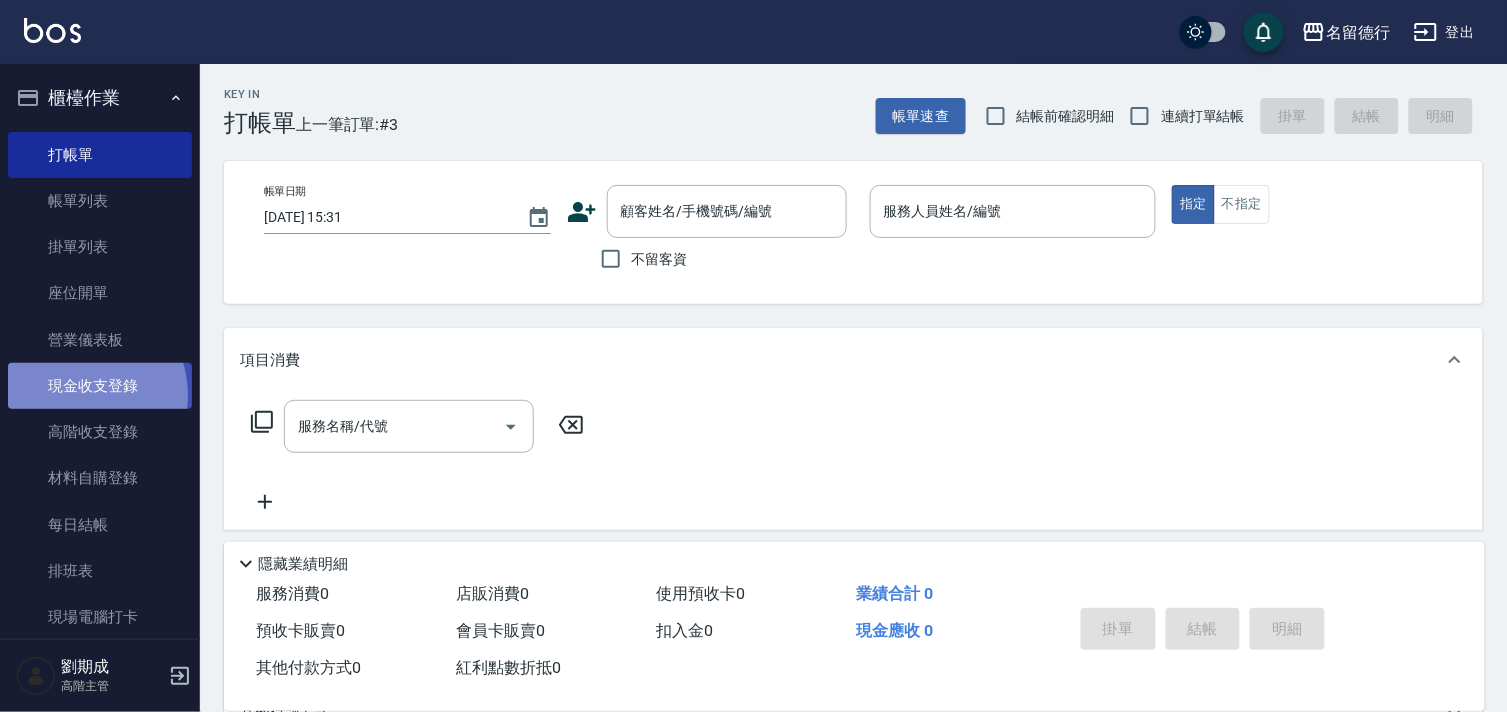 click on "現金收支登錄" at bounding box center (100, 386) 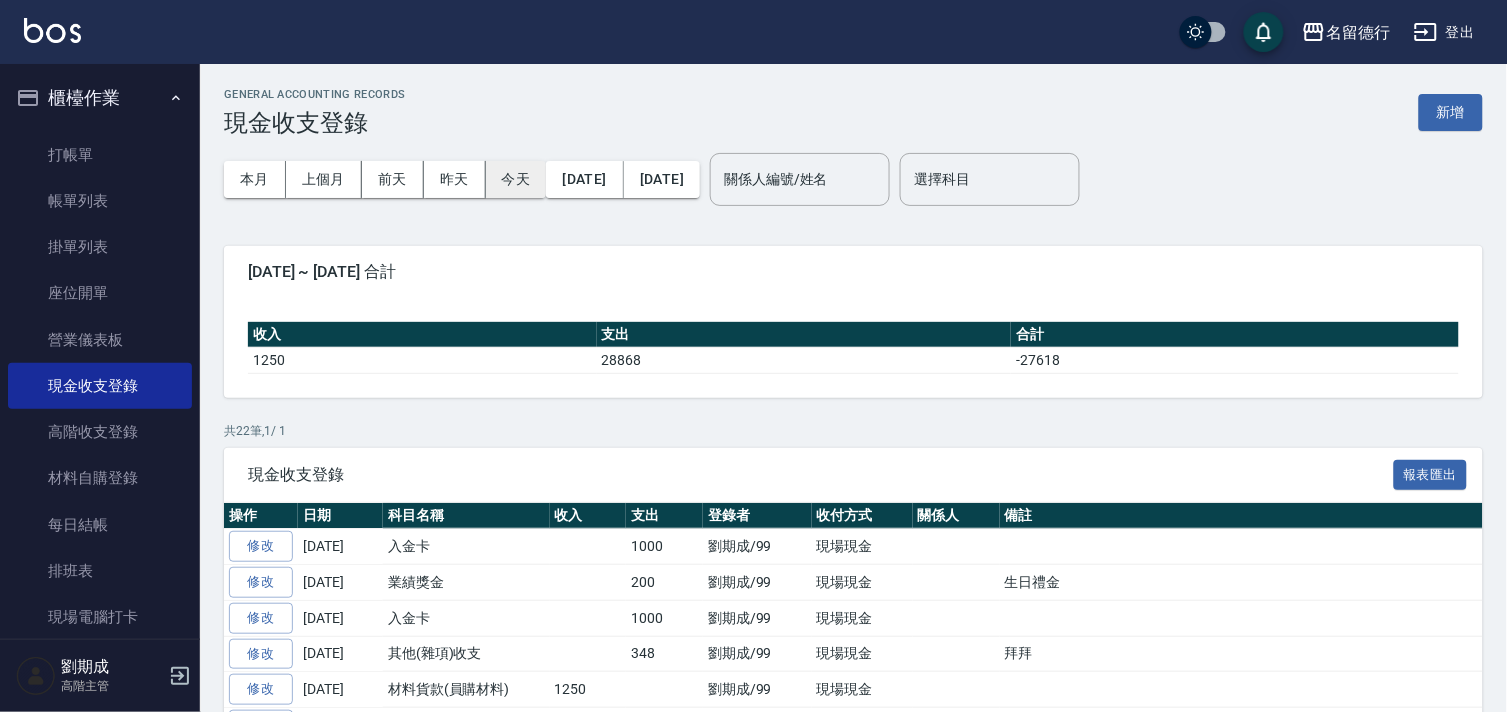 click on "今天" at bounding box center (516, 179) 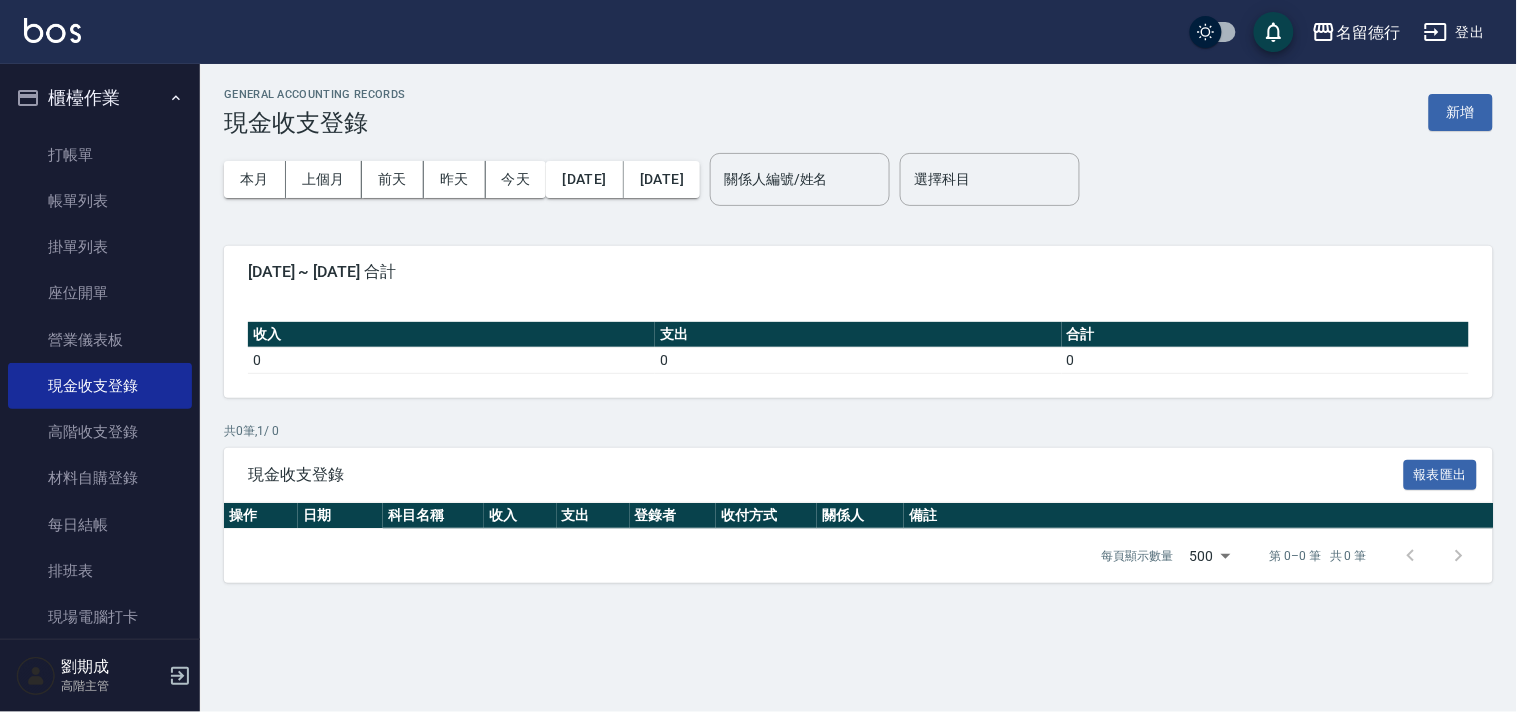 click on "新增" at bounding box center [1461, 112] 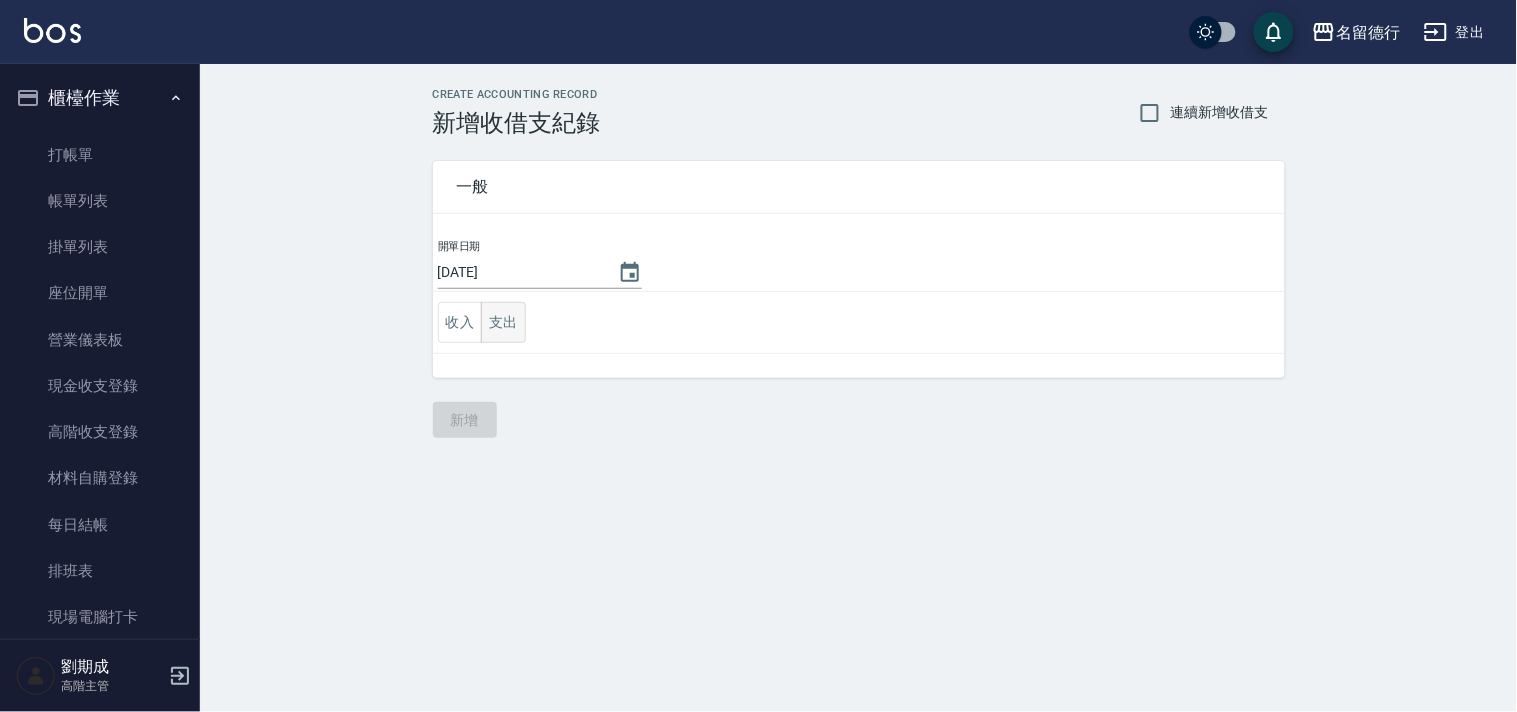 click on "支出" at bounding box center [503, 322] 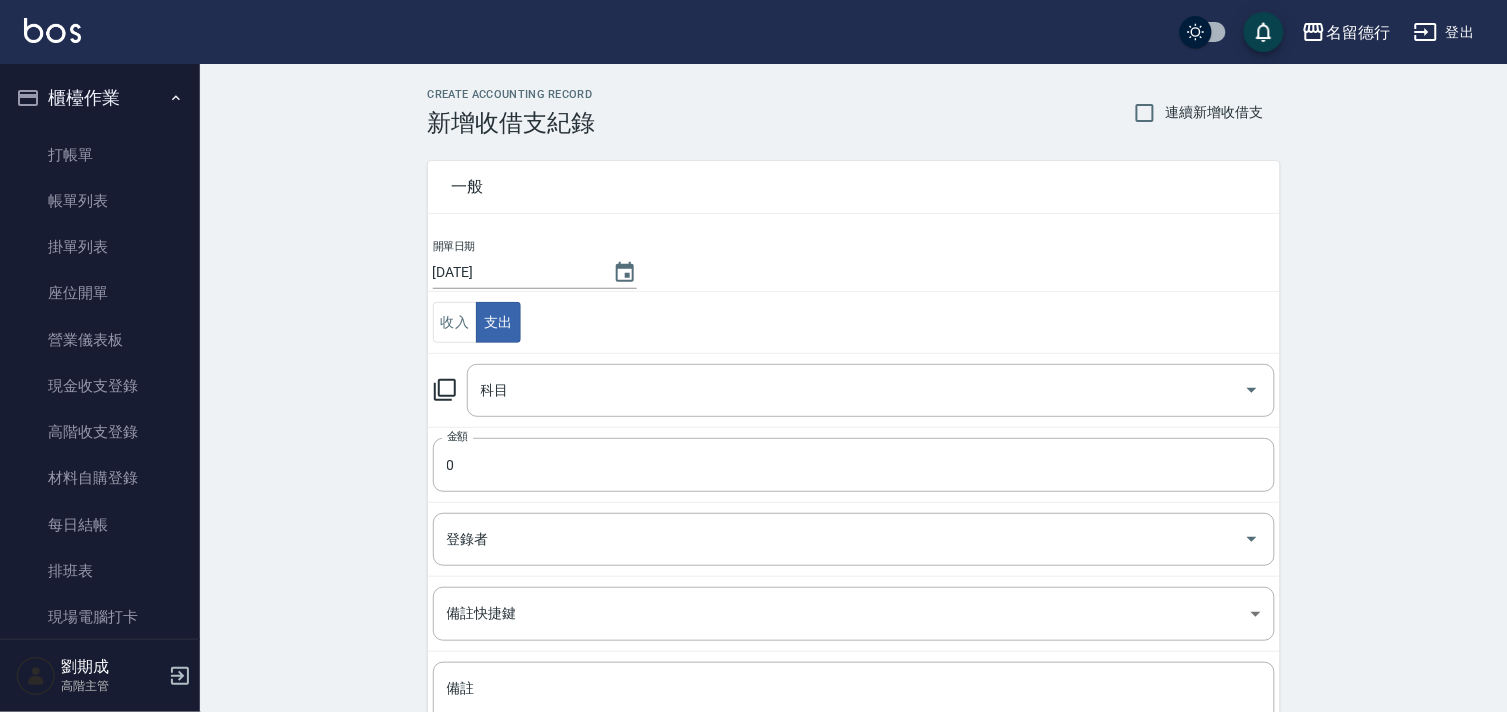 click 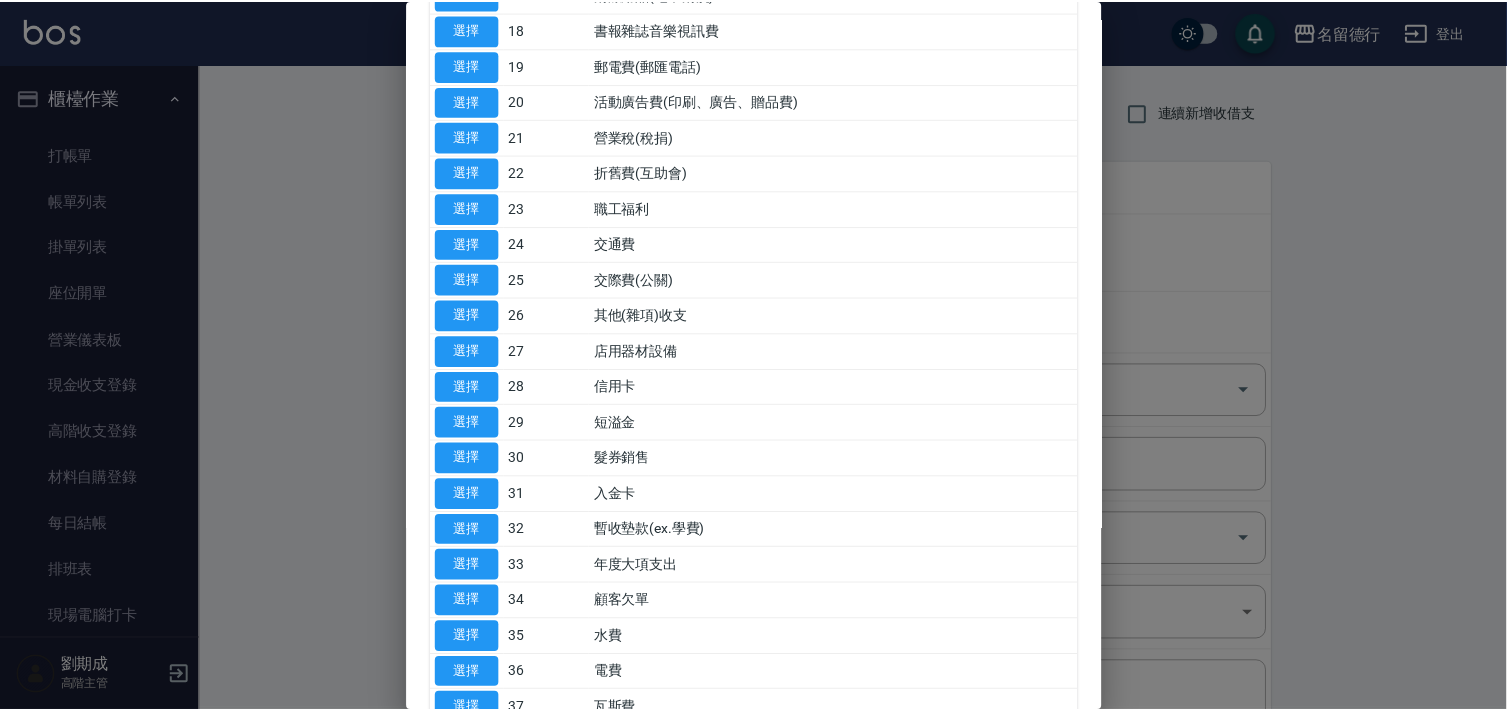 scroll, scrollTop: 777, scrollLeft: 0, axis: vertical 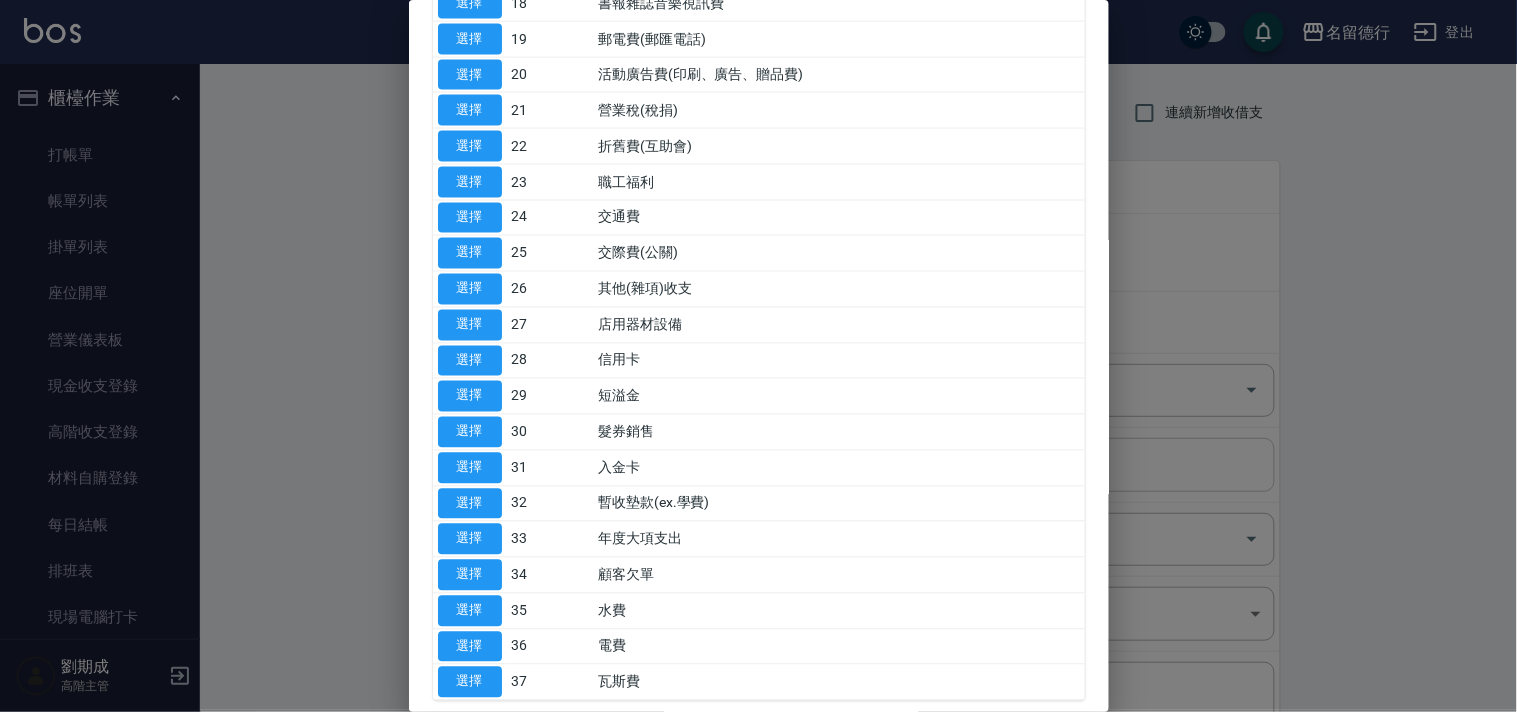 click on "選擇" at bounding box center [470, 468] 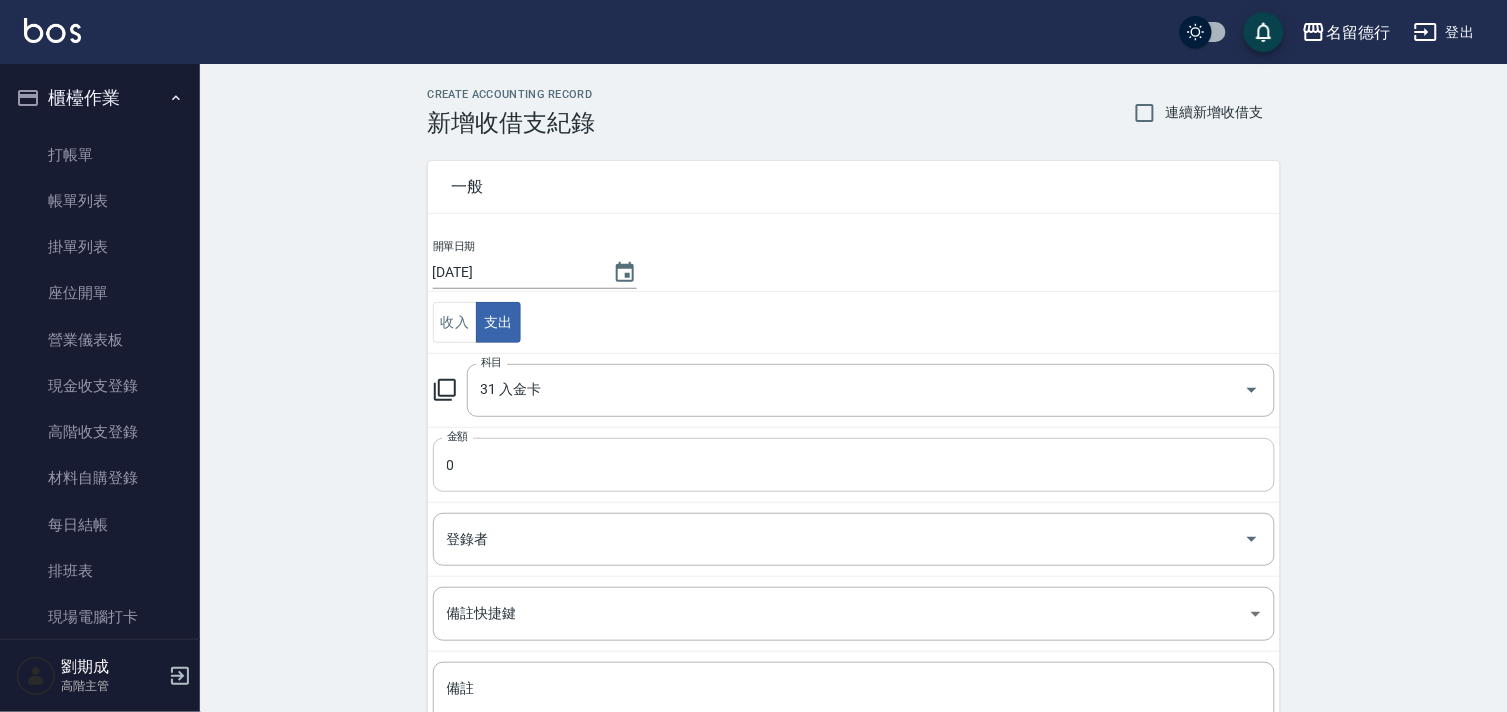 click on "金額 0 金額" at bounding box center (854, 465) 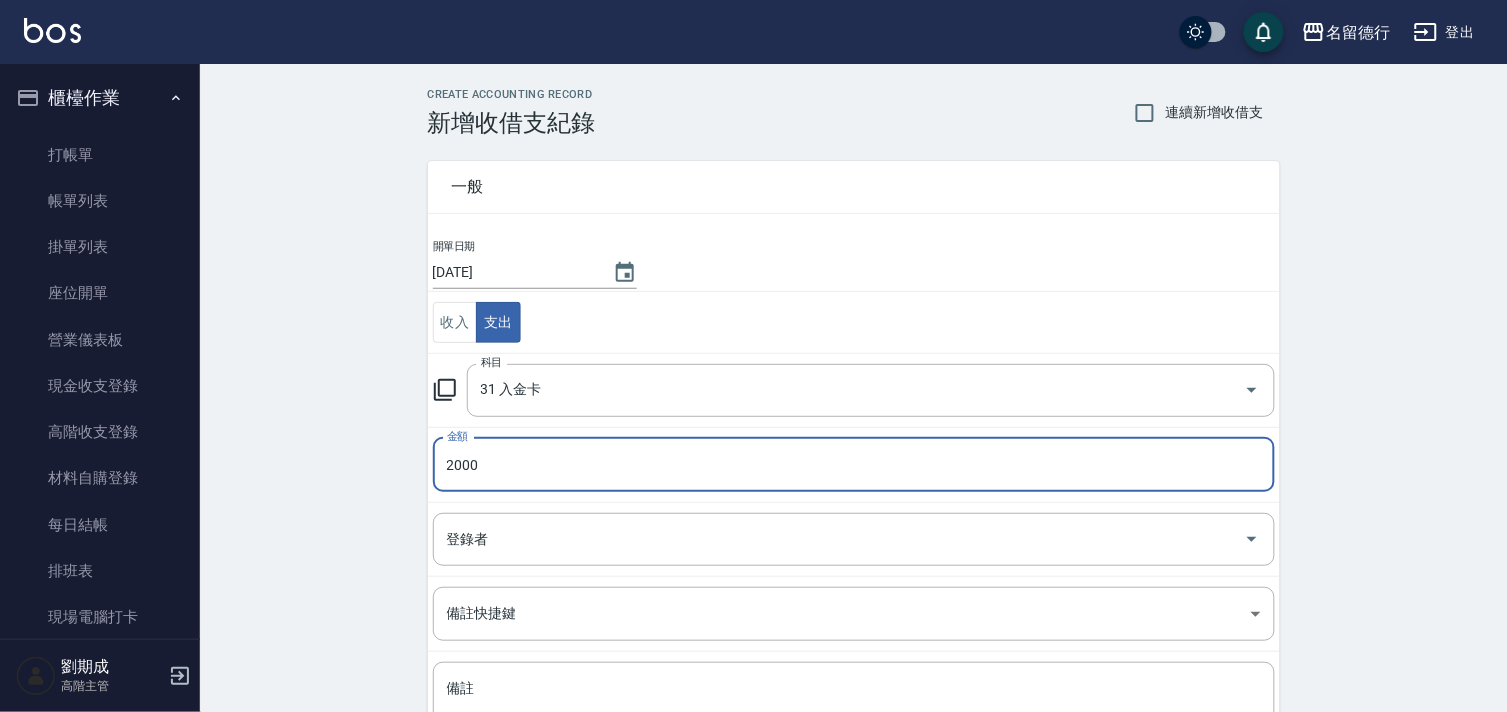 type on "2000" 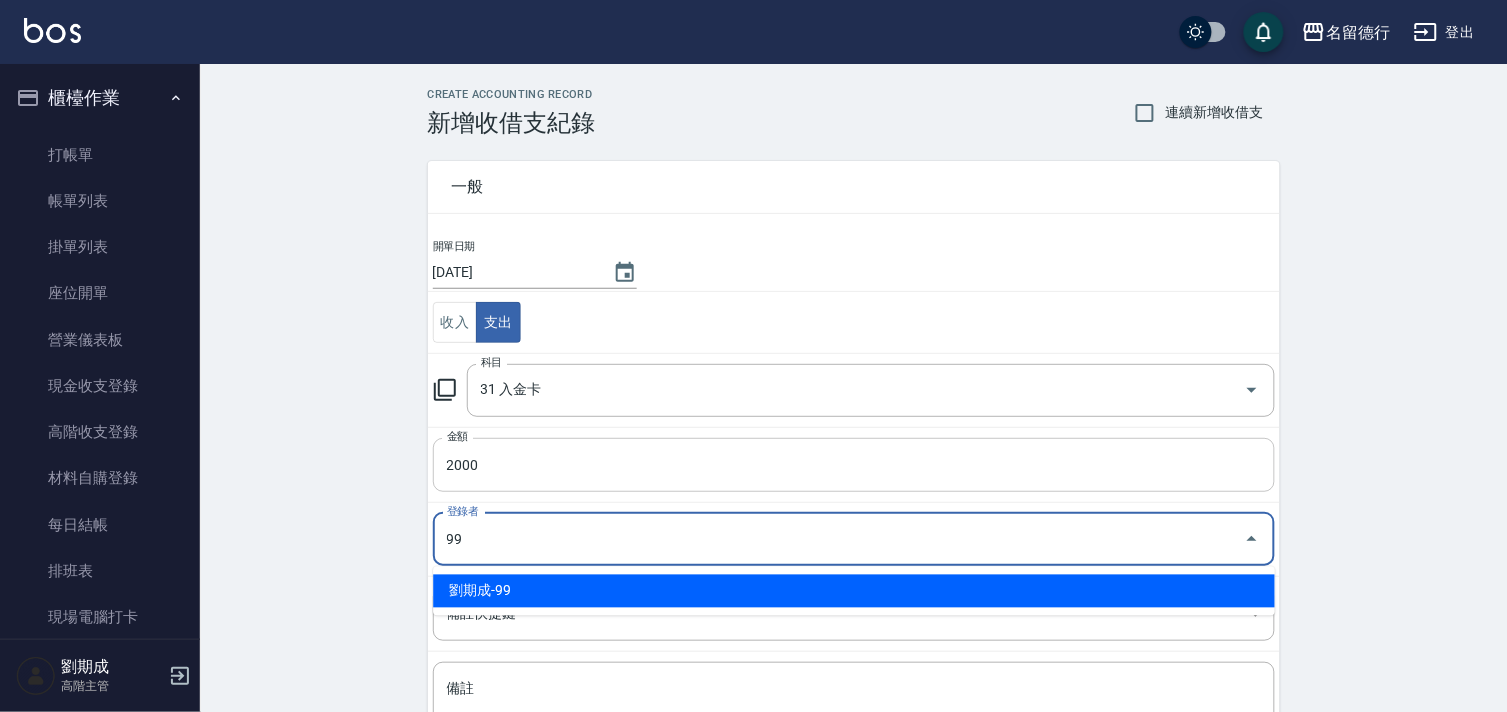 type on "劉期成-99" 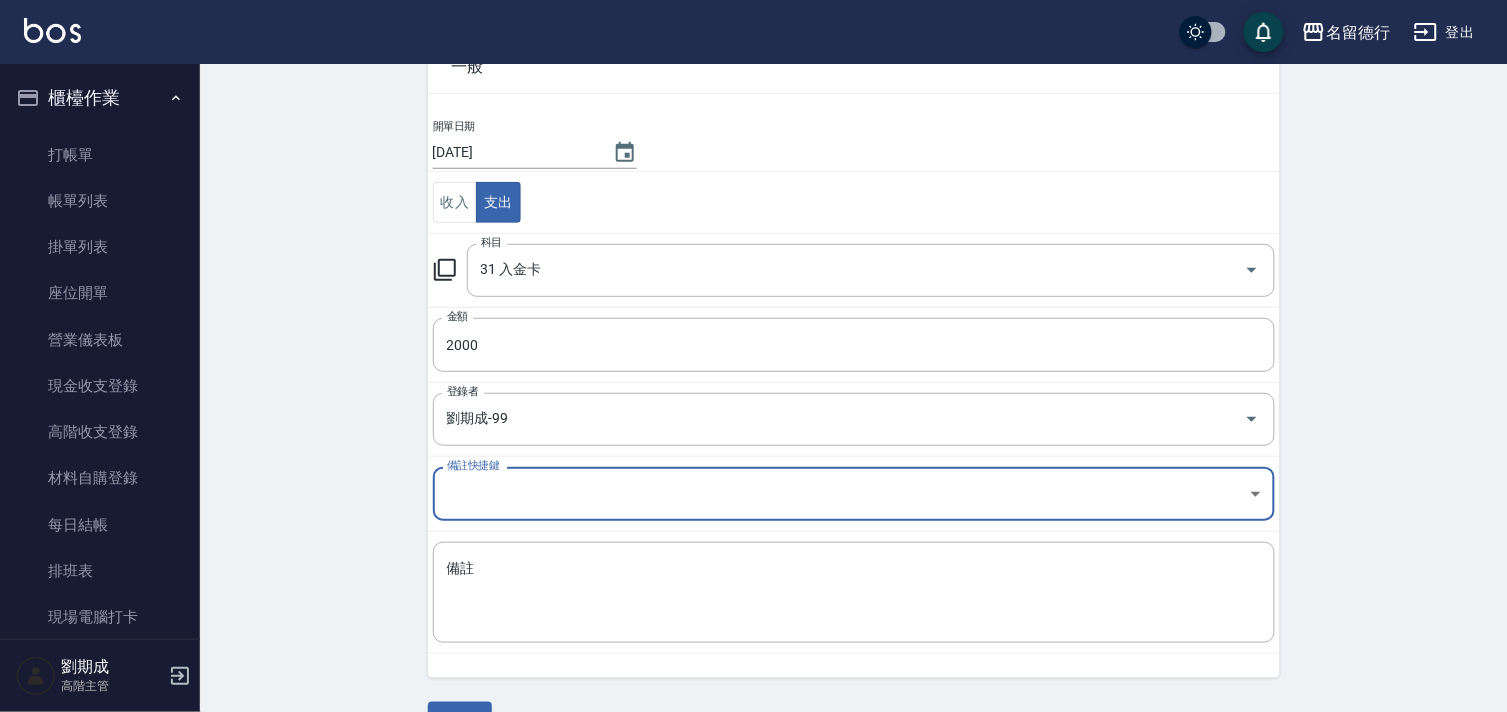 scroll, scrollTop: 171, scrollLeft: 0, axis: vertical 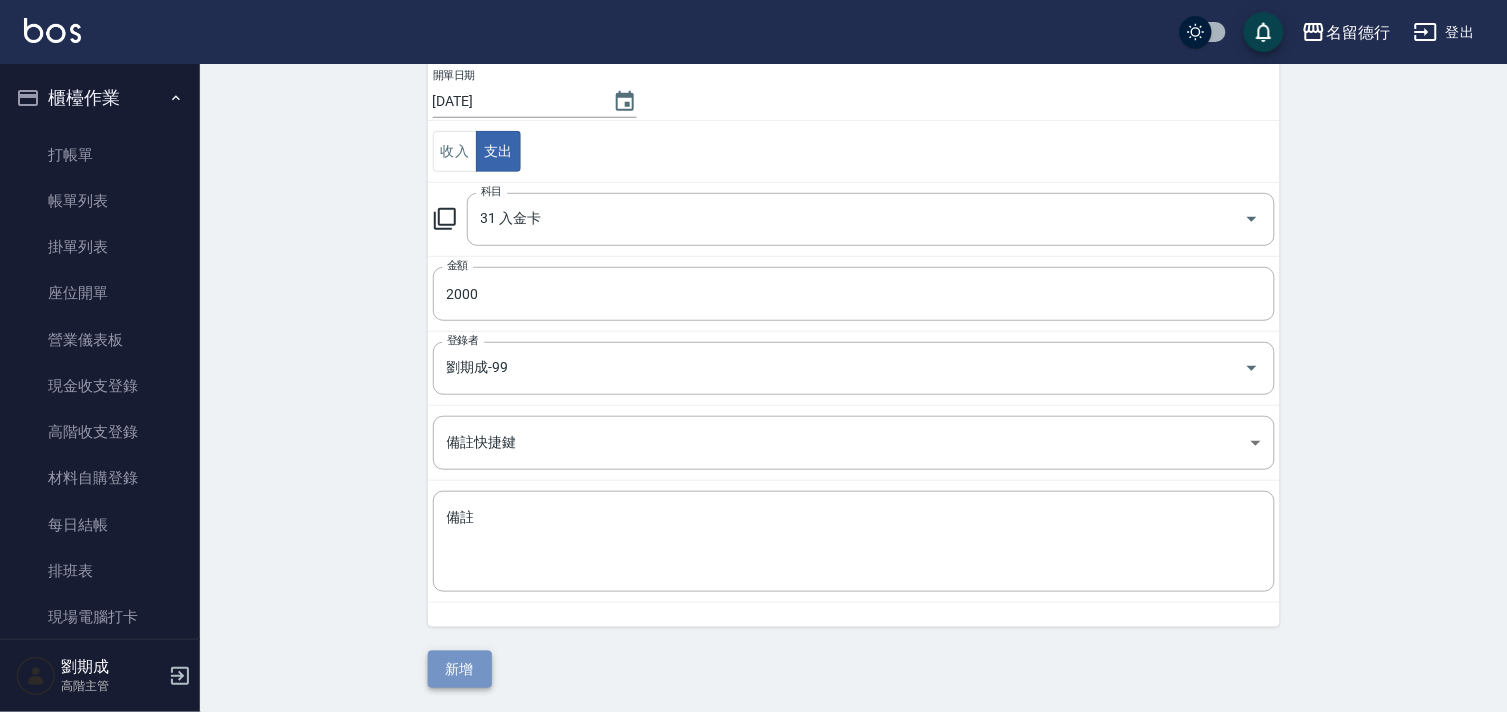 click on "新增" at bounding box center [460, 669] 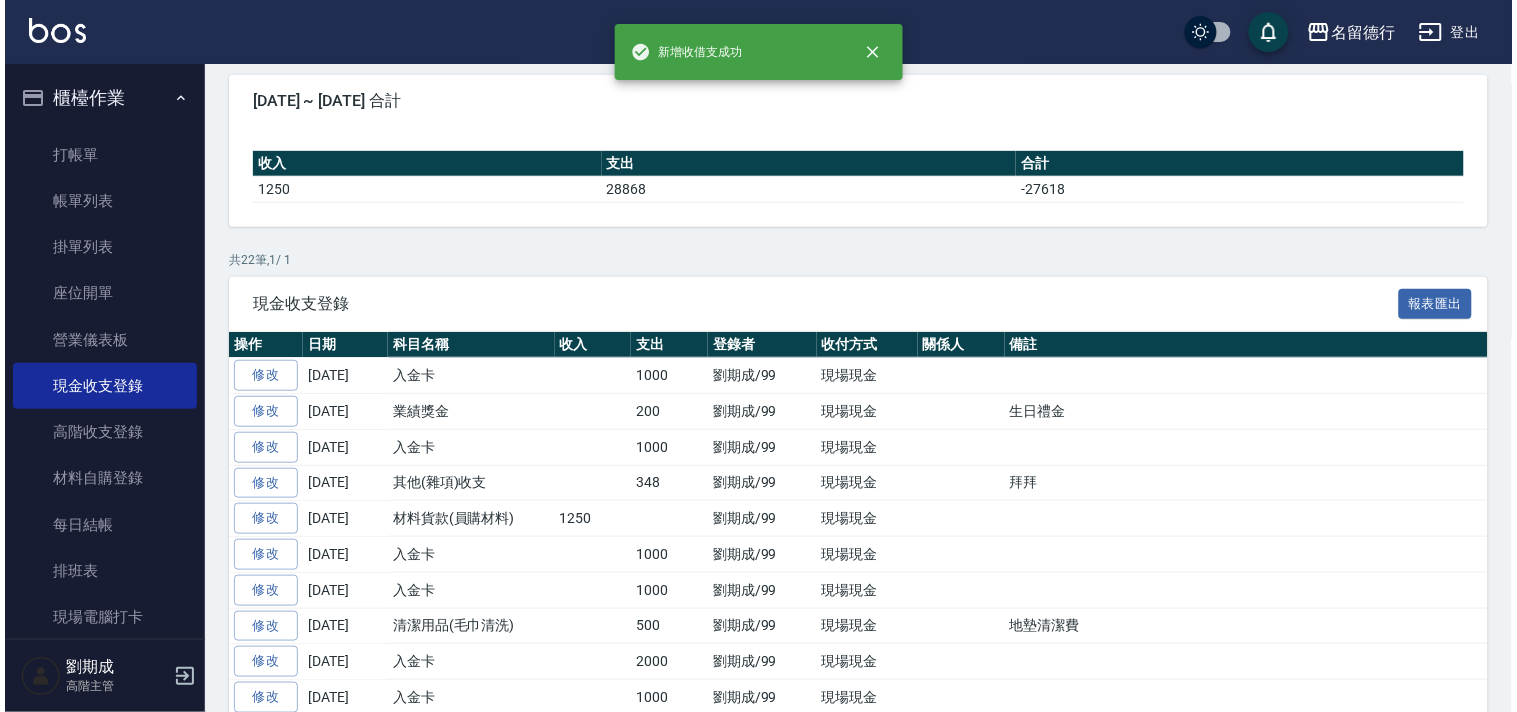 scroll, scrollTop: 0, scrollLeft: 0, axis: both 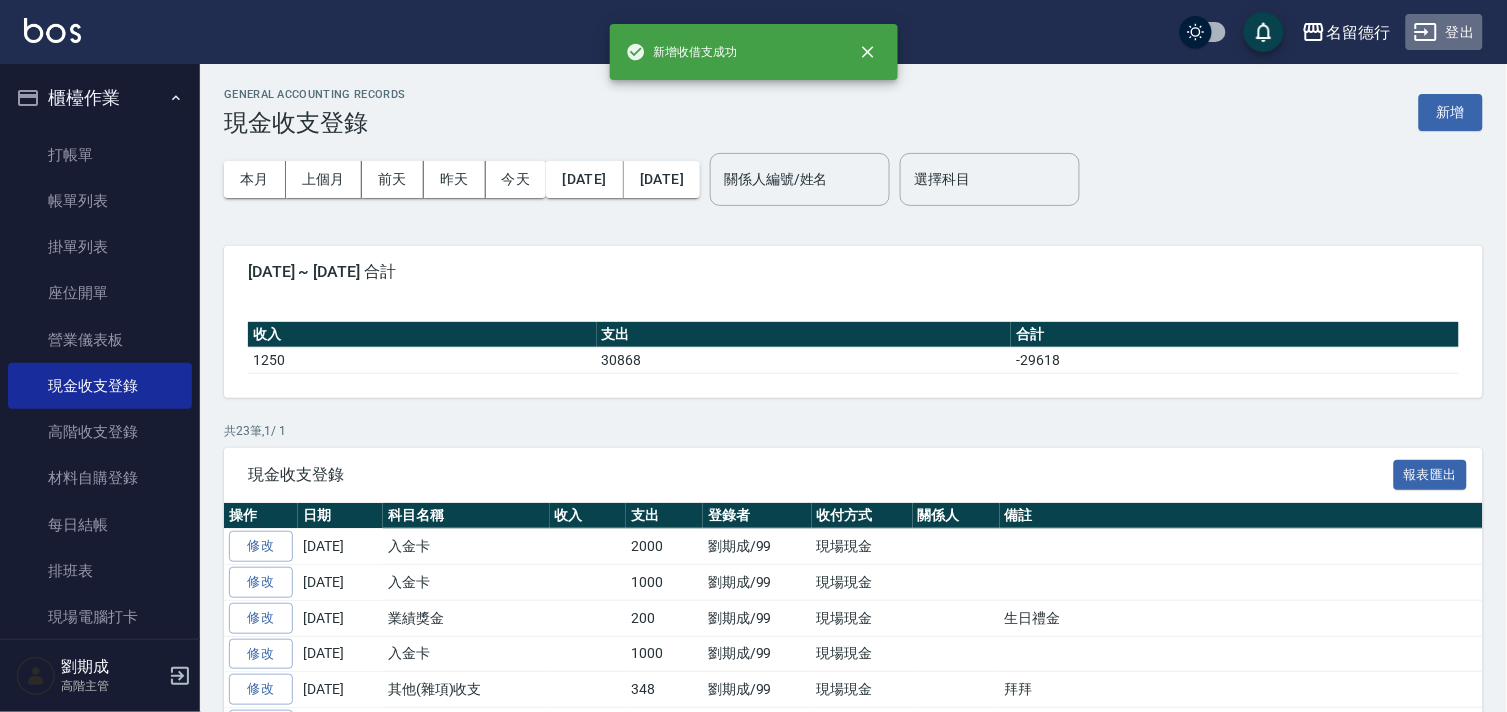 click on "登出" at bounding box center (1444, 32) 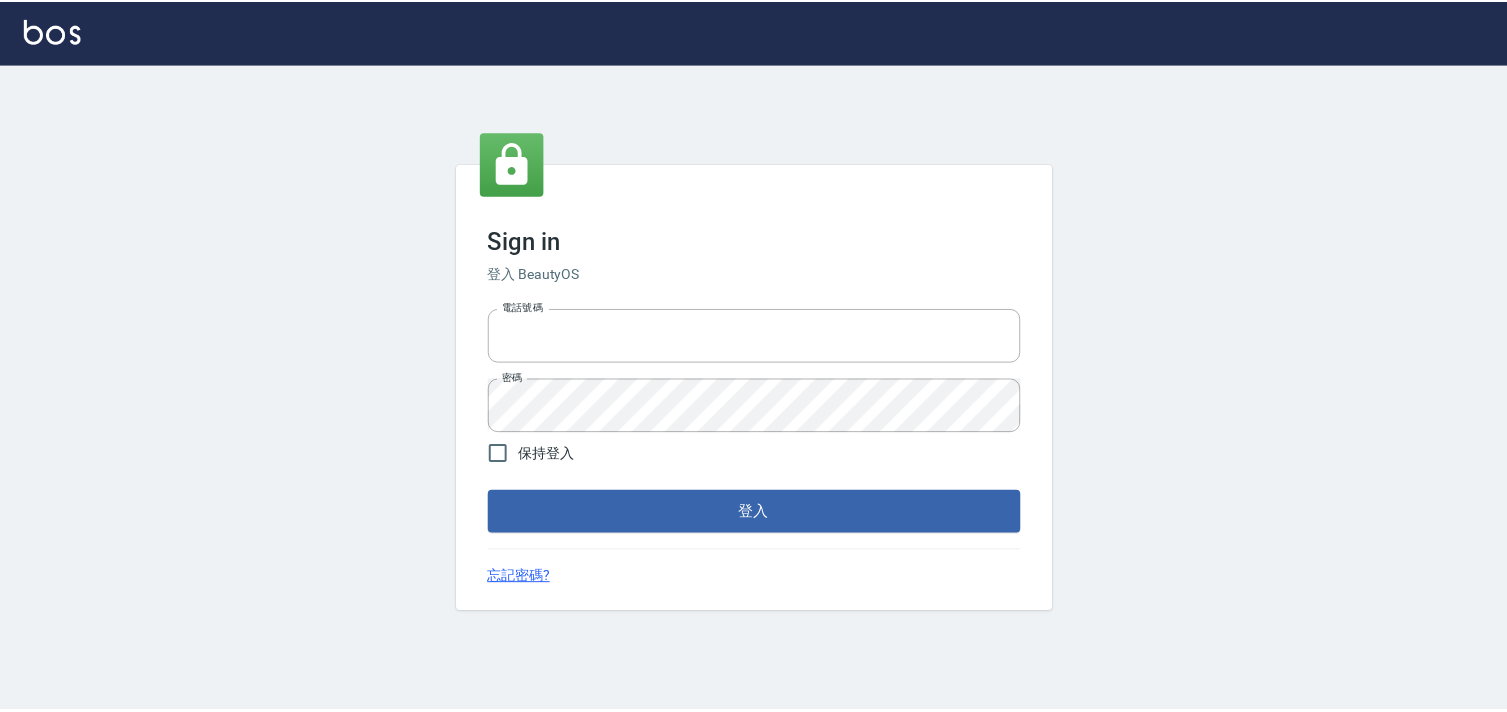 scroll, scrollTop: 0, scrollLeft: 0, axis: both 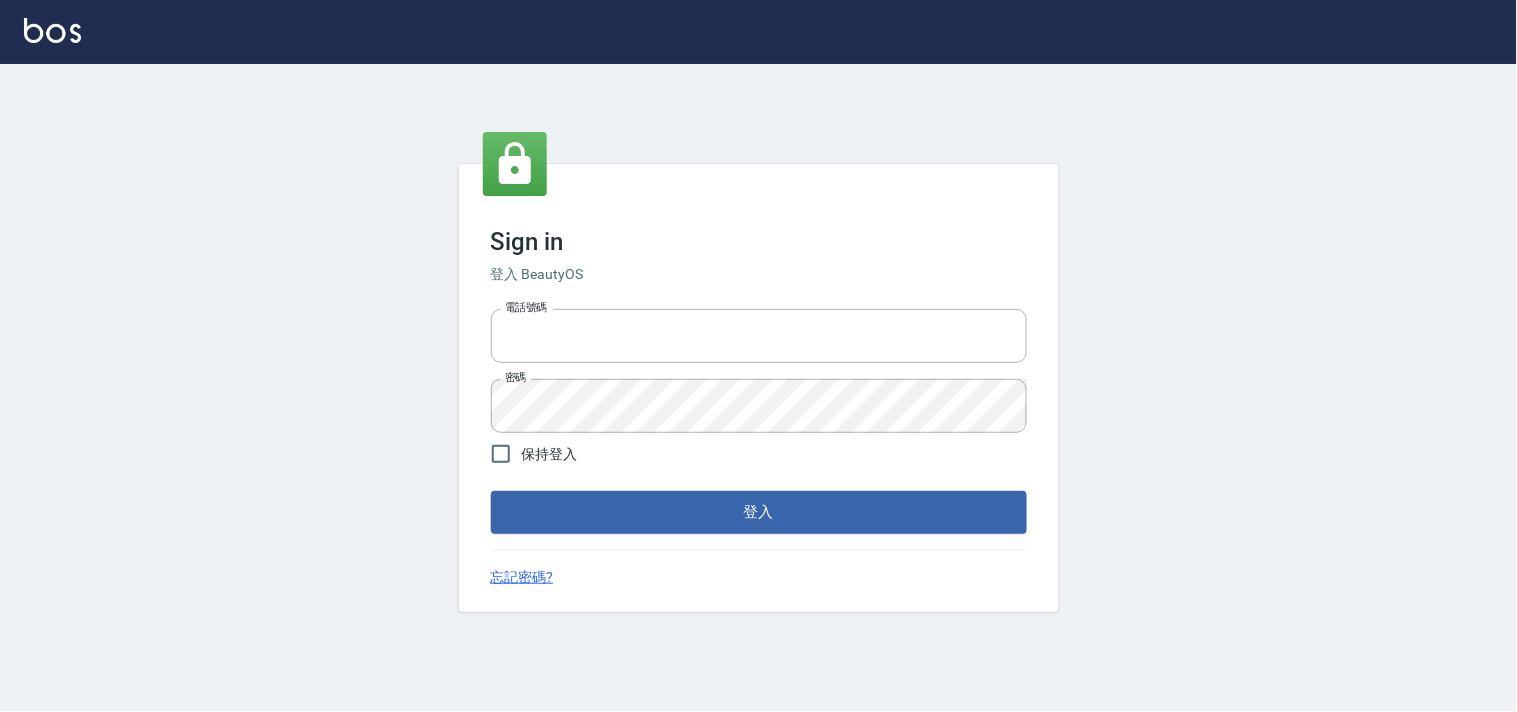type on "28261007" 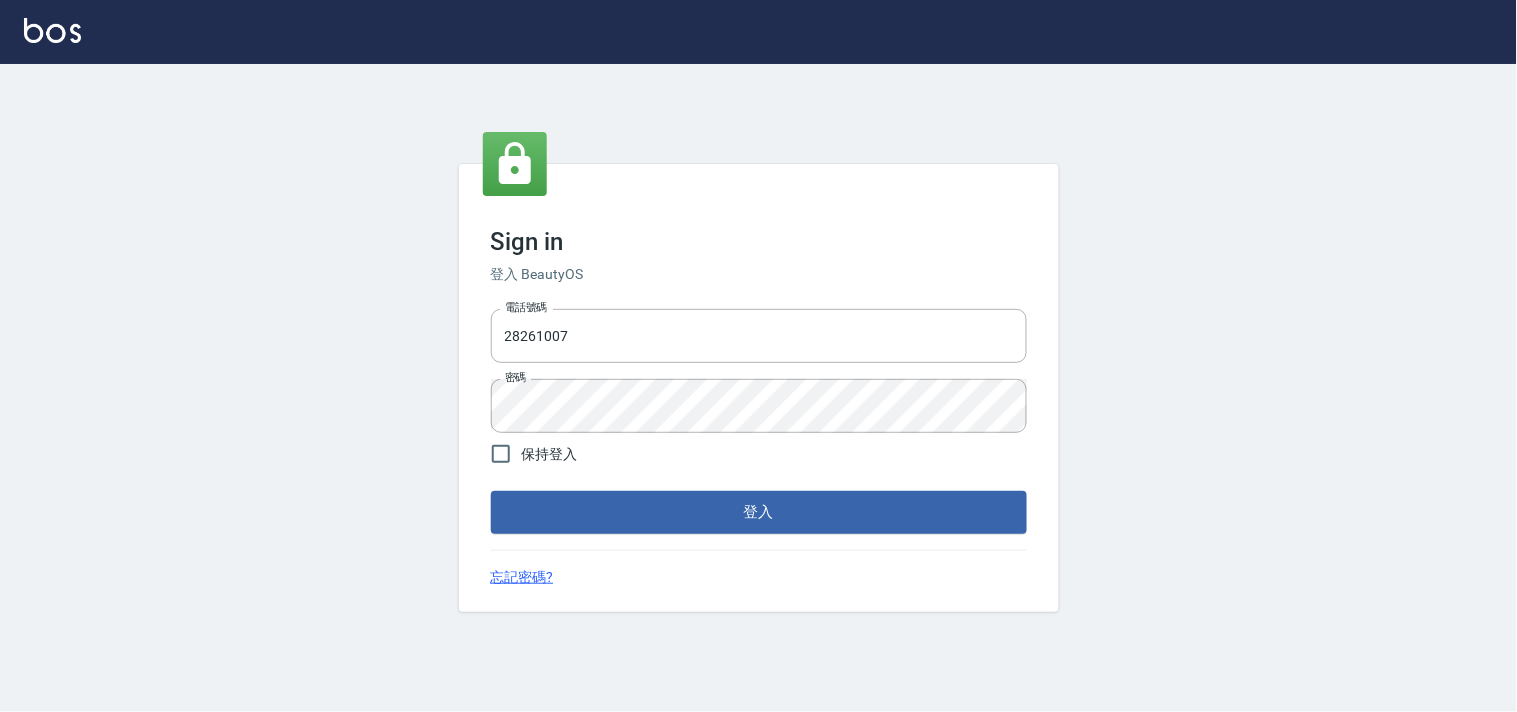 click on "電話號碼 [PHONE_NUMBER] 電話號碼 密碼 密碼 保持登入 登入" at bounding box center [759, 417] 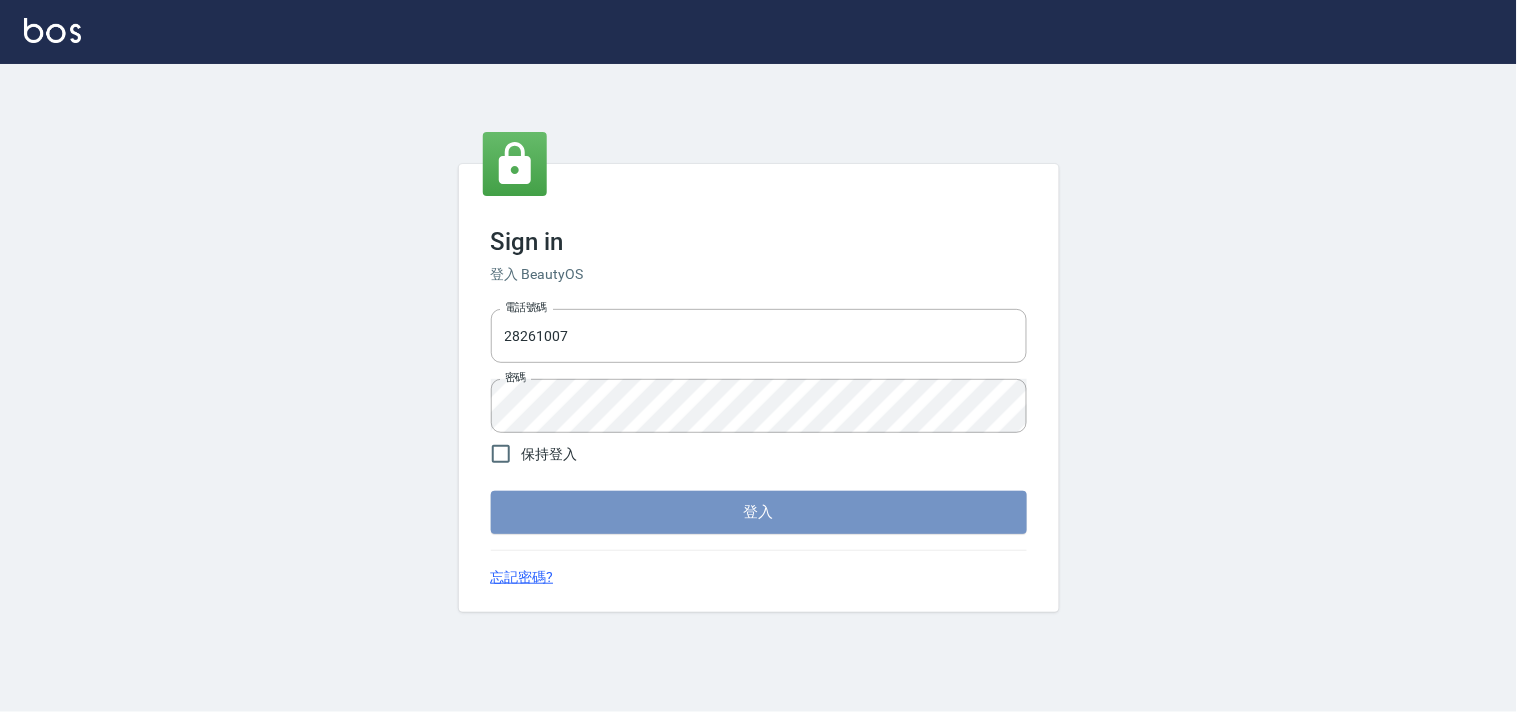 drag, startPoint x: 708, startPoint y: 524, endPoint x: 684, endPoint y: 524, distance: 24 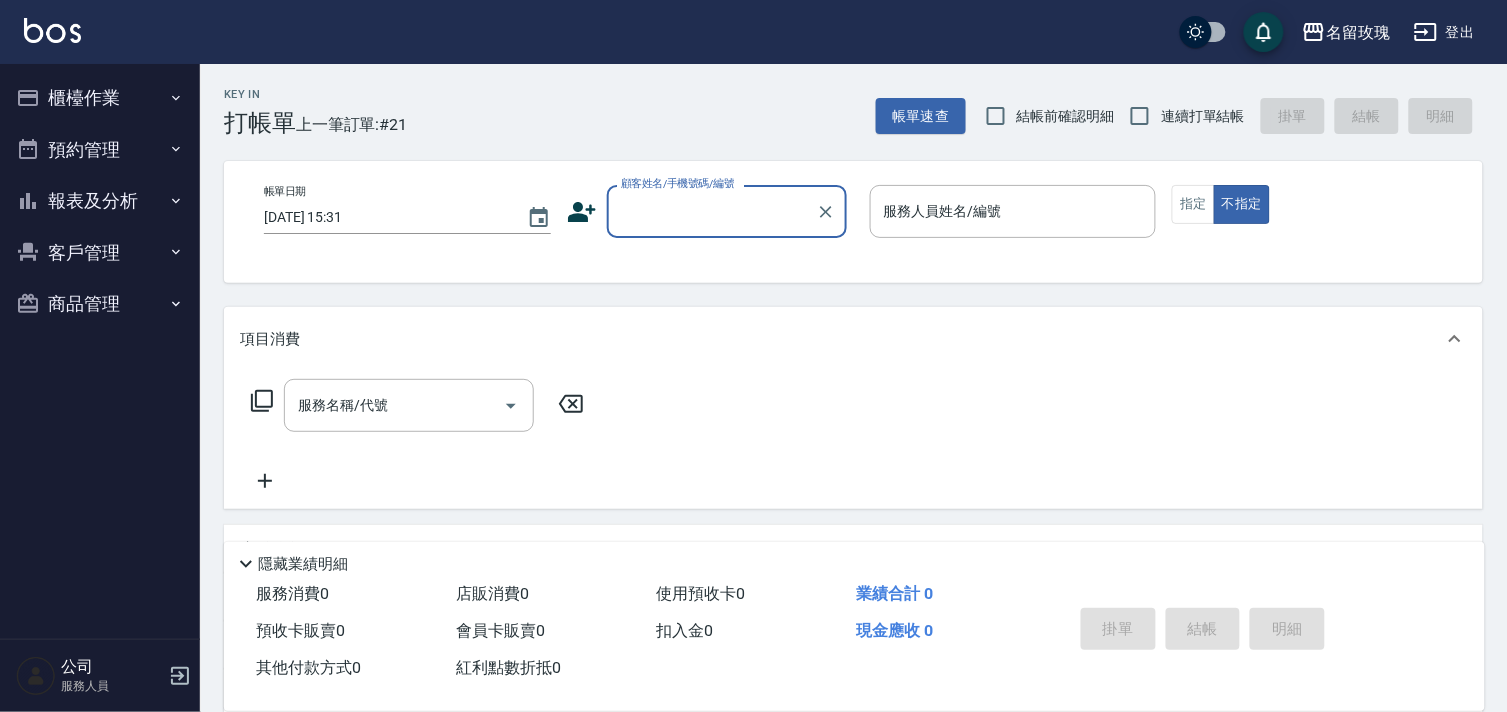 drag, startPoint x: 1018, startPoint y: 147, endPoint x: 1035, endPoint y: 123, distance: 29.410883 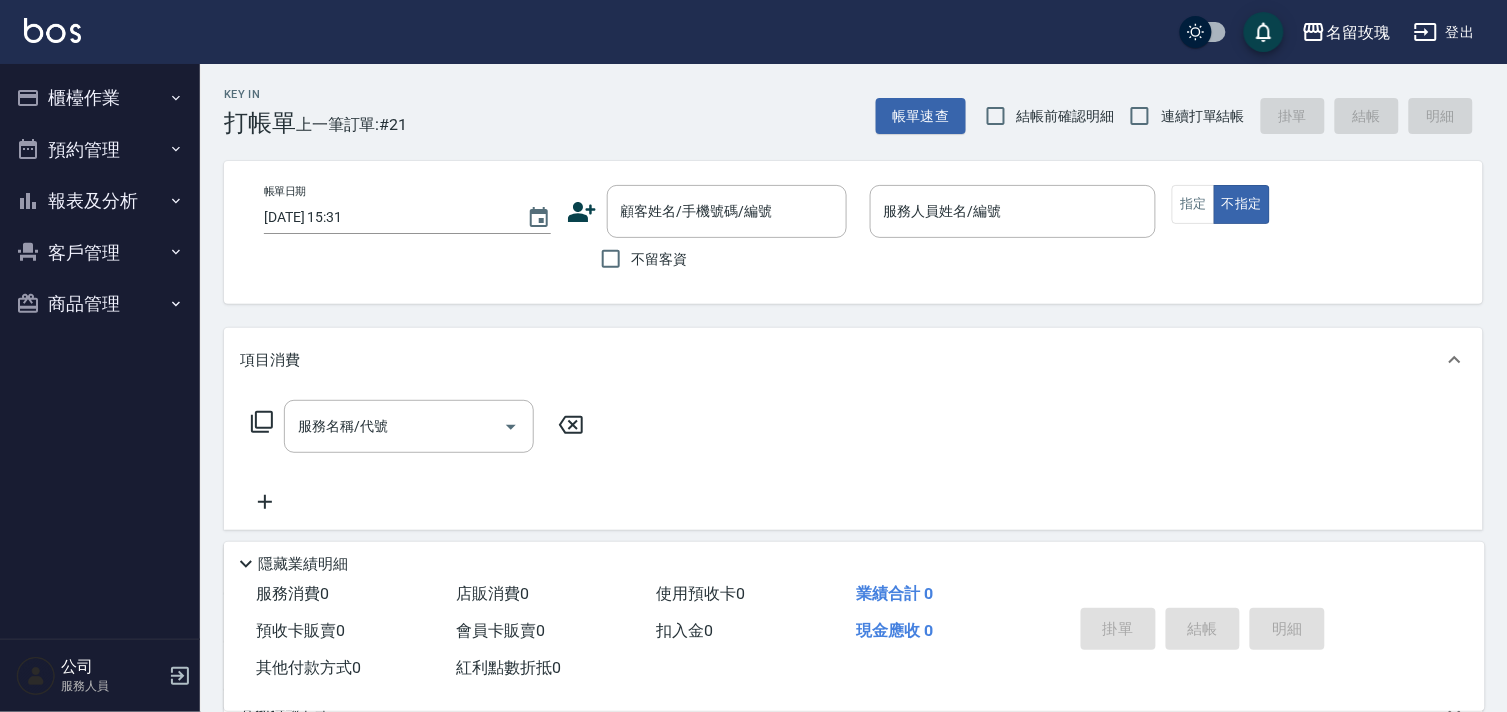 drag, startPoint x: 1035, startPoint y: 123, endPoint x: 1100, endPoint y: 123, distance: 65 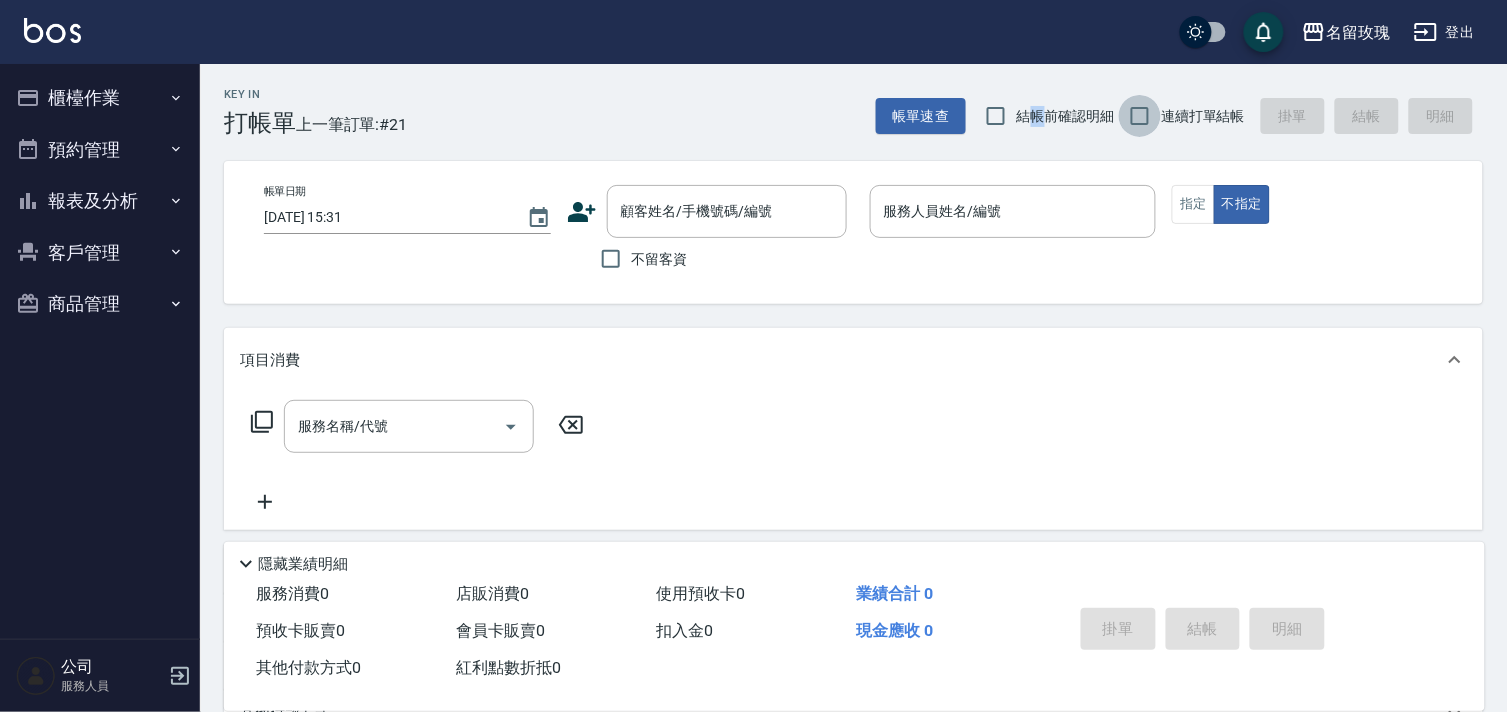 drag, startPoint x: 1138, startPoint y: 121, endPoint x: 943, endPoint y: 141, distance: 196.02296 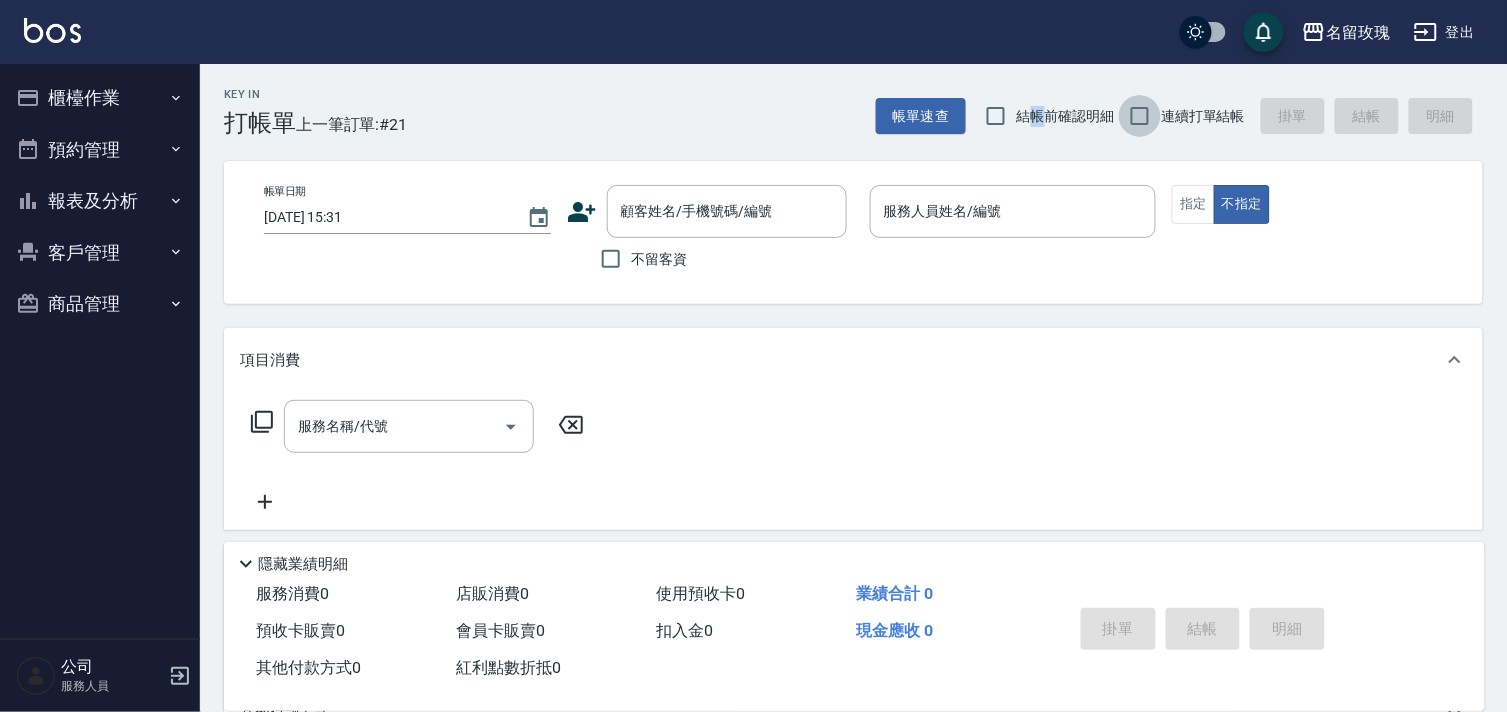 click on "連續打單結帳" at bounding box center (1140, 116) 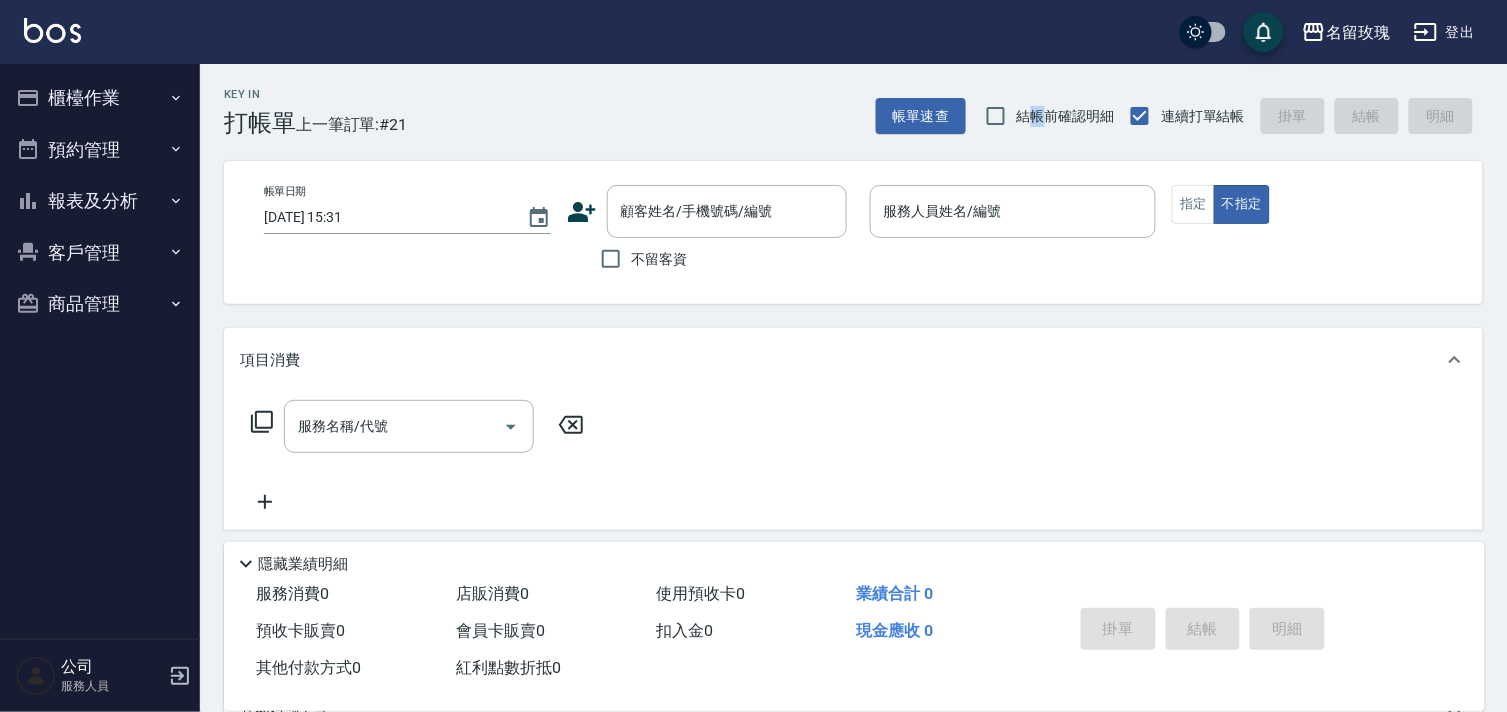 drag, startPoint x: 1035, startPoint y: 118, endPoint x: 993, endPoint y: 127, distance: 42.953465 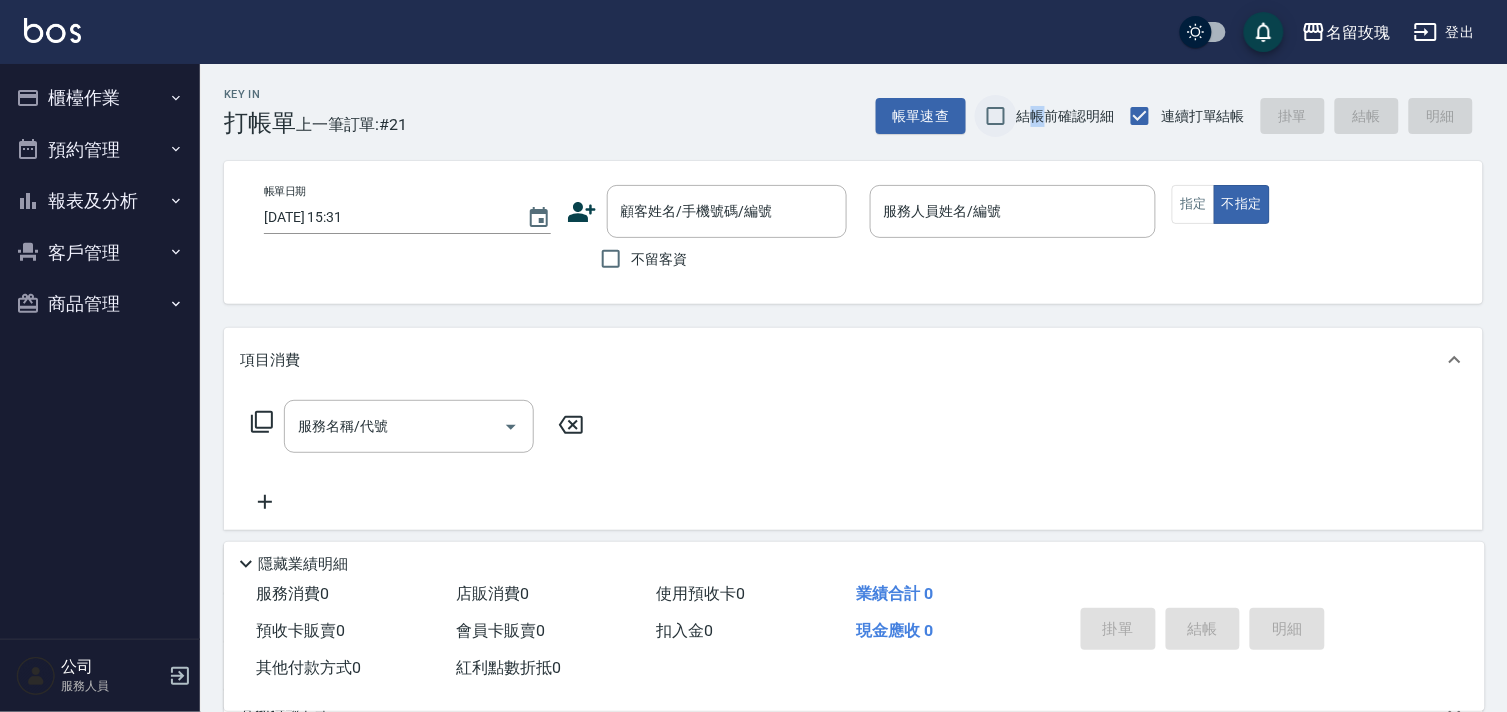 click on "結帳前確認明細" at bounding box center [996, 116] 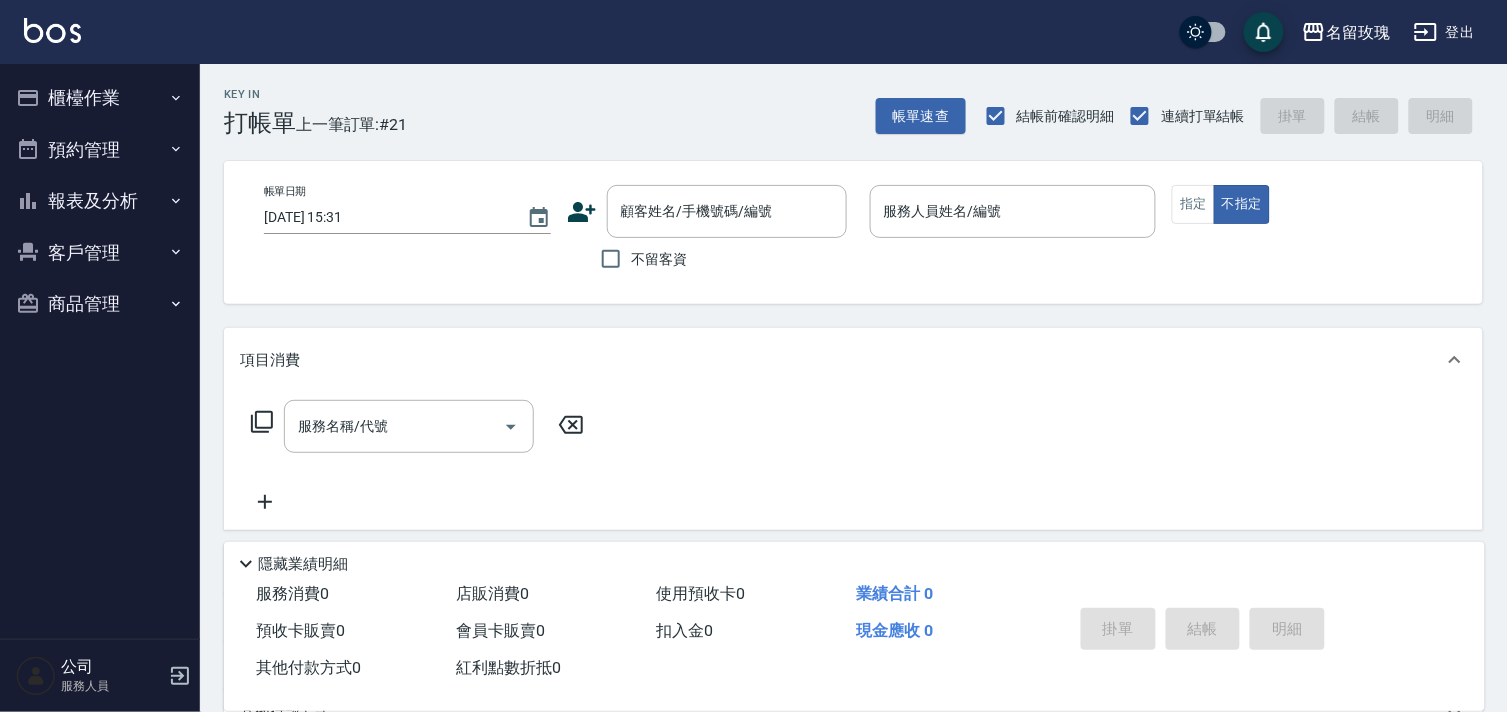 click on "不留客資" at bounding box center (660, 259) 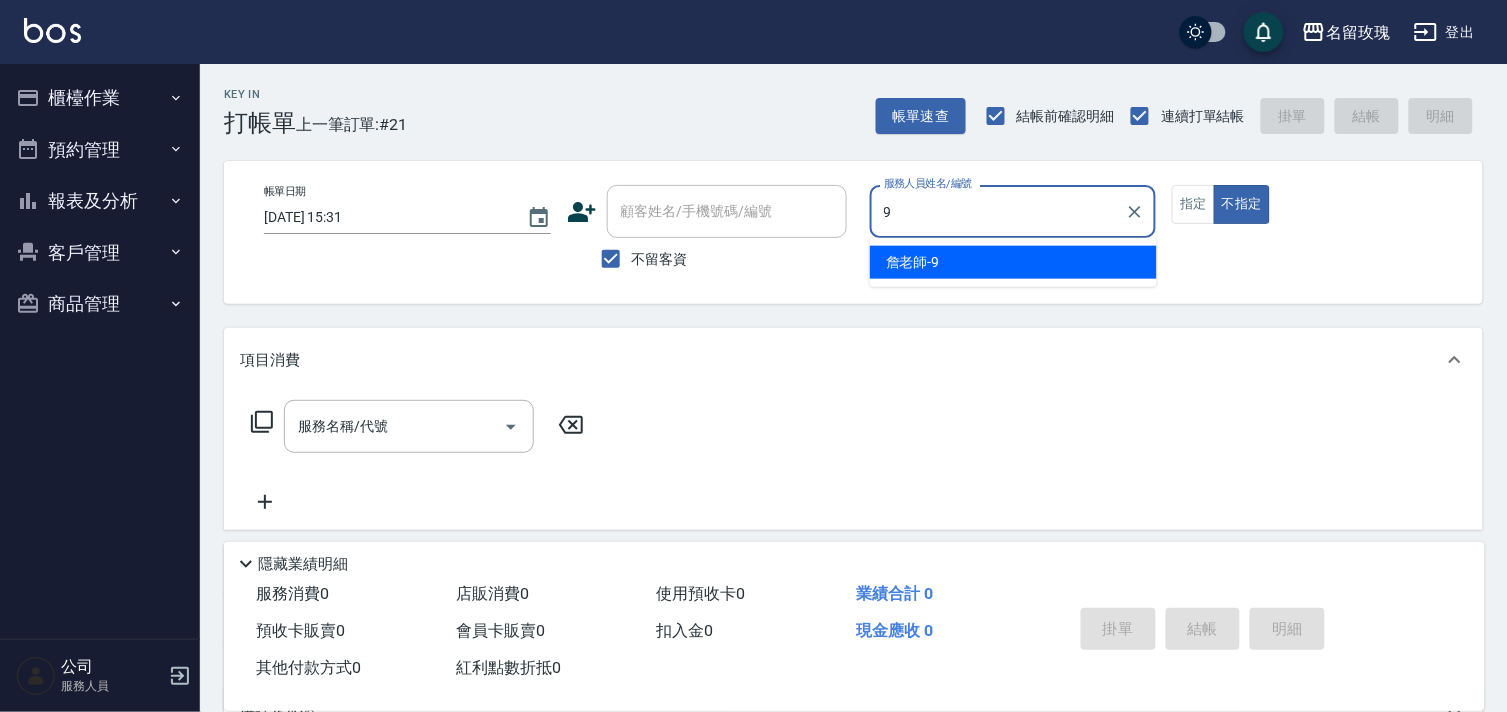type on "[PERSON_NAME]老師-9" 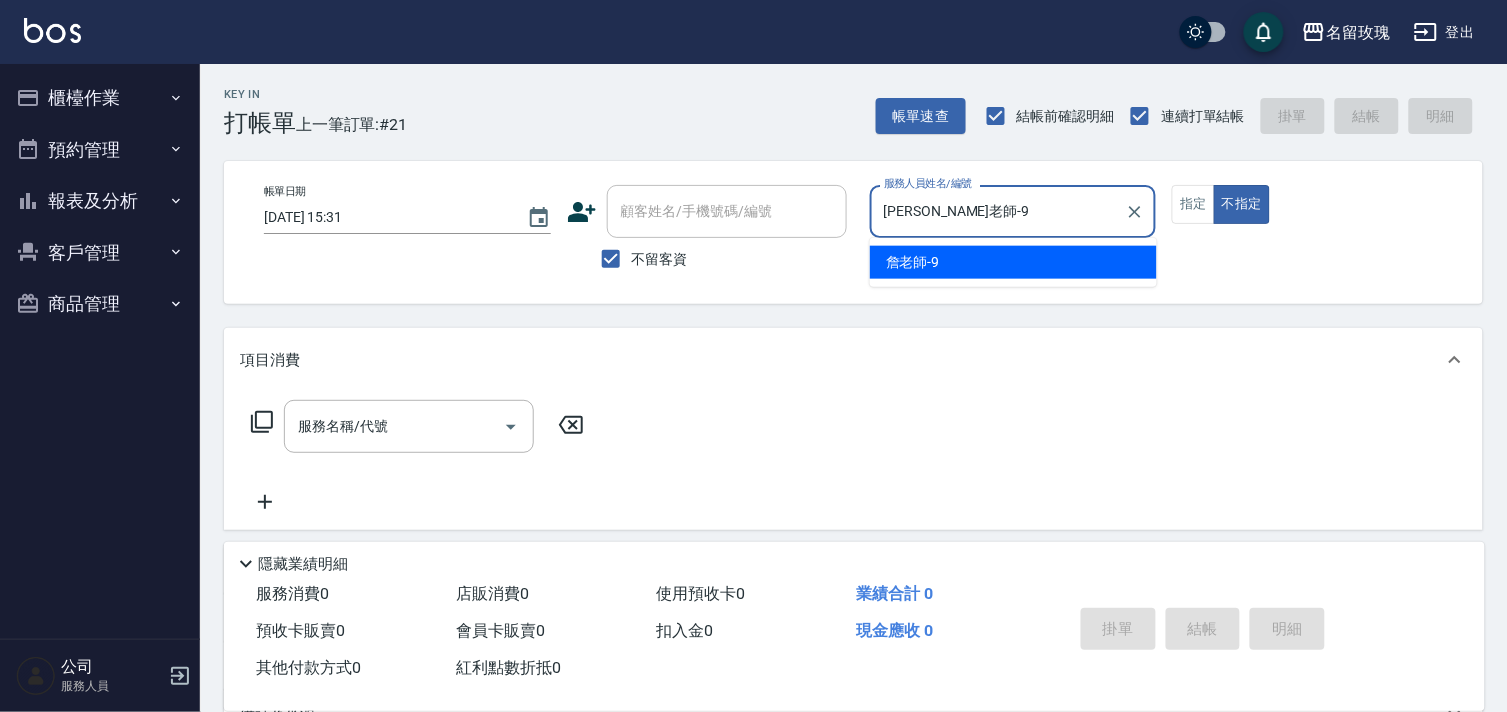 type on "false" 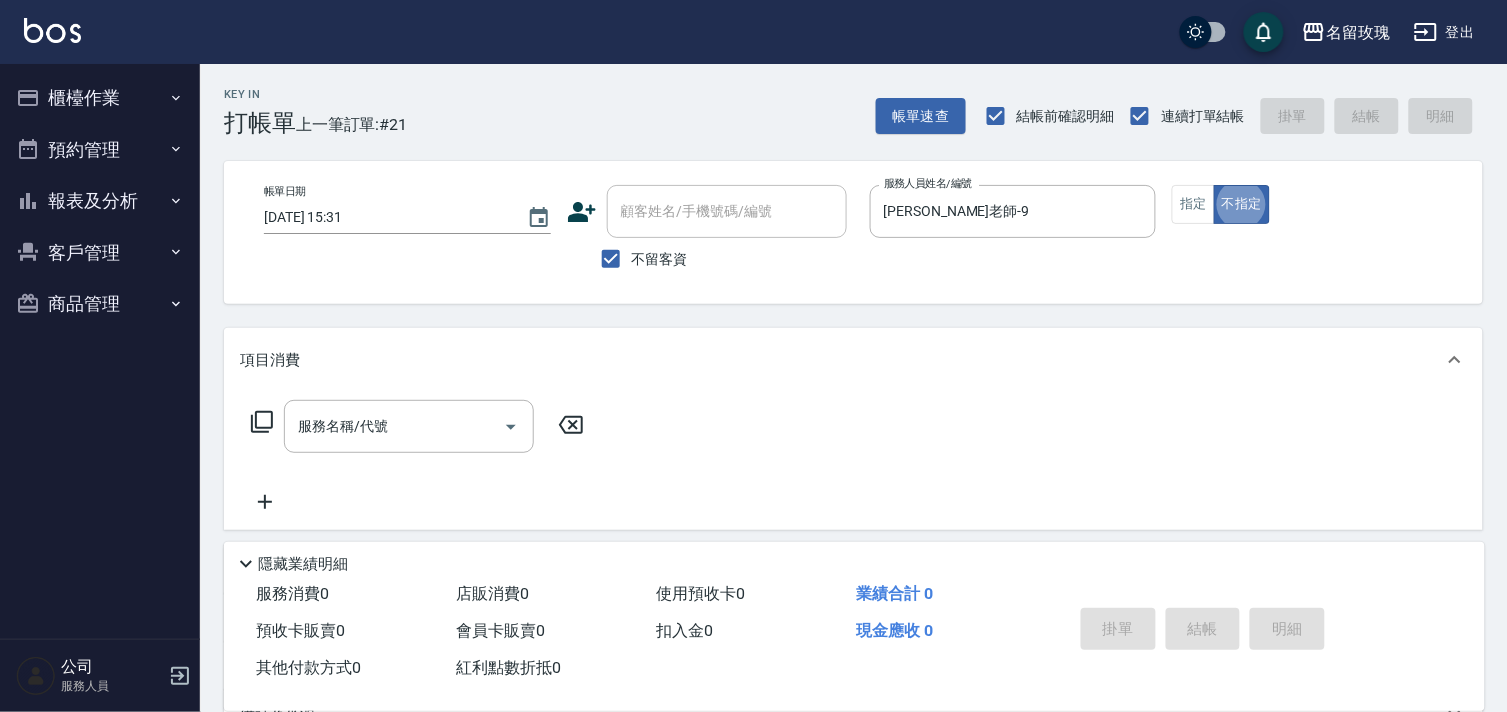 drag, startPoint x: 331, startPoint y: 438, endPoint x: 317, endPoint y: 421, distance: 22.022715 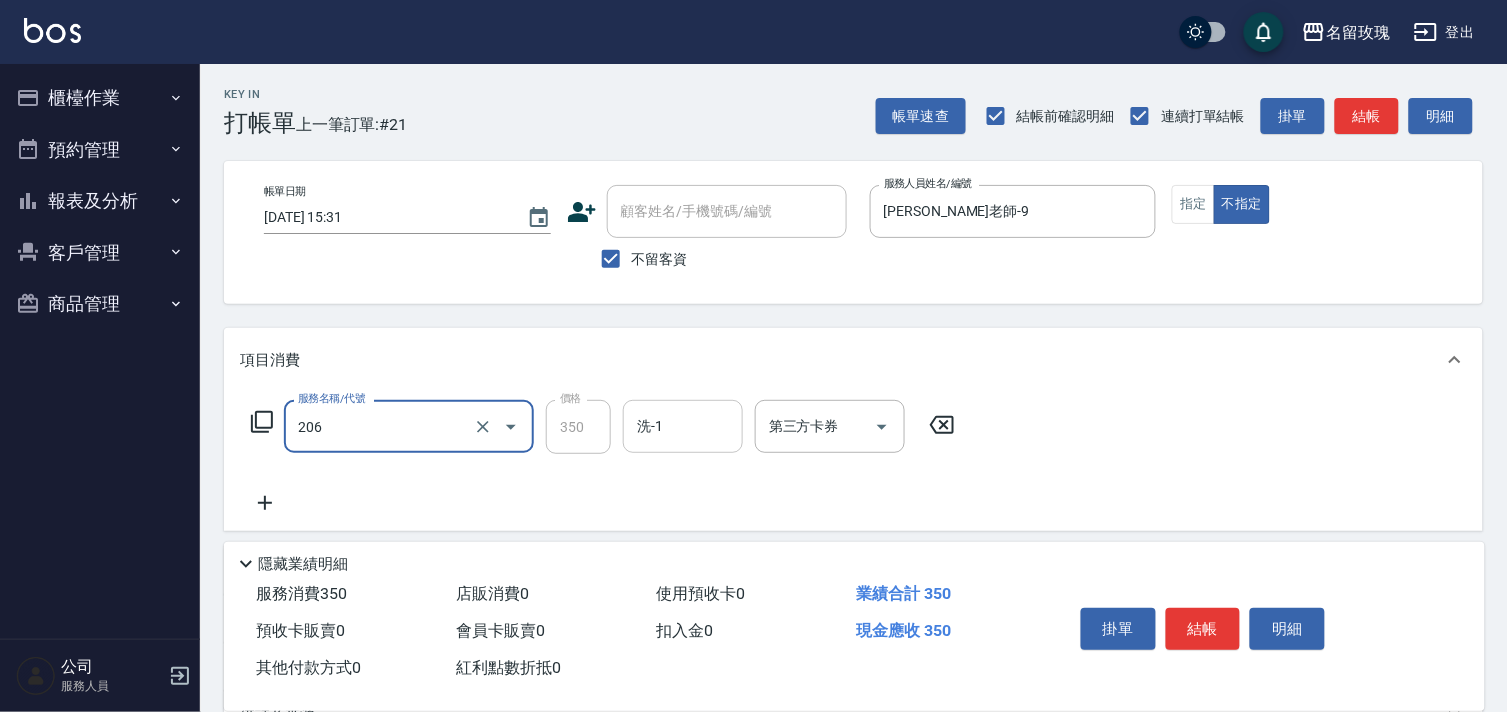 type on "洗髮精油(206)" 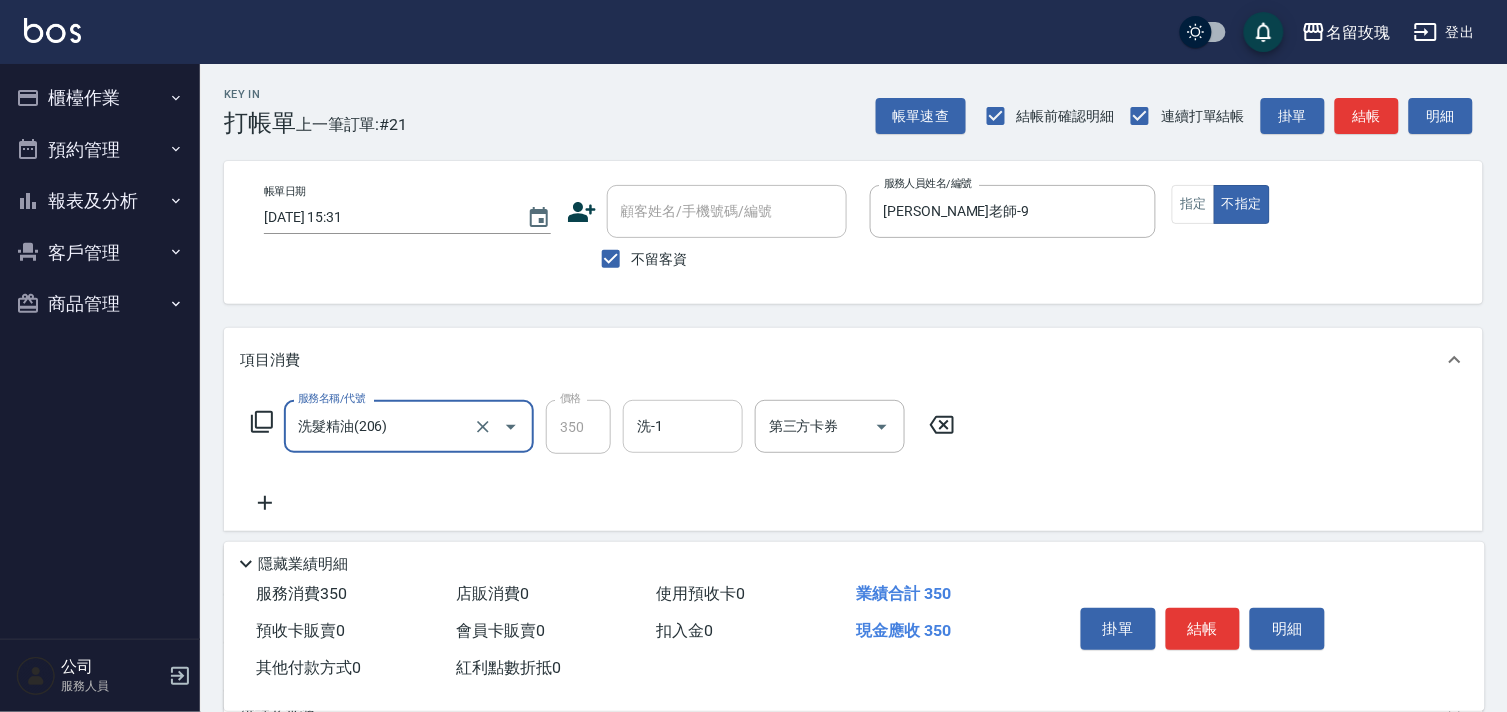 click on "洗-1" at bounding box center (683, 426) 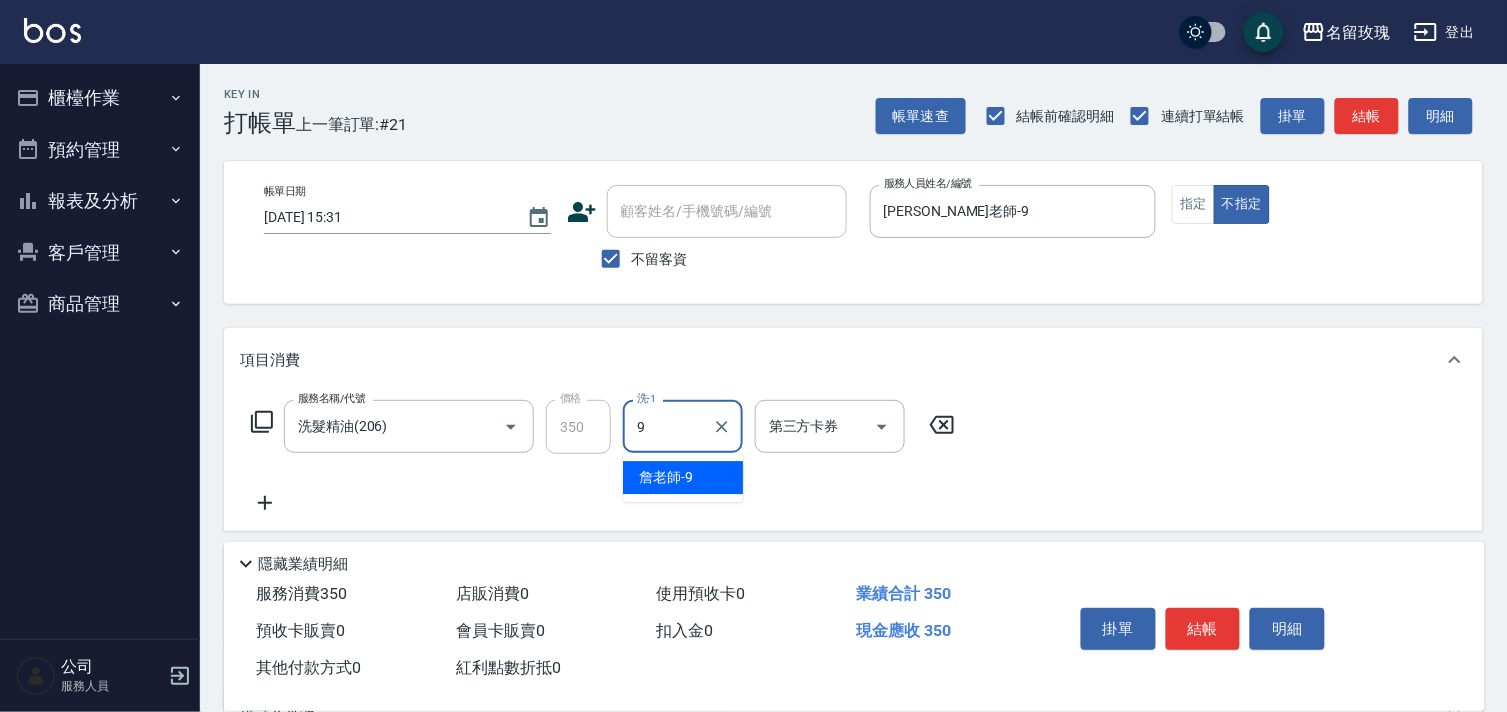 type on "[PERSON_NAME]老師-9" 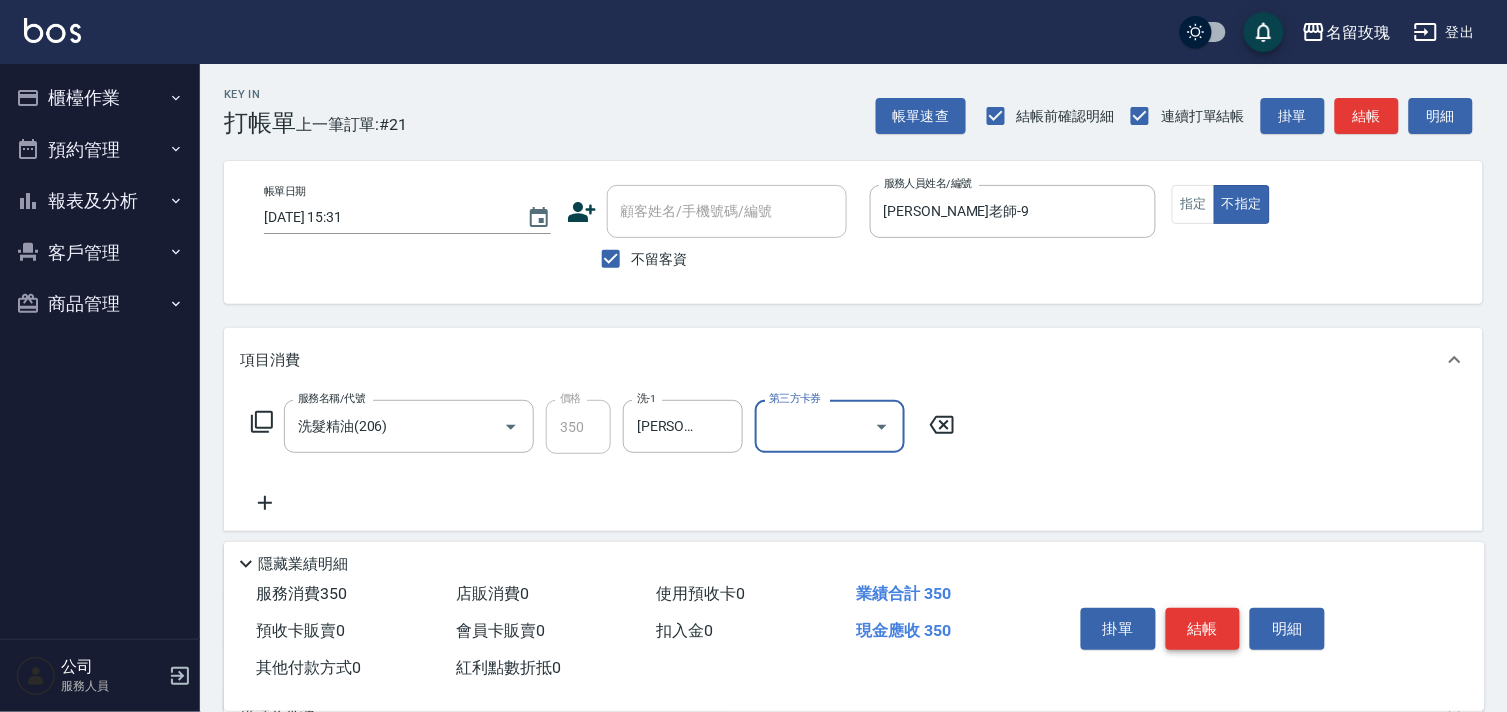 click on "結帳" at bounding box center [1203, 629] 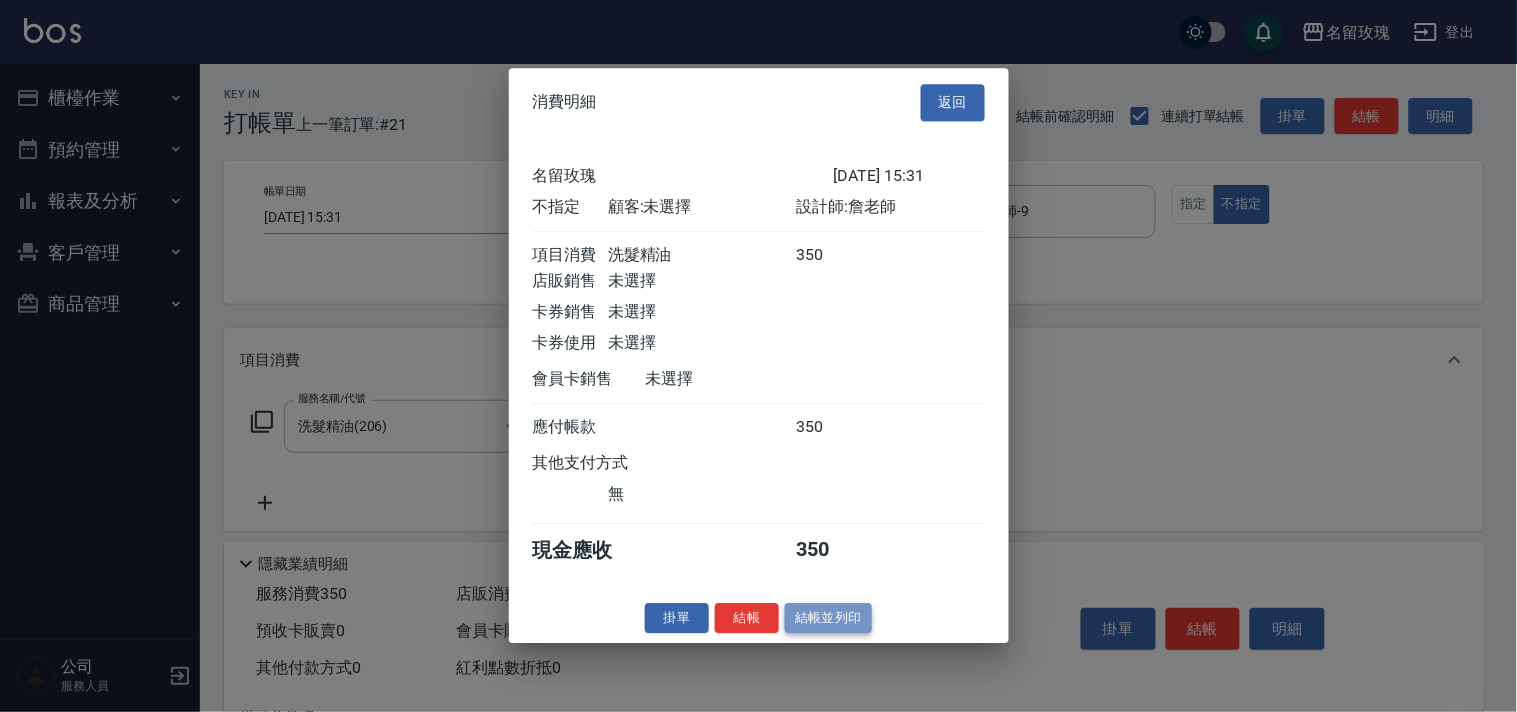 click on "結帳並列印" at bounding box center [828, 618] 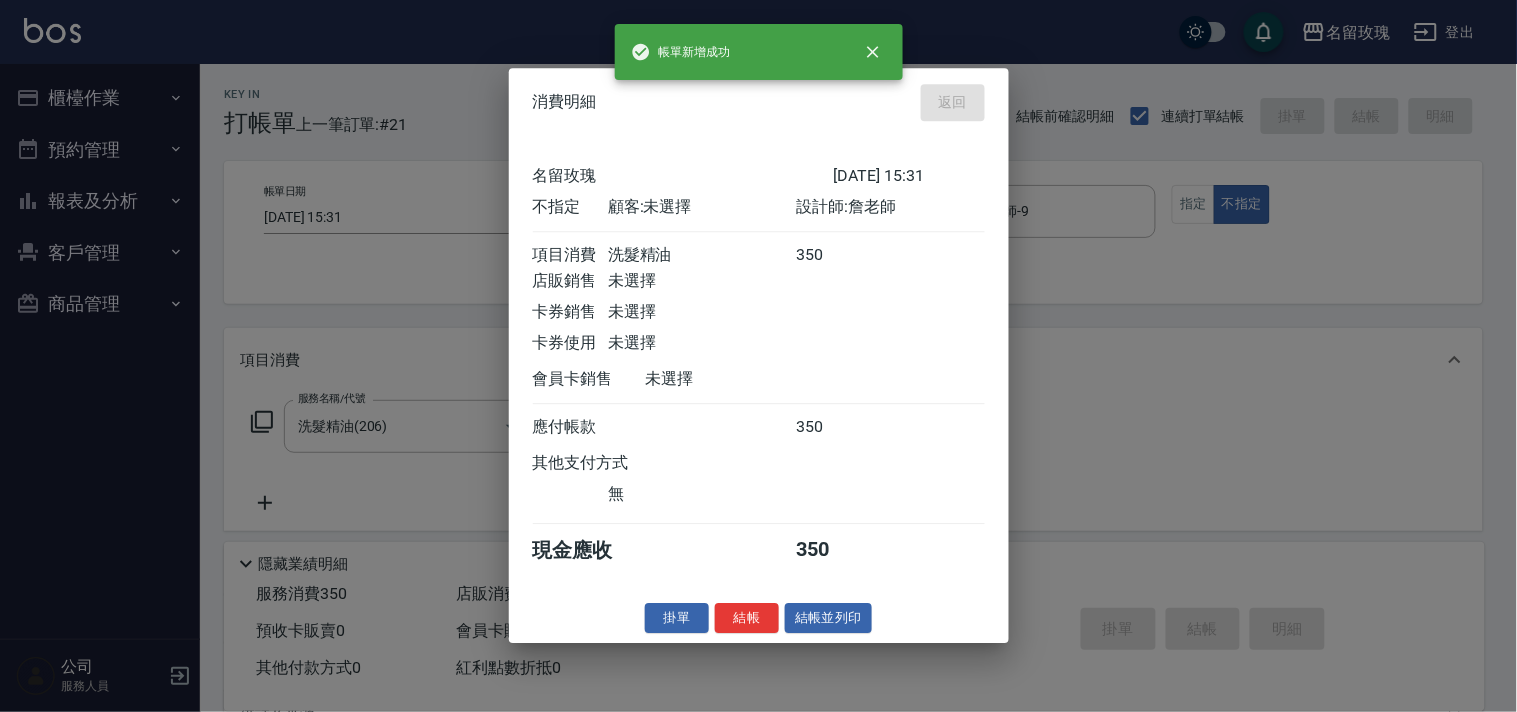 type on "[DATE] 15:45" 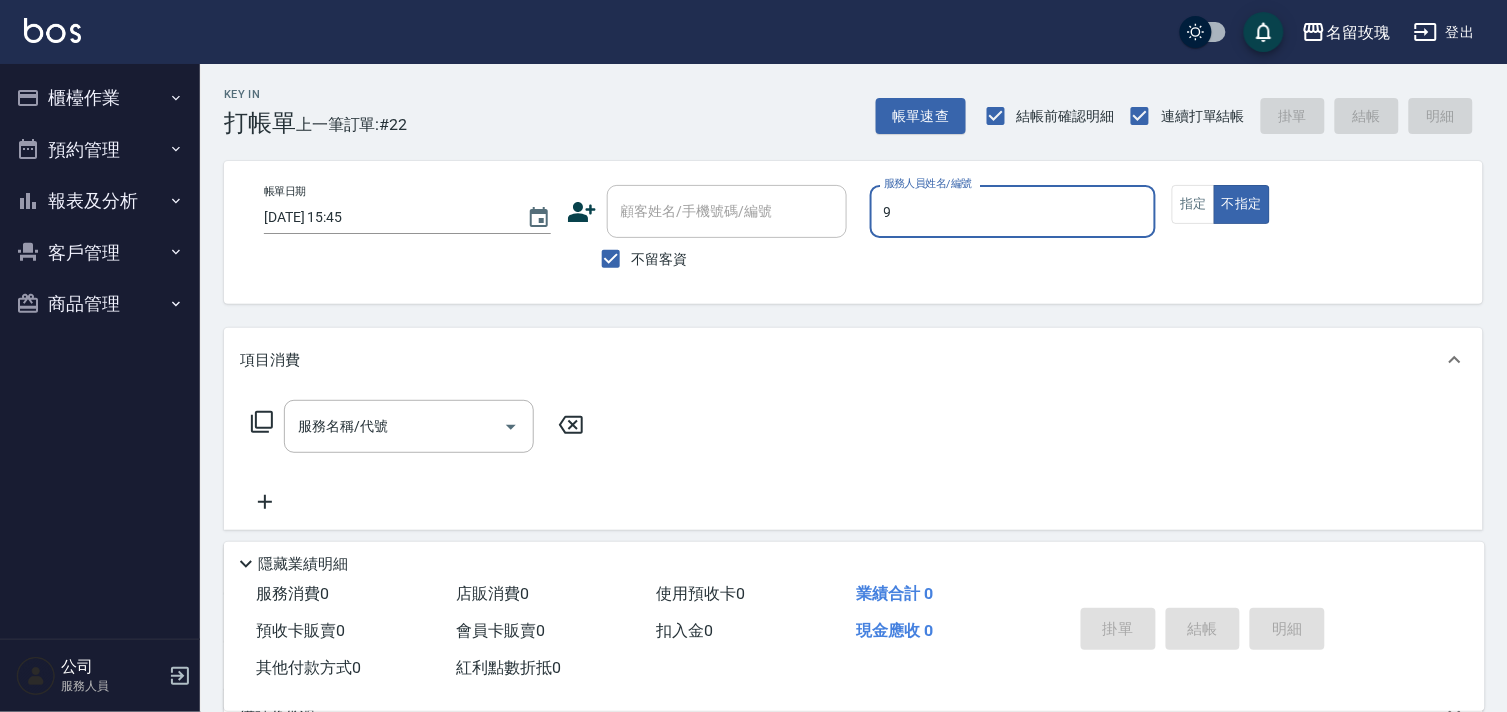 type on "[PERSON_NAME]老師-9" 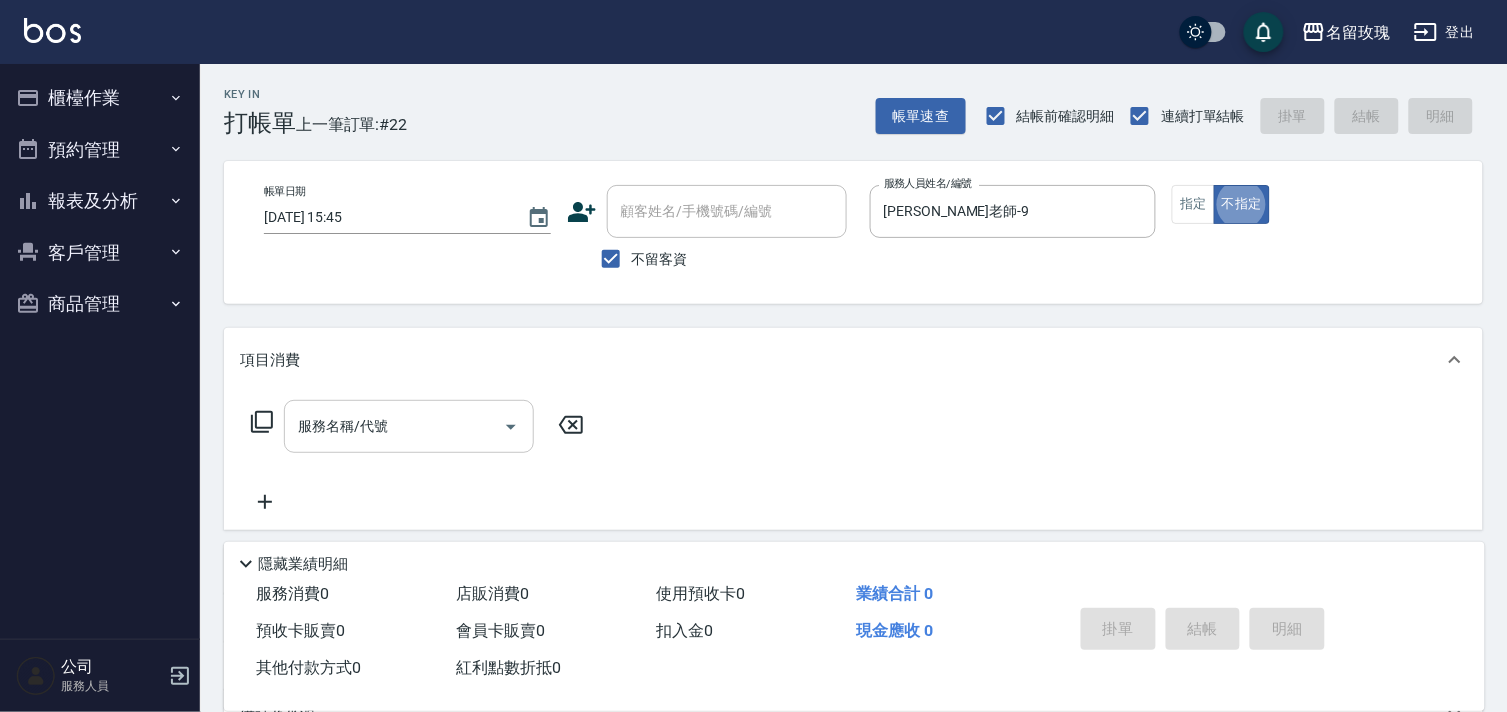 click on "服務名稱/代號 服務名稱/代號" at bounding box center [409, 426] 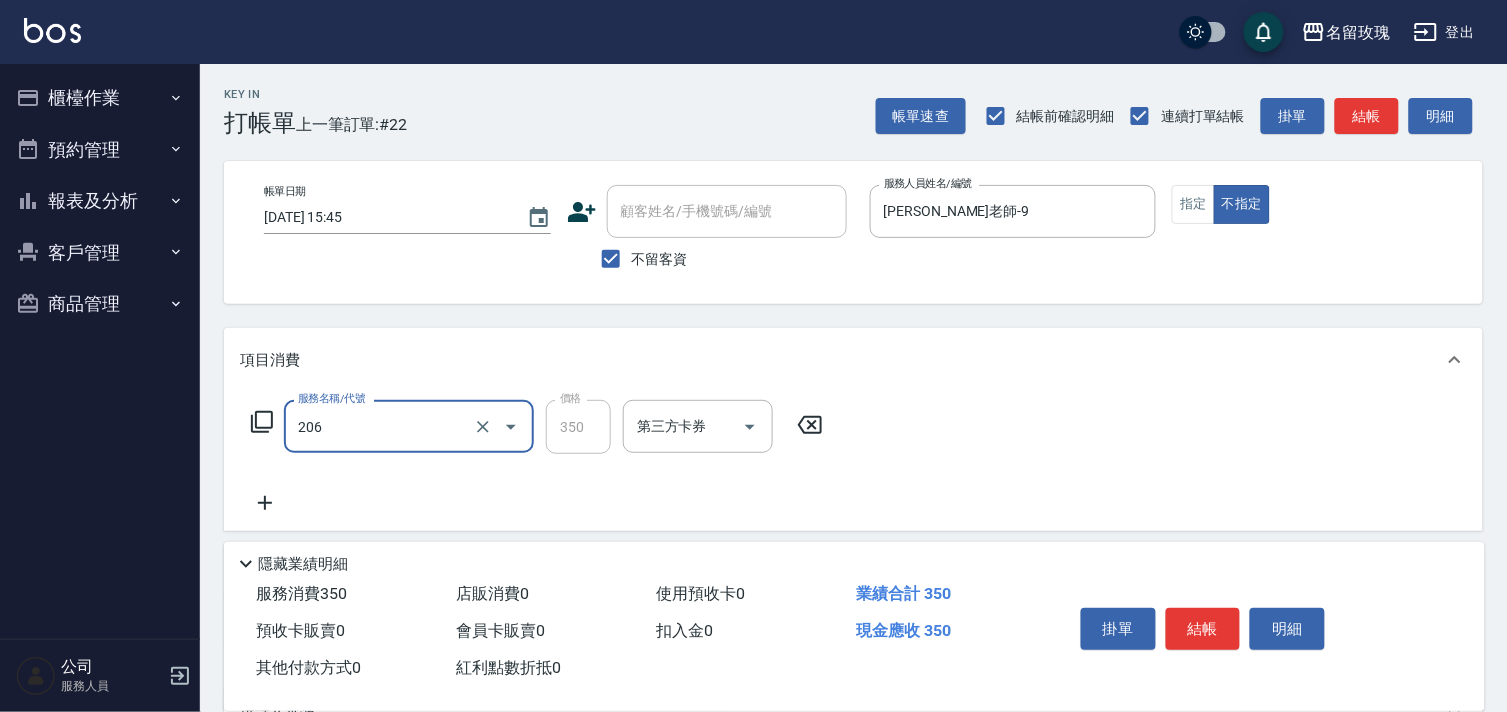 type on "洗髮精油(206)" 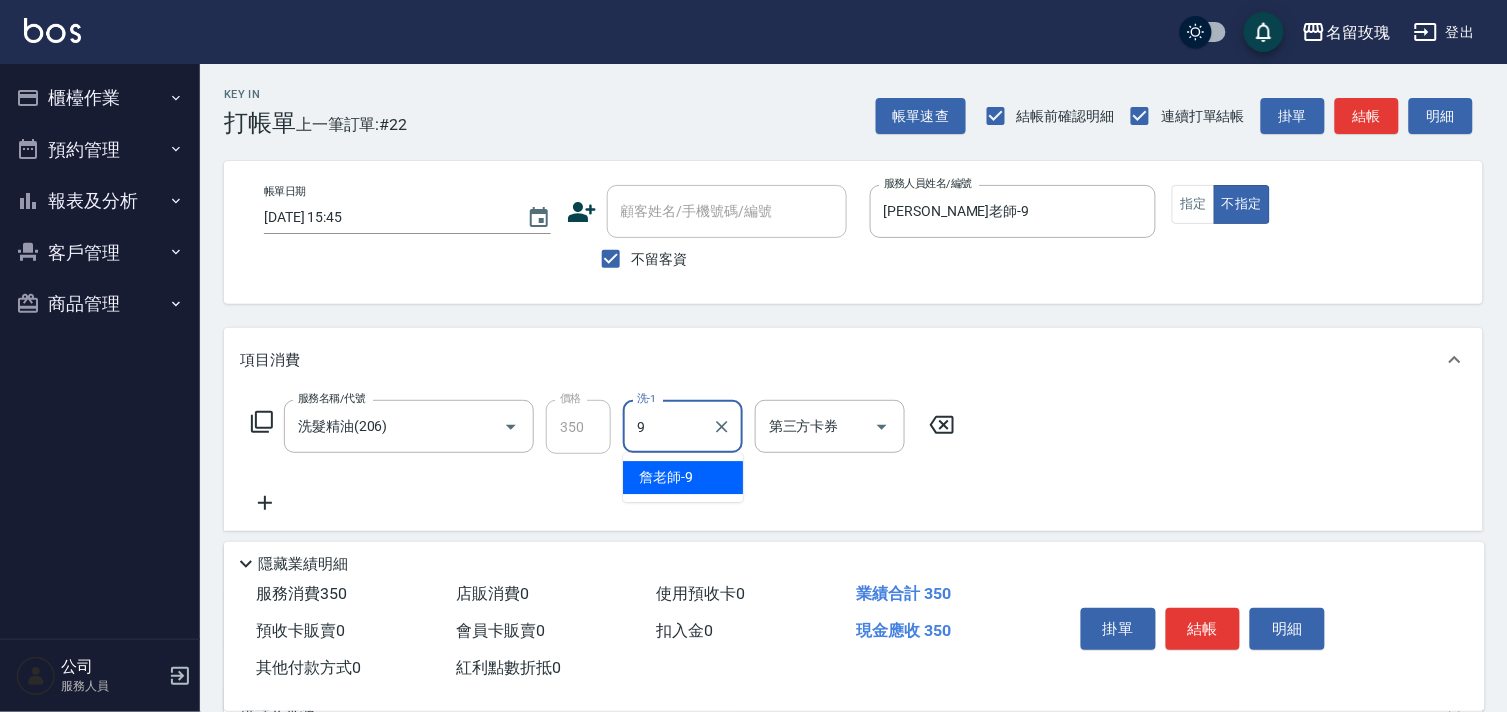 type on "[PERSON_NAME]老師-9" 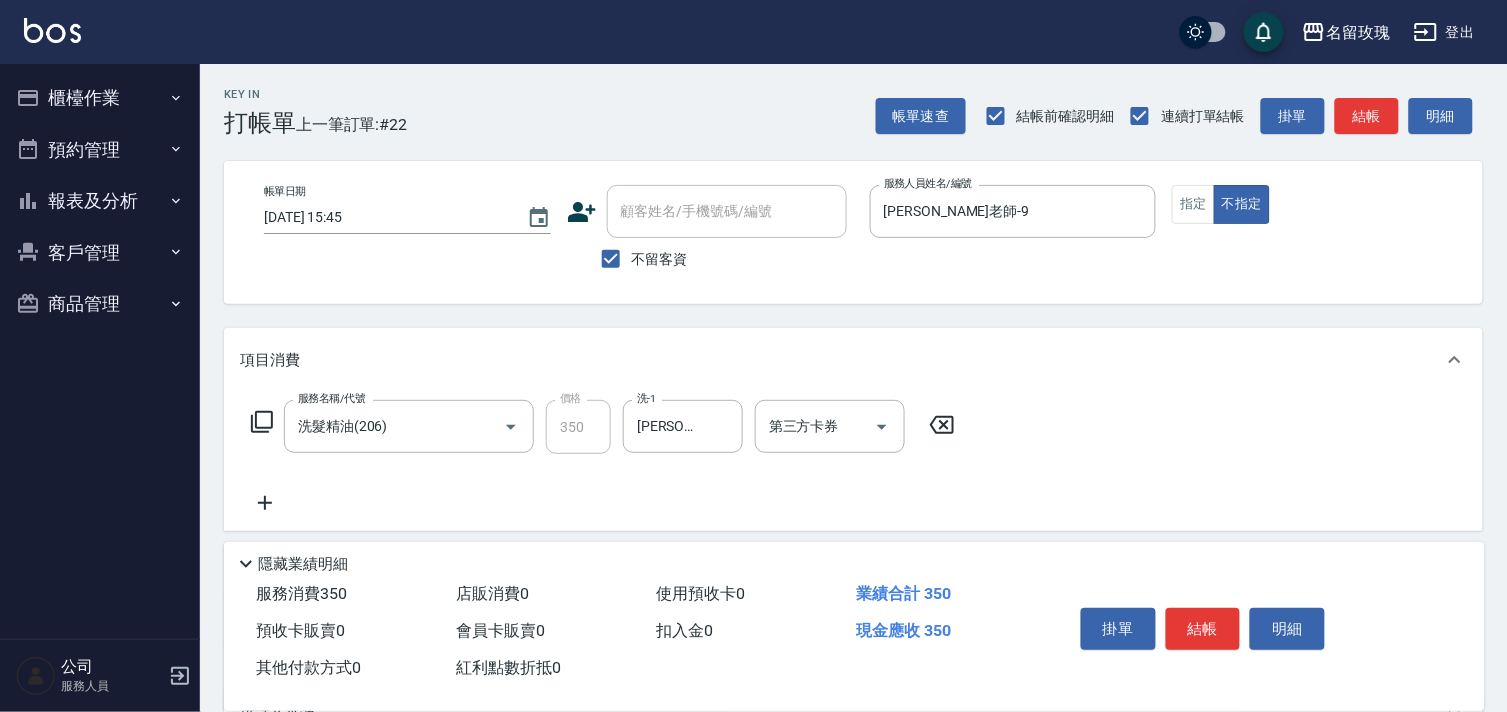 click 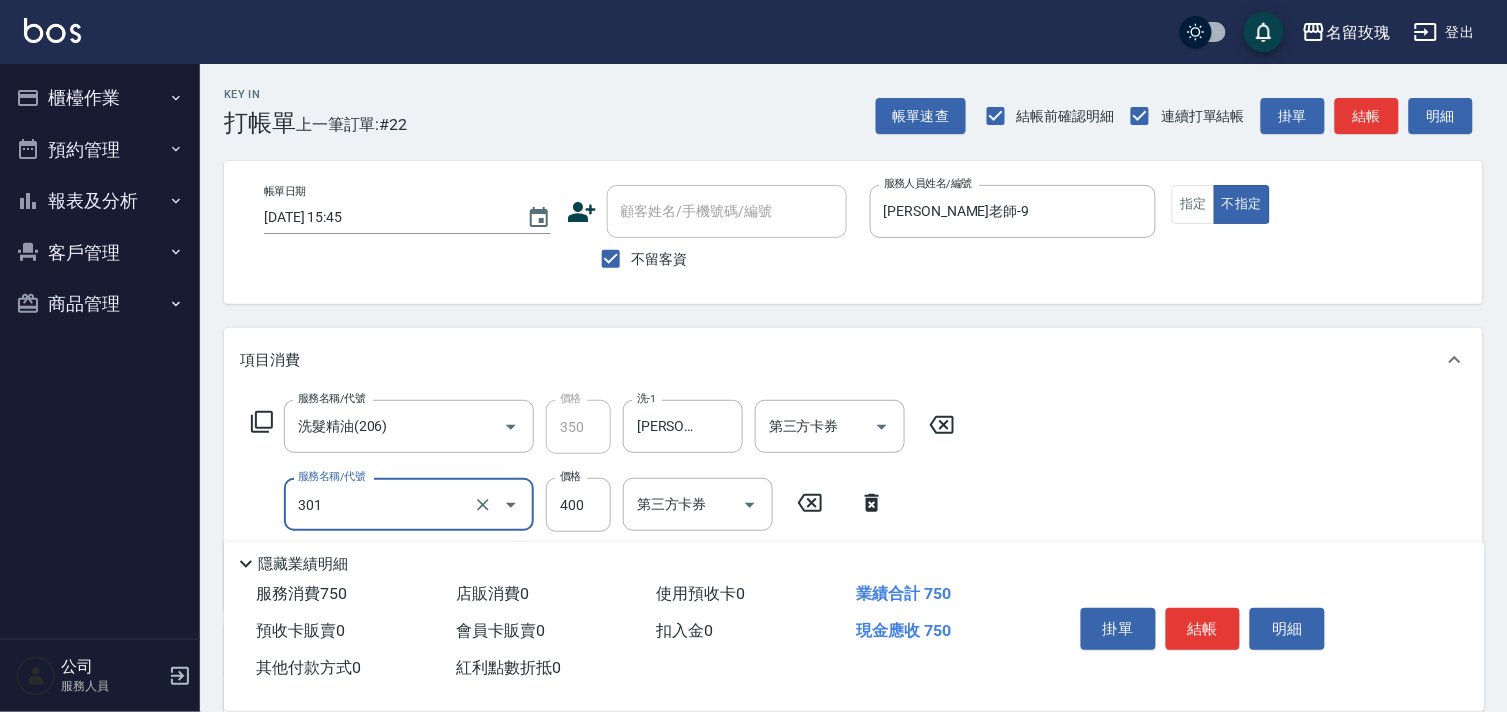 type on "剪髮(301)" 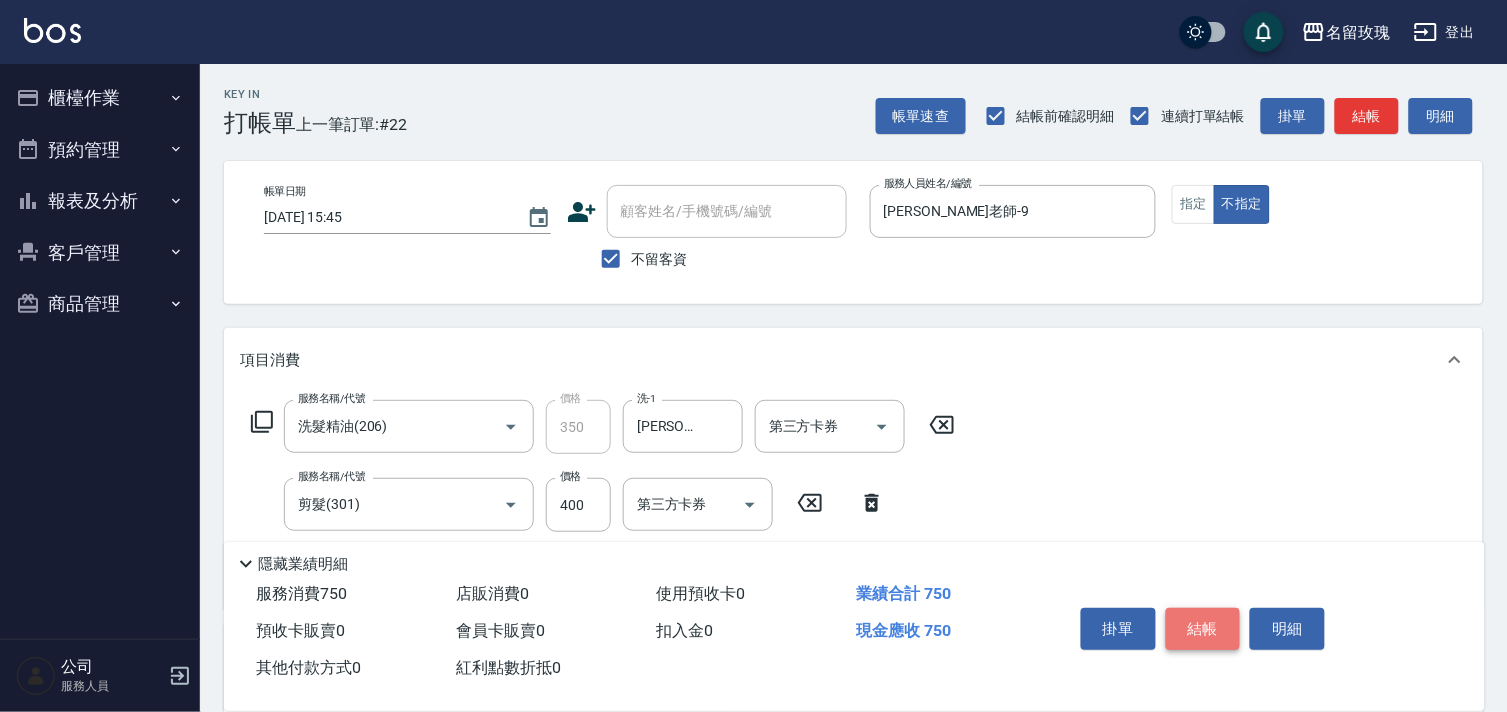click on "結帳" at bounding box center (1203, 629) 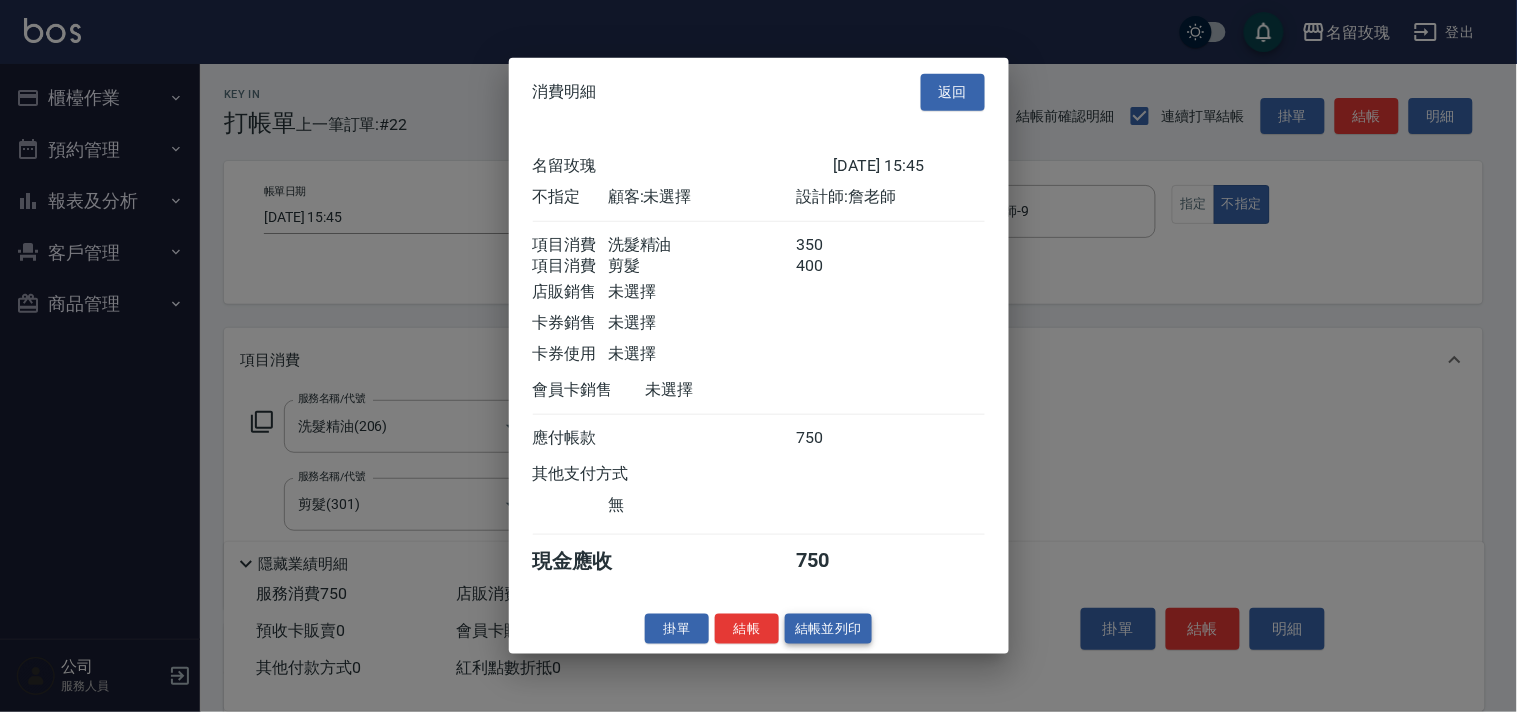 click on "結帳並列印" at bounding box center (828, 628) 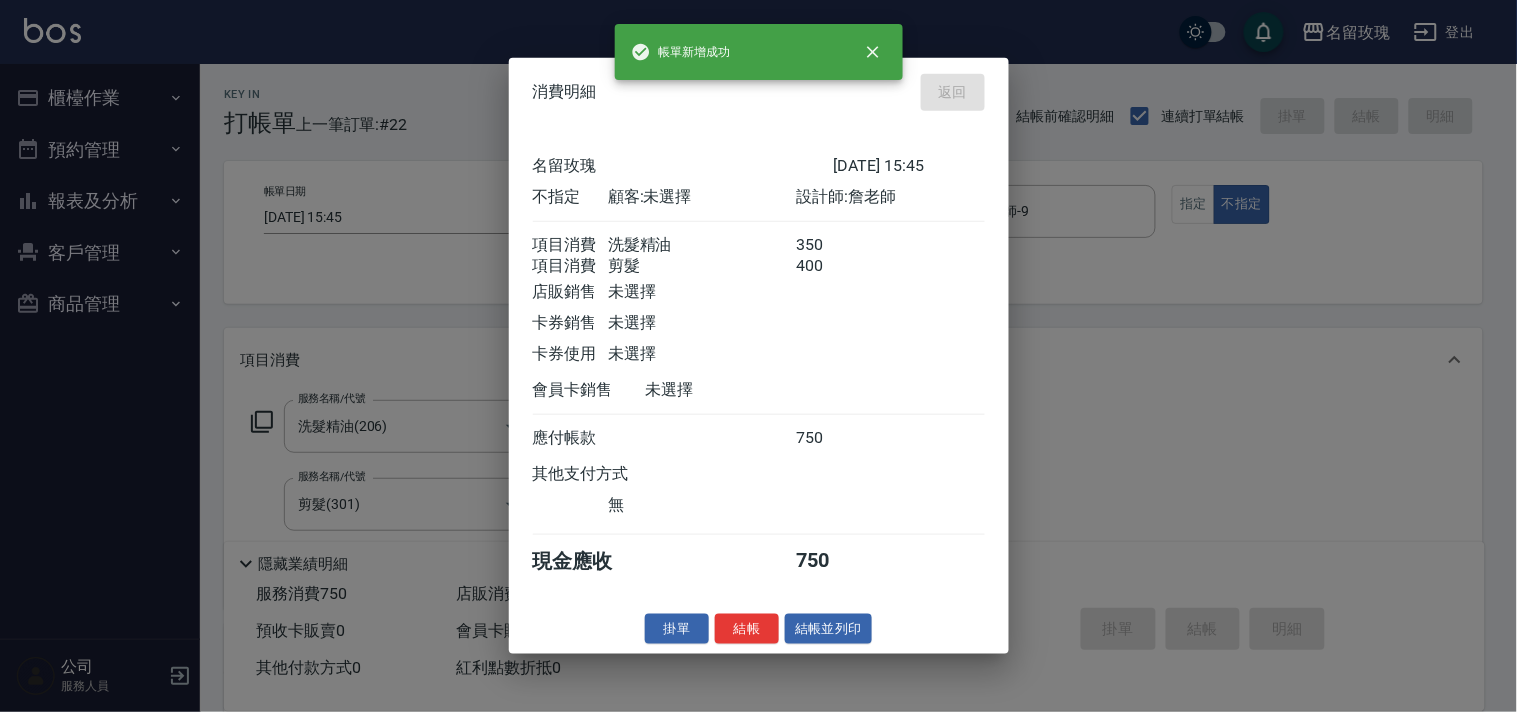 type 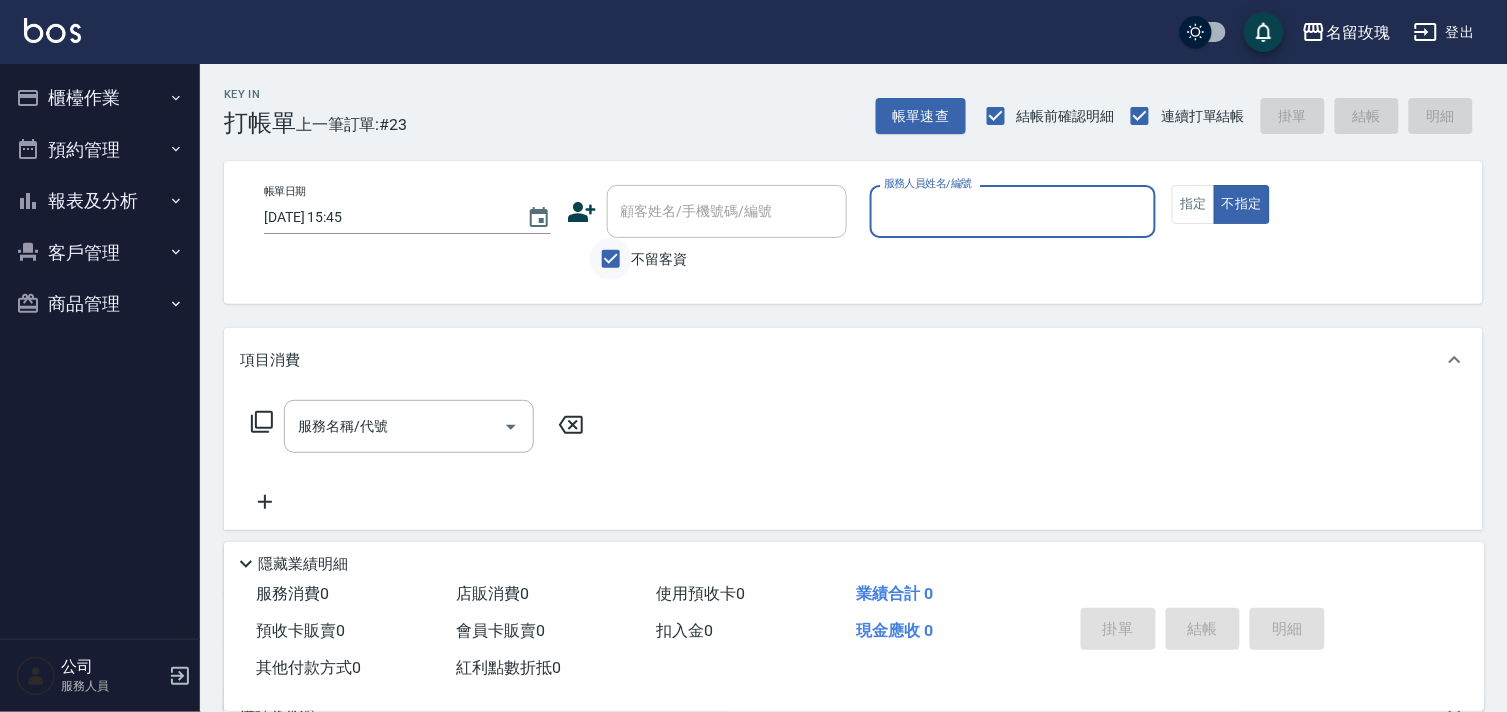 click on "不留客資" at bounding box center (611, 259) 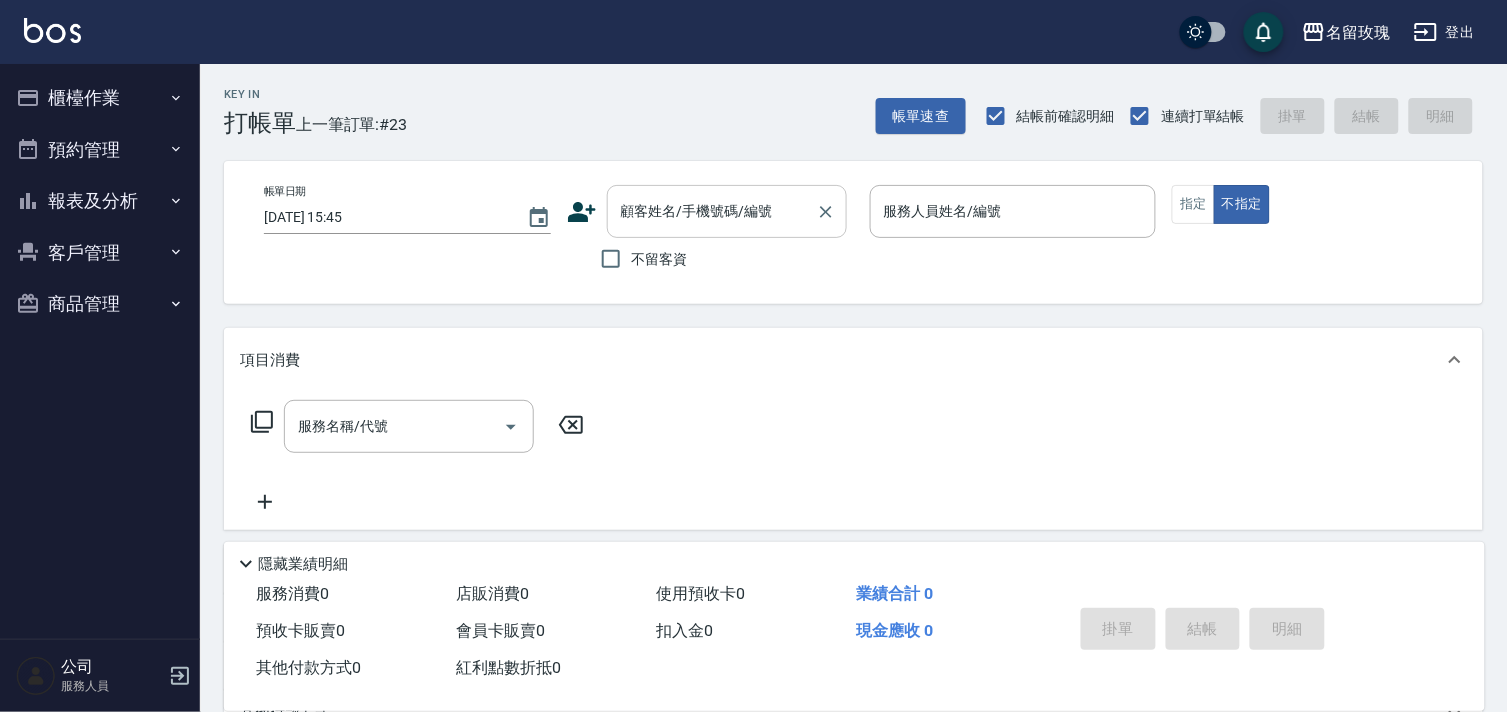 click on "顧客姓名/手機號碼/編號" at bounding box center [712, 211] 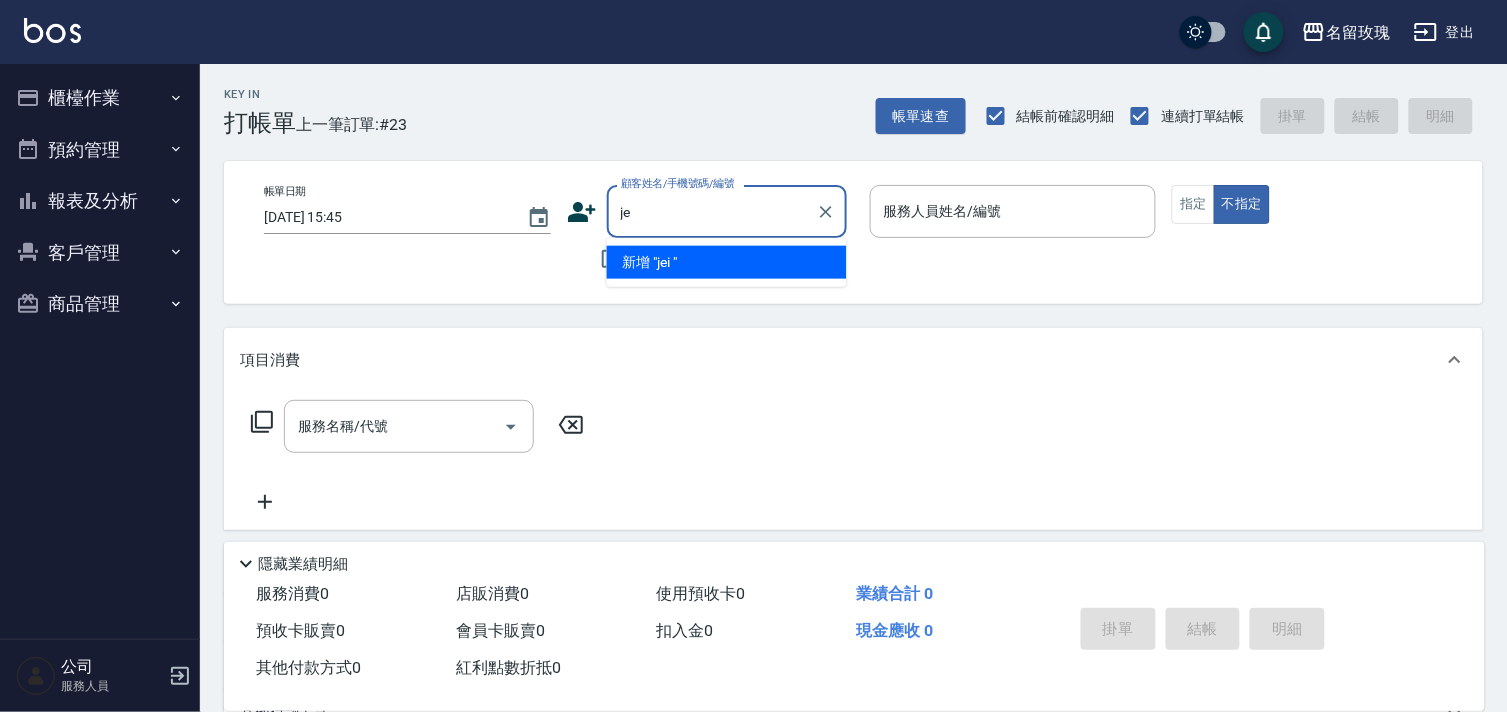 type on "j" 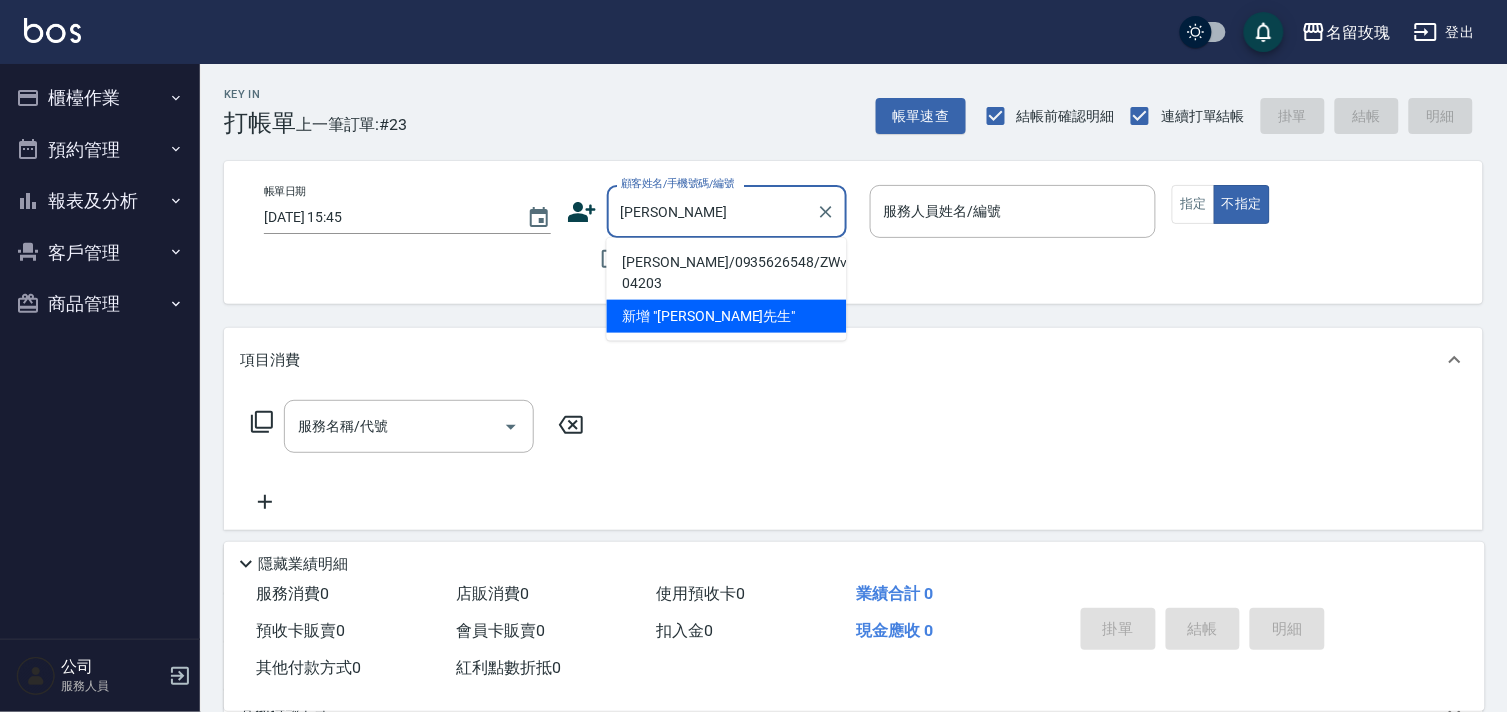click on "郭先生/0935626548/ZWvi-04203" at bounding box center (727, 273) 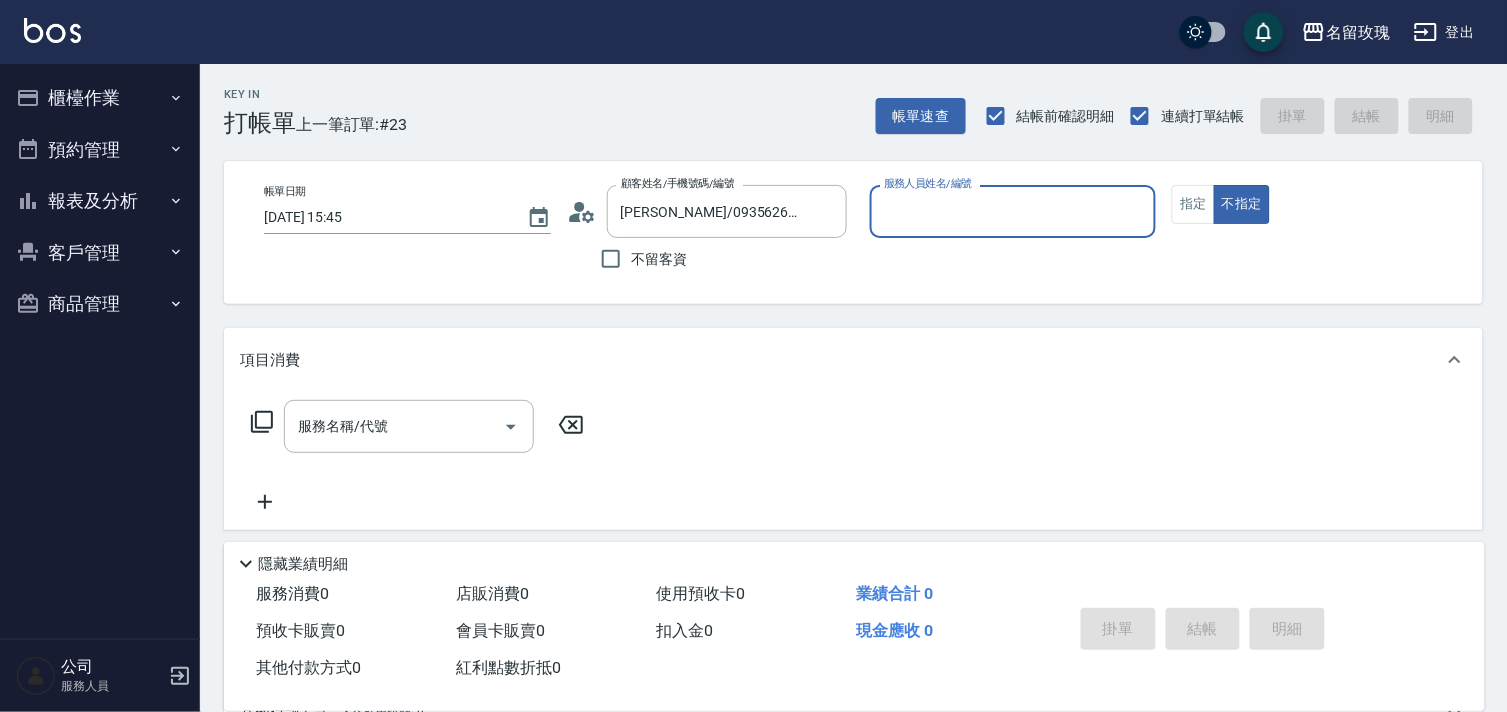 click on "服務人員姓名/編號" at bounding box center (1013, 211) 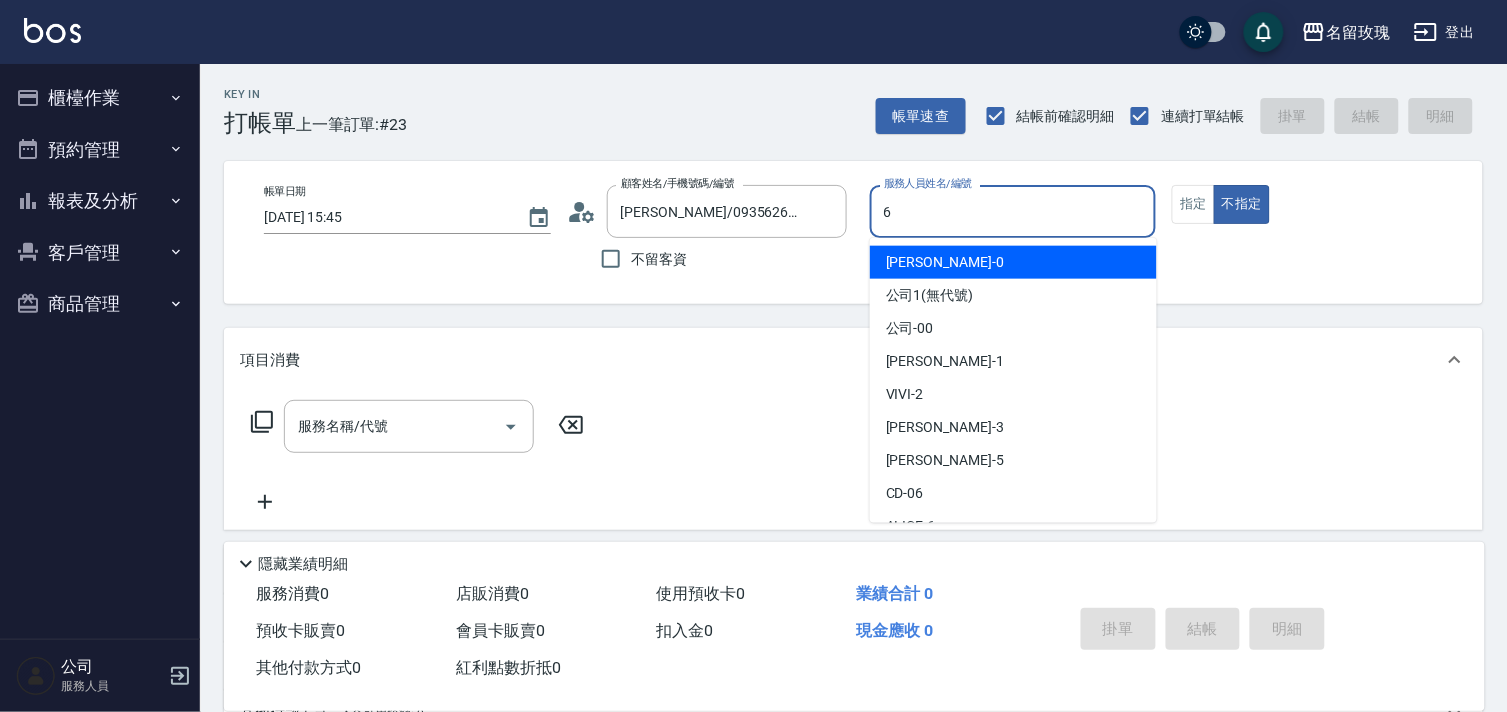type on "ALICE-6" 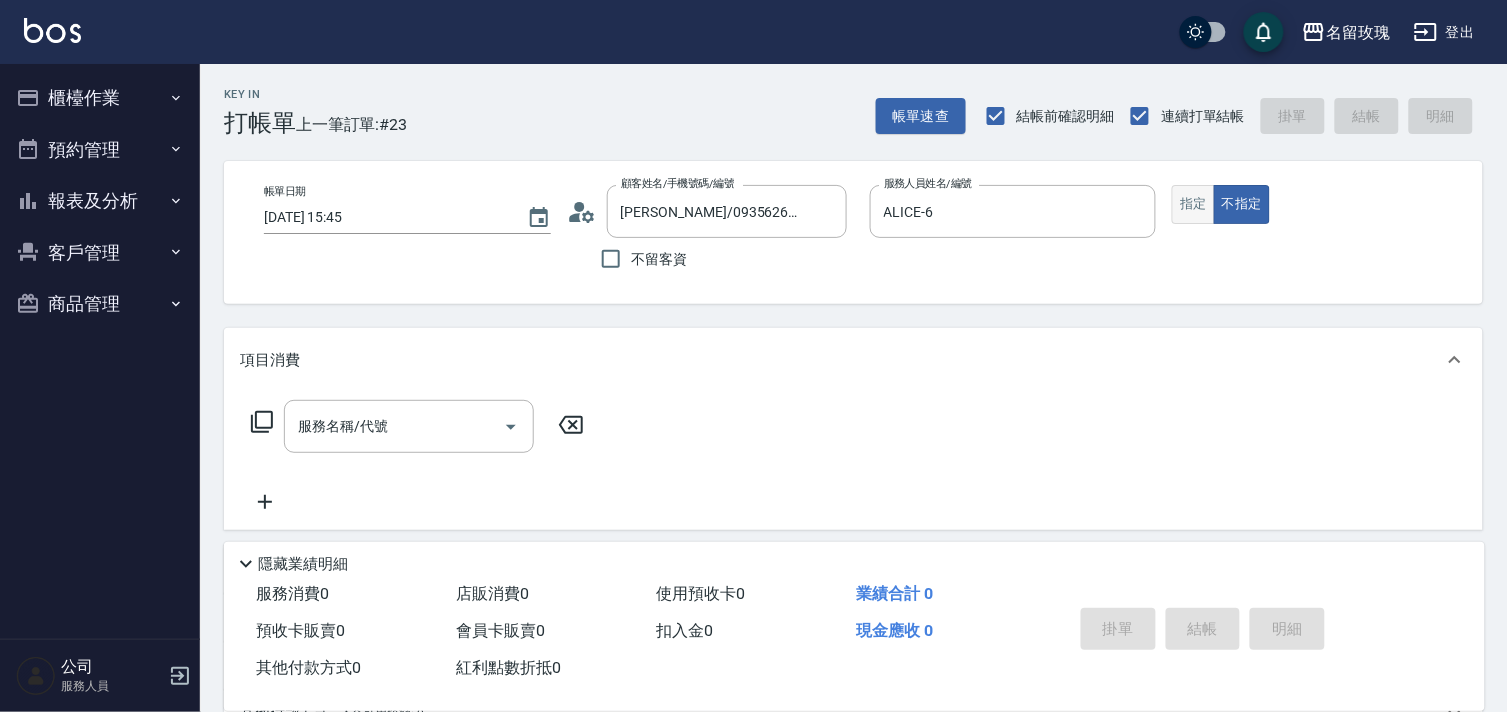 click on "指定" at bounding box center [1193, 204] 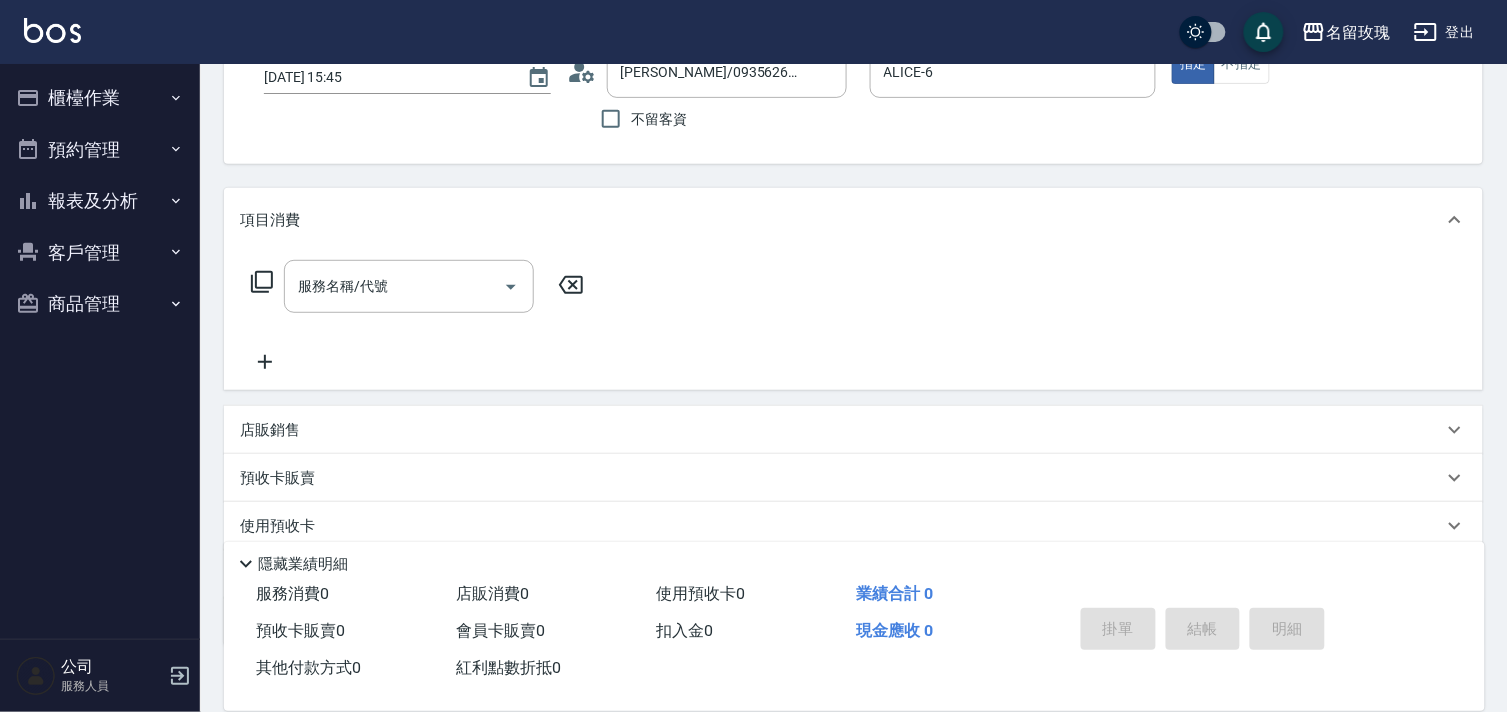 scroll, scrollTop: 0, scrollLeft: 0, axis: both 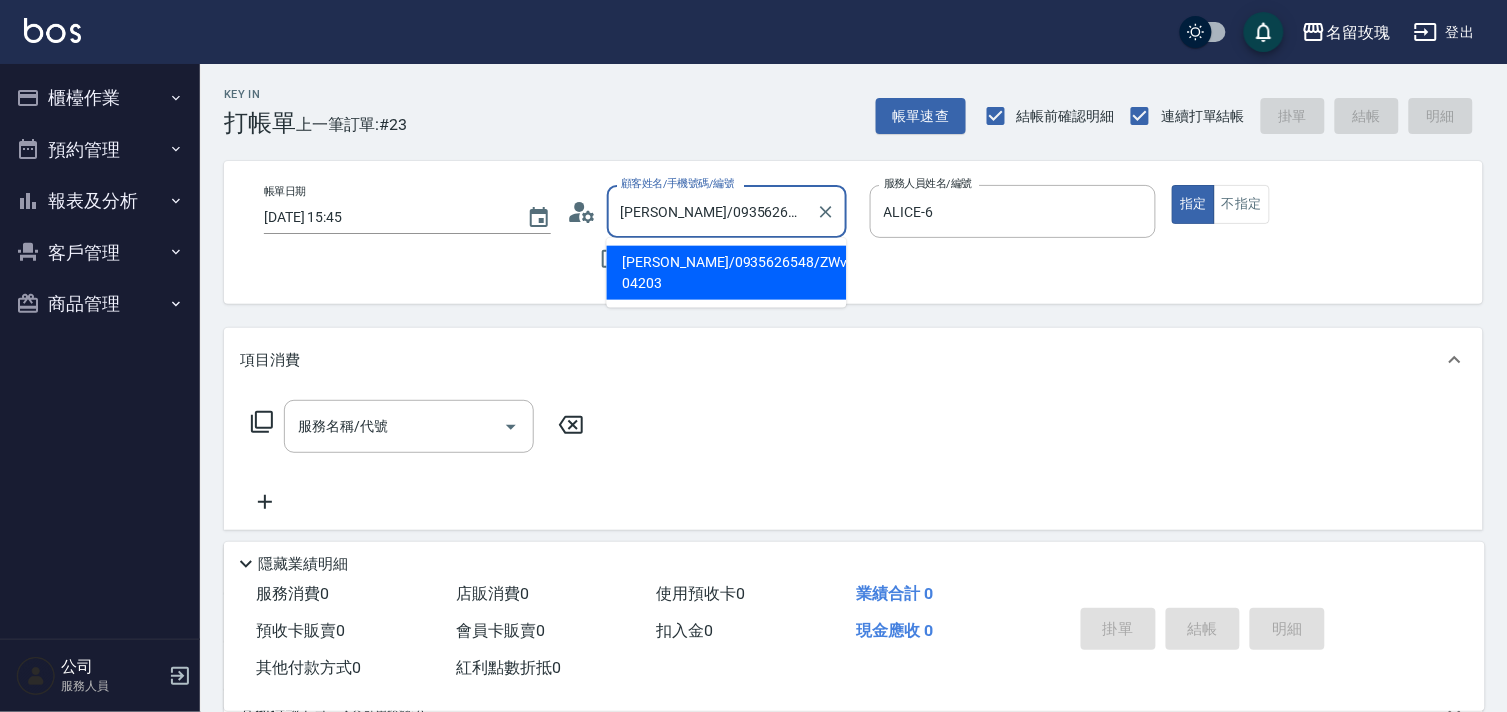 click on "郭先生/0935626548/ZWvi-04203" at bounding box center (712, 211) 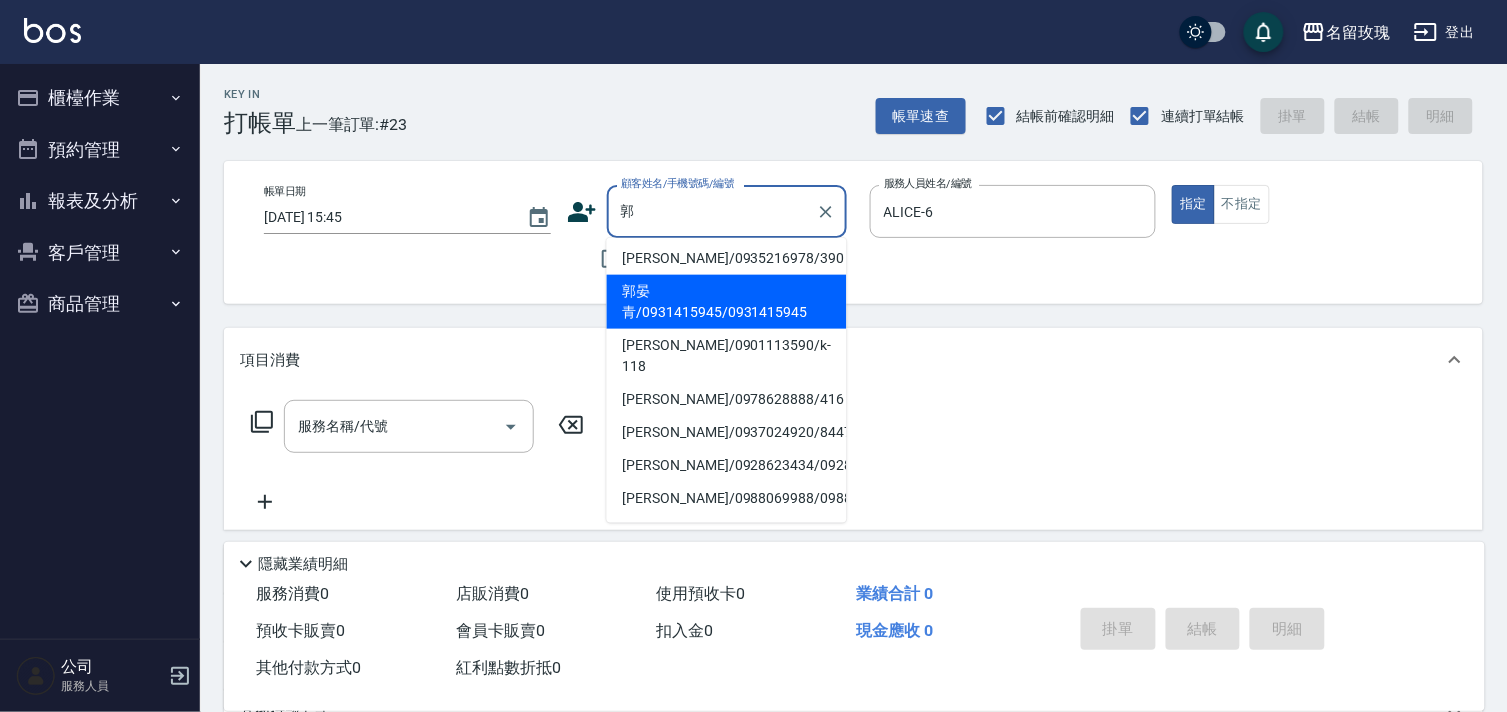 scroll, scrollTop: 0, scrollLeft: 0, axis: both 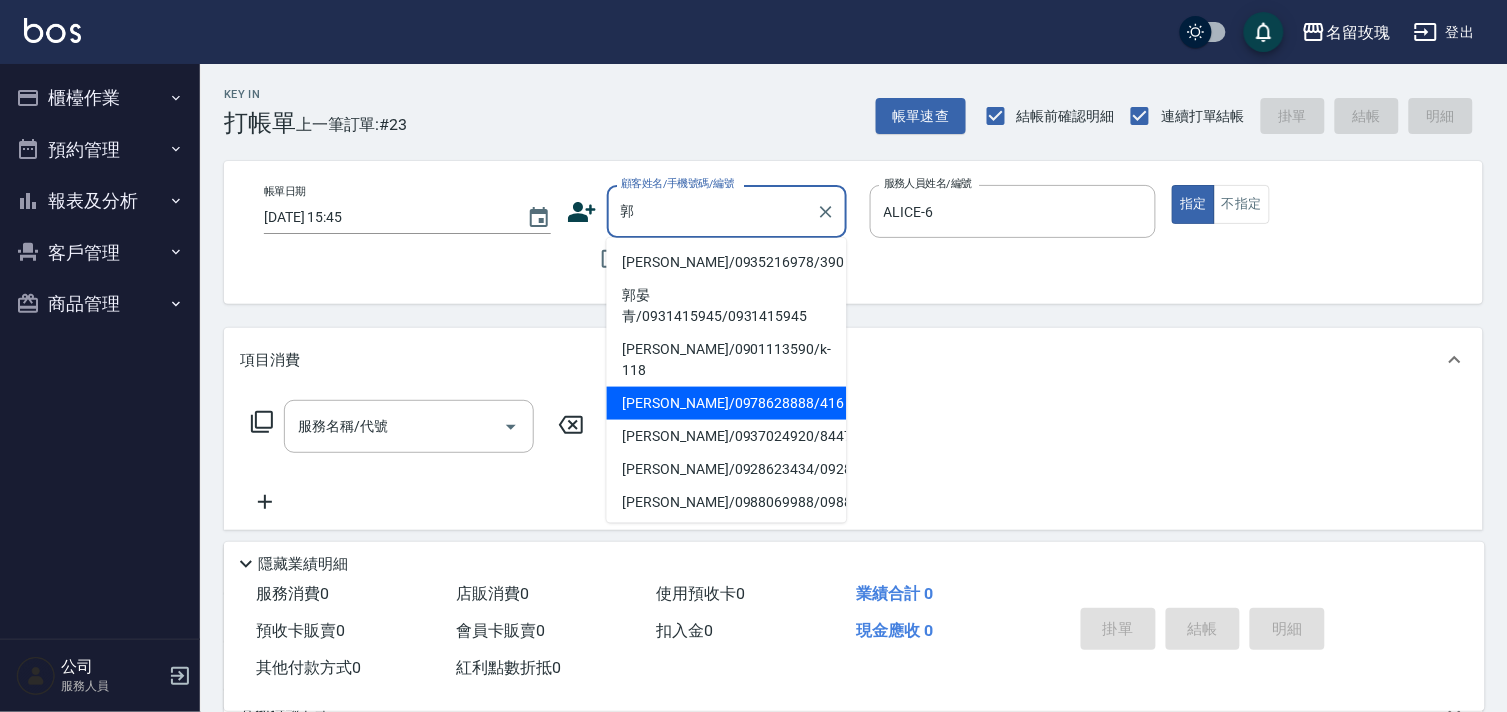 click on "[PERSON_NAME]/0978628888/416" at bounding box center (727, 403) 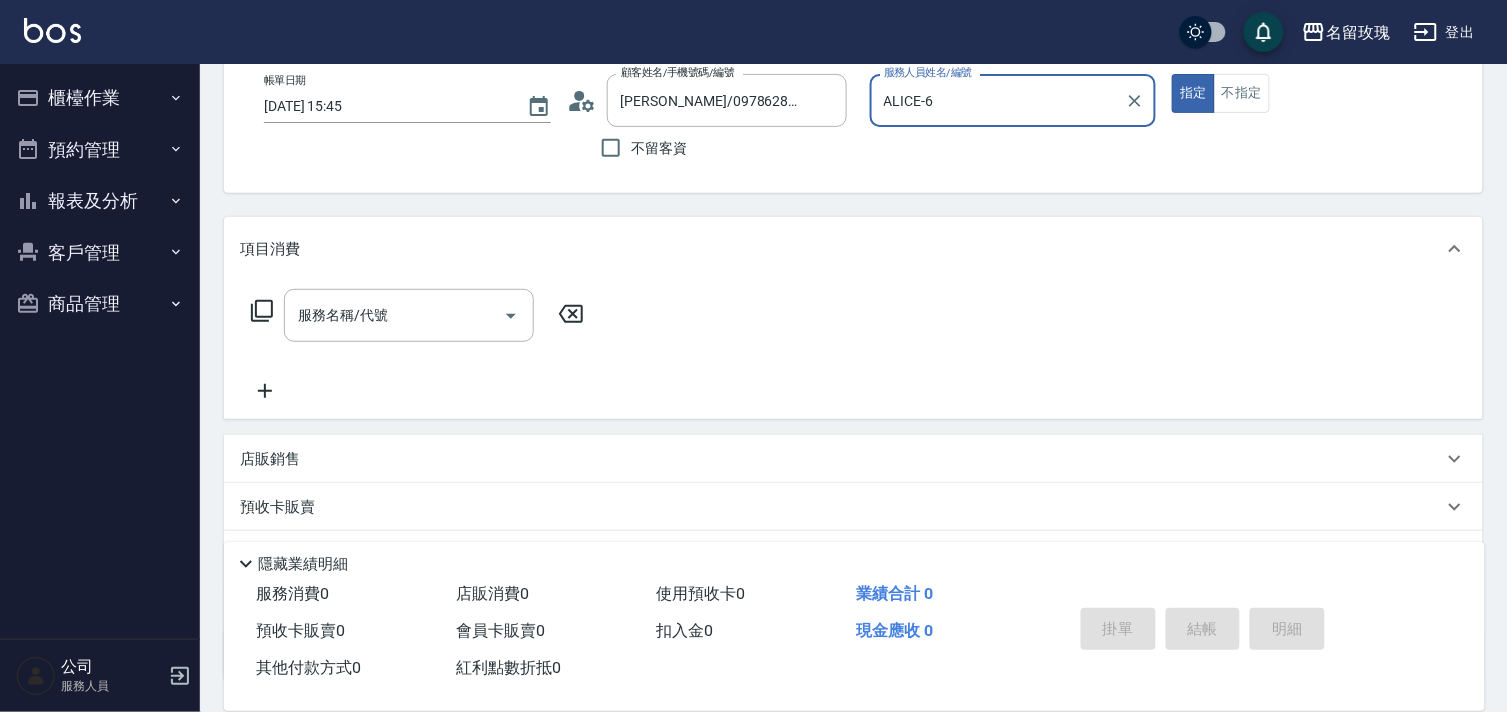 scroll, scrollTop: 268, scrollLeft: 0, axis: vertical 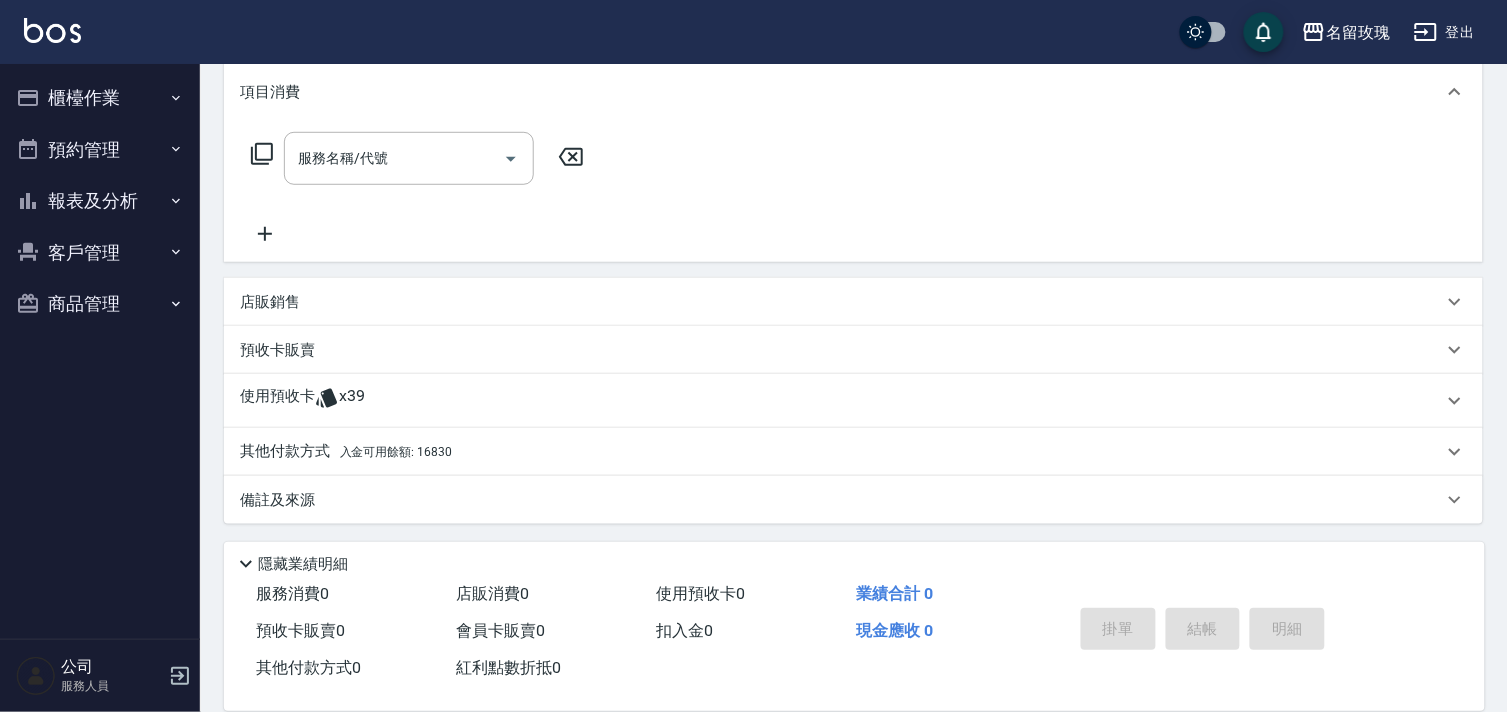click on "使用預收卡 x39" at bounding box center (841, 401) 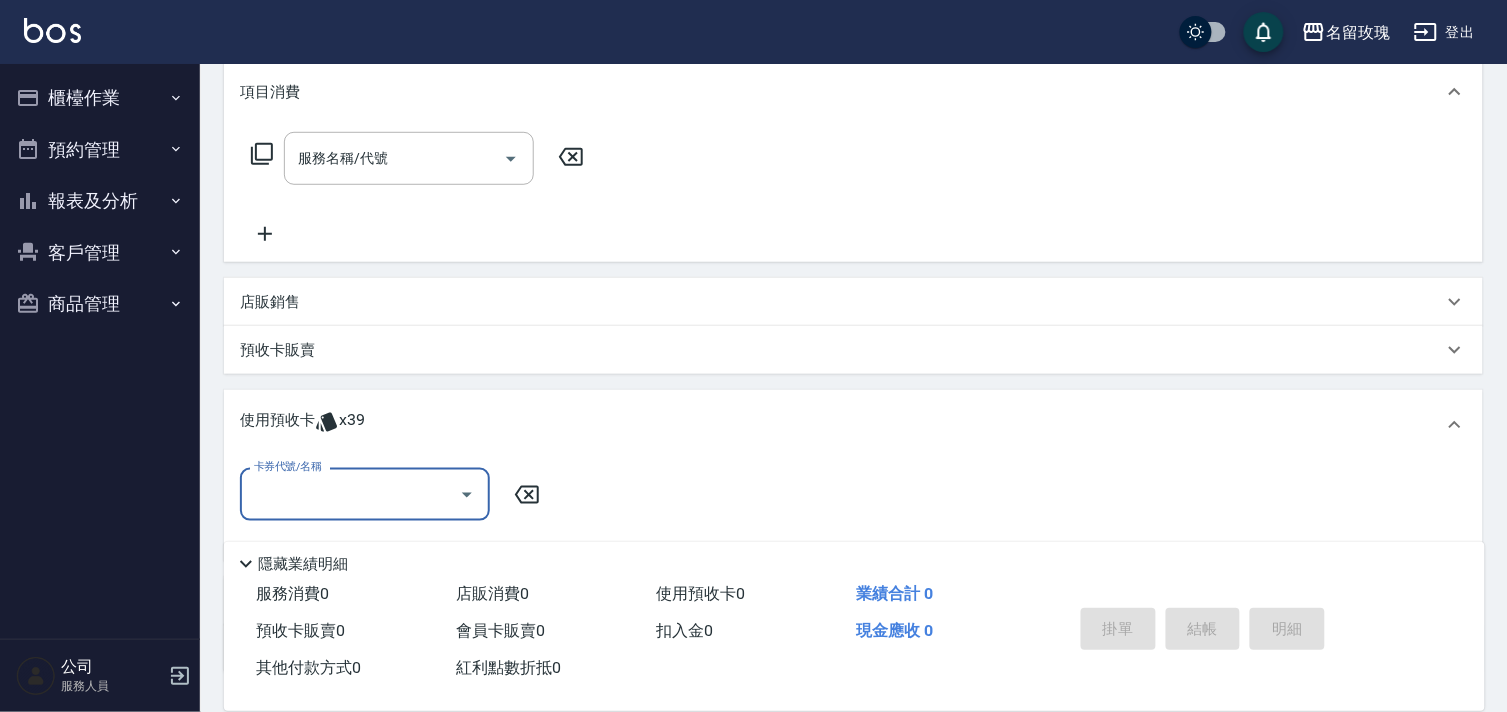 scroll, scrollTop: 0, scrollLeft: 0, axis: both 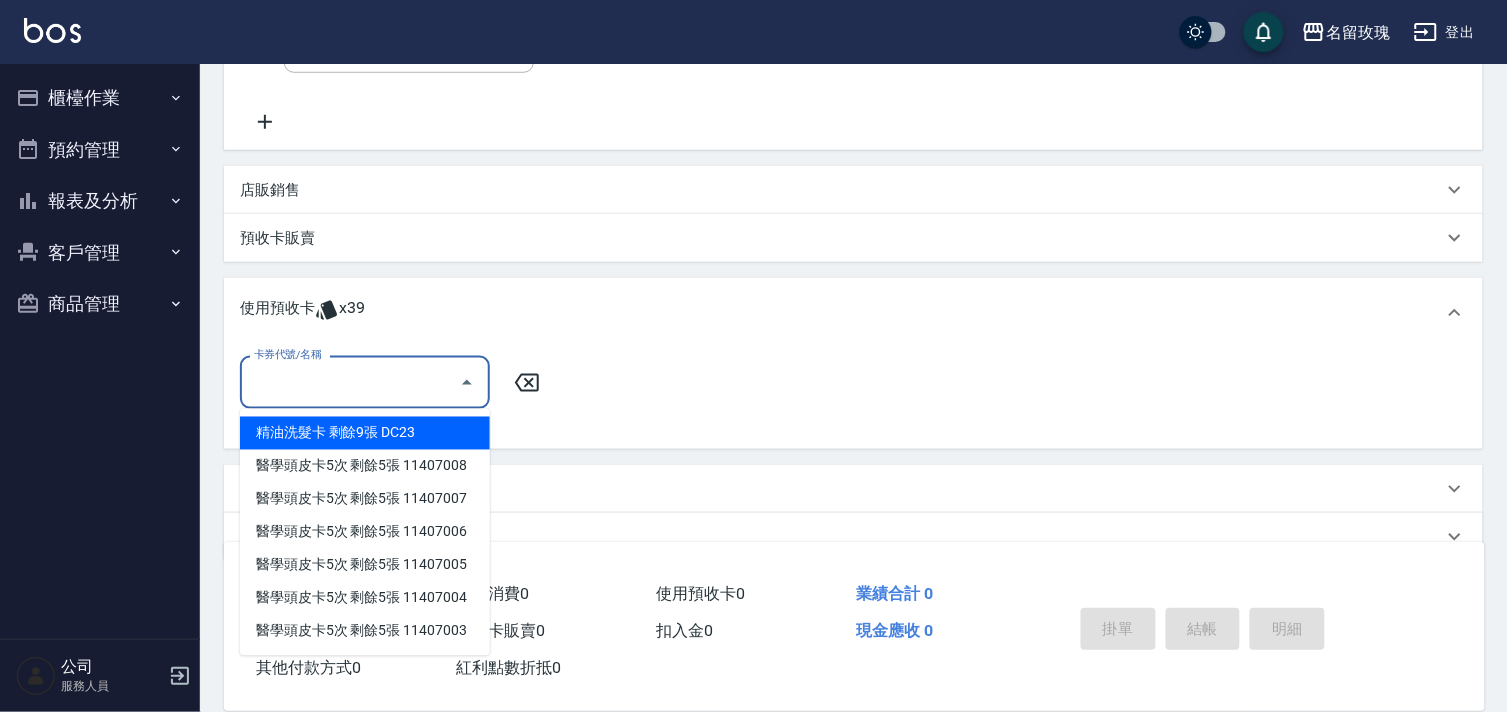 click on "卡券代號/名稱" at bounding box center [350, 382] 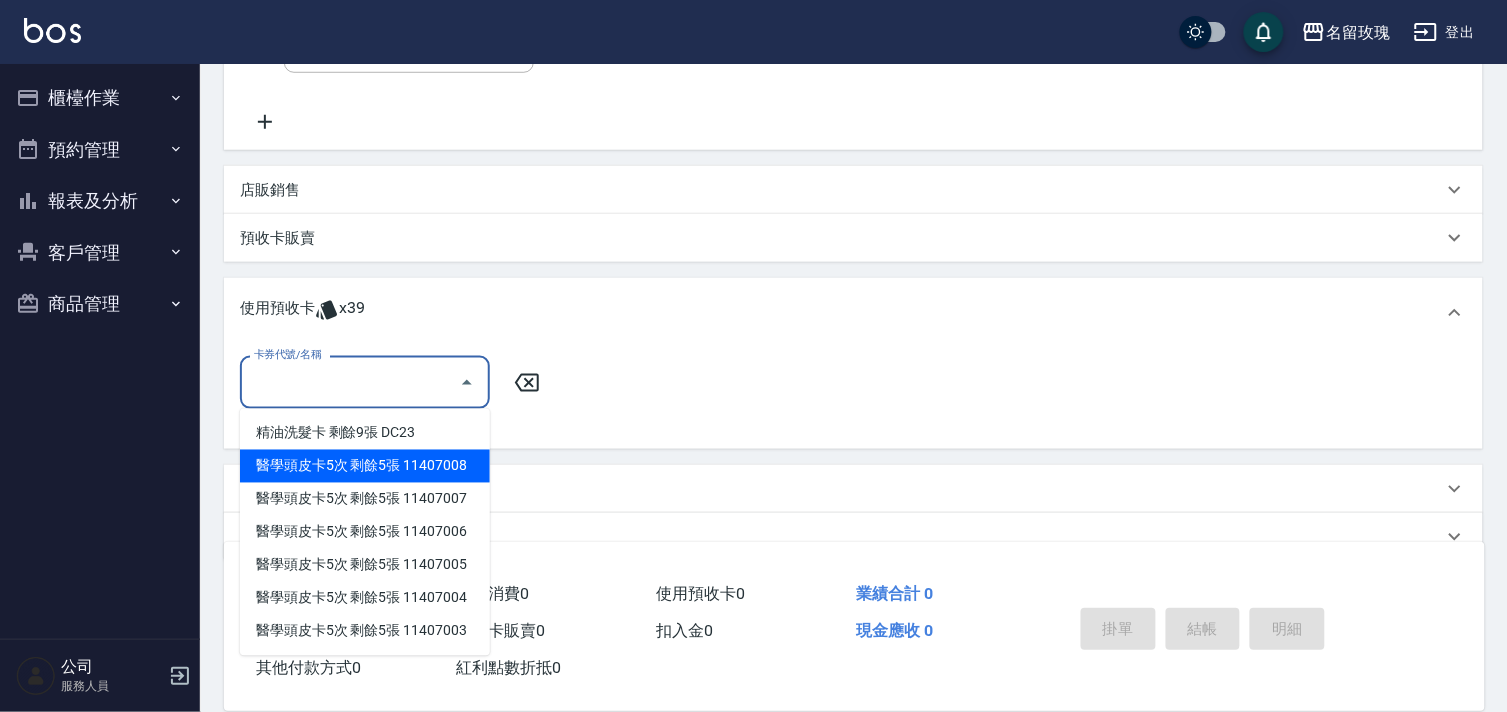 scroll, scrollTop: 417, scrollLeft: 0, axis: vertical 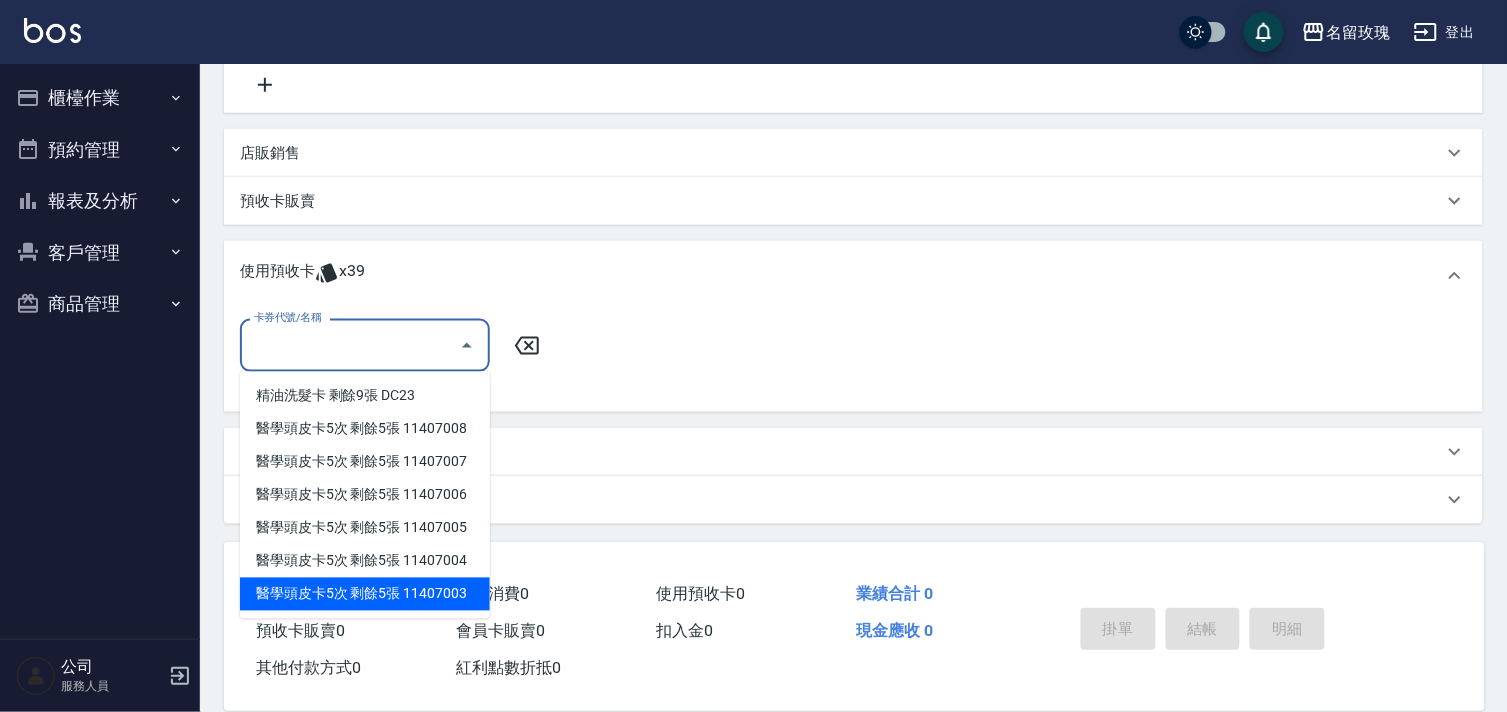 click on "醫學頭皮卡5次 剩餘5張 11407003" at bounding box center [365, 594] 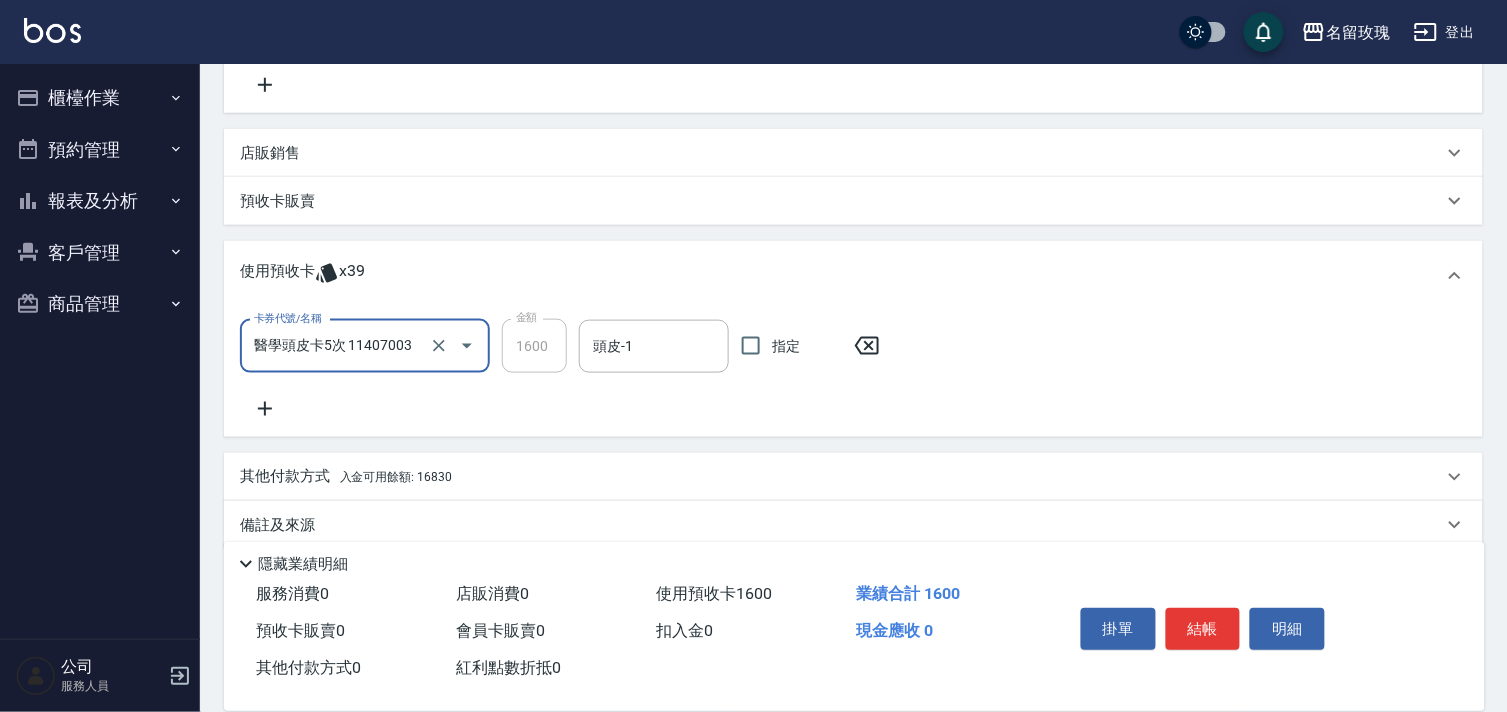 click on "卡券代號/名稱 醫學頭皮卡5次 11407003 卡券代號/名稱 金額 1600 金額 頭皮-1 頭皮-1 指定" at bounding box center (853, 370) 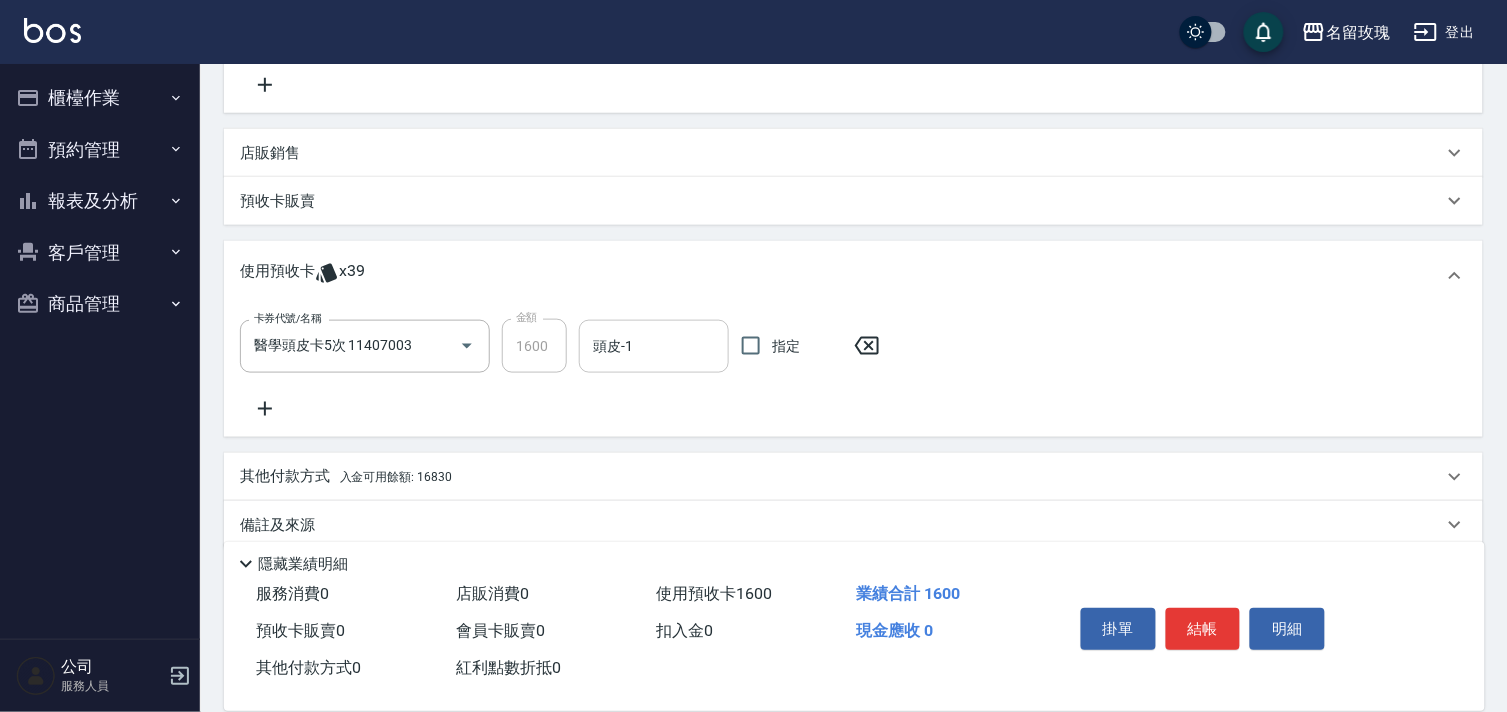 click on "頭皮-1" at bounding box center [654, 346] 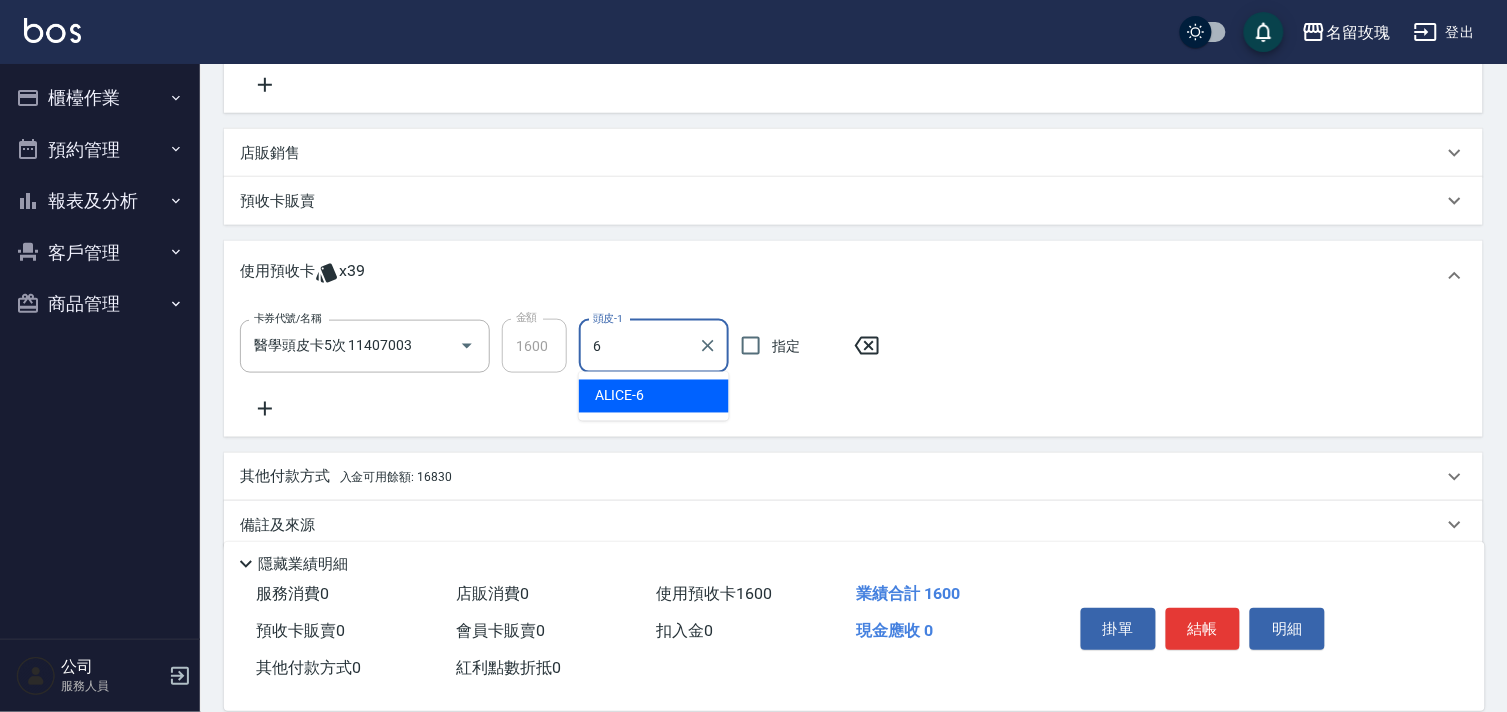 type on "ALICE-6" 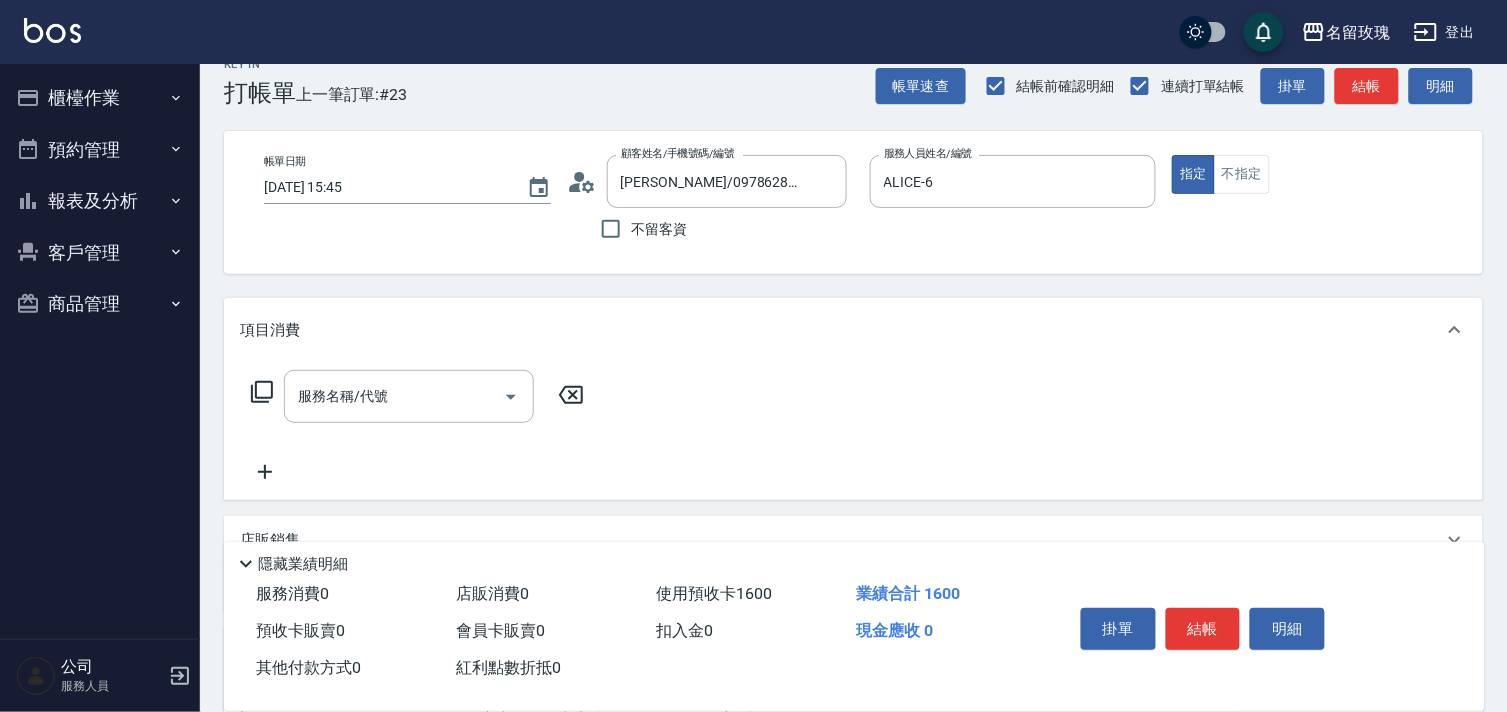 scroll, scrollTop: 0, scrollLeft: 0, axis: both 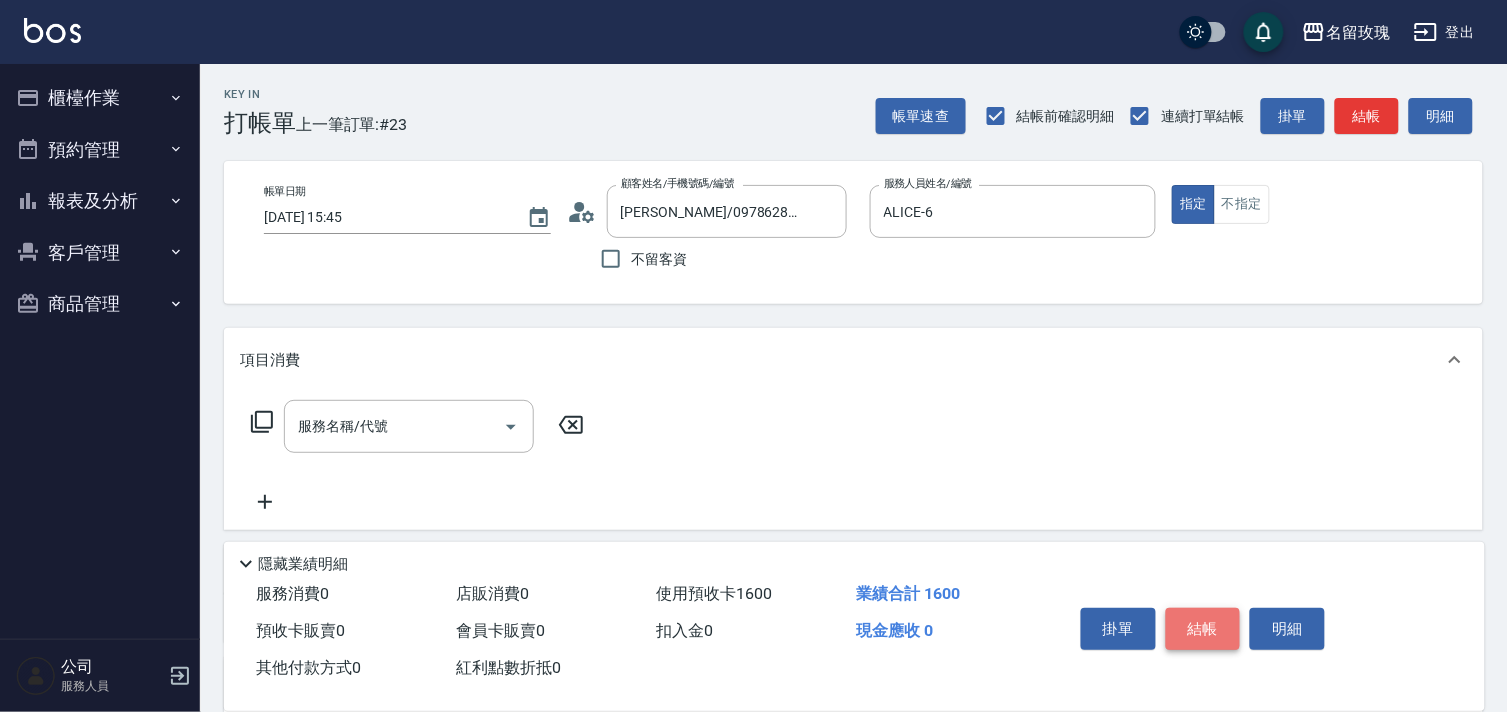 click on "結帳" at bounding box center (1203, 629) 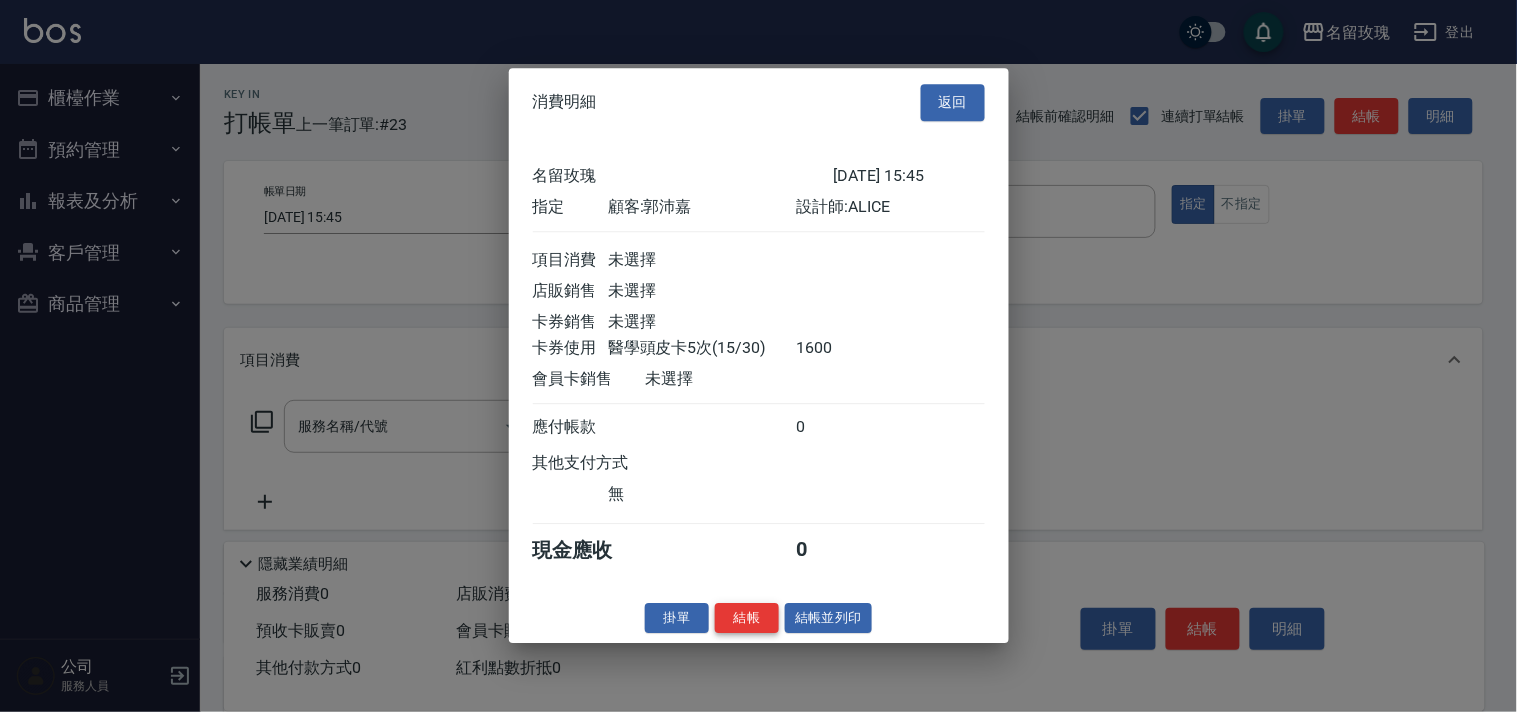 click on "結帳" at bounding box center [747, 618] 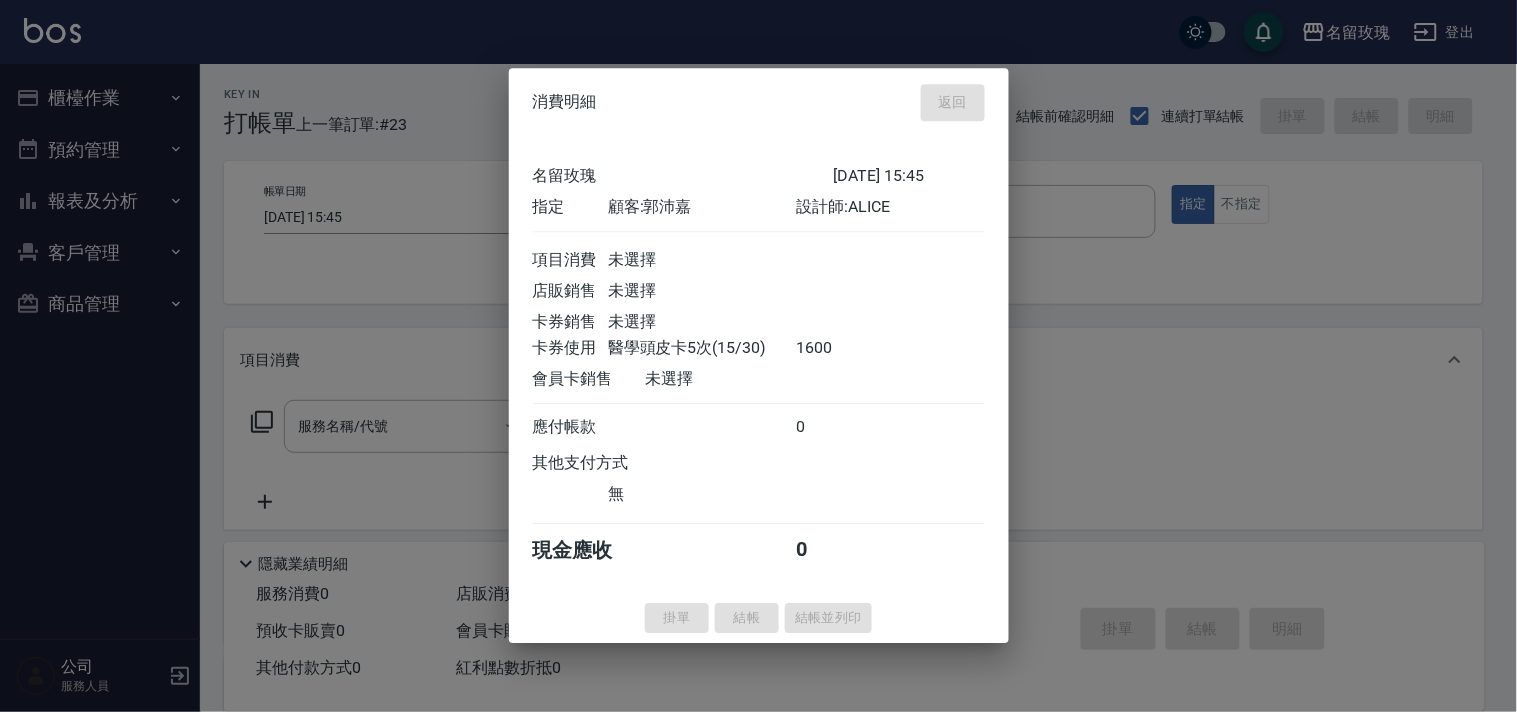 type on "2025/07/13 15:46" 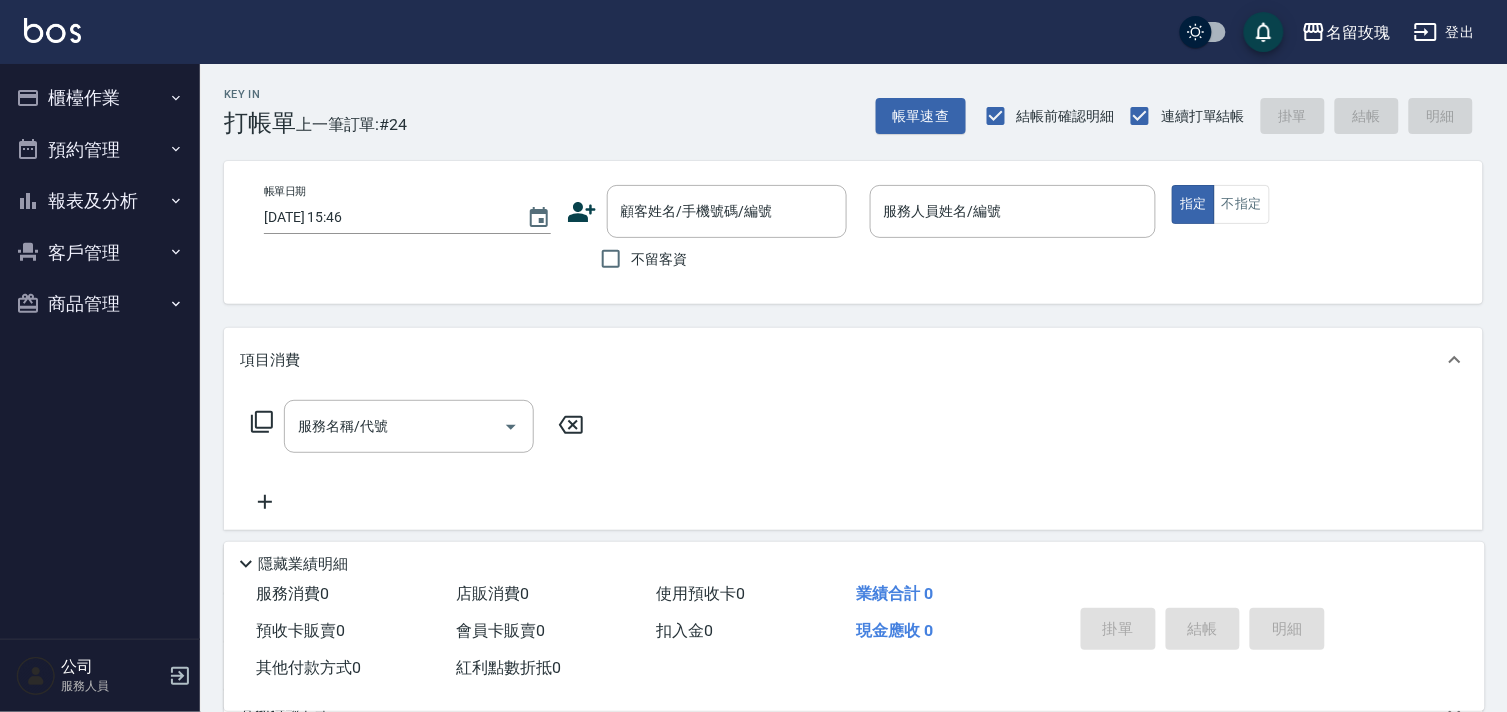 drag, startPoint x: 127, startPoint y: 75, endPoint x: 127, endPoint y: 86, distance: 11 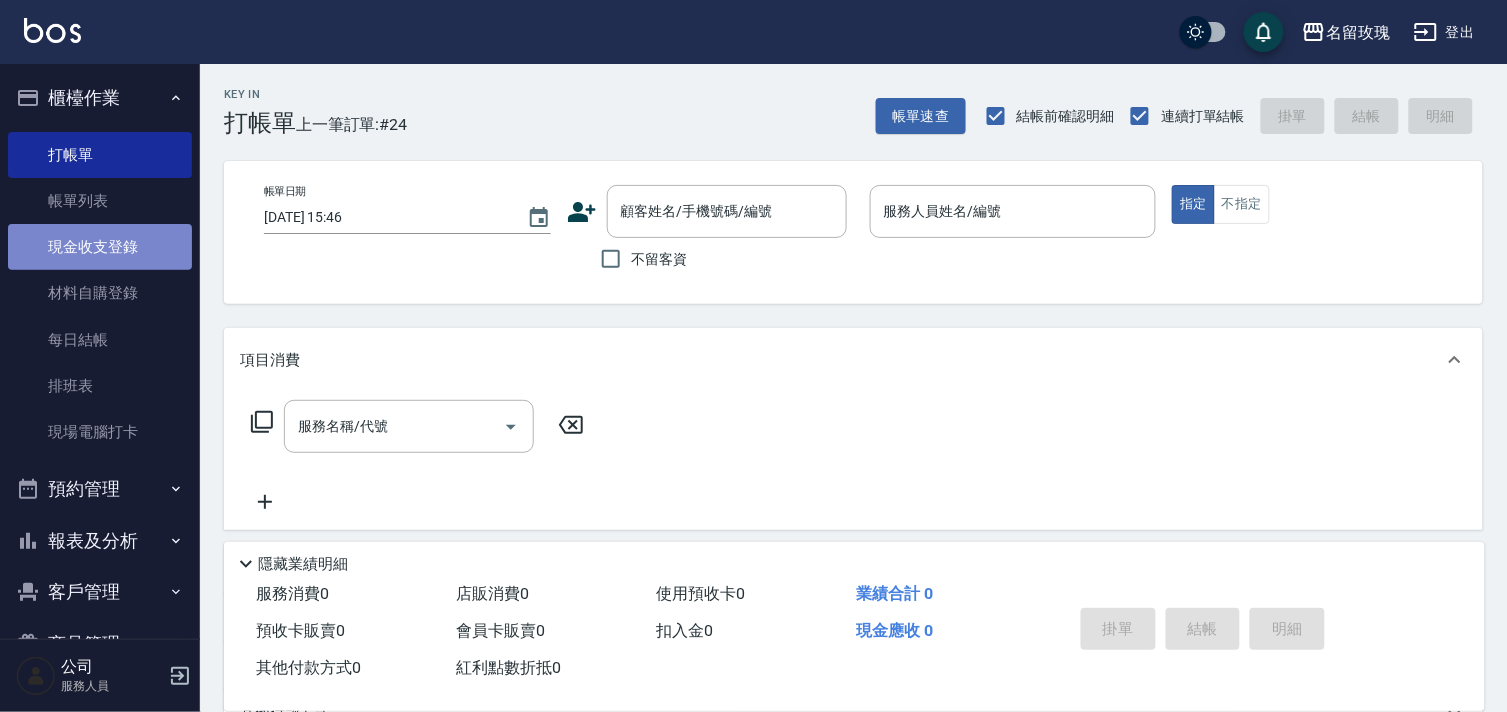 drag, startPoint x: 130, startPoint y: 242, endPoint x: 162, endPoint y: 256, distance: 34.928497 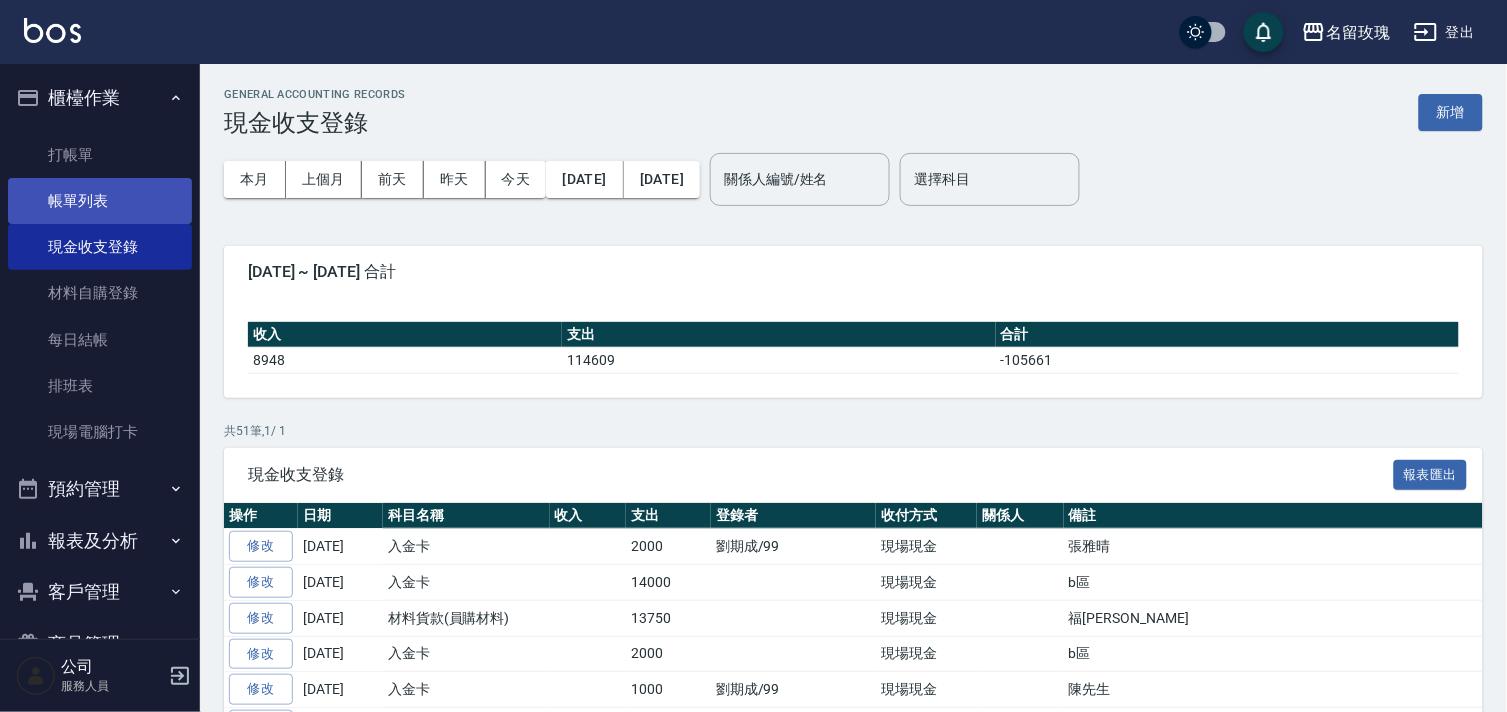 click on "帳單列表" at bounding box center [100, 201] 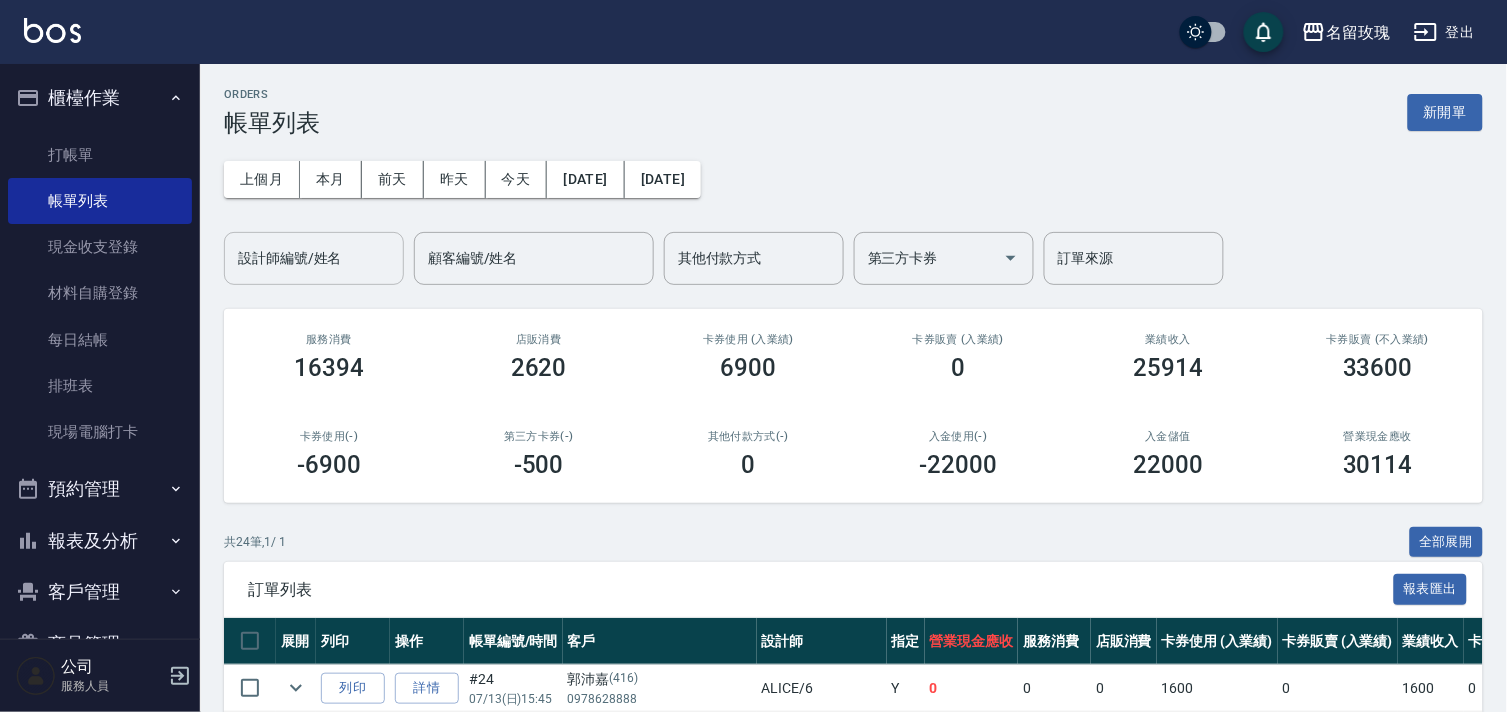 click on "設計師編號/姓名" at bounding box center [314, 258] 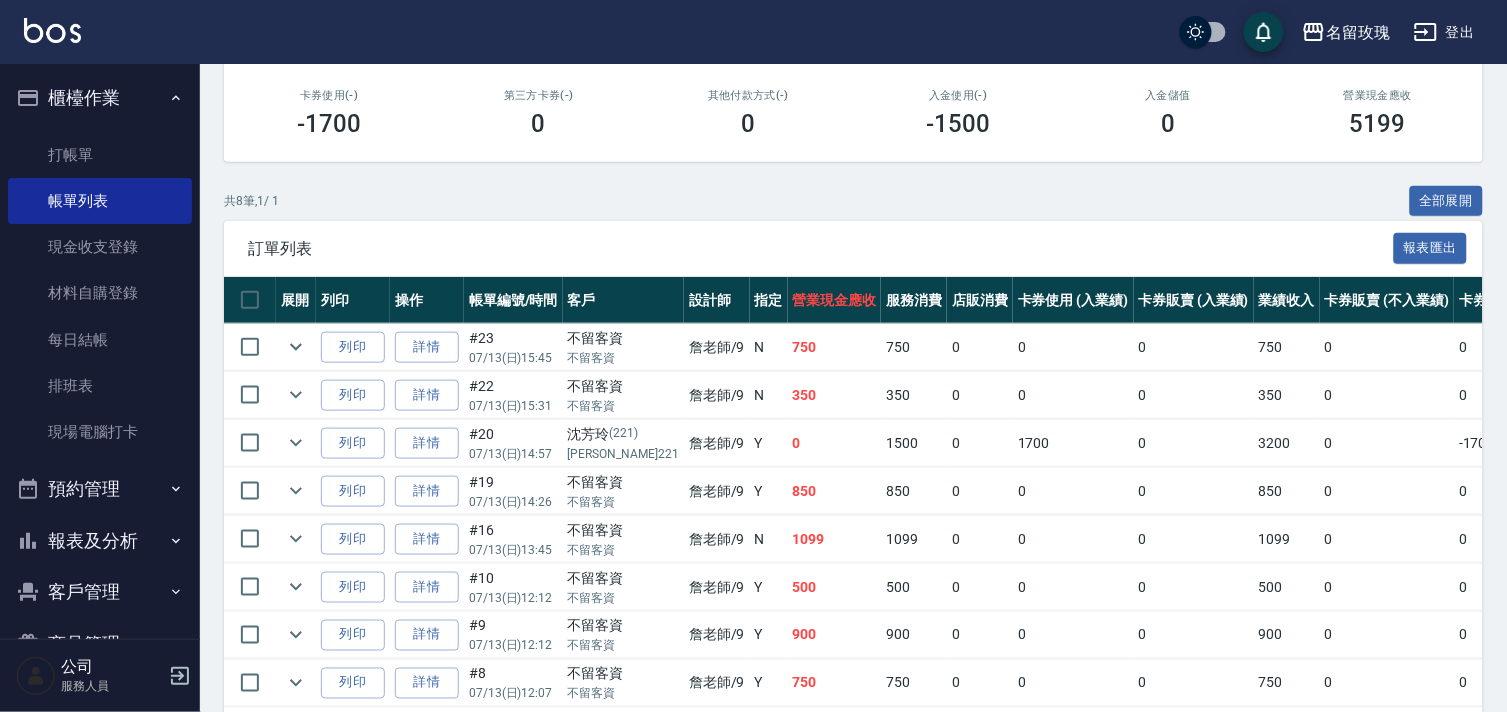 scroll, scrollTop: 433, scrollLeft: 0, axis: vertical 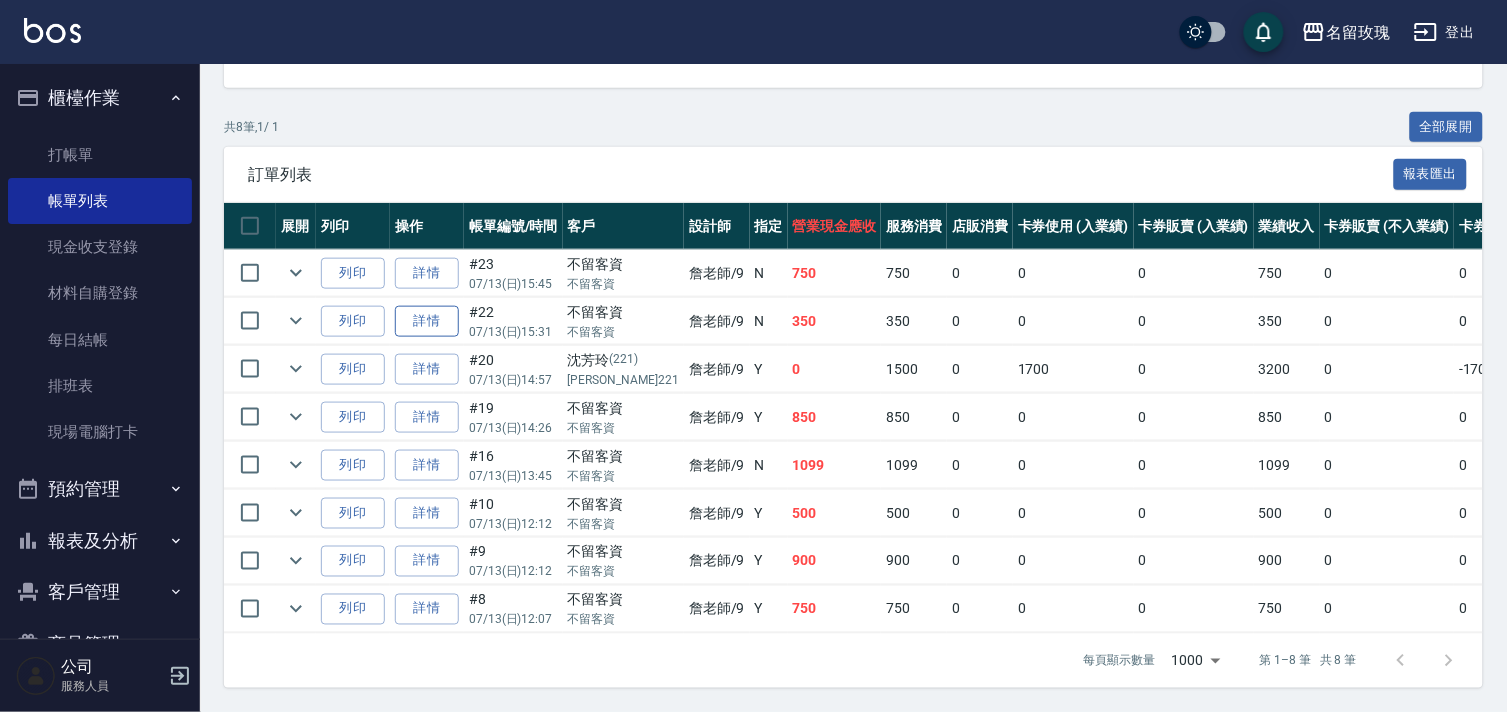type on "[PERSON_NAME]老師-9" 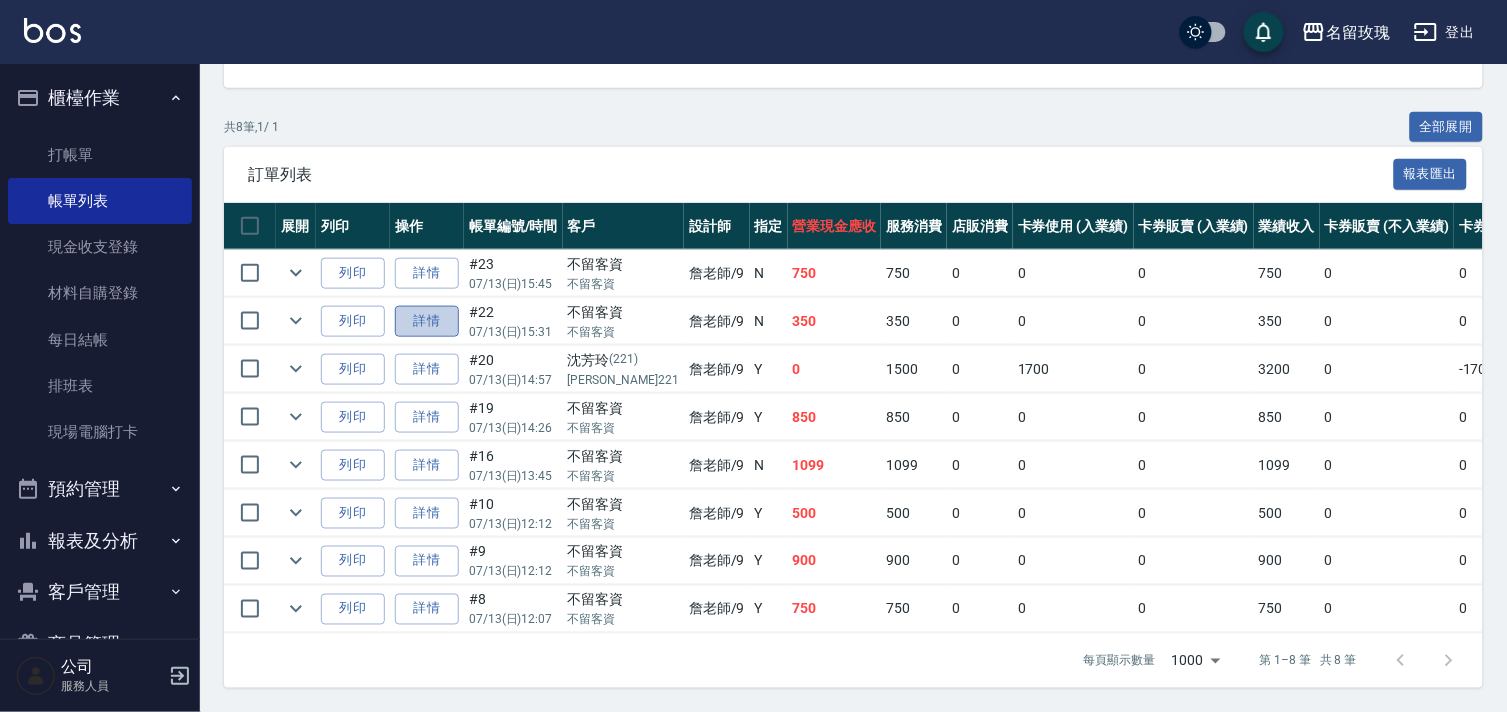 click on "詳情" at bounding box center [427, 321] 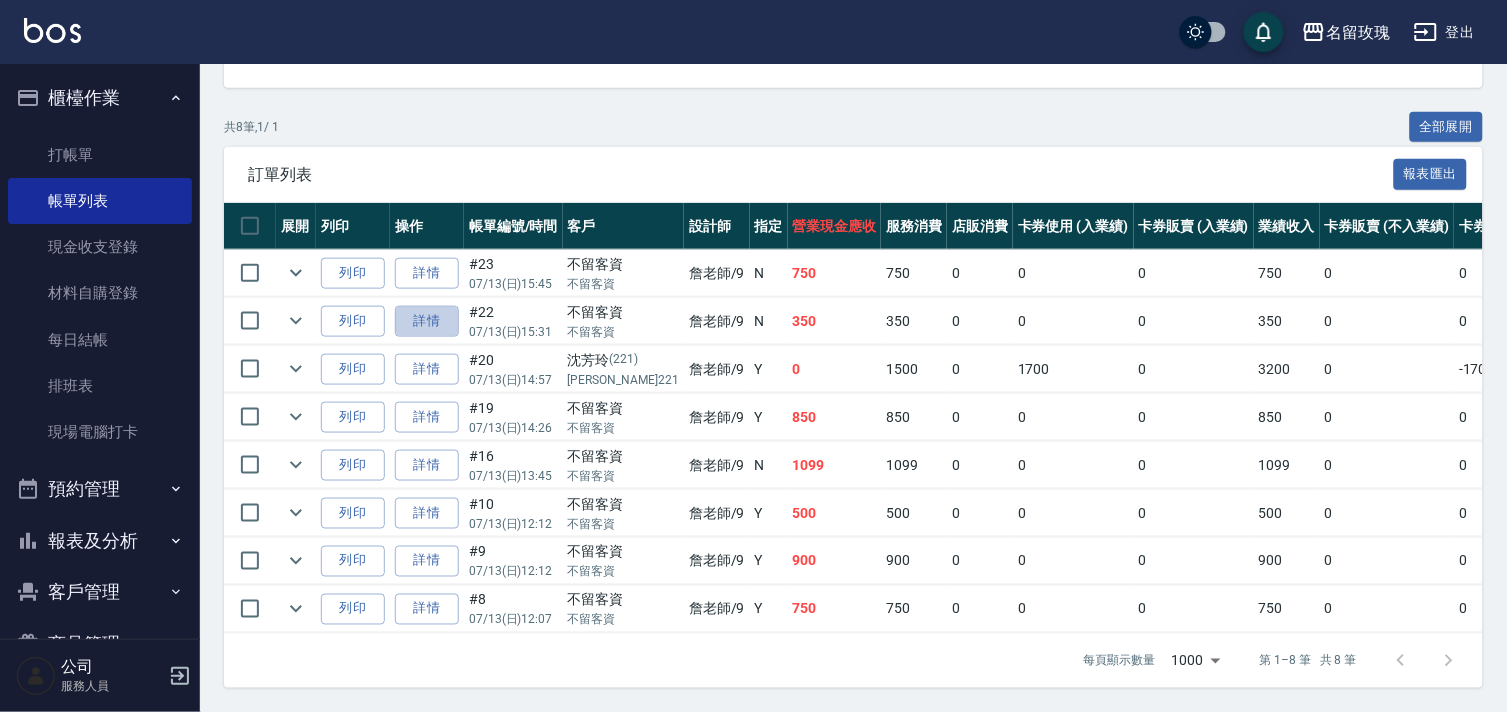 scroll, scrollTop: 0, scrollLeft: 0, axis: both 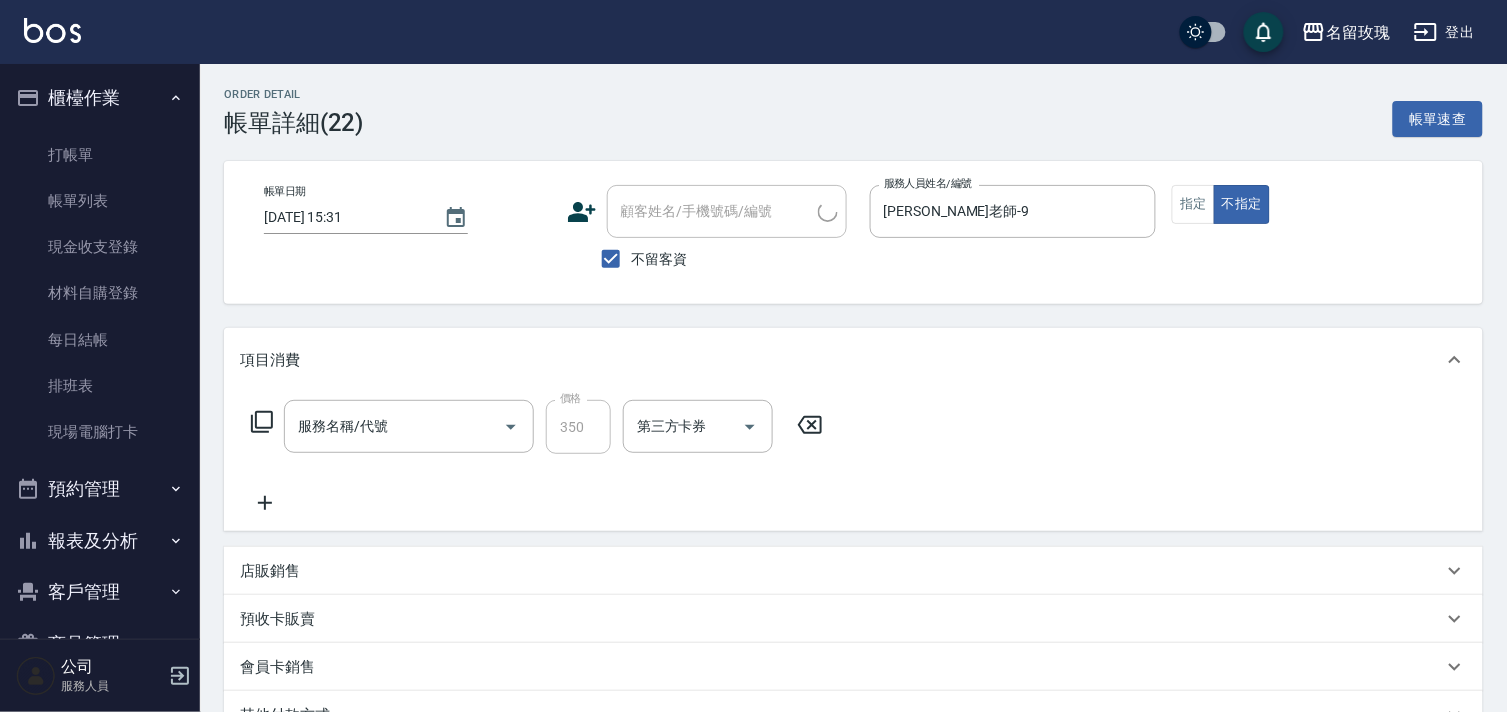 type on "2025/07/13 15:31" 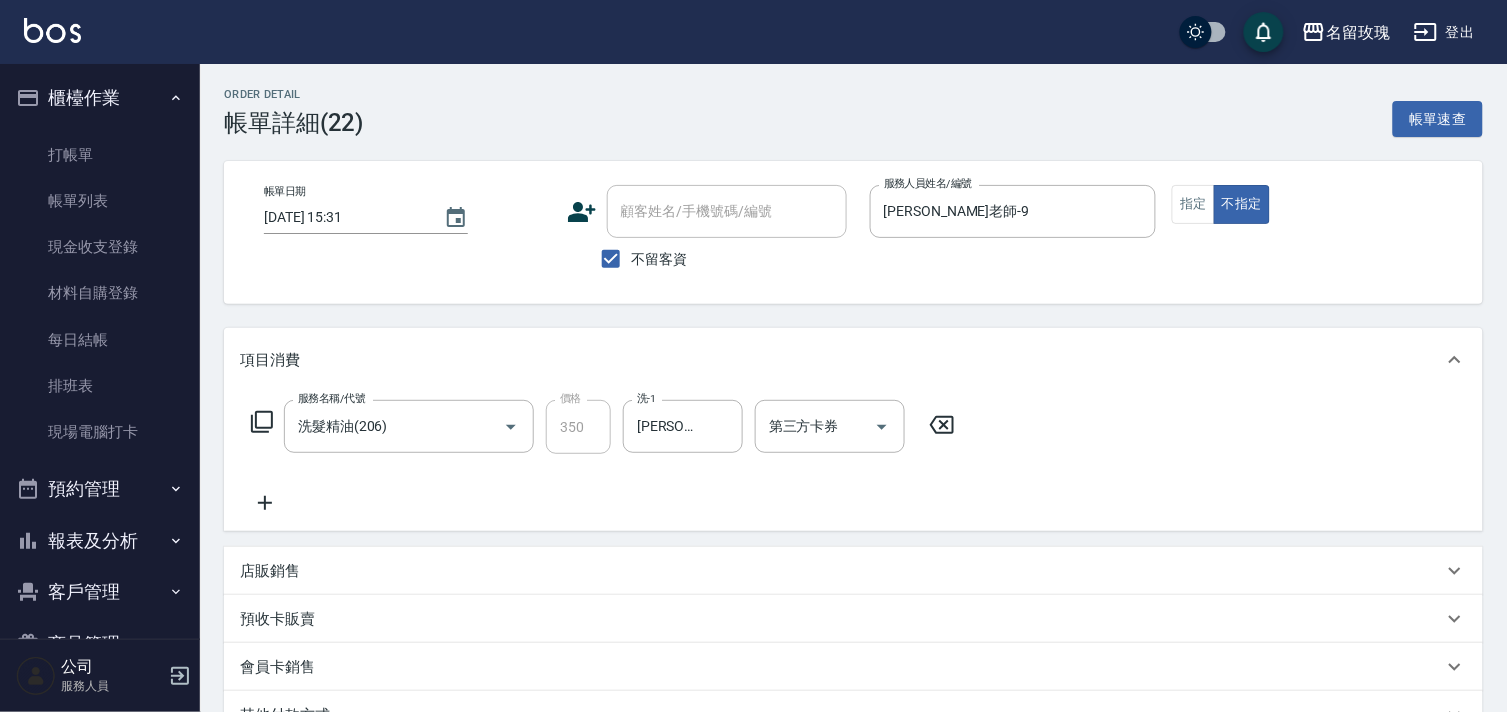 click 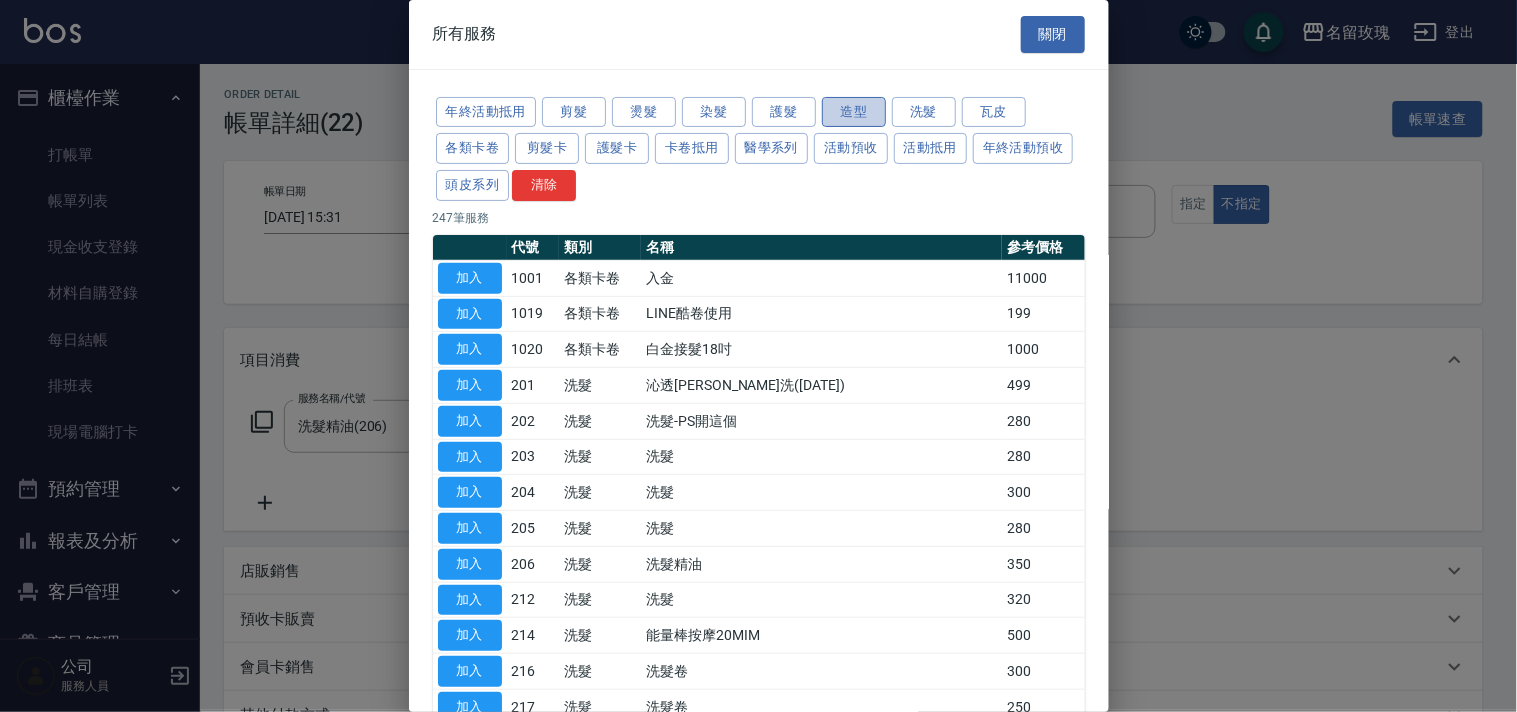 click on "造型" at bounding box center [854, 112] 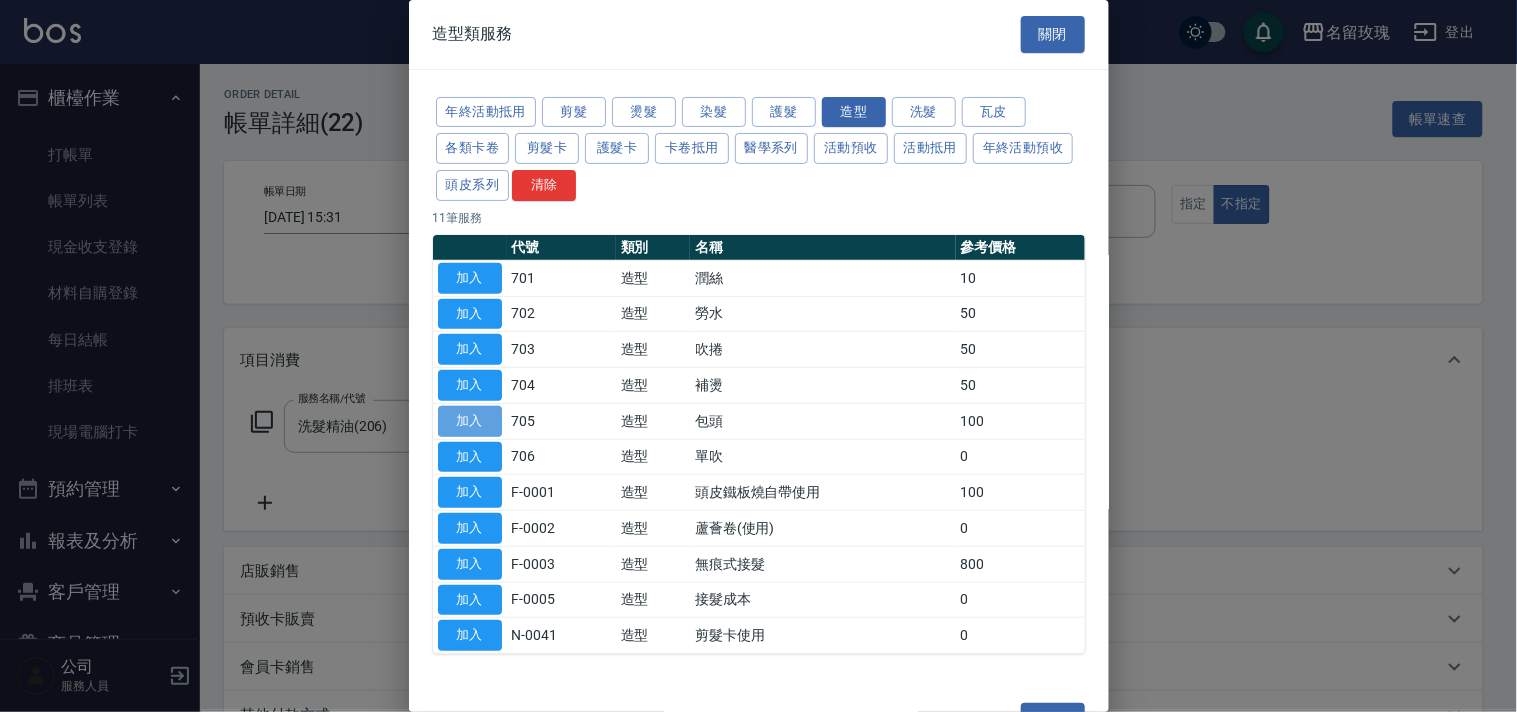 drag, startPoint x: 476, startPoint y: 427, endPoint x: 501, endPoint y: 416, distance: 27.313 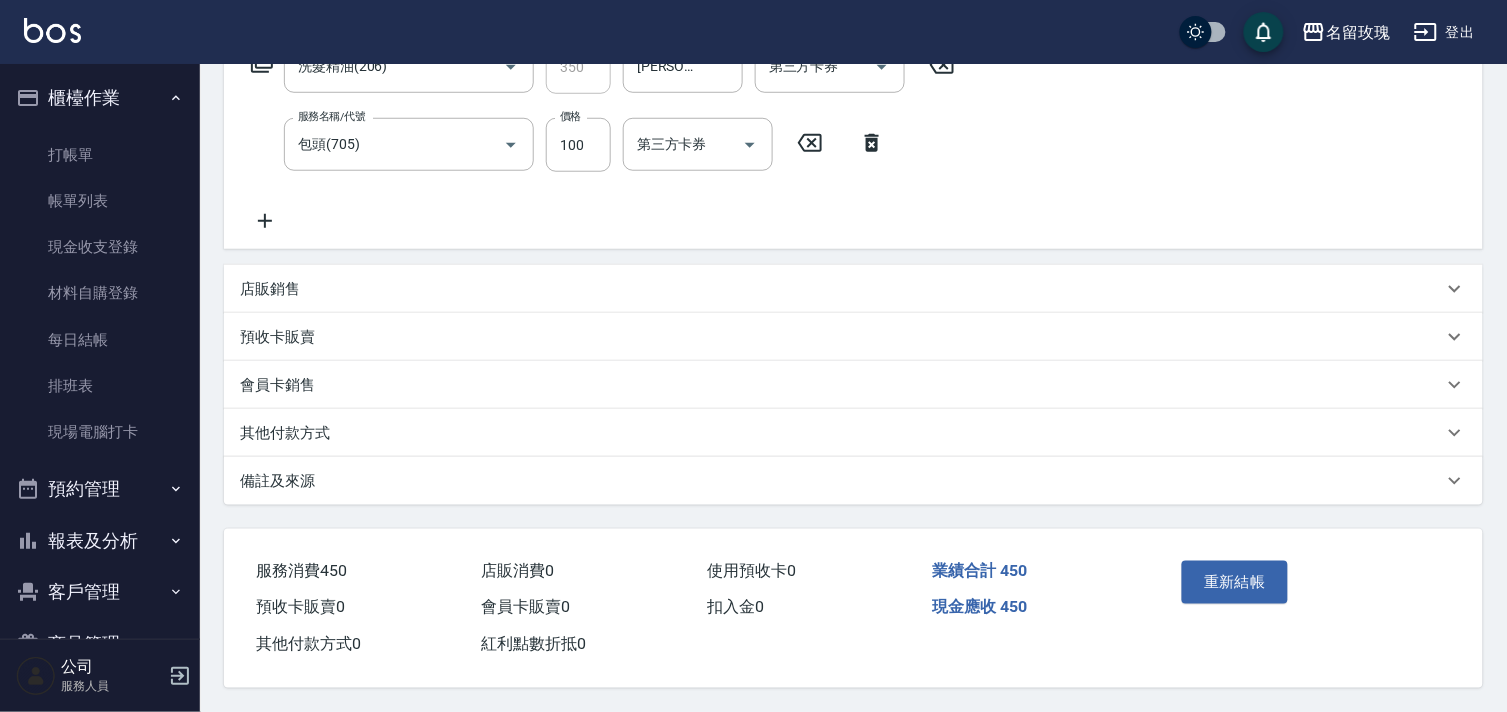 scroll, scrollTop: 366, scrollLeft: 0, axis: vertical 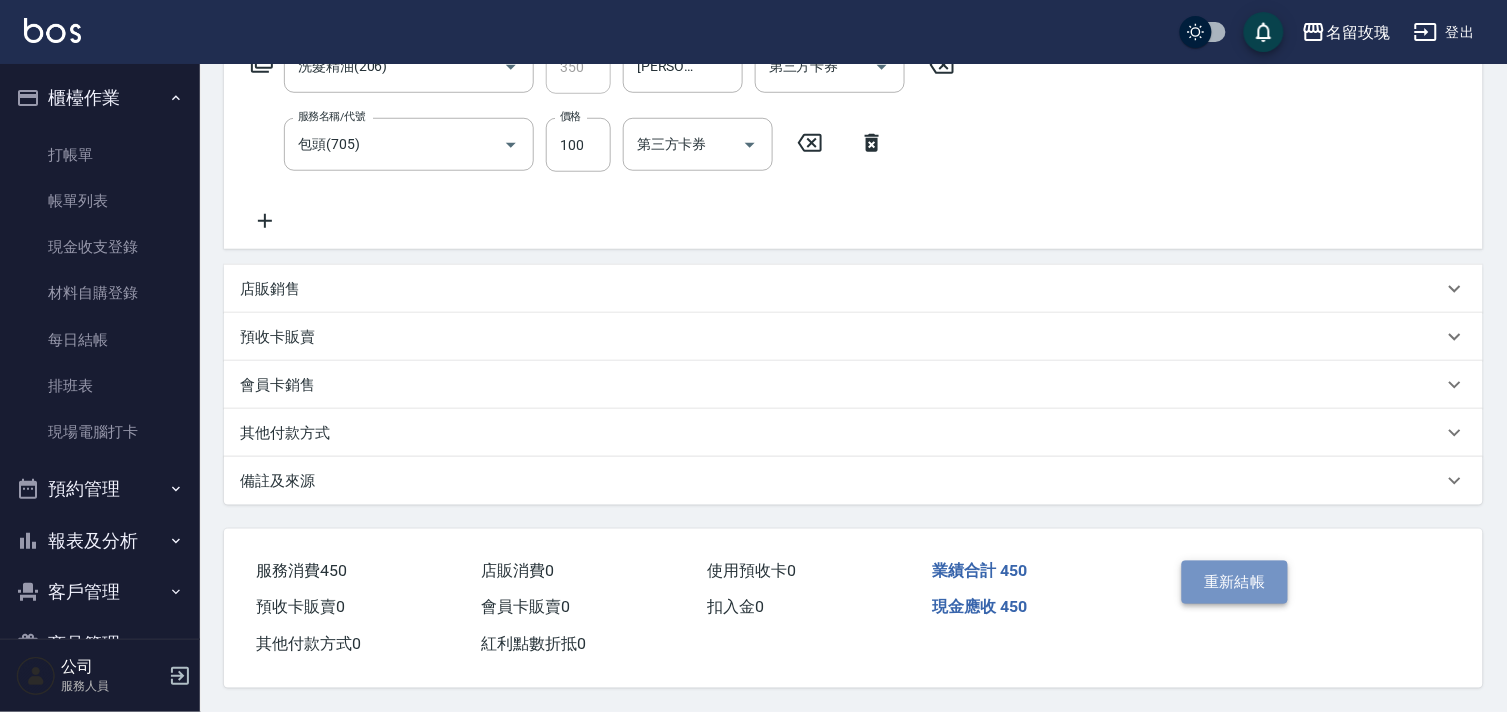 click on "重新結帳" at bounding box center (1235, 582) 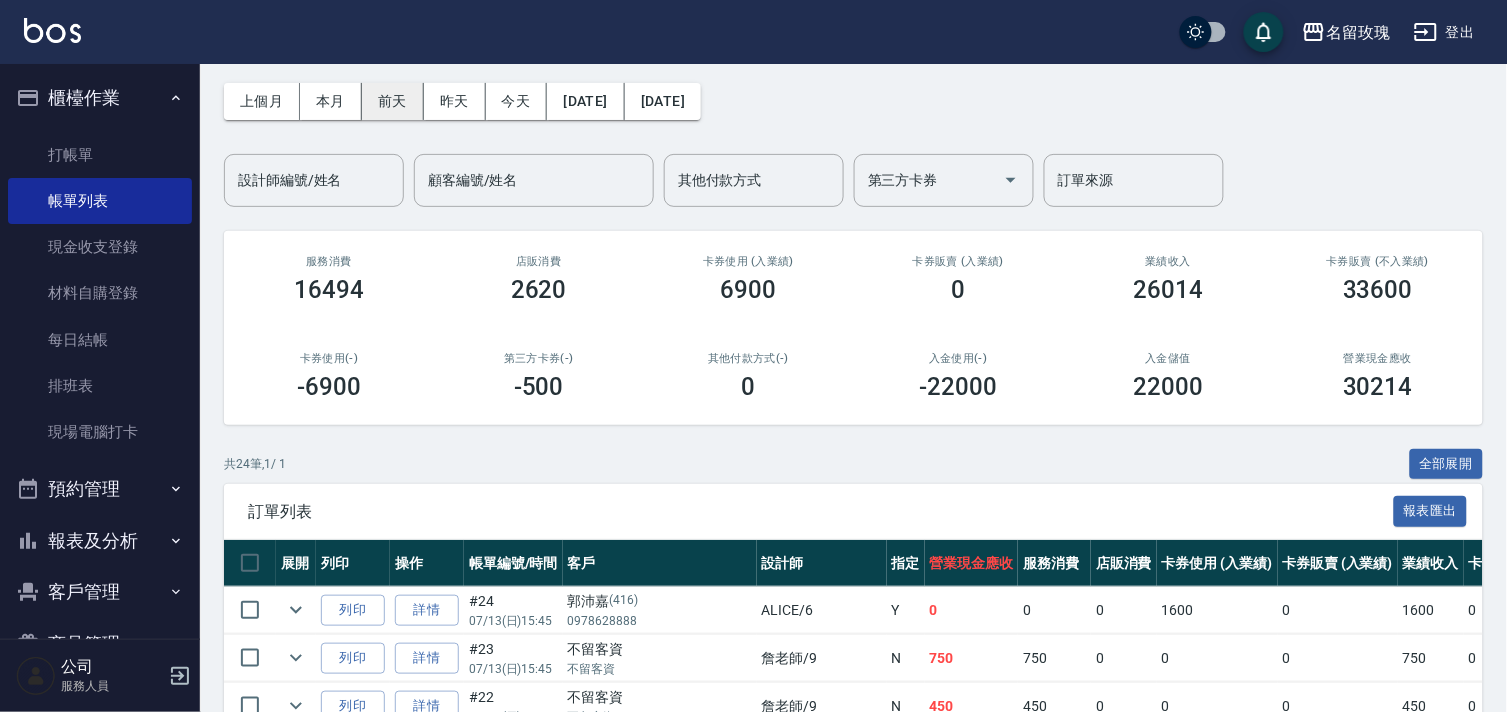 scroll, scrollTop: 0, scrollLeft: 0, axis: both 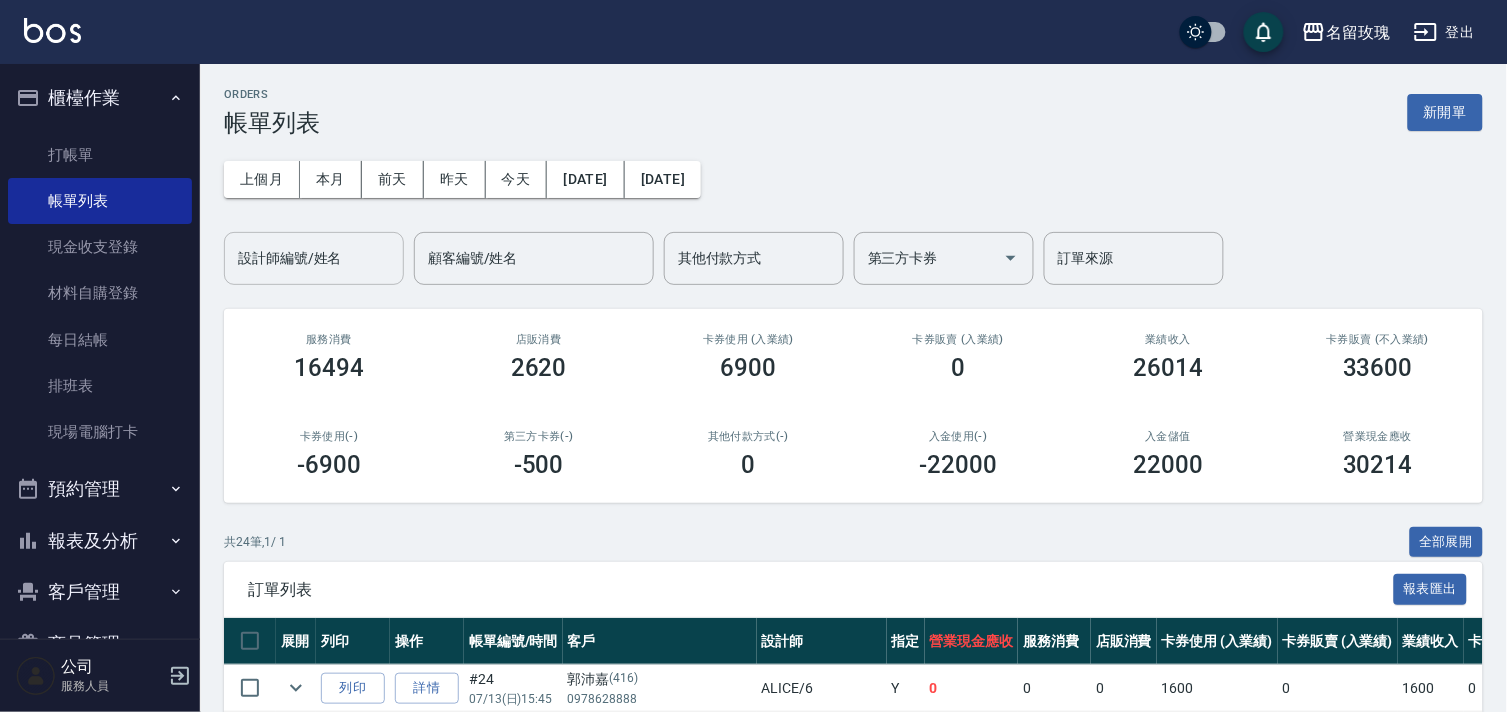 click on "設計師編號/姓名 設計師編號/姓名" at bounding box center [314, 258] 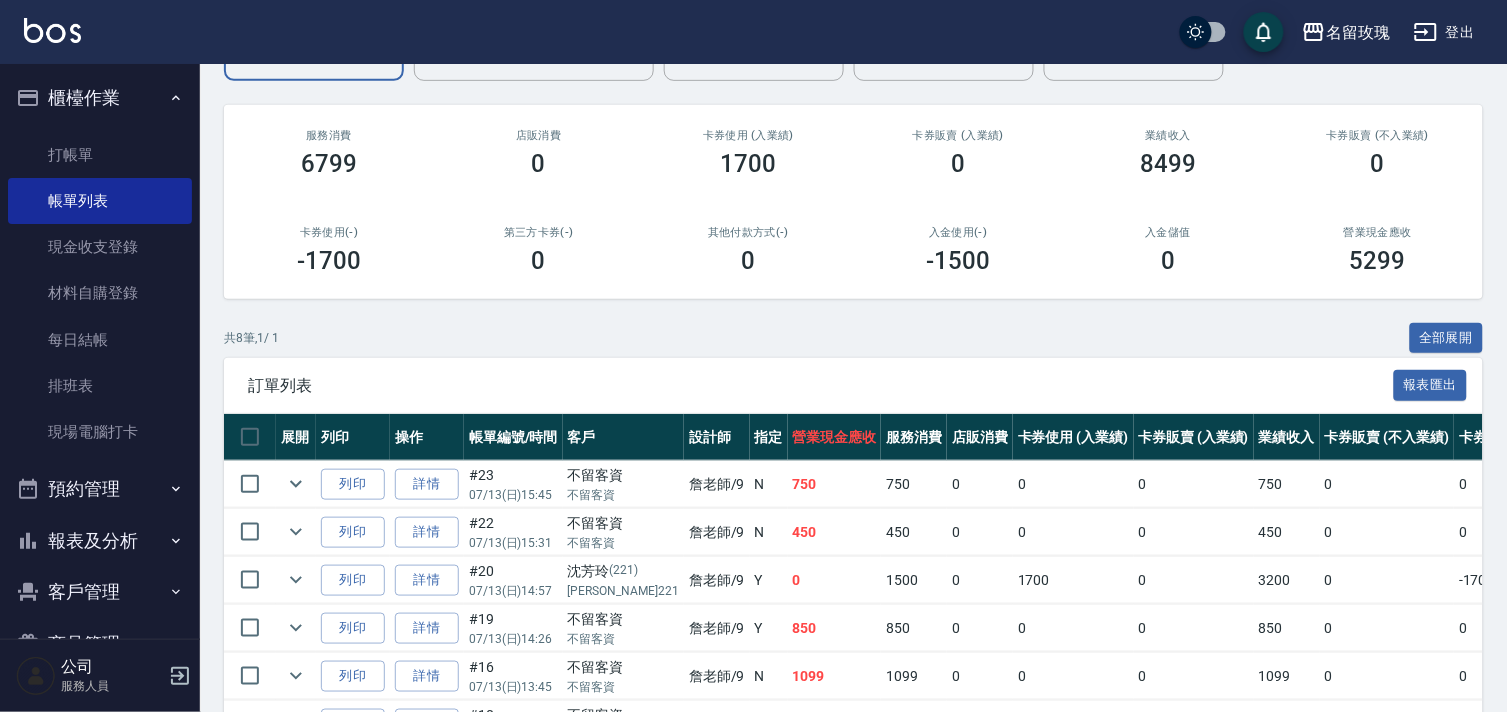 scroll, scrollTop: 433, scrollLeft: 0, axis: vertical 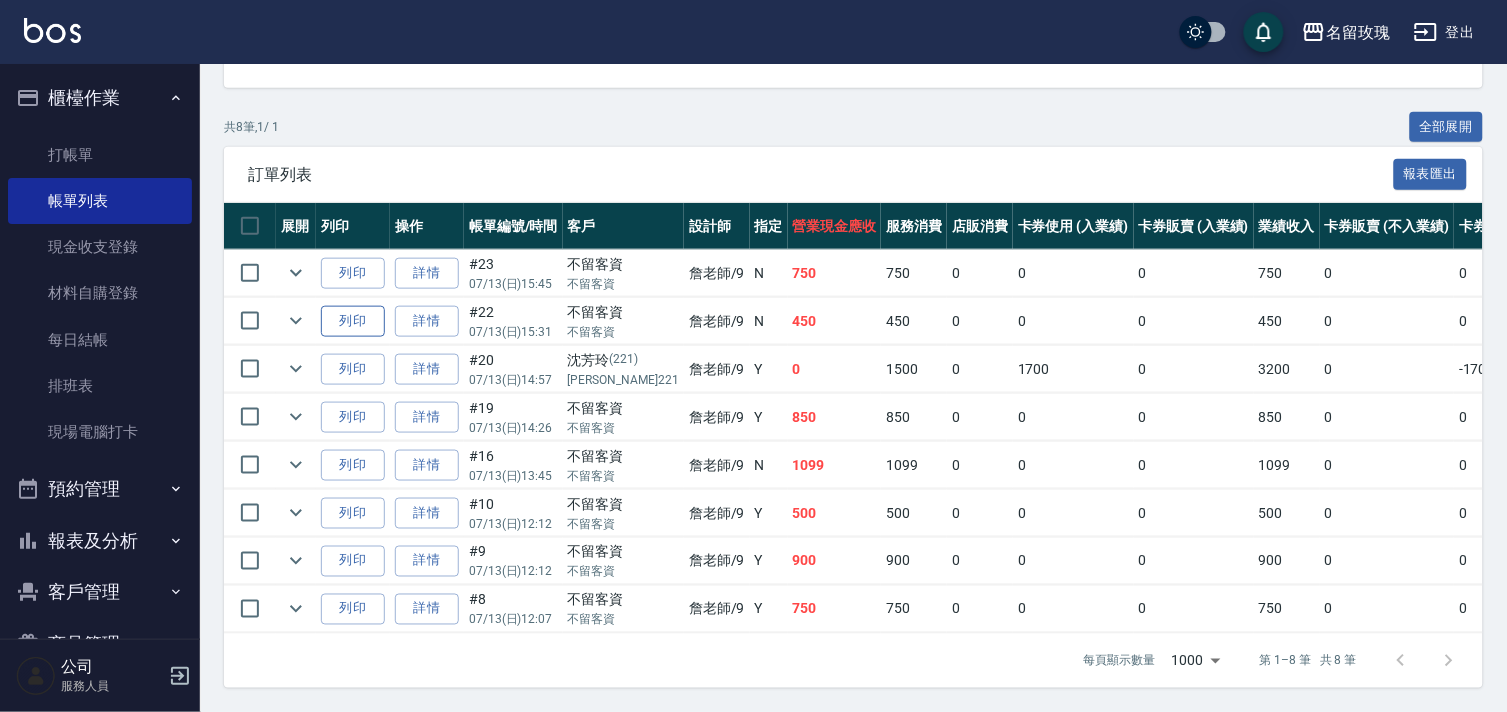 type on "[PERSON_NAME]老師-9" 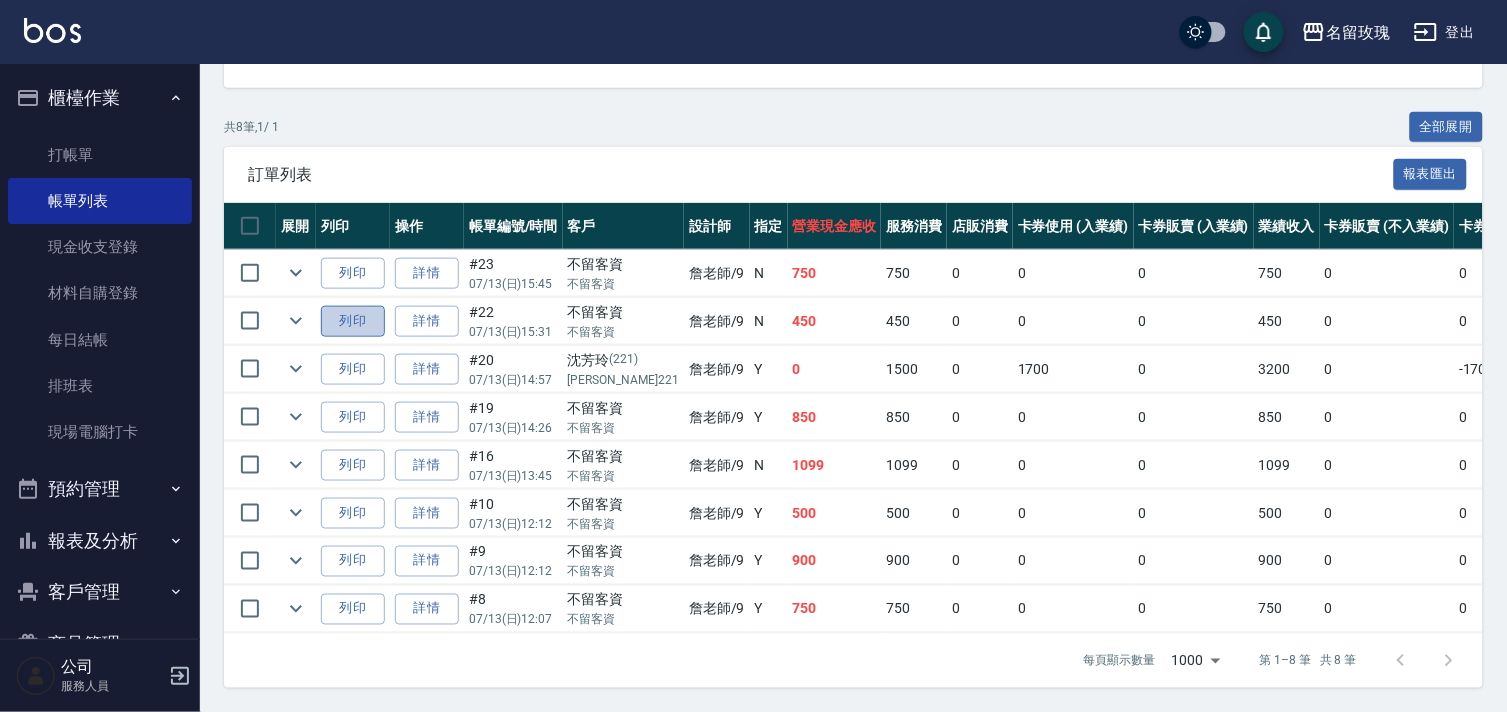 click on "列印" at bounding box center [353, 321] 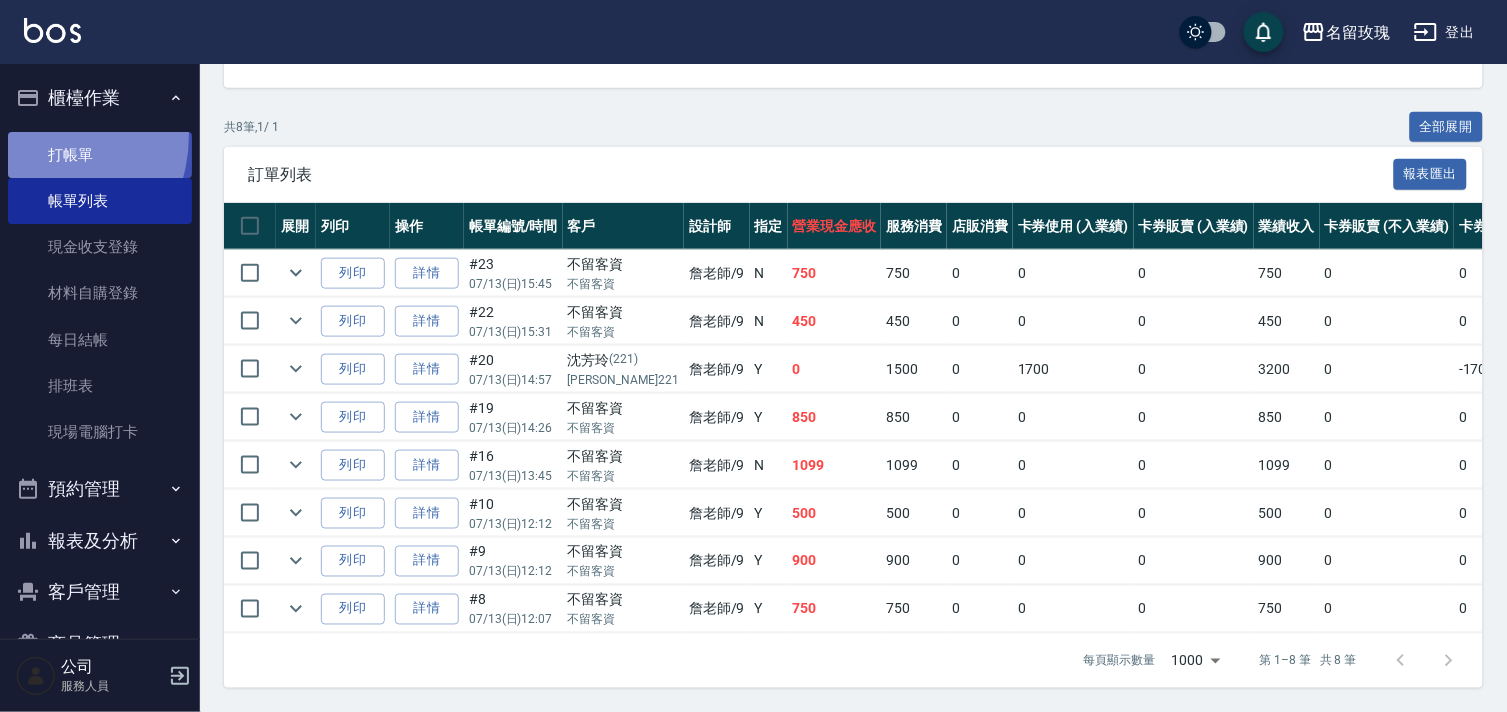 click on "打帳單" at bounding box center [100, 155] 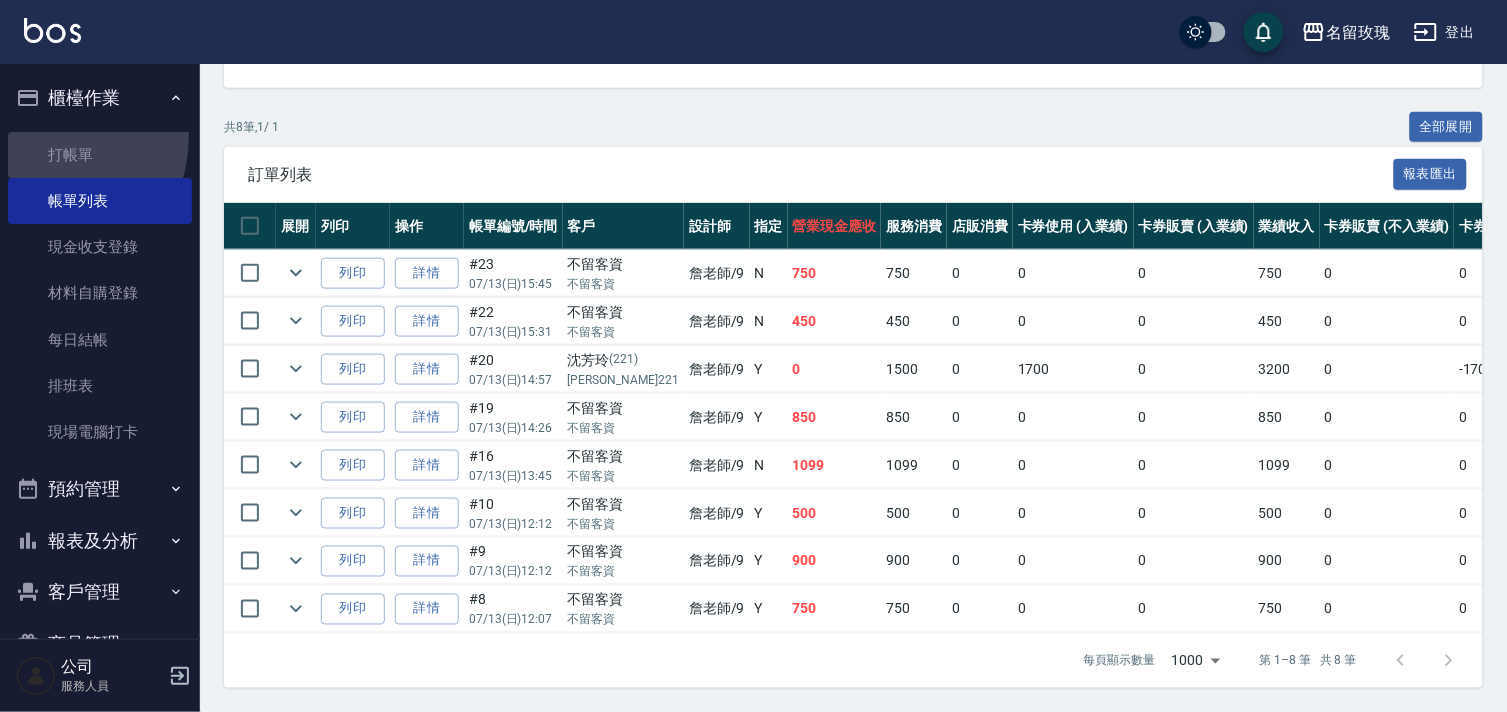 scroll, scrollTop: 0, scrollLeft: 0, axis: both 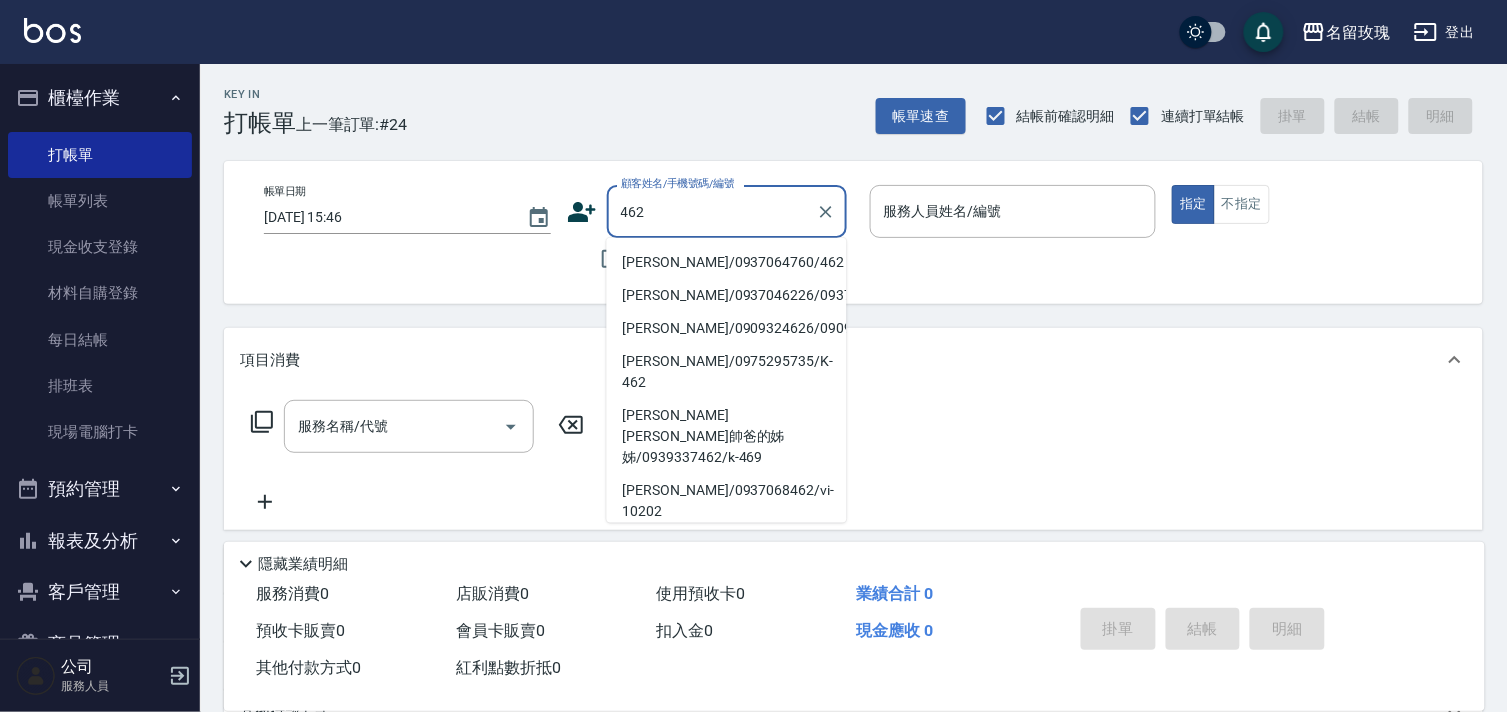 click on "[PERSON_NAME]/0937064760/462" at bounding box center [727, 262] 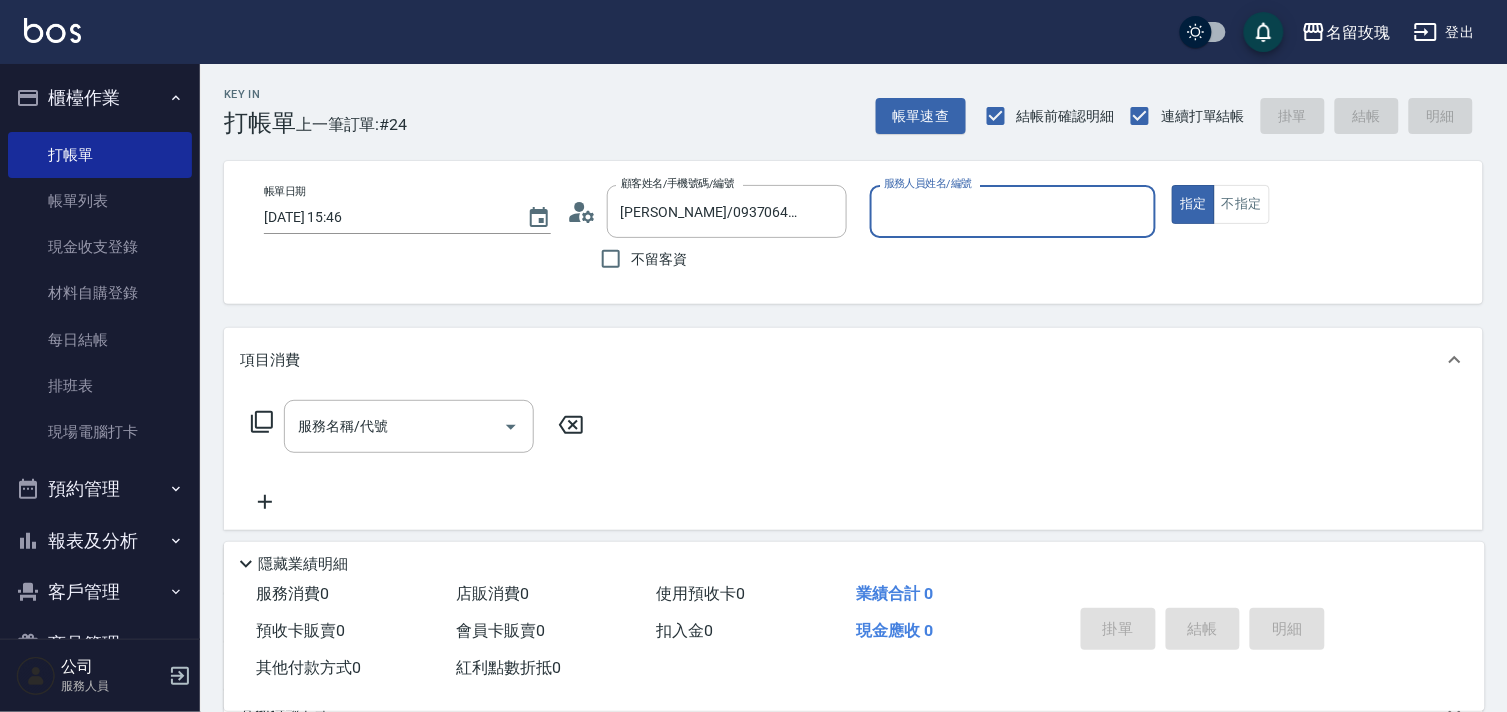 type on "ALICE-6" 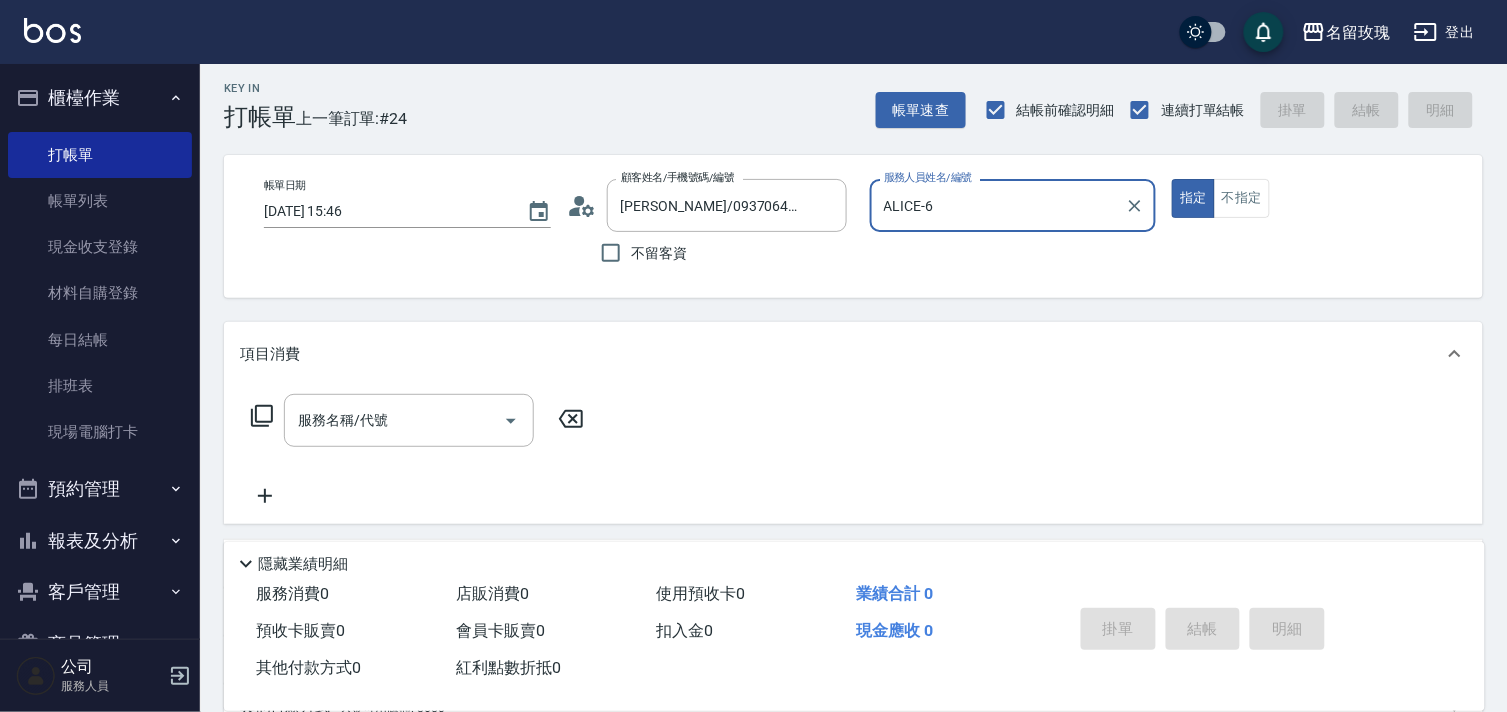 scroll, scrollTop: 0, scrollLeft: 0, axis: both 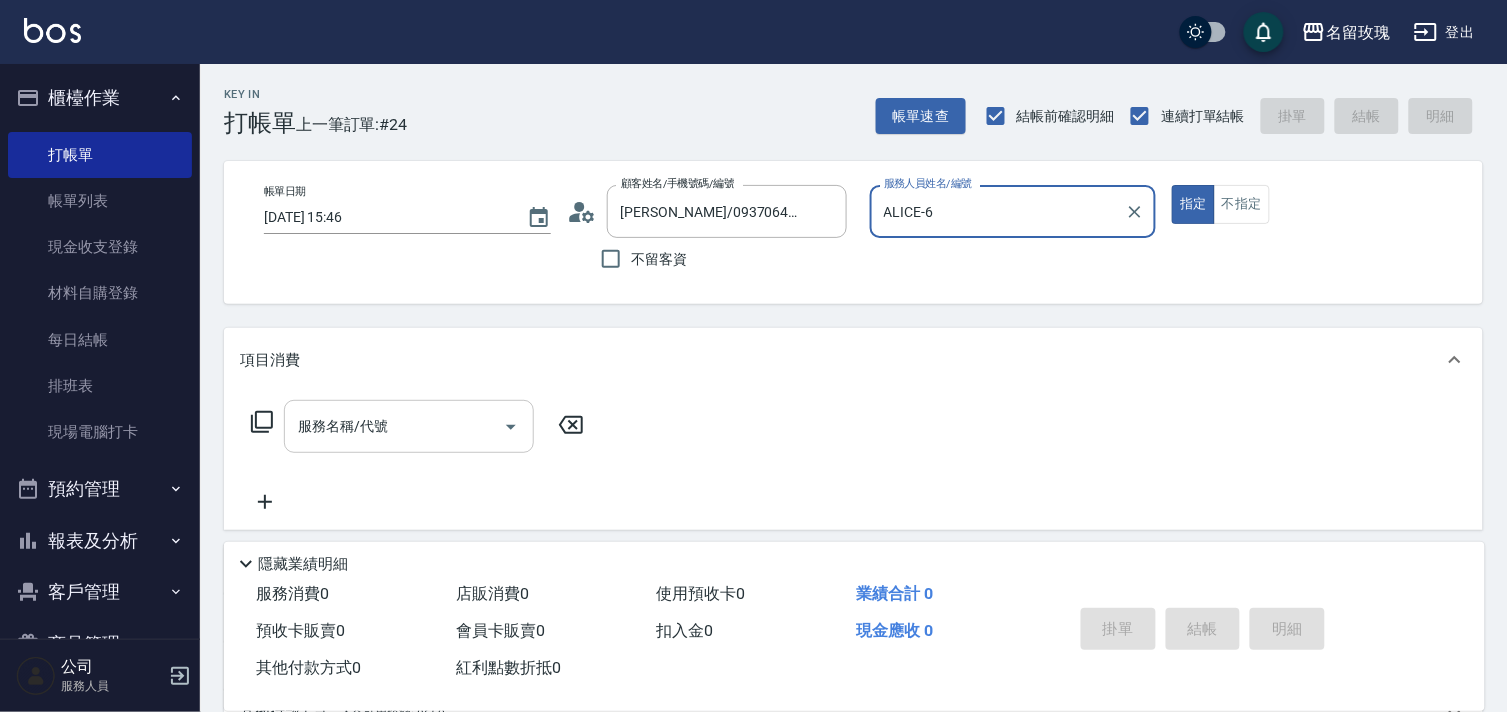 click on "服務名稱/代號" at bounding box center (409, 426) 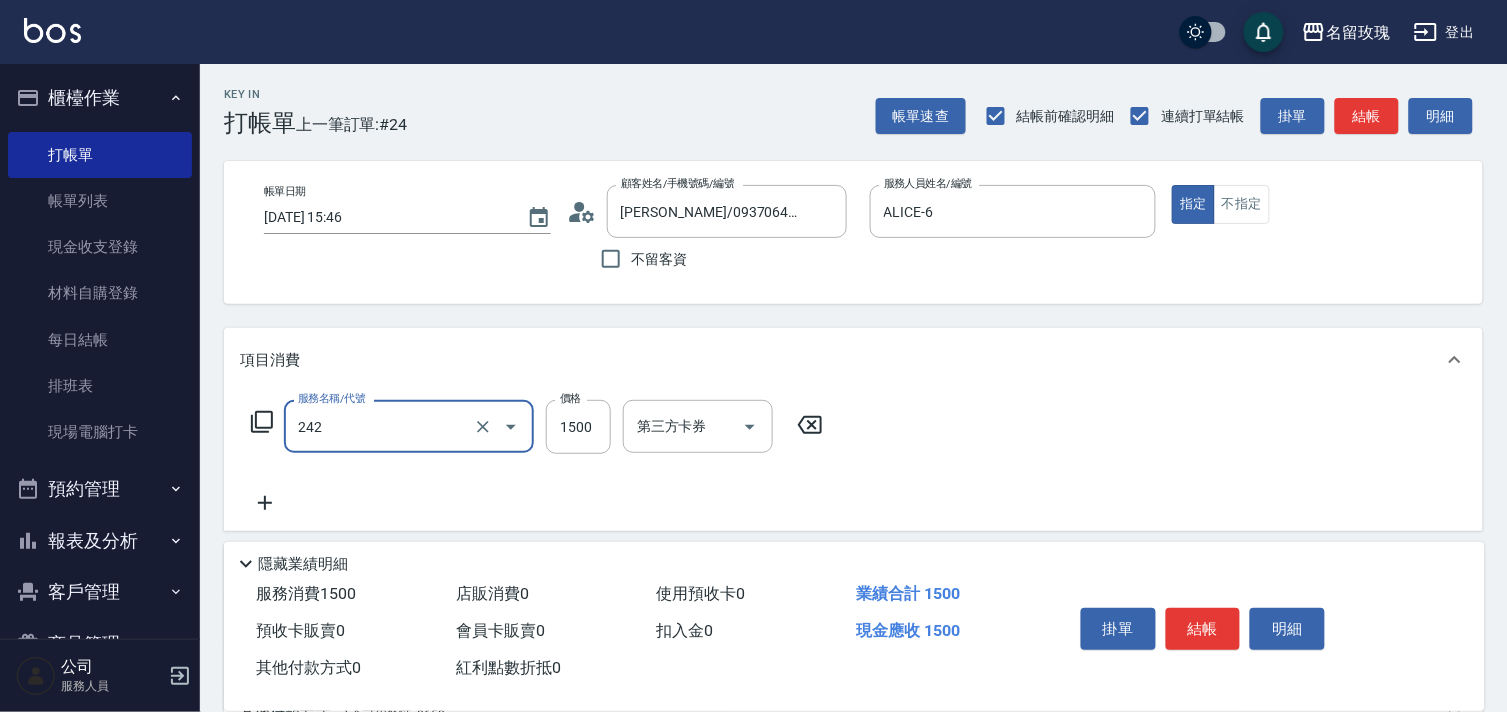 type on "歐娜植萃按摩(242)" 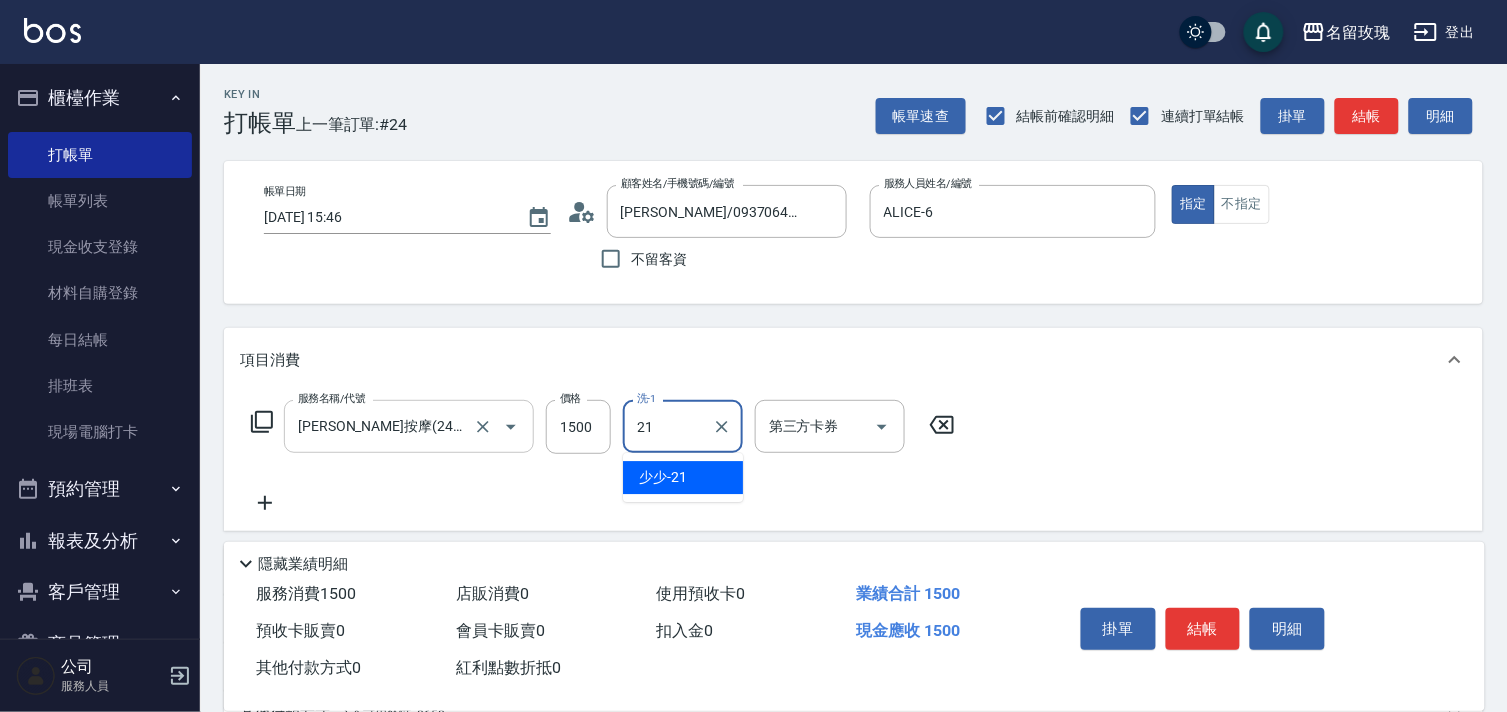 type on "少少-21" 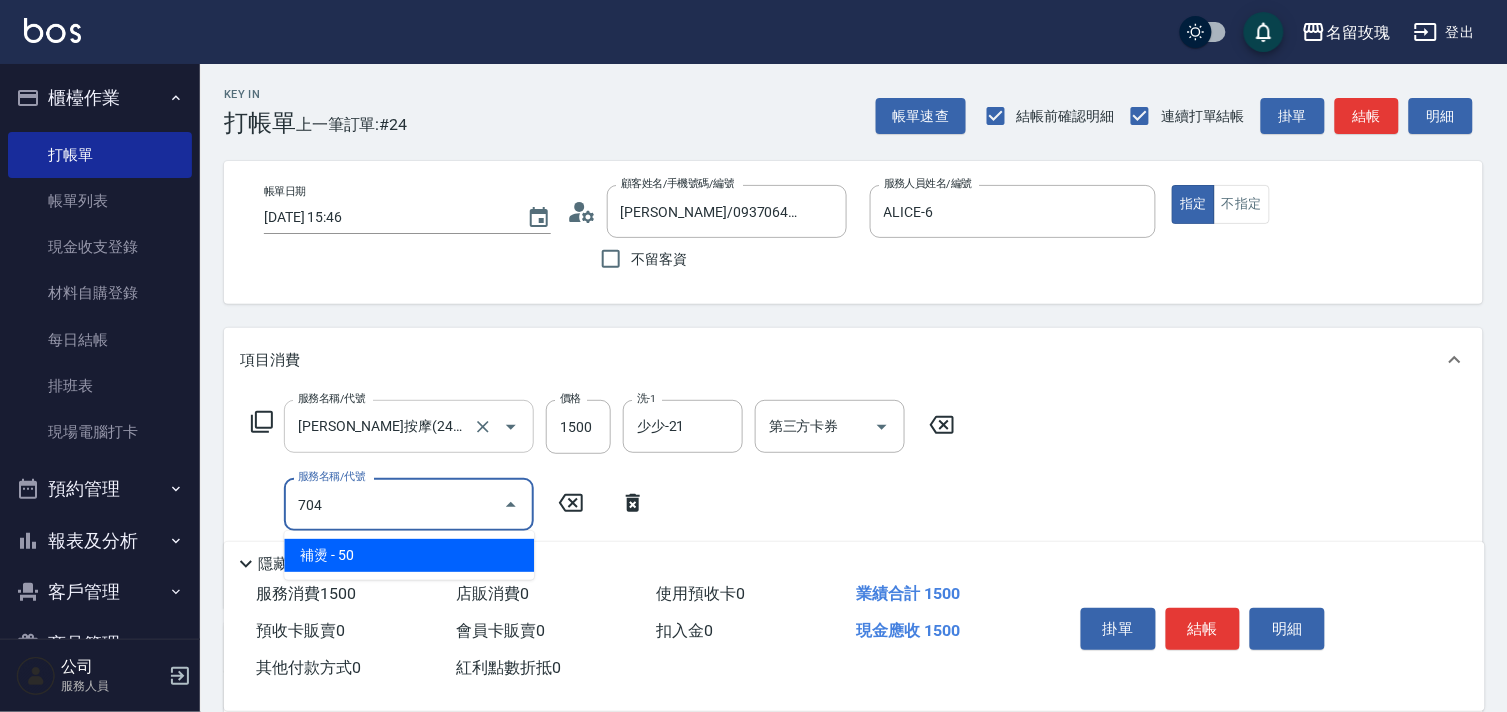 type on "補燙(704)" 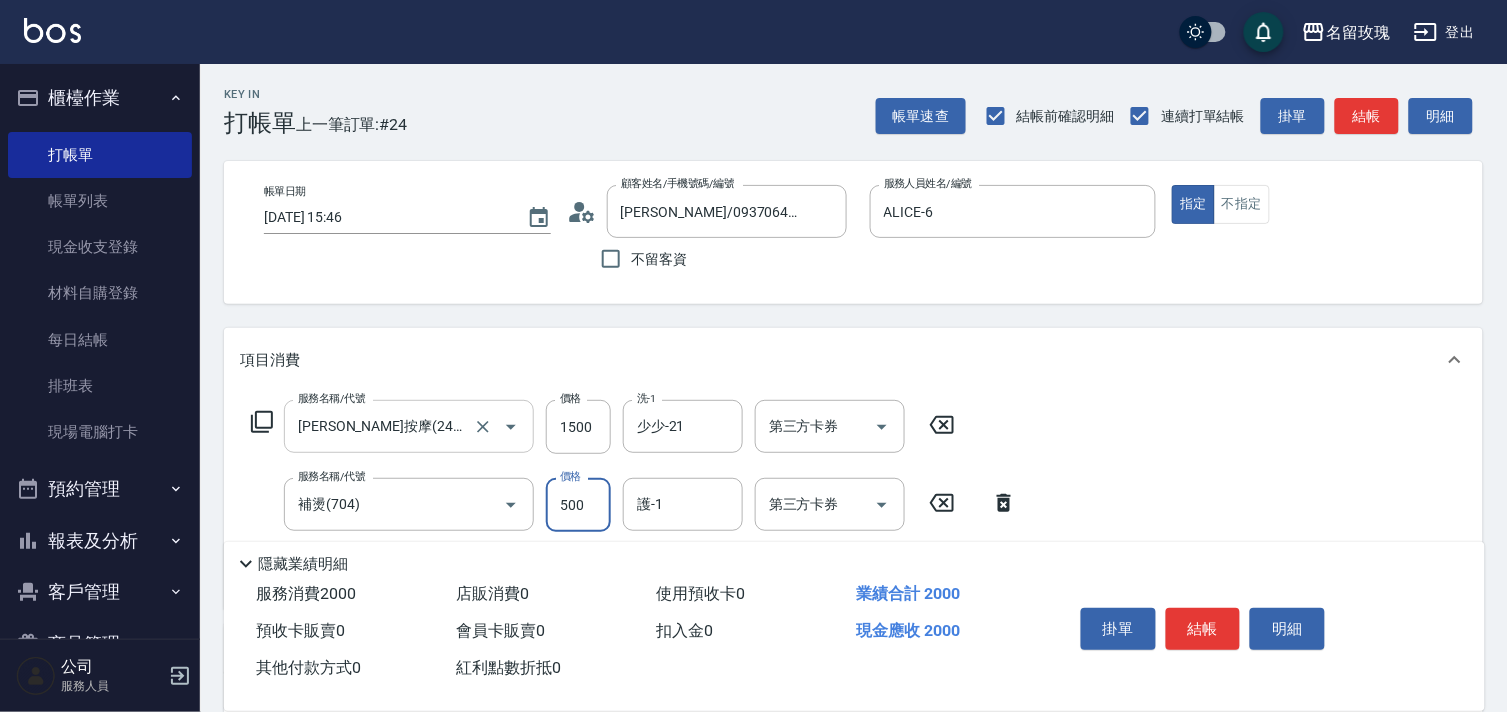 type on "500" 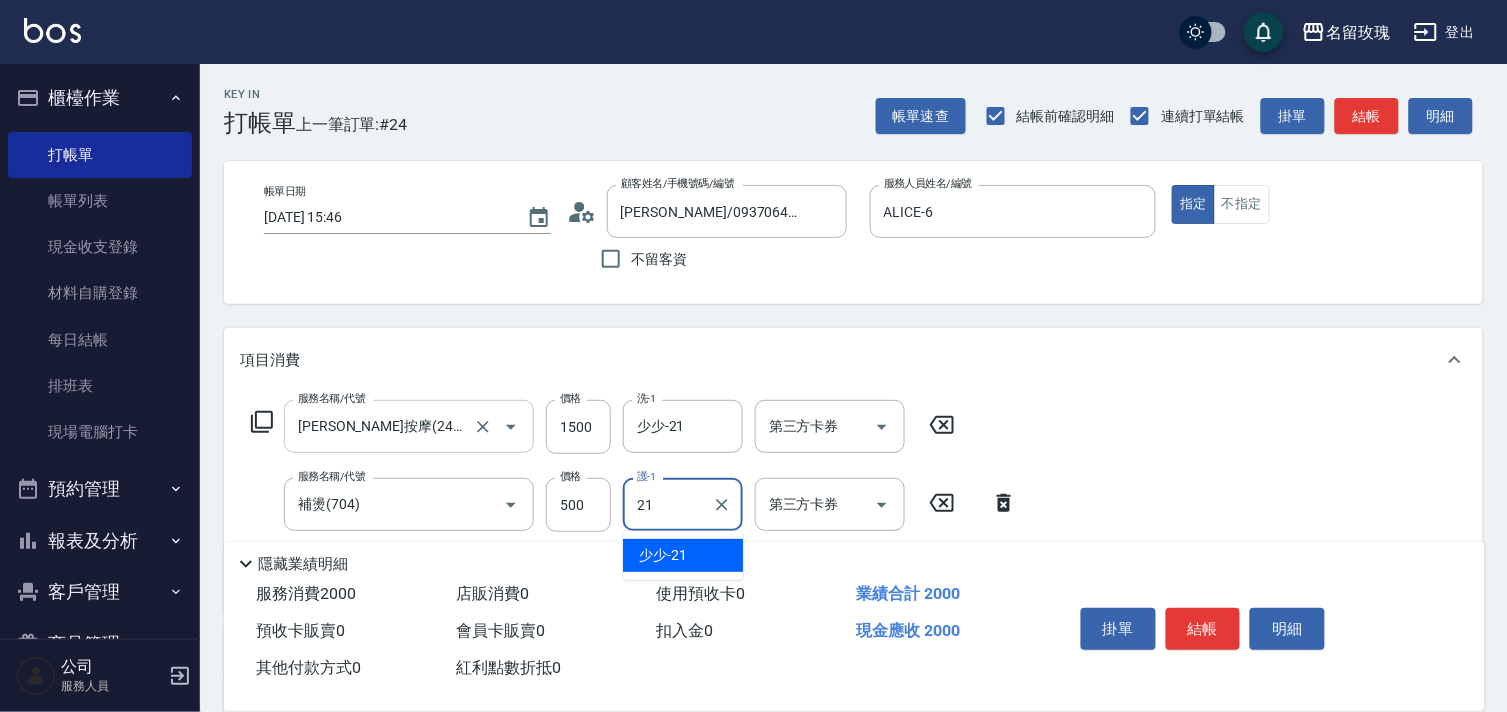 type on "少少-21" 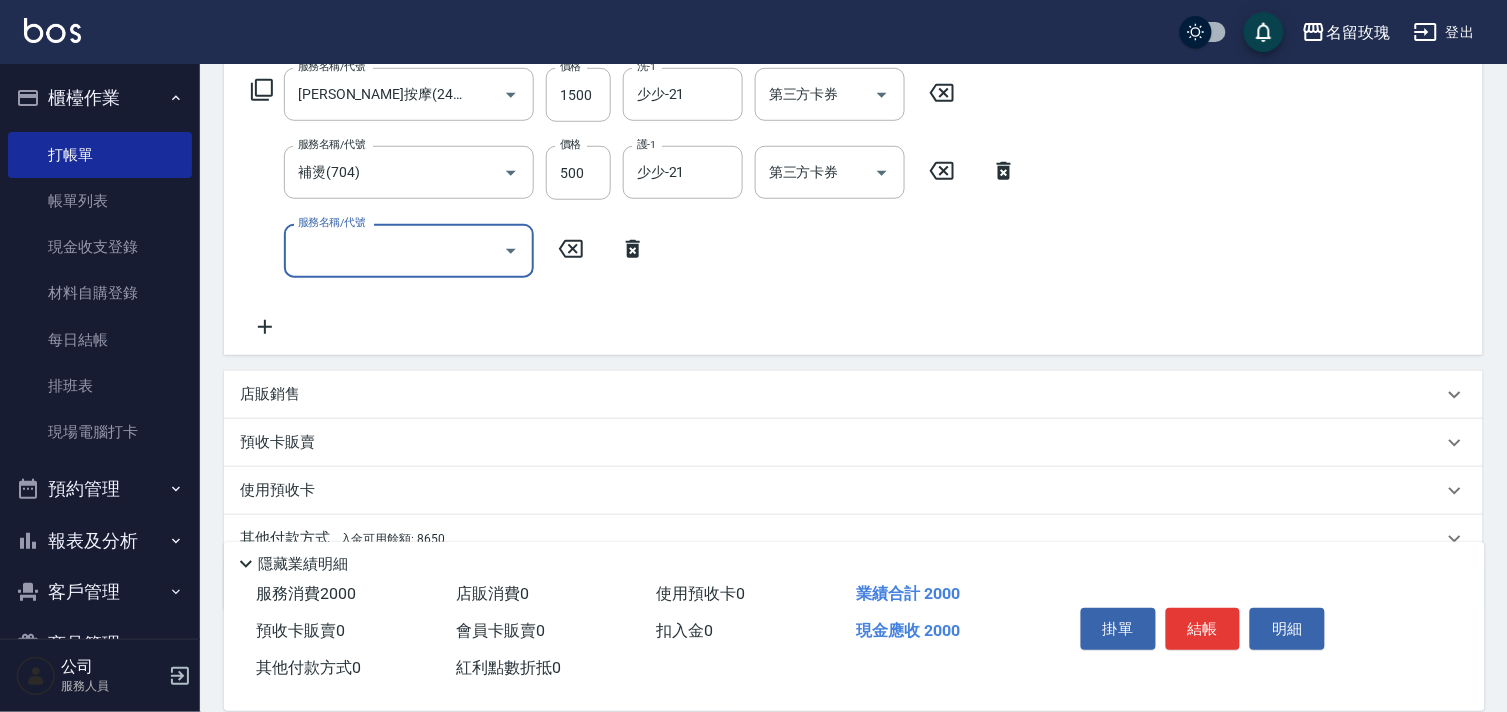 scroll, scrollTop: 333, scrollLeft: 0, axis: vertical 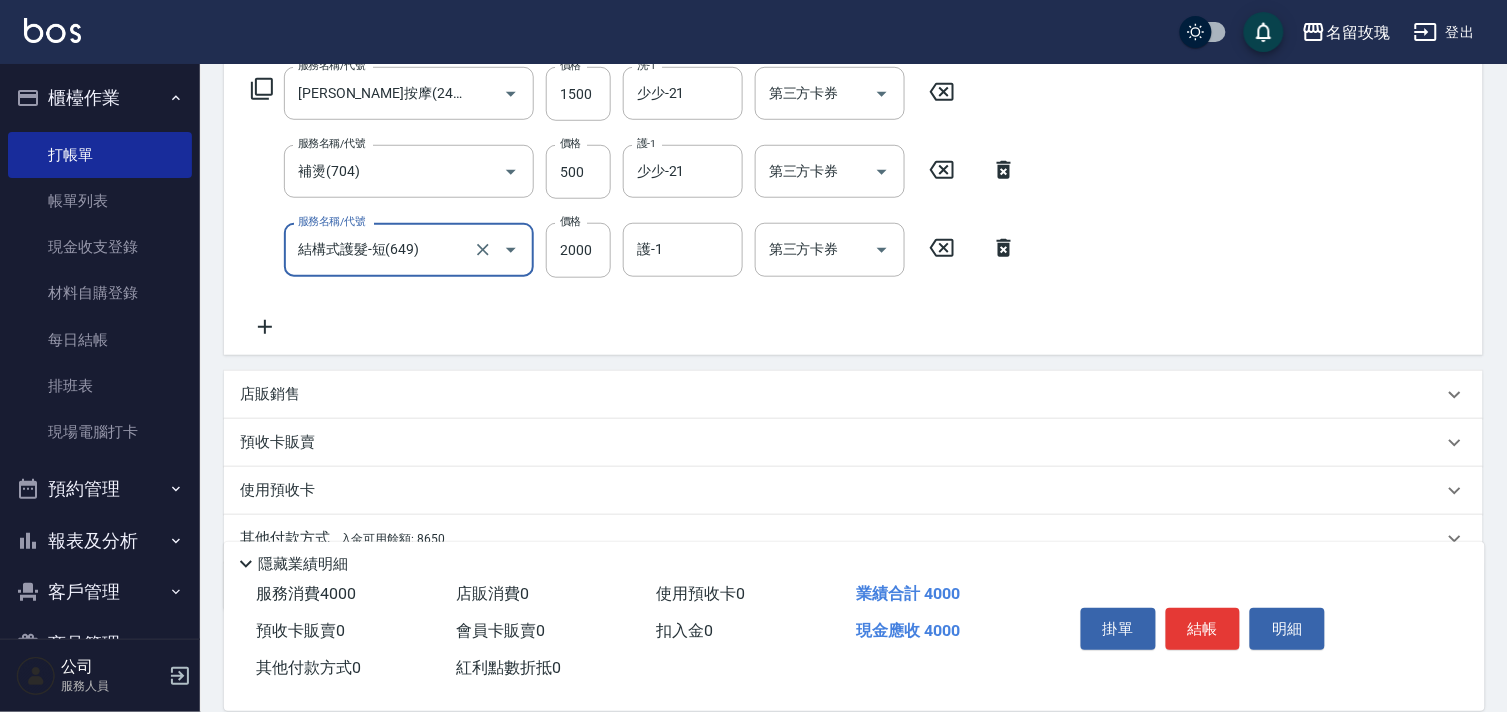 type on "結構式護髮-短(649)" 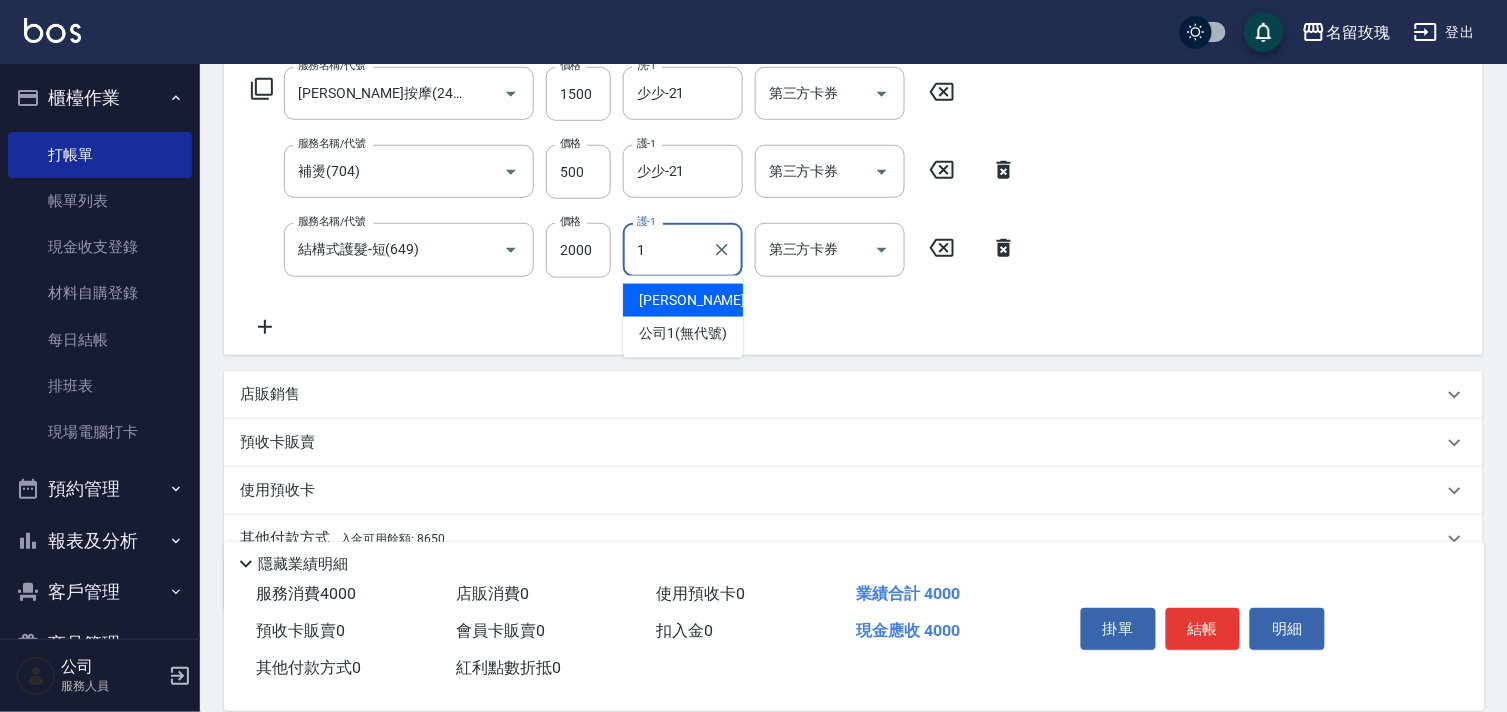 type on "[PERSON_NAME]-1" 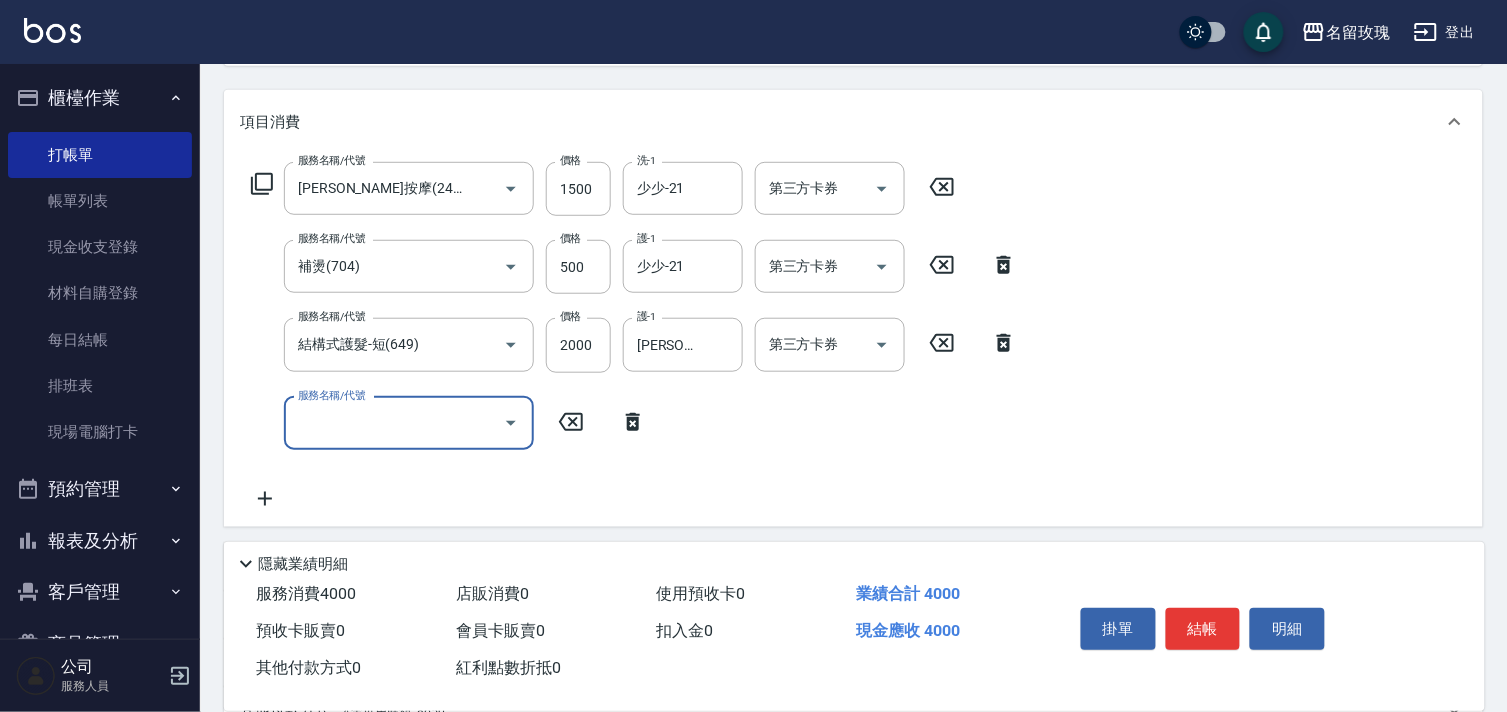 scroll, scrollTop: 333, scrollLeft: 0, axis: vertical 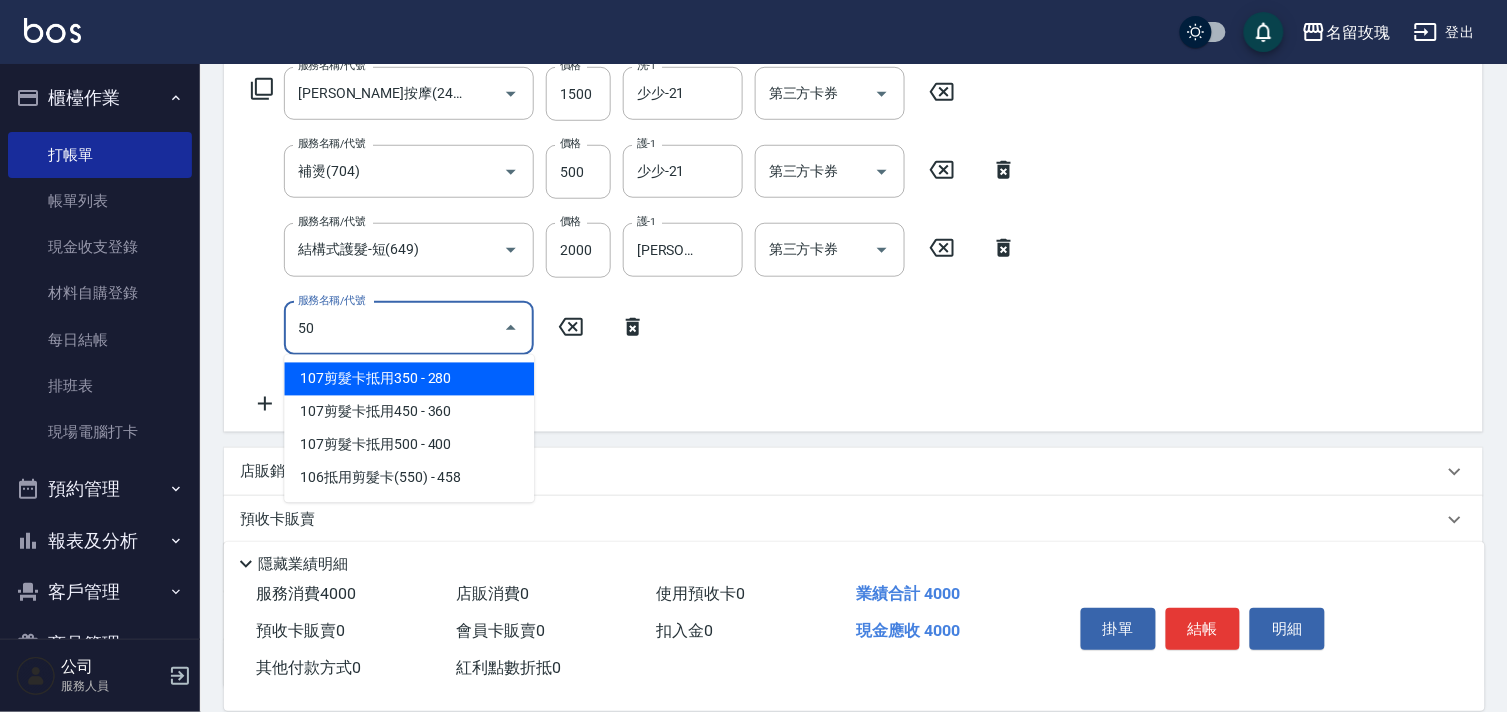 type on "5" 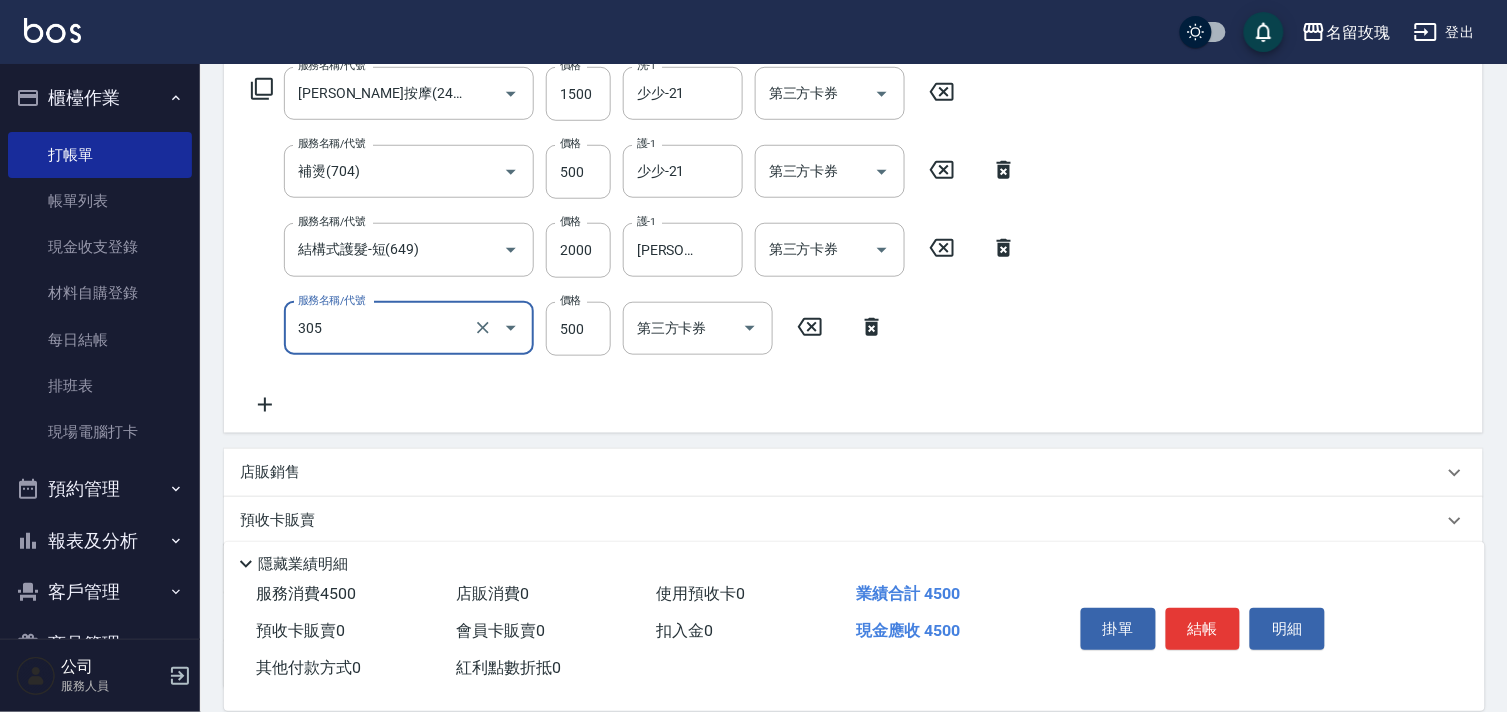 type on "剪髮(305)" 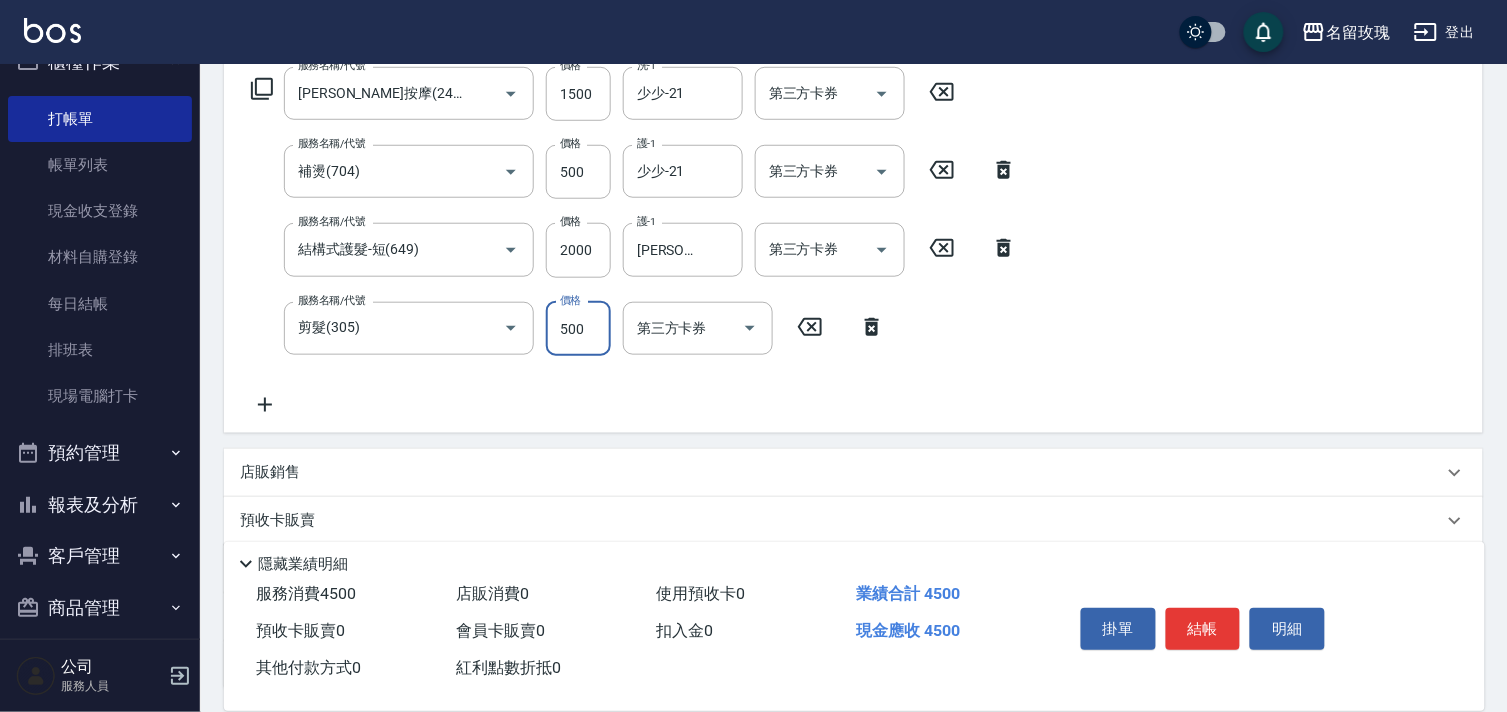 scroll, scrollTop: 53, scrollLeft: 0, axis: vertical 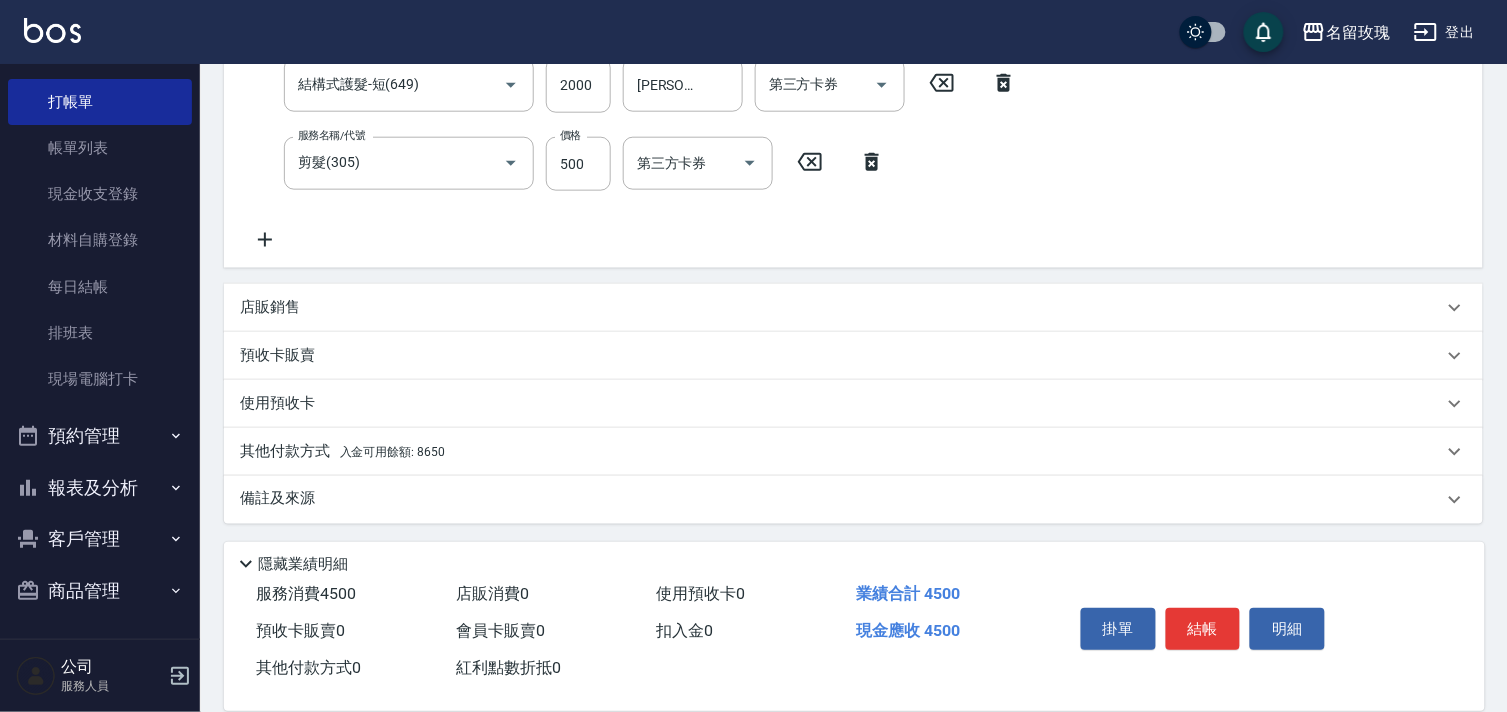 click on "入金可用餘額: 8650" at bounding box center [392, 452] 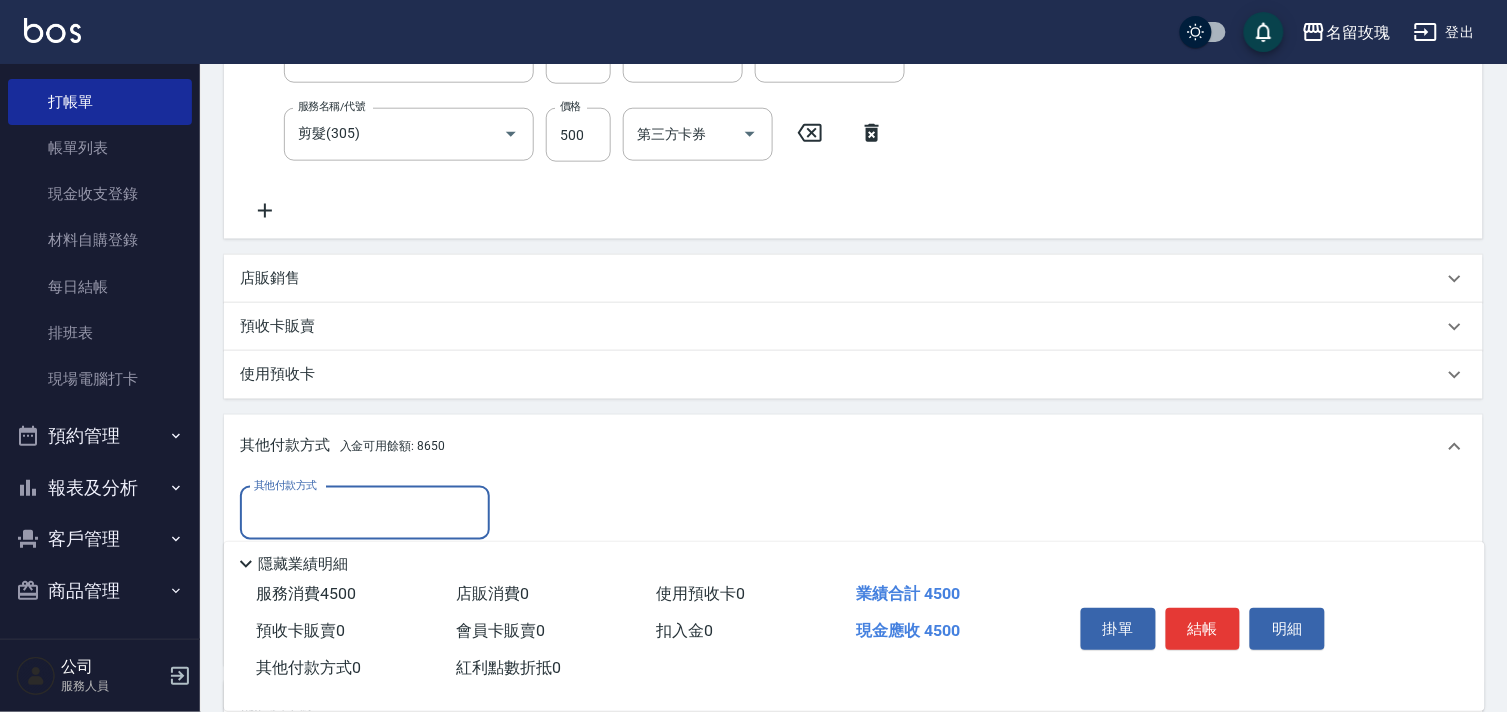 scroll, scrollTop: 643, scrollLeft: 0, axis: vertical 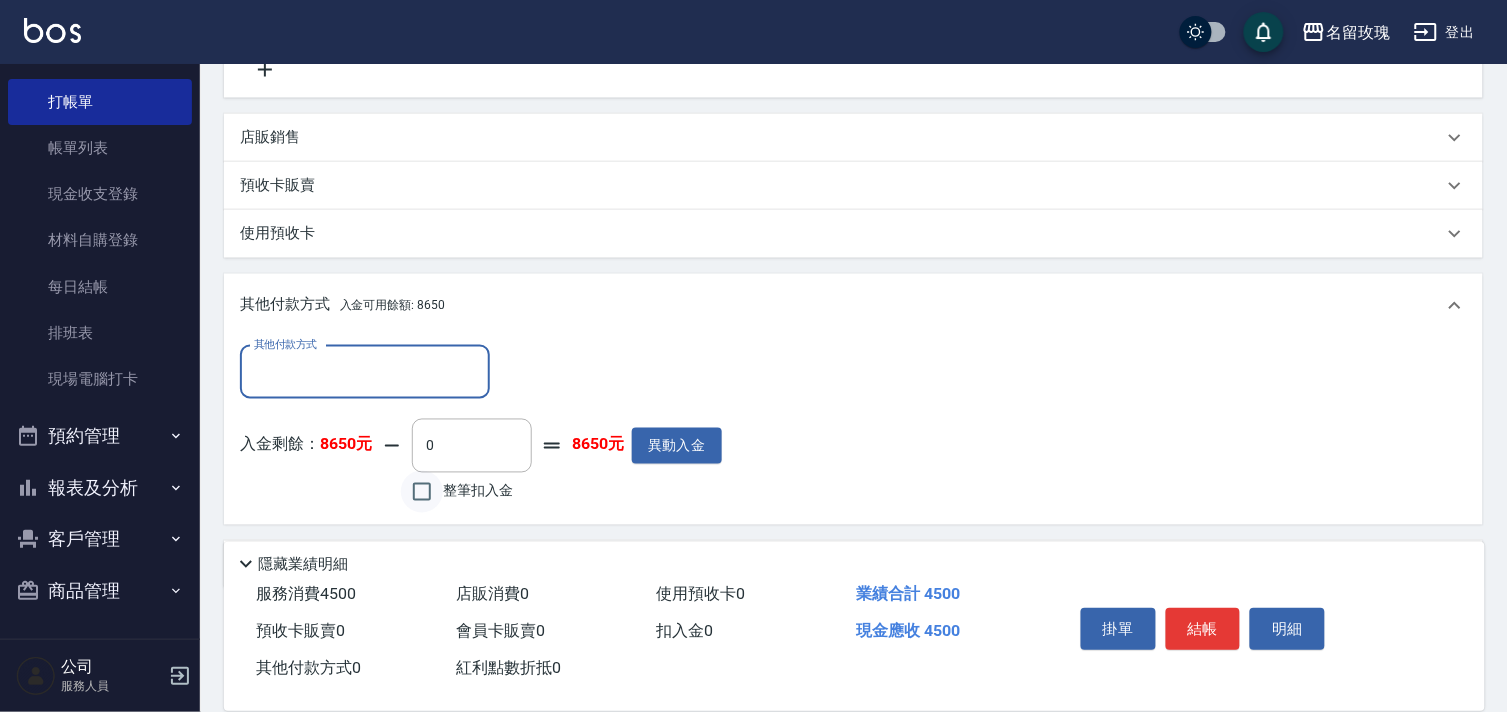 click on "整筆扣入金" at bounding box center [422, 492] 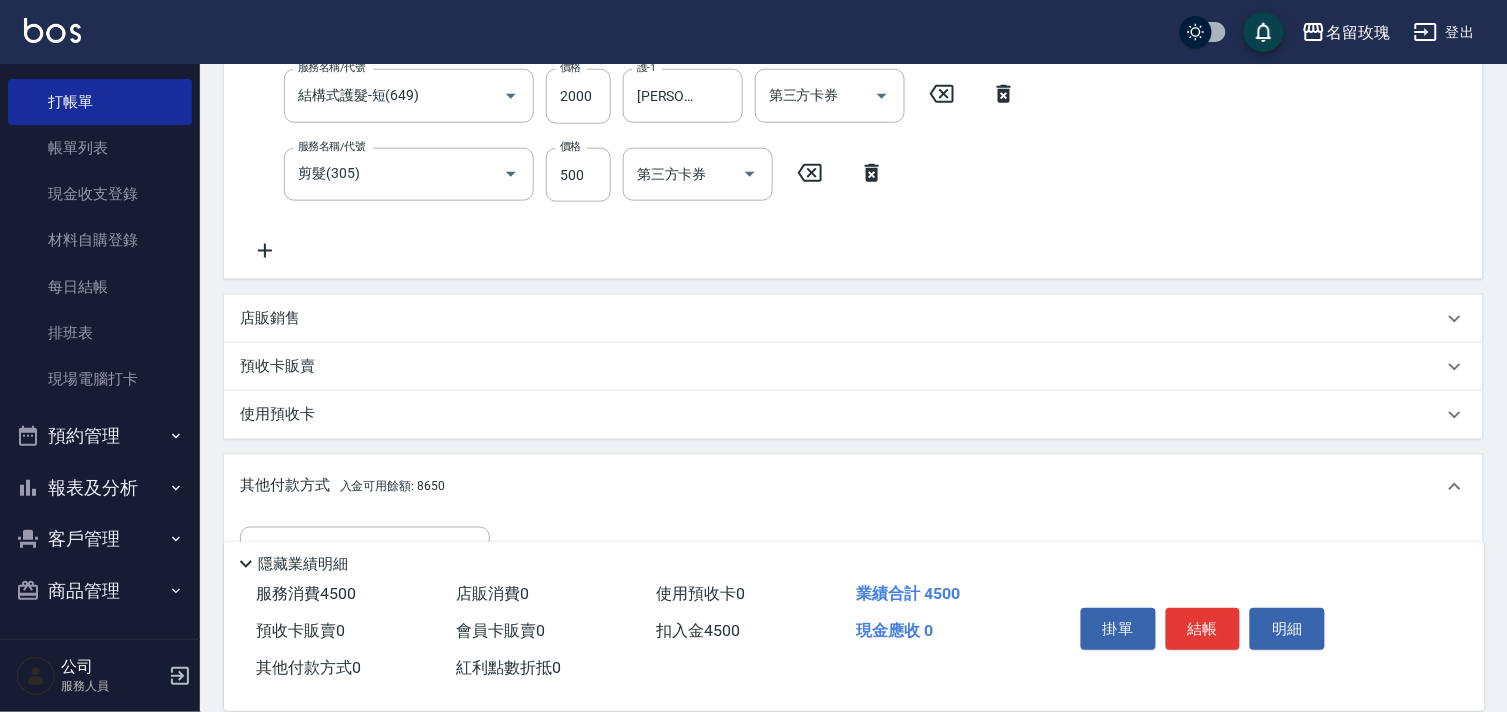 scroll, scrollTop: 401, scrollLeft: 0, axis: vertical 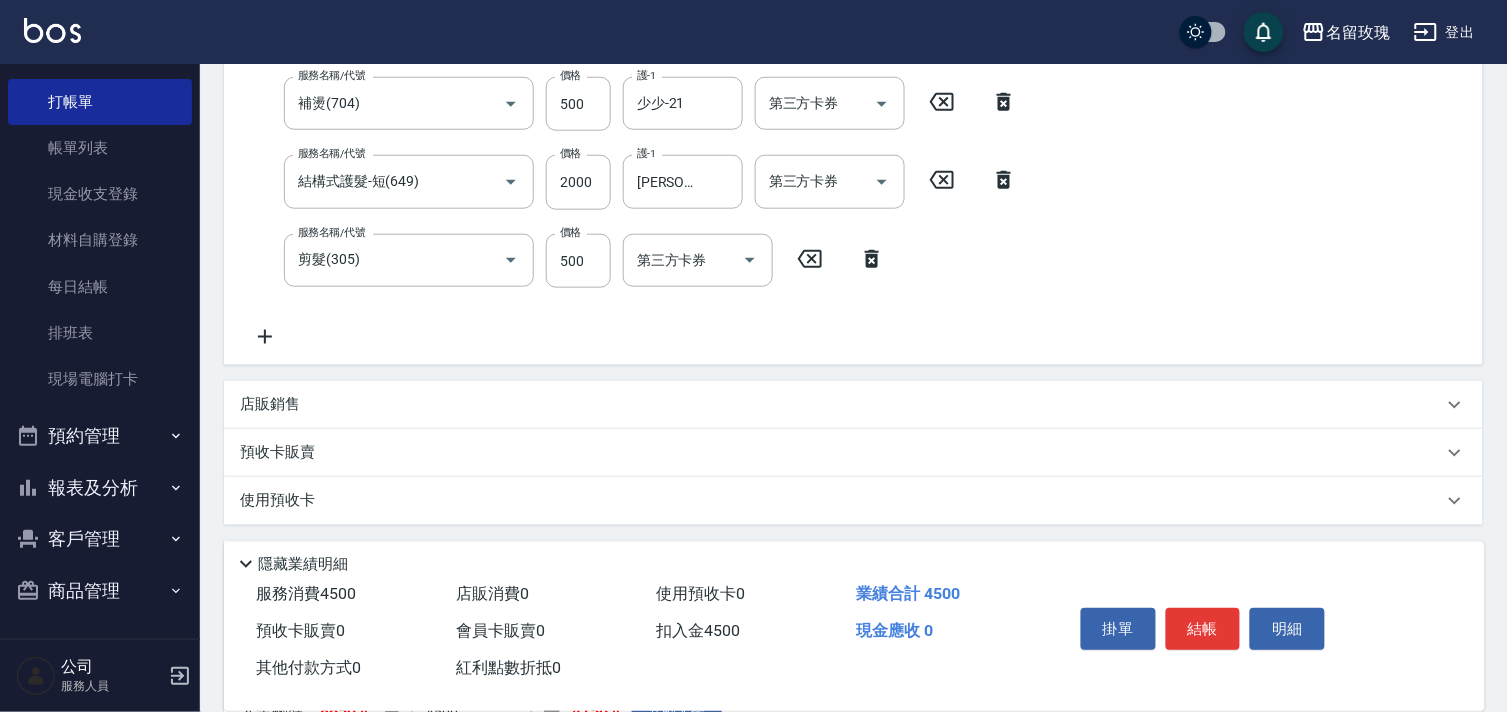click 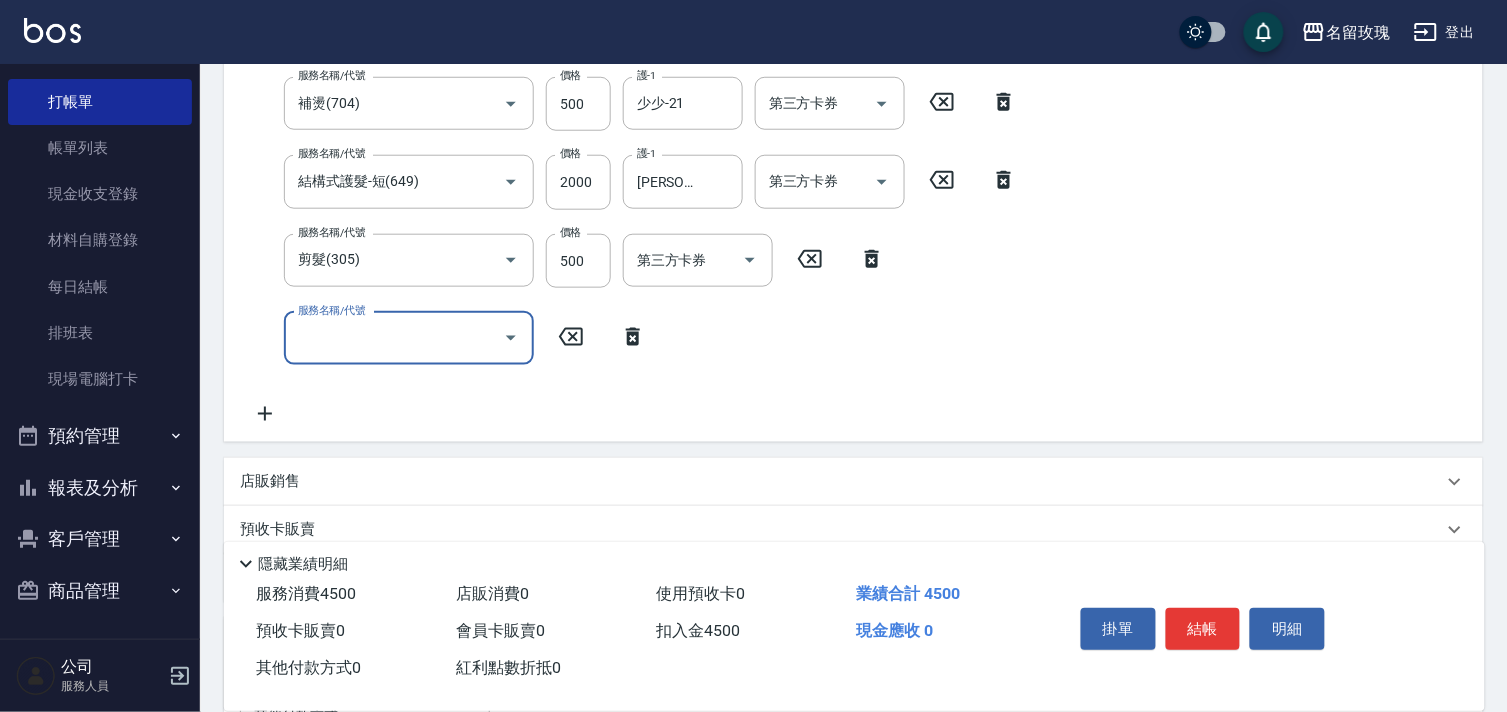 click on "服務名稱/代號 服務名稱/代號" at bounding box center [449, 338] 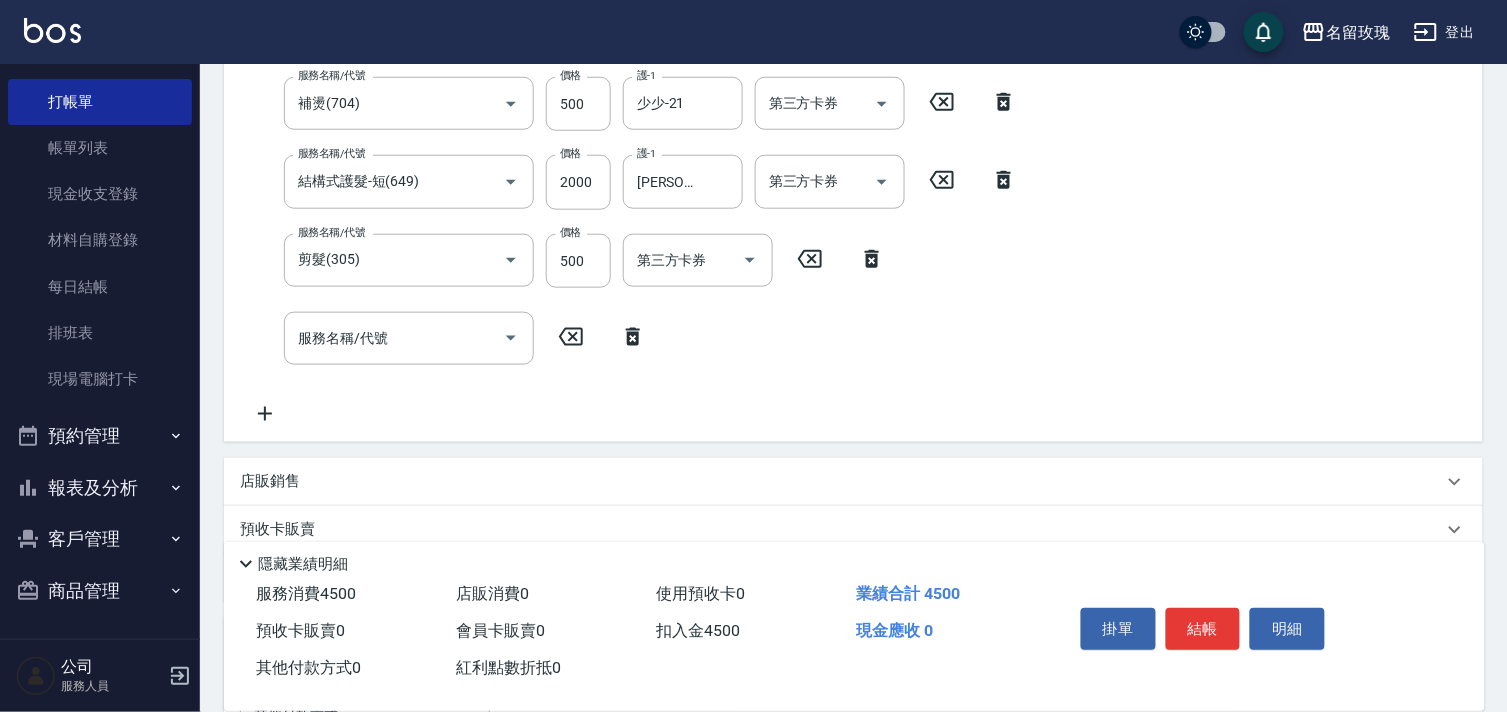 click 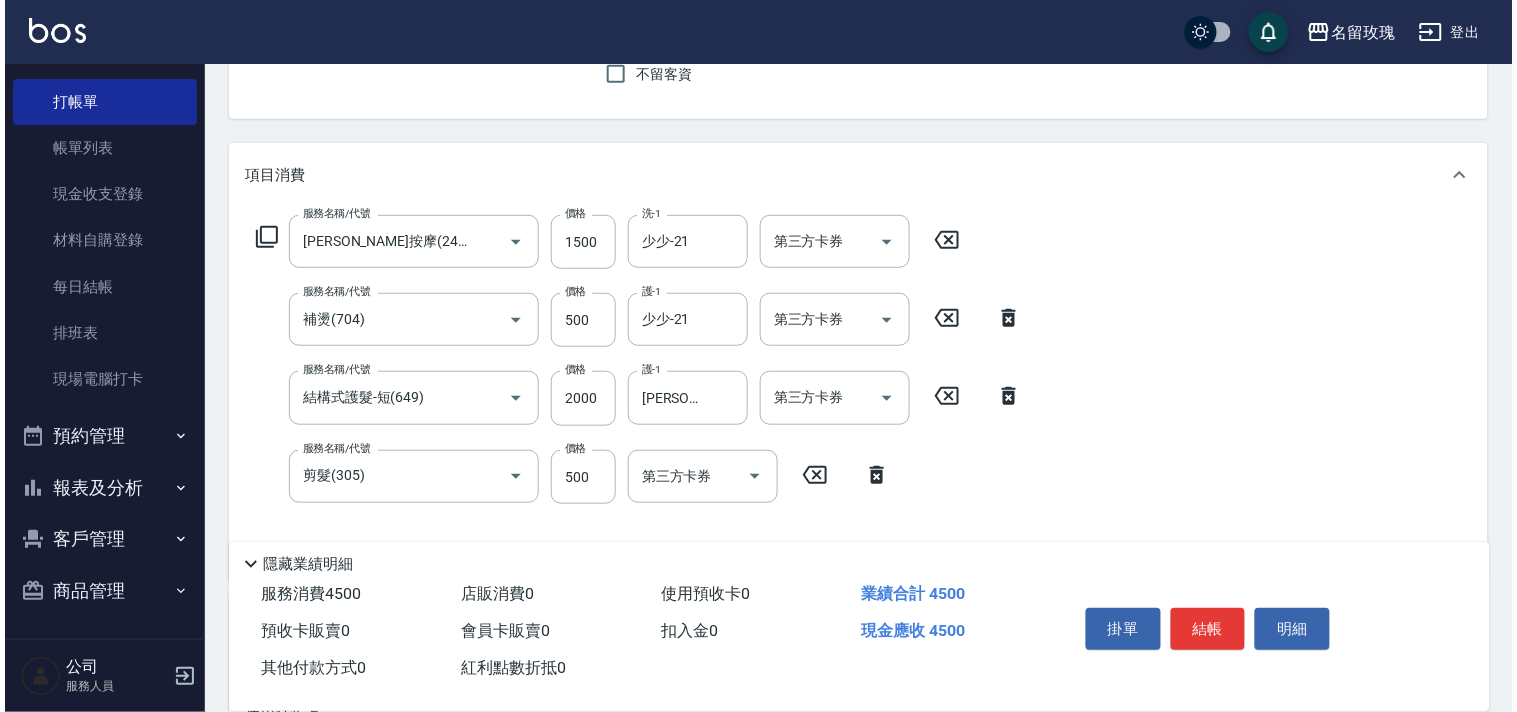 scroll, scrollTop: 0, scrollLeft: 0, axis: both 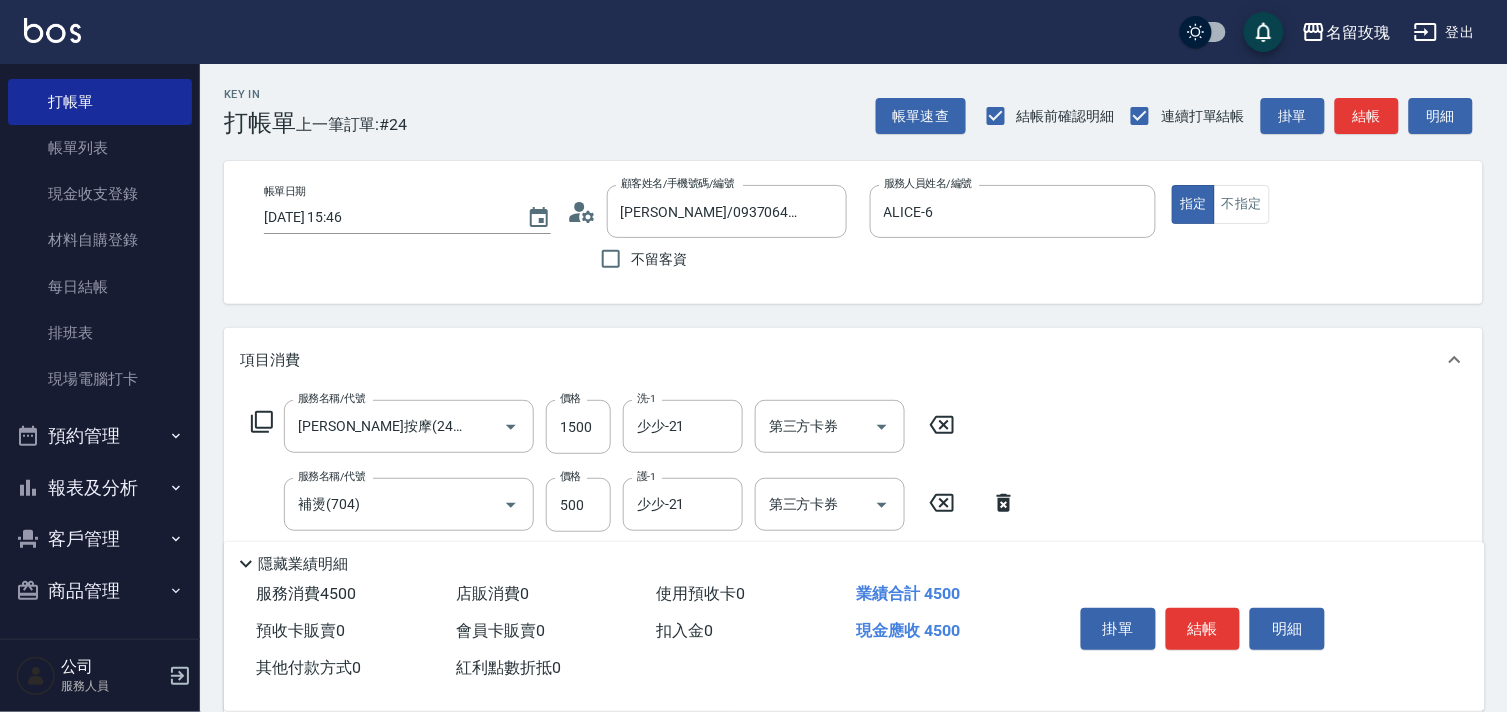 click 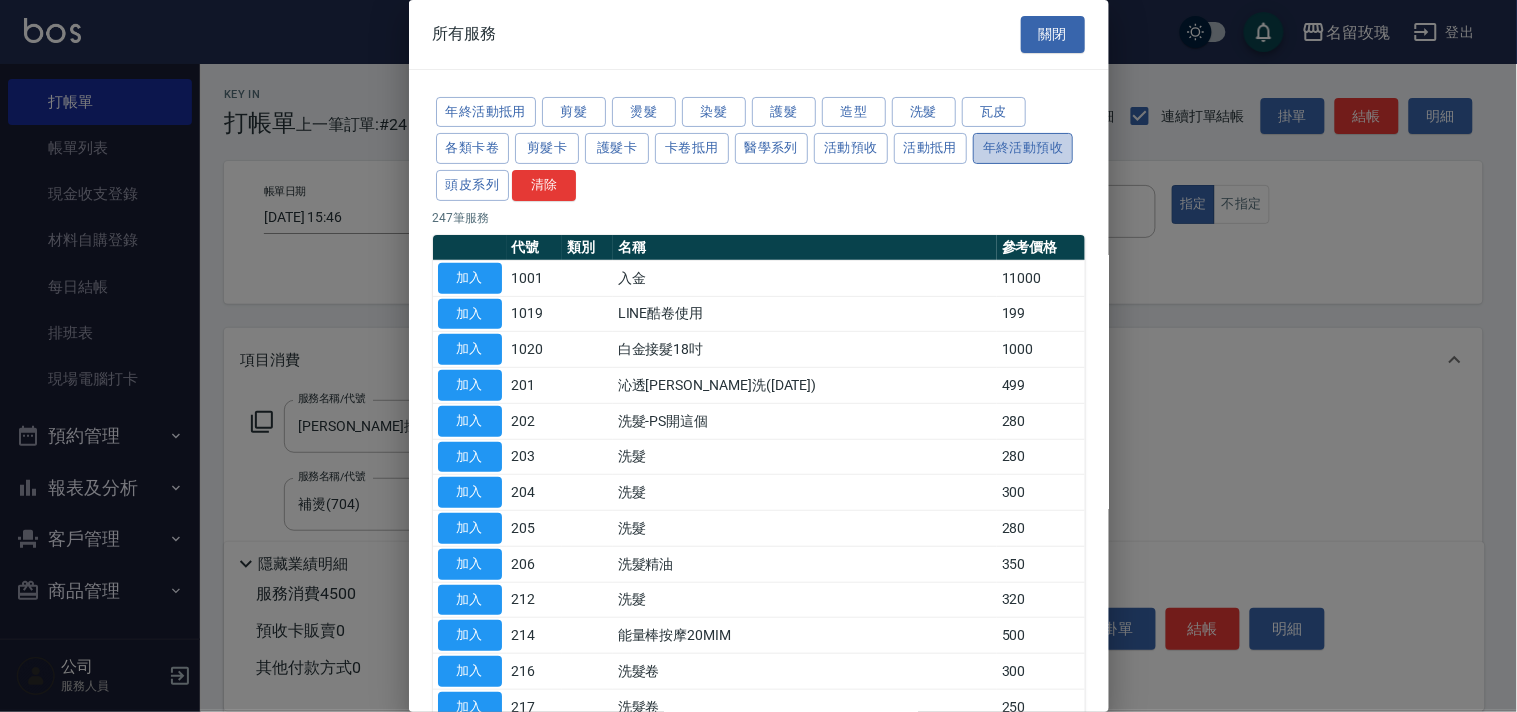 click on "年終活動預收" at bounding box center [1023, 148] 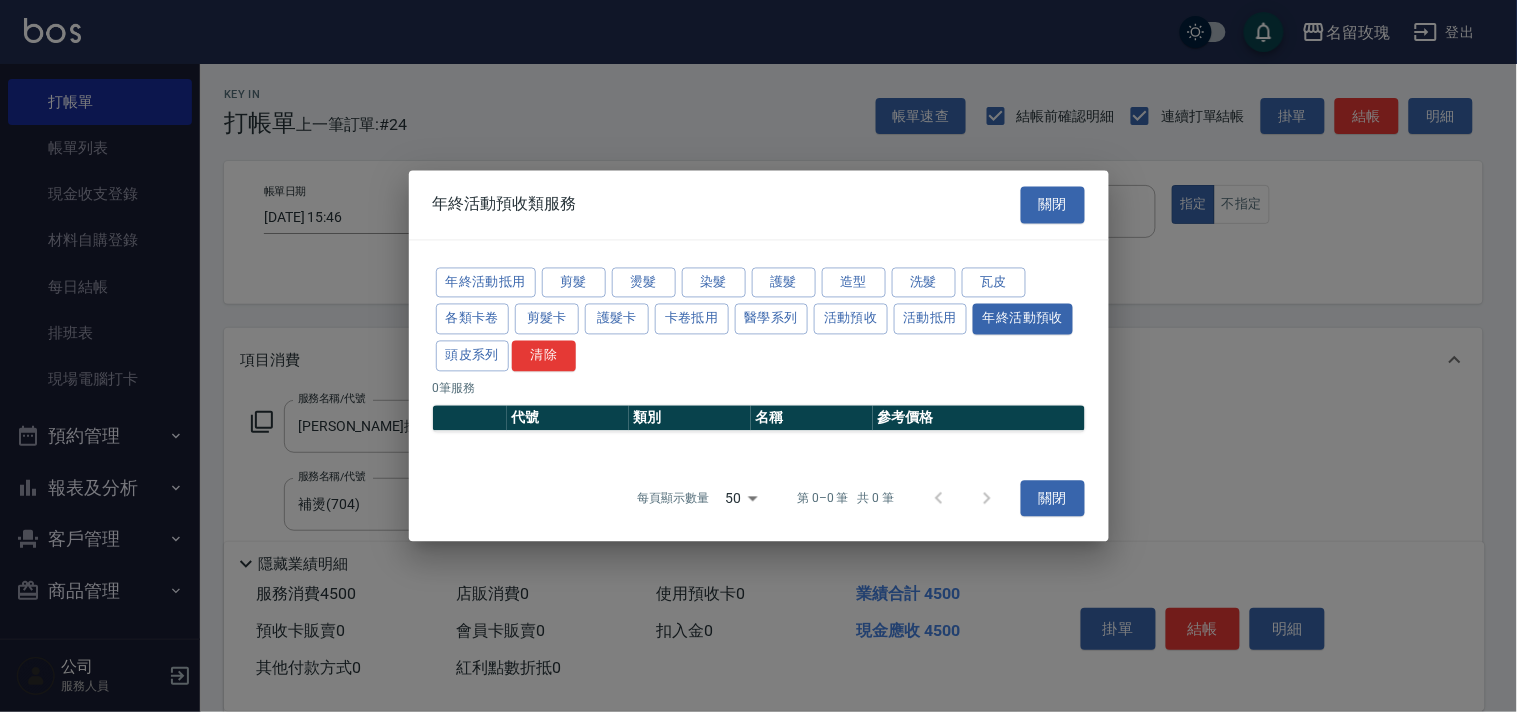 click on "年終活動預收類服務" at bounding box center (505, 205) 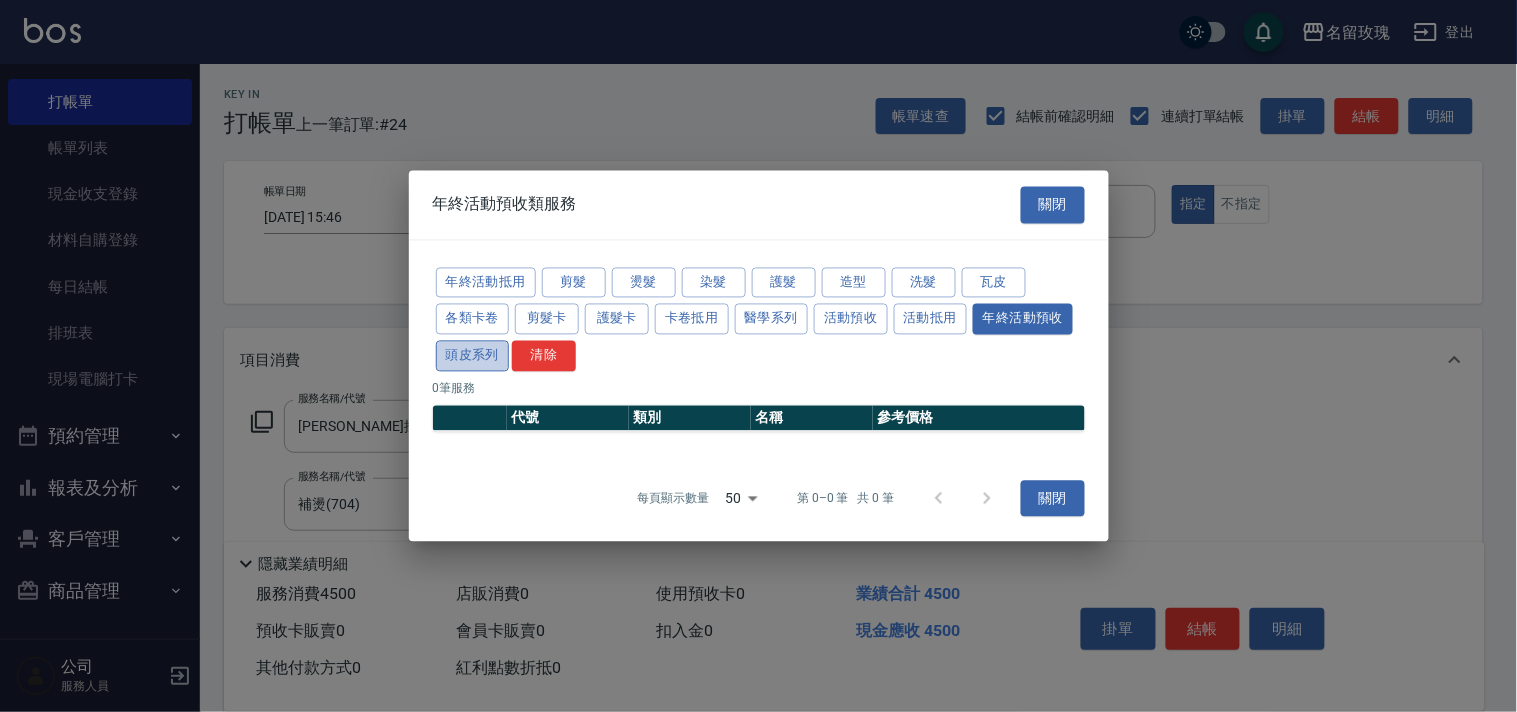 click on "頭皮系列" at bounding box center (473, 356) 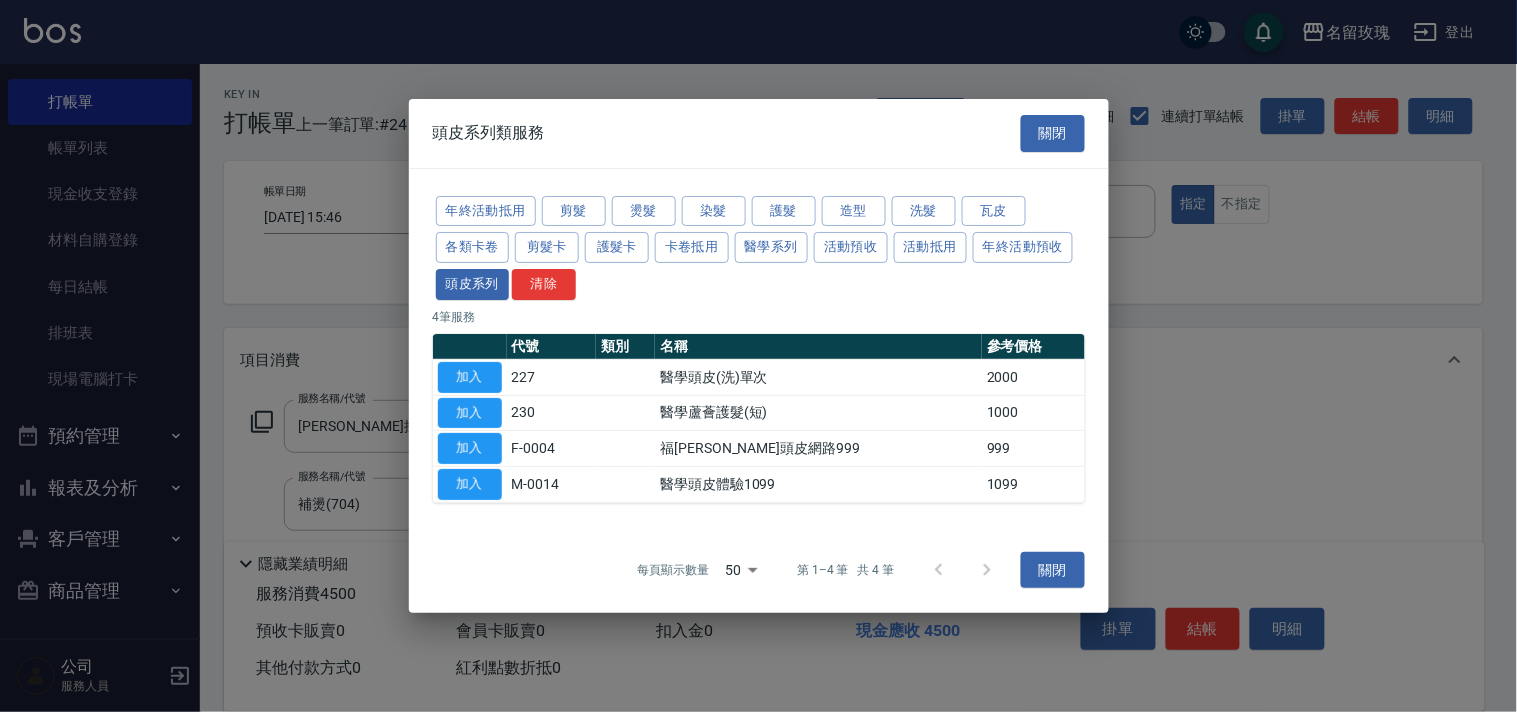 drag, startPoint x: 500, startPoint y: 488, endPoint x: 590, endPoint y: 485, distance: 90.04999 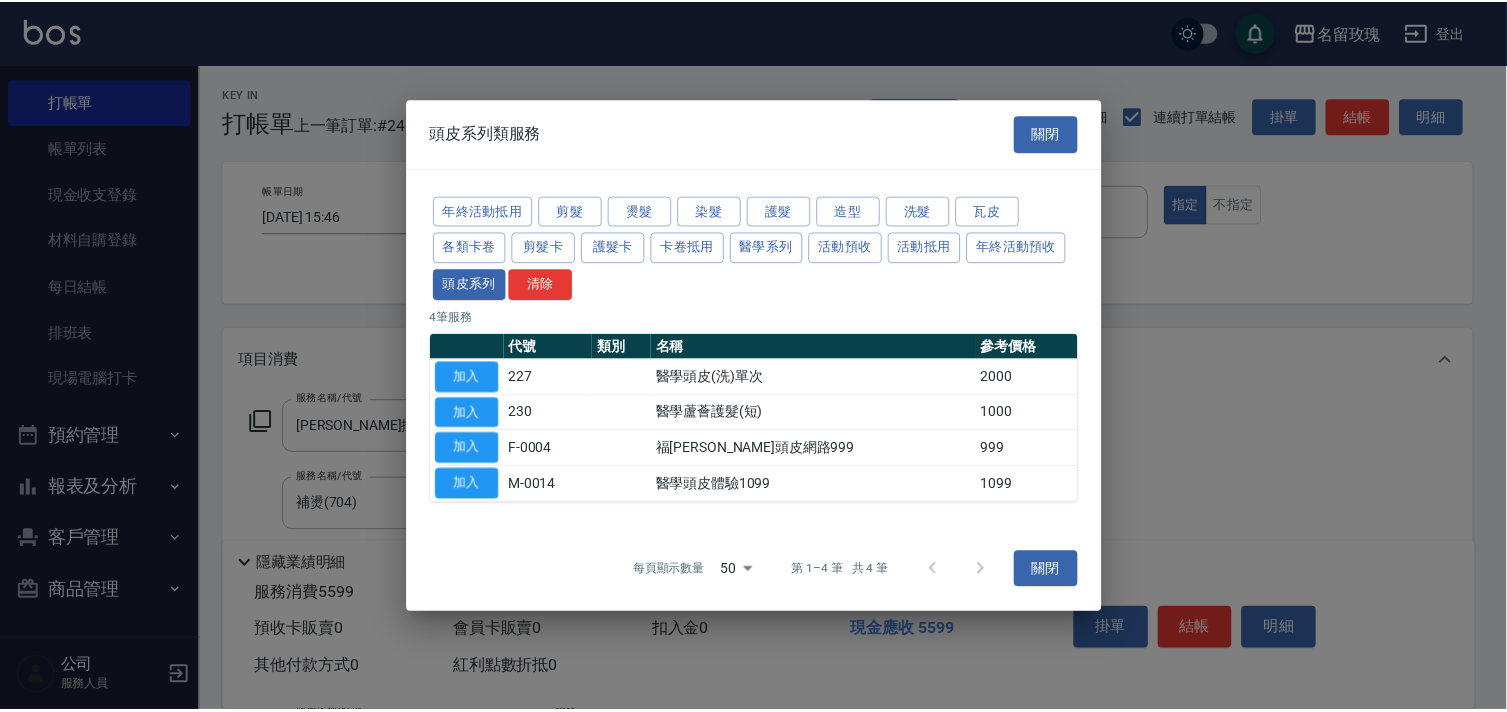 scroll, scrollTop: 383, scrollLeft: 0, axis: vertical 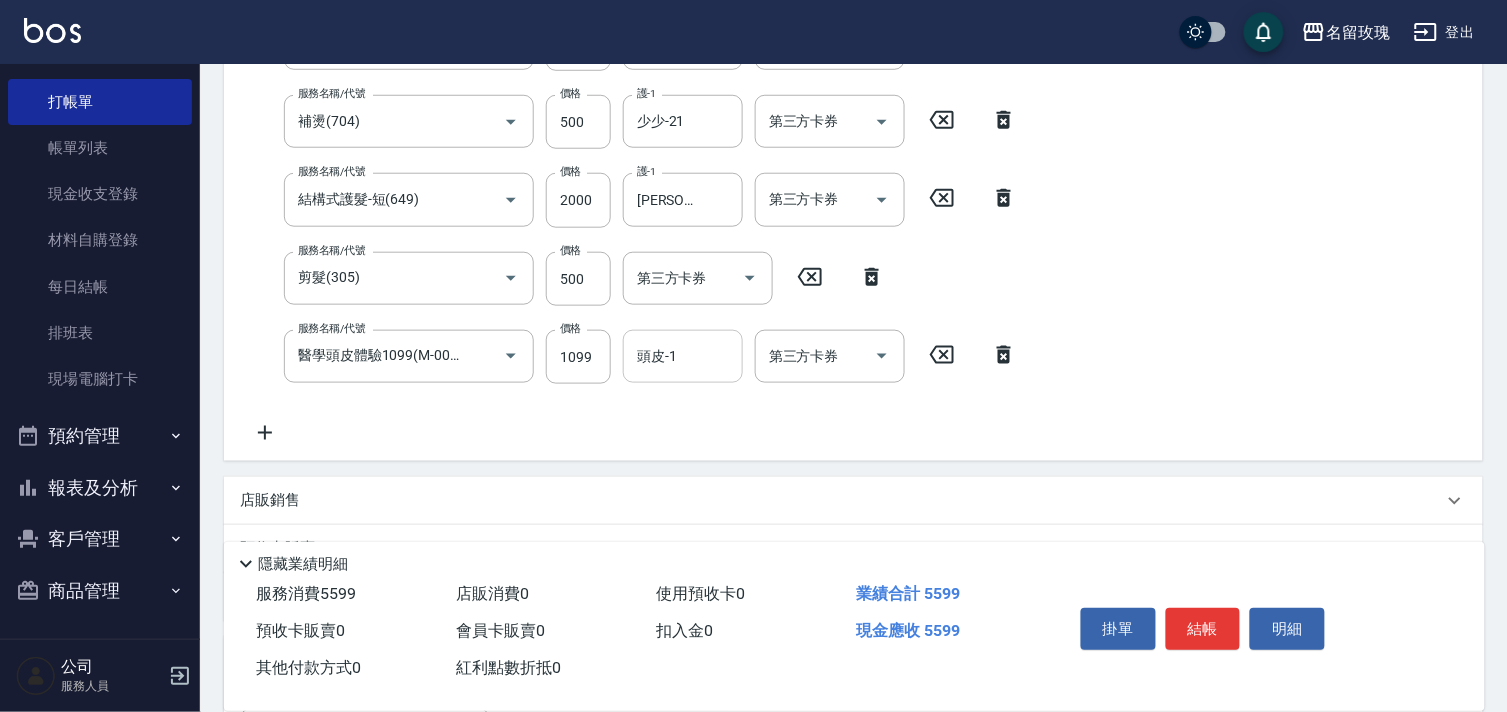 click on "頭皮-1" at bounding box center [683, 356] 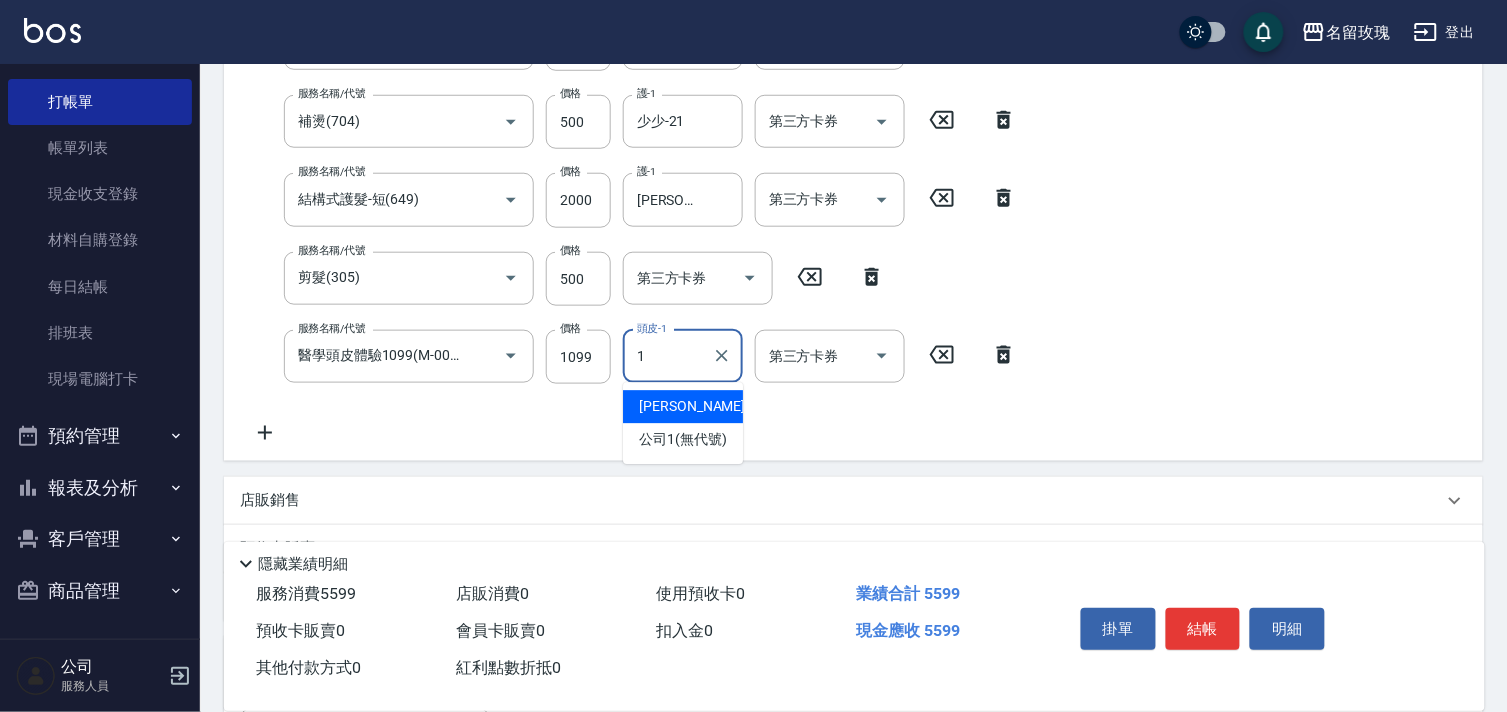 type on "[PERSON_NAME]-1" 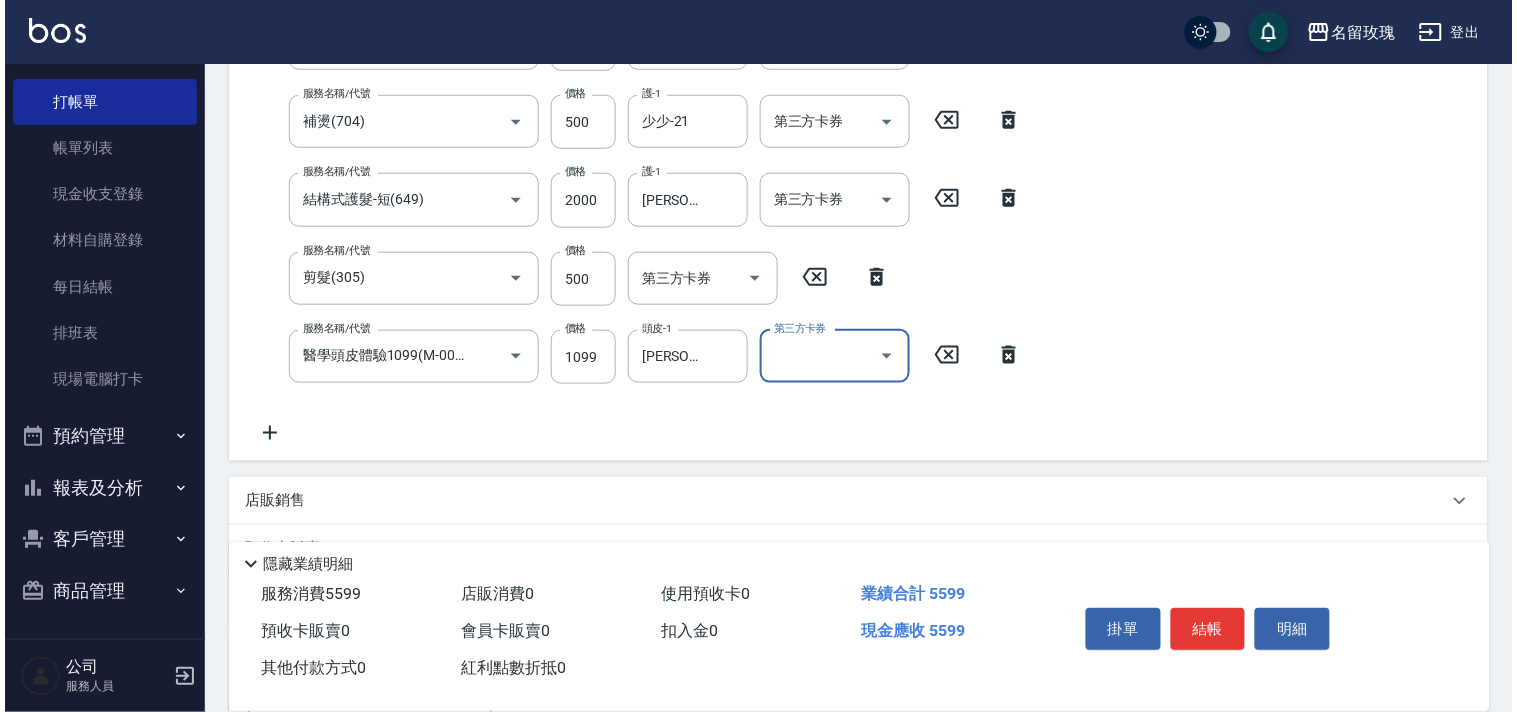scroll, scrollTop: 716, scrollLeft: 0, axis: vertical 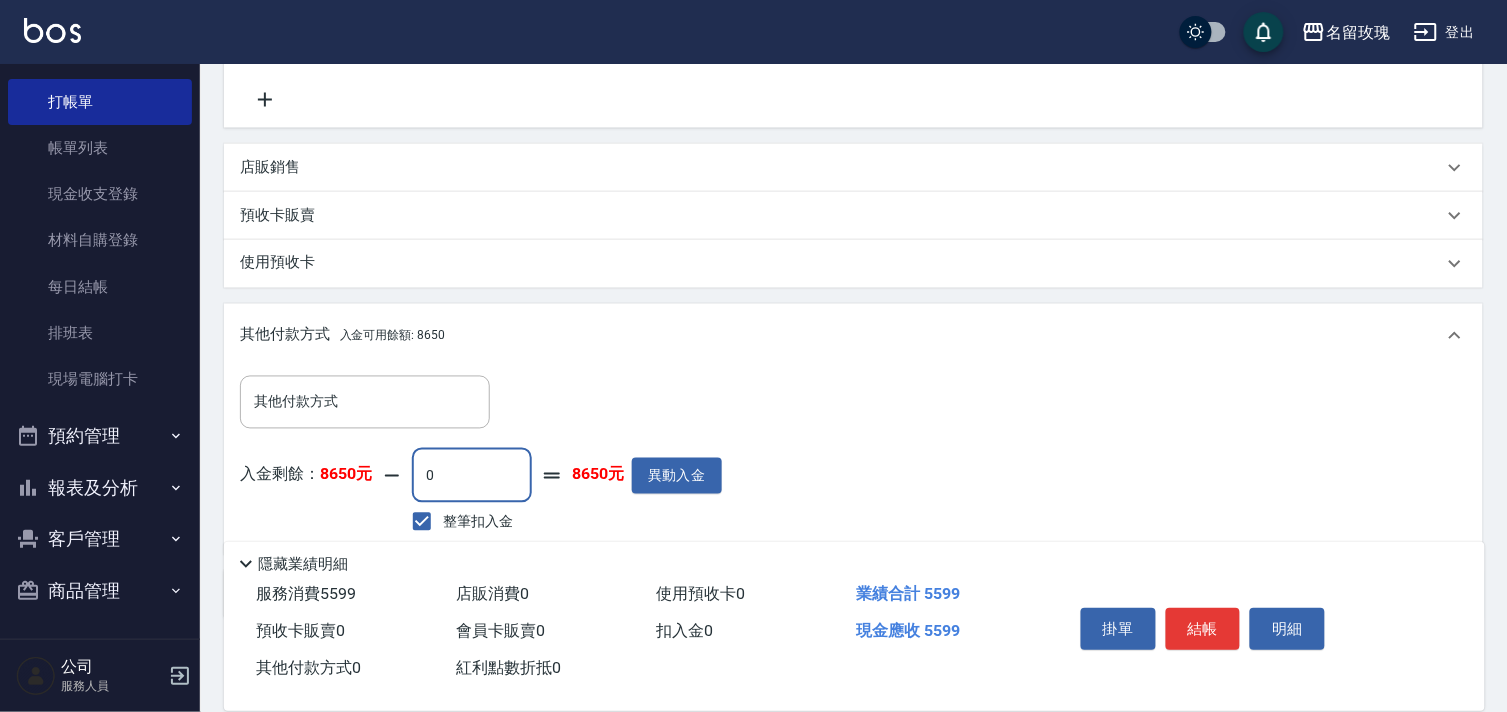 click on "0" at bounding box center (472, 476) 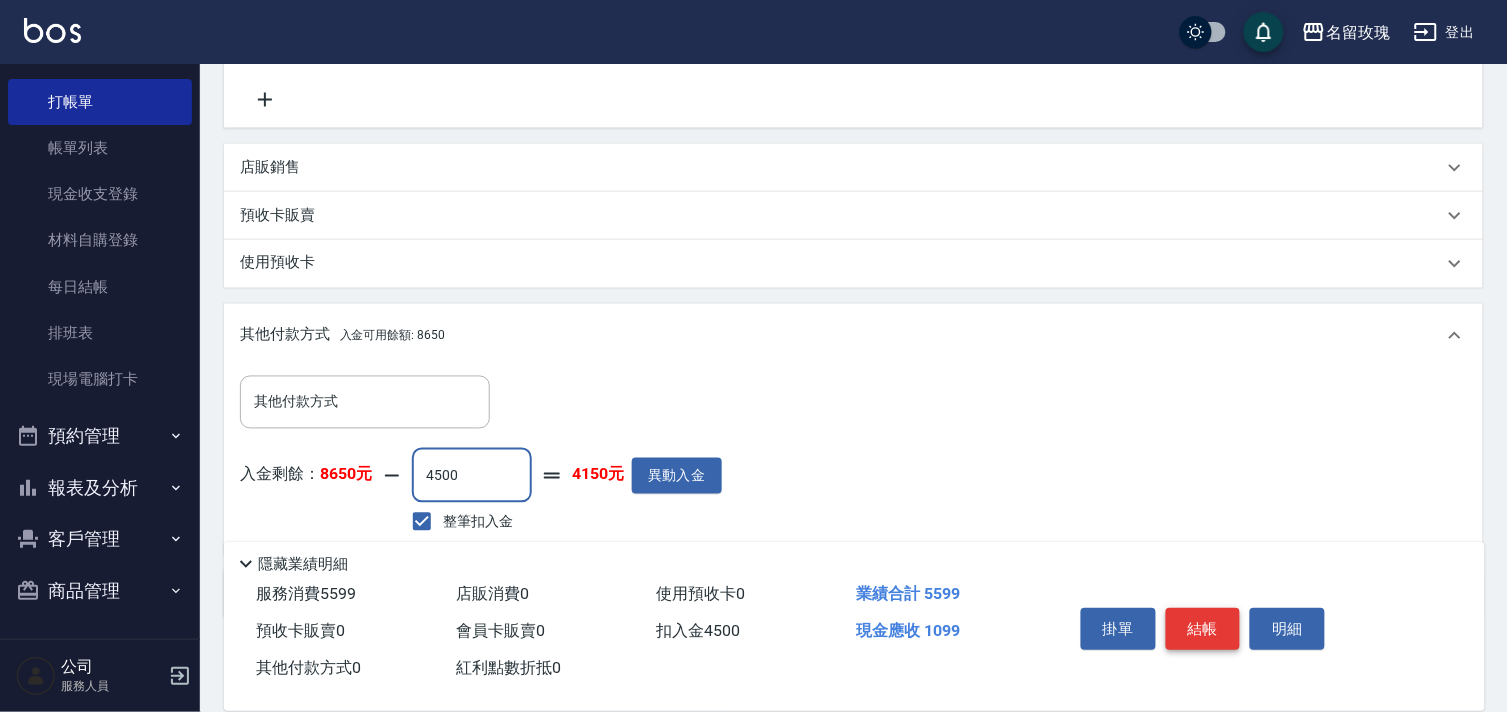 type on "4500" 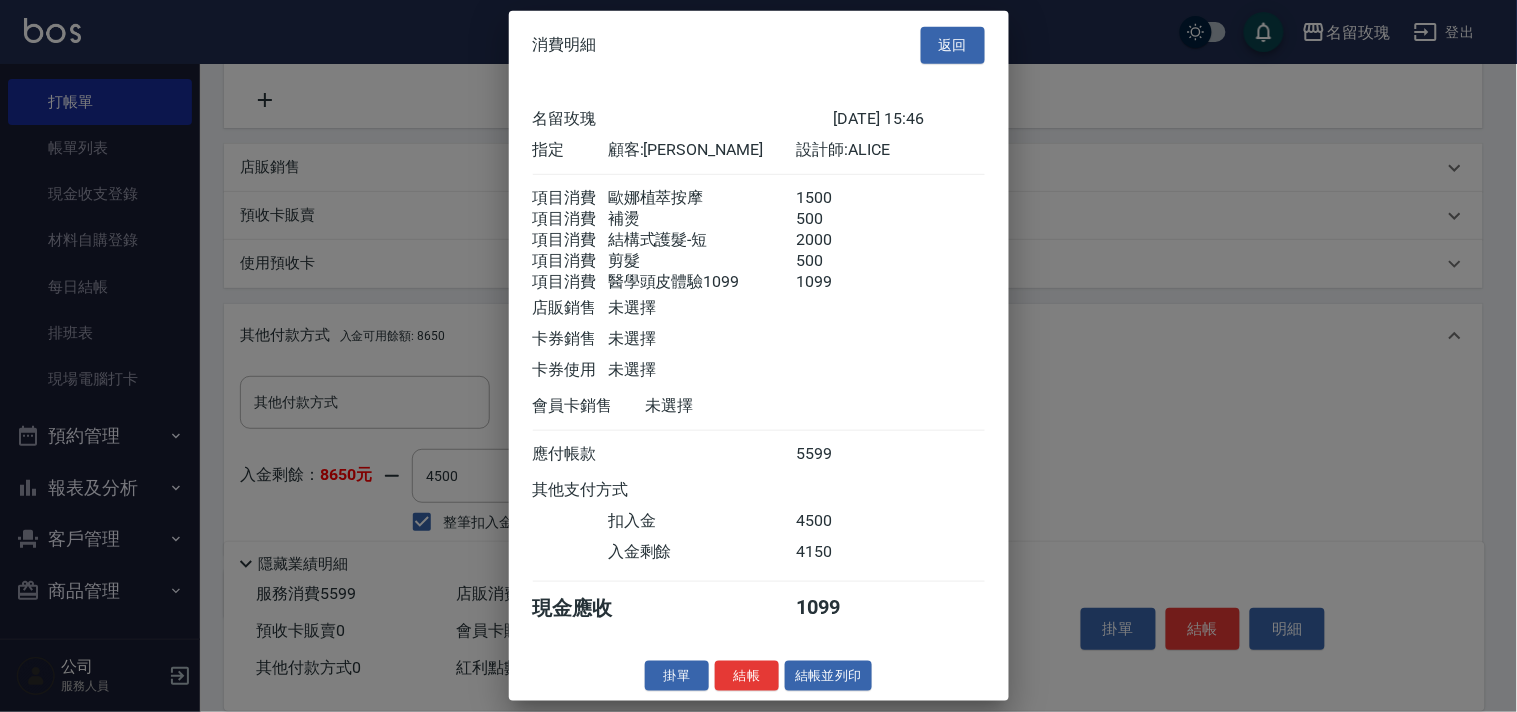 click on "結帳" at bounding box center [747, 675] 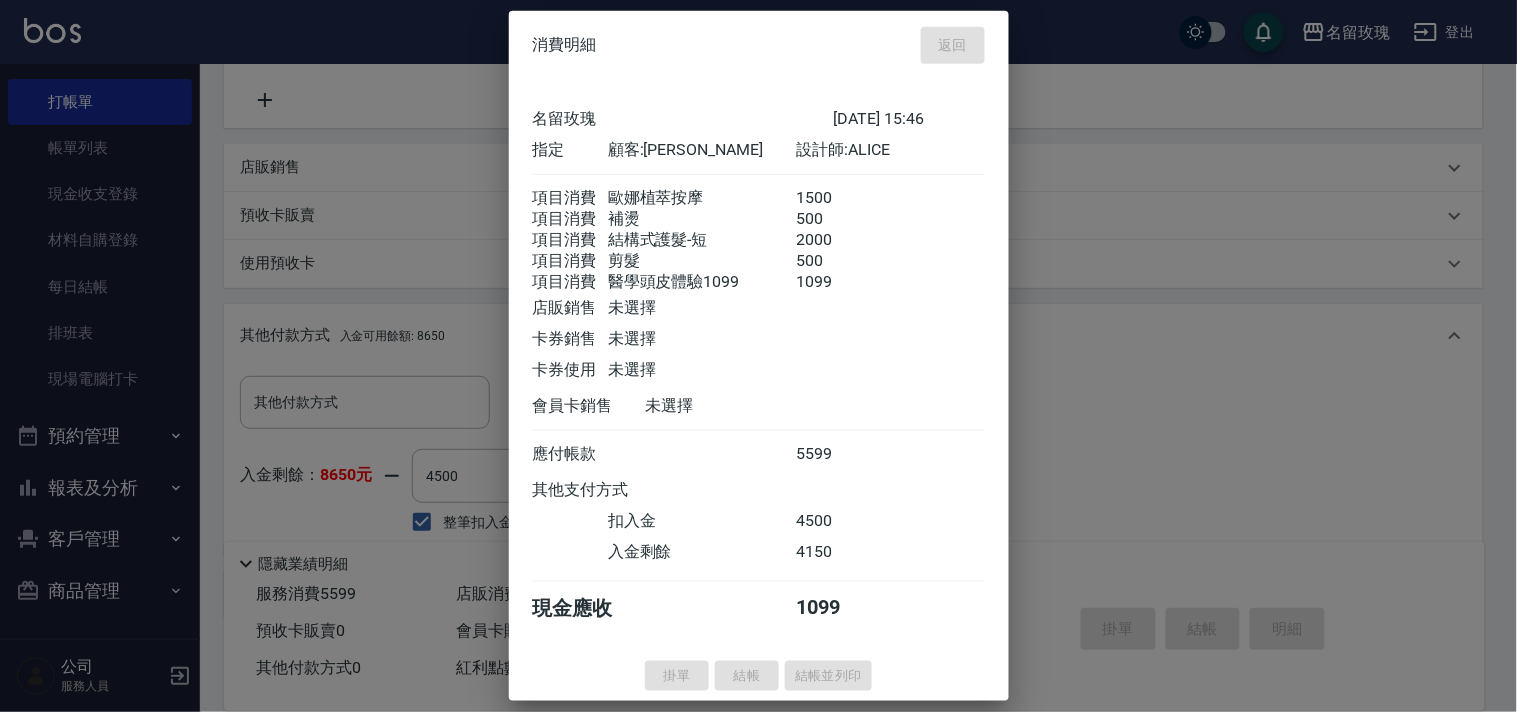 type on "2025/07/13 16:10" 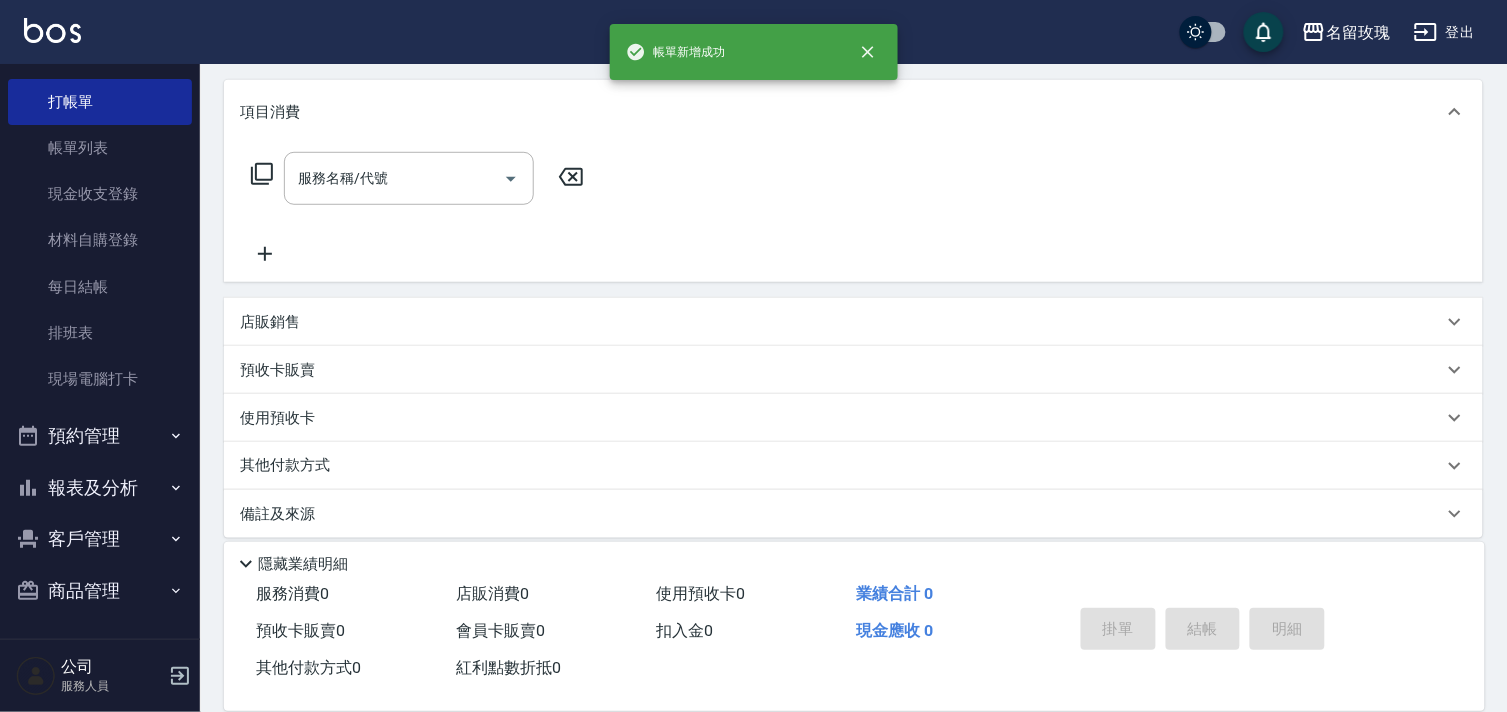 scroll, scrollTop: 263, scrollLeft: 0, axis: vertical 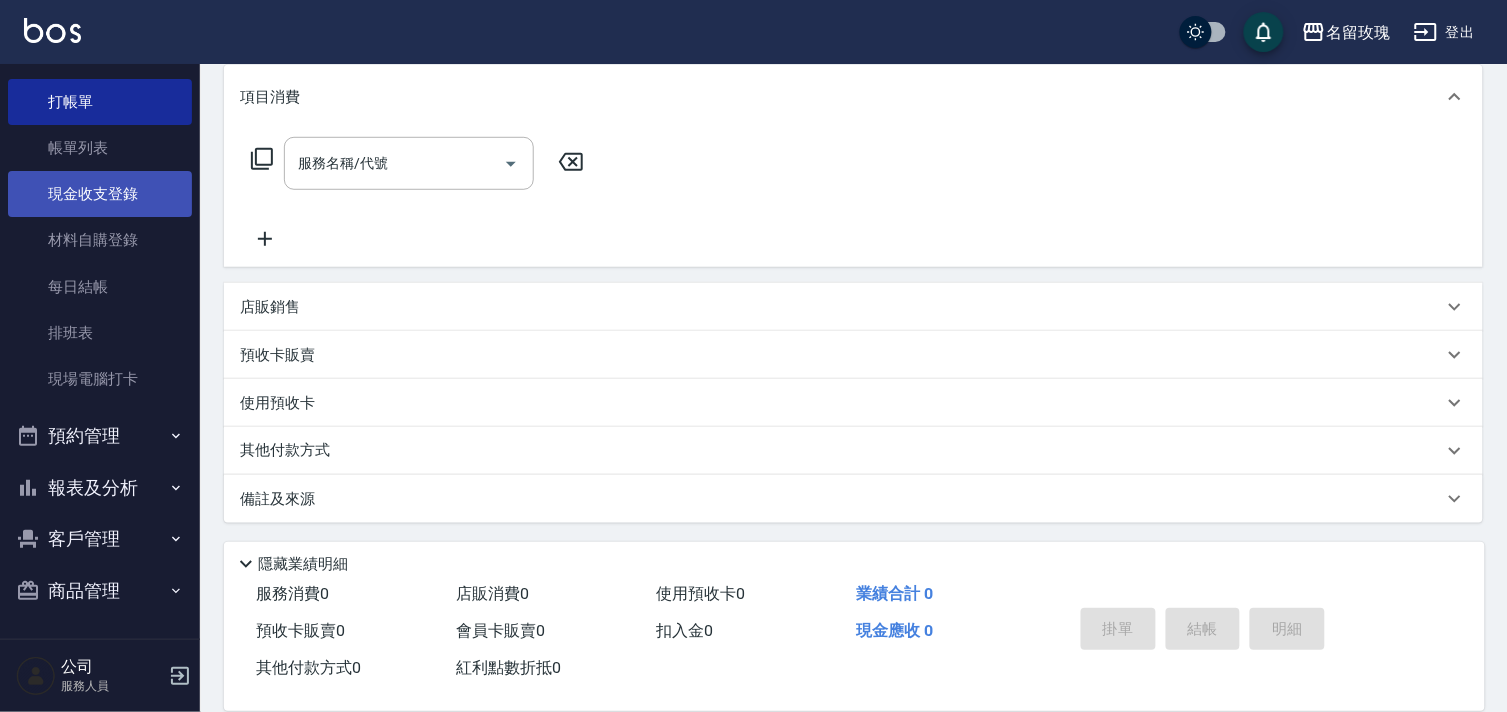 click on "現金收支登錄" at bounding box center (100, 194) 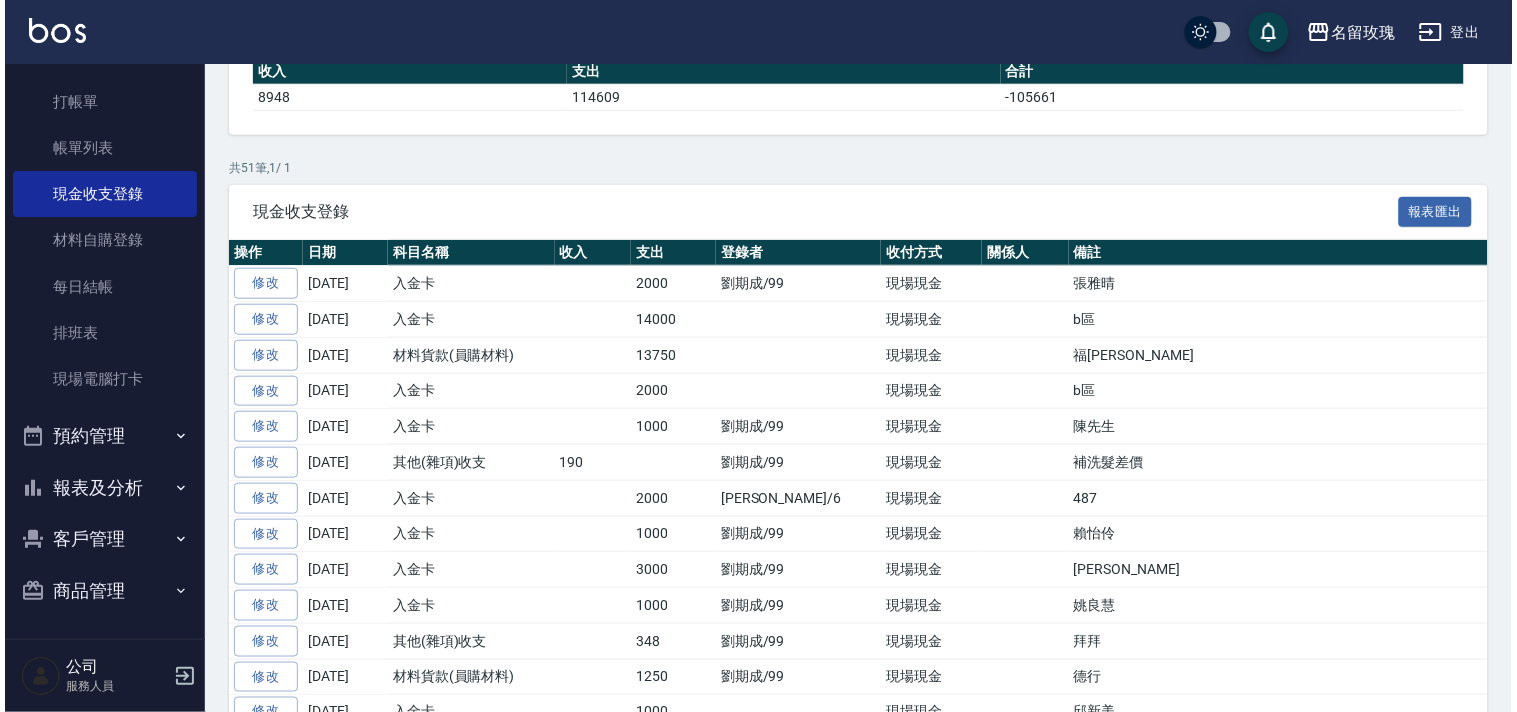 scroll, scrollTop: 0, scrollLeft: 0, axis: both 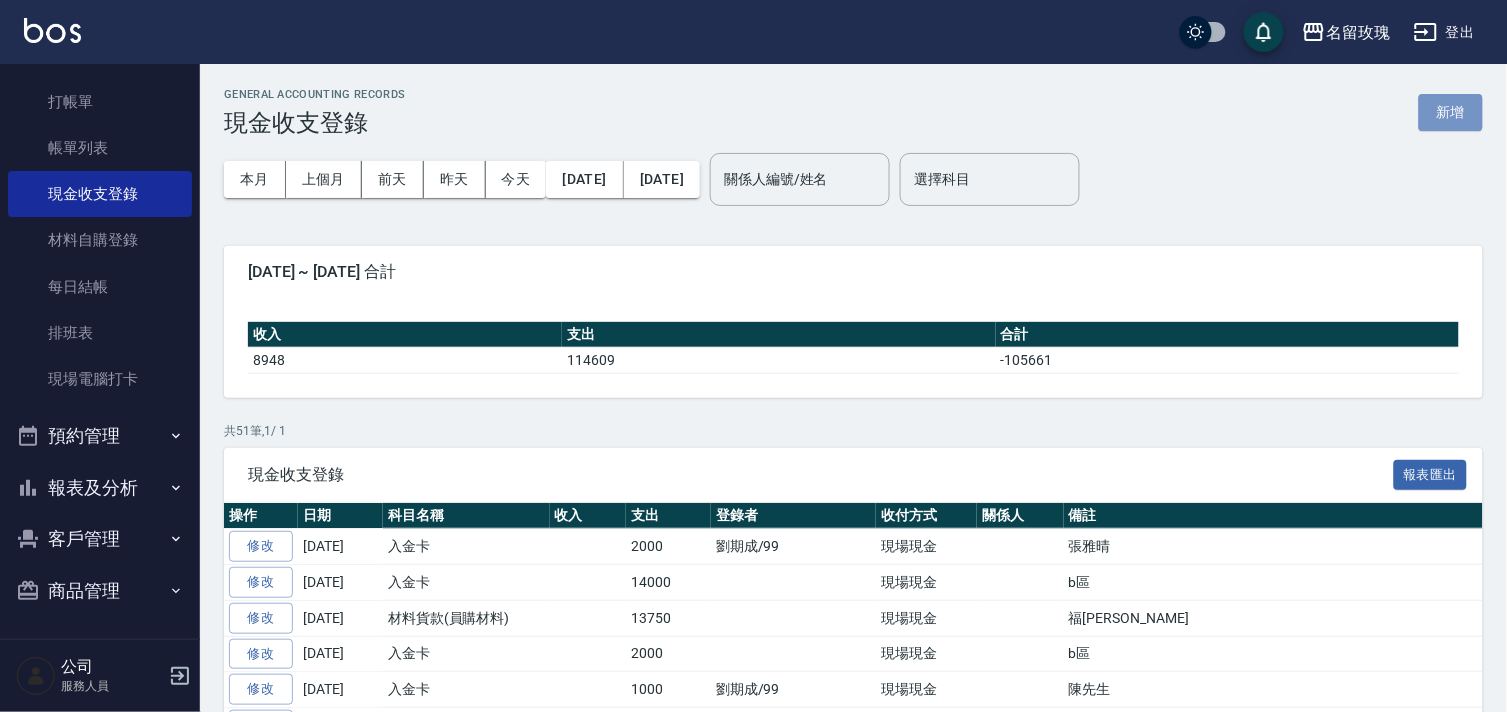 click on "新增" at bounding box center (1451, 112) 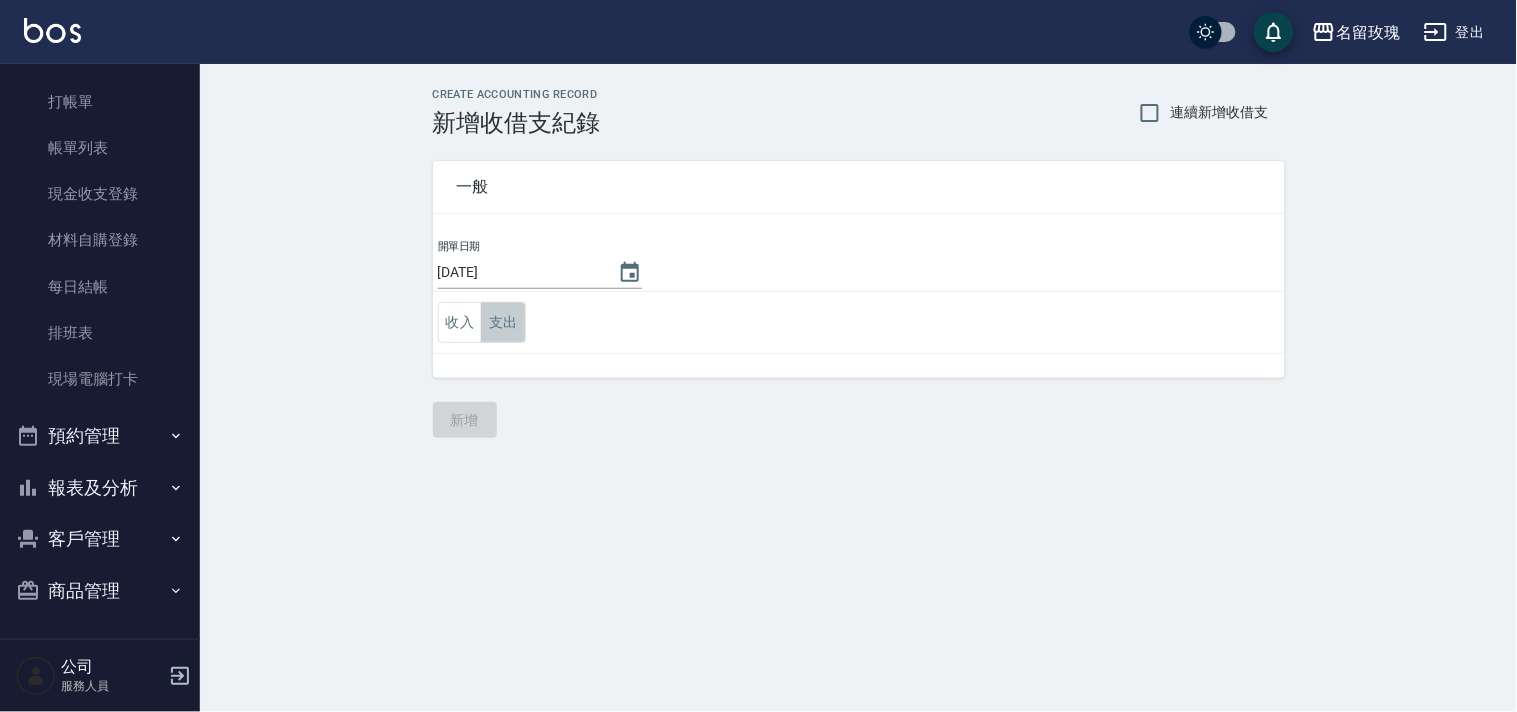 click on "支出" at bounding box center [503, 322] 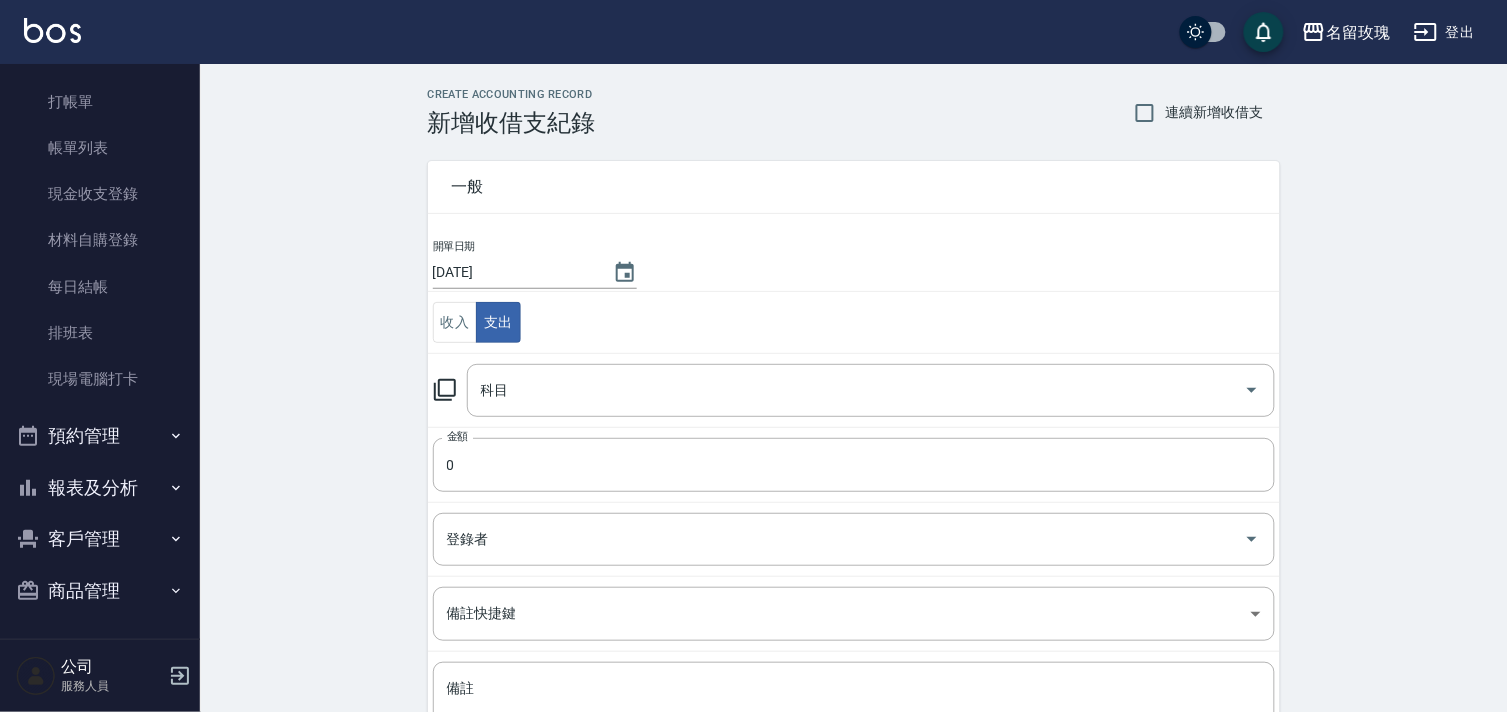 click 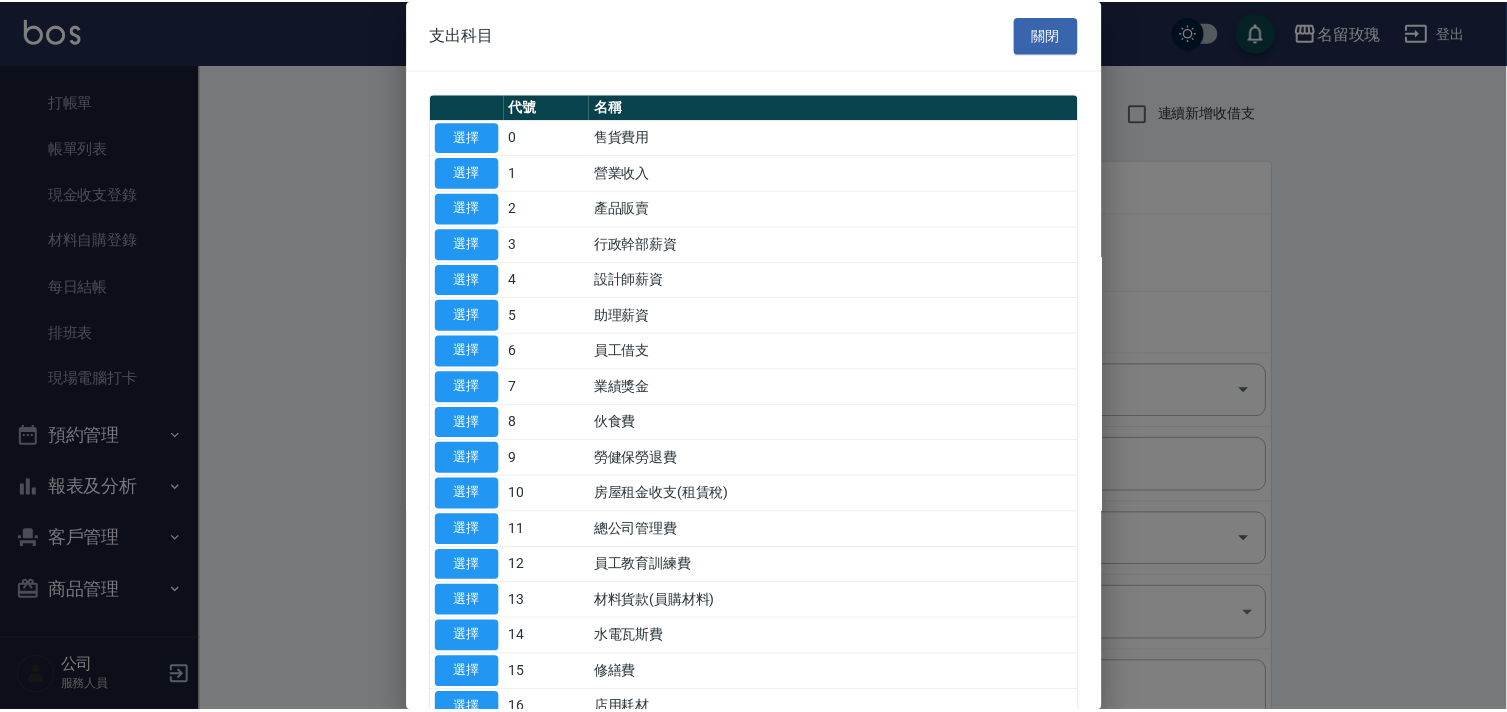 scroll, scrollTop: 555, scrollLeft: 0, axis: vertical 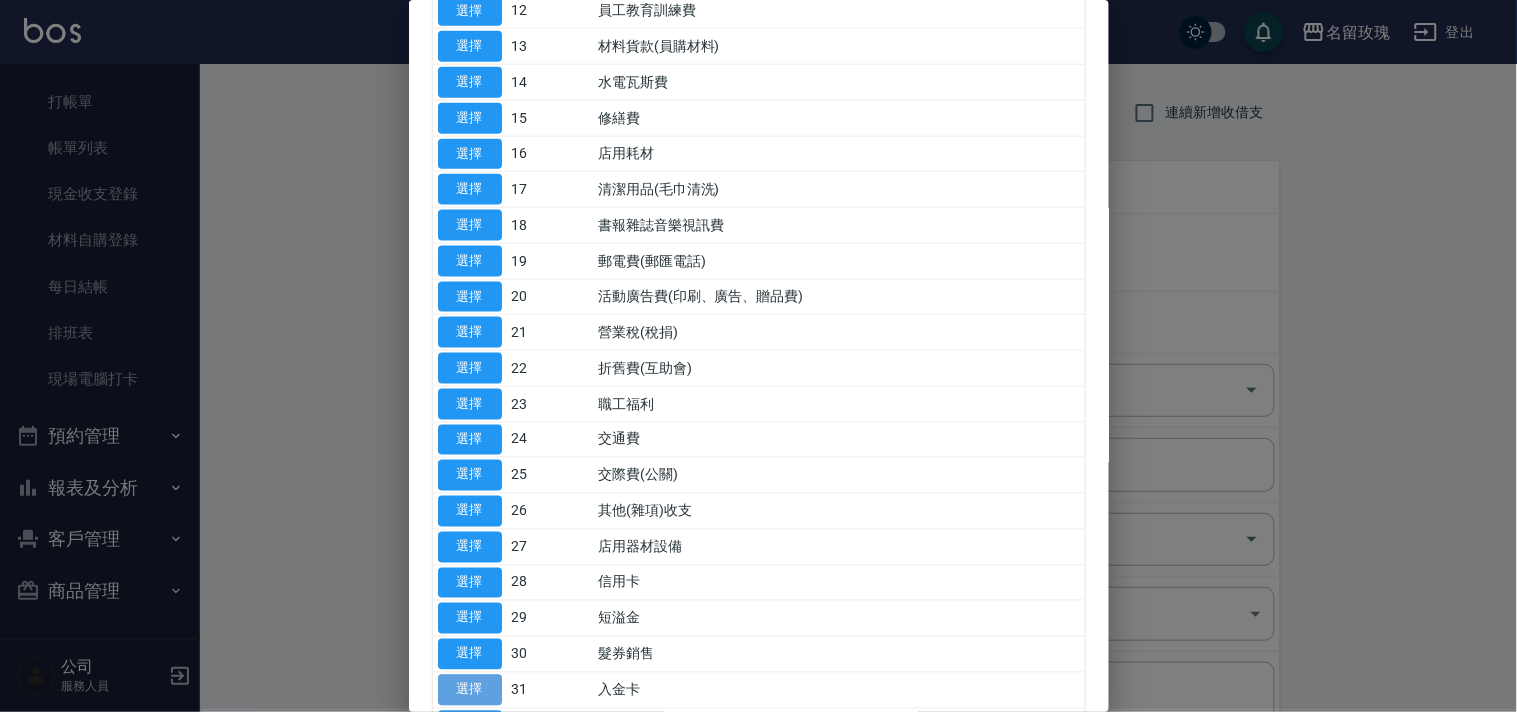 drag, startPoint x: 464, startPoint y: 685, endPoint x: 440, endPoint y: 576, distance: 111.61093 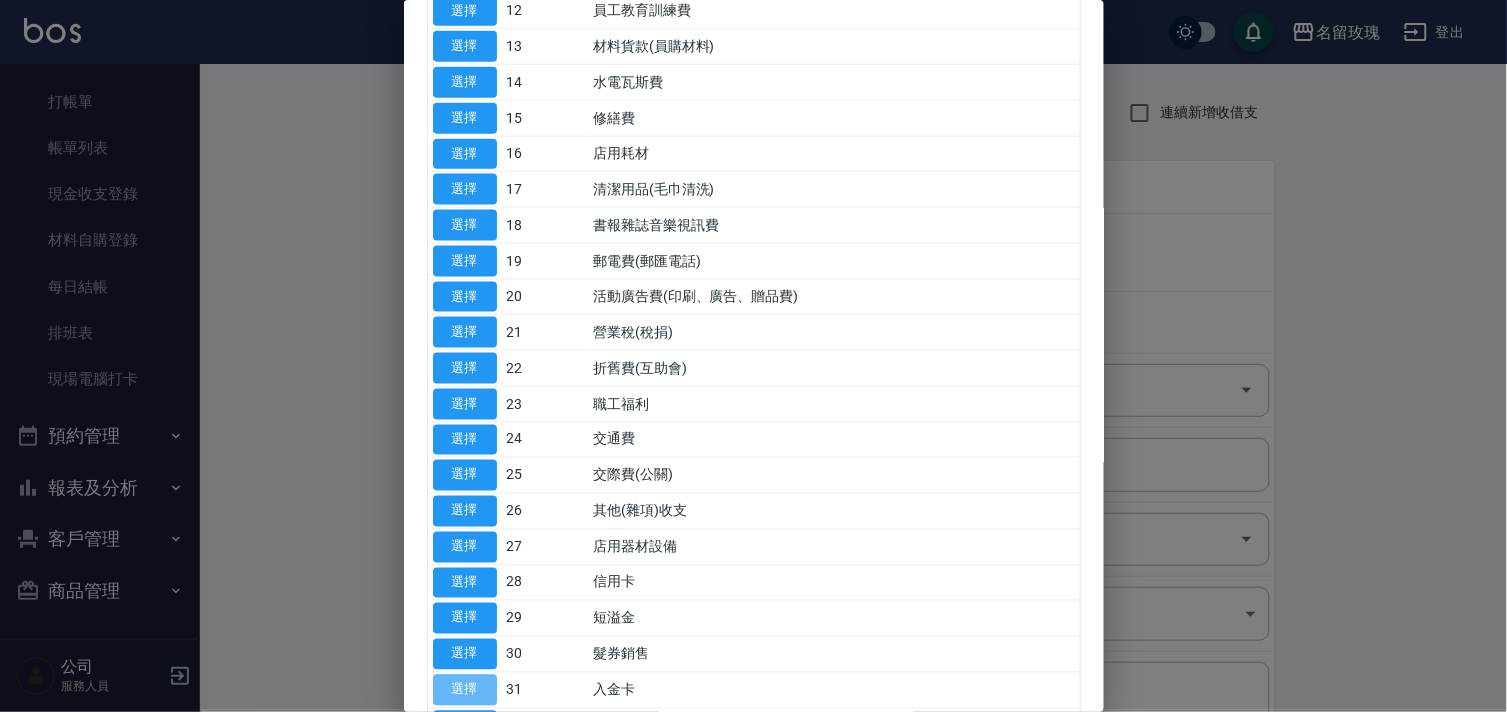 type on "31 入金卡" 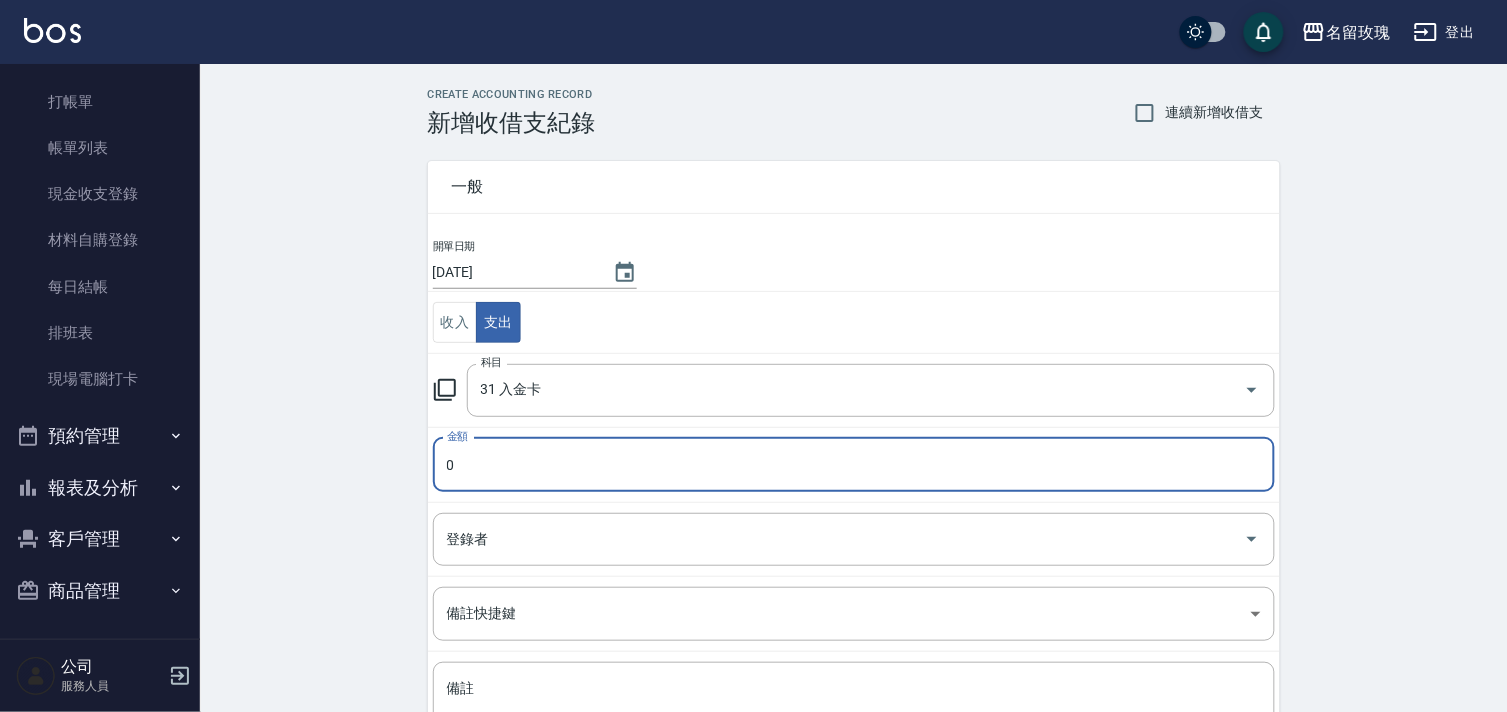 click on "0" at bounding box center (854, 465) 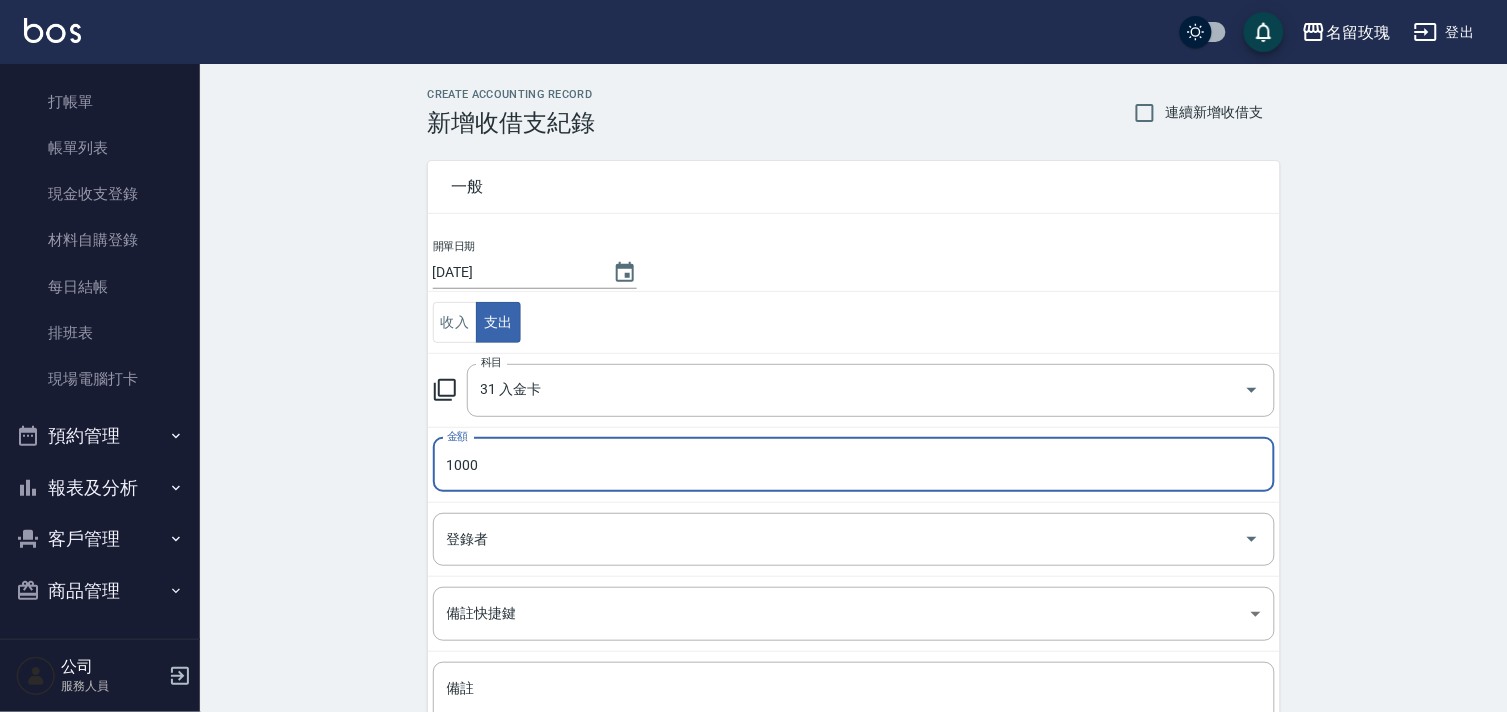 type on "1000" 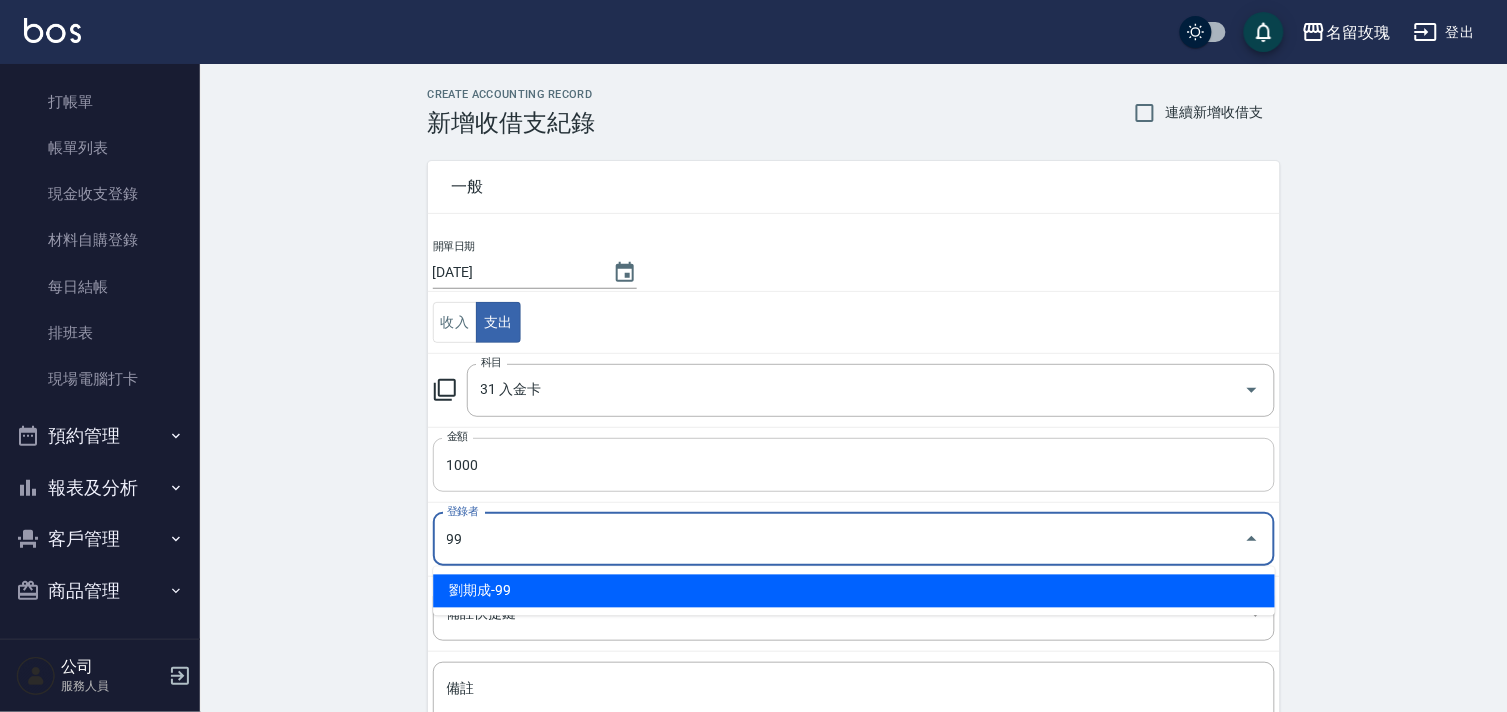 type on "劉期成-99" 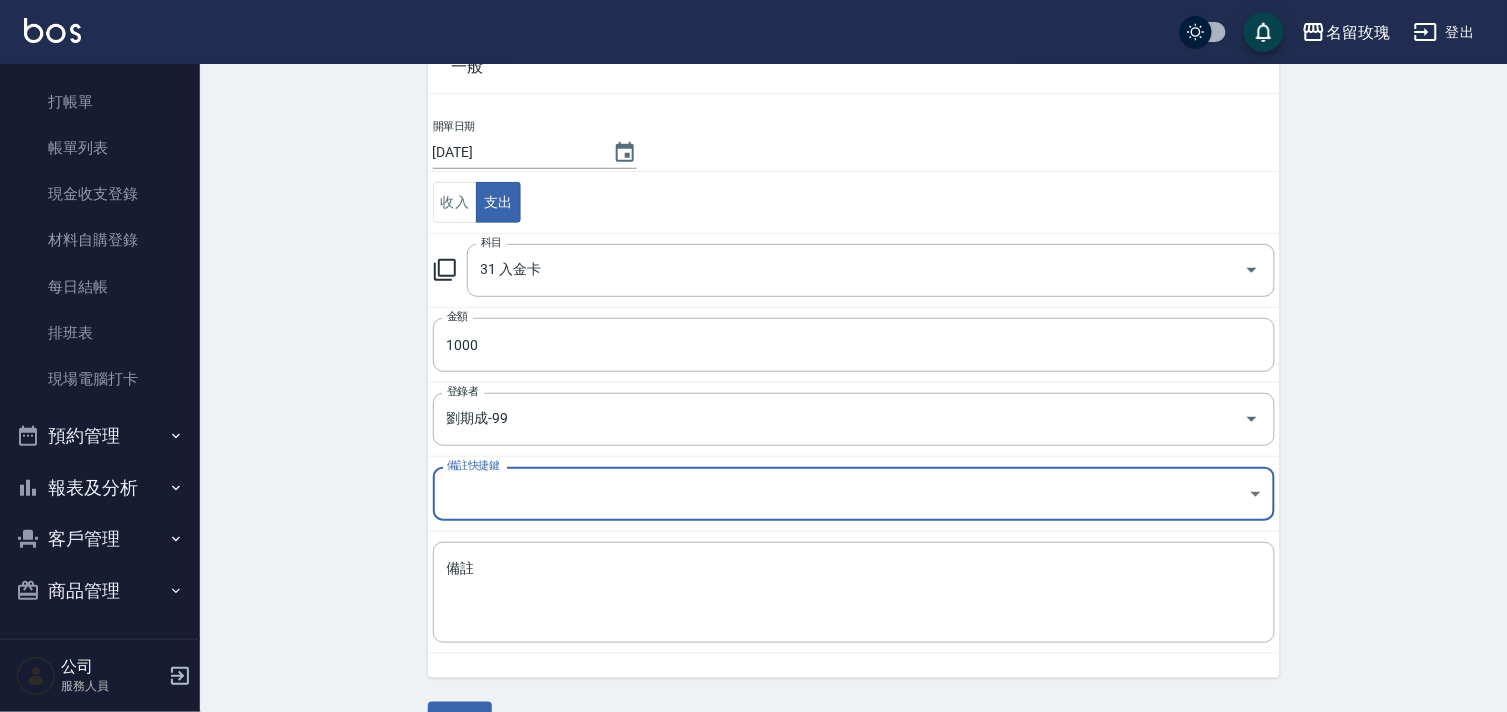 scroll, scrollTop: 171, scrollLeft: 0, axis: vertical 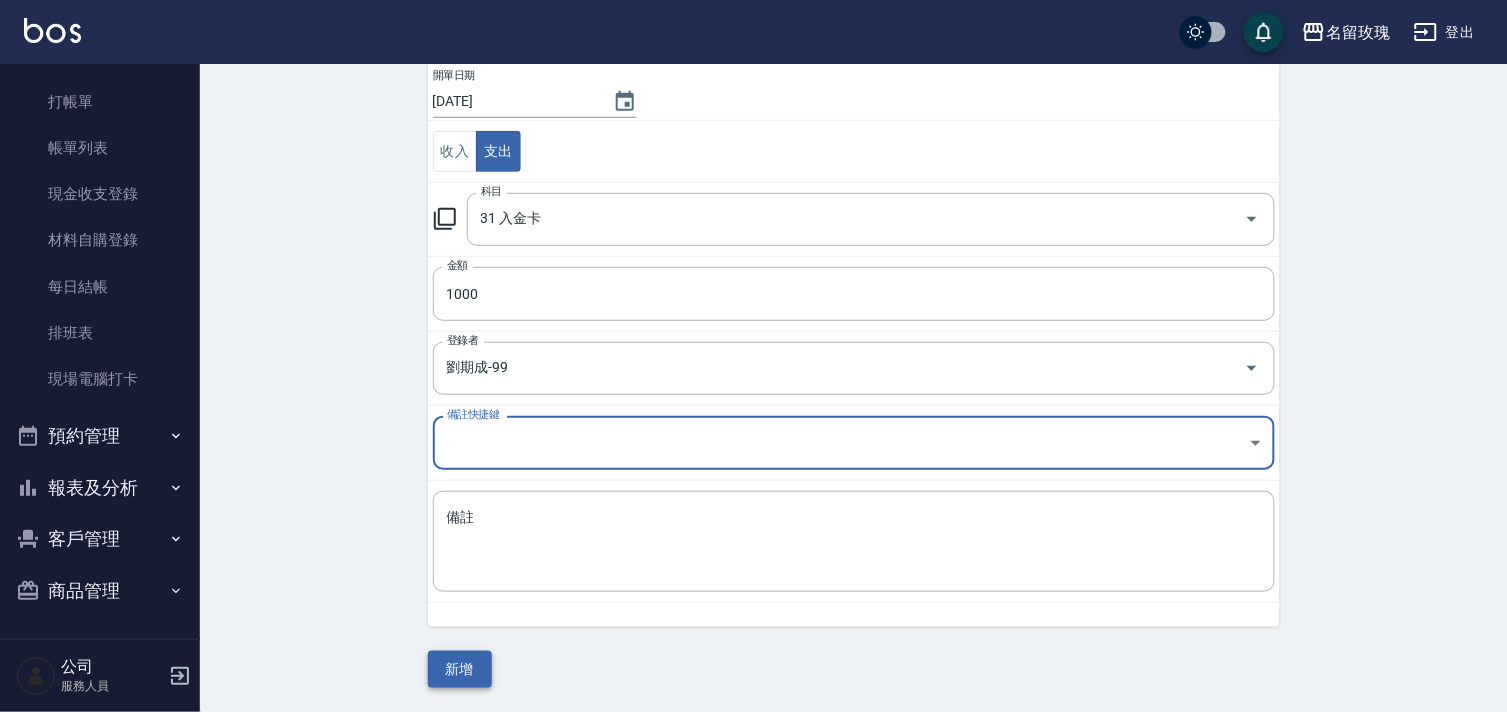 click on "新增" at bounding box center [460, 669] 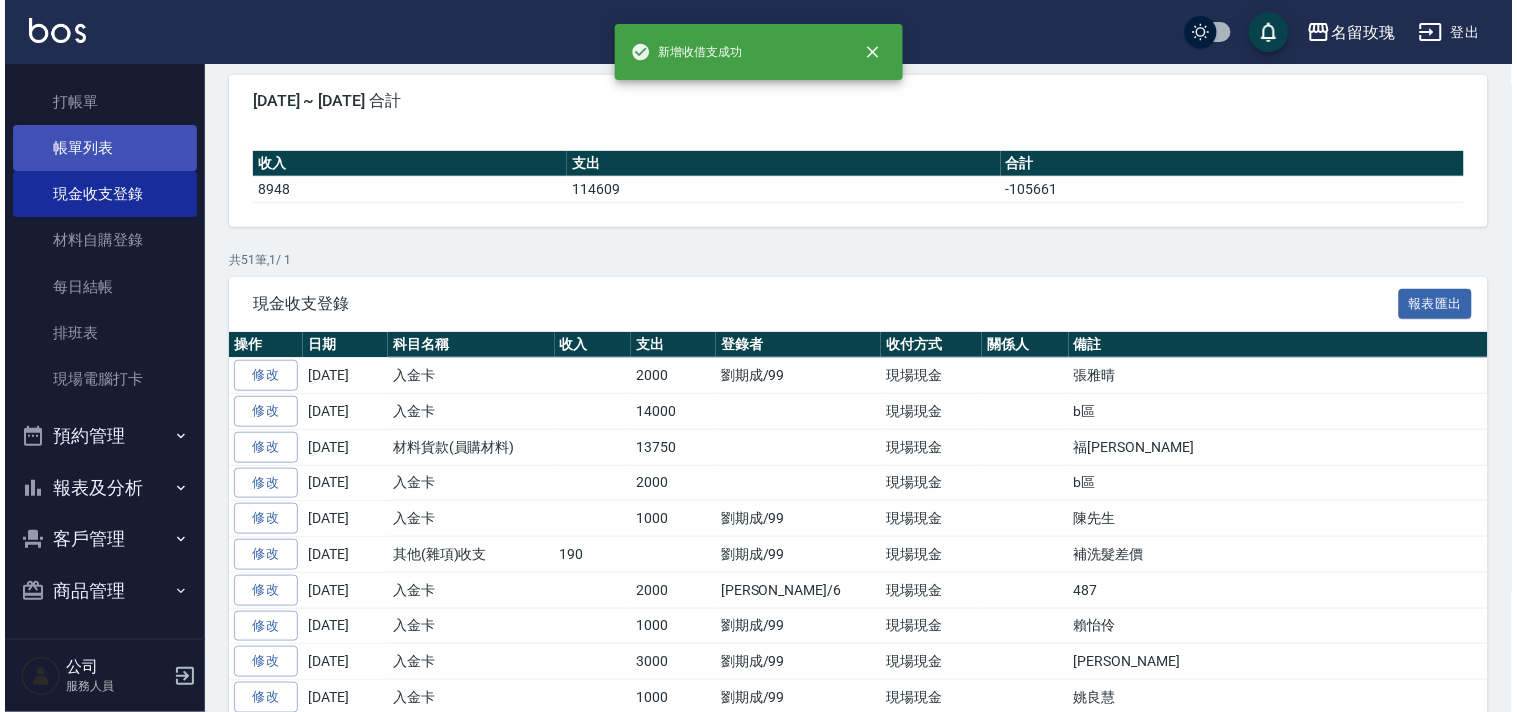 scroll, scrollTop: 0, scrollLeft: 0, axis: both 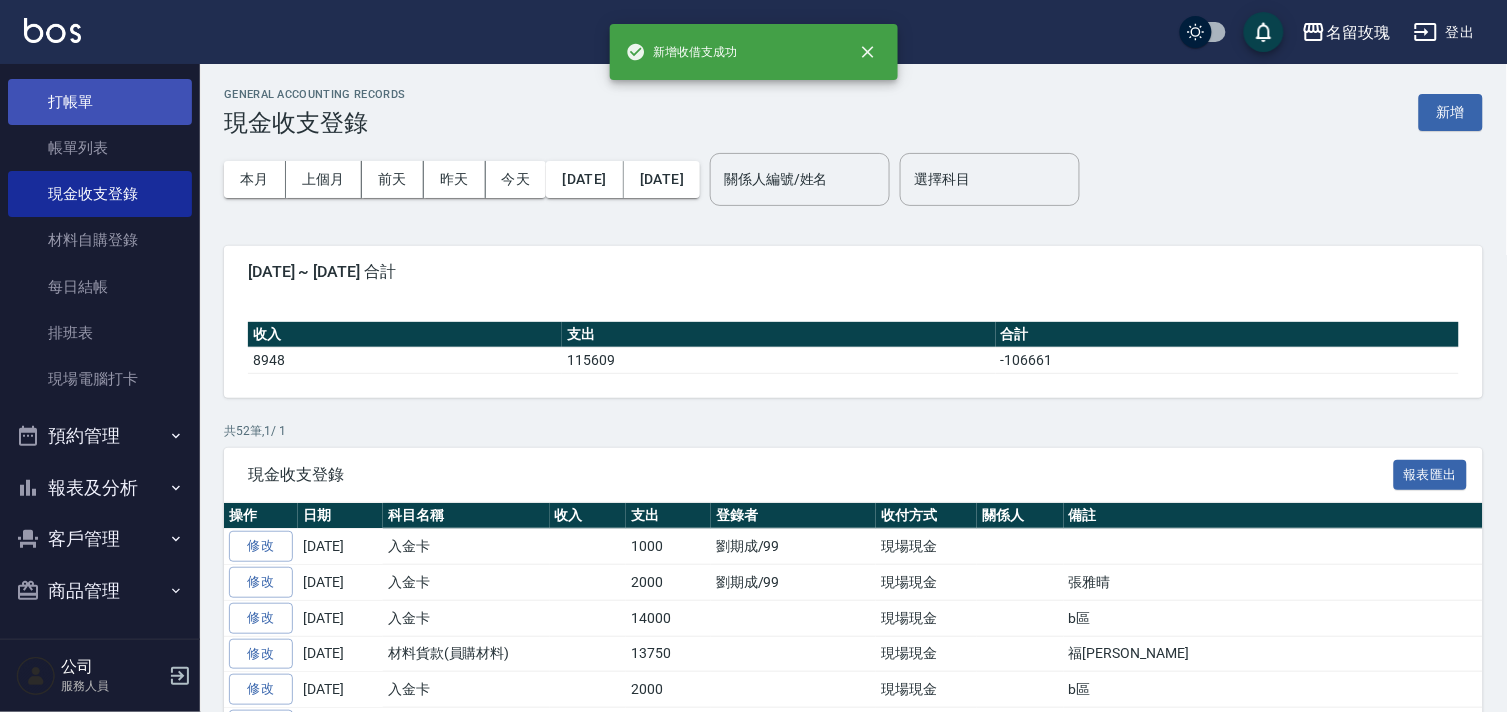 click on "打帳單" at bounding box center (100, 102) 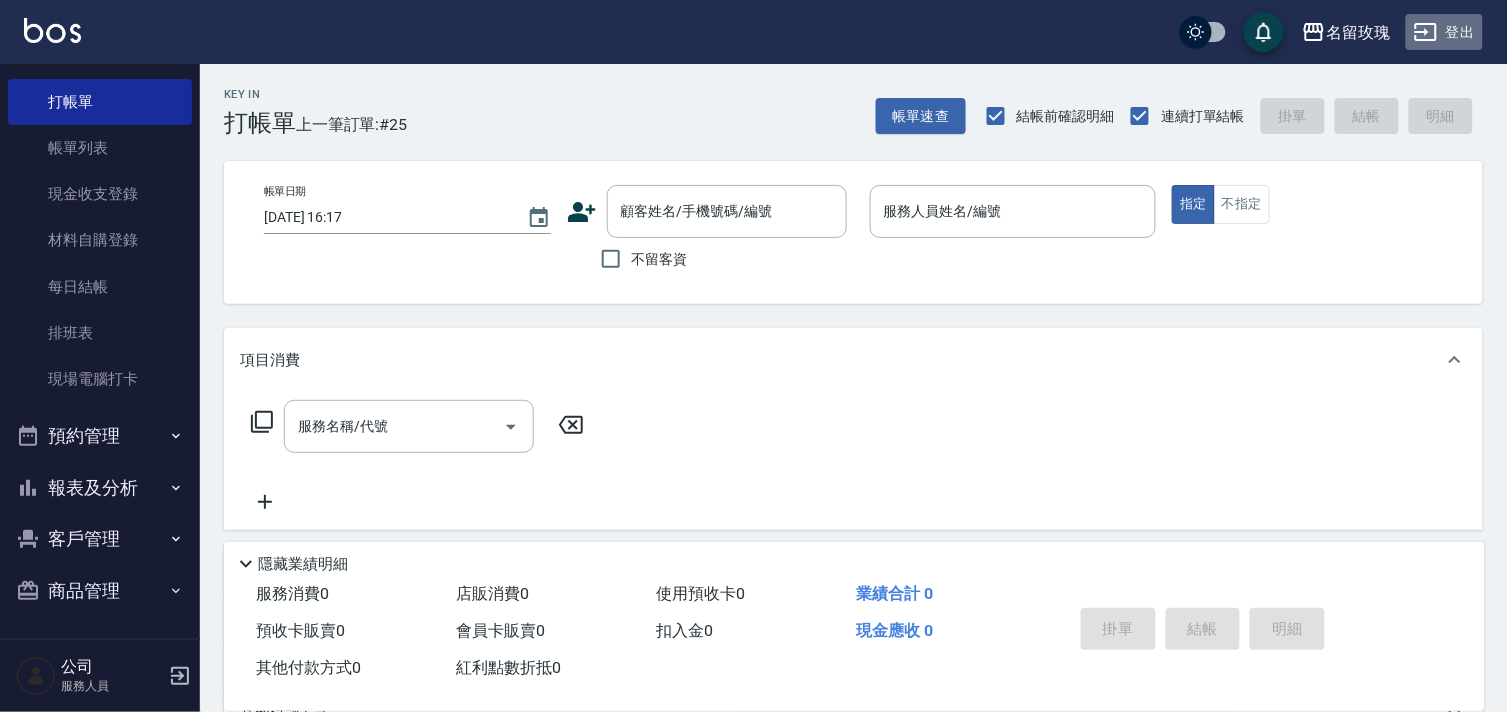 click on "登出" at bounding box center (1444, 32) 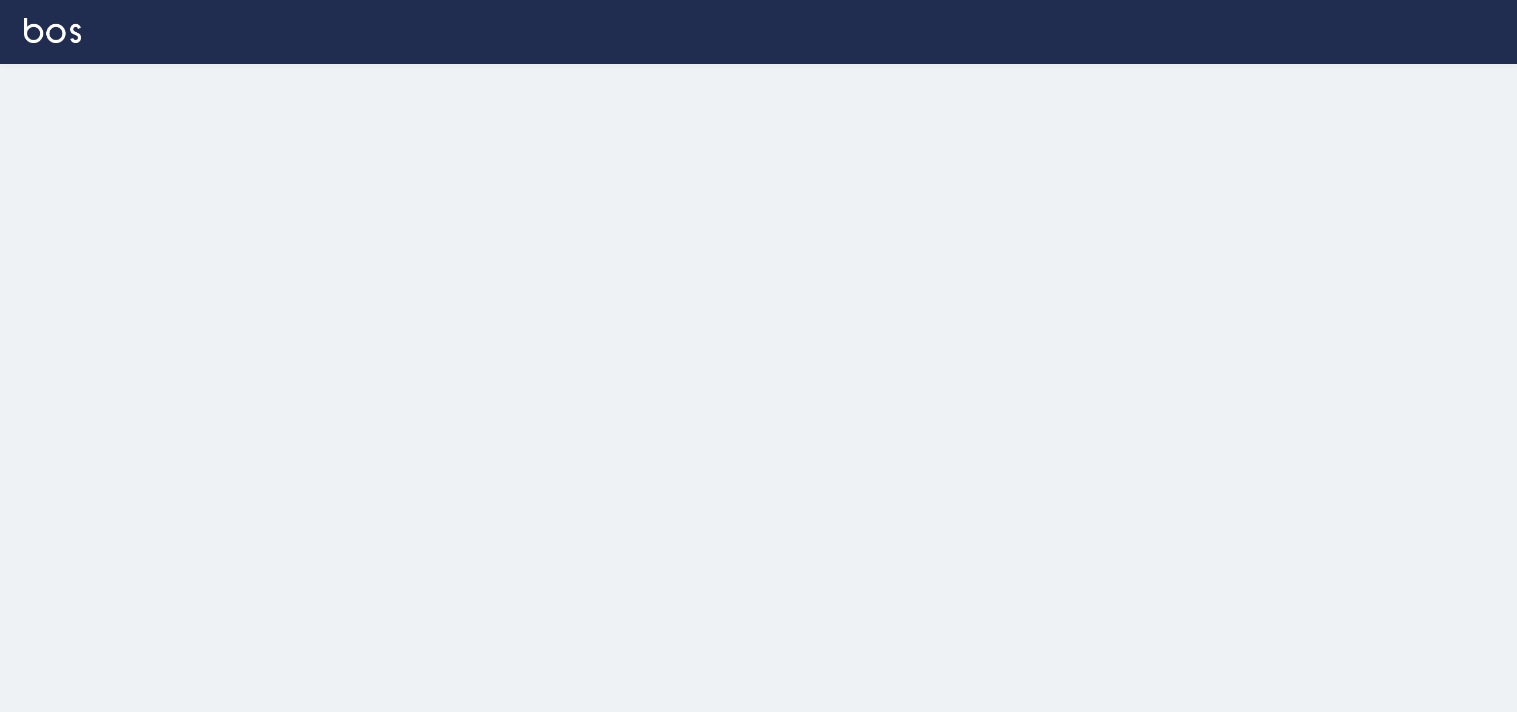 scroll, scrollTop: 0, scrollLeft: 0, axis: both 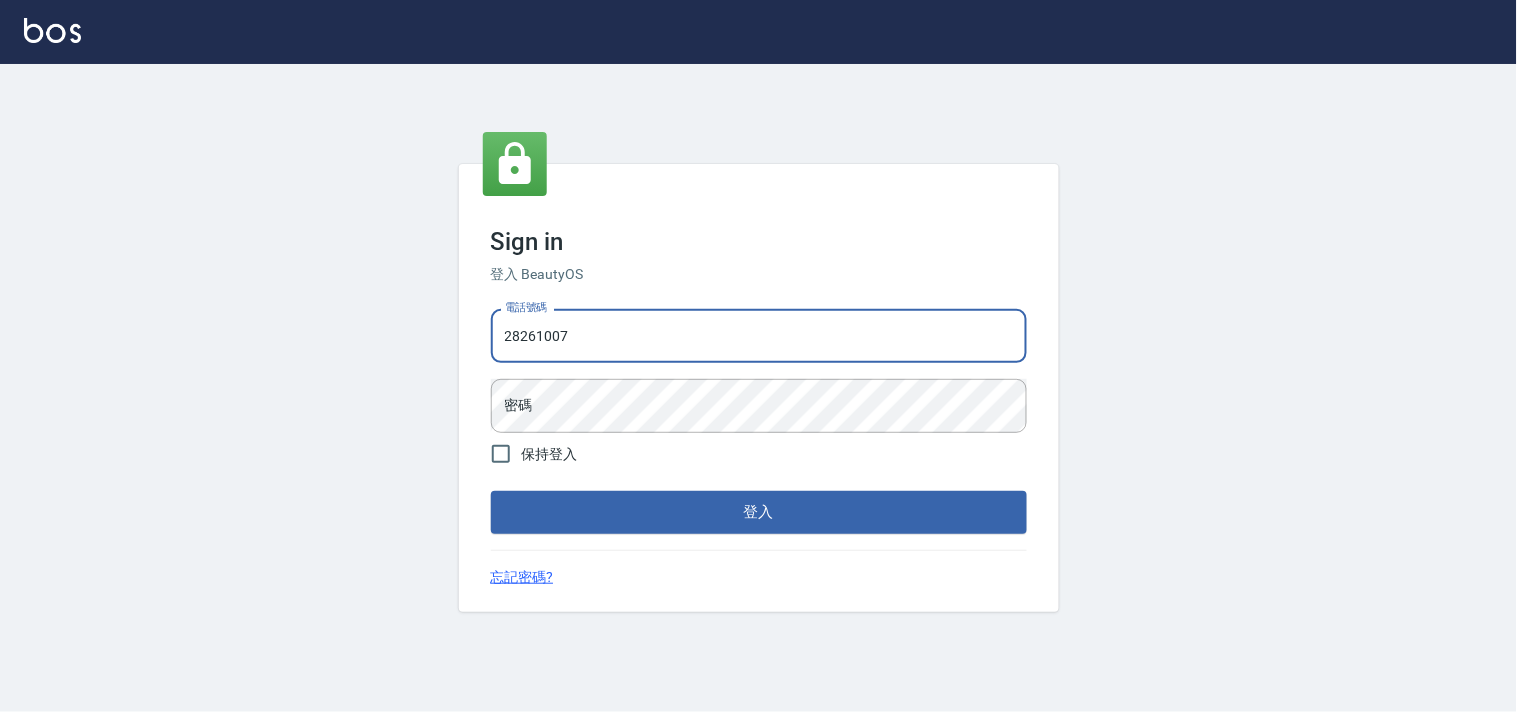 drag, startPoint x: 668, startPoint y: 317, endPoint x: 14, endPoint y: 182, distance: 667.78815 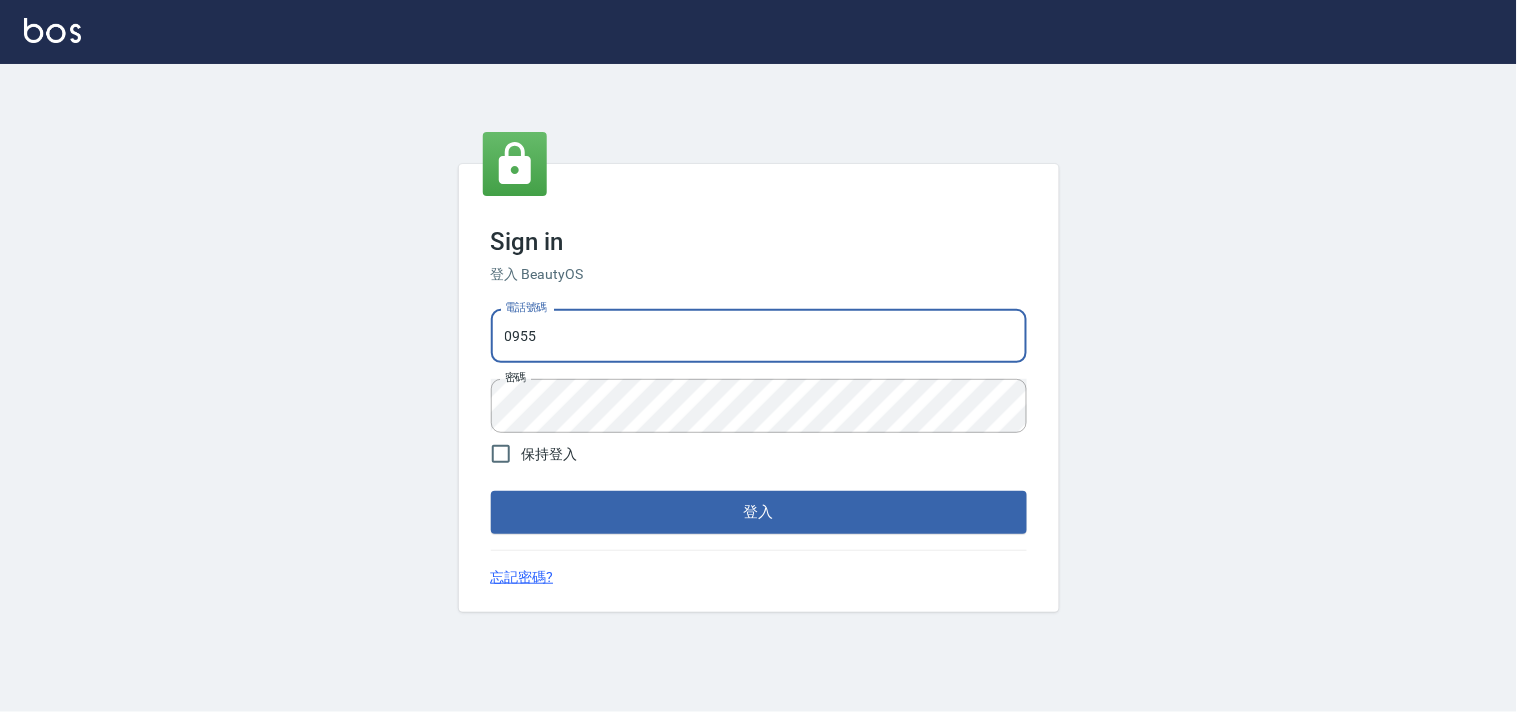 type on "0955582961" 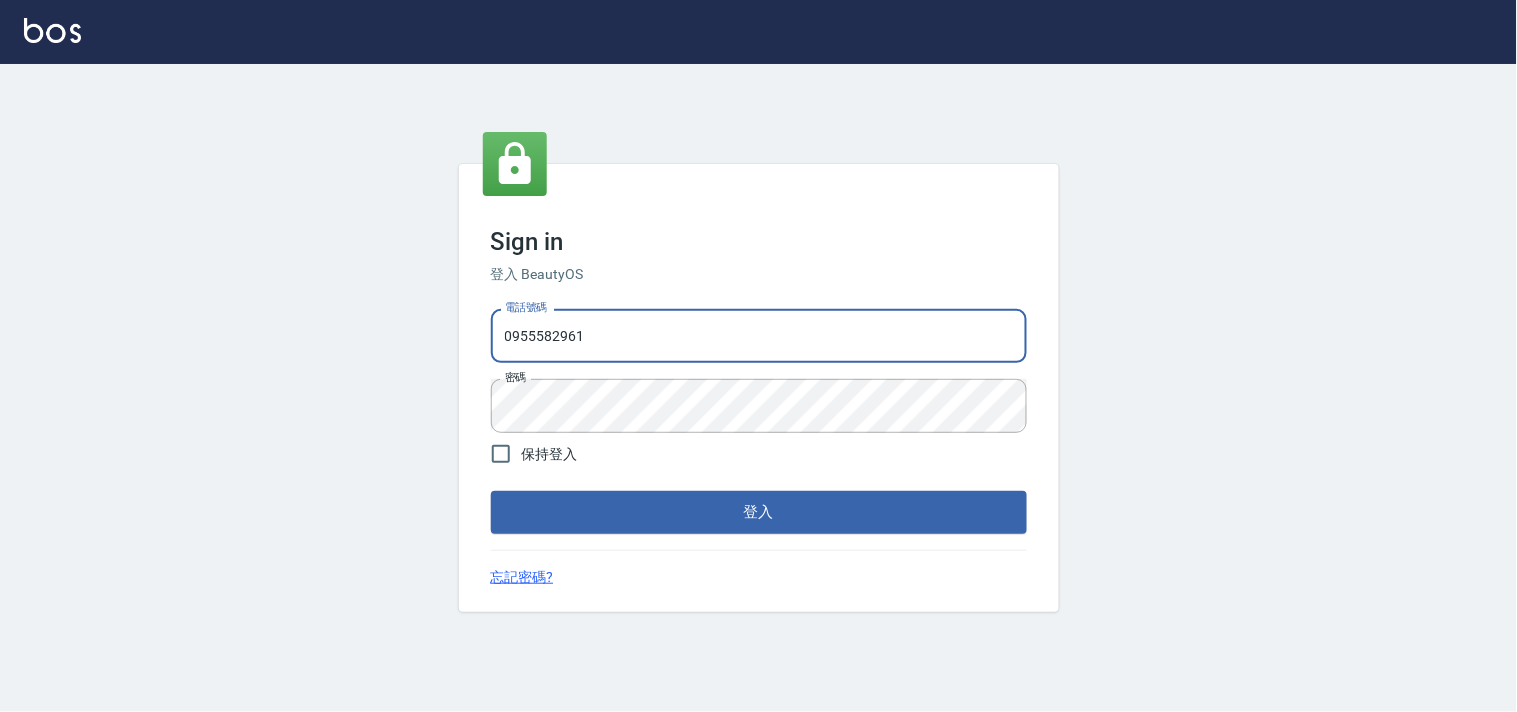 click on "Sign in 登入 BeautyOS 電話號碼 [PHONE_NUMBER] 電話號碼 密碼 密碼 保持登入 登入 忘記密碼?" at bounding box center [758, 388] 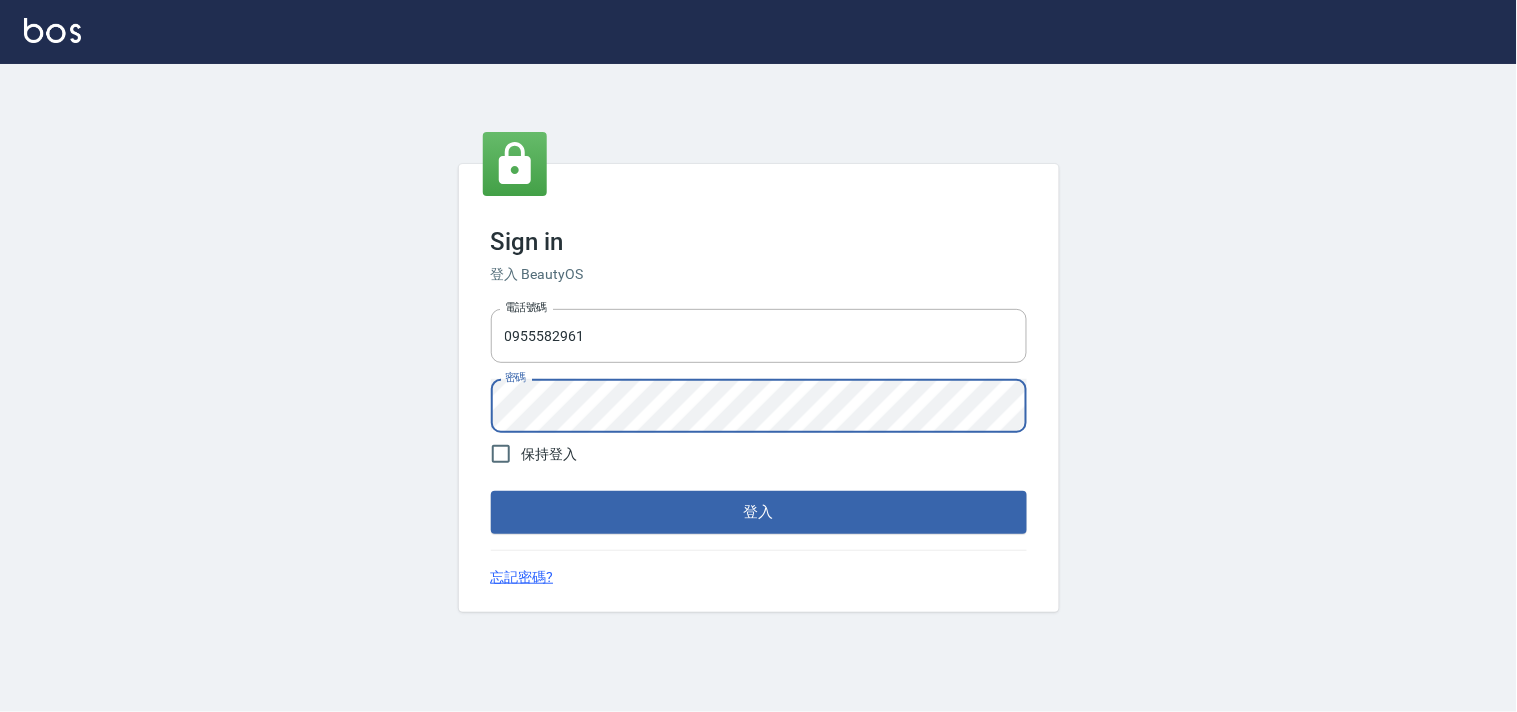 click on "登入" at bounding box center [759, 512] 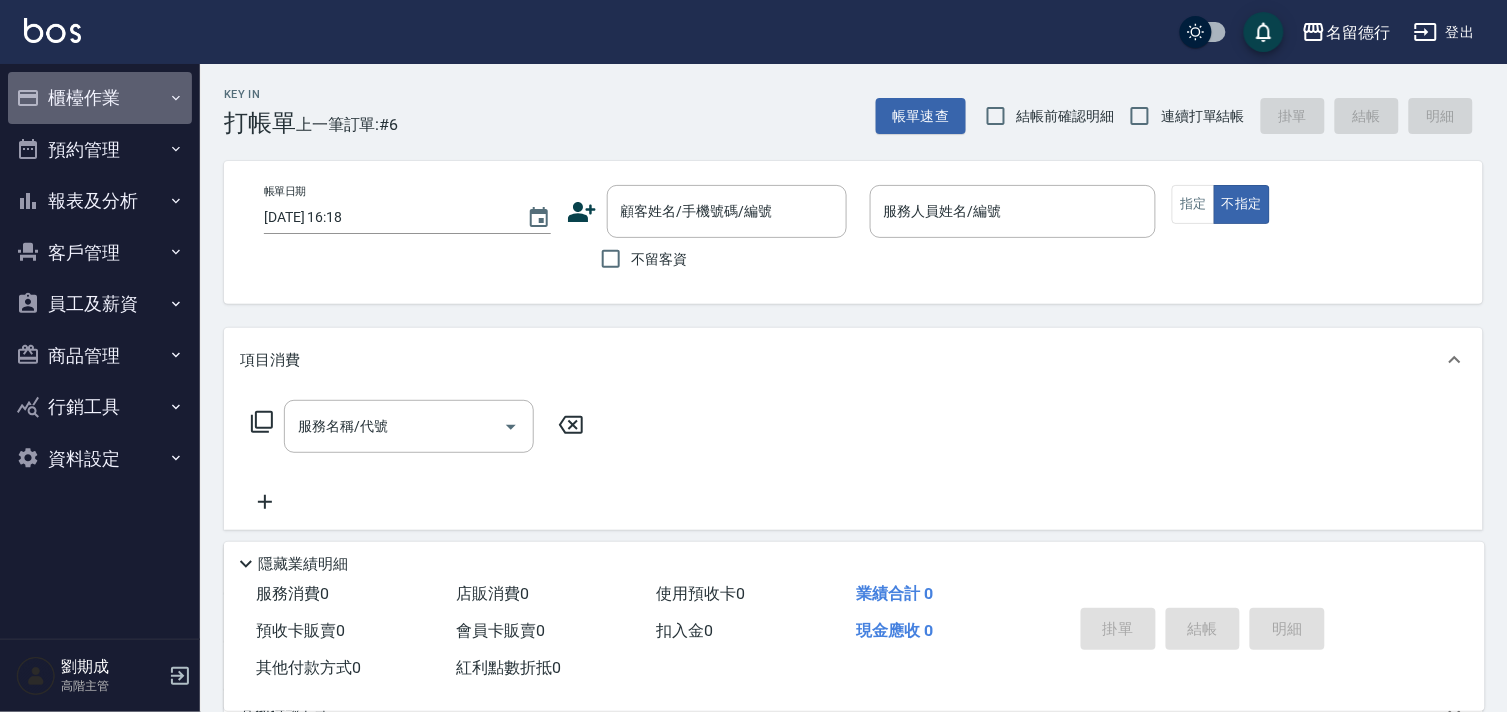 drag, startPoint x: 110, startPoint y: 94, endPoint x: 167, endPoint y: 153, distance: 82.036575 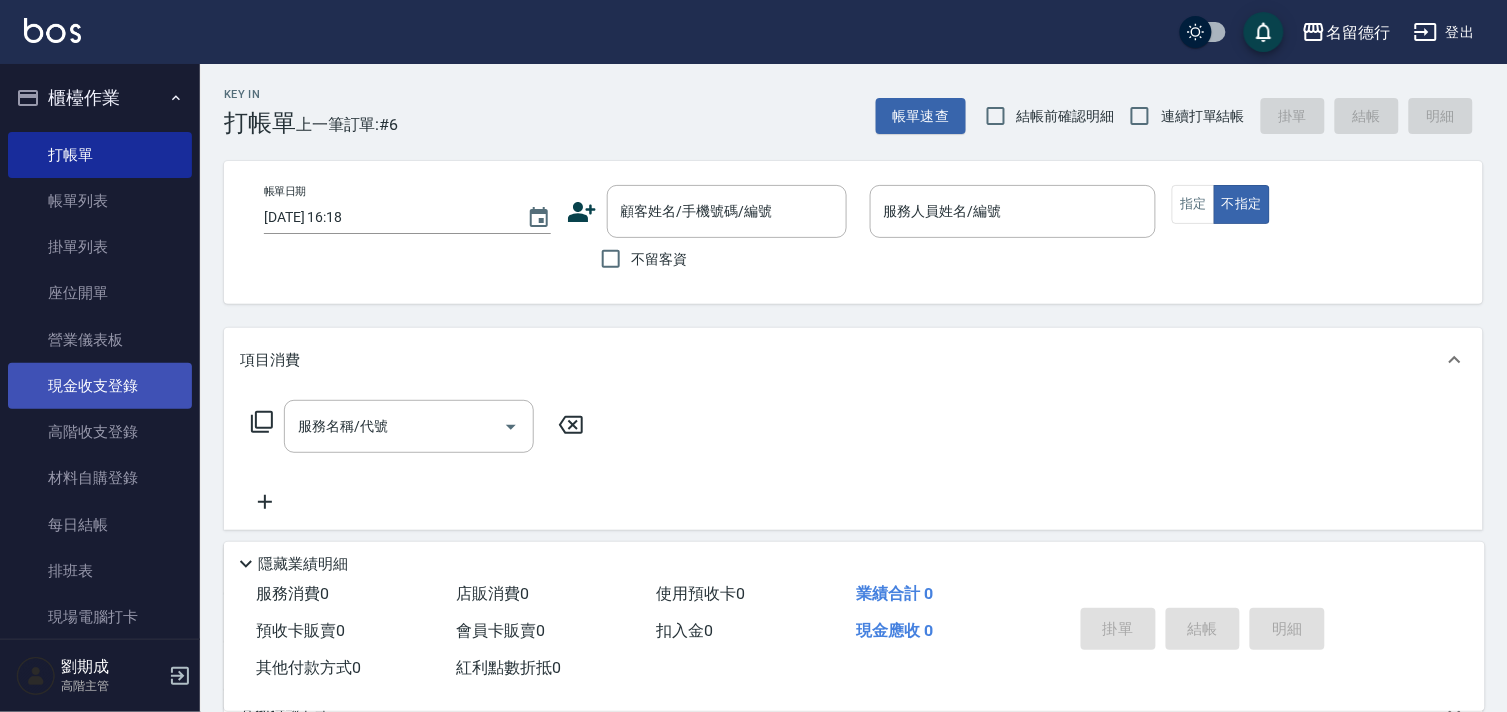 click on "現金收支登錄" at bounding box center (100, 386) 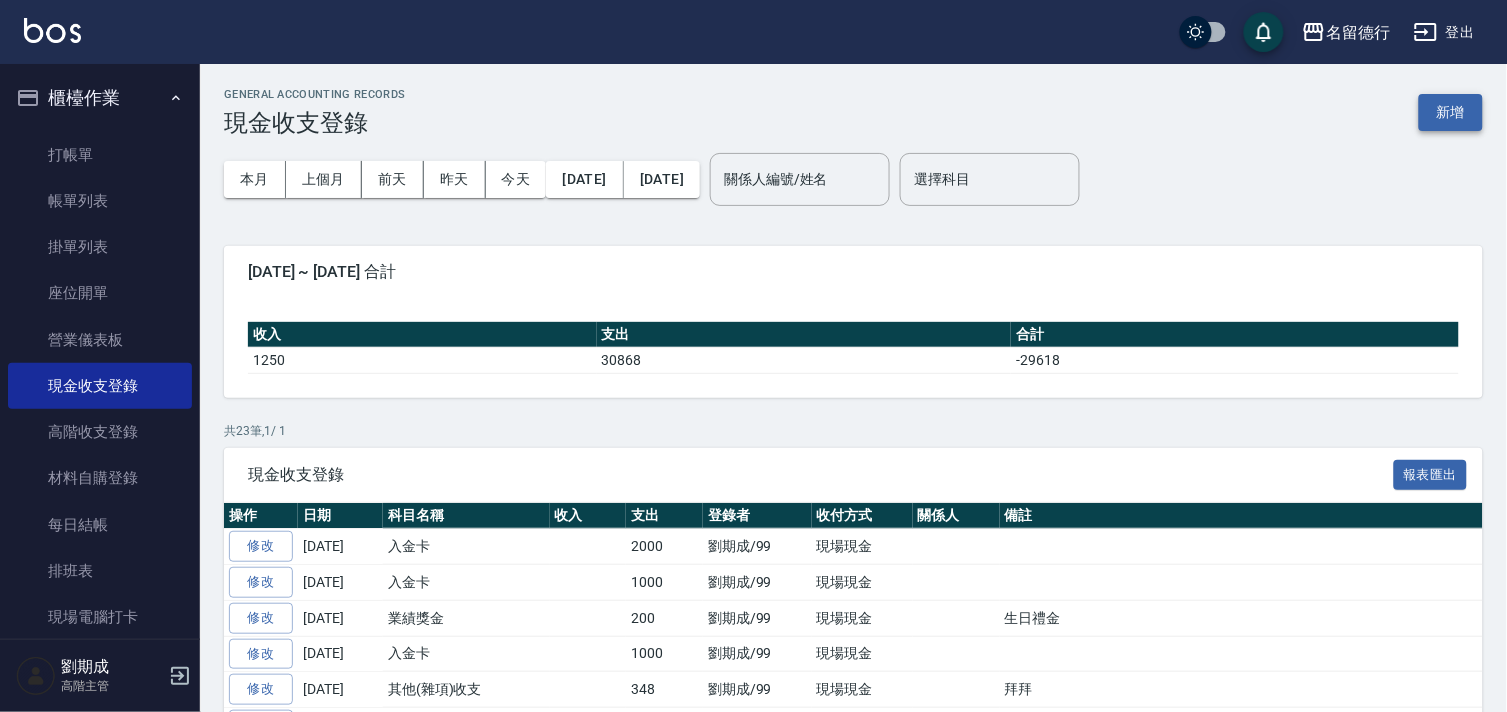 click on "新增" at bounding box center (1451, 112) 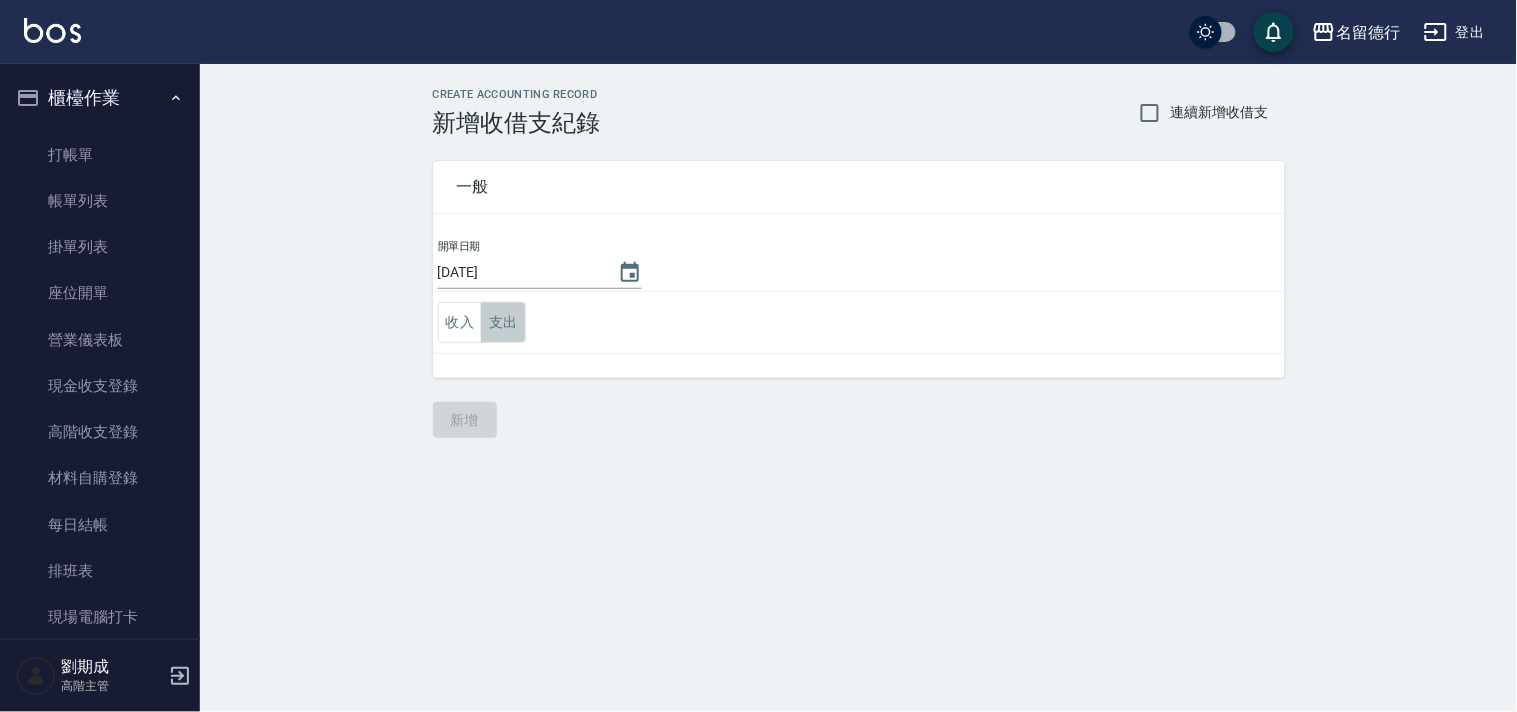 click on "支出" at bounding box center (503, 322) 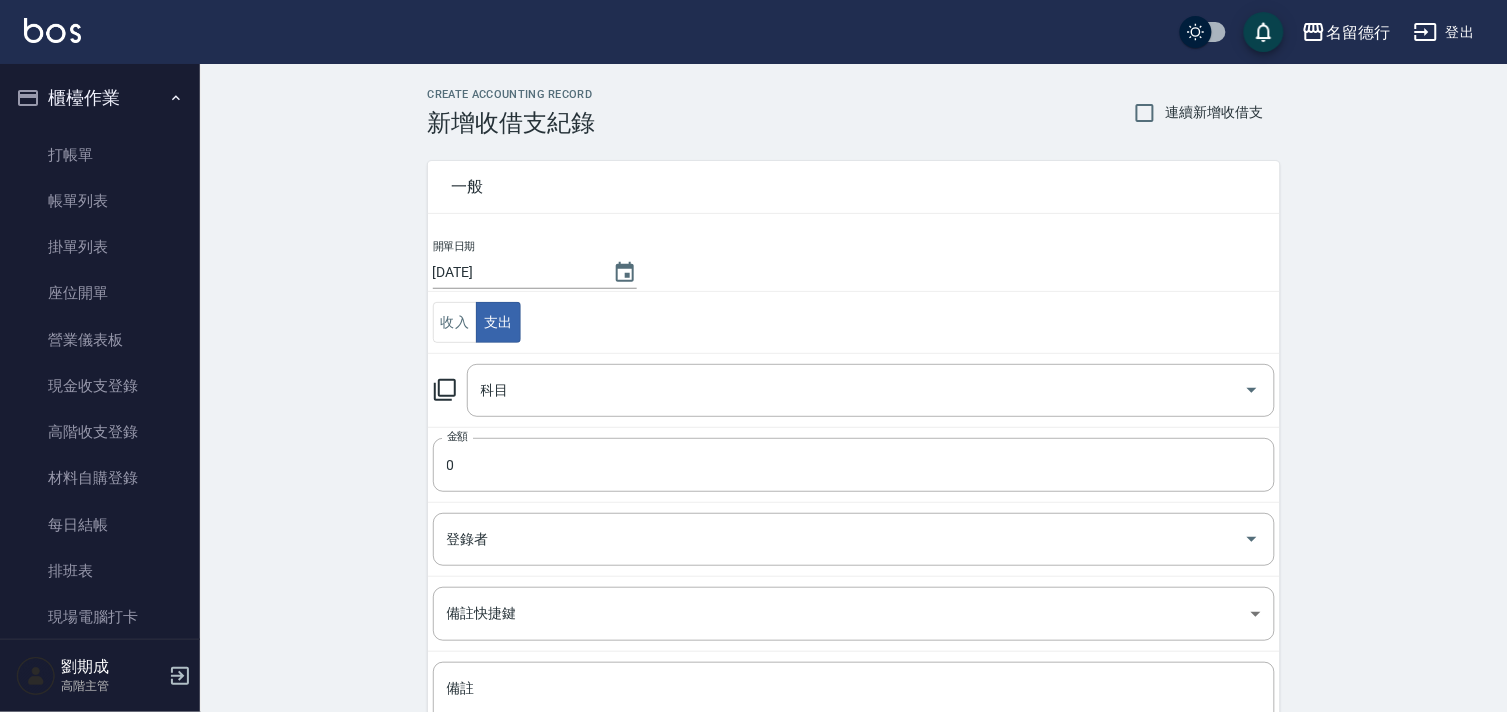 click 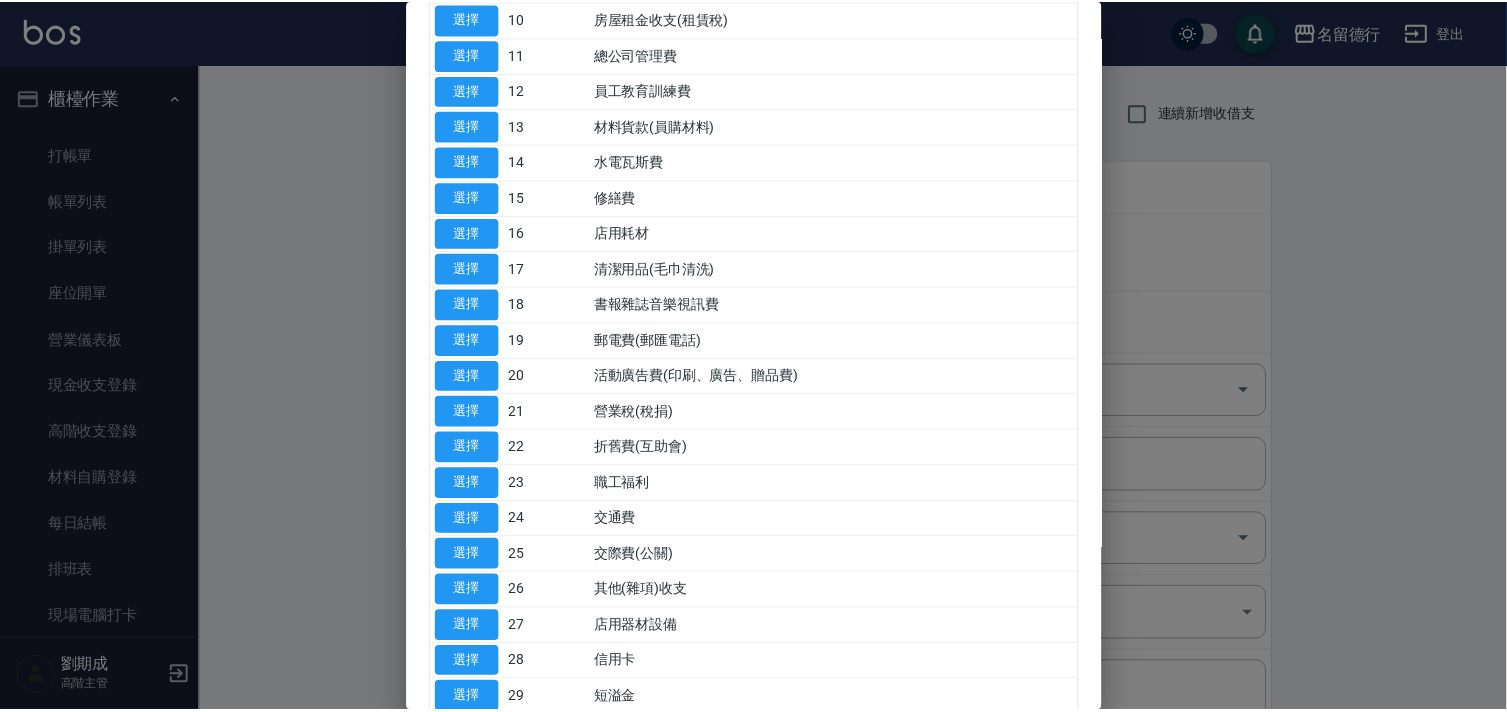 scroll, scrollTop: 666, scrollLeft: 0, axis: vertical 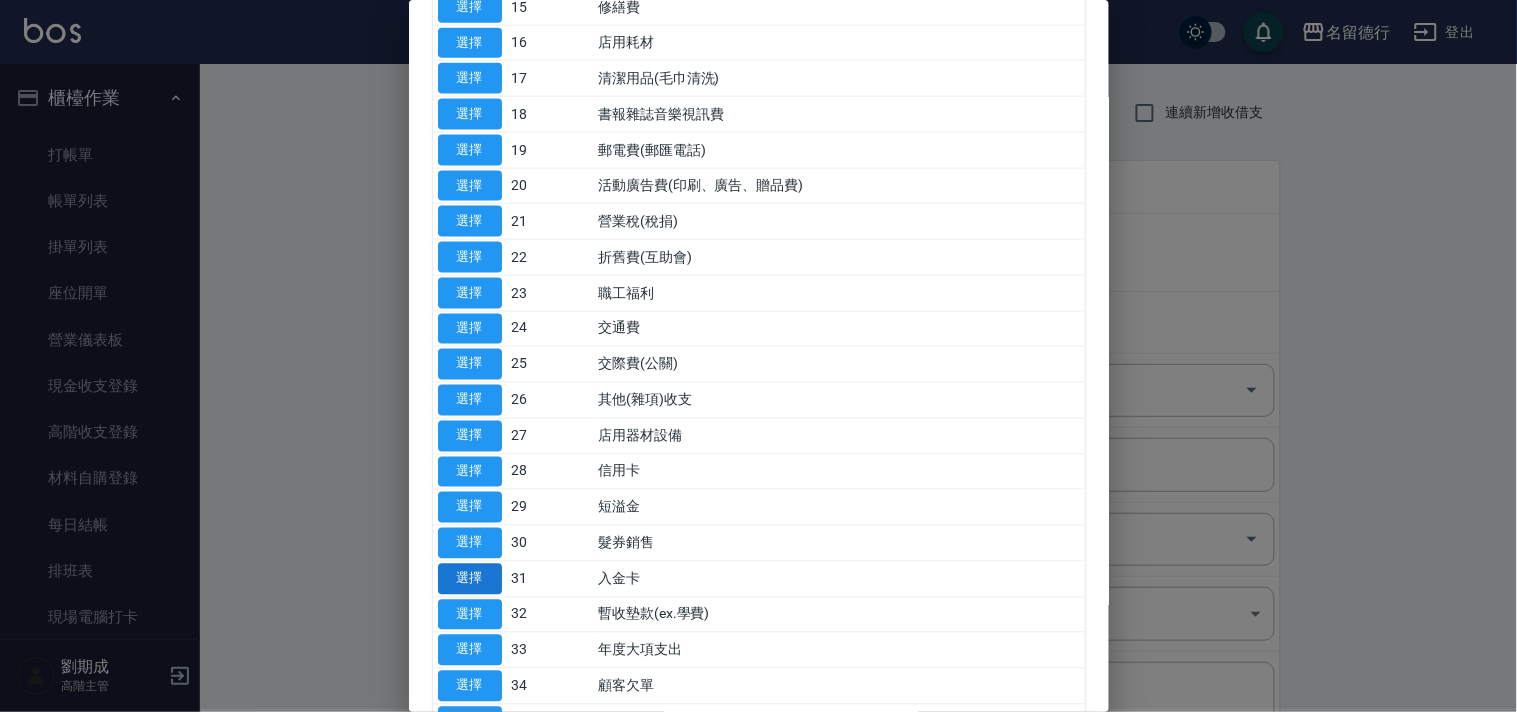 click on "選擇" at bounding box center [470, 579] 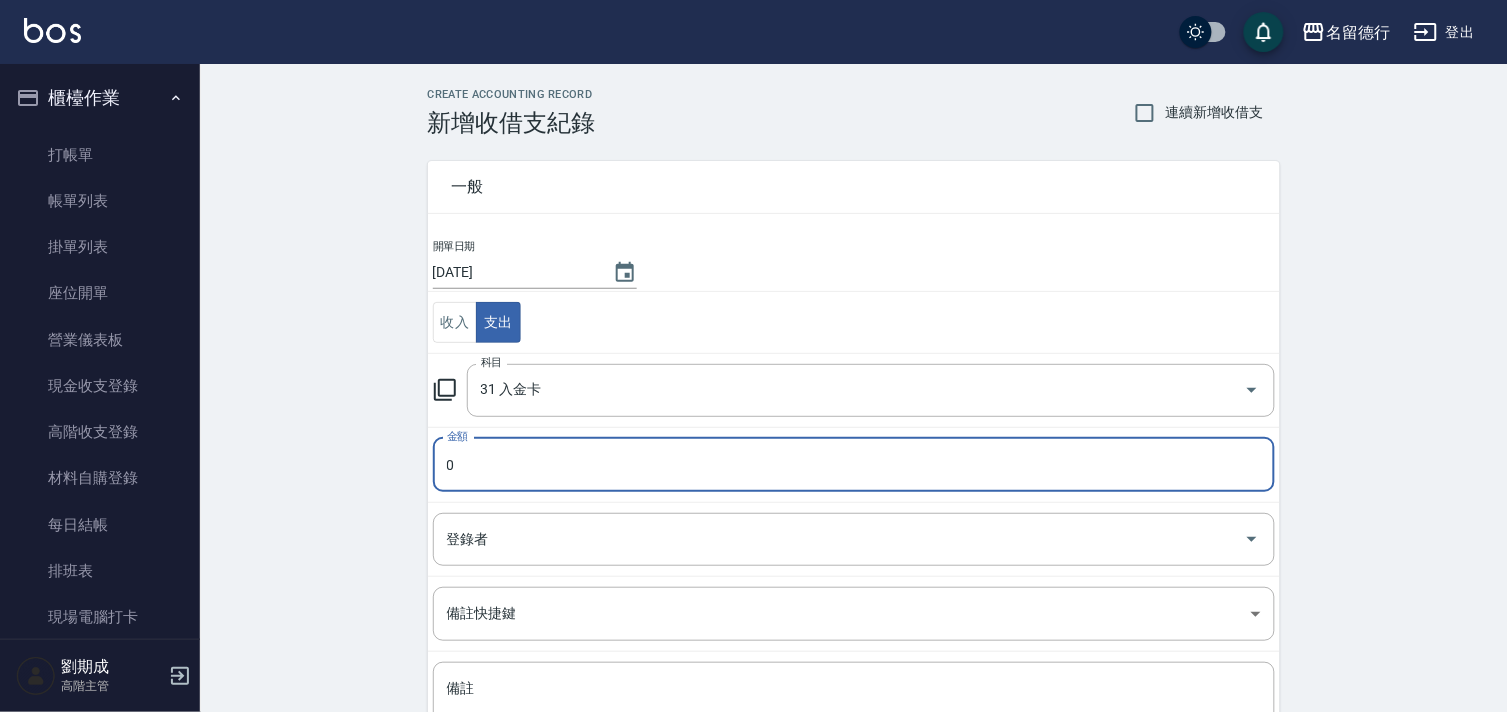 click on "0" at bounding box center [854, 465] 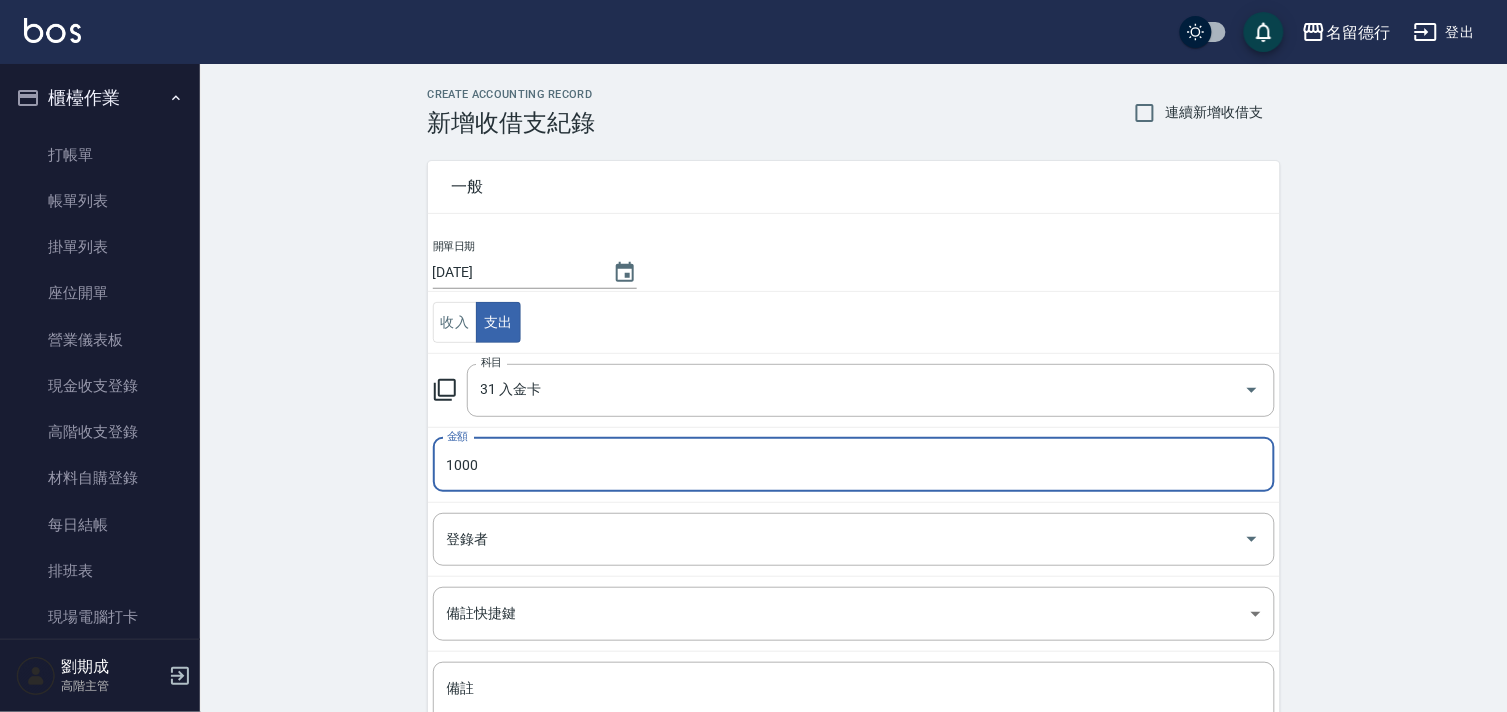 type on "1000" 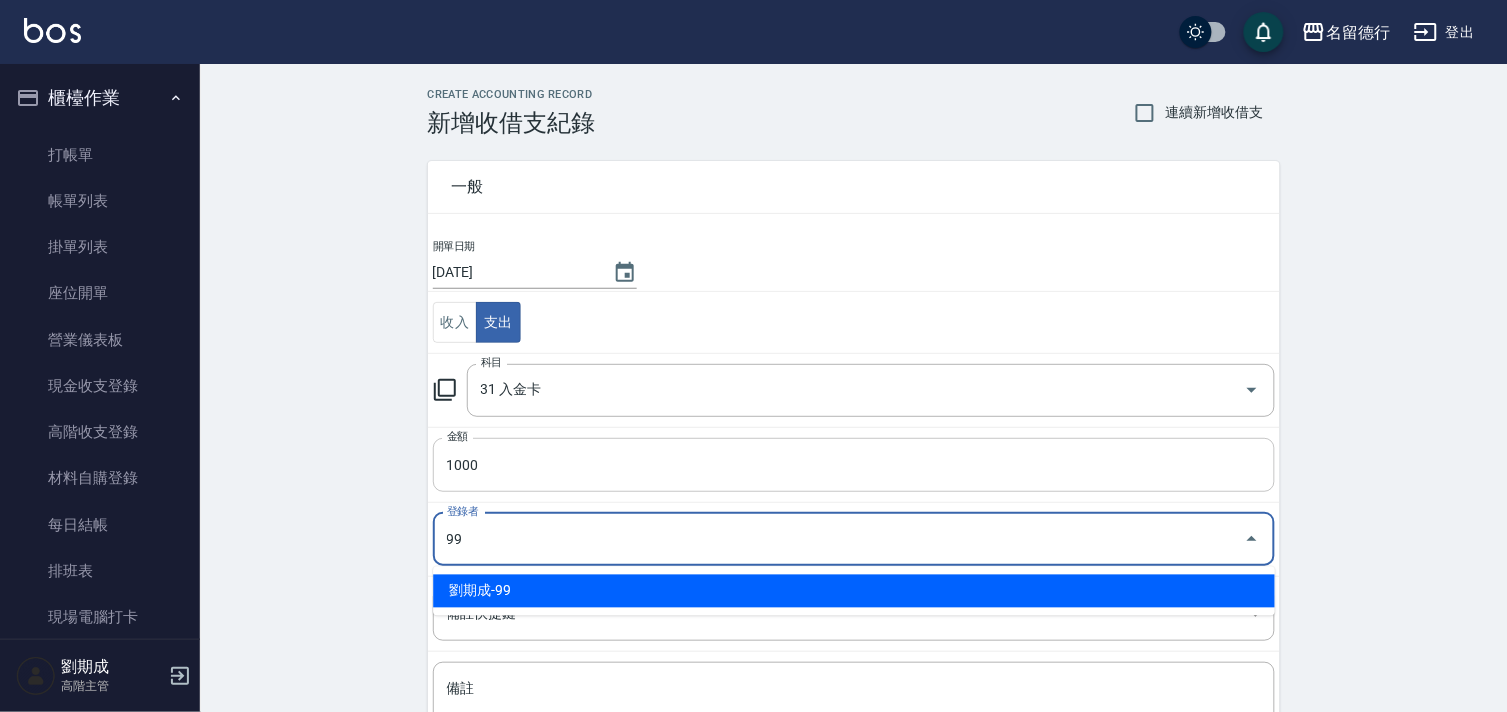type on "劉期成-99" 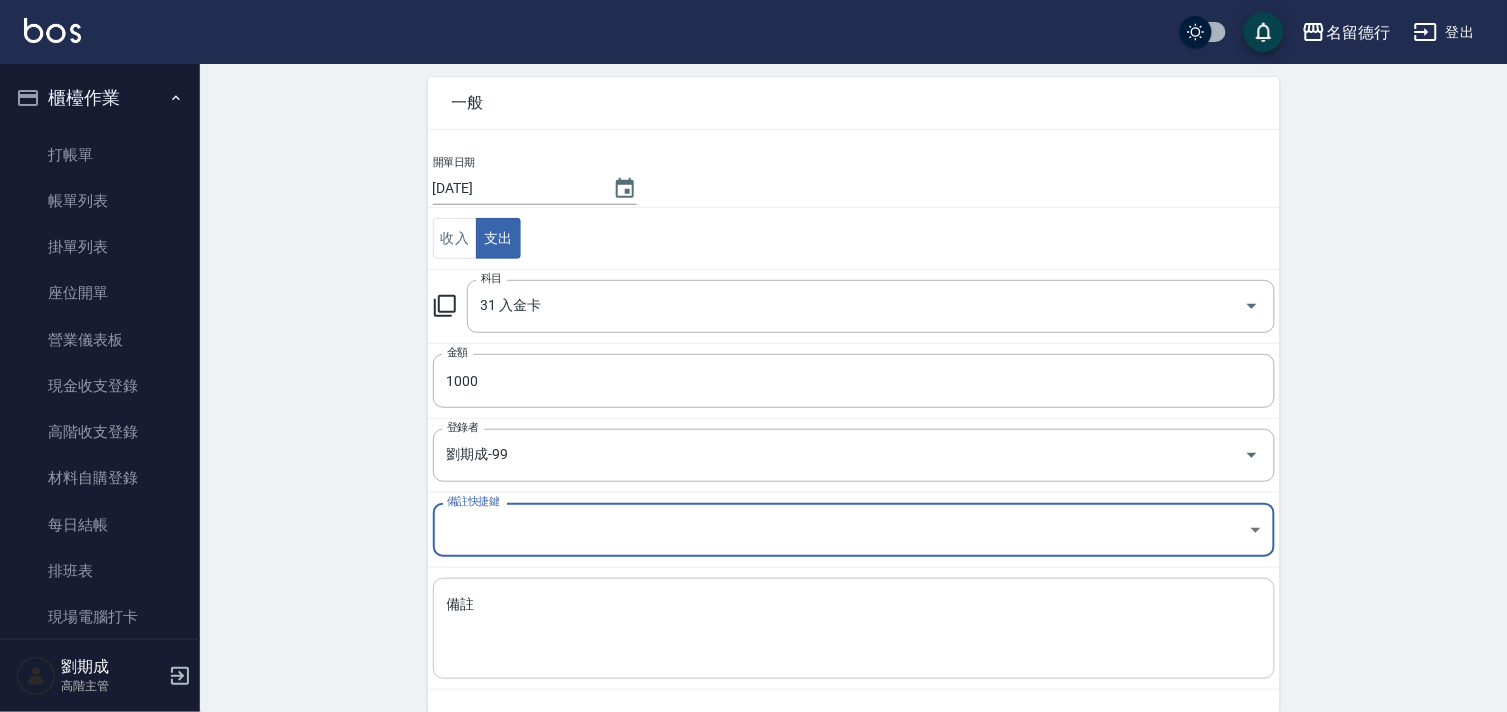 scroll, scrollTop: 171, scrollLeft: 0, axis: vertical 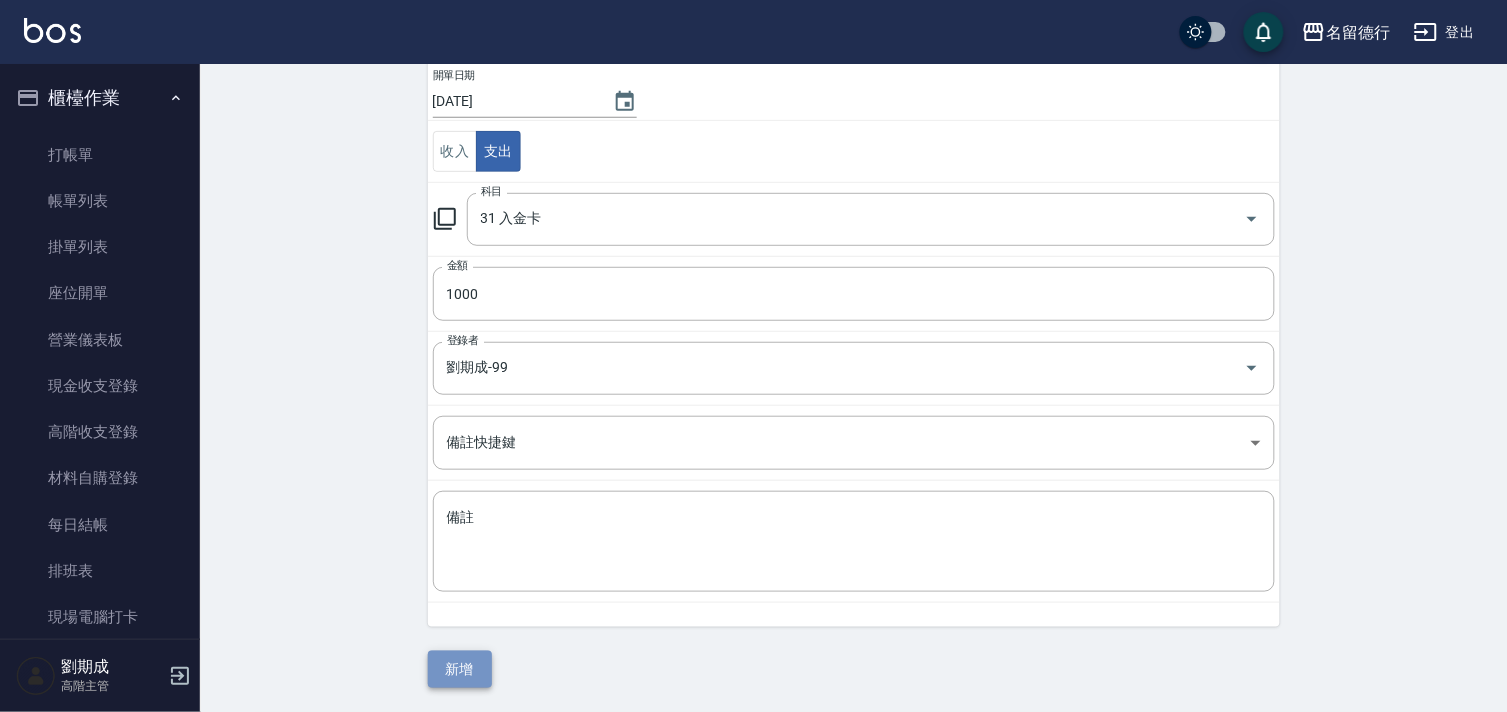 click on "新增" at bounding box center [460, 669] 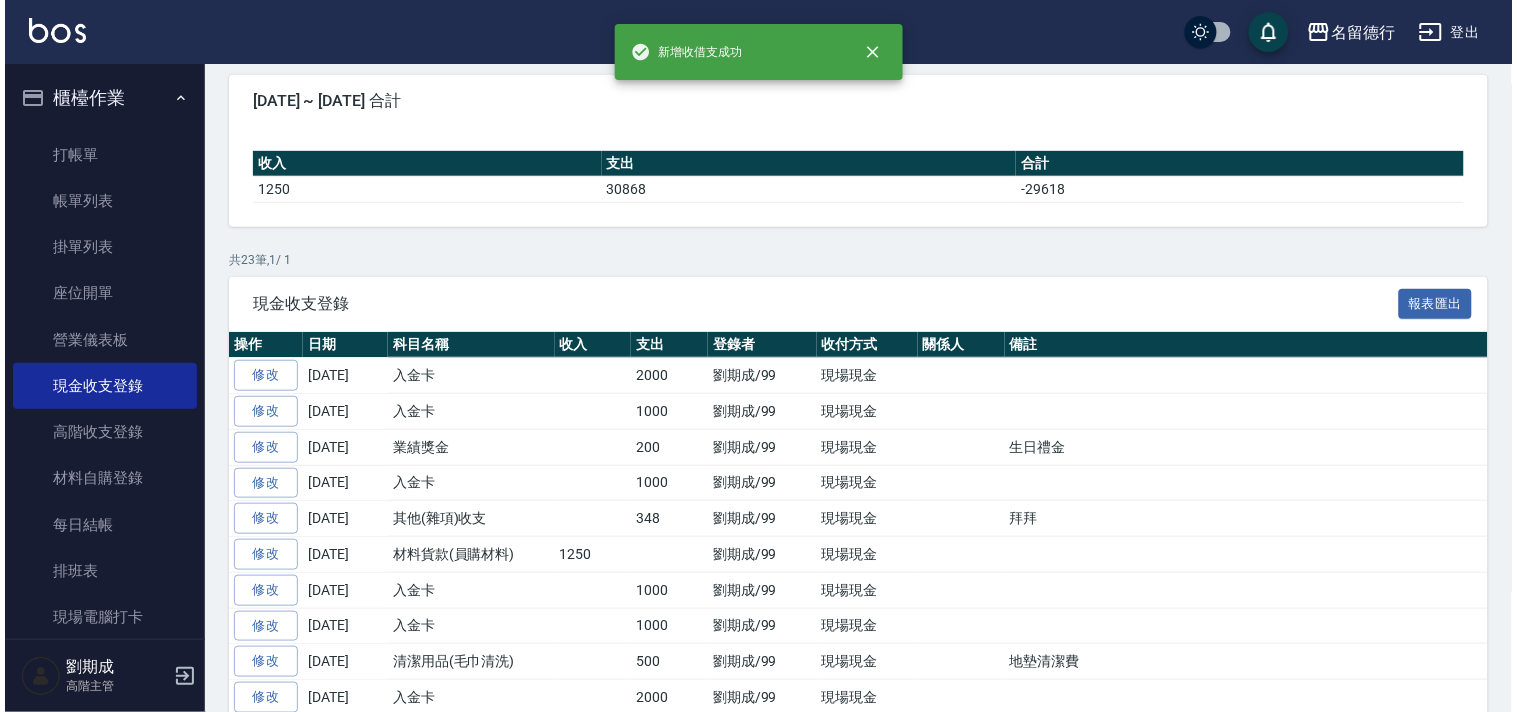 scroll, scrollTop: 0, scrollLeft: 0, axis: both 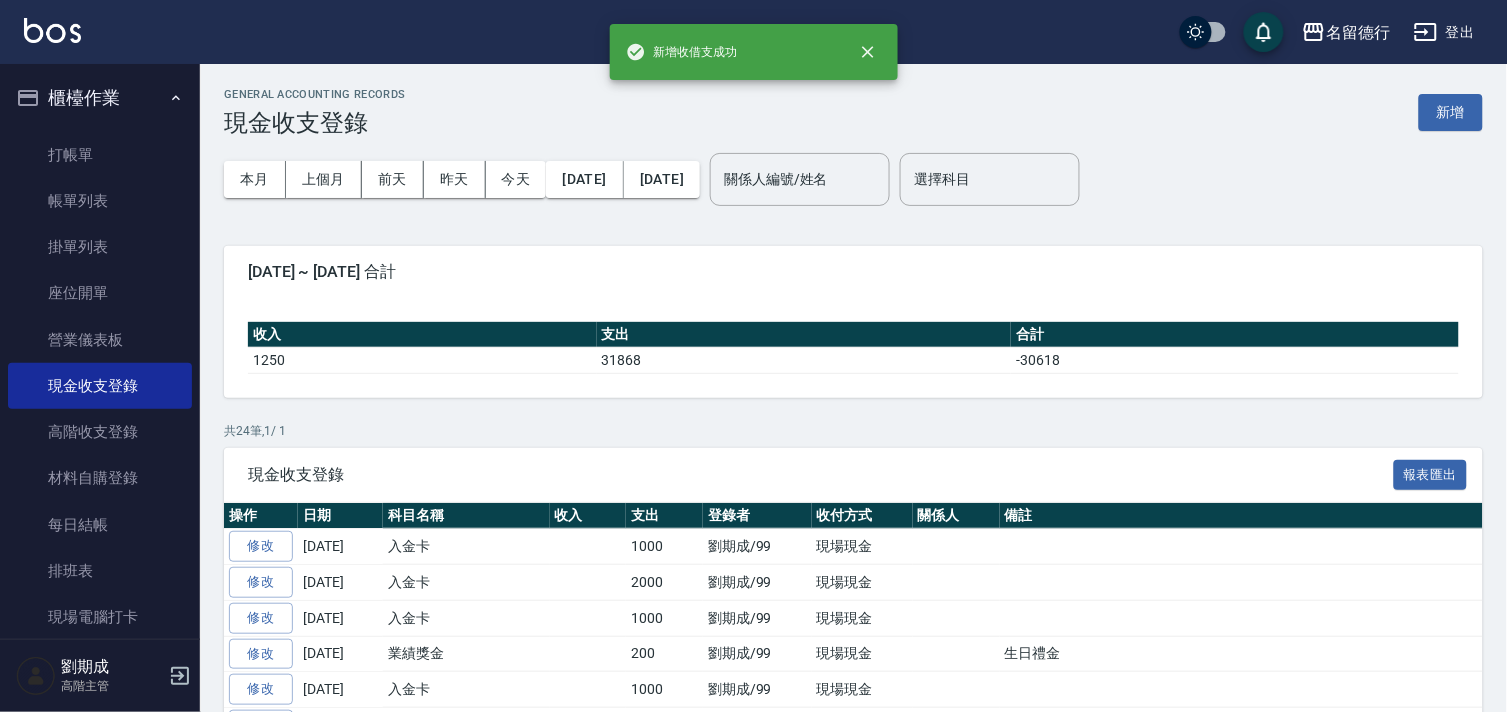 click on "名留德行 登出" at bounding box center [753, 32] 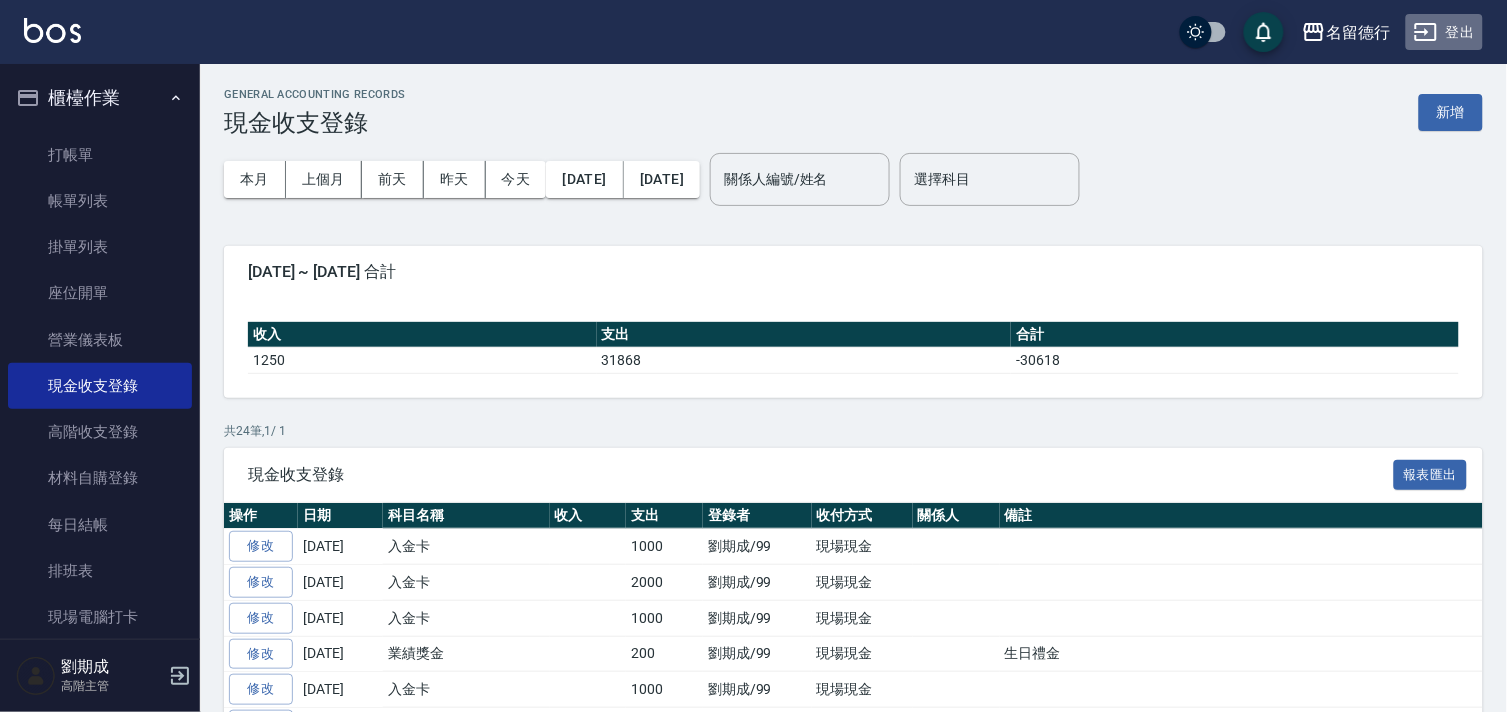 click on "登出" at bounding box center [1444, 32] 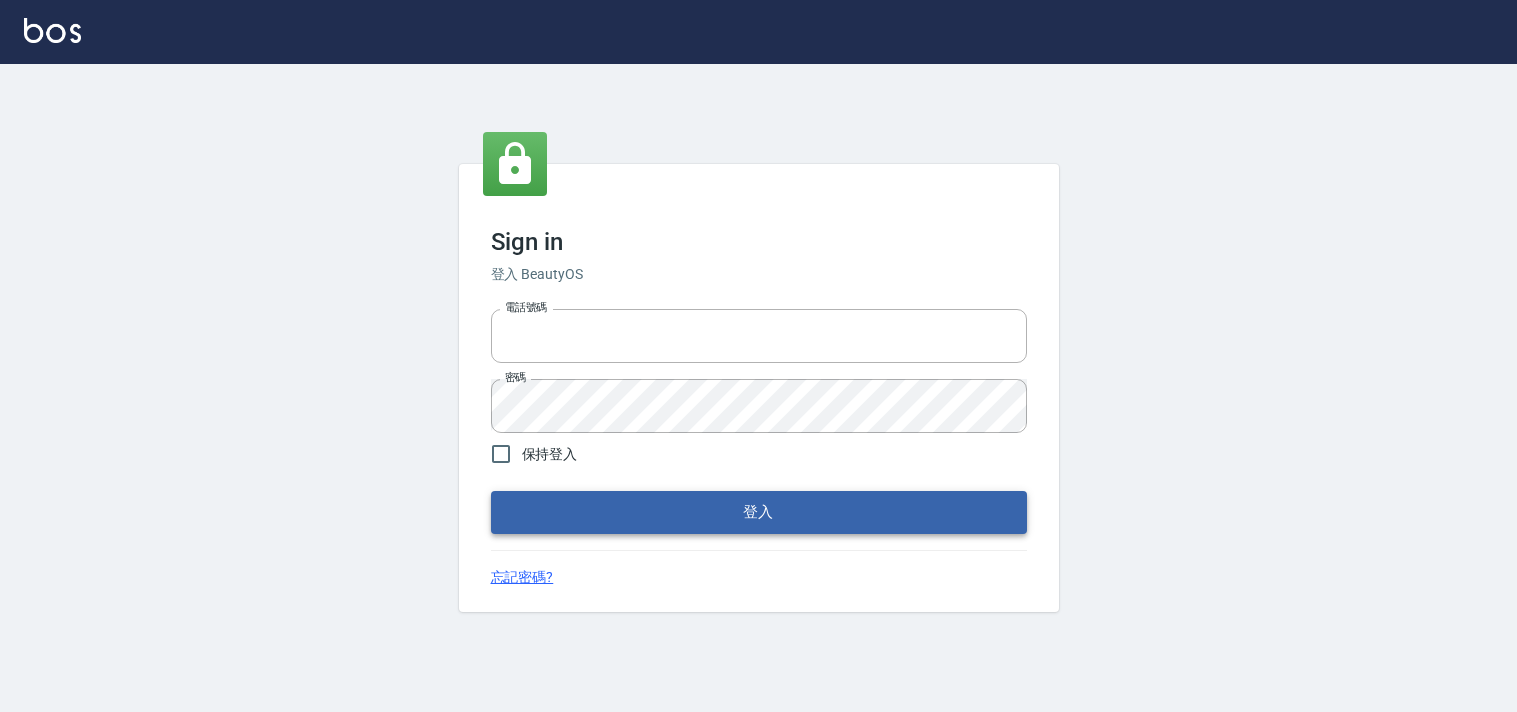 scroll, scrollTop: 0, scrollLeft: 0, axis: both 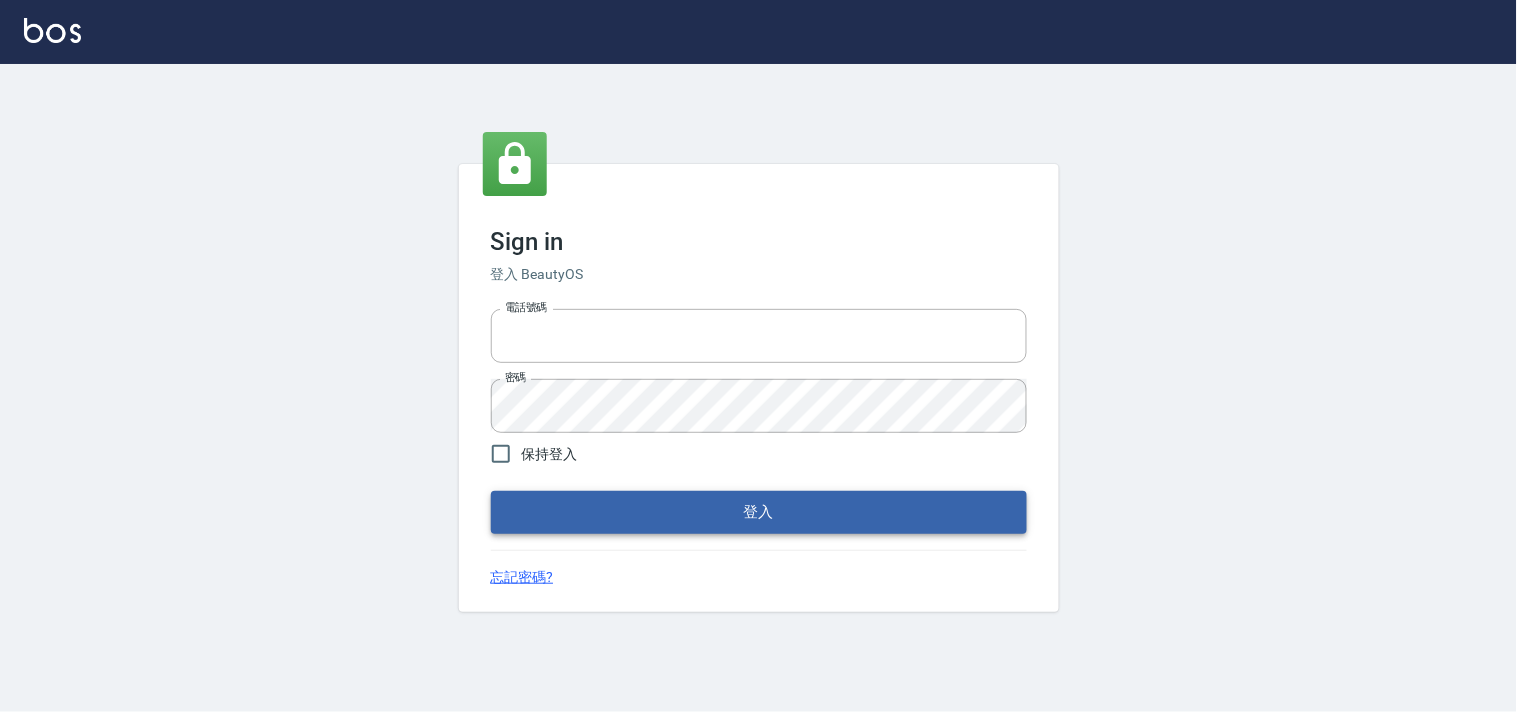 type on "28261007" 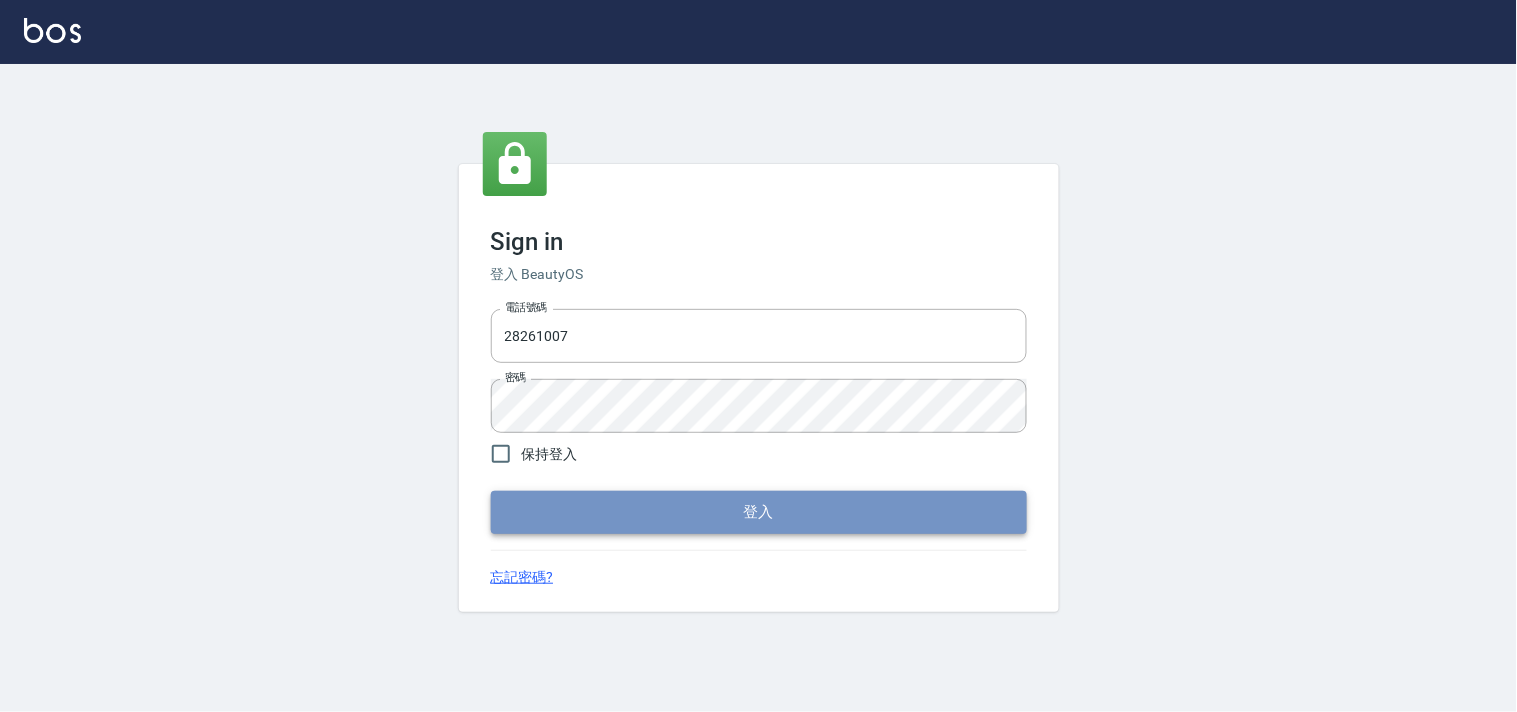 click on "登入" at bounding box center (759, 512) 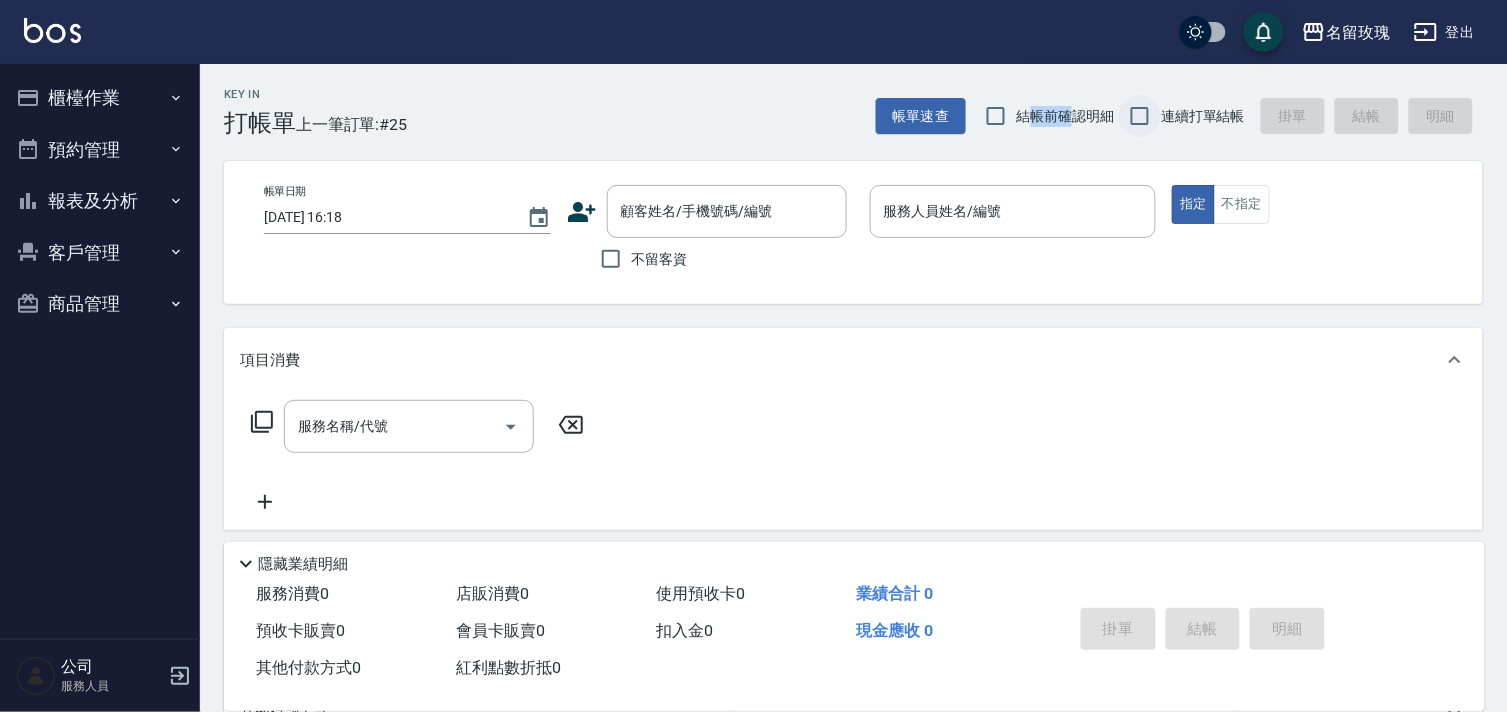 drag, startPoint x: 1031, startPoint y: 127, endPoint x: 1132, endPoint y: 127, distance: 101 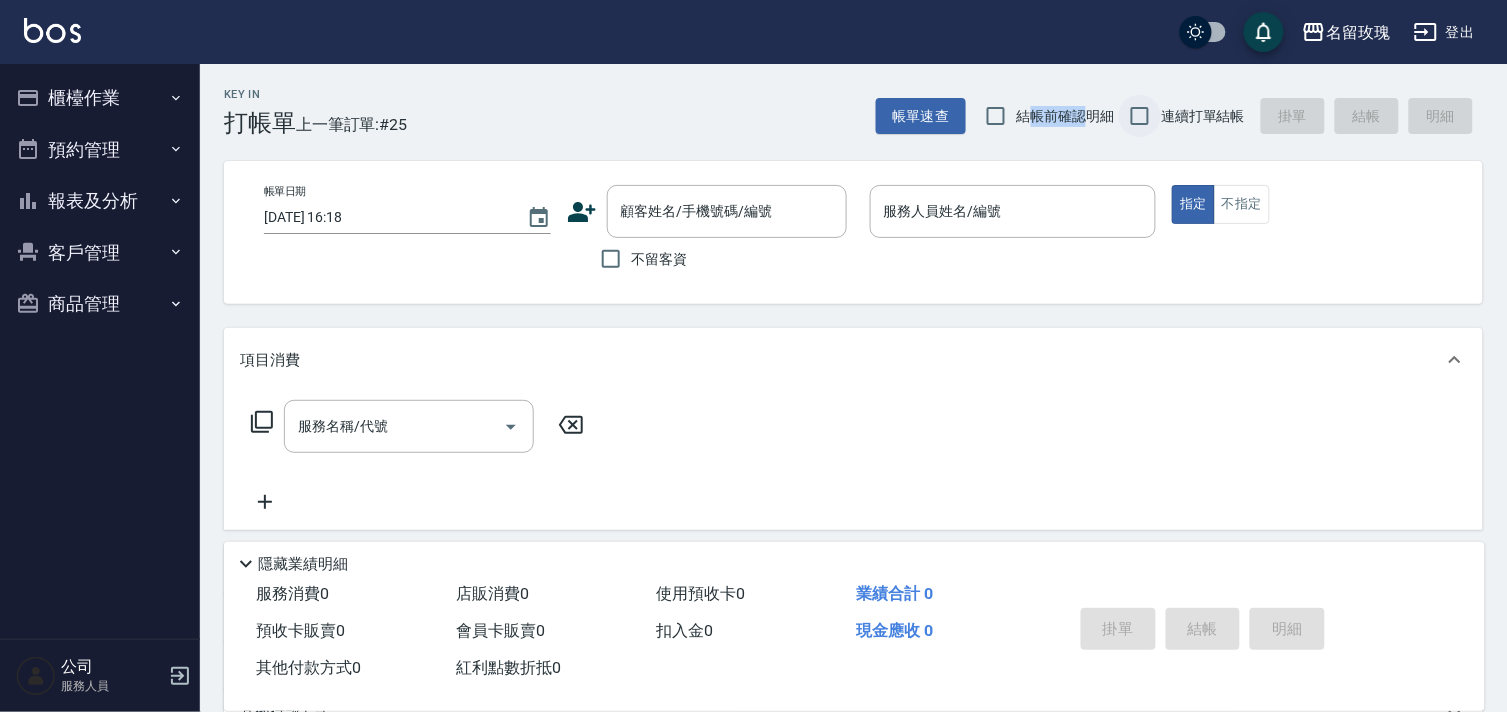 click on "連續打單結帳" at bounding box center (1140, 116) 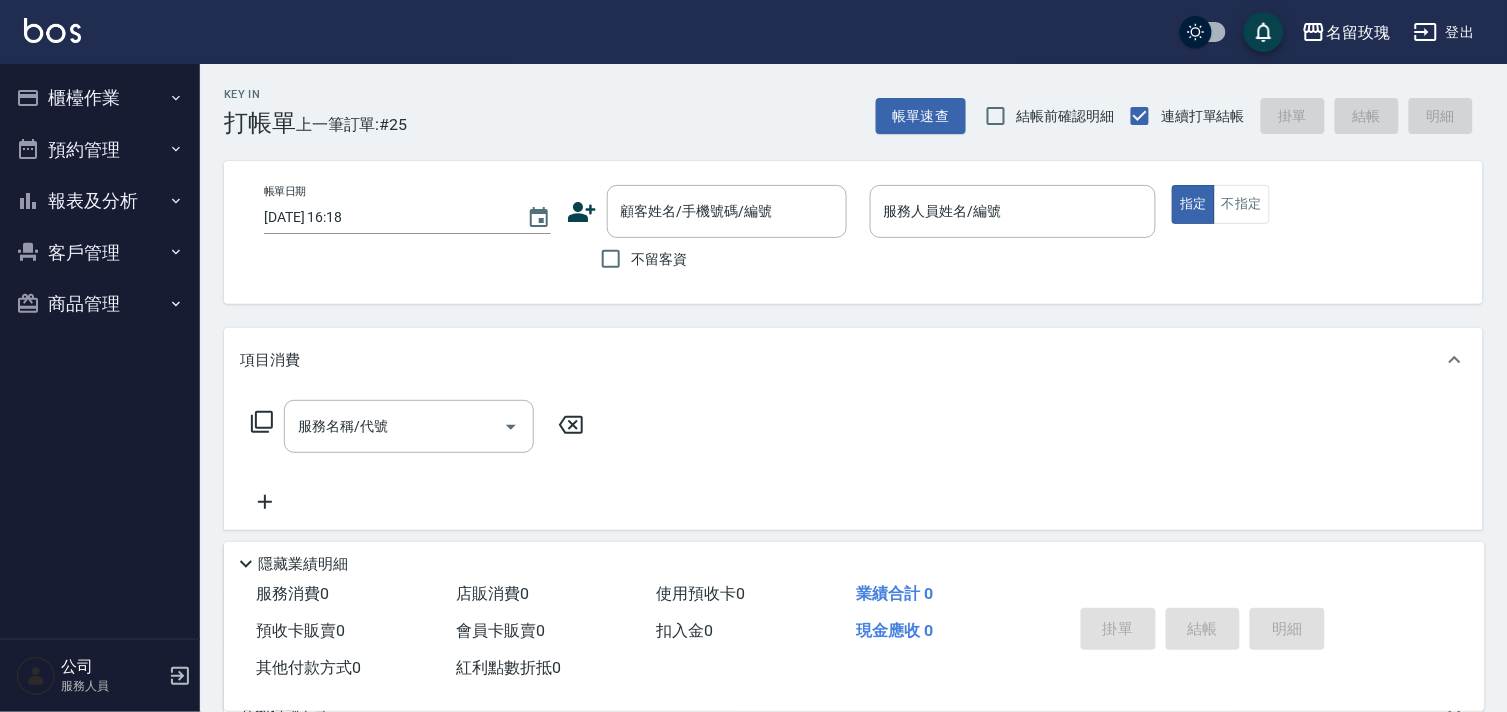 click on "結帳前確認明細" at bounding box center (1045, 116) 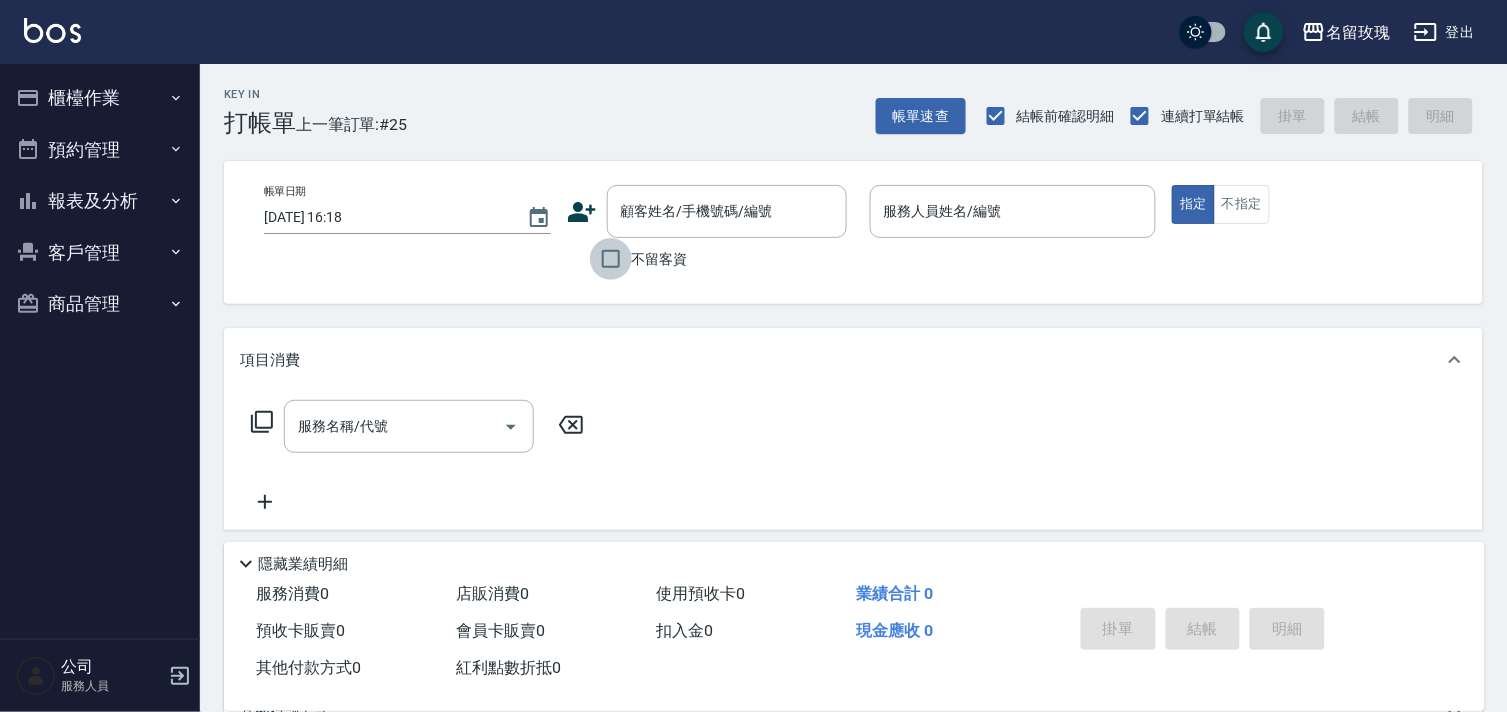 click on "不留客資" at bounding box center (611, 259) 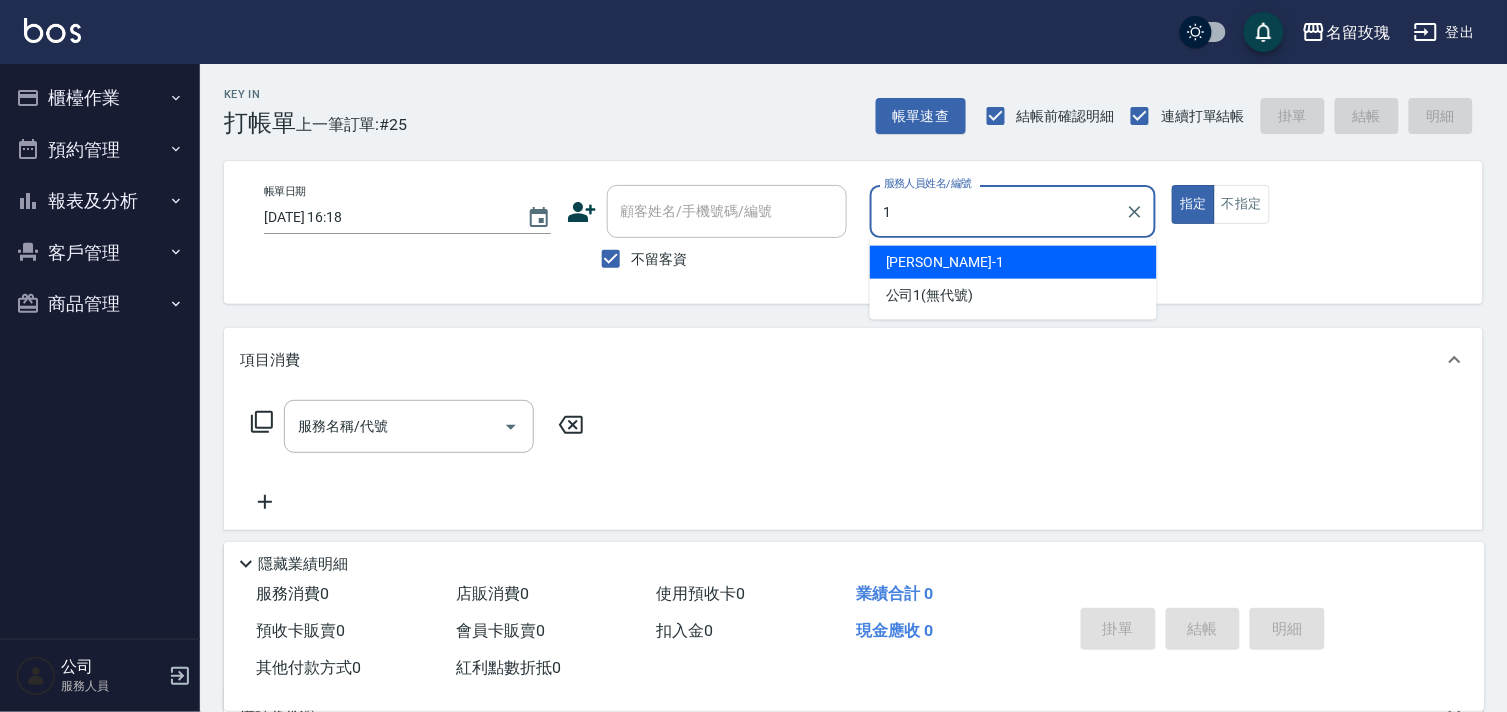 type on "[PERSON_NAME]-1" 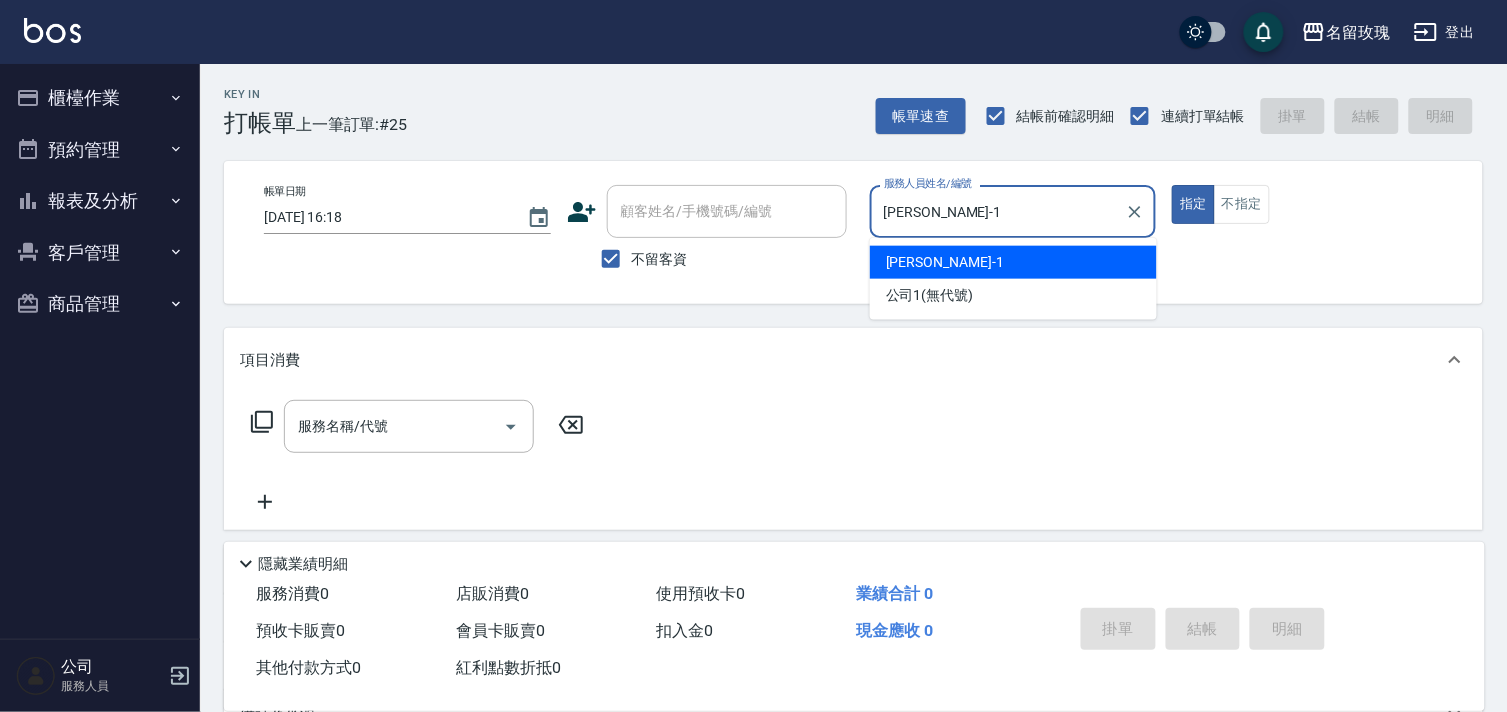 type on "true" 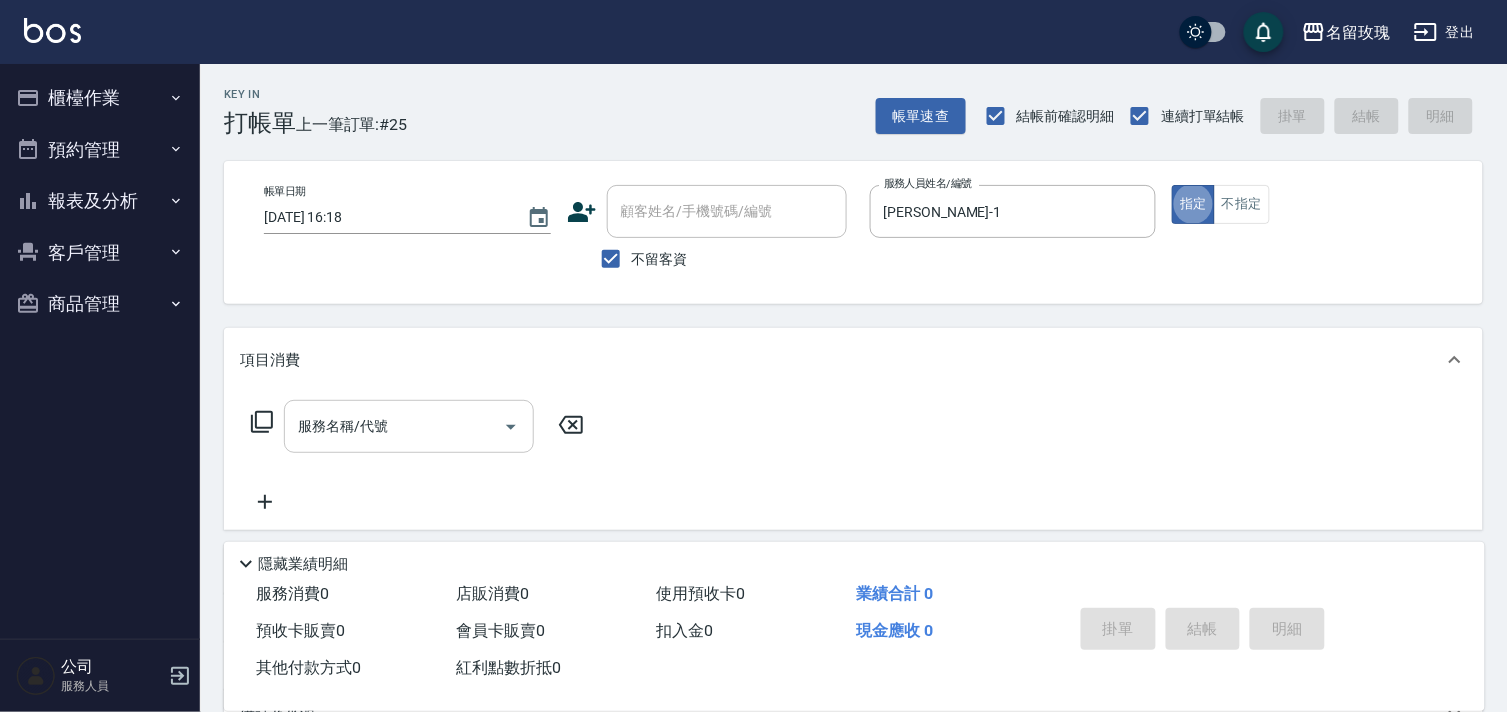 click on "服務名稱/代號" at bounding box center (394, 426) 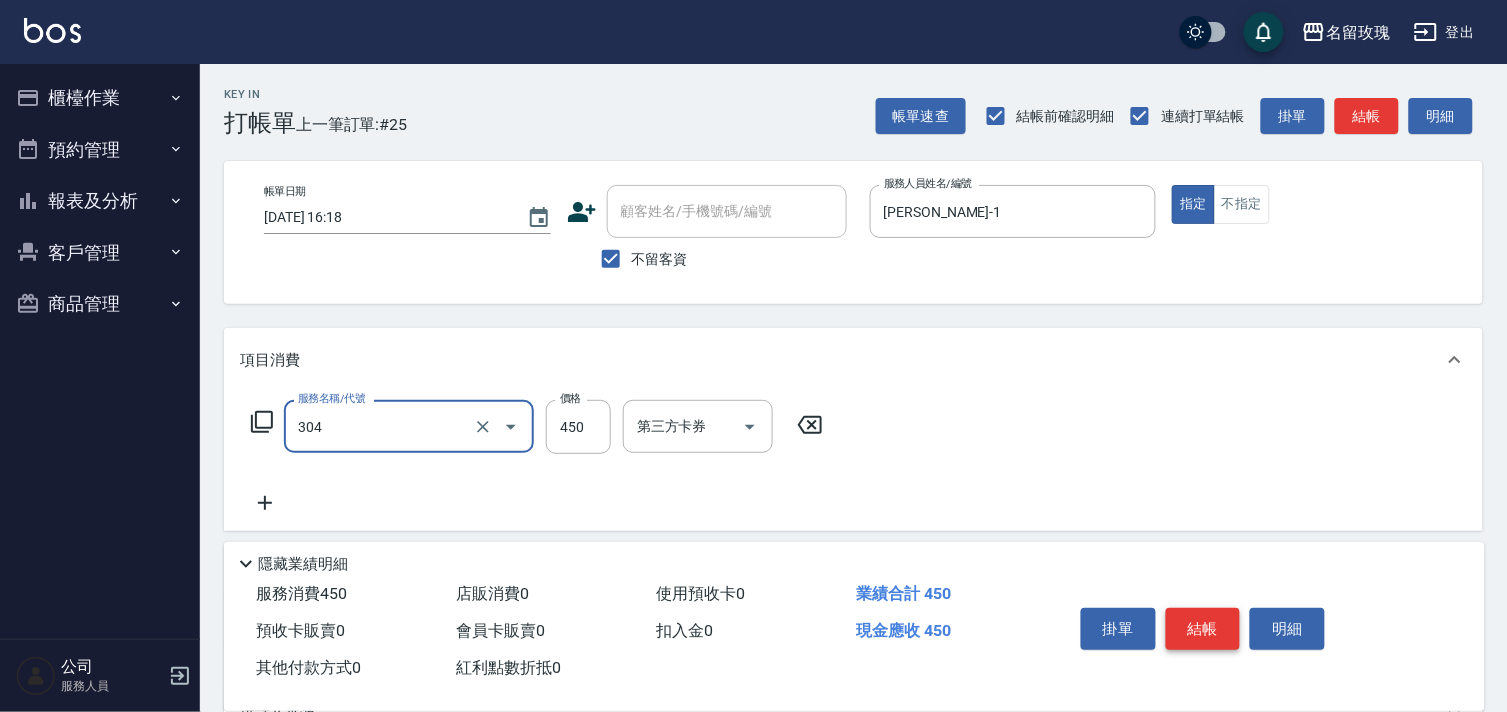 type on "剪髮(304)" 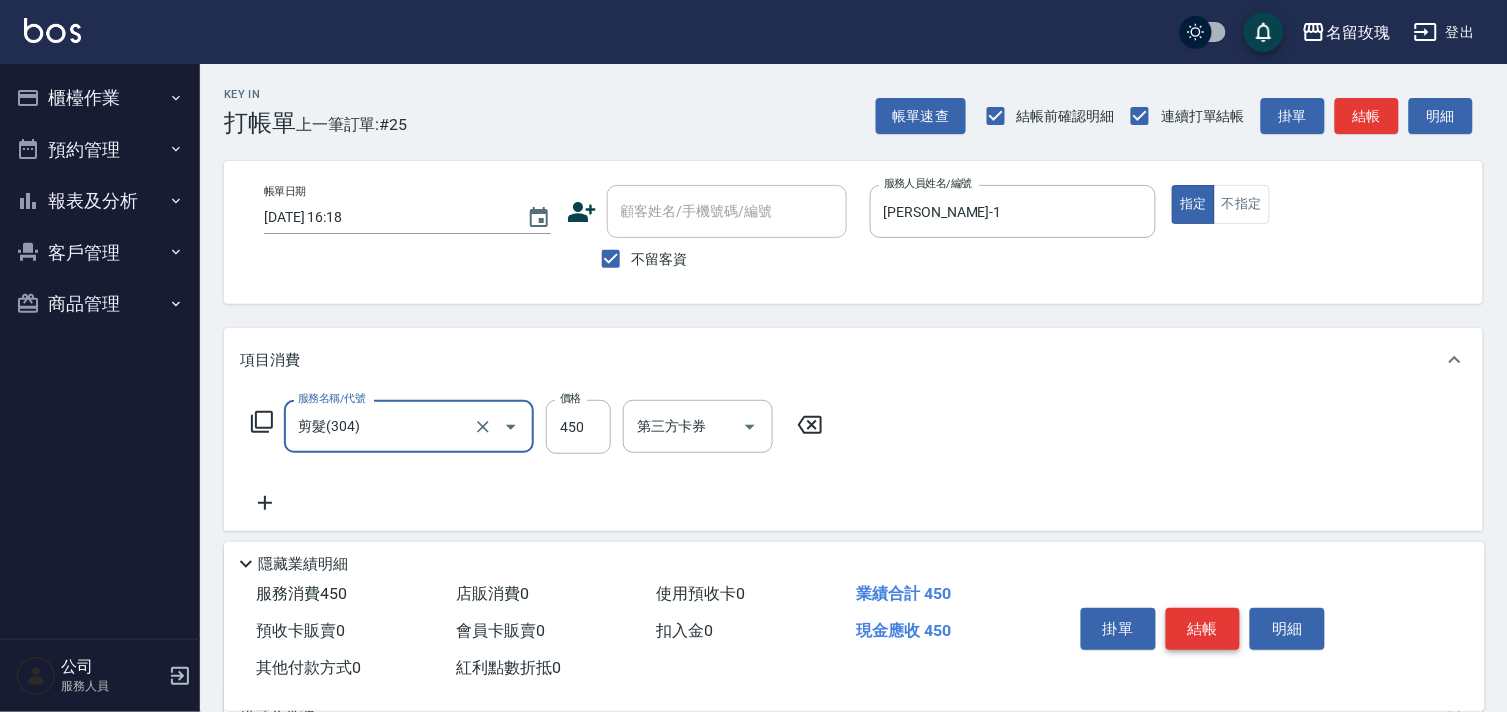 click on "結帳" at bounding box center (1203, 629) 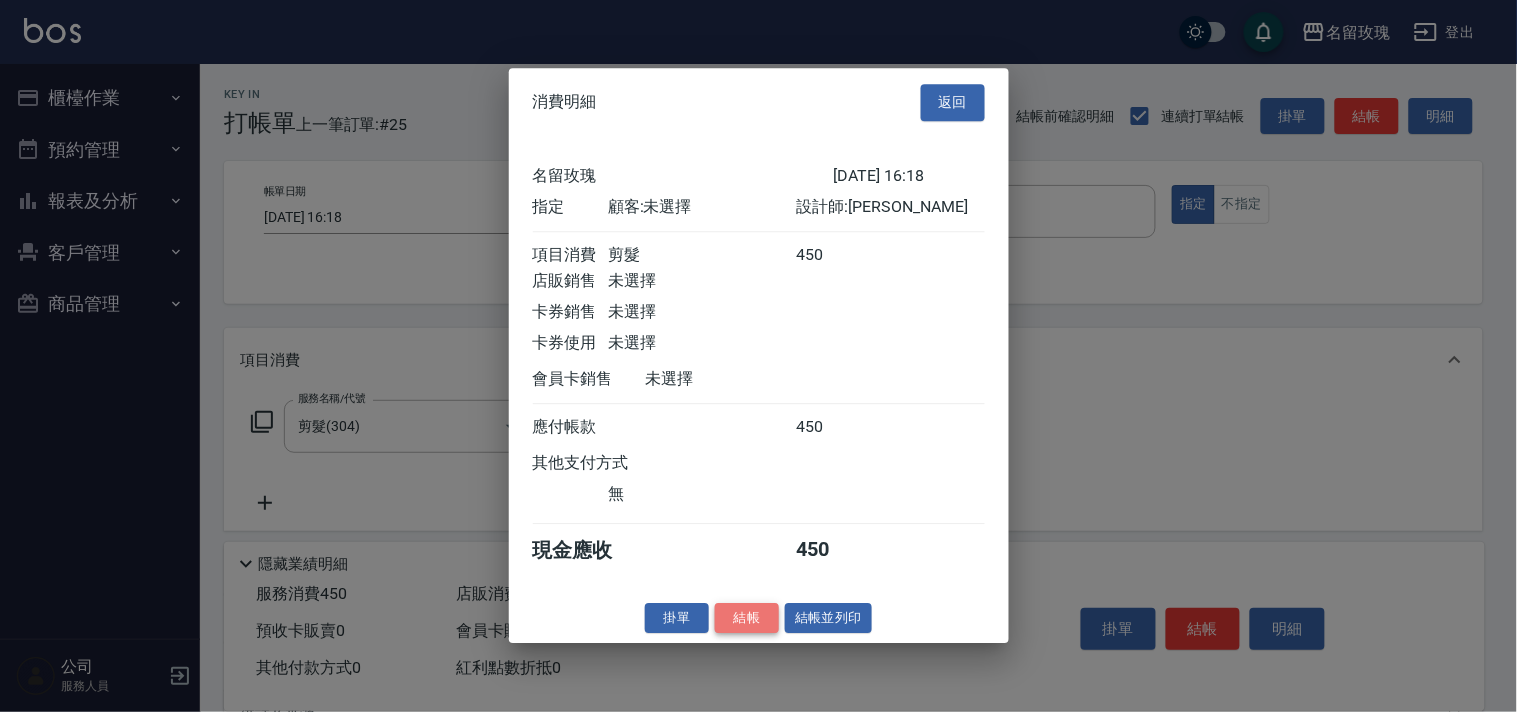 click on "結帳" at bounding box center [747, 618] 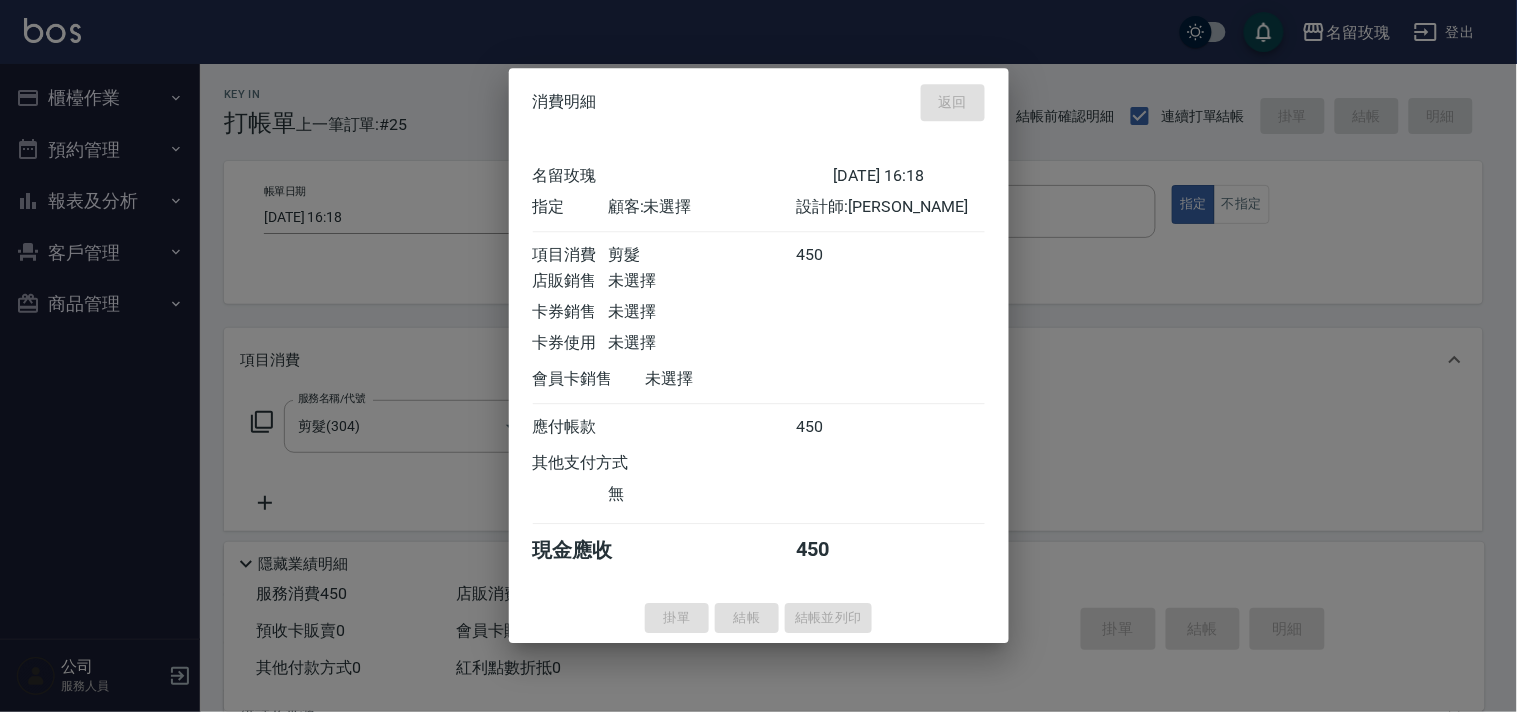 type on "2025[DATE]1" 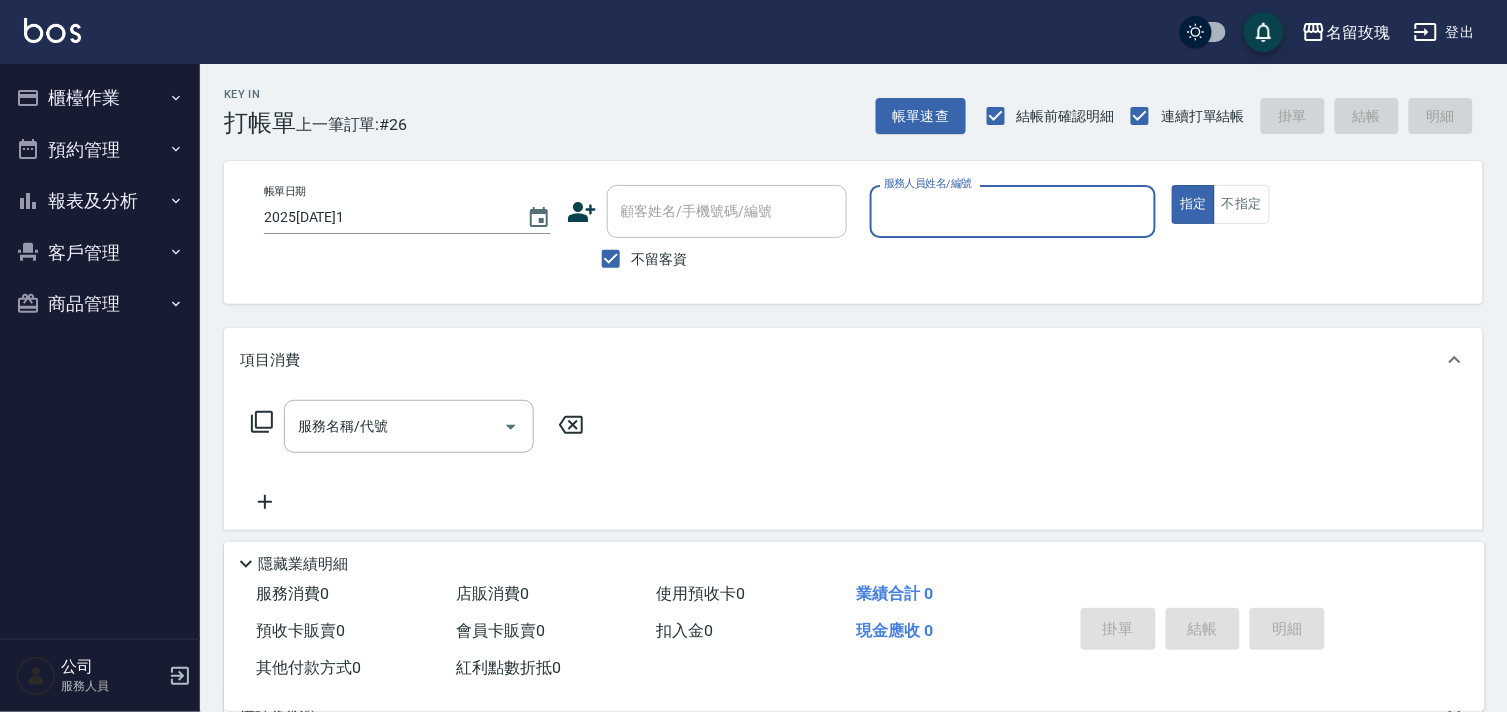 click on "客戶管理" at bounding box center [100, 253] 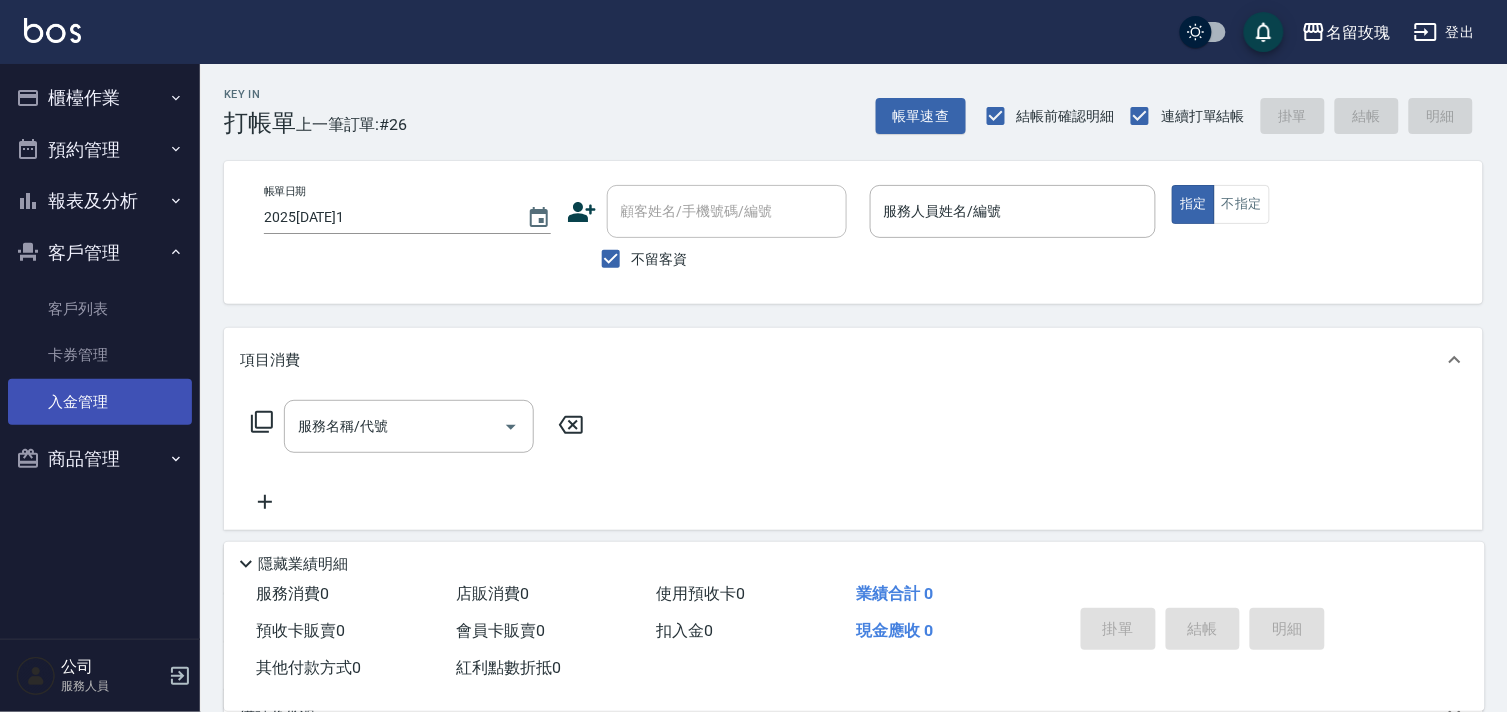drag, startPoint x: 75, startPoint y: 410, endPoint x: 86, endPoint y: 397, distance: 17.029387 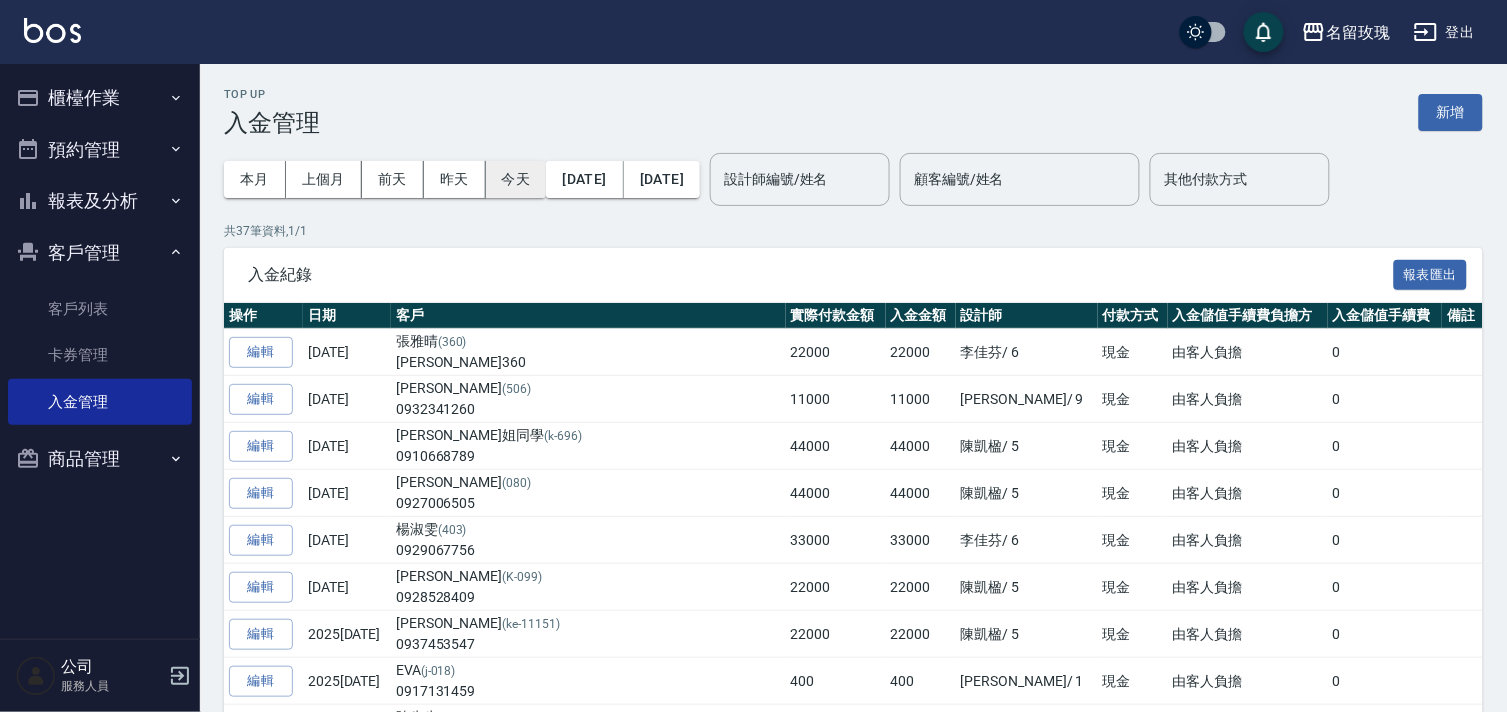 click on "今天" at bounding box center (516, 179) 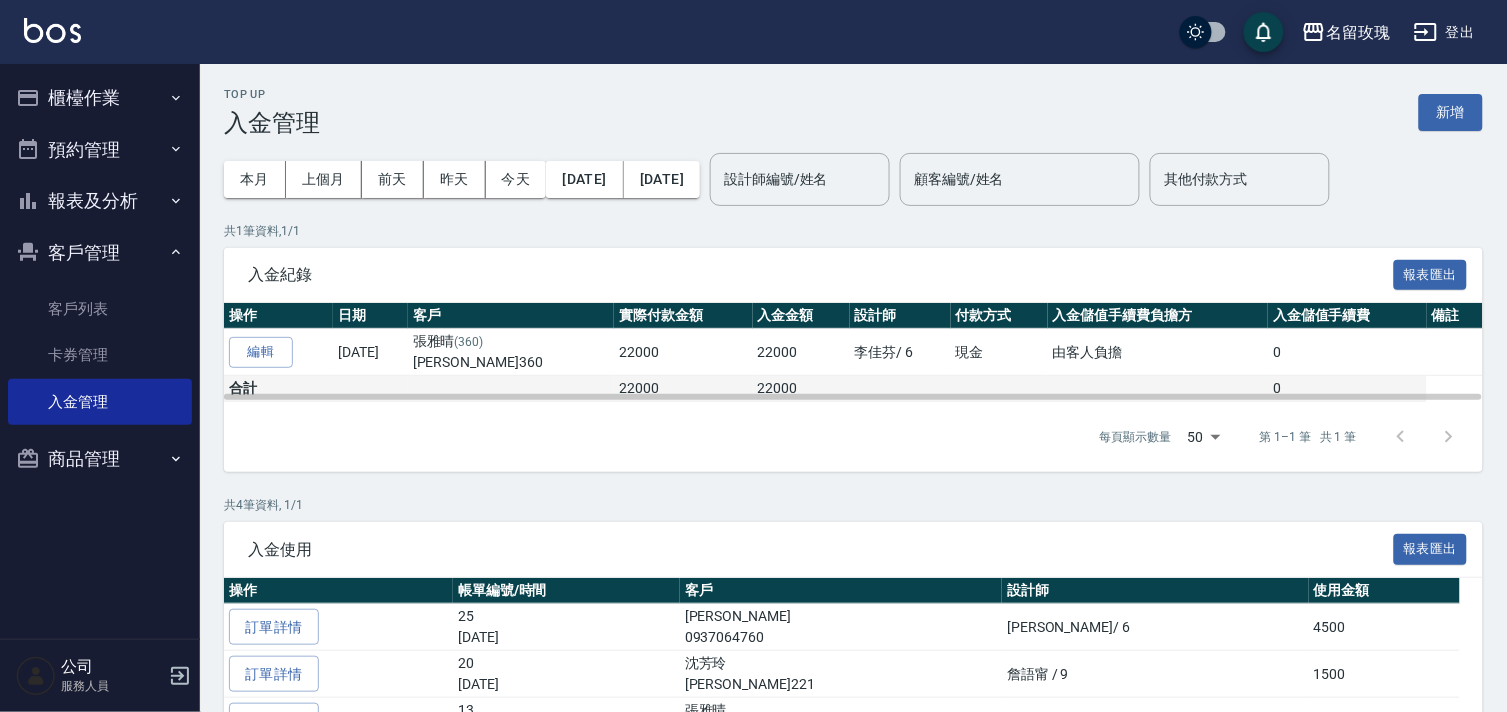 click on "22000" at bounding box center (683, 389) 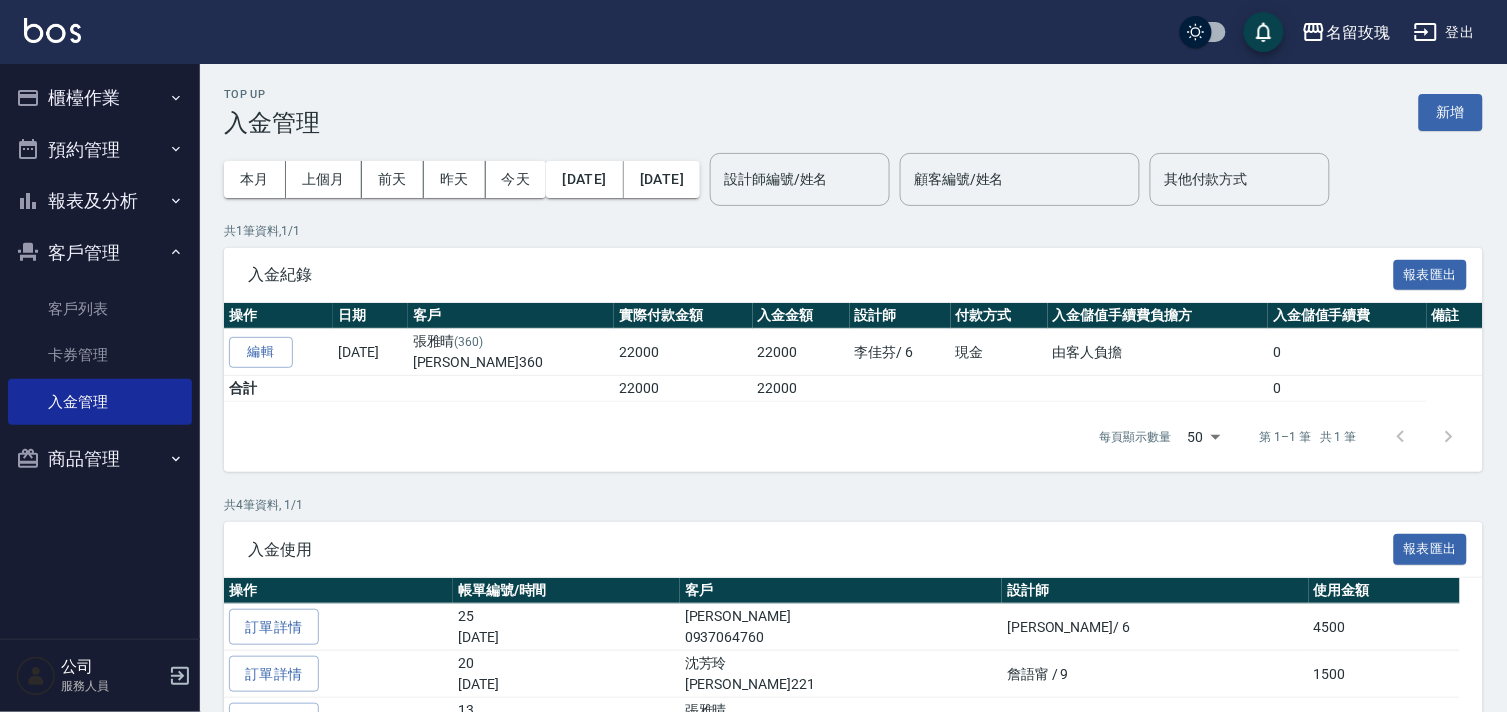 click on "客戶管理" at bounding box center [100, 253] 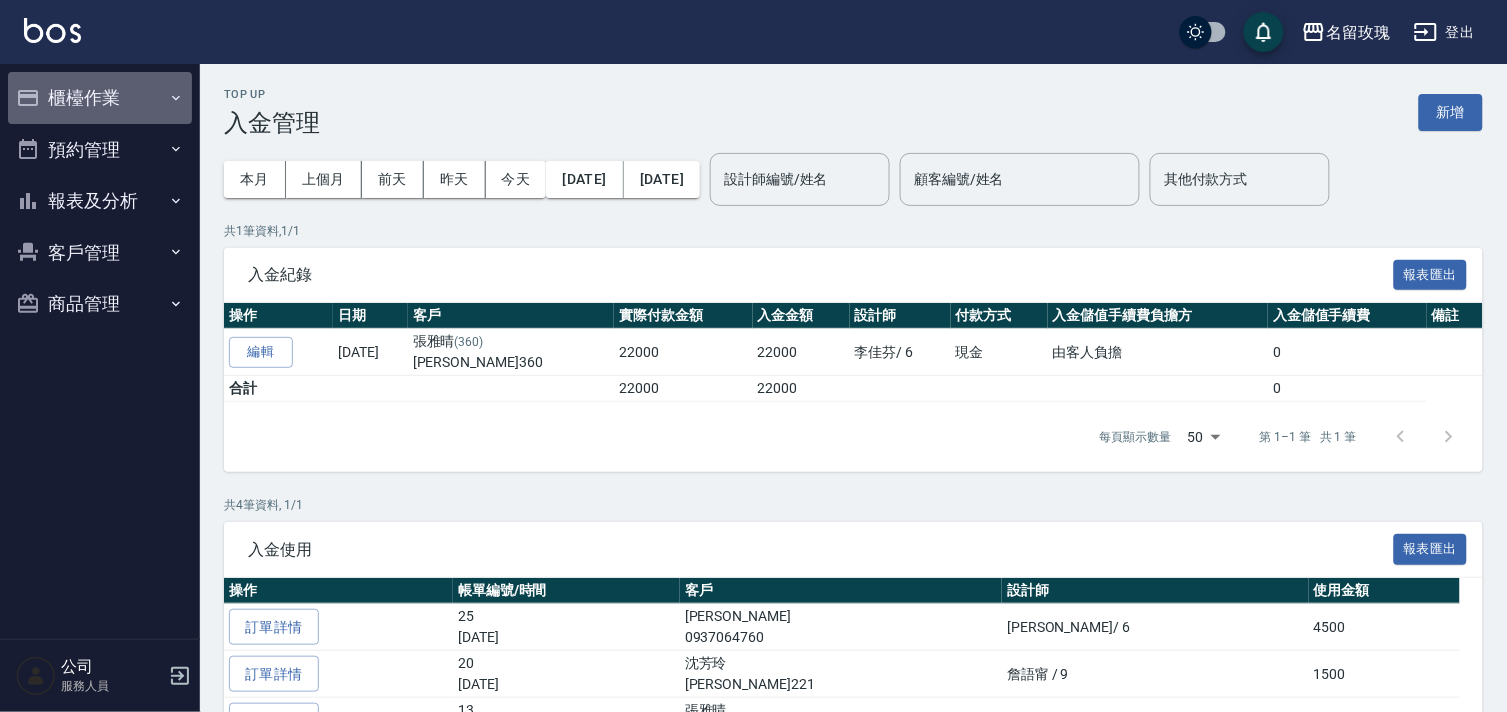 drag, startPoint x: 96, startPoint y: 94, endPoint x: 161, endPoint y: 205, distance: 128.63126 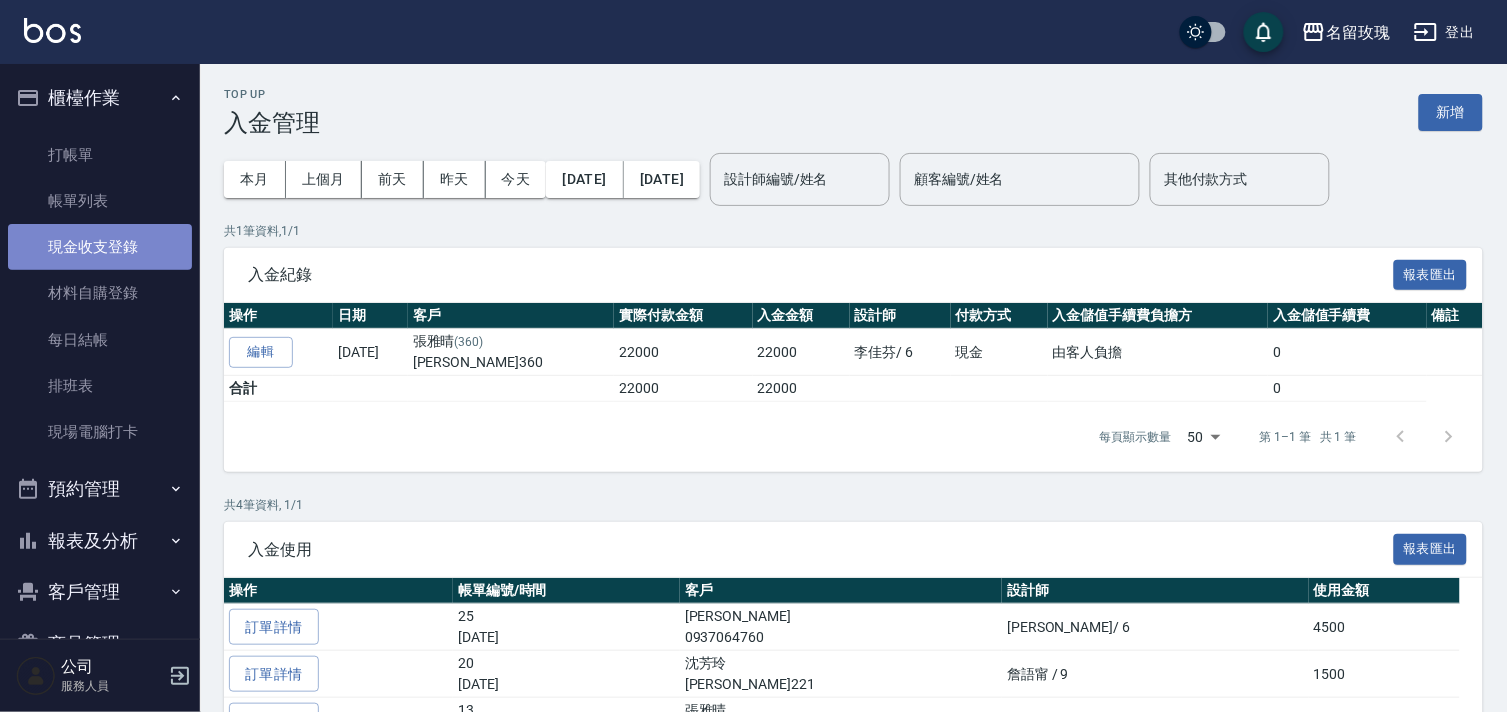 drag, startPoint x: 118, startPoint y: 257, endPoint x: 135, endPoint y: 264, distance: 18.384777 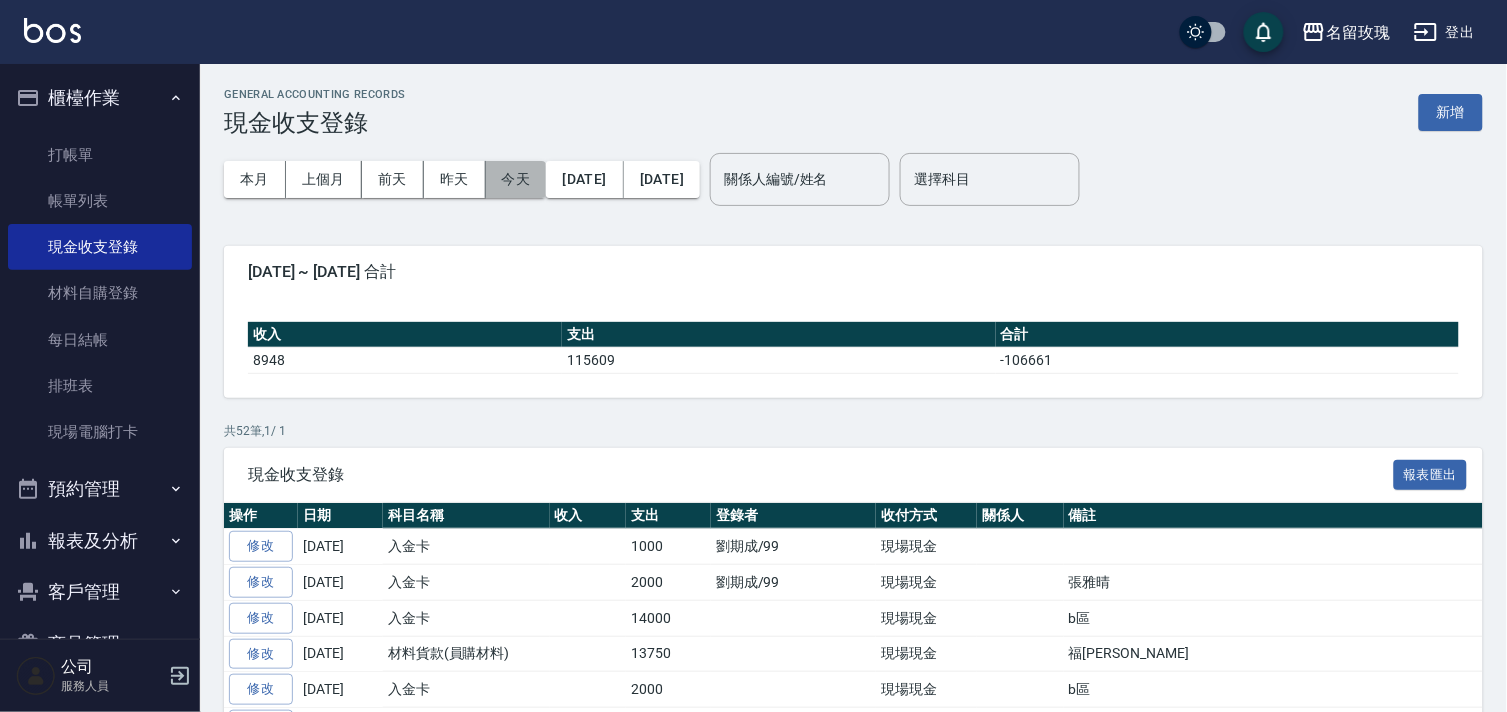 click on "今天" at bounding box center (516, 179) 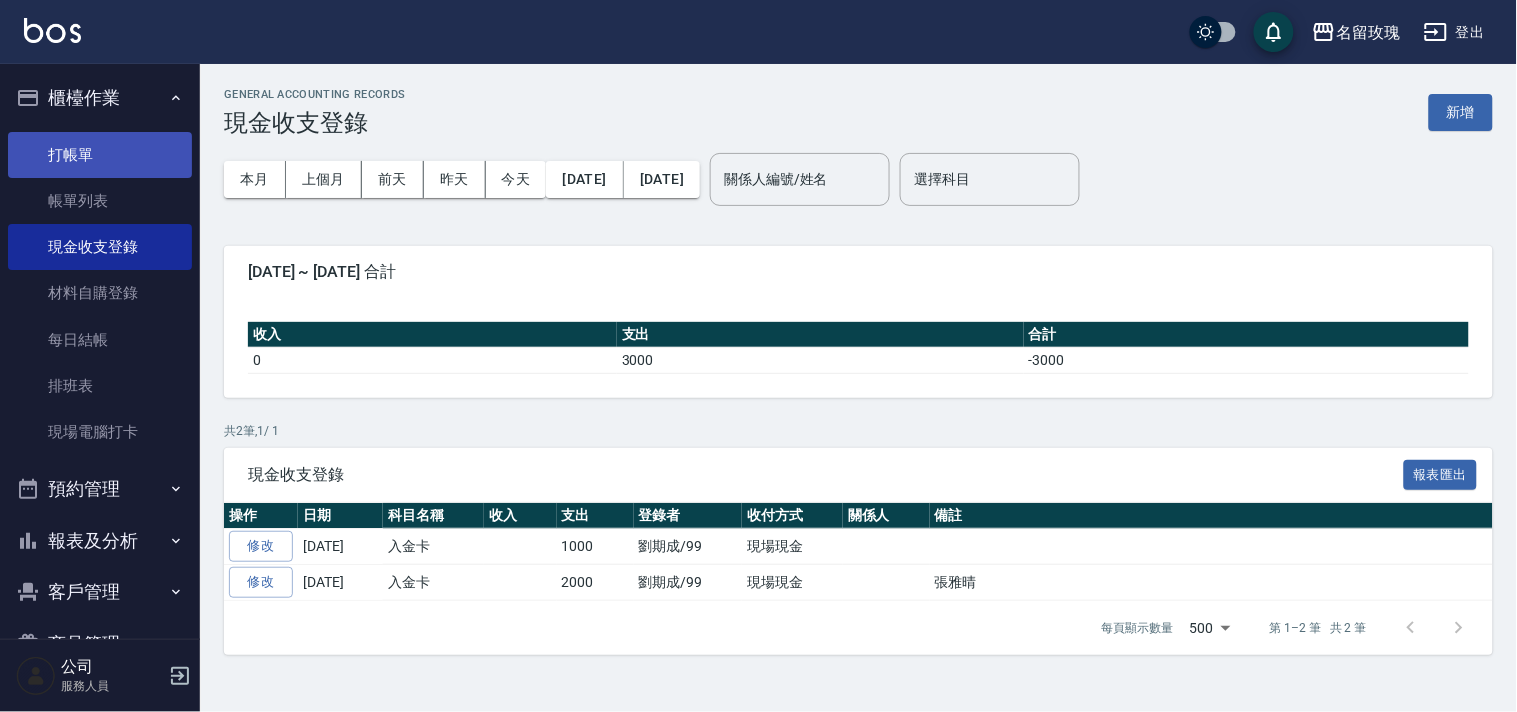 click on "打帳單" at bounding box center [100, 155] 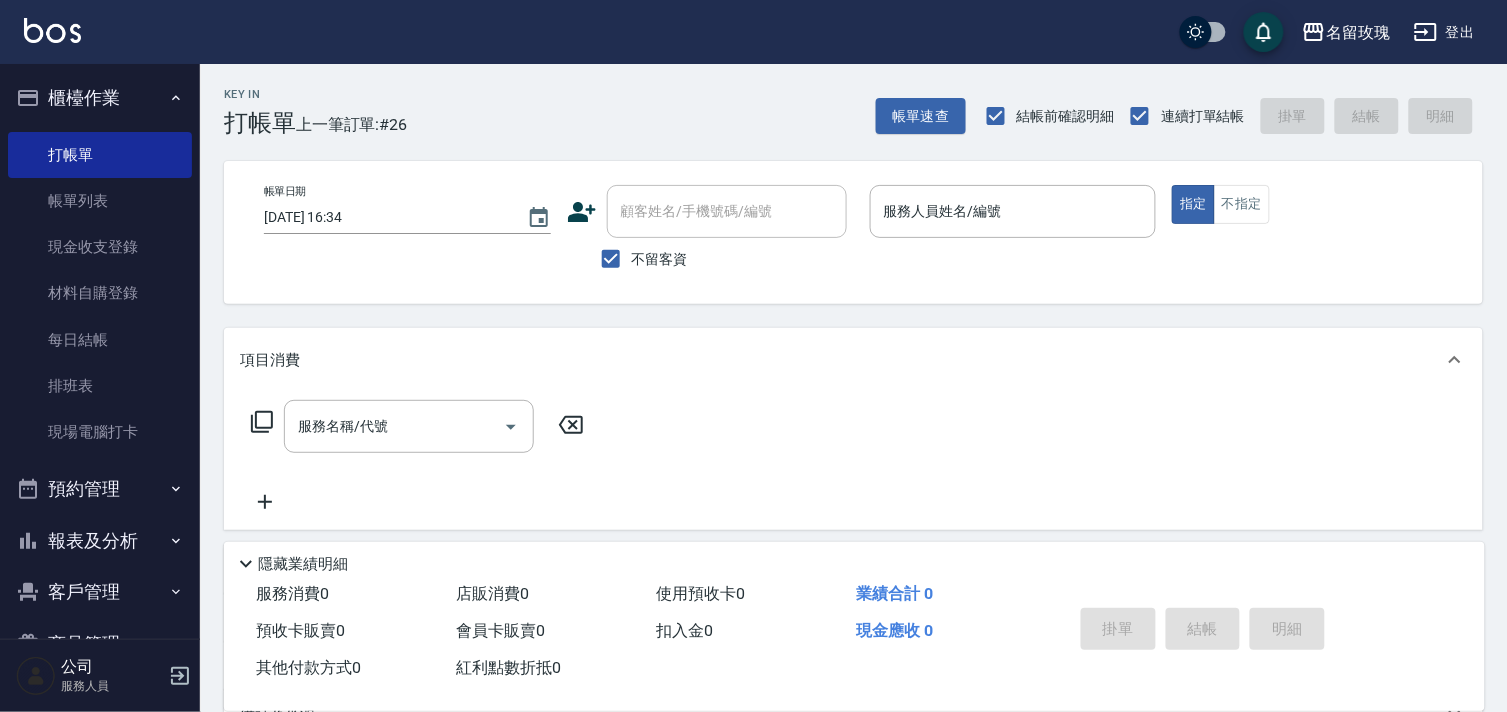 click on "名留玫瑰 登出" at bounding box center [753, 32] 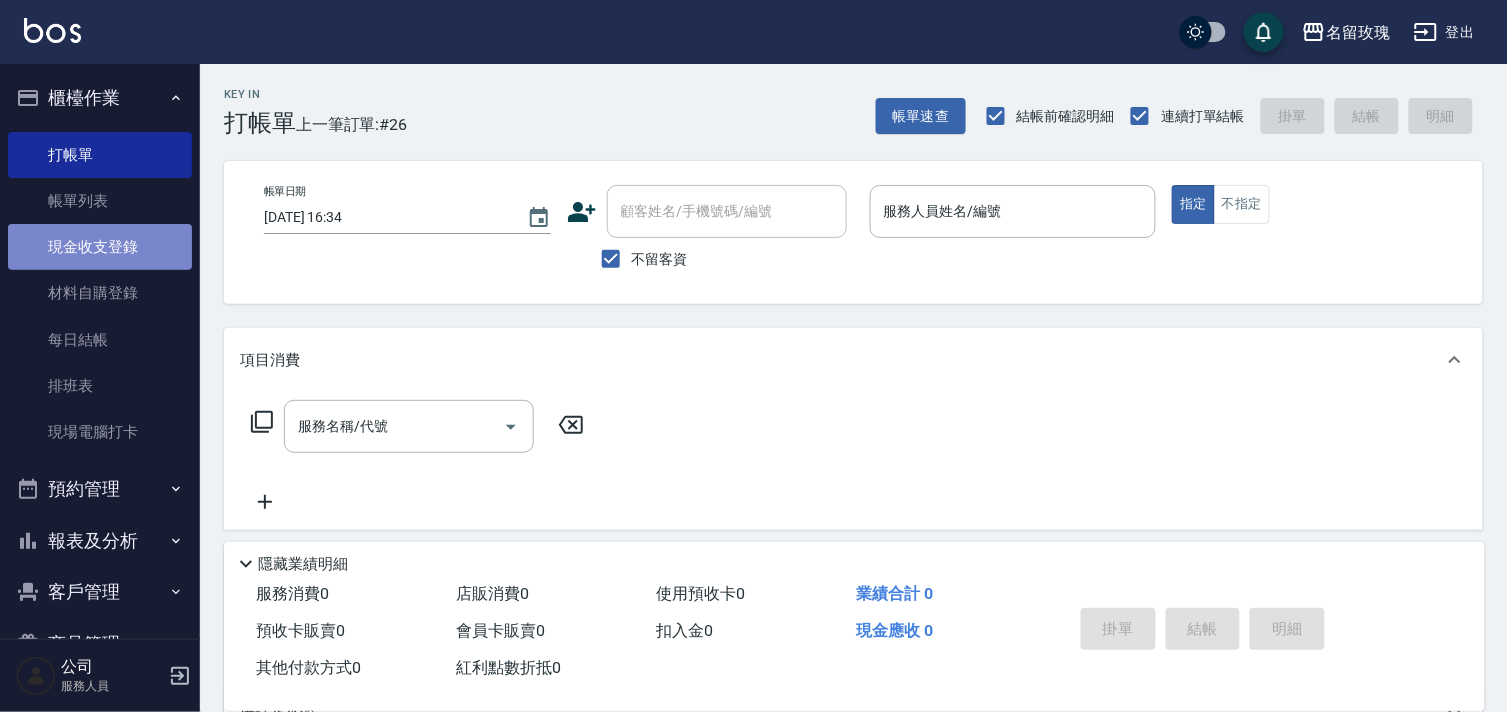 click on "現金收支登錄" at bounding box center (100, 247) 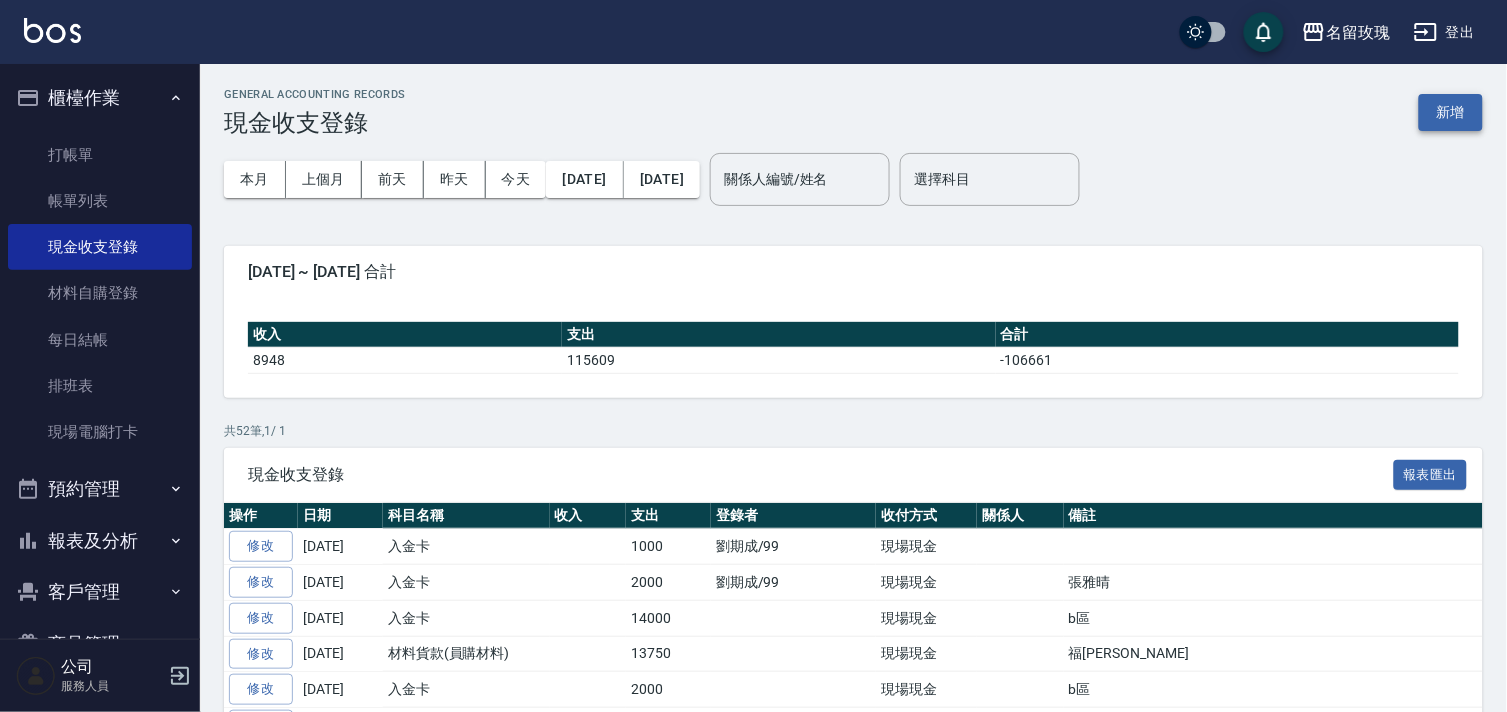 click on "新增" at bounding box center [1451, 112] 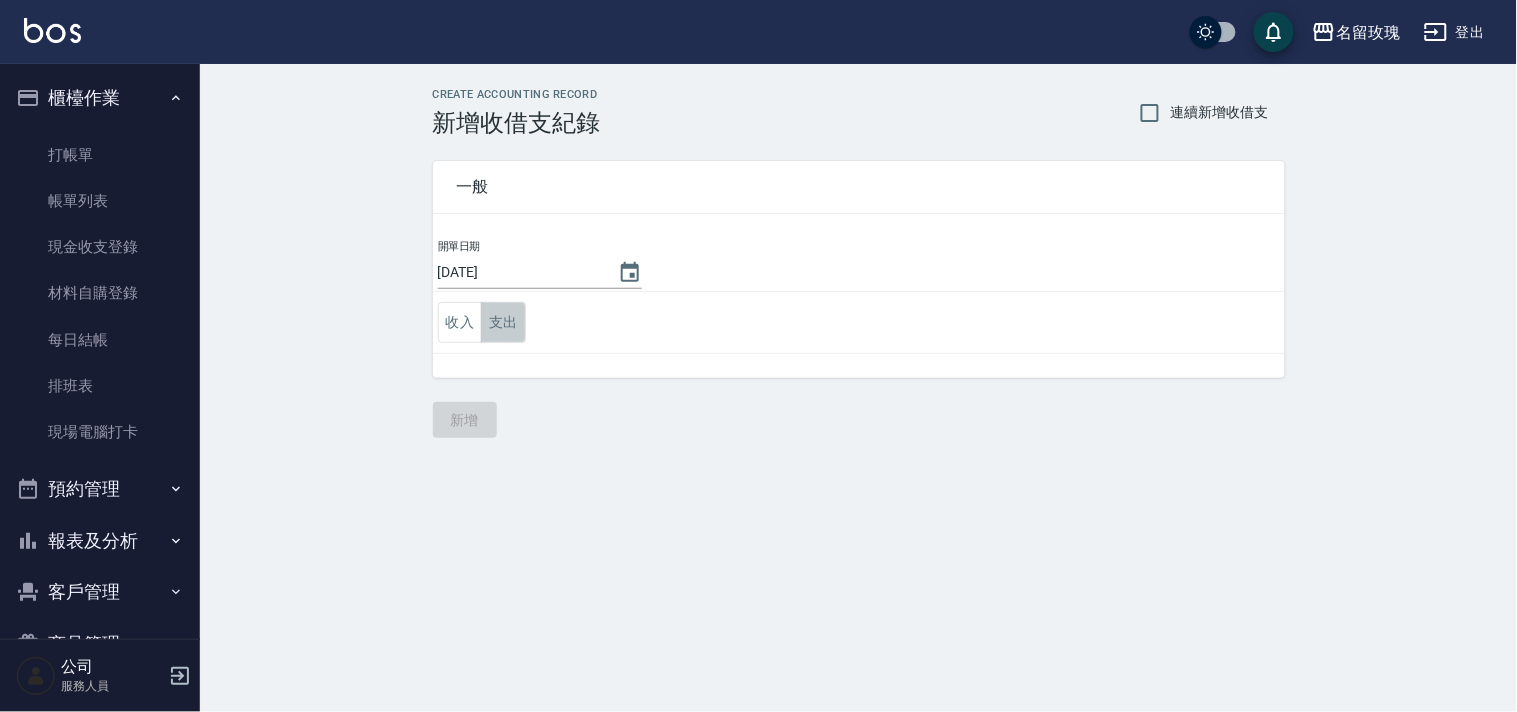 click on "支出" at bounding box center (503, 322) 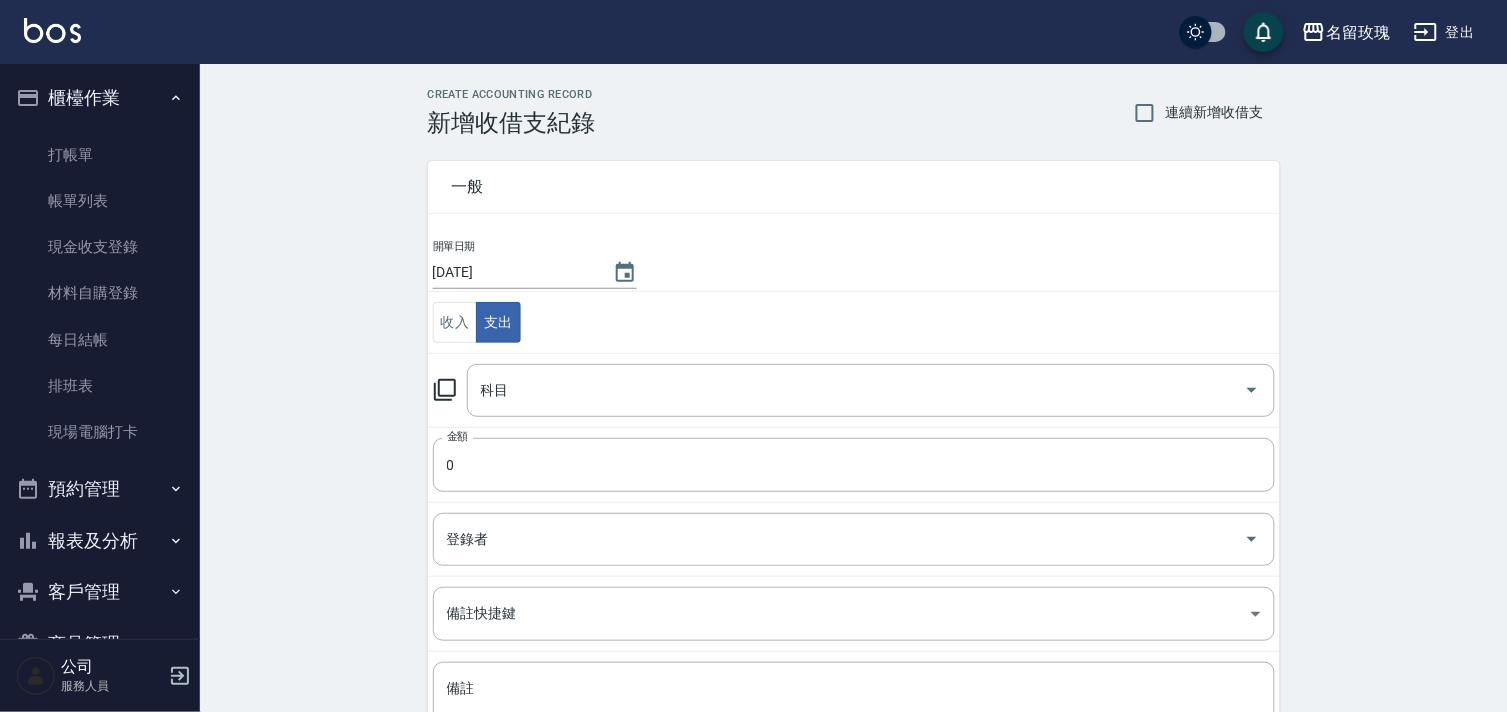 click 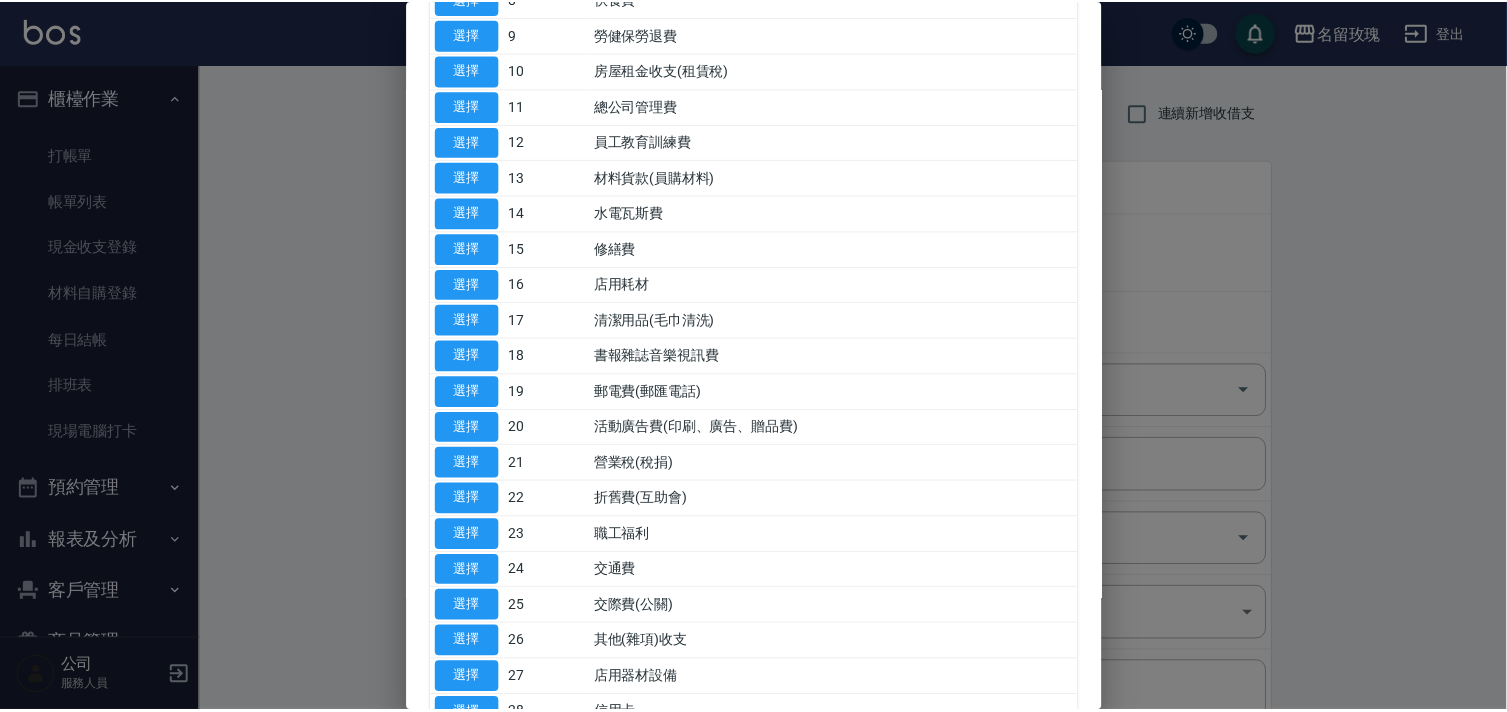 scroll, scrollTop: 666, scrollLeft: 0, axis: vertical 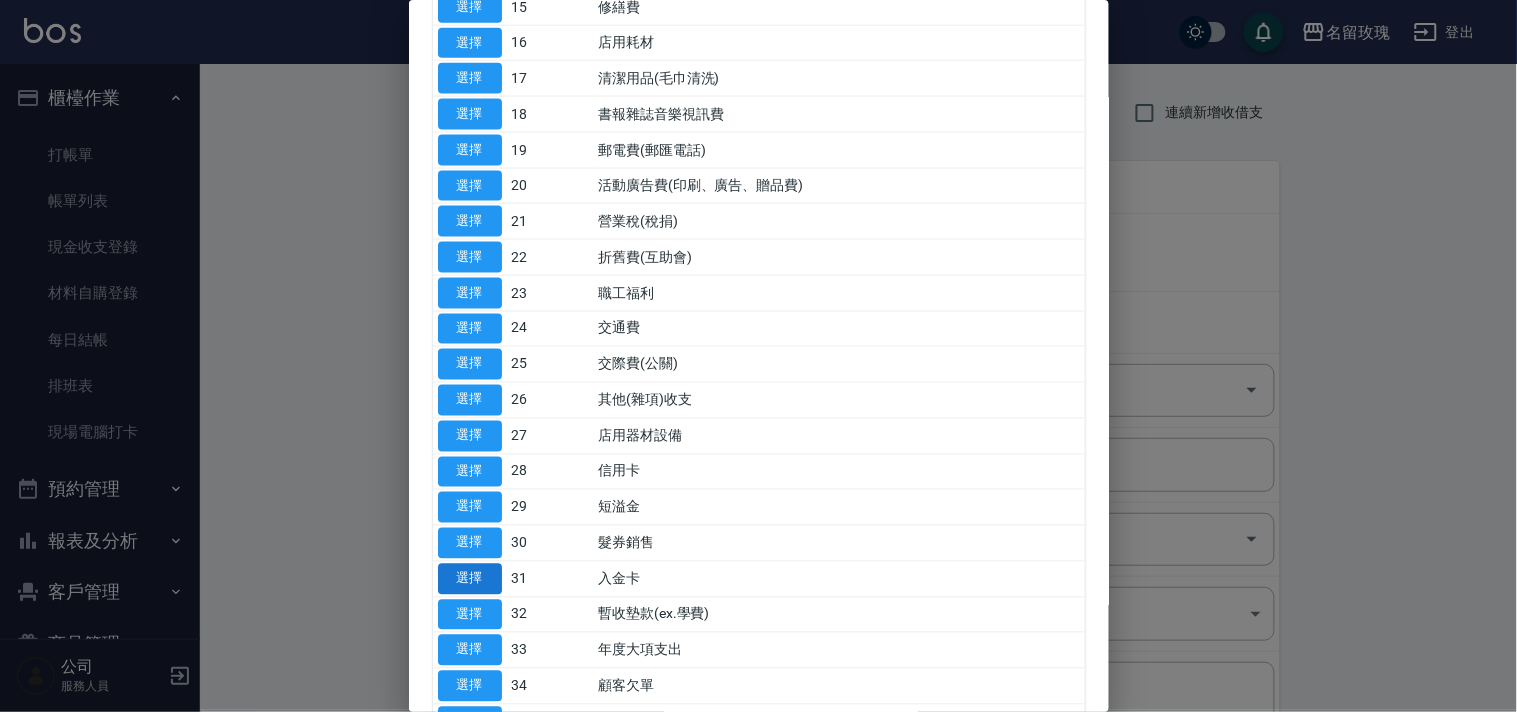 click on "選擇" at bounding box center [470, 579] 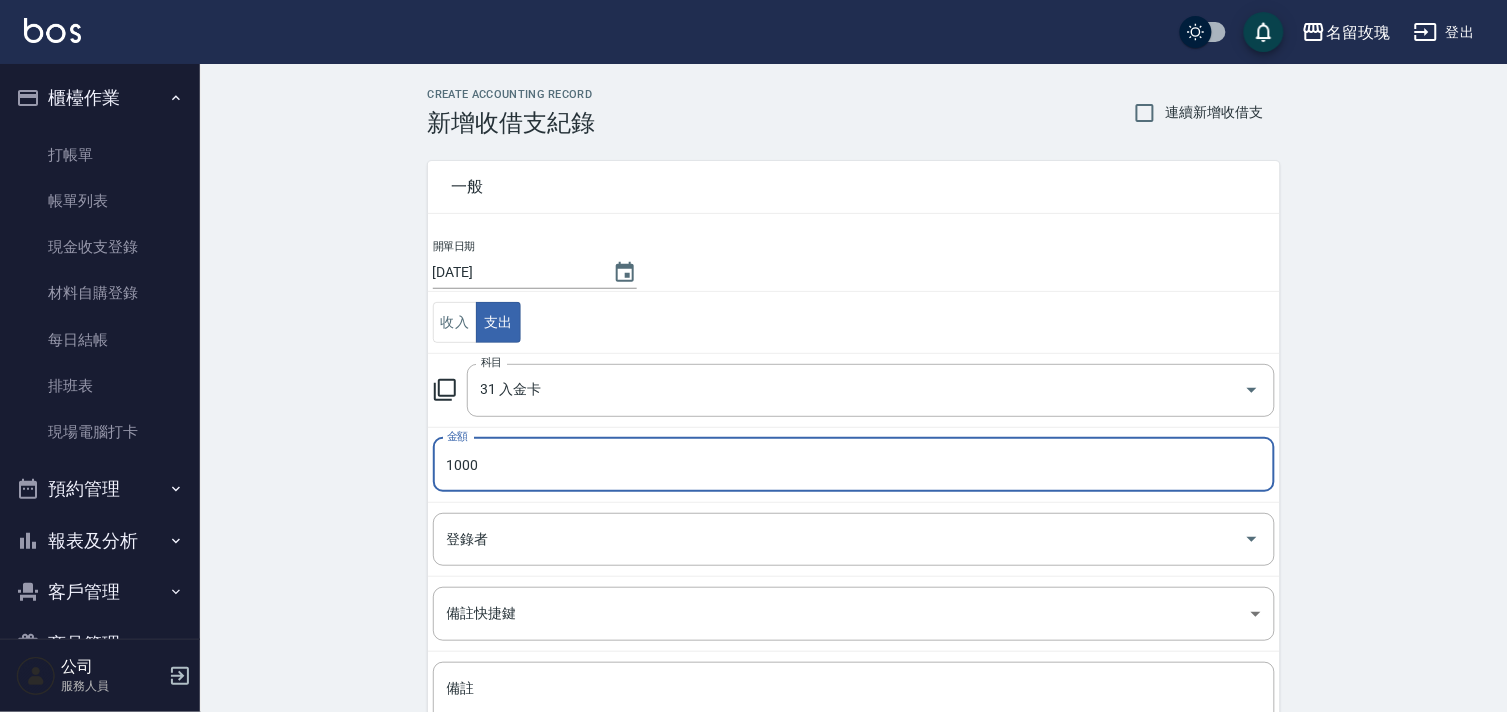 type on "1000" 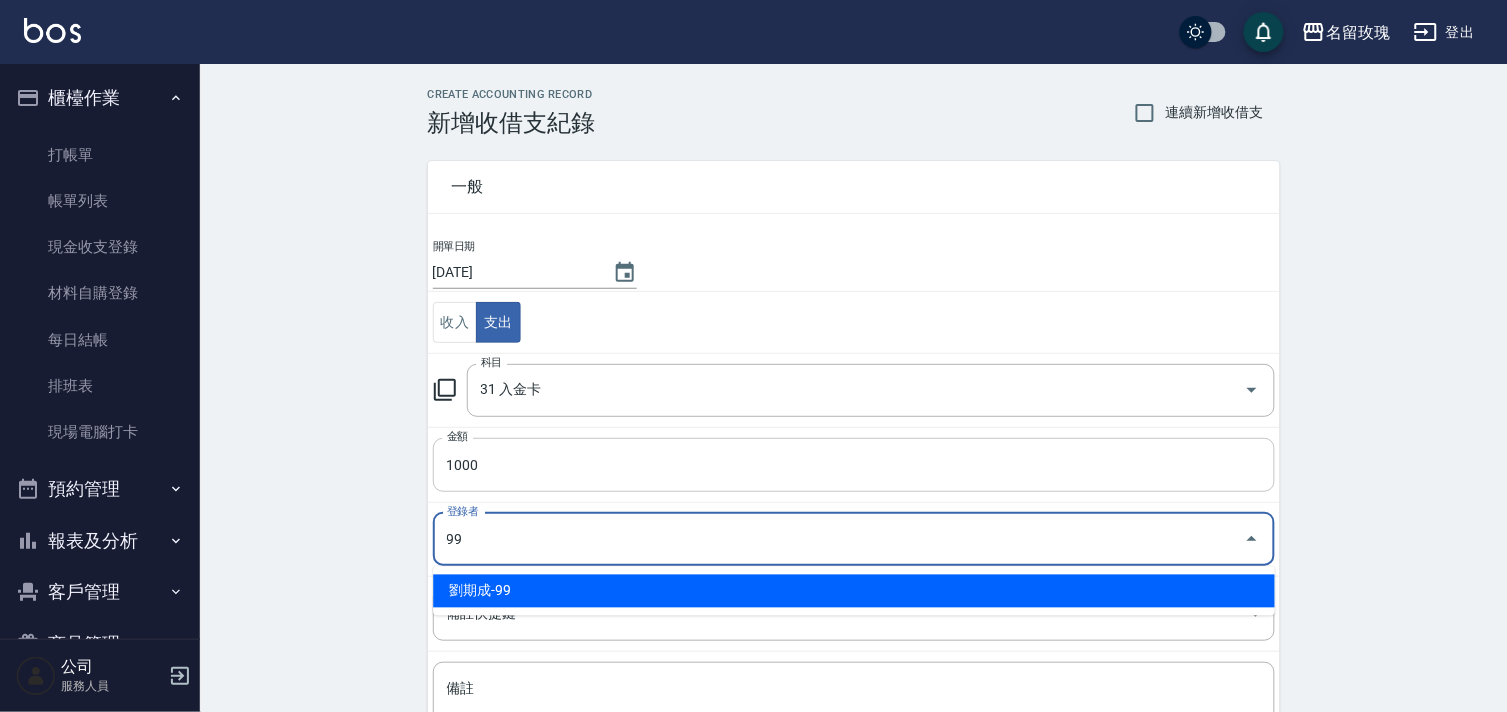 type on "劉期成-99" 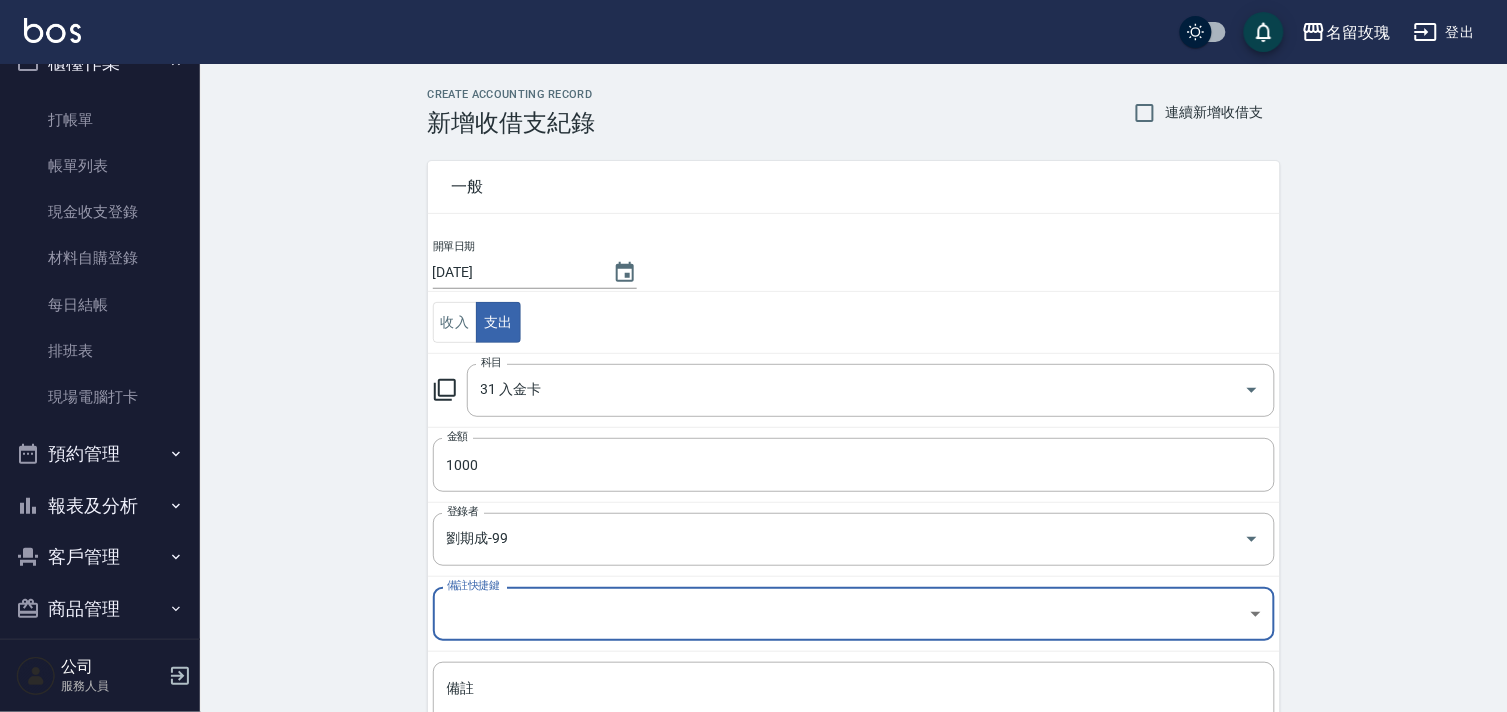 scroll, scrollTop: 53, scrollLeft: 0, axis: vertical 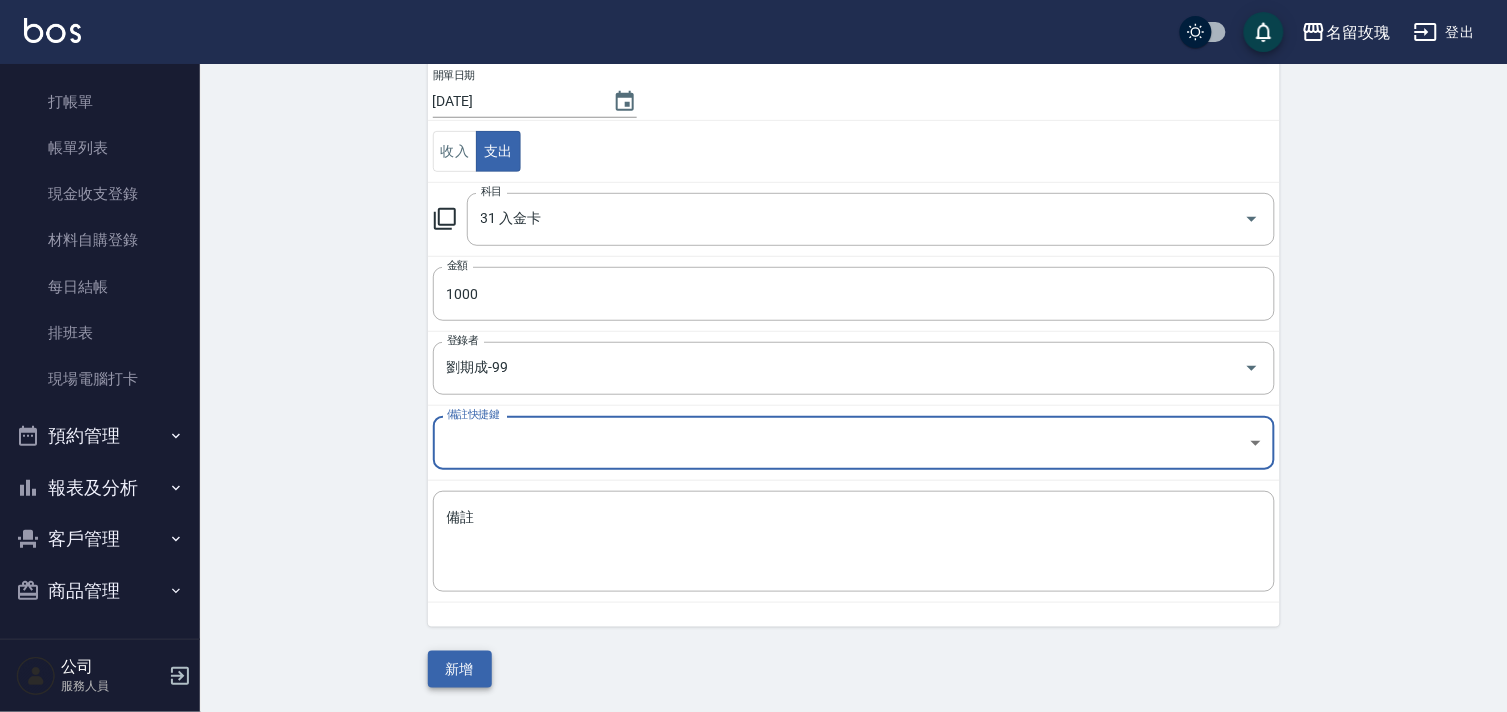 click on "新增" at bounding box center [460, 669] 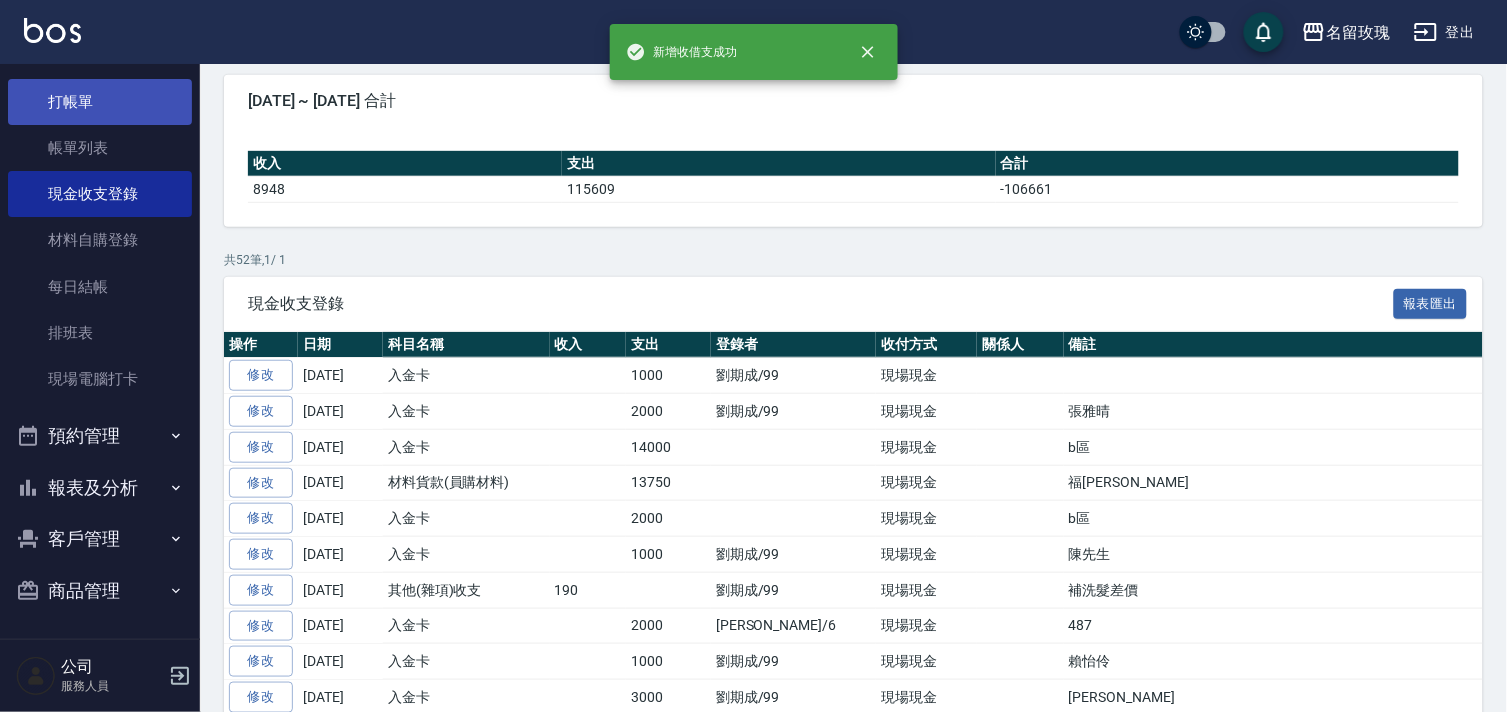 scroll, scrollTop: 0, scrollLeft: 0, axis: both 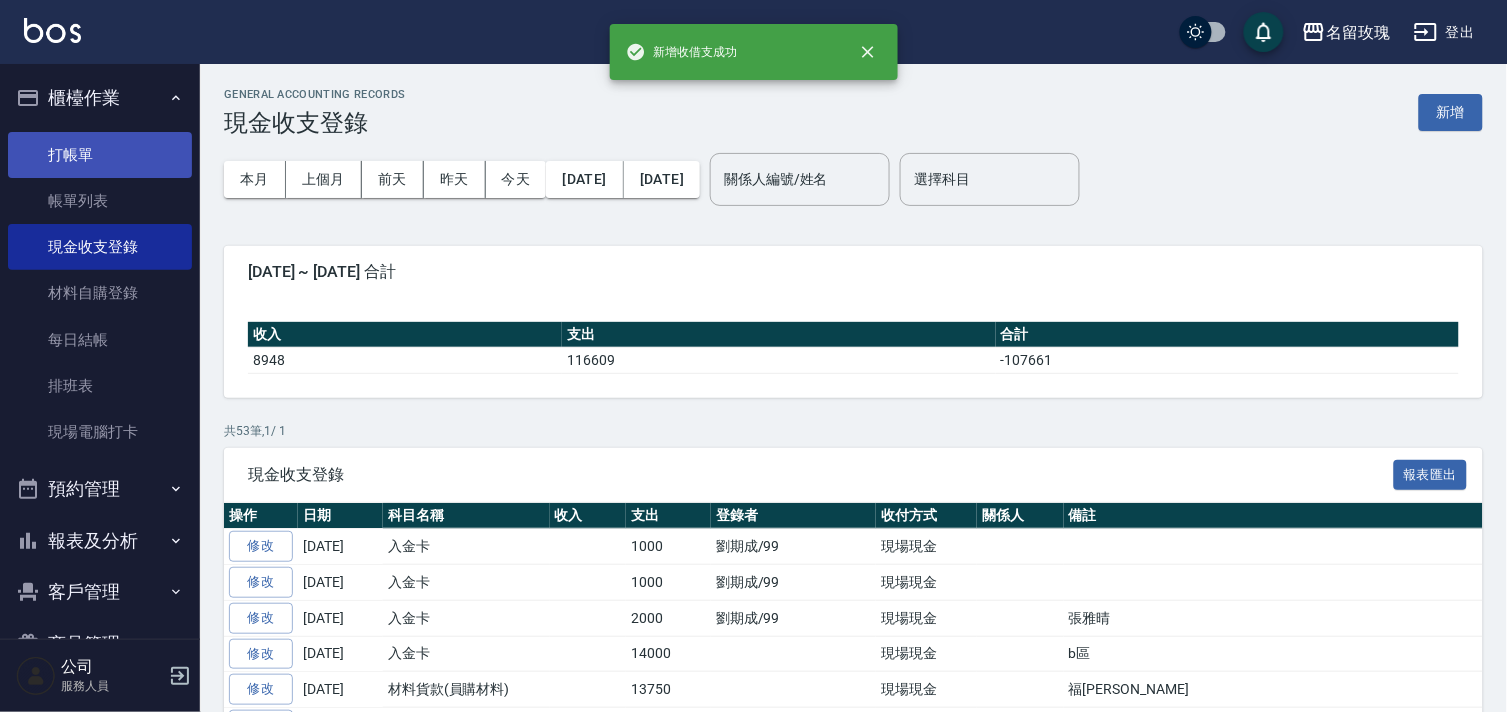 click on "打帳單" at bounding box center [100, 155] 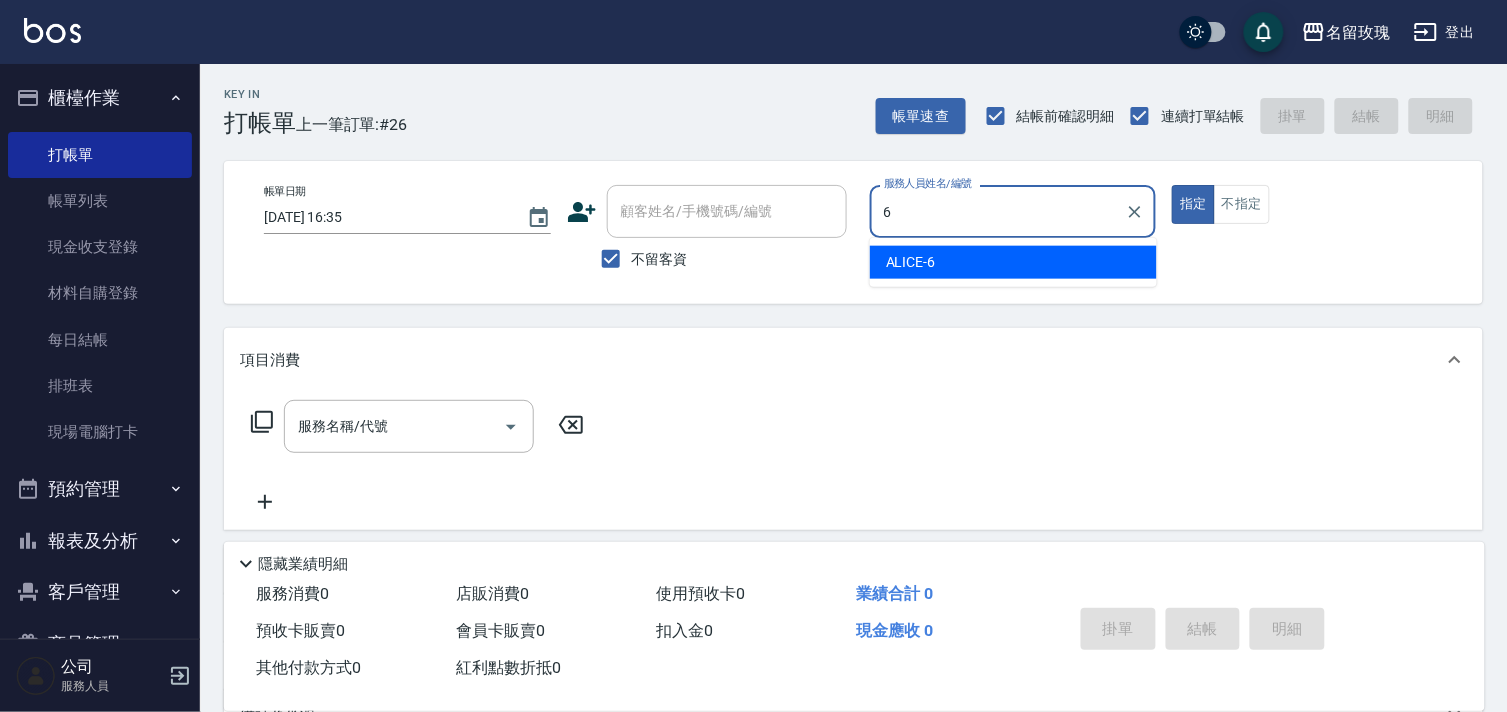 type on "ALICE-6" 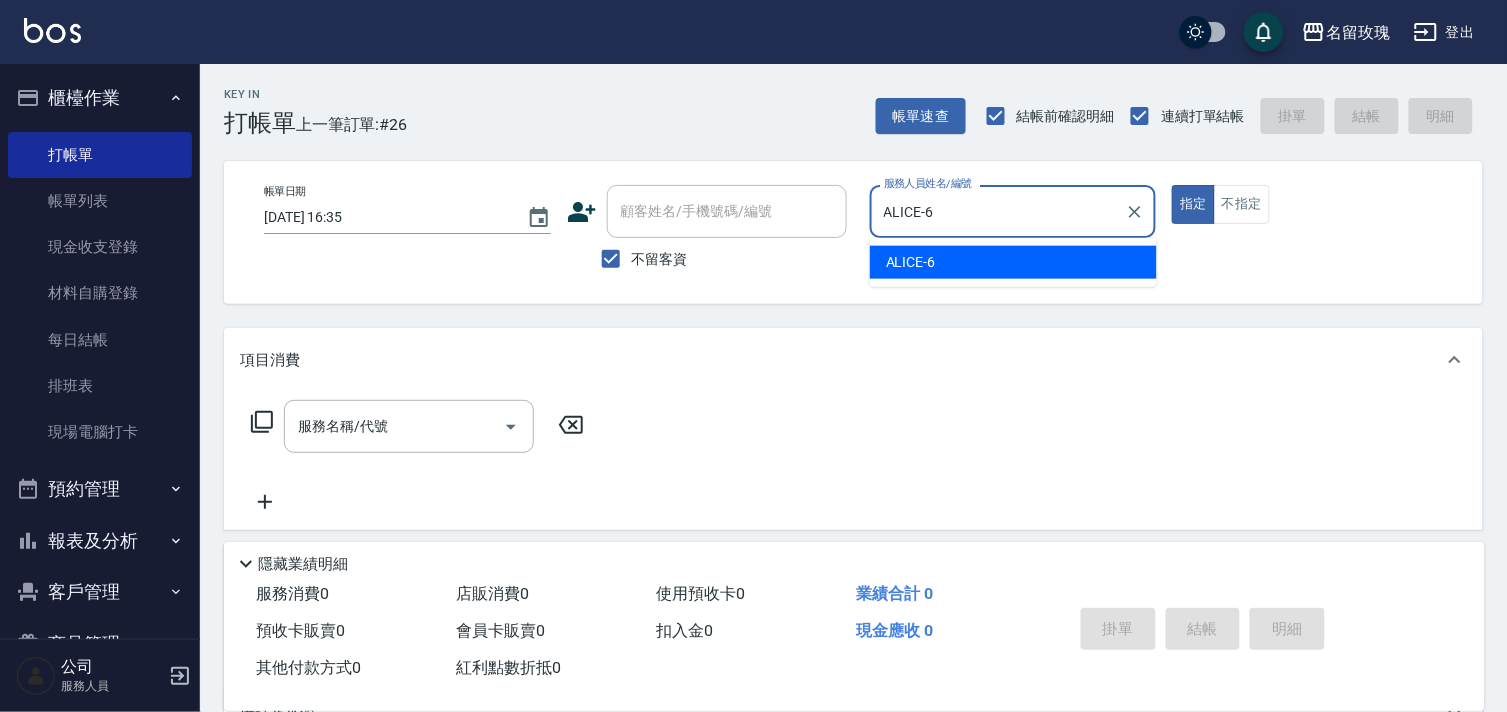 type on "true" 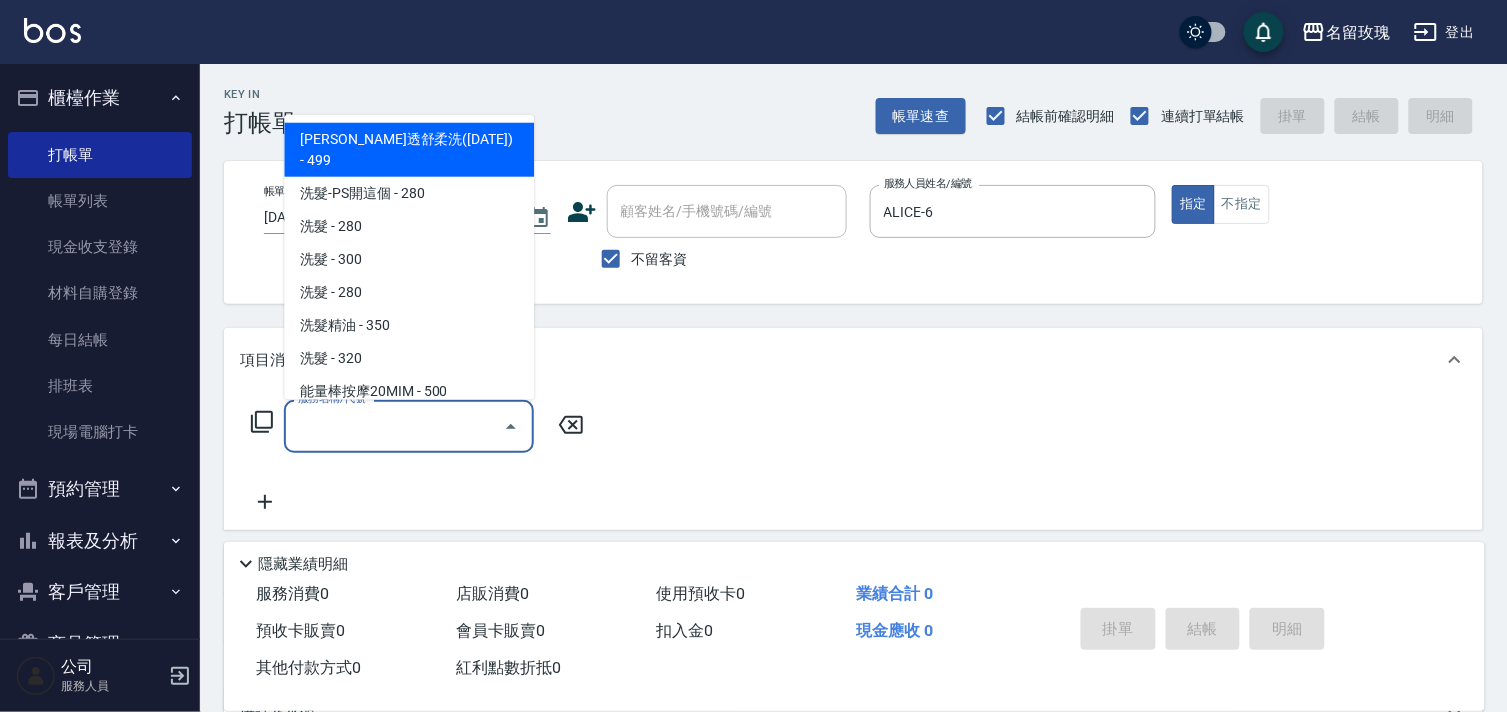click on "服務名稱/代號" at bounding box center [394, 426] 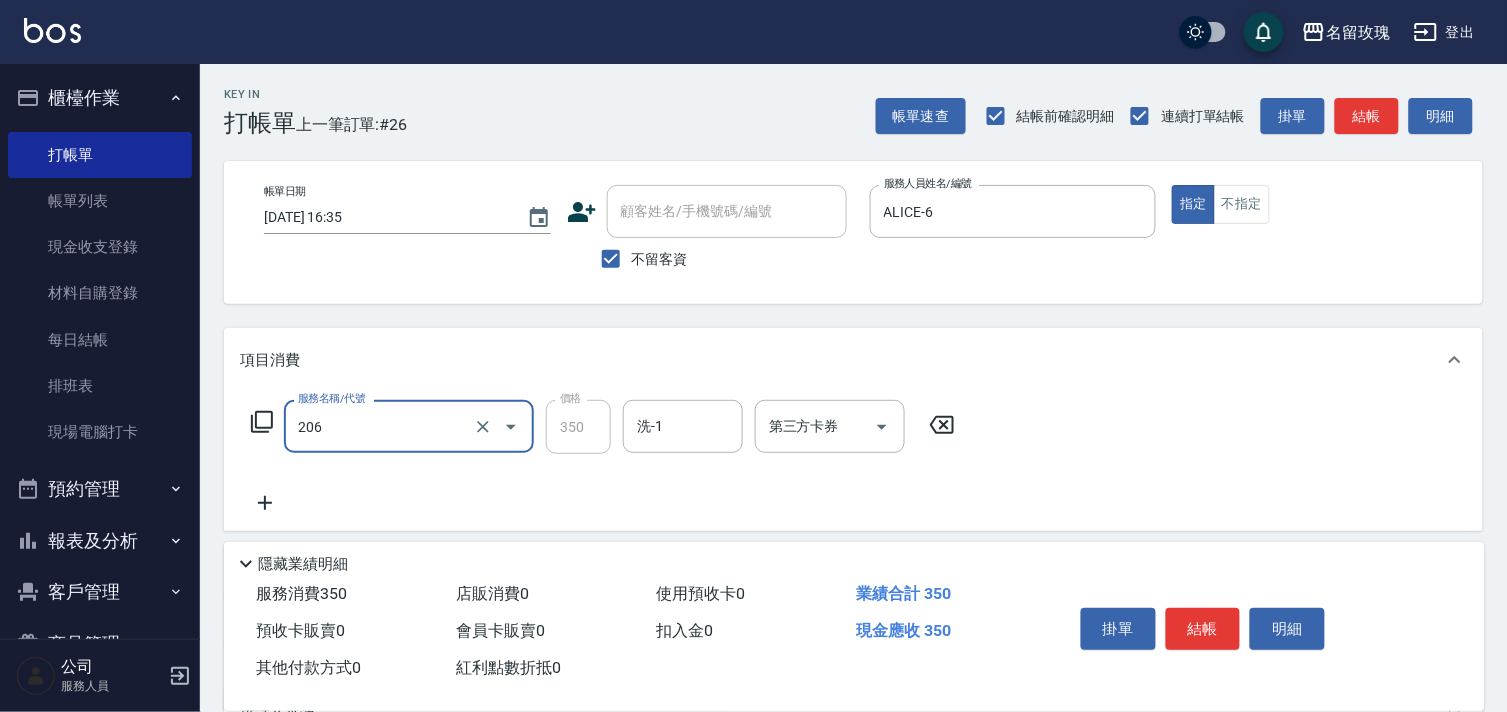 type on "洗髮精油(206)" 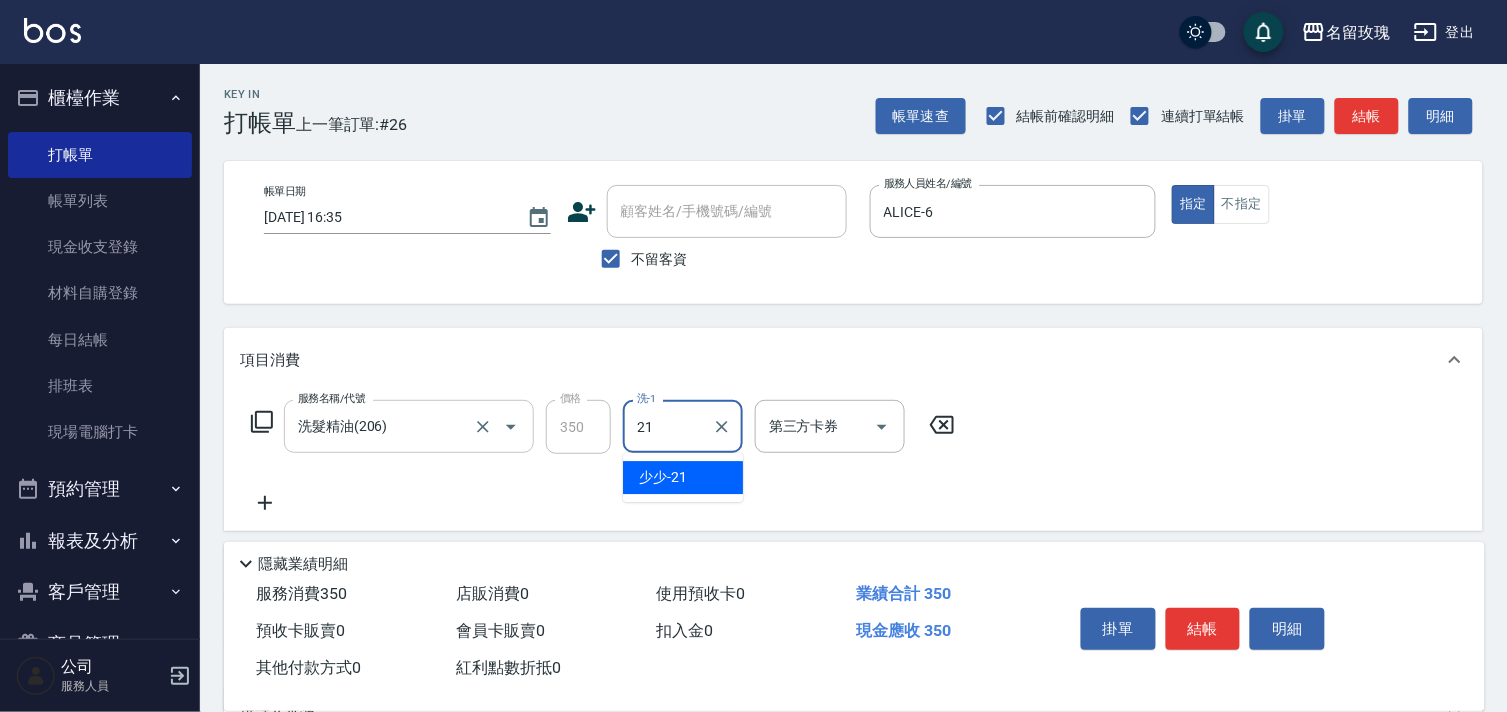 type on "少少-21" 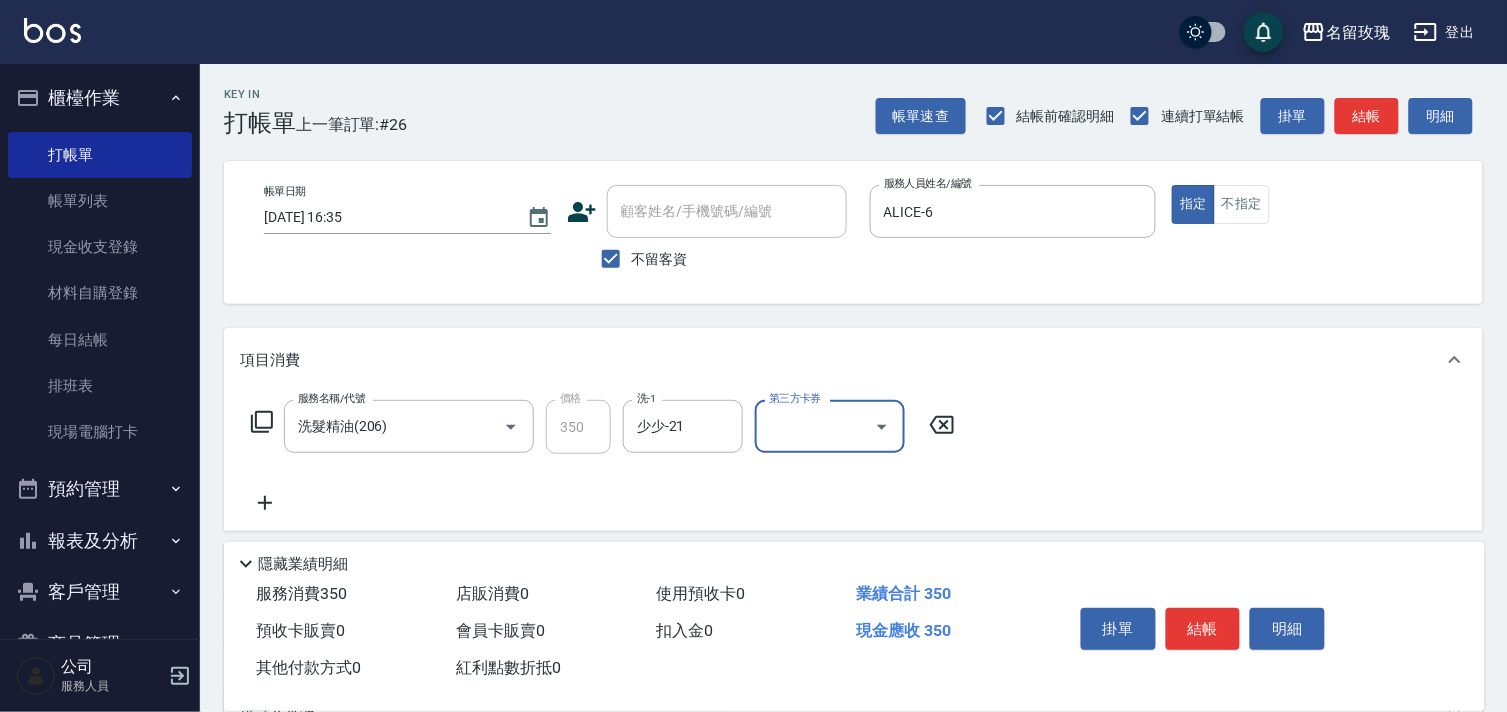 click 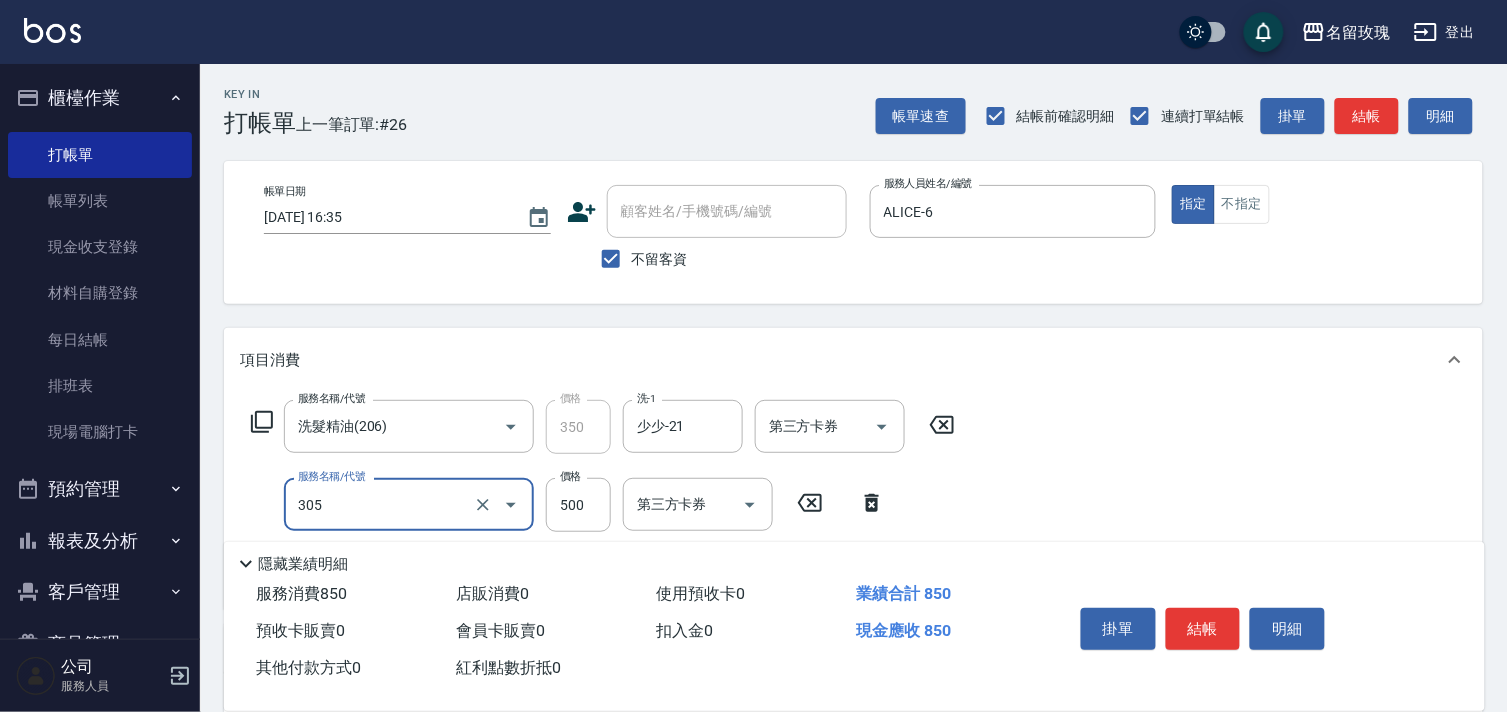 type on "剪髮(305)" 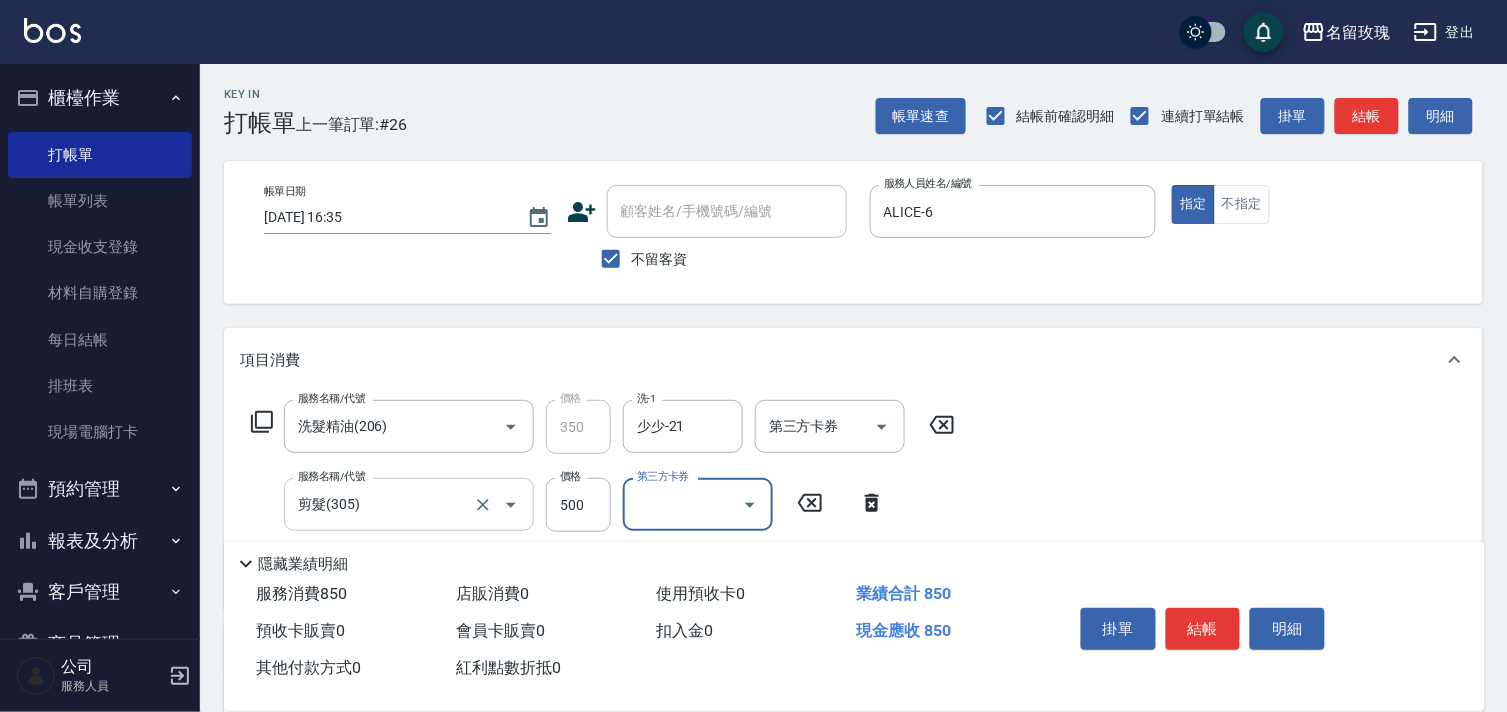 click on "剪髮(305)" at bounding box center [381, 504] 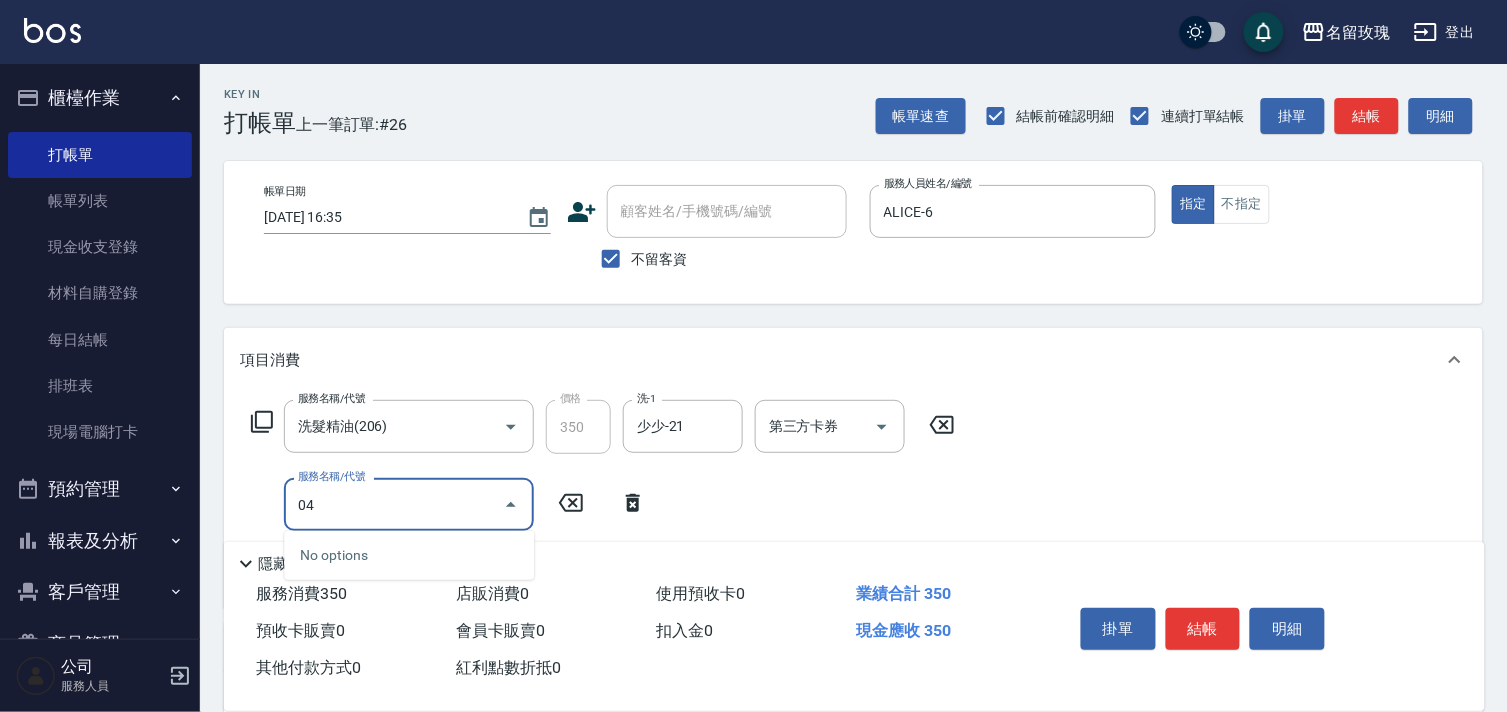 type on "0" 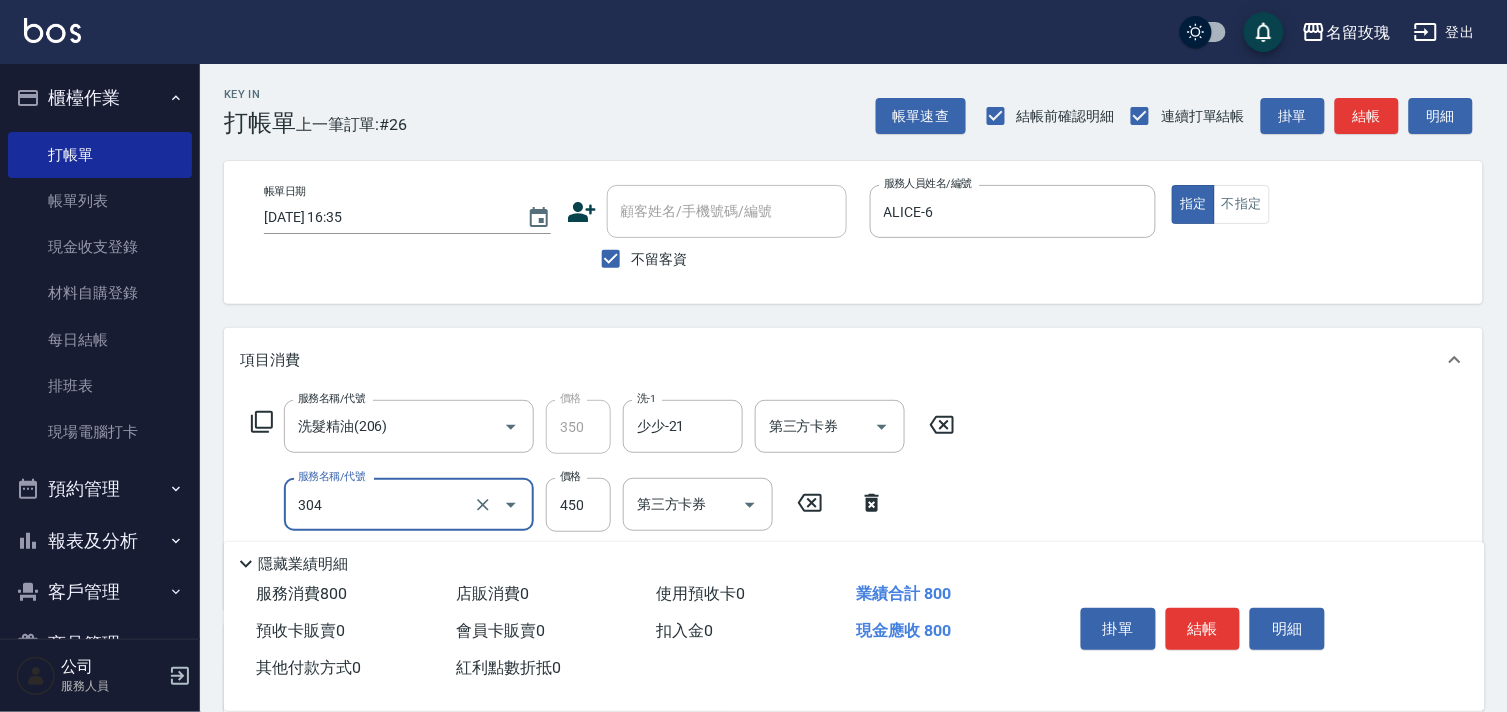 type on "剪髮(304)" 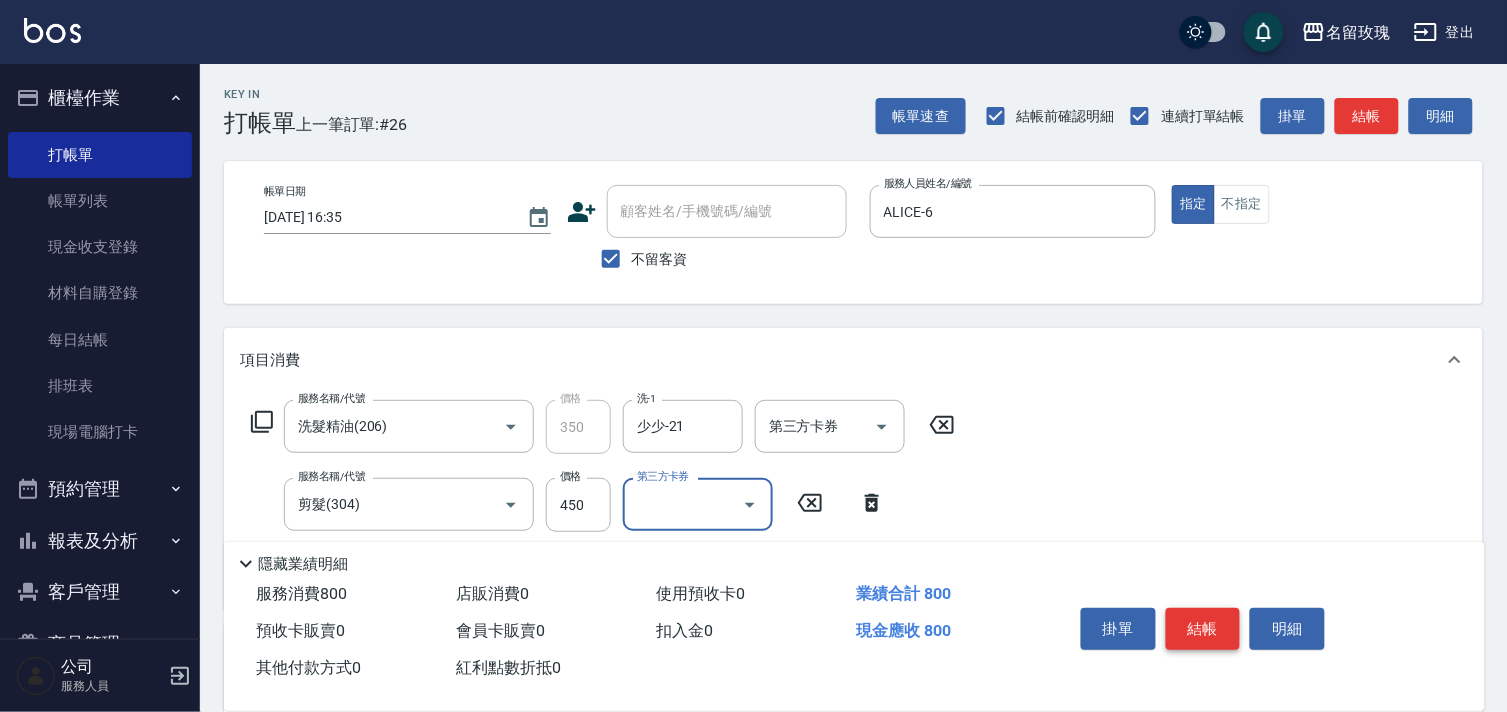 click on "結帳" at bounding box center [1203, 629] 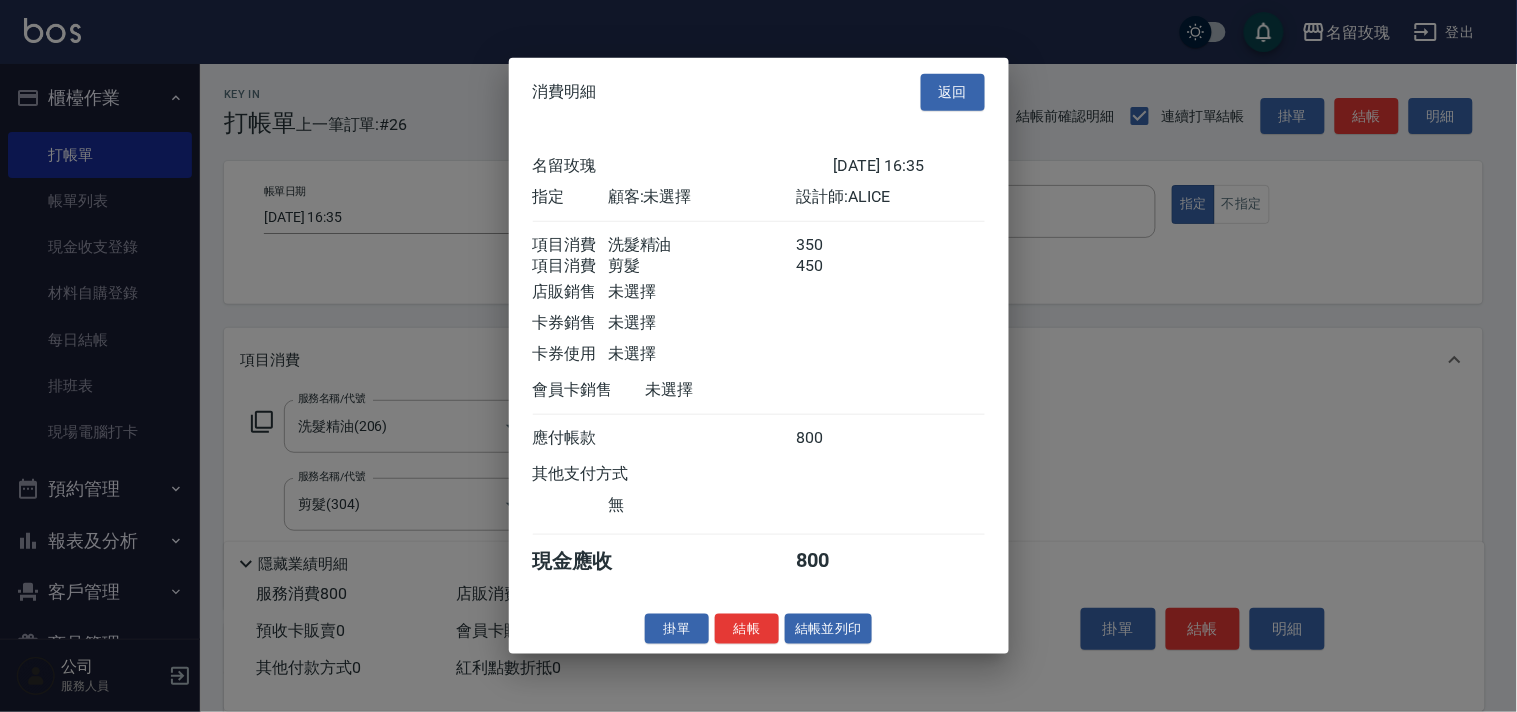 click on "消費明細 返回 名留玫瑰 [DATE] 16:35 指定 顧客: 未選擇 設計師: ALICE 項目消費 洗髮精油 350 項目消費 剪髮 450 店販銷售 未選擇 卡券銷售 未選擇 卡券使用 未選擇 會員卡銷售 未選擇 應付帳款 800 其他支付方式 無 現金應收 800 掛單 結帳 結帳並列印 名留玫瑰 結帳單 日期： [DATE] 16:35 帳單編號： 0 設計師: [PERSON_NAME] 顧客： 未選擇 洗髮精油 助理: 21 350 x1 剪髮 450 x1 合計： 800 結帳： 扣入金： 0 入金餘額： 0 卡券金額： 0 付現金額： 800 名留玫瑰 結帳單 日期： [DATE] 16:35 帳單編號： 設計師: [PERSON_NAME] 顧客： 未選擇 名稱 單價 數量 小計 洗髮精油 350 1 350 助理: 21 剪髮 450 1 450 合計： 800 扣入金： 0 入金餘額： 0 卡券金額： 0 付現金額： 800 [PERSON_NAME],歡迎下次光臨!" at bounding box center [759, 356] 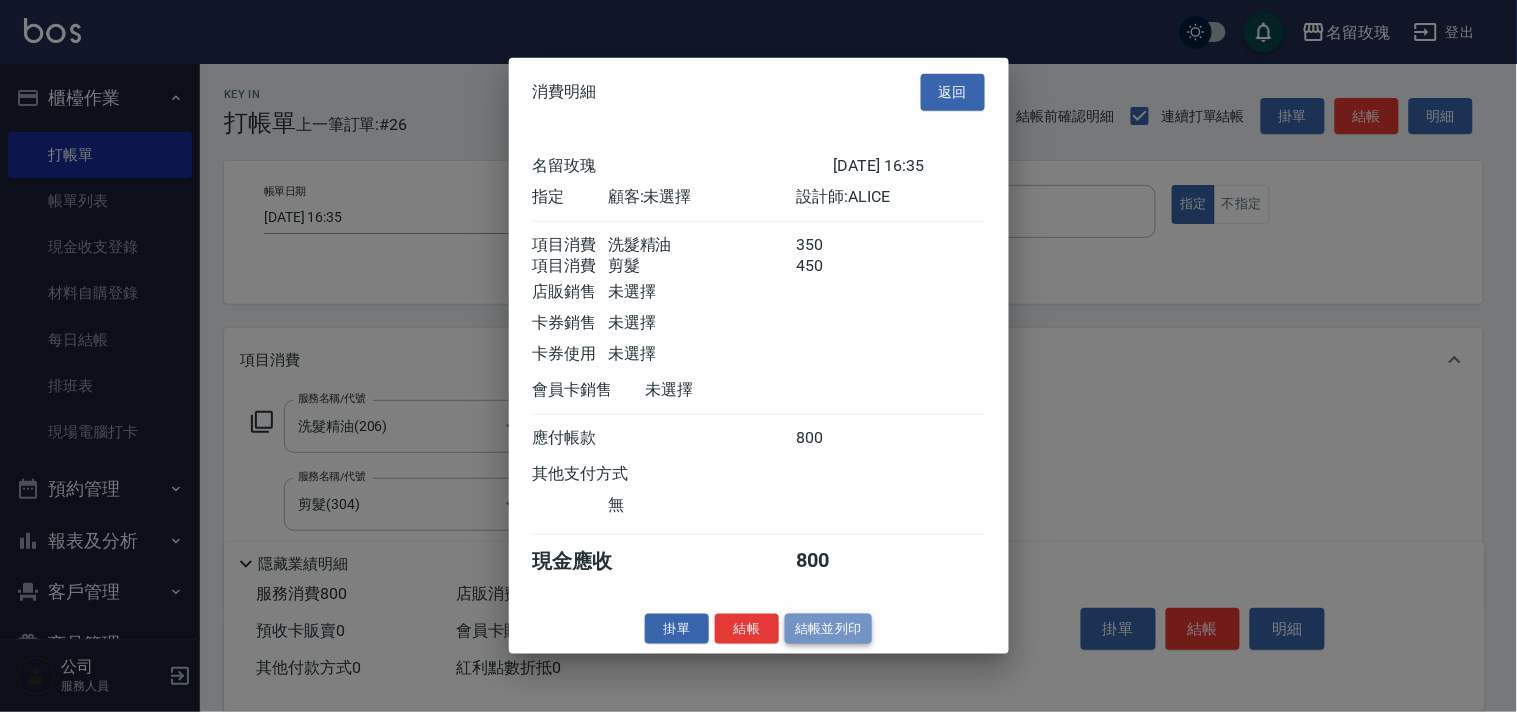 click on "結帳並列印" at bounding box center [828, 628] 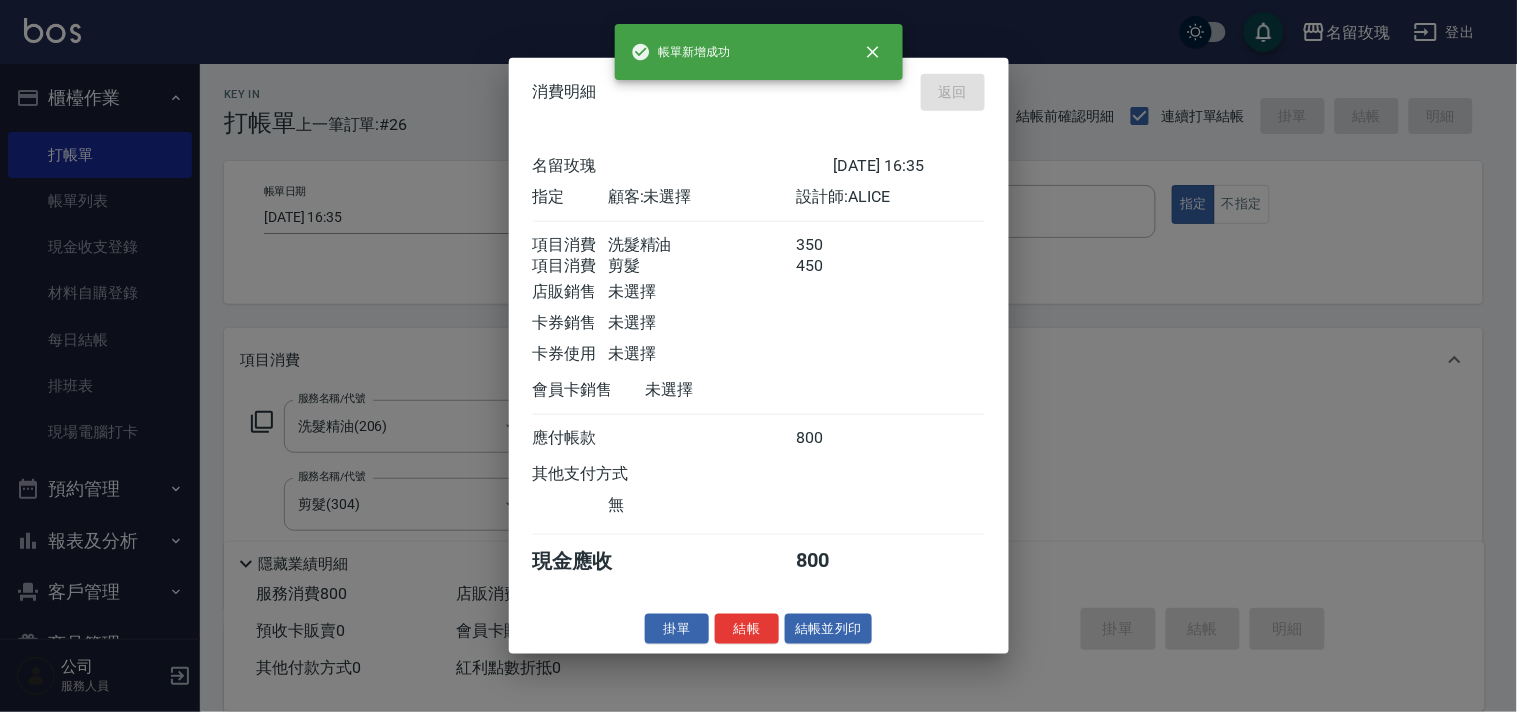 type on "2025[DATE]7" 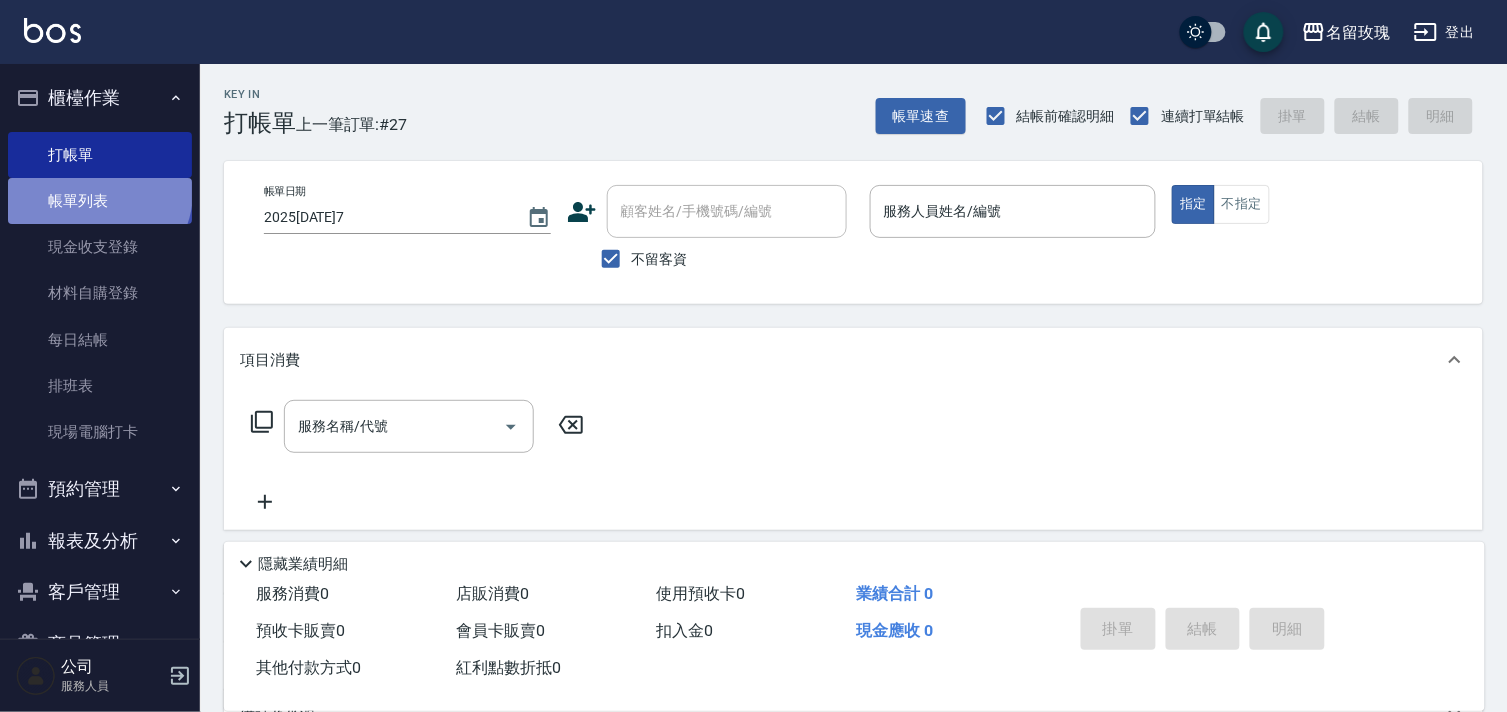 click on "帳單列表" at bounding box center (100, 201) 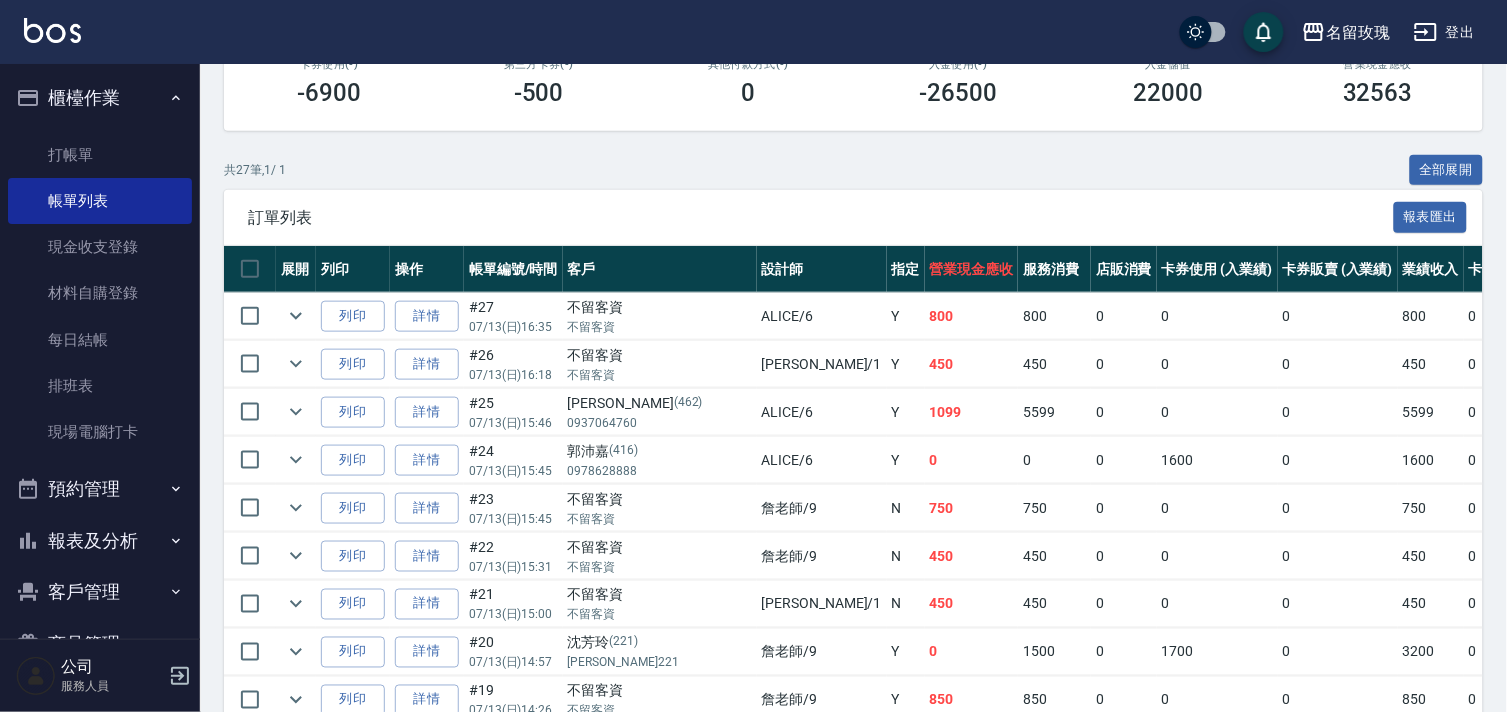 scroll, scrollTop: 111, scrollLeft: 0, axis: vertical 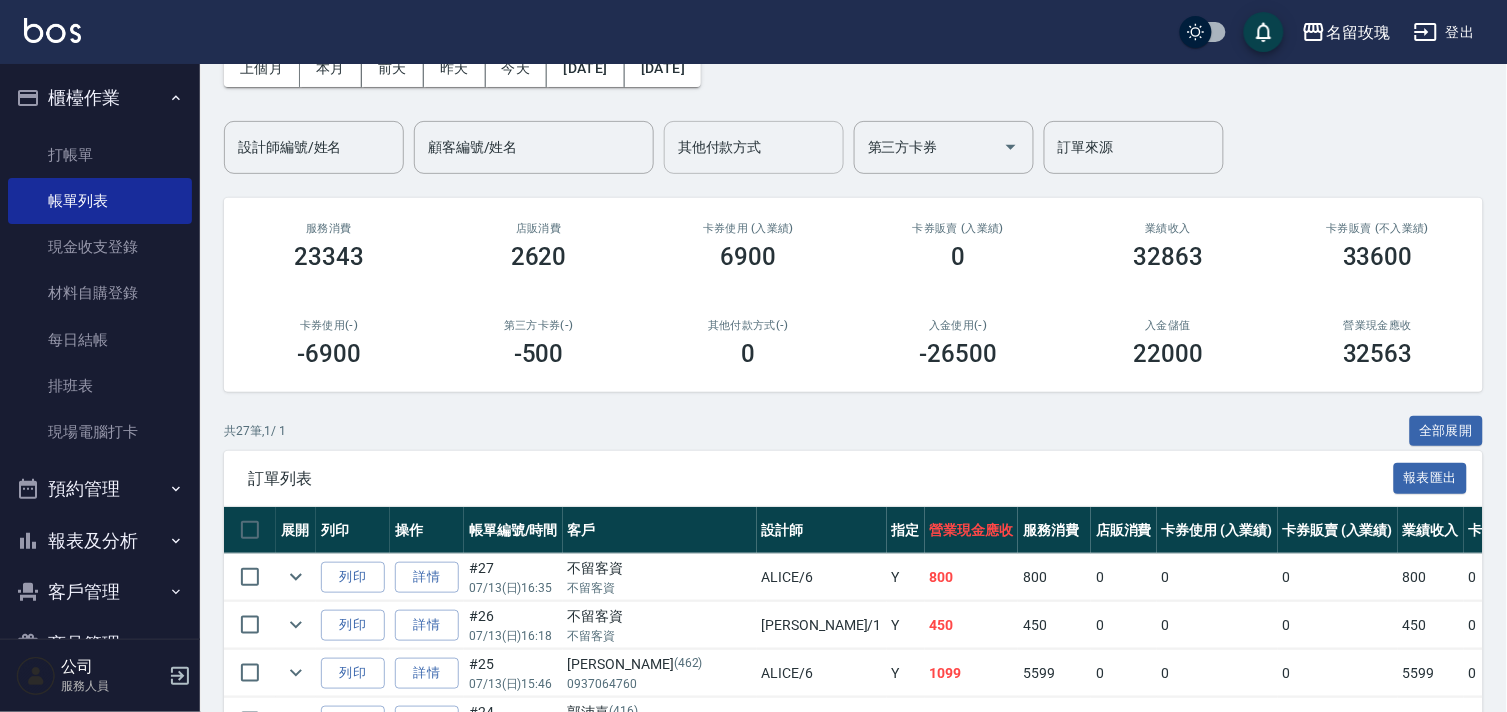 click on "其他付款方式" at bounding box center (754, 147) 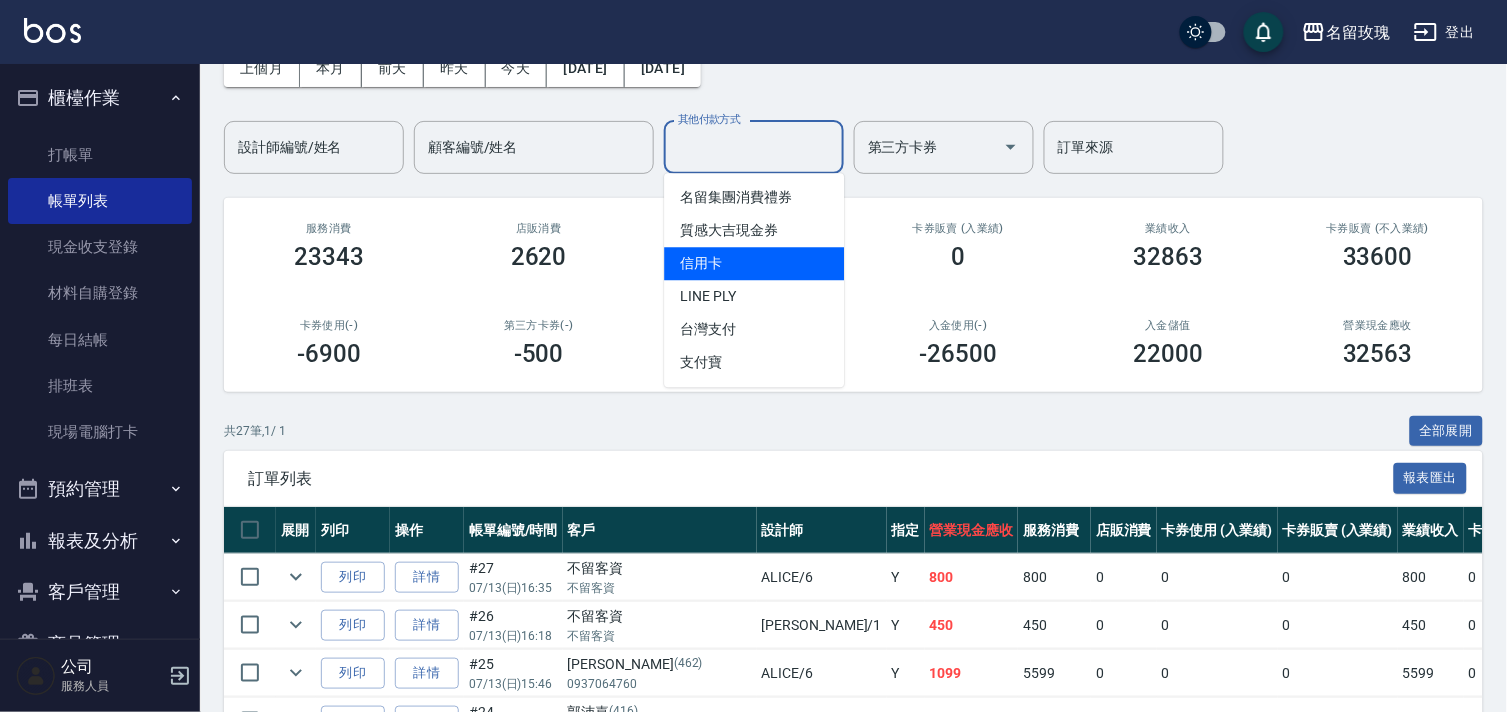 click on "信用卡" at bounding box center (754, 263) 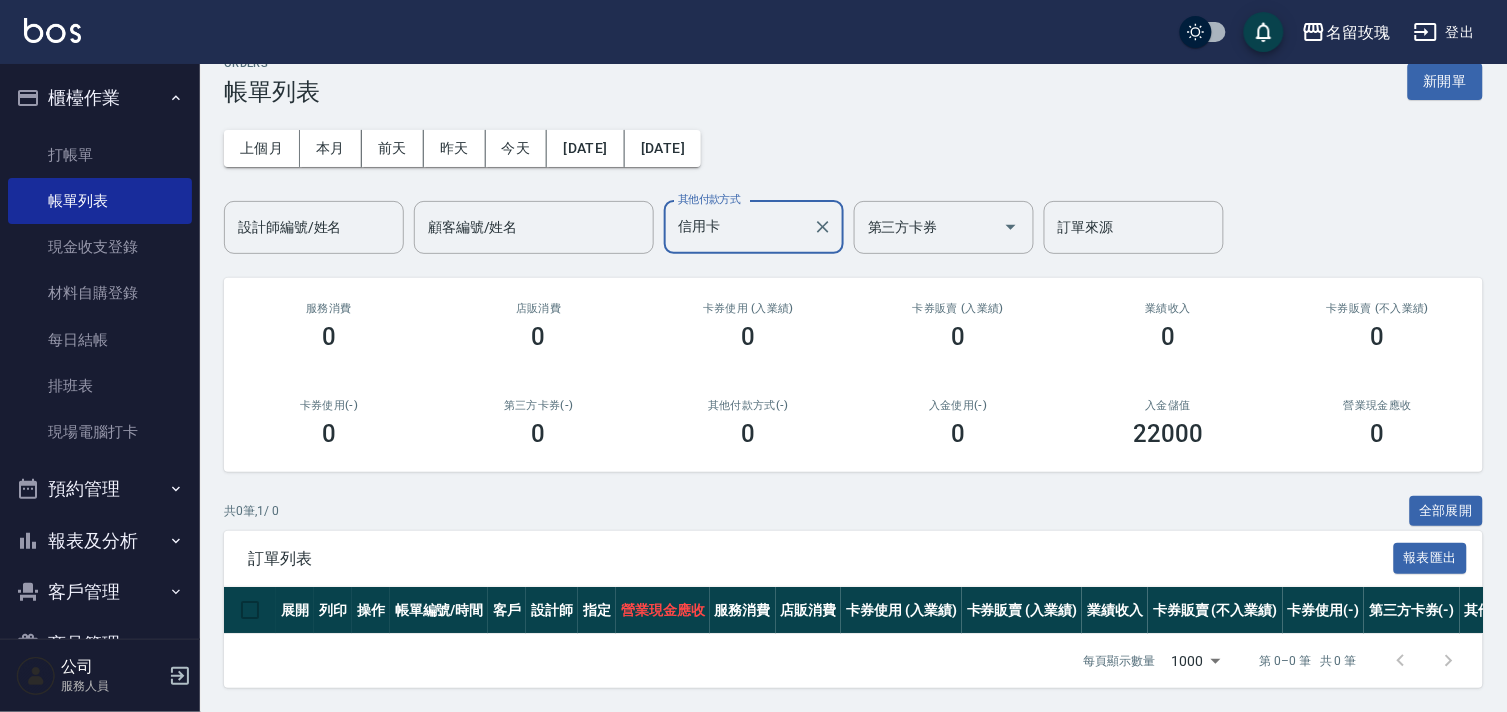 scroll, scrollTop: 47, scrollLeft: 0, axis: vertical 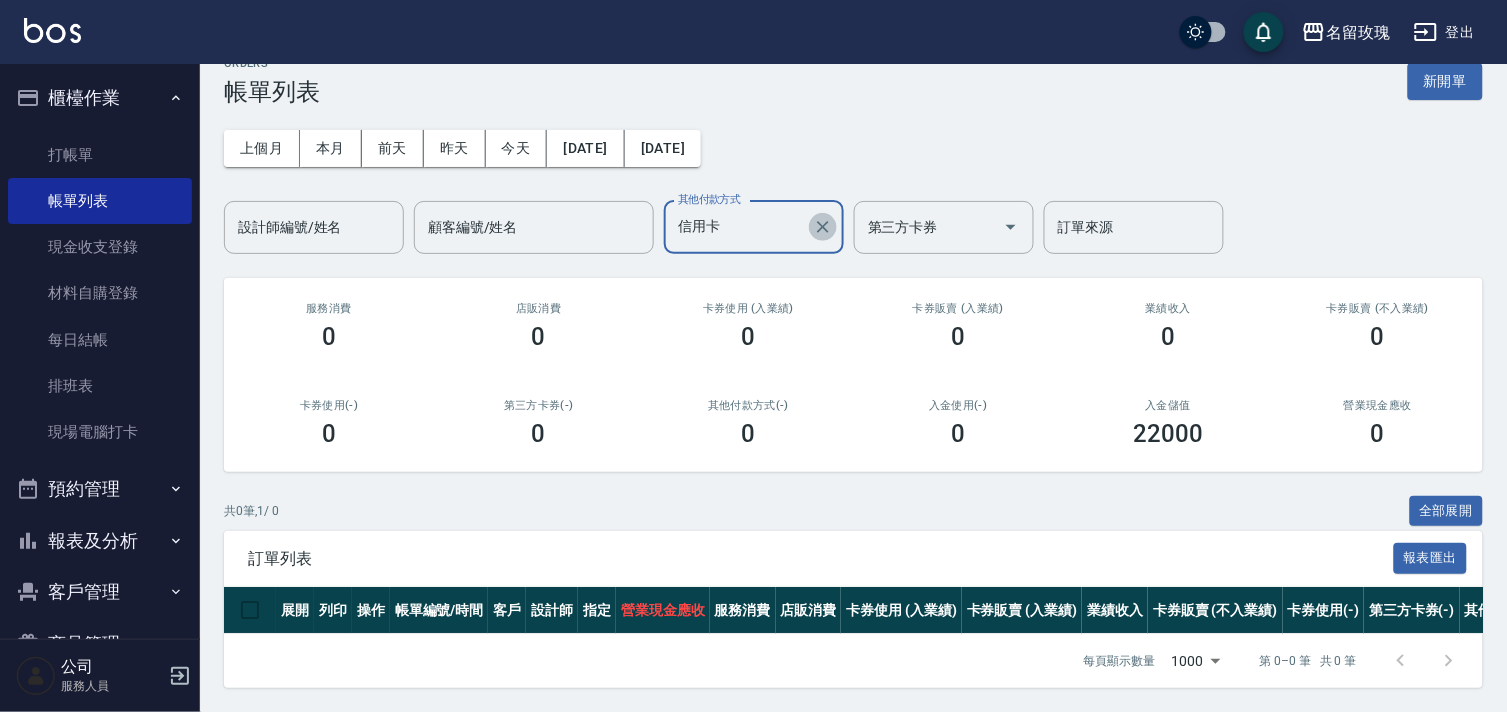 click at bounding box center (823, 227) 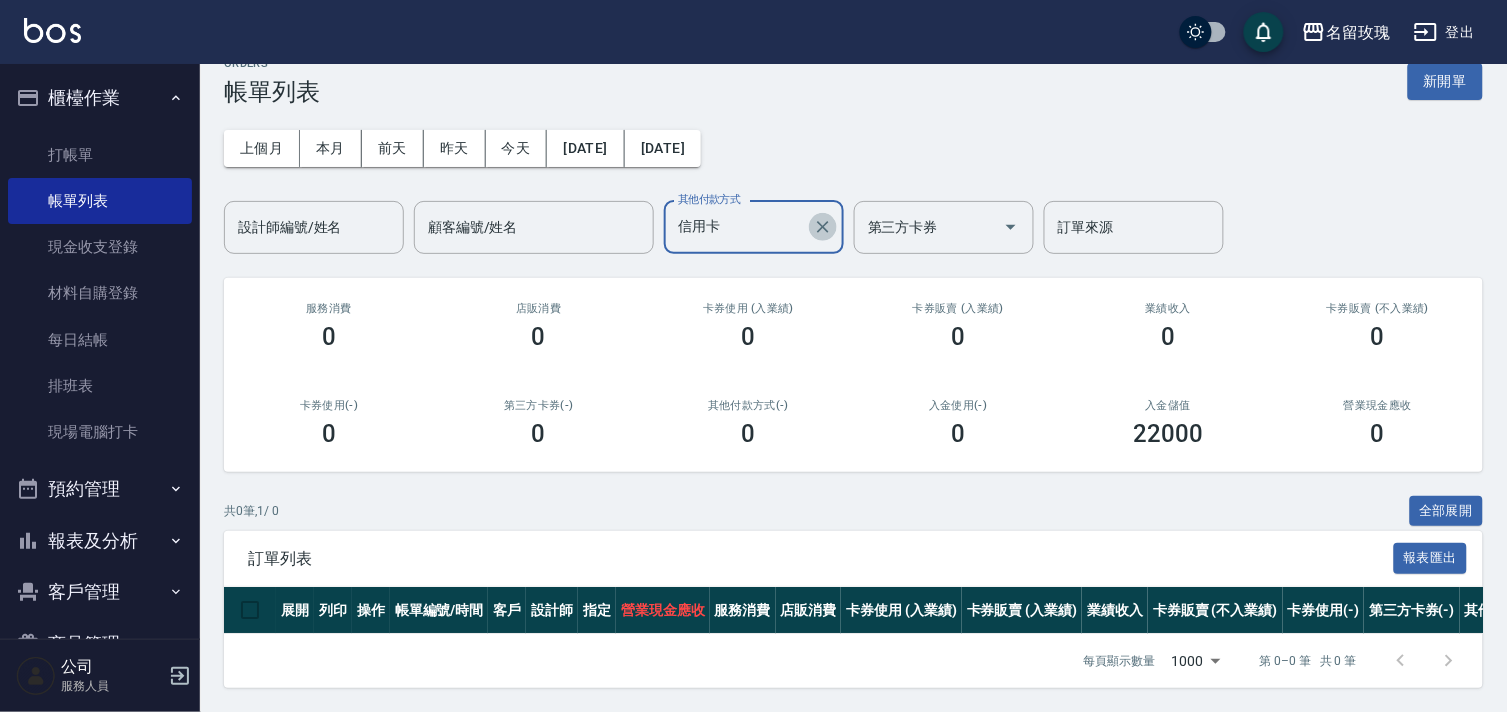 type 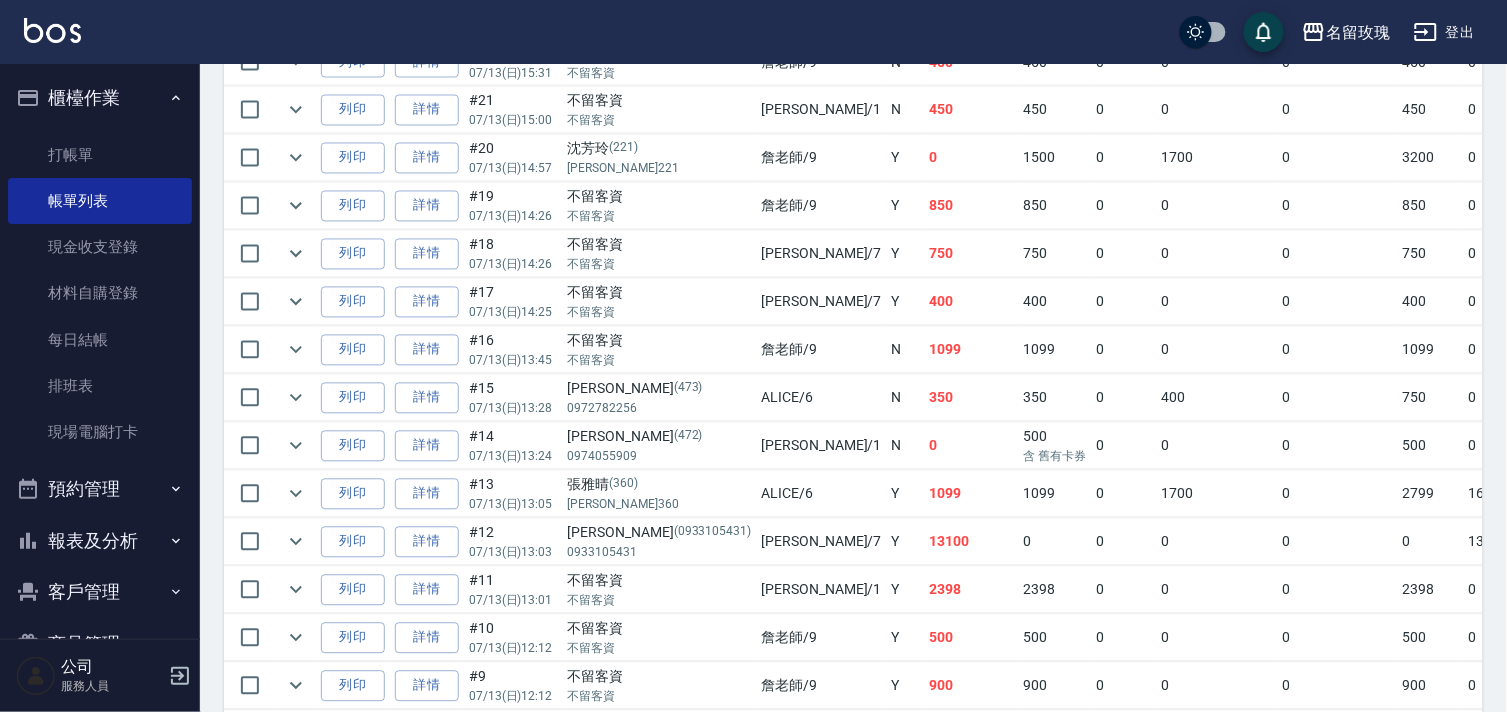 scroll, scrollTop: 1111, scrollLeft: 0, axis: vertical 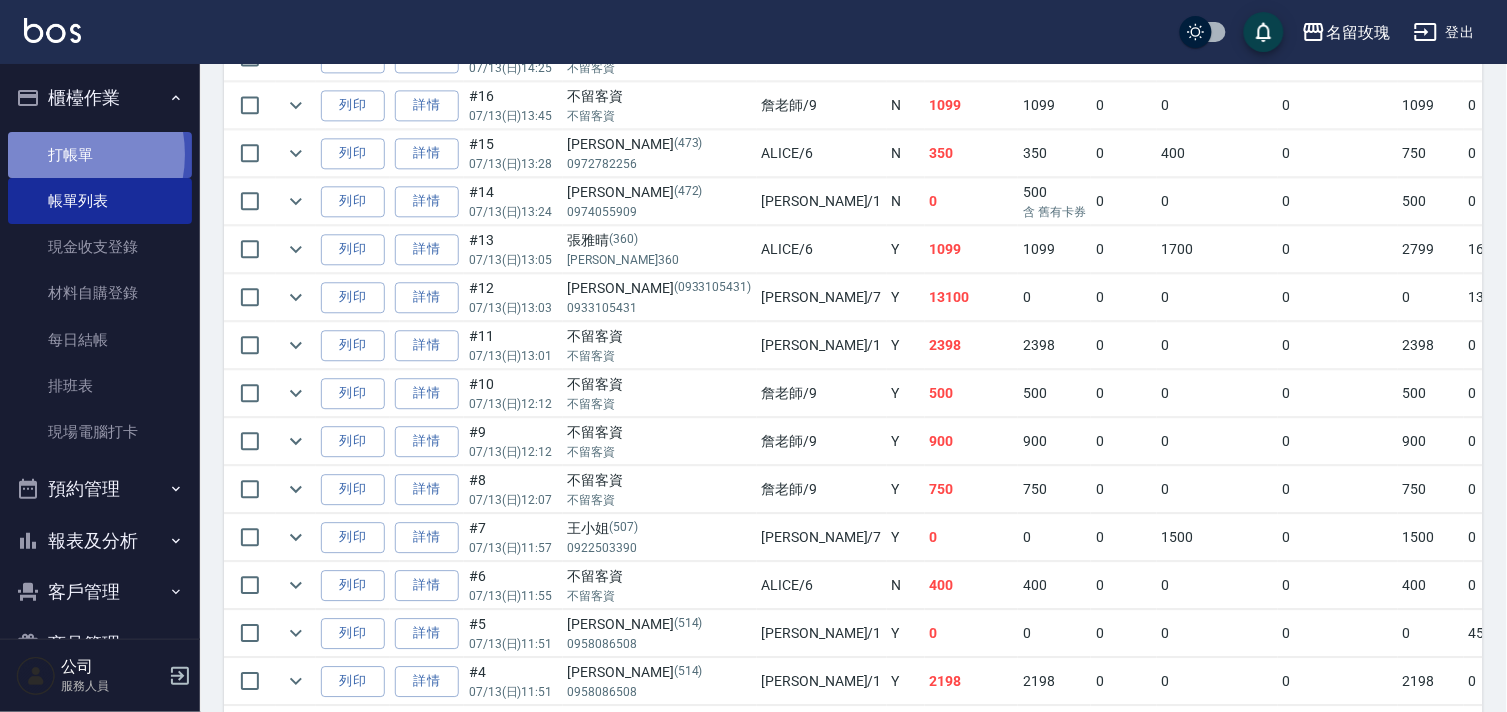 click on "打帳單" at bounding box center (100, 155) 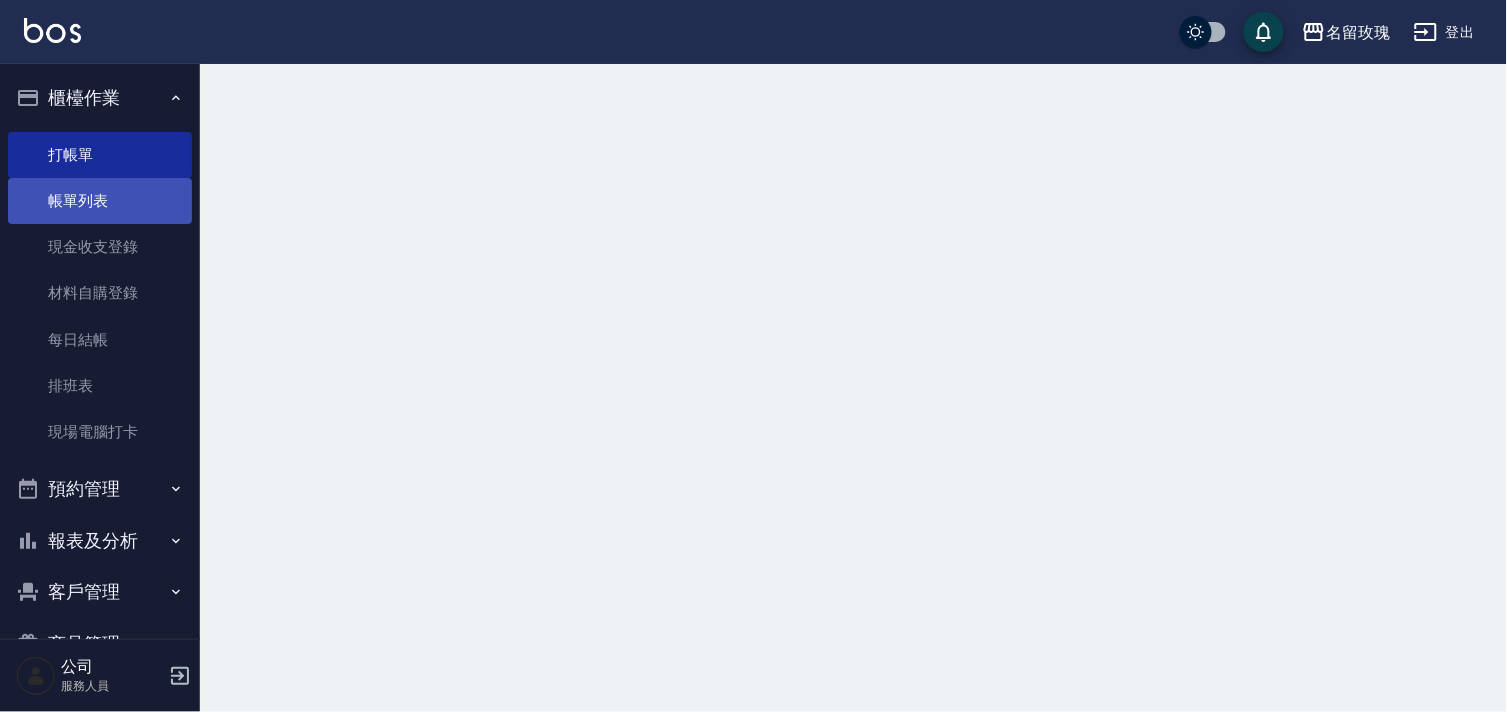 scroll, scrollTop: 0, scrollLeft: 0, axis: both 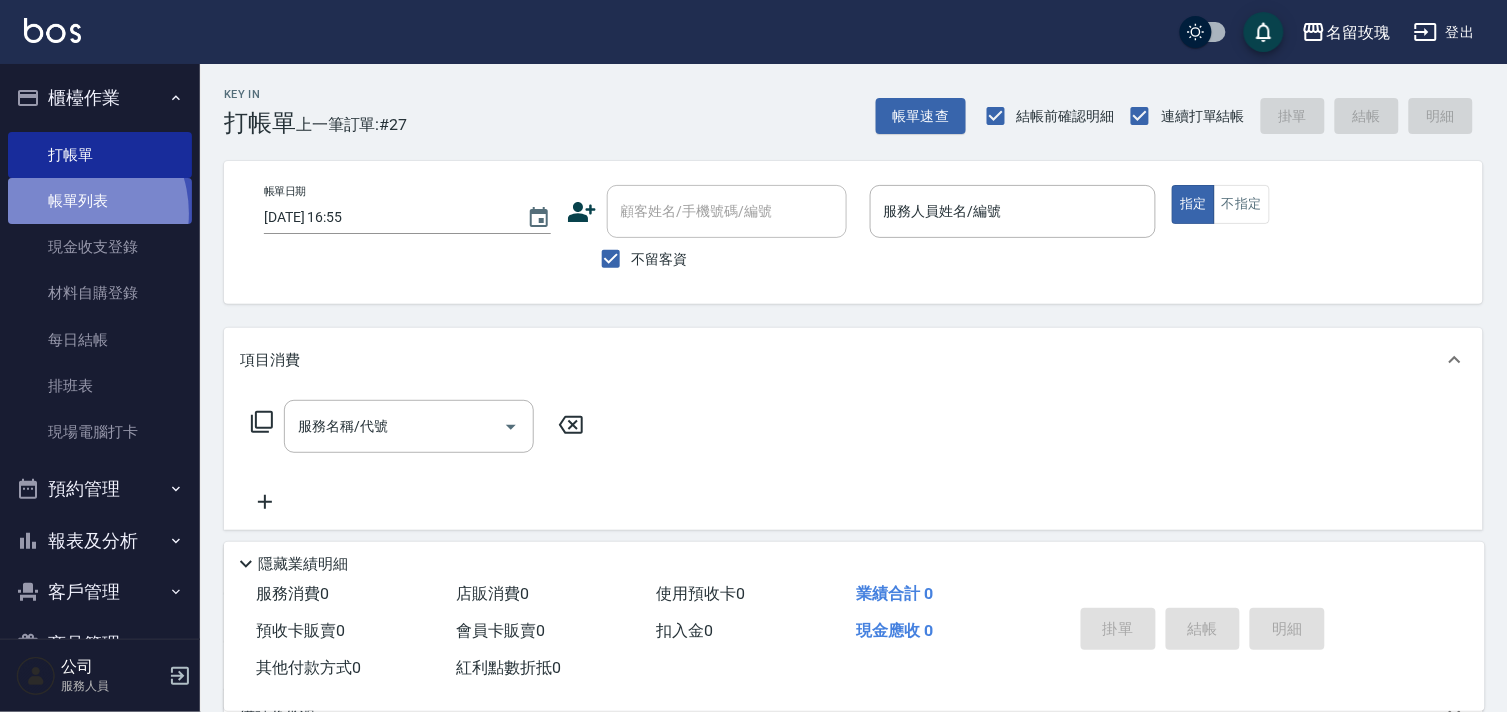 click on "帳單列表" at bounding box center (100, 201) 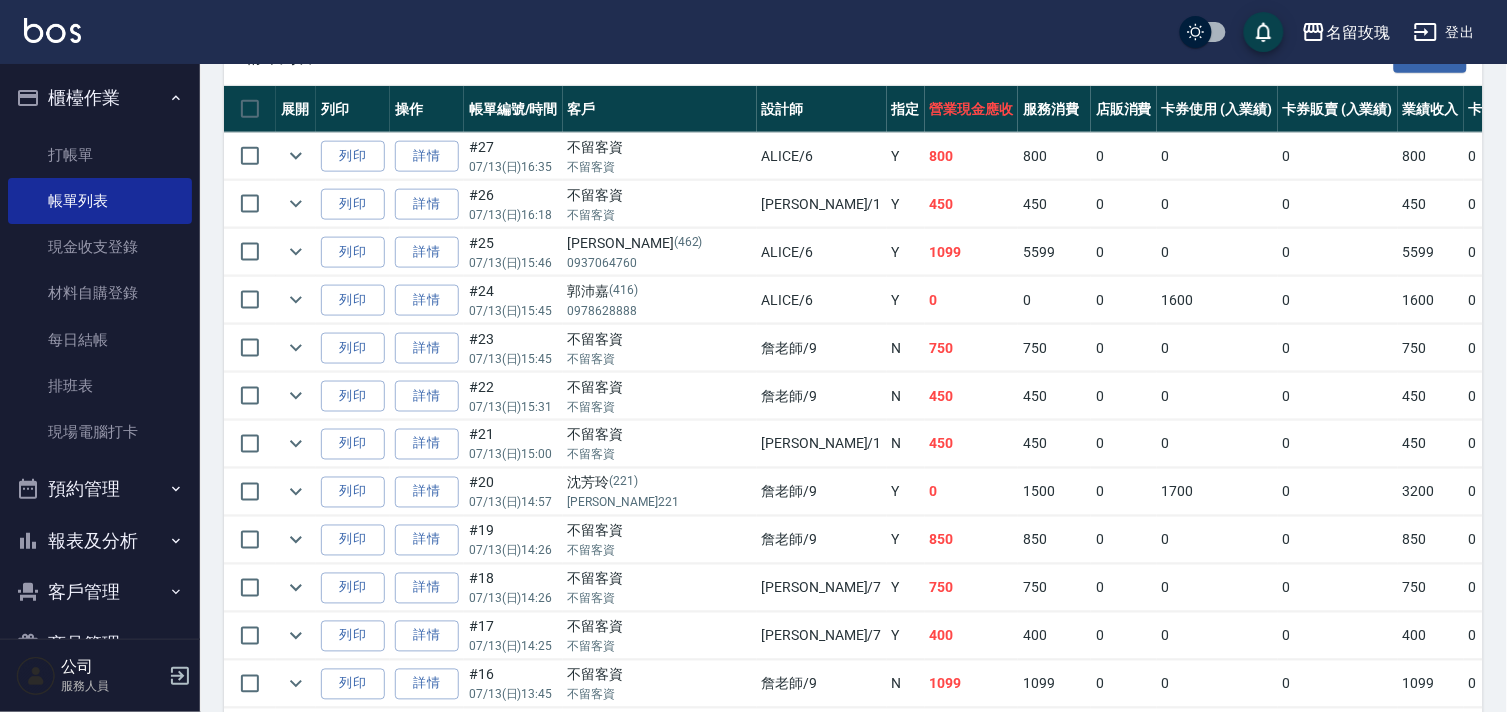 scroll, scrollTop: 444, scrollLeft: 0, axis: vertical 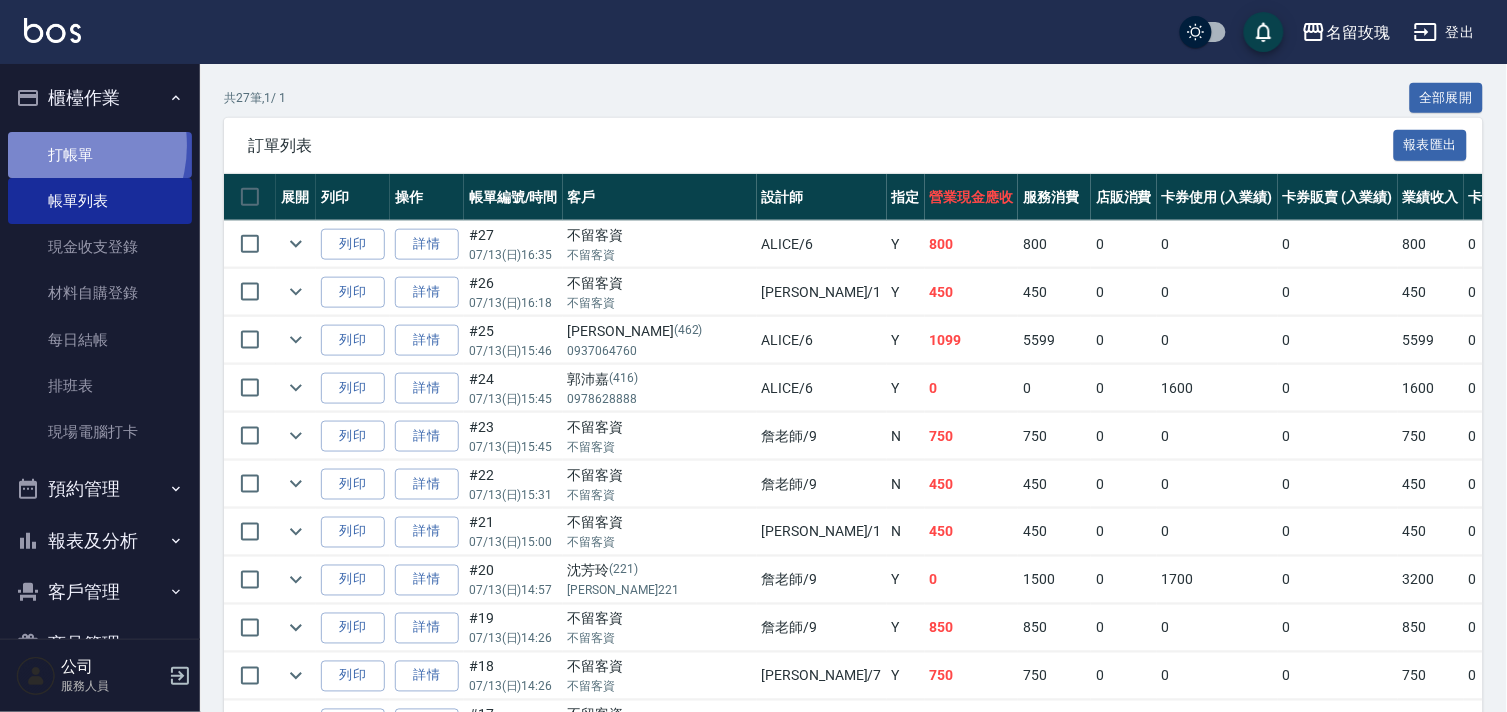 click on "打帳單" at bounding box center (100, 155) 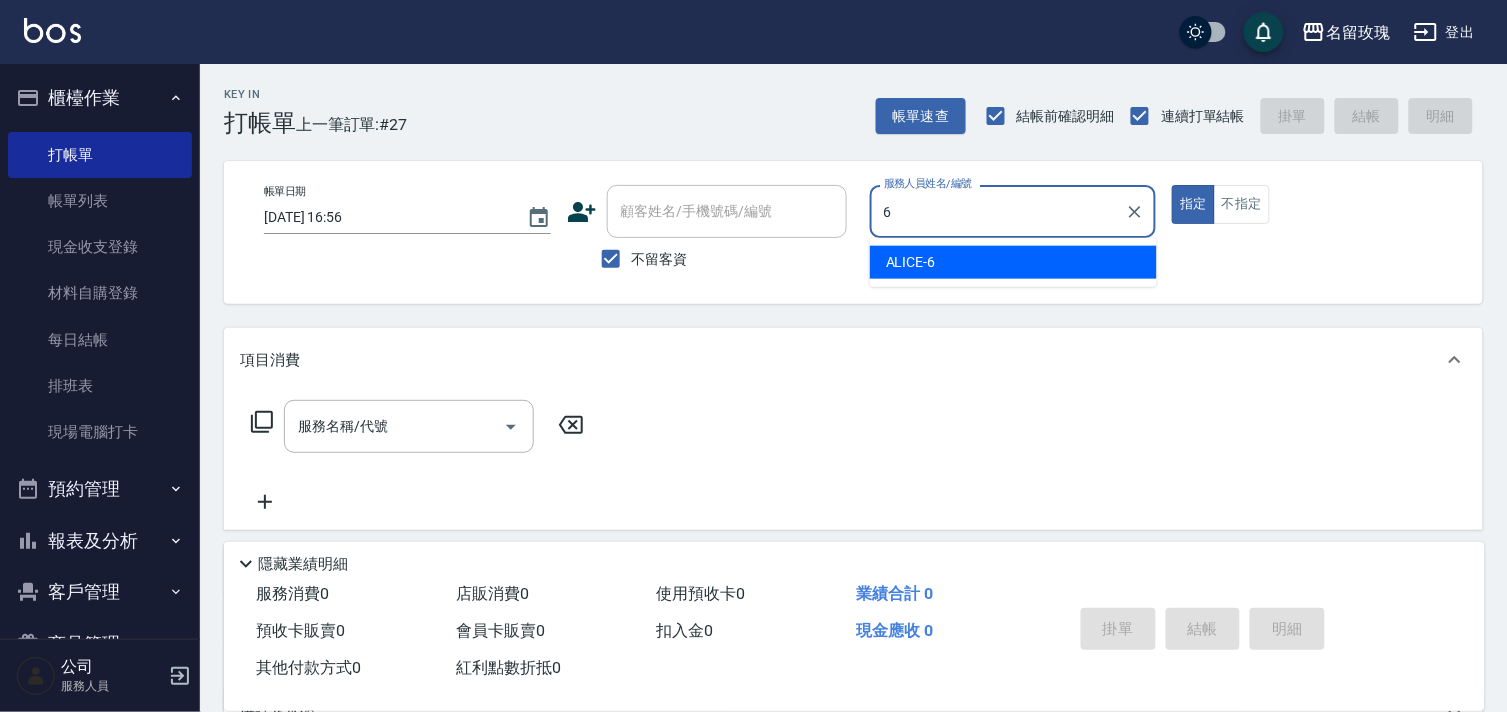 type on "ALICE-6" 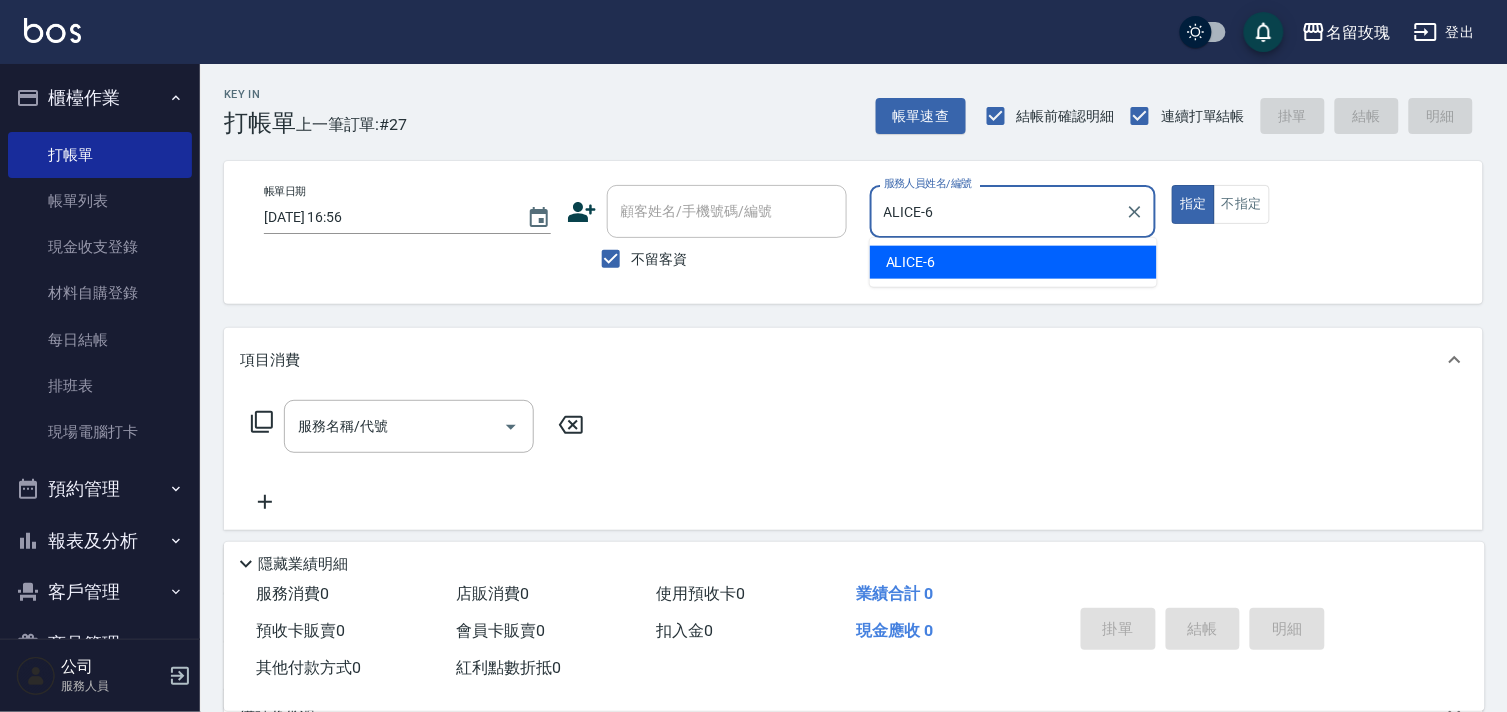 type on "true" 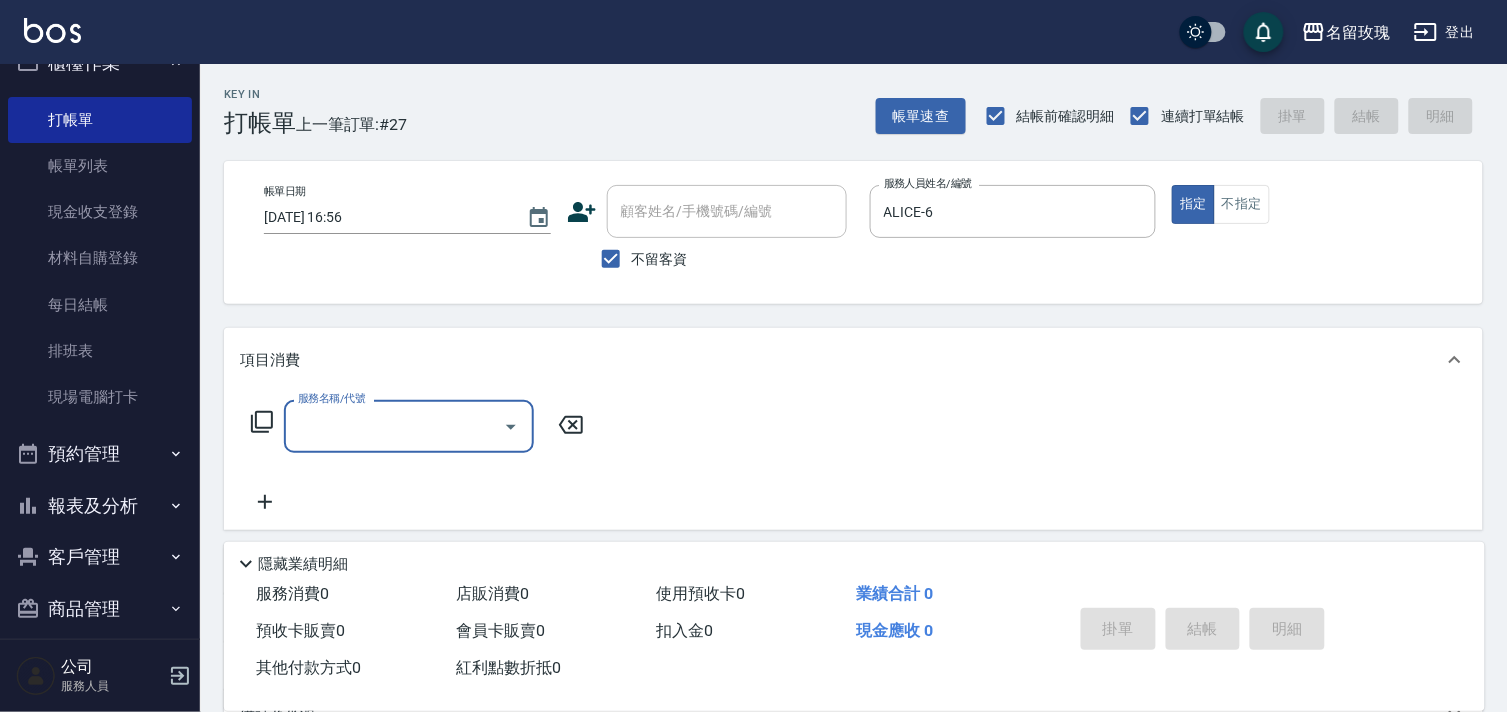 scroll, scrollTop: 53, scrollLeft: 0, axis: vertical 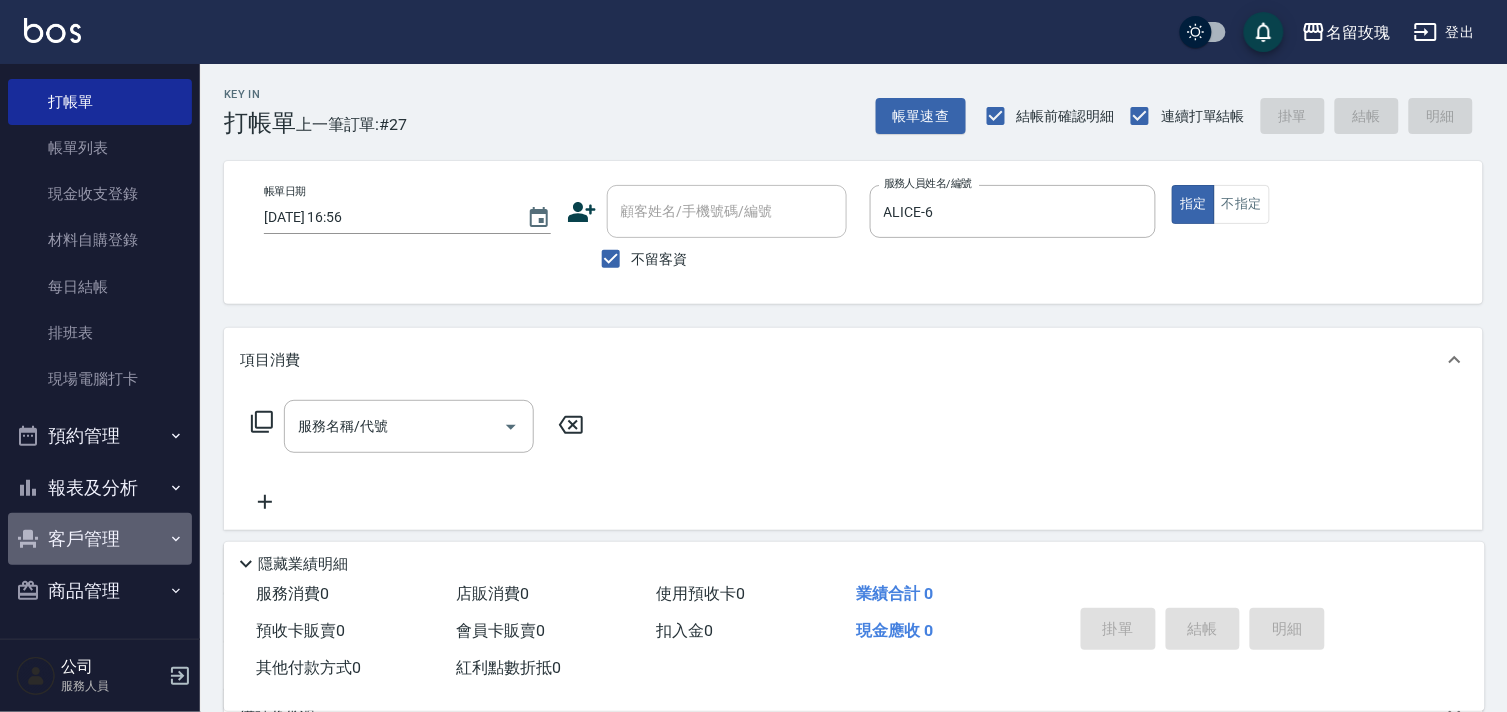 click on "客戶管理" at bounding box center [100, 539] 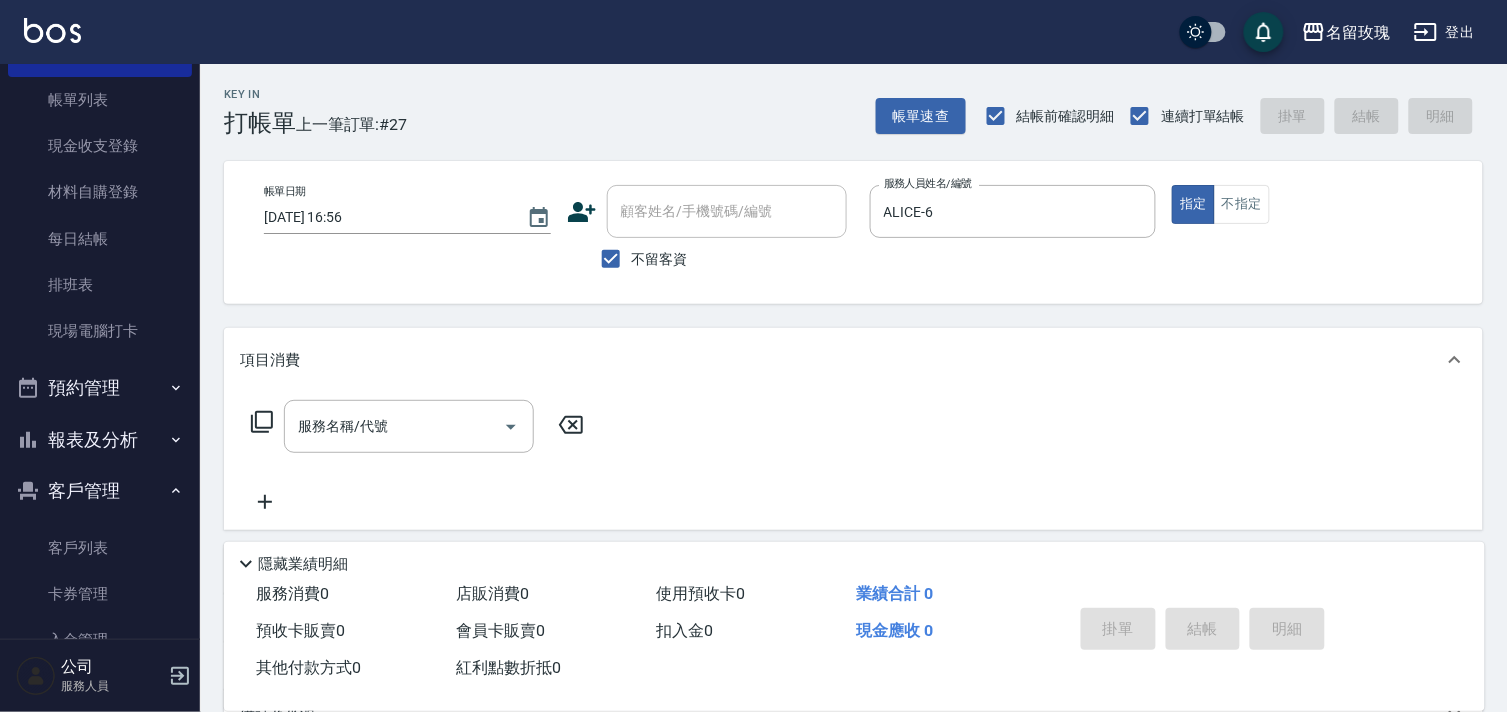 scroll, scrollTop: 207, scrollLeft: 0, axis: vertical 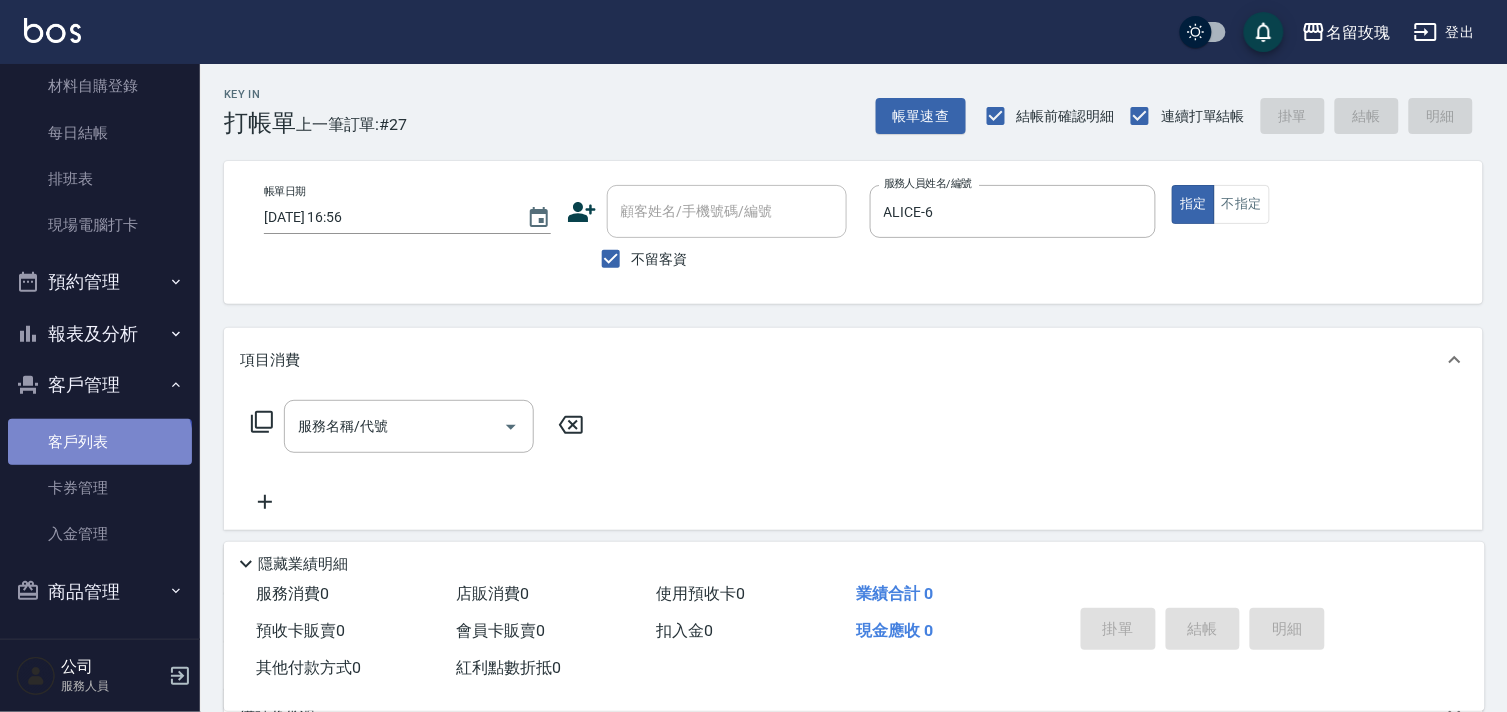 click on "客戶列表" at bounding box center [100, 442] 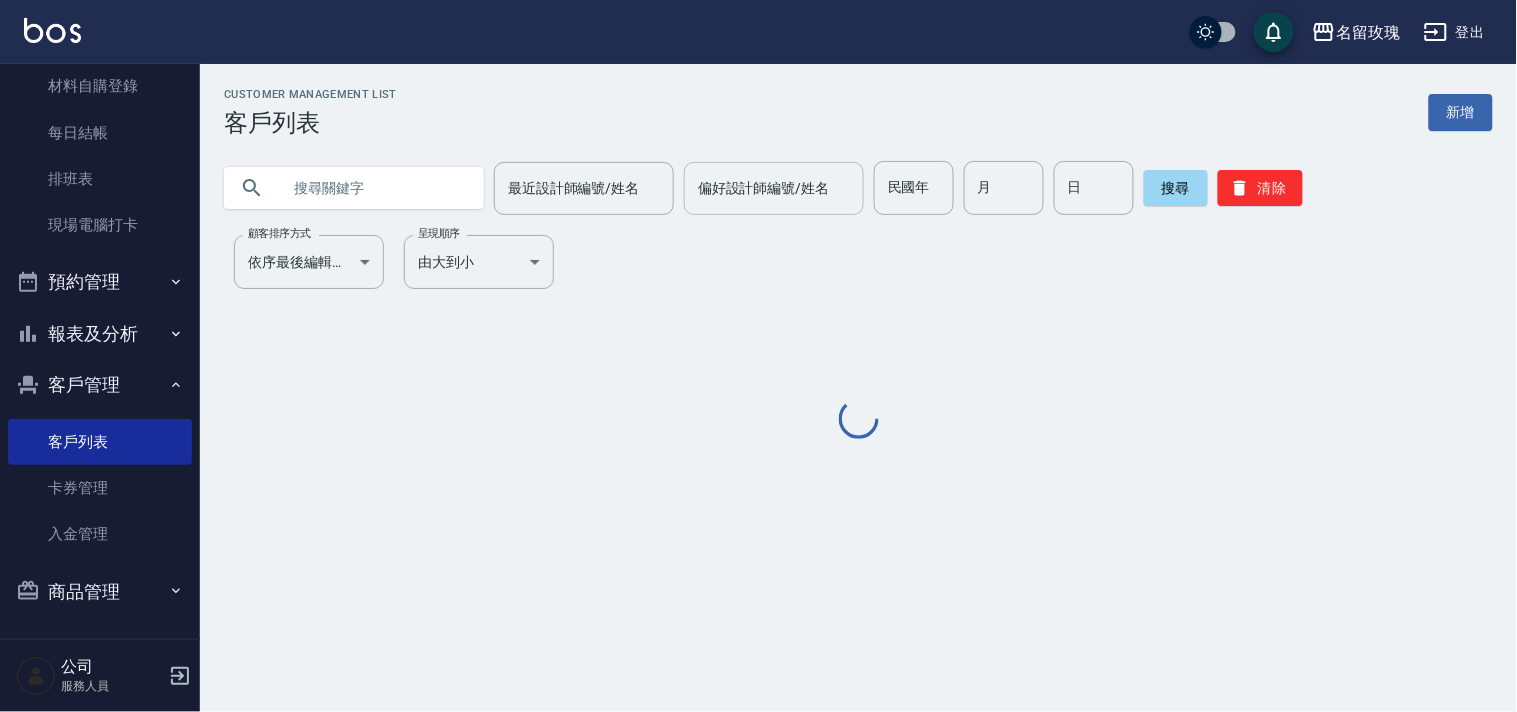 click on "偏好設計師編號/姓名" at bounding box center [774, 188] 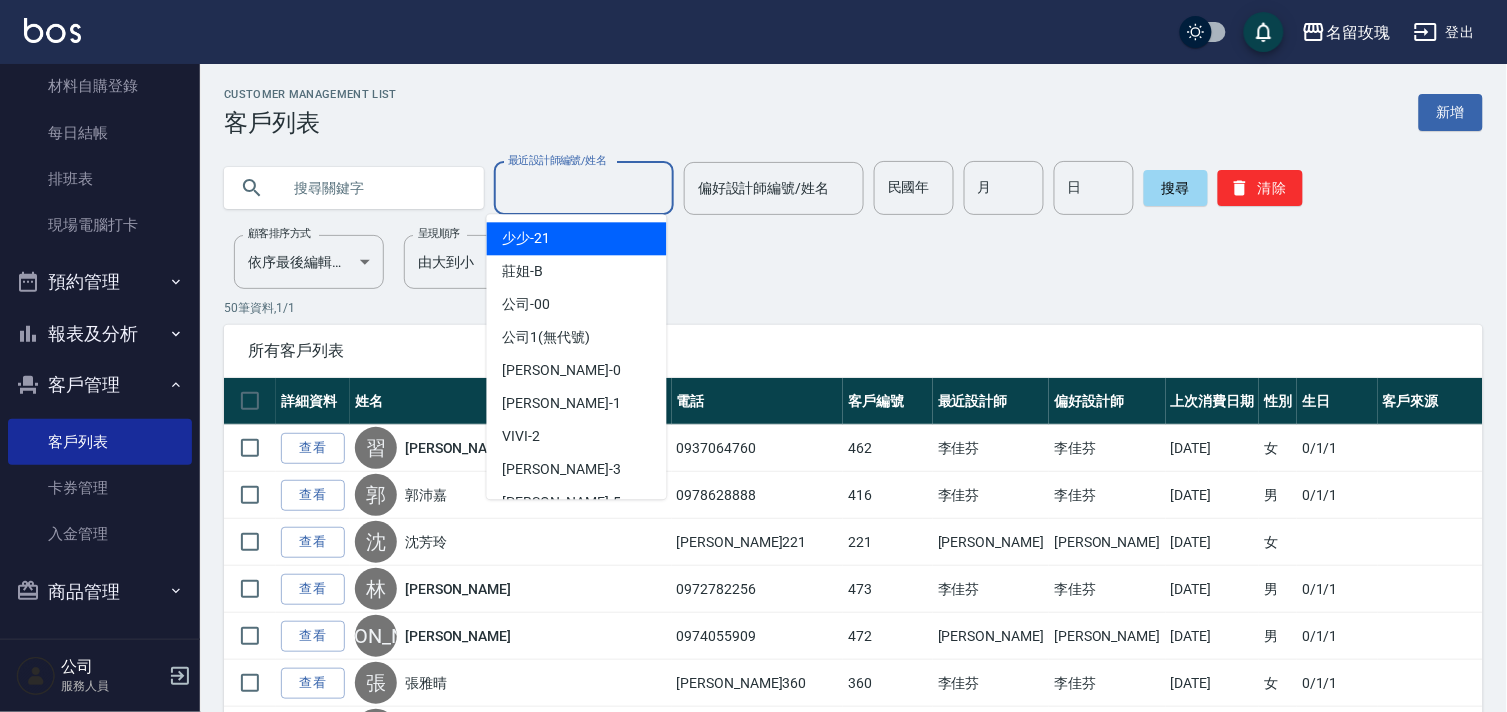 click on "最近設計師編號/姓名" at bounding box center (584, 188) 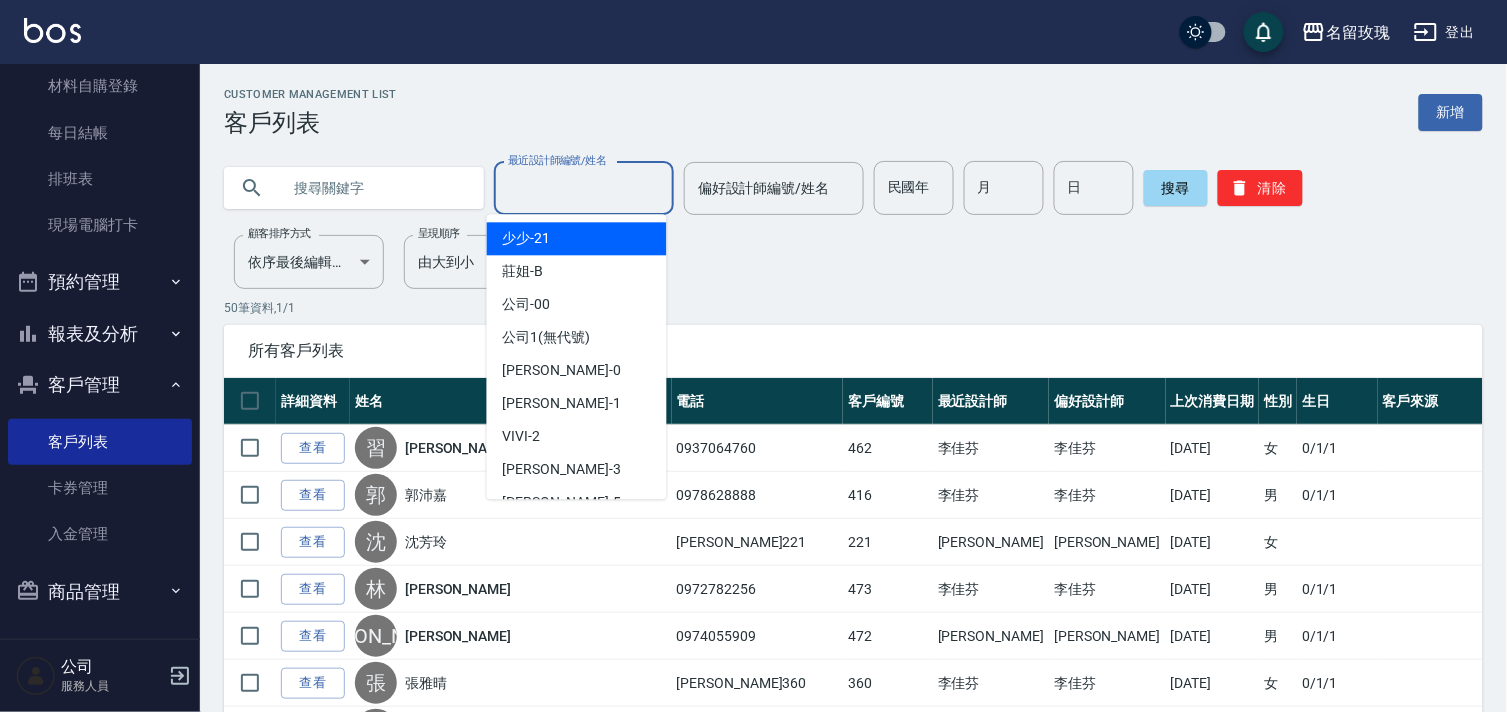 click at bounding box center [374, 188] 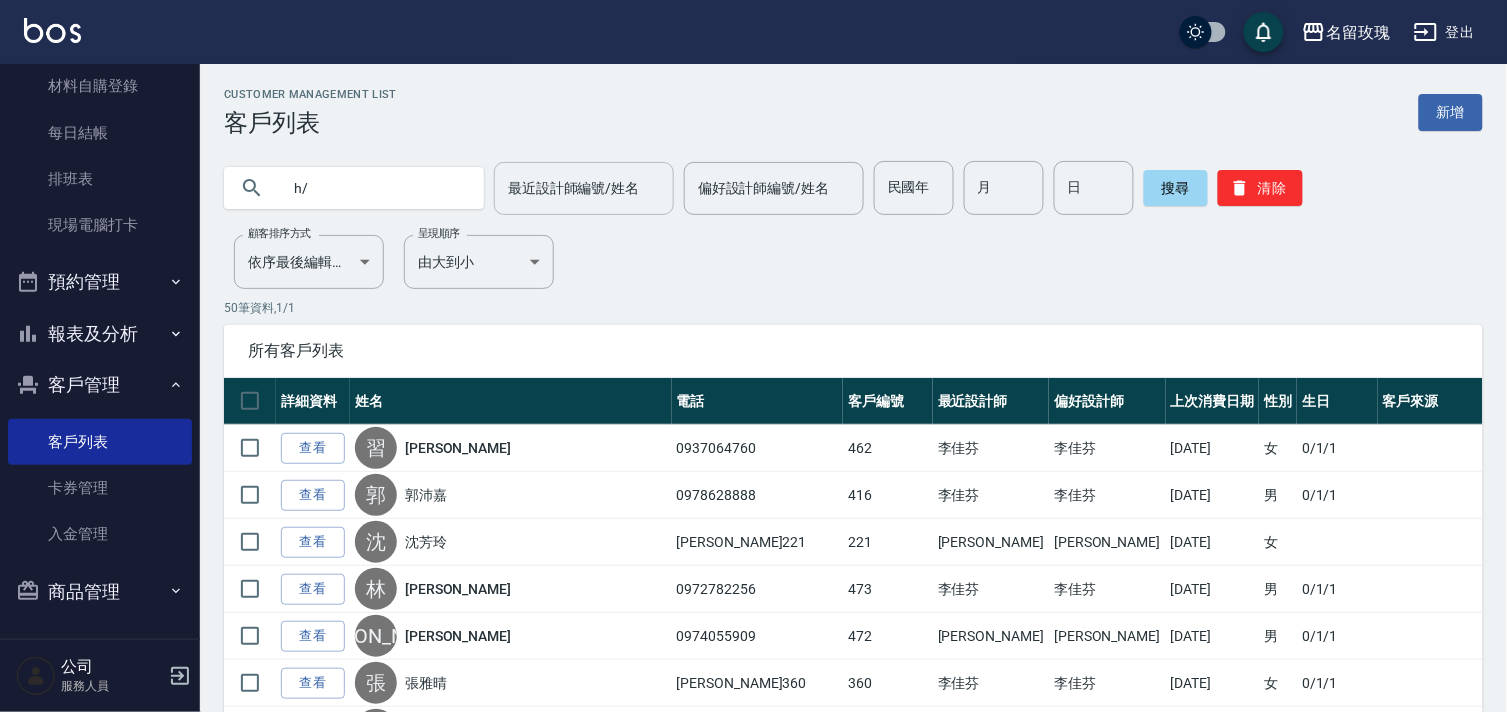 type on "h" 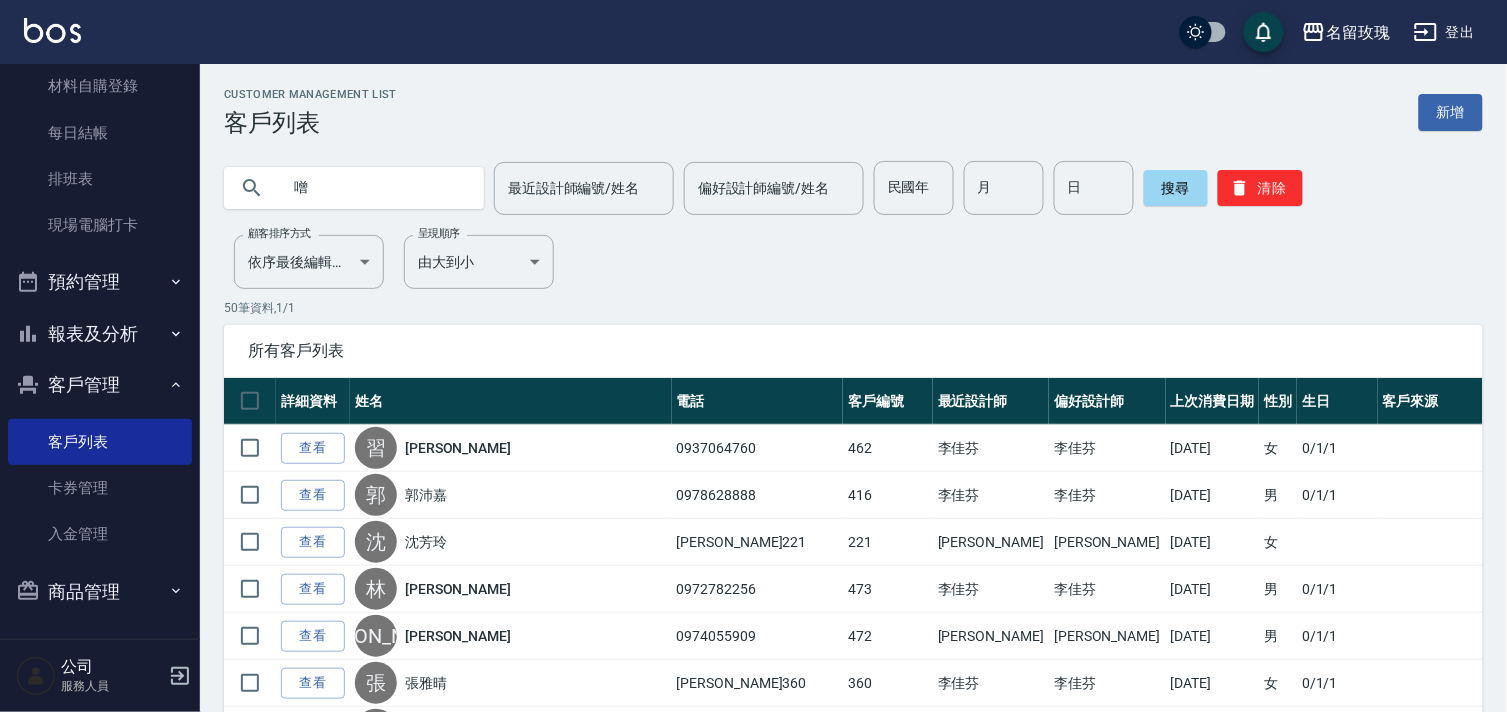type on "噌噌" 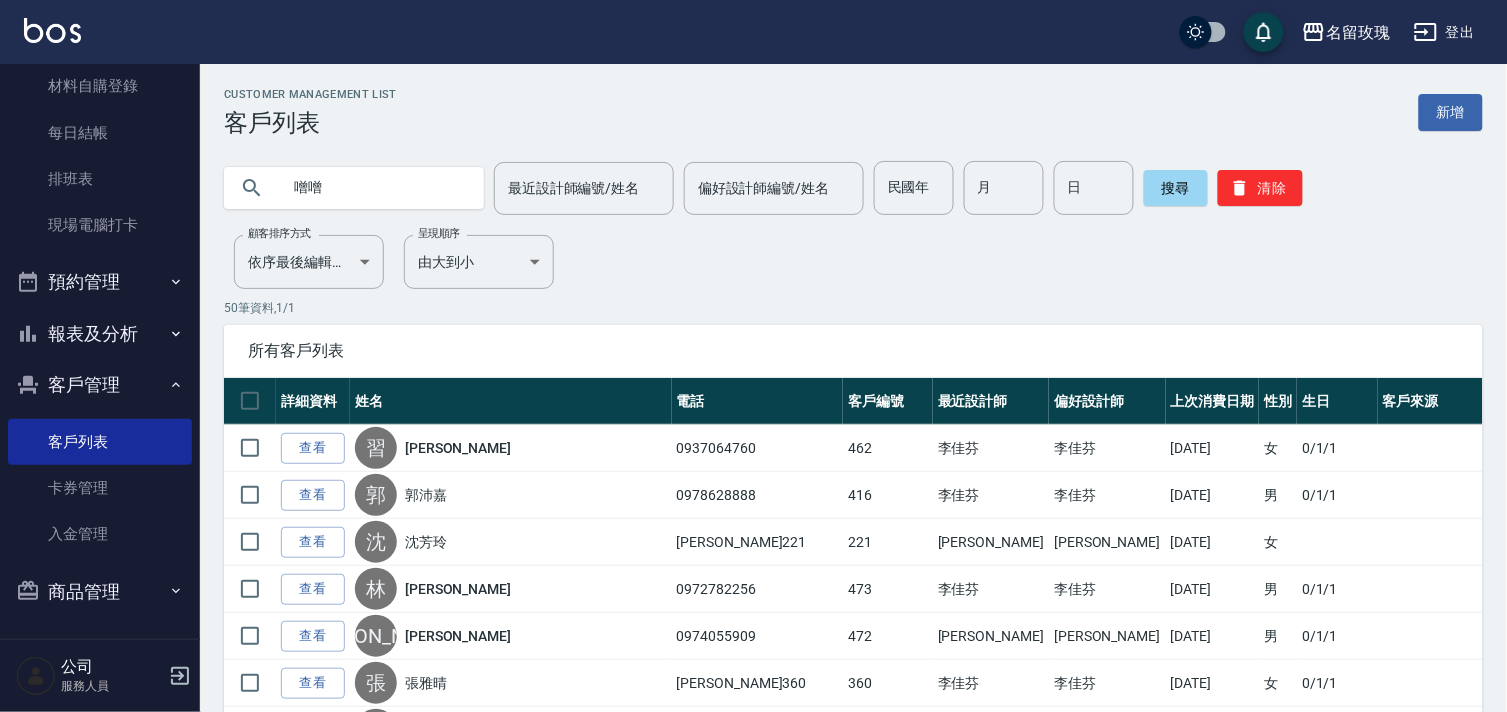 drag, startPoint x: 361, startPoint y: 188, endPoint x: 292, endPoint y: 185, distance: 69.065186 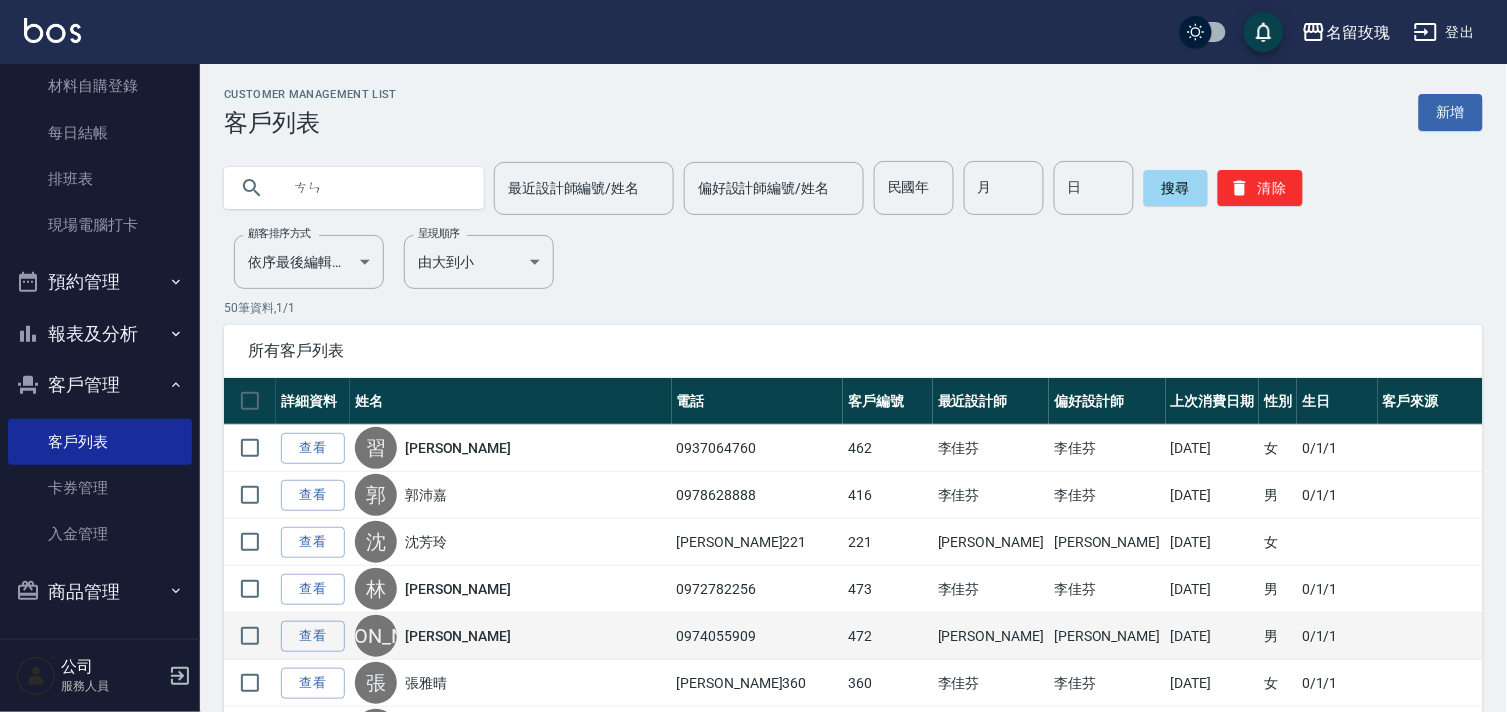 type on "ㄘㄣ" 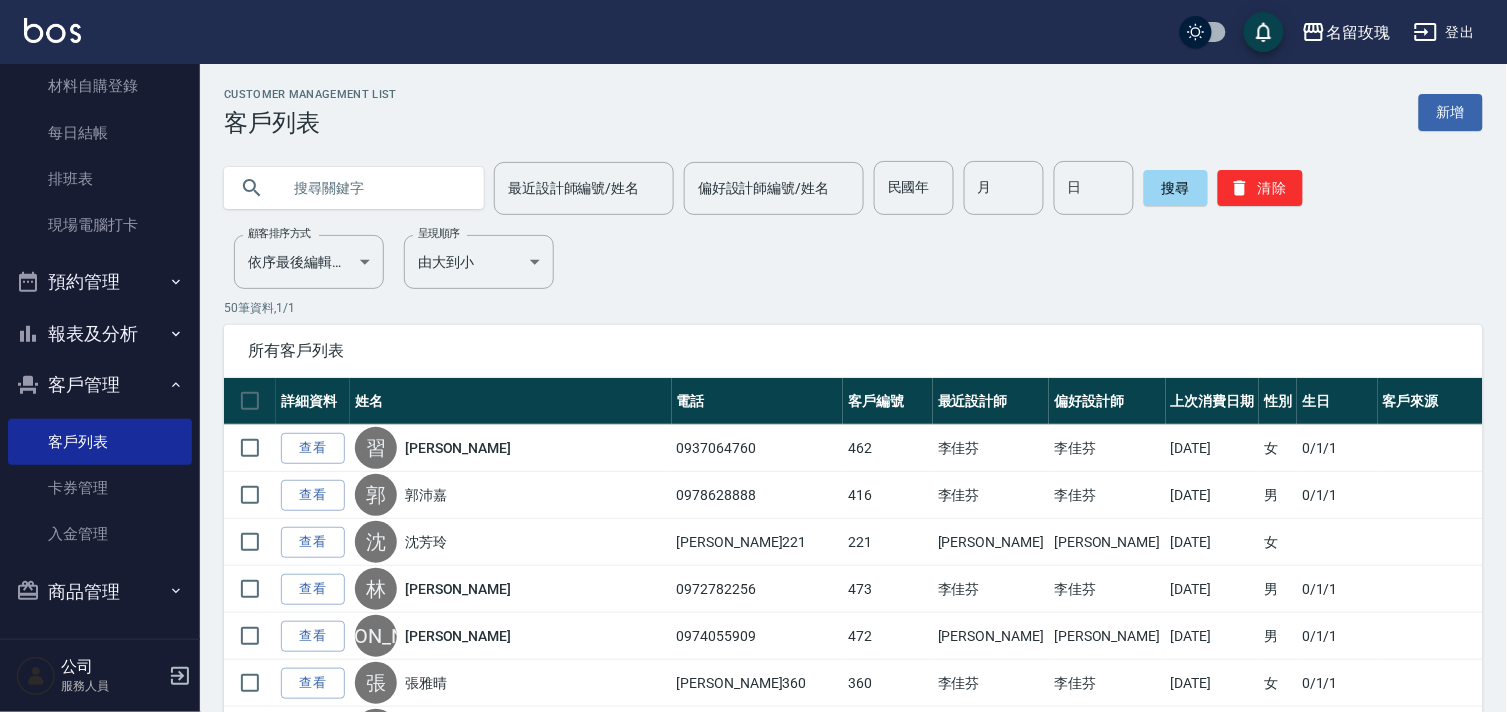 click at bounding box center [374, 188] 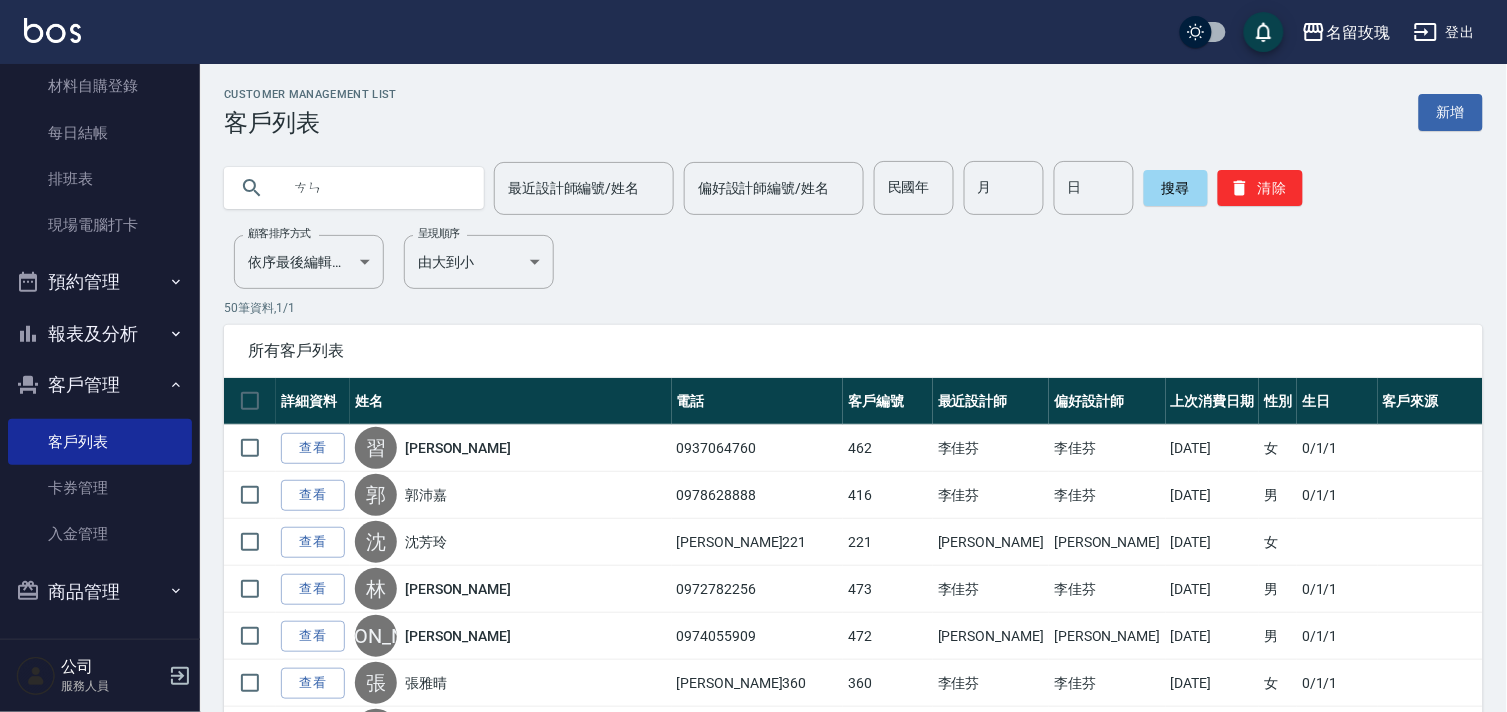 type on "參" 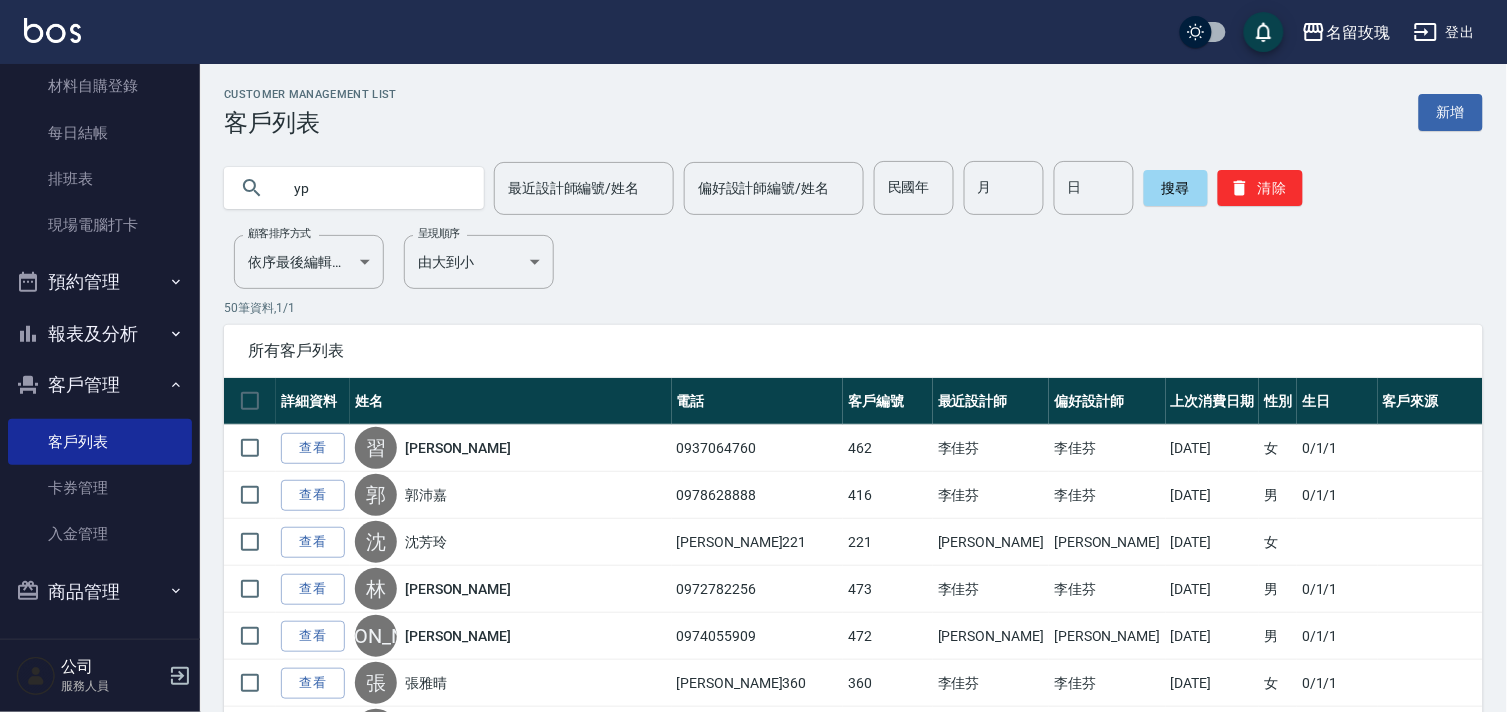 type on "y" 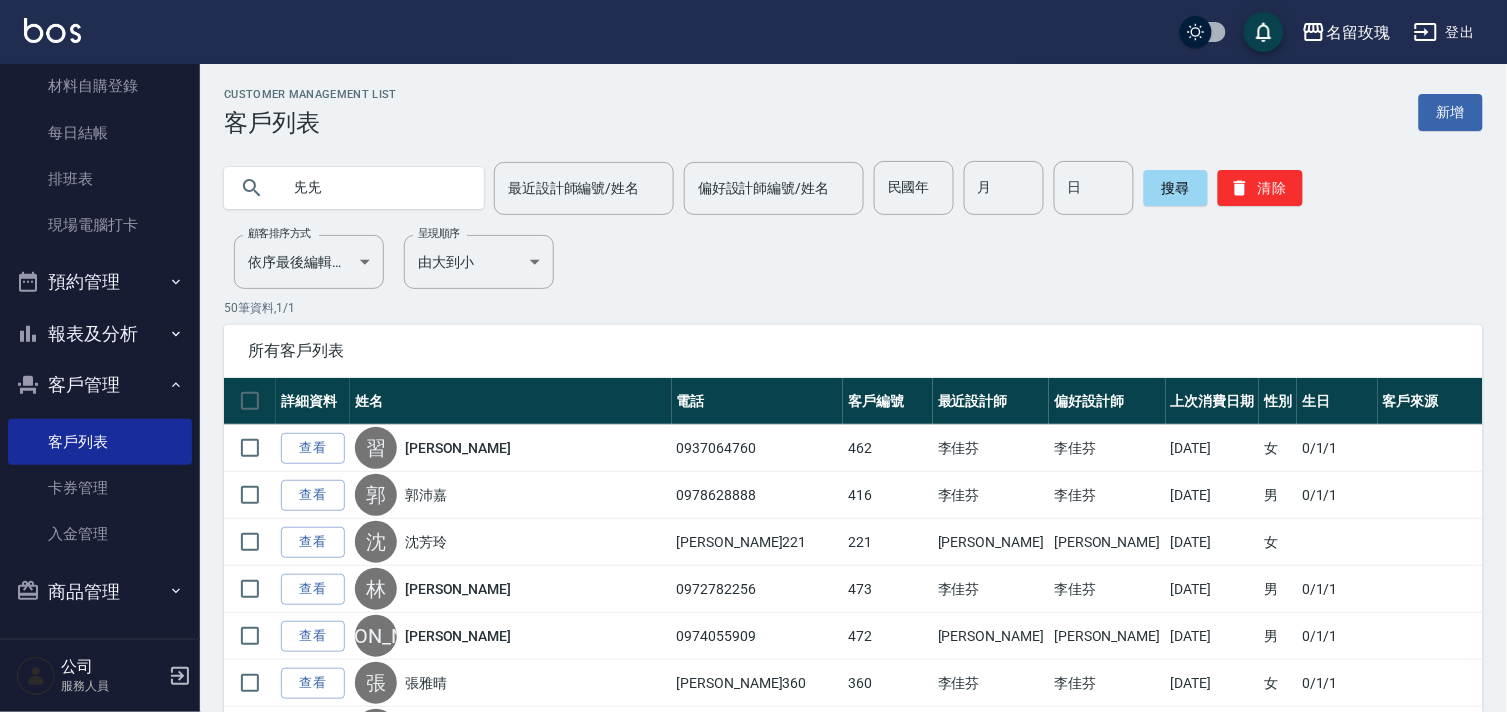 drag, startPoint x: 318, startPoint y: 188, endPoint x: 221, endPoint y: 176, distance: 97.73945 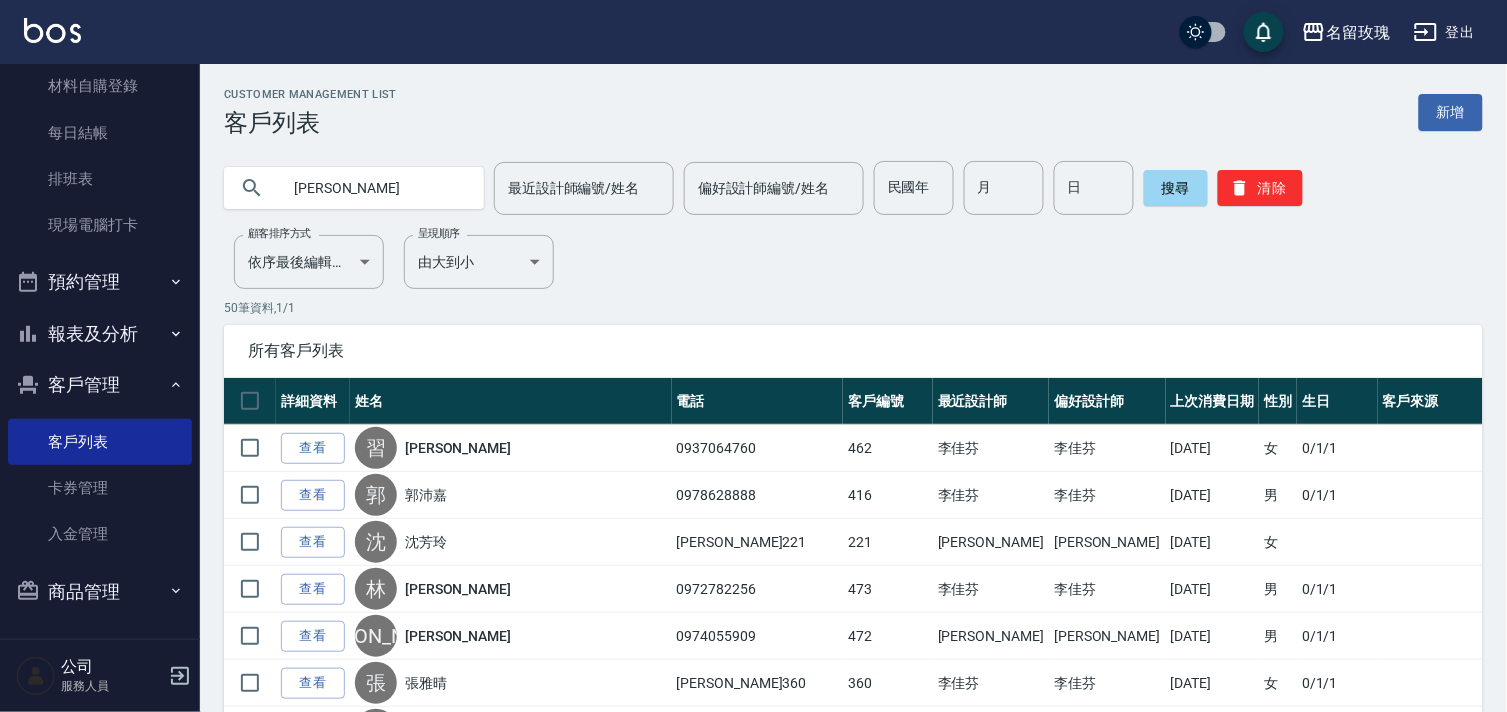 type on "[PERSON_NAME]" 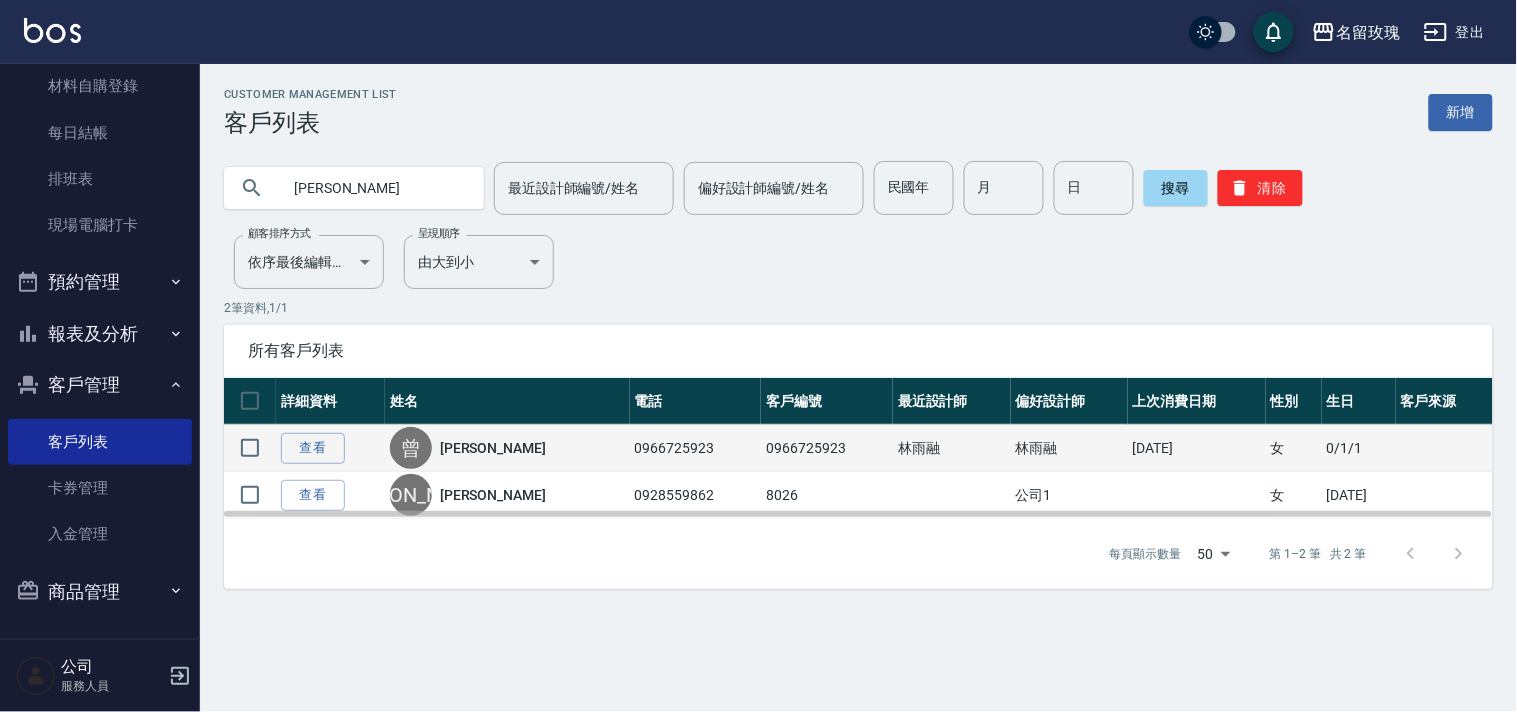 click on "曾 [PERSON_NAME]" at bounding box center (507, 448) 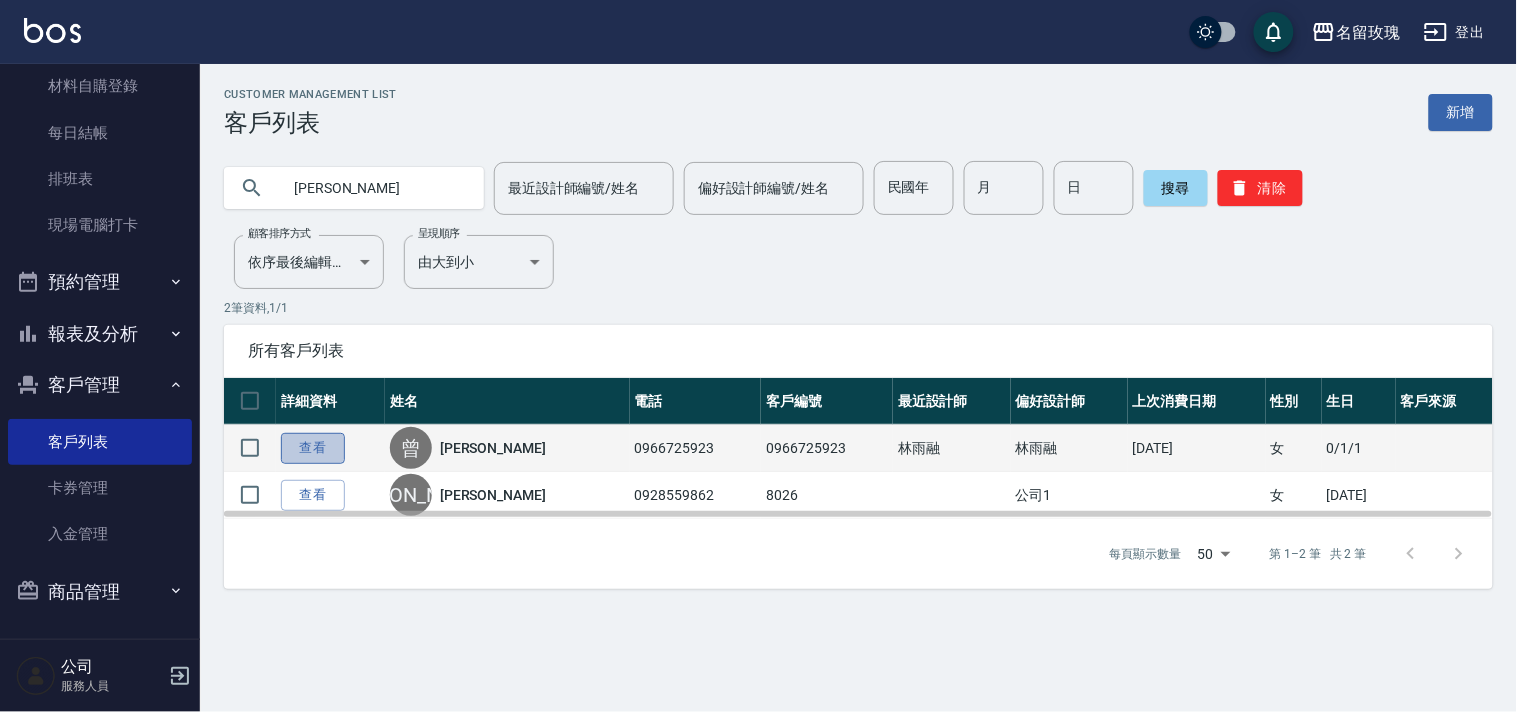 click on "查看" at bounding box center [313, 448] 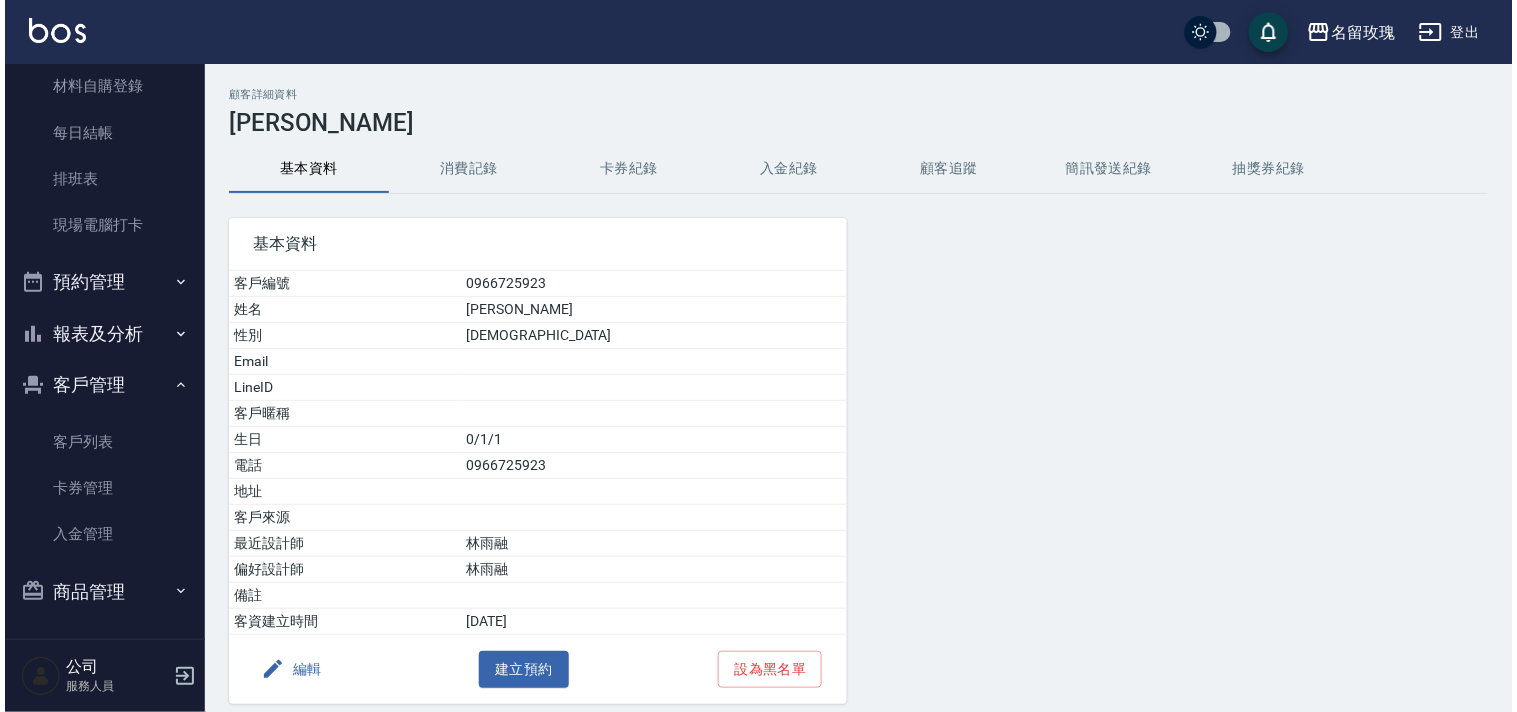 scroll, scrollTop: 77, scrollLeft: 0, axis: vertical 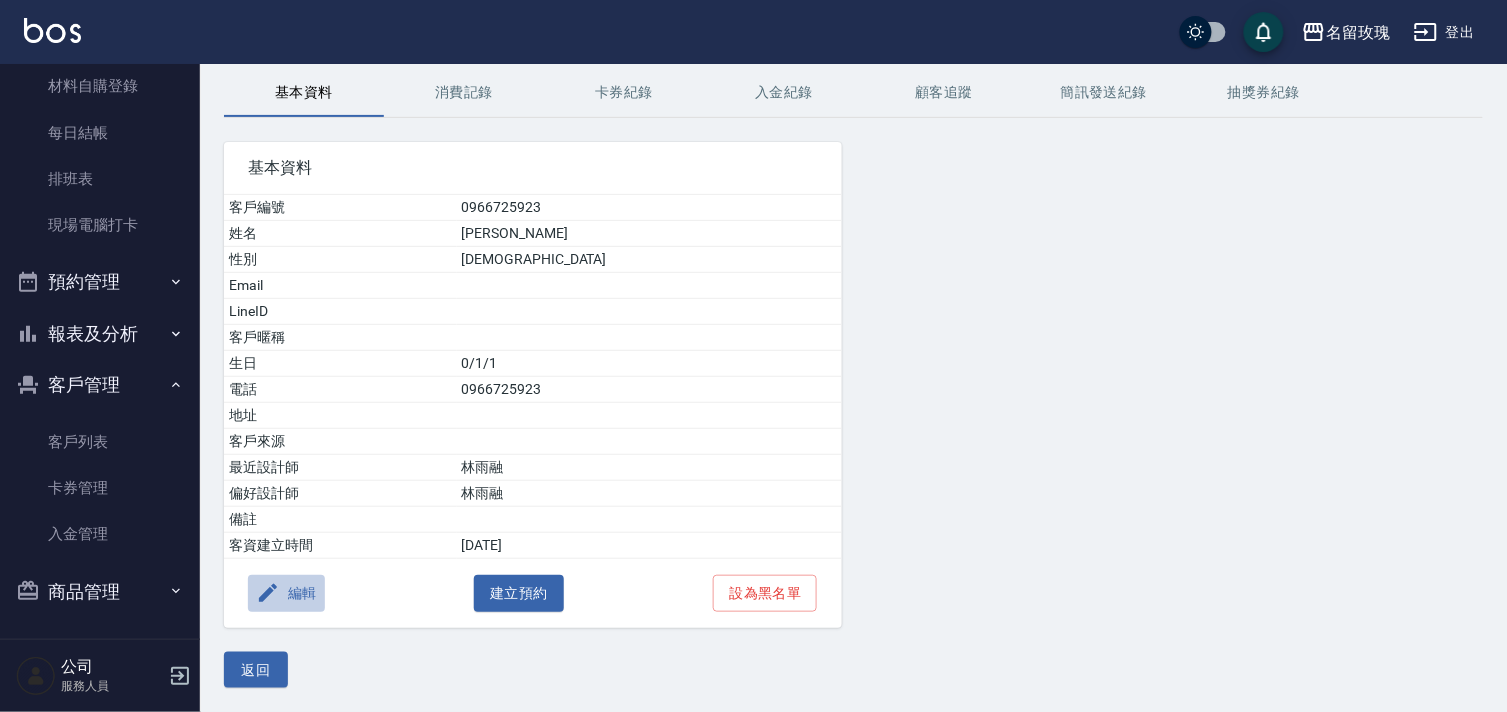click on "編輯" at bounding box center (286, 593) 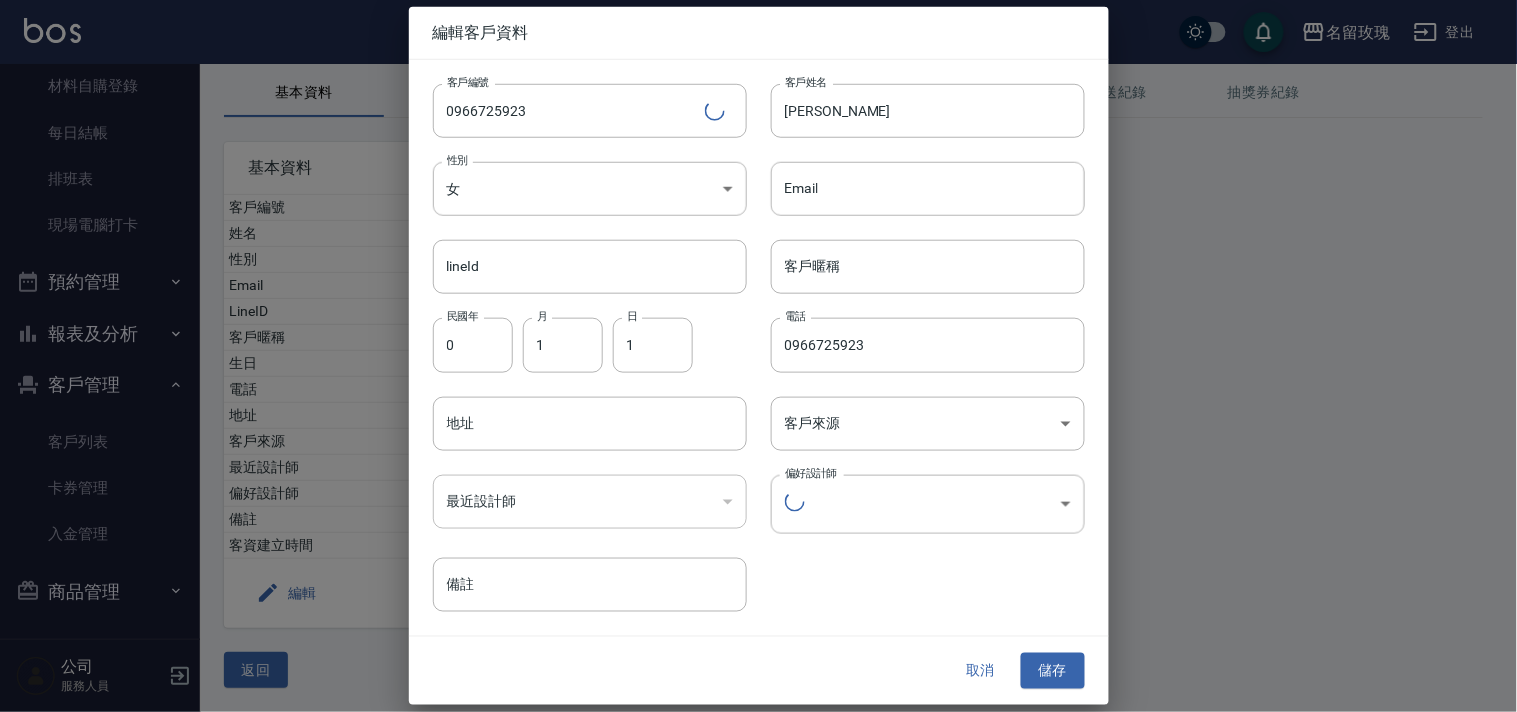 type 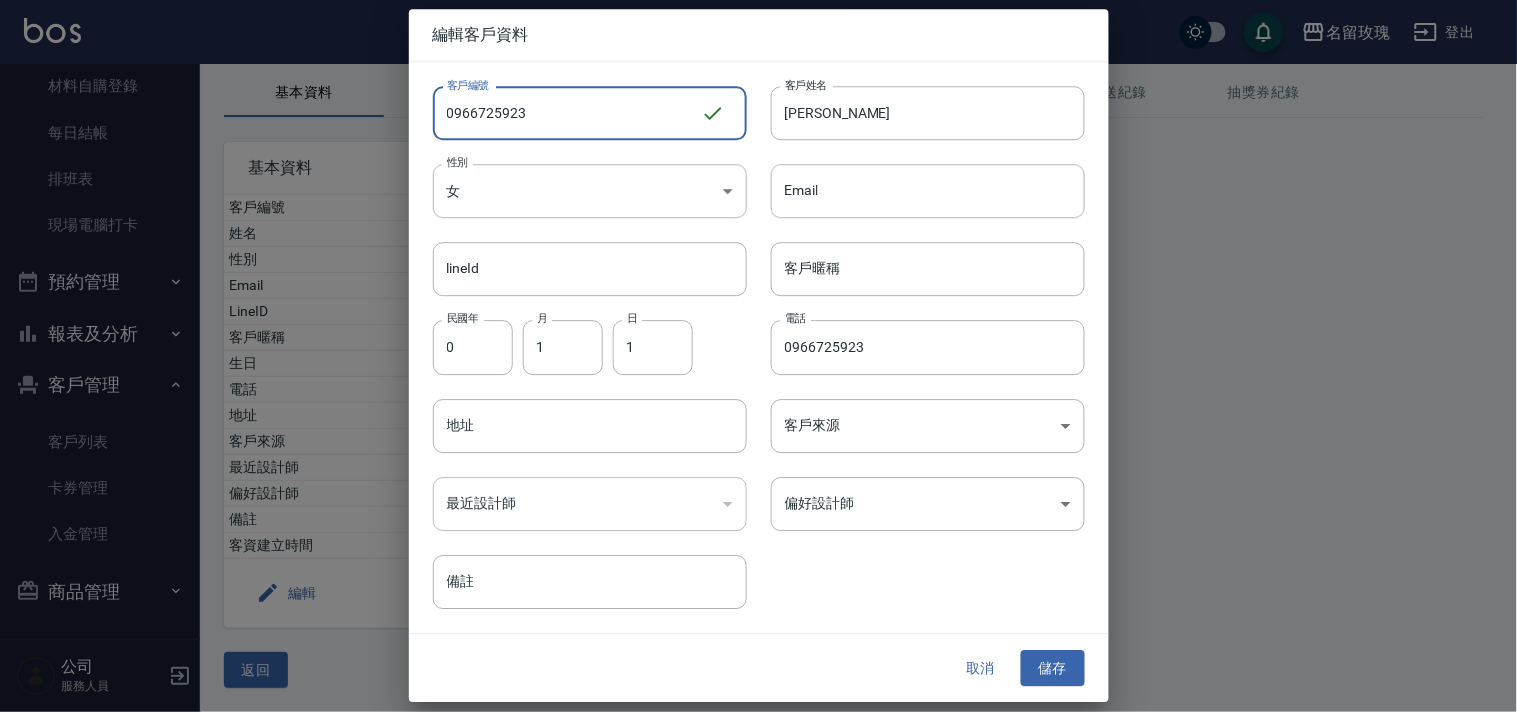 drag, startPoint x: 570, startPoint y: 111, endPoint x: 303, endPoint y: 141, distance: 268.6801 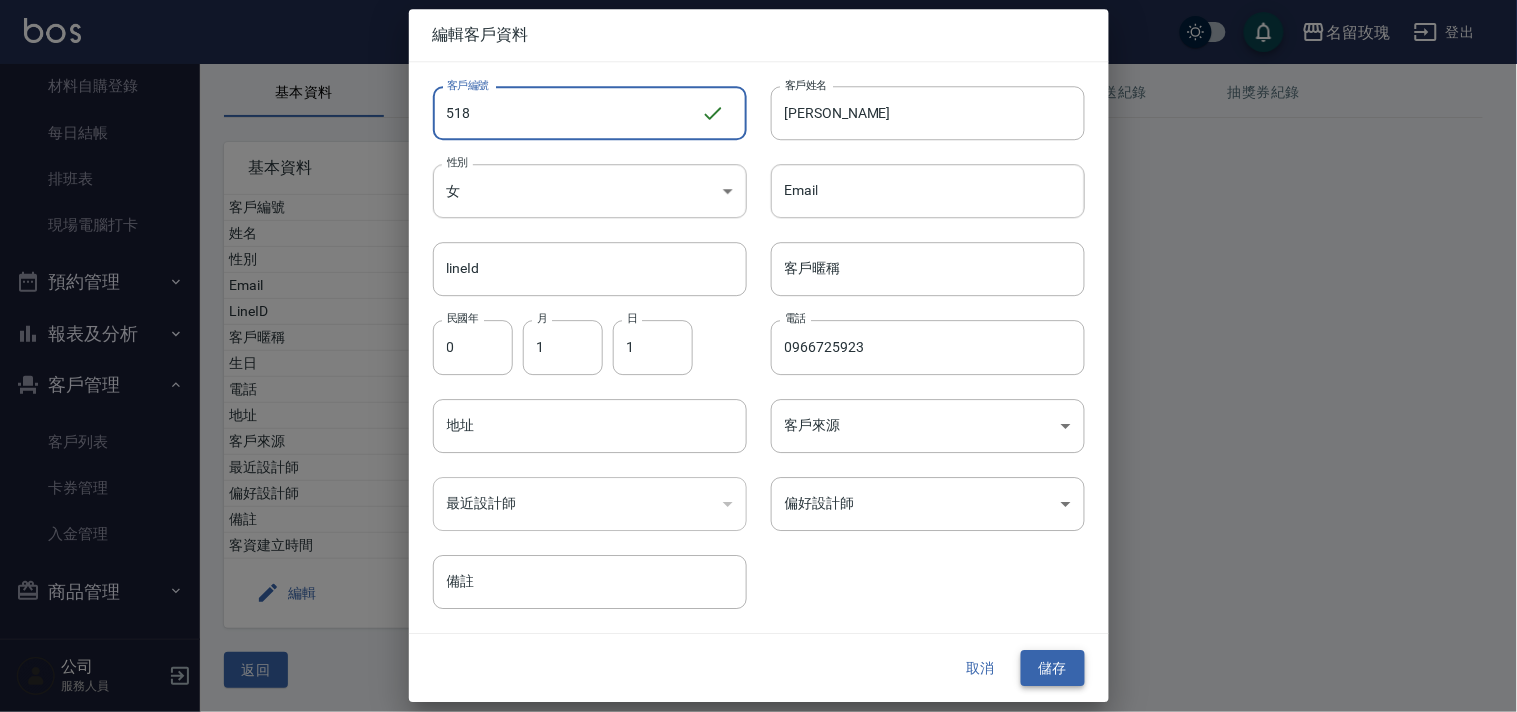 type on "518" 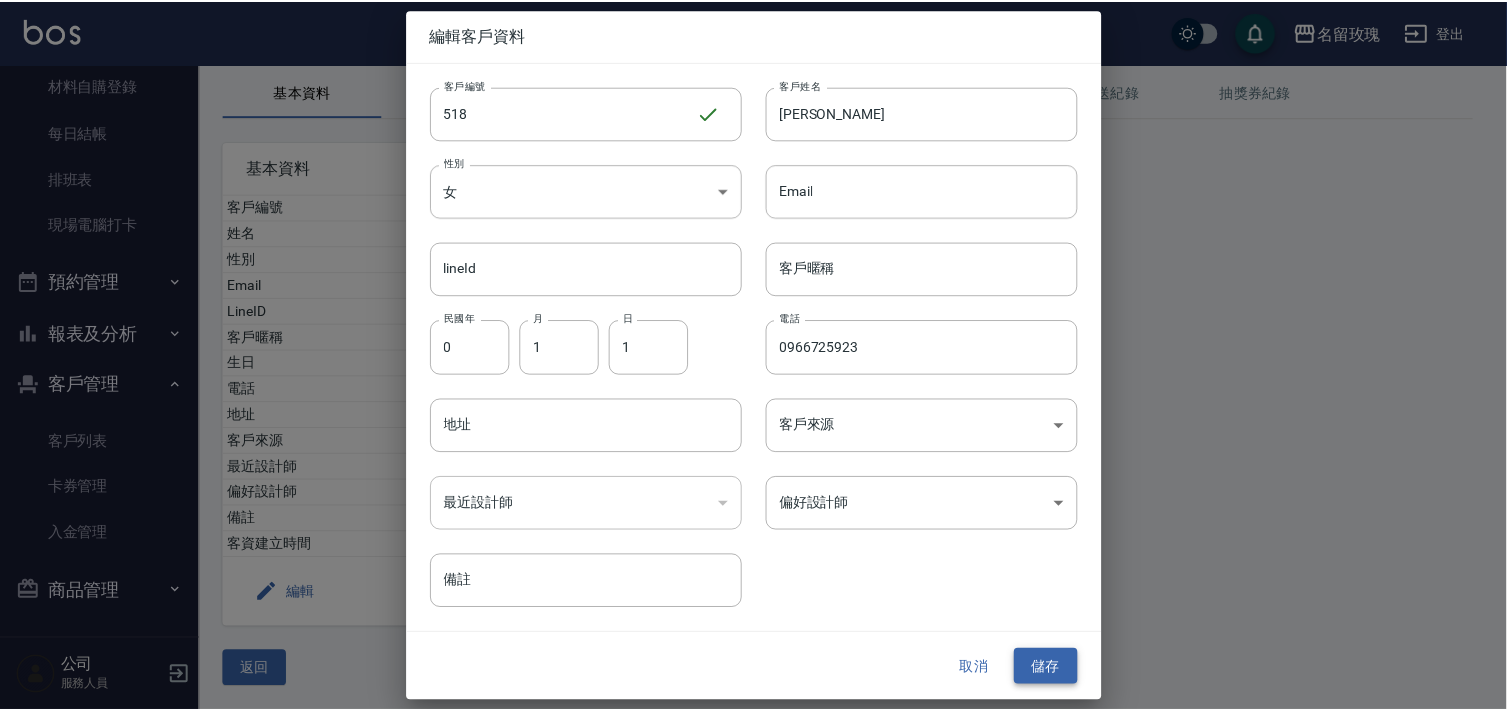 scroll, scrollTop: 0, scrollLeft: 0, axis: both 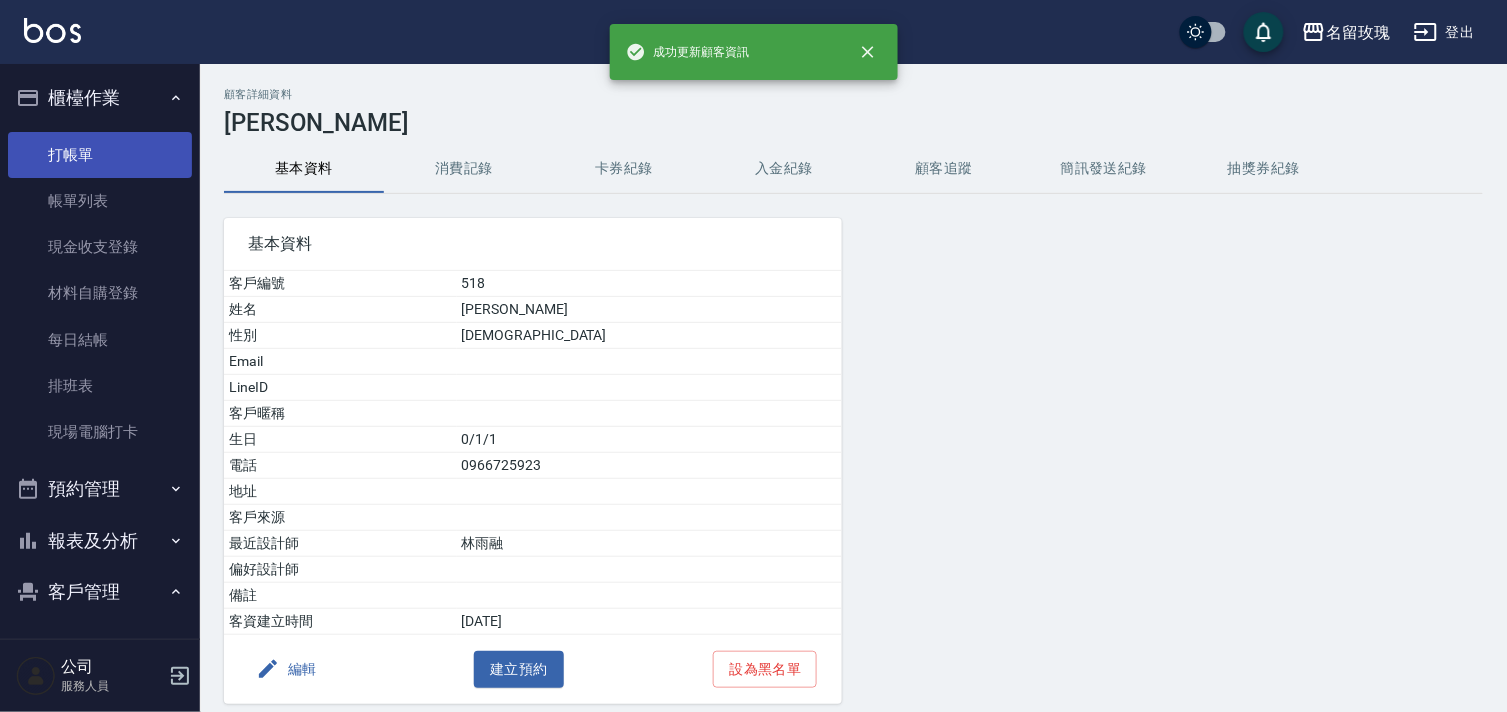 click on "打帳單" at bounding box center (100, 155) 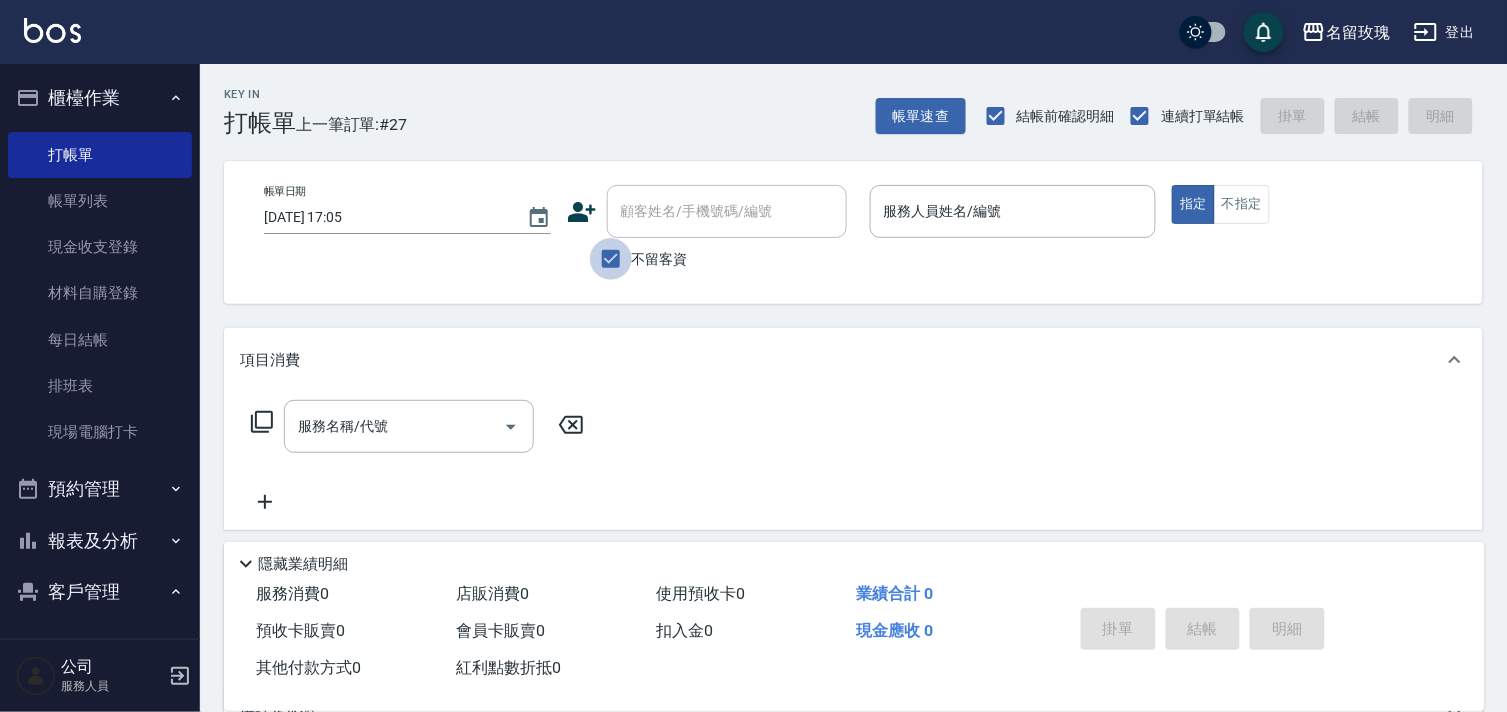 drag, startPoint x: 602, startPoint y: 260, endPoint x: 695, endPoint y: 223, distance: 100.08996 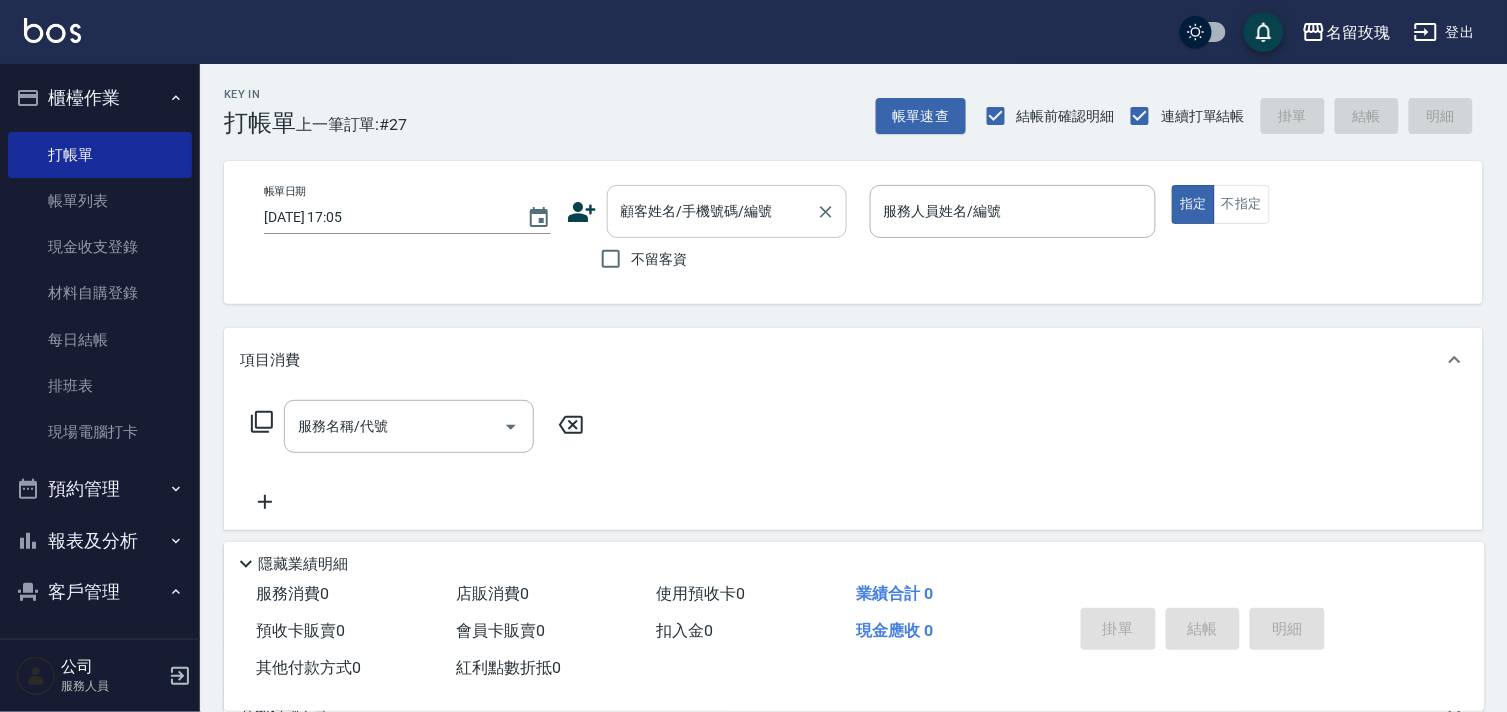 click on "顧客姓名/手機號碼/編號" at bounding box center [712, 211] 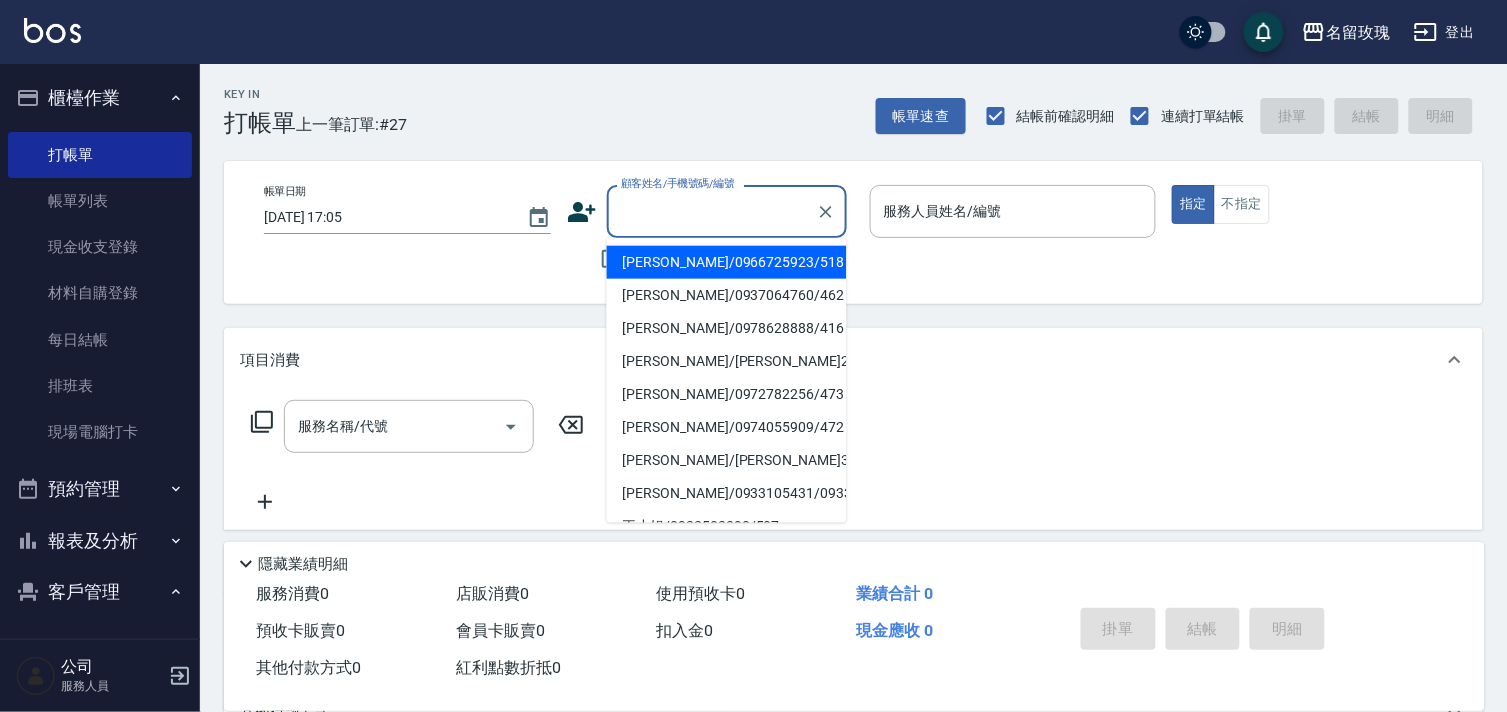 click on "[PERSON_NAME]/0966725923/518" at bounding box center [727, 262] 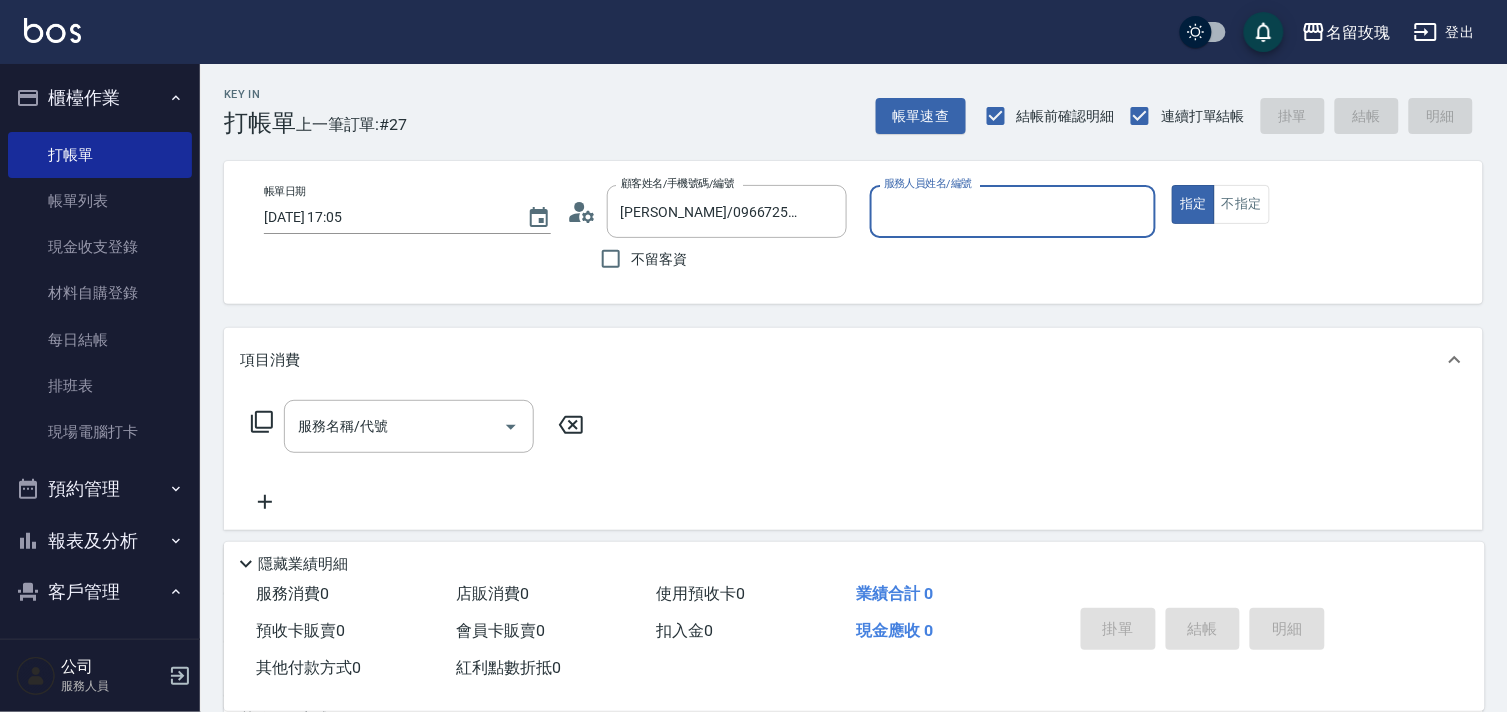 scroll, scrollTop: 268, scrollLeft: 0, axis: vertical 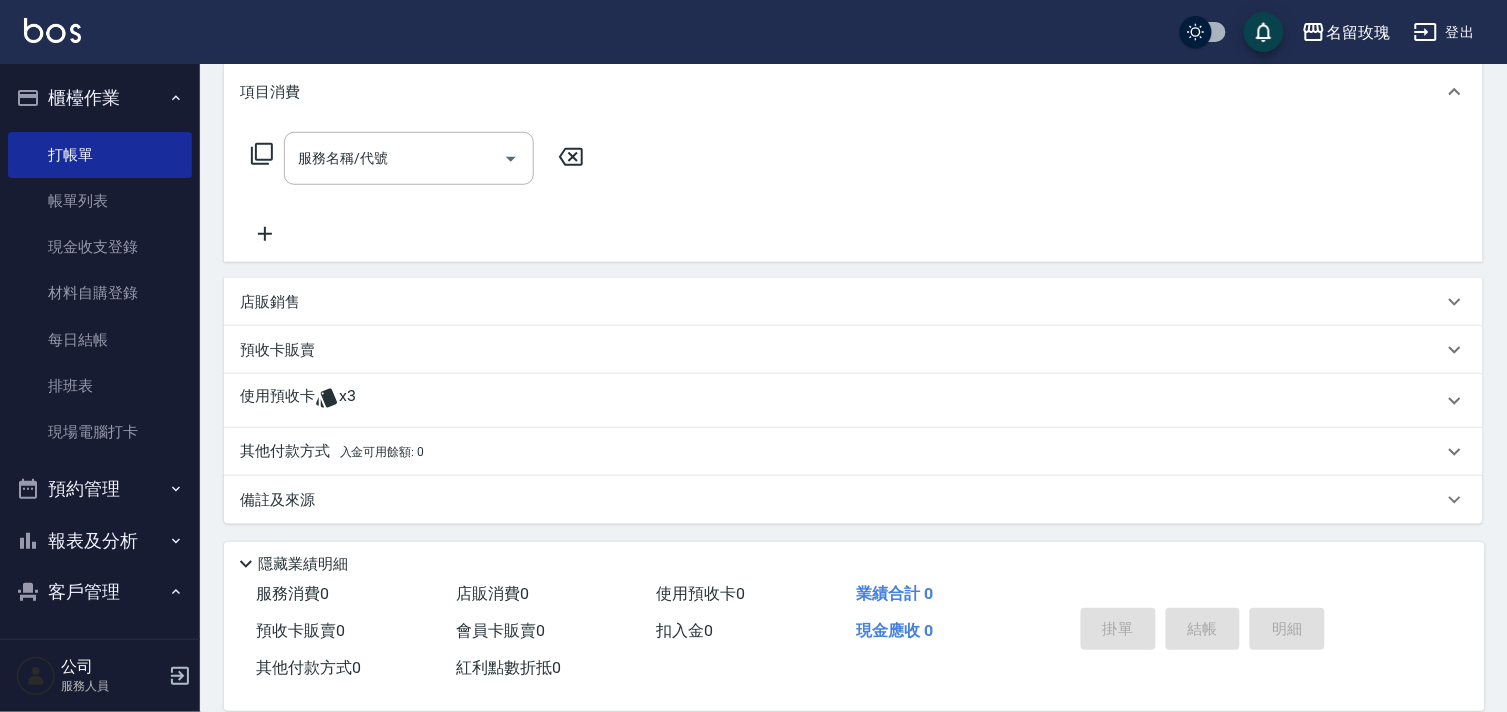 click 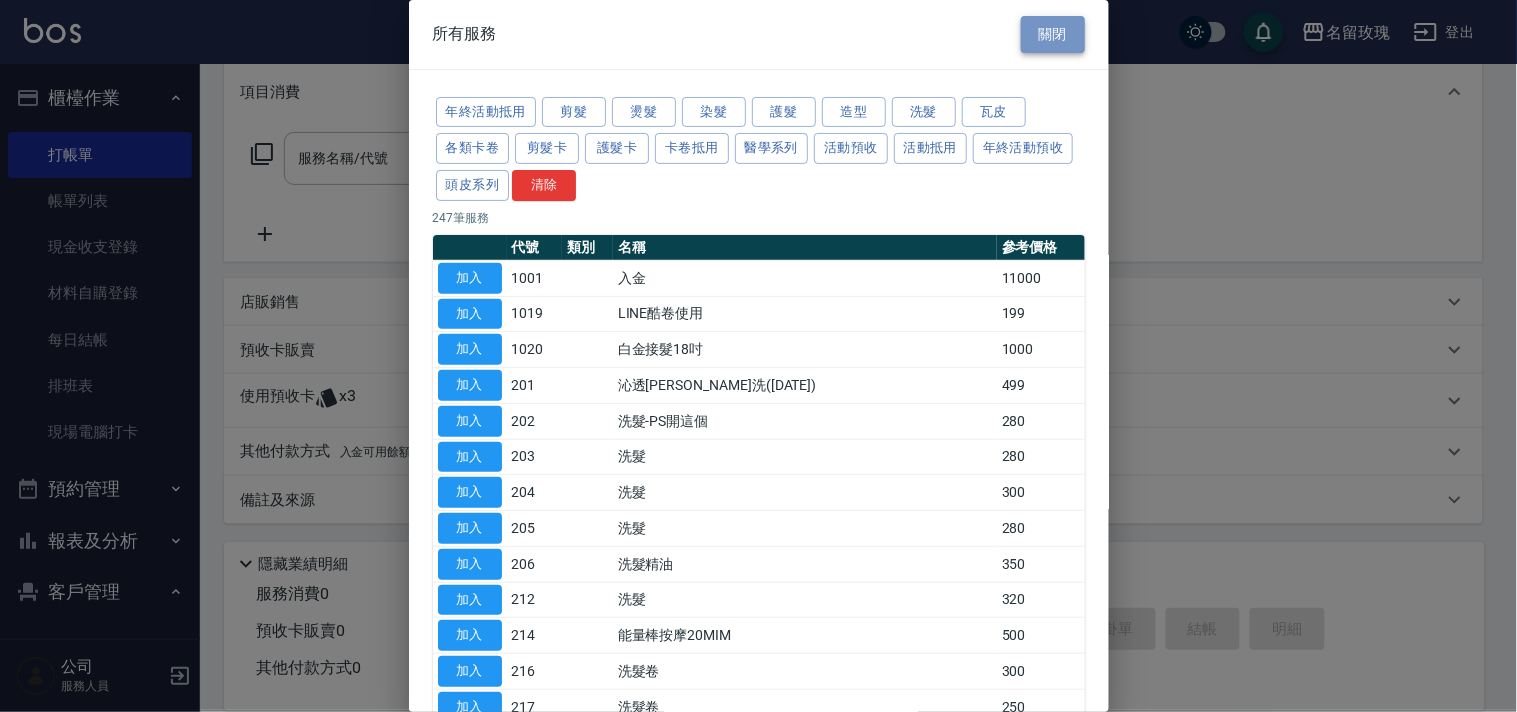 click on "關閉" at bounding box center (1053, 34) 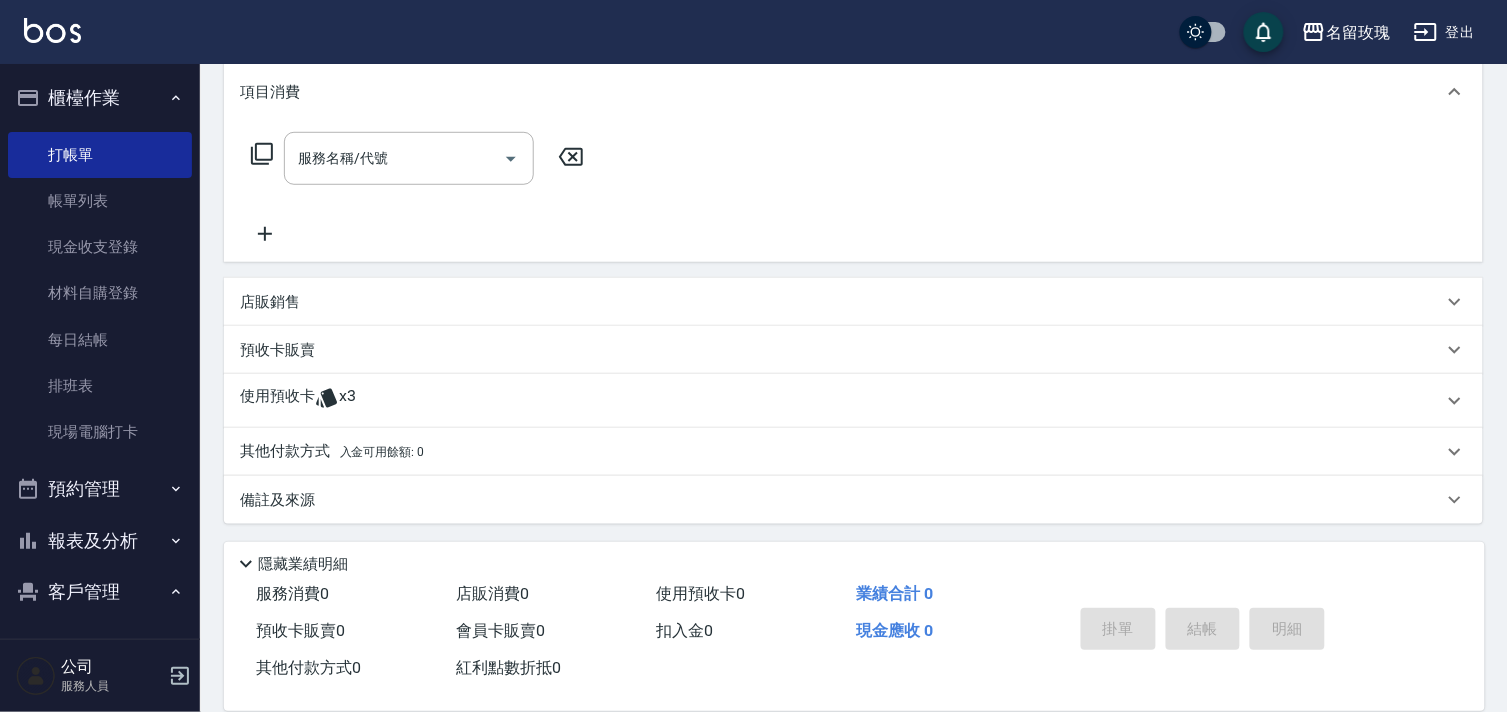 click on "備註及來源" at bounding box center [841, 500] 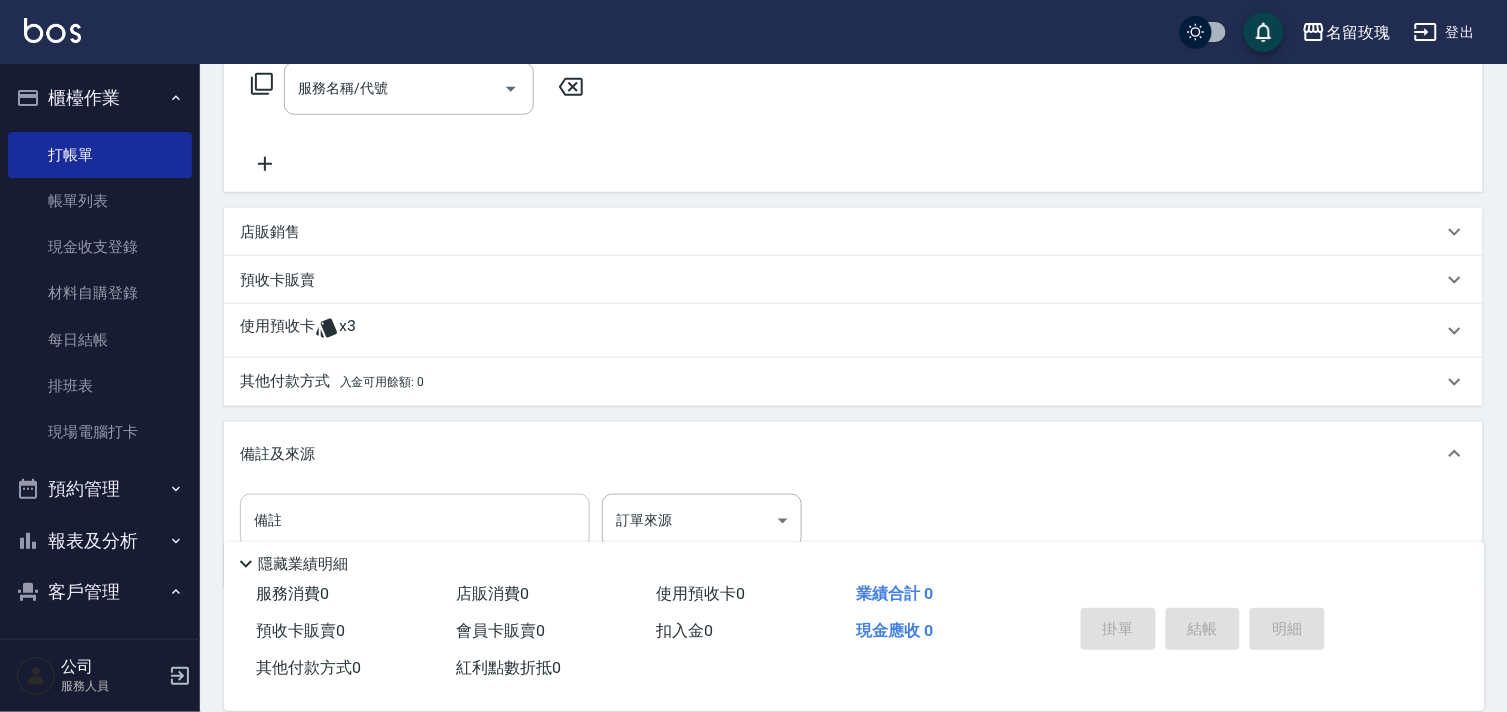 scroll, scrollTop: 403, scrollLeft: 0, axis: vertical 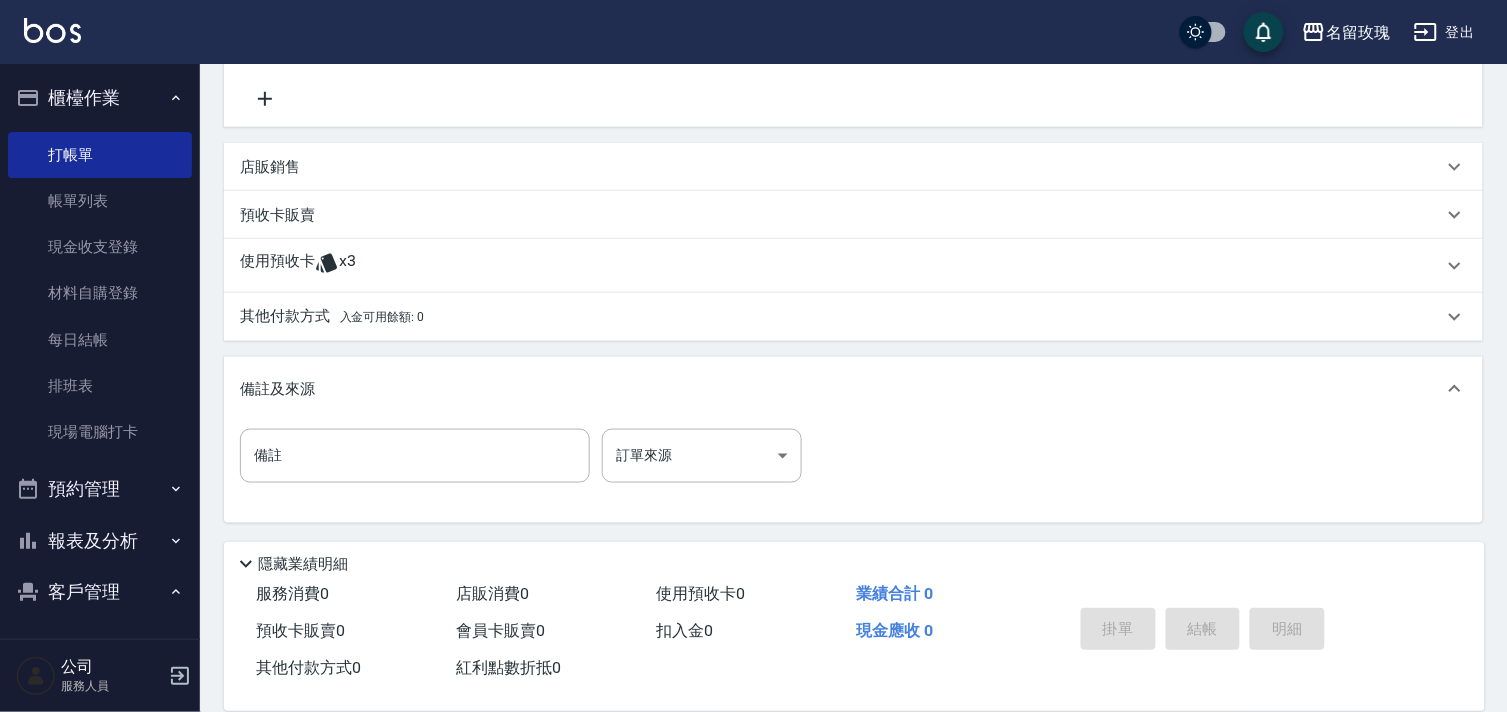 click on "其他付款方式 入金可用餘額: 0" at bounding box center (332, 317) 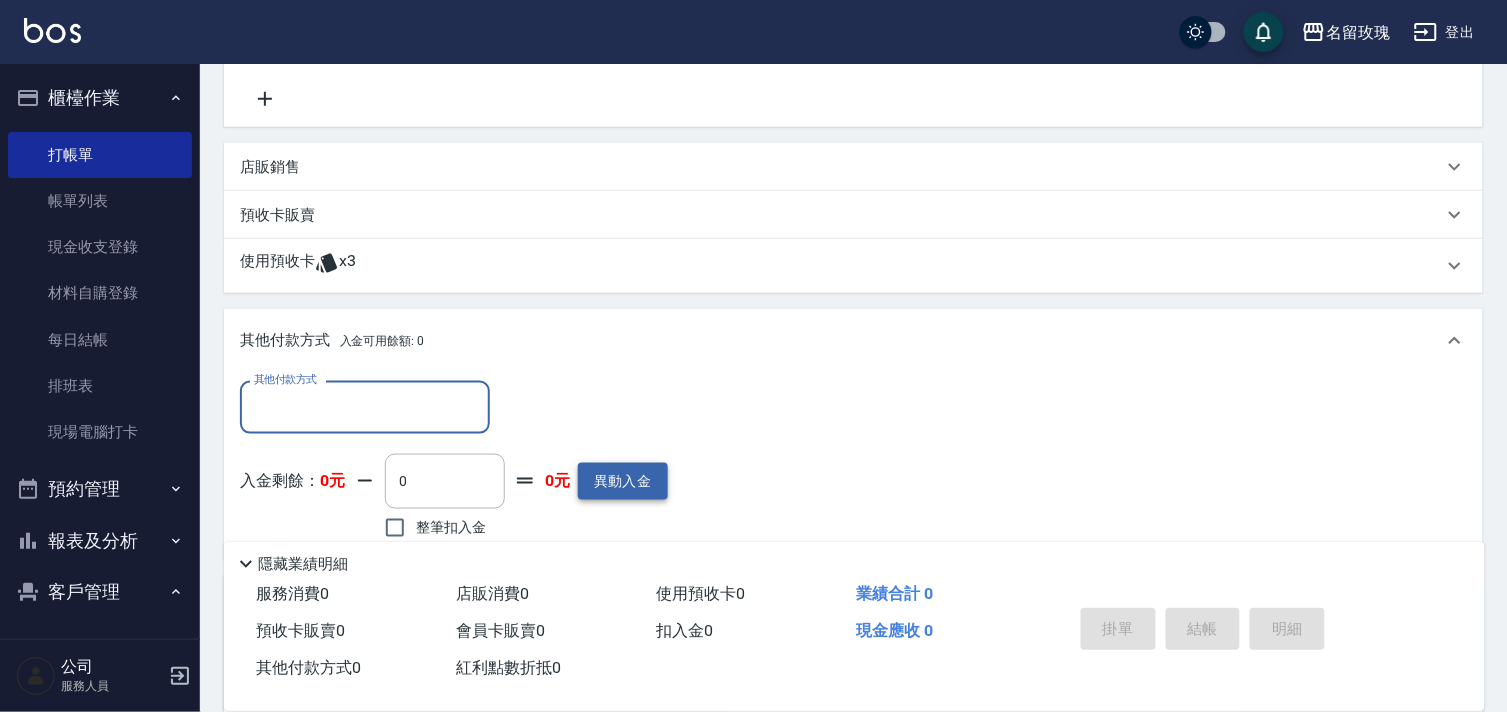 scroll, scrollTop: 0, scrollLeft: 0, axis: both 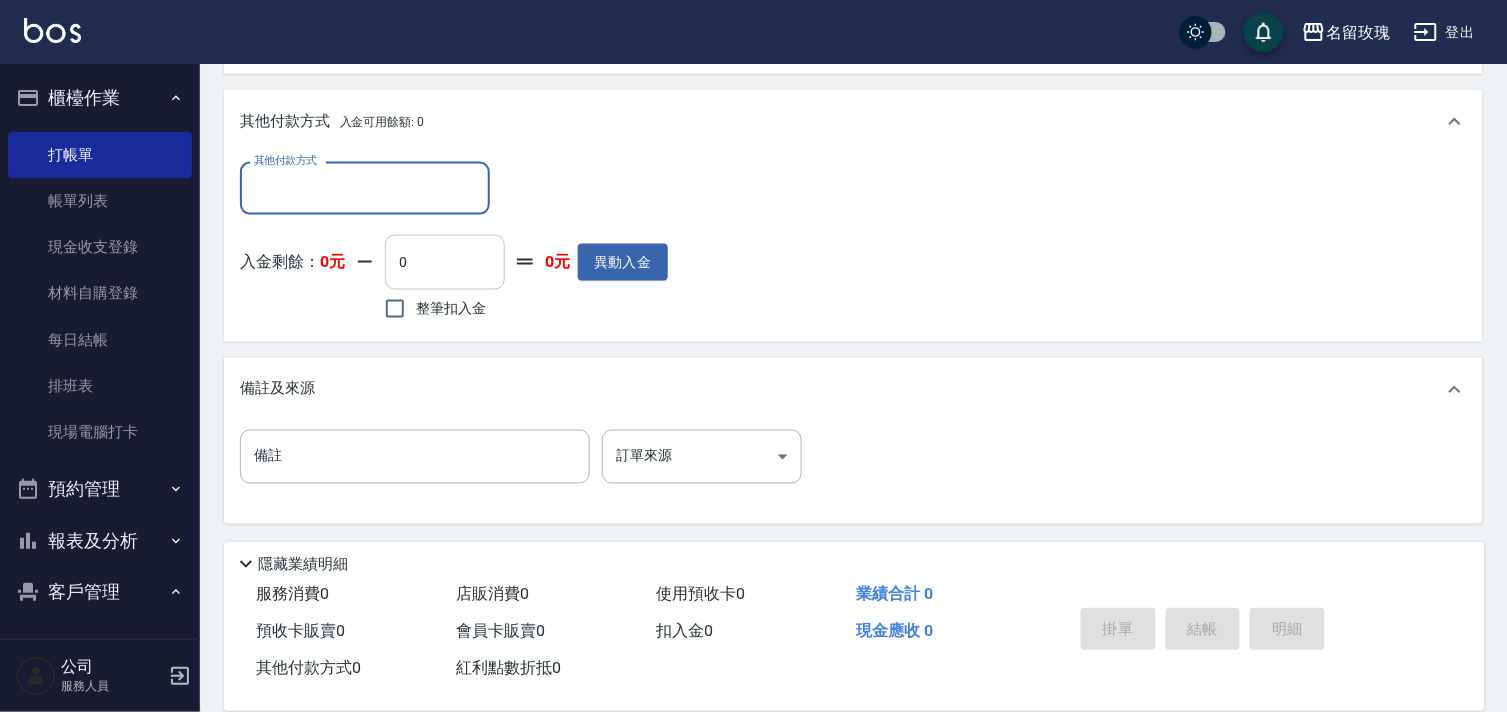 click on "0" at bounding box center (445, 262) 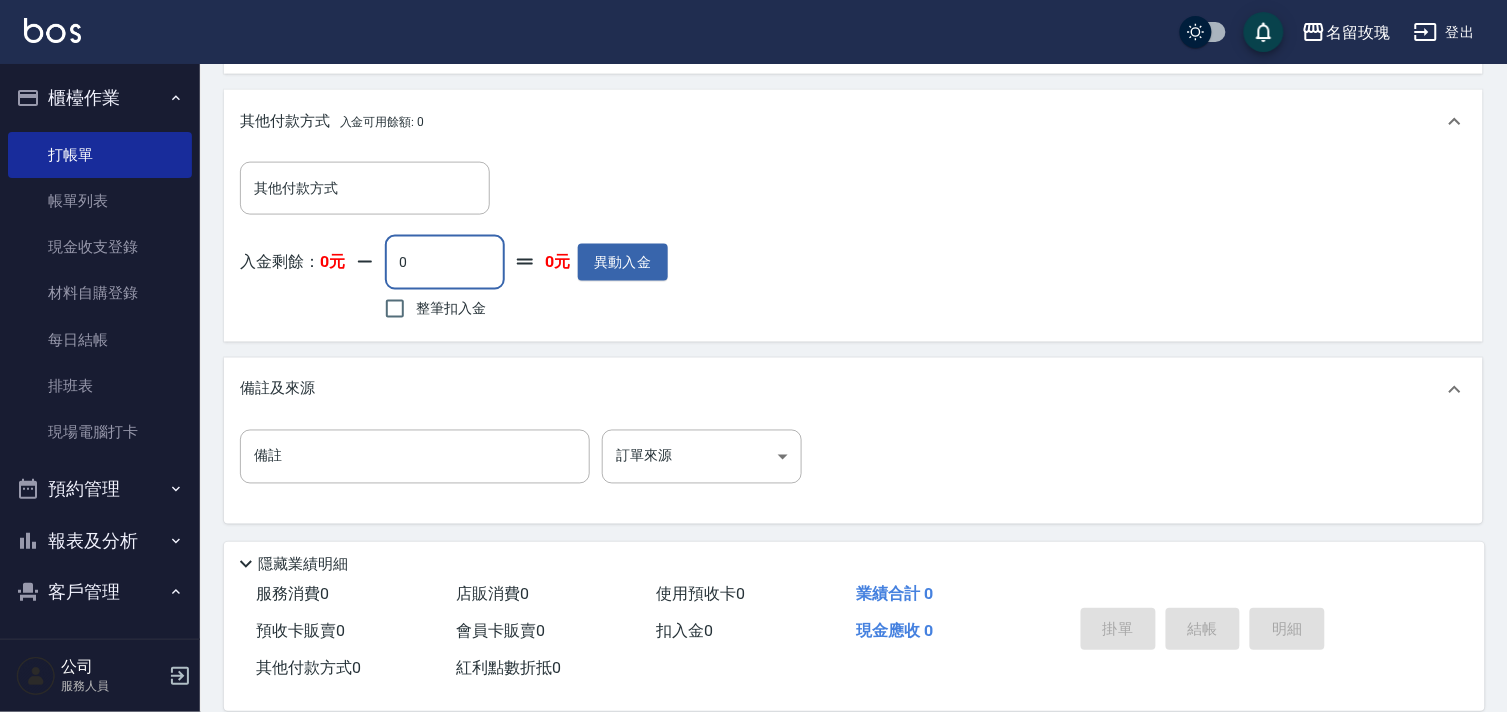 drag, startPoint x: 411, startPoint y: 264, endPoint x: 376, endPoint y: 256, distance: 35.902645 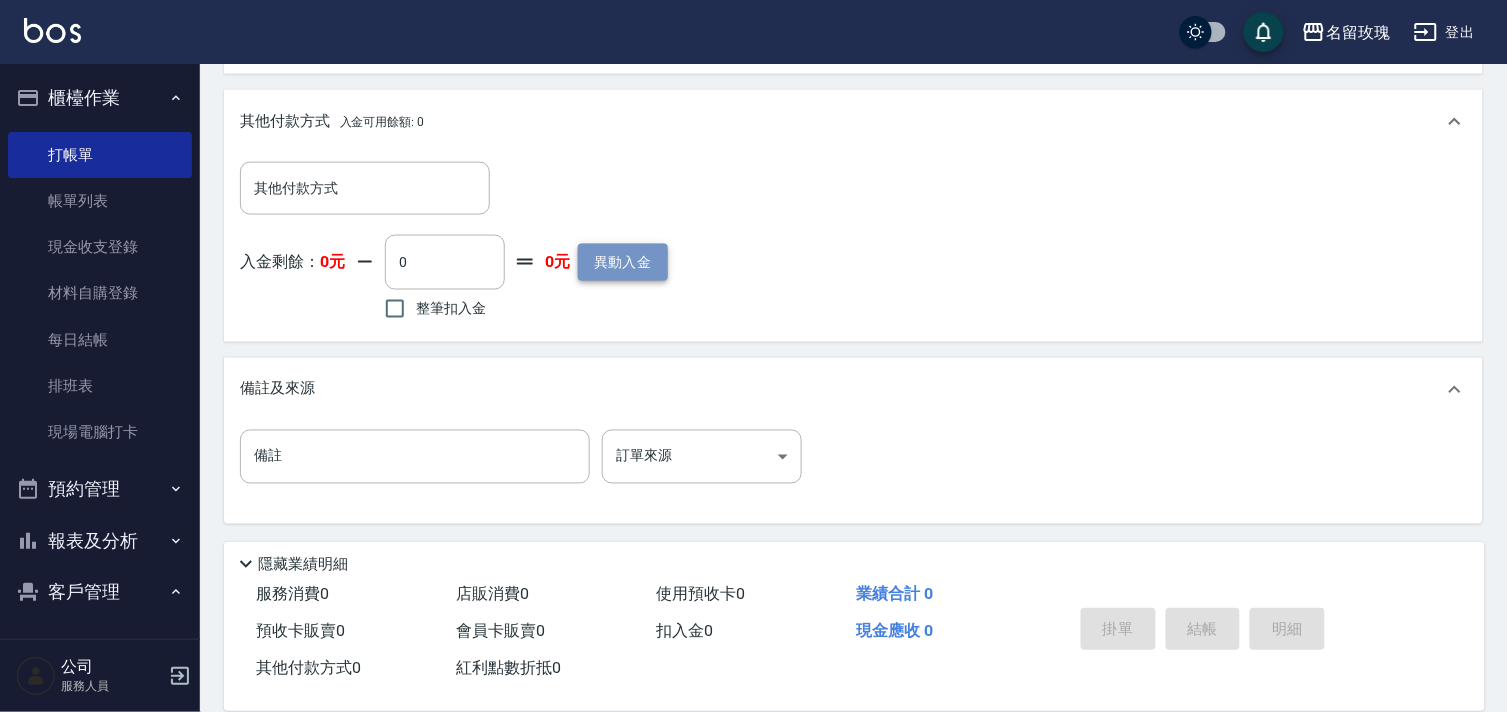 click on "異動入金" at bounding box center [623, 262] 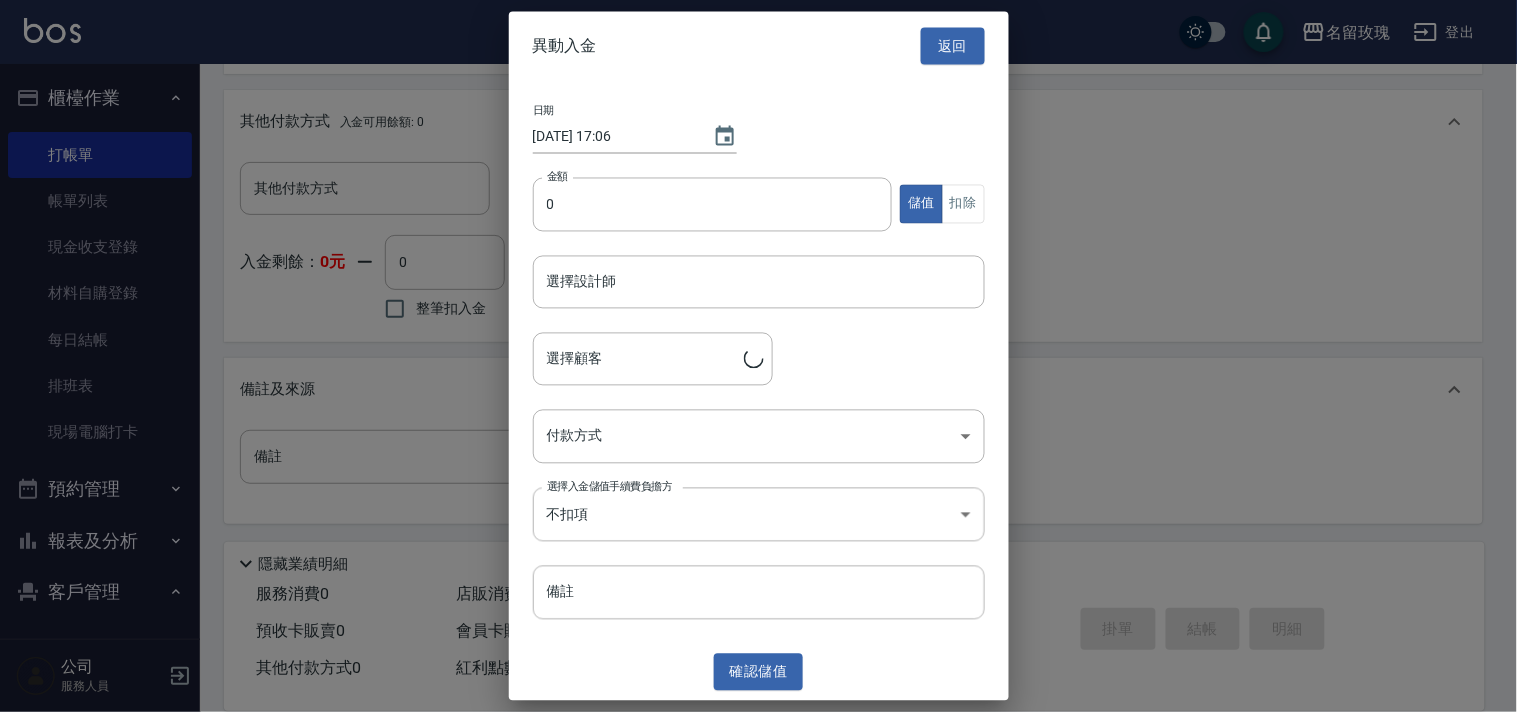 type on "[PERSON_NAME]/0966725923/518" 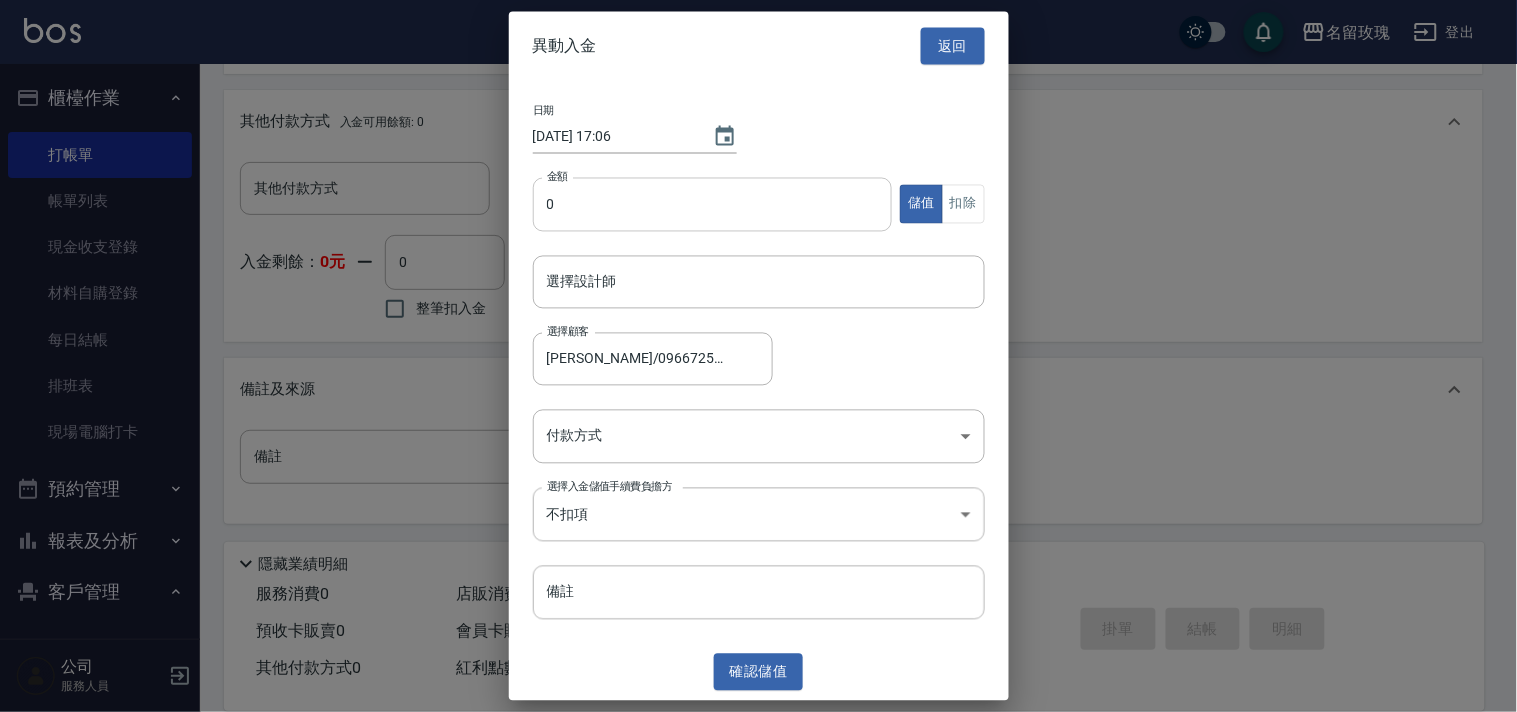 click on "0" at bounding box center [713, 204] 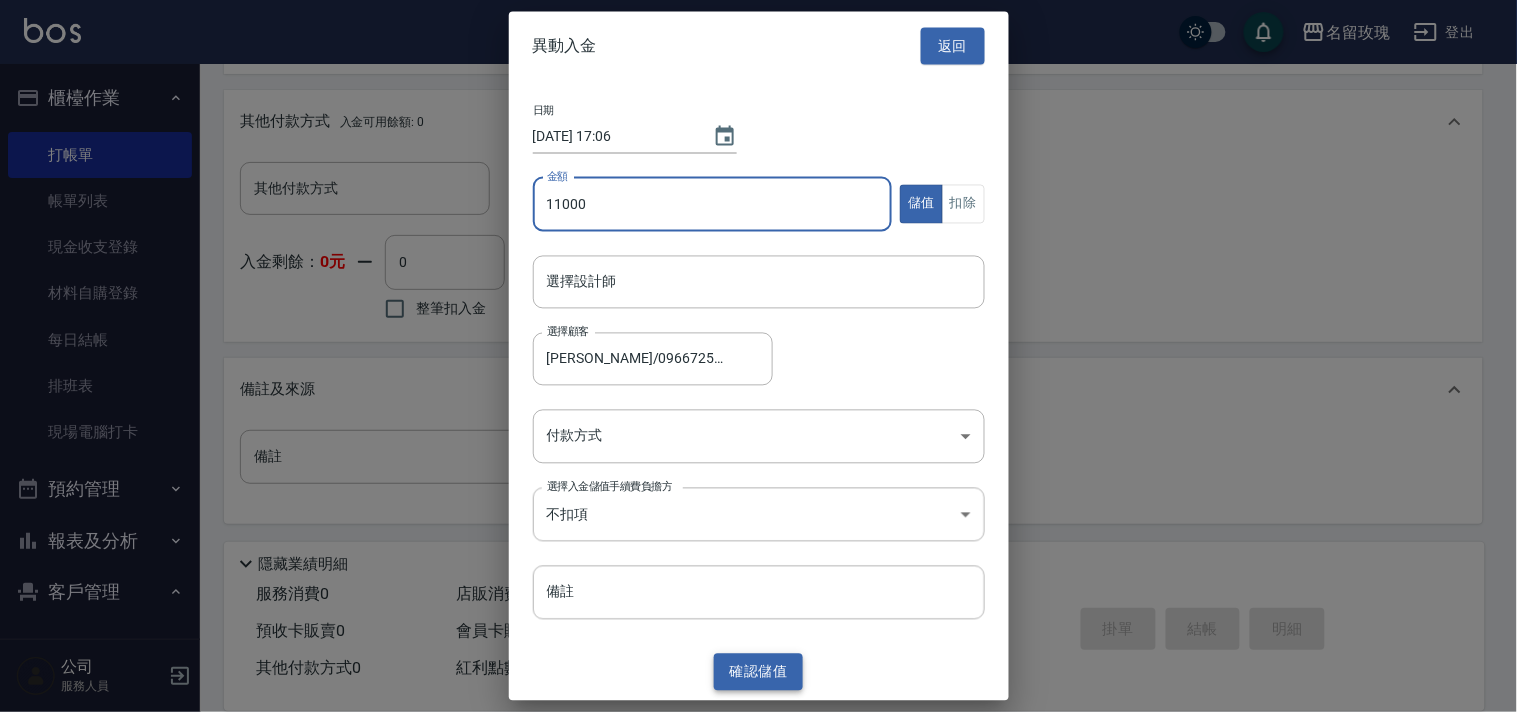 type on "11000" 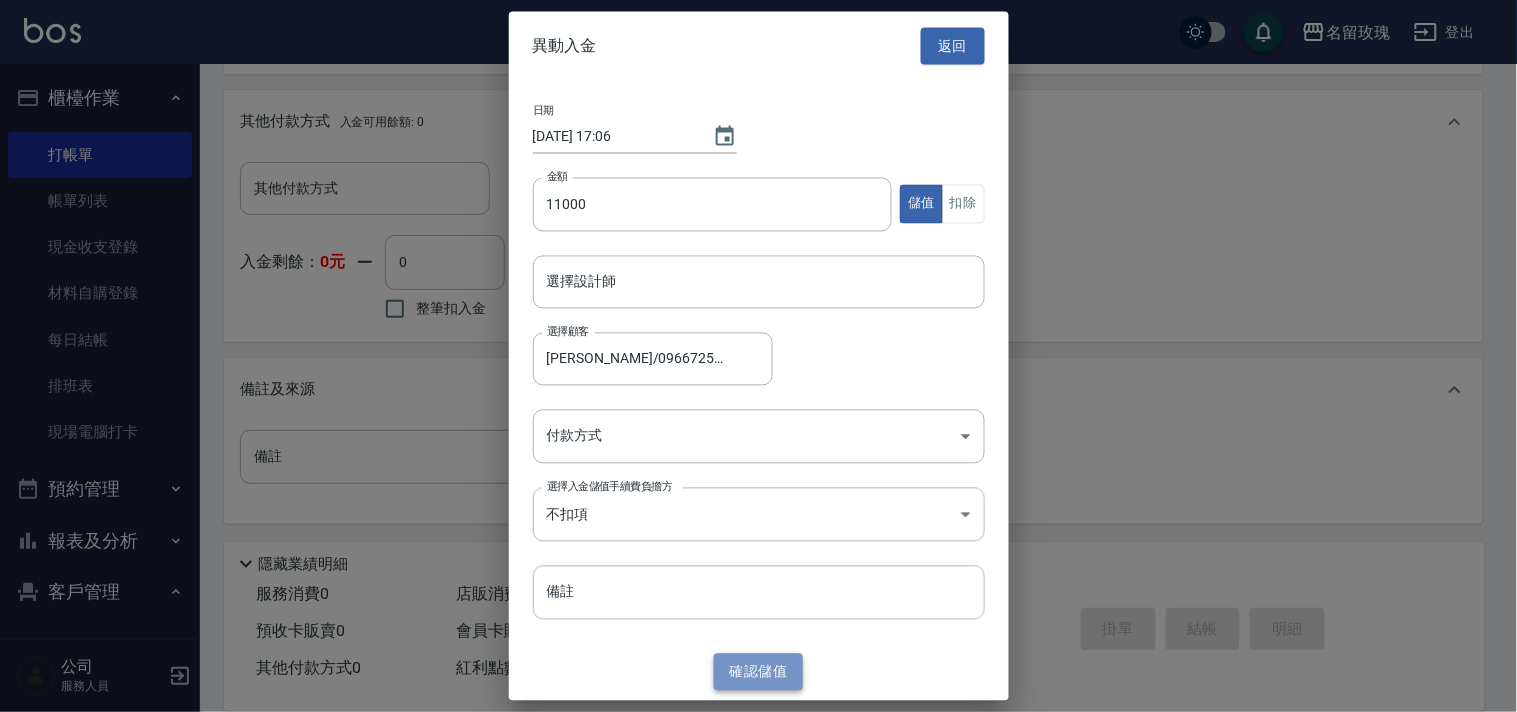 click on "確認 儲值" at bounding box center [759, 672] 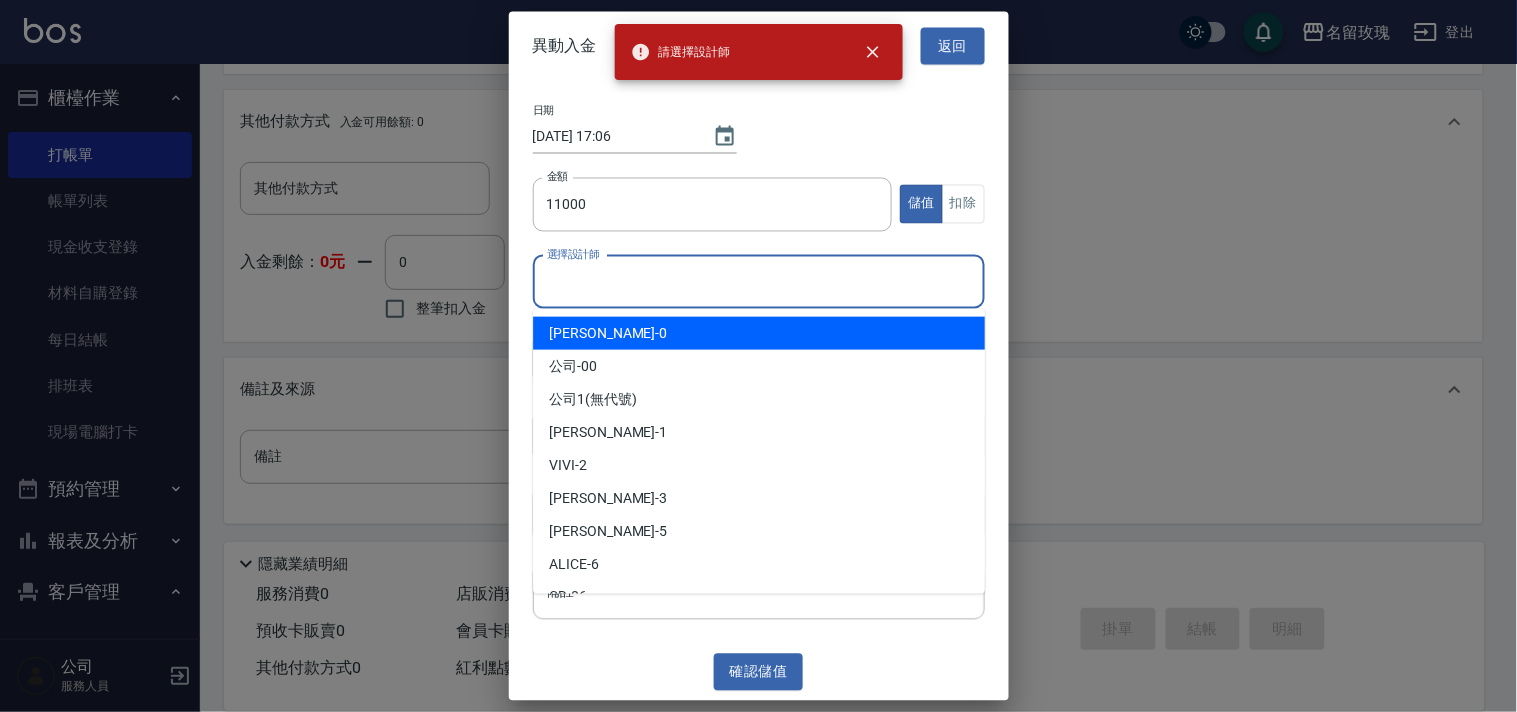 click on "選擇設計師" at bounding box center (759, 281) 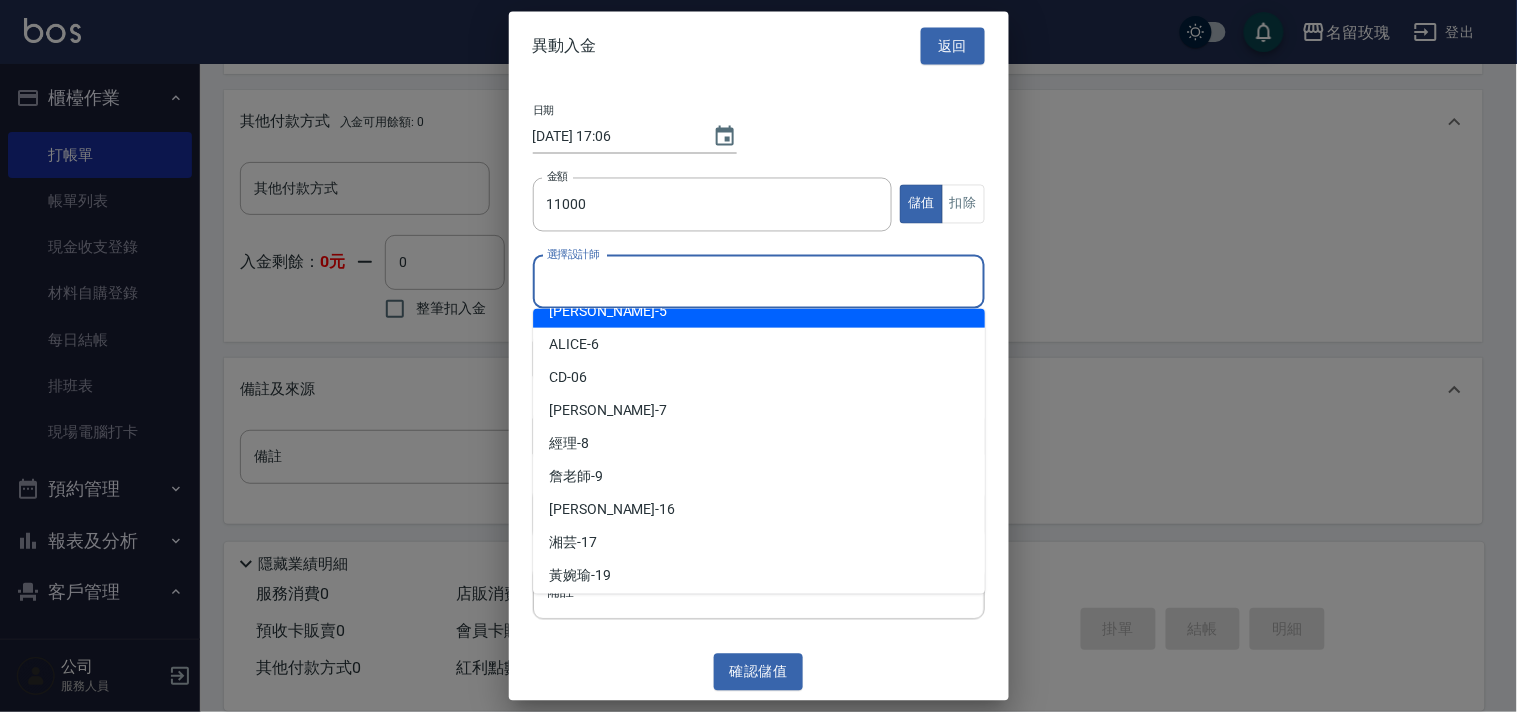 scroll, scrollTop: 222, scrollLeft: 0, axis: vertical 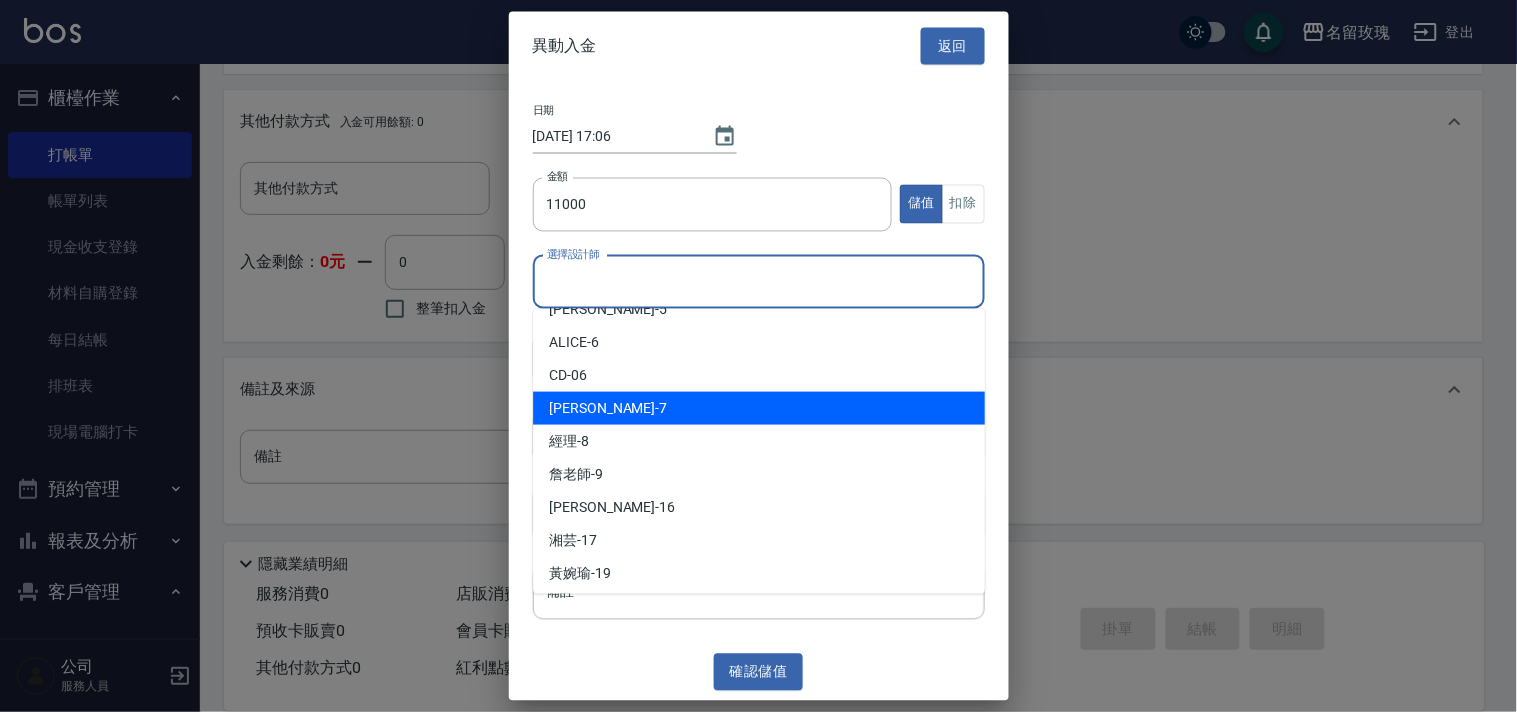 click on "[PERSON_NAME] -7" at bounding box center [759, 408] 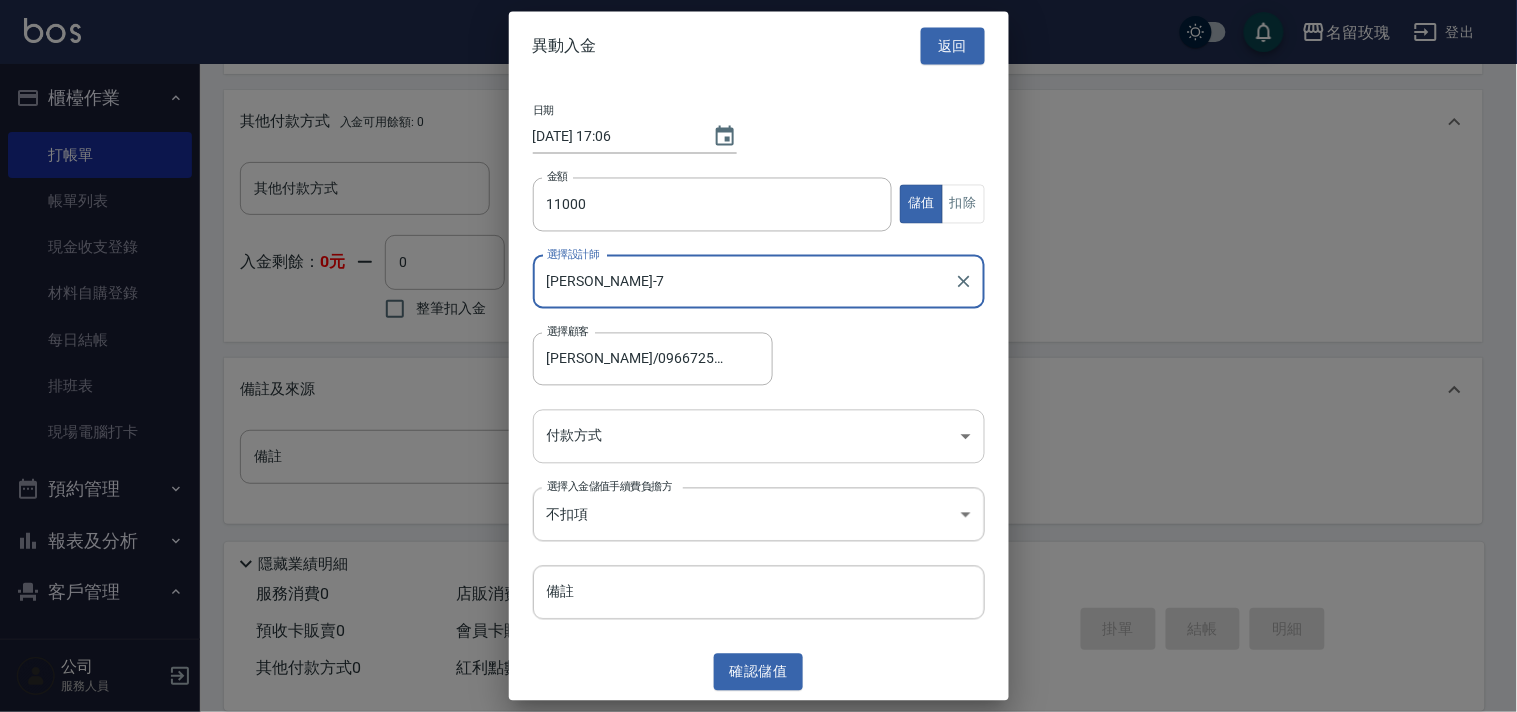 click on "名留玫瑰 登出 櫃檯作業 打帳單 帳單列表 現金收支登錄 材料自購登錄 每日結帳 排班表 現場電腦打卡 預約管理 預約管理 單日預約紀錄 單週預約紀錄 報表及分析 報表目錄 店家日報表 互助日報表 互助點數明細 設計師日報表 單一服務項目查詢 店販抽成明細 顧客入金餘額表 客戶管理 客戶列表 卡券管理 入金管理 商品管理 商品分類設定 商品列表 公司 服務人員 Key In 打帳單 上一筆訂單:#27 帳單速查 結帳前確認明細 連續打單結帳 掛單 結帳 明細 帳單日期 2025[DATE]5 顧客姓名/手機號碼/編號 [PERSON_NAME]/0966725923/518 顧客姓名/手機號碼/編號 不留客資 服務人員姓名/編號 服務人員姓名/編號 指定 不指定 項目消費 服務名稱/代號 服務名稱/代號 店販銷售 服務人員姓名/編號 服務人員姓名/編號 商品代號/名稱 商品代號/名稱 預收卡販賣 卡券名稱/代號 卡券名稱/代號 x3 0元 0 ​" at bounding box center (758, 46) 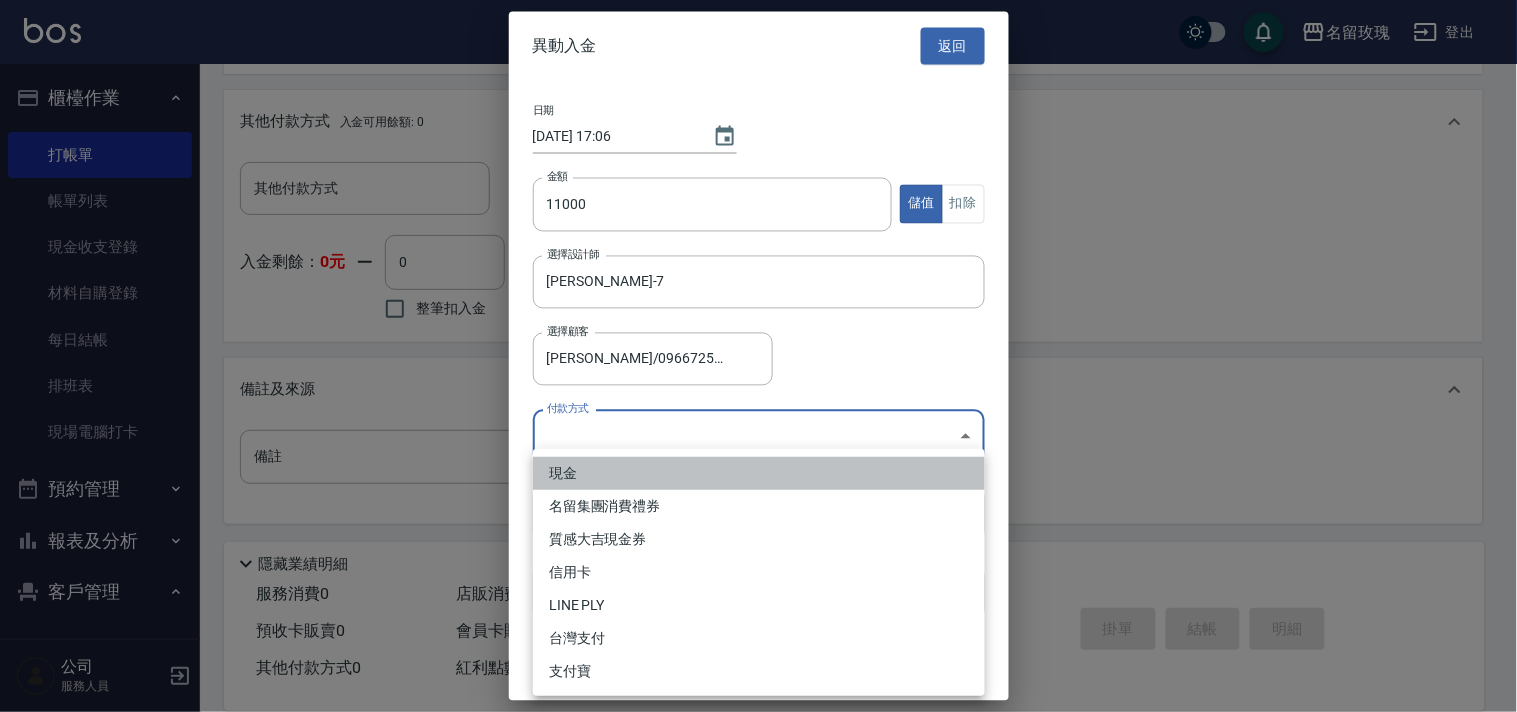 click on "現金" at bounding box center [759, 473] 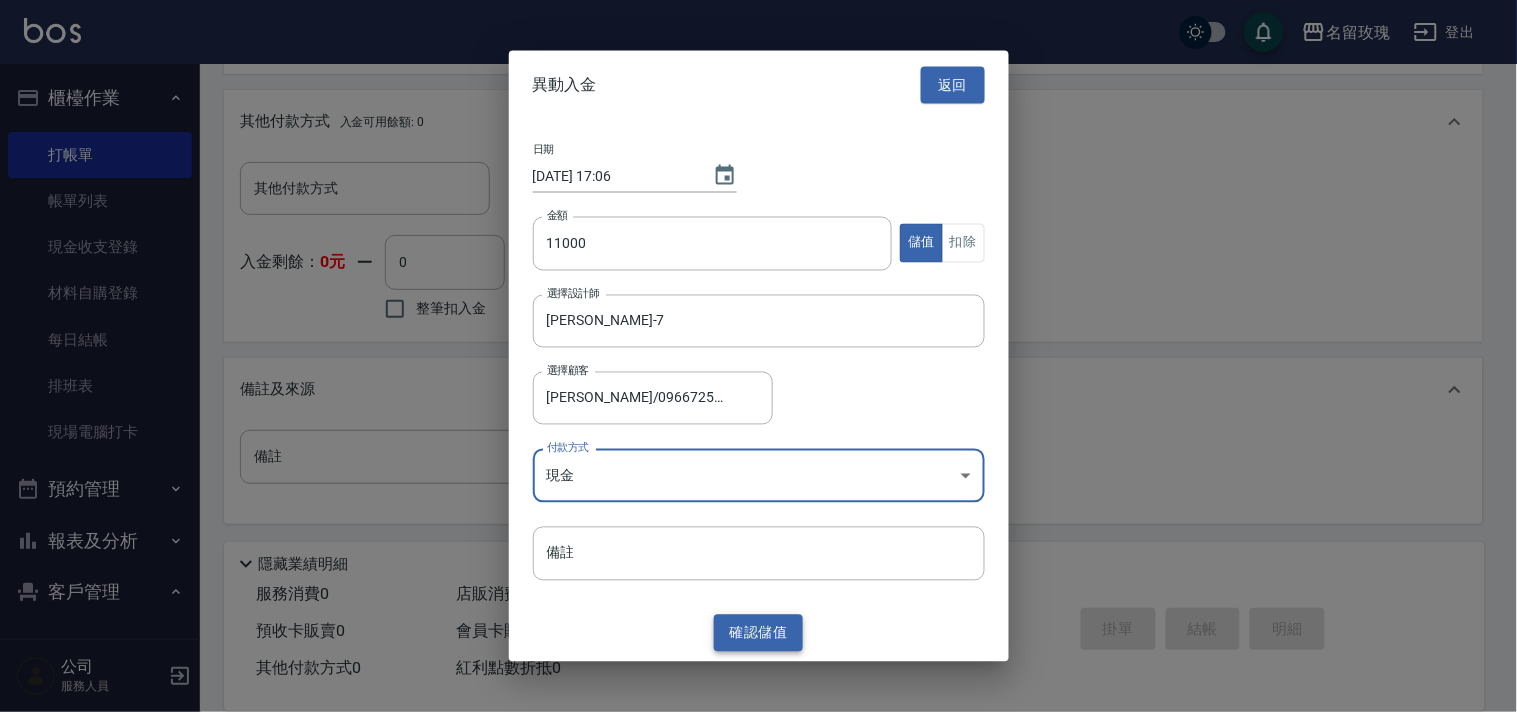 click on "確認 儲值" at bounding box center (759, 633) 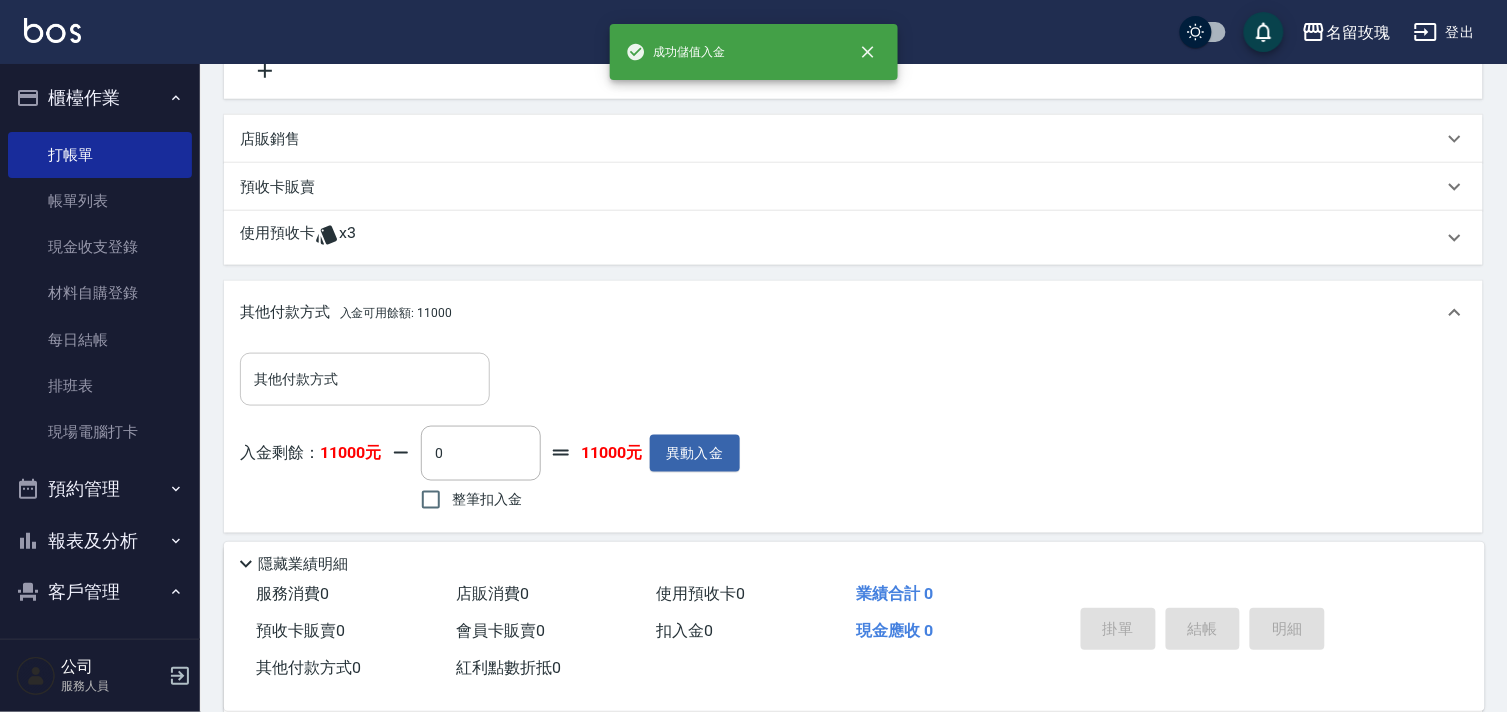 scroll, scrollTop: 288, scrollLeft: 0, axis: vertical 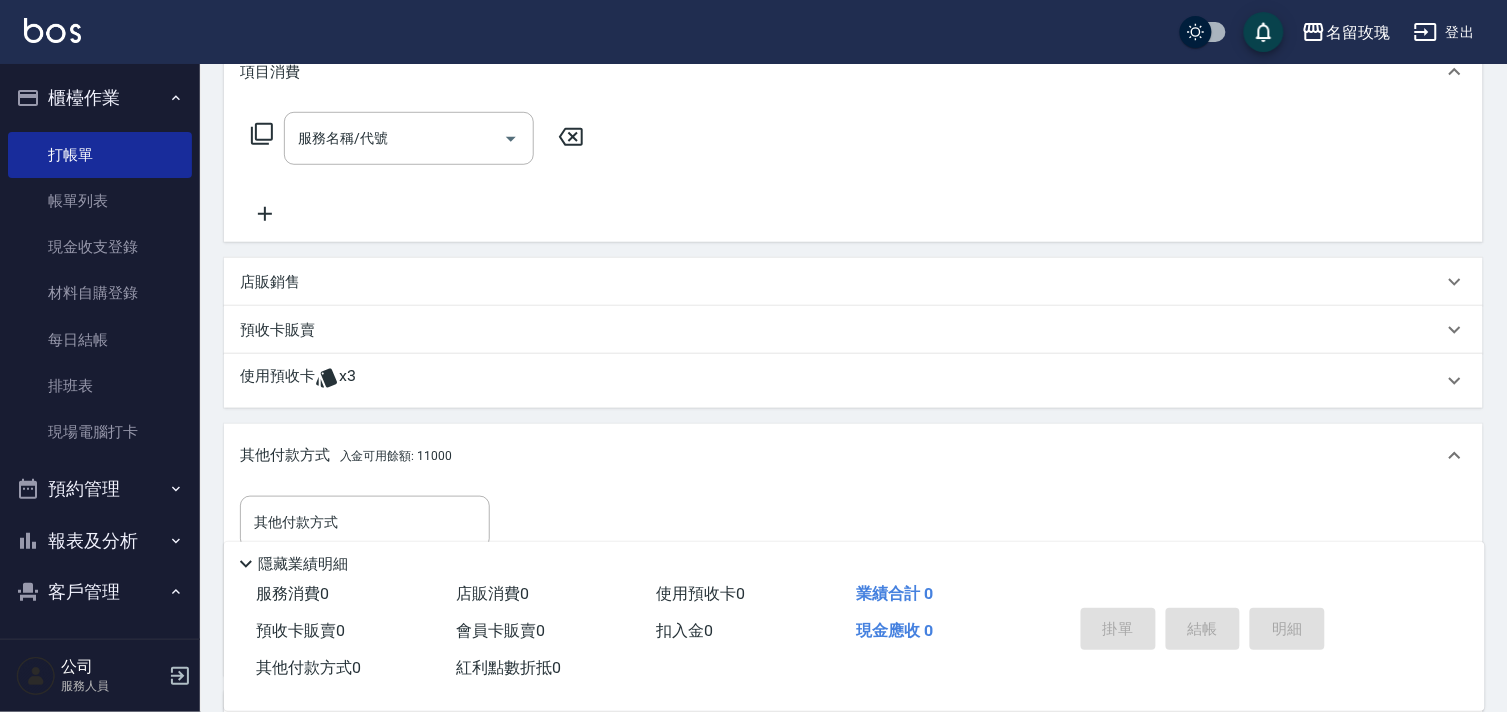click on "使用預收卡" at bounding box center (277, 381) 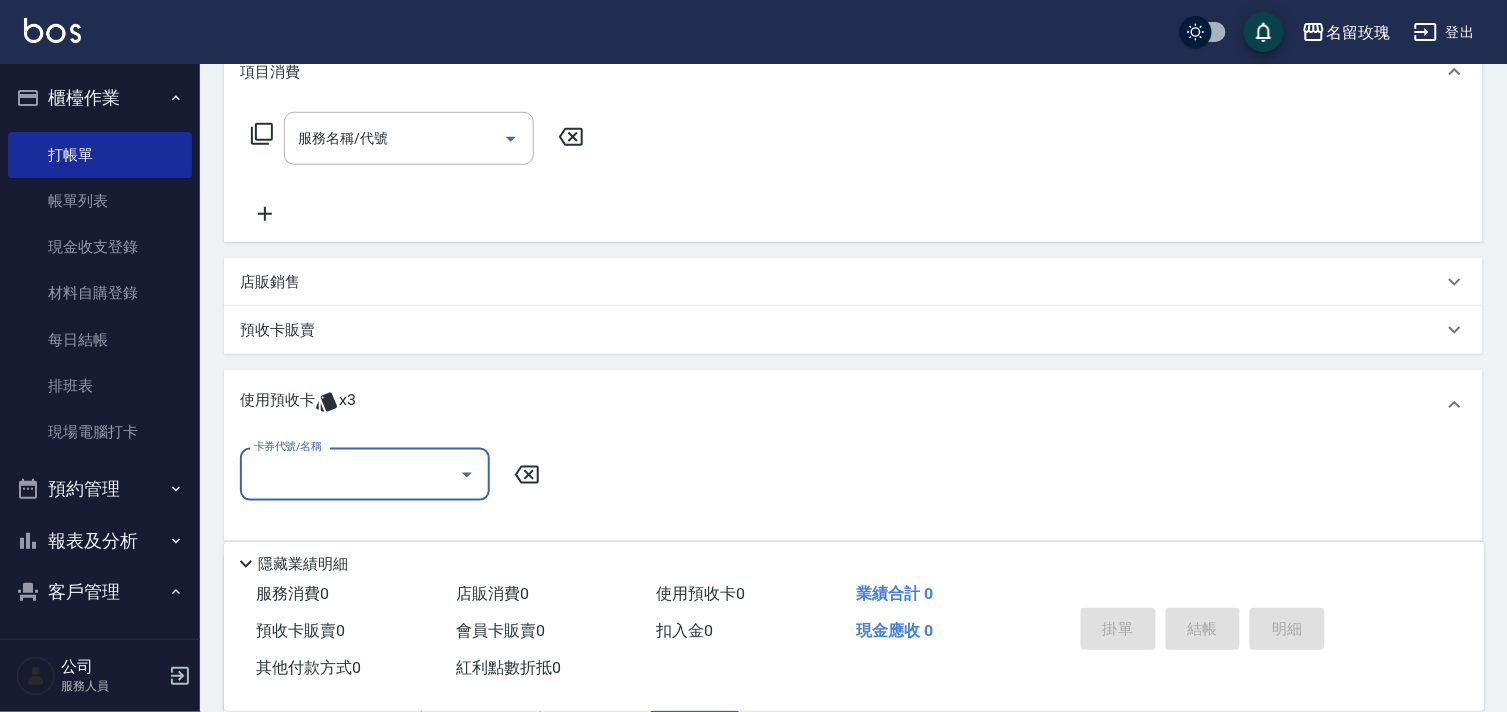 scroll, scrollTop: 0, scrollLeft: 0, axis: both 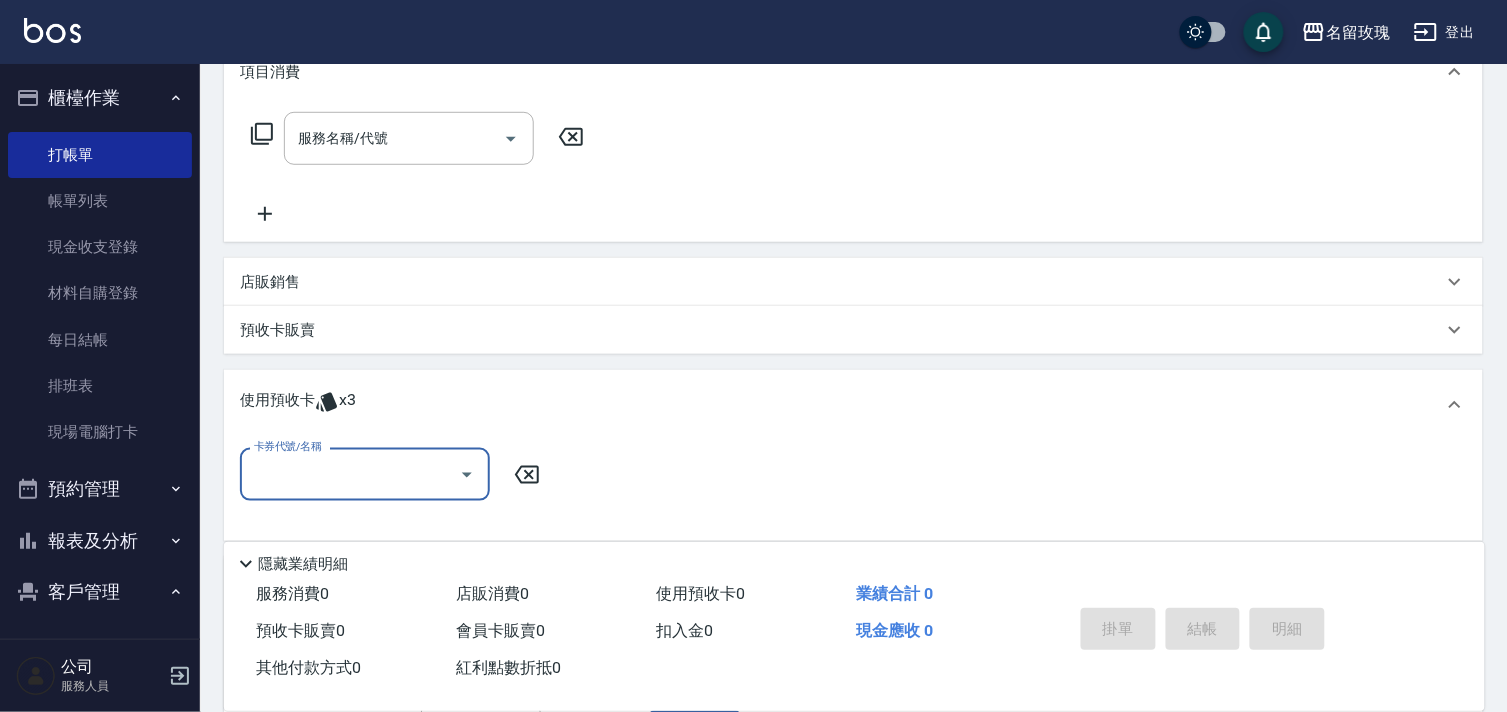 click on "預收卡販賣" at bounding box center [841, 330] 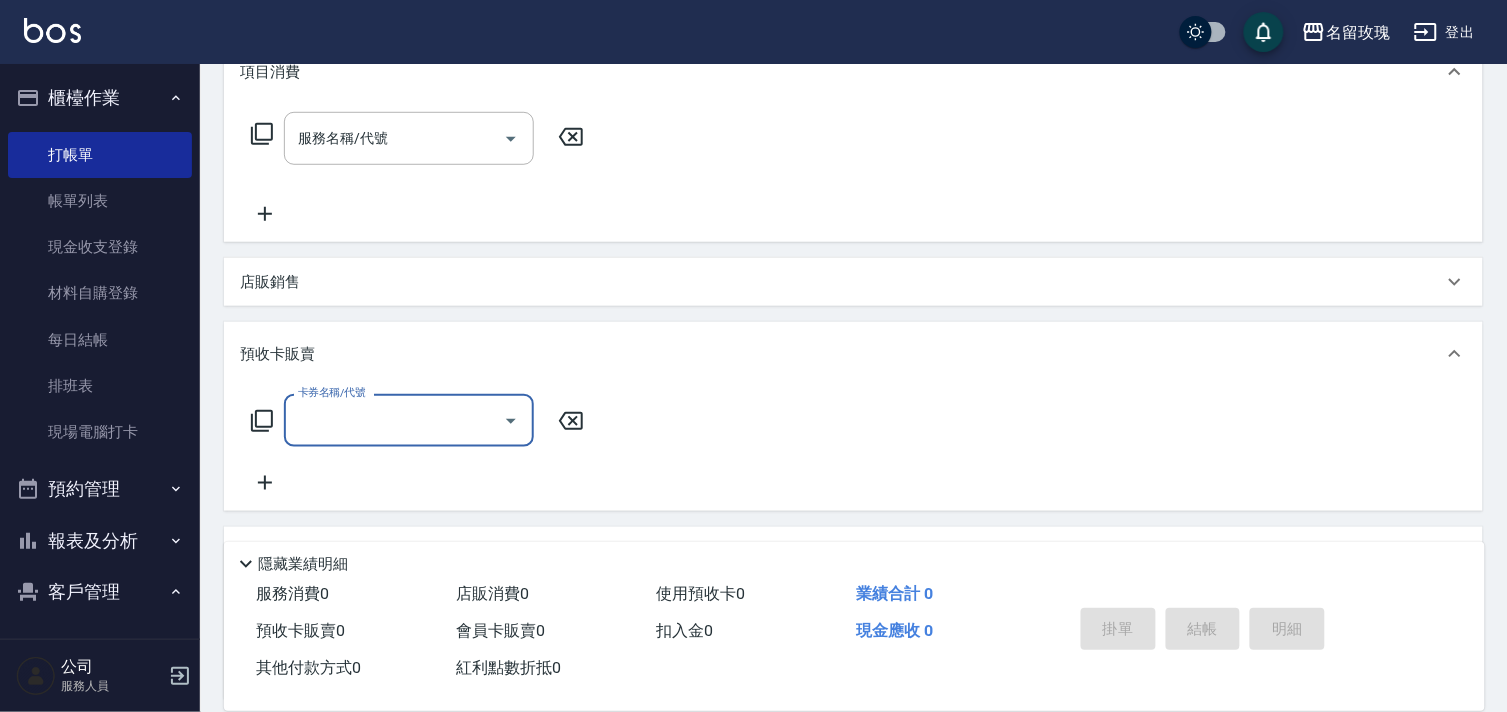 scroll, scrollTop: 0, scrollLeft: 0, axis: both 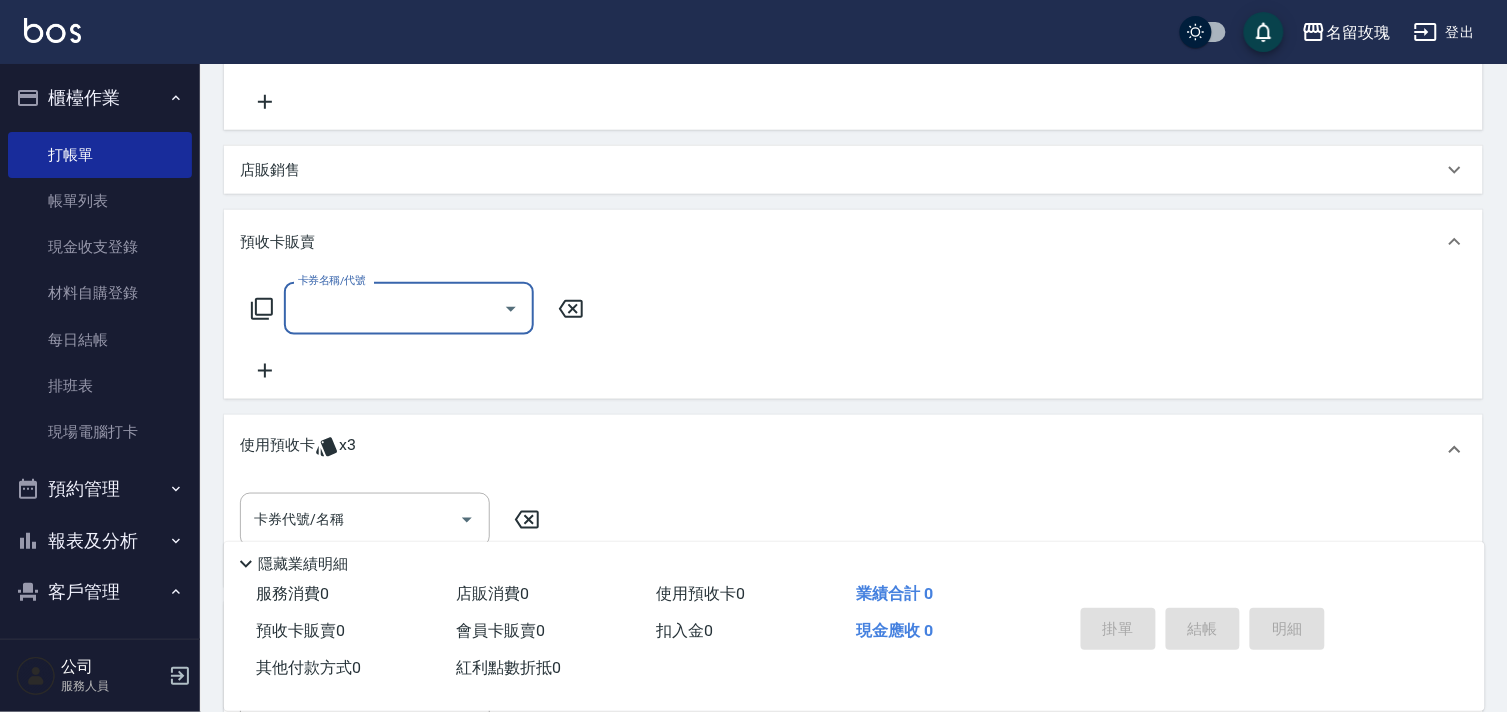 click 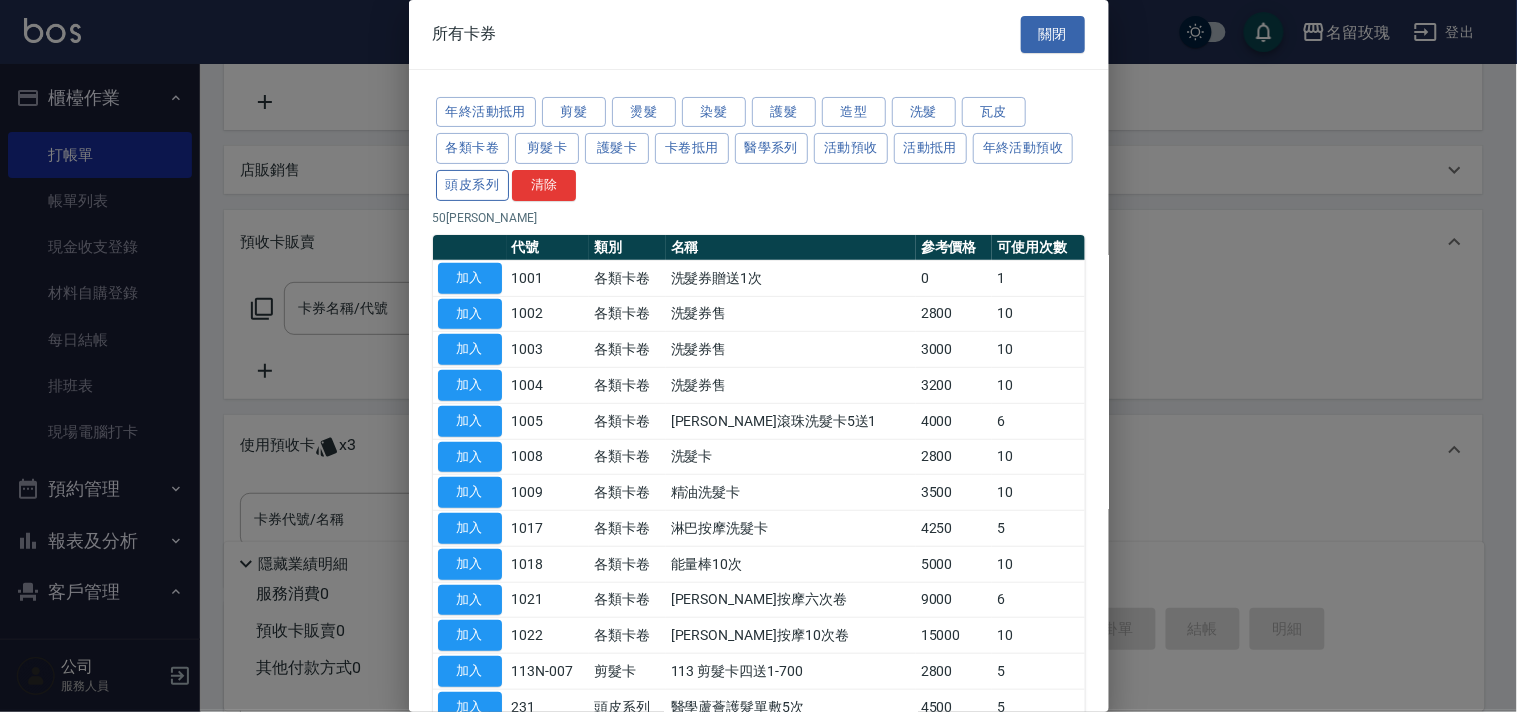 click on "頭皮系列" at bounding box center (473, 185) 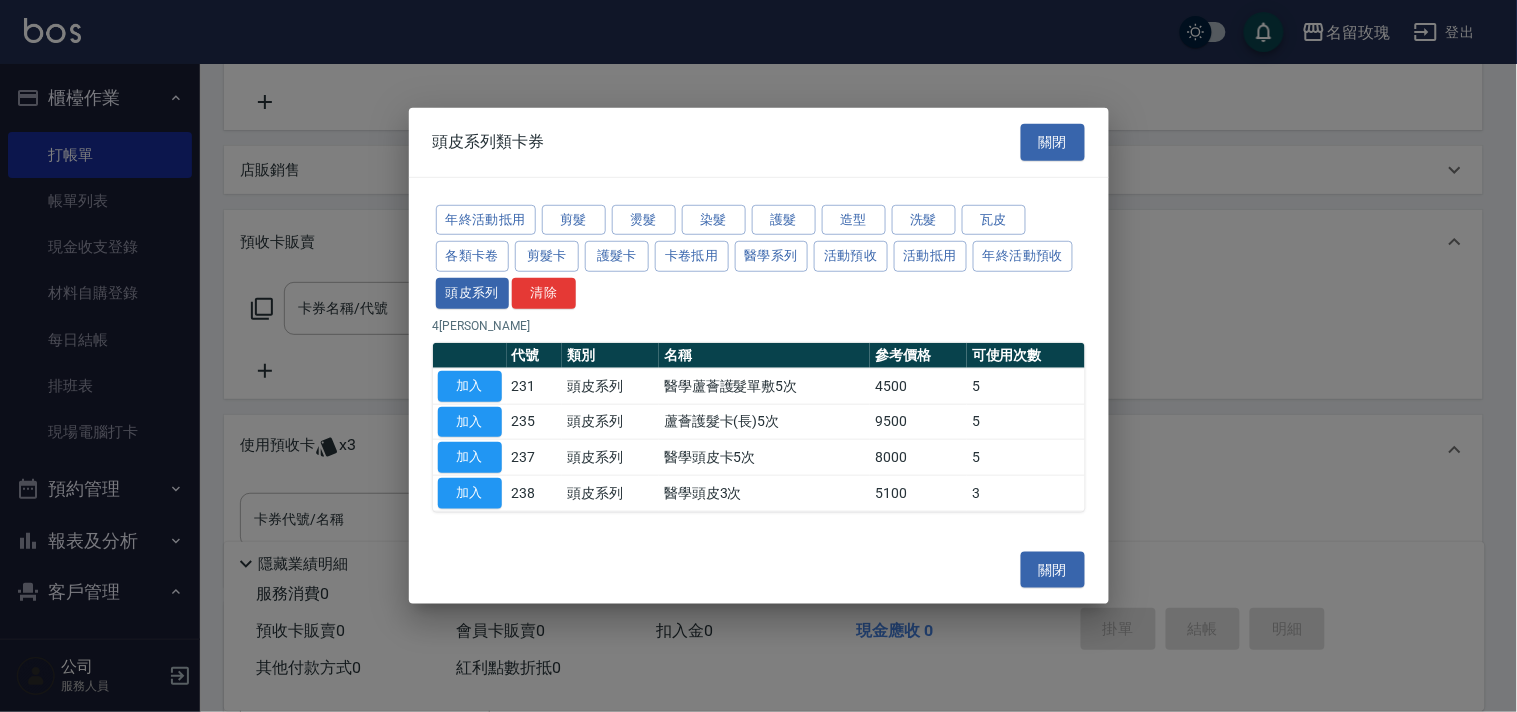 click on "加入" at bounding box center (470, 457) 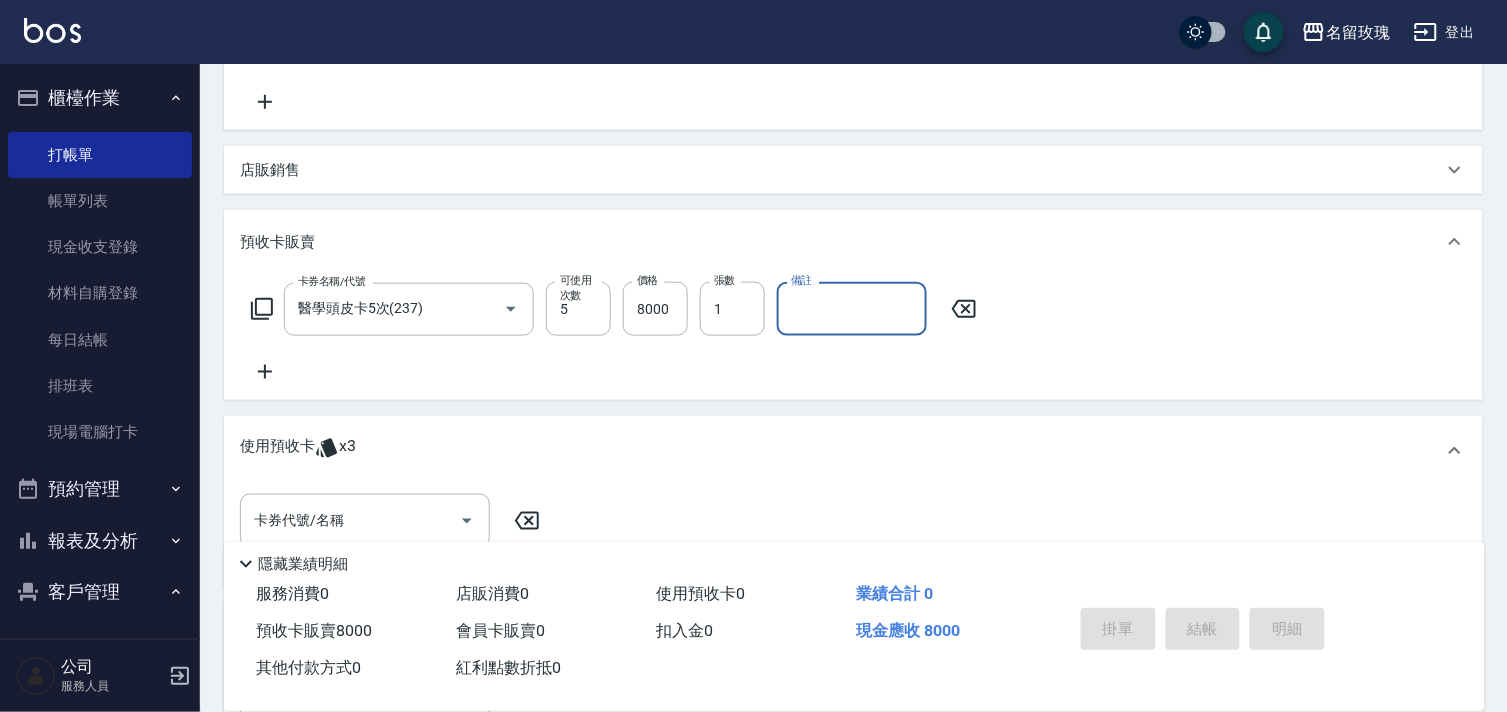 click on "備註" at bounding box center (852, 309) 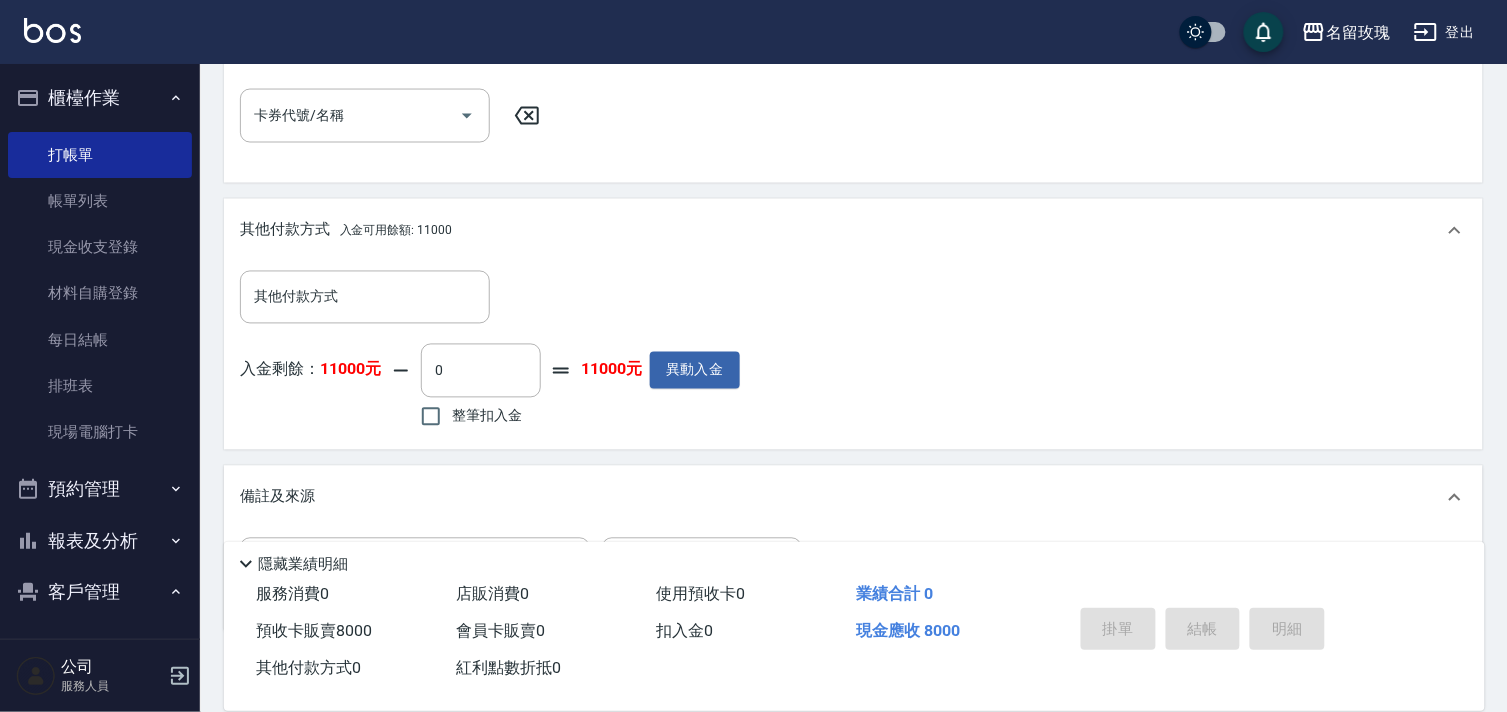 scroll, scrollTop: 844, scrollLeft: 0, axis: vertical 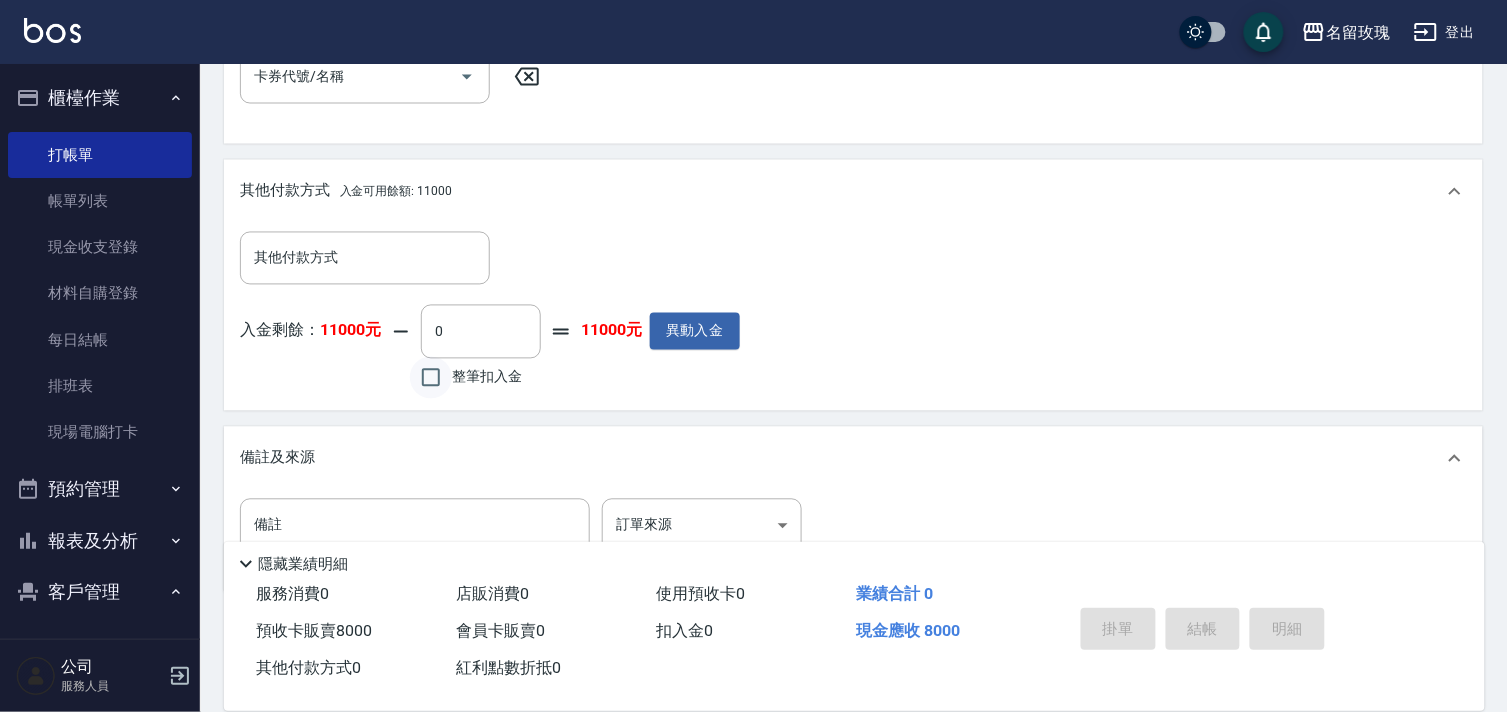 type on "11407067" 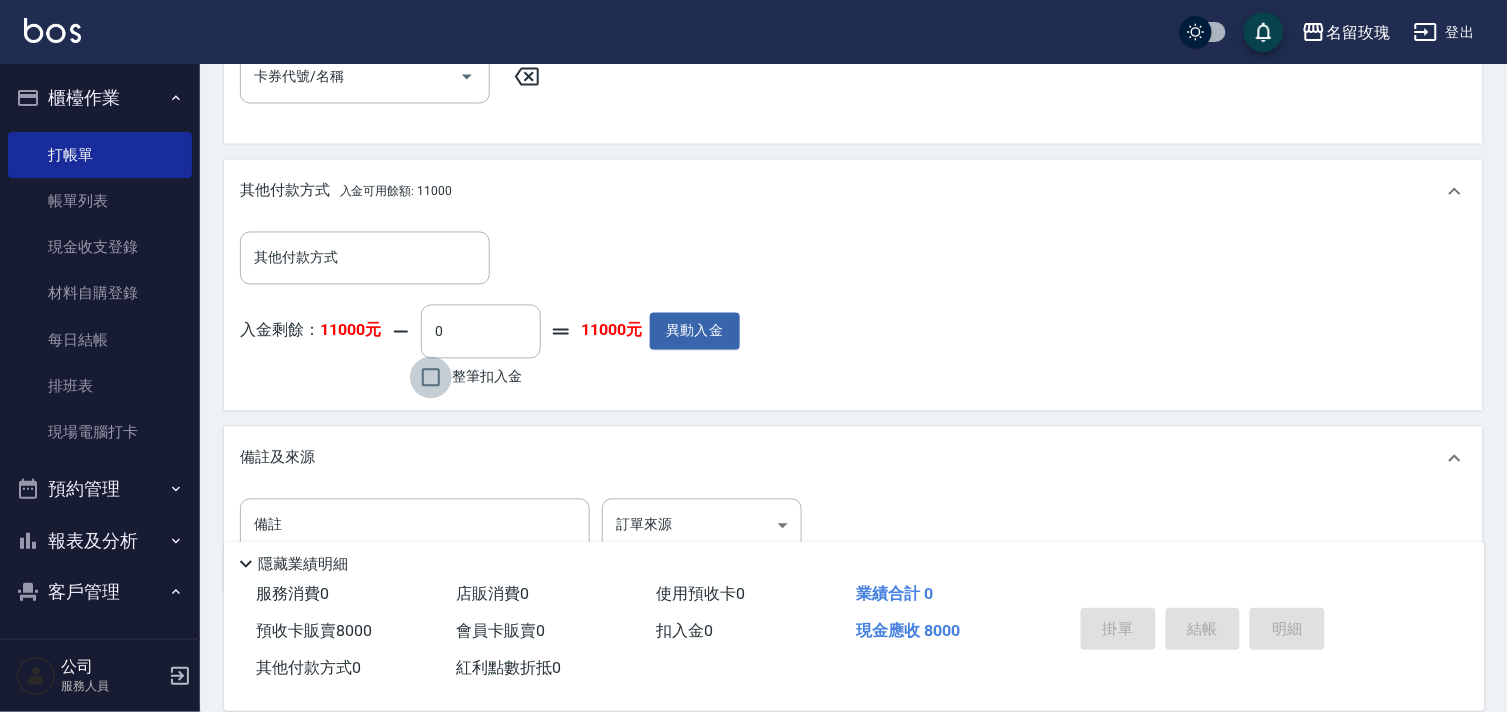 click on "整筆扣入金" at bounding box center [431, 378] 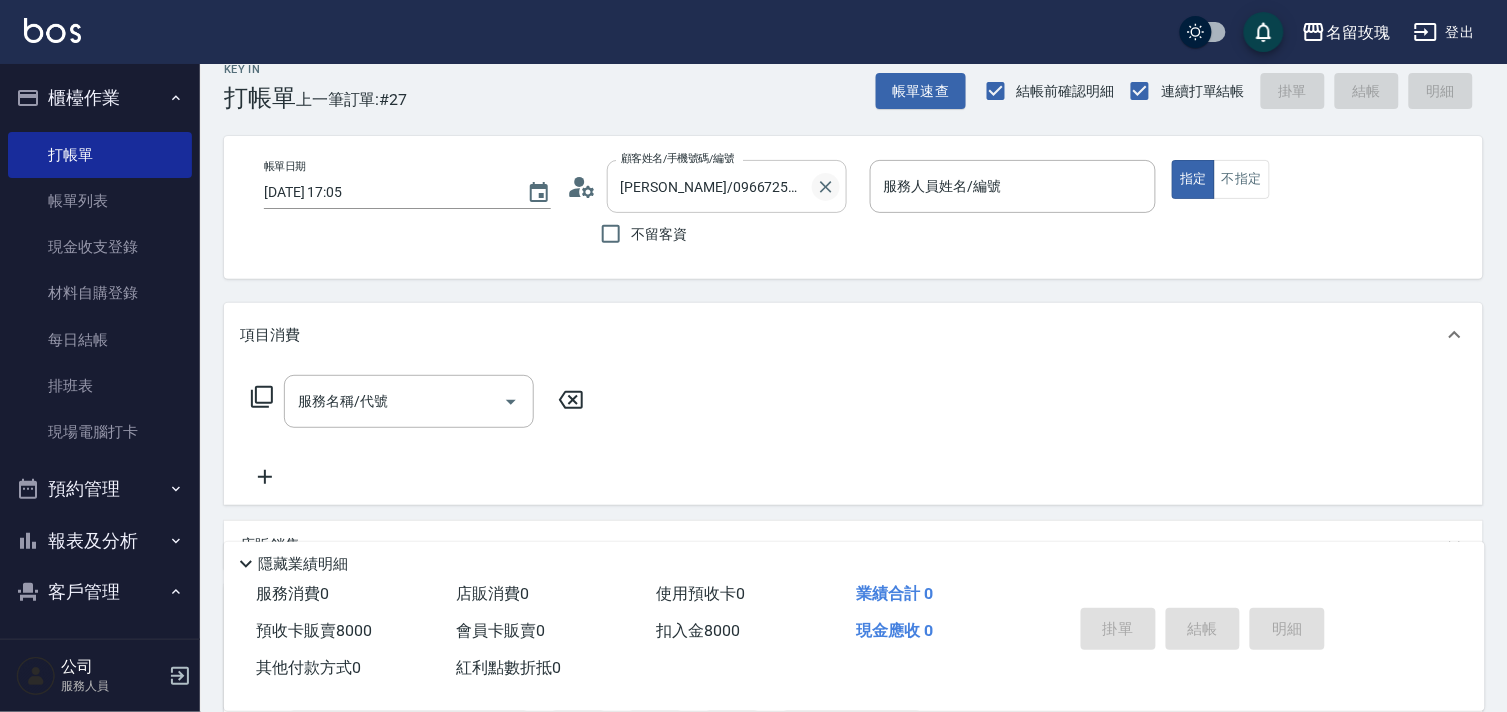 scroll, scrollTop: 24, scrollLeft: 0, axis: vertical 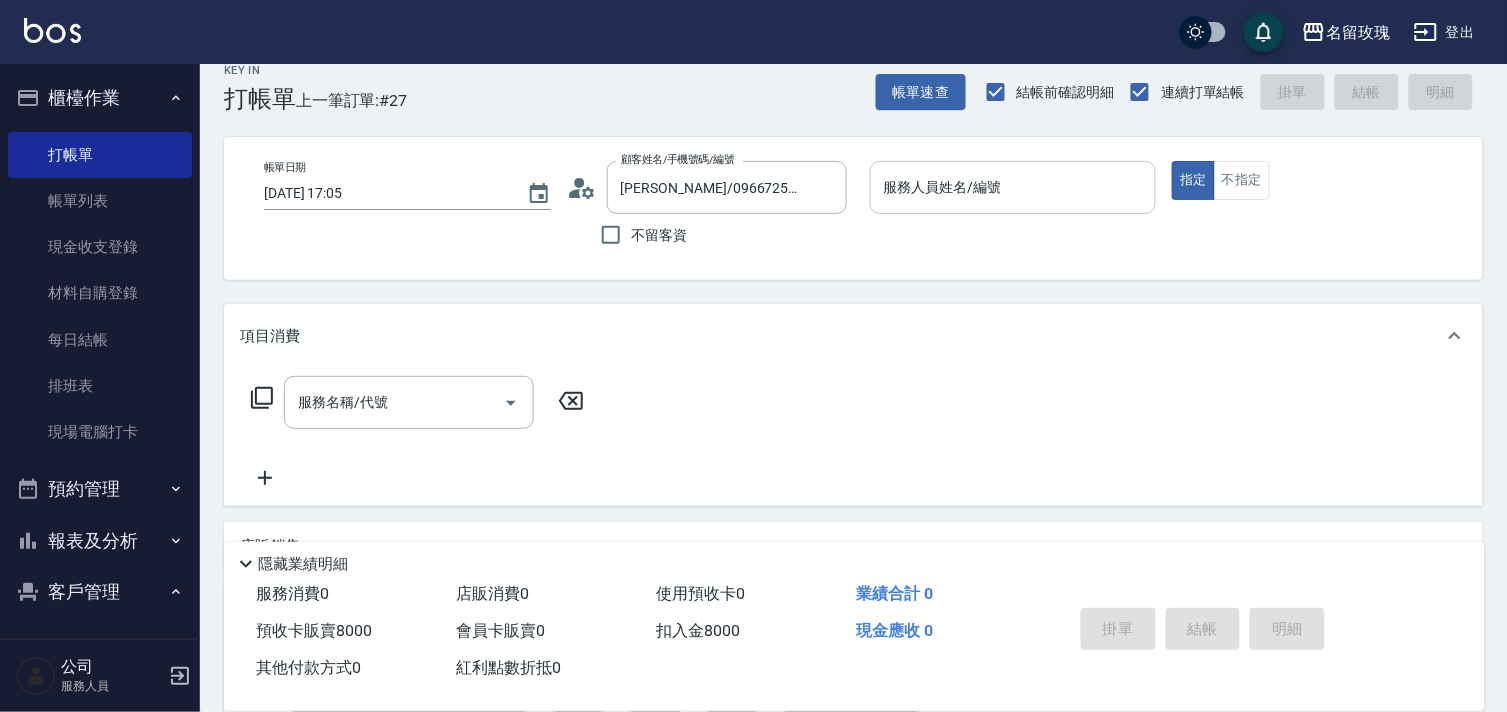click on "服務人員姓名/編號" at bounding box center (1013, 187) 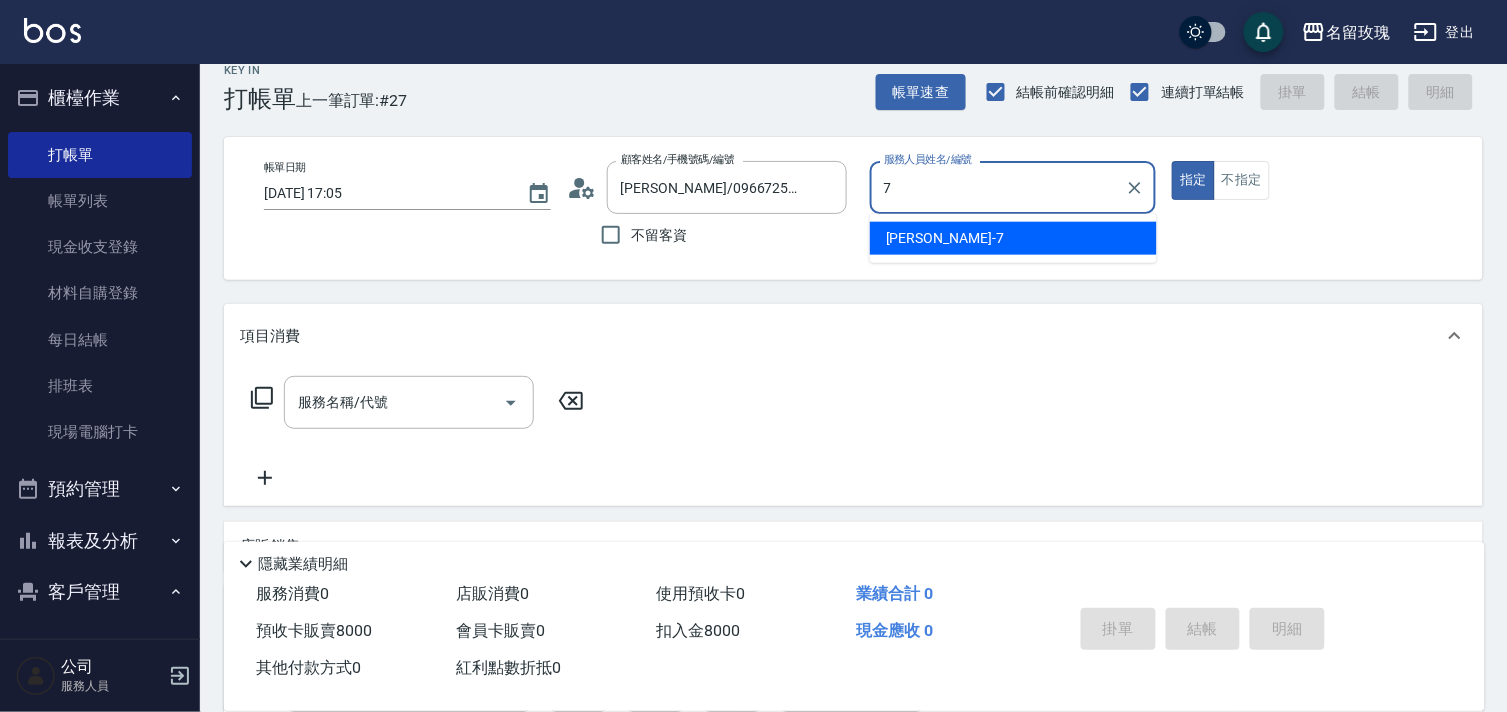 click on "[PERSON_NAME] -7" at bounding box center [1013, 238] 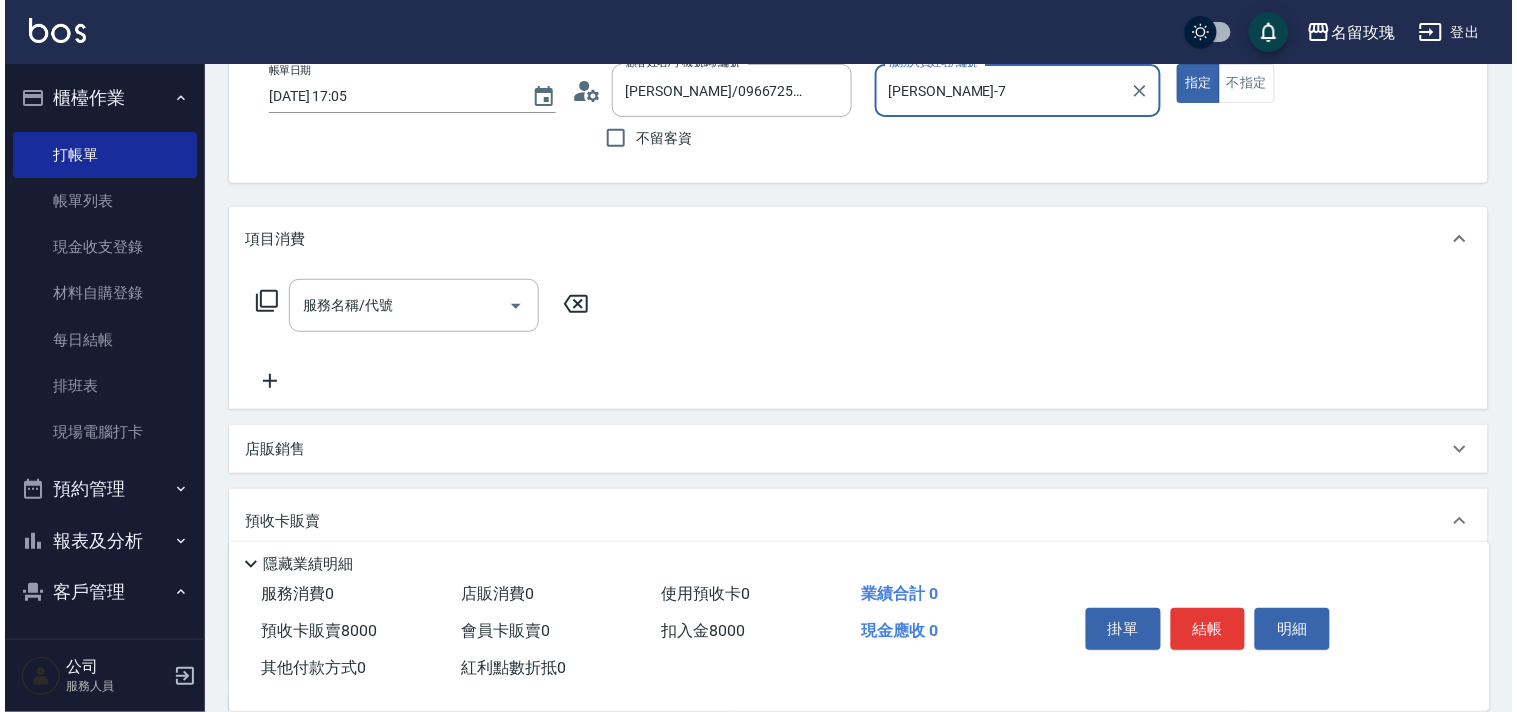 scroll, scrollTop: 246, scrollLeft: 0, axis: vertical 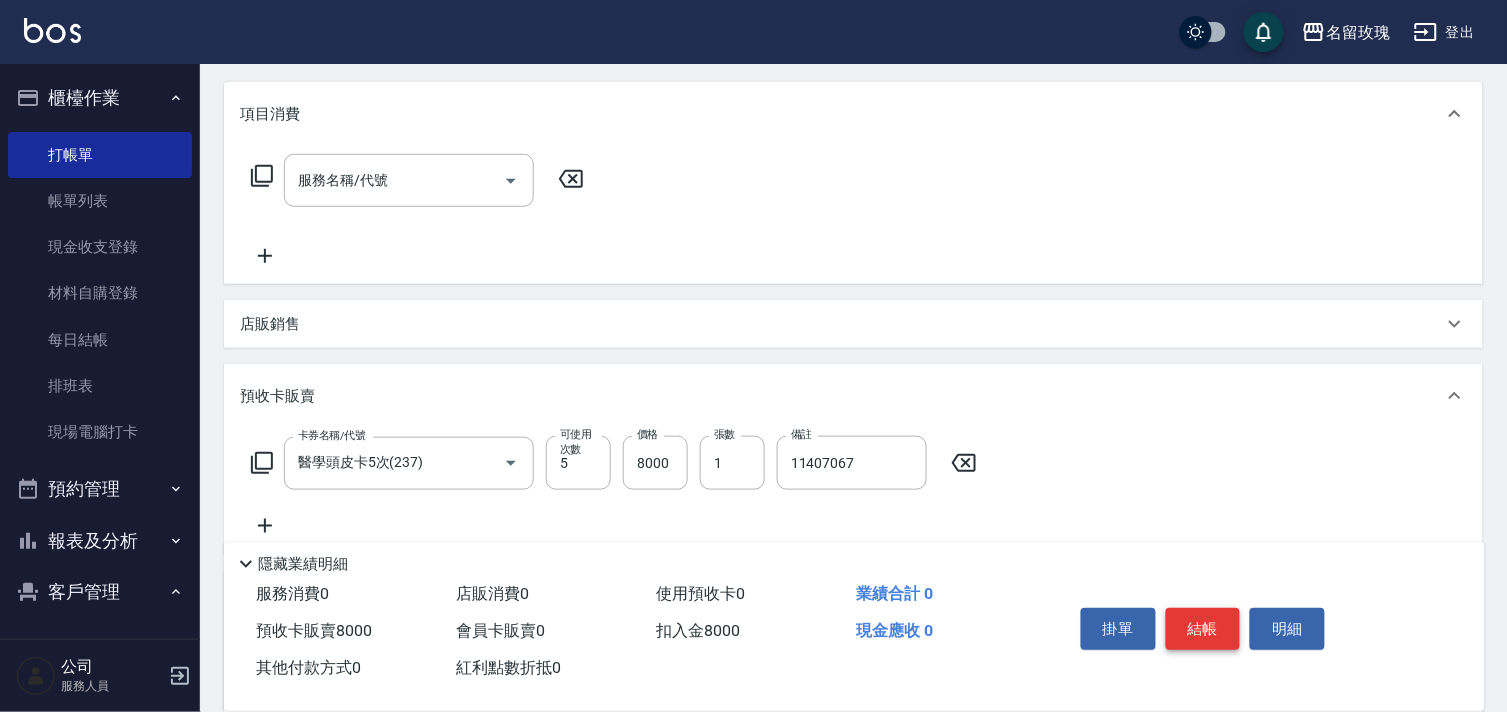 type on "[PERSON_NAME]-7" 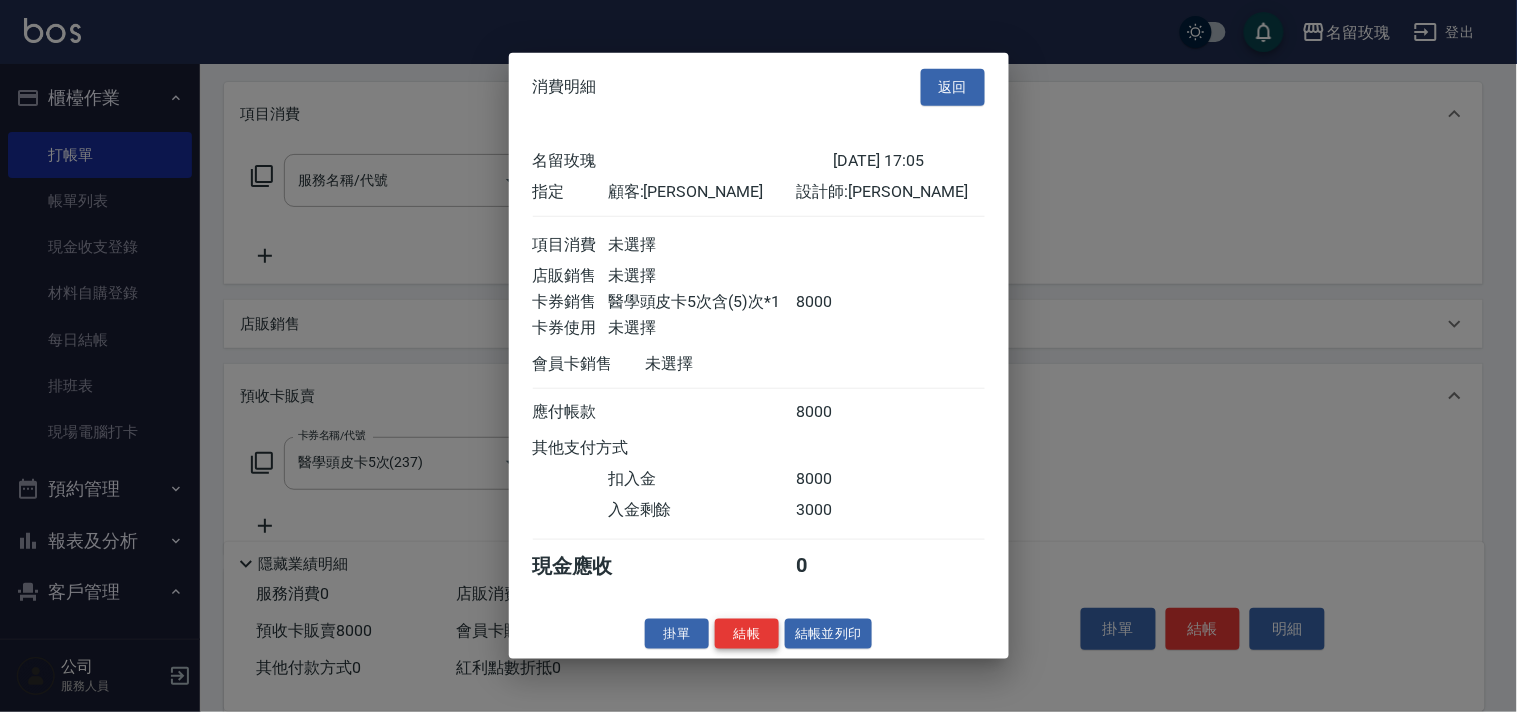 click on "結帳" at bounding box center [747, 633] 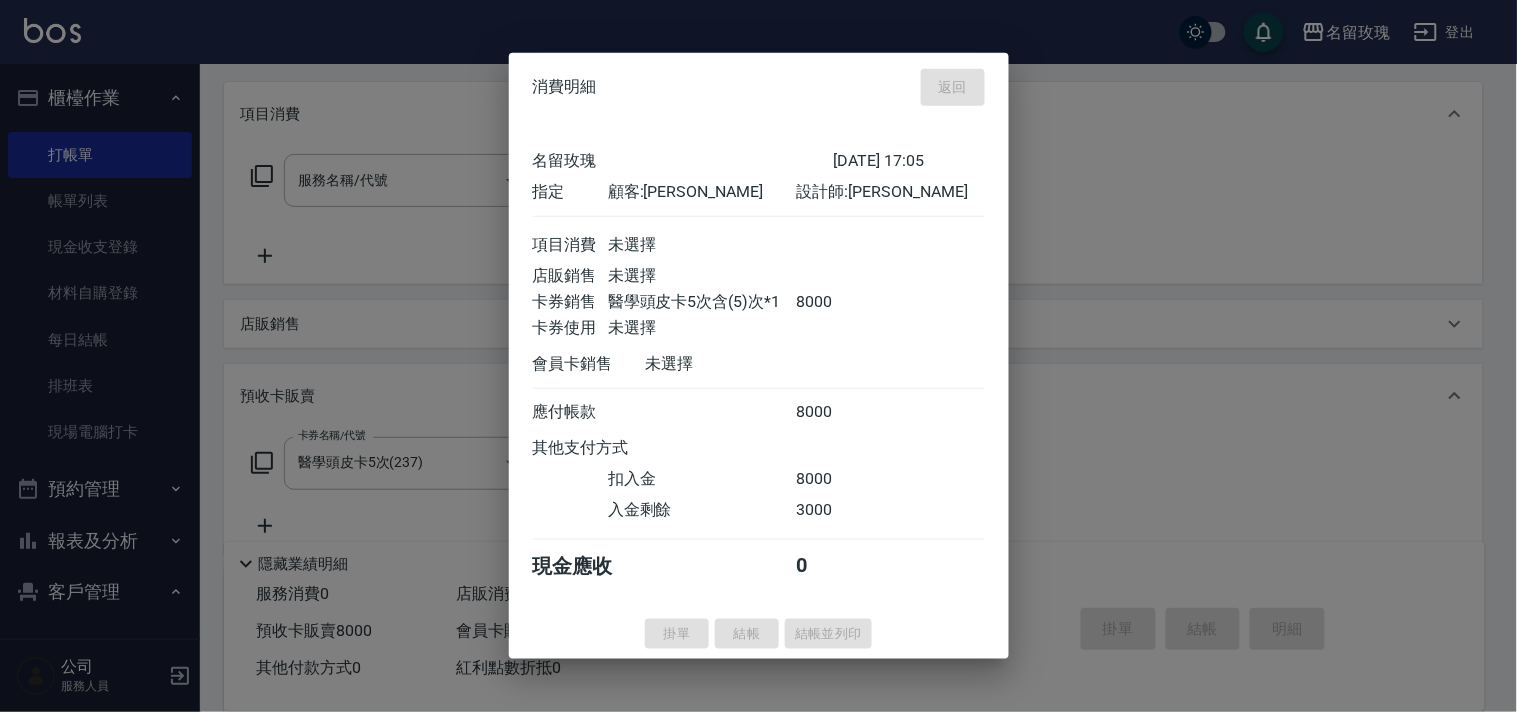 type on "[DATE] 17:07" 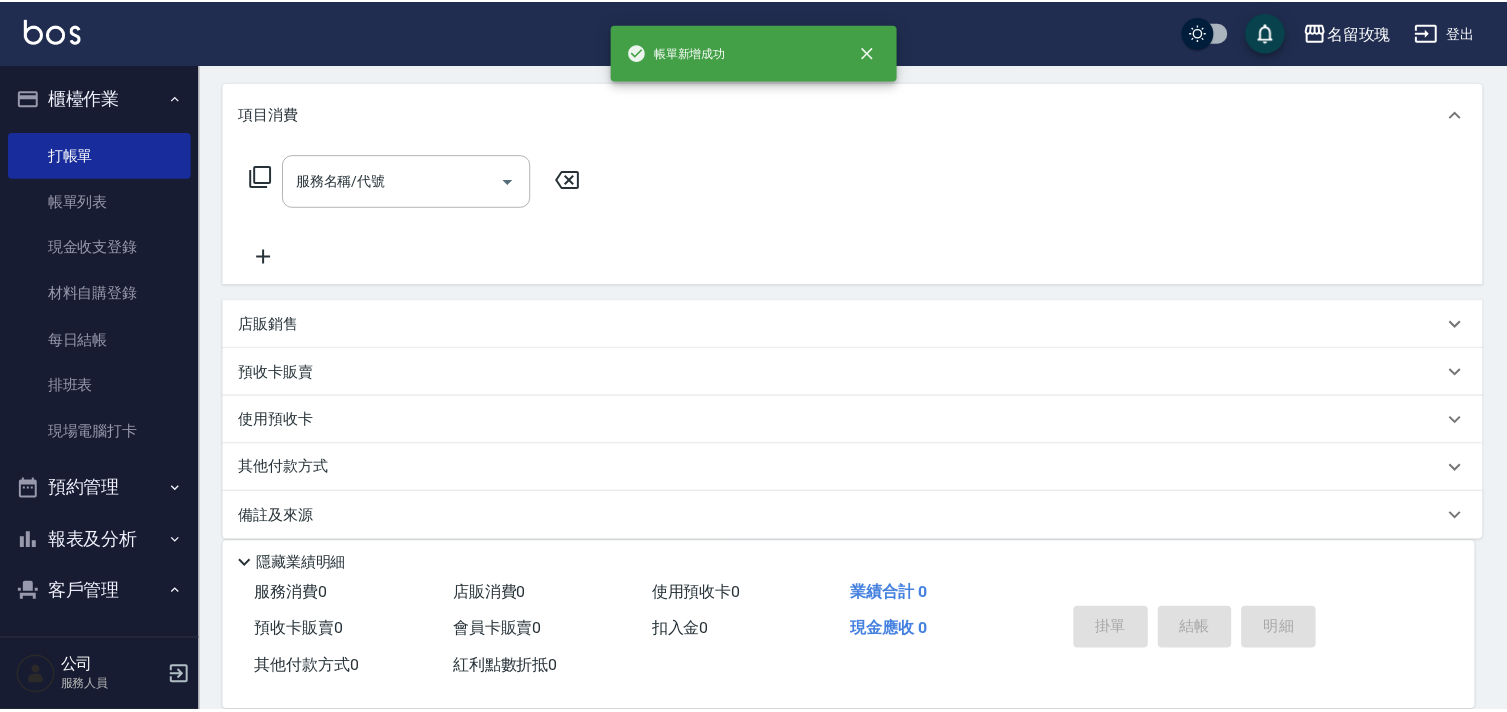 scroll, scrollTop: 0, scrollLeft: 0, axis: both 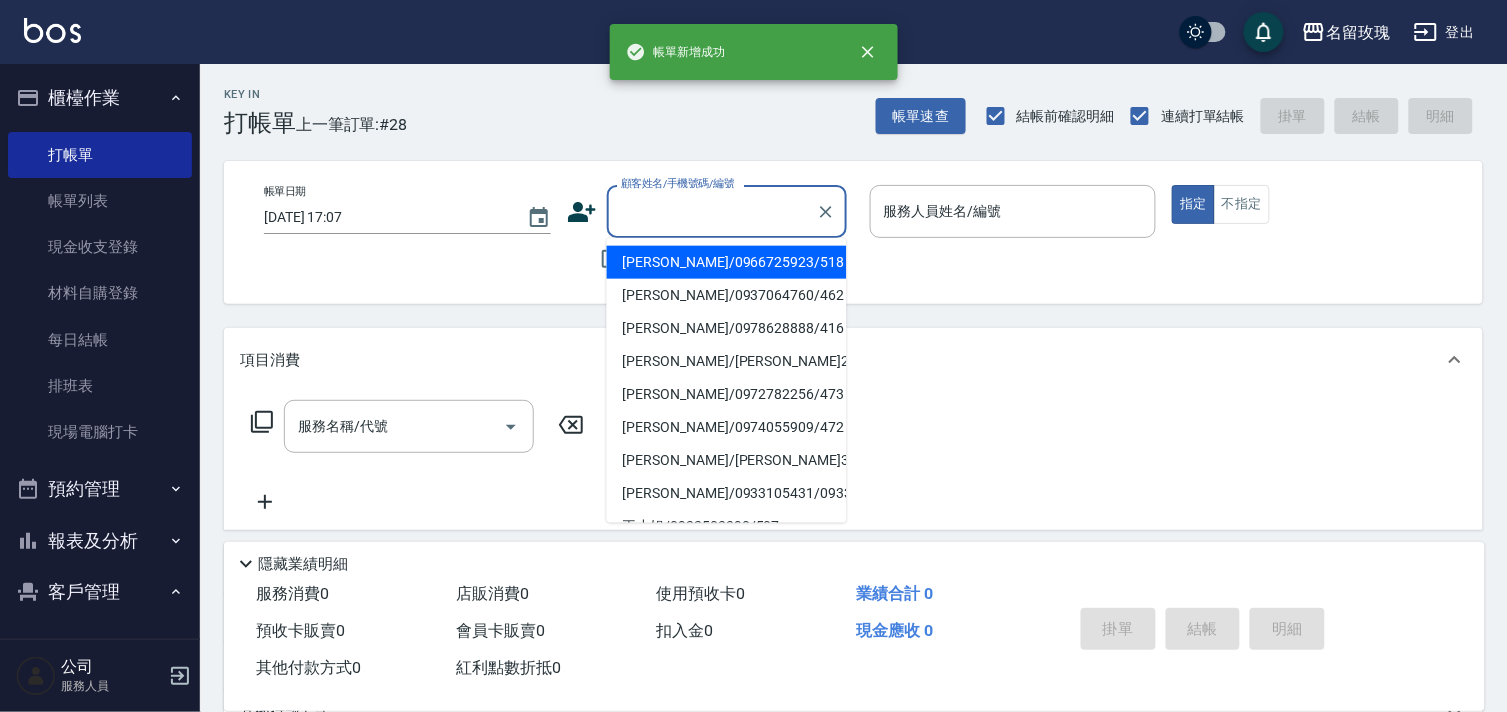 drag, startPoint x: 631, startPoint y: 218, endPoint x: 644, endPoint y: 222, distance: 13.601471 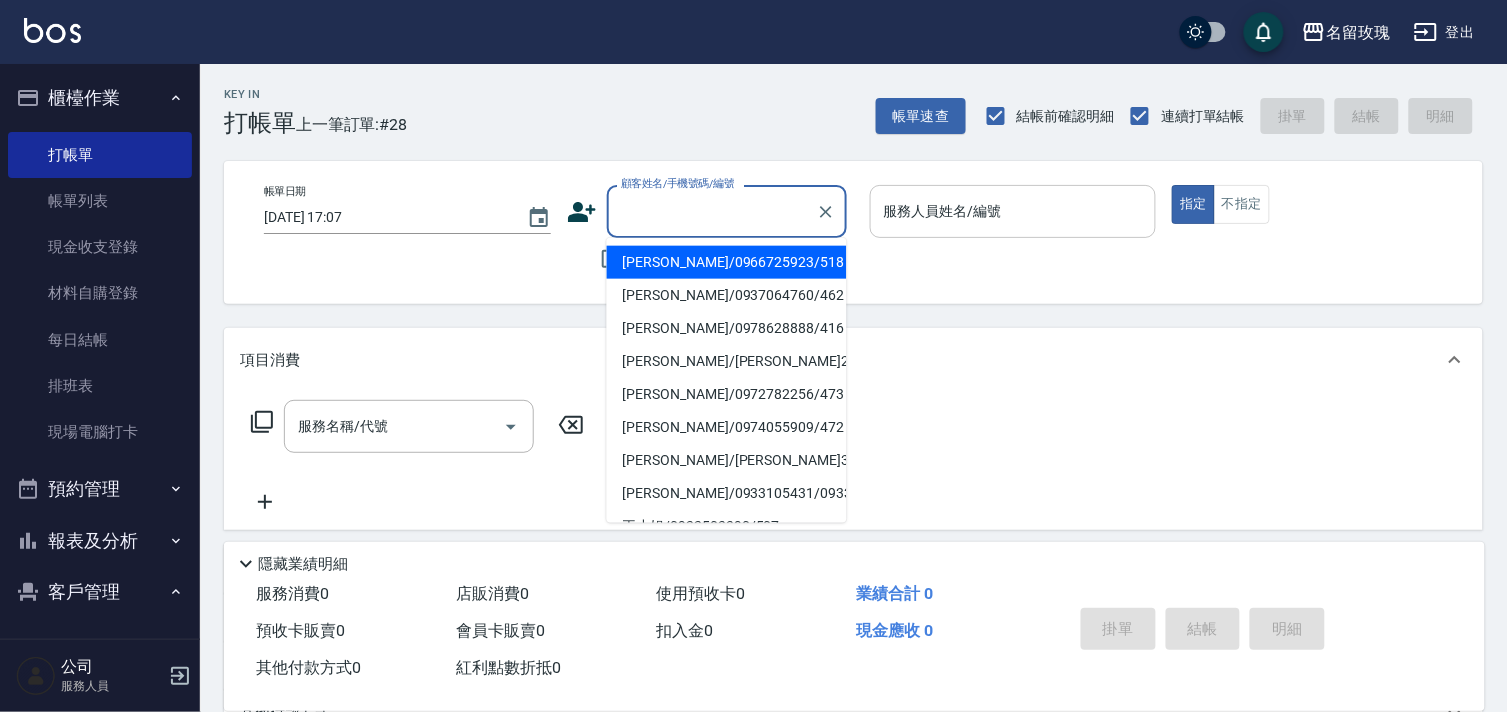 drag, startPoint x: 740, startPoint y: 261, endPoint x: 916, endPoint y: 226, distance: 179.44637 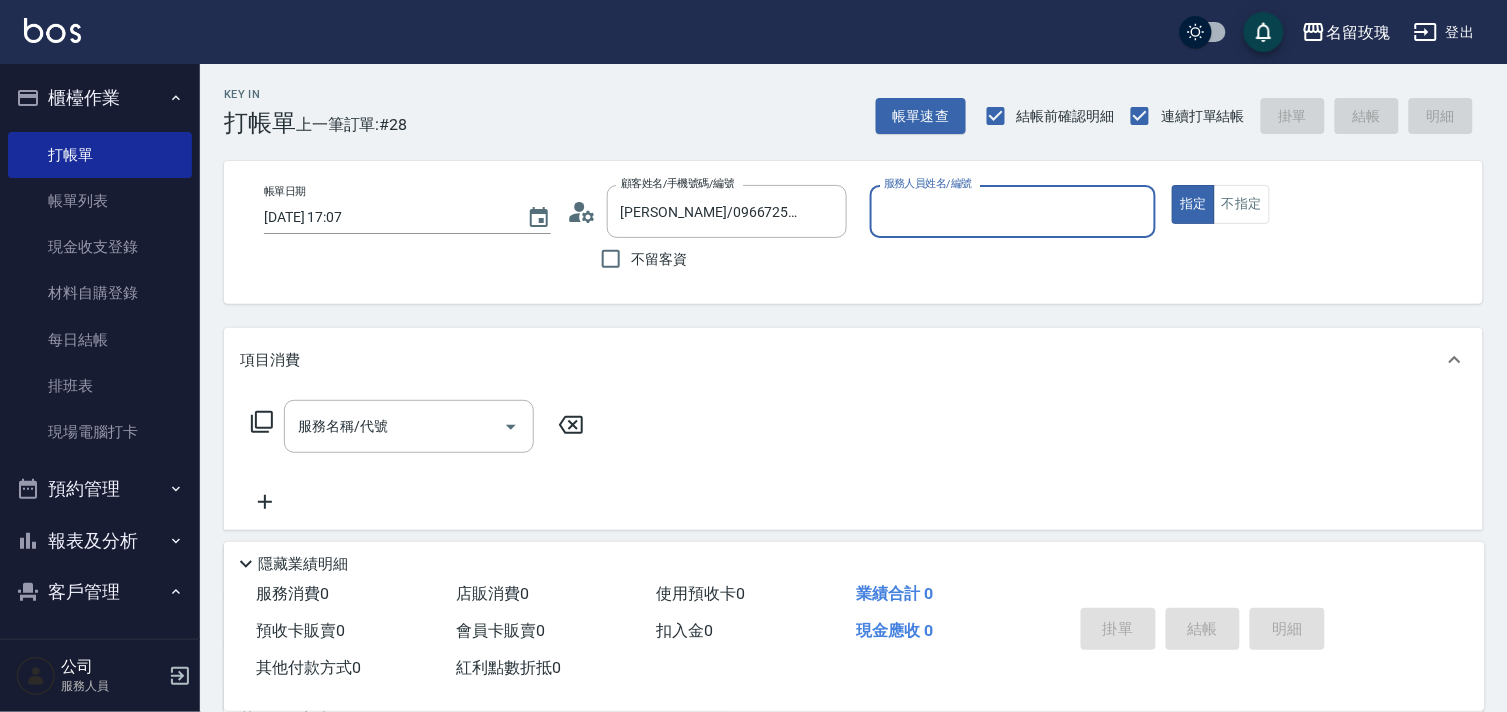 click on "服務人員姓名/編號" at bounding box center (1013, 211) 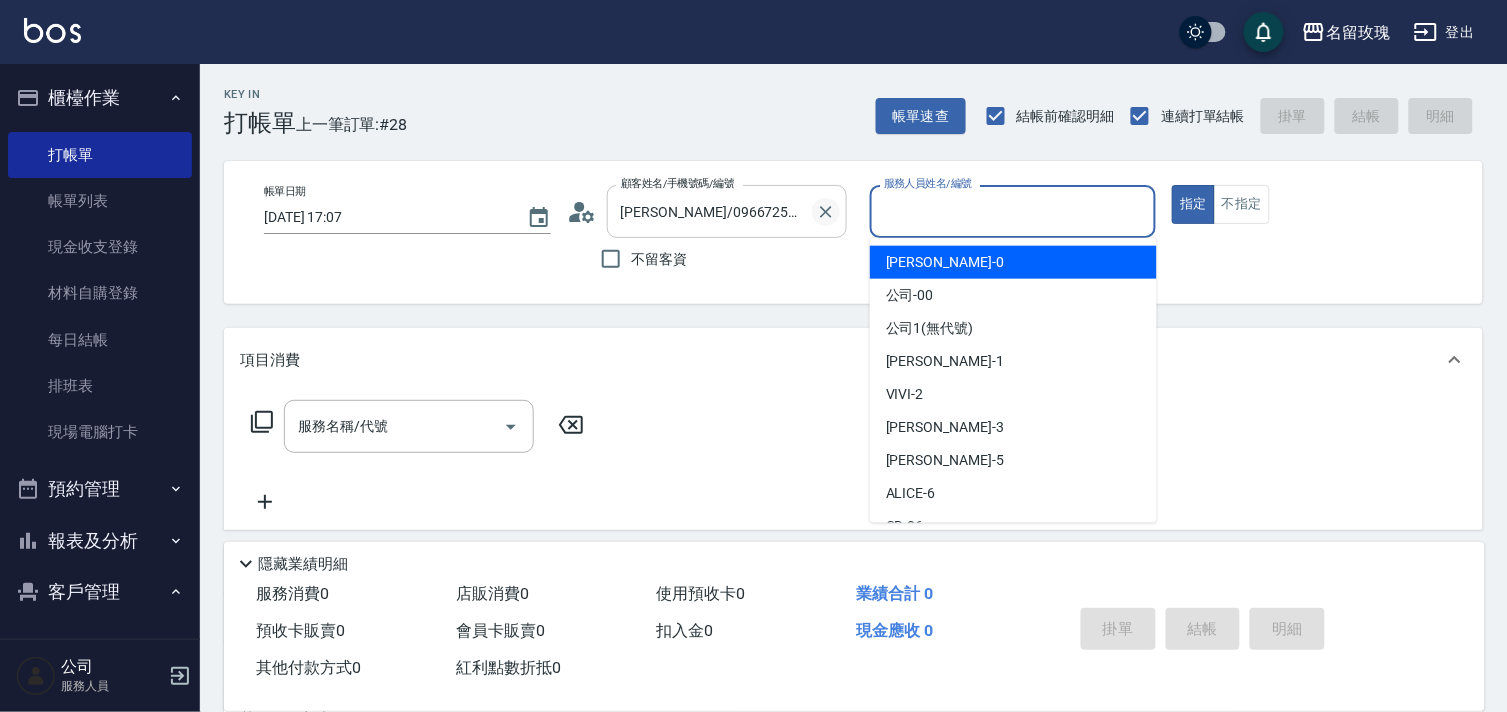 click 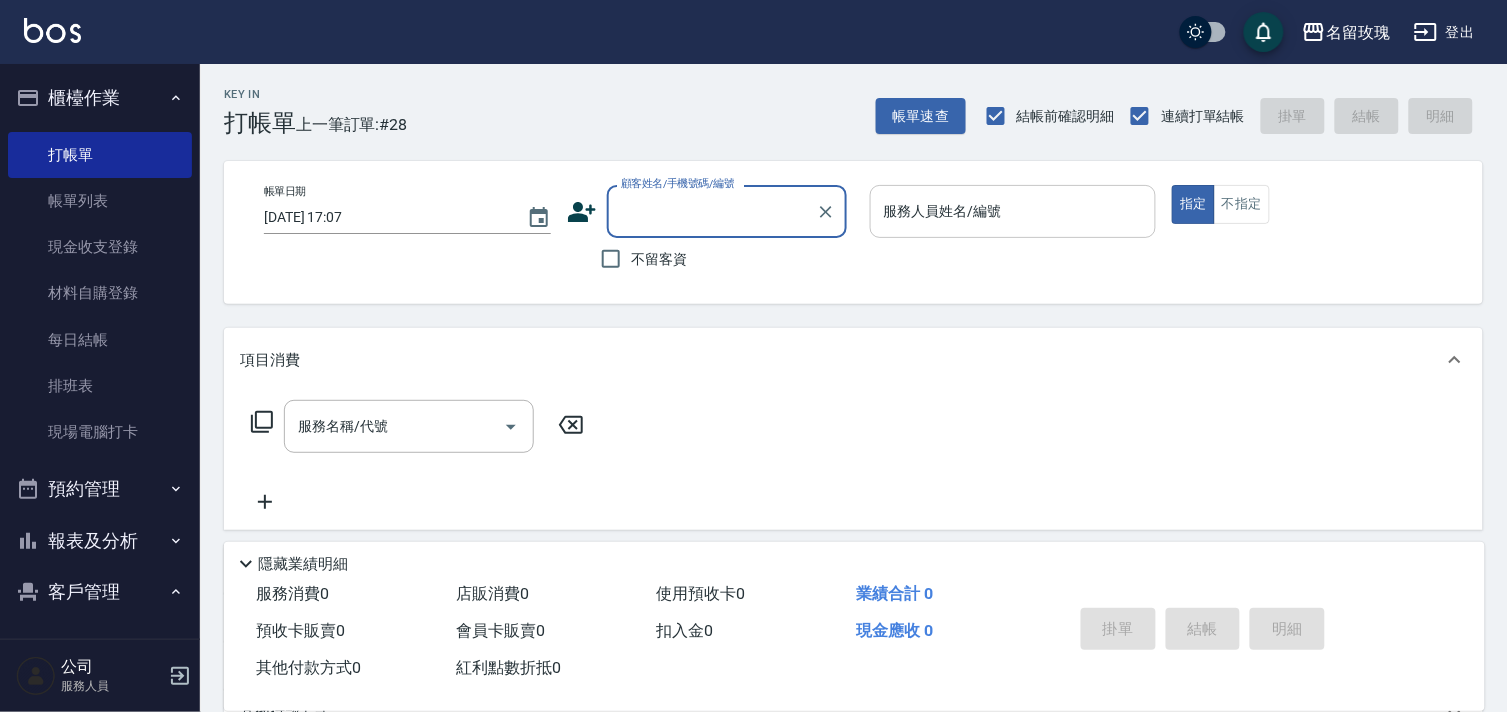 click on "服務人員姓名/編號" at bounding box center (1013, 211) 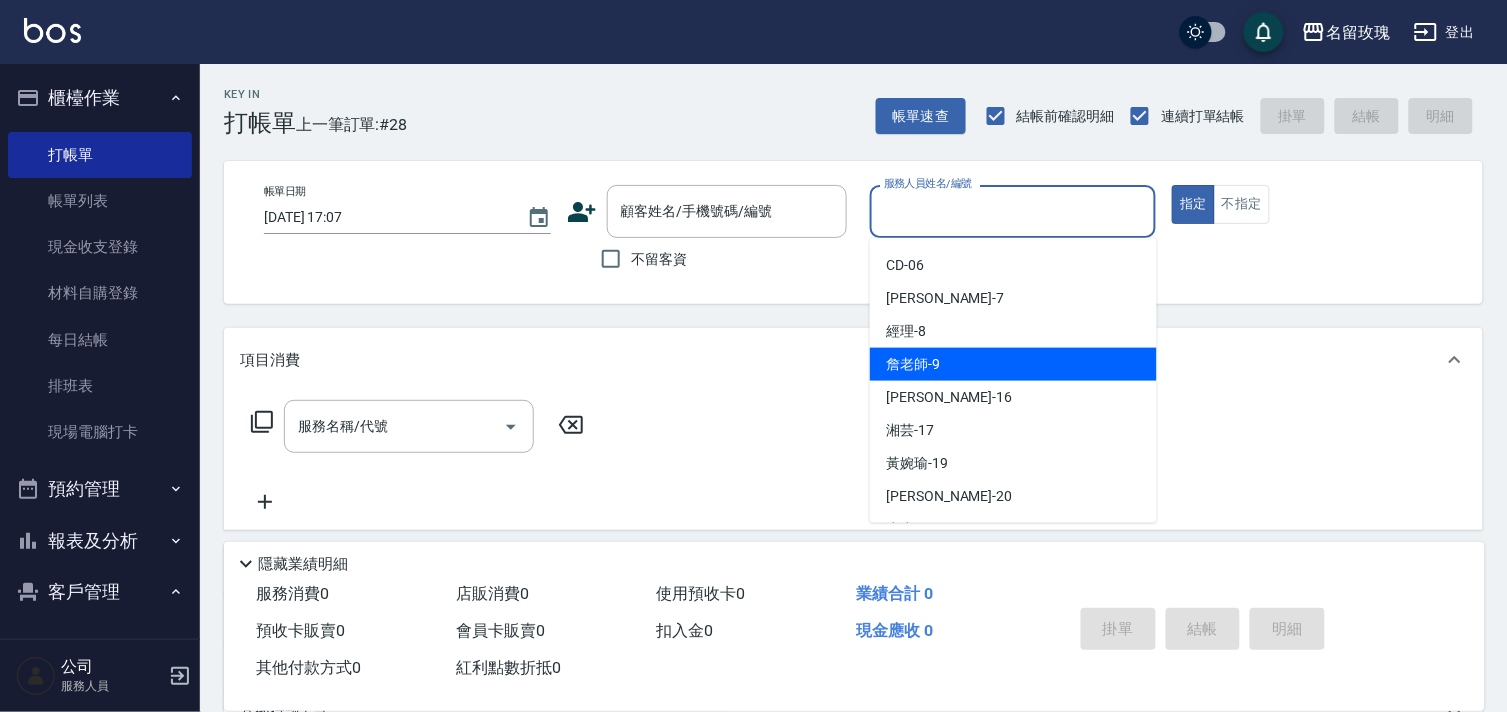 scroll, scrollTop: 222, scrollLeft: 0, axis: vertical 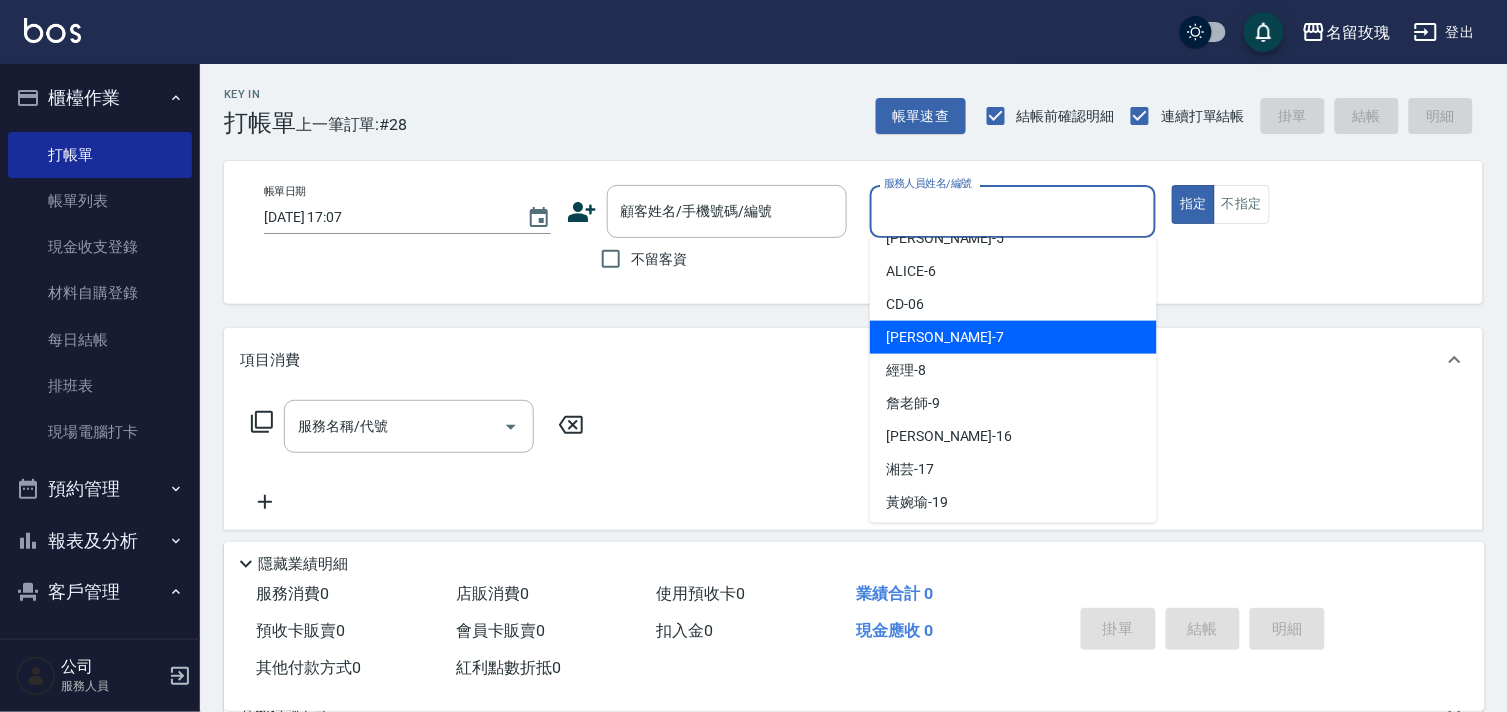 click on "[PERSON_NAME] -7" at bounding box center (1013, 337) 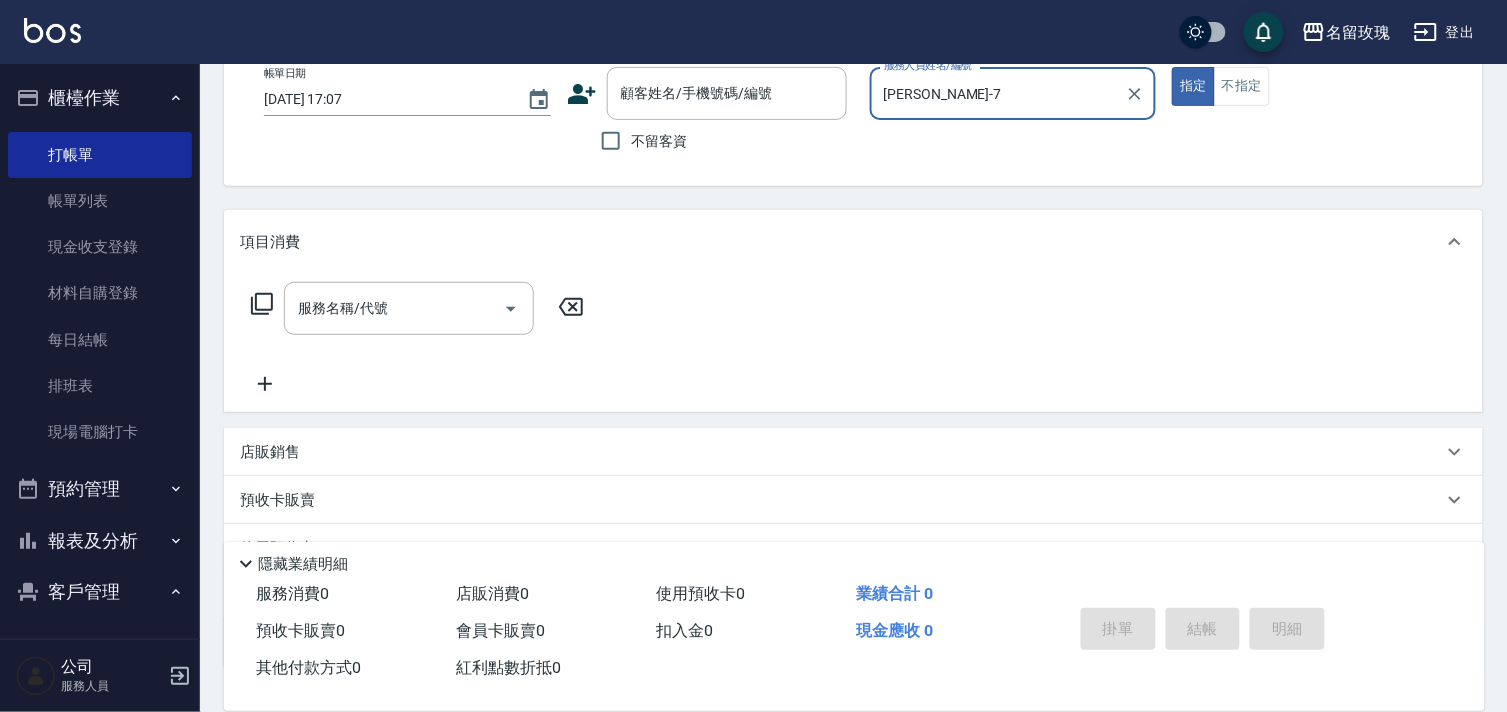 scroll, scrollTop: 263, scrollLeft: 0, axis: vertical 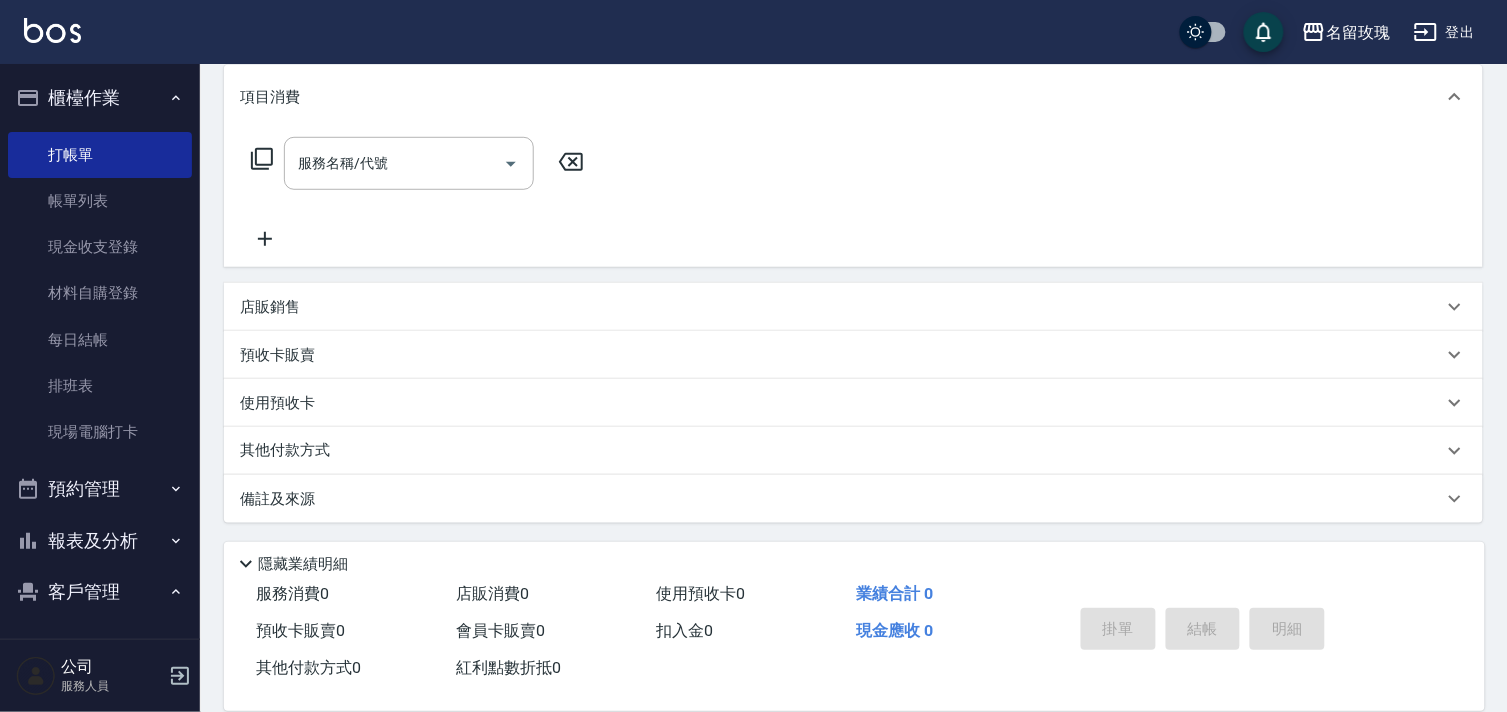click 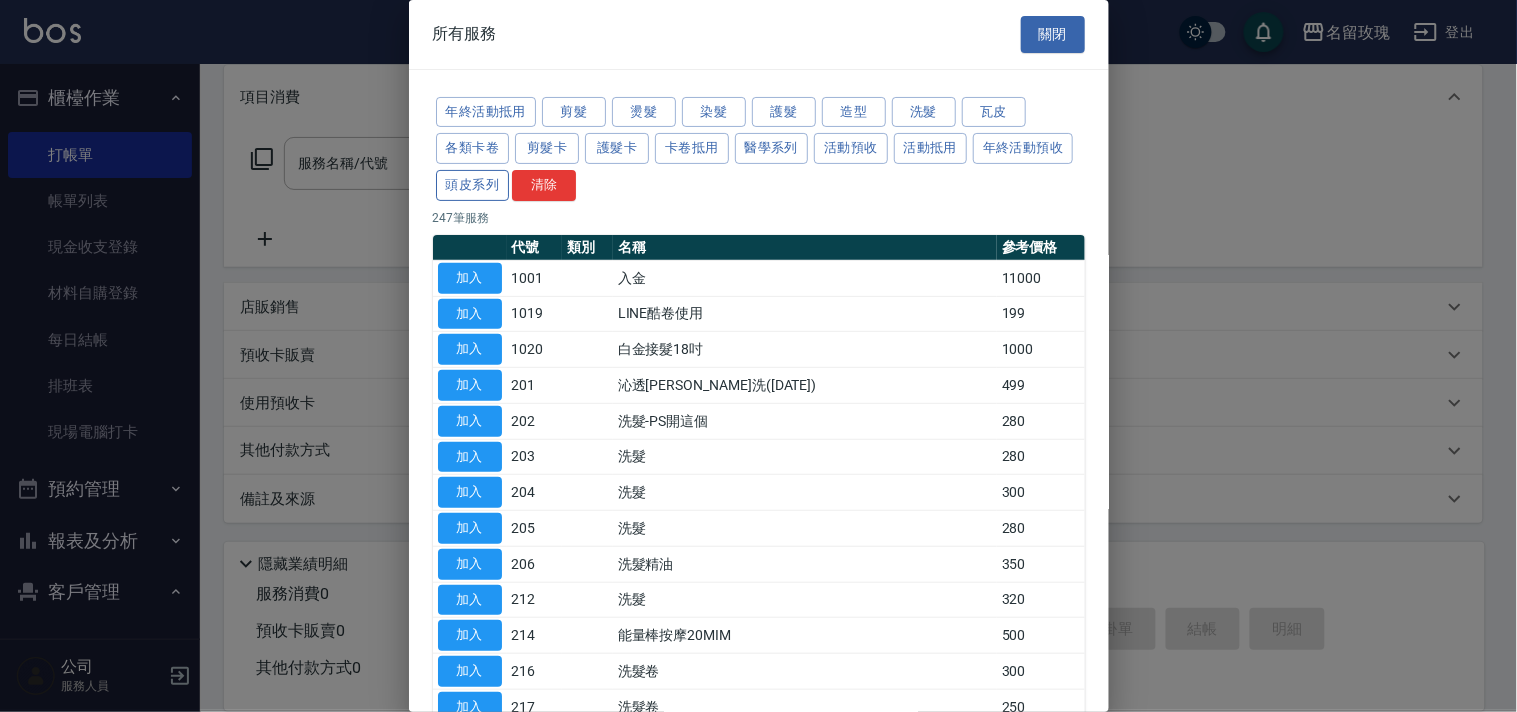 click on "頭皮系列" at bounding box center (473, 185) 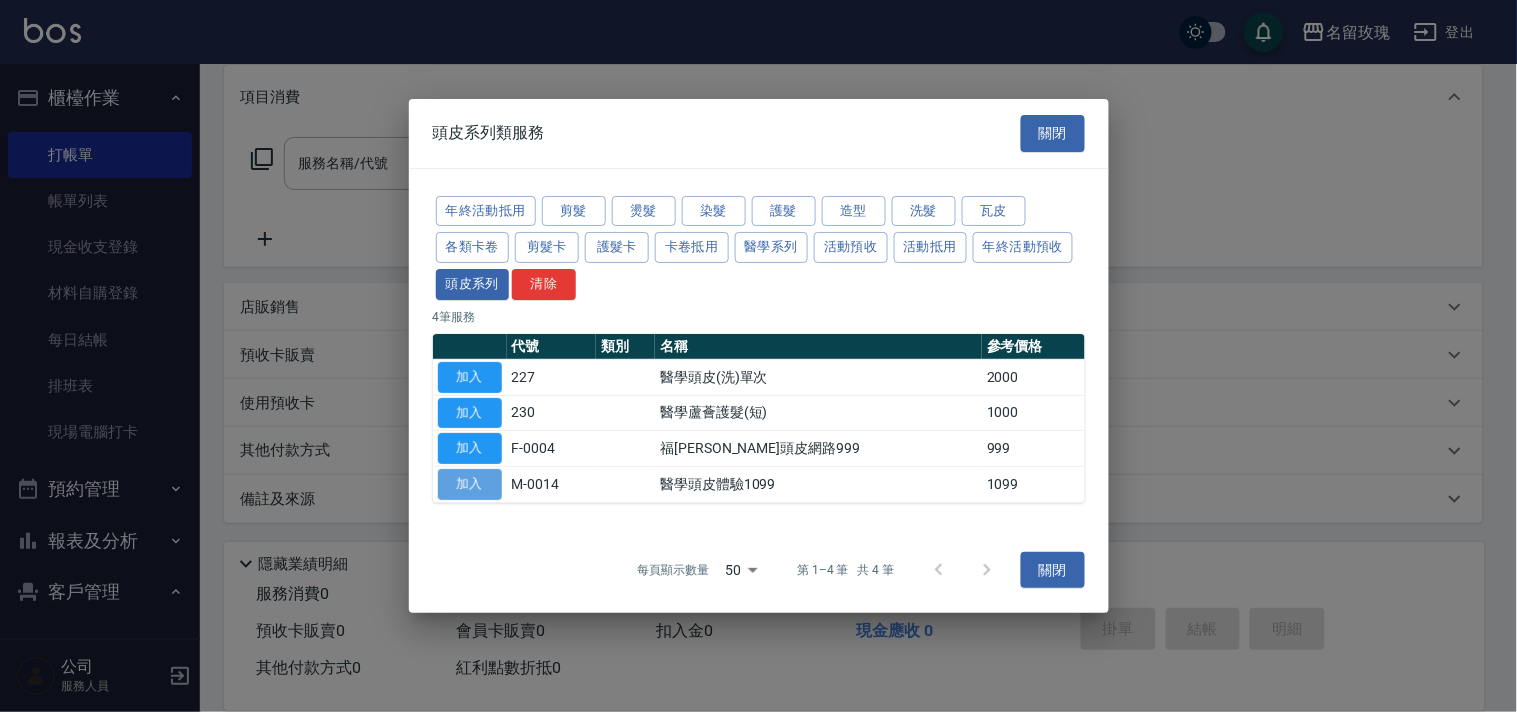 click on "加入" at bounding box center (470, 484) 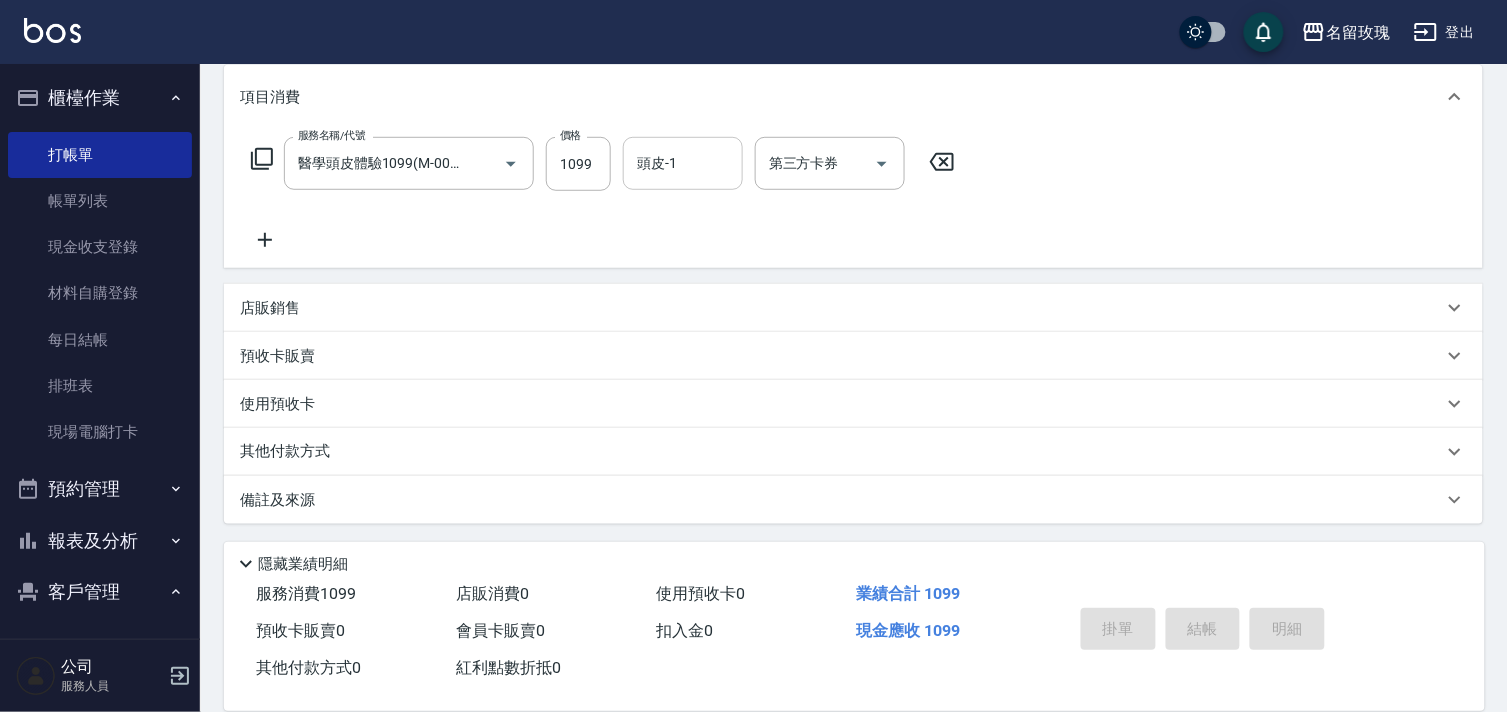 click on "頭皮-1" at bounding box center (683, 163) 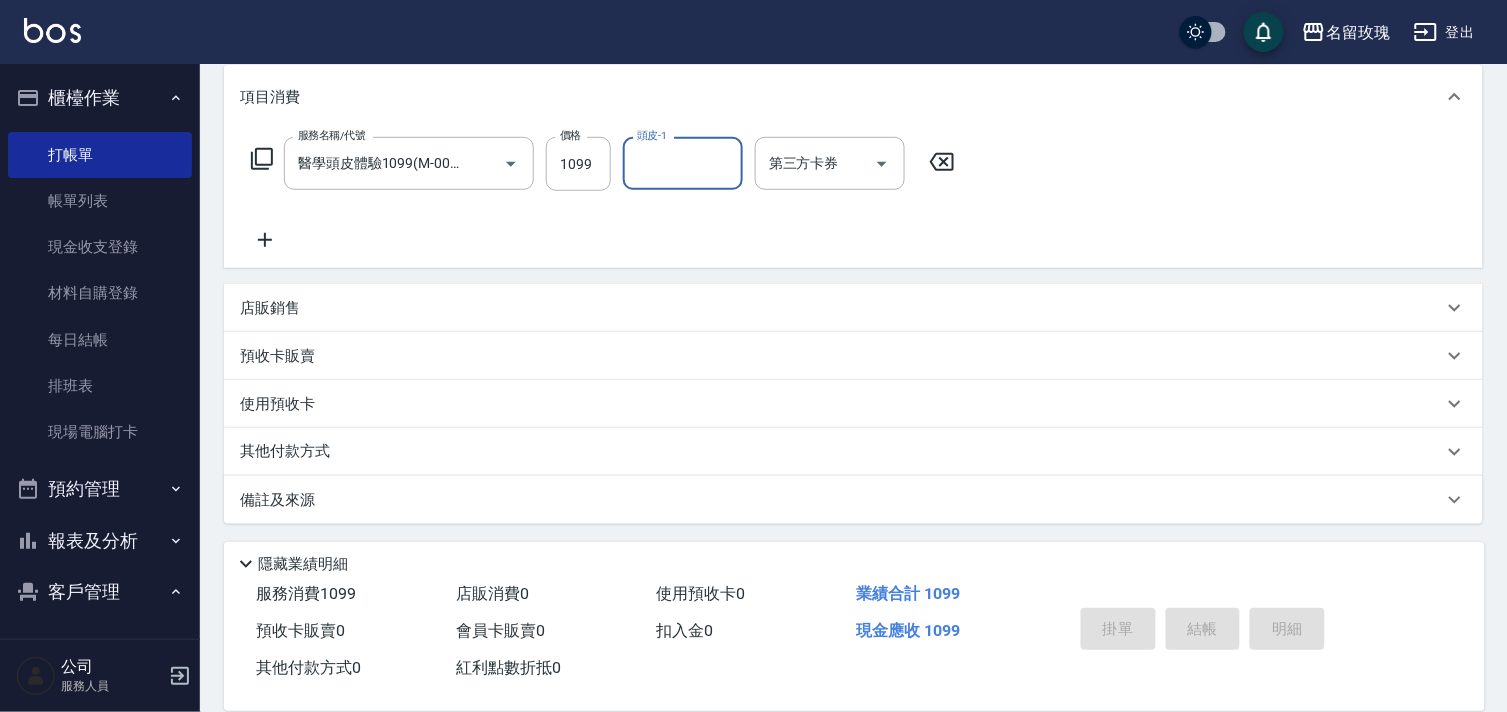 scroll, scrollTop: 264, scrollLeft: 0, axis: vertical 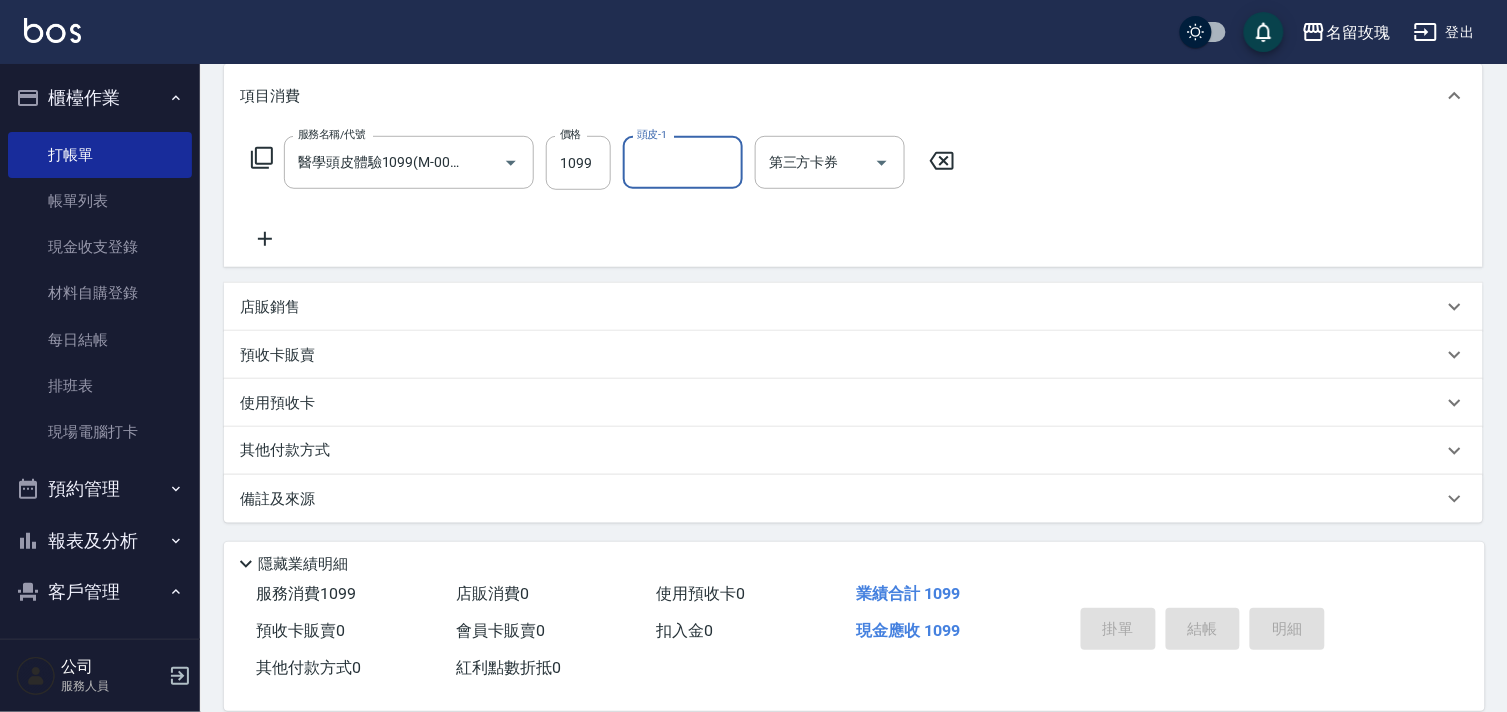 drag, startPoint x: 681, startPoint y: 151, endPoint x: 593, endPoint y: 402, distance: 265.9793 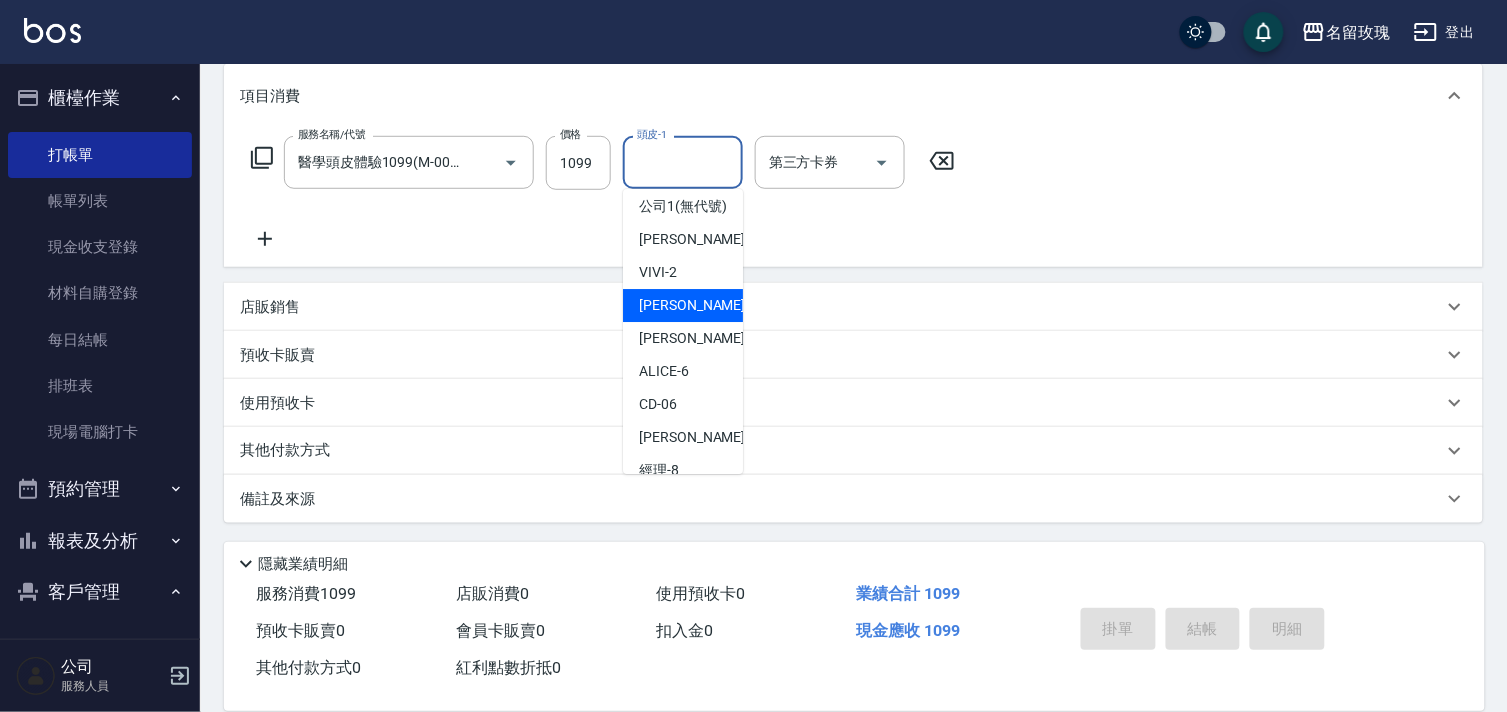 scroll, scrollTop: 111, scrollLeft: 0, axis: vertical 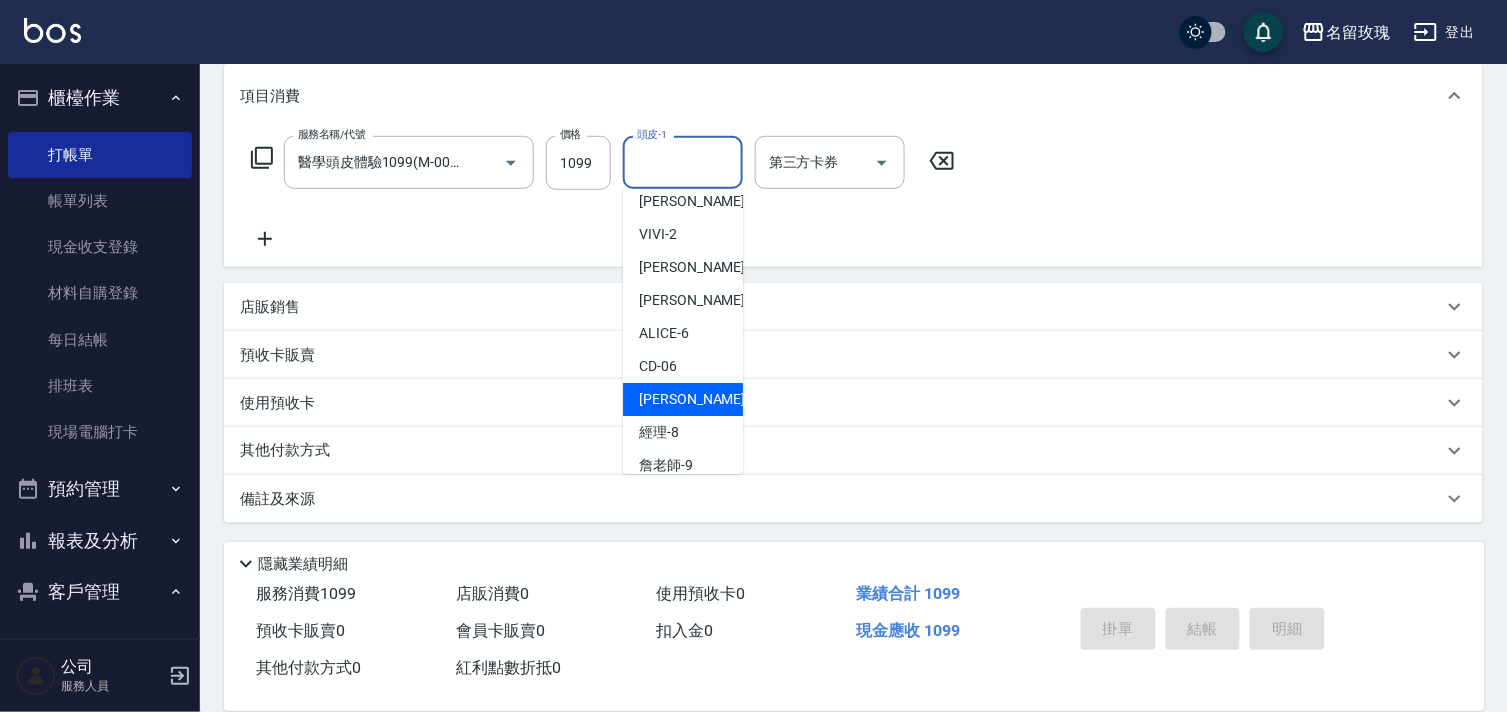 click on "[PERSON_NAME] -7" at bounding box center (698, 399) 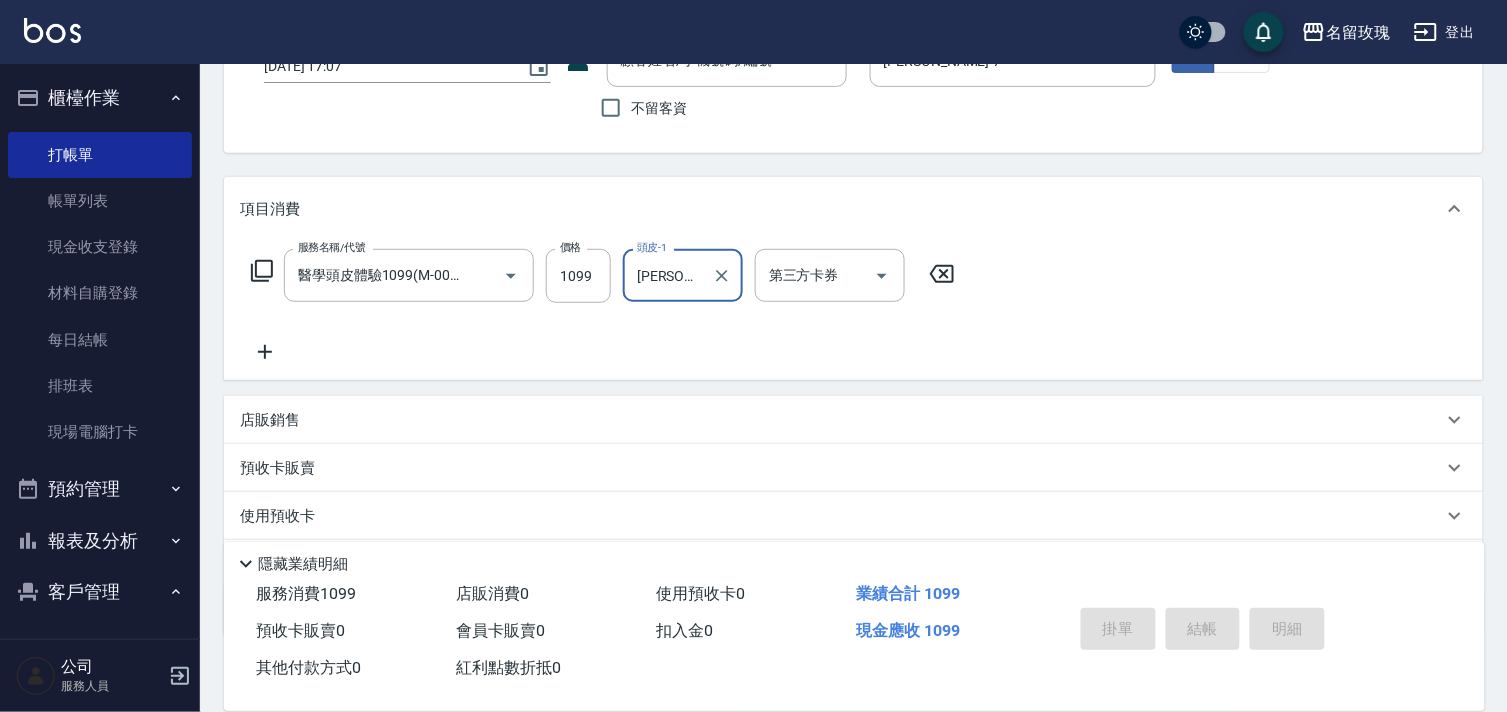 scroll, scrollTop: 42, scrollLeft: 0, axis: vertical 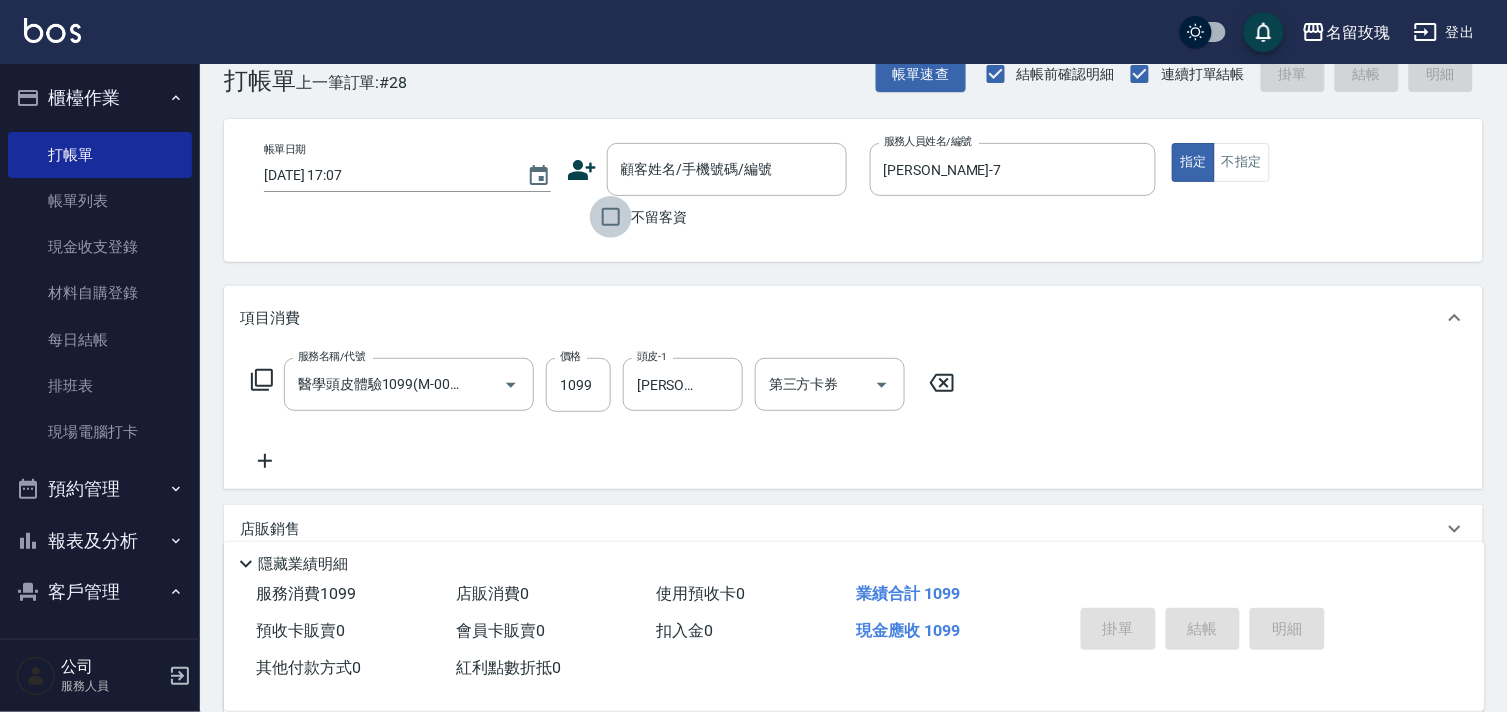 click on "不留客資" at bounding box center (611, 217) 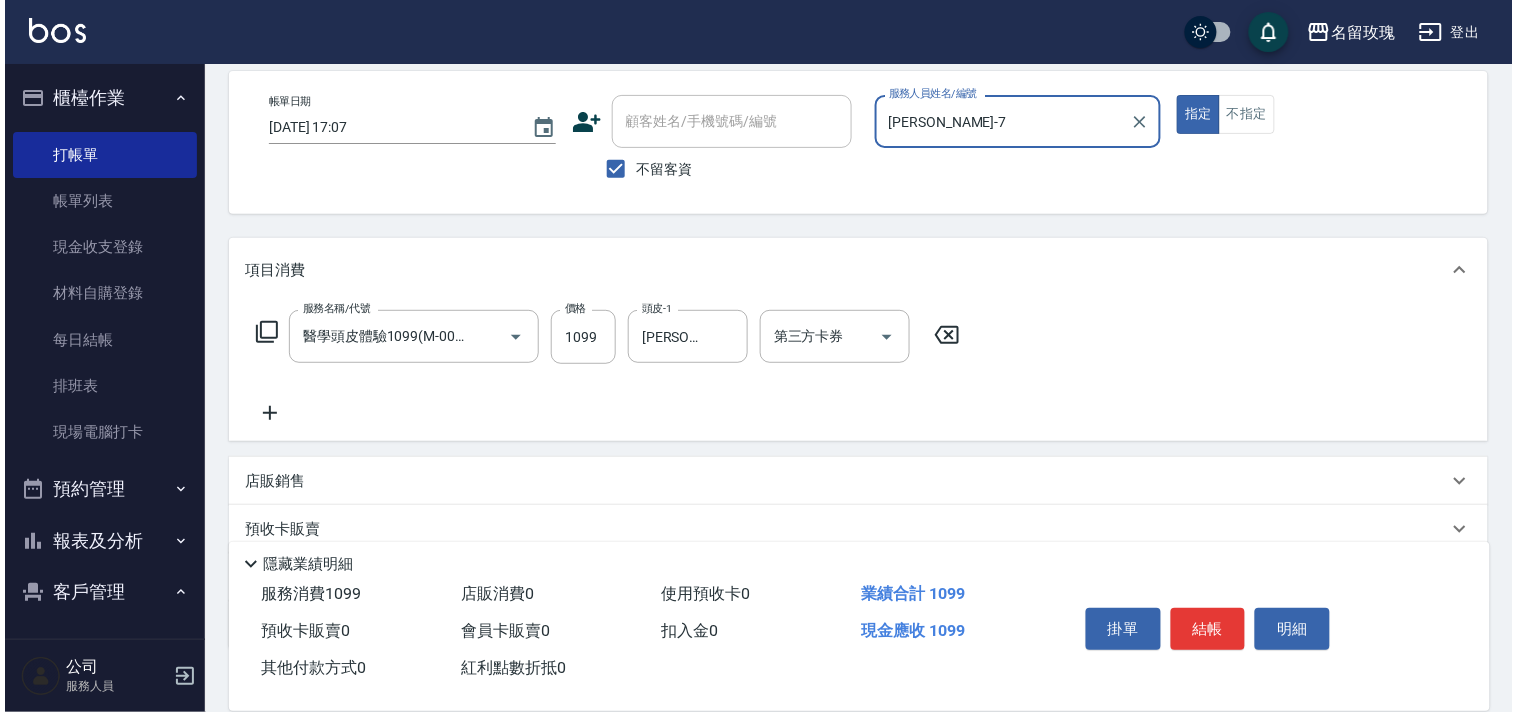 scroll, scrollTop: 216, scrollLeft: 0, axis: vertical 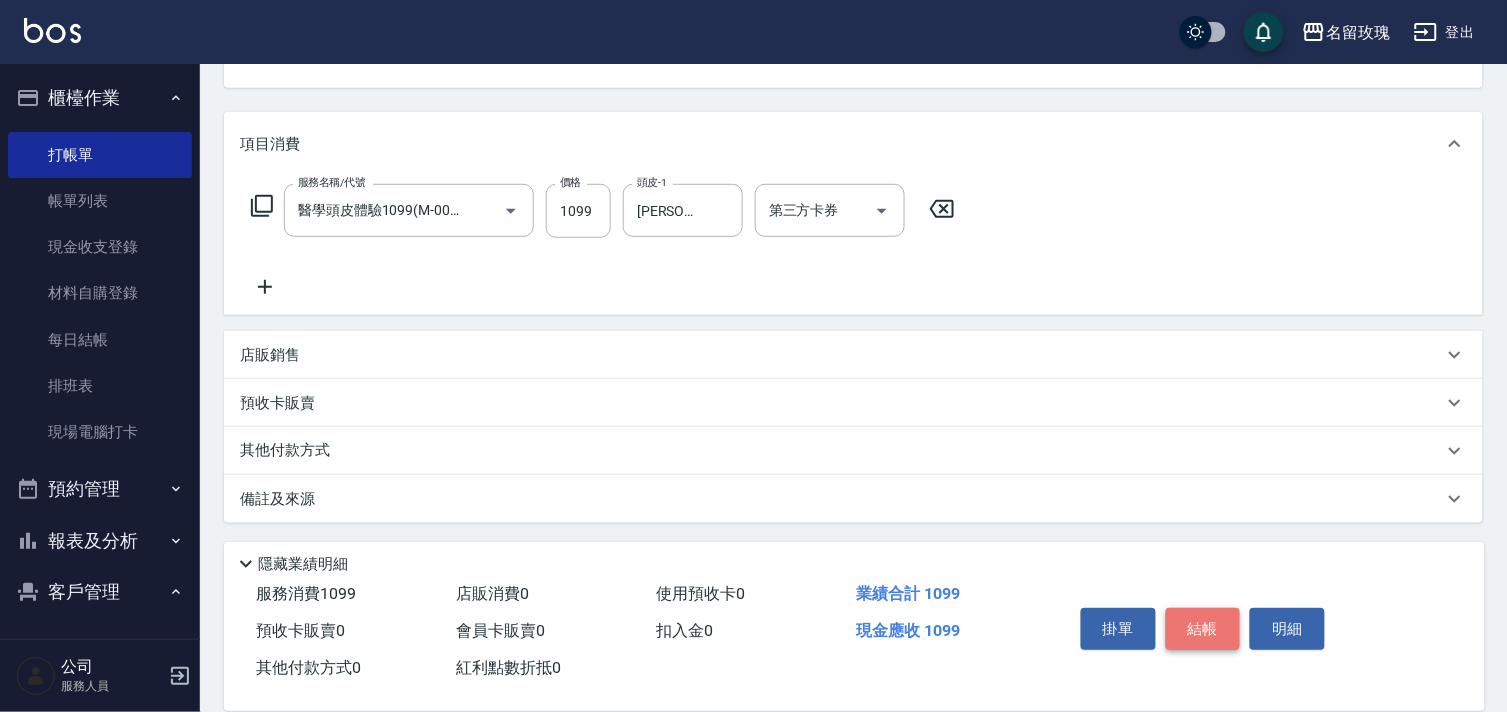 click on "結帳" at bounding box center [1203, 629] 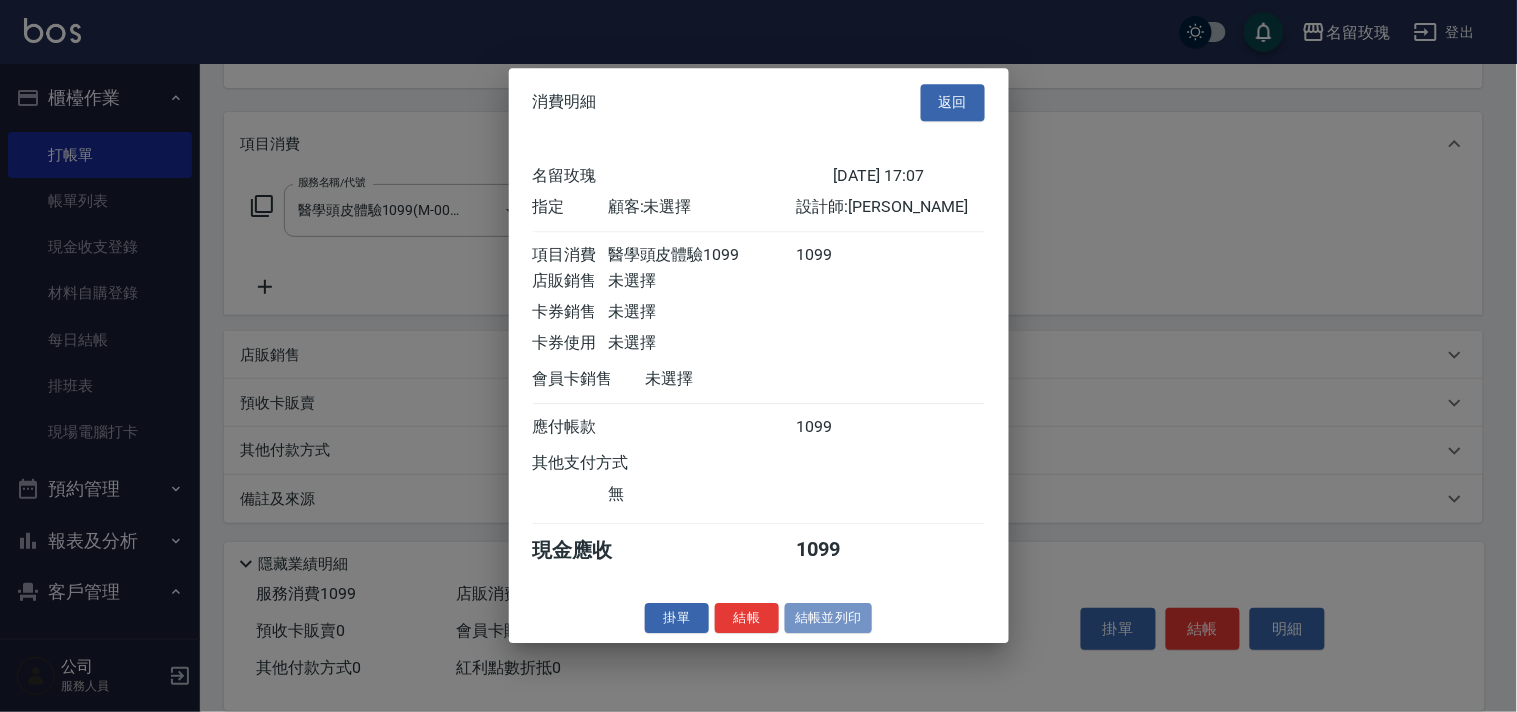 click on "結帳並列印" at bounding box center [828, 618] 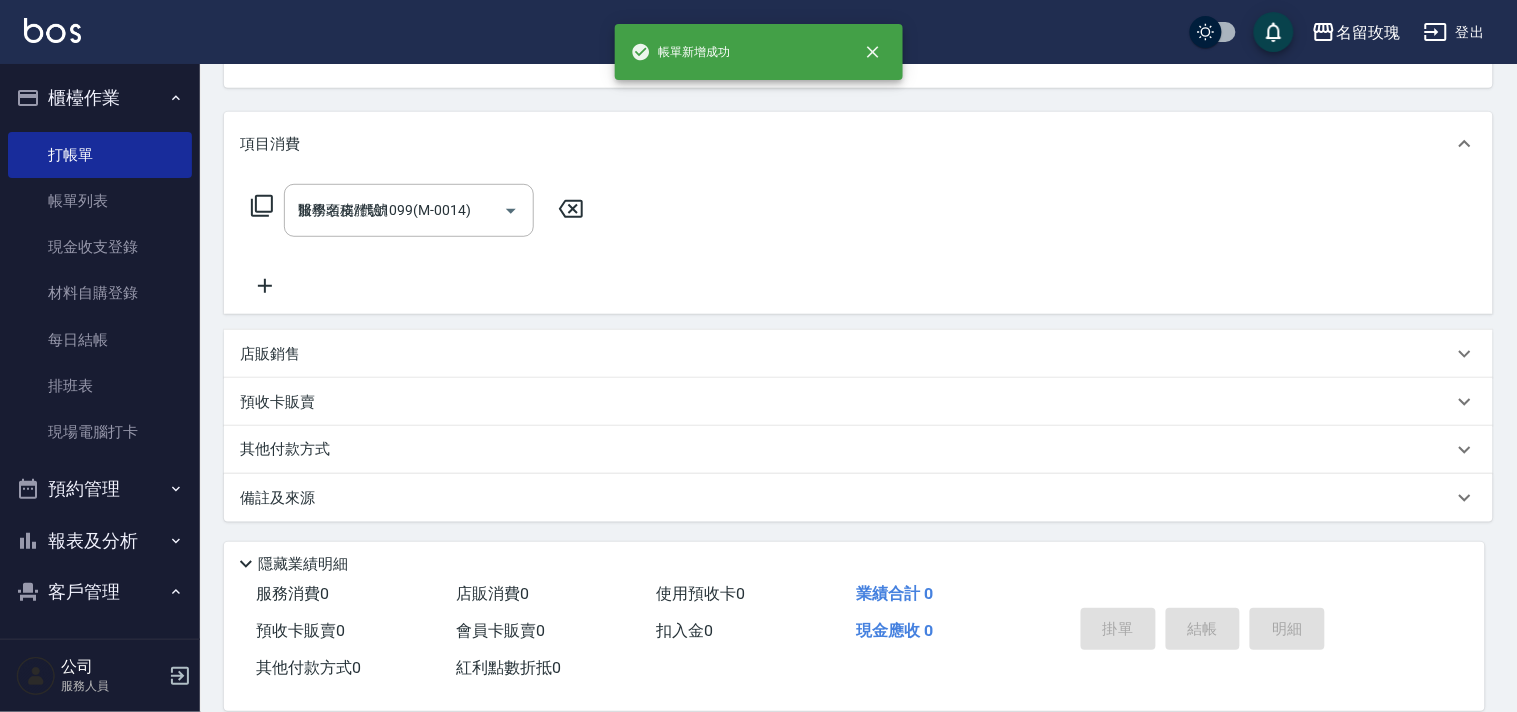 type 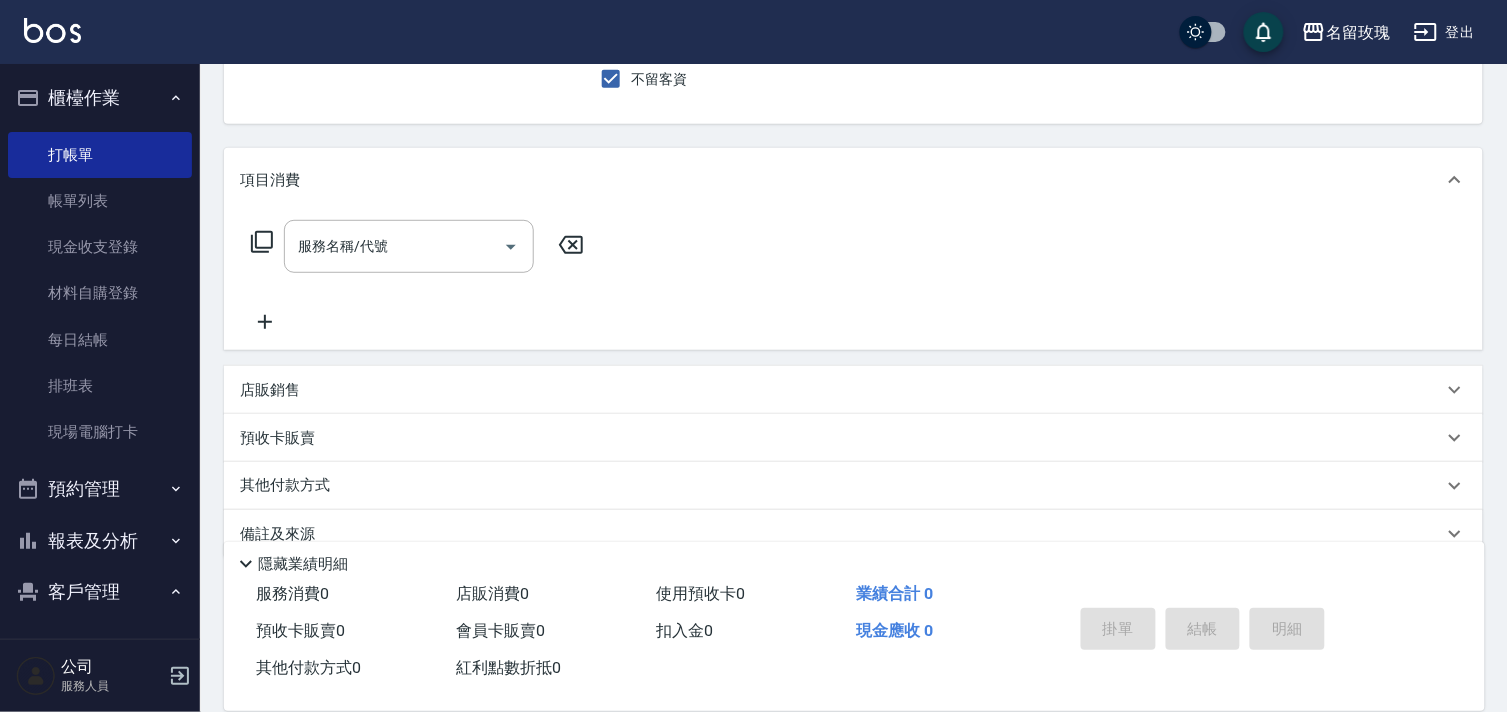 scroll, scrollTop: 0, scrollLeft: 0, axis: both 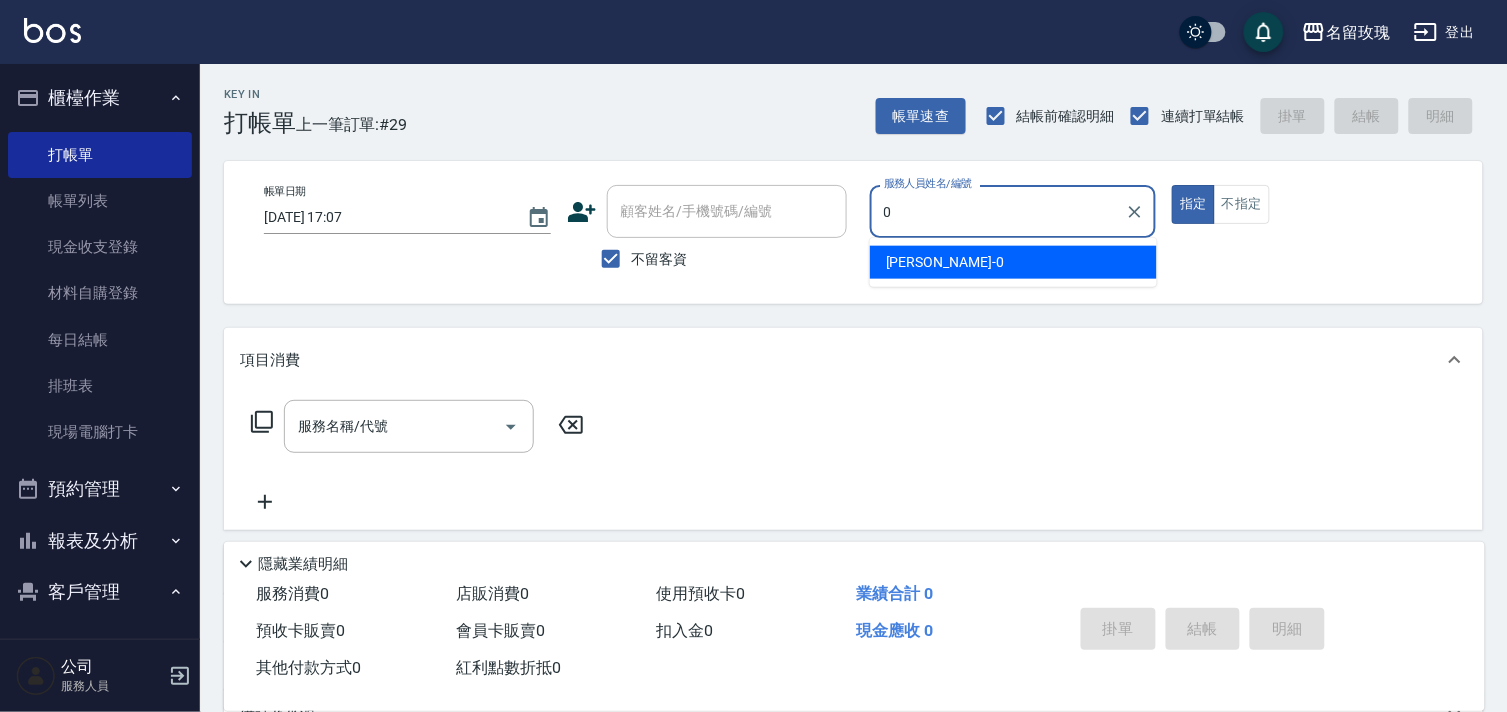 click on "[PERSON_NAME] -0" at bounding box center (945, 262) 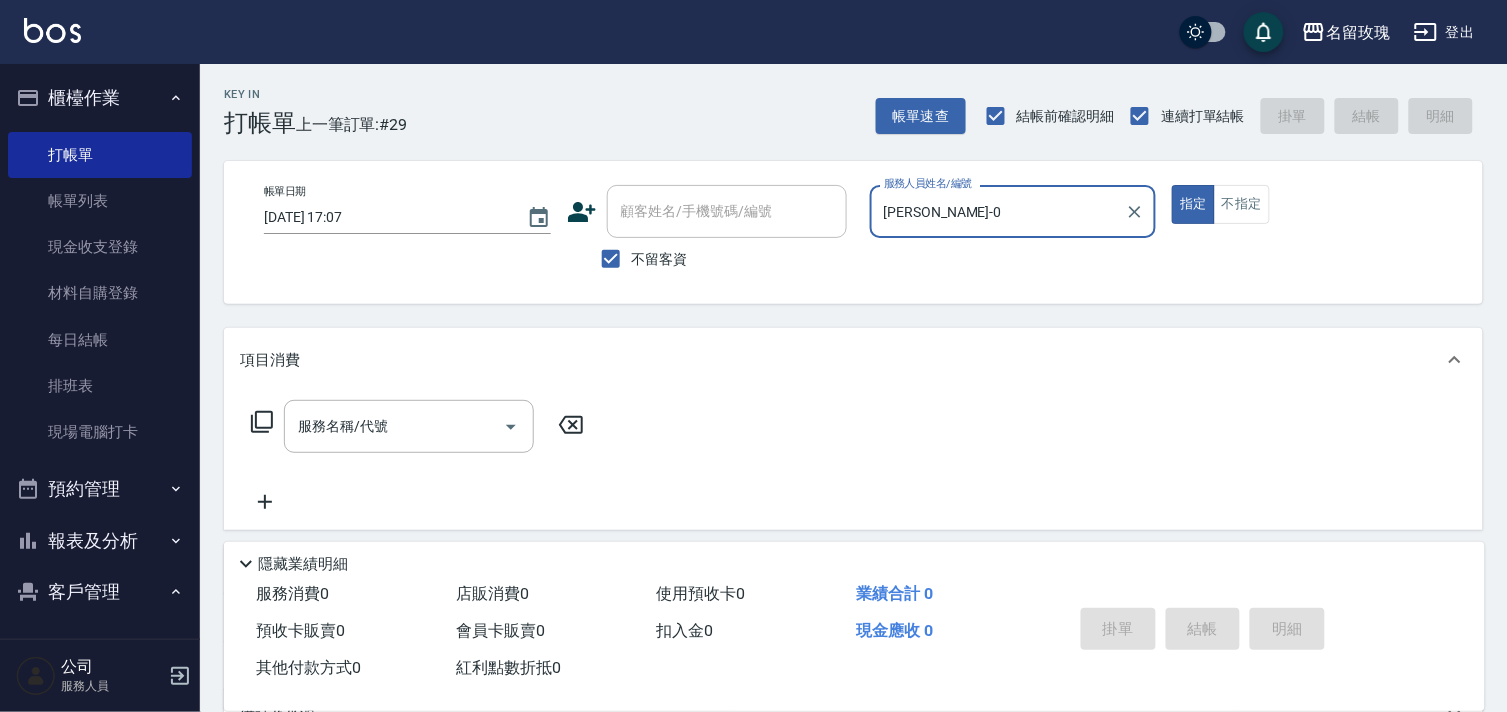 type on "[PERSON_NAME]-0" 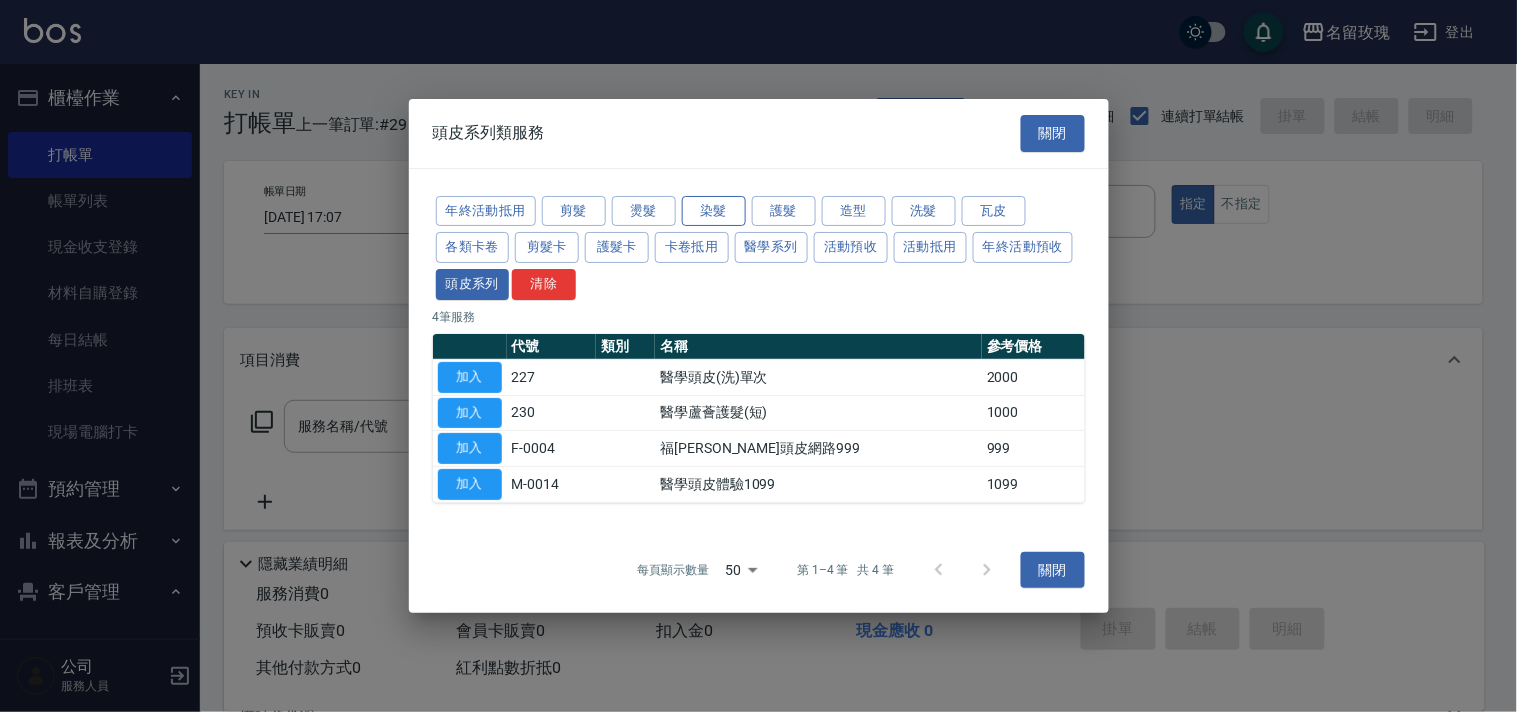 click on "染髮" at bounding box center [714, 211] 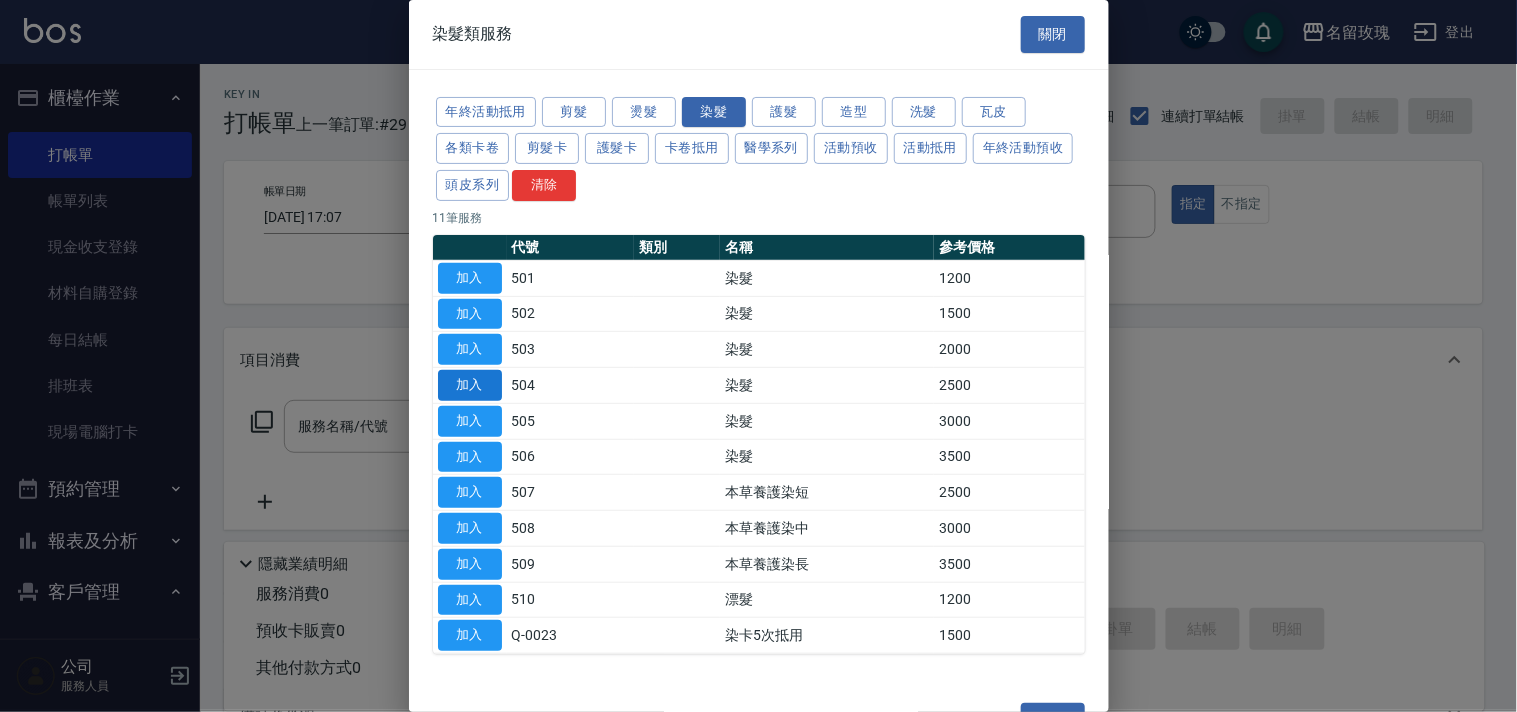 click on "加入" at bounding box center (470, 385) 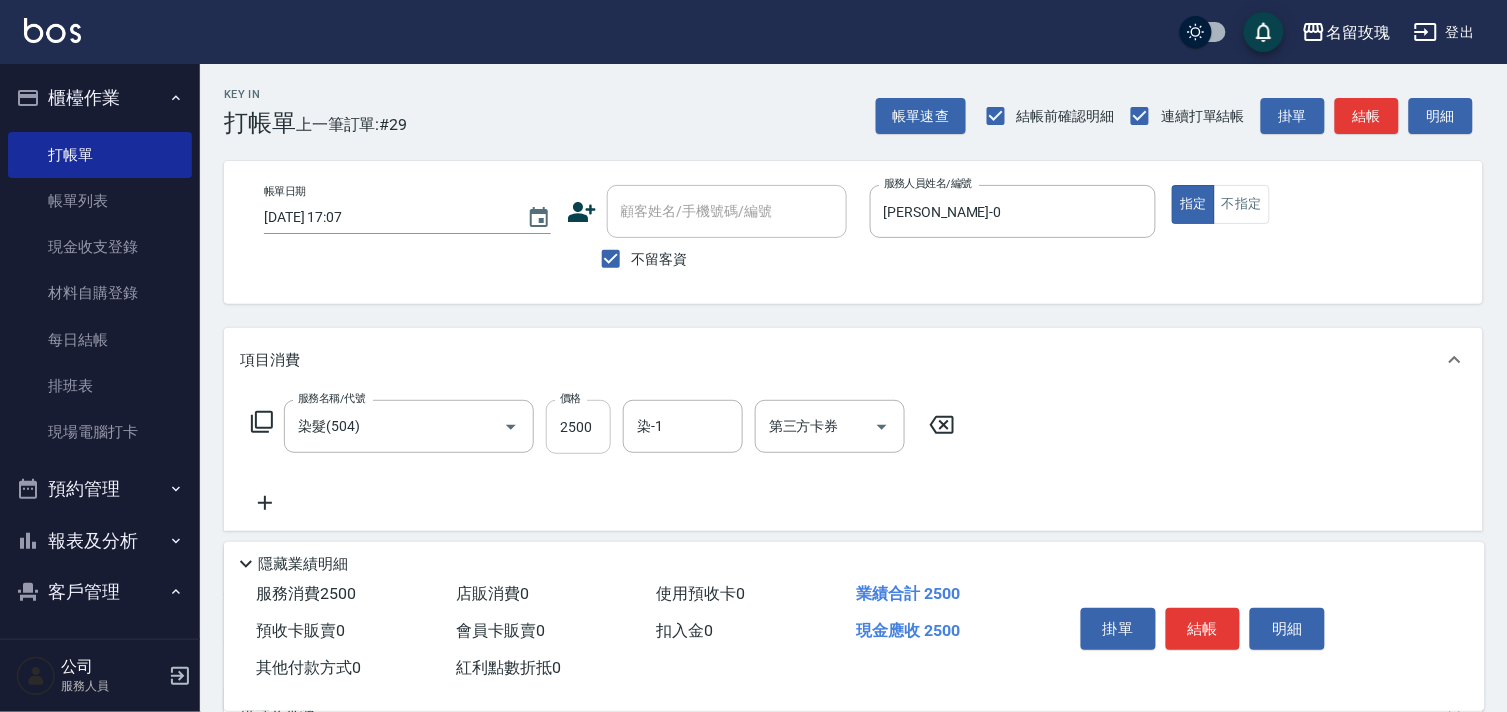 click on "2500" at bounding box center (578, 427) 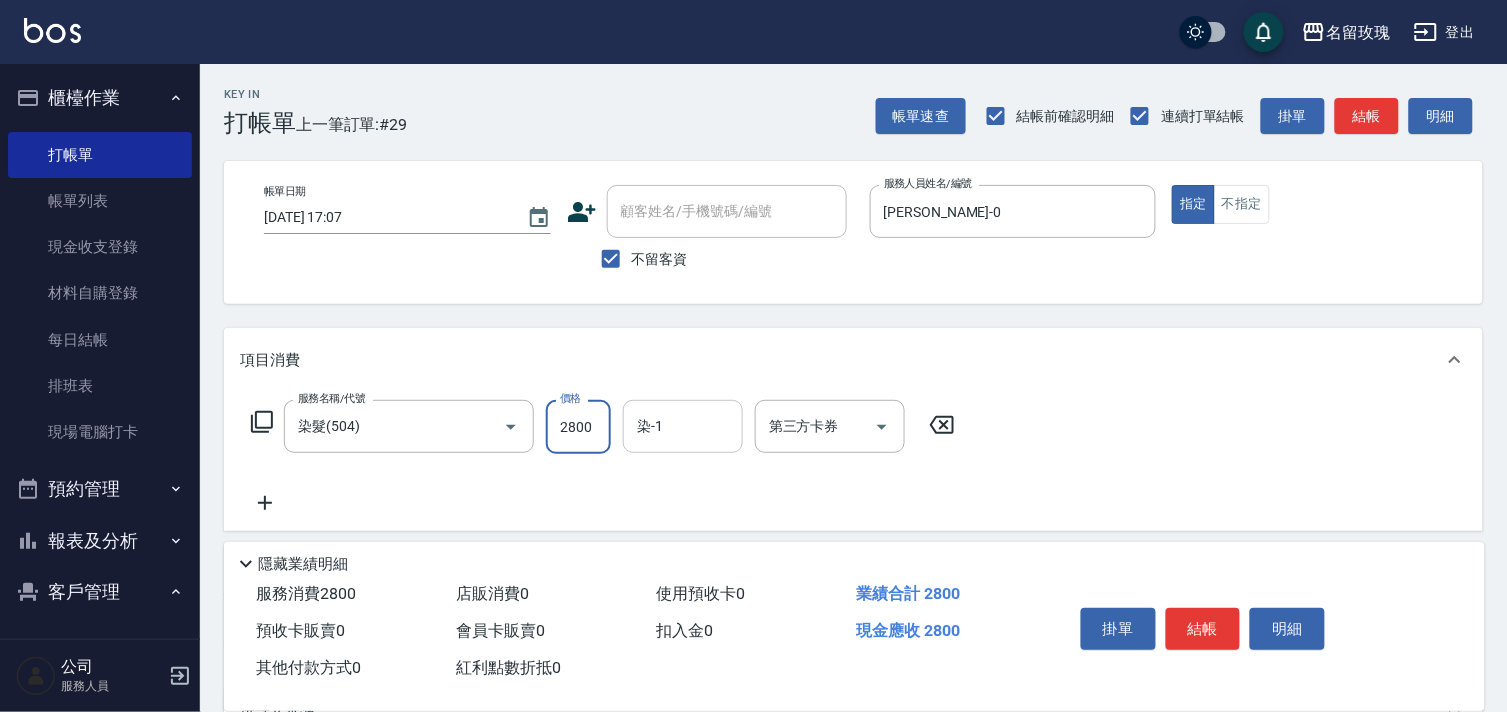 click on "染-1" at bounding box center [683, 426] 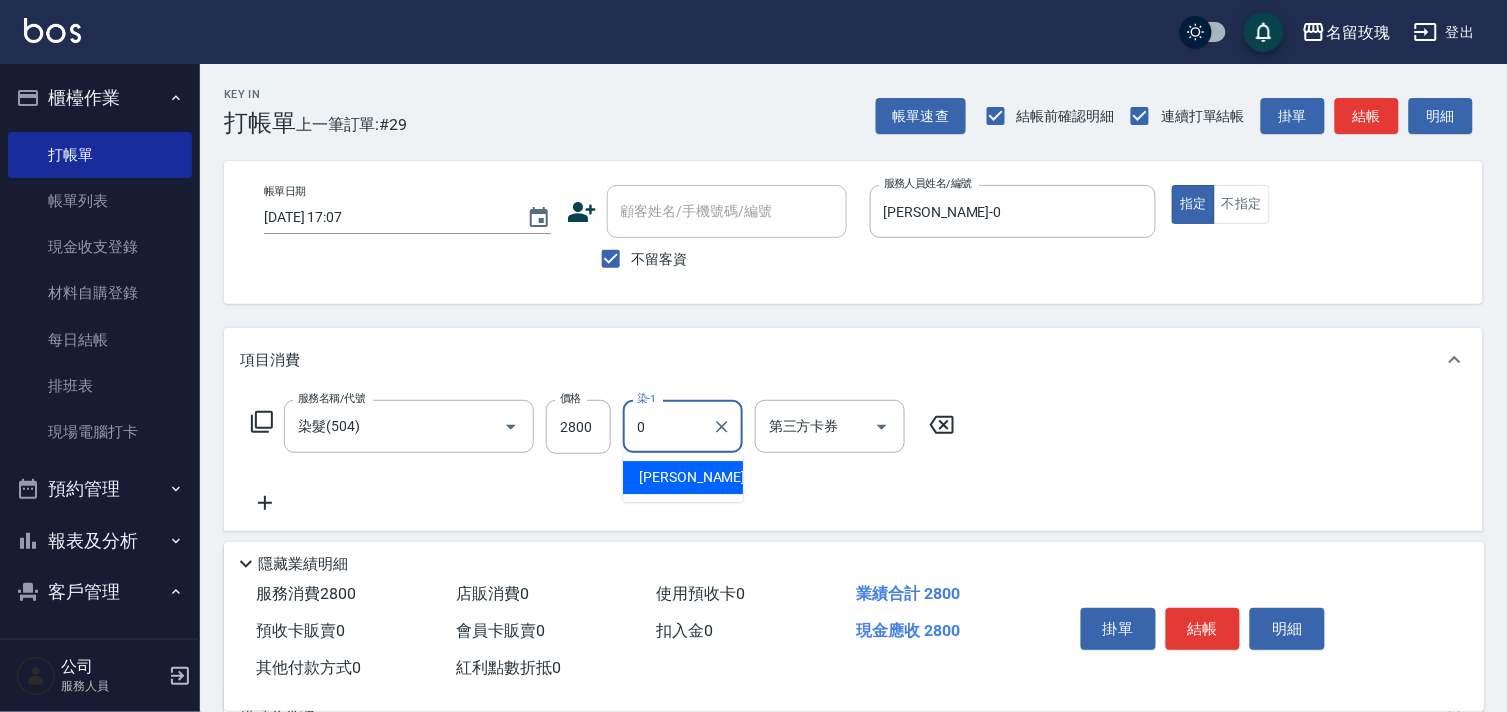 drag, startPoint x: 695, startPoint y: 478, endPoint x: 648, endPoint y: 446, distance: 56.859474 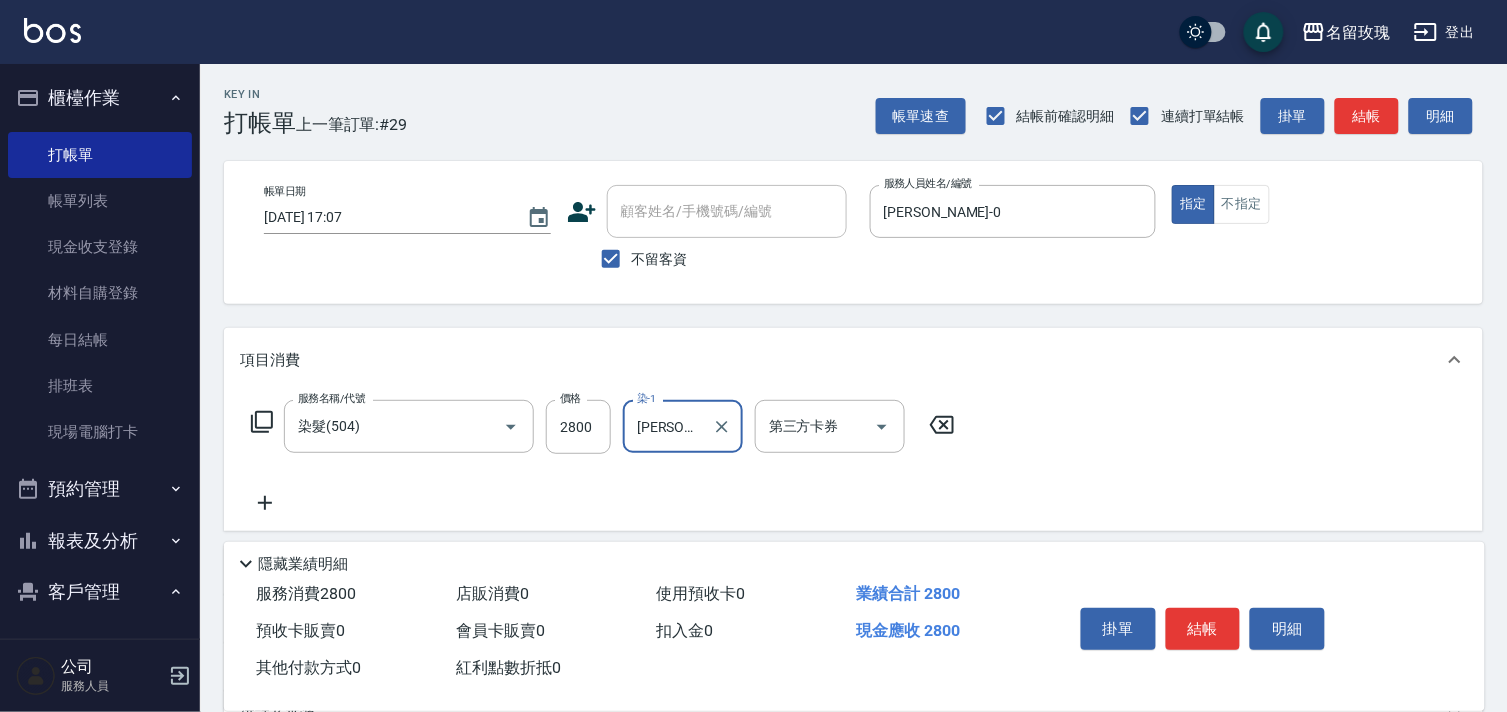 type on "[PERSON_NAME]-0" 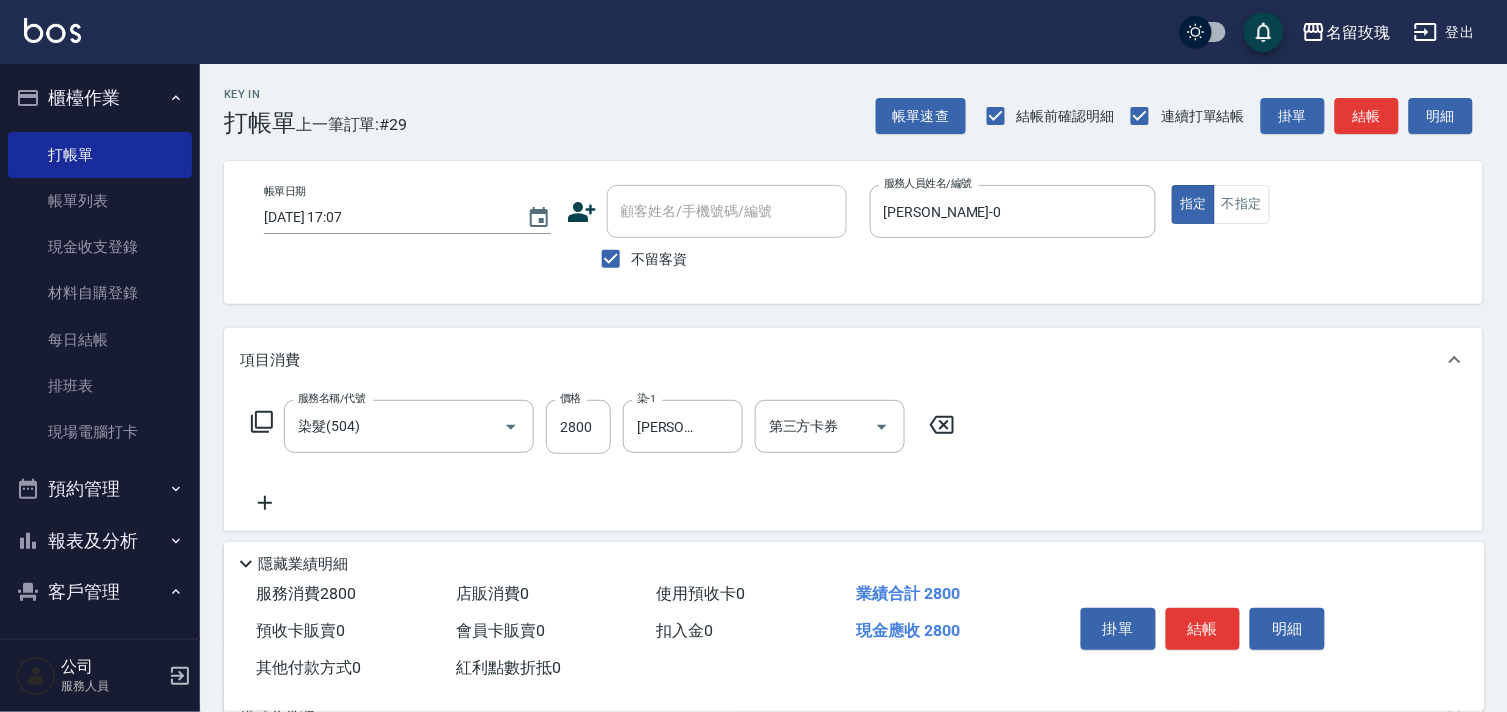 click 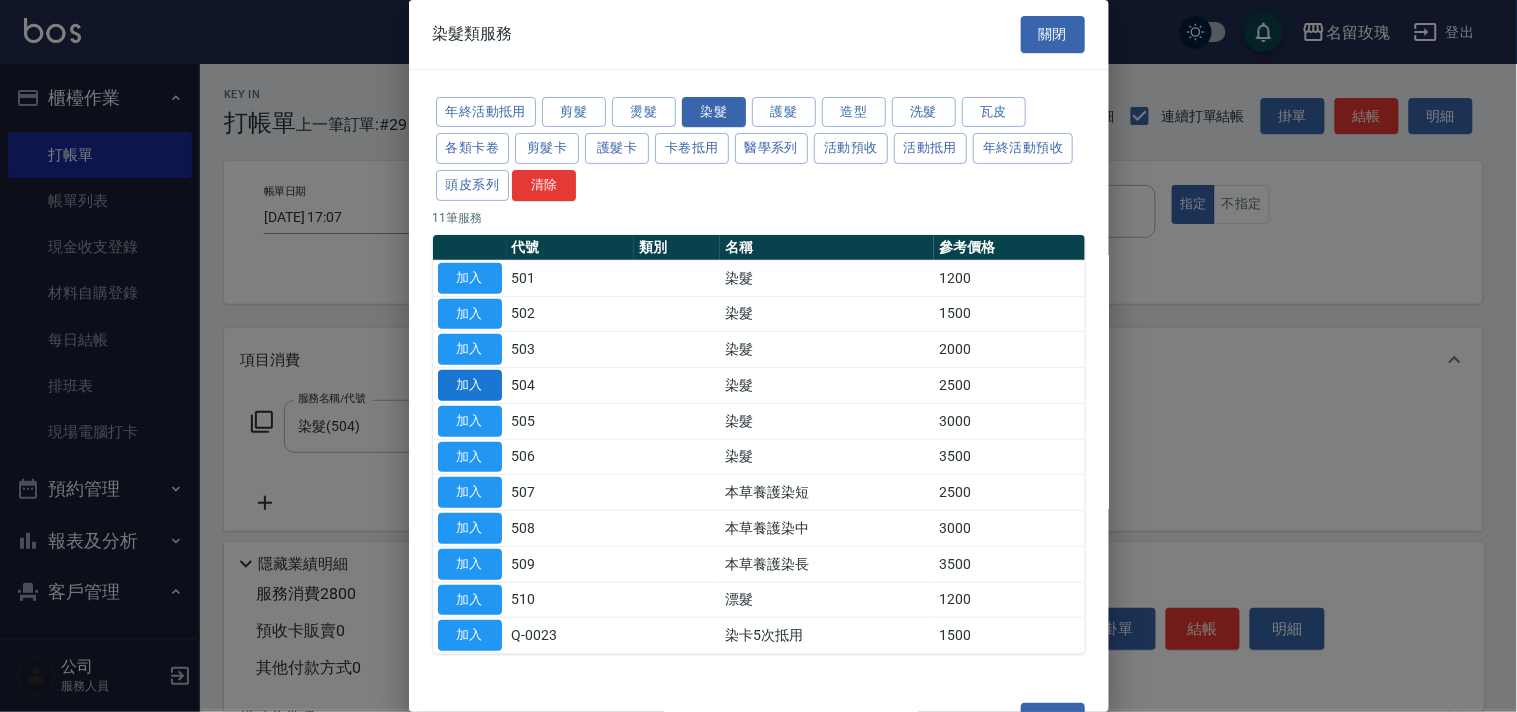 click on "加入" at bounding box center [470, 385] 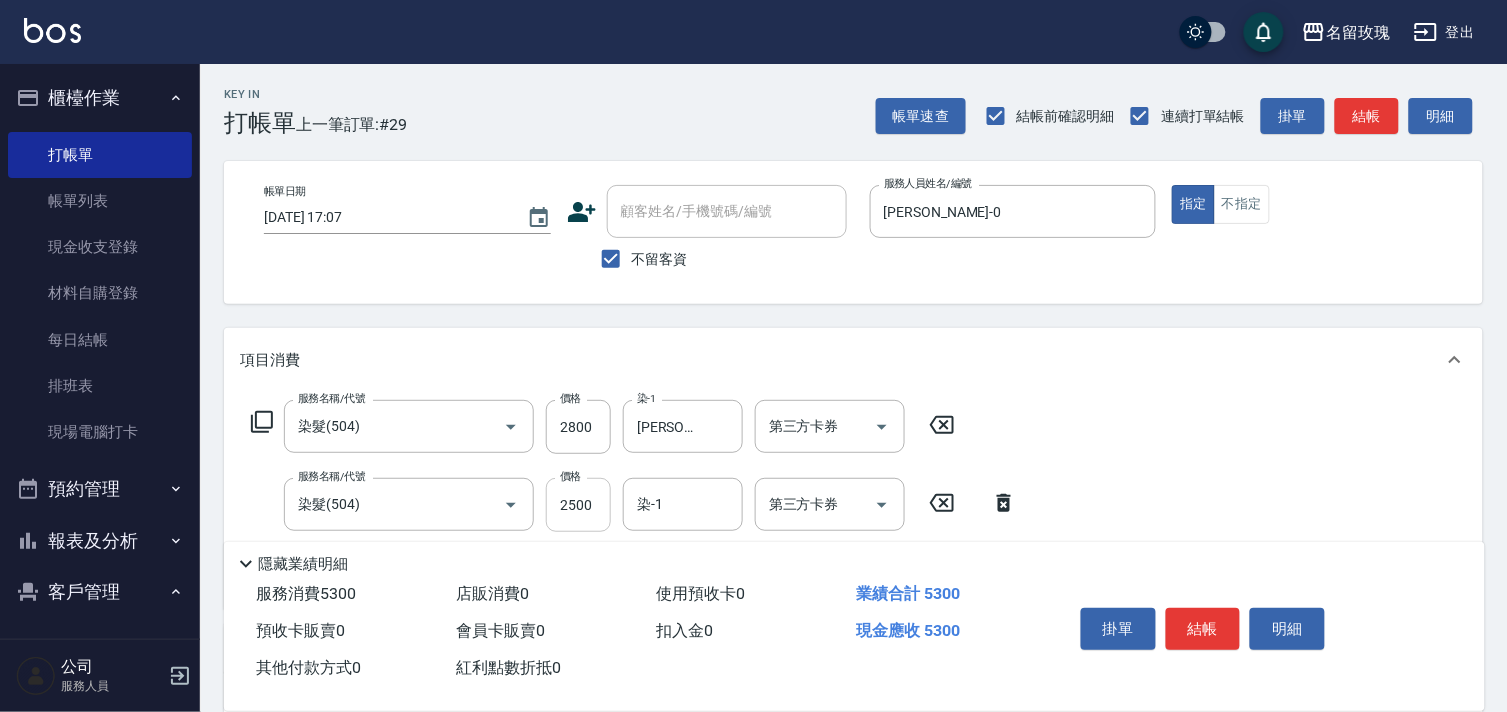 click on "2500" at bounding box center [578, 505] 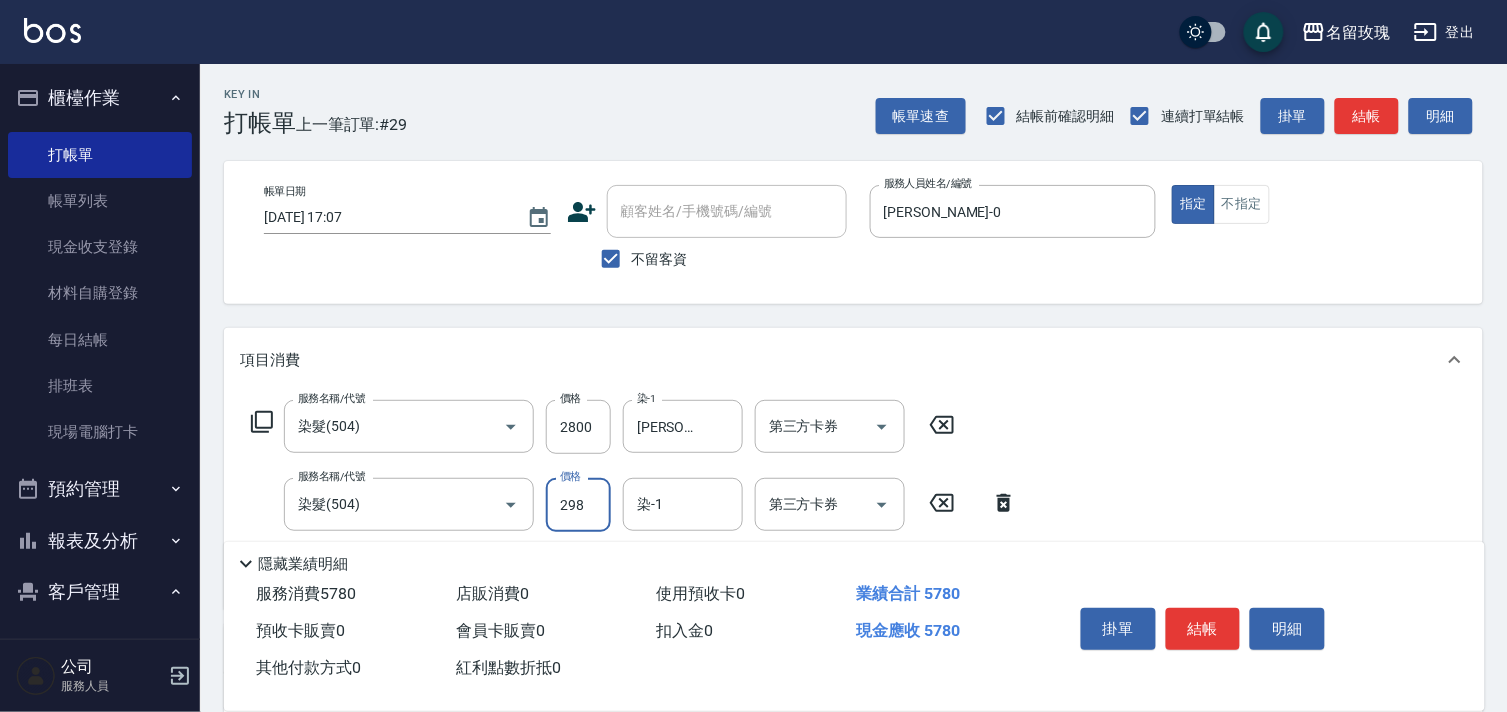 scroll, scrollTop: 0, scrollLeft: 0, axis: both 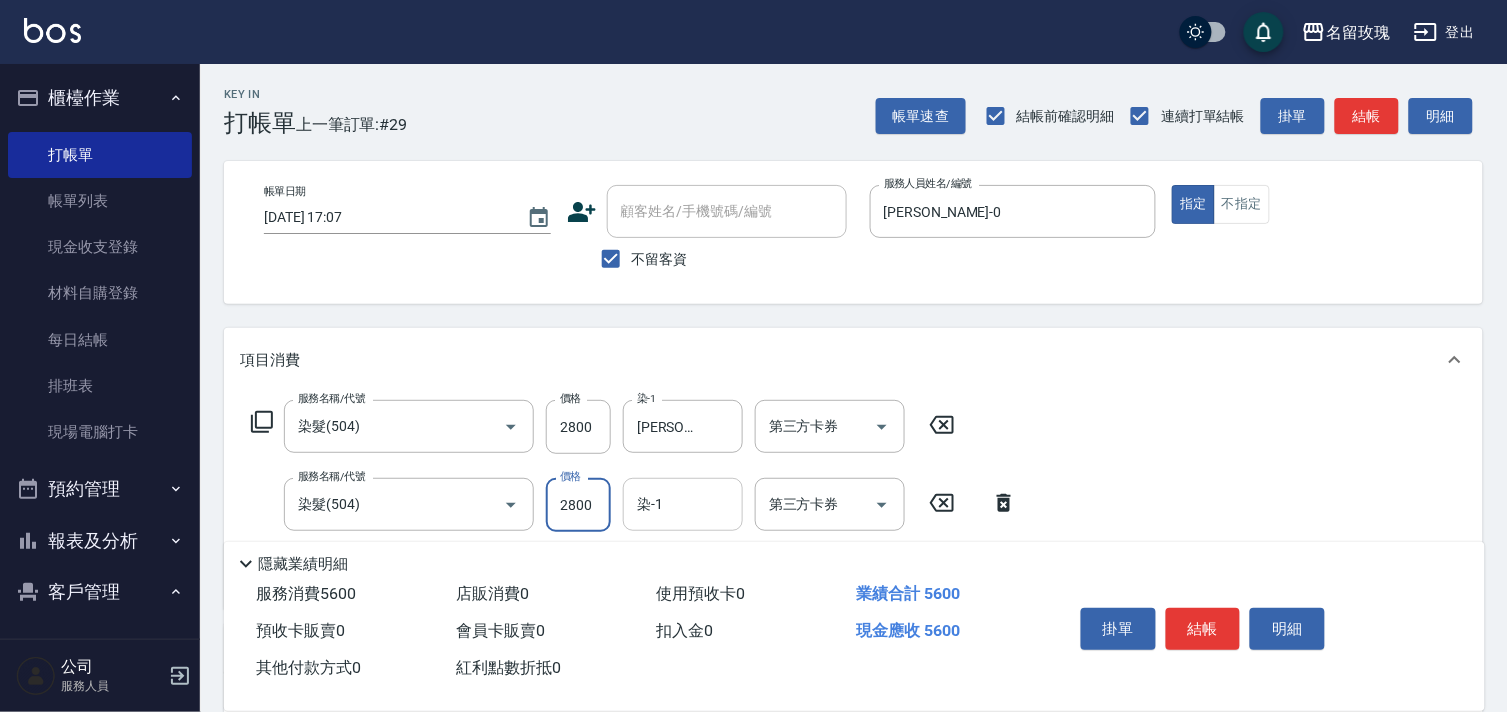 type on "2800" 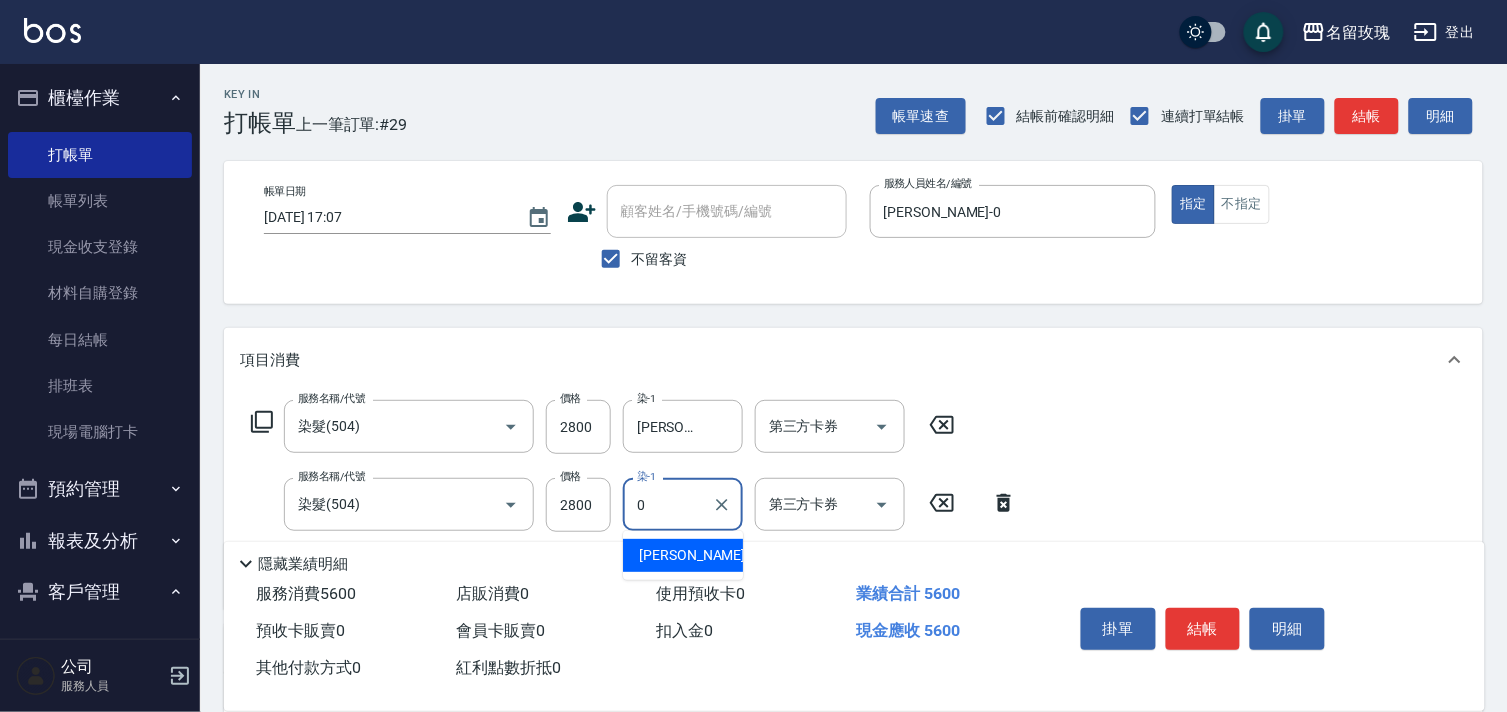 click on "[PERSON_NAME] -0" at bounding box center [698, 555] 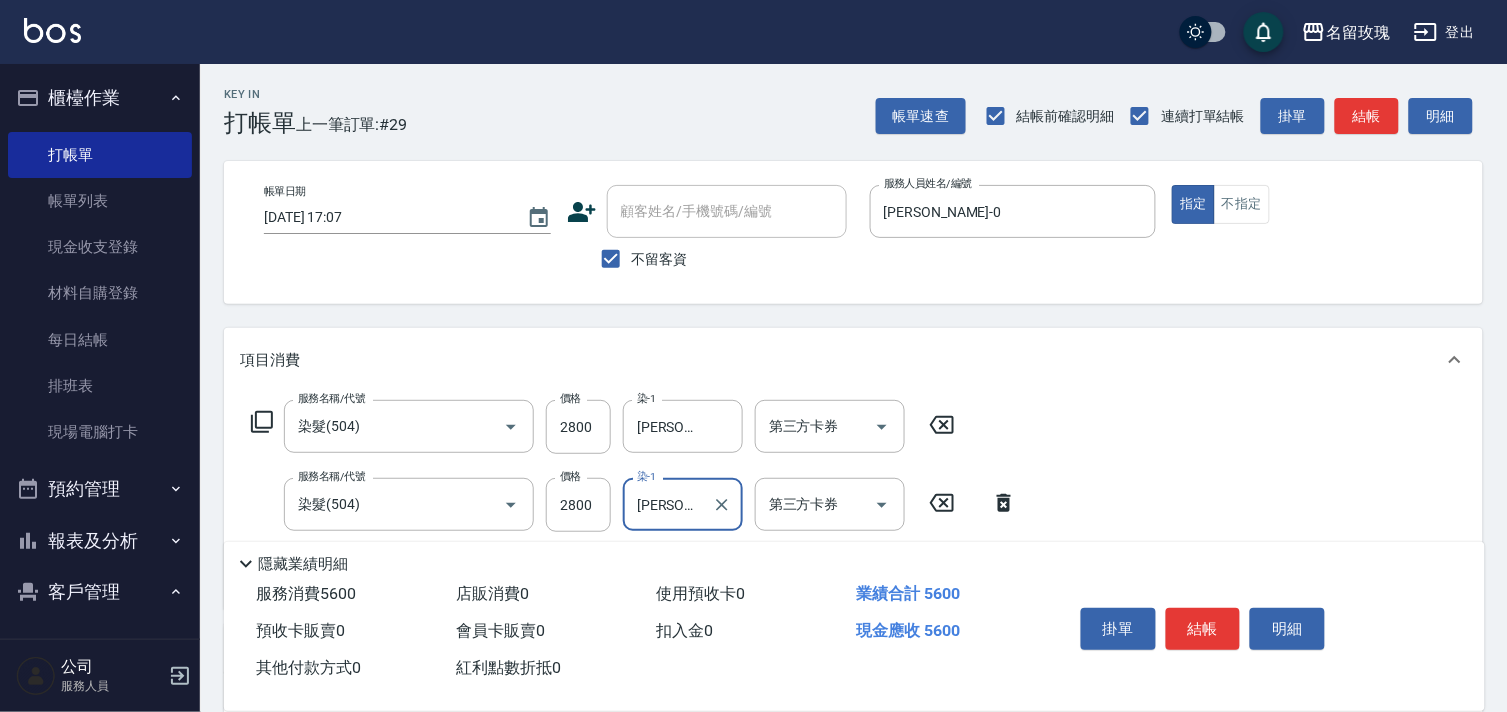 type on "[PERSON_NAME]-0" 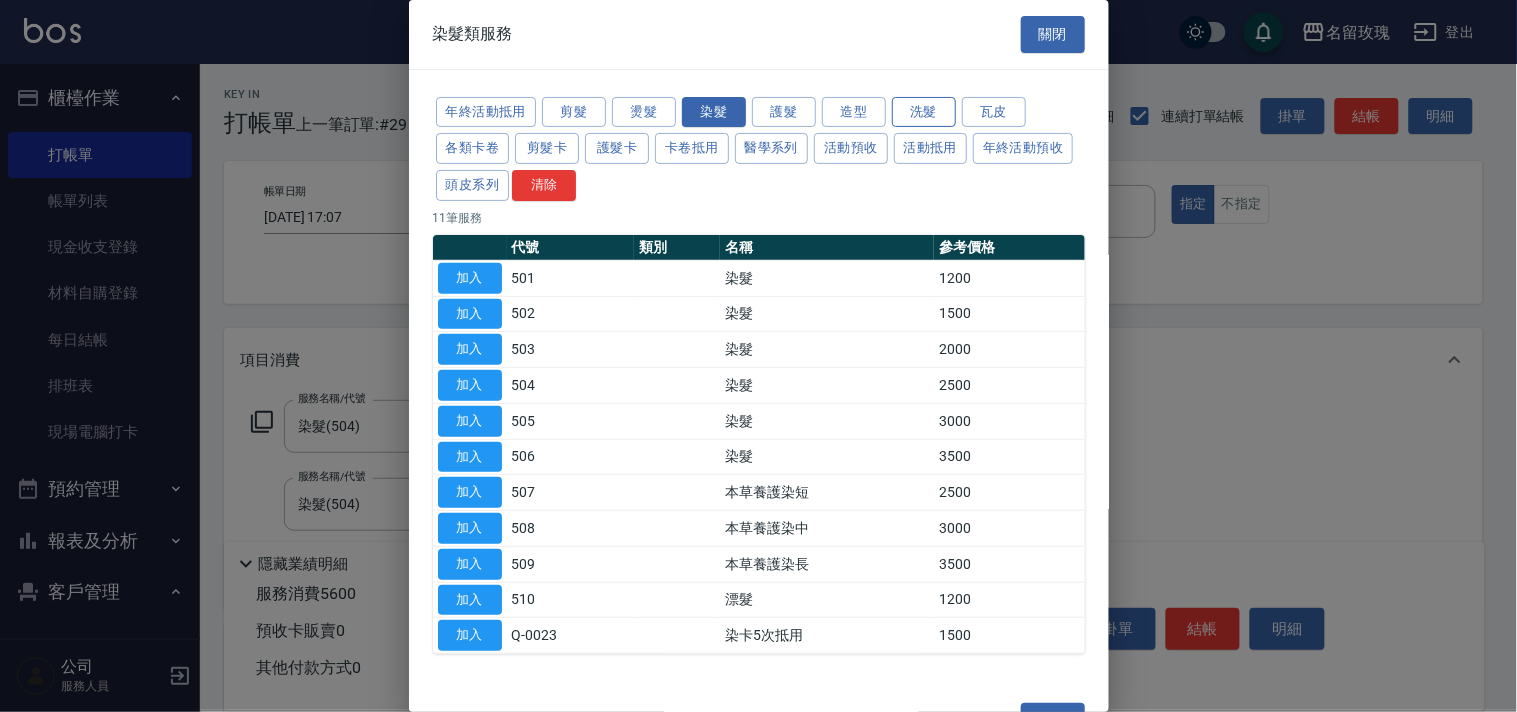click on "洗髮" at bounding box center (924, 112) 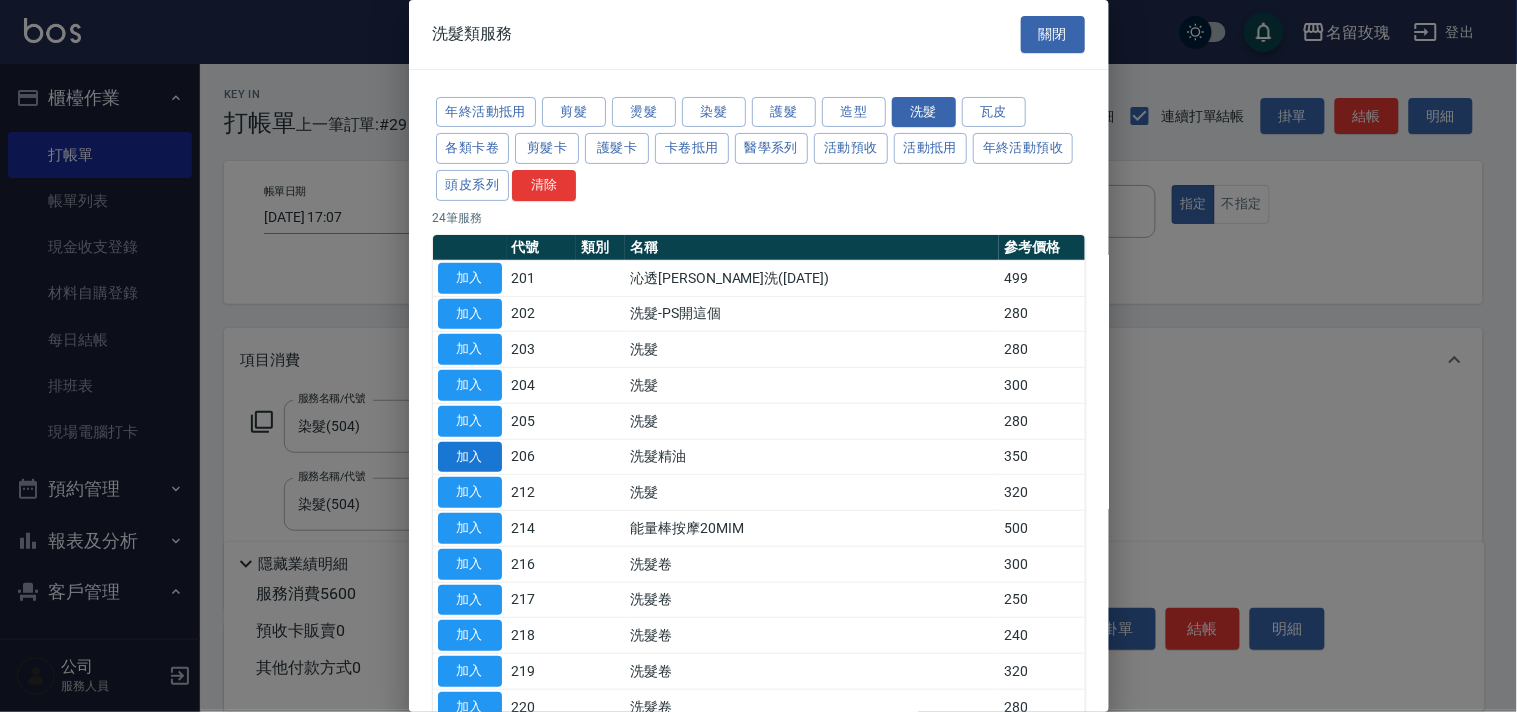 click on "加入" at bounding box center (470, 457) 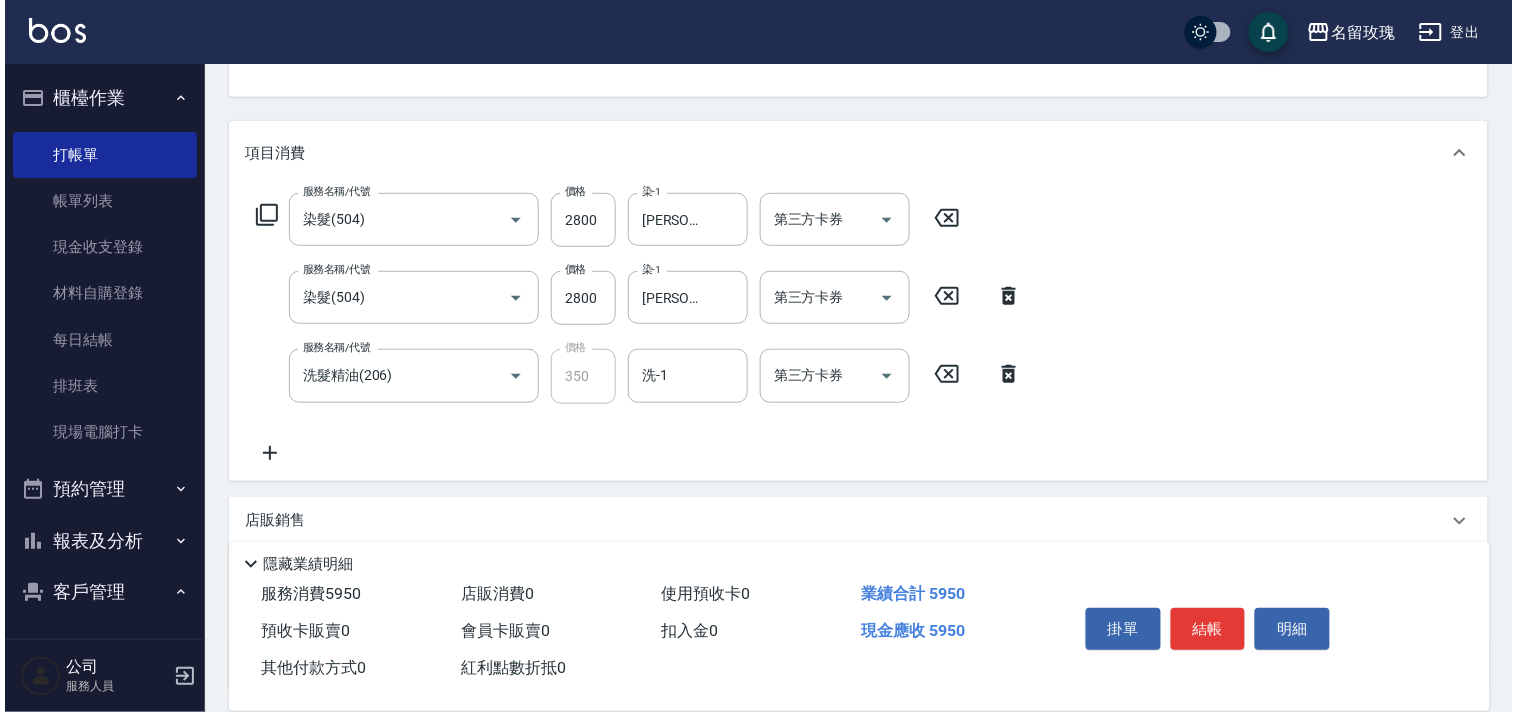 scroll, scrollTop: 222, scrollLeft: 0, axis: vertical 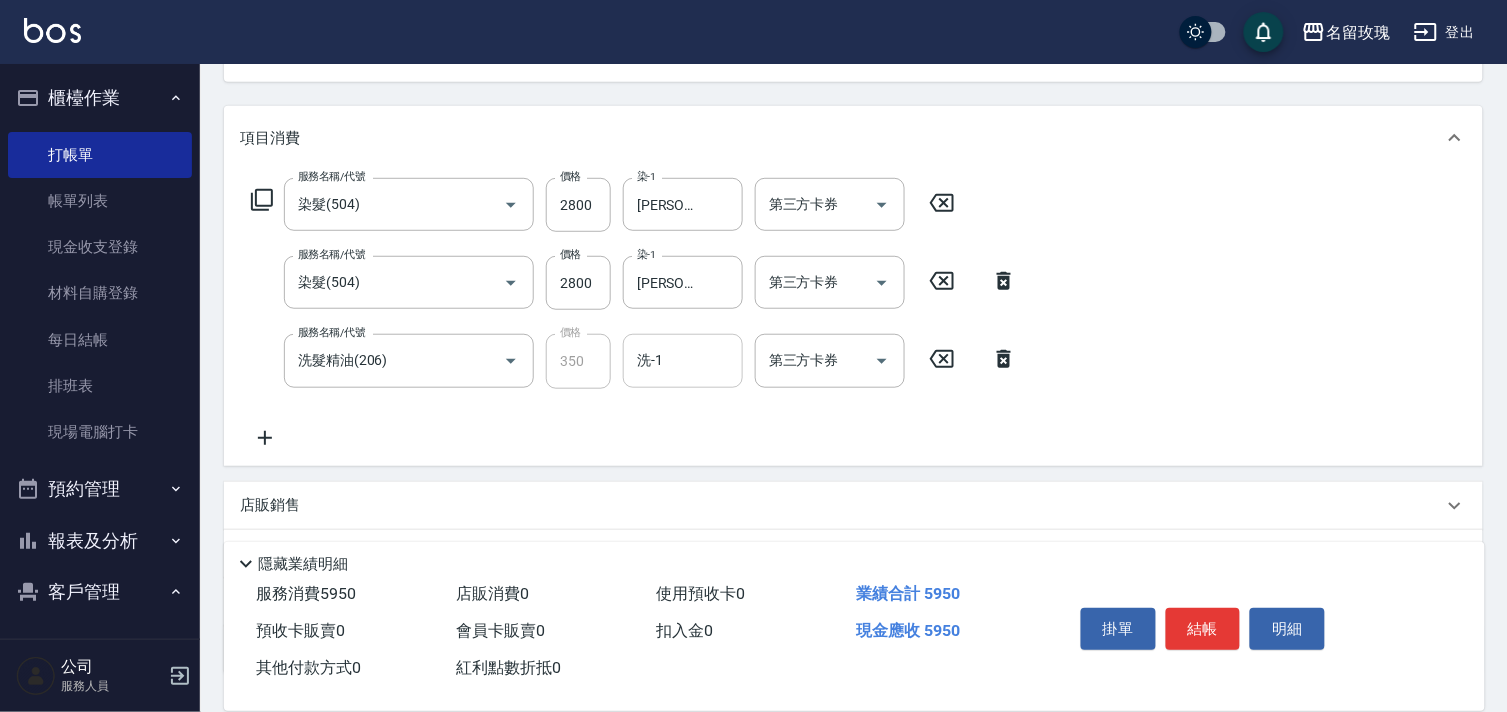 click on "洗-1" at bounding box center (683, 360) 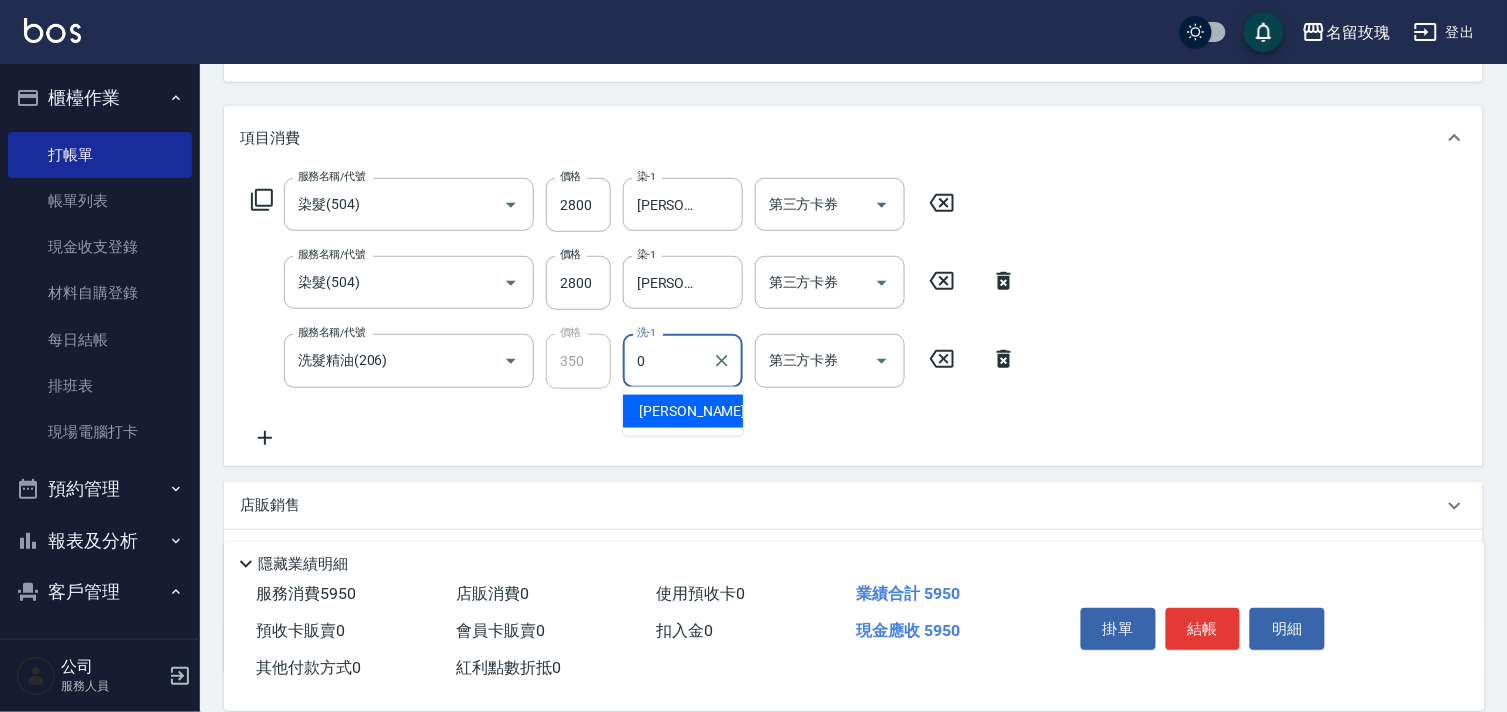 click on "[PERSON_NAME] -0" at bounding box center [698, 411] 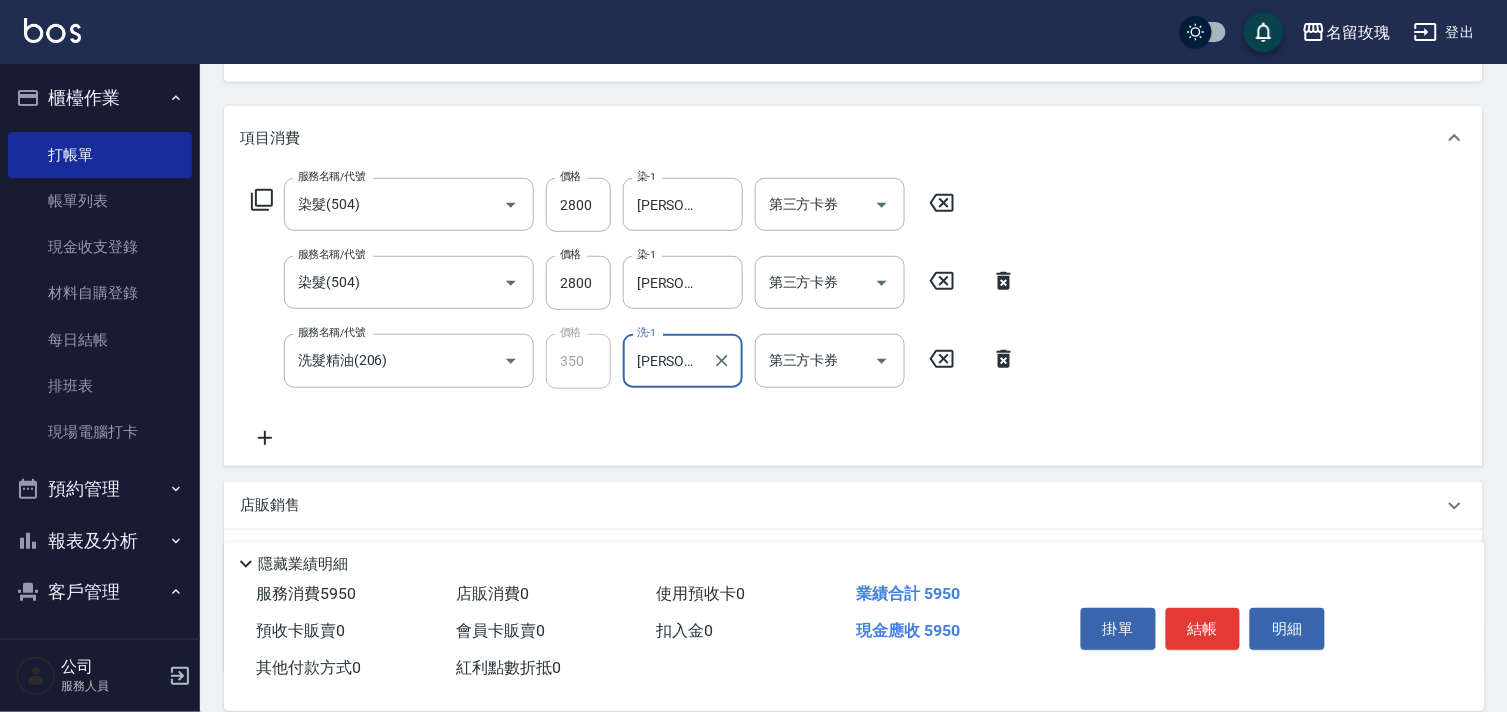 type on "[PERSON_NAME]-0" 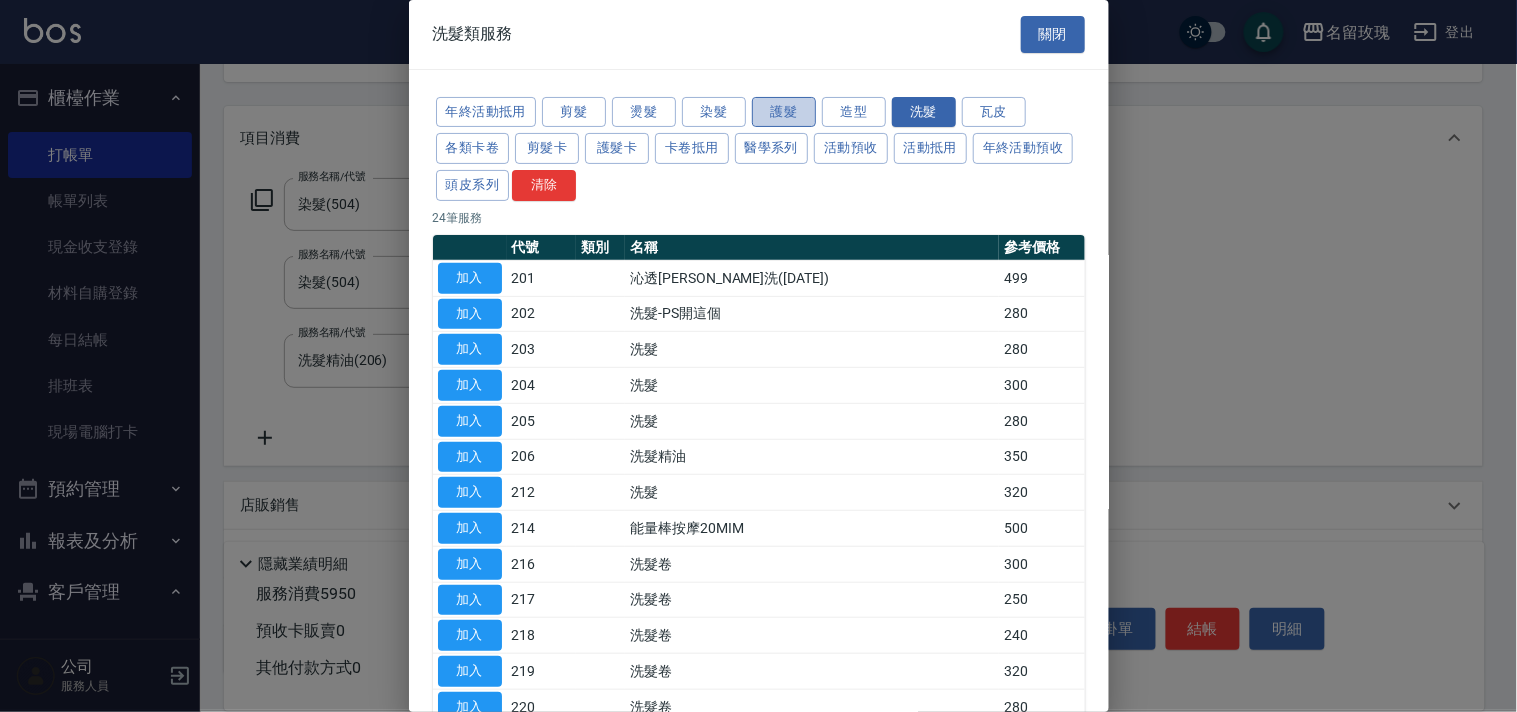 click on "護髮" at bounding box center [784, 112] 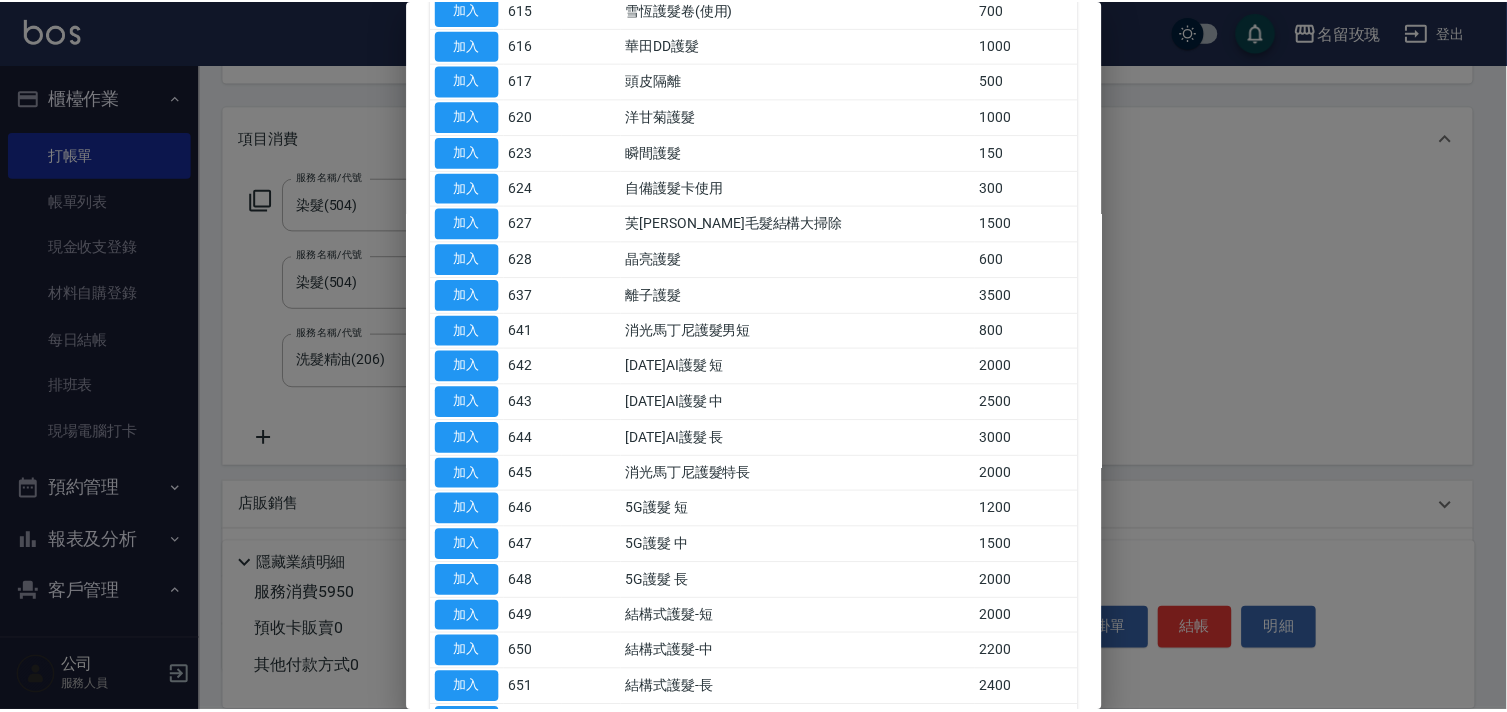 scroll, scrollTop: 777, scrollLeft: 0, axis: vertical 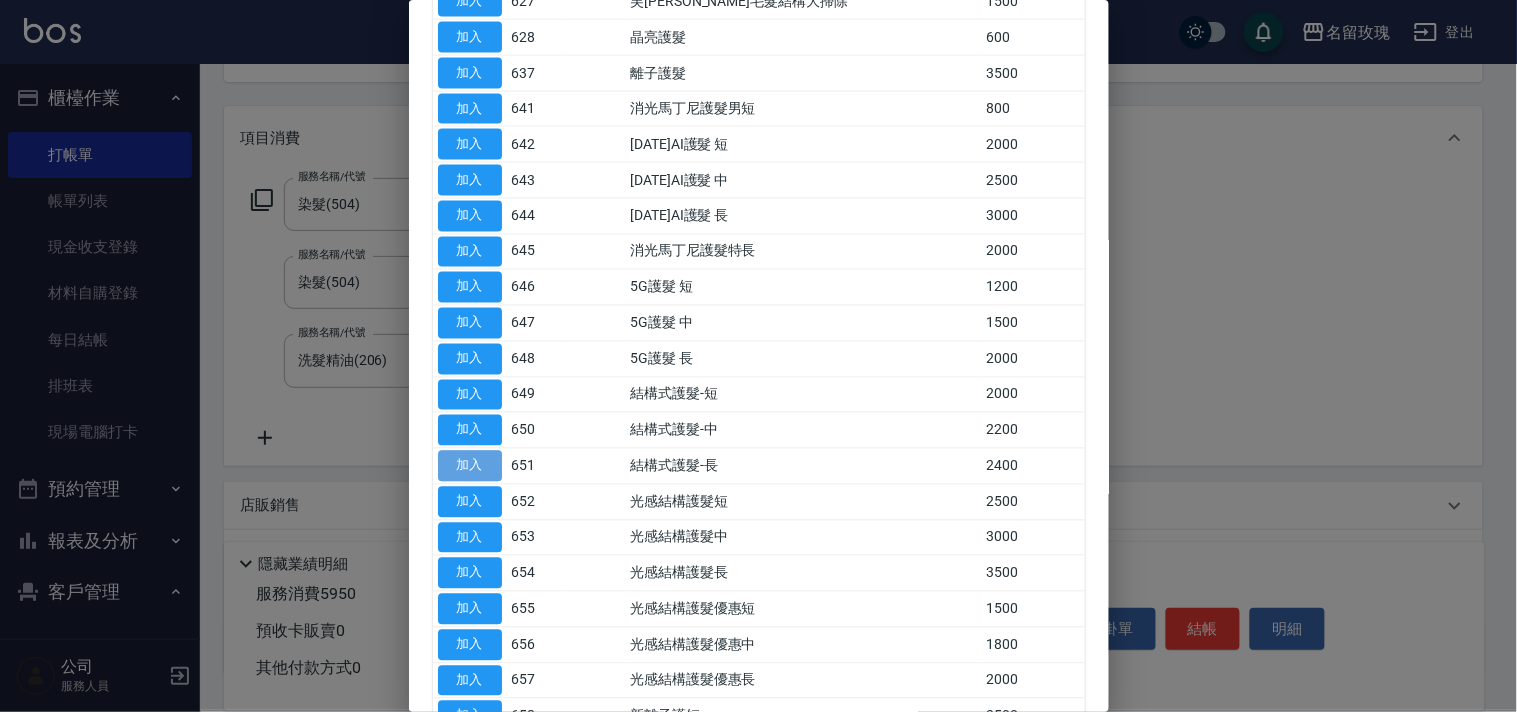 click on "加入" at bounding box center [470, 466] 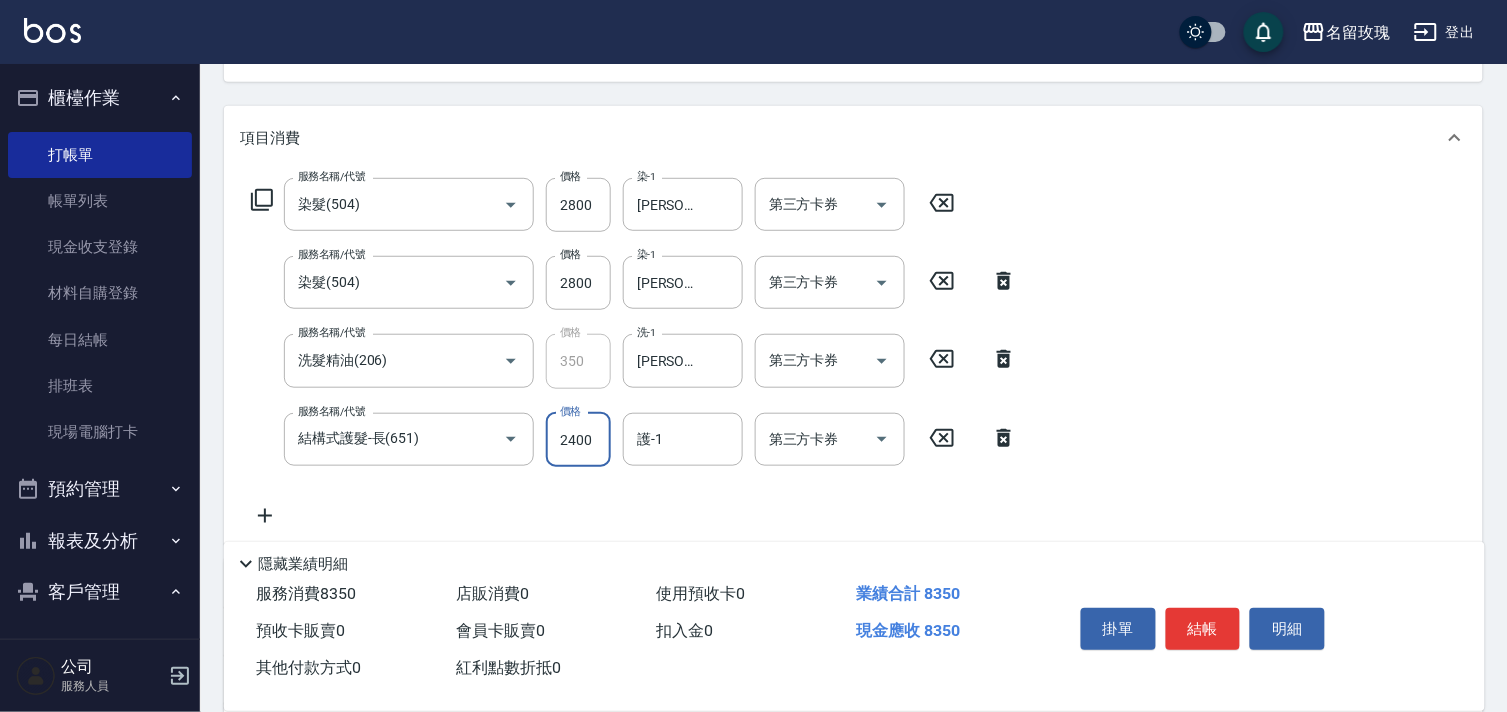 click on "2400" at bounding box center (578, 440) 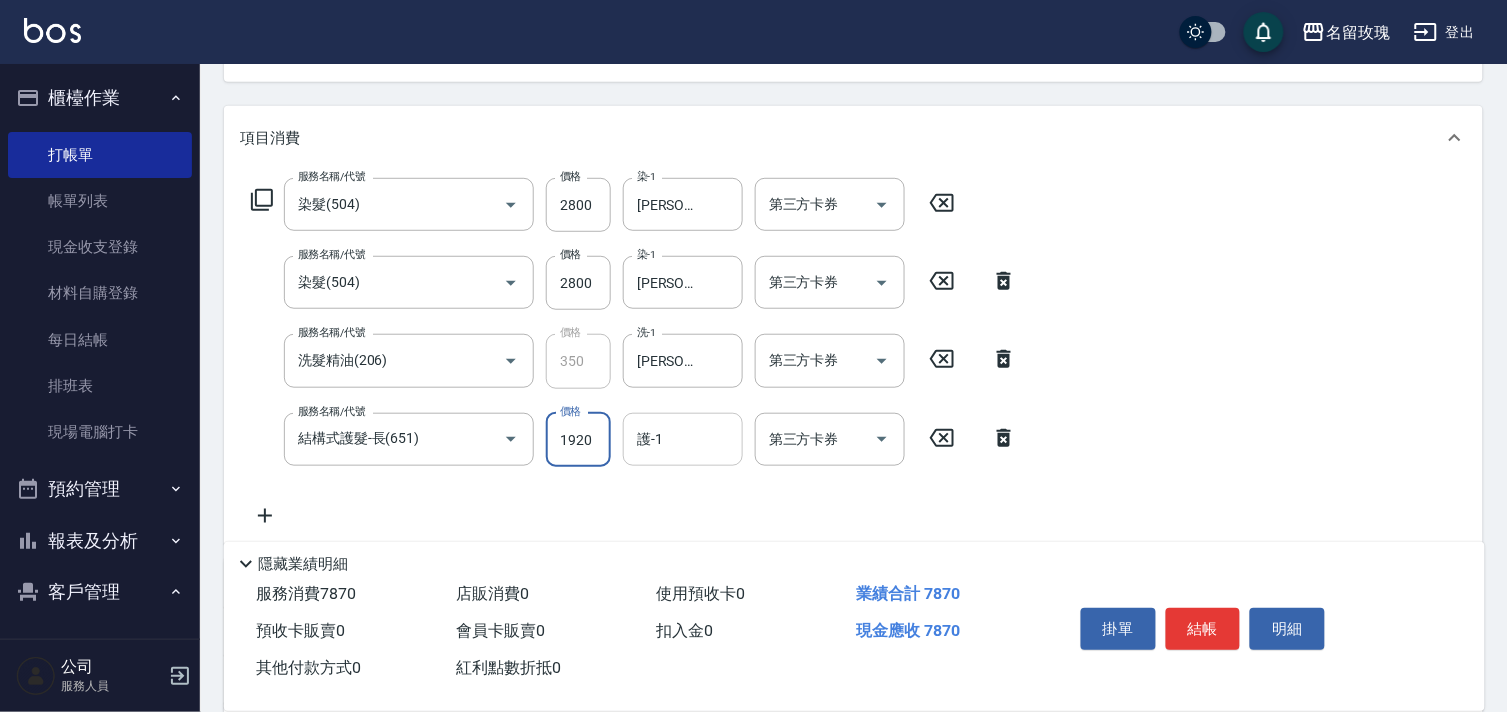 type on "1920" 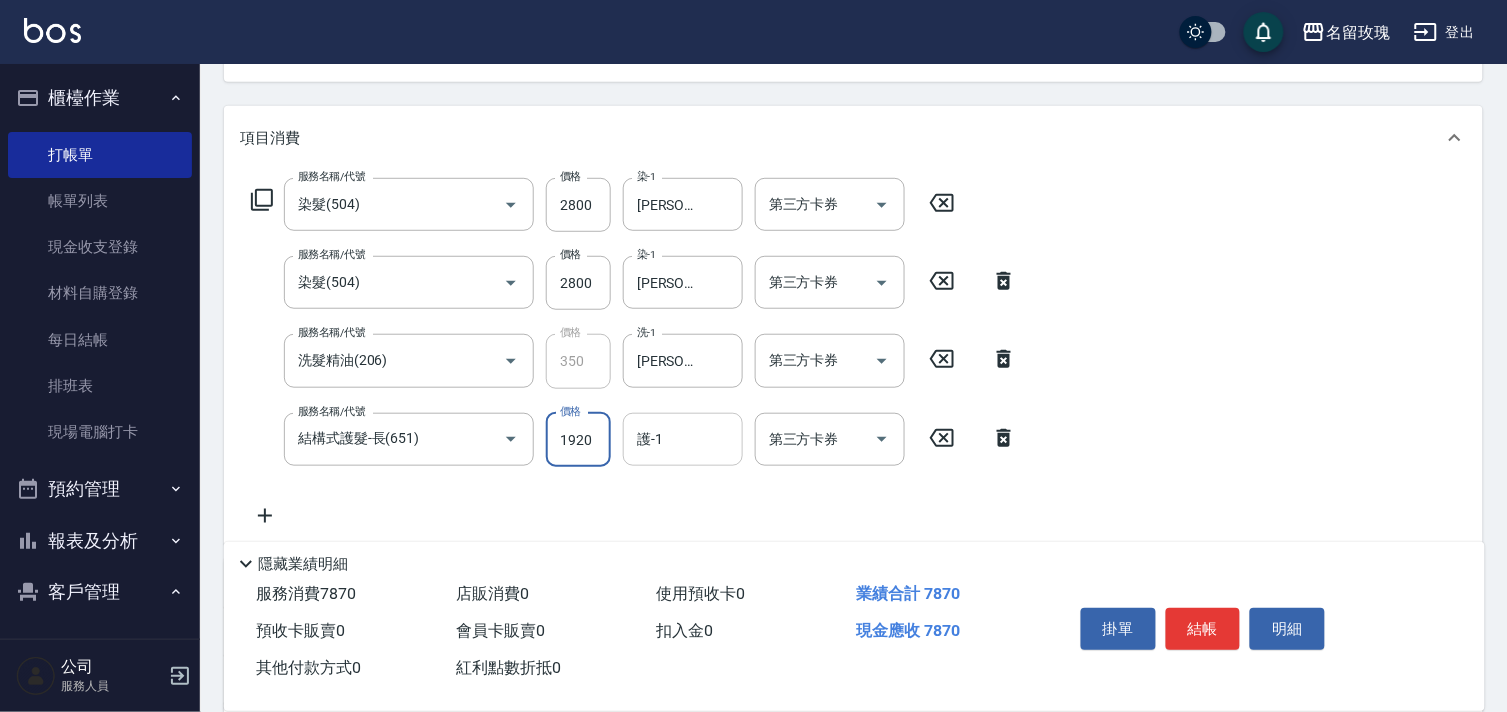 click on "護-1" at bounding box center (683, 439) 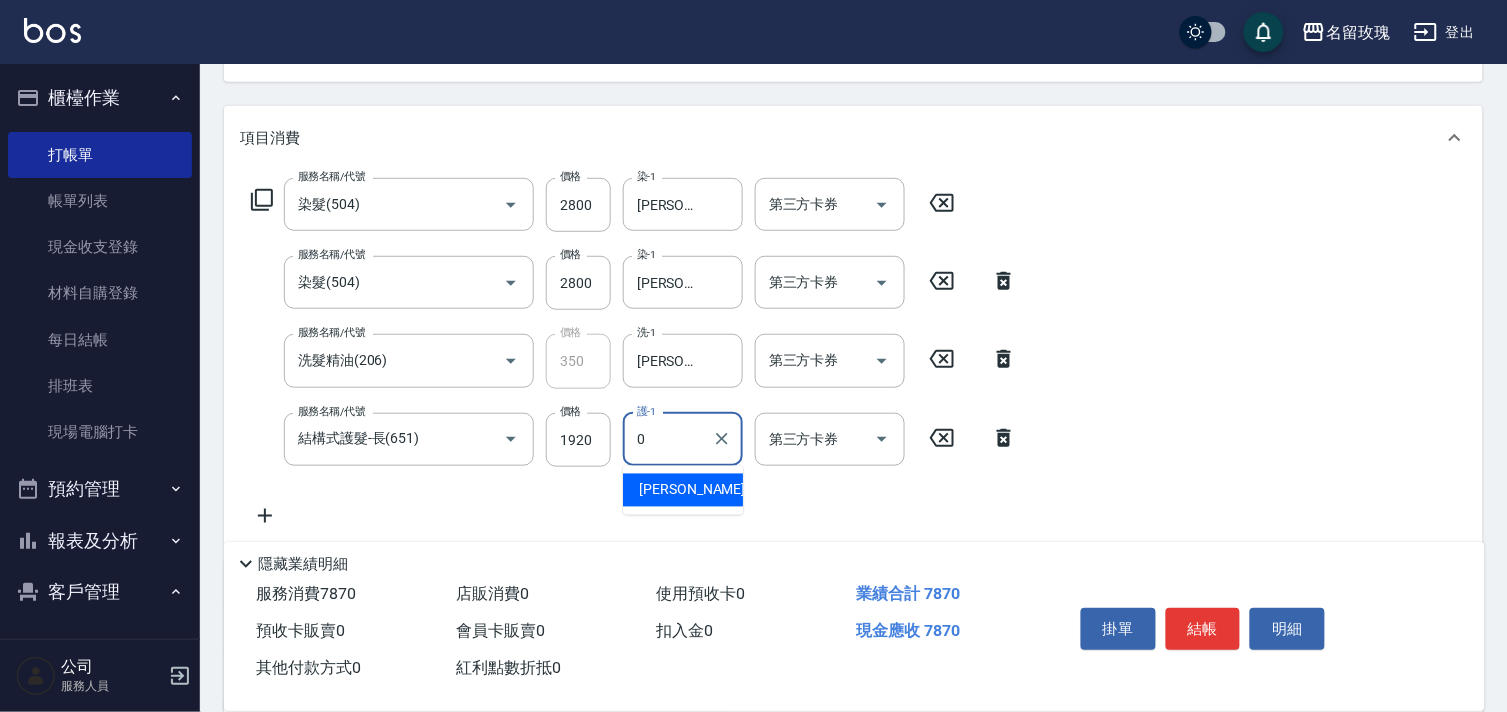 click on "[PERSON_NAME] -0" at bounding box center [698, 490] 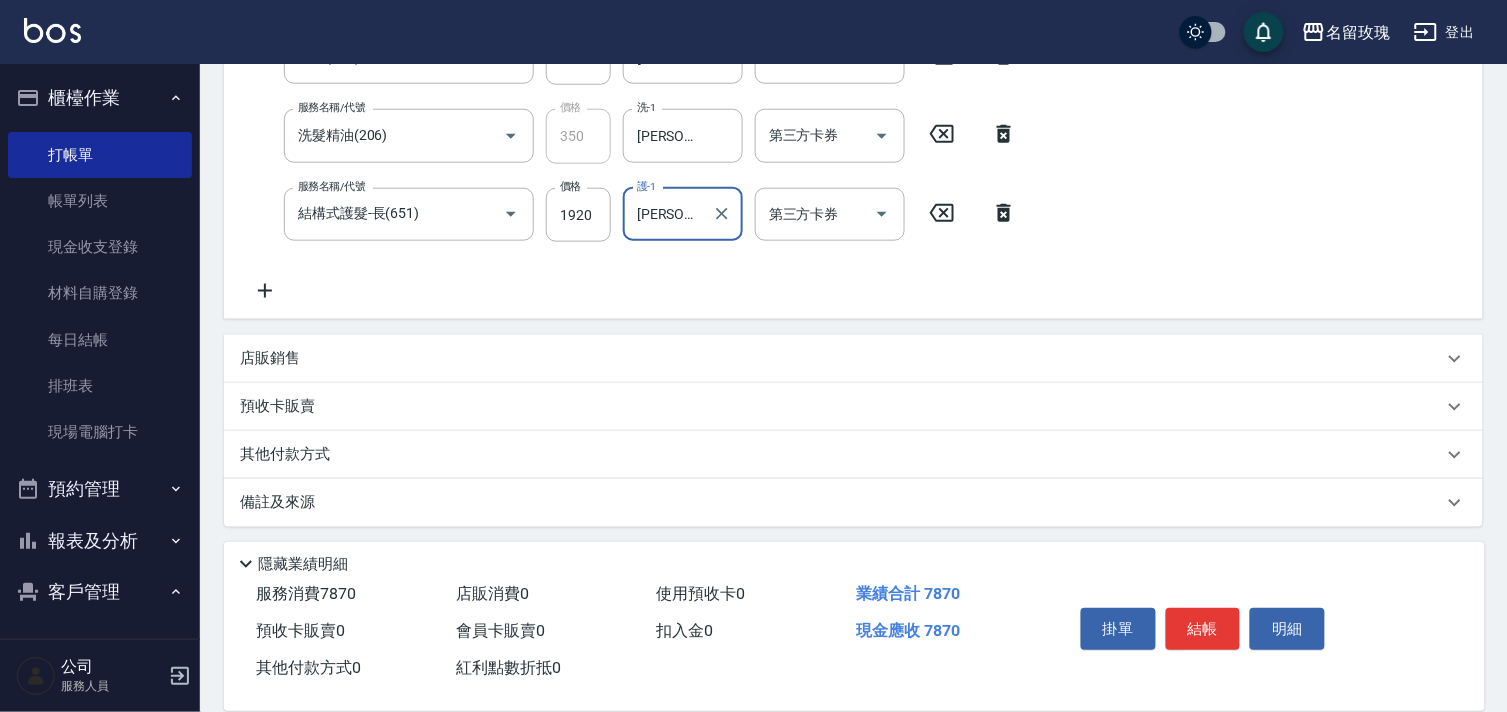 scroll, scrollTop: 451, scrollLeft: 0, axis: vertical 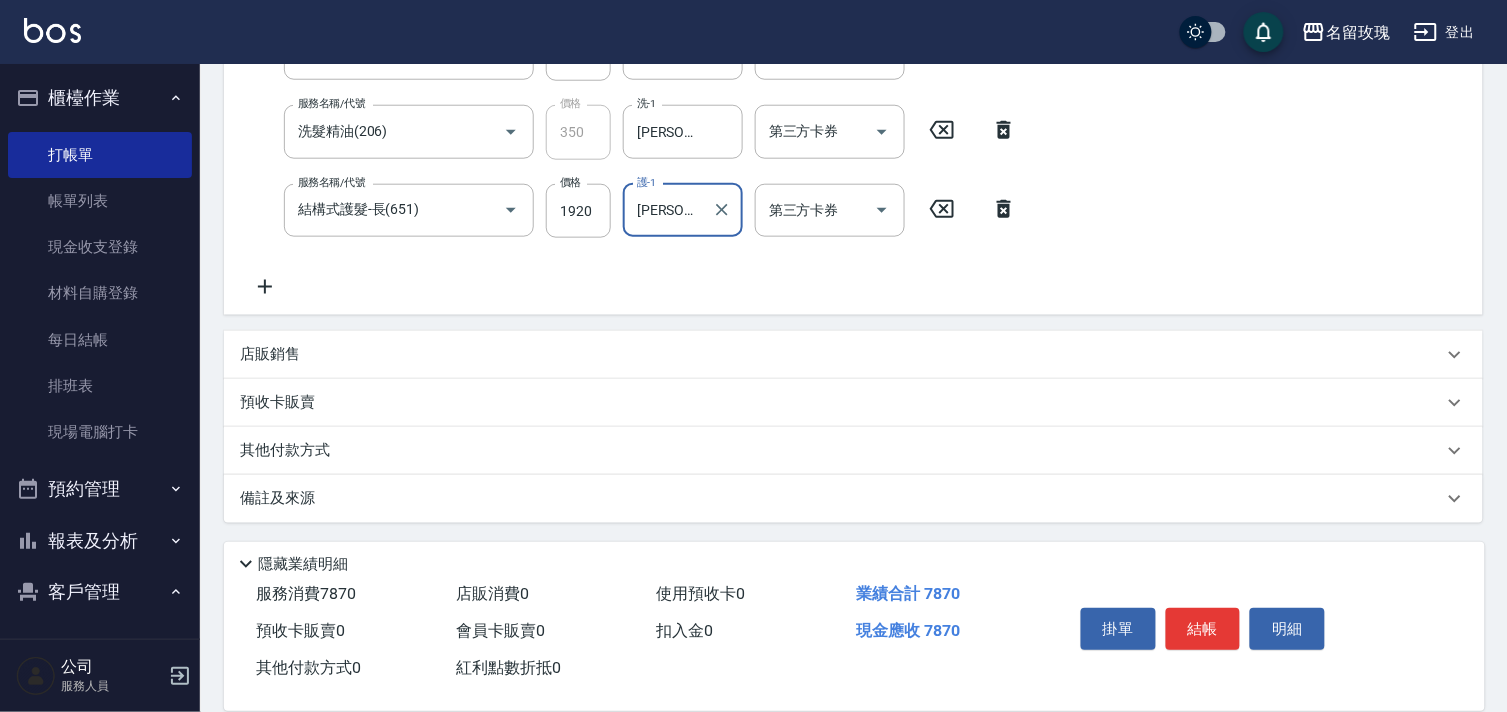 type on "[PERSON_NAME]-0" 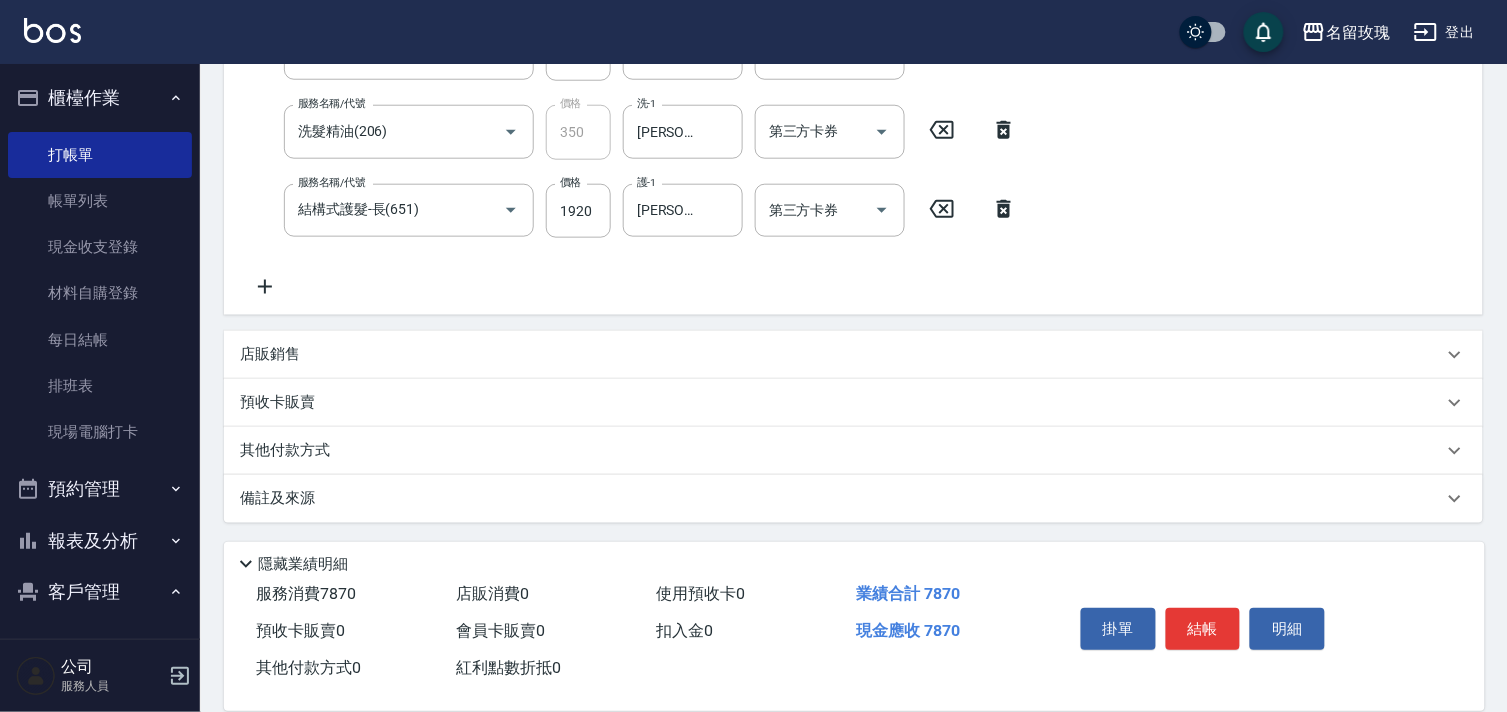 drag, startPoint x: 371, startPoint y: 424, endPoint x: 385, endPoint y: 463, distance: 41.4367 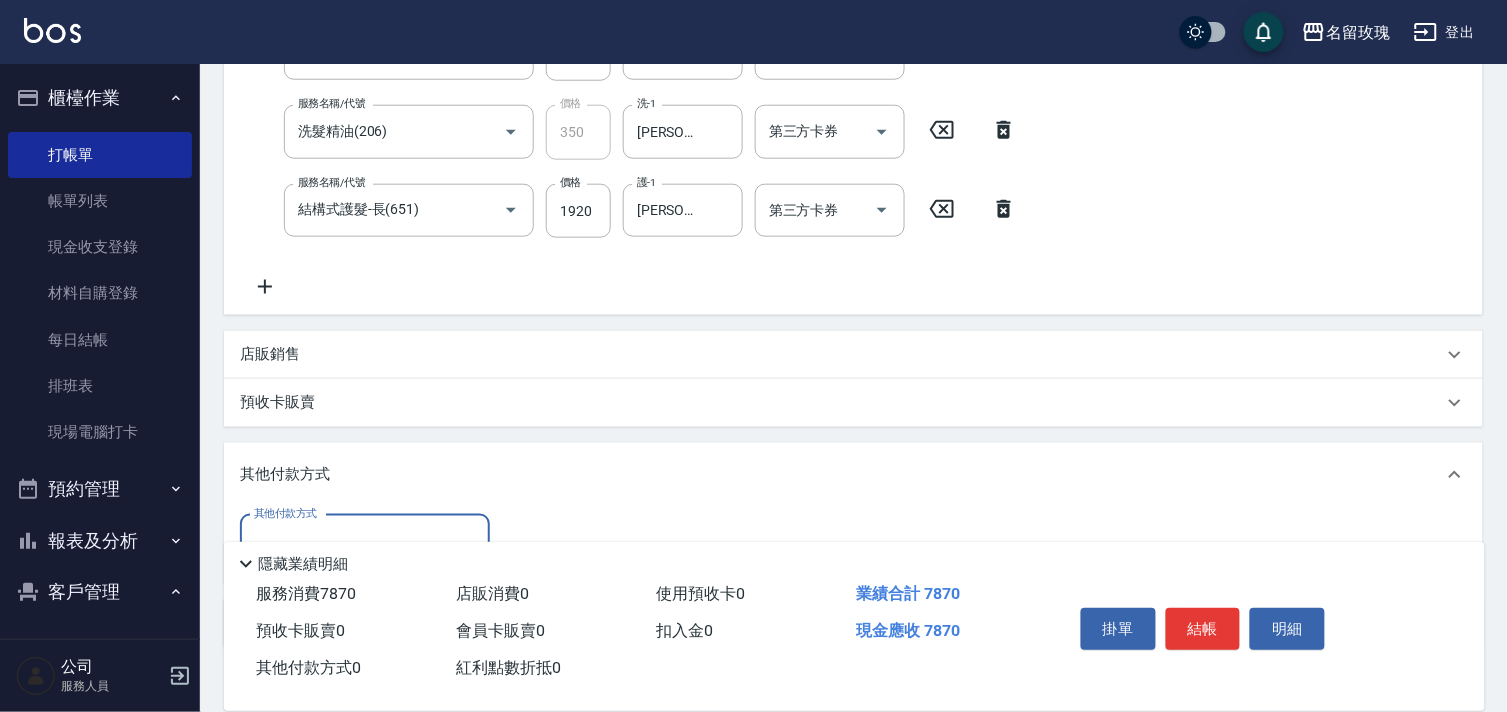 scroll, scrollTop: 0, scrollLeft: 0, axis: both 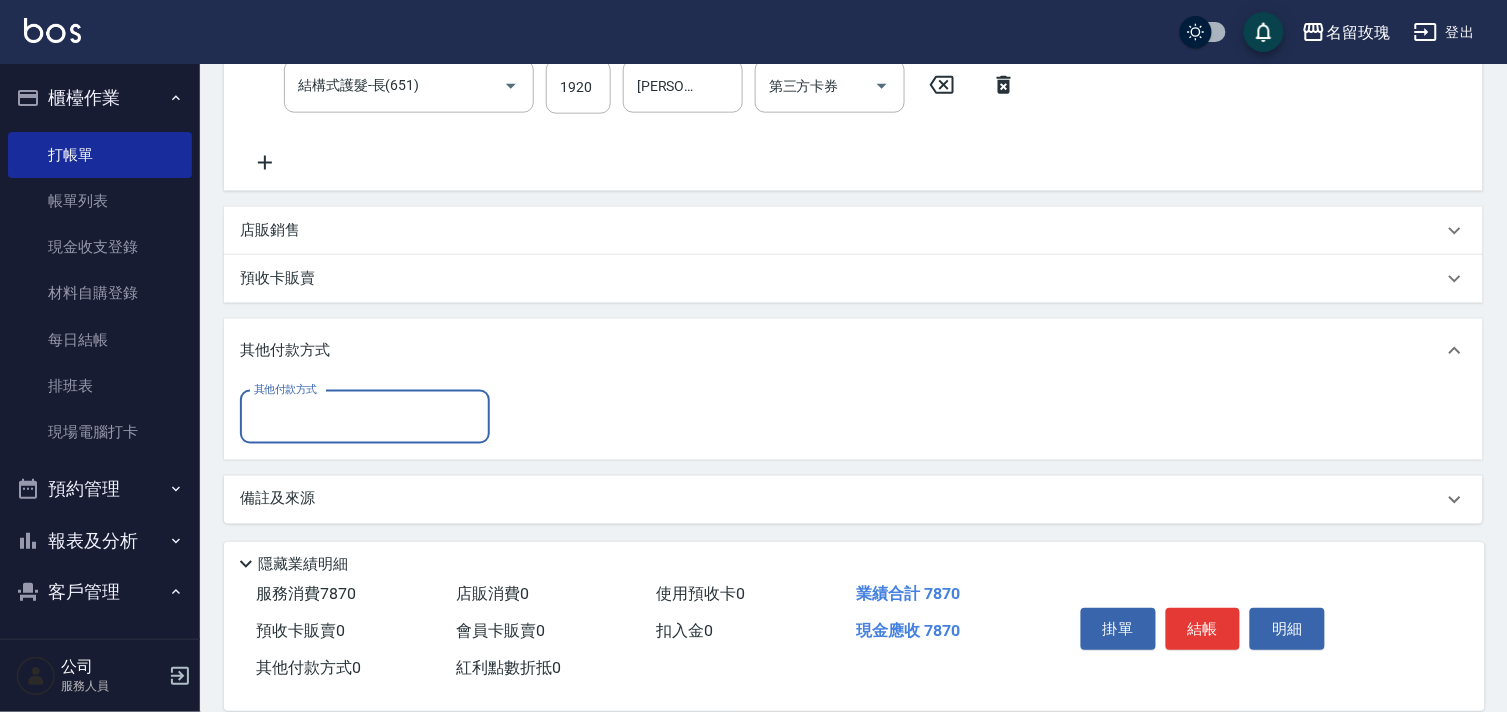 click on "其他付款方式" at bounding box center (365, 417) 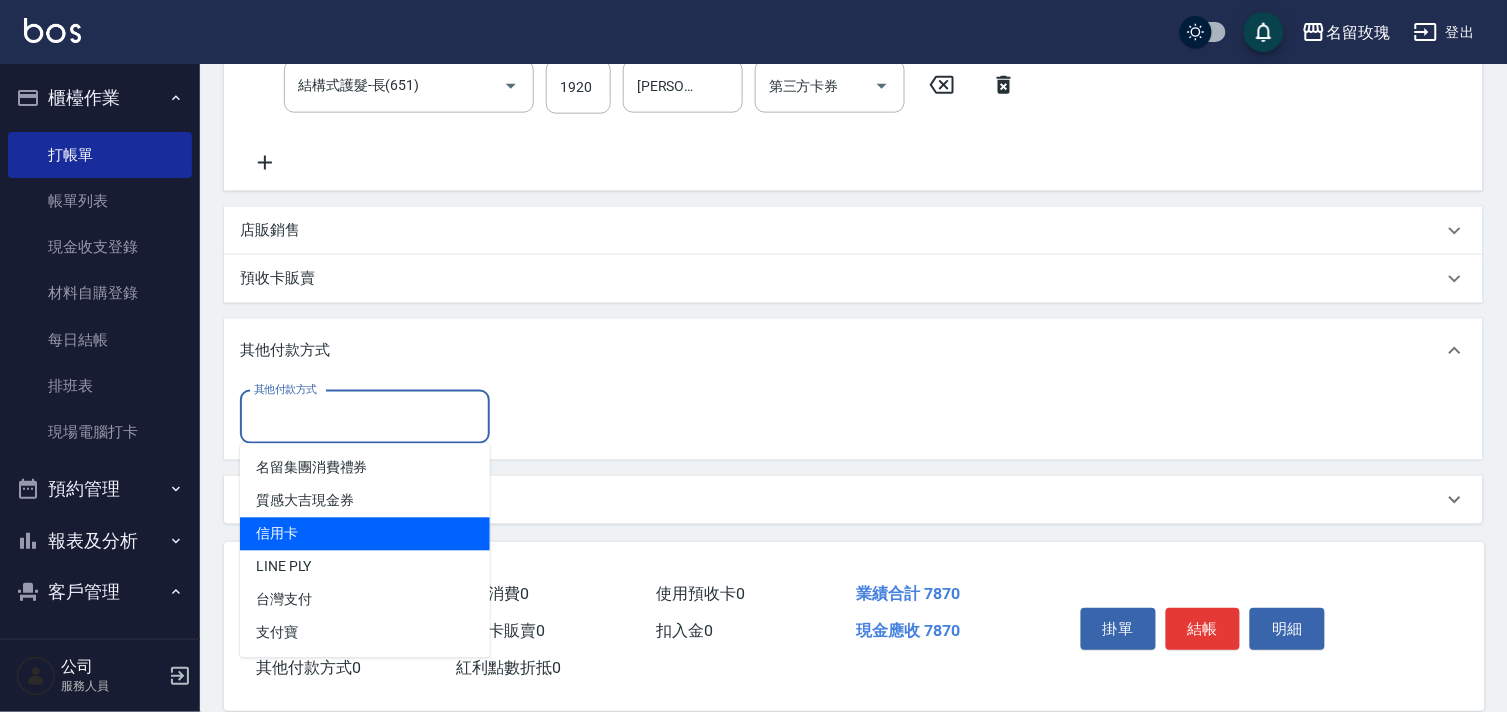 click on "信用卡" at bounding box center [365, 534] 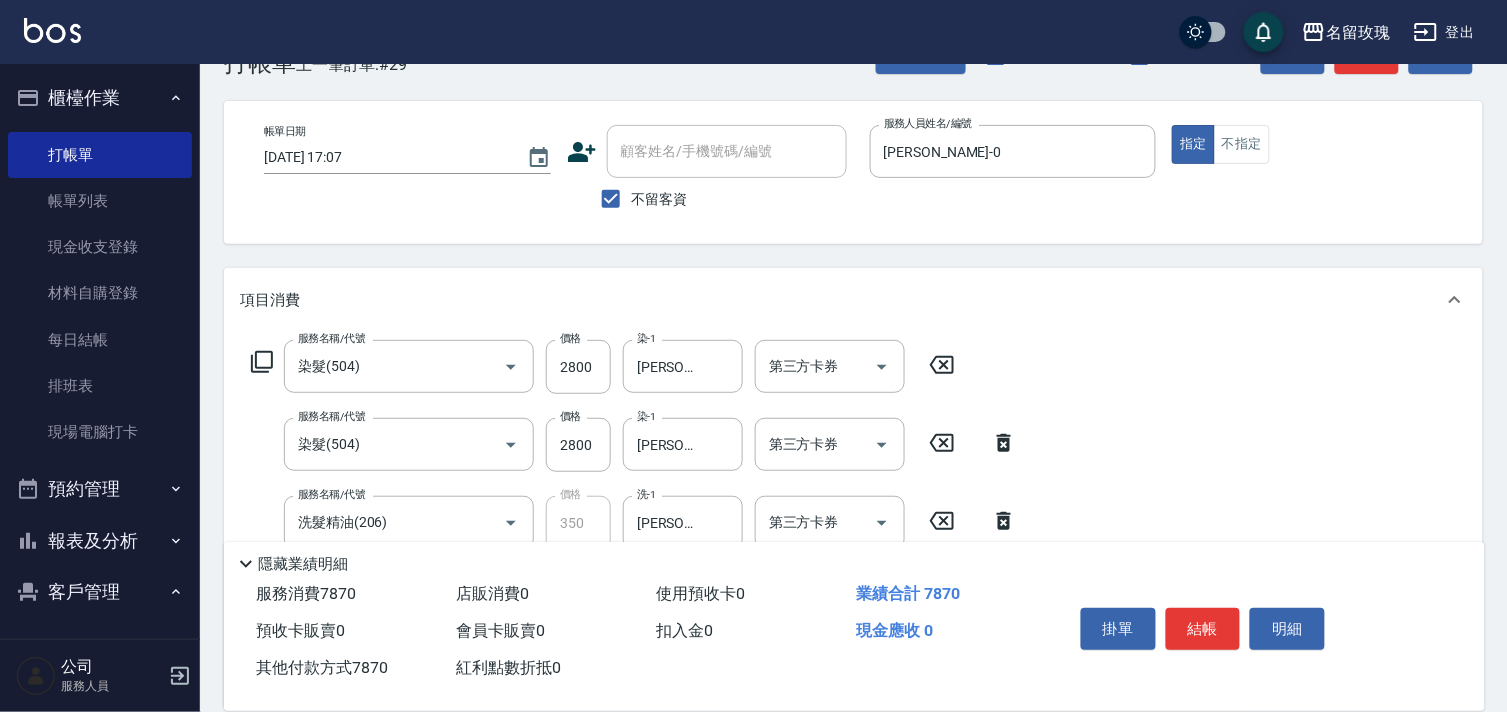 scroll, scrollTop: 0, scrollLeft: 0, axis: both 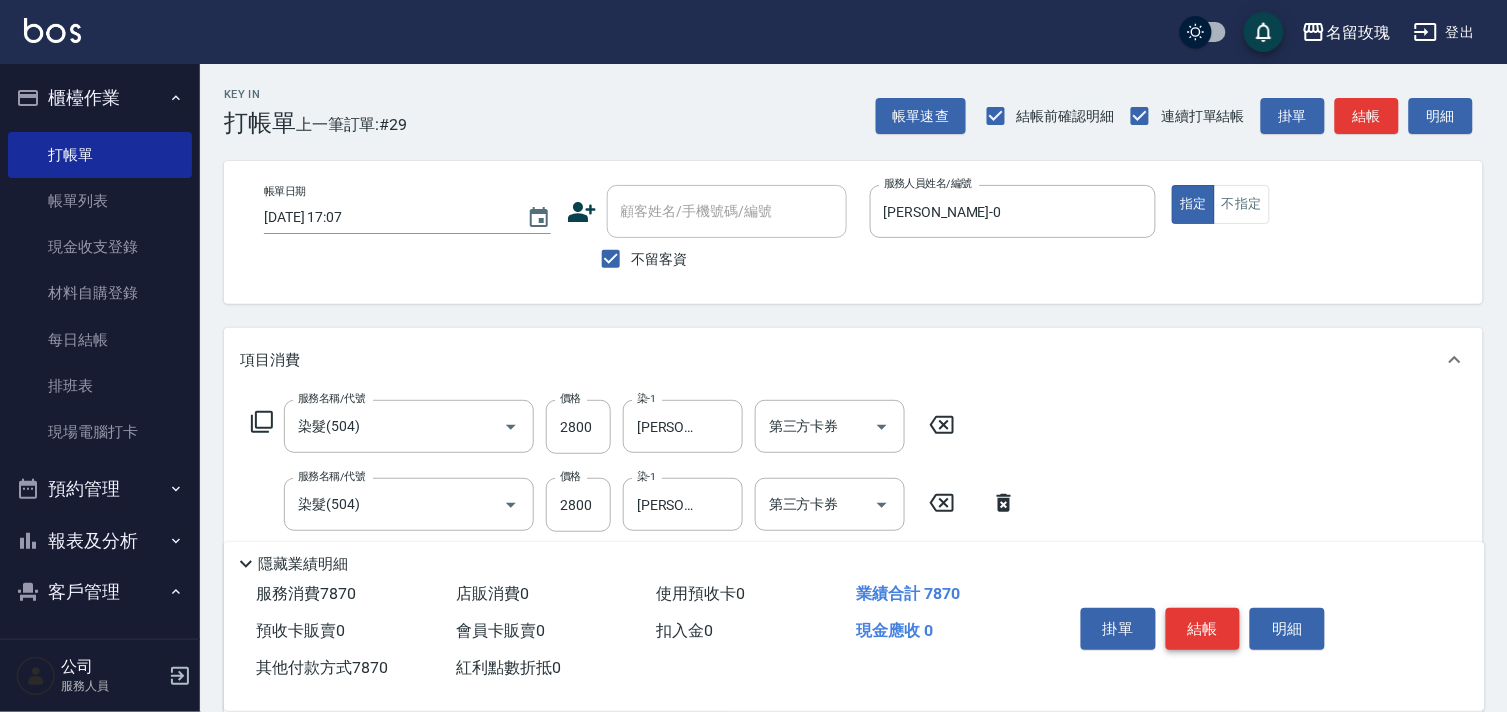 type on "7870" 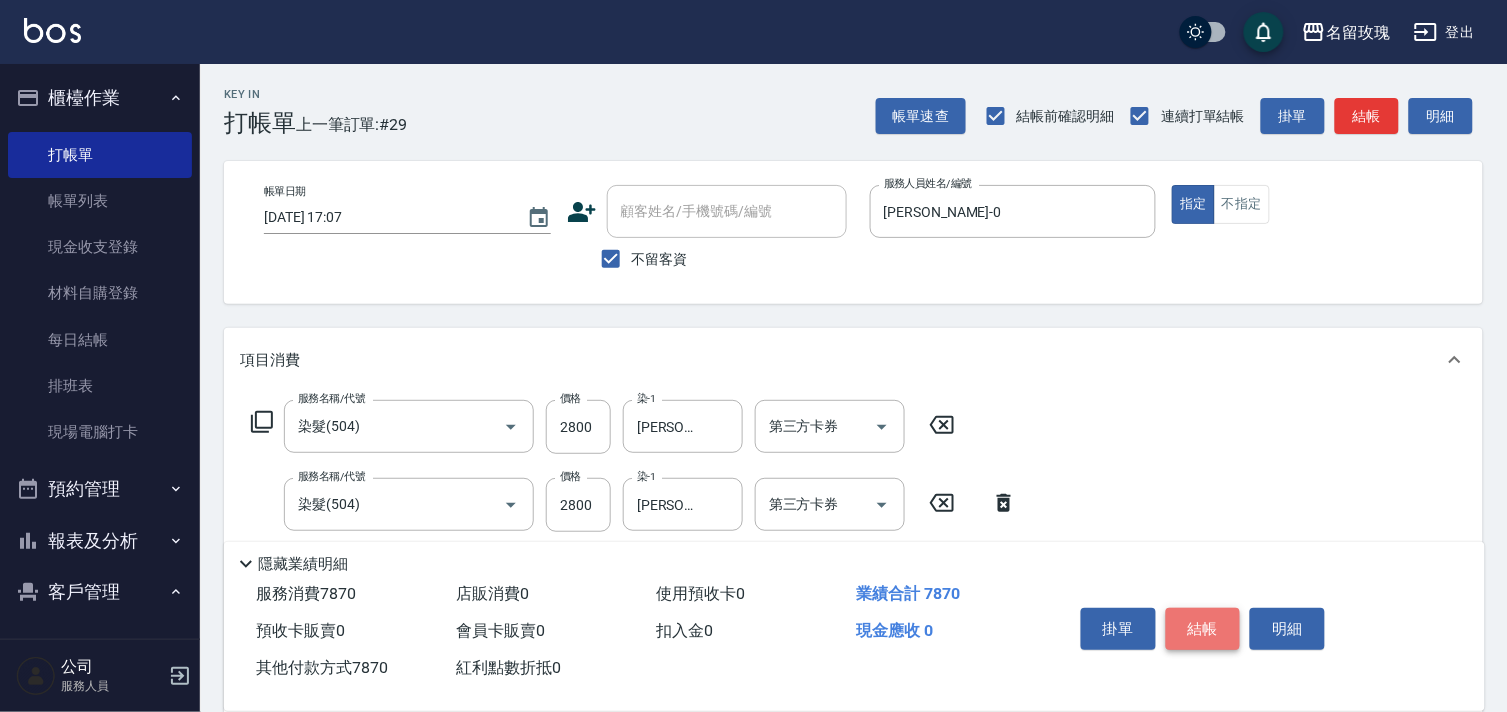 click on "結帳" at bounding box center (1203, 629) 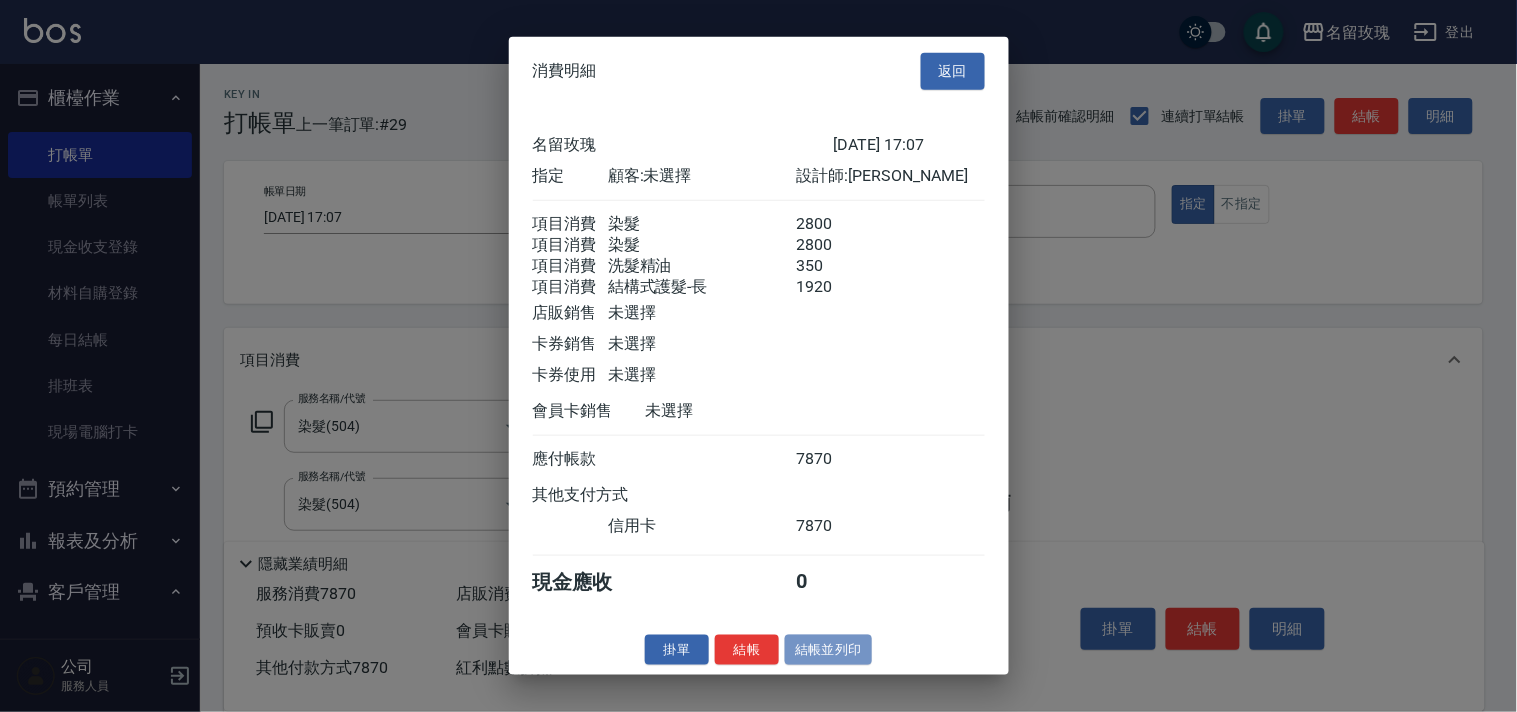 click on "結帳並列印" at bounding box center (828, 649) 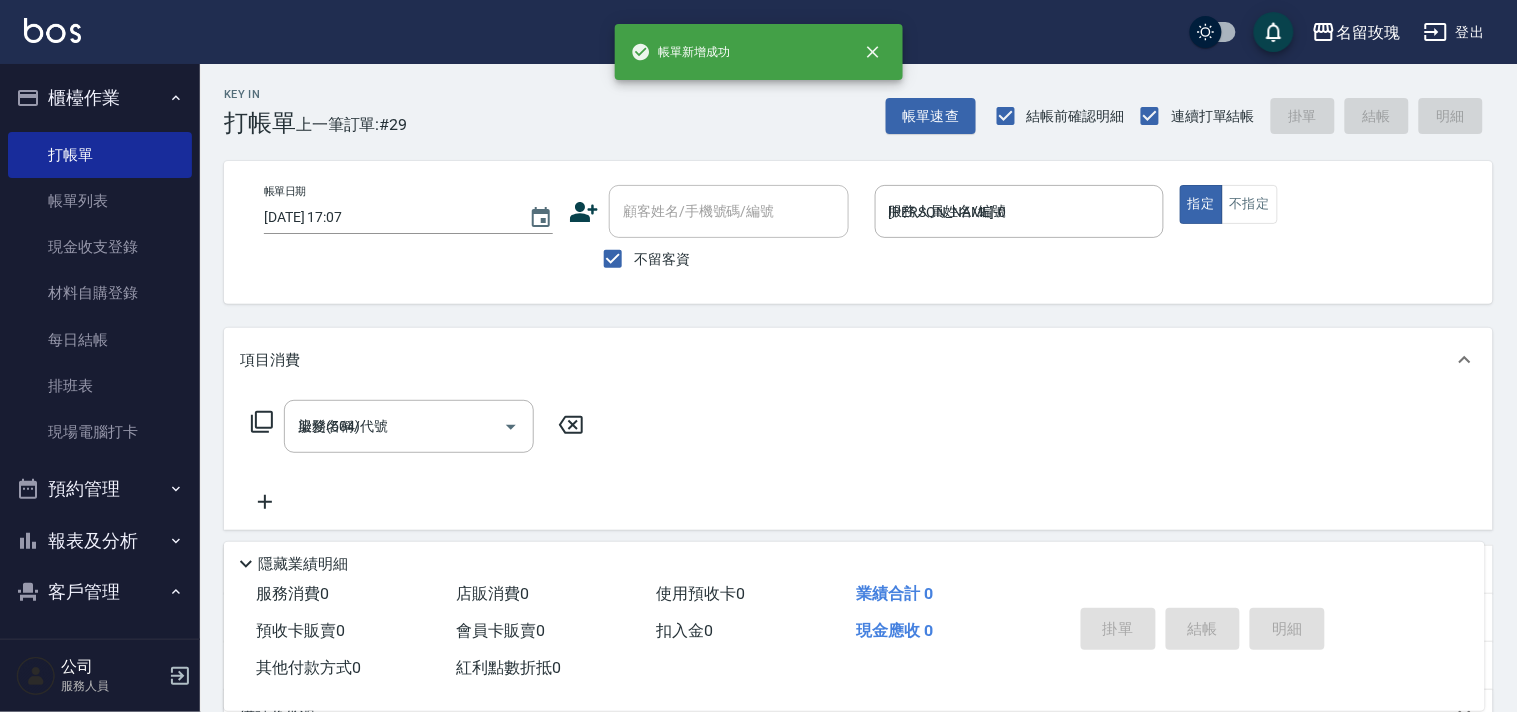 type on "[DATE] 17:09" 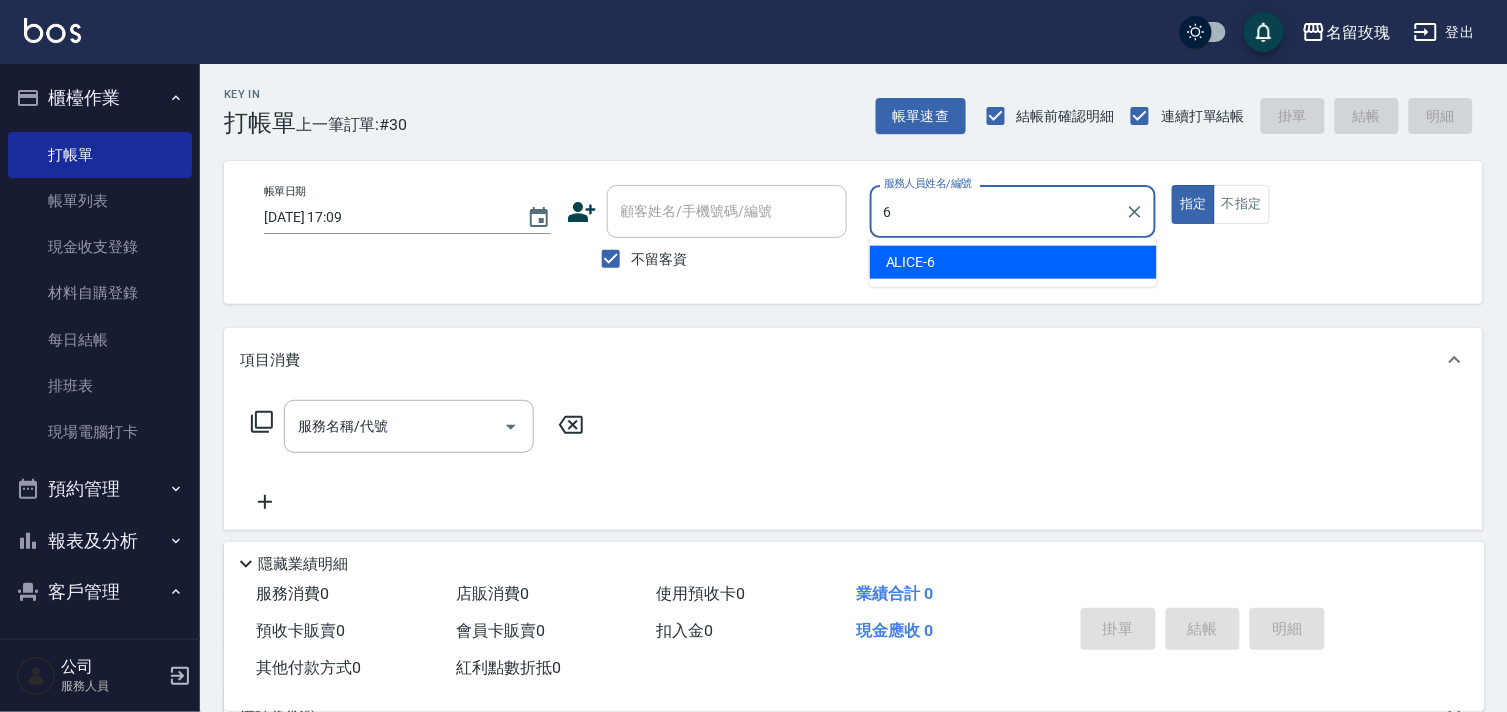 type on "ALICE-6" 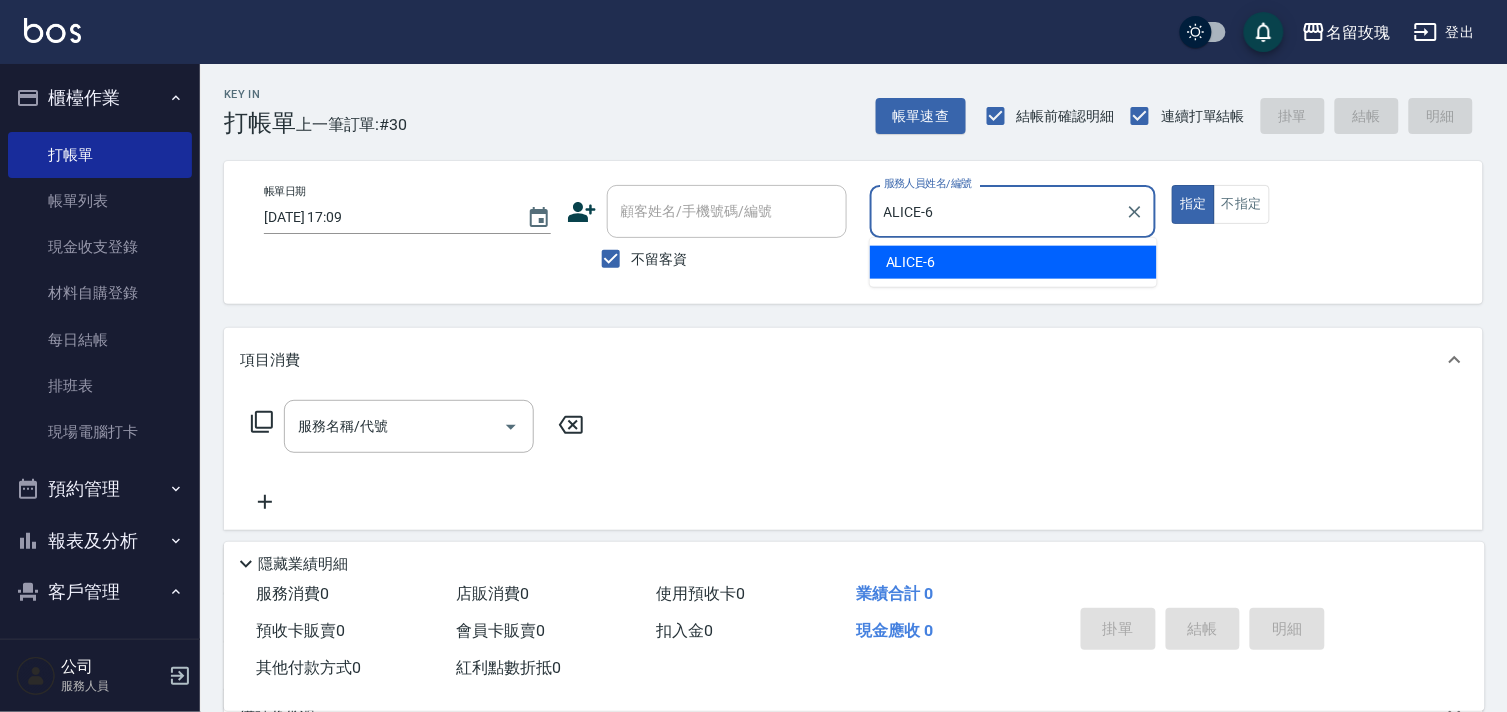 type on "true" 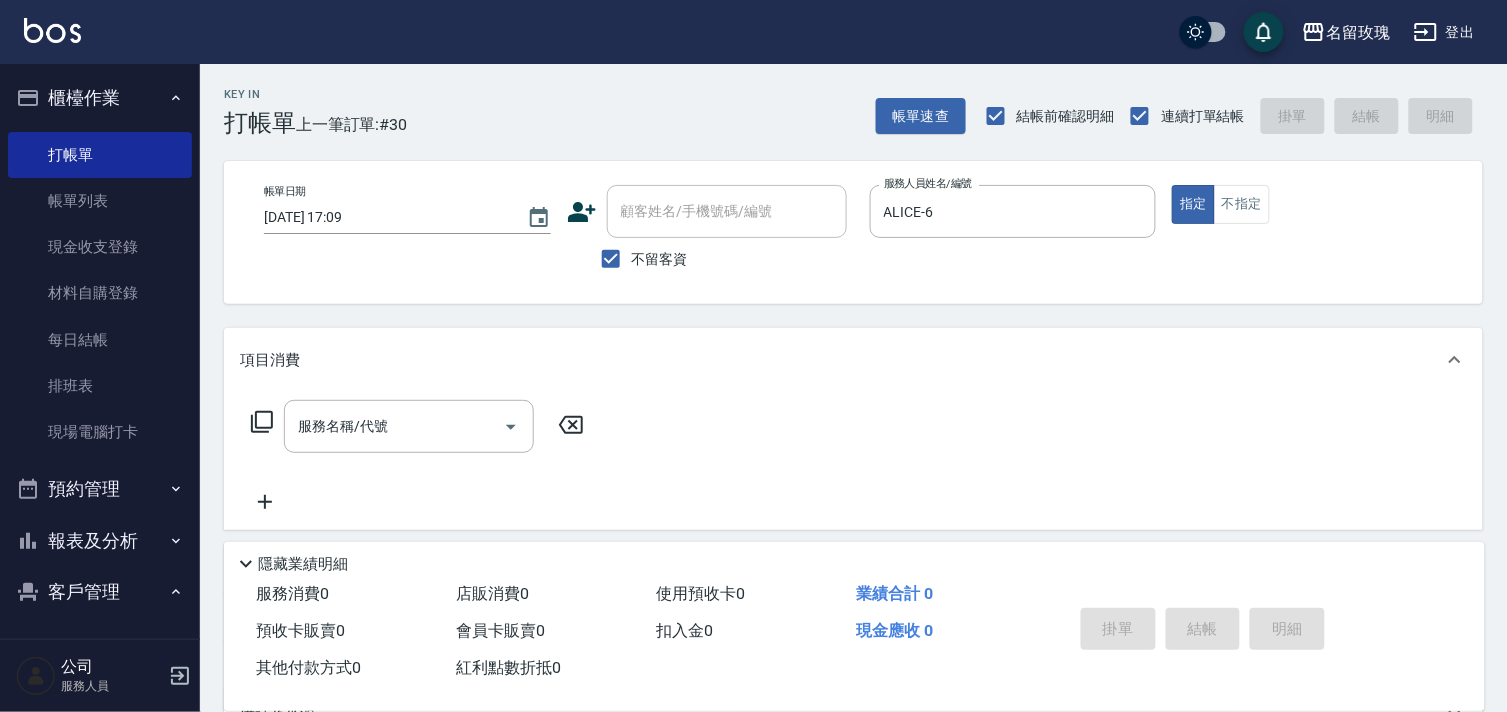 drag, startPoint x: 243, startPoint y: 418, endPoint x: 252, endPoint y: 427, distance: 12.727922 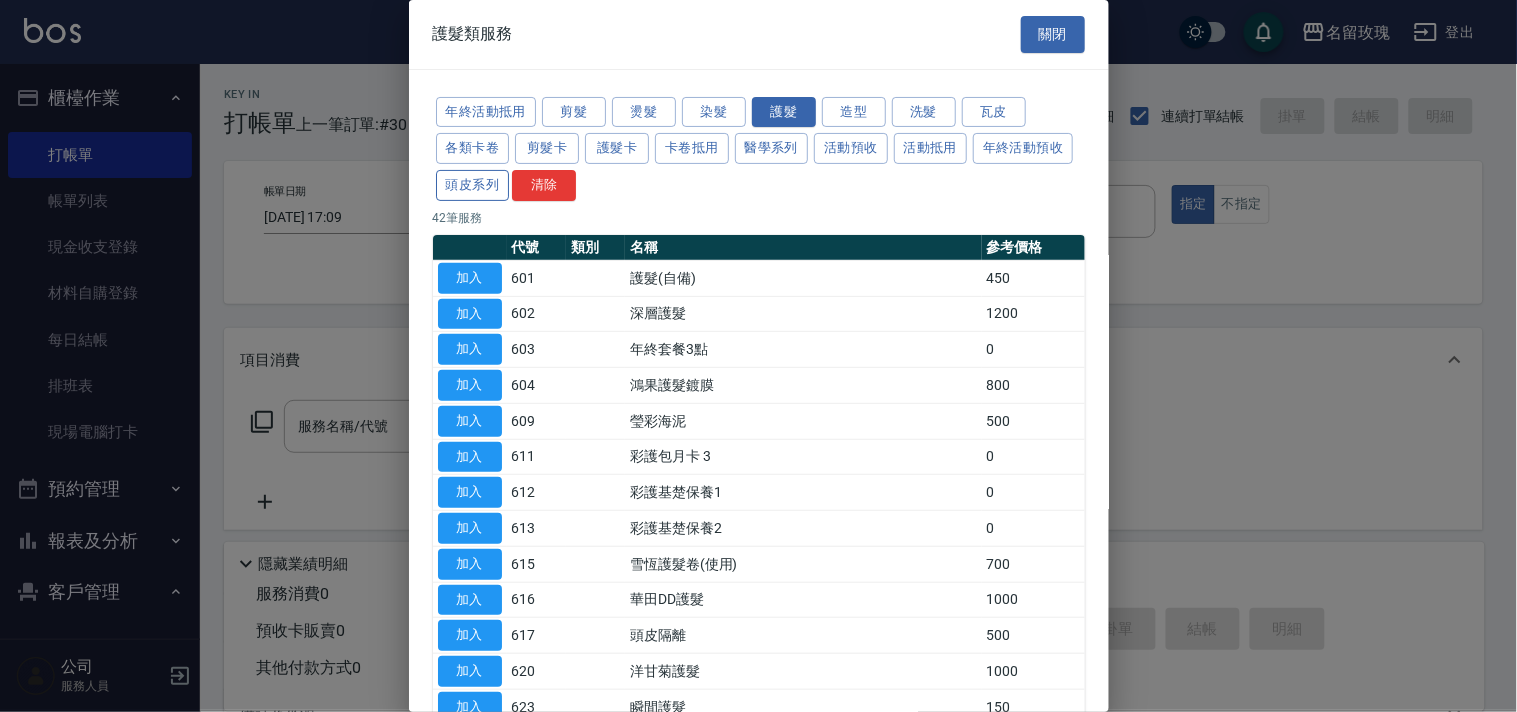 click on "頭皮系列" at bounding box center [473, 185] 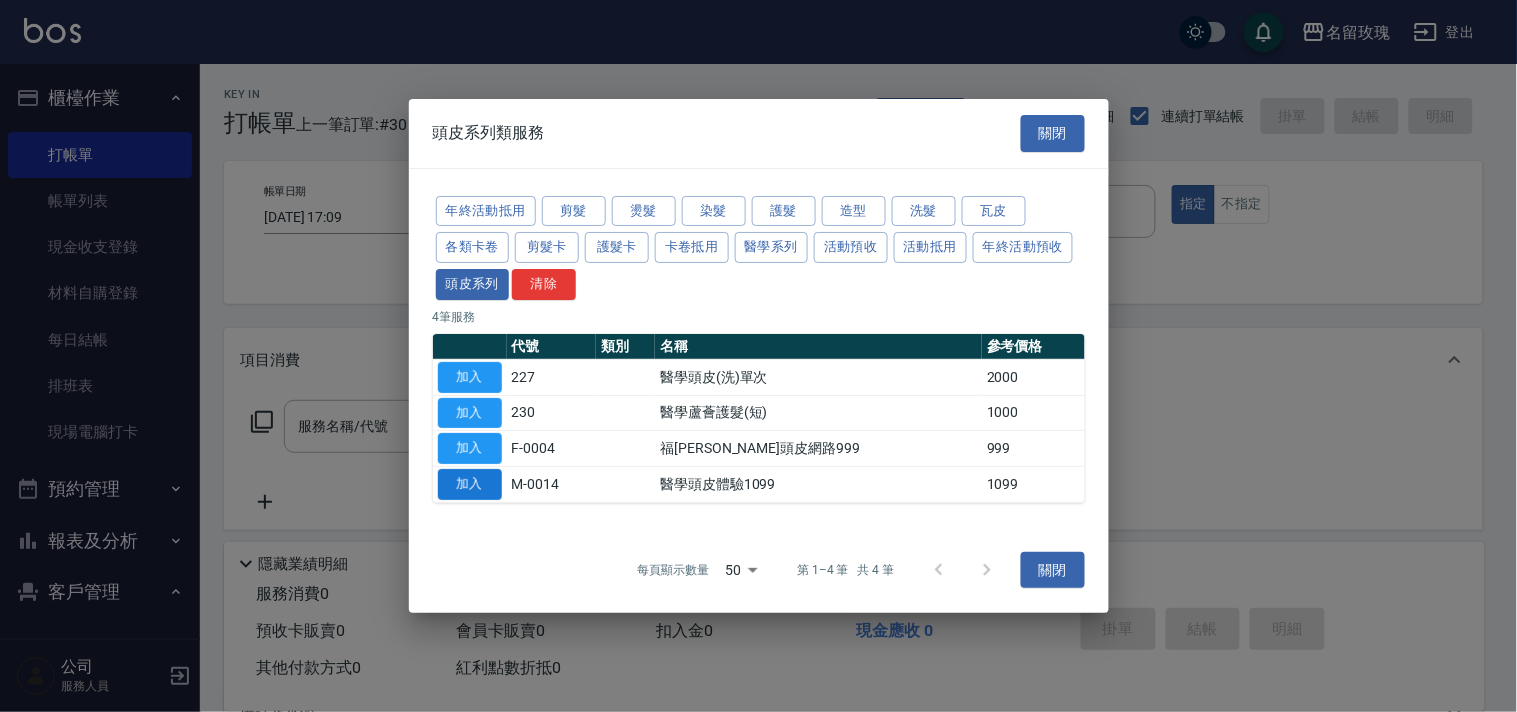click on "加入" at bounding box center [470, 484] 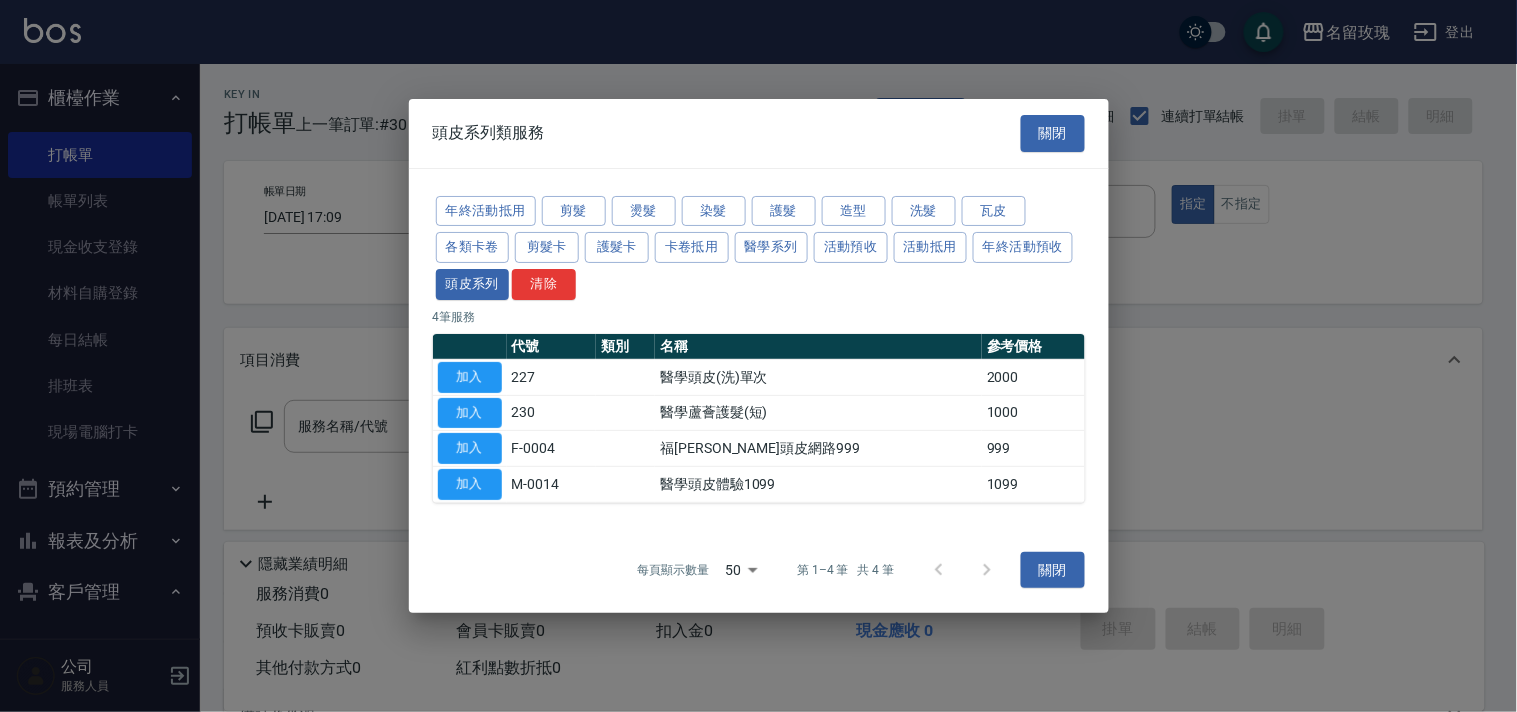 type on "醫學頭皮體驗1099(M-0014)" 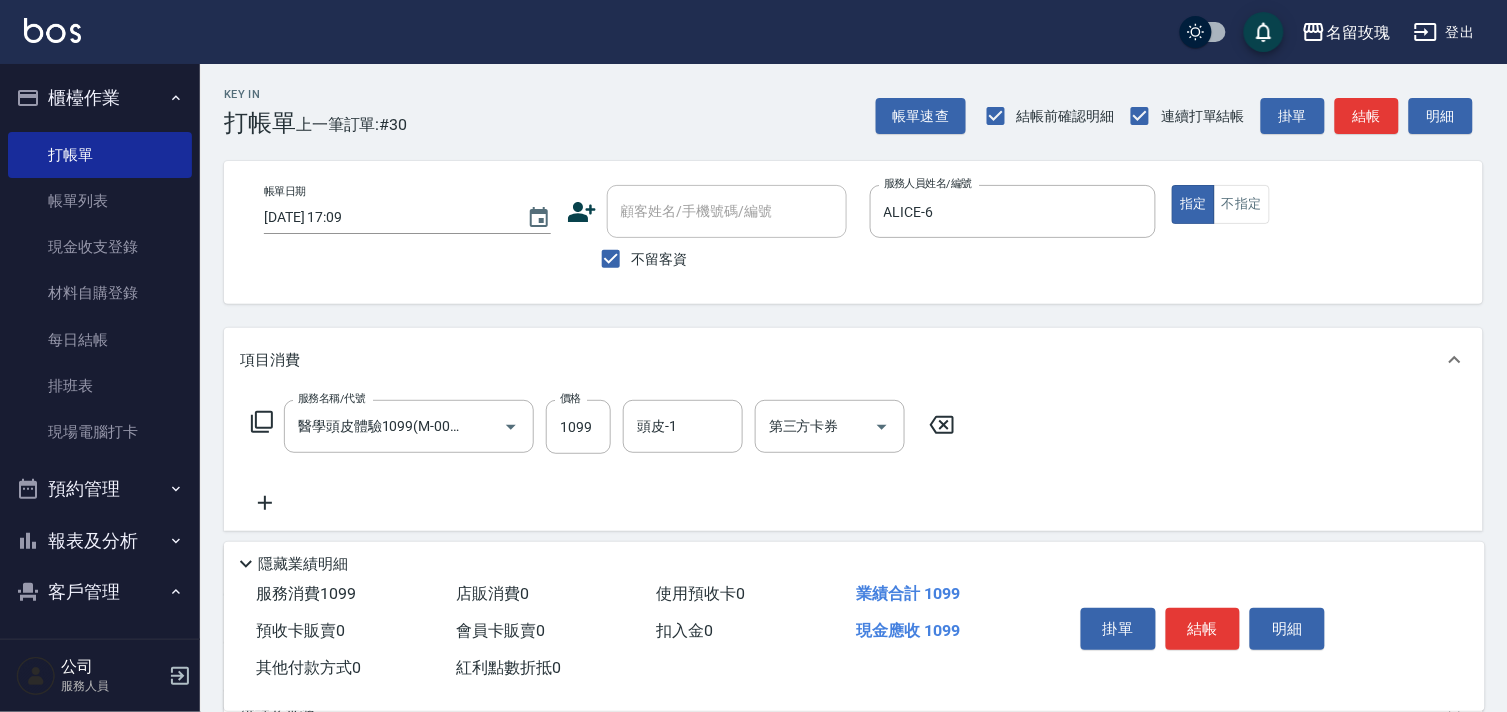 click 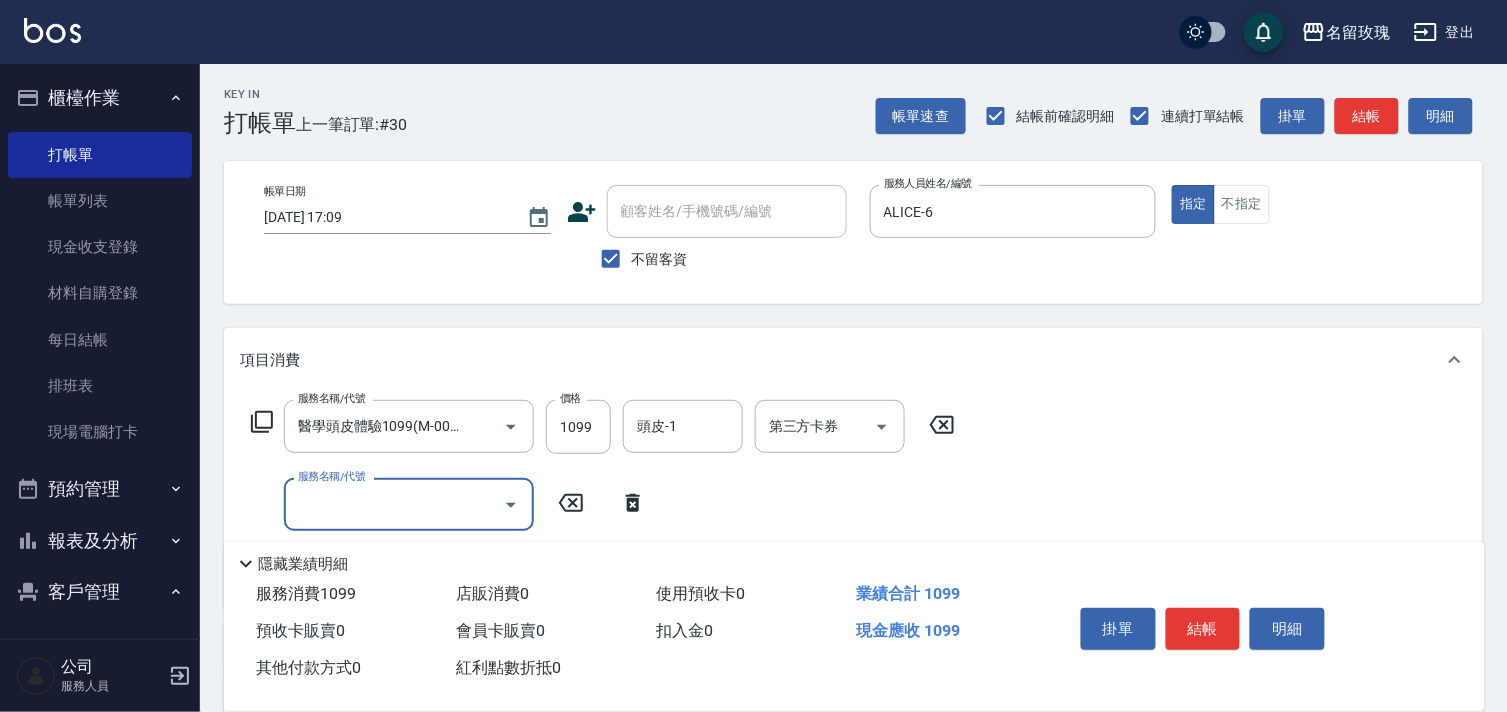 click 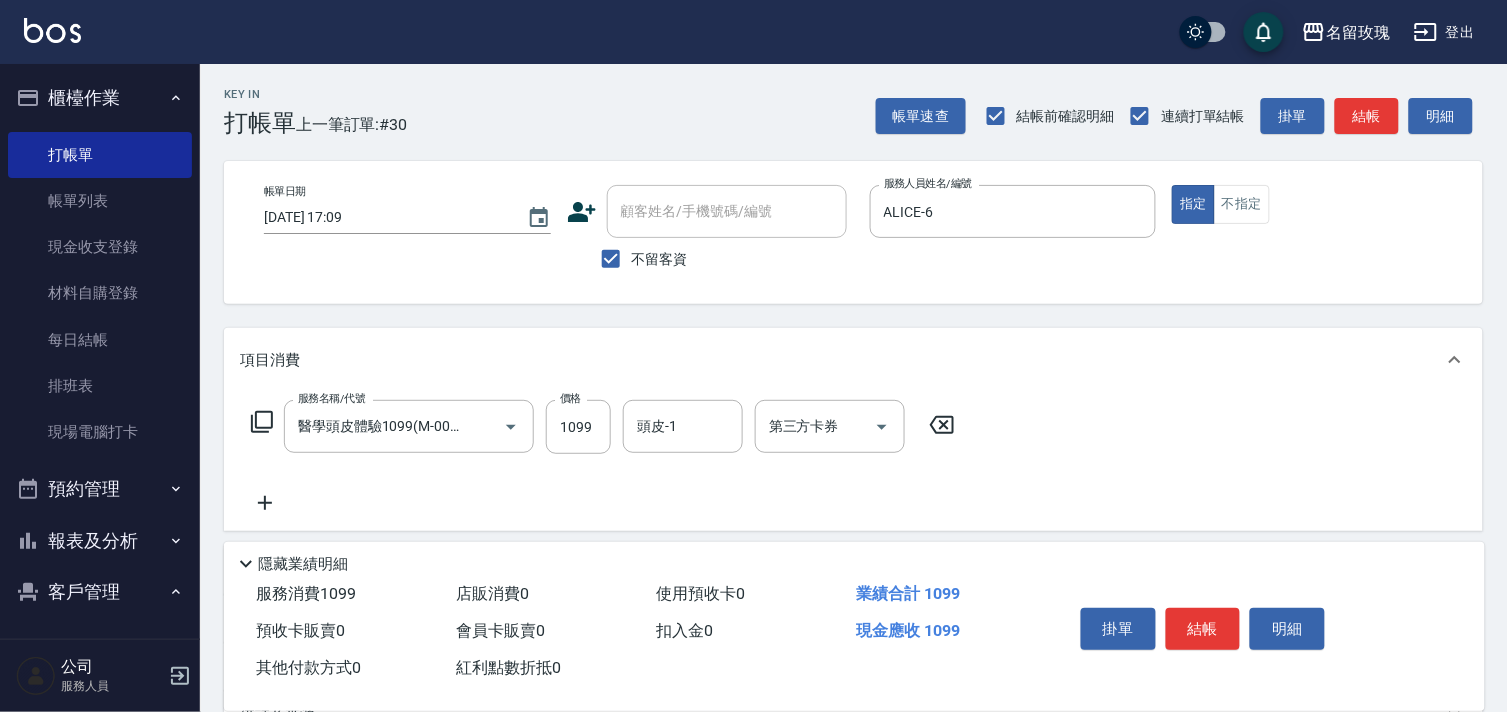 drag, startPoint x: 637, startPoint y: 498, endPoint x: 433, endPoint y: 475, distance: 205.29248 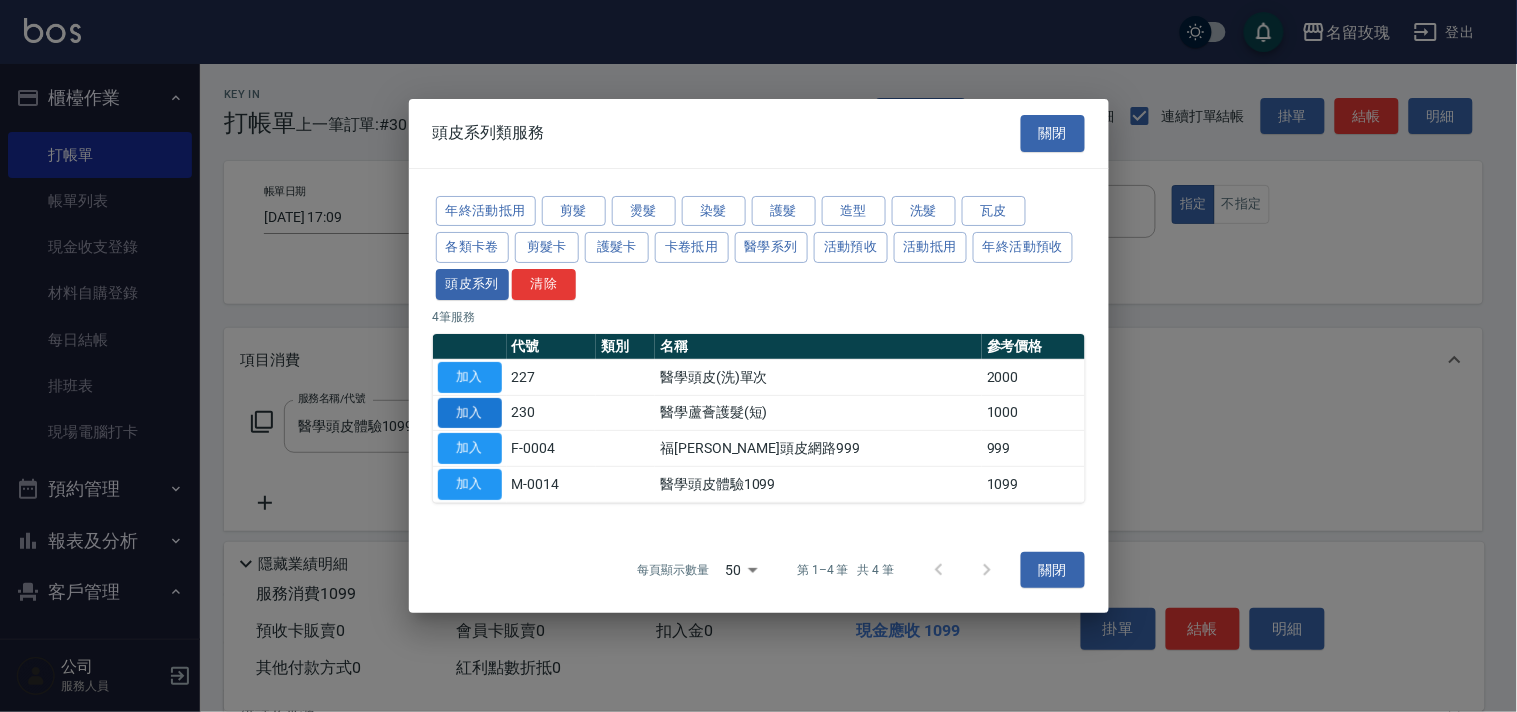 click on "加入" at bounding box center [470, 413] 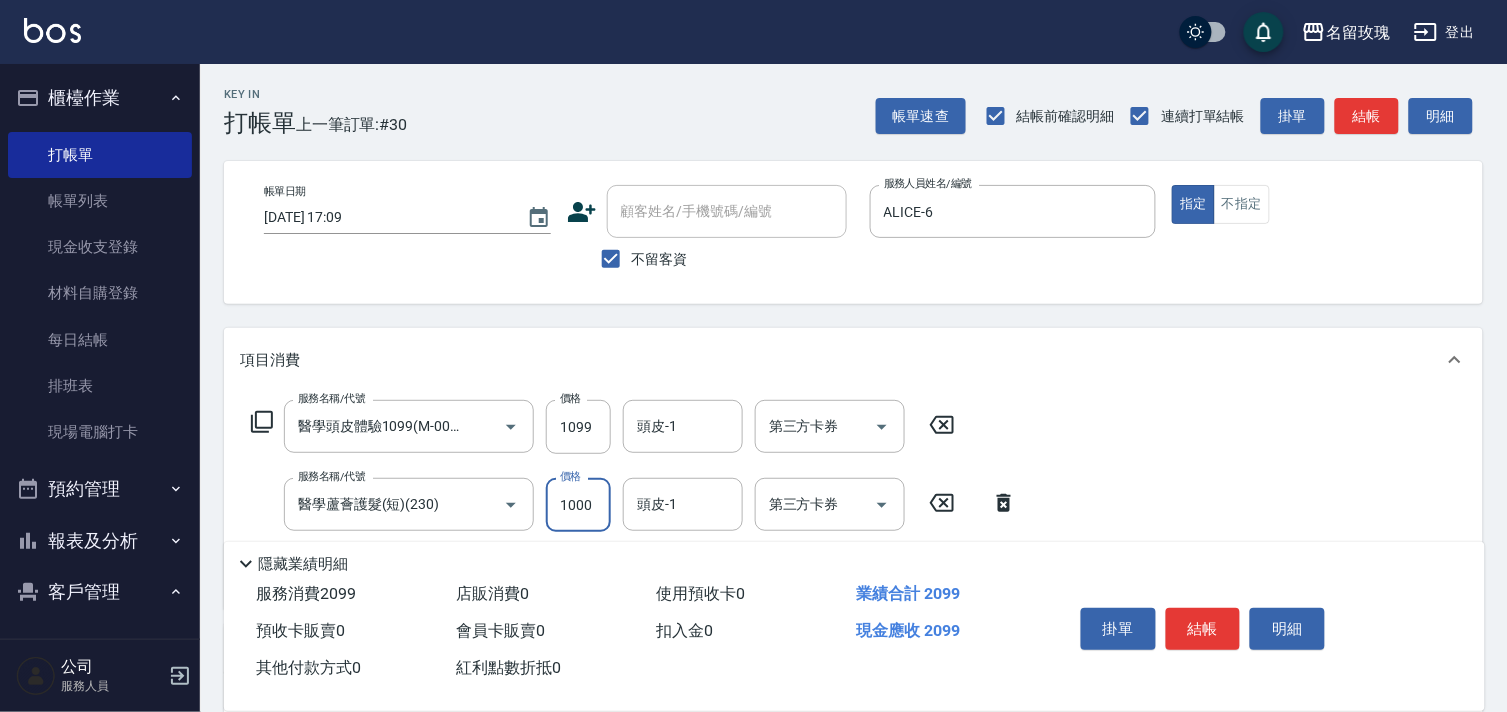 drag, startPoint x: 591, startPoint y: 502, endPoint x: 607, endPoint y: 490, distance: 20 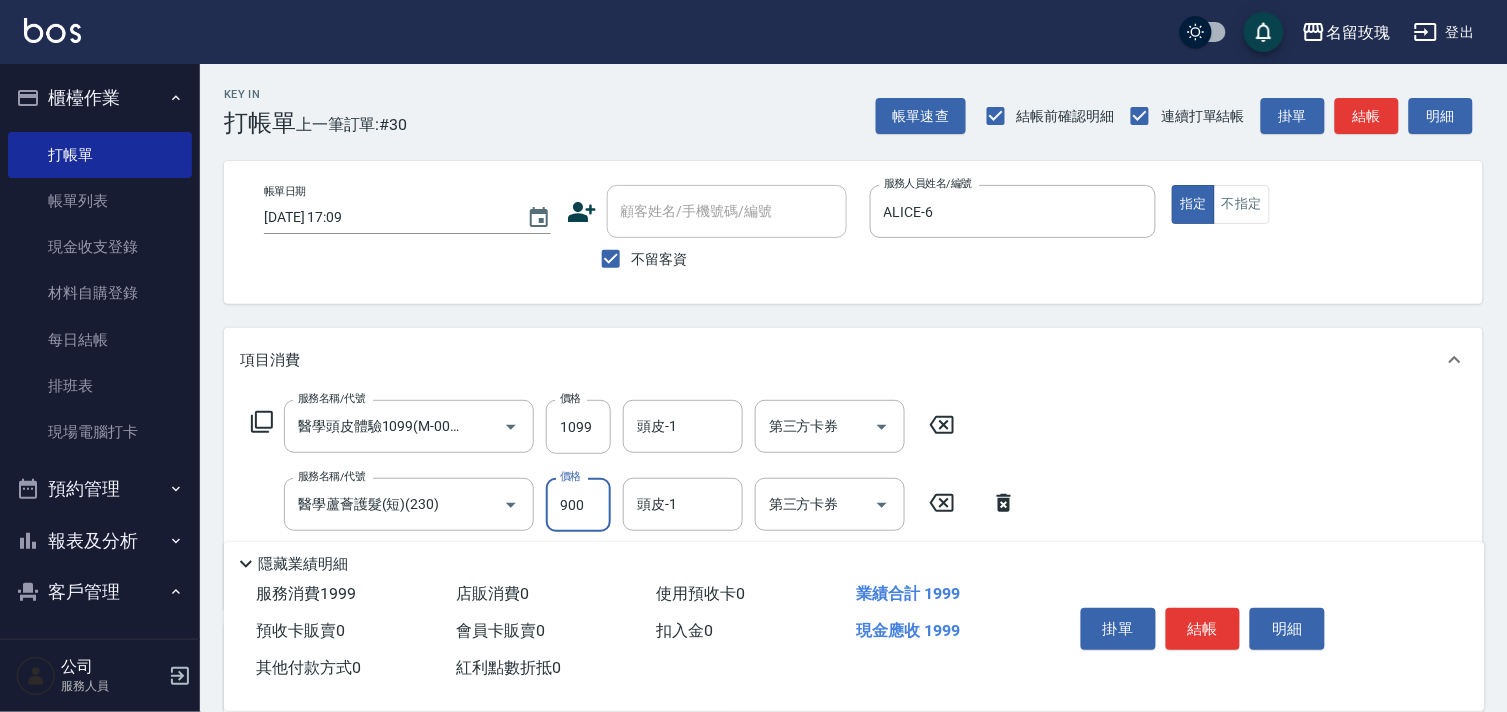type on "900" 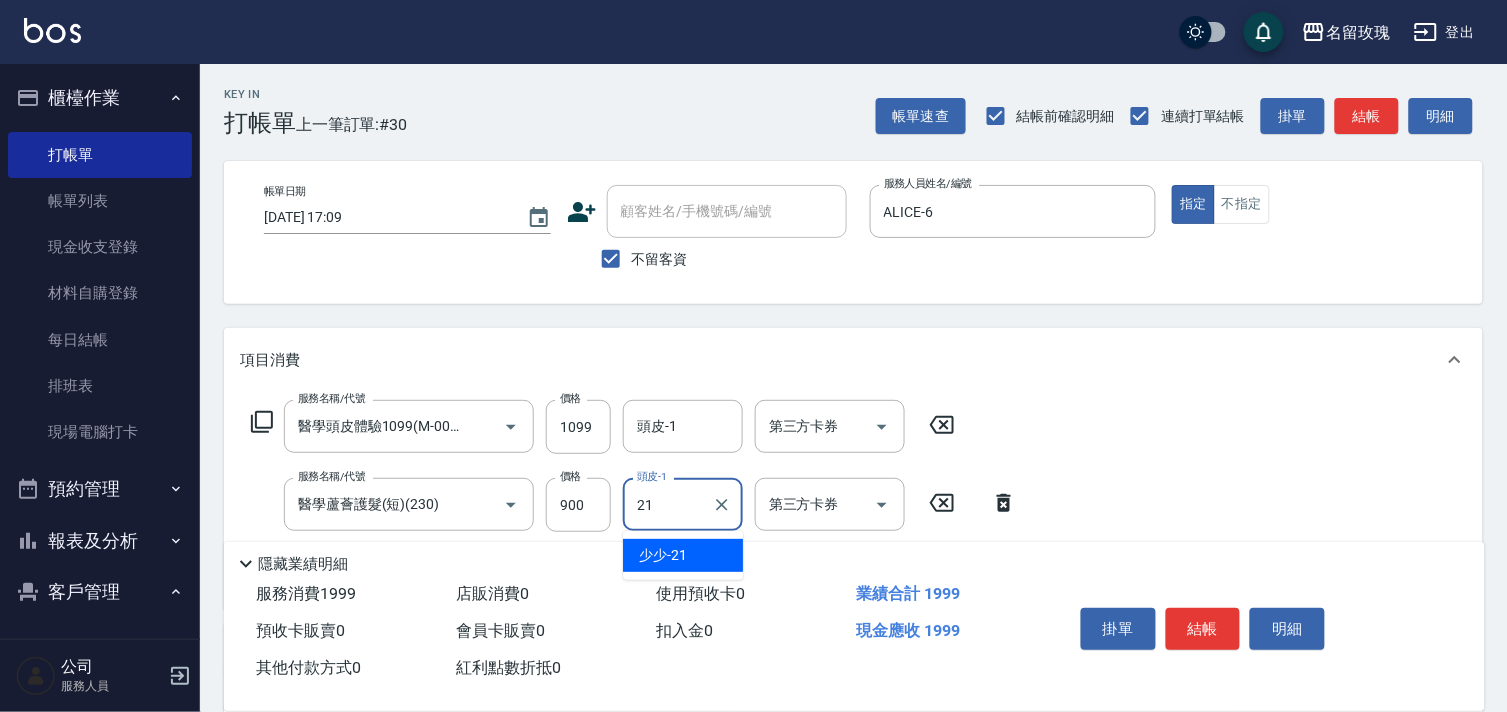 type on "少少-21" 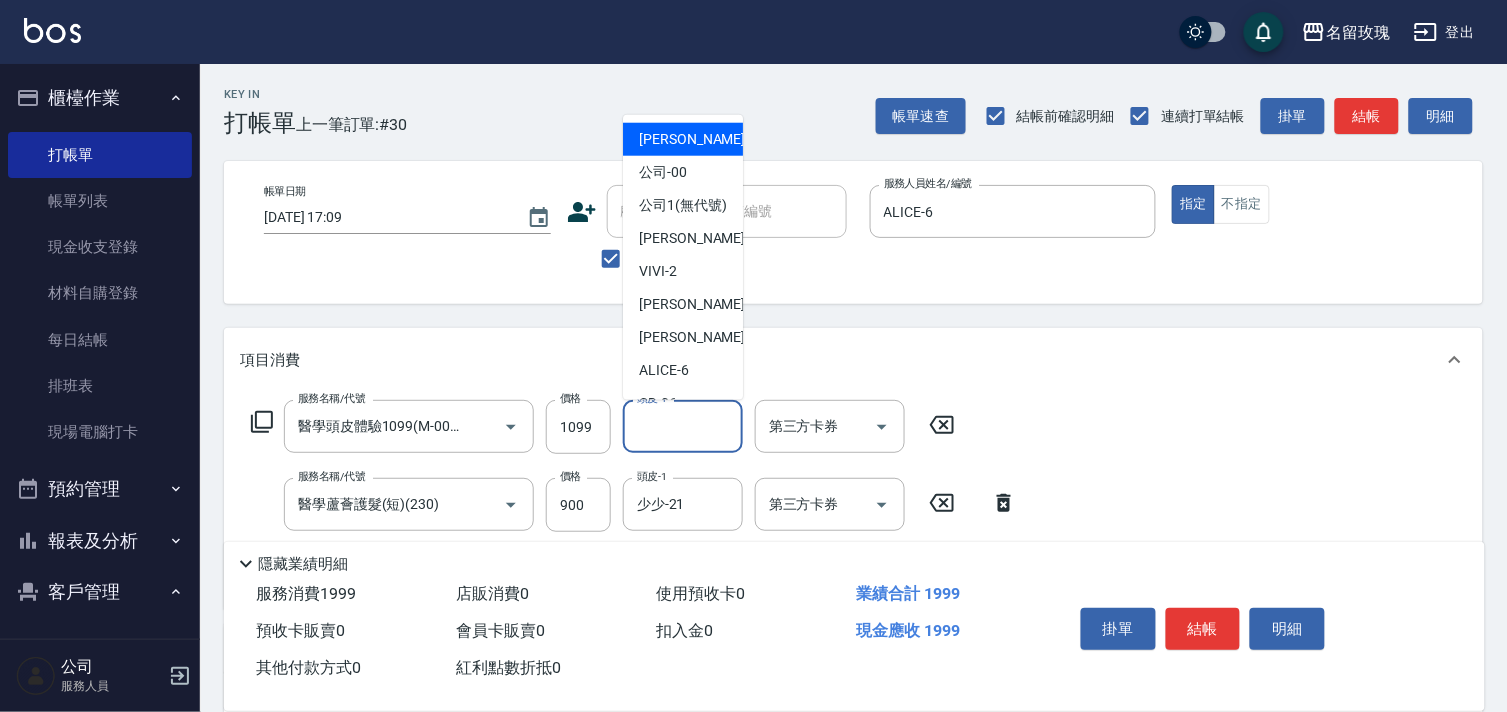 click on "頭皮-1" at bounding box center (683, 426) 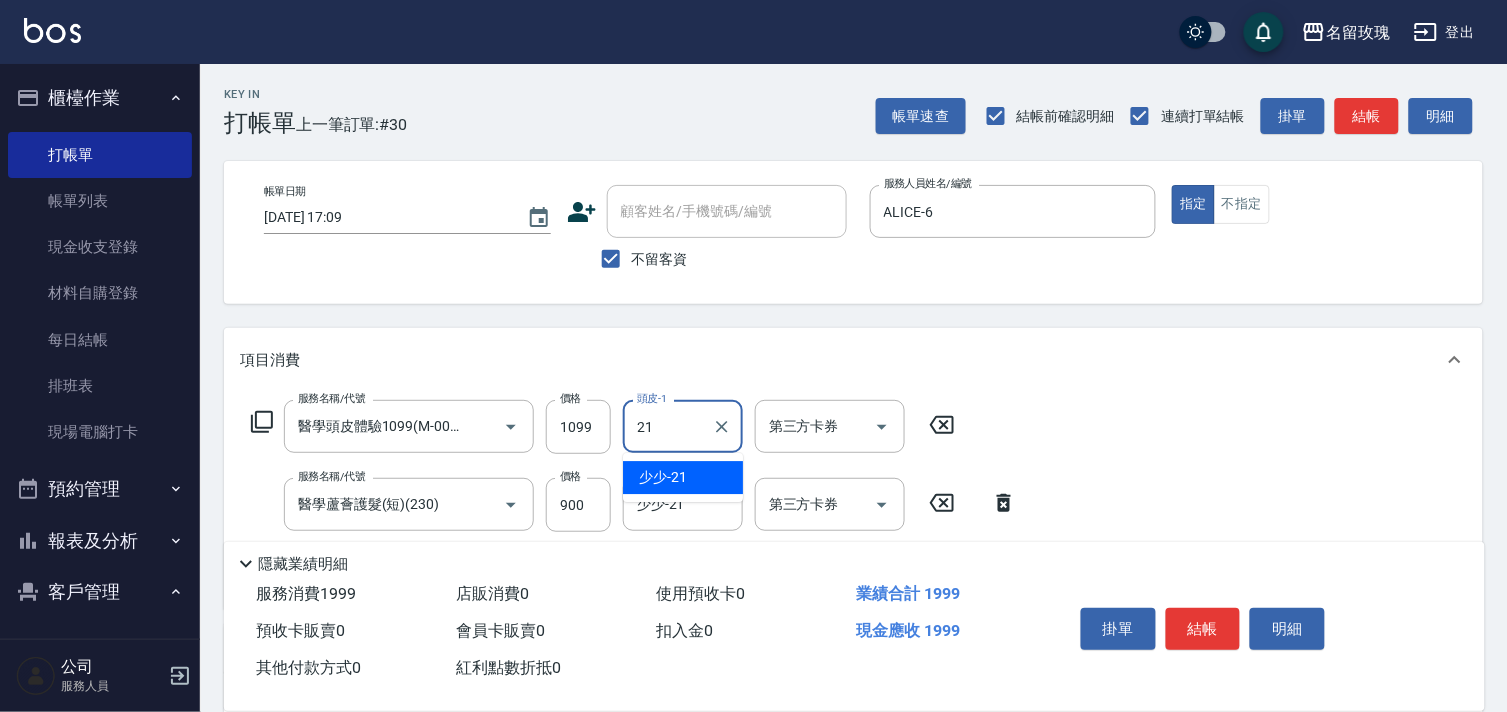type on "少少-21" 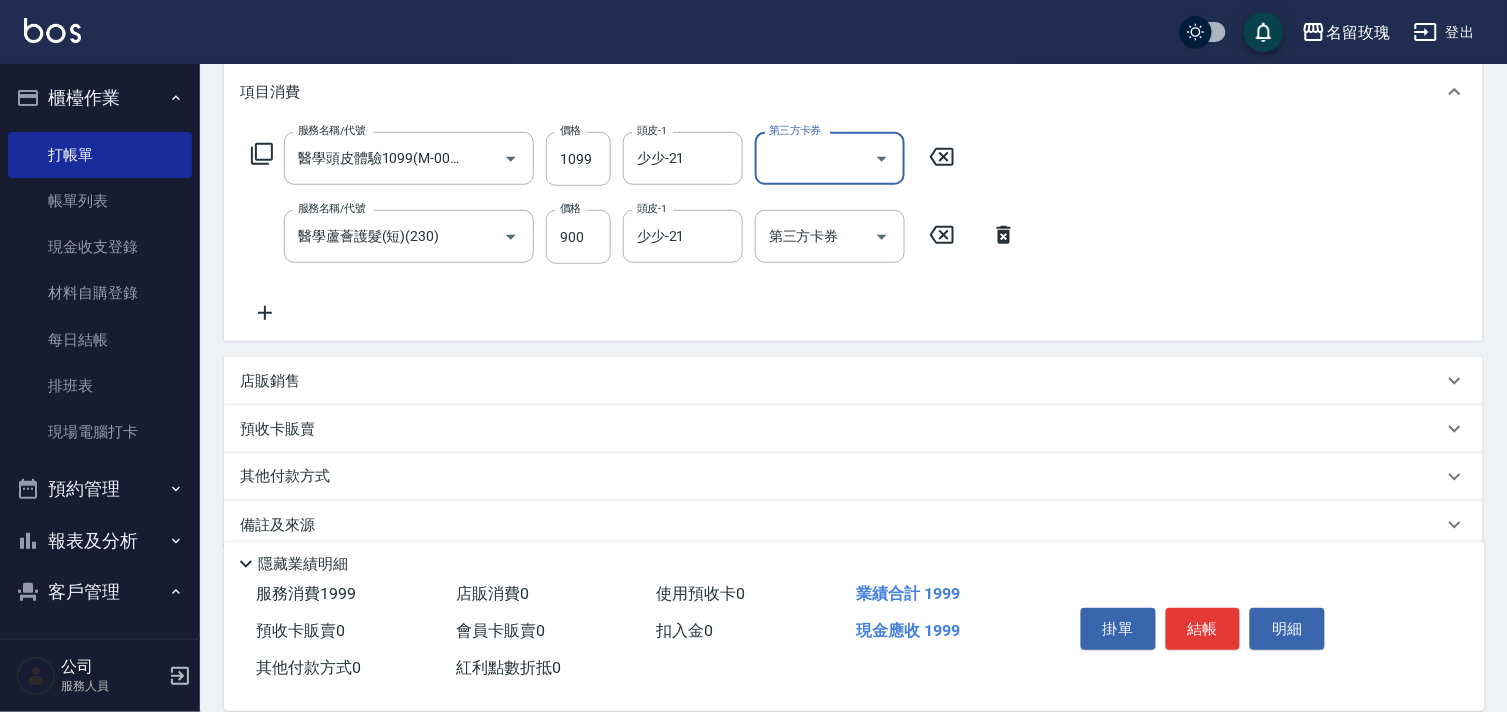 scroll, scrollTop: 294, scrollLeft: 0, axis: vertical 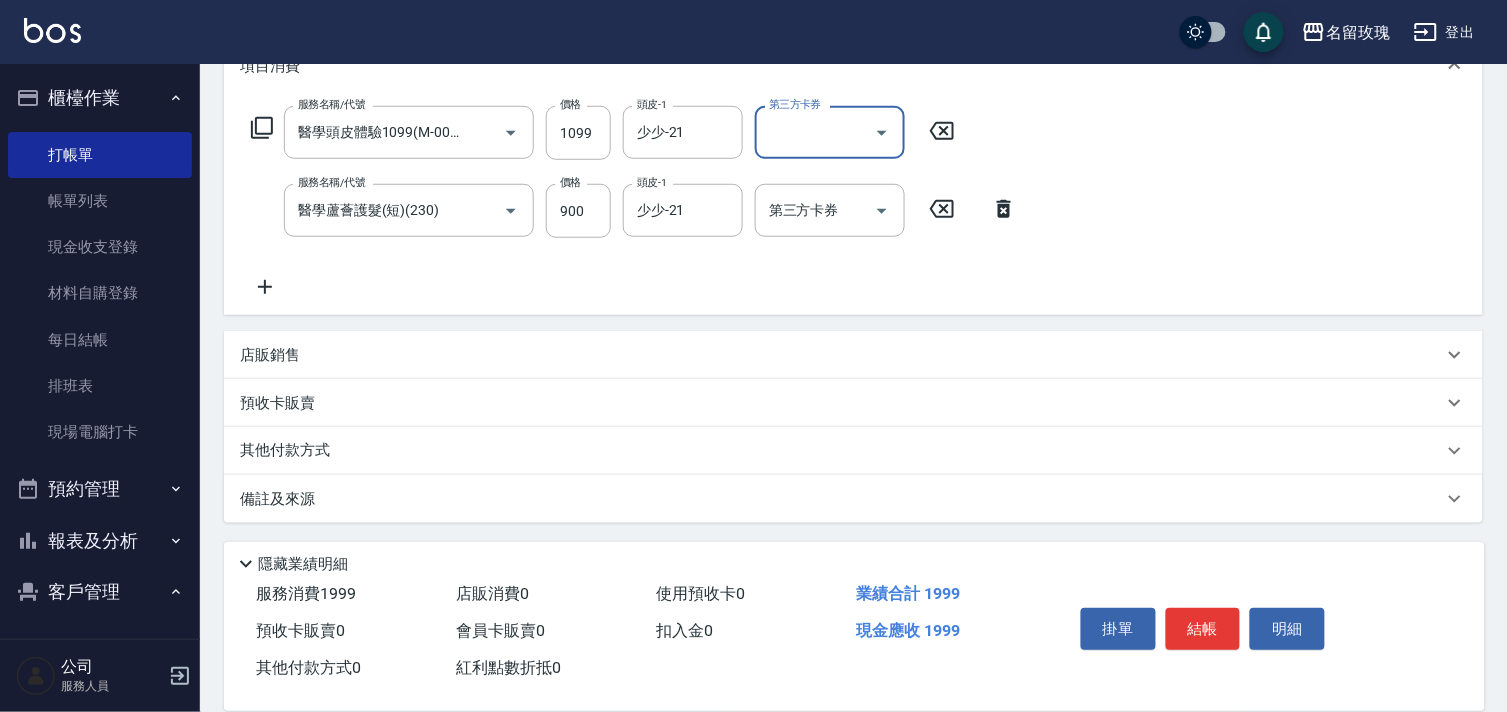 click on "其他付款方式" at bounding box center [853, 451] 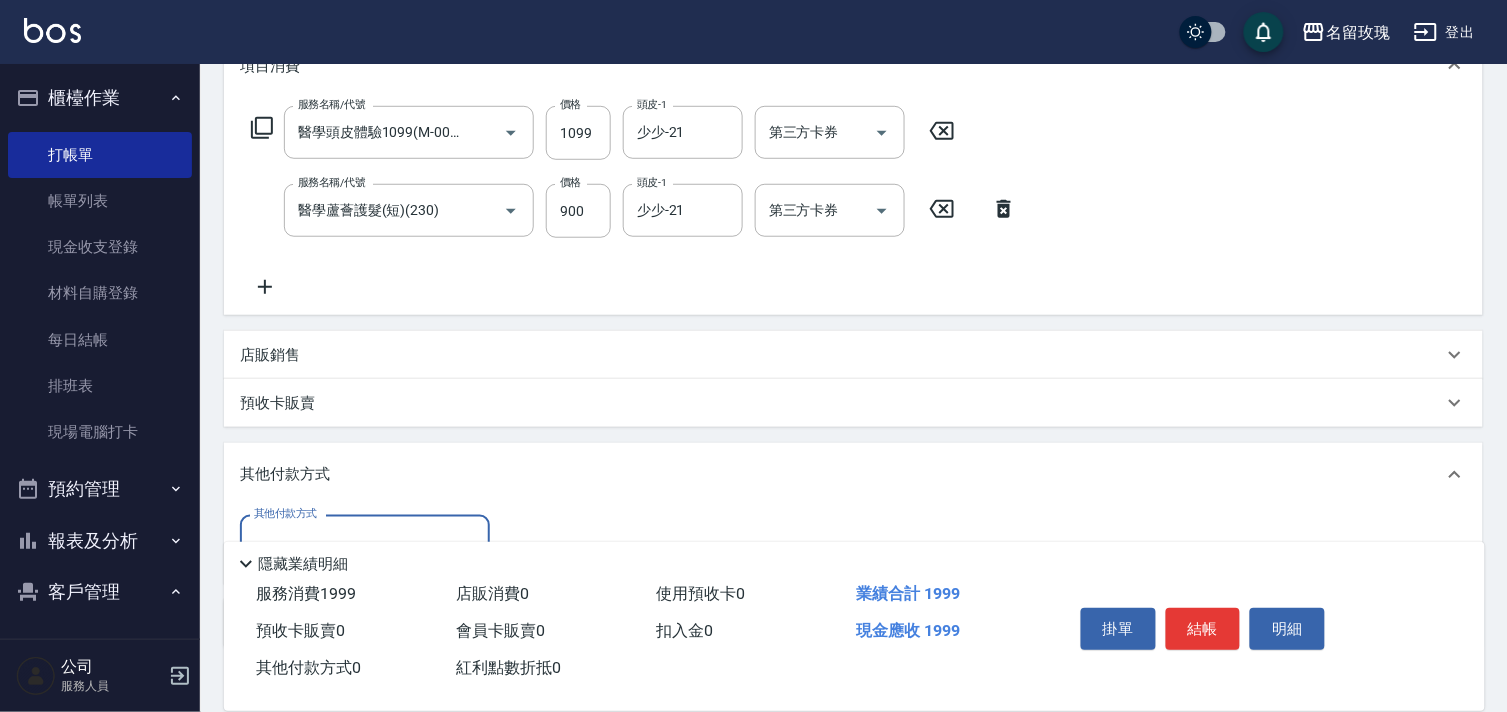 scroll, scrollTop: 338, scrollLeft: 0, axis: vertical 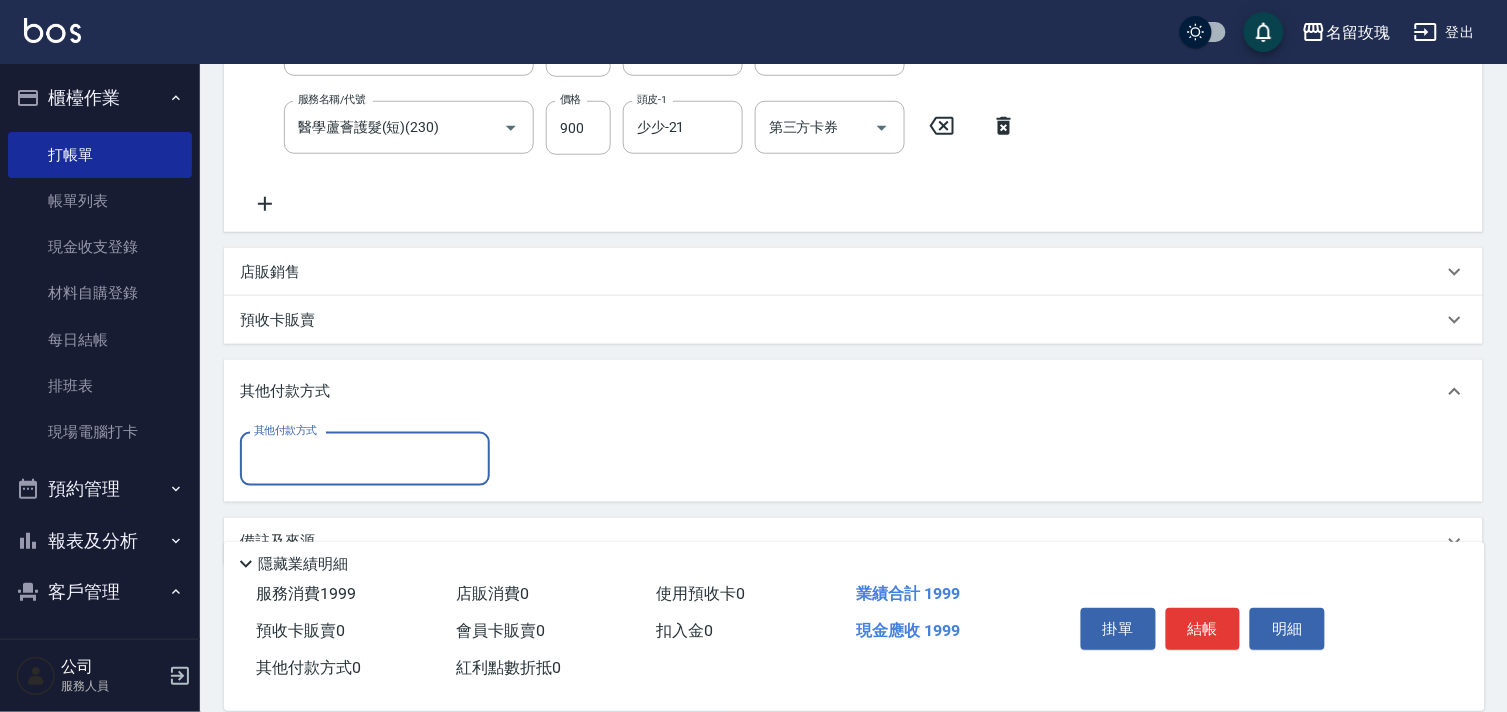 click on "其他付款方式" at bounding box center [285, 430] 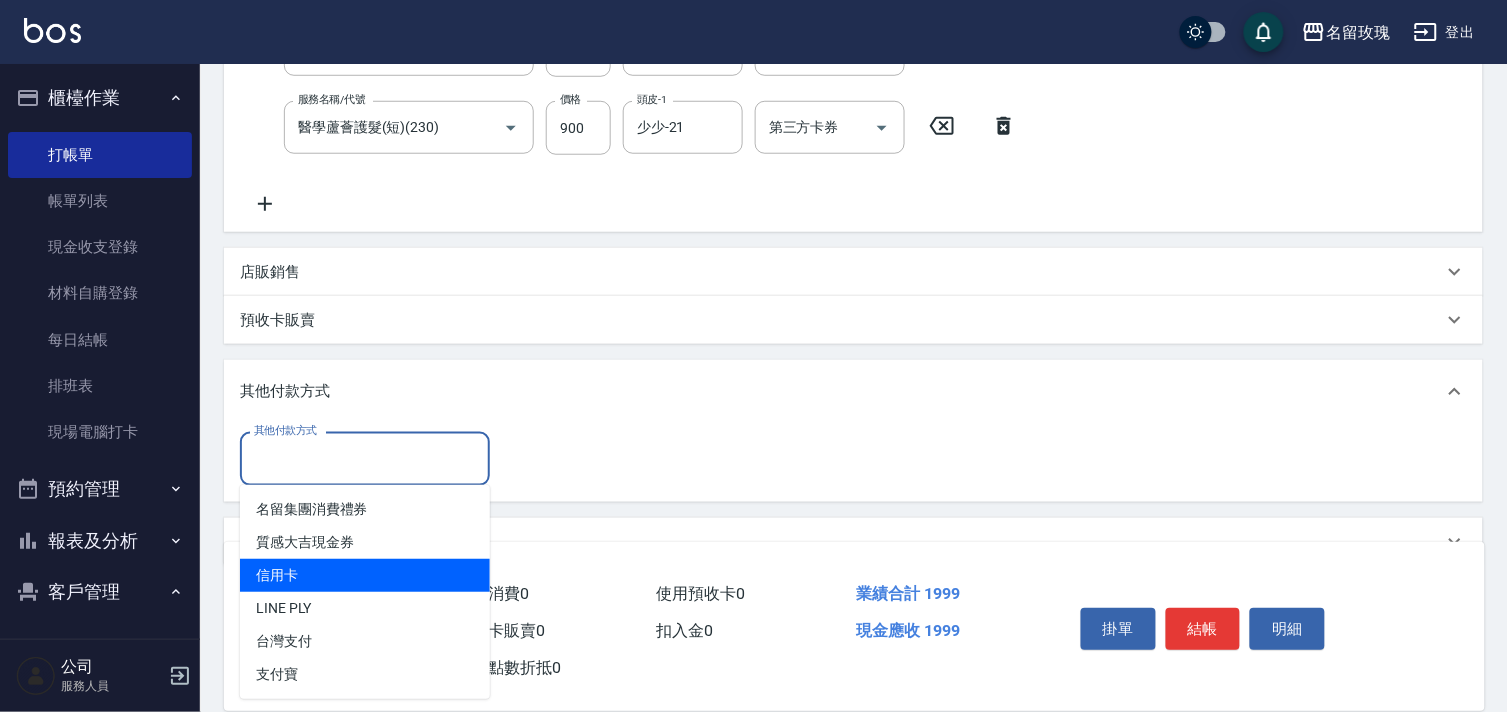click on "信用卡" at bounding box center (365, 575) 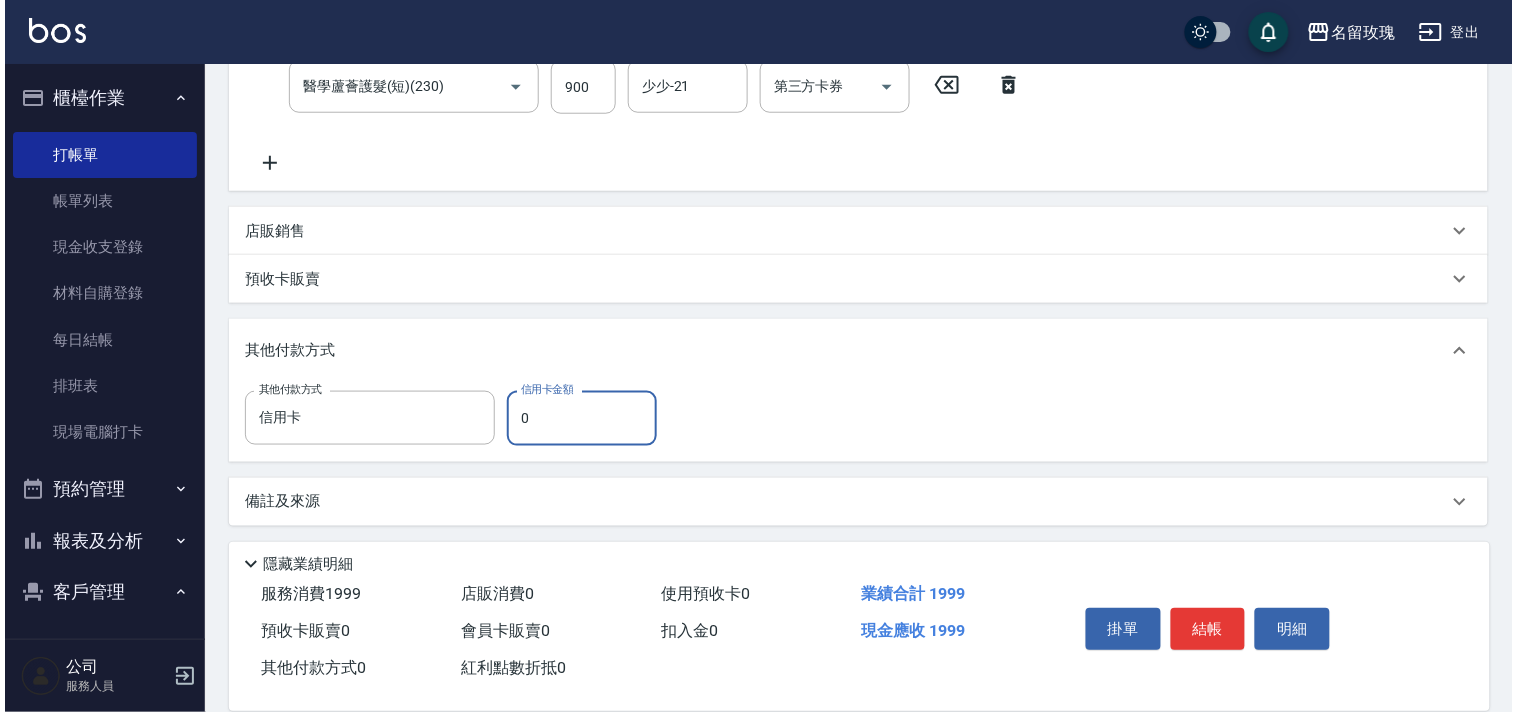 scroll, scrollTop: 421, scrollLeft: 0, axis: vertical 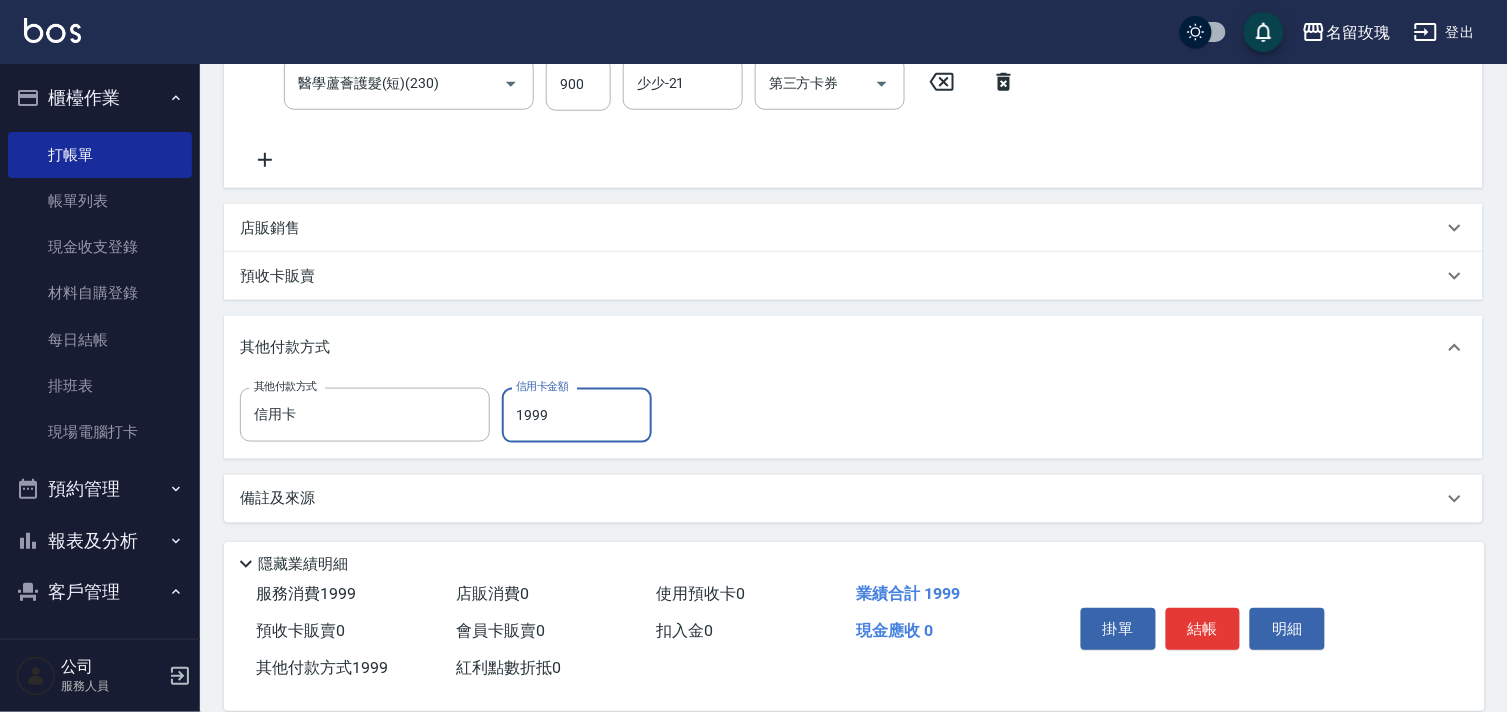 type on "1999" 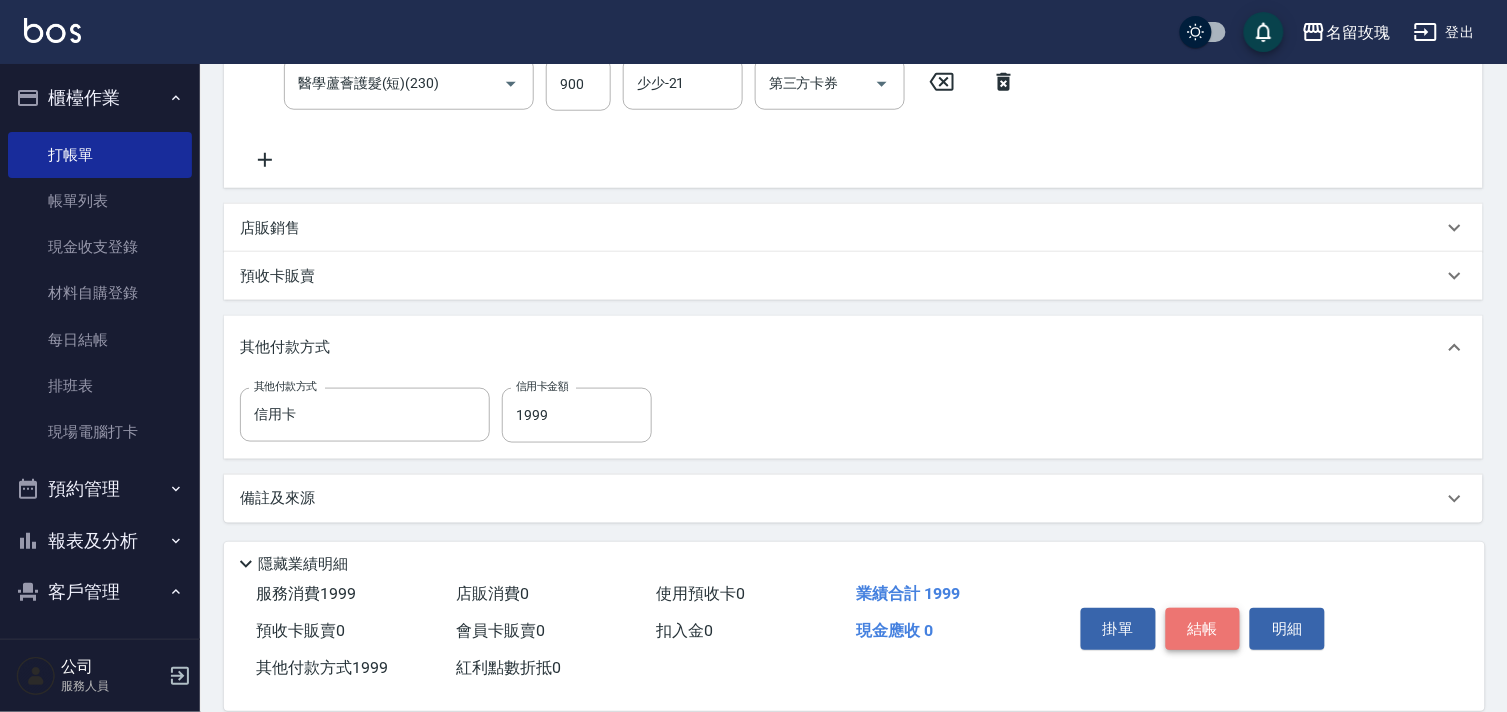 click on "結帳" at bounding box center [1203, 629] 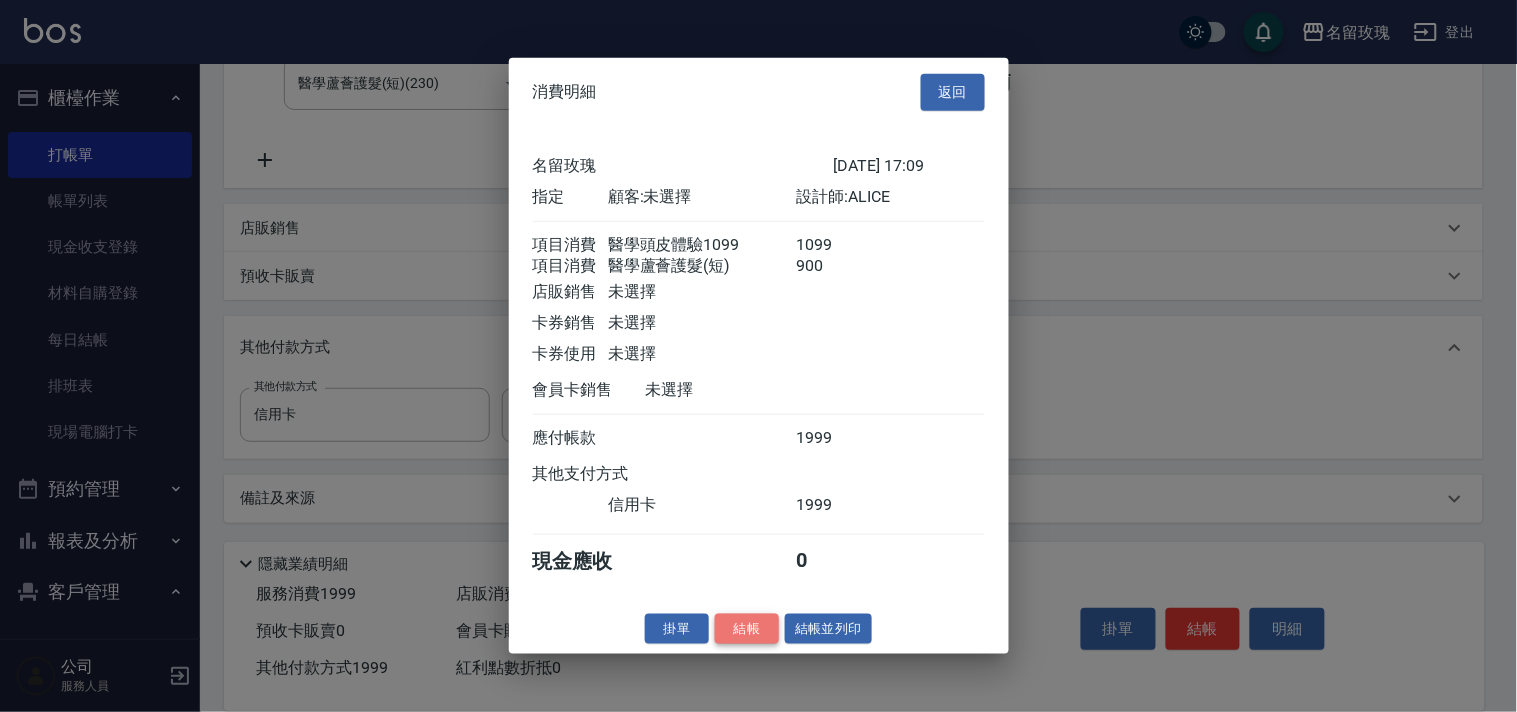 click on "結帳" at bounding box center (747, 628) 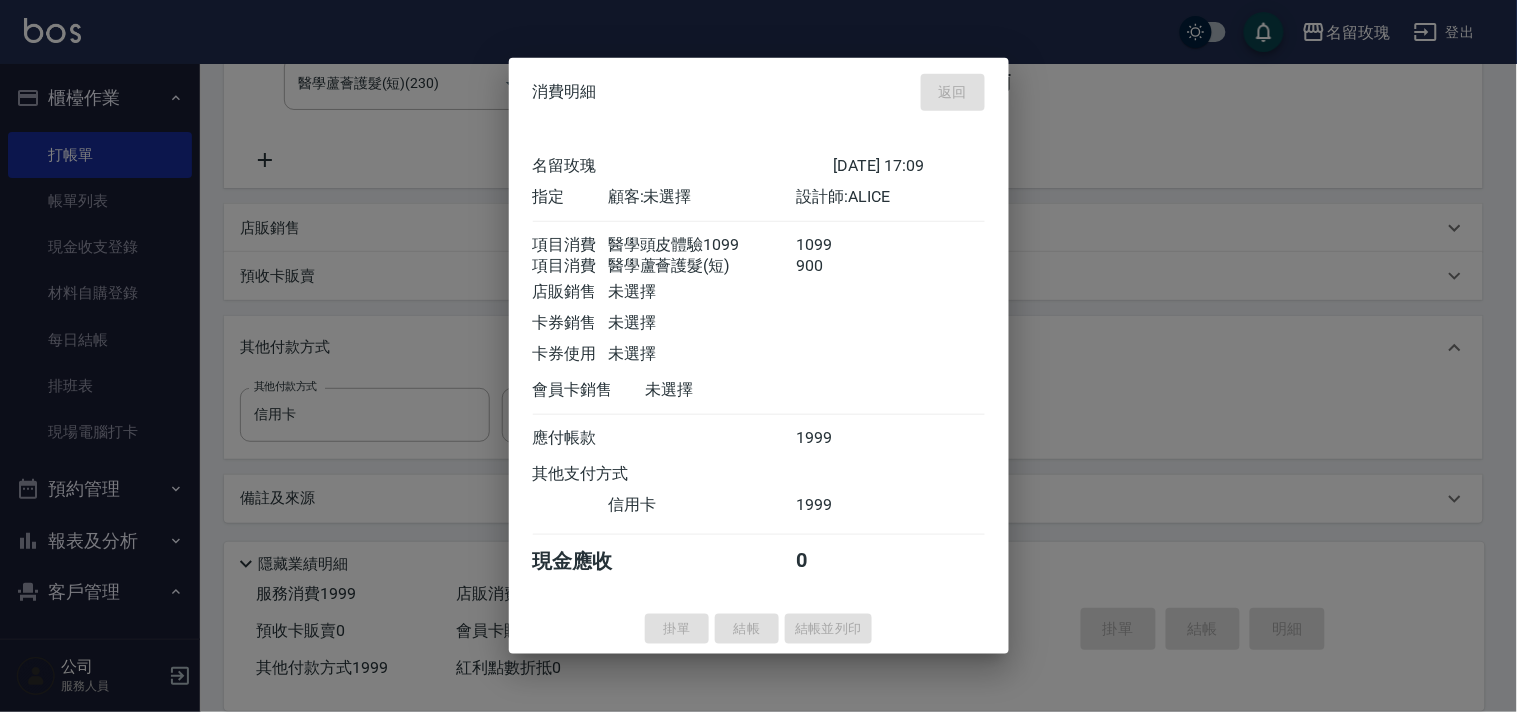 type 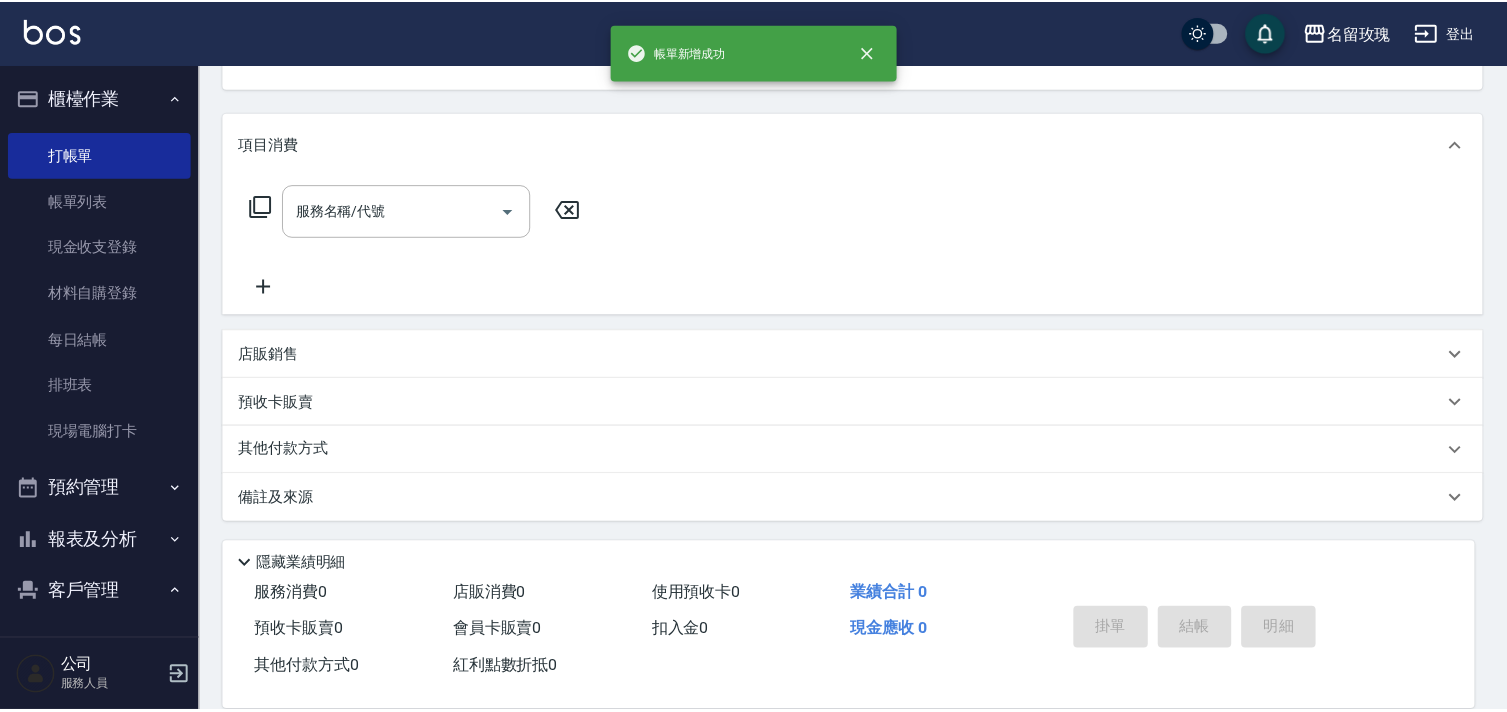 scroll, scrollTop: 0, scrollLeft: 0, axis: both 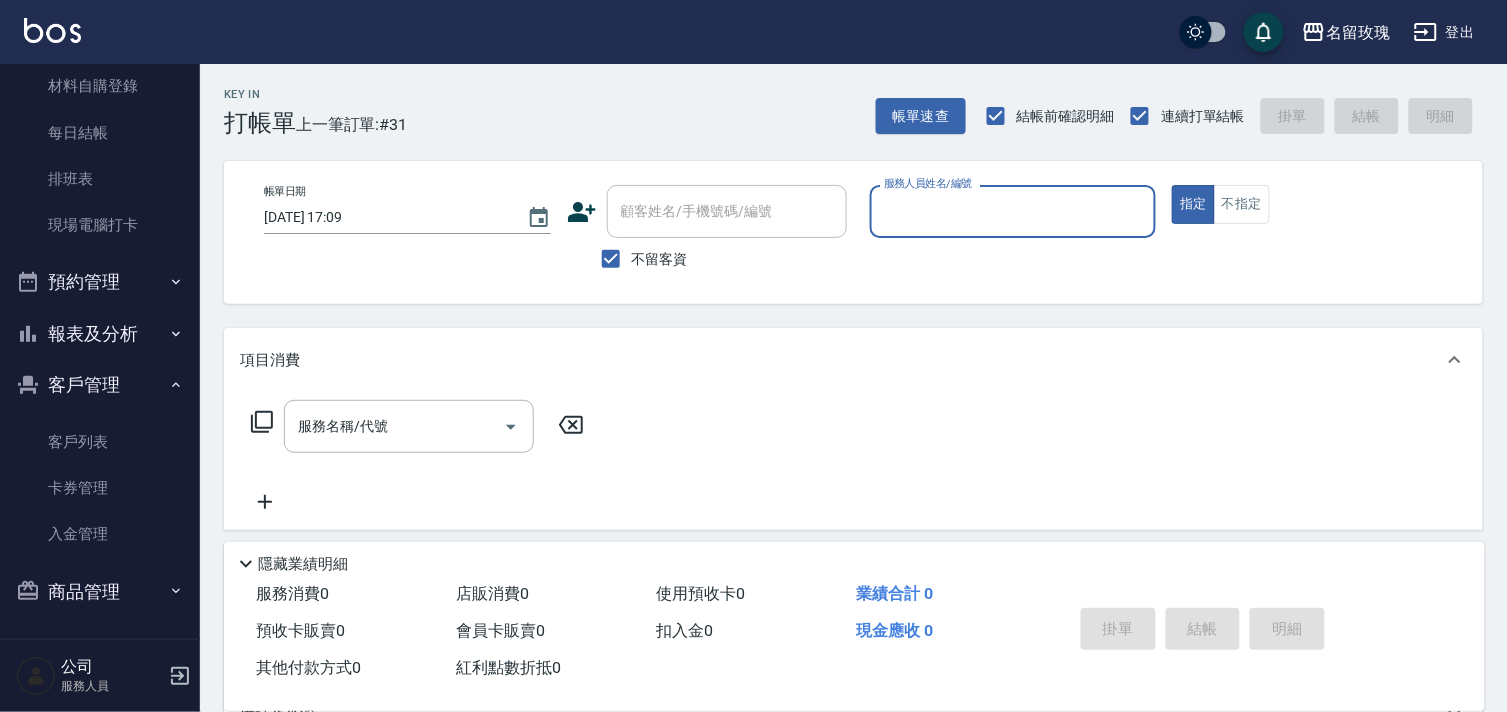 click on "報表及分析" at bounding box center (100, 334) 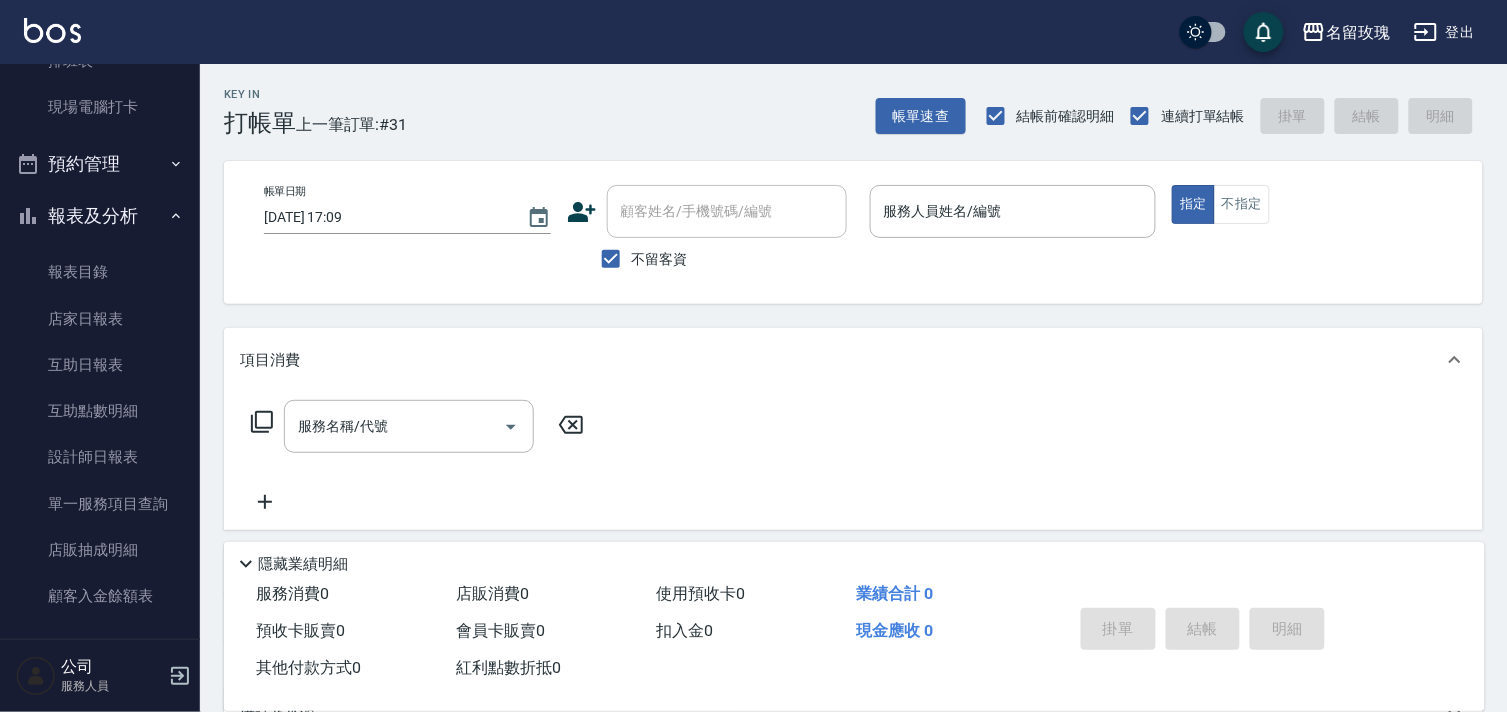 scroll, scrollTop: 541, scrollLeft: 0, axis: vertical 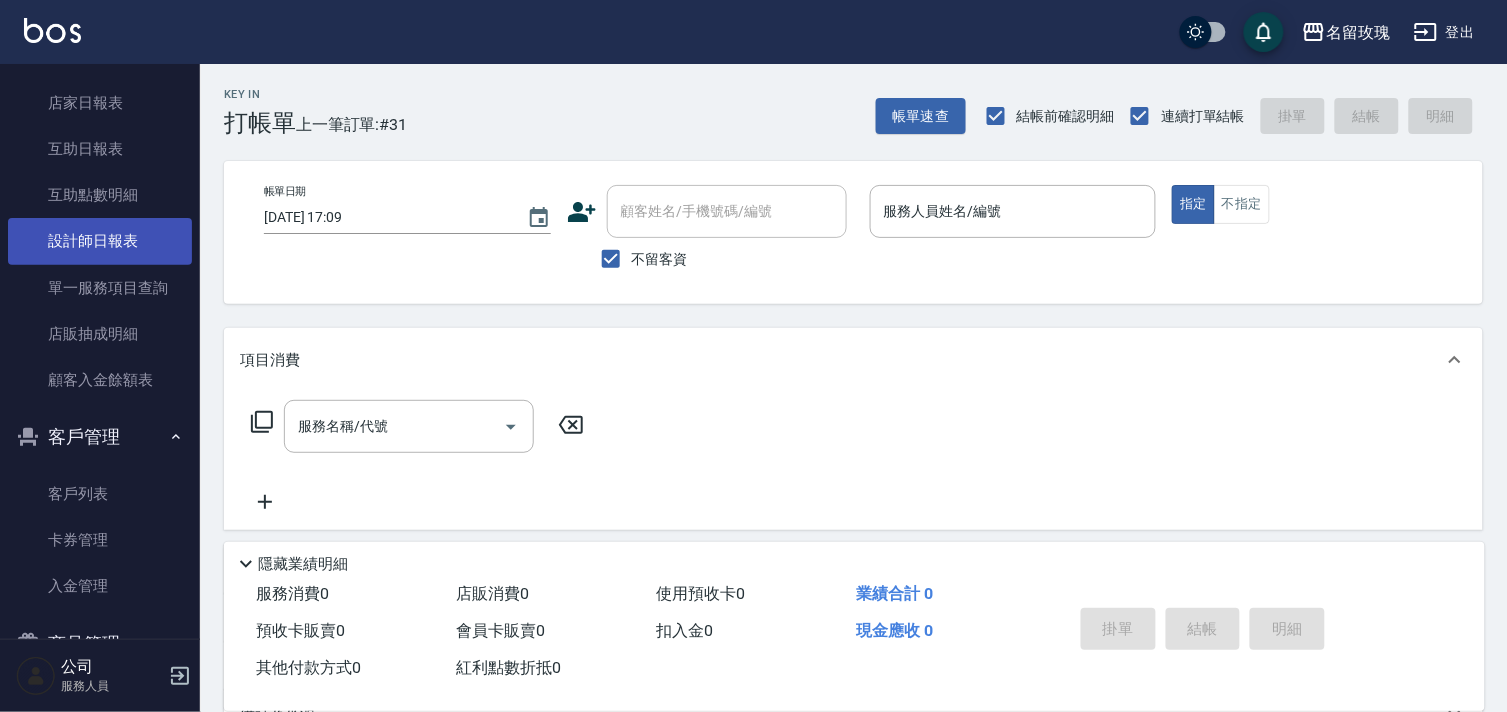 click on "設計師日報表" at bounding box center [100, 241] 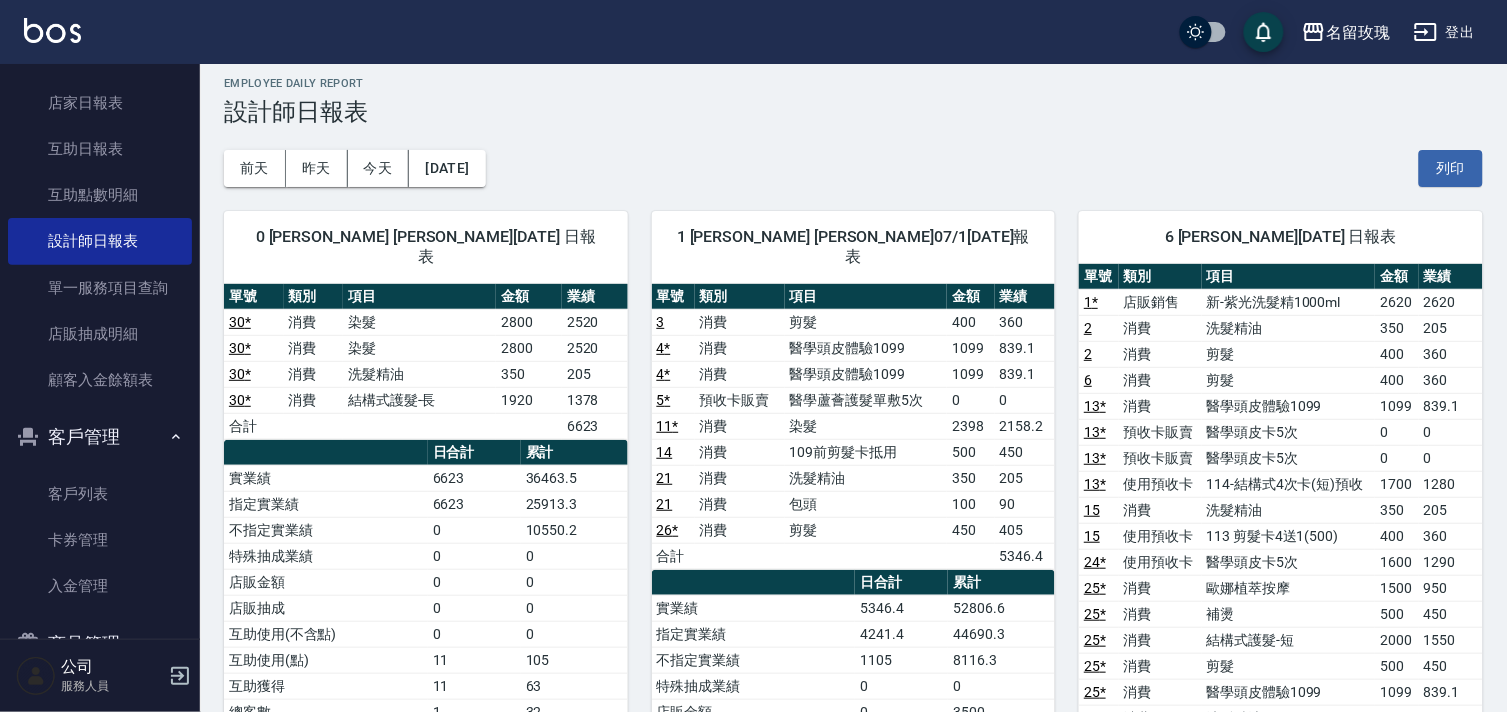 scroll, scrollTop: 0, scrollLeft: 0, axis: both 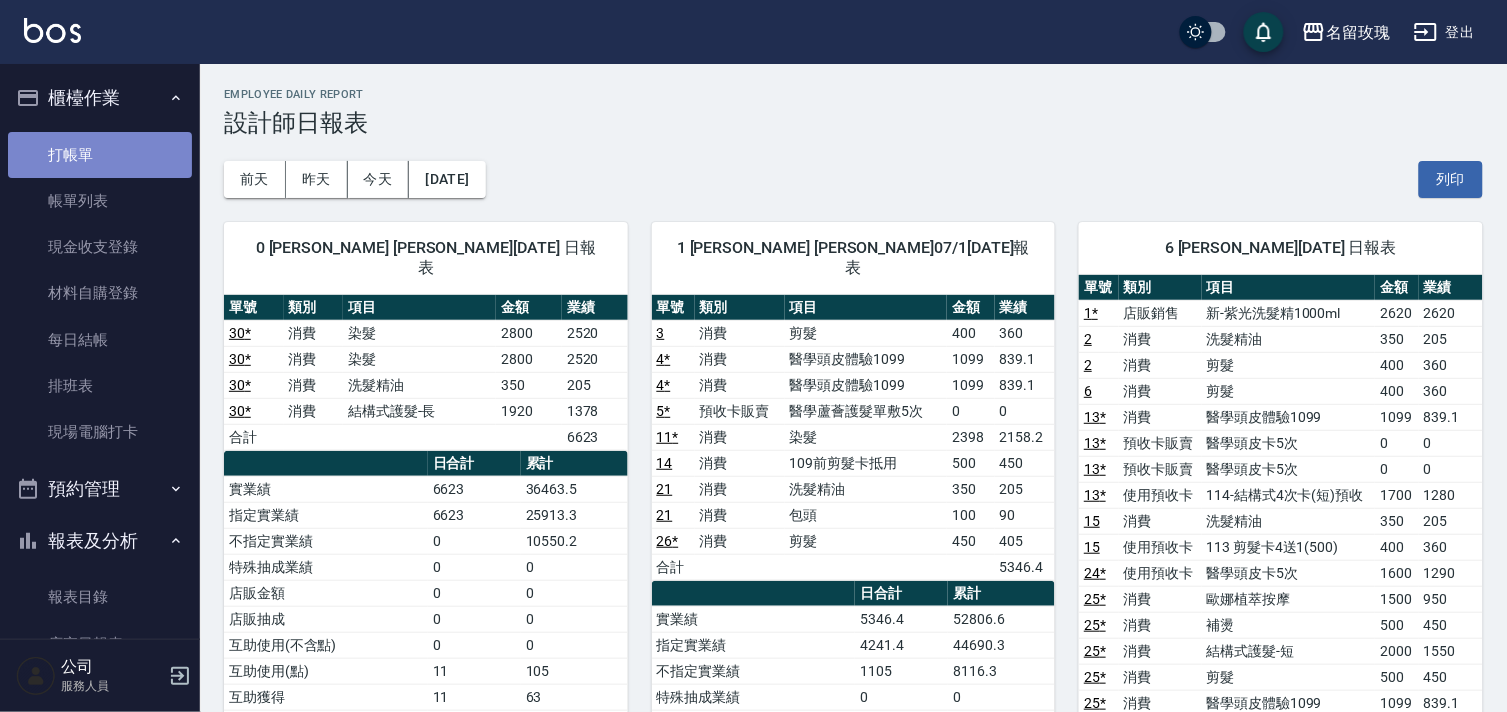 click on "打帳單" at bounding box center [100, 155] 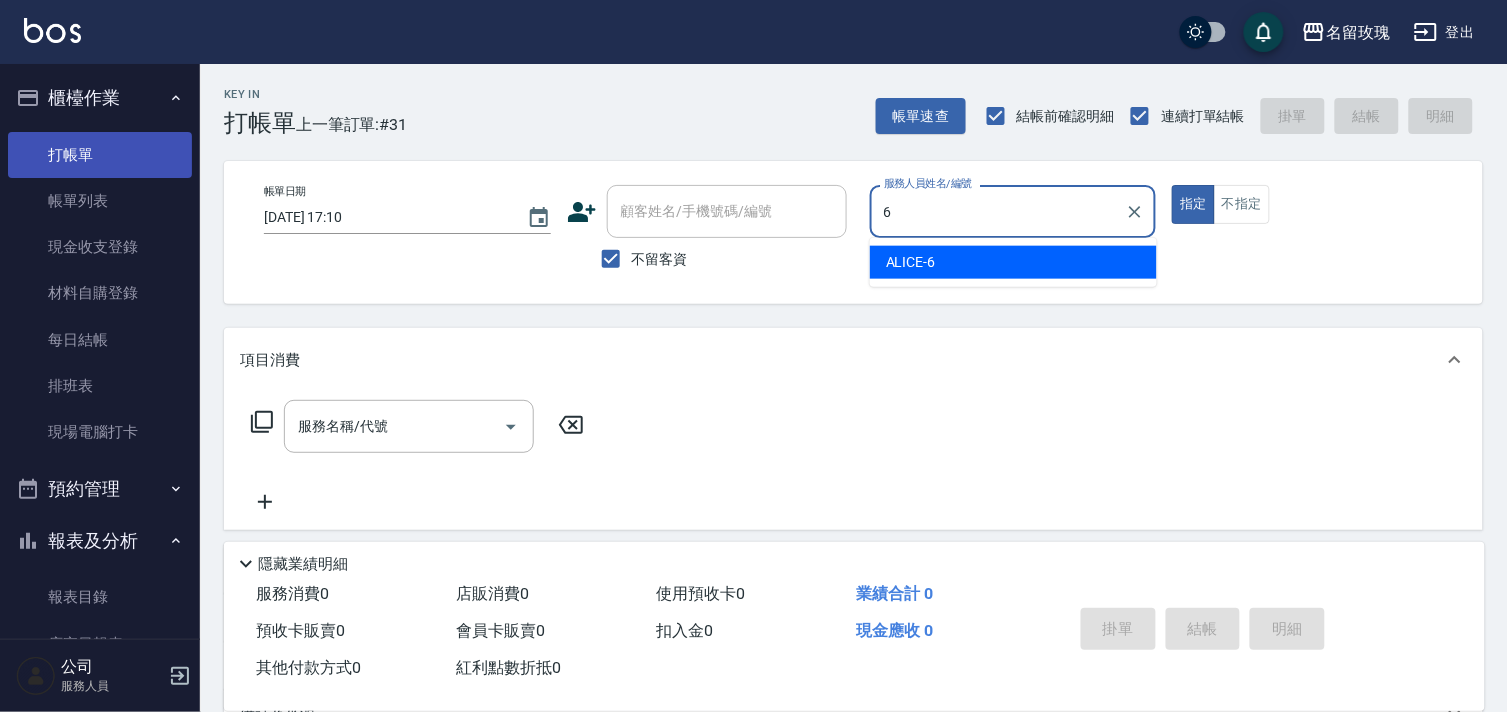 type on "ALICE-6" 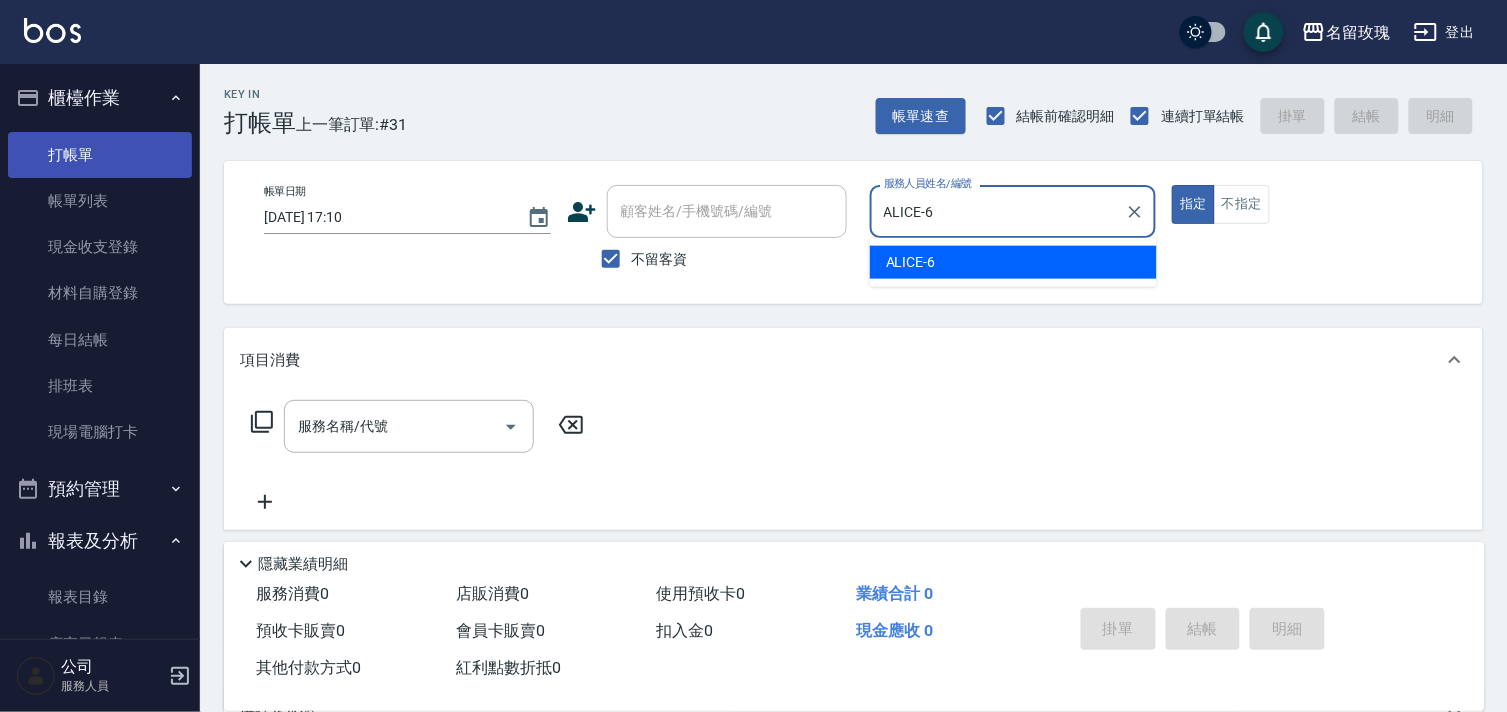 type on "true" 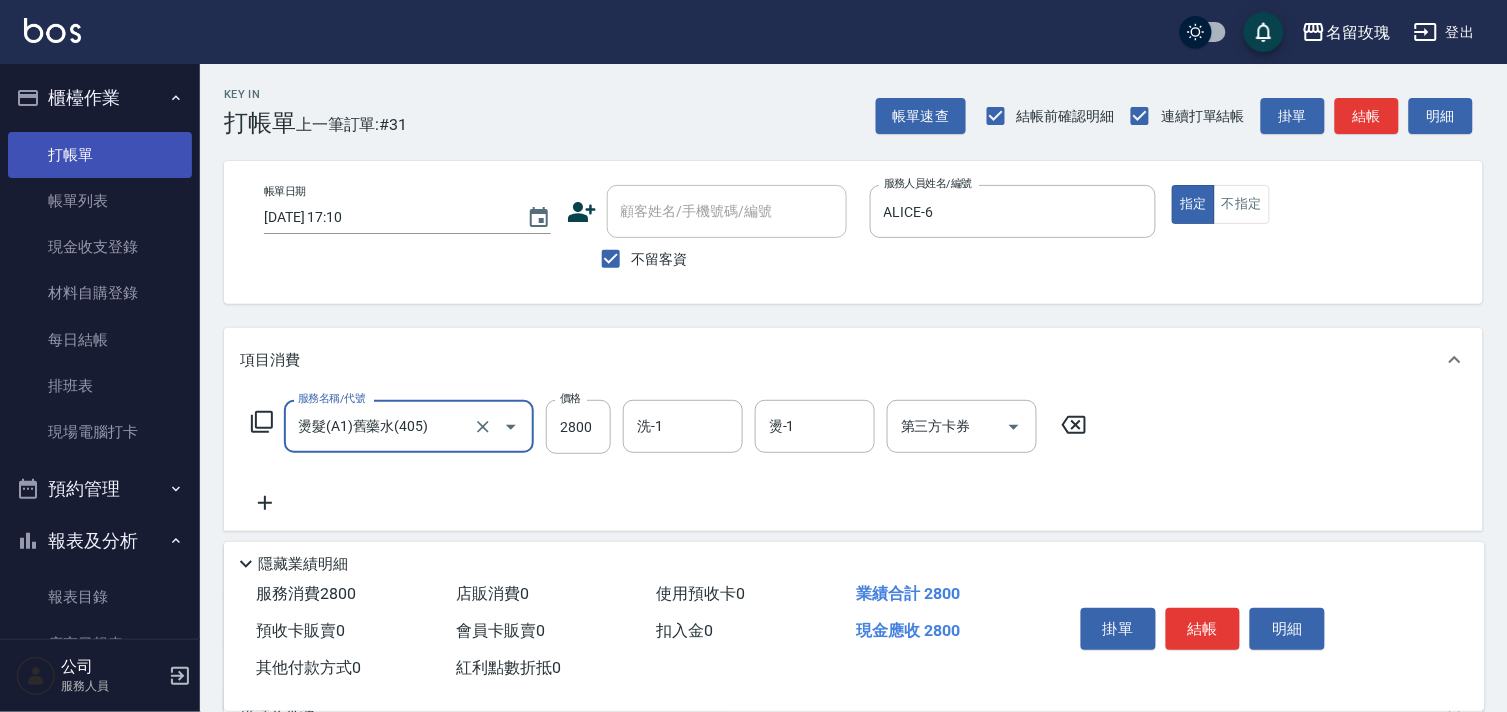 type on "燙髮(A1)舊藥水(405)" 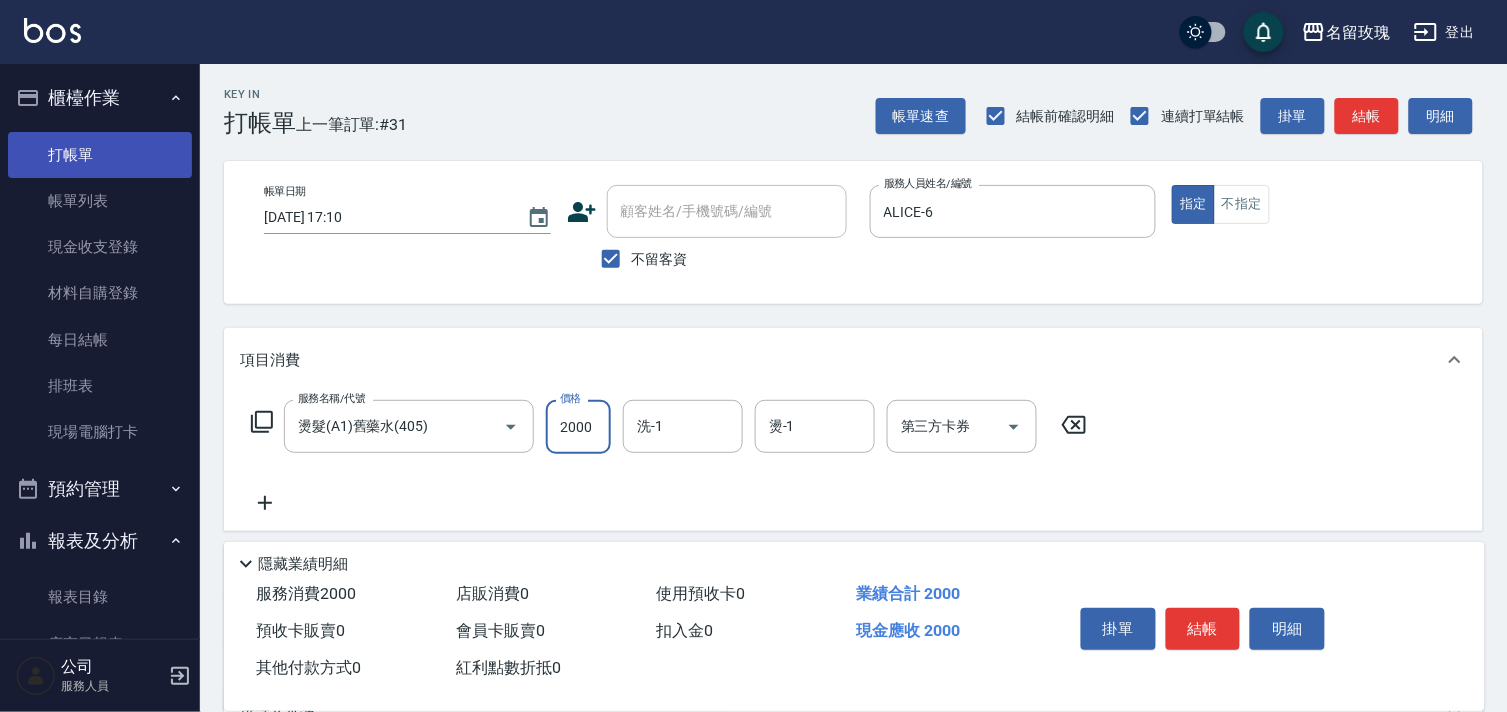 type on "2000" 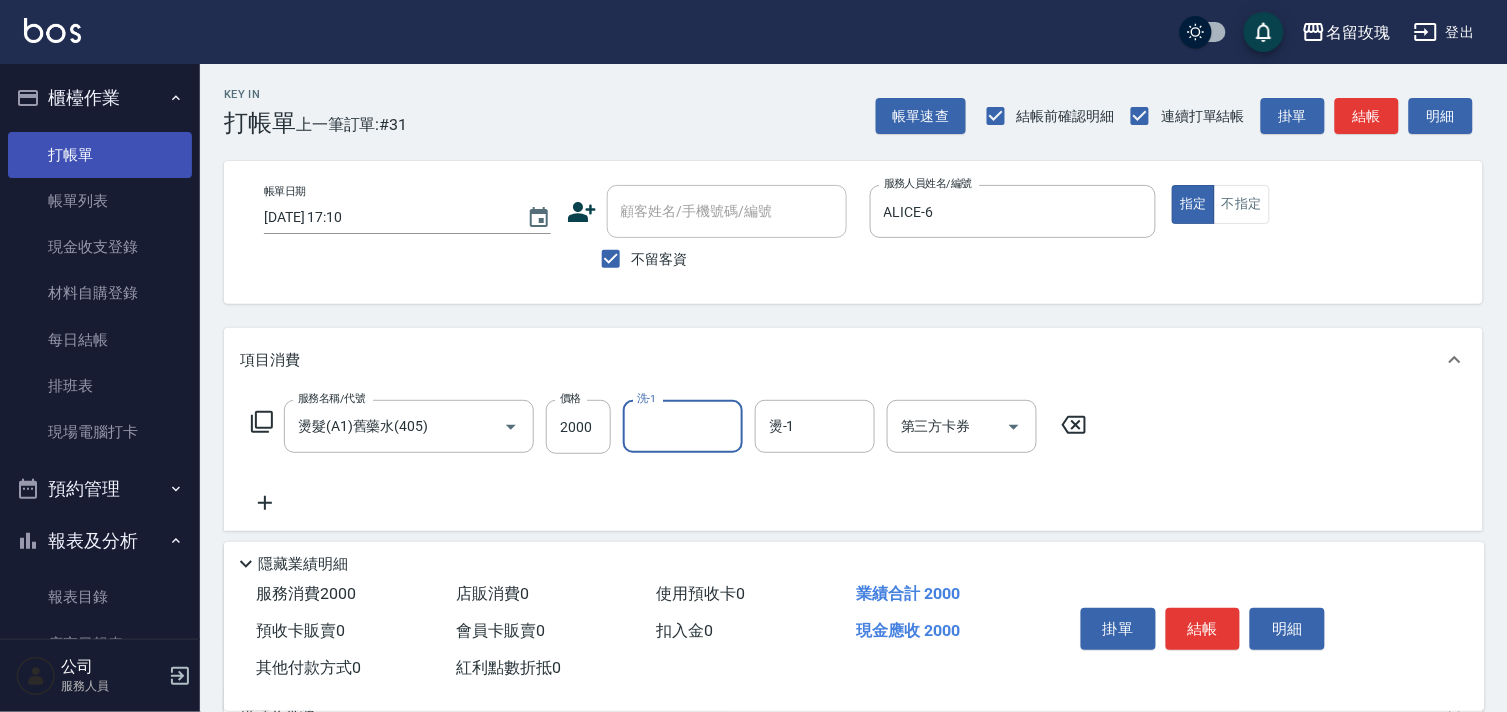 type on "2" 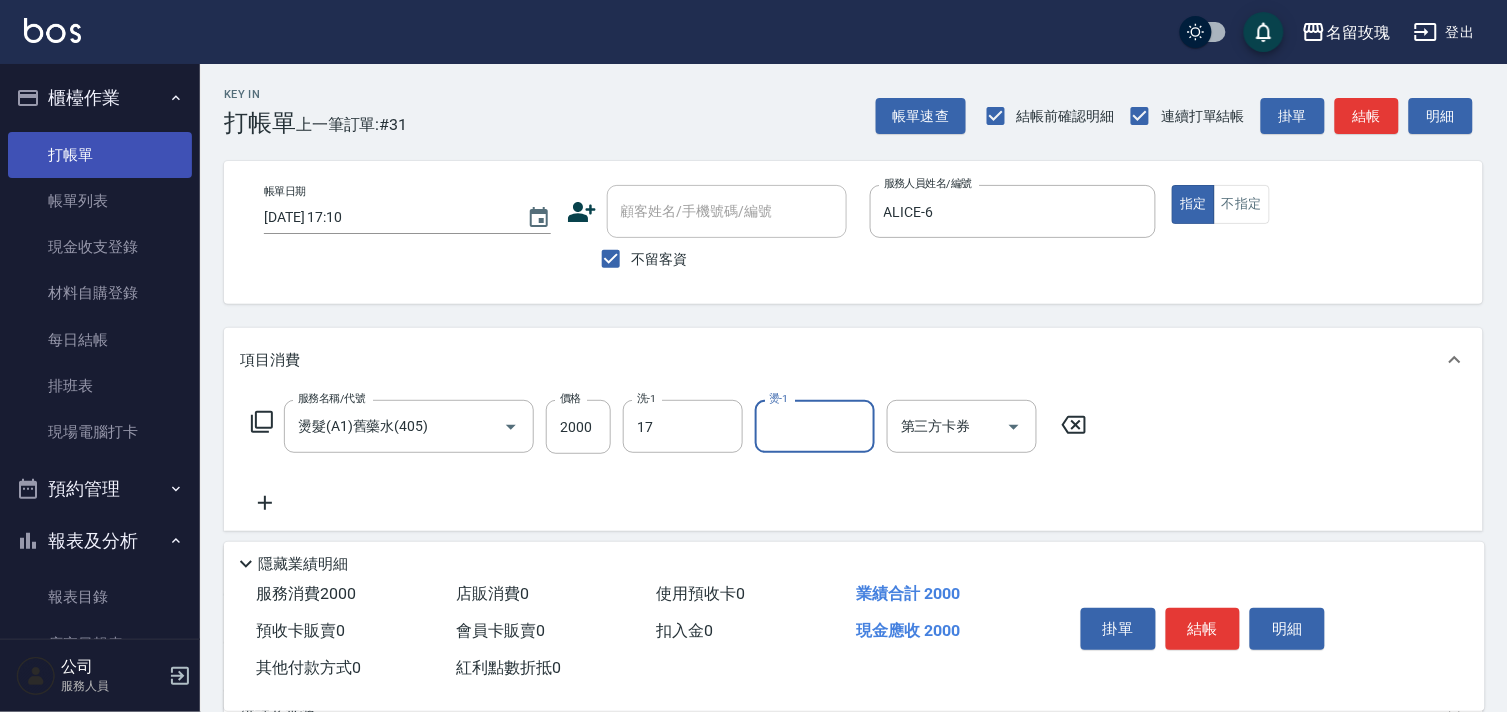 type on "湘芸-17" 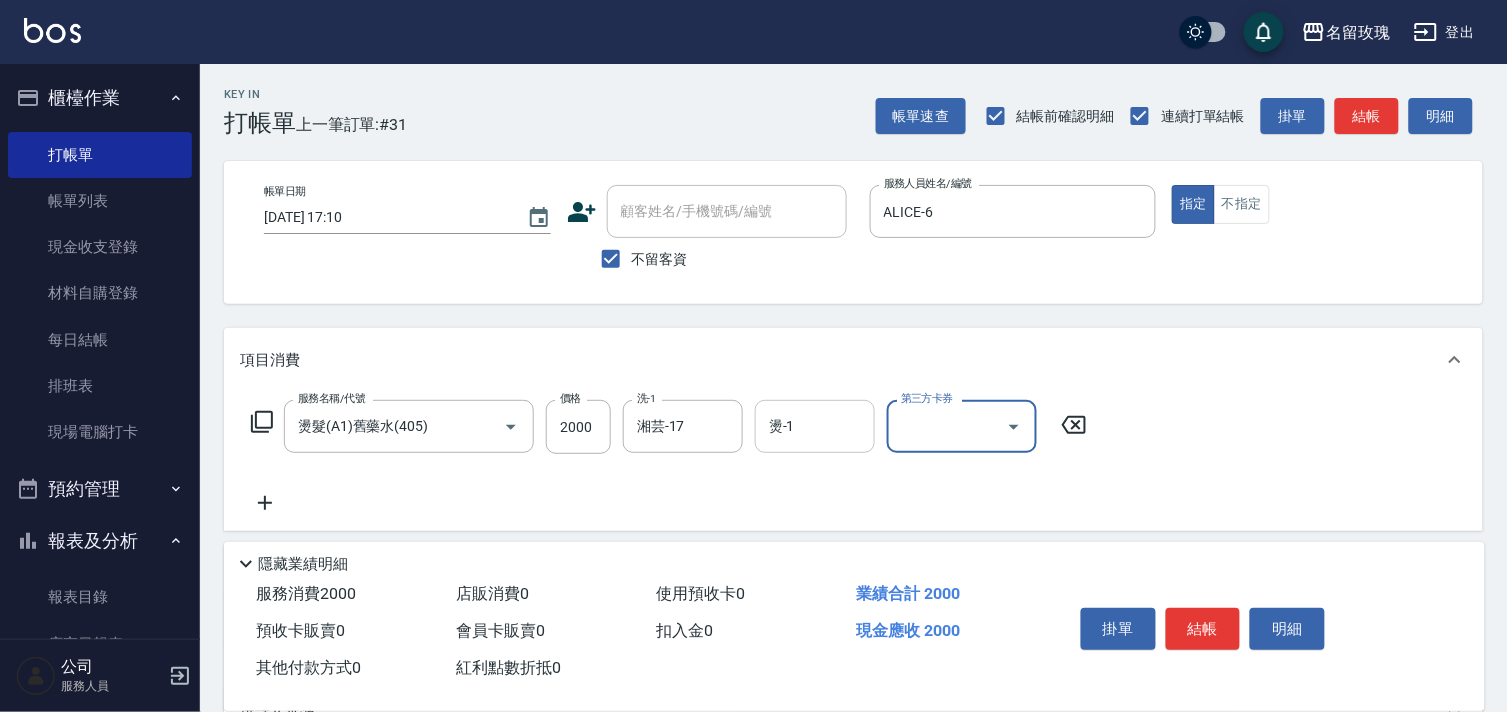 click on "燙-1" at bounding box center (815, 426) 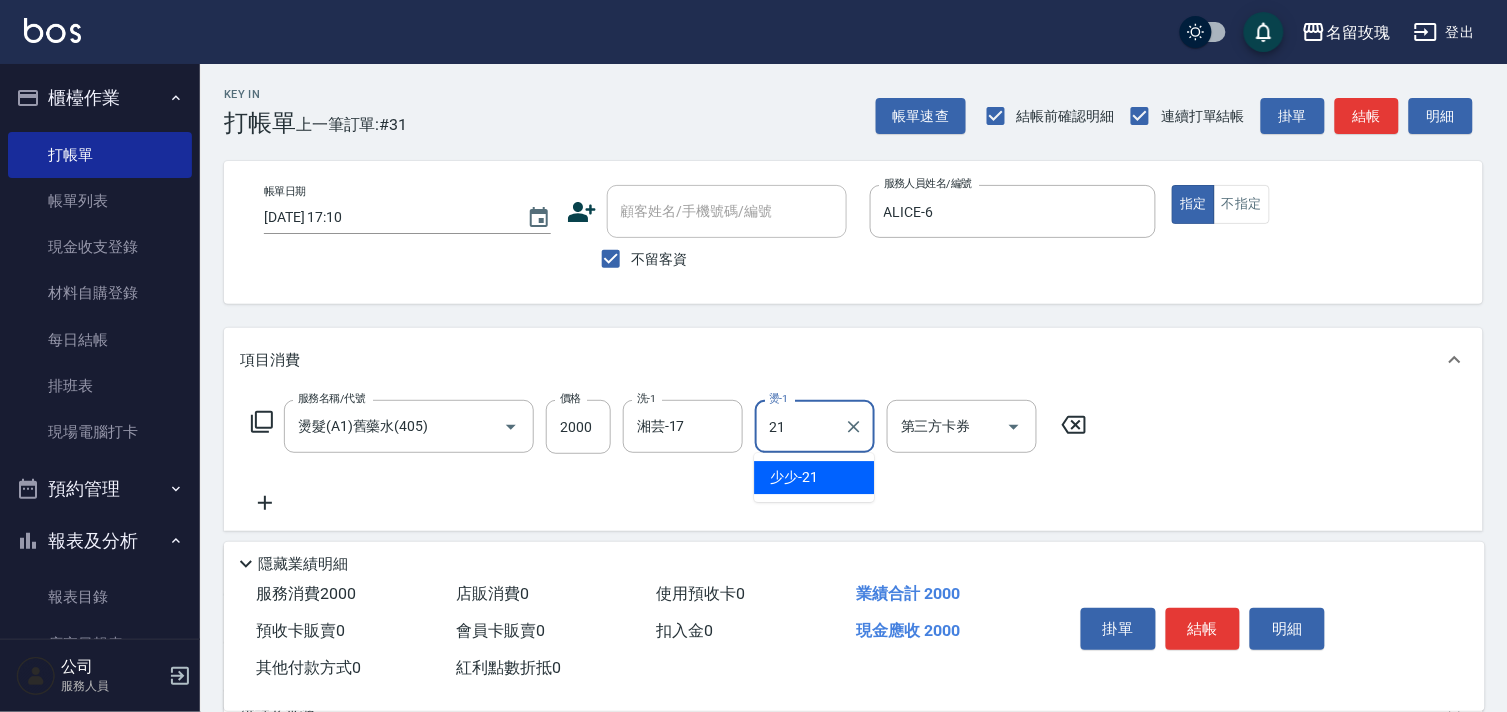 type on "少少-21" 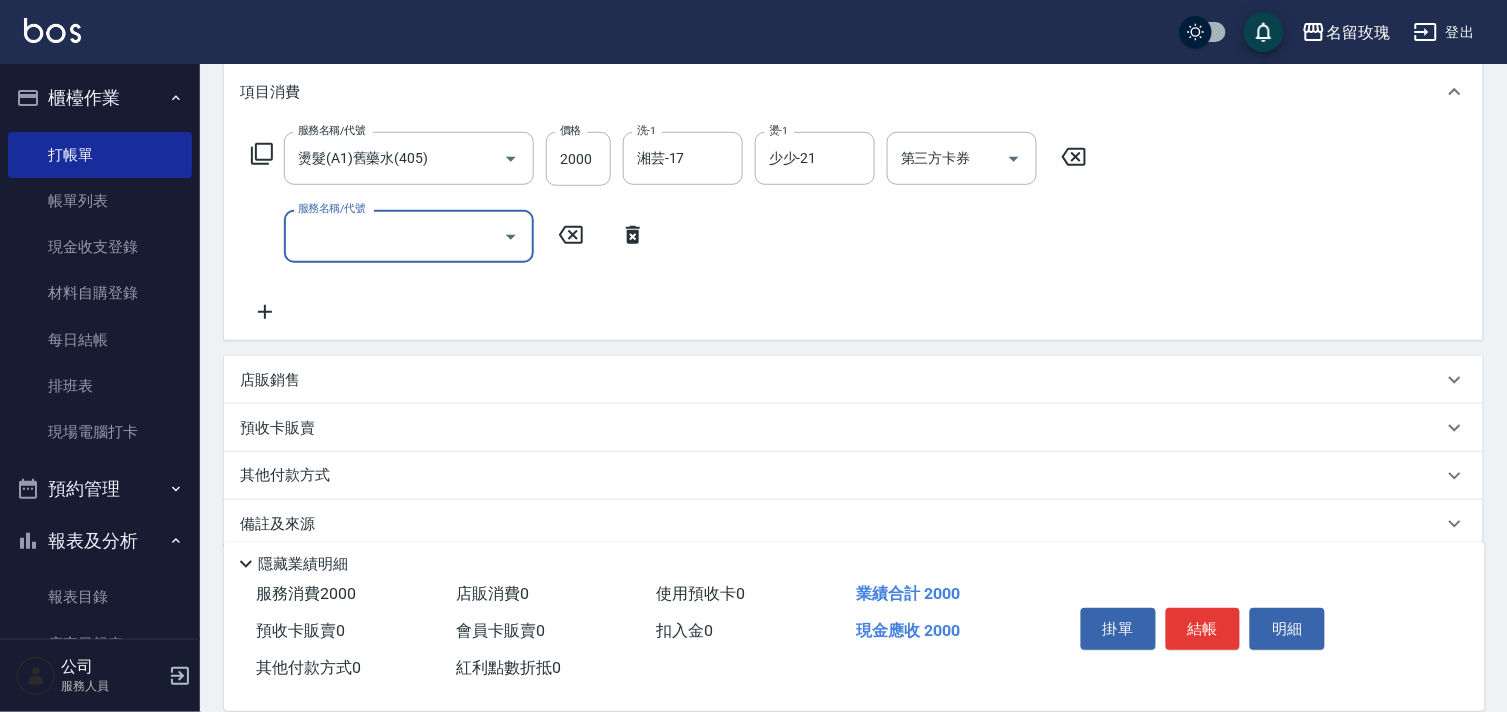 scroll, scrollTop: 294, scrollLeft: 0, axis: vertical 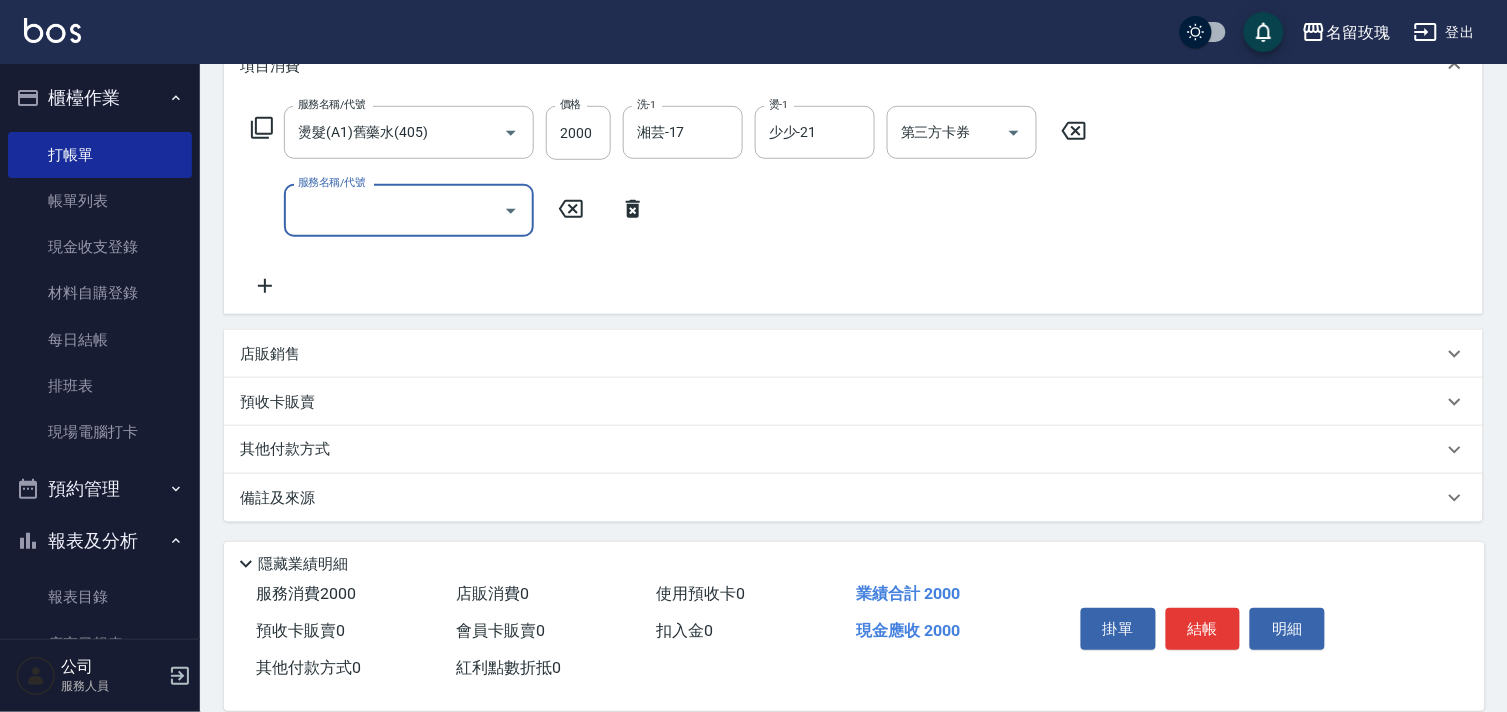 click on "其他付款方式" at bounding box center [290, 450] 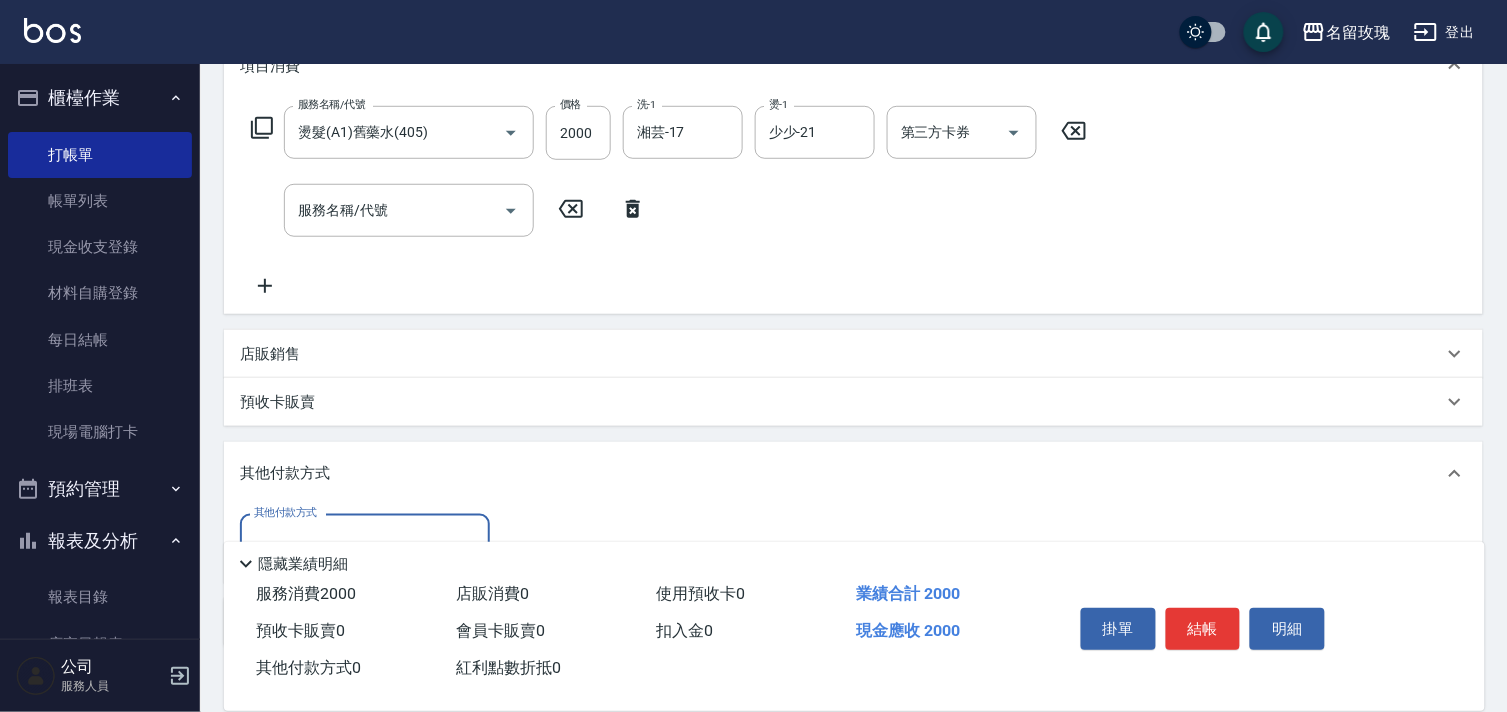 scroll, scrollTop: 0, scrollLeft: 0, axis: both 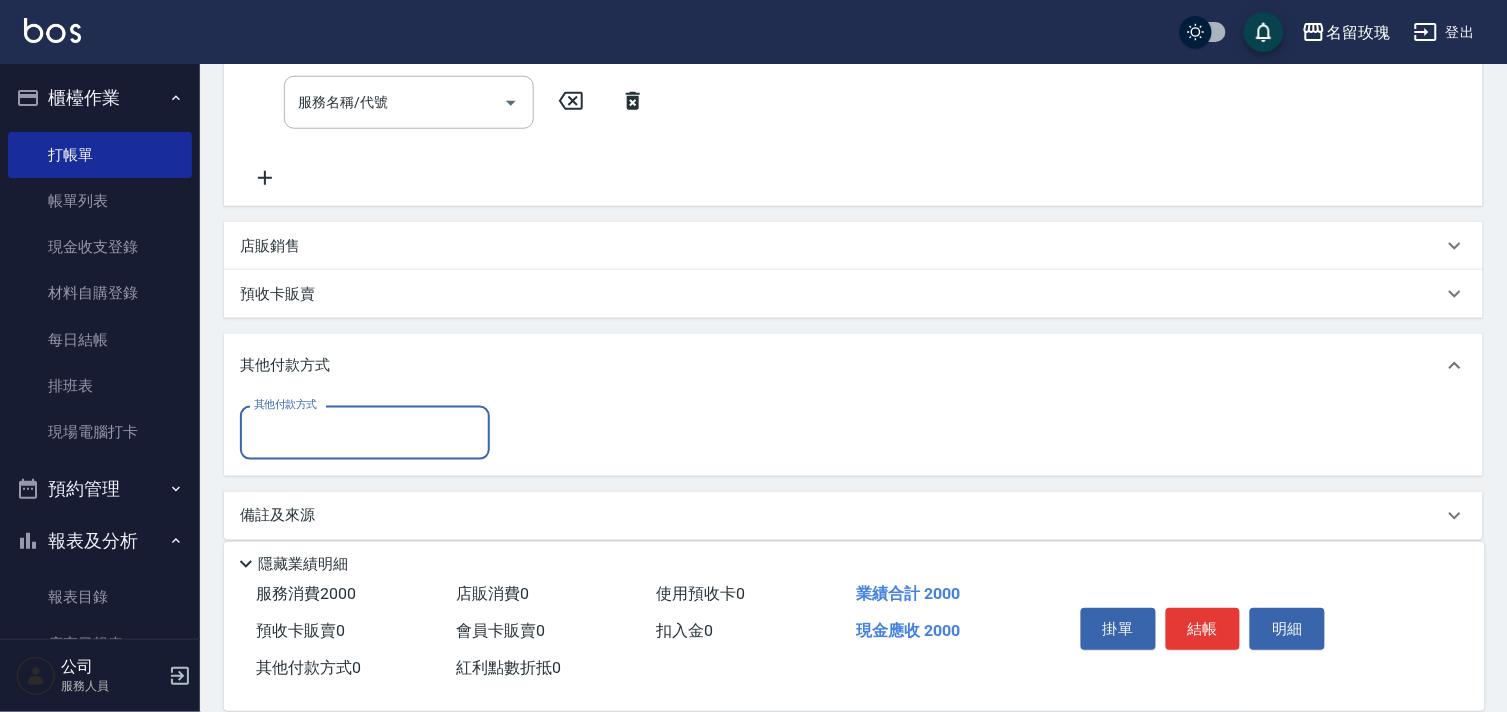 click on "預收卡販賣" at bounding box center (853, 294) 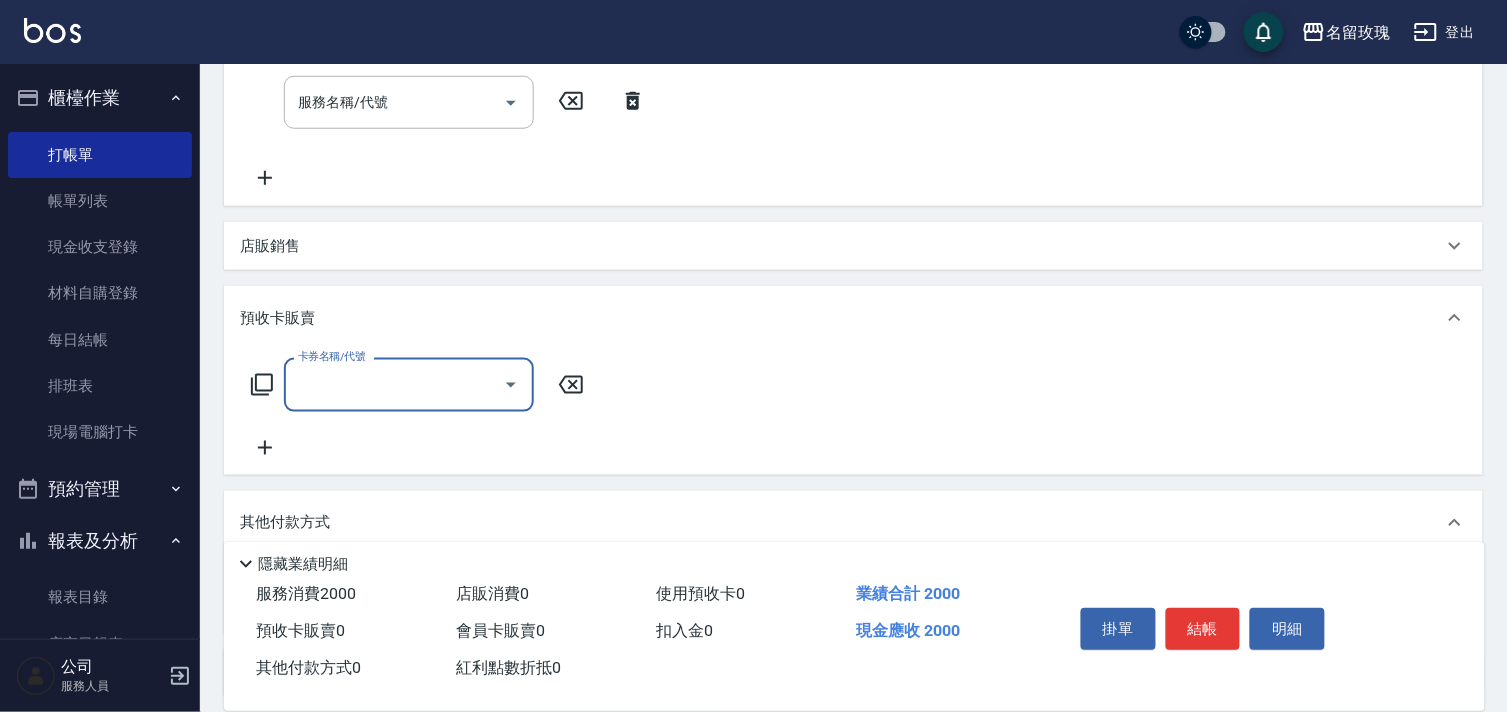 scroll, scrollTop: 1, scrollLeft: 0, axis: vertical 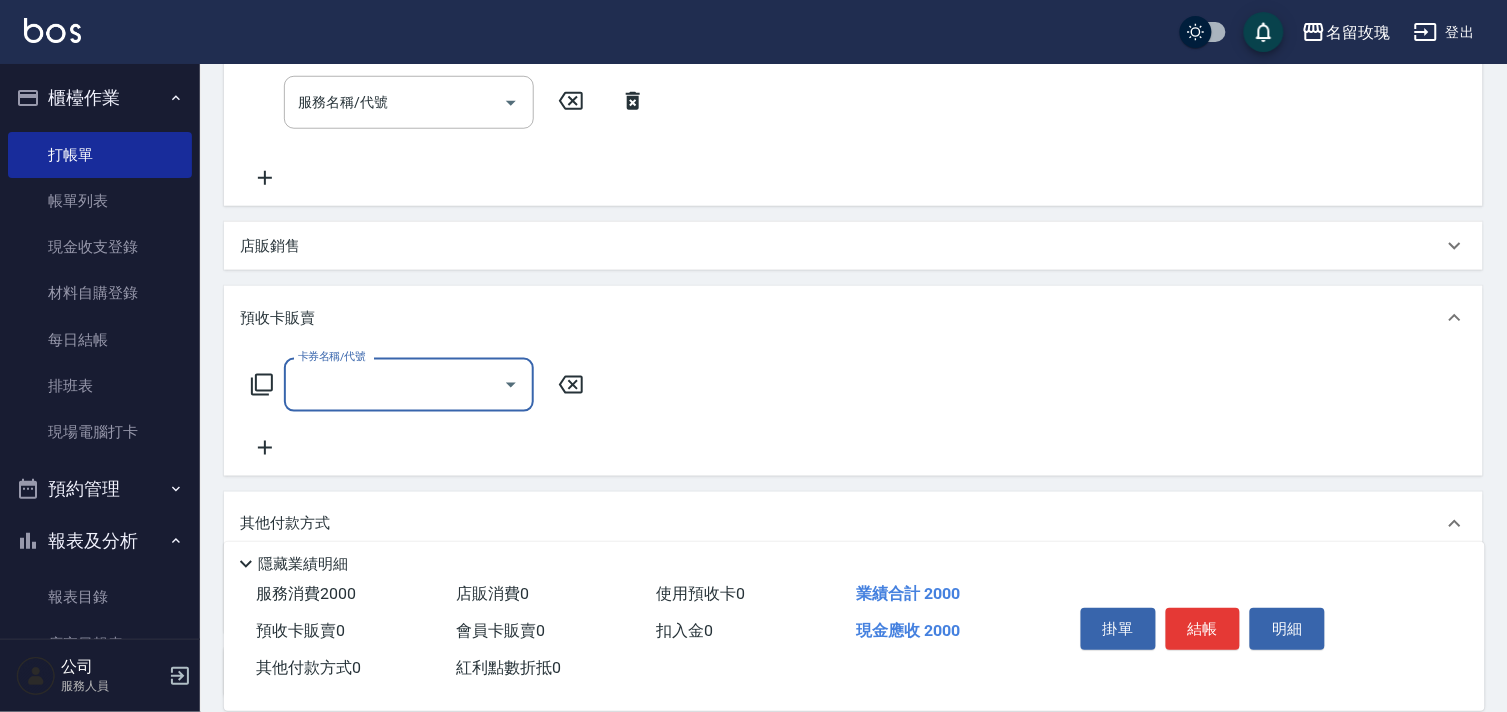 click on "店販銷售" at bounding box center [270, 246] 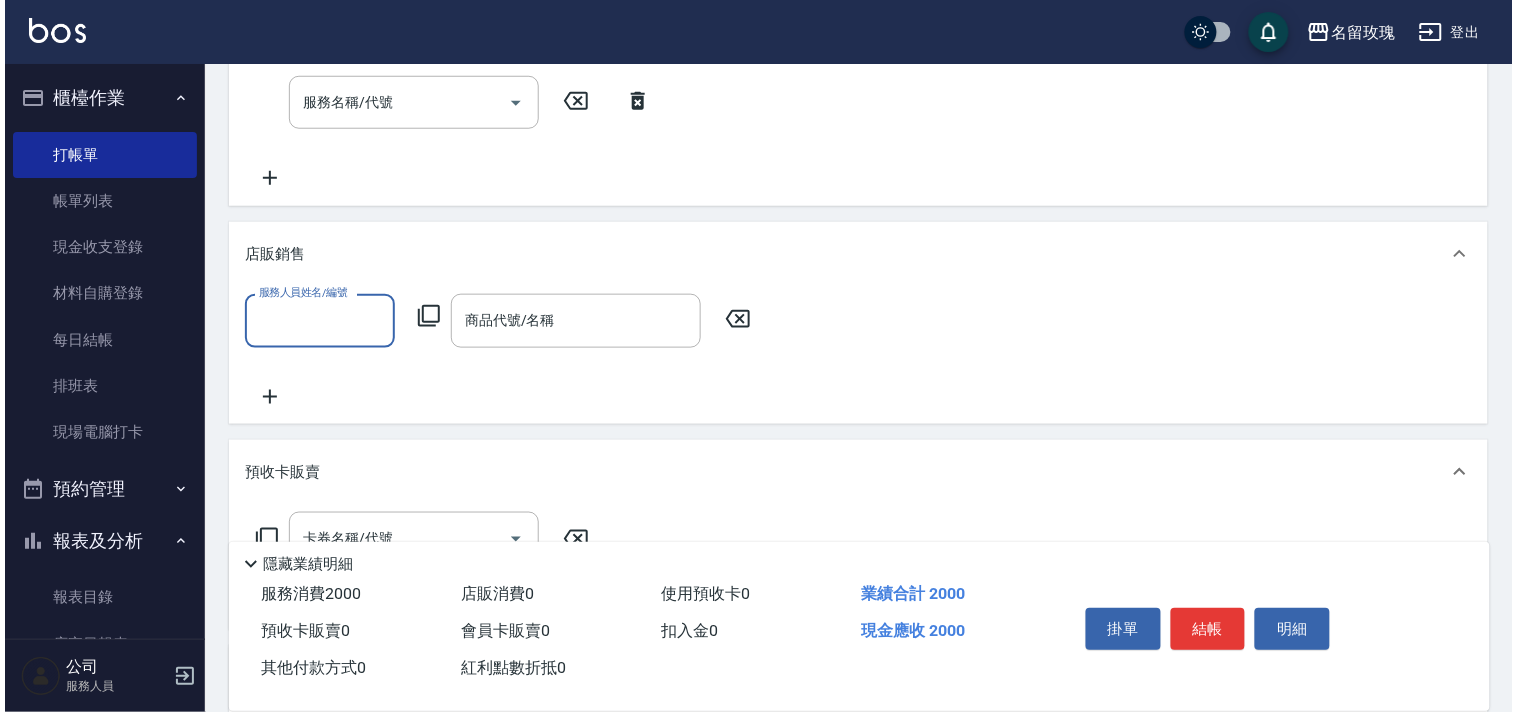 scroll, scrollTop: 0, scrollLeft: 0, axis: both 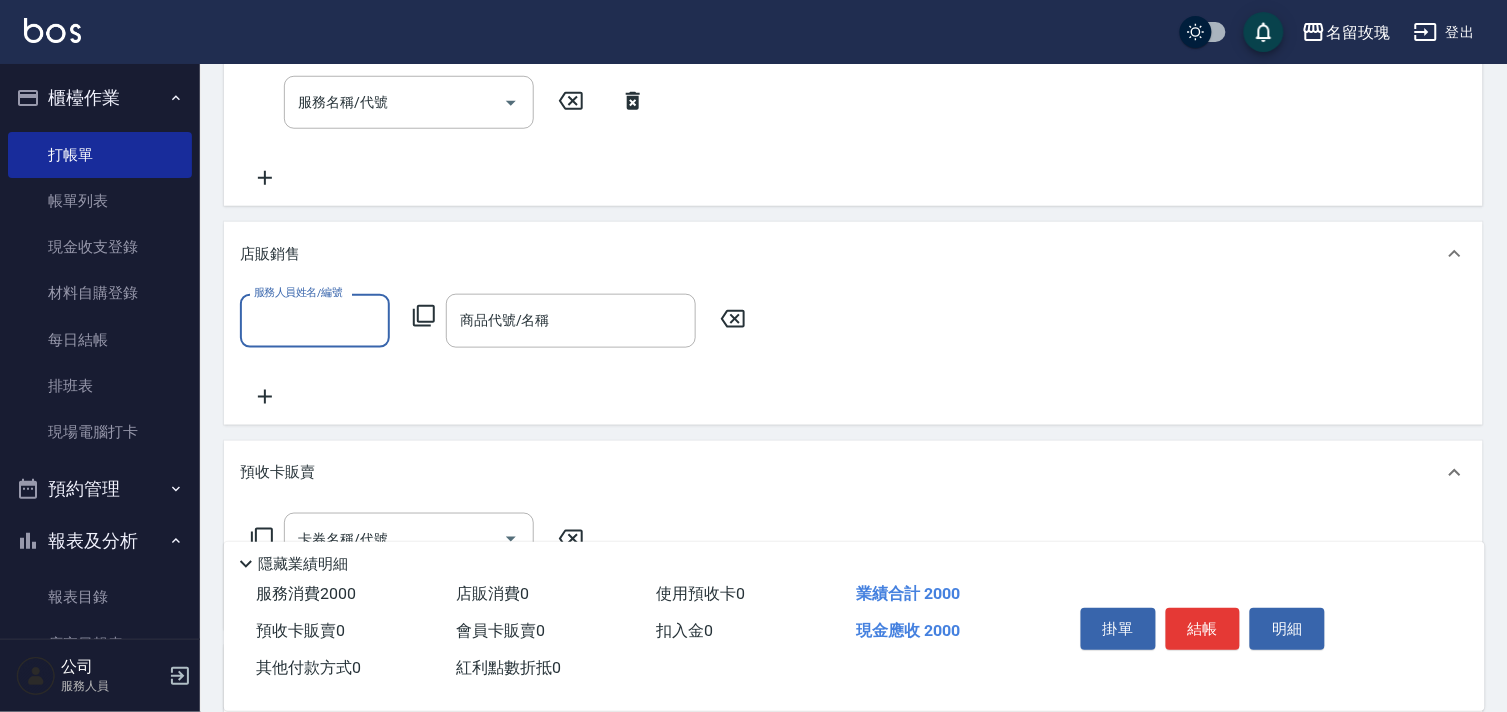 click on "店販銷售" at bounding box center (853, 254) 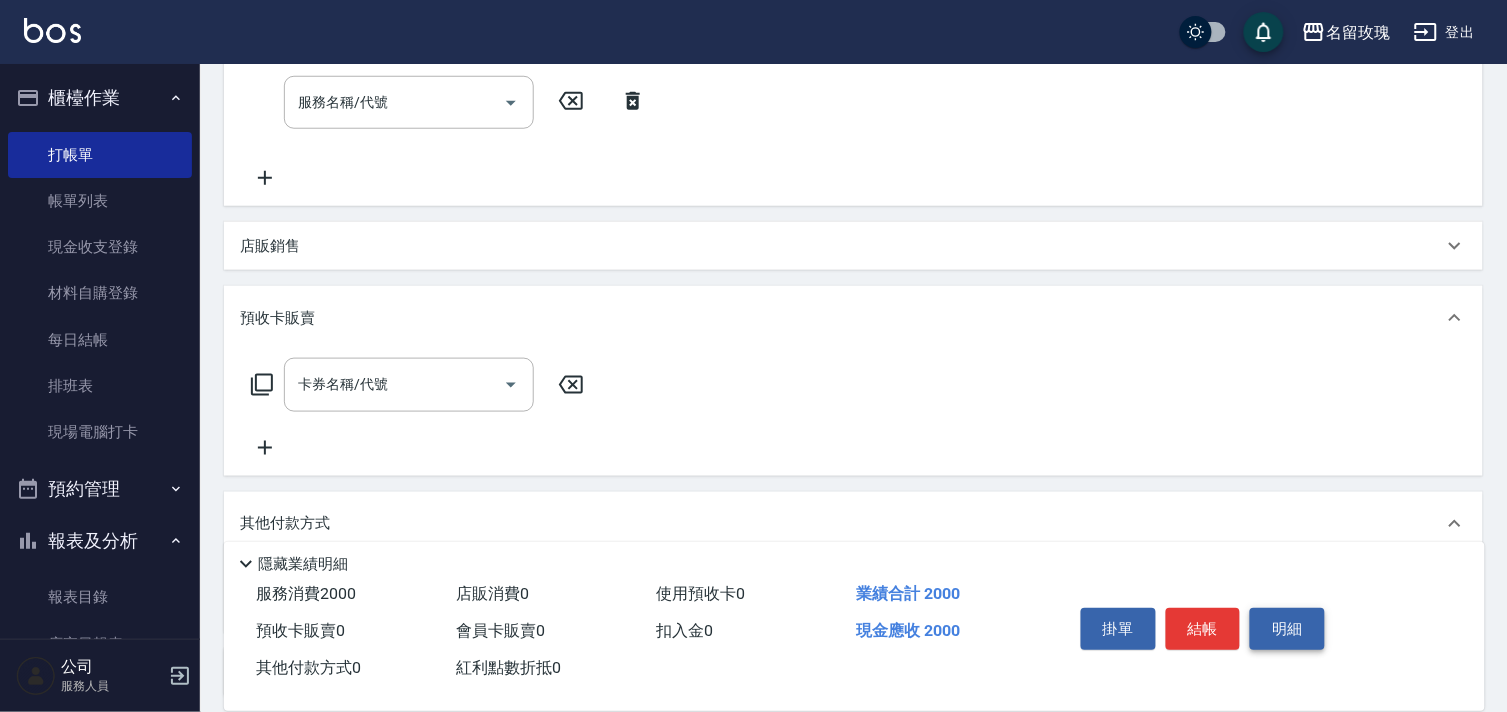 click on "明細" at bounding box center [1287, 629] 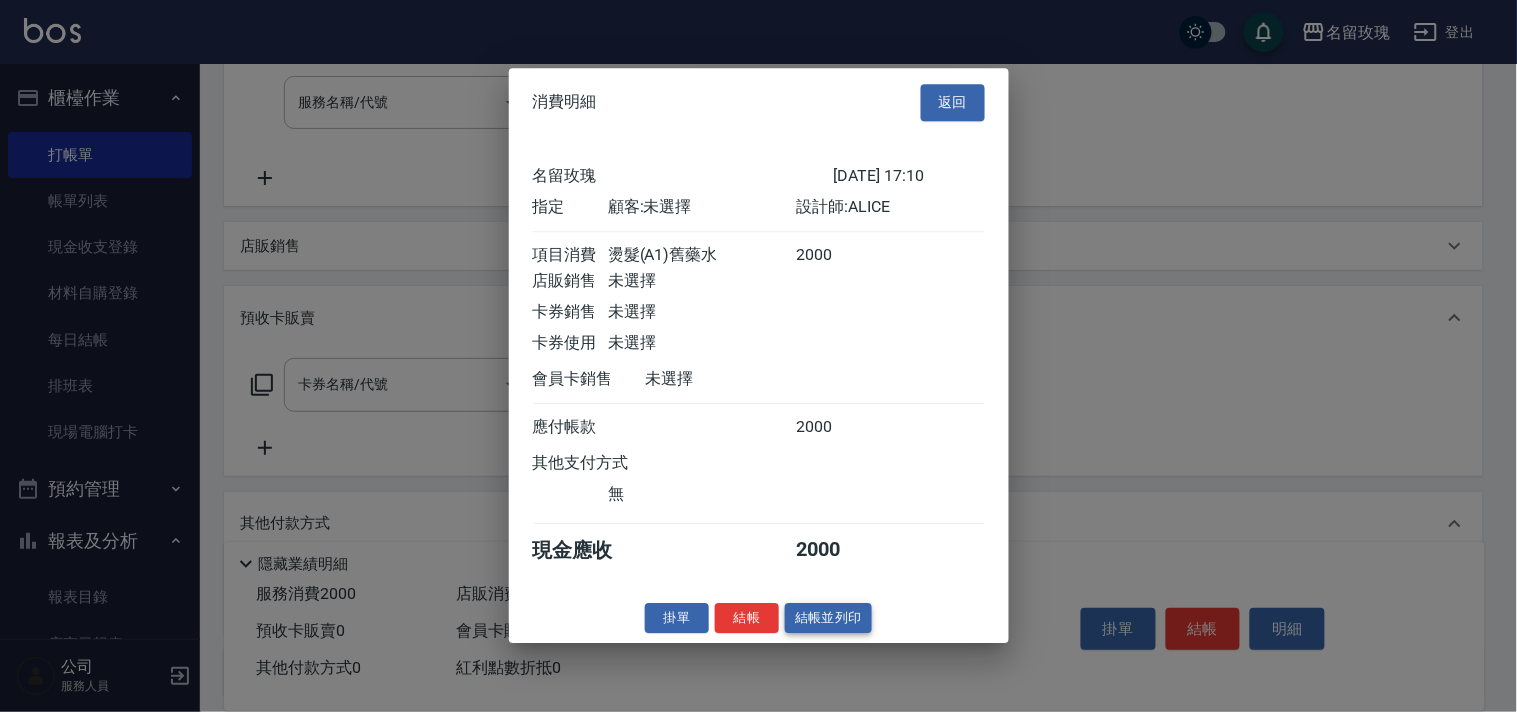 click on "結帳並列印" at bounding box center [828, 618] 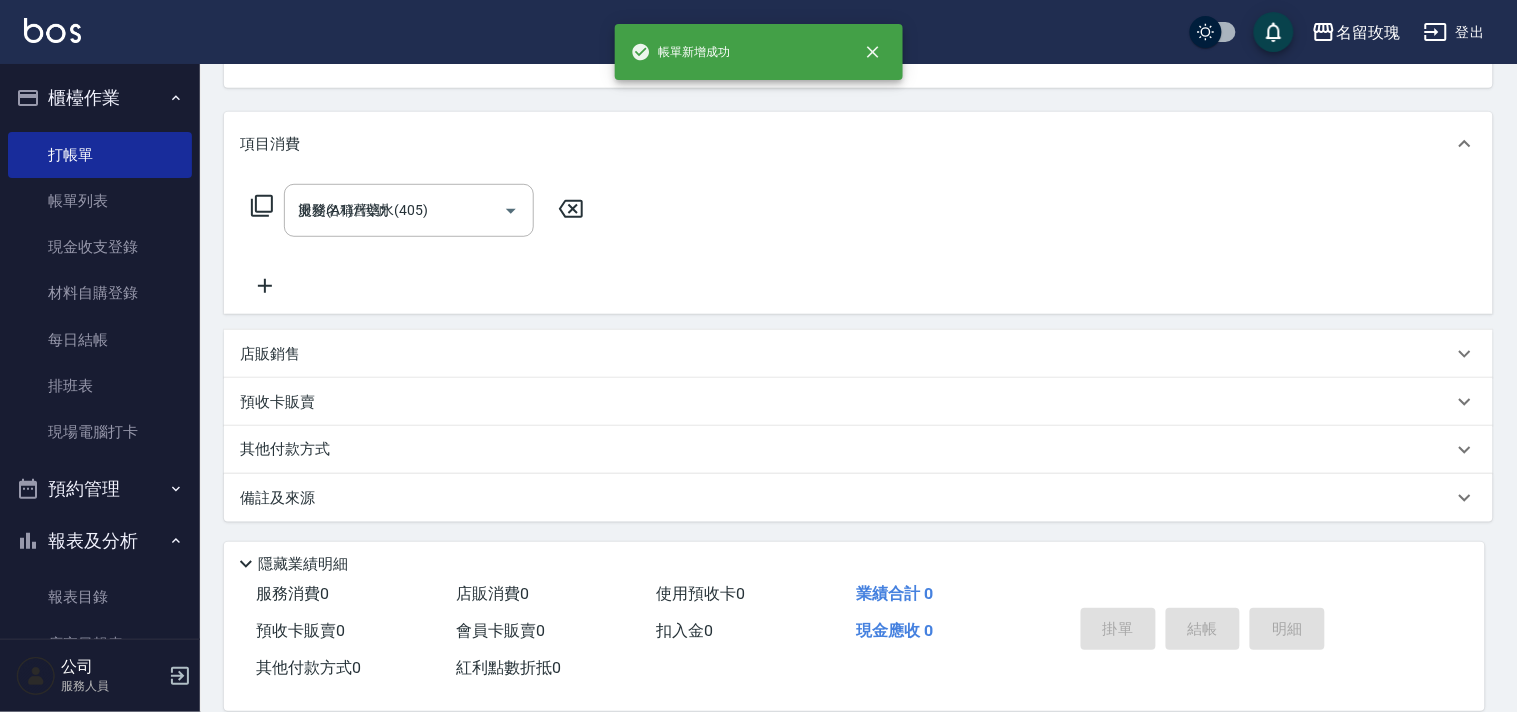 type on "2025/07/13 17:12" 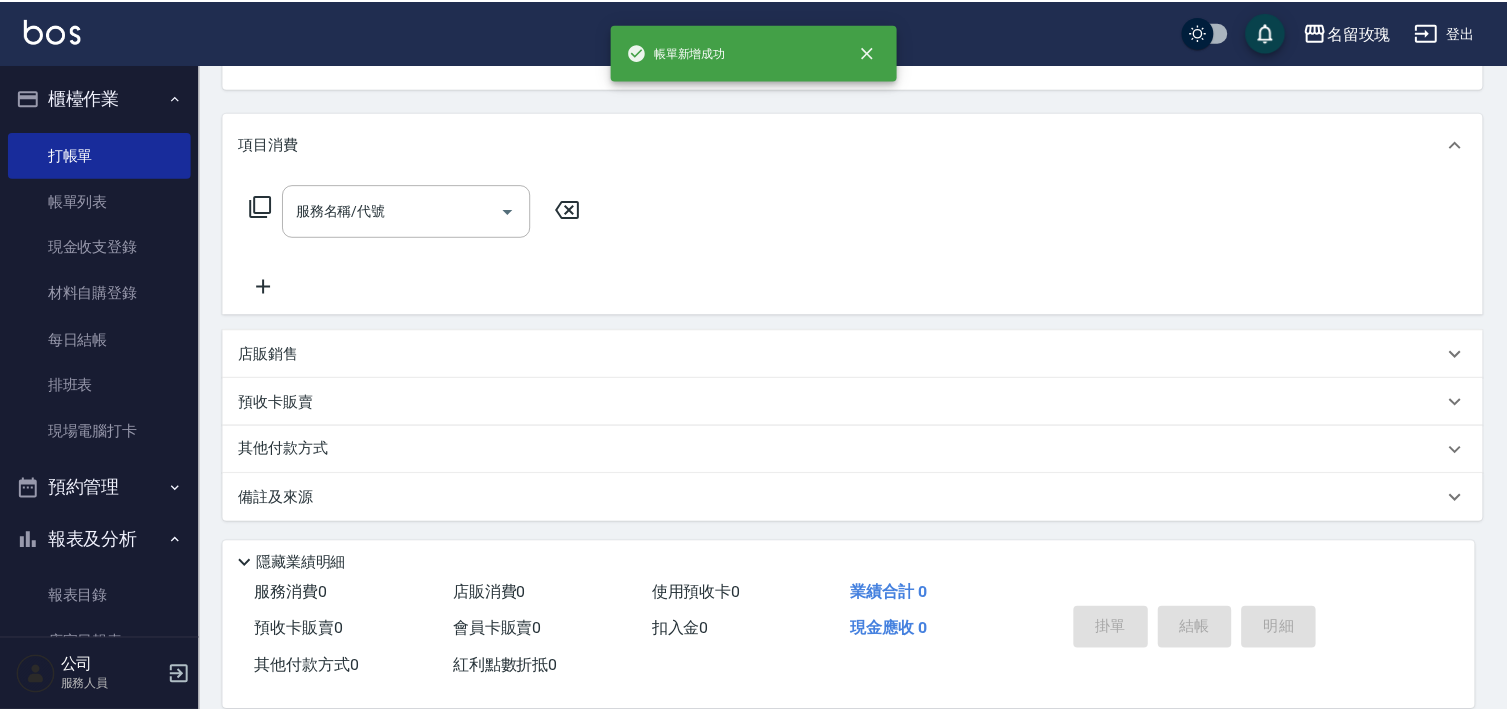 scroll, scrollTop: 0, scrollLeft: 0, axis: both 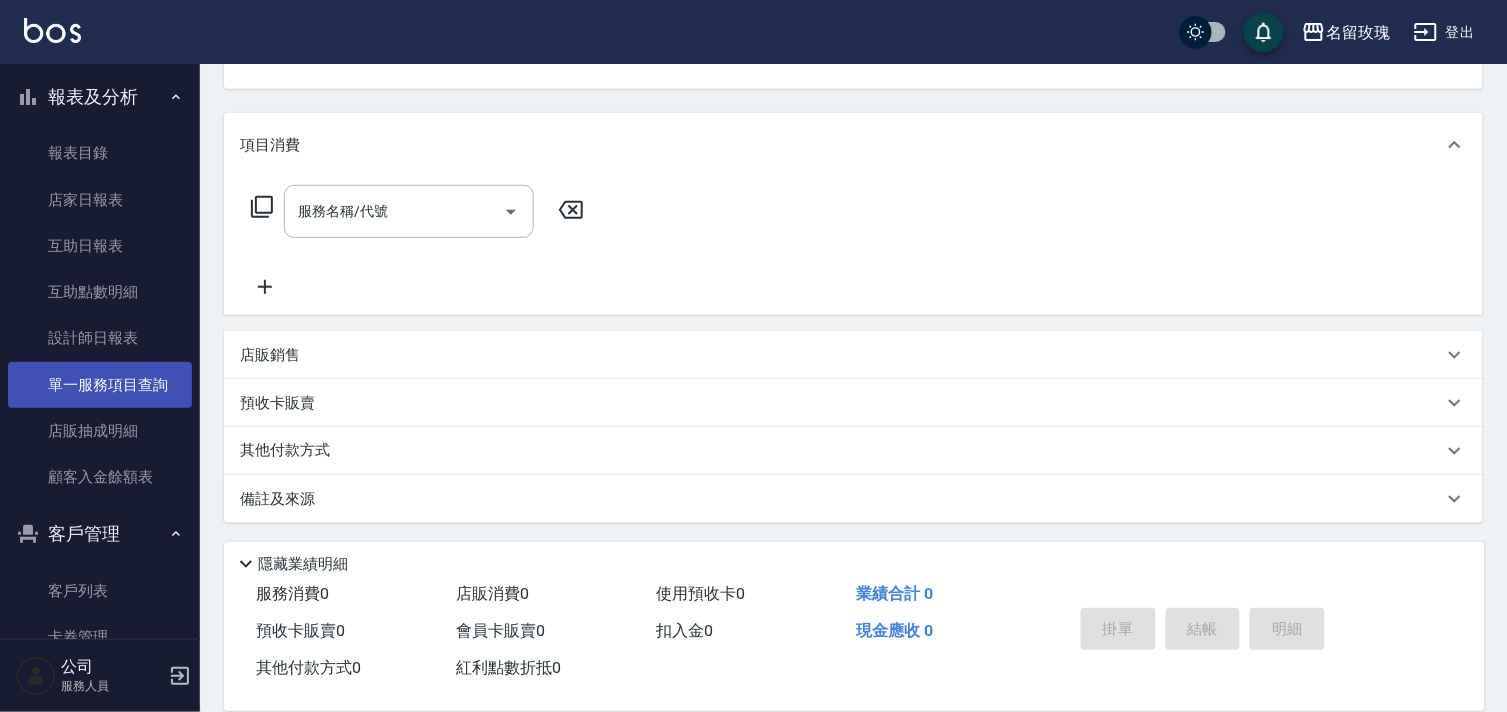 click on "單一服務項目查詢" at bounding box center [100, 385] 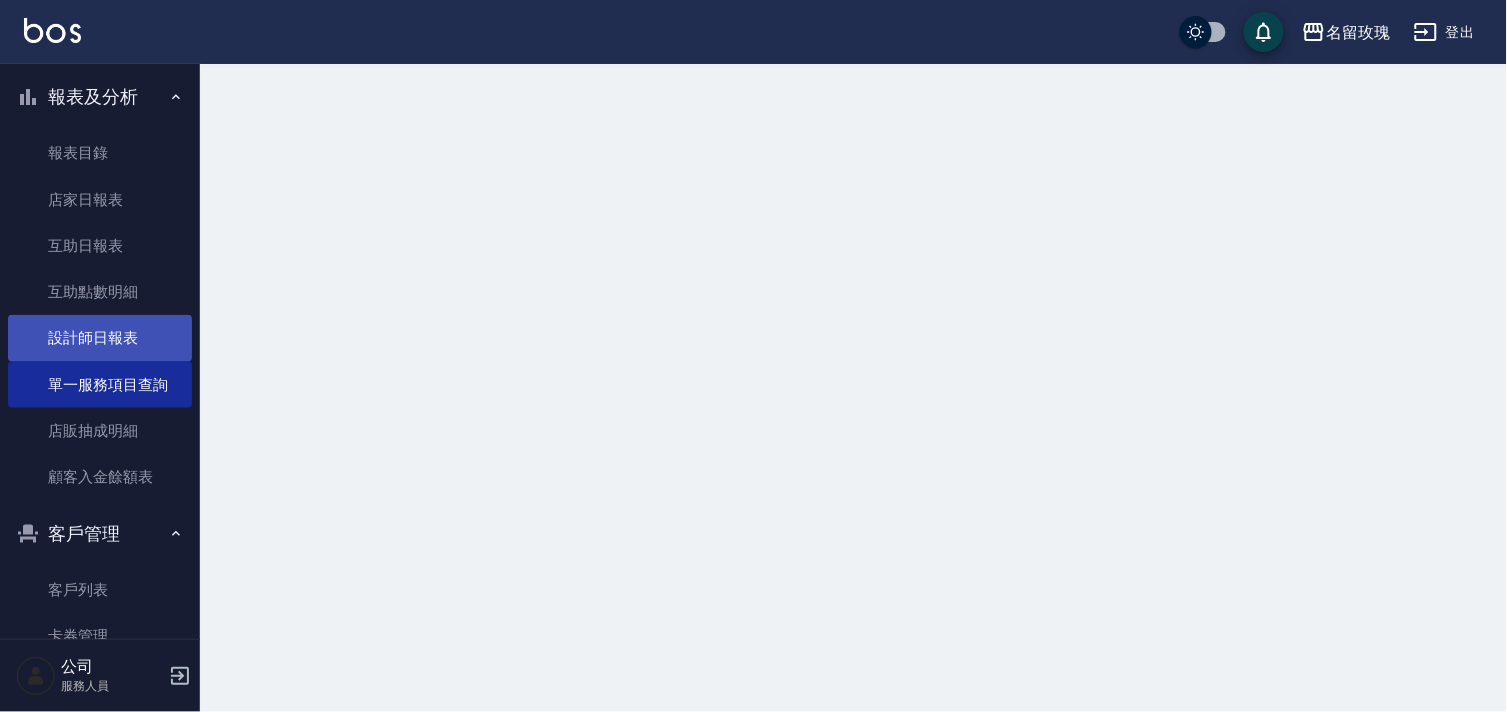 scroll, scrollTop: 0, scrollLeft: 0, axis: both 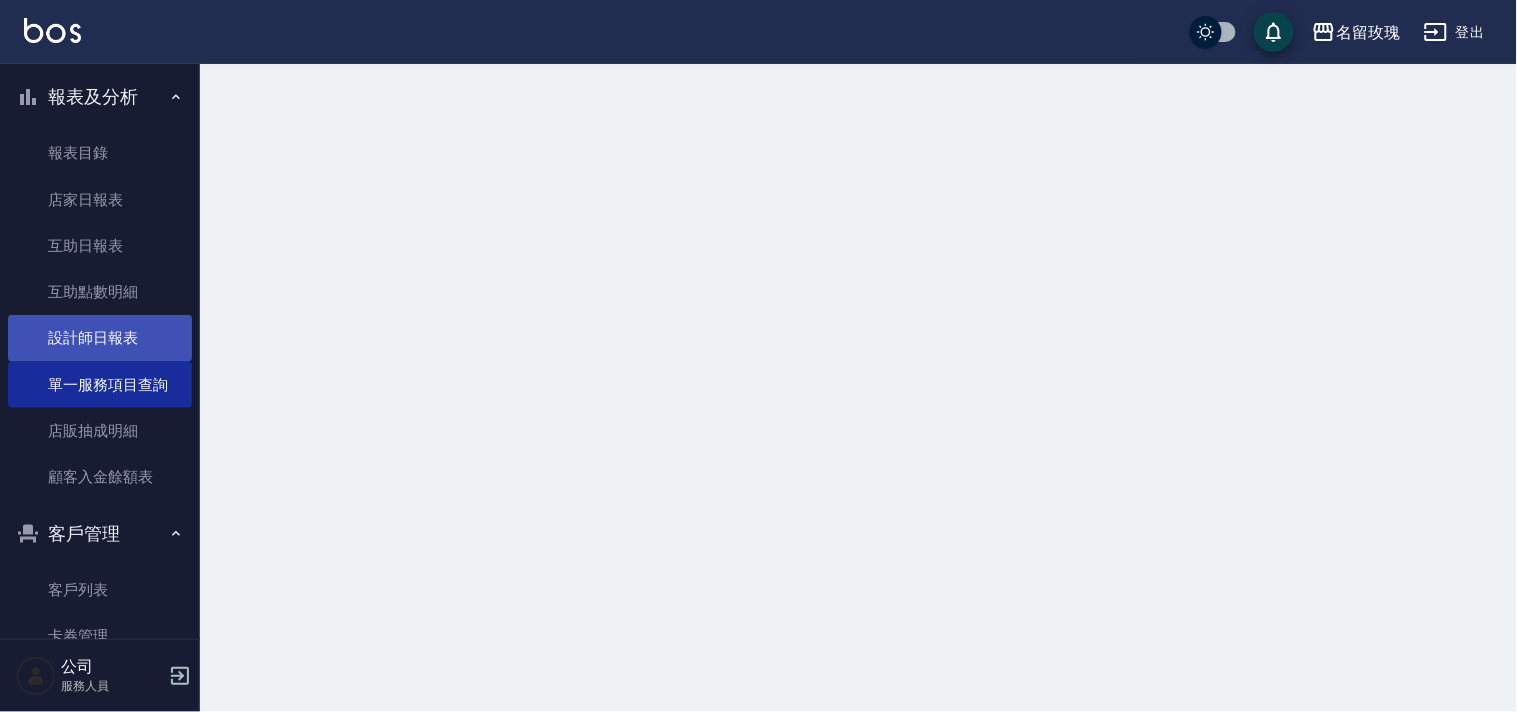 click on "設計師日報表" at bounding box center (100, 338) 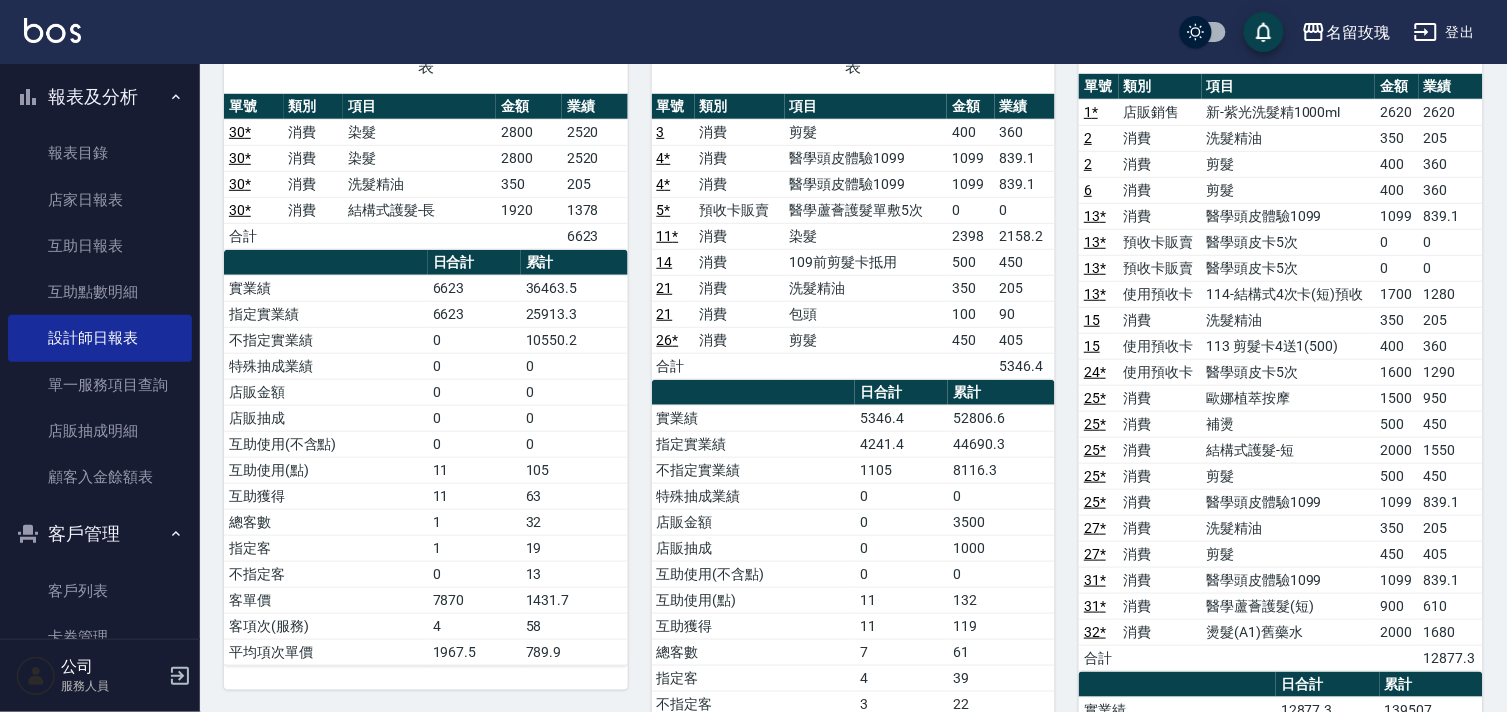 scroll, scrollTop: 444, scrollLeft: 0, axis: vertical 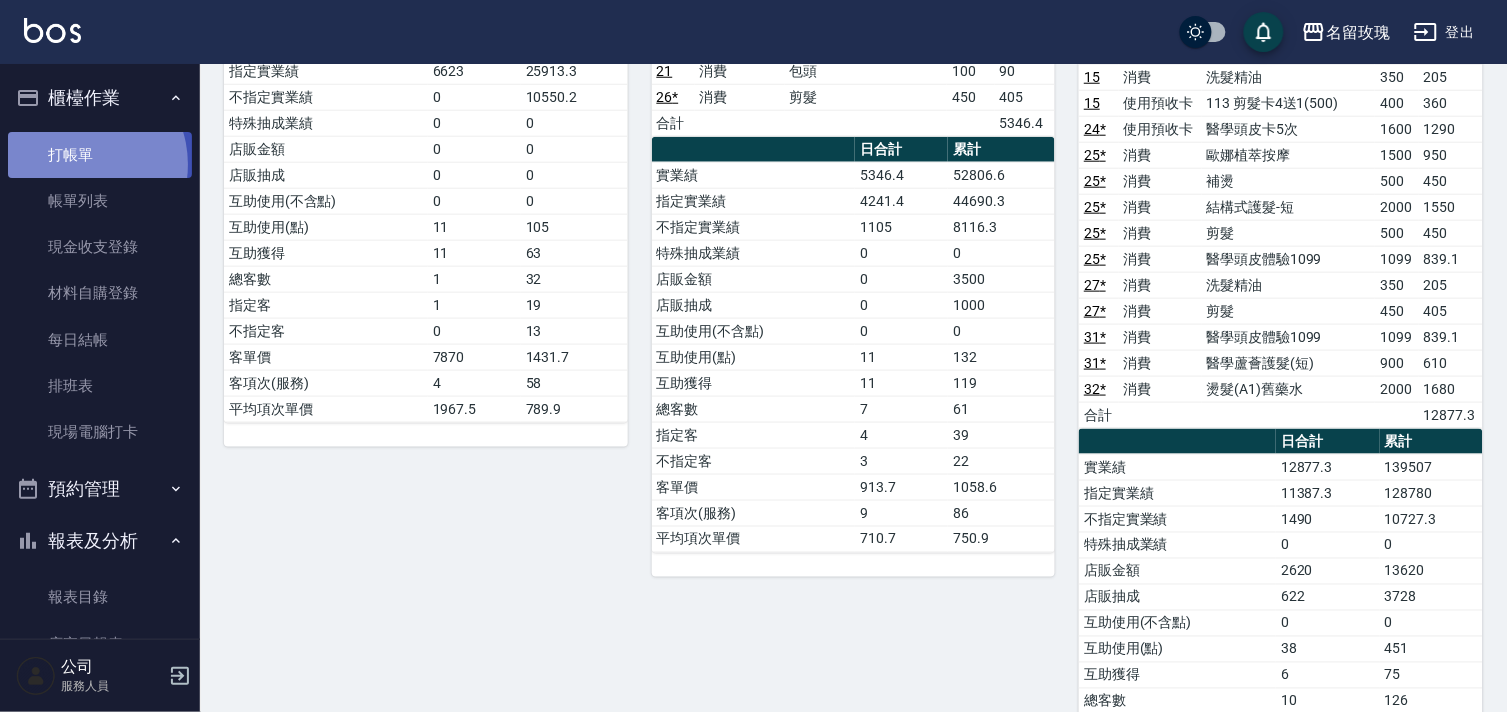 click on "打帳單" at bounding box center [100, 155] 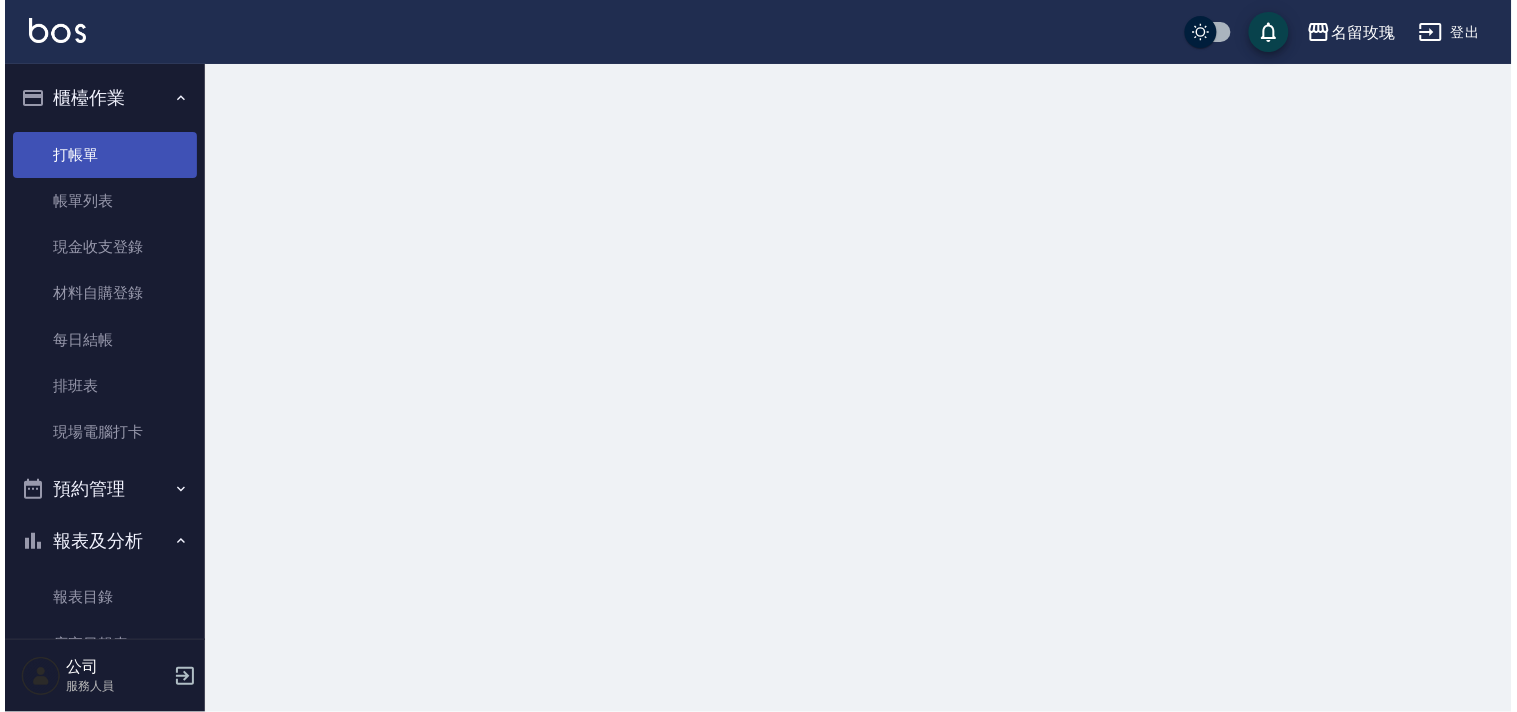 scroll, scrollTop: 0, scrollLeft: 0, axis: both 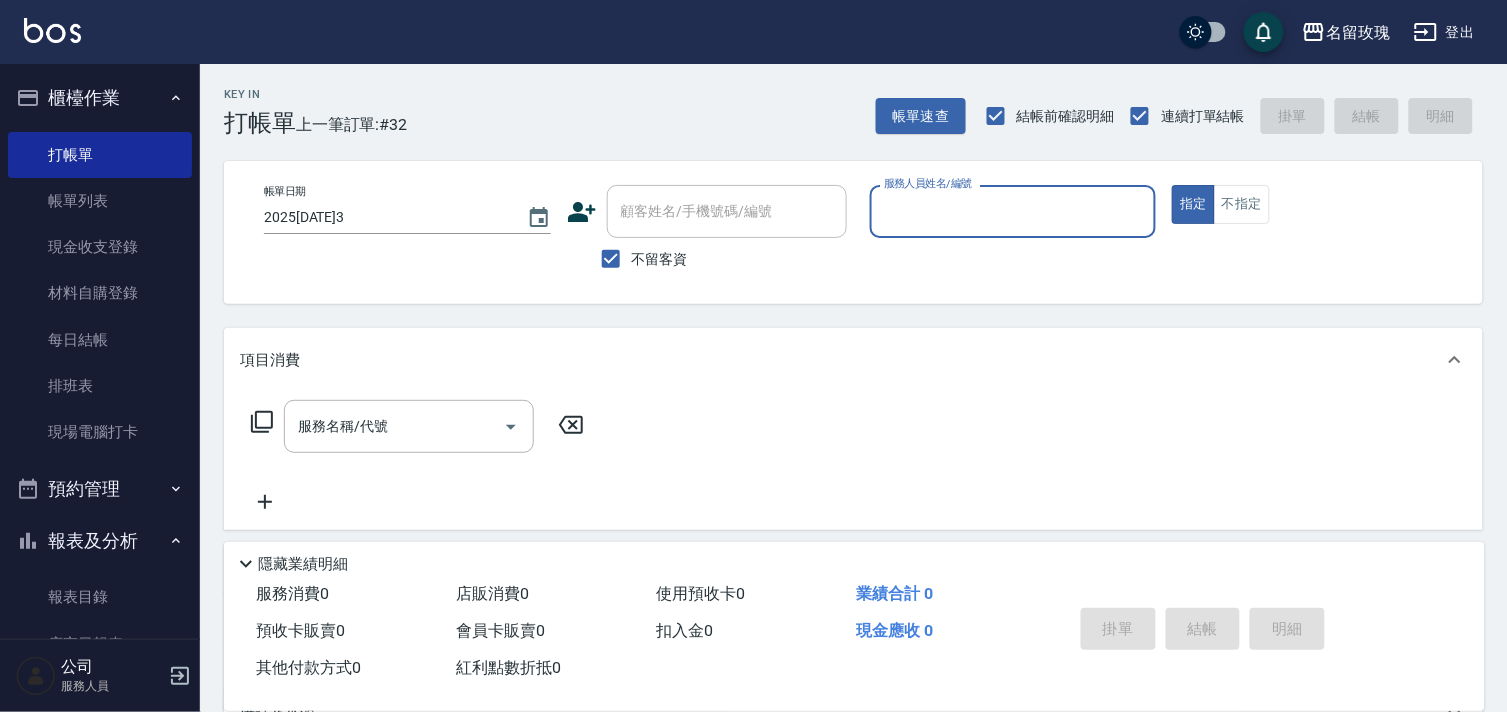 click on "名留玫瑰 登出" at bounding box center (753, 32) 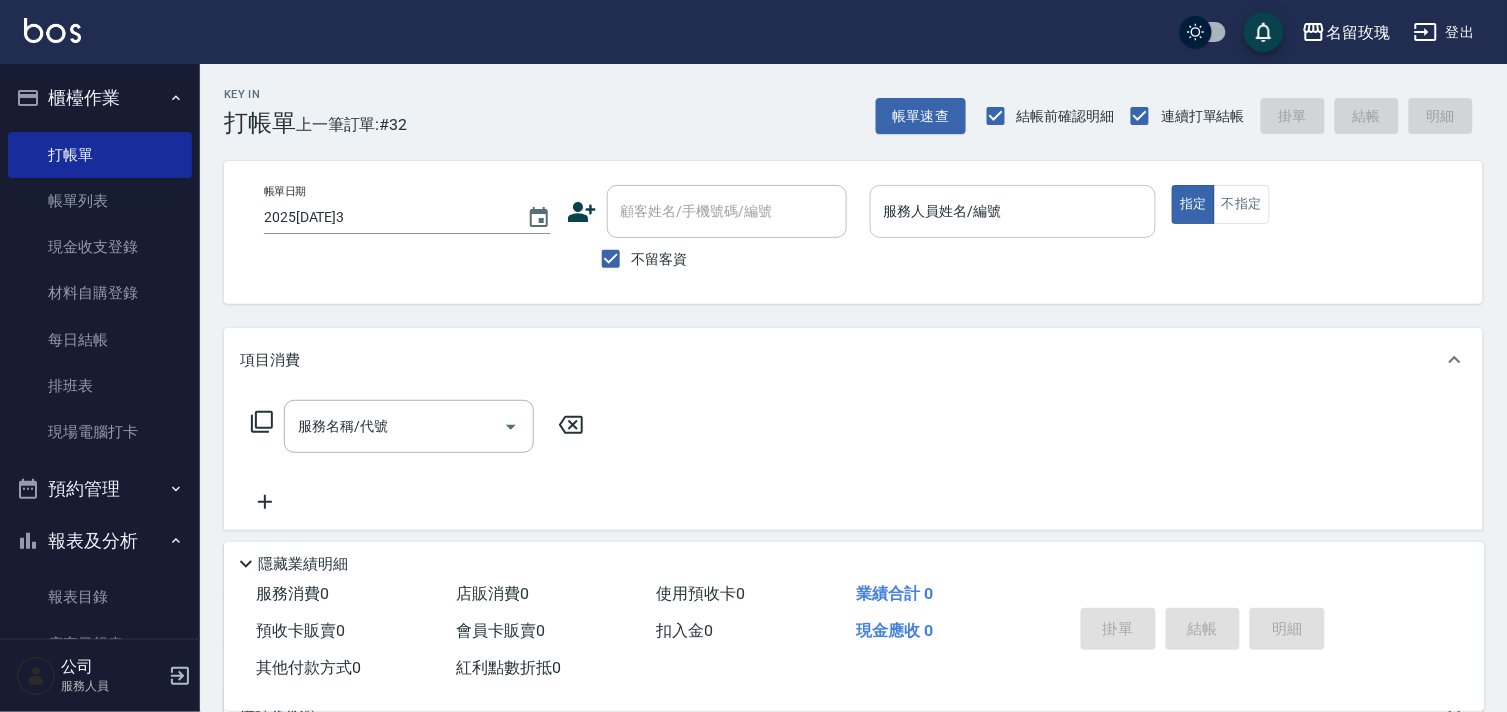 click on "服務人員姓名/編號" at bounding box center (1013, 211) 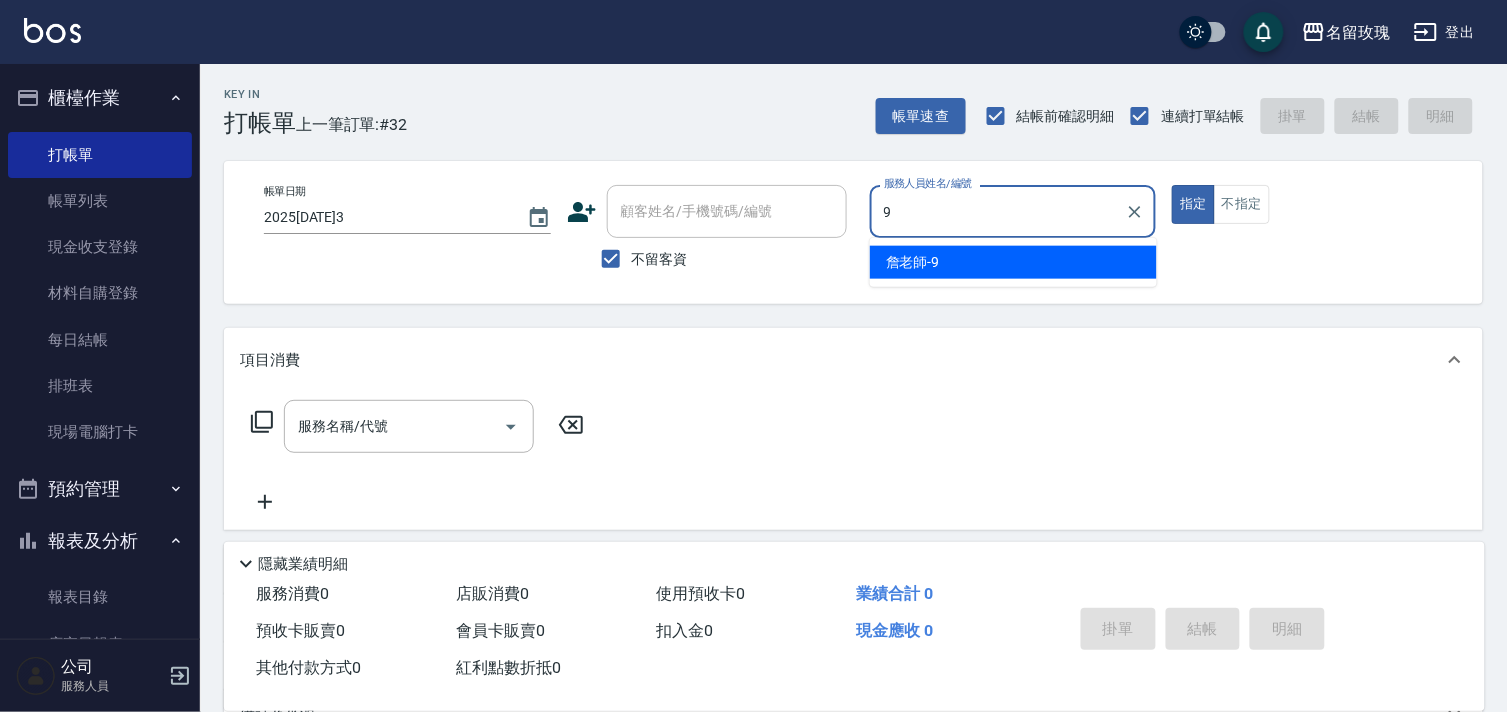 type on "詹老師-9" 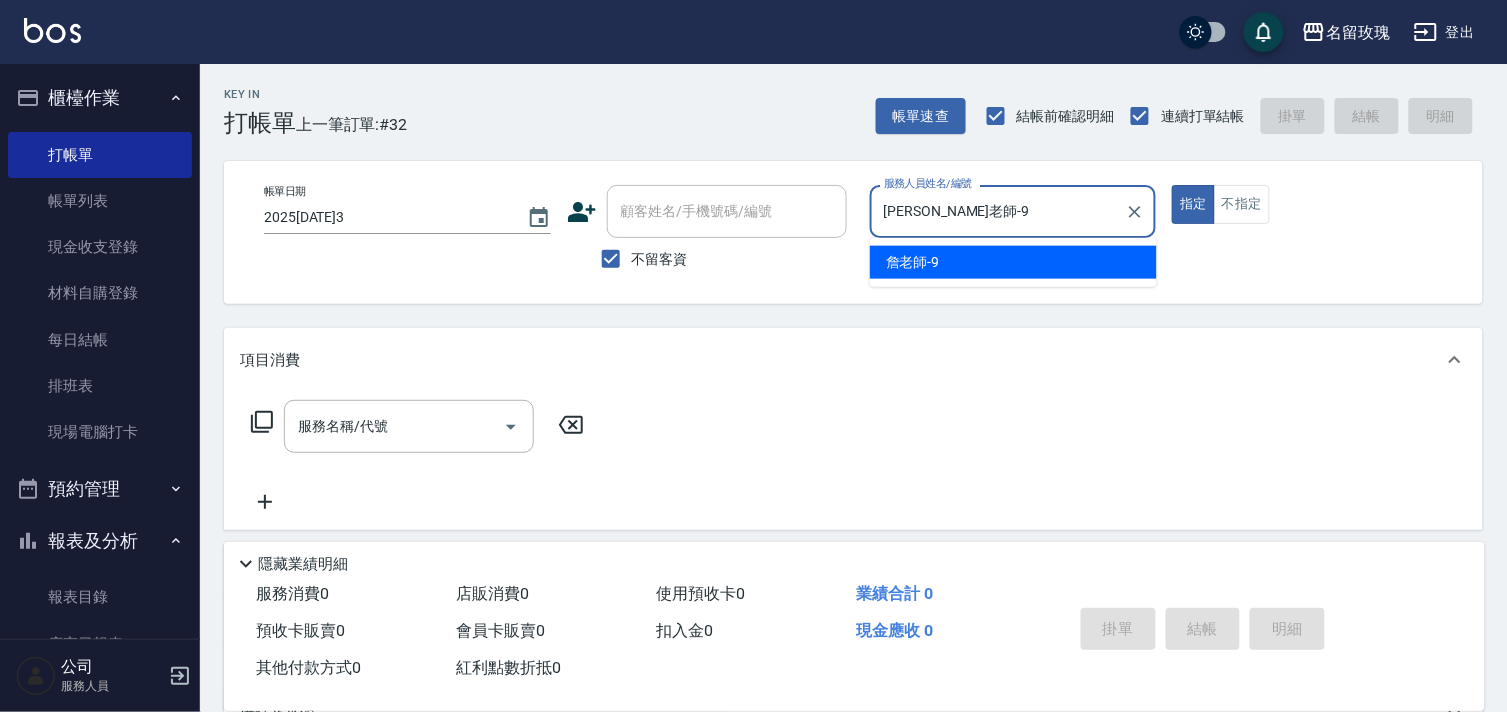type on "true" 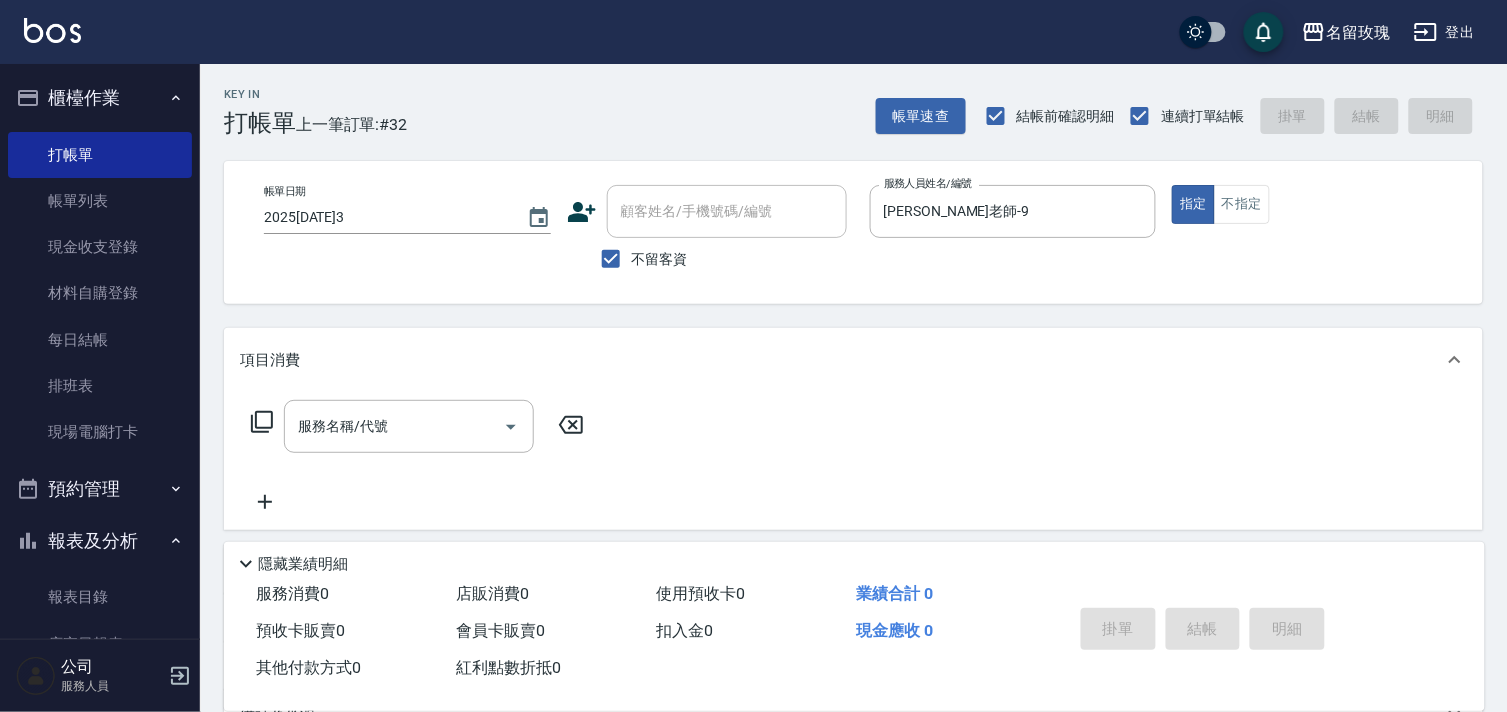 drag, startPoint x: 241, startPoint y: 432, endPoint x: 255, endPoint y: 428, distance: 14.56022 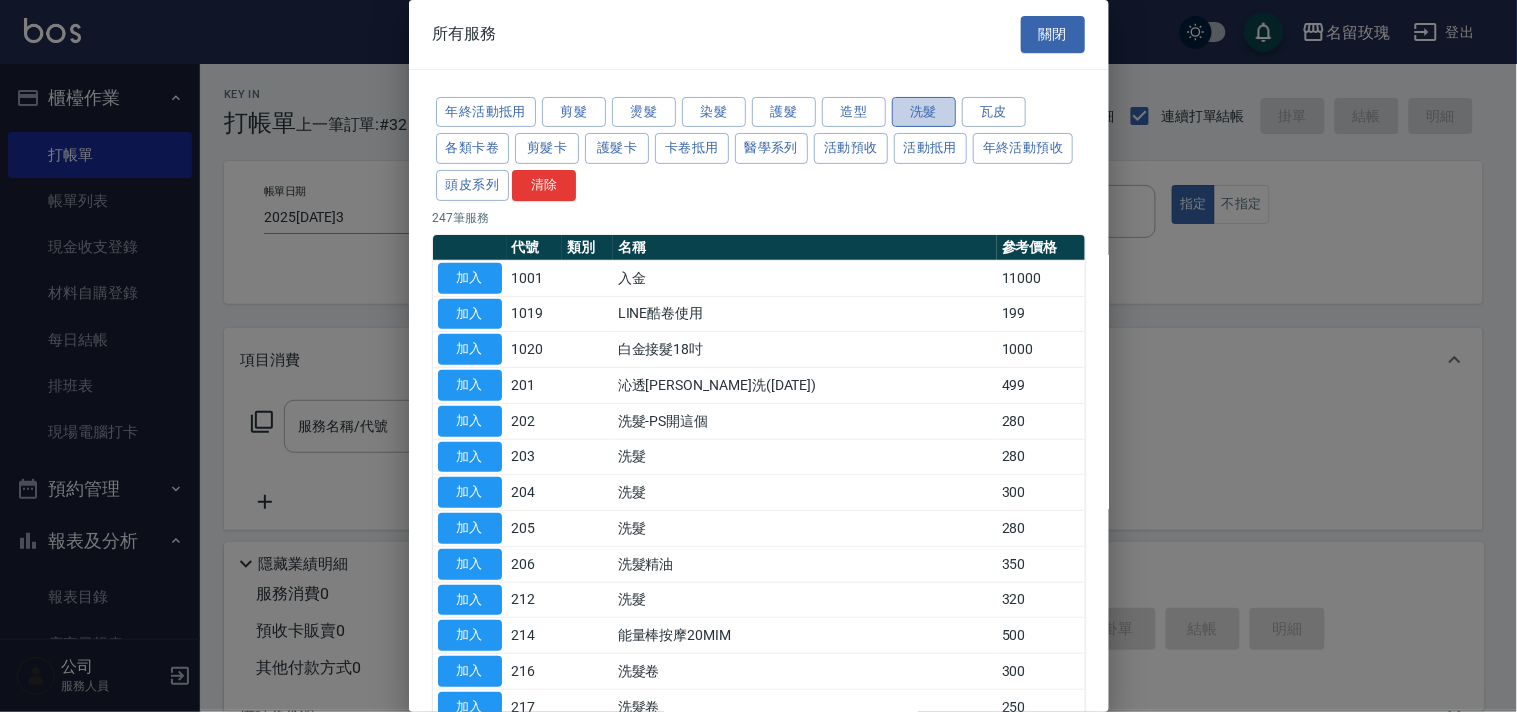 click on "洗髮" at bounding box center [924, 112] 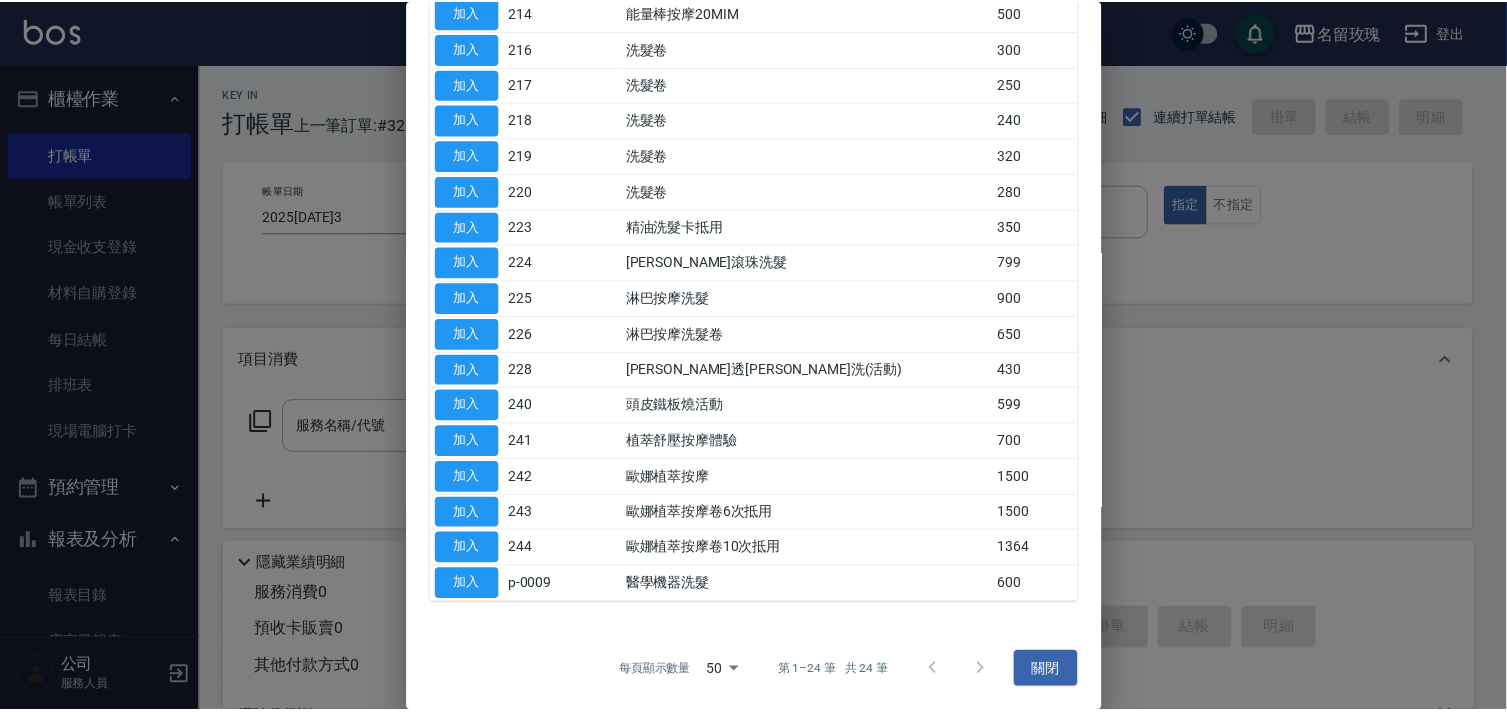 scroll, scrollTop: 518, scrollLeft: 0, axis: vertical 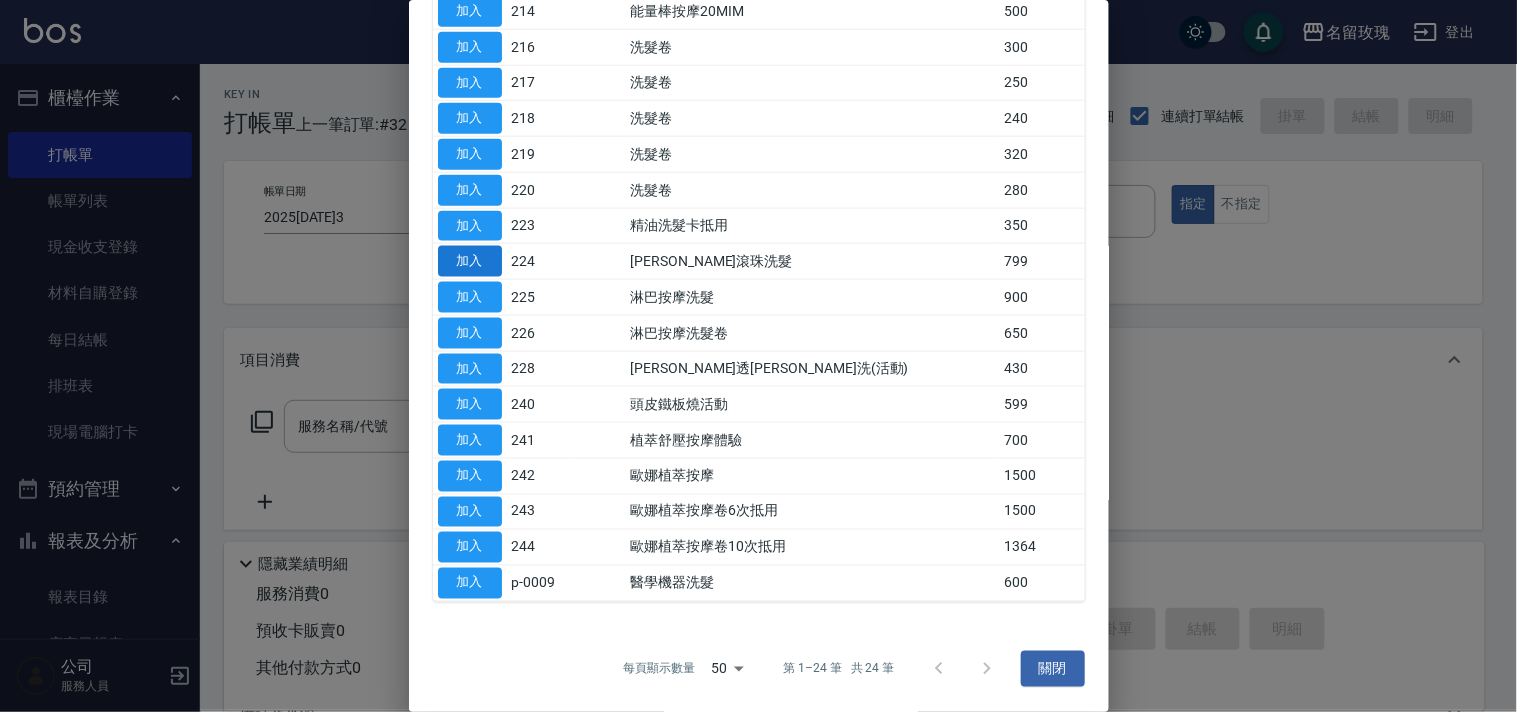 click on "加入" at bounding box center [470, 261] 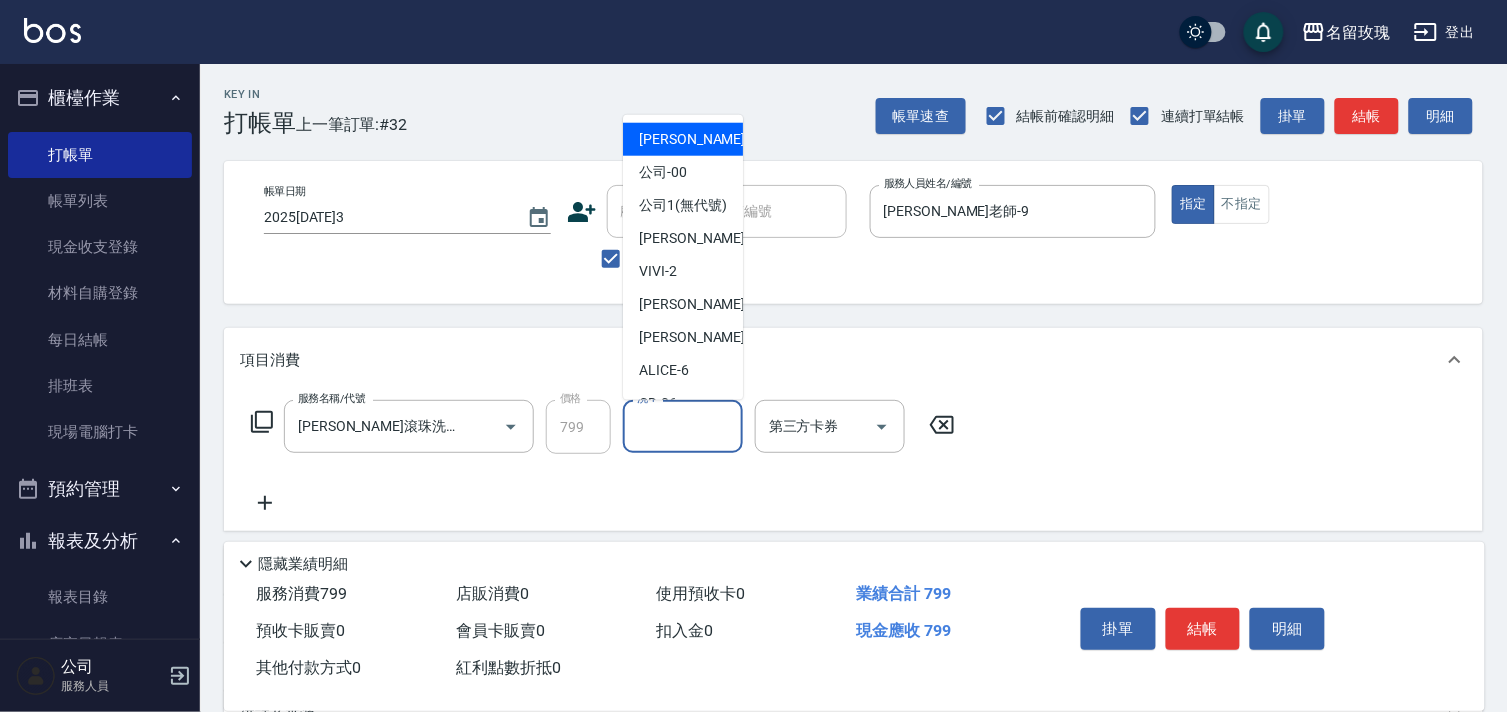 click on "洗-1" at bounding box center (683, 426) 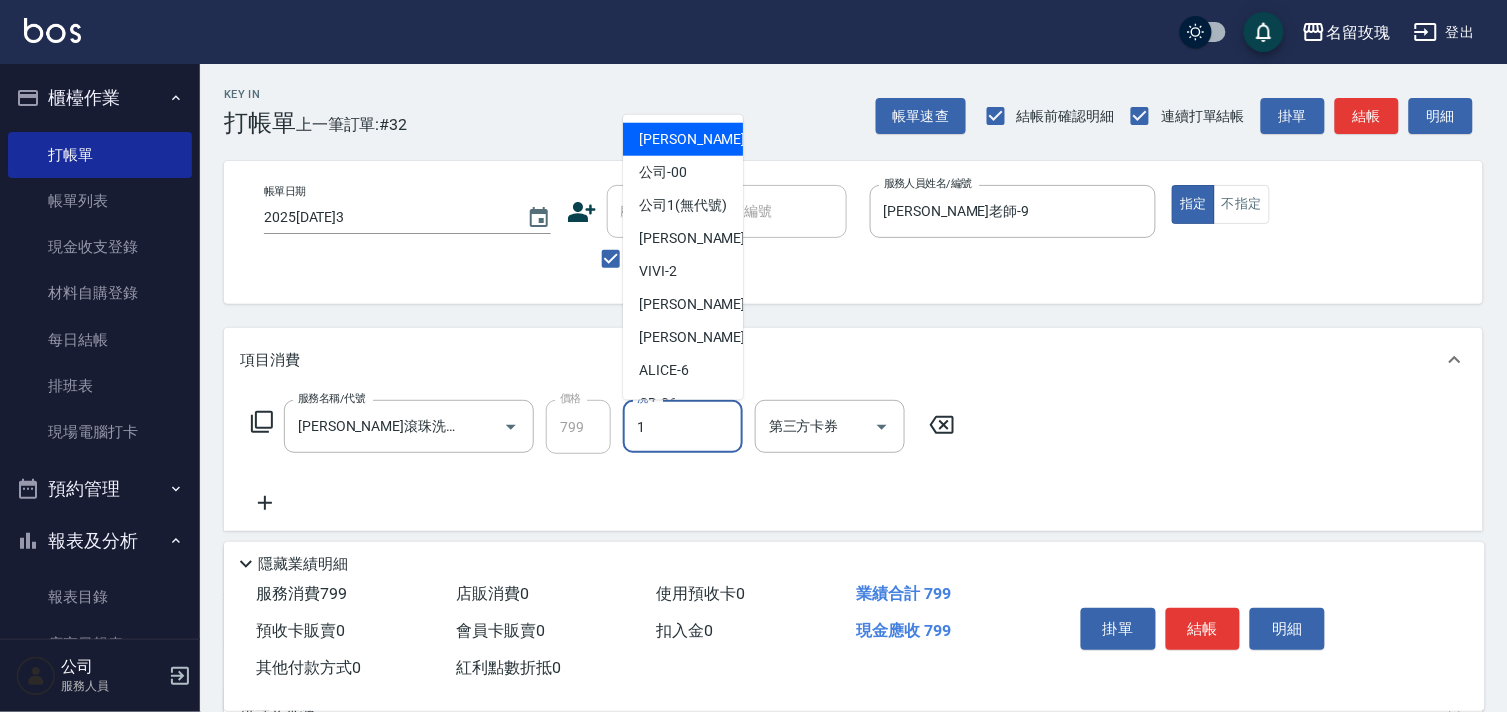 type on "JOYCE-1" 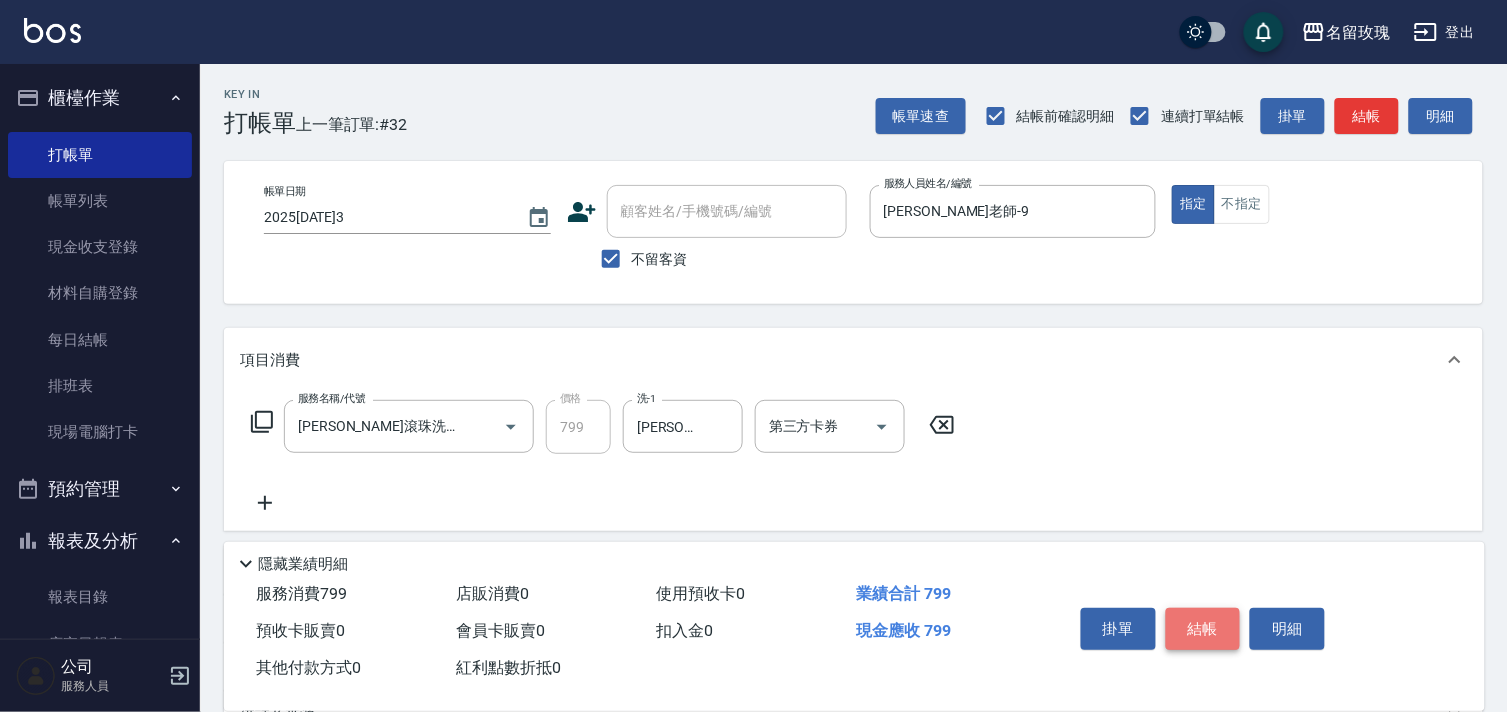 click on "結帳" at bounding box center [1203, 629] 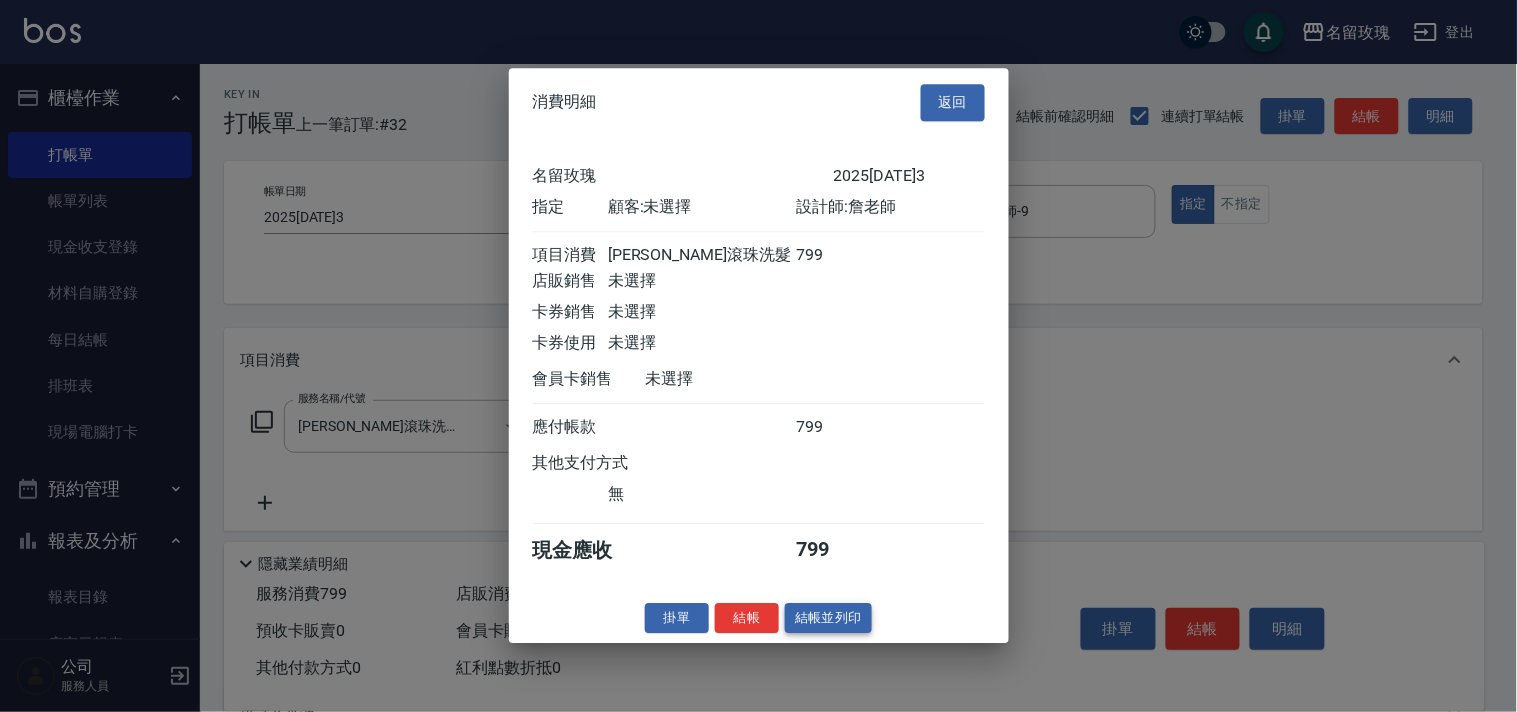 click on "結帳並列印" at bounding box center [828, 618] 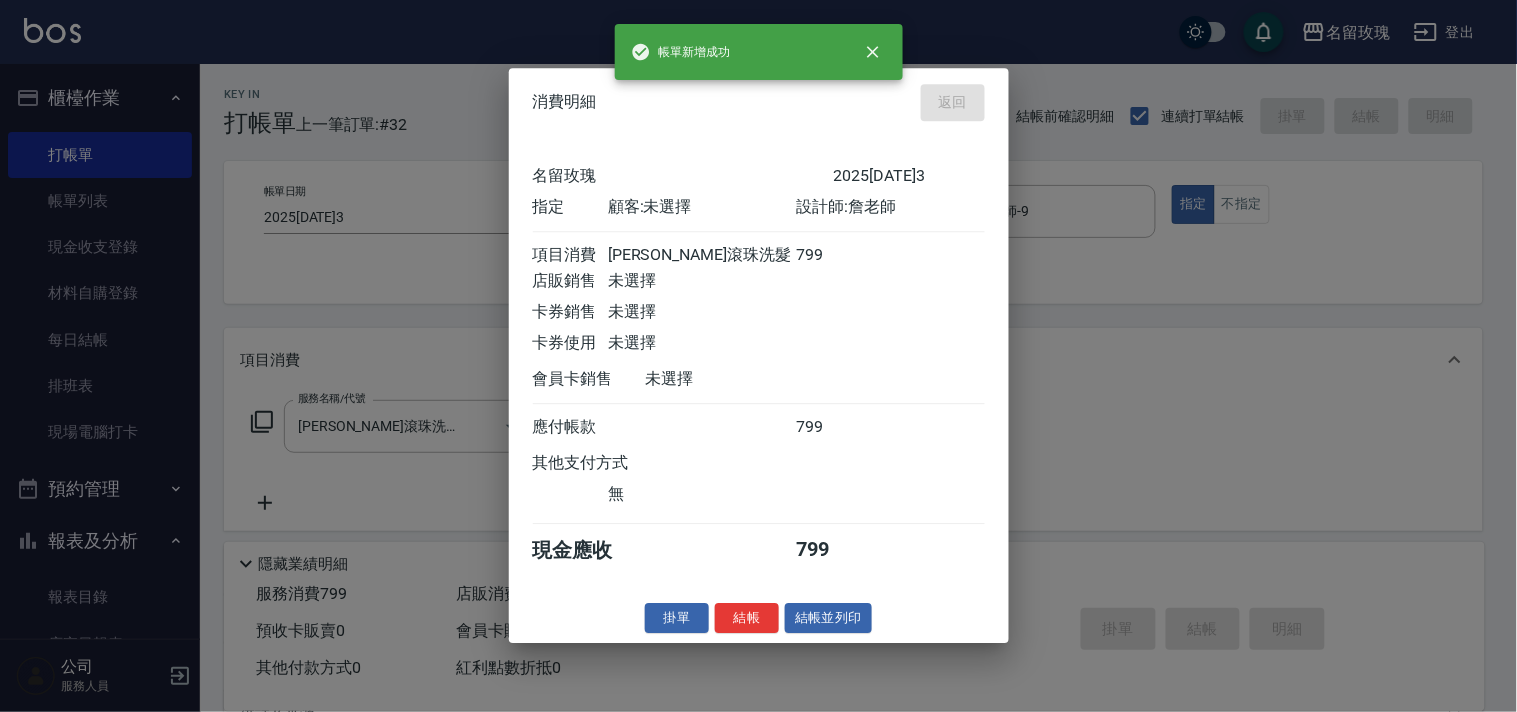 type on "2025/07/13 17:17" 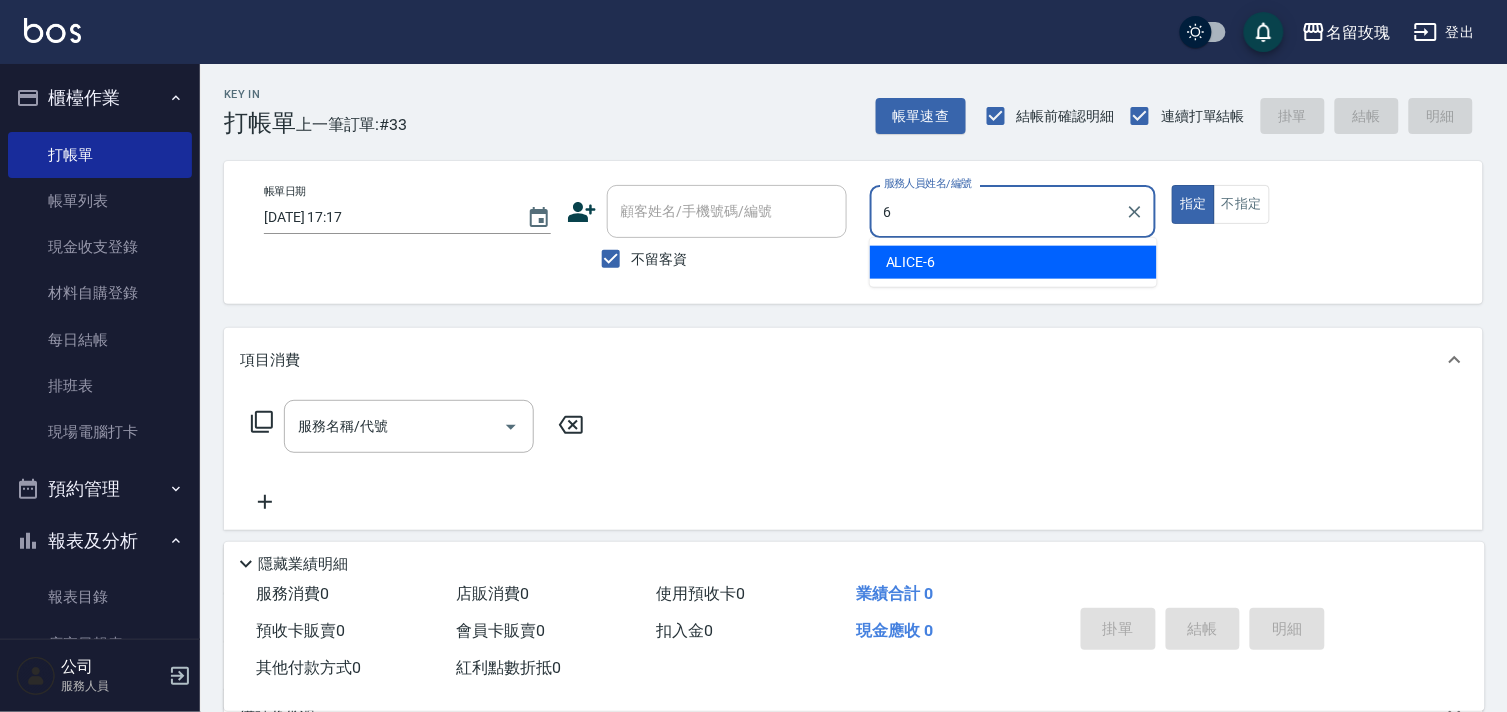 type on "ALICE-6" 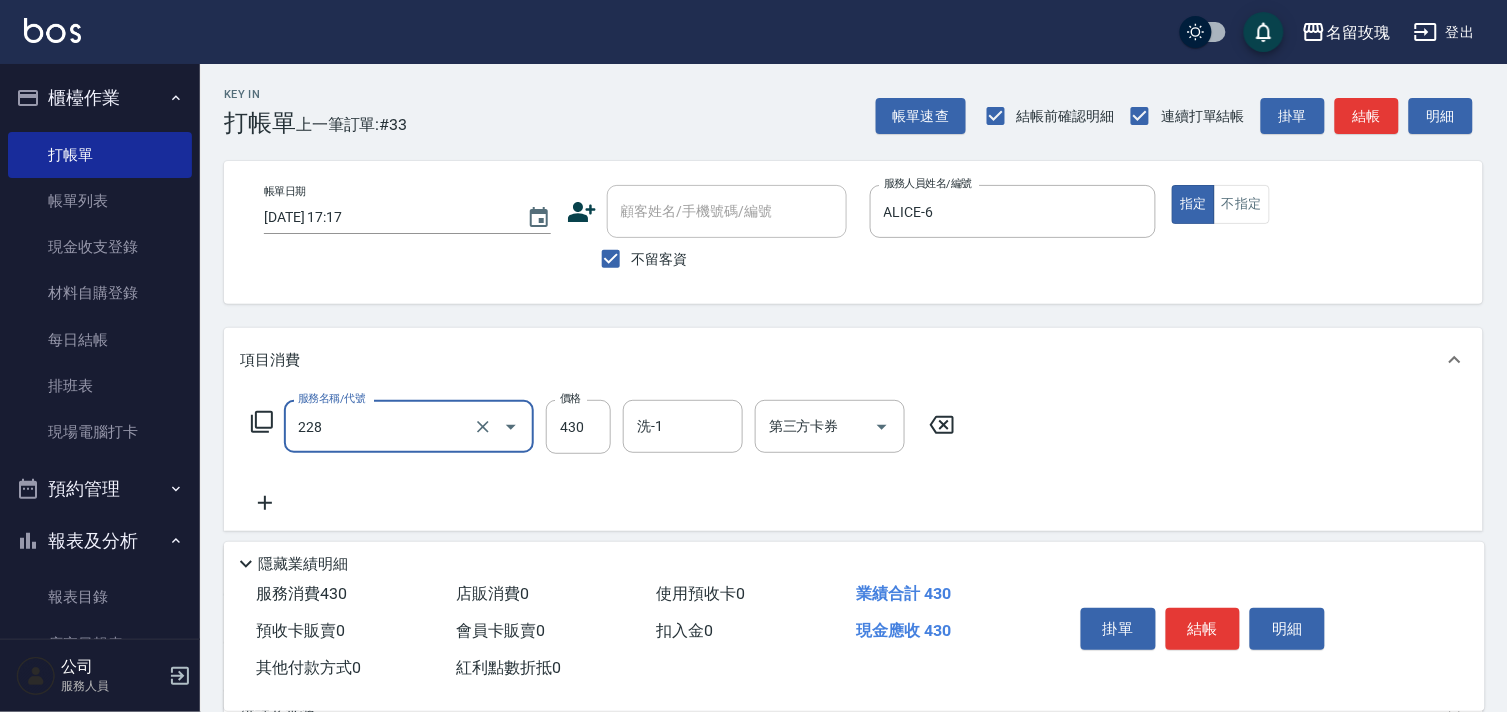 type on "沁透舒柔洗(活動)(228)" 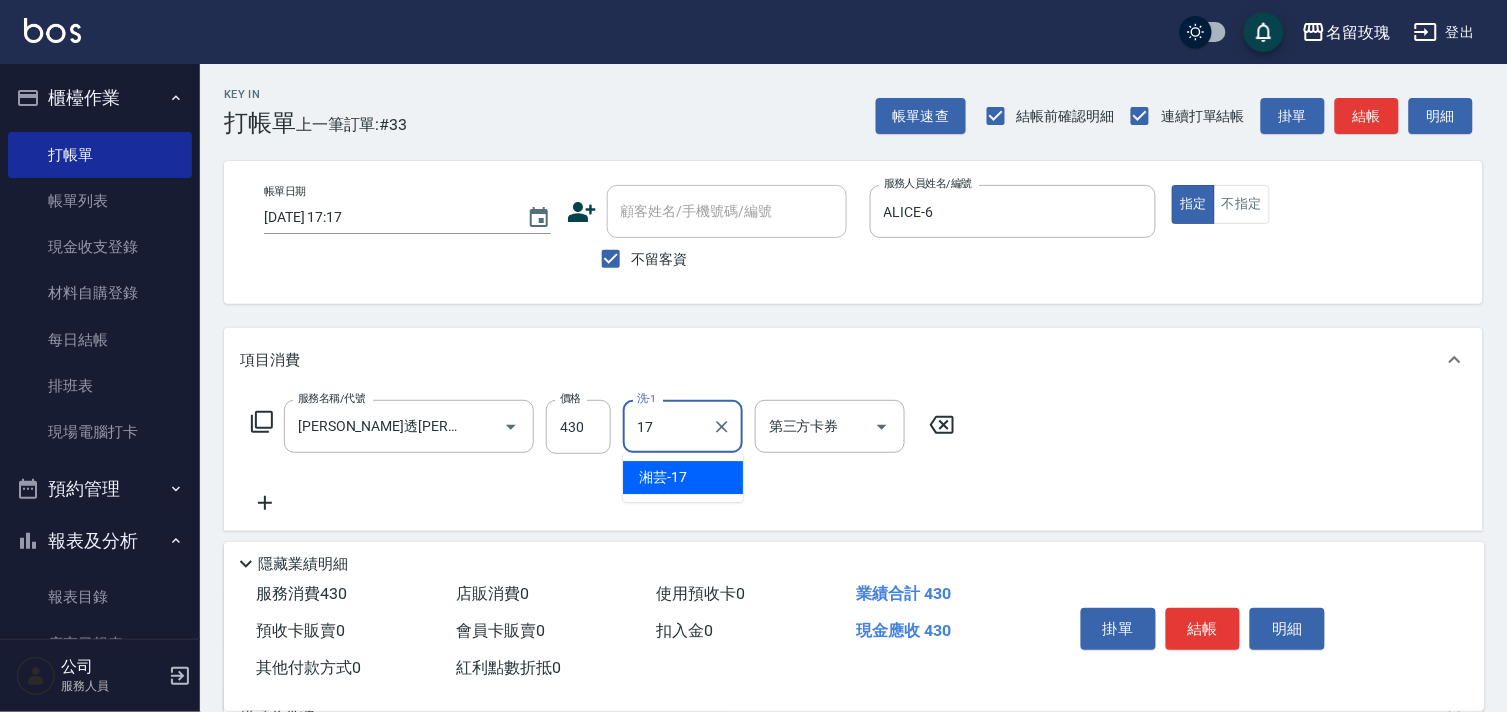 type on "湘芸-17" 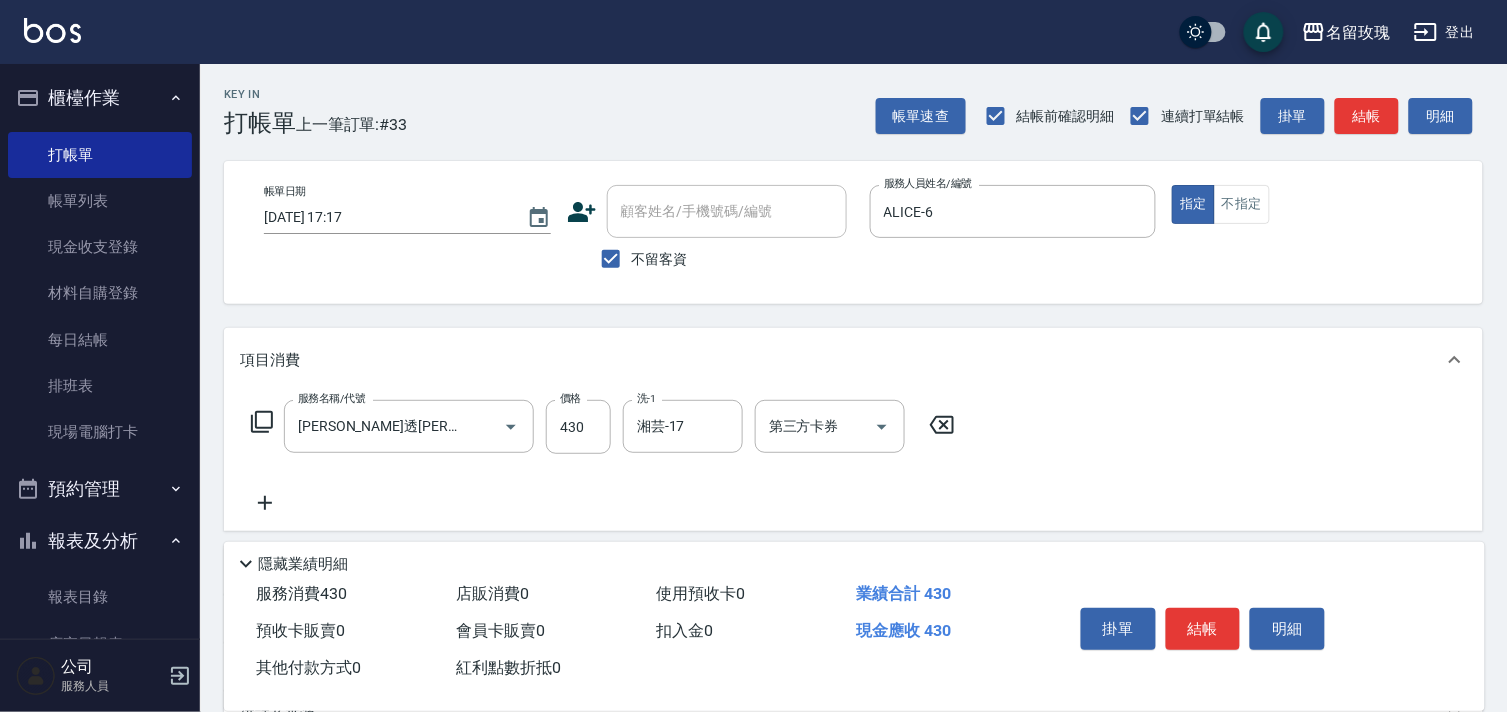 click on "掛單 結帳 明細" at bounding box center (1203, 631) 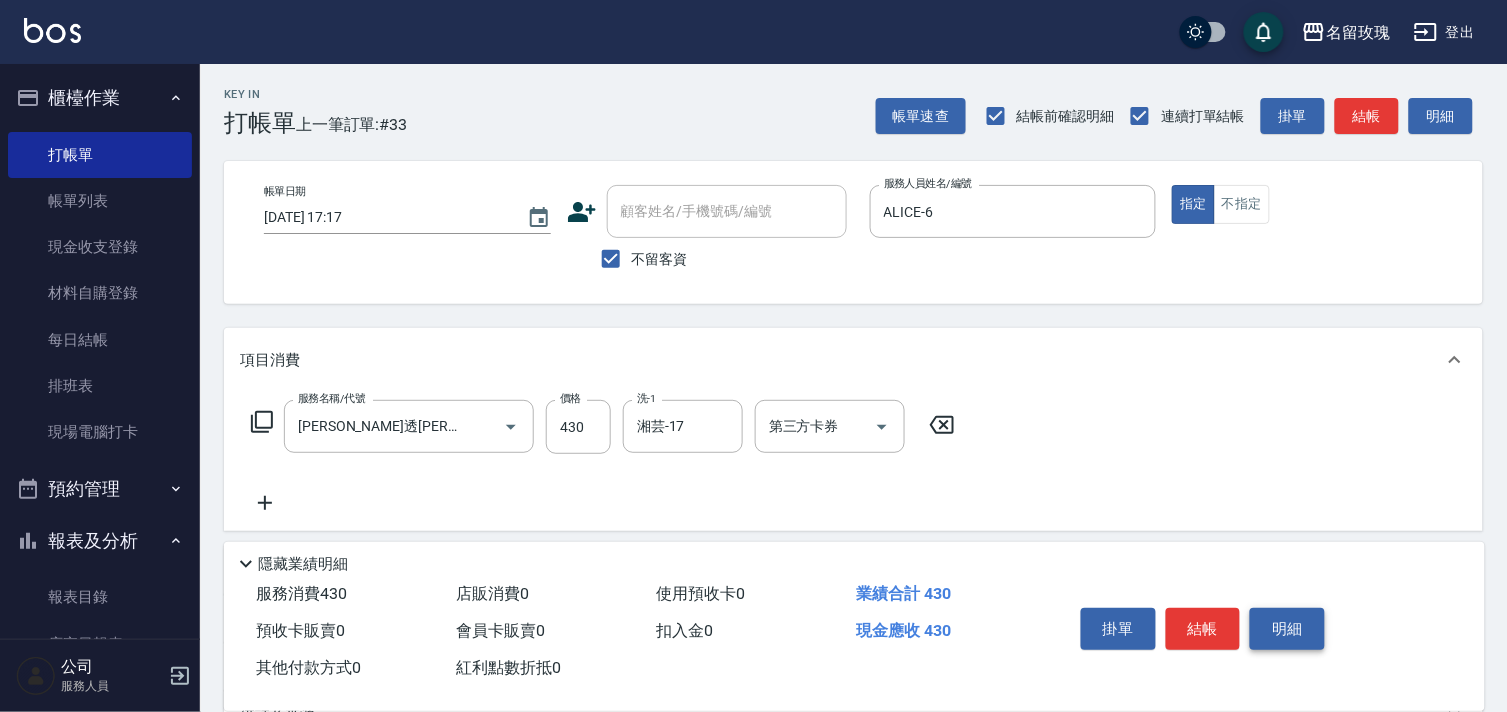 click on "明細" at bounding box center (1287, 629) 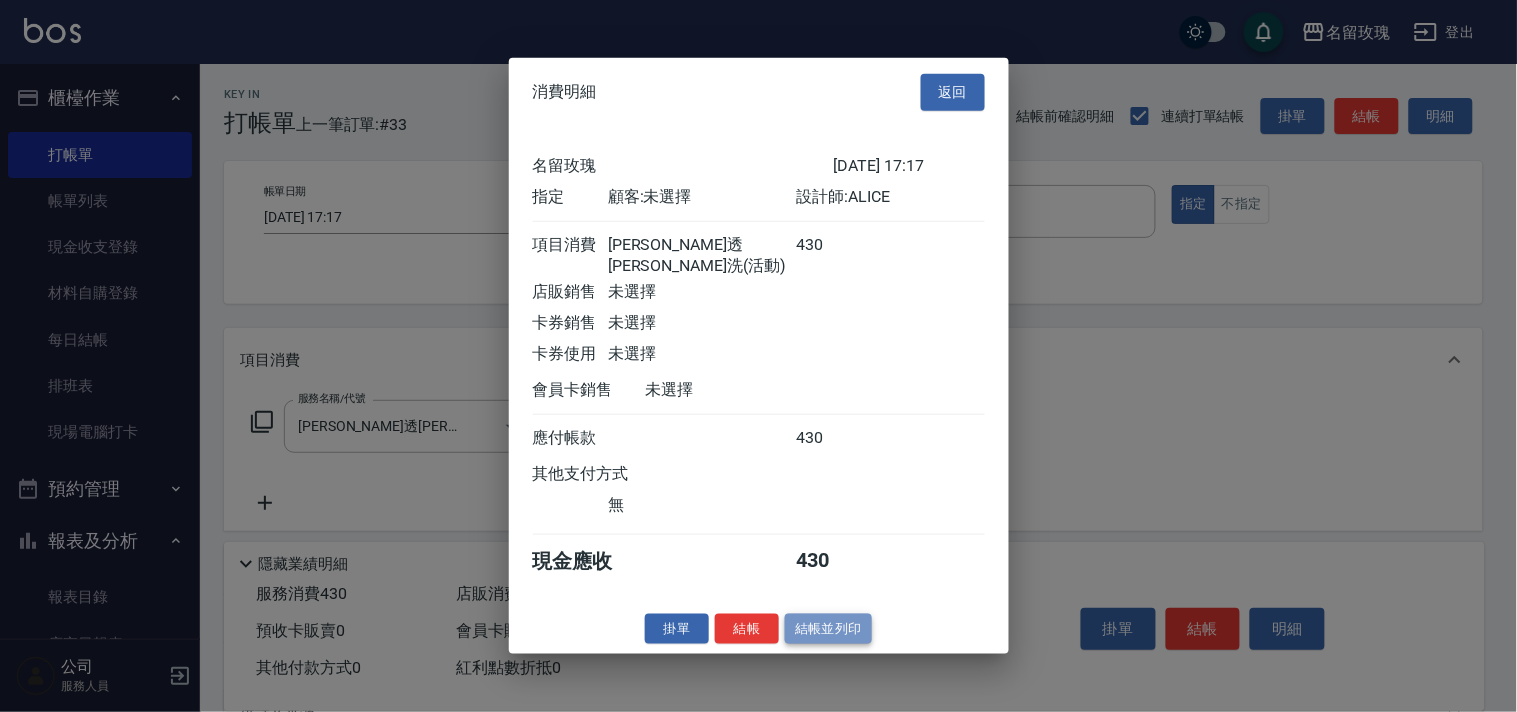 click on "結帳並列印" at bounding box center (828, 628) 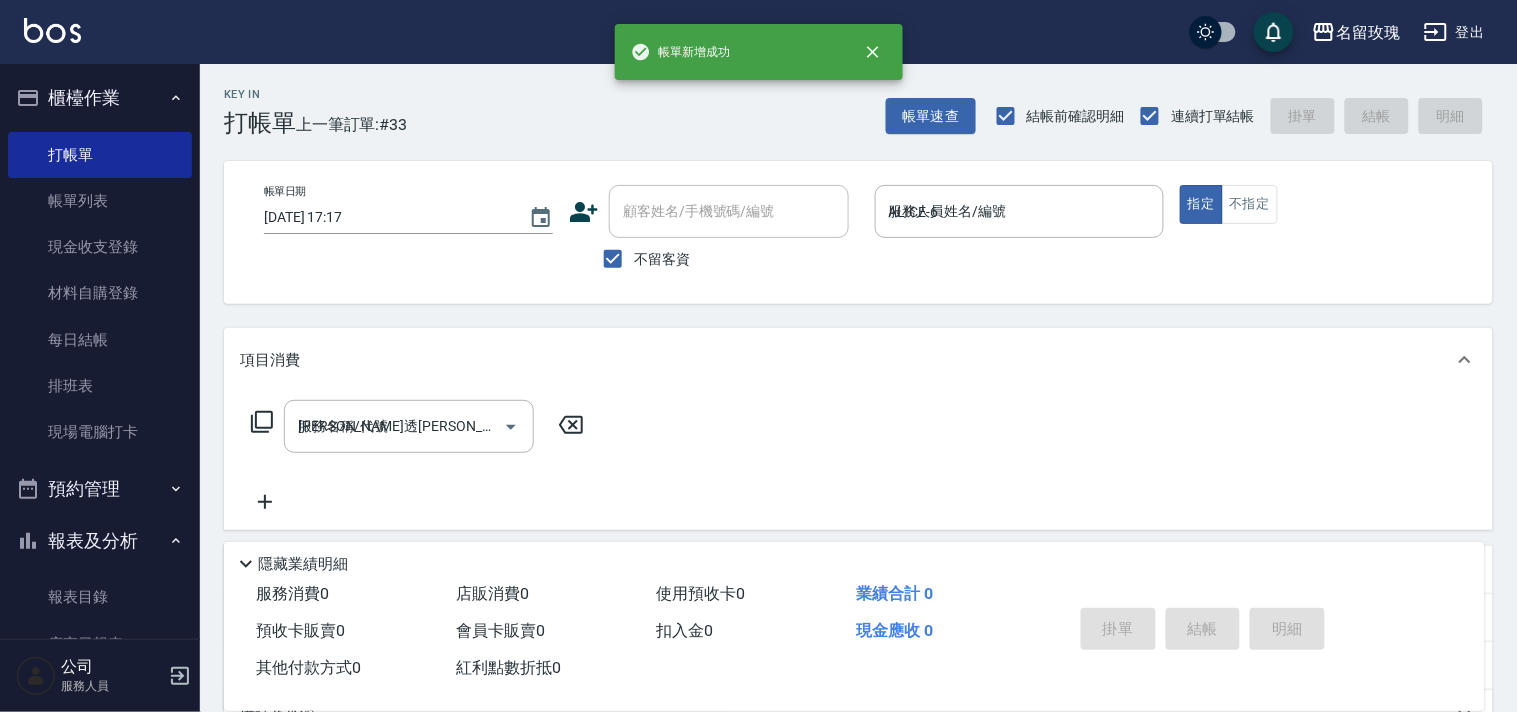 type on "2025/07/13 17:27" 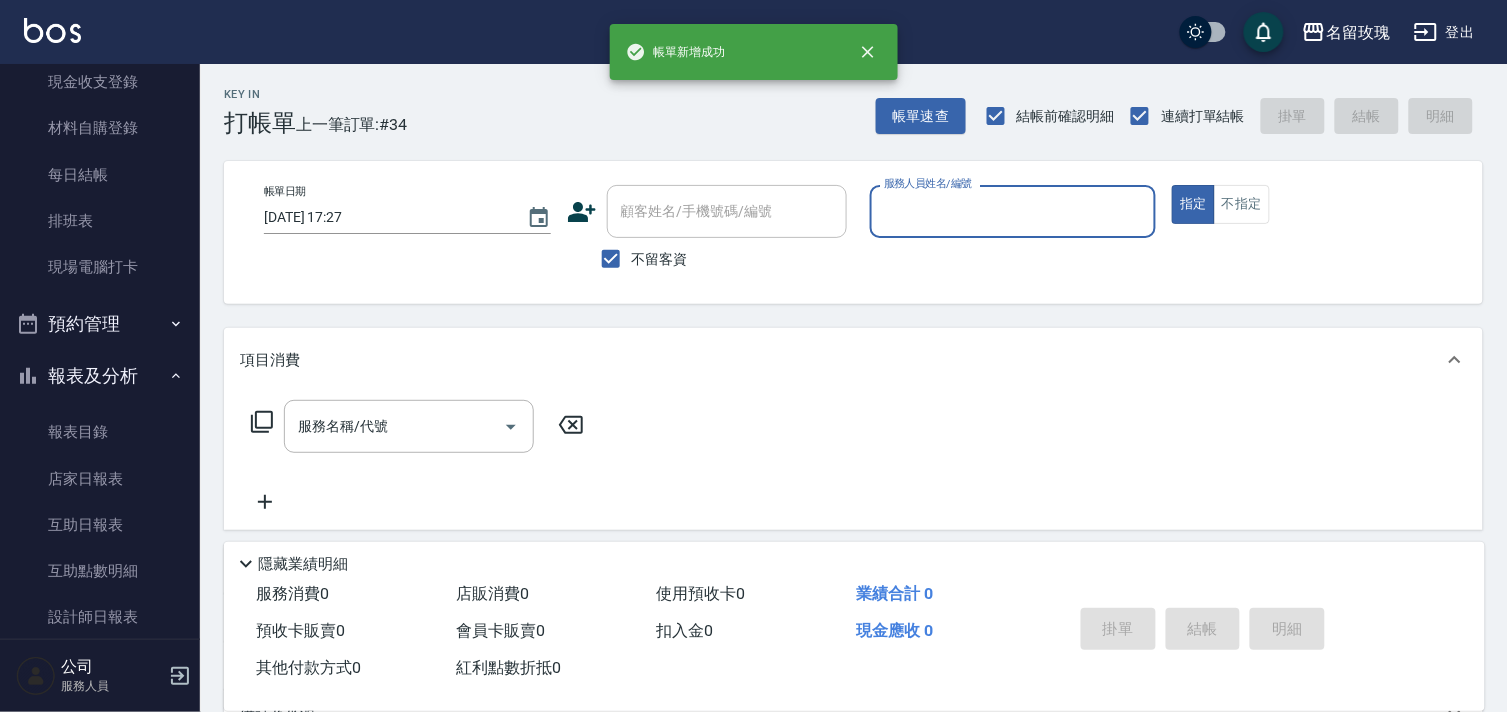 scroll, scrollTop: 333, scrollLeft: 0, axis: vertical 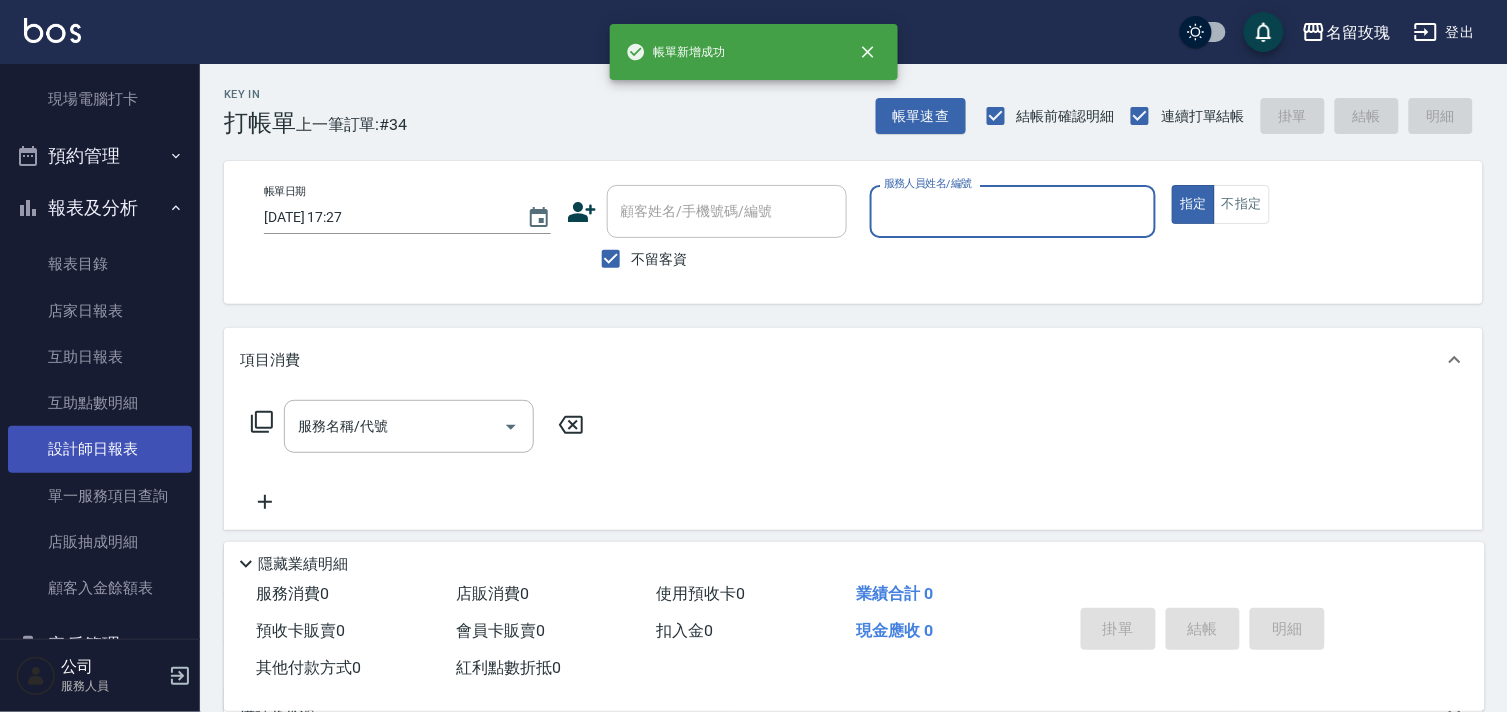 click on "設計師日報表" at bounding box center (100, 449) 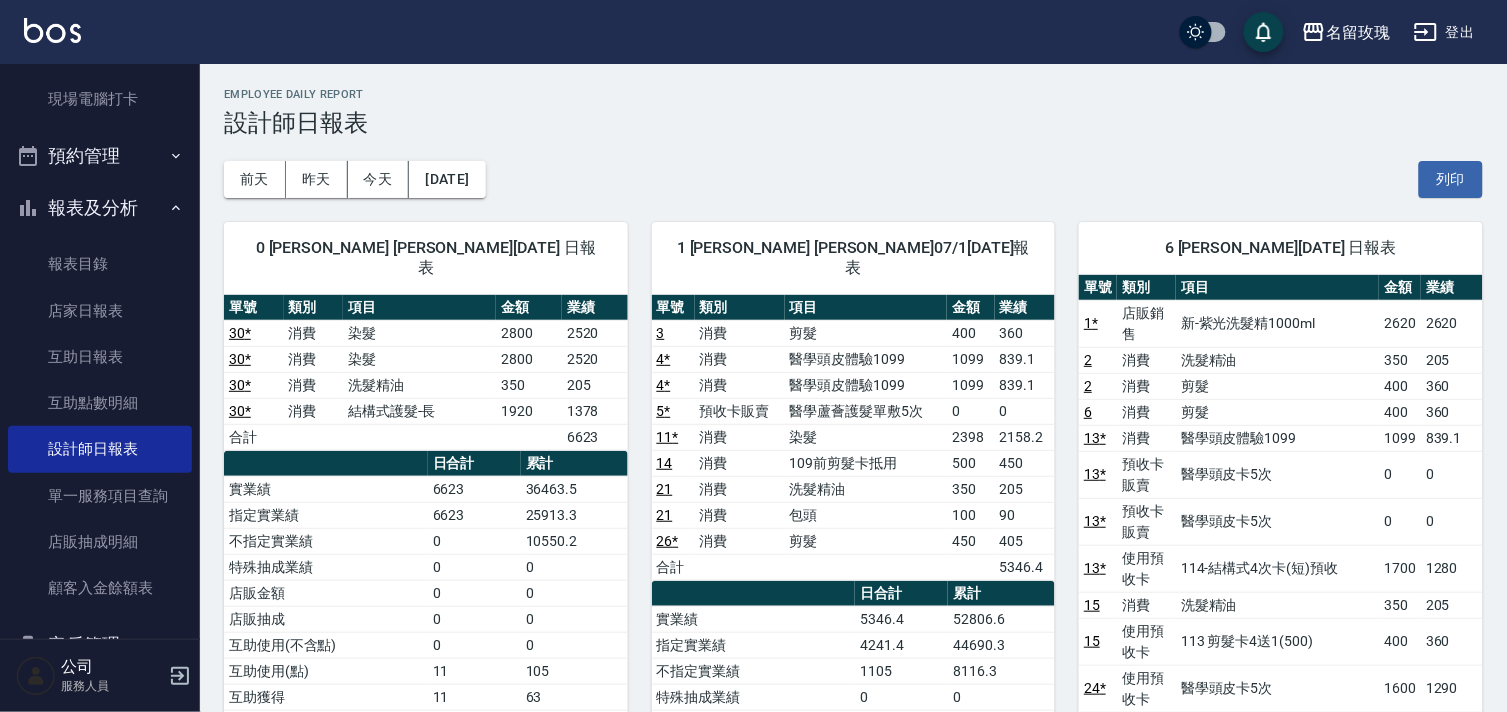 scroll, scrollTop: 594, scrollLeft: 0, axis: vertical 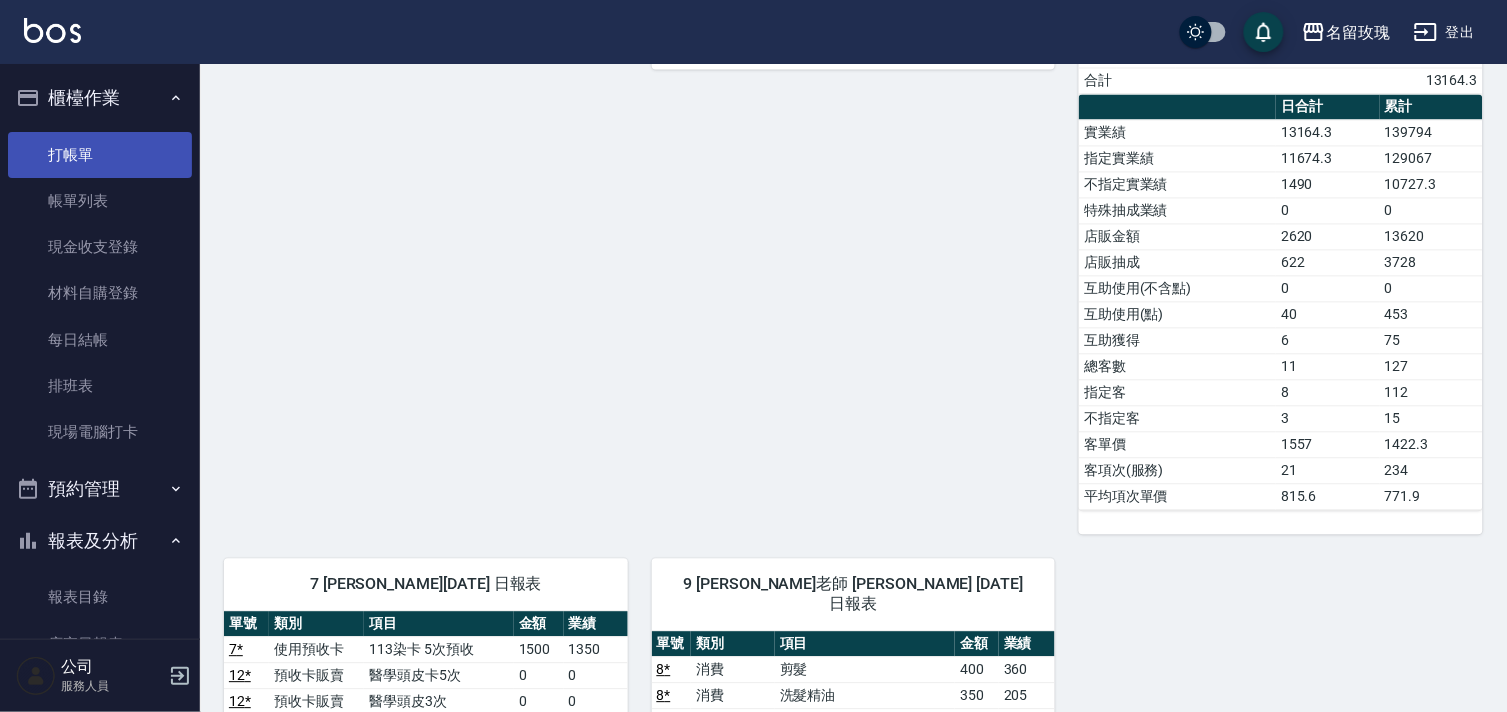 click on "打帳單" at bounding box center (100, 155) 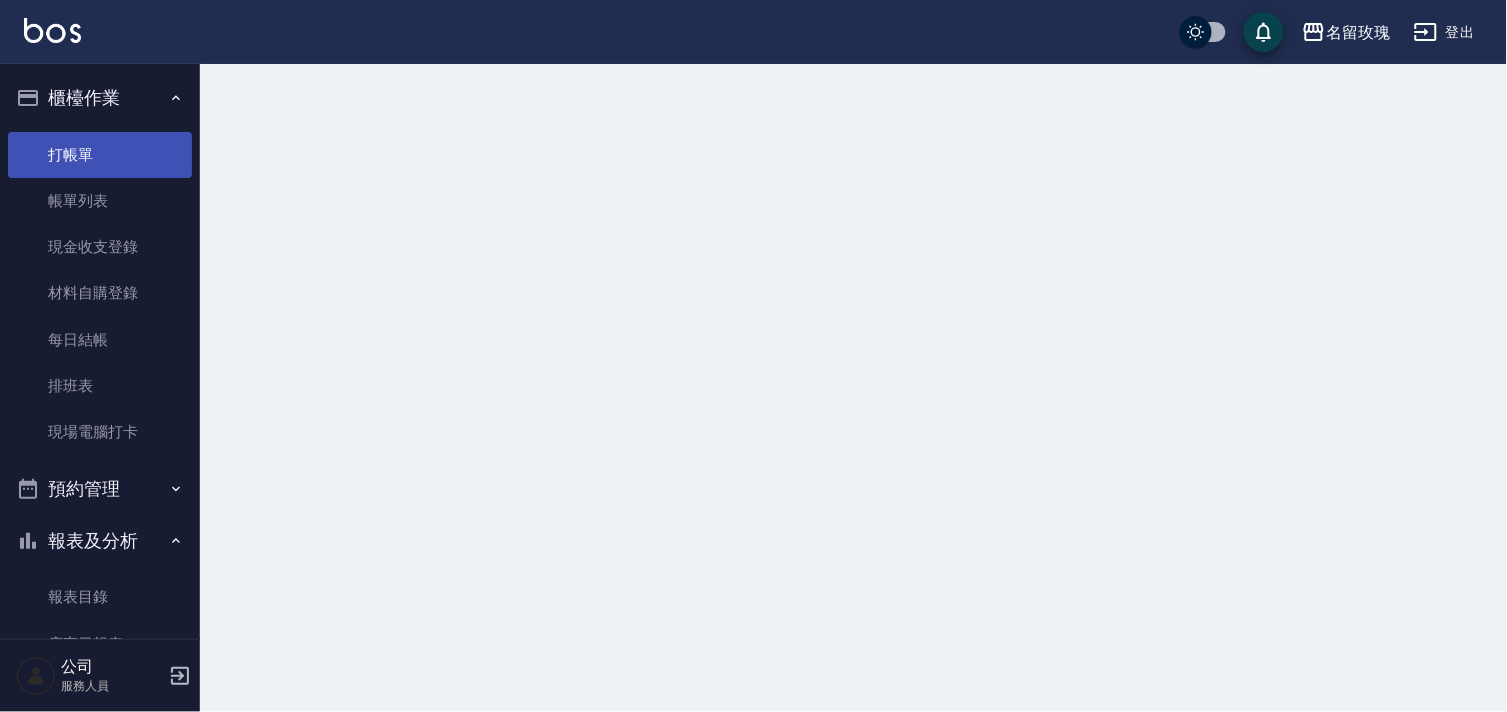 scroll, scrollTop: 0, scrollLeft: 0, axis: both 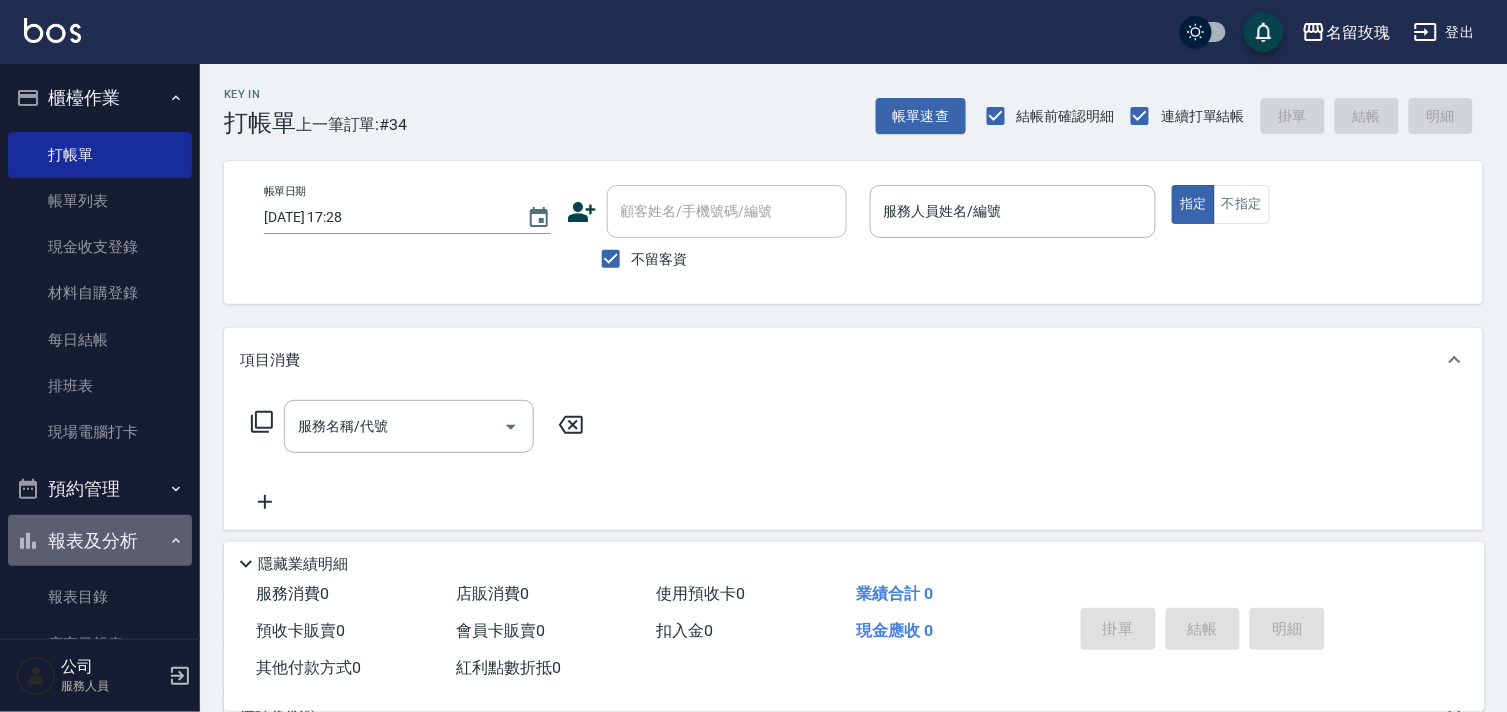 click on "報表及分析" at bounding box center (100, 541) 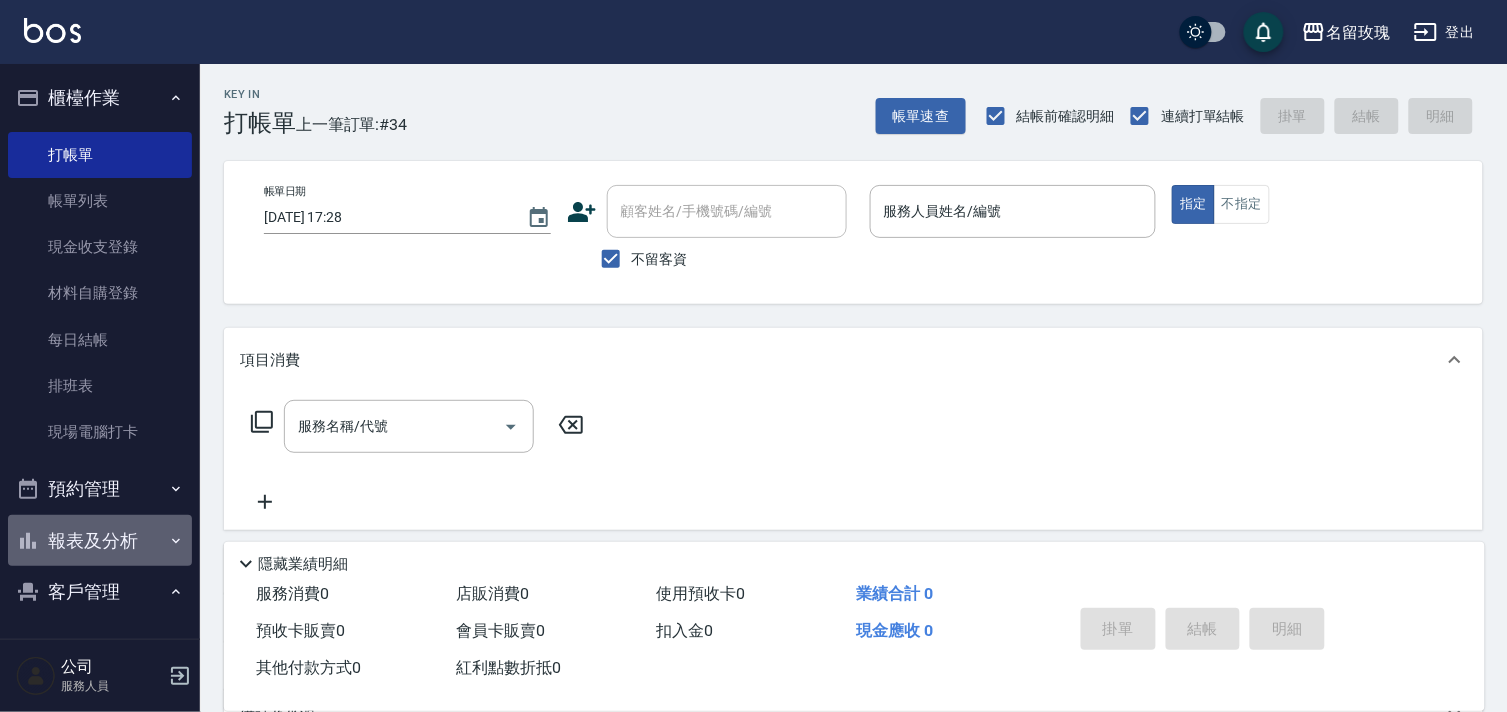 click on "報表及分析" at bounding box center (100, 541) 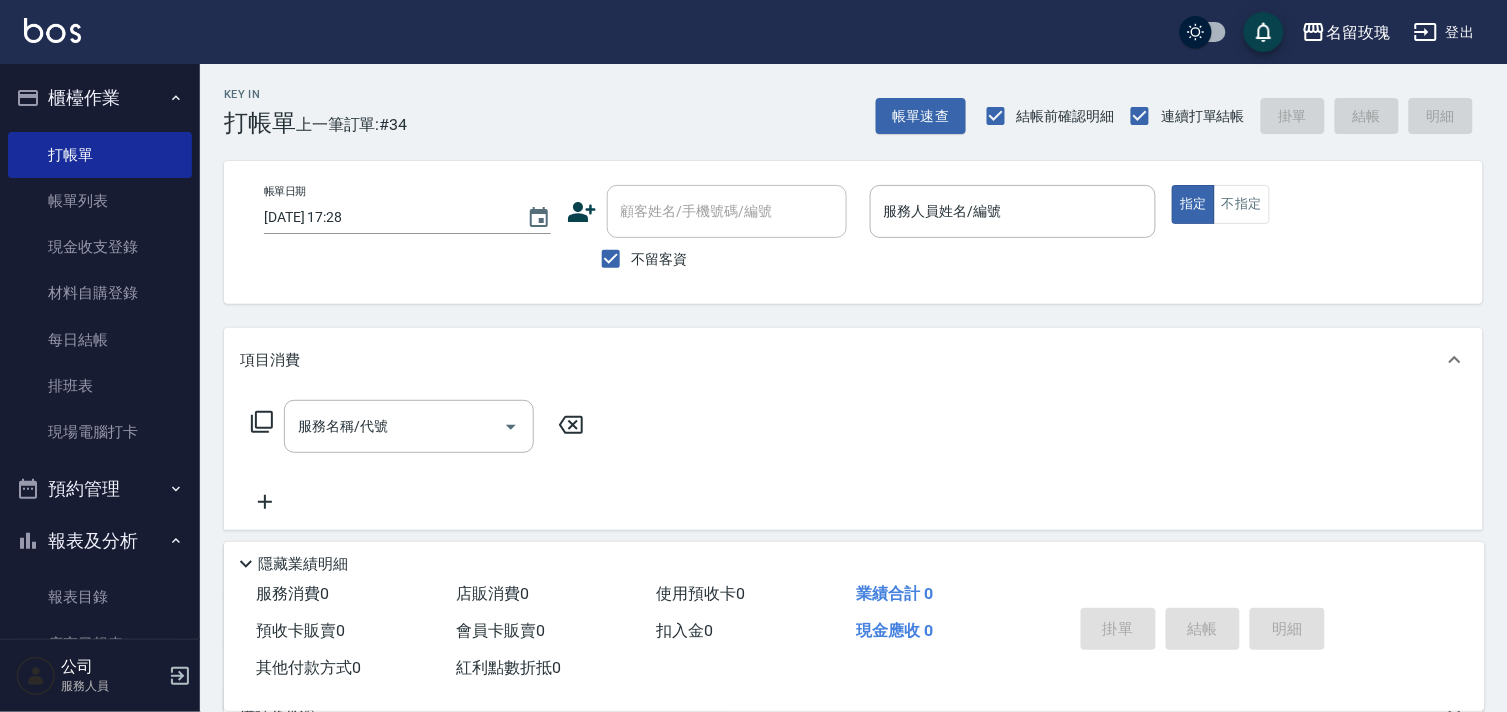 scroll, scrollTop: 594, scrollLeft: 0, axis: vertical 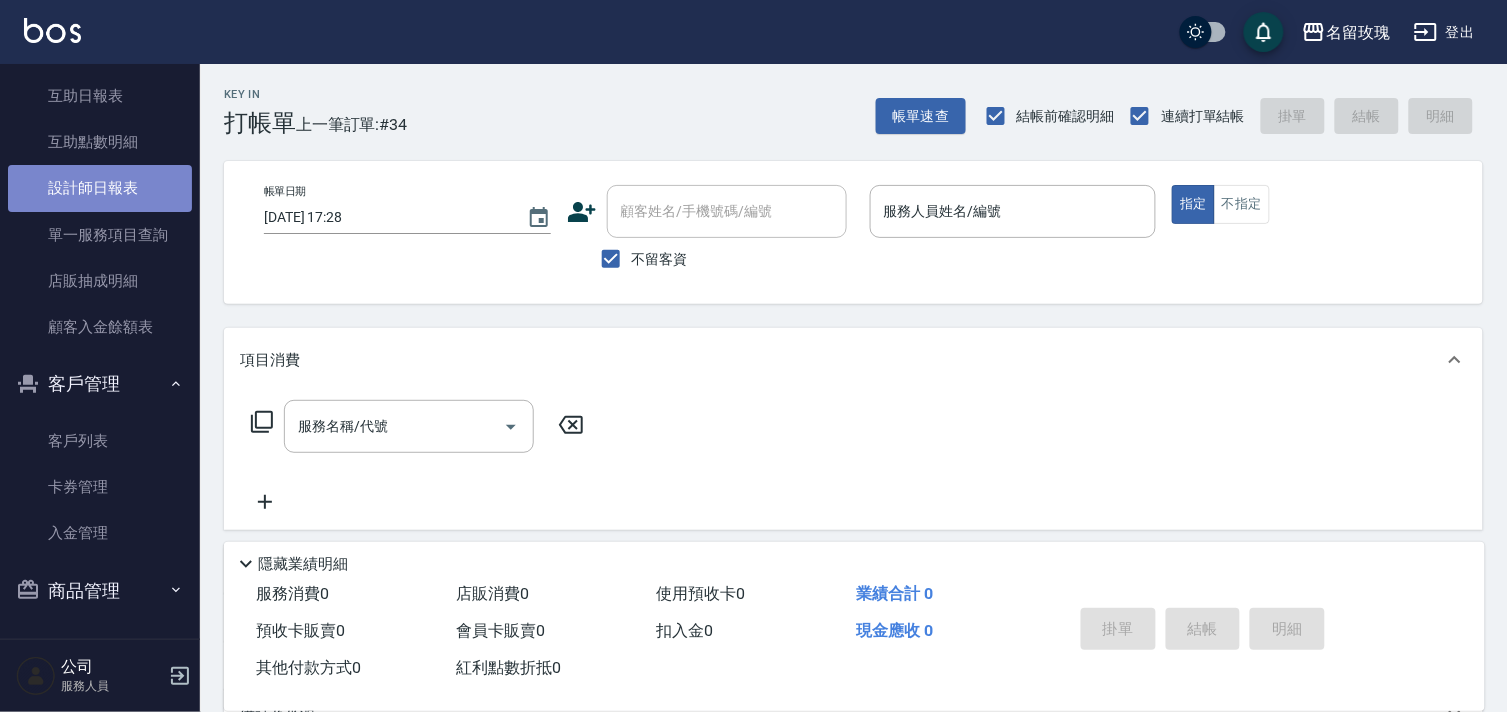 click on "設計師日報表" at bounding box center (100, 188) 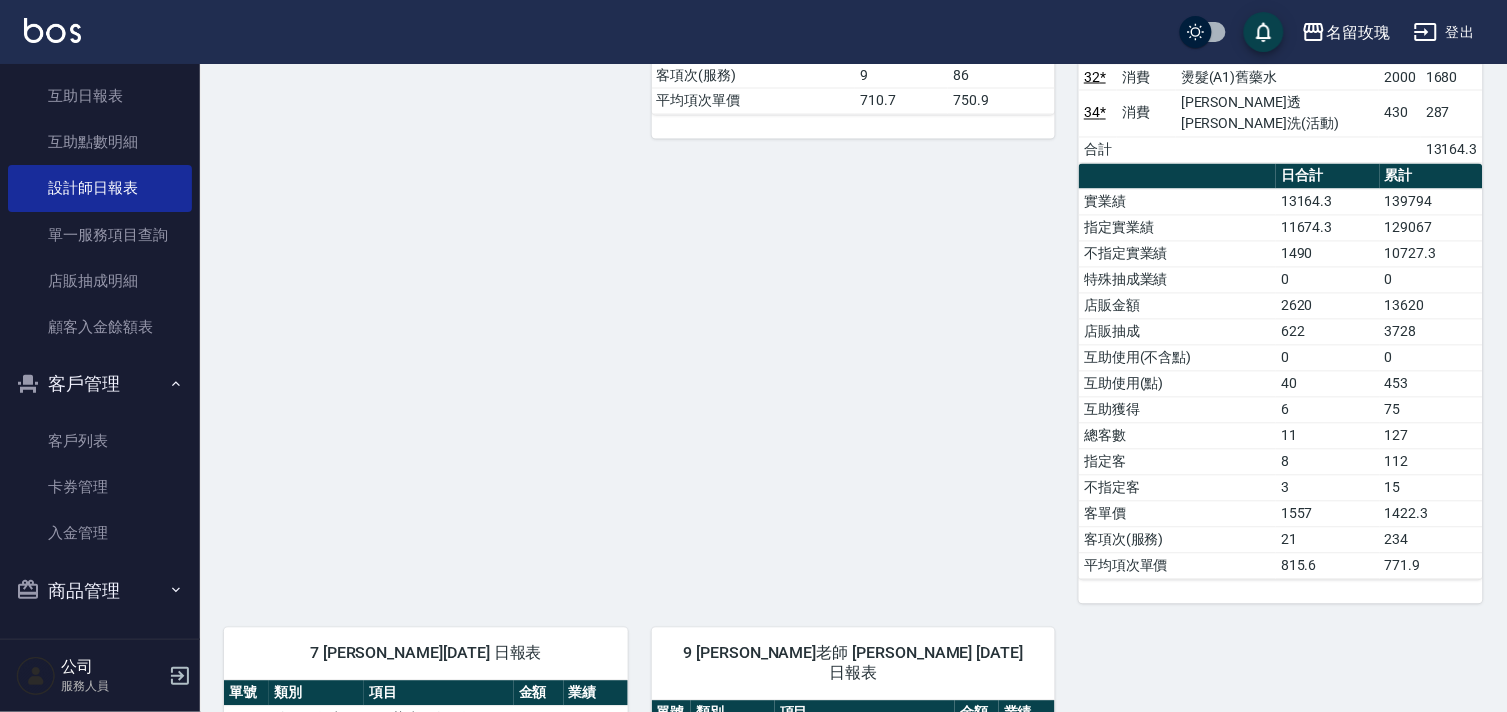 scroll, scrollTop: 395, scrollLeft: 0, axis: vertical 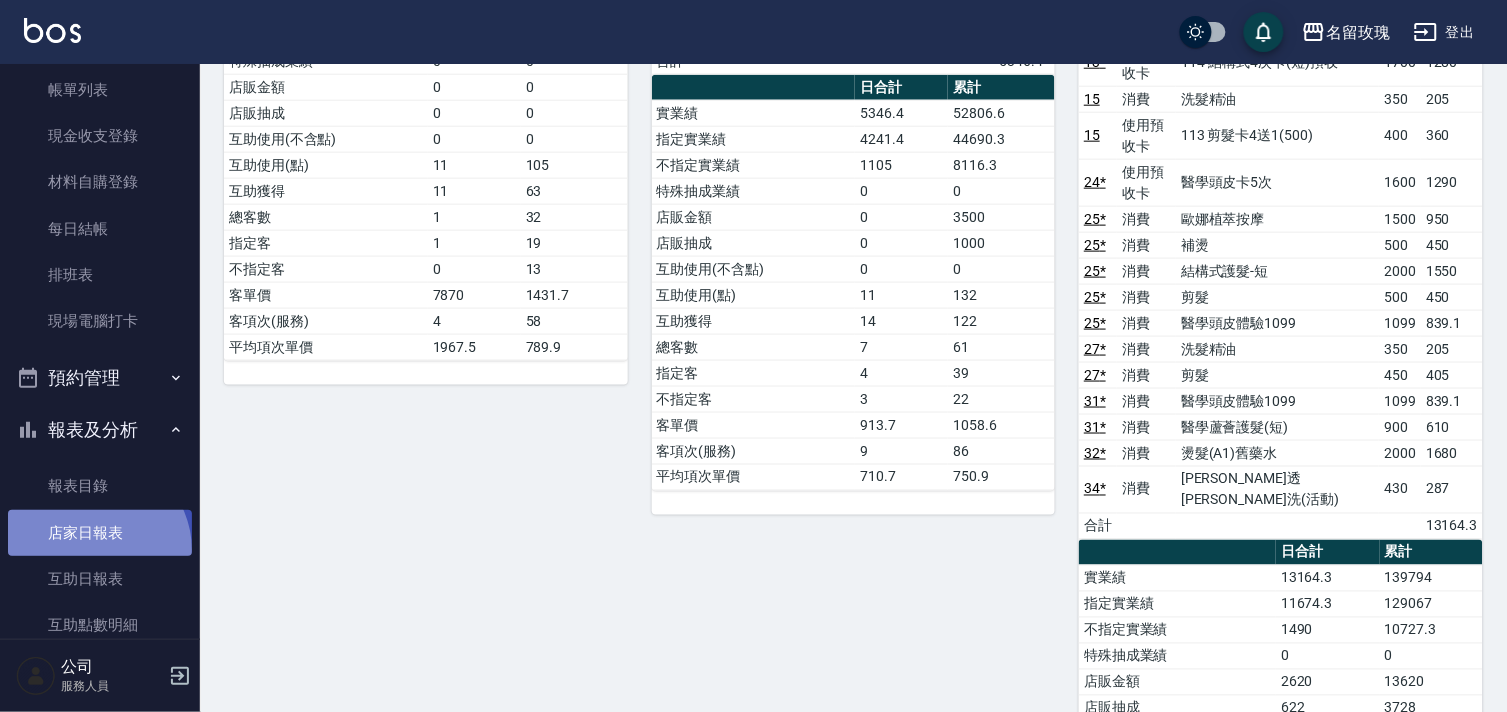 click on "店家日報表" at bounding box center (100, 533) 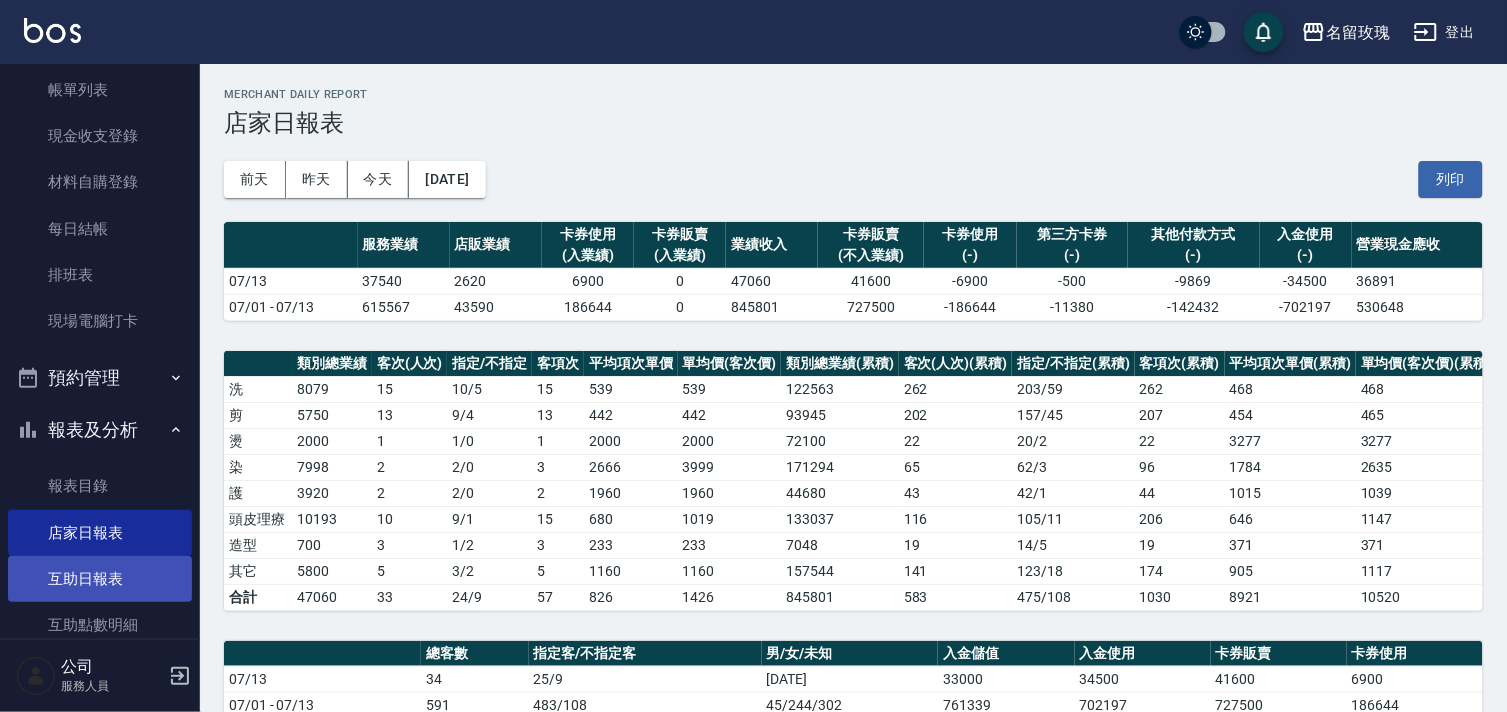 click on "互助日報表" at bounding box center [100, 579] 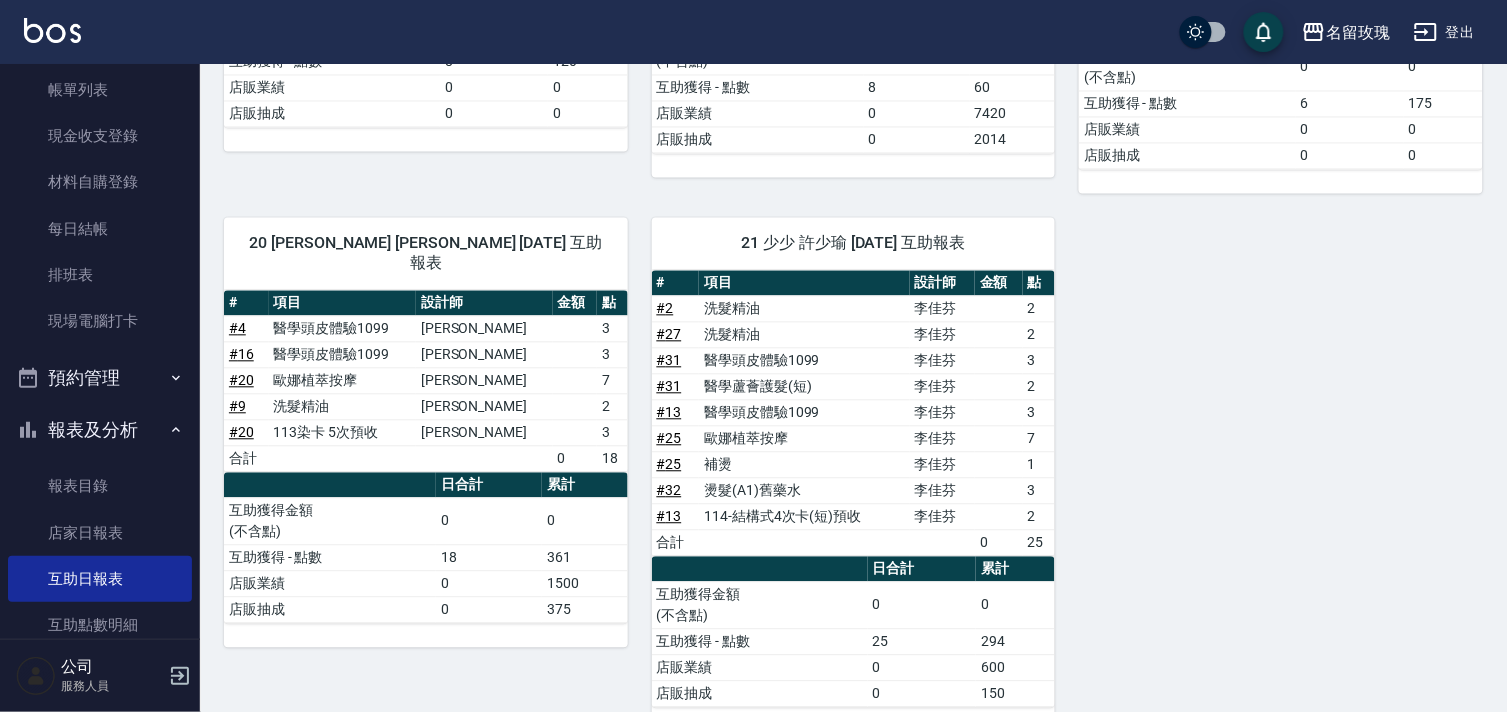 scroll, scrollTop: 966, scrollLeft: 0, axis: vertical 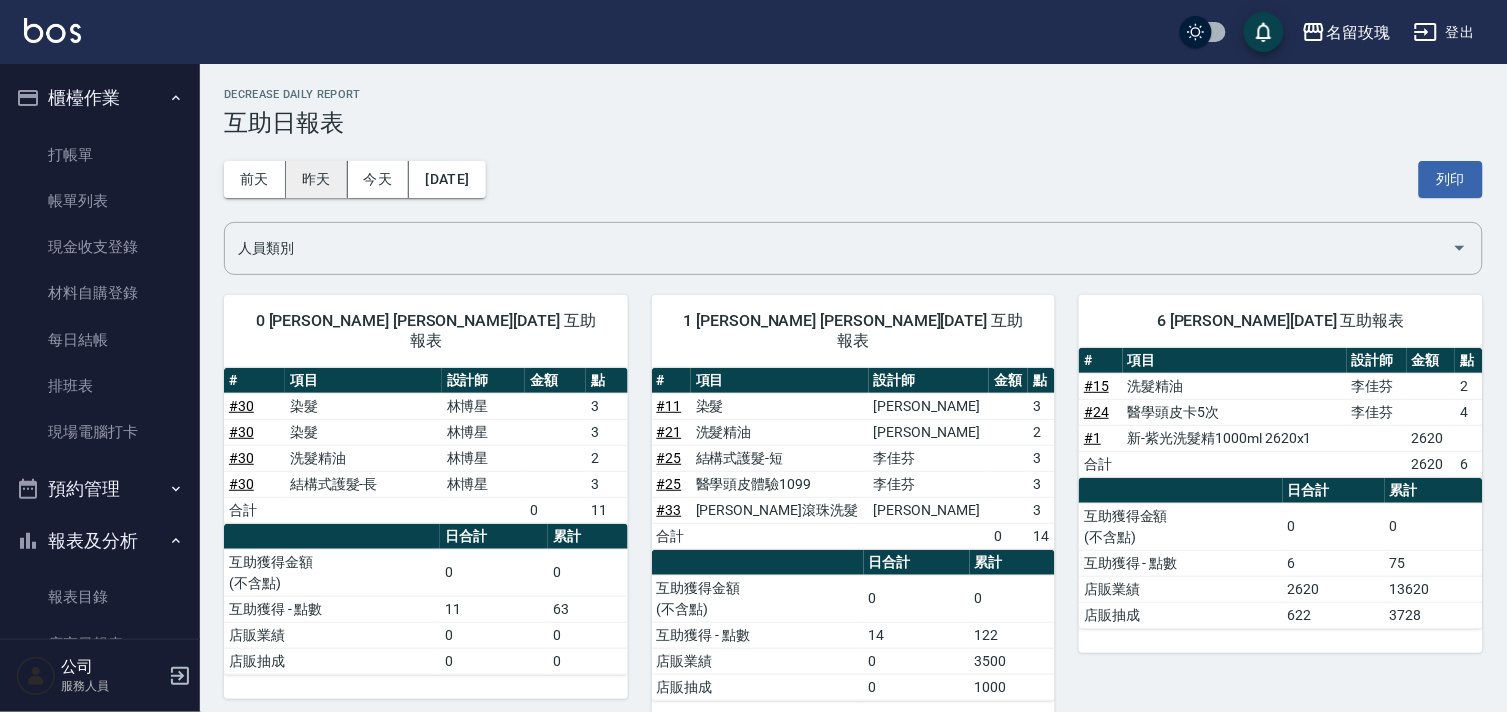 click on "昨天" at bounding box center (317, 179) 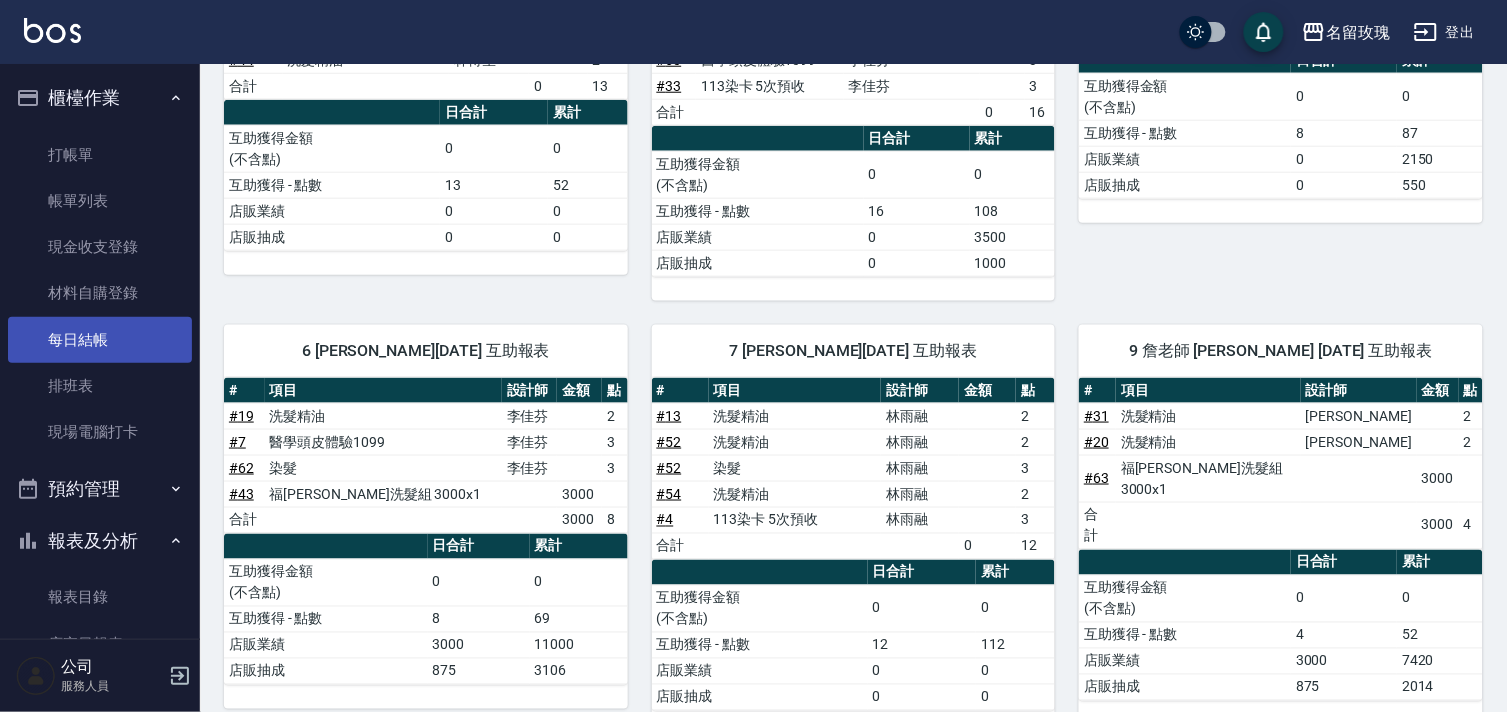 scroll, scrollTop: 358, scrollLeft: 0, axis: vertical 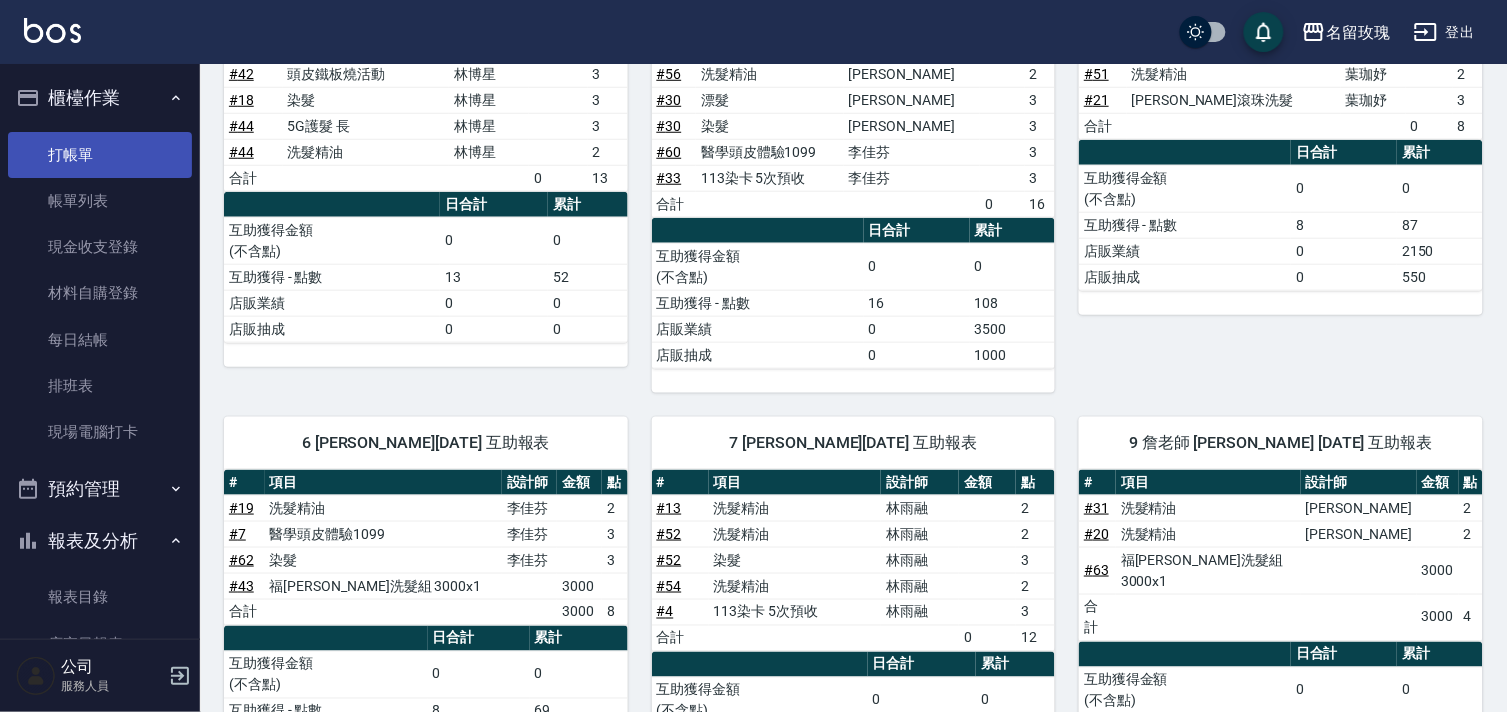 click on "打帳單" at bounding box center (100, 155) 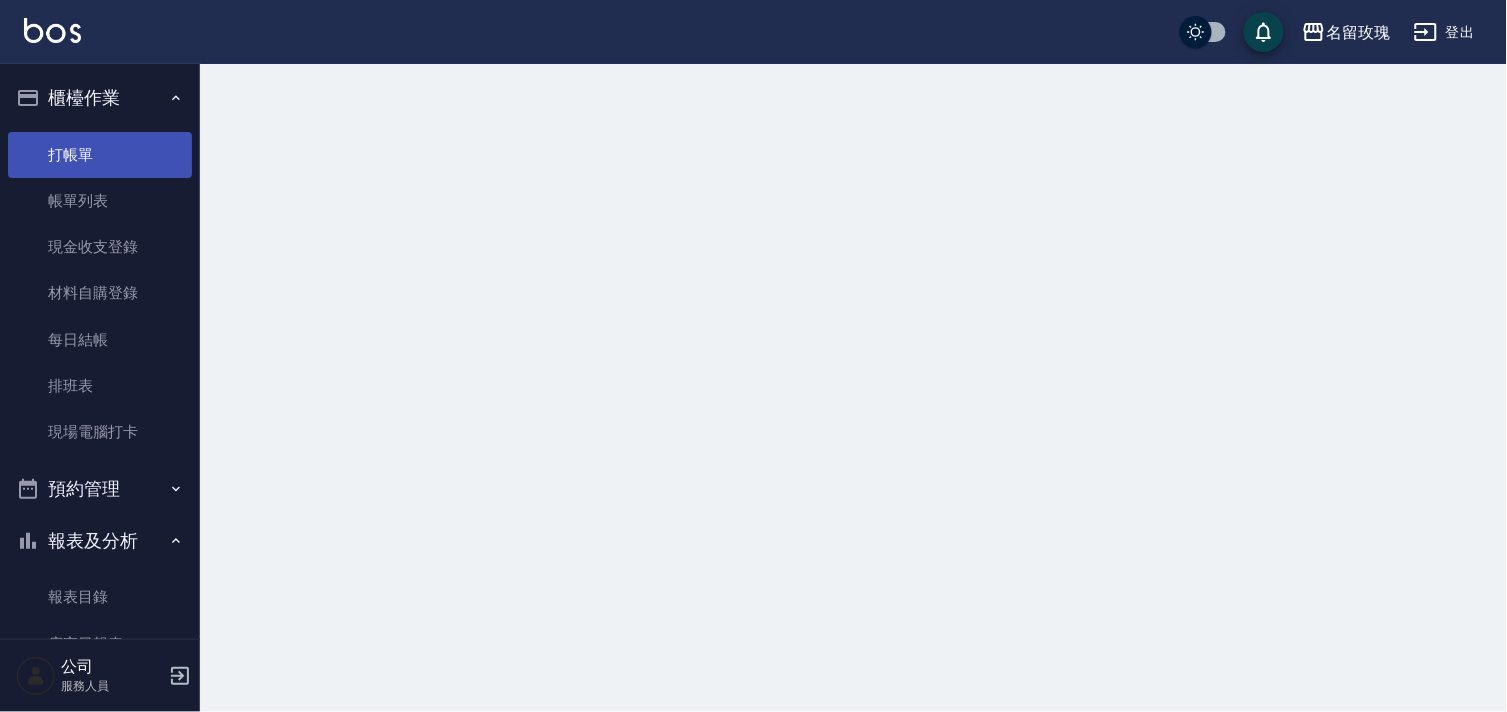 scroll, scrollTop: 0, scrollLeft: 0, axis: both 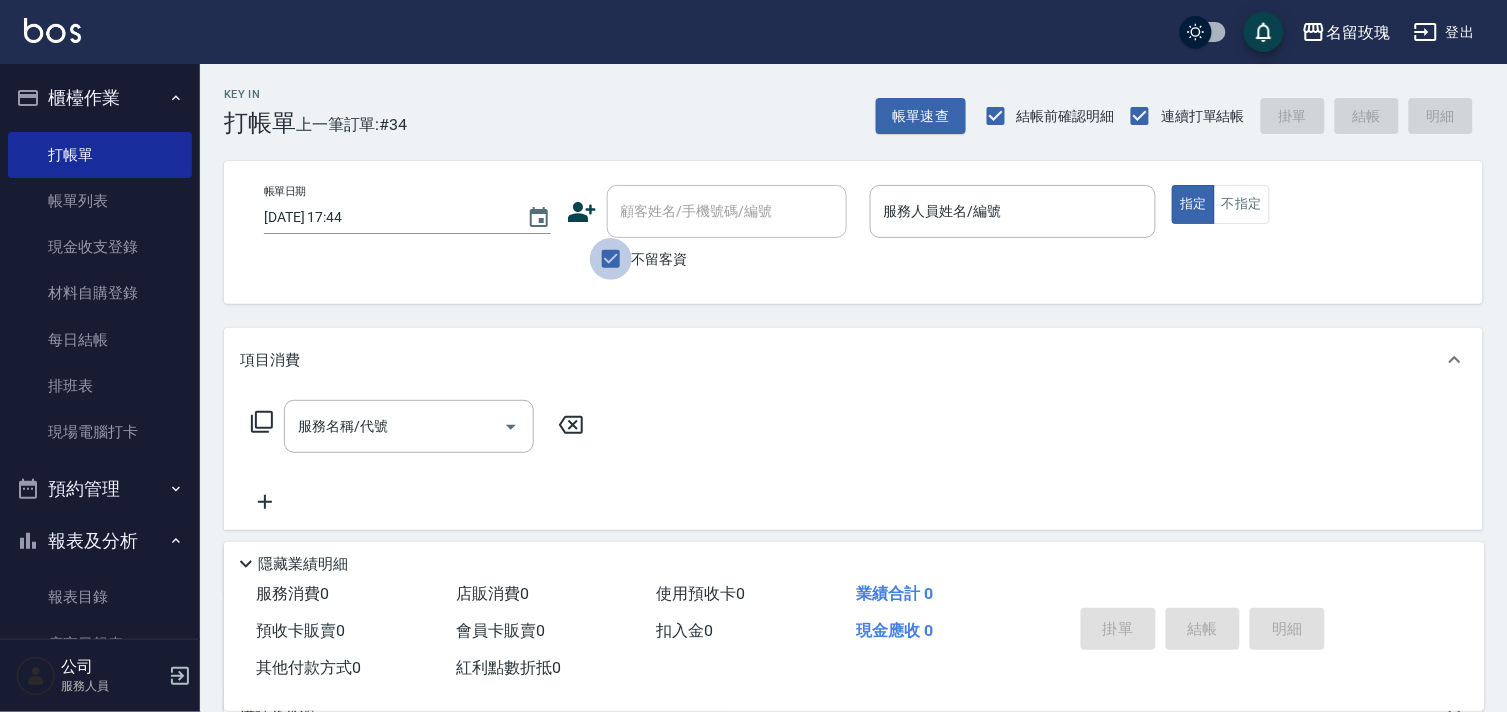 drag, startPoint x: 624, startPoint y: 255, endPoint x: 631, endPoint y: 230, distance: 25.96151 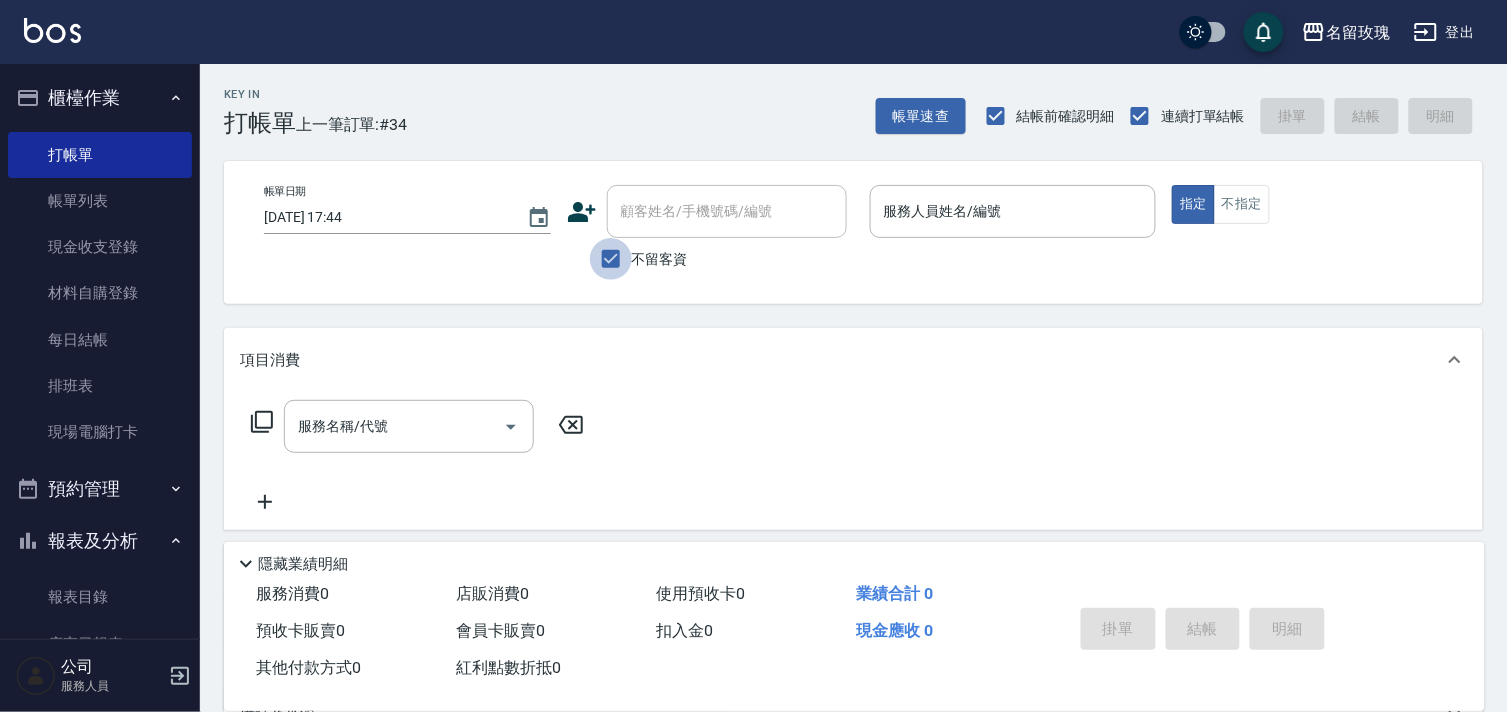 click on "不留客資" at bounding box center [611, 259] 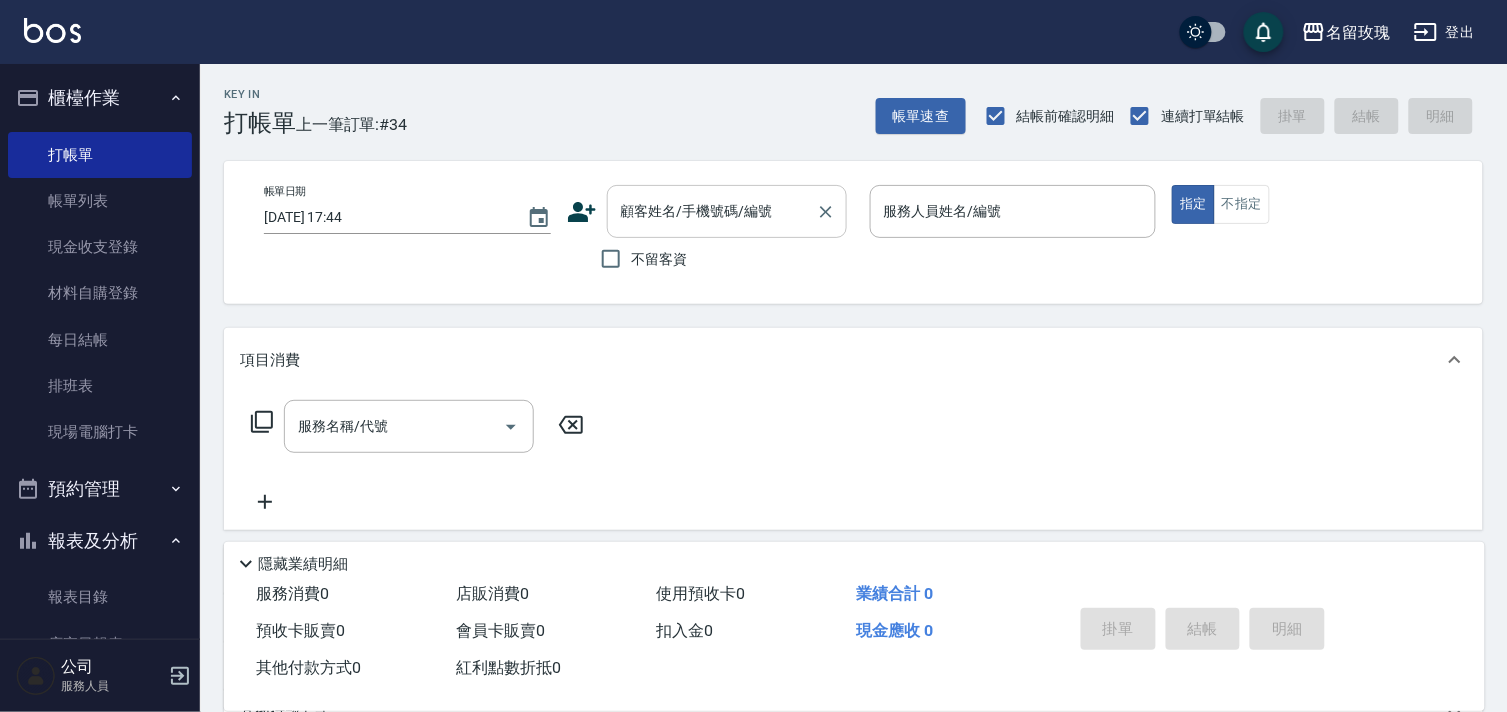 click on "顧客姓名/手機號碼/編號" at bounding box center [727, 211] 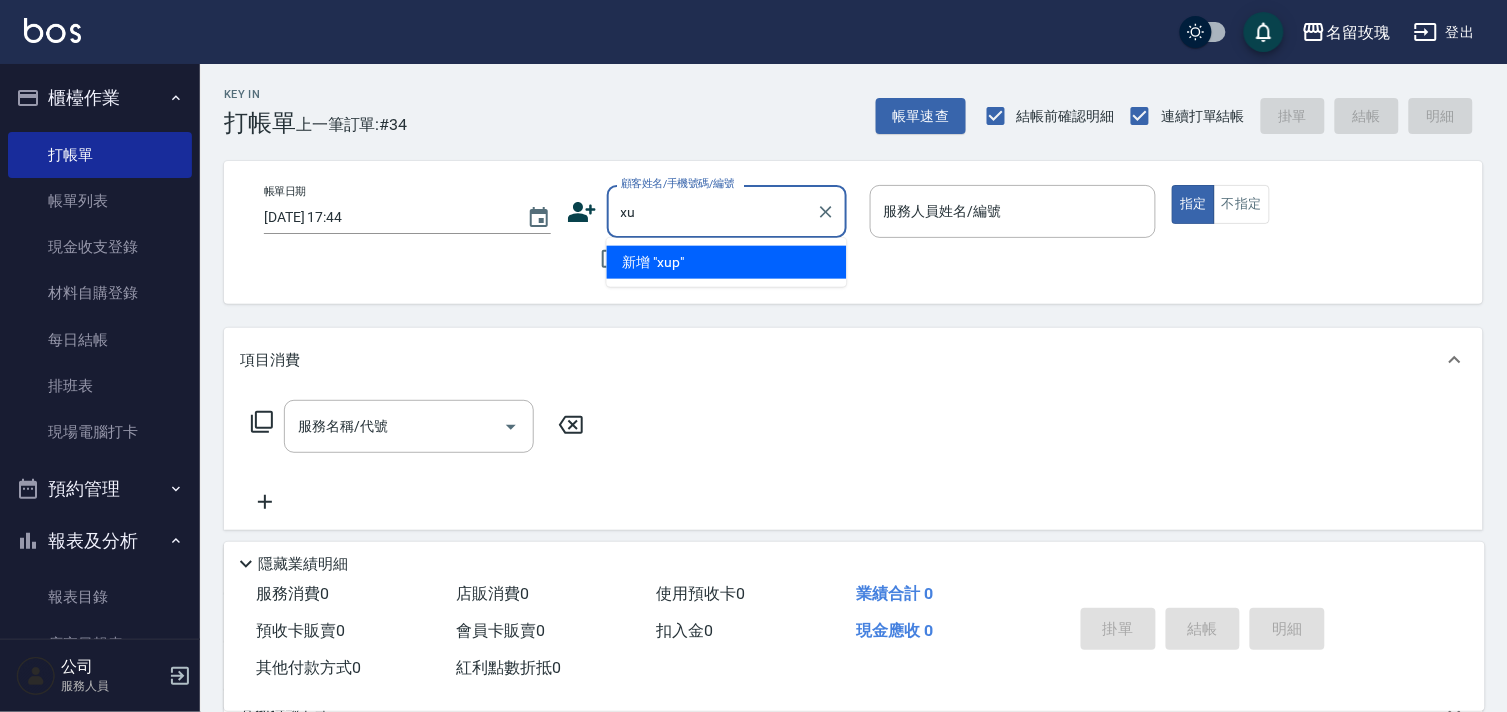 type on "x" 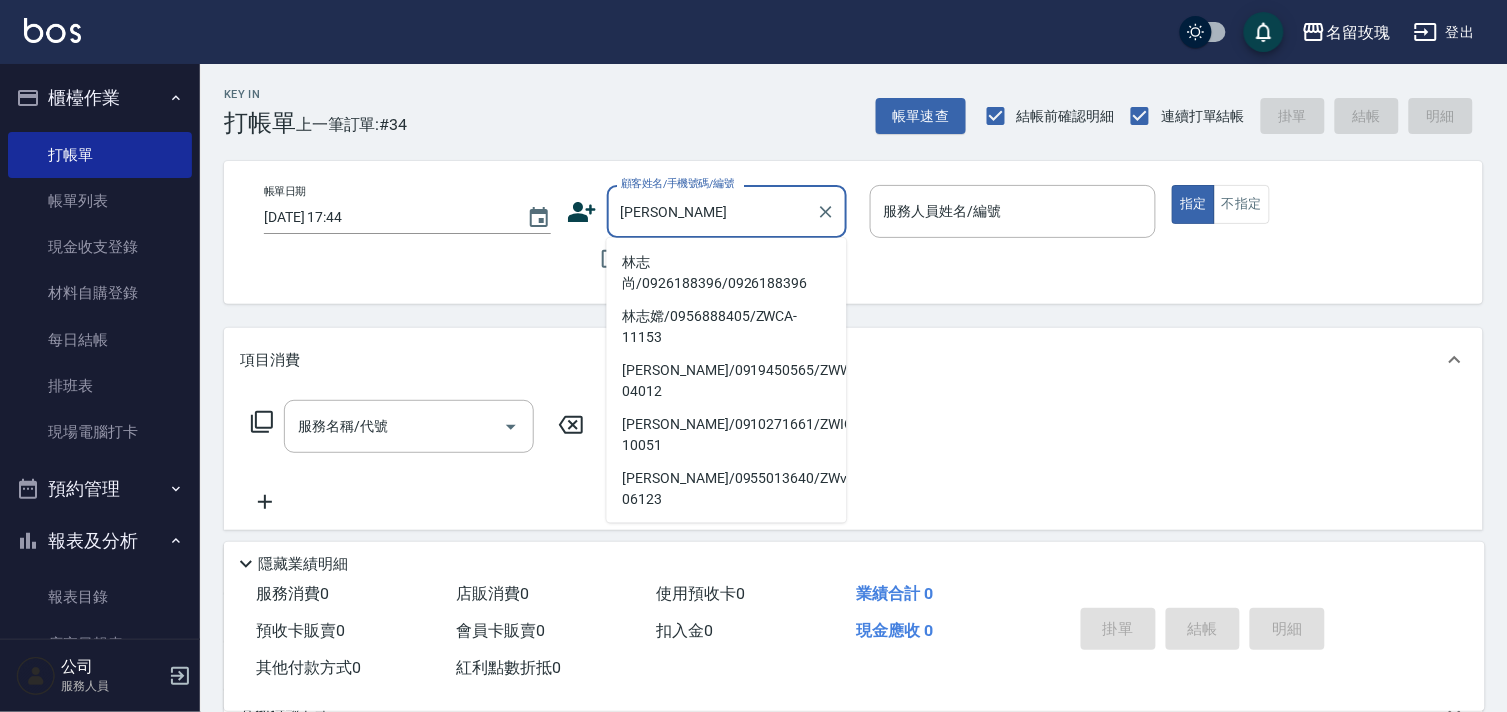 click on "林志尚/0926188396/0926188396" at bounding box center [727, 273] 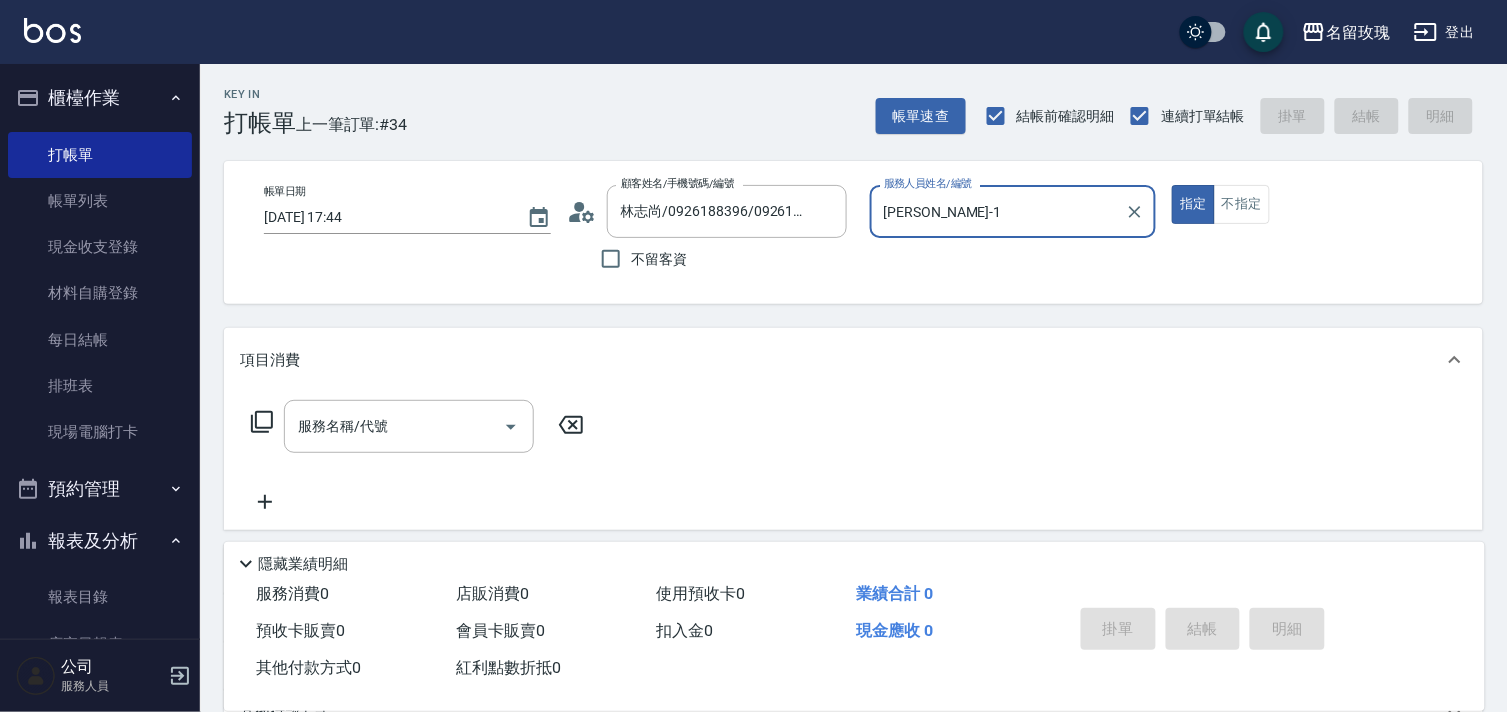 type on "JOYCE-1" 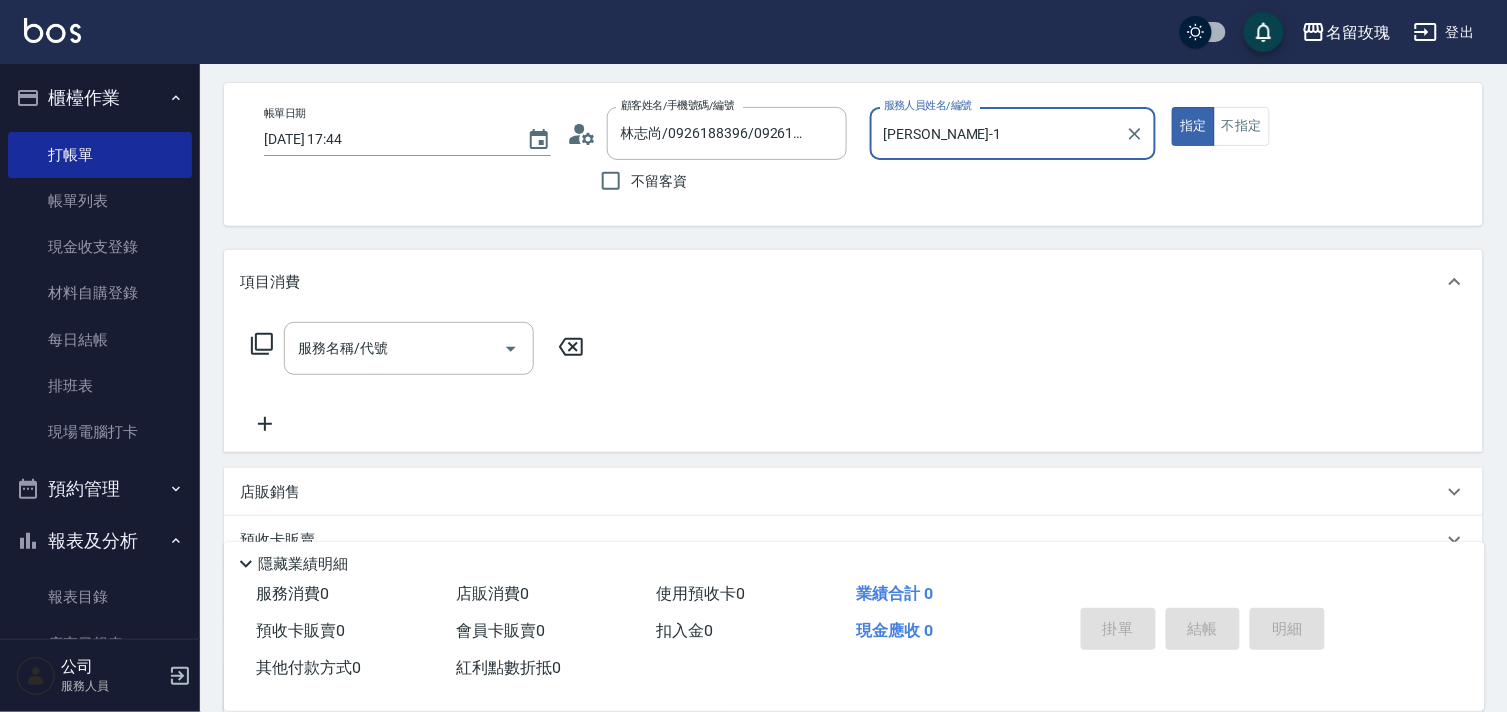 scroll, scrollTop: 268, scrollLeft: 0, axis: vertical 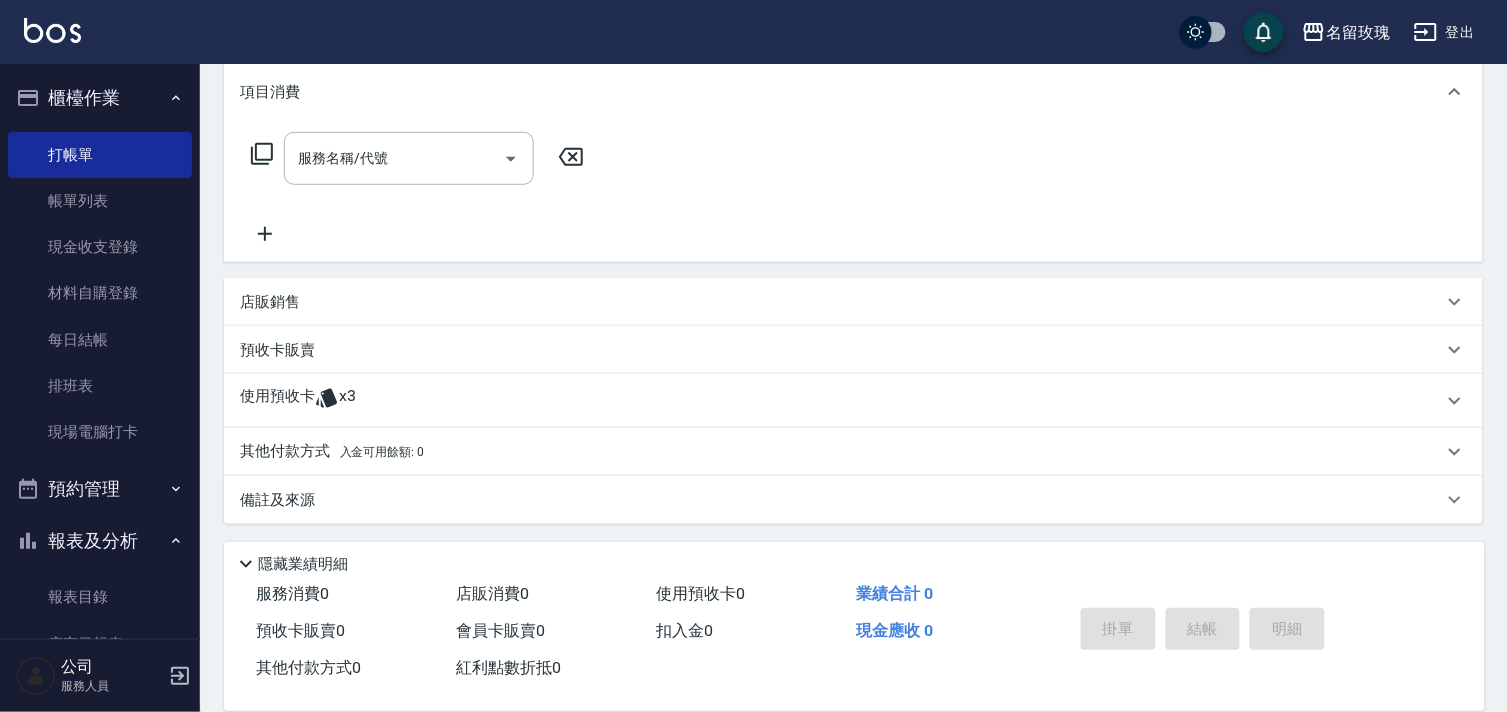 click 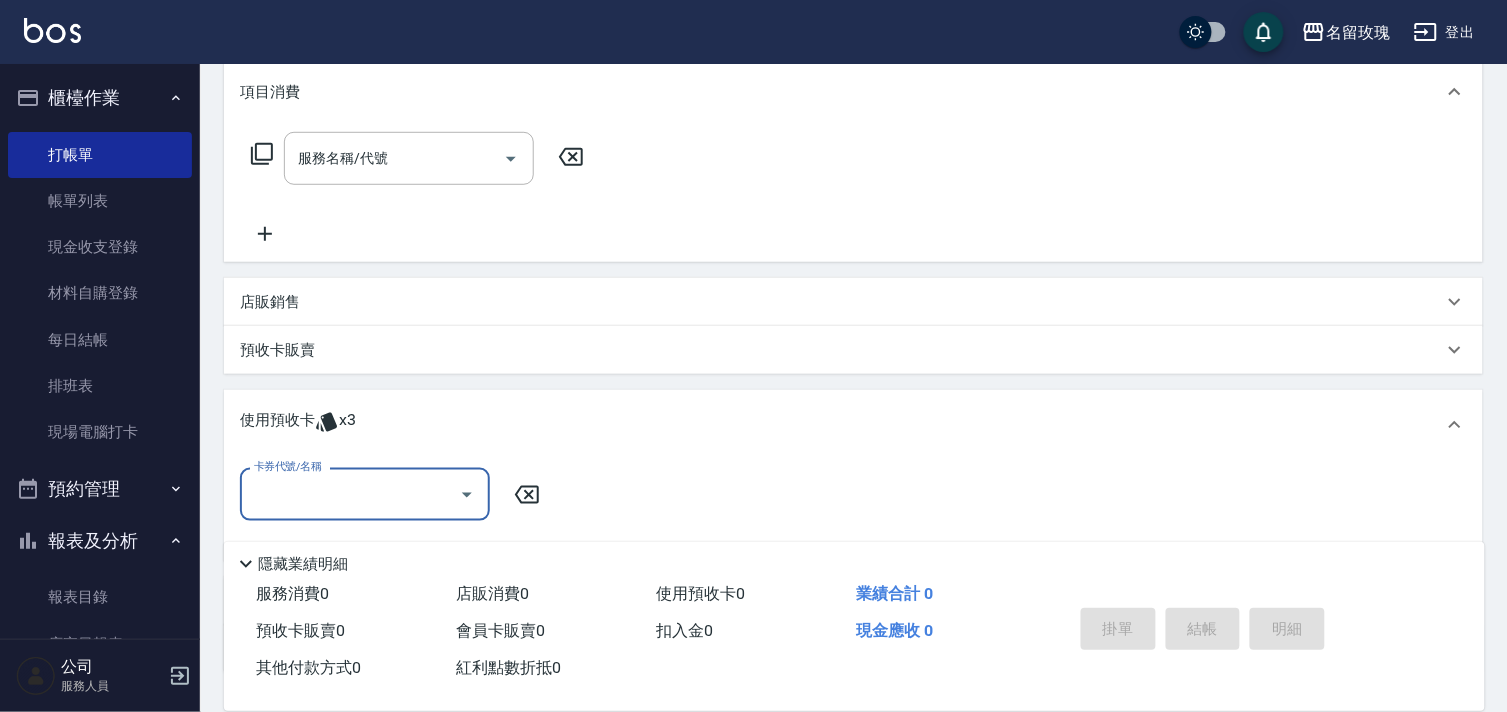 scroll, scrollTop: 2, scrollLeft: 0, axis: vertical 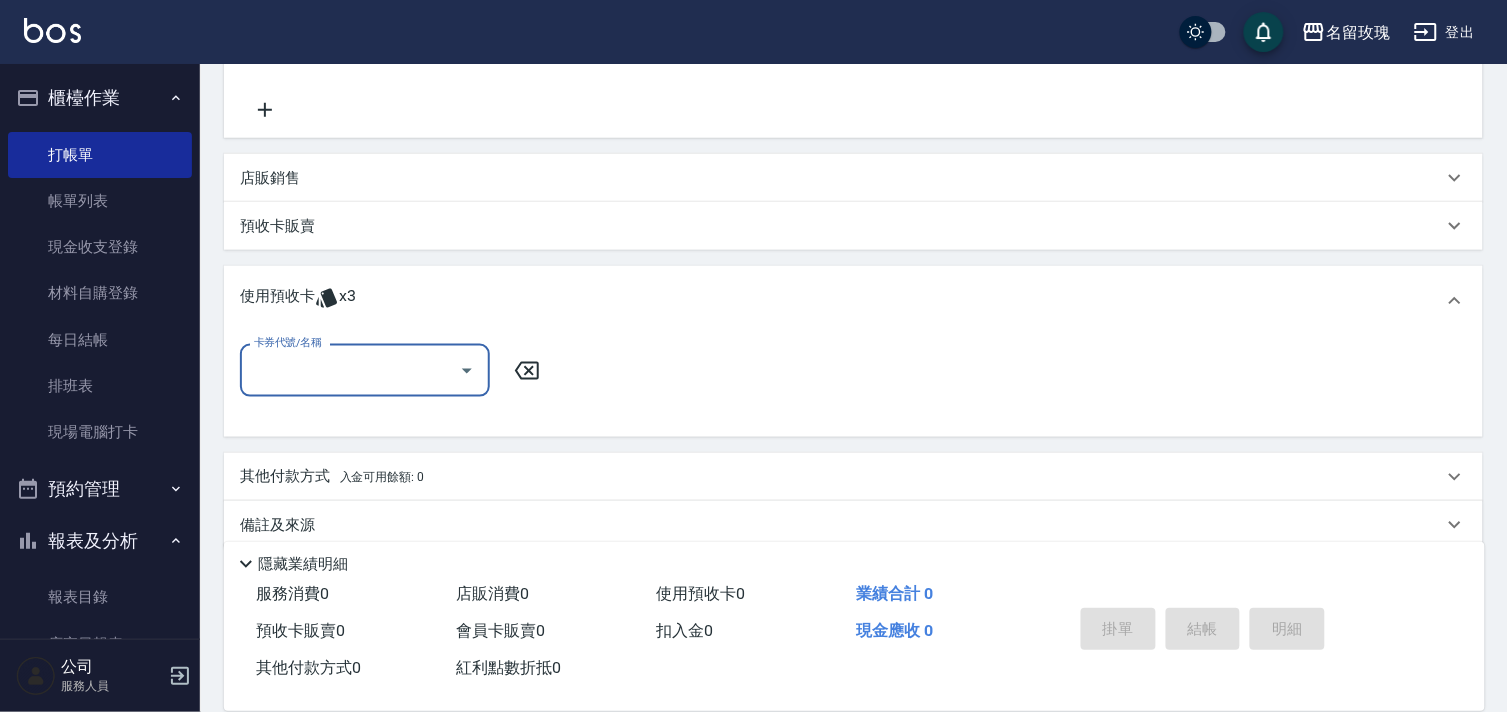 click on "卡券代號/名稱" at bounding box center (350, 370) 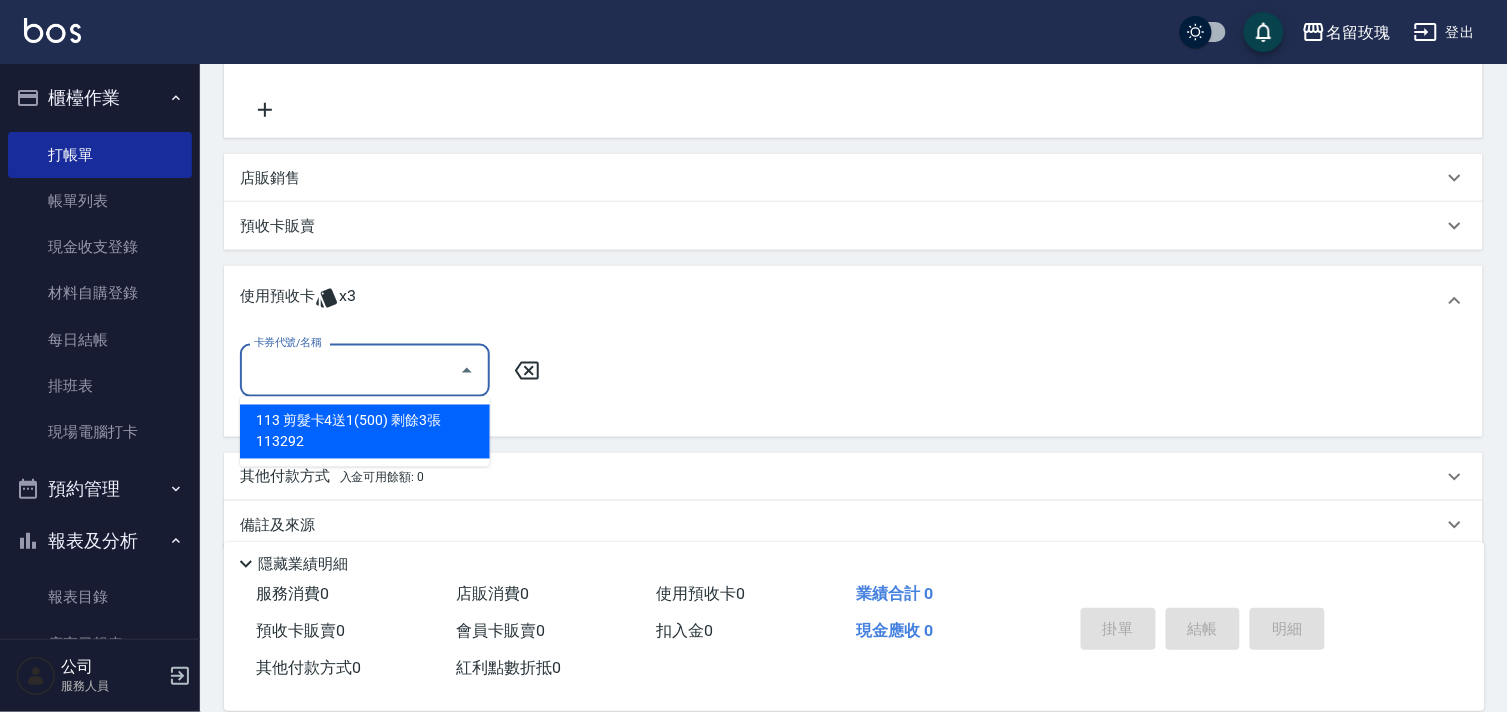 click on "113 剪髮卡4送1(500) 剩餘3張 113292" at bounding box center (365, 432) 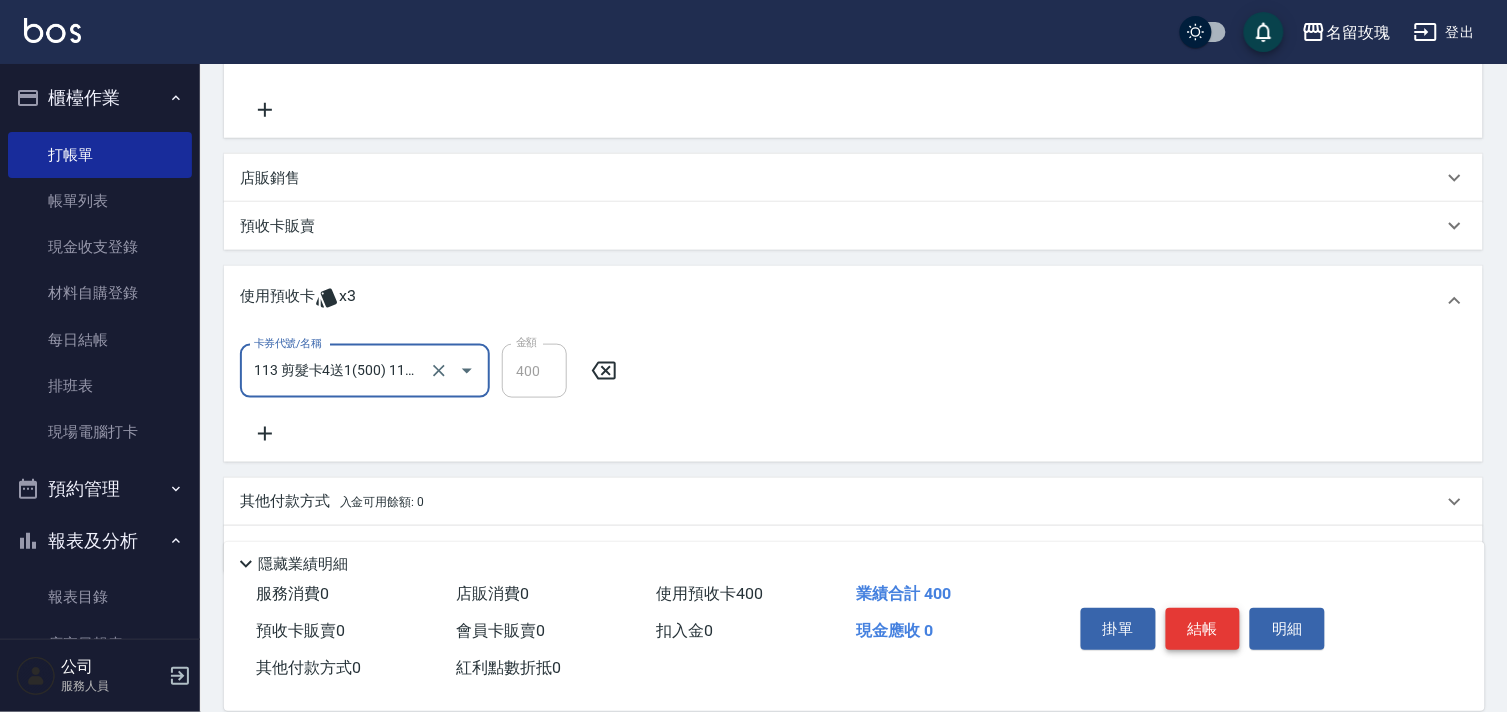 click on "結帳" at bounding box center [1203, 629] 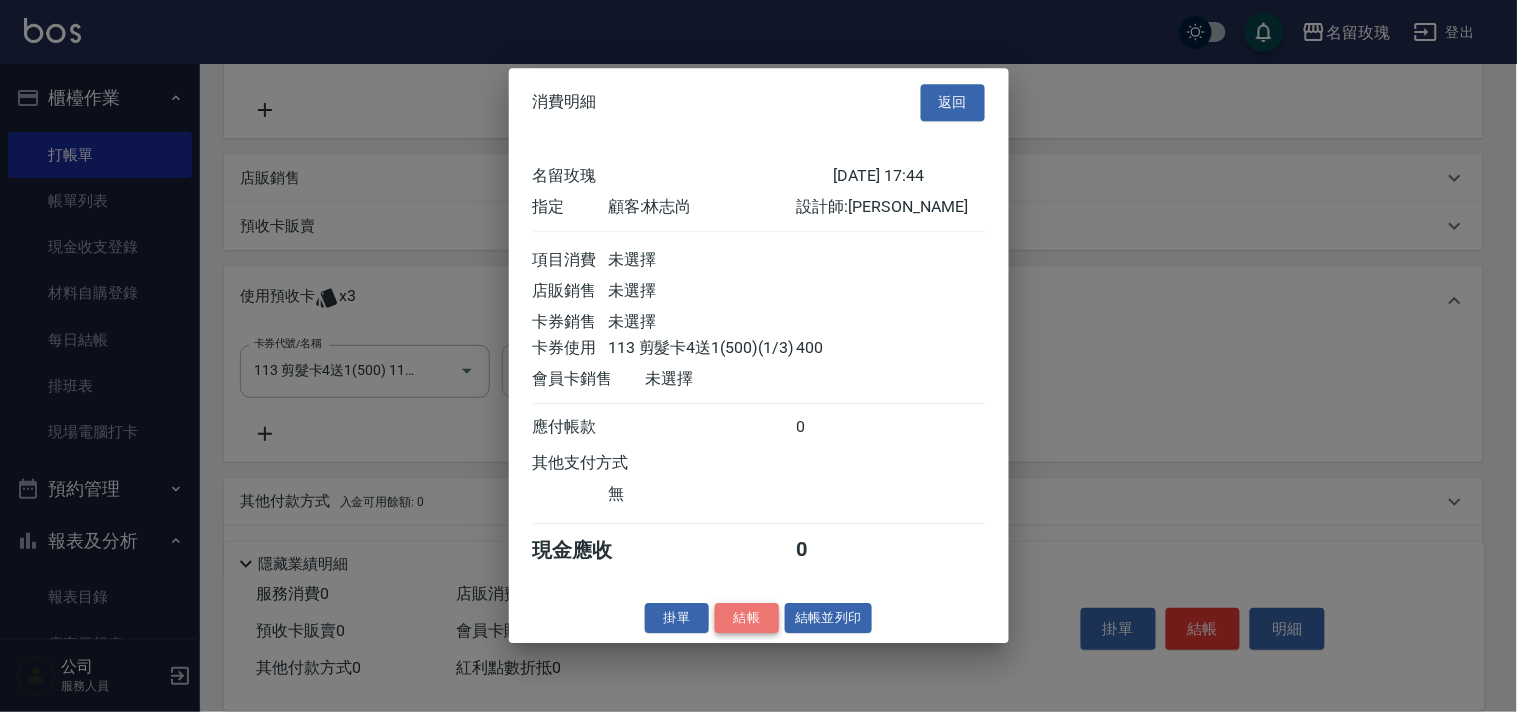 click on "結帳" at bounding box center [747, 618] 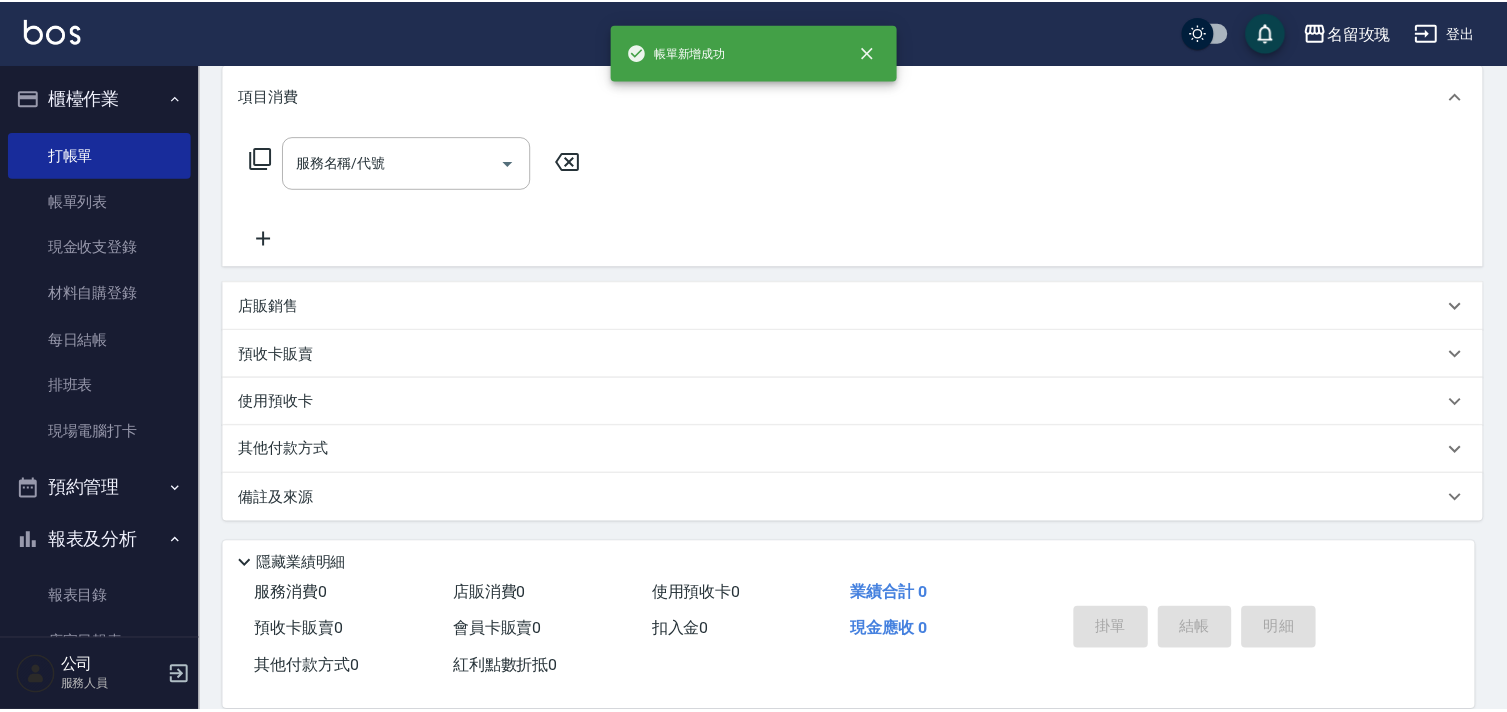 scroll, scrollTop: 0, scrollLeft: 0, axis: both 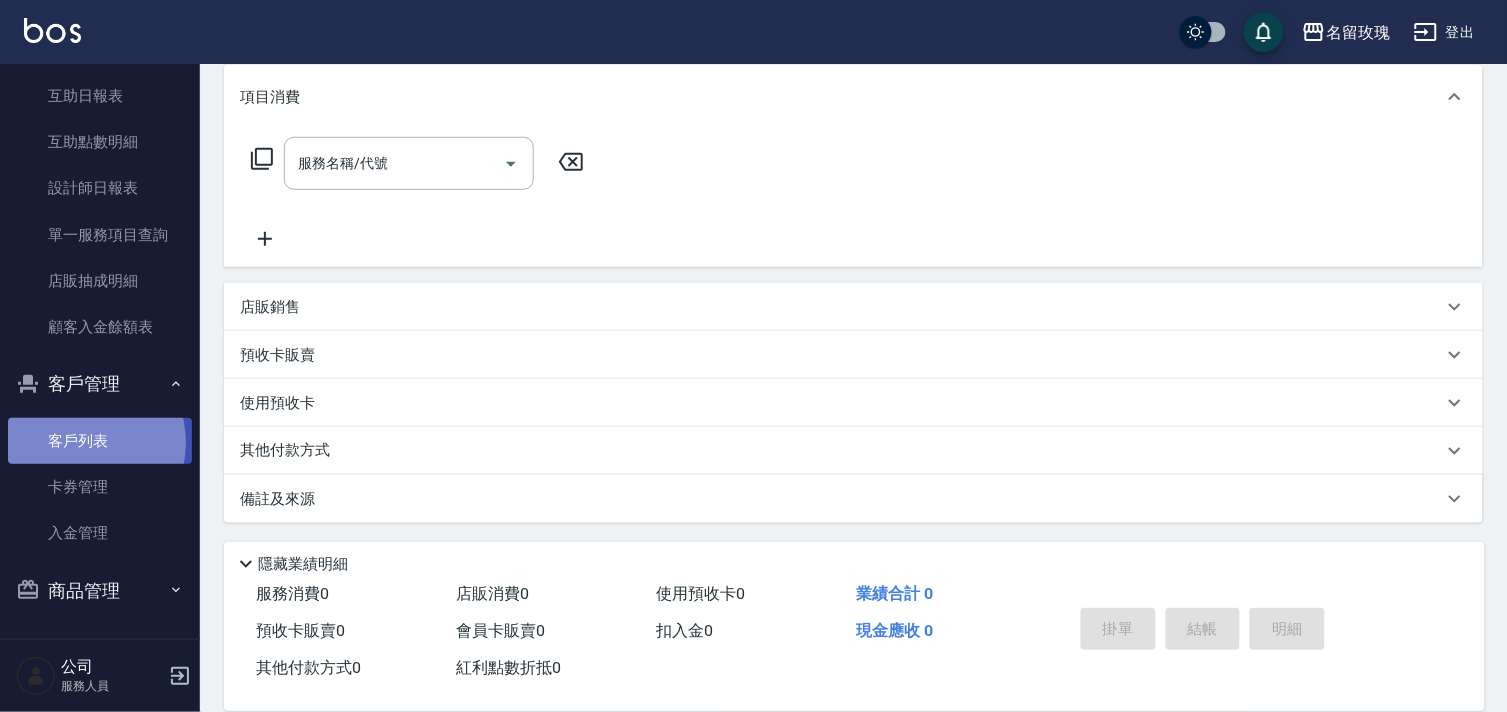 click on "客戶列表" at bounding box center [100, 441] 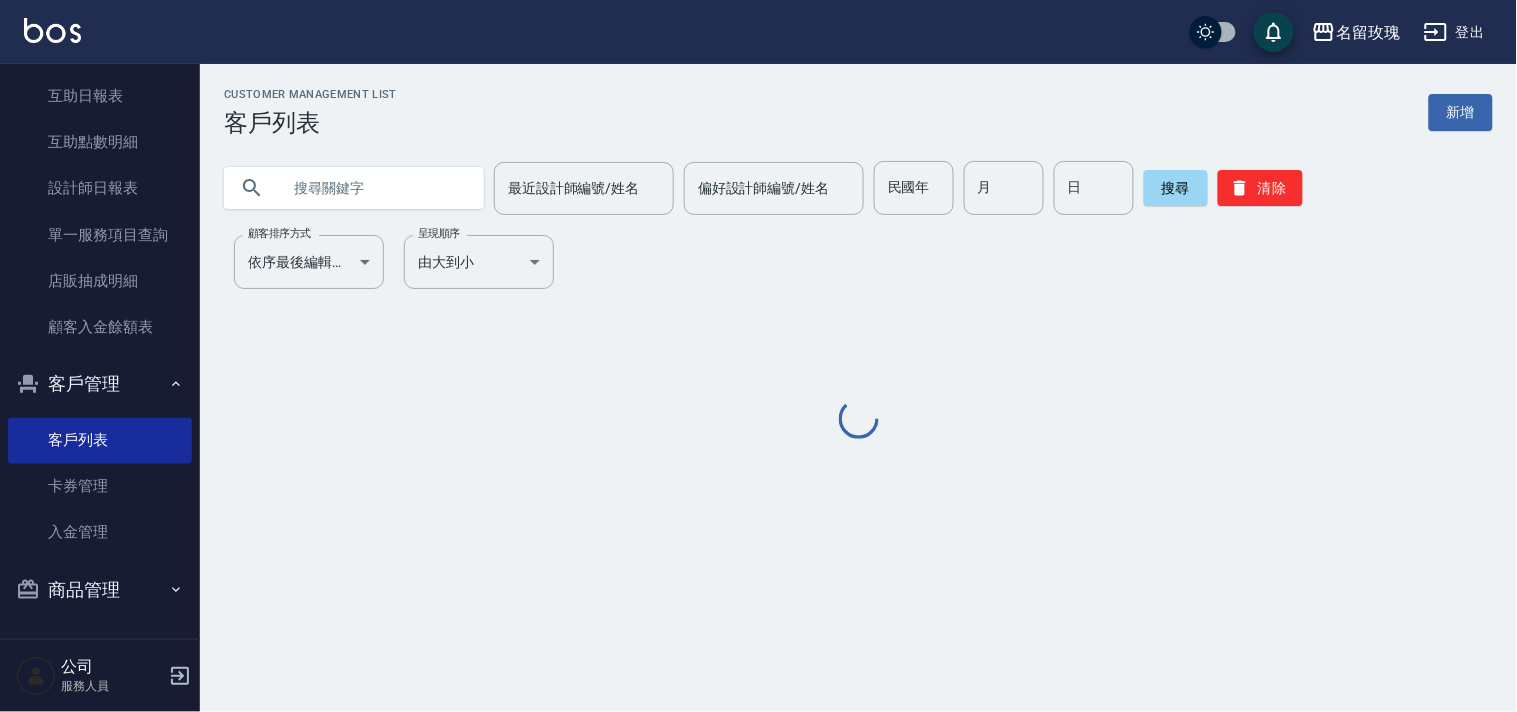 click at bounding box center (374, 188) 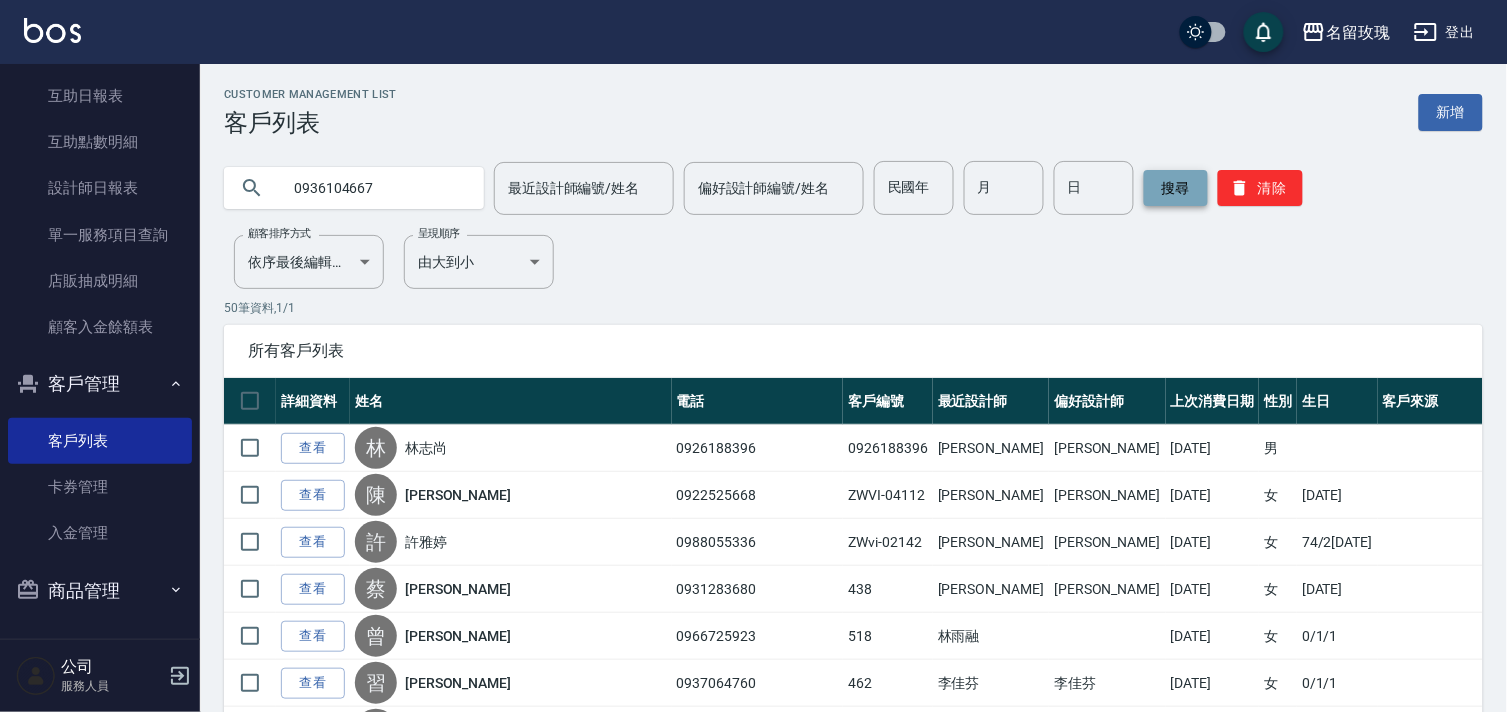 type on "0936104667" 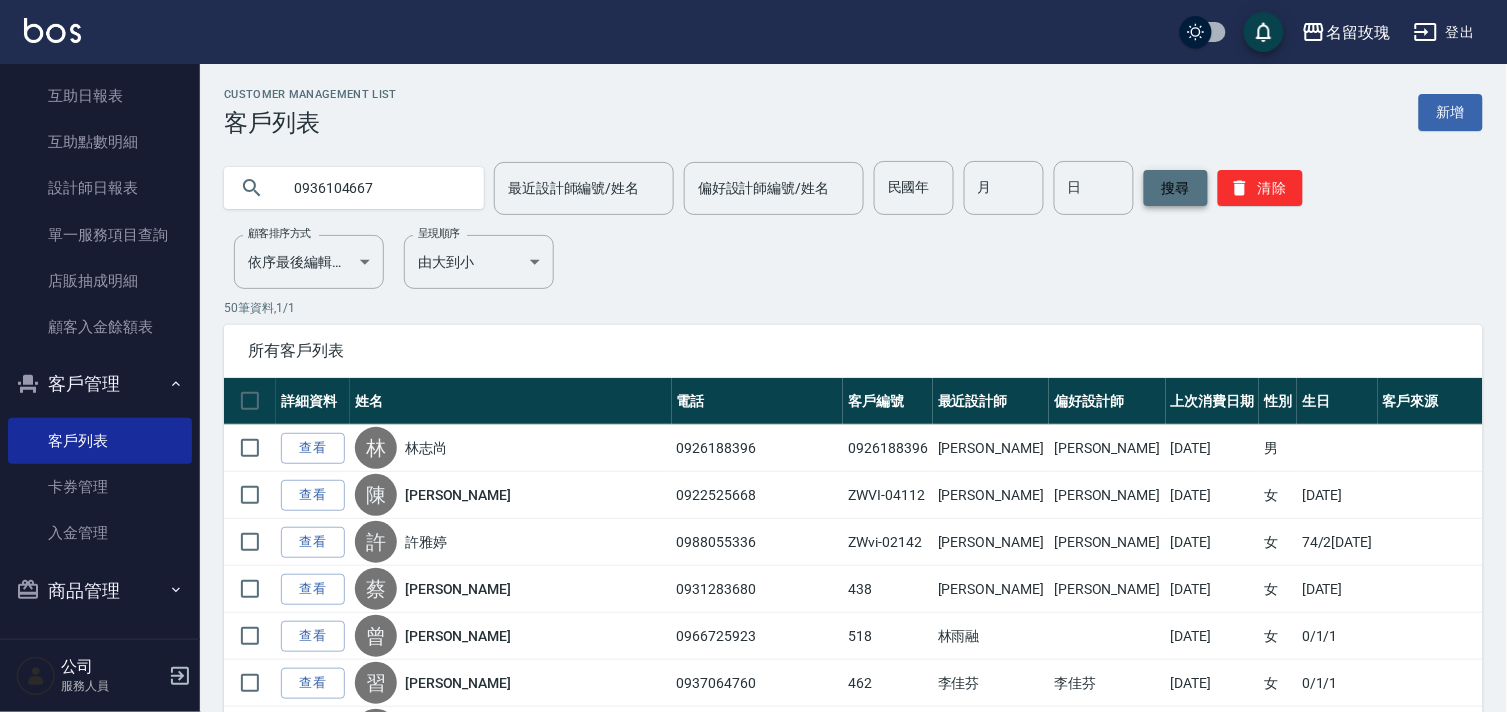 click on "搜尋" at bounding box center [1176, 188] 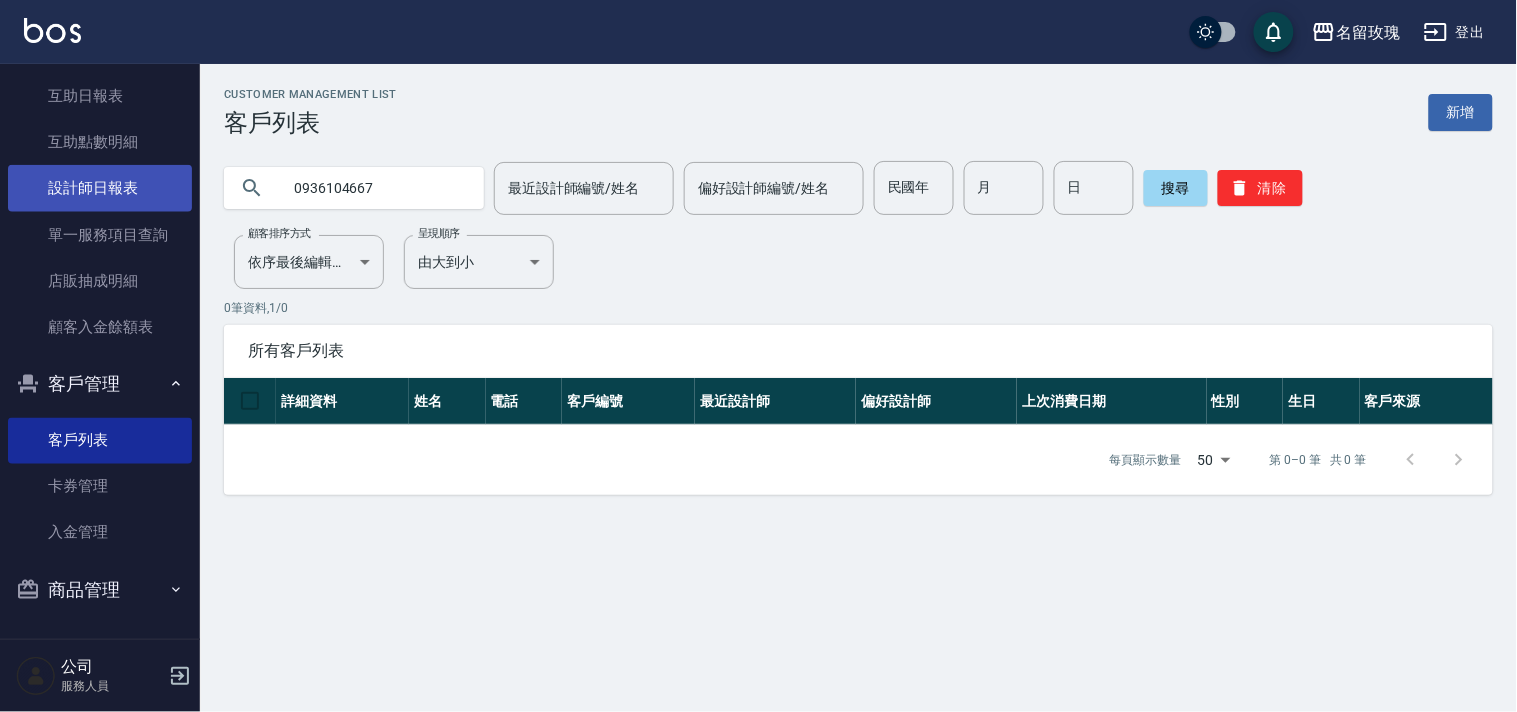 drag, startPoint x: 416, startPoint y: 183, endPoint x: 90, endPoint y: 187, distance: 326.02454 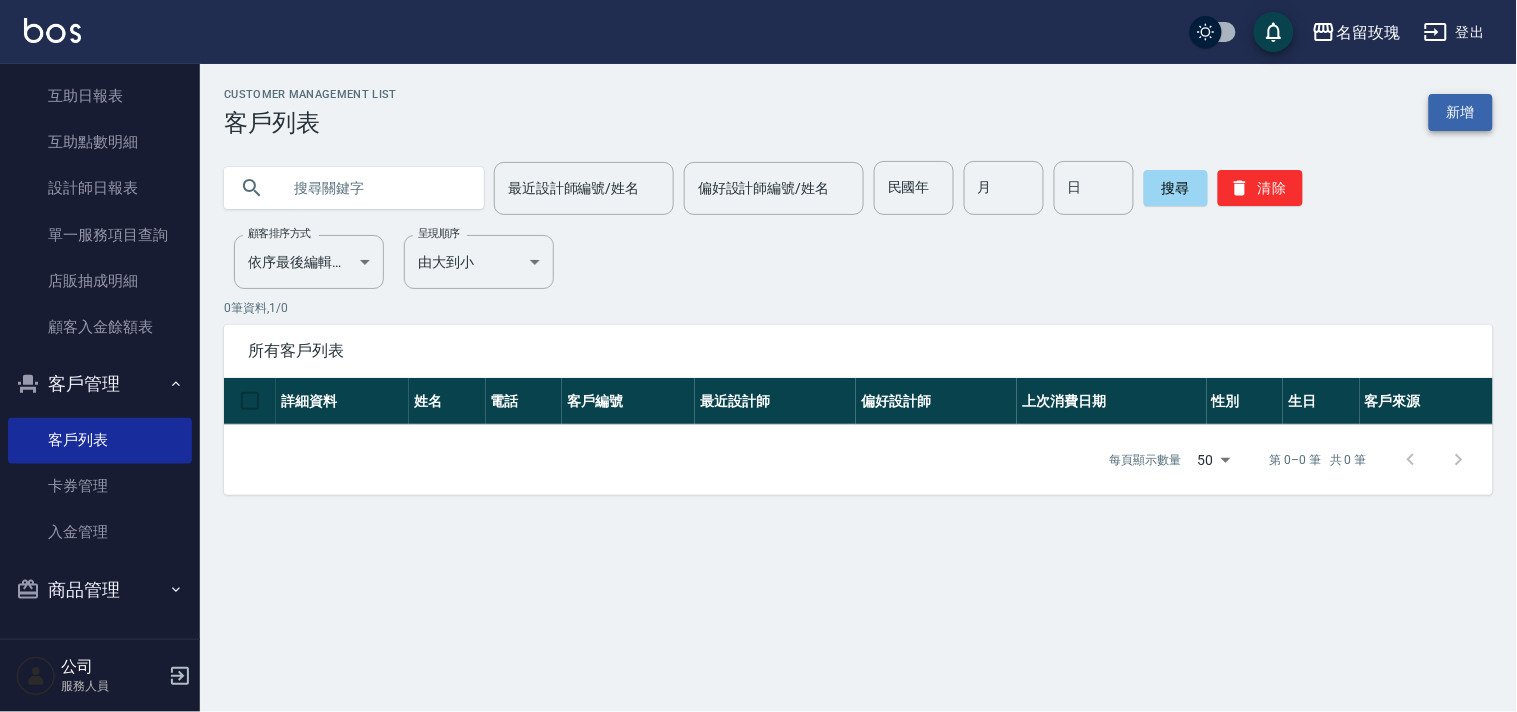 type 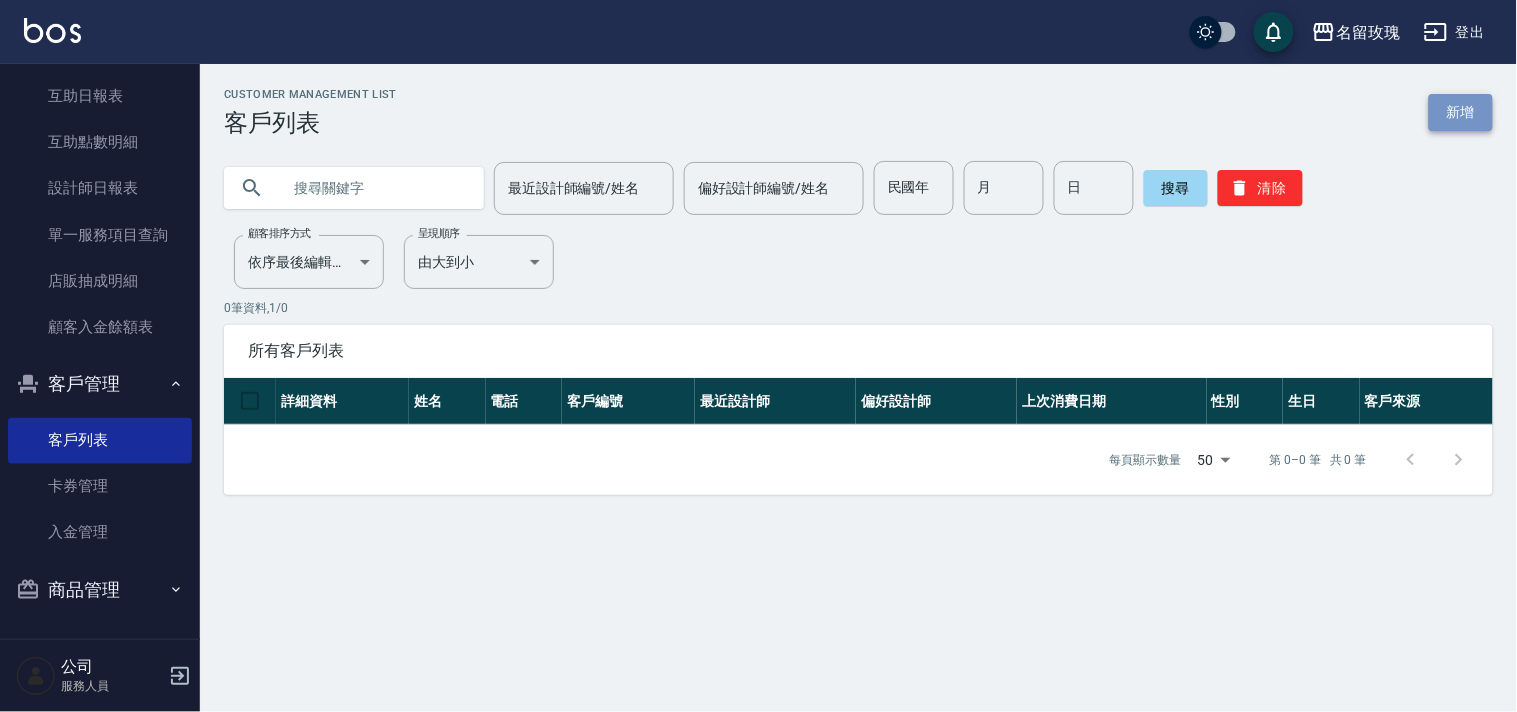 click on "新增" at bounding box center (1461, 112) 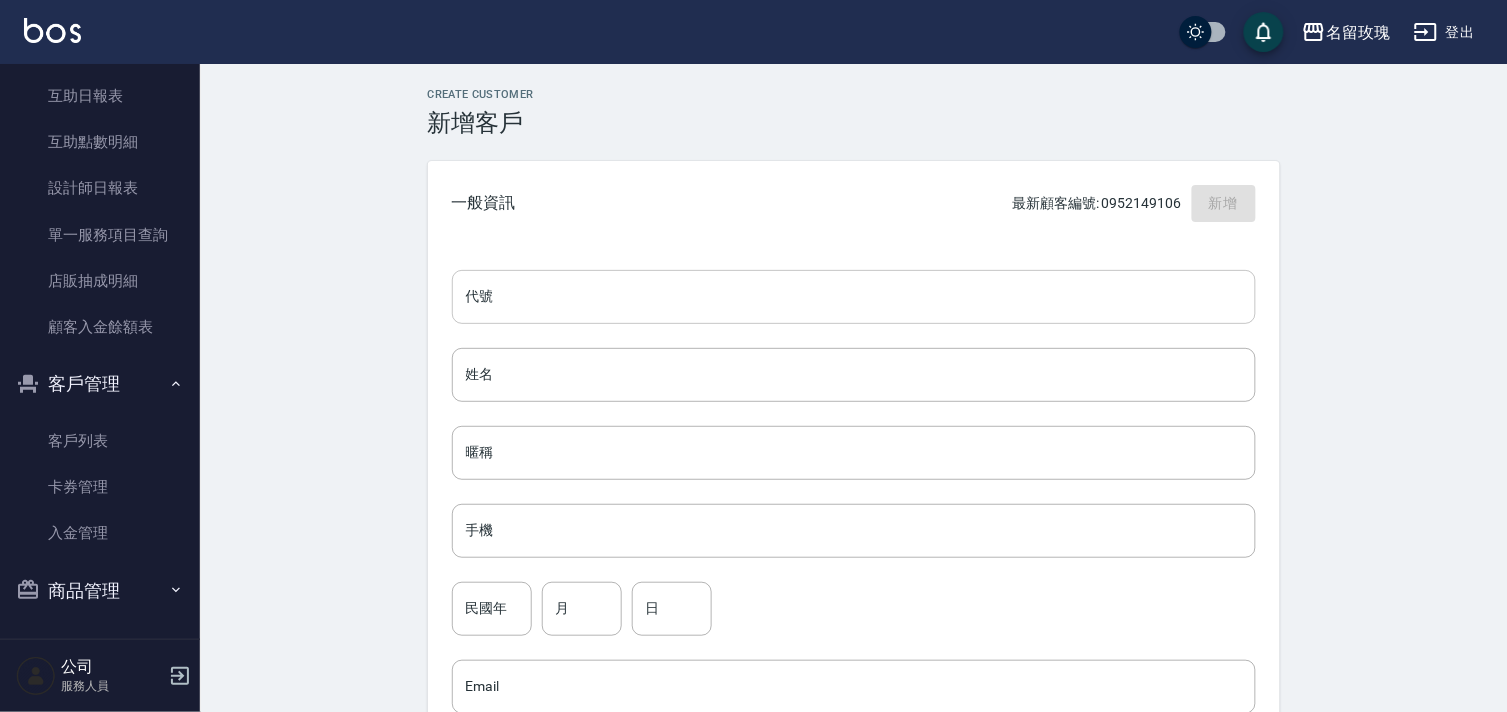 click on "代號" at bounding box center (854, 297) 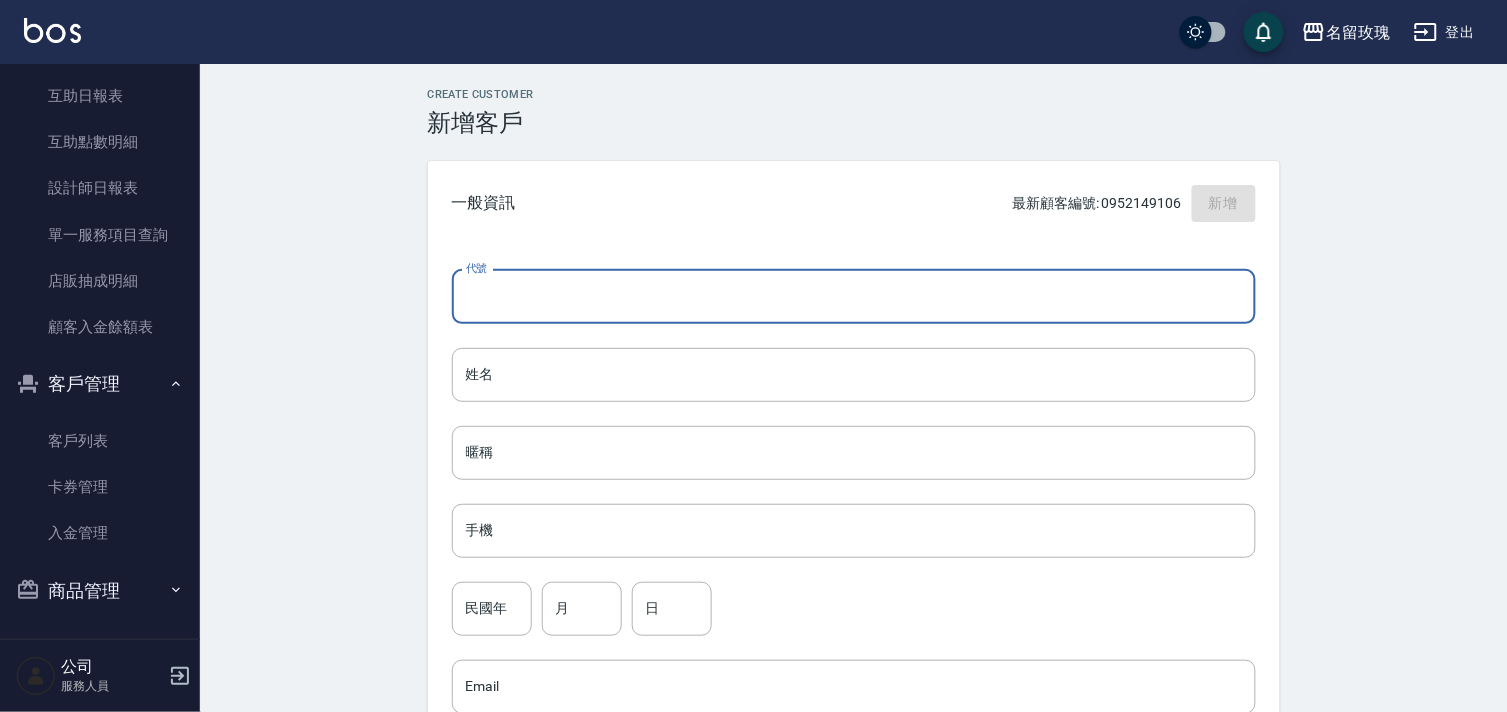 paste on "0936104667" 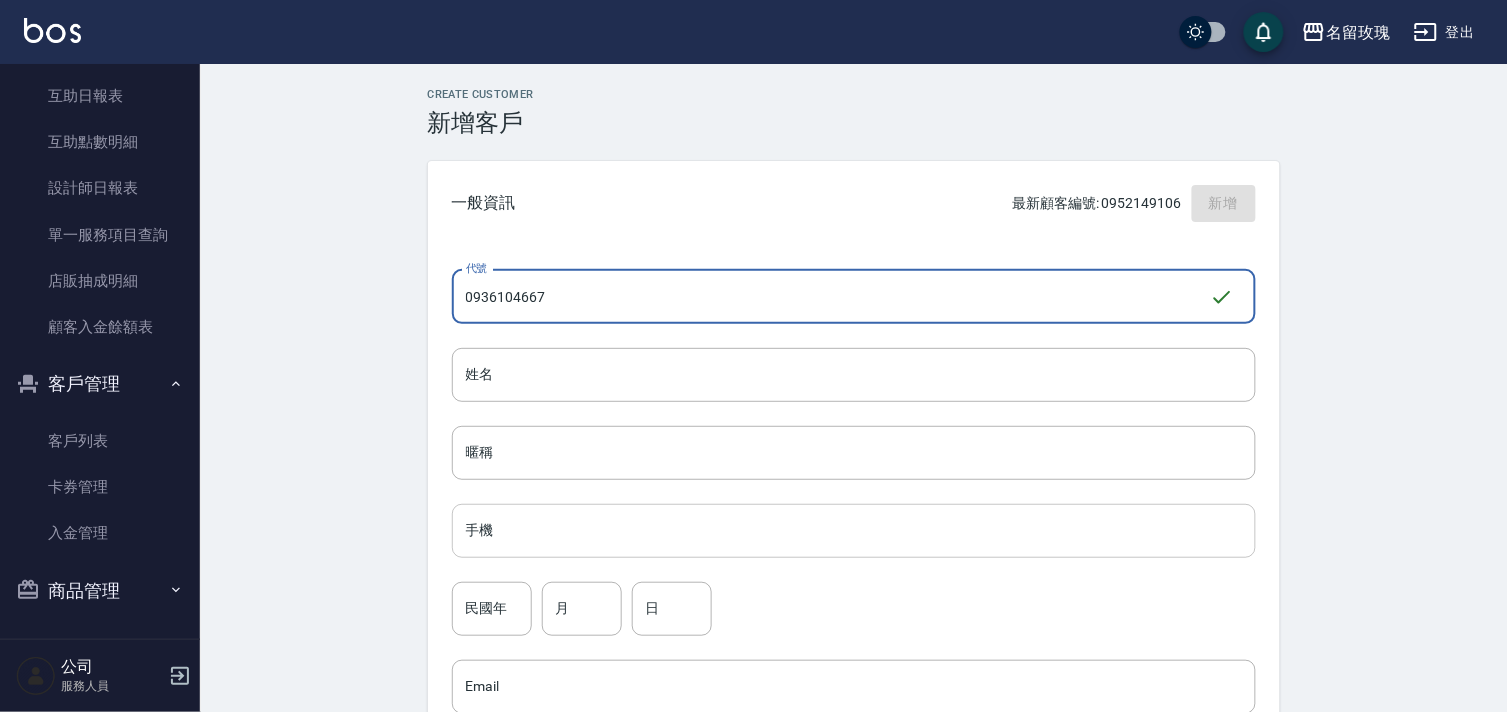 type on "0936104667" 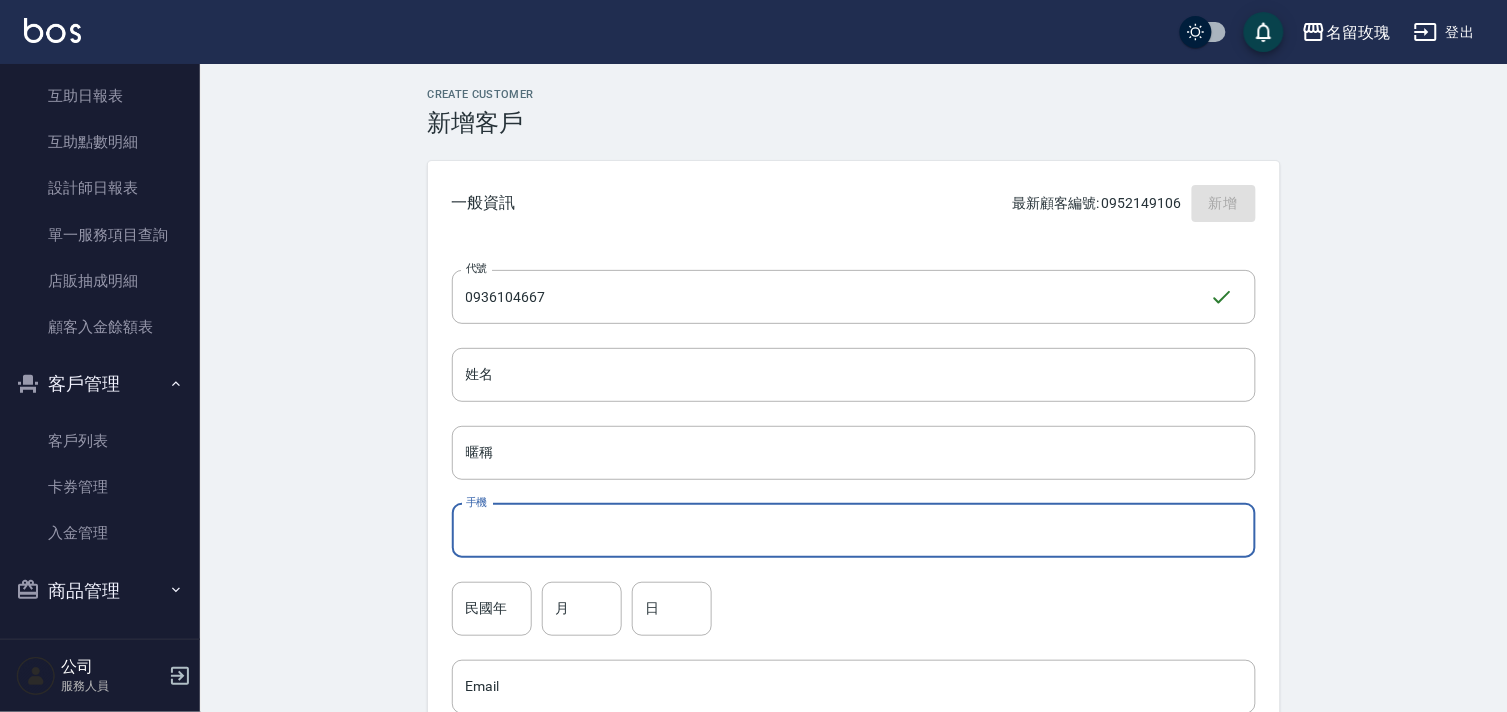 paste on "0936104667" 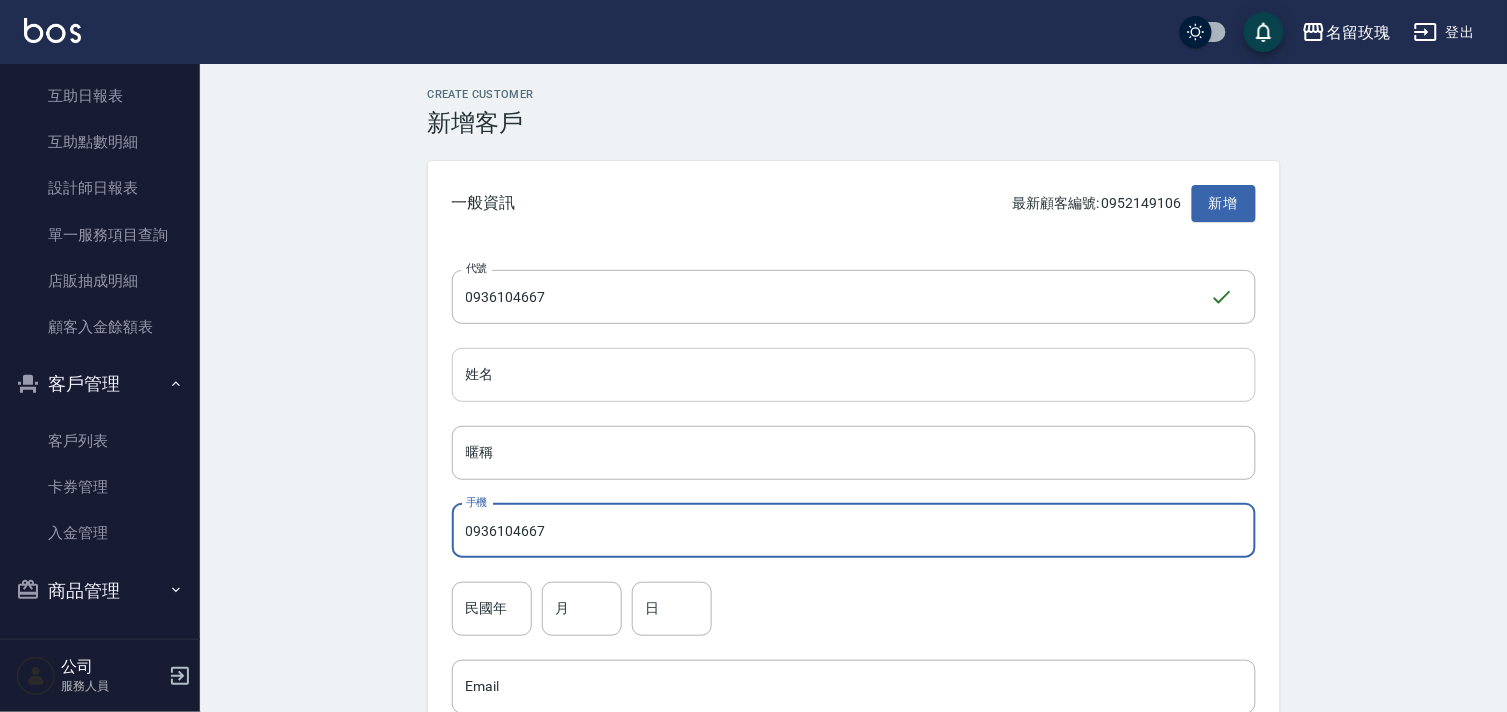 type on "0936104667" 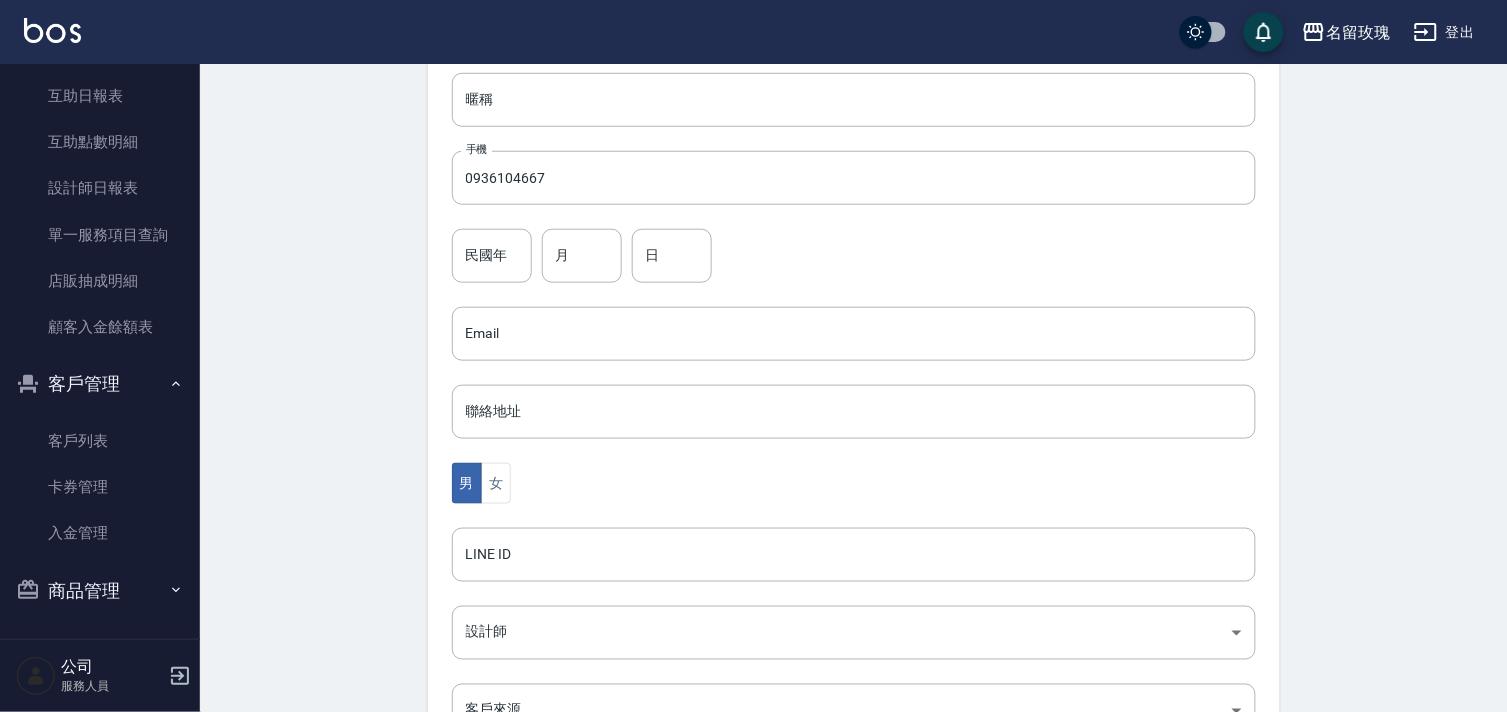 scroll, scrollTop: 222, scrollLeft: 0, axis: vertical 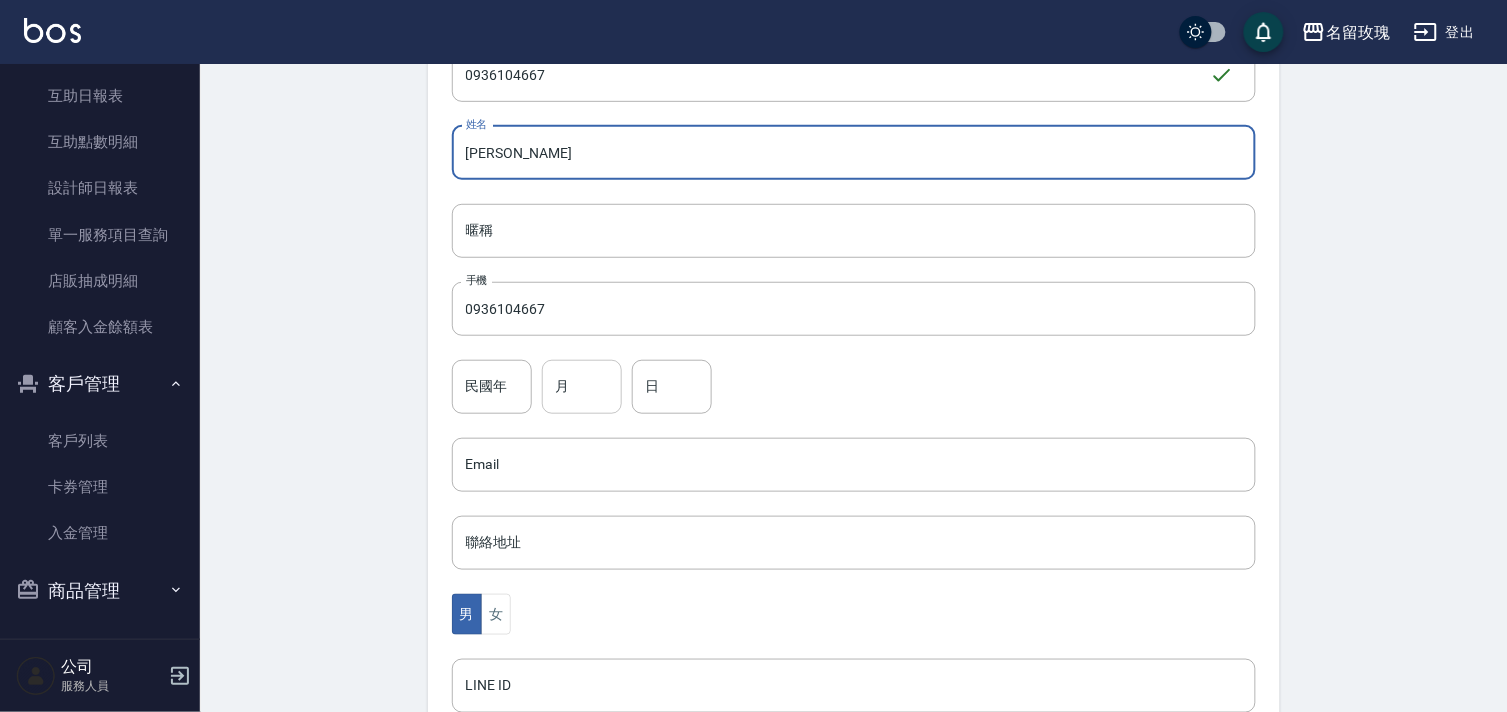 type on "[PERSON_NAME]" 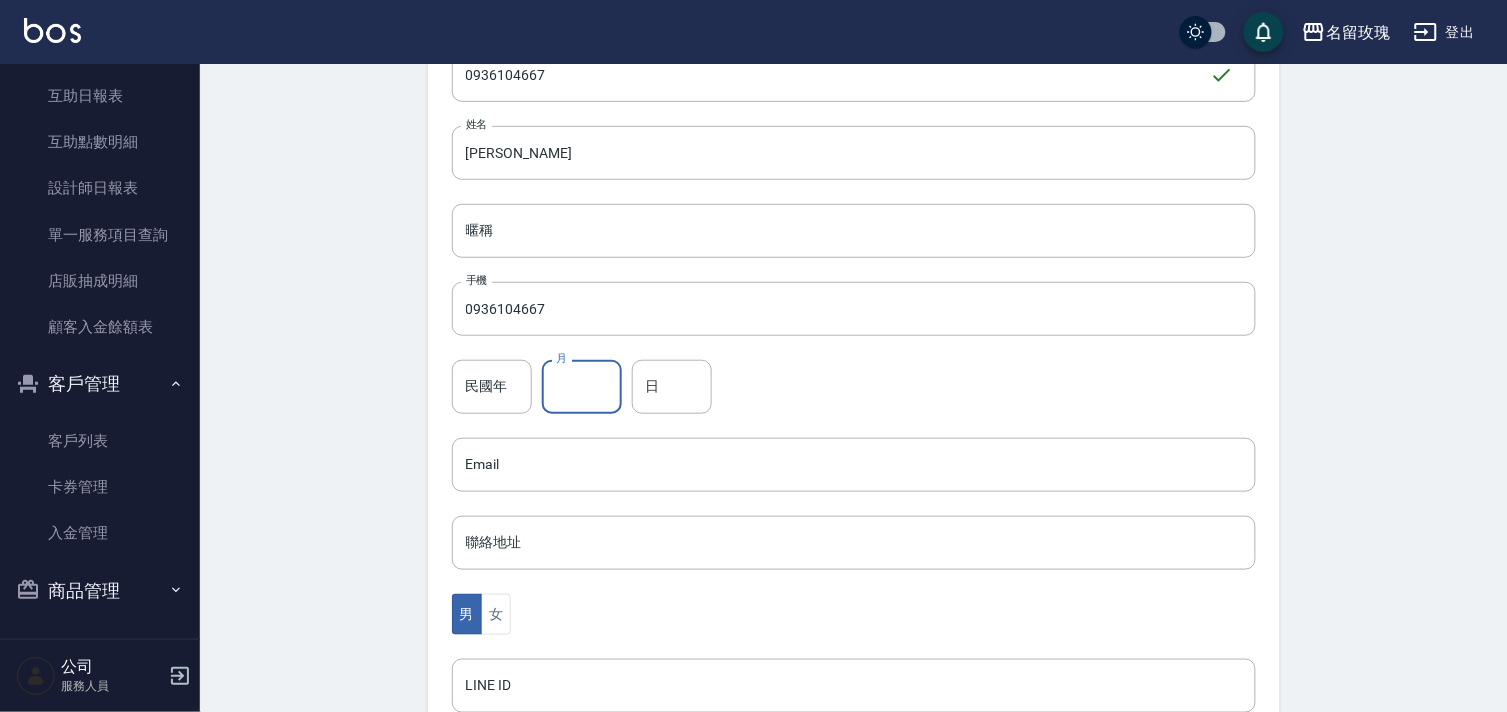 click on "月 月" at bounding box center [582, 387] 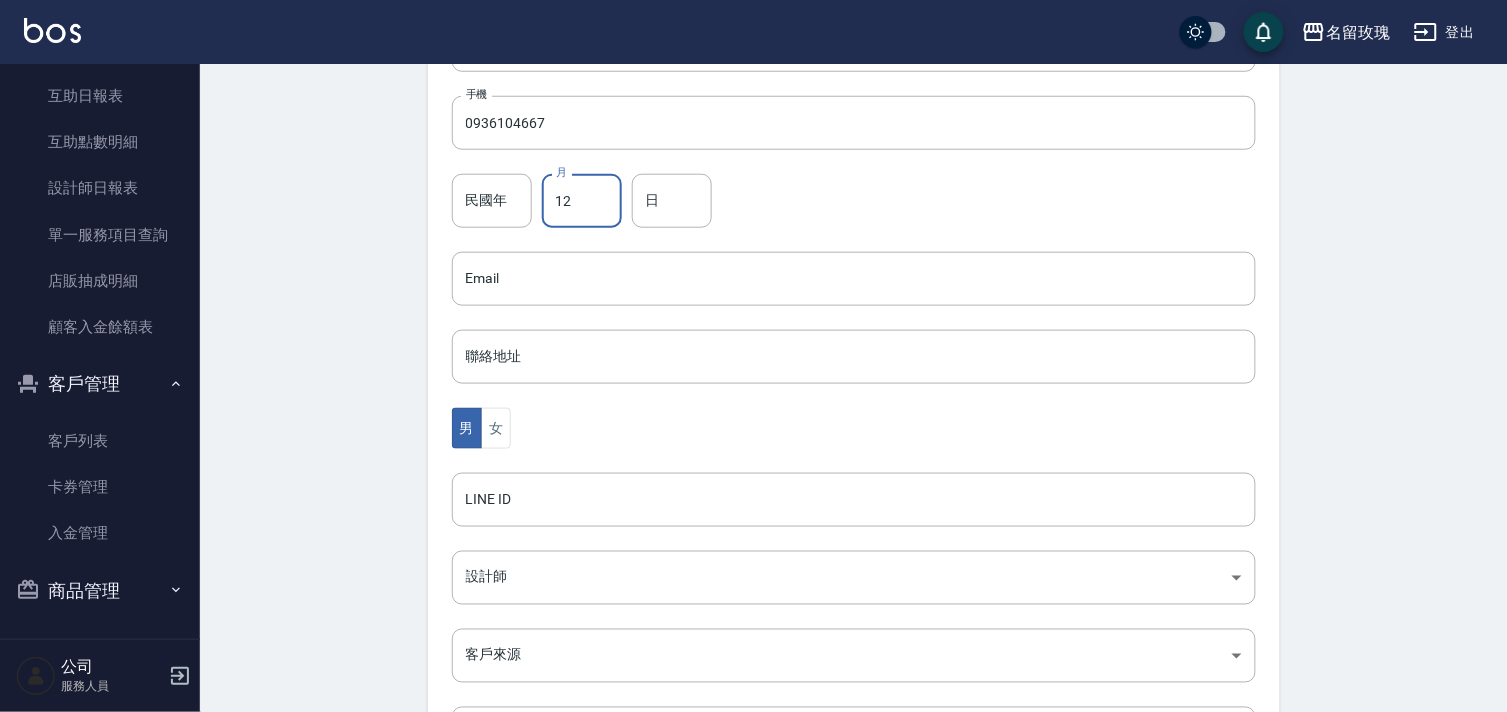 scroll, scrollTop: 590, scrollLeft: 0, axis: vertical 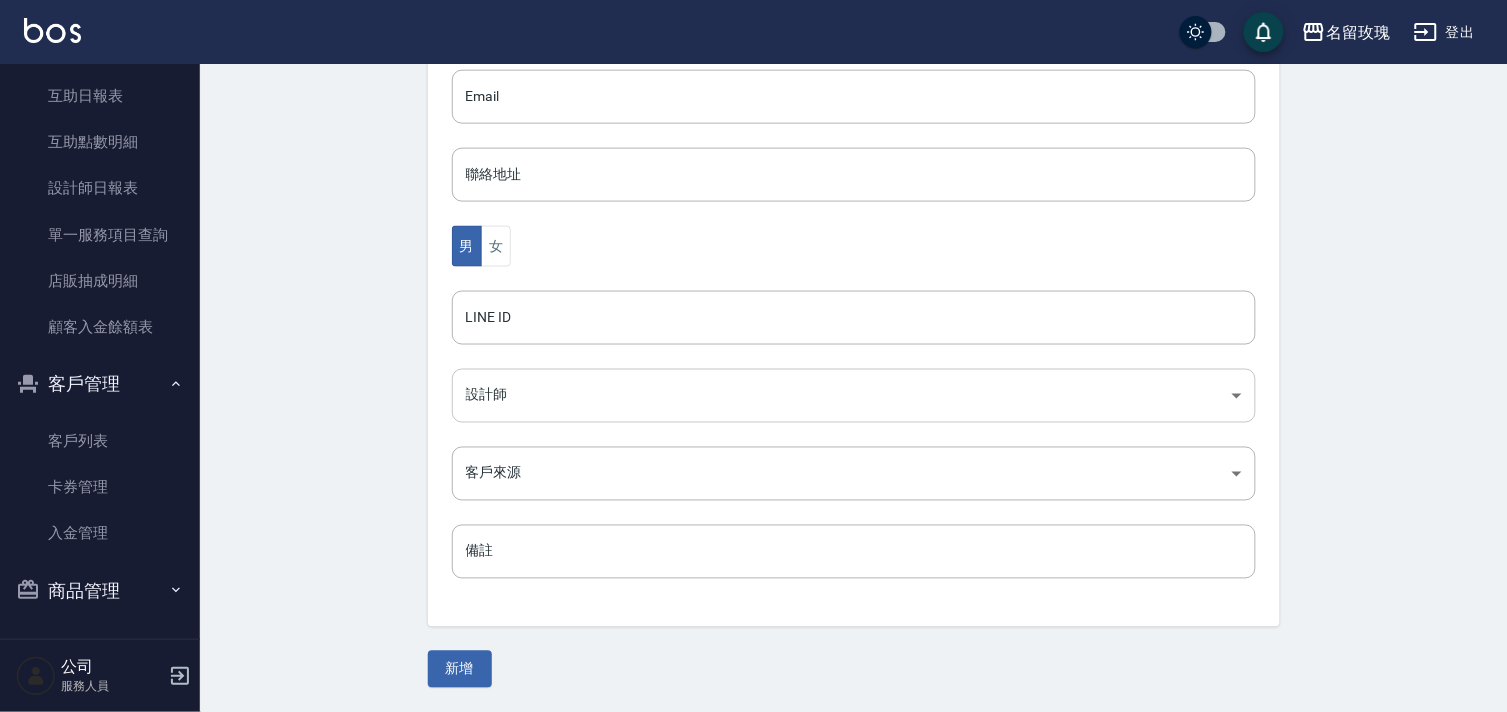 type on "12" 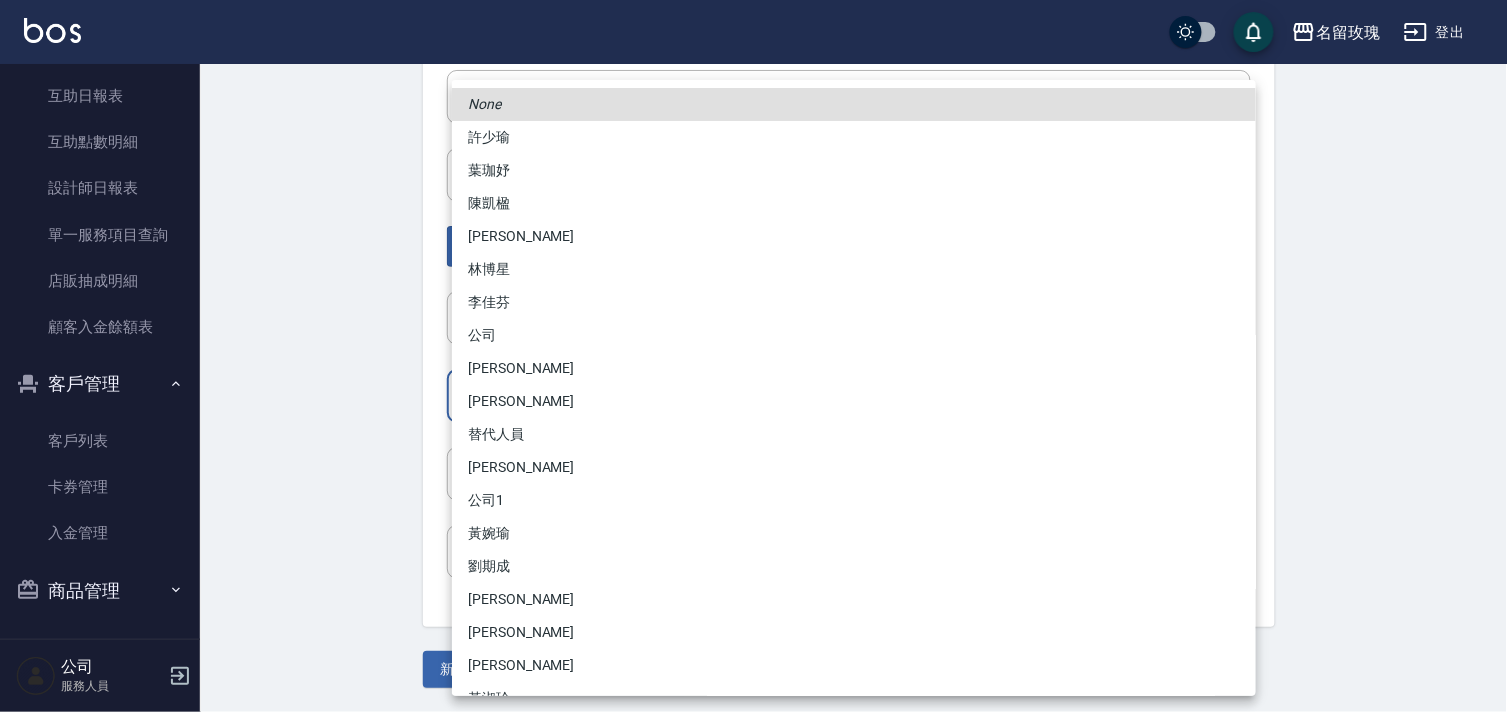 click on "名留玫瑰 登出 櫃檯作業 打帳單 帳單列表 現金收支登錄 材料自購登錄 每日結帳 排班表 現場電腦打卡 預約管理 預約管理 單日預約紀錄 單週預約紀錄 報表及分析 報表目錄 店家日報表 互助日報表 互助點數明細 設計師日報表 單一服務項目查詢 店販抽成明細 顧客入金餘額表 客戶管理 客戶列表 卡券管理 入金管理 商品管理 商品分類設定 商品列表 公司 服務人員 Create Customer 新增客戶 一般資訊 最新顧客編號: 0952149106 新增 代號 0936104667 ​ 代號 姓名 楊 姓名 暱稱 暱稱 手機 0936104667 手機 民國年 民國年 月 12 月 日 日 Email Email 聯絡地址 聯絡地址 男 女 LINE ID LINE ID 設計師 ​ 設計師 客戶來源 ​ 客戶來源 備註 備註 新增 None 許少瑜  葉珈妤 陳凱楹 李美娟 林博星 李佳芬 公司 陳清江 詹語甯 替代人員 莊玉蕊 公司1 黃婉瑜 劉期成 姜玉君 沈佩蓉 鄭湘芸 黃淑珍 林雨融" at bounding box center [753, 61] 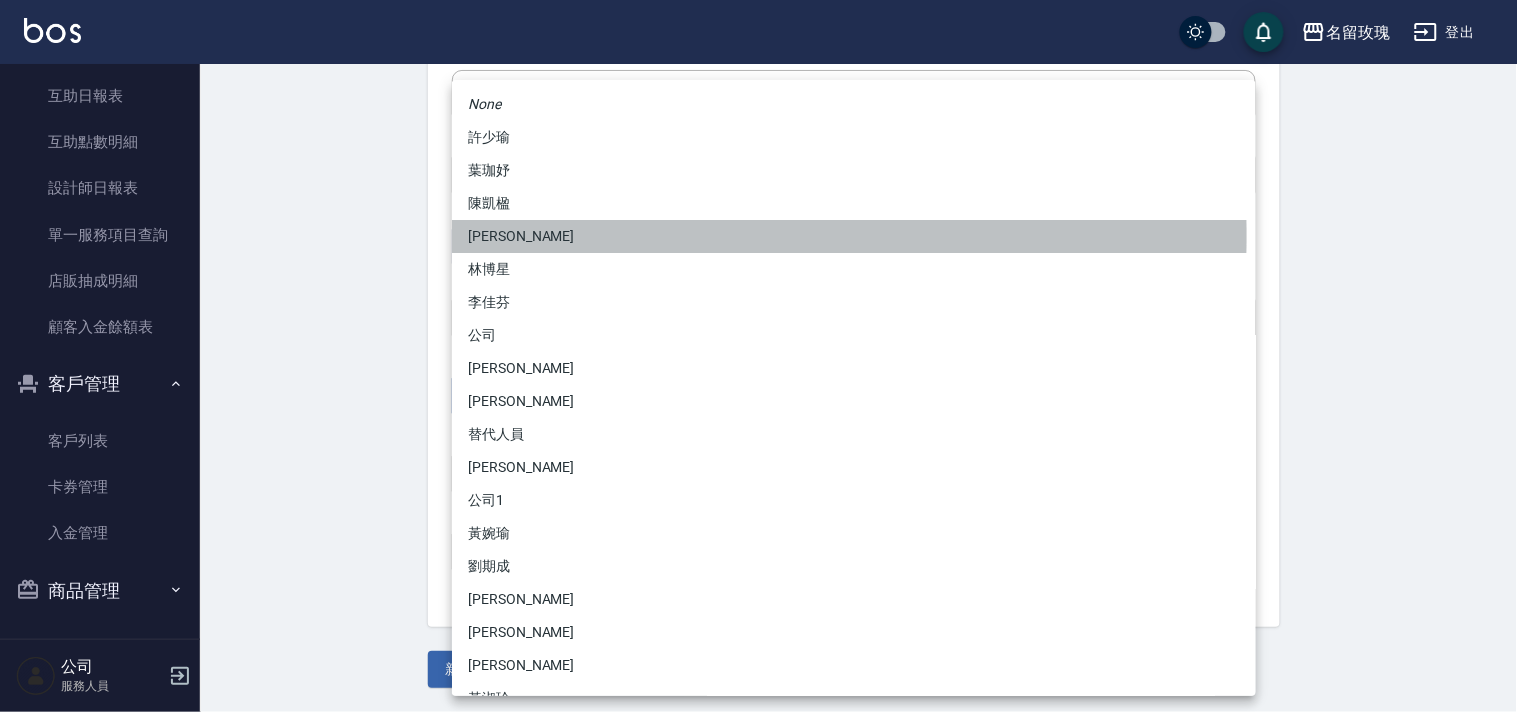 click on "李美娟" at bounding box center [854, 236] 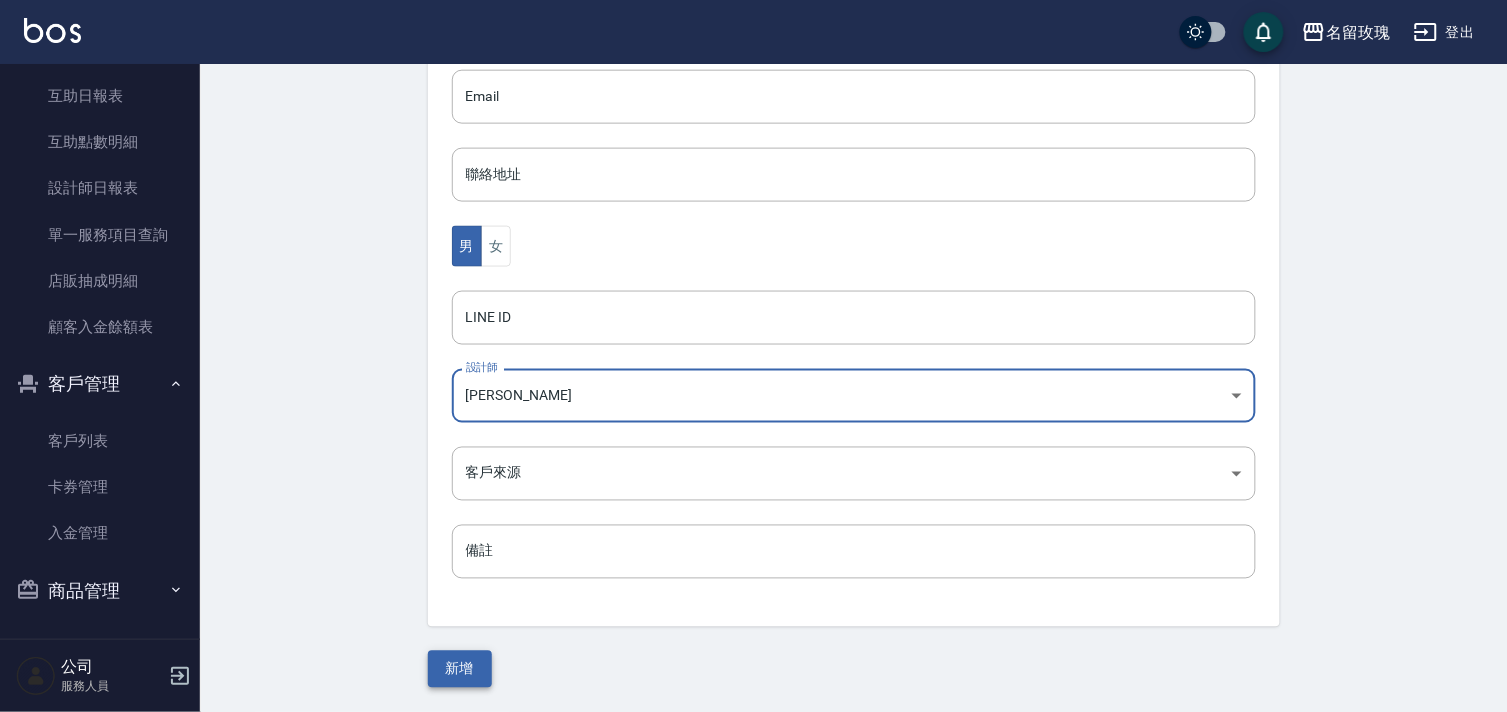 click on "新增" at bounding box center [460, 669] 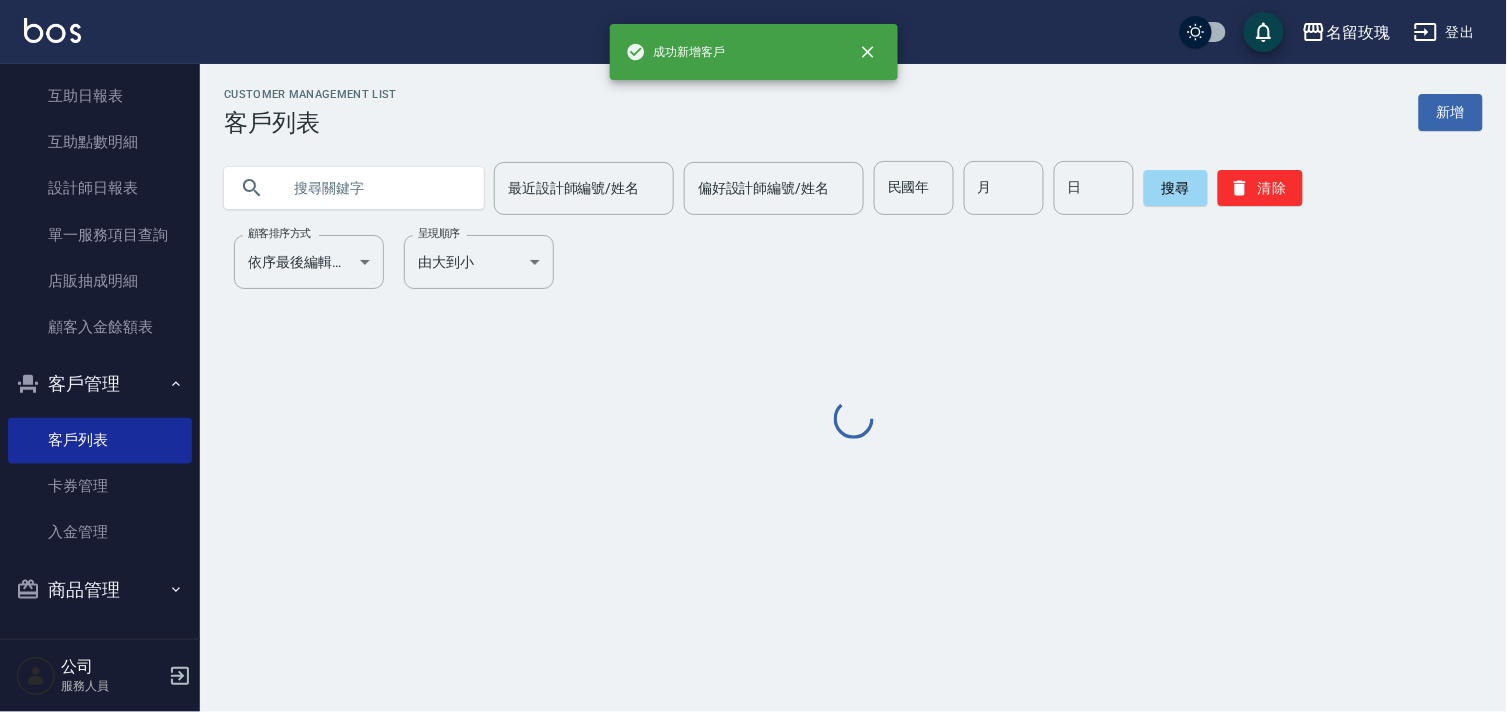 scroll, scrollTop: 0, scrollLeft: 0, axis: both 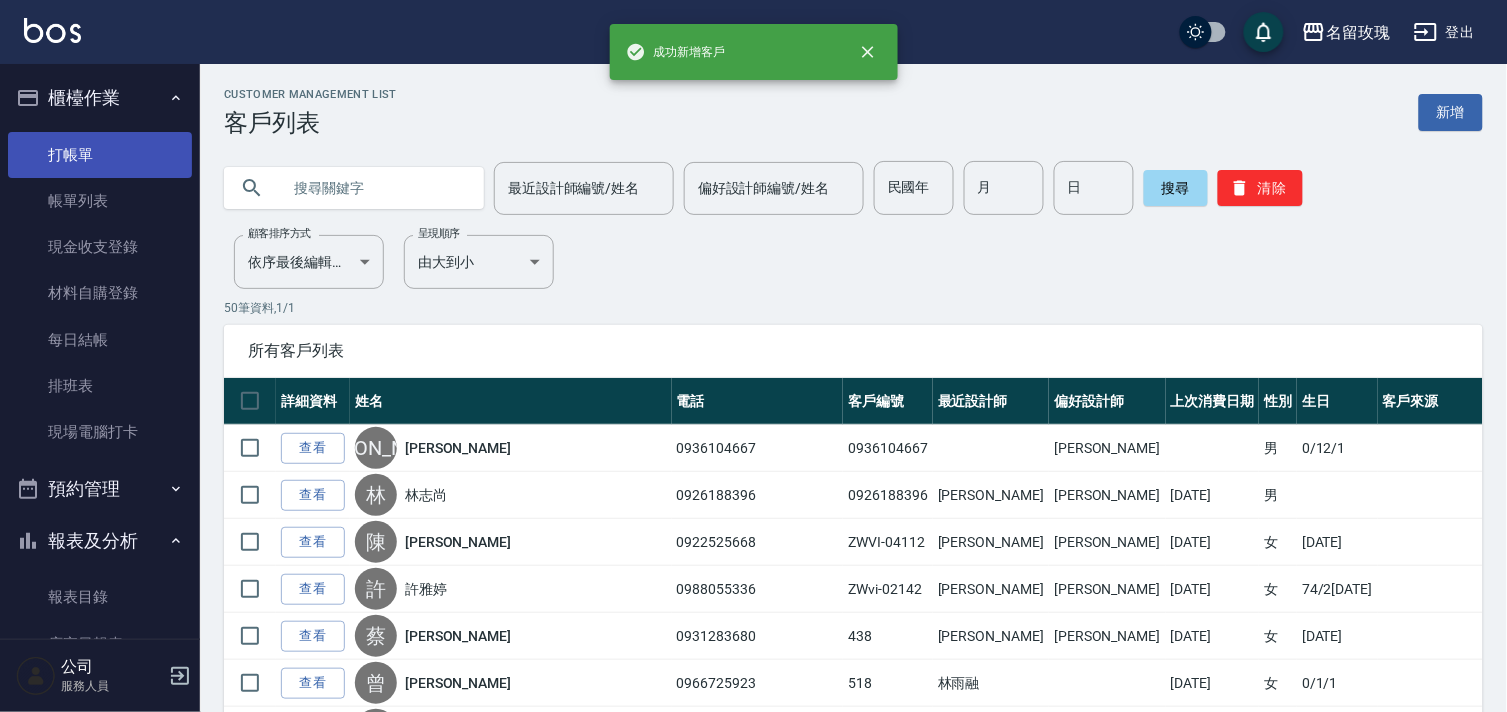 click on "打帳單" at bounding box center [100, 155] 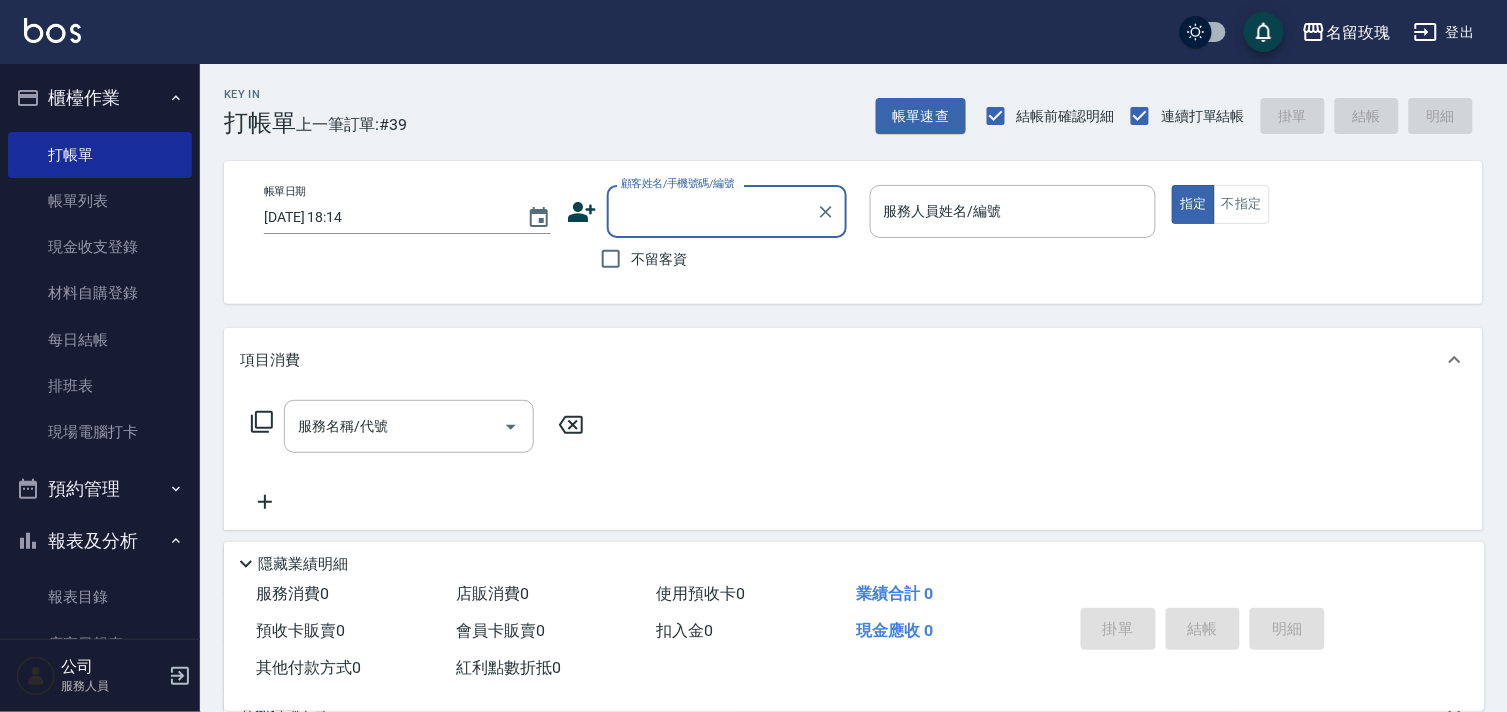 click on "顧客姓名/手機號碼/編號" at bounding box center (712, 211) 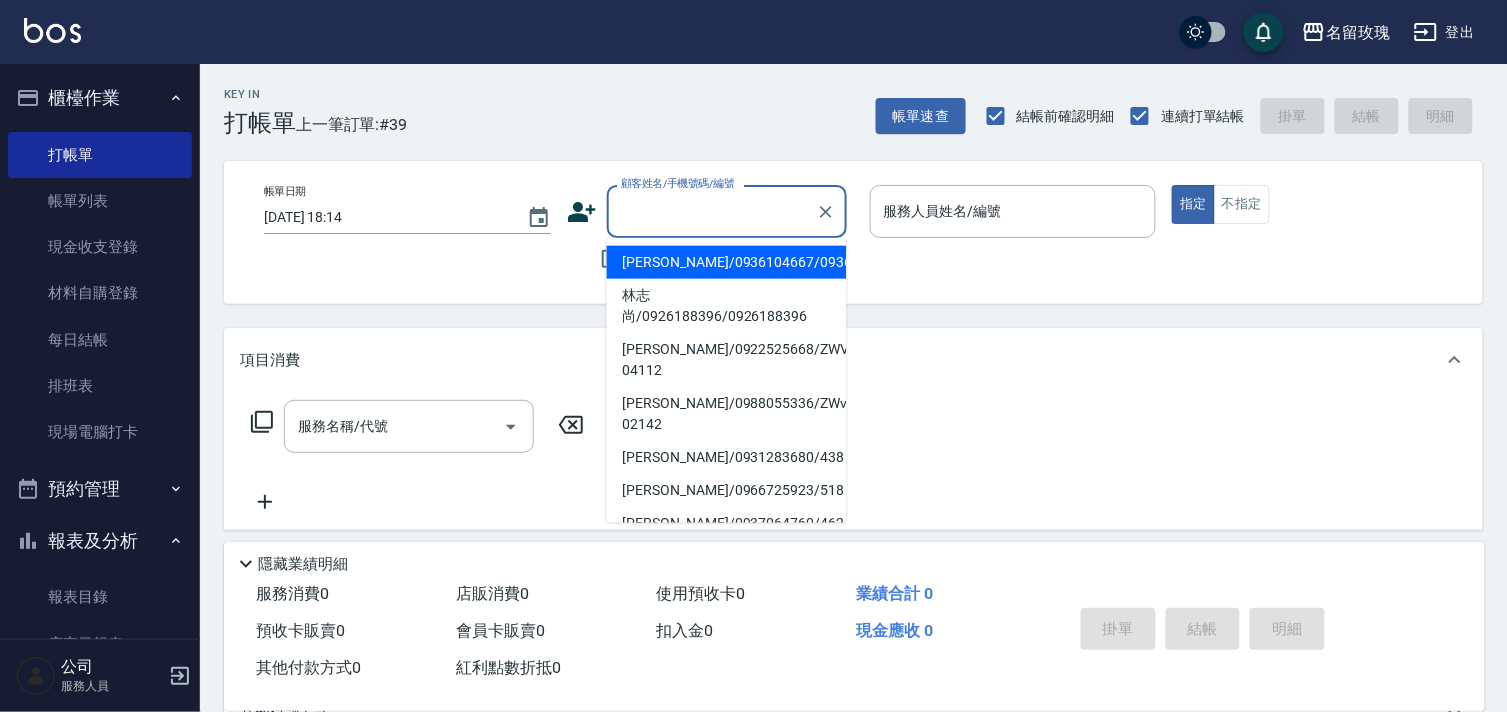 click on "楊/0936104667/0936104667" at bounding box center (727, 262) 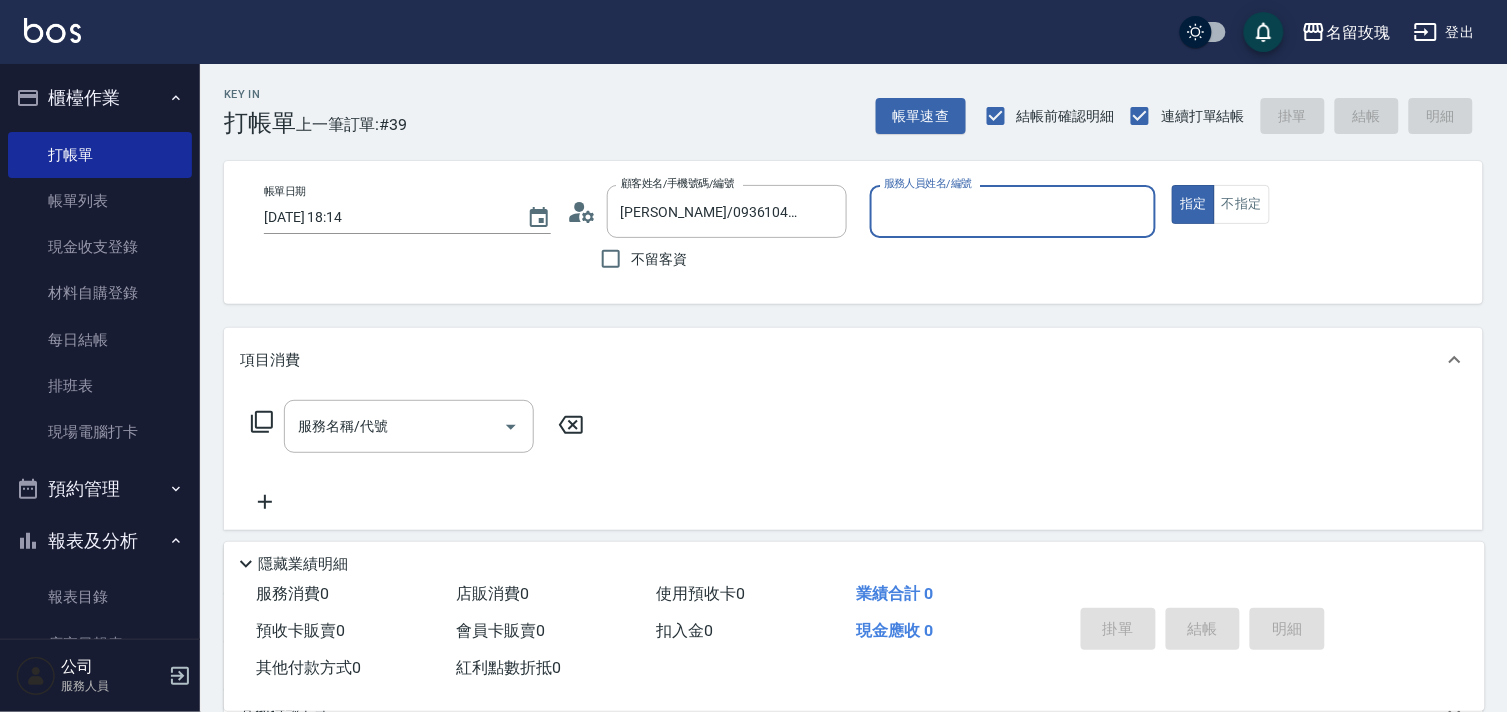 type on "JOYCE-1" 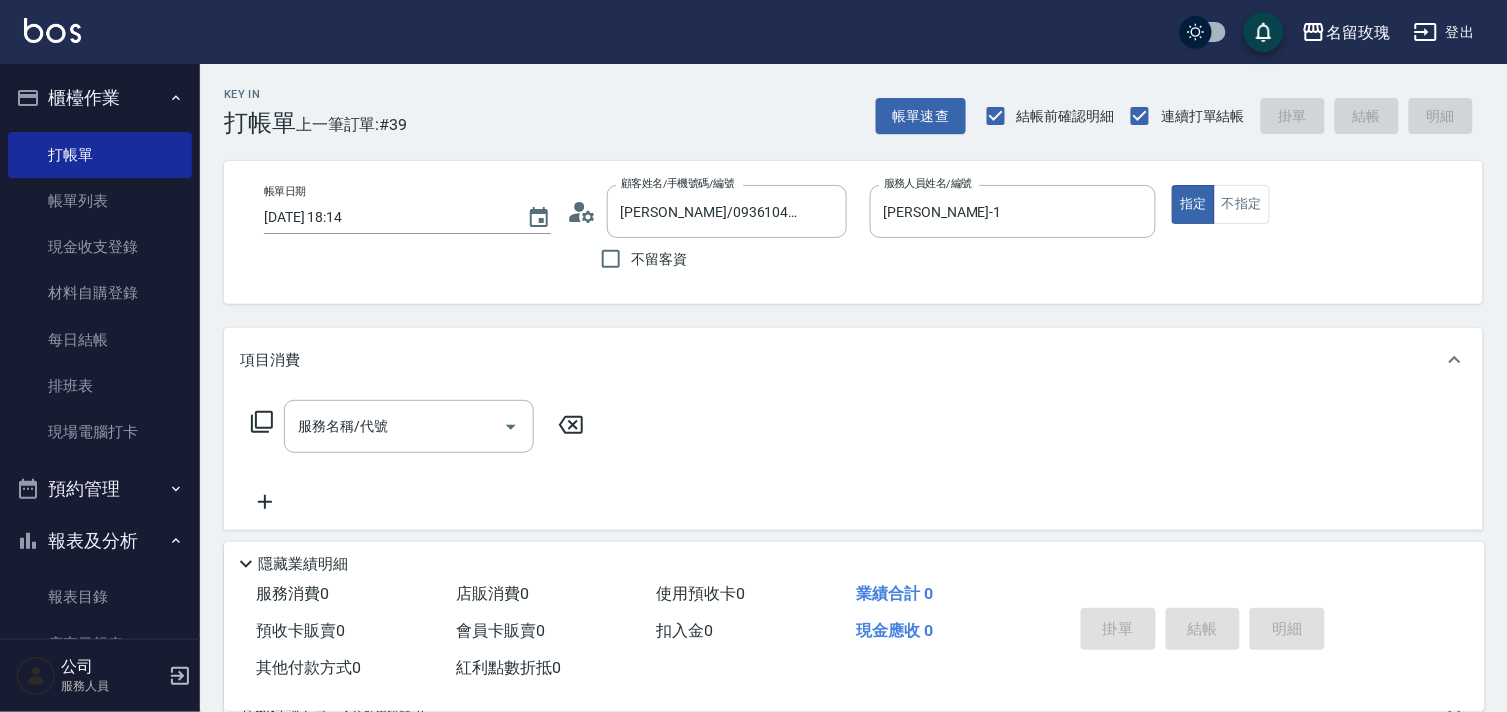 click 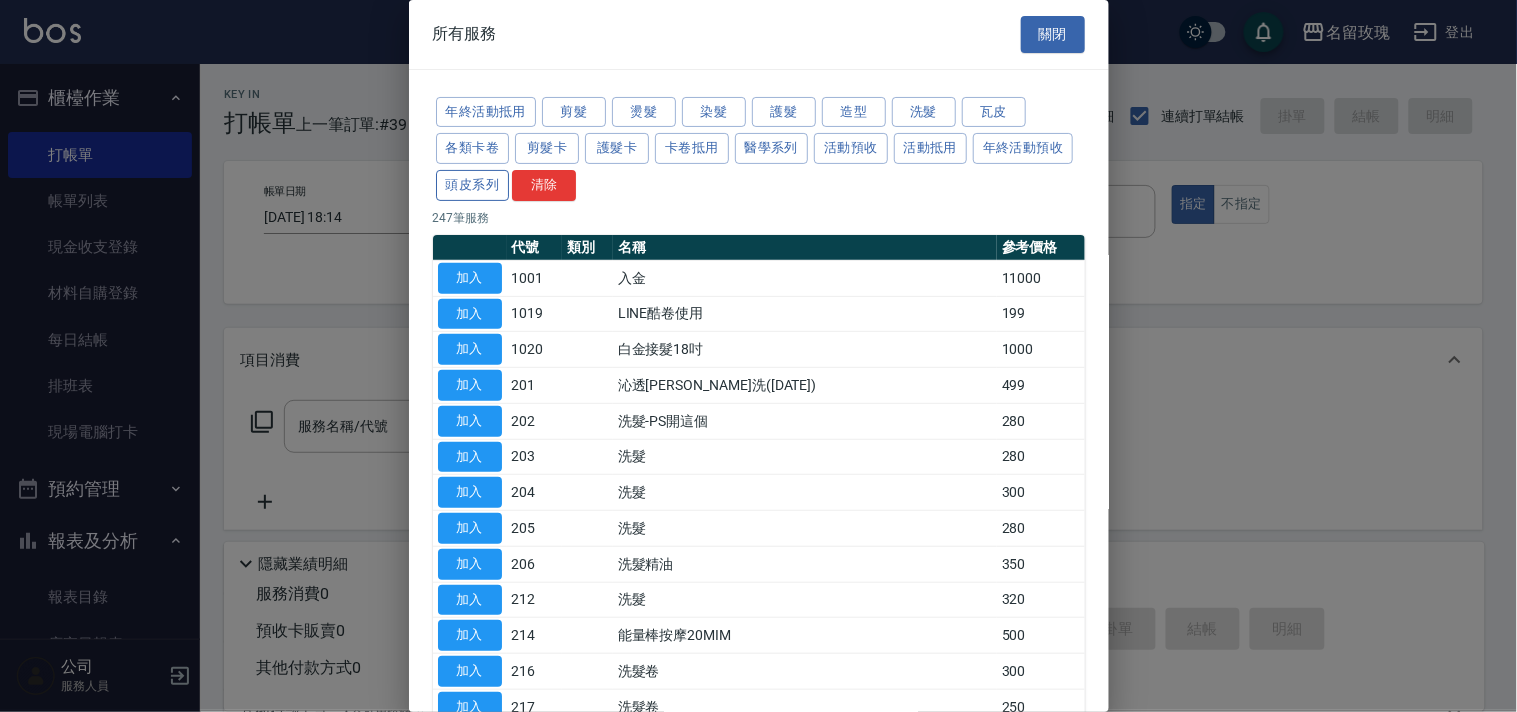 click on "頭皮系列" at bounding box center (473, 185) 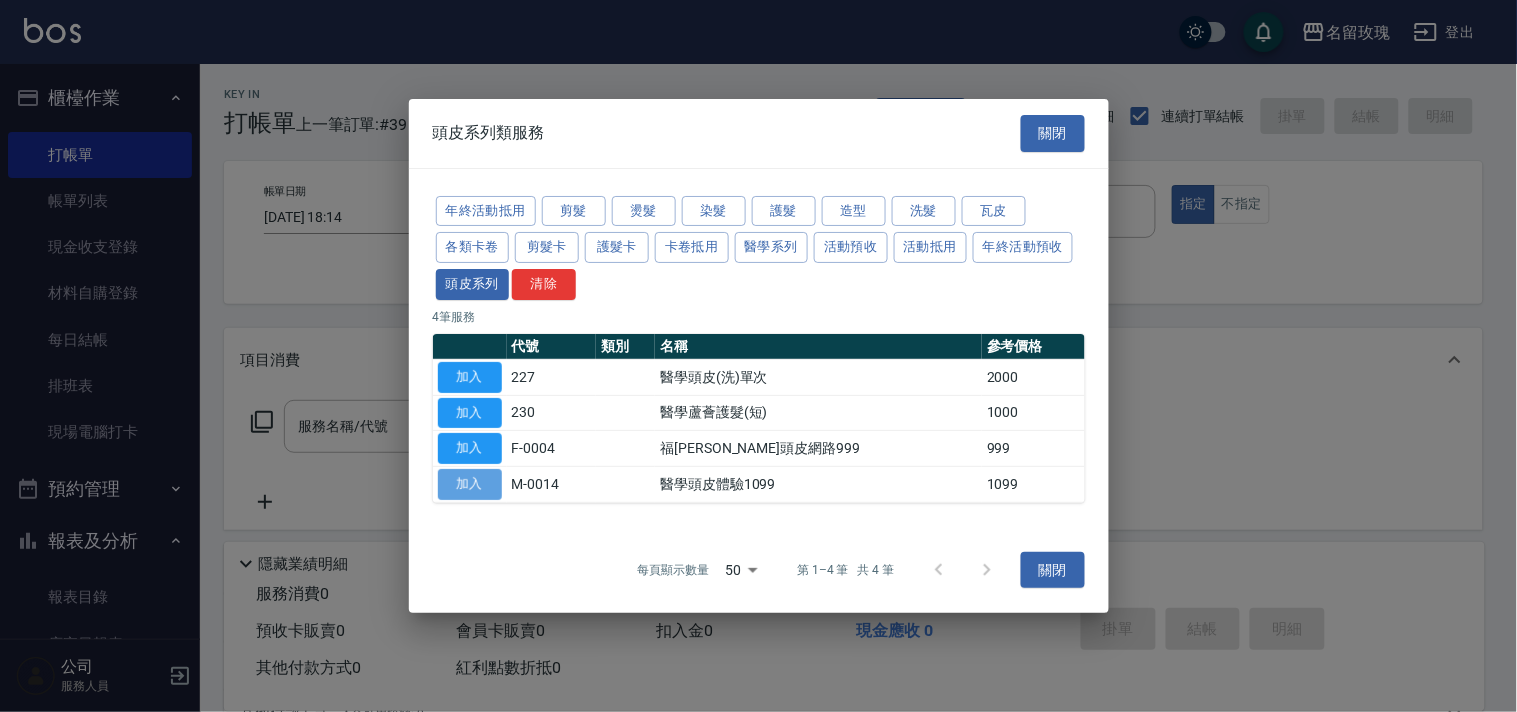 click on "加入" at bounding box center (470, 484) 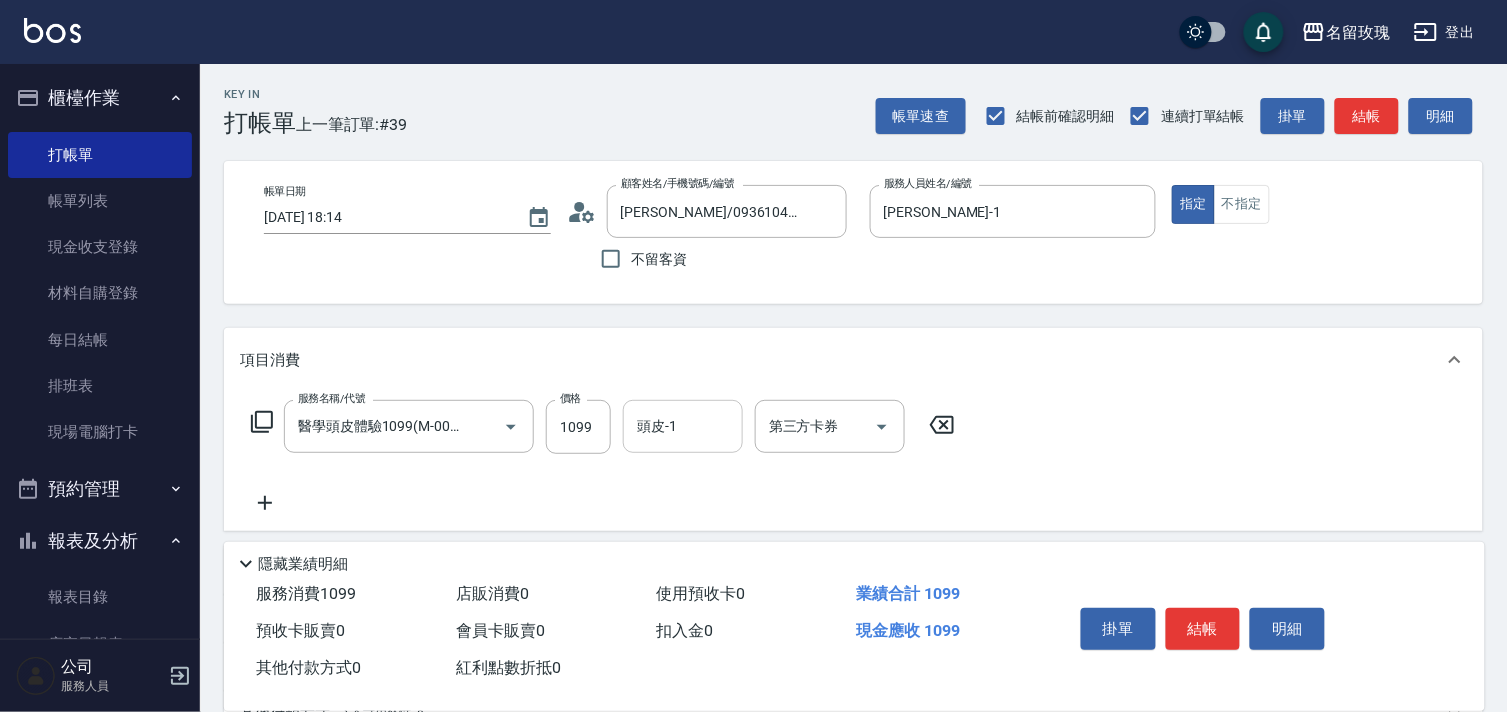 click on "頭皮-1" at bounding box center (683, 426) 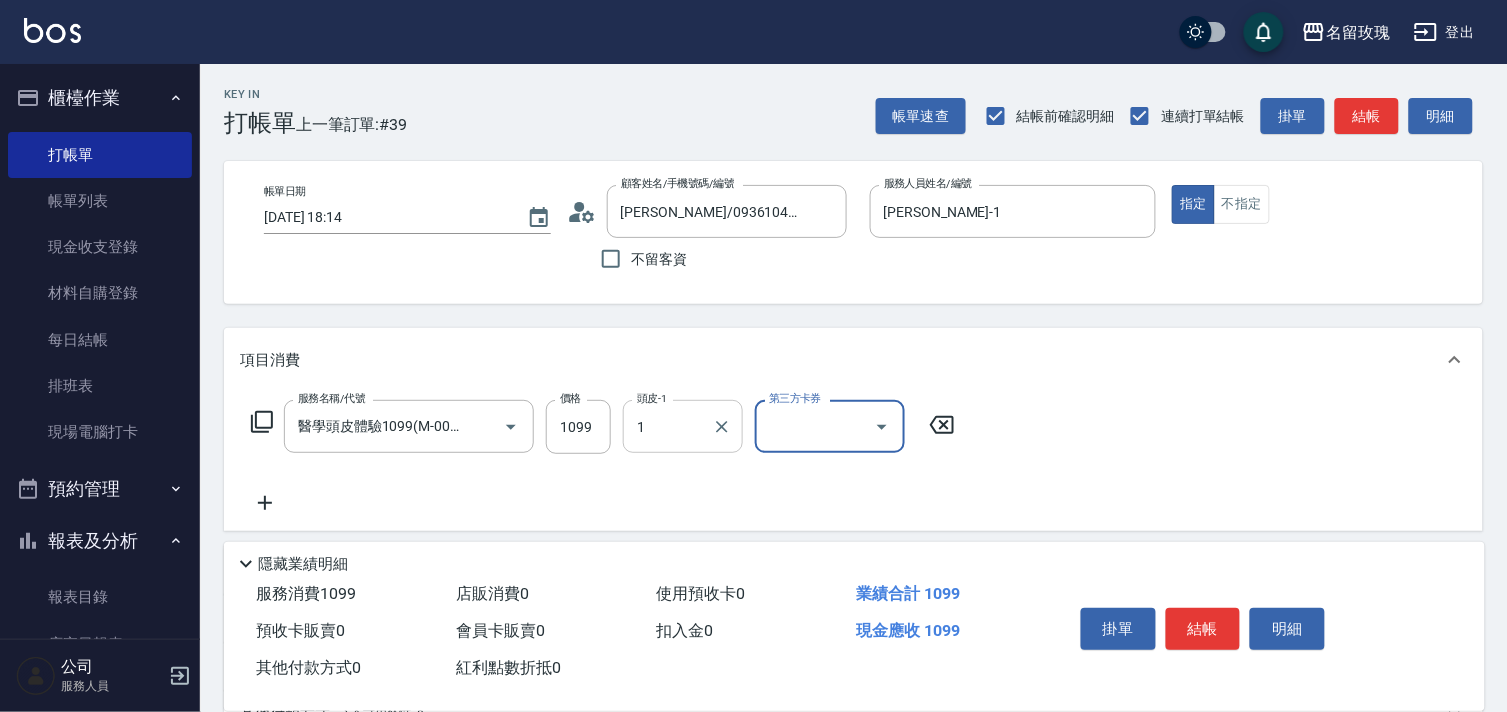type on "JOYCE-1" 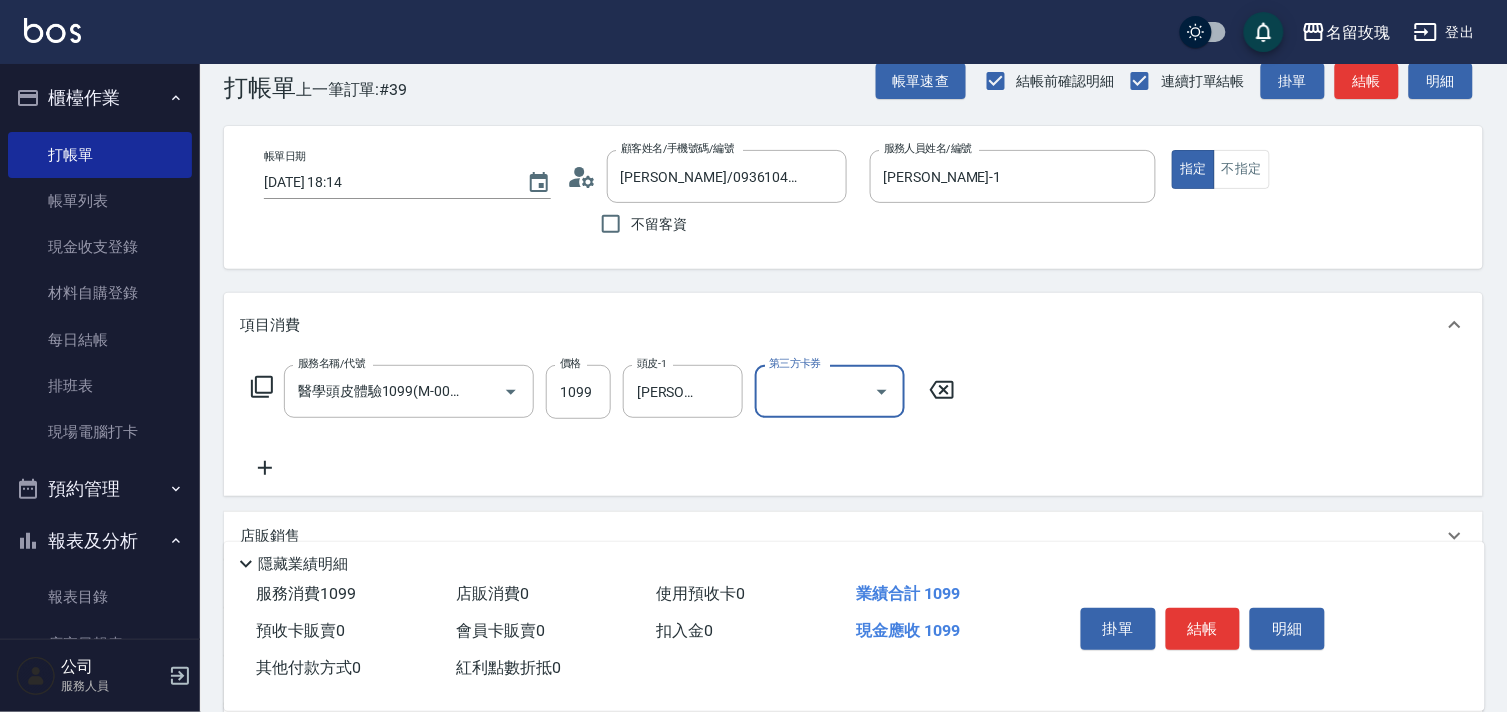 scroll, scrollTop: 264, scrollLeft: 0, axis: vertical 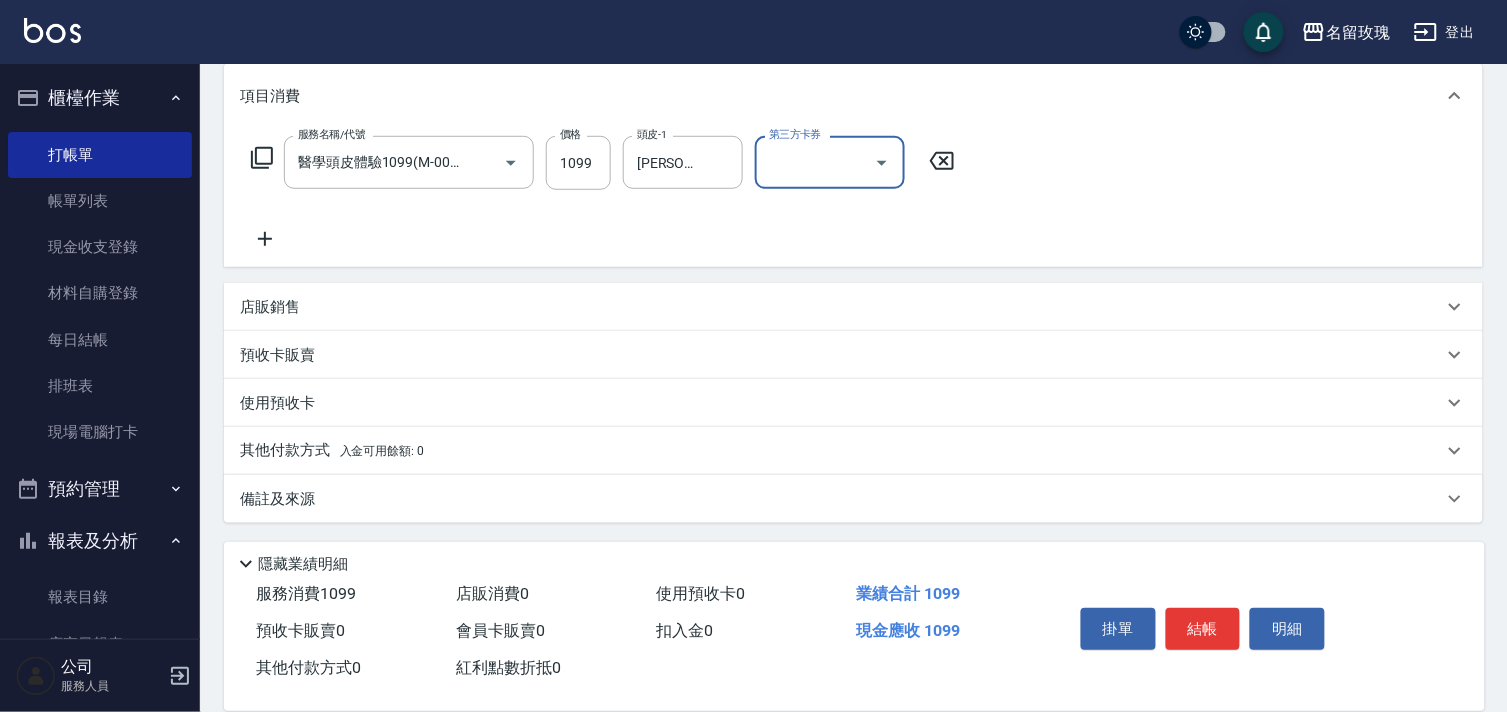 click on "預收卡販賣" at bounding box center (277, 355) 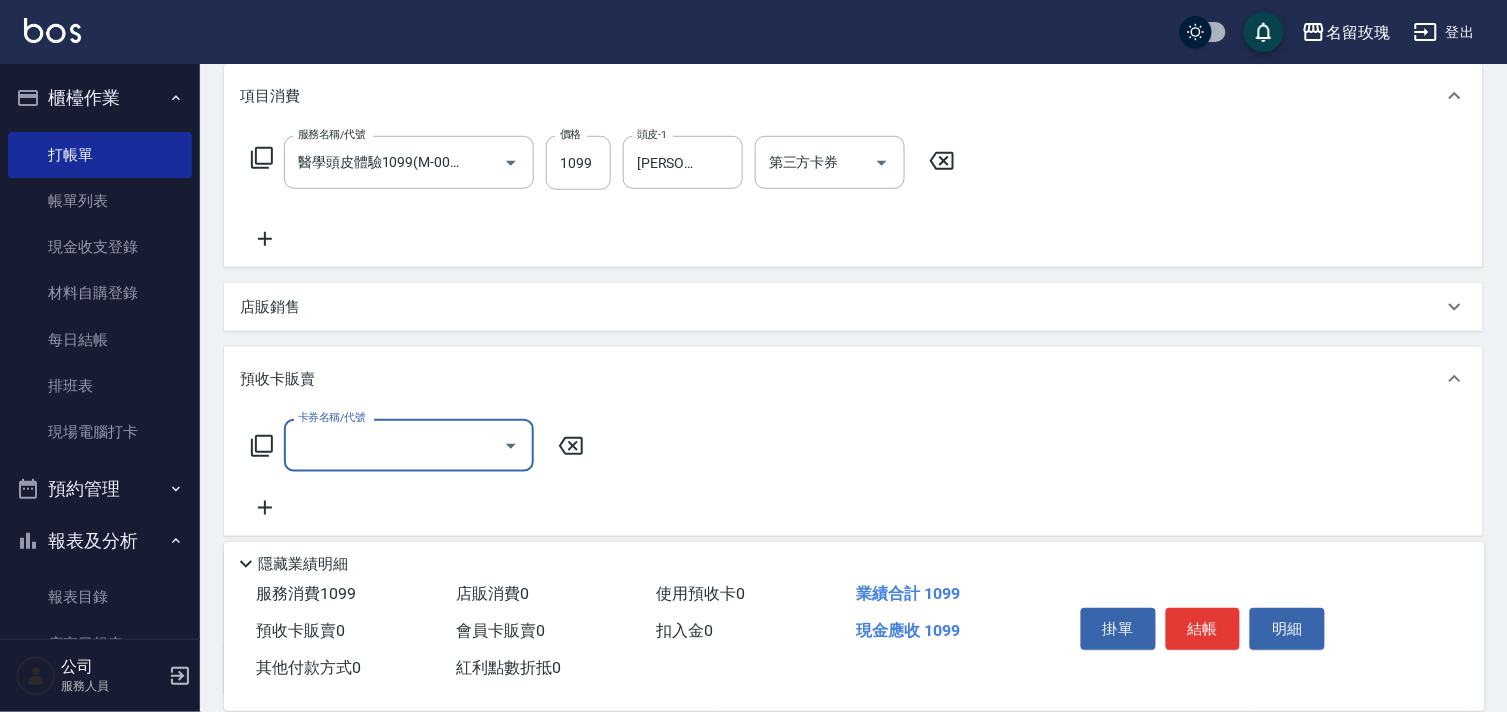scroll, scrollTop: 1, scrollLeft: 0, axis: vertical 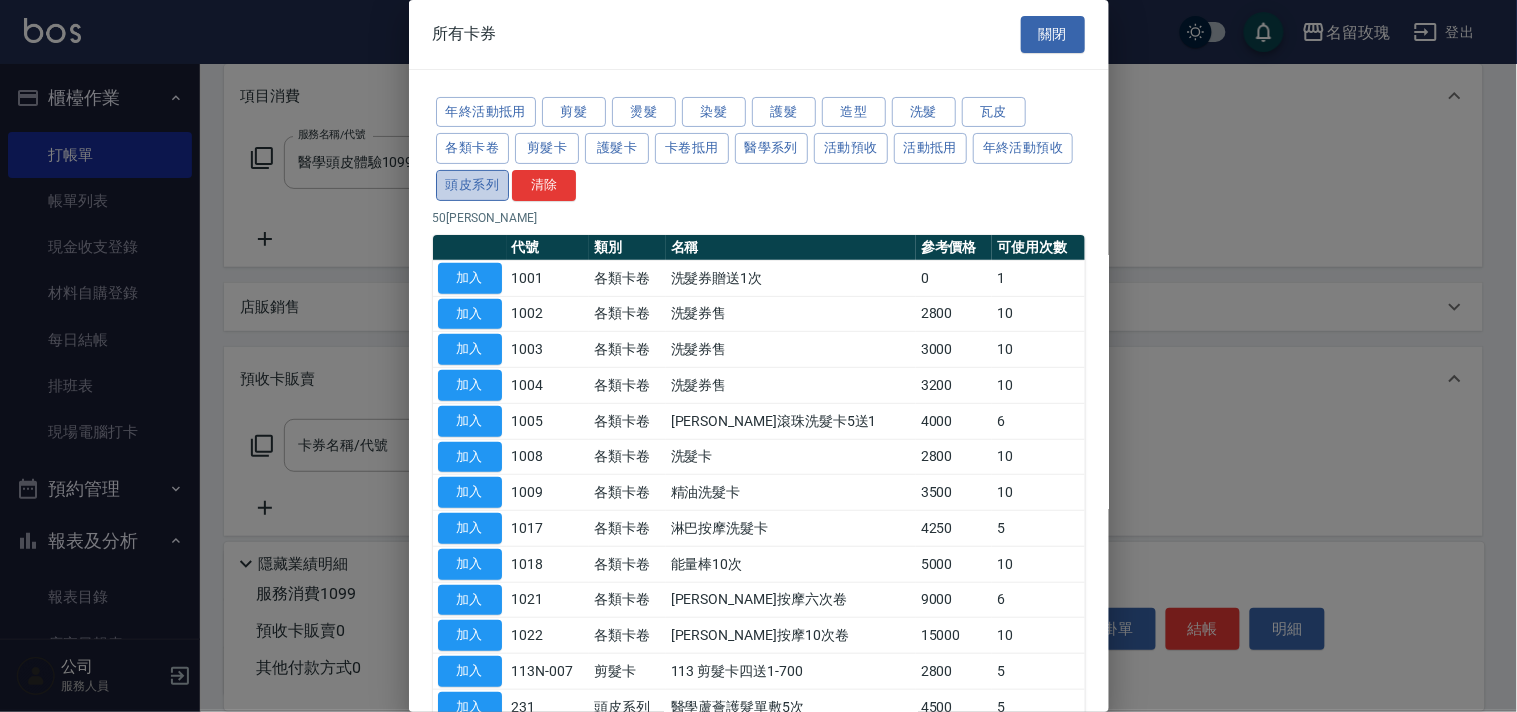 click on "頭皮系列" at bounding box center (473, 185) 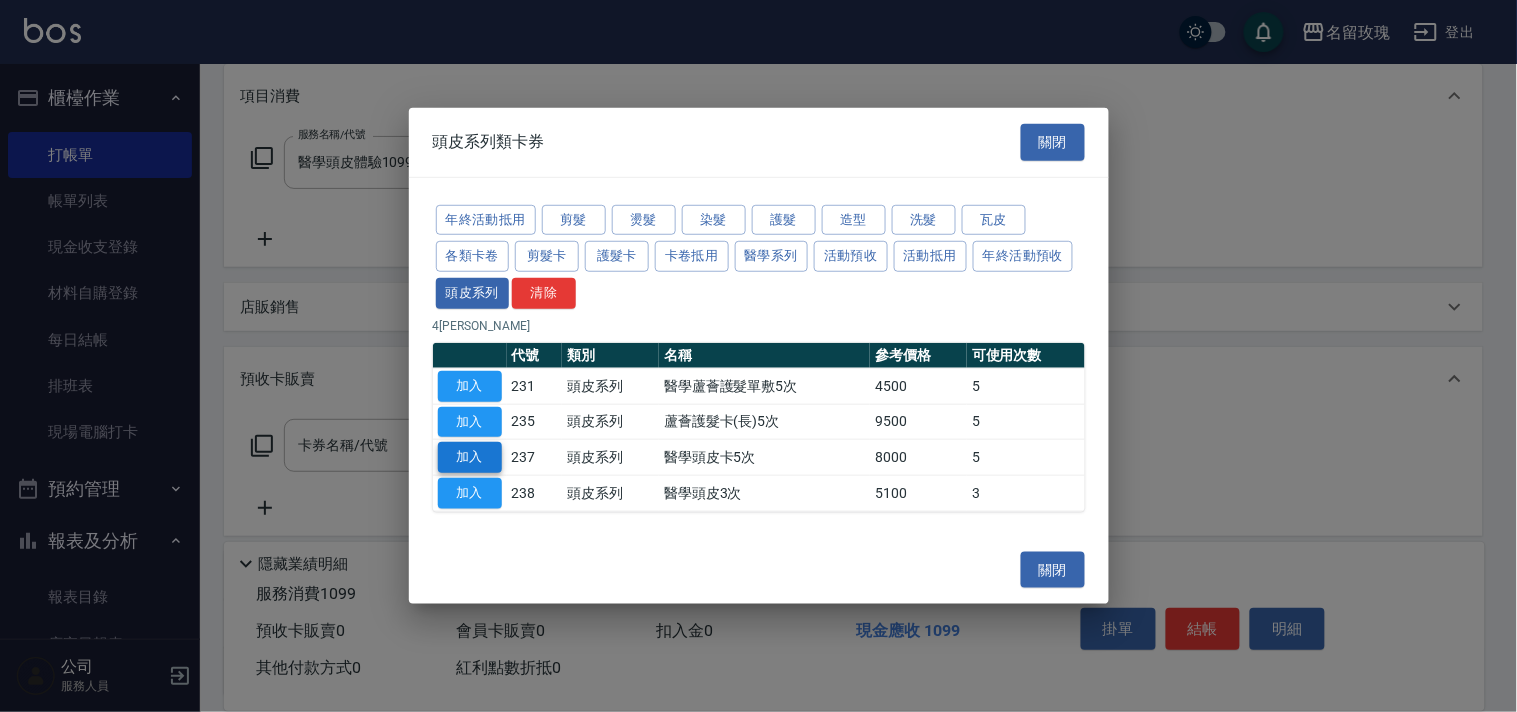 click on "加入" at bounding box center [470, 457] 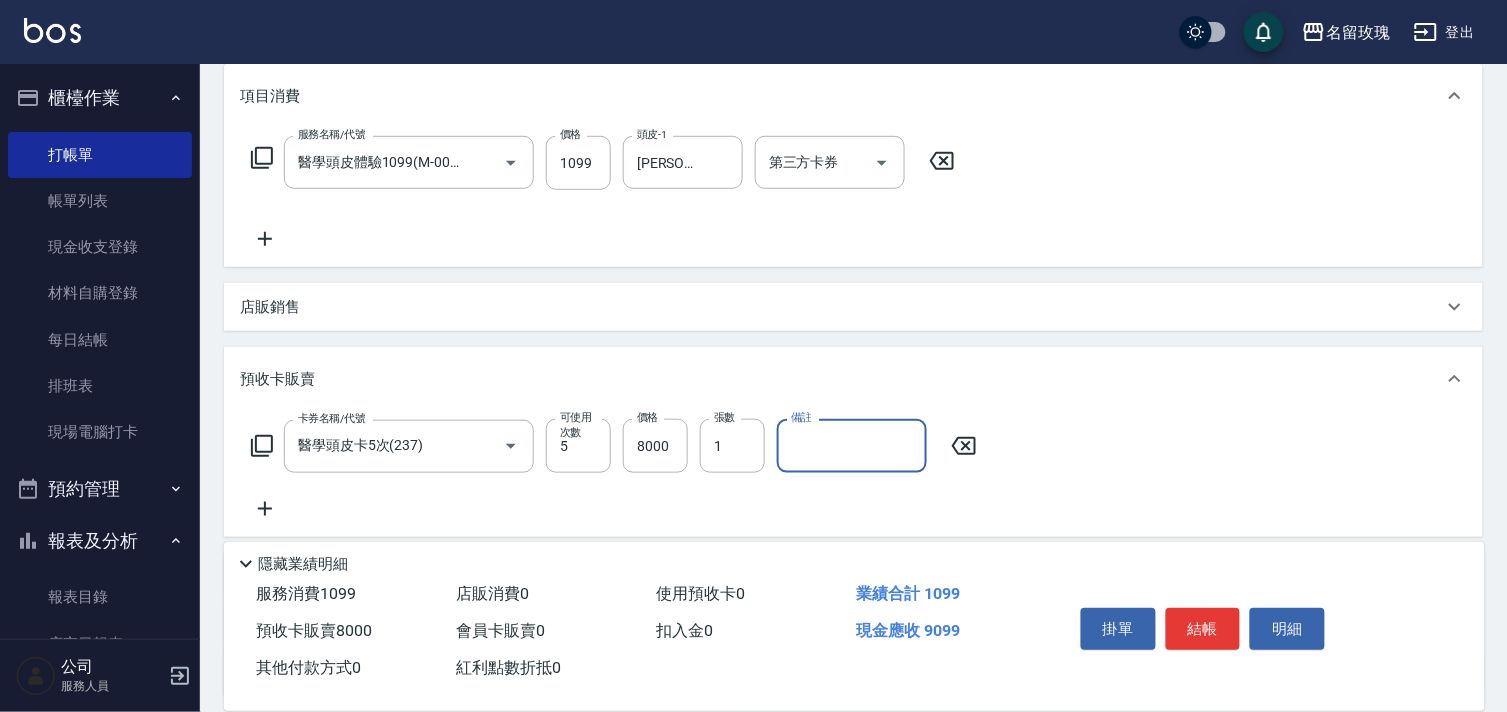 click on "備註" at bounding box center (852, 446) 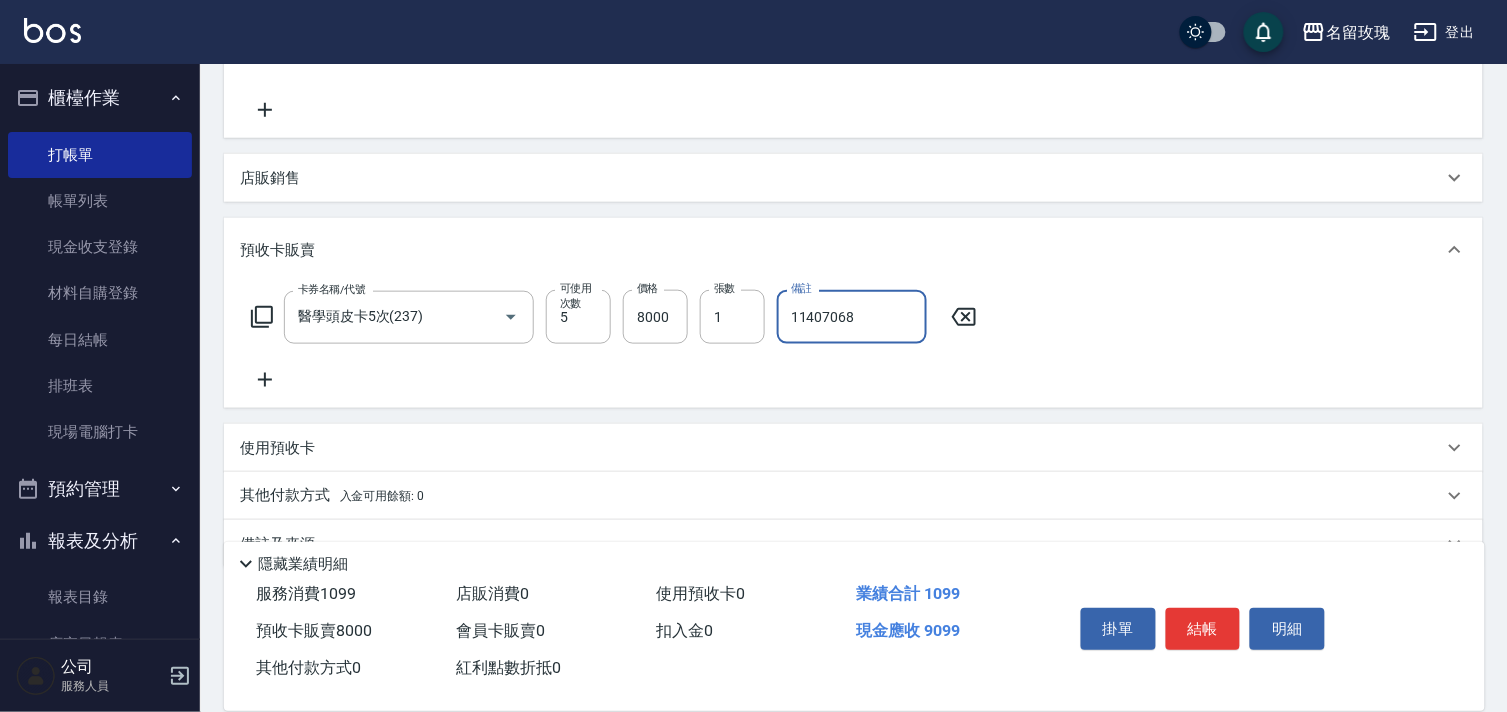 scroll, scrollTop: 438, scrollLeft: 0, axis: vertical 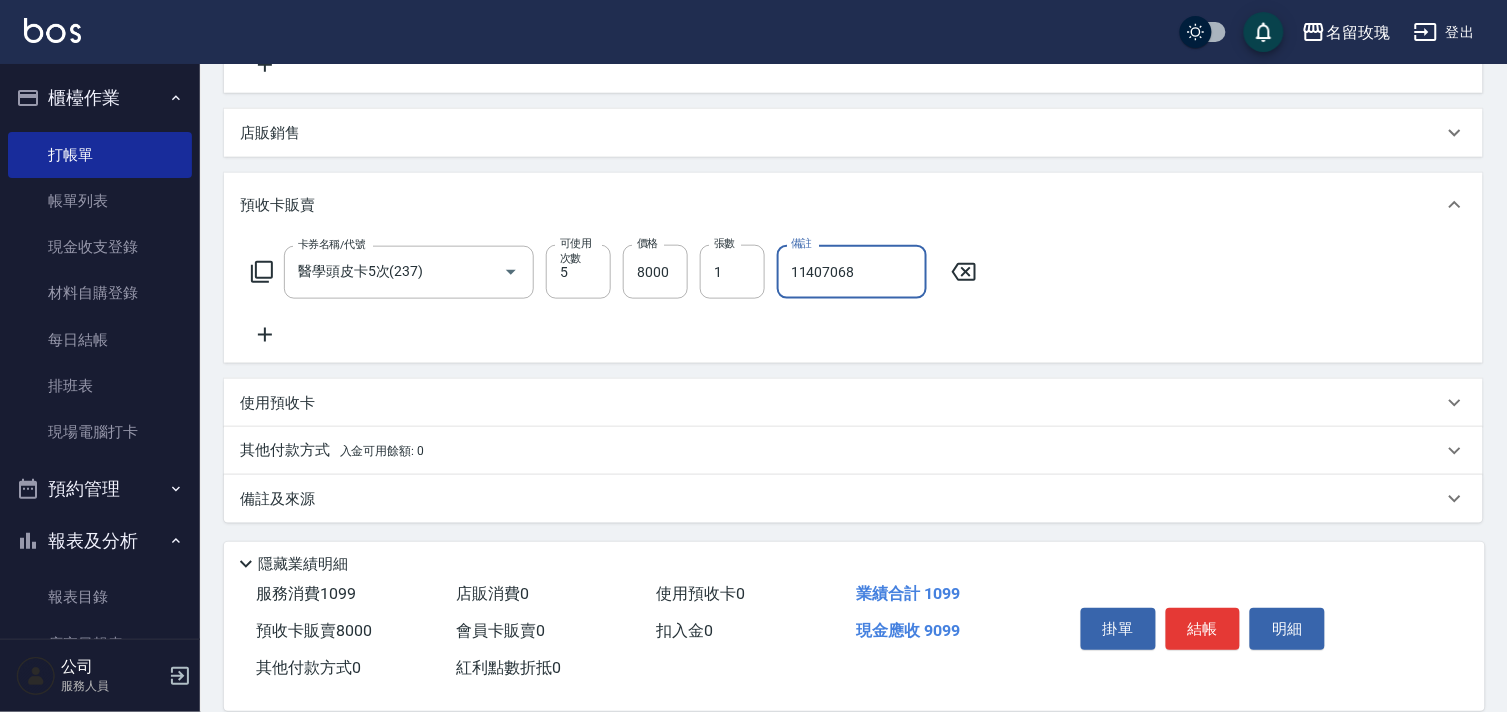 type on "11407068" 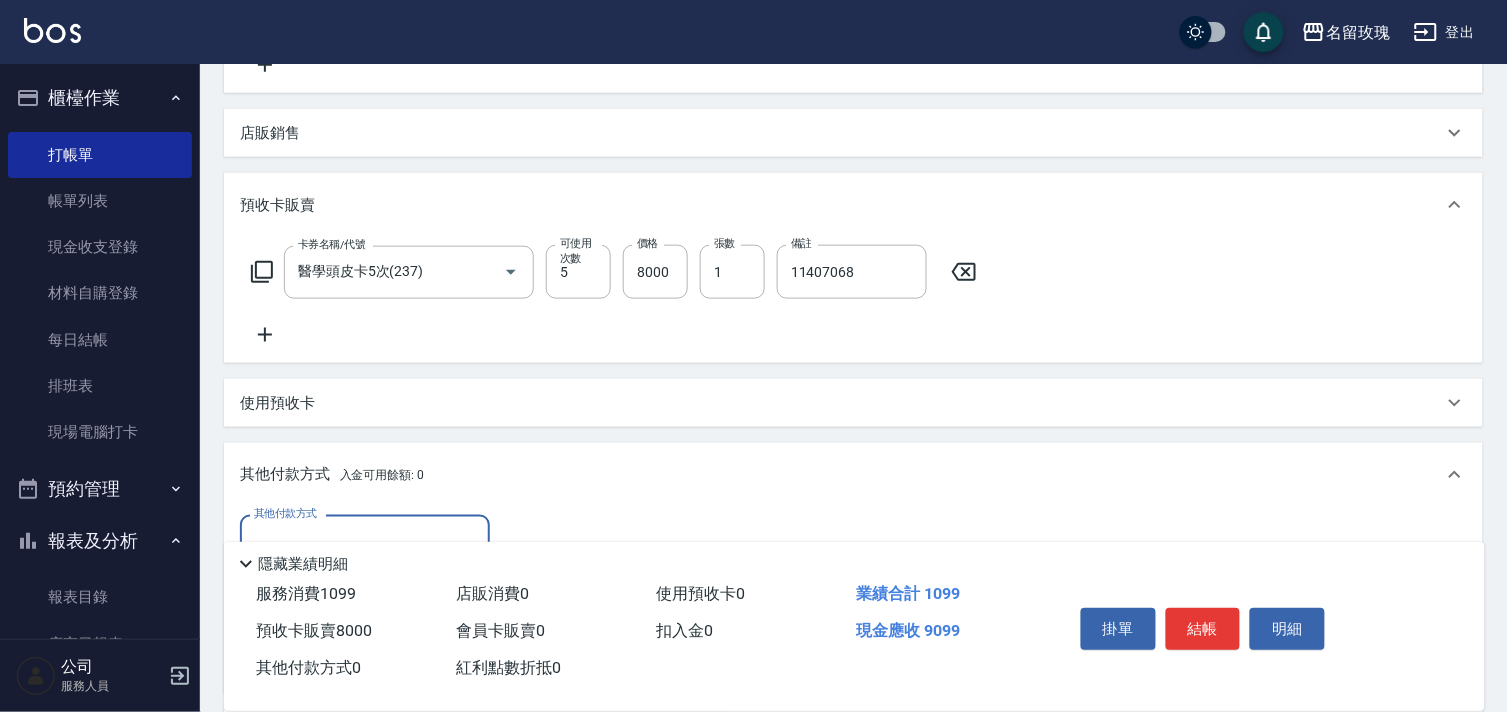 scroll, scrollTop: 1, scrollLeft: 0, axis: vertical 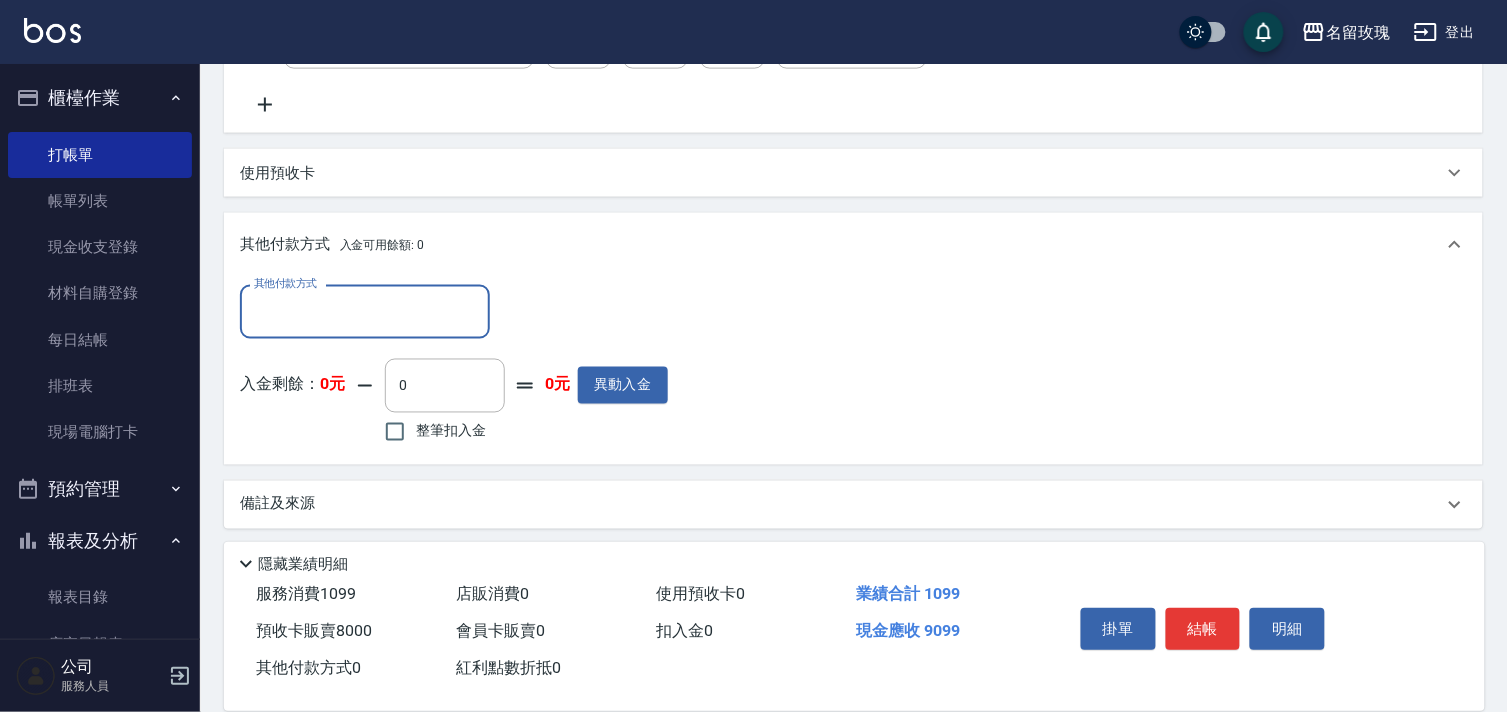 click on "其他付款方式" at bounding box center [365, 311] 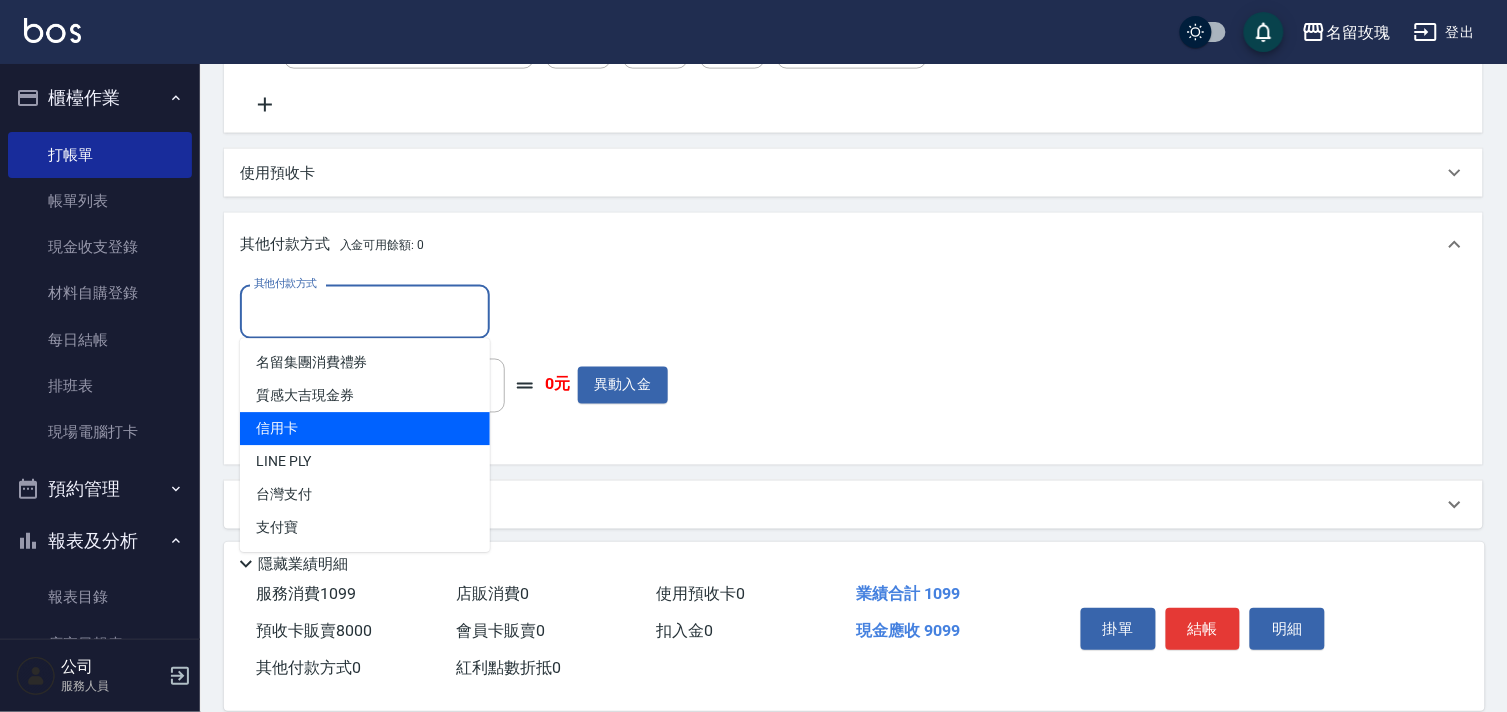 click on "信用卡" at bounding box center [365, 429] 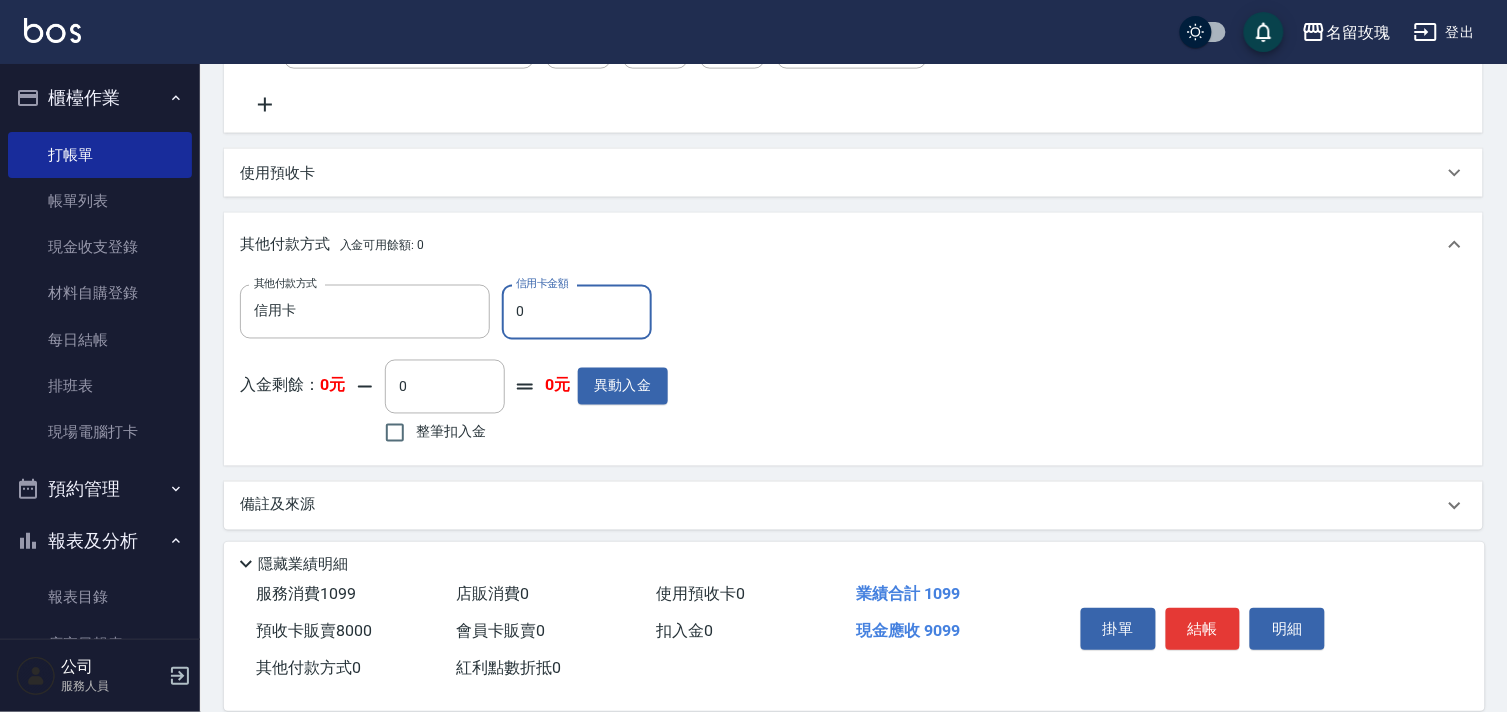 click on "0" at bounding box center (577, 312) 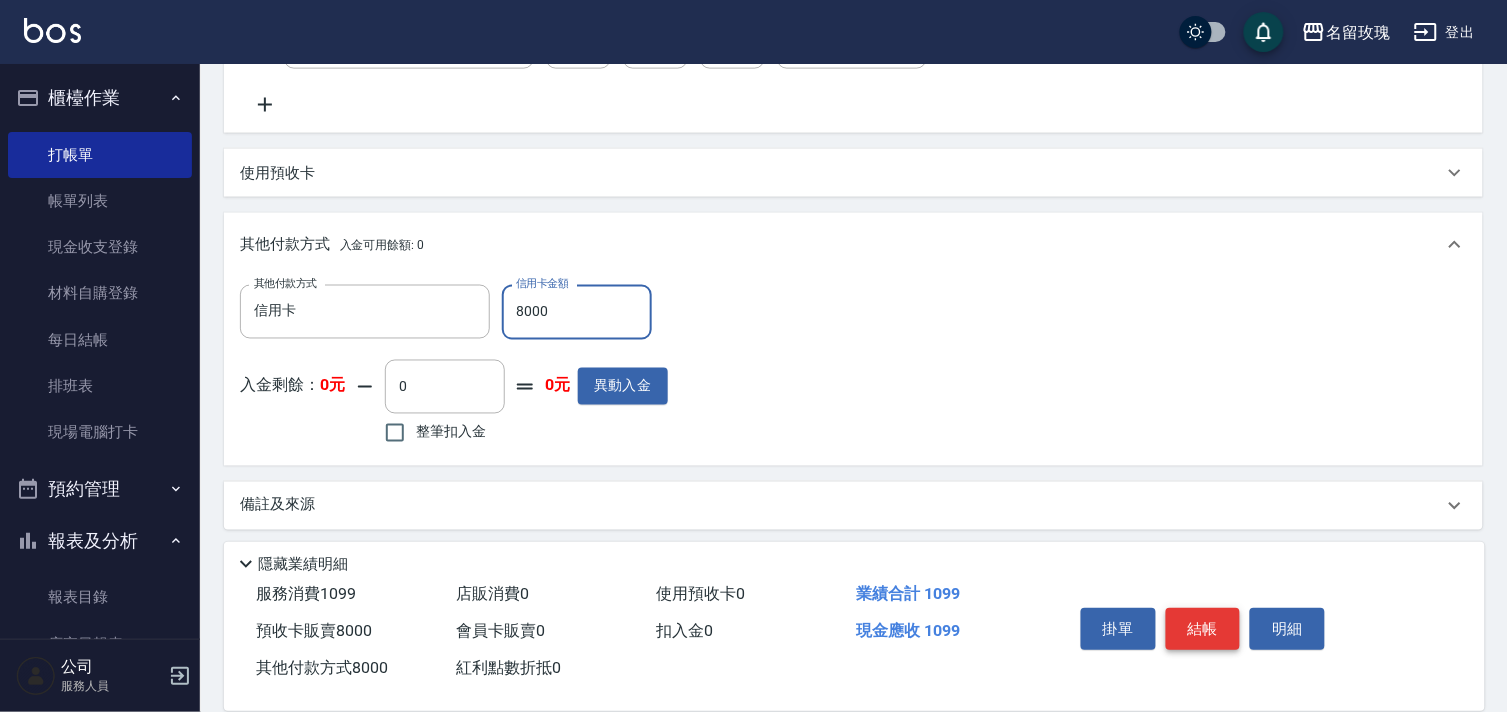 type on "8000" 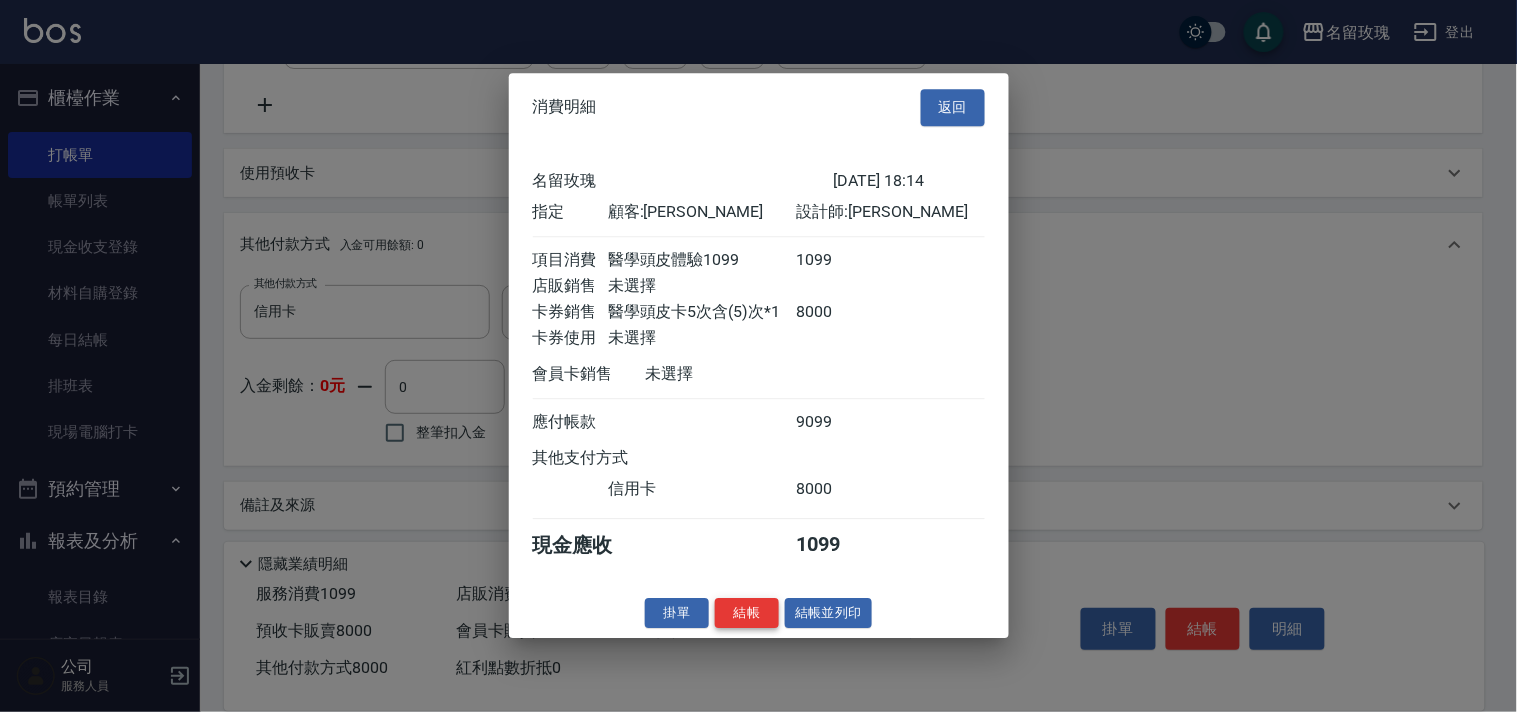click on "結帳" at bounding box center (747, 613) 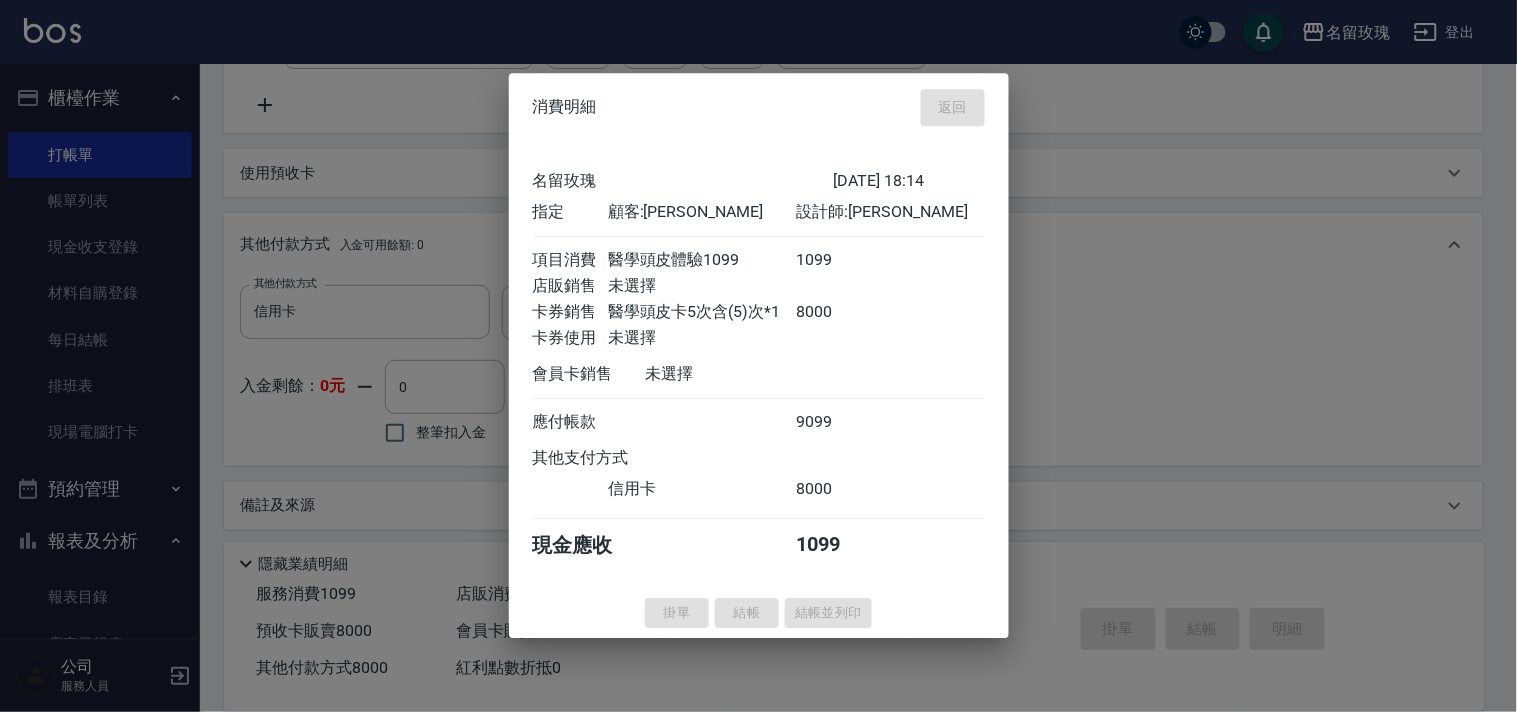 type on "2025/07/13 18:15" 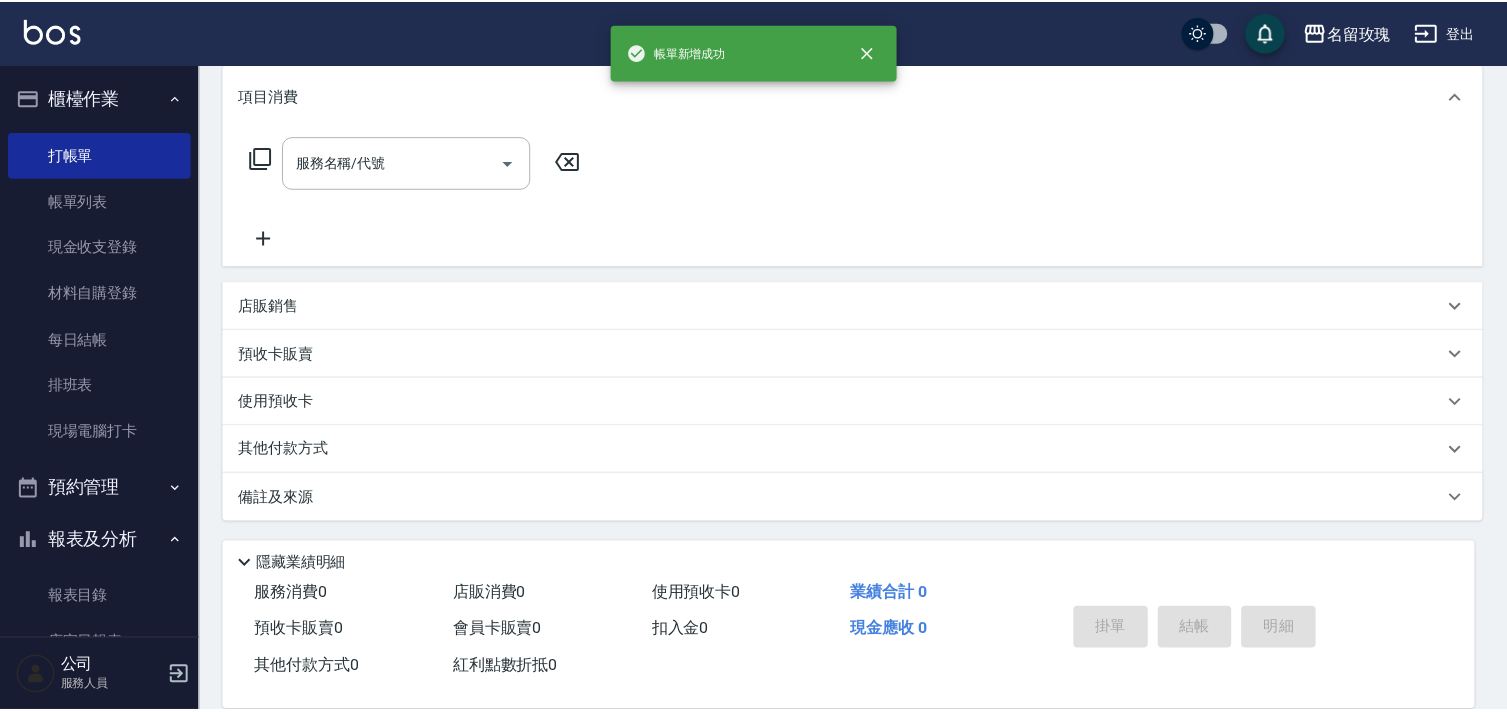 scroll, scrollTop: 0, scrollLeft: 0, axis: both 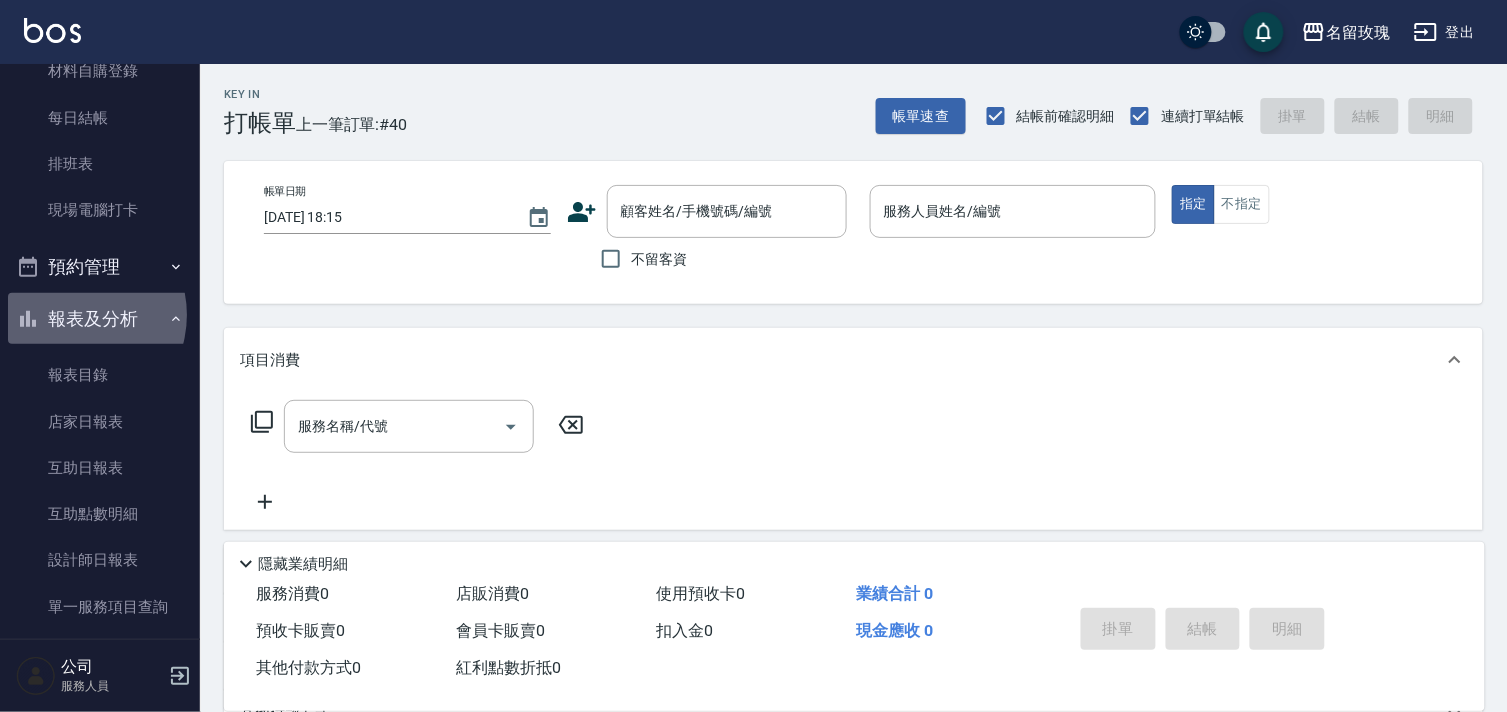 click on "報表及分析" at bounding box center (100, 319) 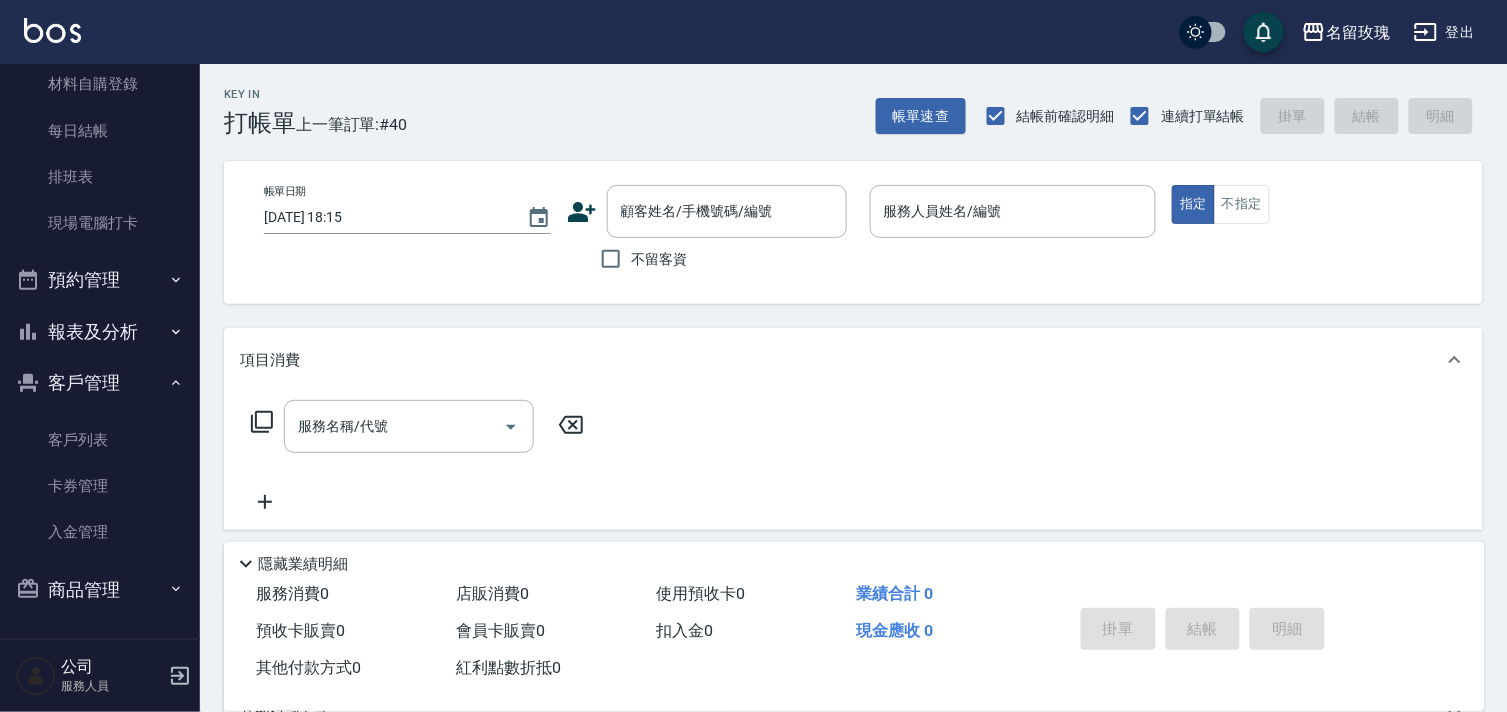 scroll, scrollTop: 207, scrollLeft: 0, axis: vertical 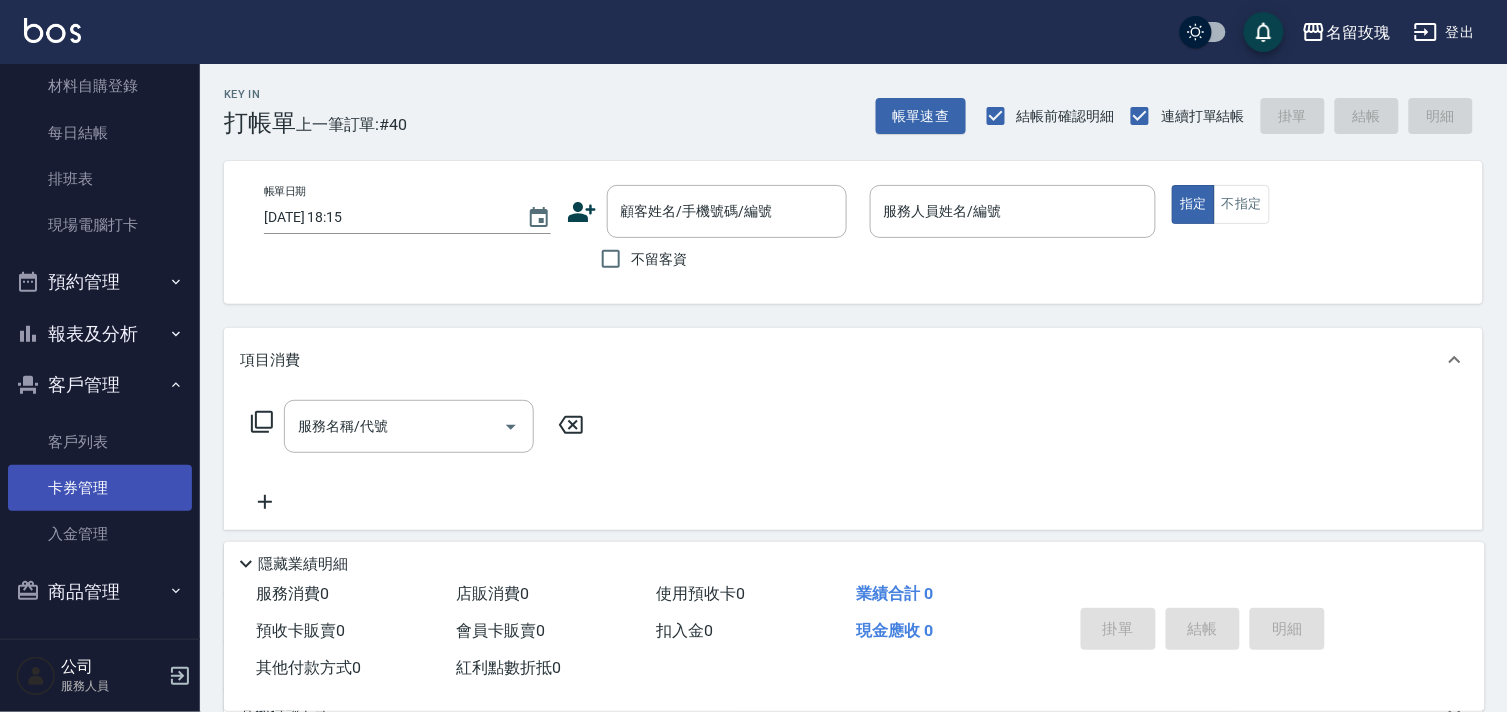 click on "卡券管理" at bounding box center [100, 488] 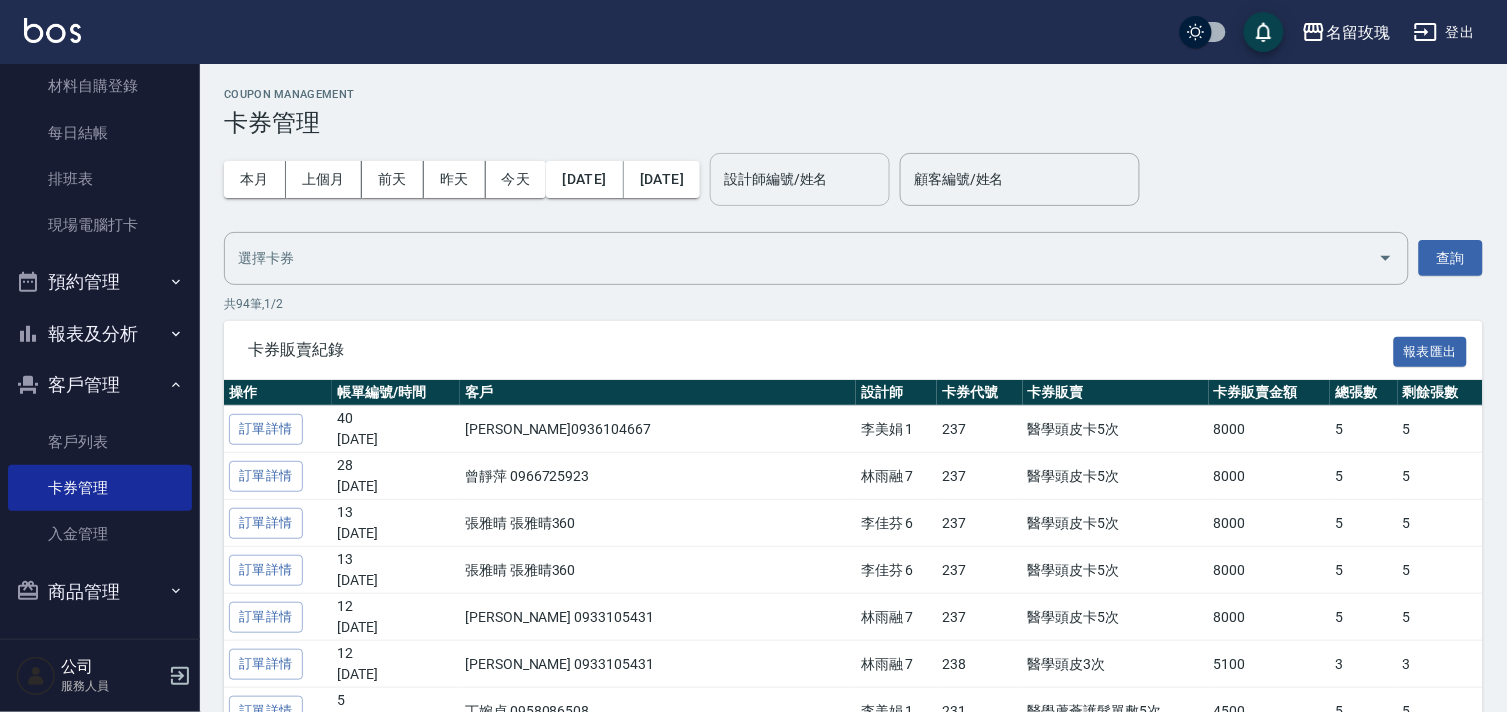 click on "設計師編號/姓名" at bounding box center [800, 179] 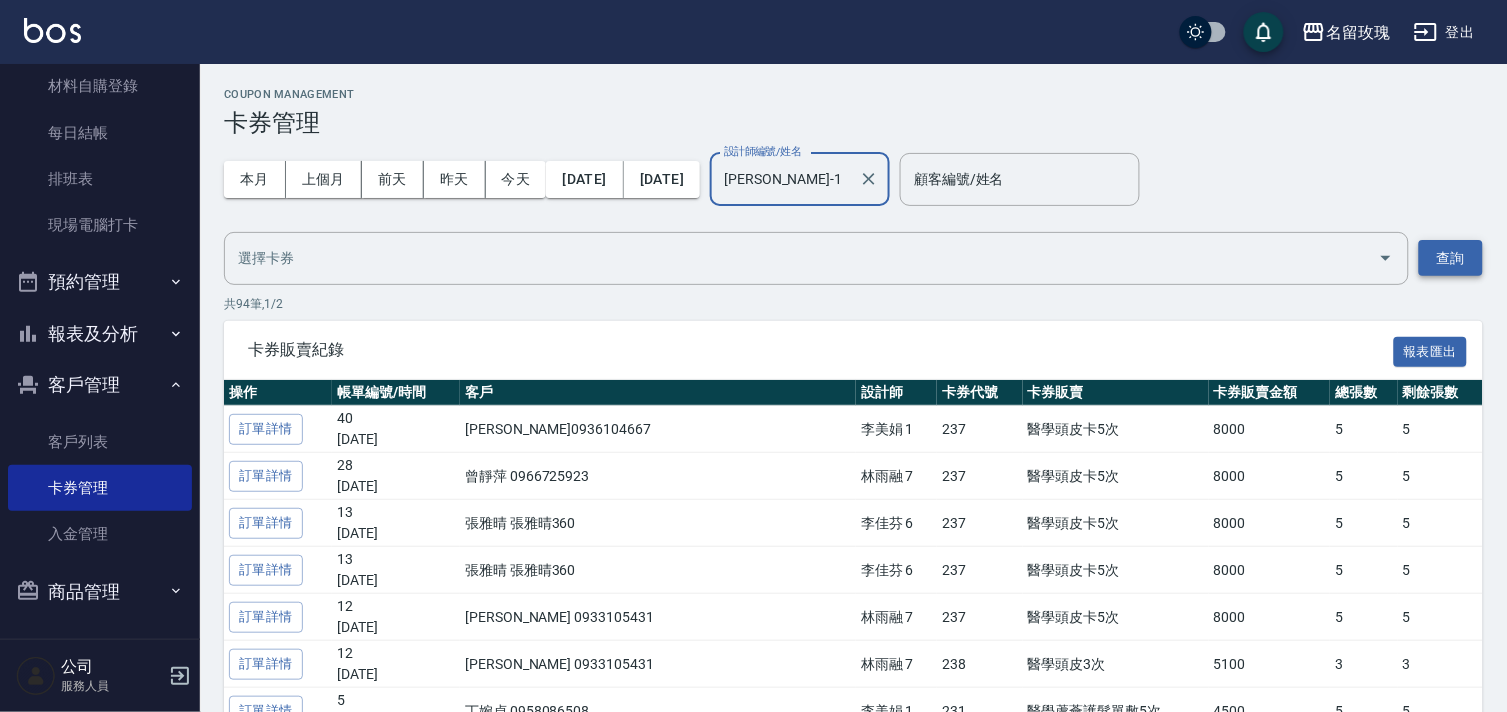 type on "JOYCE-1" 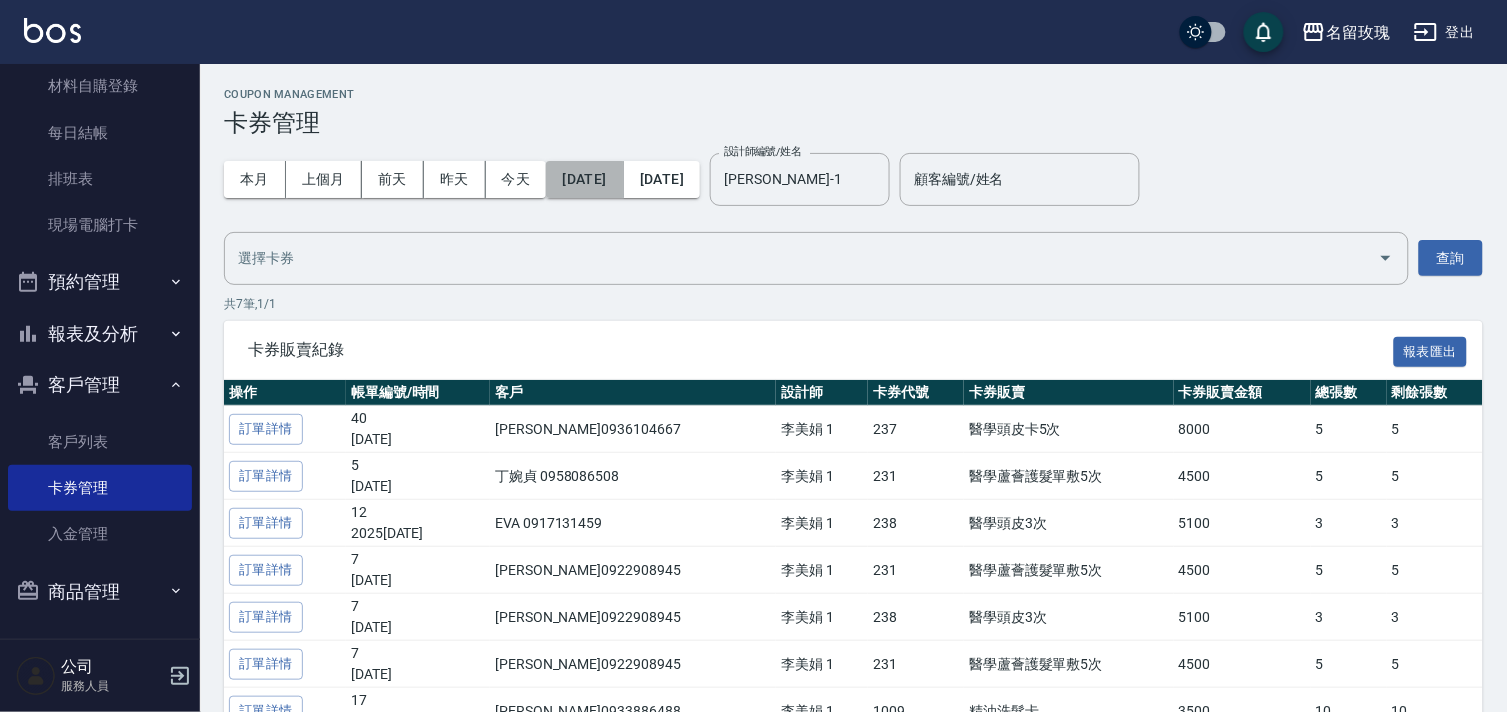 click on "[DATE]" at bounding box center (584, 179) 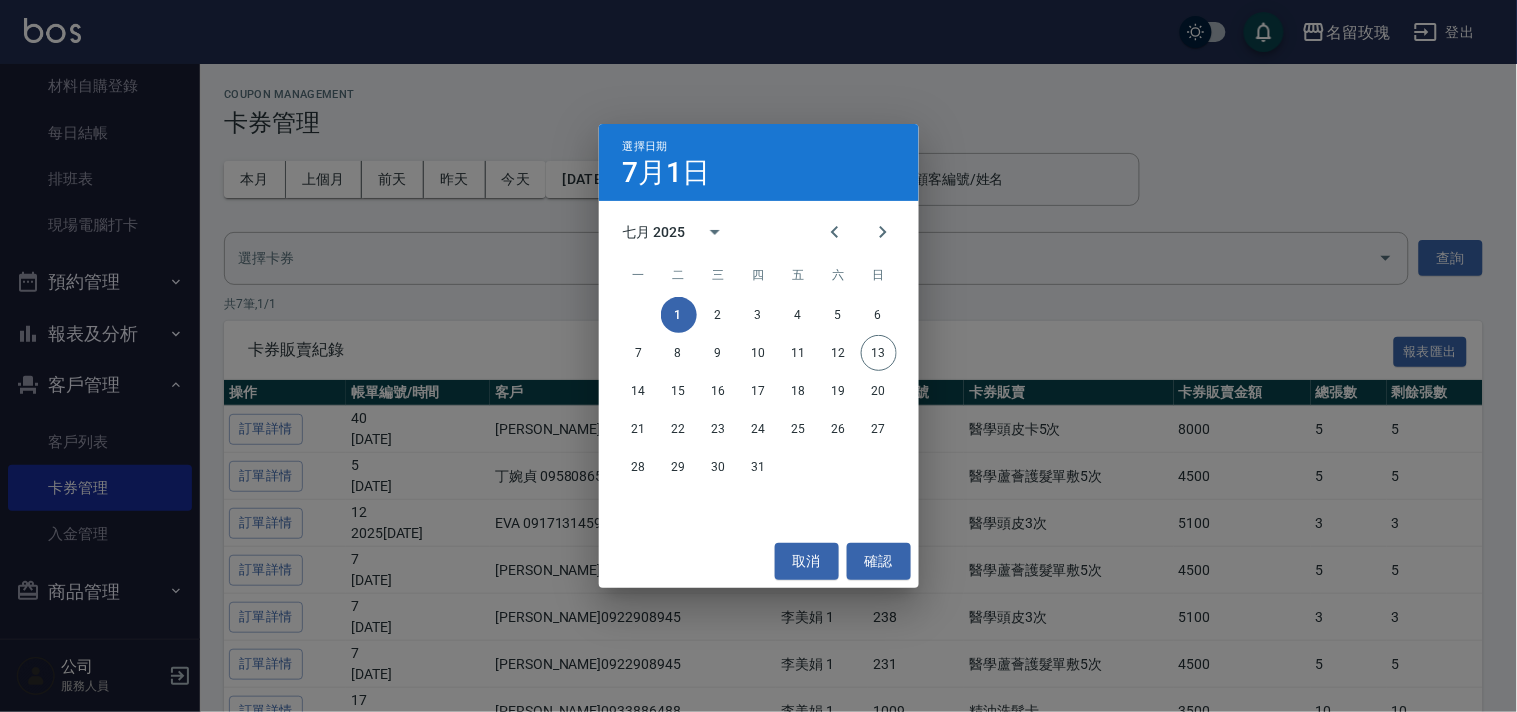 click on "選擇日期 7月1日 七月 2025 一 二 三 四 五 六 日 1 2 3 4 5 6 7 8 9 10 11 12 13 14 15 16 17 18 19 20 21 22 23 24 25 26 27 28 29 30 31 取消 確認" at bounding box center (758, 356) 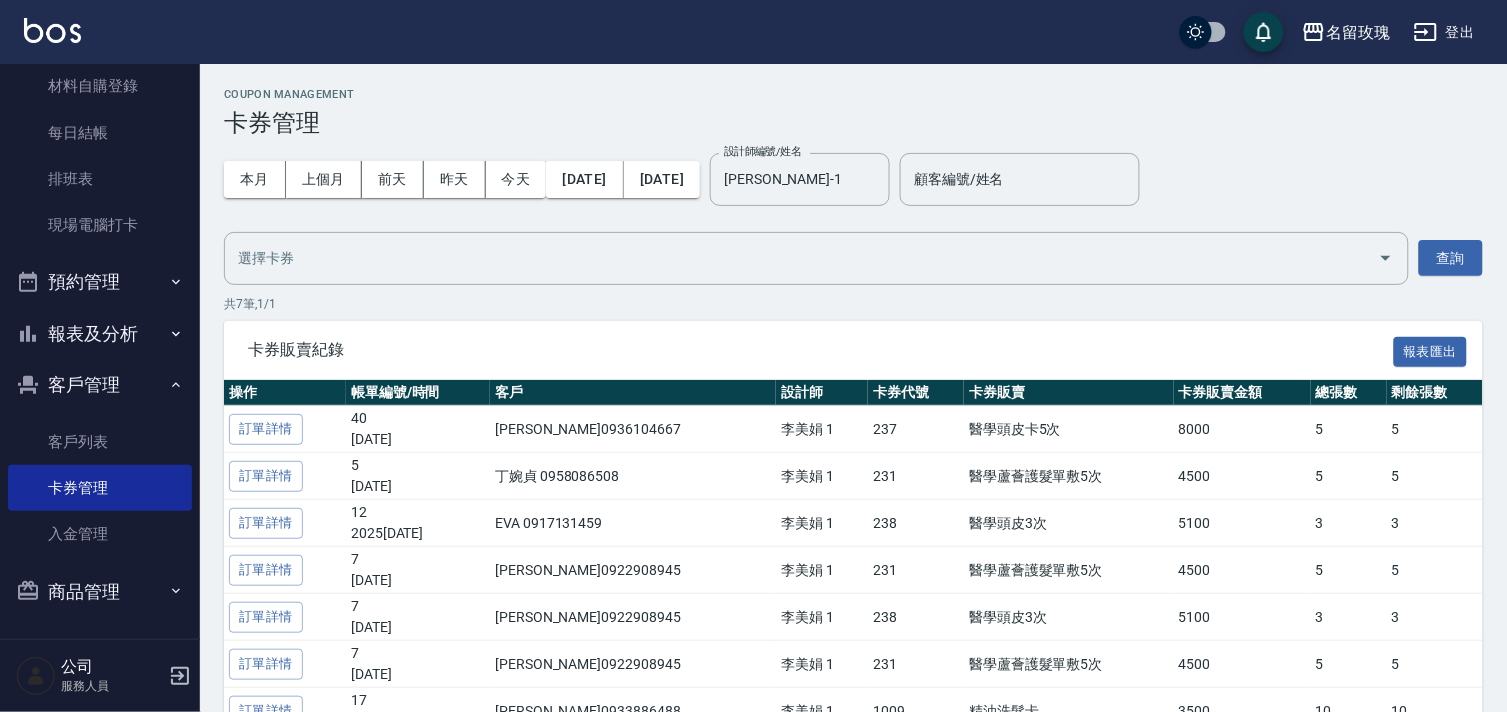 click on "今天" at bounding box center (516, 179) 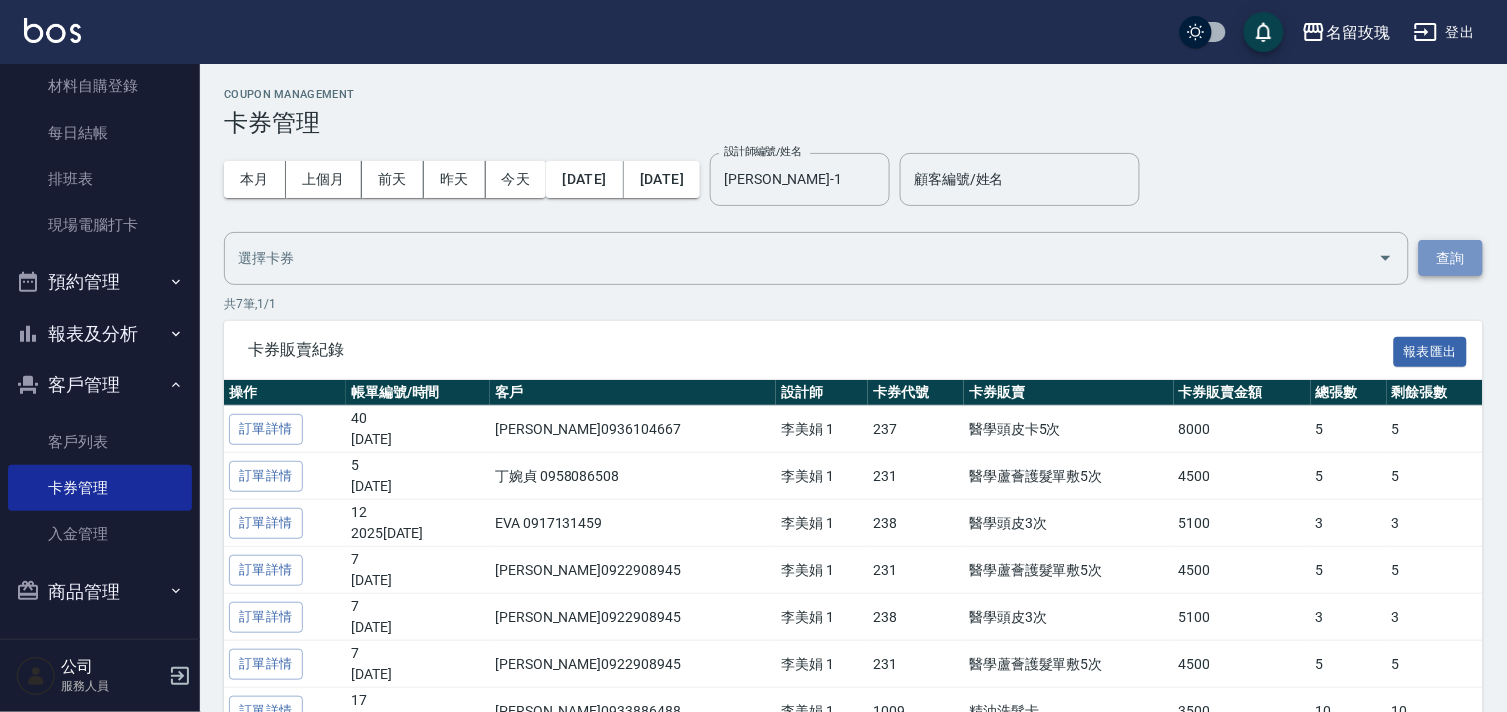 click on "查詢" at bounding box center (1451, 258) 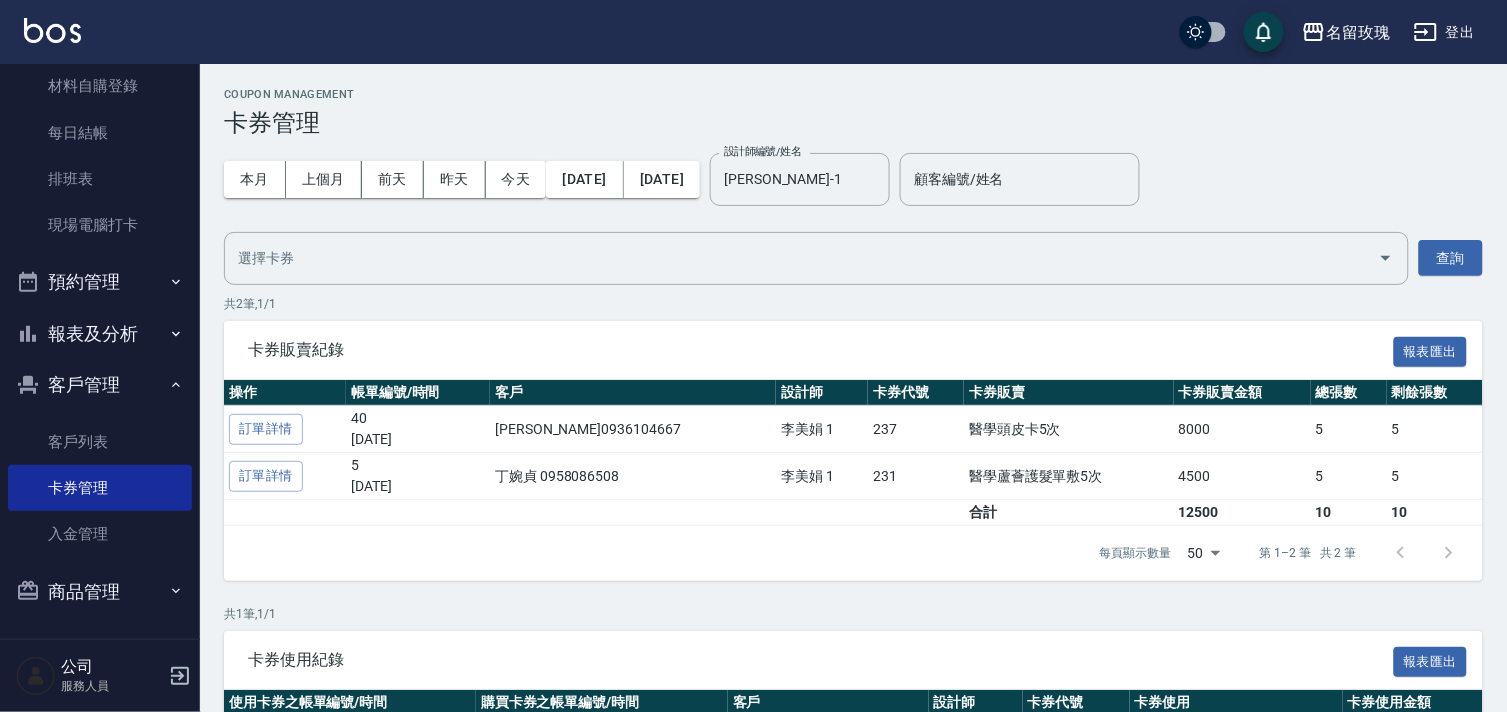 click on "客戶管理" at bounding box center (100, 385) 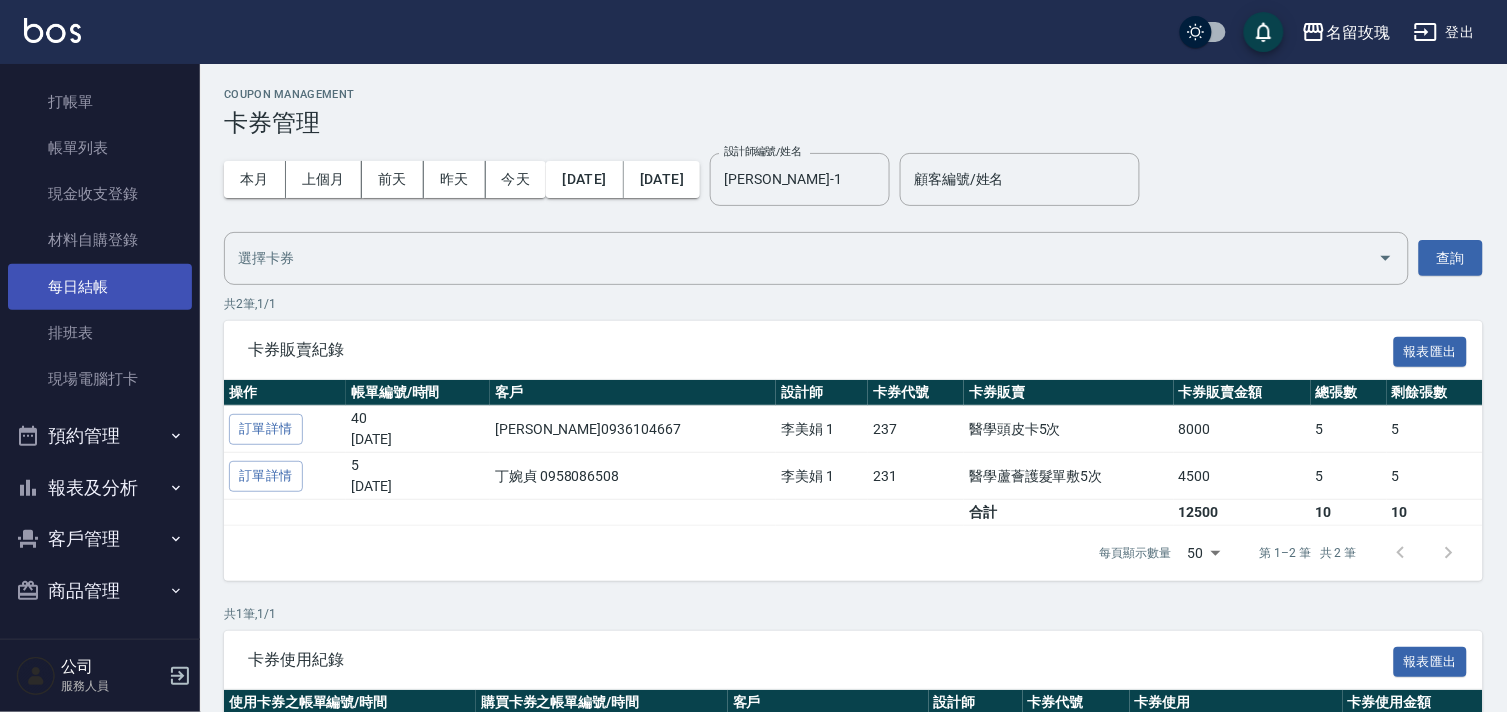 scroll, scrollTop: 0, scrollLeft: 0, axis: both 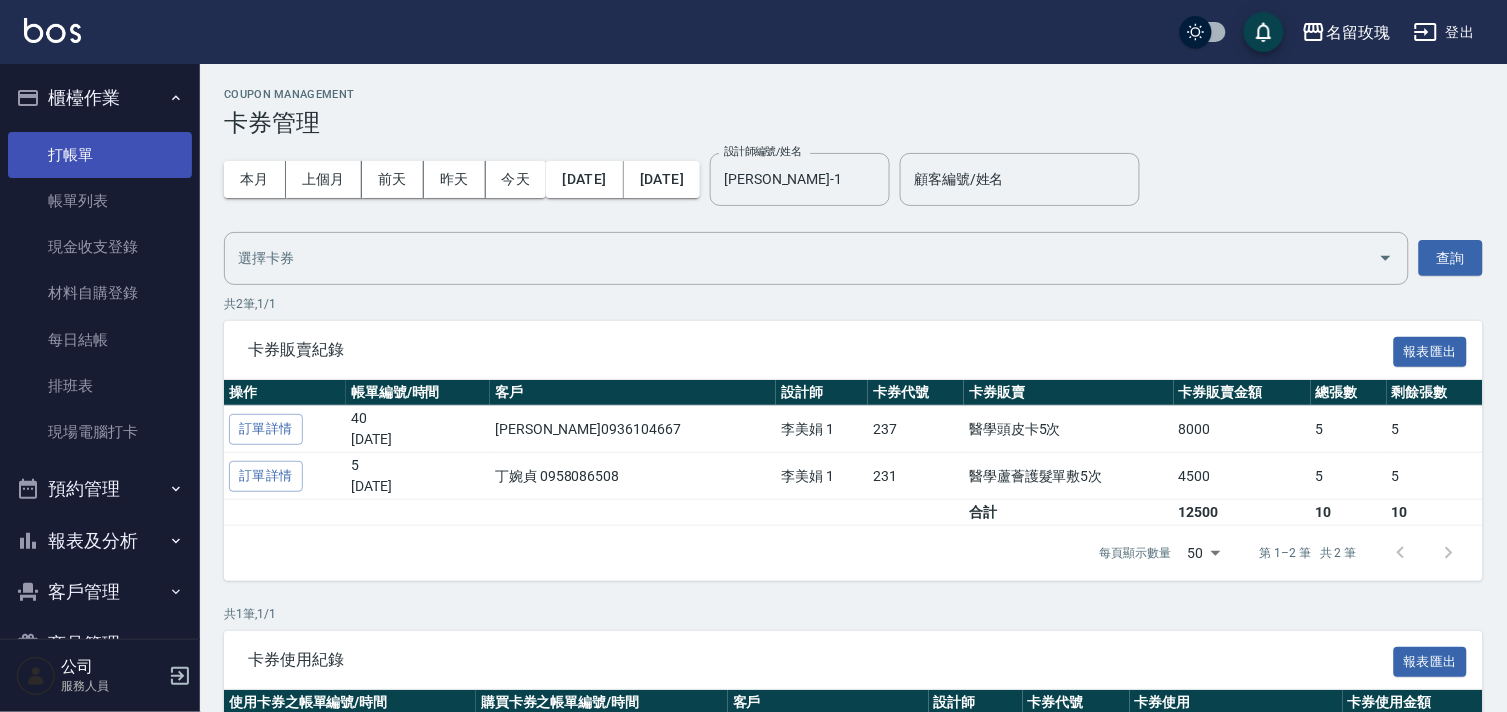 click on "打帳單" at bounding box center [100, 155] 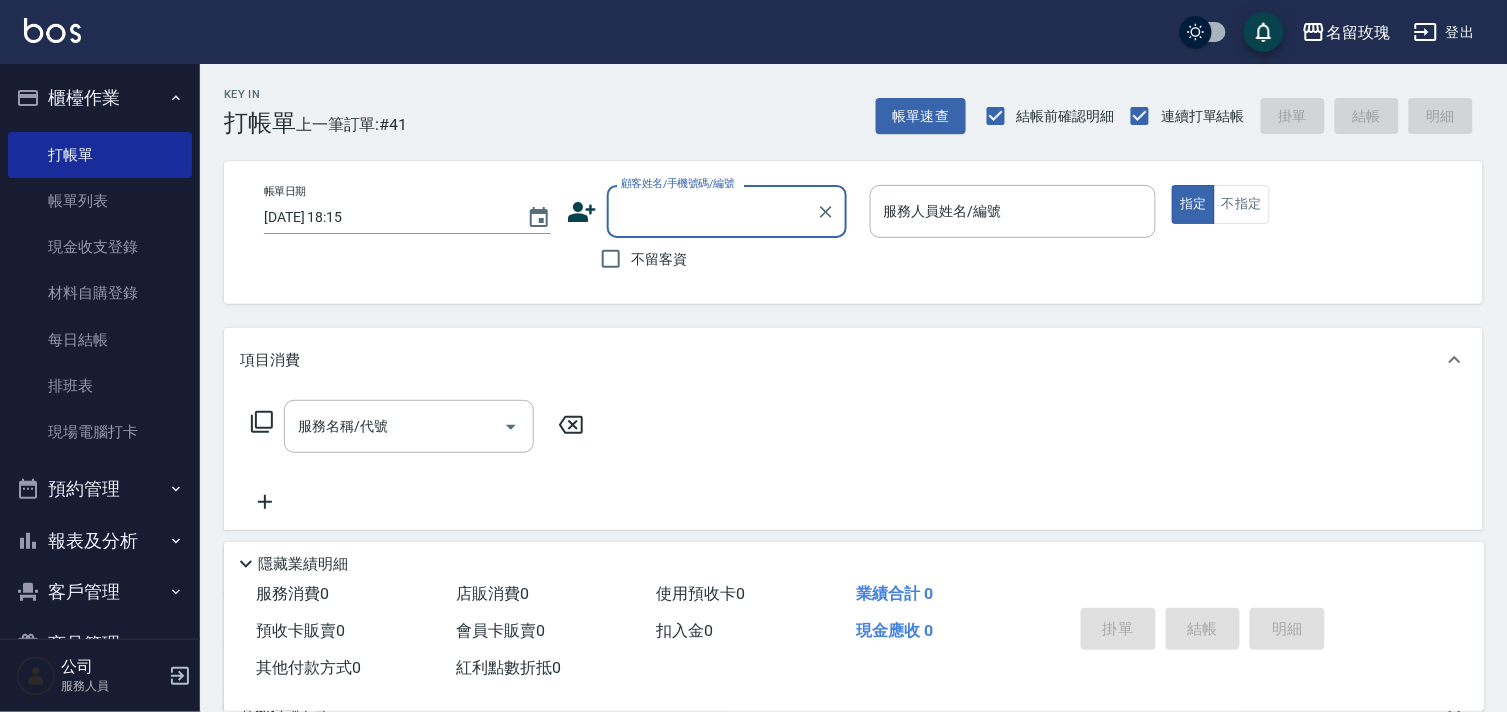 click on "顧客姓名/手機號碼/編號" at bounding box center (727, 211) 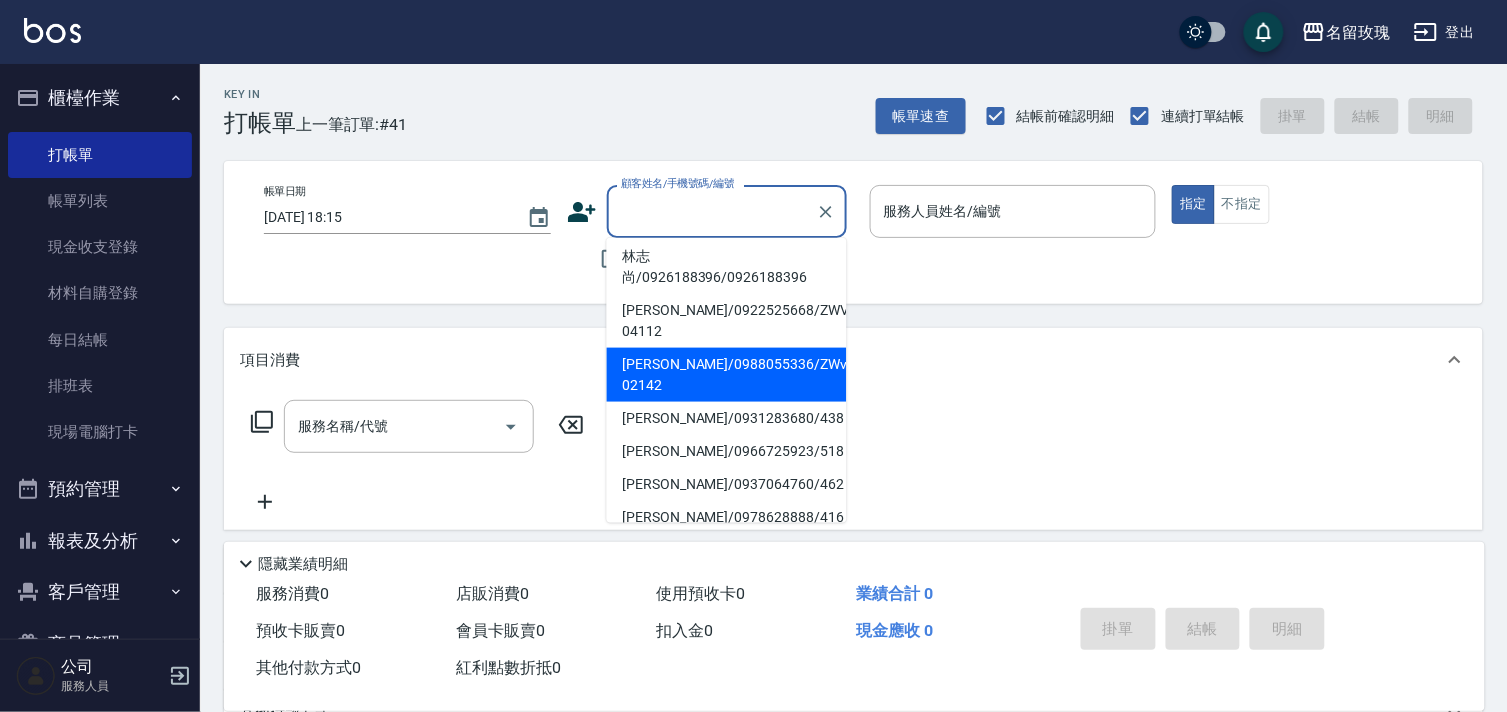 scroll, scrollTop: 111, scrollLeft: 0, axis: vertical 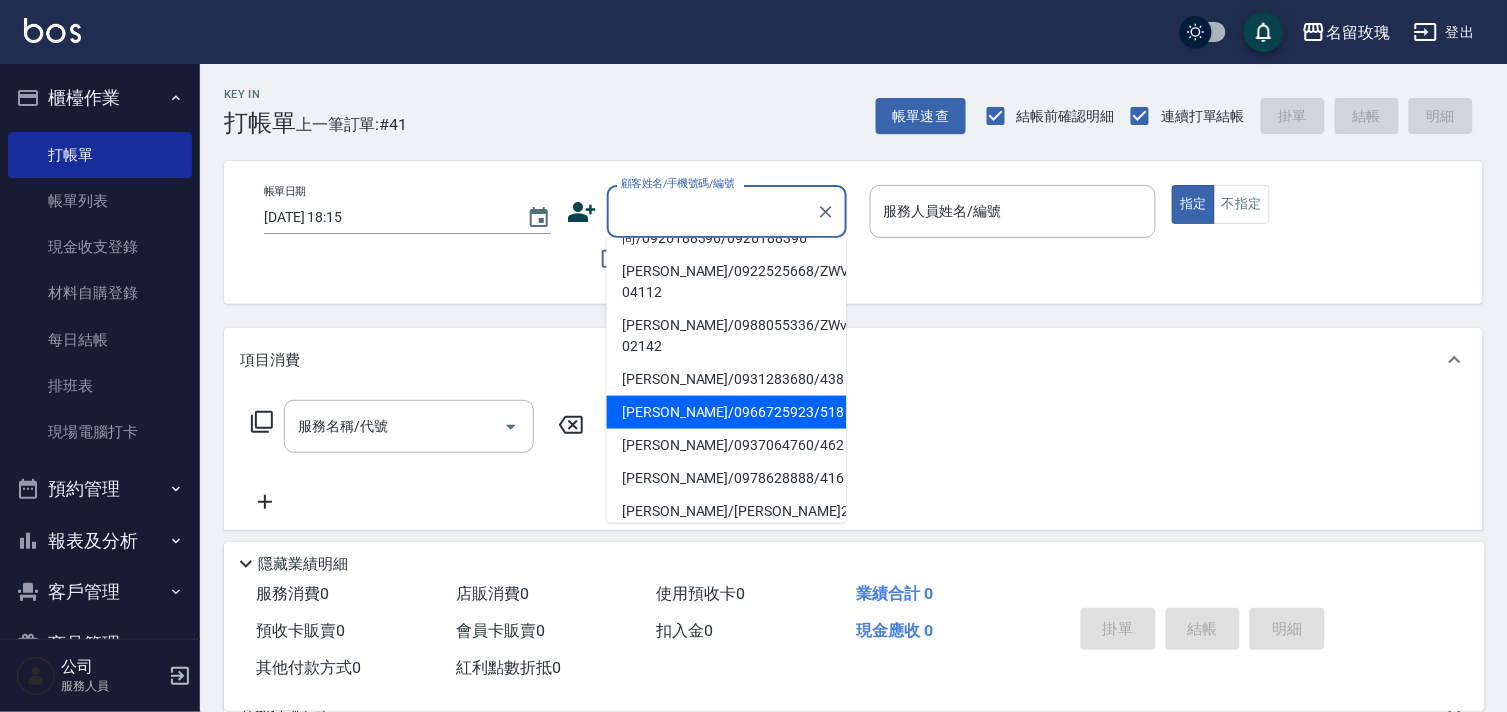 click on "曾靜萍/0966725923/518" at bounding box center [727, 412] 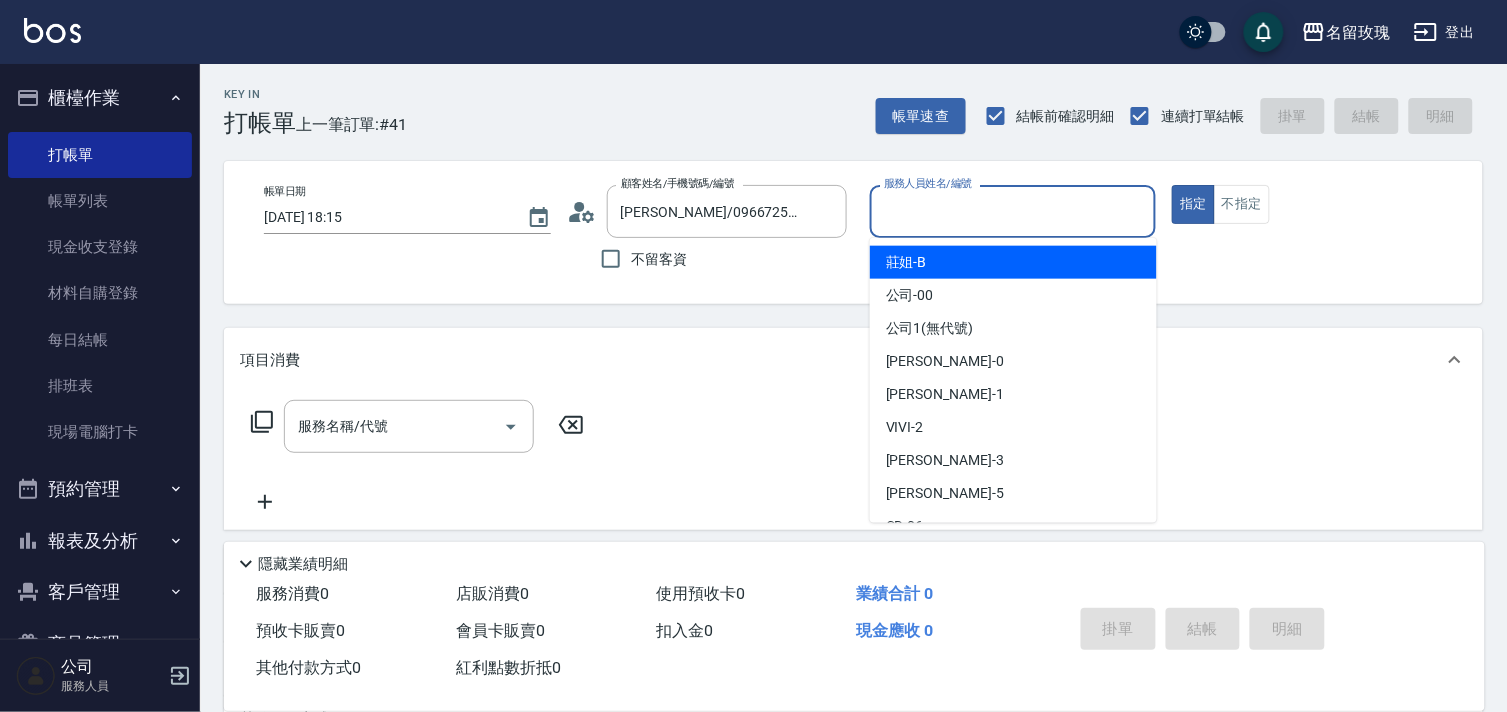 click on "服務人員姓名/編號" at bounding box center (1013, 211) 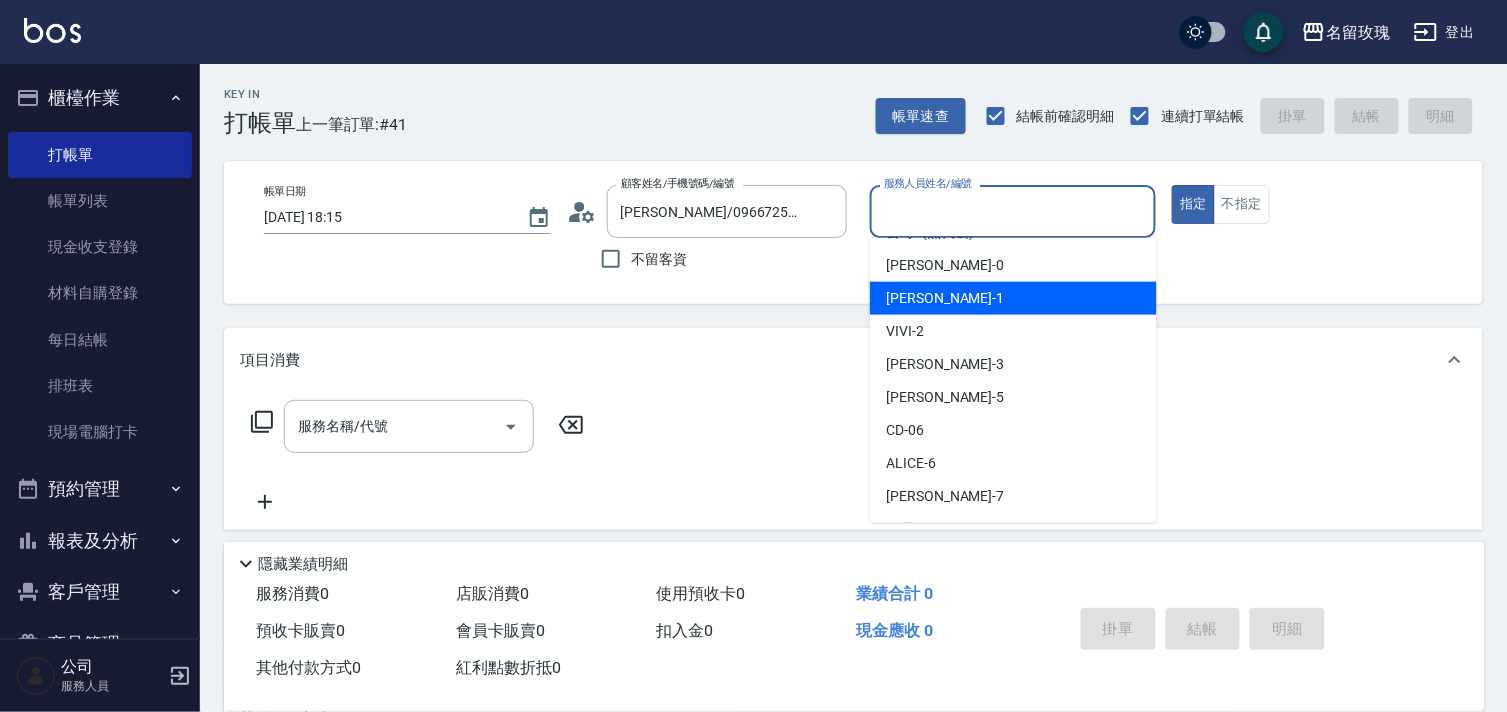 scroll, scrollTop: 222, scrollLeft: 0, axis: vertical 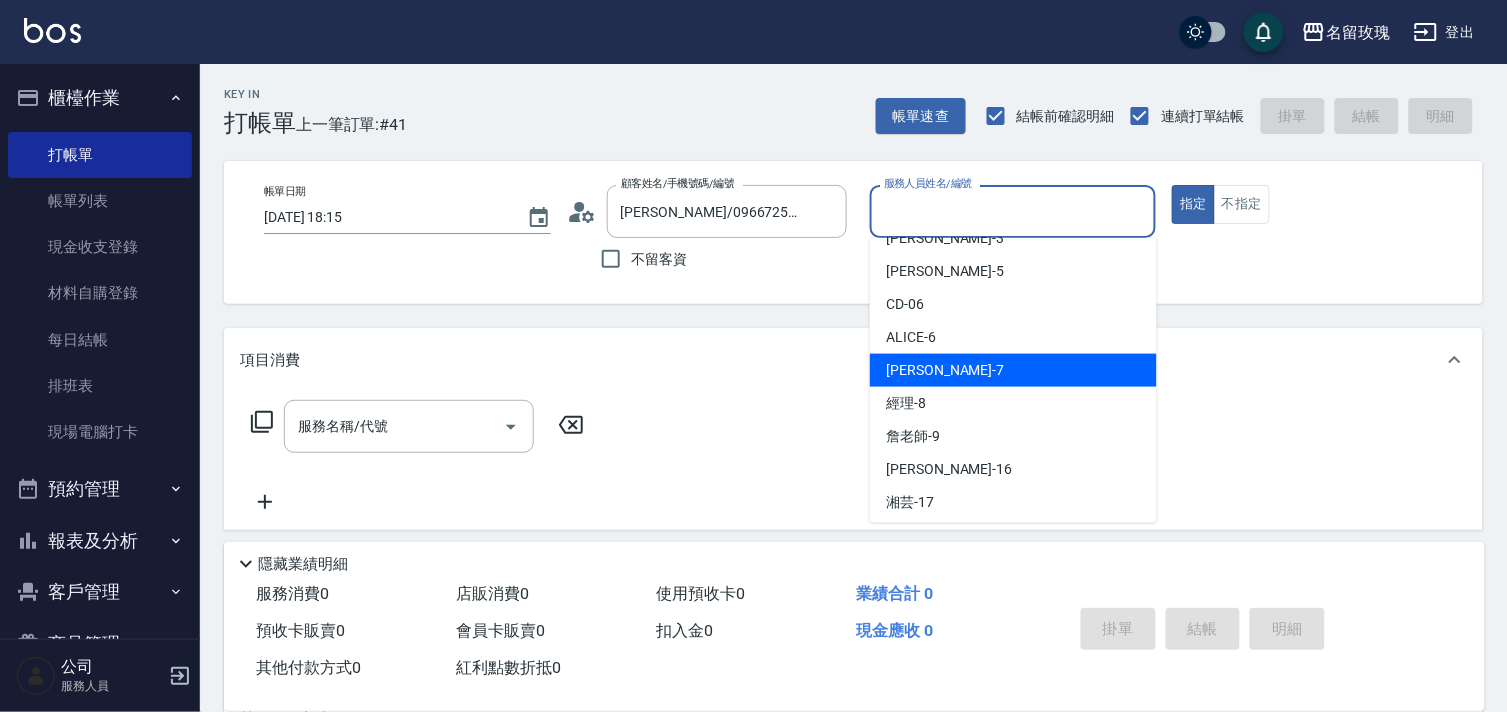 click on "EMILY -7" at bounding box center [1013, 370] 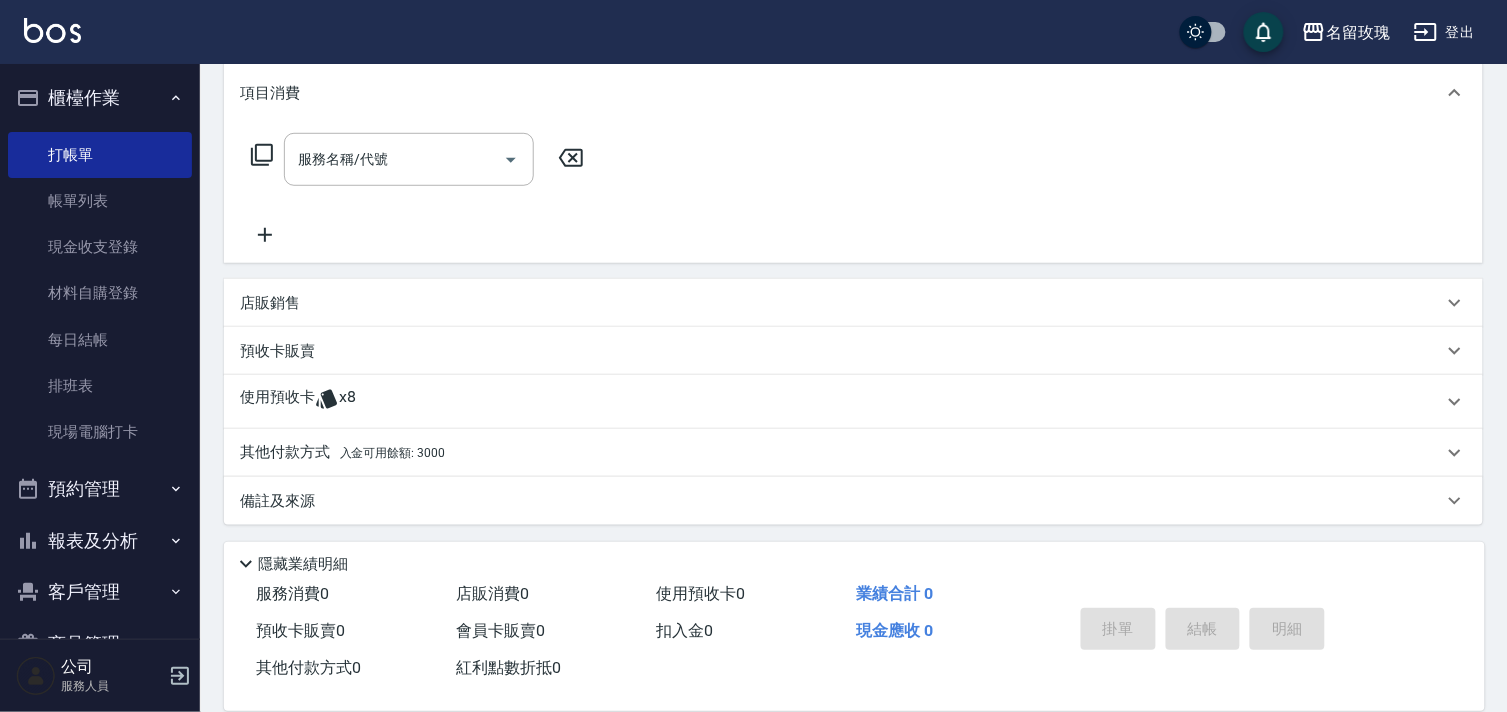 scroll, scrollTop: 268, scrollLeft: 0, axis: vertical 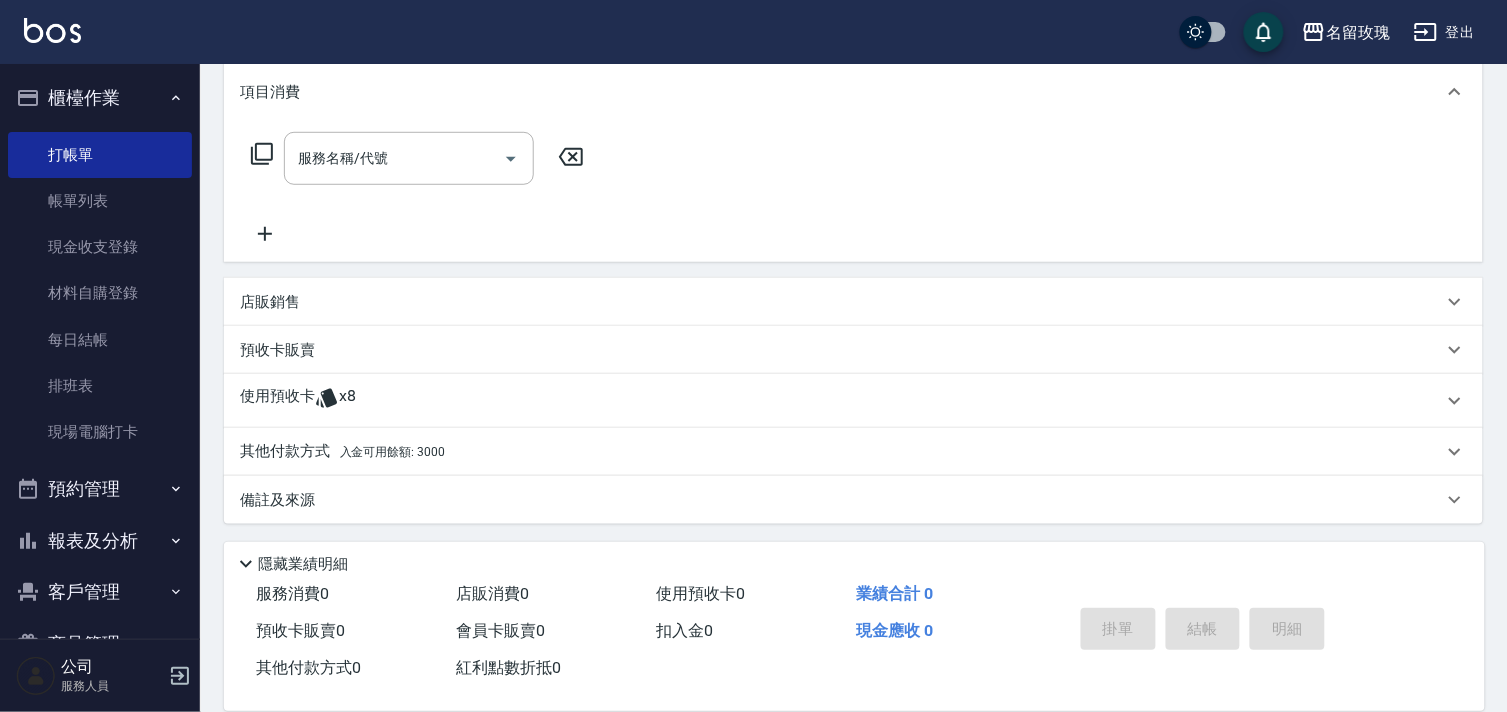 click on "使用預收卡 x8" at bounding box center [841, 401] 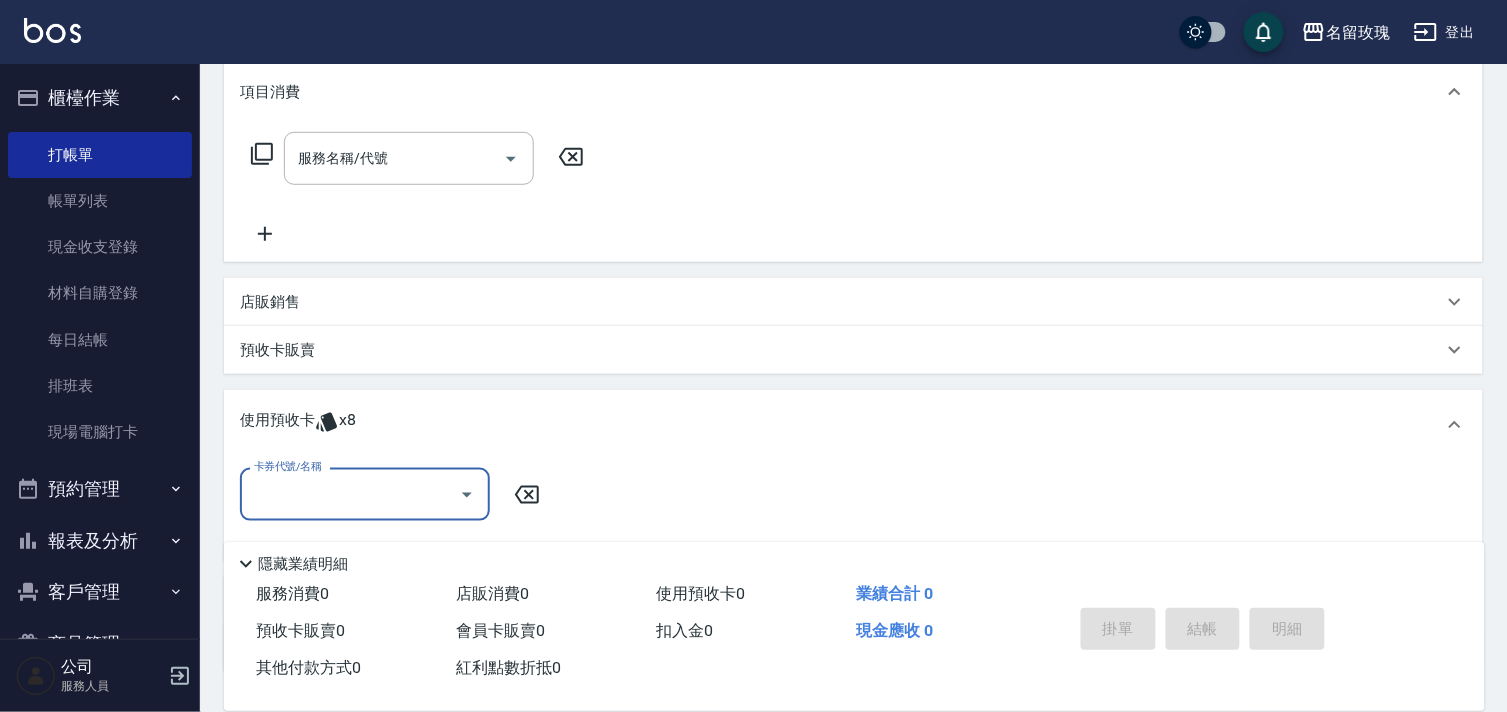 scroll, scrollTop: 0, scrollLeft: 0, axis: both 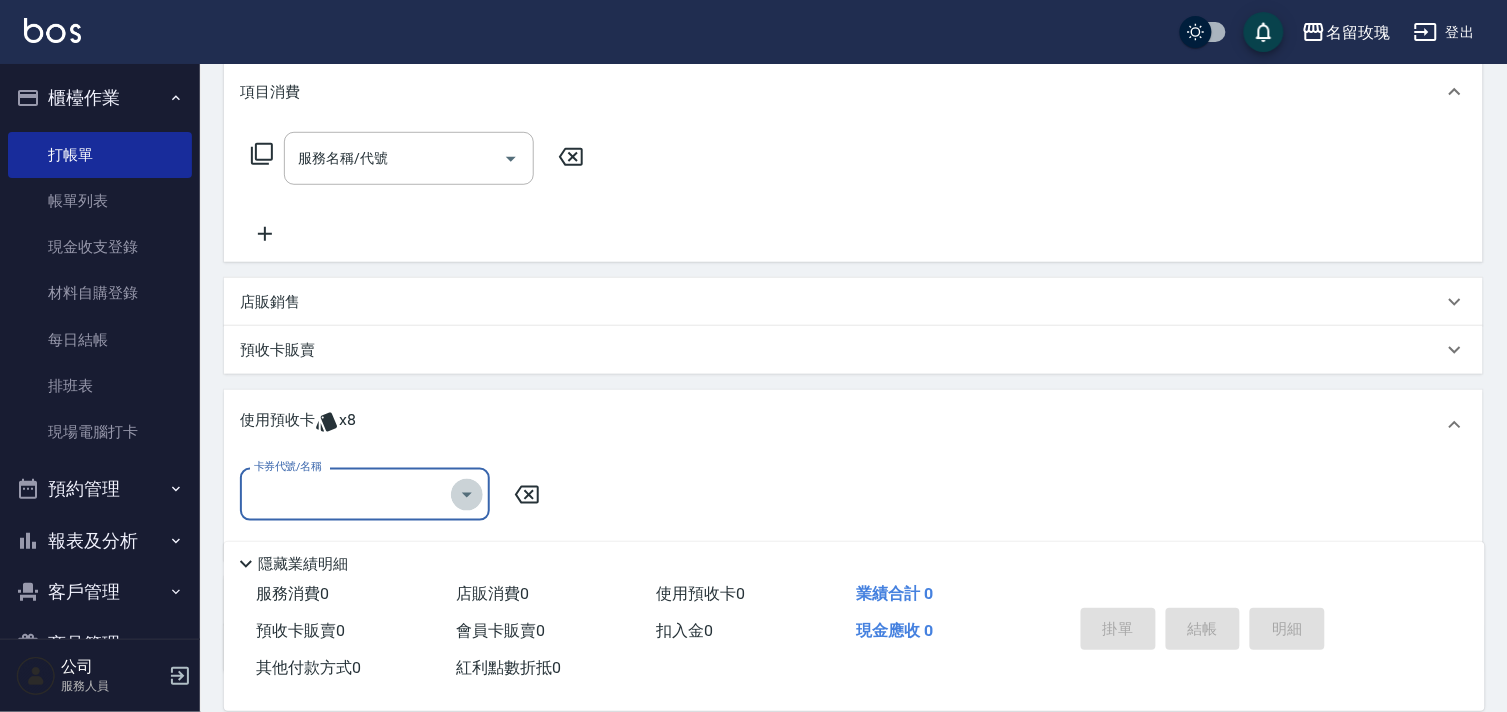click 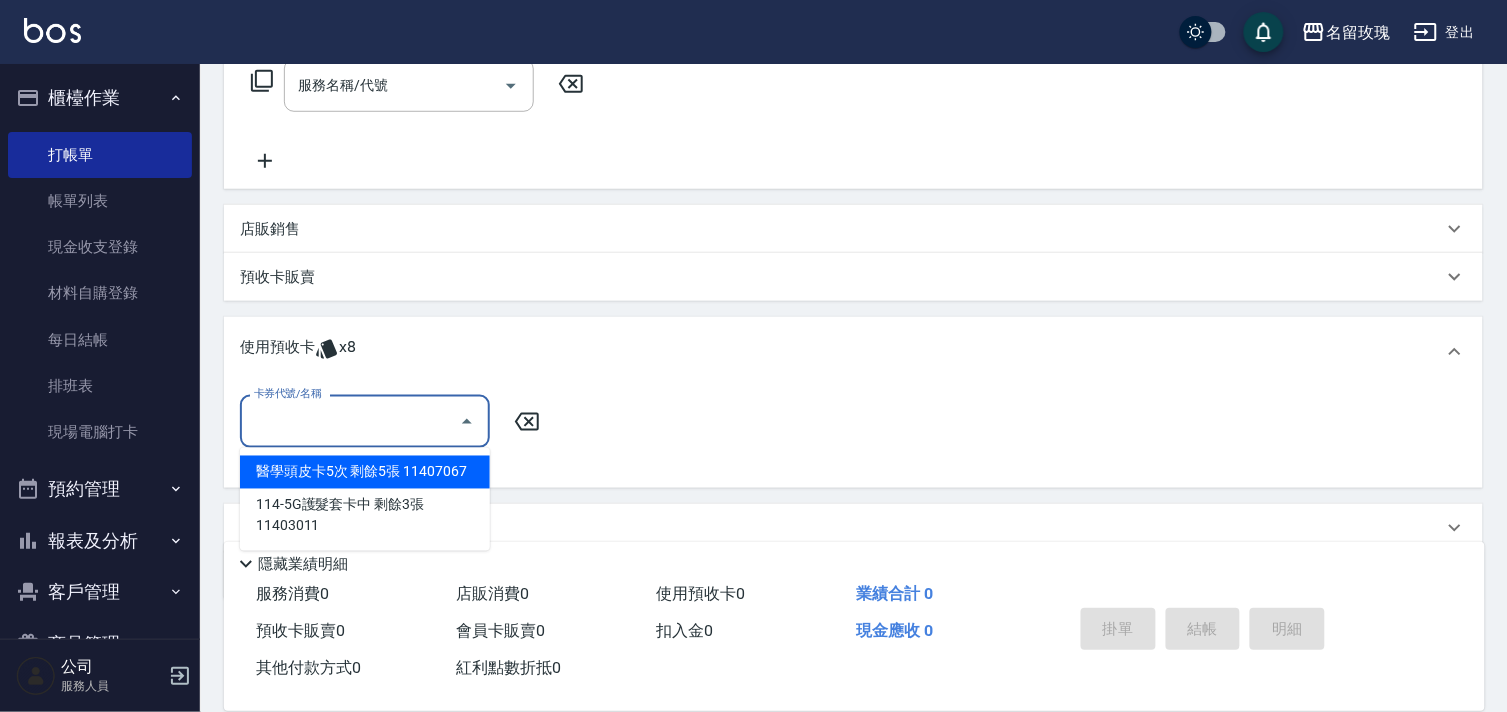 scroll, scrollTop: 380, scrollLeft: 0, axis: vertical 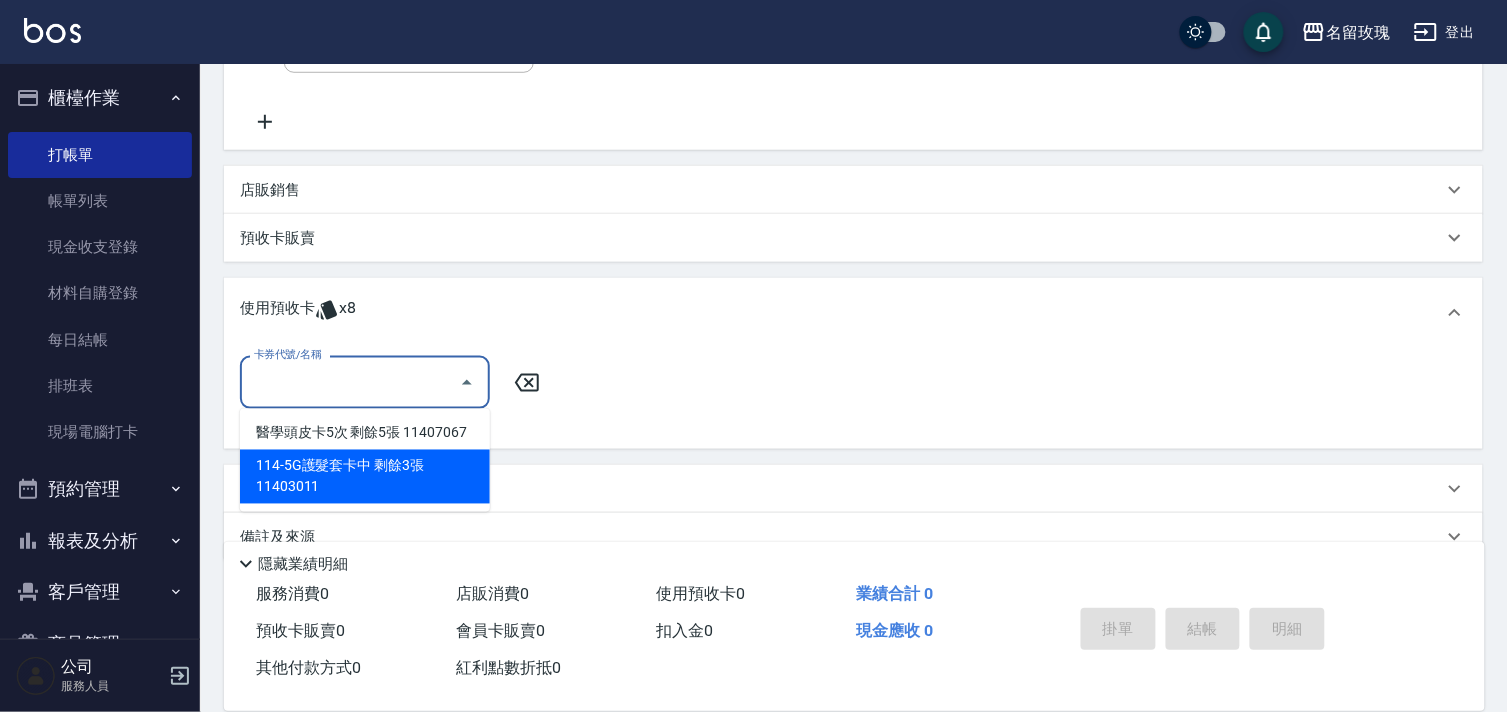 click on "114-5G護髮套卡中 剩餘3張 11403011" at bounding box center [365, 477] 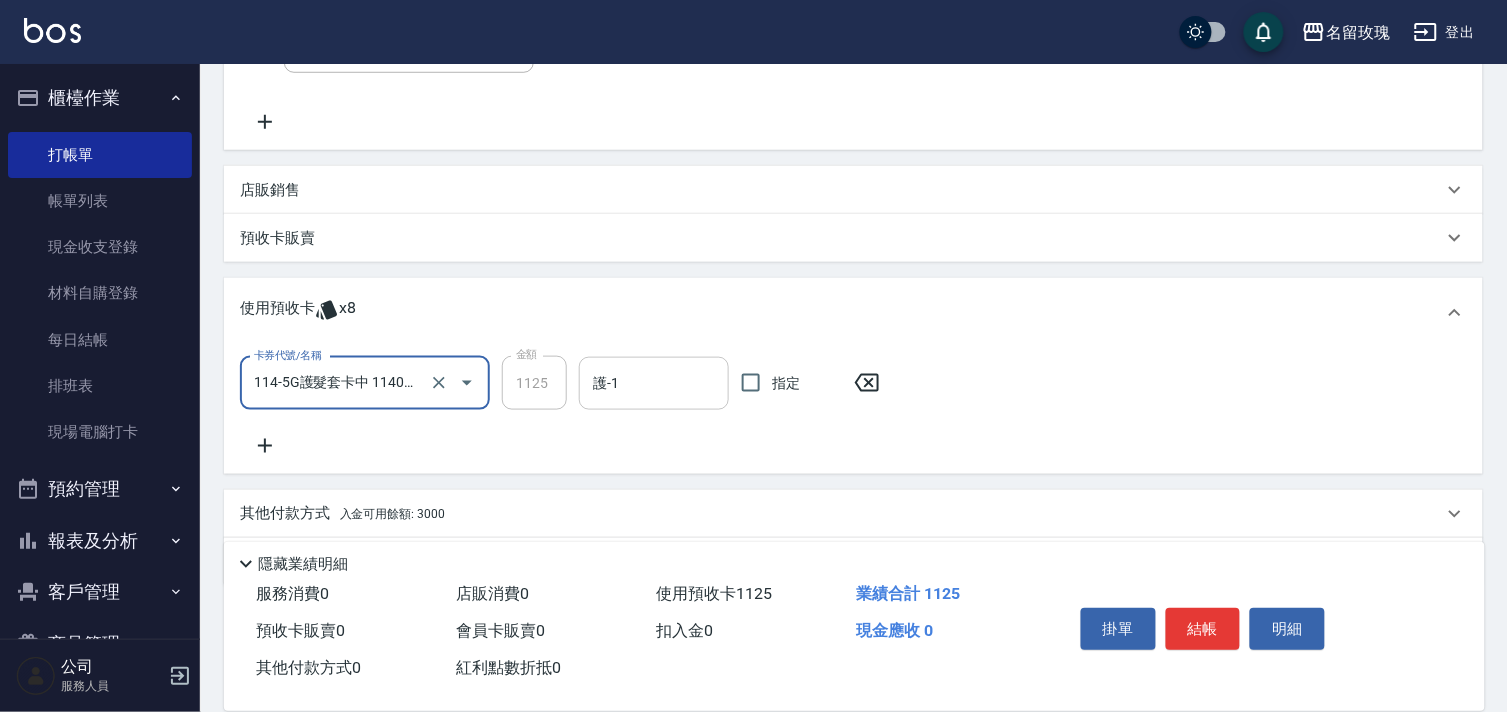 click on "護-1" at bounding box center (654, 383) 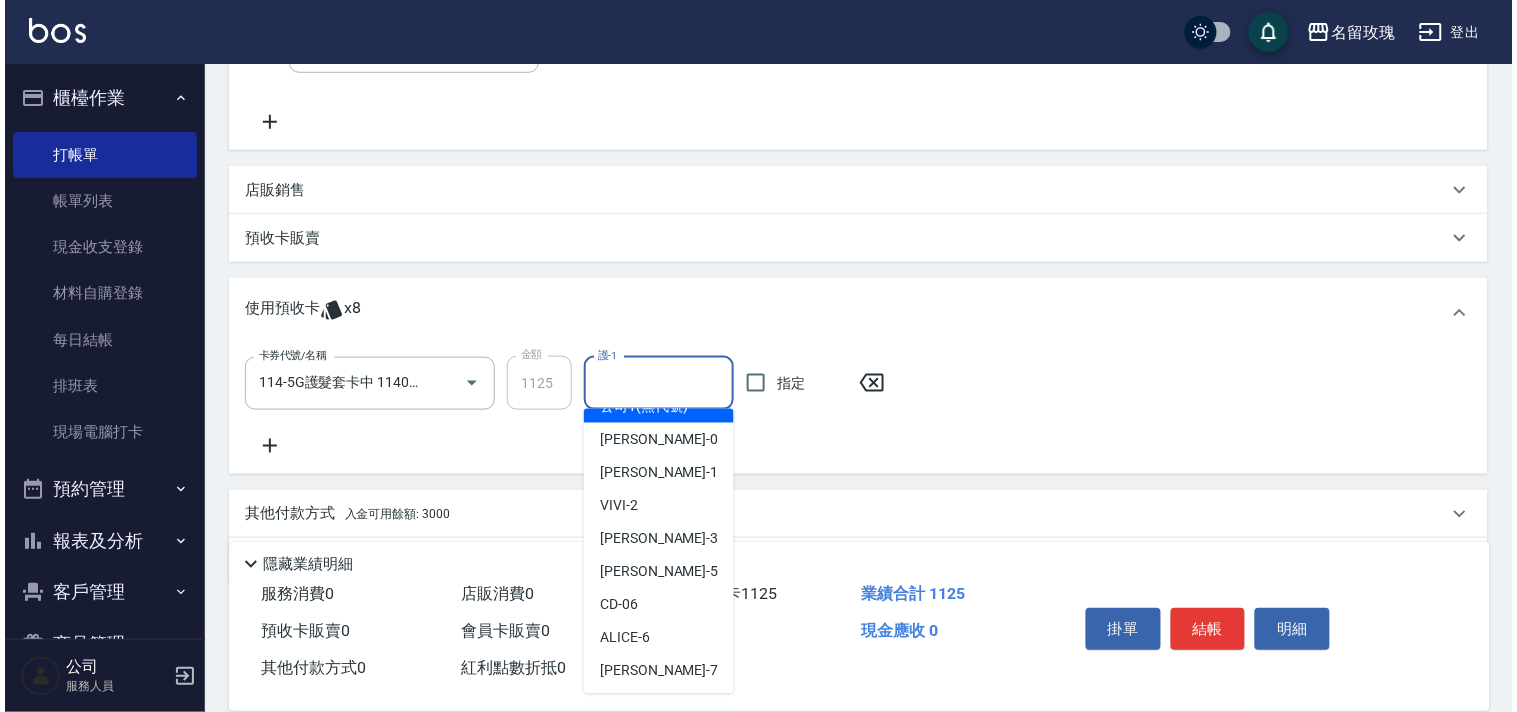 scroll, scrollTop: 222, scrollLeft: 0, axis: vertical 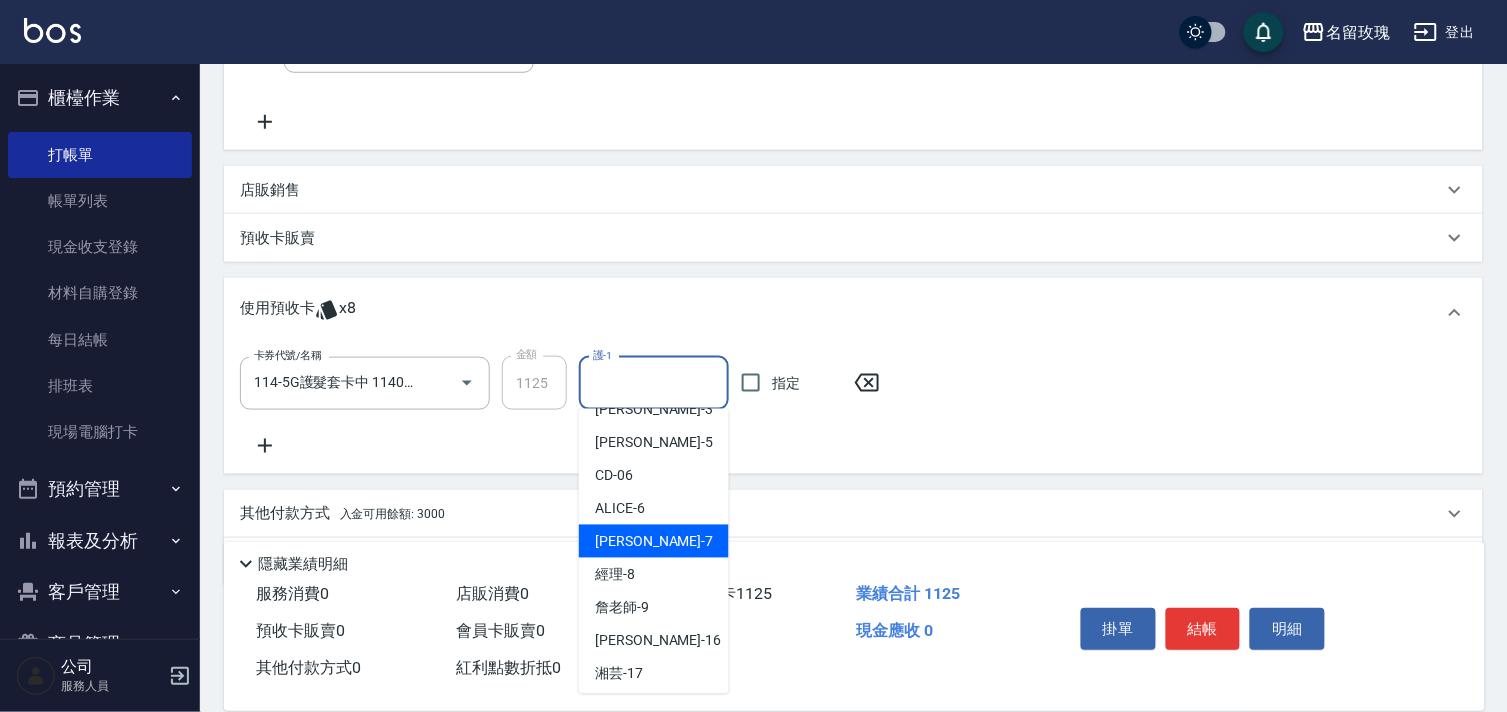 click on "EMILY -7" at bounding box center (654, 541) 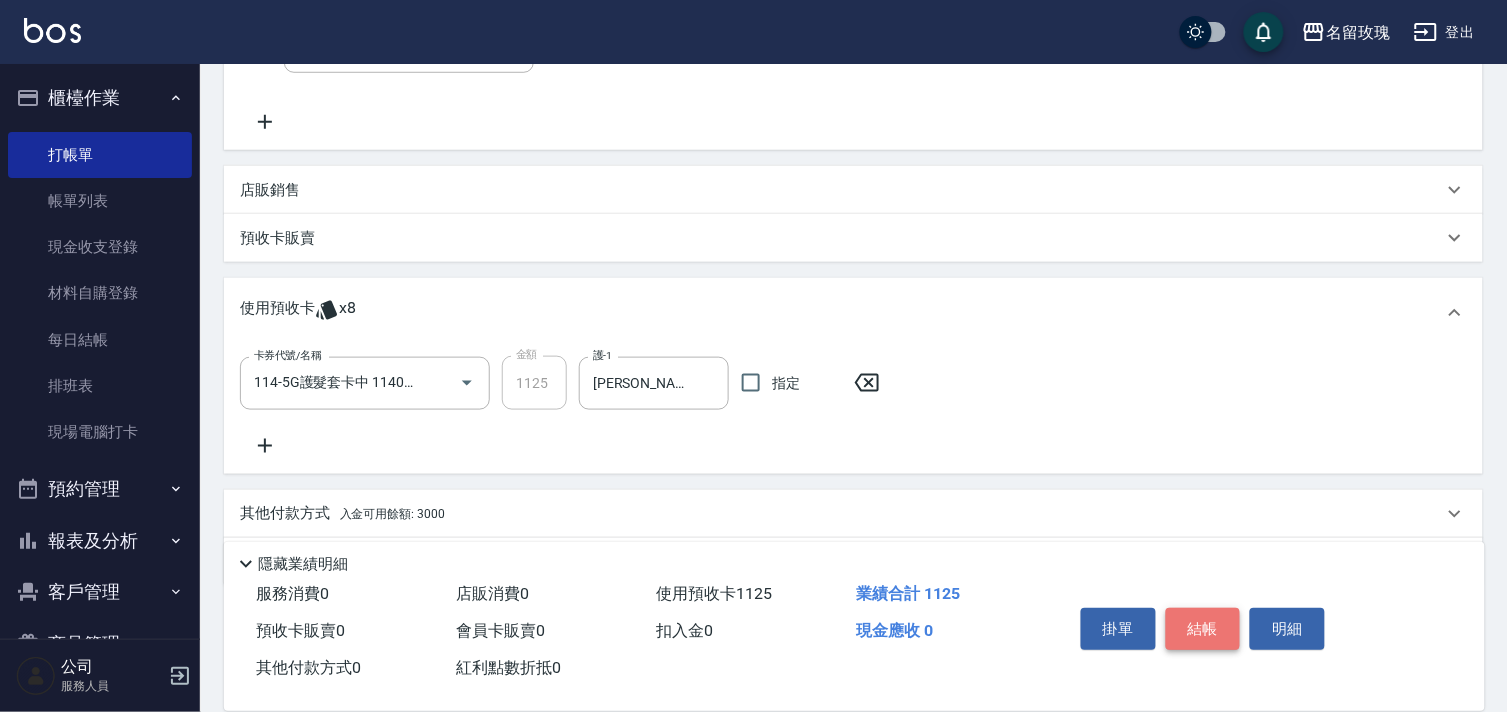 click on "結帳" at bounding box center (1203, 629) 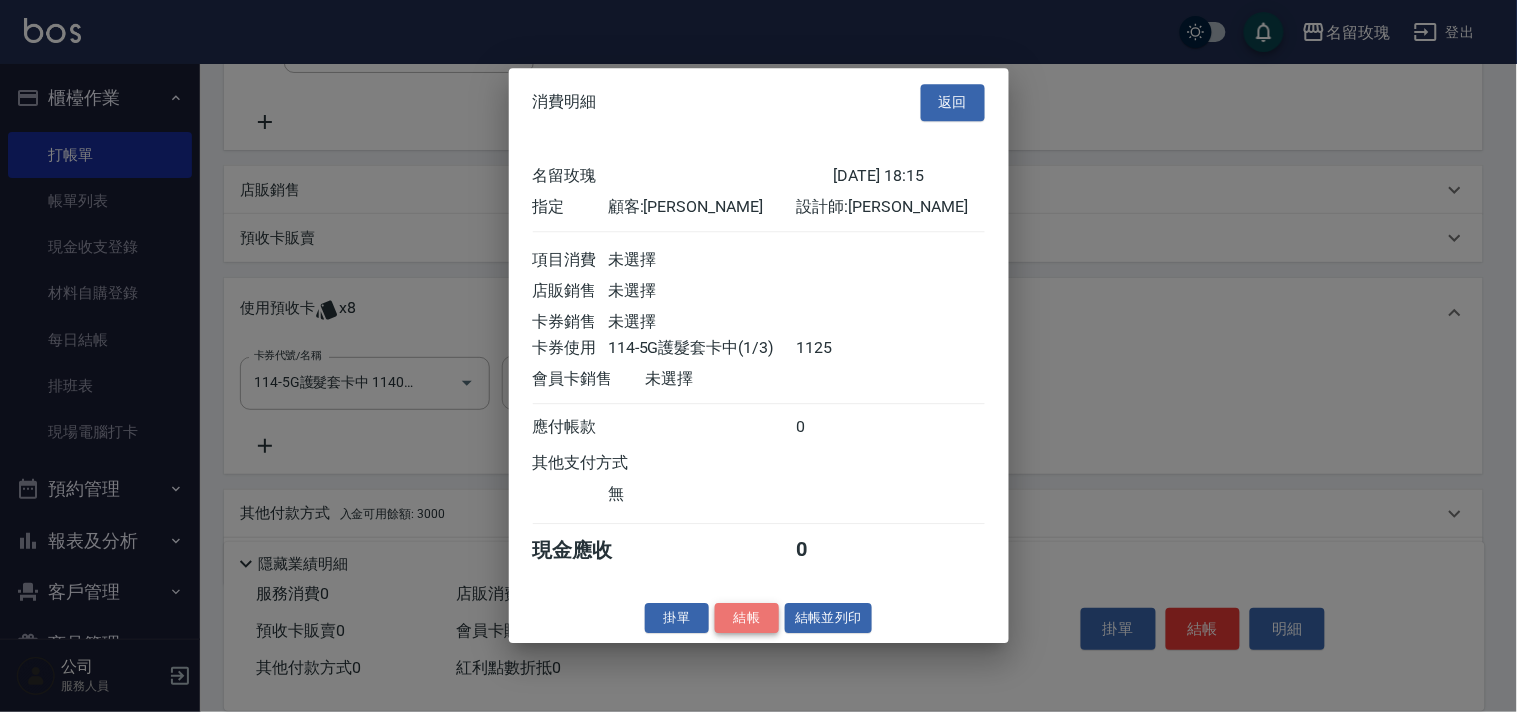 click on "結帳" at bounding box center [747, 618] 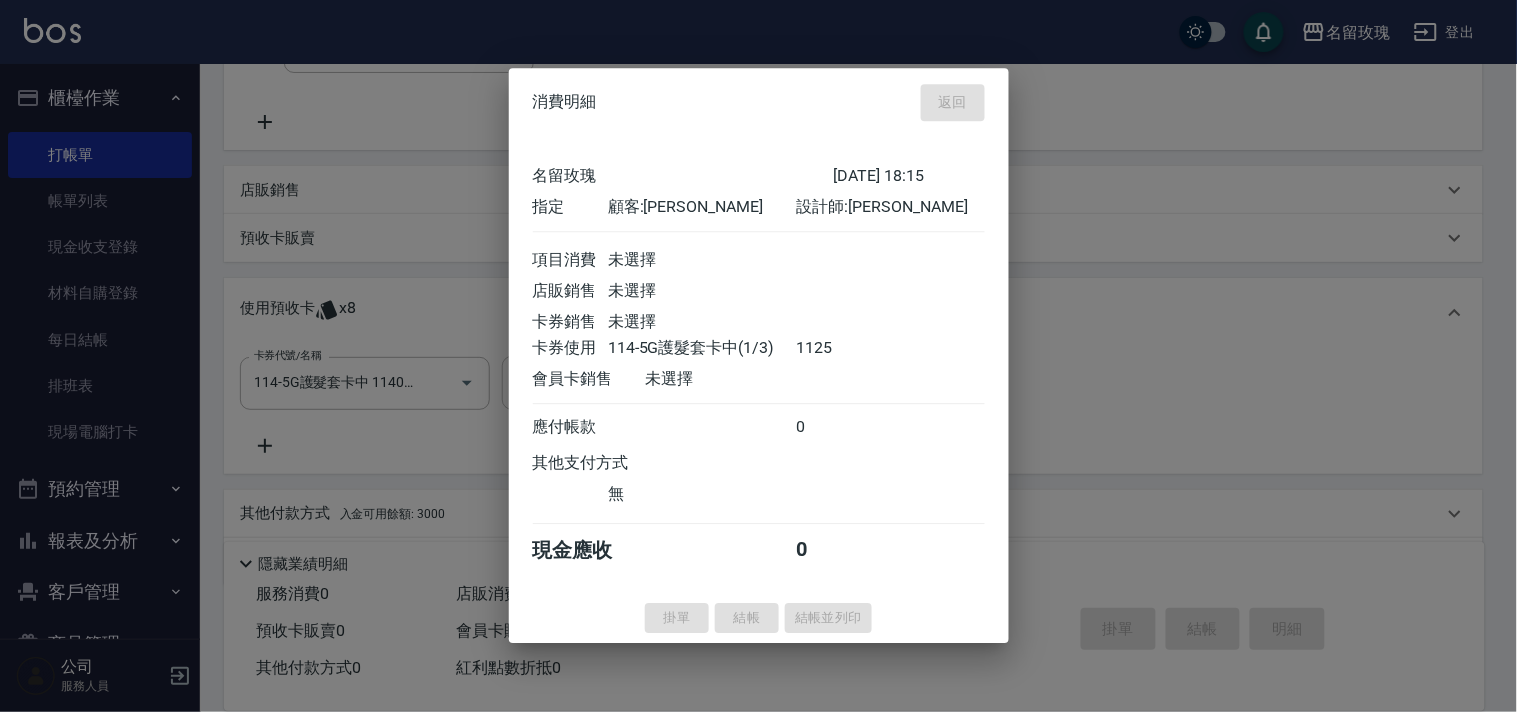 type on "2025/07/13 18:22" 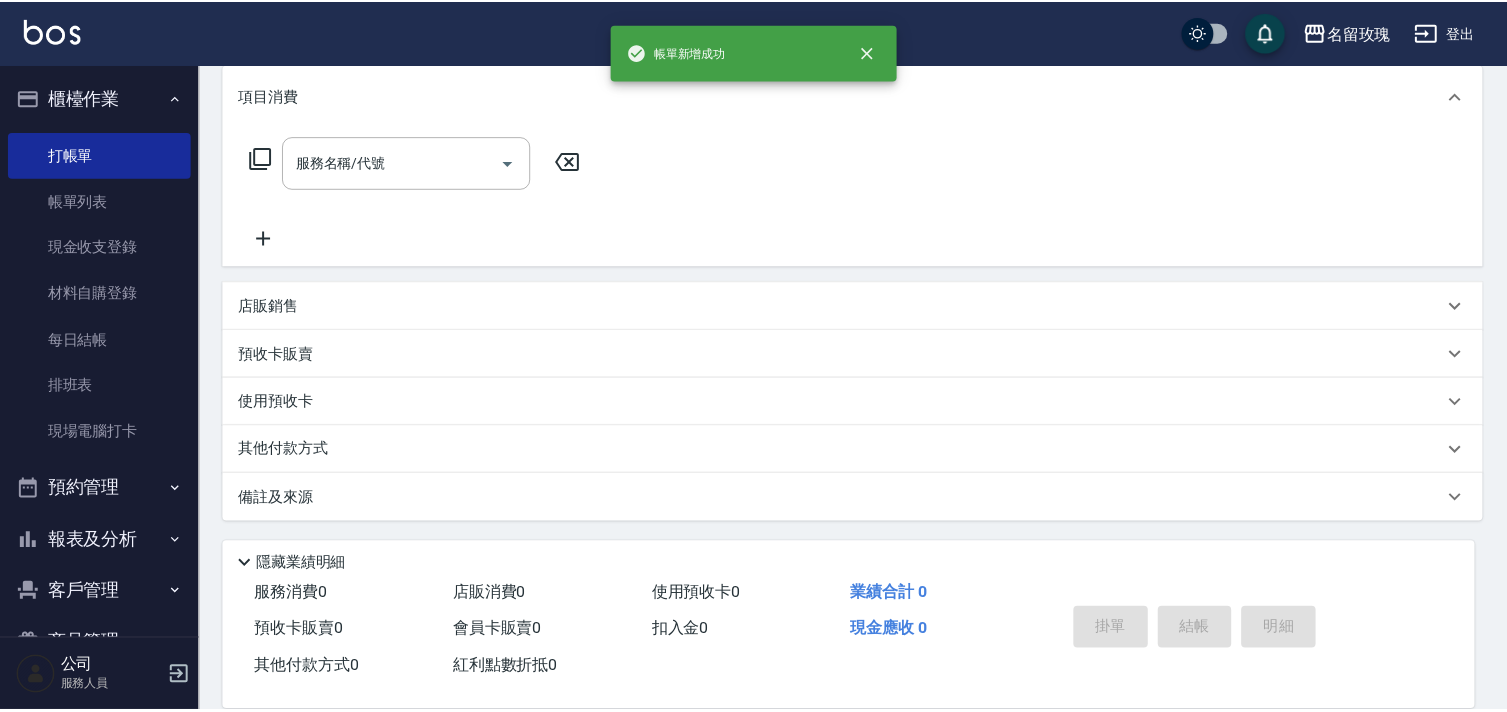 scroll, scrollTop: 0, scrollLeft: 0, axis: both 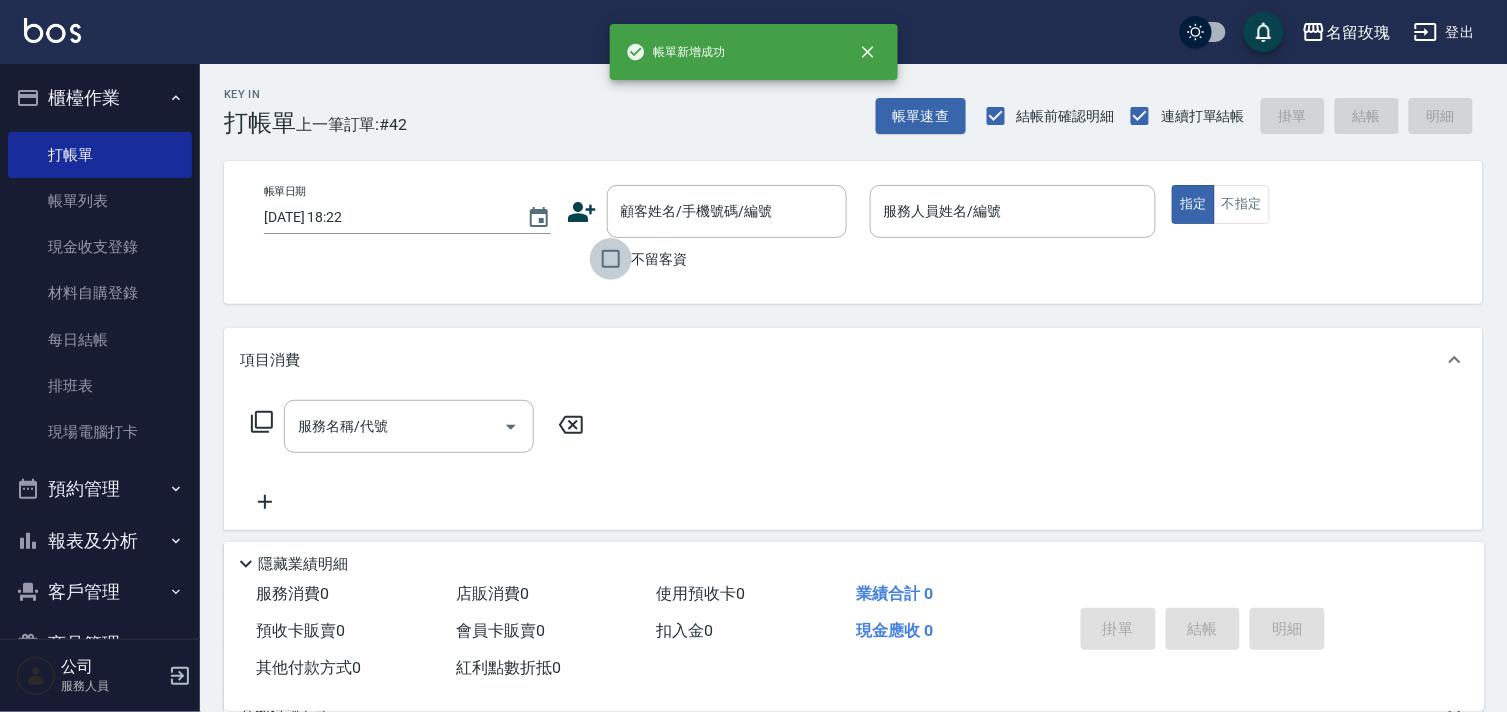 click on "不留客資" at bounding box center [611, 259] 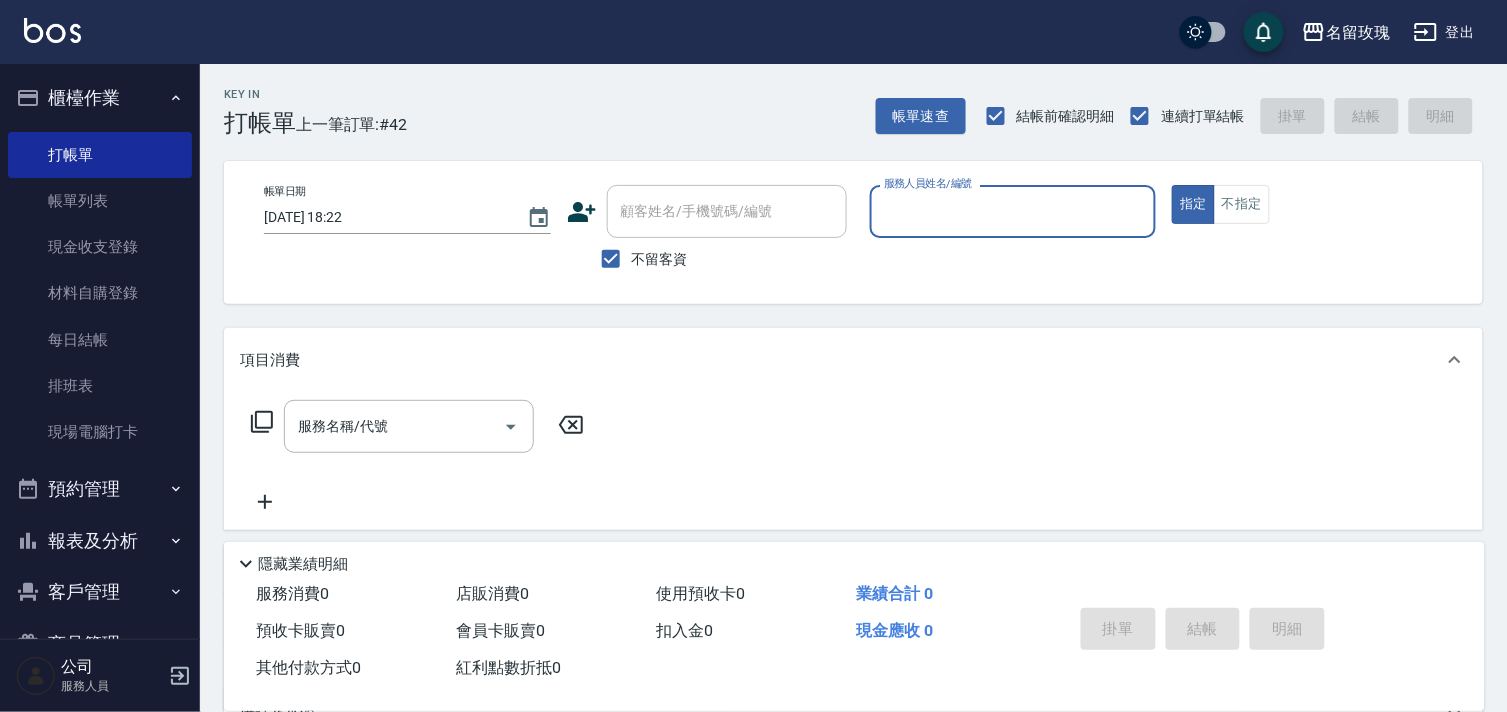 click on "服務人員姓名/編號" at bounding box center (1013, 211) 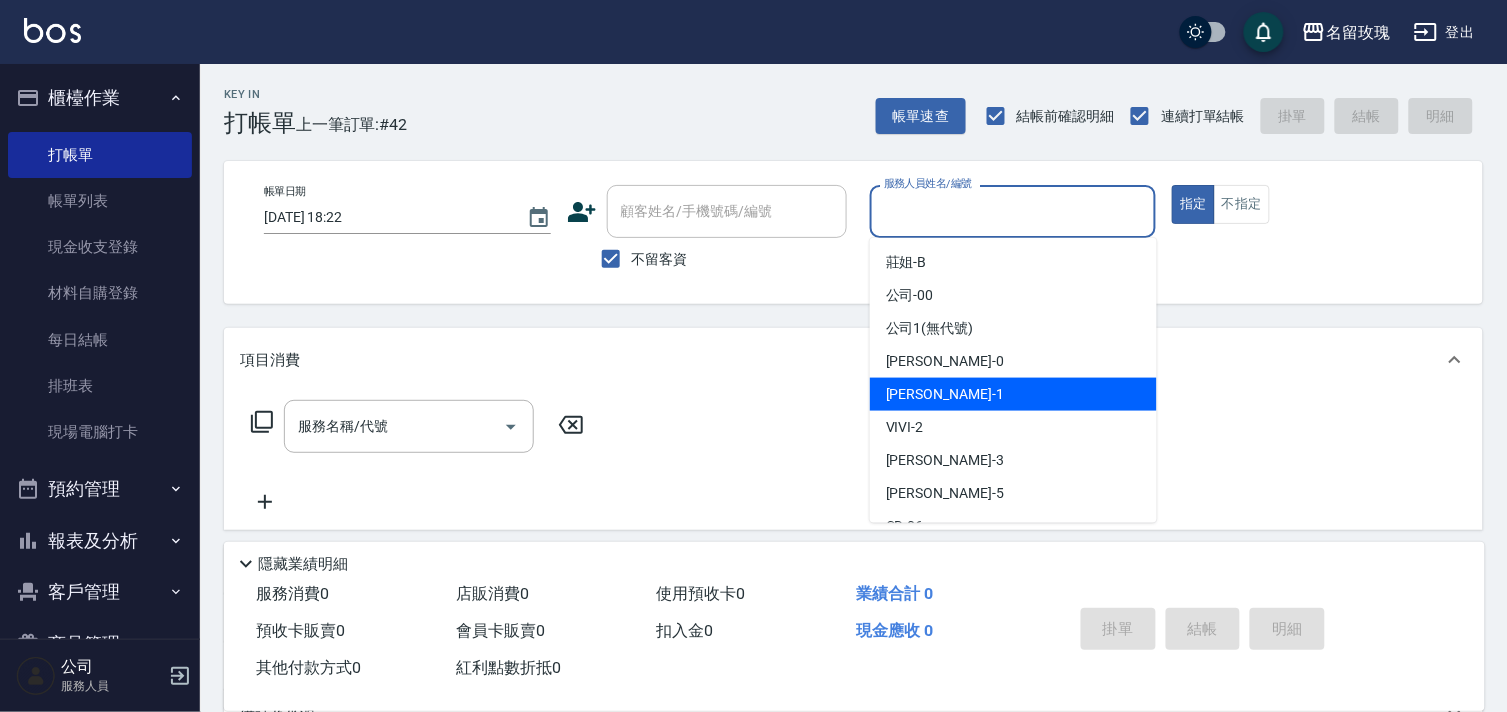scroll, scrollTop: 222, scrollLeft: 0, axis: vertical 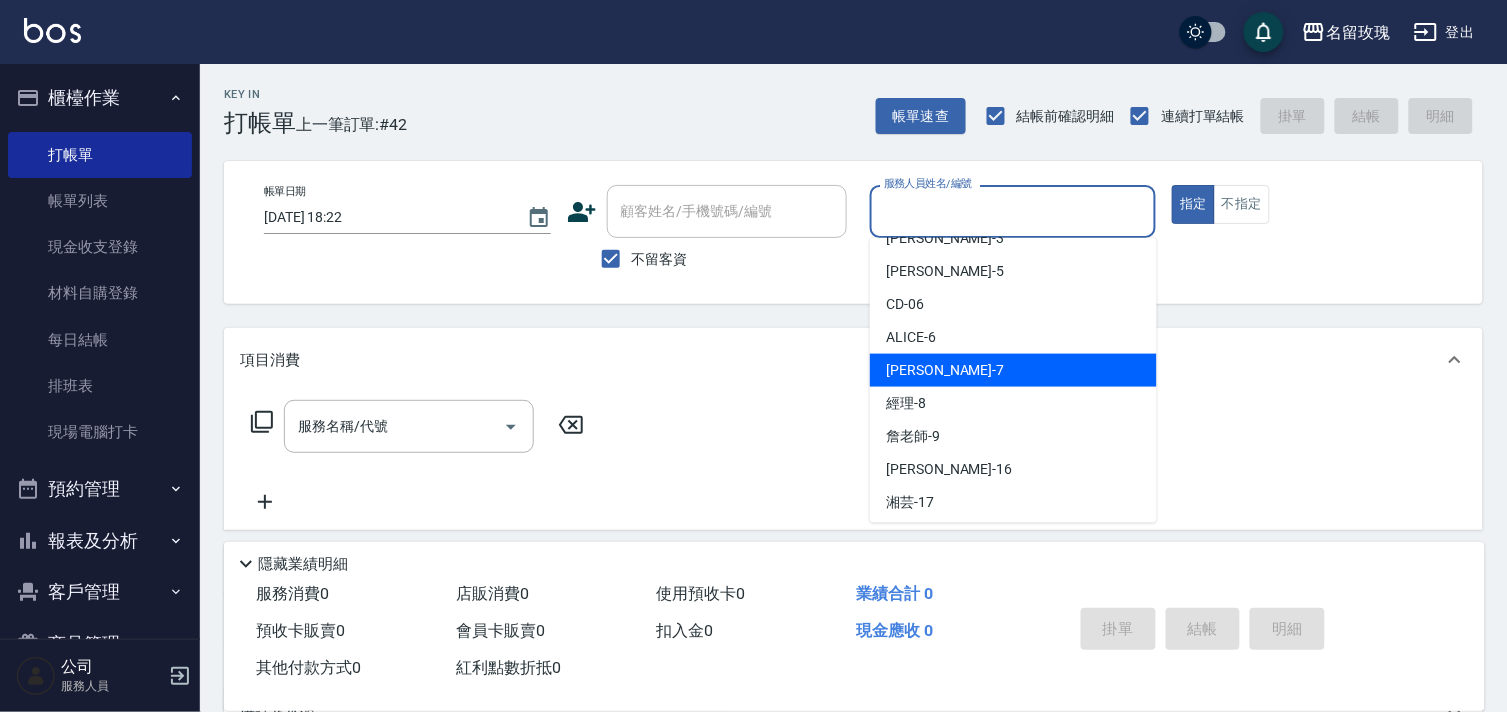 click on "EMILY -7" at bounding box center [1013, 370] 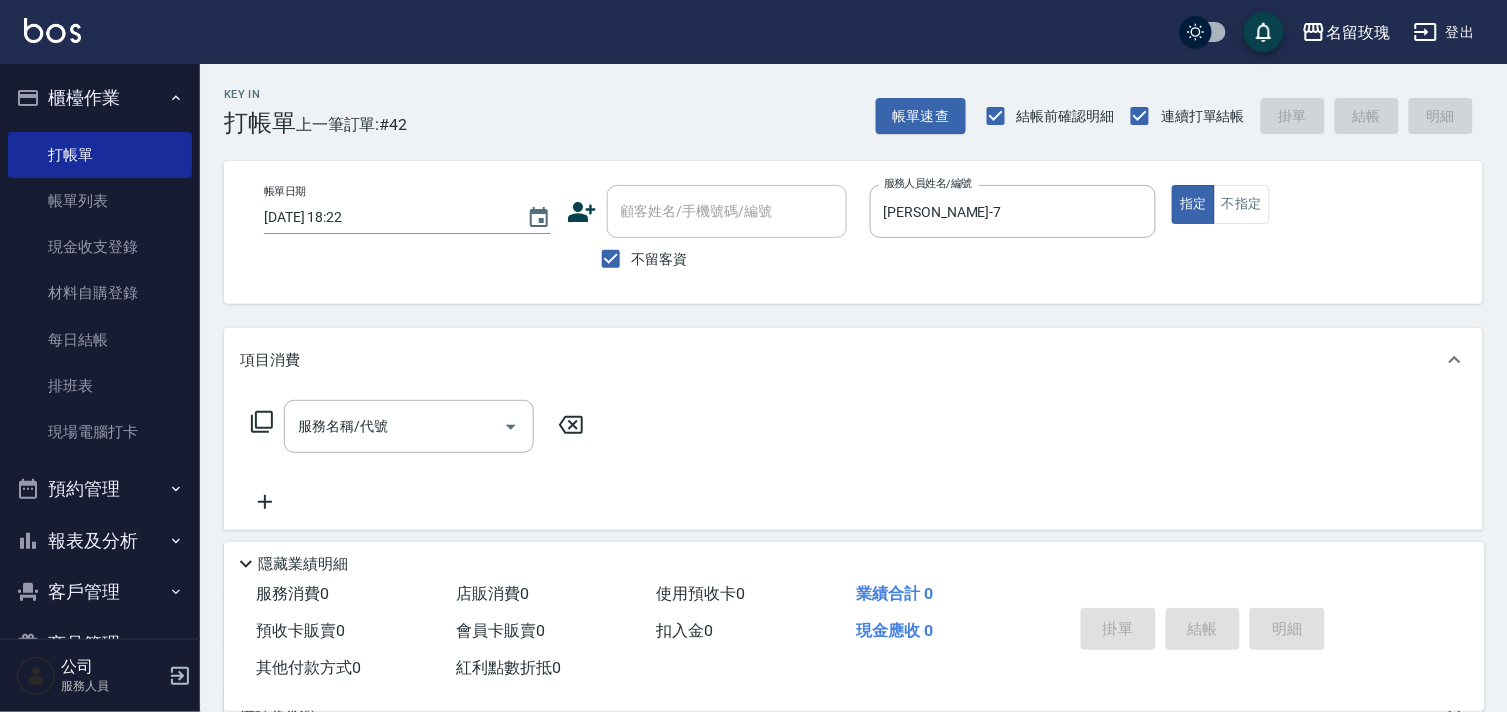 click 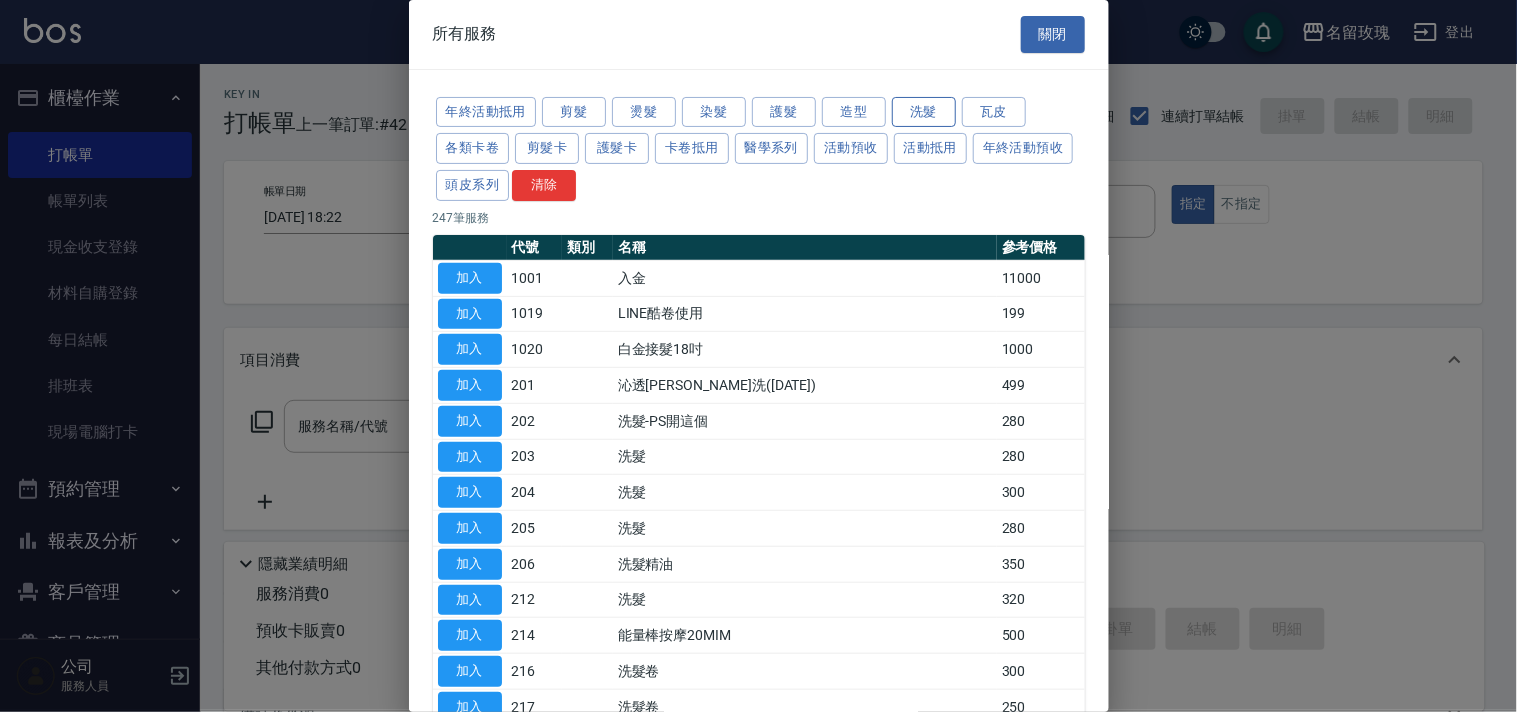 click on "洗髮" at bounding box center [924, 112] 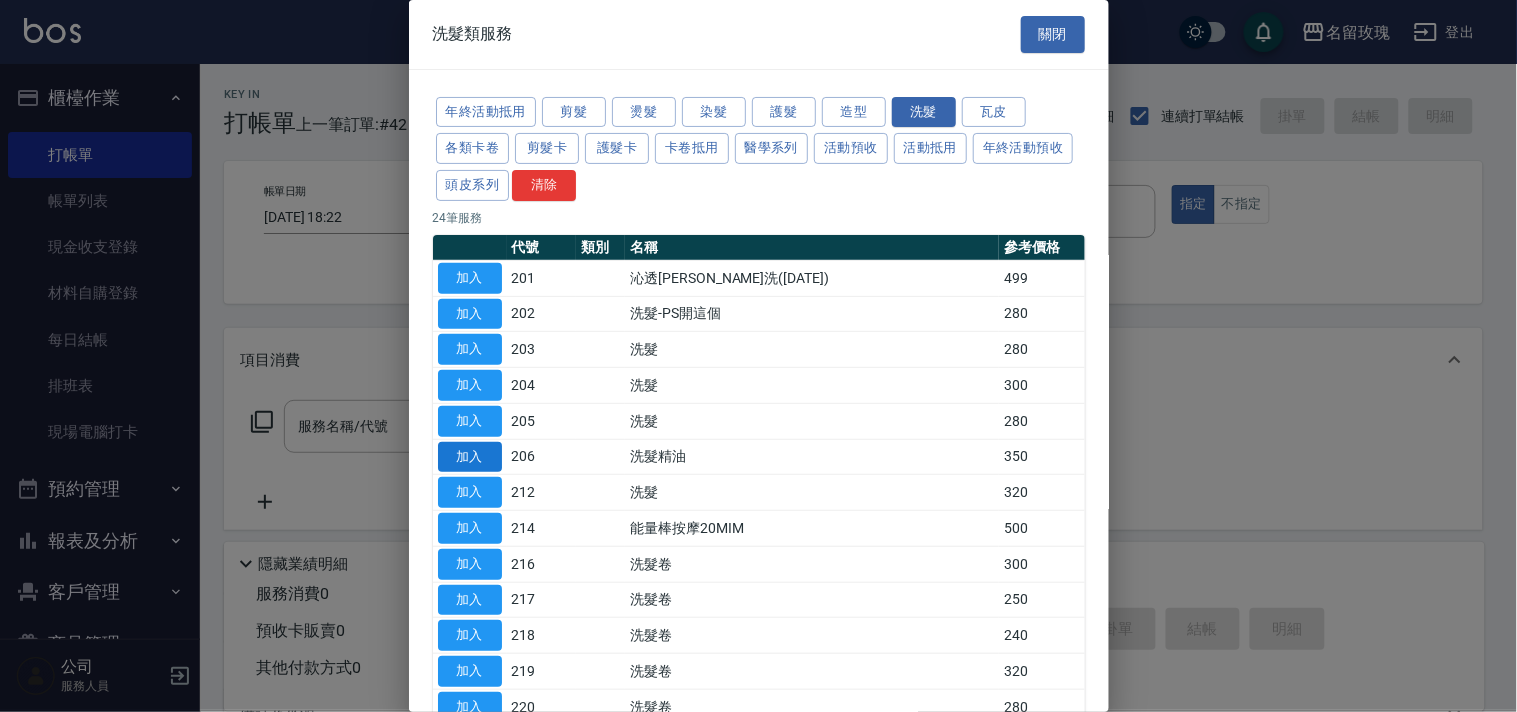click on "加入" at bounding box center (470, 457) 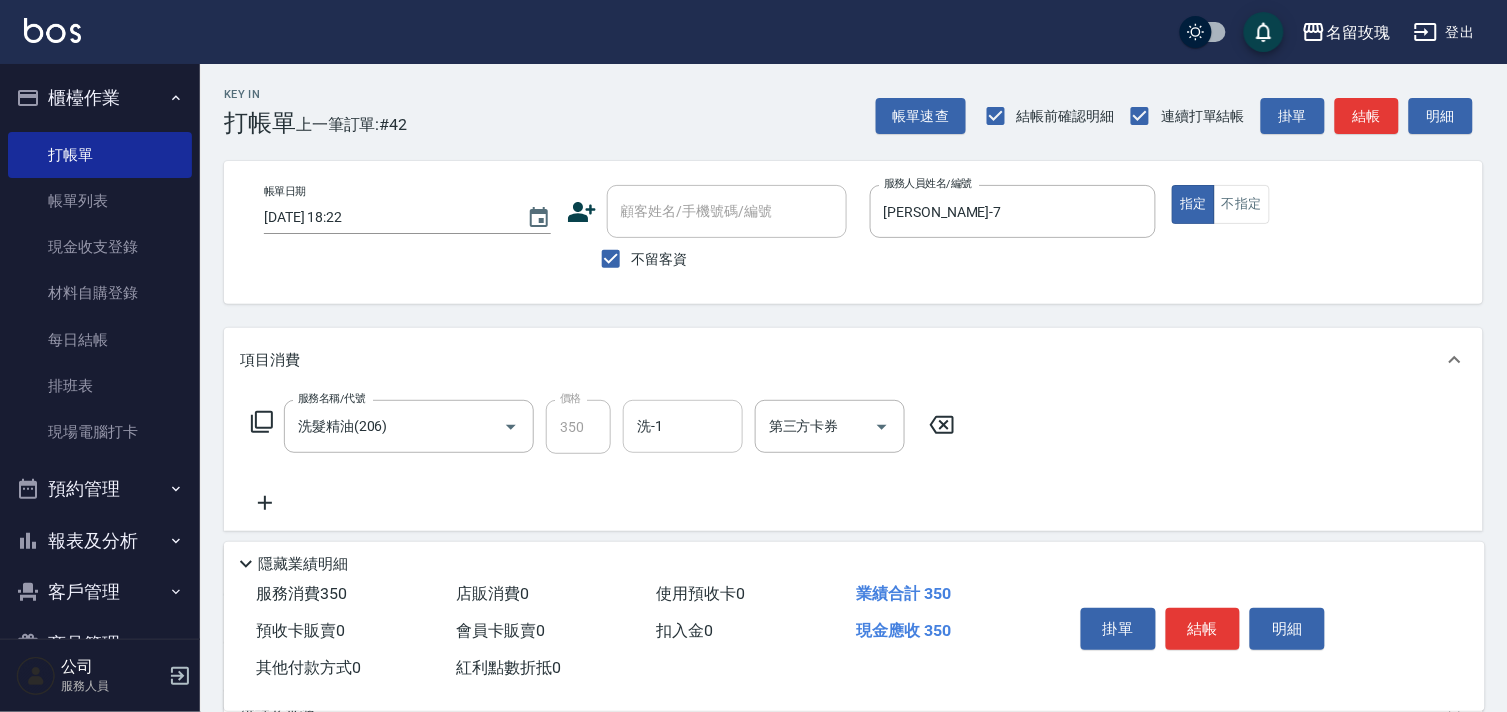 click on "洗-1" at bounding box center (683, 426) 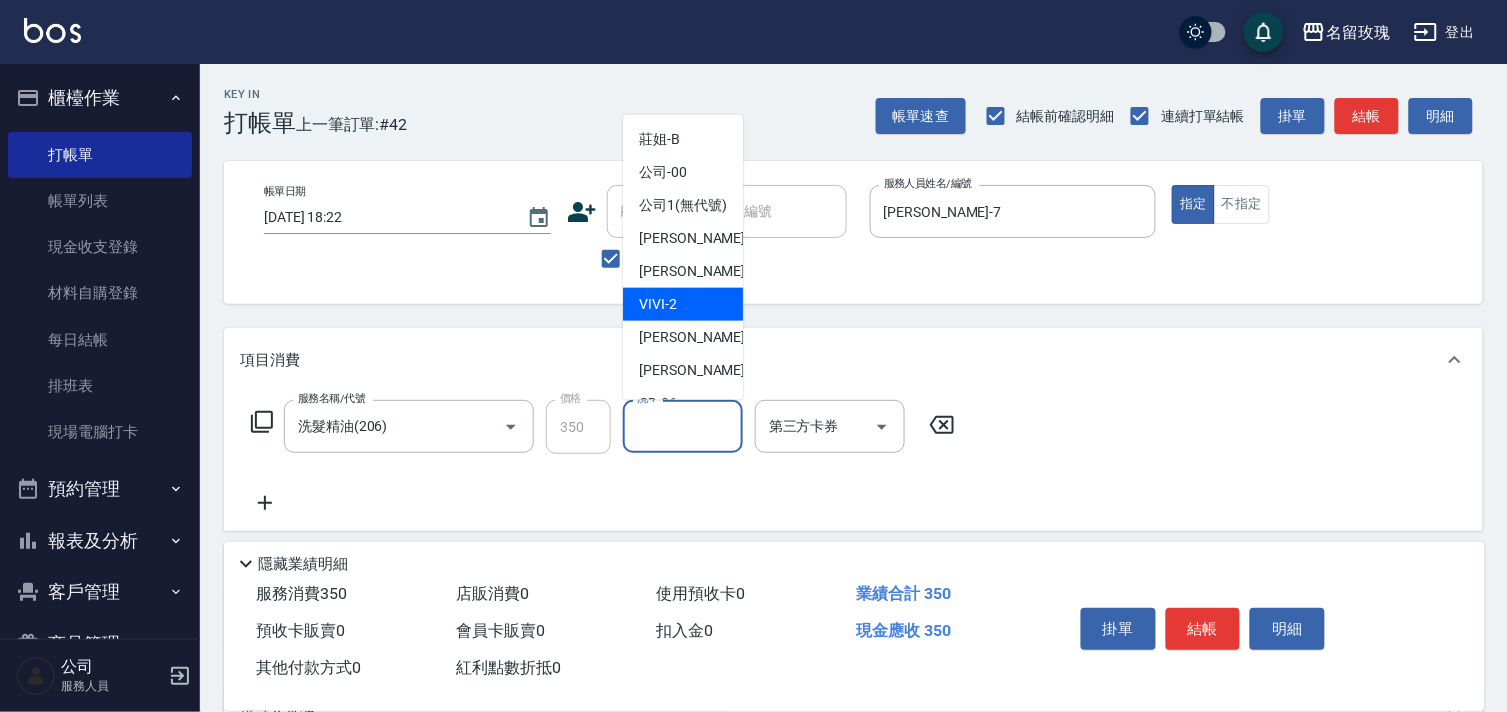 scroll, scrollTop: 111, scrollLeft: 0, axis: vertical 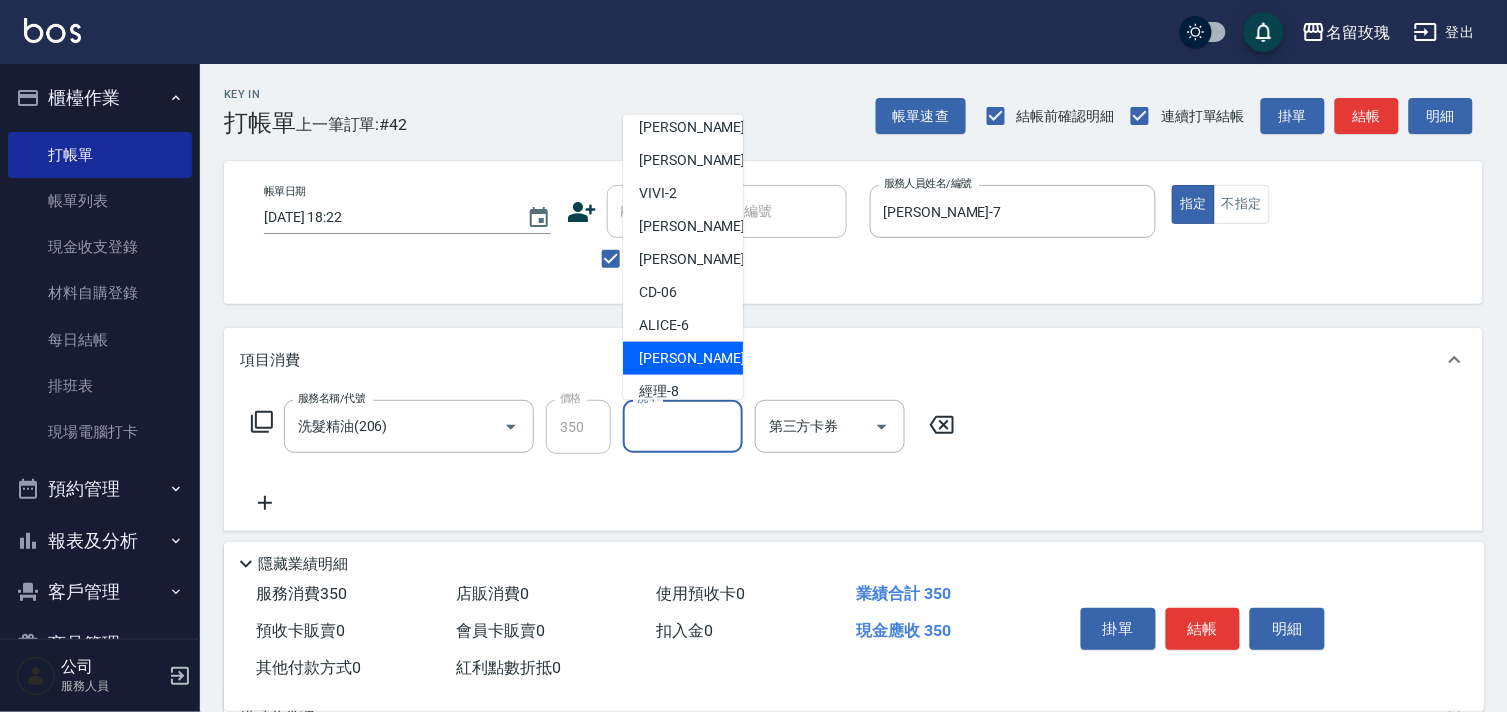 click on "EMILY -7" at bounding box center (698, 358) 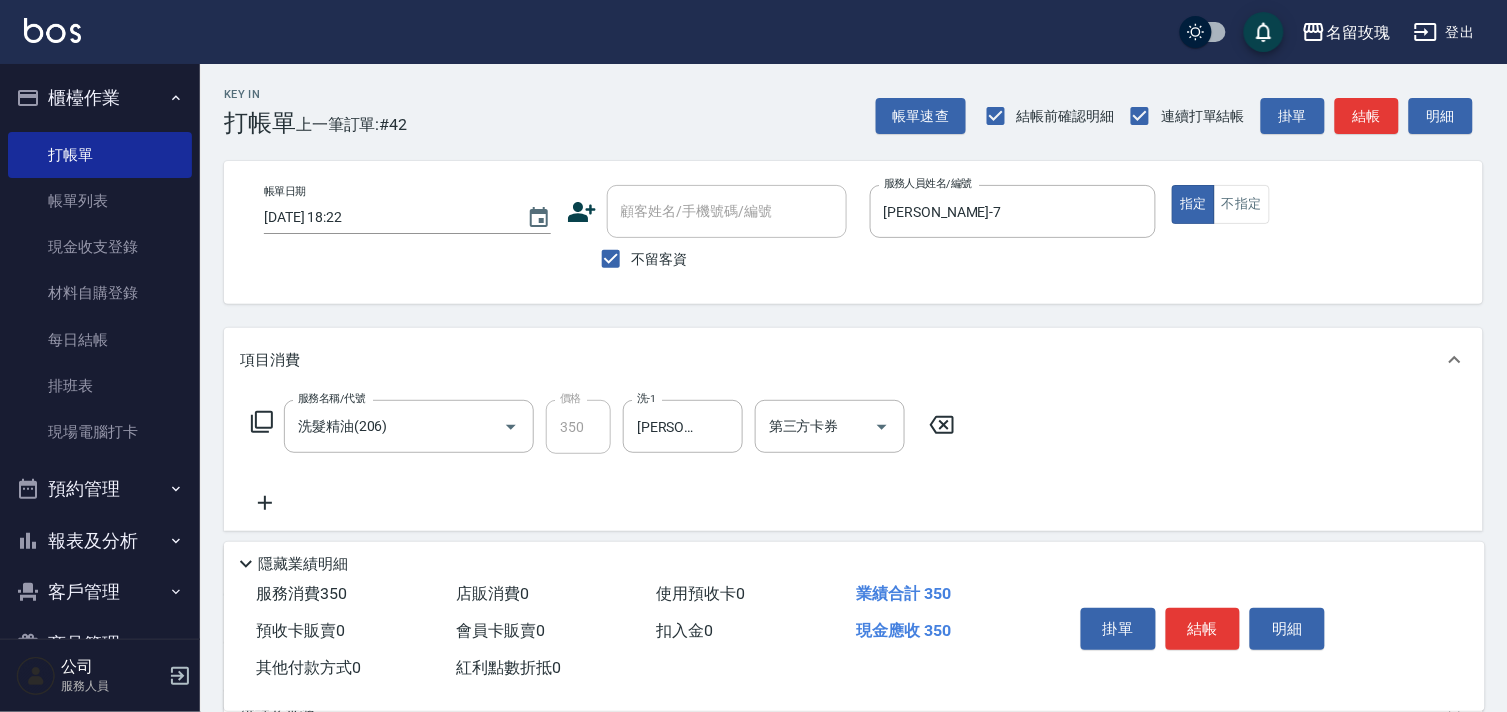 click on "服務名稱/代號 洗髮精油(206) 服務名稱/代號 價格 350 價格 洗-1 EMILY-7 洗-1 第三方卡券 第三方卡券" at bounding box center (603, 427) 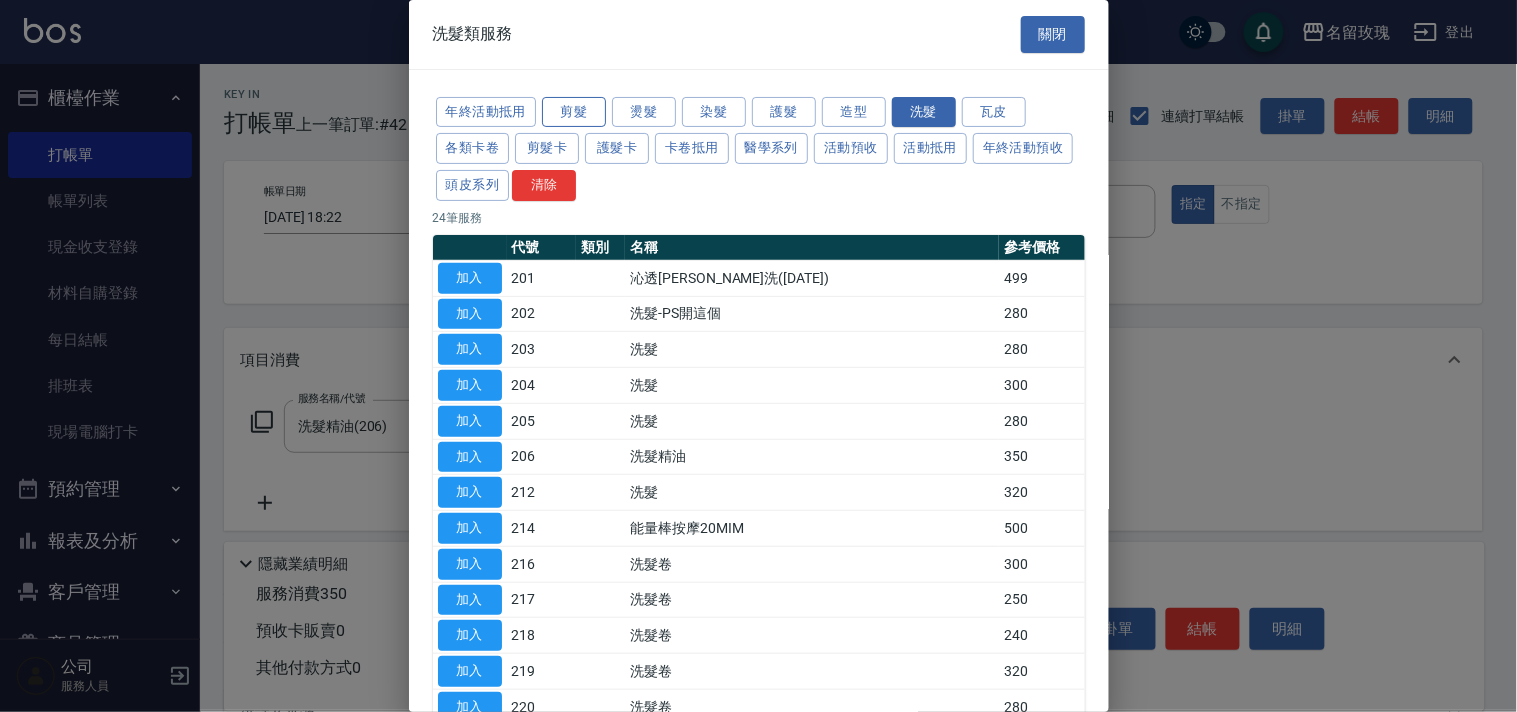 click on "剪髮" at bounding box center (574, 112) 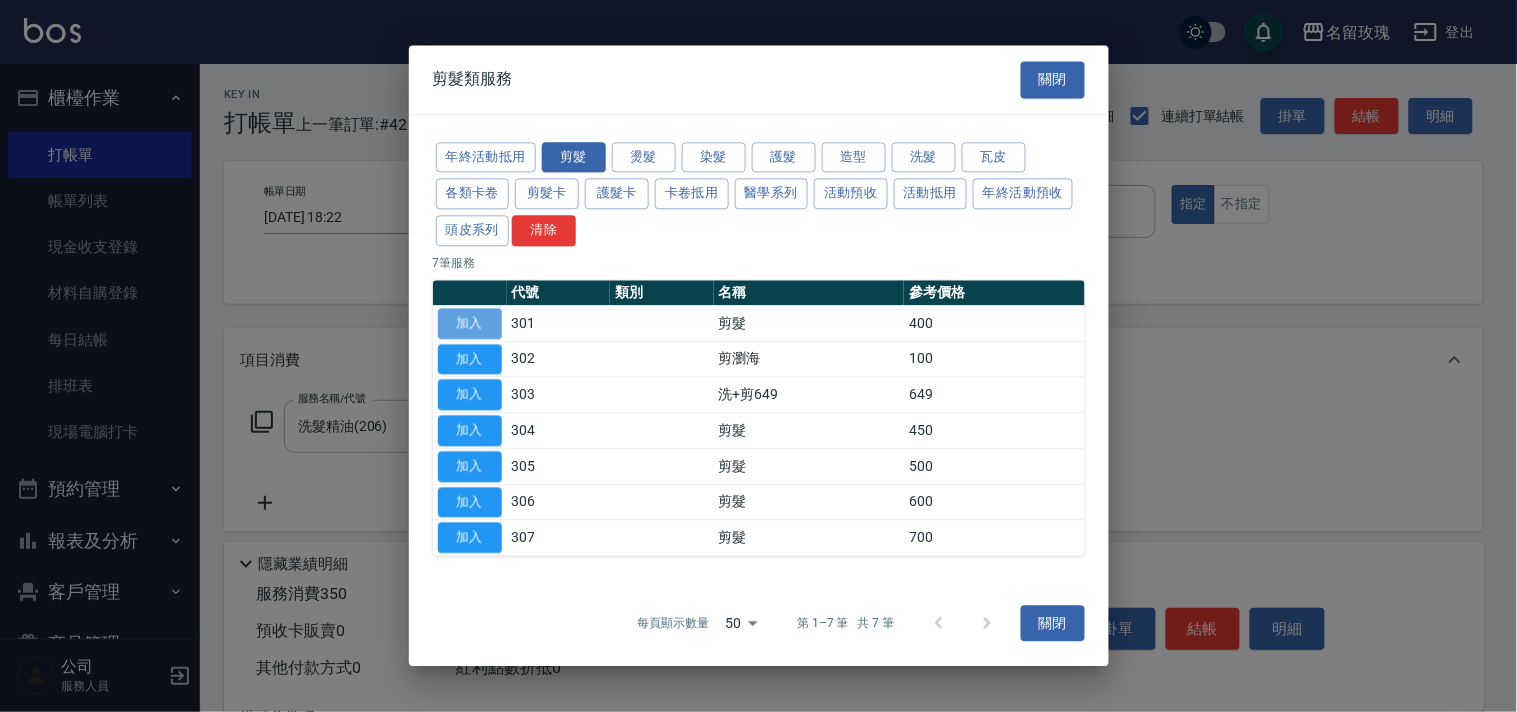 click on "加入" at bounding box center (470, 323) 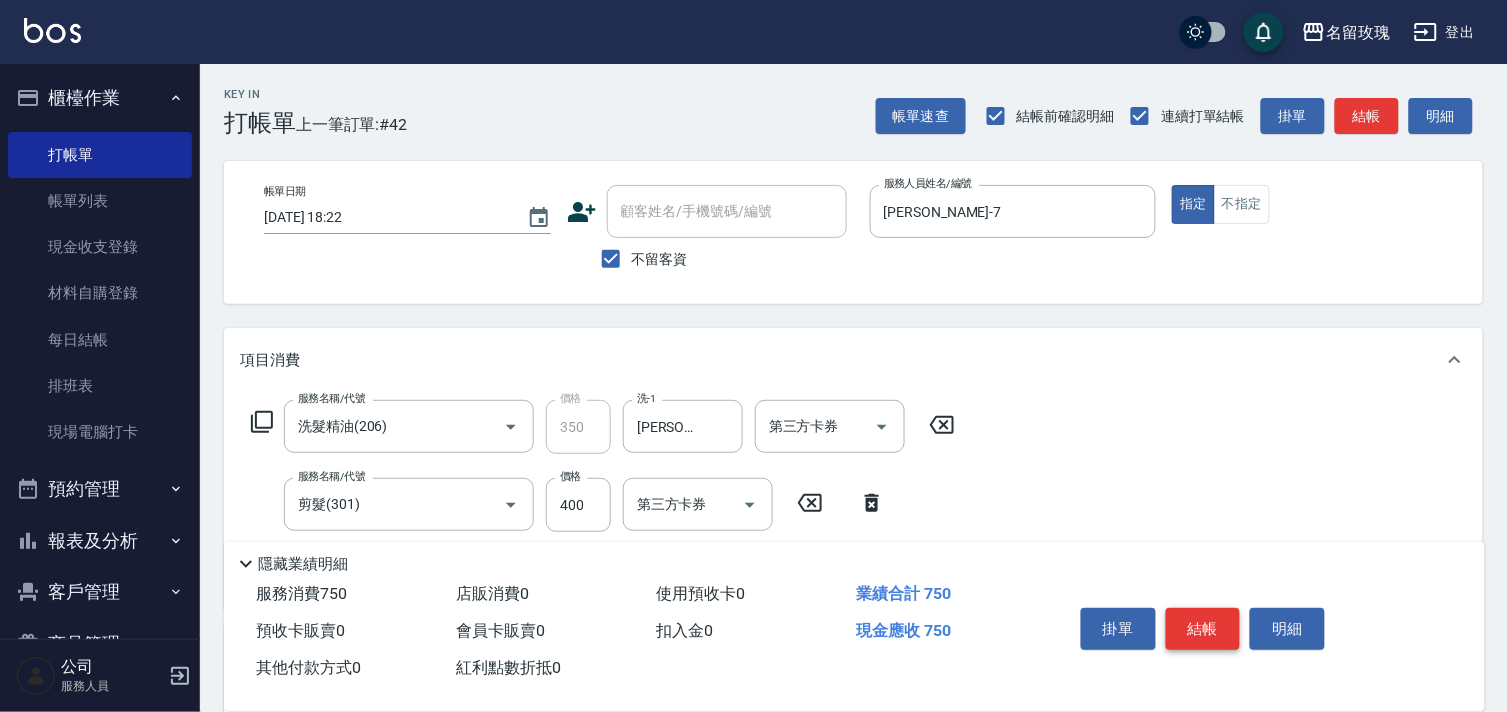 click on "結帳" at bounding box center [1203, 629] 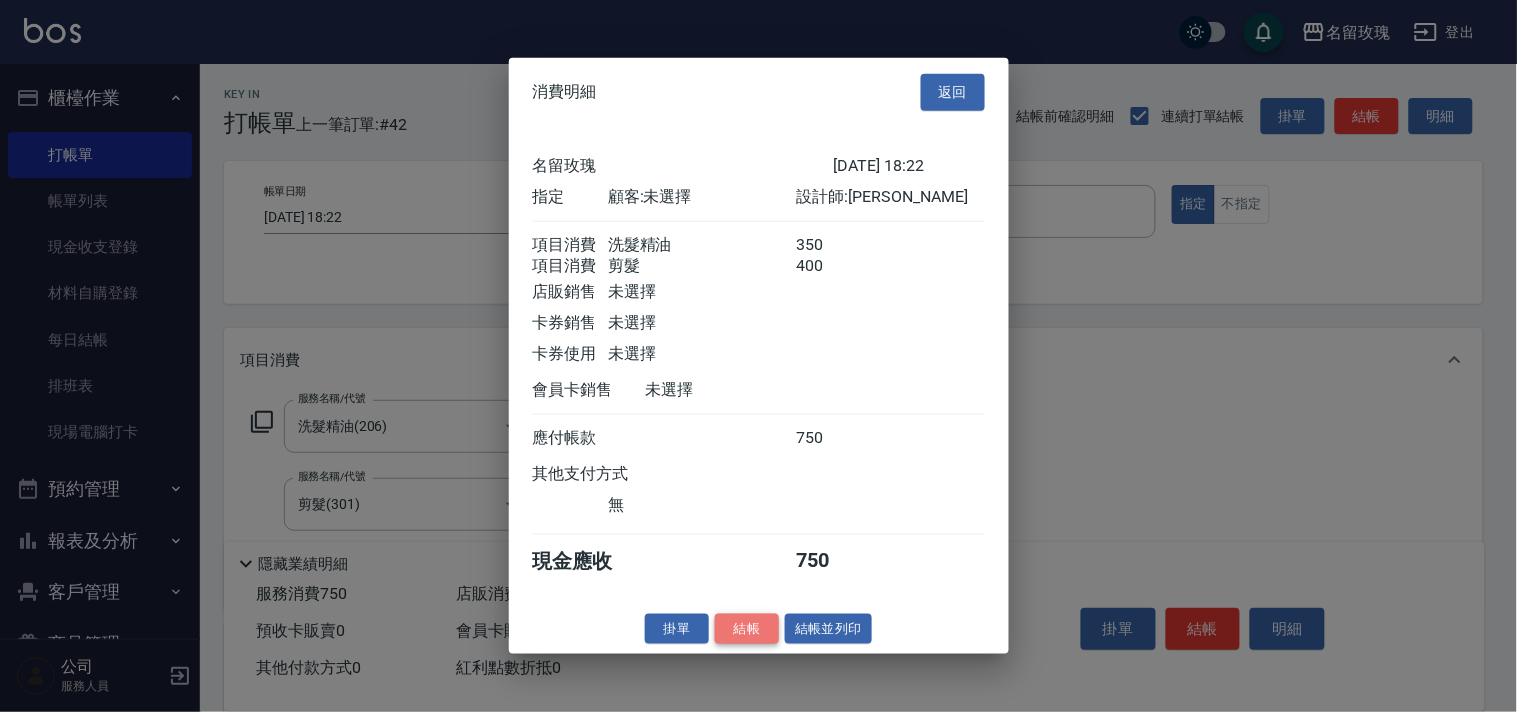 click on "結帳" at bounding box center (747, 628) 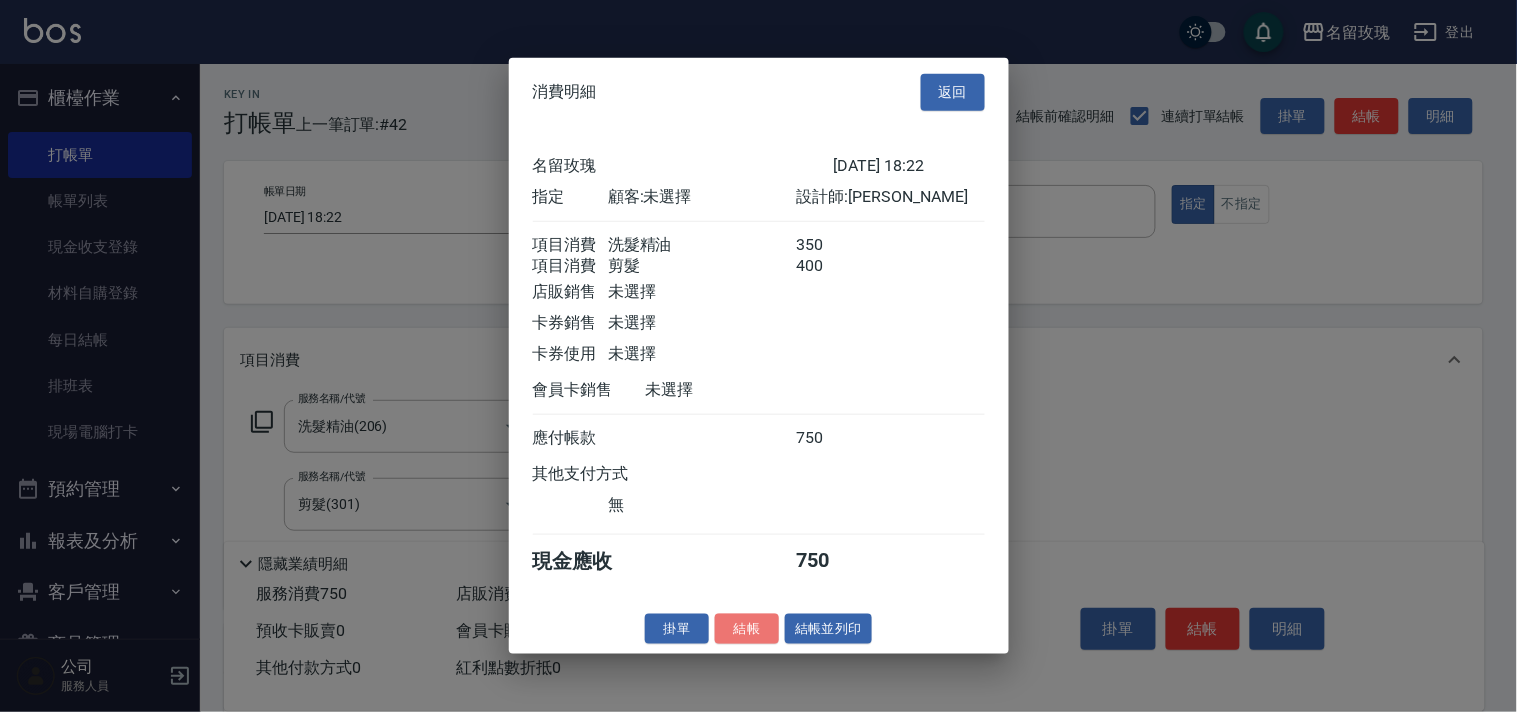 type 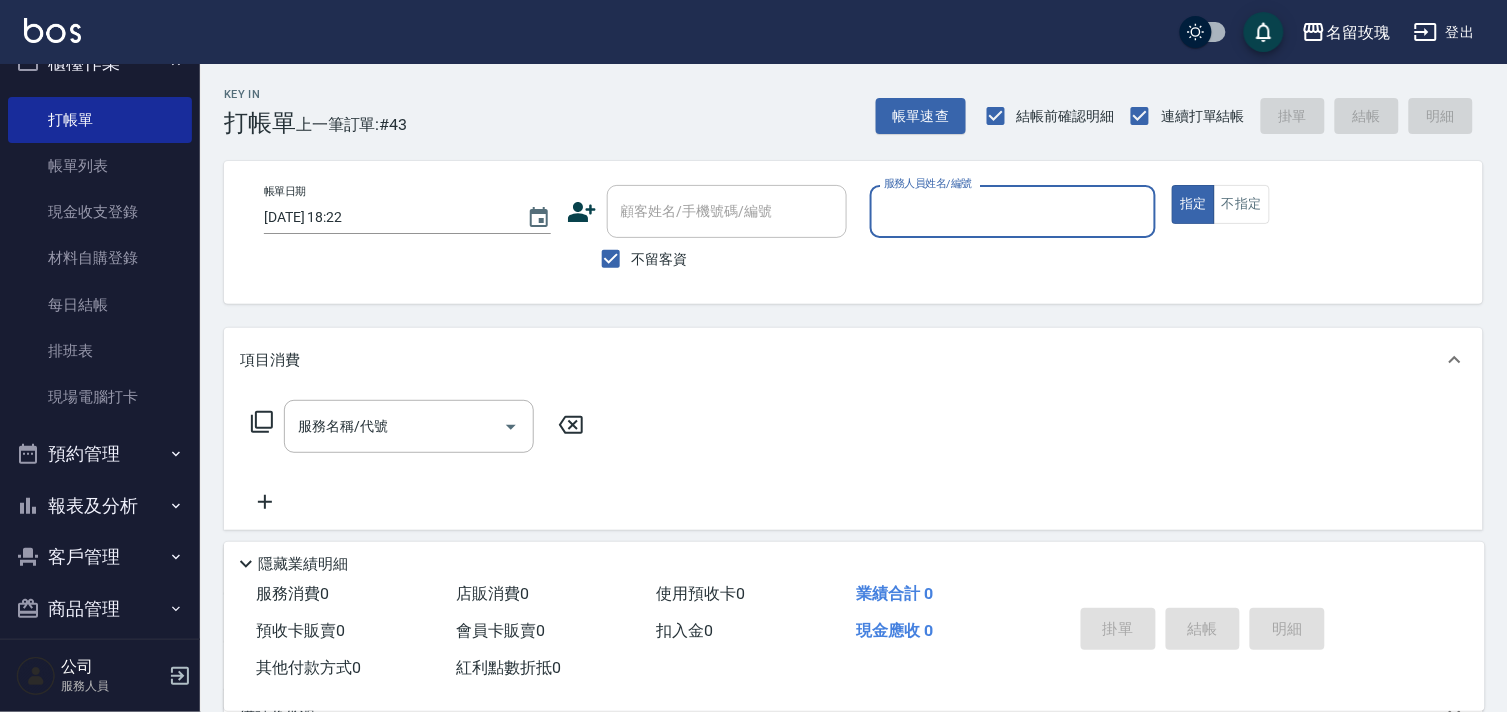 scroll, scrollTop: 53, scrollLeft: 0, axis: vertical 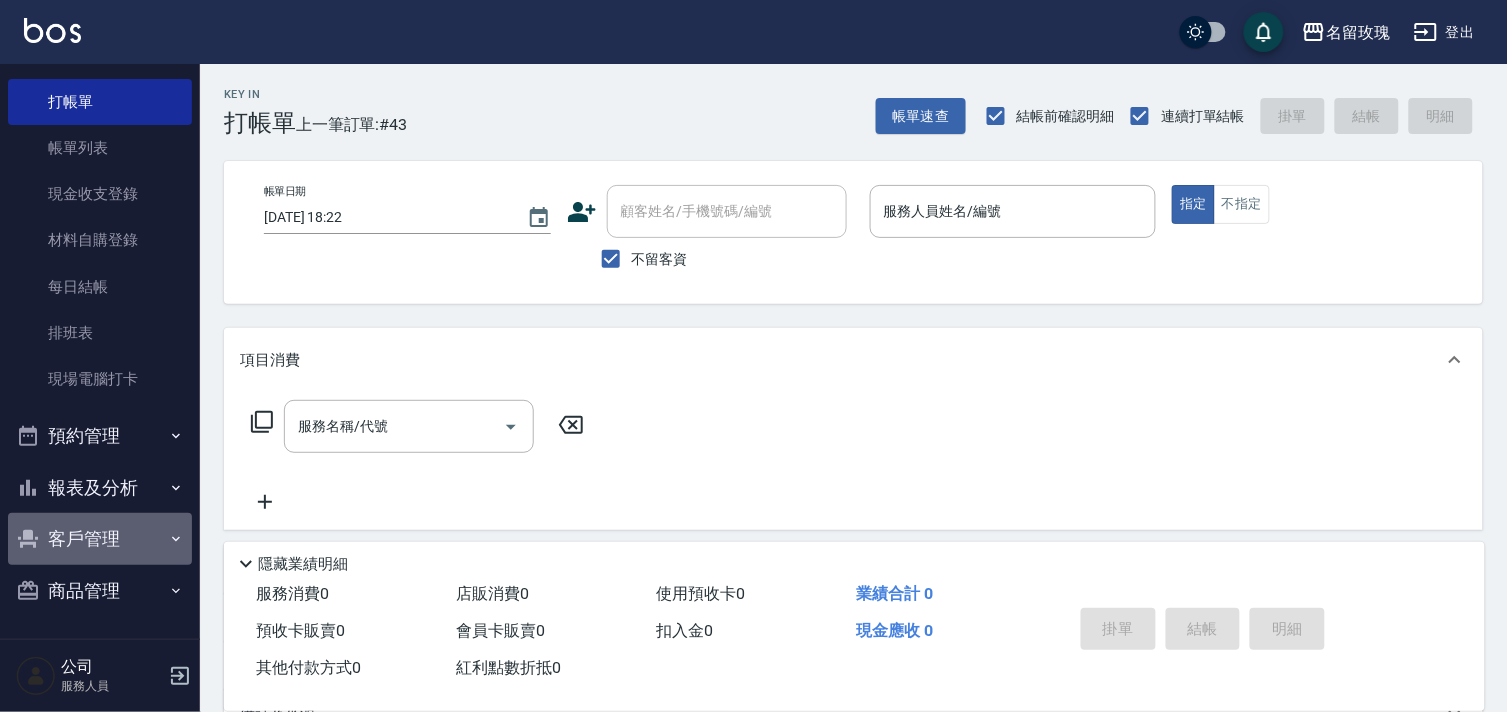 click on "客戶管理" at bounding box center [100, 539] 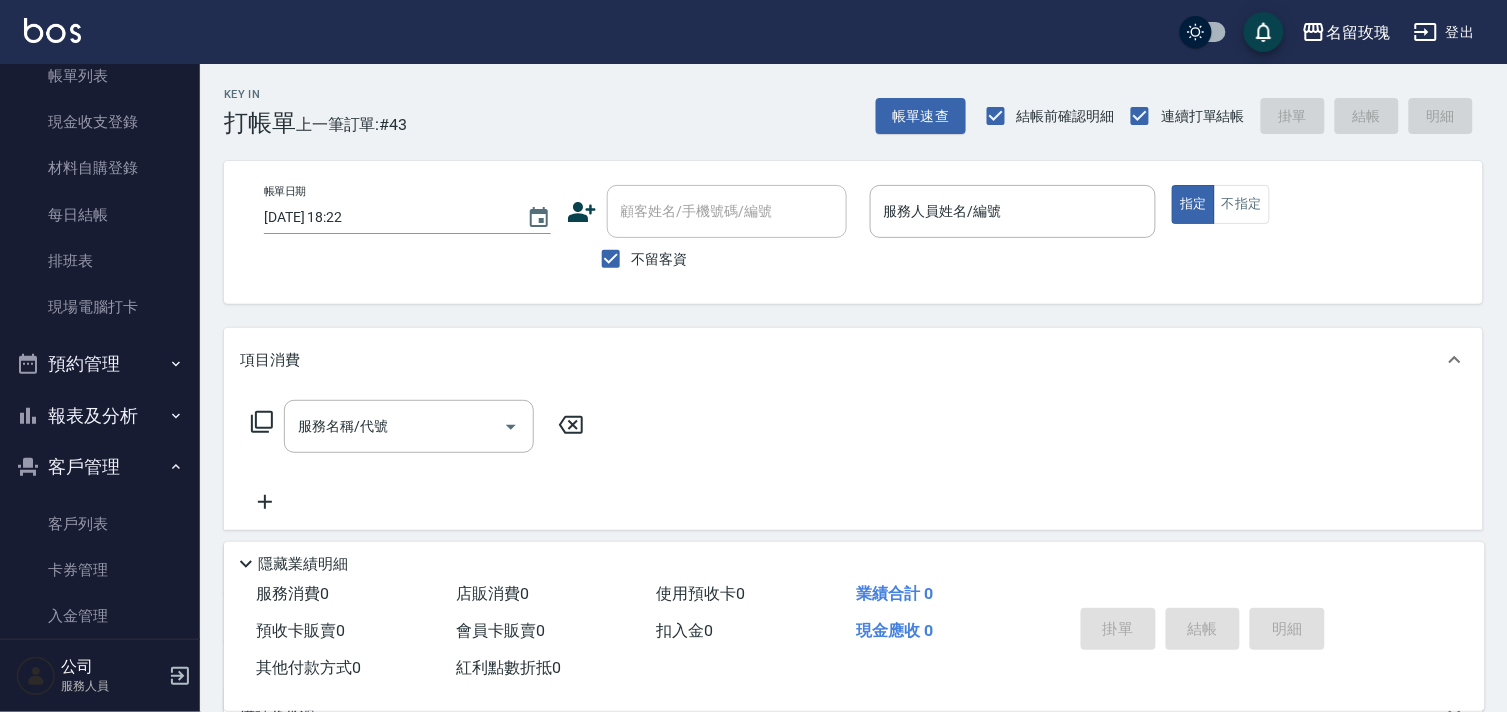 scroll, scrollTop: 207, scrollLeft: 0, axis: vertical 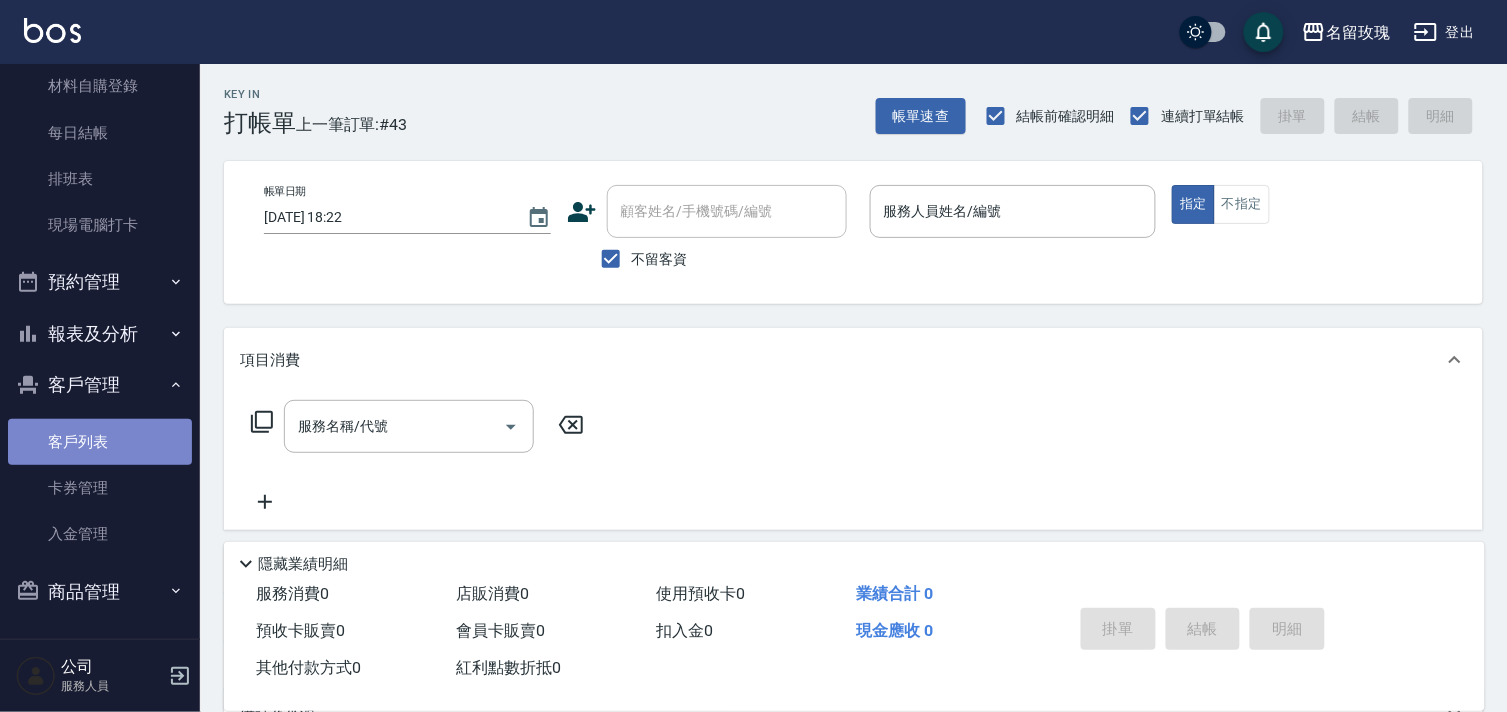 click on "客戶列表" at bounding box center [100, 442] 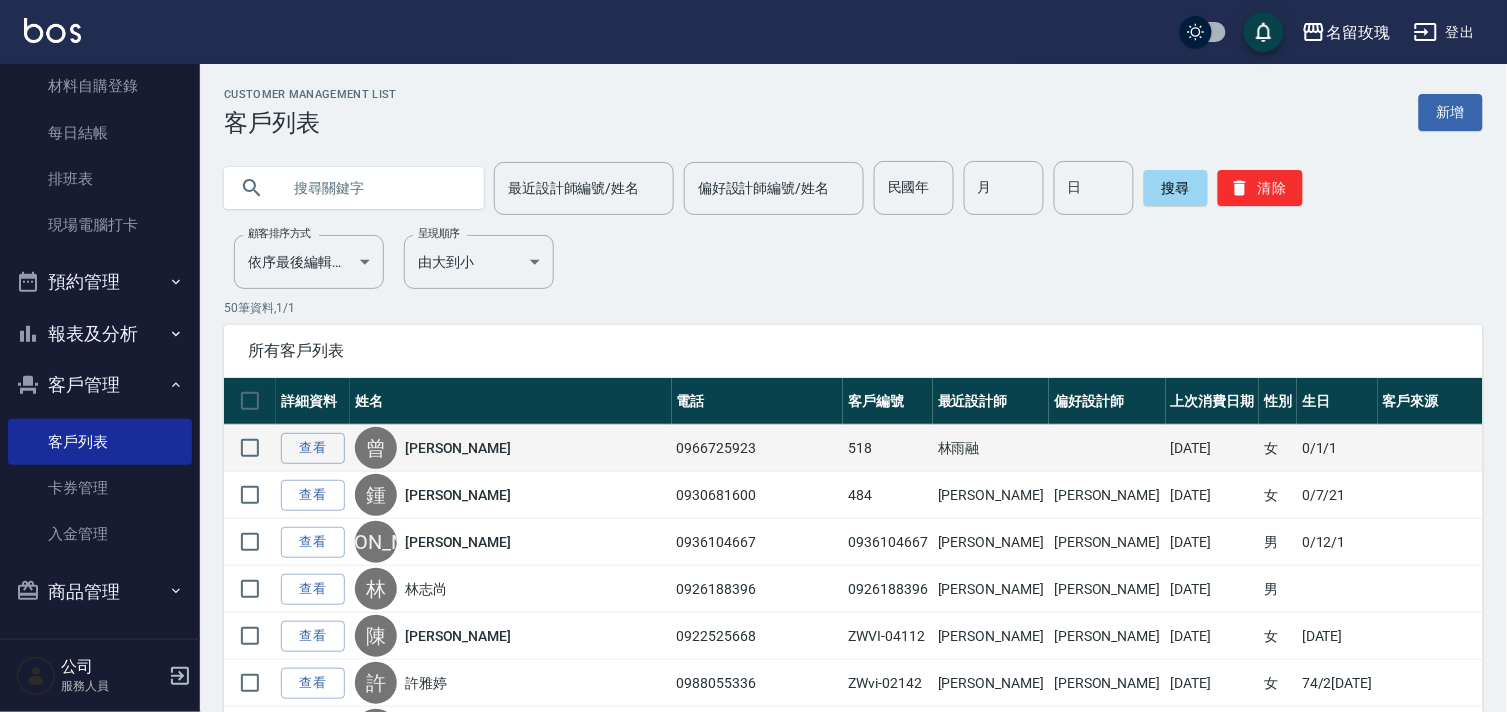 click on "曾 曾靜萍" at bounding box center (511, 448) 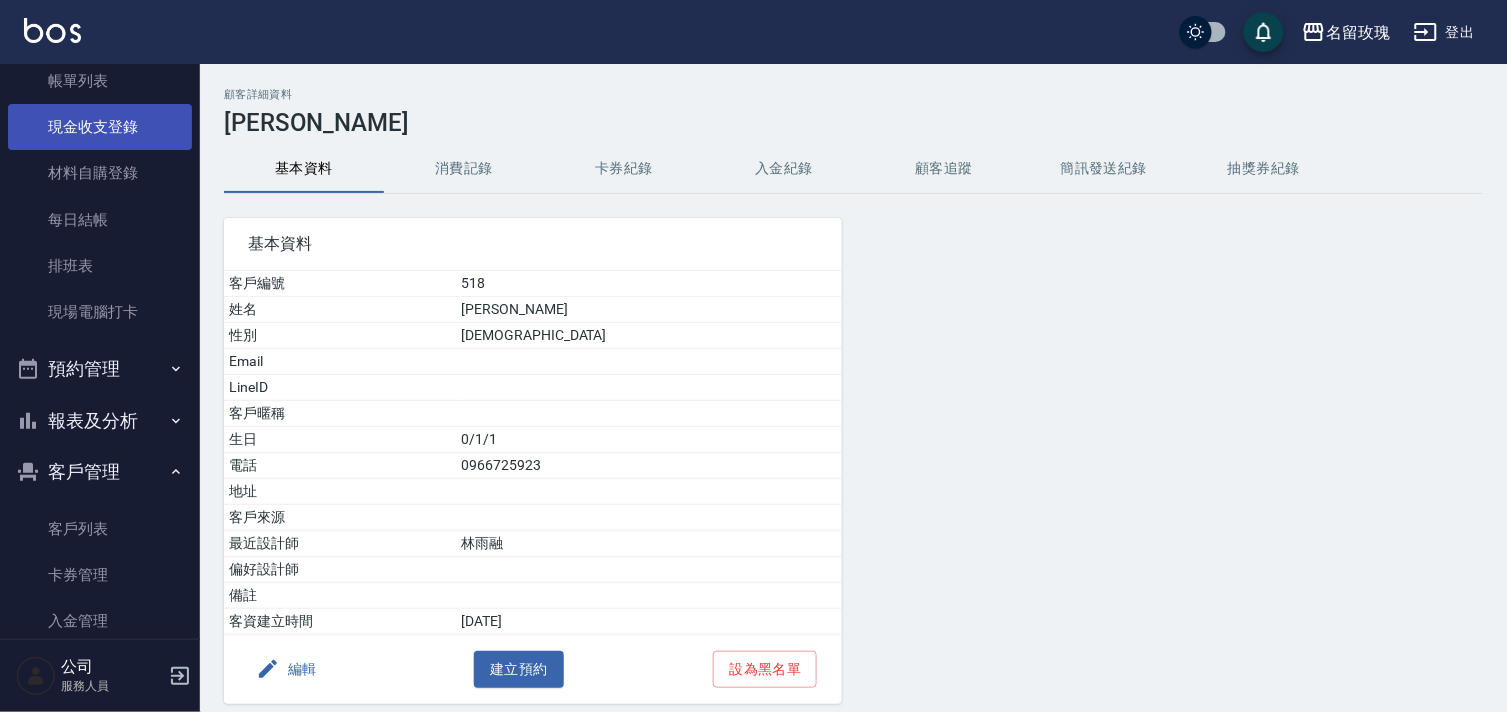 scroll, scrollTop: 0, scrollLeft: 0, axis: both 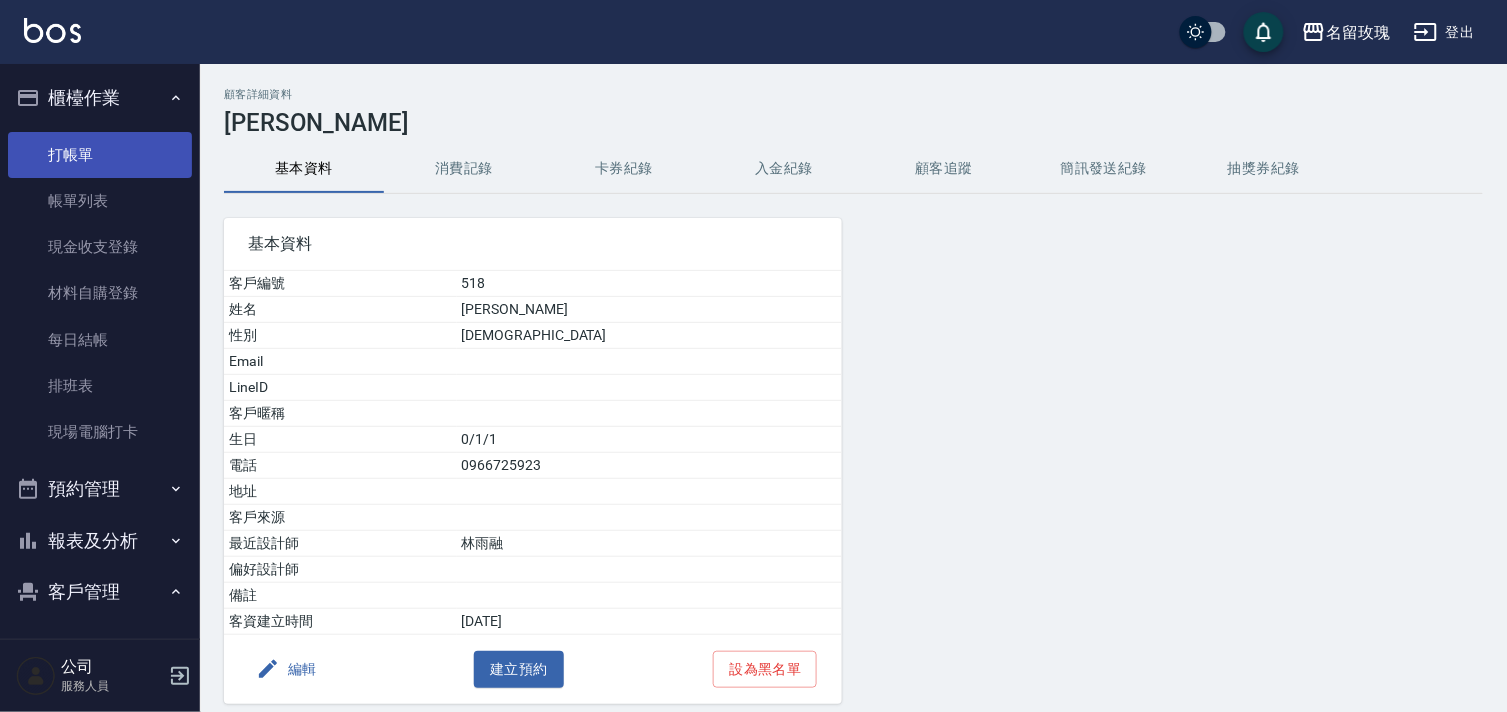 click on "打帳單" at bounding box center [100, 155] 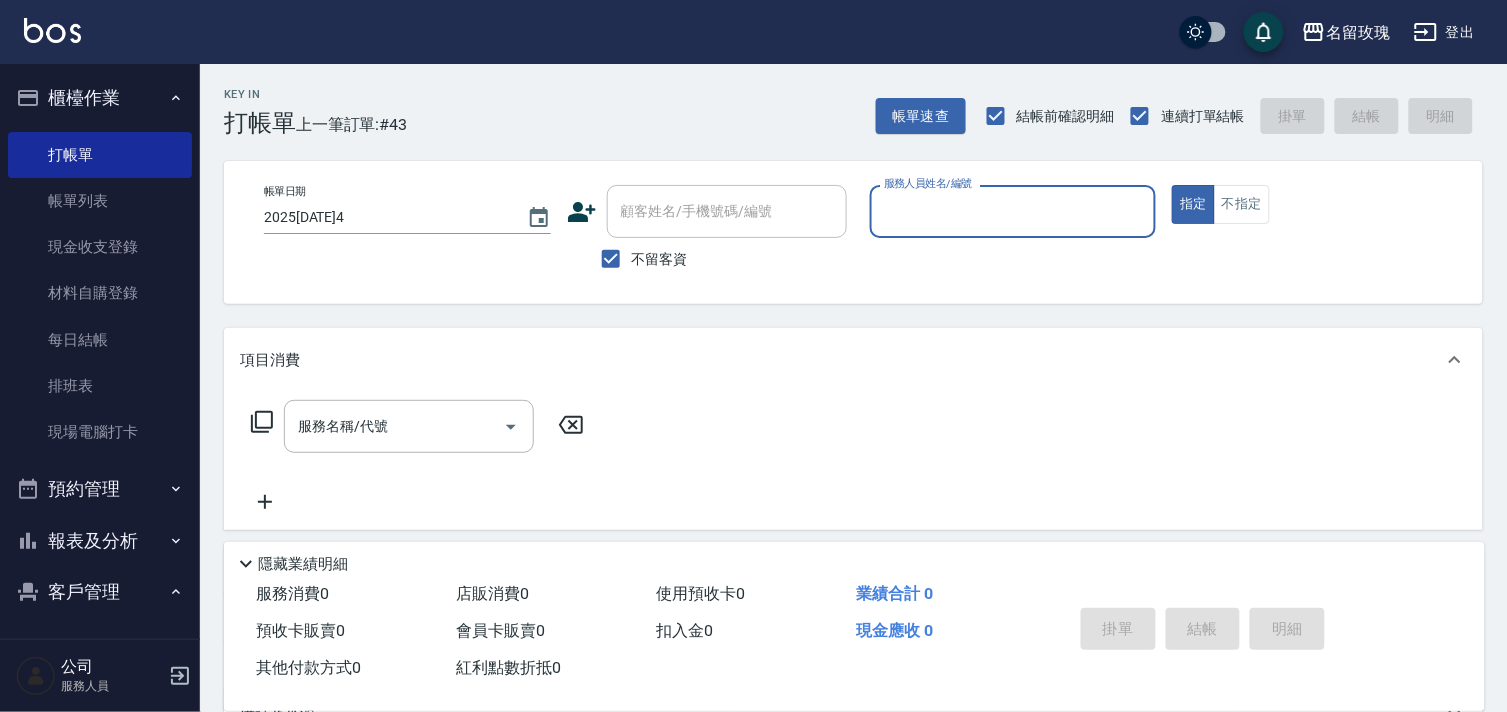 click on "Key In 打帳單 上一筆訂單:#43 帳單速查 結帳前確認明細 連續打單結帳 掛單 結帳 明細" at bounding box center (841, 100) 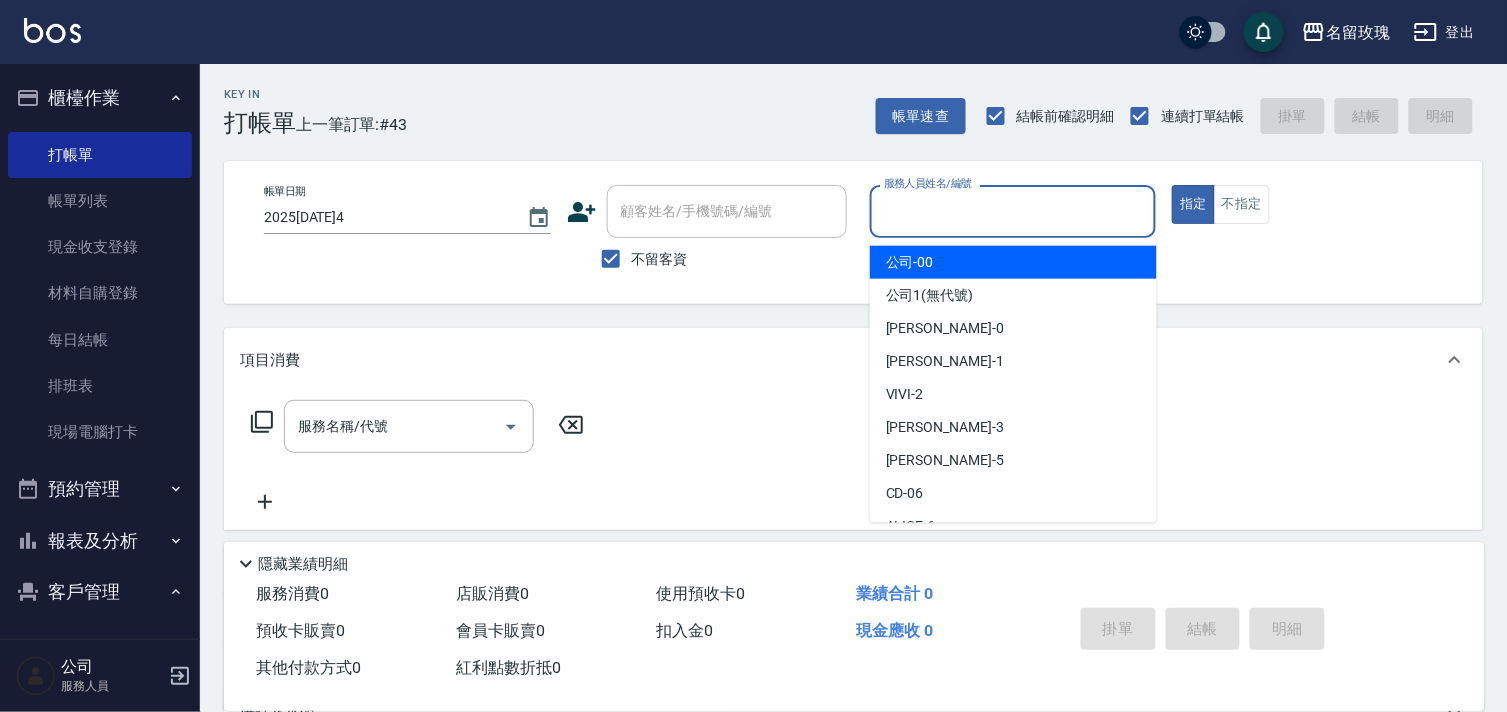 drag, startPoint x: 932, startPoint y: 211, endPoint x: 1003, endPoint y: 283, distance: 101.118744 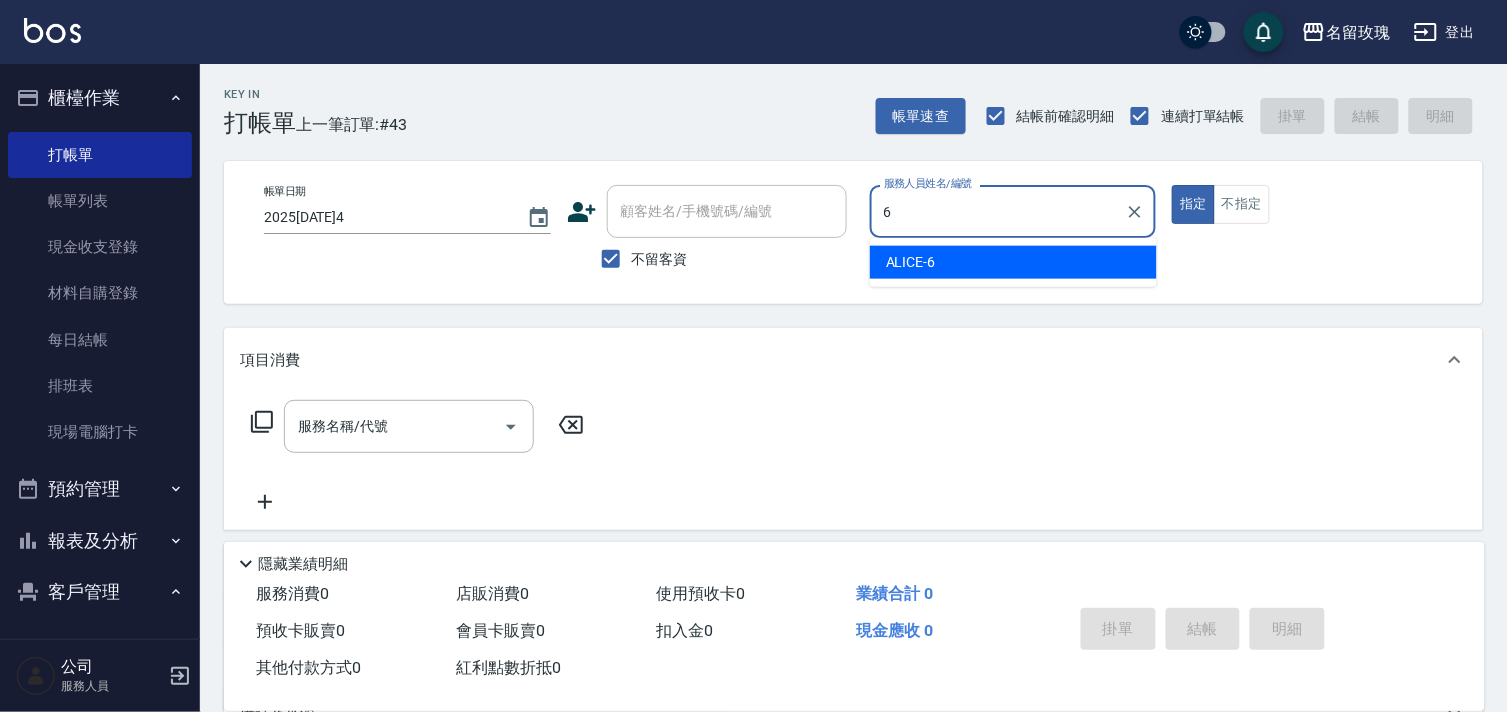 type on "ALICE-6" 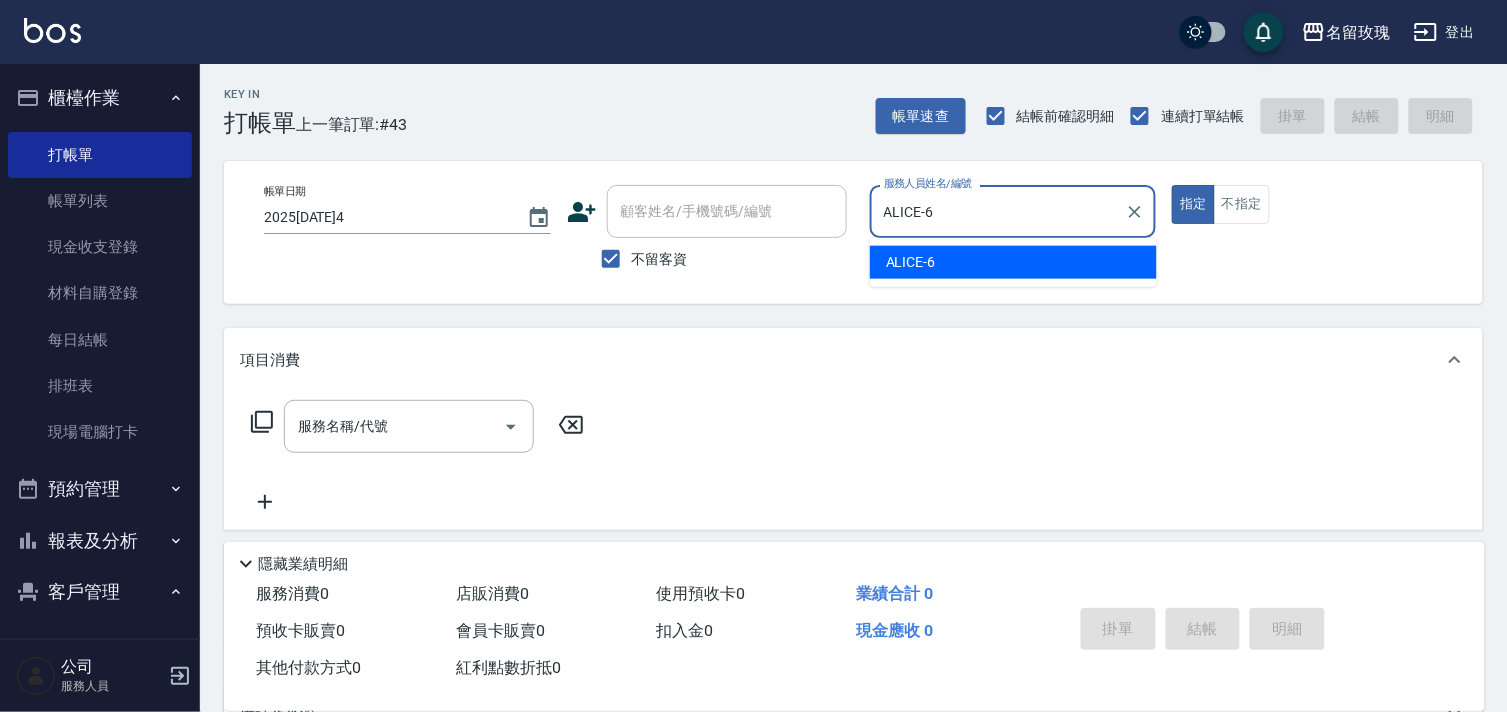 type on "true" 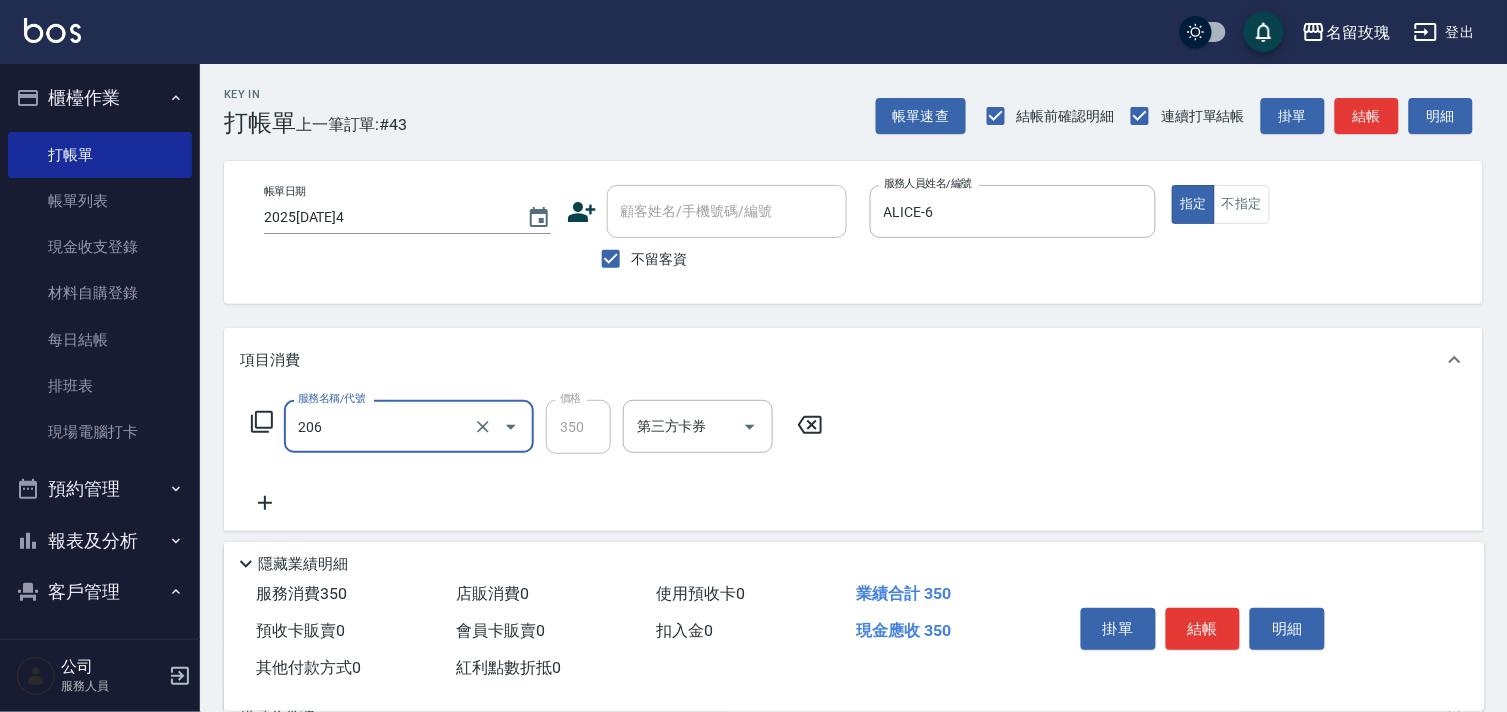 type on "洗髮精油(206)" 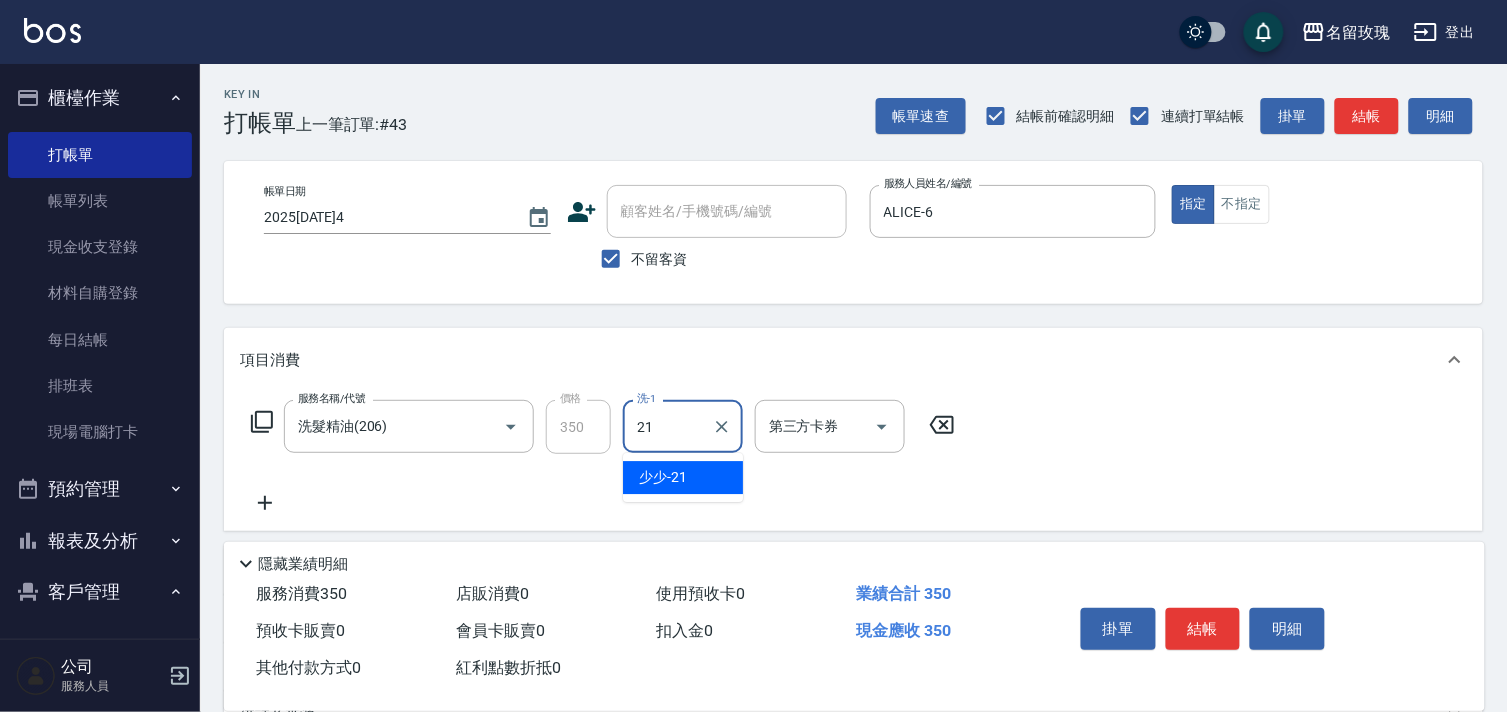 type on "少少-21" 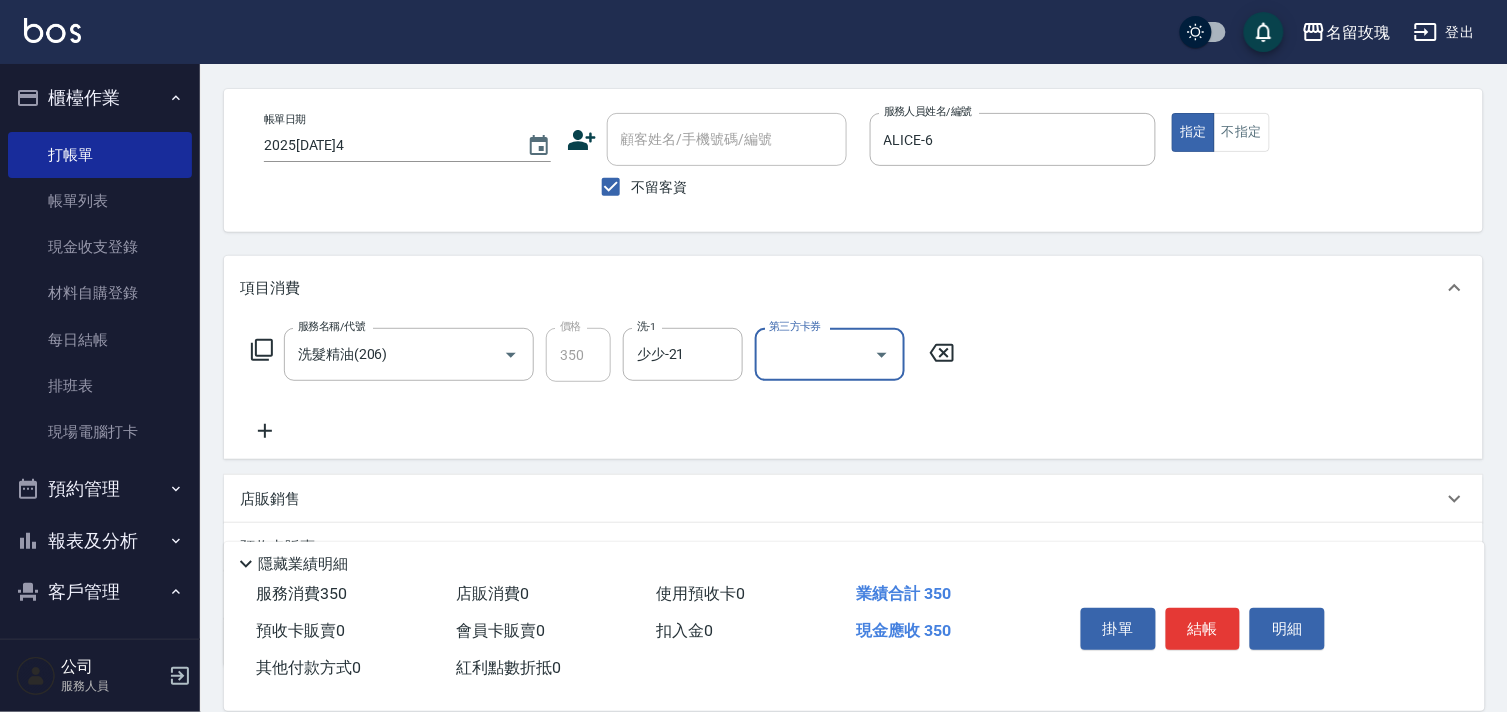 scroll, scrollTop: 111, scrollLeft: 0, axis: vertical 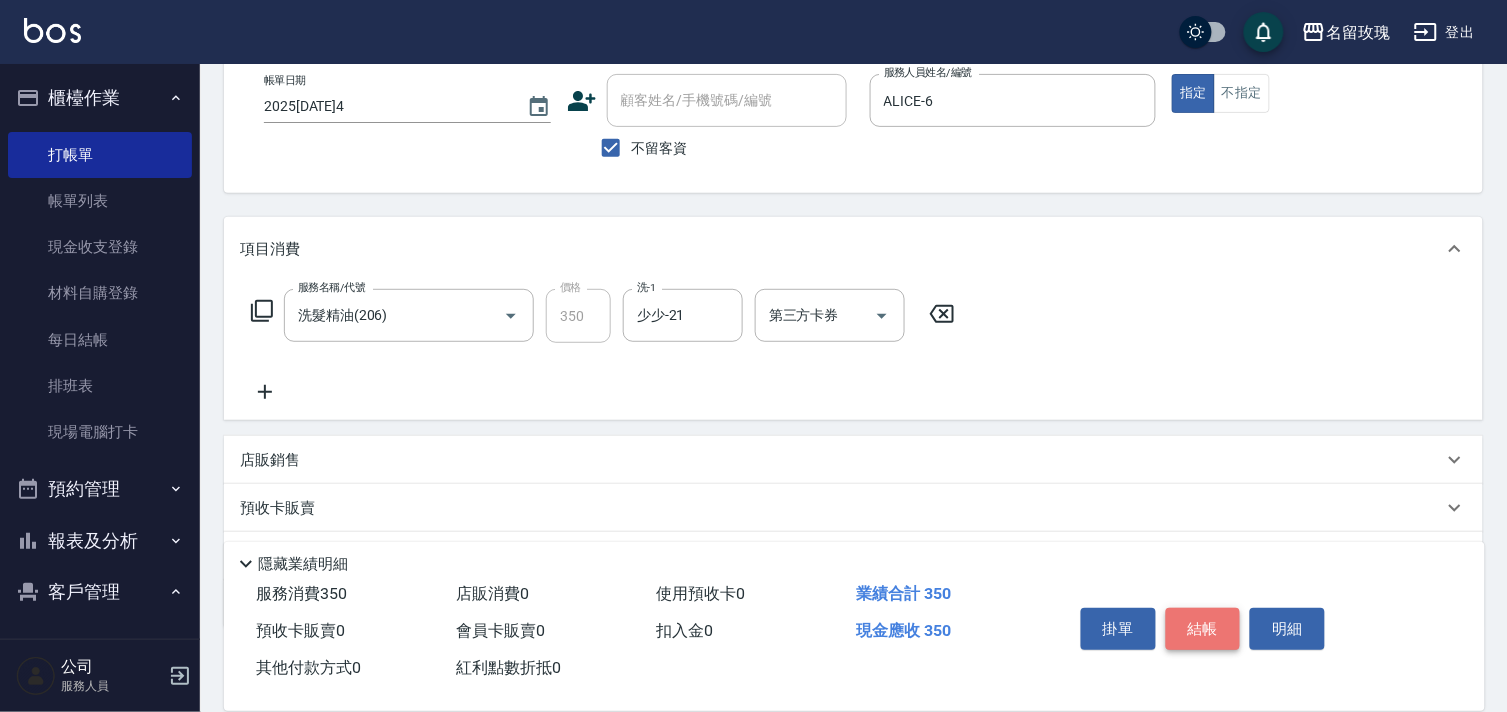 click on "結帳" at bounding box center [1203, 629] 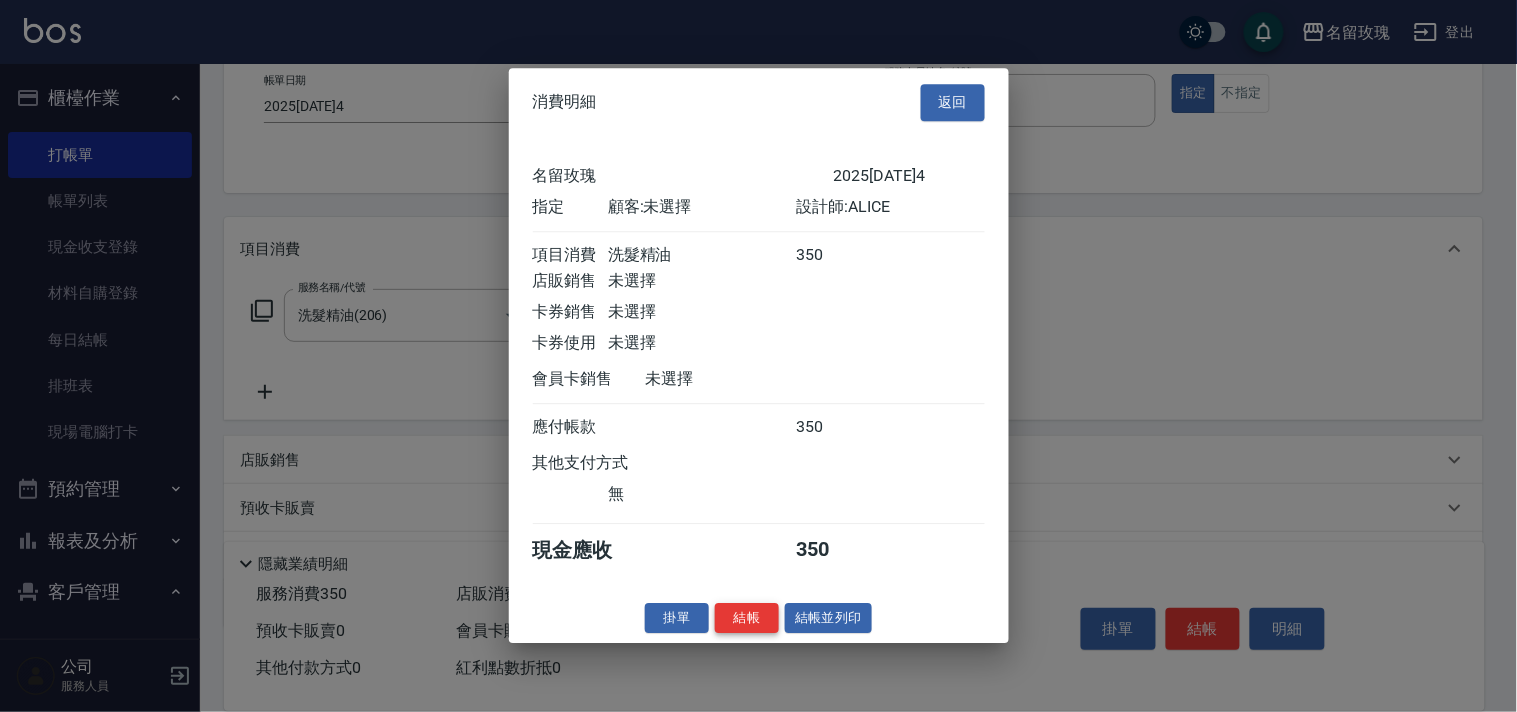 click on "結帳" at bounding box center [747, 618] 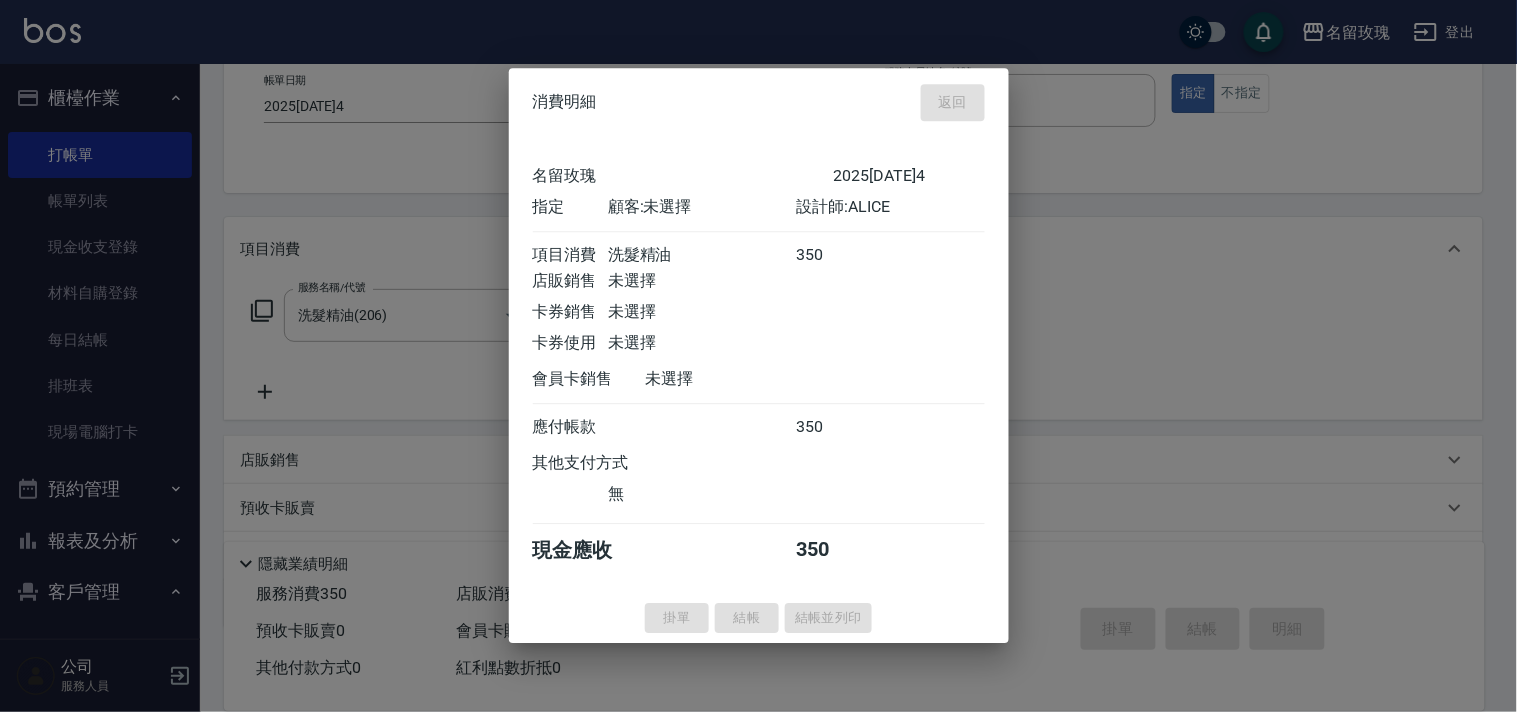type on "2025/07/13 18:36" 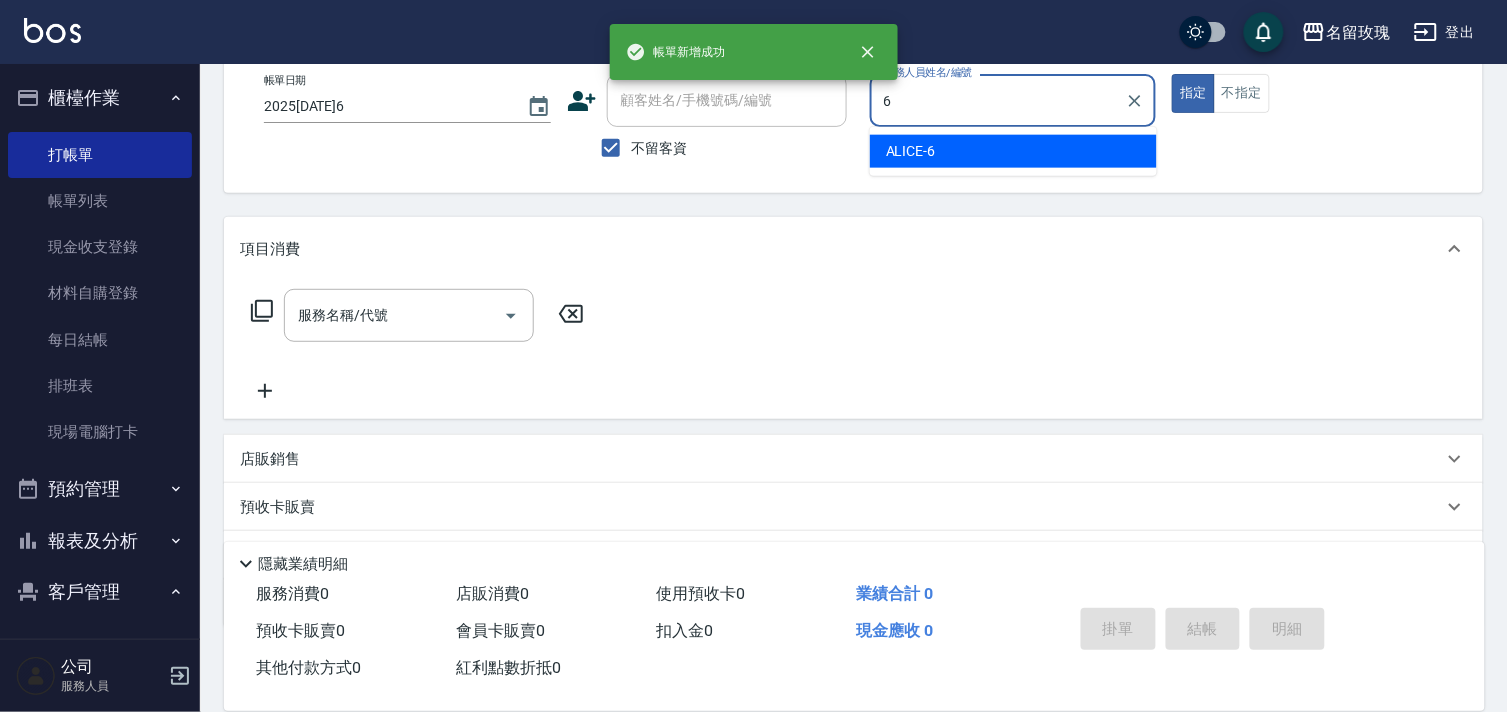 type on "ALICE-6" 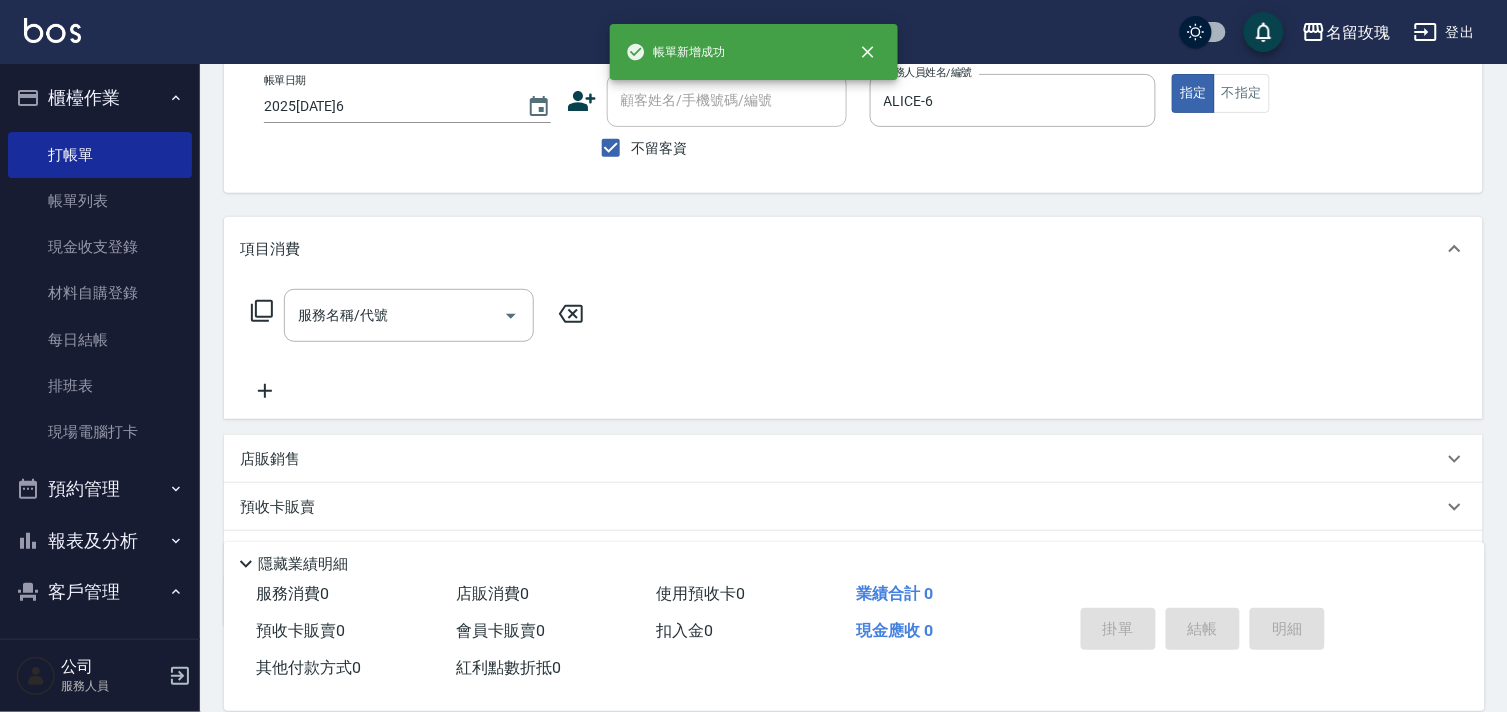 click on "服務名稱/代號 服務名稱/代號" at bounding box center (418, 315) 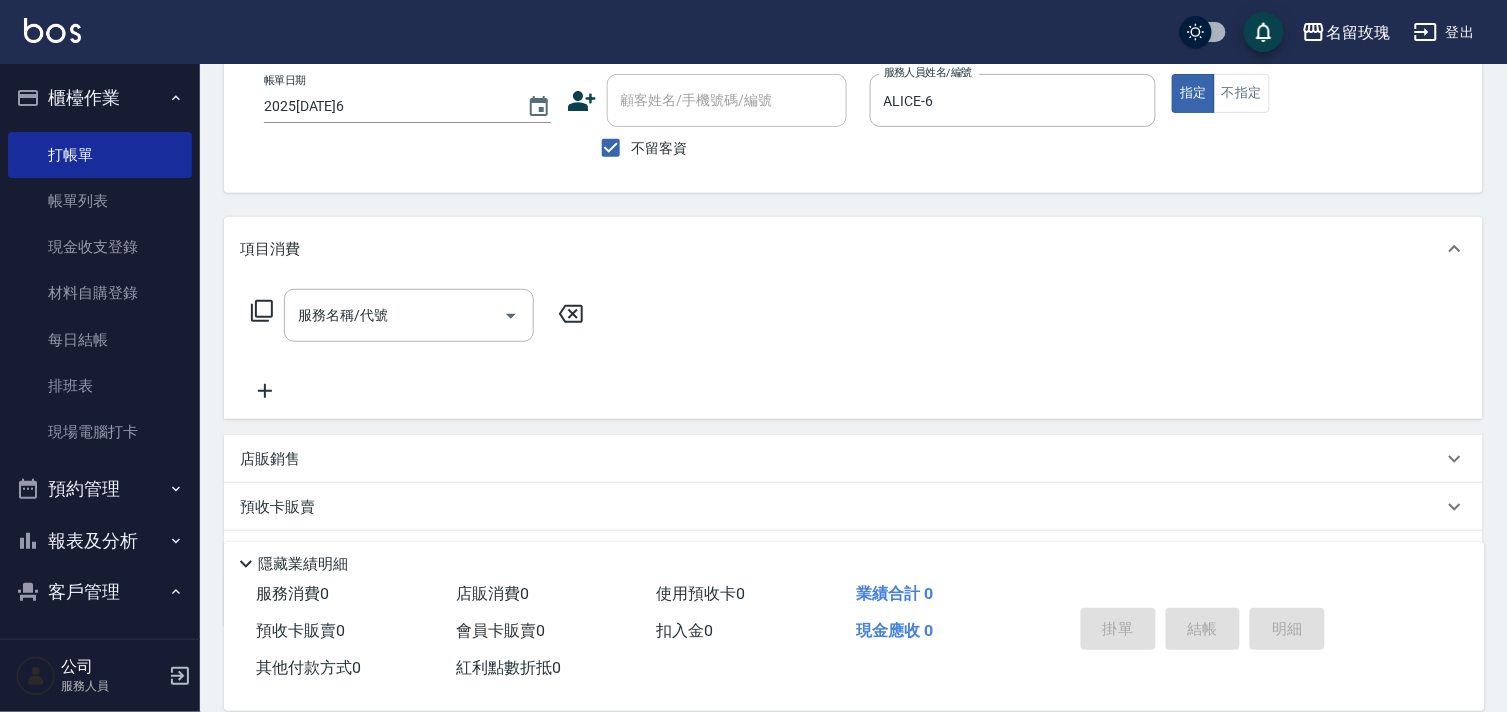 click 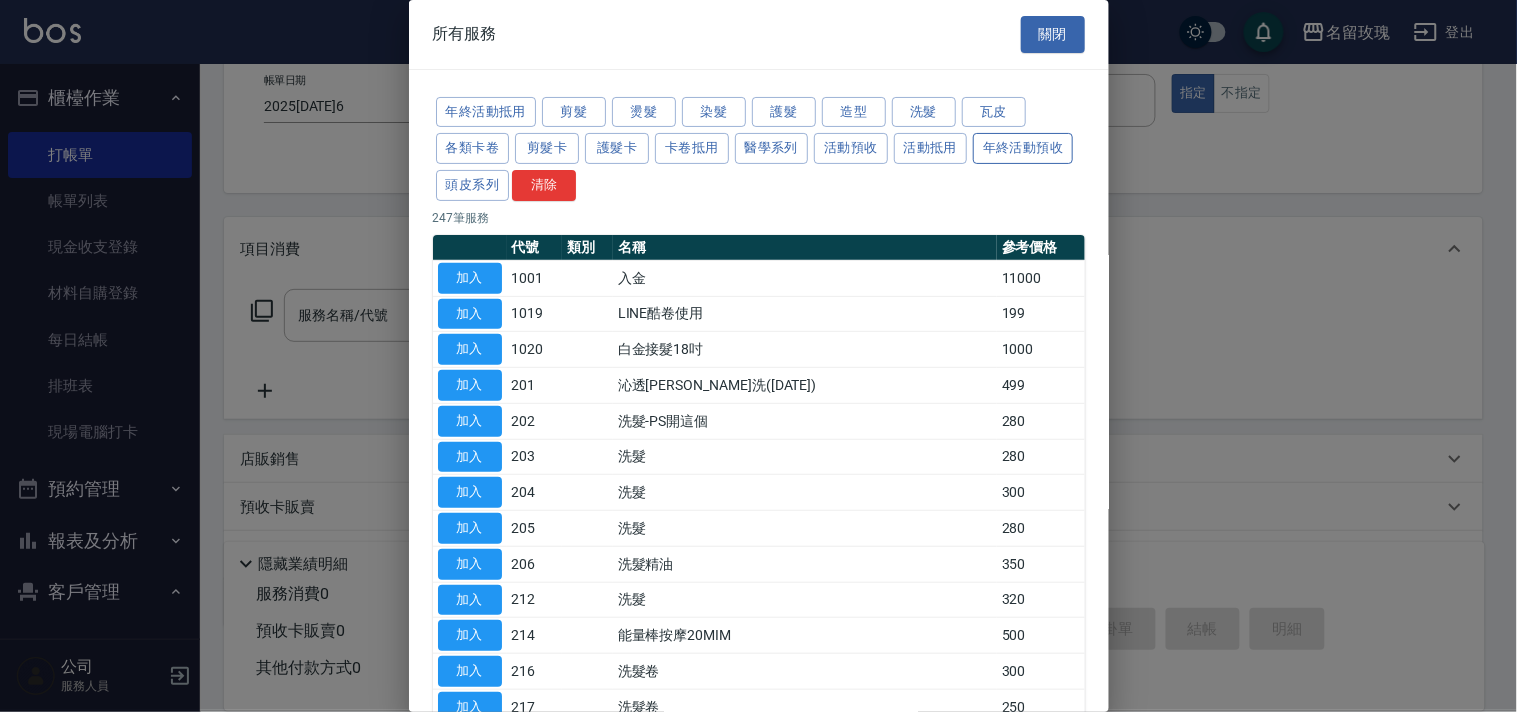 click on "年終活動預收" at bounding box center (1023, 148) 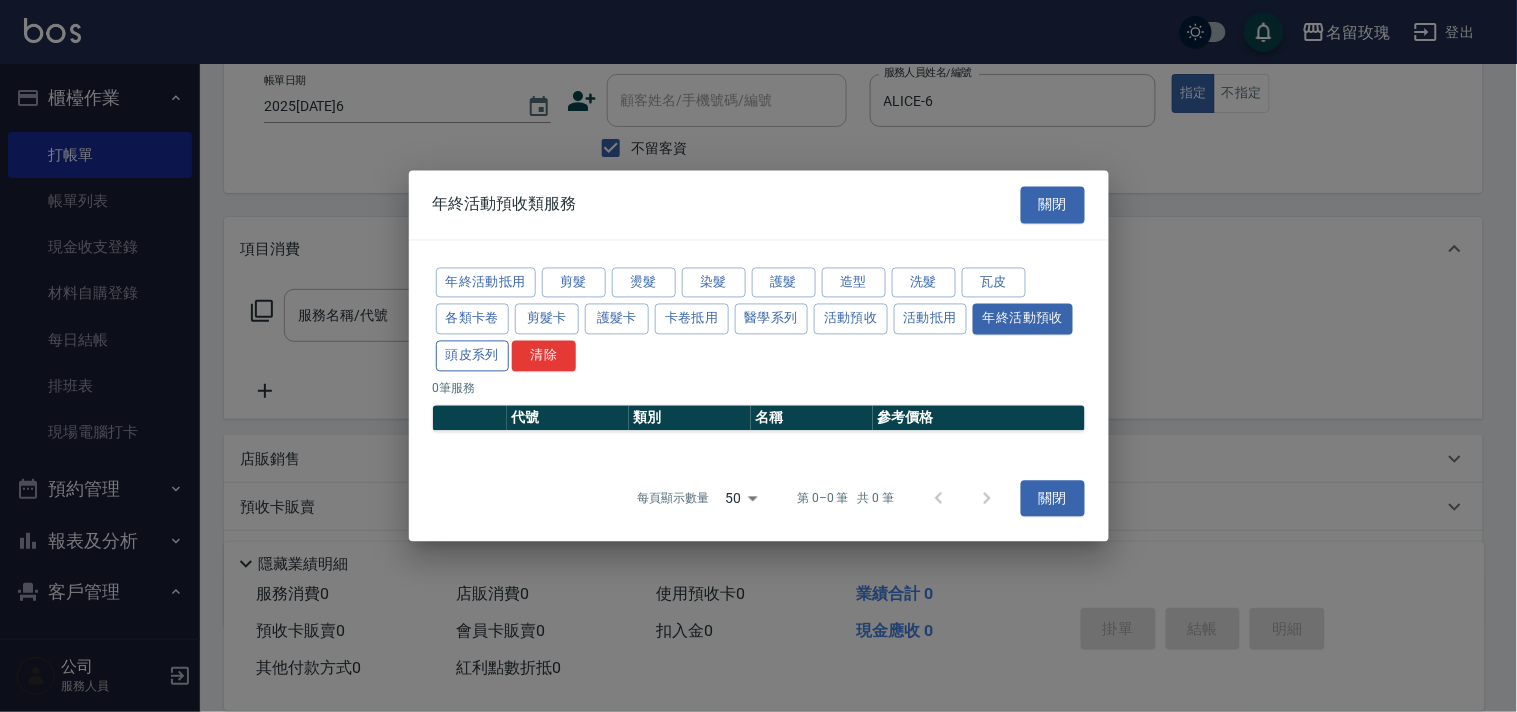 click on "頭皮系列" at bounding box center (473, 356) 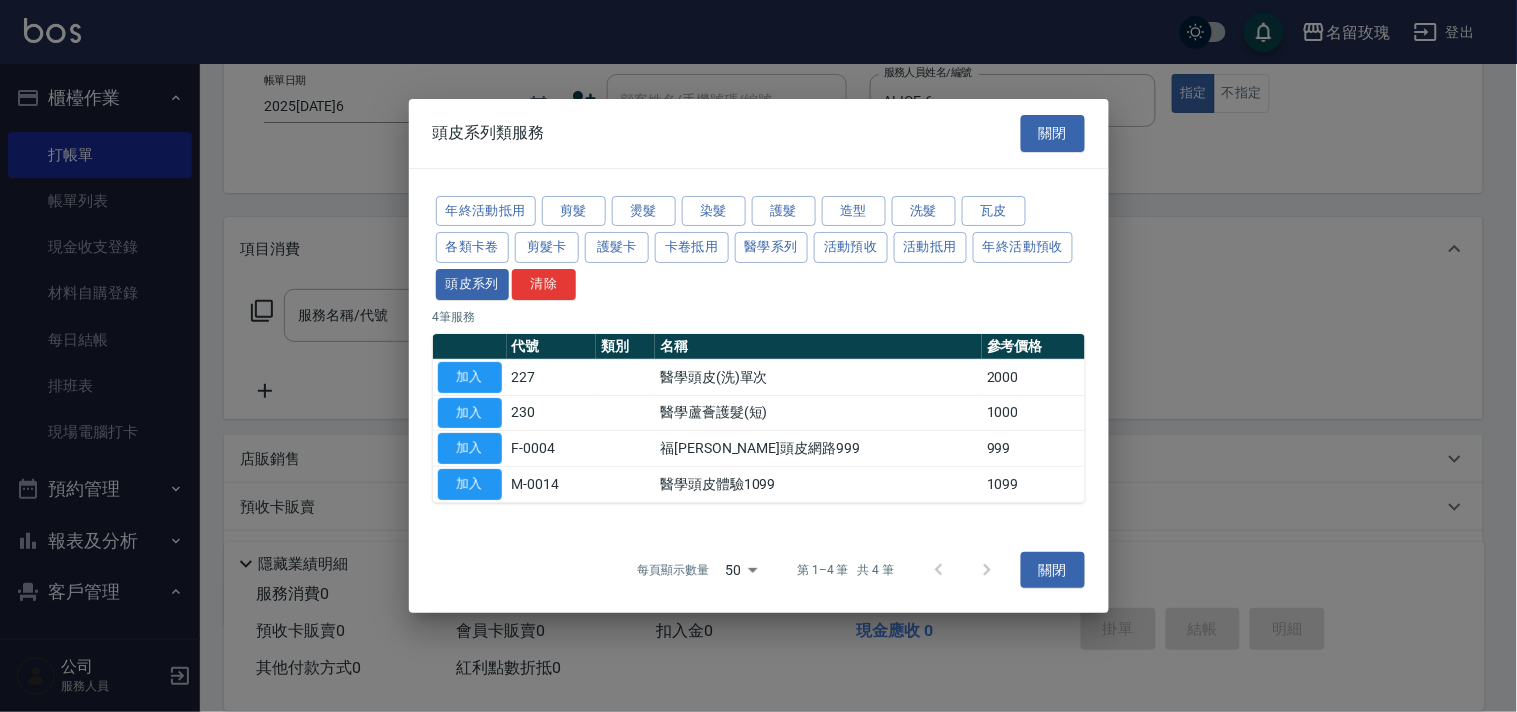 click on "加入" at bounding box center [470, 484] 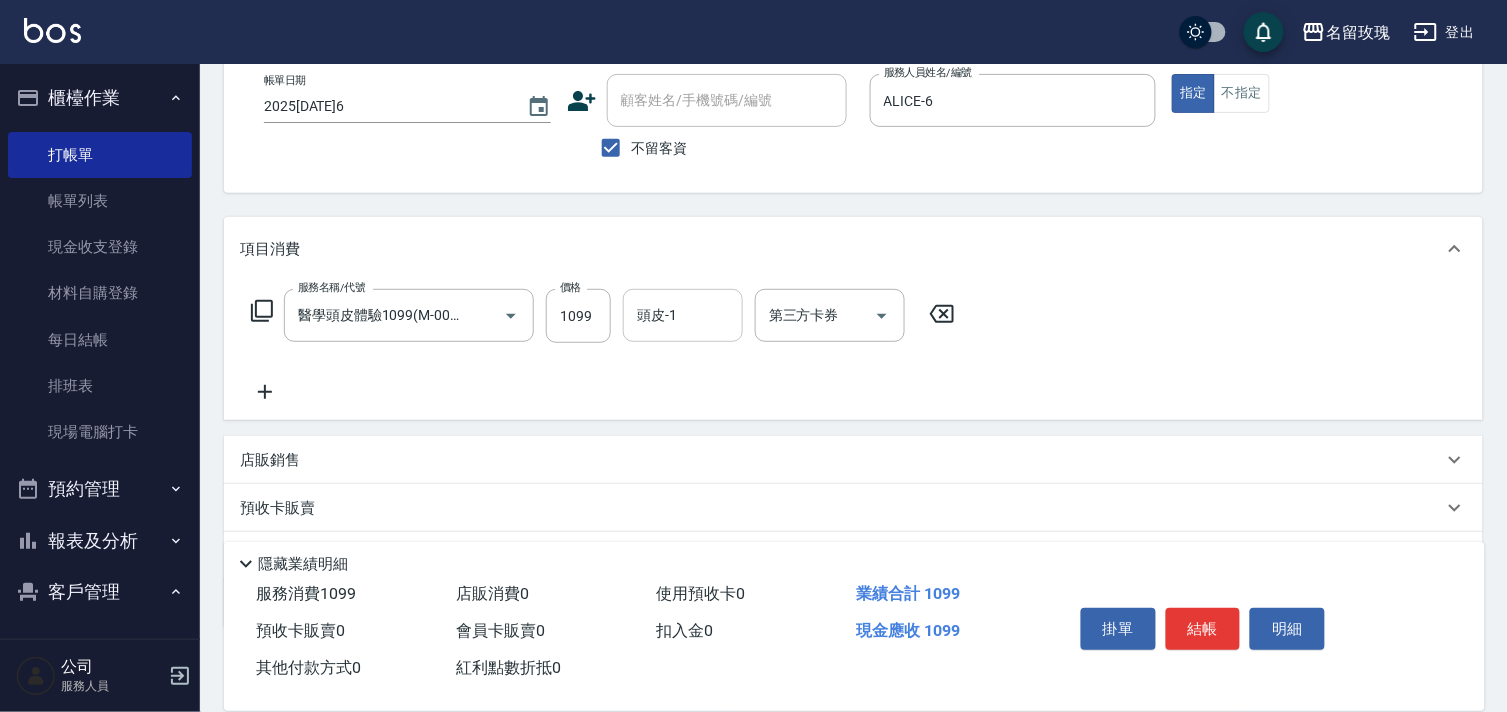 click on "頭皮-1" at bounding box center [683, 315] 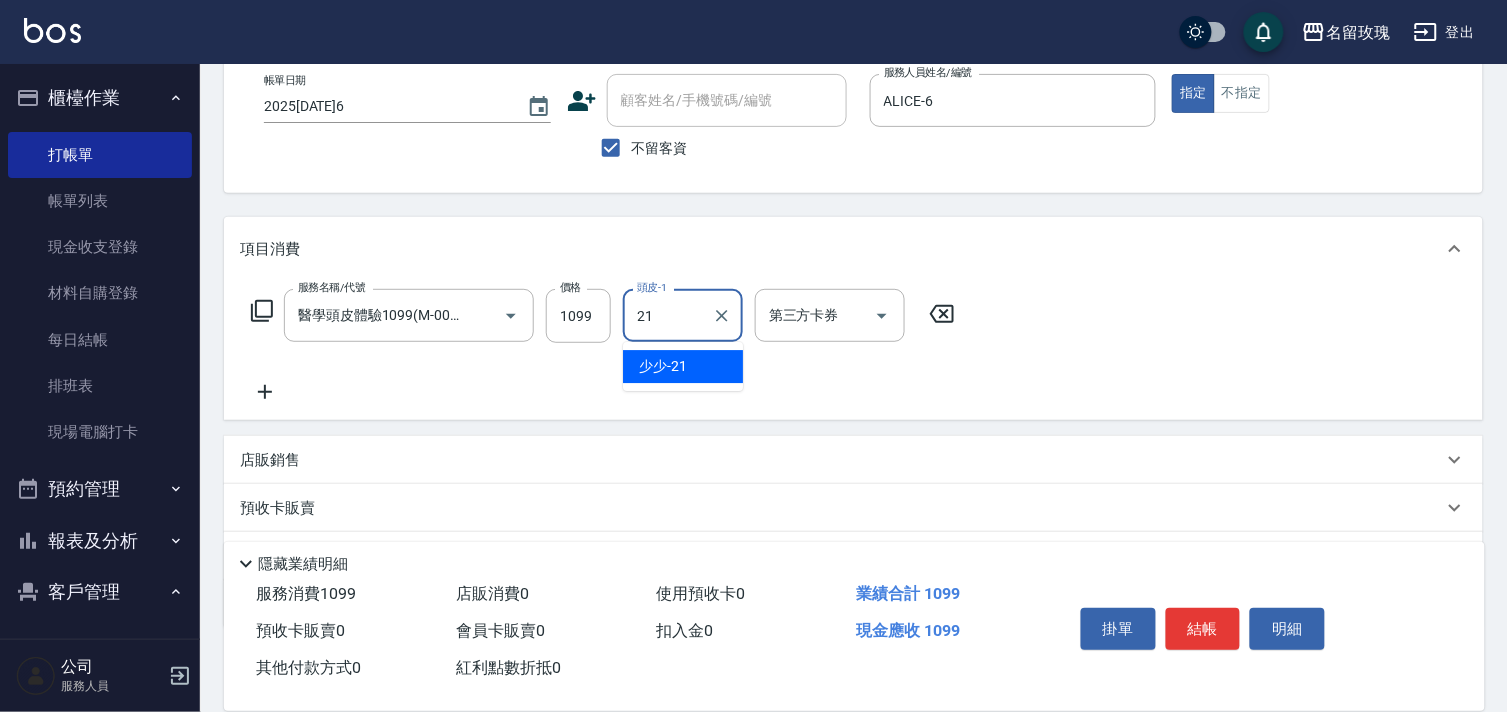 type on "少少-21" 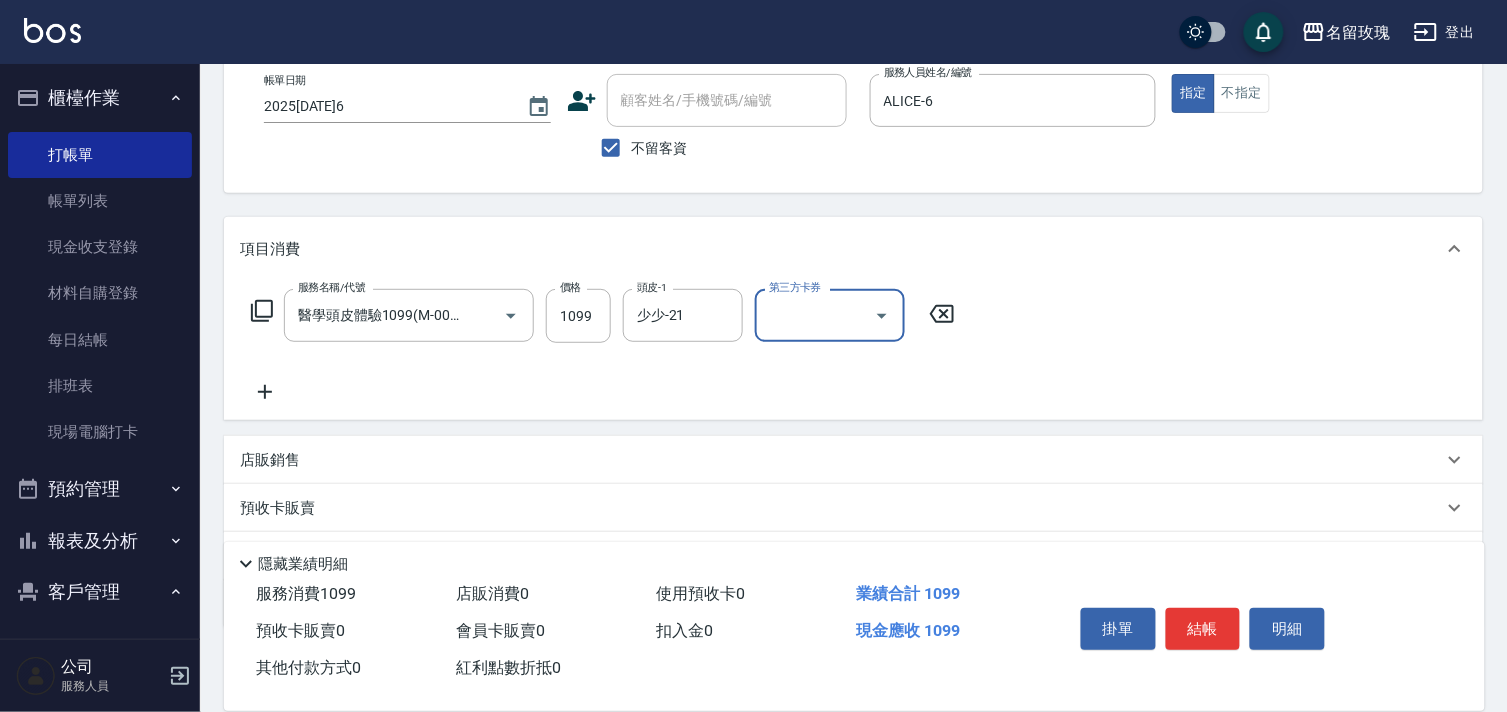 click on "掛單 結帳 明細" at bounding box center [1203, 631] 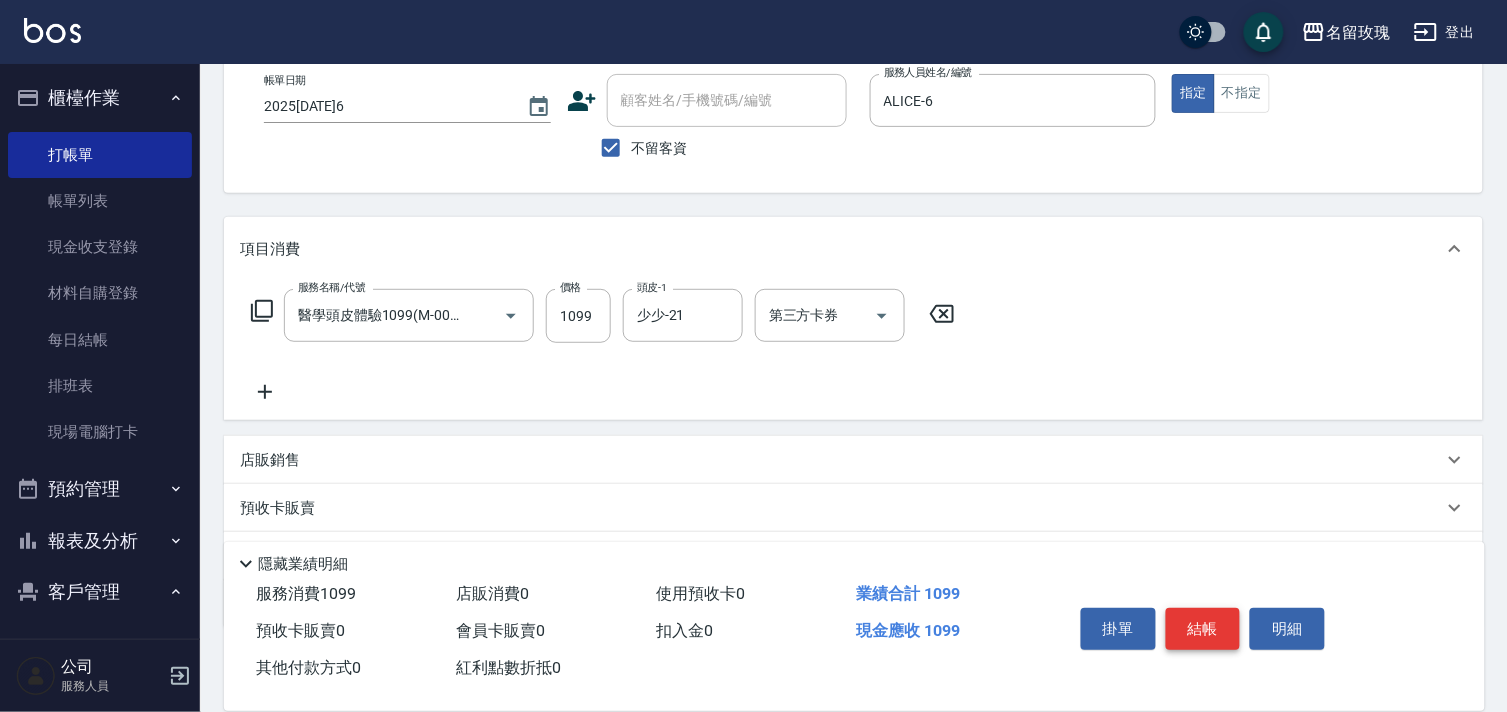 drag, startPoint x: 1186, startPoint y: 627, endPoint x: 1177, endPoint y: 620, distance: 11.401754 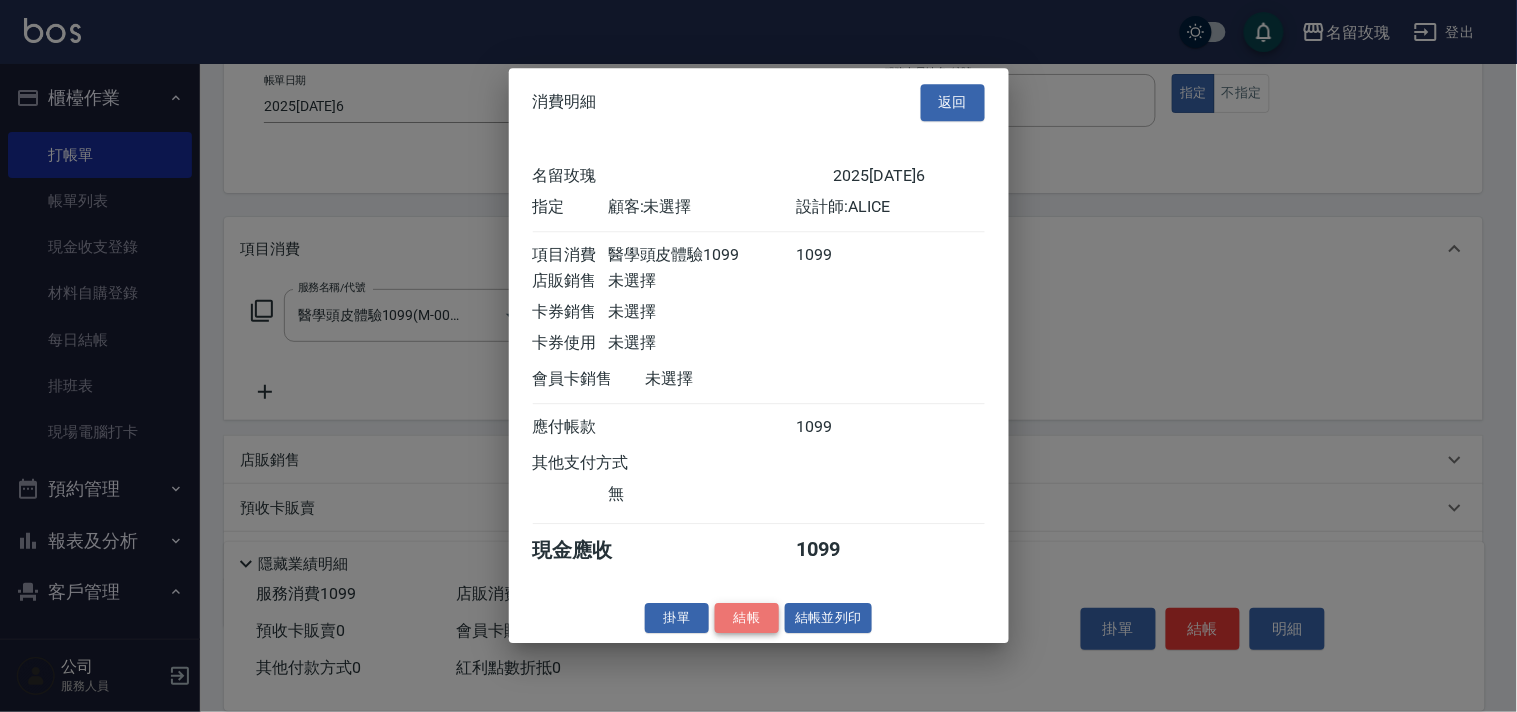 click on "結帳" at bounding box center (747, 618) 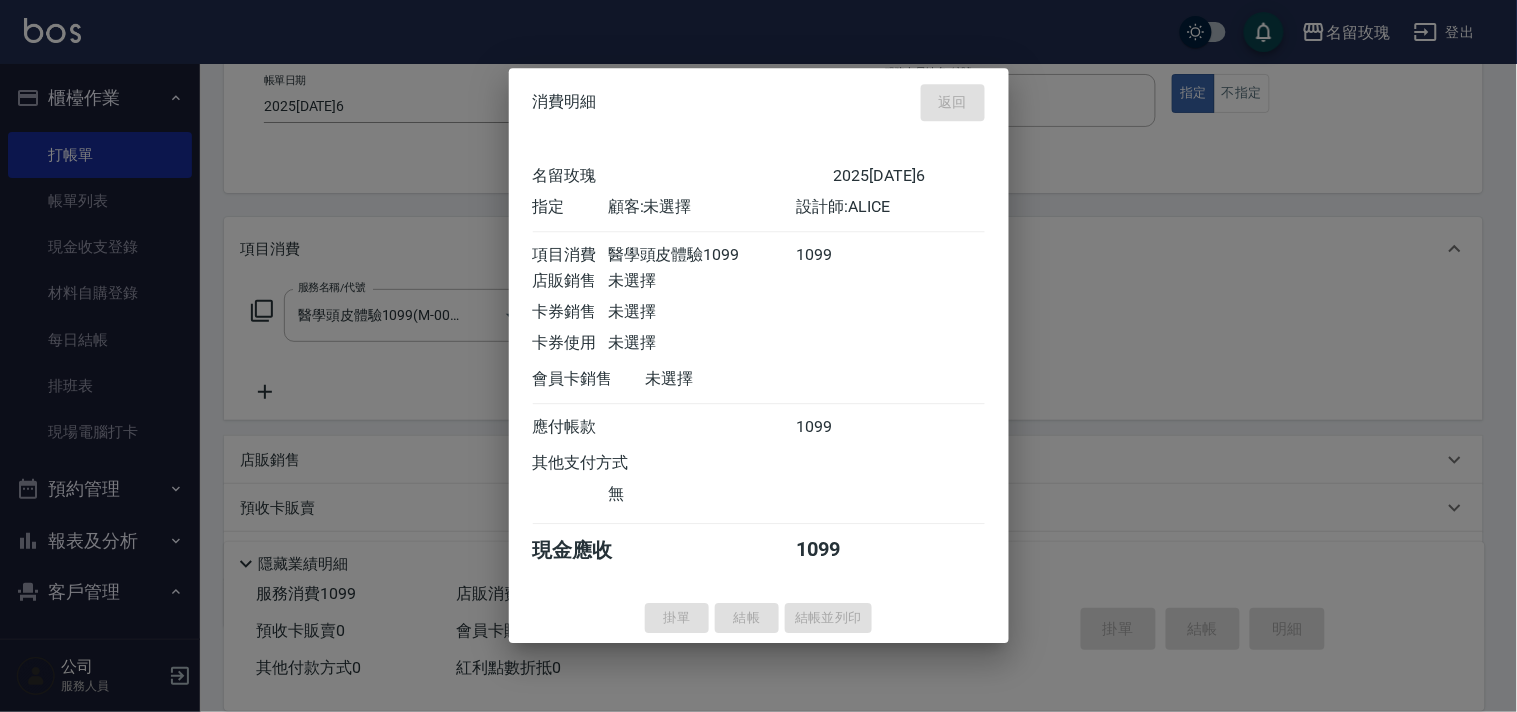 type 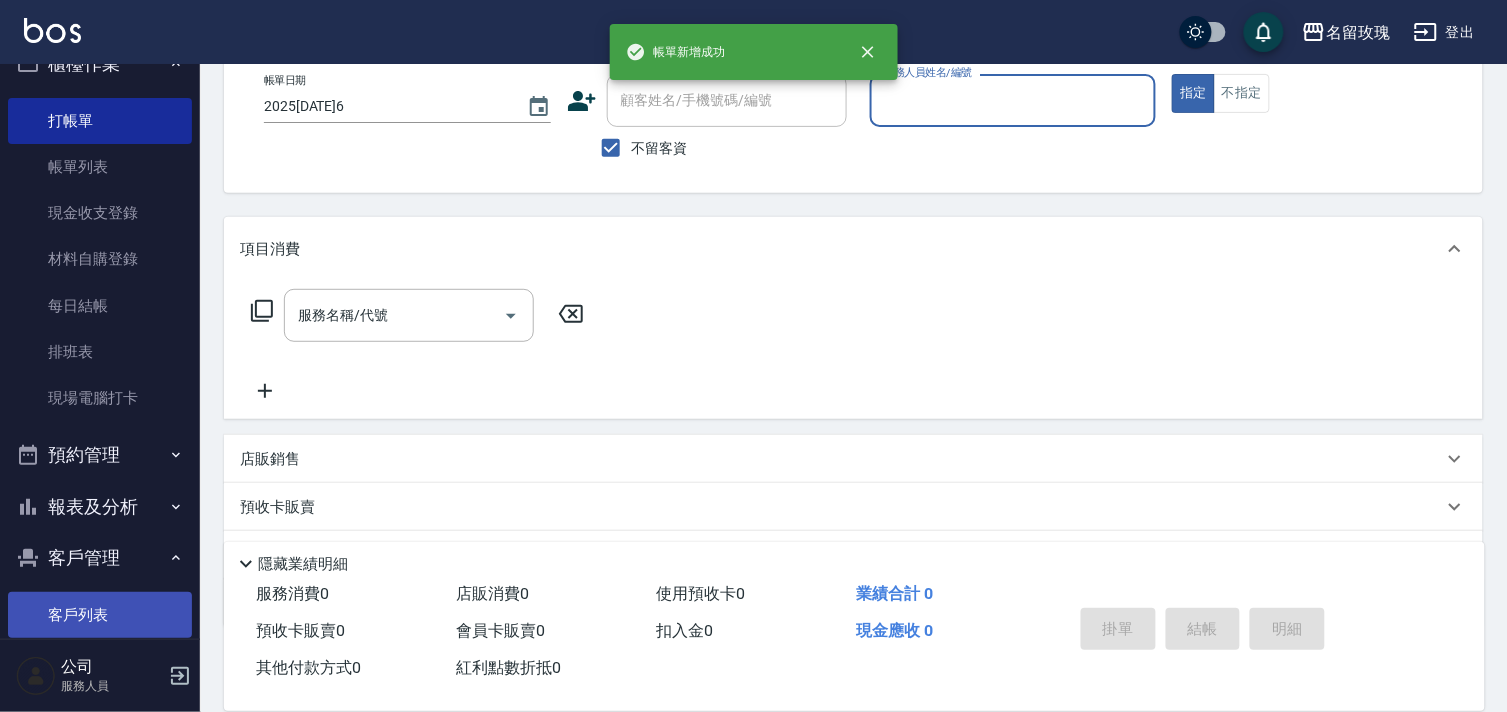 scroll, scrollTop: 207, scrollLeft: 0, axis: vertical 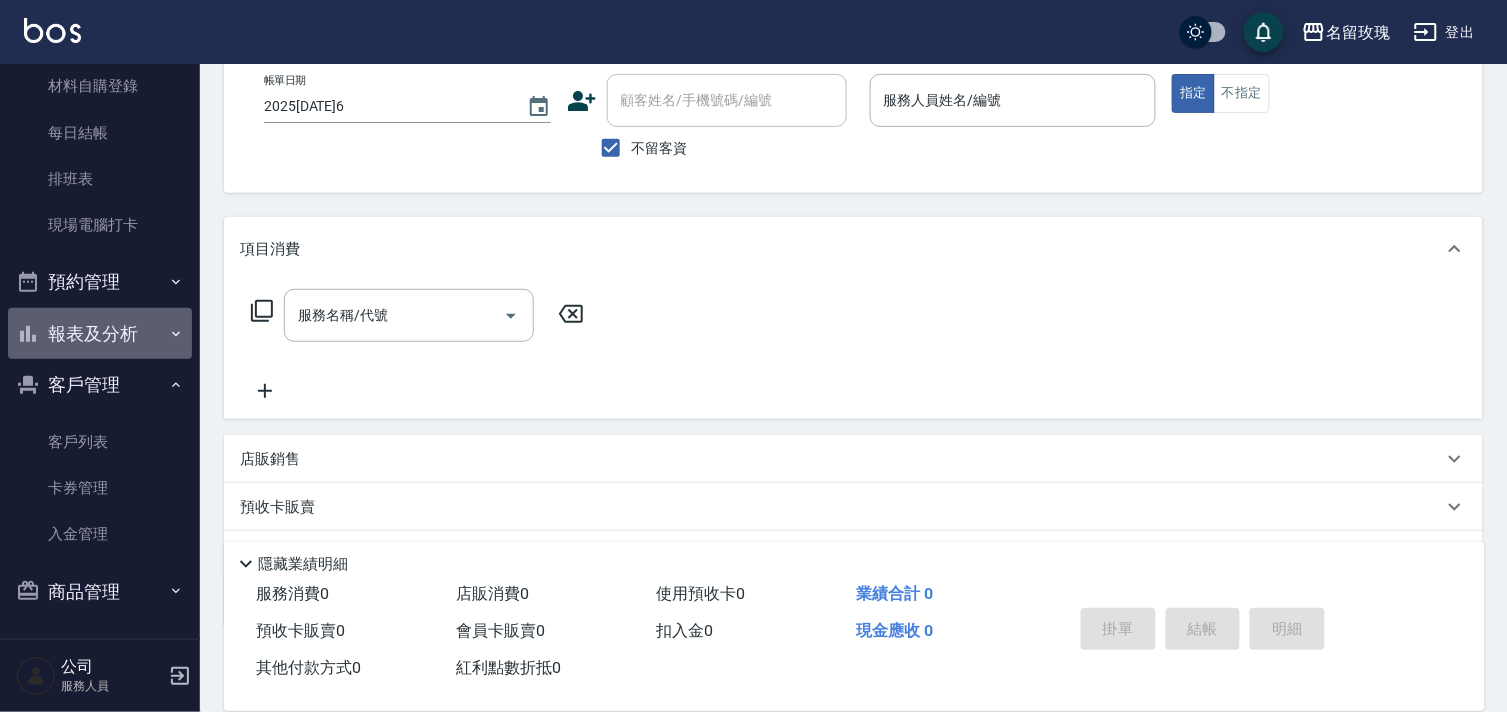 click on "報表及分析" at bounding box center [100, 334] 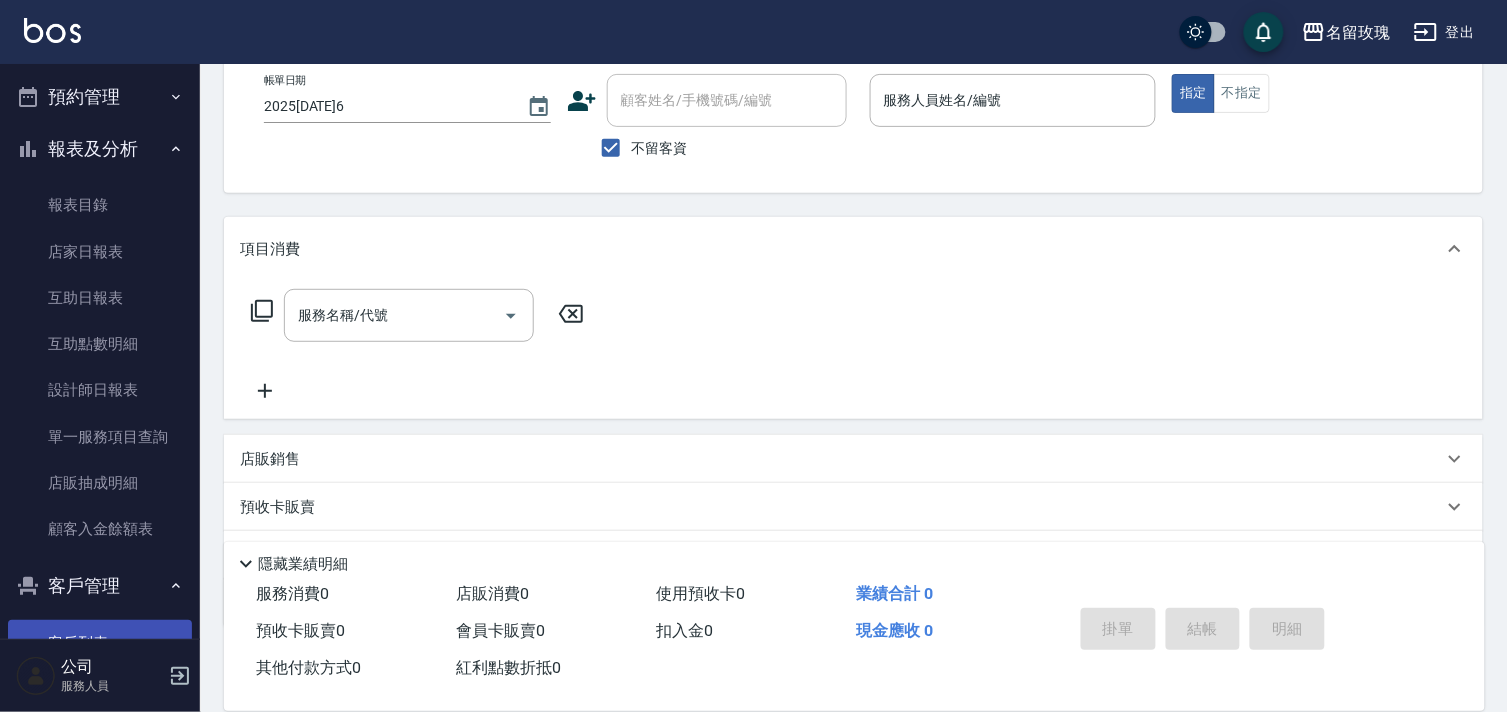 scroll, scrollTop: 594, scrollLeft: 0, axis: vertical 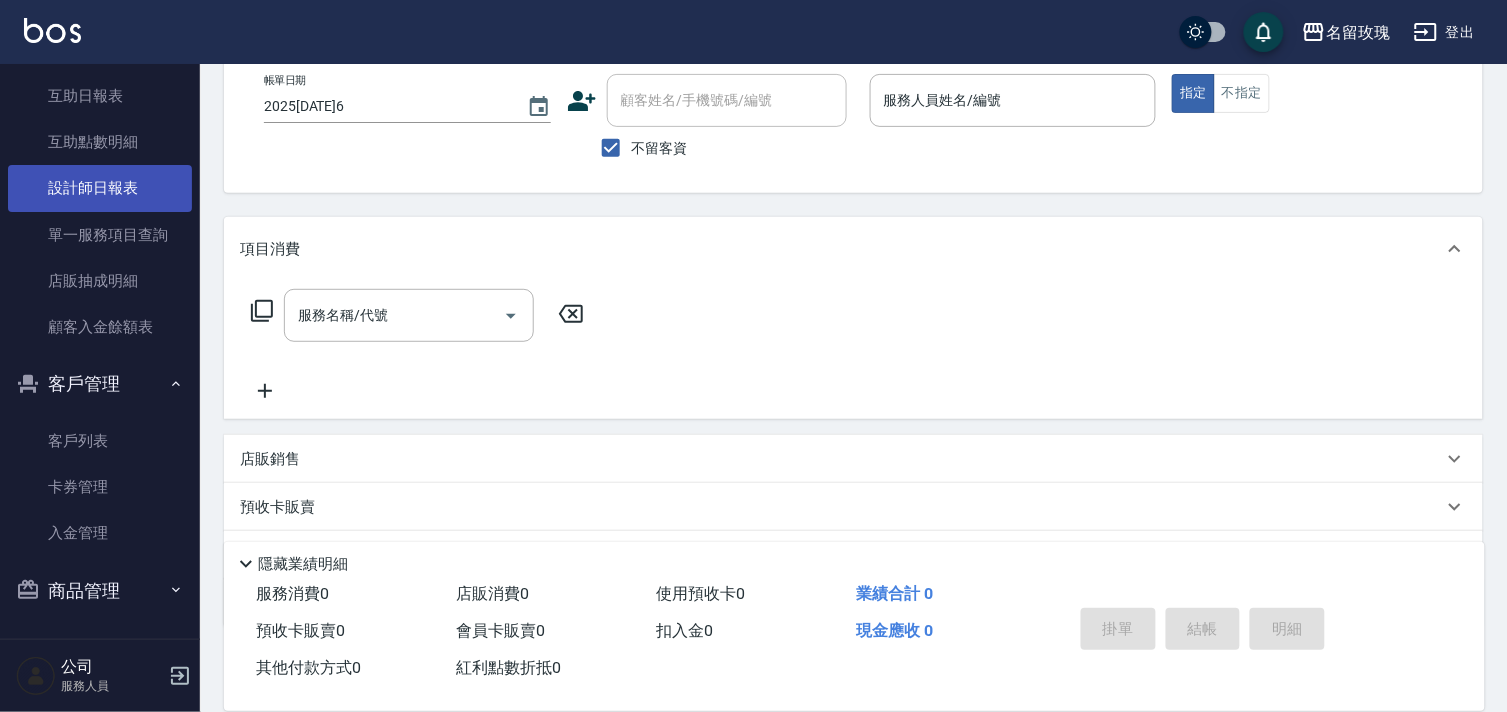 click on "設計師日報表" at bounding box center [100, 188] 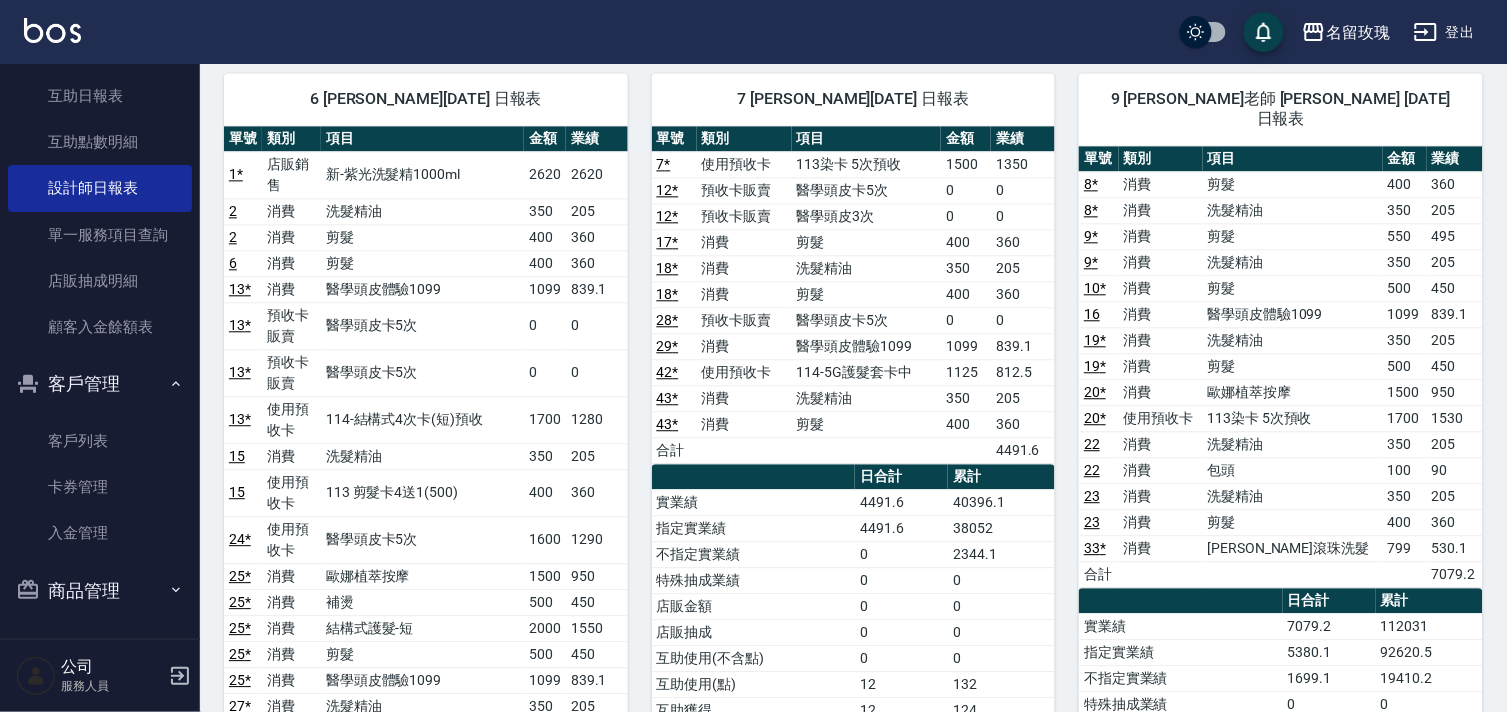 scroll, scrollTop: 1333, scrollLeft: 0, axis: vertical 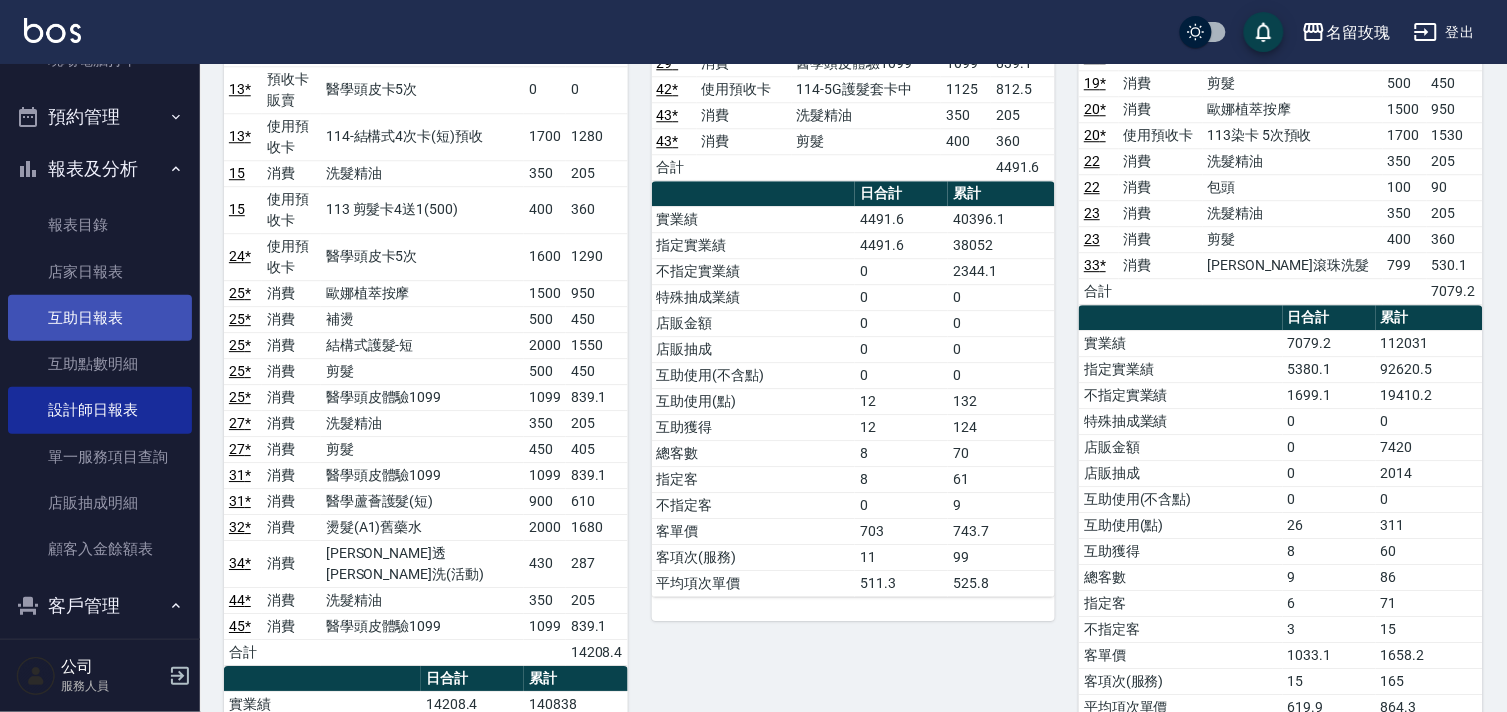 click on "互助日報表" at bounding box center (100, 318) 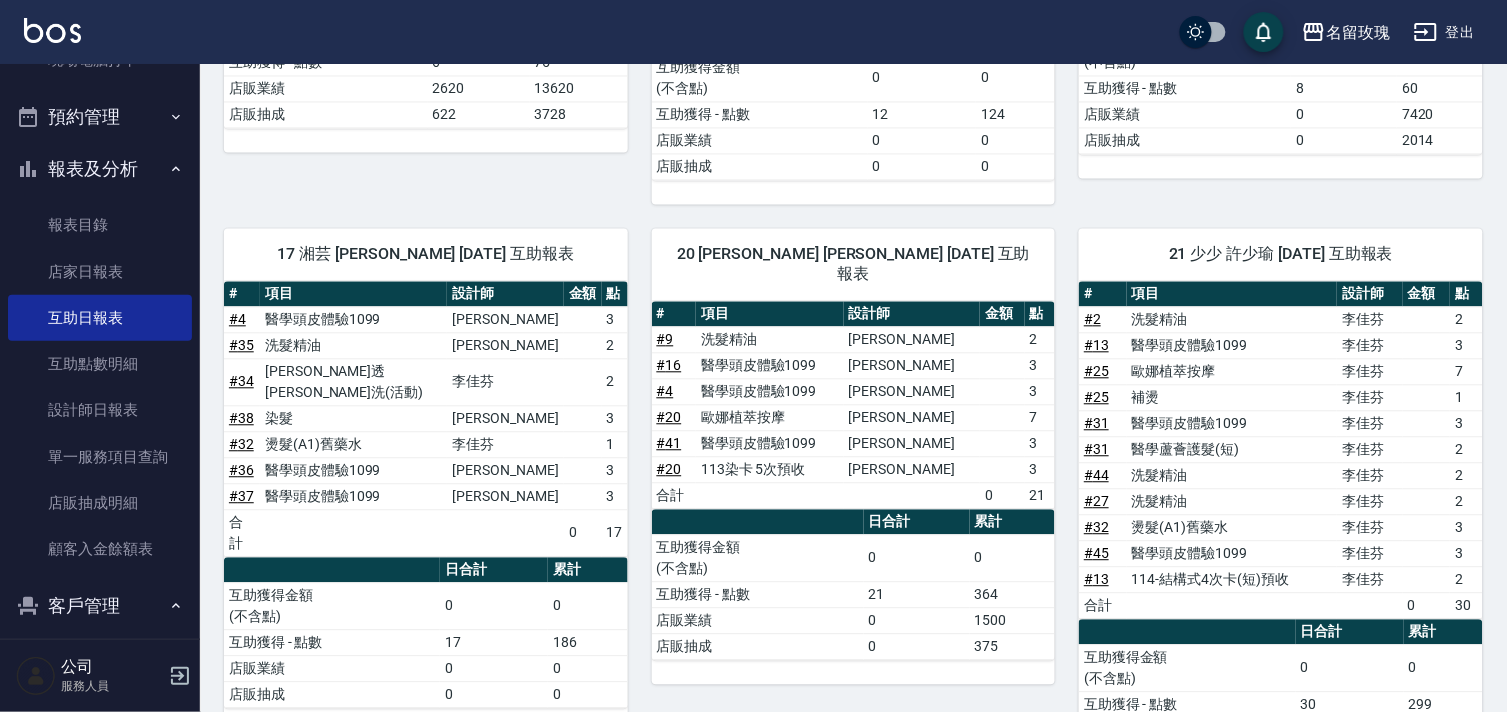 scroll, scrollTop: 1000, scrollLeft: 0, axis: vertical 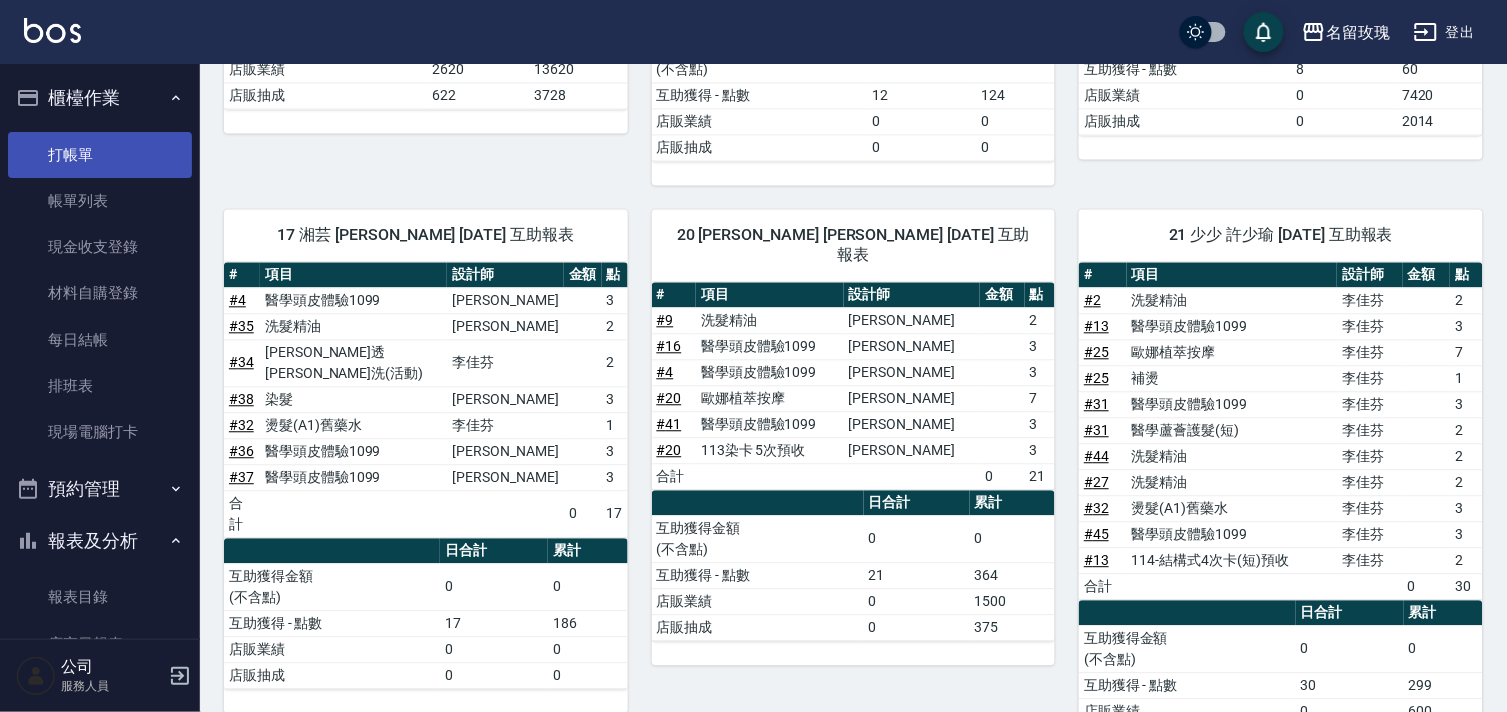 click on "打帳單" at bounding box center (100, 155) 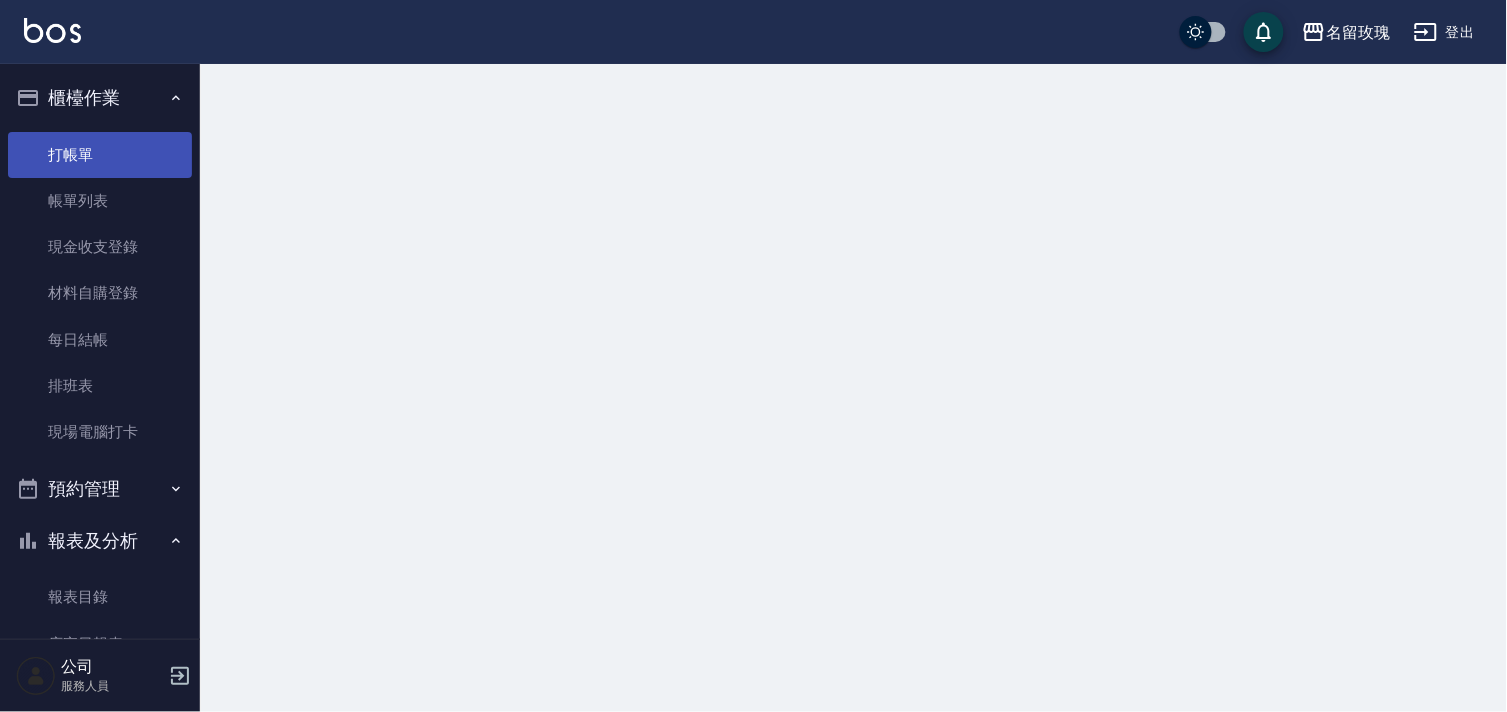 scroll, scrollTop: 0, scrollLeft: 0, axis: both 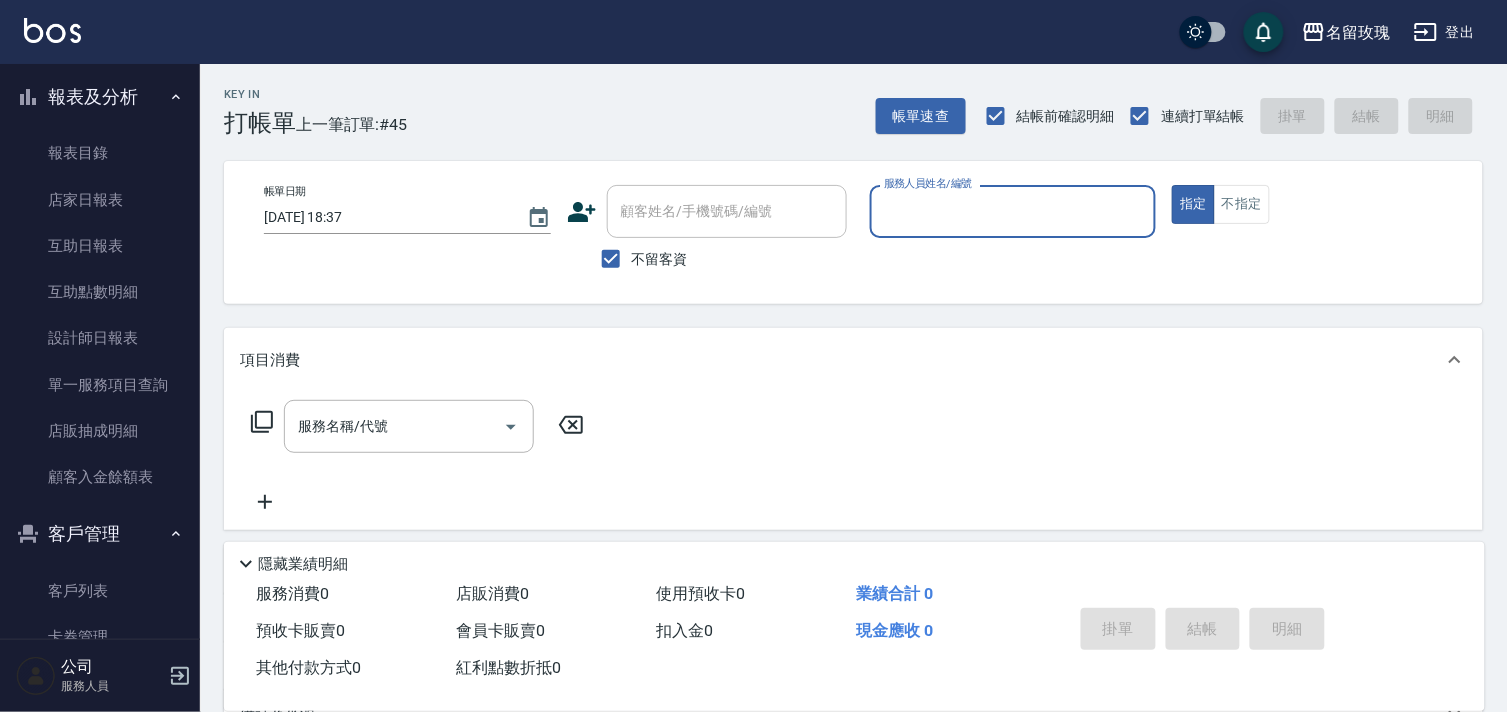 click on "報表及分析" at bounding box center [100, 97] 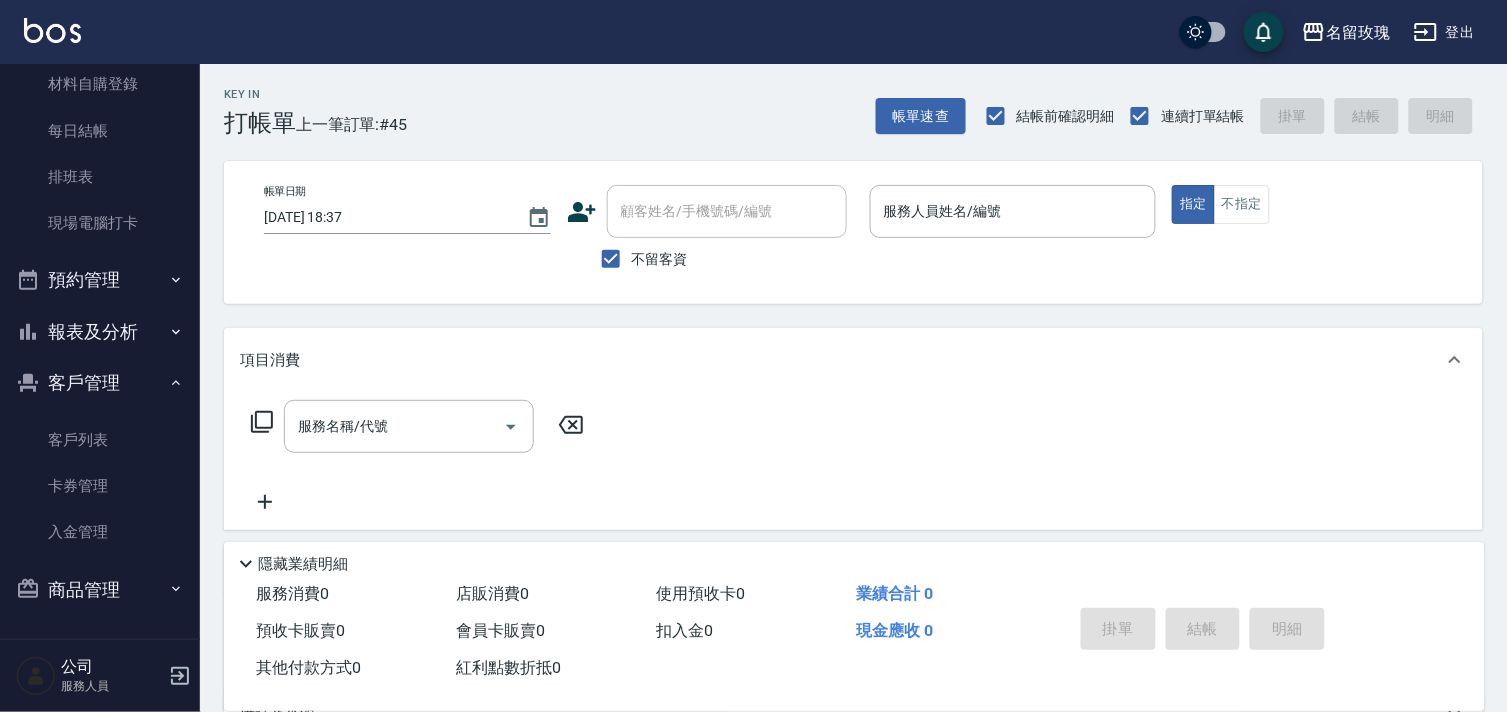 scroll, scrollTop: 207, scrollLeft: 0, axis: vertical 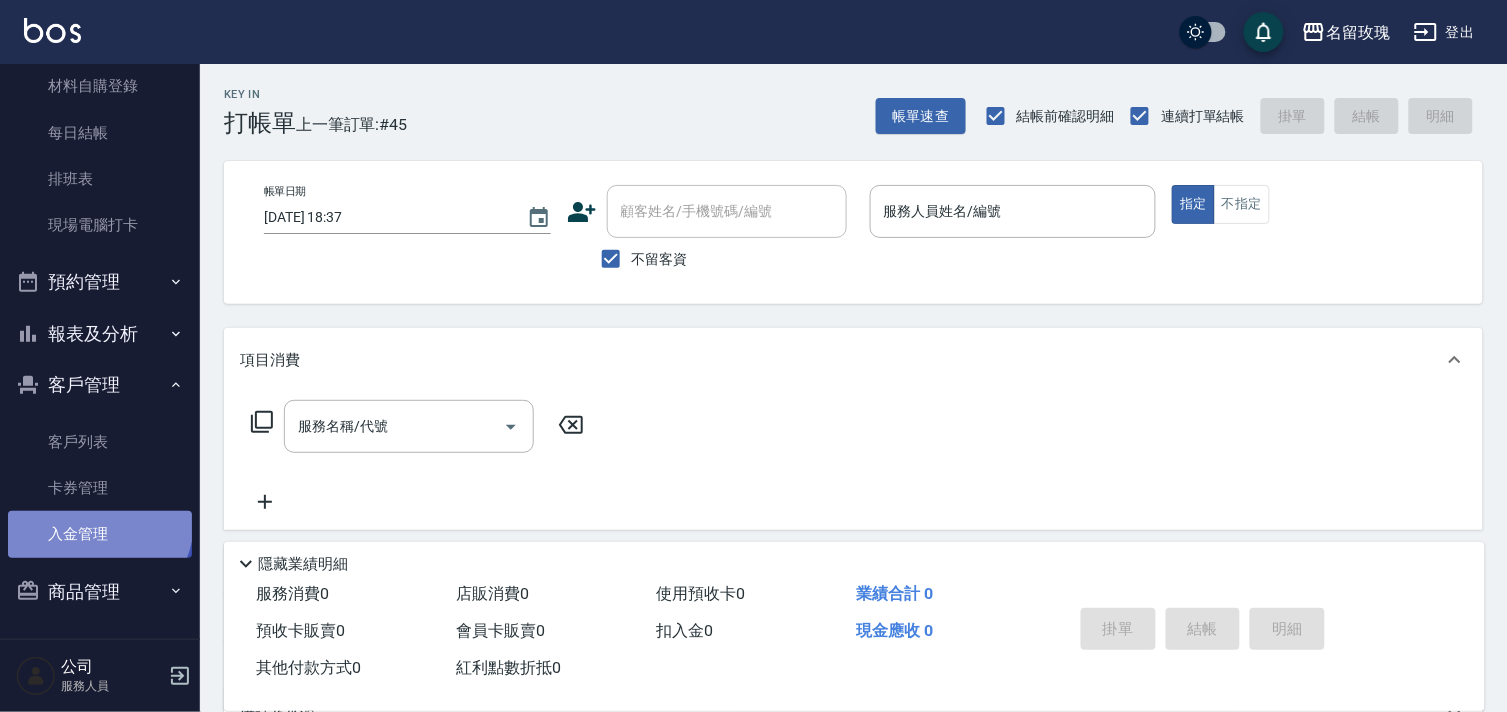 click on "入金管理" at bounding box center [100, 534] 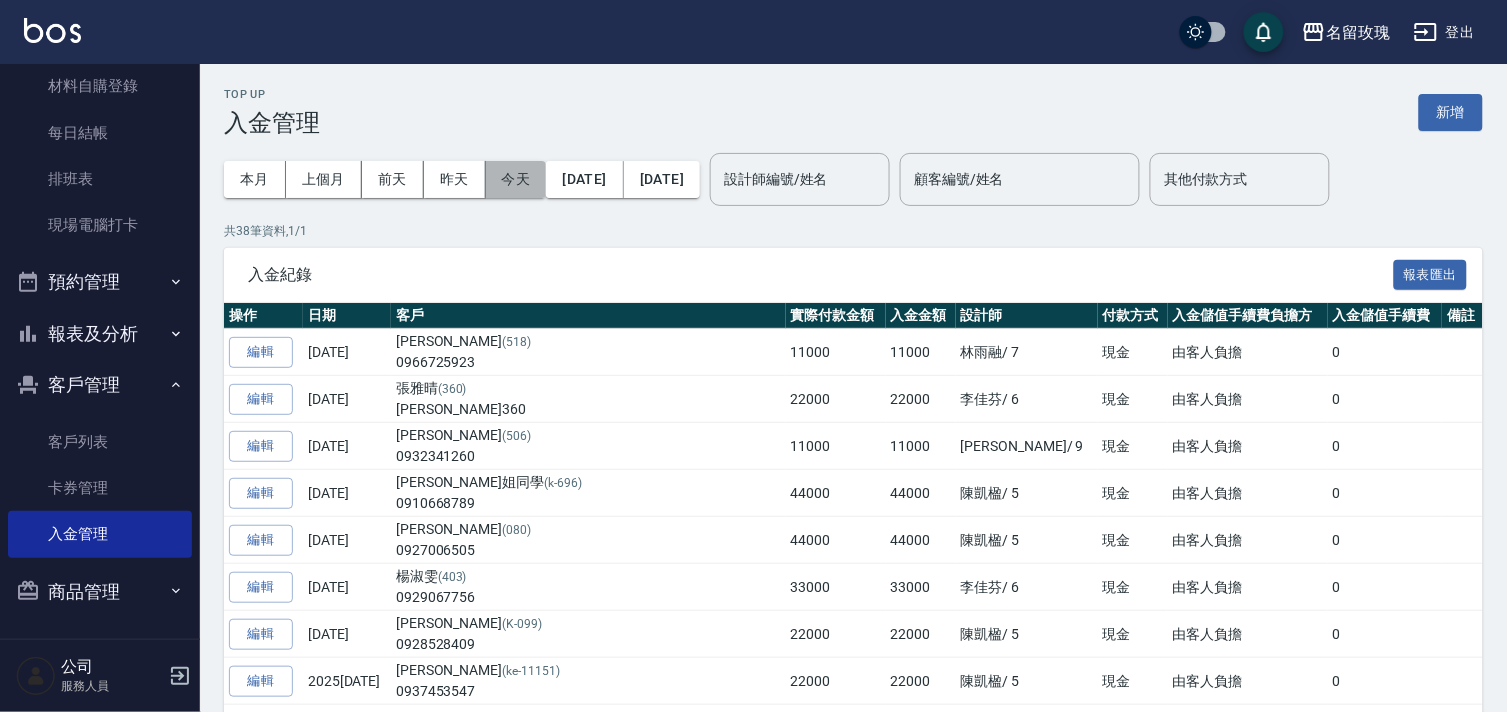 click on "今天" at bounding box center (516, 179) 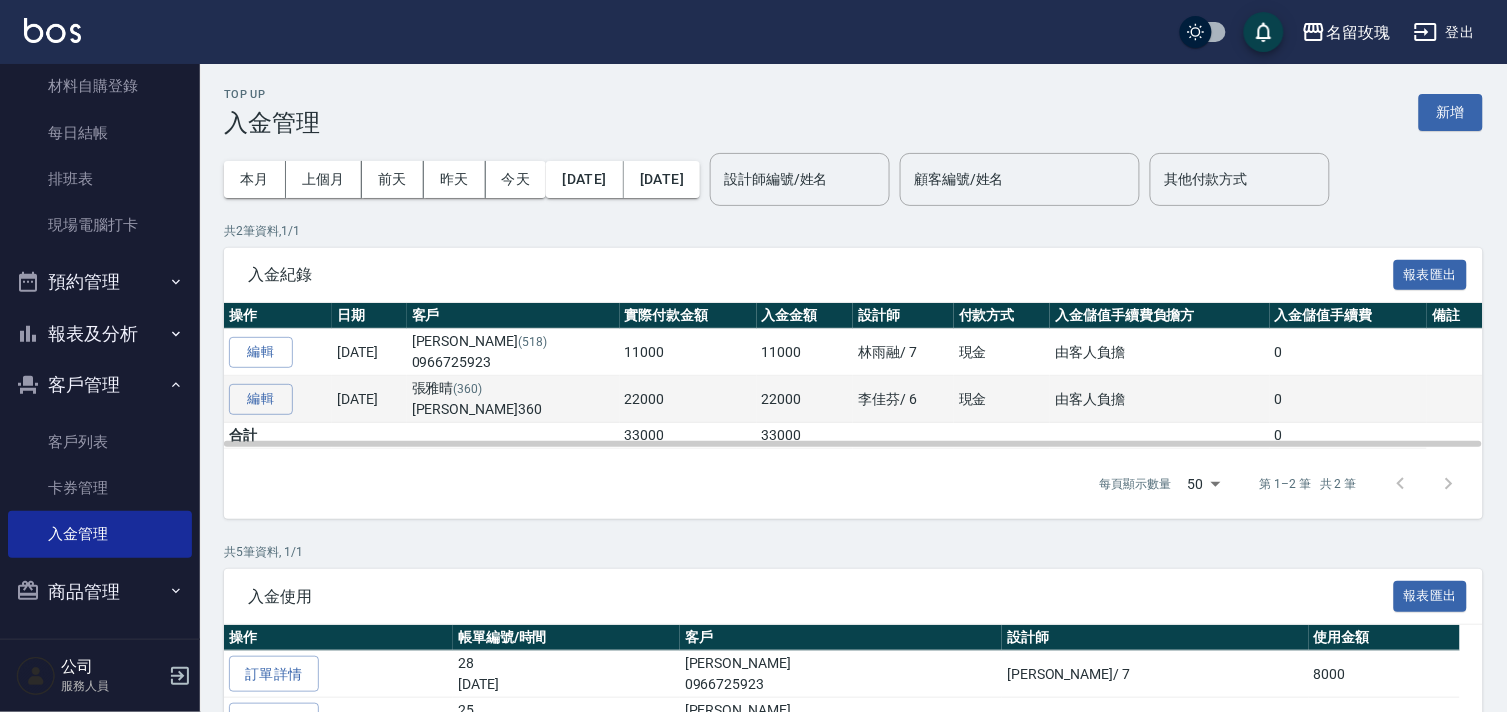 click on "22000" at bounding box center [688, 399] 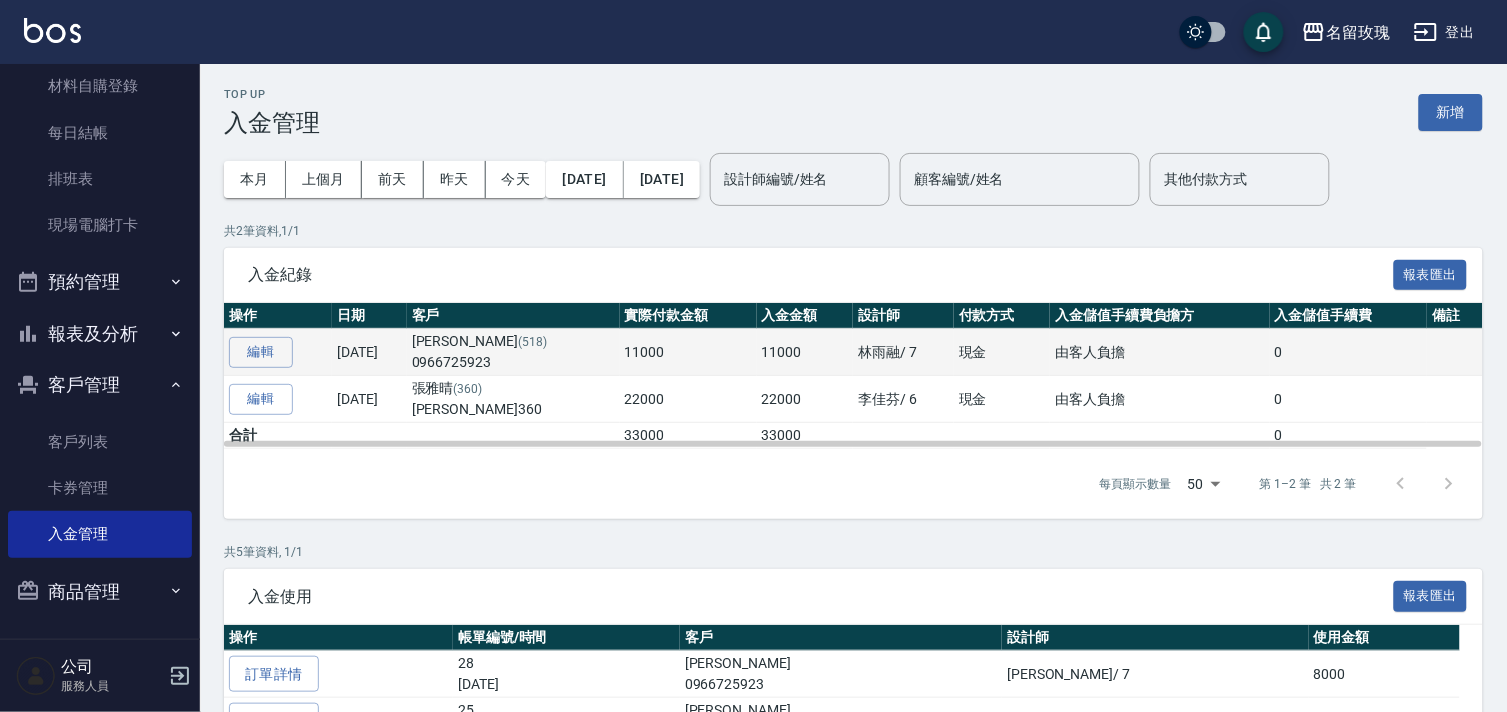 click on "11000" at bounding box center [688, 352] 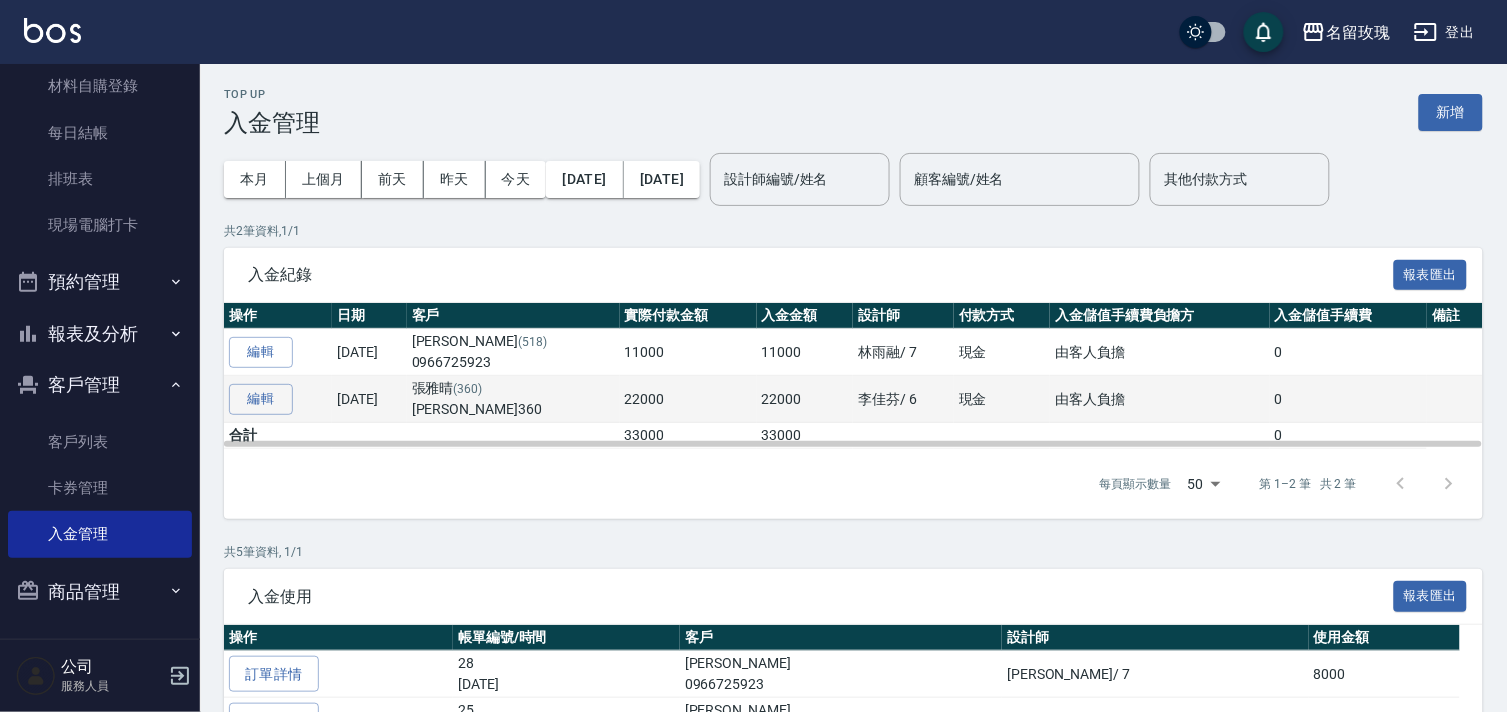 click on "22000" at bounding box center [688, 399] 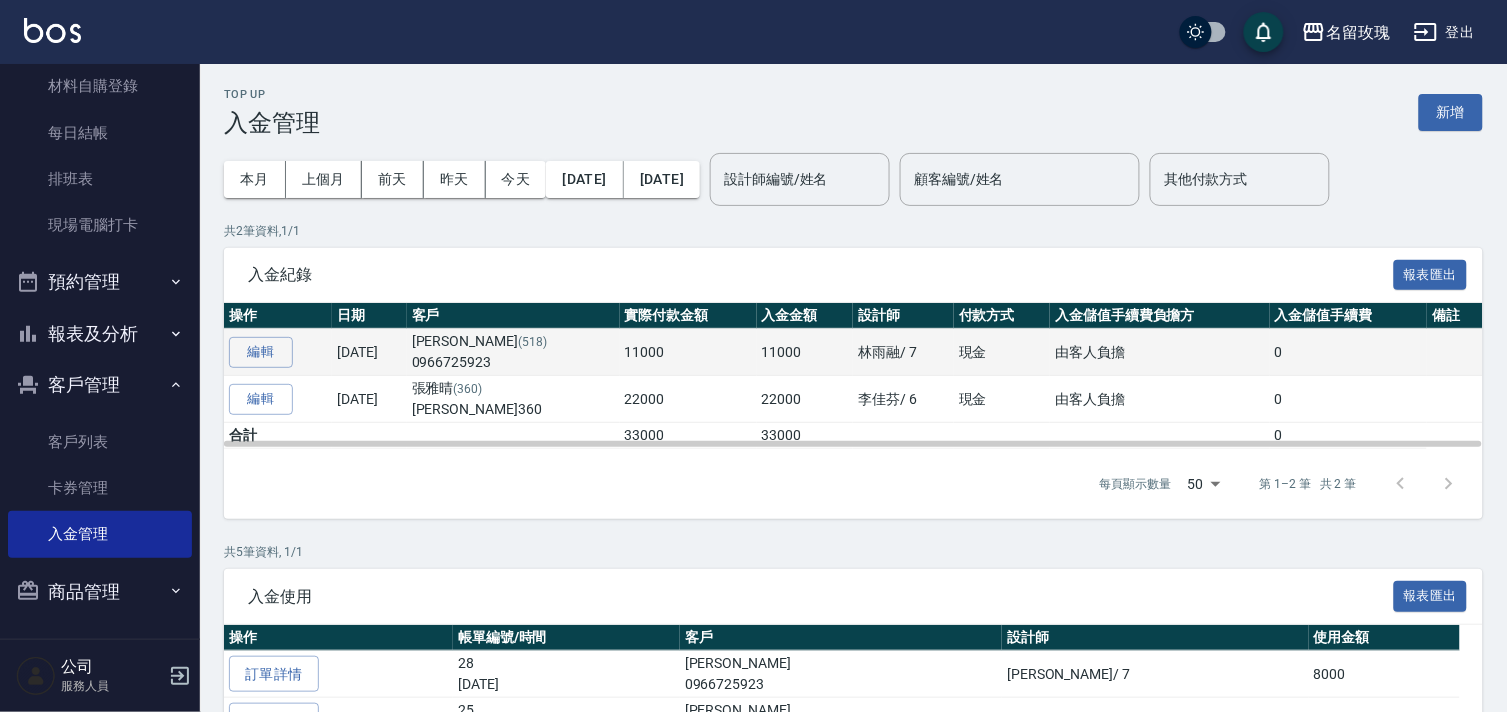 click on "11000" at bounding box center [688, 352] 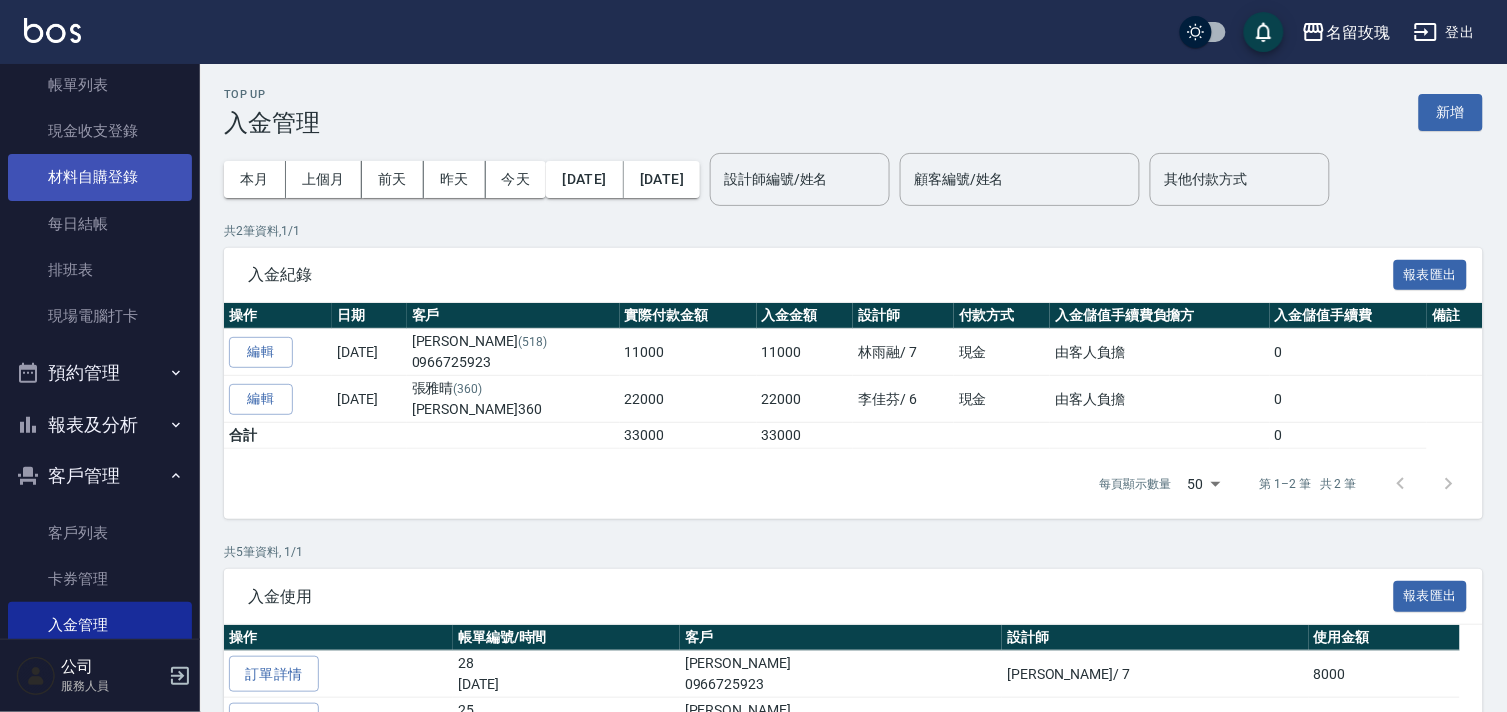 scroll, scrollTop: 0, scrollLeft: 0, axis: both 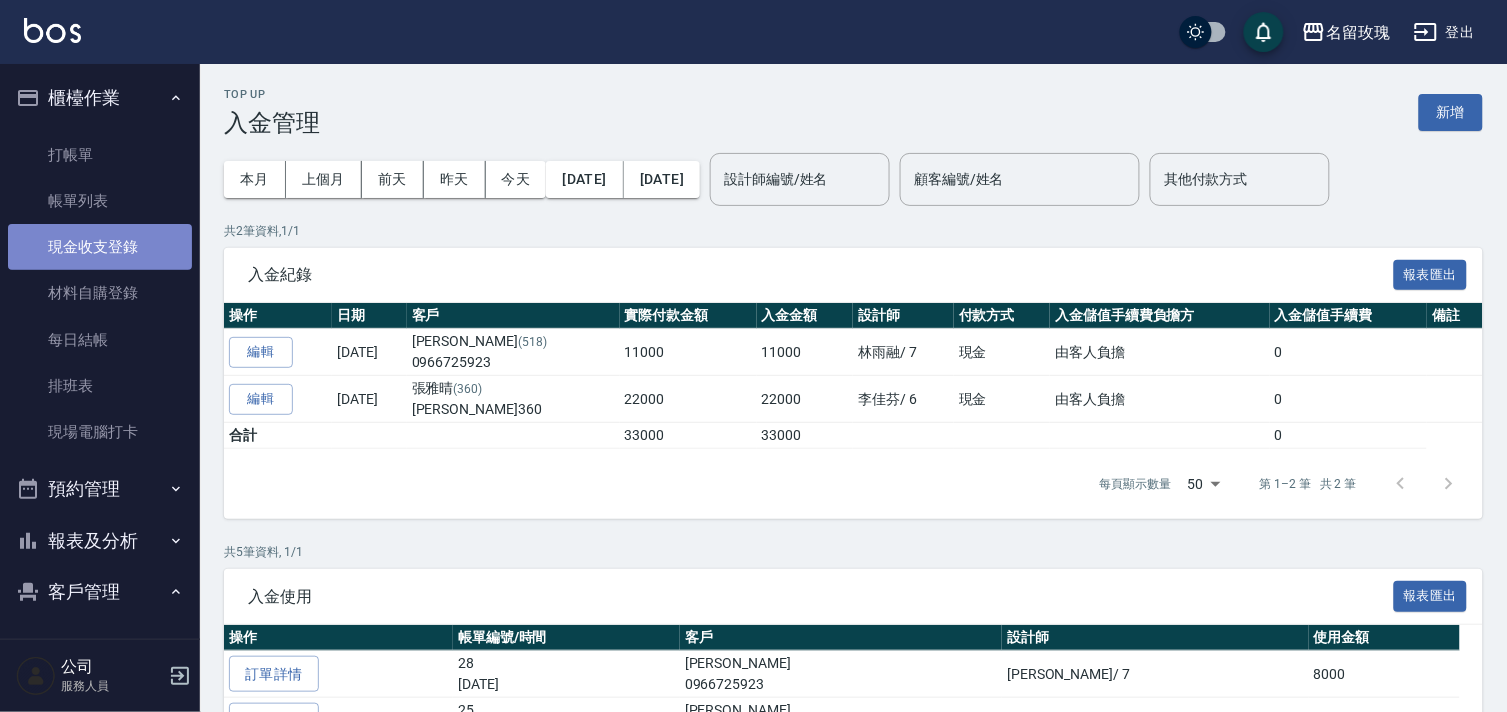 click on "現金收支登錄" at bounding box center [100, 247] 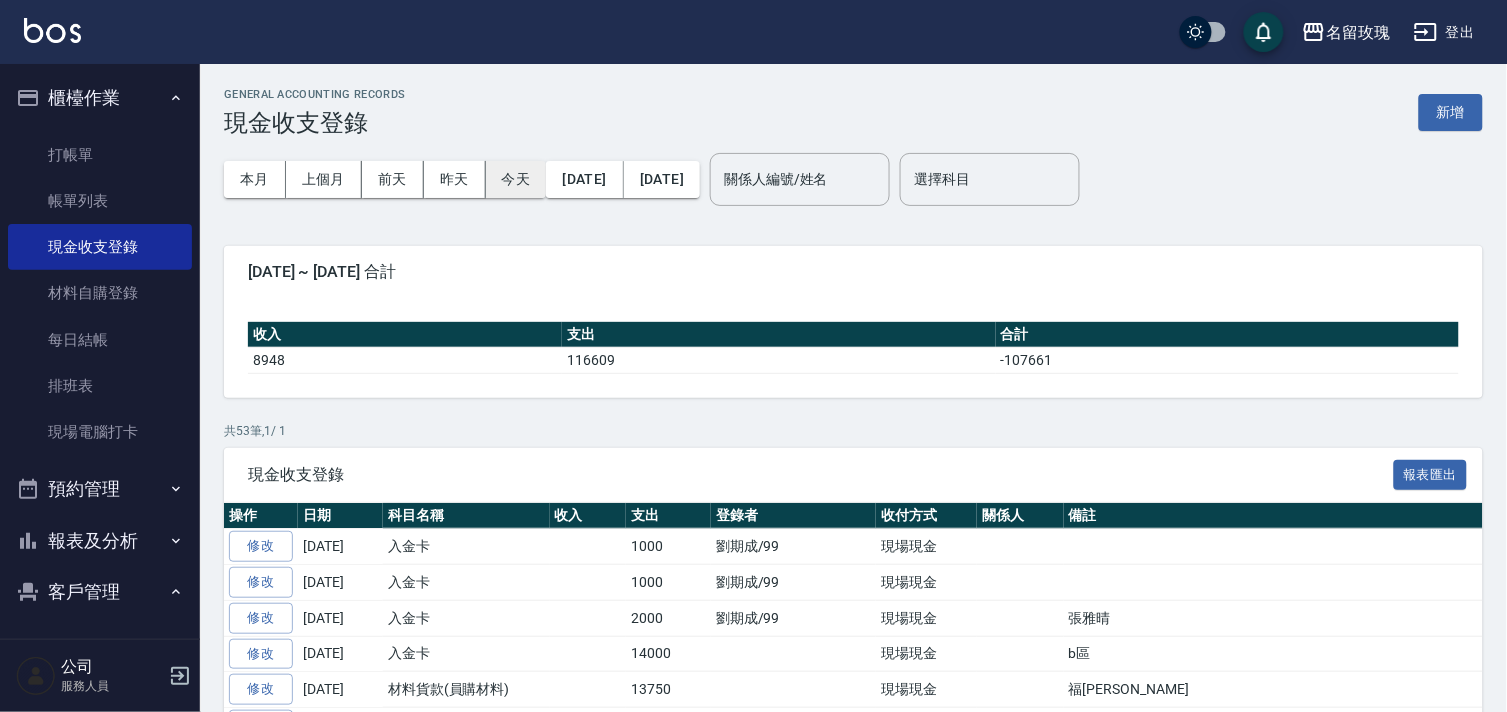 click on "今天" at bounding box center (516, 179) 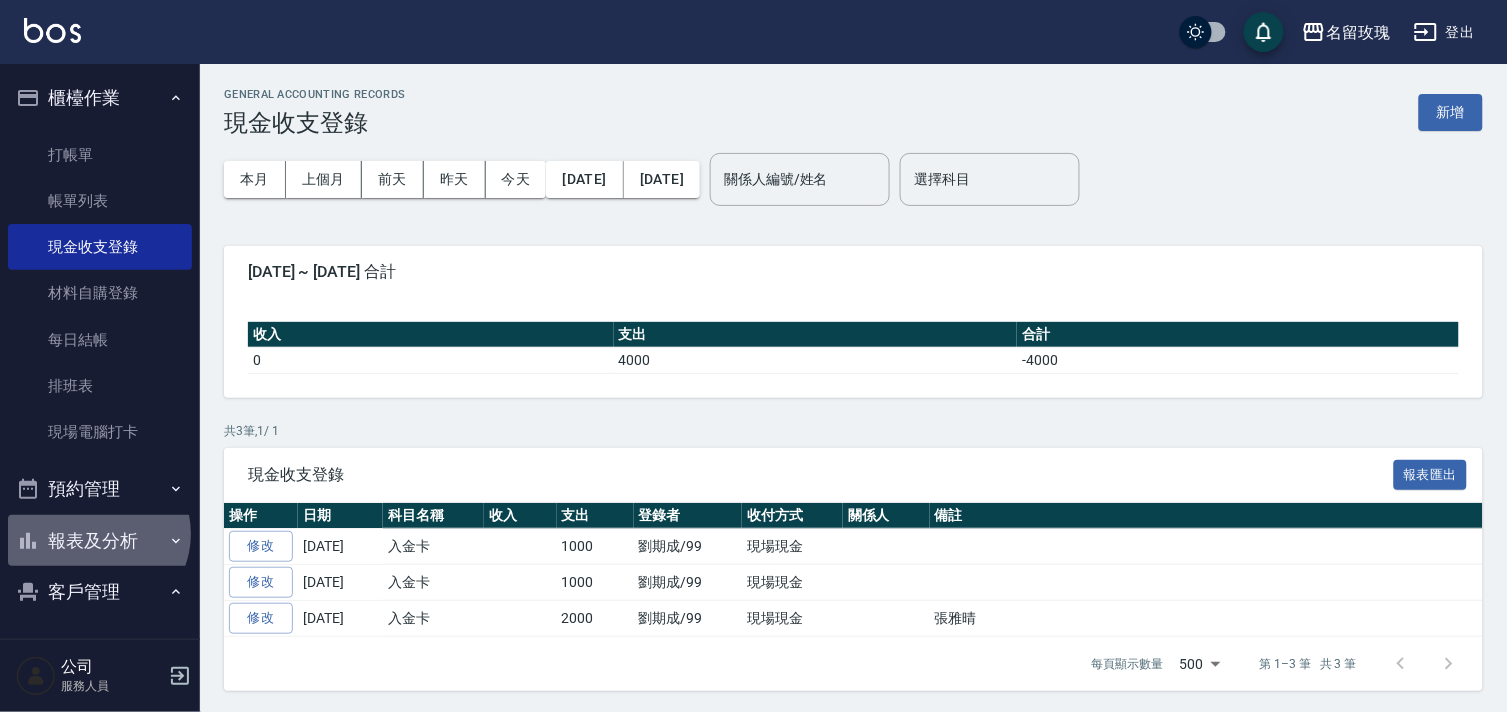 click on "報表及分析" at bounding box center (100, 541) 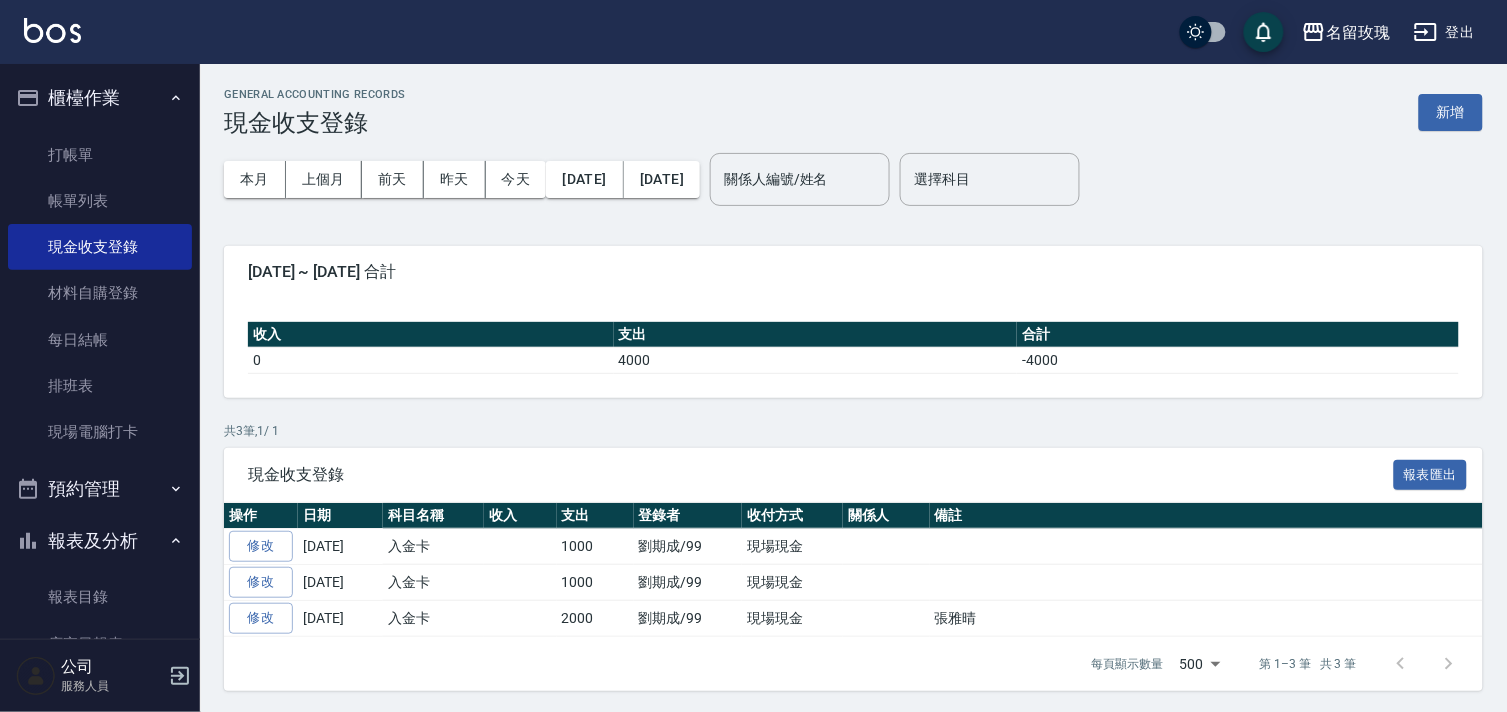 drag, startPoint x: 94, startPoint y: 547, endPoint x: 91, endPoint y: 524, distance: 23.194826 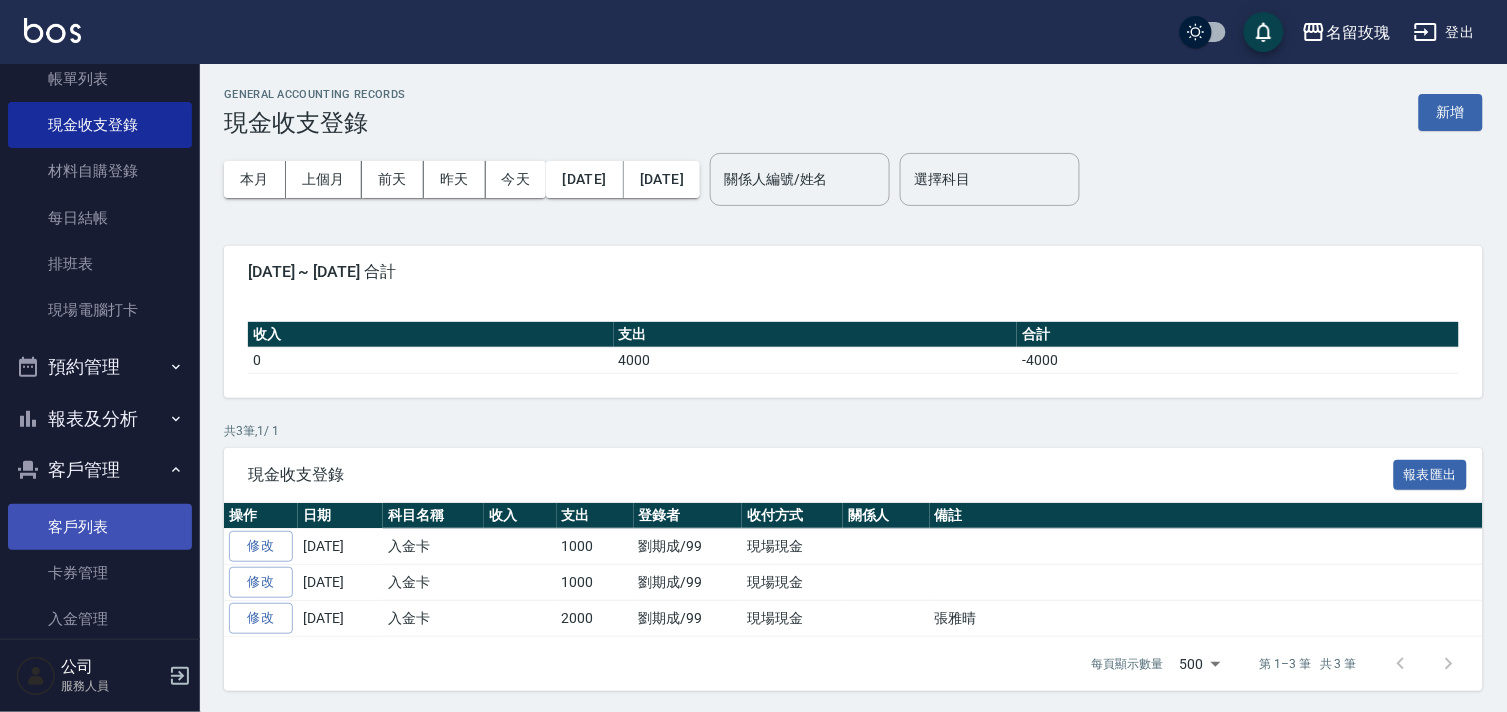 scroll, scrollTop: 207, scrollLeft: 0, axis: vertical 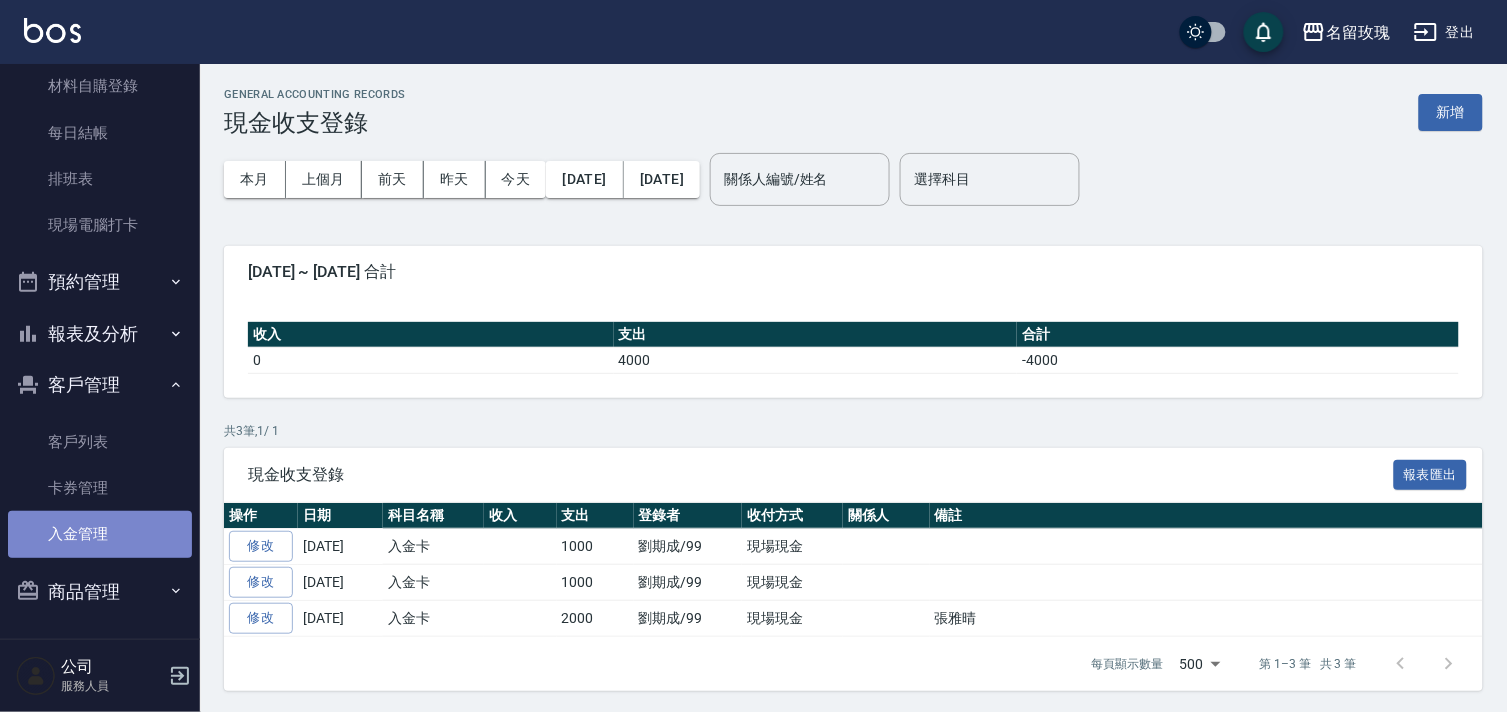 click on "入金管理" at bounding box center [100, 534] 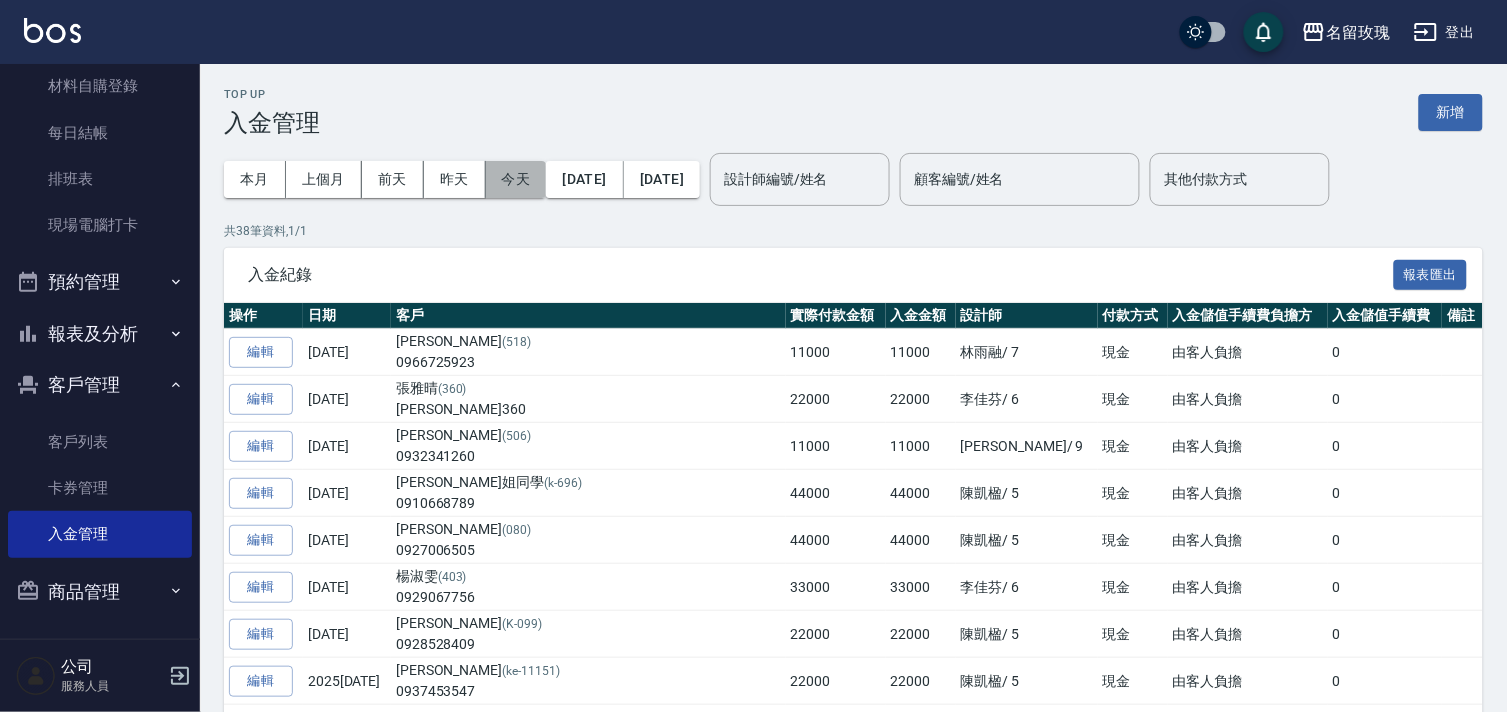 click on "今天" at bounding box center [516, 179] 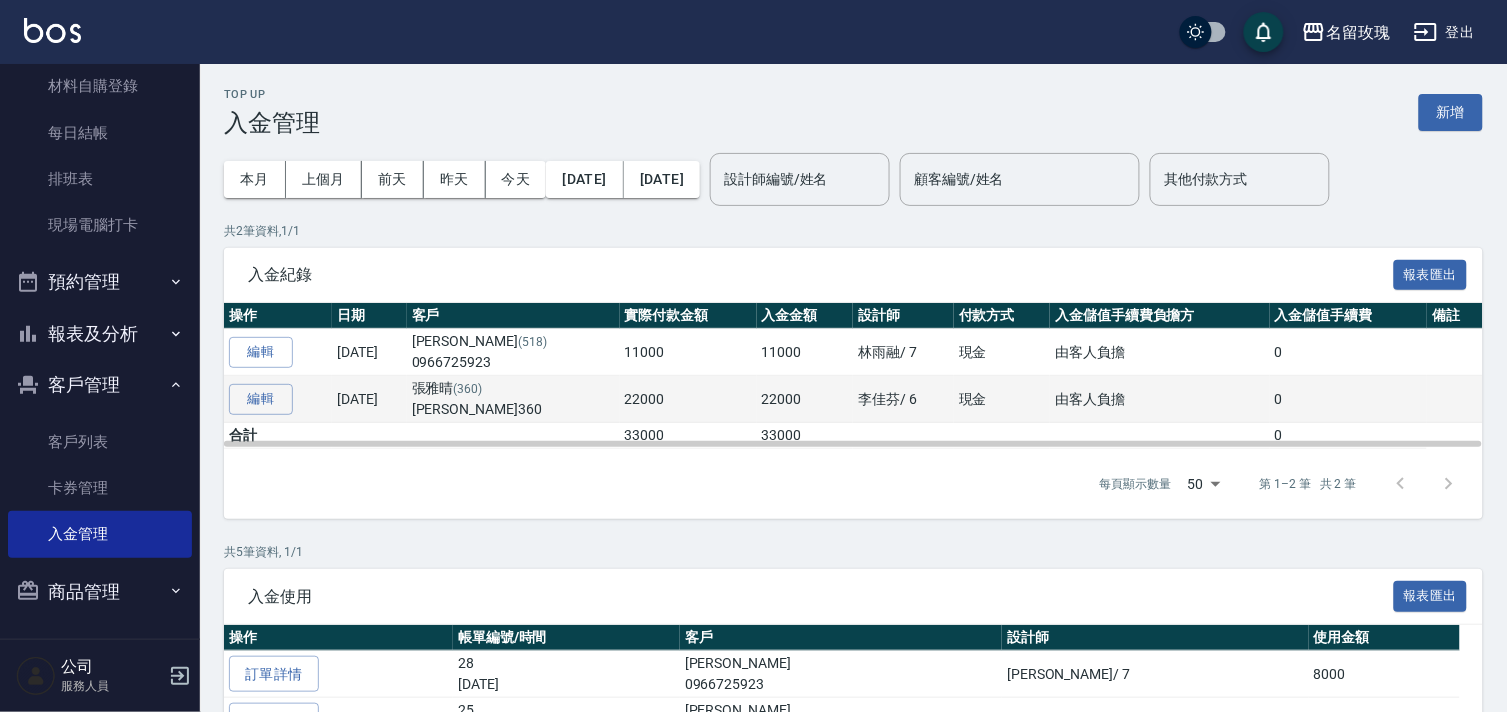 click on "[PERSON_NAME]360" at bounding box center [513, 409] 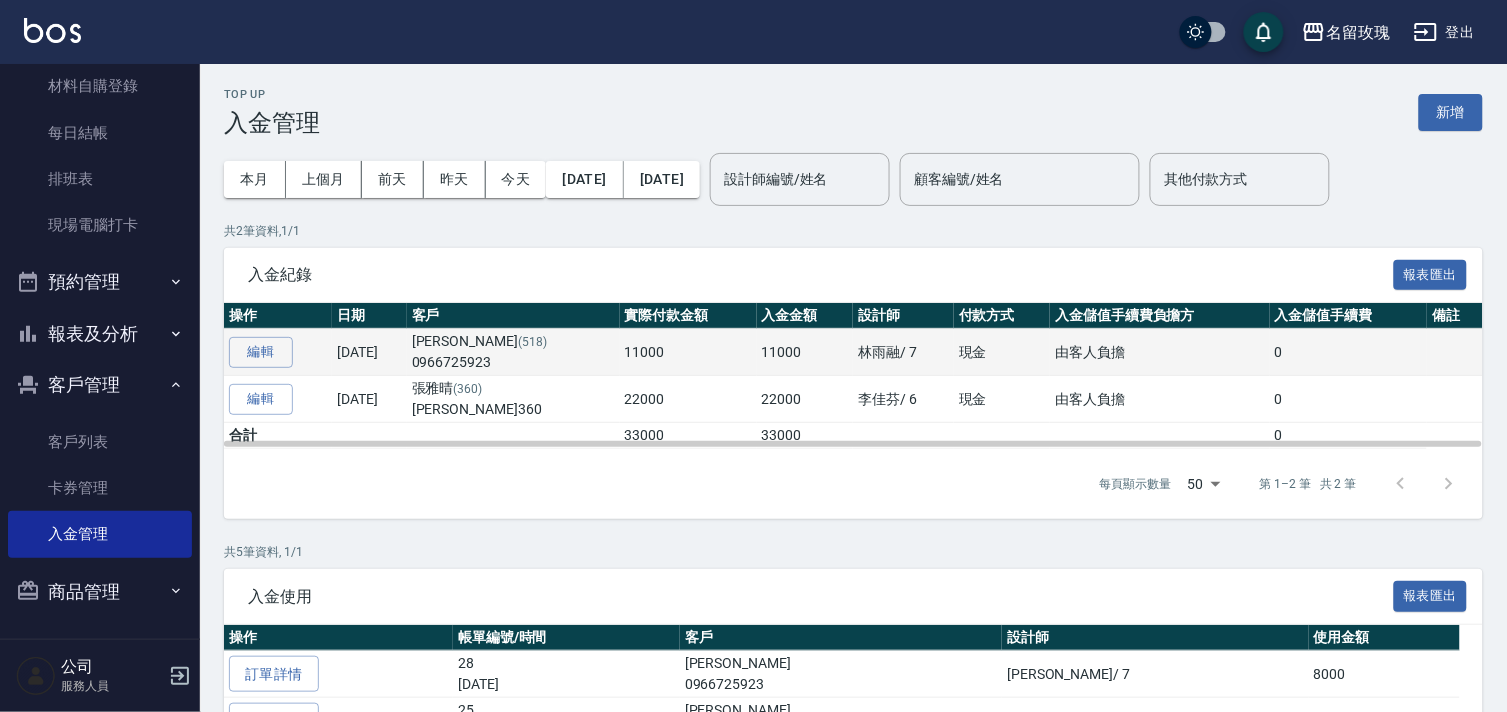 click on "曾靜萍 (518) 0966725923" at bounding box center [513, 352] 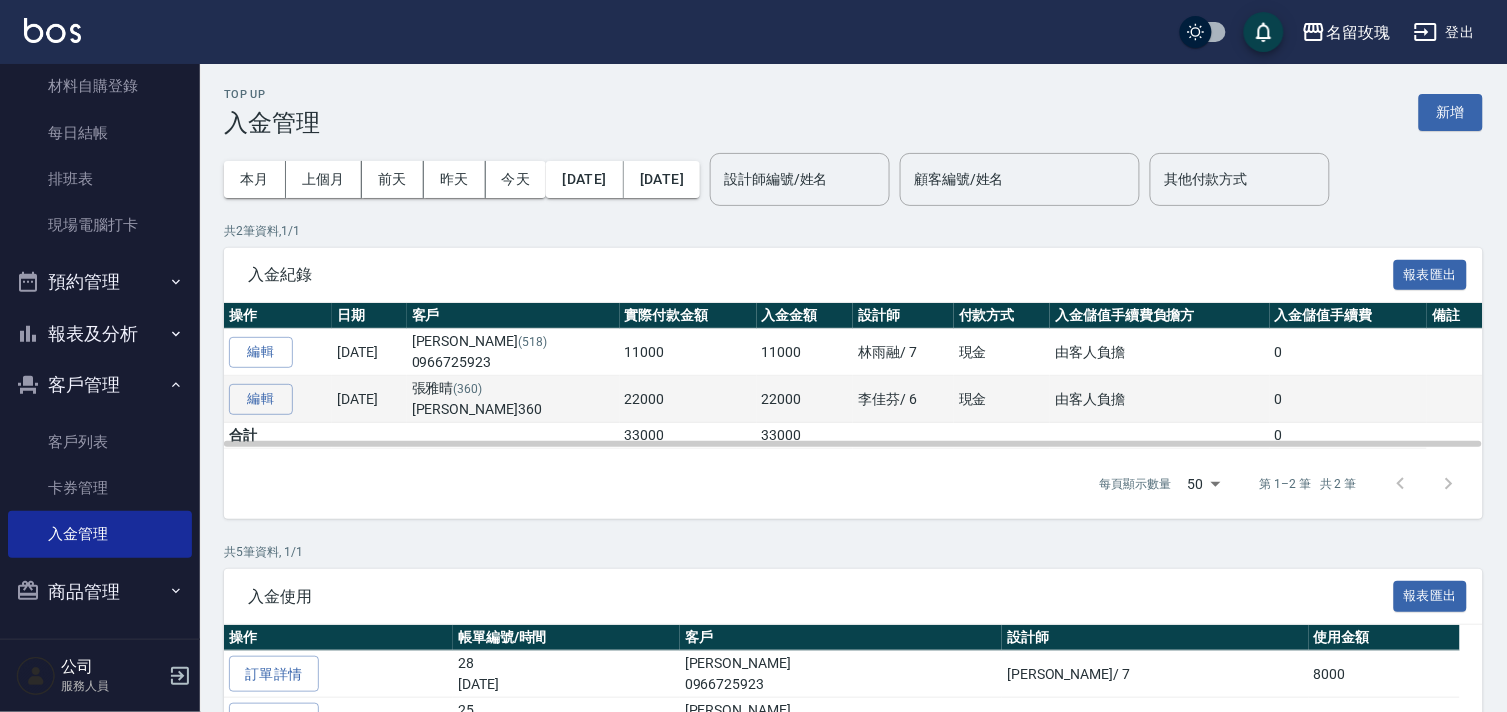 click on "張雅晴 (360) 張雅晴360" at bounding box center (513, 399) 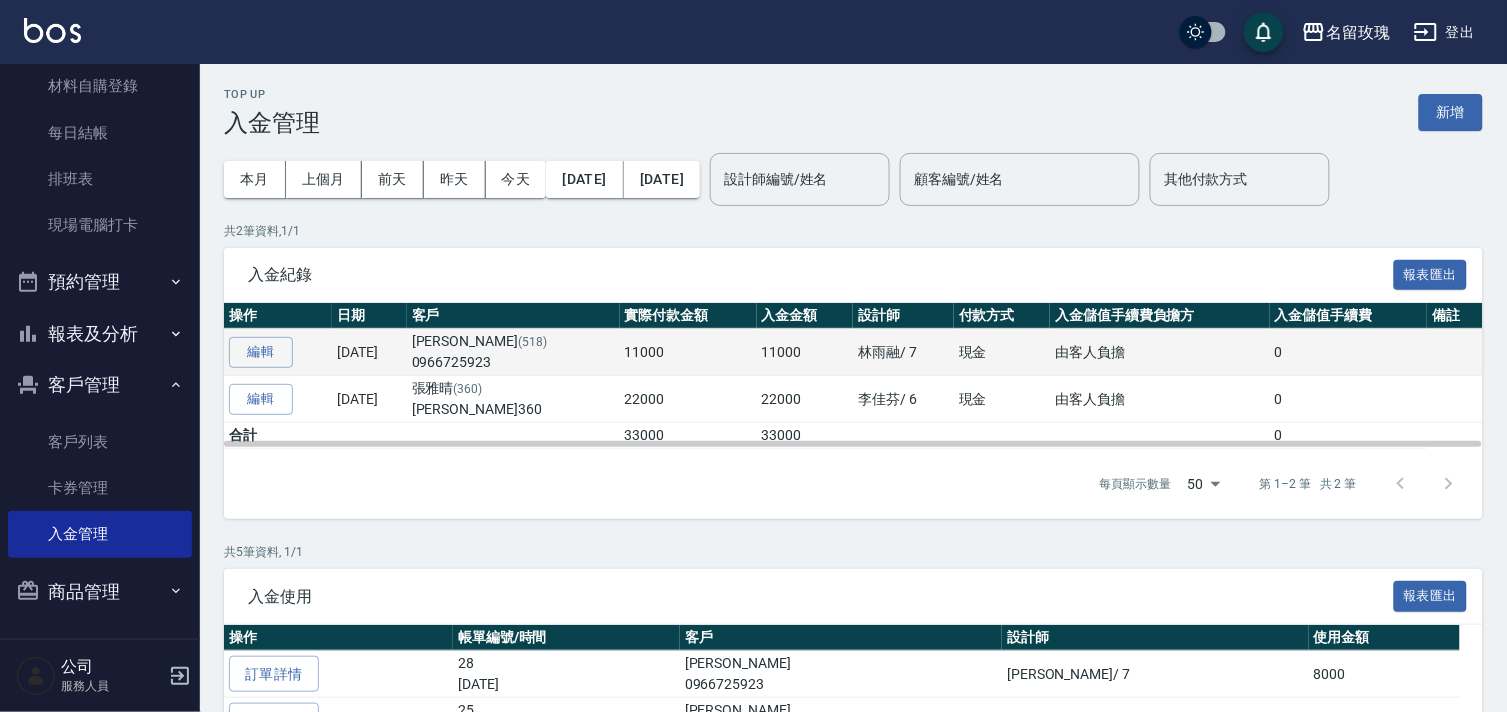 click on "0966725923" at bounding box center (513, 362) 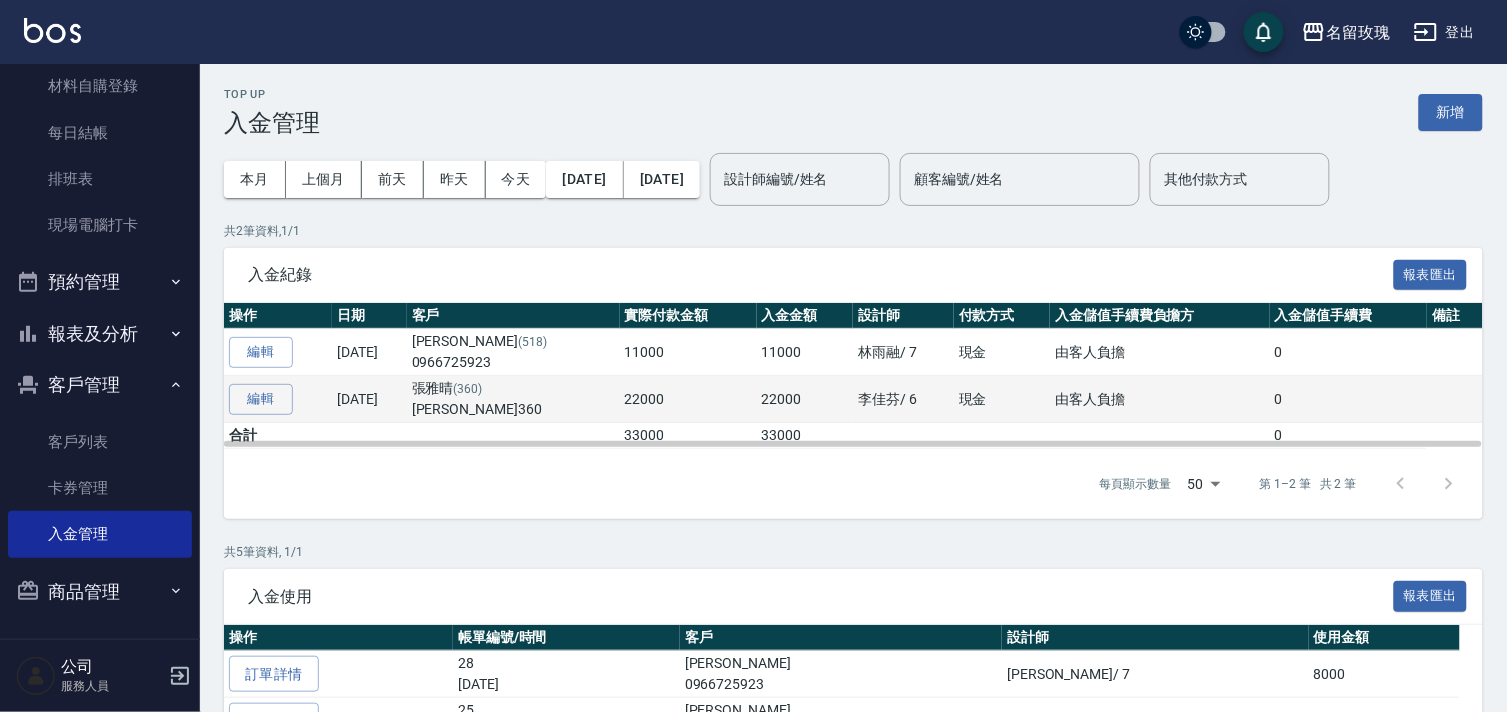click on "22000" at bounding box center (688, 399) 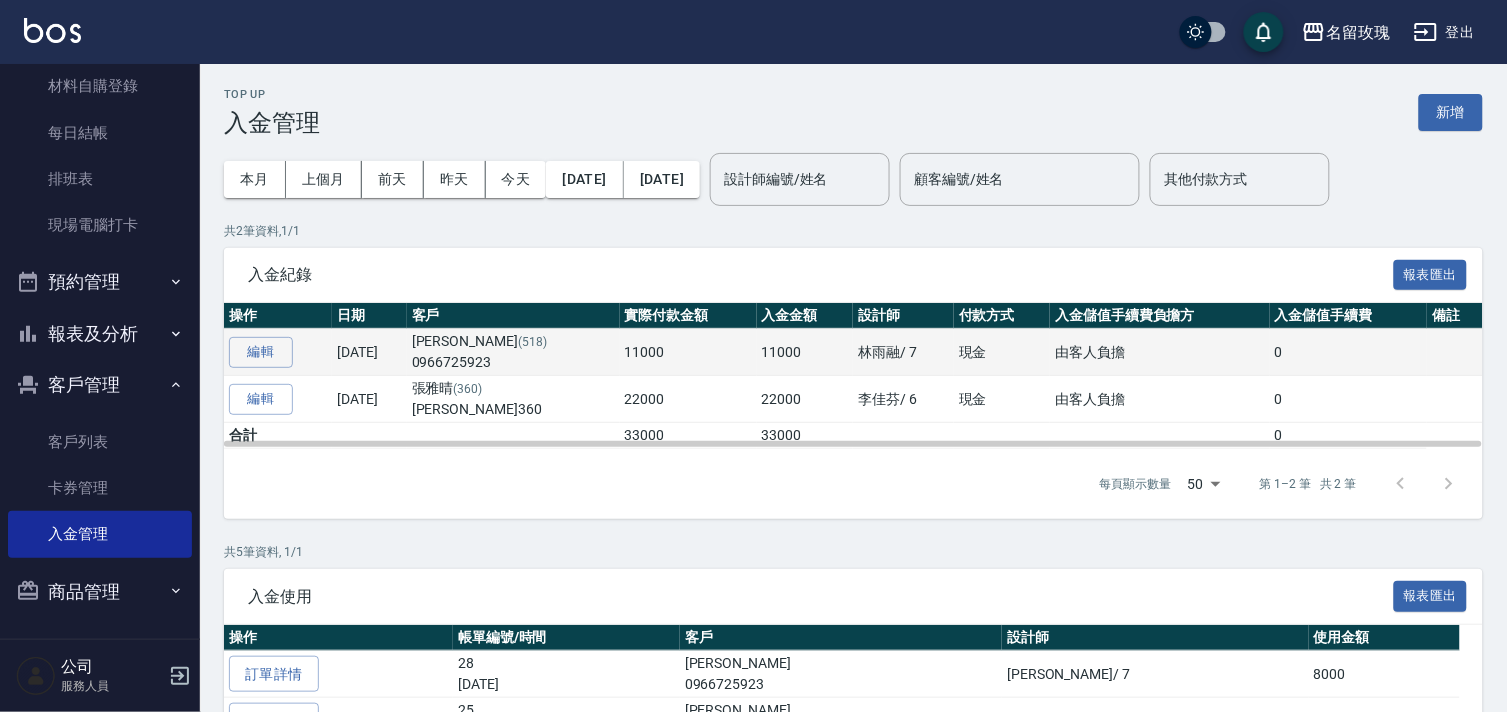 click on "11000" at bounding box center [688, 352] 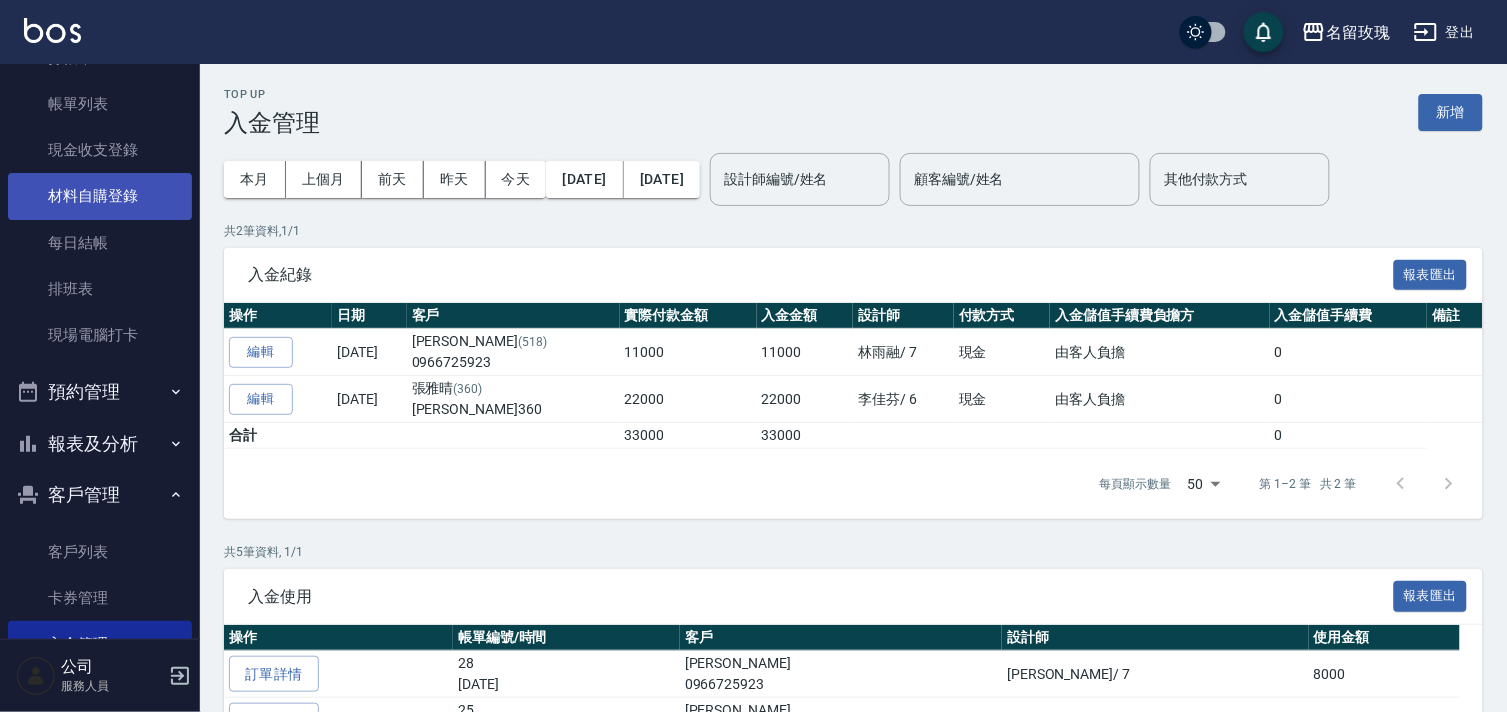 scroll, scrollTop: 0, scrollLeft: 0, axis: both 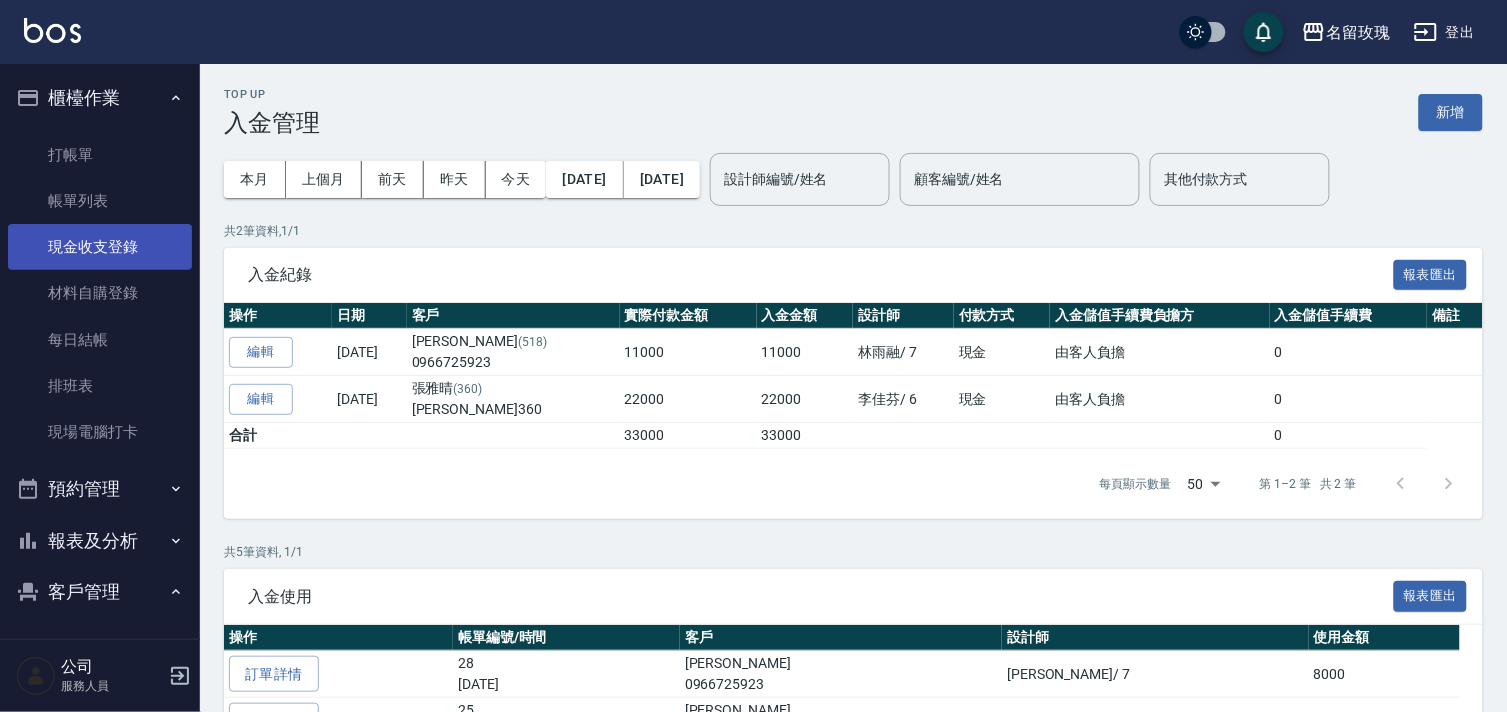click on "現金收支登錄" at bounding box center [100, 247] 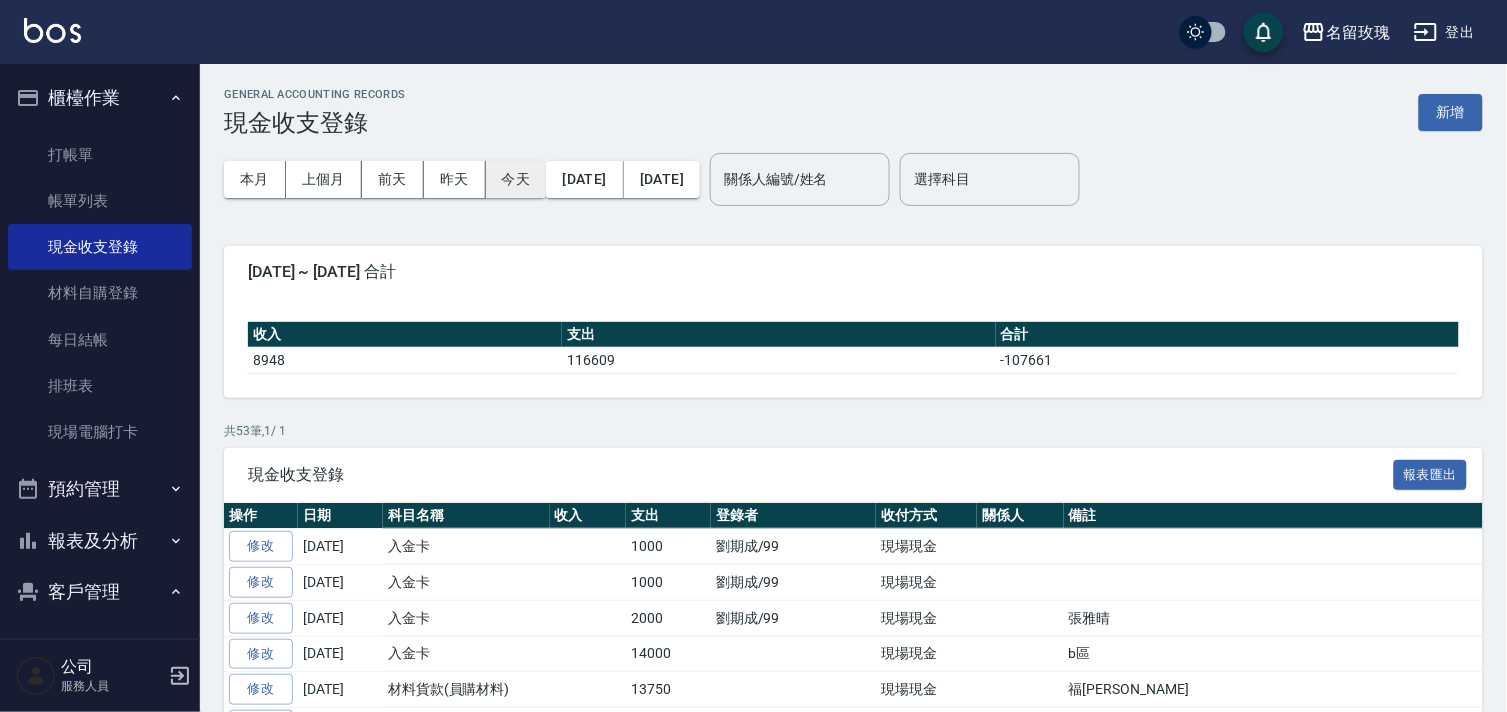 click on "今天" at bounding box center [516, 179] 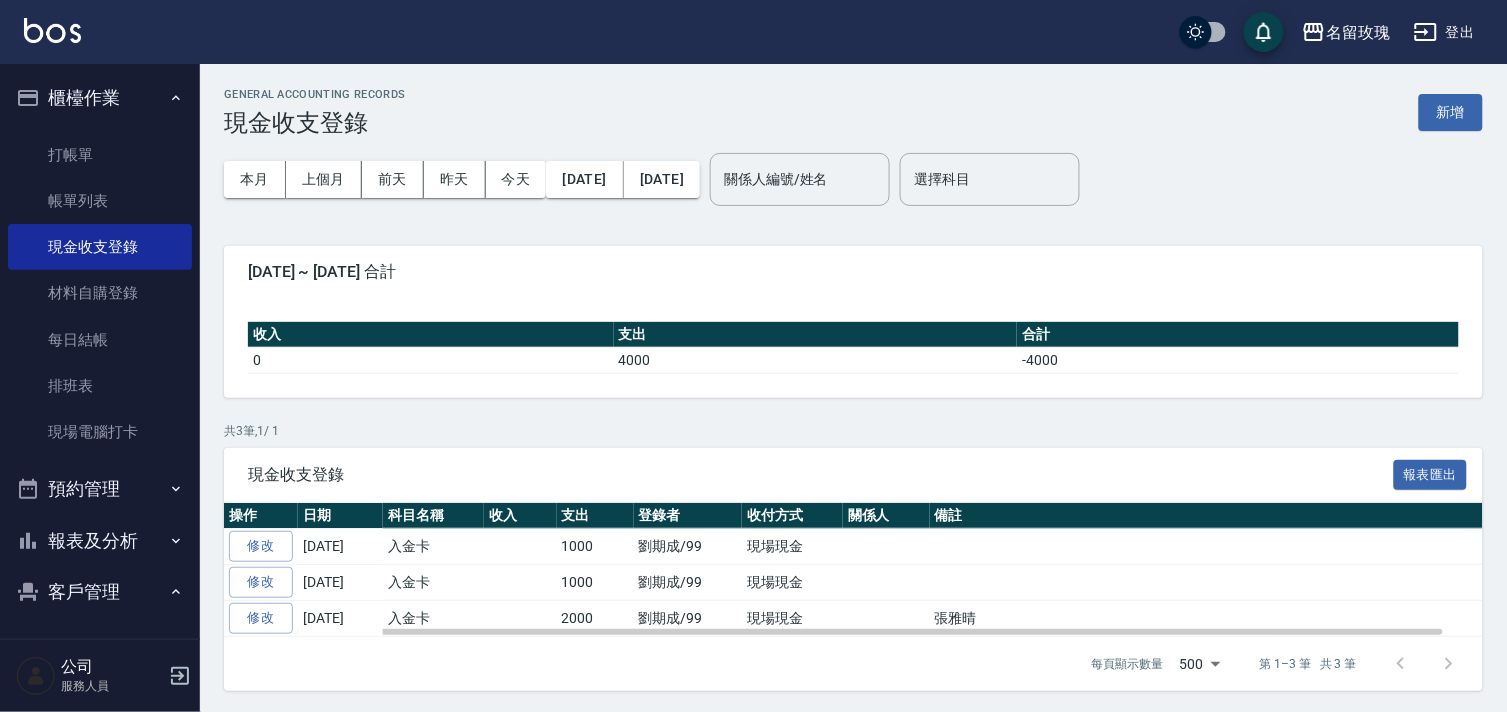 click on "劉期成/99" at bounding box center [688, 583] 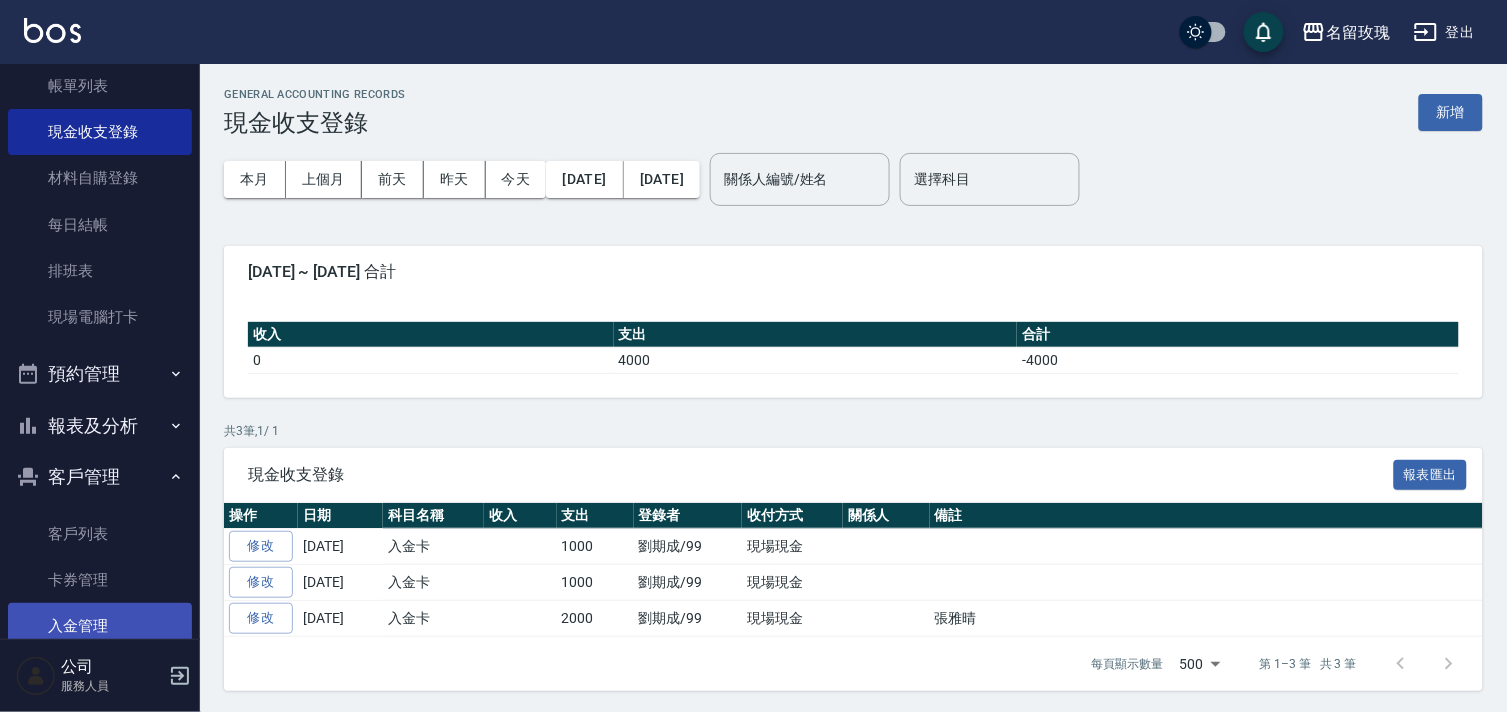 scroll, scrollTop: 207, scrollLeft: 0, axis: vertical 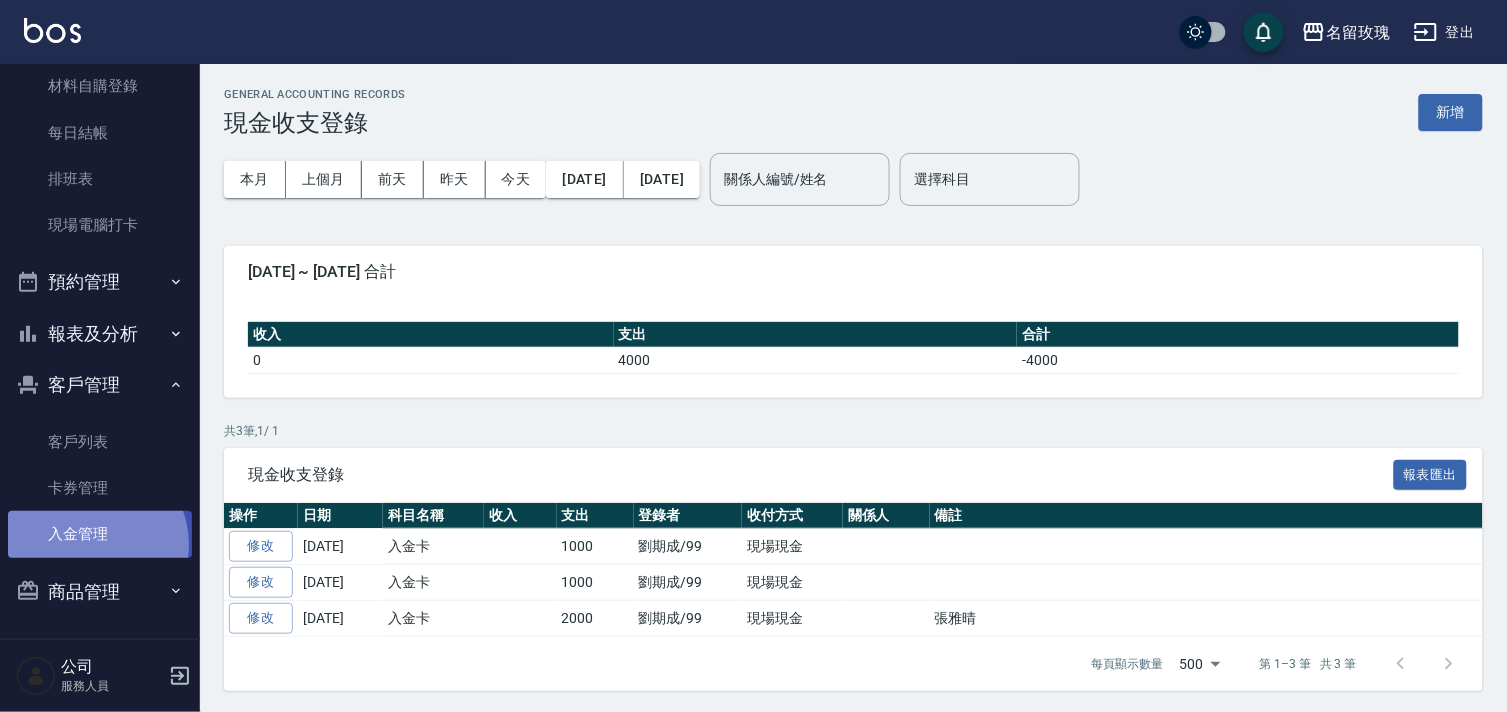 click on "入金管理" at bounding box center [100, 534] 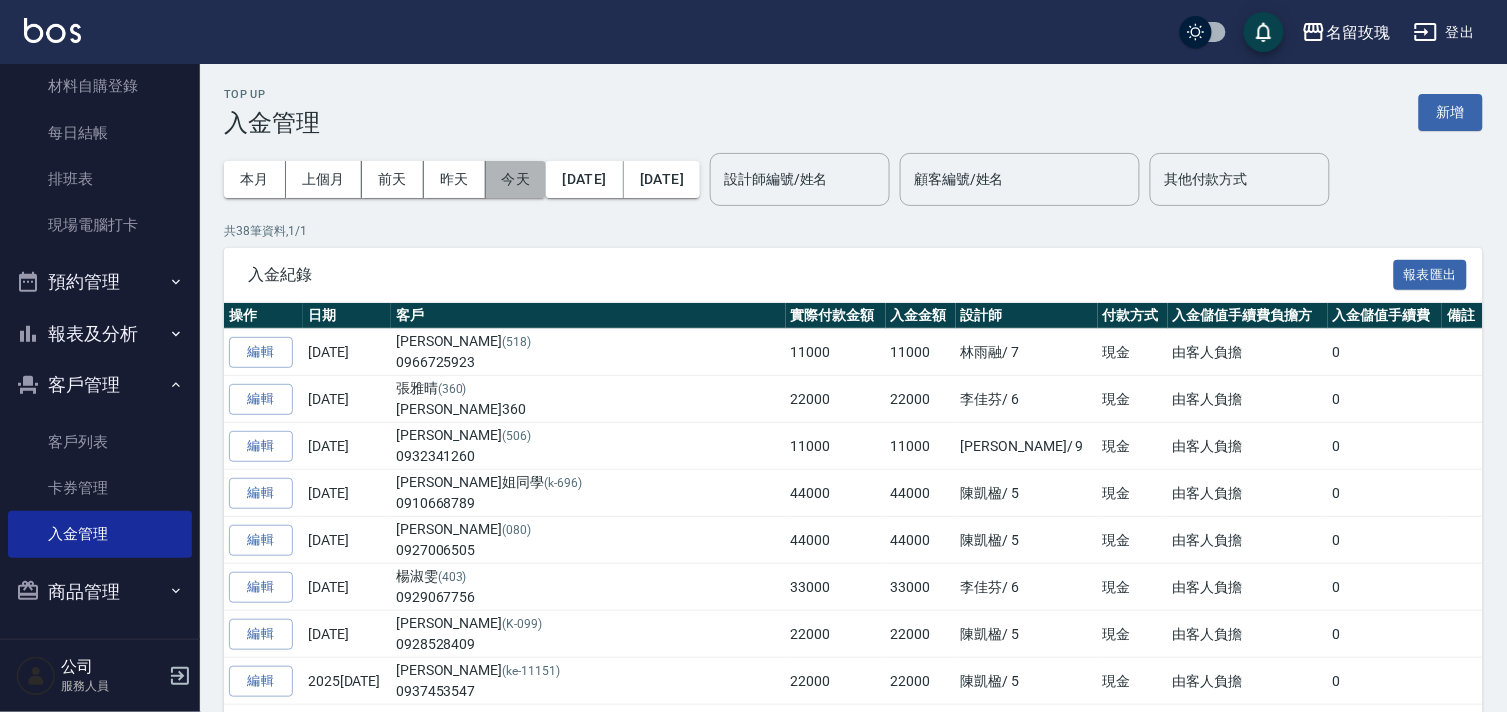 click on "今天" at bounding box center [516, 179] 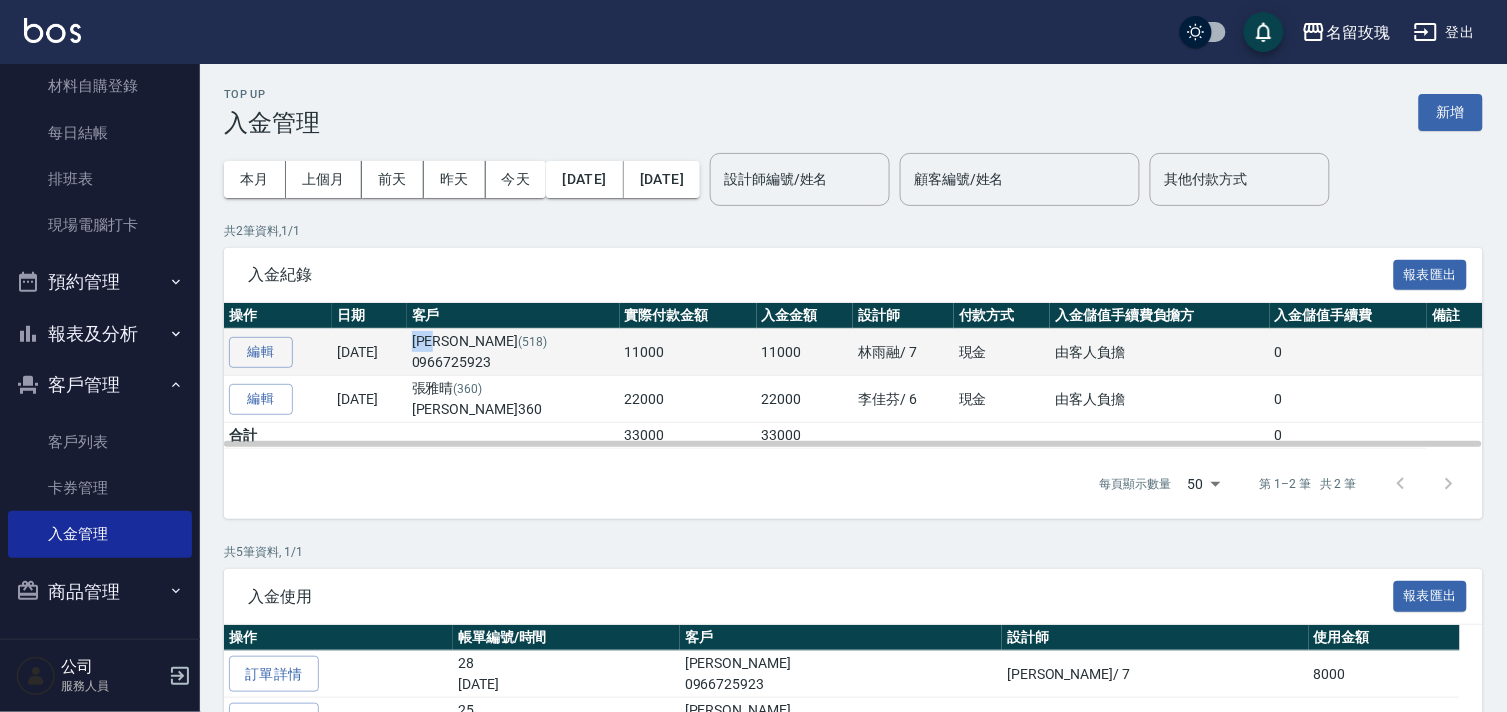 drag, startPoint x: 505, startPoint y: 337, endPoint x: 462, endPoint y: 337, distance: 43 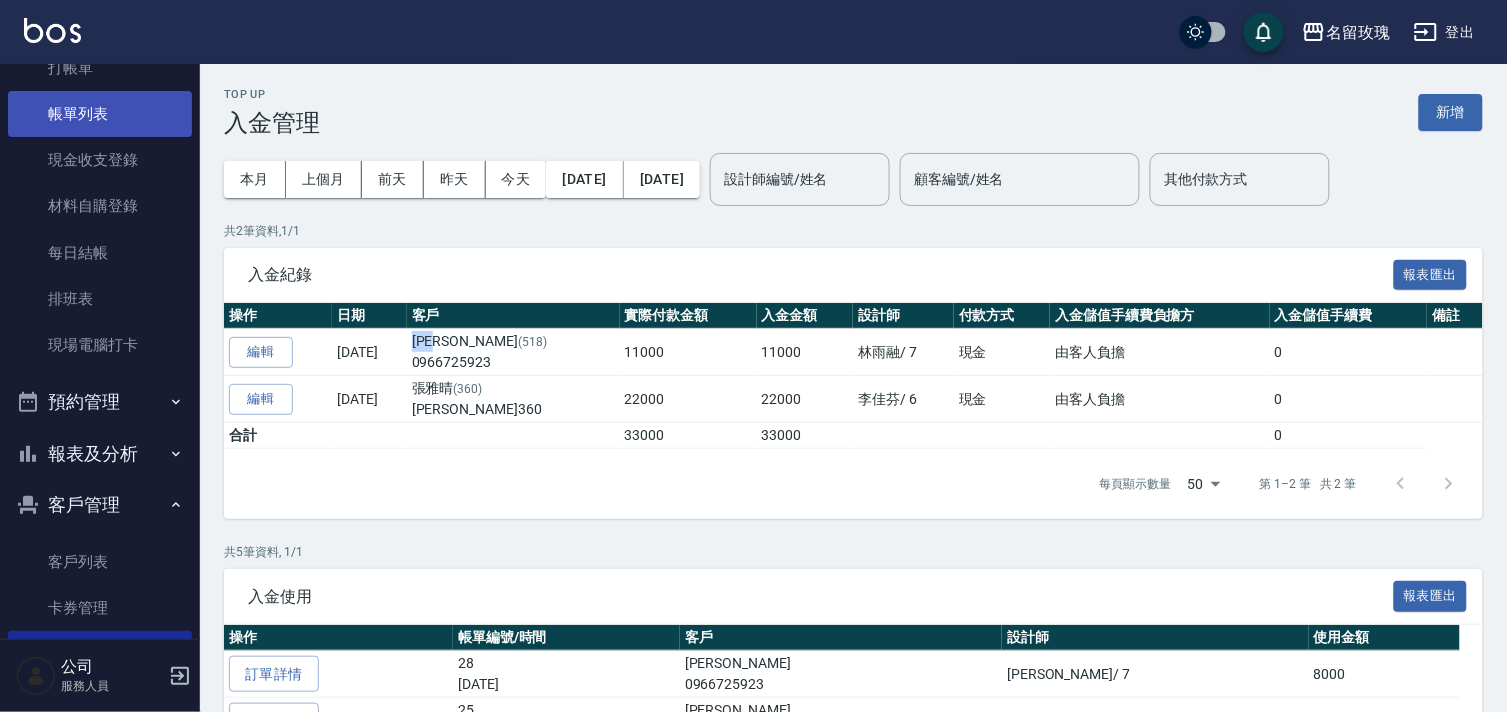 scroll, scrollTop: 0, scrollLeft: 0, axis: both 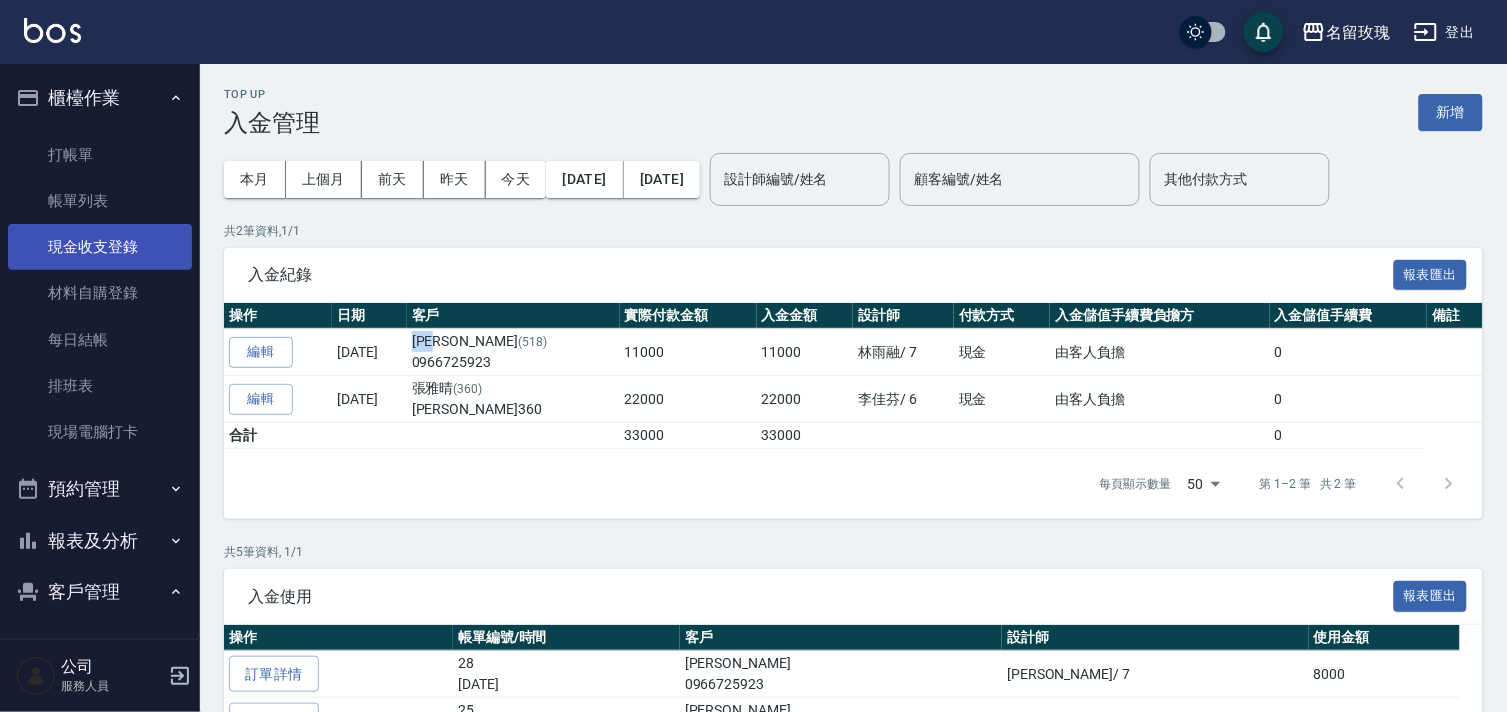 click on "現金收支登錄" at bounding box center (100, 247) 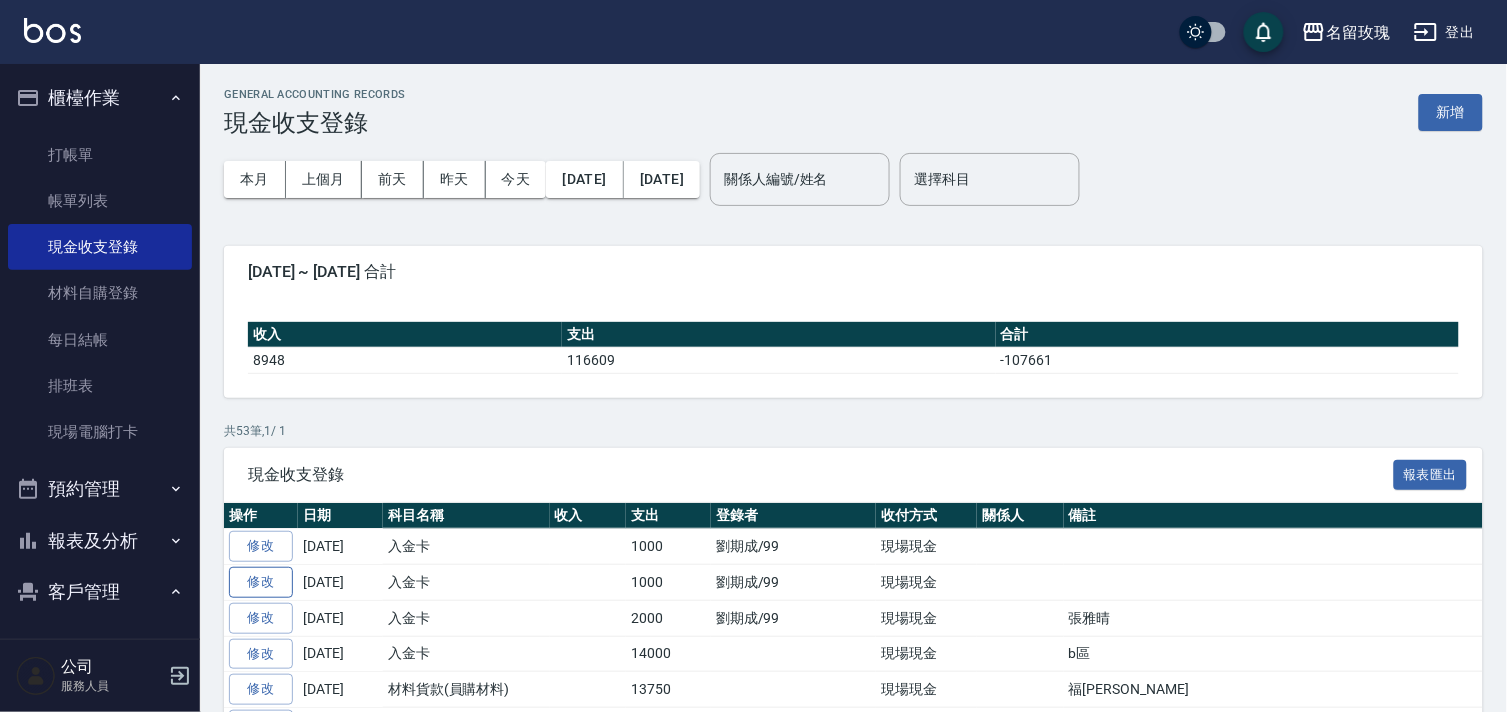 click on "修改" at bounding box center [261, 582] 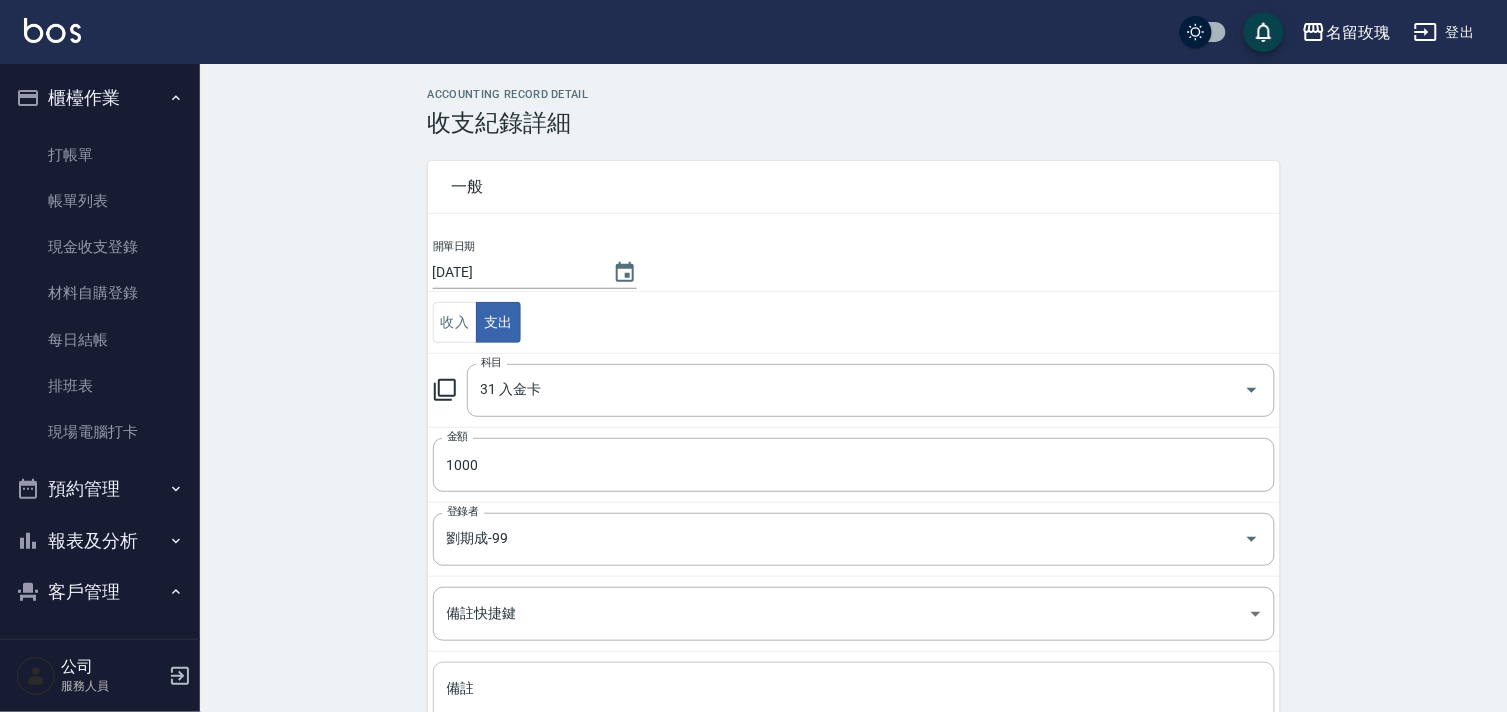 click on "x 備註" at bounding box center (854, 712) 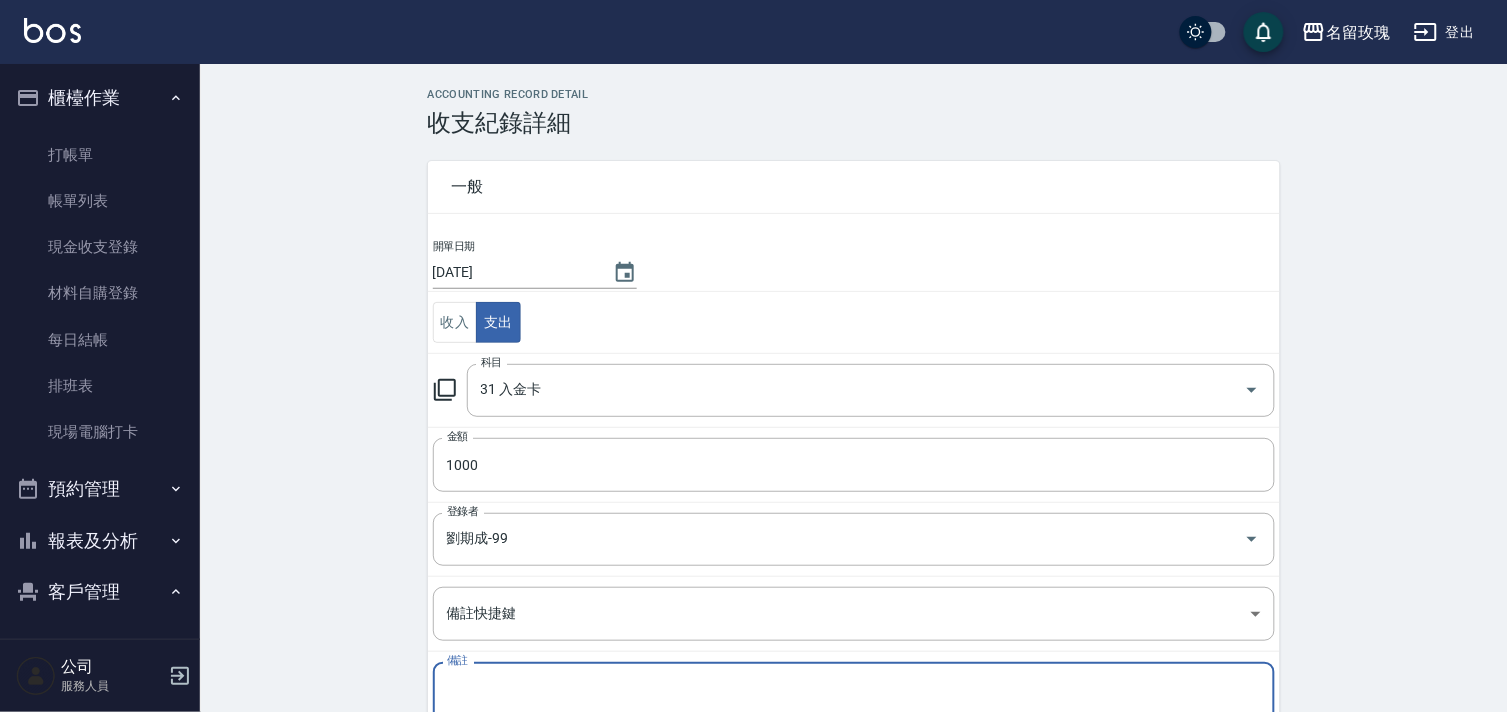 paste on "[PERSON_NAME]" 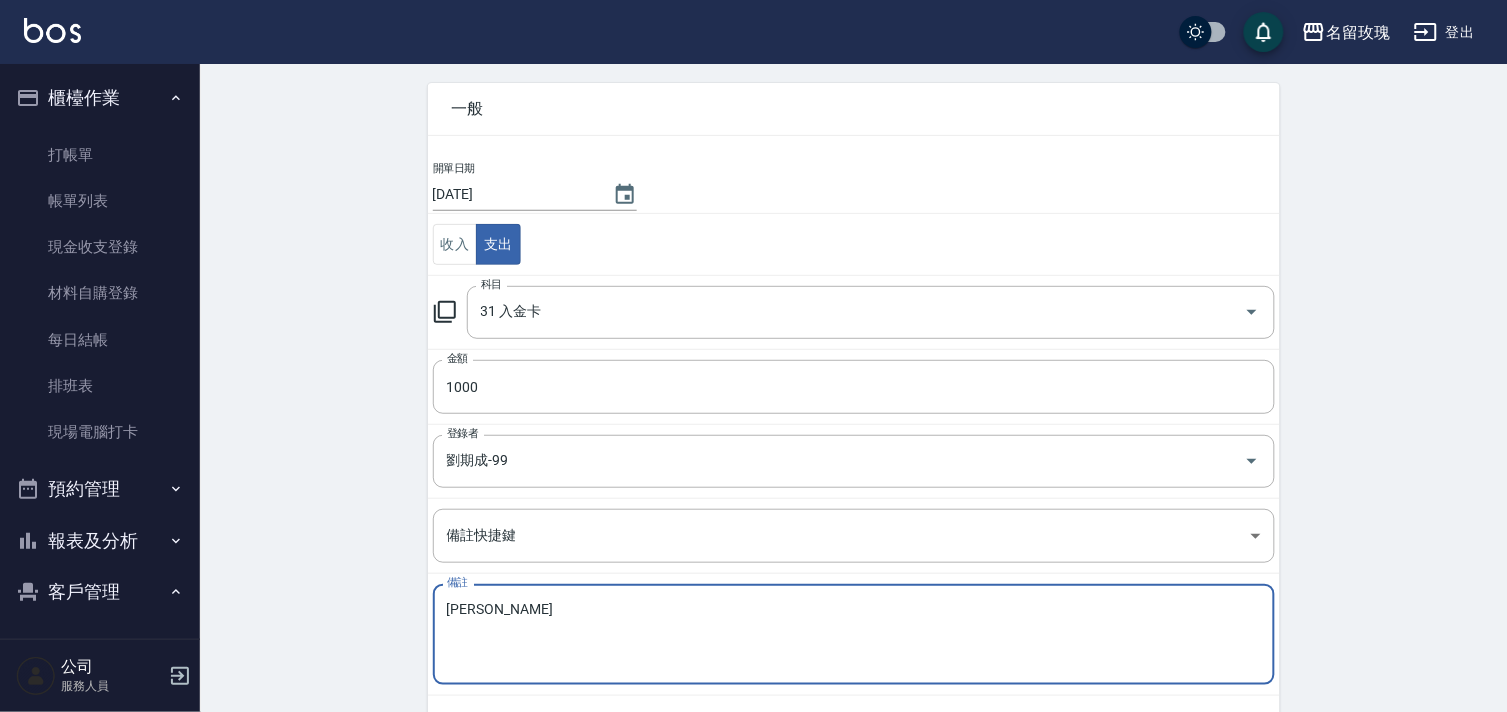 scroll, scrollTop: 147, scrollLeft: 0, axis: vertical 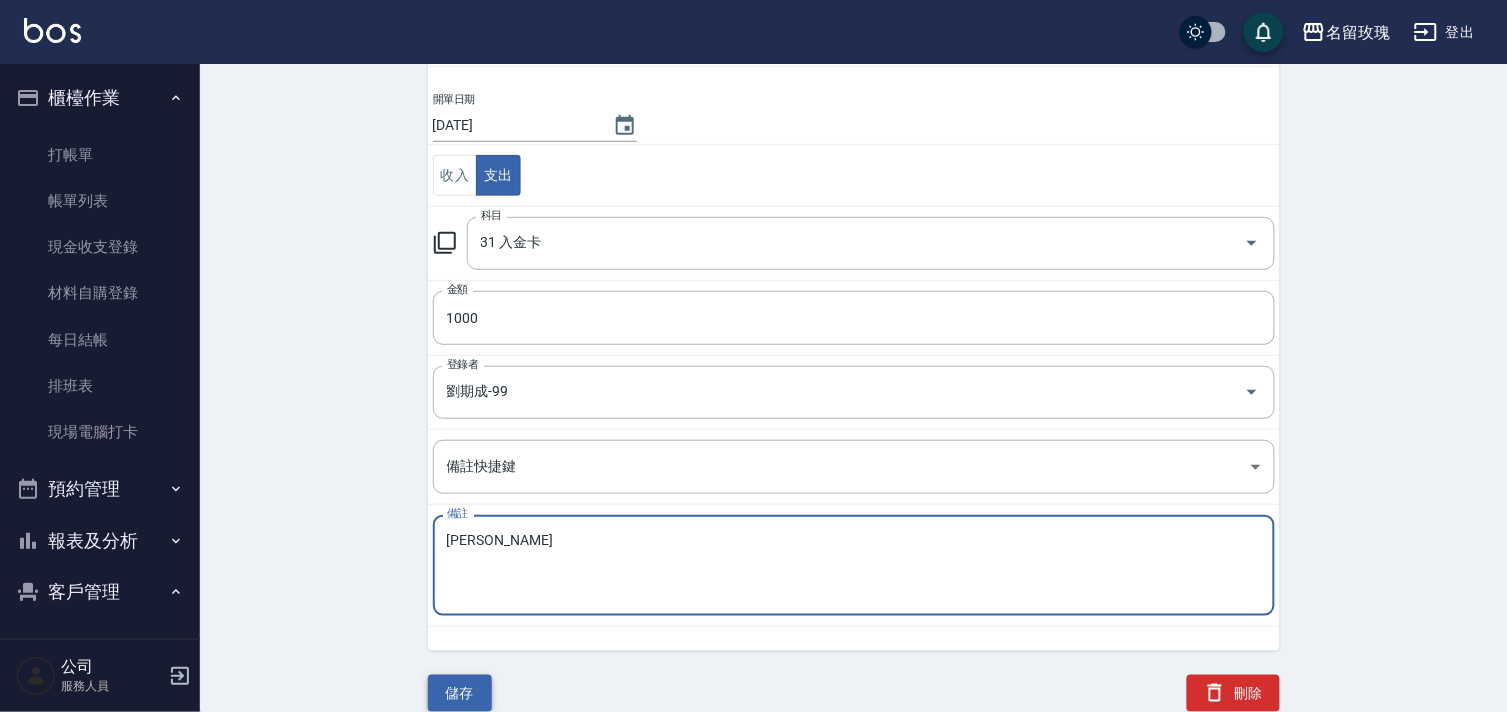 type on "[PERSON_NAME]" 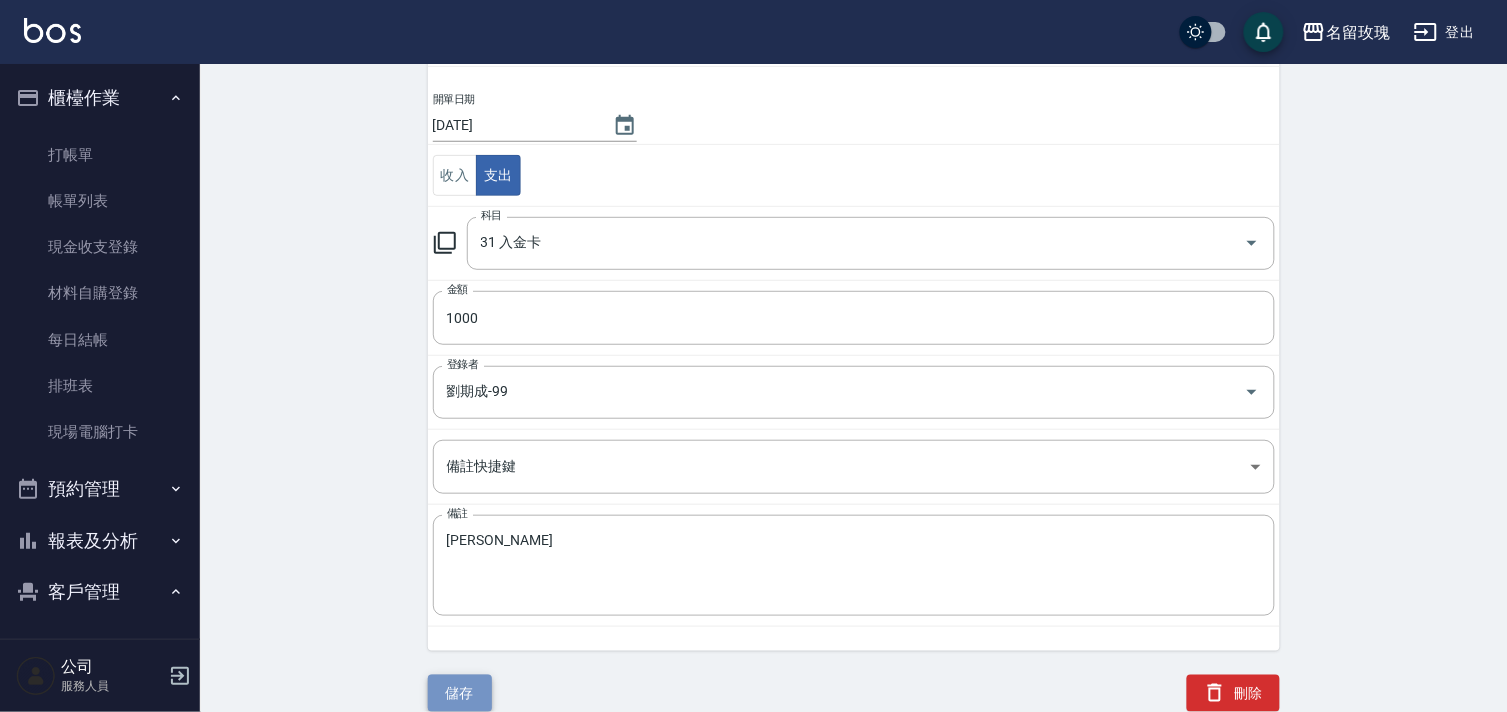 click on "儲存" at bounding box center [460, 693] 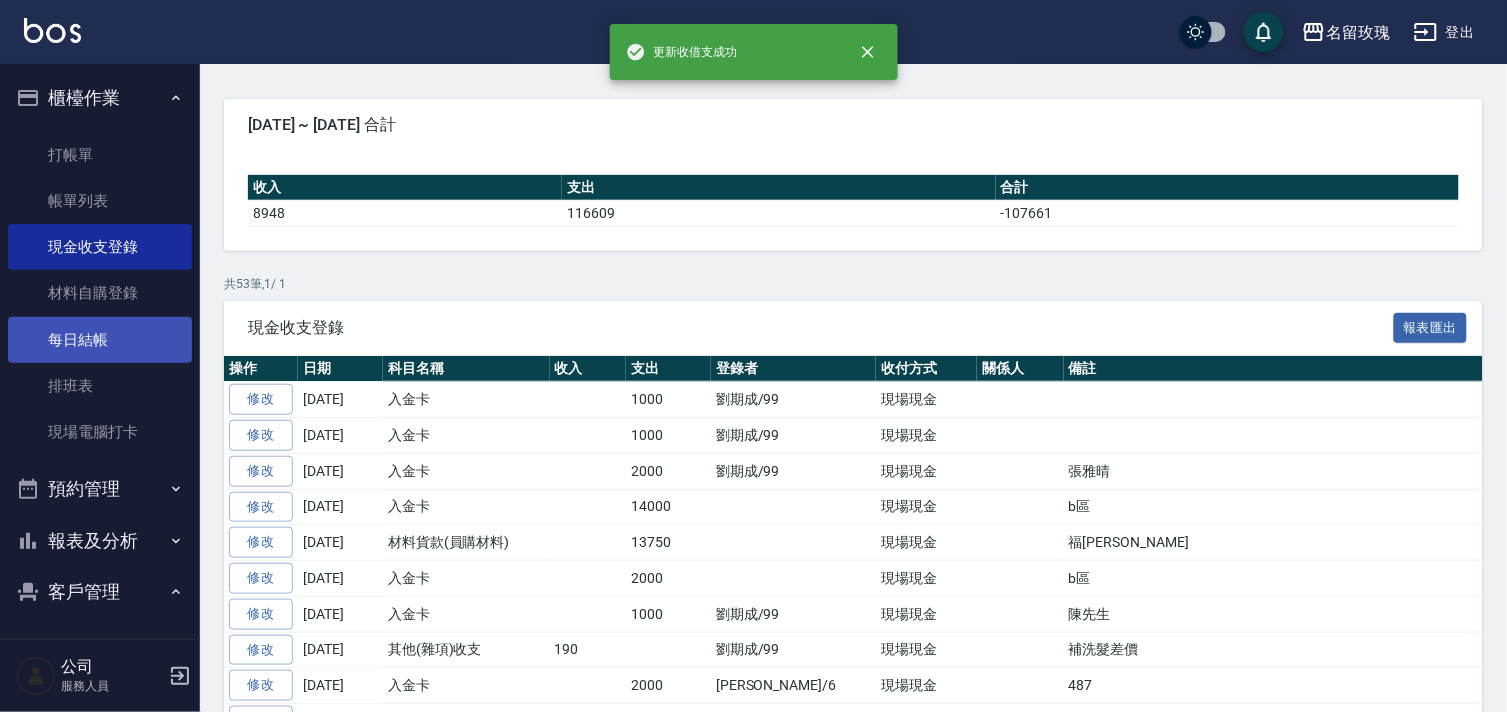scroll, scrollTop: 0, scrollLeft: 0, axis: both 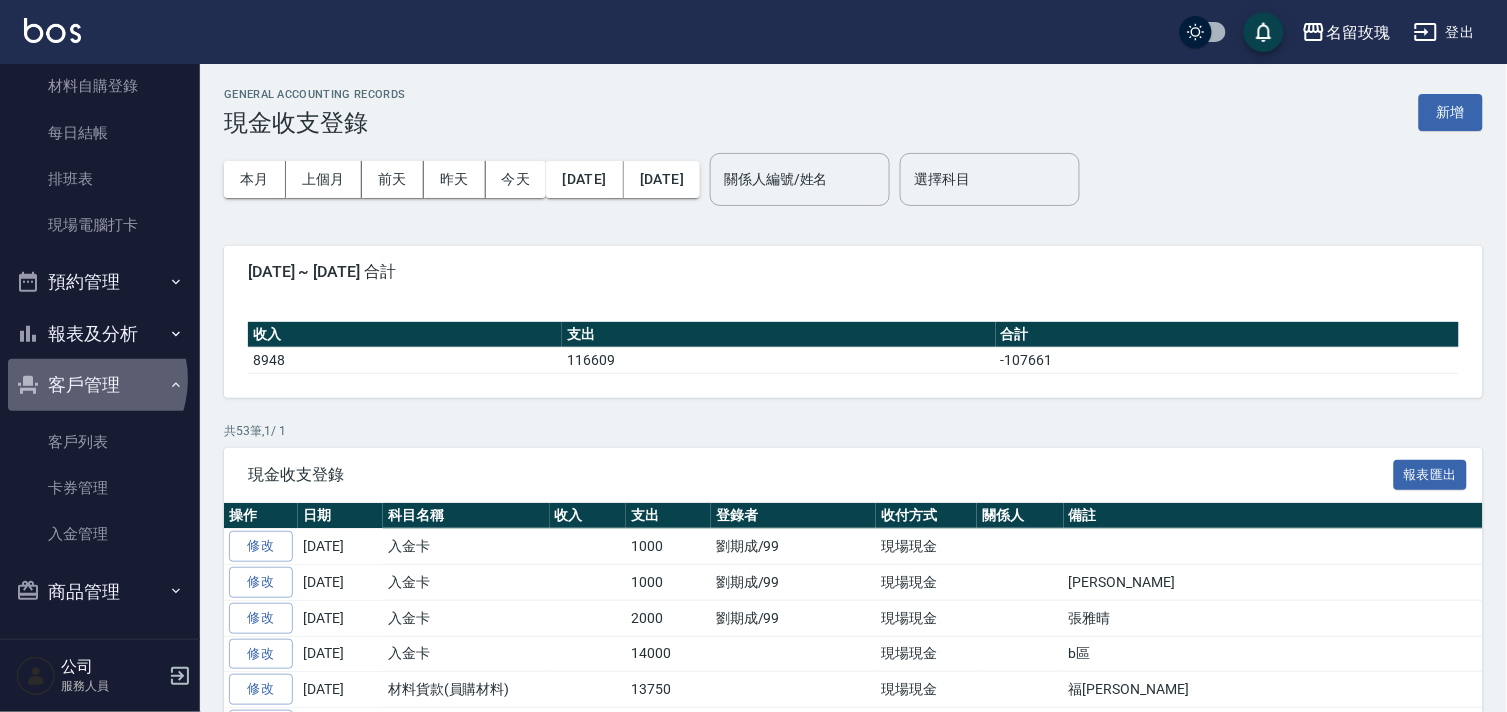click on "客戶管理" at bounding box center [100, 385] 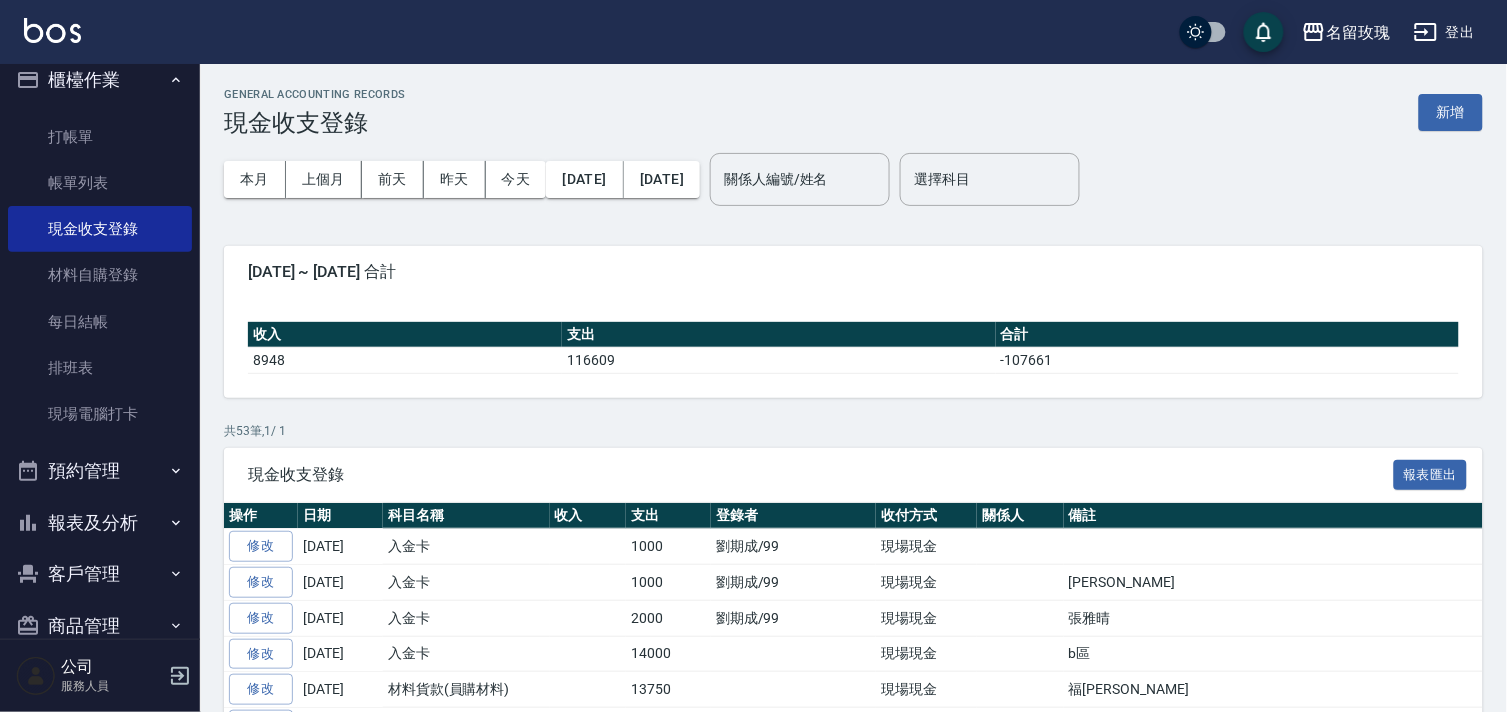 scroll, scrollTop: 0, scrollLeft: 0, axis: both 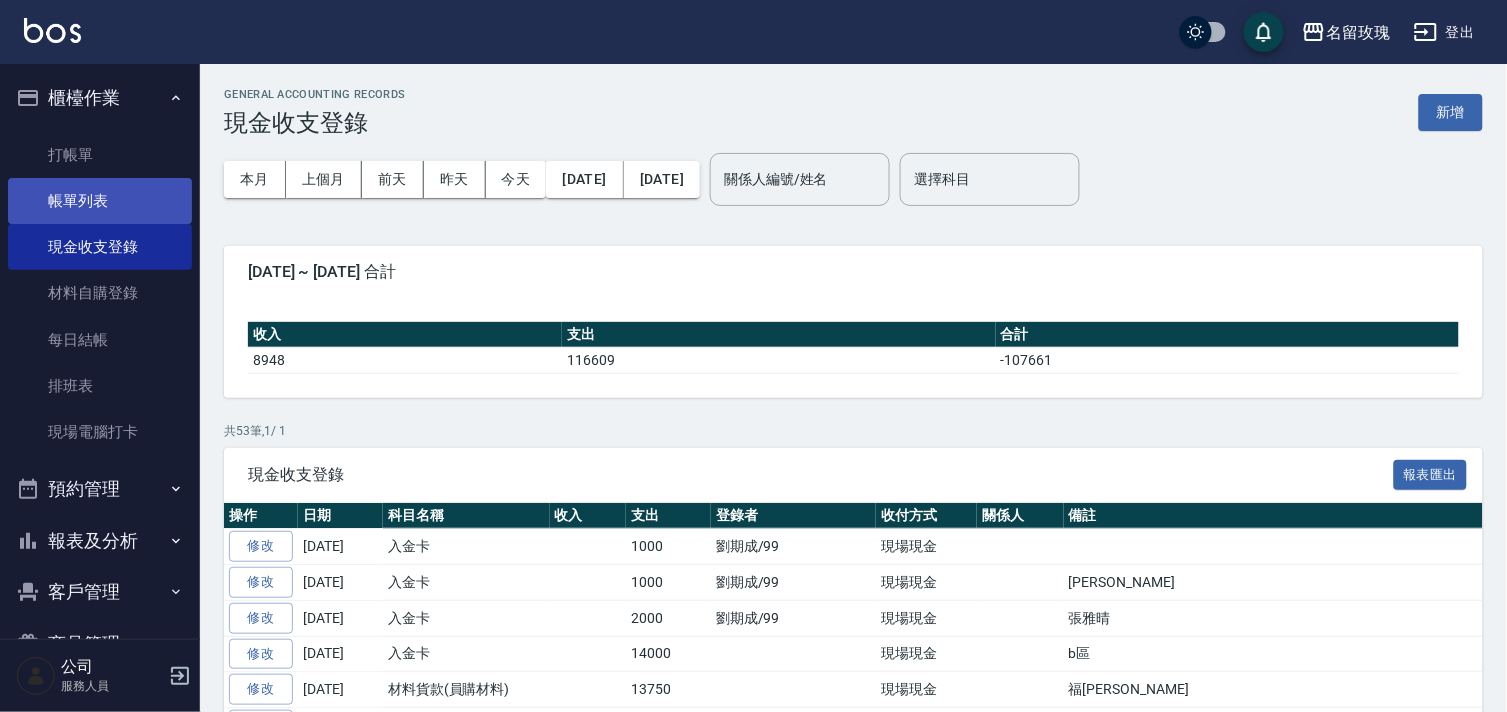 click on "帳單列表" at bounding box center (100, 201) 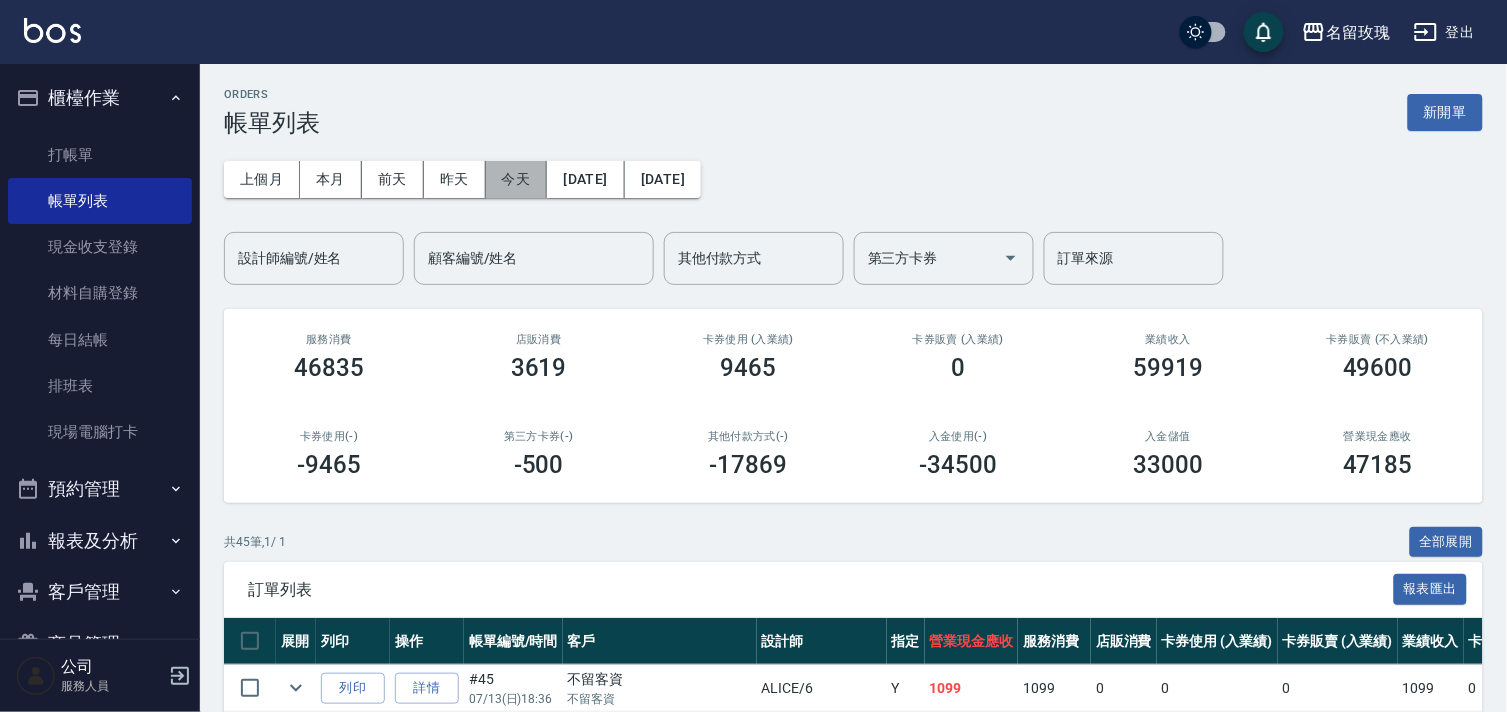 click on "今天" at bounding box center (517, 179) 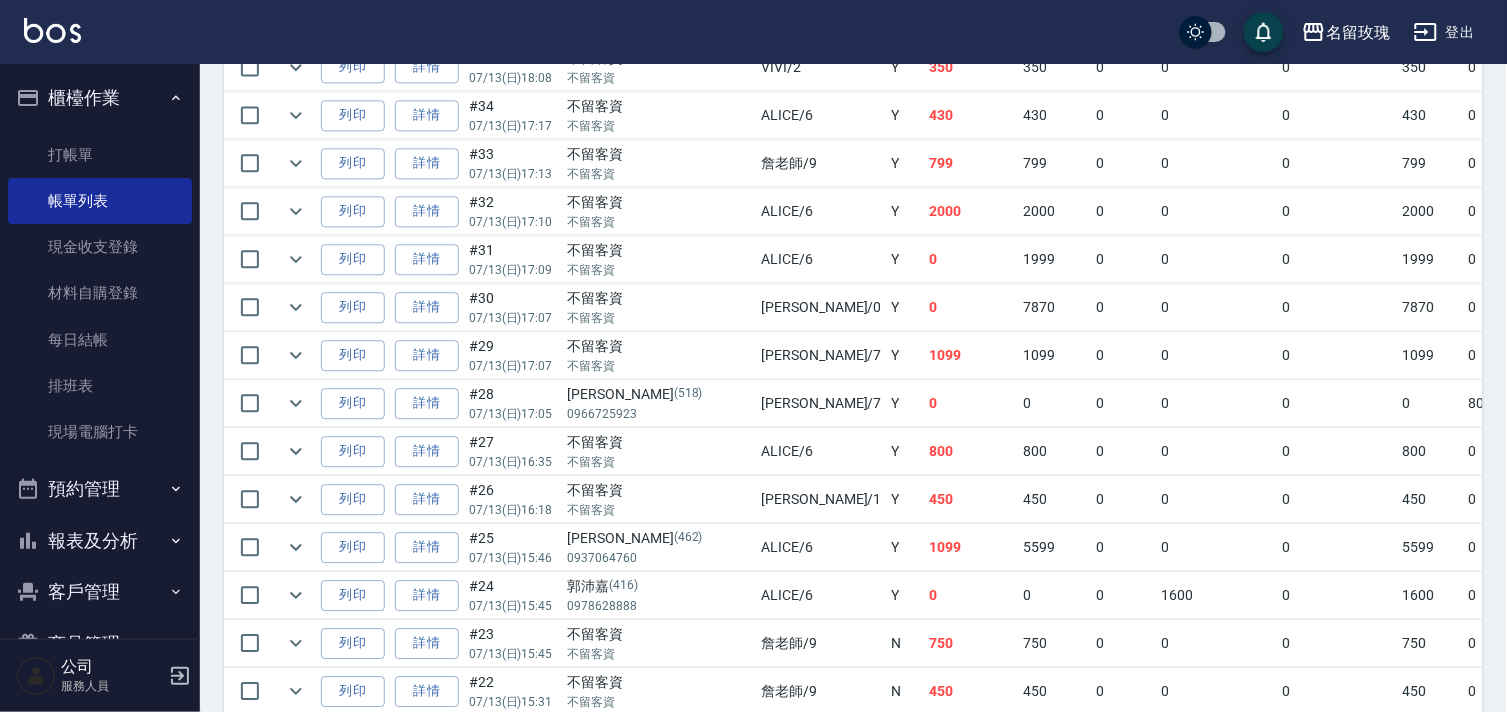 scroll, scrollTop: 1111, scrollLeft: 0, axis: vertical 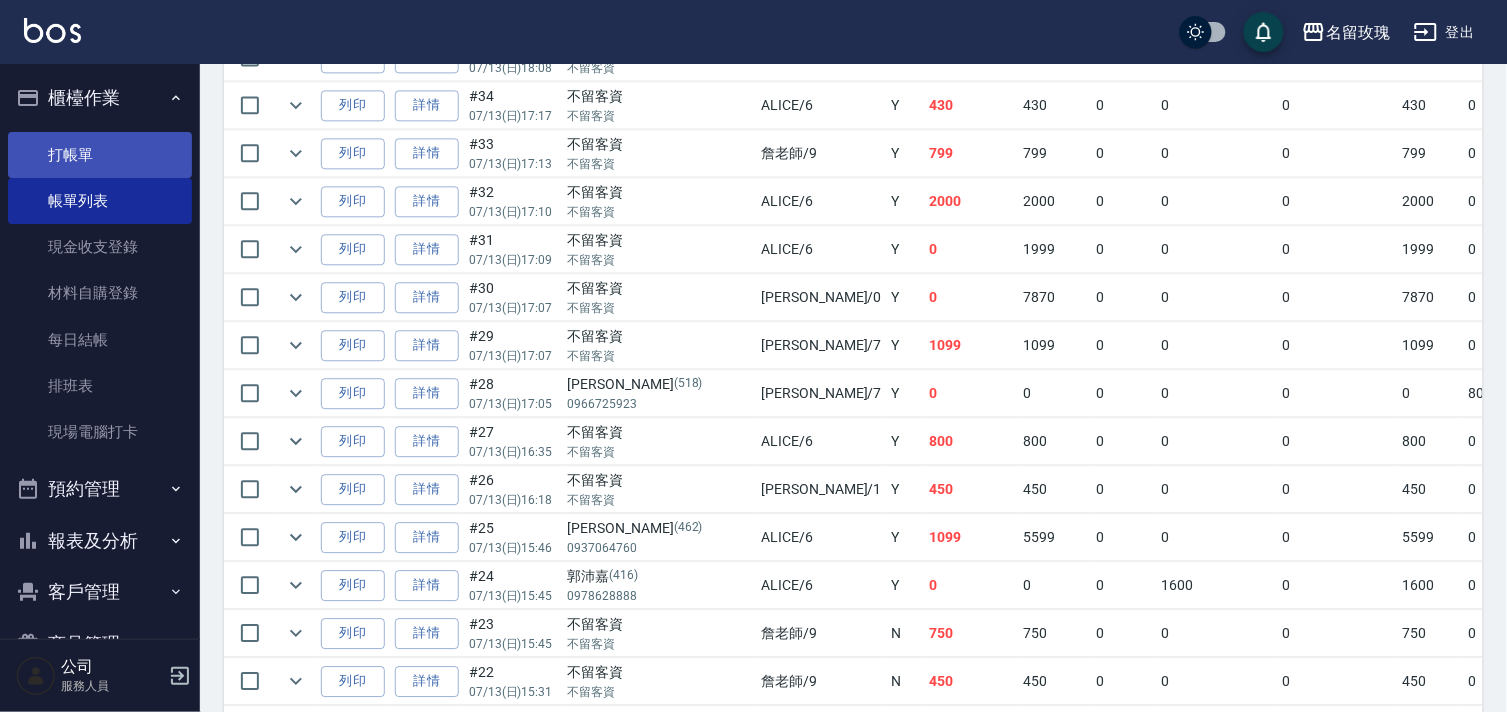 click on "打帳單" at bounding box center (100, 155) 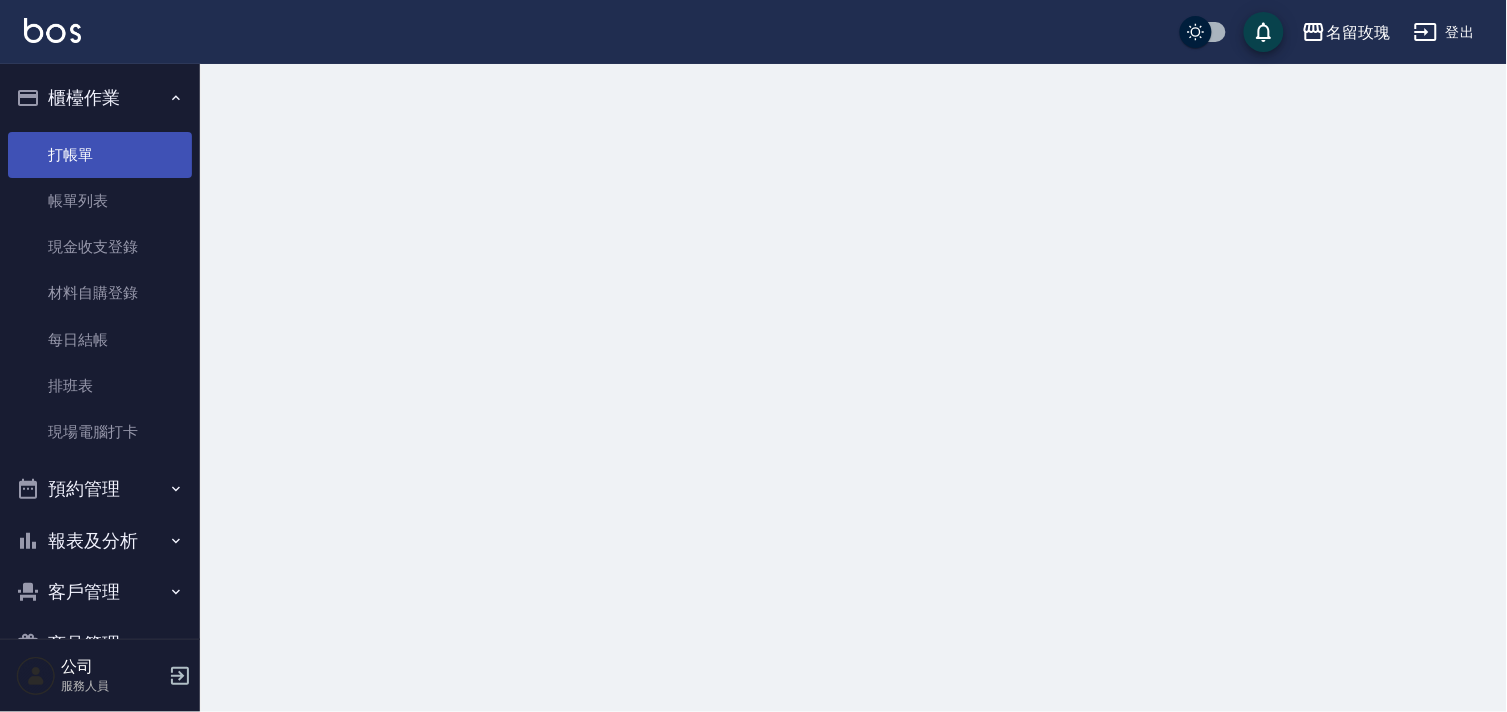 scroll, scrollTop: 0, scrollLeft: 0, axis: both 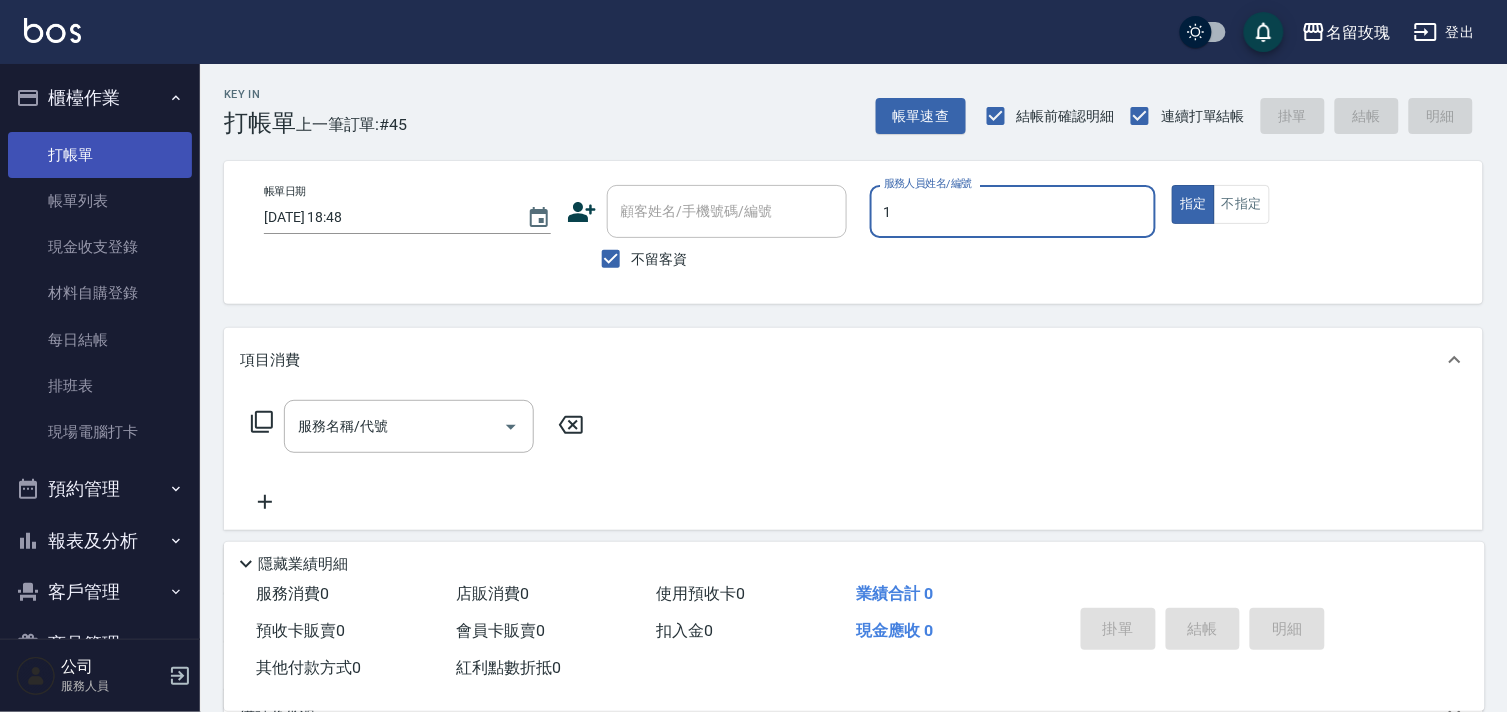type on "JOYCE-1" 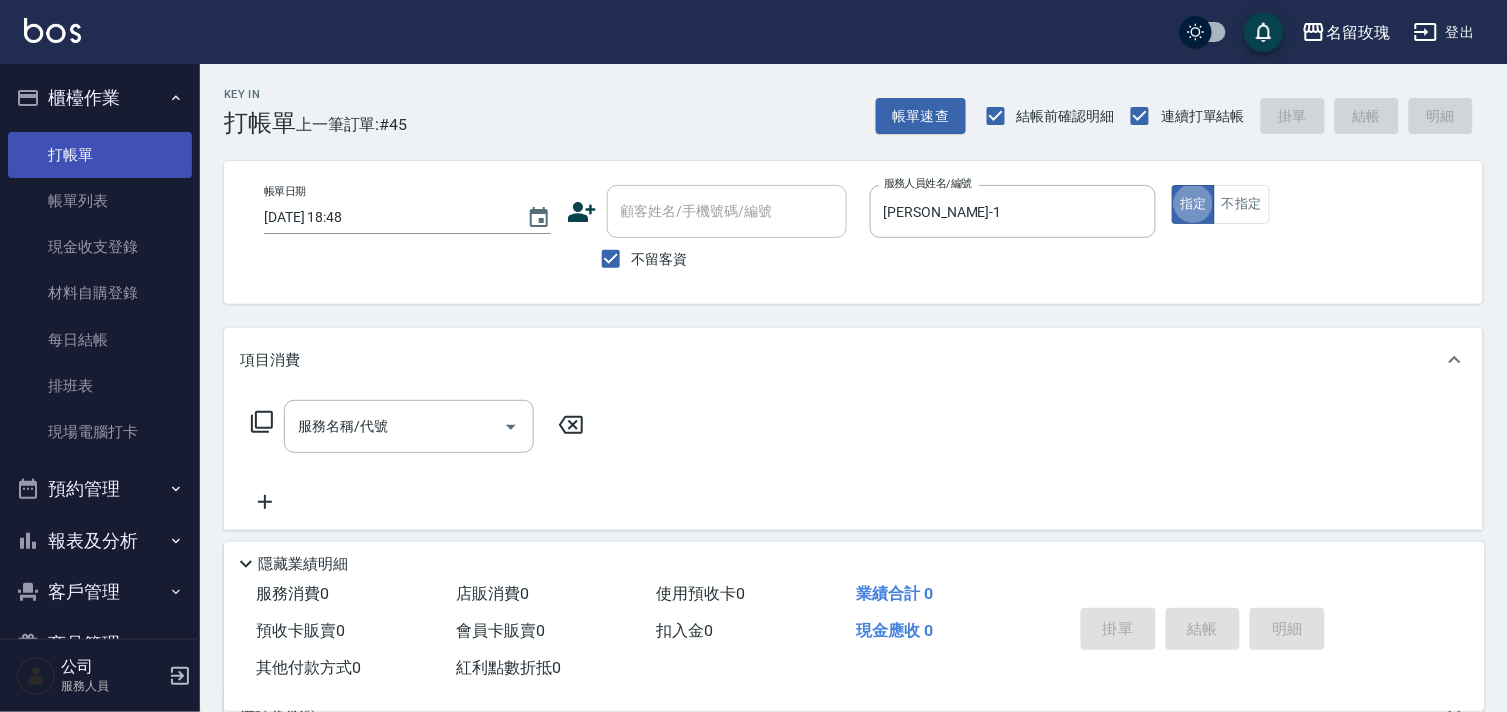 type on "true" 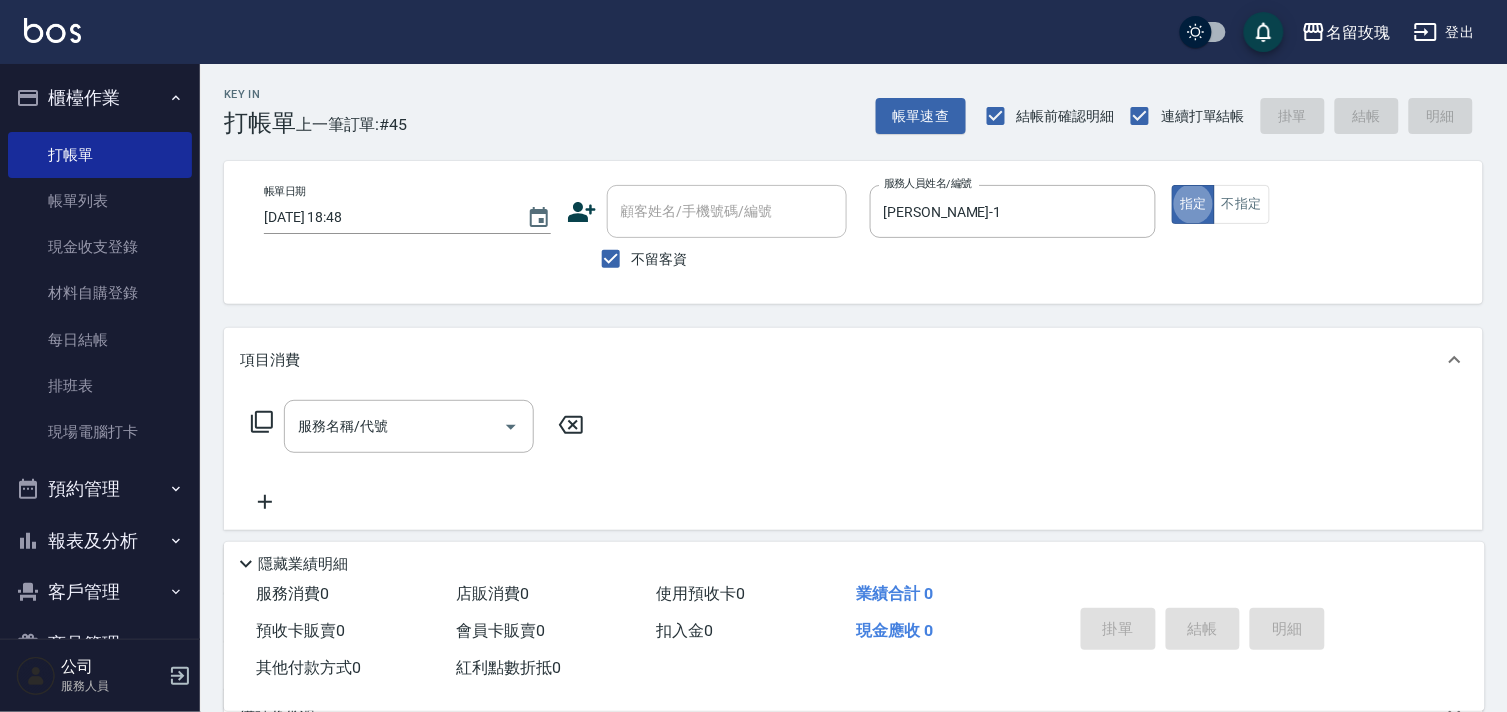 drag, startPoint x: 331, startPoint y: 427, endPoint x: 352, endPoint y: 416, distance: 23.70654 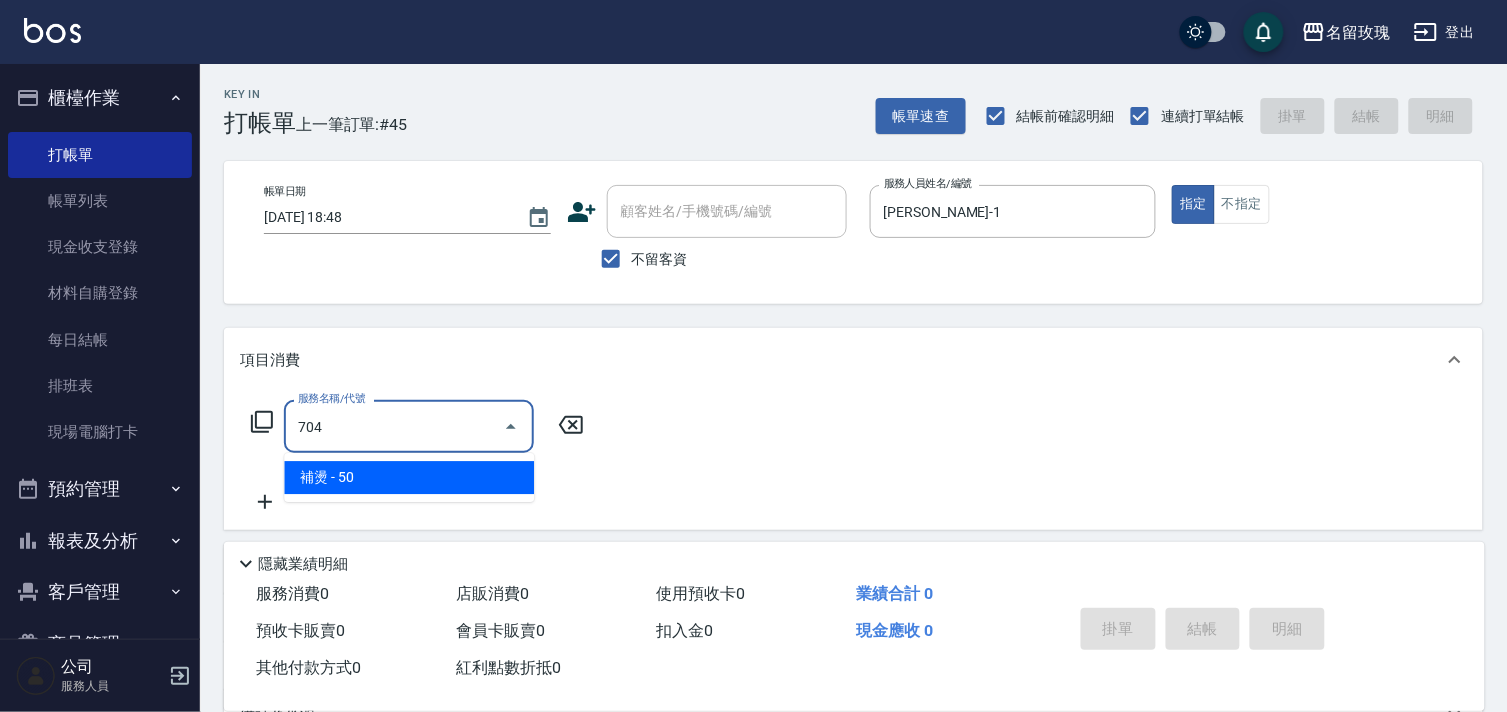 type on "補燙(704)" 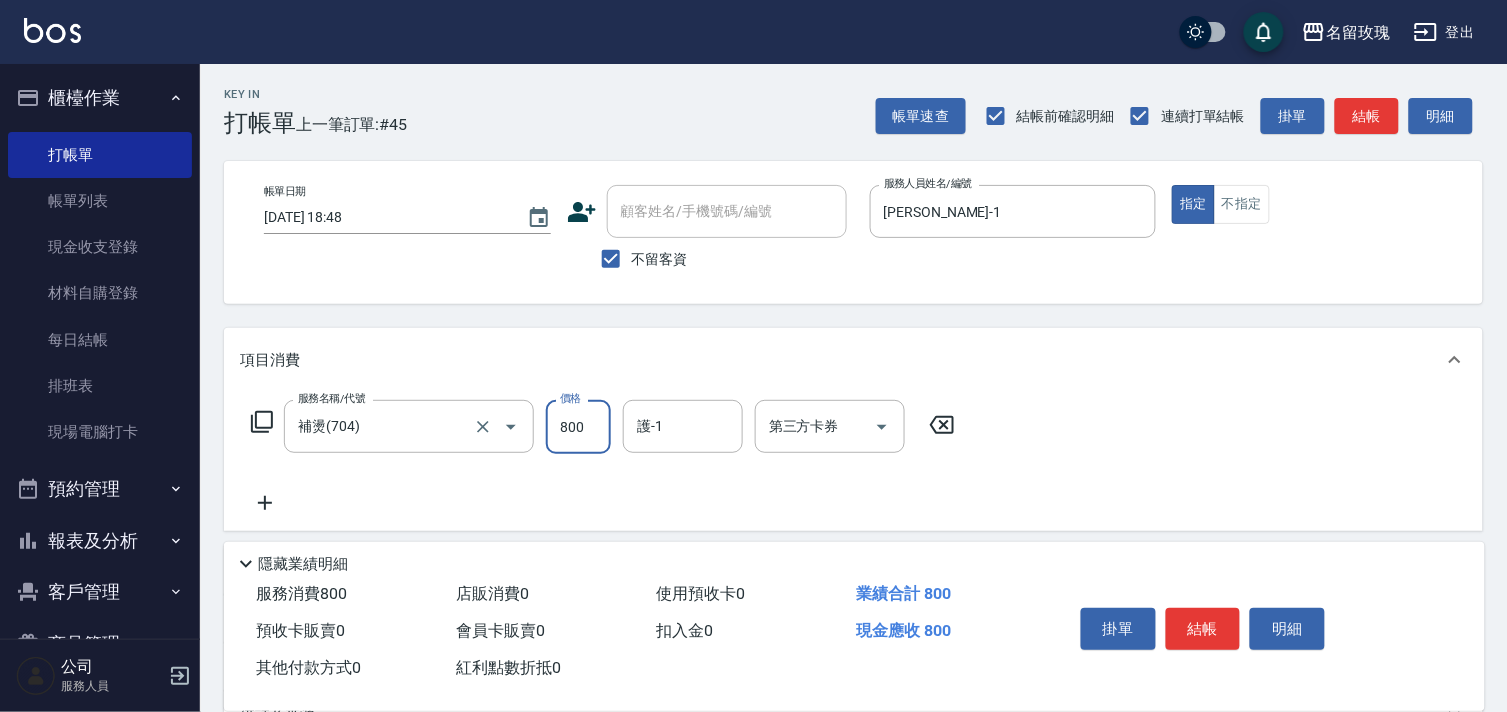 type on "800" 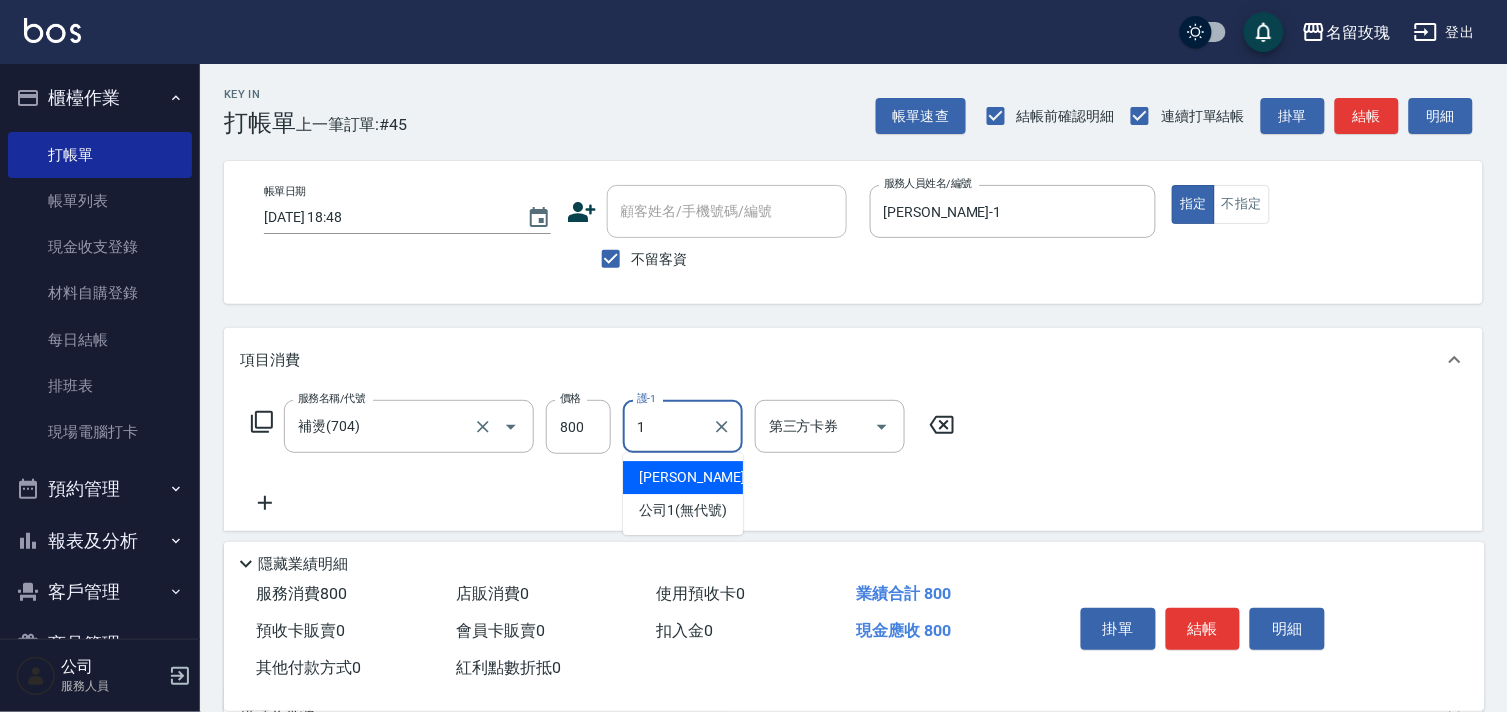 type on "JOYCE-1" 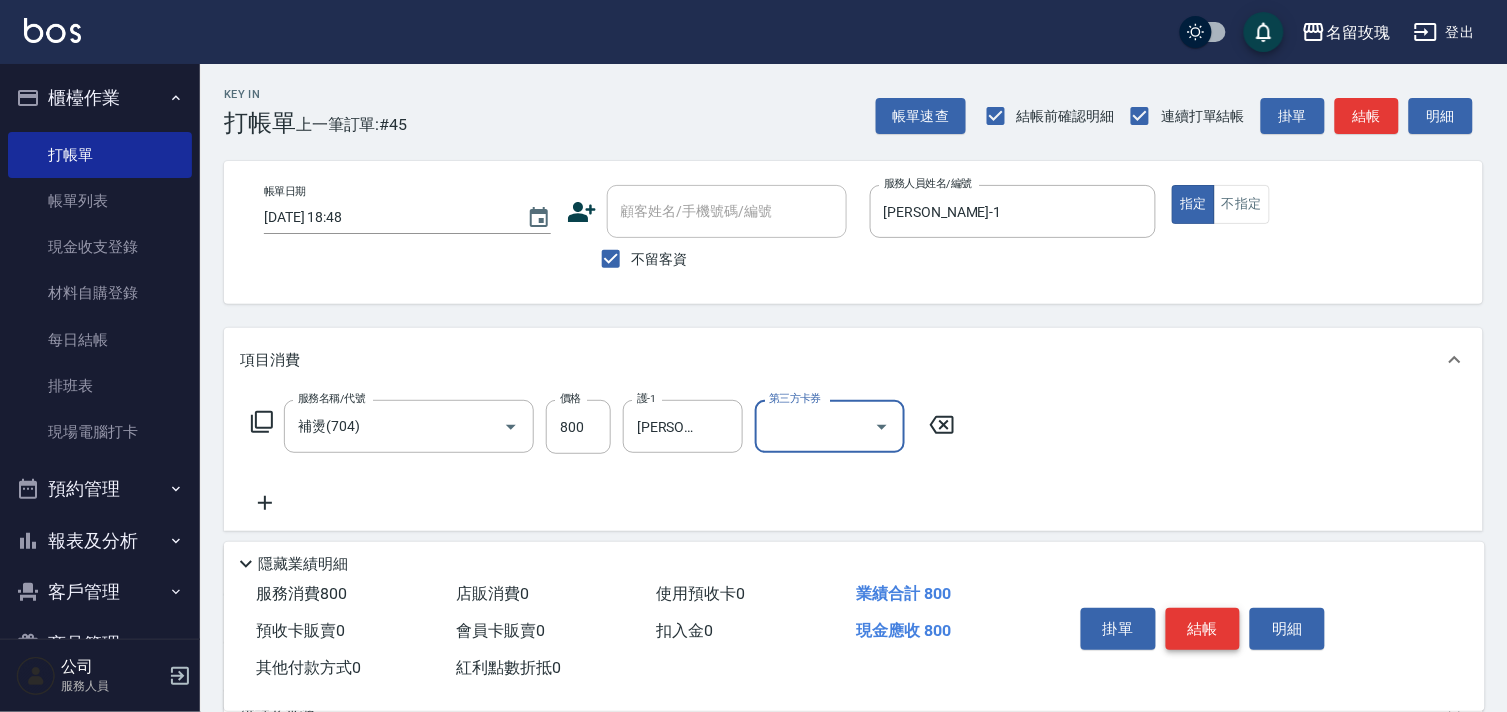 click on "結帳" at bounding box center (1203, 629) 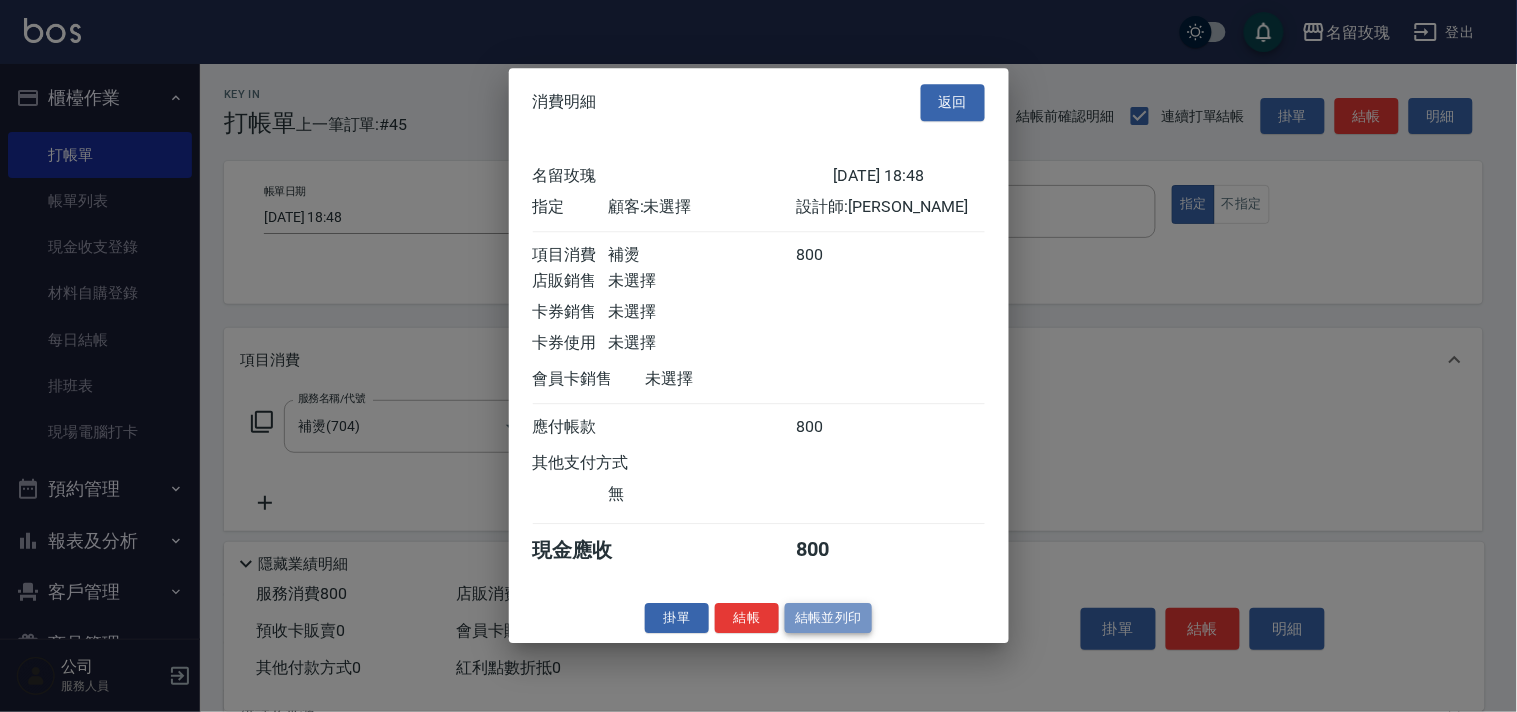 click on "結帳並列印" at bounding box center [828, 618] 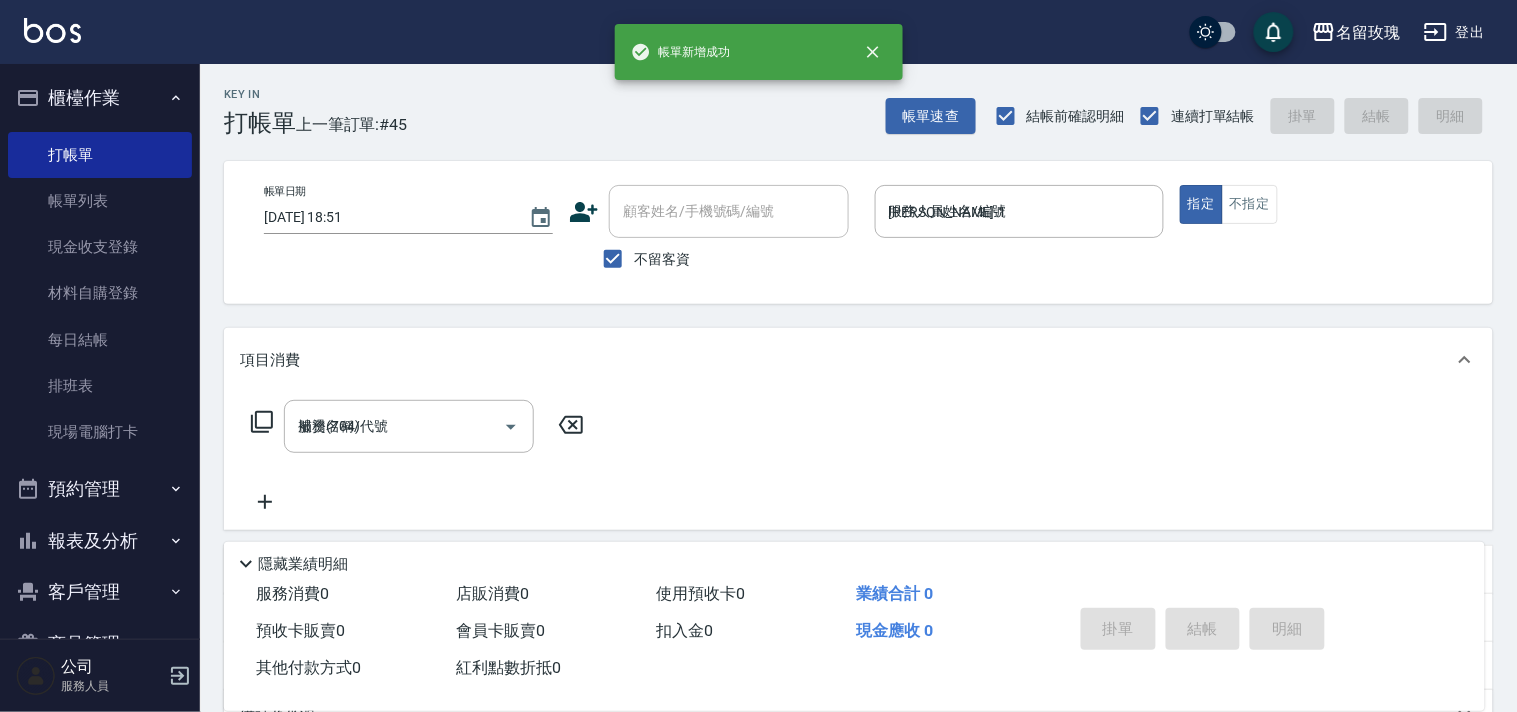 type on "2025/07/13 18:51" 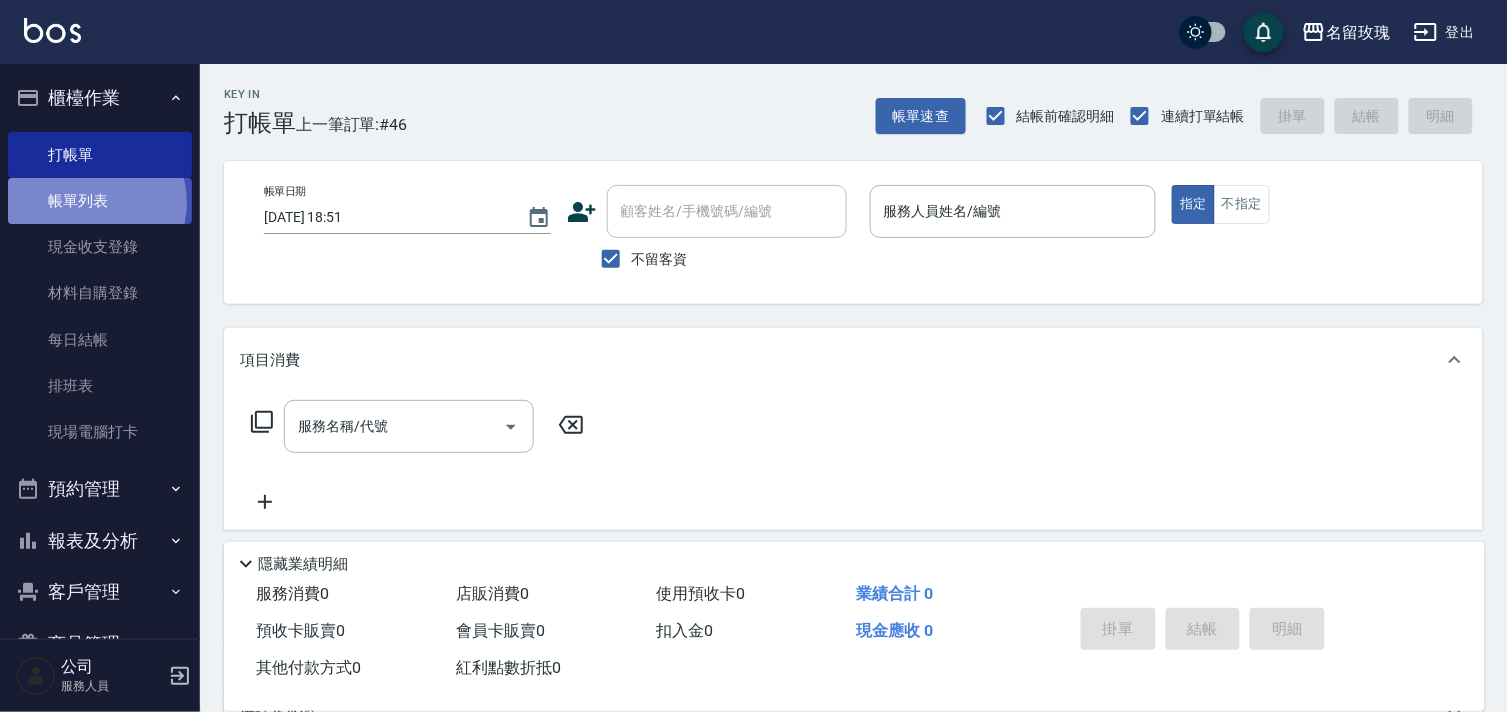 click on "帳單列表" at bounding box center [100, 201] 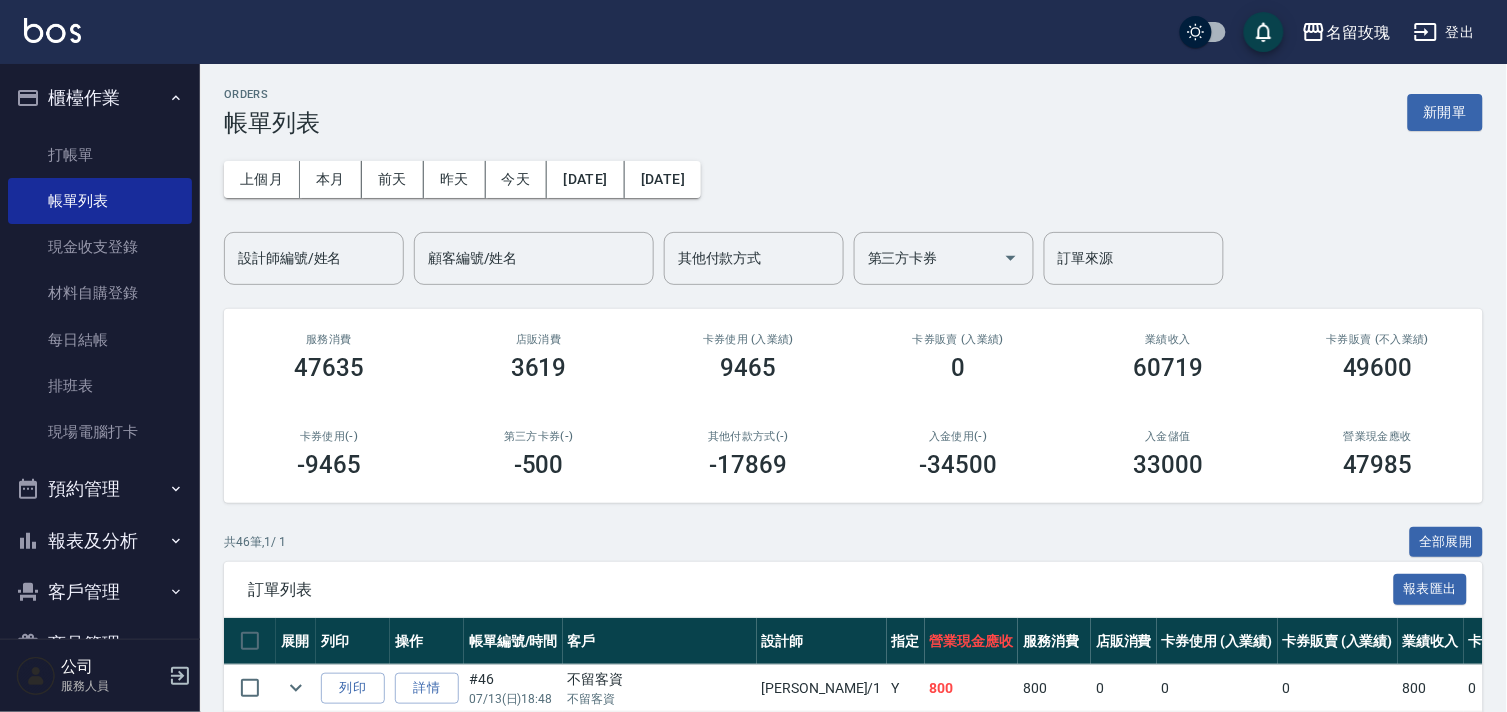 click on "詳情" at bounding box center (427, 688) 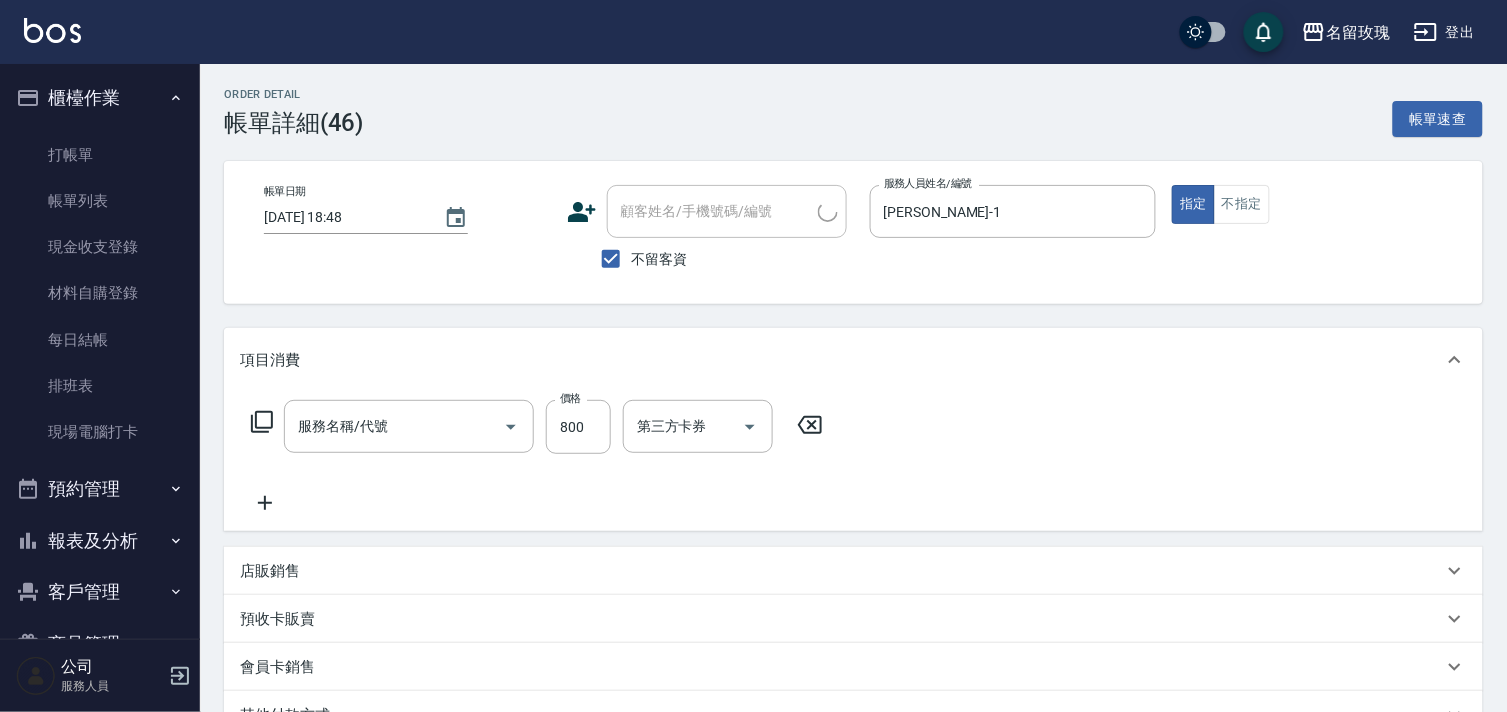 type on "2025/07/13 18:48" 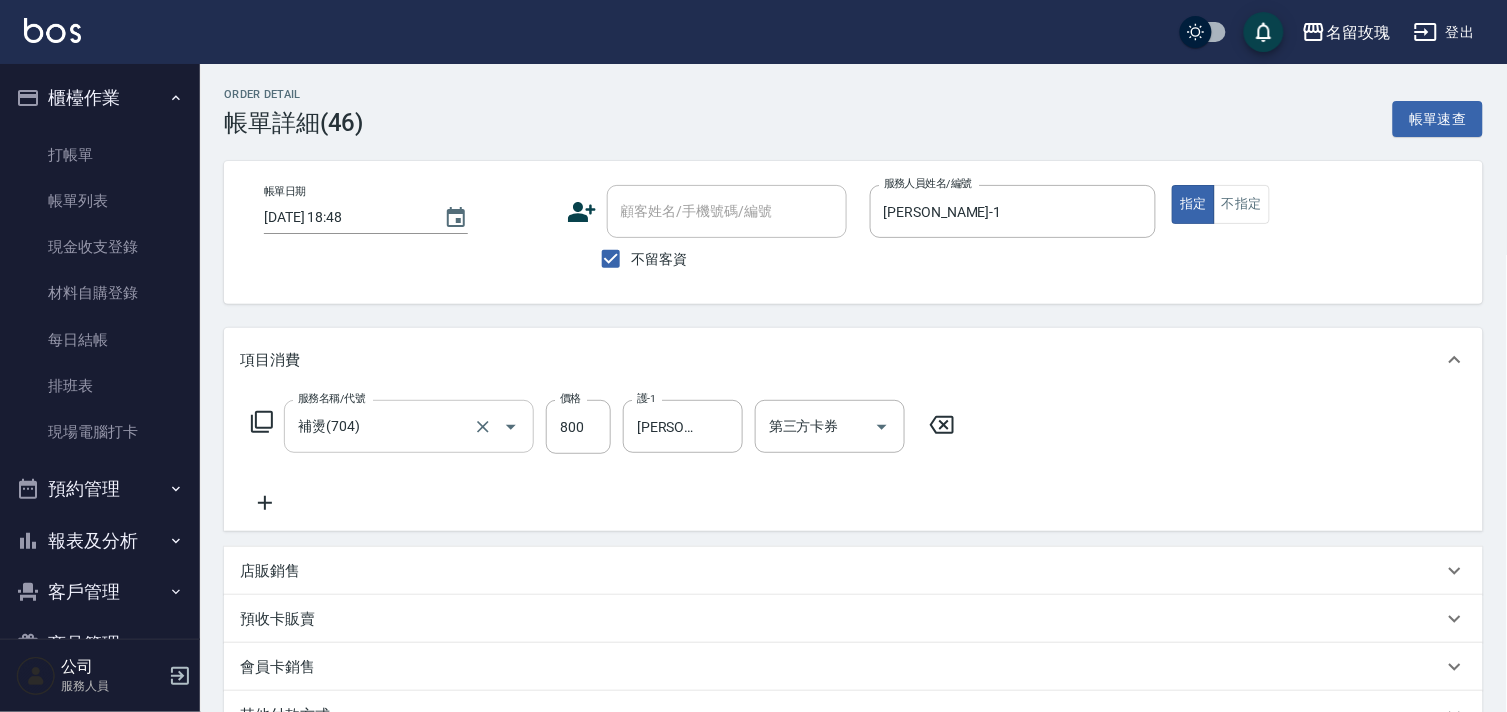 click on "補燙(704)" at bounding box center [381, 426] 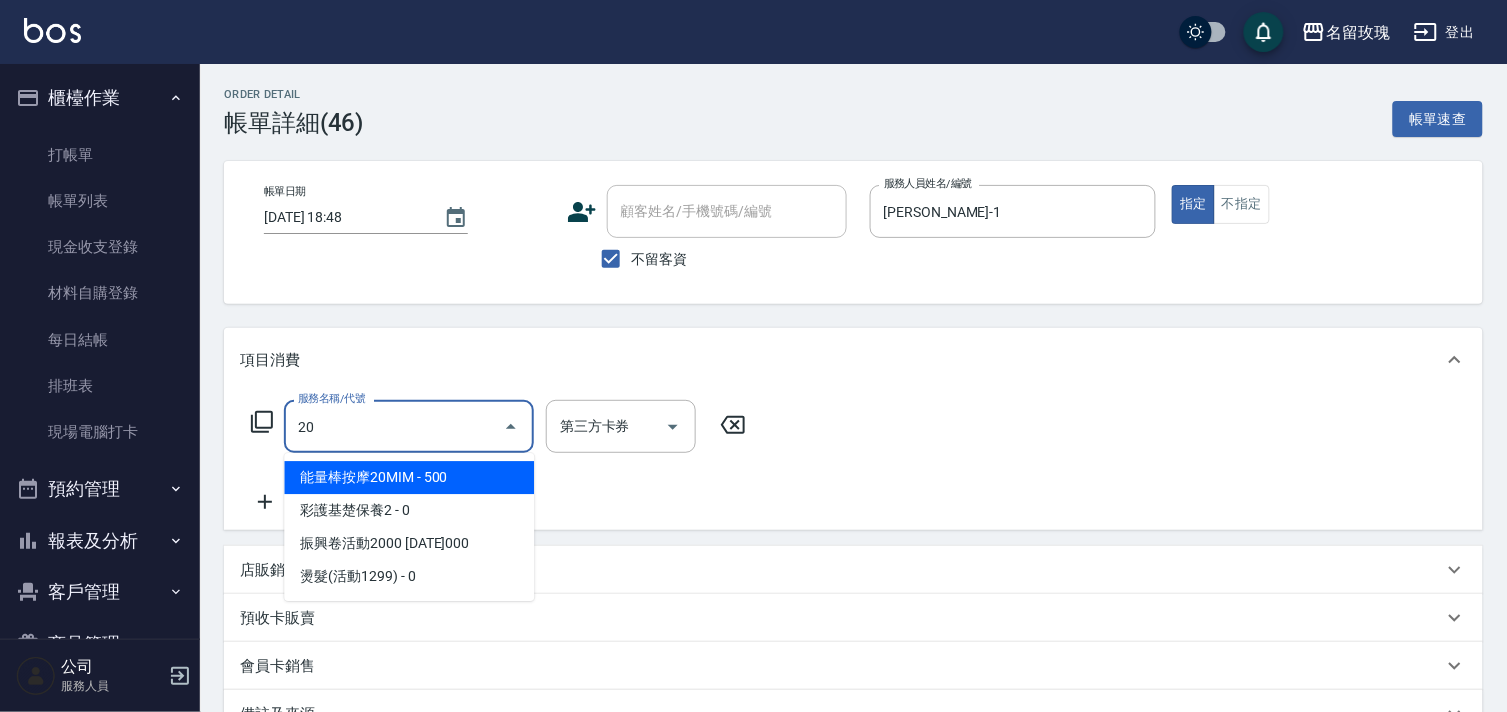 scroll, scrollTop: 0, scrollLeft: 0, axis: both 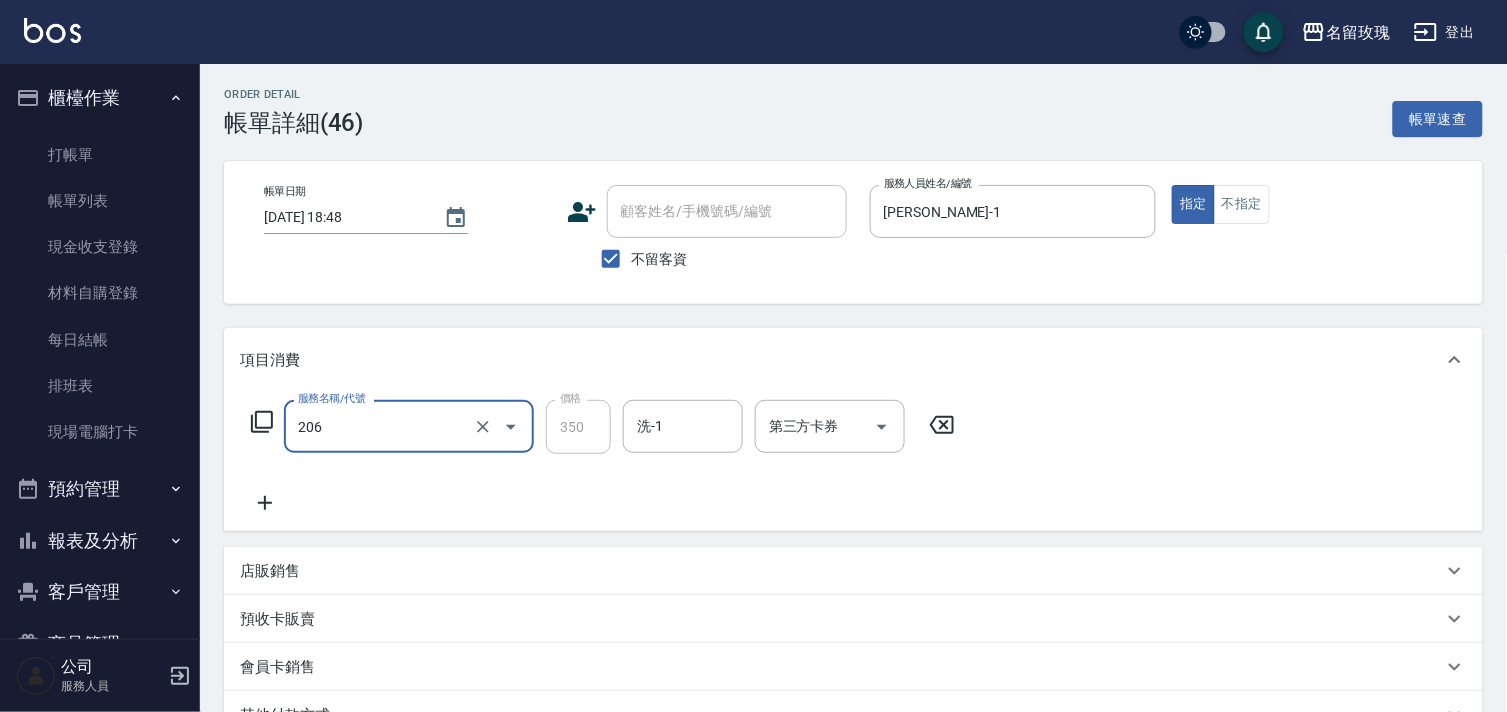 type on "洗髮精油(206)" 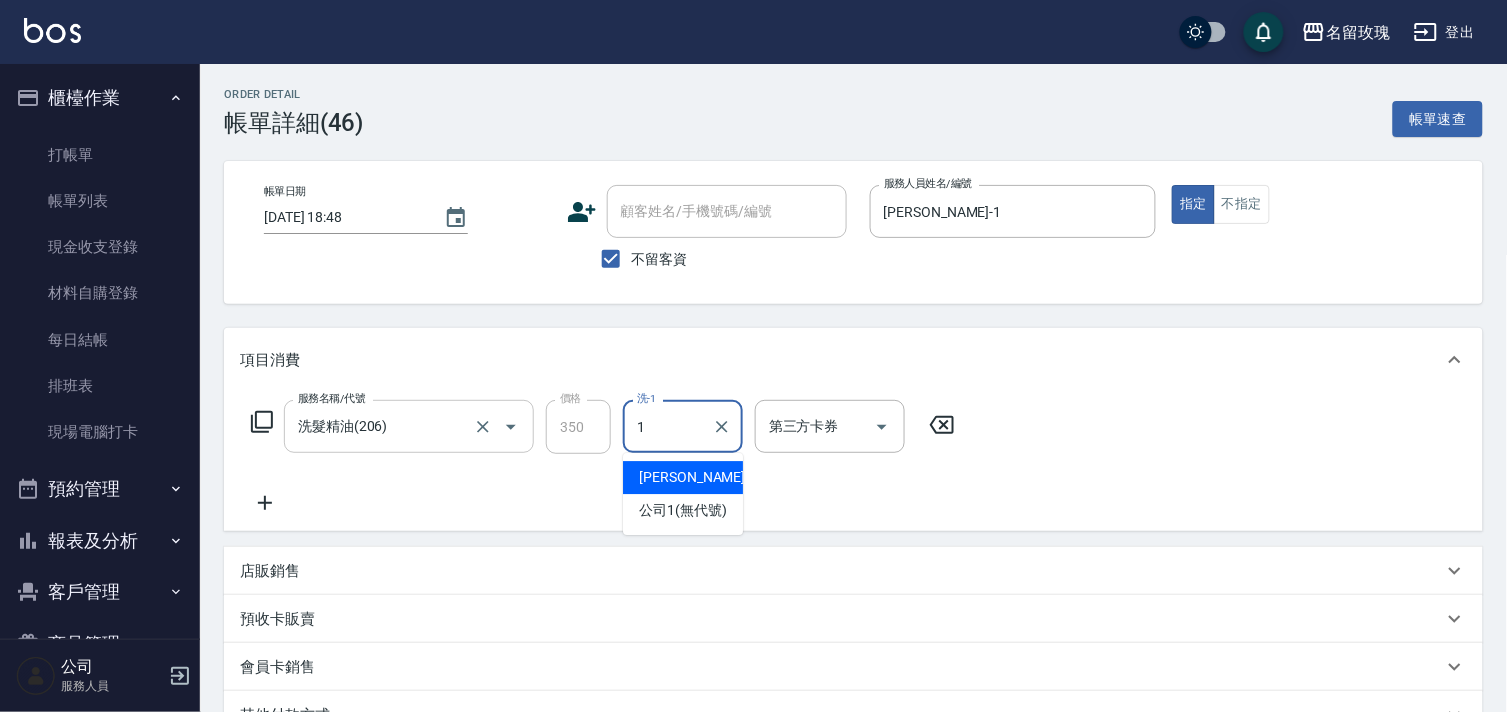 type on "JOYCE-1" 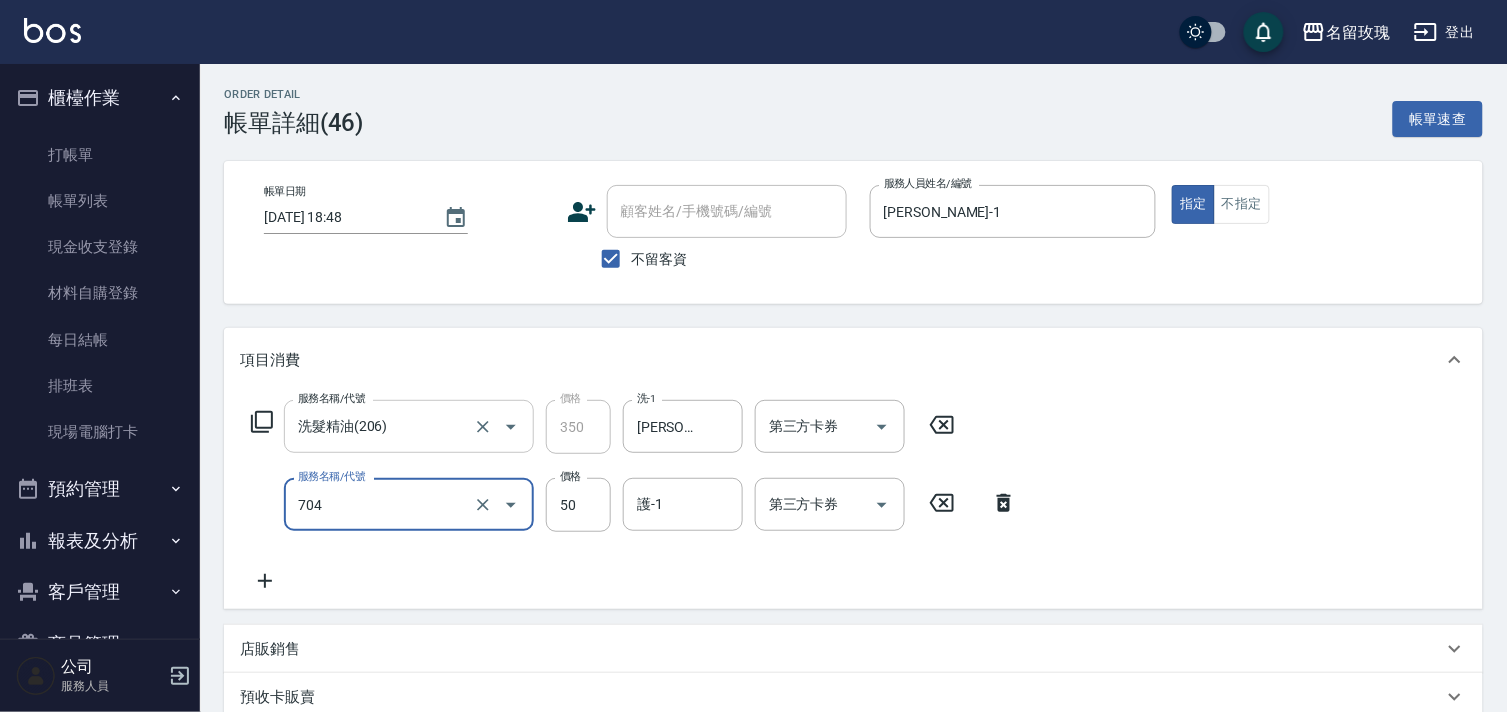 type on "補燙(704)" 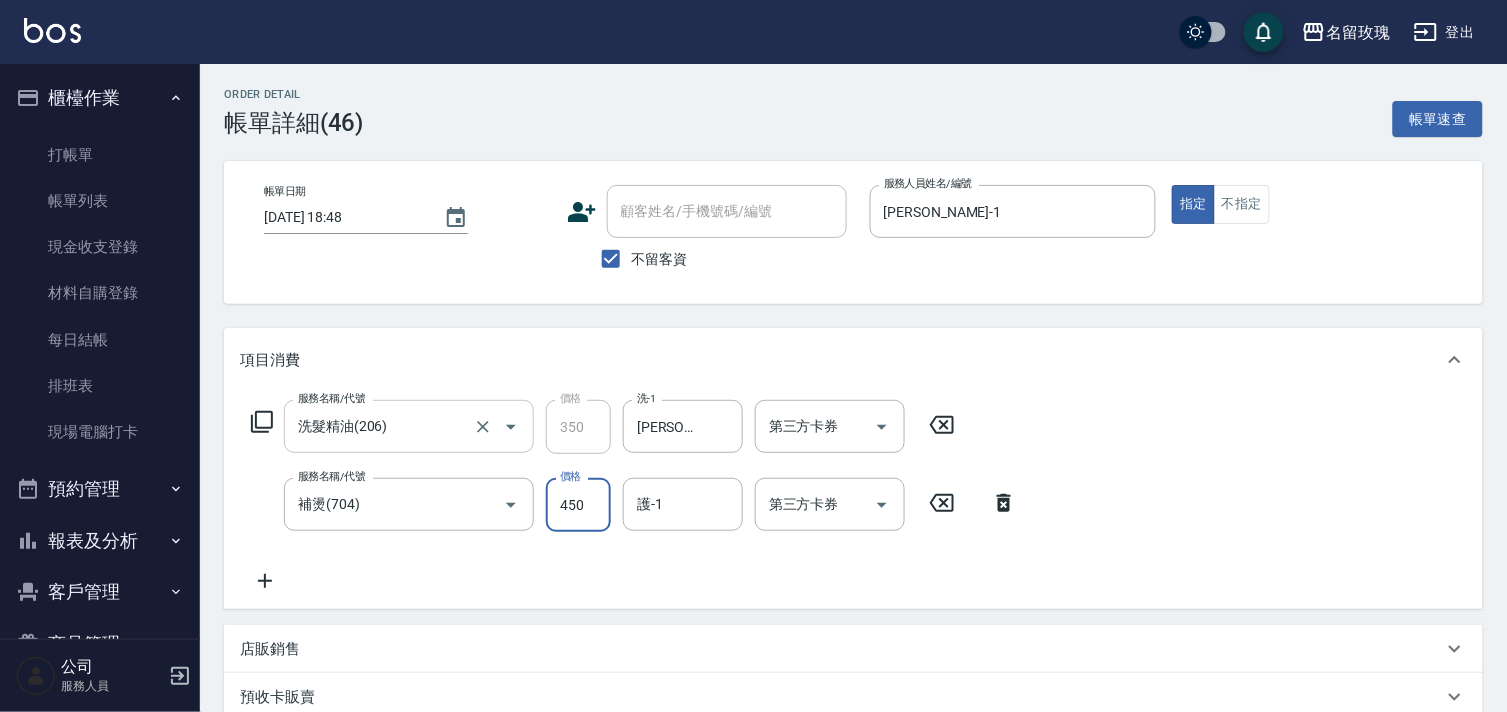 type on "450" 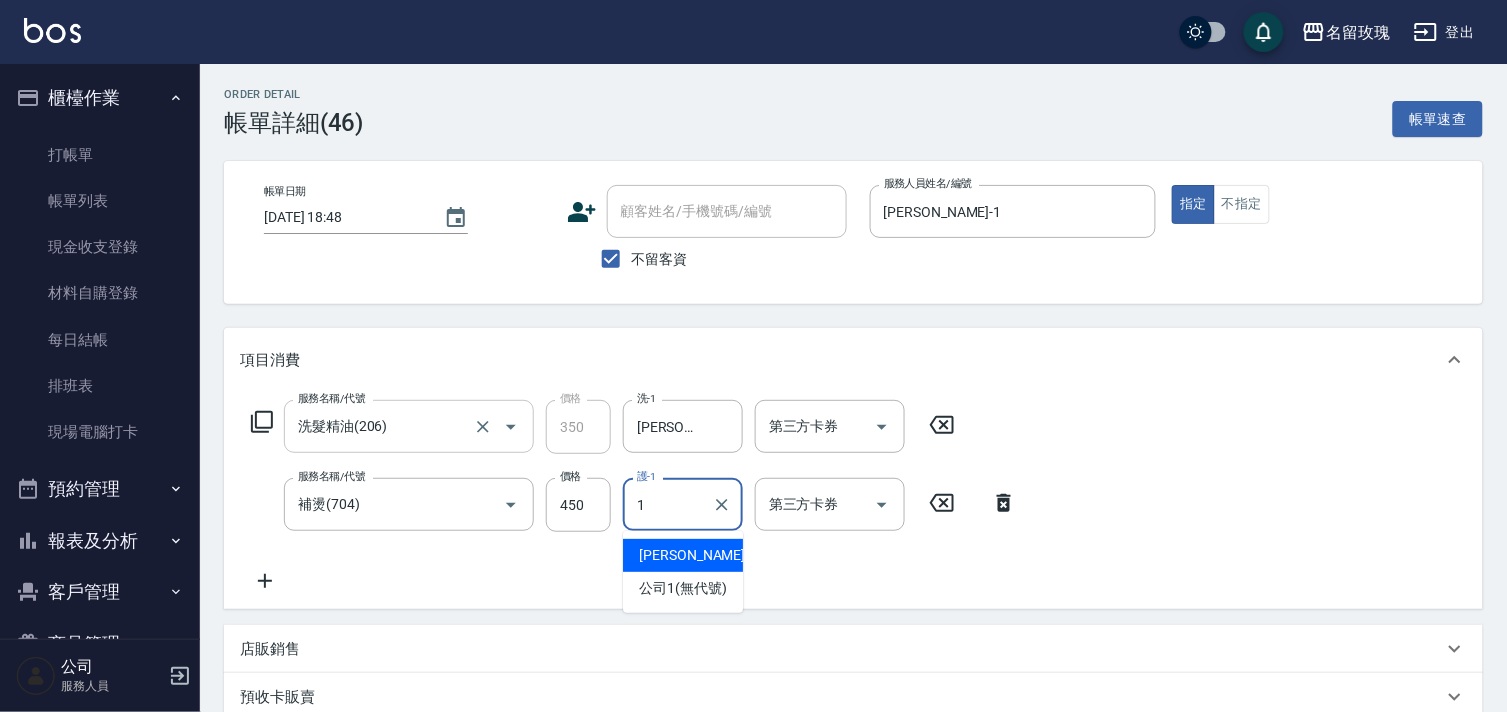 type on "JOYCE-1" 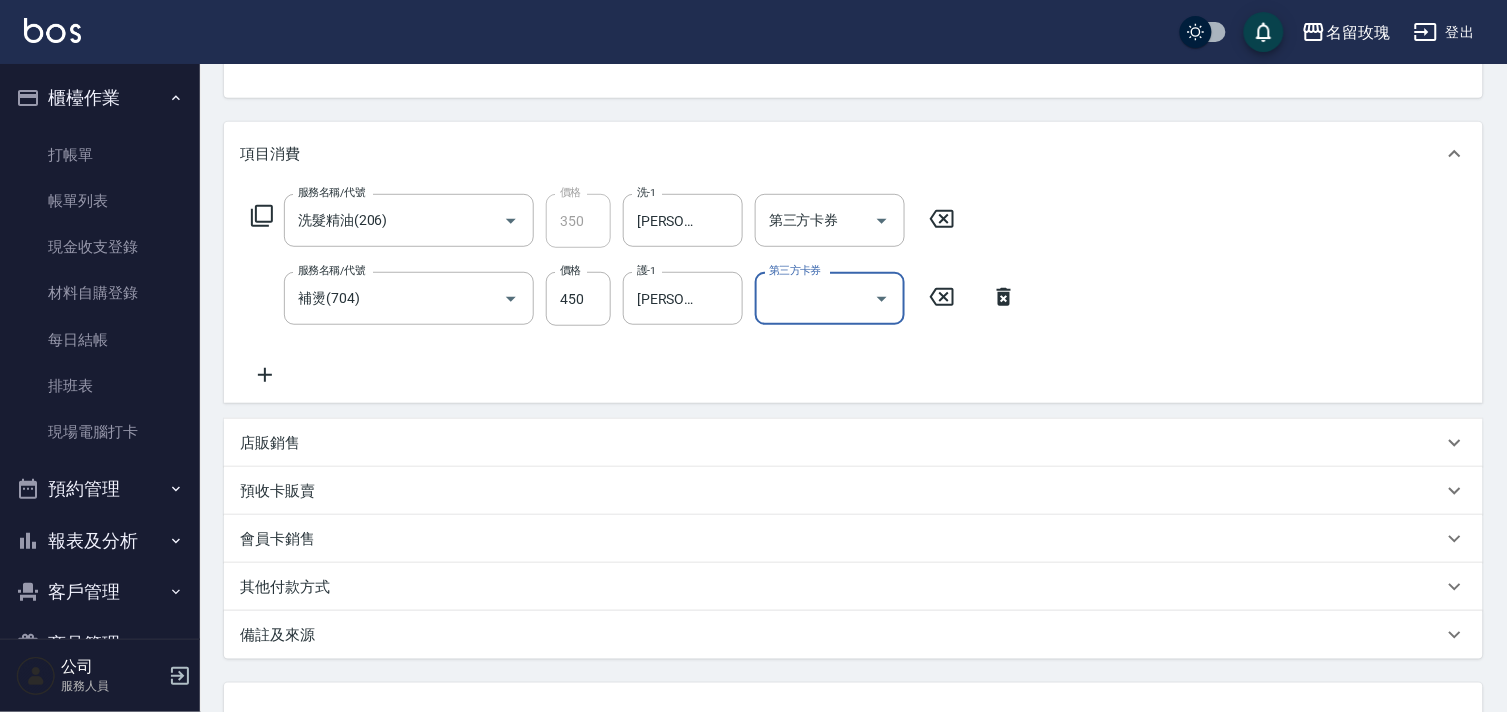 scroll, scrollTop: 366, scrollLeft: 0, axis: vertical 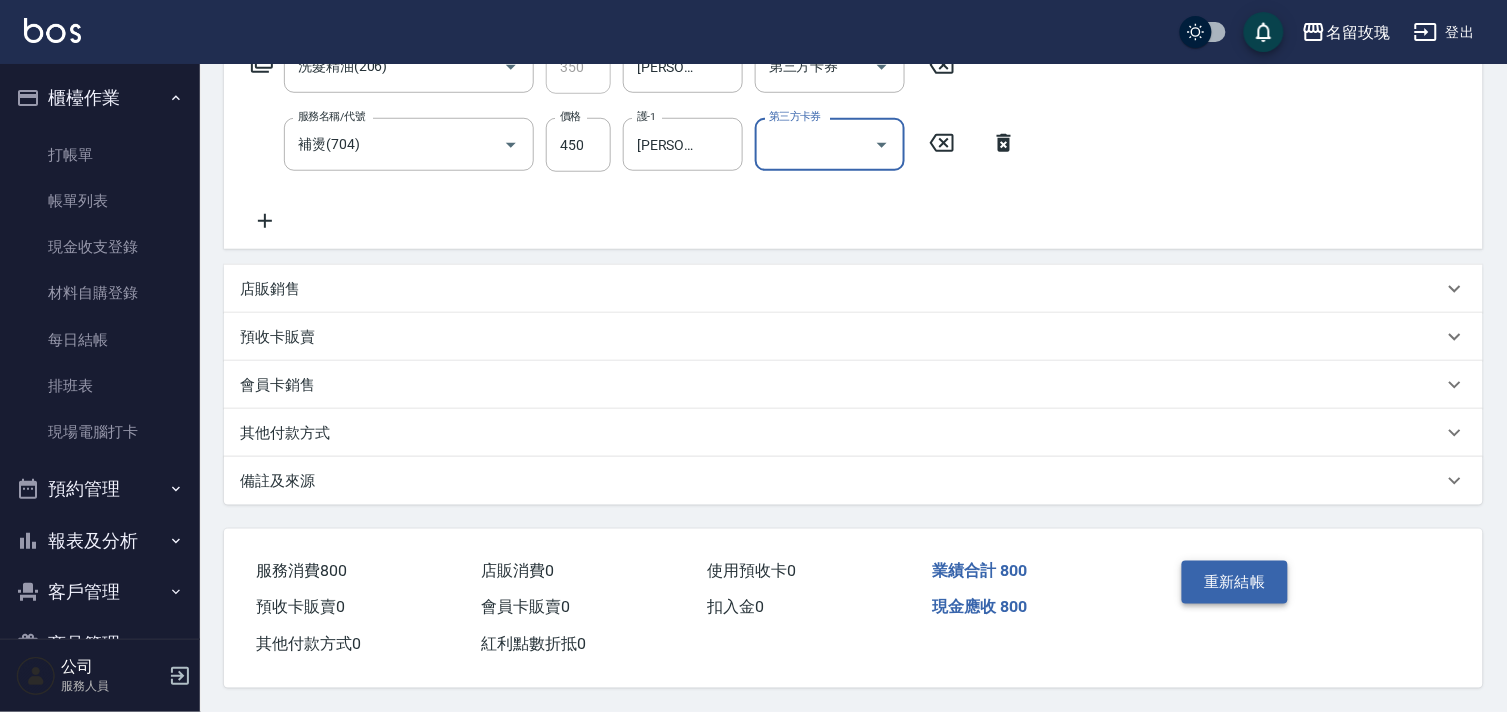 click on "重新結帳" at bounding box center [1235, 582] 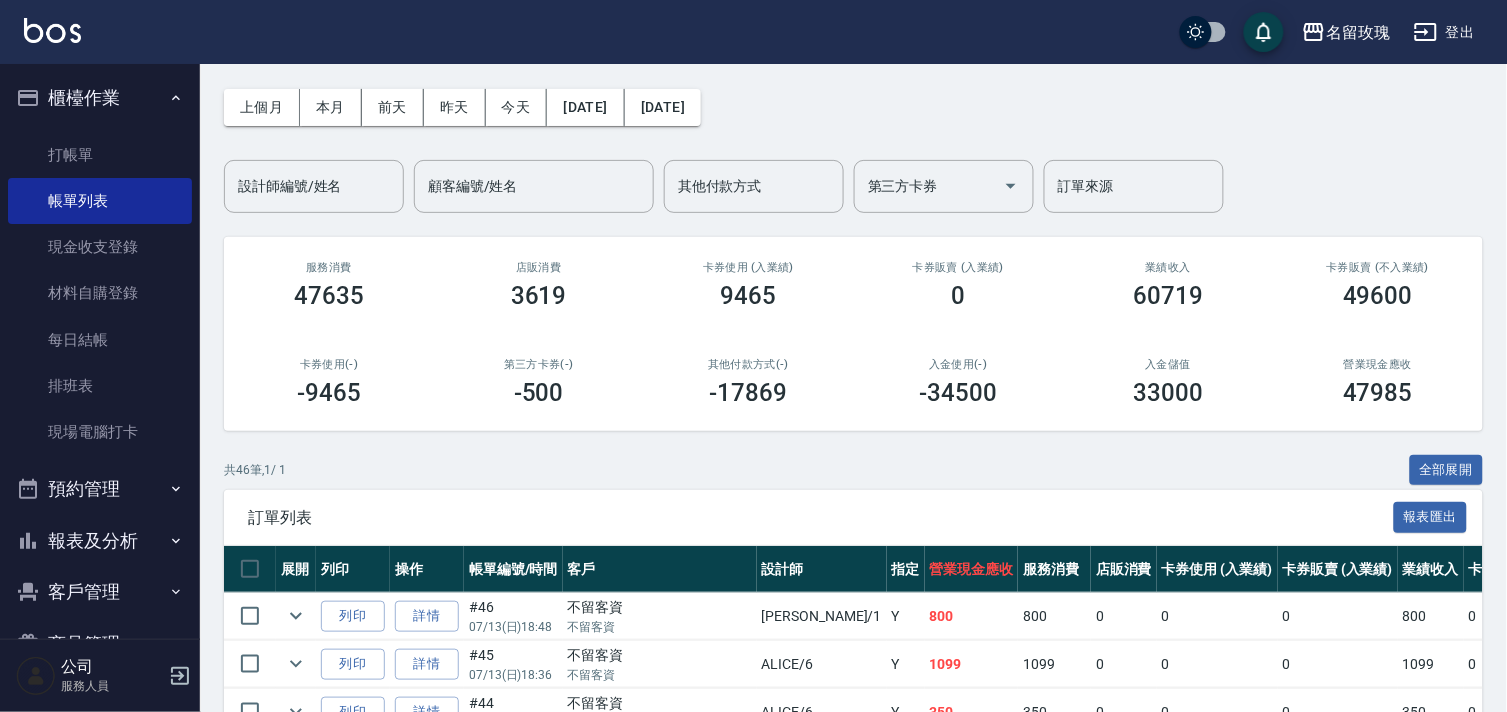 scroll, scrollTop: 111, scrollLeft: 0, axis: vertical 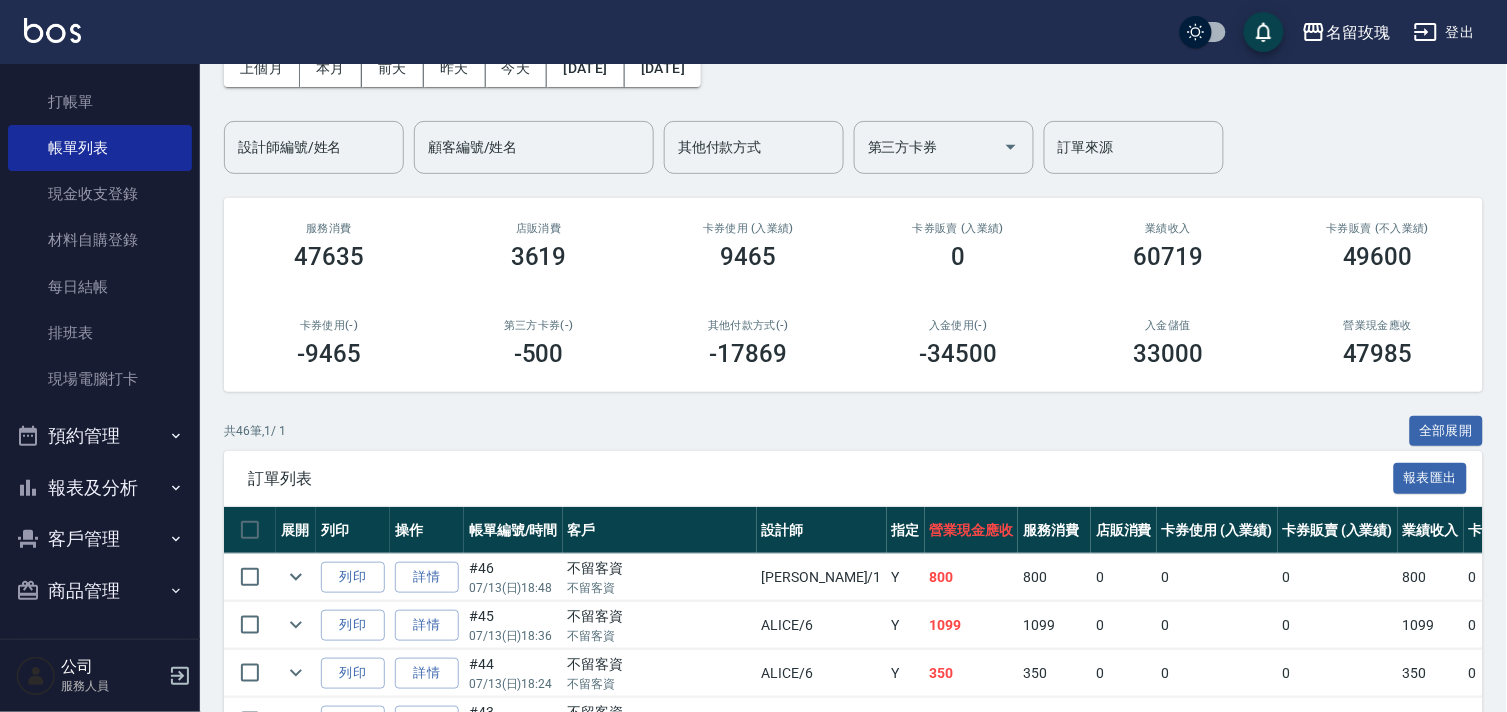 click on "報表及分析" at bounding box center (100, 488) 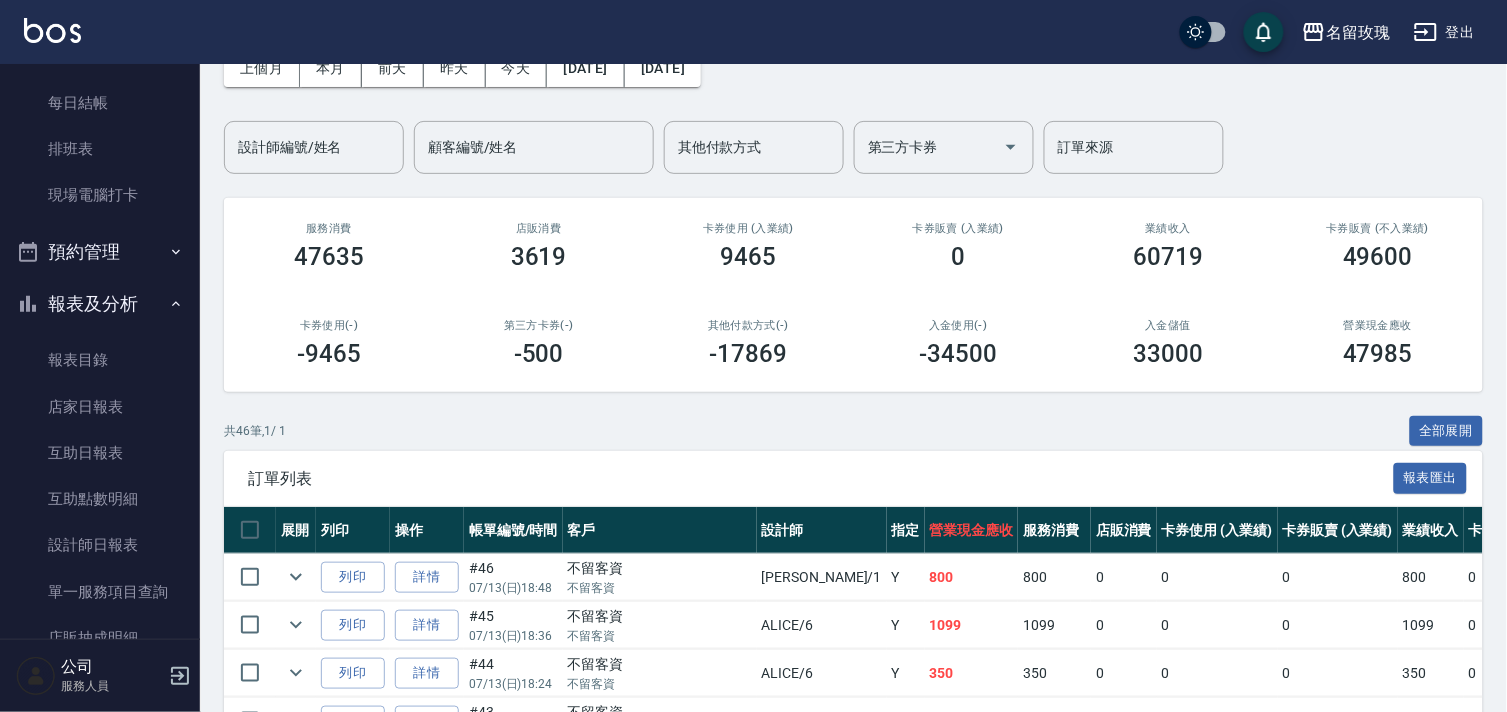 scroll, scrollTop: 354, scrollLeft: 0, axis: vertical 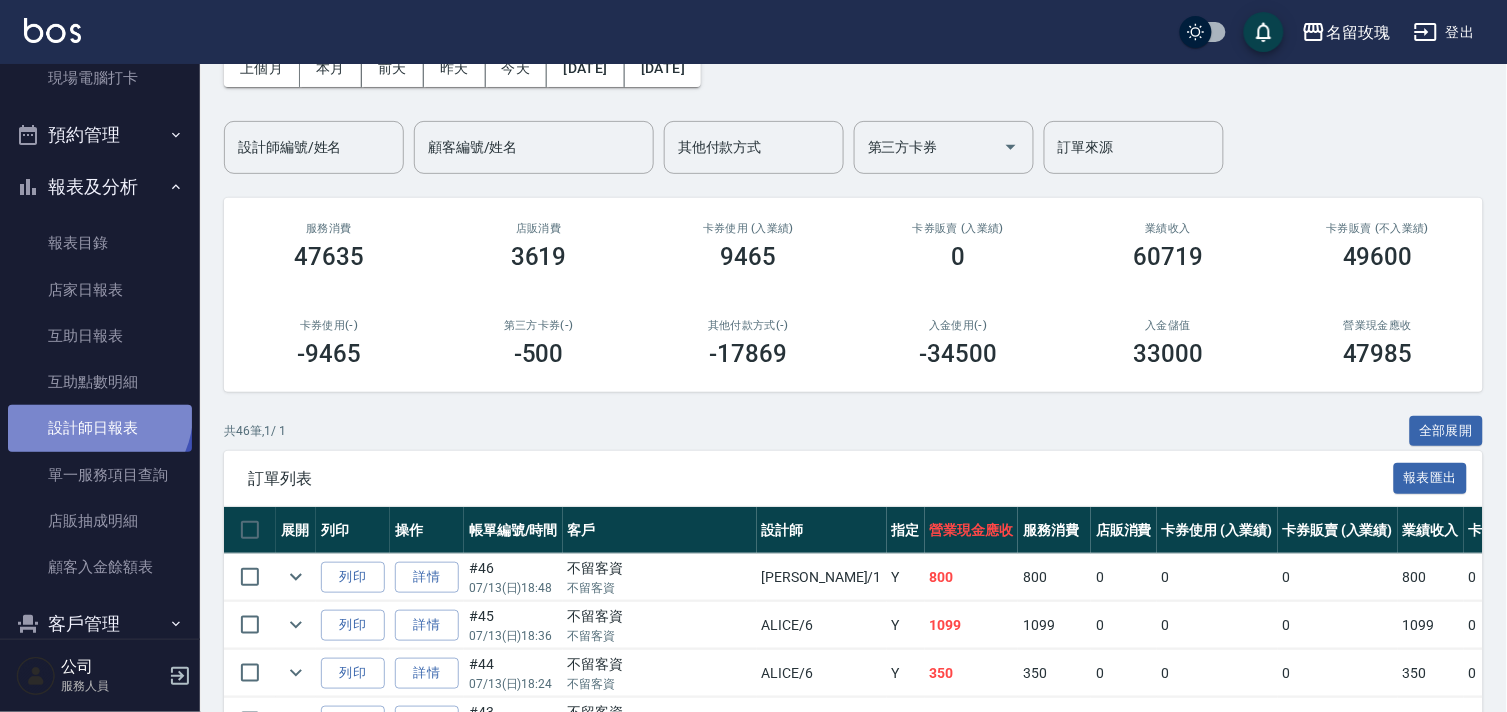 click on "設計師日報表" at bounding box center (100, 428) 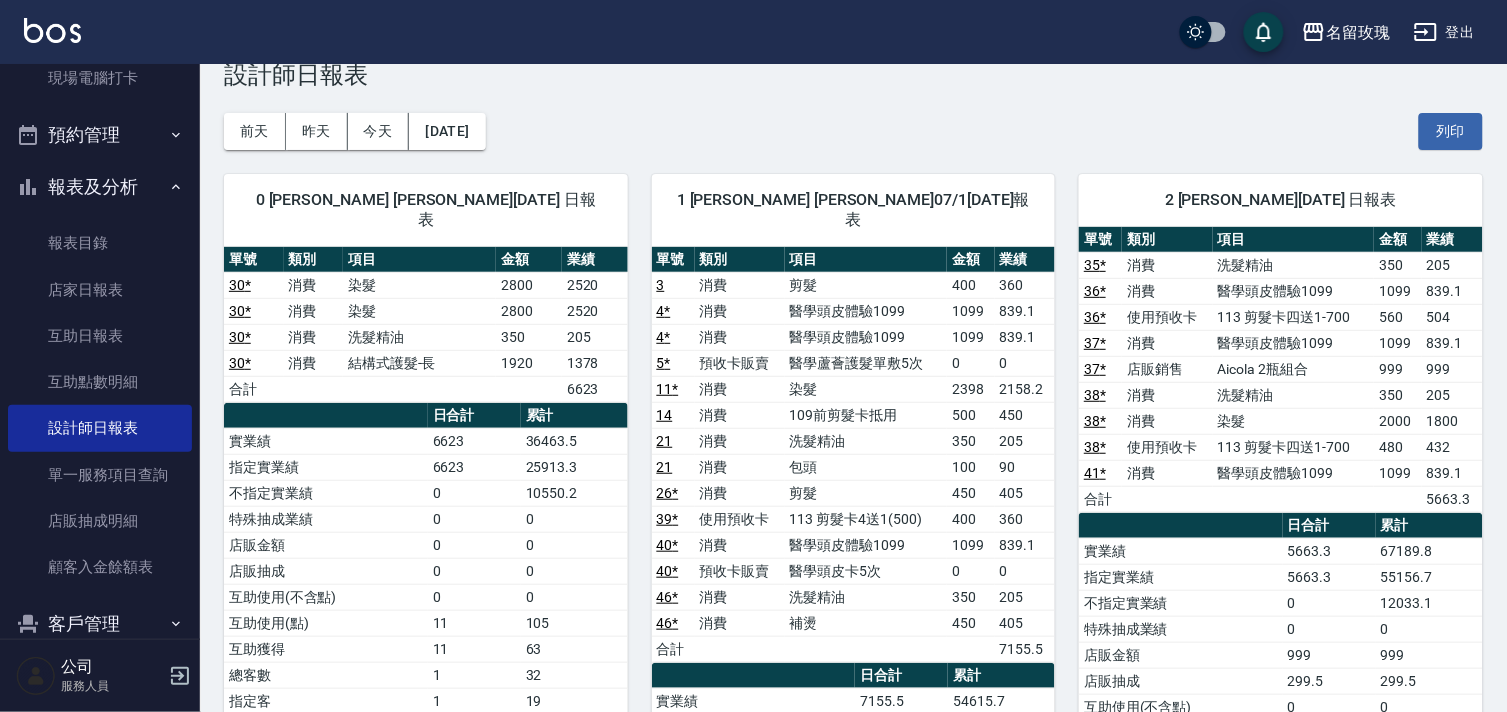 scroll, scrollTop: 0, scrollLeft: 0, axis: both 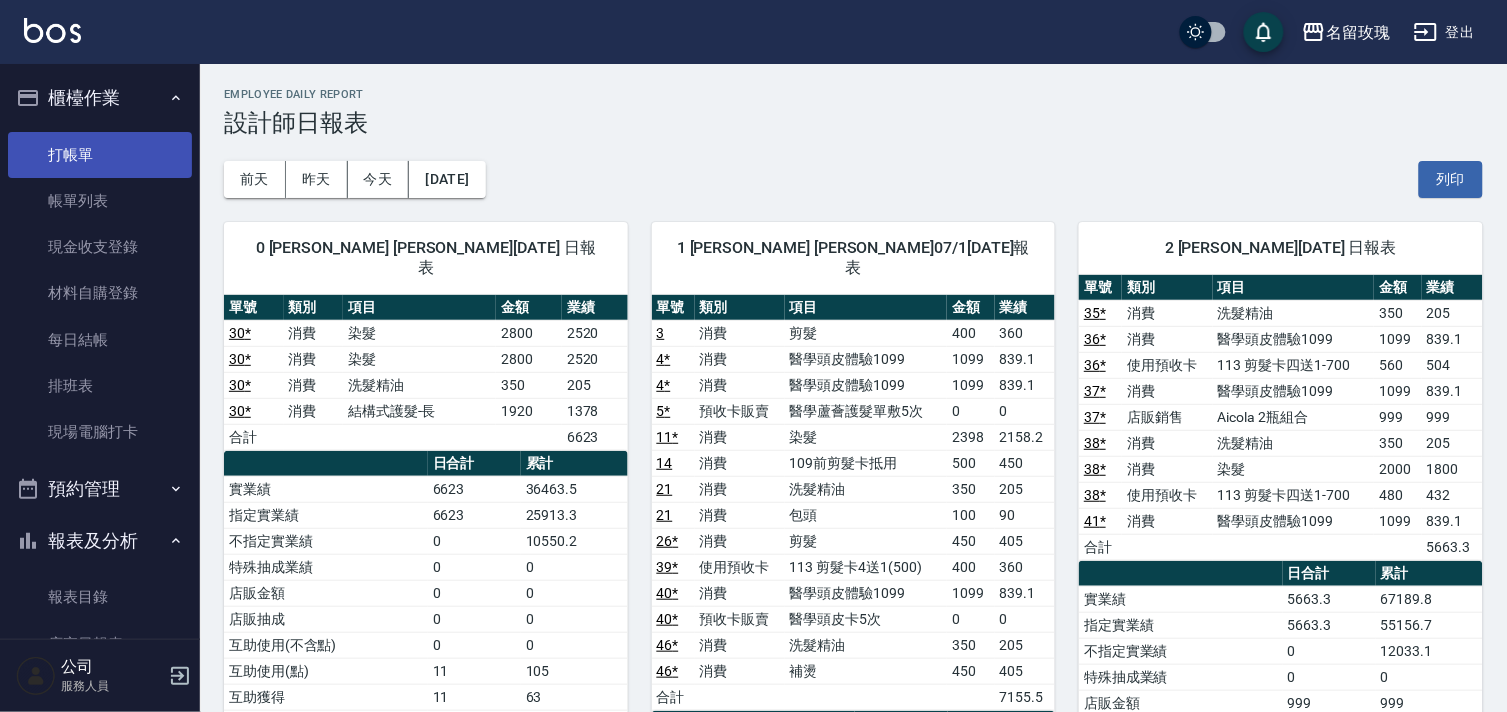 click on "打帳單" at bounding box center (100, 155) 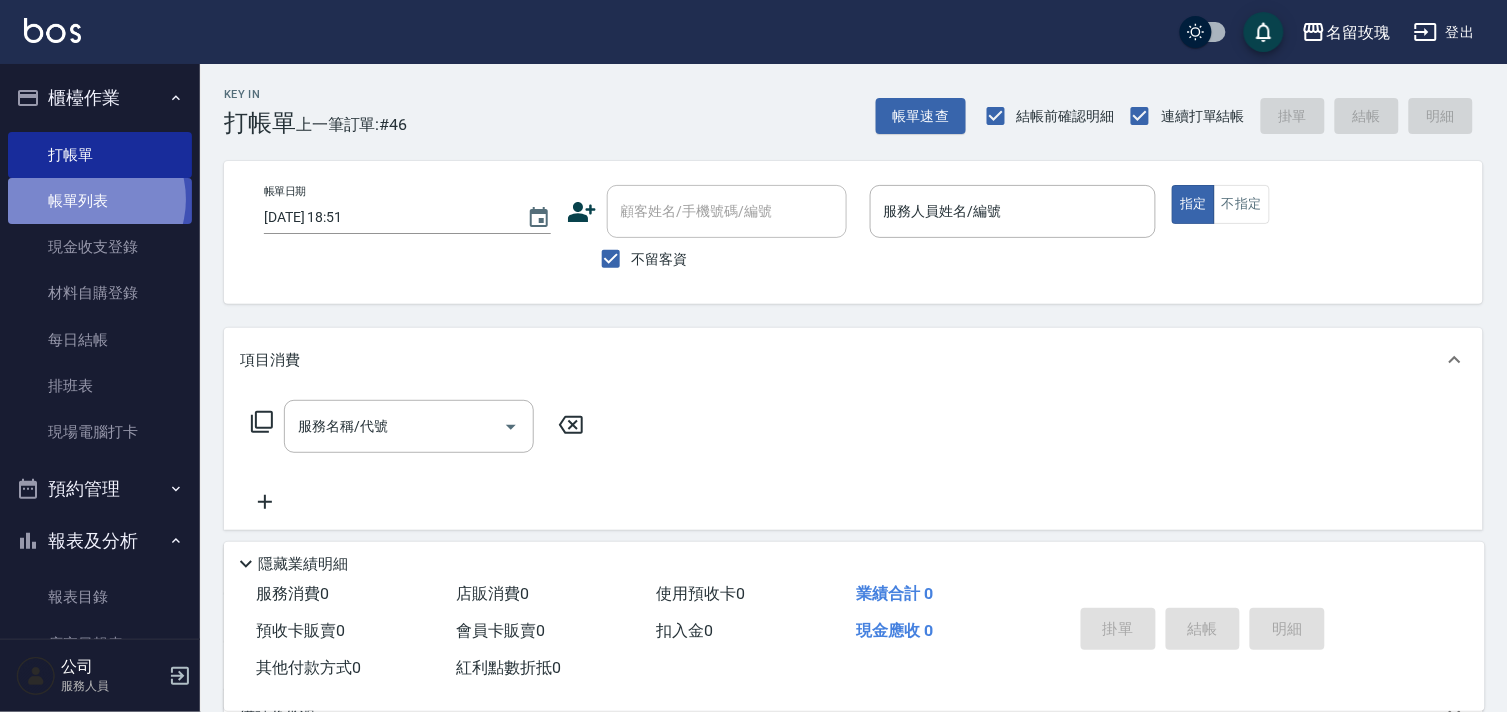 click on "帳單列表" at bounding box center [100, 201] 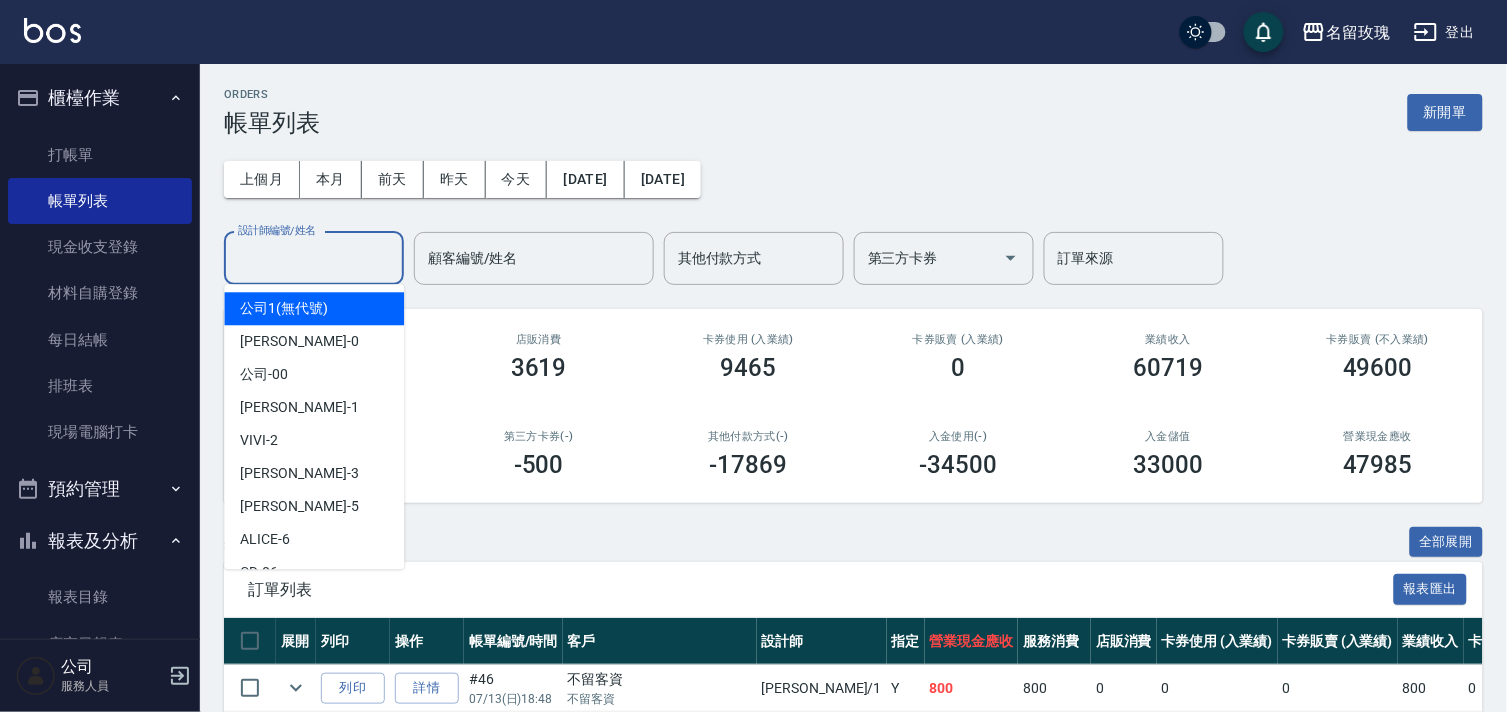 click on "設計師編號/姓名" at bounding box center [314, 258] 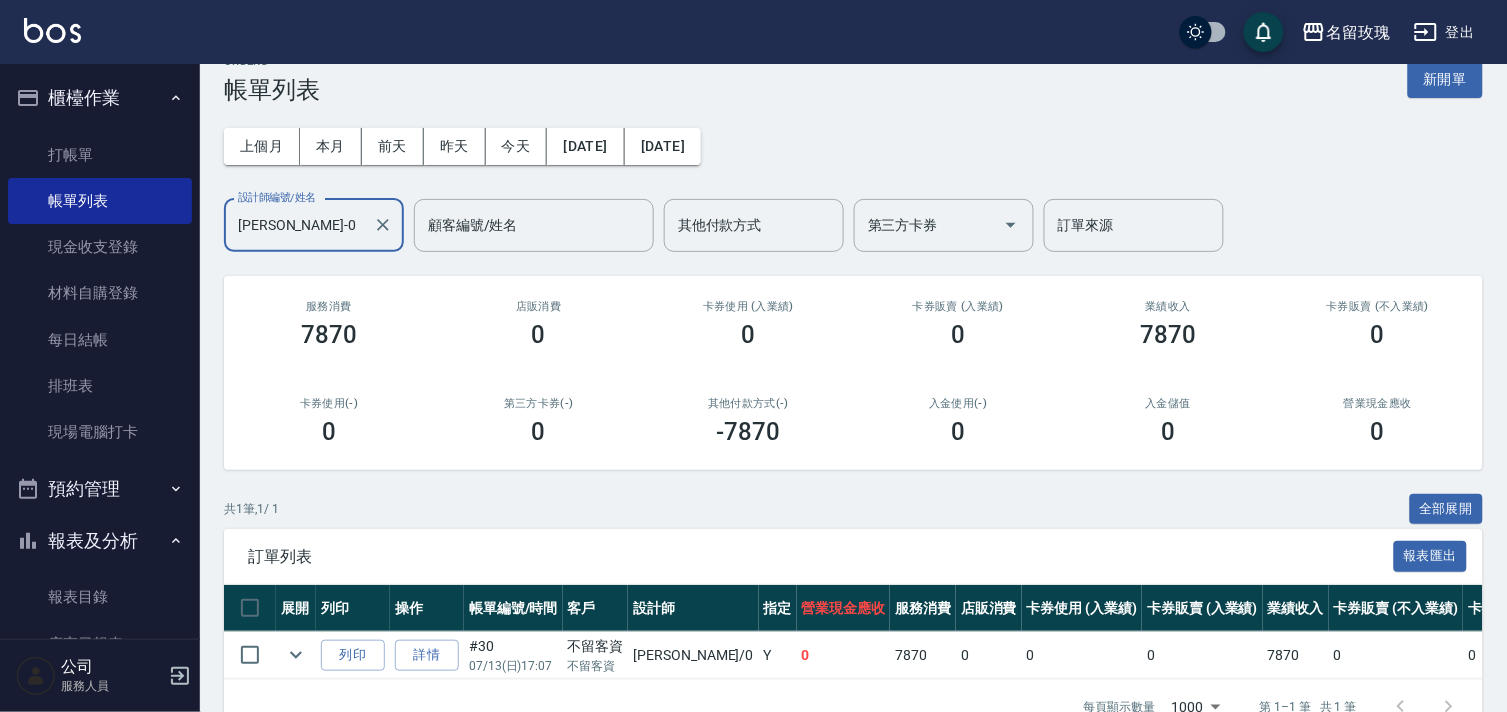 scroll, scrollTop: 0, scrollLeft: 0, axis: both 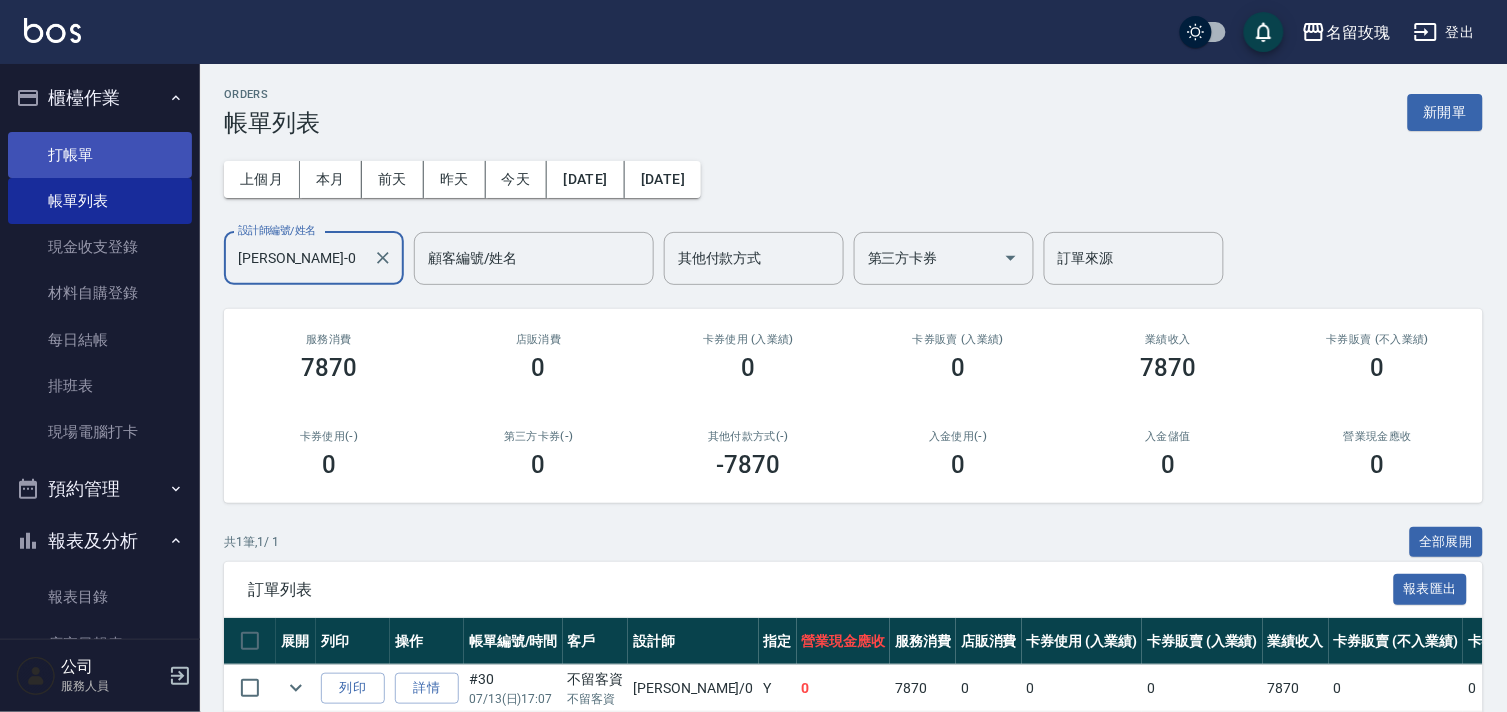 type on "Jerry-0" 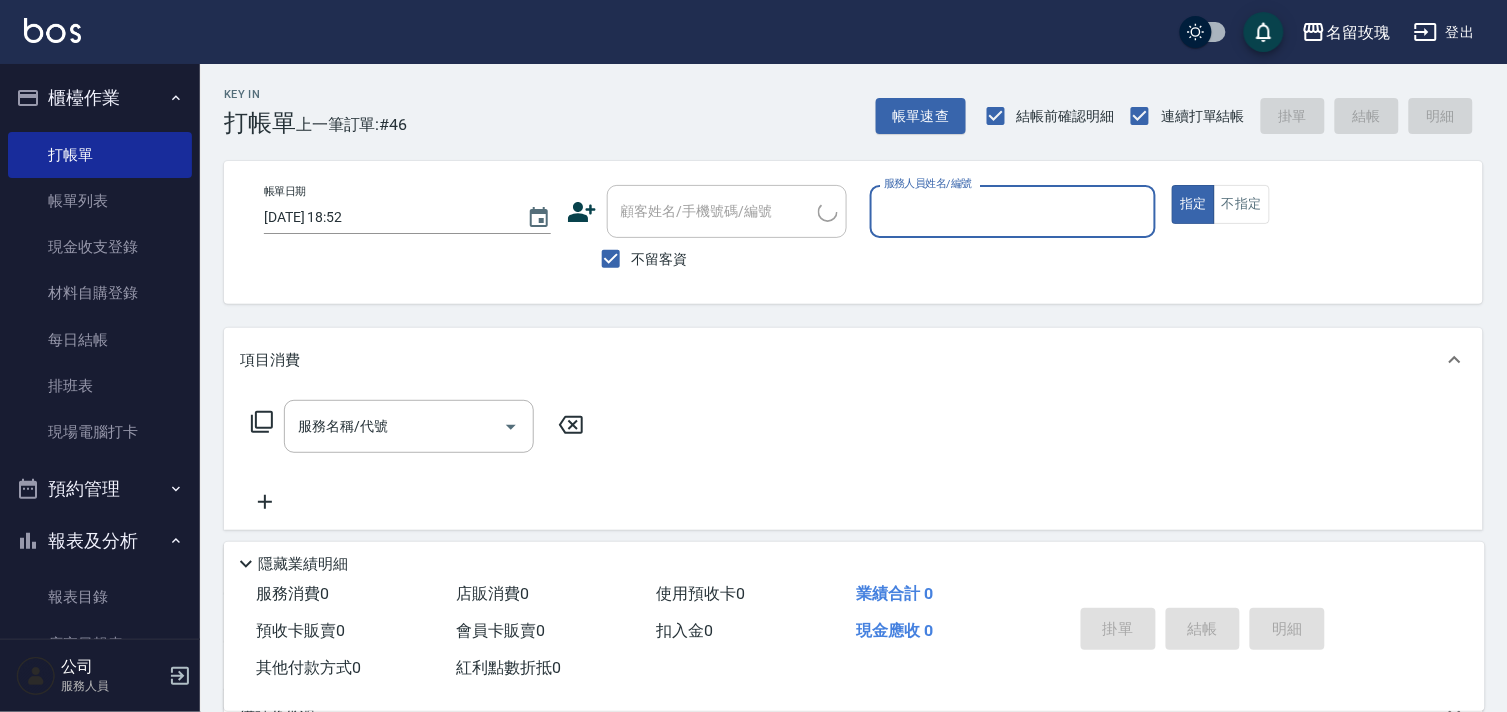 scroll, scrollTop: 440, scrollLeft: 0, axis: vertical 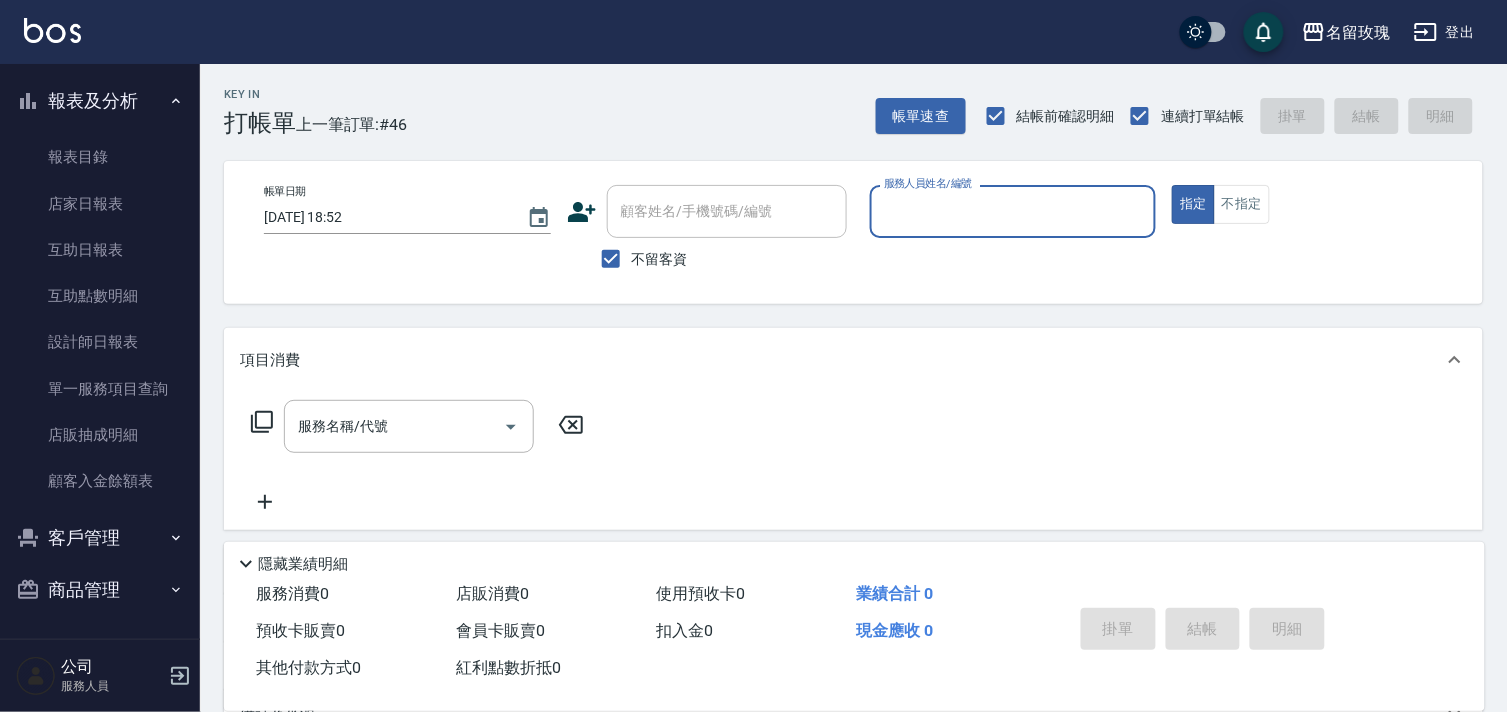 click on "客戶管理" at bounding box center [100, 538] 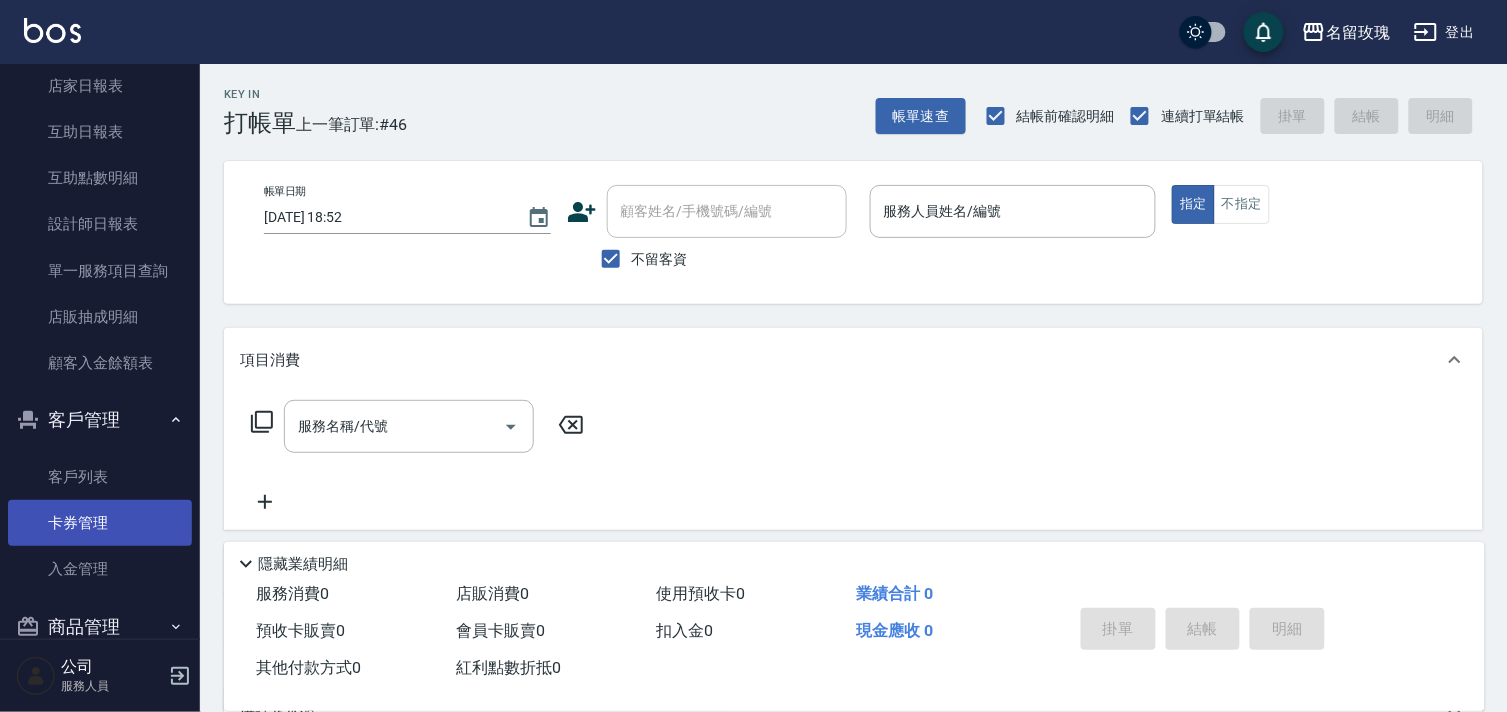 scroll, scrollTop: 561, scrollLeft: 0, axis: vertical 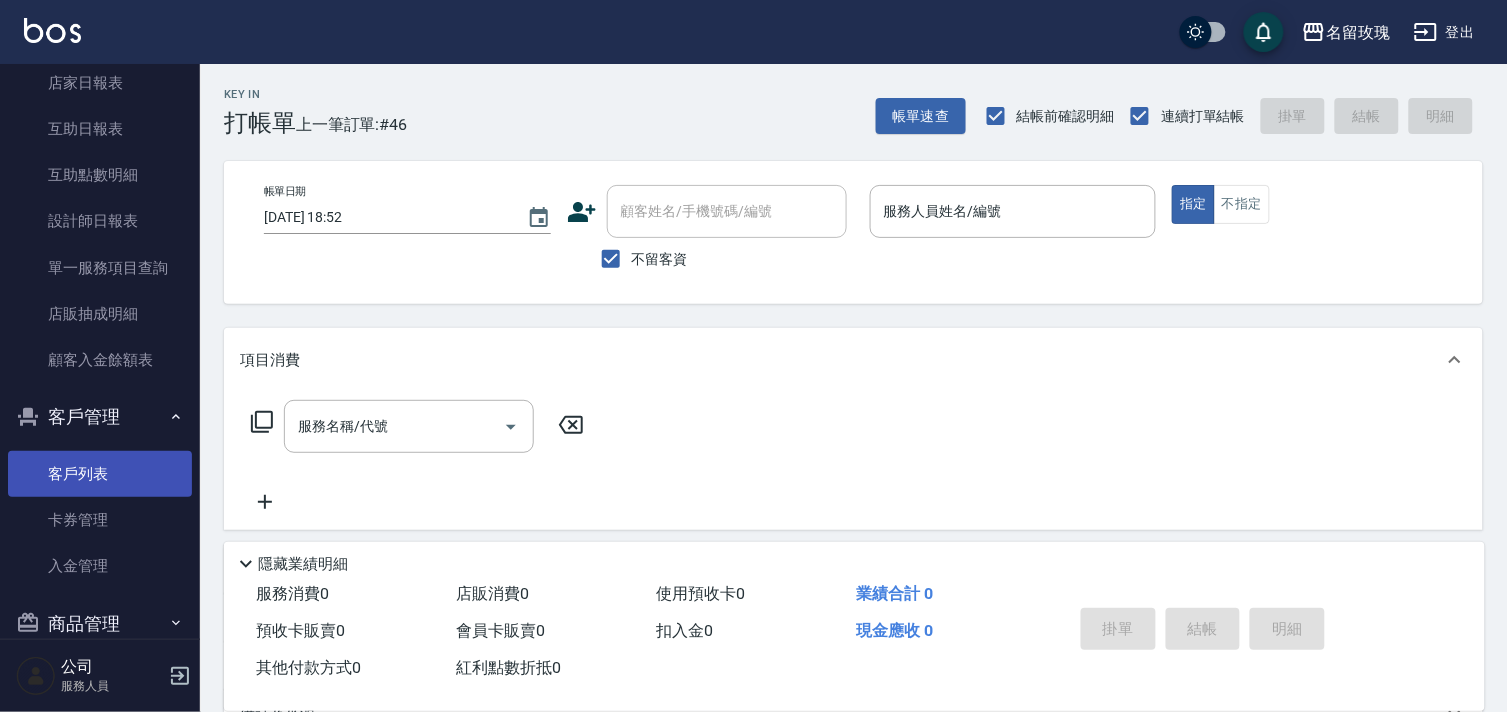 click on "客戶列表" at bounding box center [100, 474] 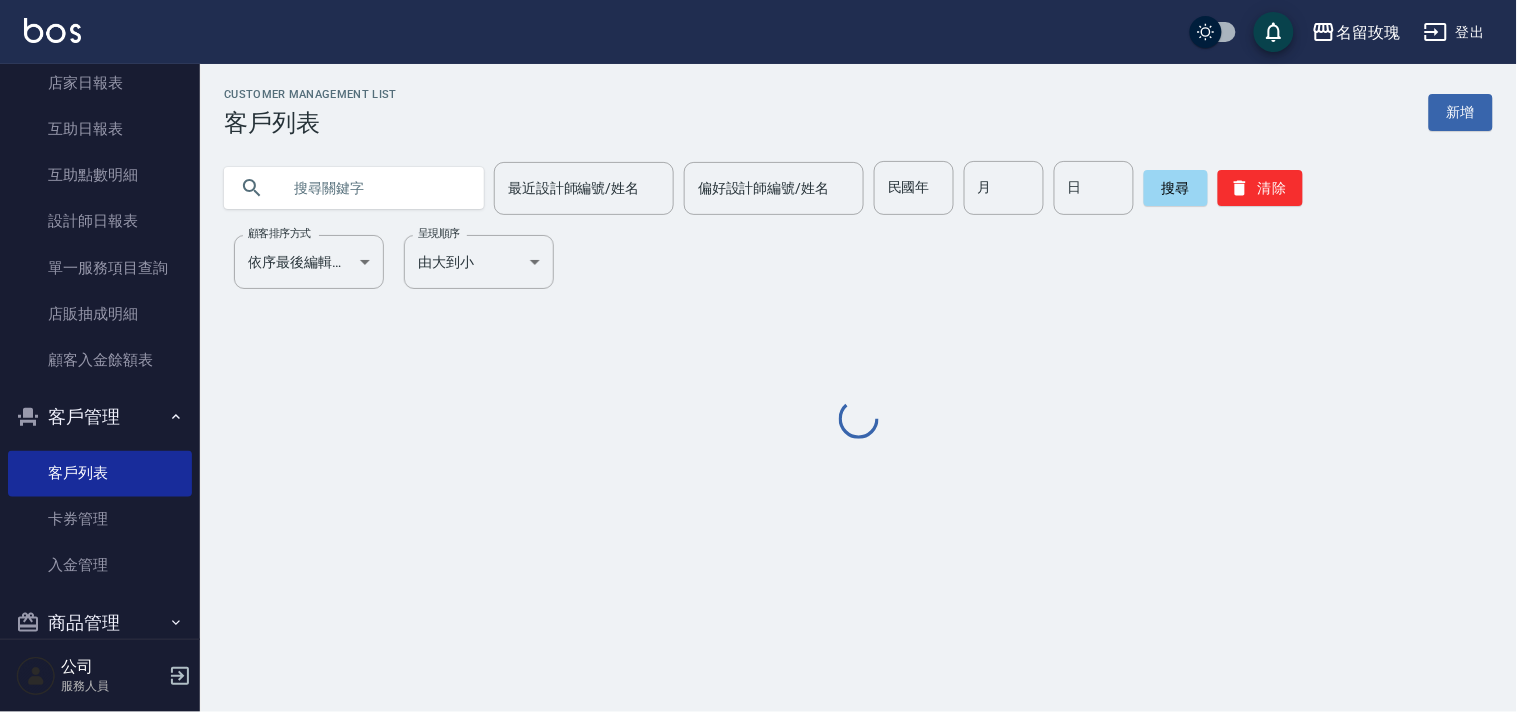 click at bounding box center (374, 188) 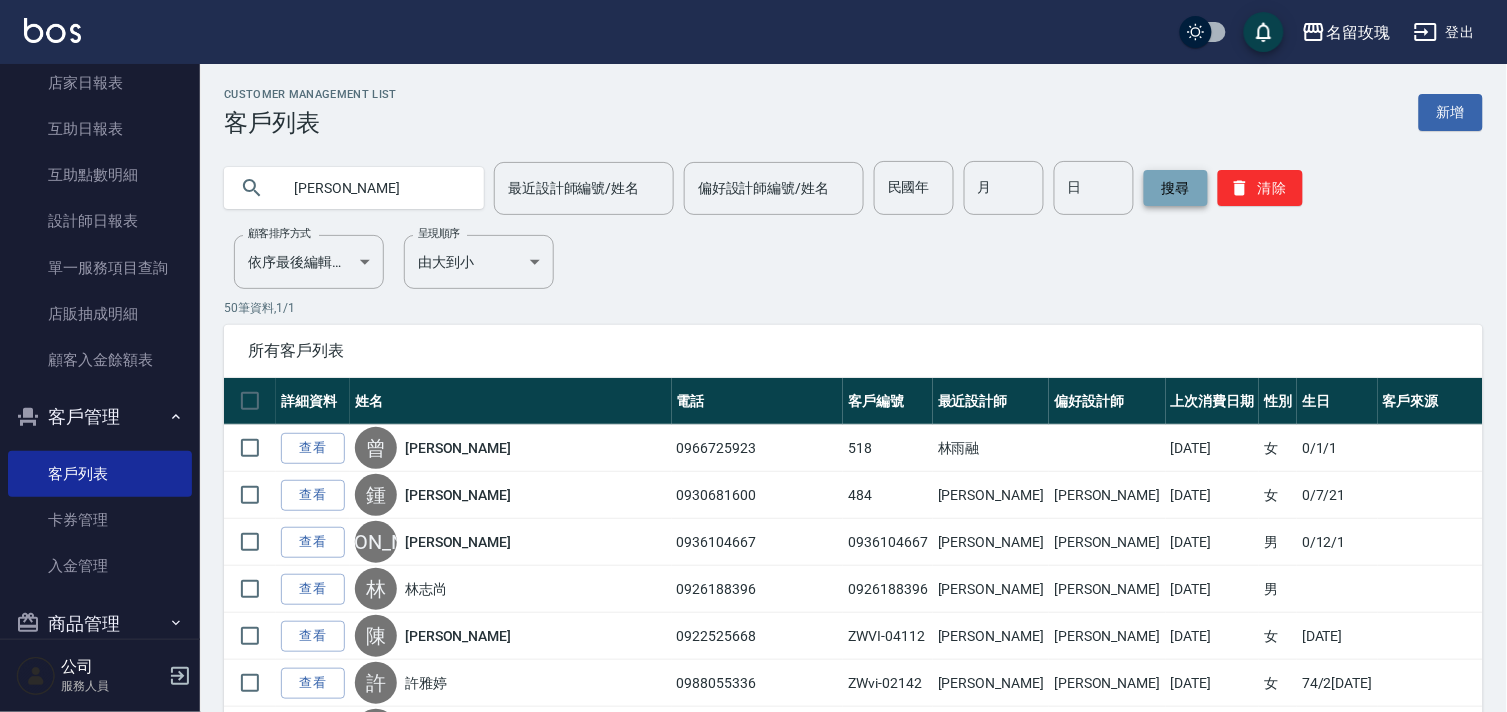 type on "陳舒" 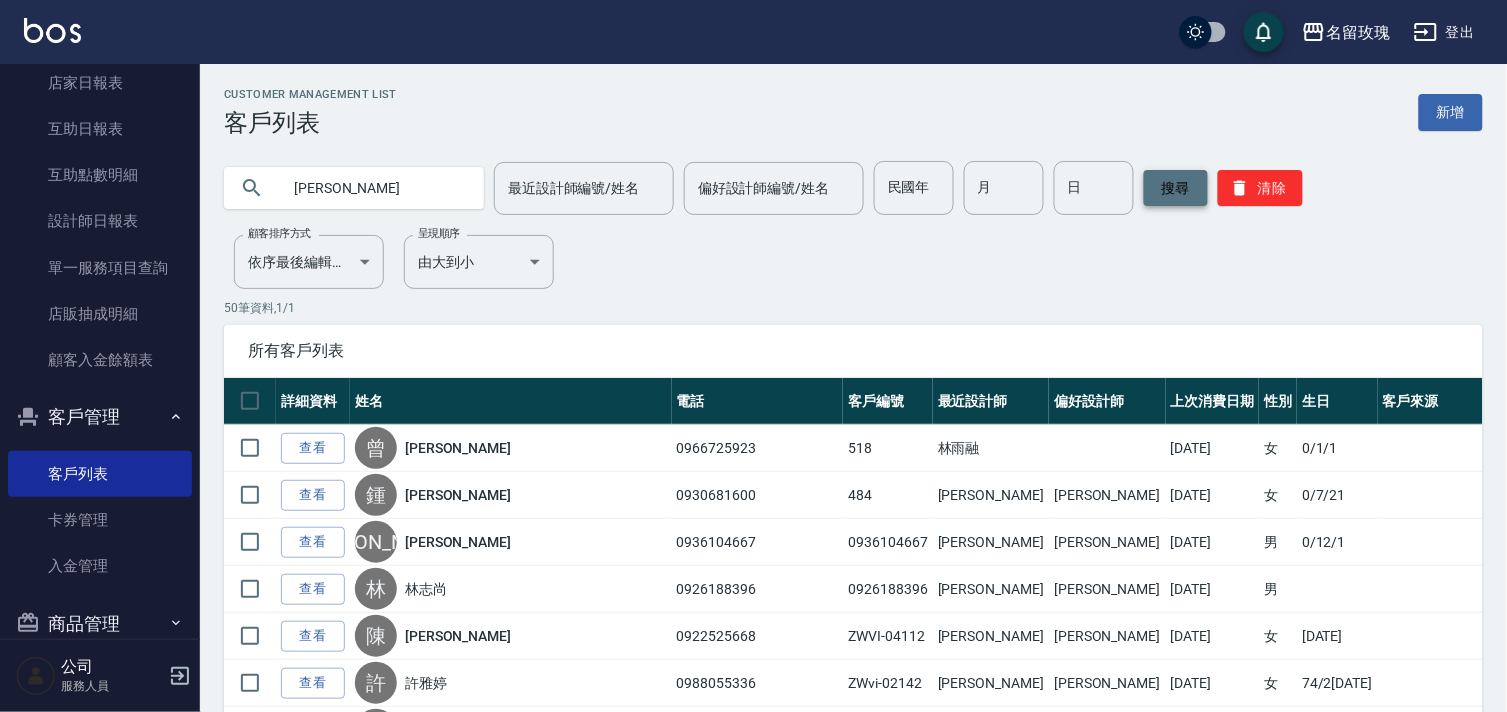 click on "搜尋" at bounding box center (1176, 188) 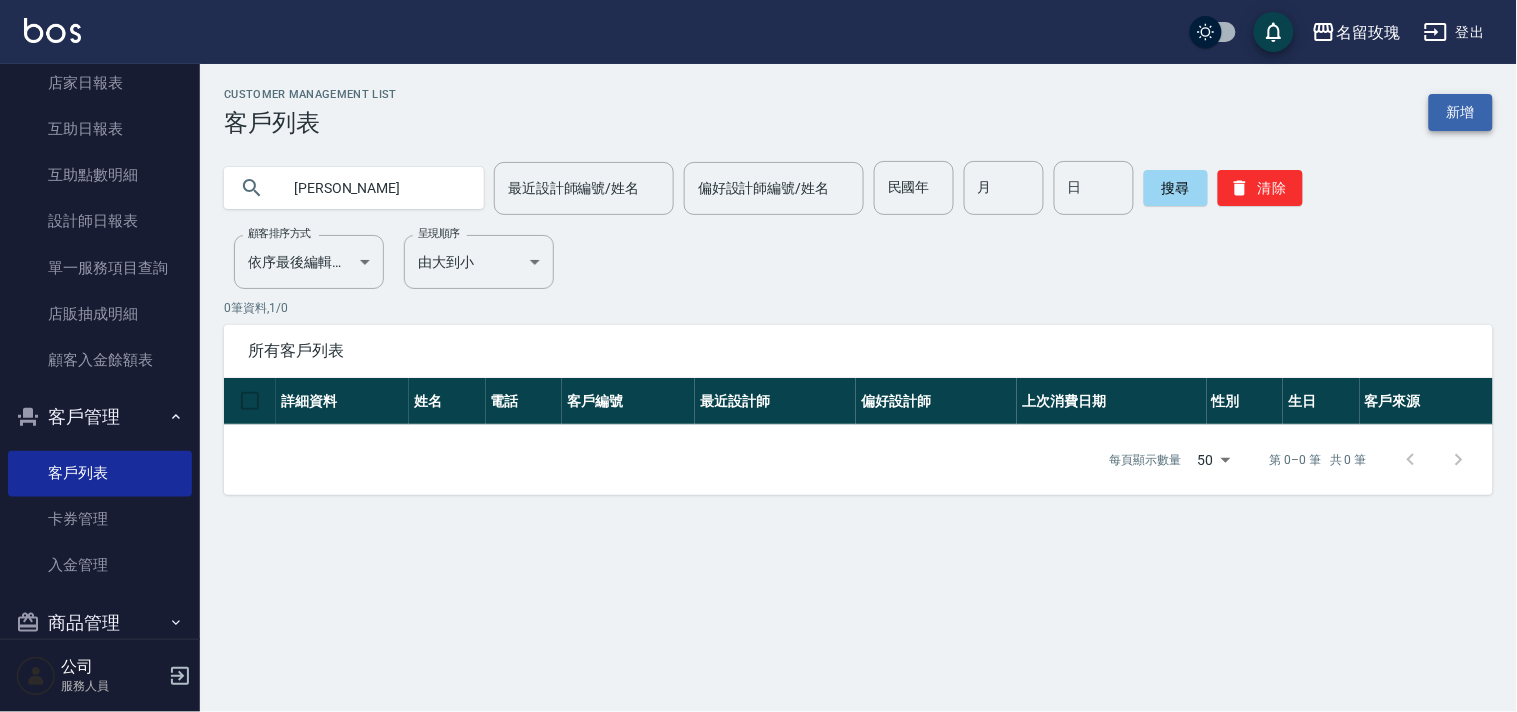 click on "新增" at bounding box center (1461, 112) 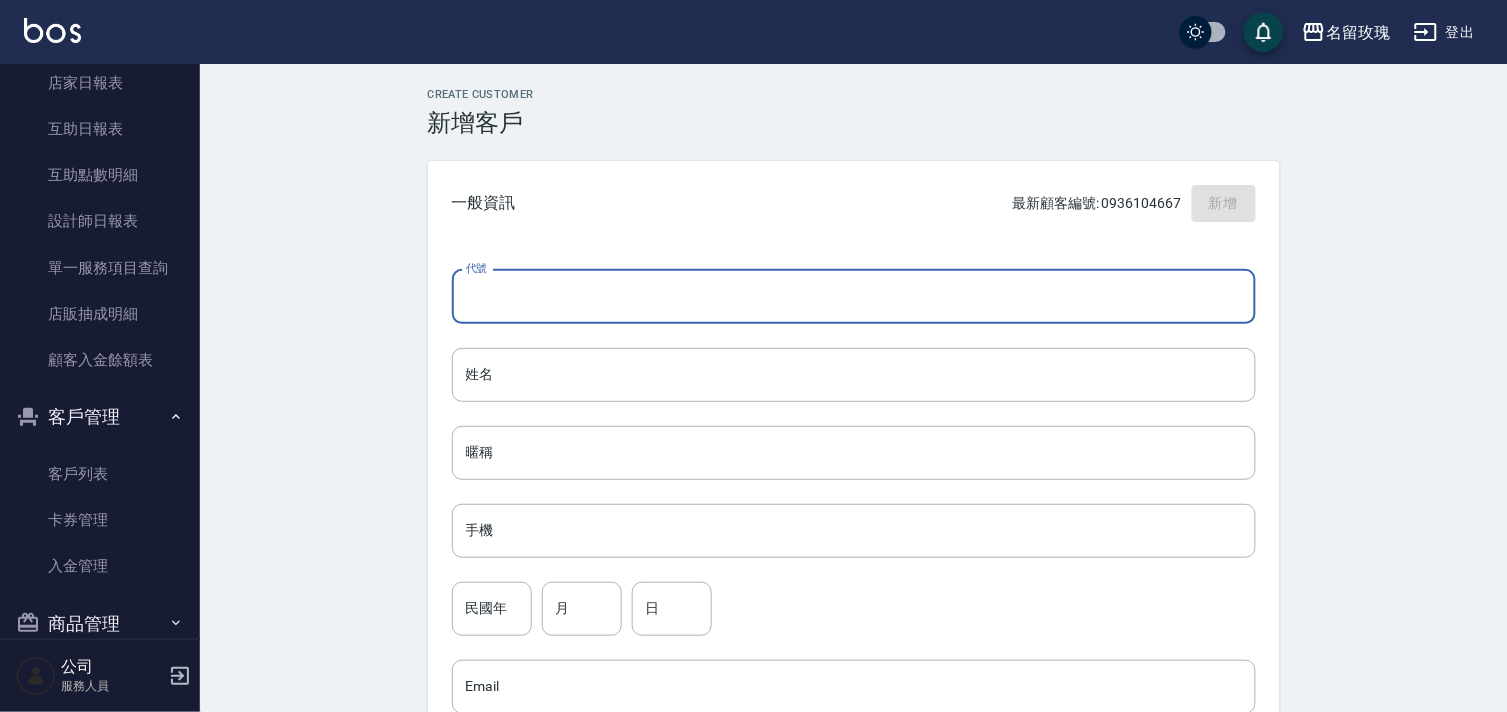 click on "代號" at bounding box center (854, 297) 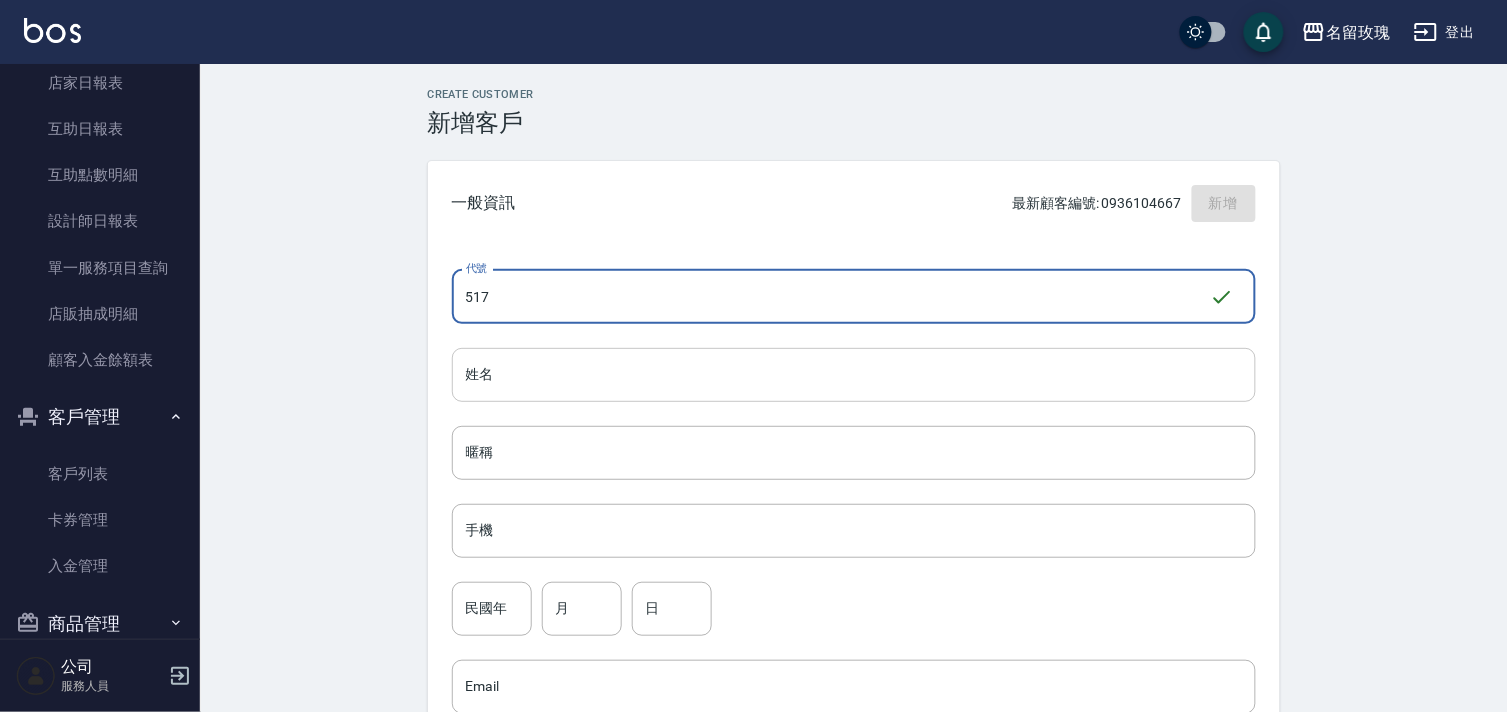 type on "517" 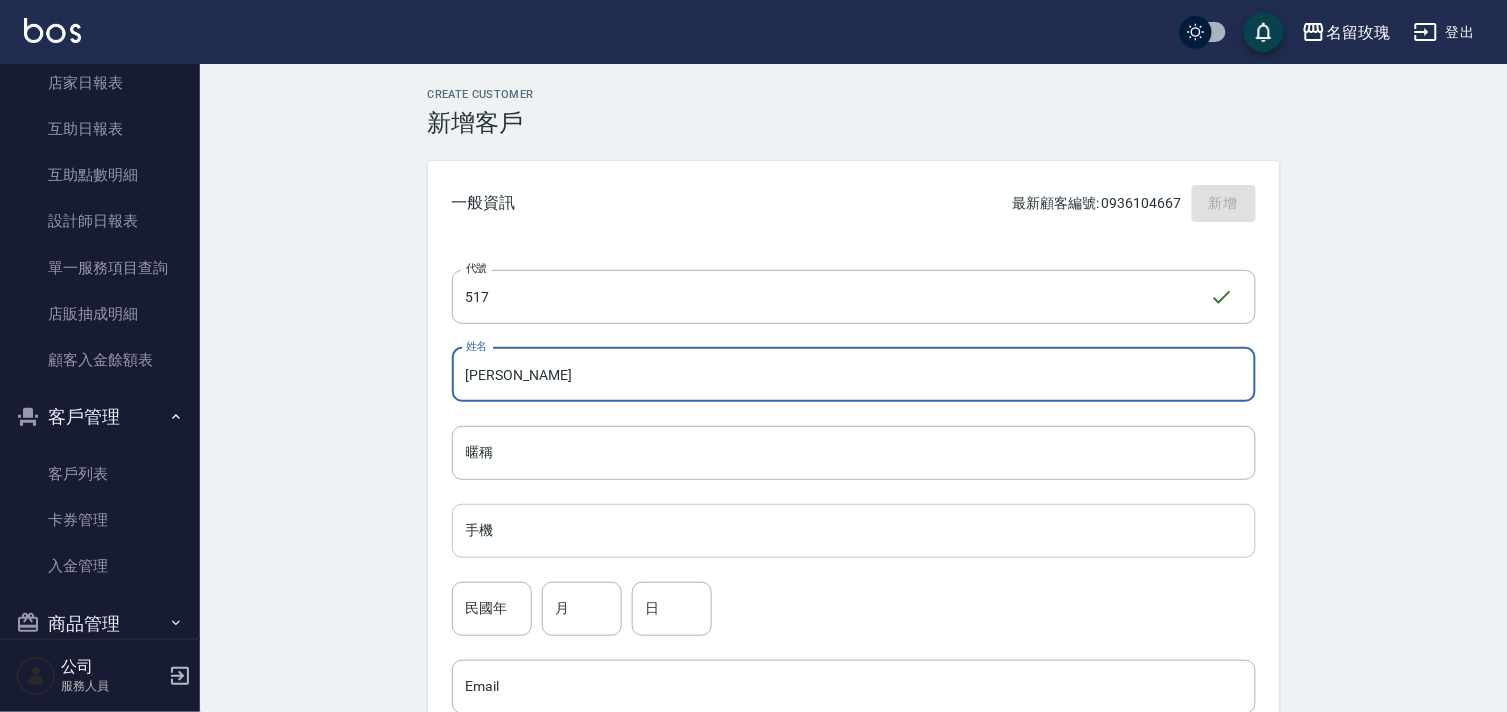 type on "[PERSON_NAME]" 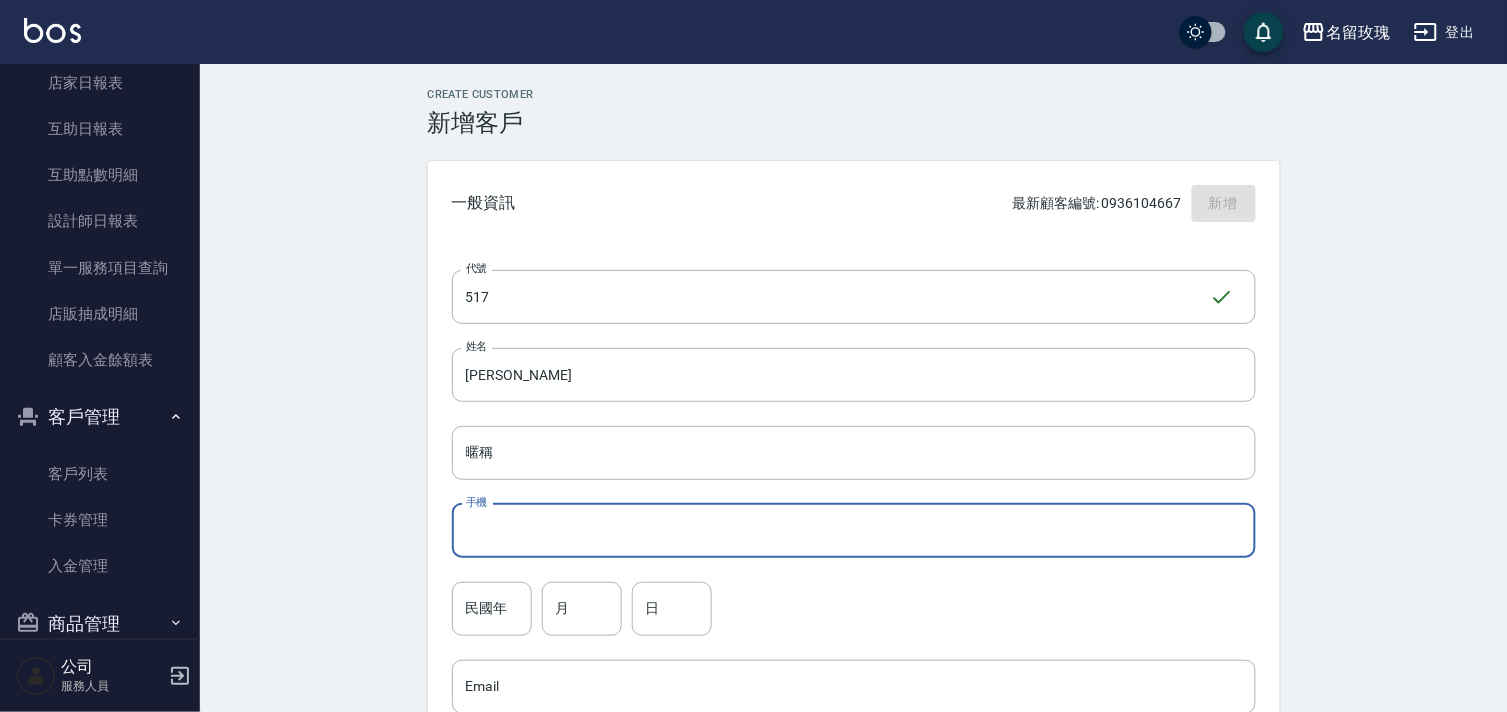 click on "手機" at bounding box center (854, 531) 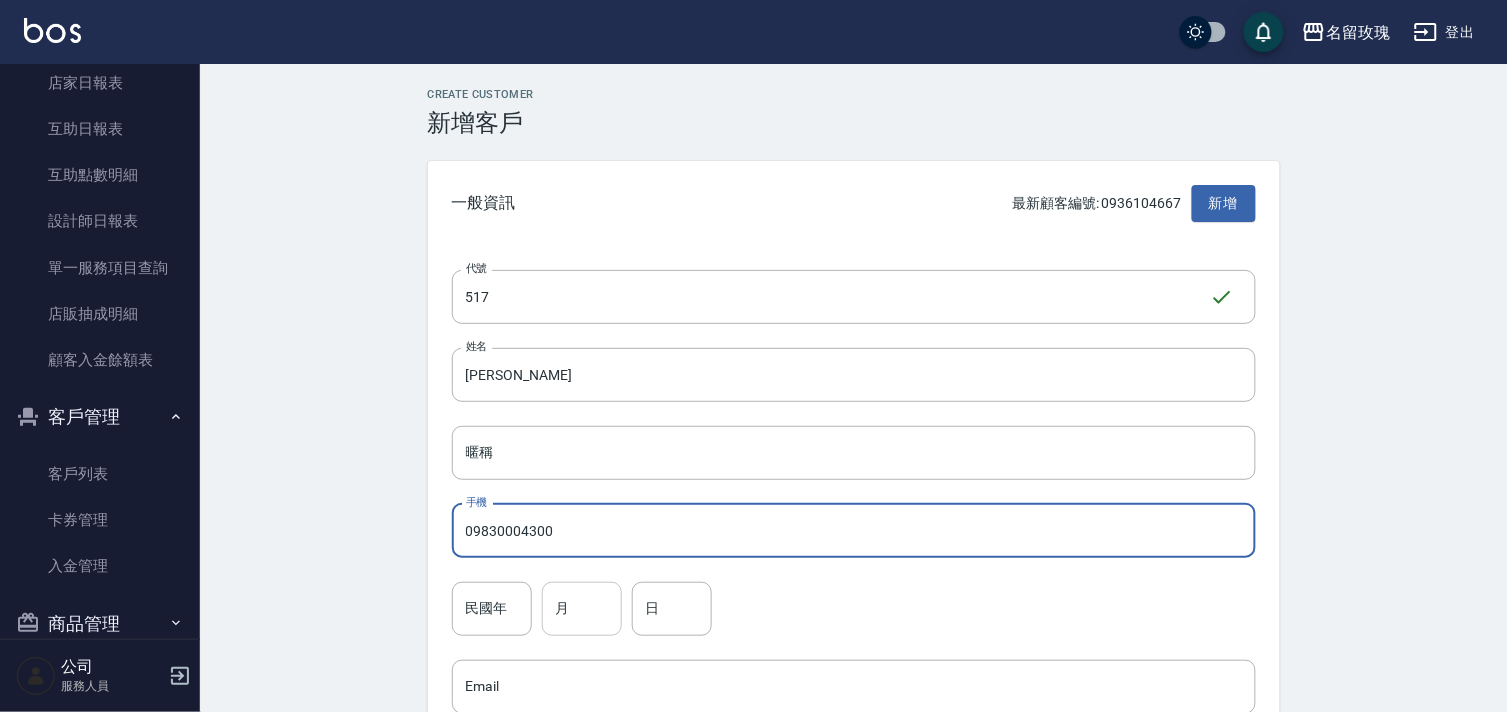 type on "09830004300" 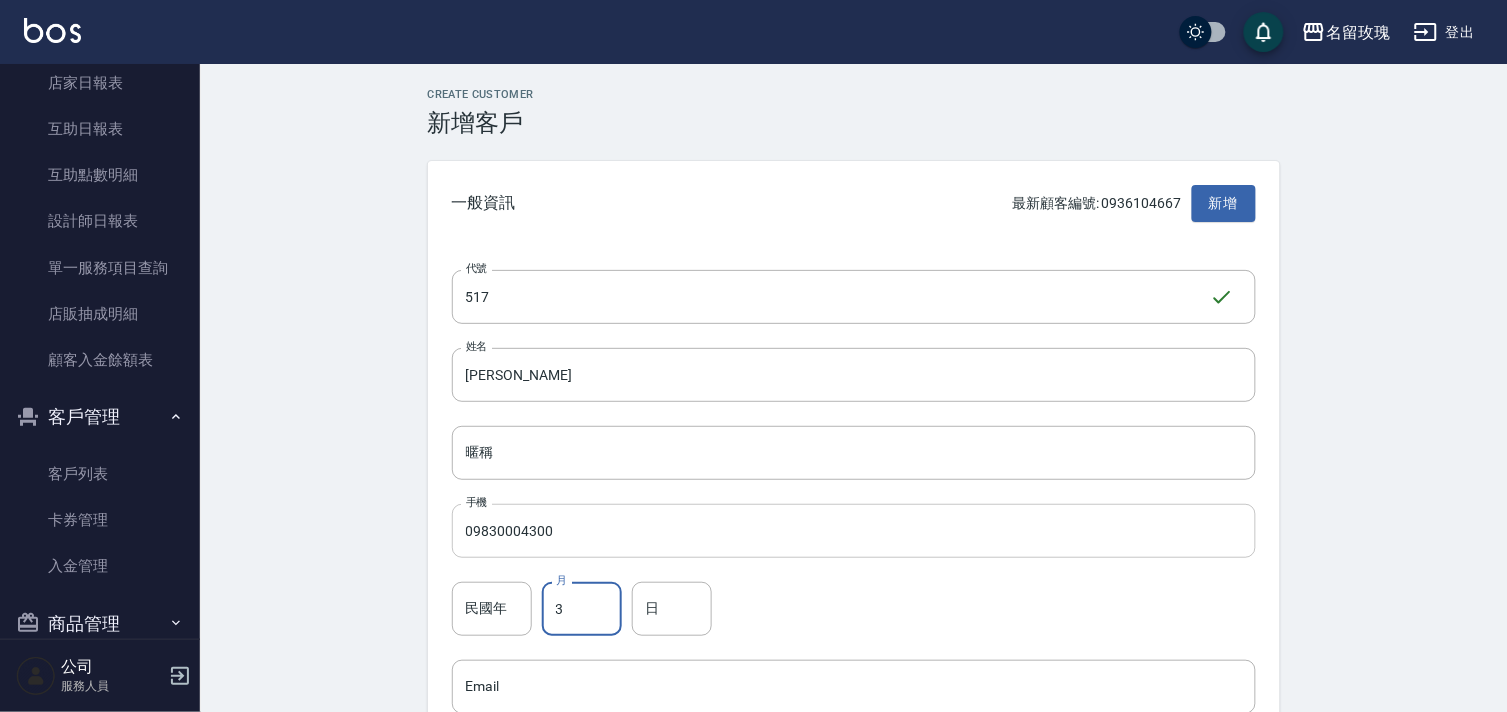 type on "3" 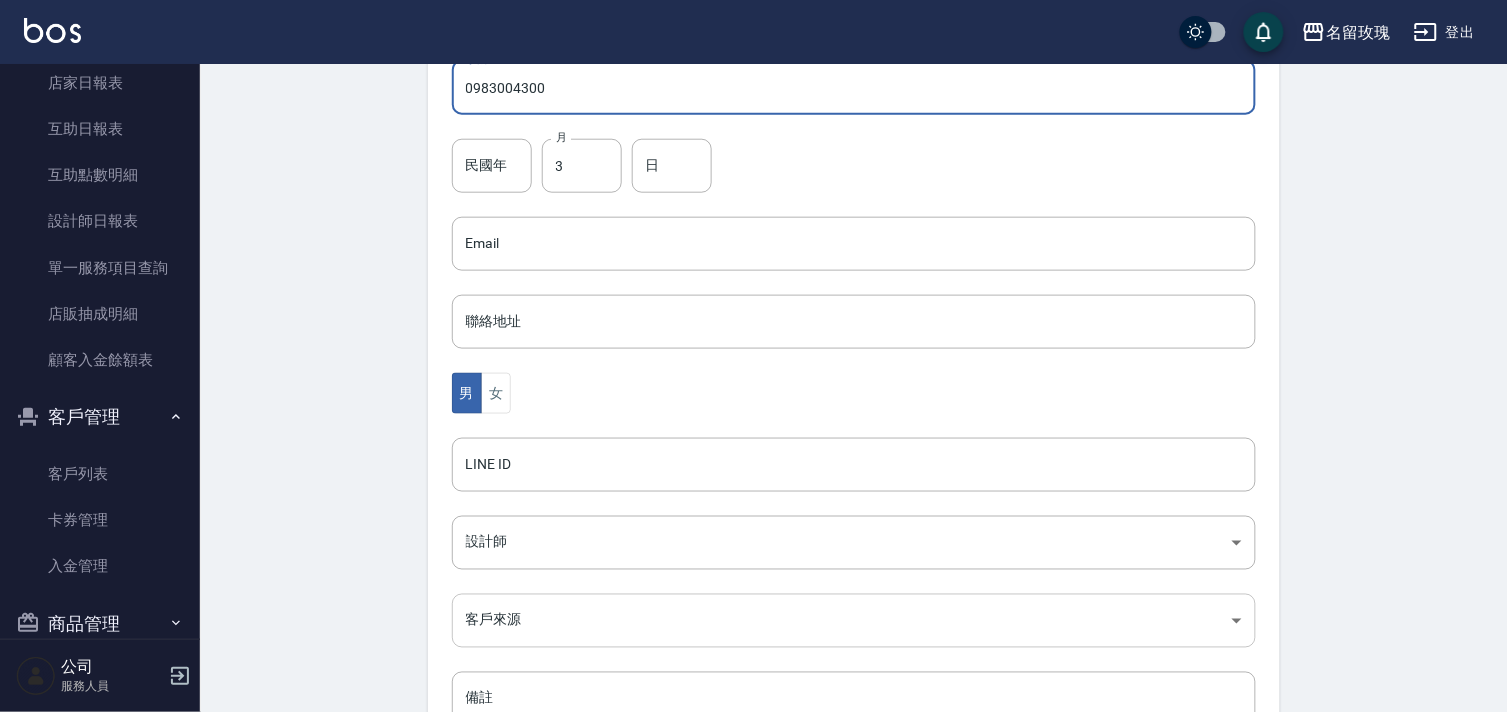 scroll, scrollTop: 444, scrollLeft: 0, axis: vertical 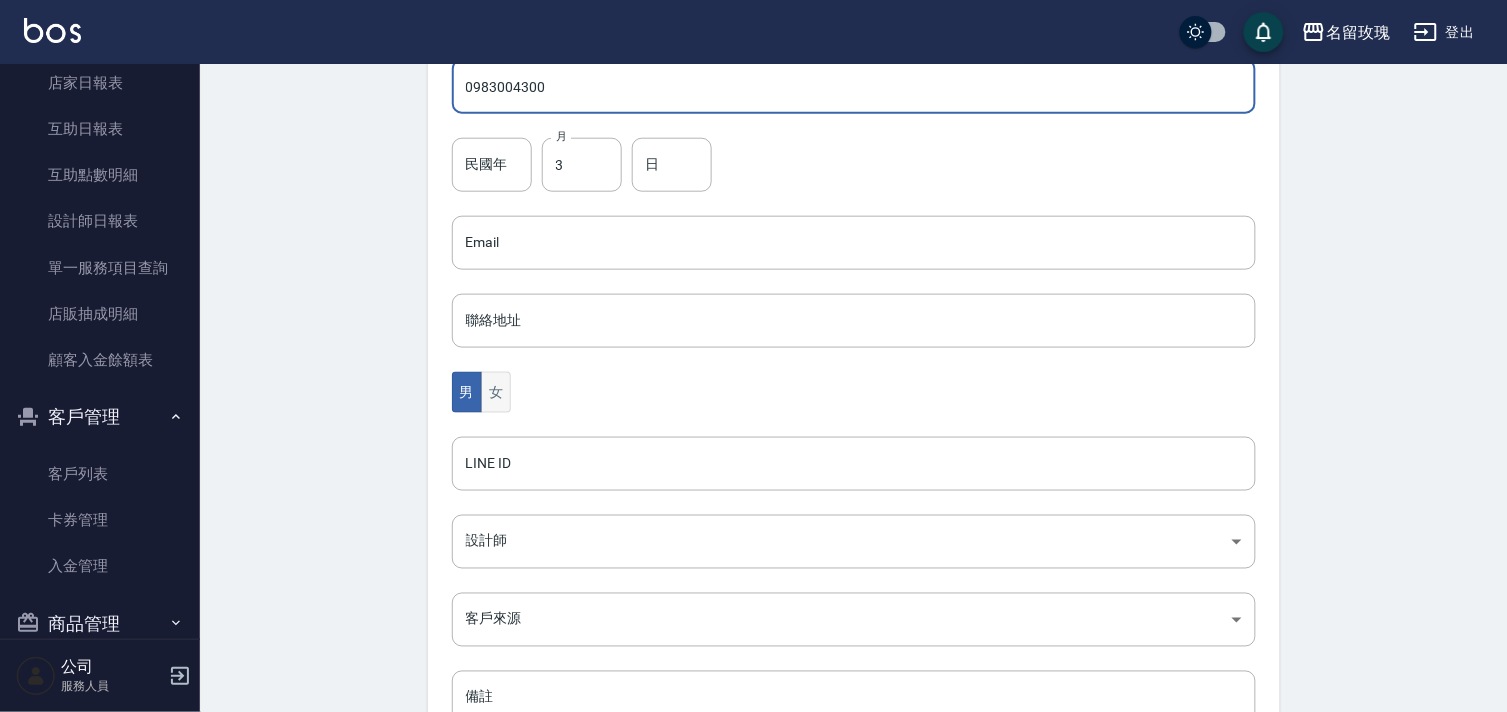 type on "0983004300" 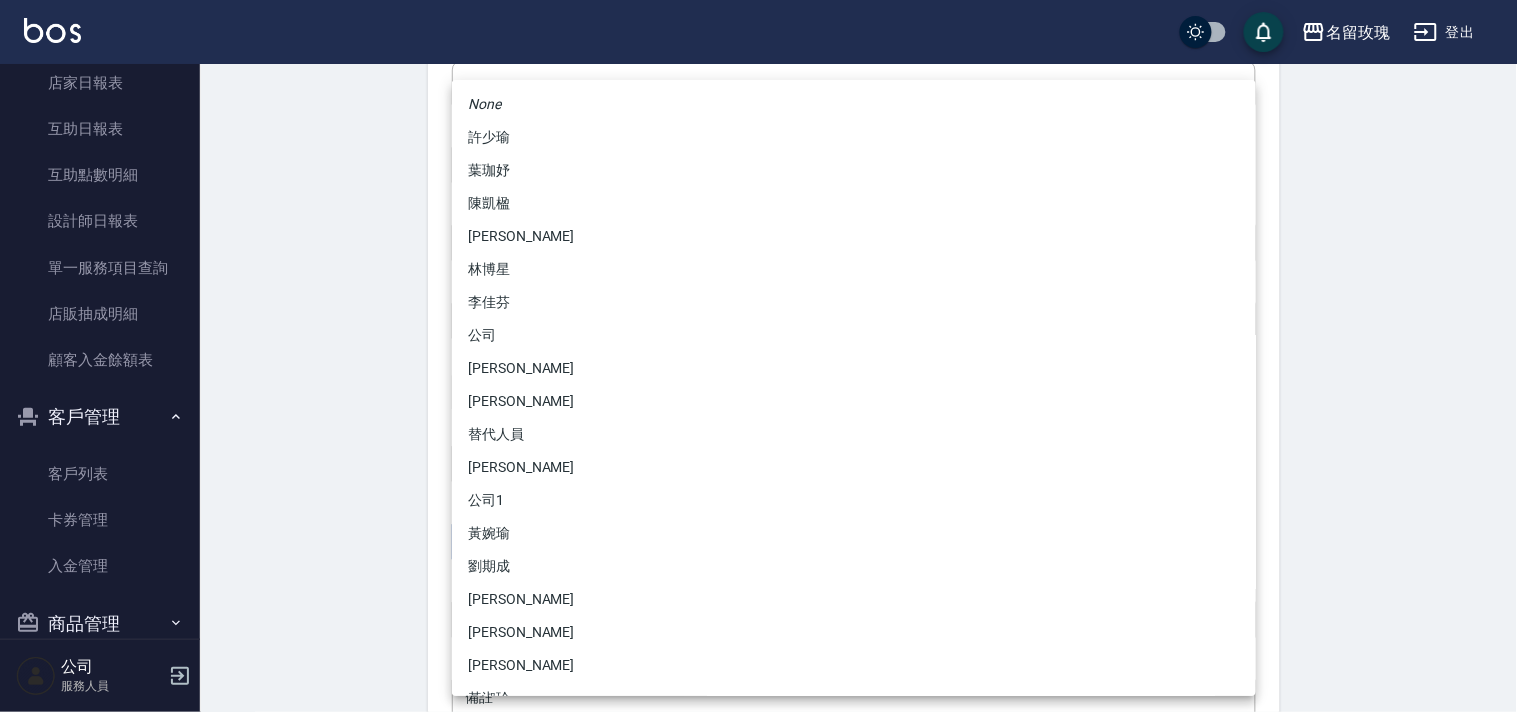 click on "名留玫瑰 登出 櫃檯作業 打帳單 帳單列表 現金收支登錄 材料自購登錄 每日結帳 排班表 現場電腦打卡 預約管理 預約管理 單日預約紀錄 單週預約紀錄 報表及分析 報表目錄 店家日報表 互助日報表 互助點數明細 設計師日報表 單一服務項目查詢 店販抽成明細 顧客入金餘額表 客戶管理 客戶列表 卡券管理 入金管理 商品管理 商品分類設定 商品列表 公司 服務人員 Create Customer 新增客戶 一般資訊 最新顧客編號: 0936104667 新增 代號 517 ​ 代號 姓名 陳舒瑜 姓名 暱稱 暱稱 手機 0983004300 手機 民國年 民國年 月 3 月 日 日 Email Email 聯絡地址 聯絡地址 男 女 LINE ID LINE ID 設計師 ​ 設計師 客戶來源 ​ 客戶來源 備註 備註 新增 None 許少瑜  葉珈妤 陳凱楹 李美娟 林博星 李佳芬 公司 陳清江 詹語甯 替代人員 莊玉蕊 公司1 黃婉瑜 劉期成 姜玉君 沈佩蓉 鄭湘芸 黃淑珍 林雨融" at bounding box center (758, 207) 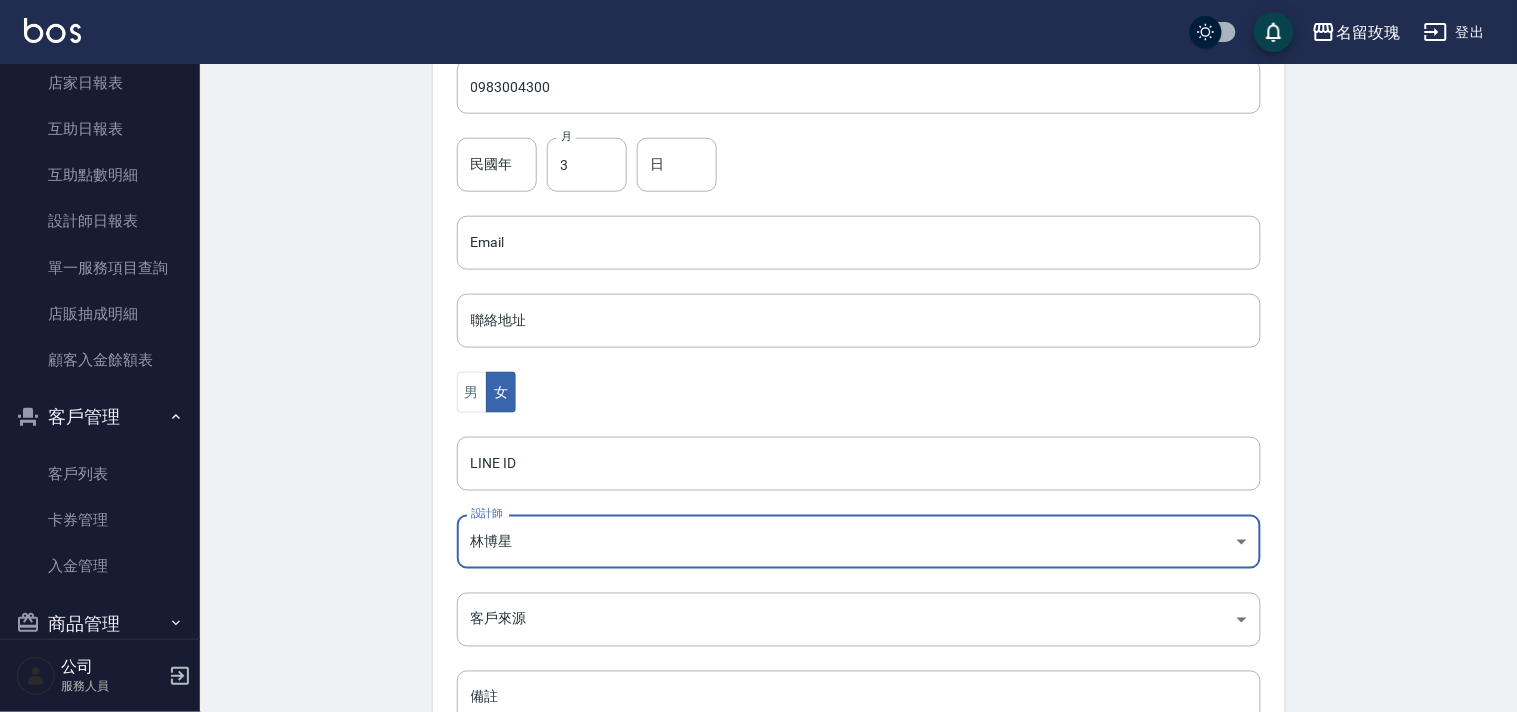 type on "6664af9c-c05d-4f4a-9813-10d29f223b20" 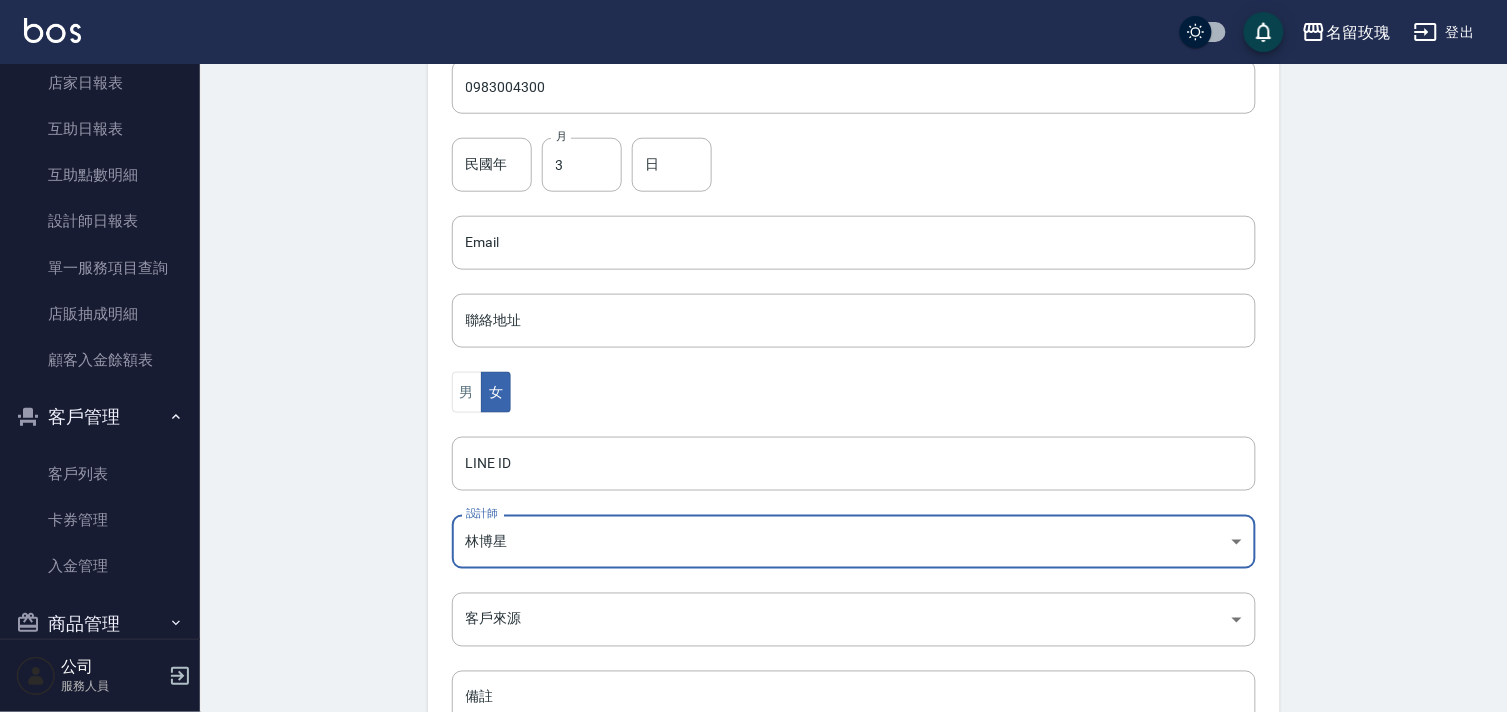 scroll, scrollTop: 590, scrollLeft: 0, axis: vertical 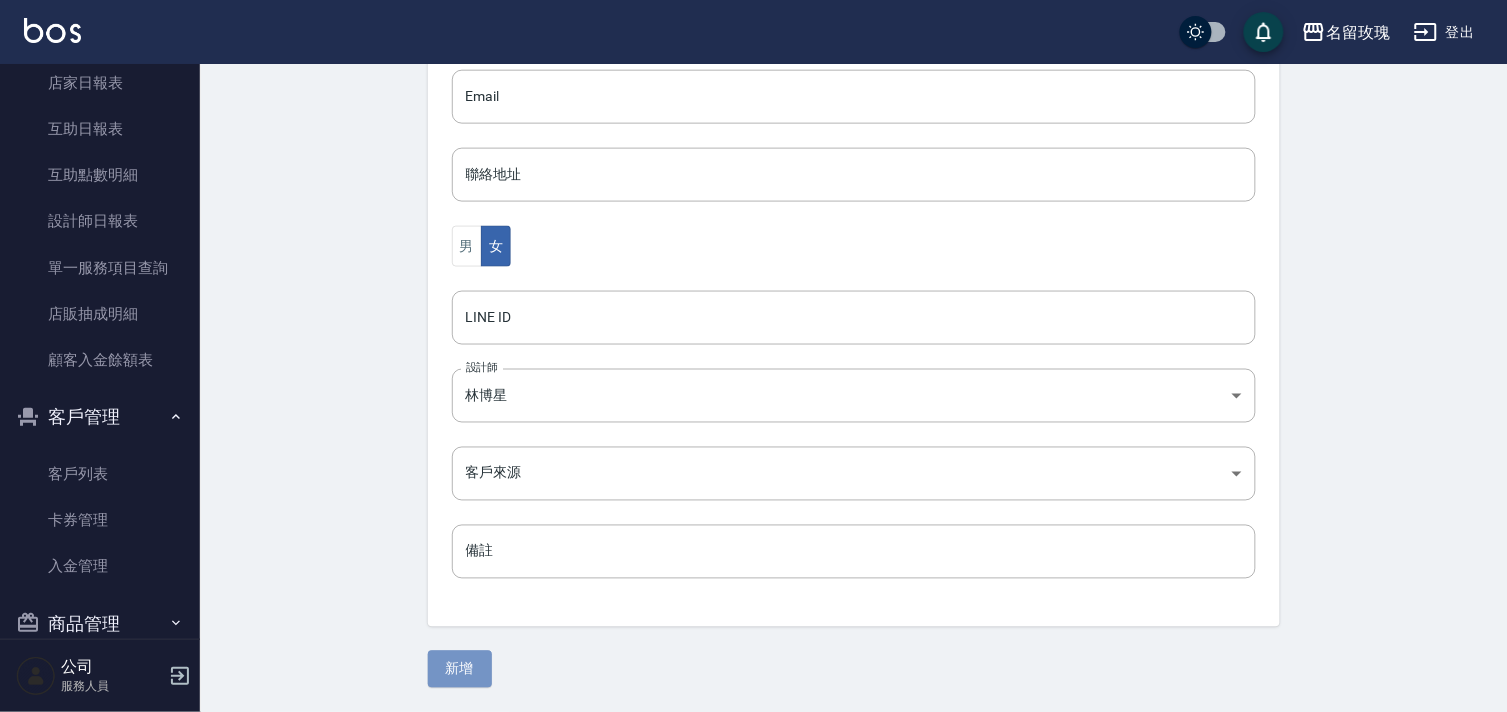 click on "新增" at bounding box center [460, 669] 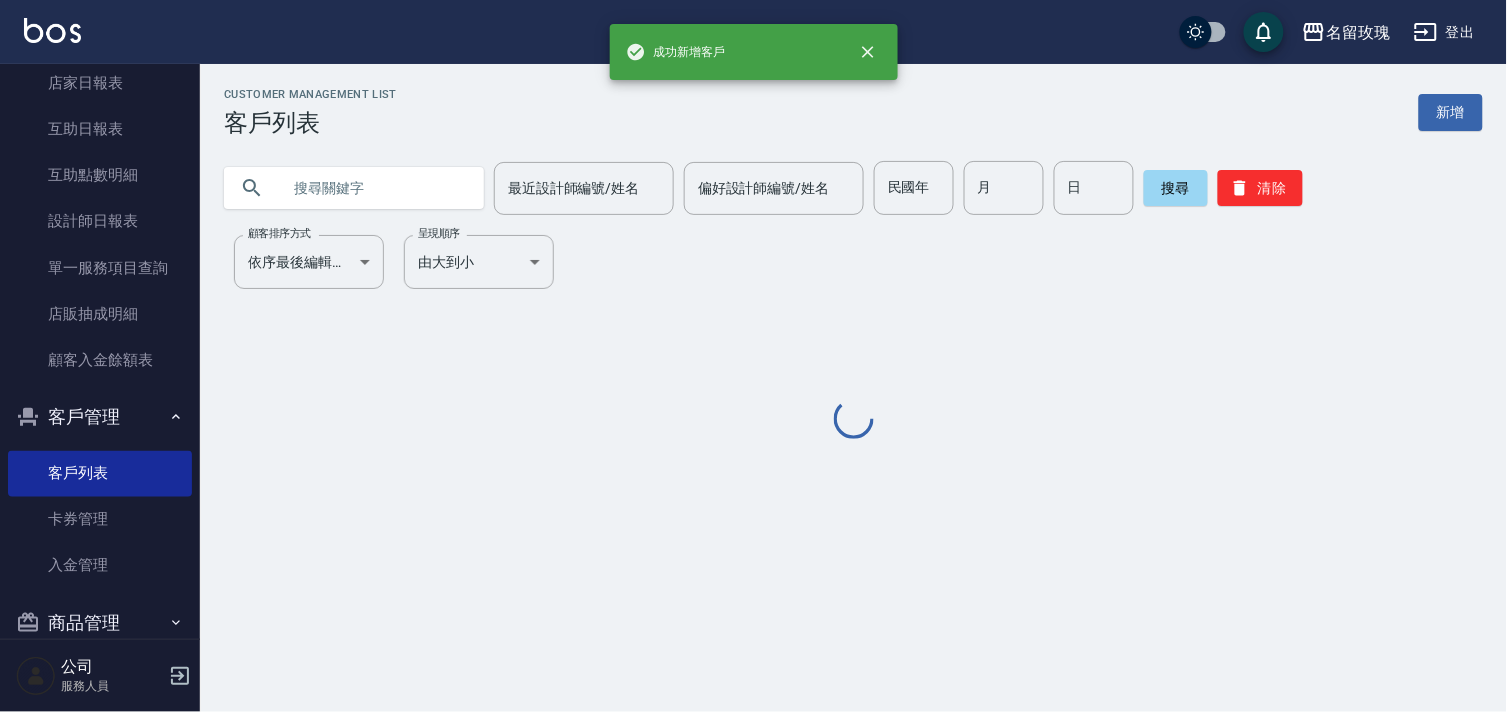 scroll, scrollTop: 0, scrollLeft: 0, axis: both 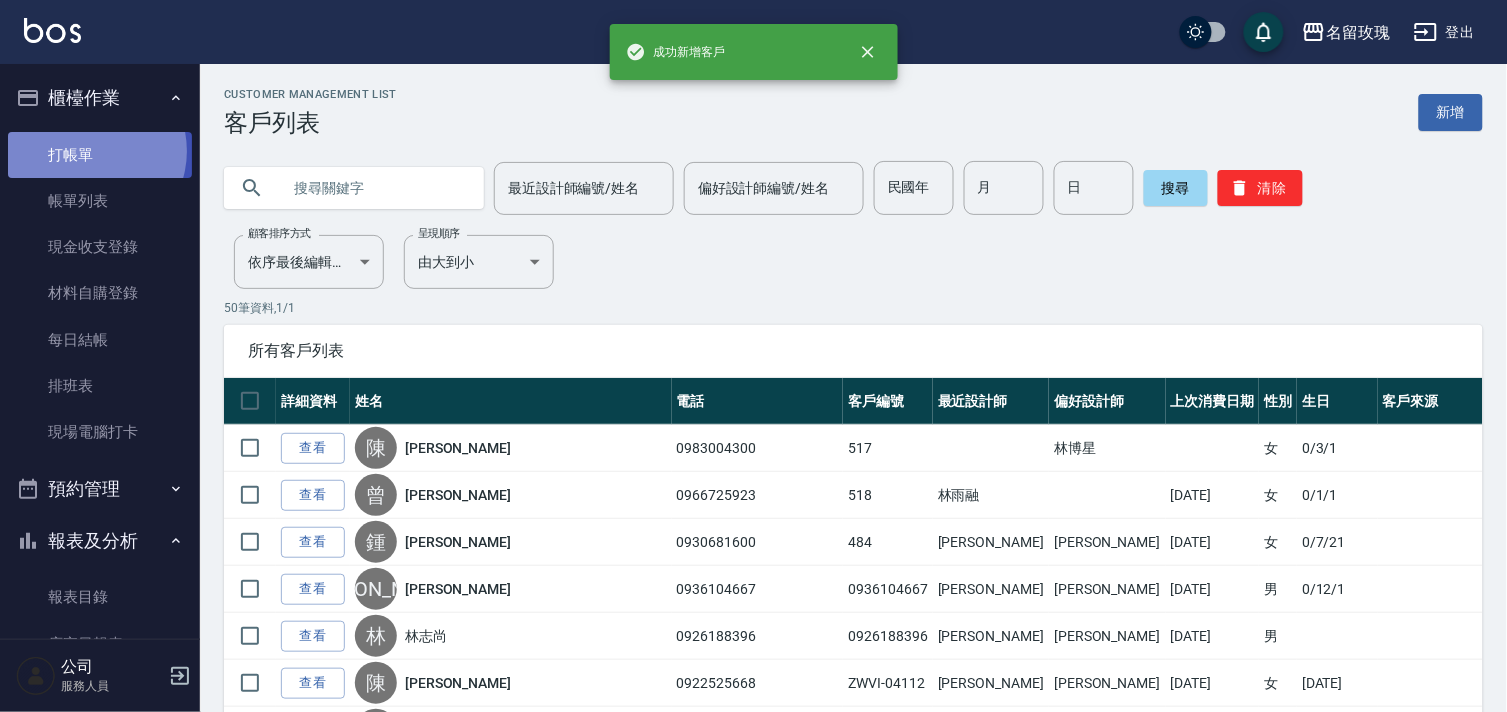 click on "打帳單" at bounding box center (100, 155) 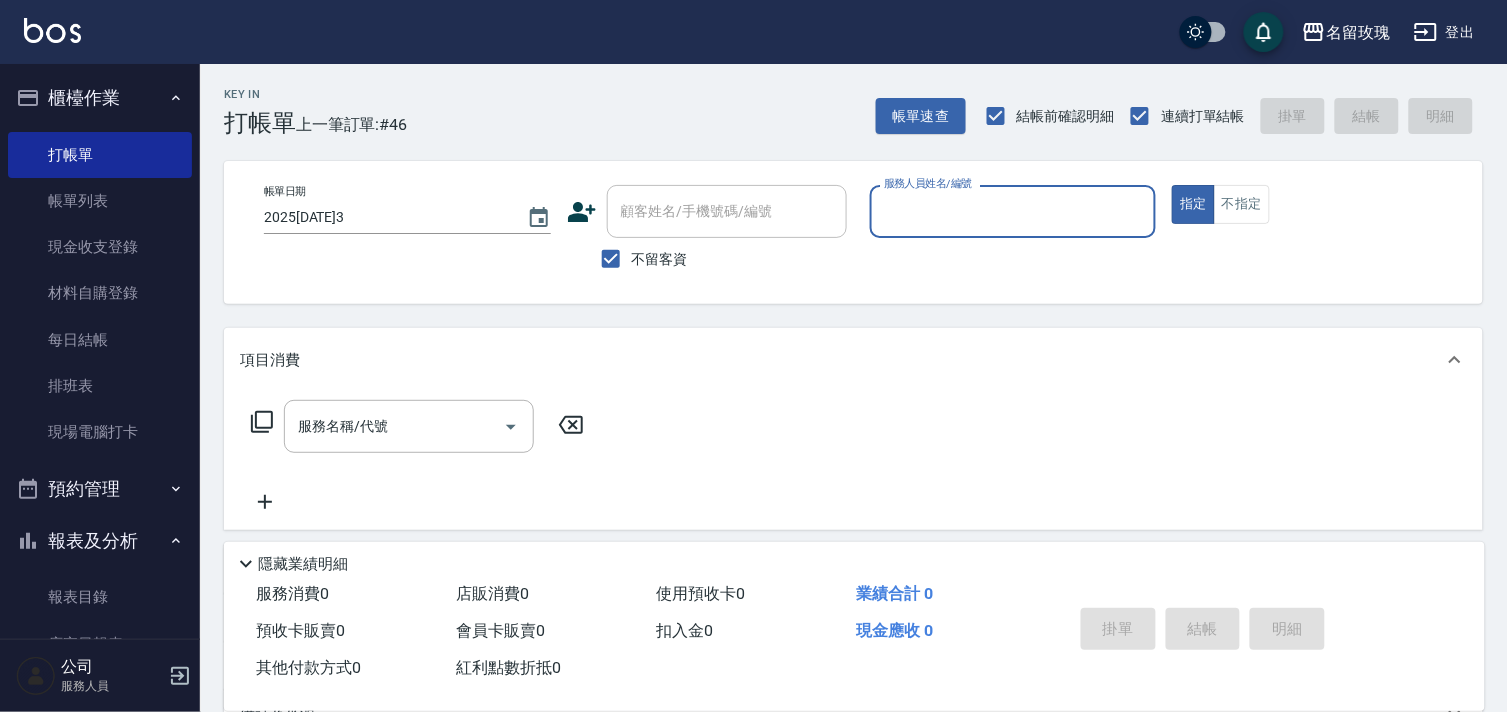 drag, startPoint x: 617, startPoint y: 253, endPoint x: 635, endPoint y: 218, distance: 39.357338 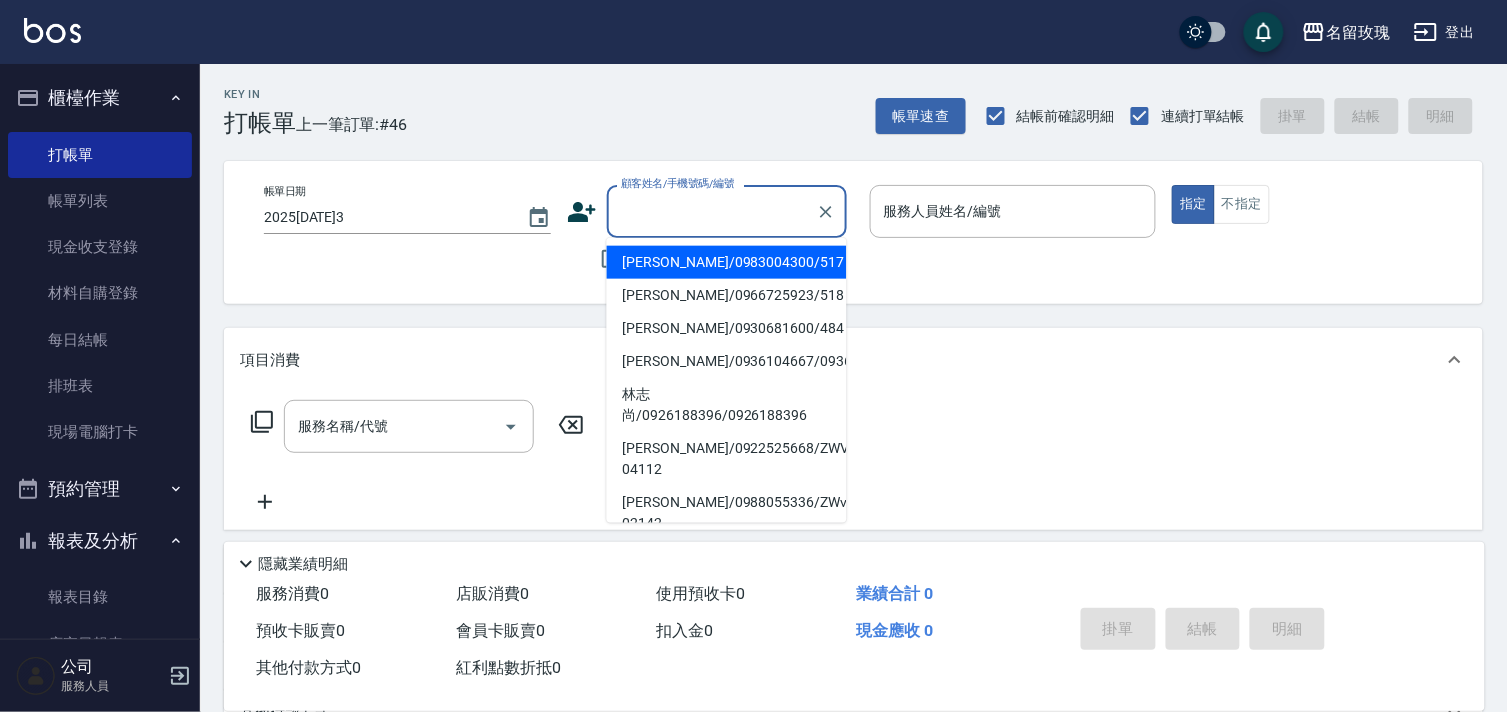 click on "顧客姓名/手機號碼/編號 顧客姓名/手機號碼/編號" at bounding box center (727, 211) 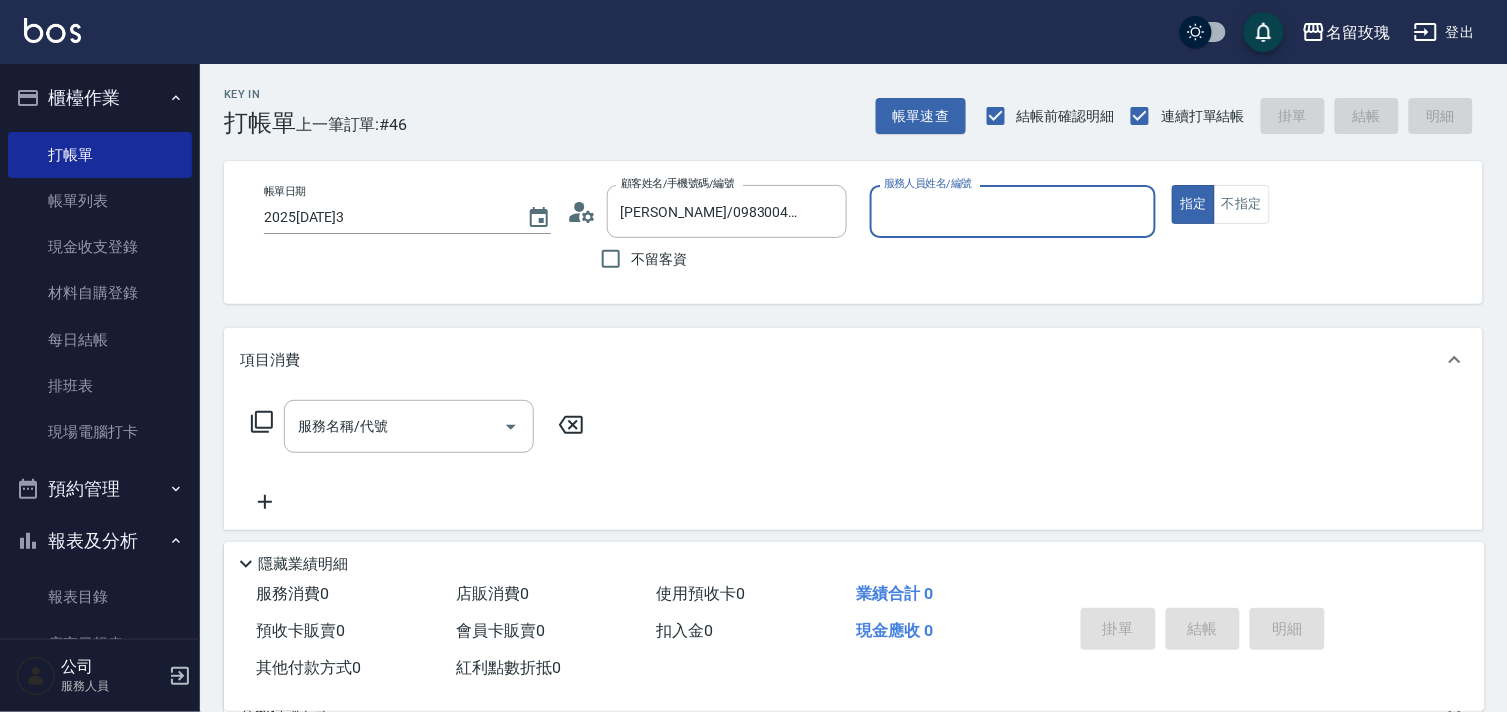 type on "Jerry-0" 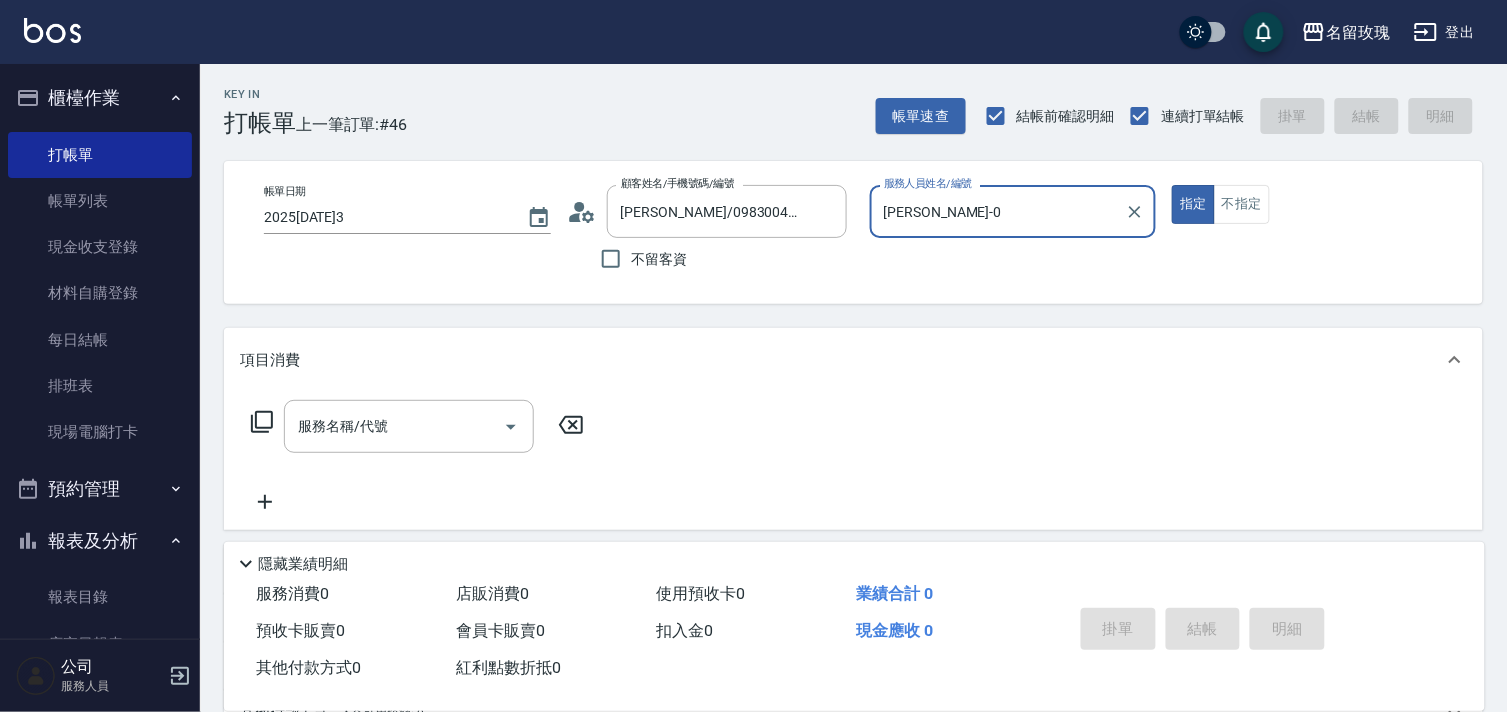 scroll, scrollTop: 263, scrollLeft: 0, axis: vertical 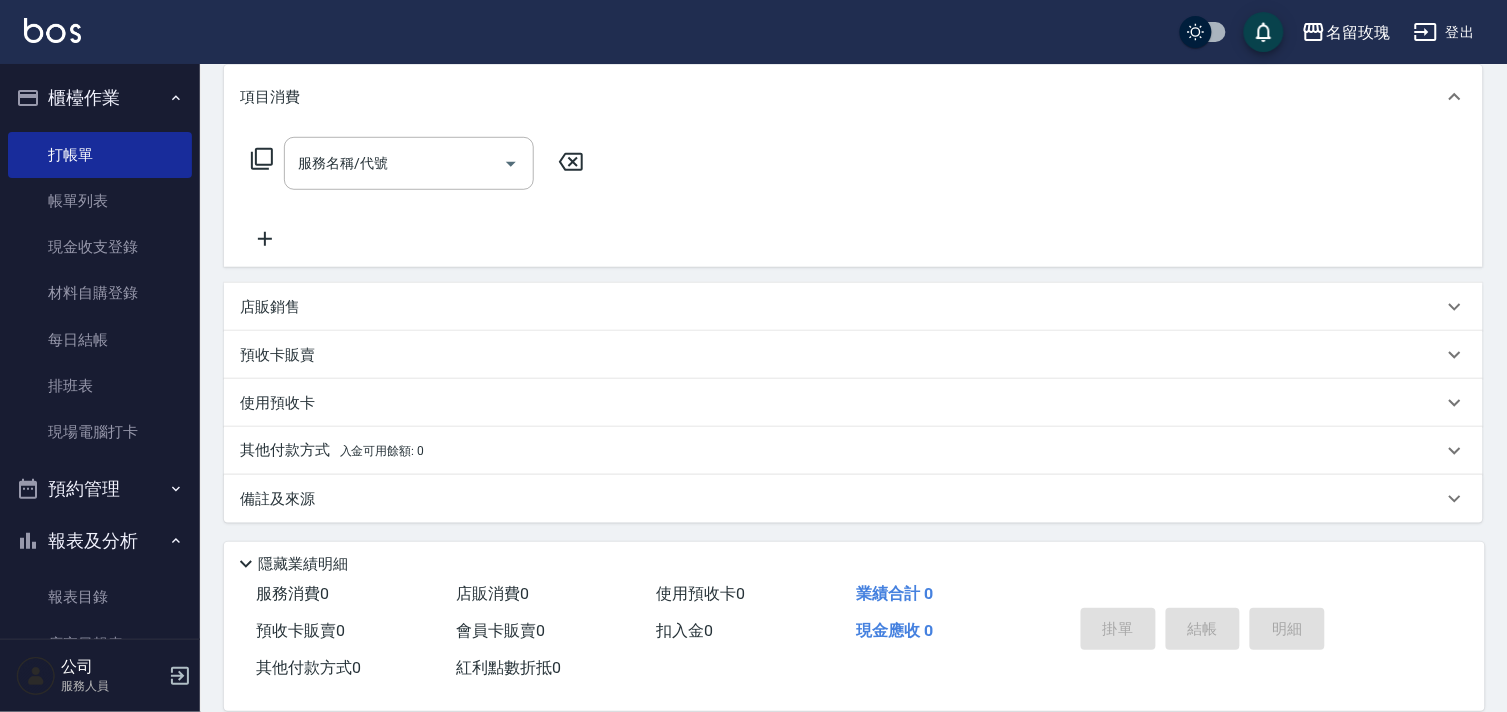 click on "入金可用餘額: 0" at bounding box center (382, 451) 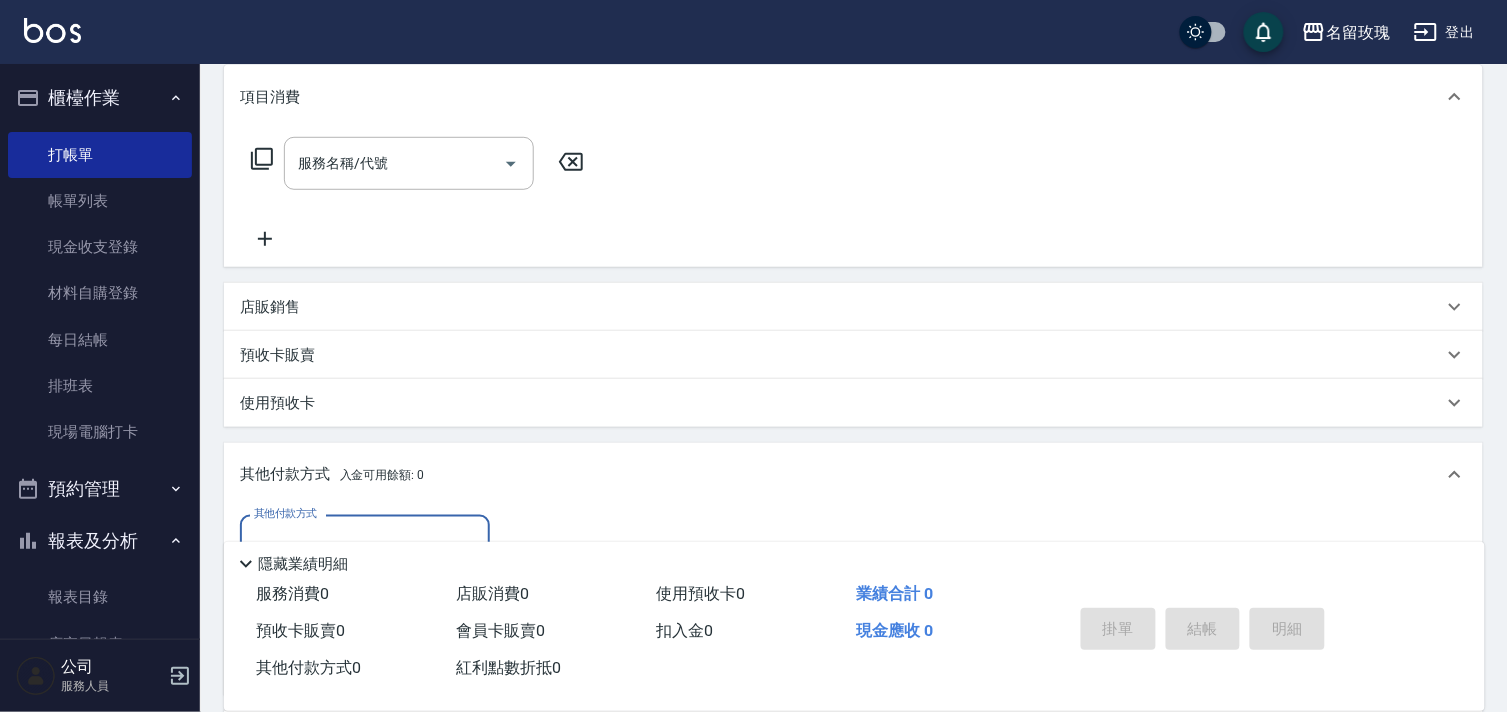 scroll, scrollTop: 0, scrollLeft: 0, axis: both 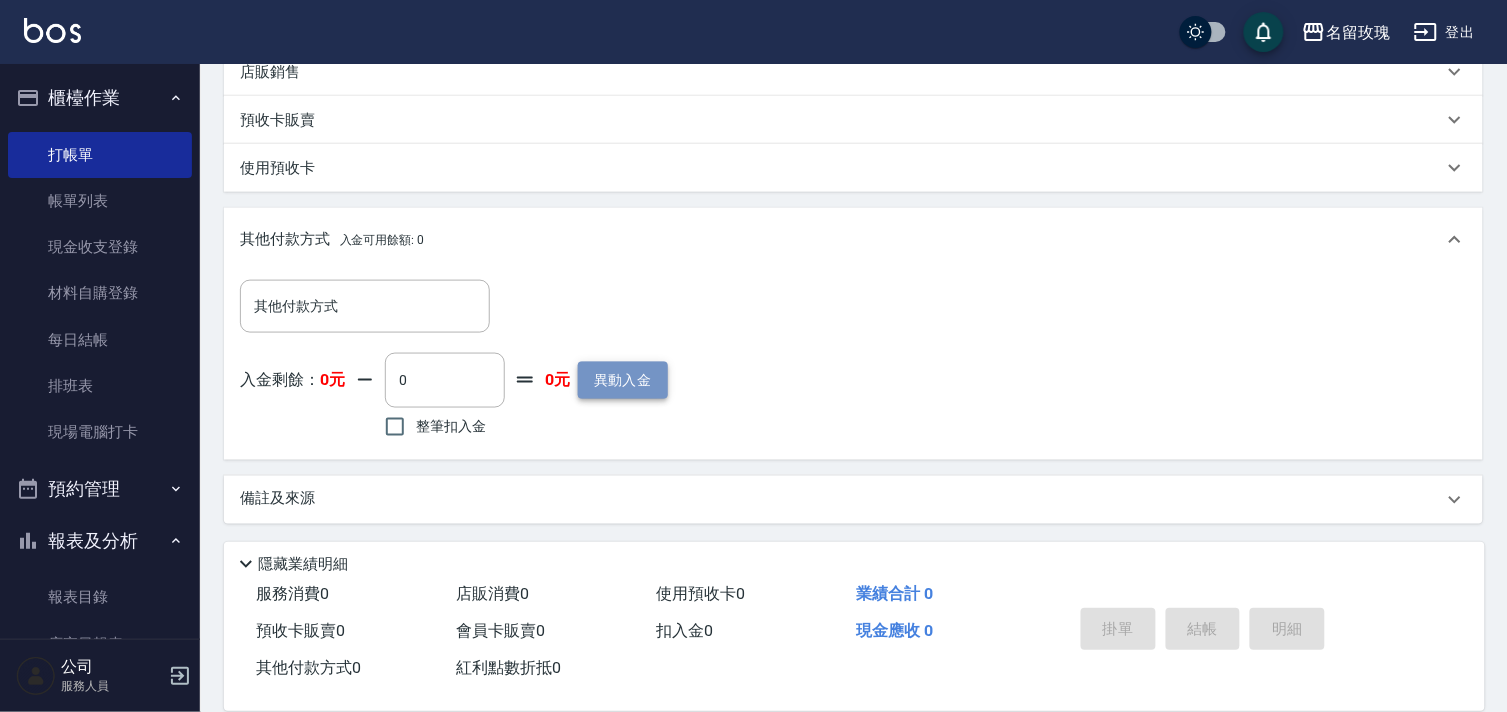 click on "異動入金" at bounding box center (623, 380) 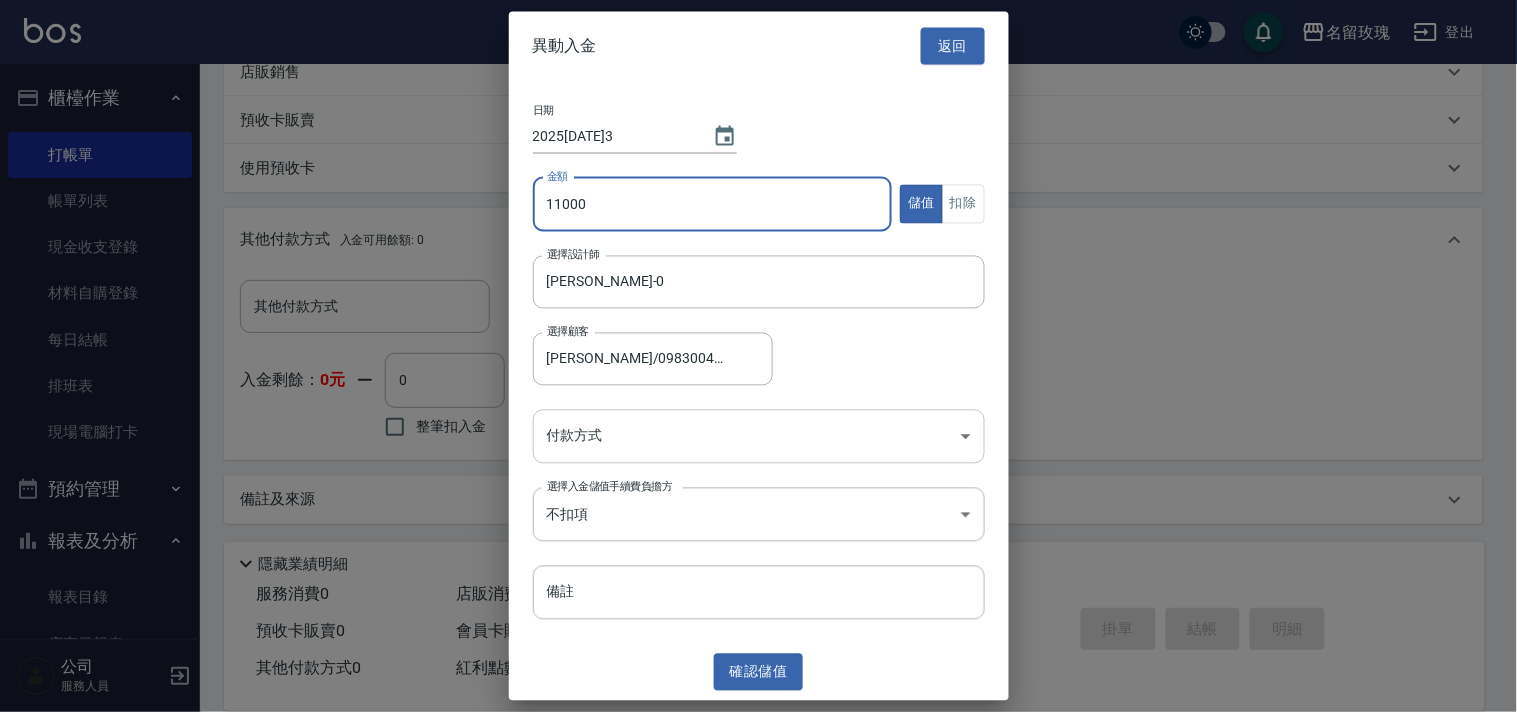 type on "11000" 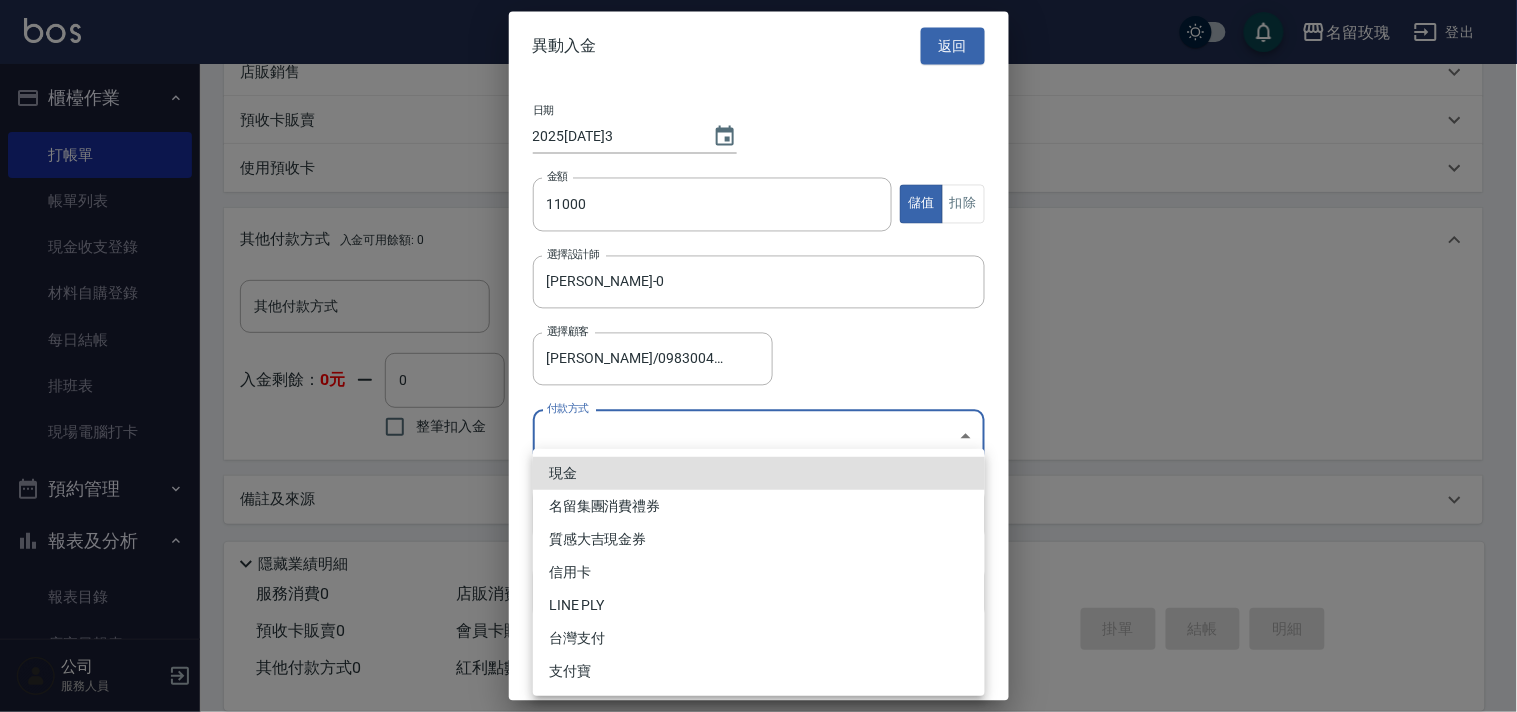 click on "名留玫瑰 登出 櫃檯作業 打帳單 帳單列表 現金收支登錄 材料自購登錄 每日結帳 排班表 現場電腦打卡 預約管理 預約管理 單日預約紀錄 單週預約紀錄 報表及分析 報表目錄 店家日報表 互助日報表 互助點數明細 設計師日報表 單一服務項目查詢 店販抽成明細 顧客入金餘額表 客戶管理 客戶列表 卡券管理 入金管理 商品管理 商品分類設定 商品列表 公司 服務人員 Key In 打帳單 上一筆訂單:#46 帳單速查 結帳前確認明細 連續打單結帳 掛單 結帳 明細 帳單日期 2025/07/13 18:53 顧客姓名/手機號碼/編號 陳舒瑜/0983004300/517 顧客姓名/手機號碼/編號 不留客資 服務人員姓名/編號 Jerry-0 服務人員姓名/編號 指定 不指定 項目消費 服務名稱/代號 服務名稱/代號 店販銷售 服務人員姓名/編號 服務人員姓名/編號 商品代號/名稱 商品代號/名稱 預收卡販賣 卡券名稱/代號 卡券名稱/代號 0元" at bounding box center [758, 108] 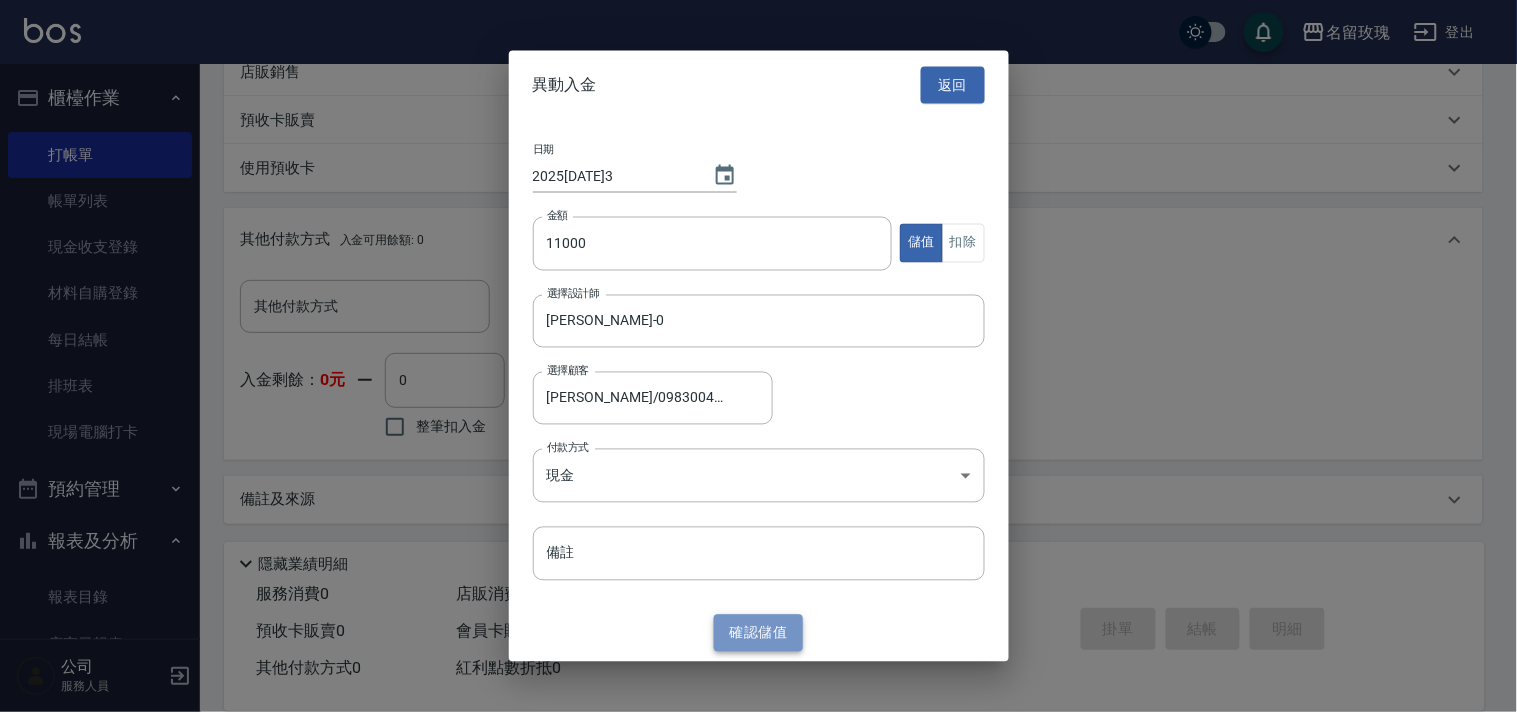 click on "確認 儲值" at bounding box center [759, 633] 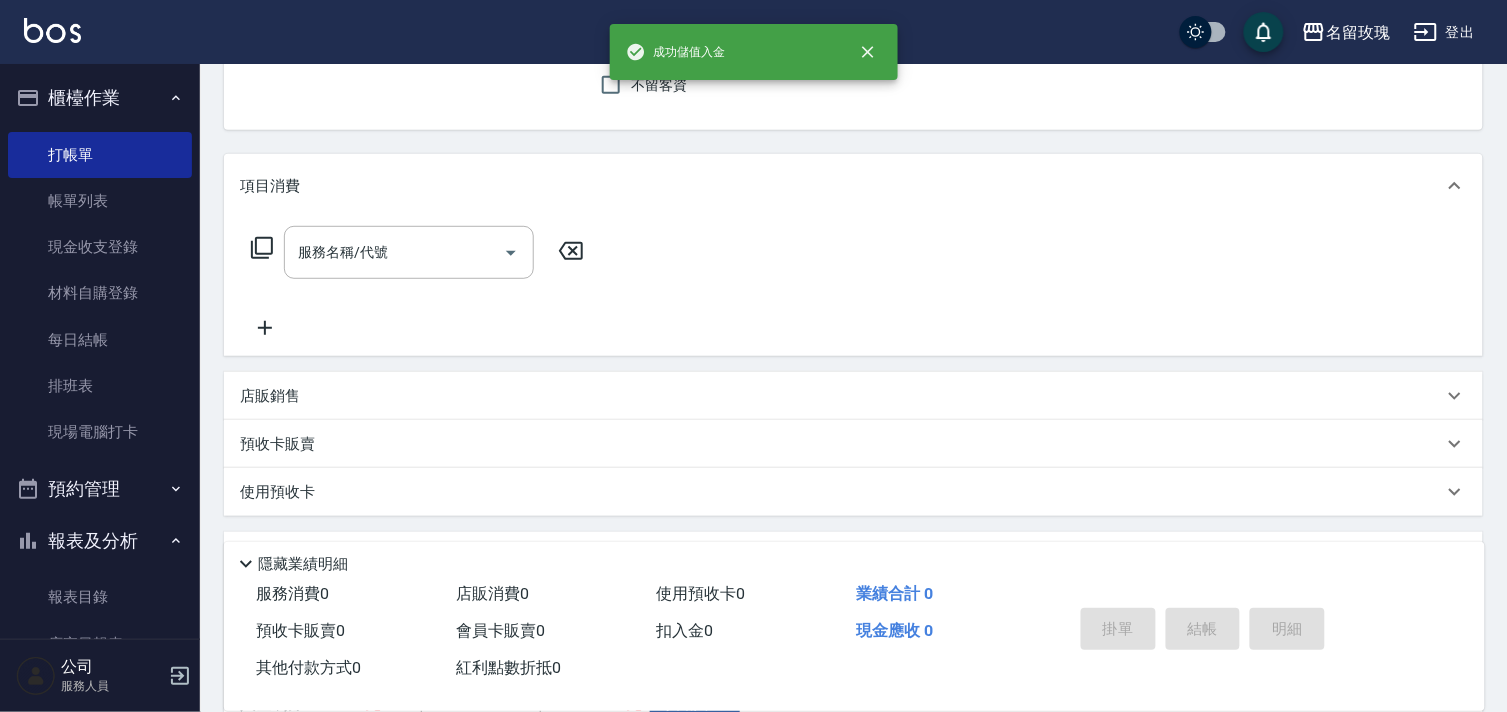 scroll, scrollTop: 165, scrollLeft: 0, axis: vertical 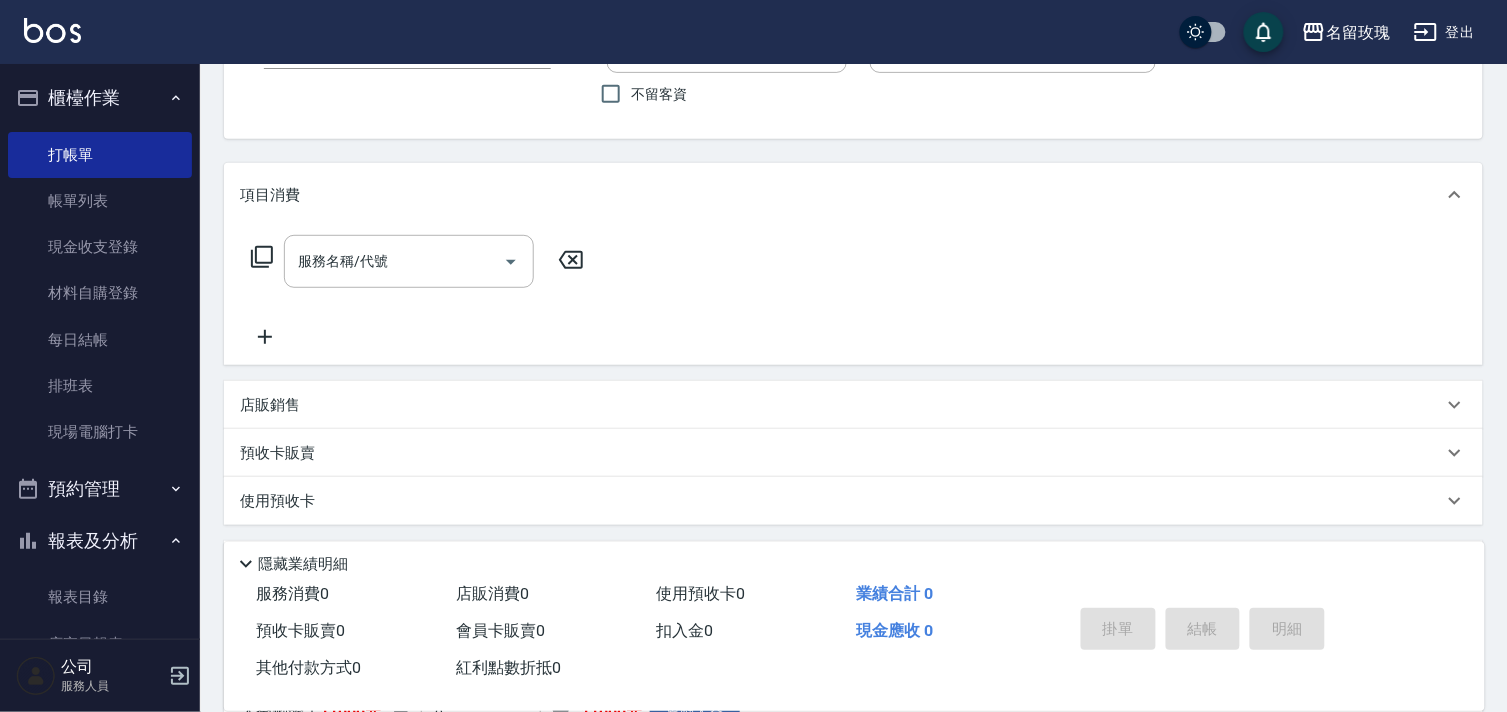 click 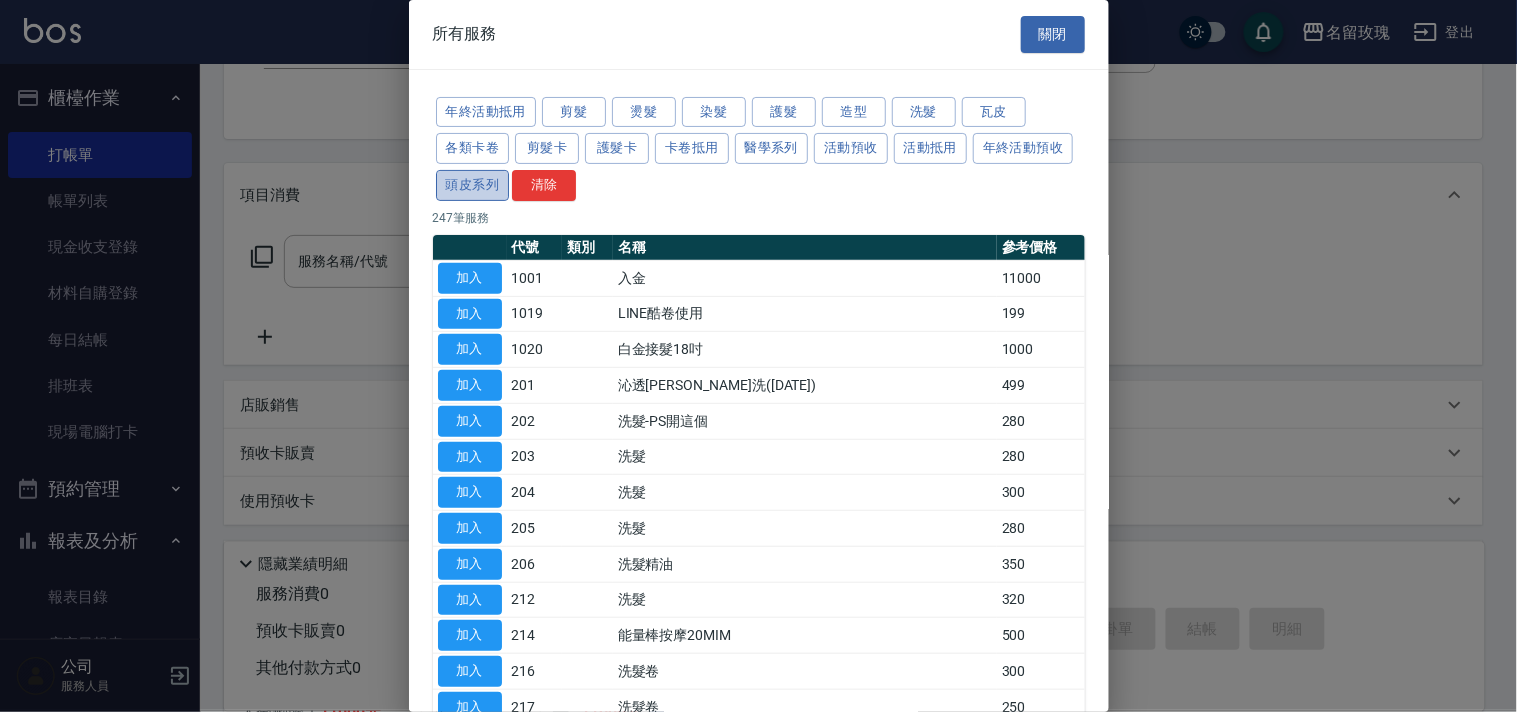 click on "頭皮系列" at bounding box center [473, 185] 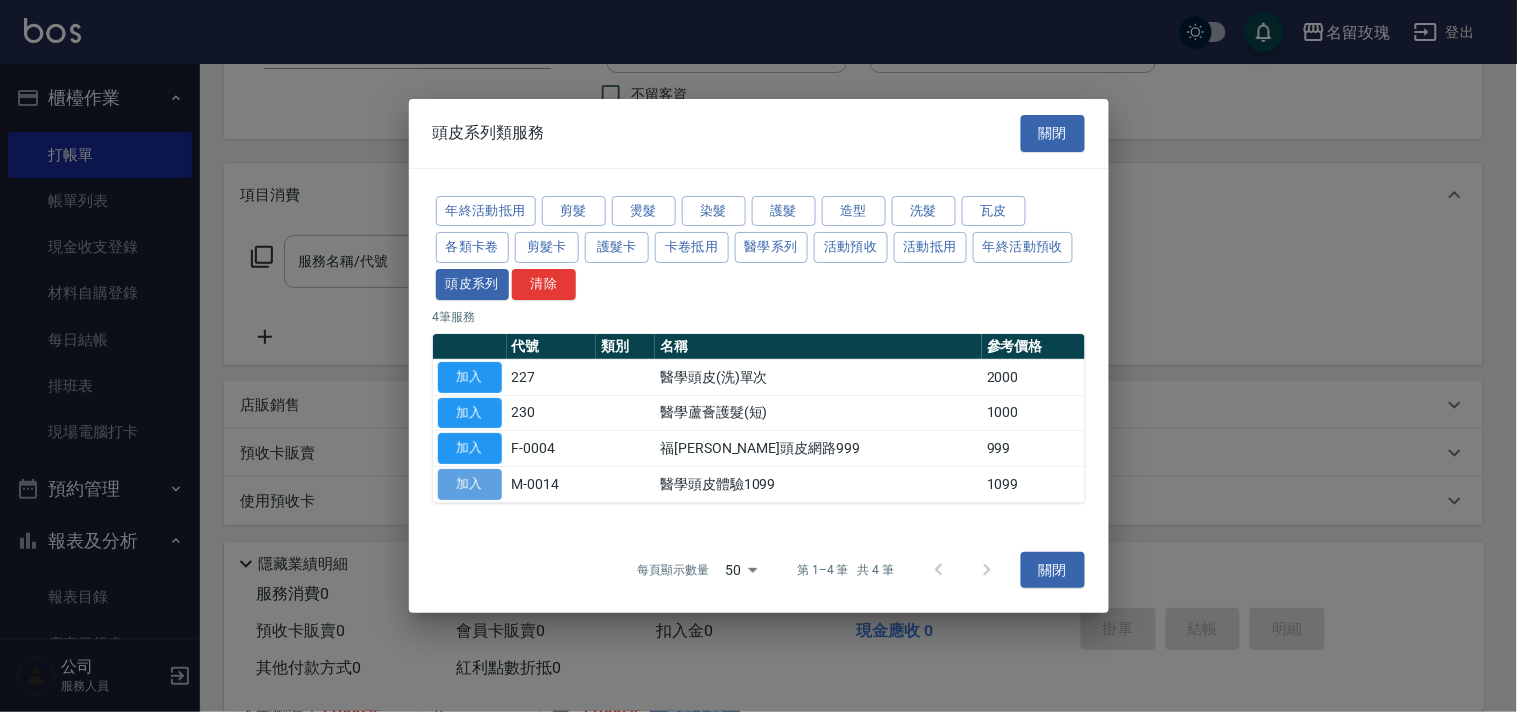 click on "加入" at bounding box center [470, 484] 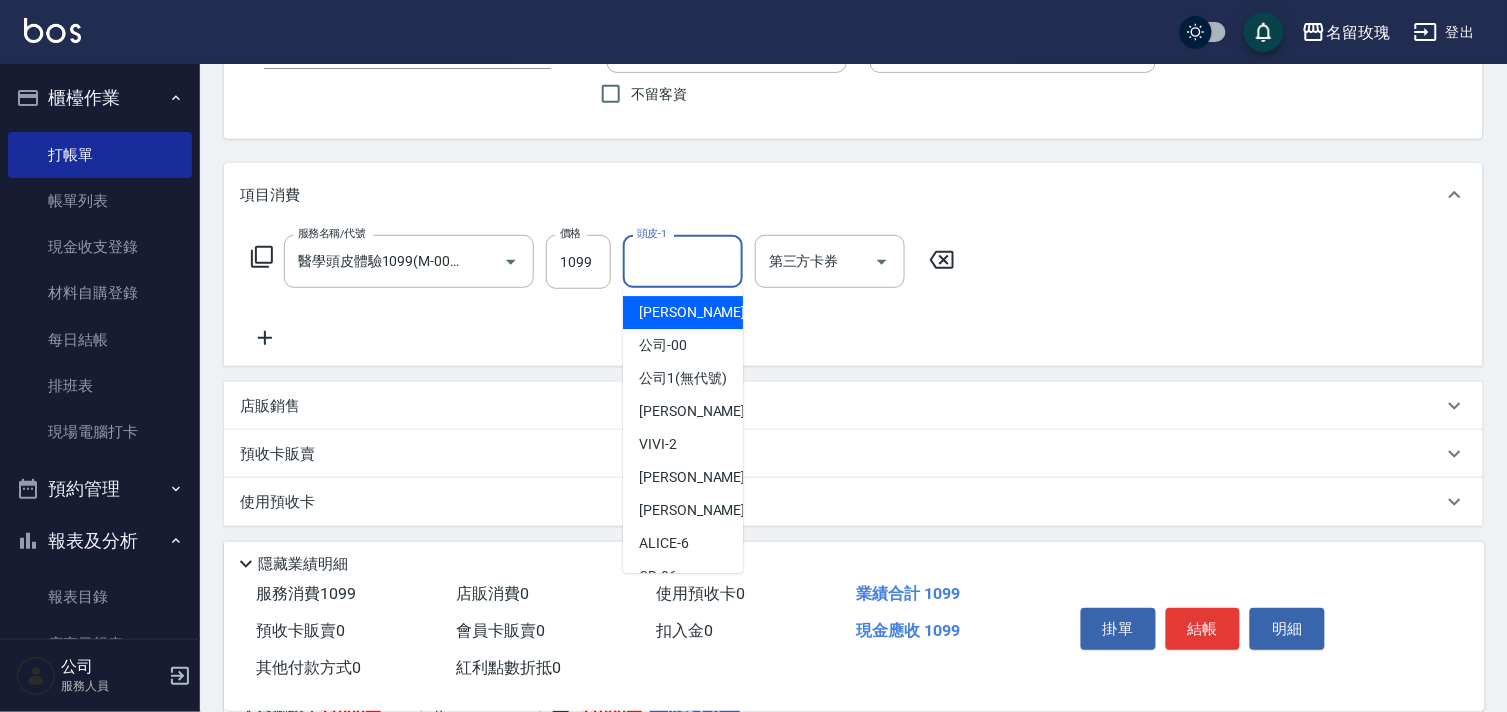 click on "頭皮-1 頭皮-1" at bounding box center (683, 261) 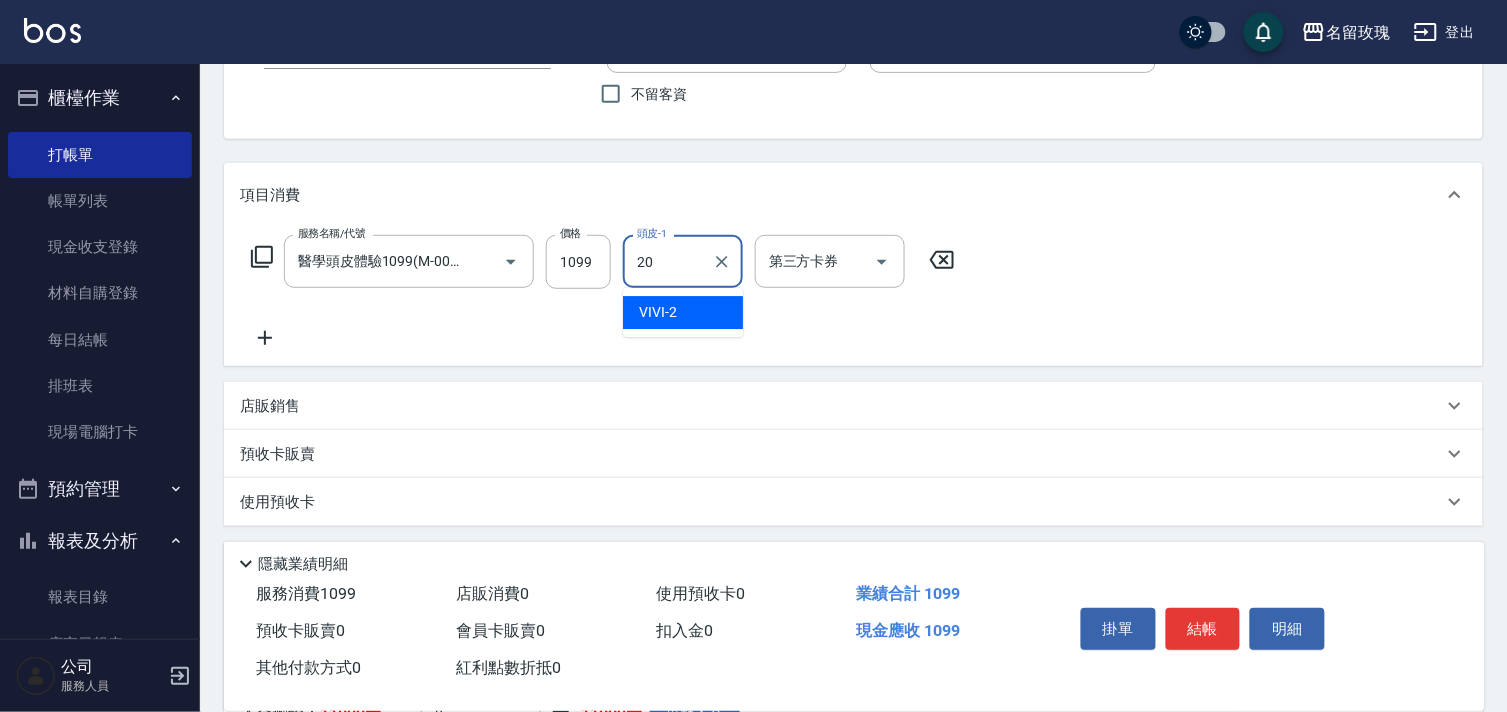 type on "紫芊-20" 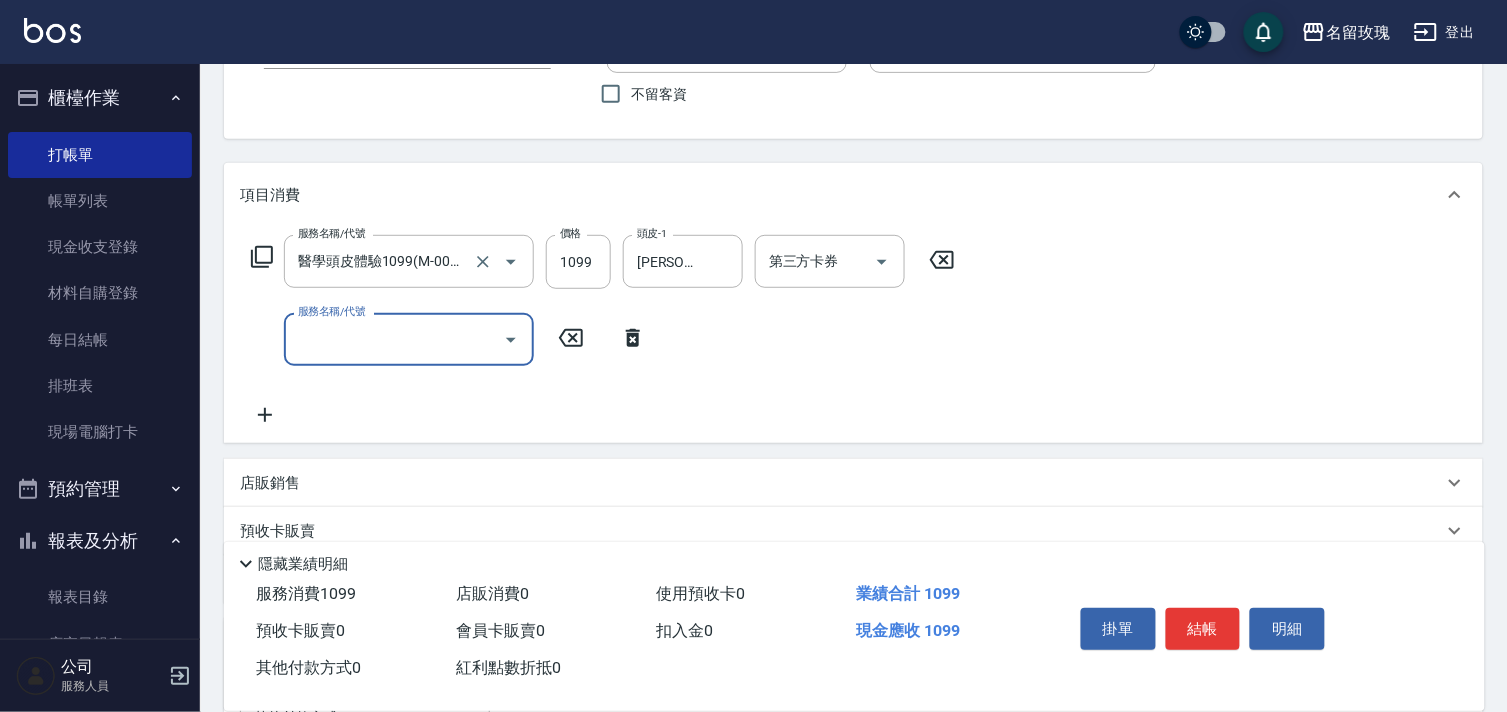 scroll, scrollTop: 0, scrollLeft: 0, axis: both 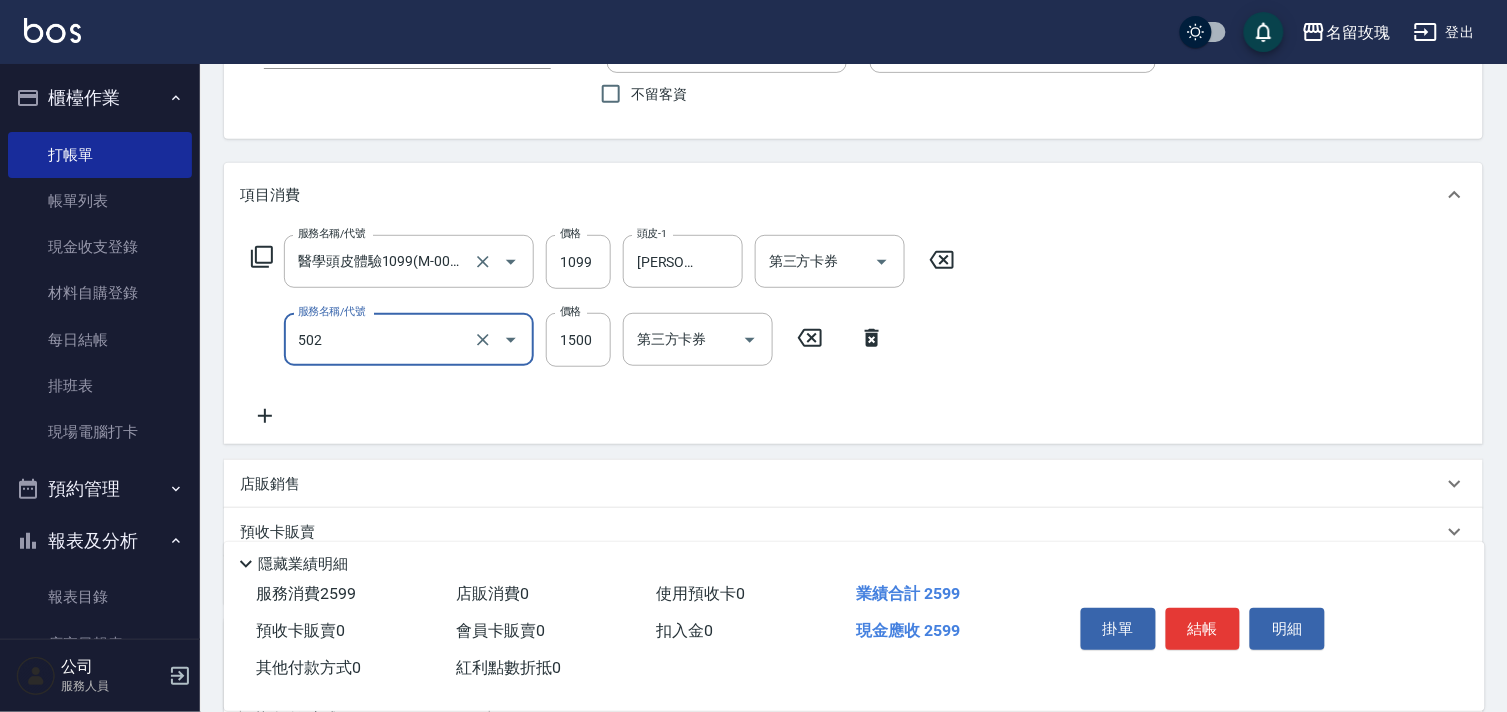 type on "染髮(502)" 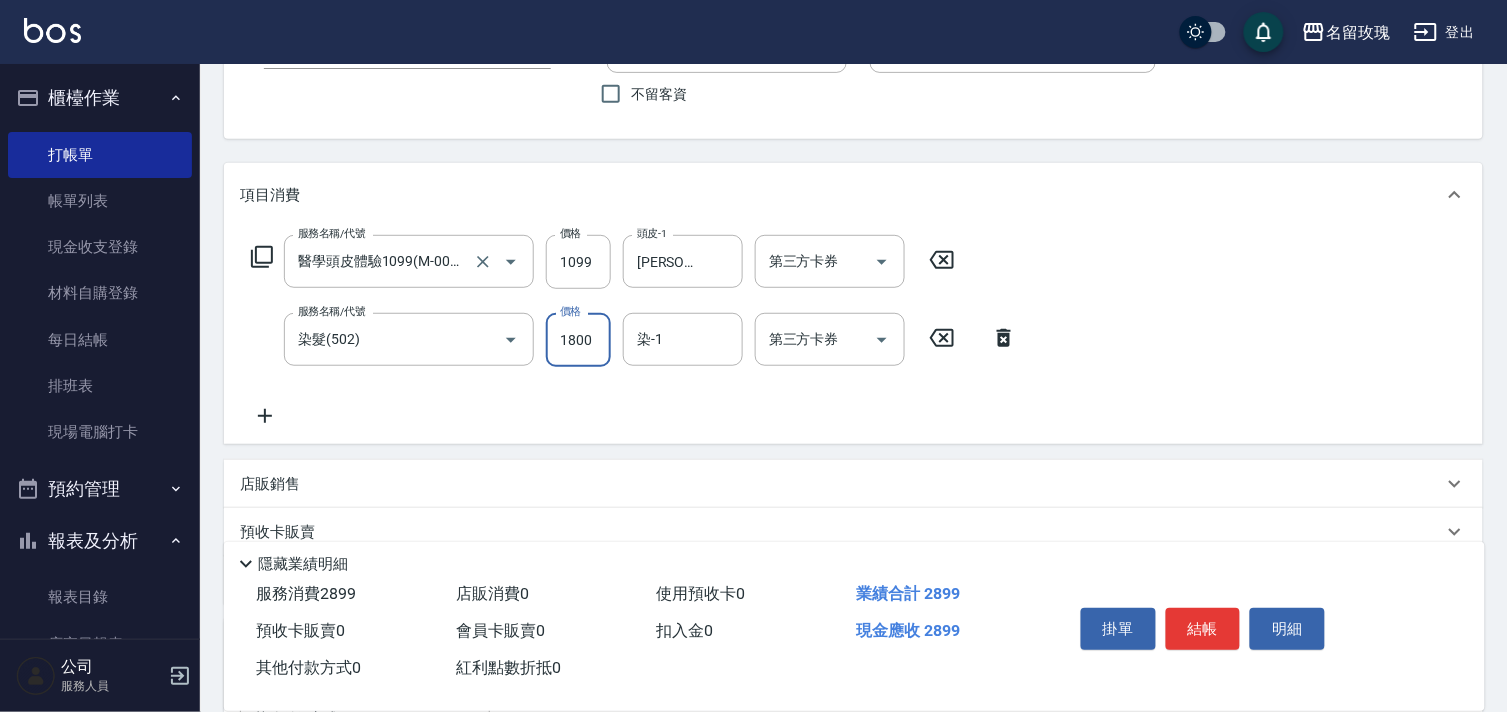 type on "1800" 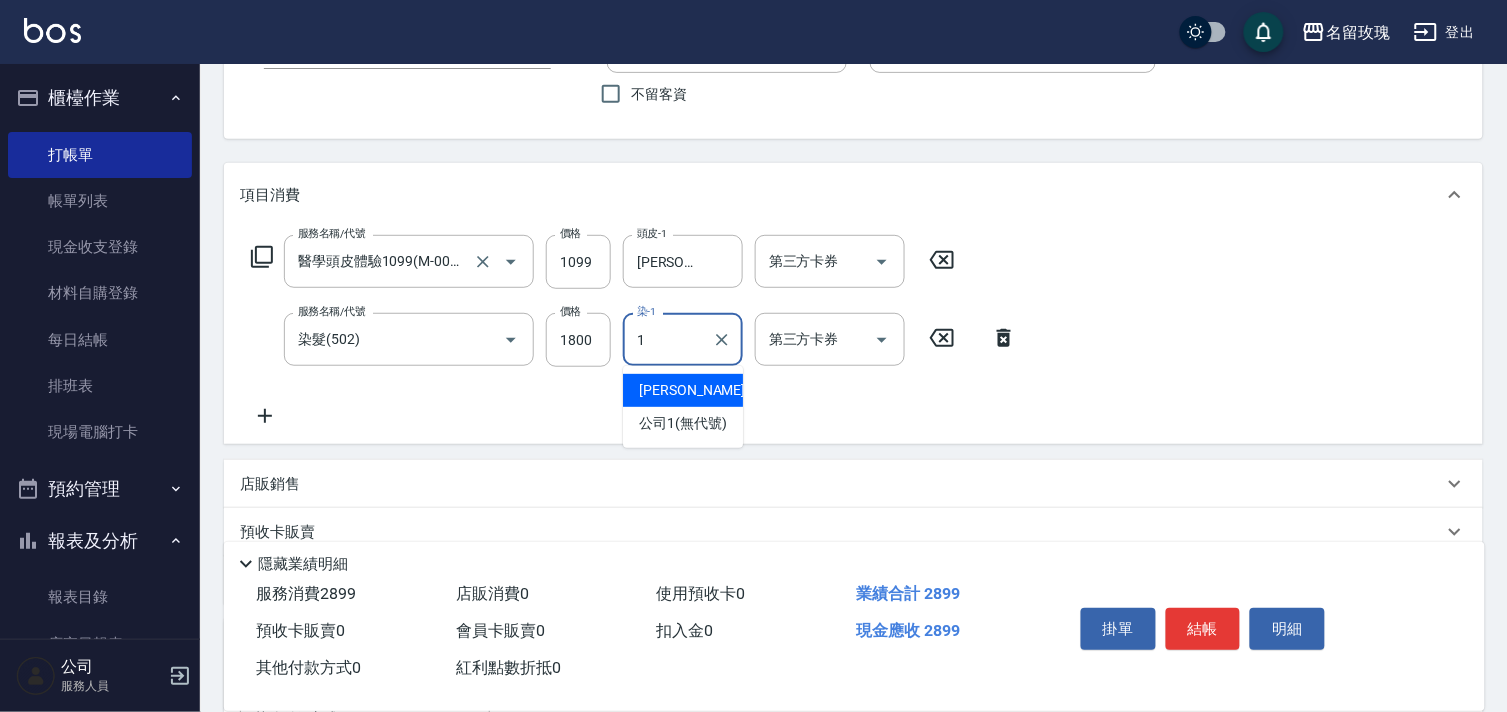 type on "JOYCE-1" 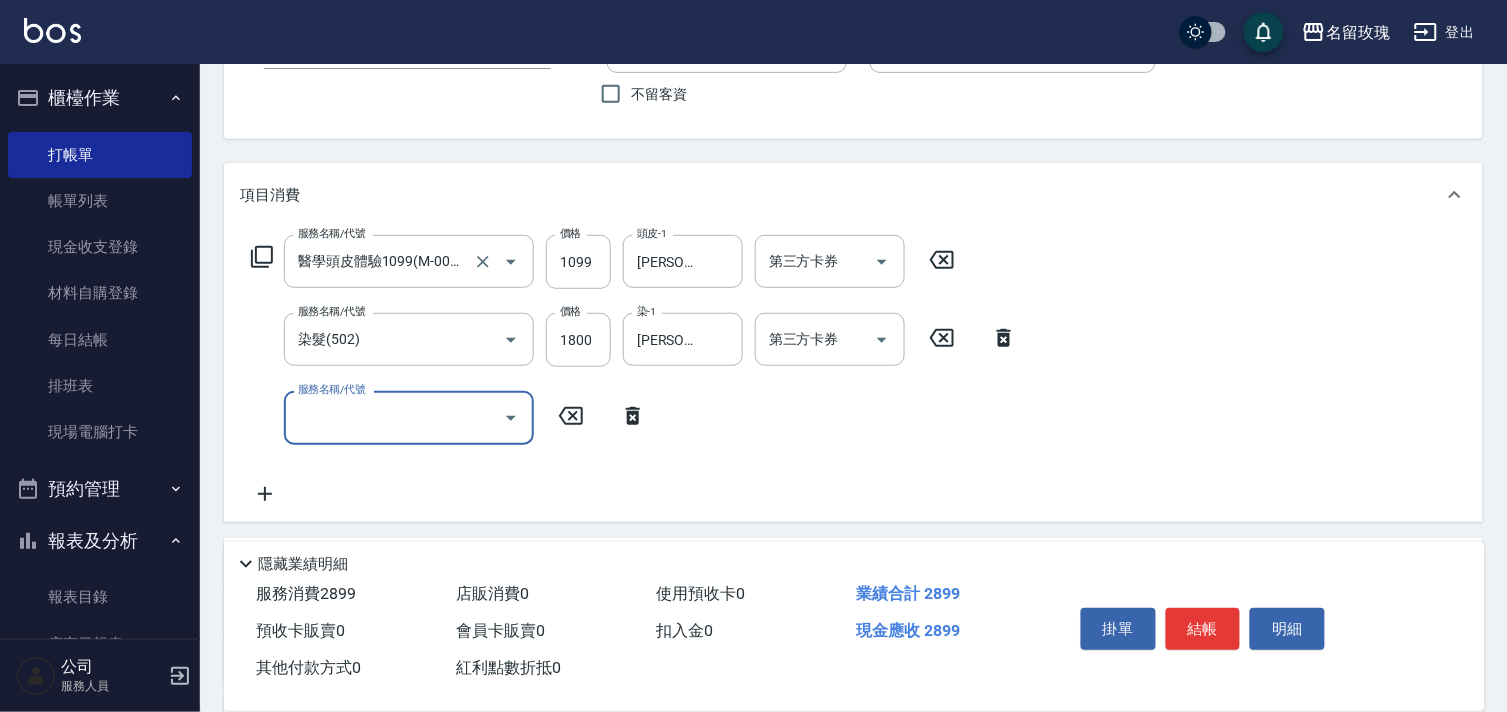 scroll, scrollTop: 0, scrollLeft: 0, axis: both 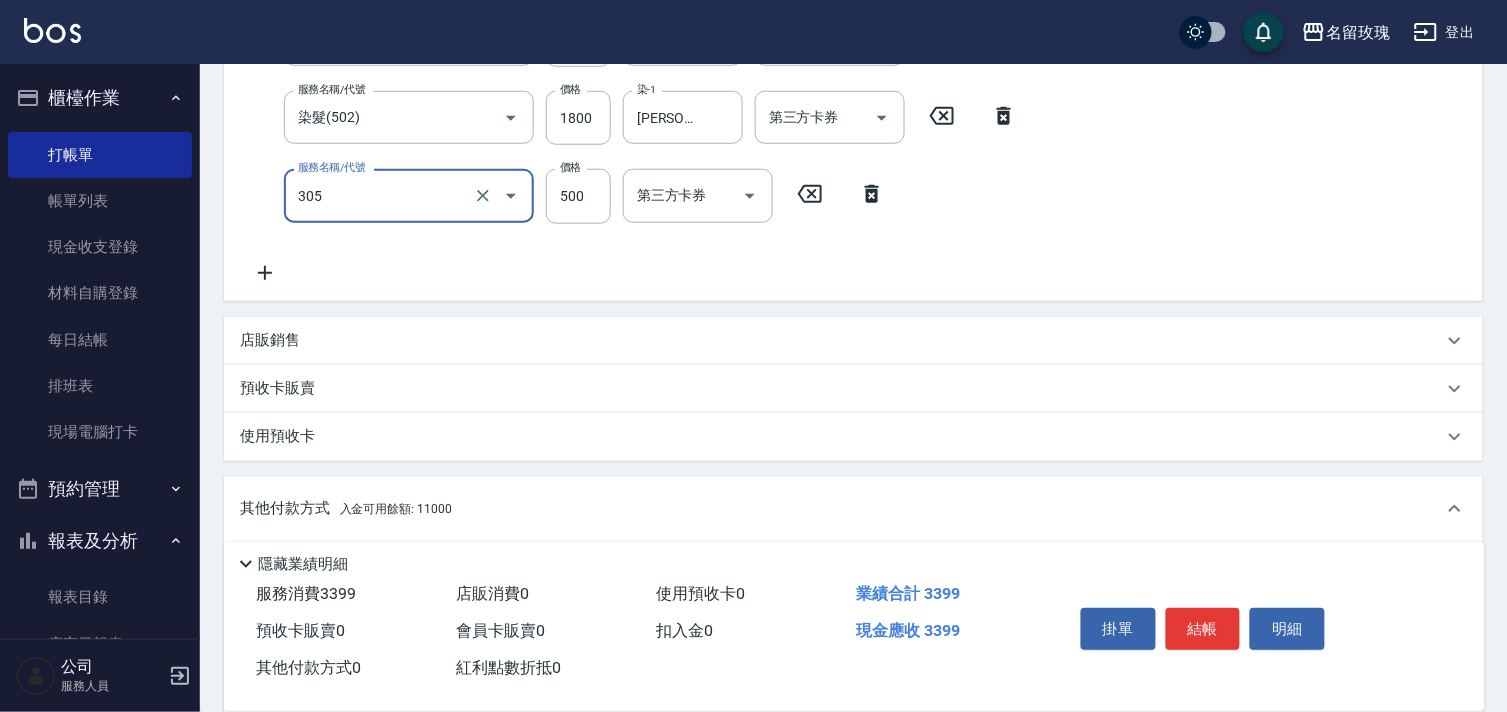 type on "剪髮(305)" 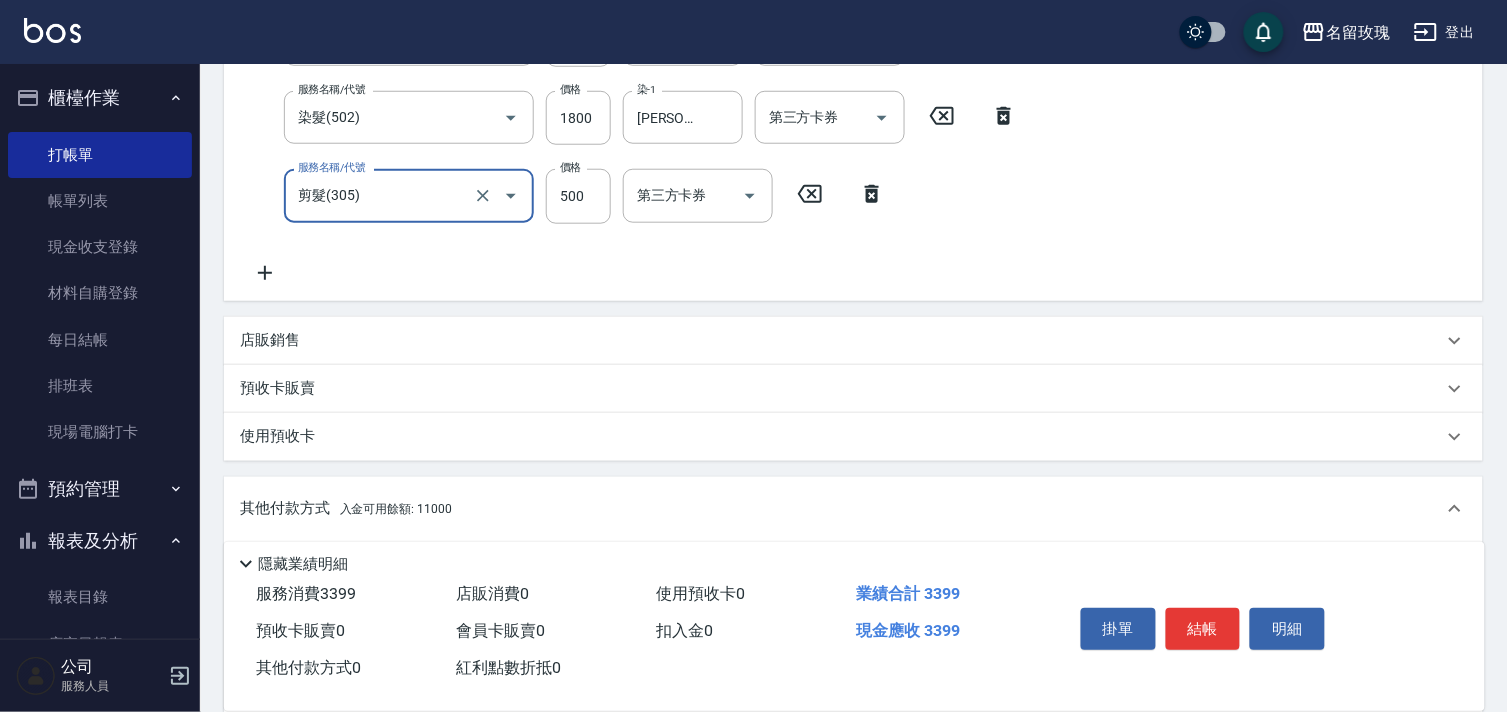 click on "預收卡販賣" at bounding box center [277, 388] 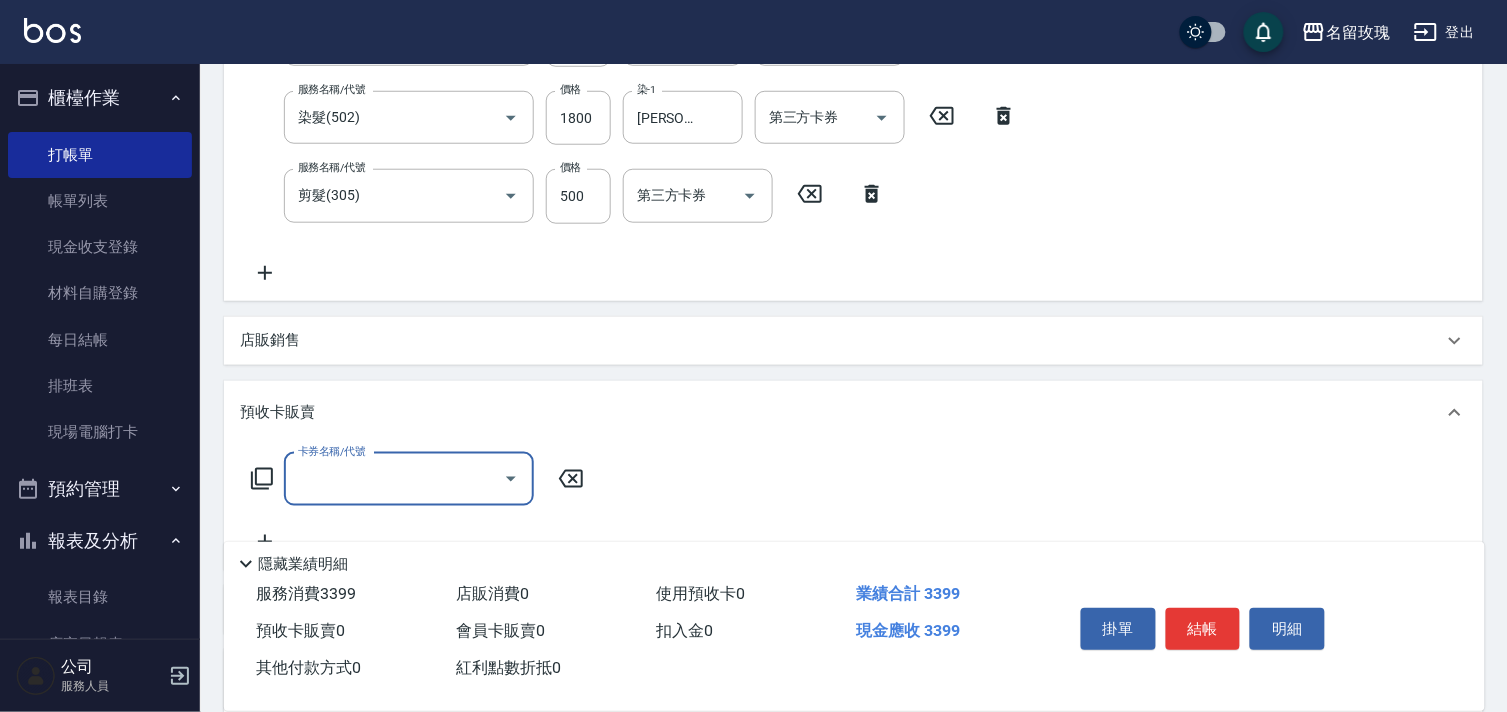 scroll, scrollTop: 0, scrollLeft: 0, axis: both 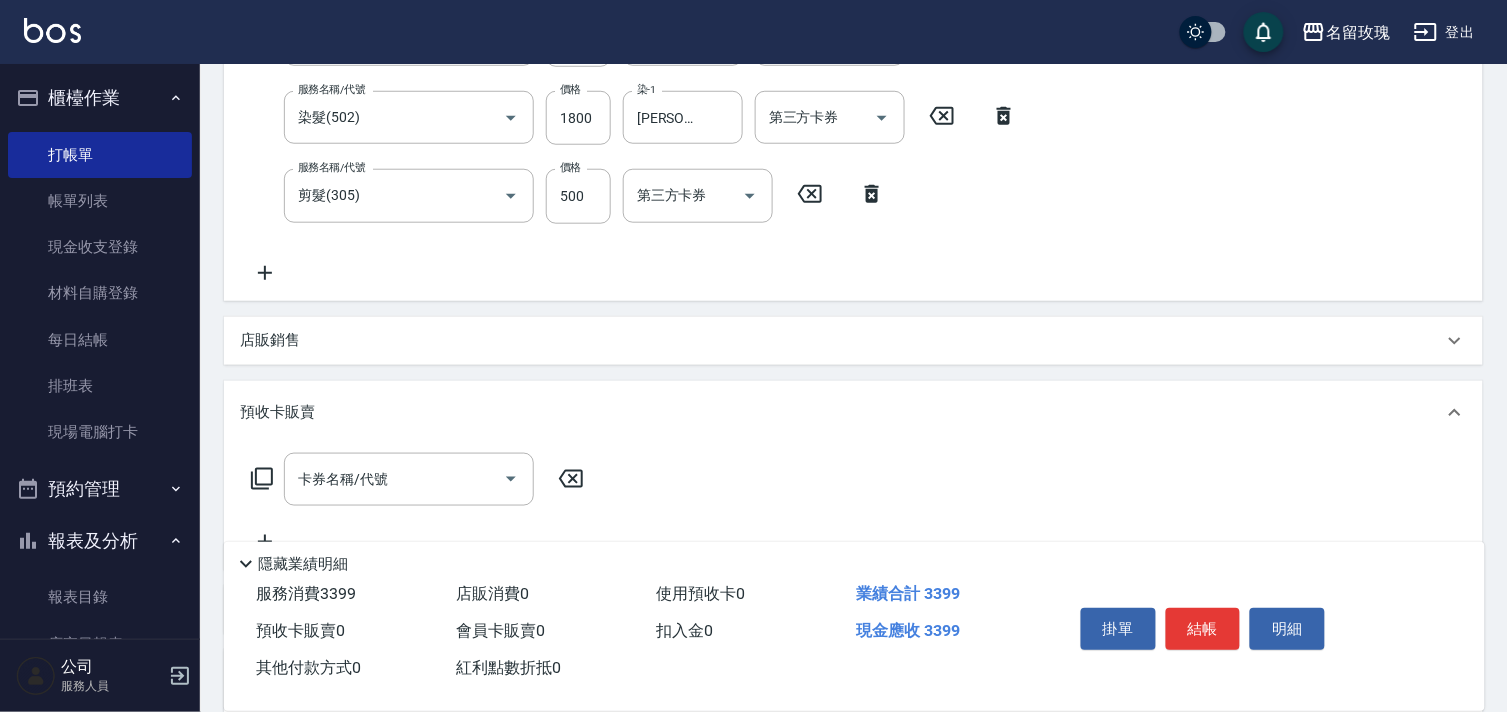 click 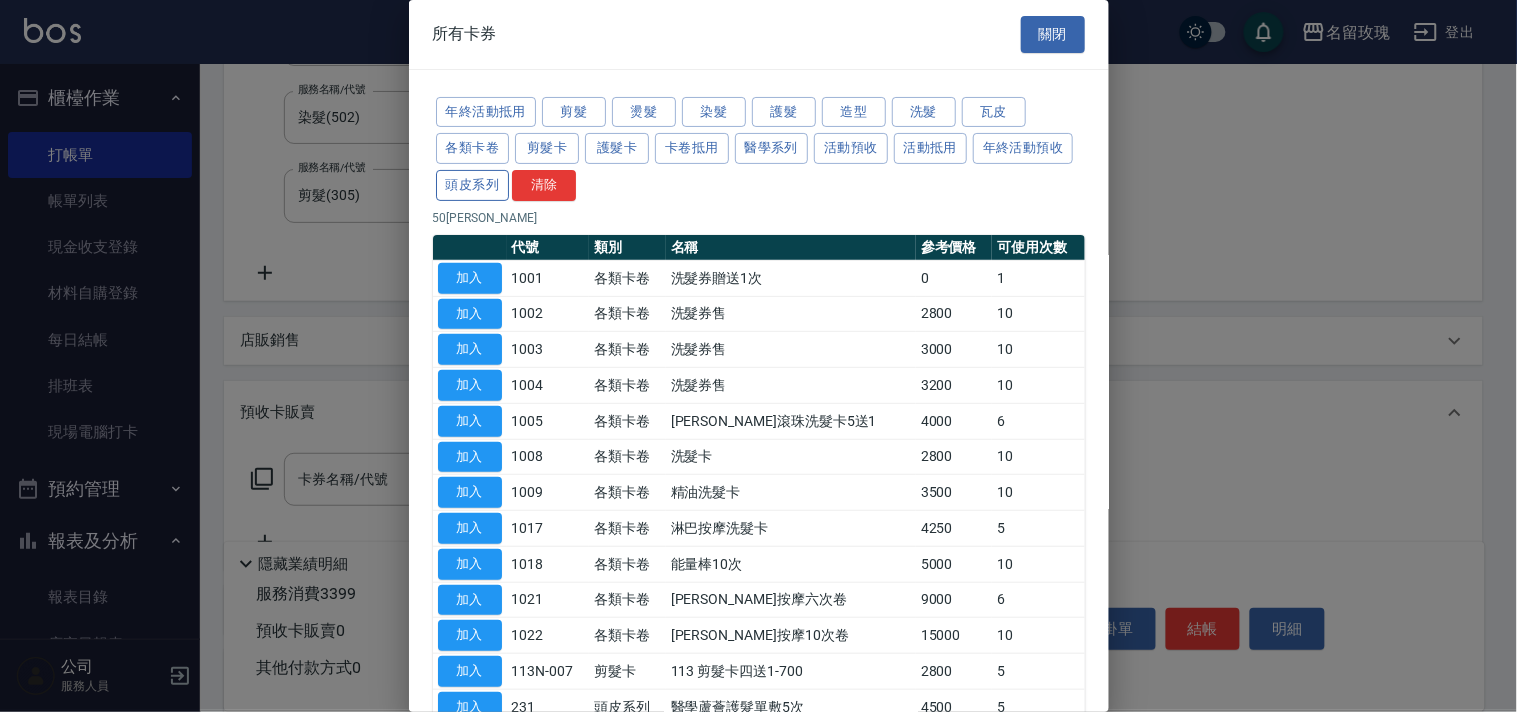 click on "頭皮系列" at bounding box center [473, 185] 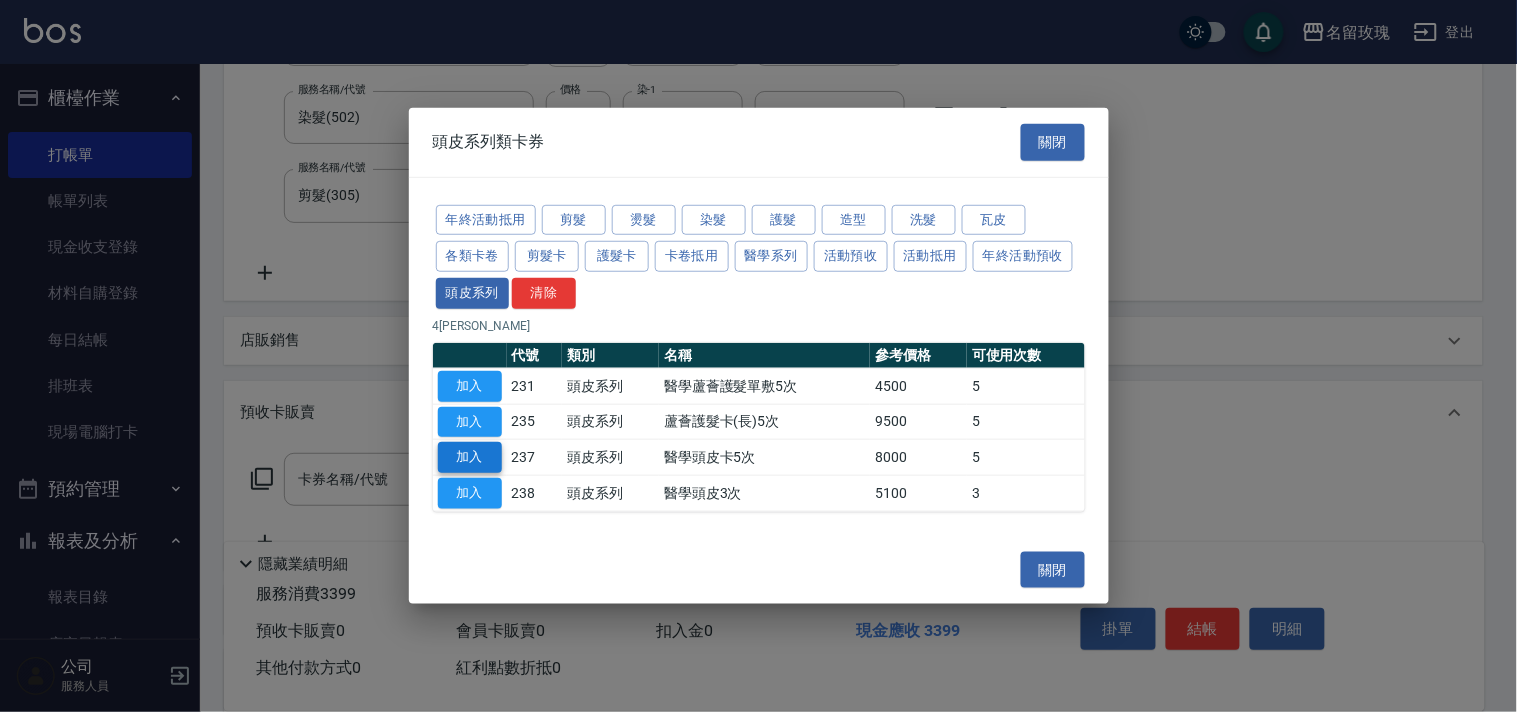 drag, startPoint x: 452, startPoint y: 445, endPoint x: 444, endPoint y: 435, distance: 12.806249 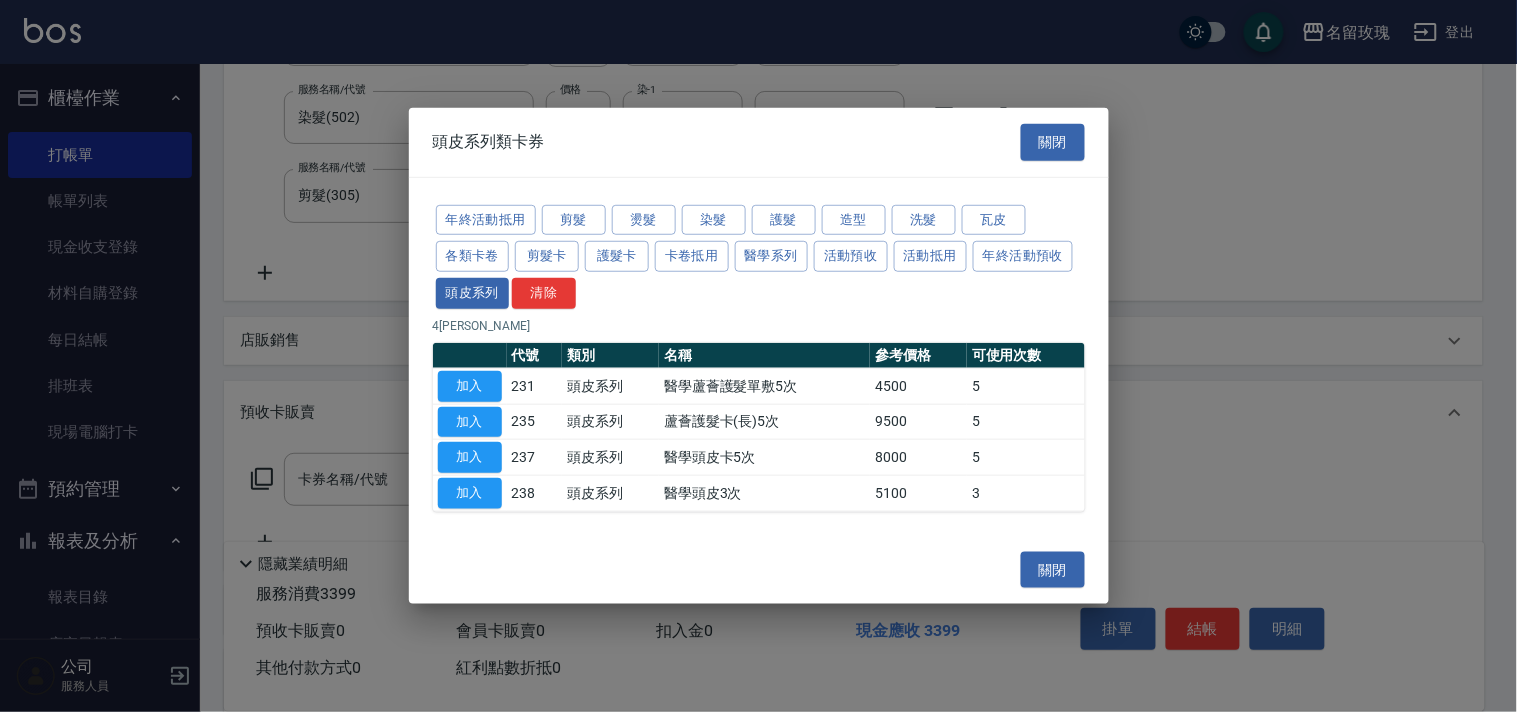 click on "加入" at bounding box center (470, 457) 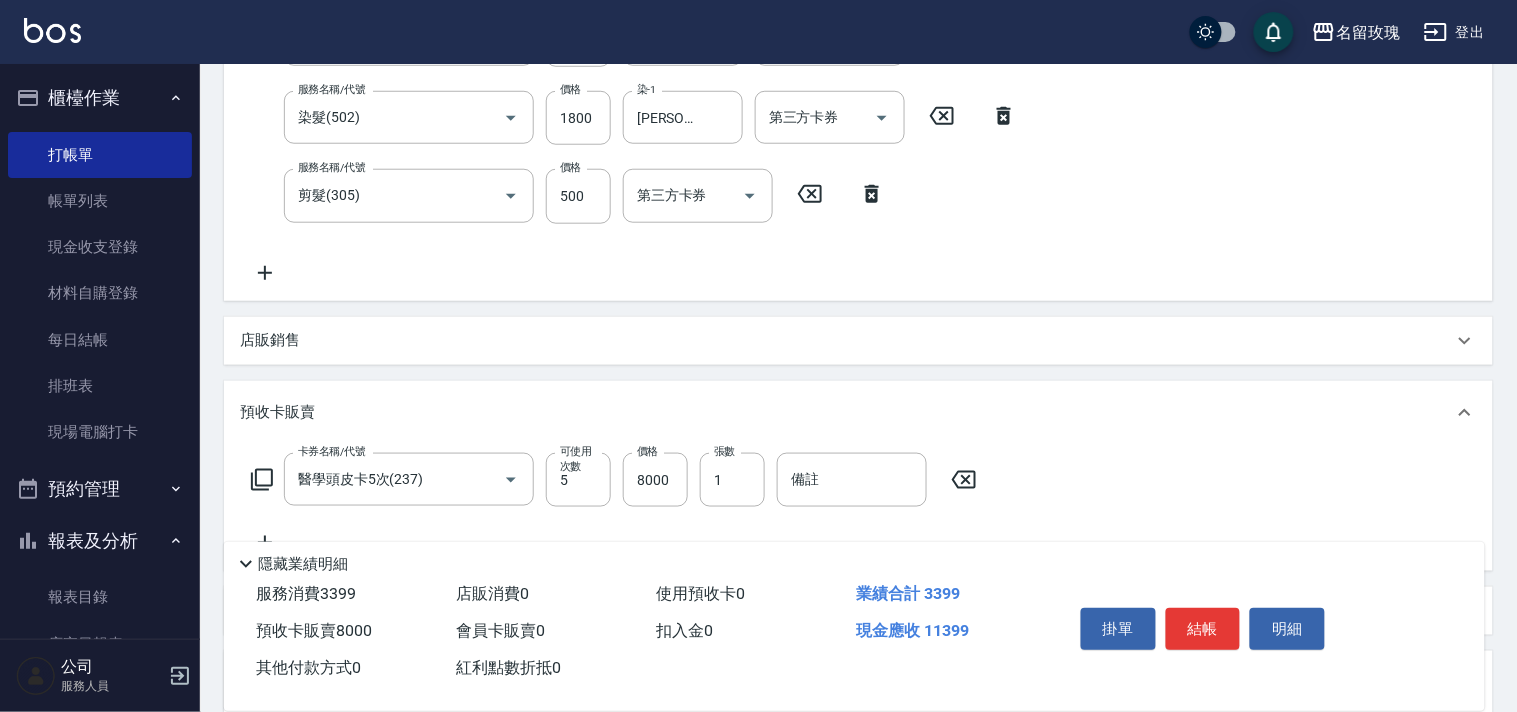 type on "醫學頭皮卡5次(237)" 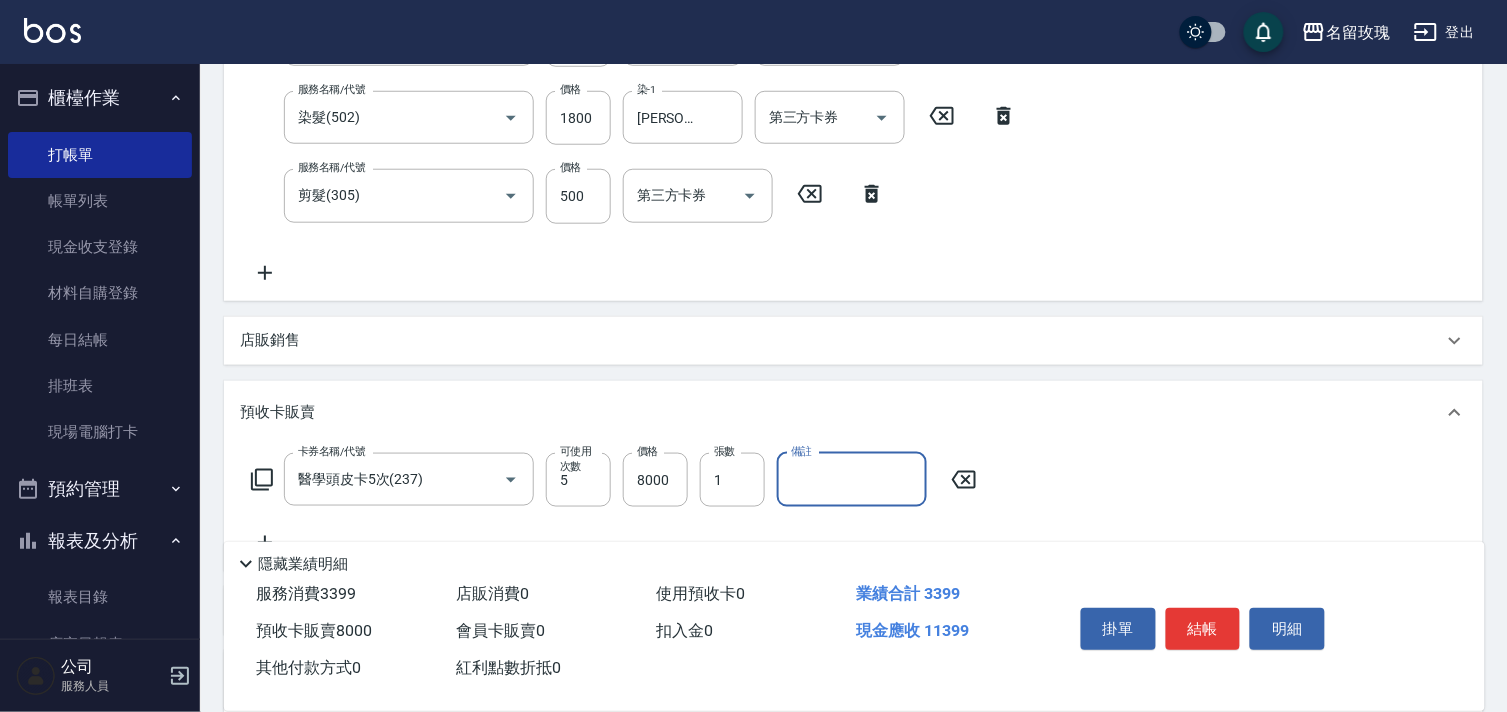 click on "備註" at bounding box center (852, 480) 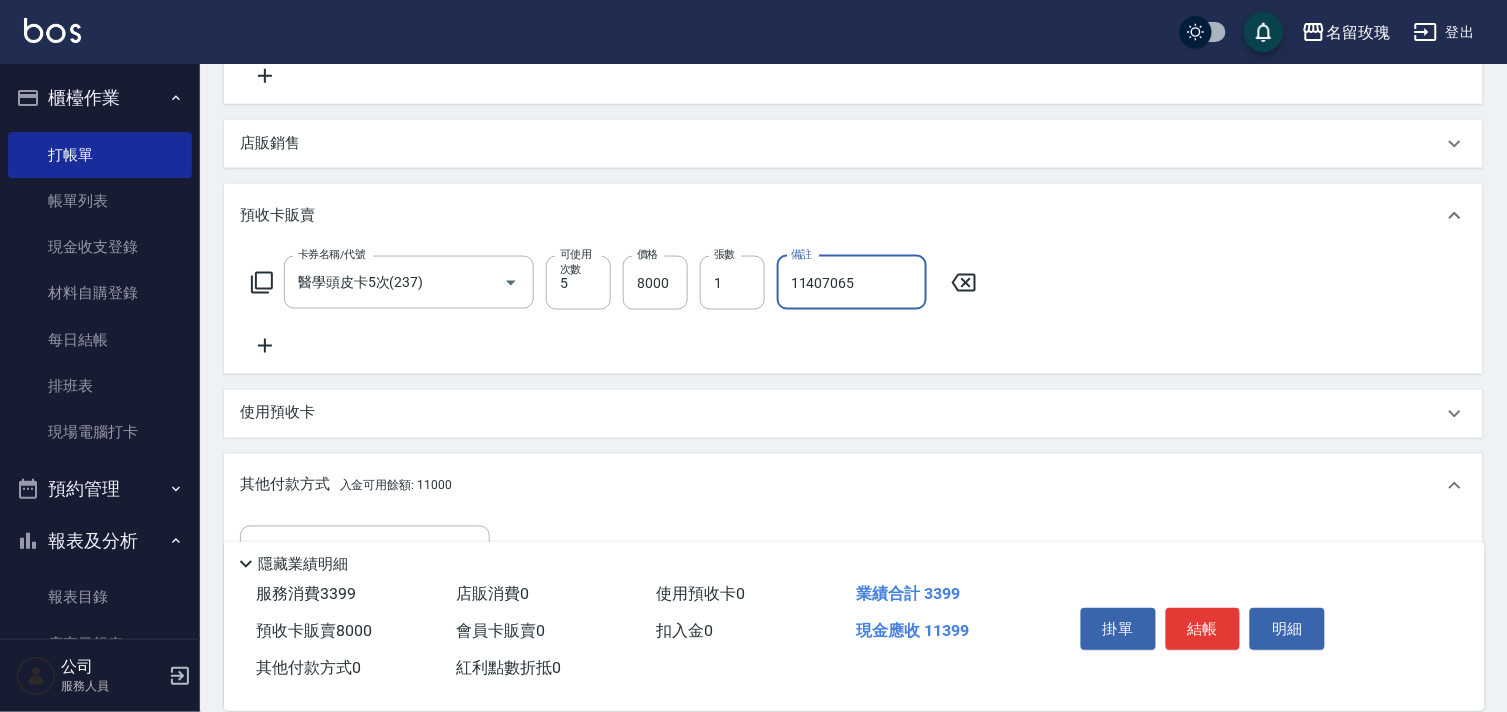 scroll, scrollTop: 830, scrollLeft: 0, axis: vertical 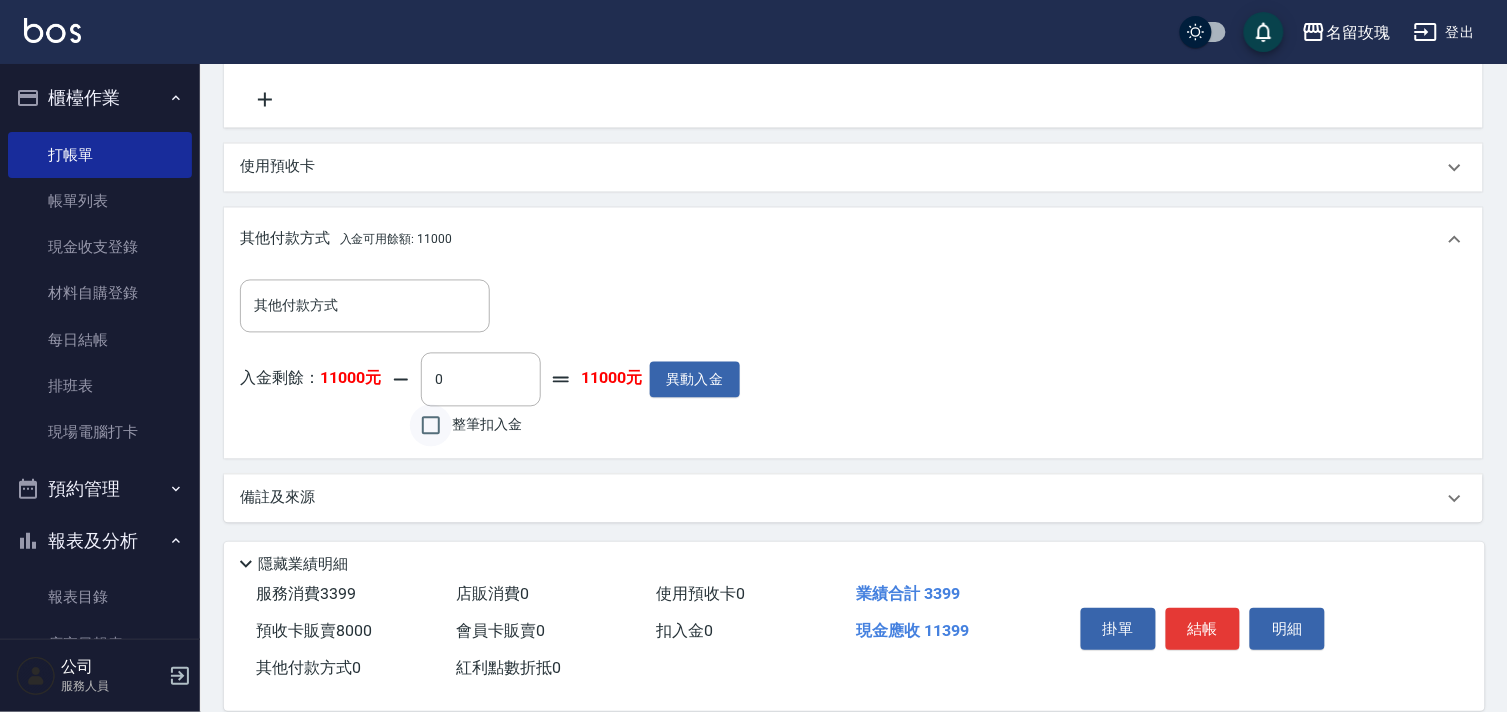 type on "11407065" 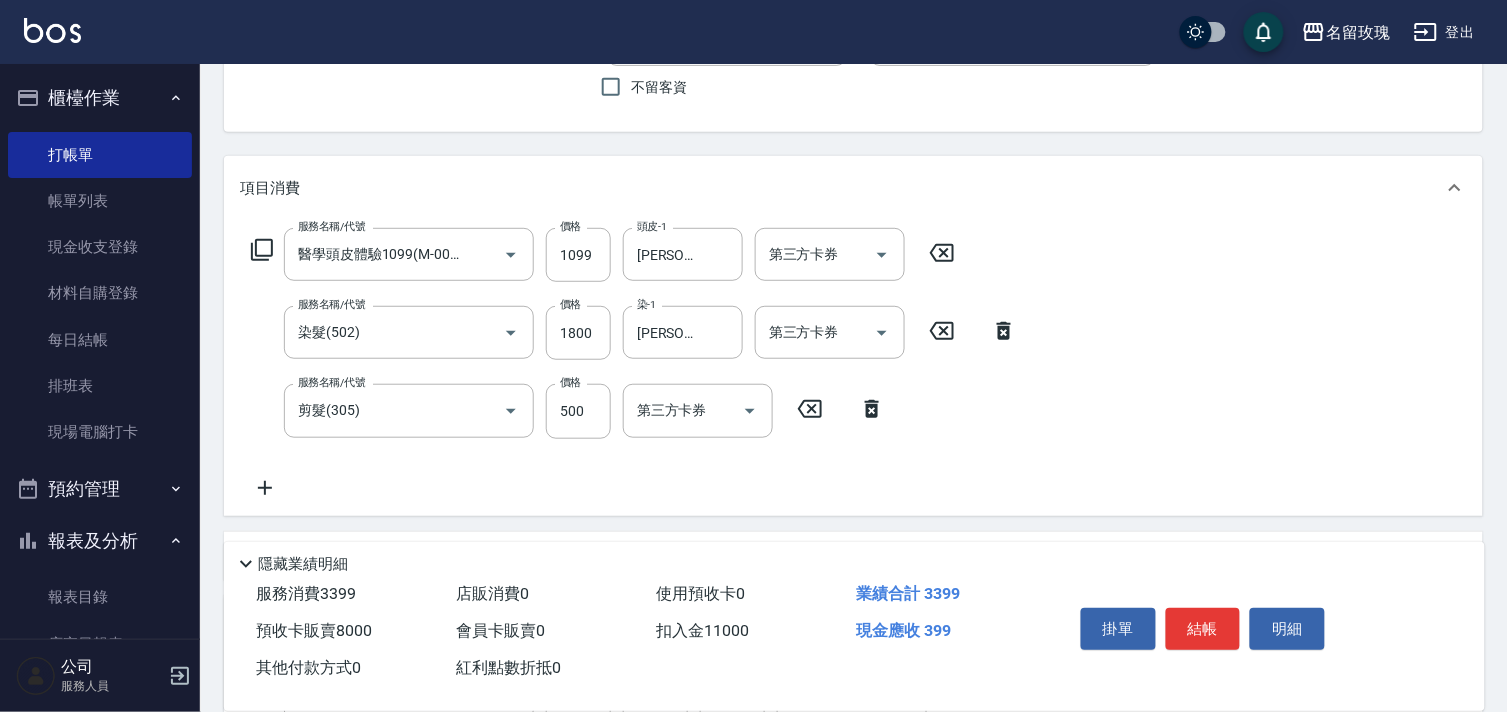 scroll, scrollTop: 163, scrollLeft: 0, axis: vertical 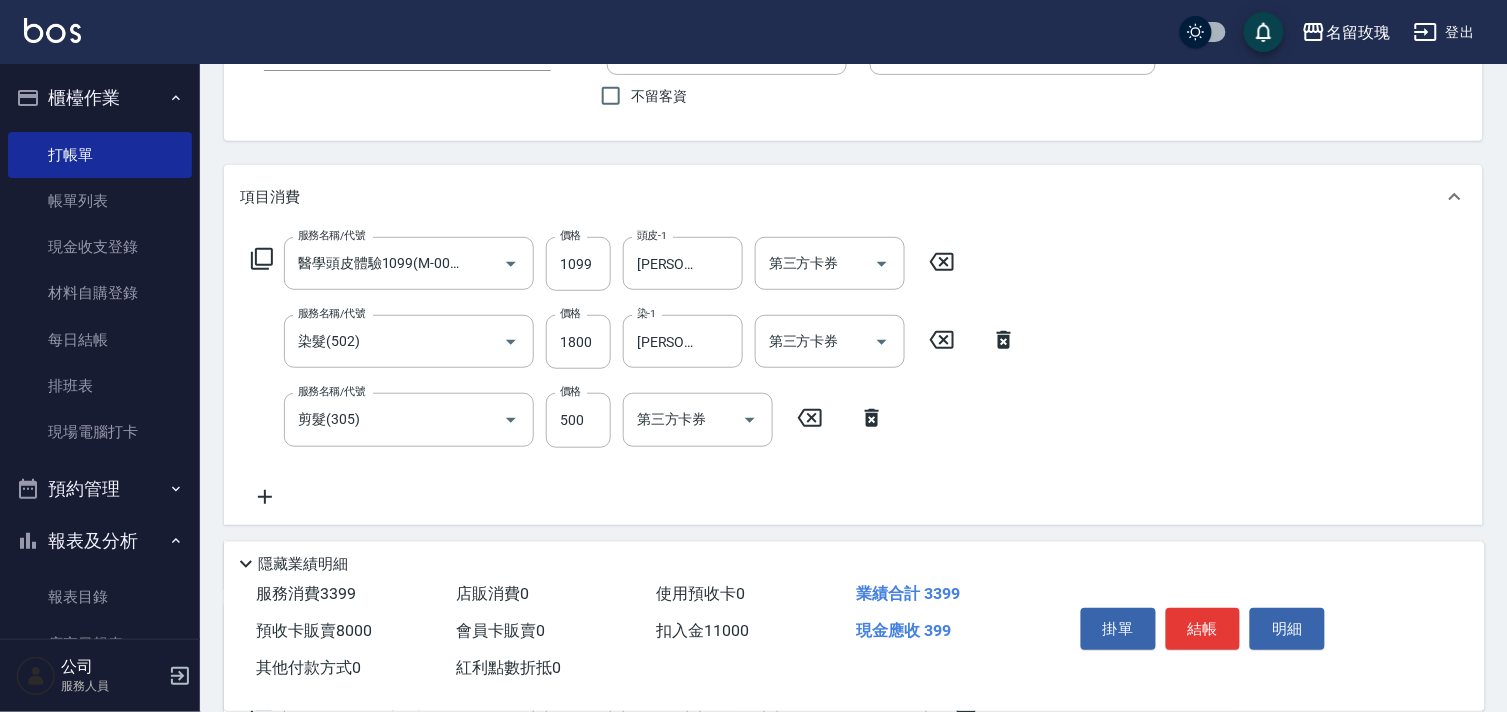 click 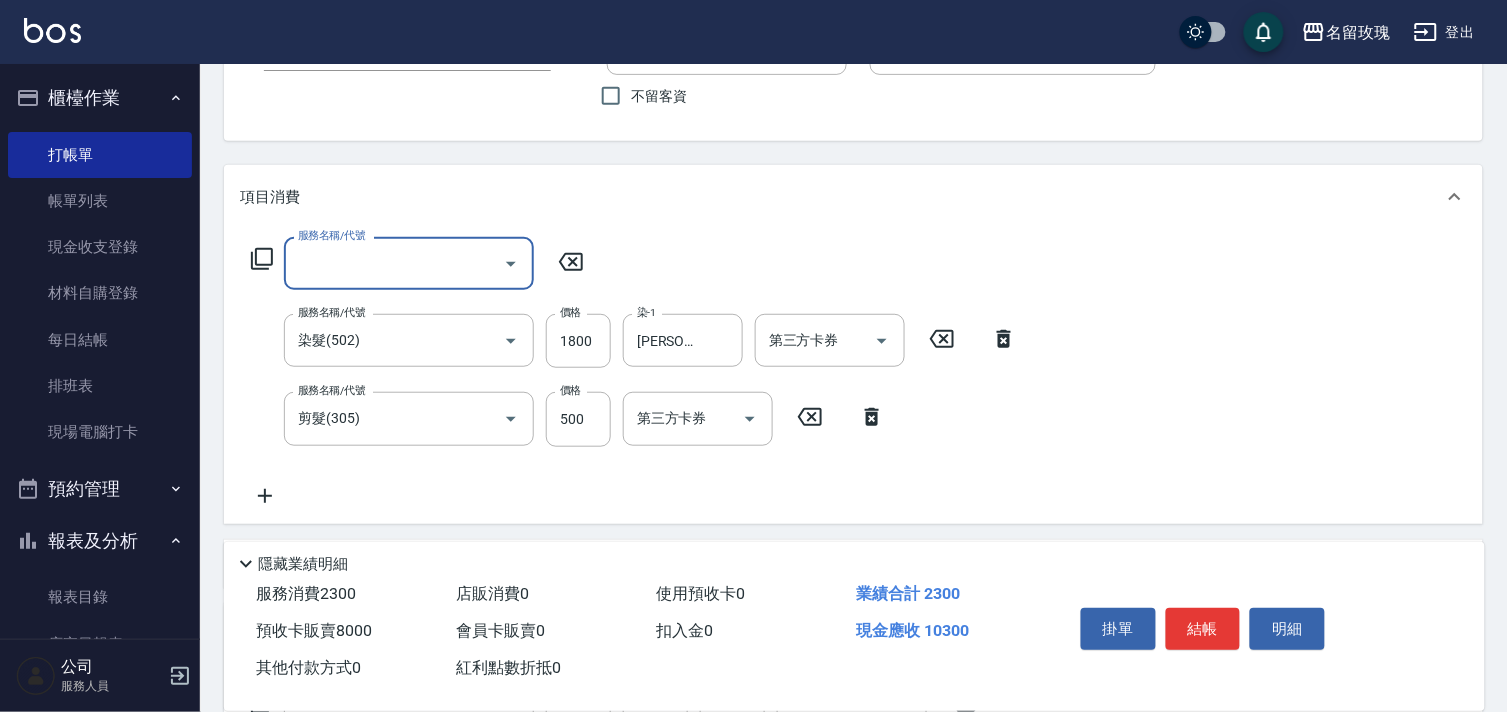 scroll, scrollTop: 0, scrollLeft: 0, axis: both 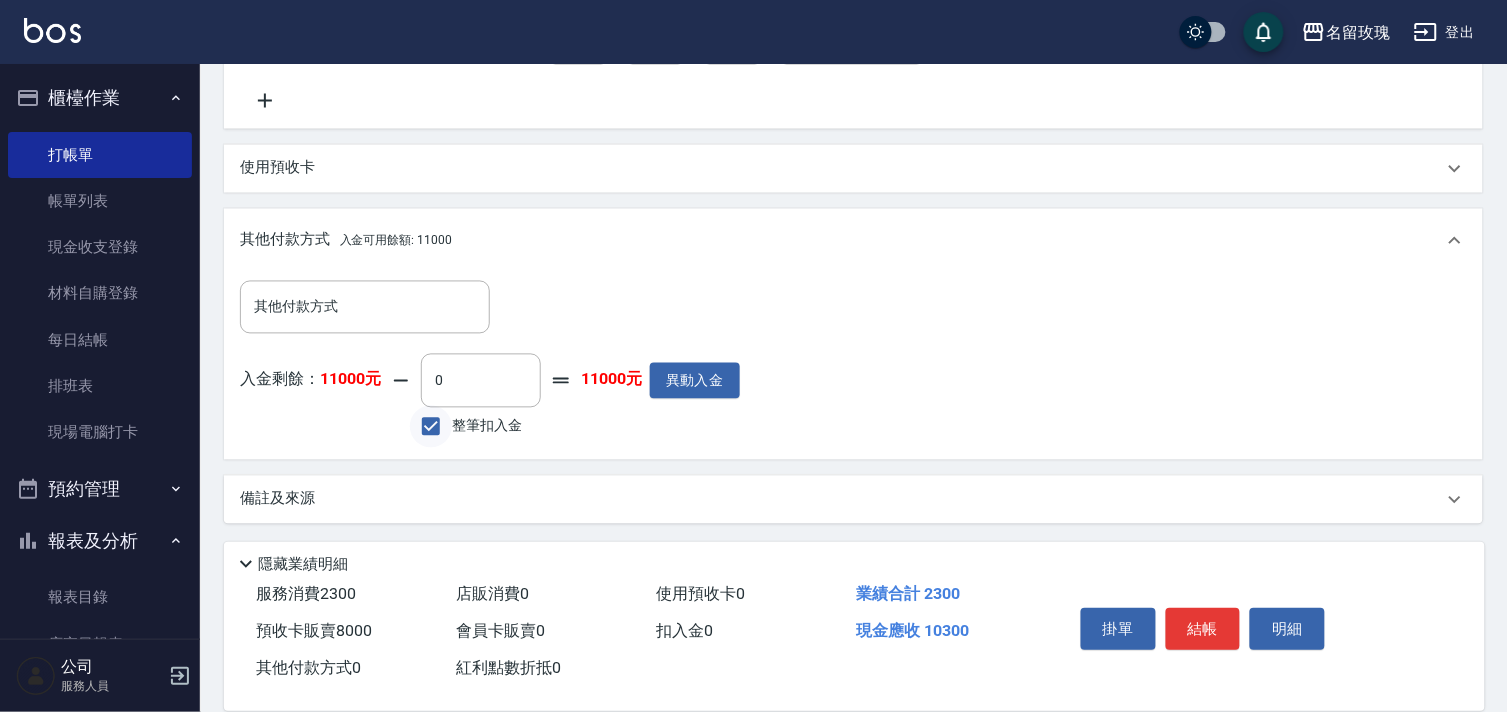click on "整筆扣入金" at bounding box center [431, 427] 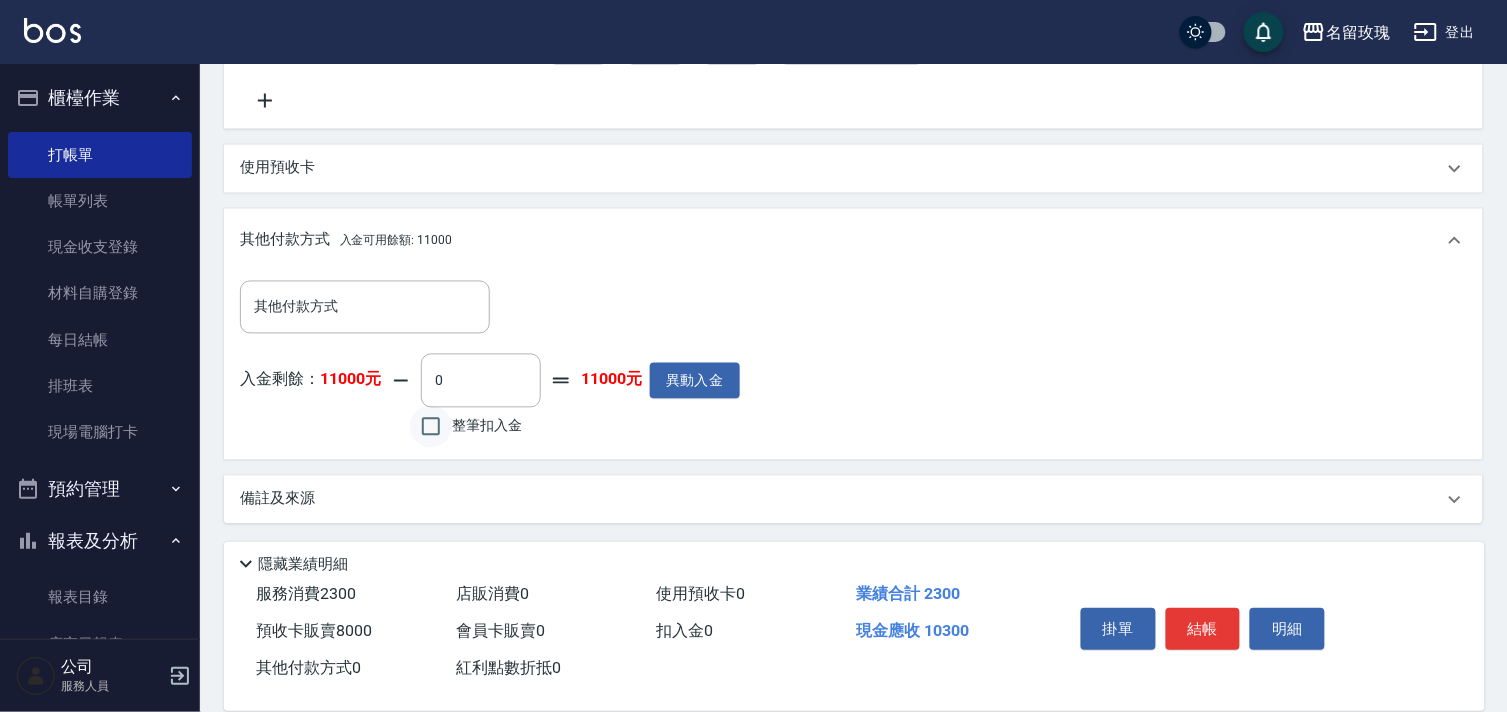 click on "整筆扣入金" at bounding box center (431, 427) 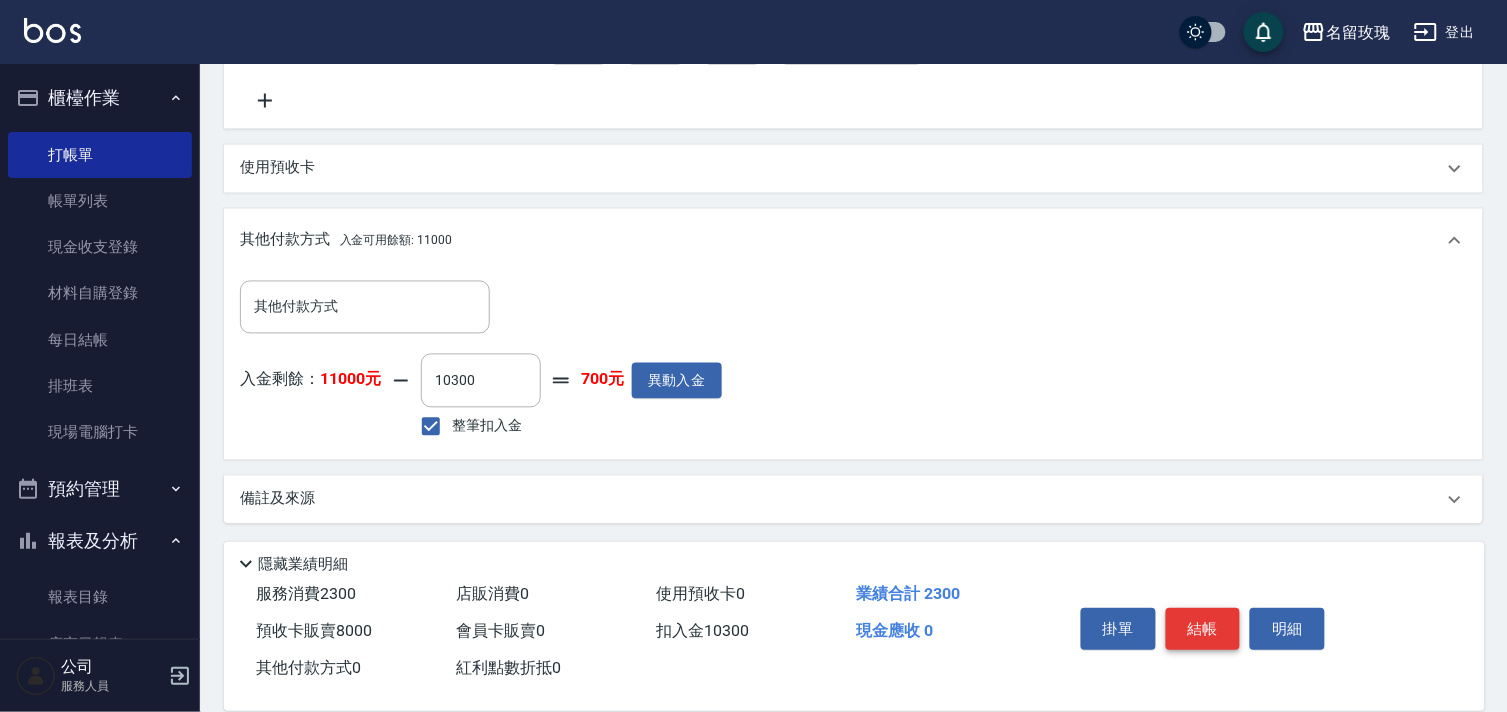 click on "結帳" at bounding box center (1203, 629) 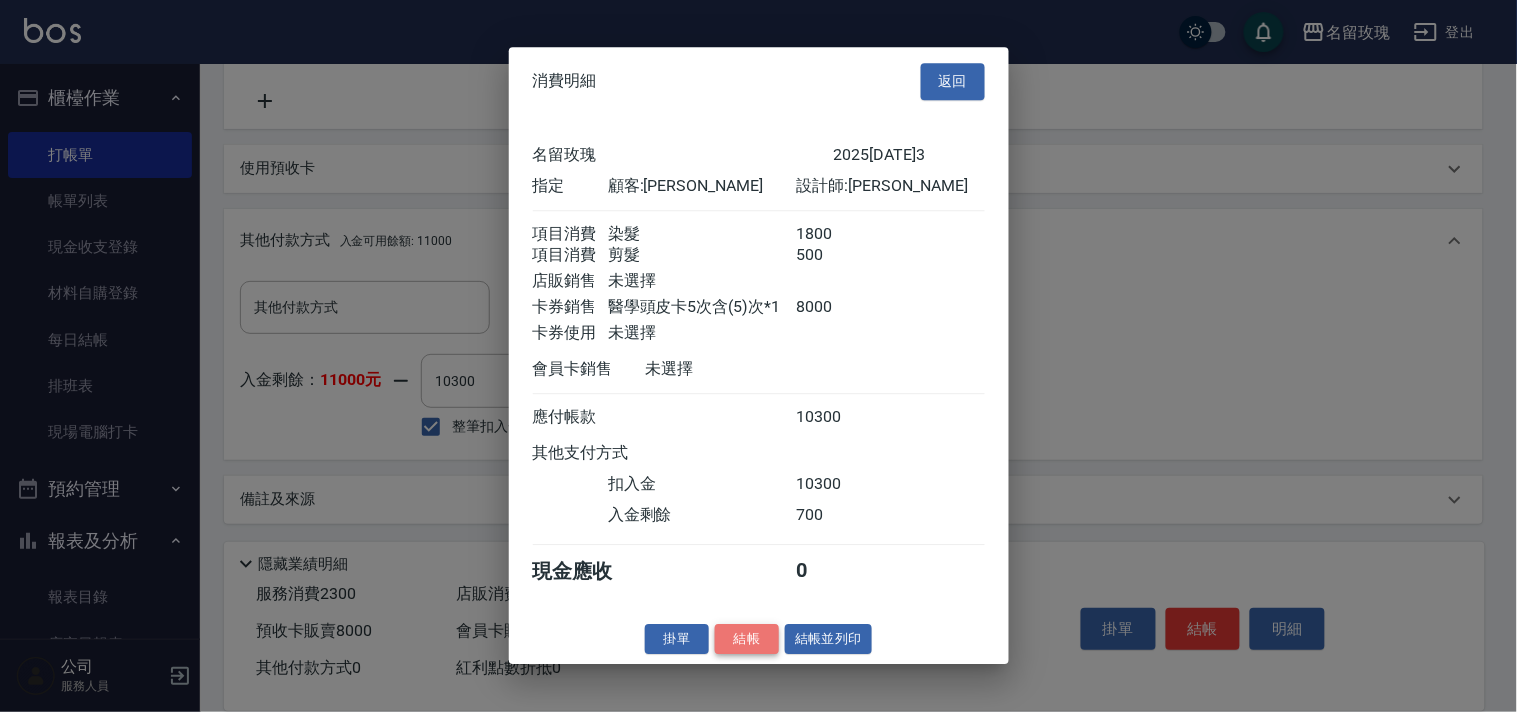 click on "結帳" at bounding box center [747, 639] 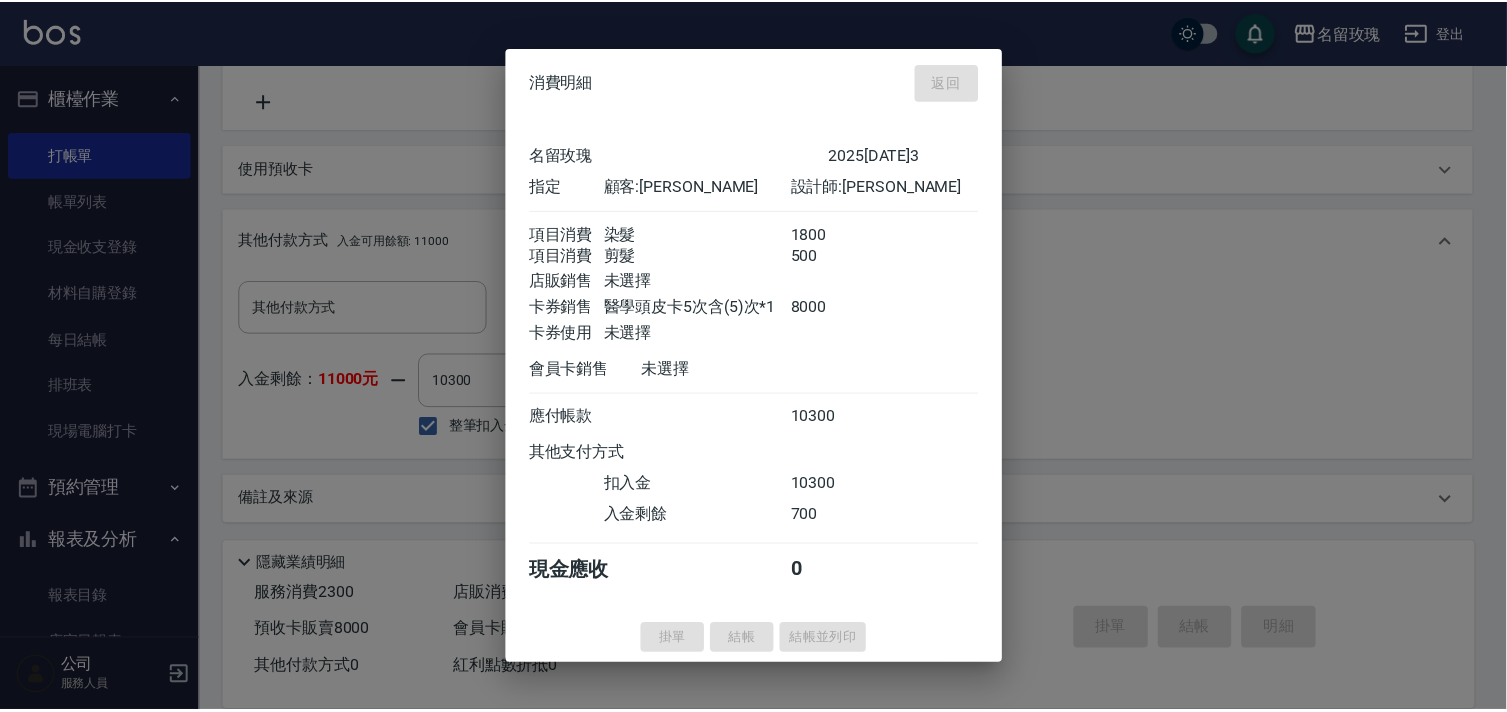 scroll, scrollTop: 0, scrollLeft: 0, axis: both 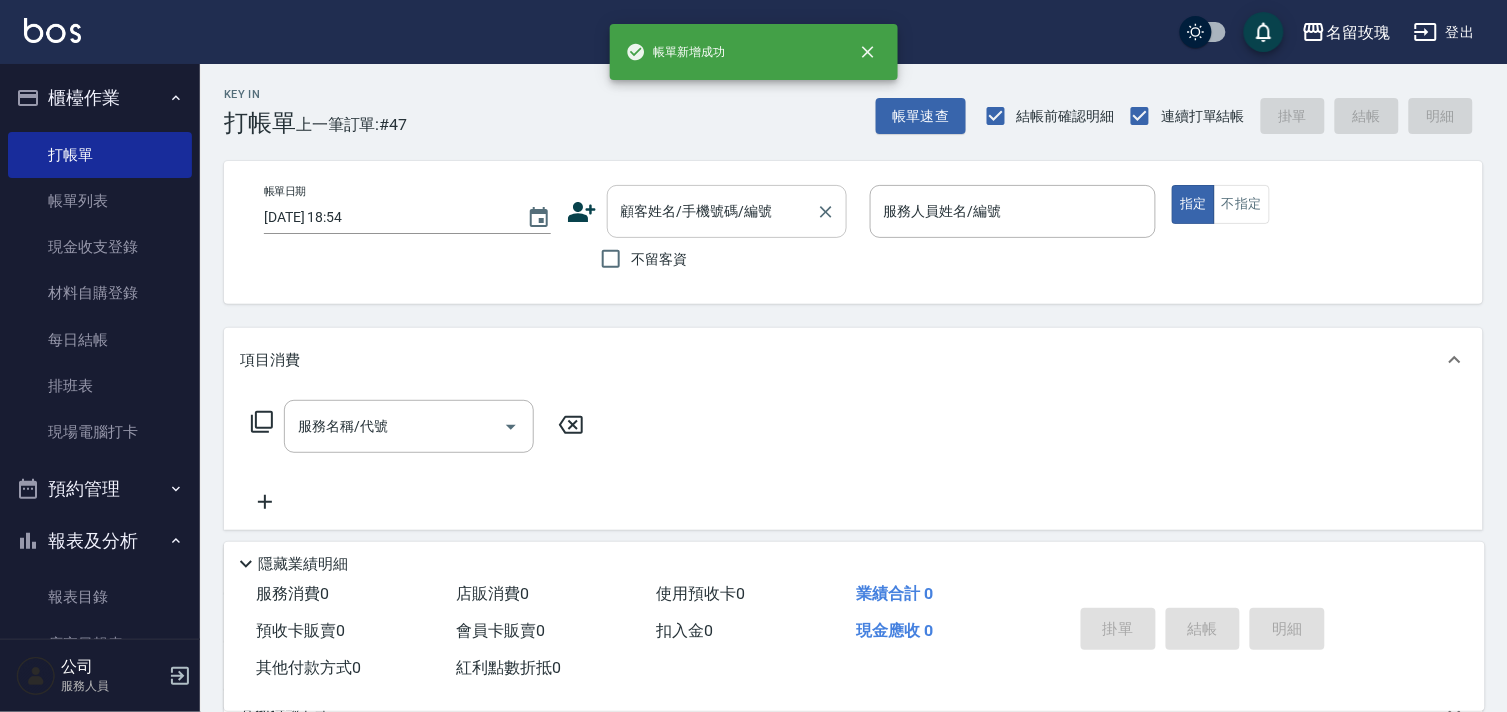 click on "顧客姓名/手機號碼/編號" at bounding box center [712, 211] 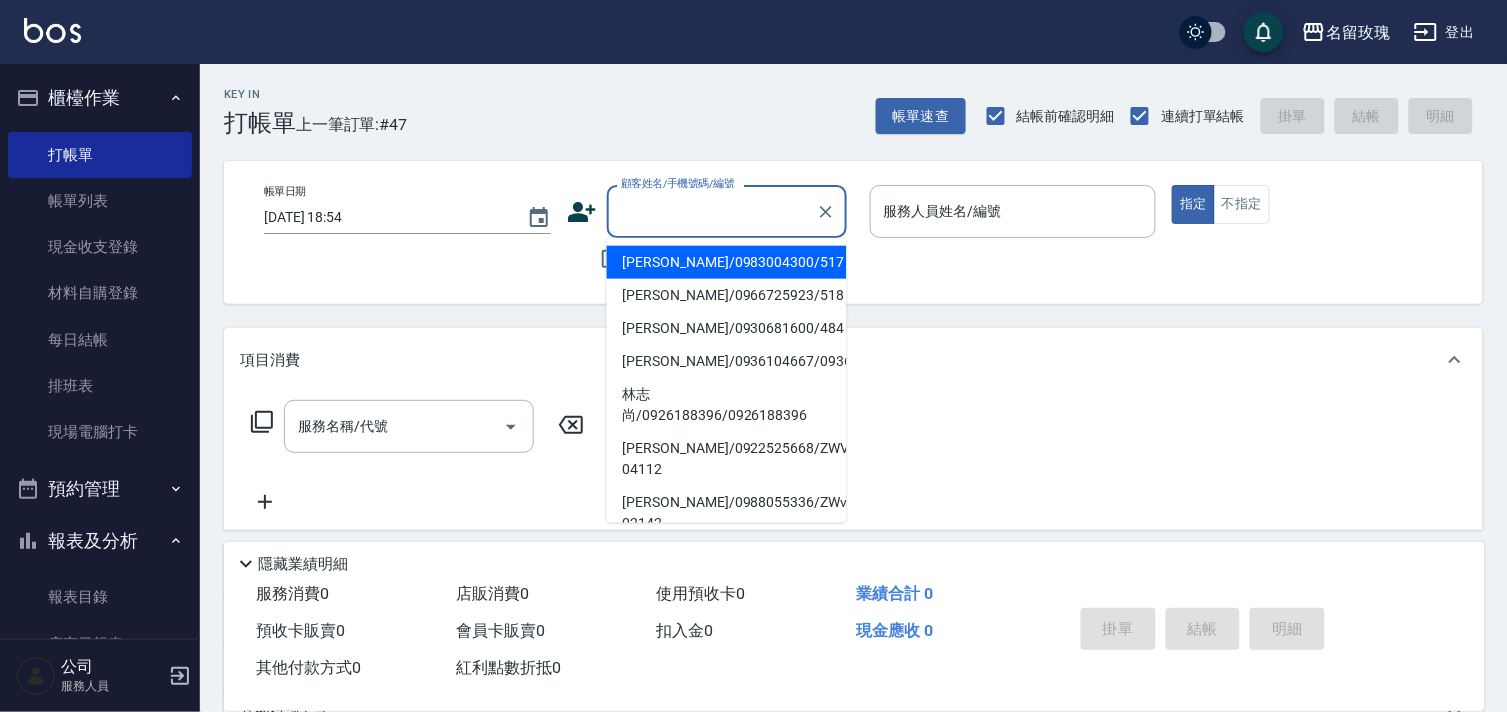 click on "陳舒瑜/0983004300/517" at bounding box center (727, 262) 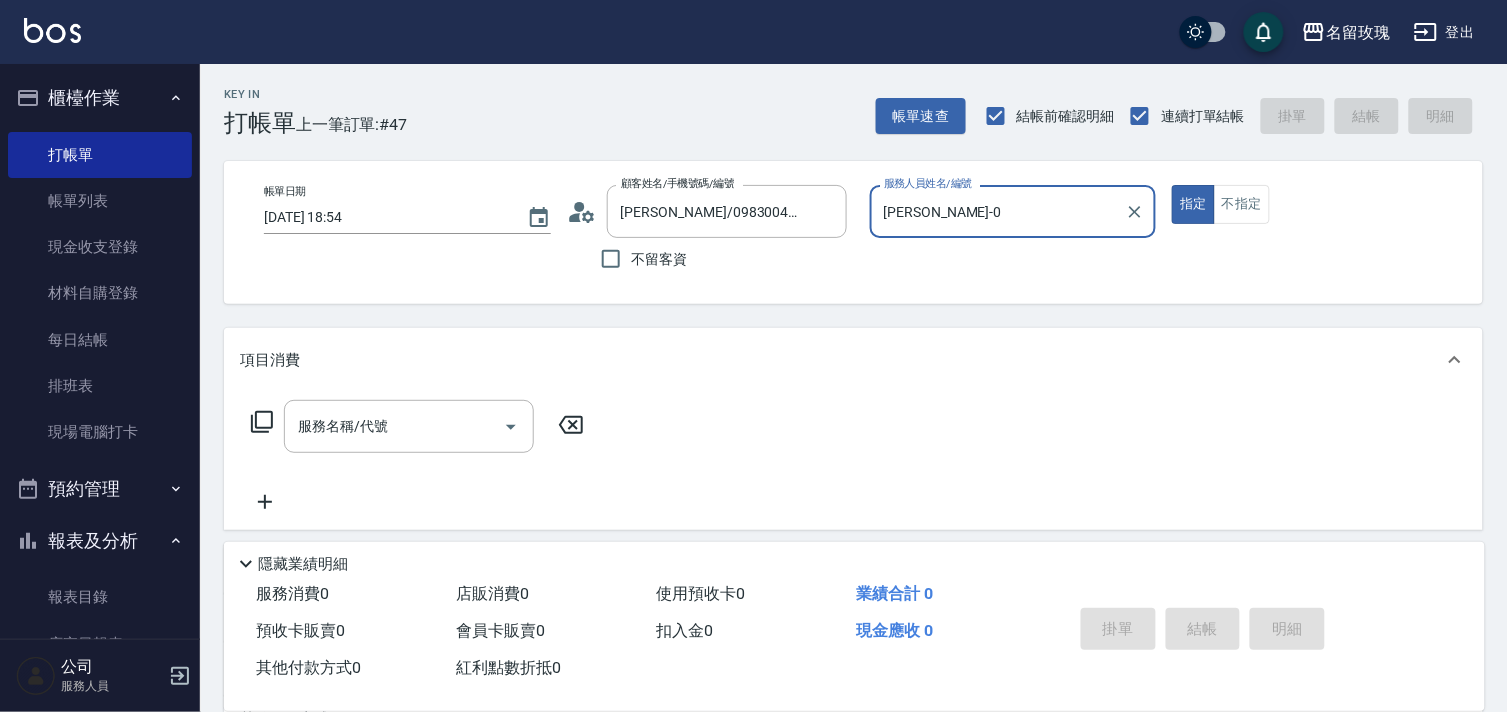 click 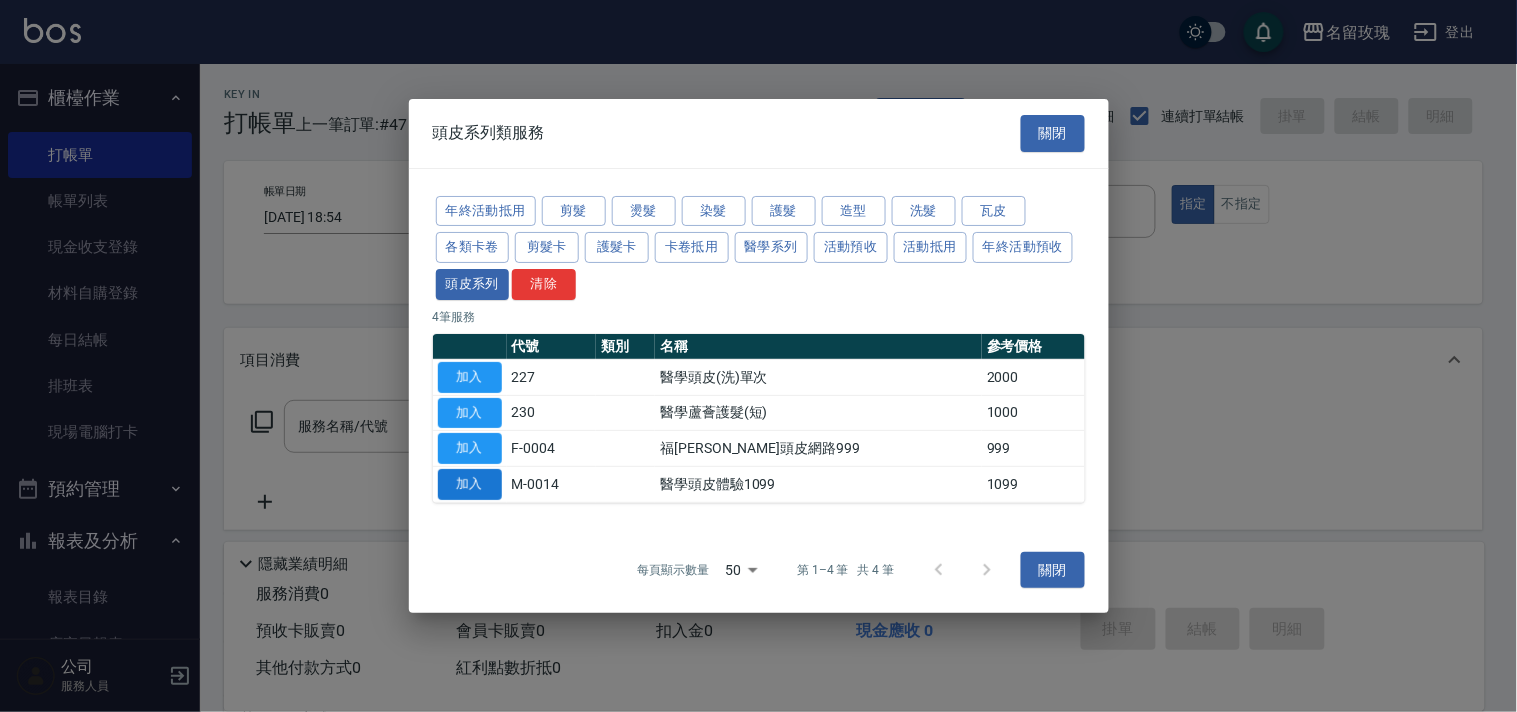 click on "加入" at bounding box center [470, 484] 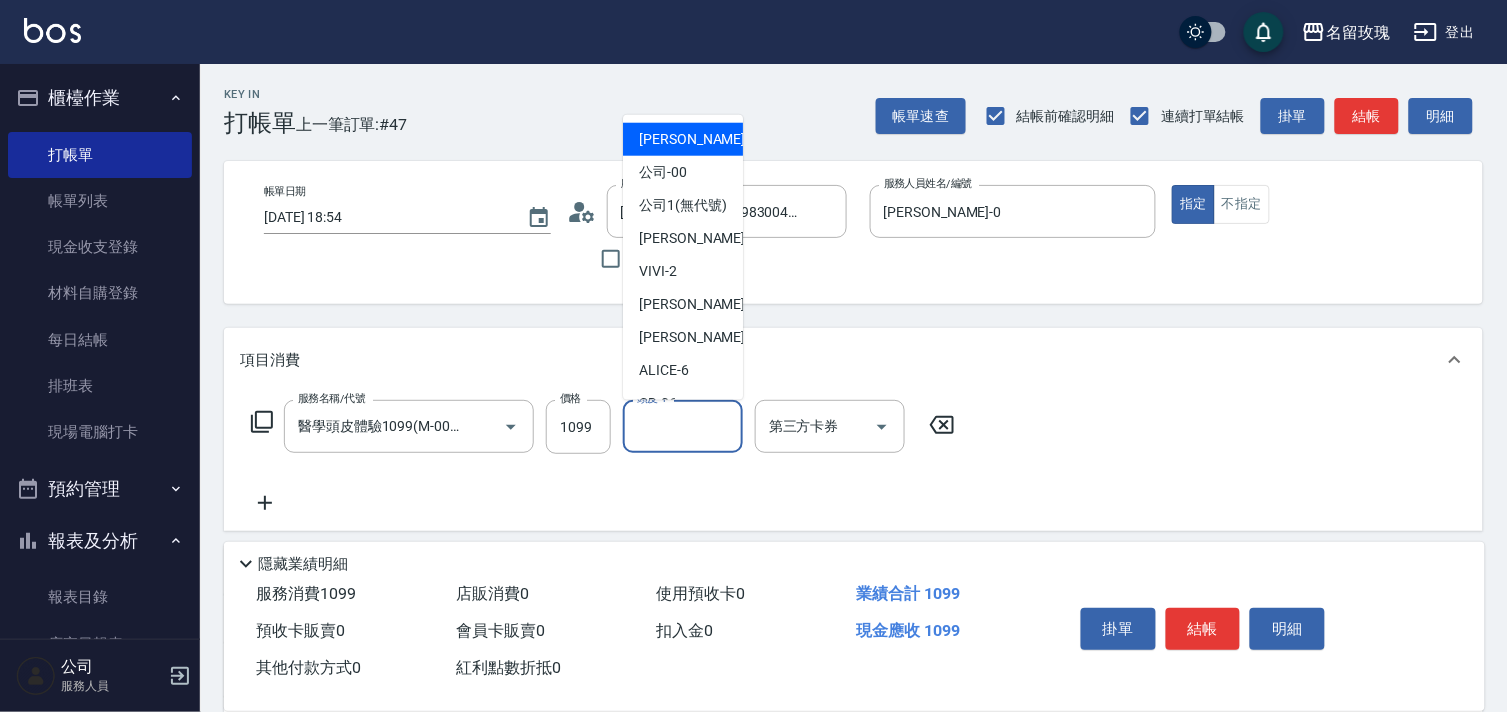 click on "頭皮-1" at bounding box center (683, 426) 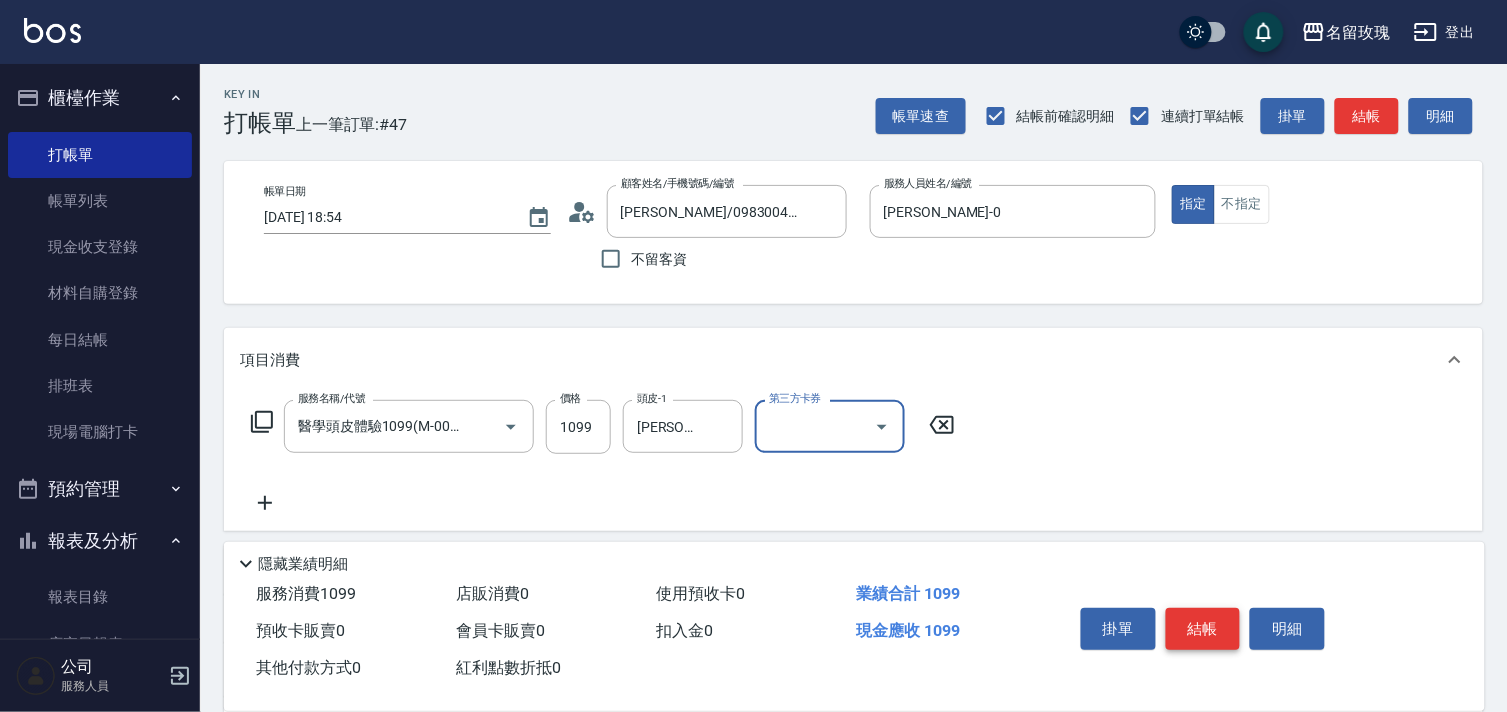click on "結帳" at bounding box center [1203, 629] 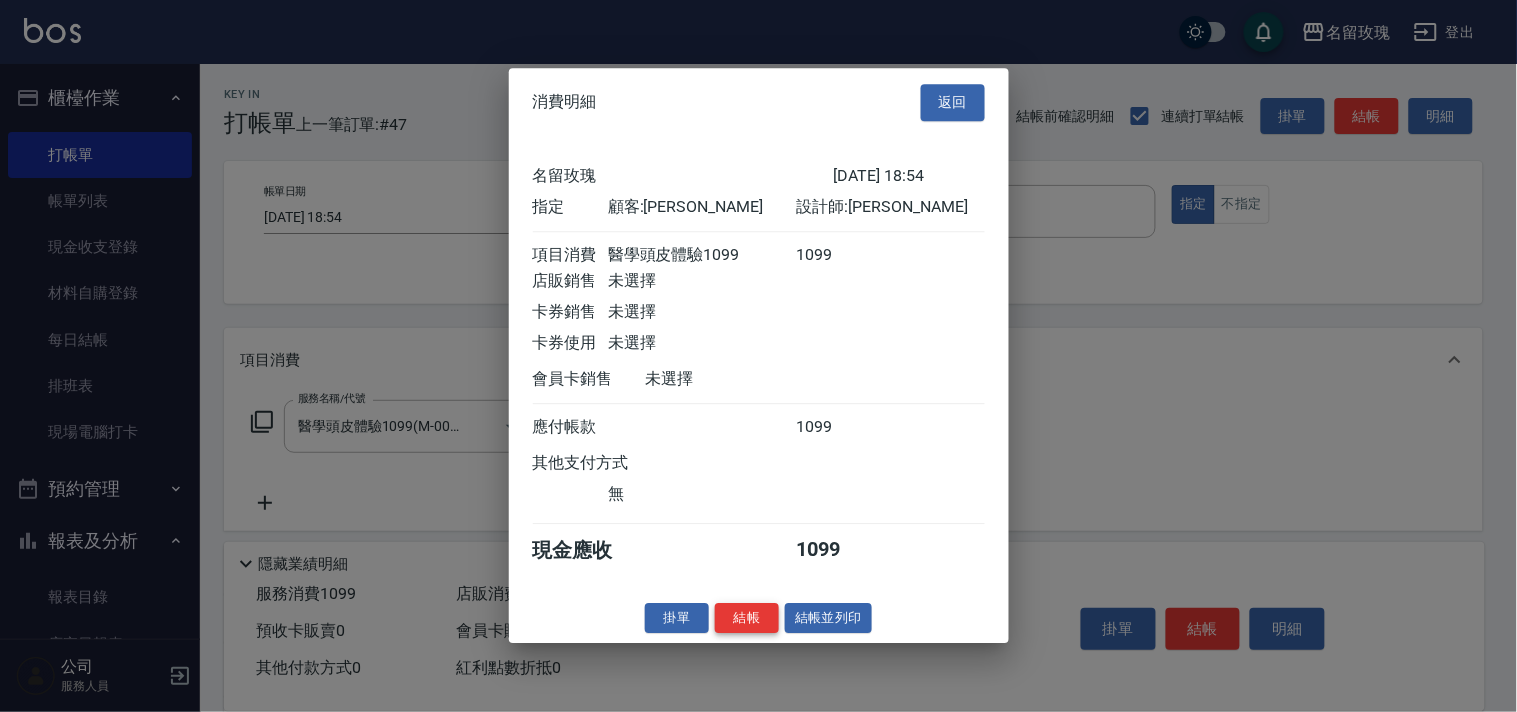 click on "結帳" at bounding box center [747, 618] 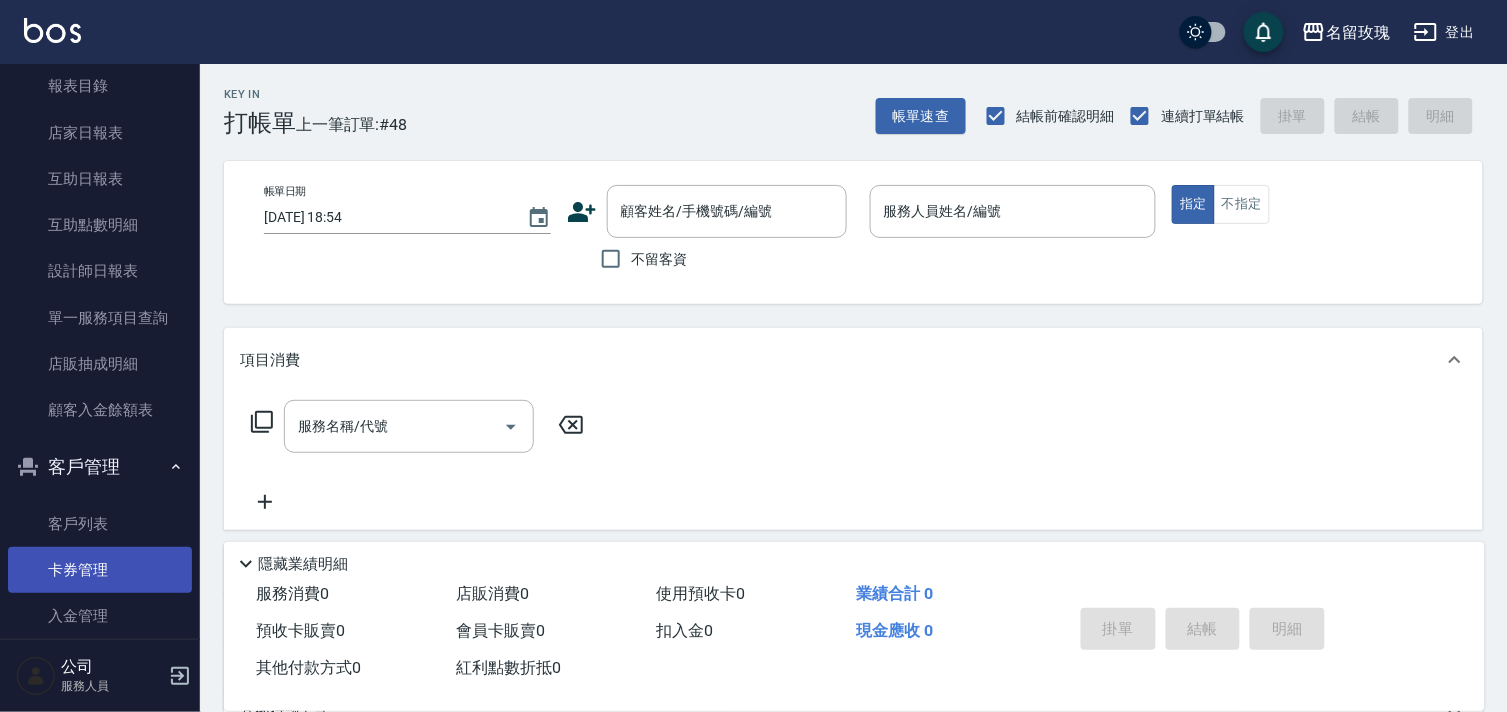 scroll, scrollTop: 594, scrollLeft: 0, axis: vertical 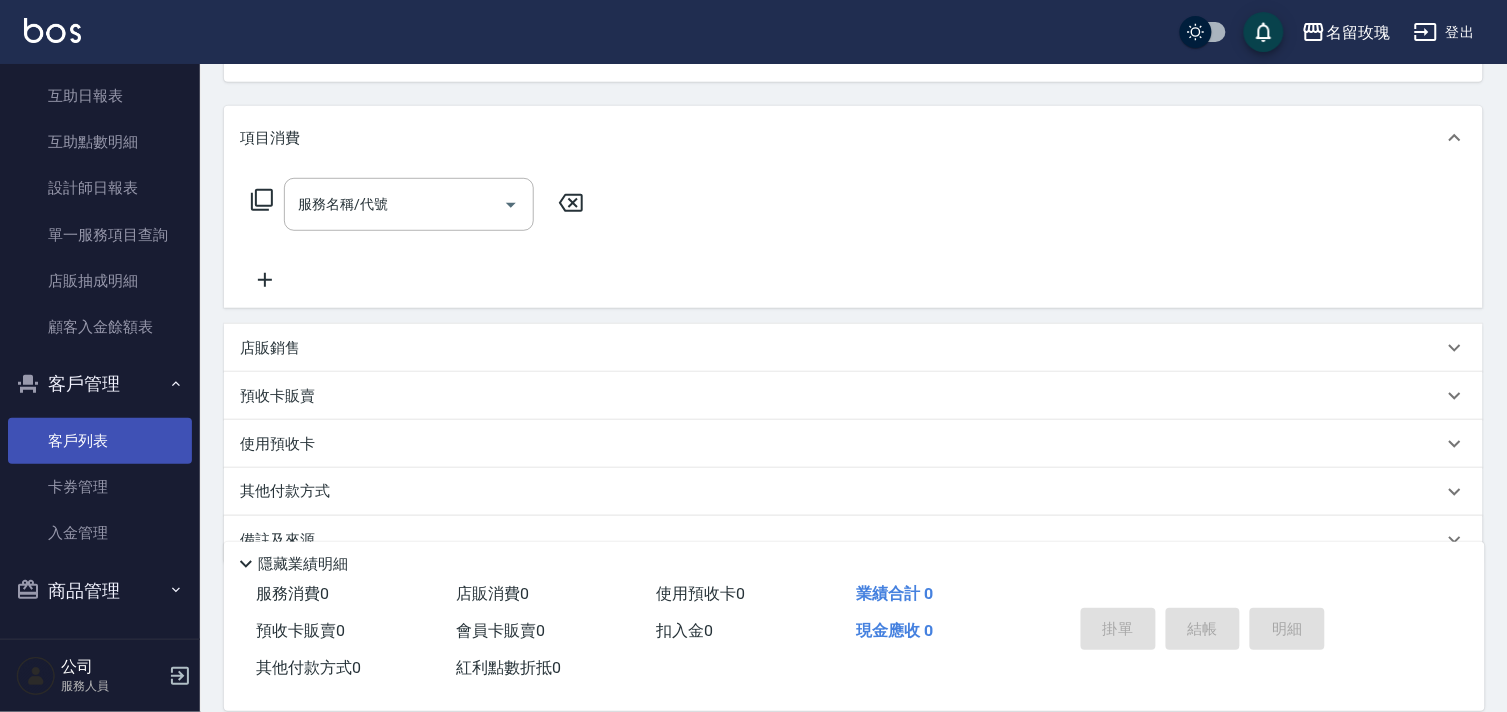 click on "客戶列表" at bounding box center [100, 441] 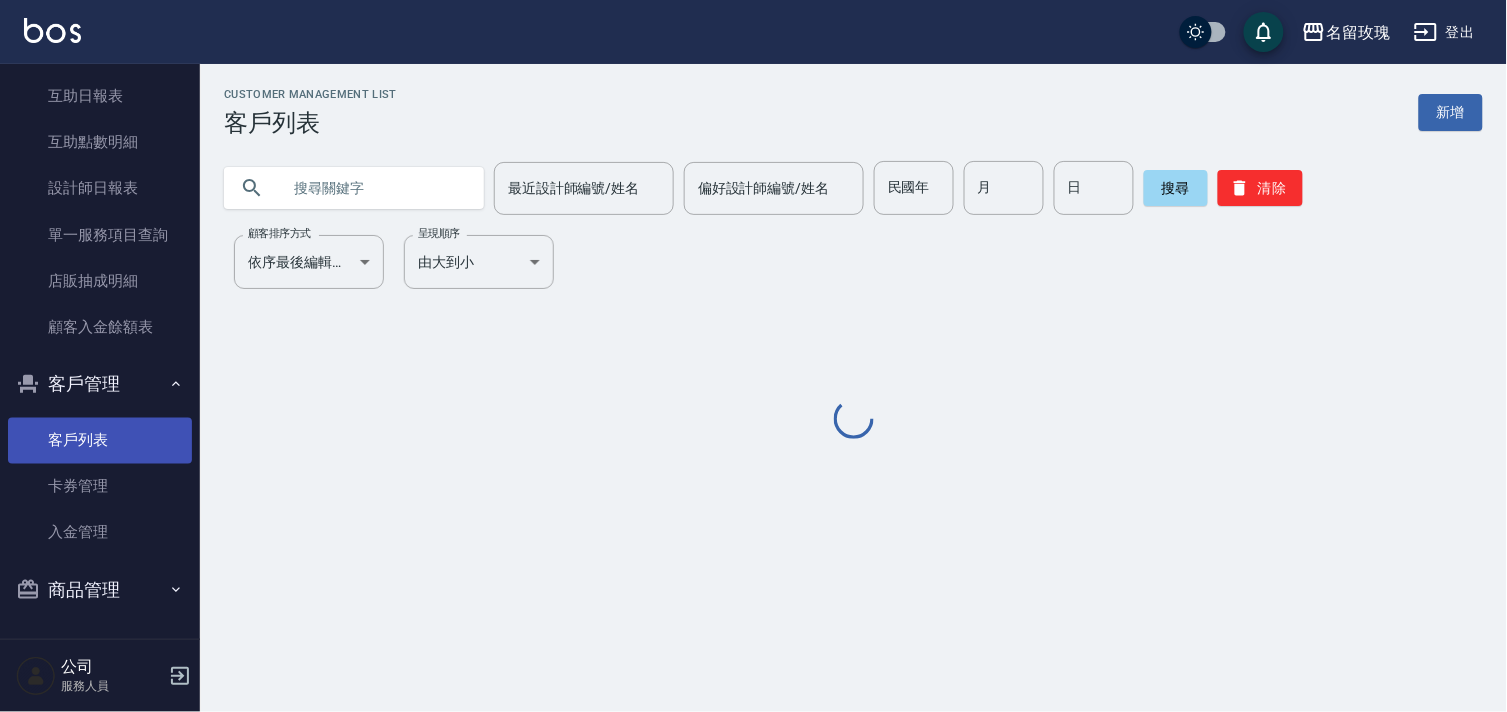 scroll, scrollTop: 0, scrollLeft: 0, axis: both 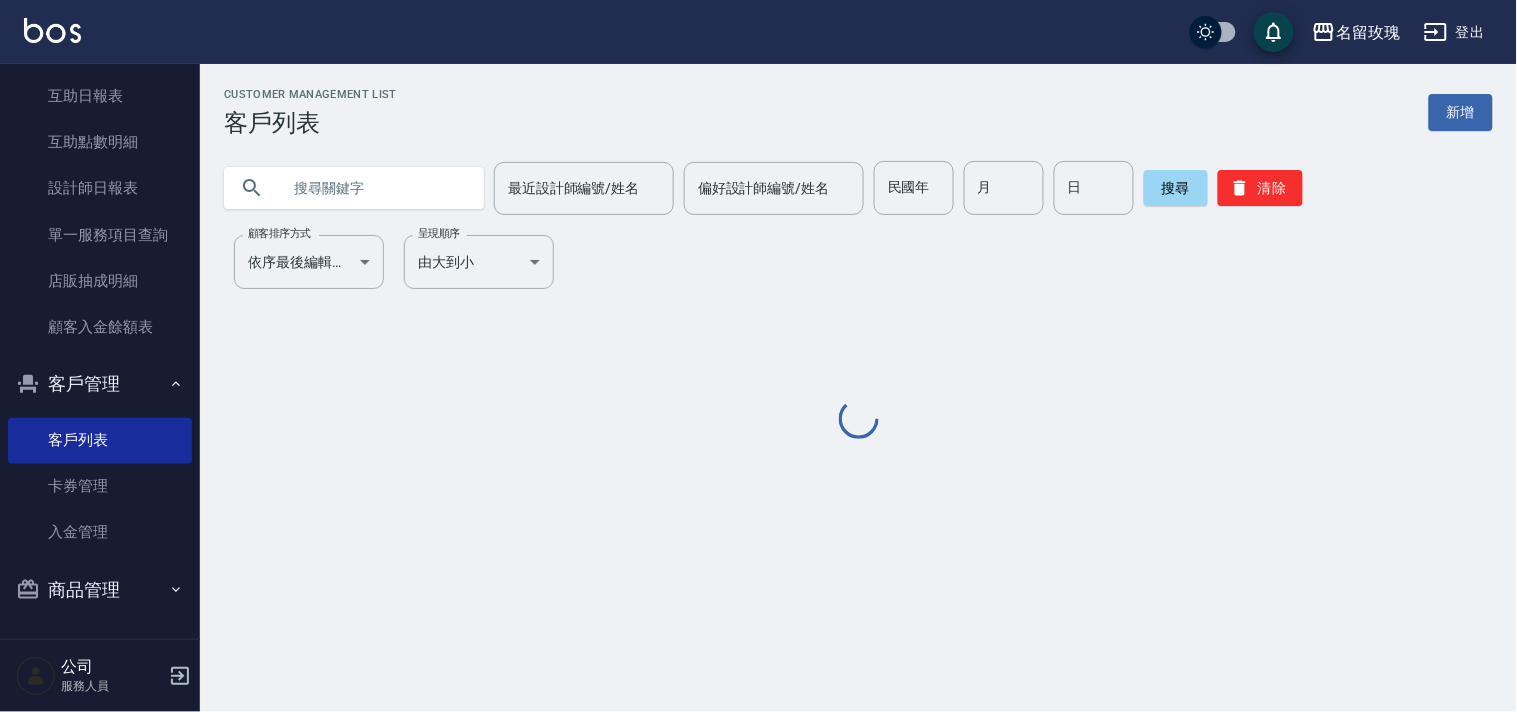 click at bounding box center (374, 188) 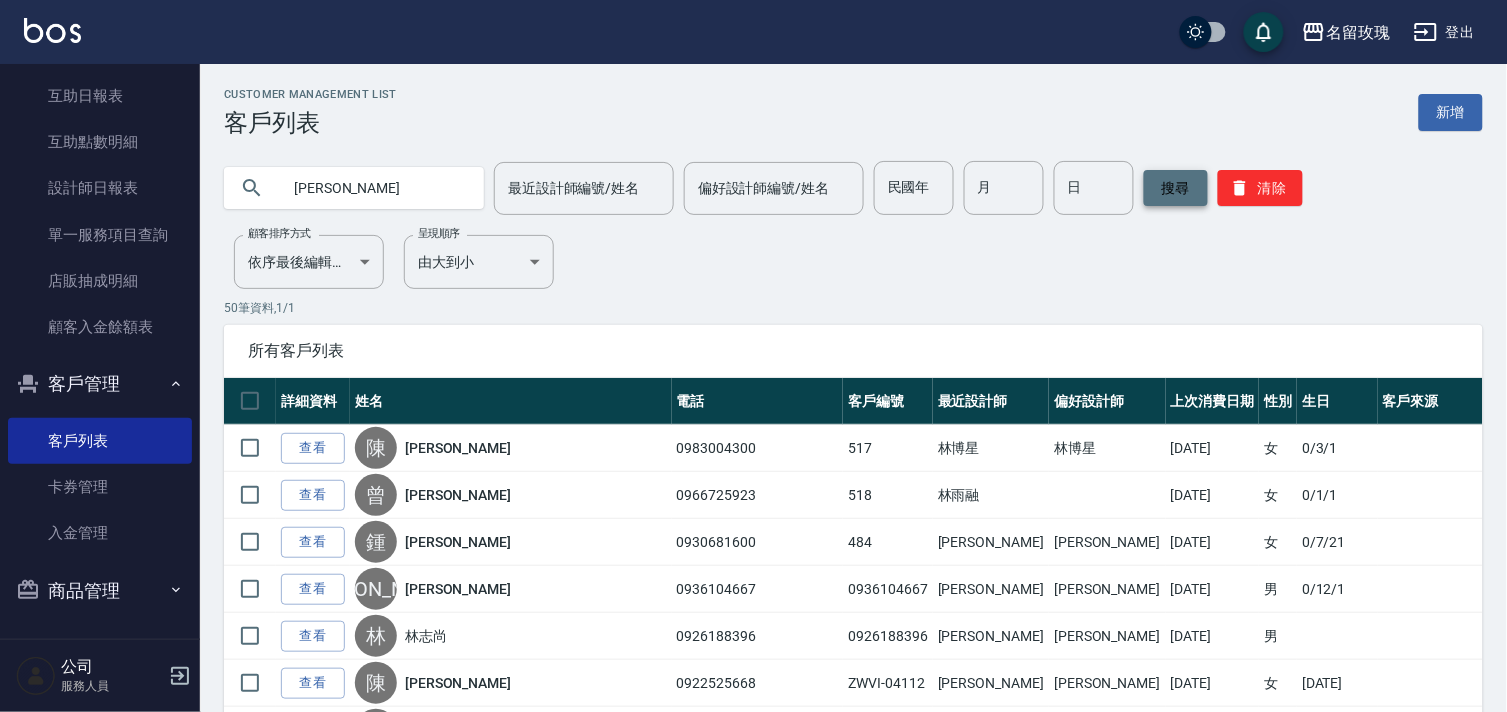 click on "搜尋" at bounding box center (1176, 188) 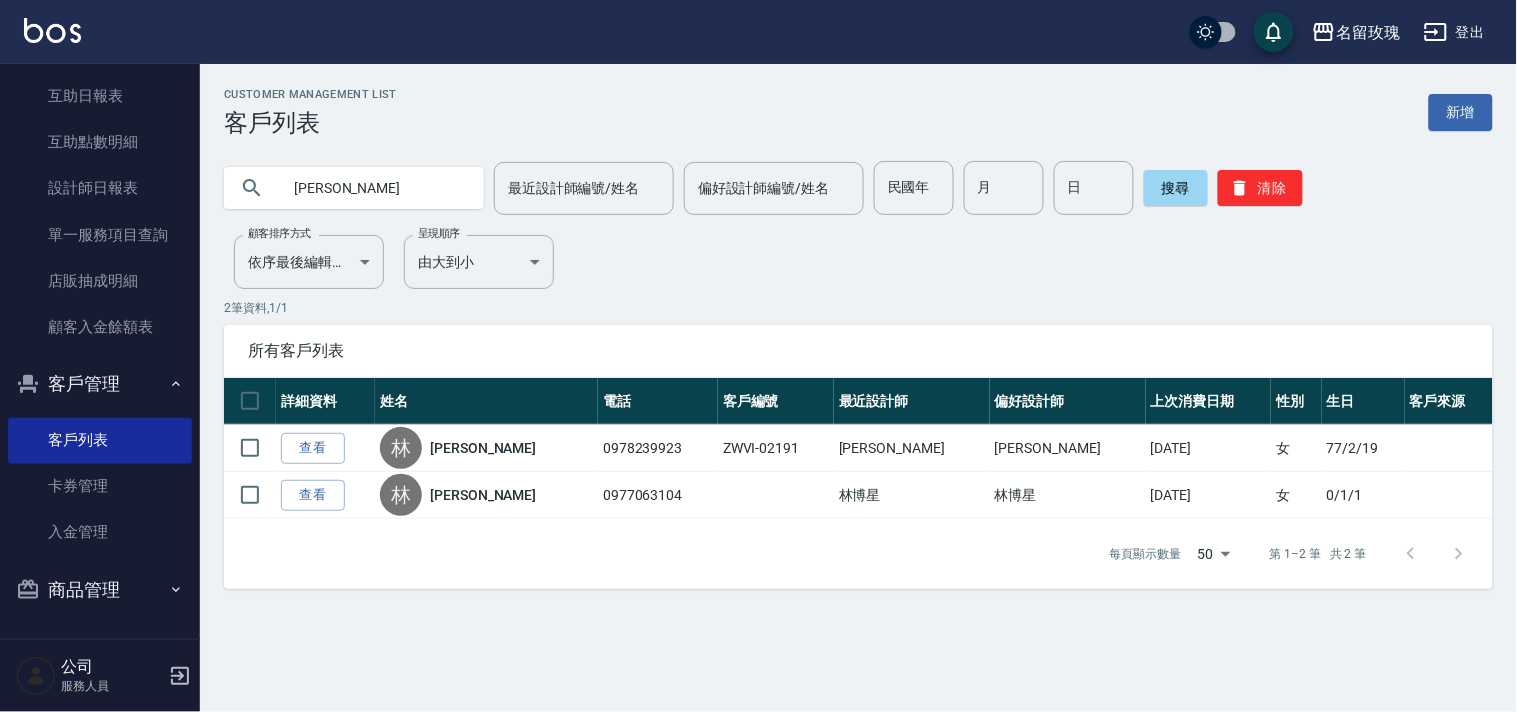 click on "查看" at bounding box center [313, 495] 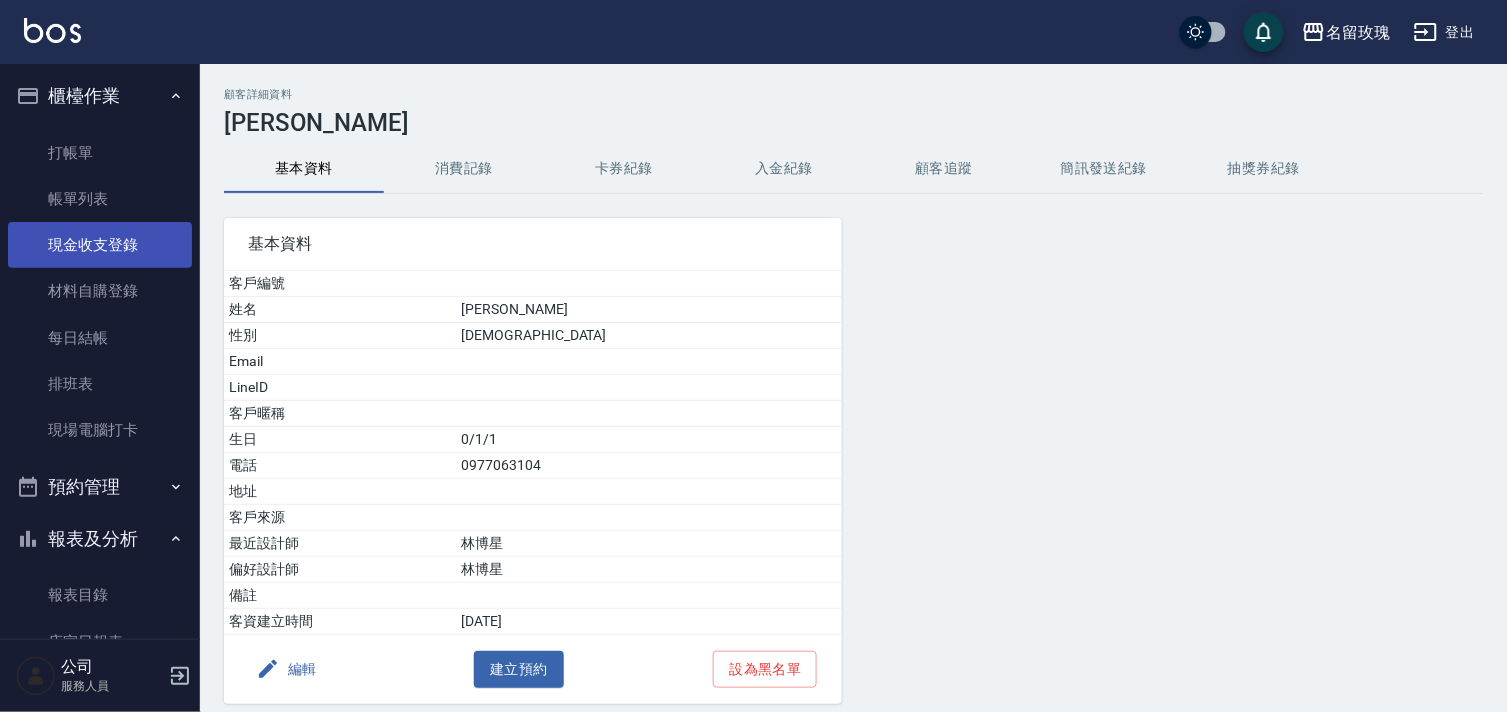 scroll, scrollTop: 0, scrollLeft: 0, axis: both 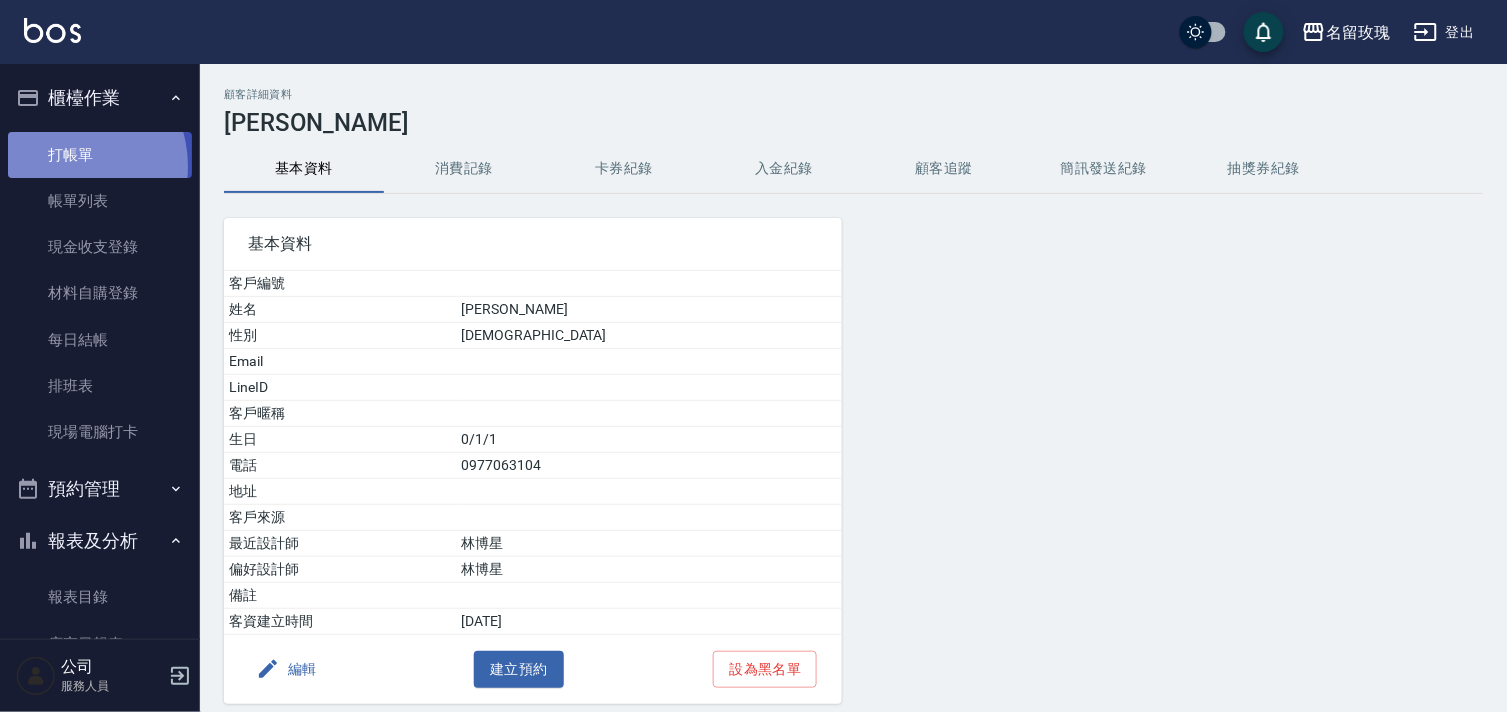 click on "打帳單" at bounding box center [100, 155] 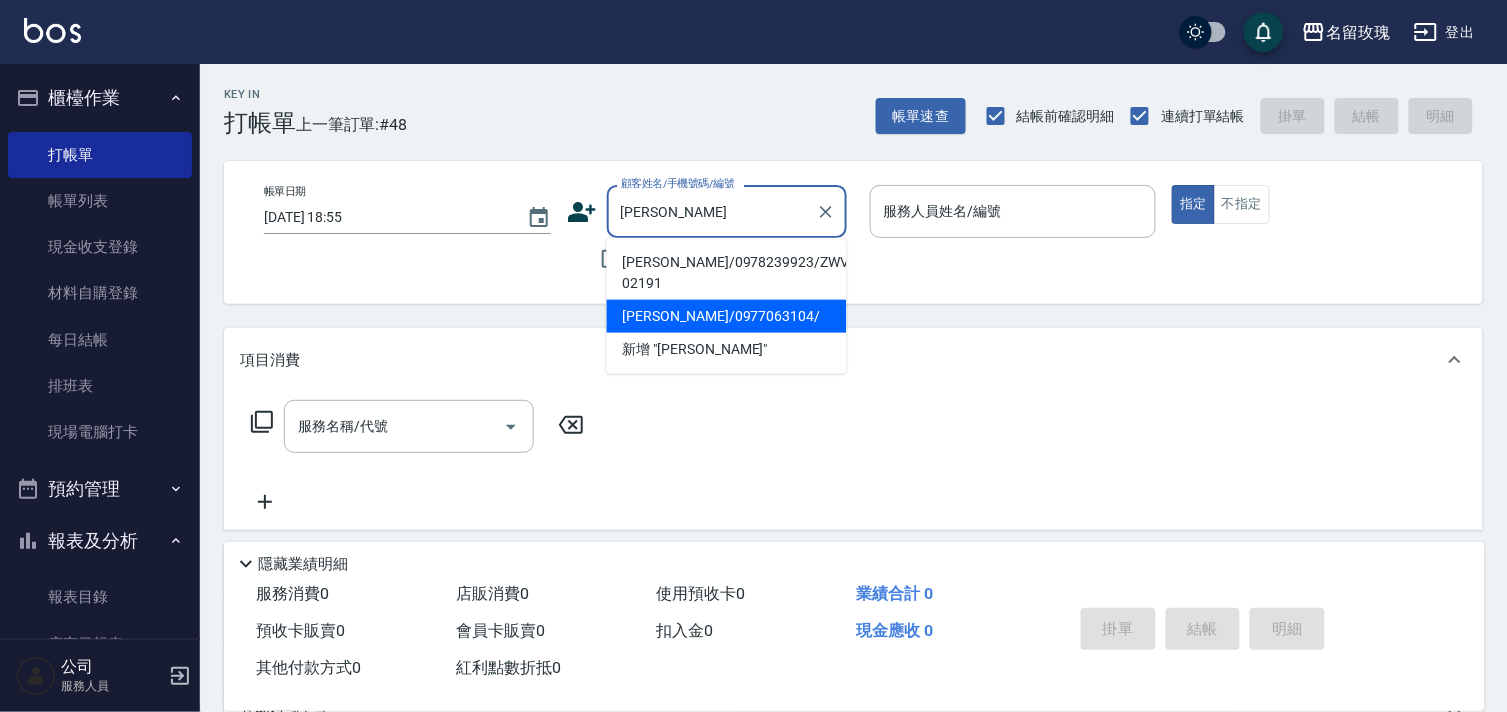 click on "林依亭/0977063104/" at bounding box center [727, 316] 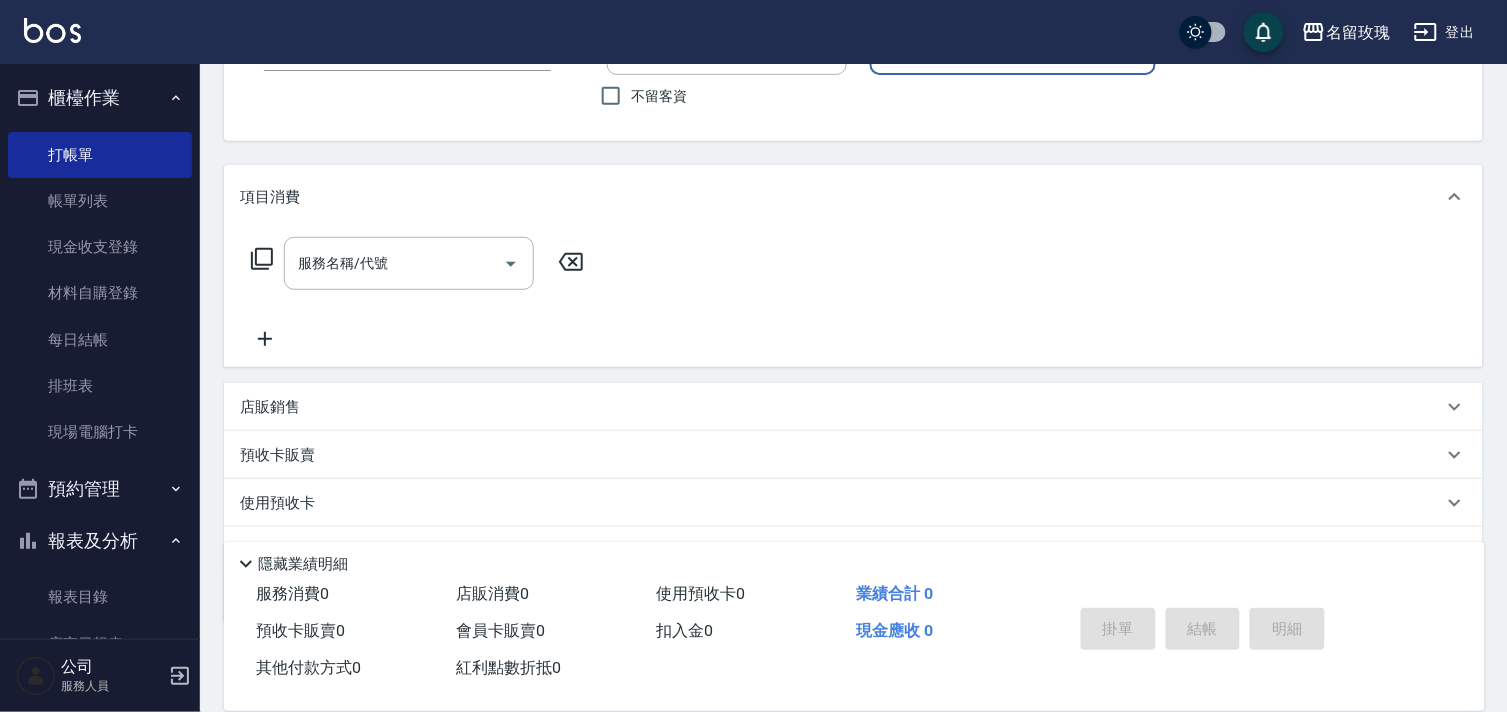 scroll, scrollTop: 263, scrollLeft: 0, axis: vertical 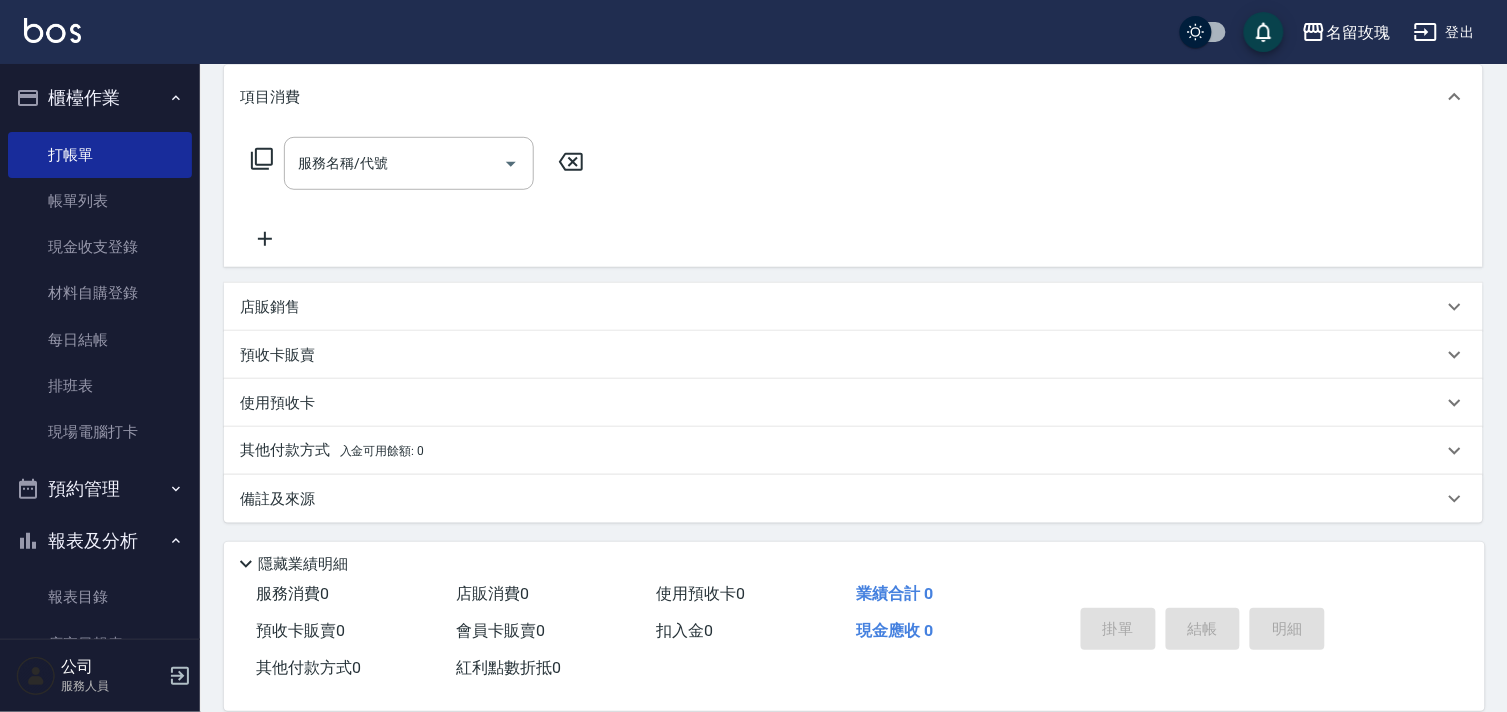 click on "預收卡販賣" at bounding box center (277, 355) 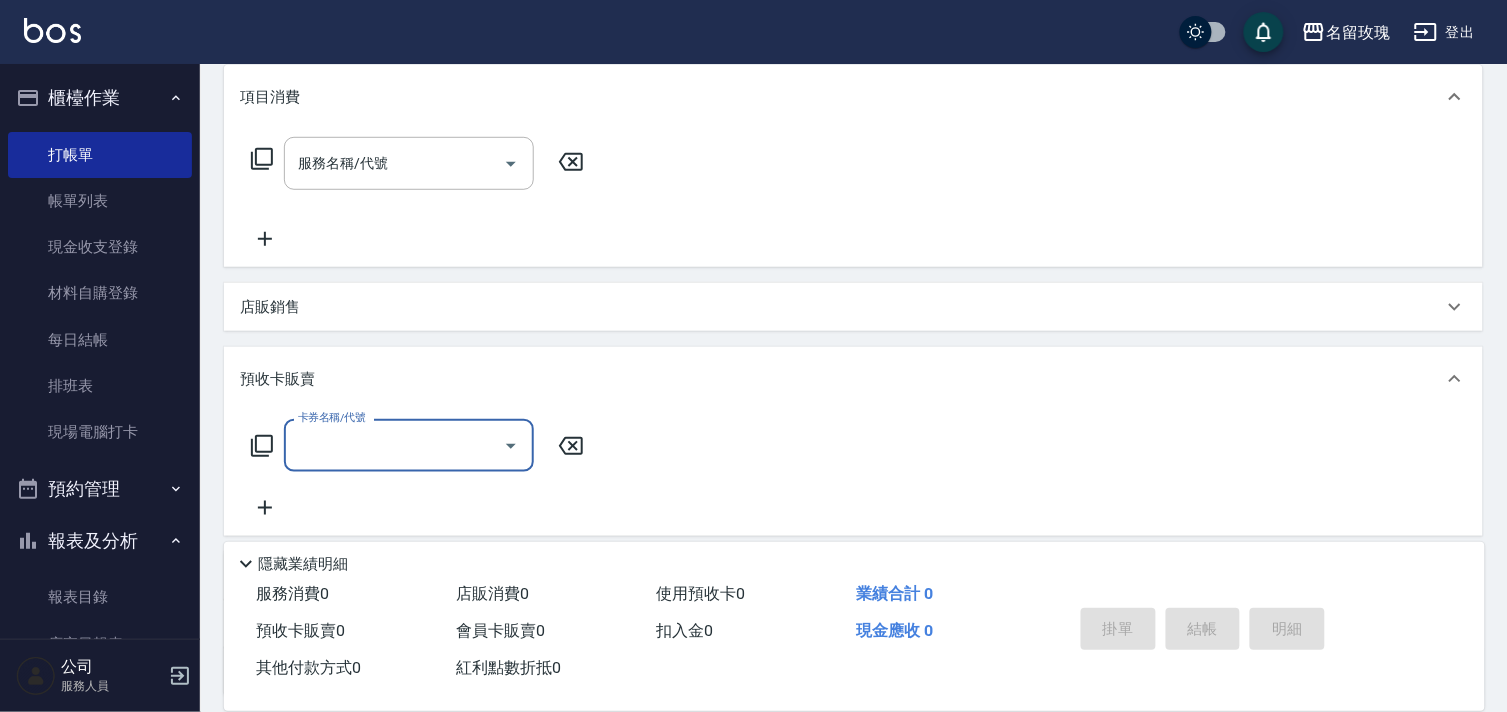 scroll, scrollTop: 0, scrollLeft: 0, axis: both 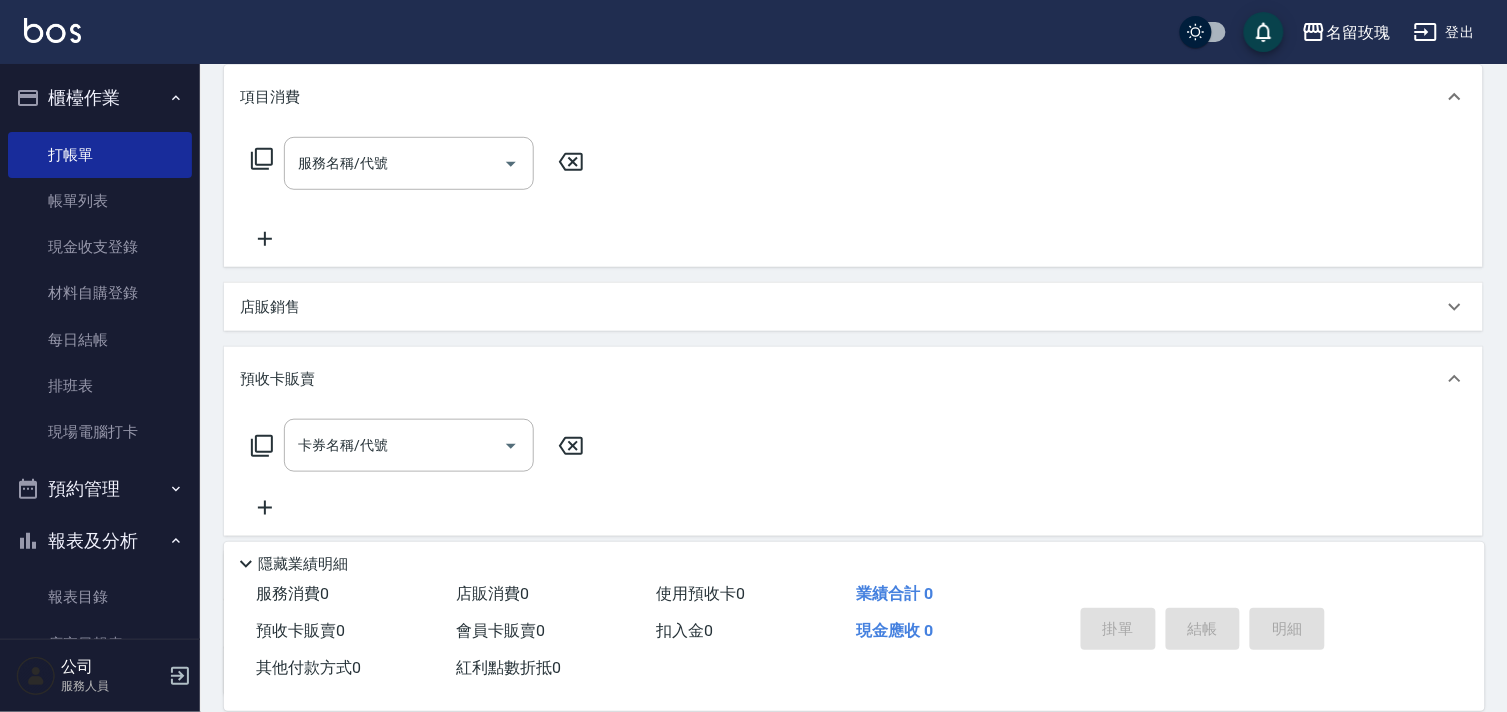 click 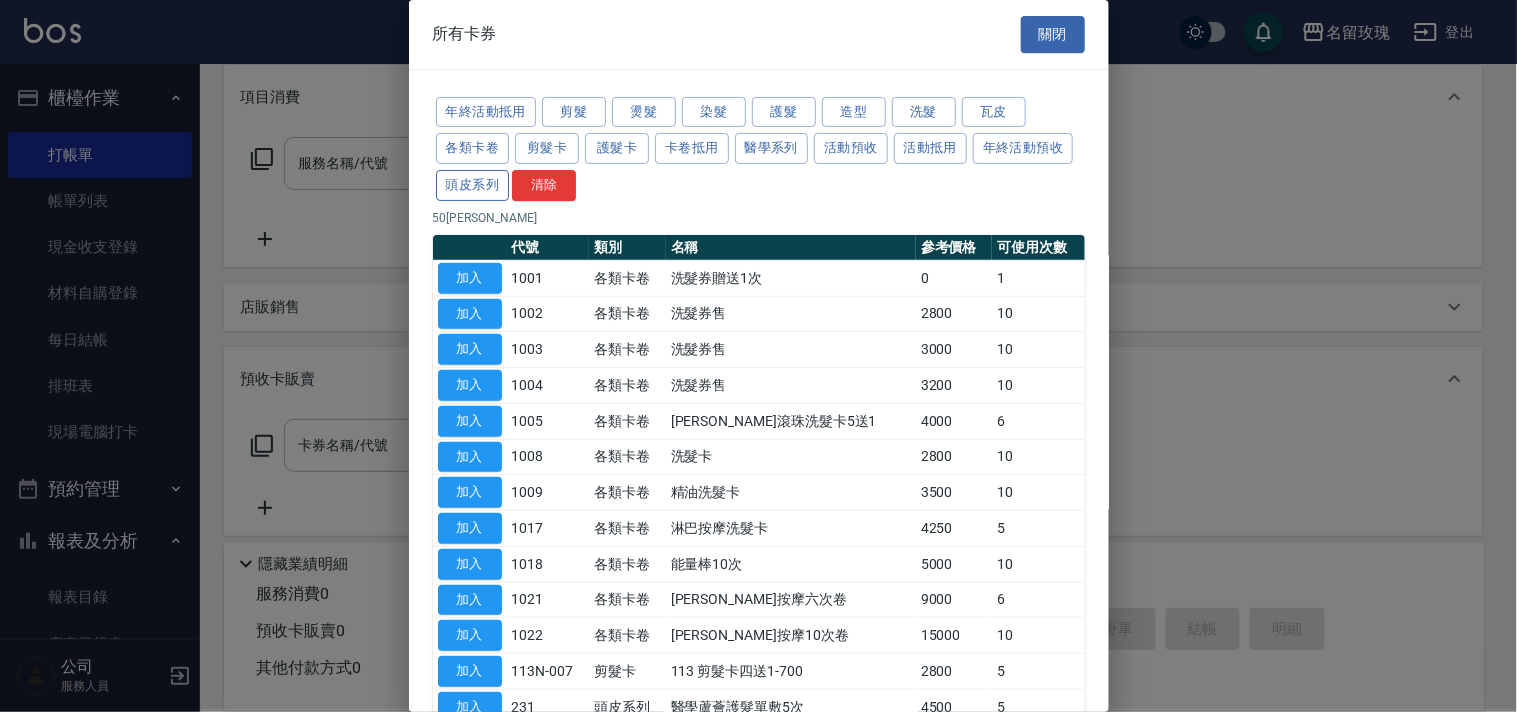 click on "頭皮系列" at bounding box center [473, 185] 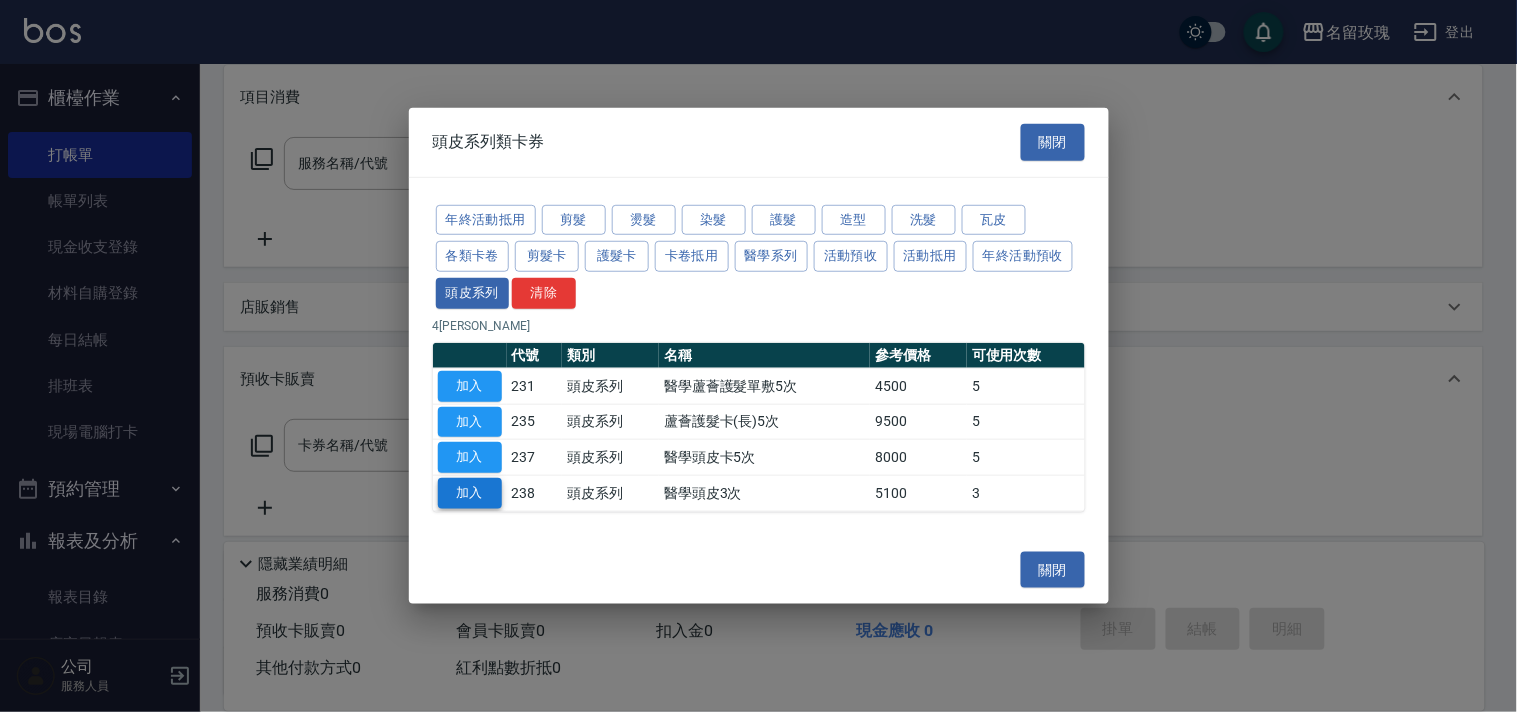 click on "加入" at bounding box center (470, 493) 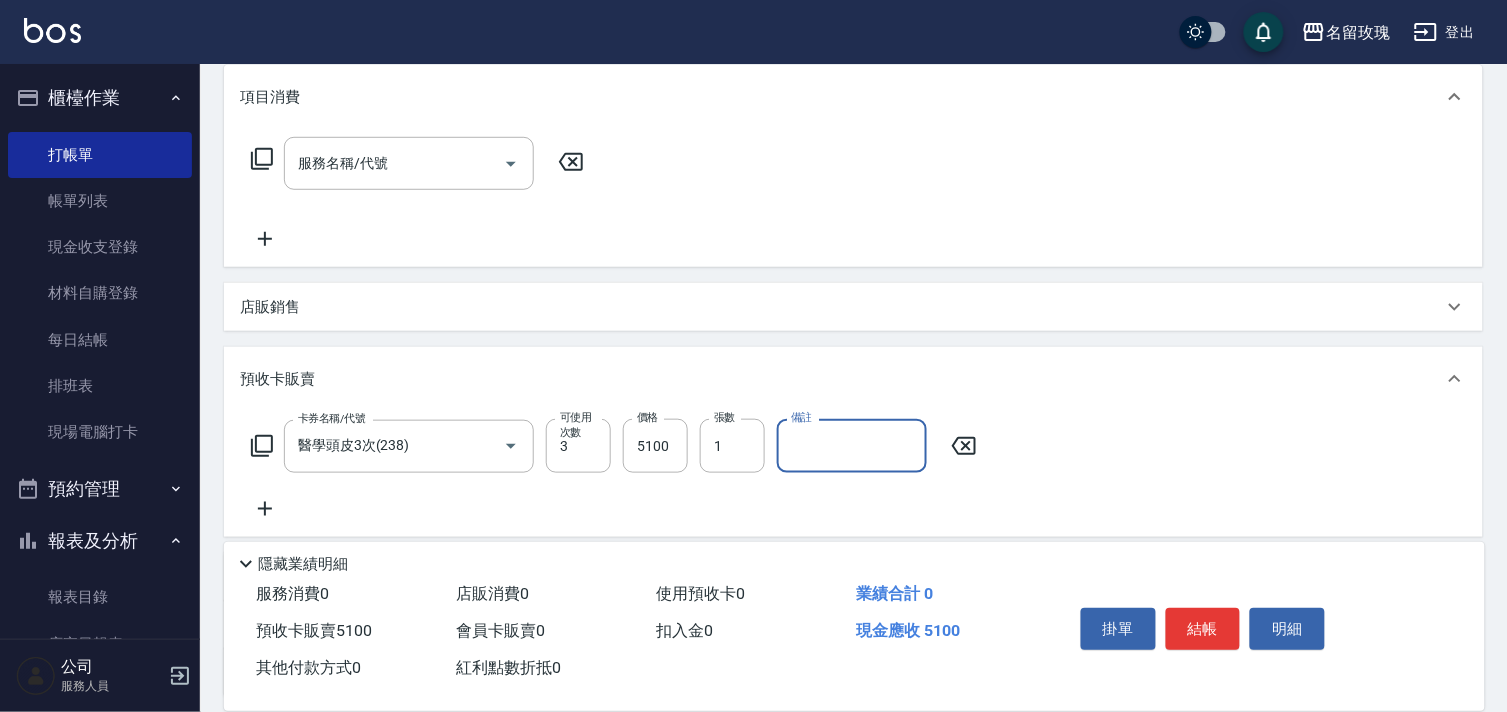click on "備註" at bounding box center [852, 446] 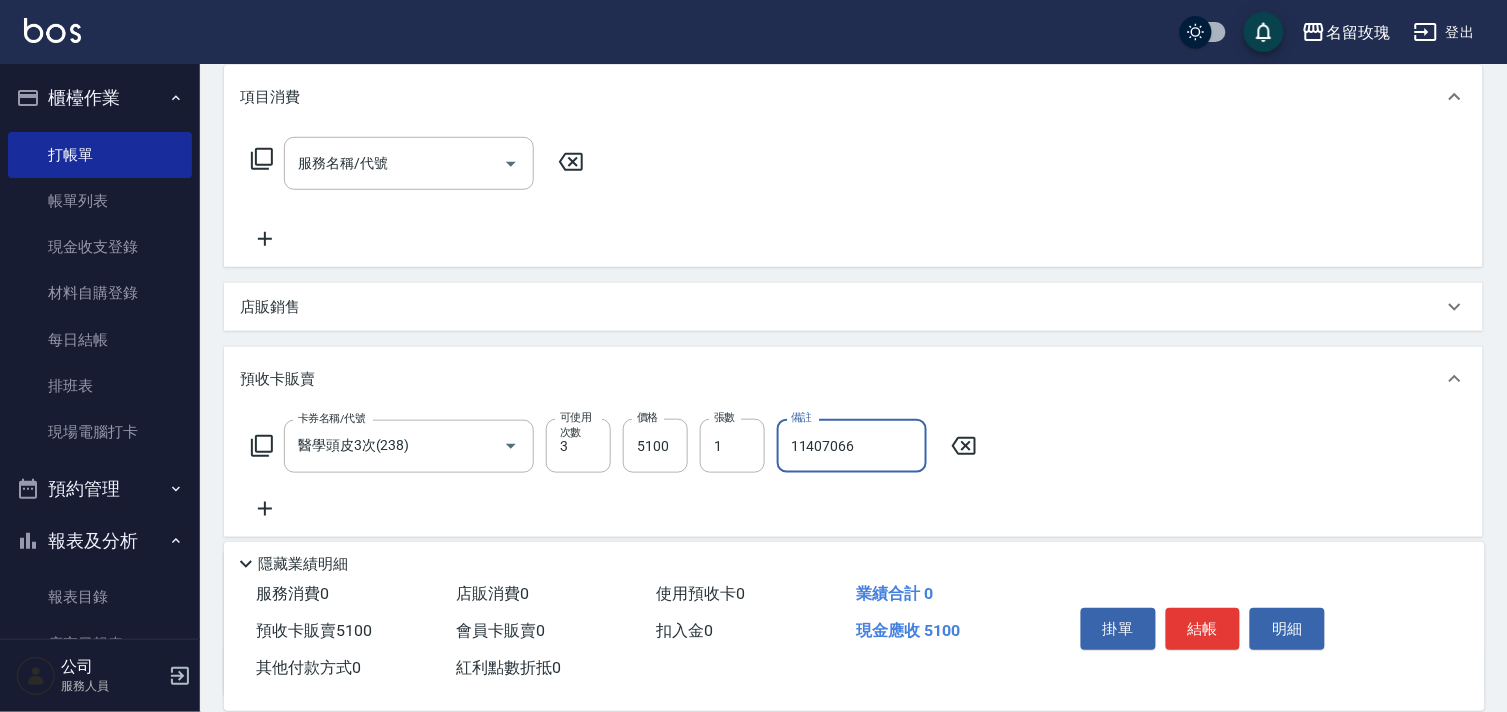 click 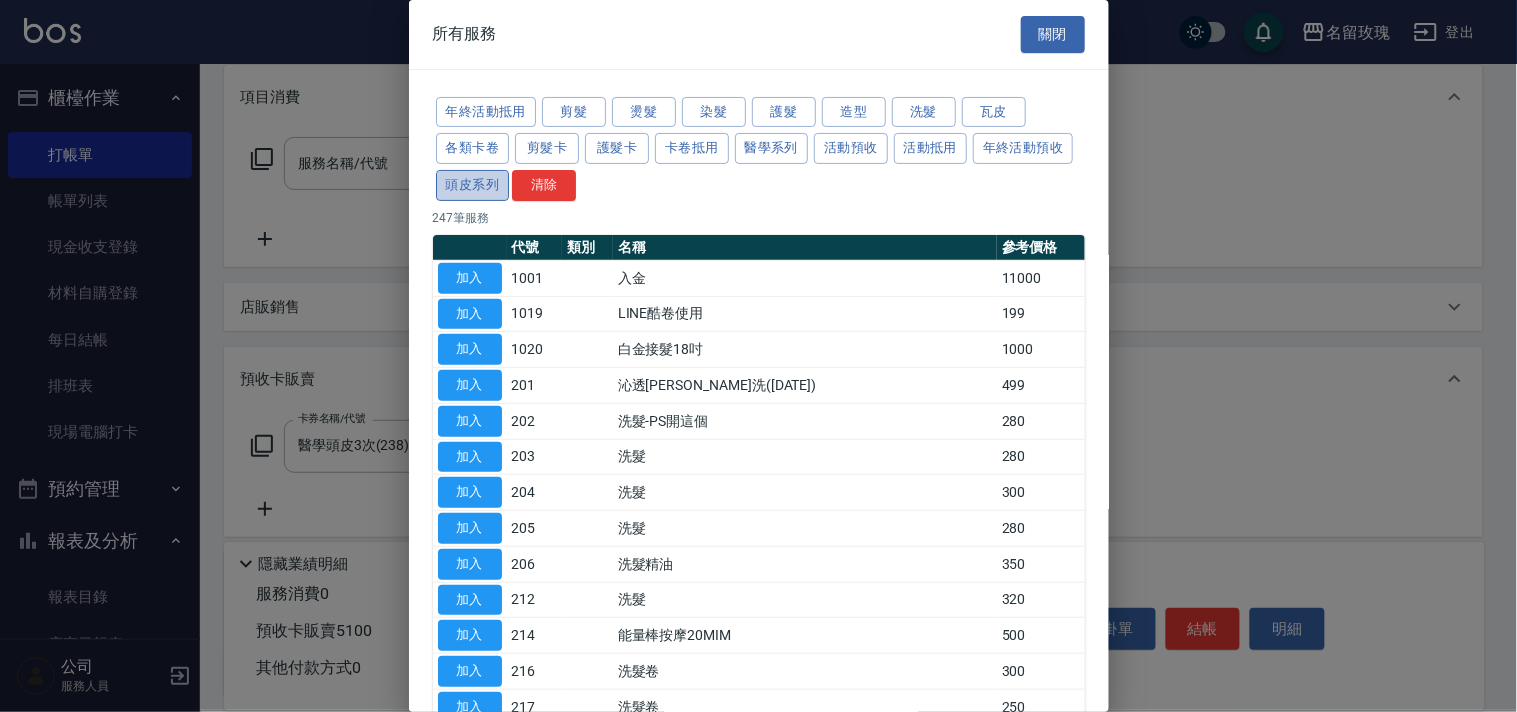 click on "頭皮系列" at bounding box center [473, 185] 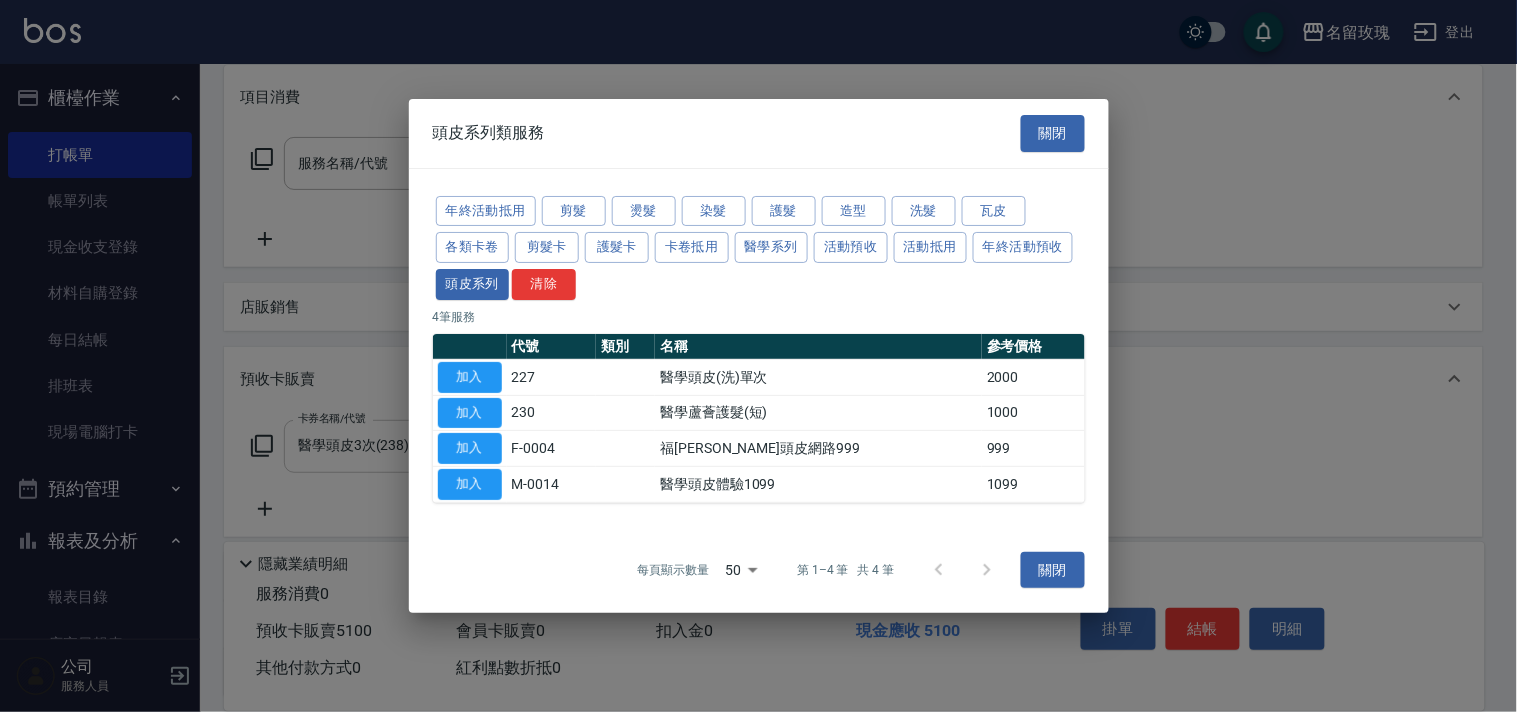 drag, startPoint x: 466, startPoint y: 484, endPoint x: 457, endPoint y: 462, distance: 23.769728 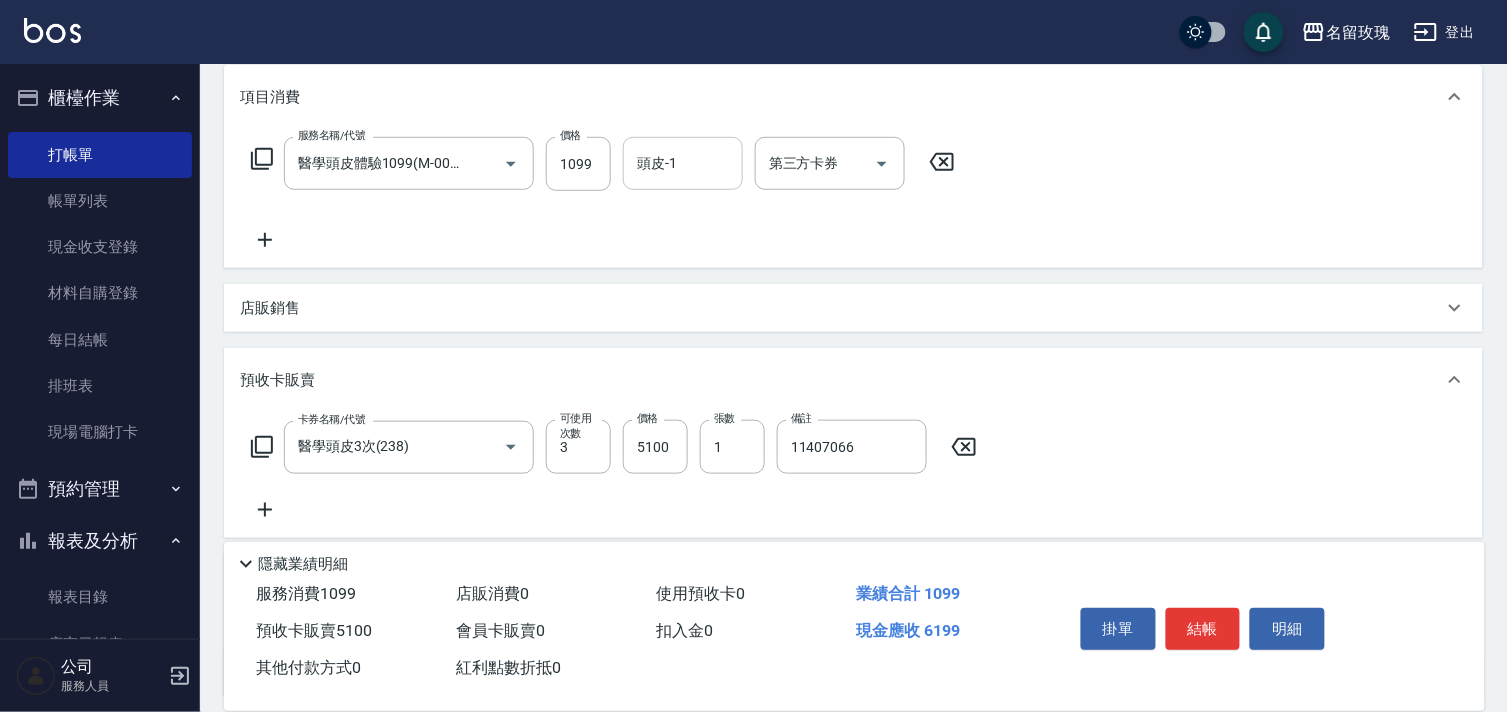 click on "頭皮-1" at bounding box center (683, 163) 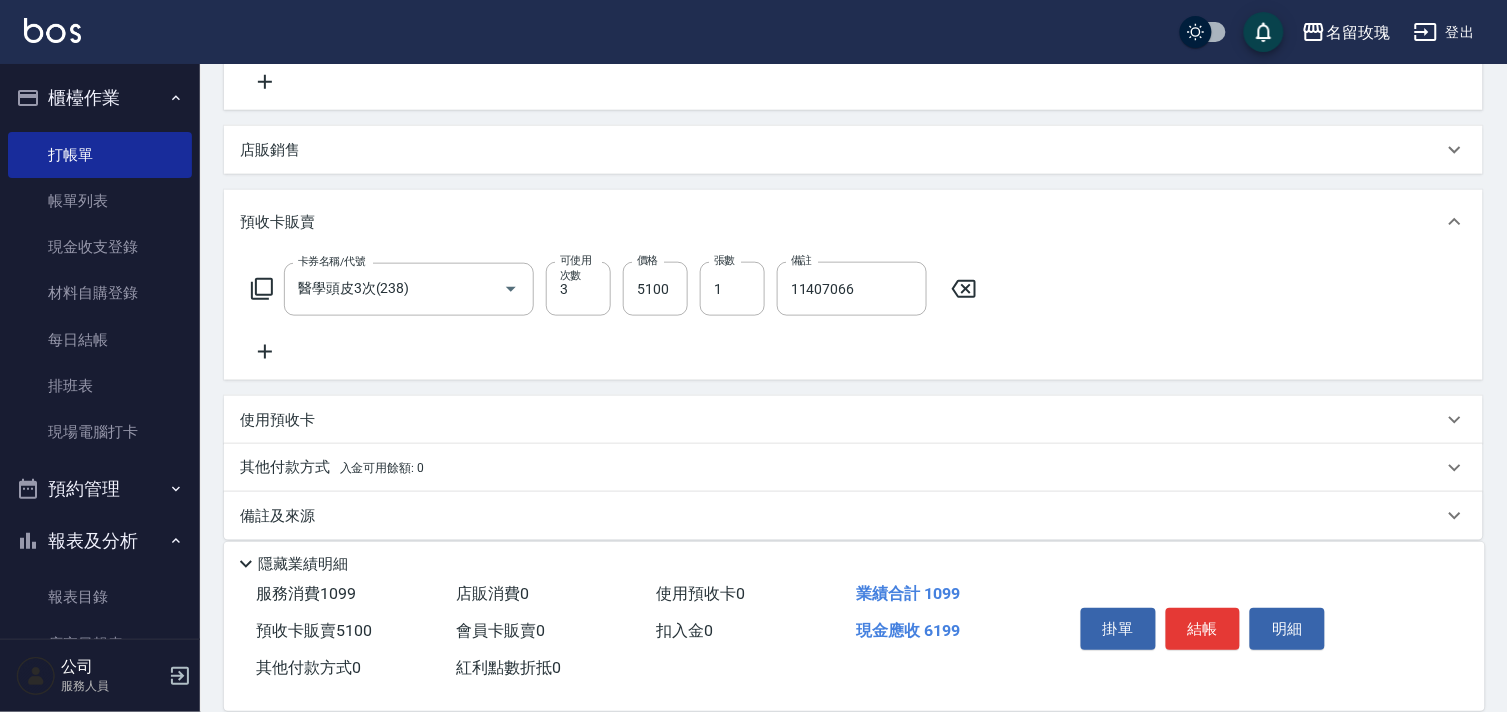 scroll, scrollTop: 438, scrollLeft: 0, axis: vertical 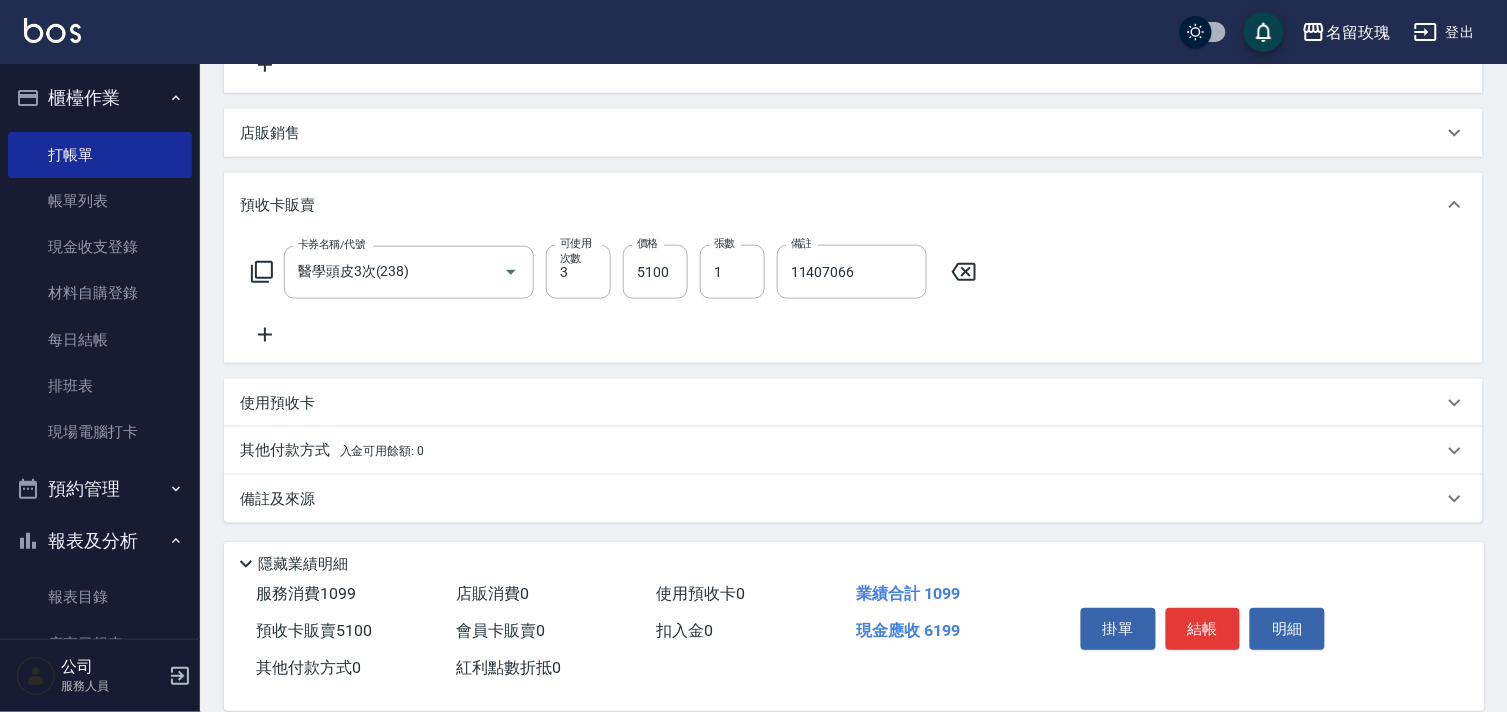 click on "其他付款方式 入金可用餘額: 0" at bounding box center [332, 451] 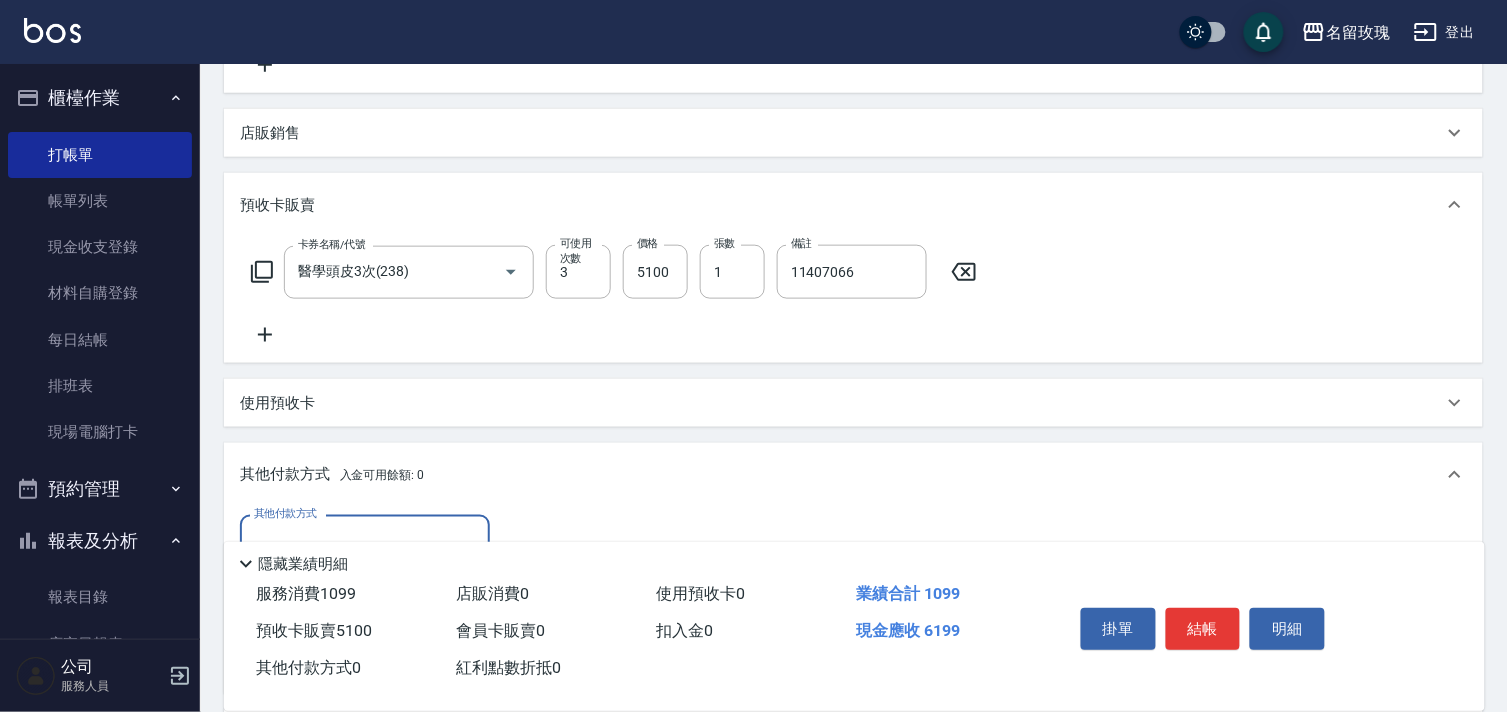 scroll, scrollTop: 640, scrollLeft: 0, axis: vertical 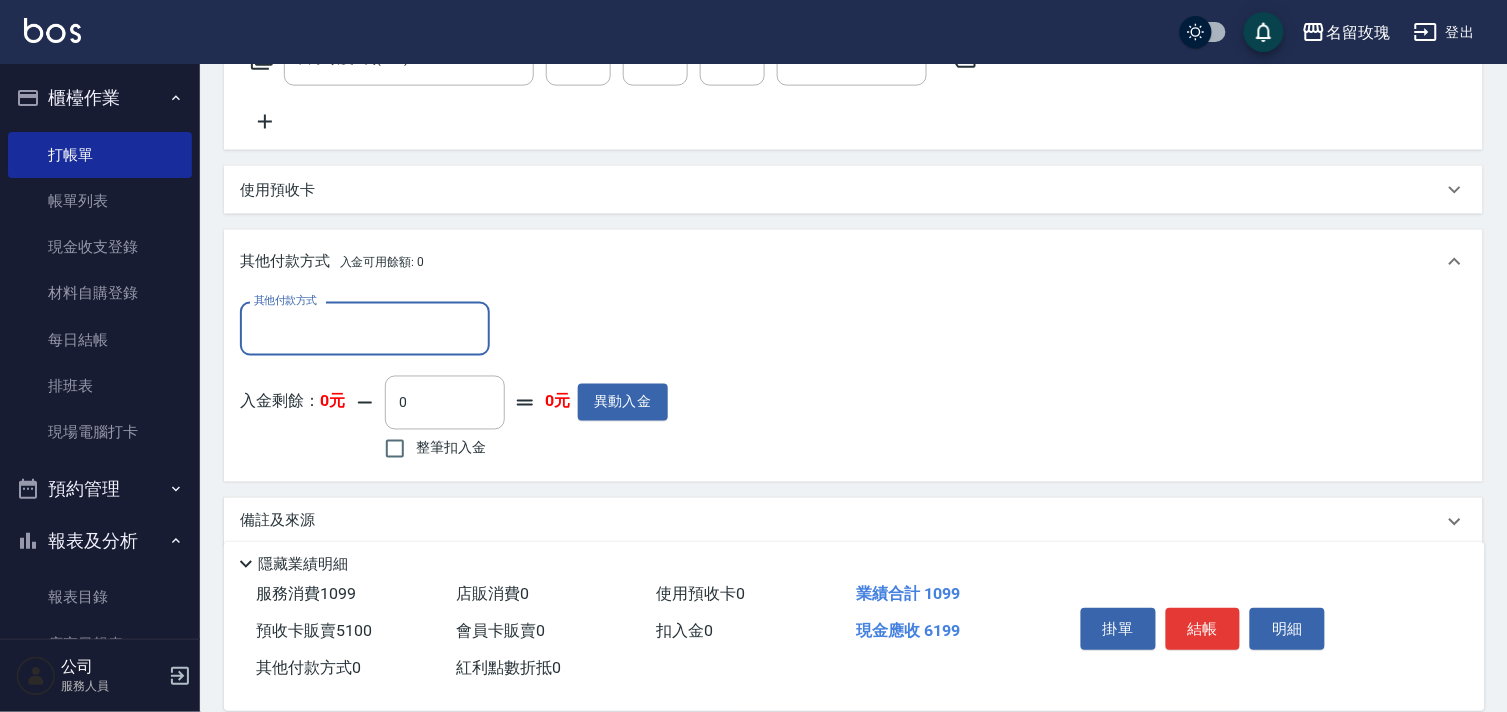 click on "其他付款方式" at bounding box center [365, 328] 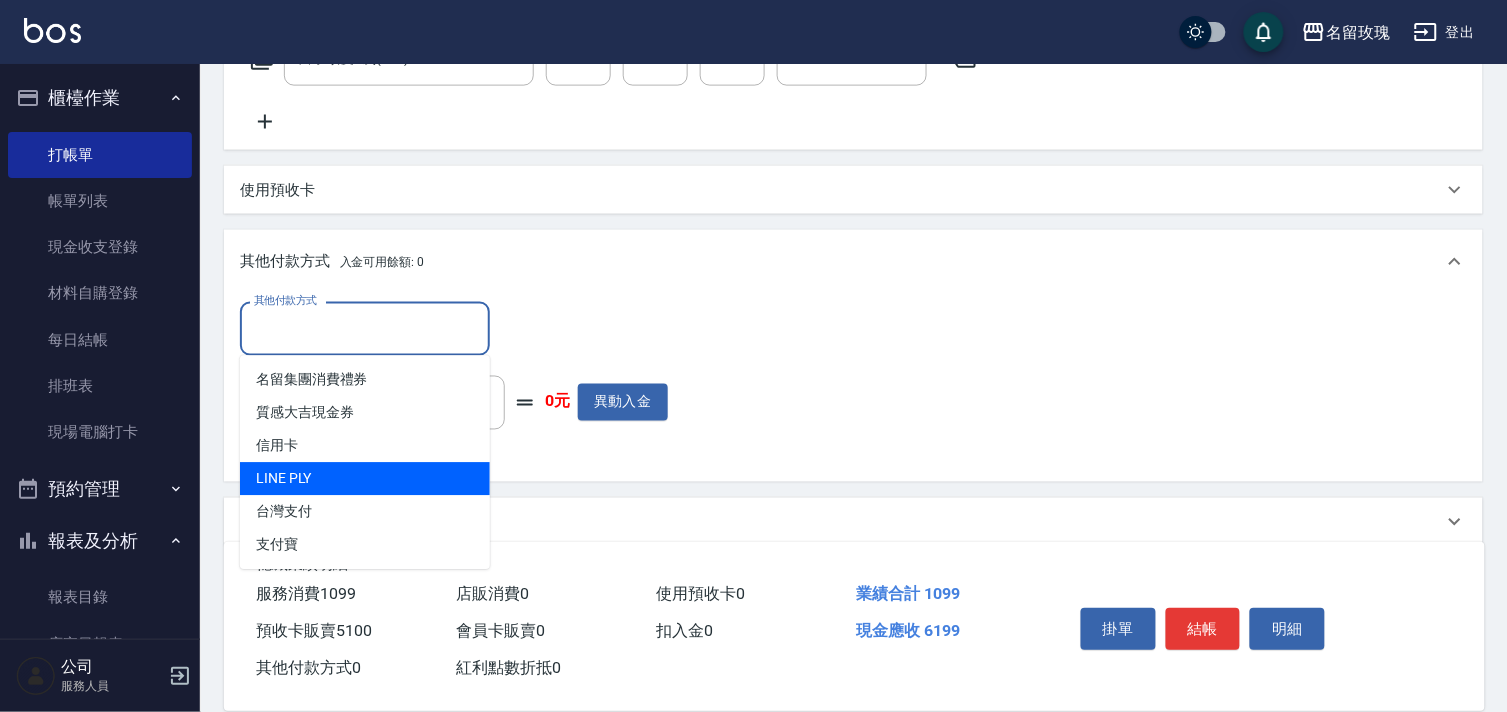 click on "LINE PLY" at bounding box center (365, 479) 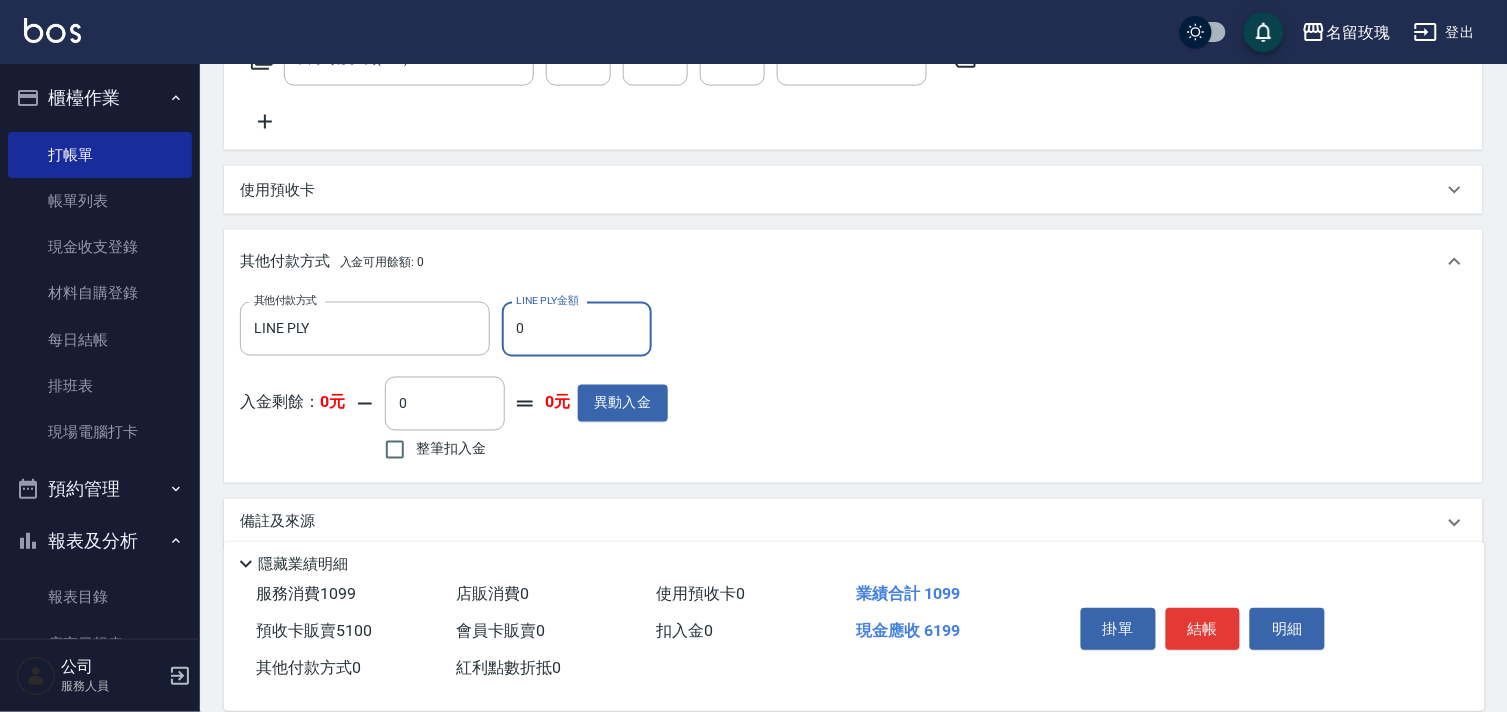 click on "0" at bounding box center [577, 329] 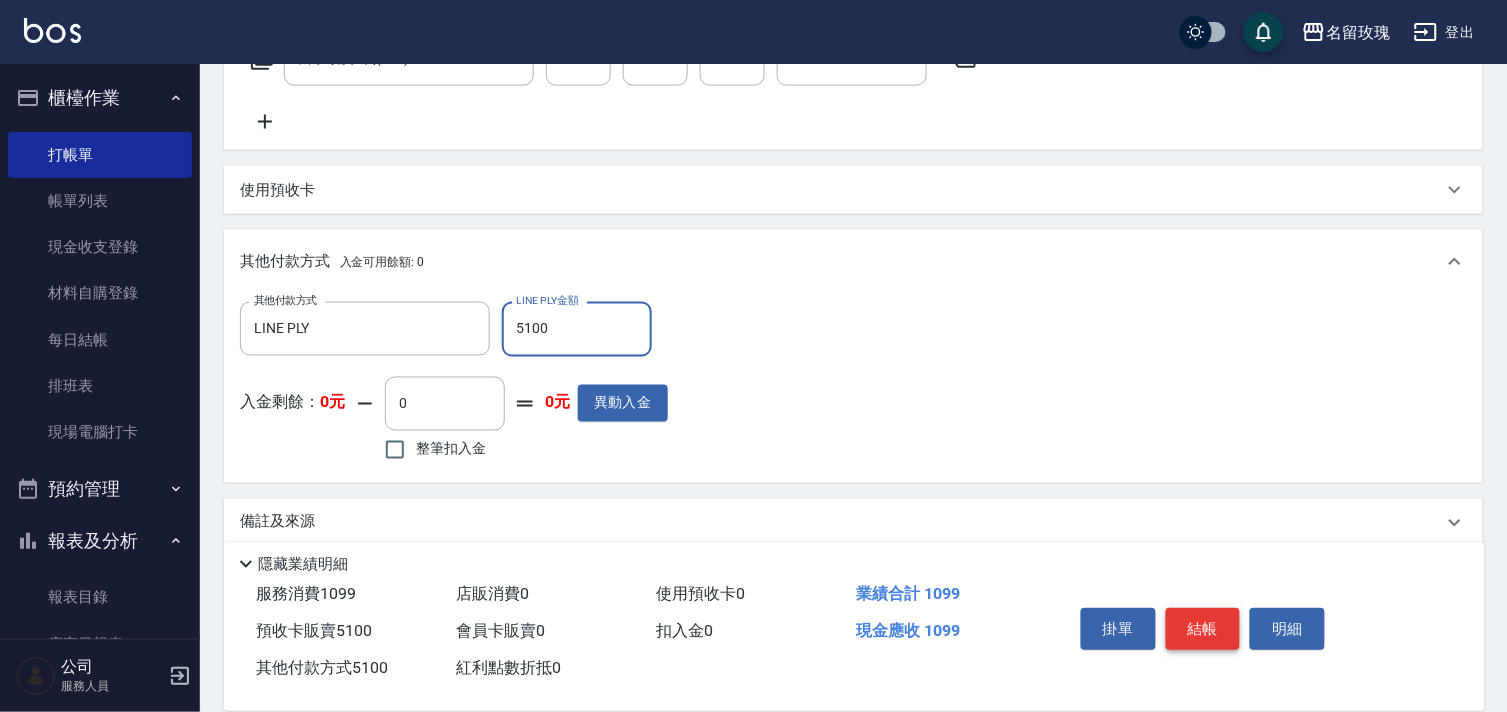 click on "結帳" at bounding box center [1203, 629] 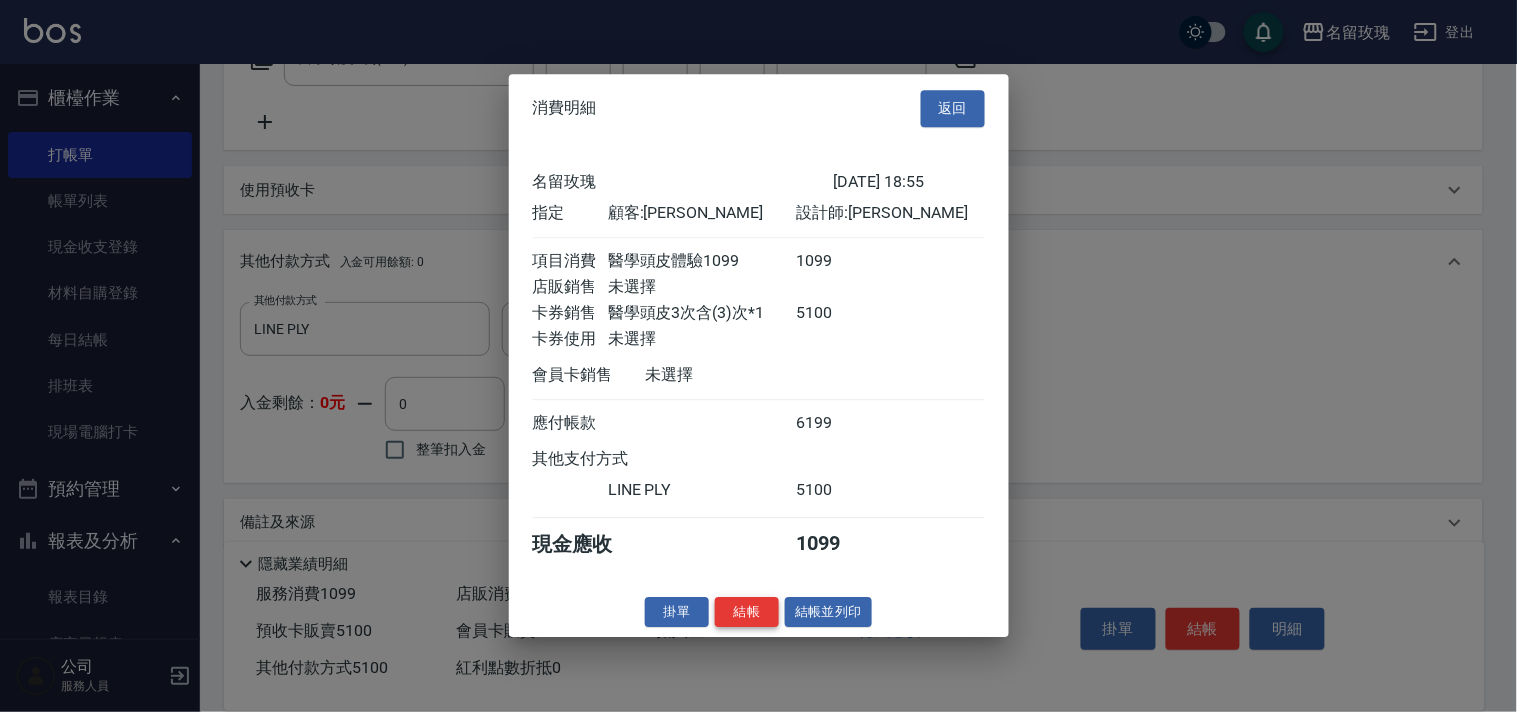 click on "結帳" at bounding box center (747, 612) 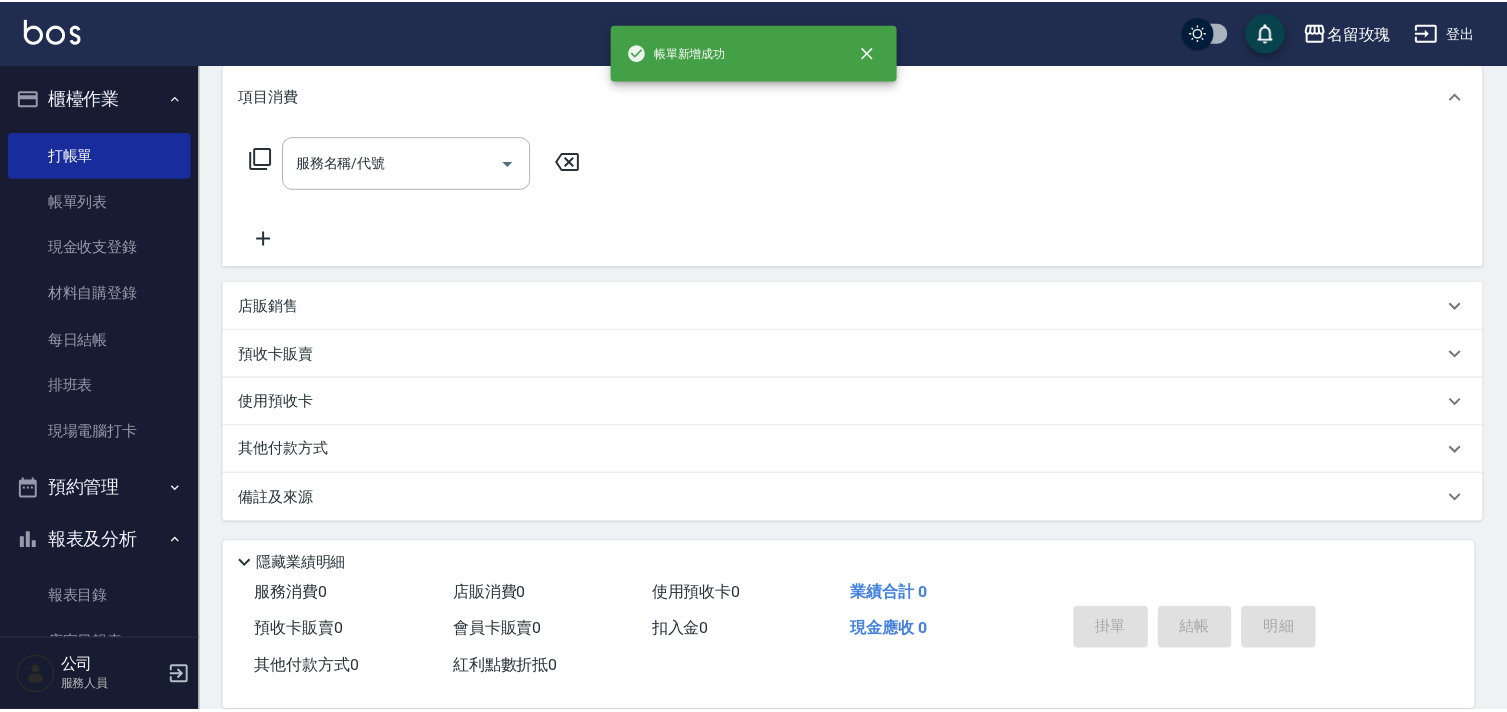 scroll, scrollTop: 0, scrollLeft: 0, axis: both 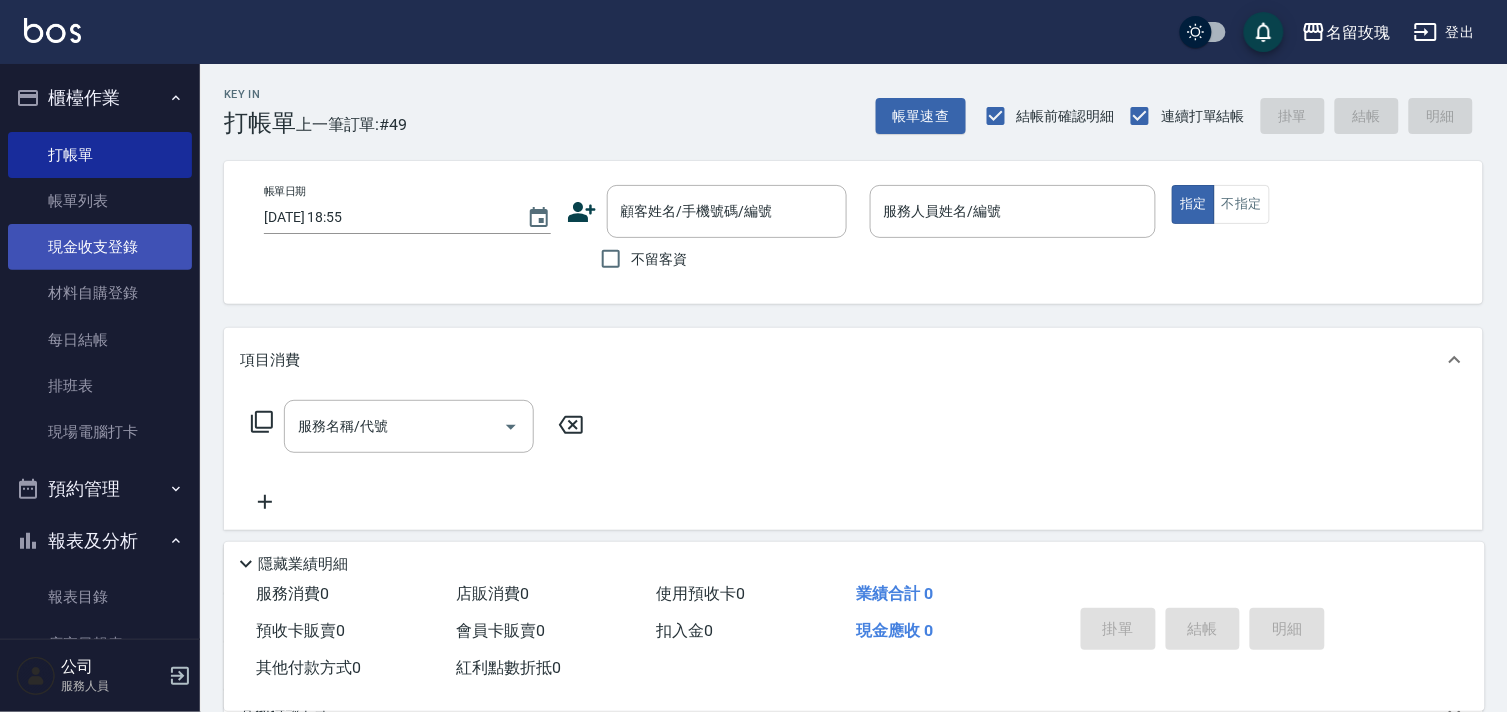 click on "現金收支登錄" at bounding box center [100, 247] 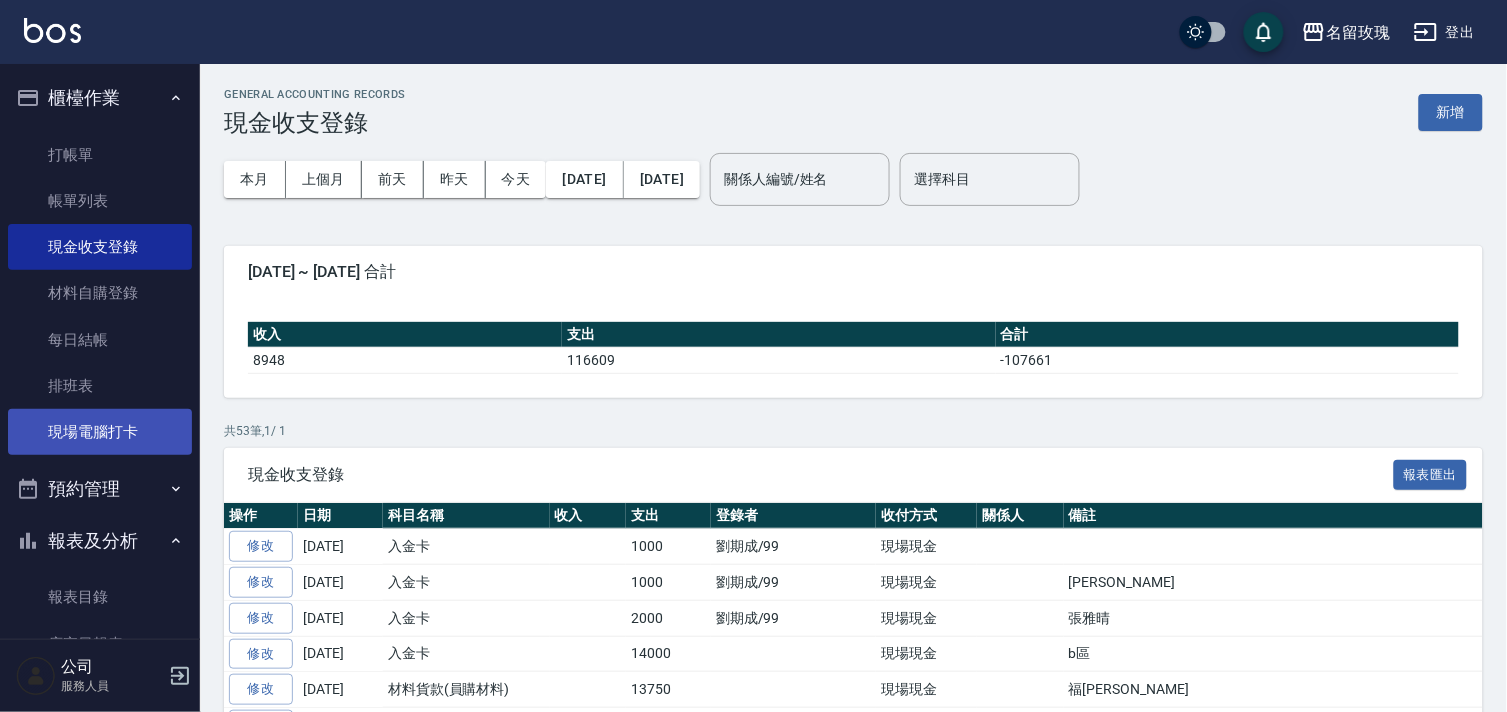 scroll, scrollTop: 222, scrollLeft: 0, axis: vertical 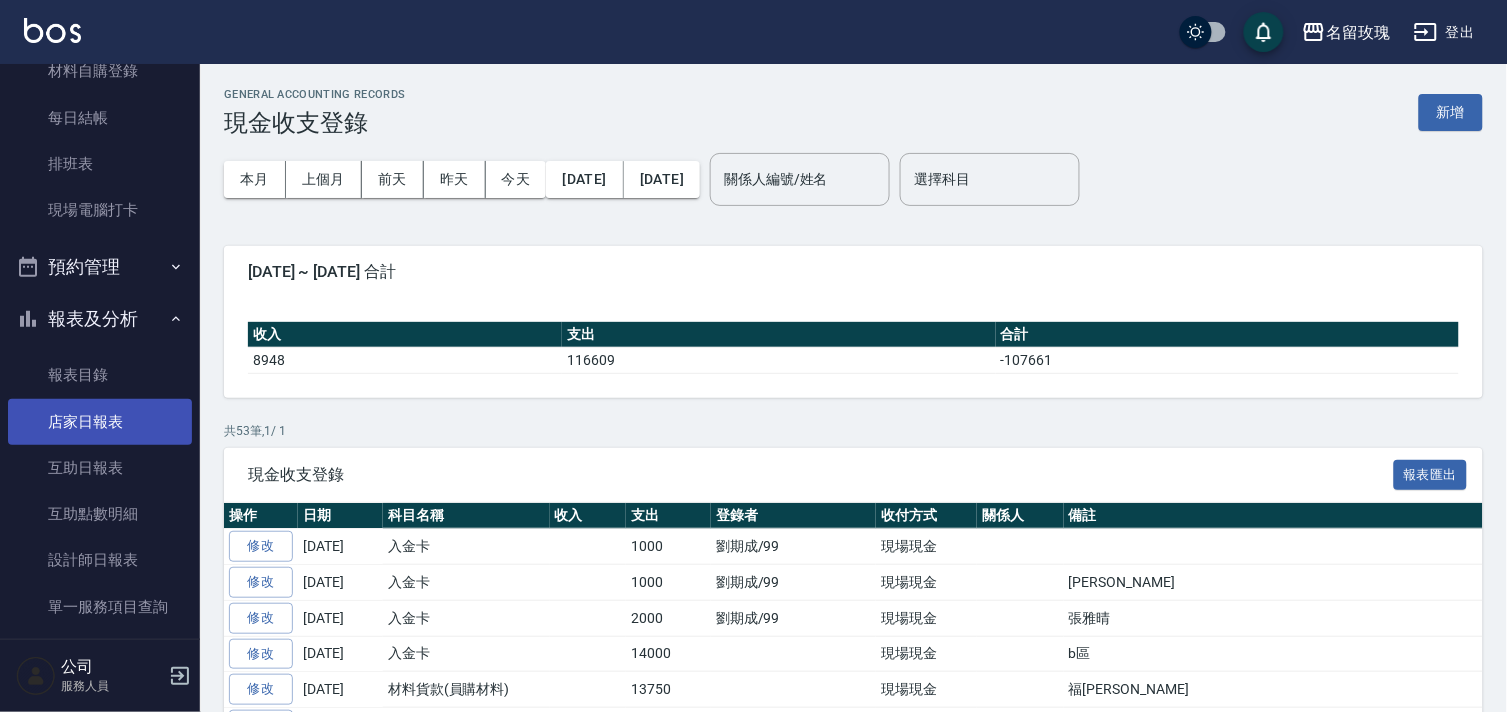 click on "店家日報表" at bounding box center (100, 422) 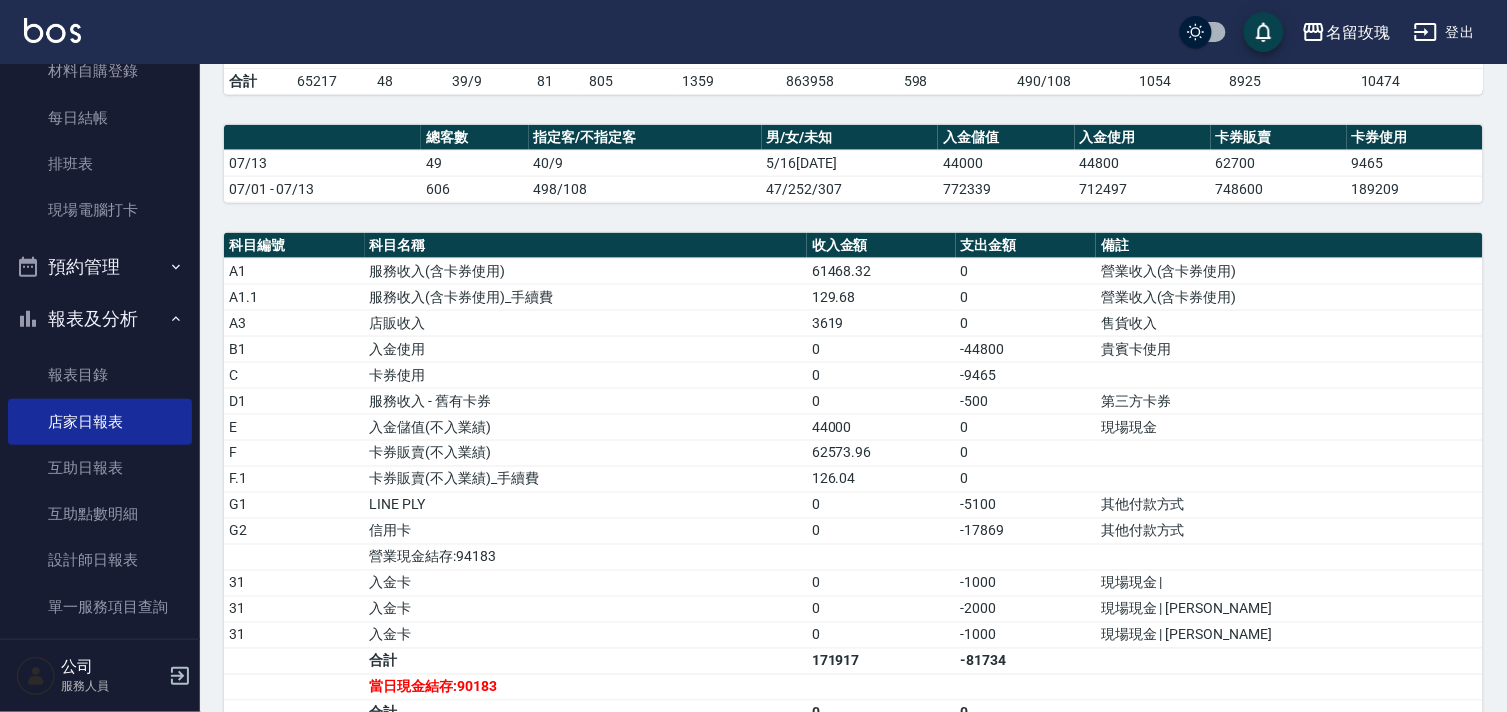 scroll, scrollTop: 555, scrollLeft: 0, axis: vertical 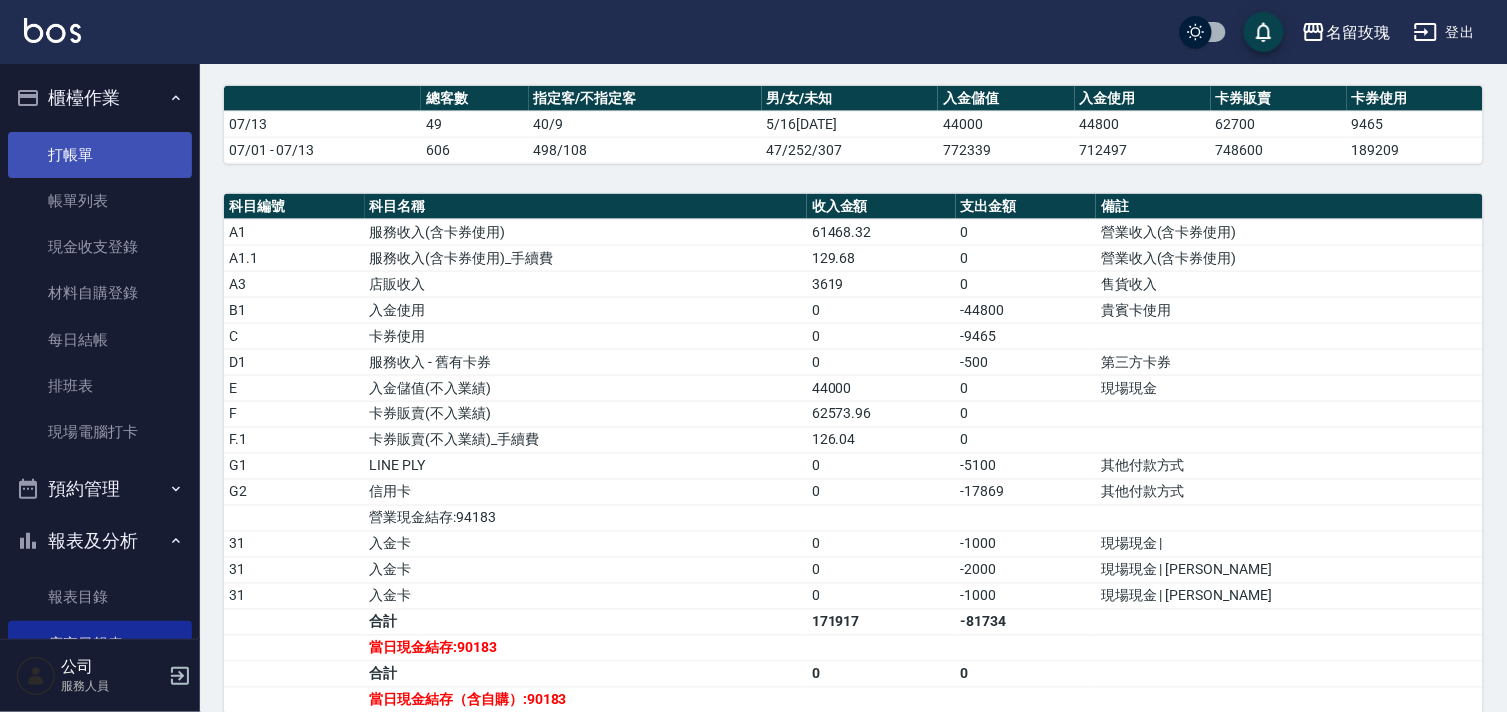click on "打帳單" at bounding box center [100, 155] 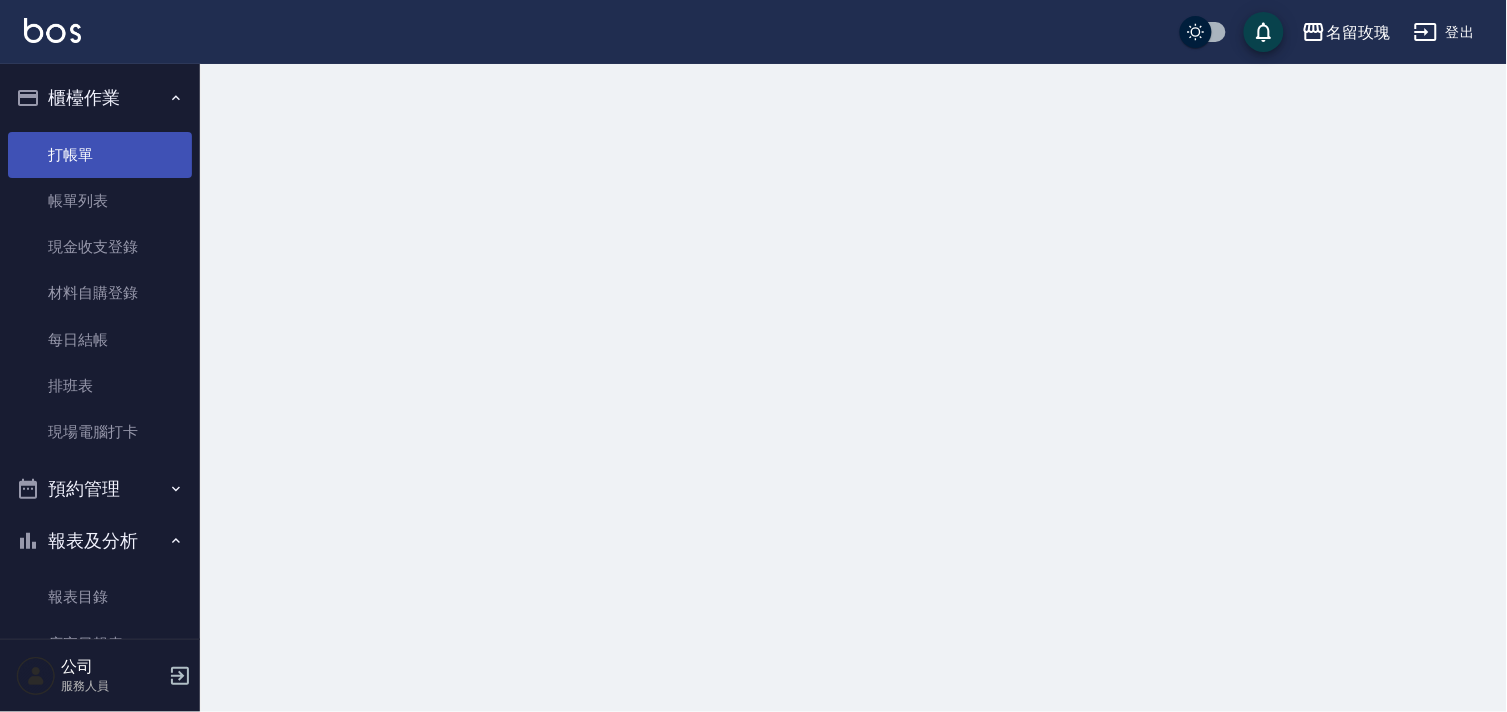 scroll, scrollTop: 0, scrollLeft: 0, axis: both 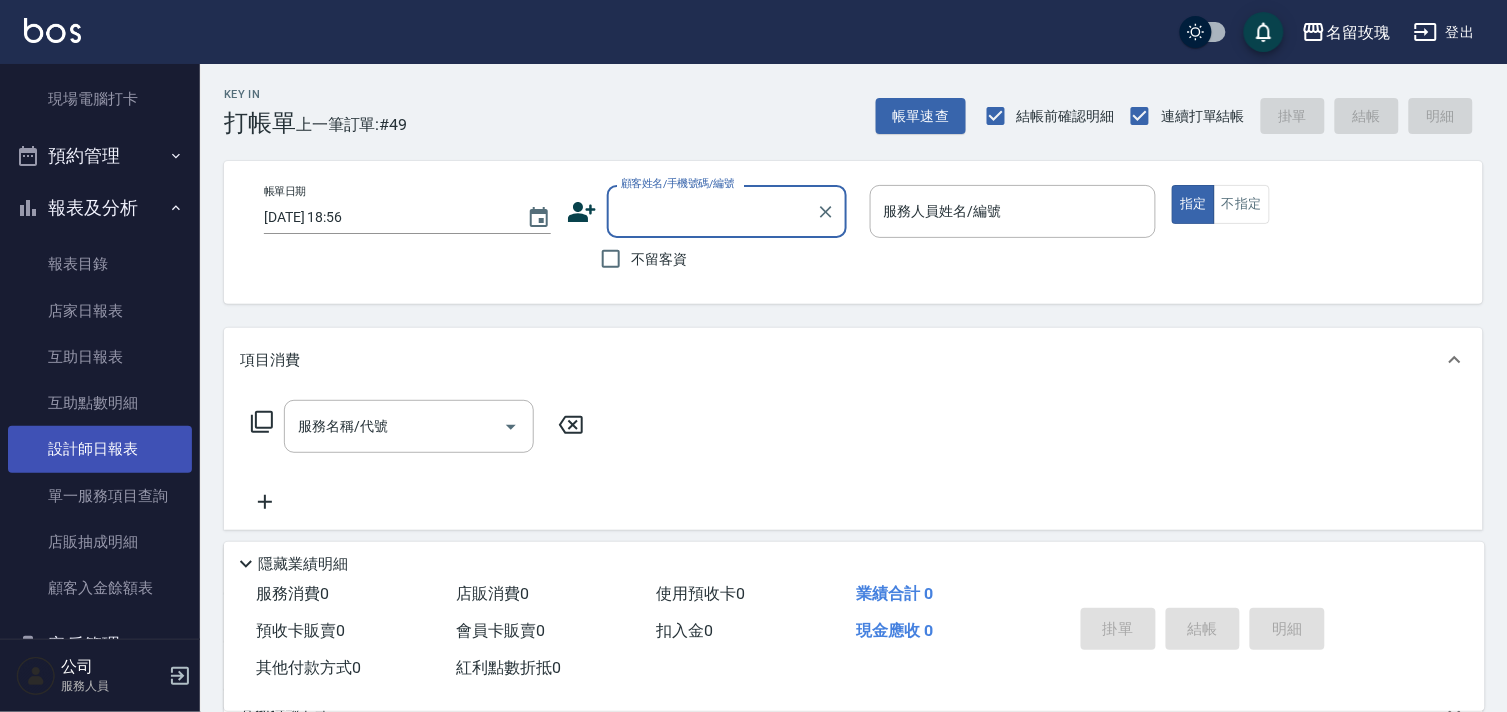 click on "設計師日報表" at bounding box center [100, 449] 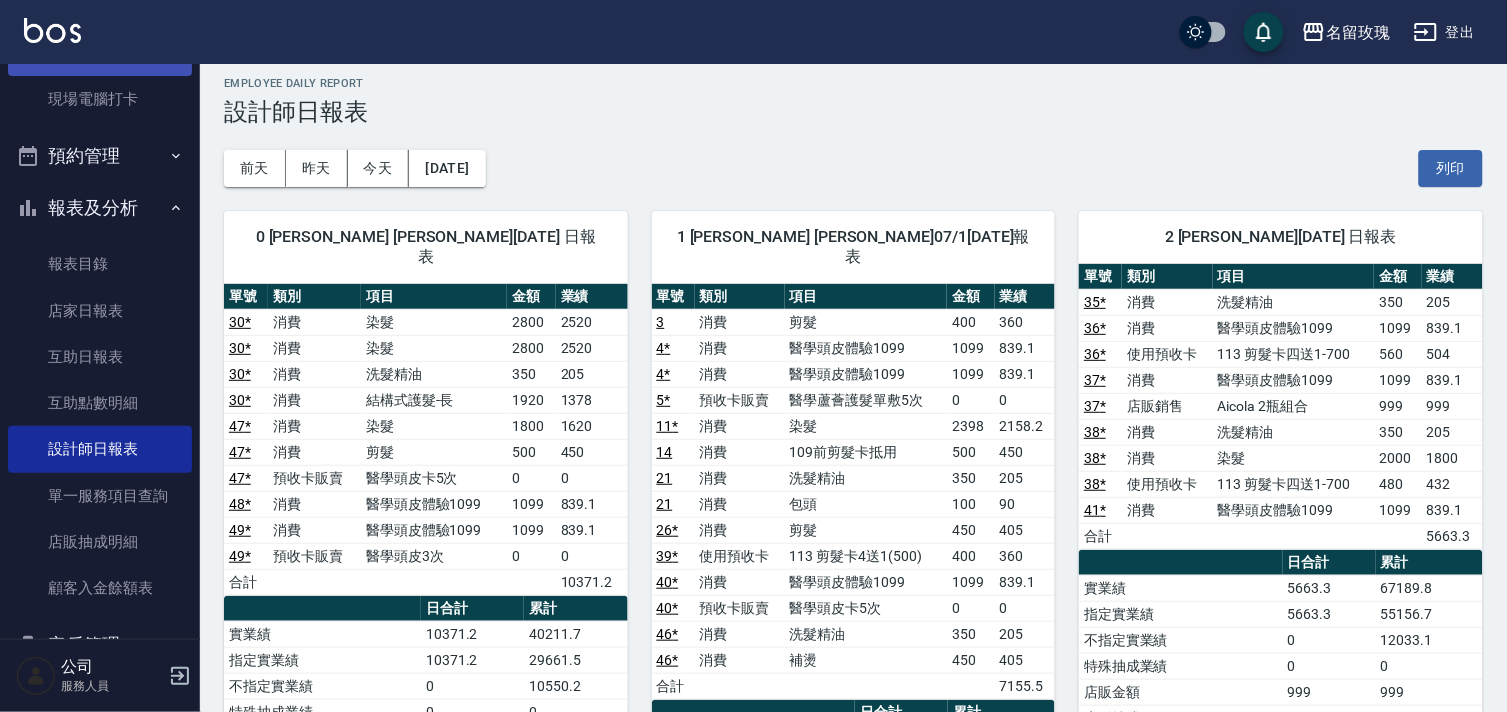 scroll, scrollTop: 0, scrollLeft: 0, axis: both 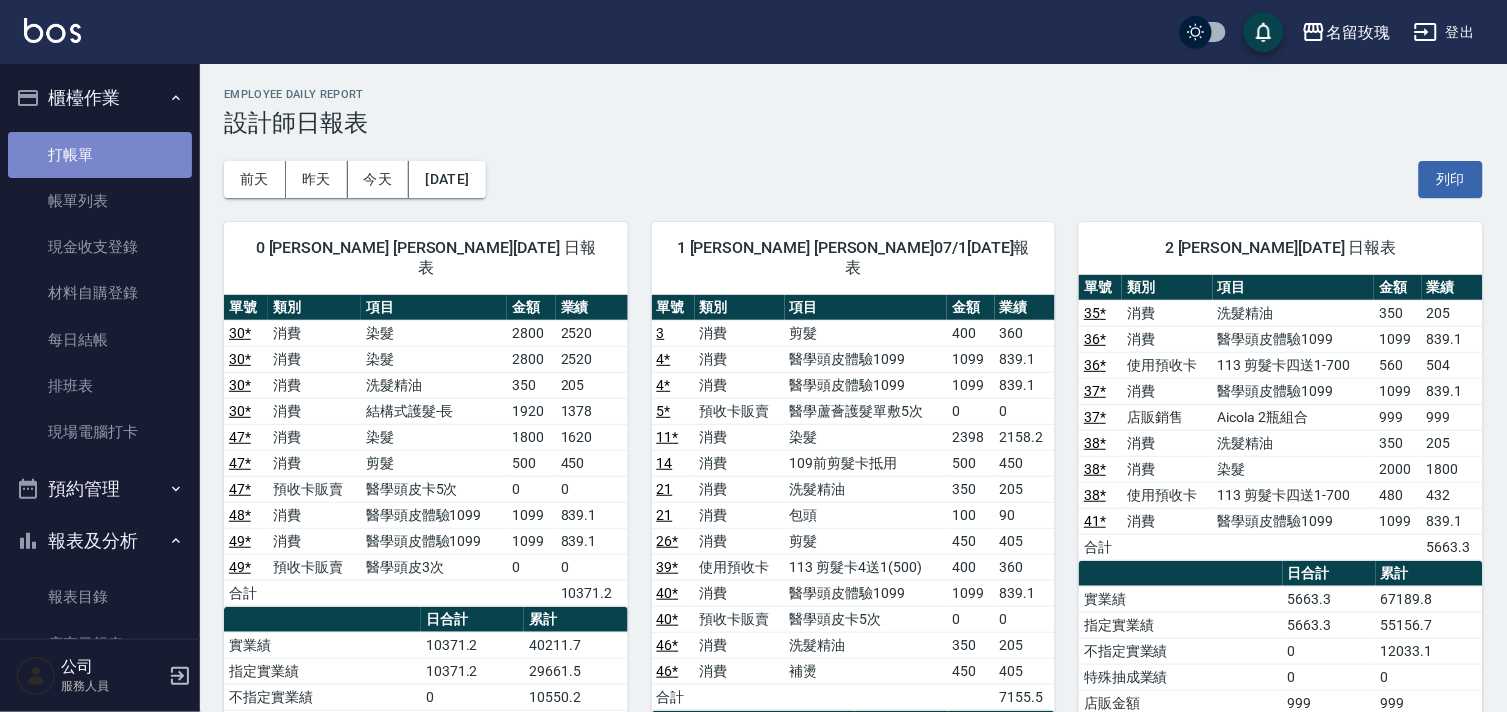 click on "打帳單" at bounding box center (100, 155) 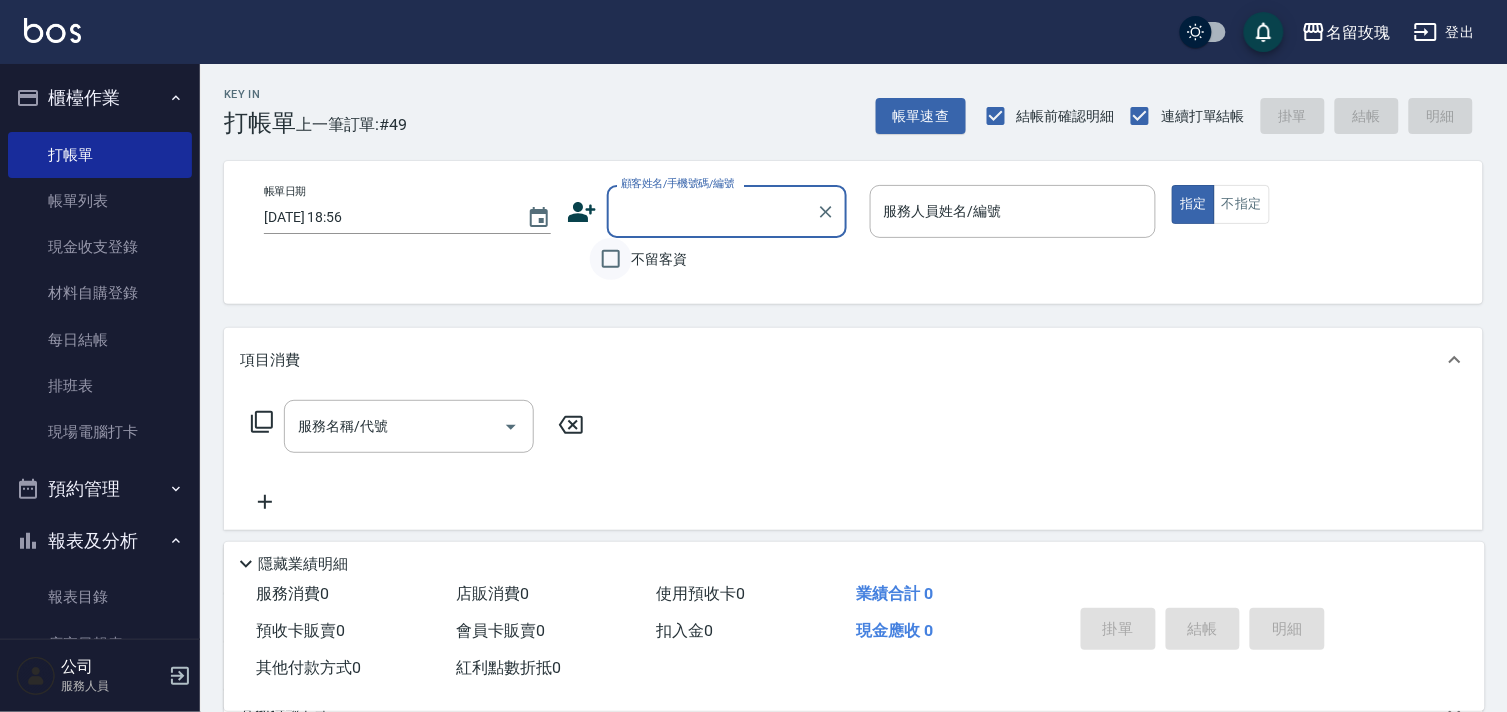 click on "不留客資" at bounding box center [611, 259] 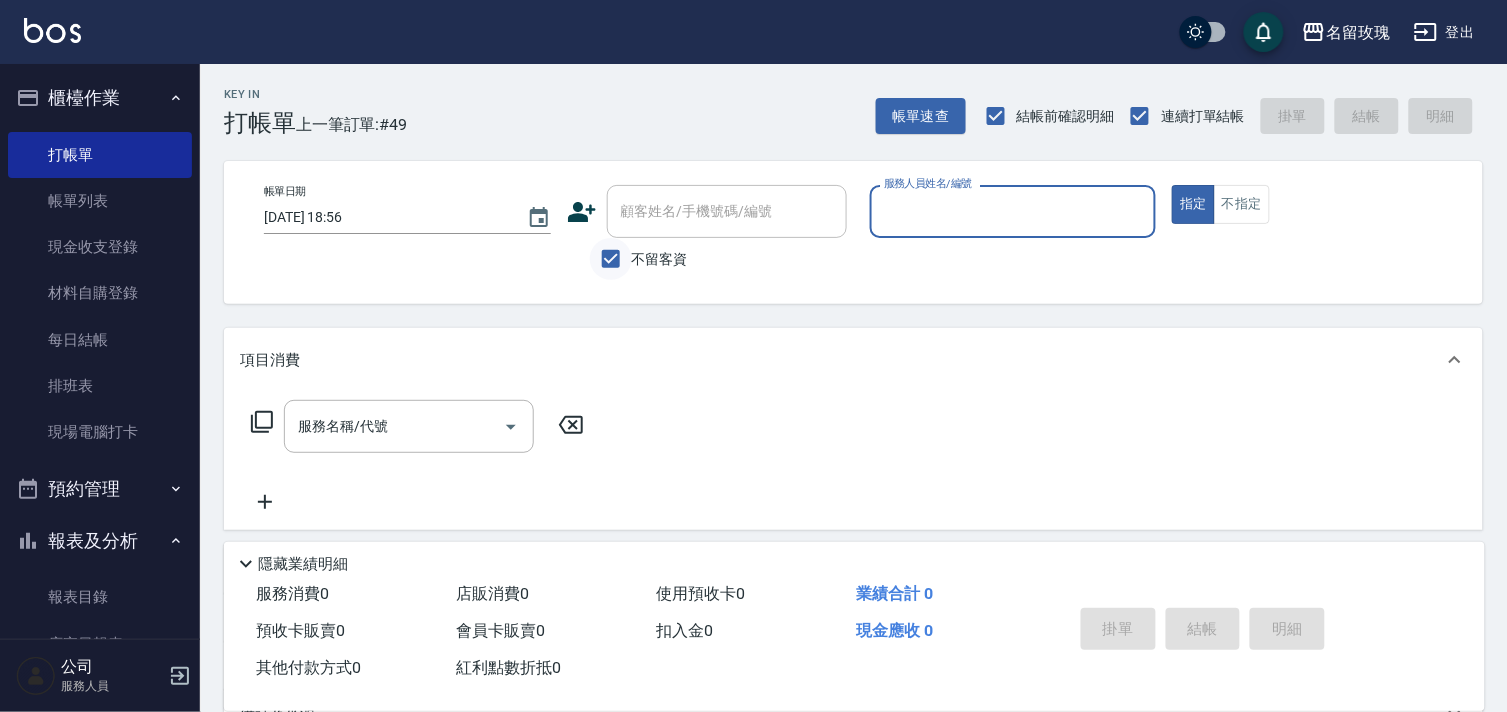 click on "不留客資" at bounding box center [611, 259] 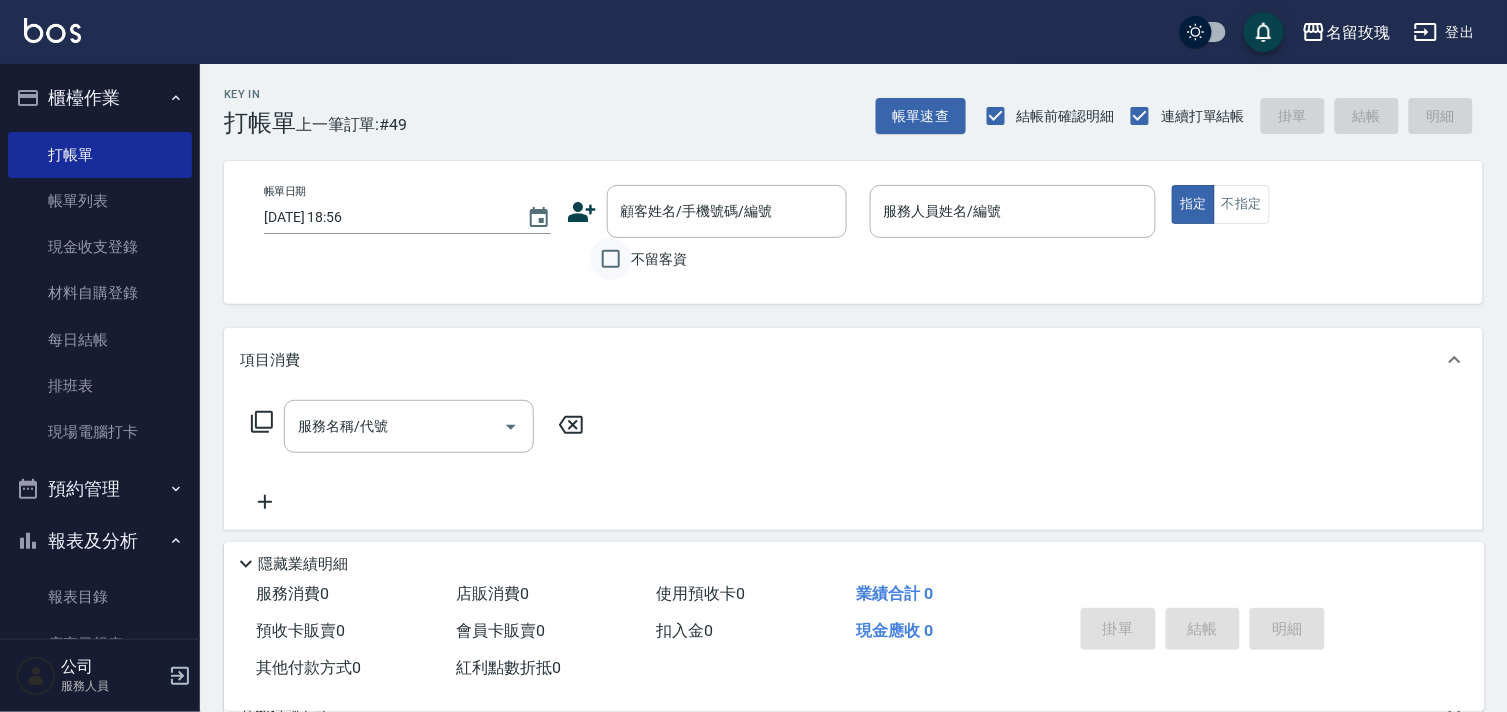 click on "不留客資" at bounding box center [611, 259] 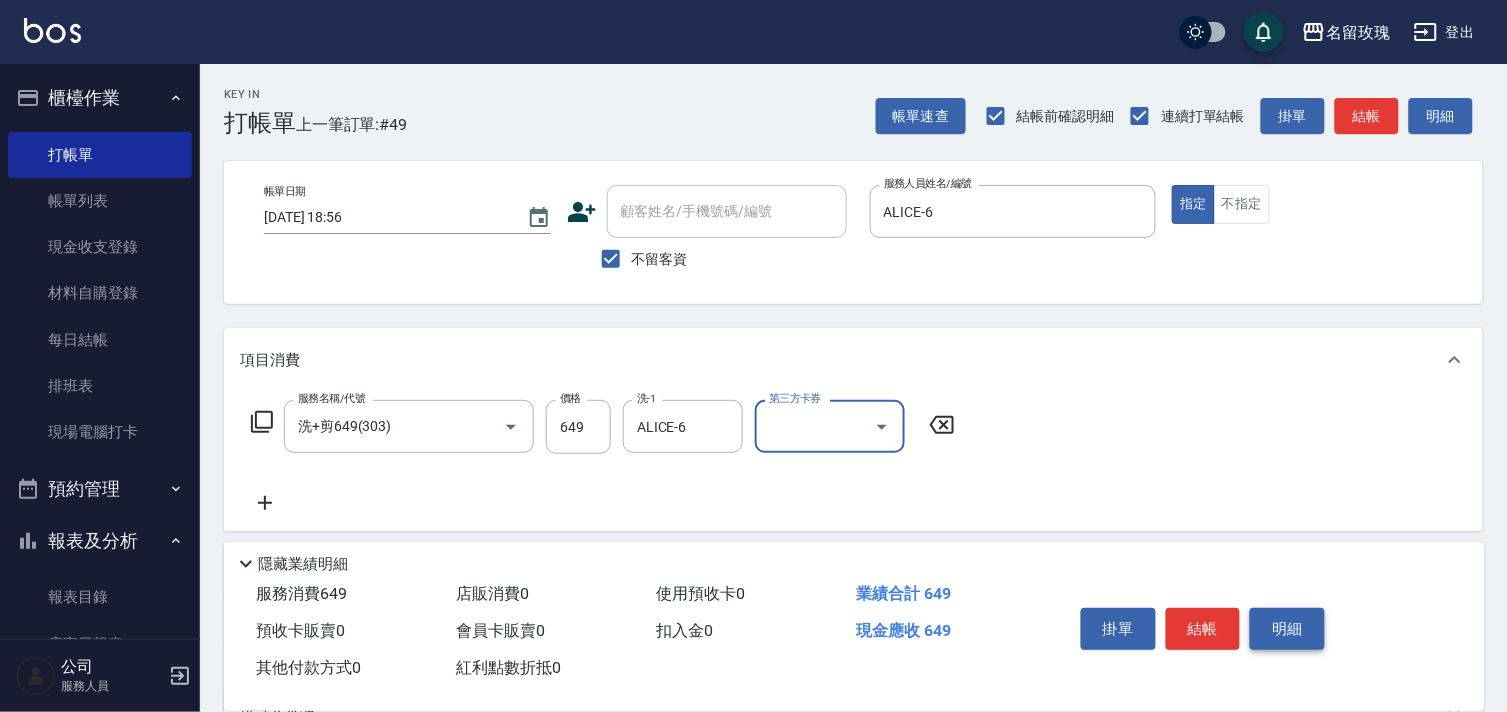 click on "明細" at bounding box center (1287, 629) 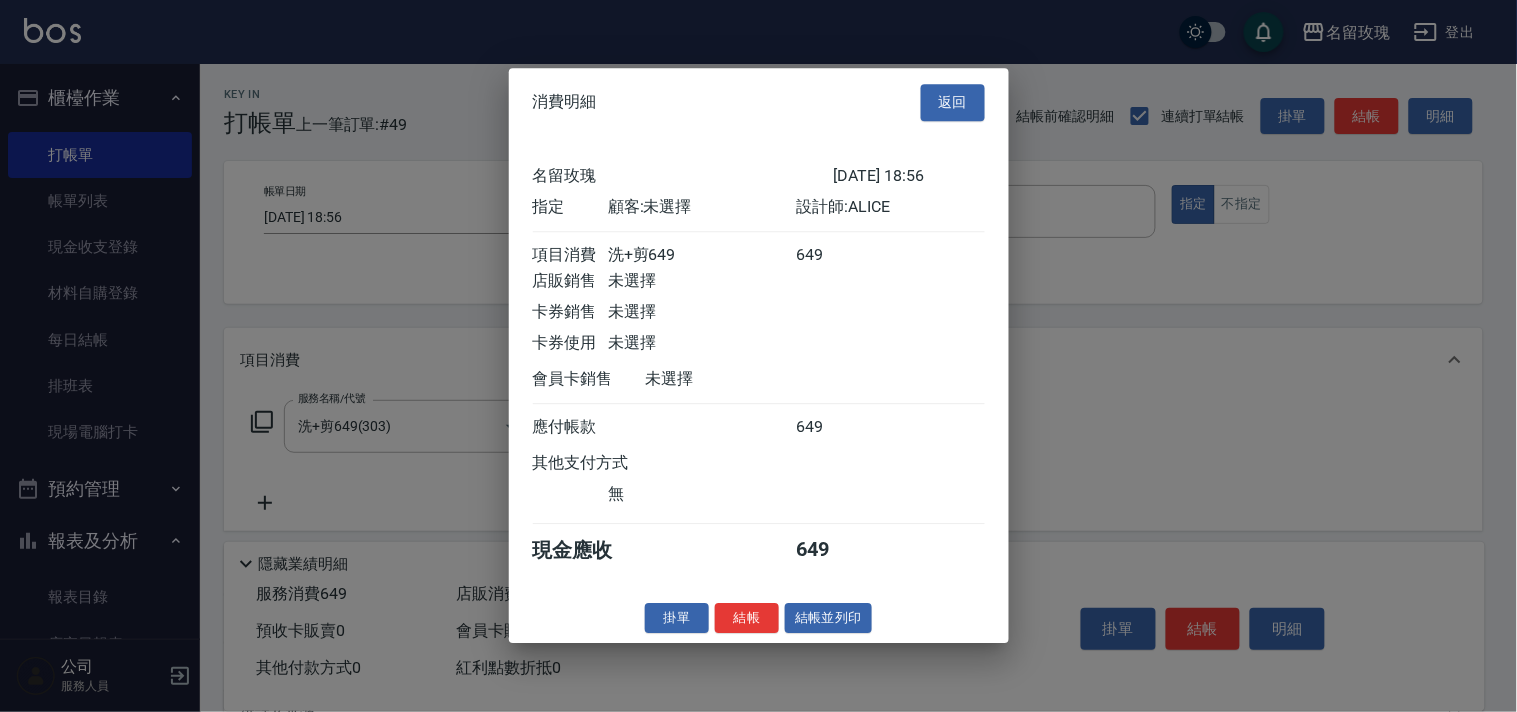 click on "結帳並列印" at bounding box center (828, 618) 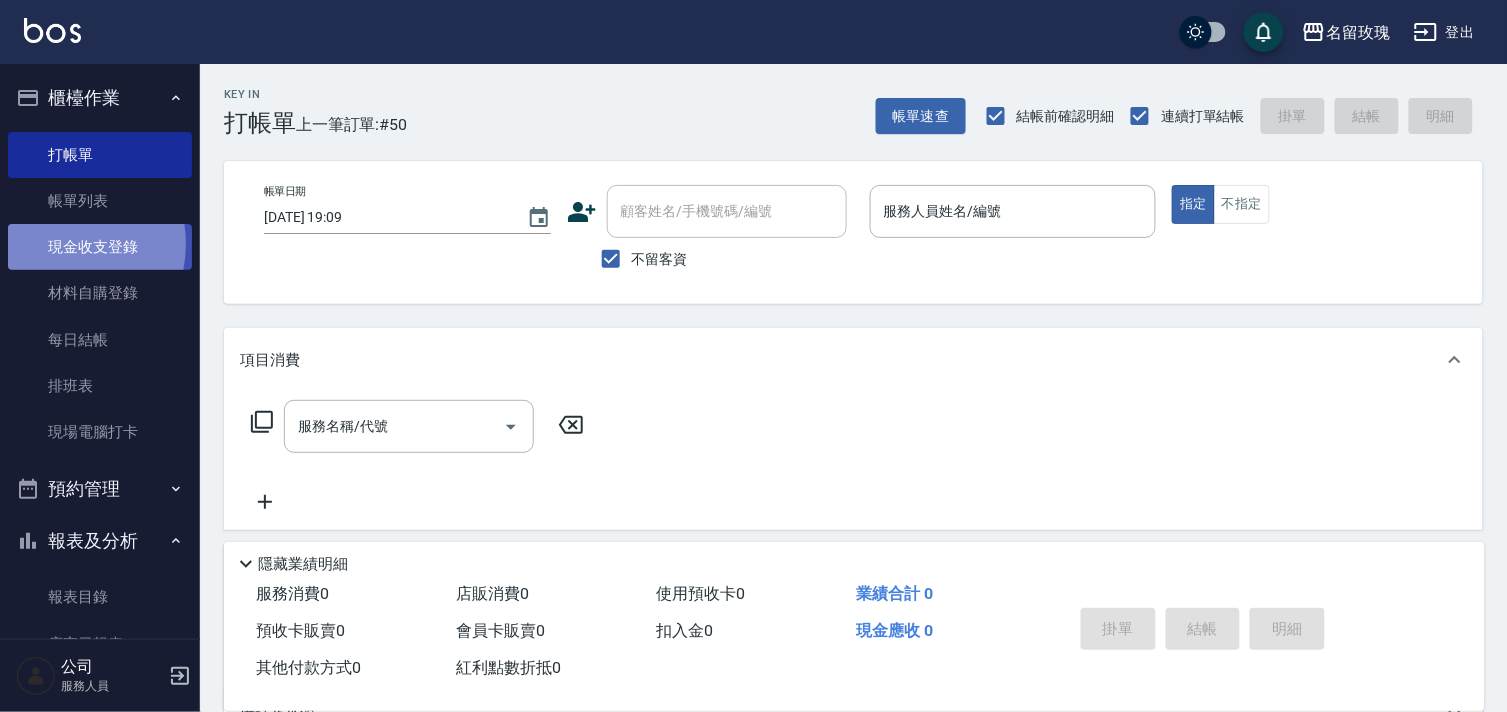 click on "現金收支登錄" at bounding box center (100, 247) 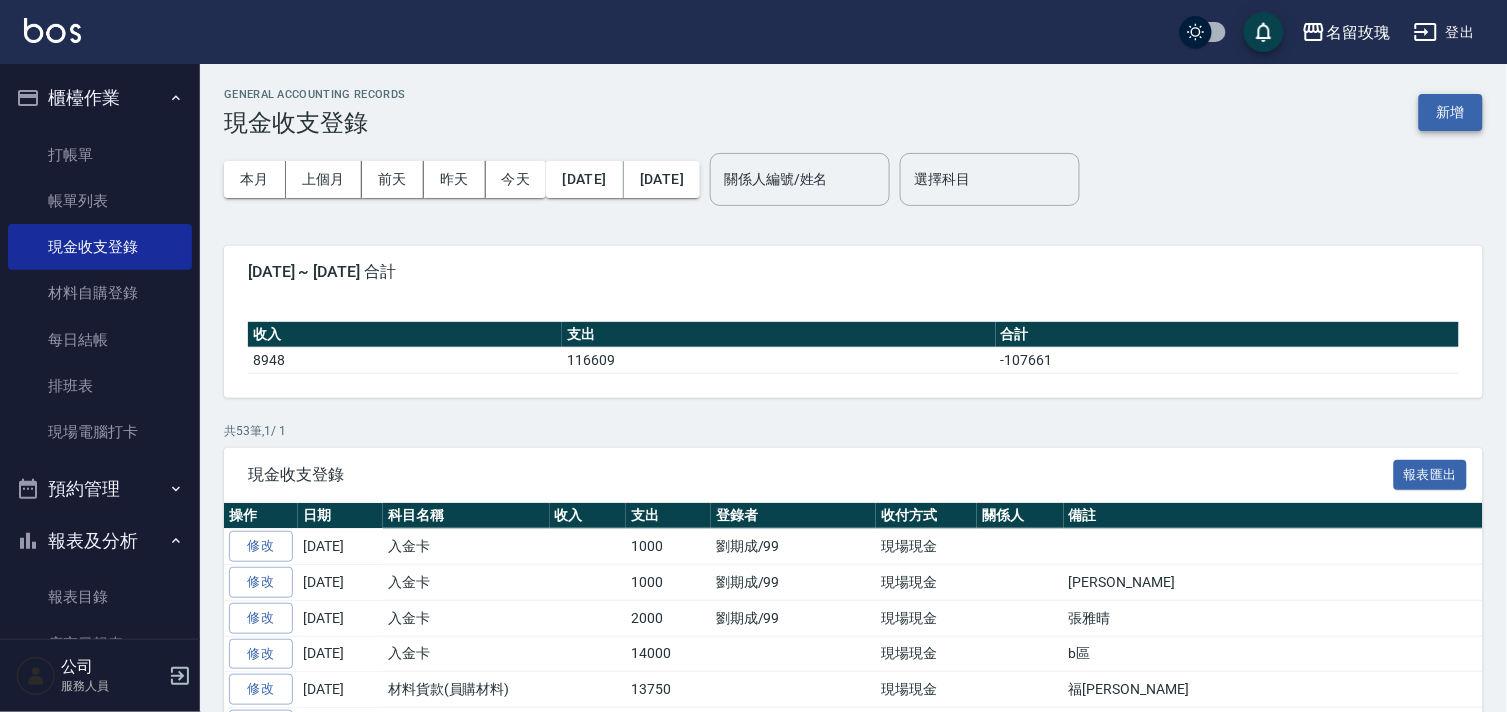 click on "新增" at bounding box center (1451, 112) 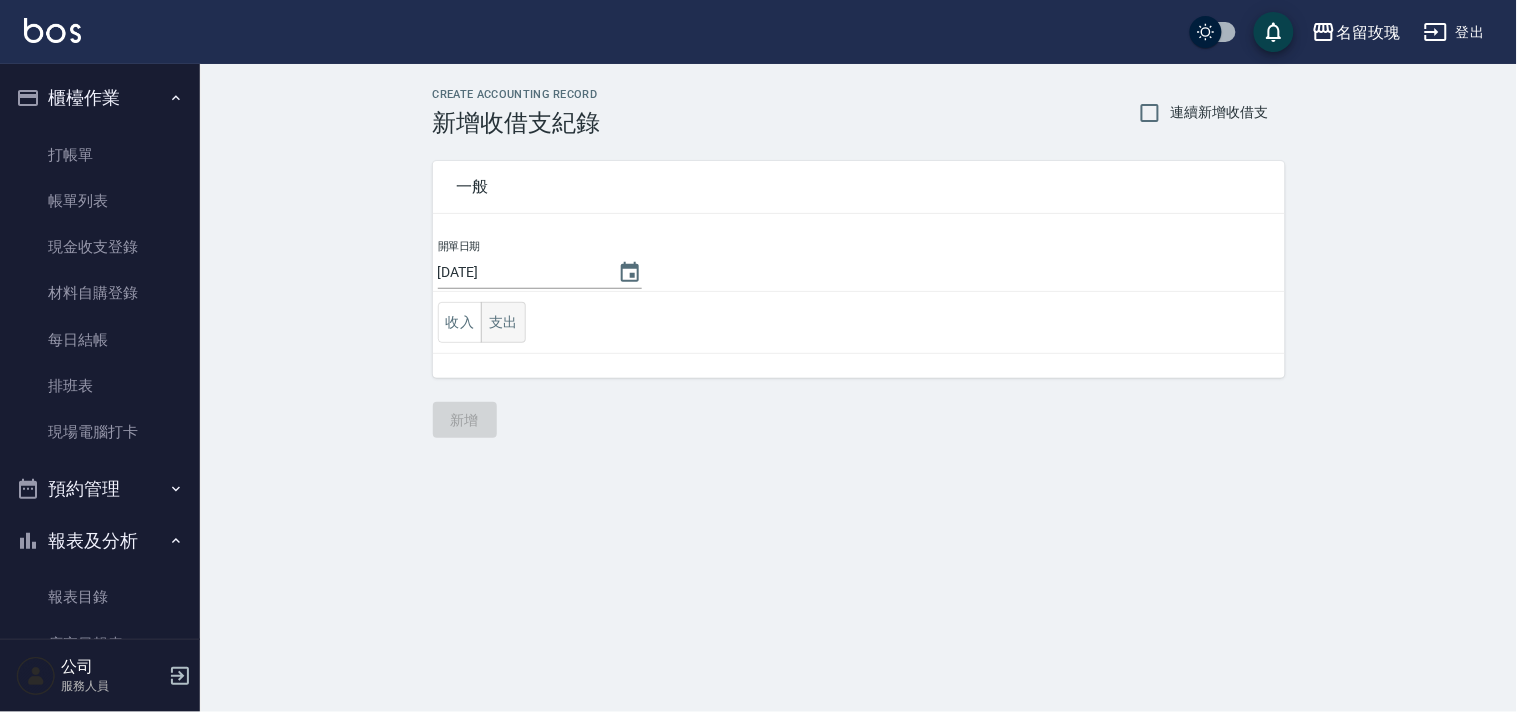 drag, startPoint x: 491, startPoint y: 322, endPoint x: 508, endPoint y: 338, distance: 23.345236 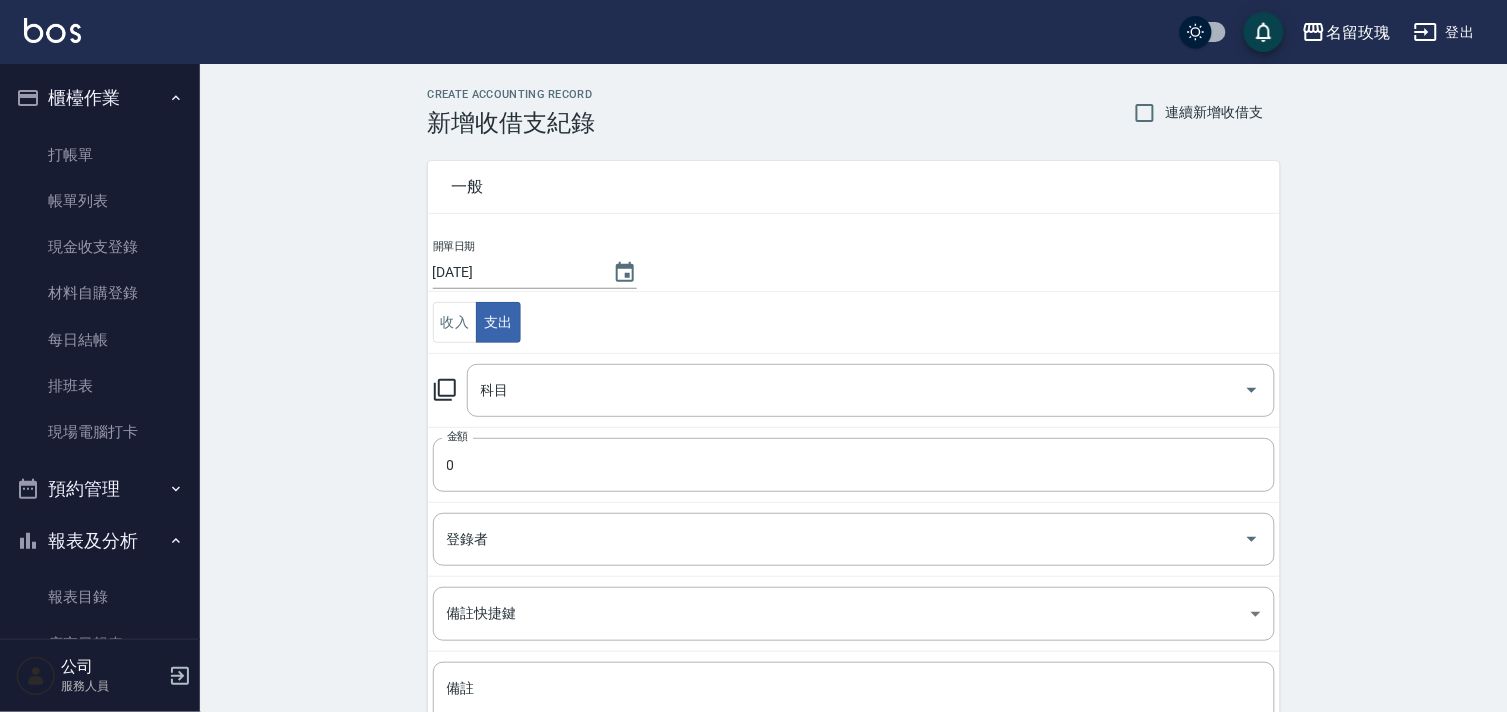 click 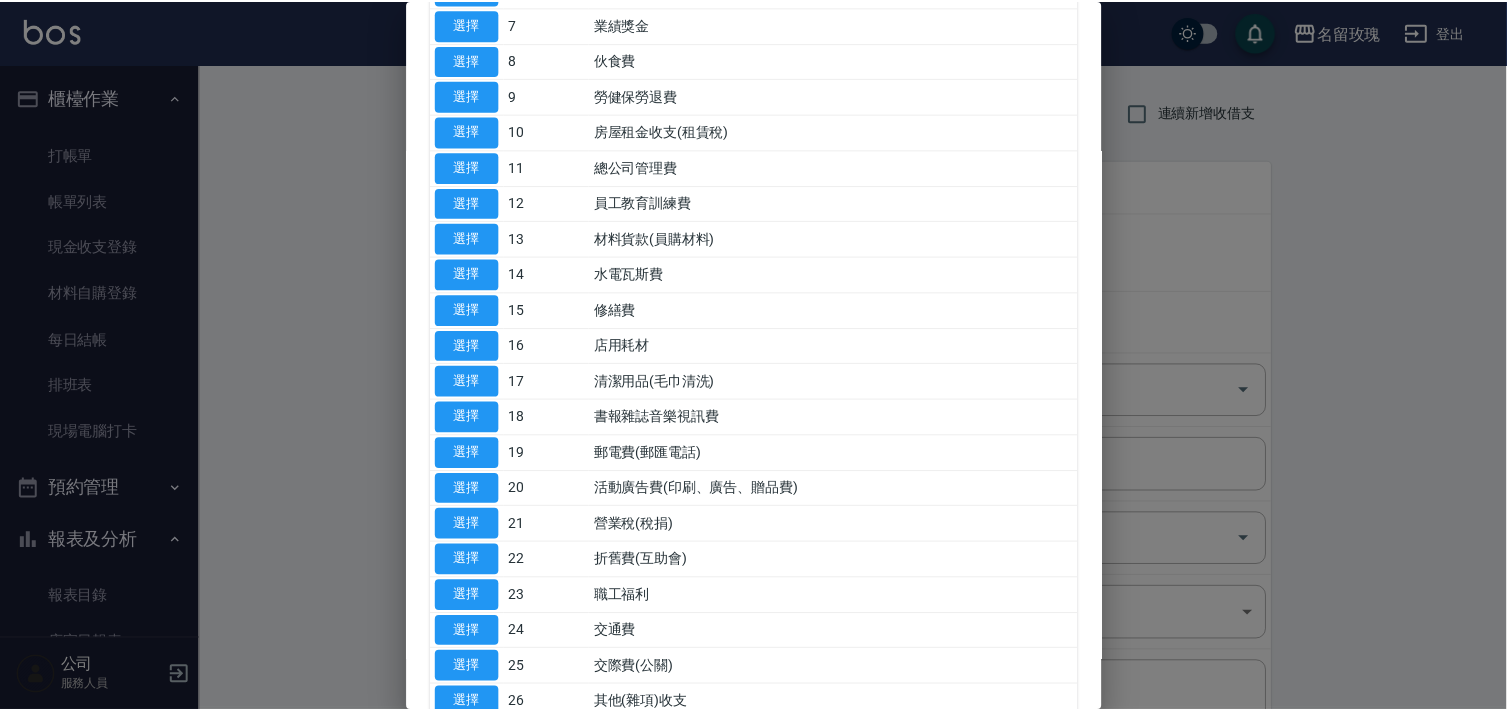 scroll, scrollTop: 666, scrollLeft: 0, axis: vertical 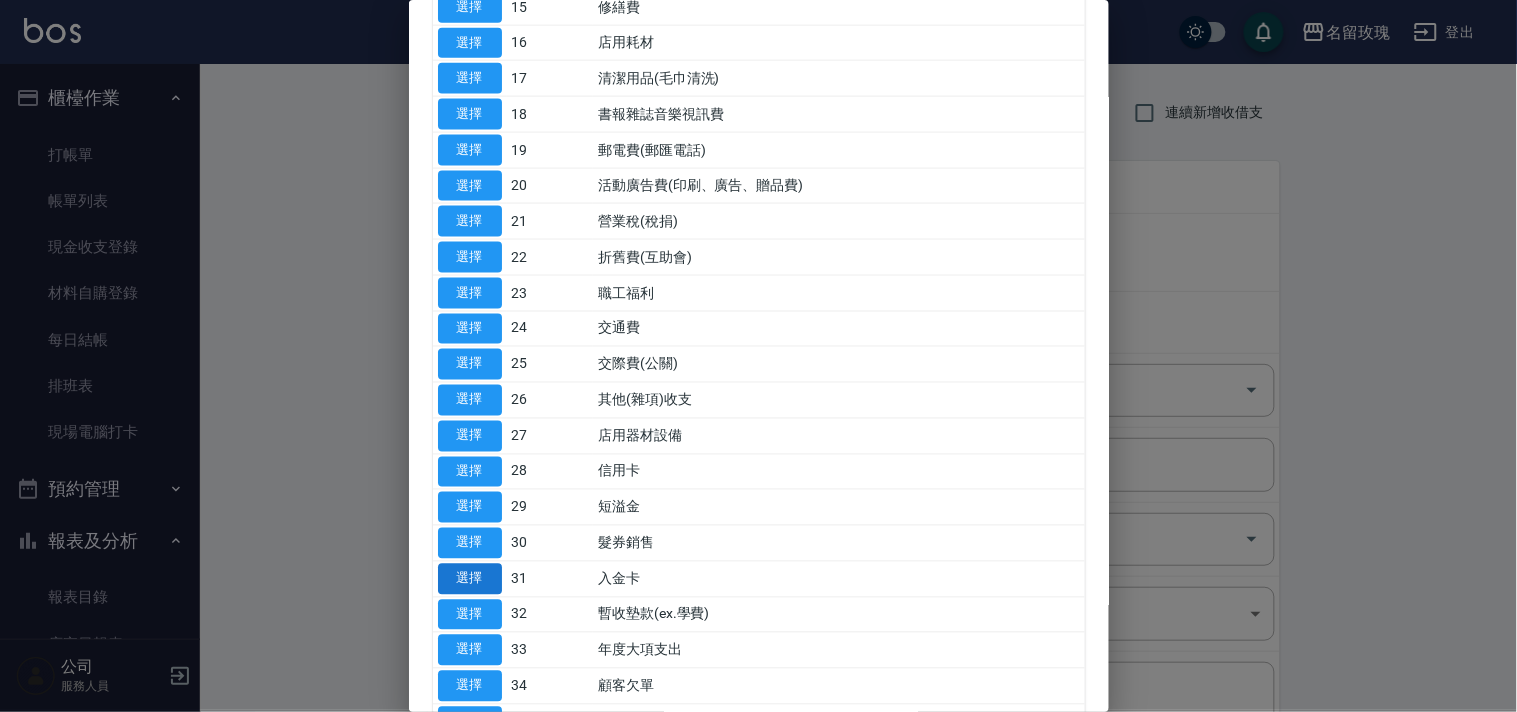 click on "選擇" at bounding box center [470, 579] 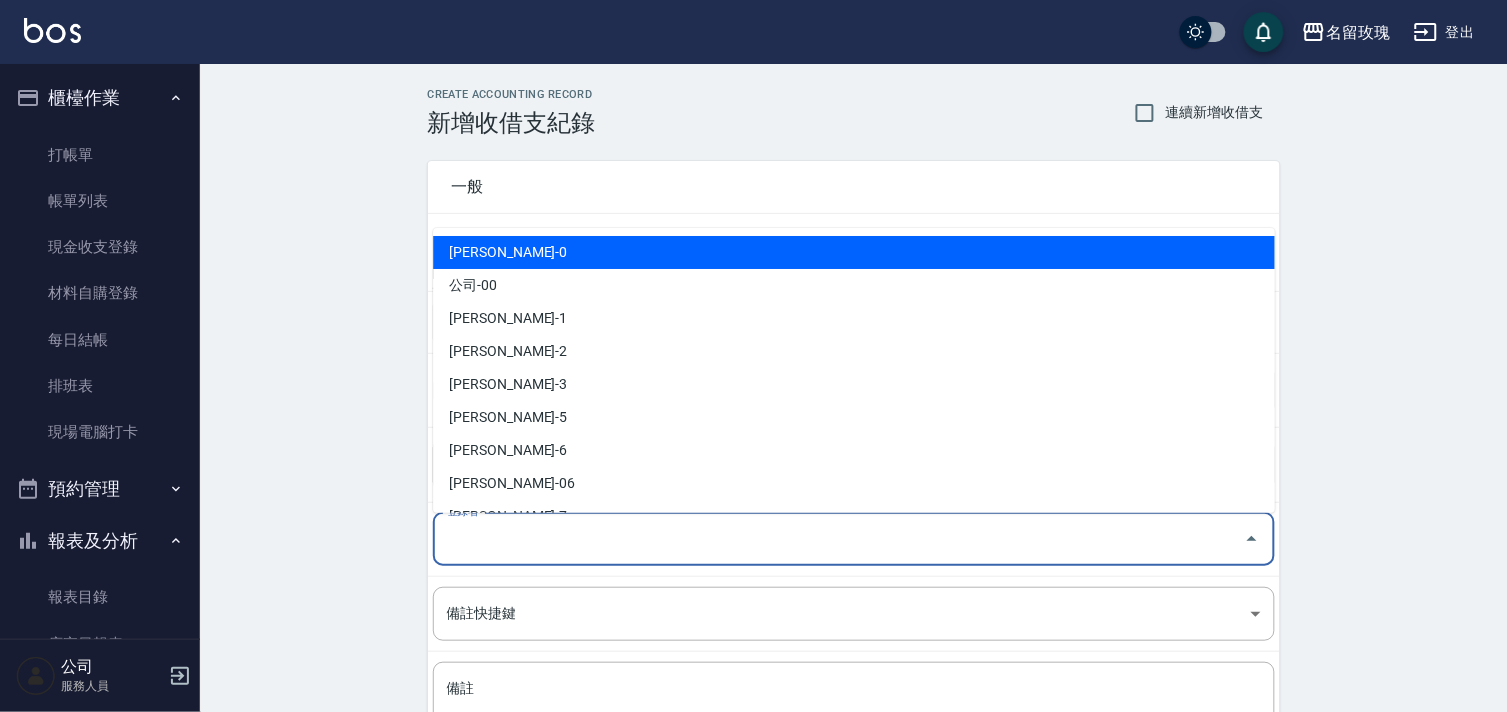 drag, startPoint x: 490, startPoint y: 526, endPoint x: 473, endPoint y: 513, distance: 21.400934 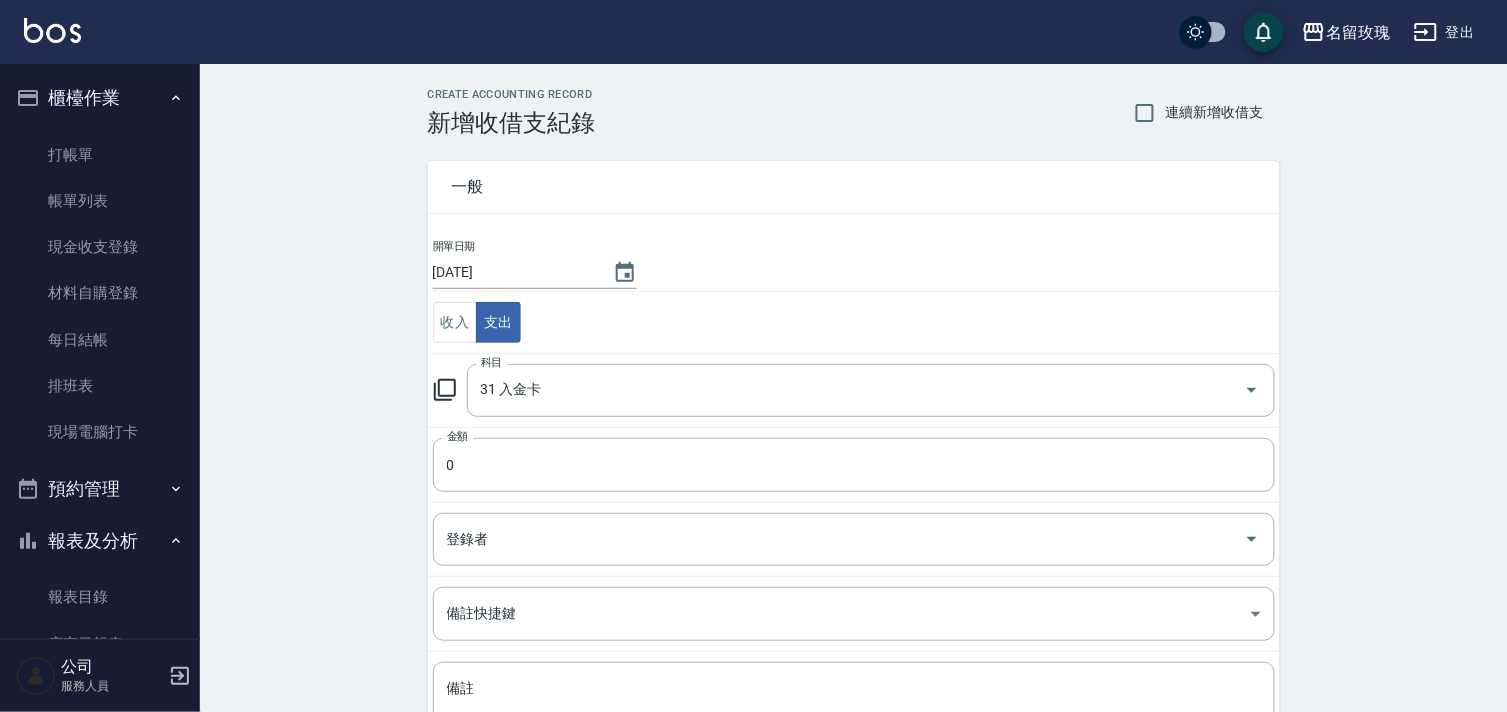 drag, startPoint x: 370, startPoint y: 468, endPoint x: 382, endPoint y: 457, distance: 16.27882 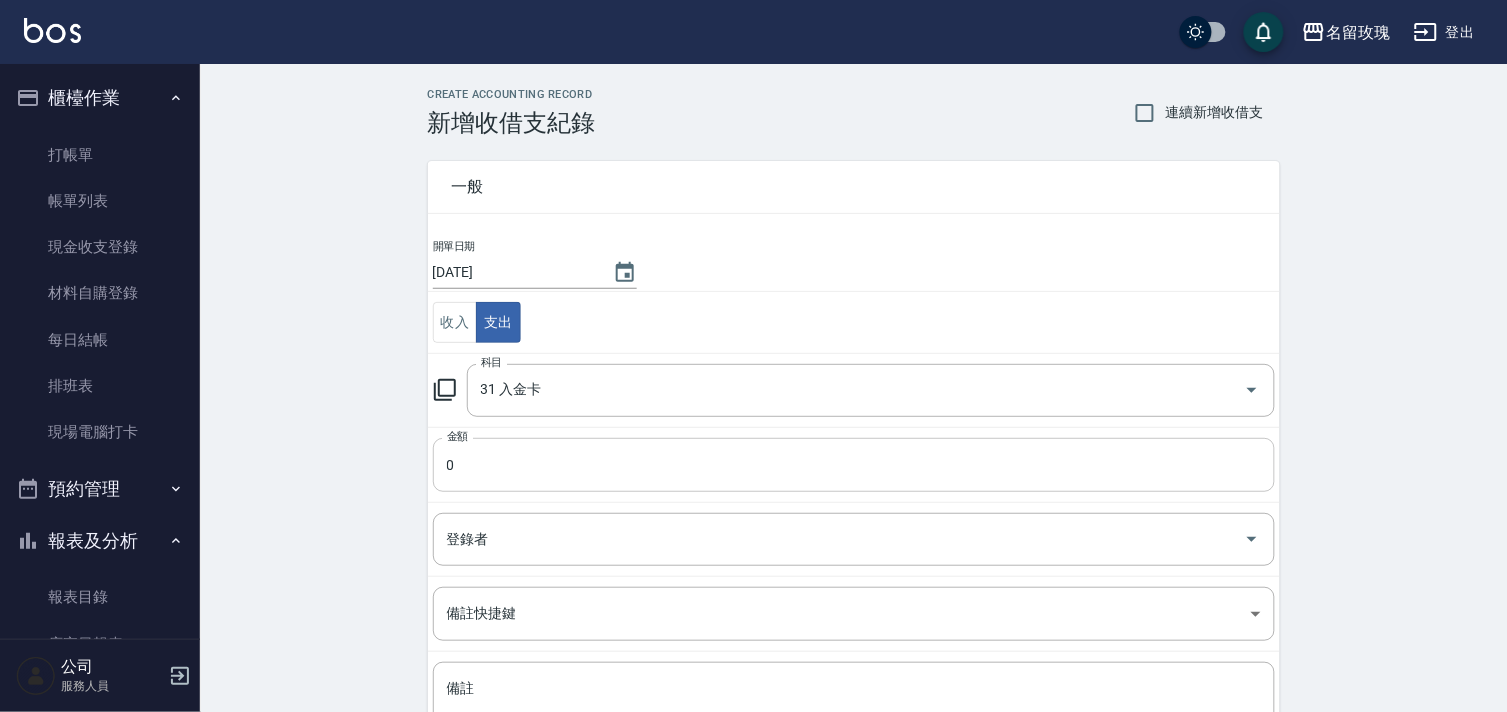 click on "0" at bounding box center [854, 465] 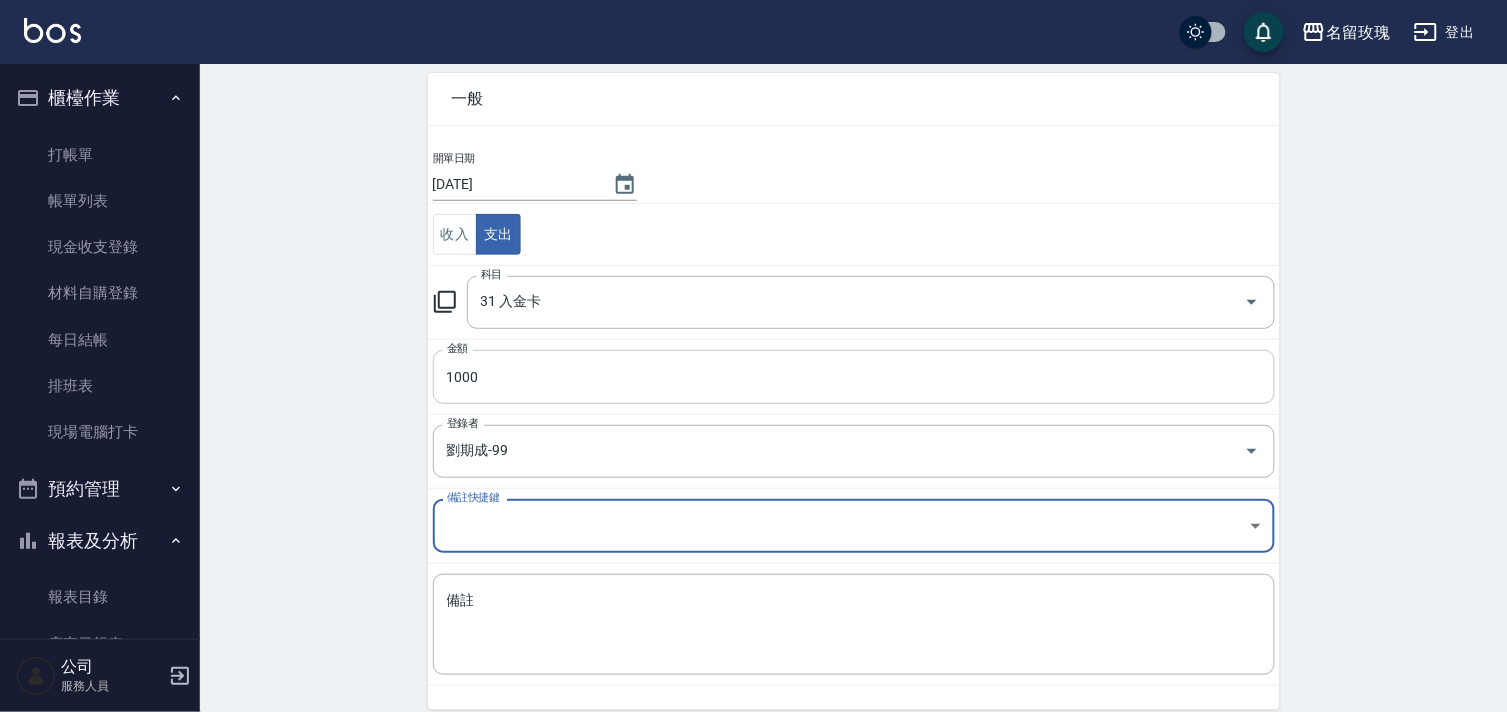 scroll, scrollTop: 171, scrollLeft: 0, axis: vertical 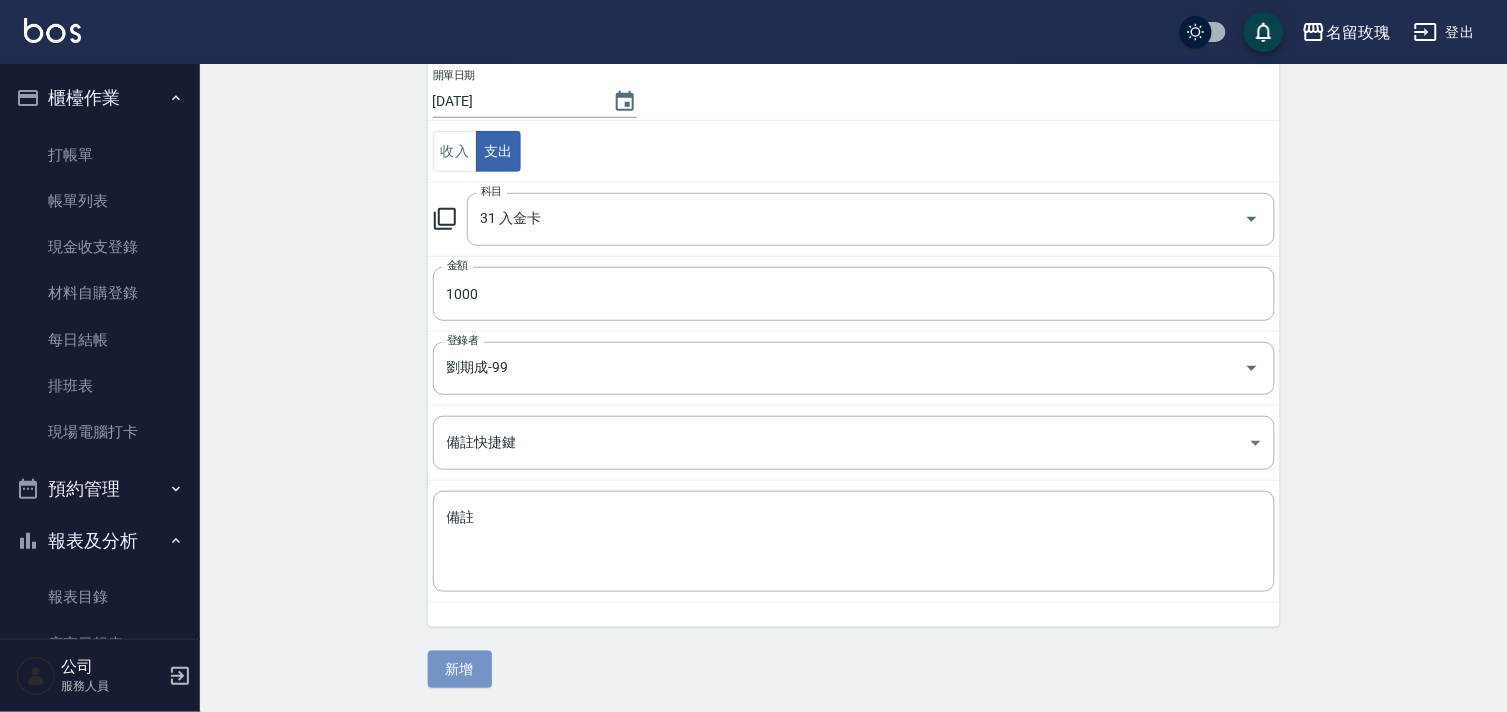 click on "新增" at bounding box center (460, 669) 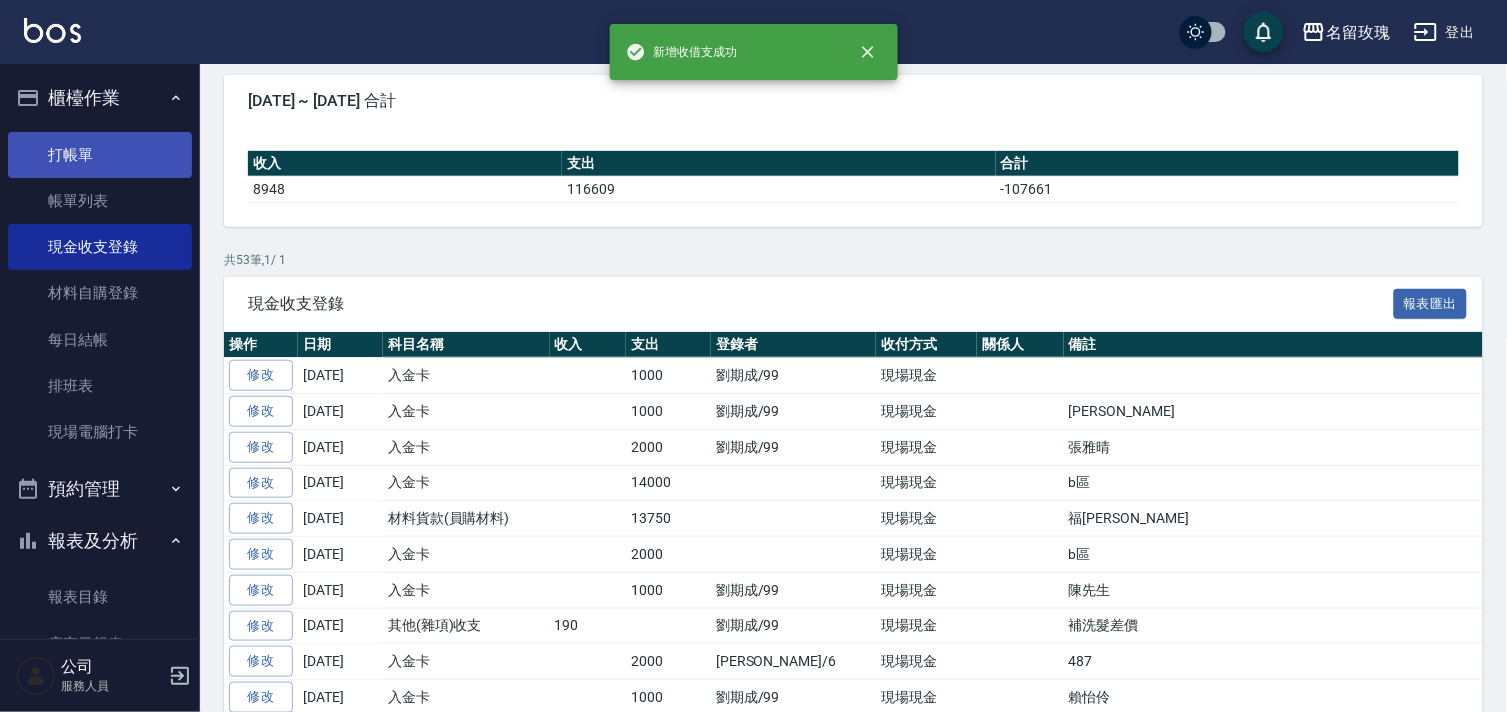 scroll, scrollTop: 0, scrollLeft: 0, axis: both 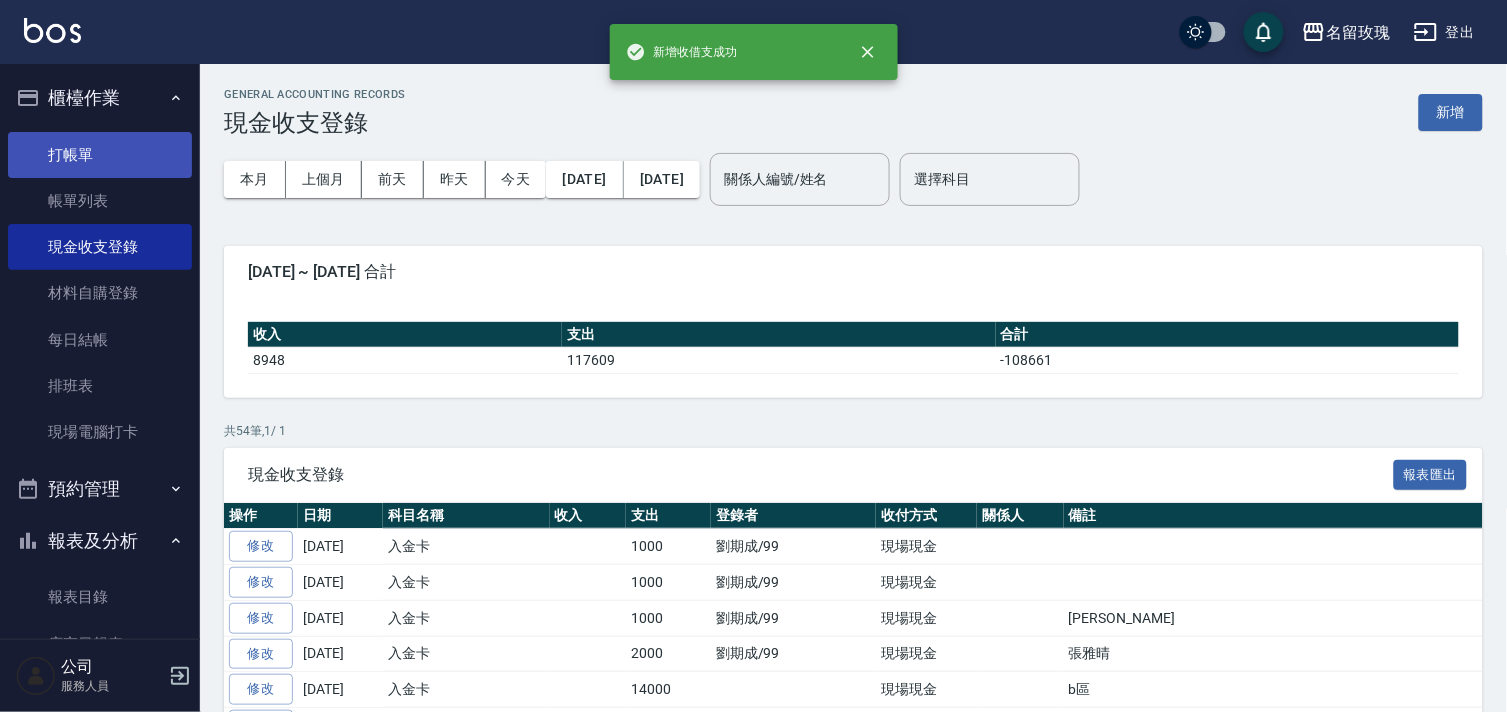 click on "打帳單" at bounding box center (100, 155) 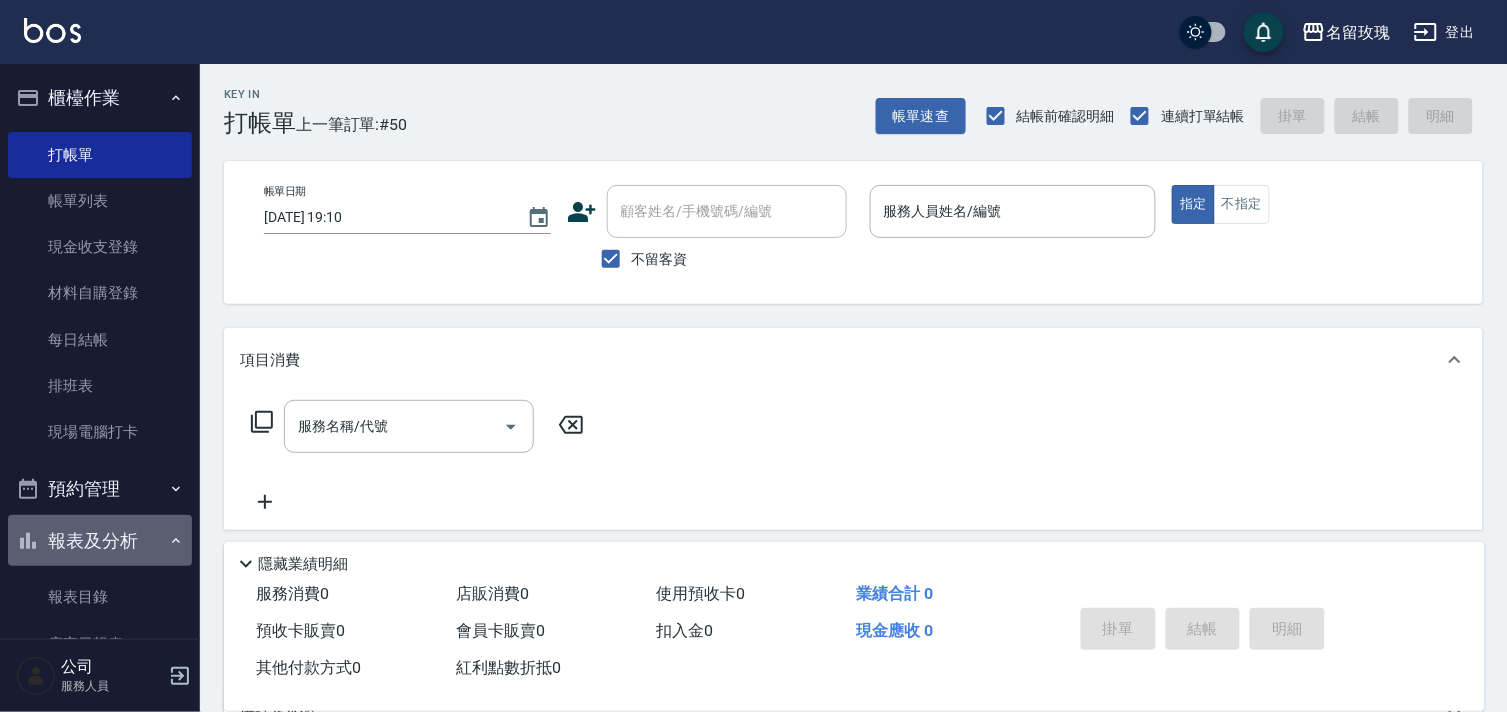 click on "報表及分析" at bounding box center [100, 541] 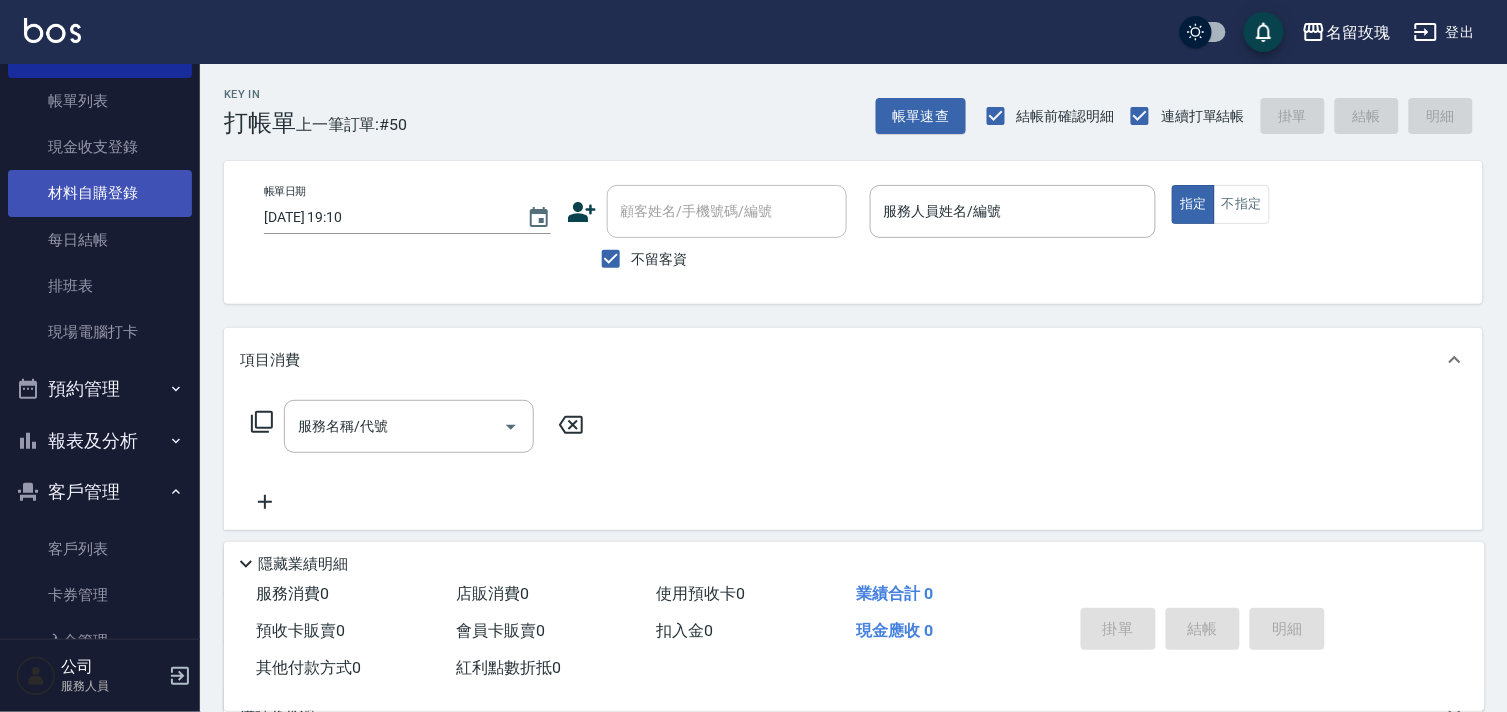 scroll, scrollTop: 0, scrollLeft: 0, axis: both 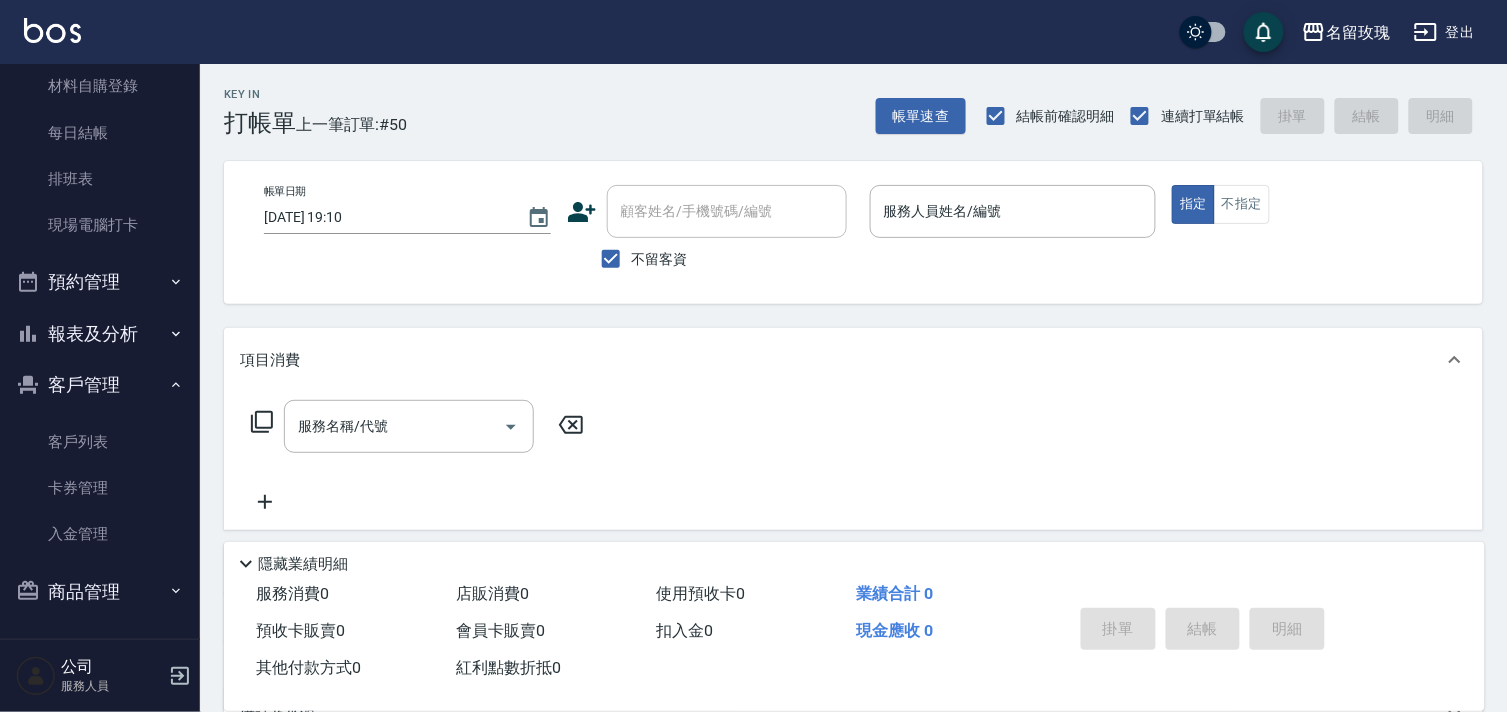click on "客戶管理" at bounding box center [100, 385] 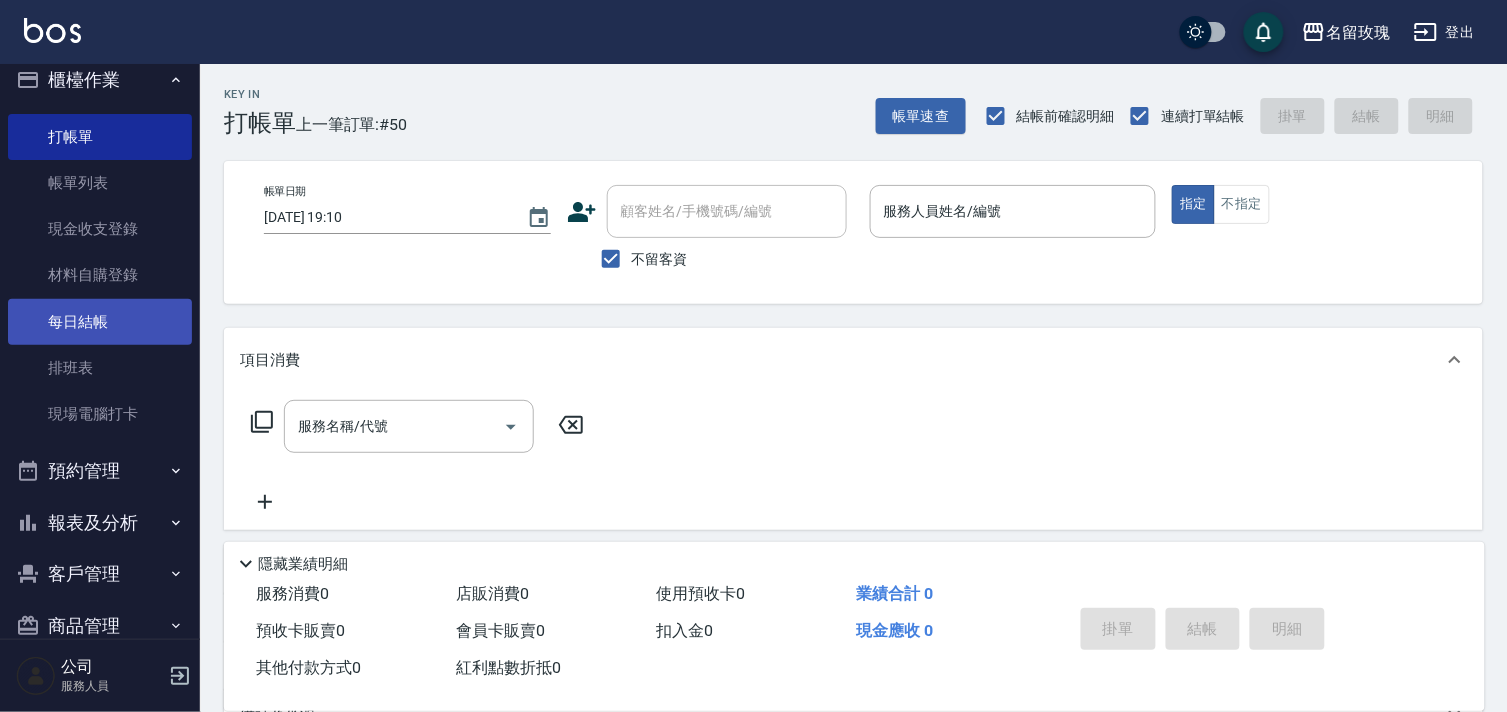 scroll, scrollTop: 0, scrollLeft: 0, axis: both 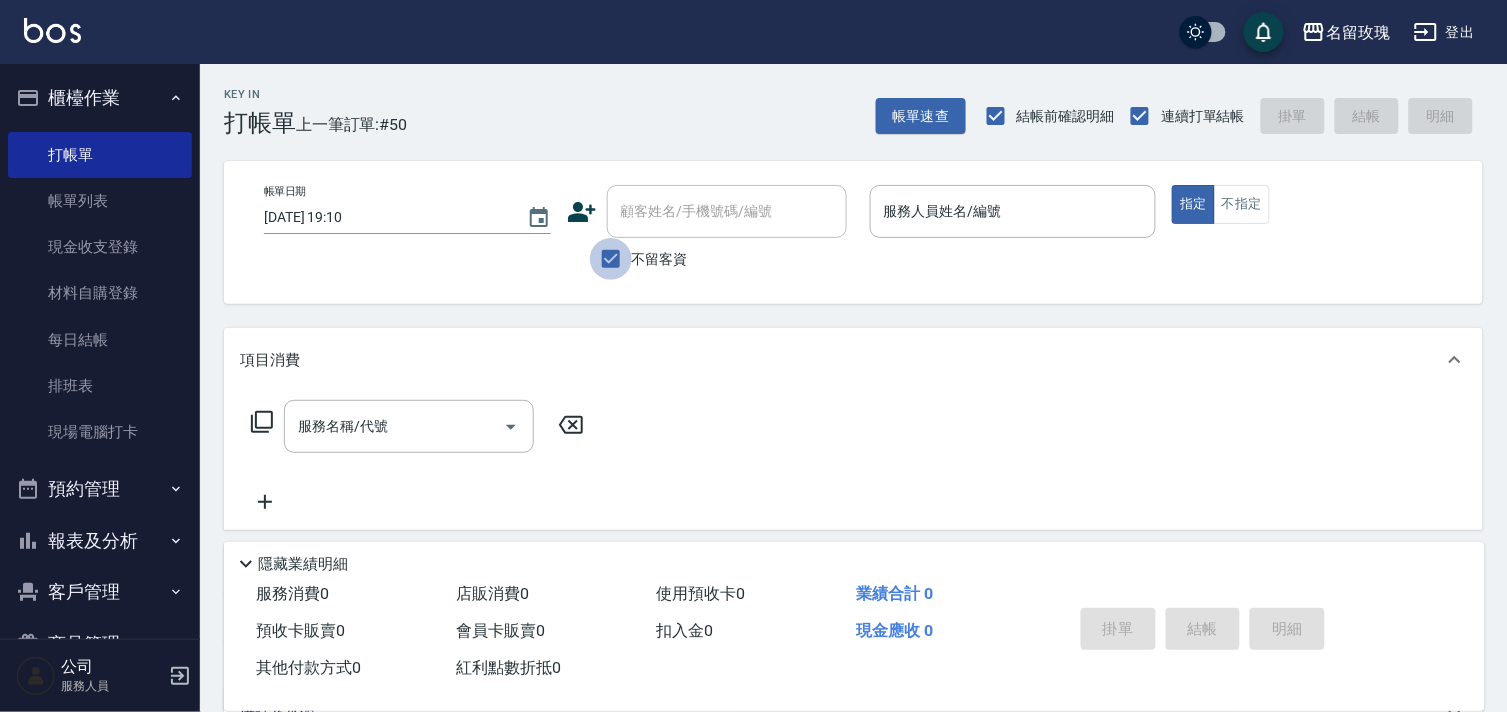 drag, startPoint x: 611, startPoint y: 264, endPoint x: 613, endPoint y: 254, distance: 10.198039 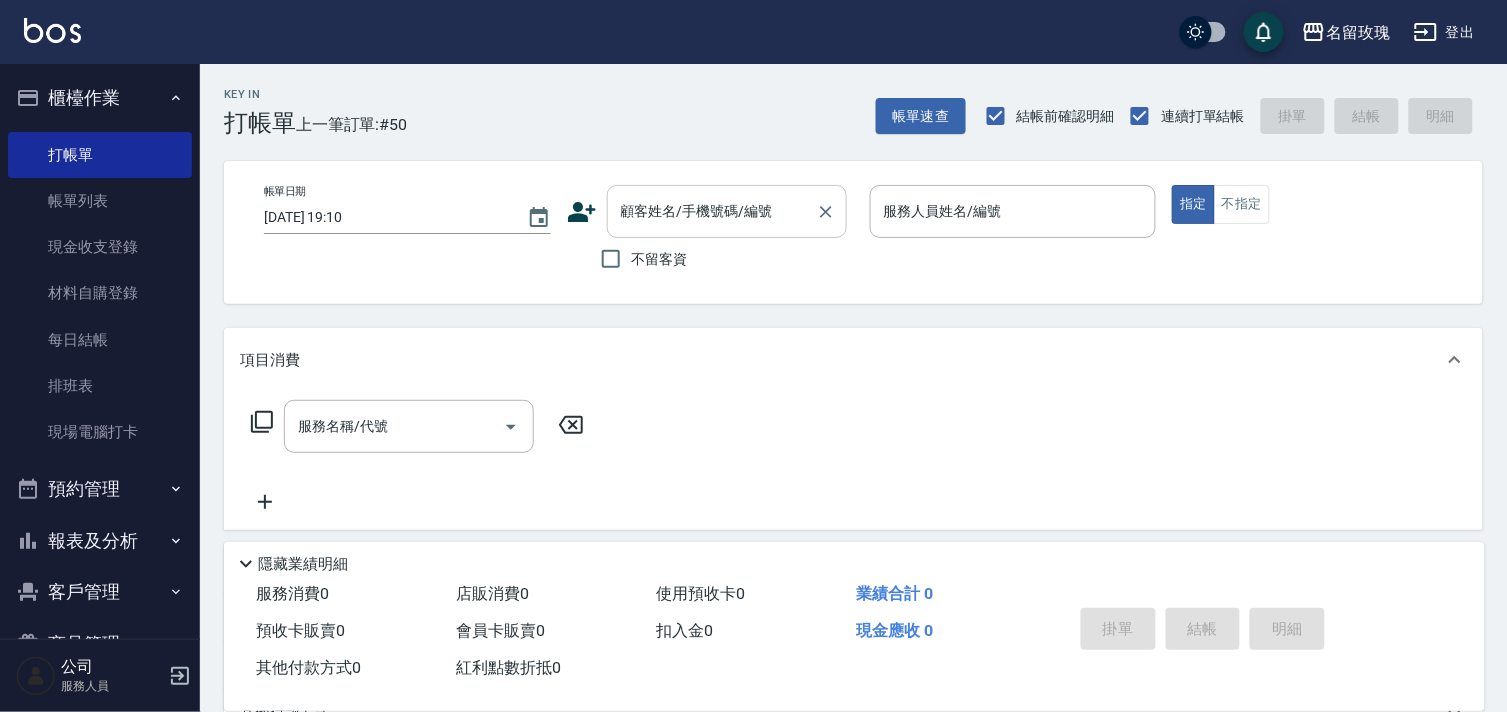 click on "顧客姓名/手機號碼/編號" at bounding box center [727, 211] 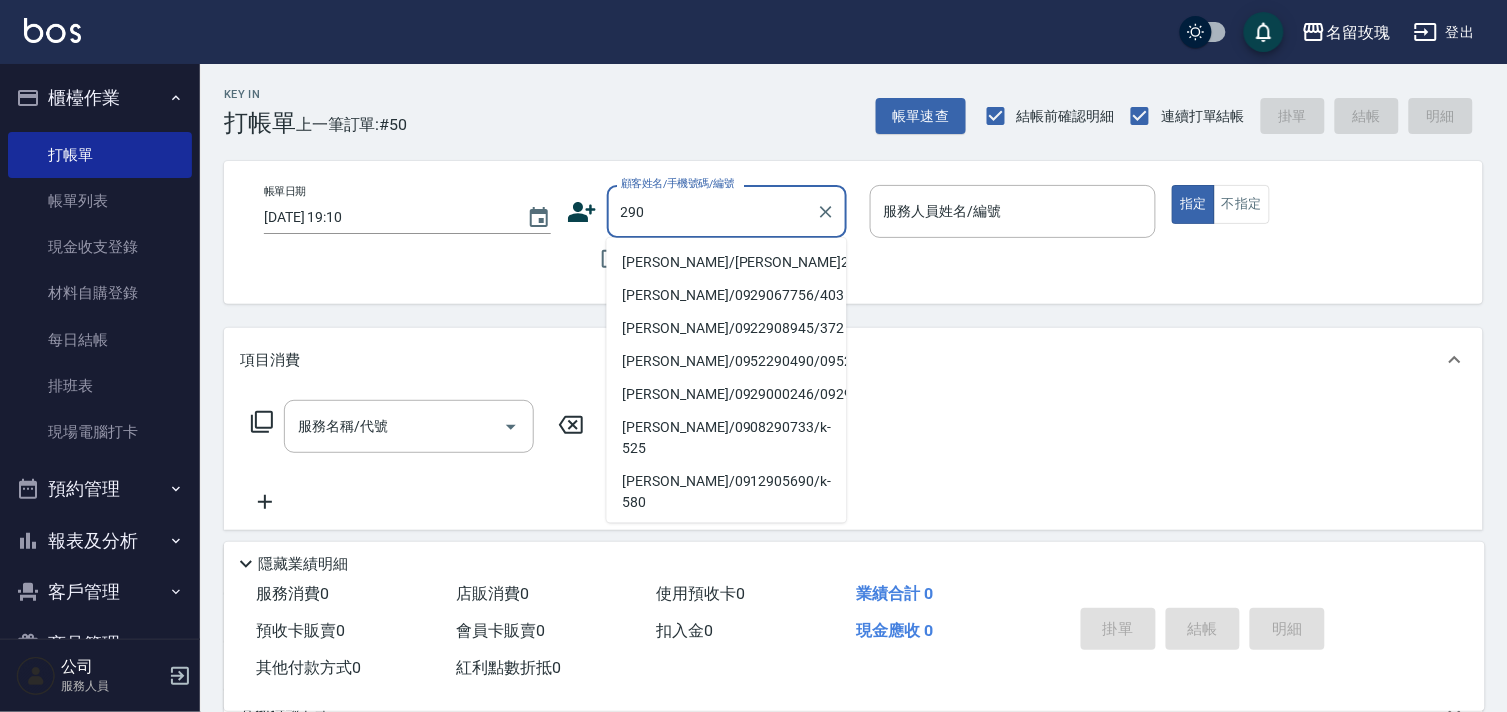 click on "潘雅琪/潘雅琪290/290" at bounding box center [727, 262] 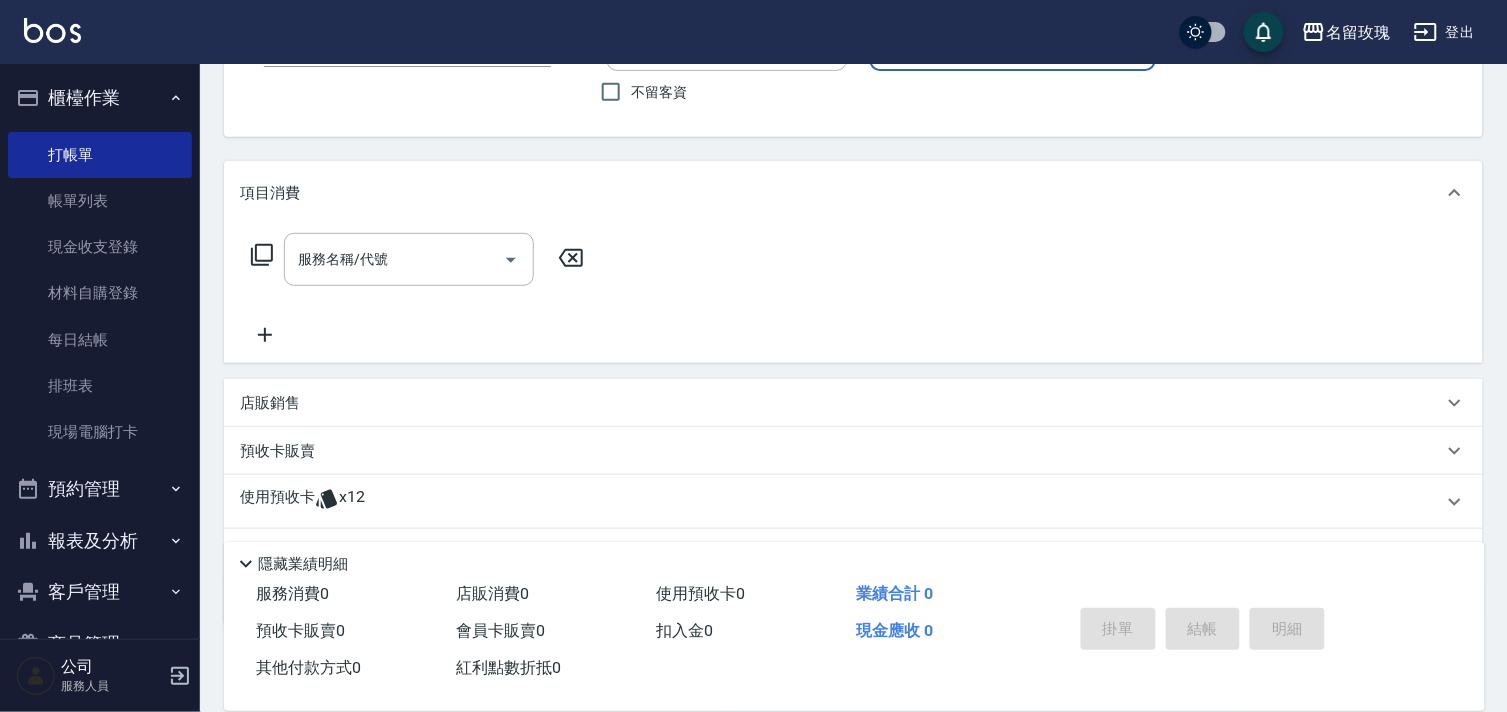 scroll, scrollTop: 268, scrollLeft: 0, axis: vertical 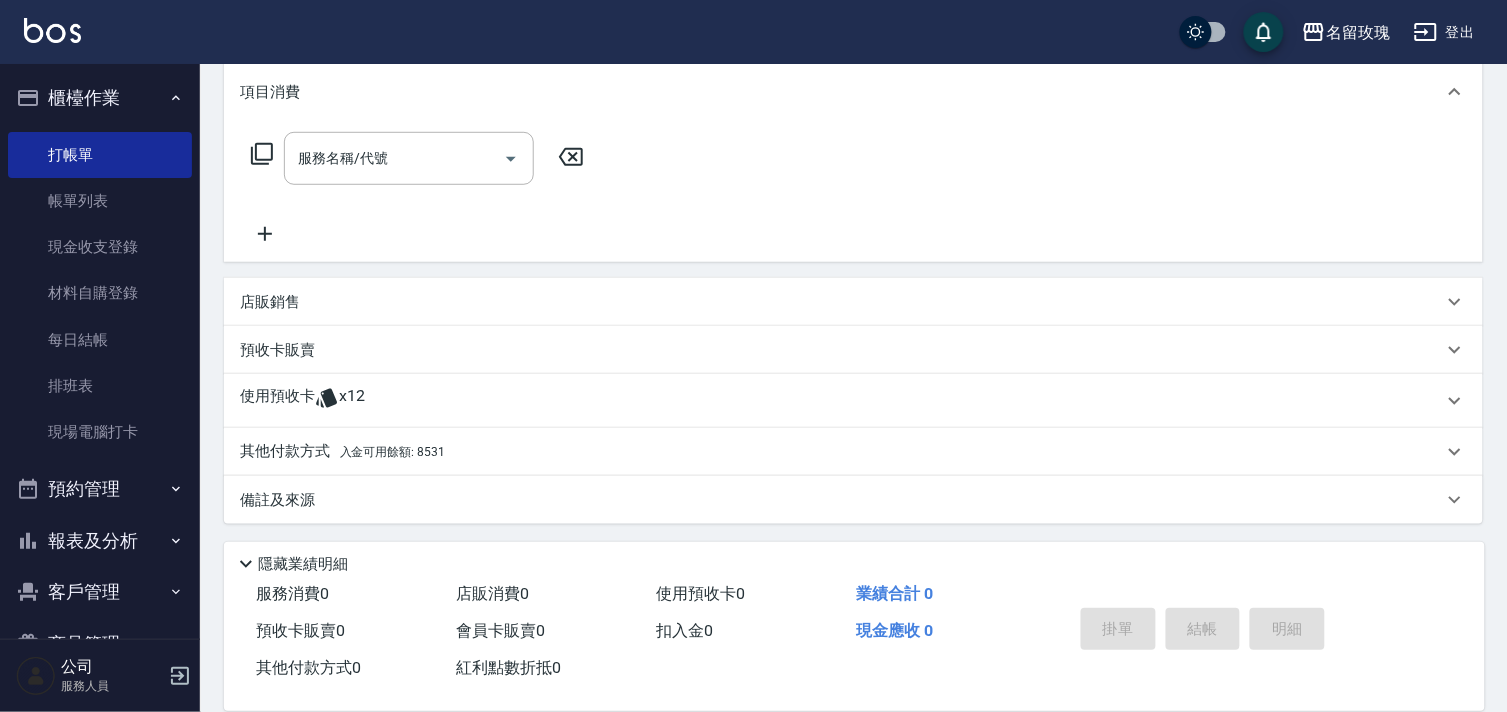 click on "預收卡販賣" at bounding box center (841, 350) 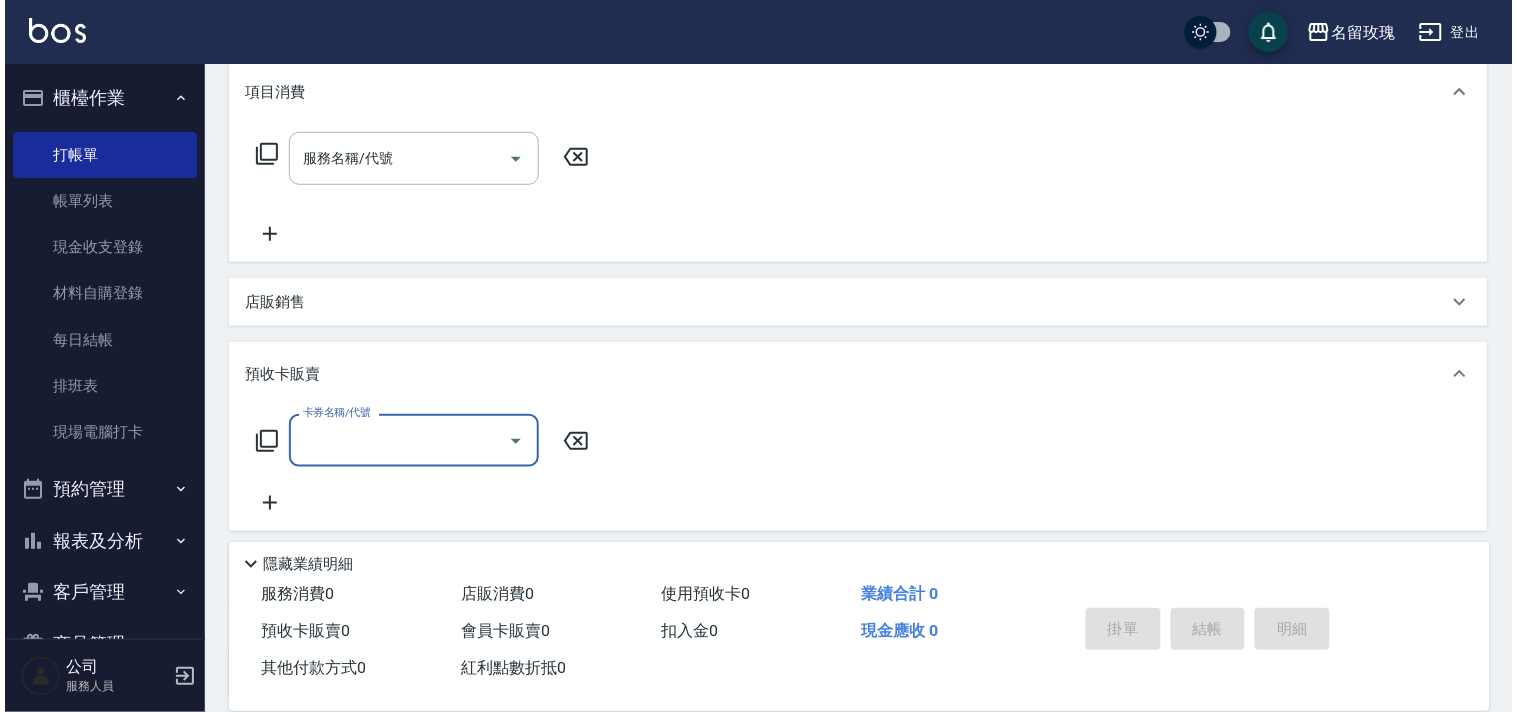 scroll, scrollTop: 1, scrollLeft: 0, axis: vertical 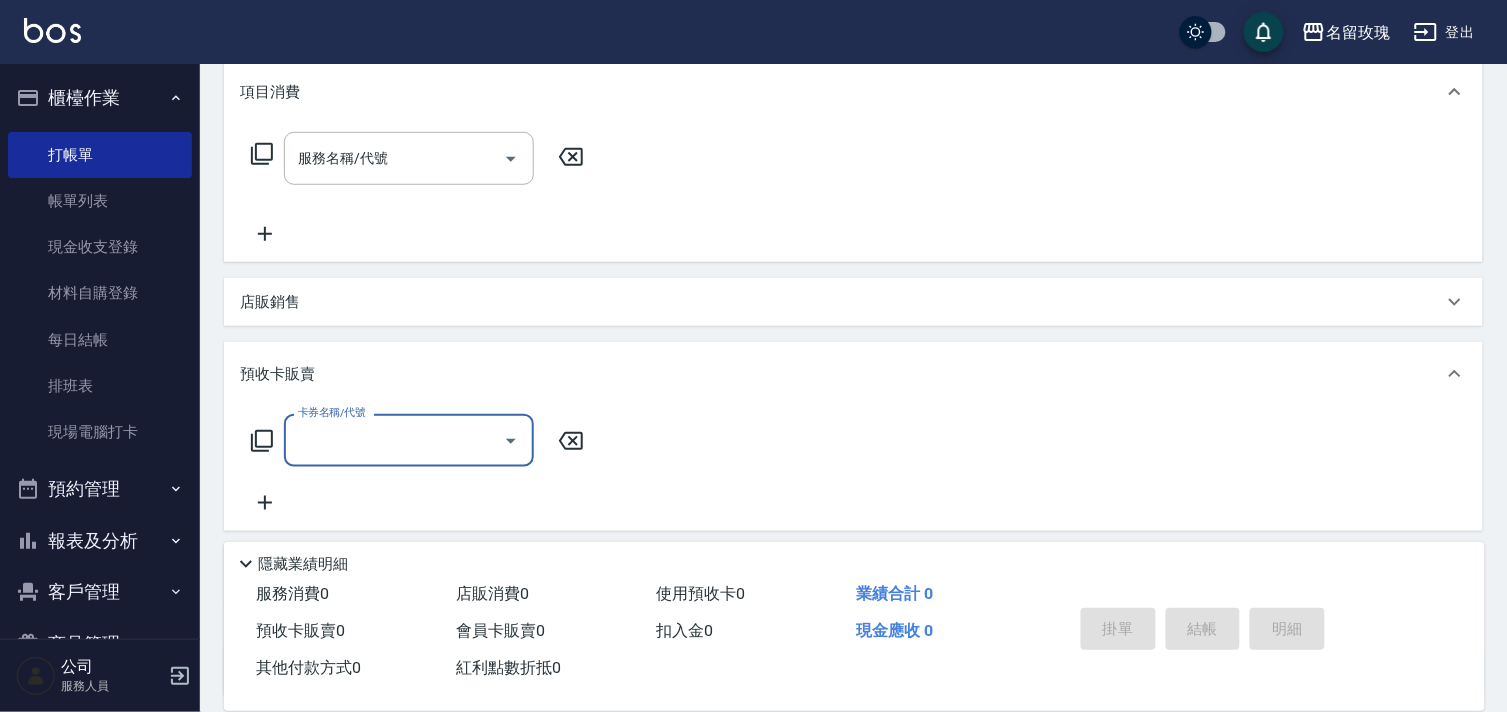 click on "卡券名稱/代號 卡券名稱/代號" at bounding box center [418, 440] 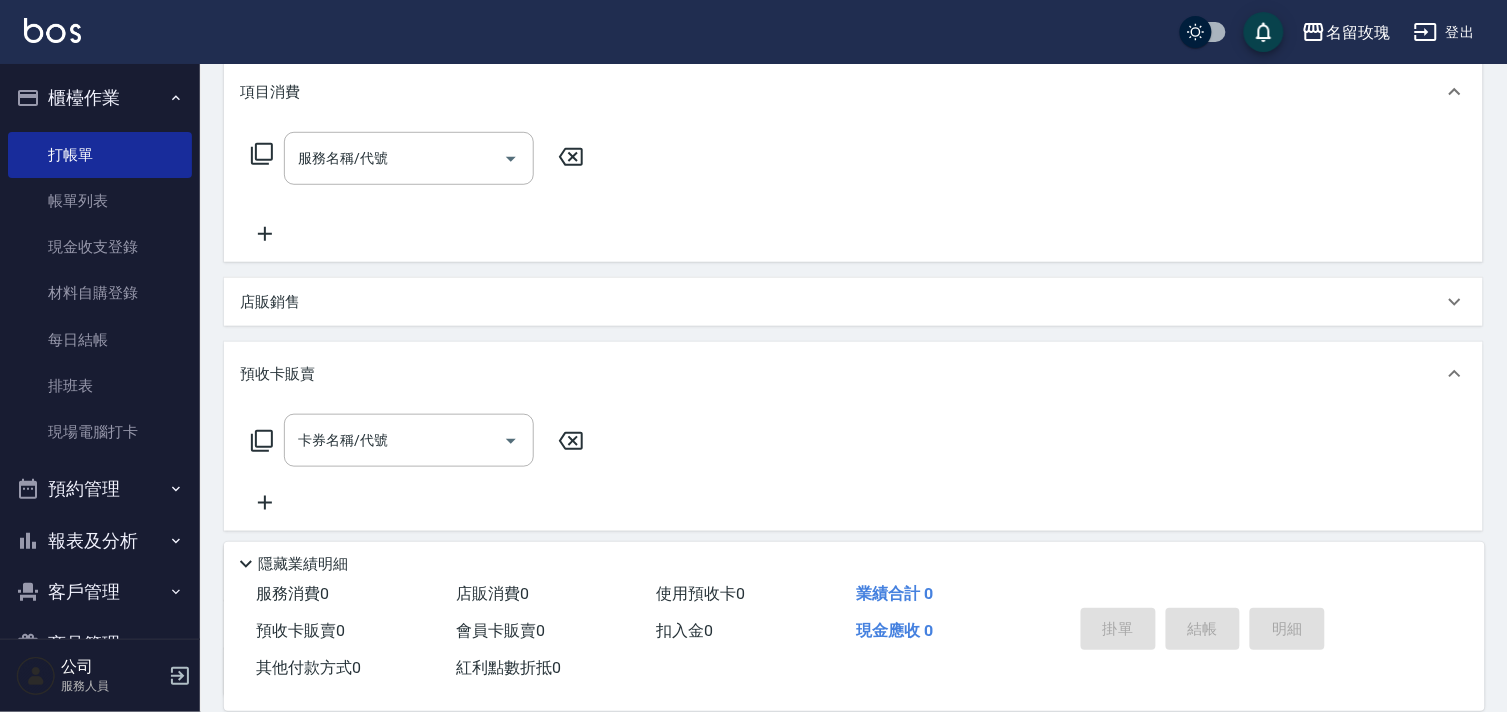 click 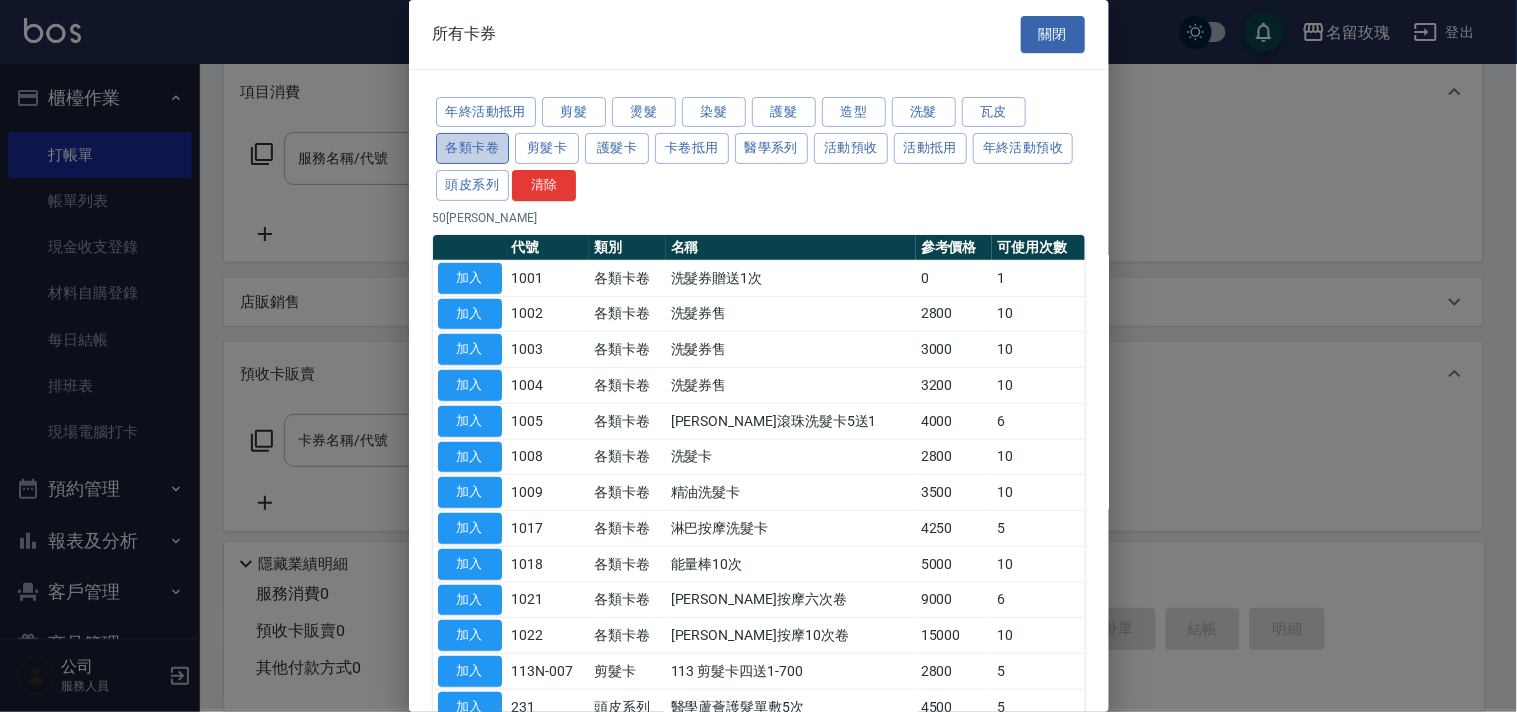 click on "各類卡卷" at bounding box center (473, 148) 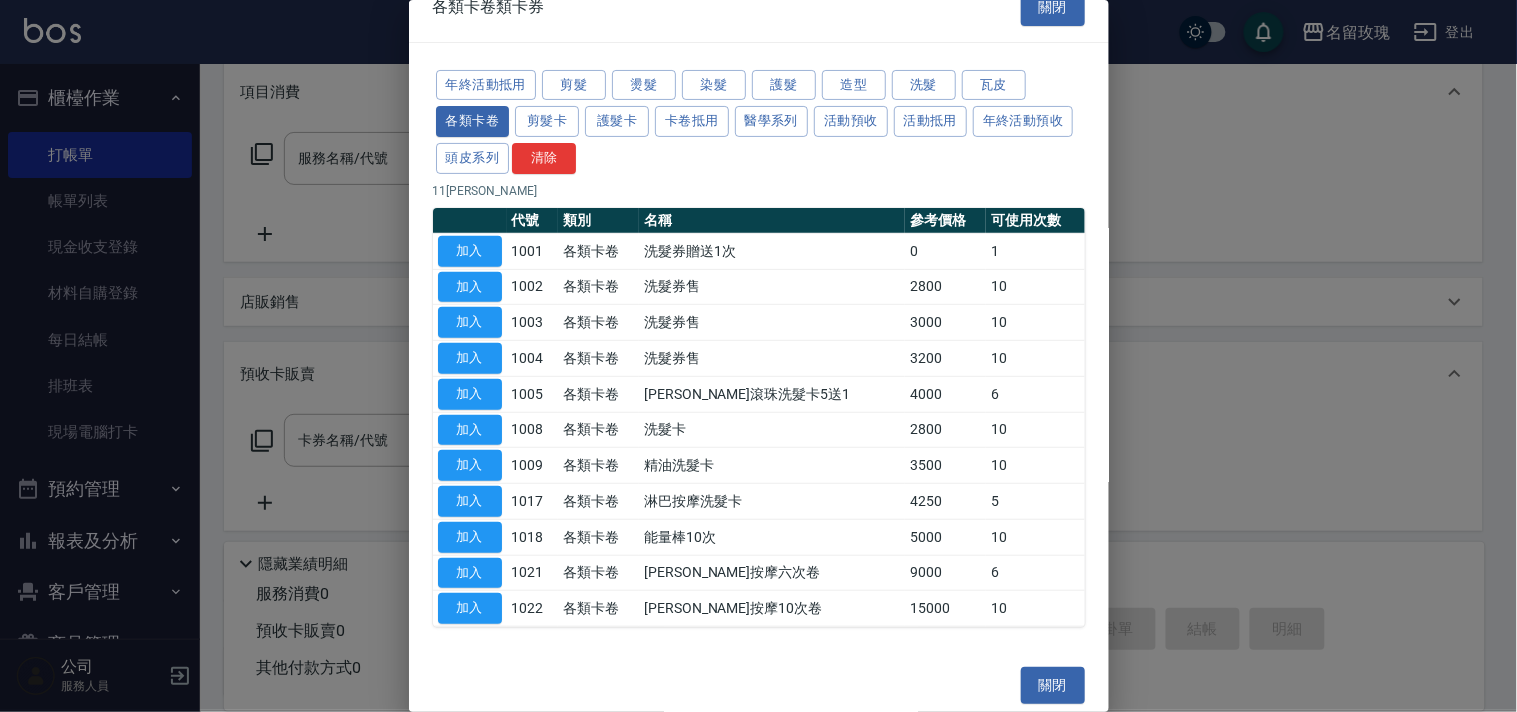 scroll, scrollTop: 35, scrollLeft: 0, axis: vertical 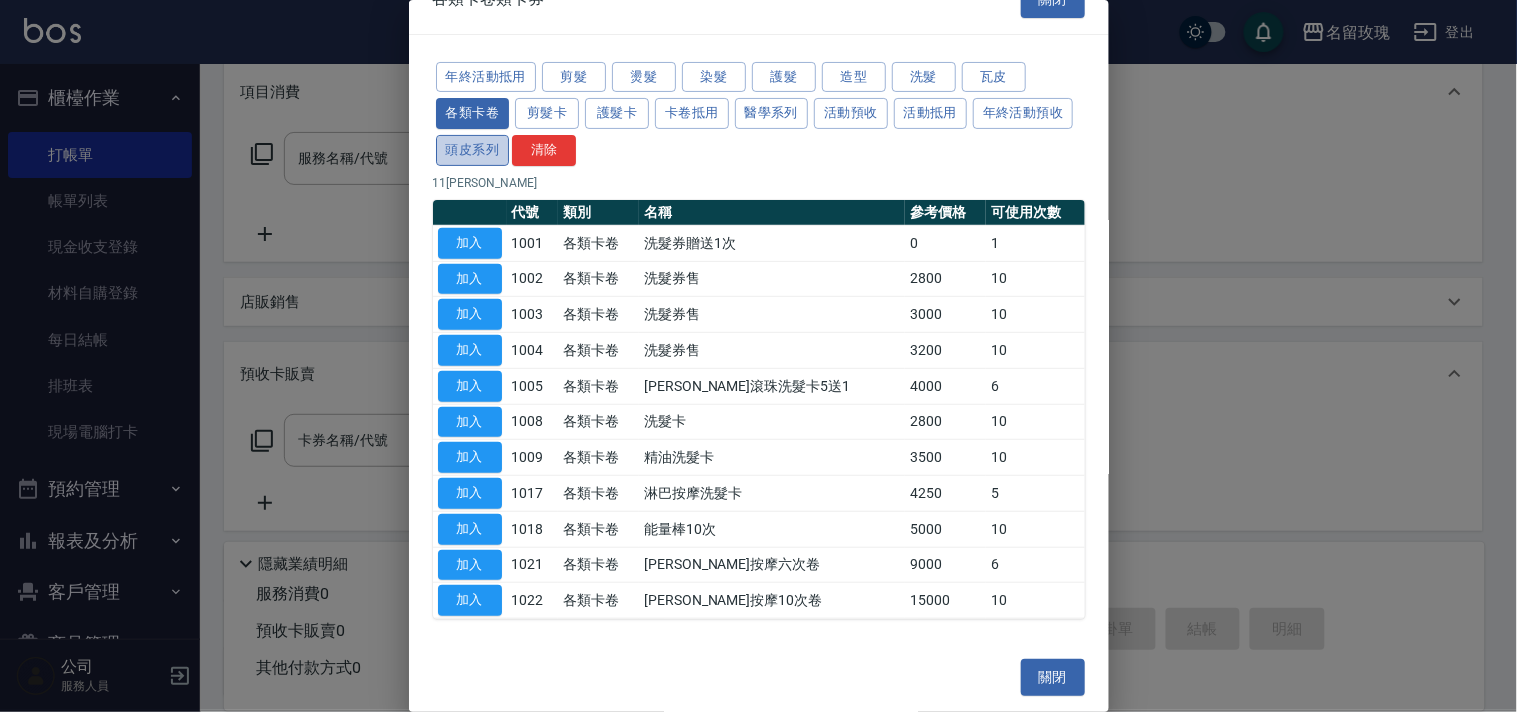 click on "頭皮系列" at bounding box center [473, 150] 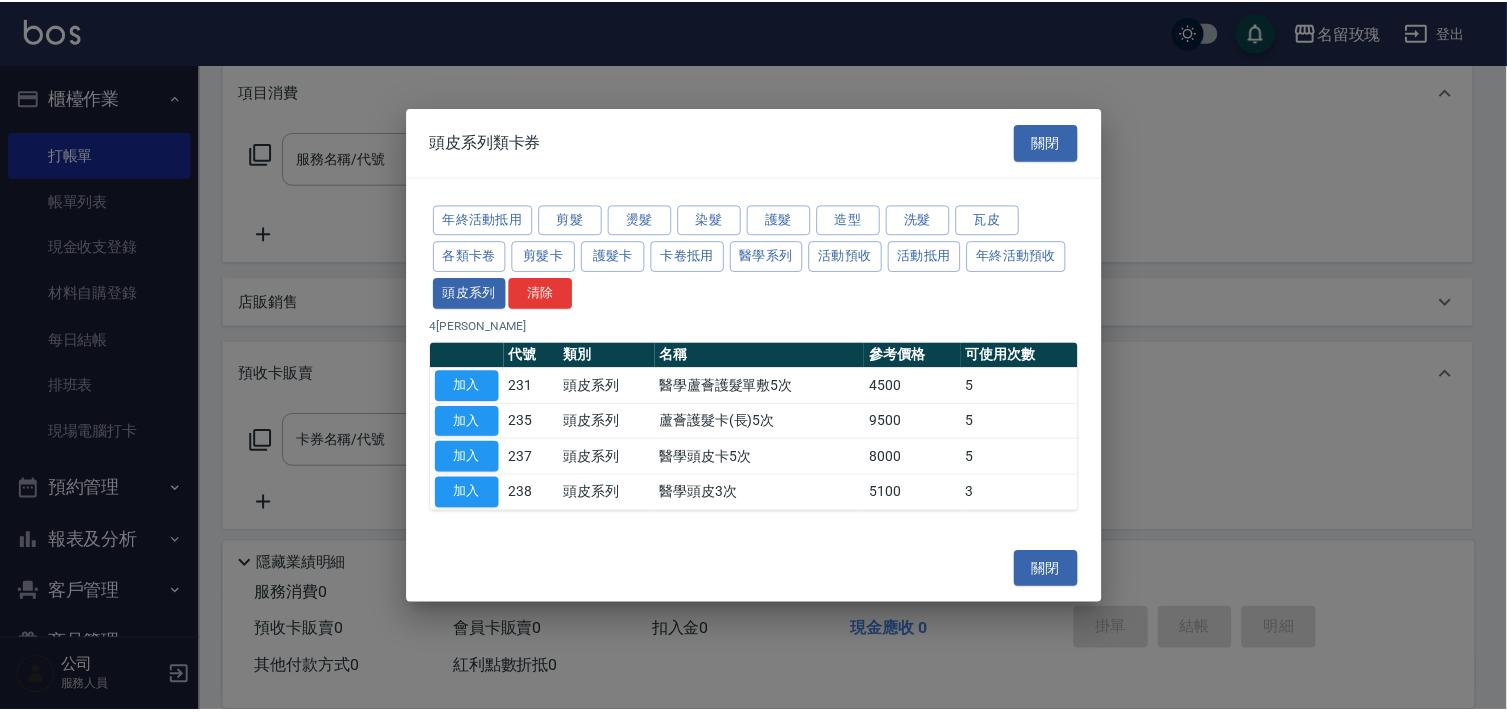 scroll, scrollTop: 0, scrollLeft: 0, axis: both 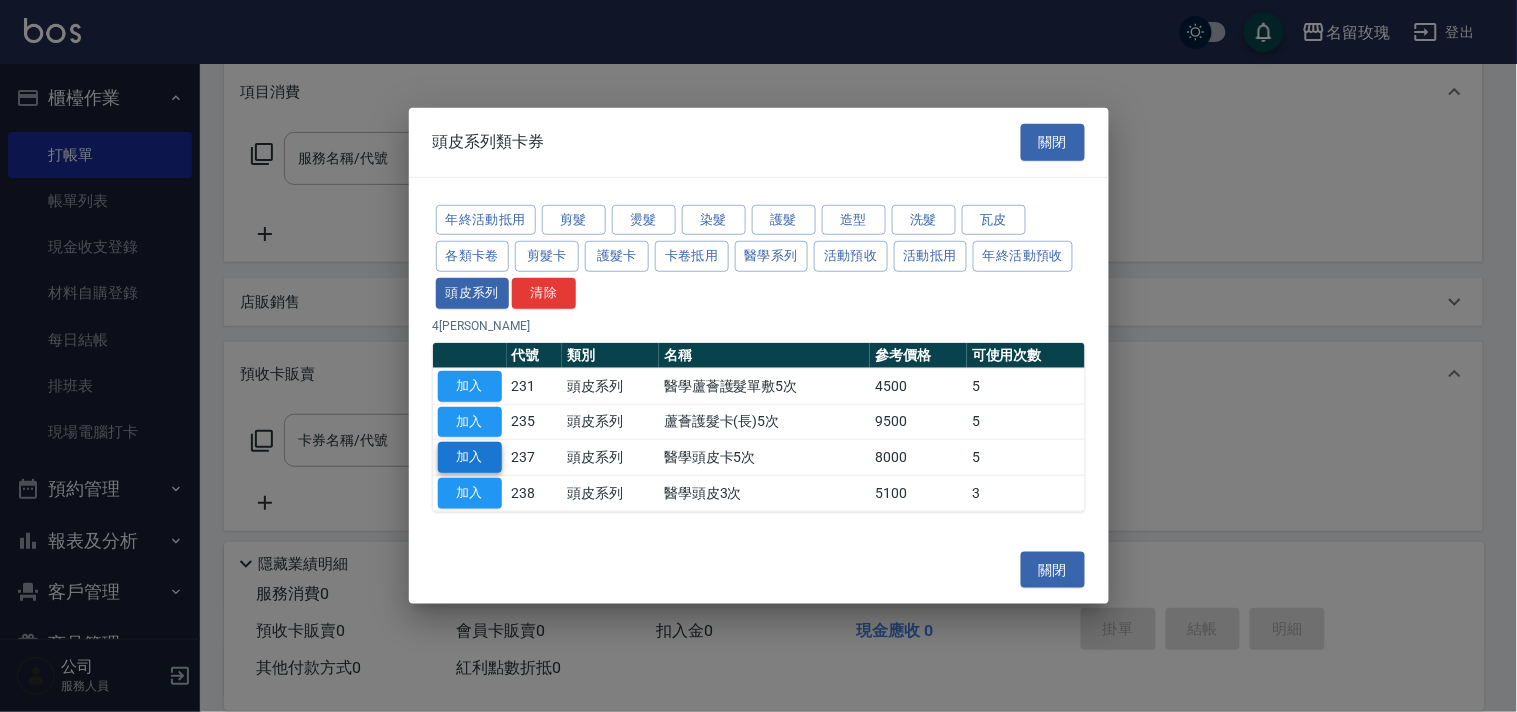 click on "加入" at bounding box center [470, 457] 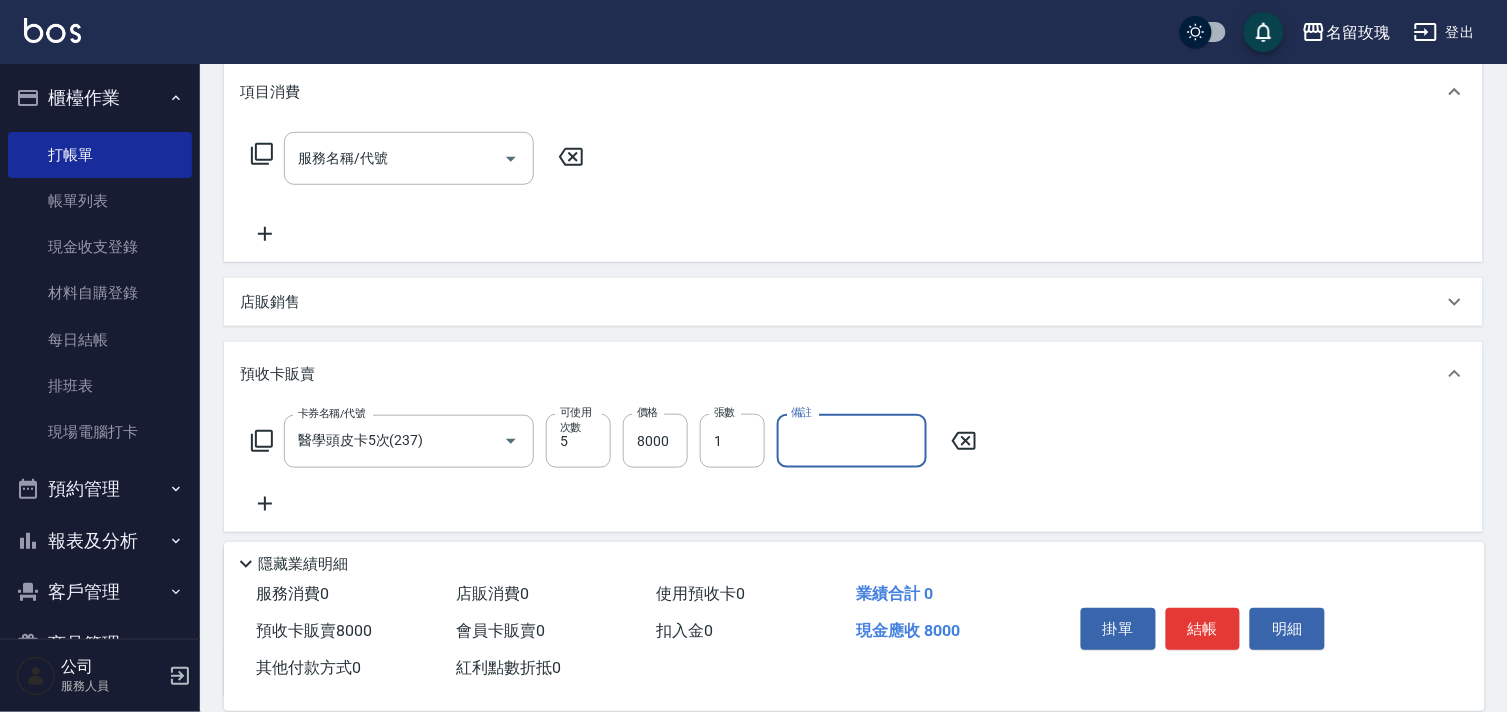 click on "備註" at bounding box center (852, 441) 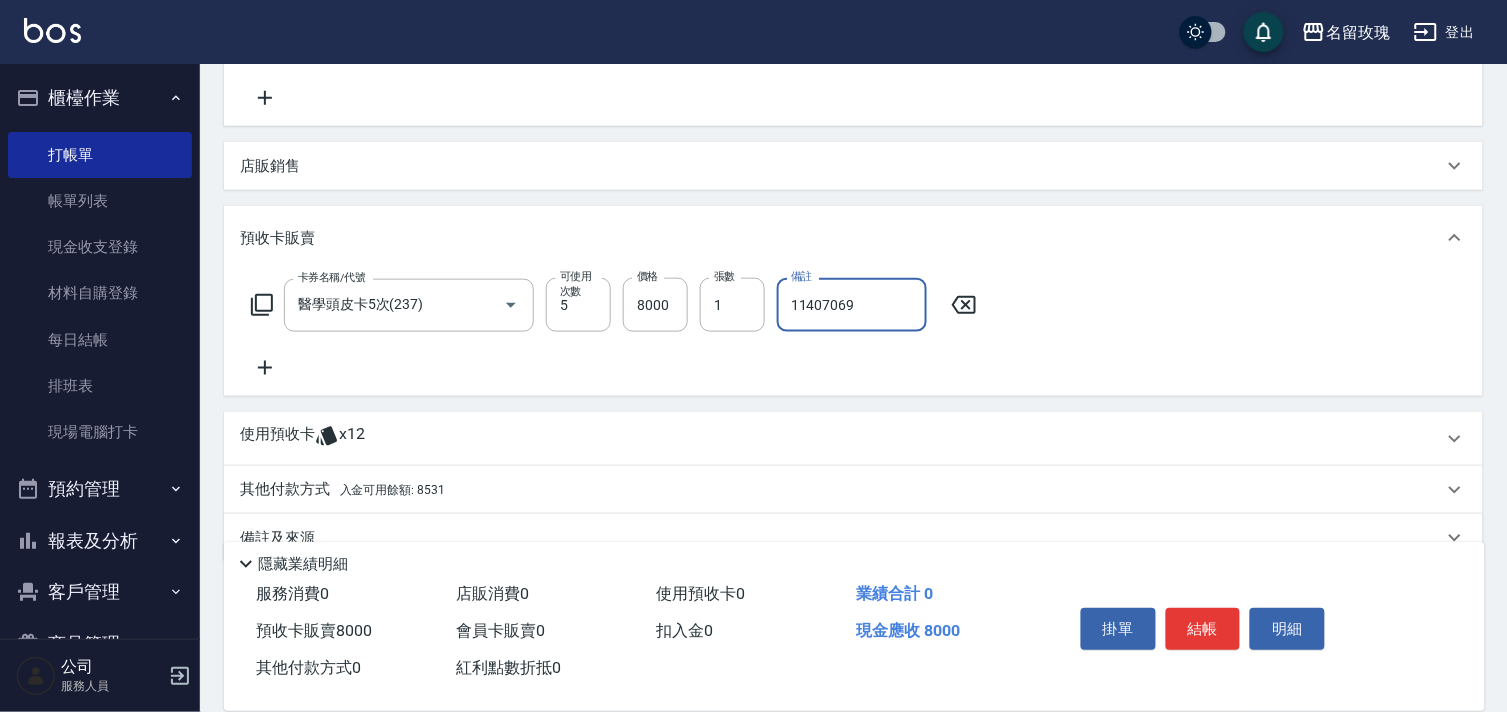 scroll, scrollTop: 443, scrollLeft: 0, axis: vertical 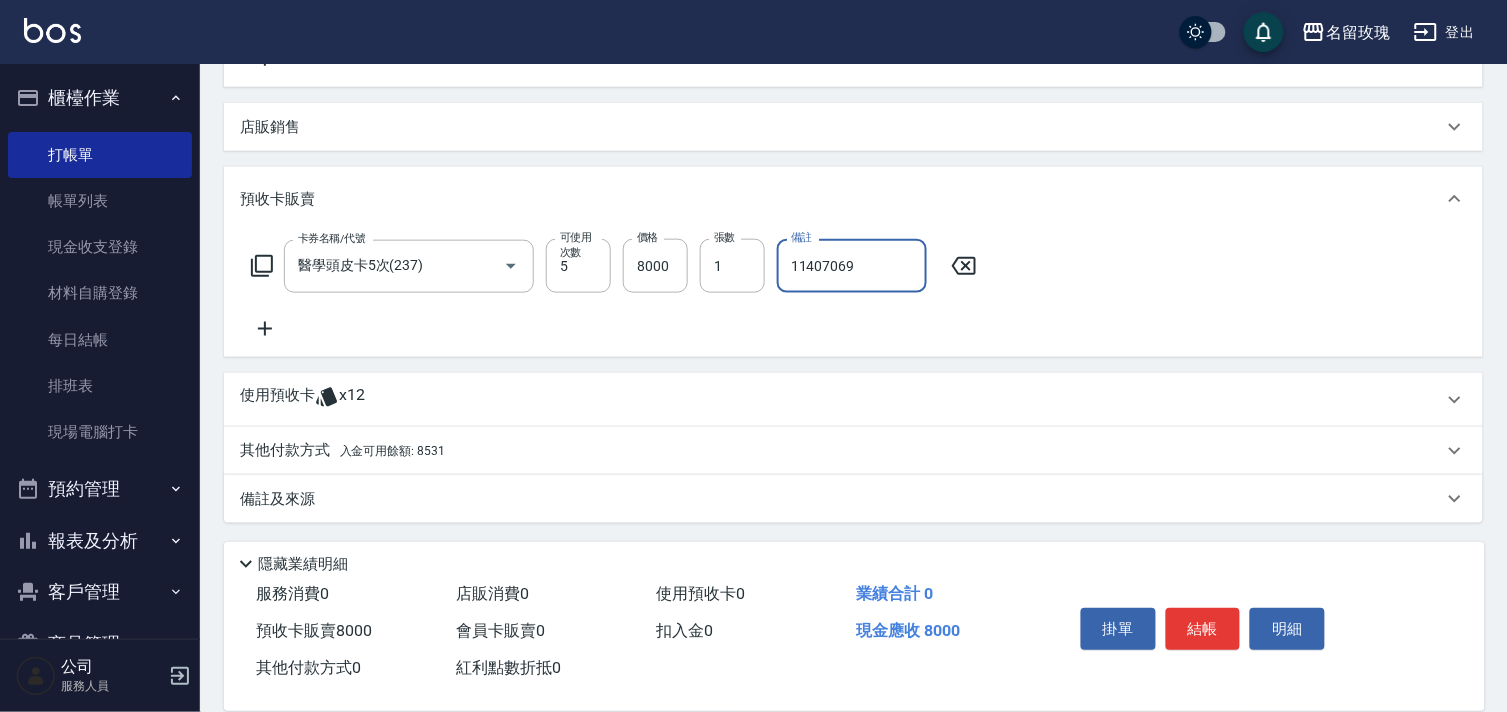 click on "其他付款方式 入金可用餘額: 8531" at bounding box center (841, 451) 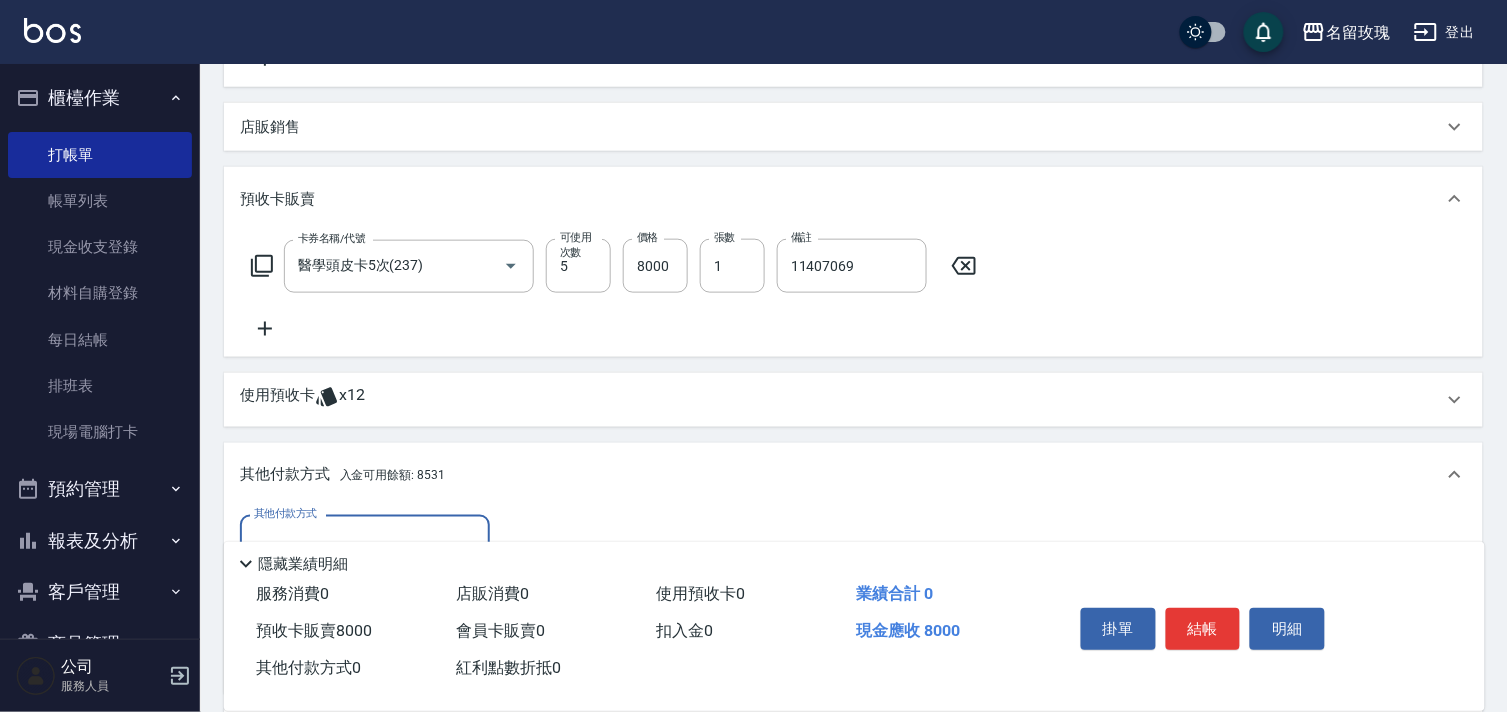 scroll, scrollTop: 34, scrollLeft: 0, axis: vertical 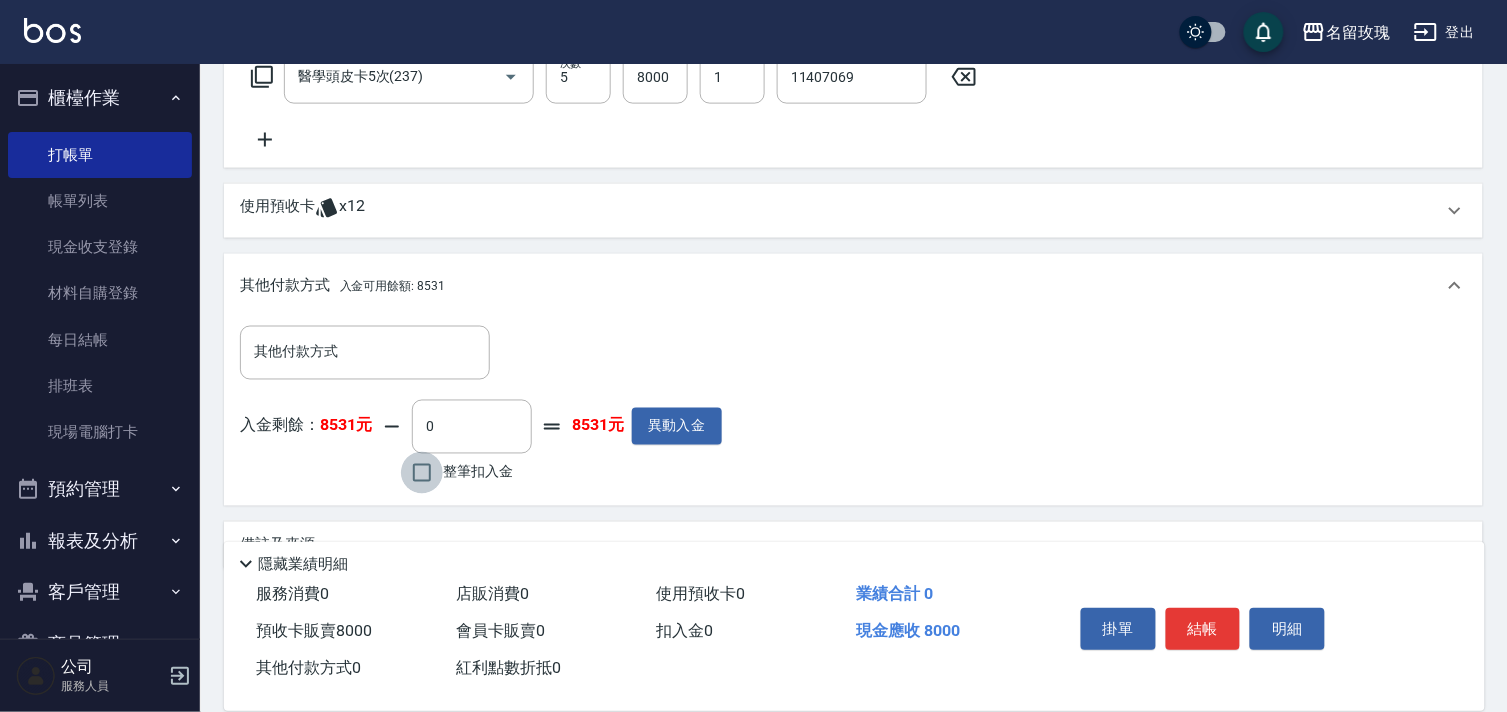 click on "整筆扣入金" at bounding box center (422, 473) 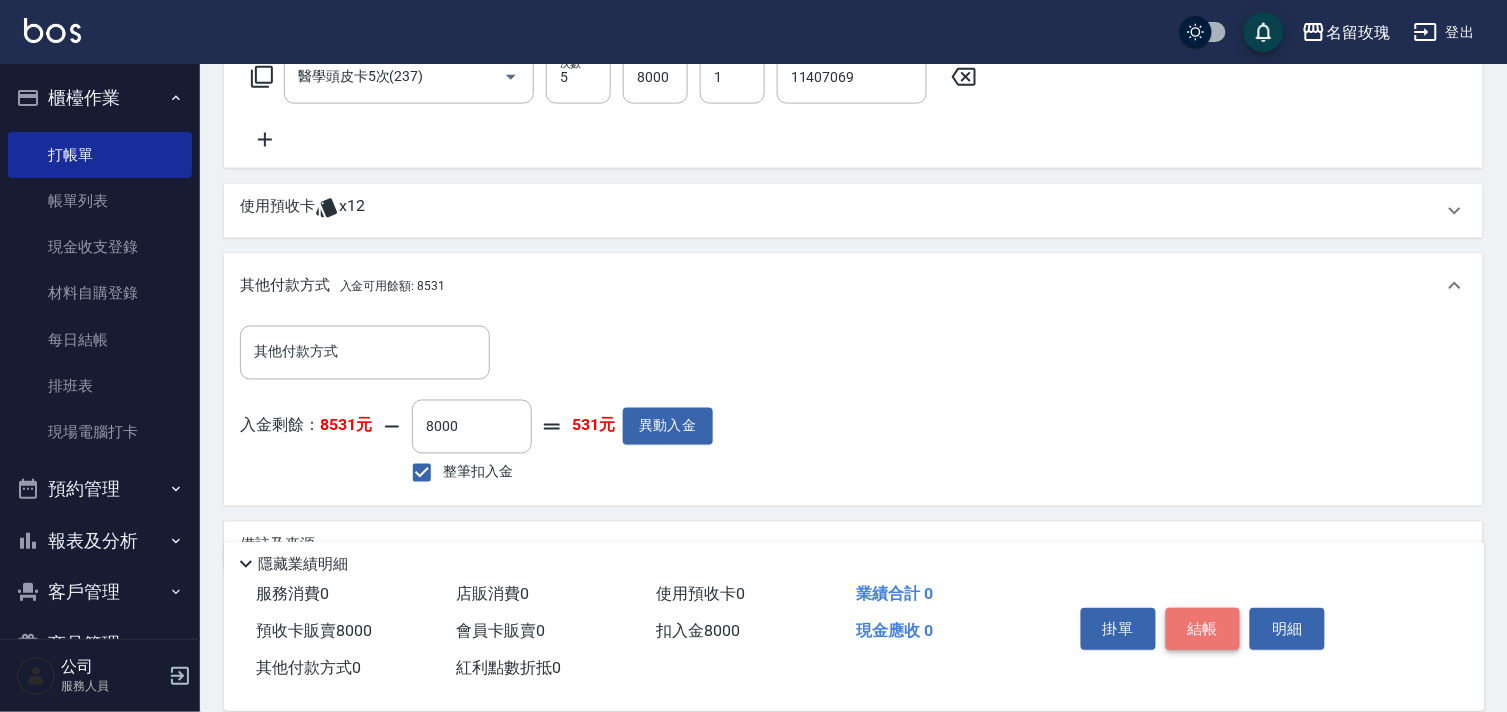 click on "結帳" at bounding box center [1203, 629] 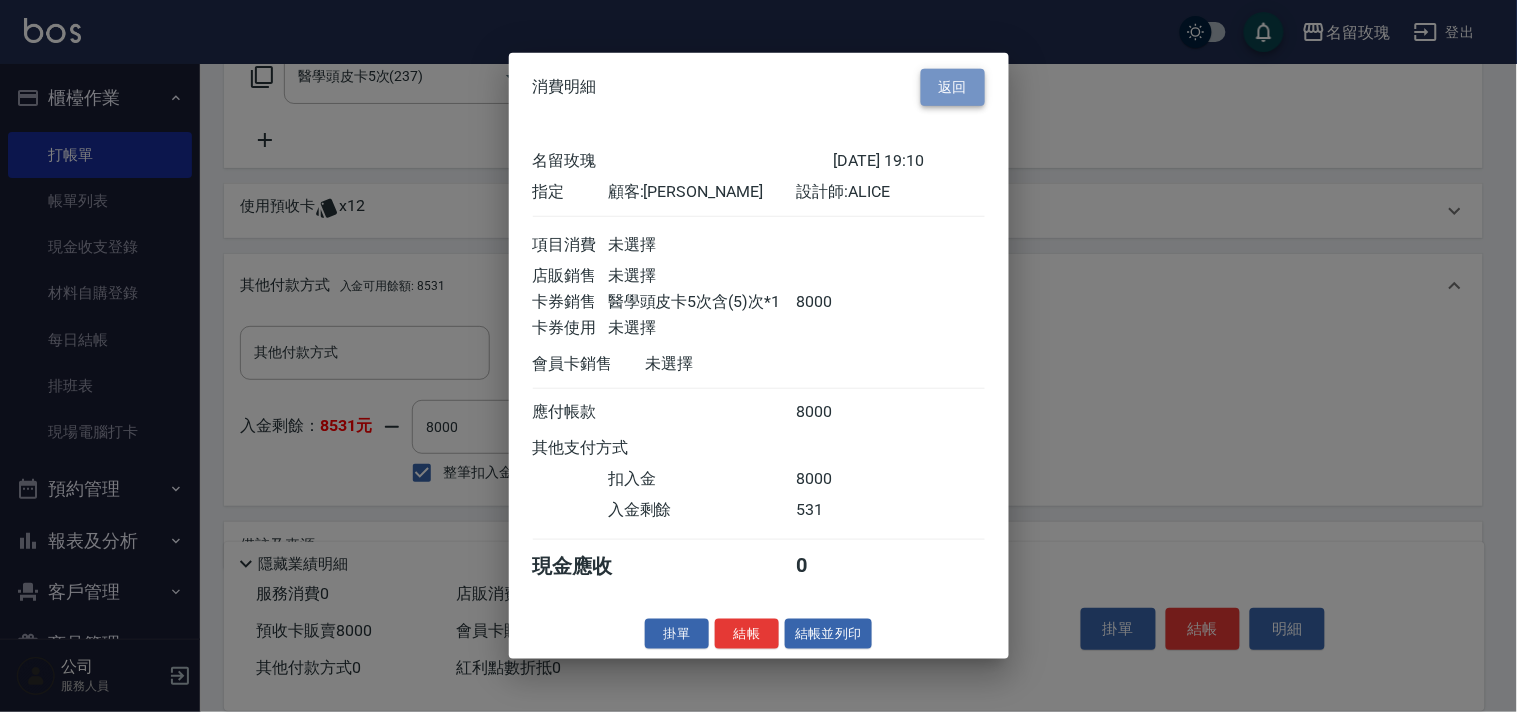 drag, startPoint x: 955, startPoint y: 66, endPoint x: 1076, endPoint y: 153, distance: 149.0302 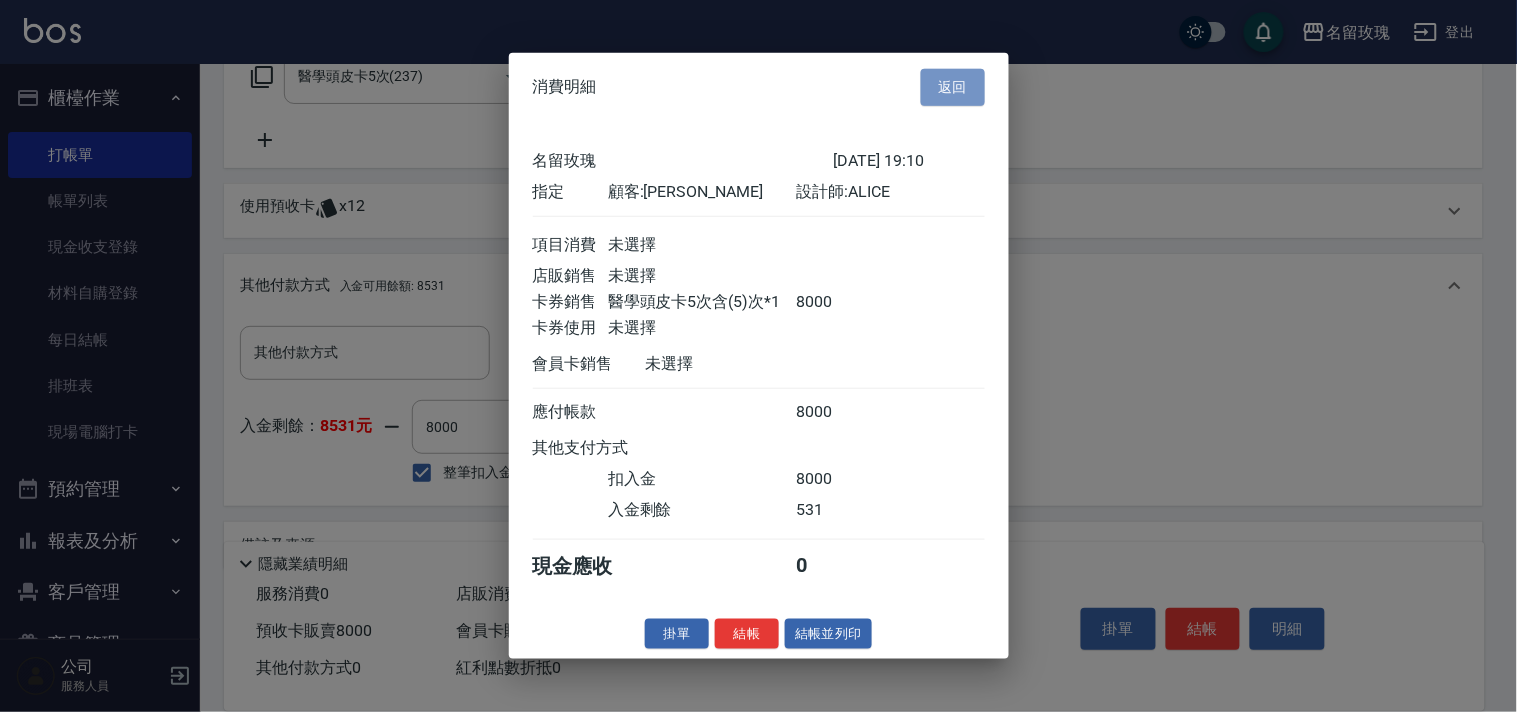 click on "返回" at bounding box center [953, 87] 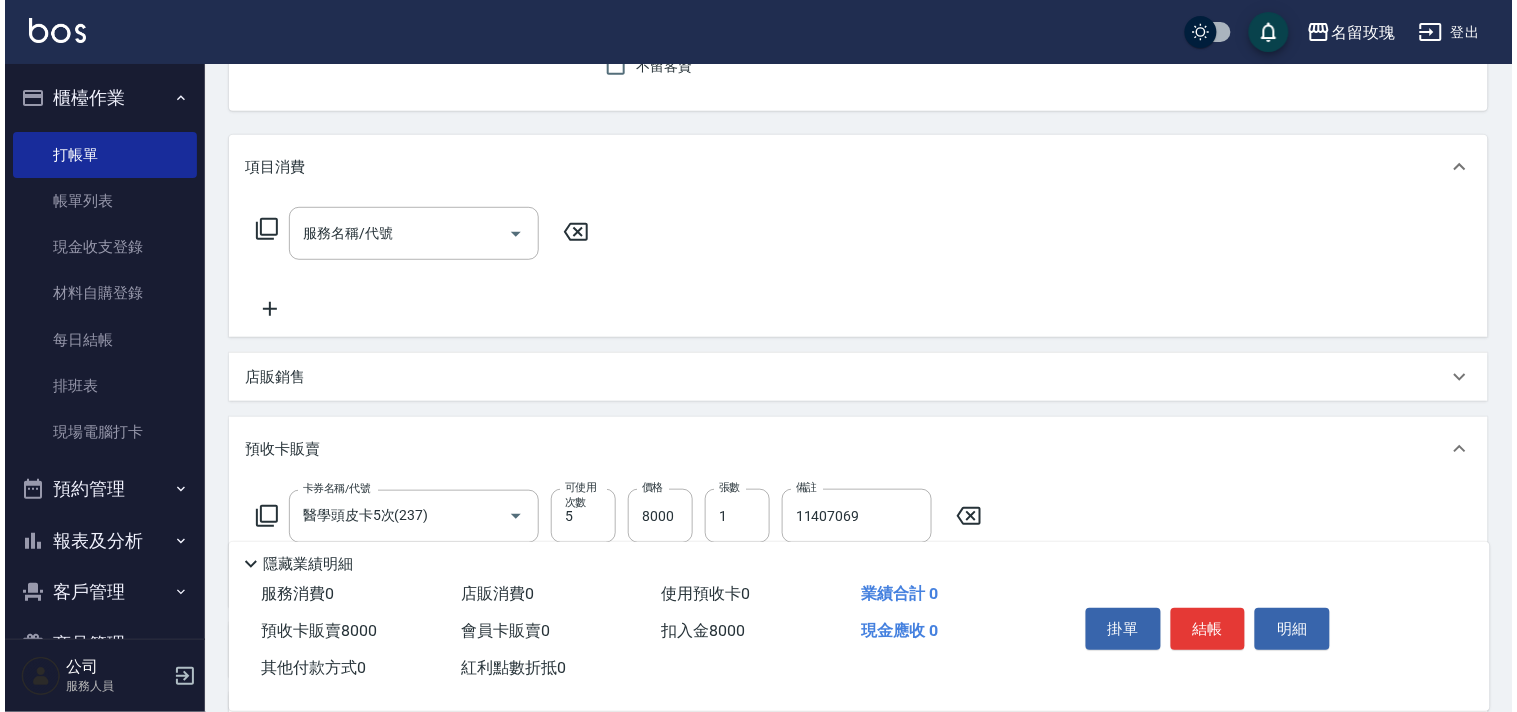 scroll, scrollTop: 298, scrollLeft: 0, axis: vertical 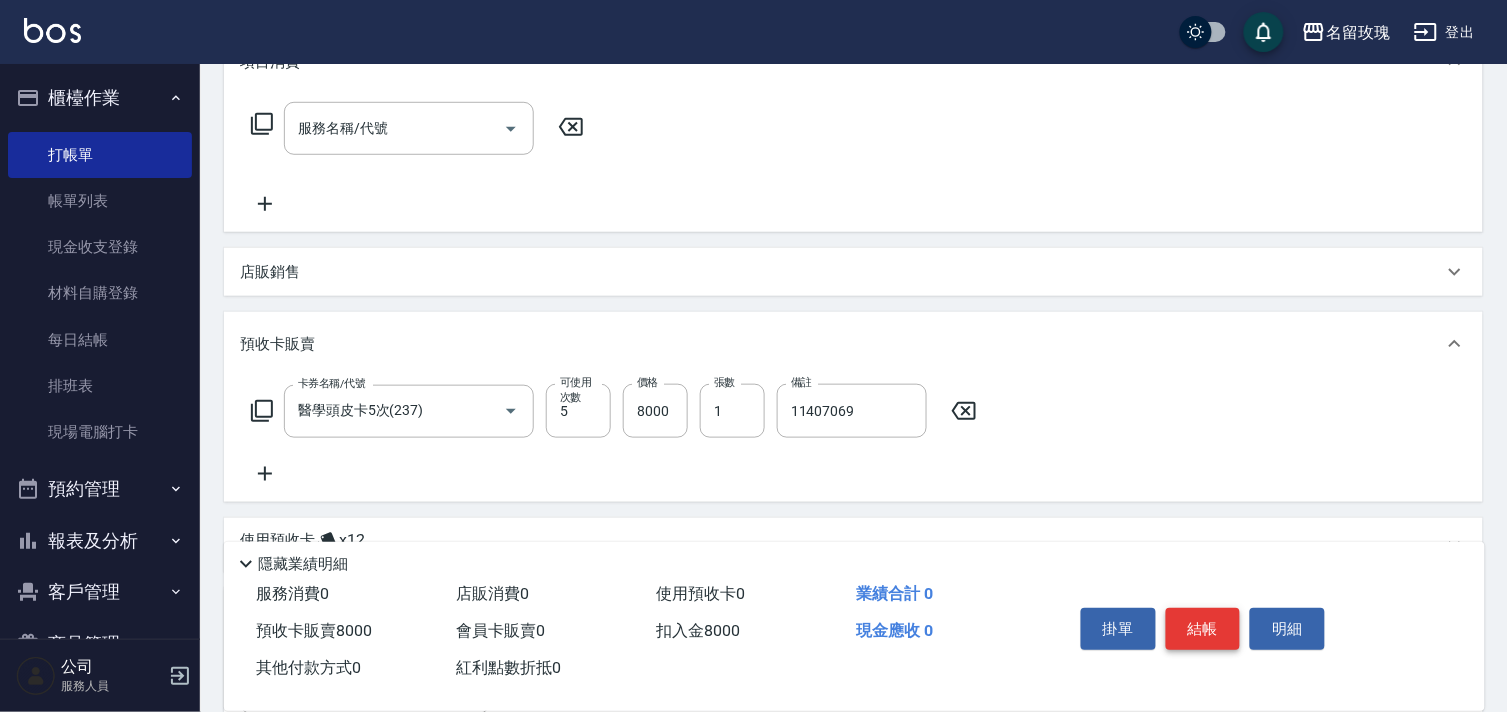click on "結帳" at bounding box center [1203, 629] 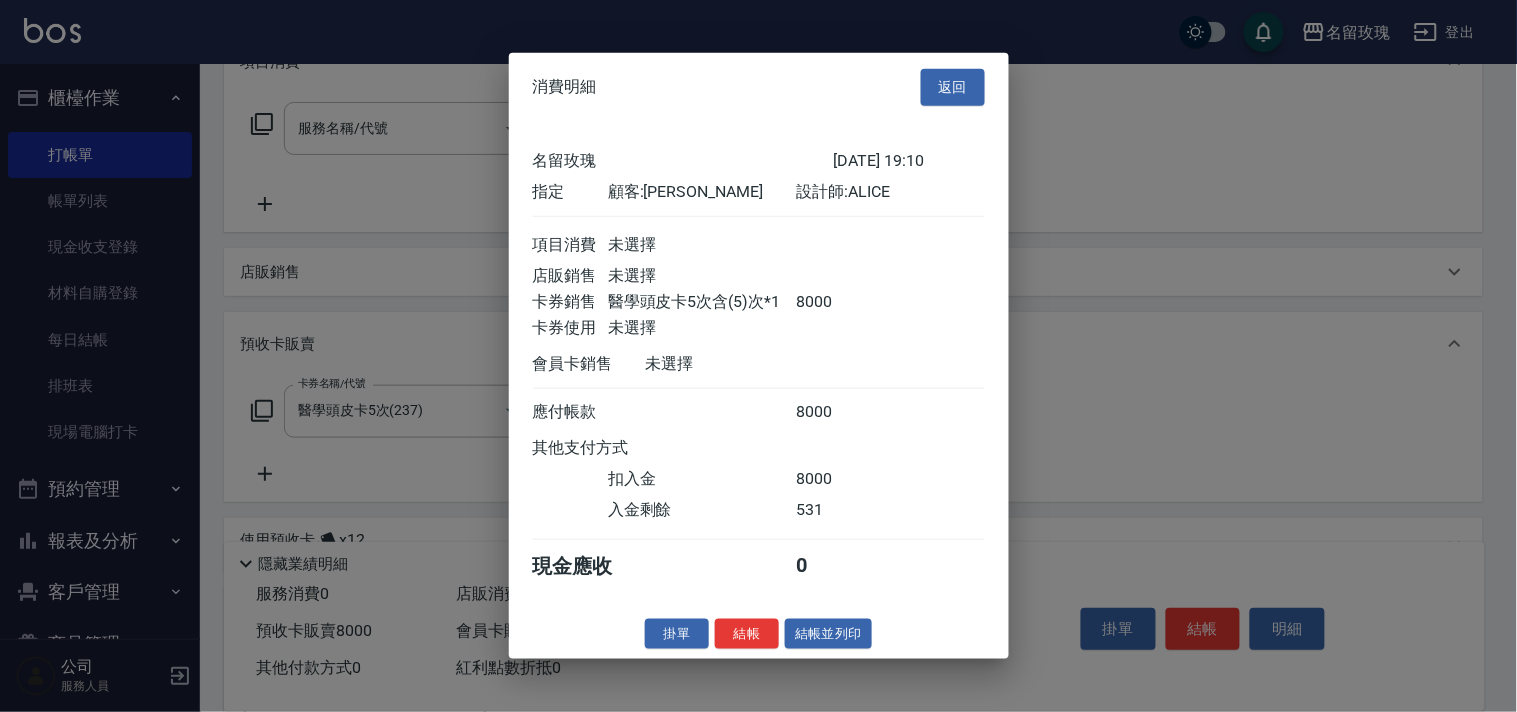 click on "結帳" at bounding box center (747, 633) 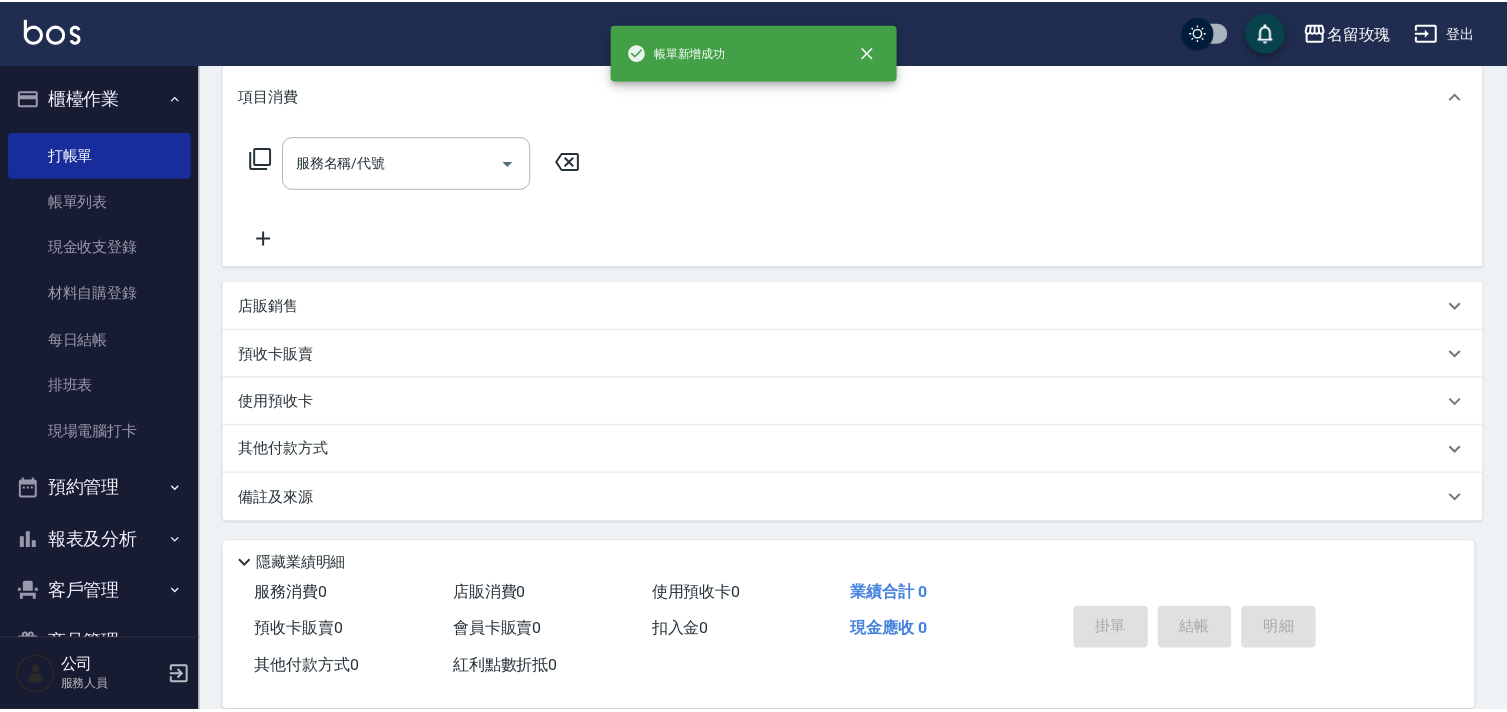 scroll, scrollTop: 0, scrollLeft: 0, axis: both 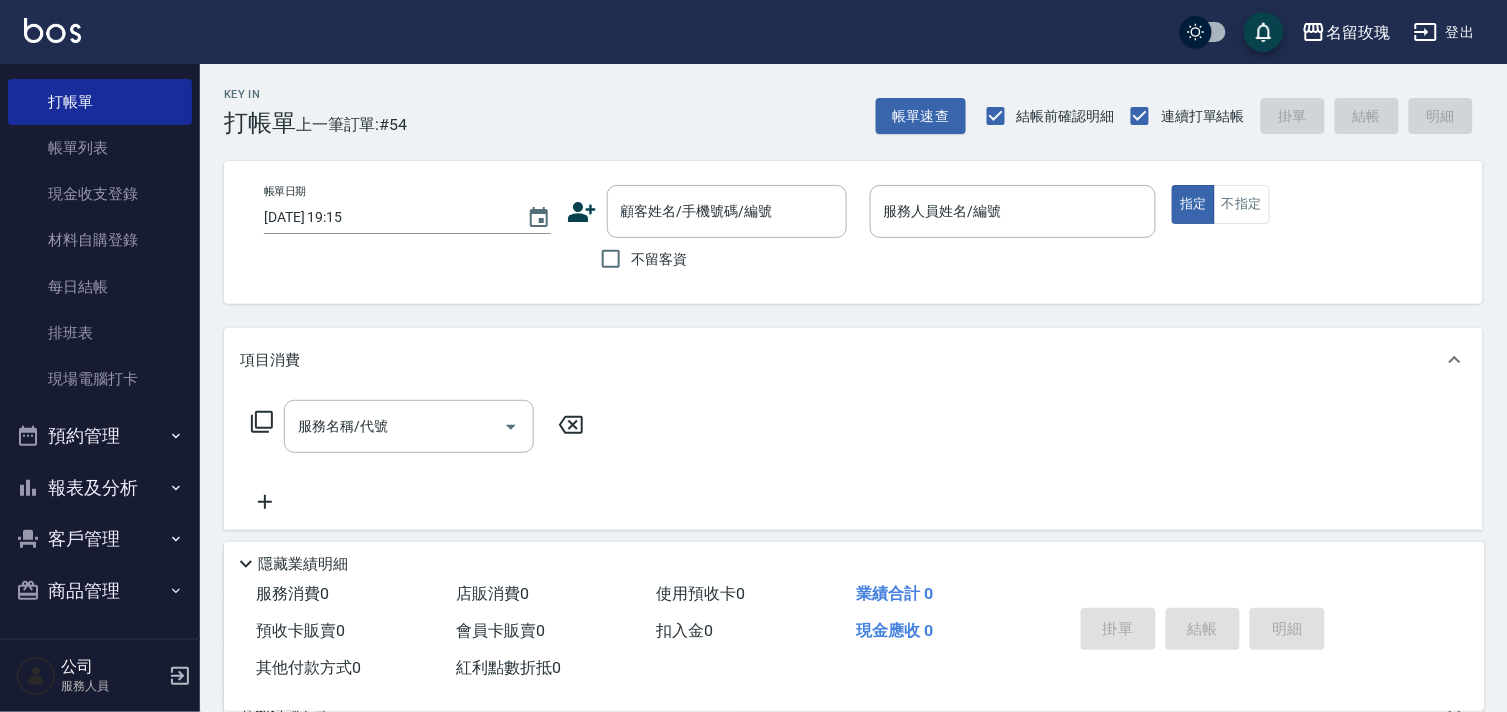 click on "報表及分析" at bounding box center (100, 488) 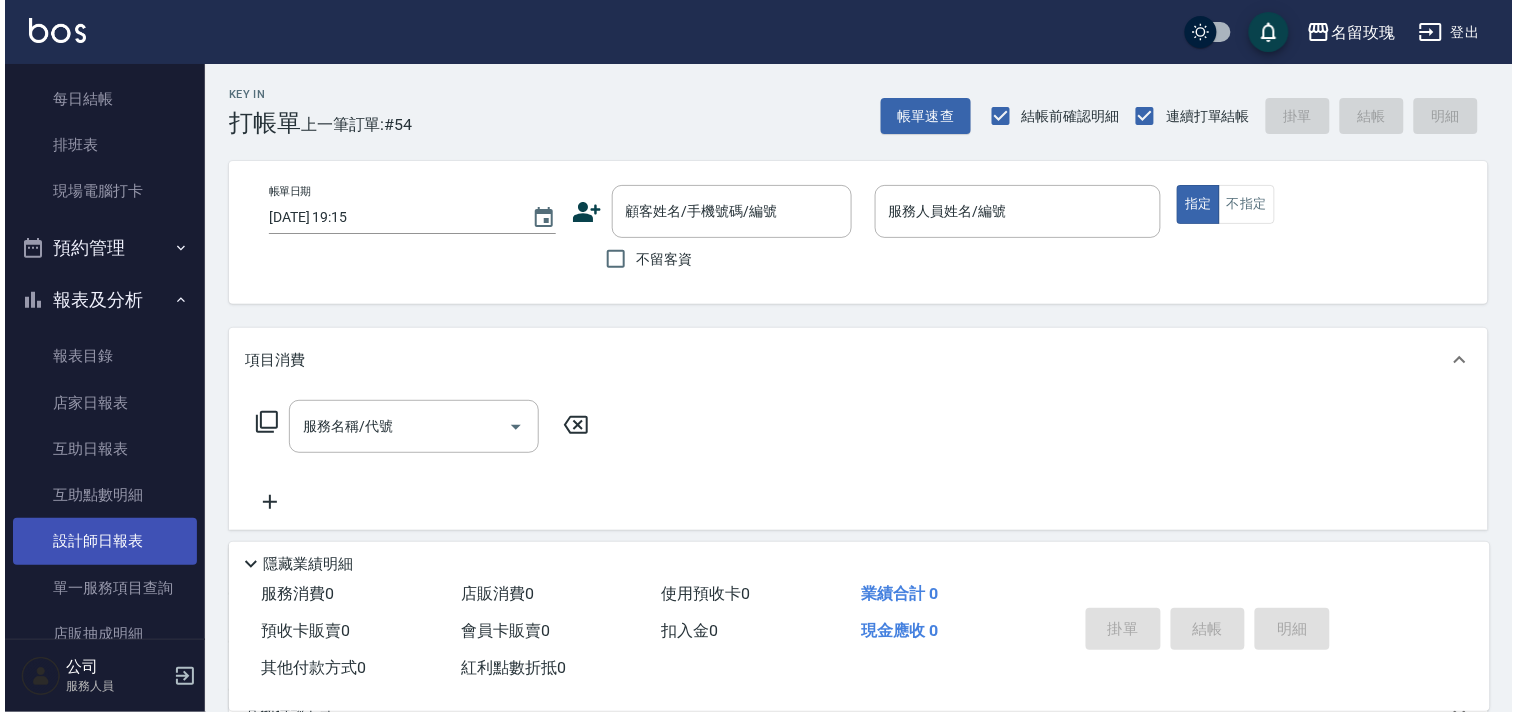 scroll, scrollTop: 275, scrollLeft: 0, axis: vertical 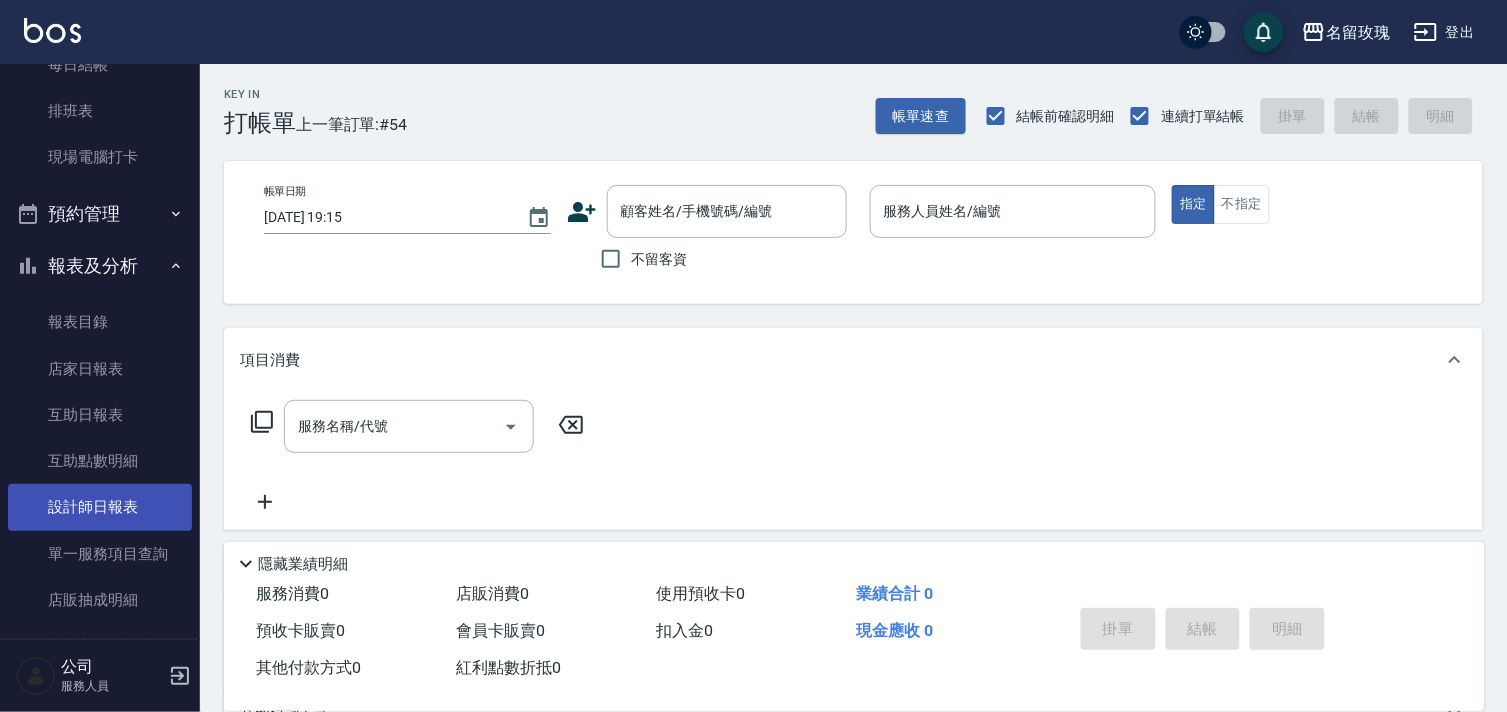 click on "設計師日報表" at bounding box center [100, 507] 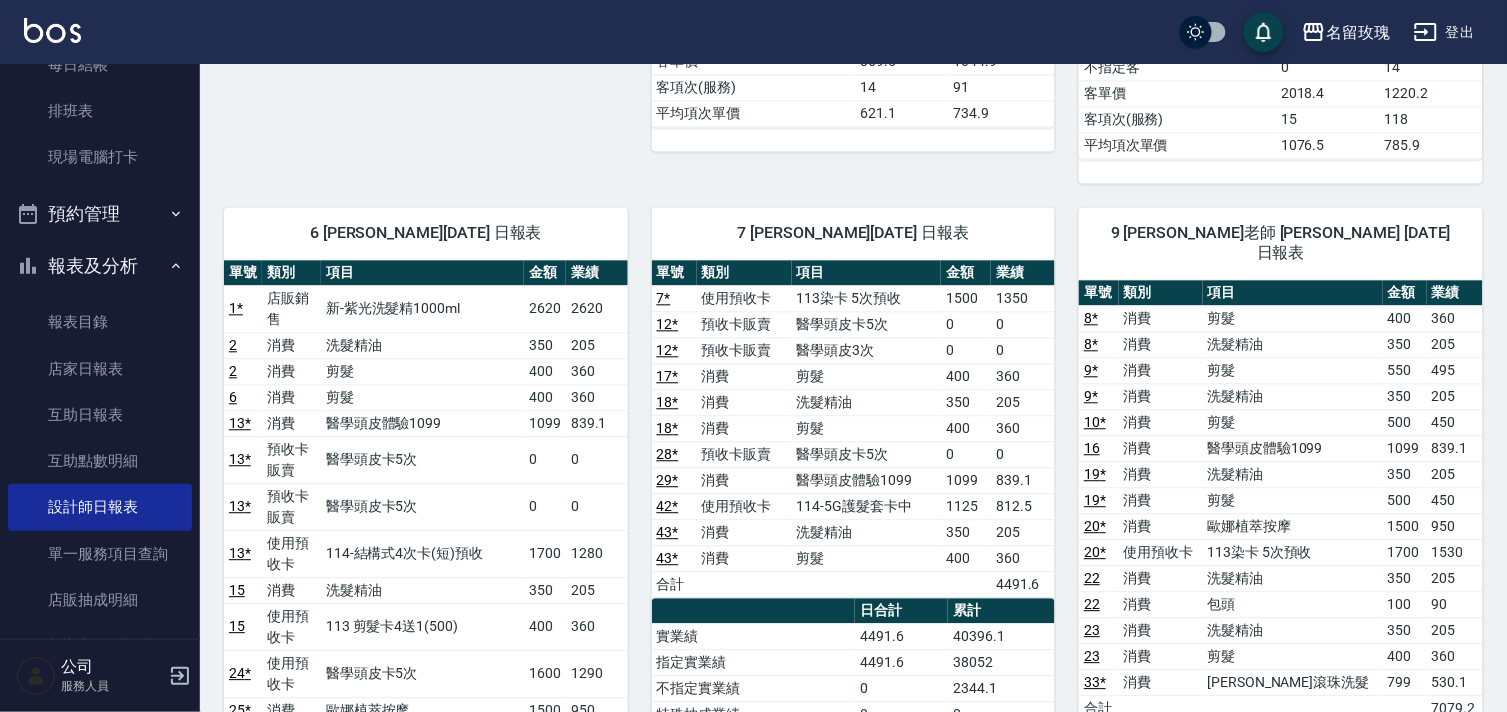 scroll, scrollTop: 1192, scrollLeft: 0, axis: vertical 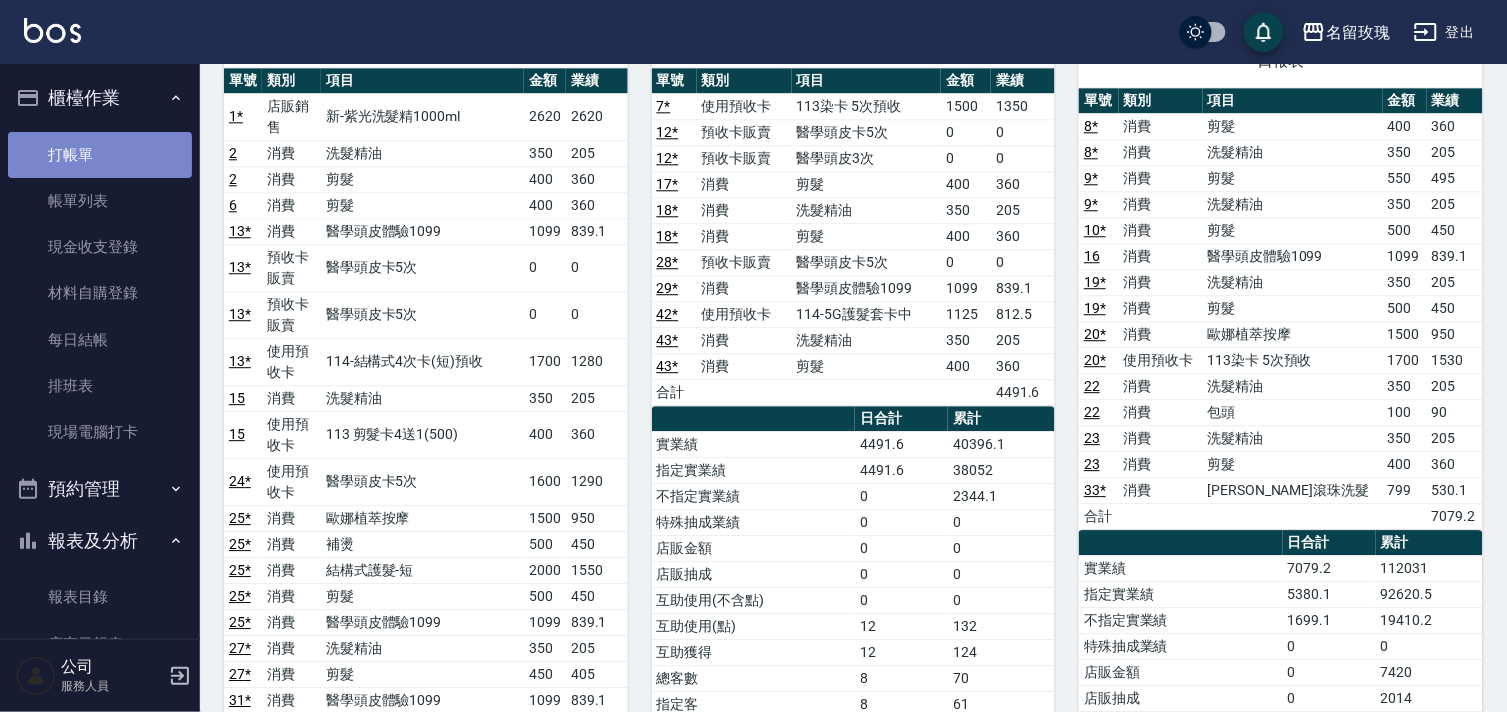 click on "打帳單" at bounding box center [100, 155] 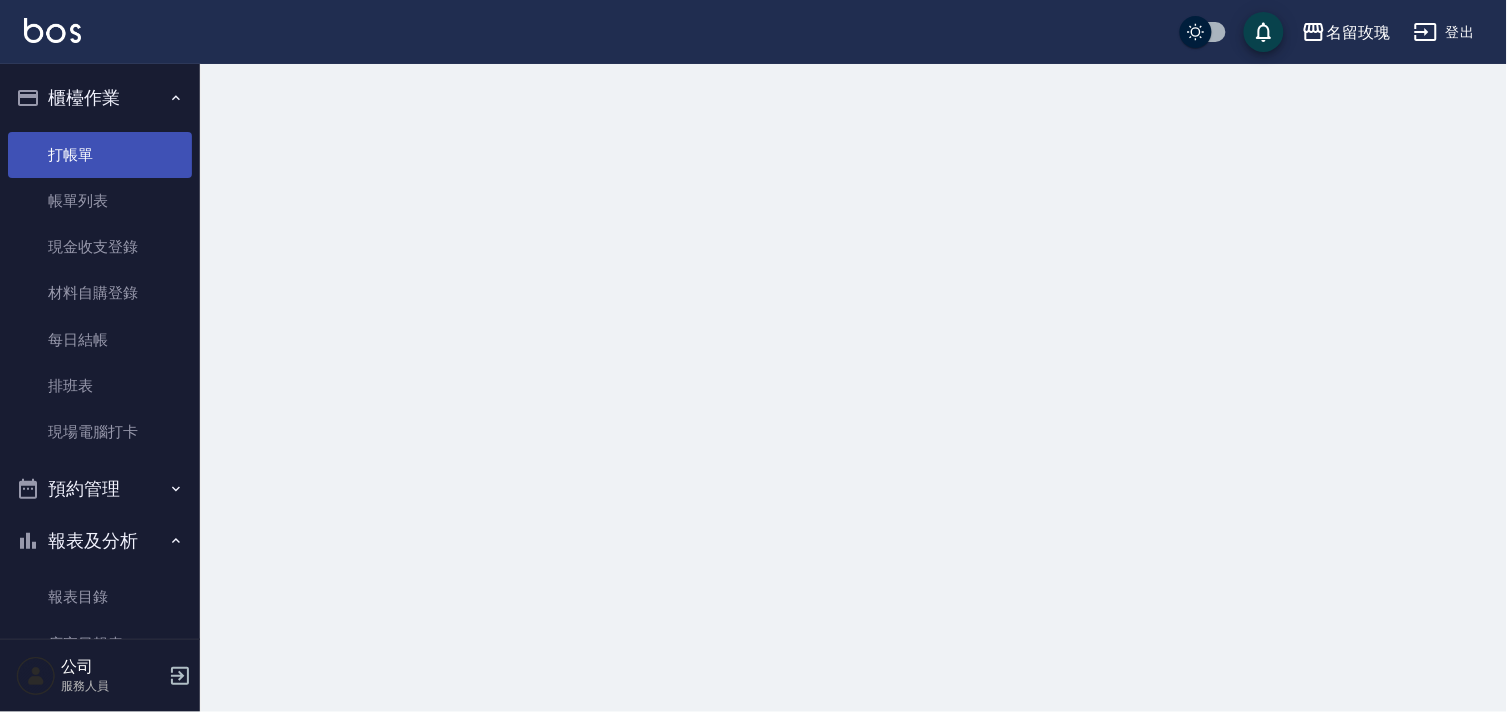 scroll, scrollTop: 0, scrollLeft: 0, axis: both 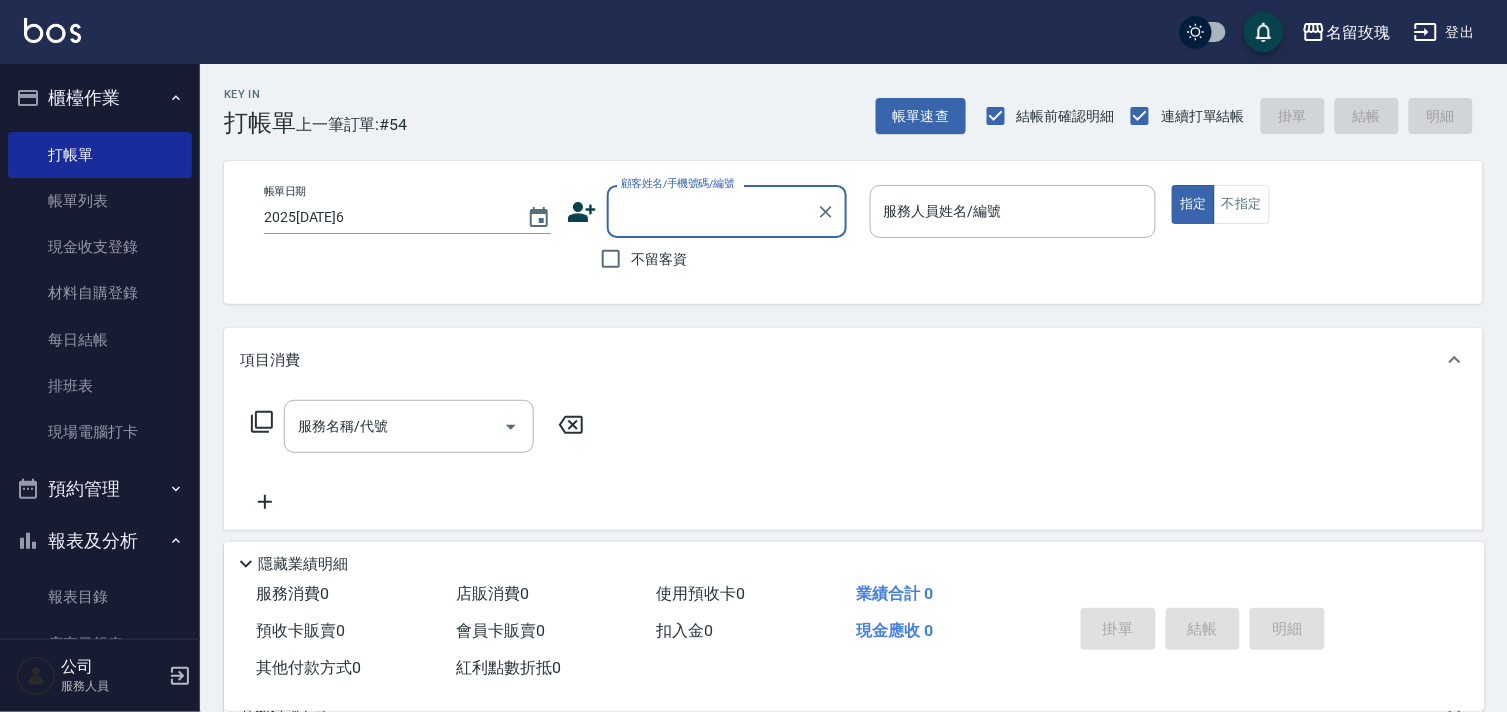 drag, startPoint x: 611, startPoint y: 266, endPoint x: 682, endPoint y: 240, distance: 75.61085 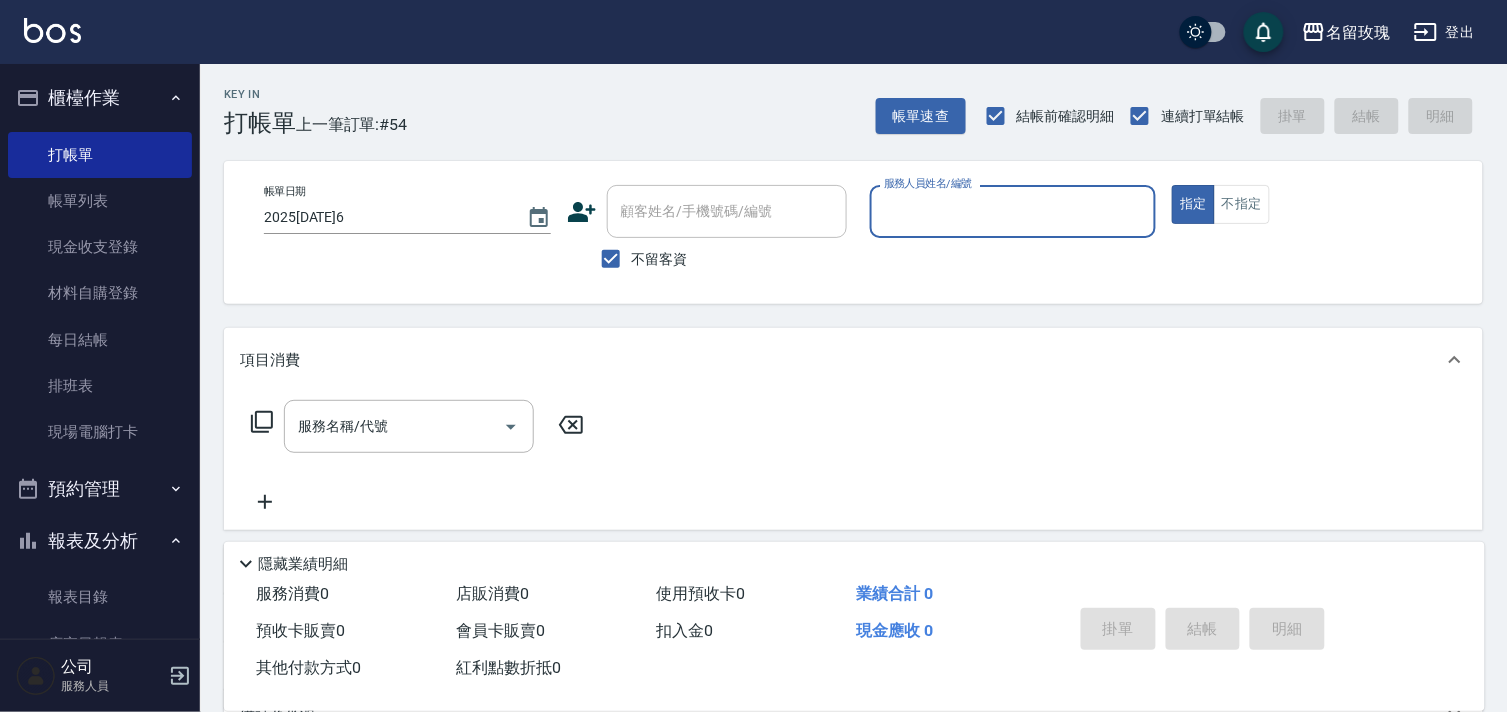 click on "服務人員姓名/編號" at bounding box center [1013, 211] 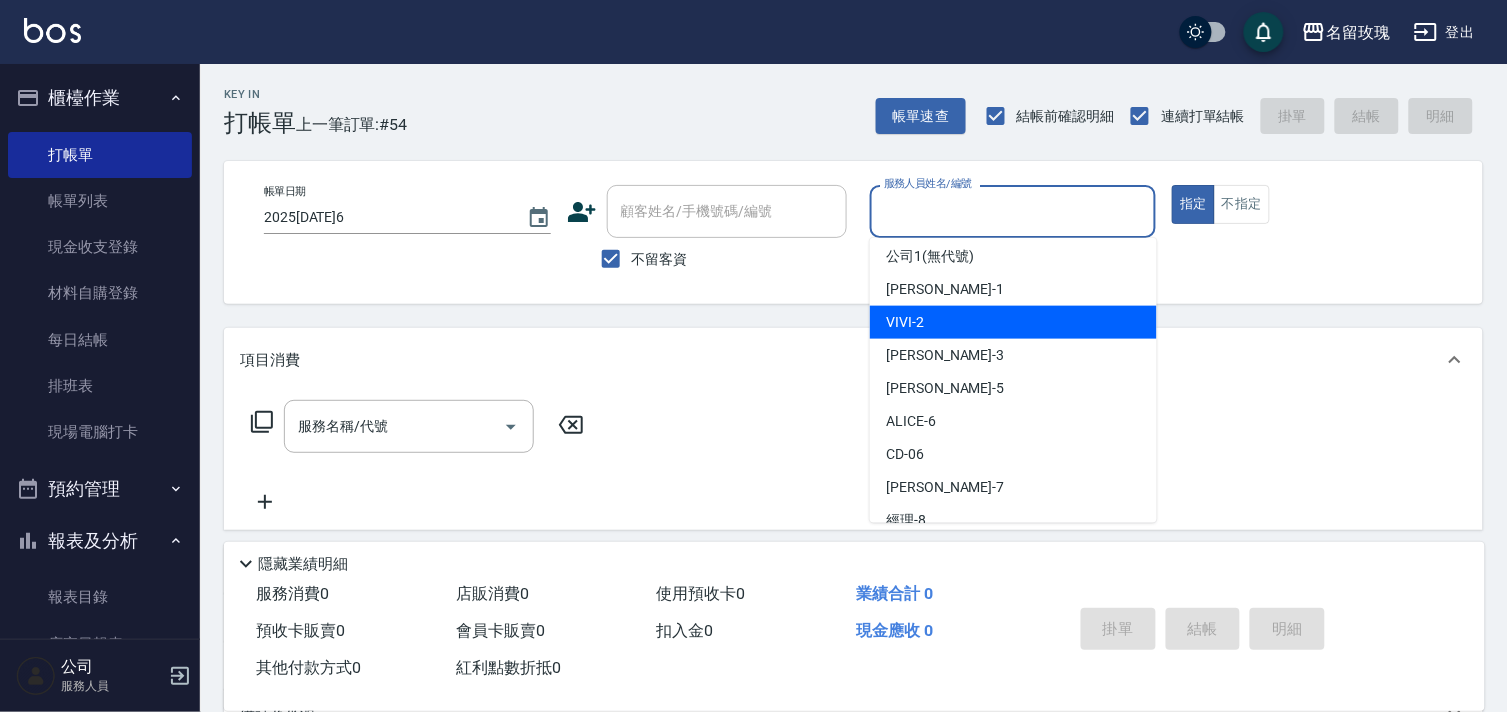 scroll, scrollTop: 111, scrollLeft: 0, axis: vertical 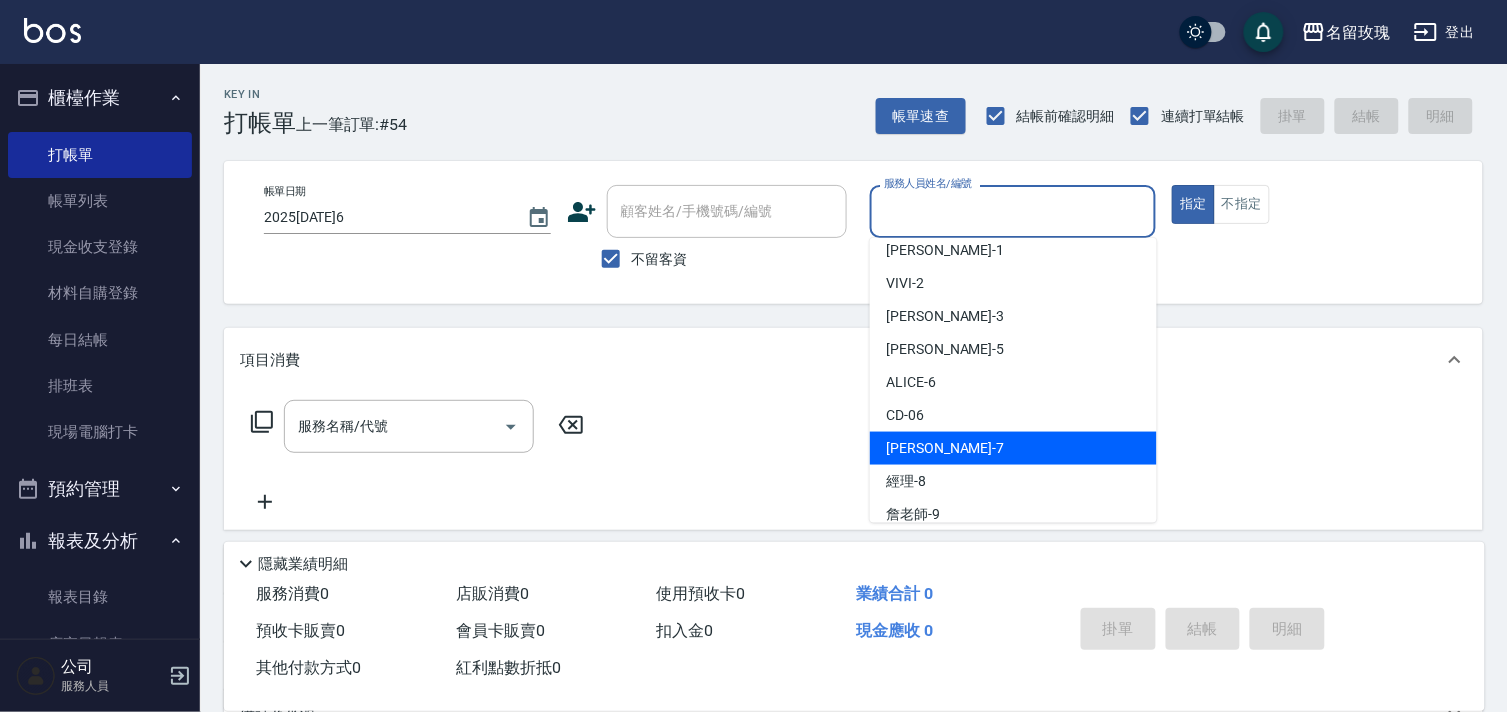 click on "EMILY -7" at bounding box center [1013, 448] 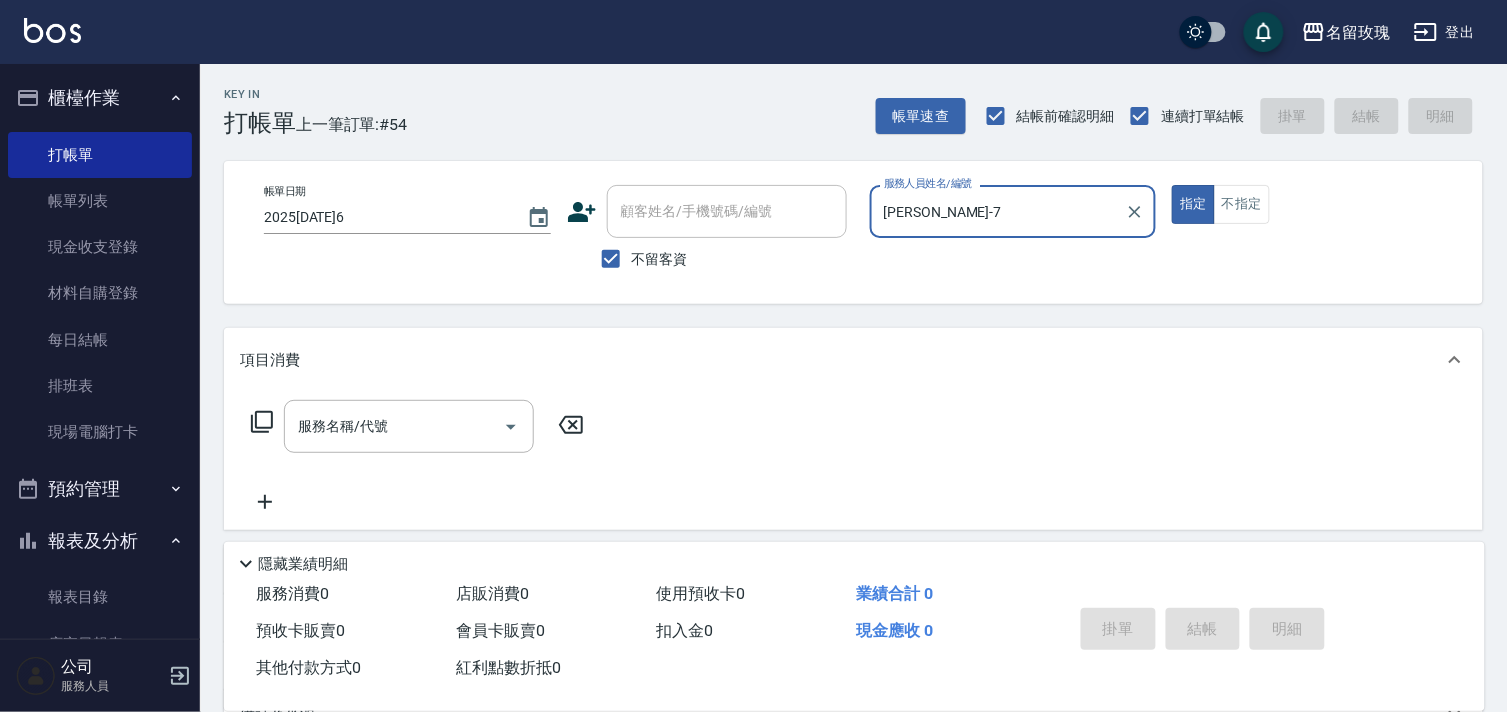 click 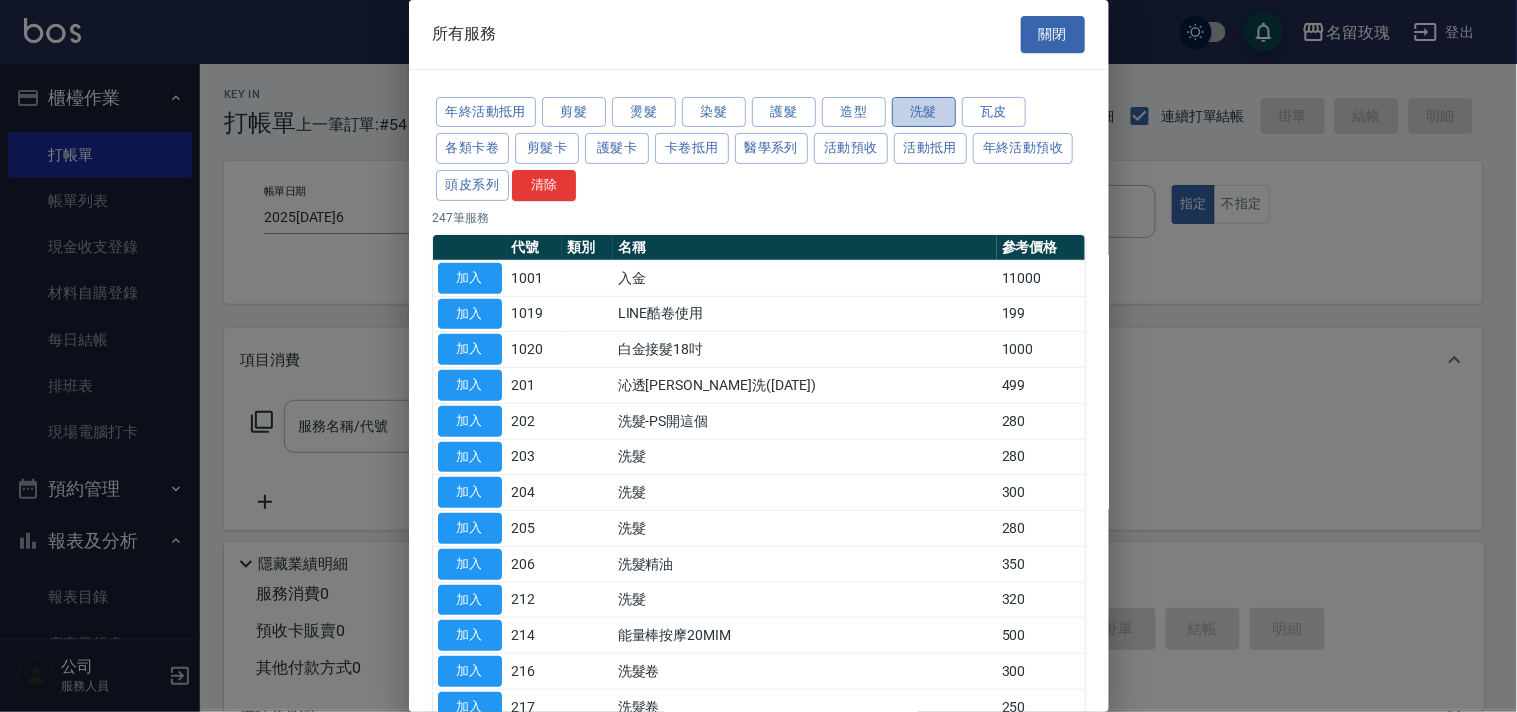 click on "洗髮" at bounding box center [924, 112] 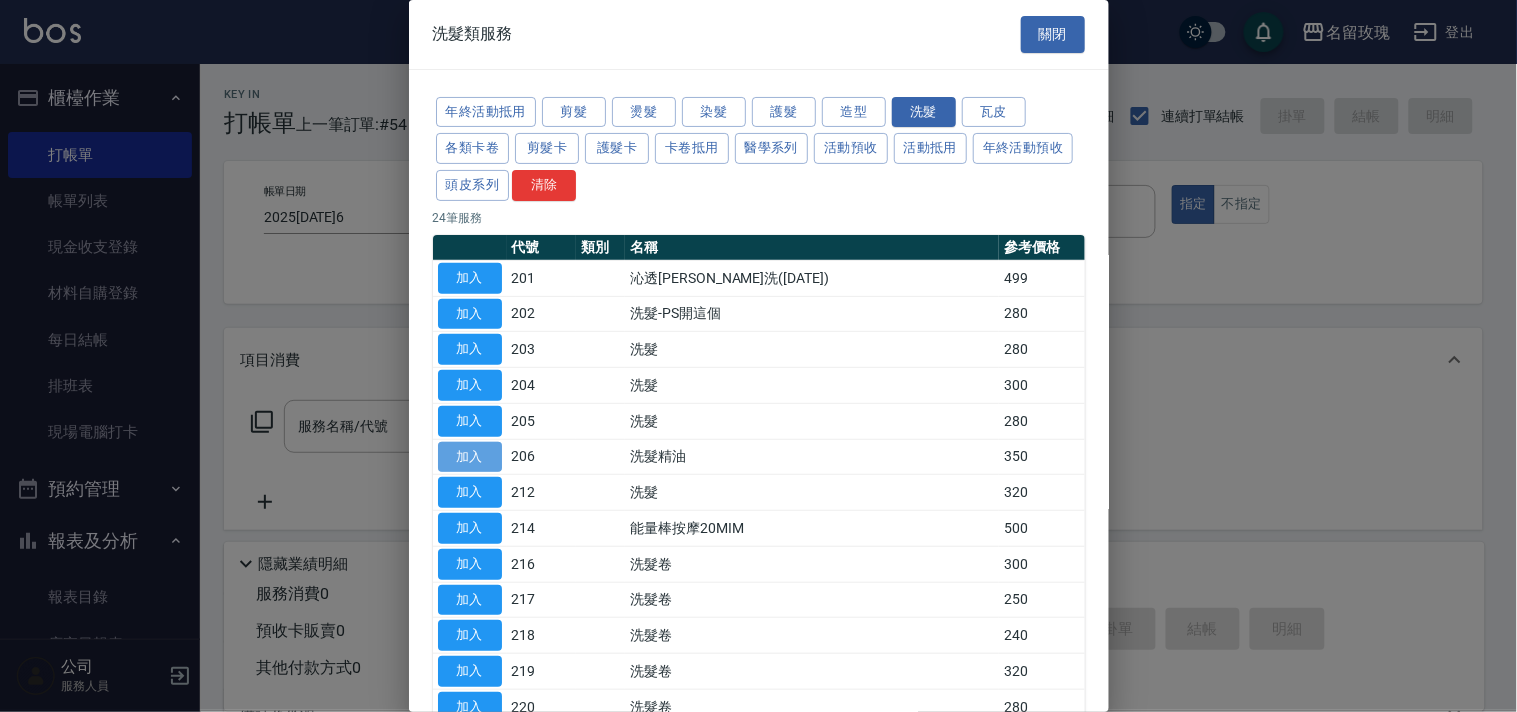 click on "加入" at bounding box center (470, 457) 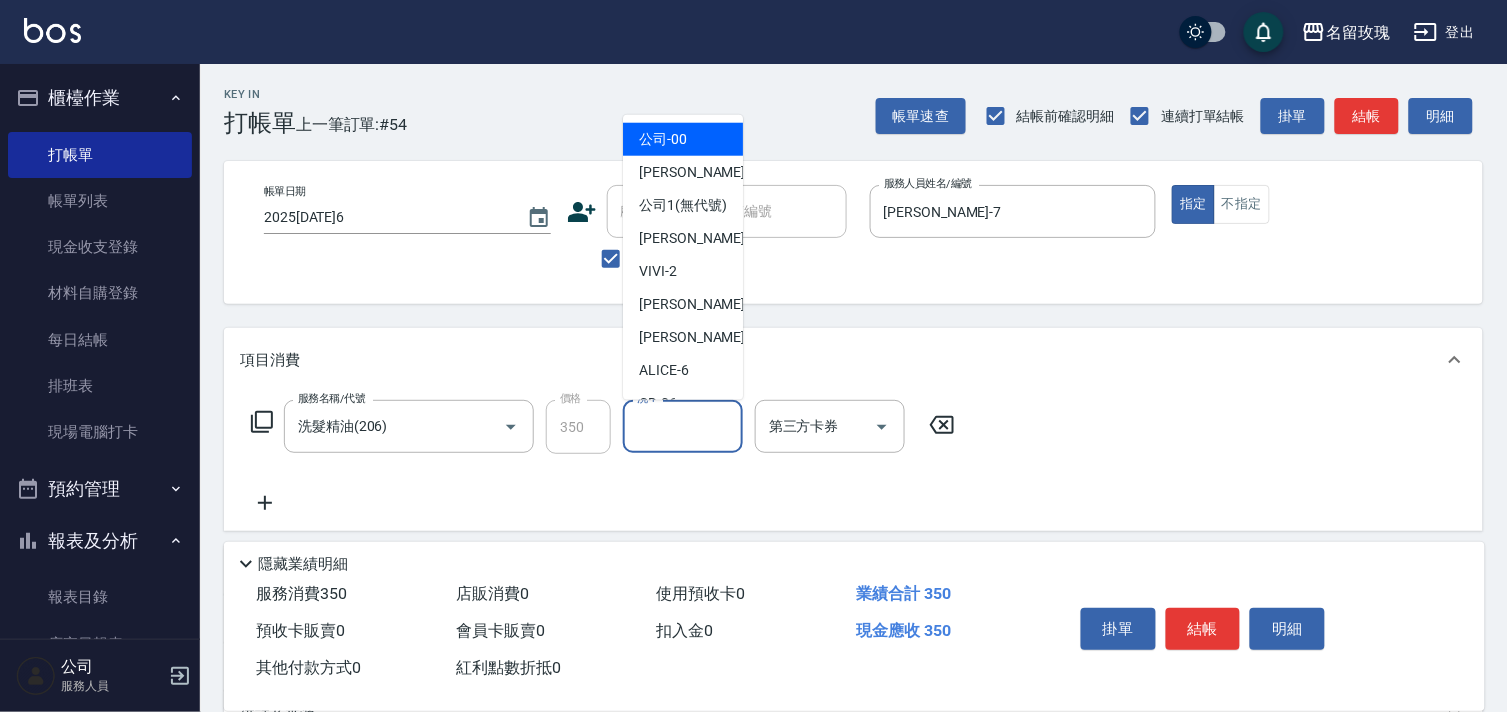 drag, startPoint x: 692, startPoint y: 423, endPoint x: 695, endPoint y: 376, distance: 47.095646 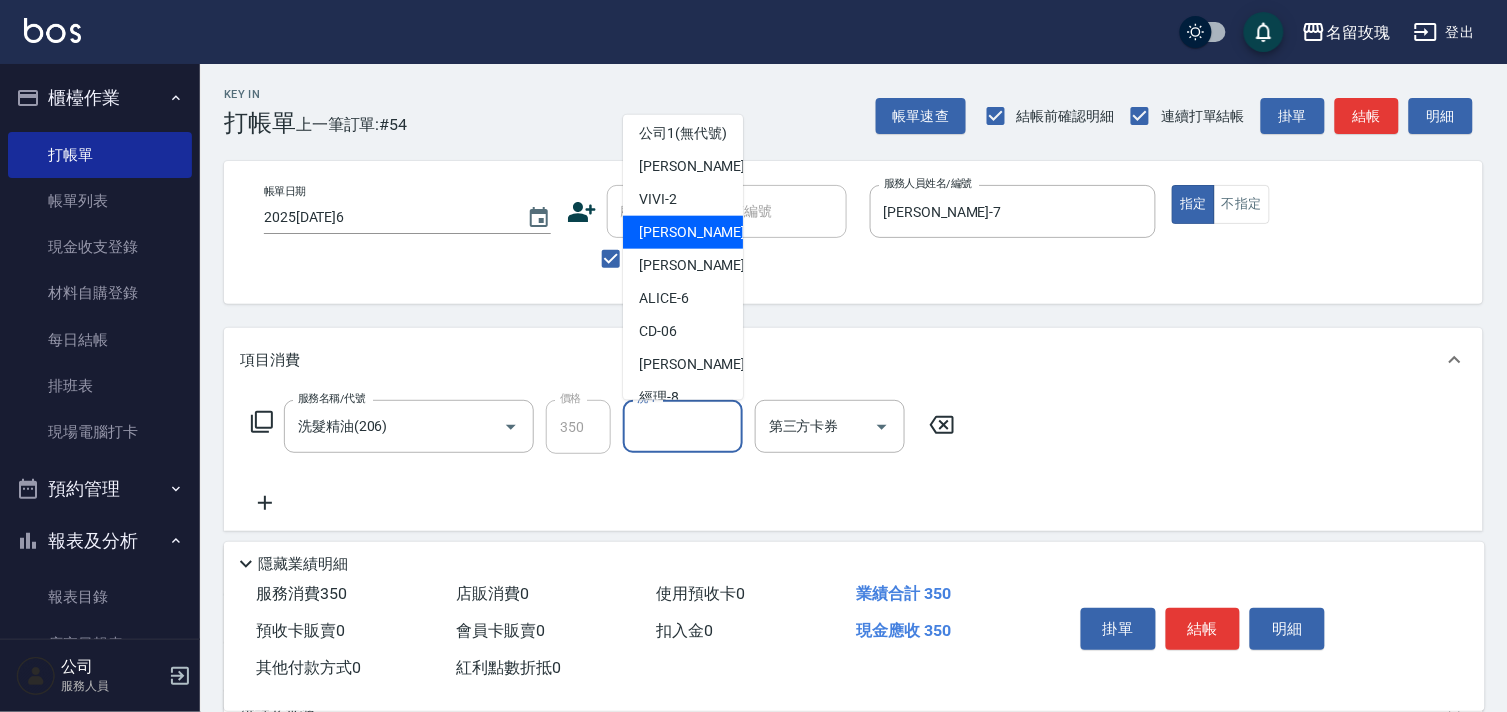 scroll, scrollTop: 111, scrollLeft: 0, axis: vertical 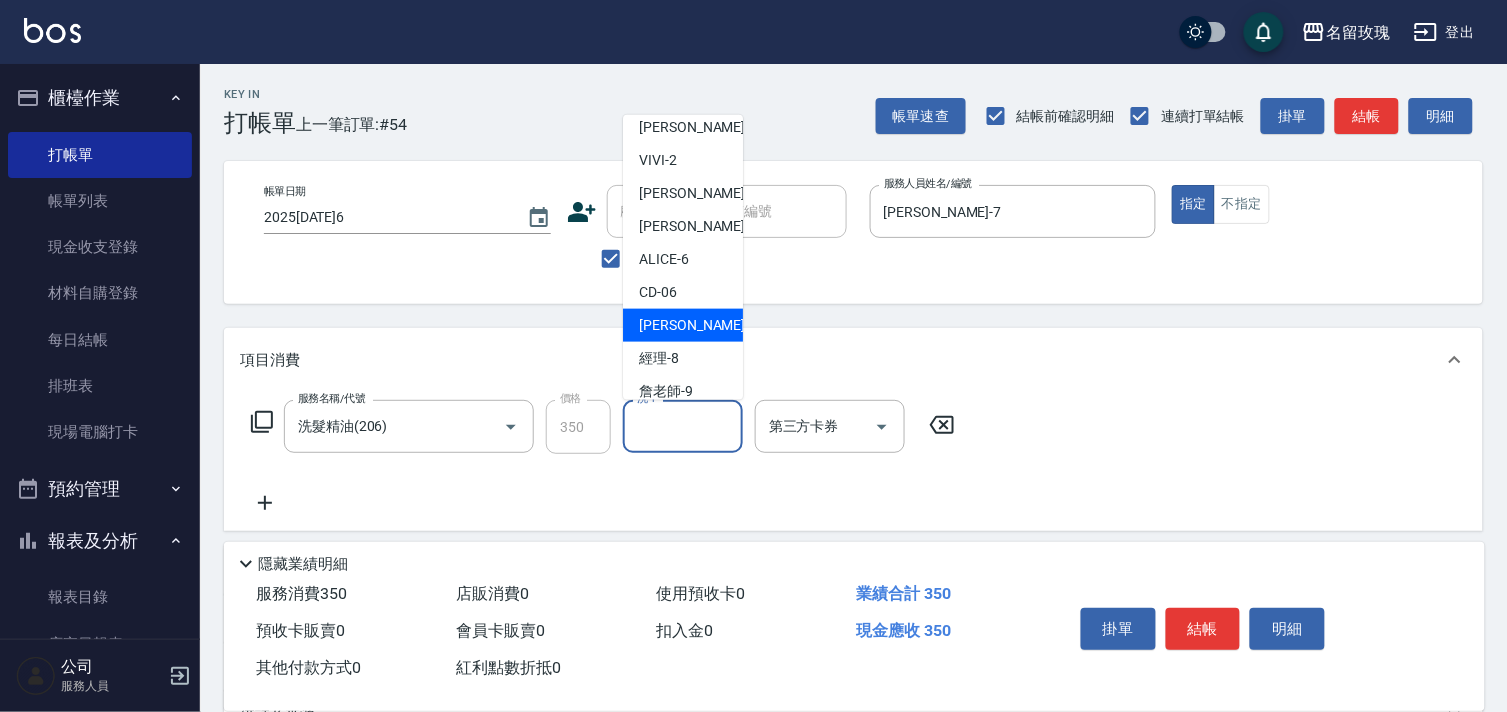 click on "EMILY -7" at bounding box center (683, 325) 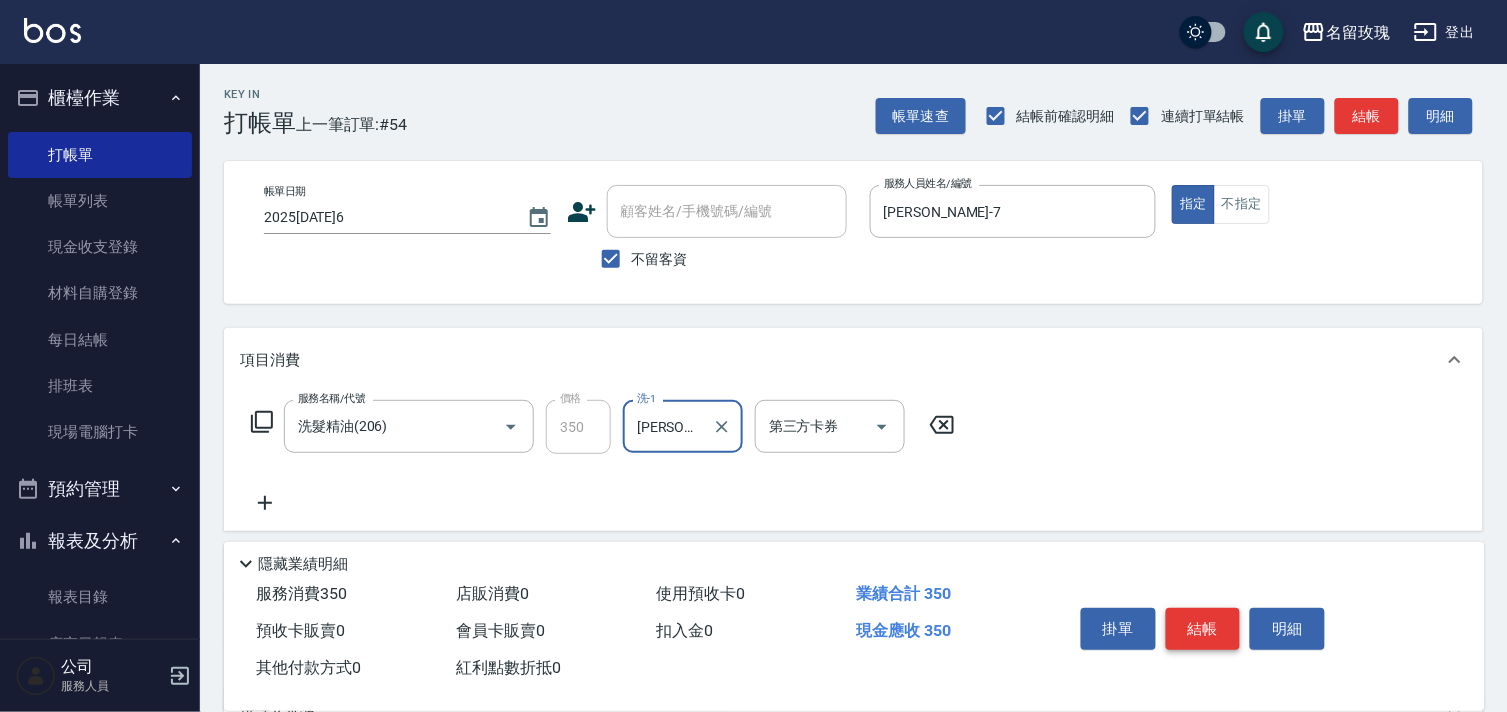 click on "結帳" at bounding box center (1203, 629) 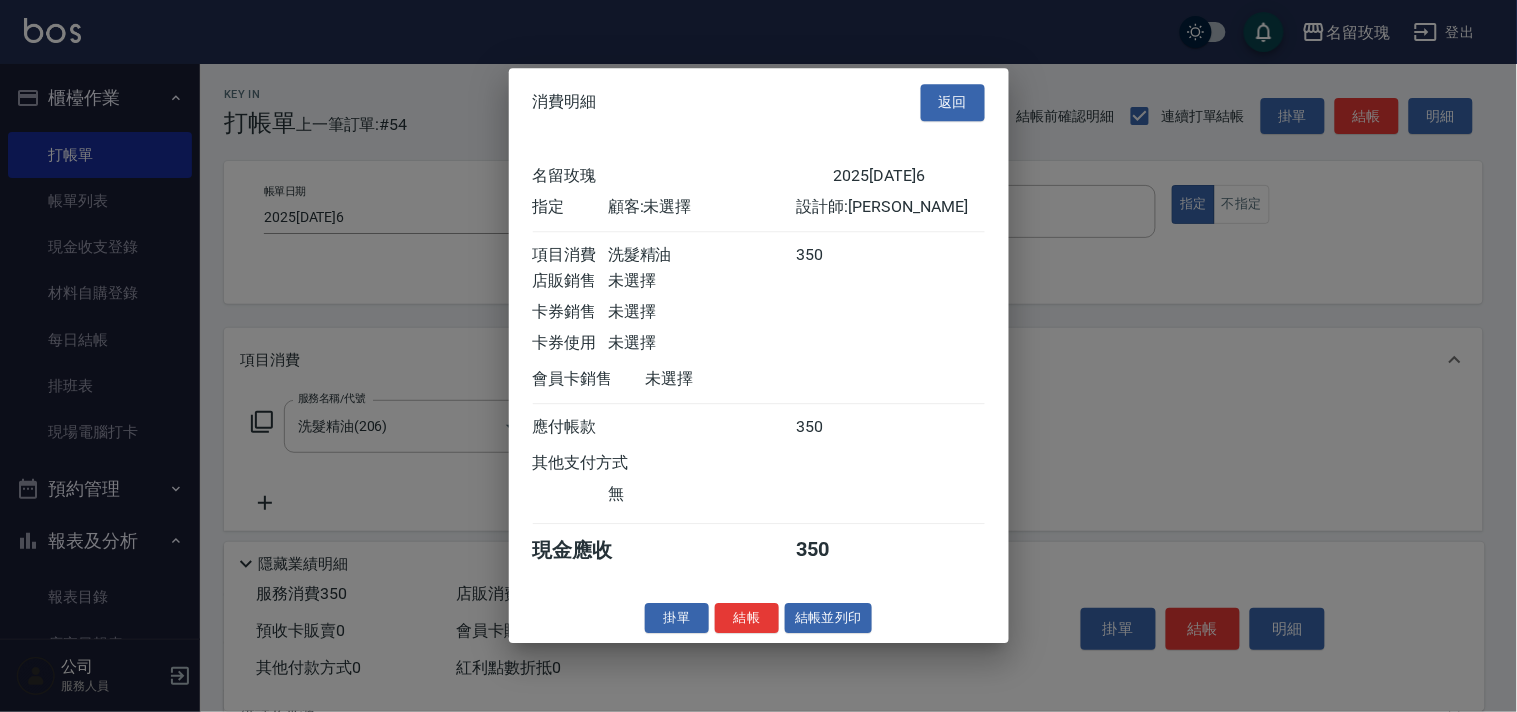 click on "結帳" at bounding box center (747, 618) 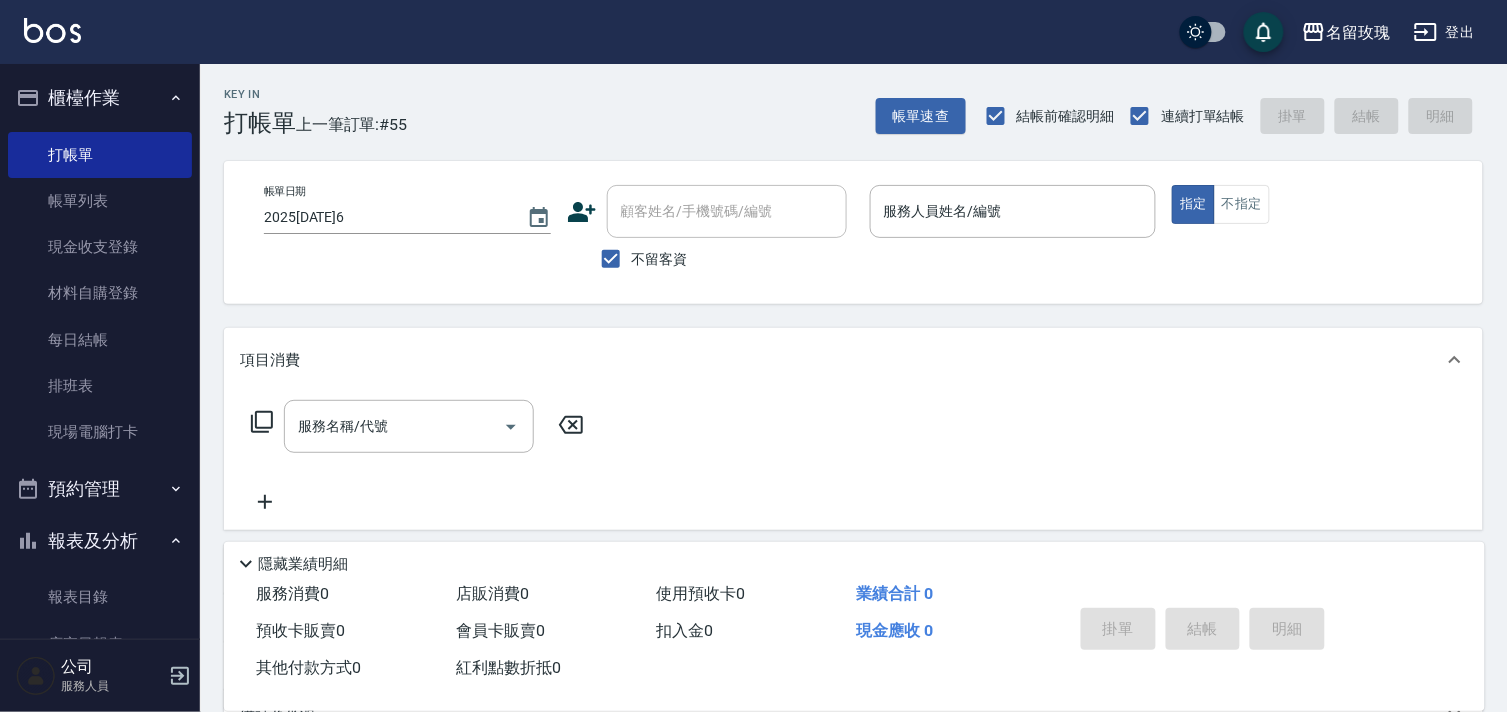 click on "Key In 打帳單 上一筆訂單:#55 帳單速查 結帳前確認明細 連續打單結帳 掛單 結帳 明細" at bounding box center (841, 100) 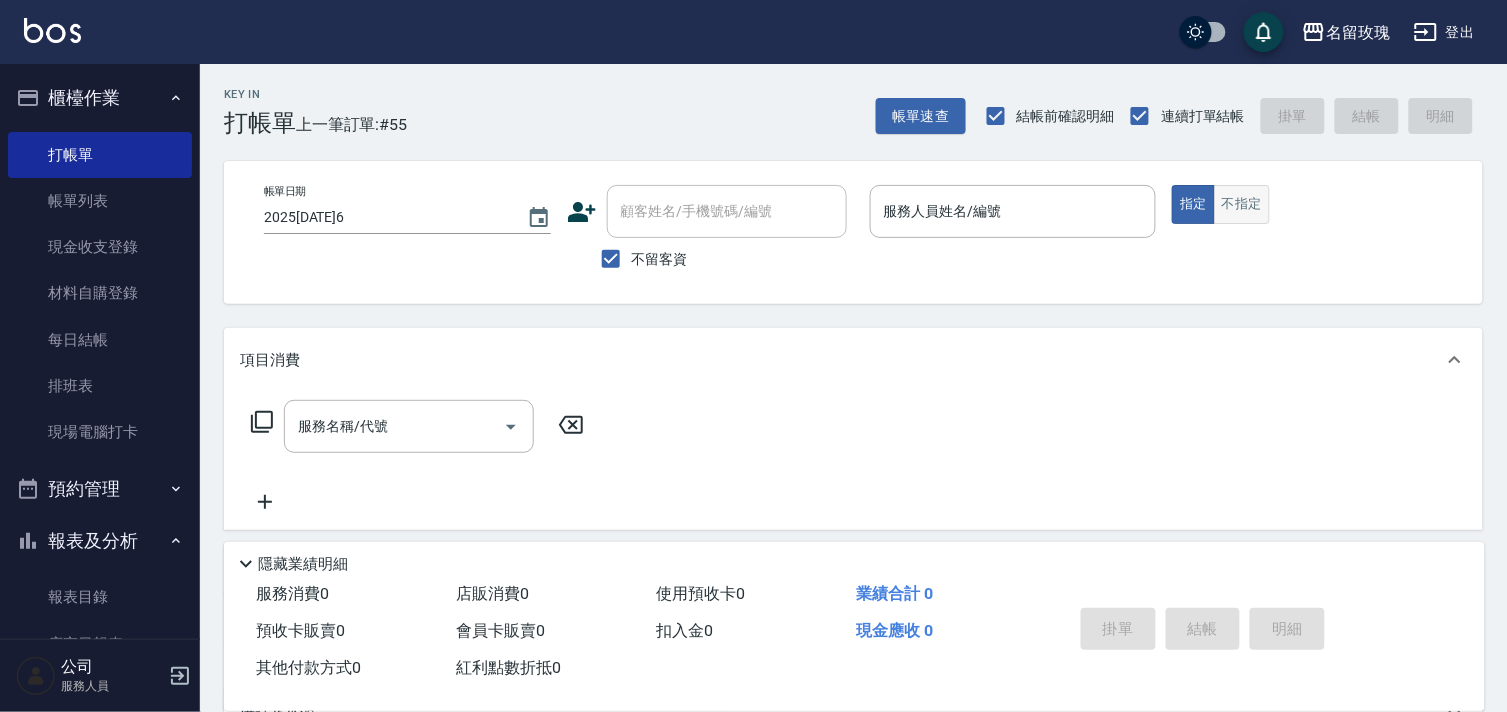 click on "不指定" at bounding box center (1242, 204) 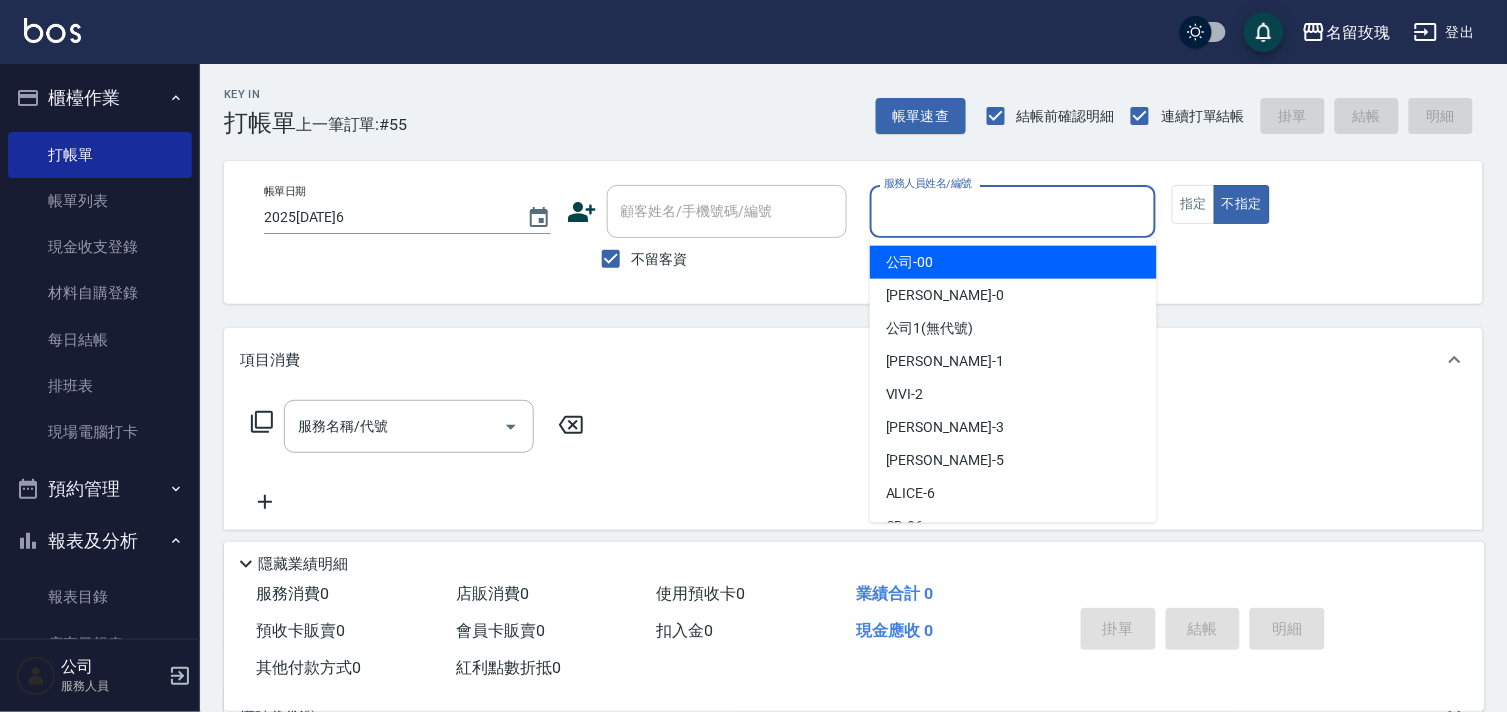 click on "服務人員姓名/編號" at bounding box center (1013, 211) 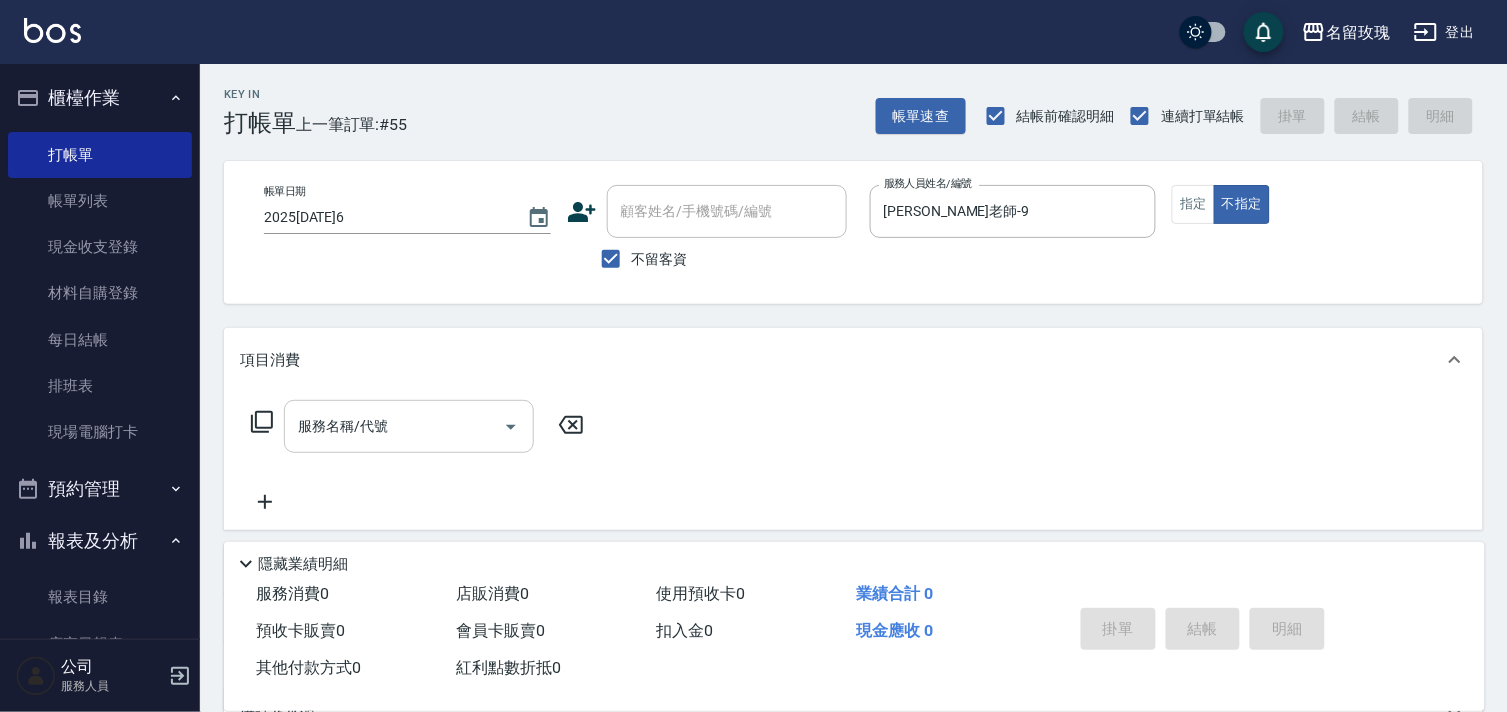 drag, startPoint x: 333, startPoint y: 456, endPoint x: 327, endPoint y: 437, distance: 19.924858 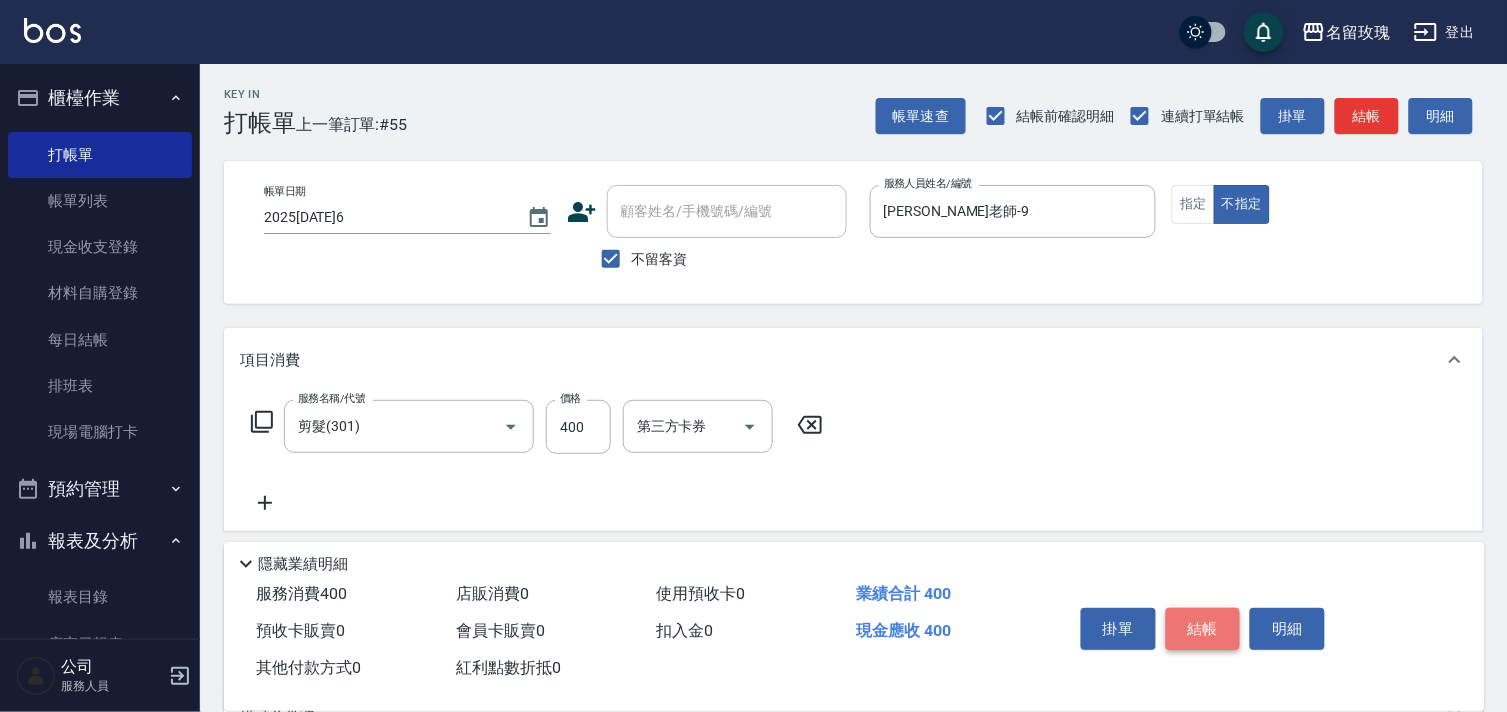 click on "結帳" at bounding box center [1203, 629] 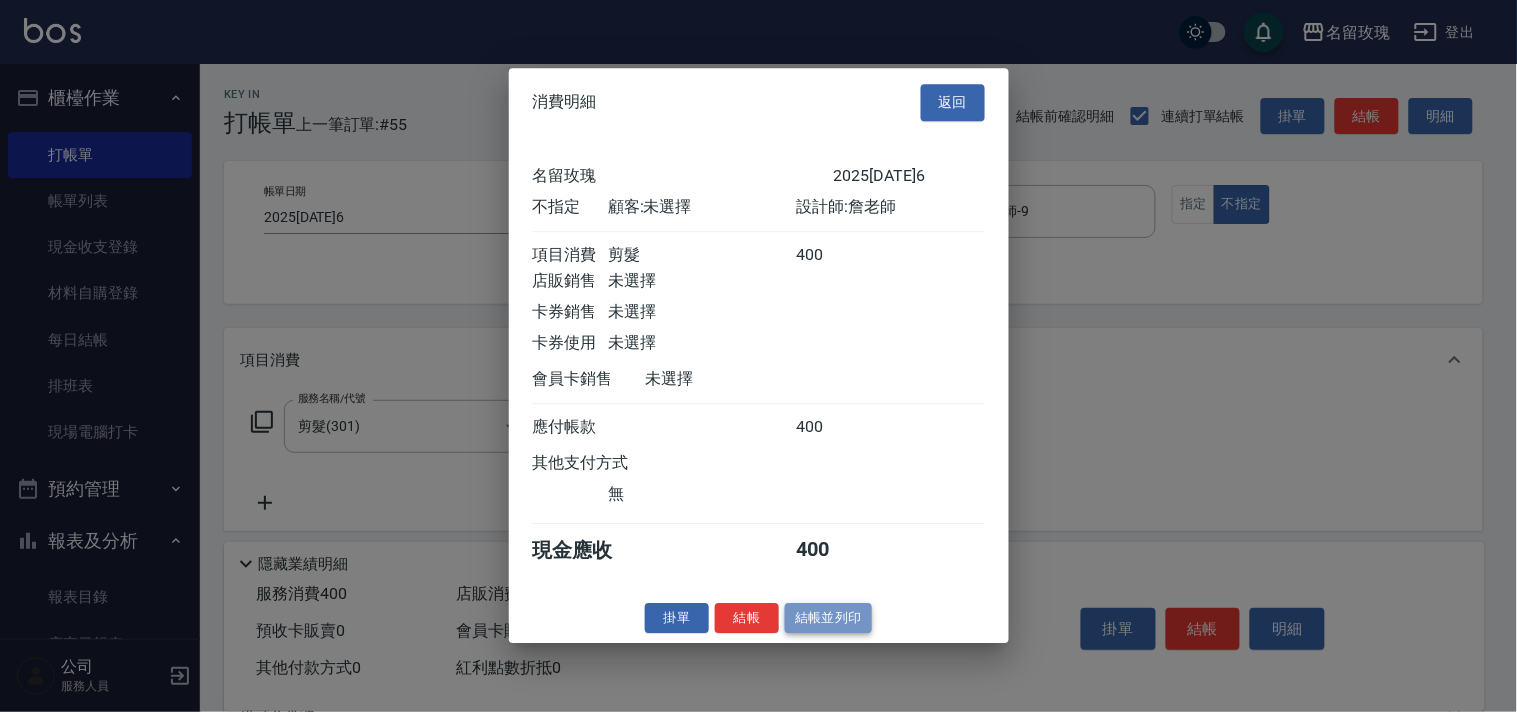 click on "結帳並列印" at bounding box center (828, 618) 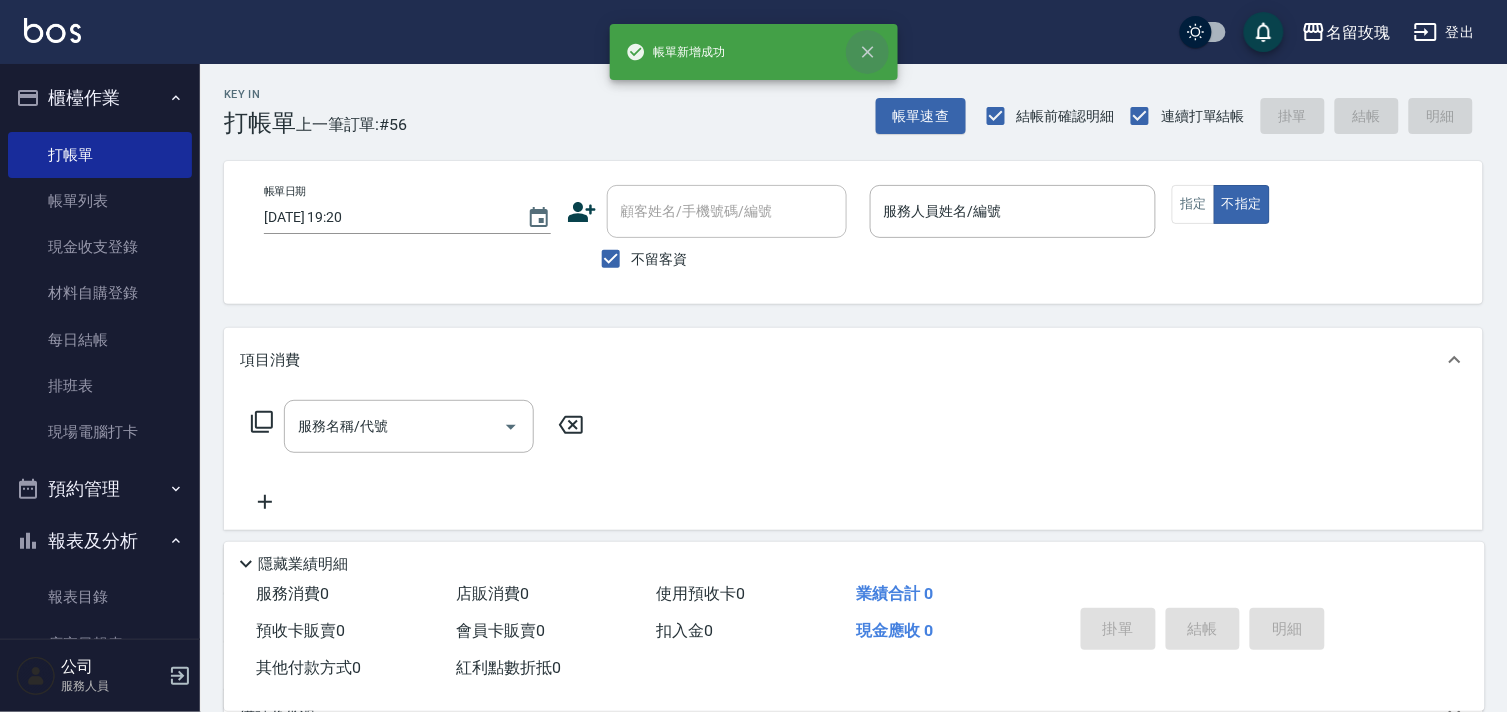 drag, startPoint x: 872, startPoint y: 52, endPoint x: 717, endPoint y: 140, distance: 178.2386 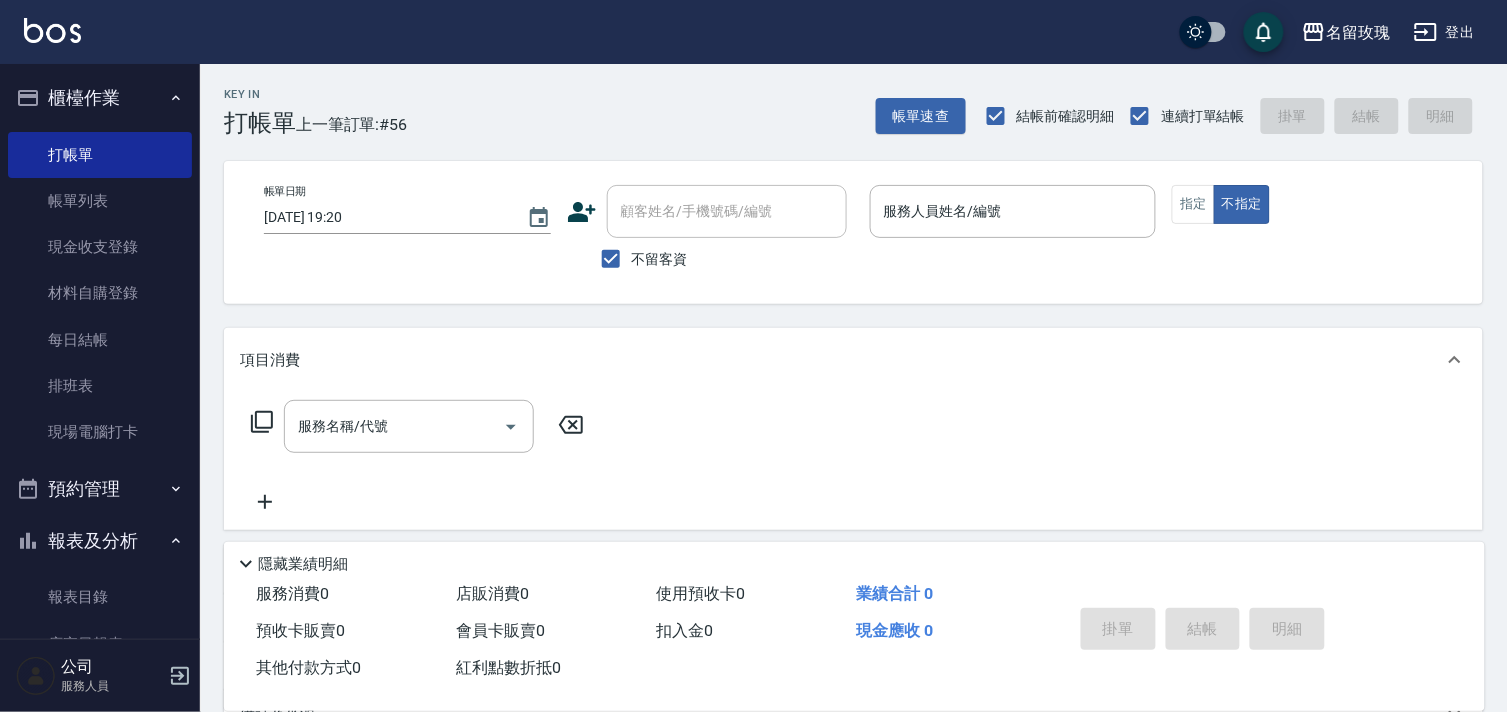drag, startPoint x: 542, startPoint y: 158, endPoint x: 543, endPoint y: 145, distance: 13.038404 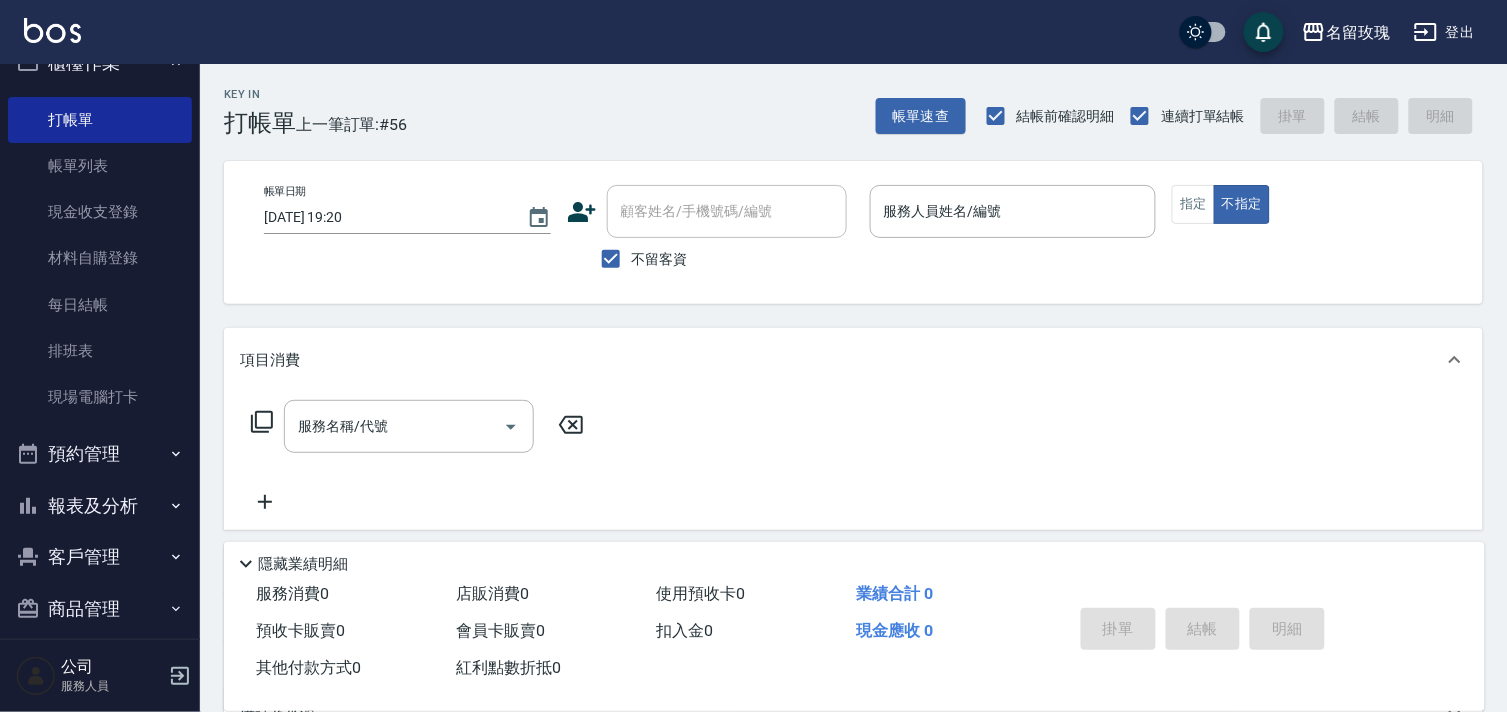 scroll, scrollTop: 53, scrollLeft: 0, axis: vertical 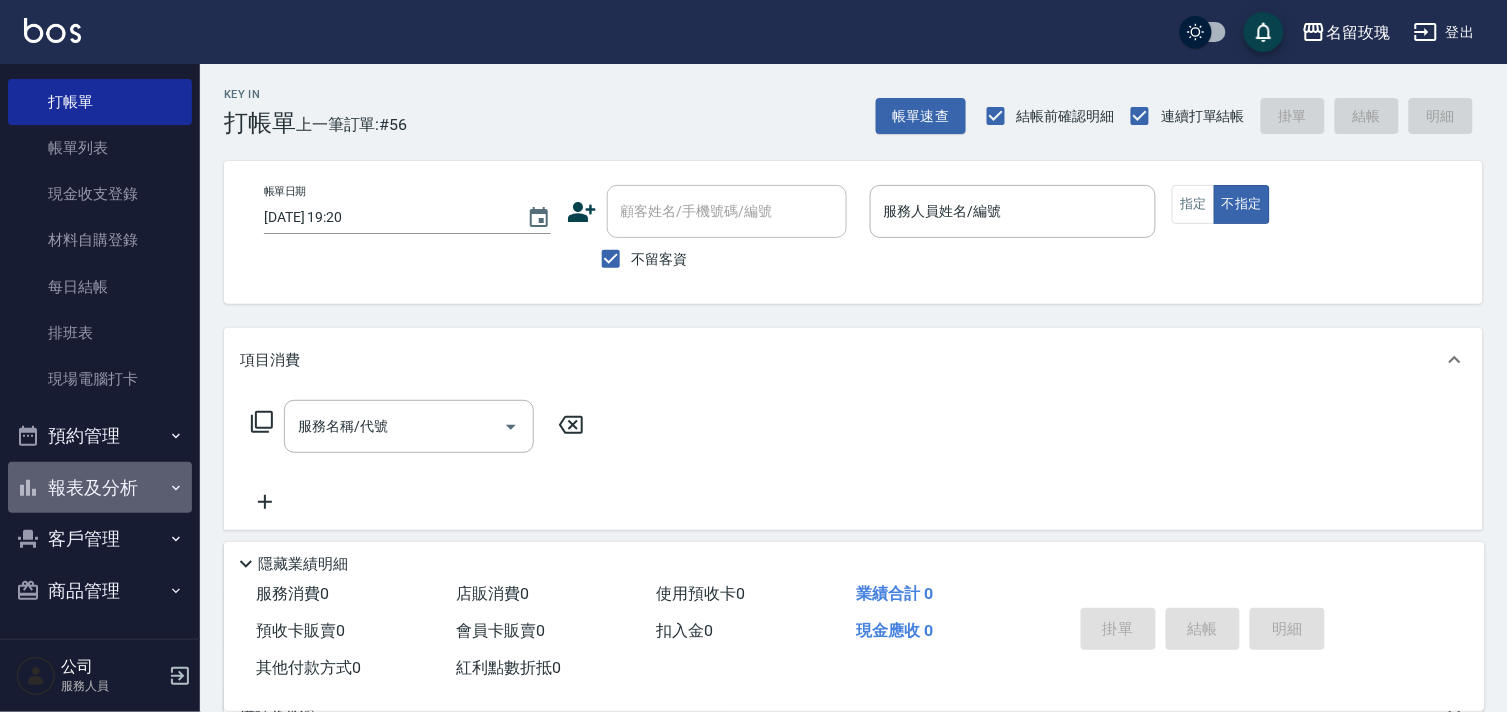 click on "報表及分析" at bounding box center [100, 488] 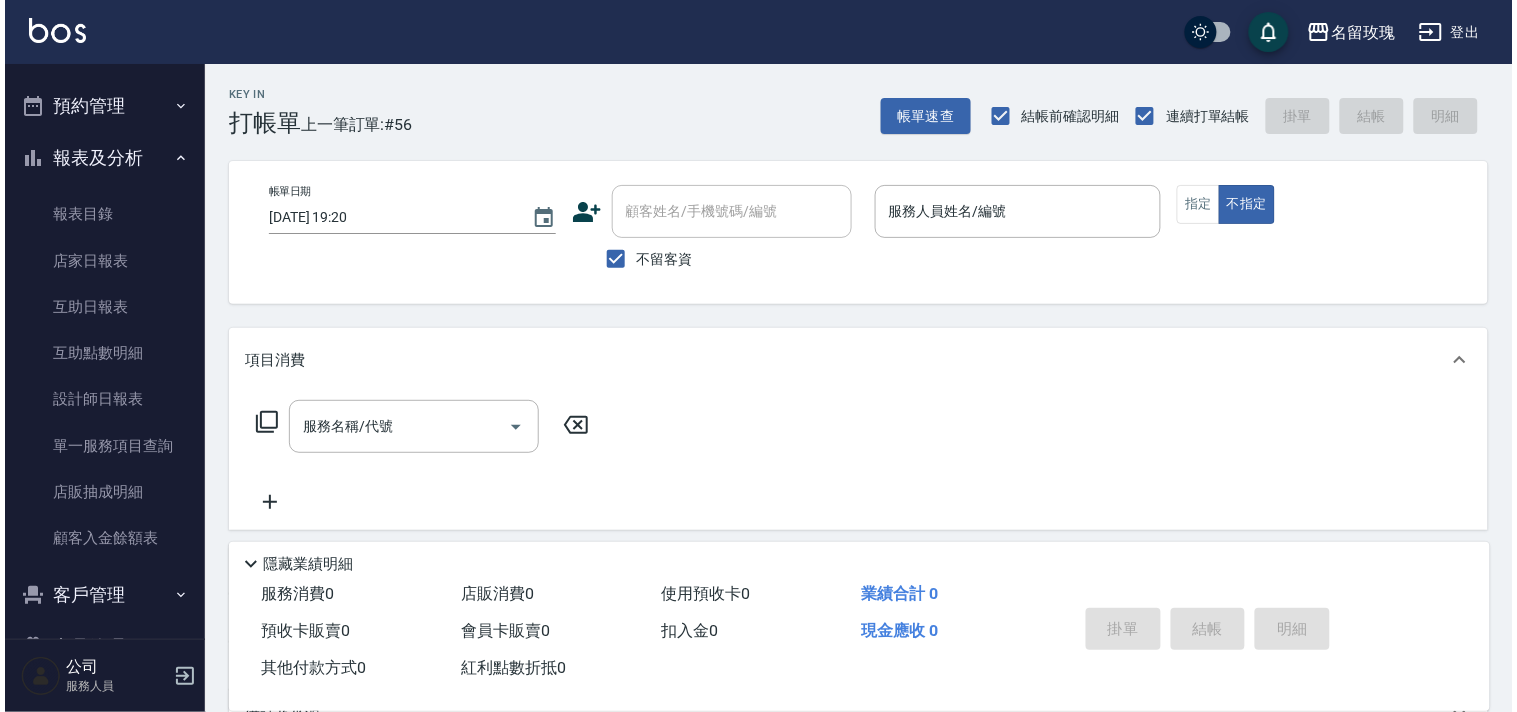 scroll, scrollTop: 386, scrollLeft: 0, axis: vertical 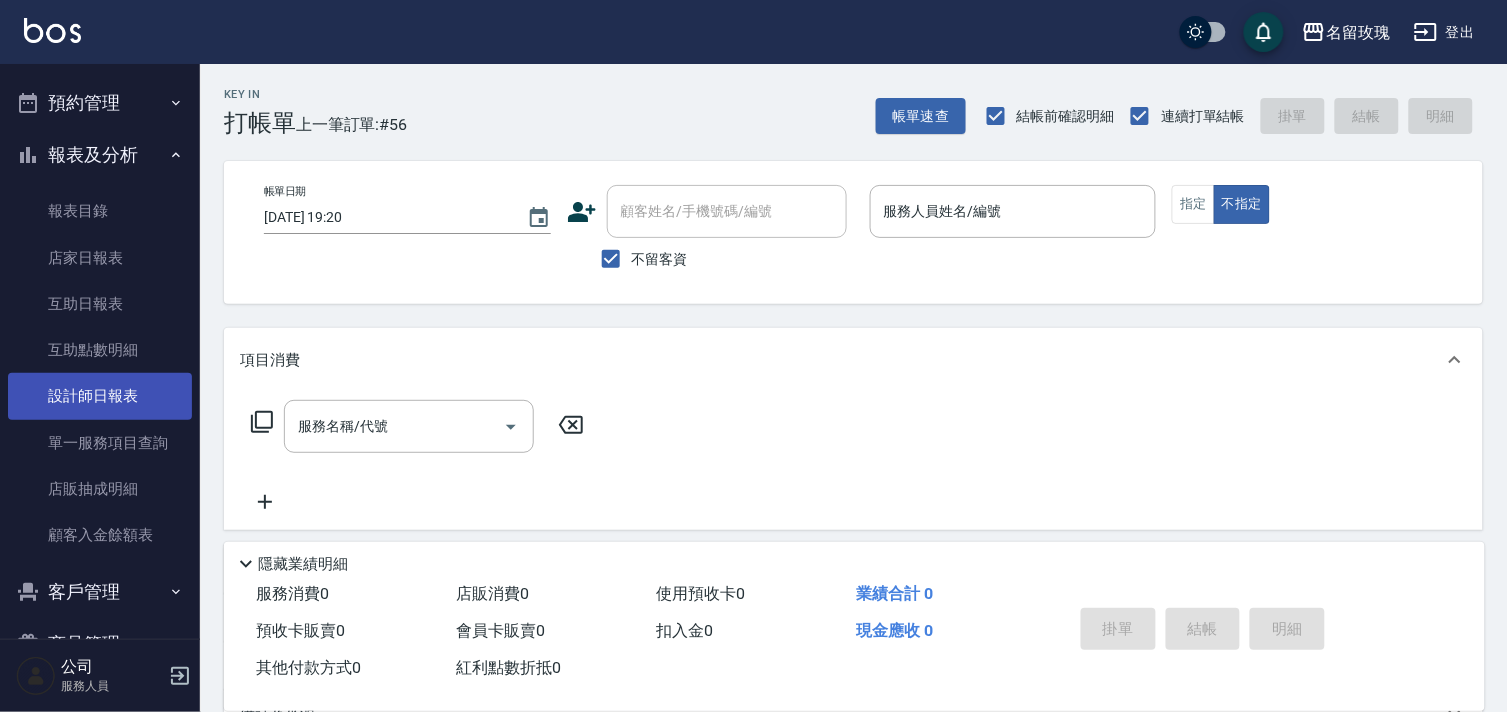 click on "設計師日報表" at bounding box center (100, 396) 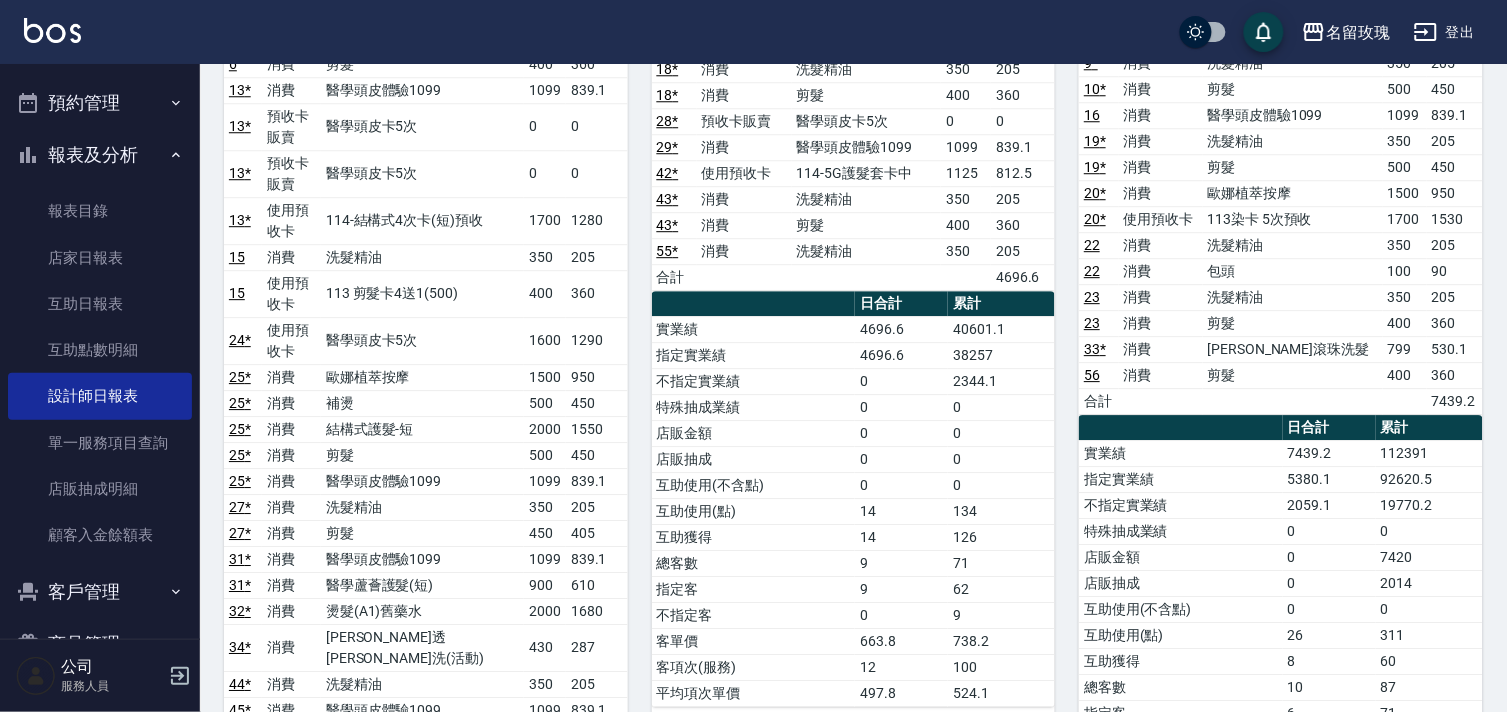scroll, scrollTop: 1444, scrollLeft: 0, axis: vertical 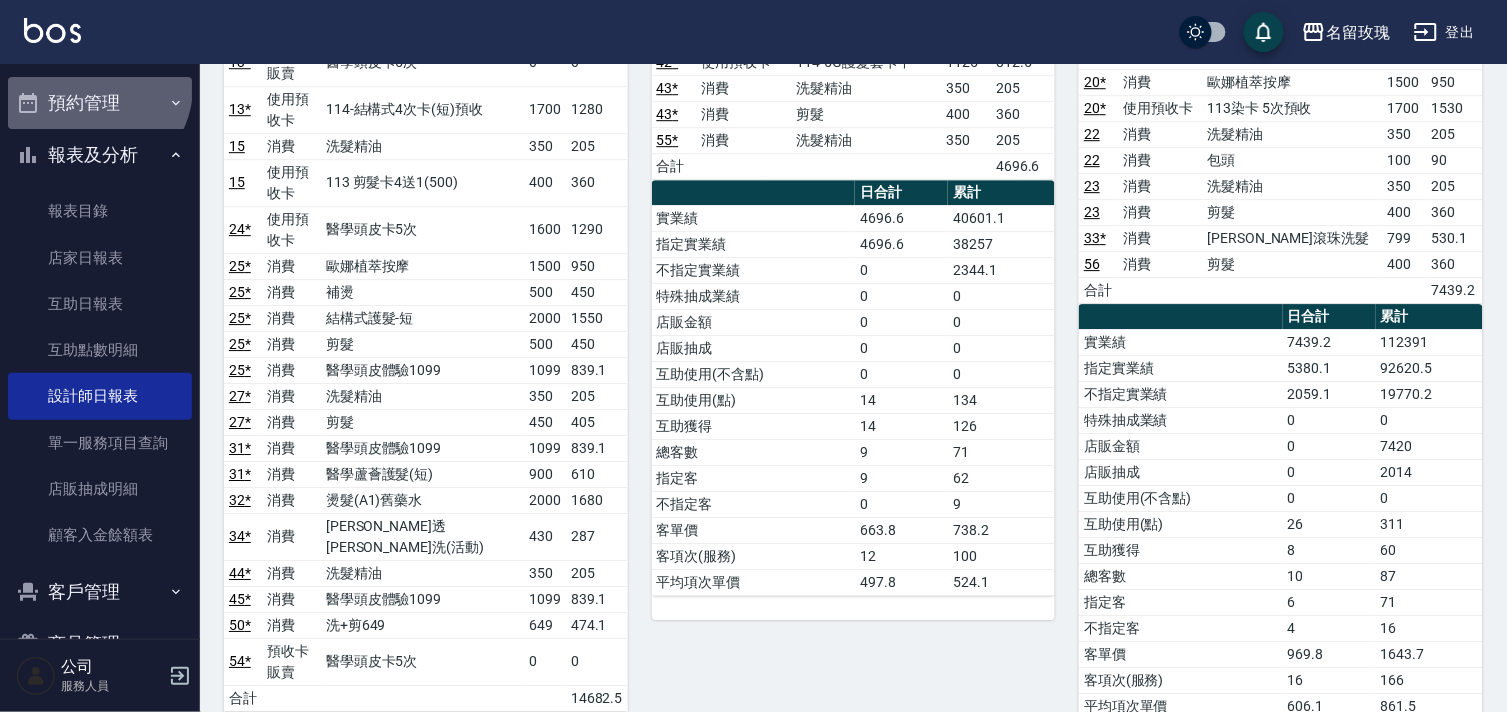click on "預約管理" at bounding box center [100, 103] 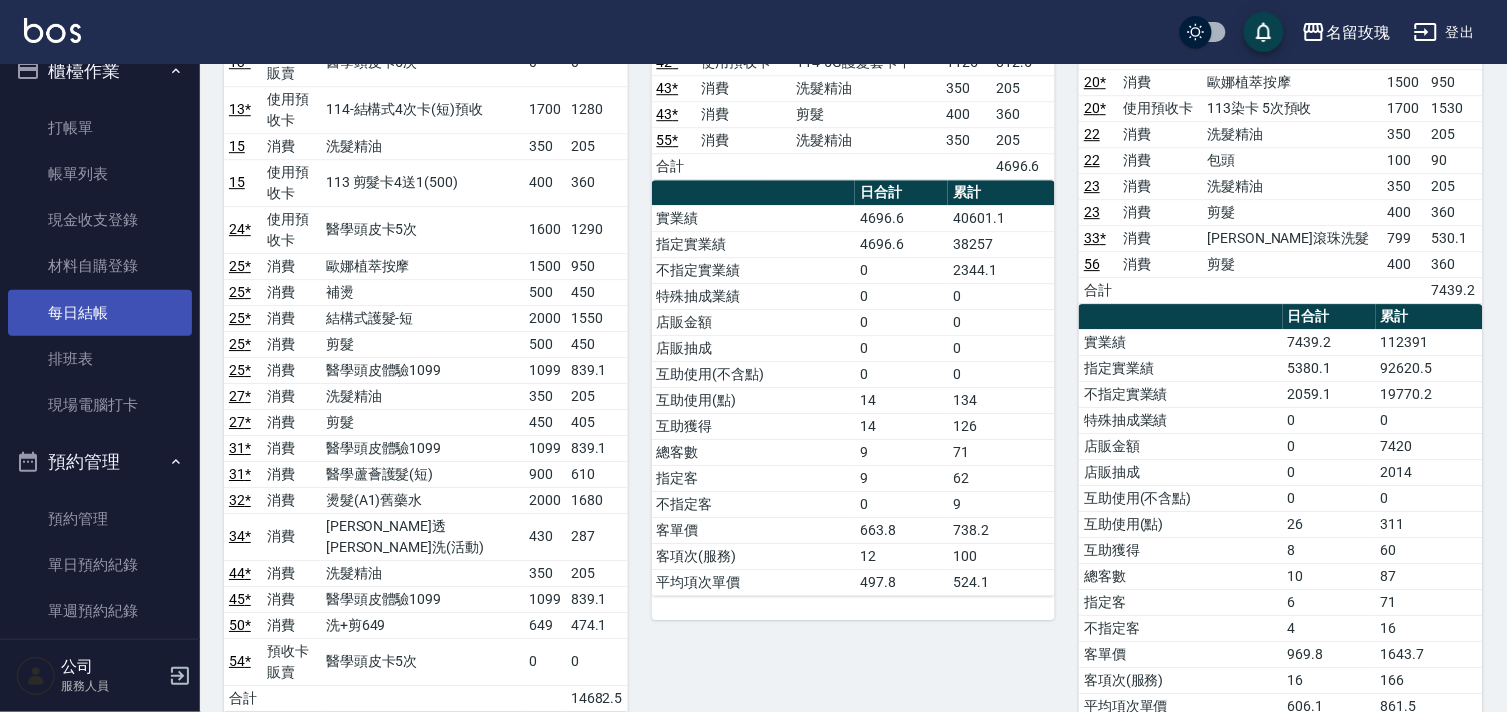 scroll, scrollTop: 0, scrollLeft: 0, axis: both 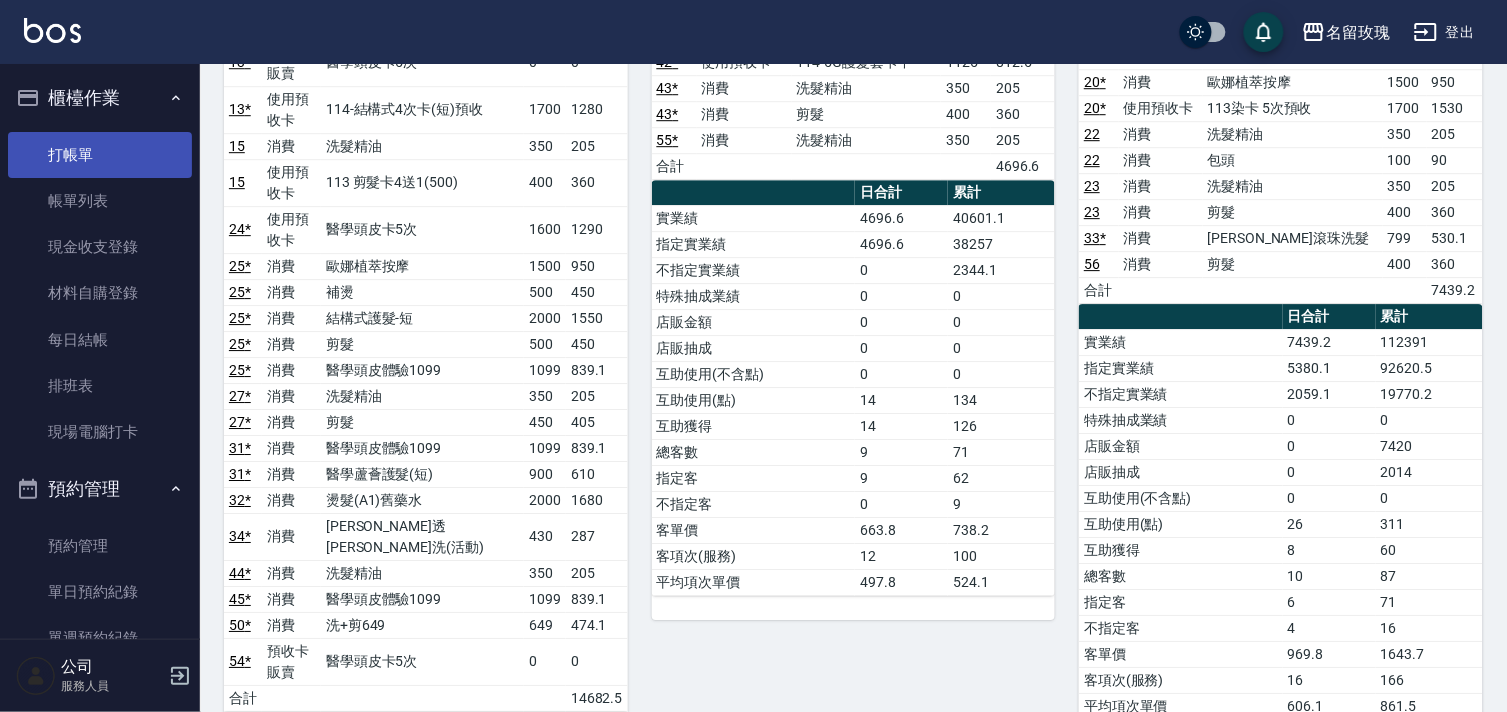 click on "打帳單" at bounding box center (100, 155) 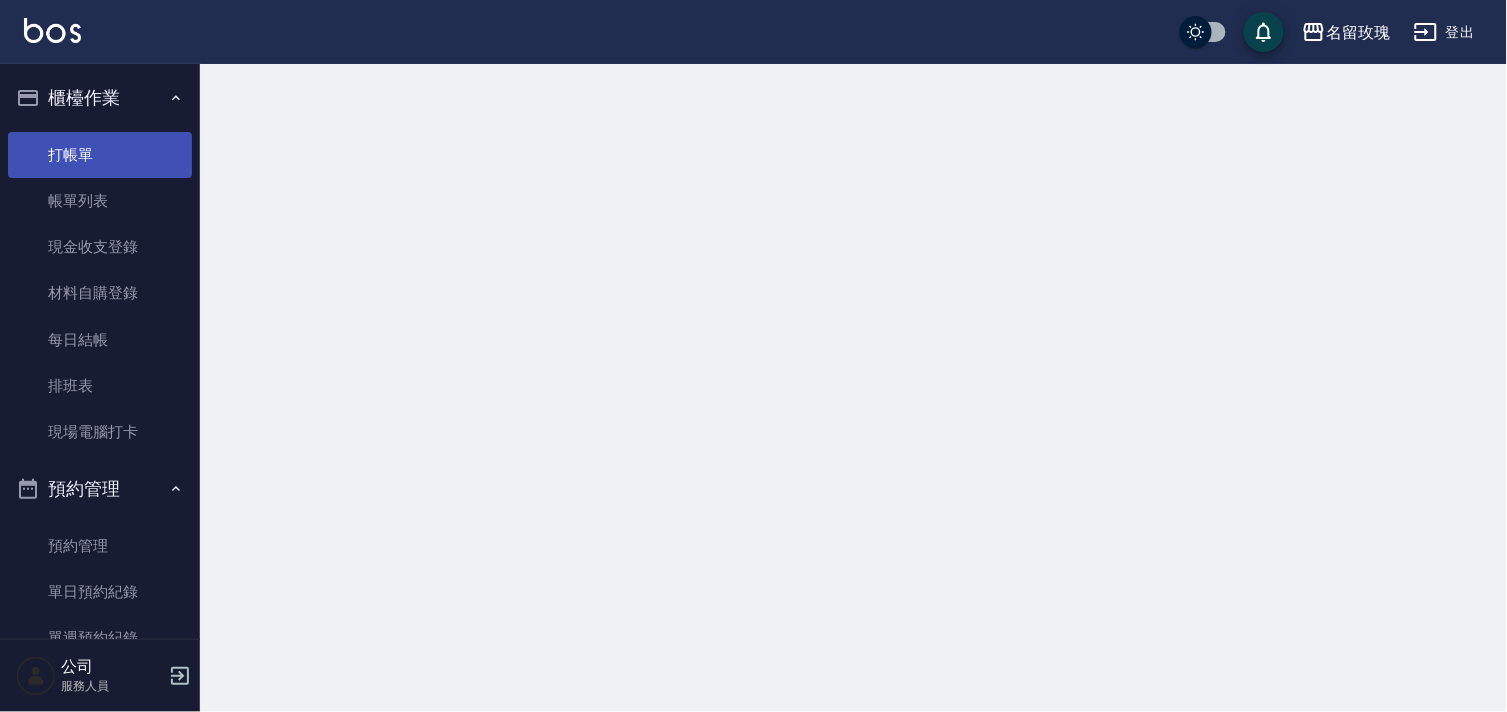 scroll, scrollTop: 0, scrollLeft: 0, axis: both 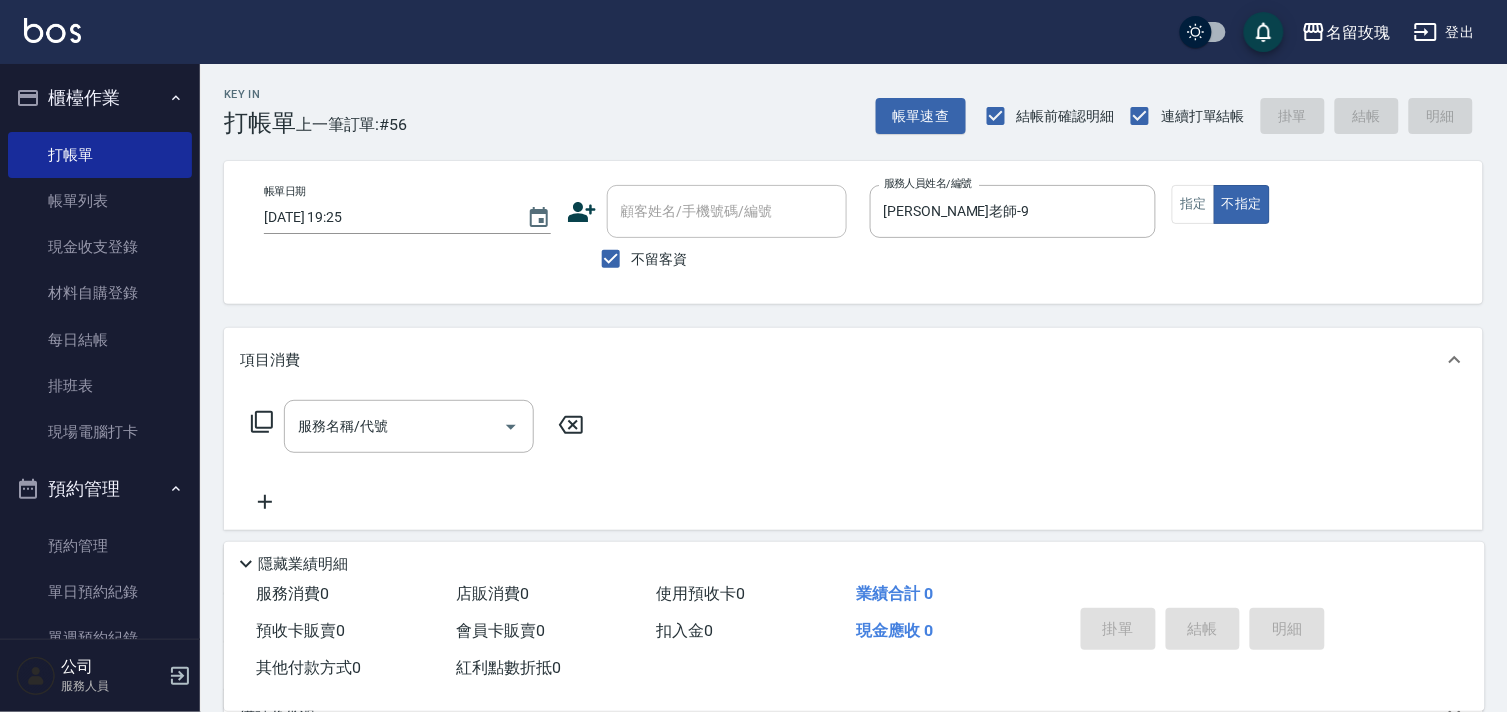 drag, startPoint x: 1182, startPoint y: 185, endPoint x: 1172, endPoint y: 187, distance: 10.198039 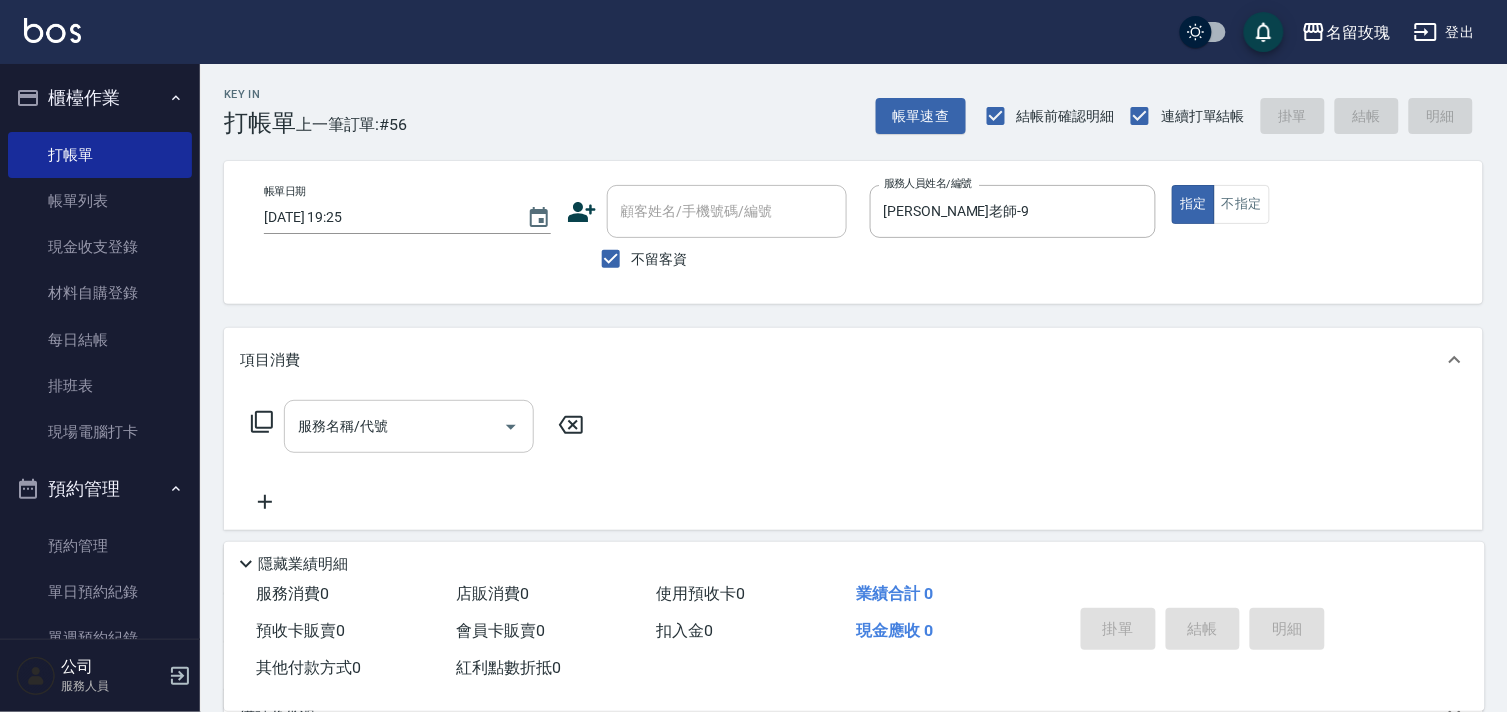 click on "服務名稱/代號 服務名稱/代號" at bounding box center (409, 426) 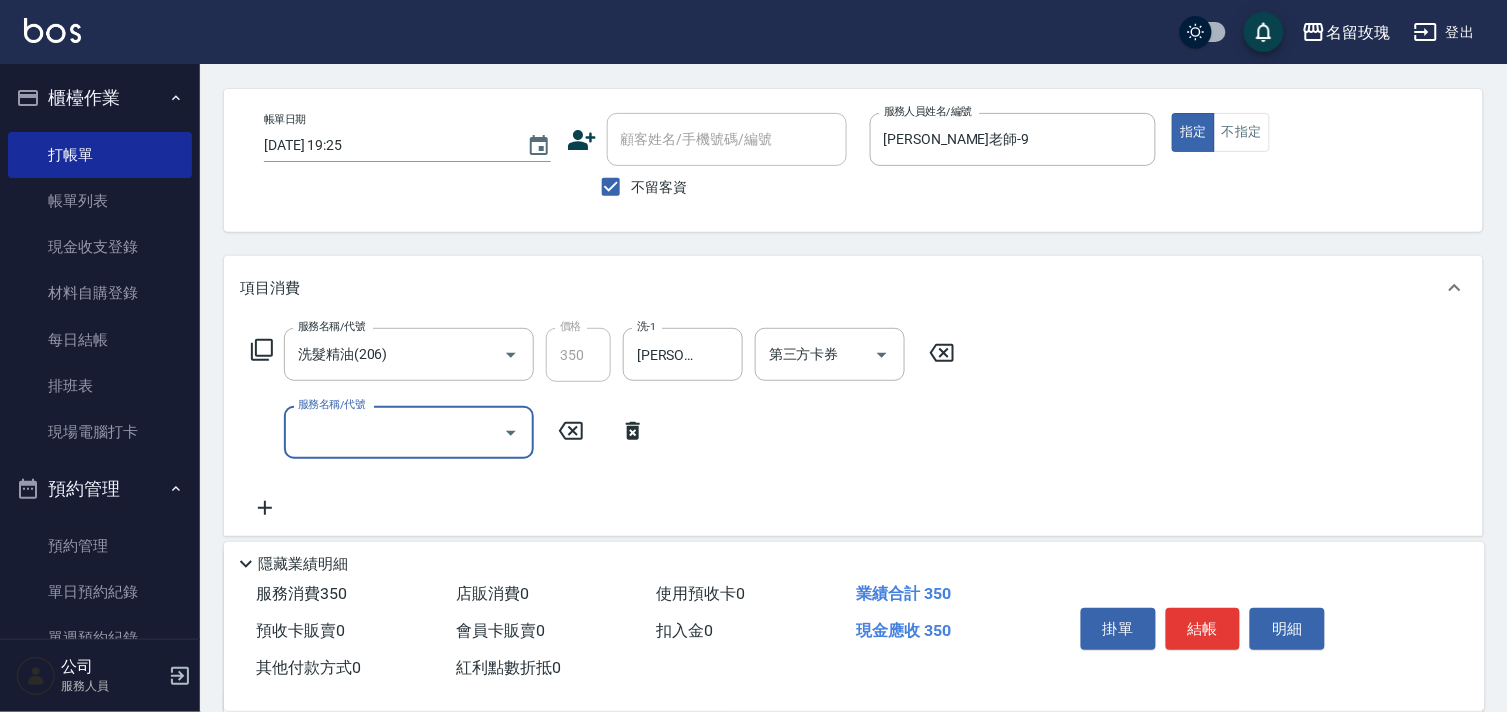 scroll, scrollTop: 111, scrollLeft: 0, axis: vertical 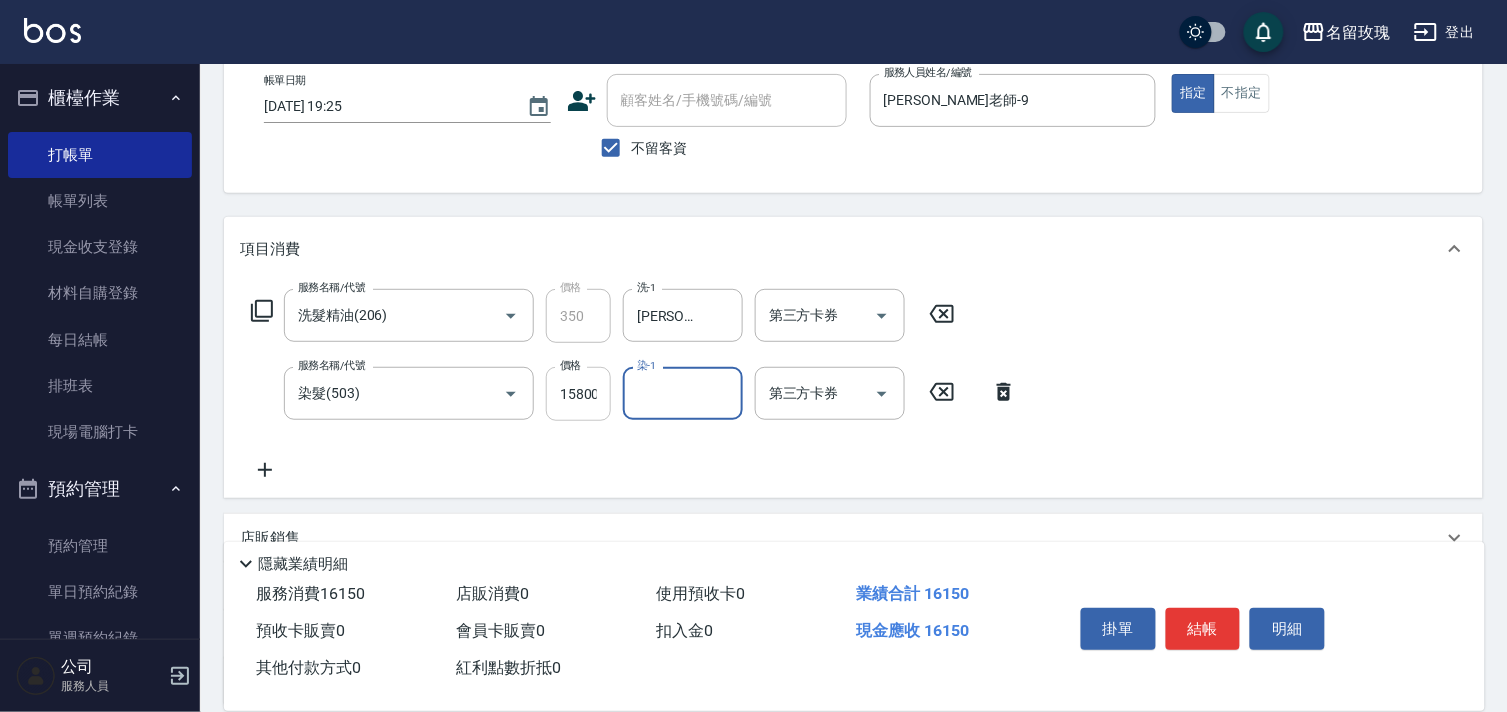 click on "15800" at bounding box center [578, 394] 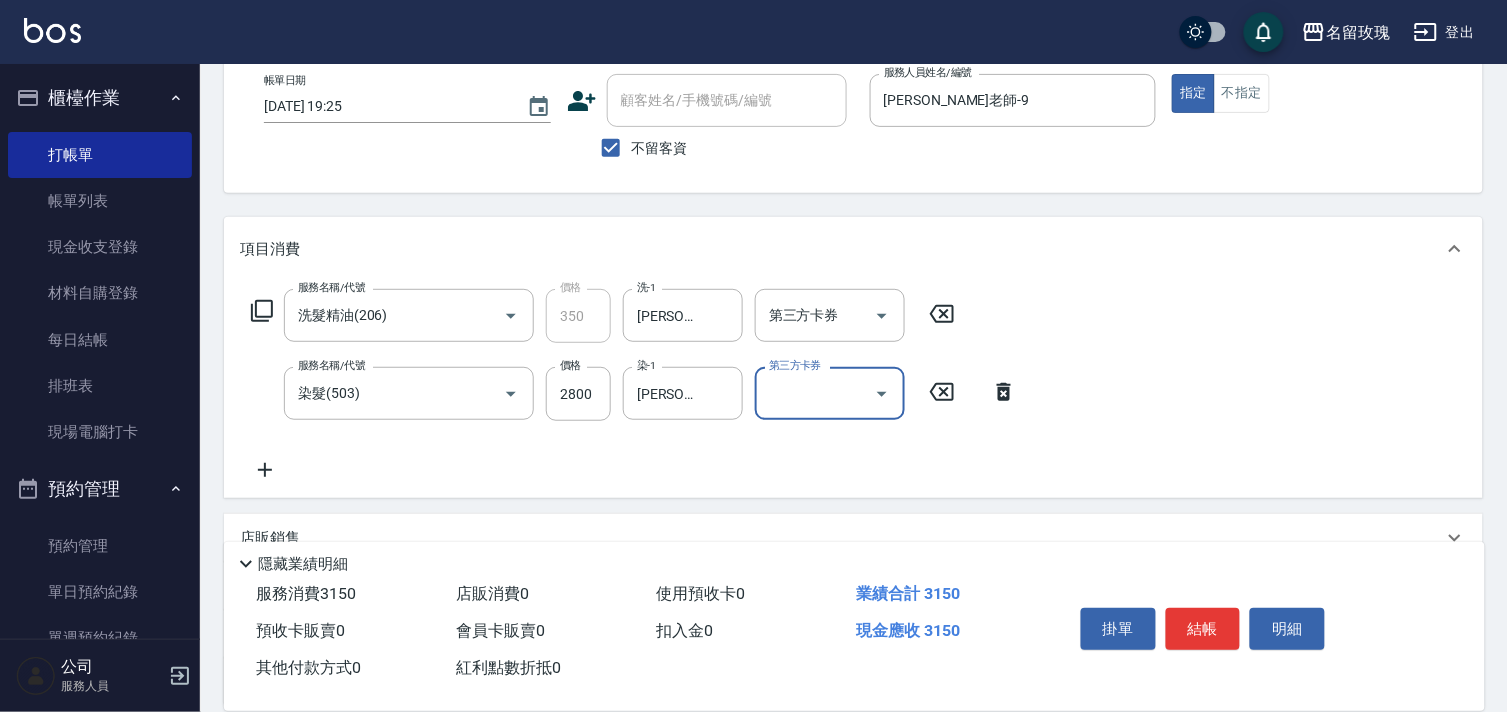click 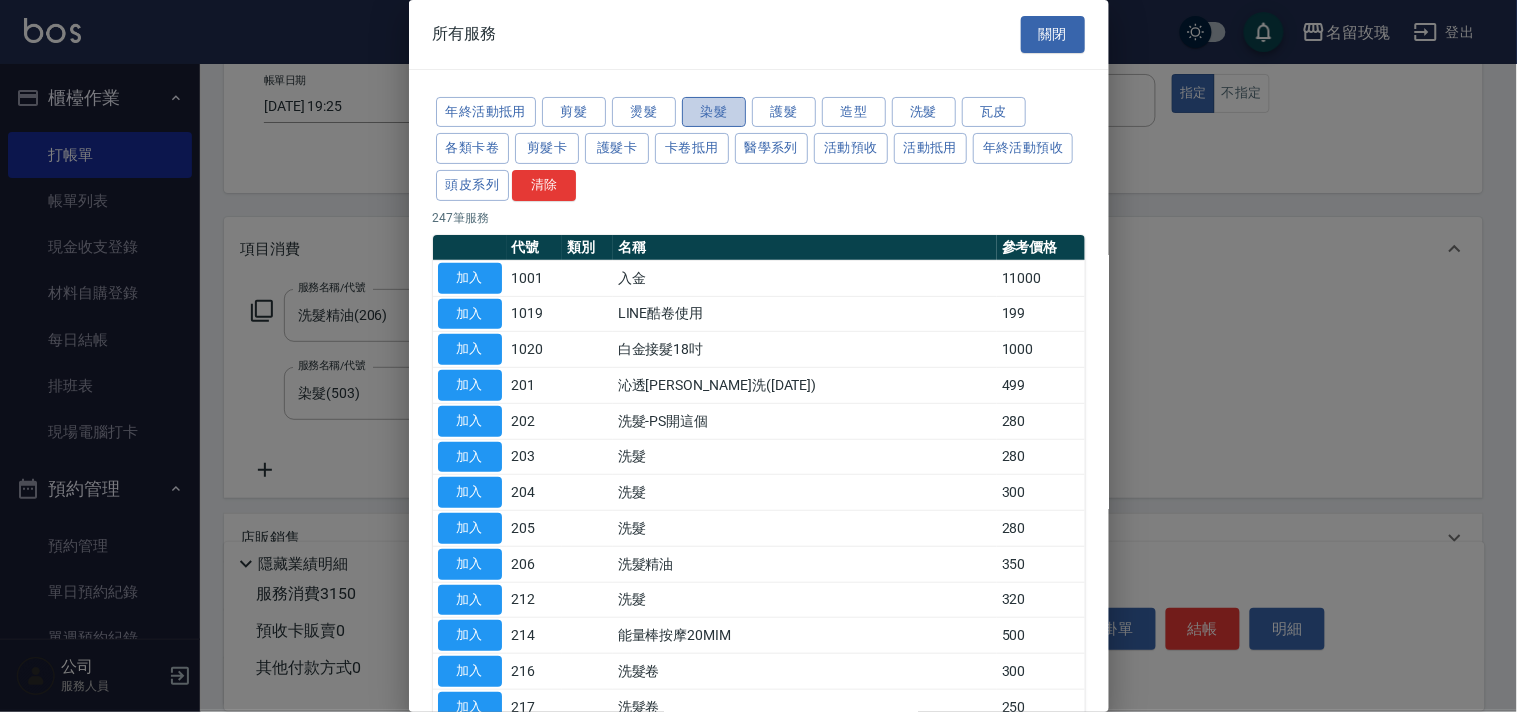 click on "染髮" at bounding box center (714, 112) 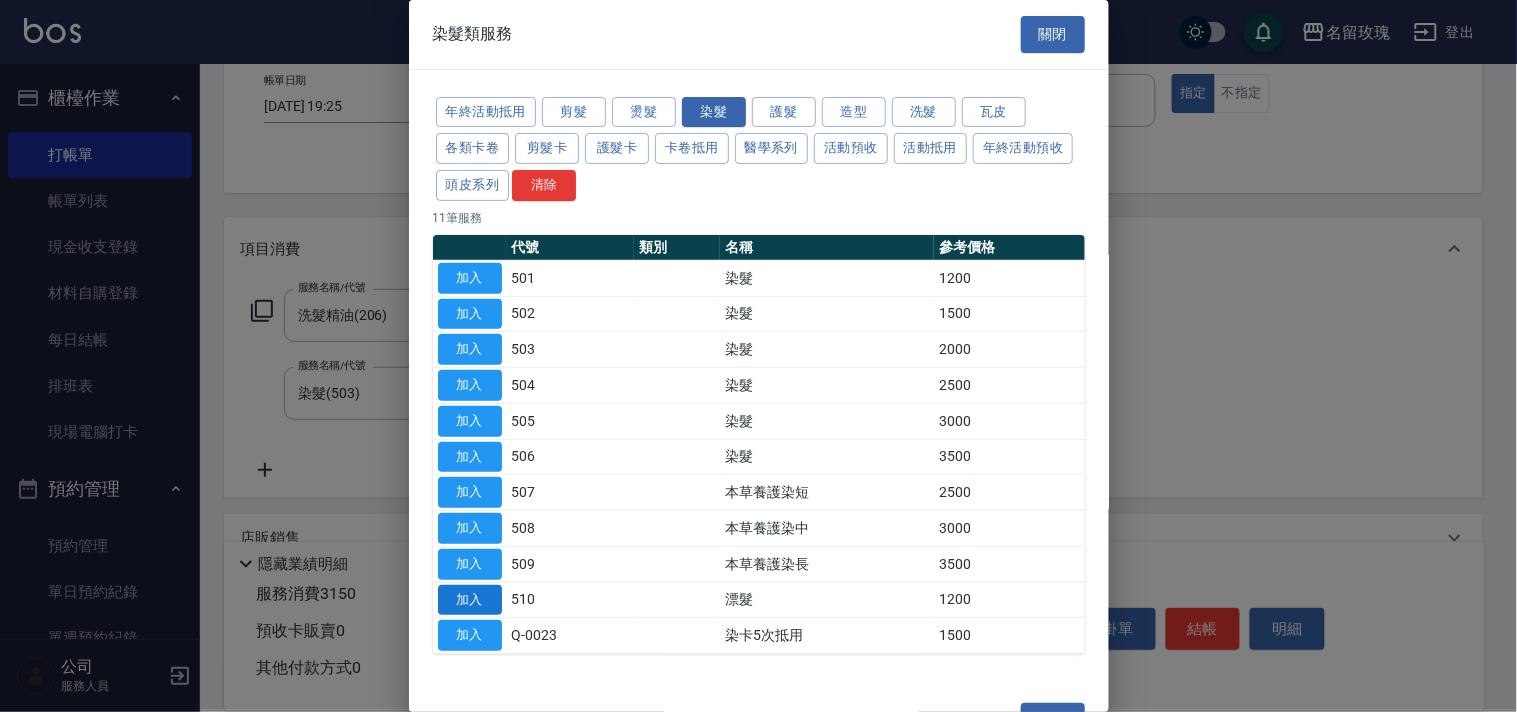 click on "加入" at bounding box center [470, 600] 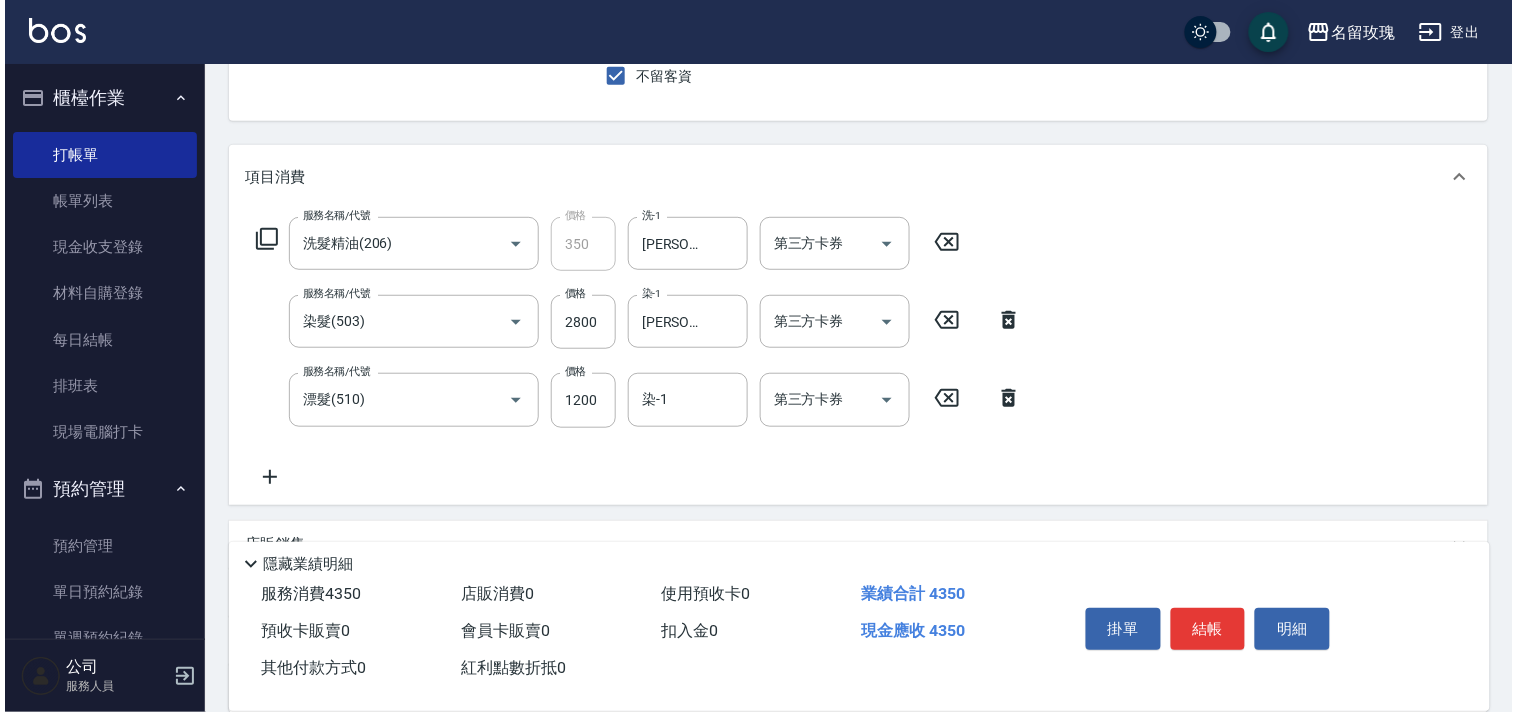 scroll, scrollTop: 222, scrollLeft: 0, axis: vertical 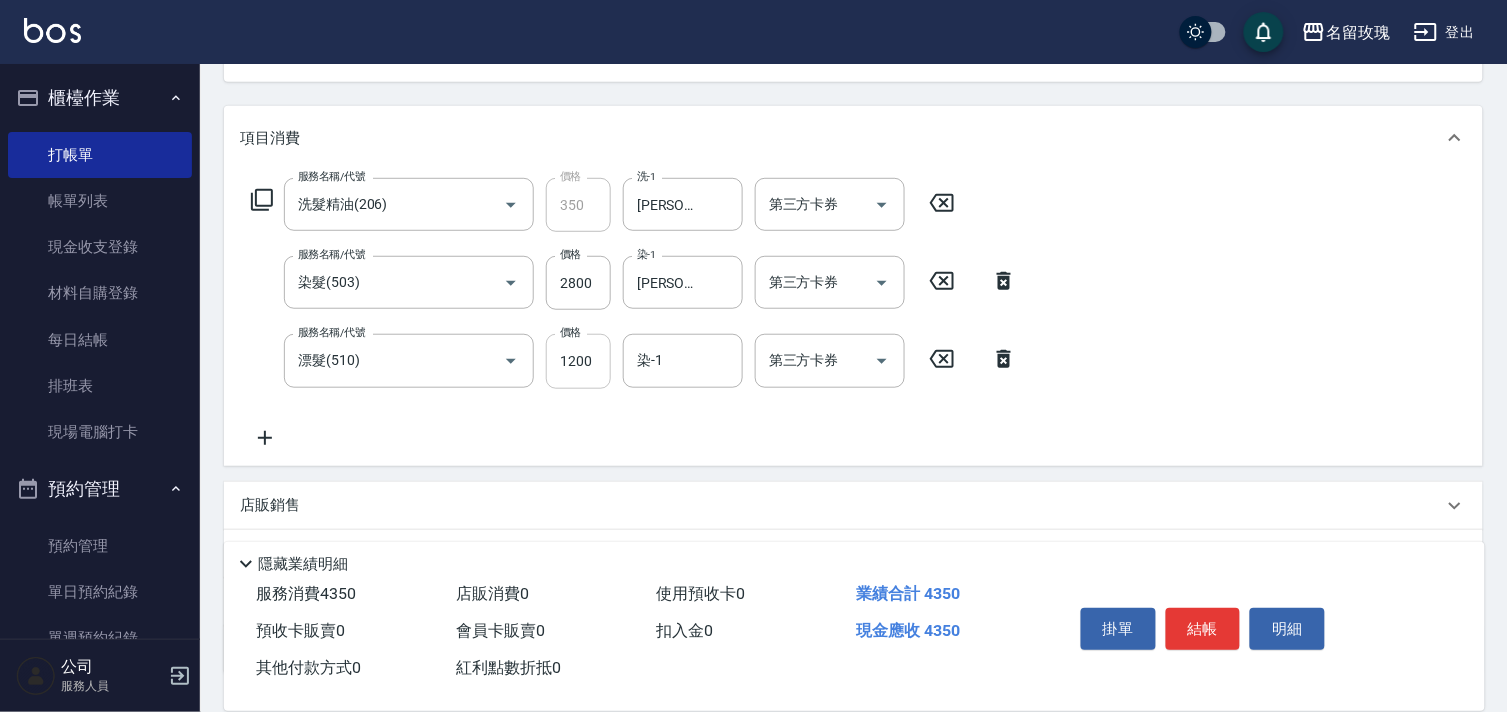 click on "1200" at bounding box center [578, 361] 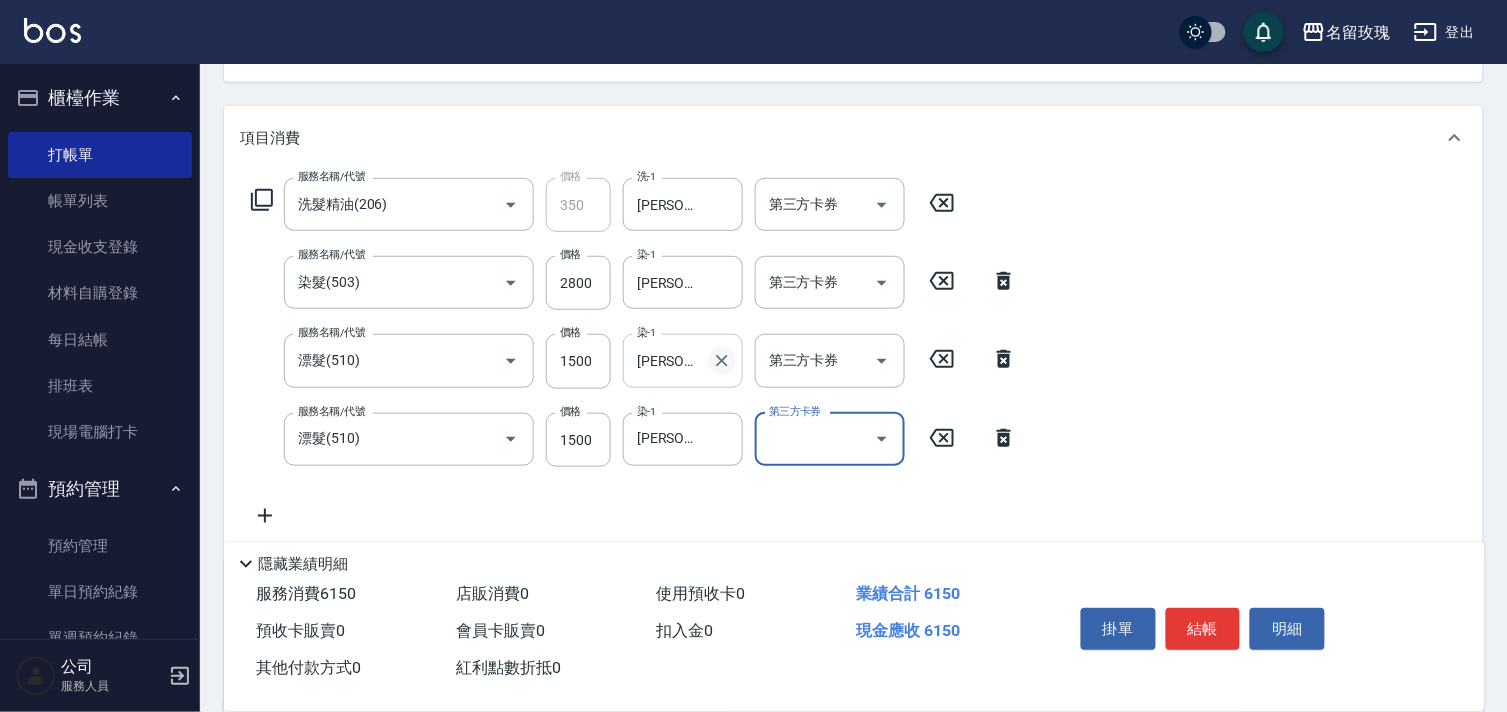 click 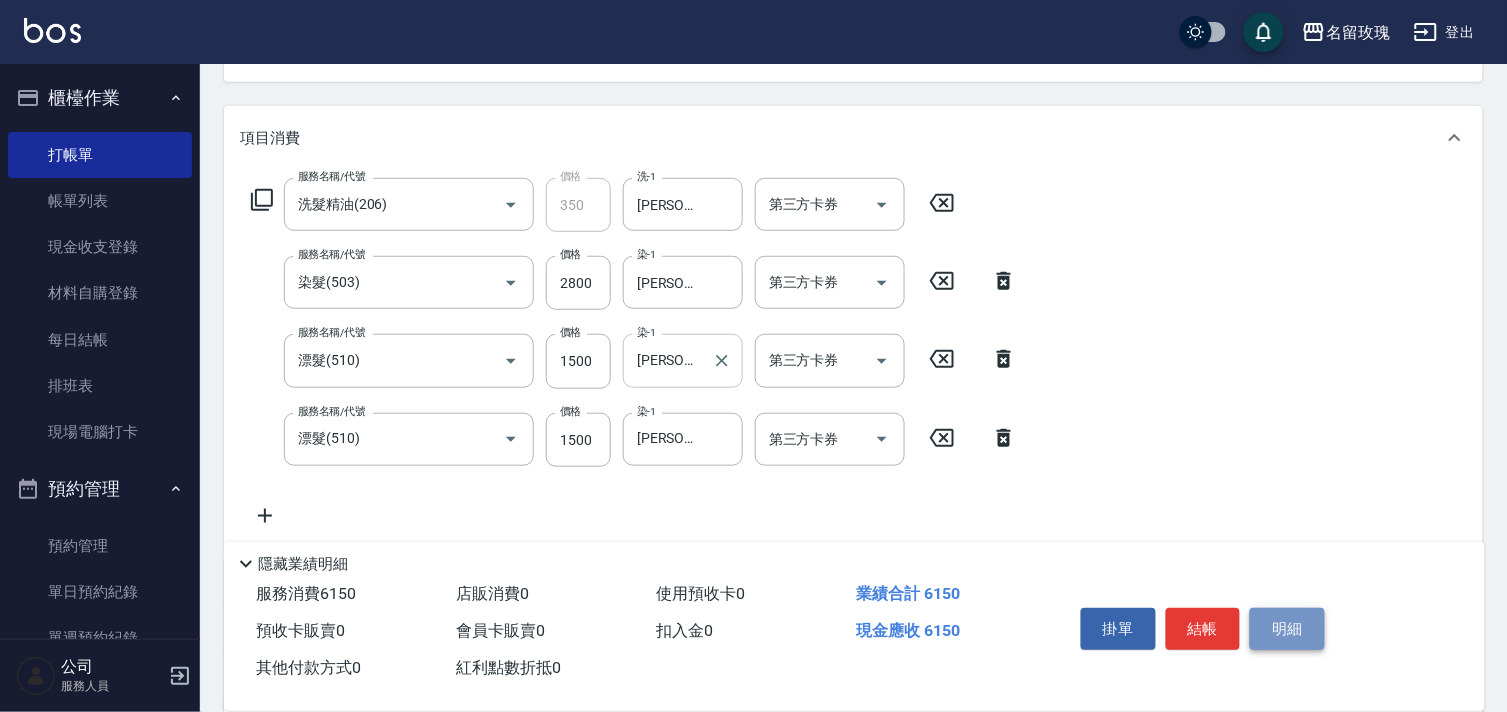 click on "明細" at bounding box center [1287, 629] 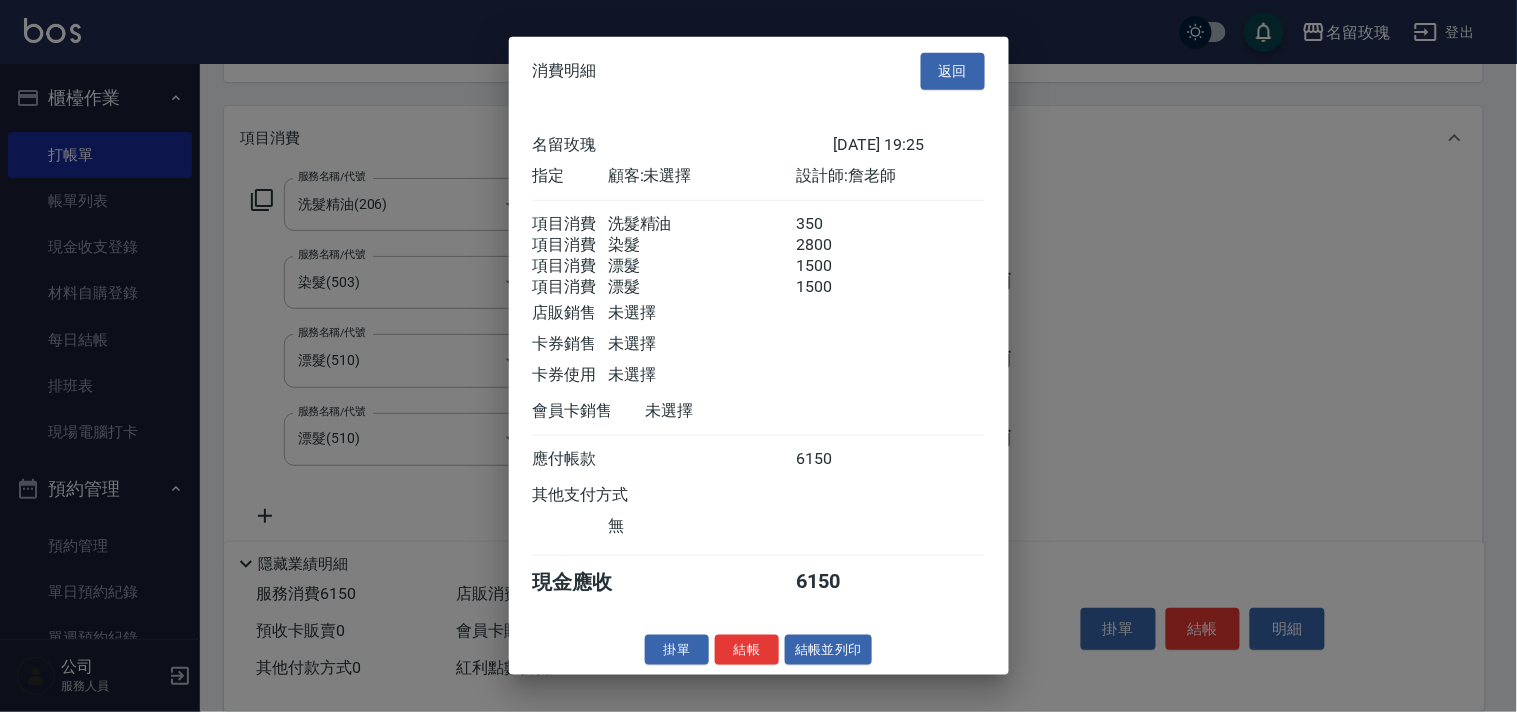 drag, startPoint x: 966, startPoint y: 42, endPoint x: 965, endPoint y: 61, distance: 19.026299 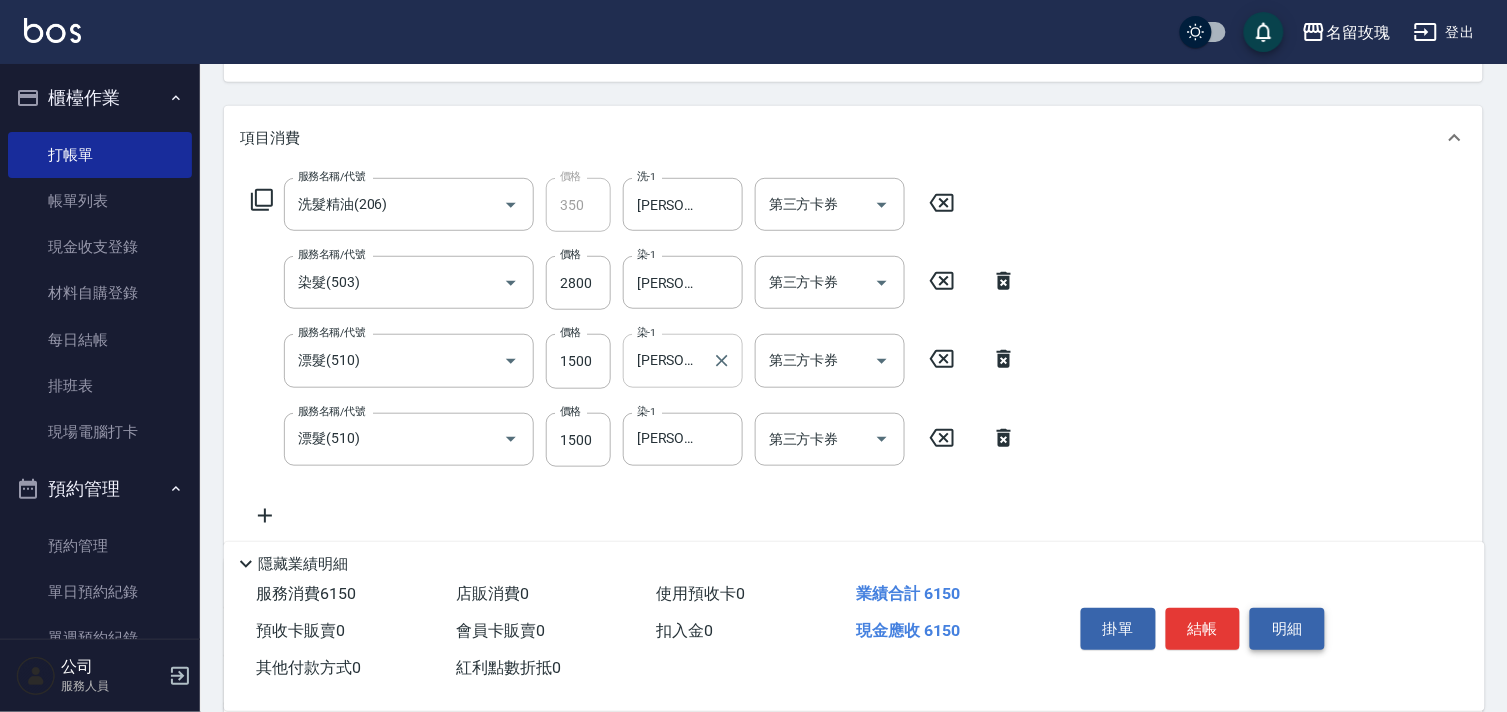 click on "明細" at bounding box center [1287, 629] 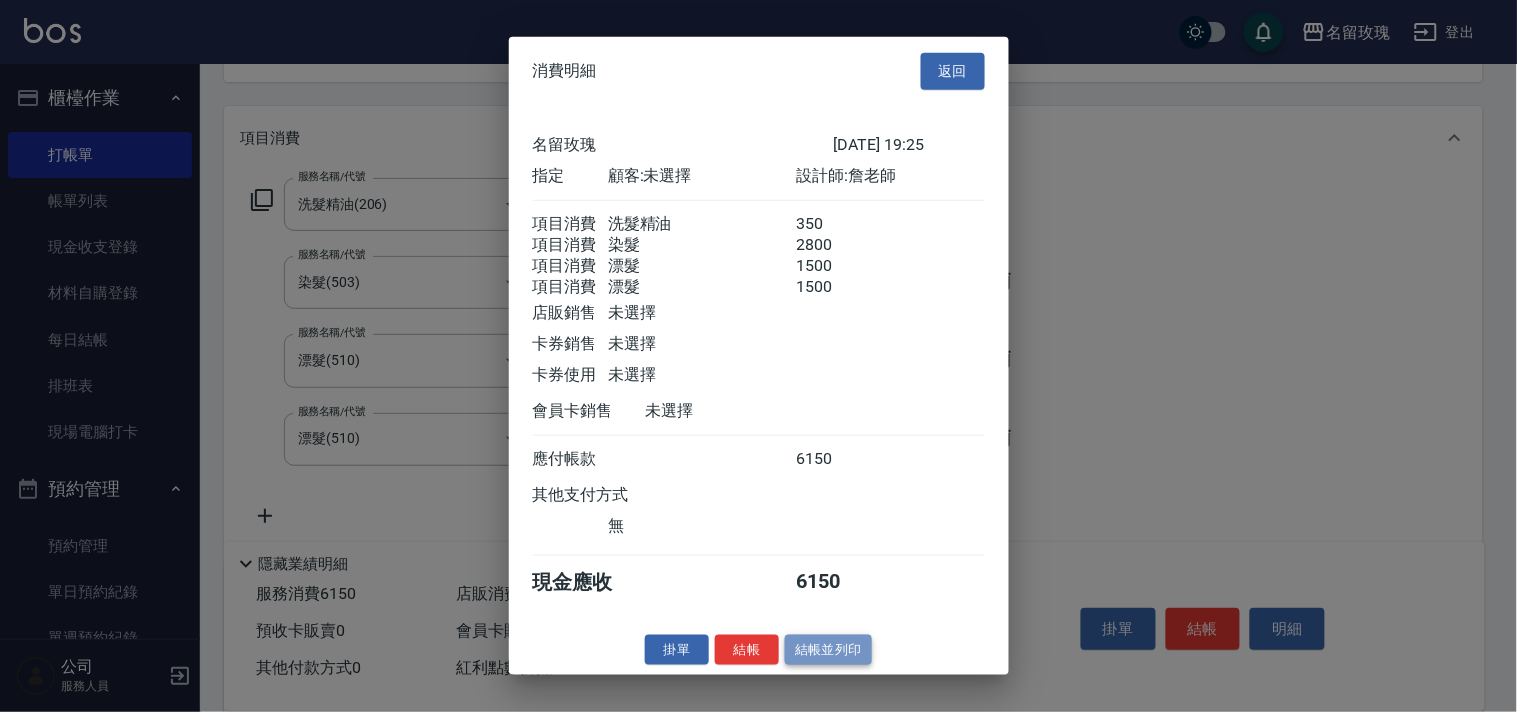 click on "結帳並列印" at bounding box center [828, 649] 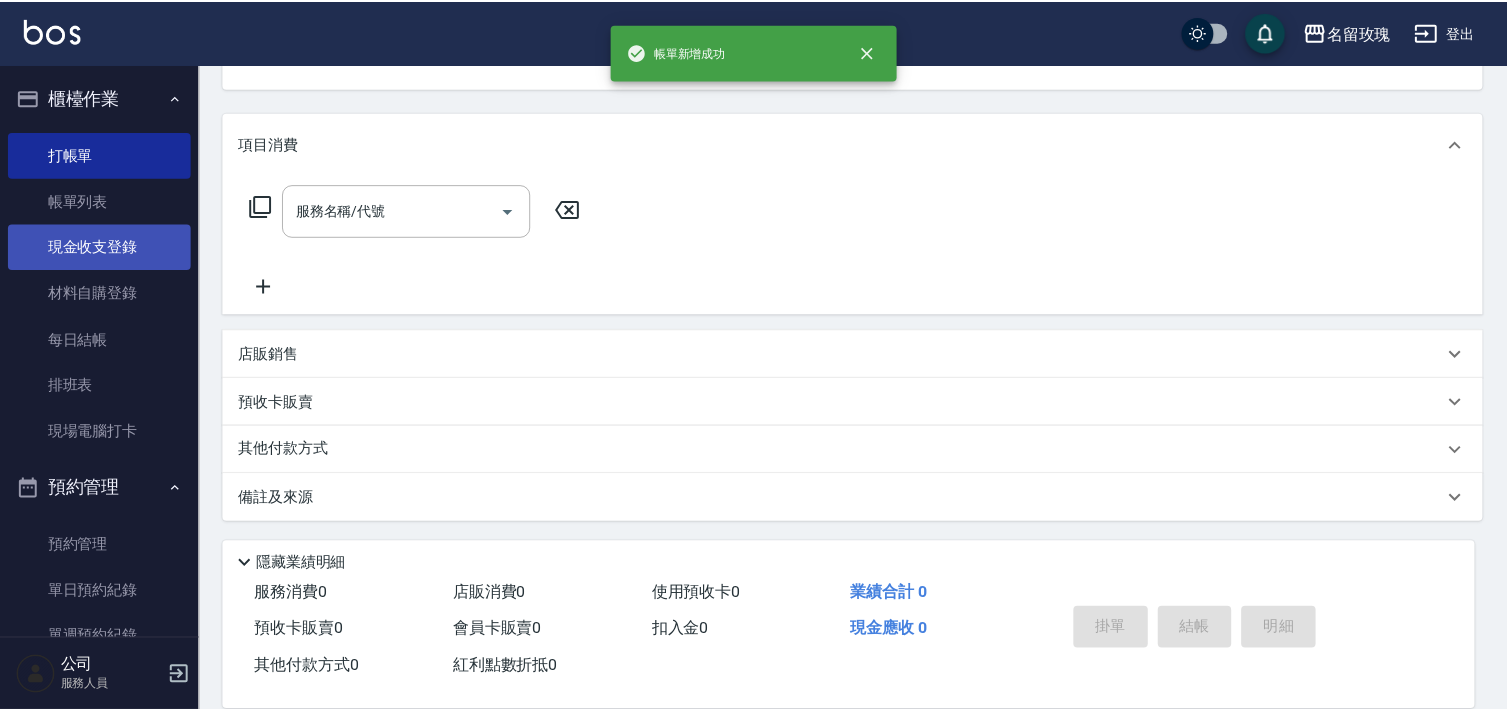 scroll, scrollTop: 194, scrollLeft: 0, axis: vertical 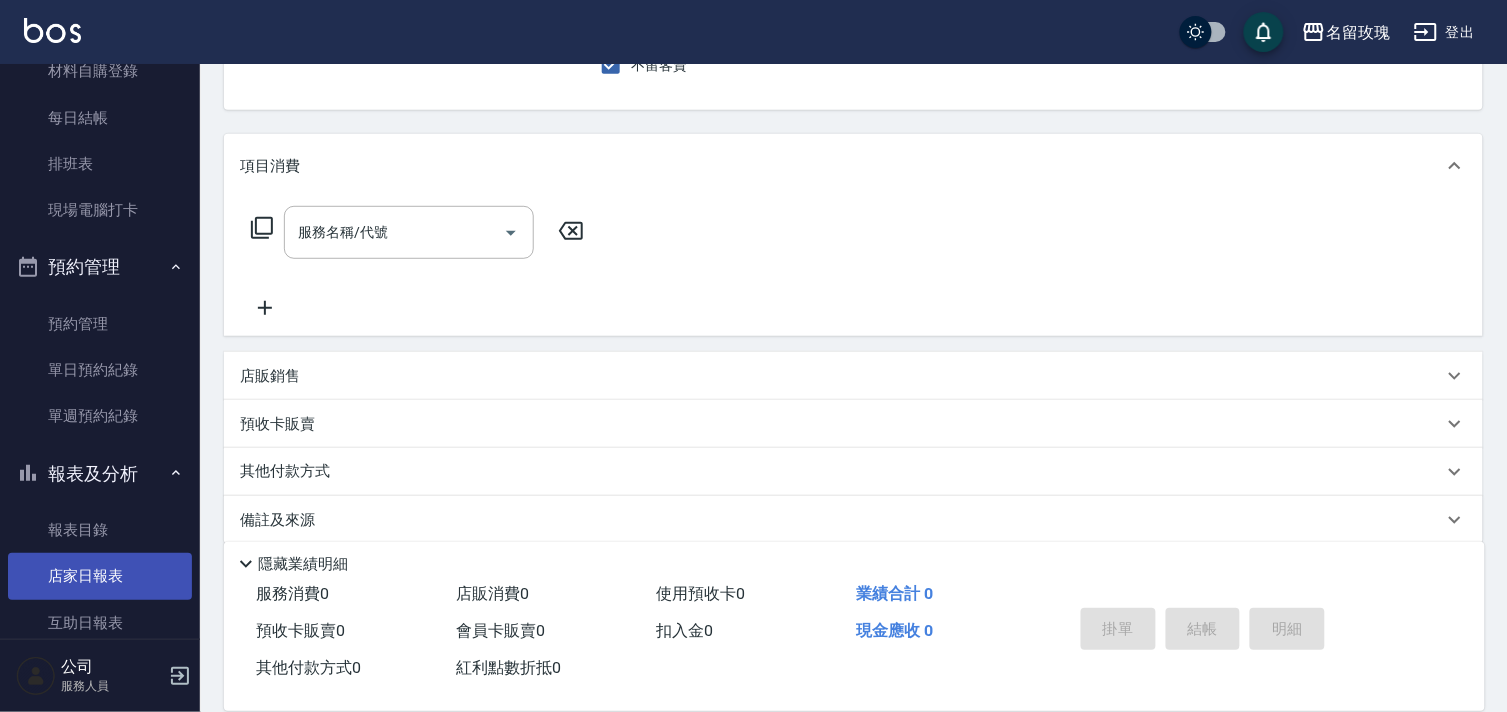 click on "店家日報表" at bounding box center [100, 576] 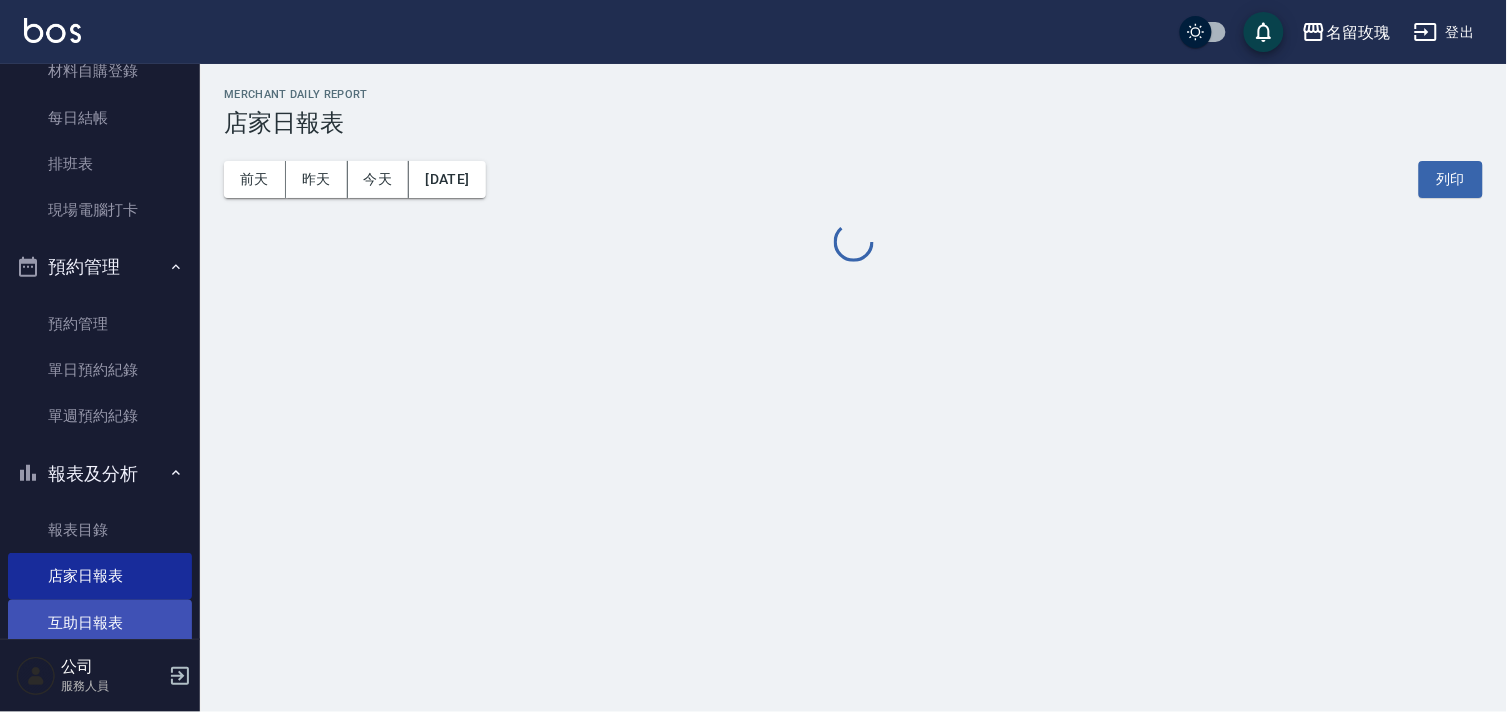 scroll, scrollTop: 0, scrollLeft: 0, axis: both 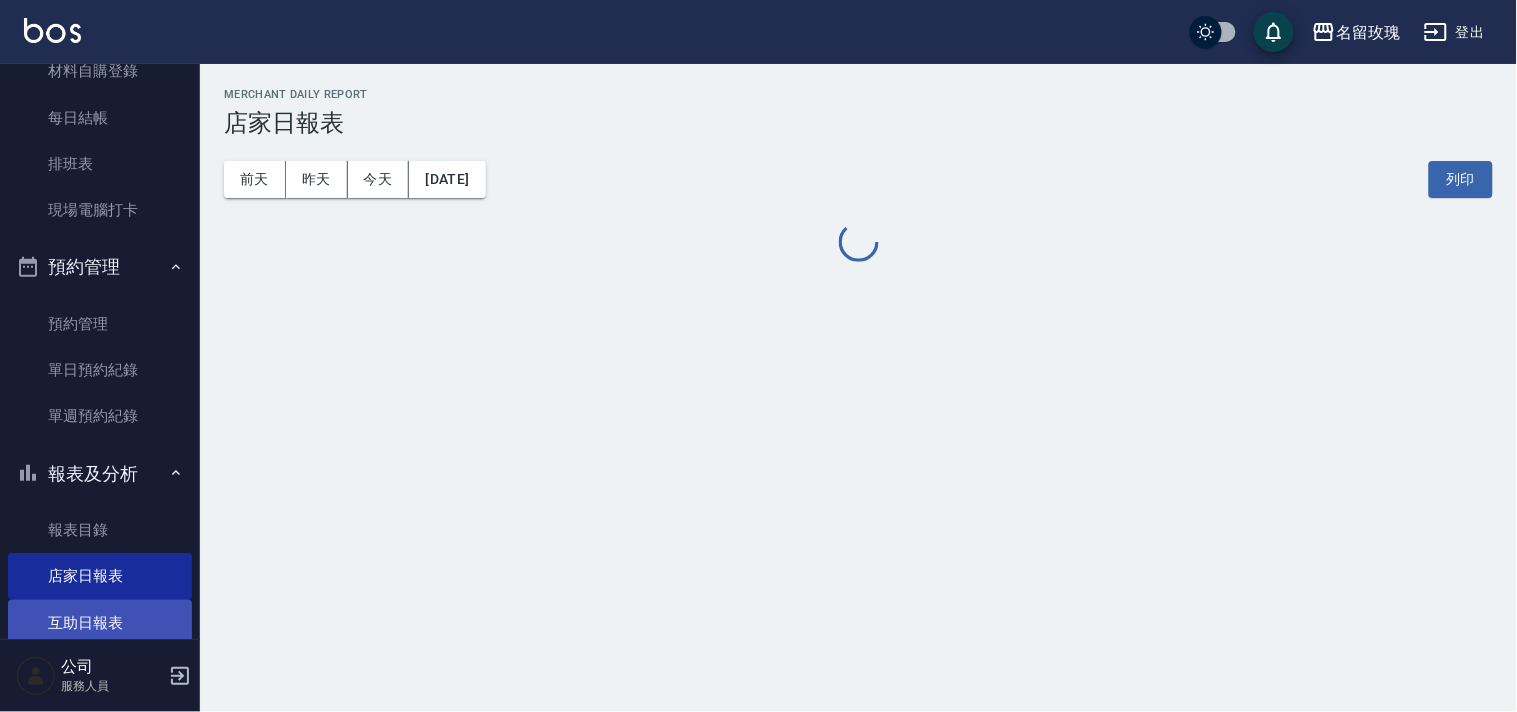 click on "互助日報表" at bounding box center [100, 623] 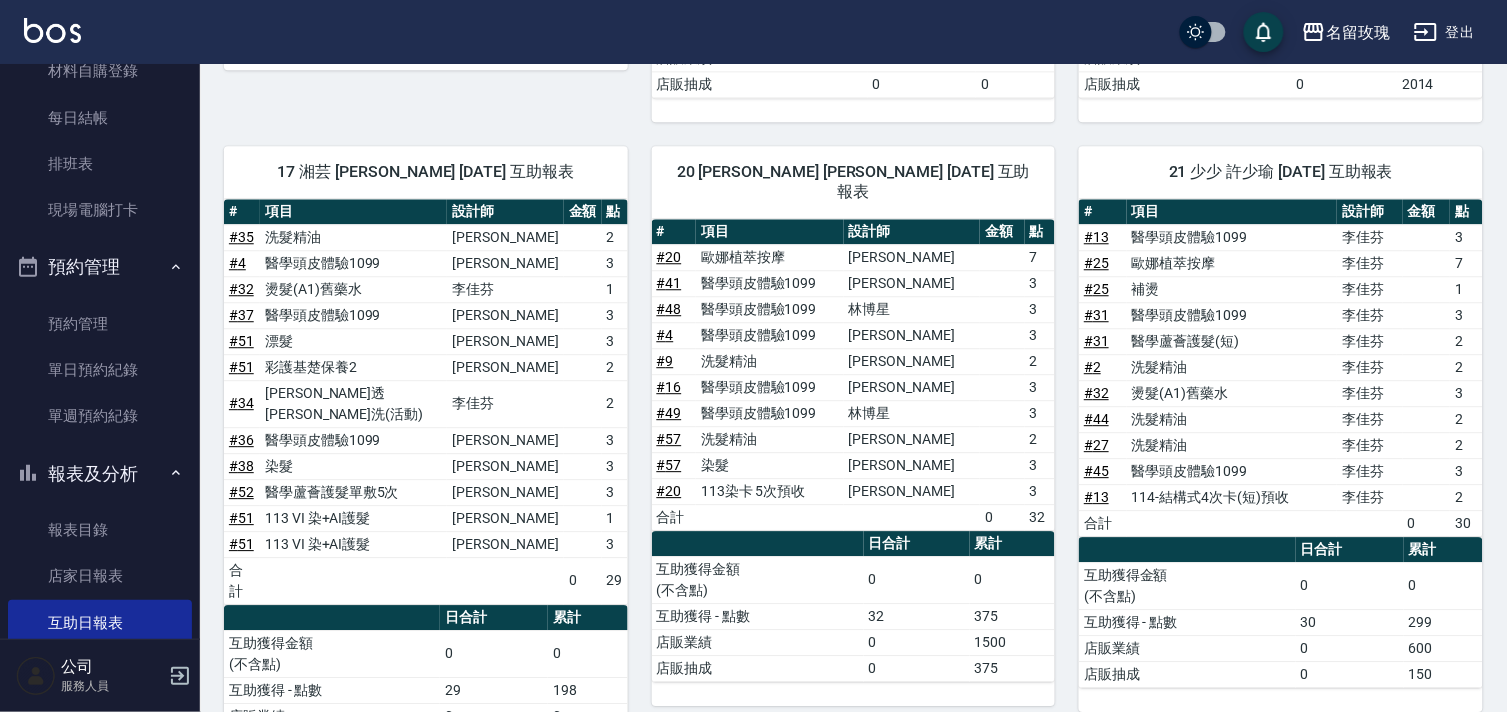 scroll, scrollTop: 1202, scrollLeft: 0, axis: vertical 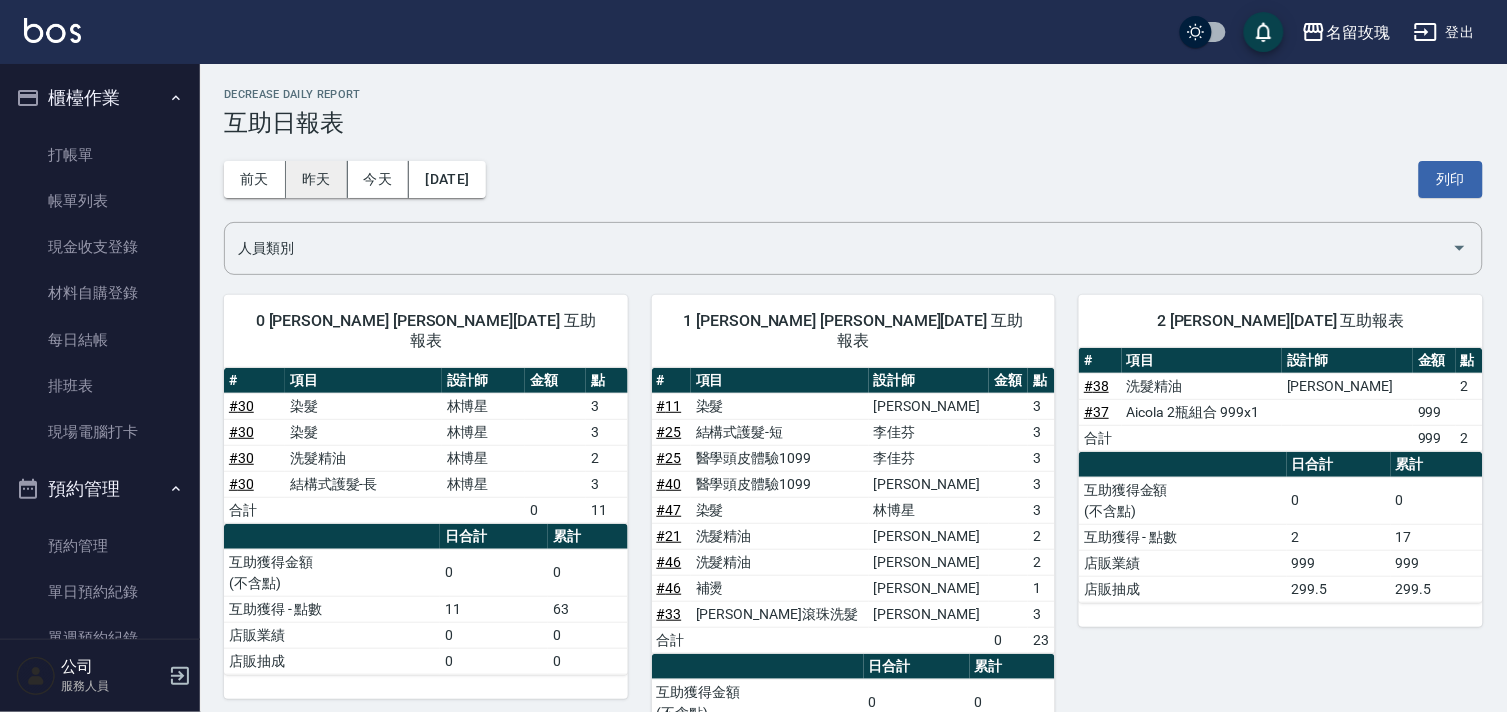 click on "昨天" at bounding box center (317, 179) 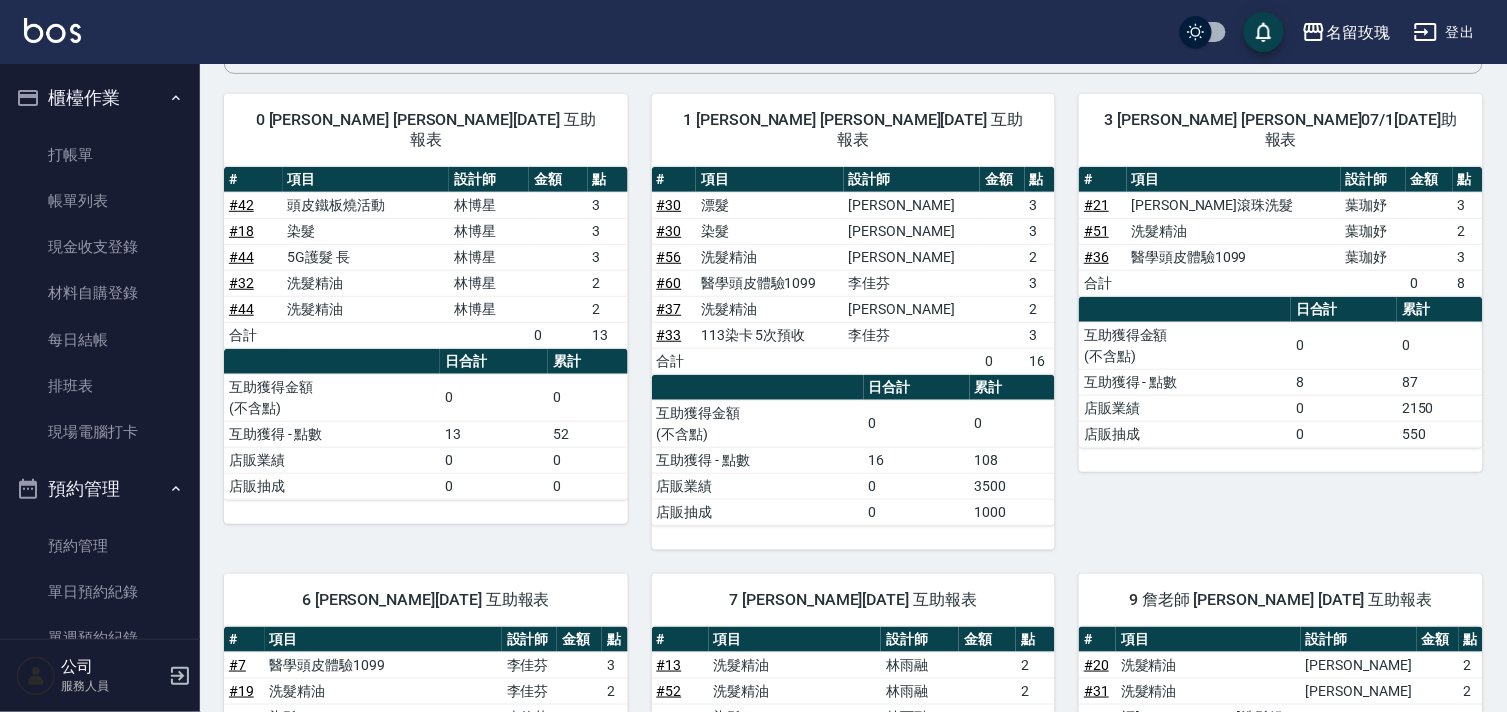 scroll, scrollTop: 0, scrollLeft: 0, axis: both 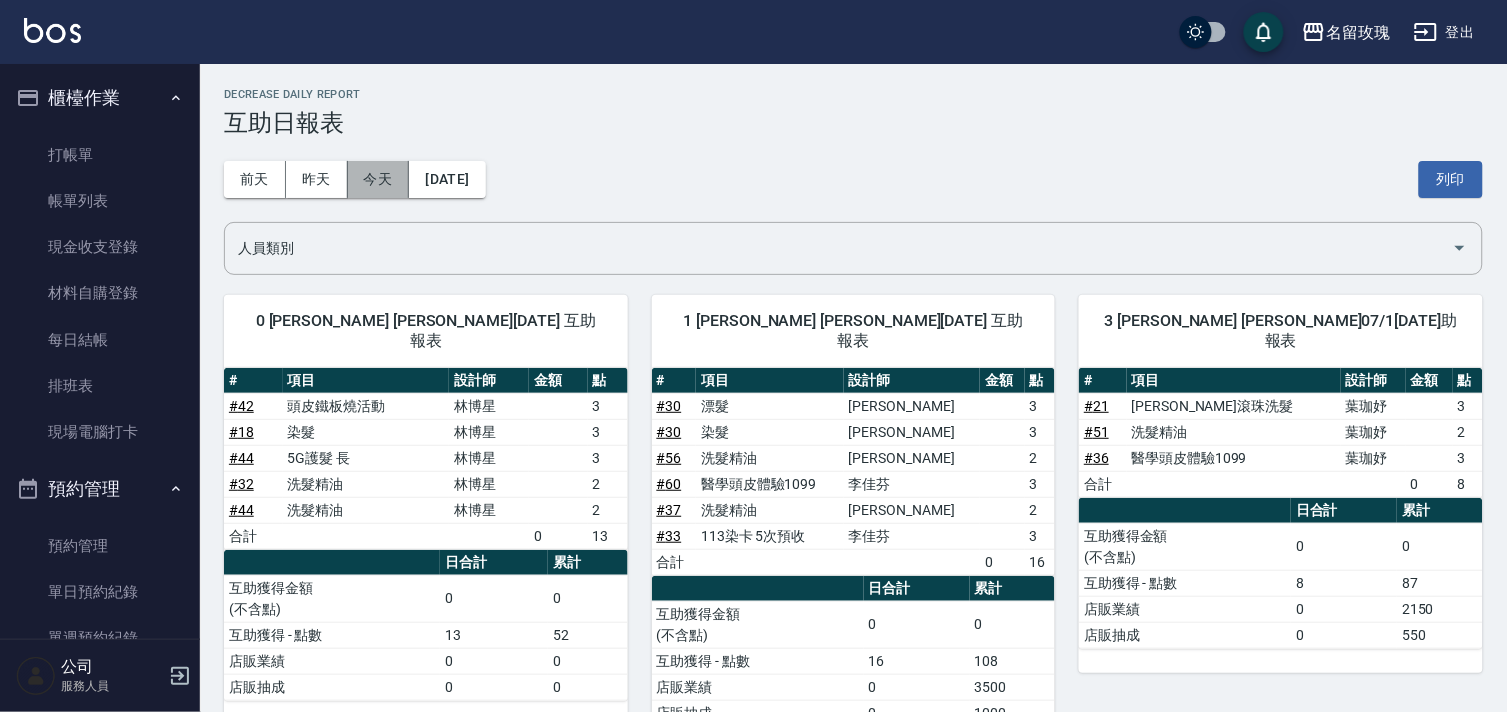 drag, startPoint x: 380, startPoint y: 182, endPoint x: 393, endPoint y: 185, distance: 13.341664 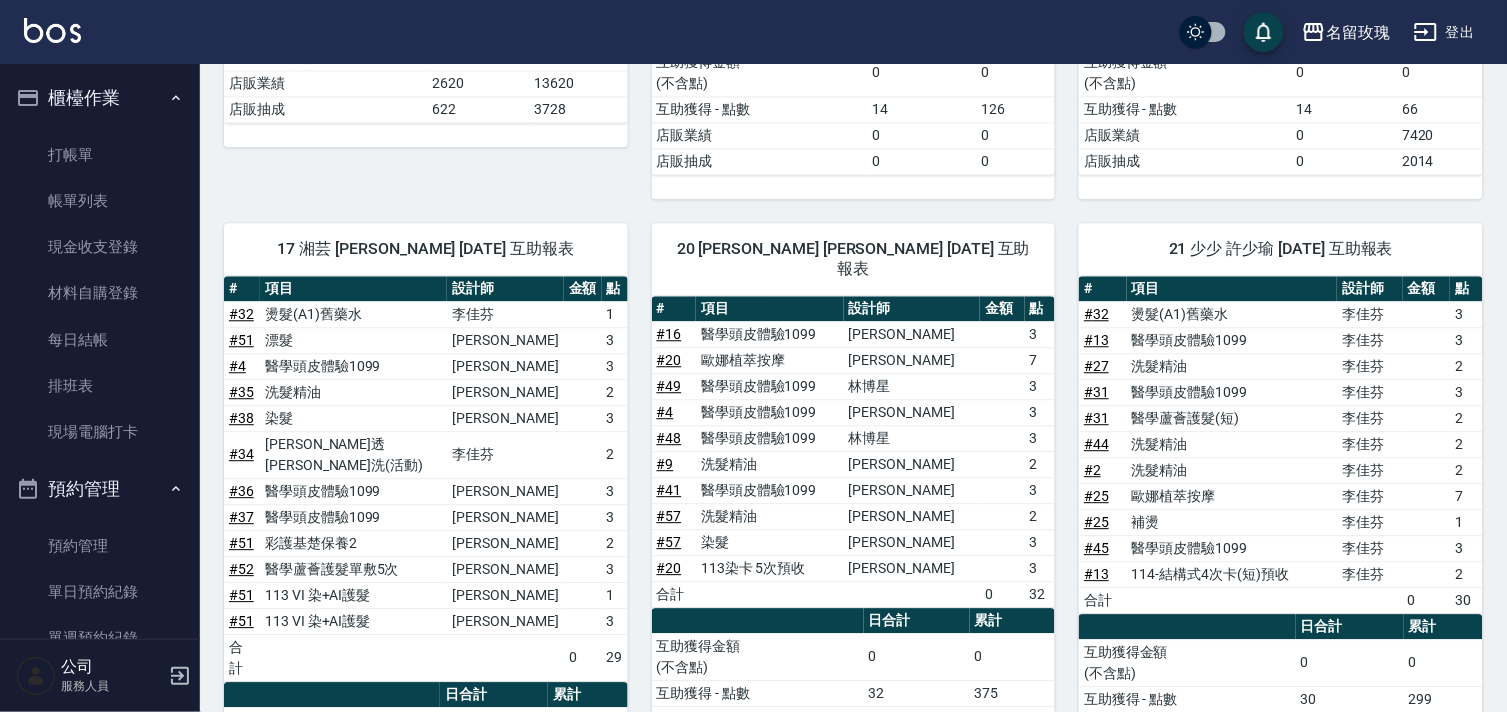 scroll, scrollTop: 1202, scrollLeft: 0, axis: vertical 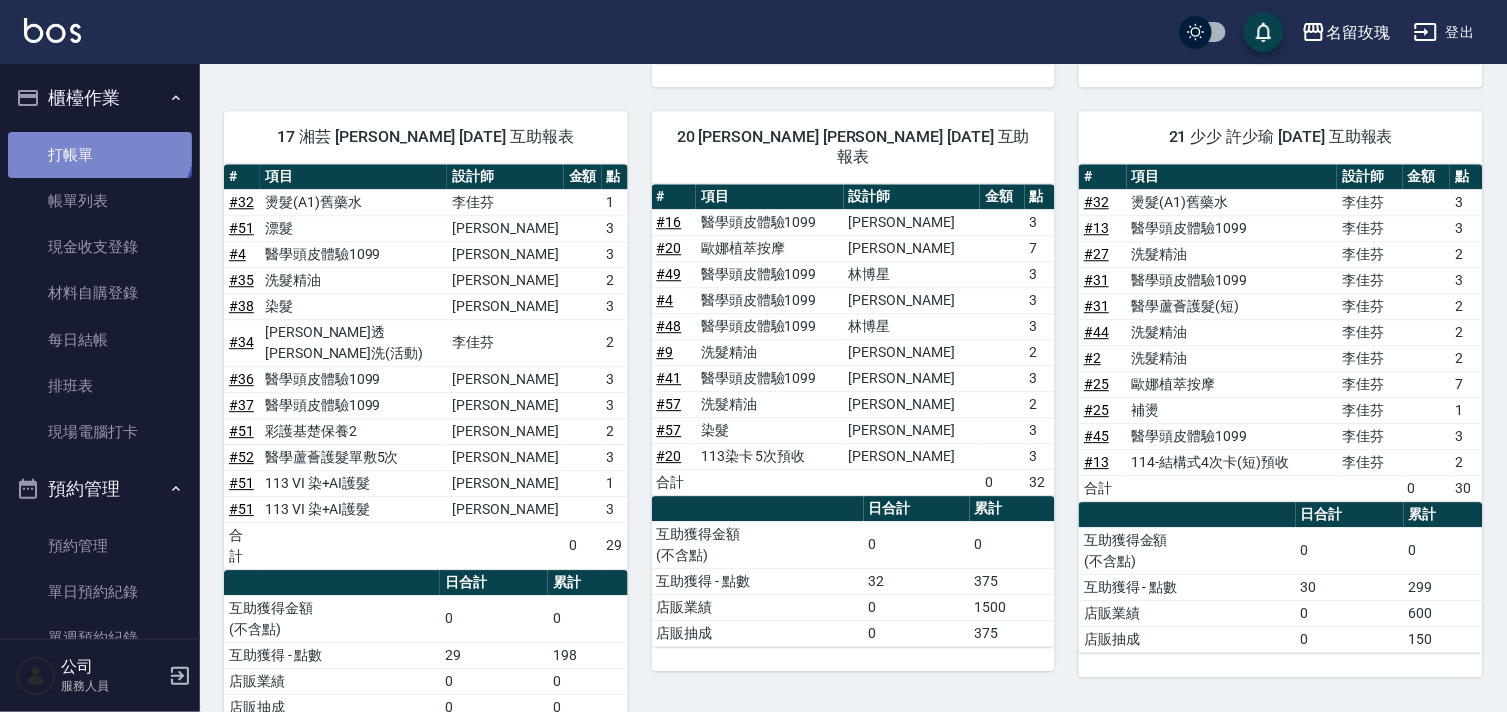 click on "打帳單" at bounding box center (100, 155) 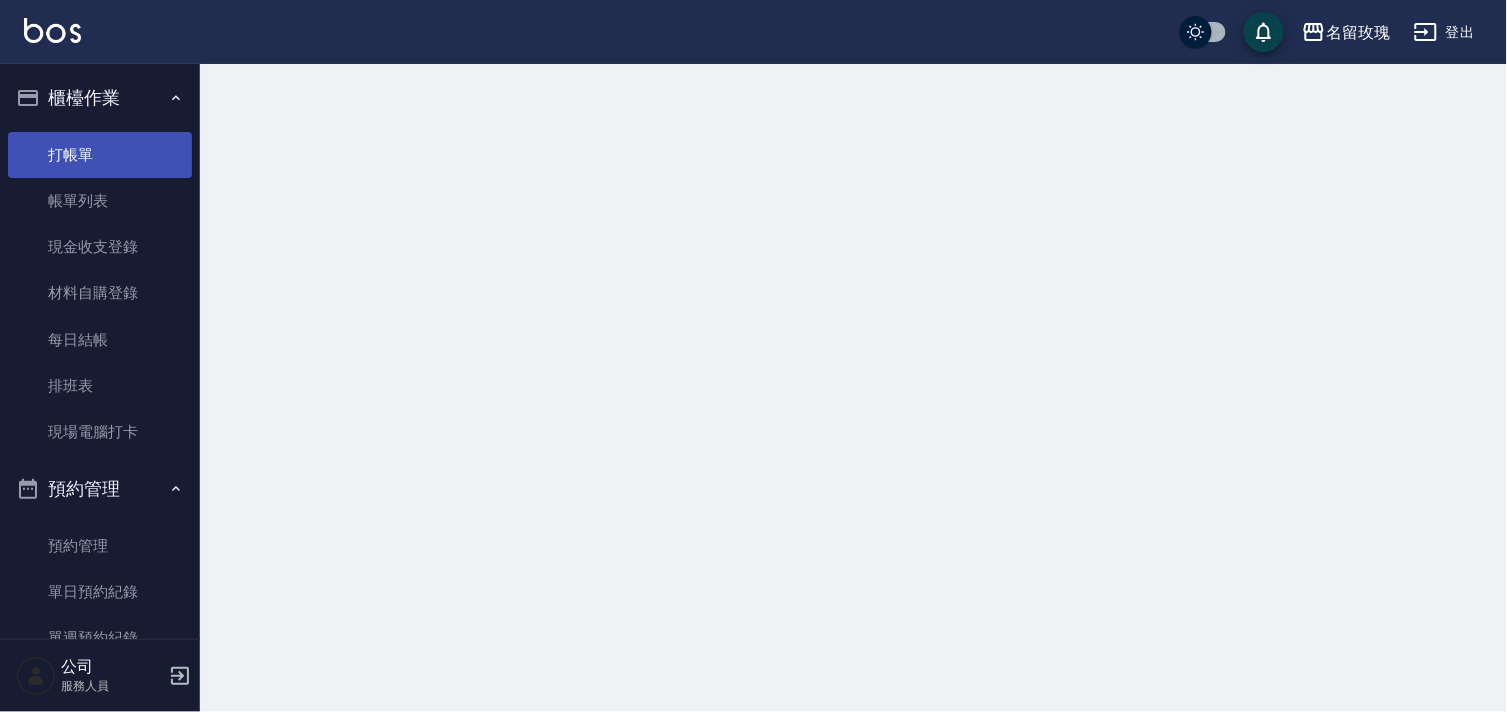 scroll, scrollTop: 0, scrollLeft: 0, axis: both 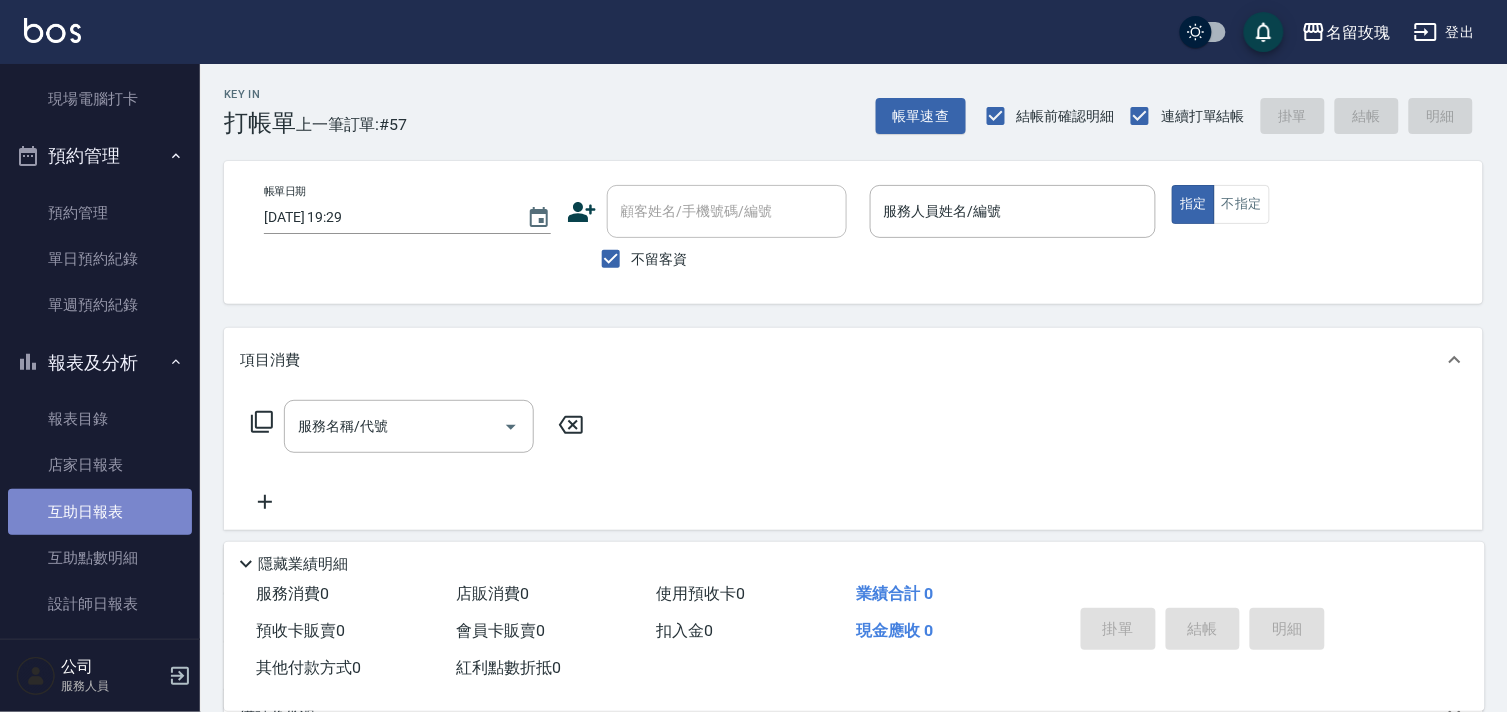 click on "互助日報表" at bounding box center (100, 512) 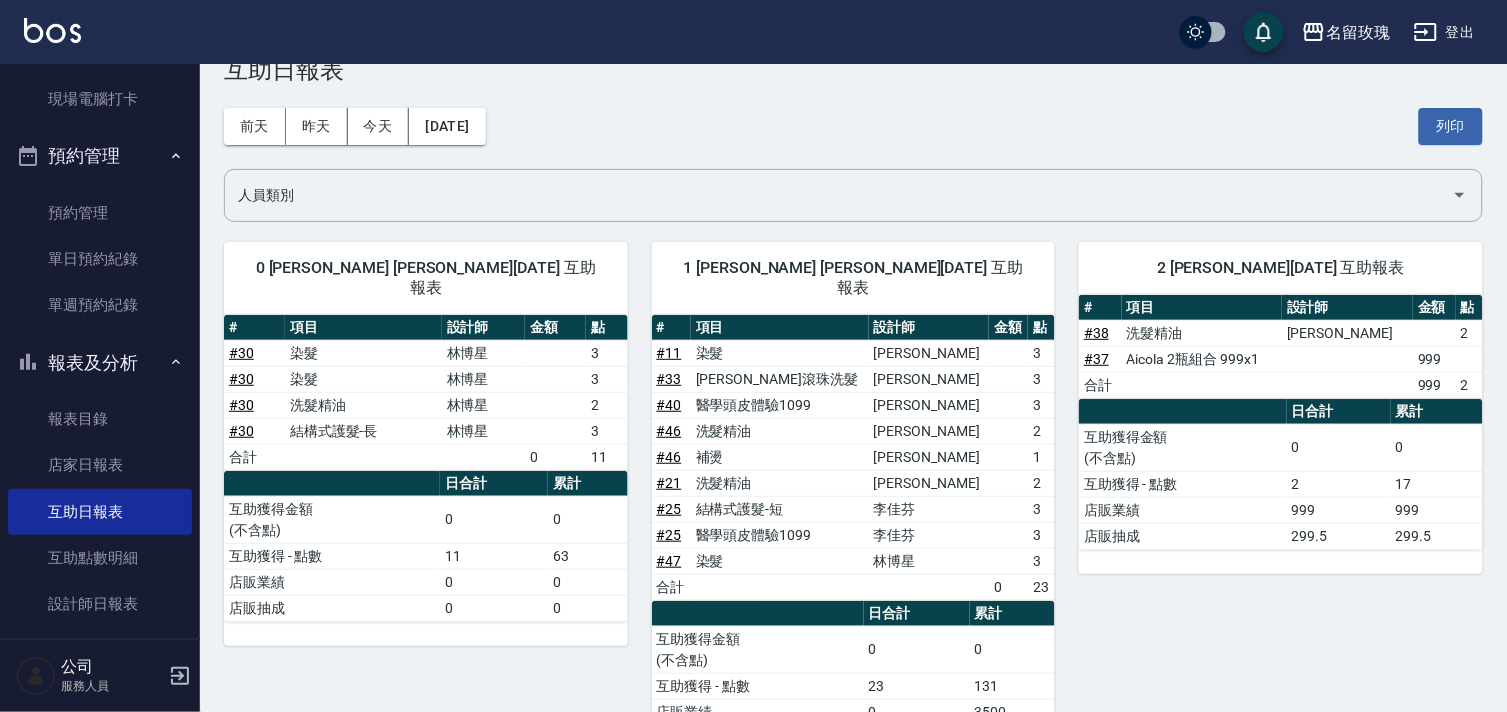 scroll, scrollTop: 0, scrollLeft: 0, axis: both 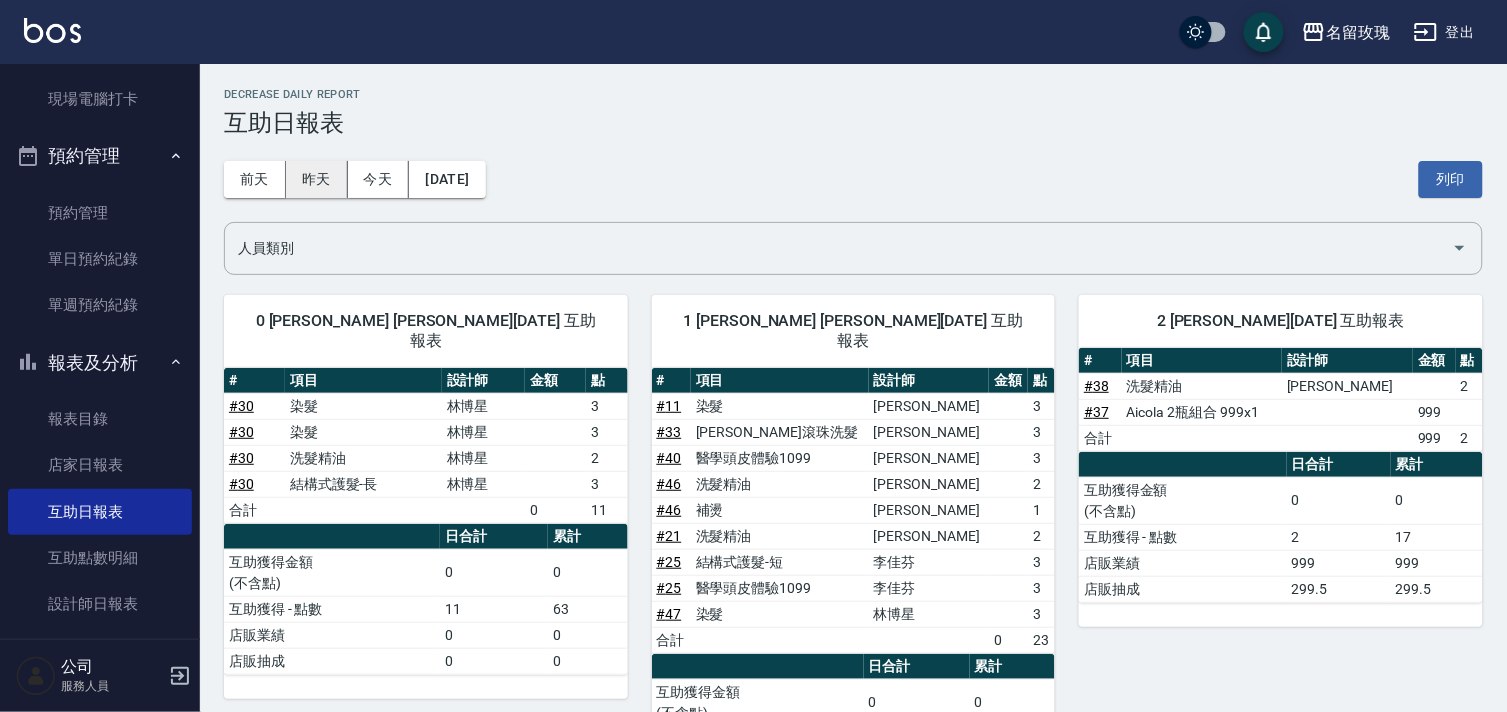 click on "昨天" at bounding box center [317, 179] 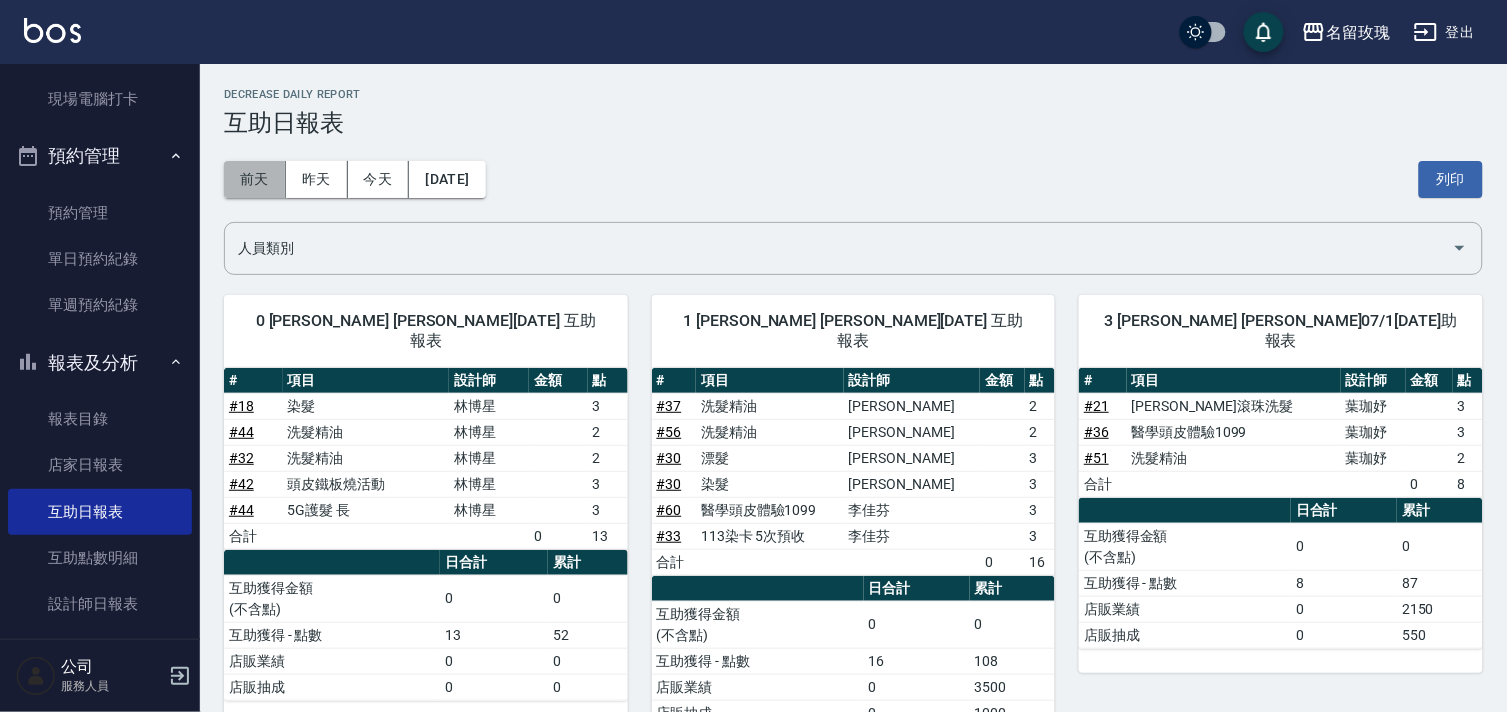 click on "前天" at bounding box center [255, 179] 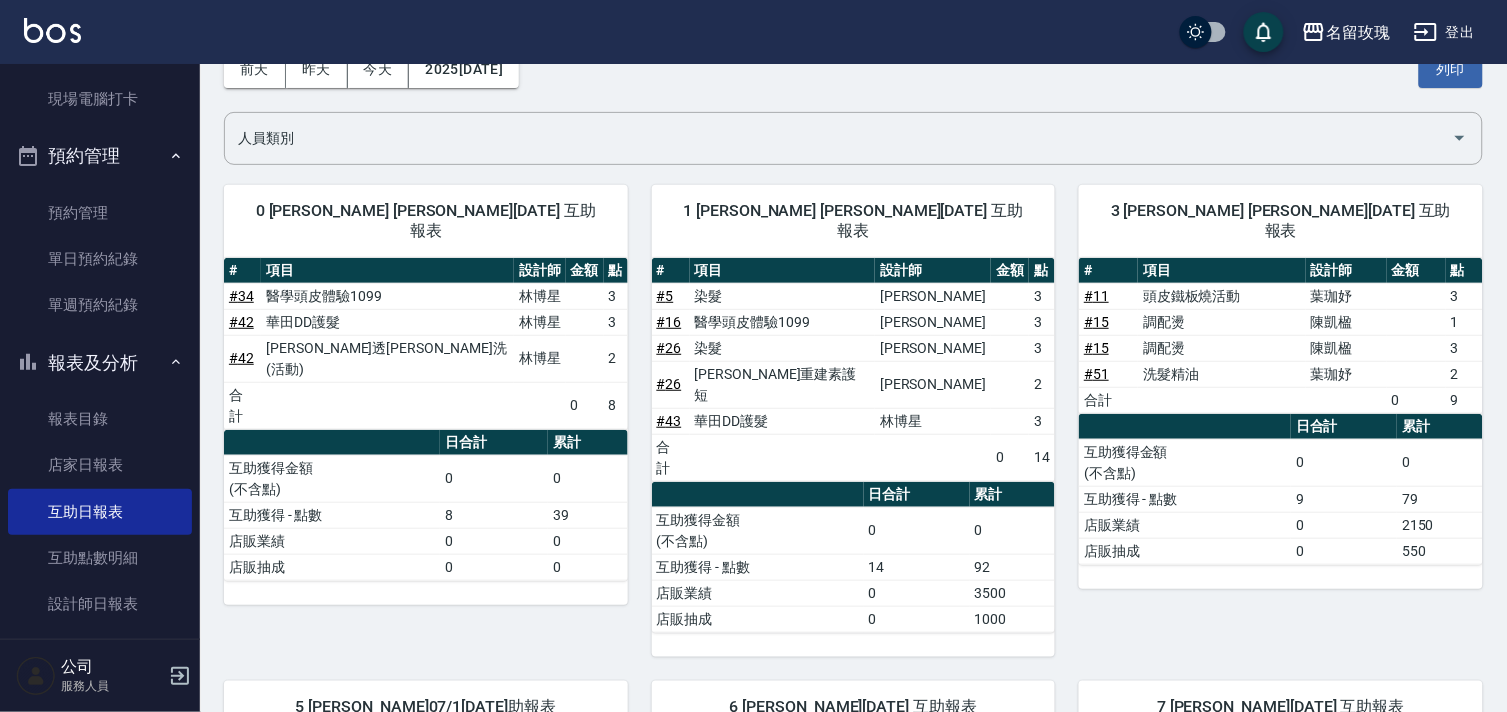 scroll, scrollTop: 0, scrollLeft: 0, axis: both 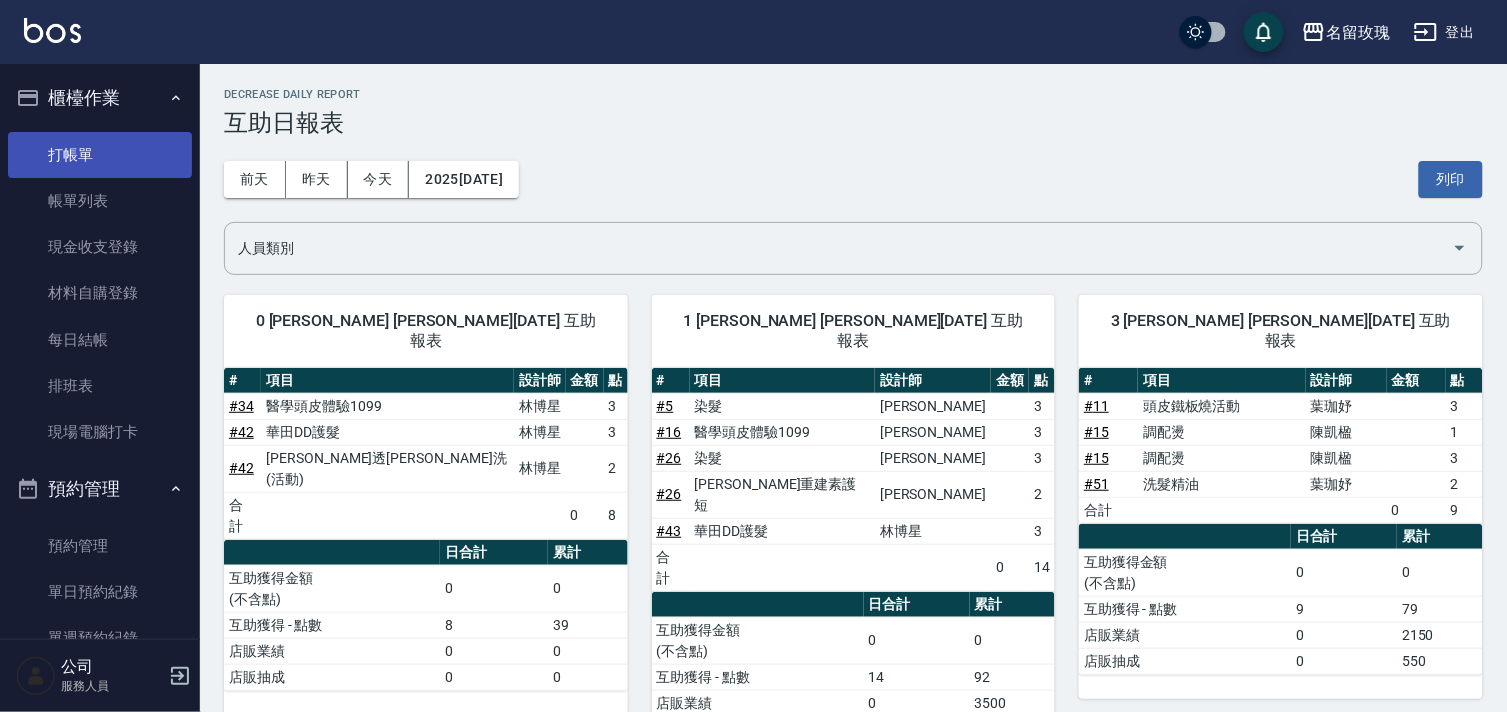 click on "打帳單" at bounding box center [100, 155] 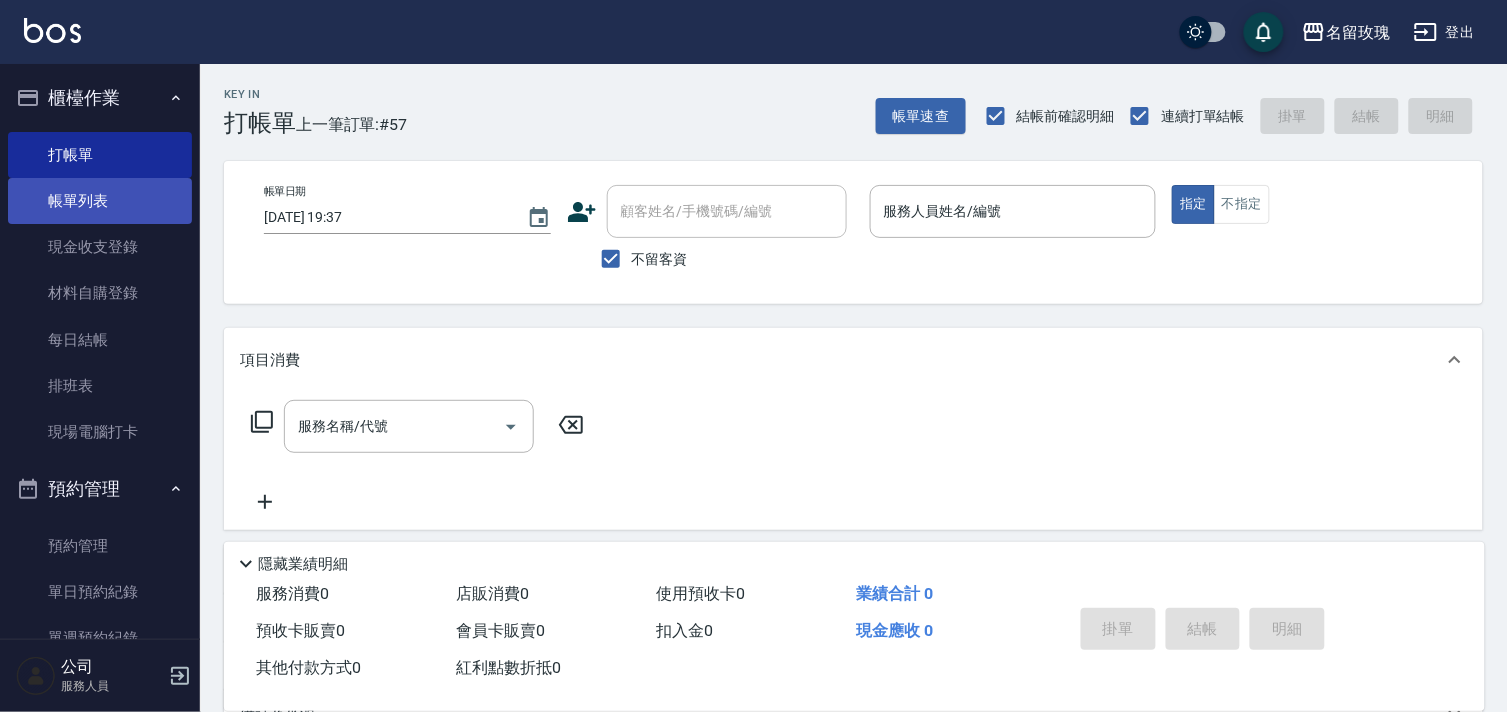 click on "帳單列表" at bounding box center (100, 201) 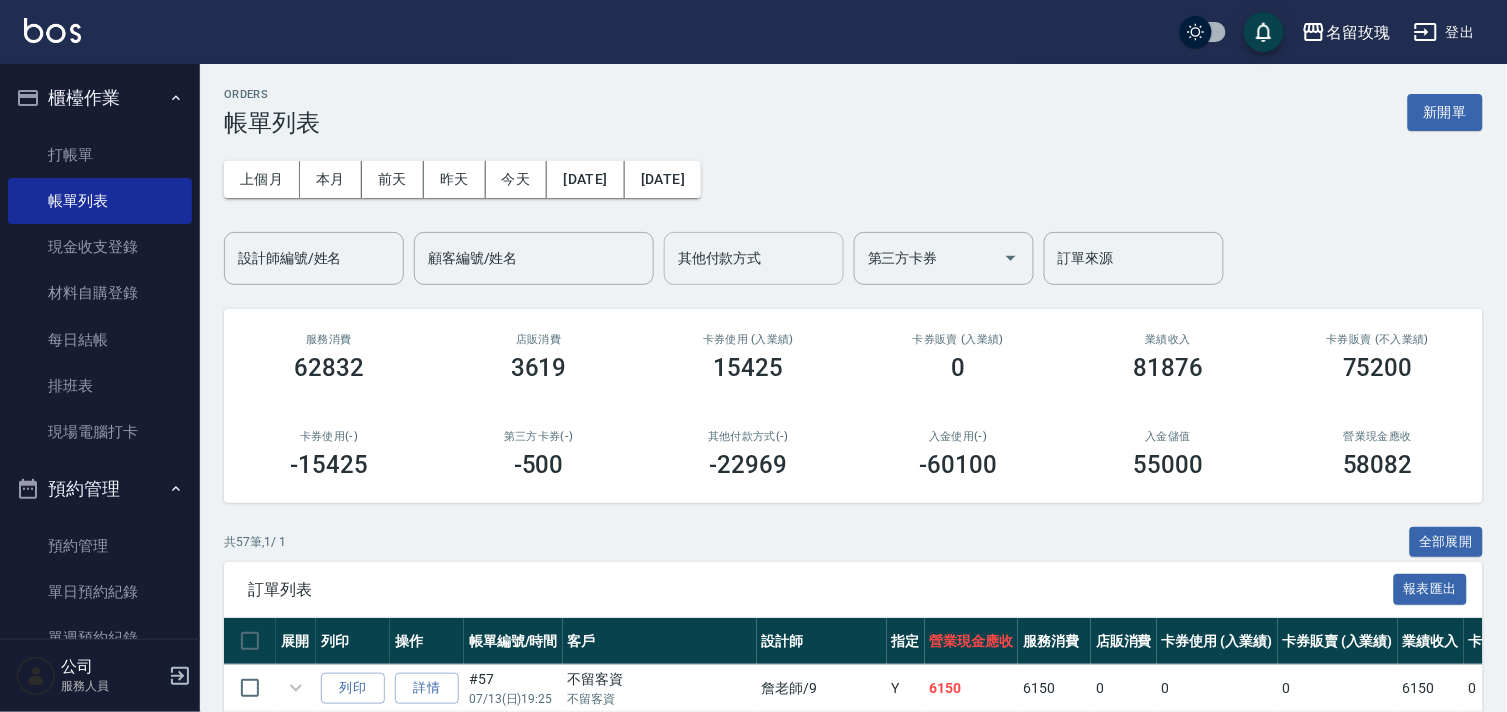 click on "其他付款方式" at bounding box center [754, 258] 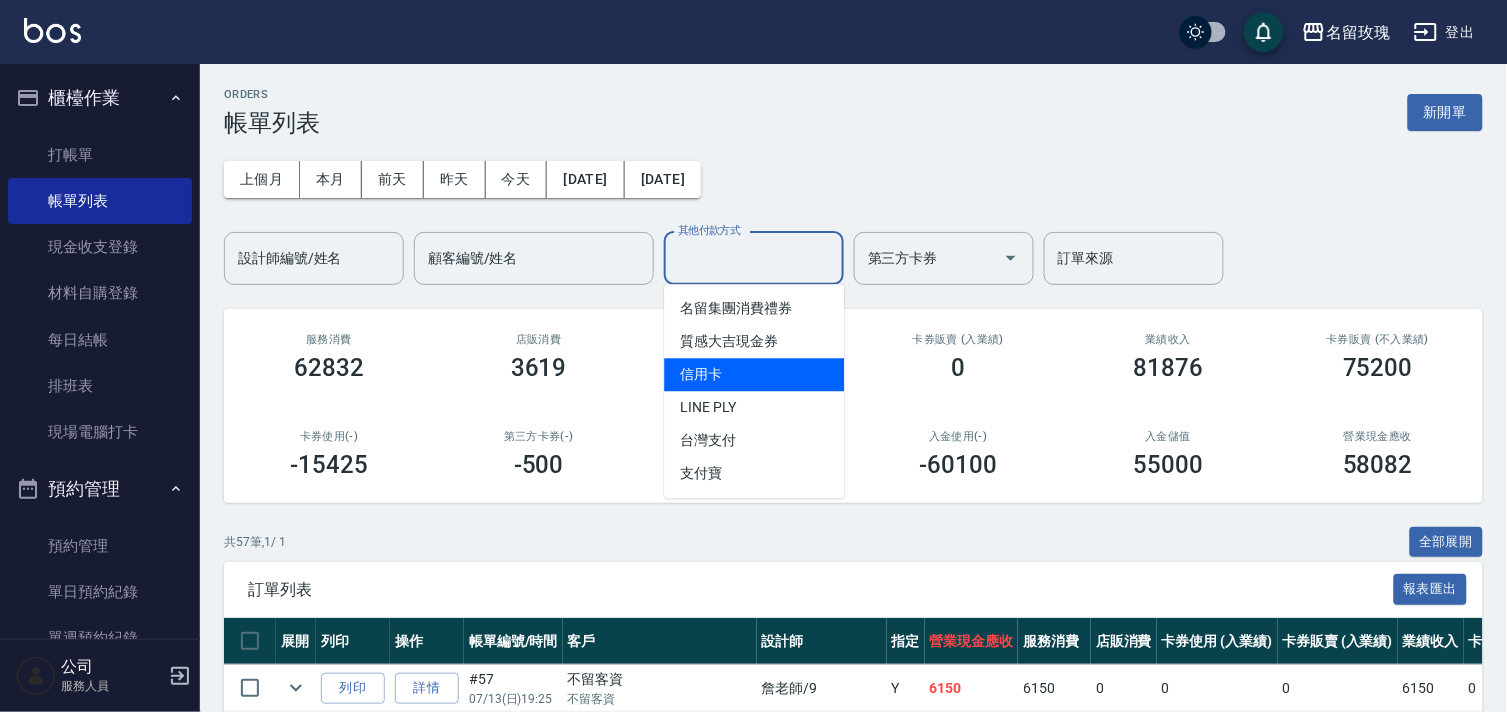 click on "信用卡" at bounding box center (754, 374) 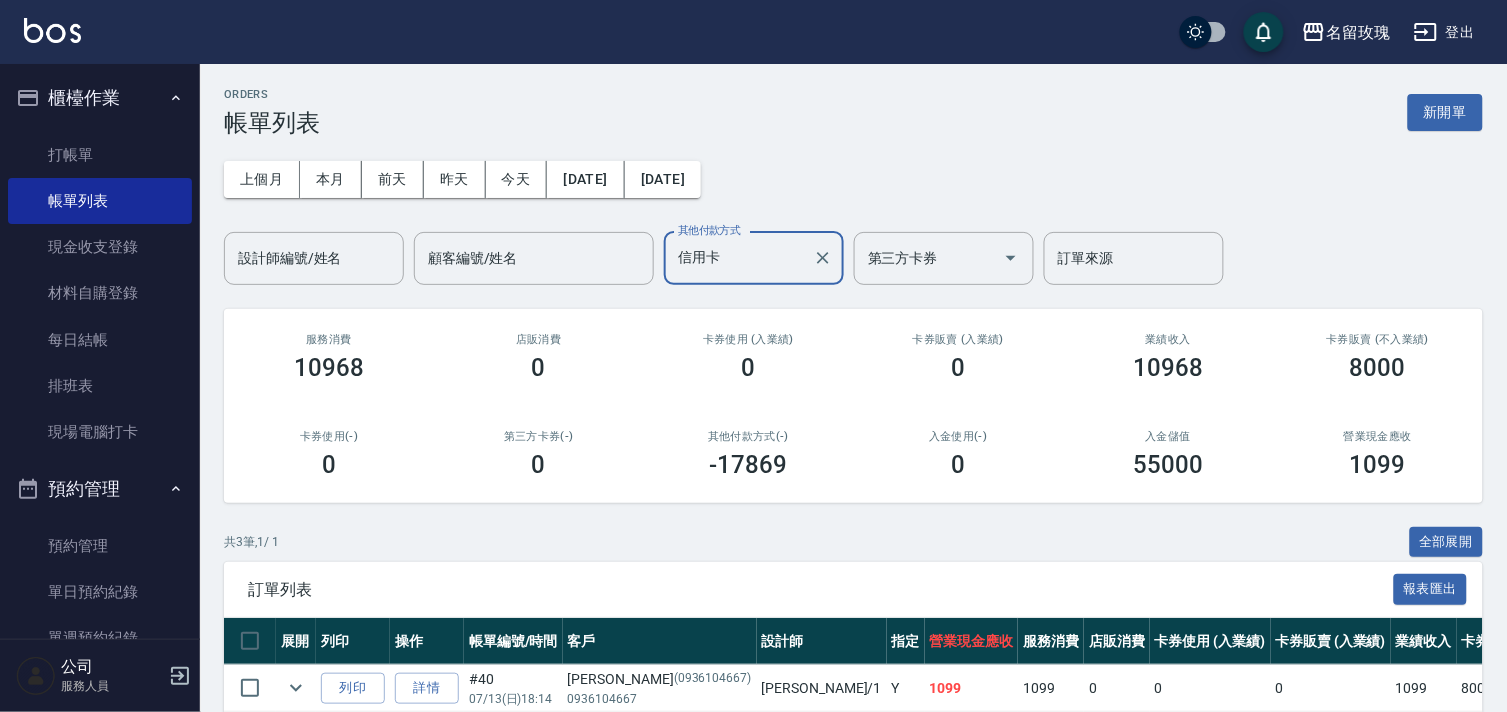 scroll, scrollTop: 192, scrollLeft: 0, axis: vertical 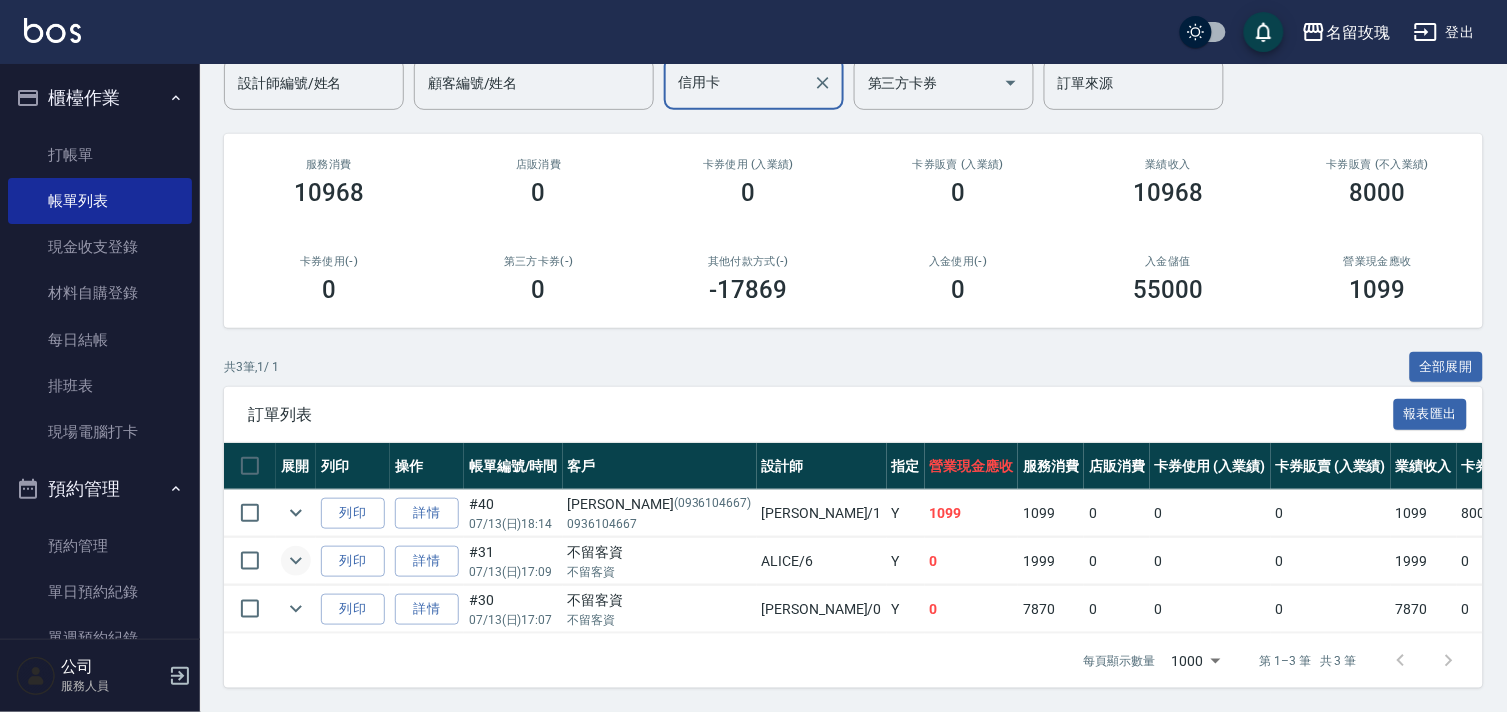 click 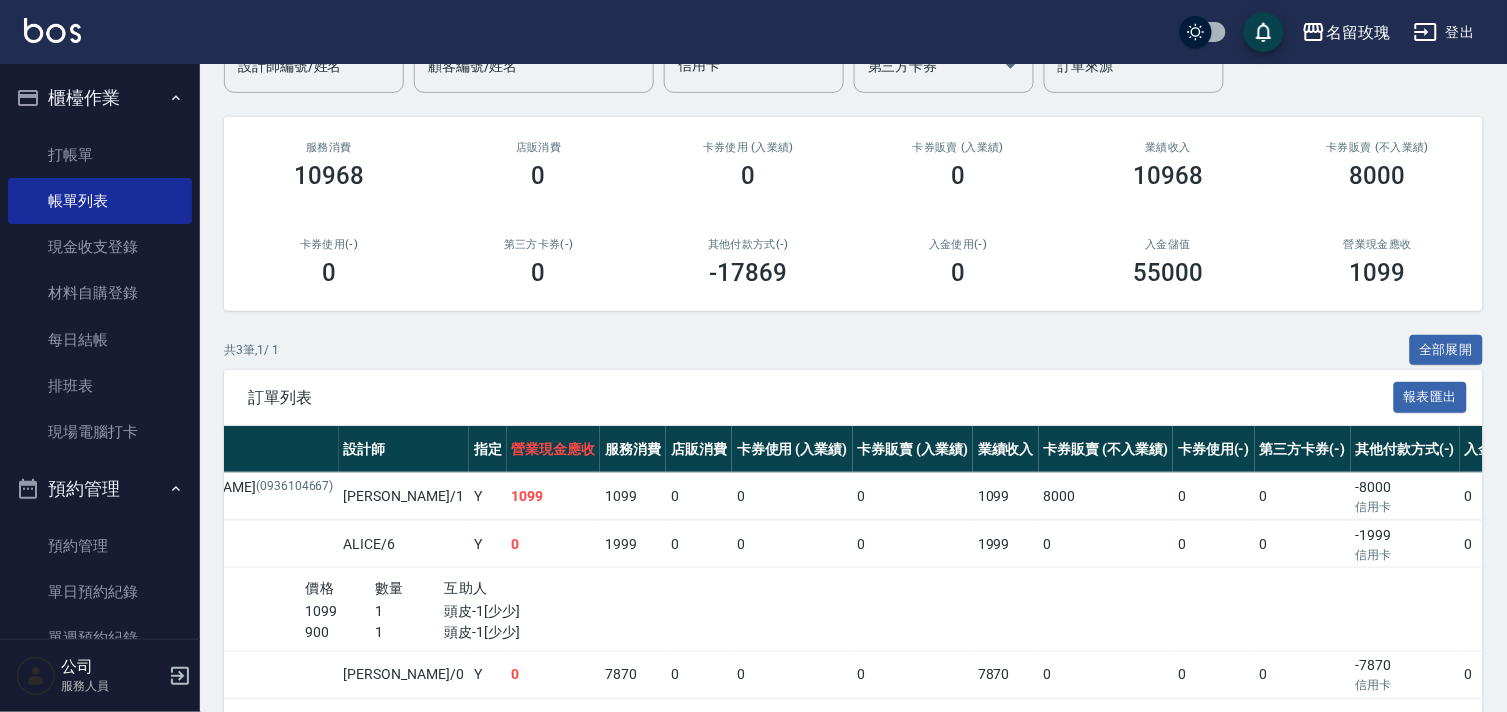 scroll, scrollTop: 0, scrollLeft: 0, axis: both 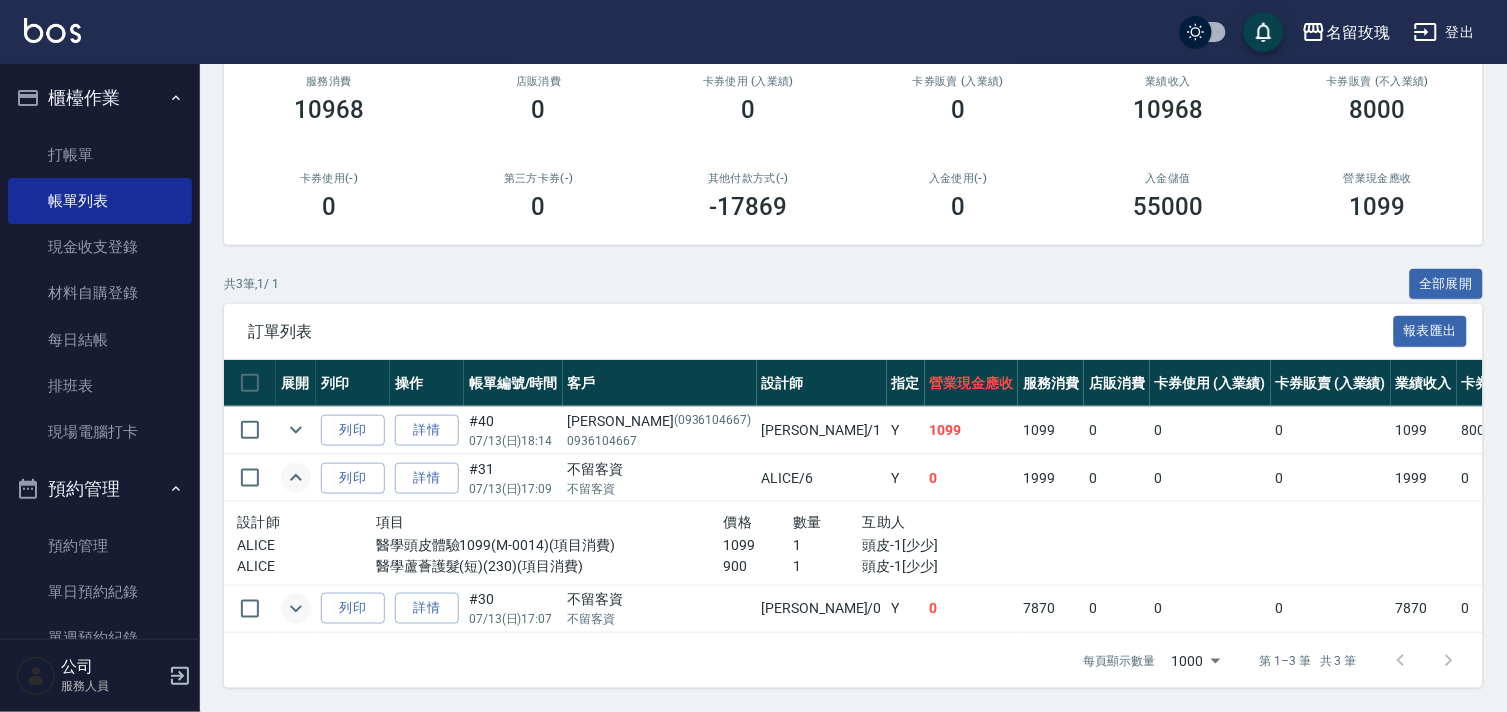 click 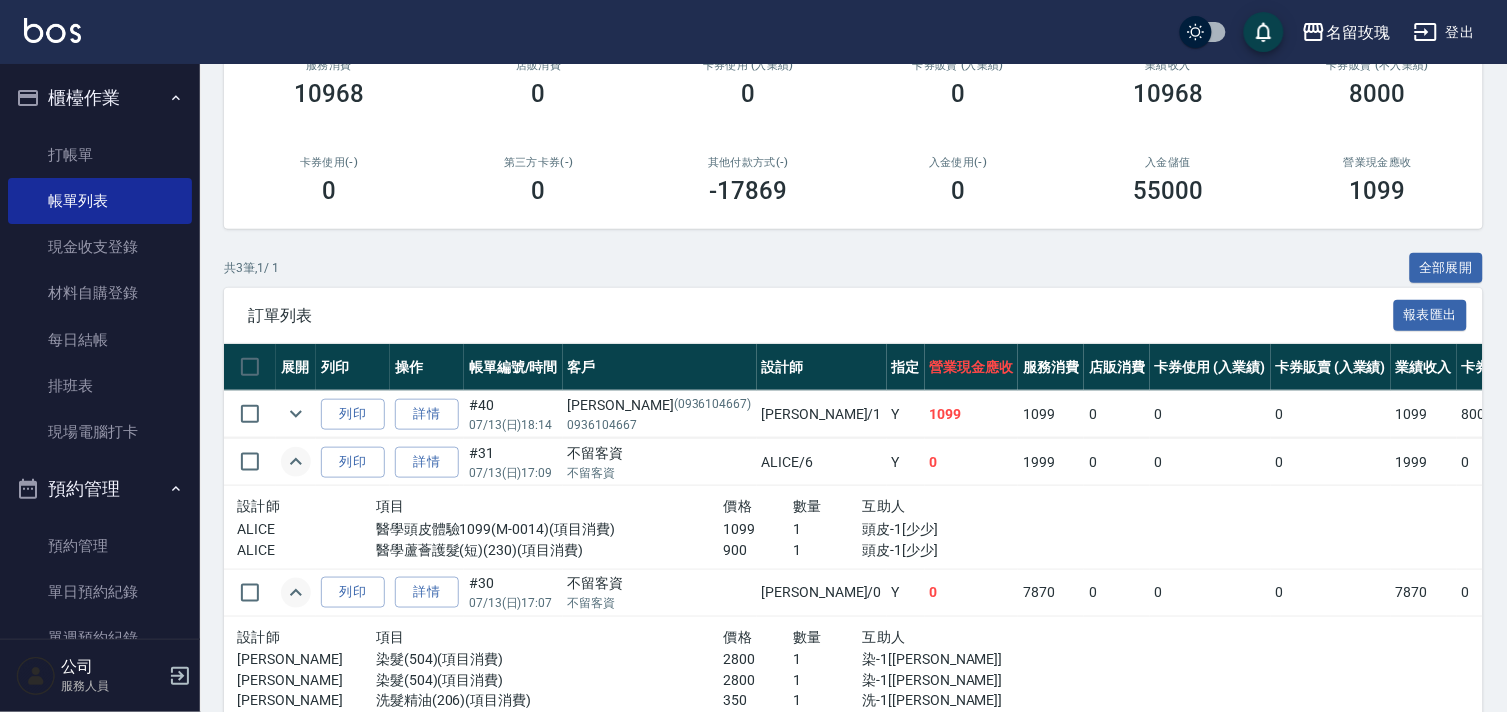 click 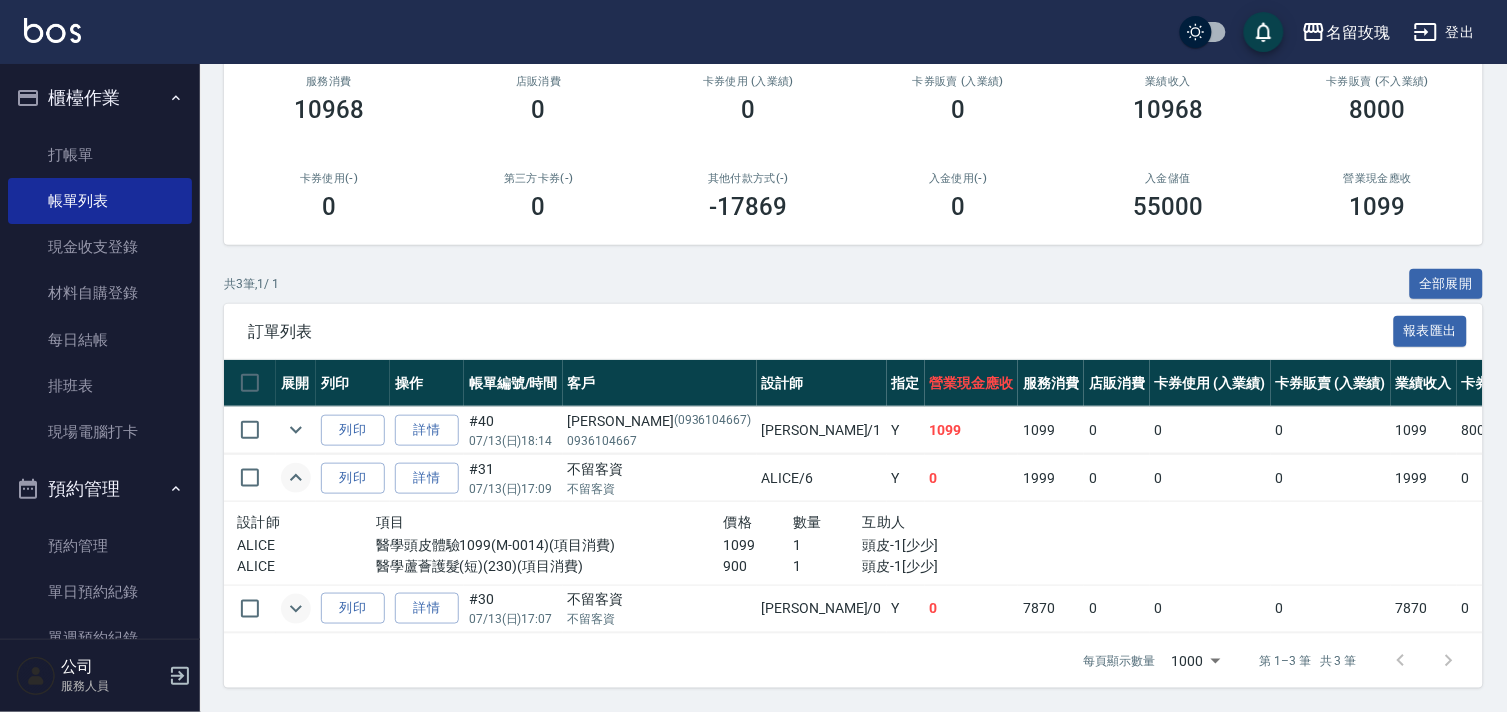 click 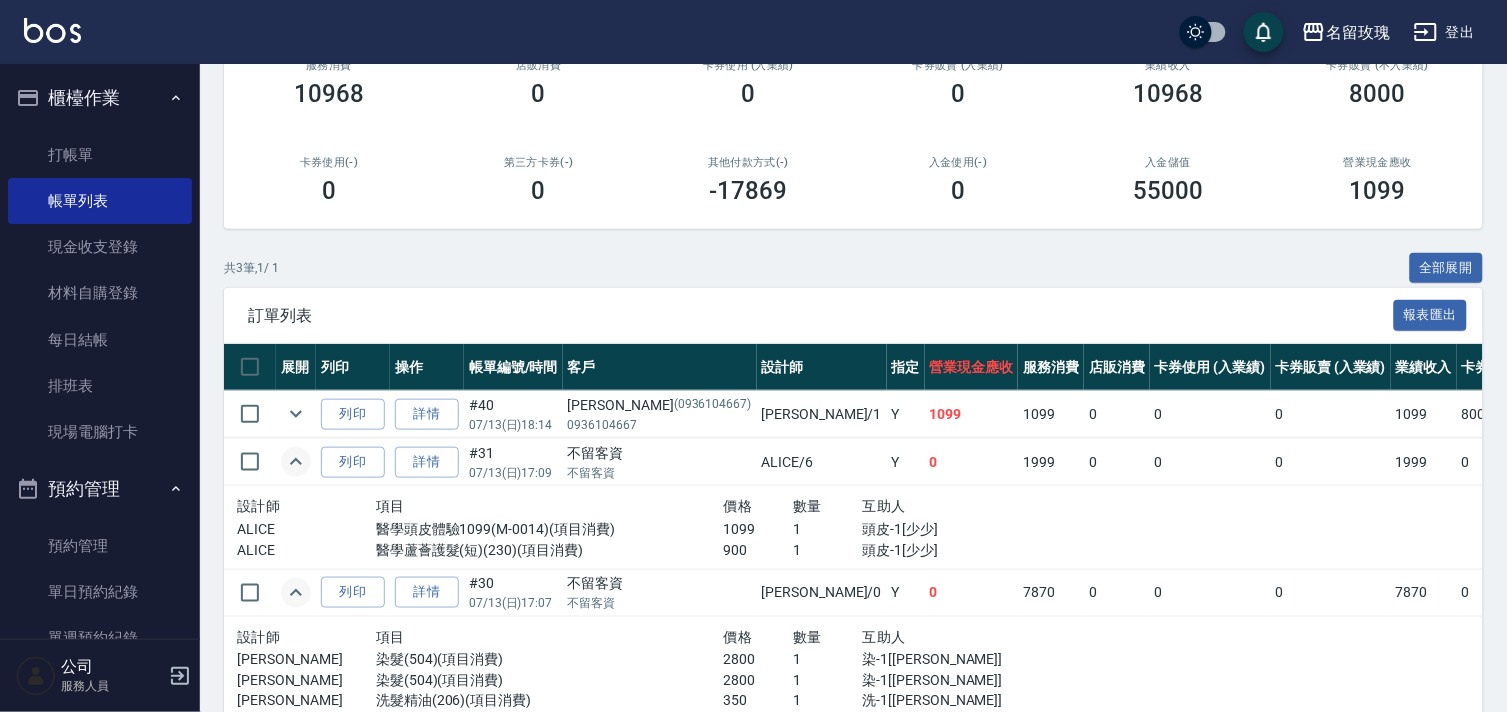 scroll, scrollTop: 398, scrollLeft: 0, axis: vertical 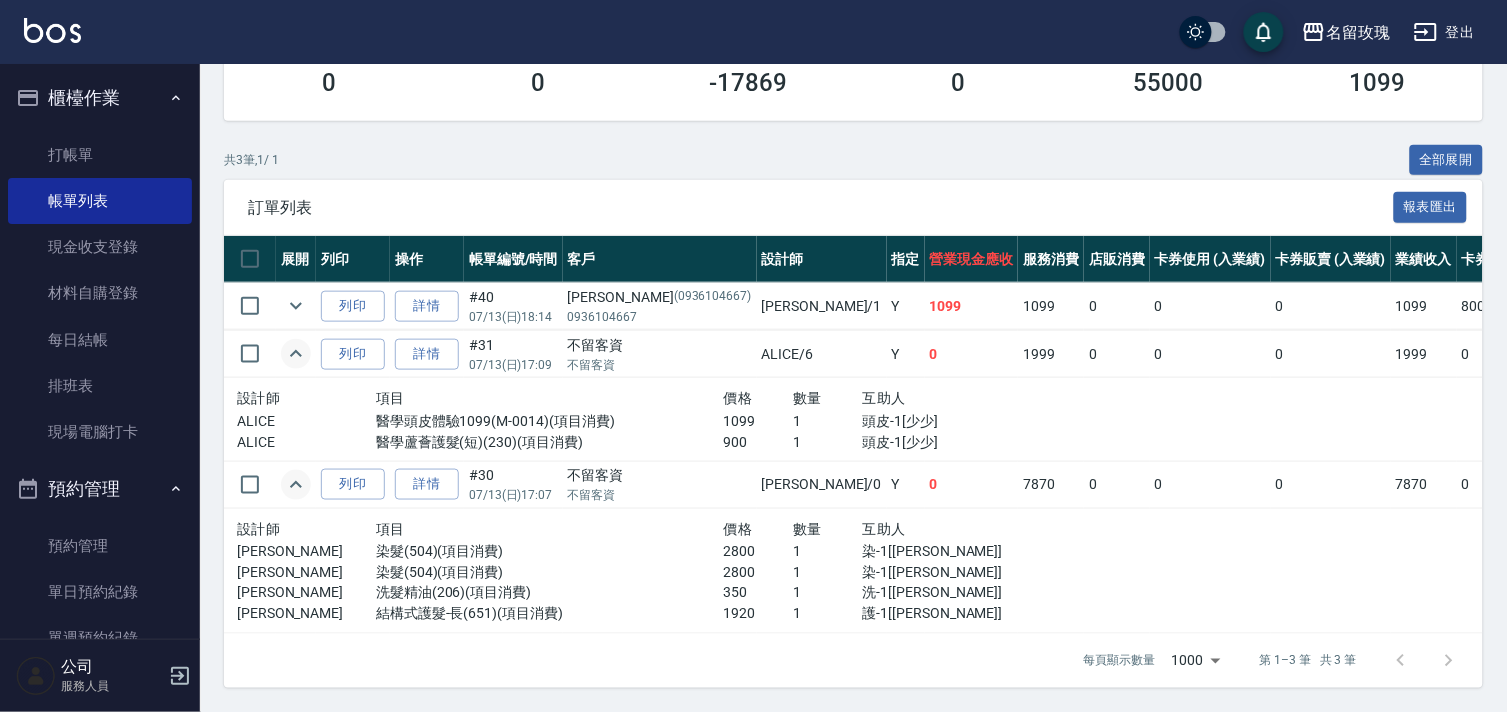 click 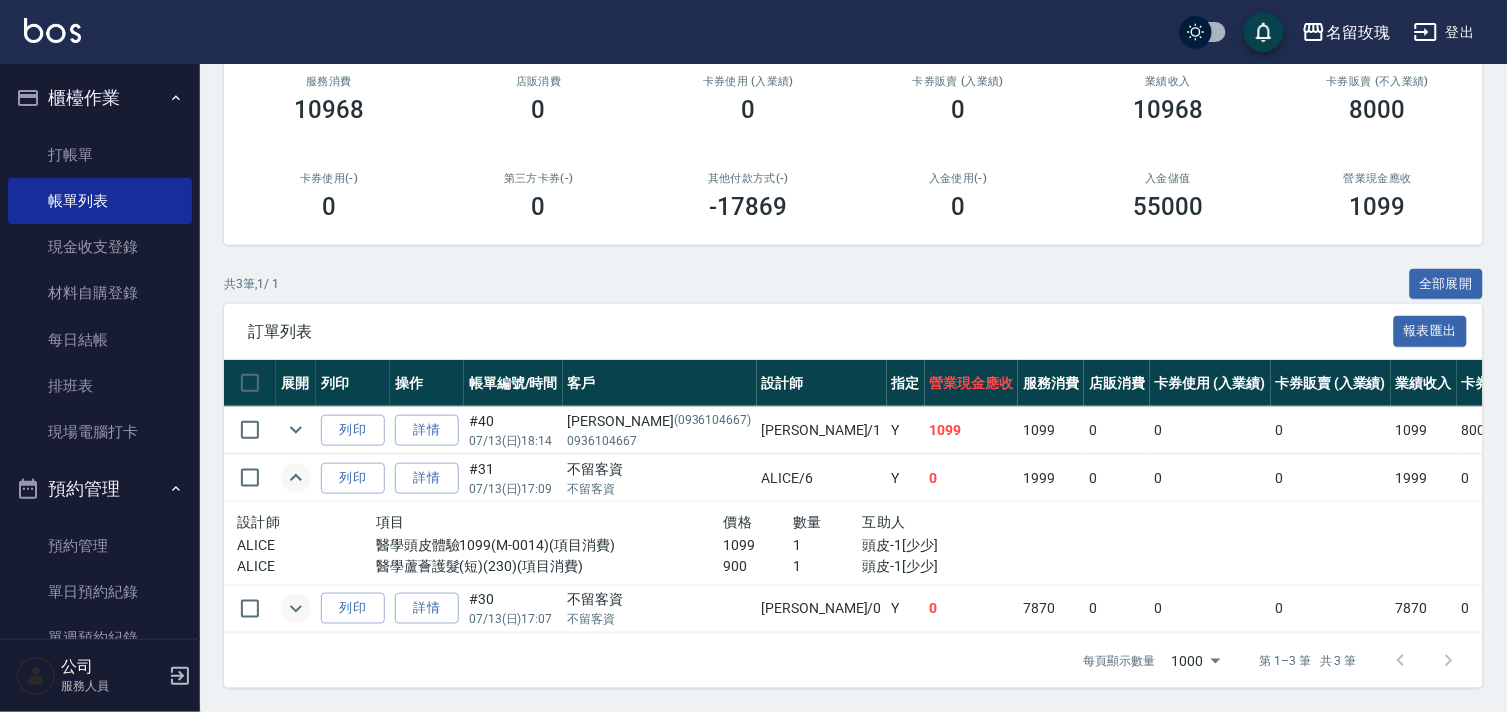 scroll, scrollTop: 274, scrollLeft: 0, axis: vertical 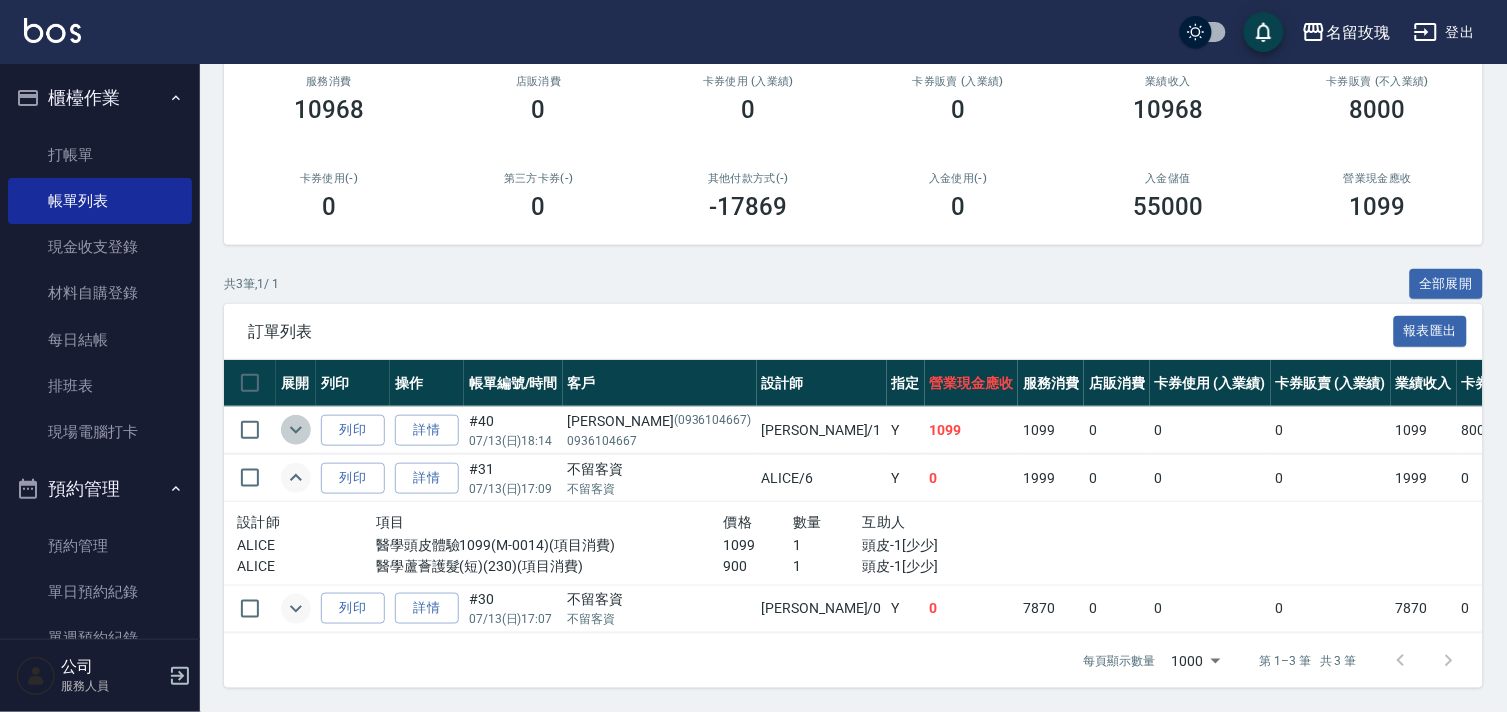 click 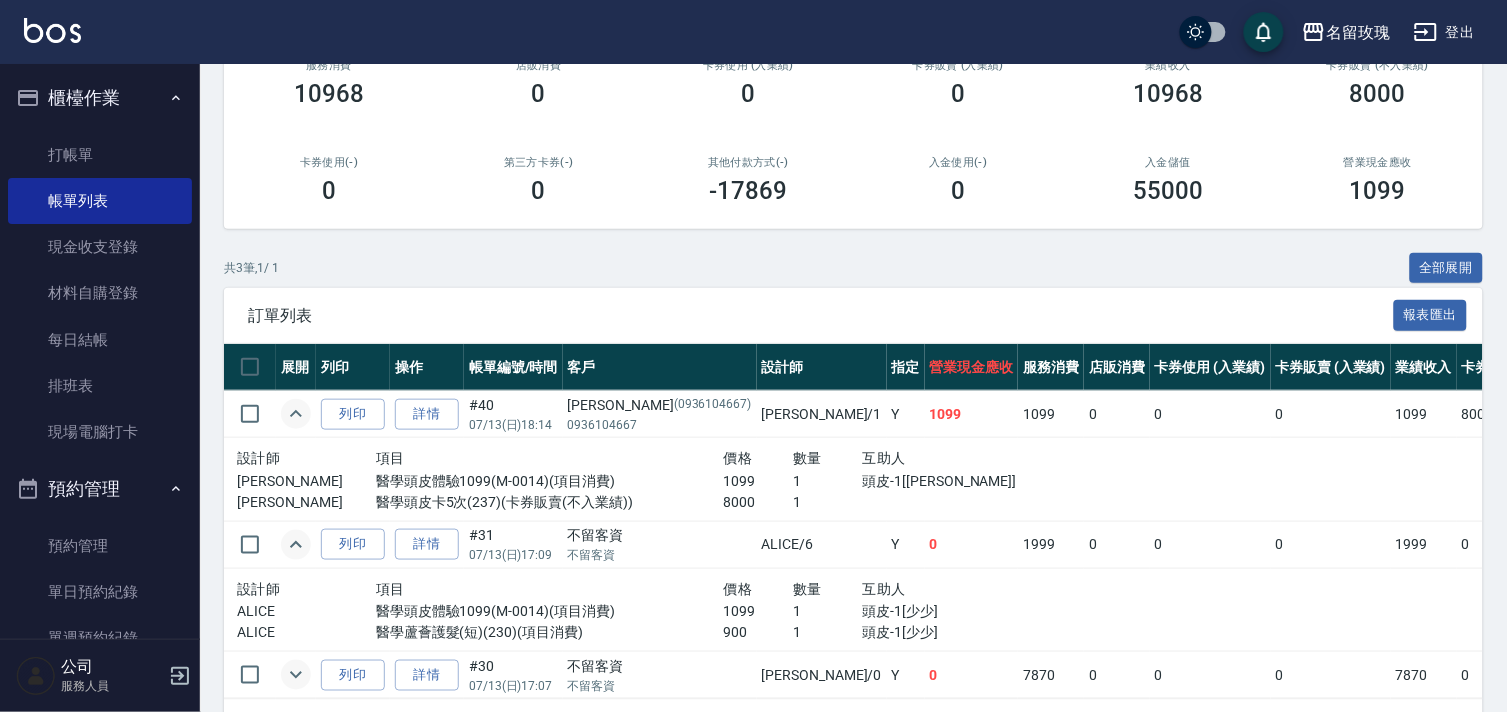click 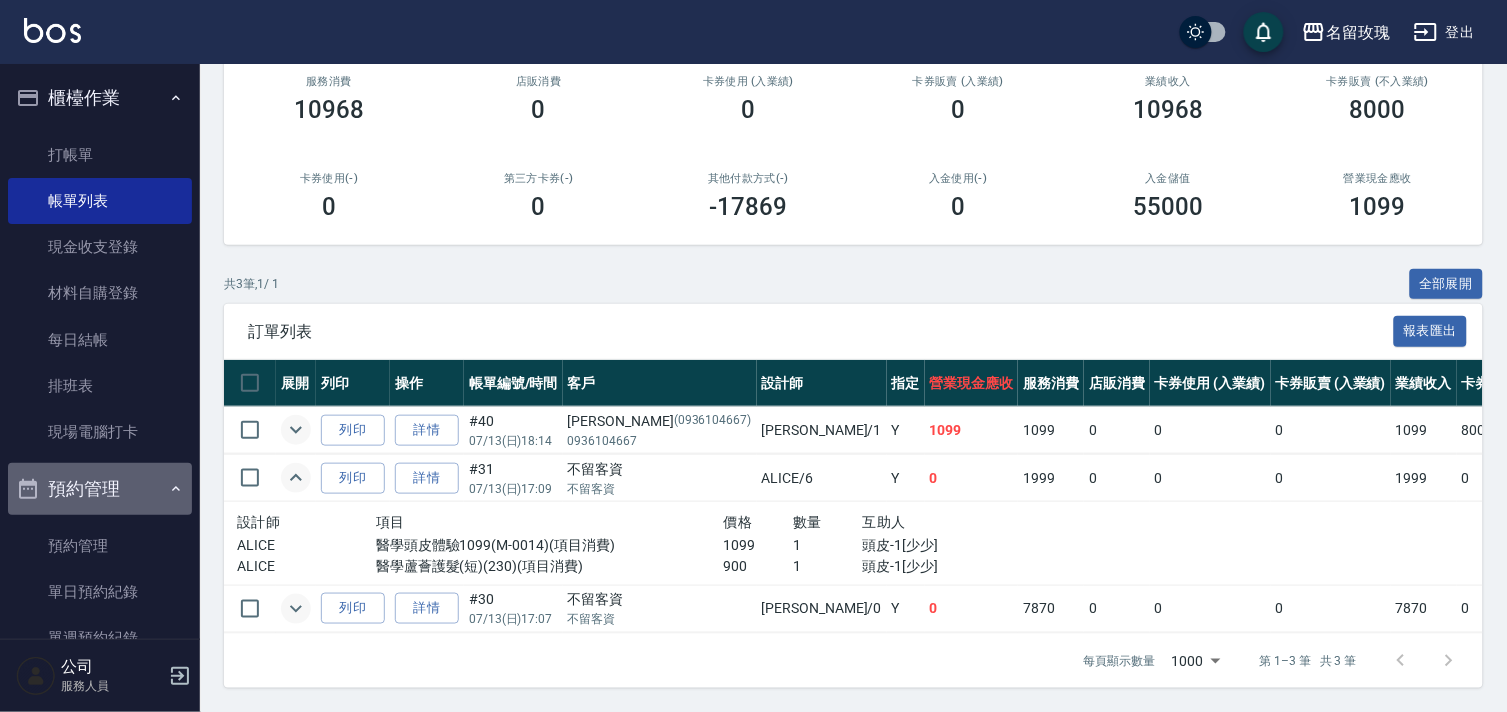 click on "預約管理" at bounding box center (100, 489) 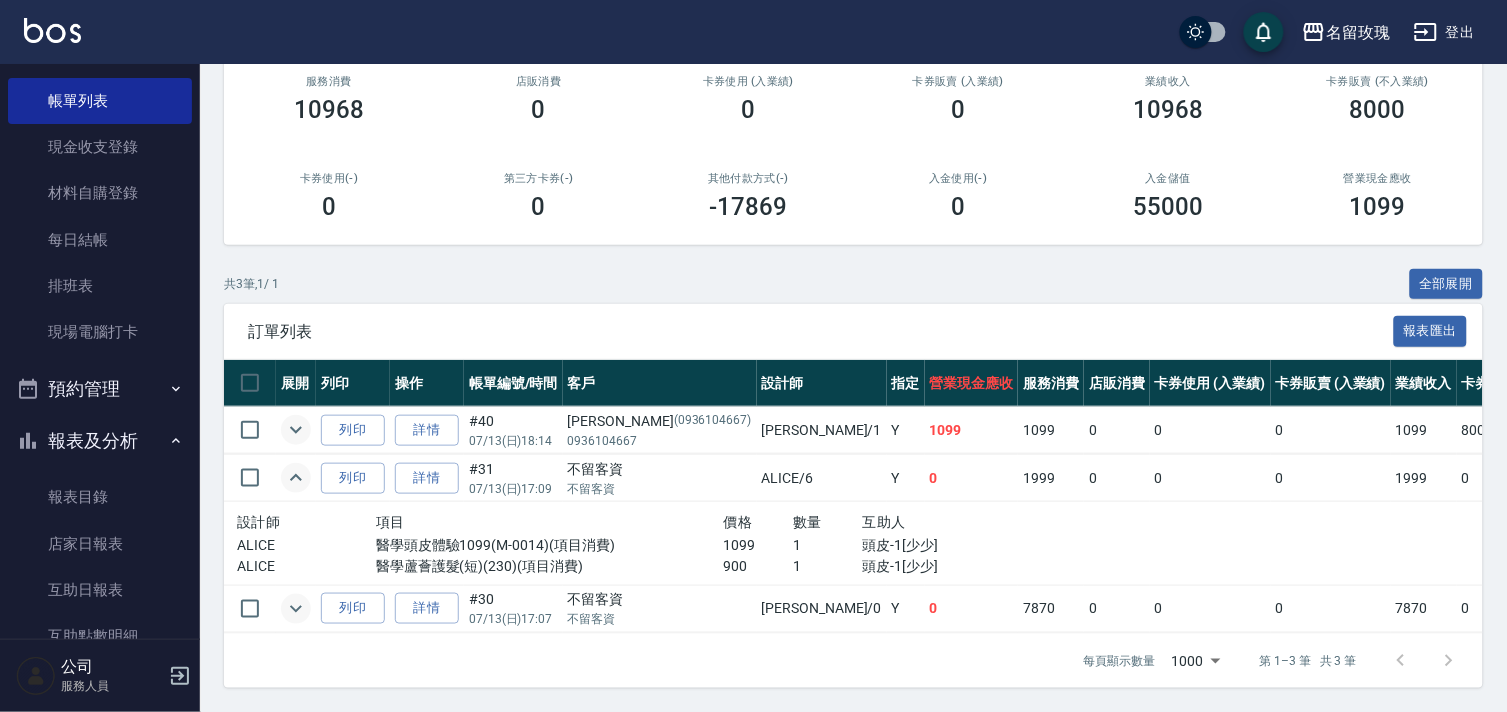 scroll, scrollTop: 440, scrollLeft: 0, axis: vertical 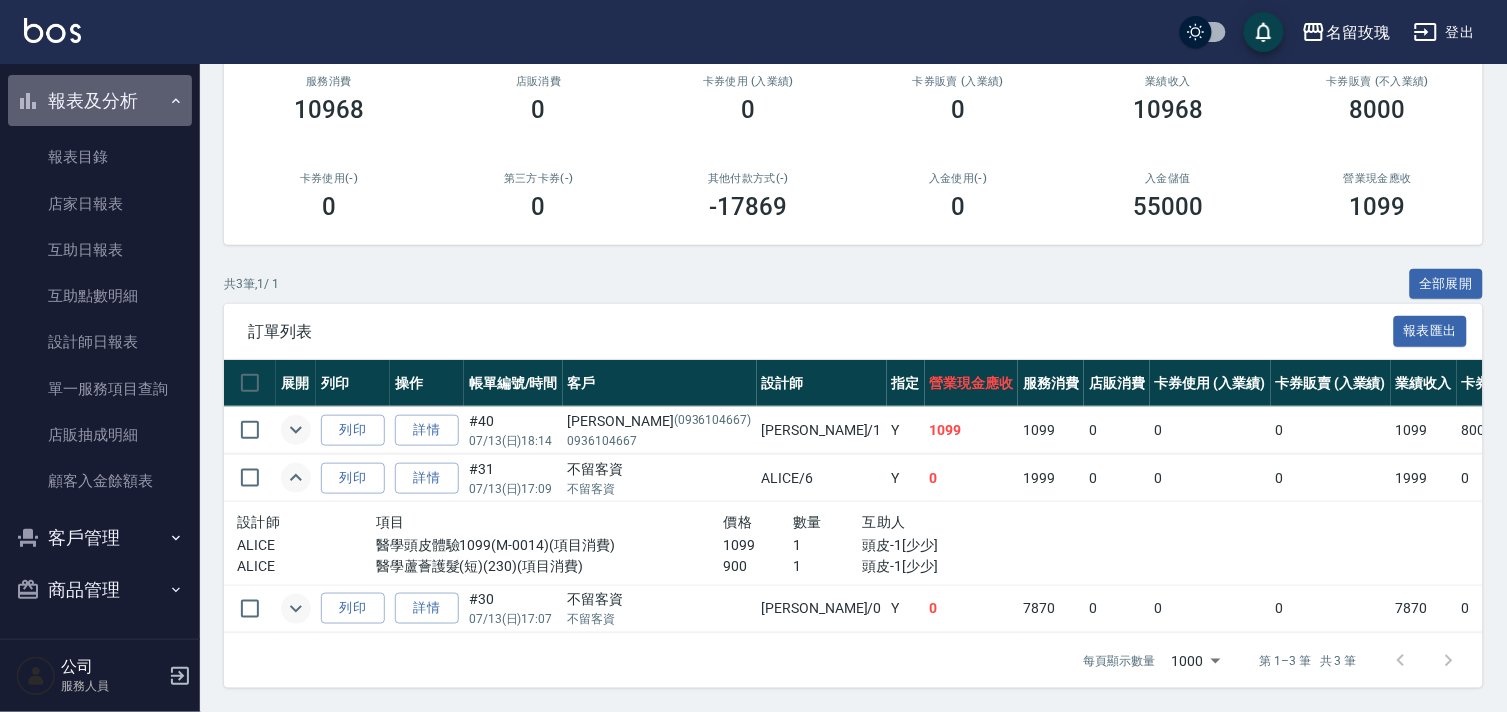 click on "報表及分析" at bounding box center [100, 101] 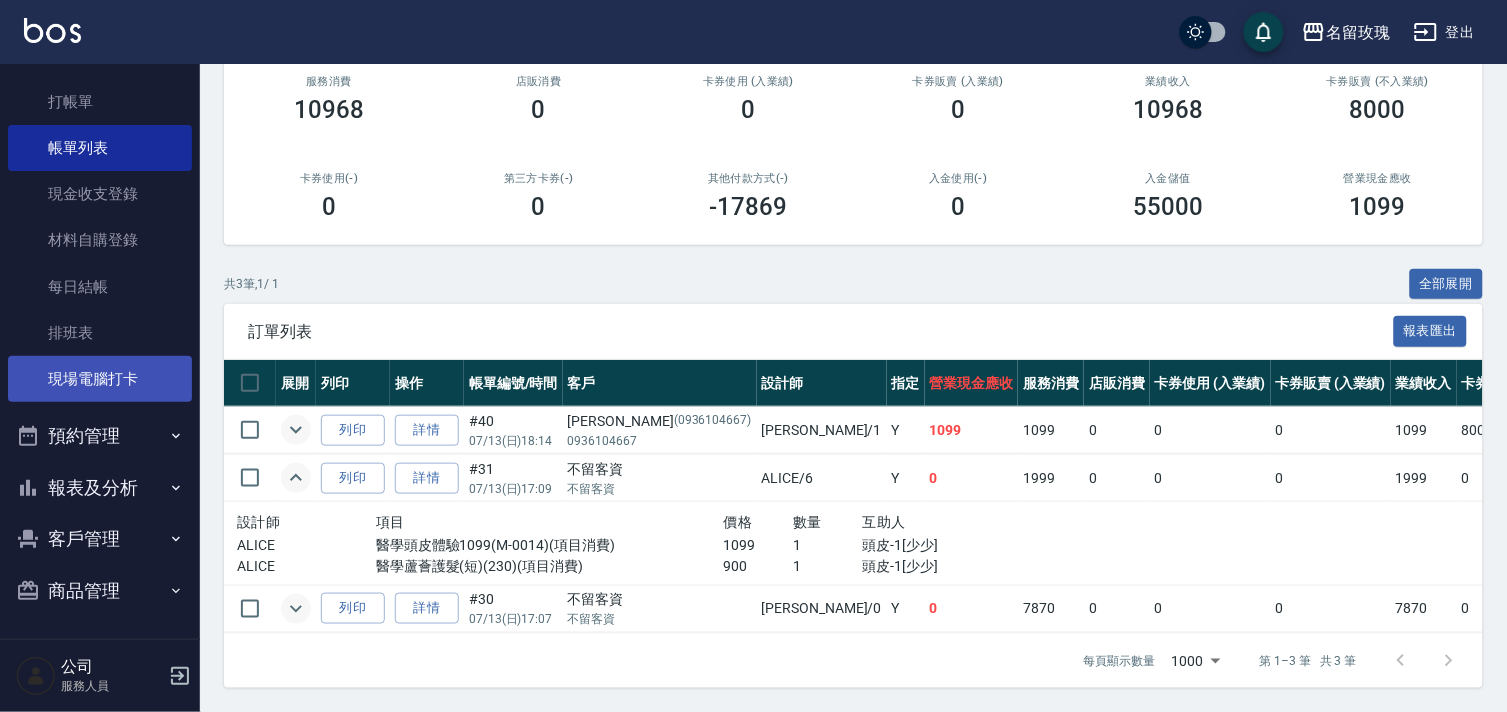 scroll, scrollTop: 0, scrollLeft: 0, axis: both 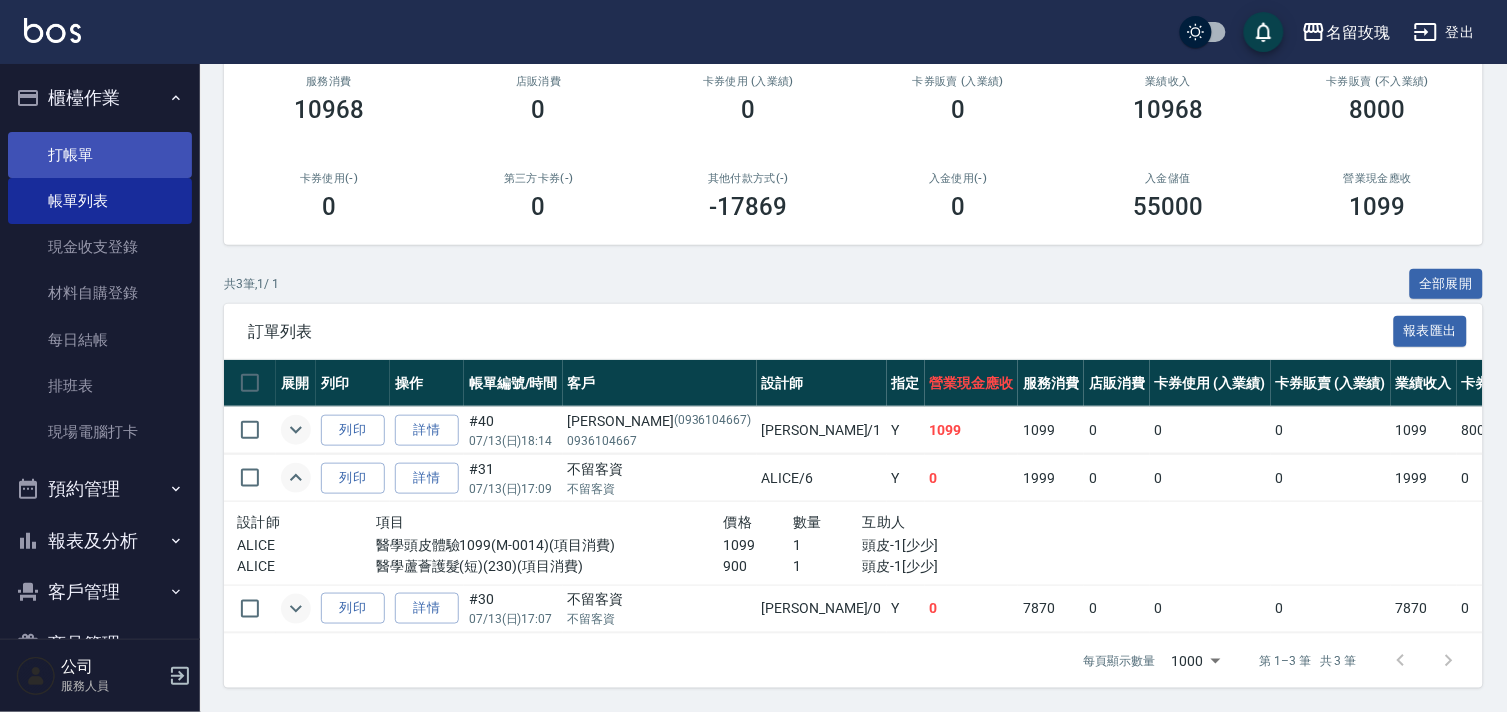 click on "打帳單" at bounding box center (100, 155) 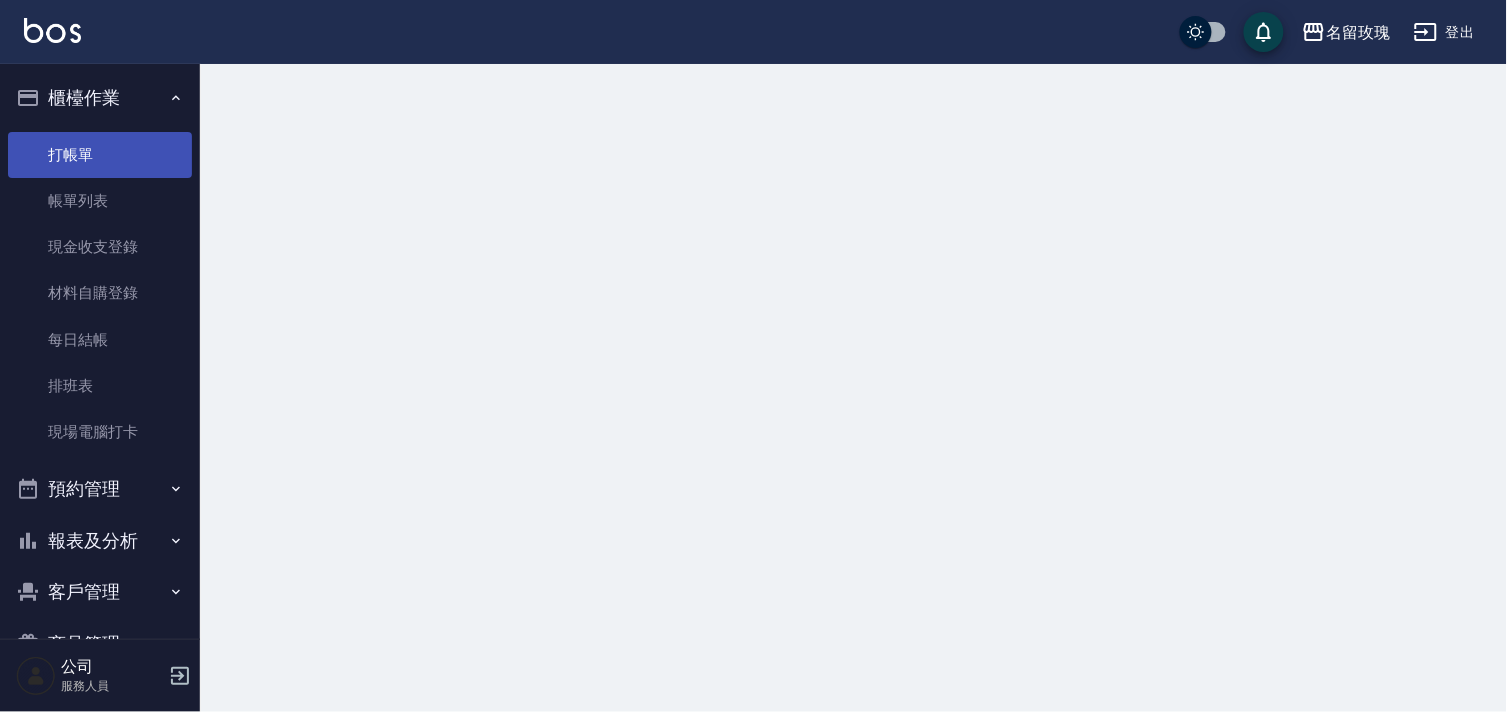 scroll, scrollTop: 0, scrollLeft: 0, axis: both 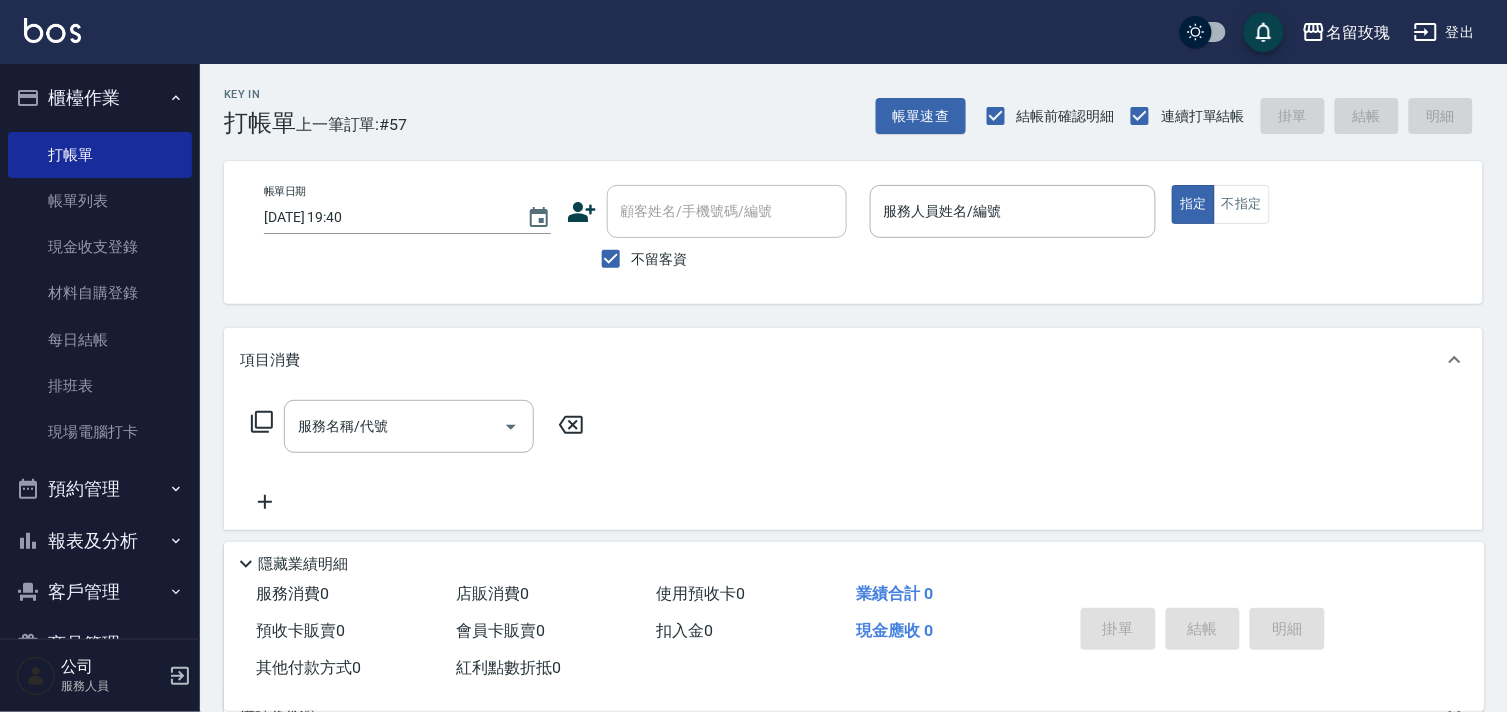 click 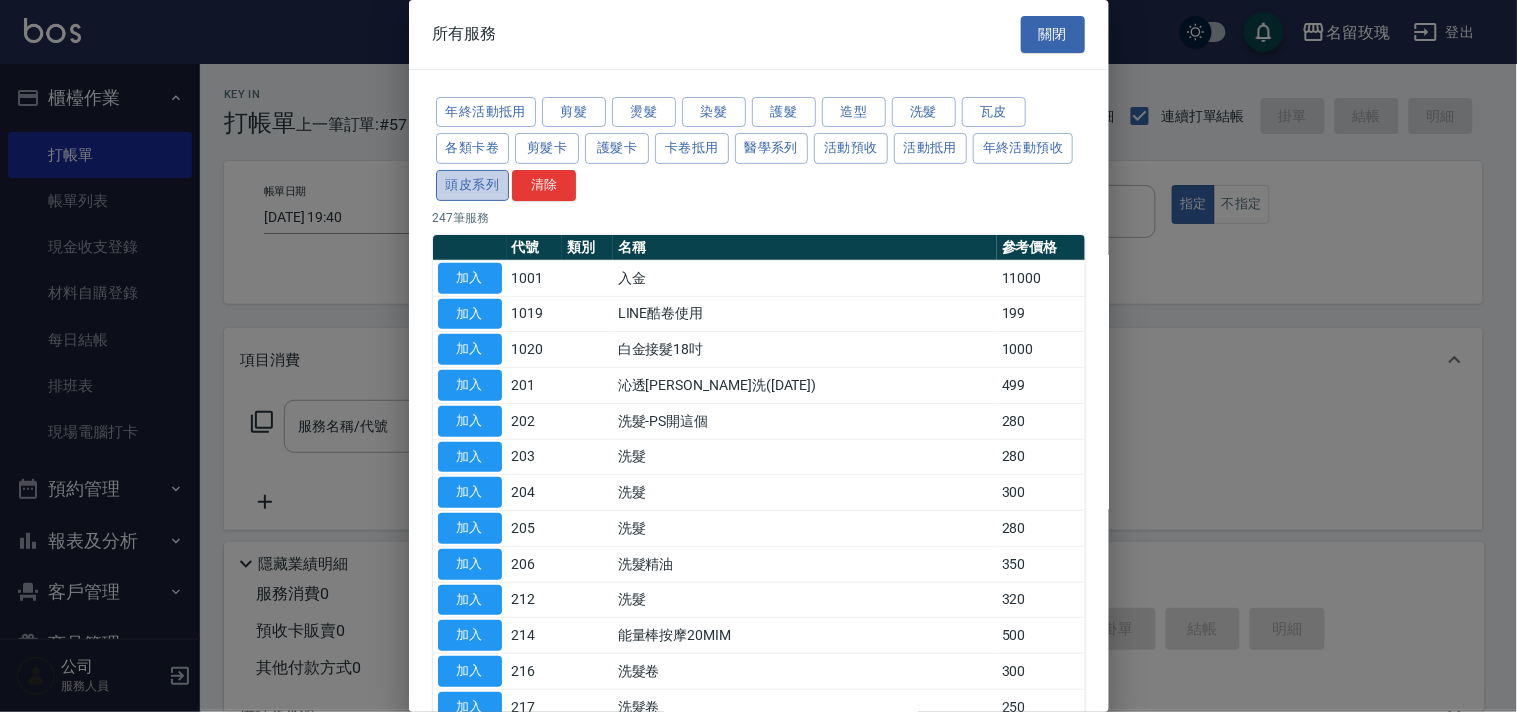 click on "頭皮系列" at bounding box center [473, 185] 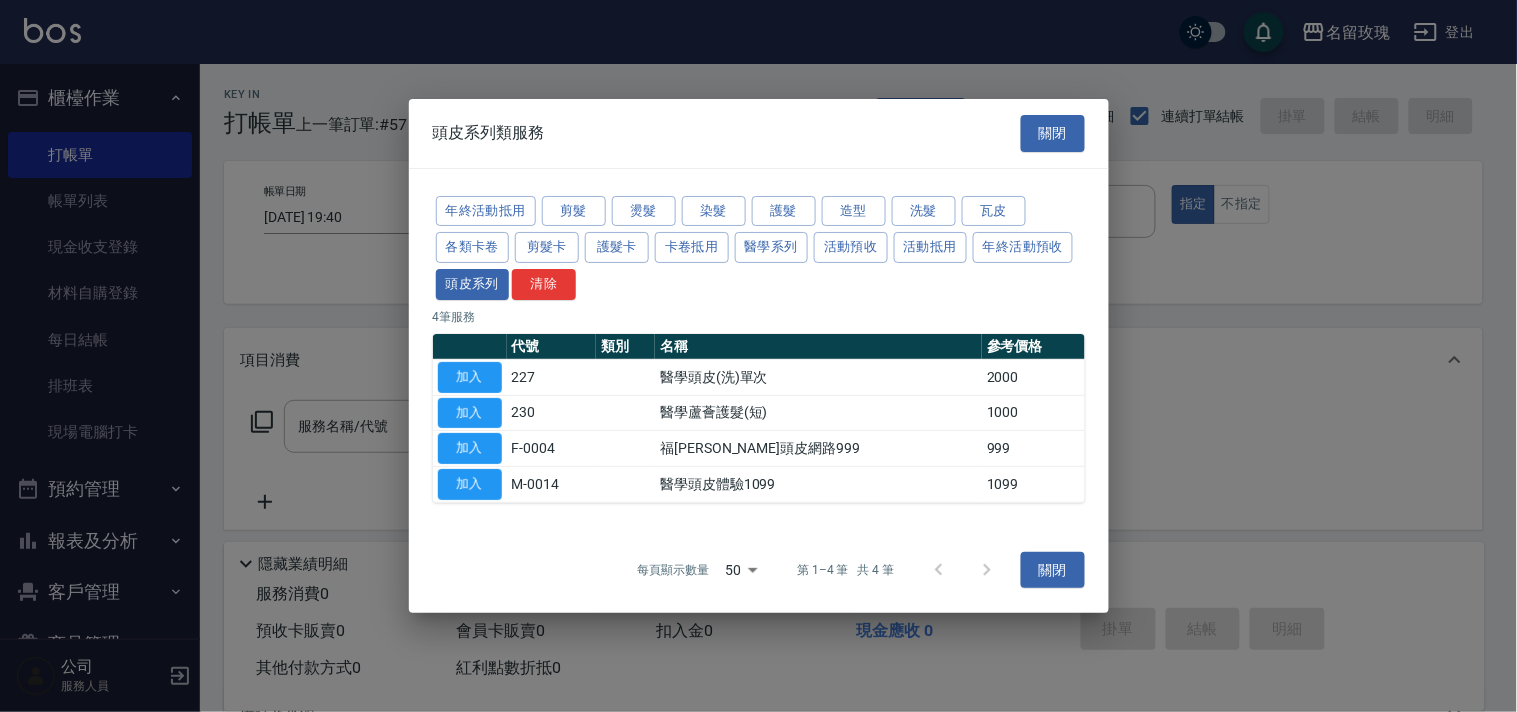 click on "關閉" at bounding box center (1053, 133) 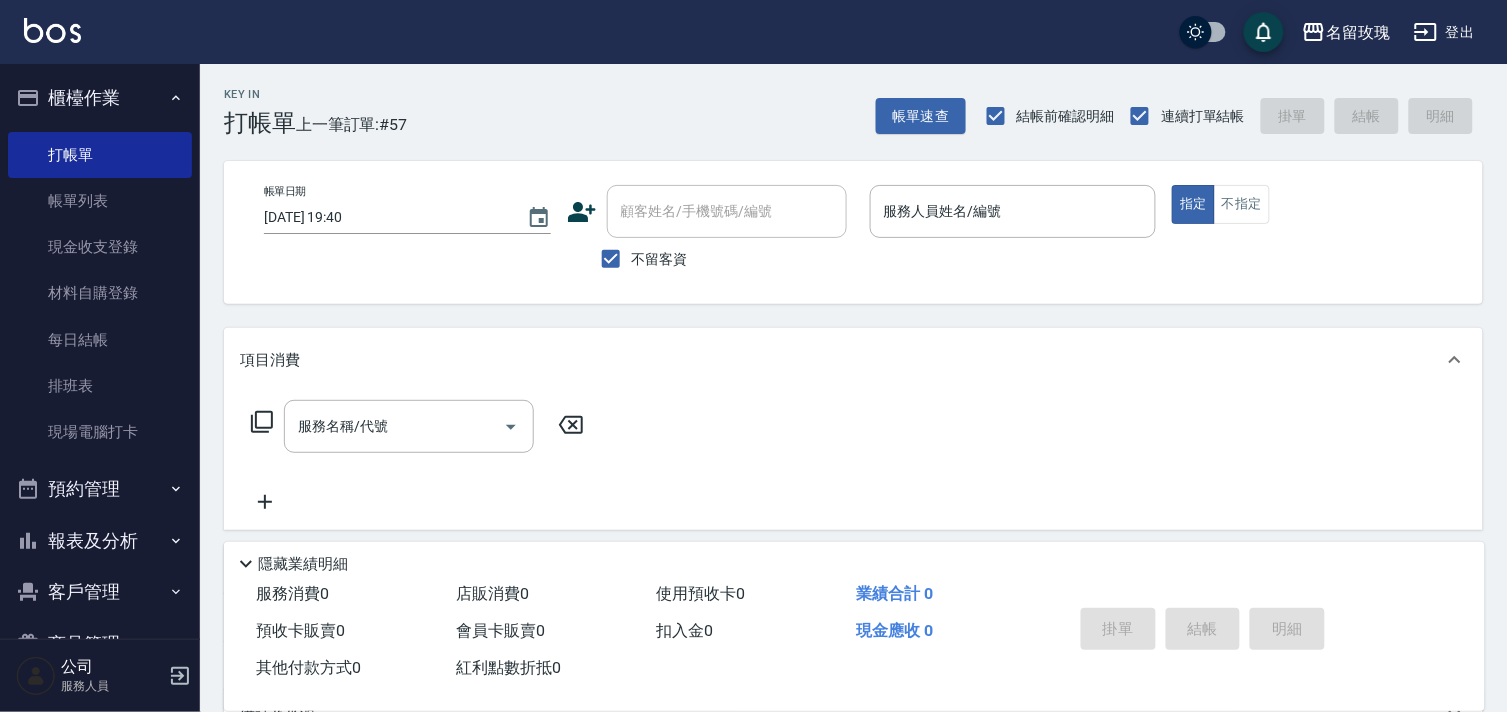 click on "Key In 打帳單 上一筆訂單:#57 帳單速查 結帳前確認明細 連續打單結帳 掛單 結帳 明細" at bounding box center (841, 100) 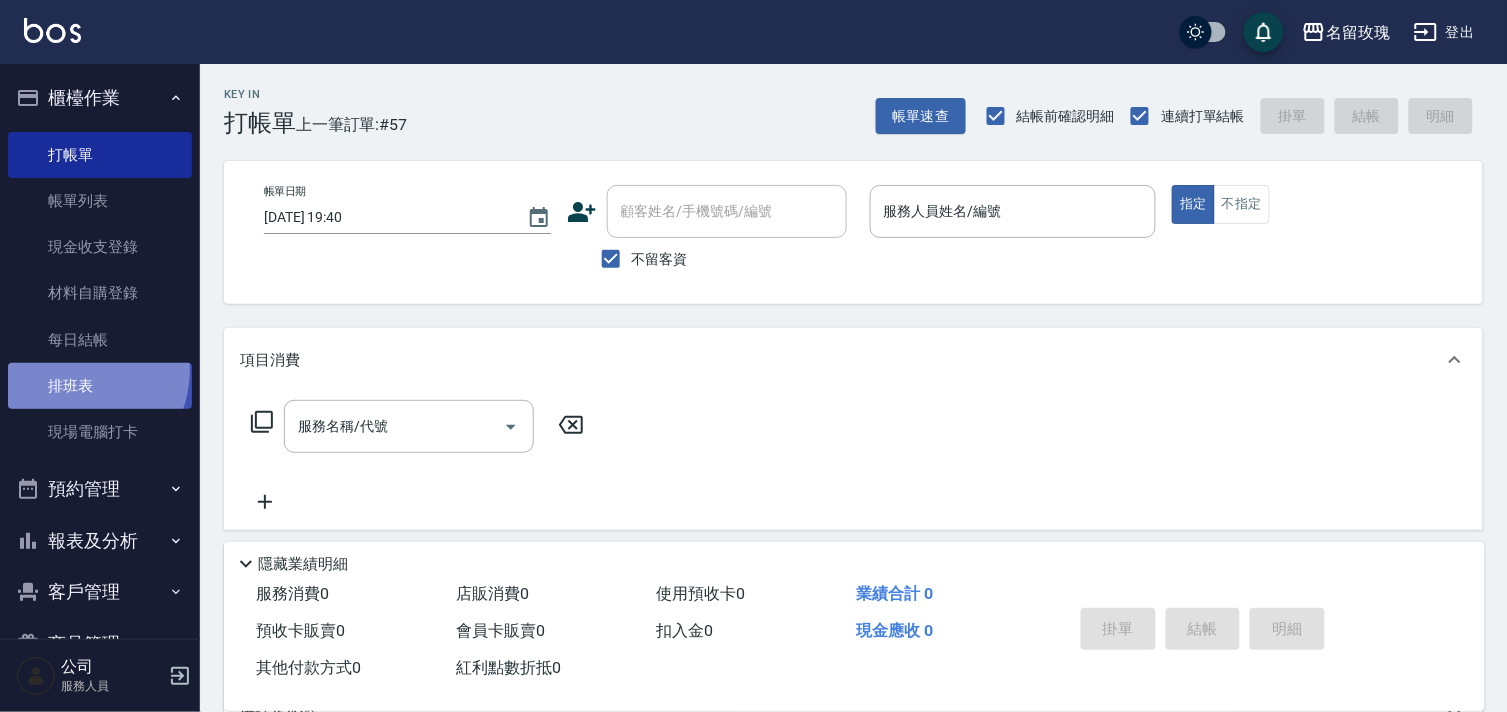 click on "排班表" at bounding box center [100, 386] 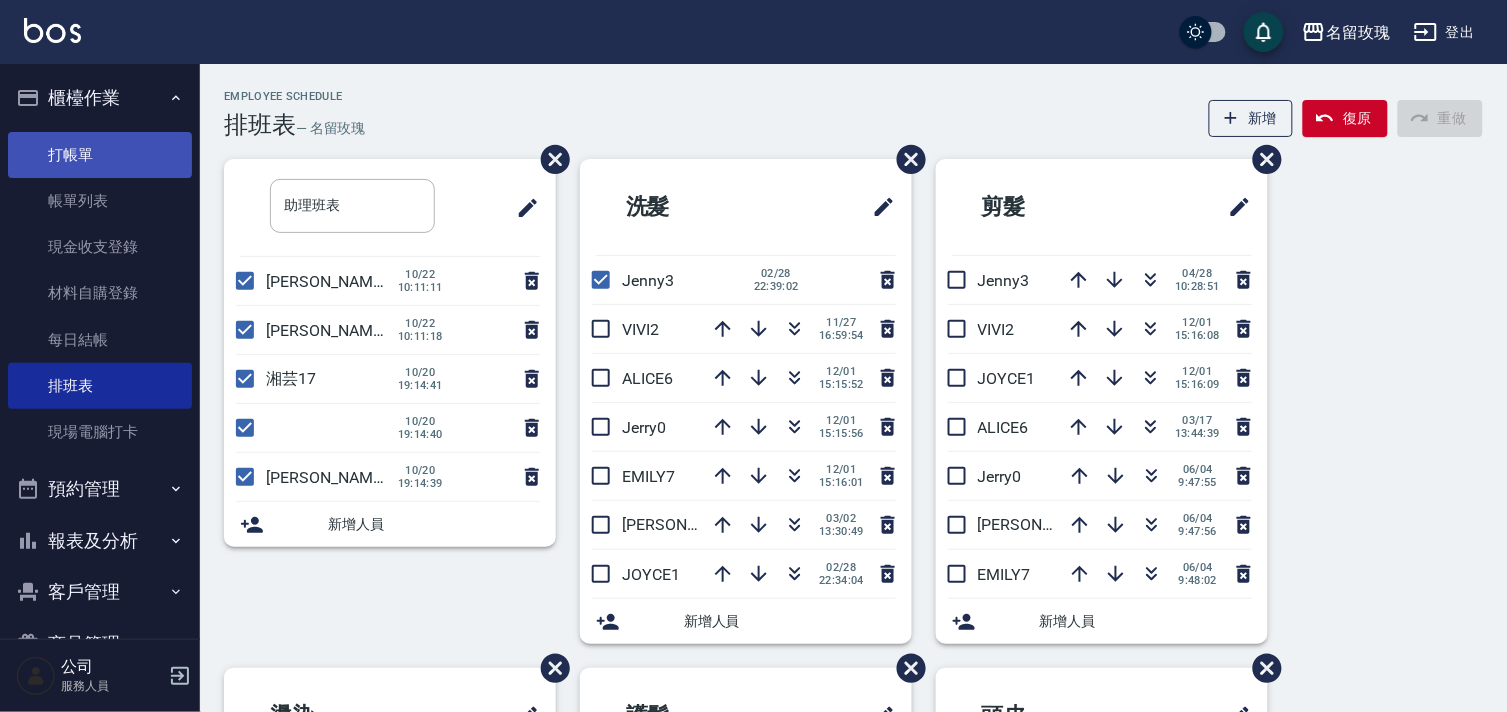click on "打帳單" at bounding box center [100, 155] 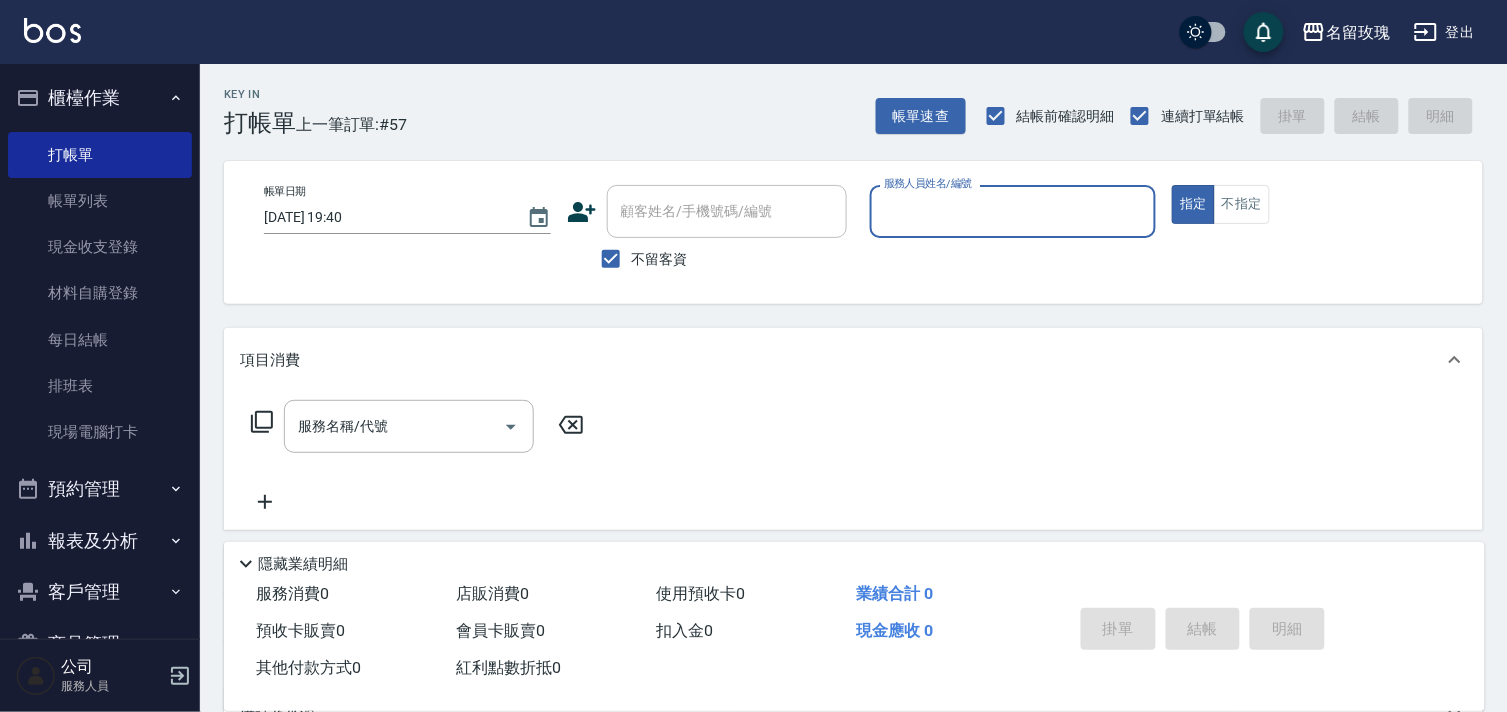 click on "Key In 打帳單 上一筆訂單:#57 帳單速查 結帳前確認明細 連續打單結帳 掛單 結帳 明細" at bounding box center [841, 100] 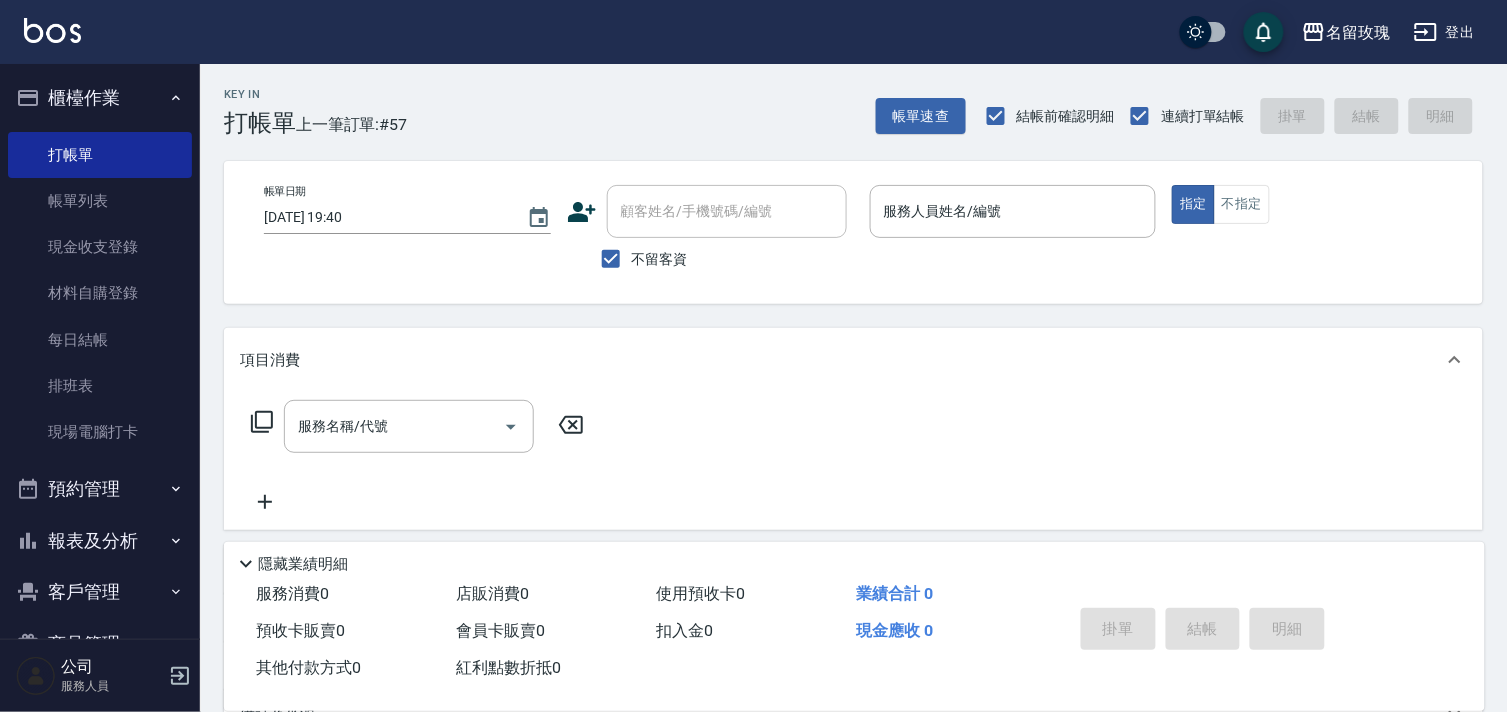 click on "Key In 打帳單 上一筆訂單:#57 帳單速查 結帳前確認明細 連續打單結帳 掛單 結帳 明細" at bounding box center (841, 100) 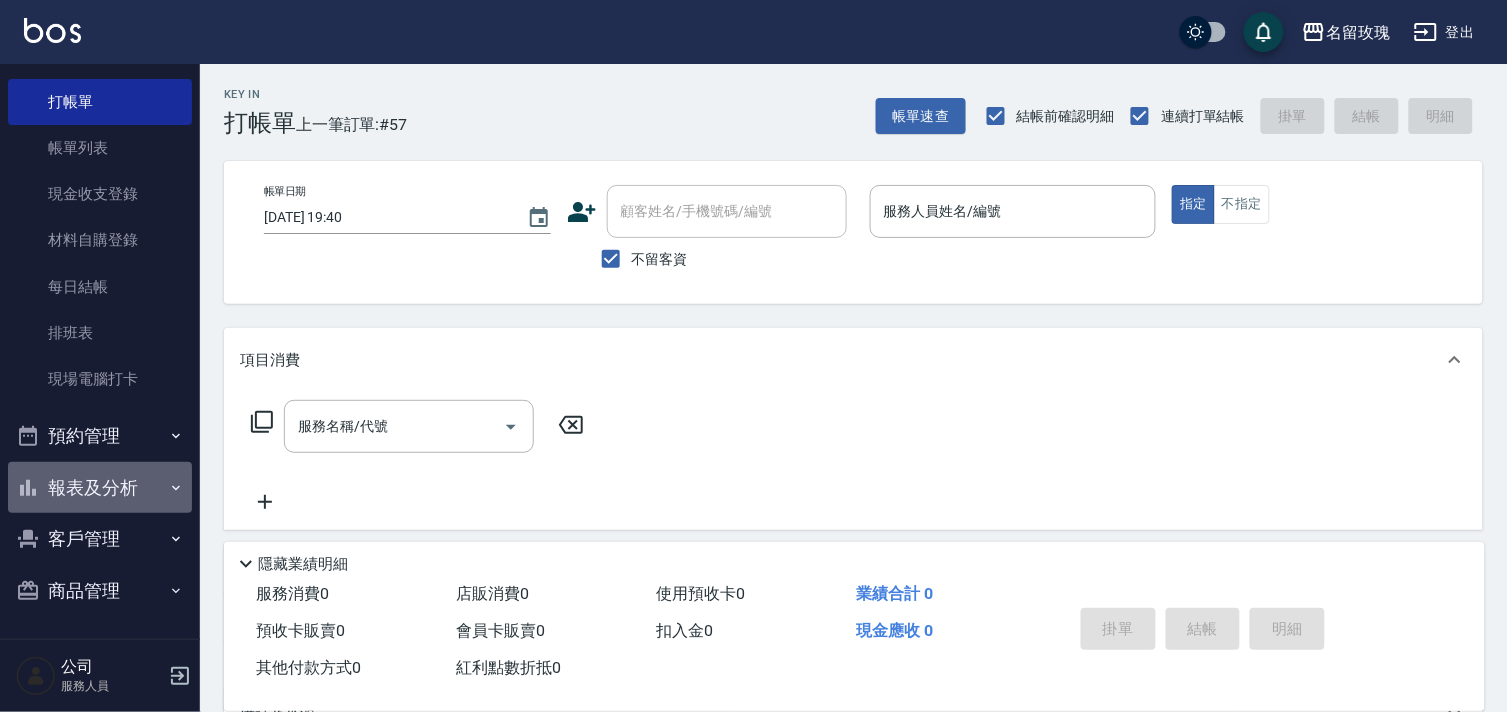 click on "報表及分析" at bounding box center [100, 488] 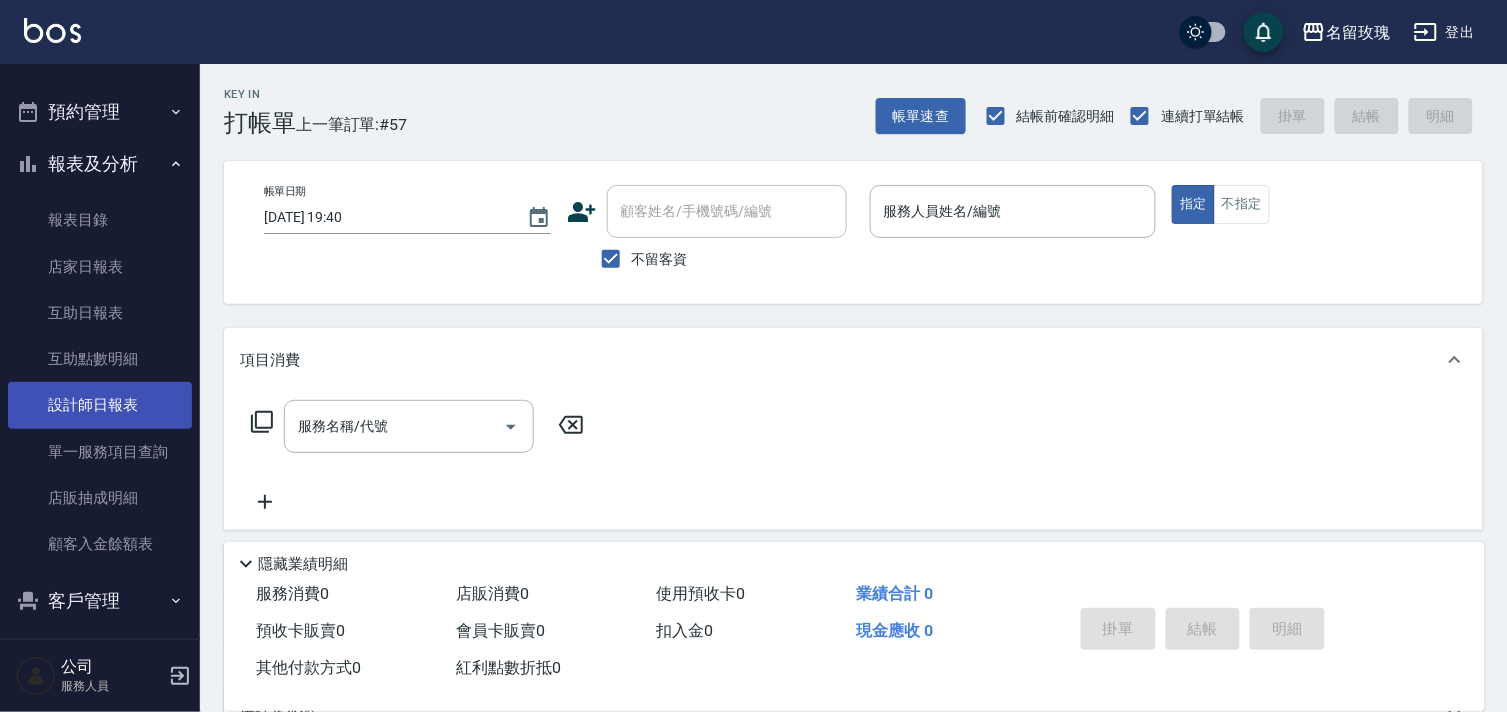 scroll, scrollTop: 386, scrollLeft: 0, axis: vertical 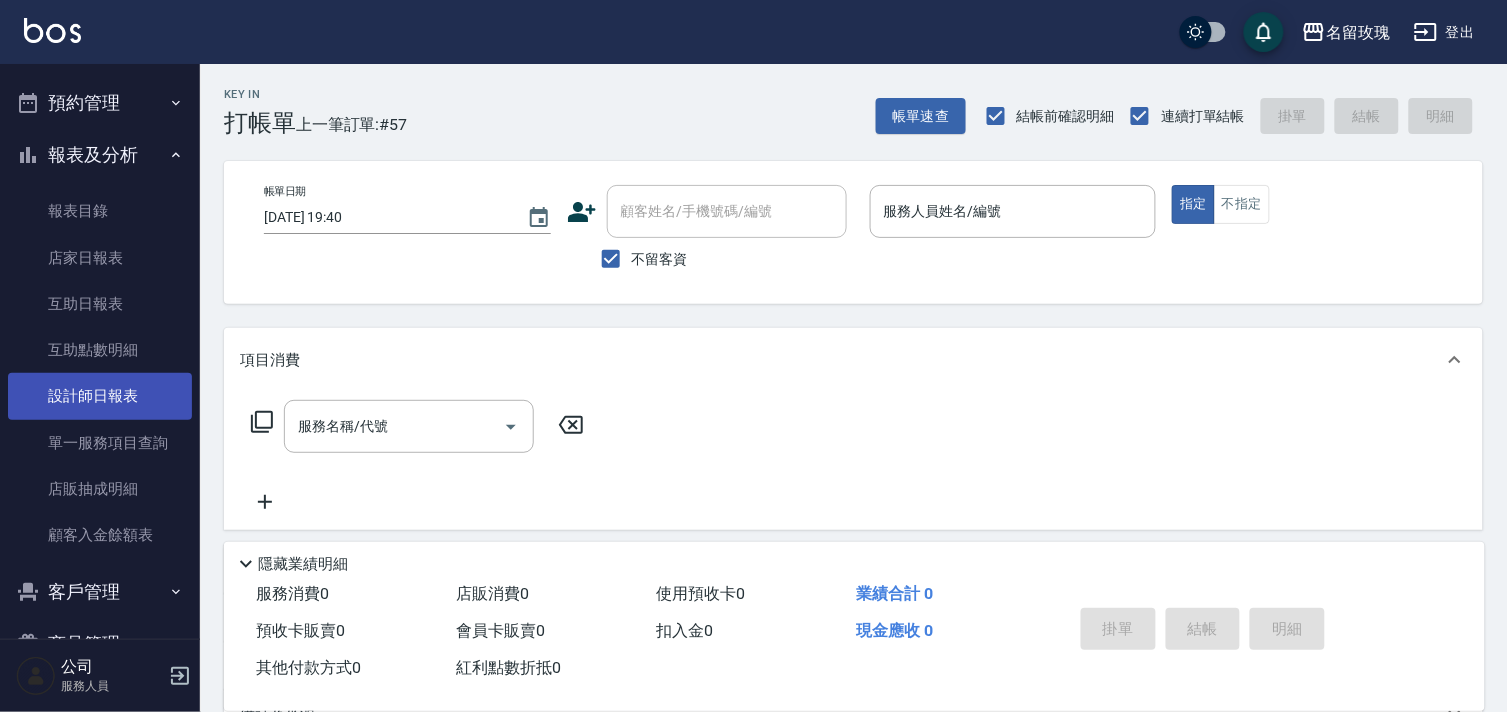 click on "設計師日報表" at bounding box center [100, 396] 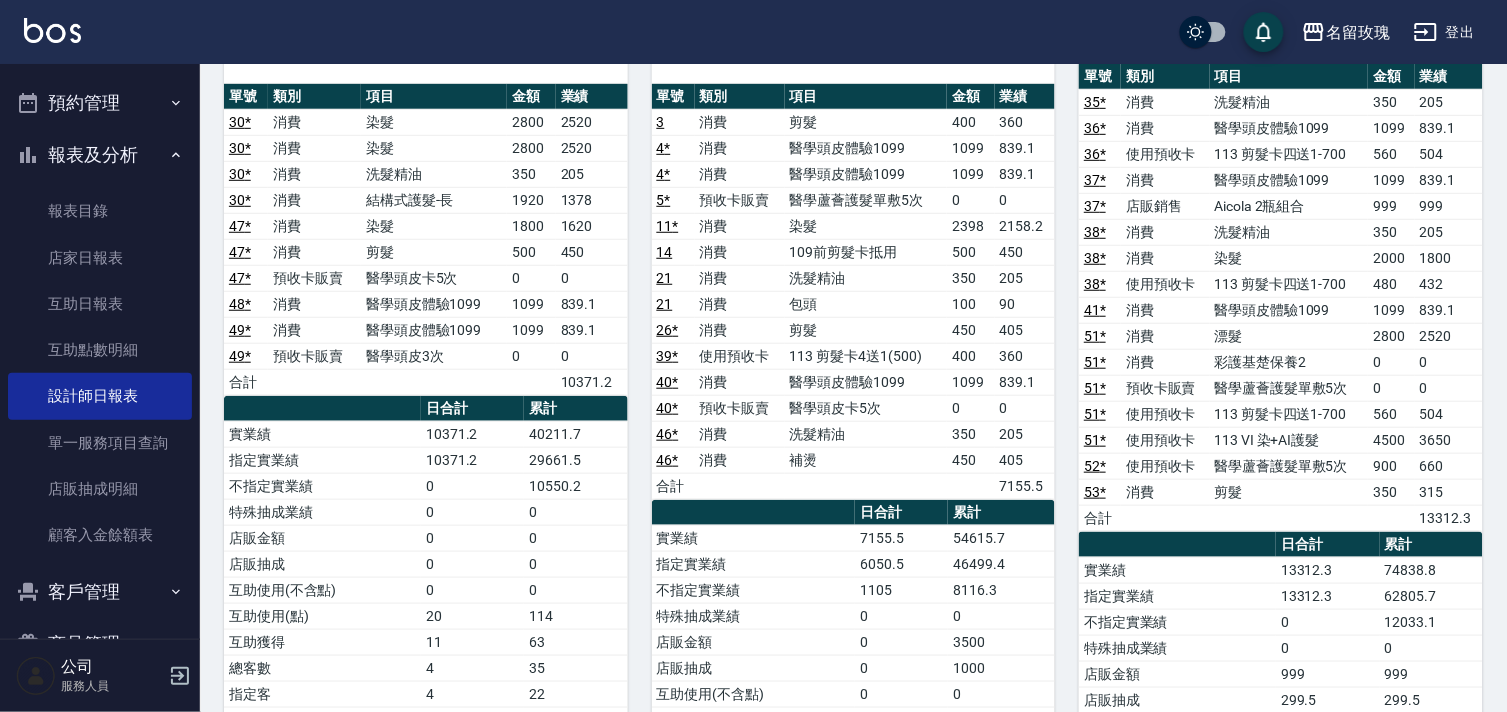 scroll, scrollTop: 222, scrollLeft: 0, axis: vertical 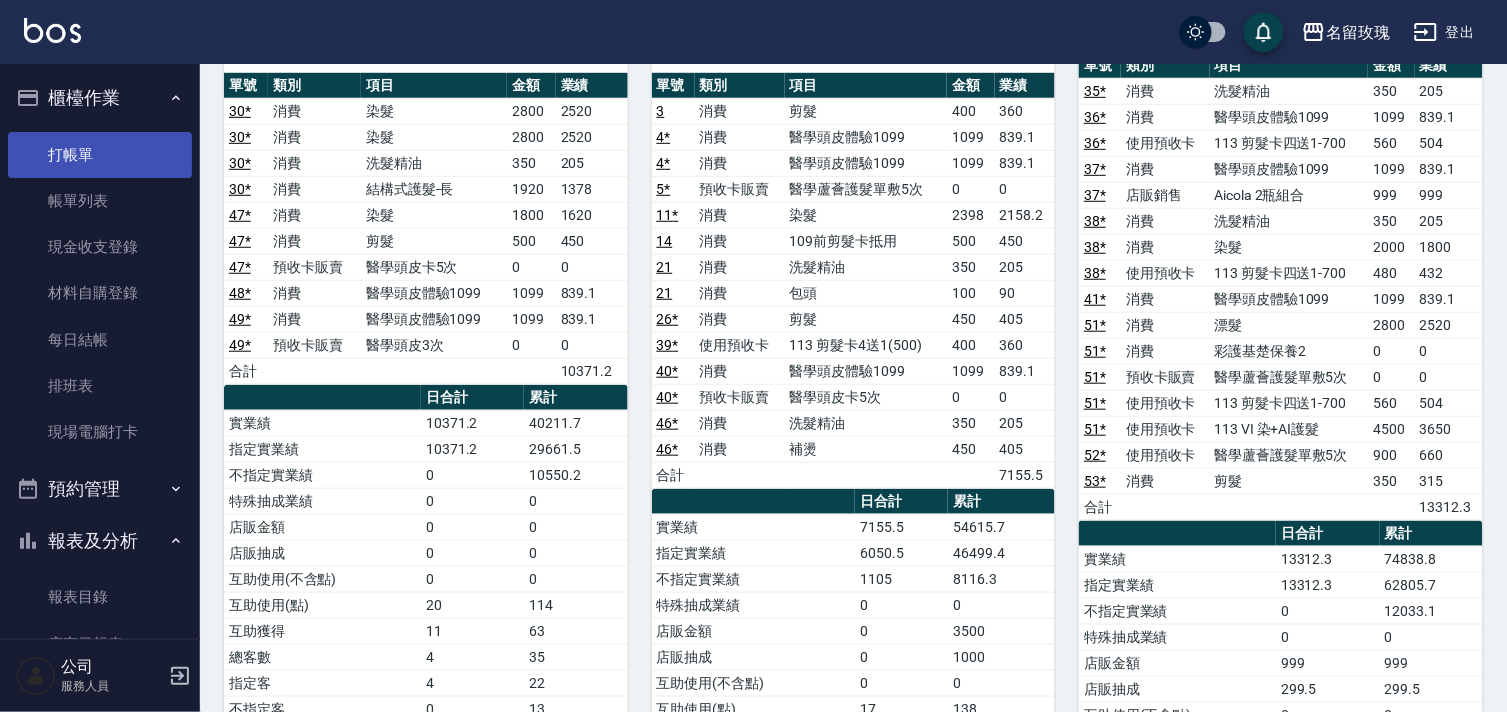 click on "打帳單" at bounding box center (100, 155) 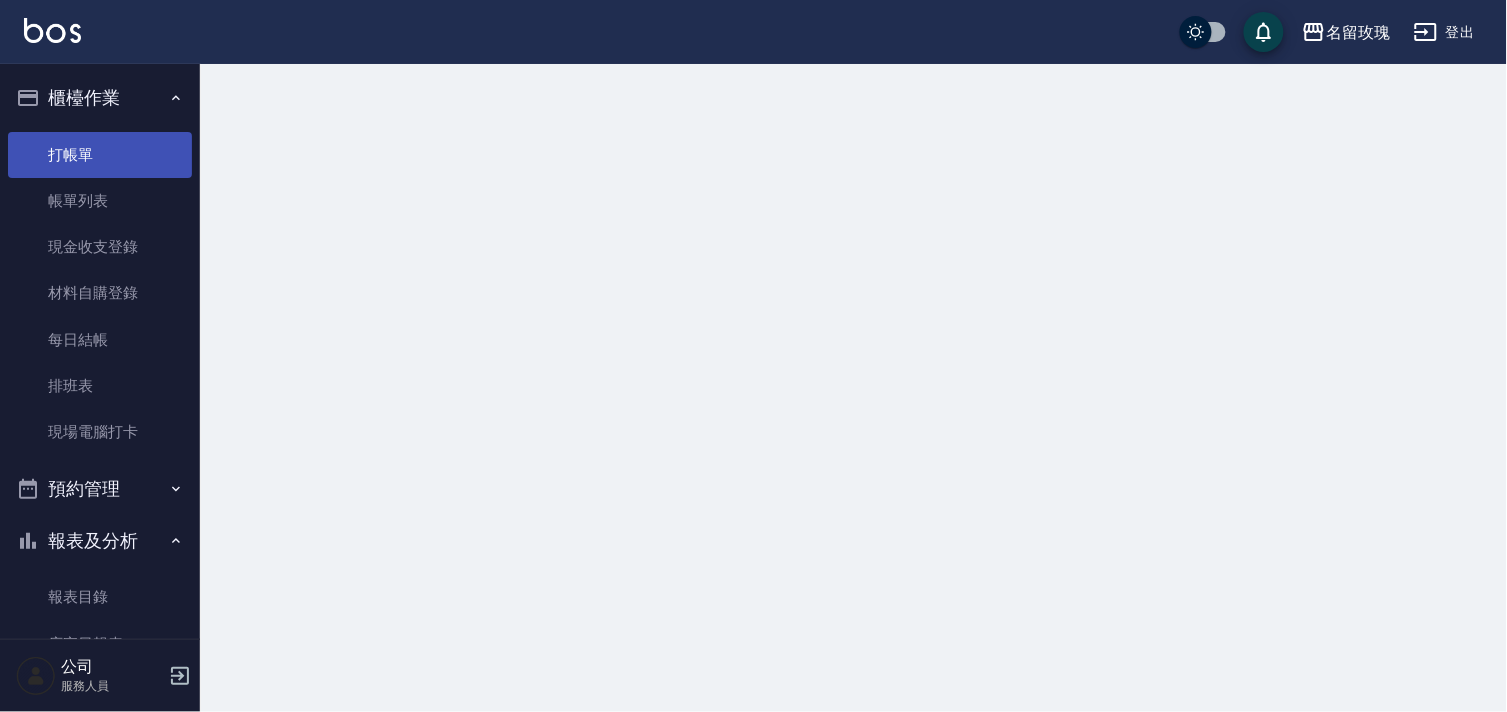 scroll, scrollTop: 0, scrollLeft: 0, axis: both 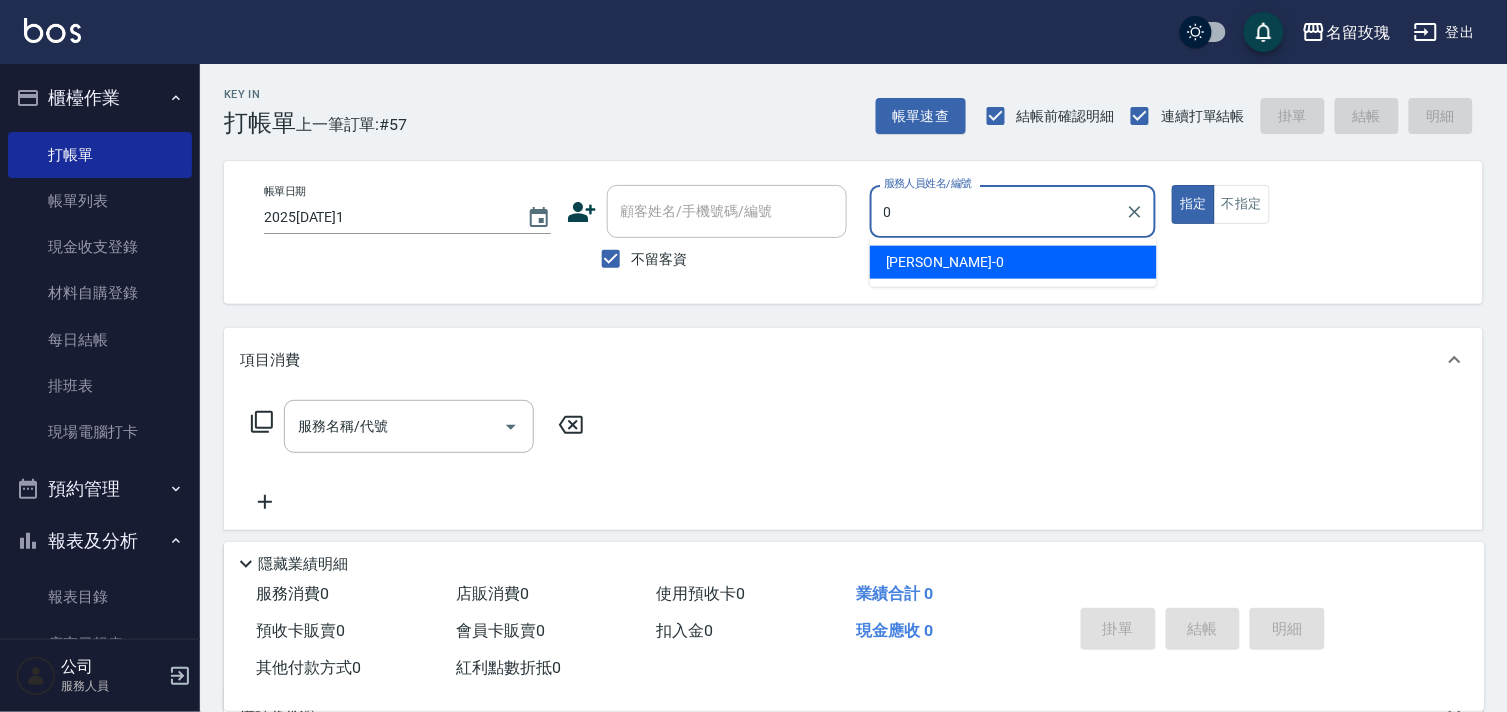 click on "Jerry -0" at bounding box center [1013, 262] 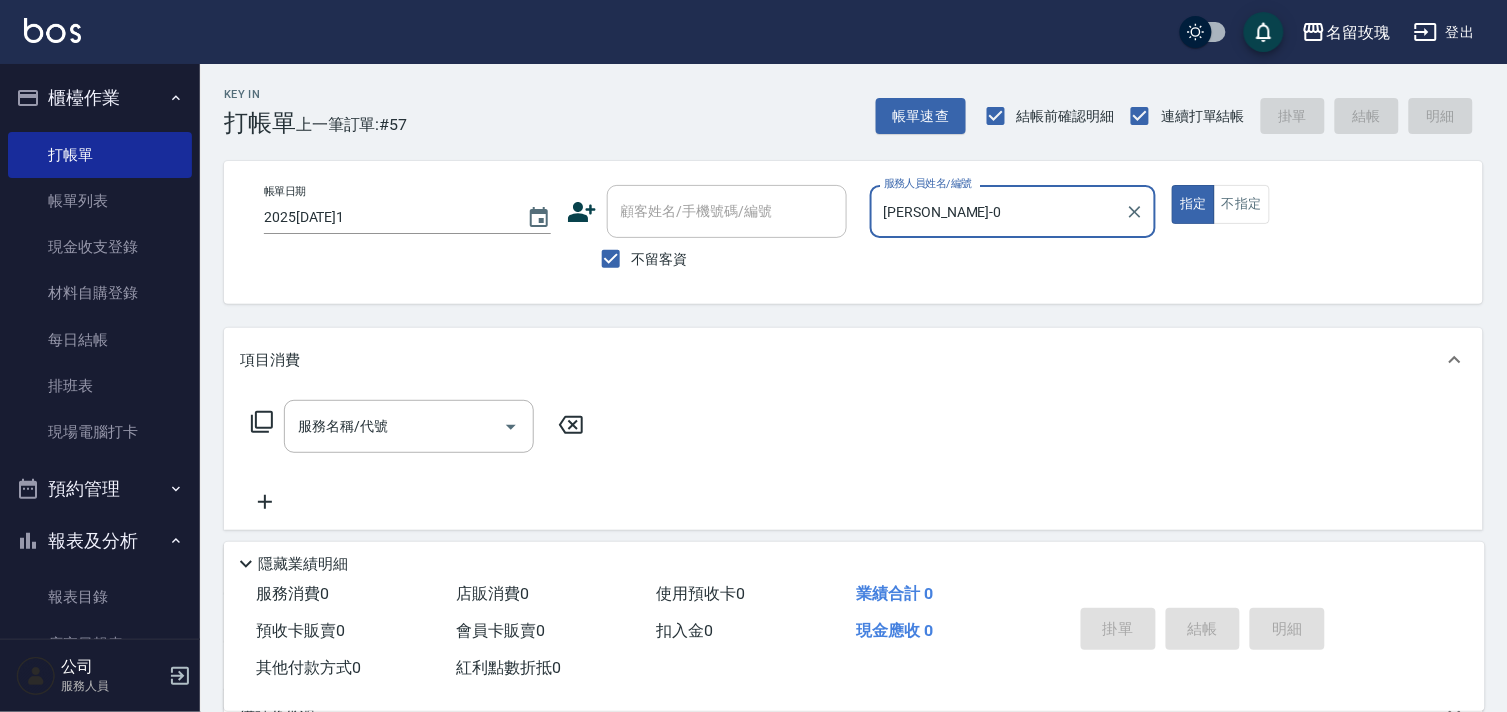 click 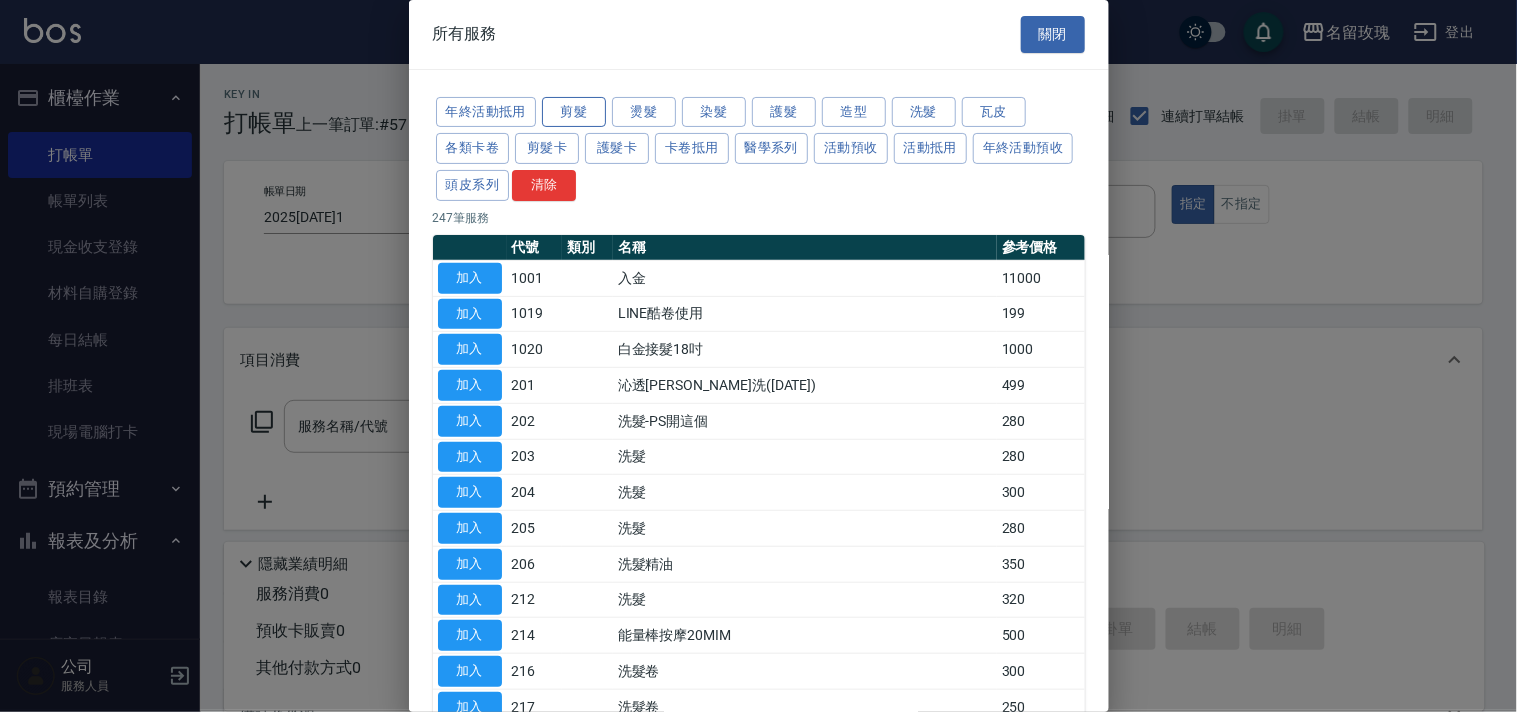 click on "剪髮" at bounding box center [574, 112] 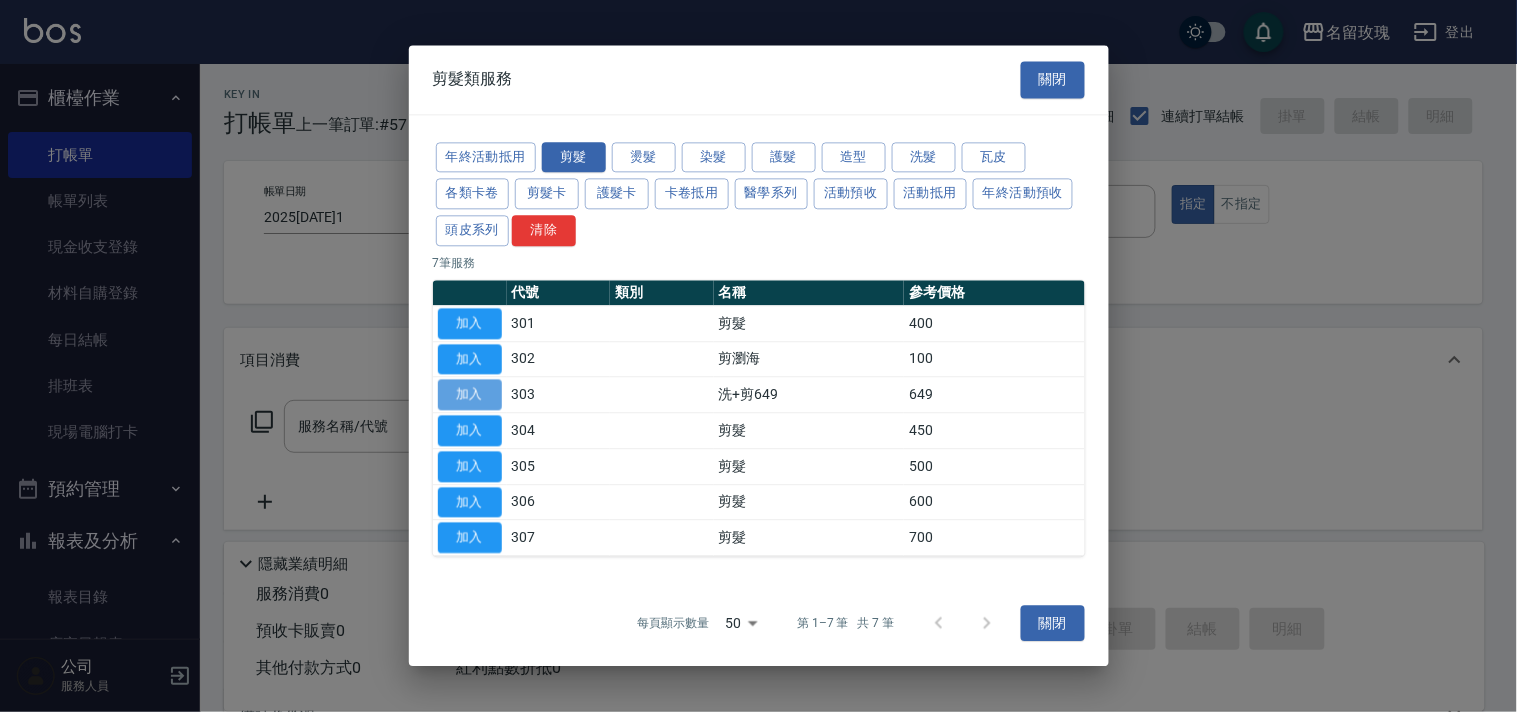 click on "加入" at bounding box center [470, 395] 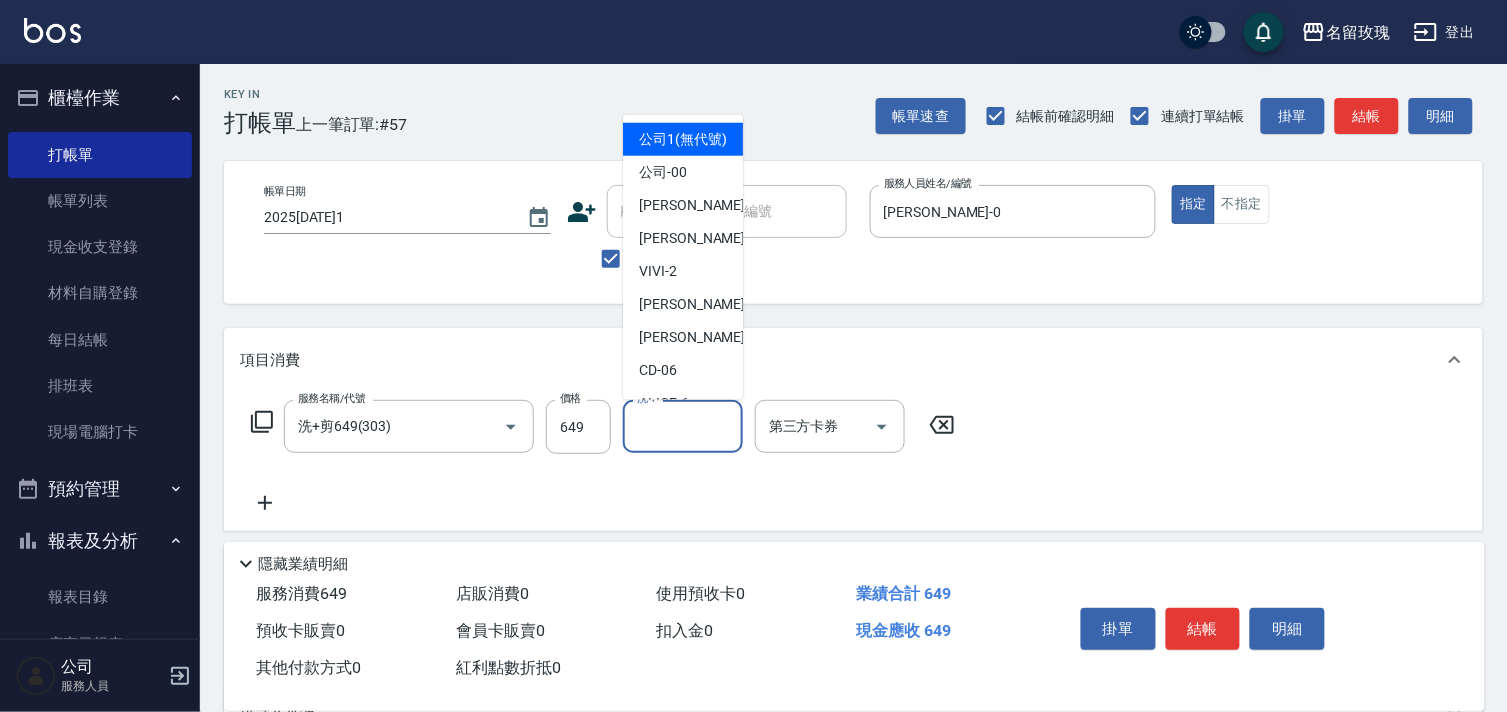 click on "洗-1" at bounding box center (683, 426) 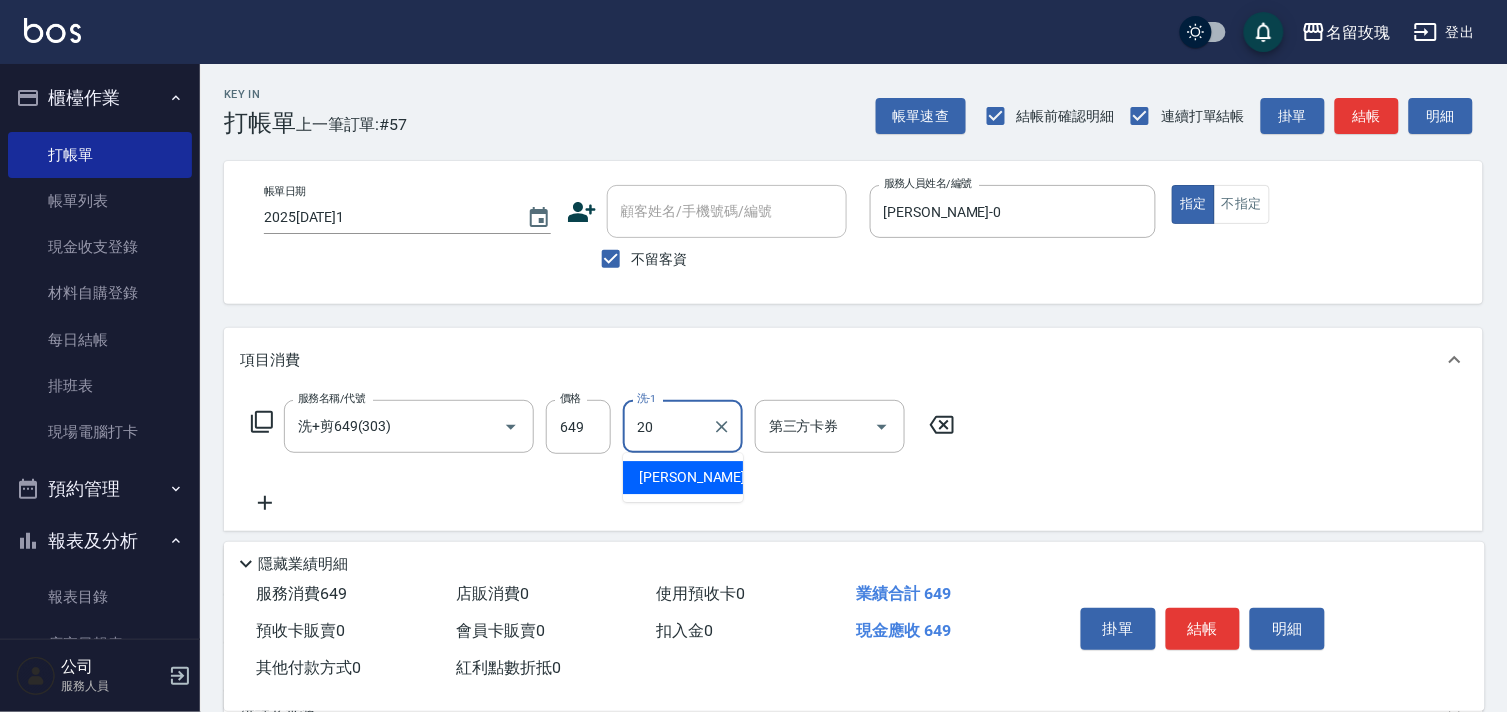 click on "紫芊 -20" at bounding box center (683, 477) 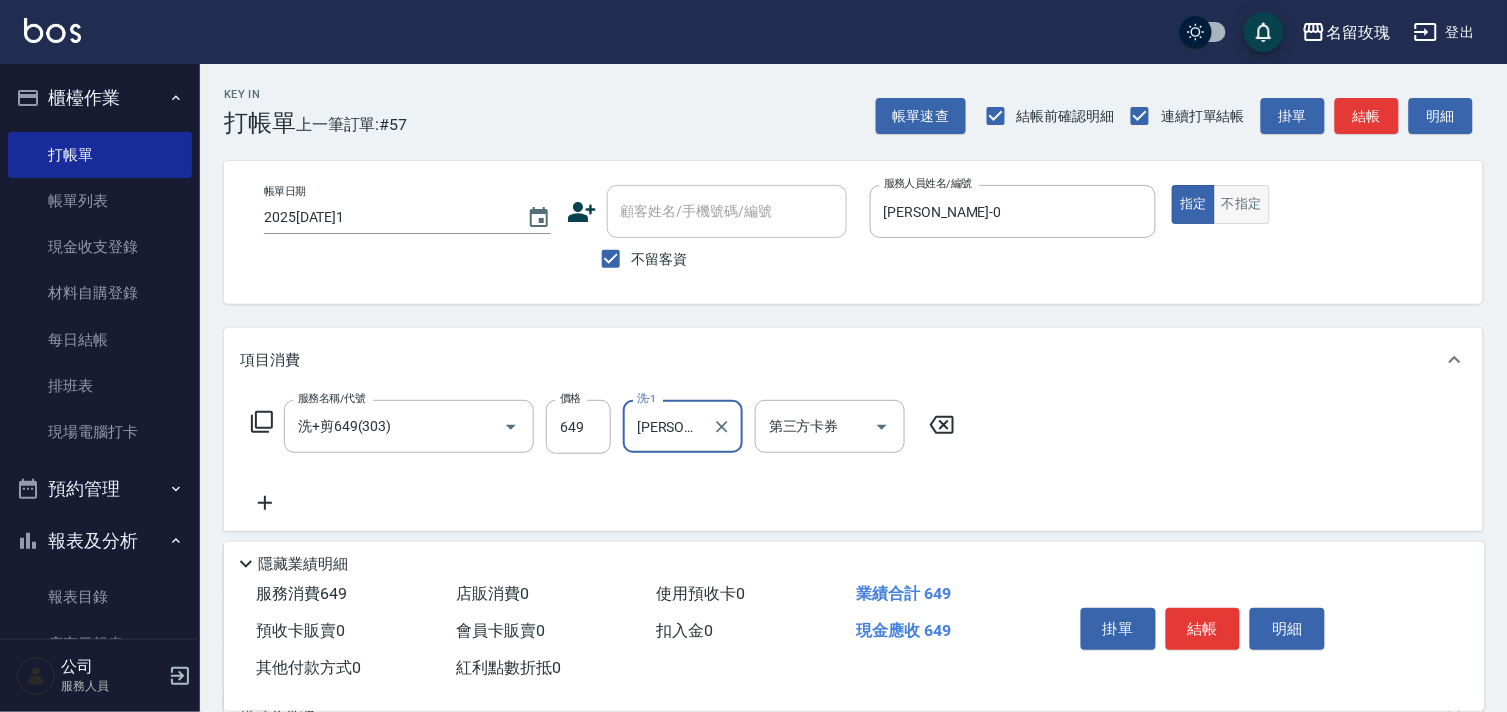 click on "不指定" at bounding box center (1242, 204) 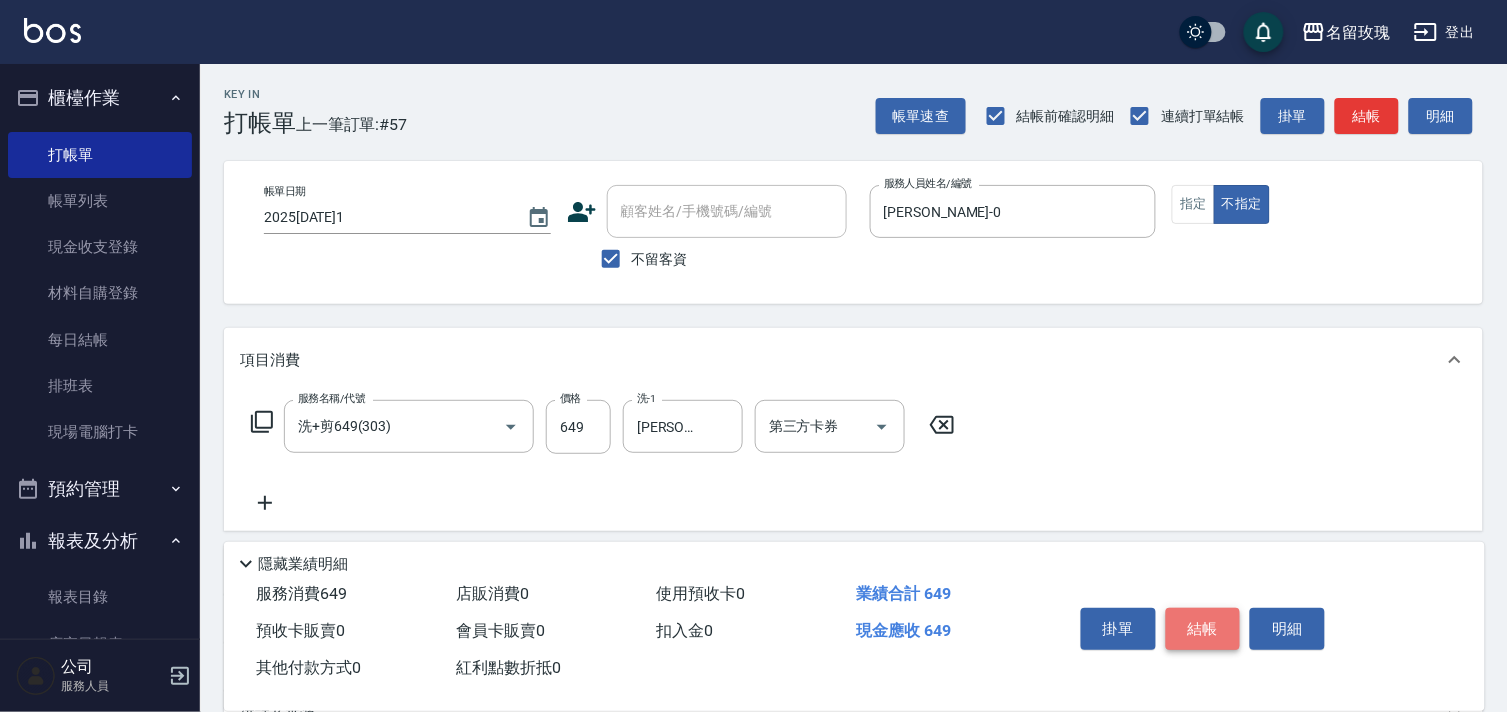 click on "結帳" at bounding box center (1203, 629) 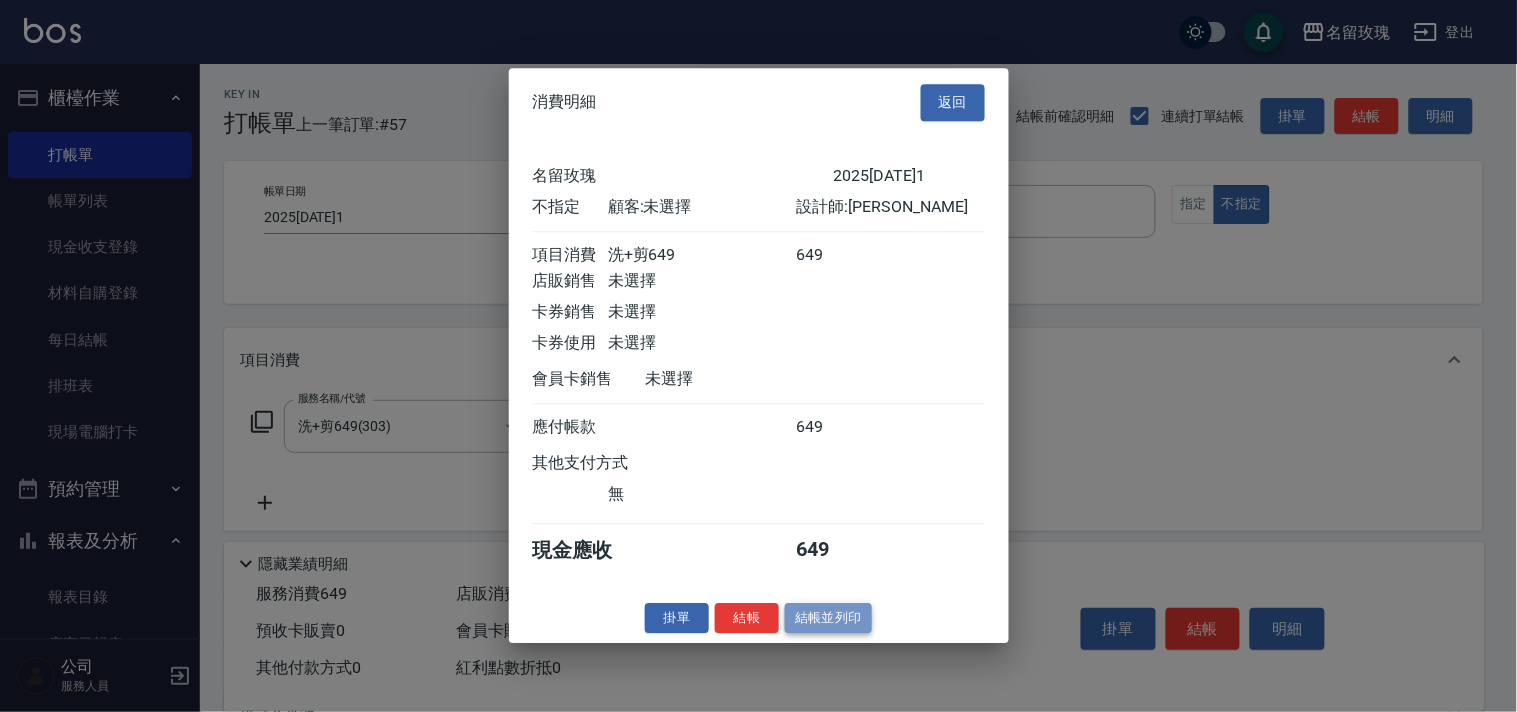 click on "結帳並列印" at bounding box center (828, 618) 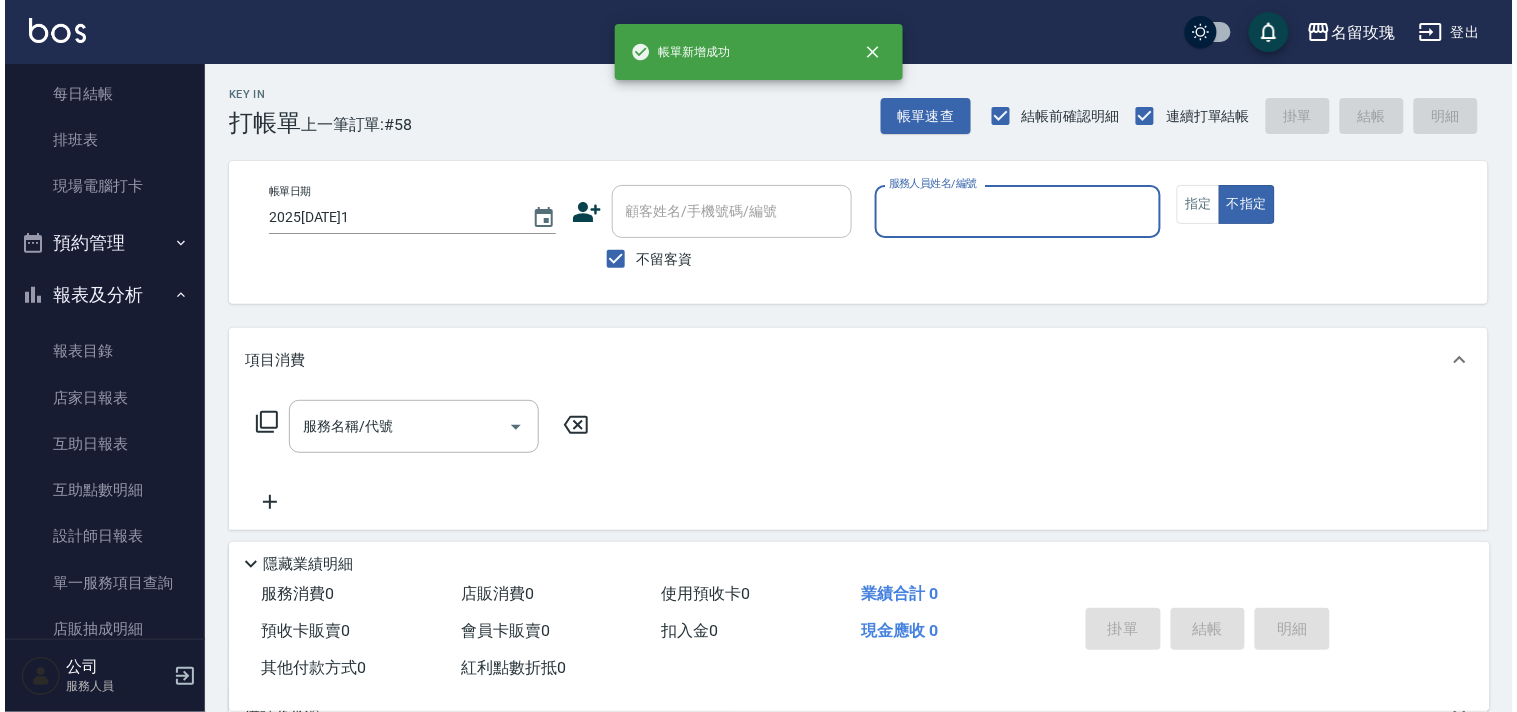 scroll, scrollTop: 440, scrollLeft: 0, axis: vertical 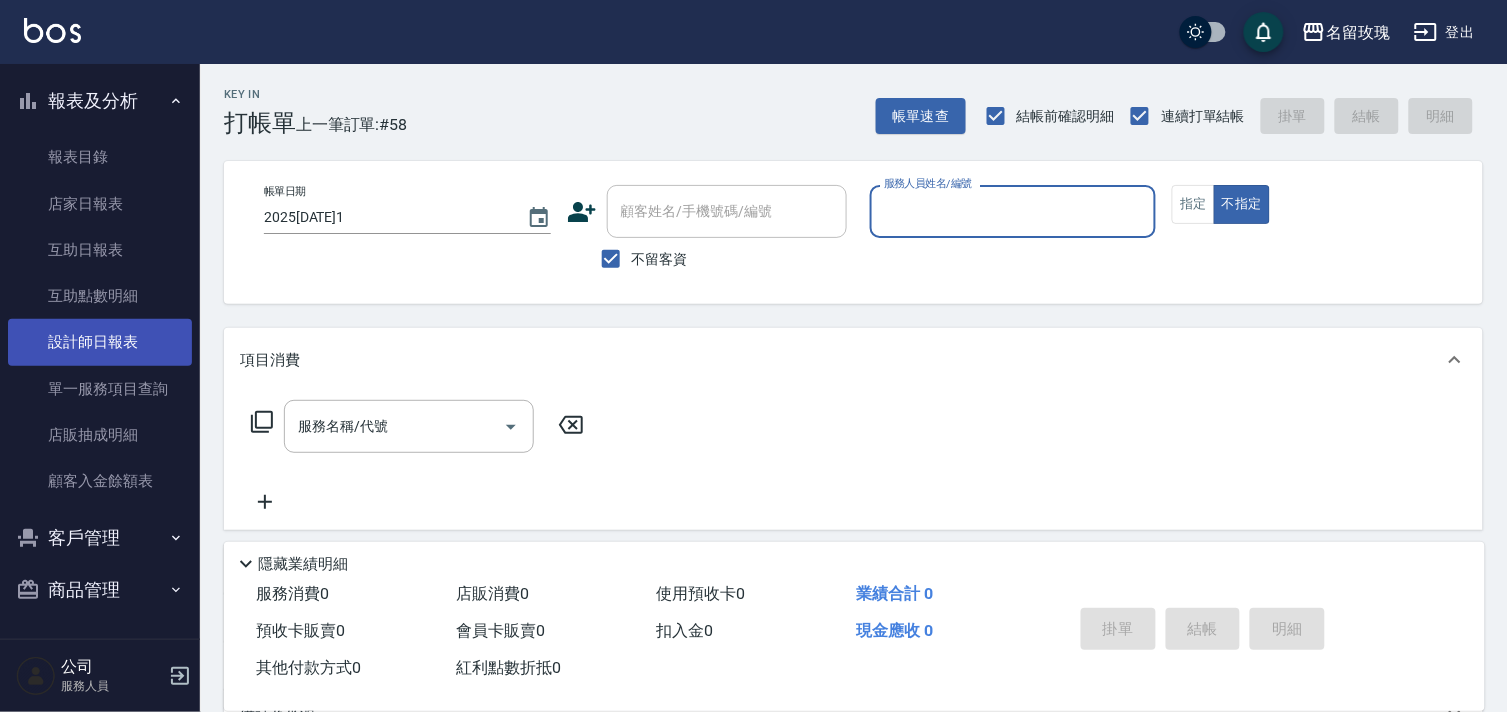 click on "設計師日報表" at bounding box center [100, 342] 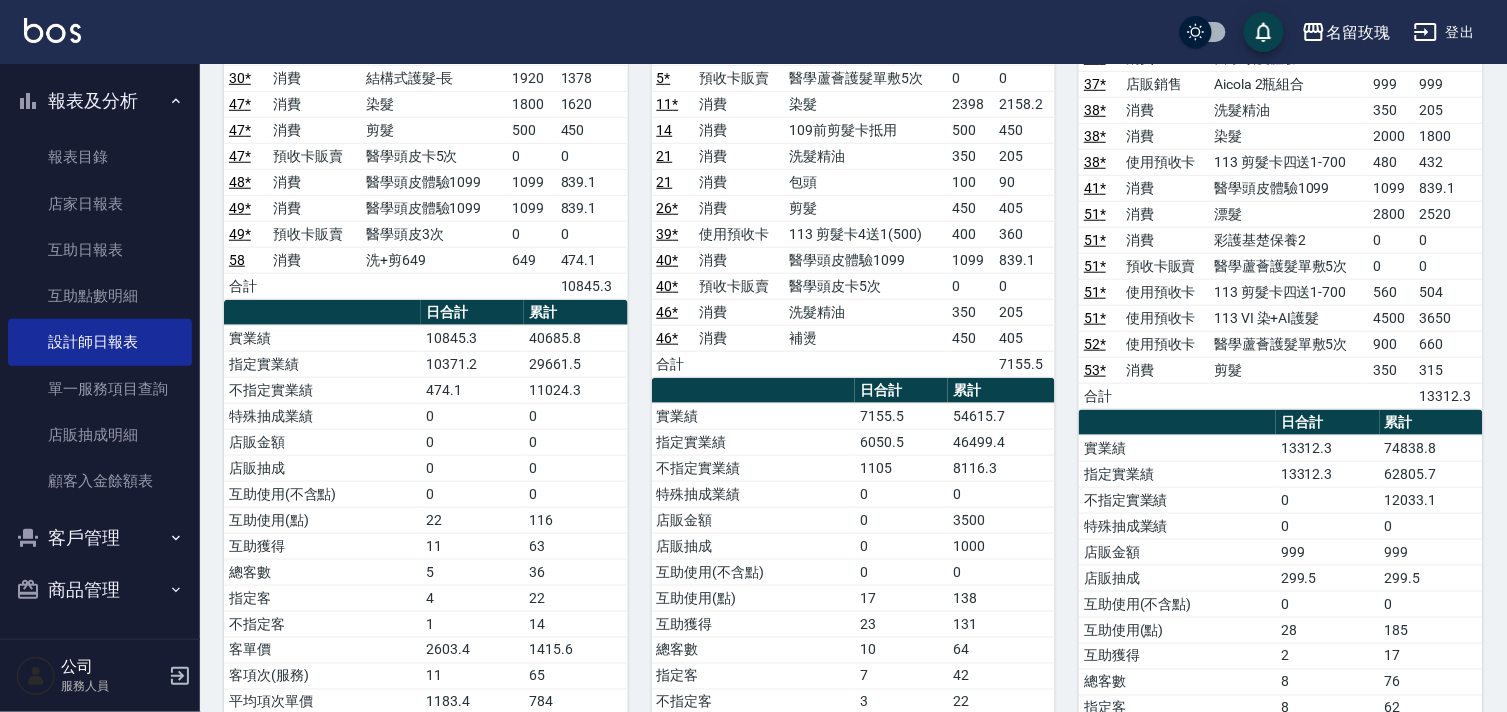 scroll, scrollTop: 444, scrollLeft: 0, axis: vertical 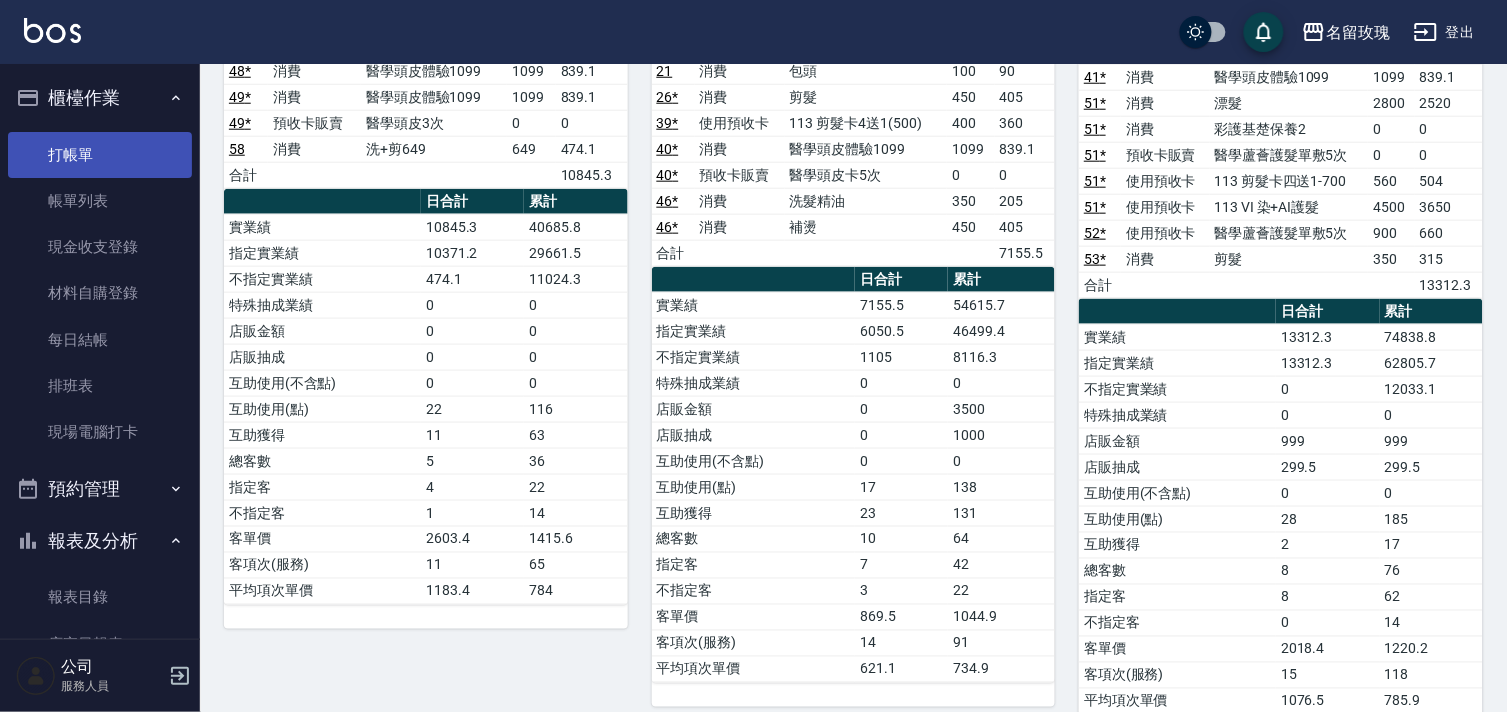 click on "打帳單" at bounding box center [100, 155] 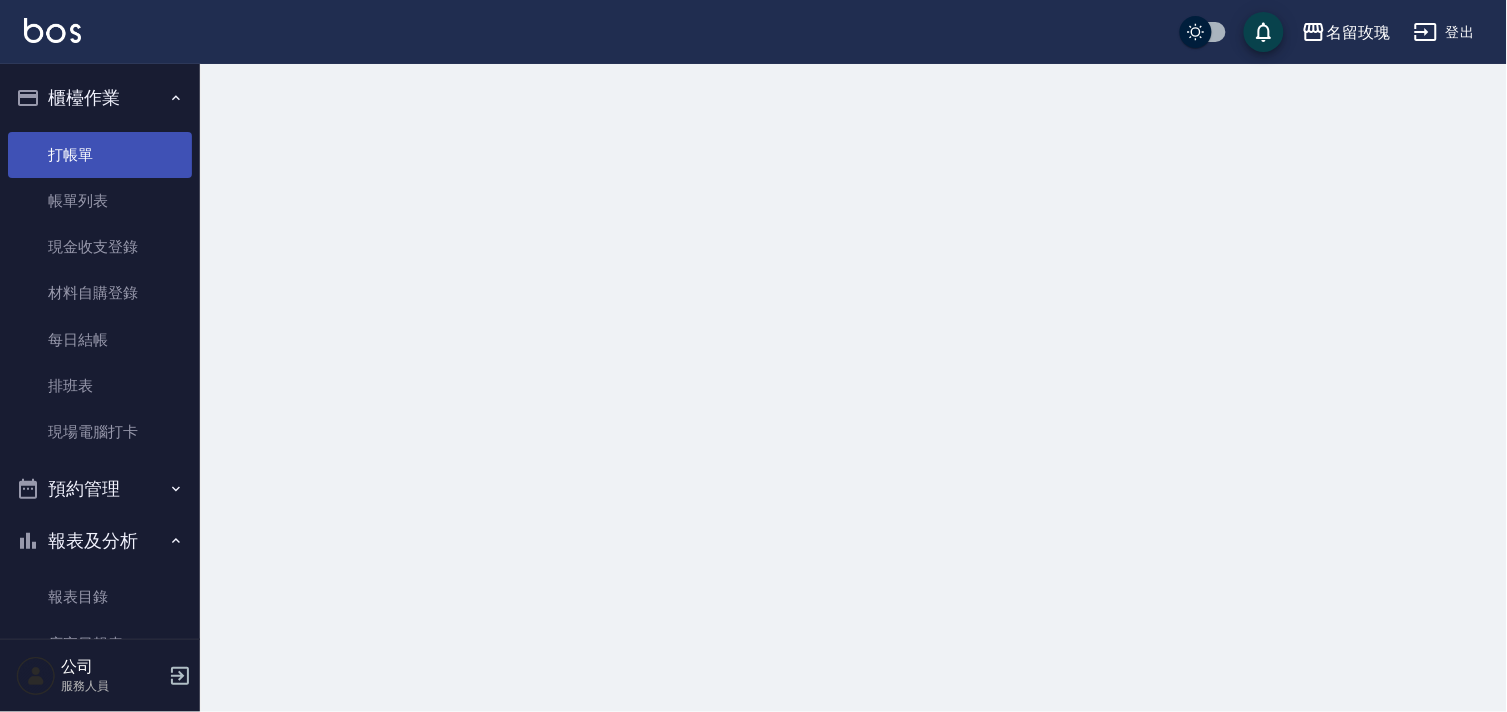 scroll, scrollTop: 0, scrollLeft: 0, axis: both 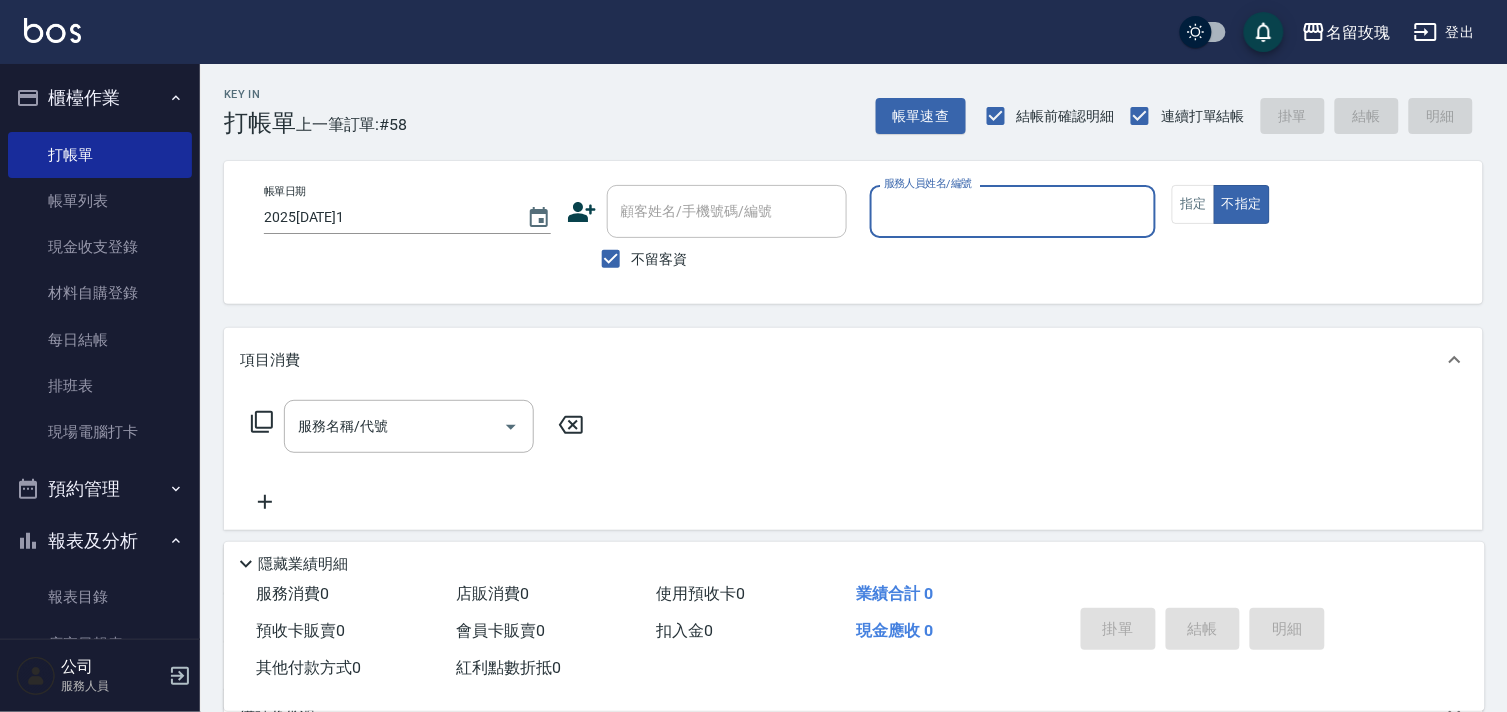 click on "報表及分析" at bounding box center (100, 541) 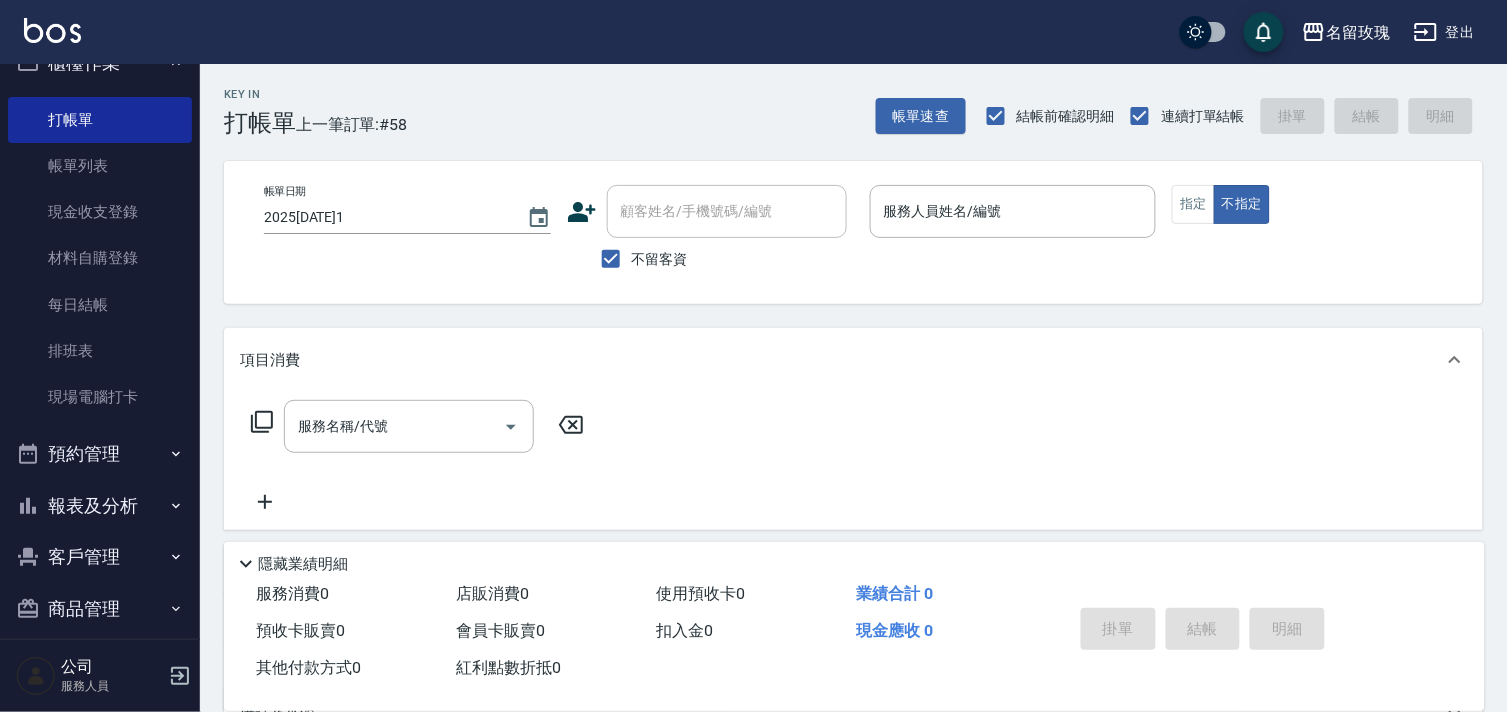 scroll, scrollTop: 53, scrollLeft: 0, axis: vertical 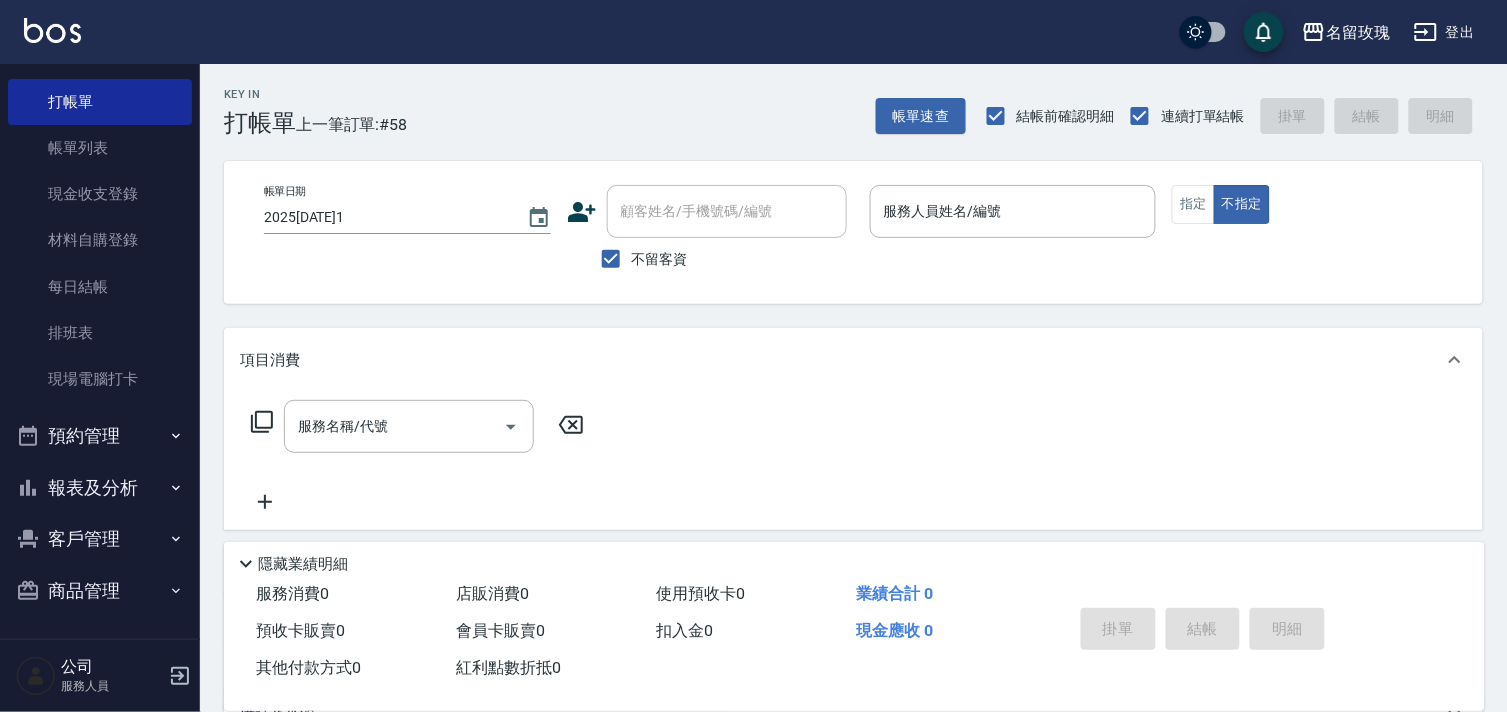 click on "報表及分析" at bounding box center [100, 488] 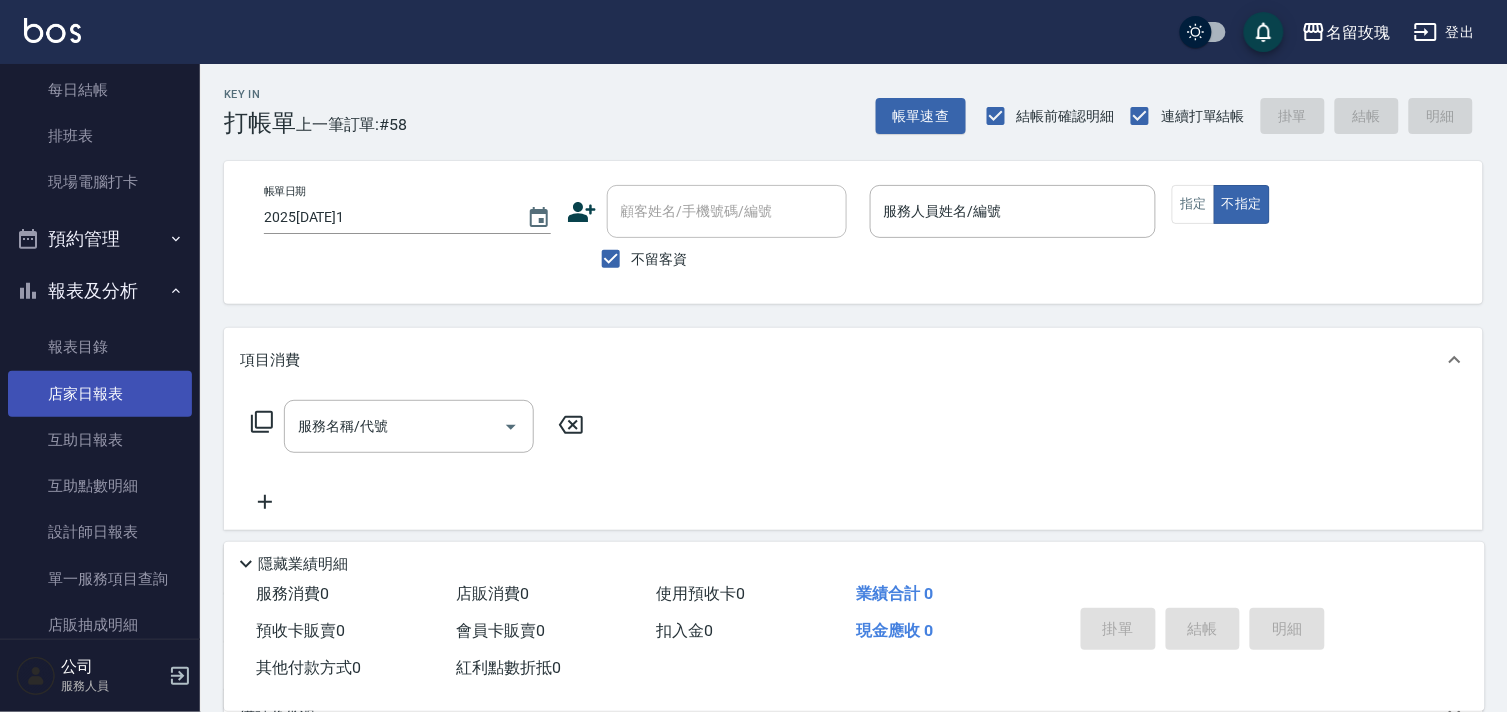 scroll, scrollTop: 440, scrollLeft: 0, axis: vertical 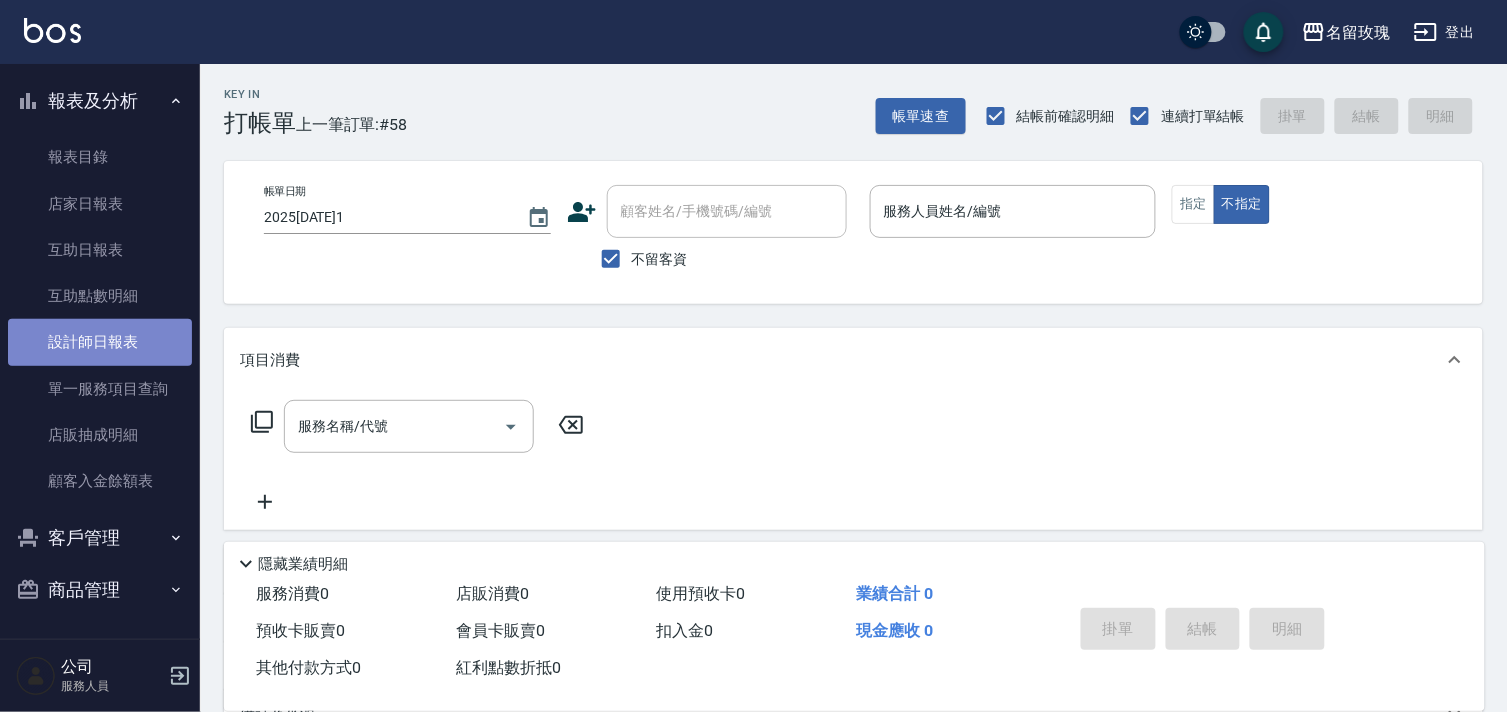 click on "設計師日報表" at bounding box center (100, 342) 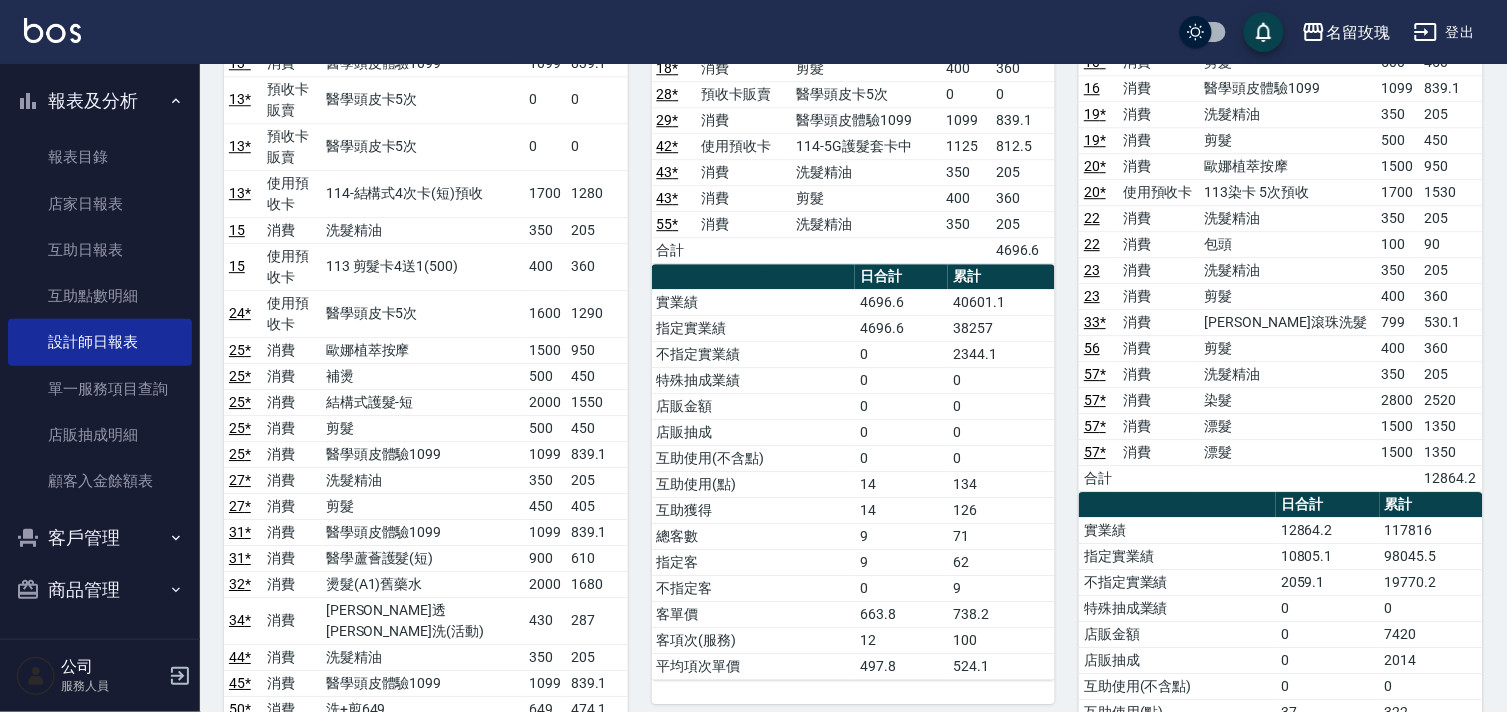 scroll, scrollTop: 1000, scrollLeft: 0, axis: vertical 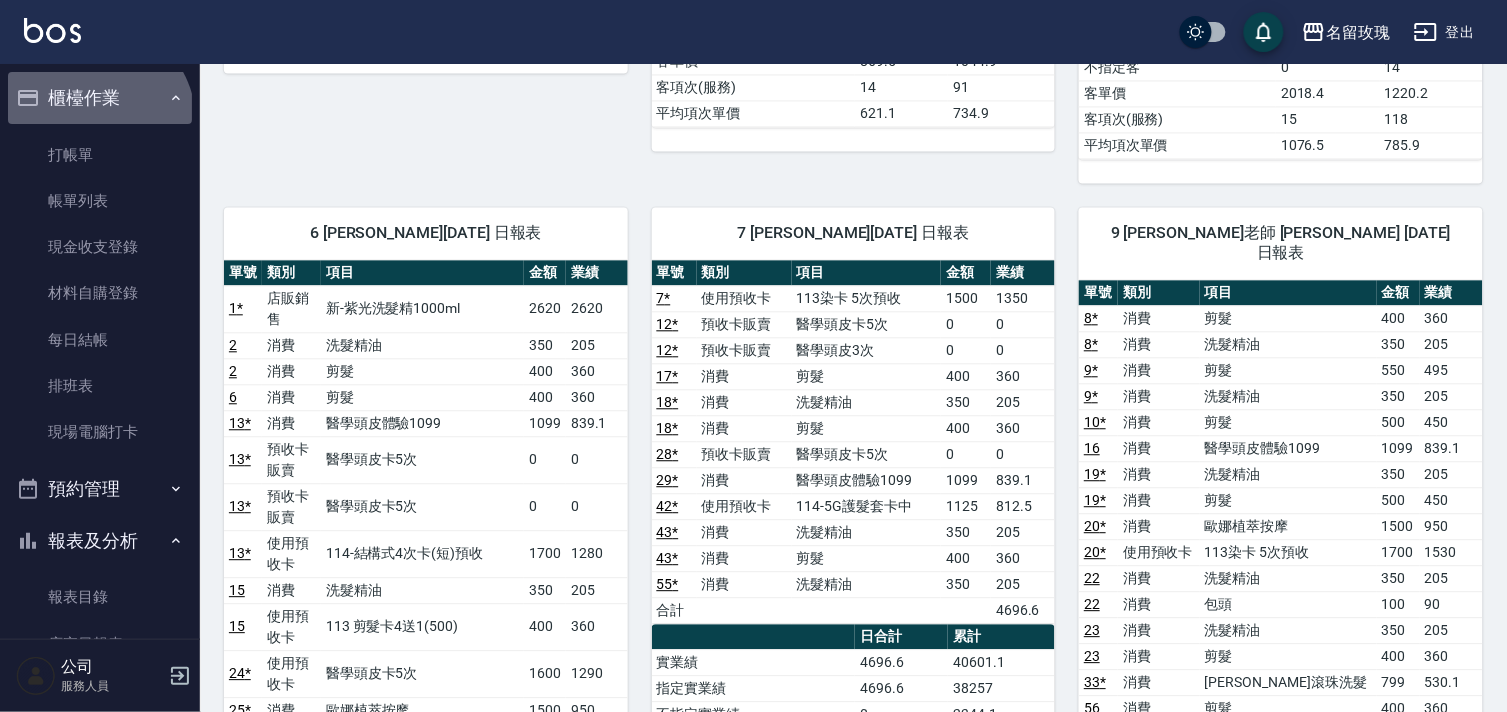 click on "櫃檯作業" at bounding box center [100, 98] 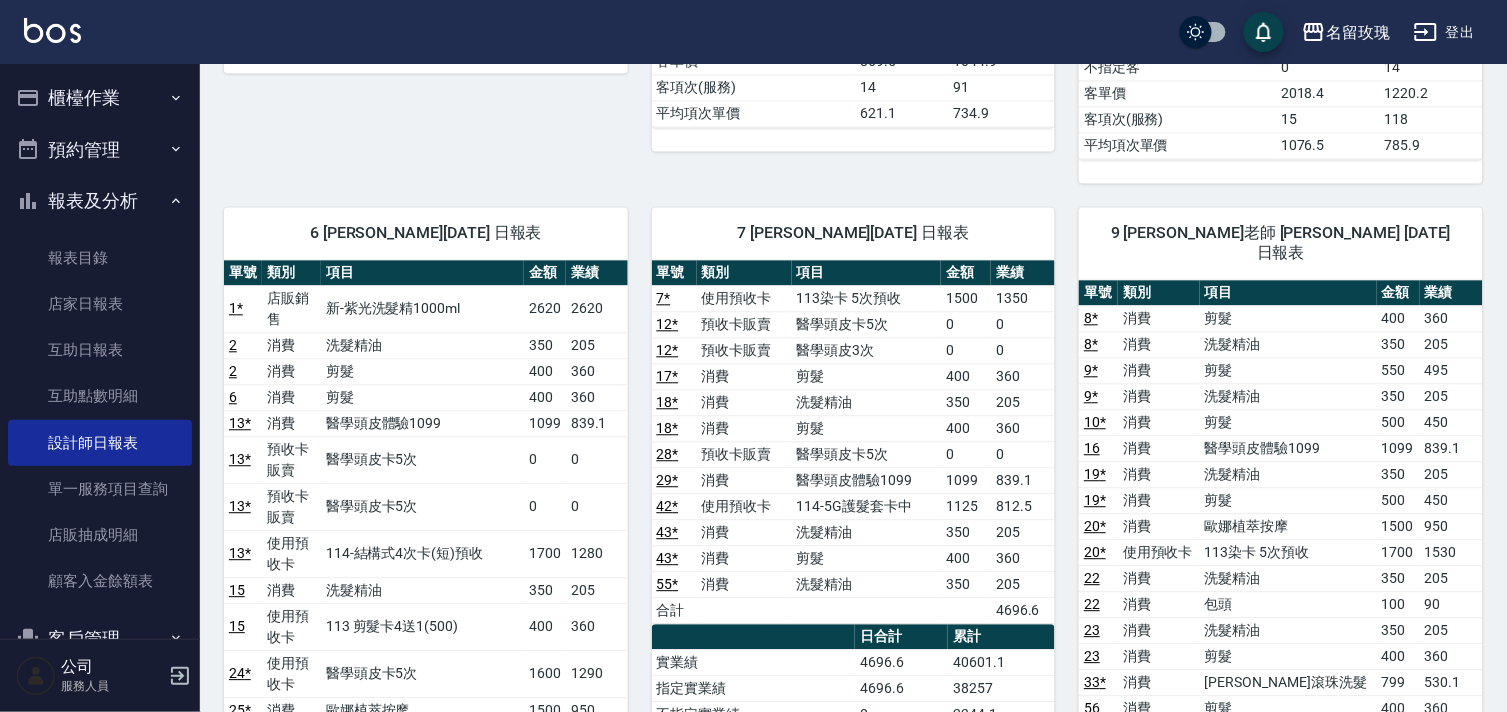 click on "報表及分析" at bounding box center (100, 201) 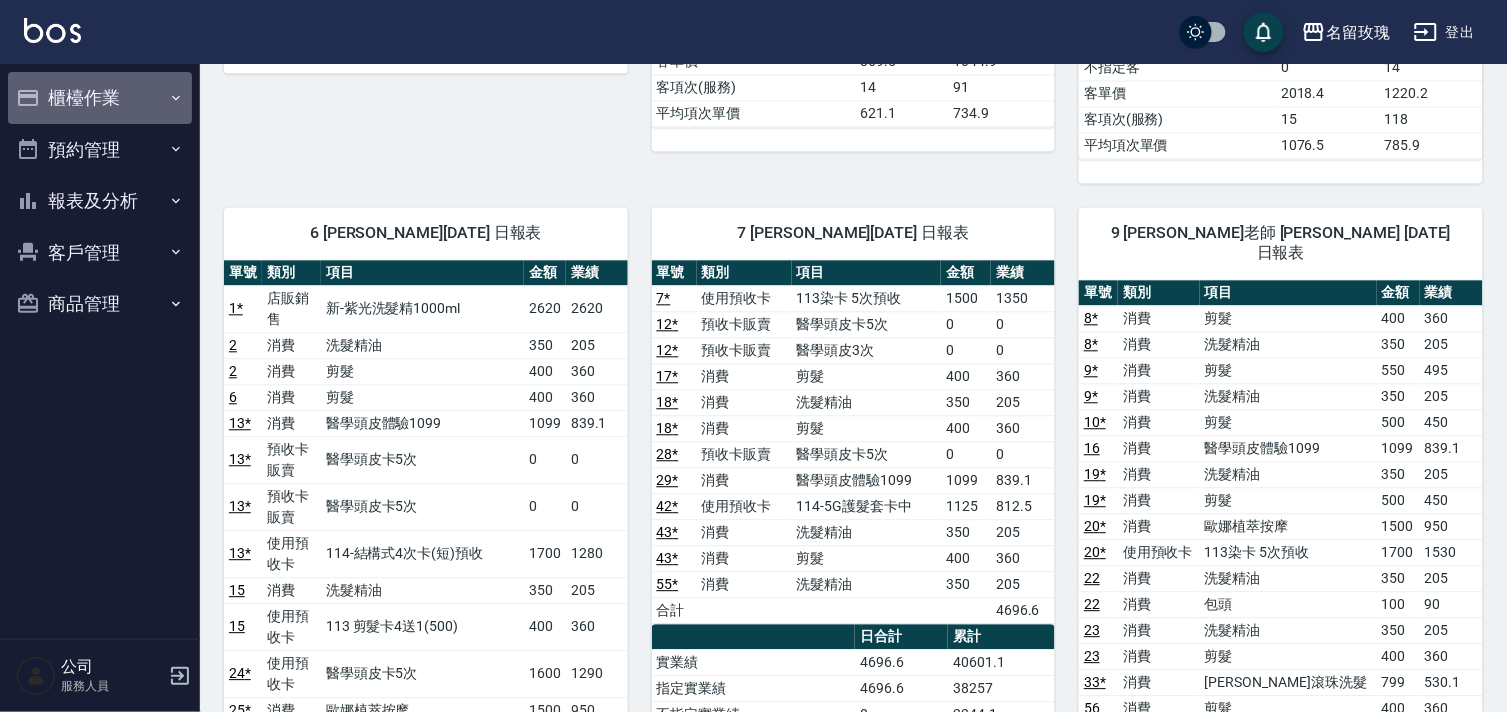 click on "櫃檯作業" at bounding box center [100, 98] 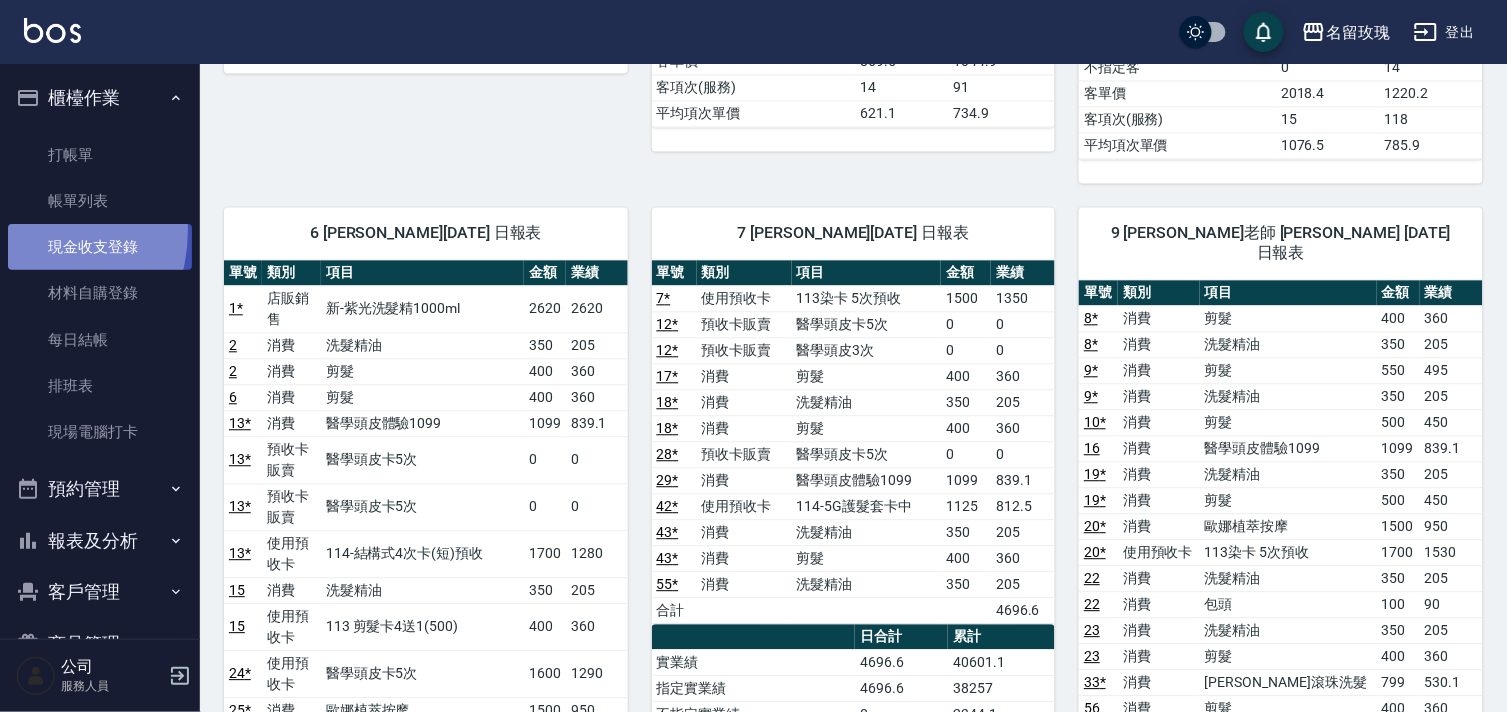 click on "現金收支登錄" at bounding box center [100, 247] 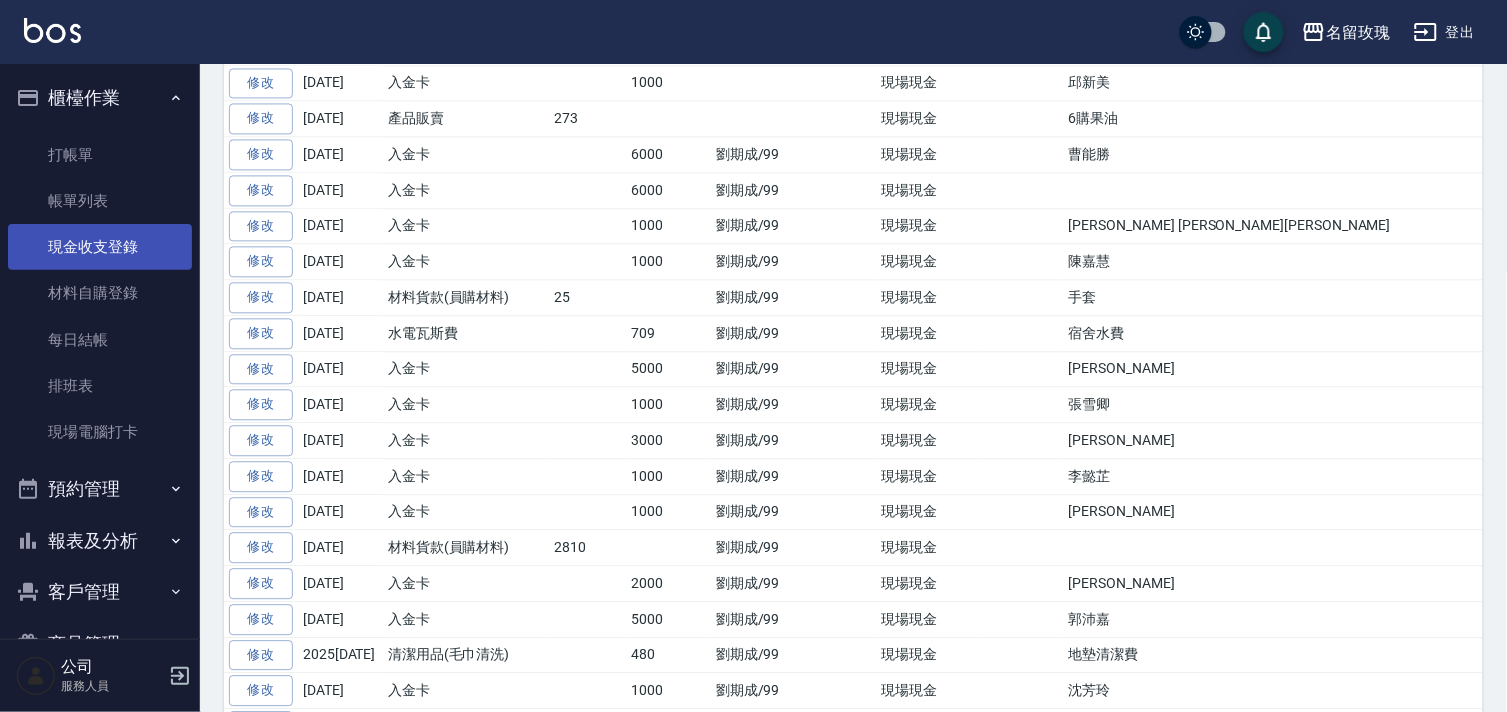 scroll, scrollTop: 0, scrollLeft: 0, axis: both 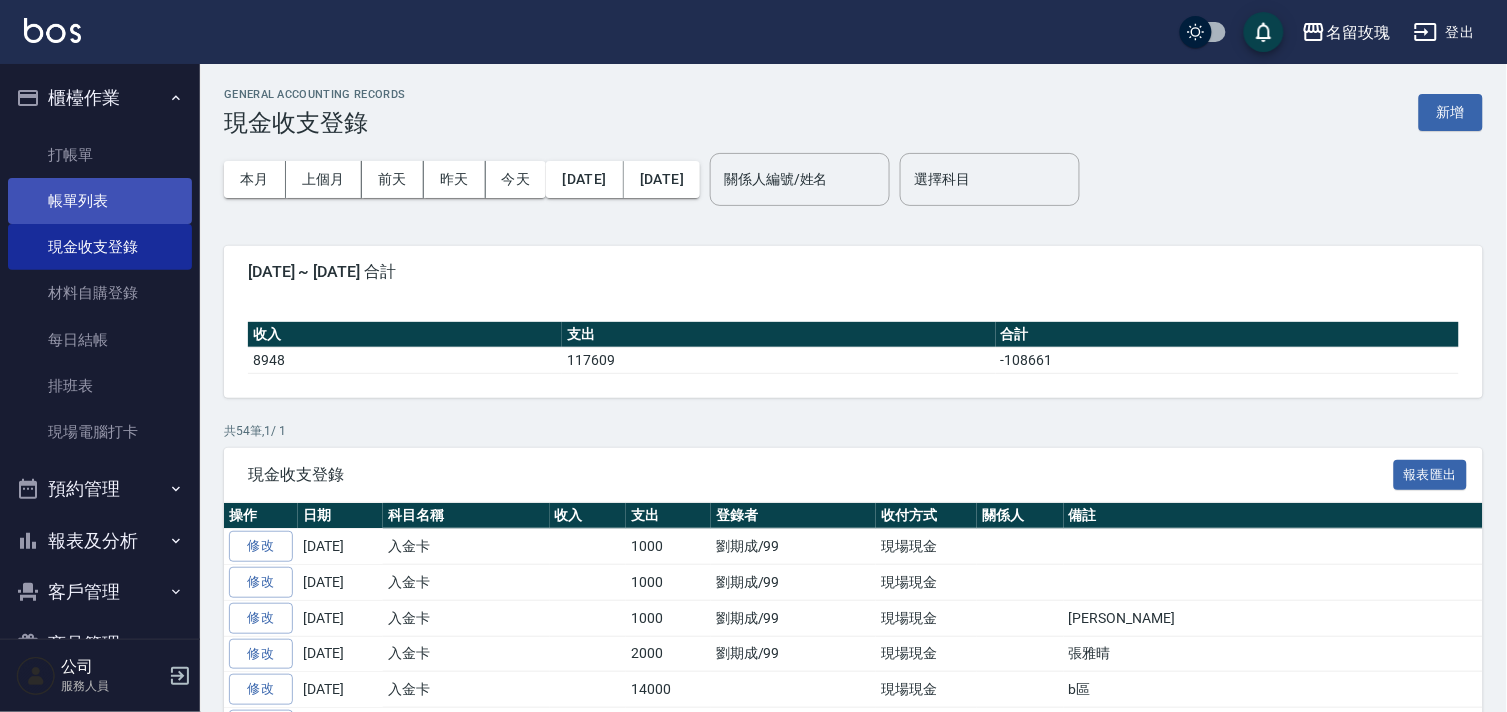 click on "帳單列表" at bounding box center (100, 201) 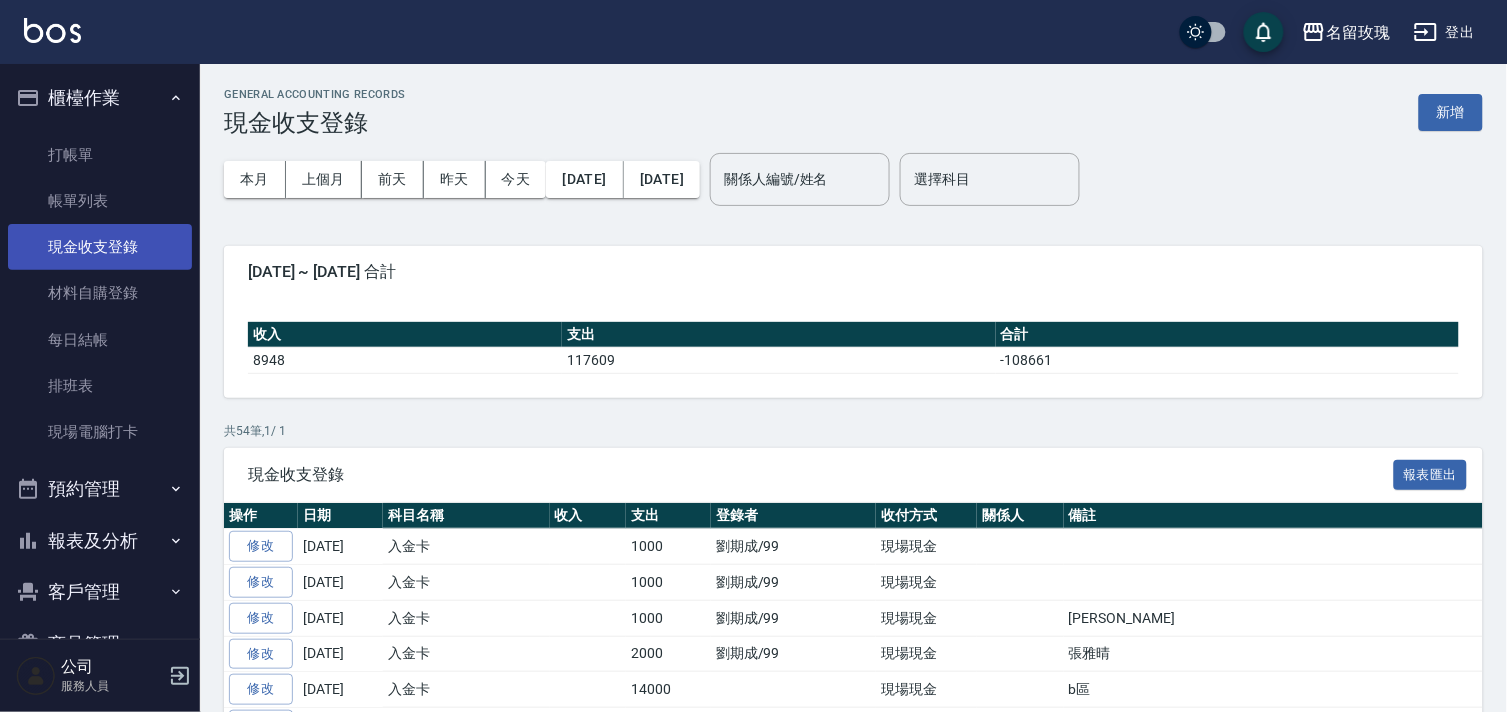 click on "帳單列表" at bounding box center (100, 201) 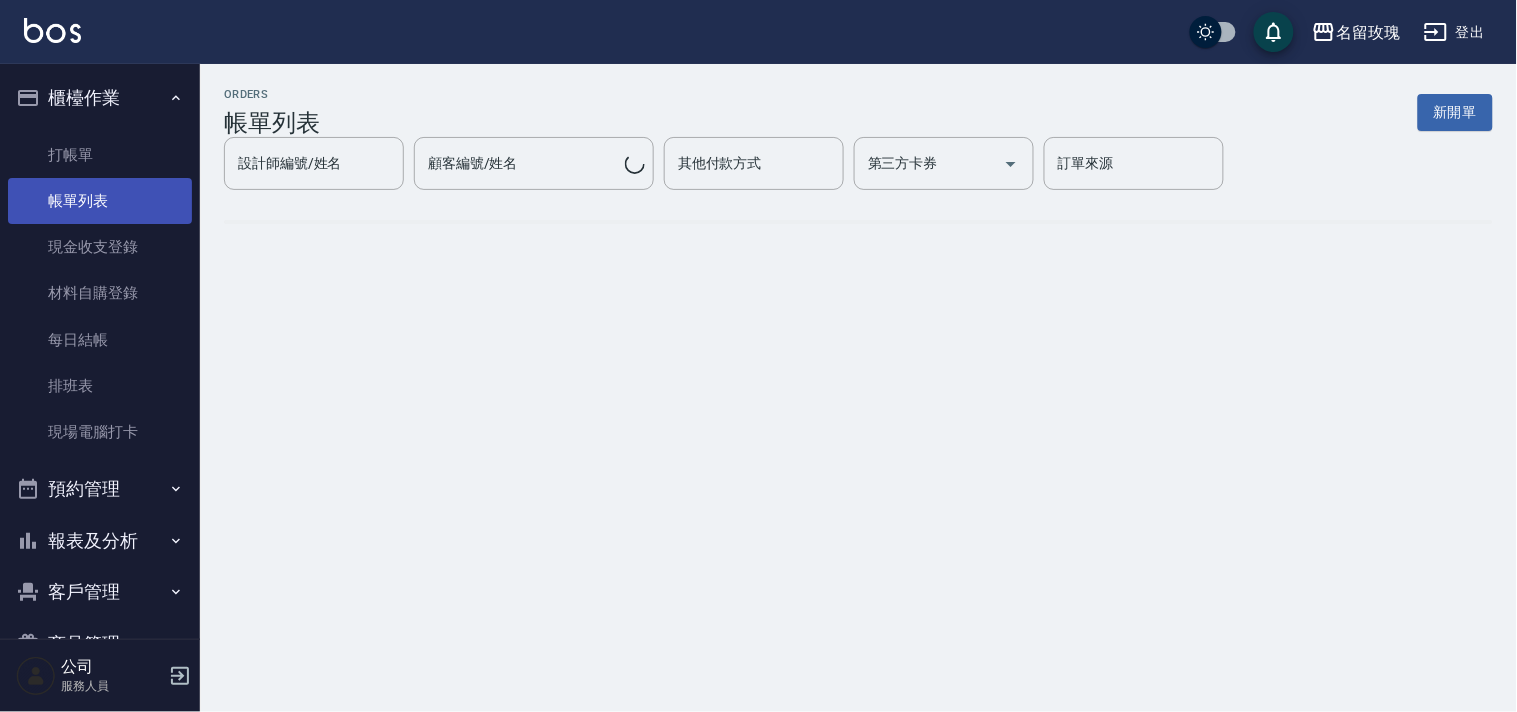 click on "現金收支登錄" at bounding box center (100, 247) 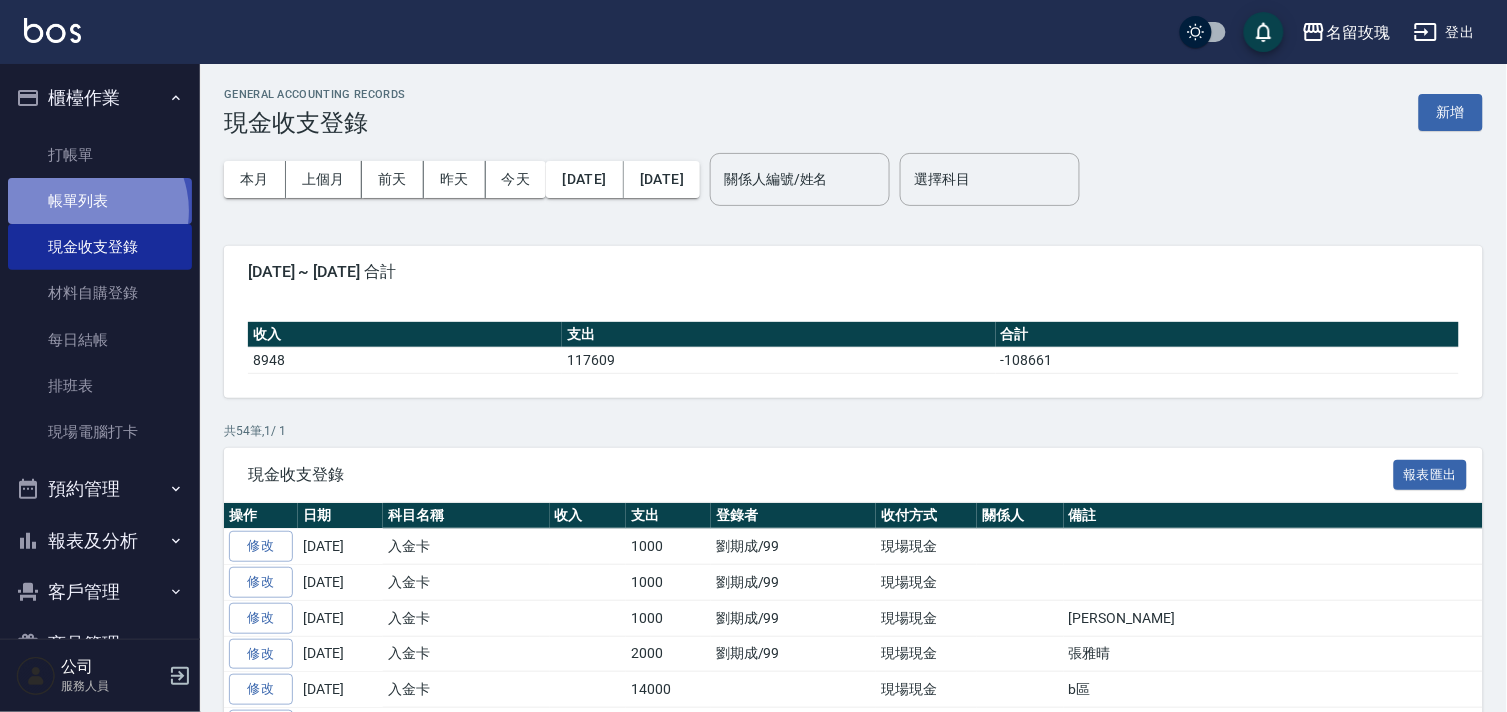click on "帳單列表" at bounding box center [100, 201] 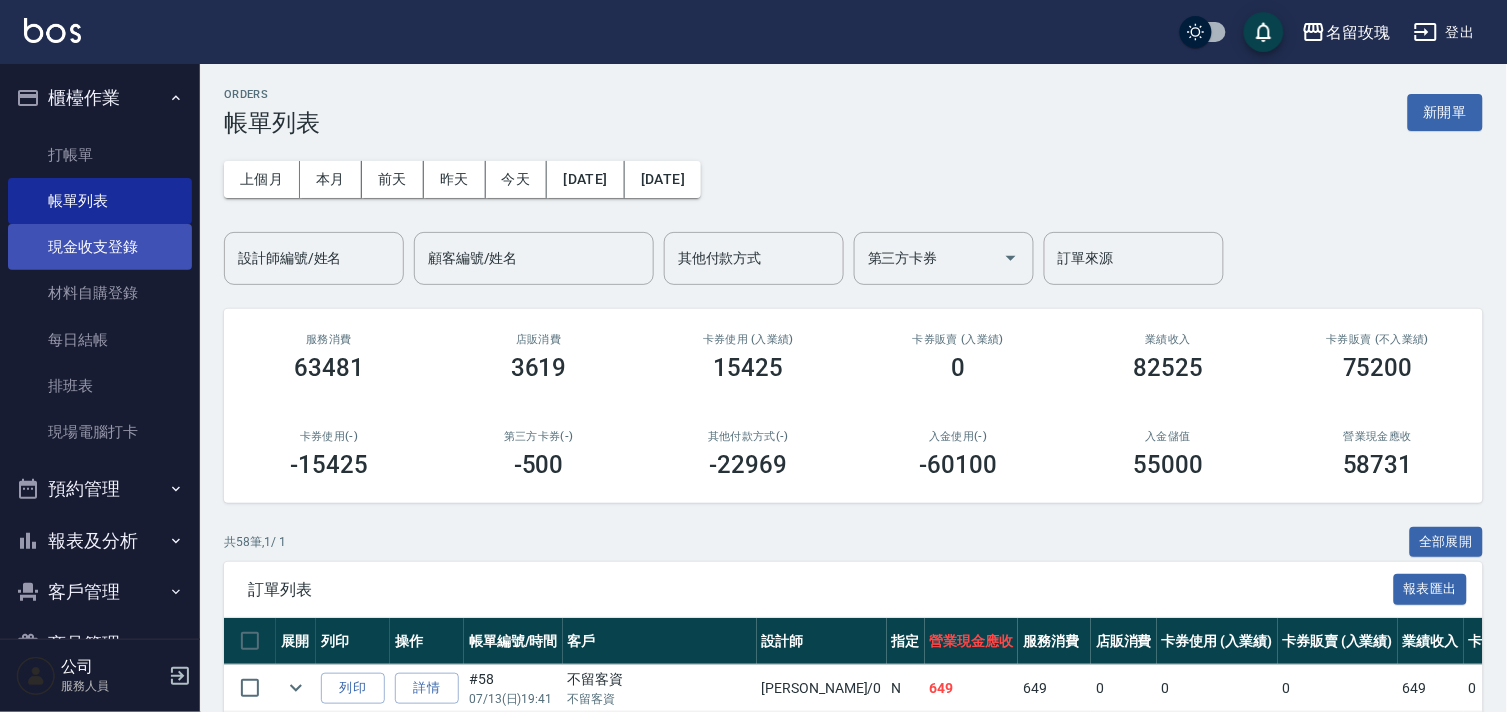 click on "現金收支登錄" at bounding box center [100, 247] 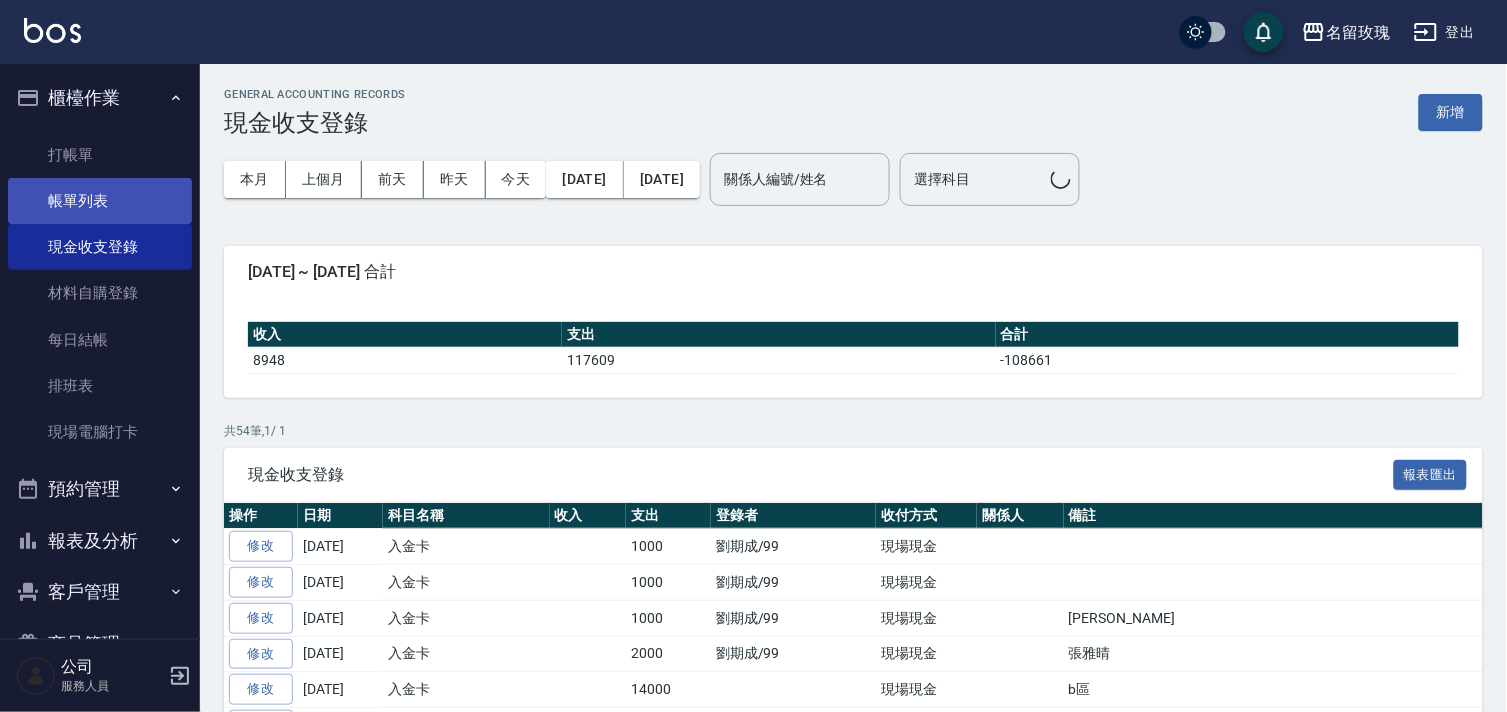 click on "帳單列表" at bounding box center [100, 201] 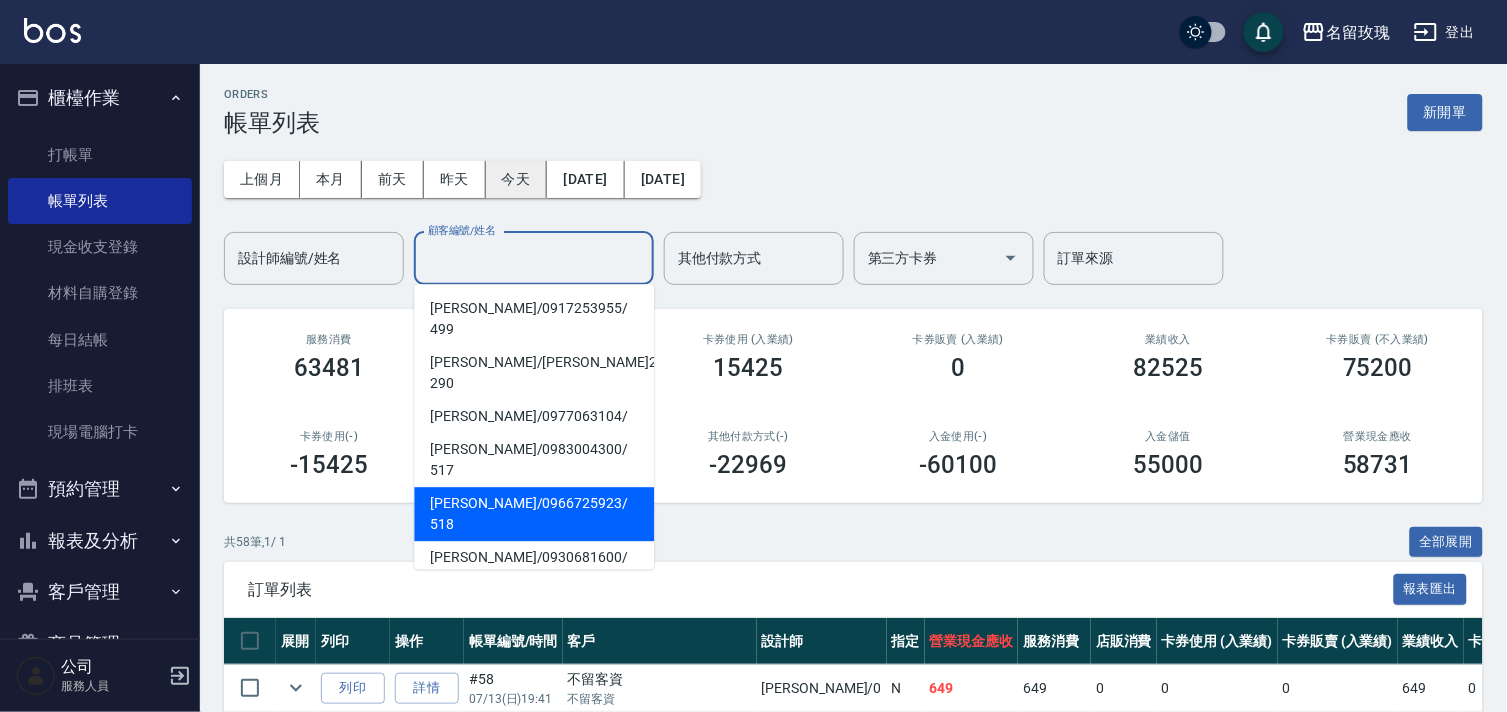 drag, startPoint x: 537, startPoint y: 181, endPoint x: 525, endPoint y: 177, distance: 12.649111 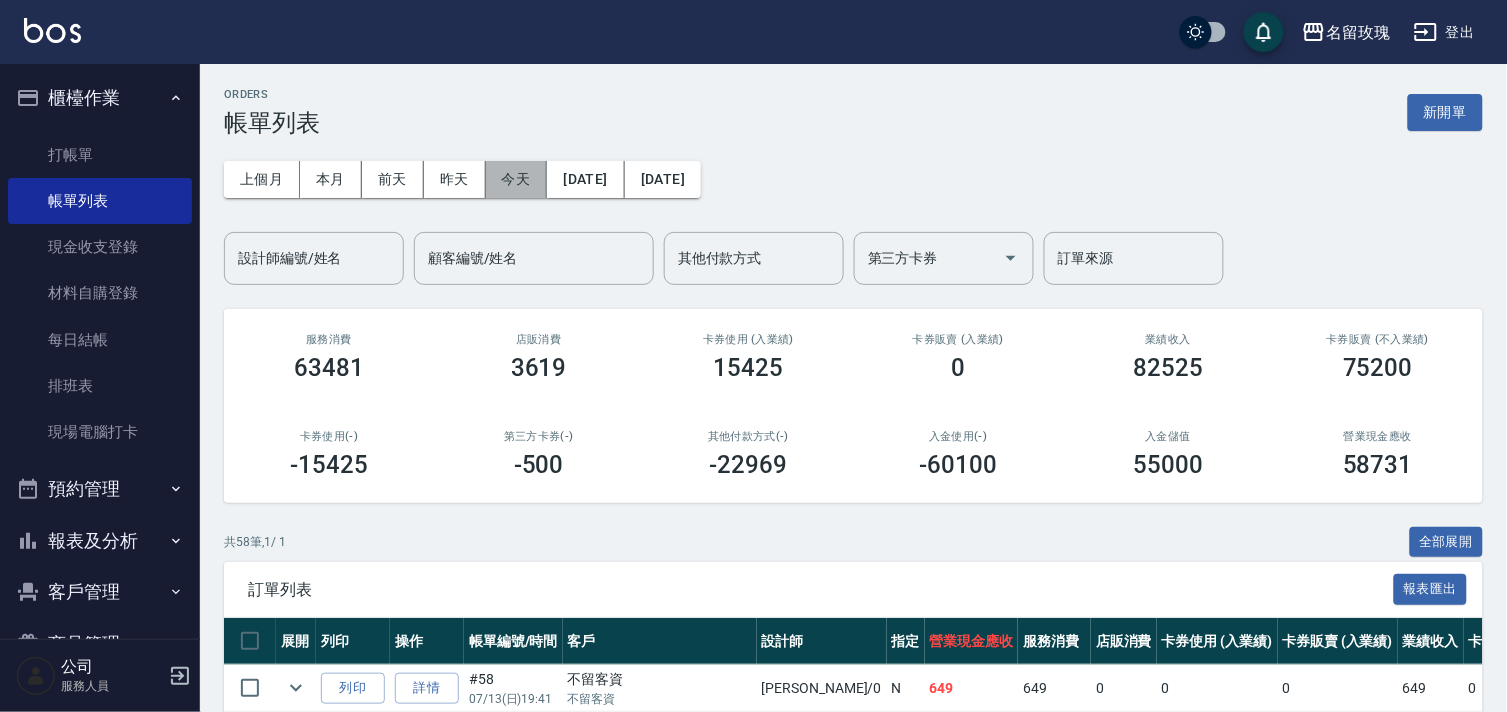 click on "今天" at bounding box center (517, 179) 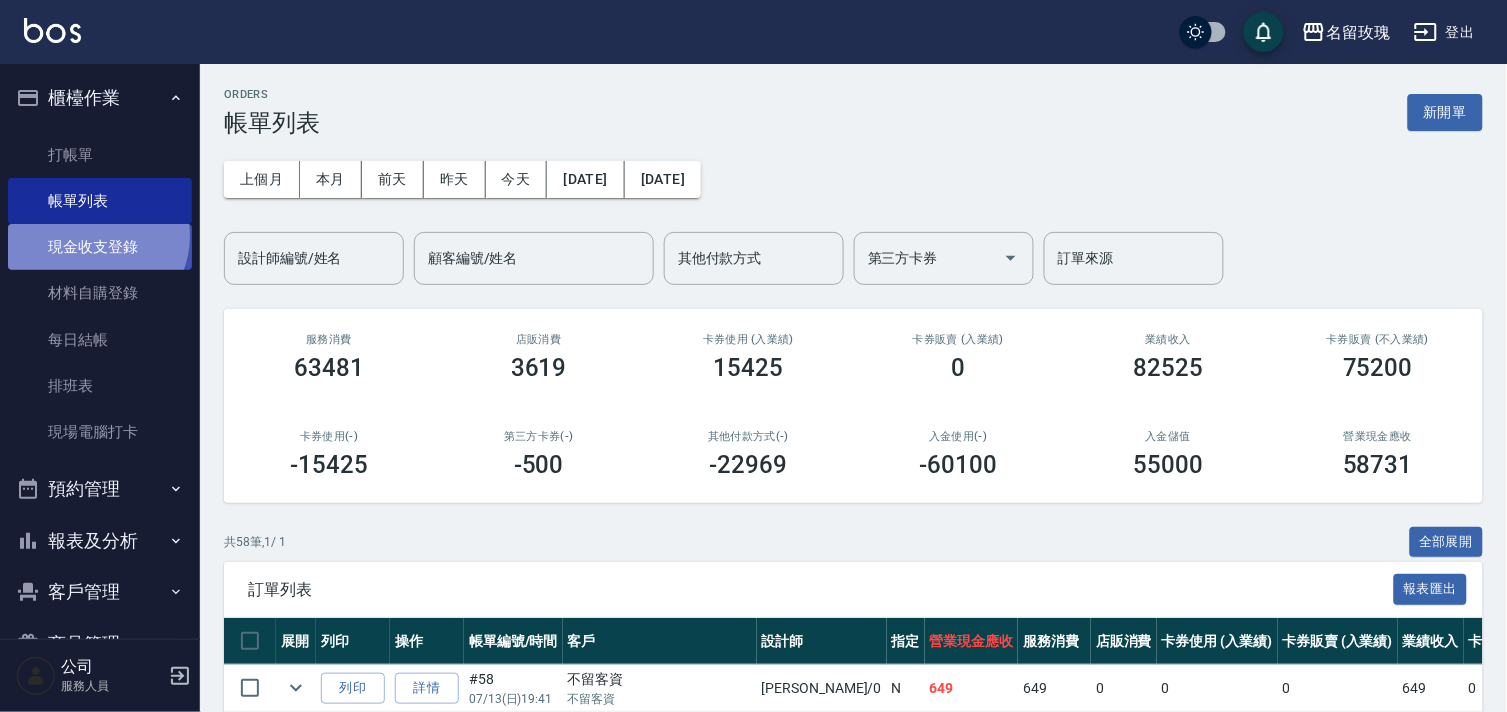 click on "現金收支登錄" at bounding box center (100, 247) 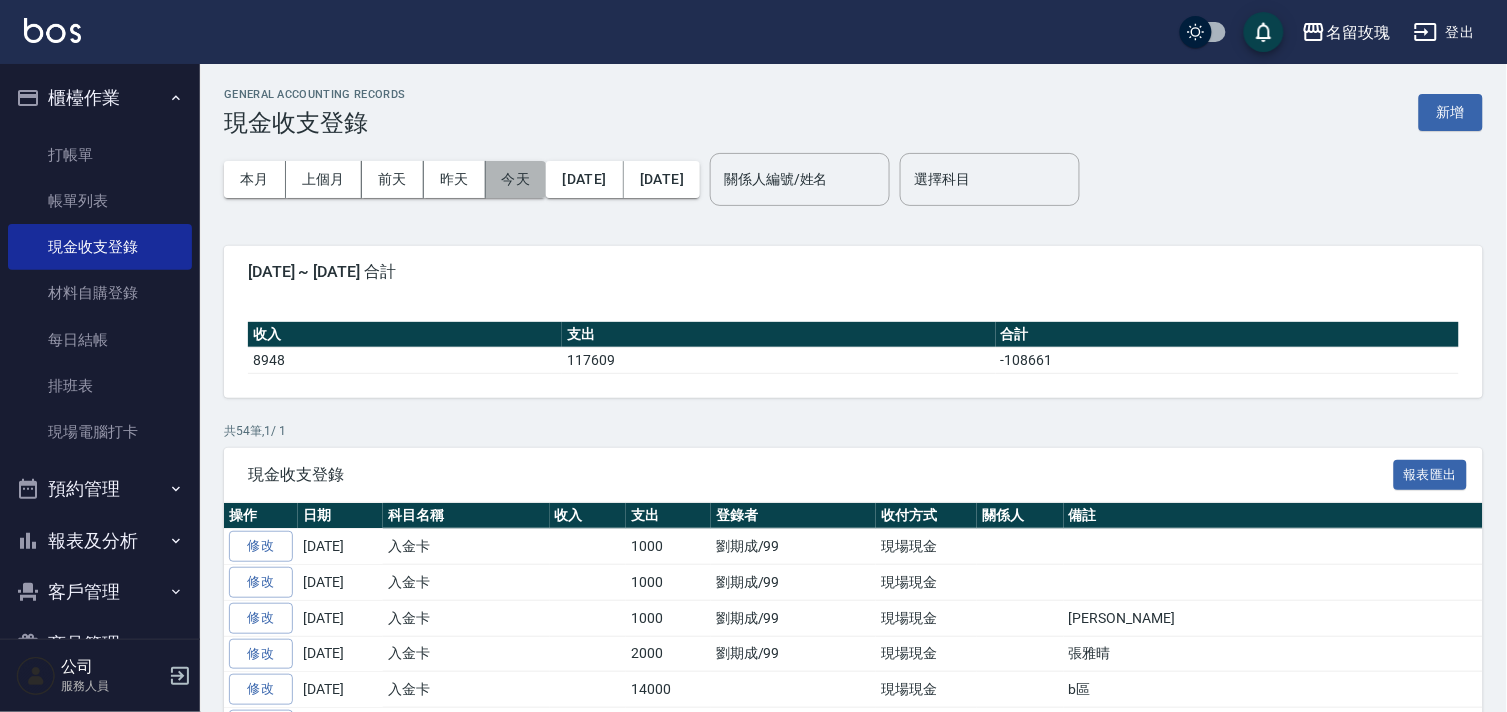 click on "今天" at bounding box center (516, 179) 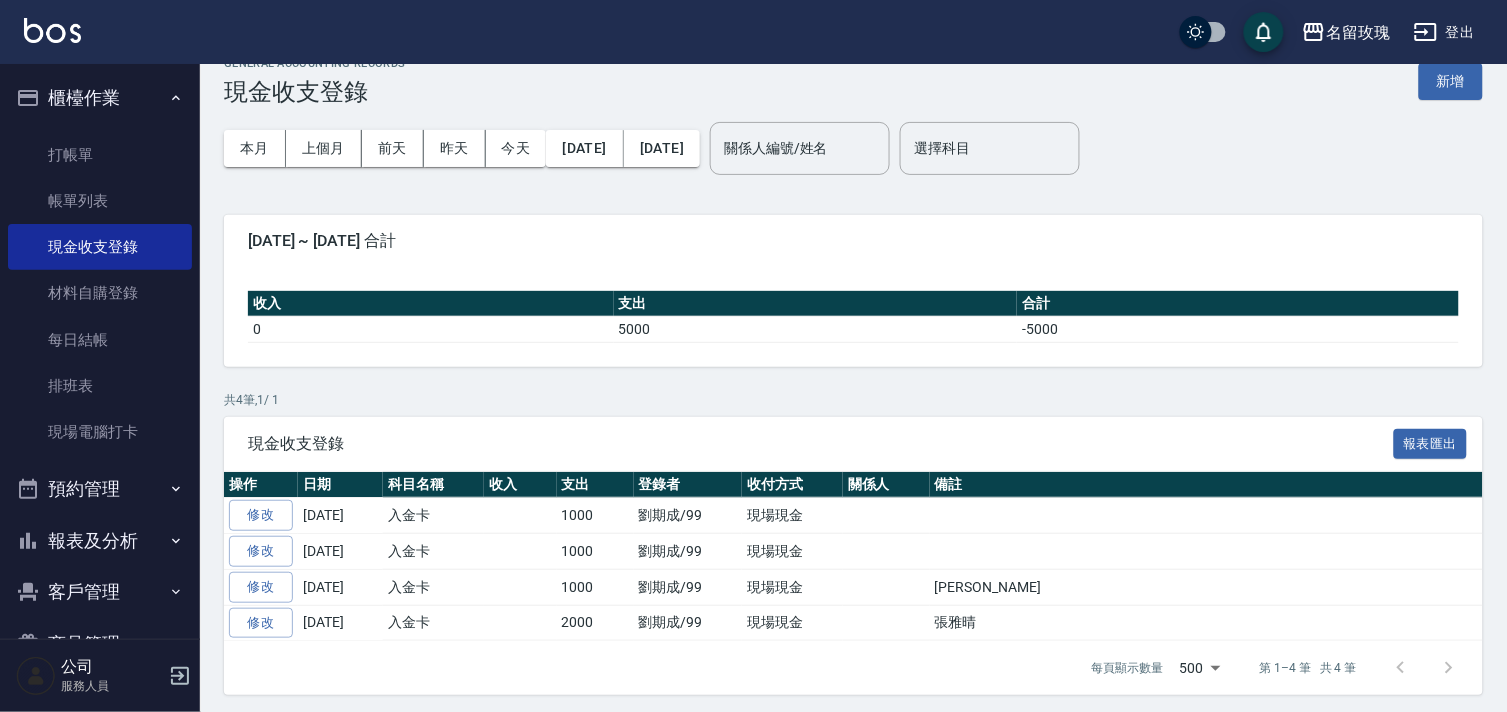 scroll, scrollTop: 40, scrollLeft: 0, axis: vertical 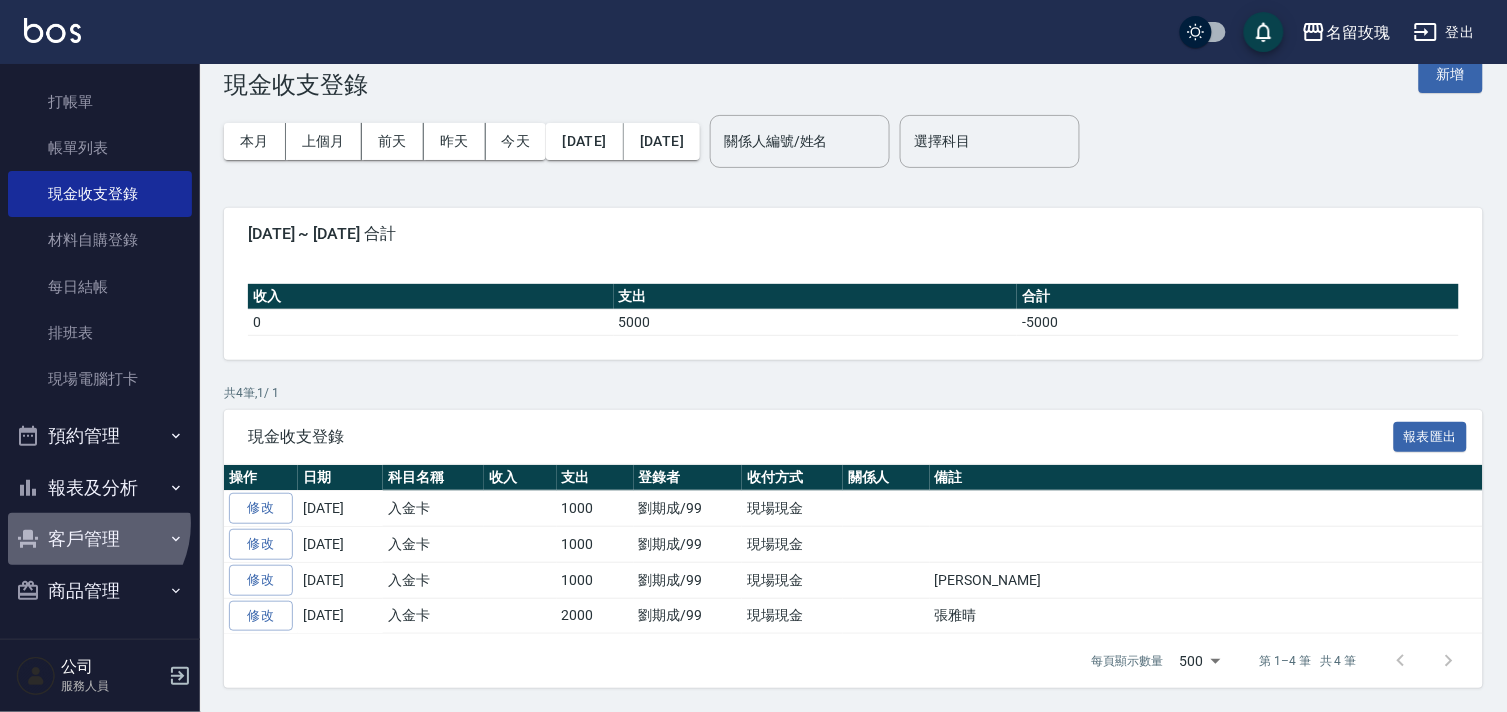 click on "客戶管理" at bounding box center [100, 539] 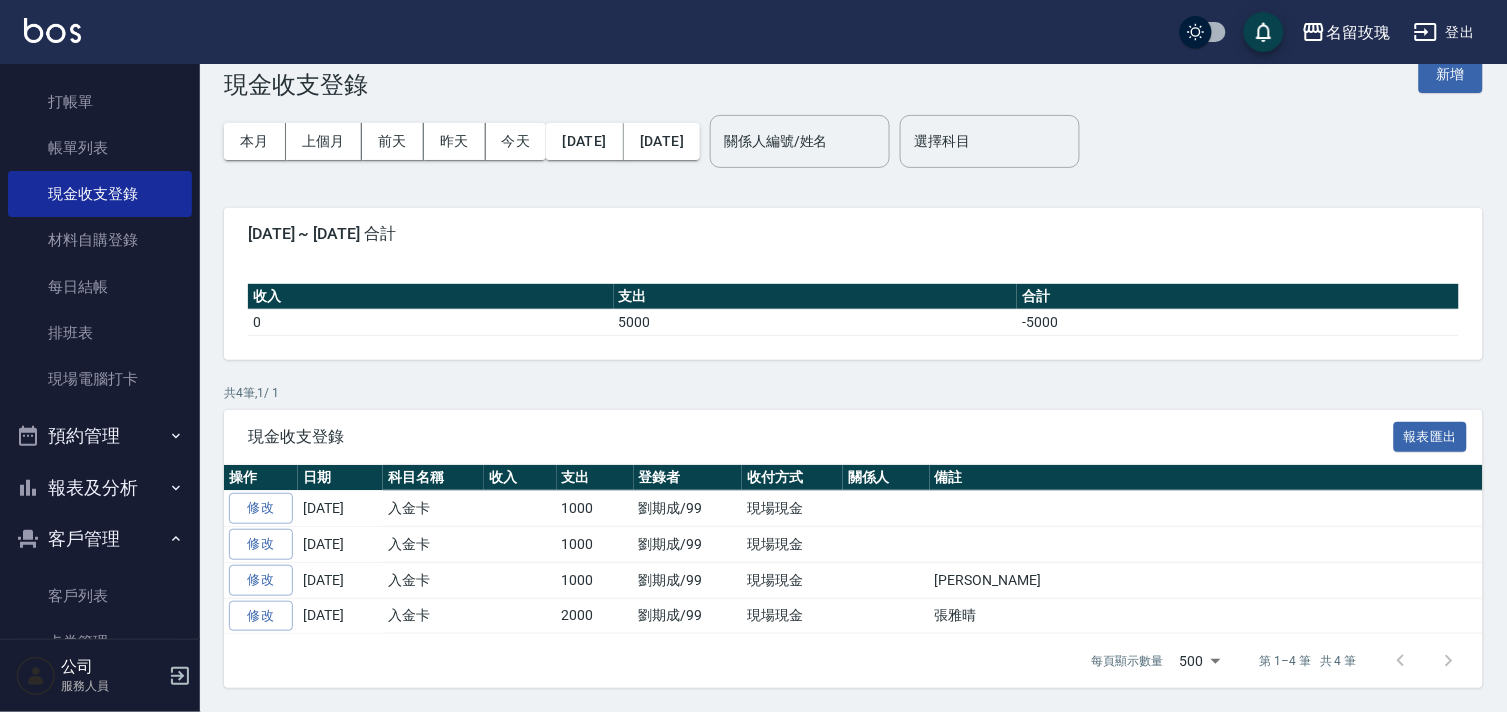 scroll, scrollTop: 207, scrollLeft: 0, axis: vertical 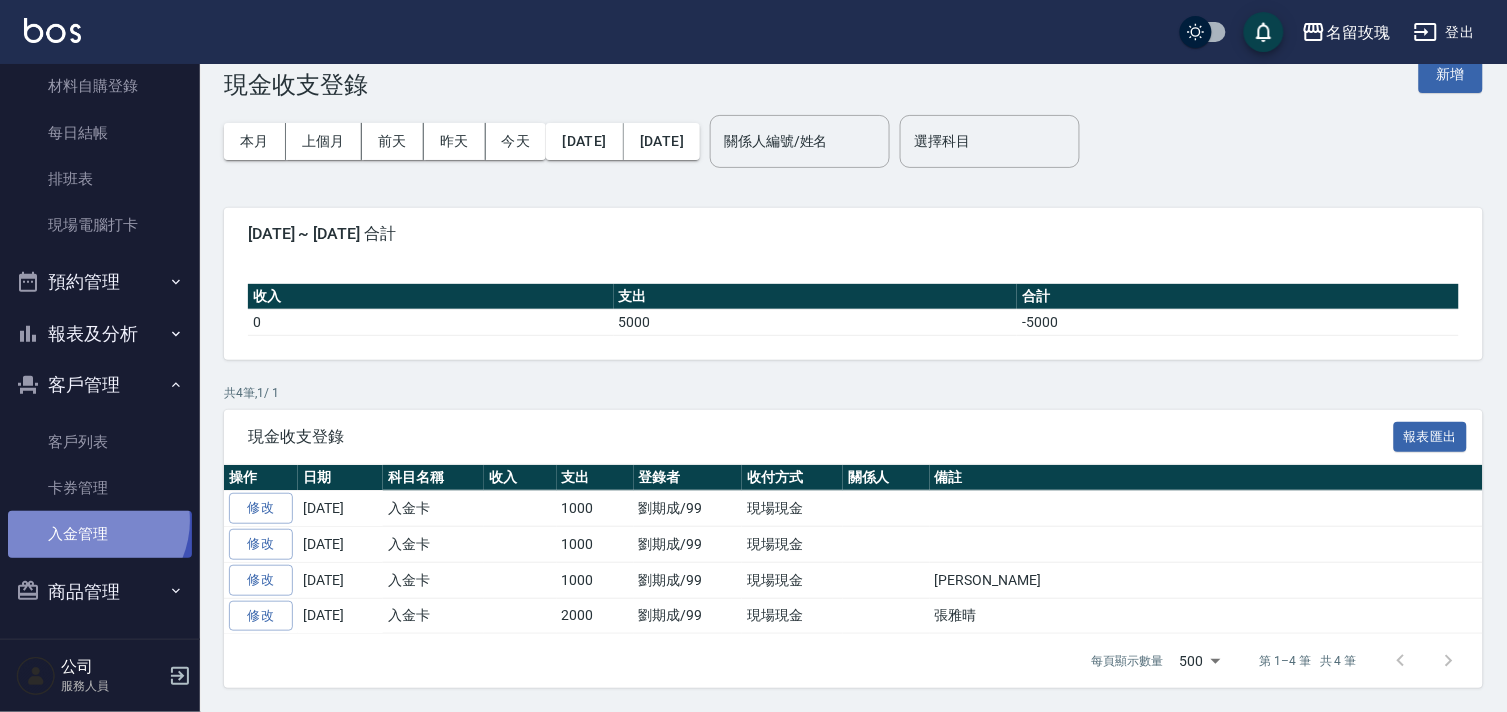 click on "入金管理" at bounding box center (100, 534) 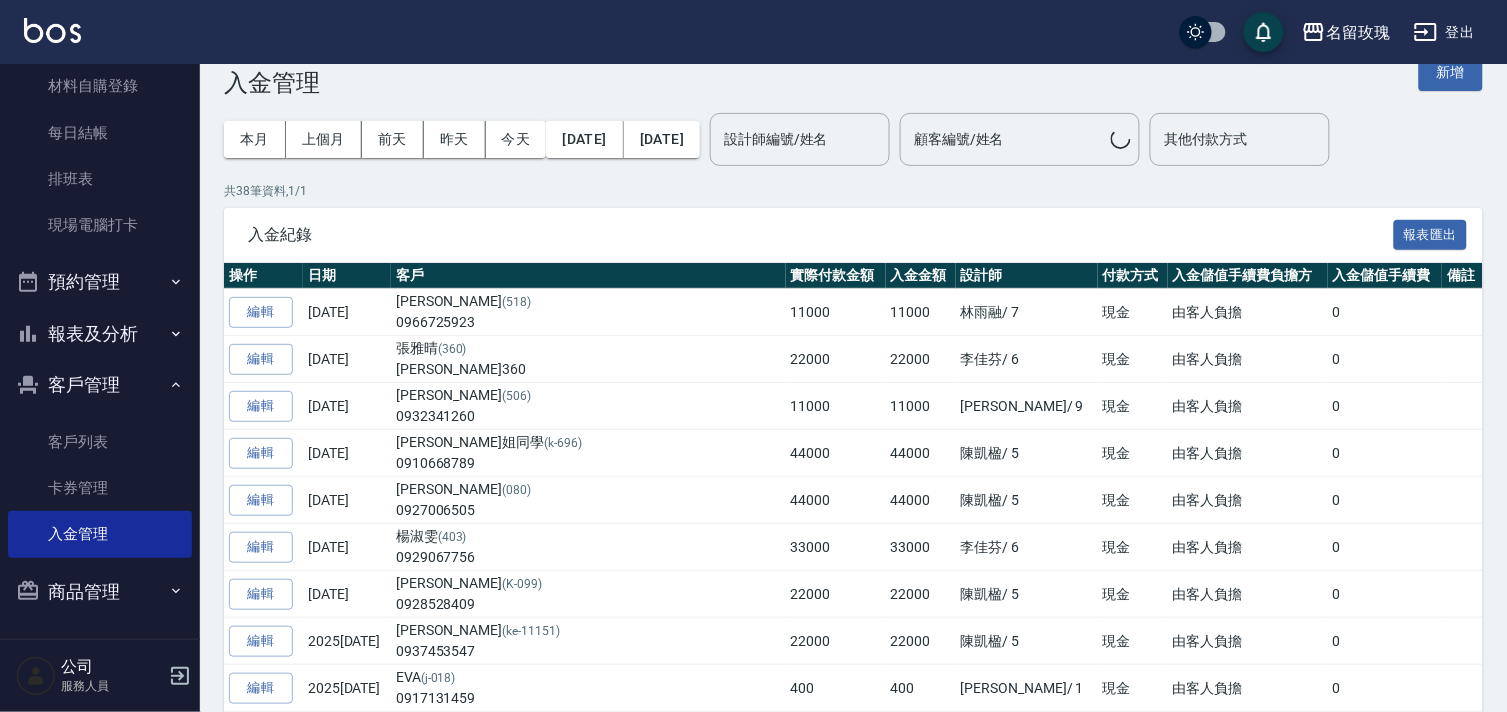 scroll, scrollTop: 0, scrollLeft: 0, axis: both 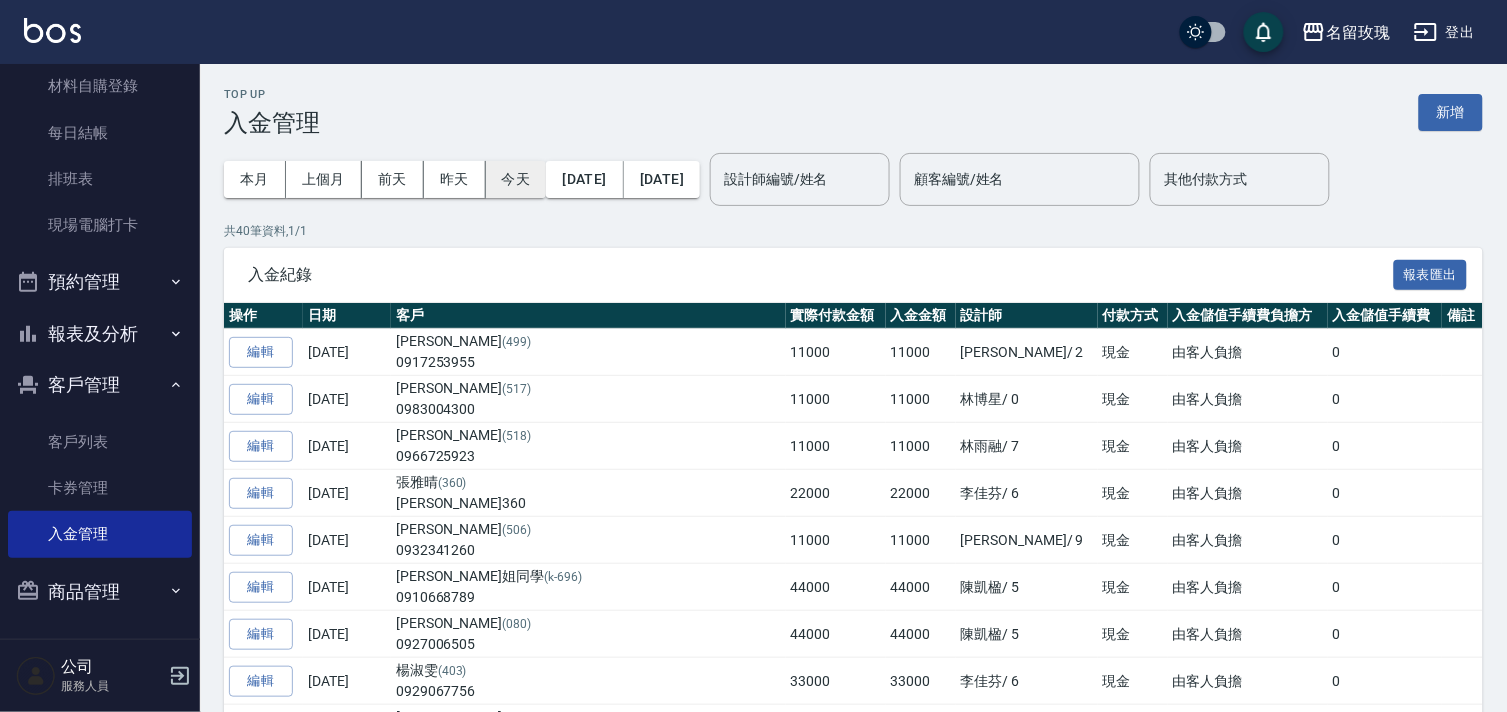 click on "今天" at bounding box center [516, 179] 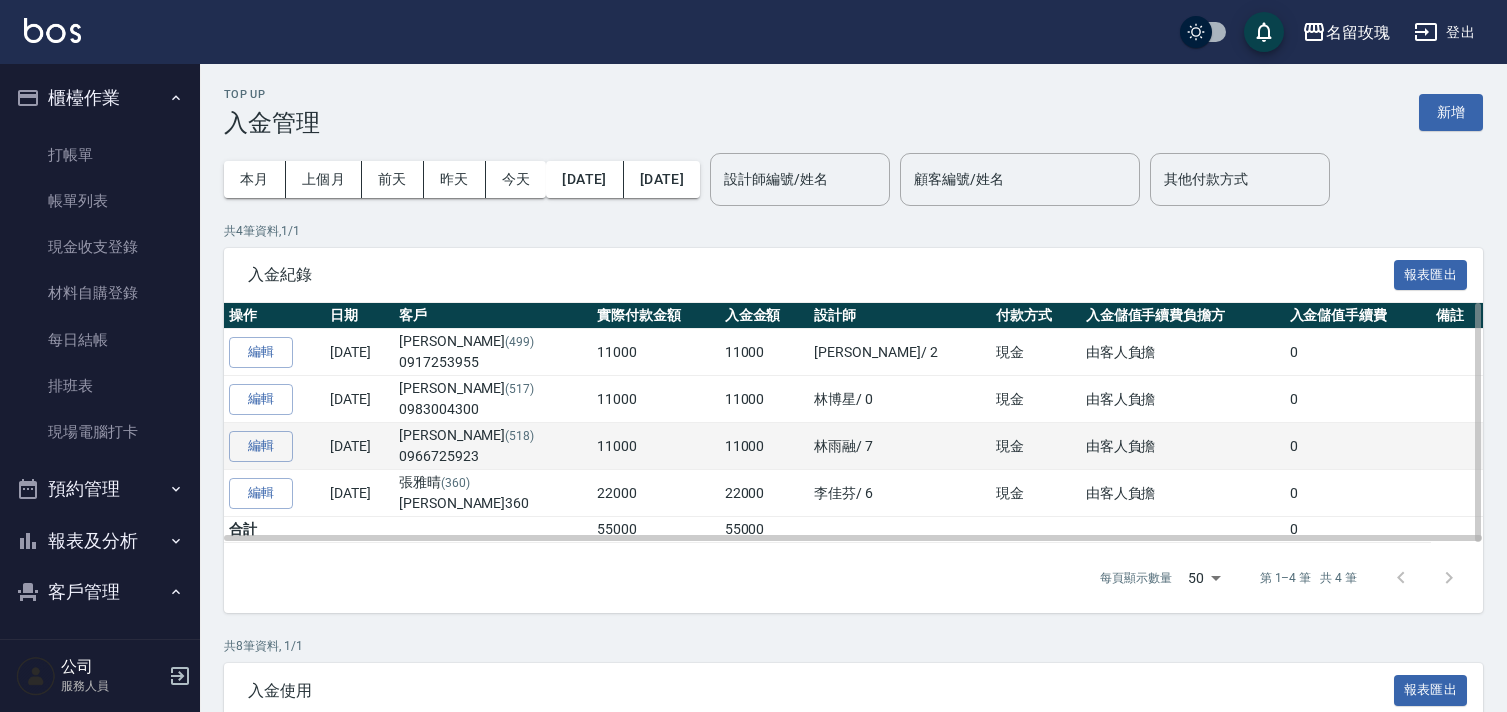 scroll, scrollTop: 0, scrollLeft: 0, axis: both 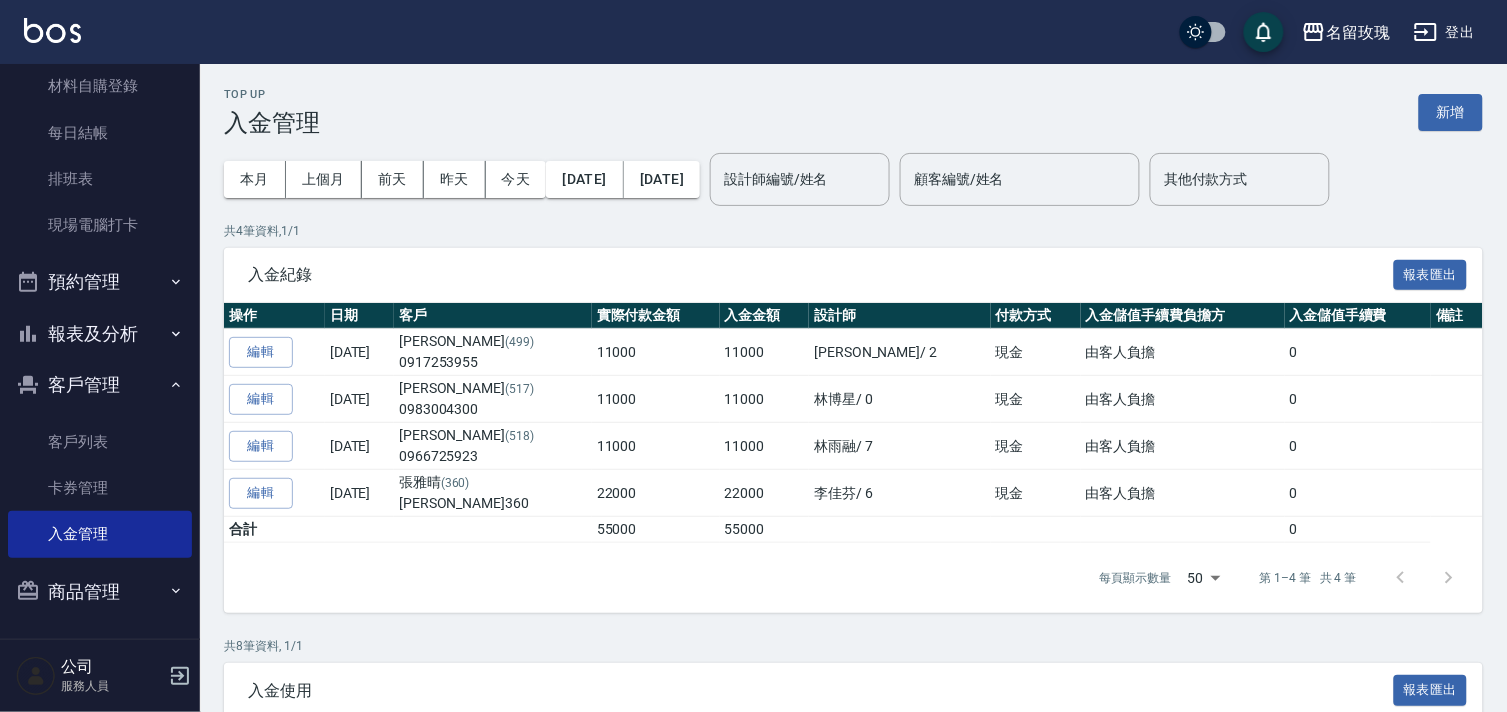 click on "客戶管理" at bounding box center (100, 385) 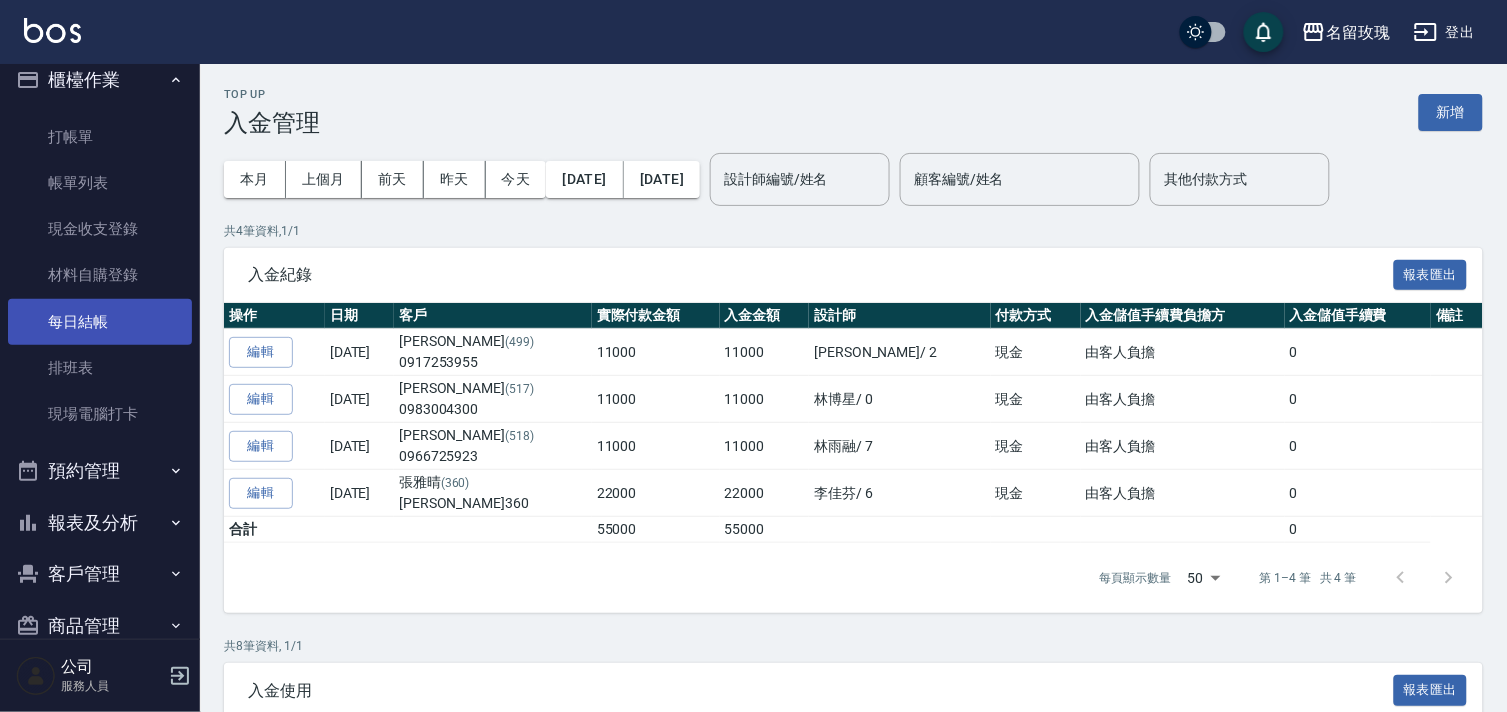 scroll, scrollTop: 0, scrollLeft: 0, axis: both 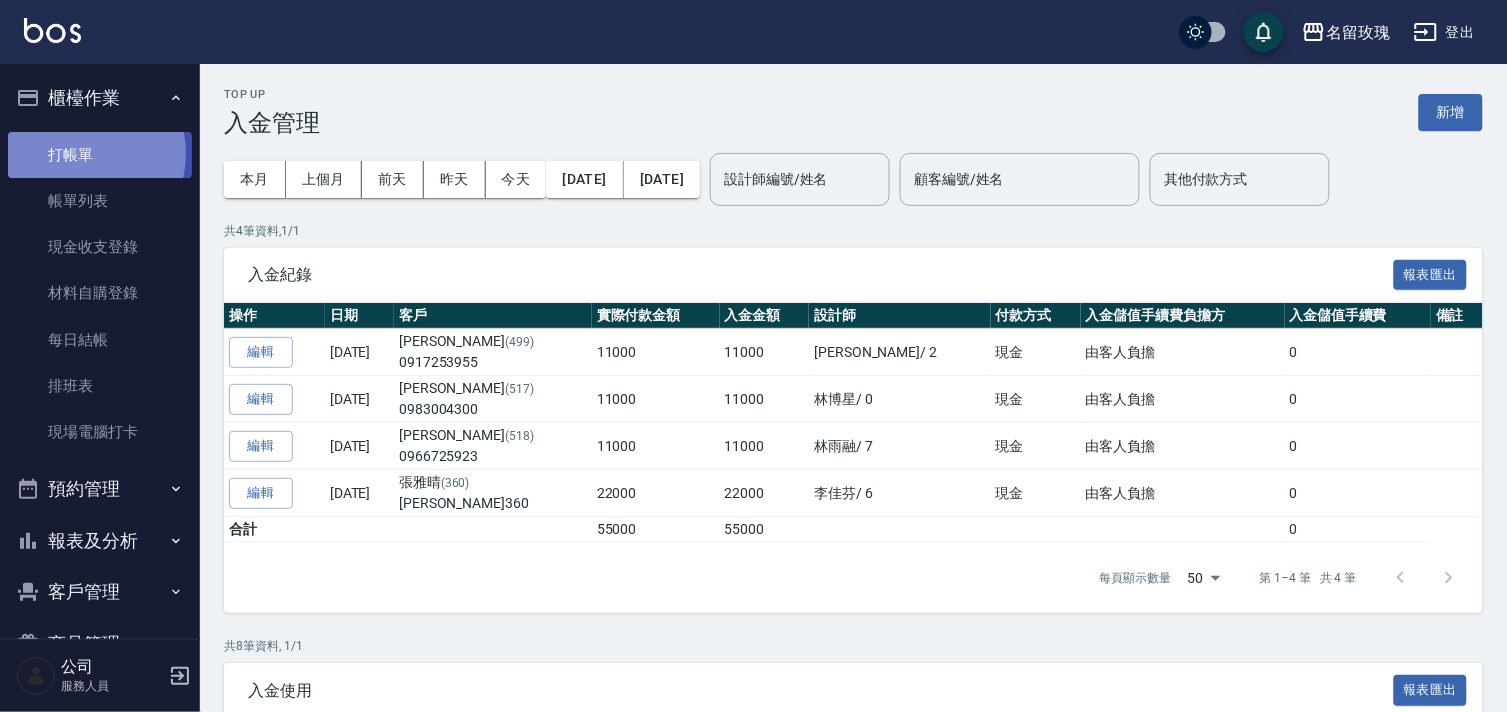 click on "打帳單" at bounding box center [100, 155] 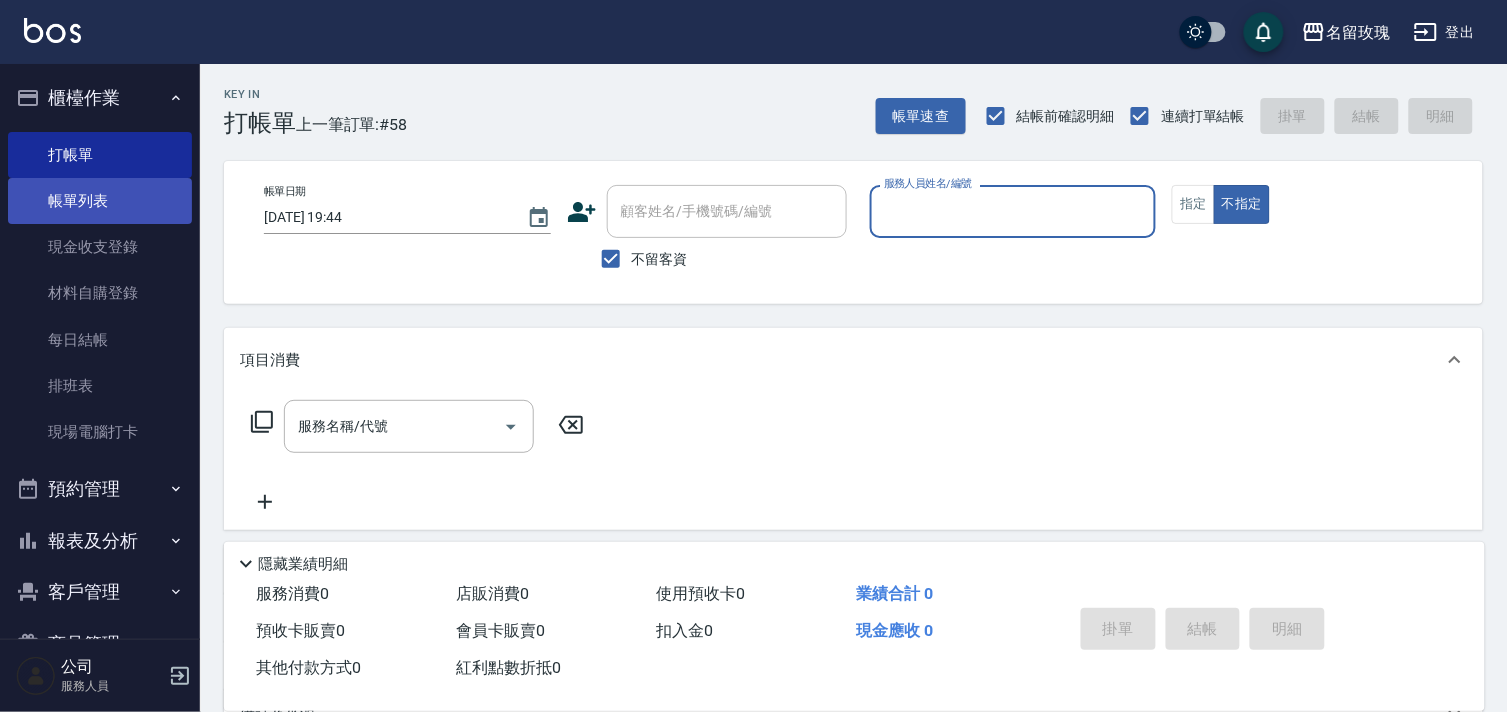 click on "帳單列表" at bounding box center (100, 201) 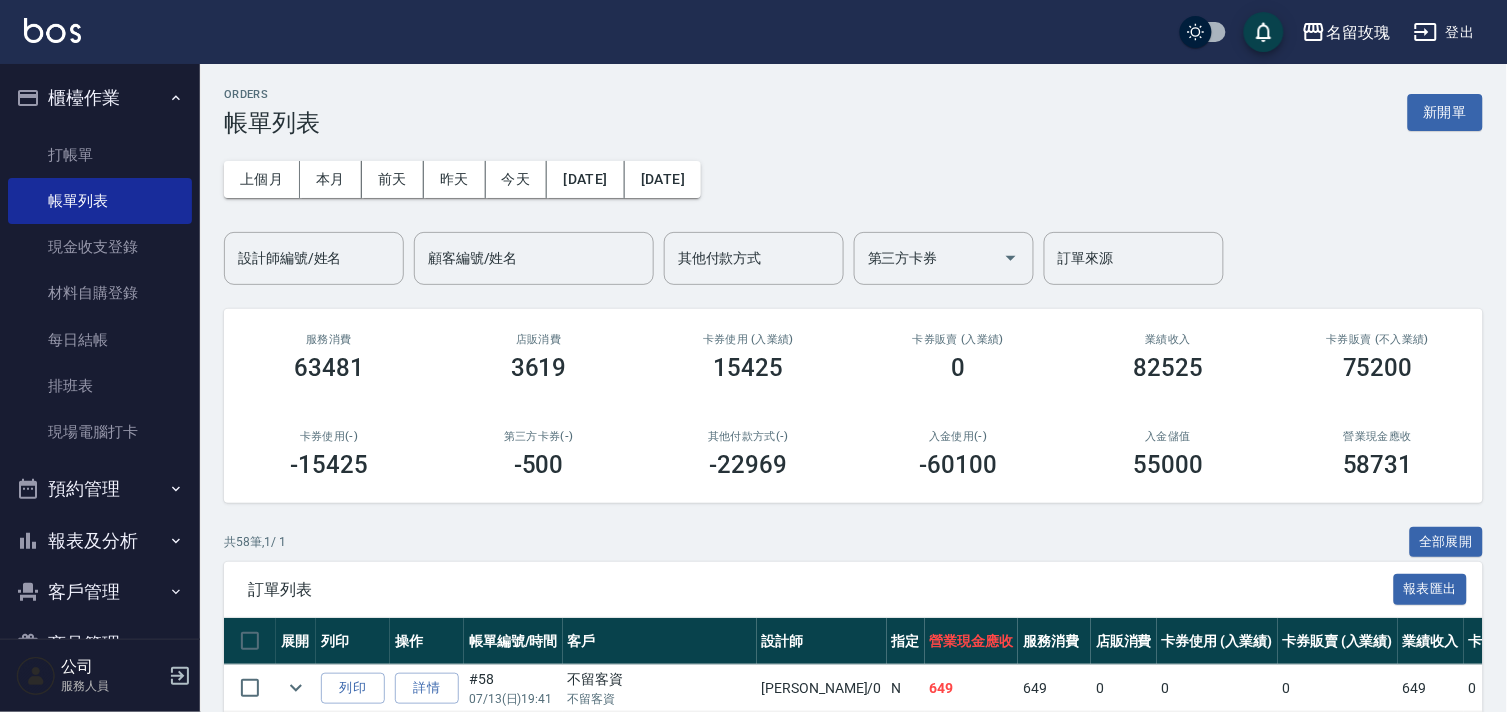 scroll, scrollTop: 333, scrollLeft: 0, axis: vertical 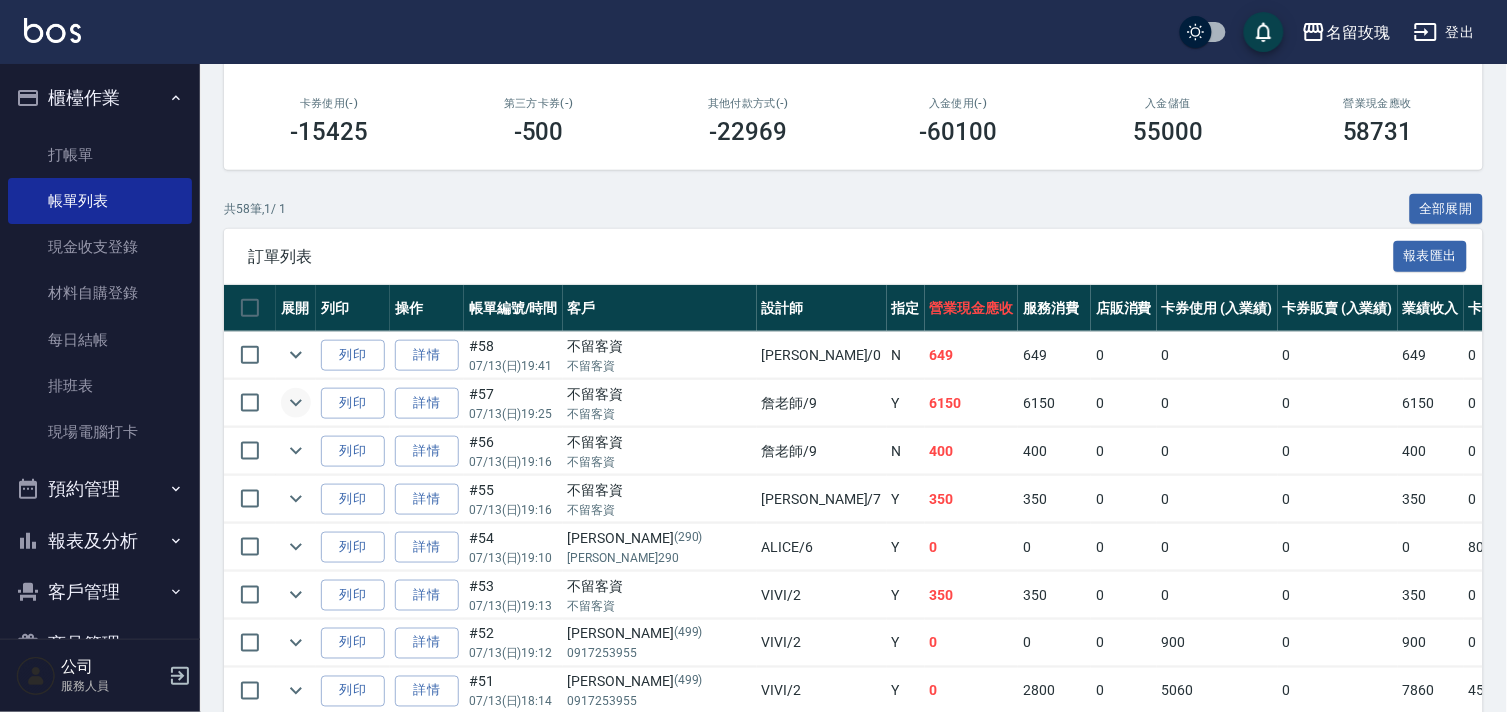 click 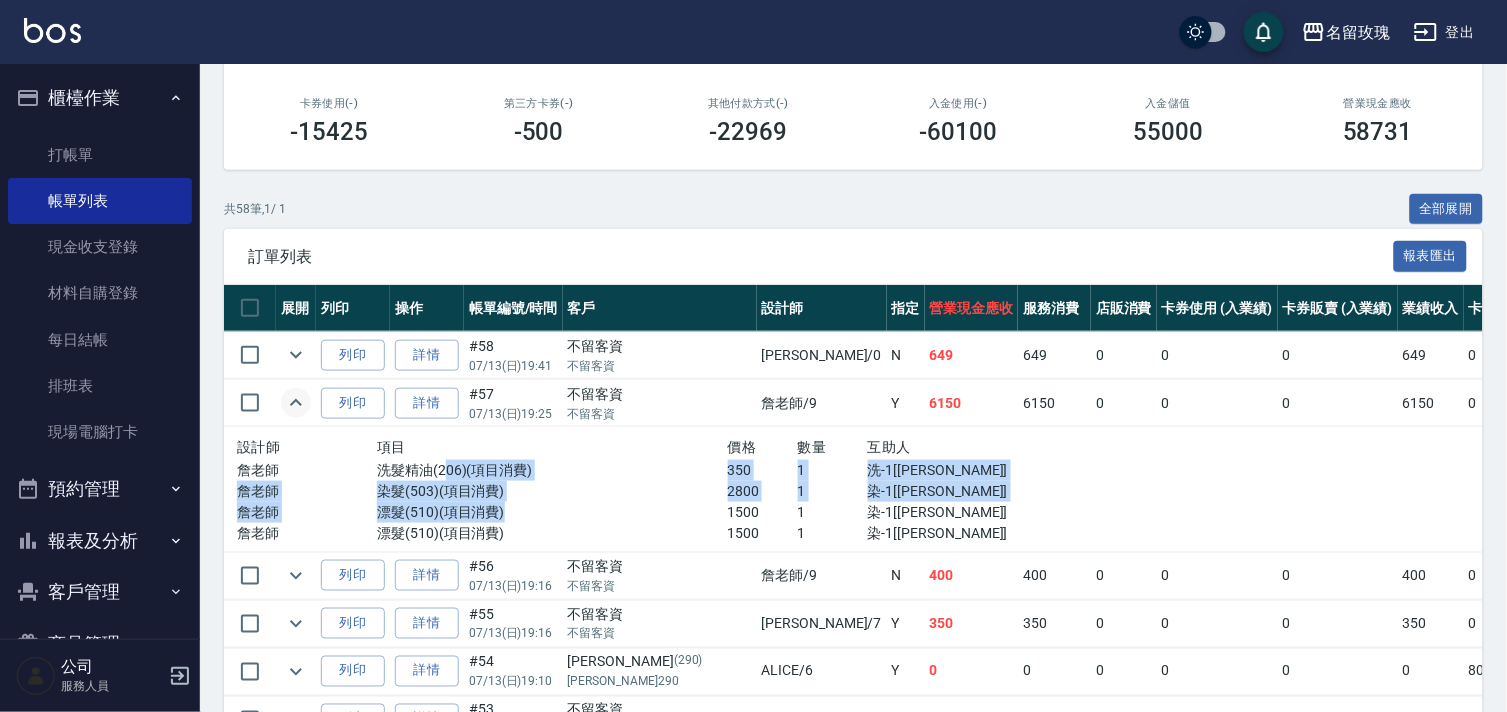 drag, startPoint x: 501, startPoint y: 486, endPoint x: 655, endPoint y: 535, distance: 161.60754 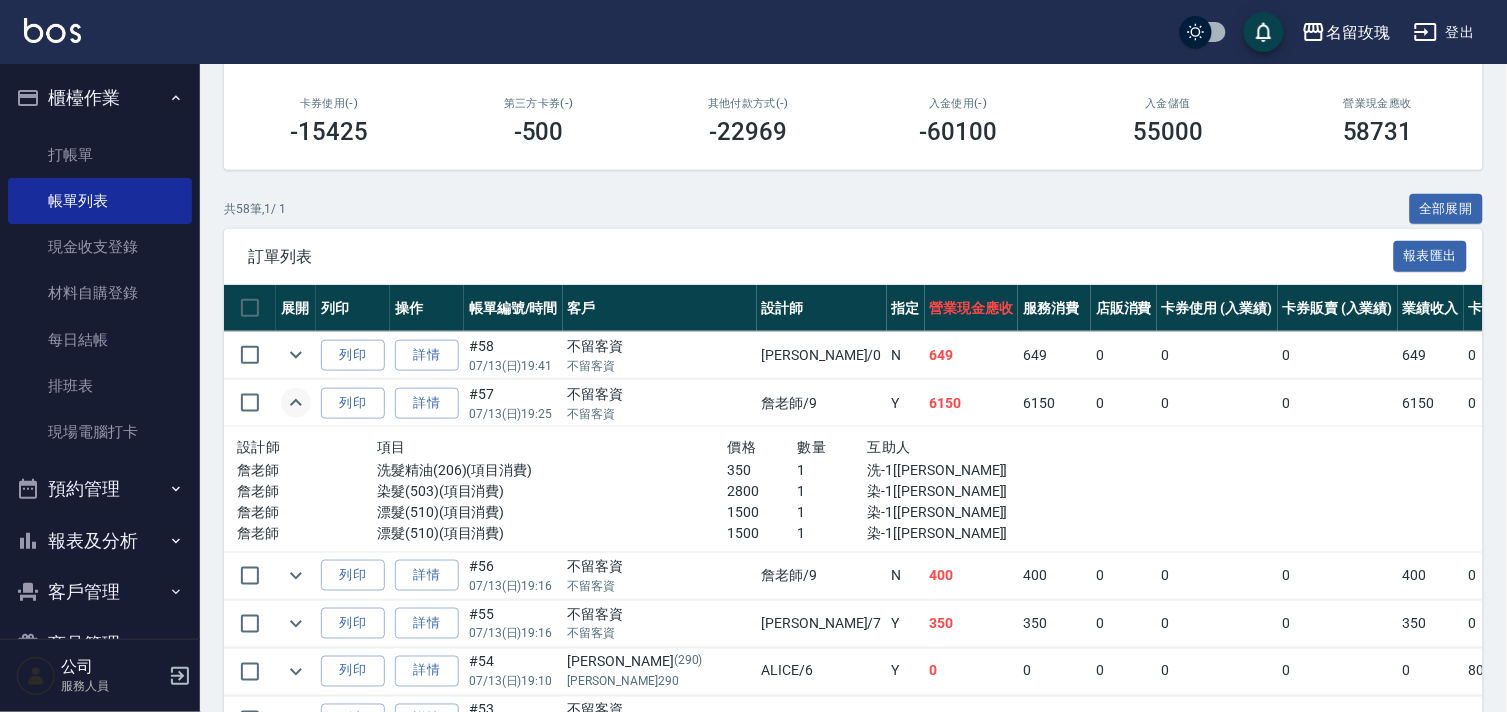 click on "1" at bounding box center [833, 533] 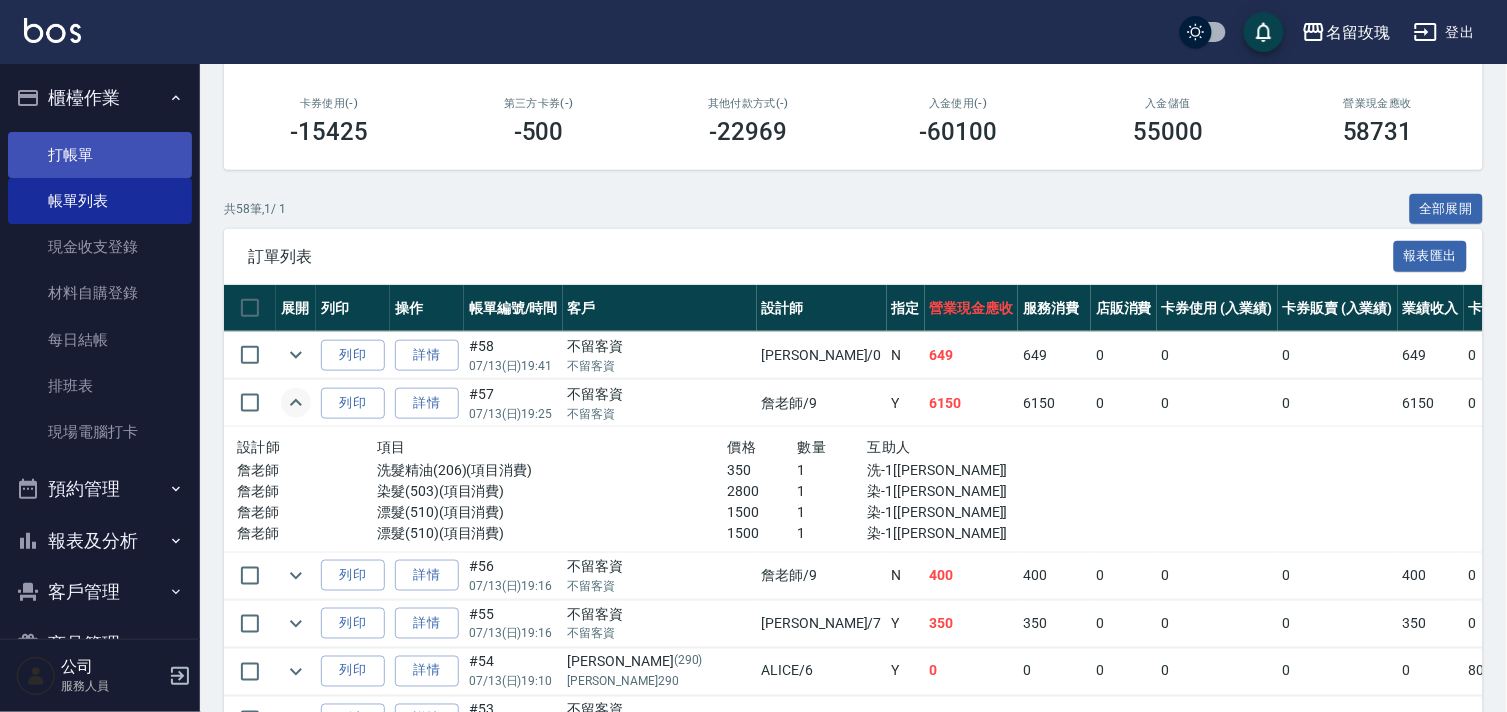 click on "打帳單" at bounding box center (100, 155) 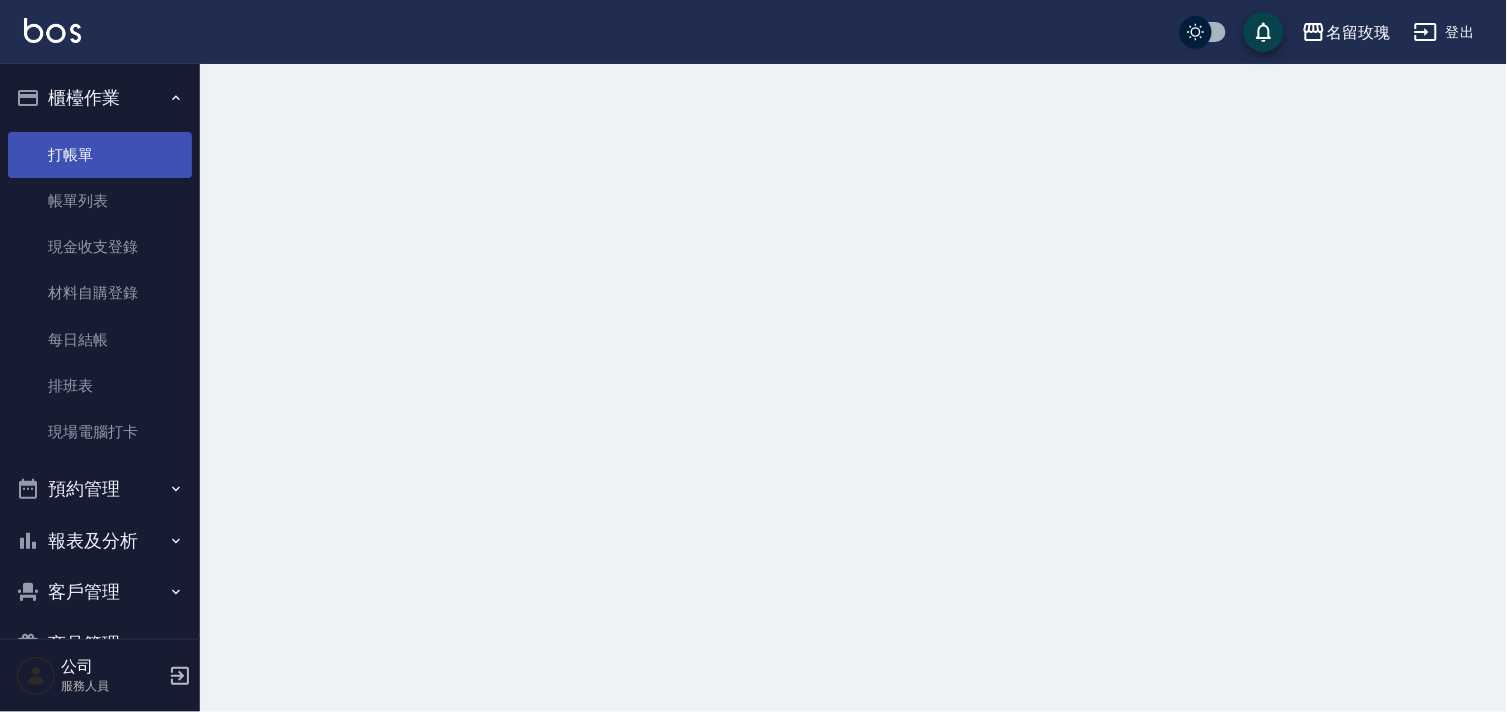 scroll, scrollTop: 0, scrollLeft: 0, axis: both 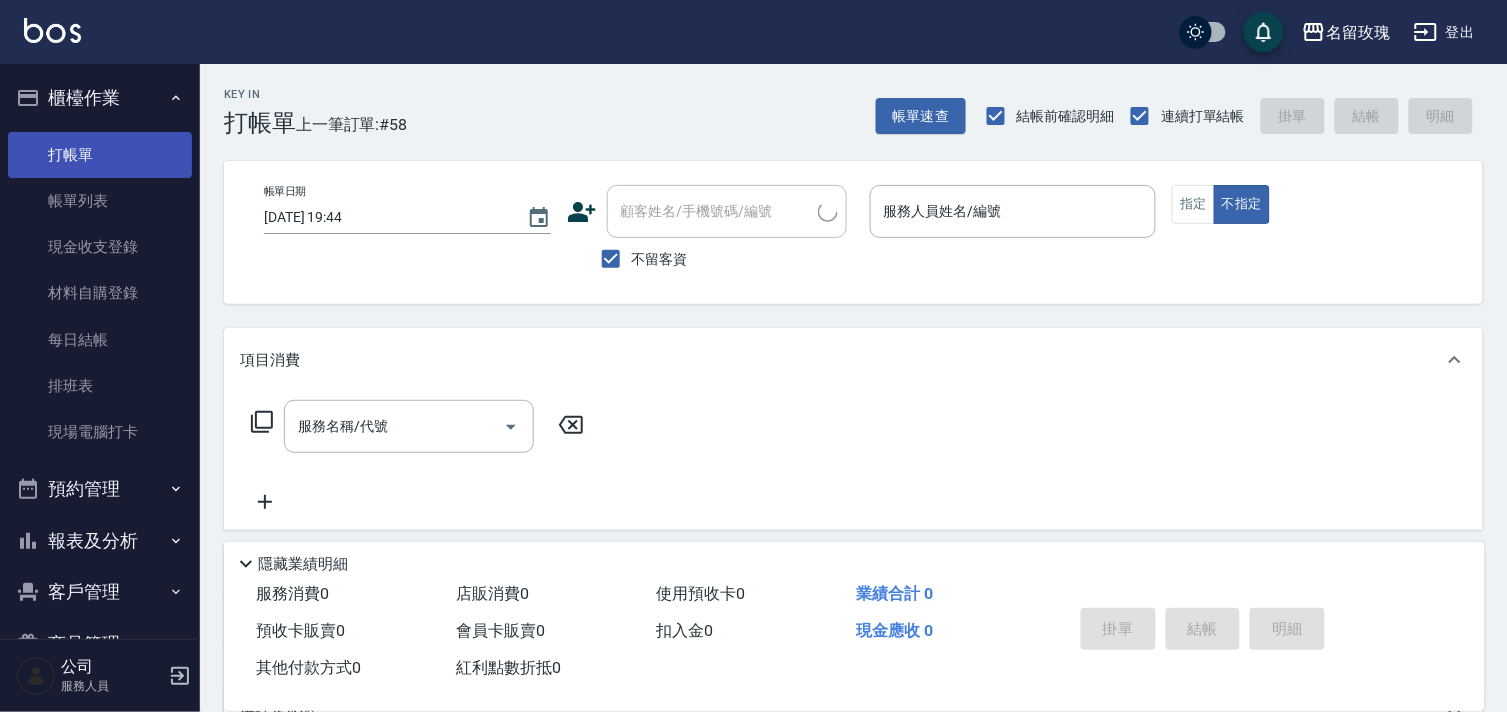 click on "帳單日期 [DATE] 19:44 顧客姓名/手機號碼/編號 顧客姓名/手機號碼/編號 不留客資 服務人員姓名/編號 服務人員姓名/編號 指定 不指定" at bounding box center [853, 232] 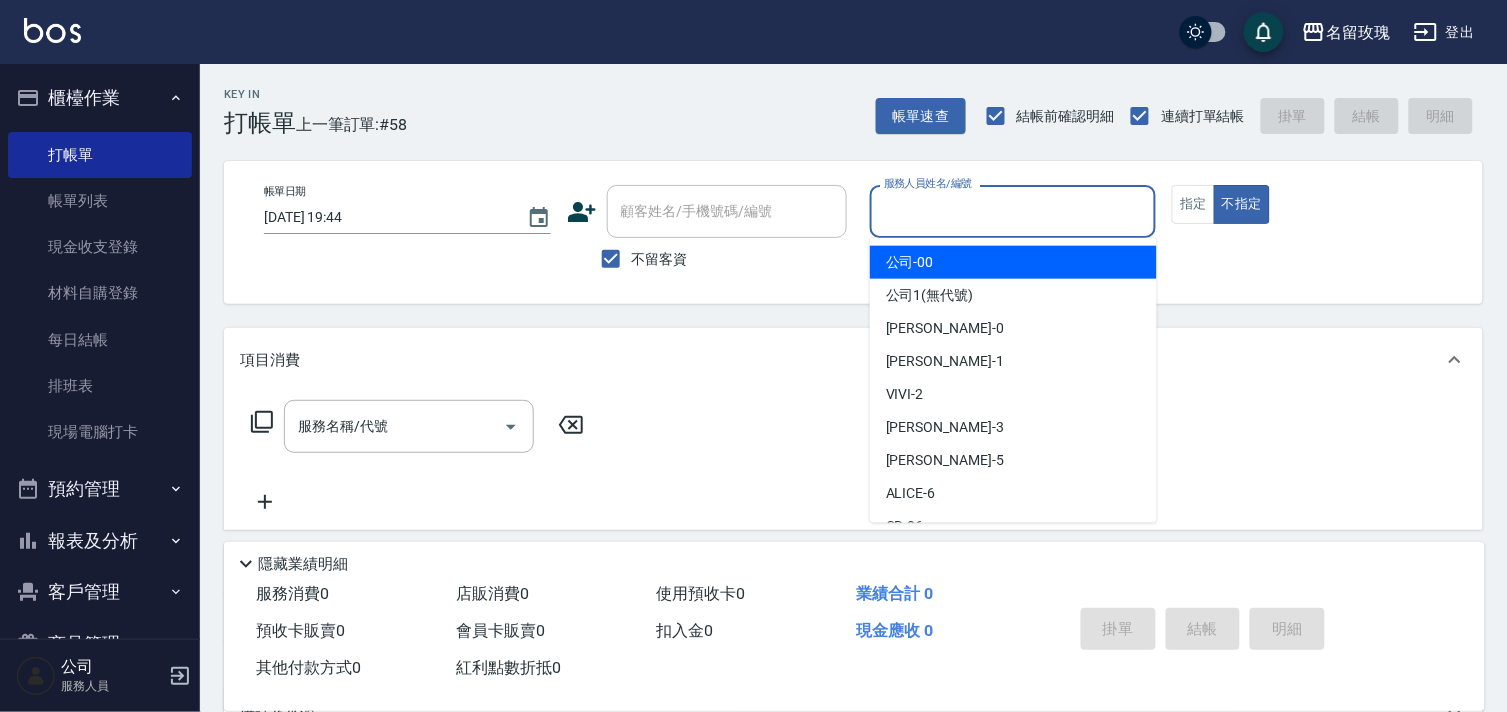 click on "服務人員姓名/編號" at bounding box center [1013, 211] 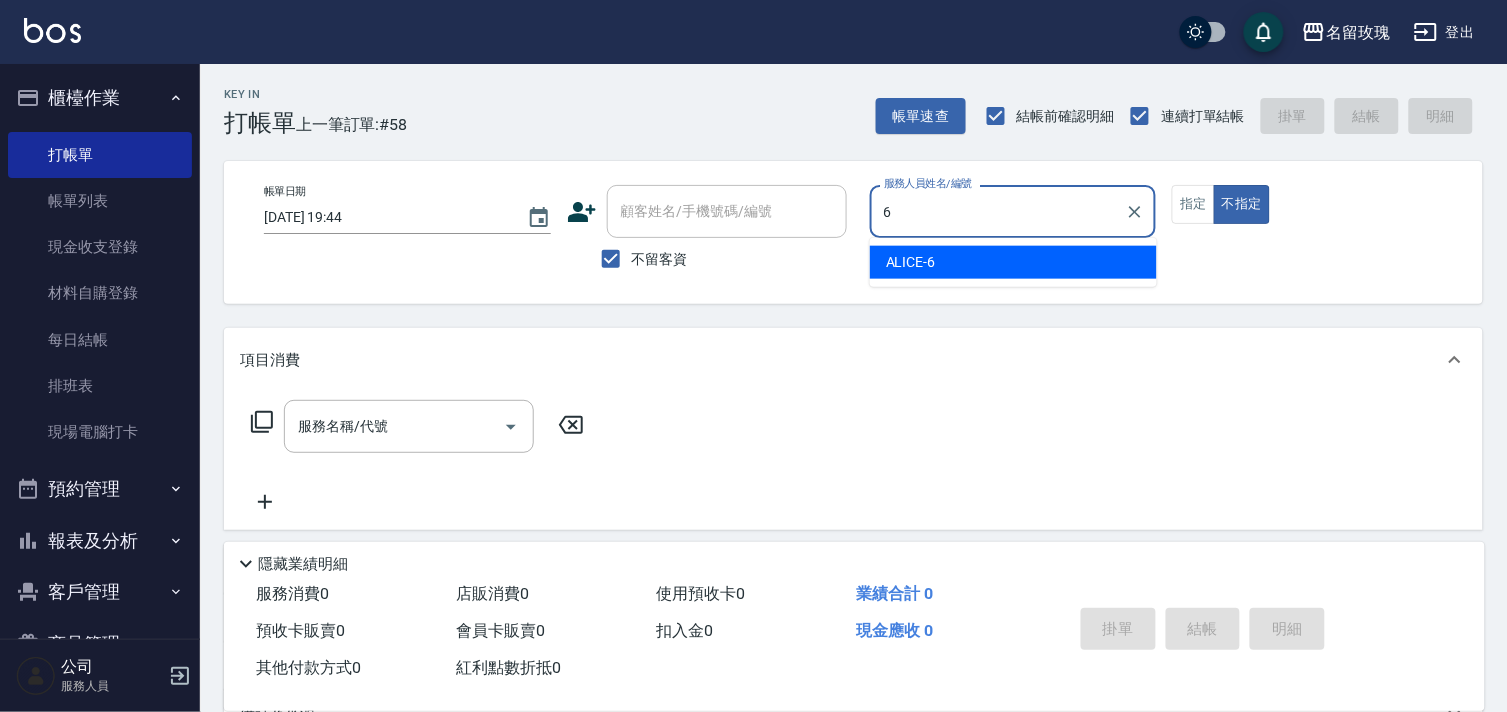 type on "ALICE-6" 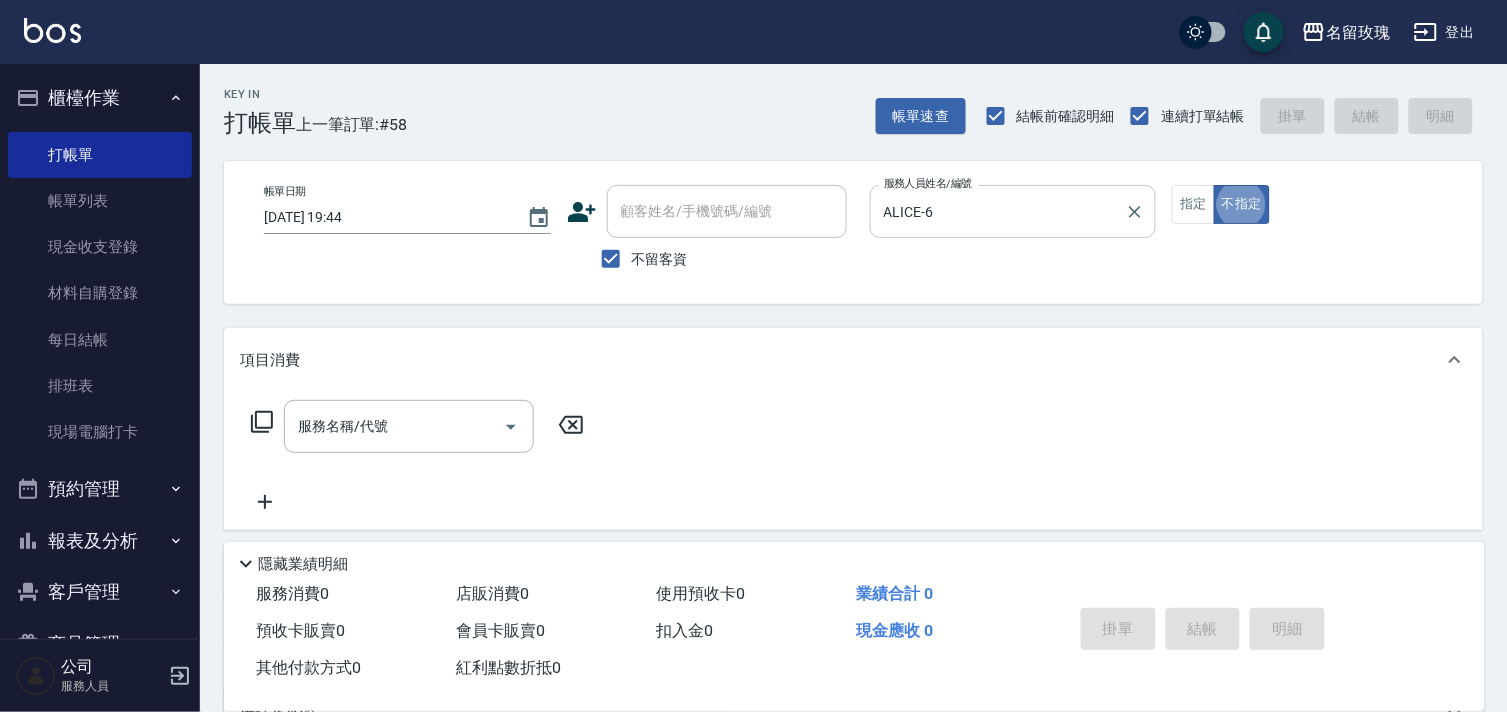 type on "false" 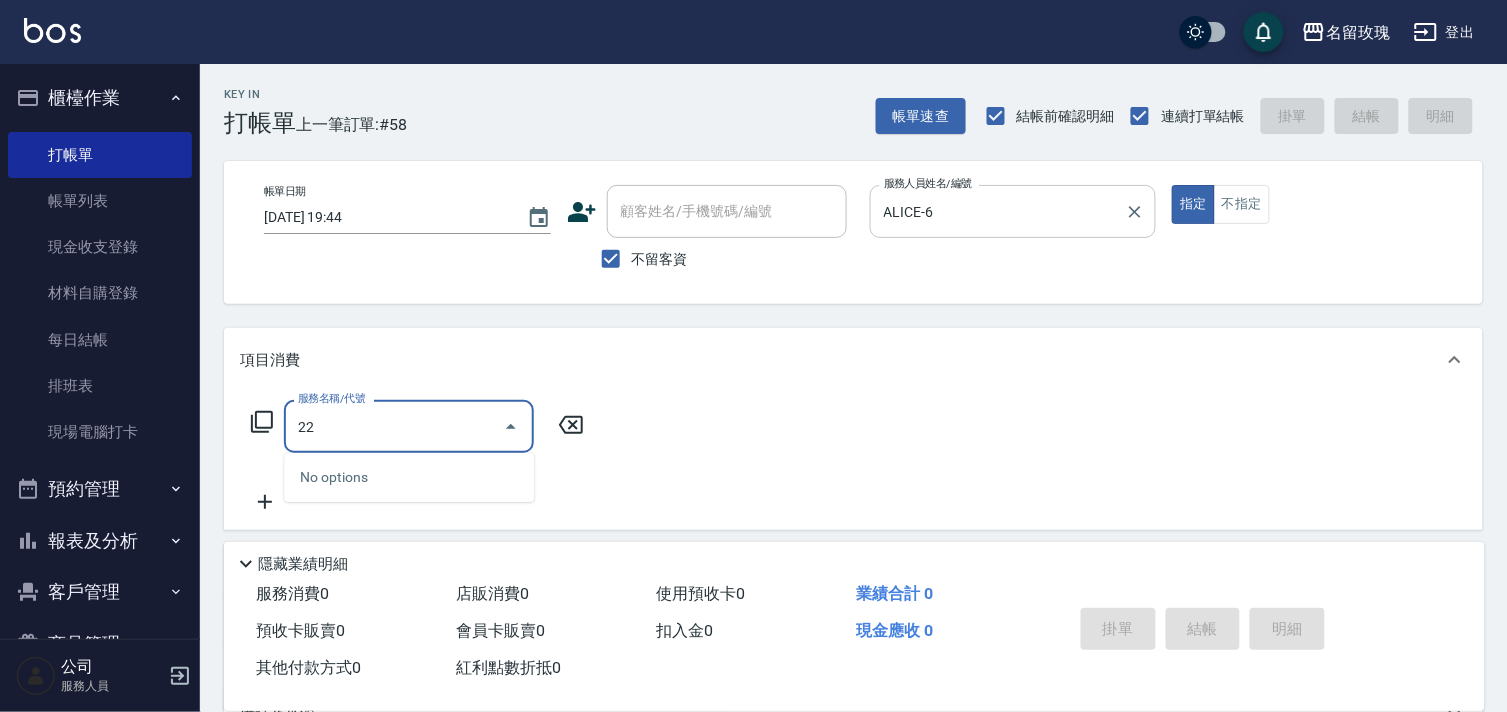 type on "2" 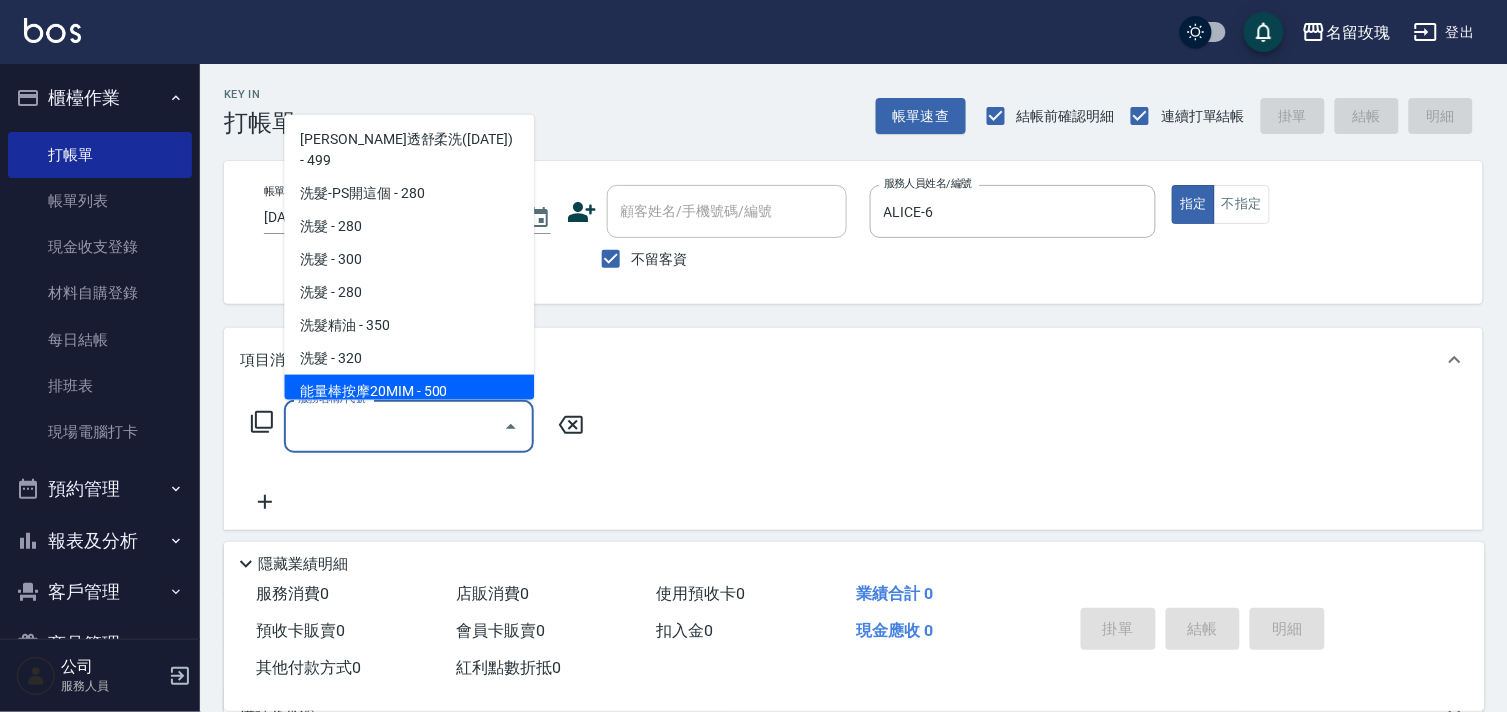 click on "服務名稱/代號 服務名稱/代號" at bounding box center (418, 426) 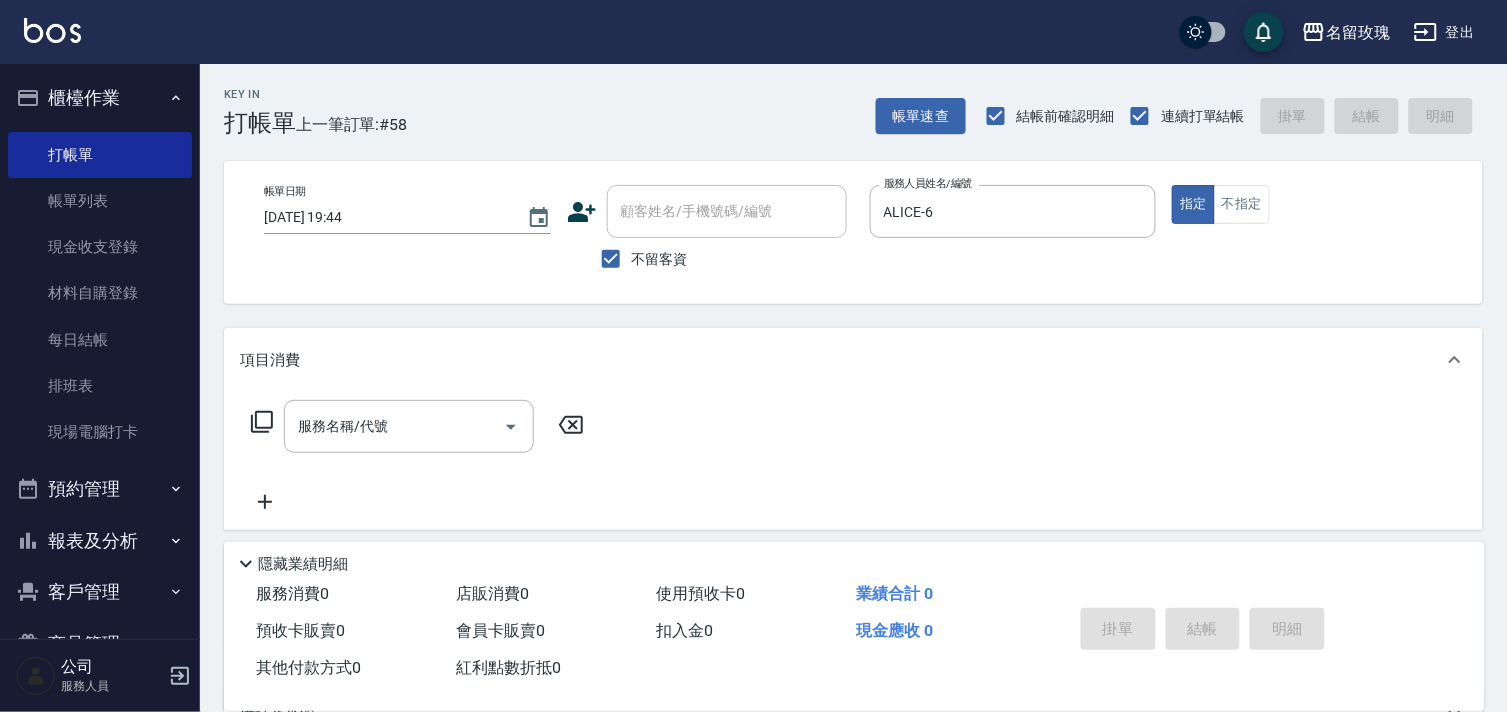 click 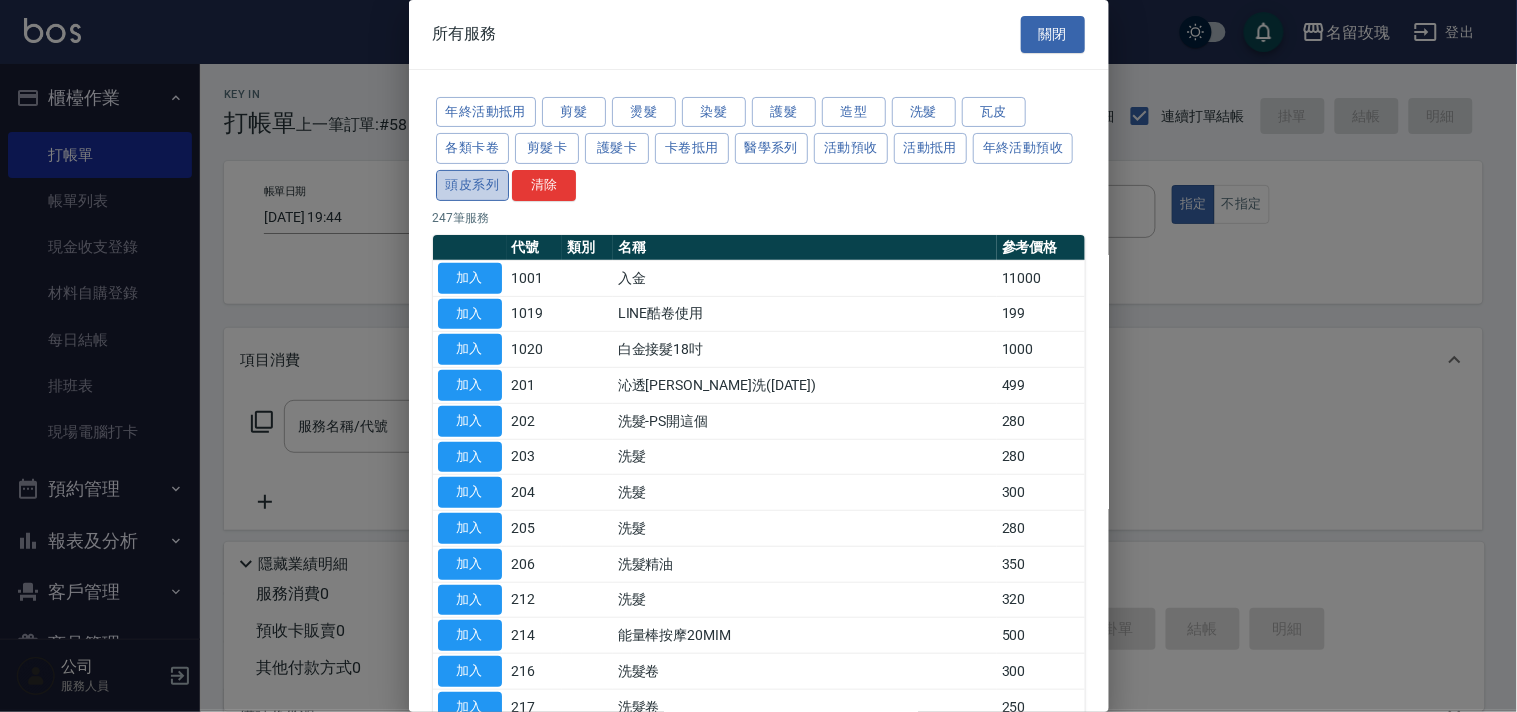 click on "頭皮系列" at bounding box center (473, 185) 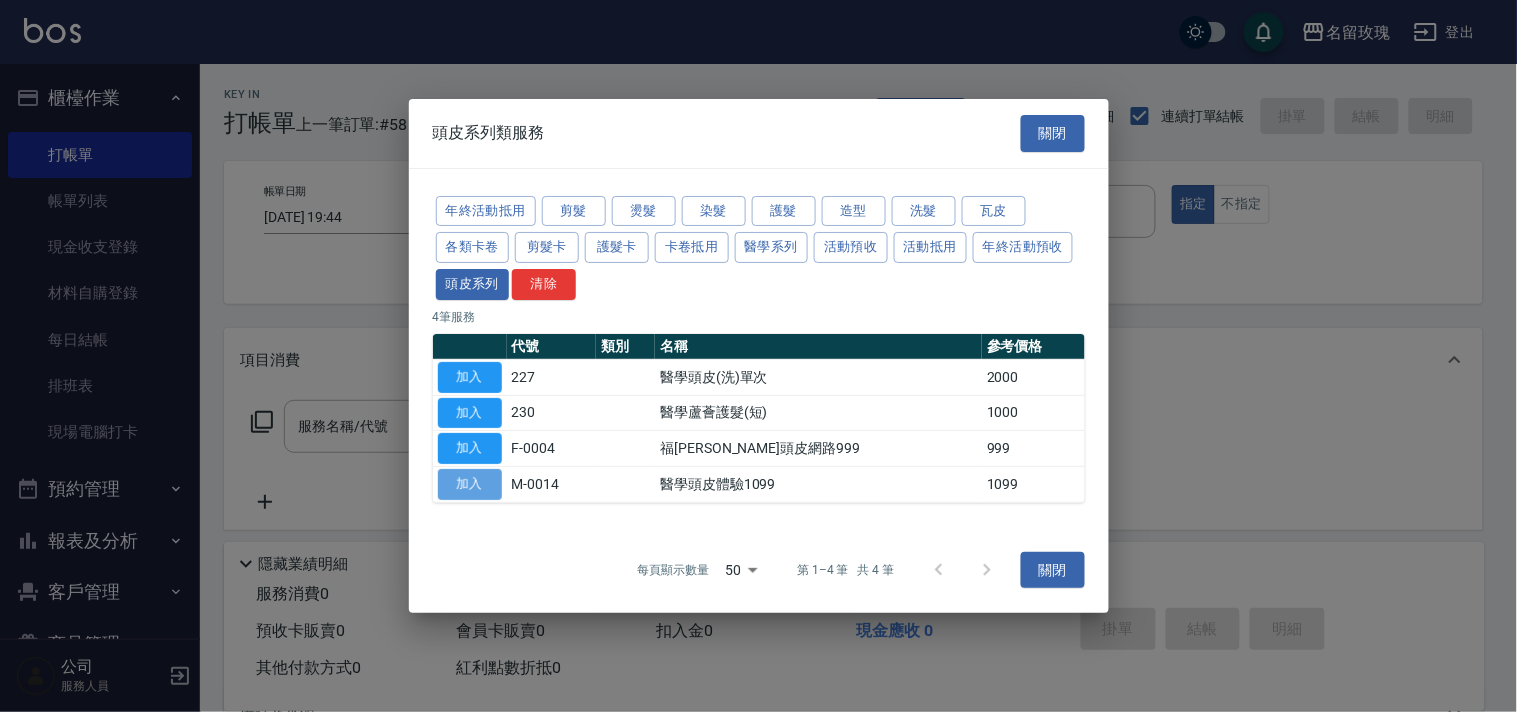 click on "加入" at bounding box center (470, 484) 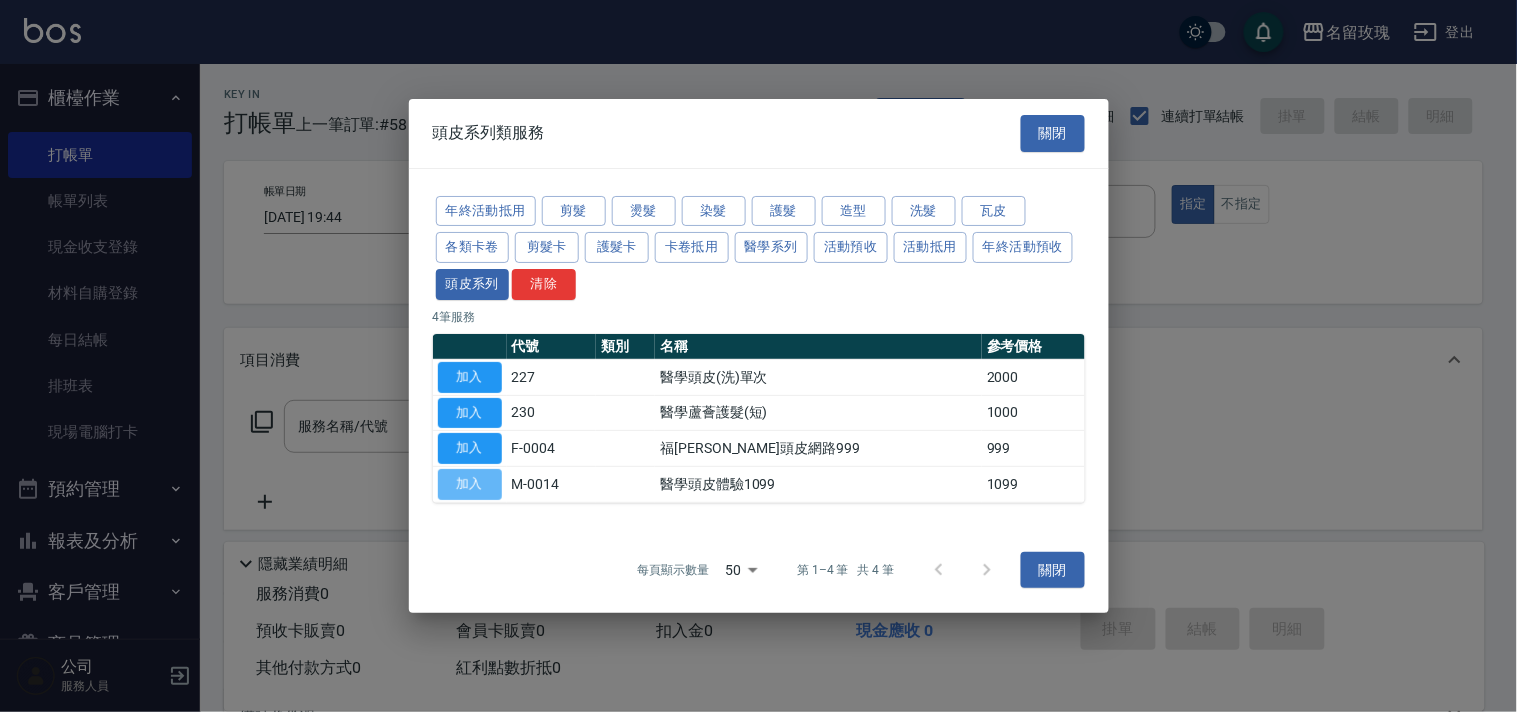 type on "醫學頭皮體驗1099(M-0014)" 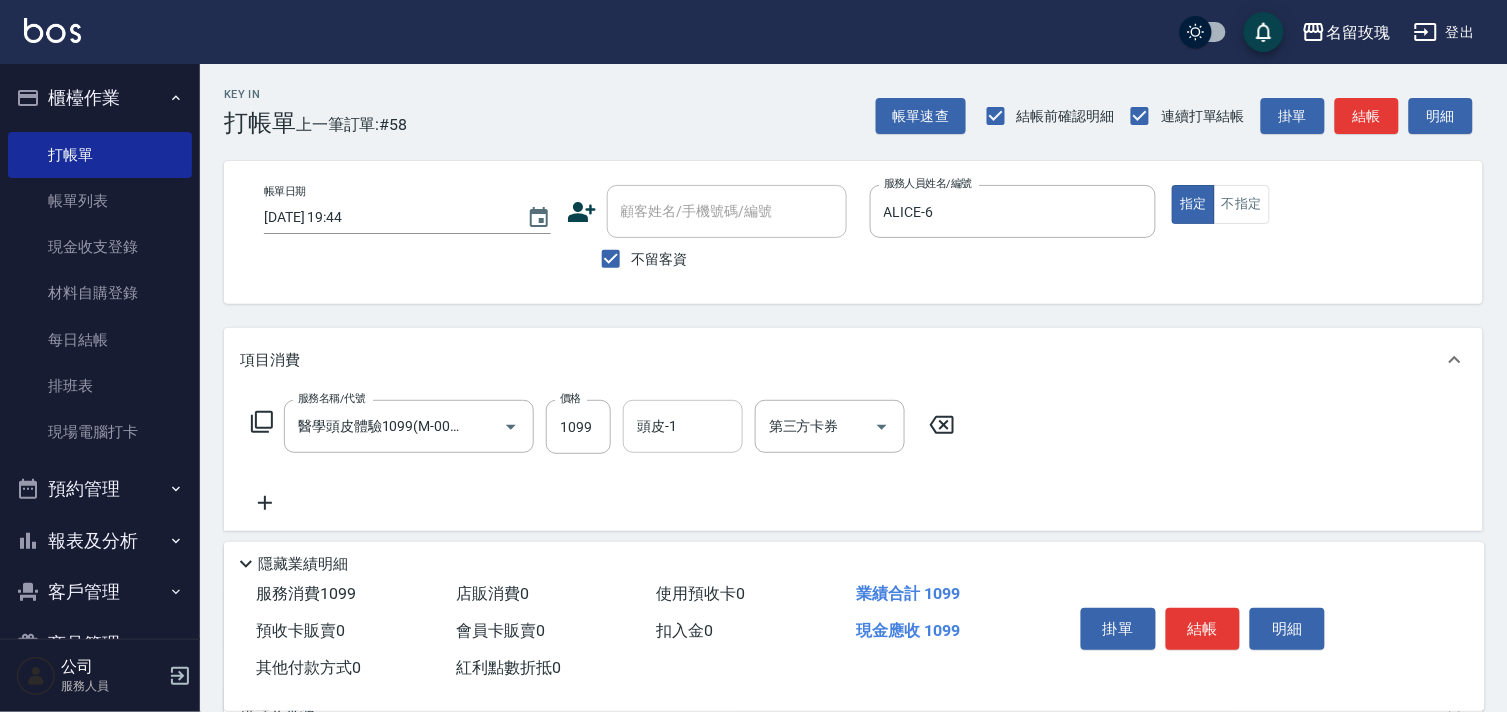 click on "頭皮-1" at bounding box center (683, 426) 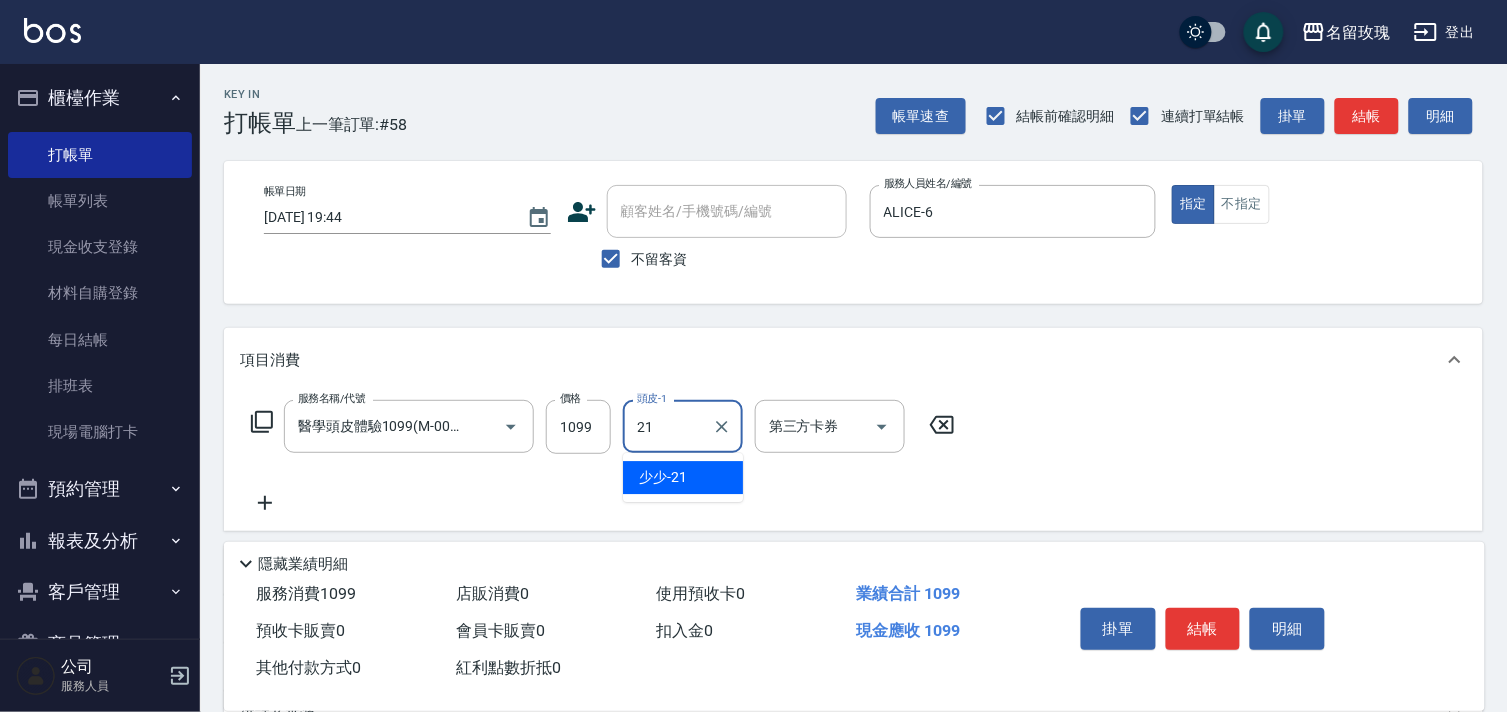 type on "少少-21" 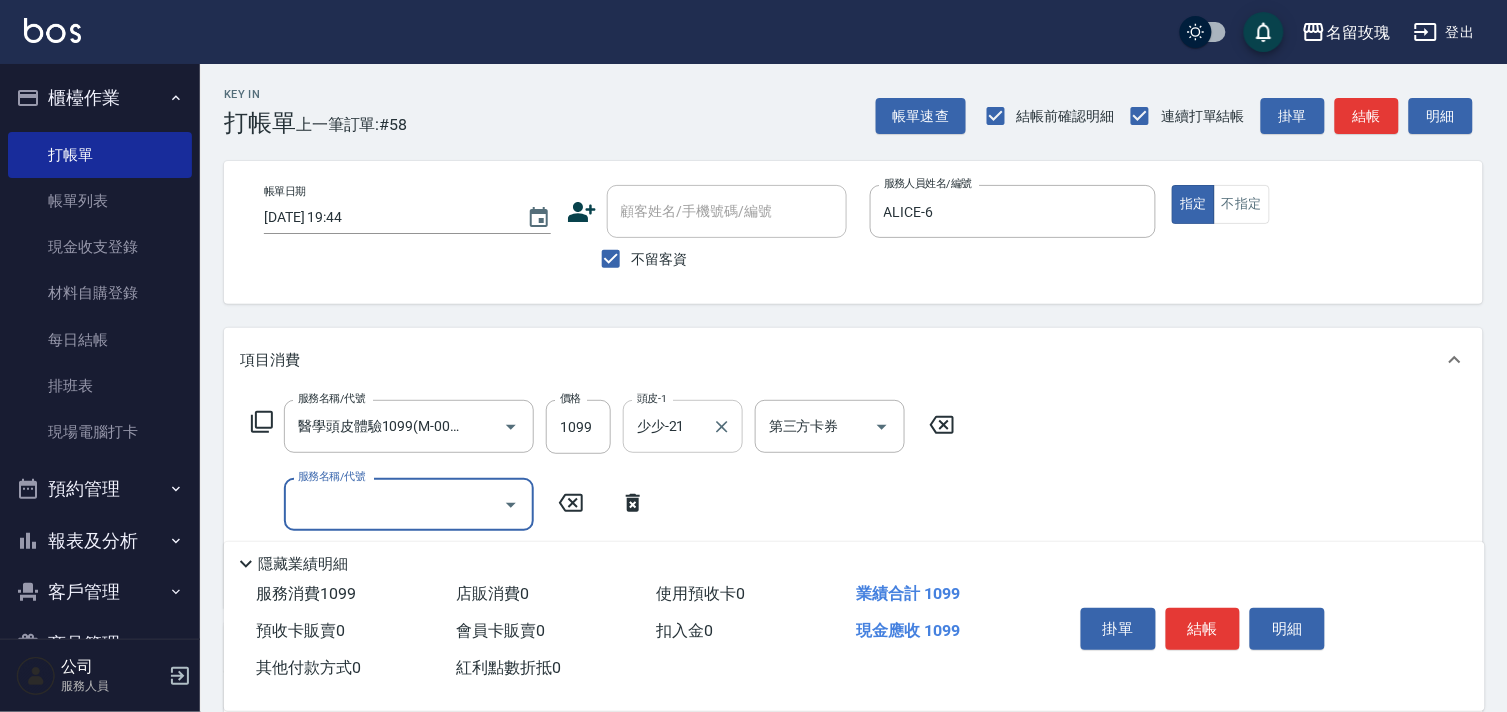 scroll, scrollTop: 0, scrollLeft: 0, axis: both 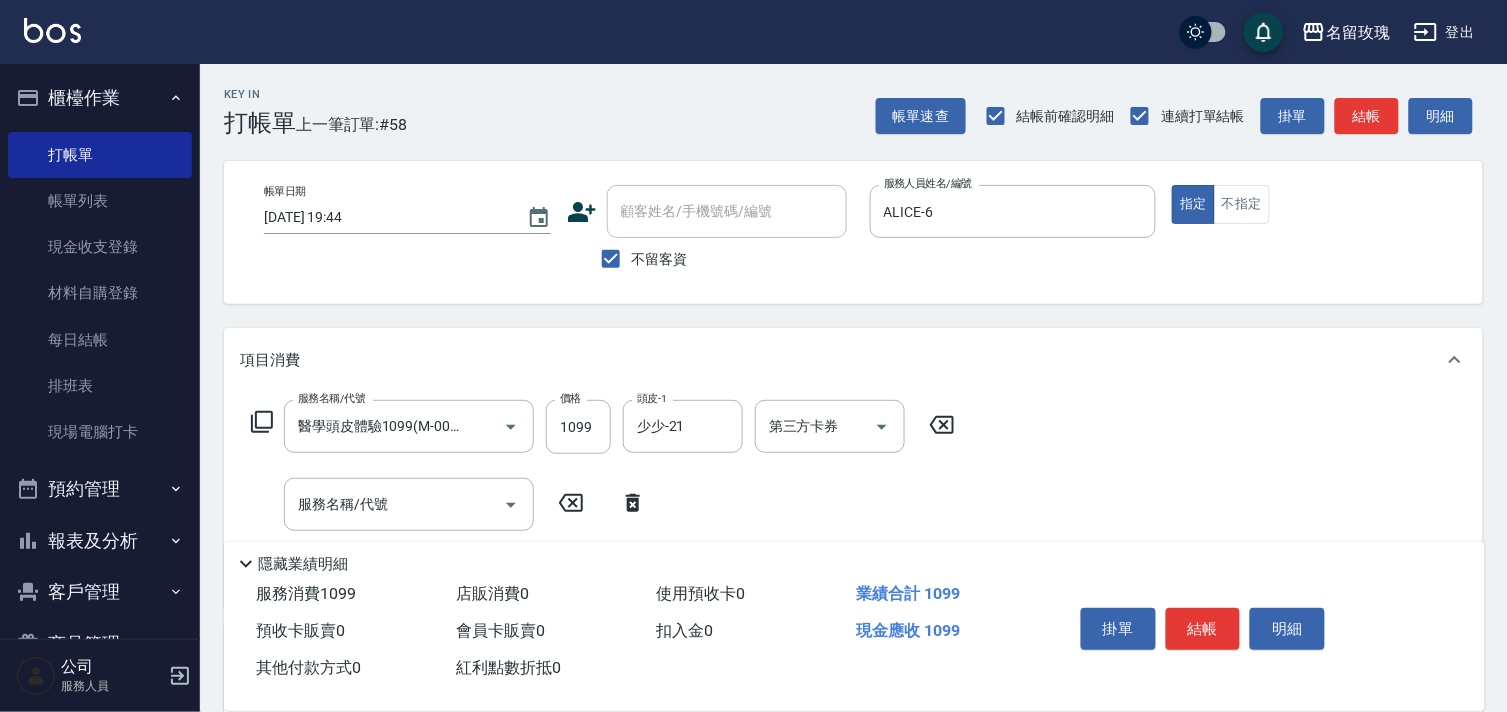 click 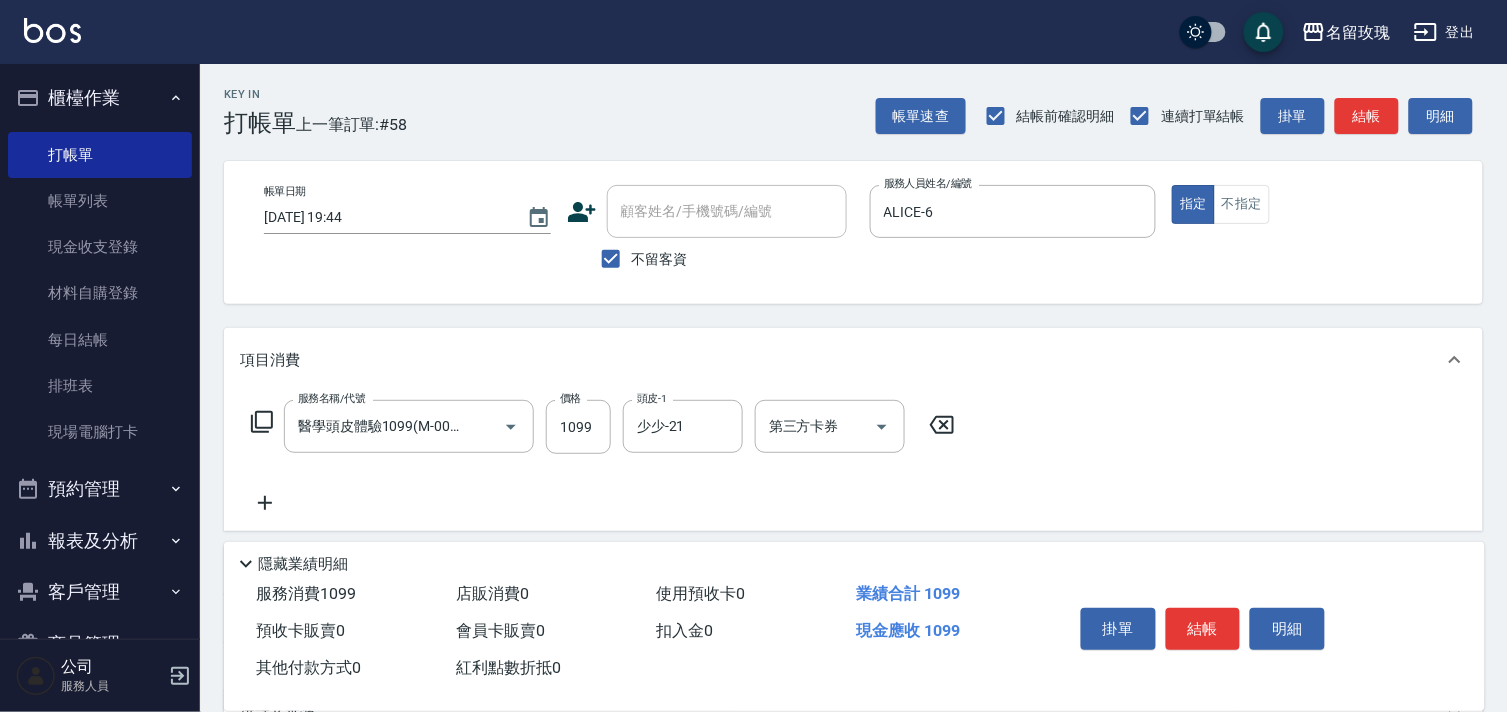 click on "服務名稱/代號 醫學頭皮體驗1099(M-0014) 服務名稱/代號 價格 1099 價格 頭皮-1 少少-21 頭皮-1 第三方卡券 第三方卡券" at bounding box center (603, 427) 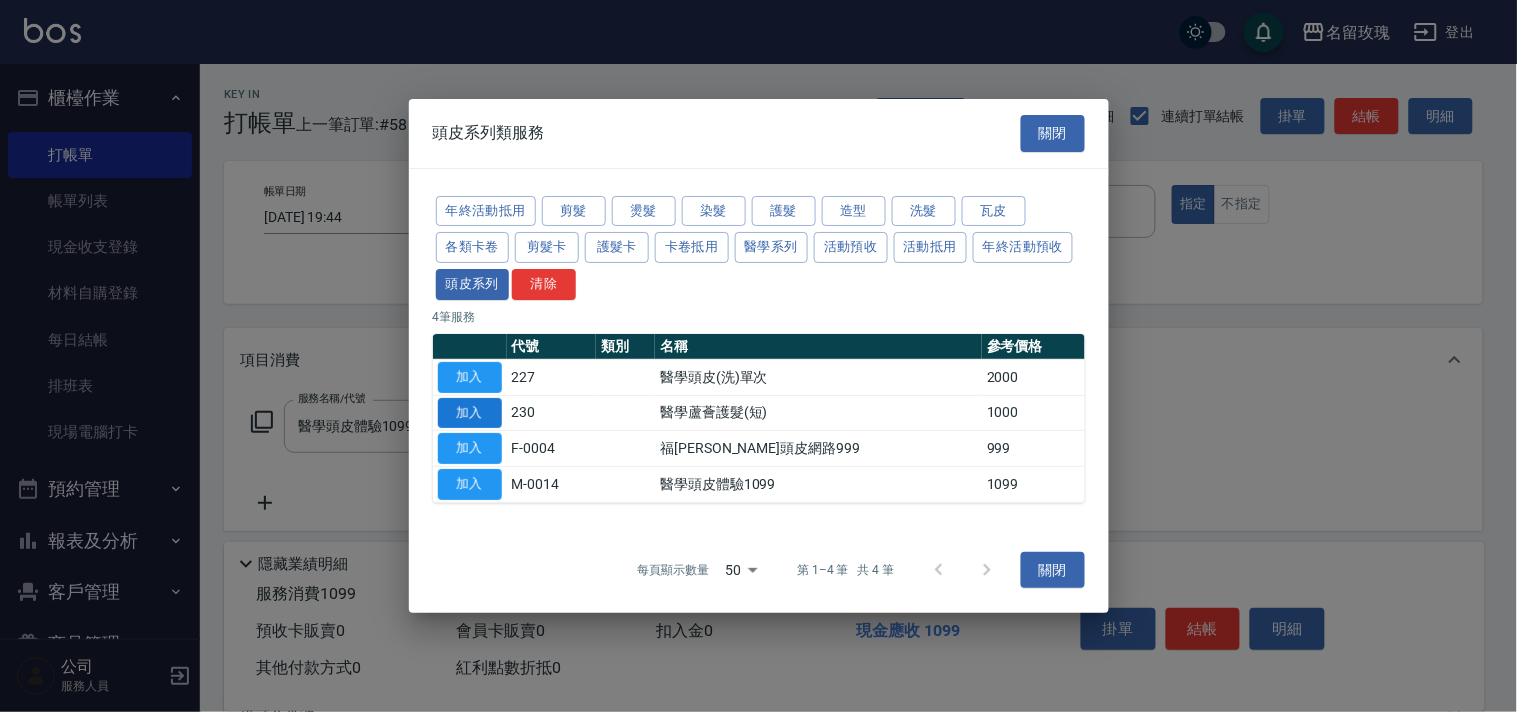 click on "加入" at bounding box center (470, 413) 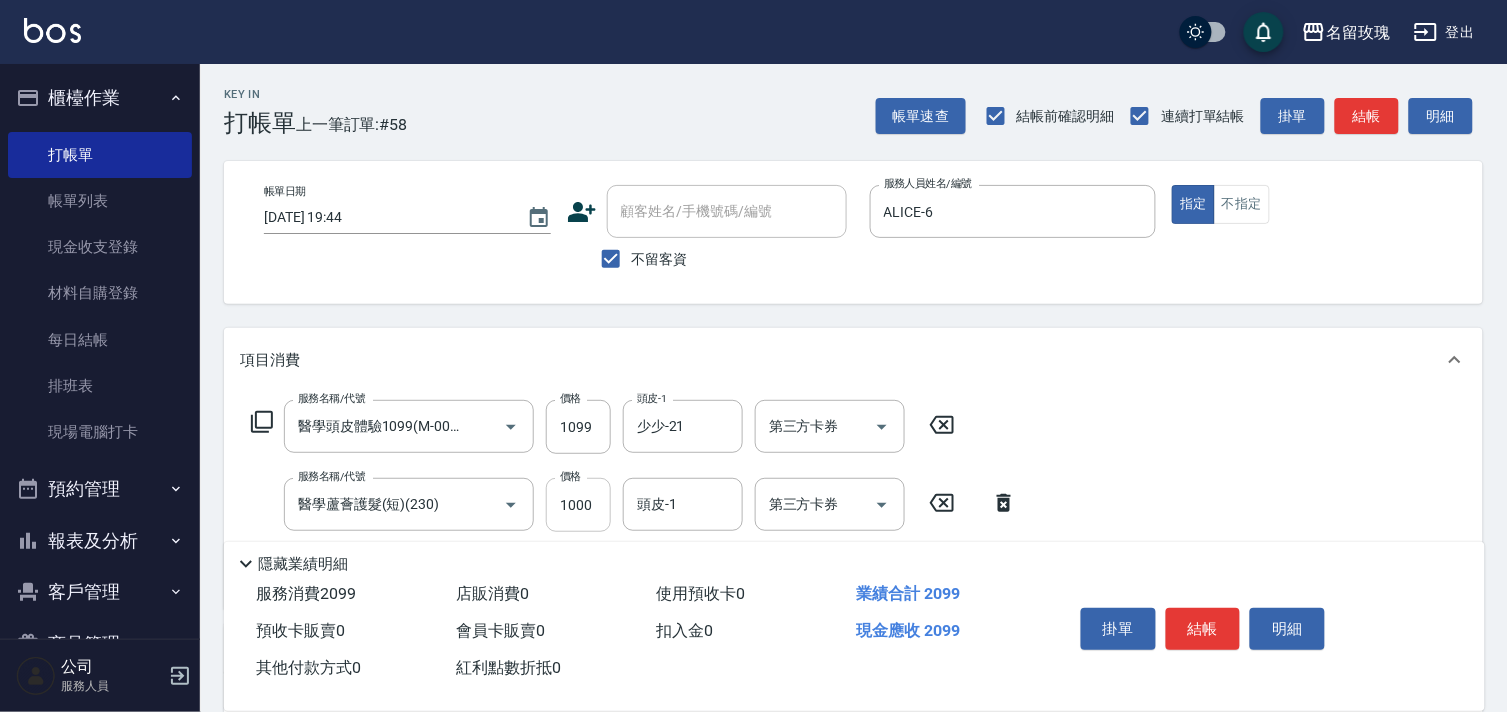 click on "1000" at bounding box center [578, 505] 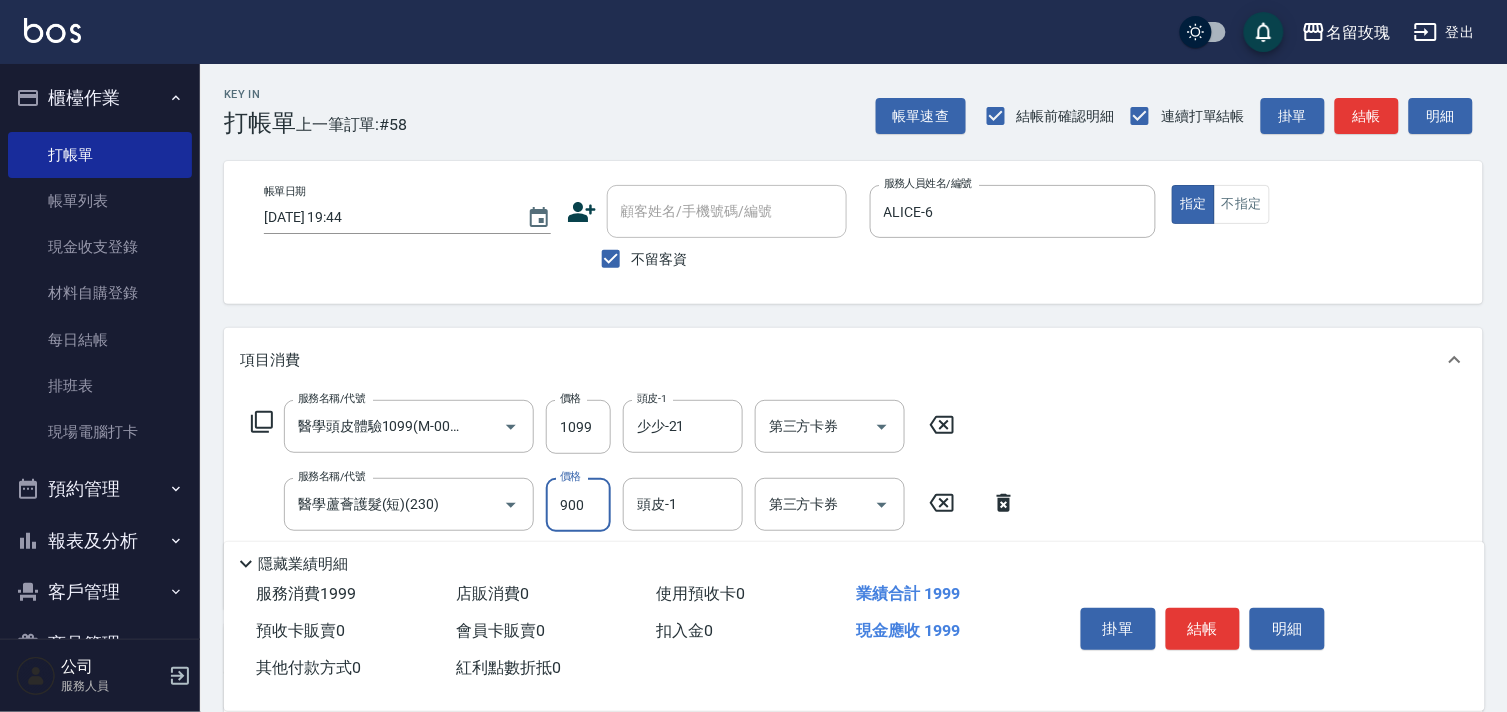 type on "900" 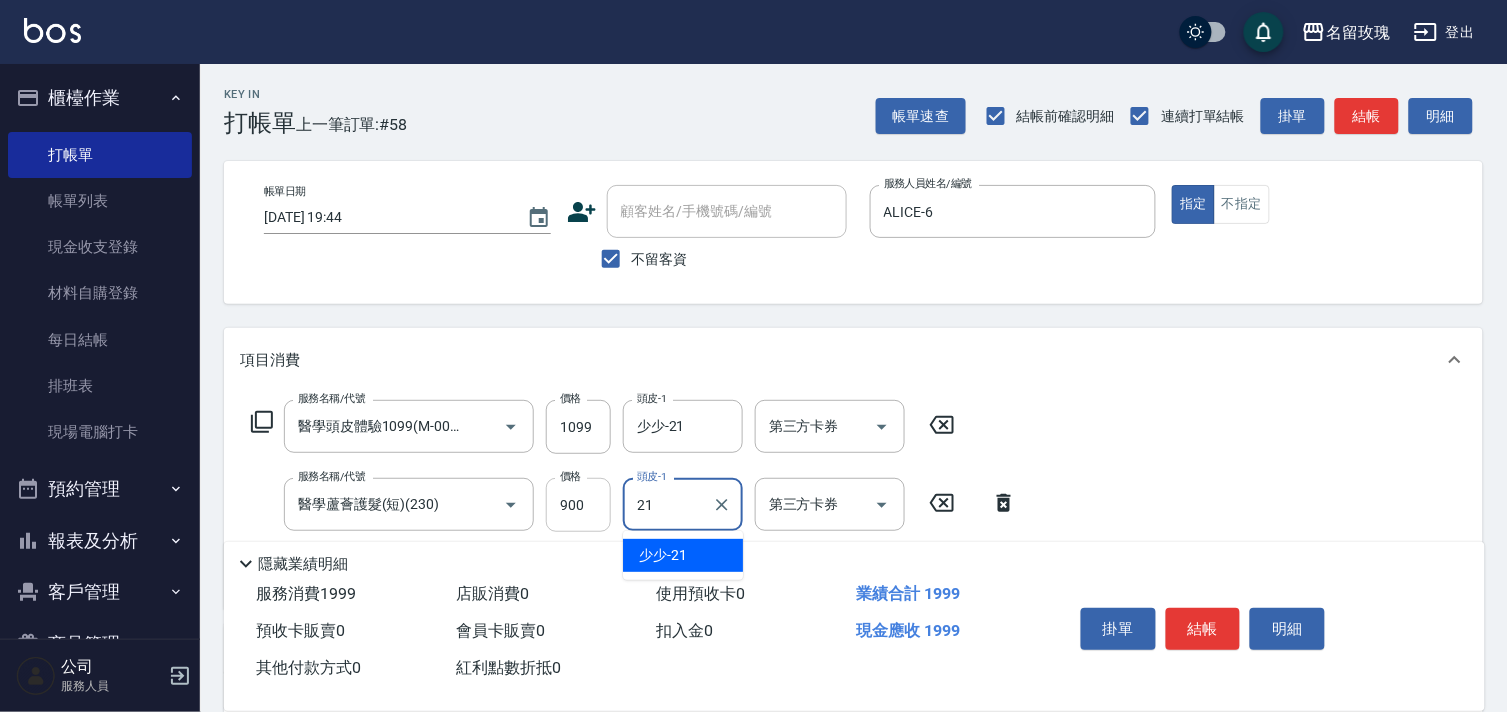 type on "少少-21" 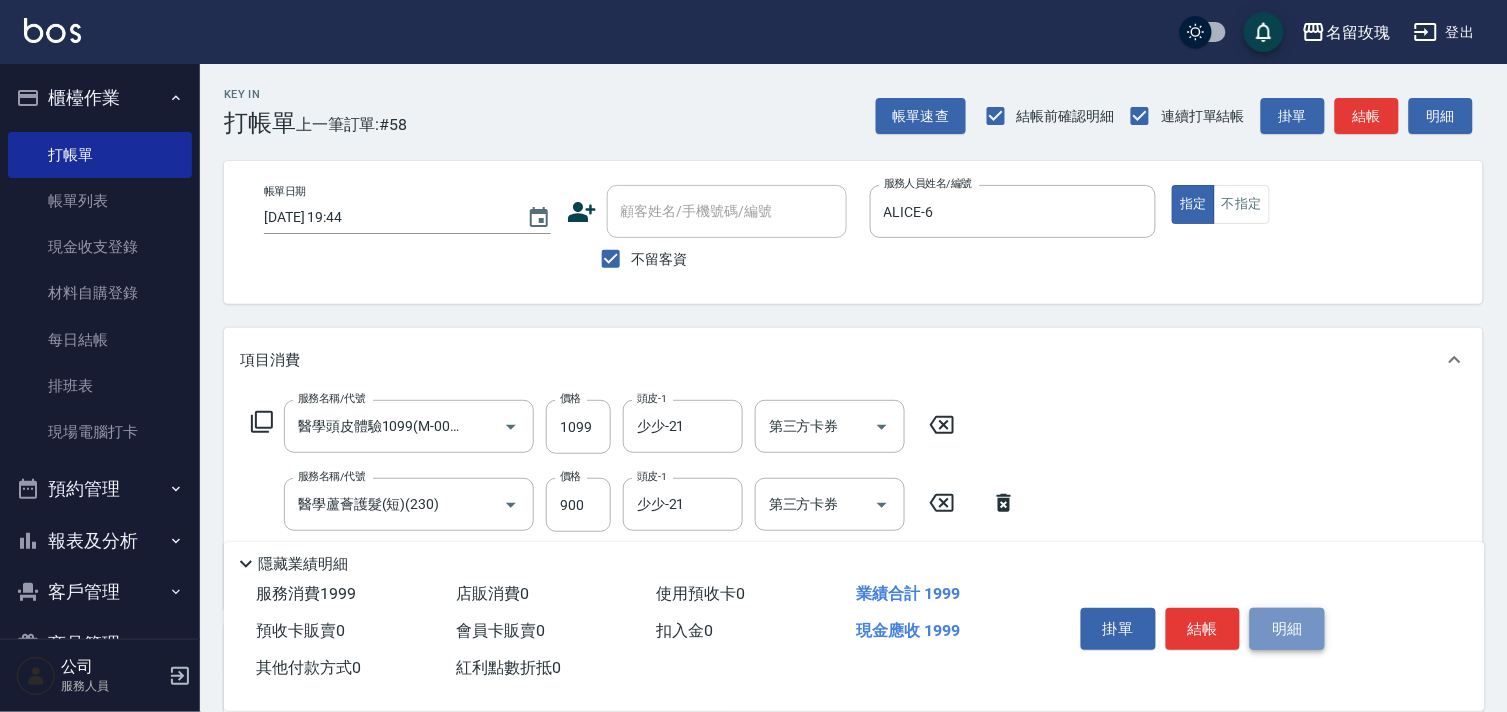 click on "明細" at bounding box center [1287, 629] 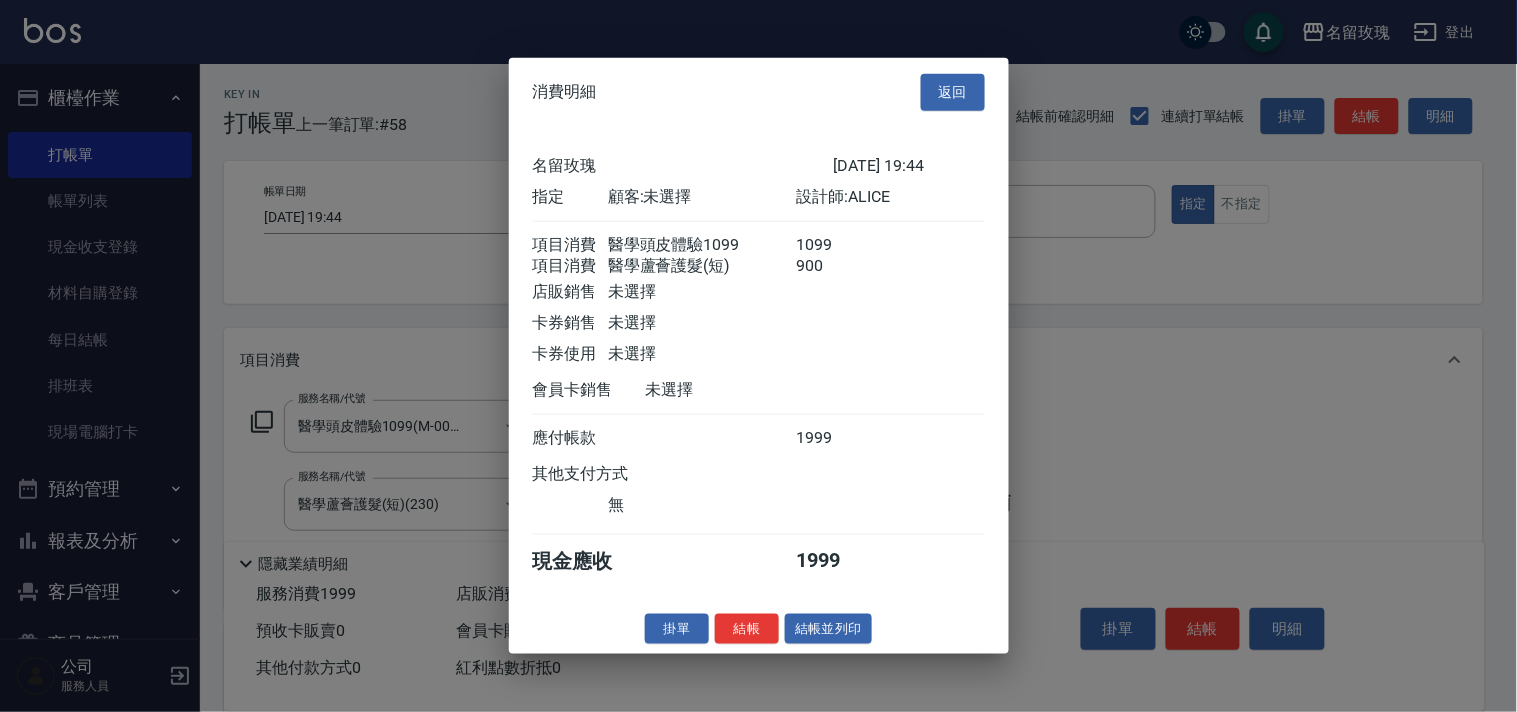 click on "結帳並列印" at bounding box center (828, 628) 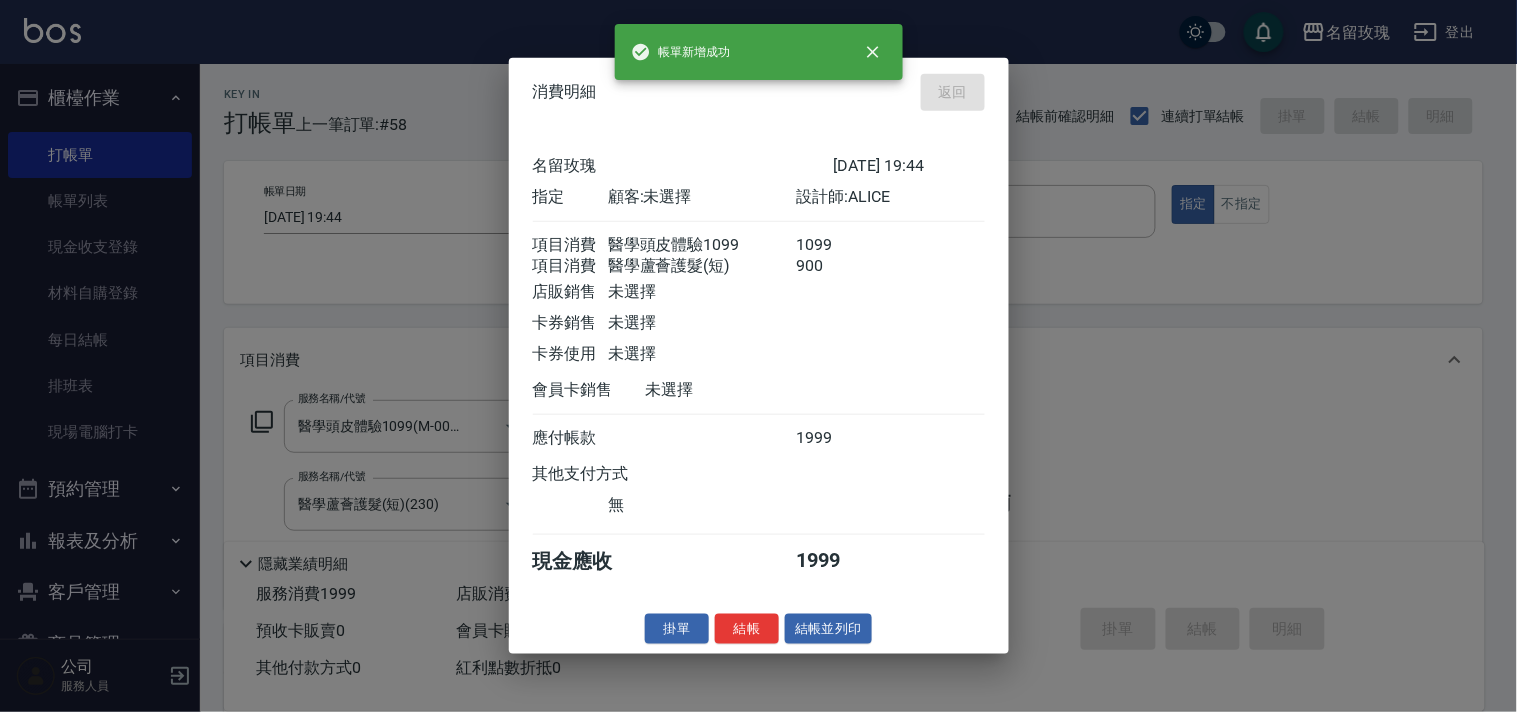type on "[DATE] 19:45" 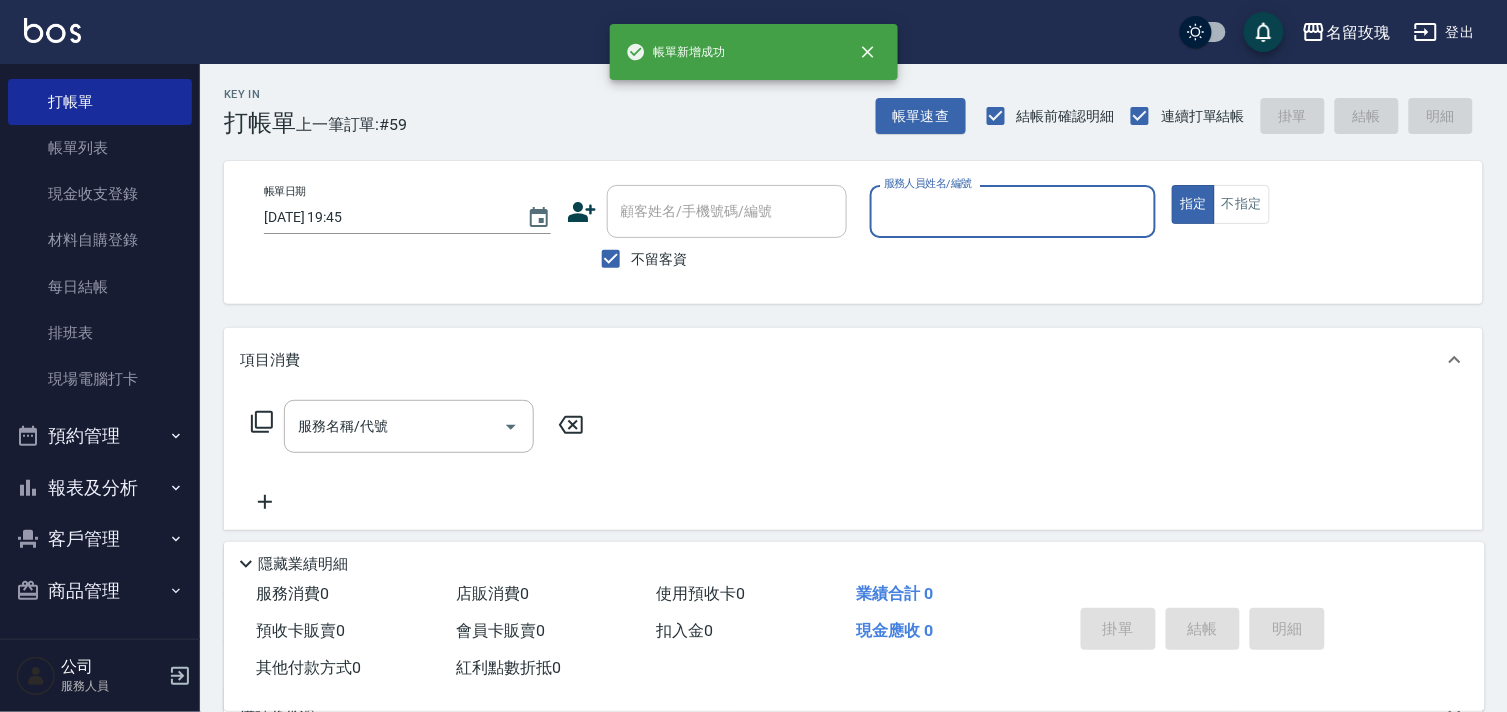 click on "報表及分析" at bounding box center [100, 488] 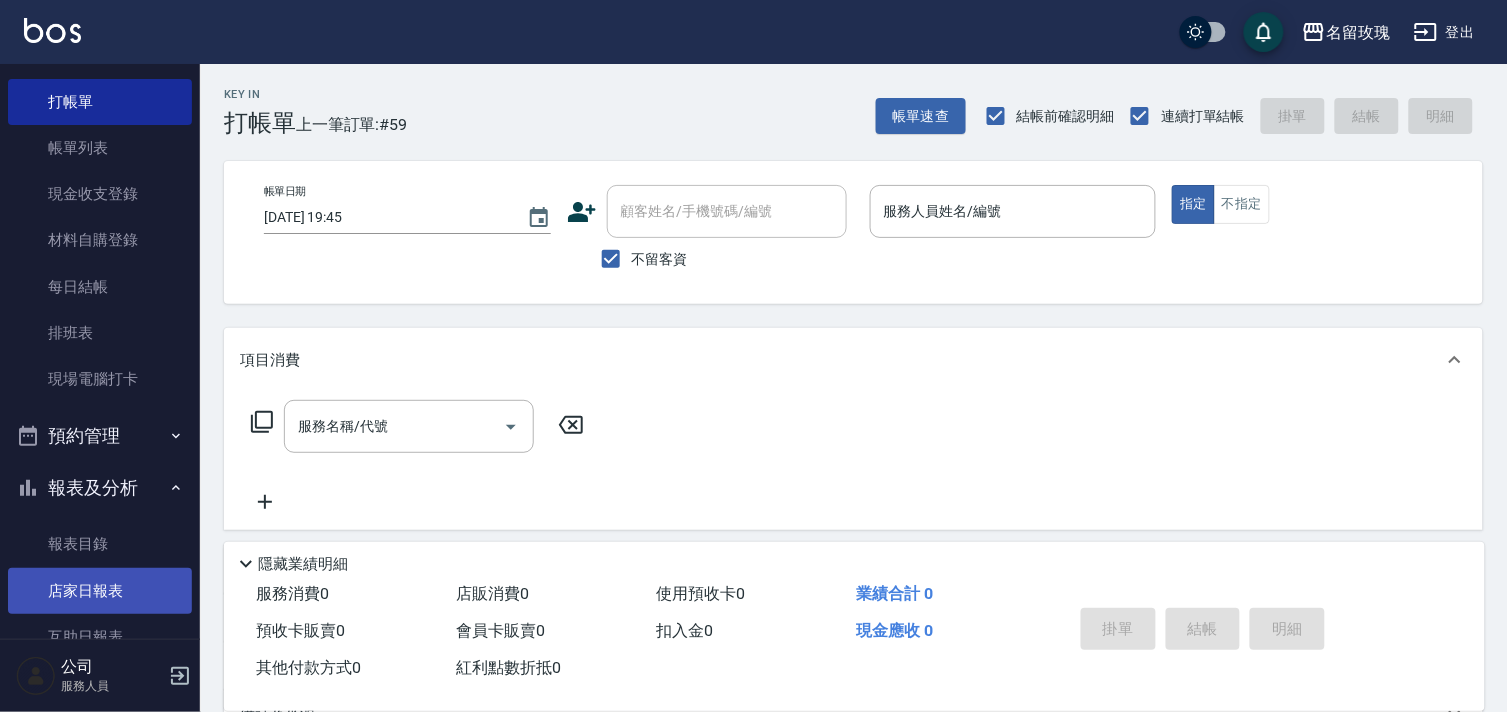 scroll, scrollTop: 354, scrollLeft: 0, axis: vertical 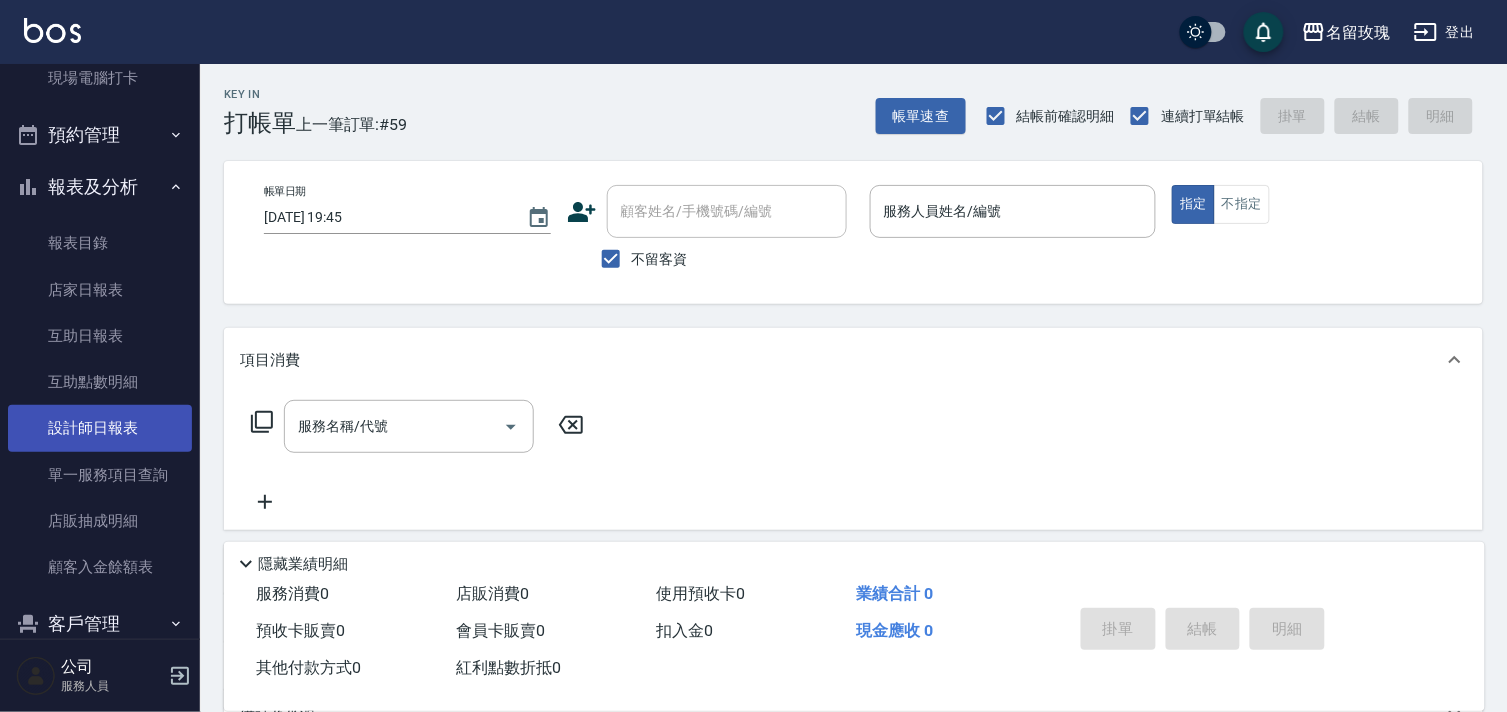 click on "設計師日報表" at bounding box center [100, 428] 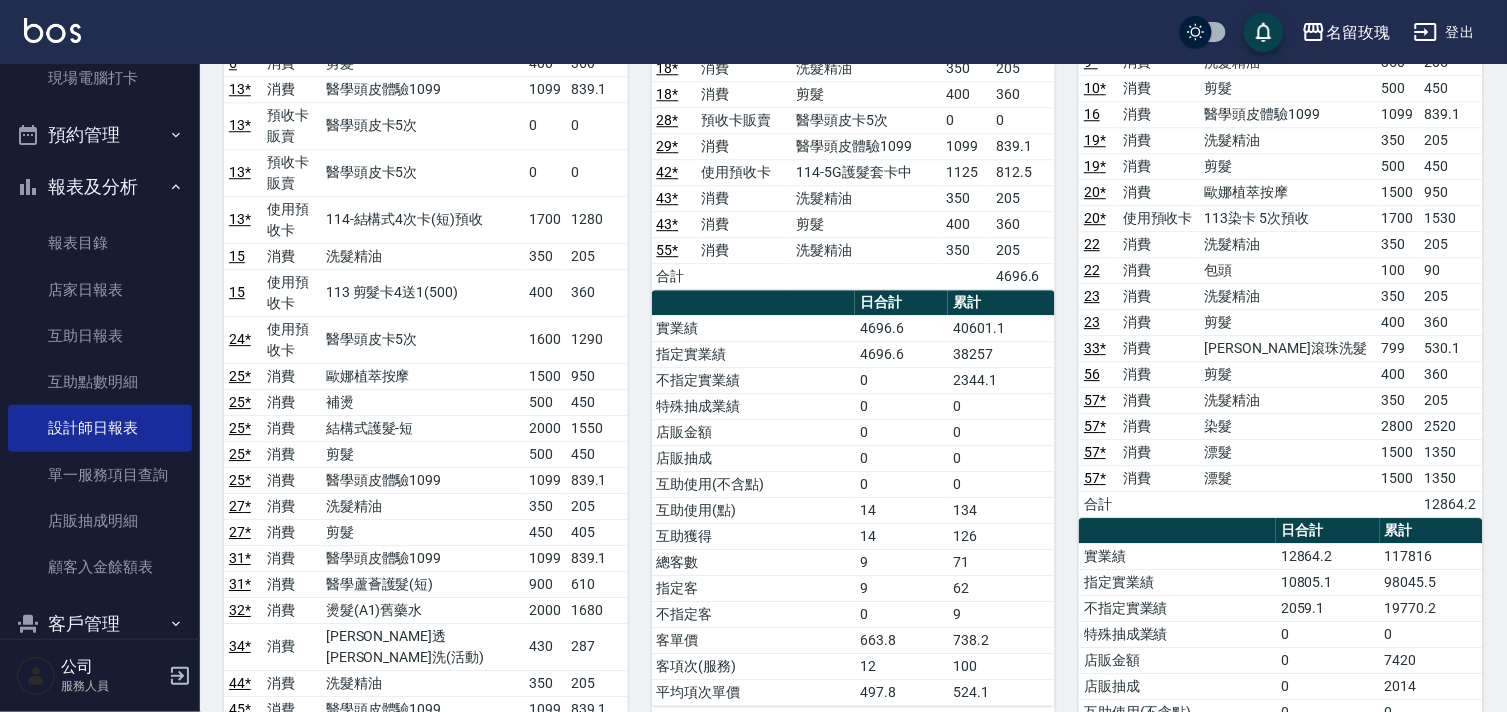 scroll, scrollTop: 1444, scrollLeft: 0, axis: vertical 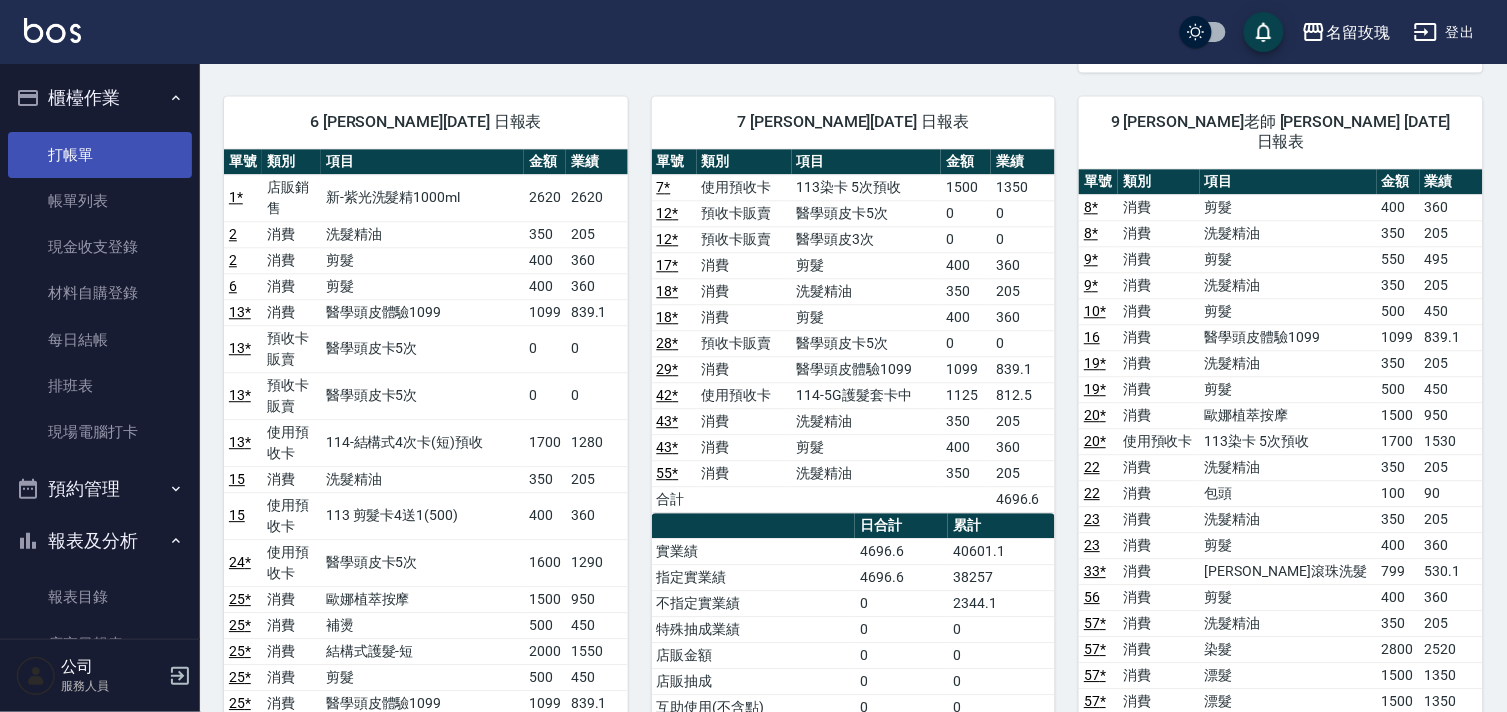 click on "打帳單" at bounding box center (100, 155) 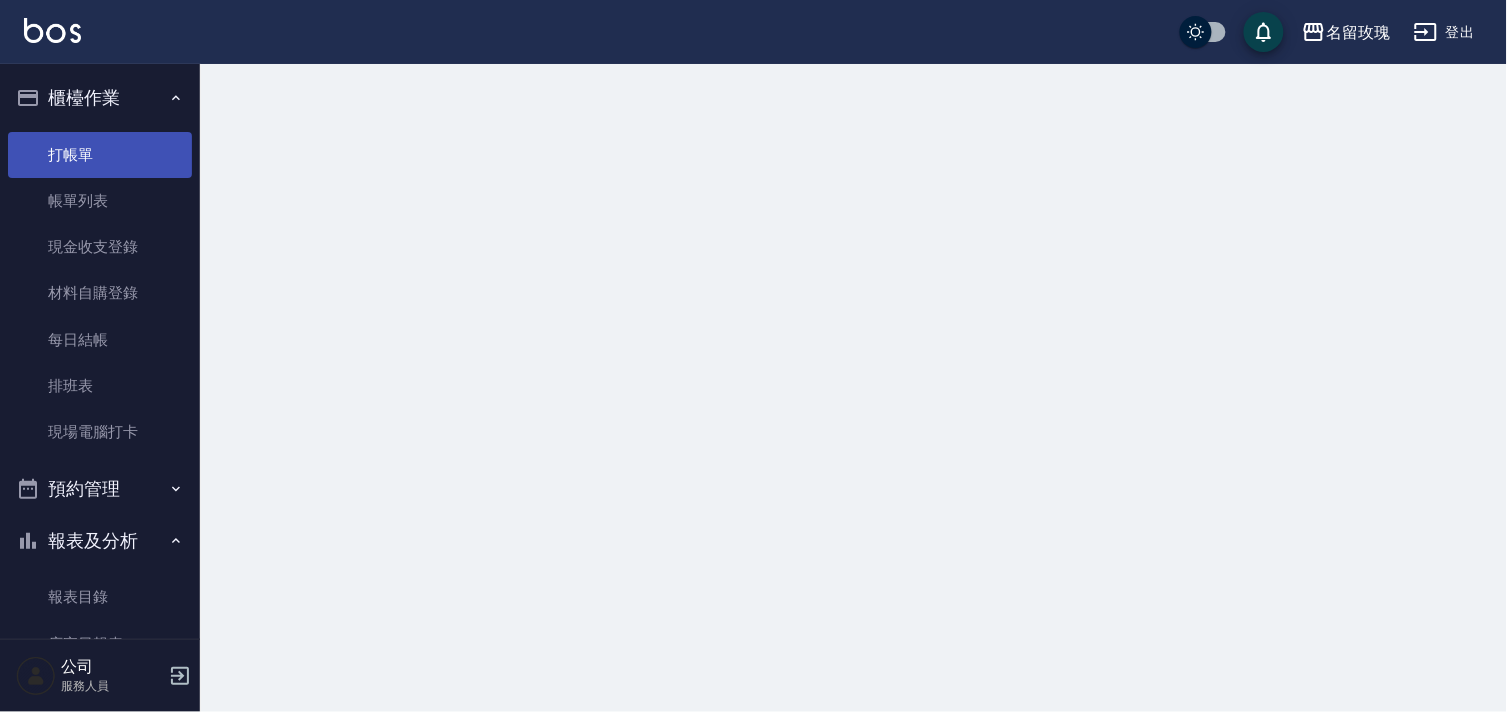 scroll, scrollTop: 0, scrollLeft: 0, axis: both 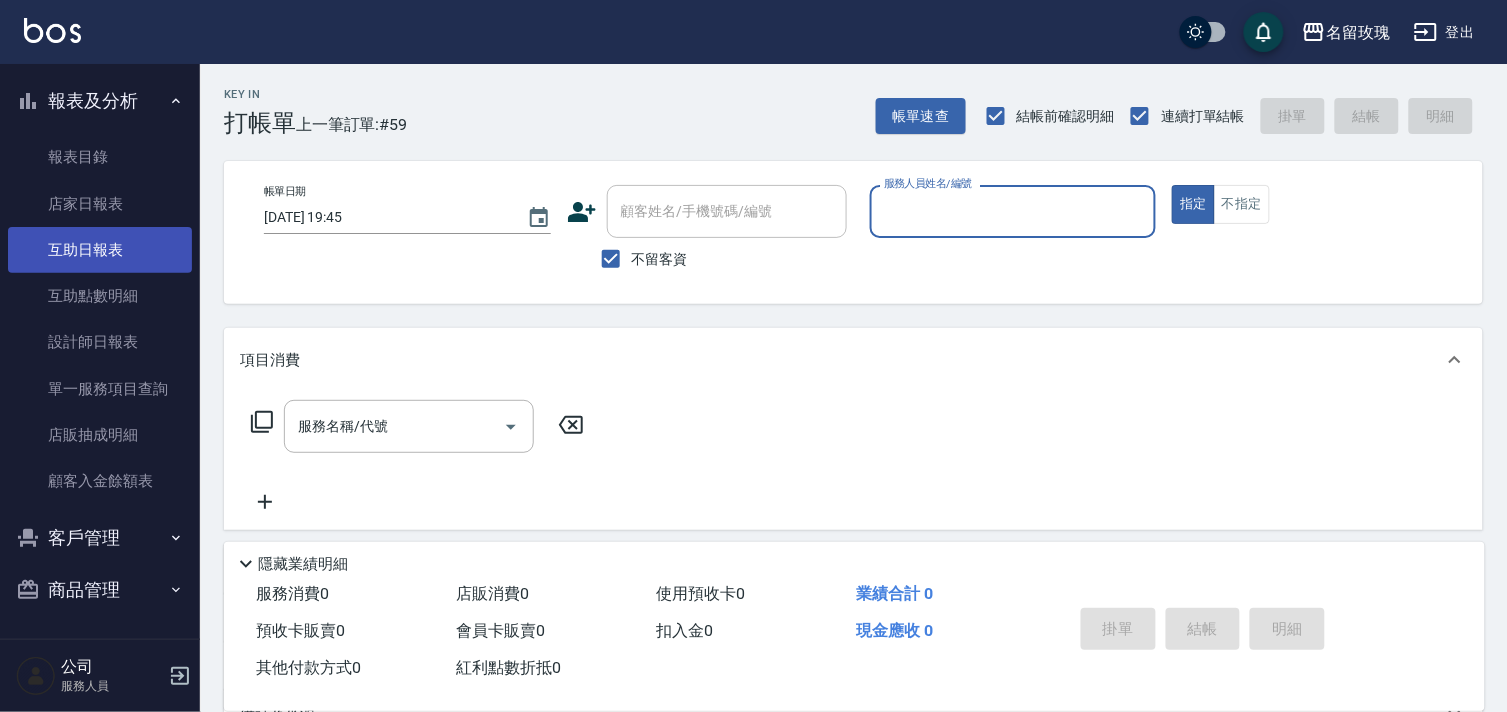 click on "互助日報表" at bounding box center (100, 250) 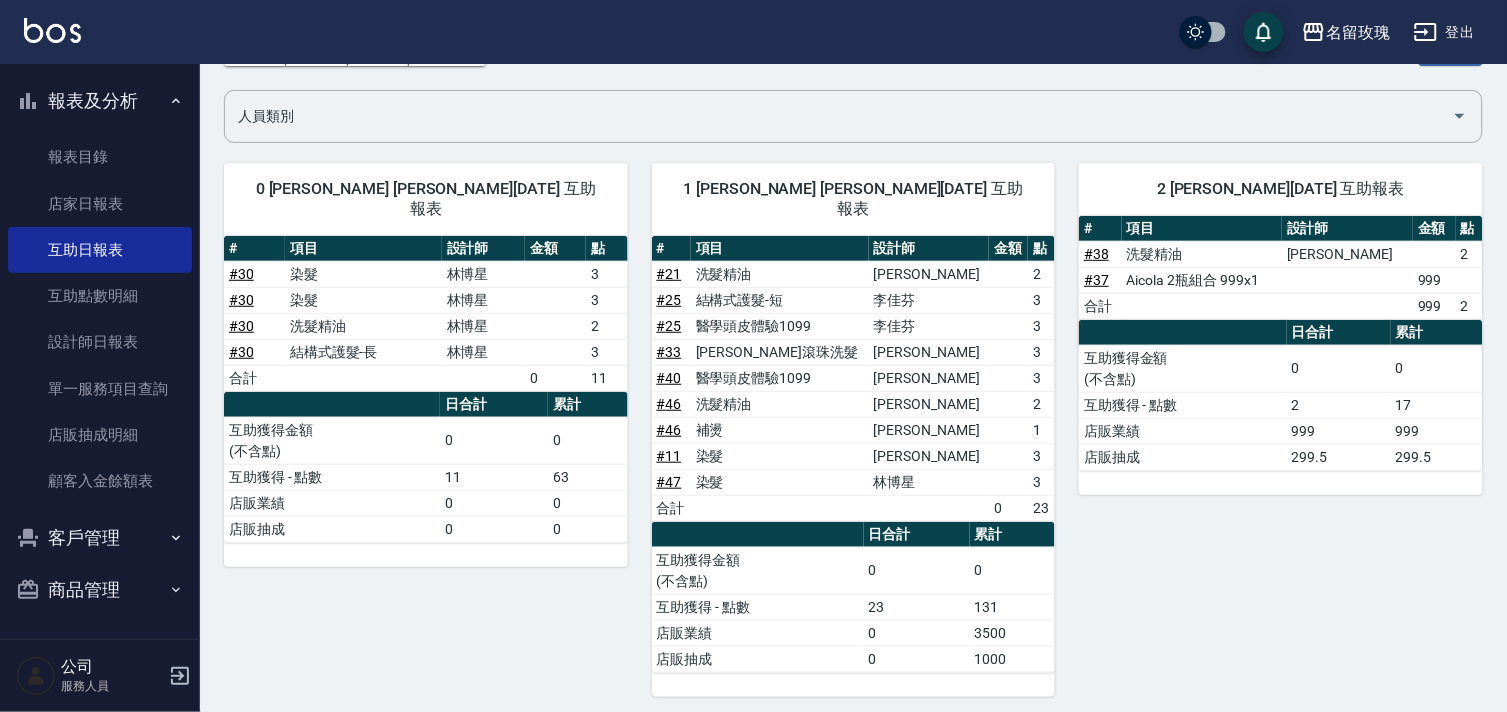 scroll, scrollTop: 0, scrollLeft: 0, axis: both 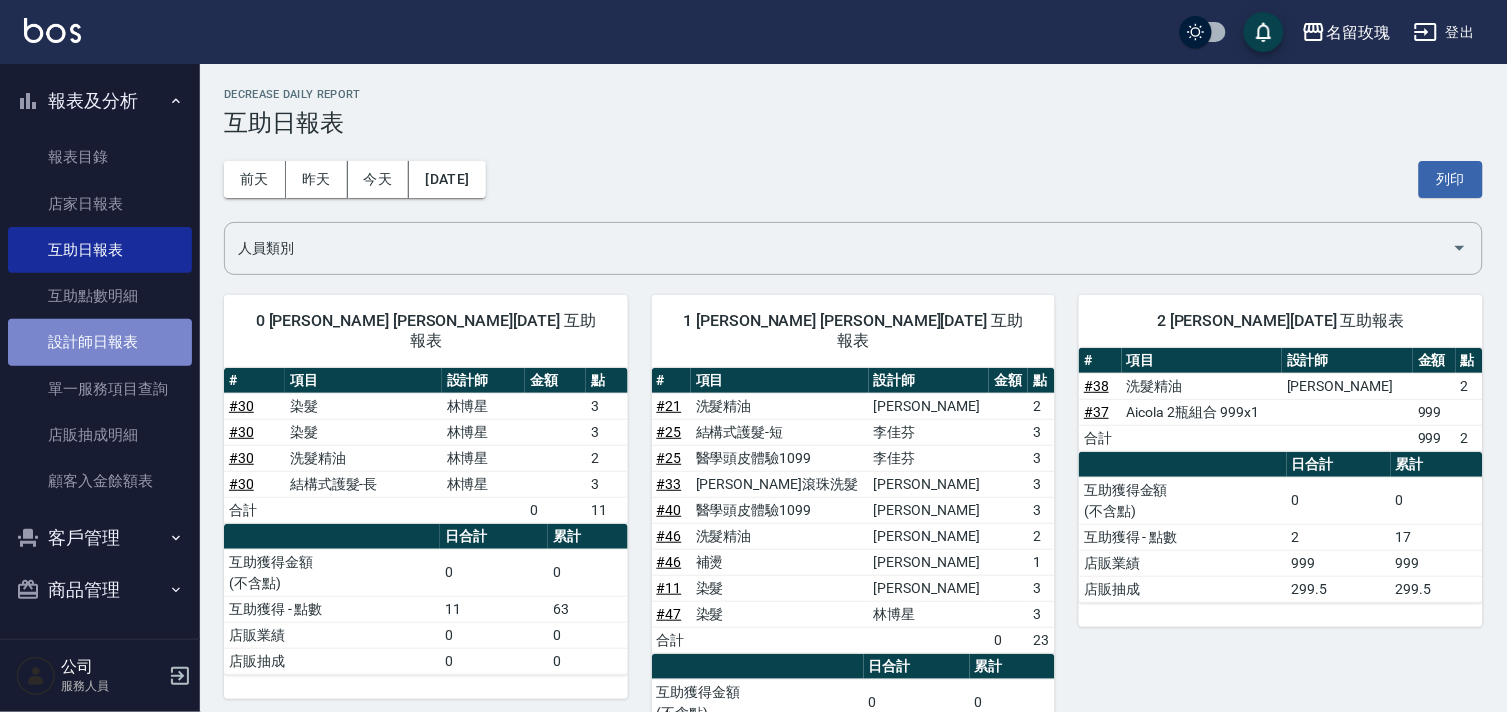 click on "設計師日報表" at bounding box center [100, 342] 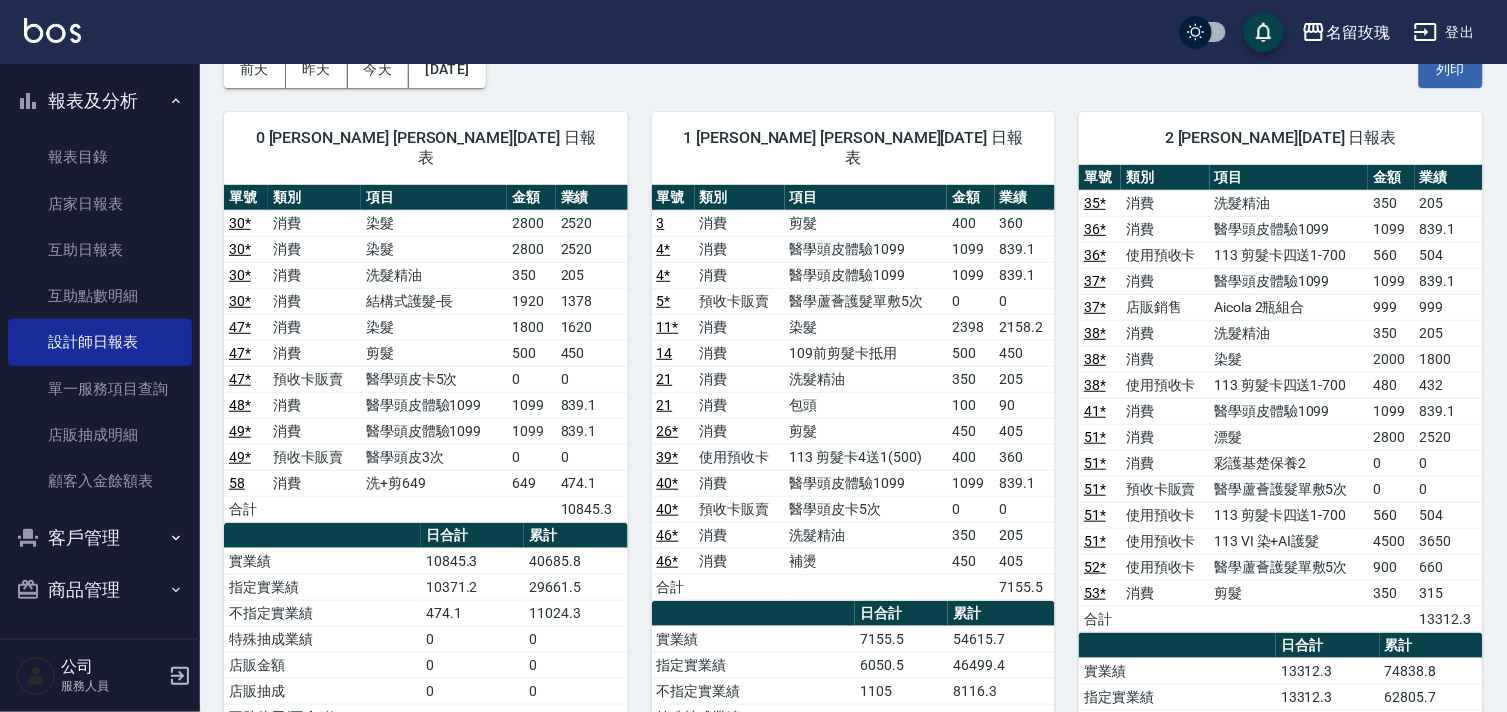 scroll, scrollTop: 0, scrollLeft: 0, axis: both 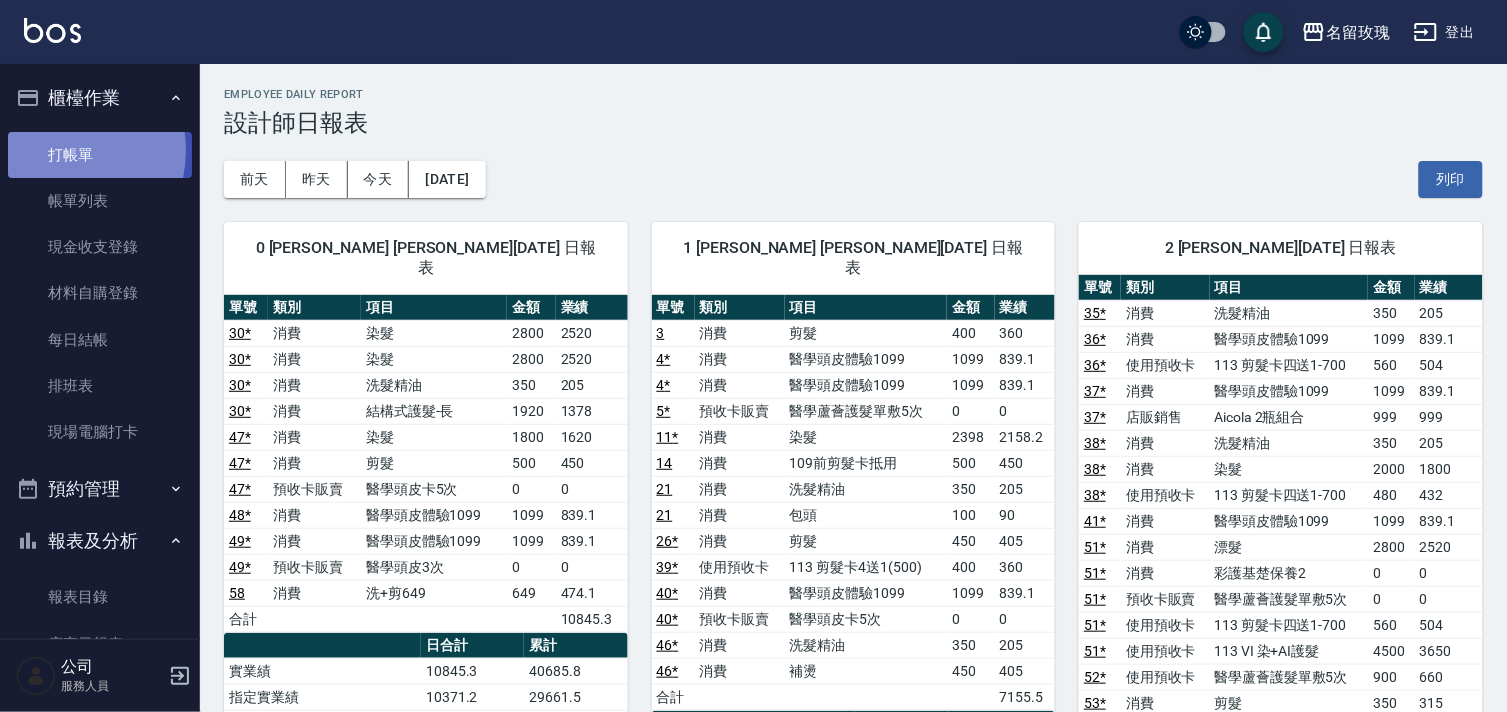 click on "打帳單" at bounding box center (100, 155) 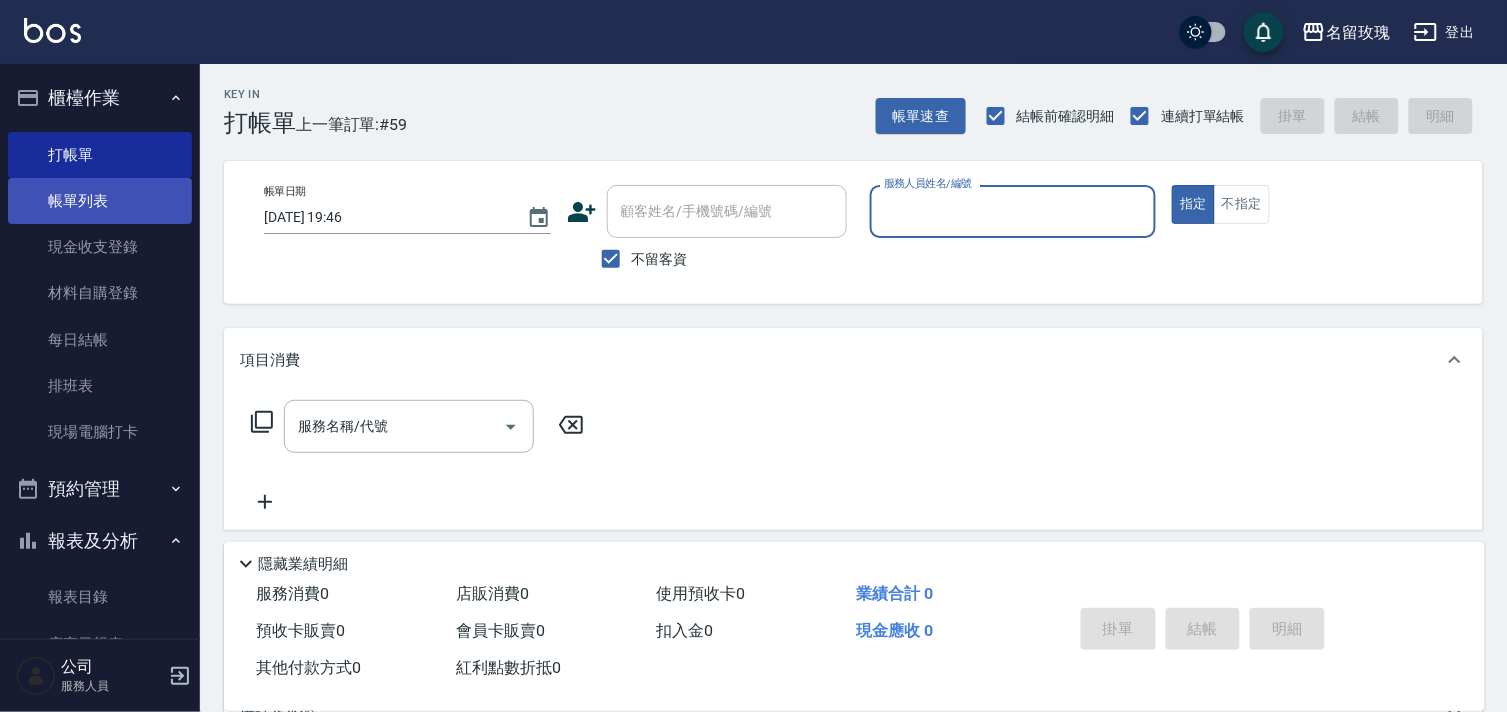 click on "帳單列表" at bounding box center [100, 201] 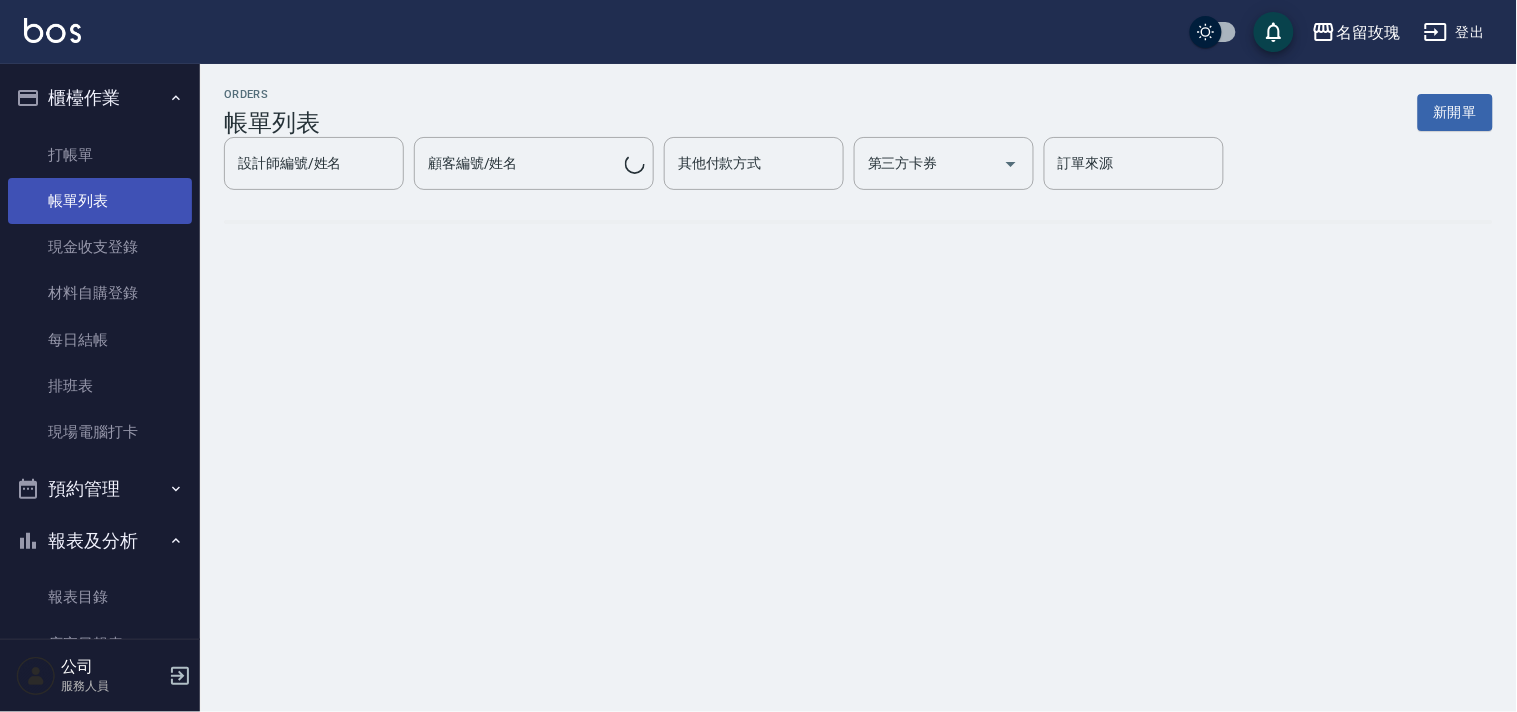 click on "帳單列表" at bounding box center (100, 201) 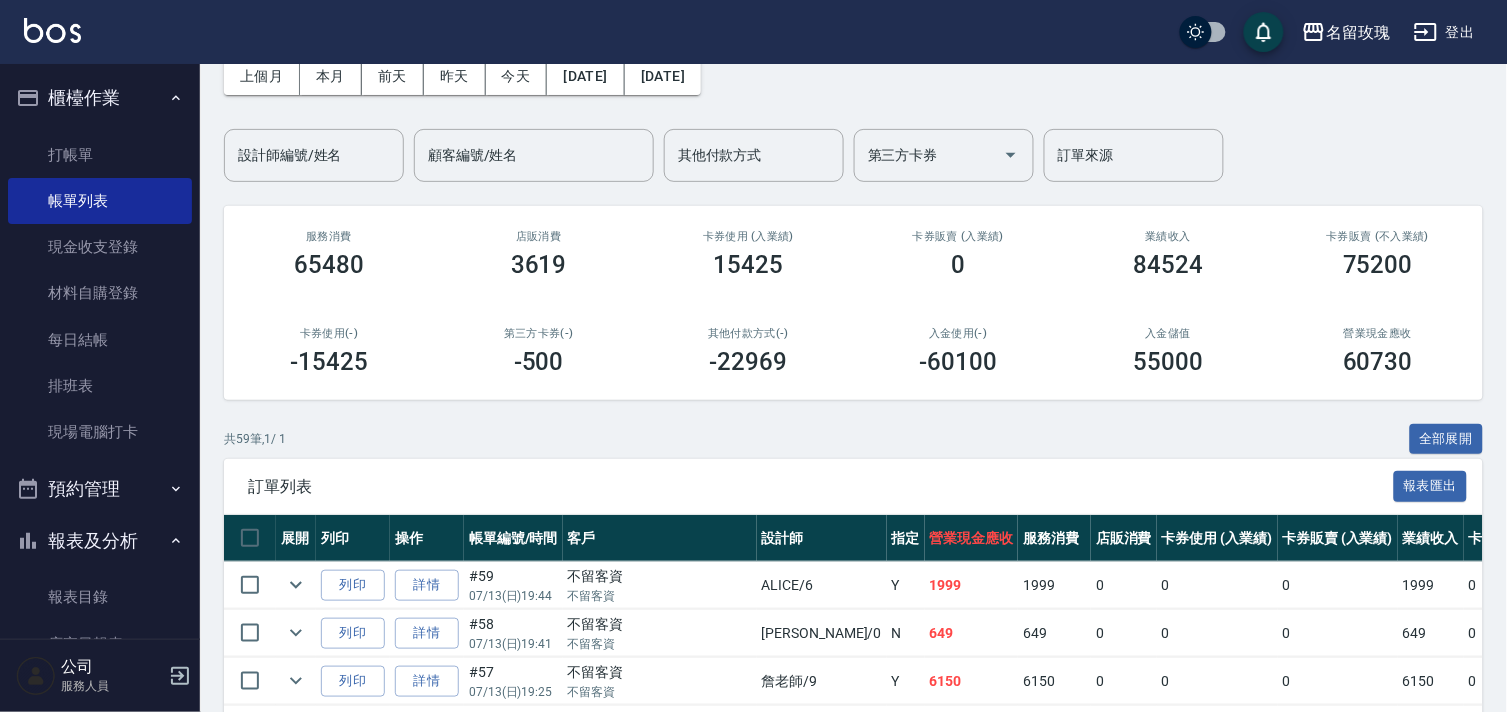 scroll, scrollTop: 444, scrollLeft: 0, axis: vertical 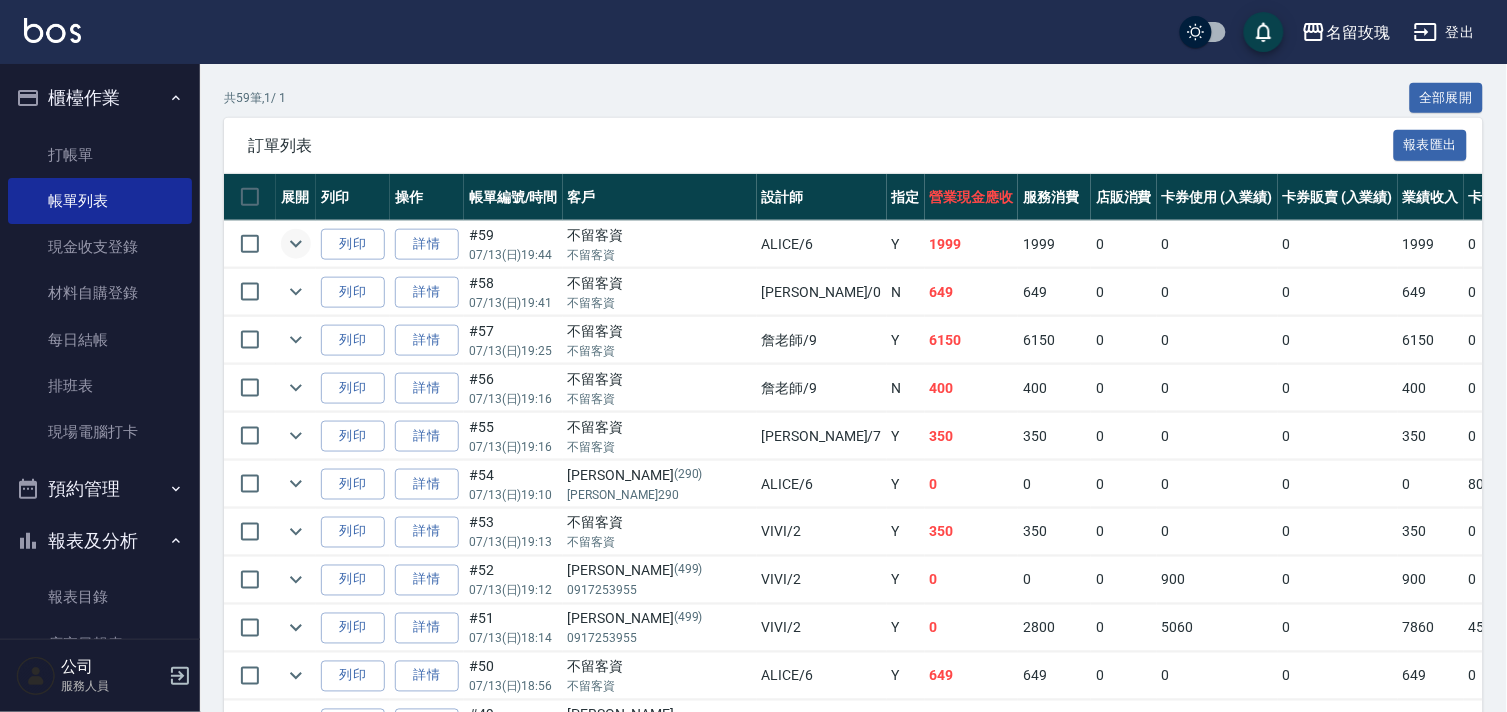 click 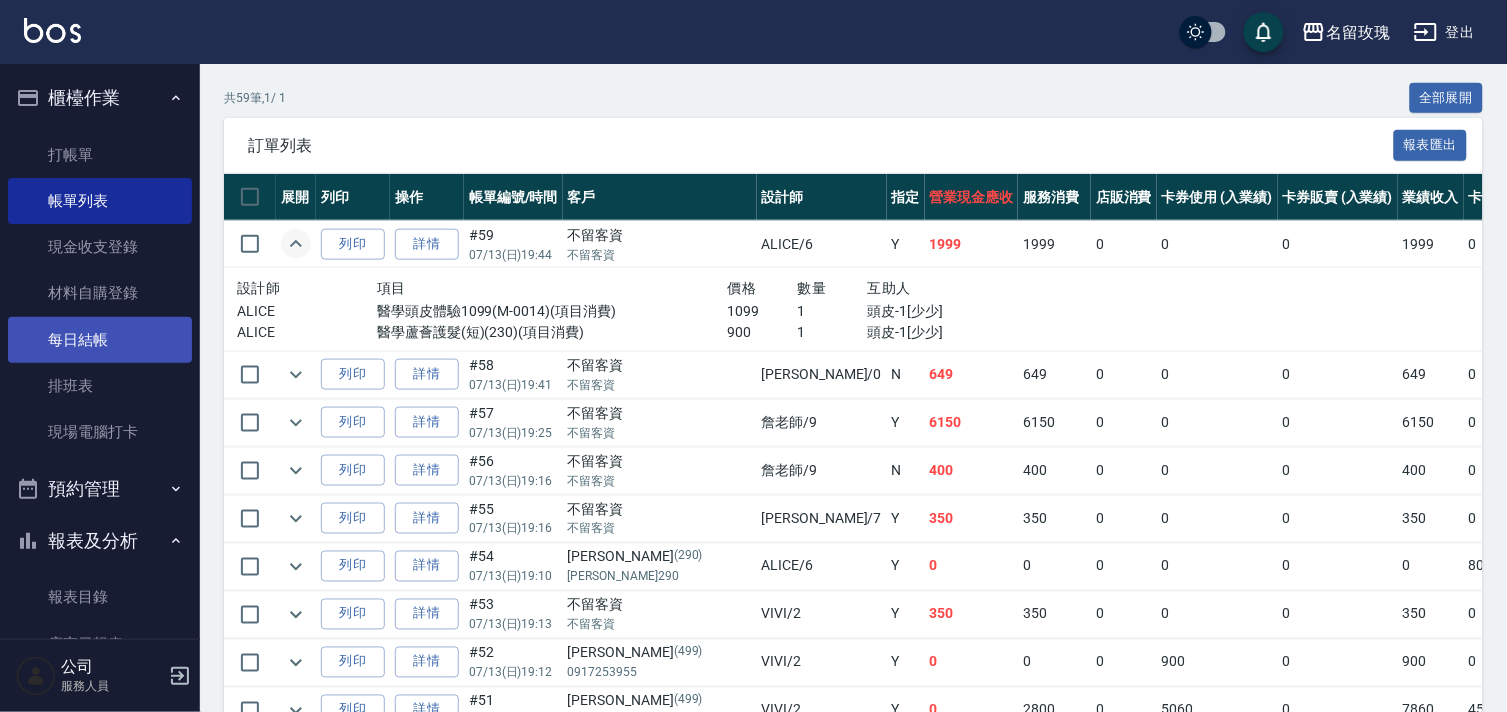 click on "每日結帳" at bounding box center [100, 340] 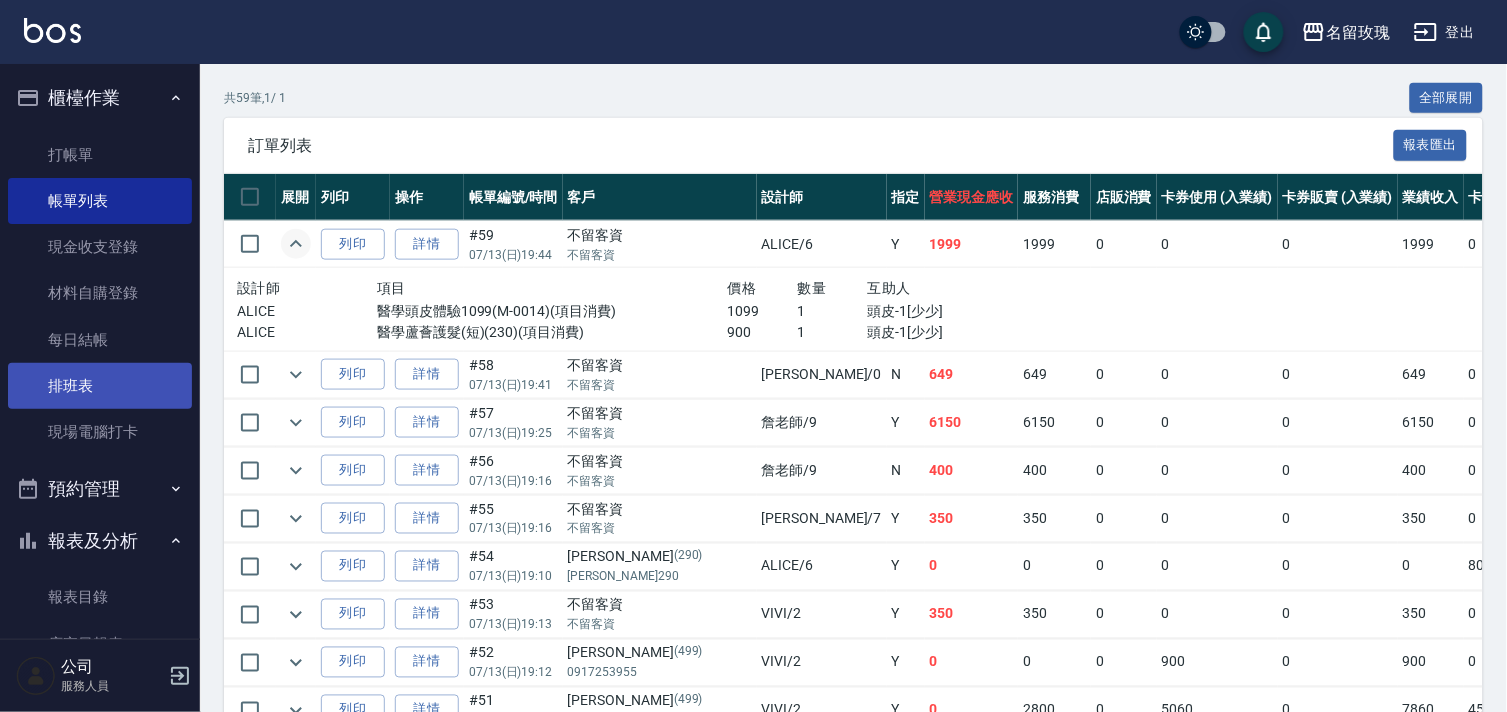 scroll, scrollTop: 0, scrollLeft: 0, axis: both 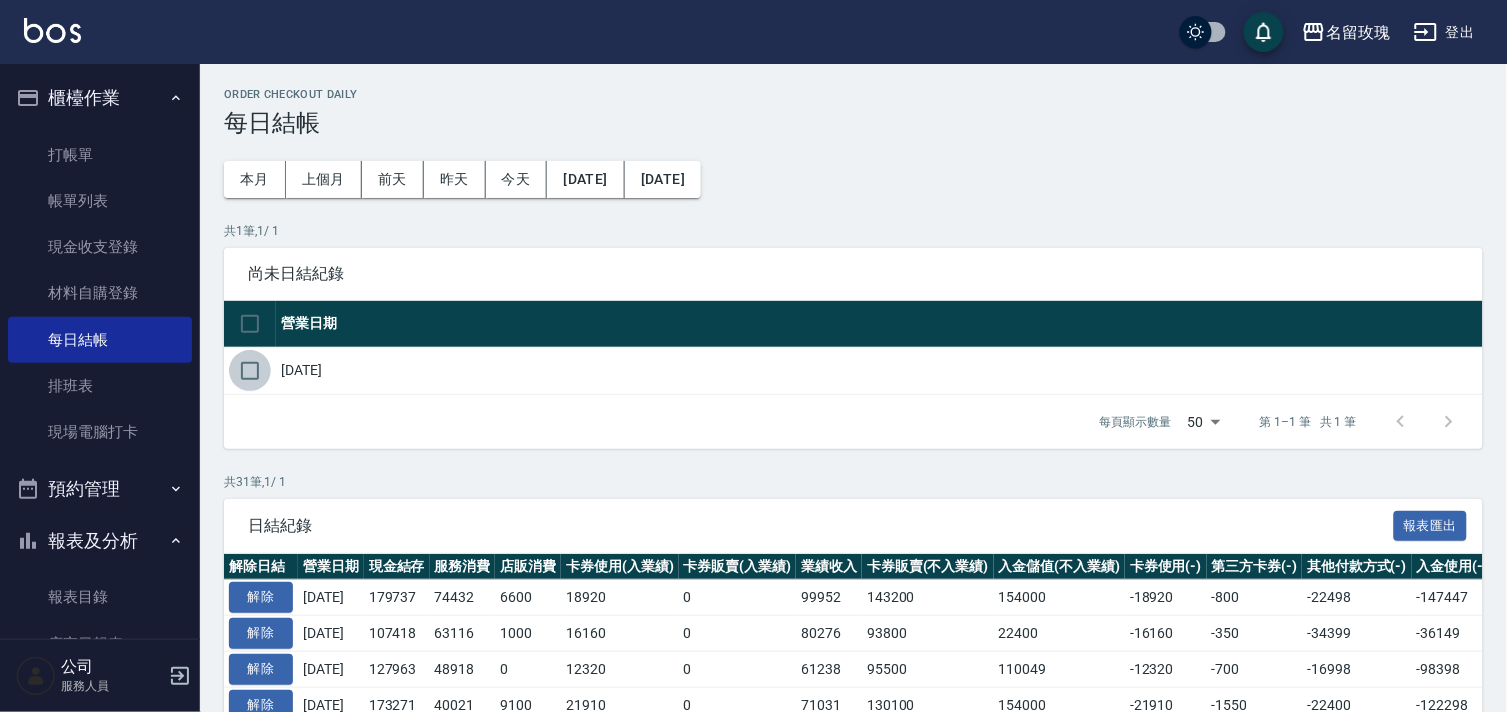 click at bounding box center [250, 371] 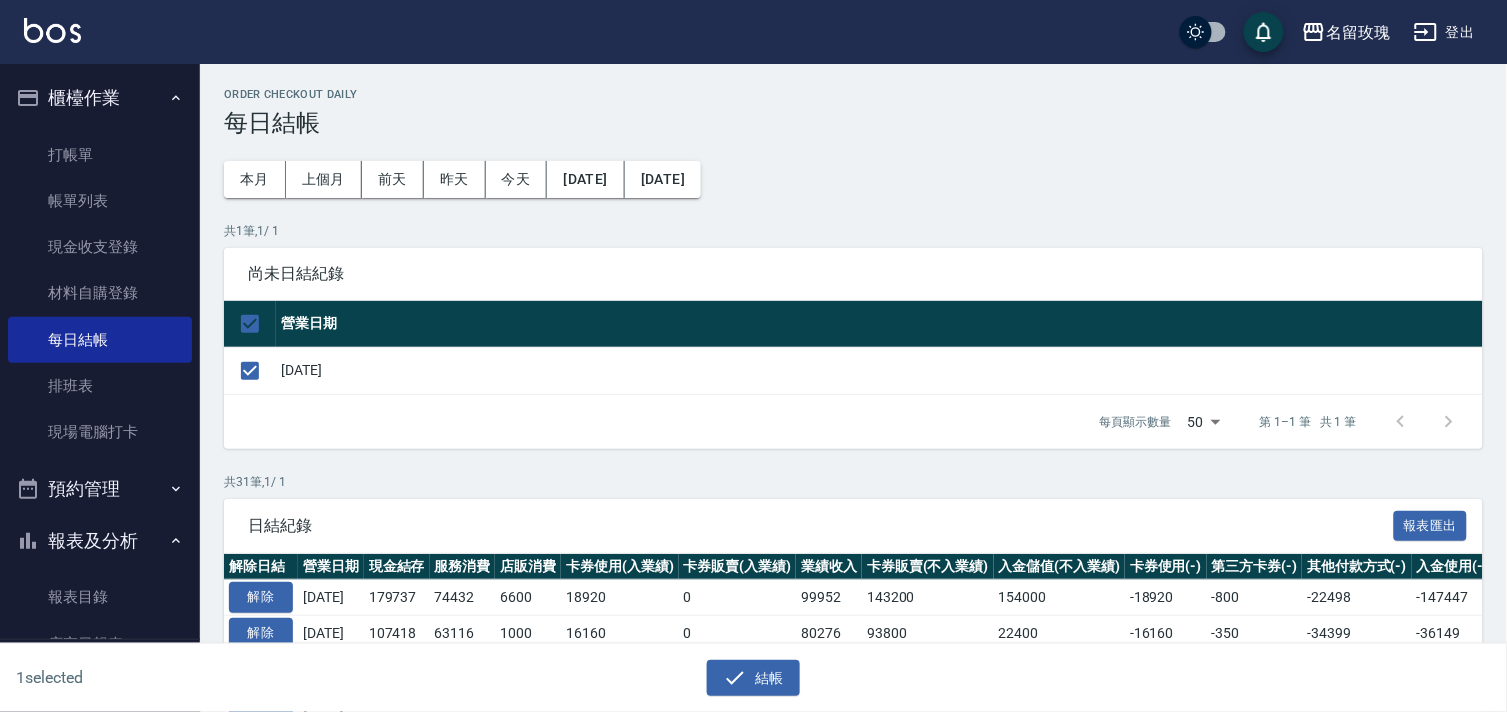 drag, startPoint x: 741, startPoint y: 654, endPoint x: 798, endPoint y: 684, distance: 64.412735 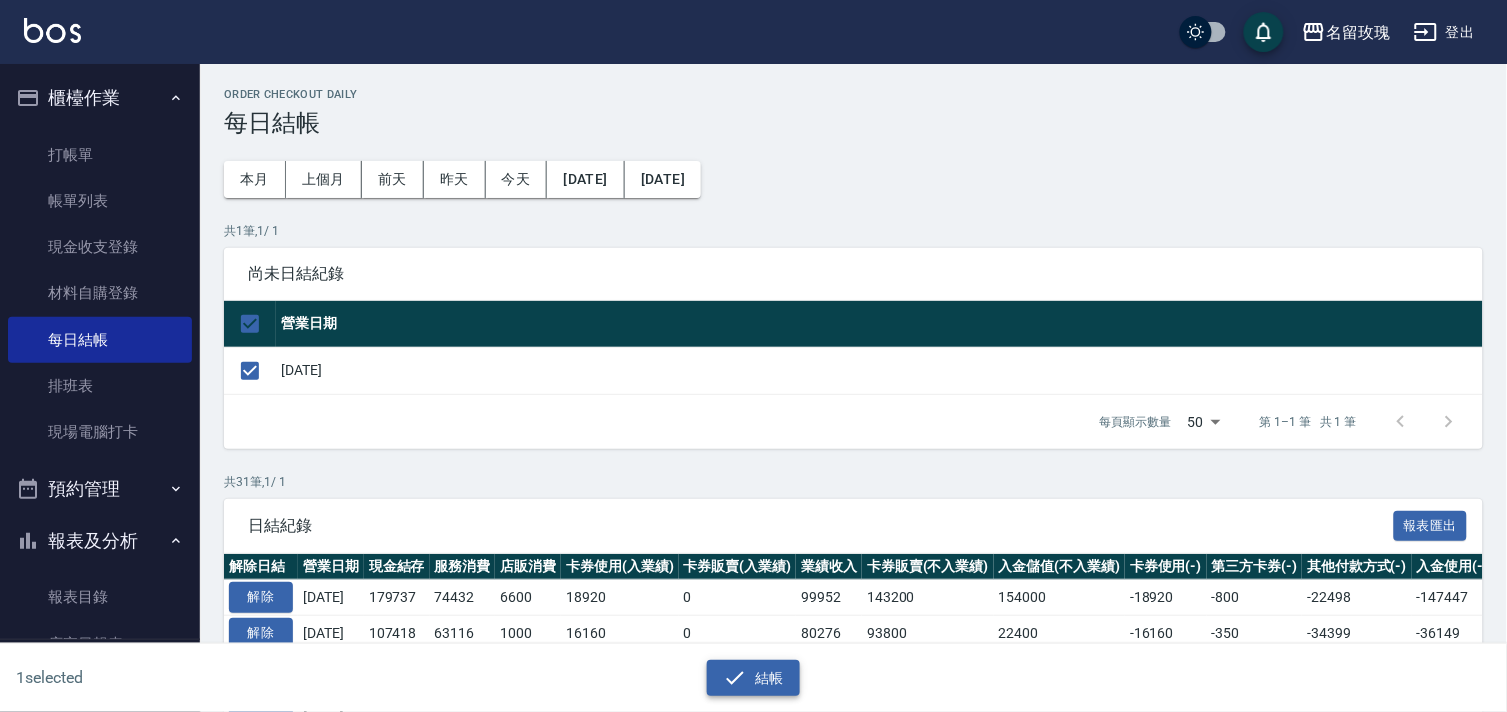 click on "結帳" at bounding box center [753, 678] 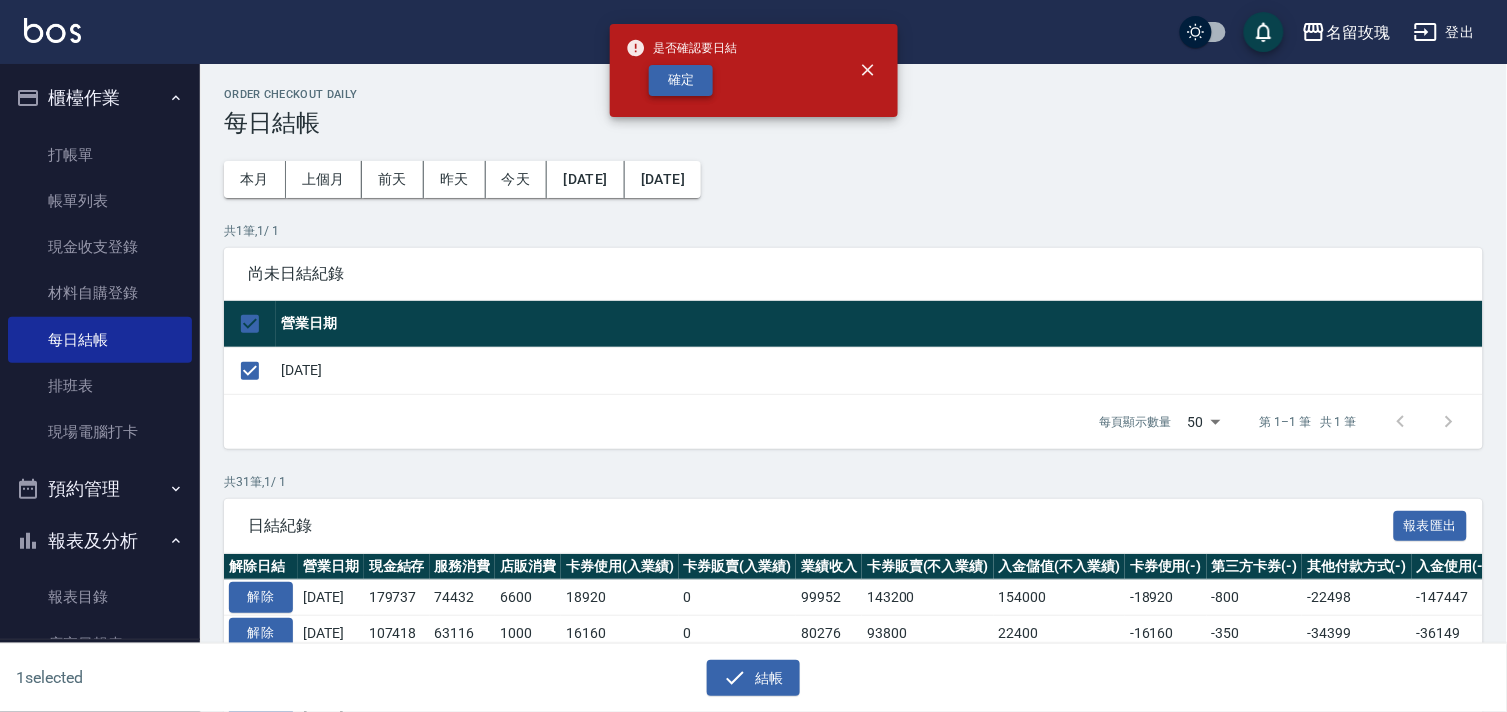 drag, startPoint x: 693, startPoint y: 100, endPoint x: 696, endPoint y: 76, distance: 24.186773 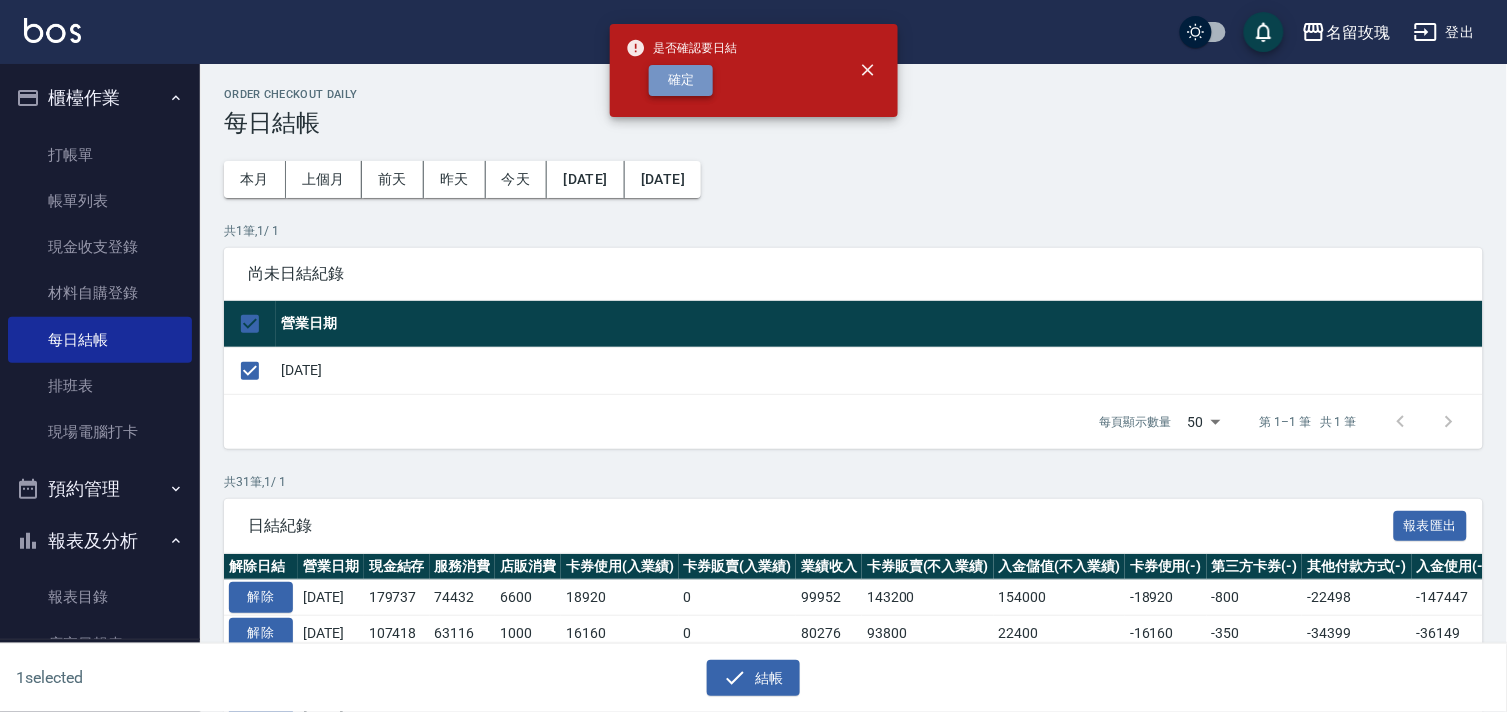click on "確定" at bounding box center (681, 80) 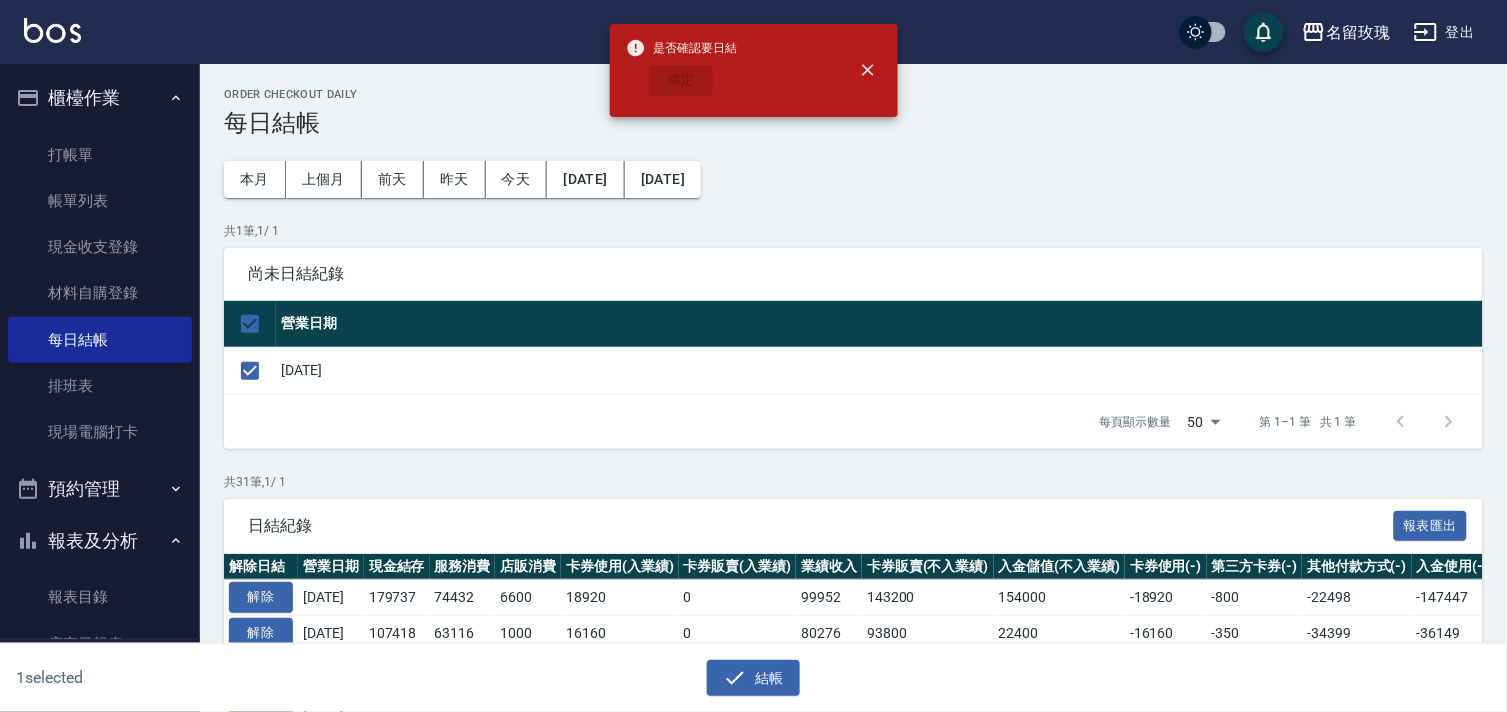 checkbox on "false" 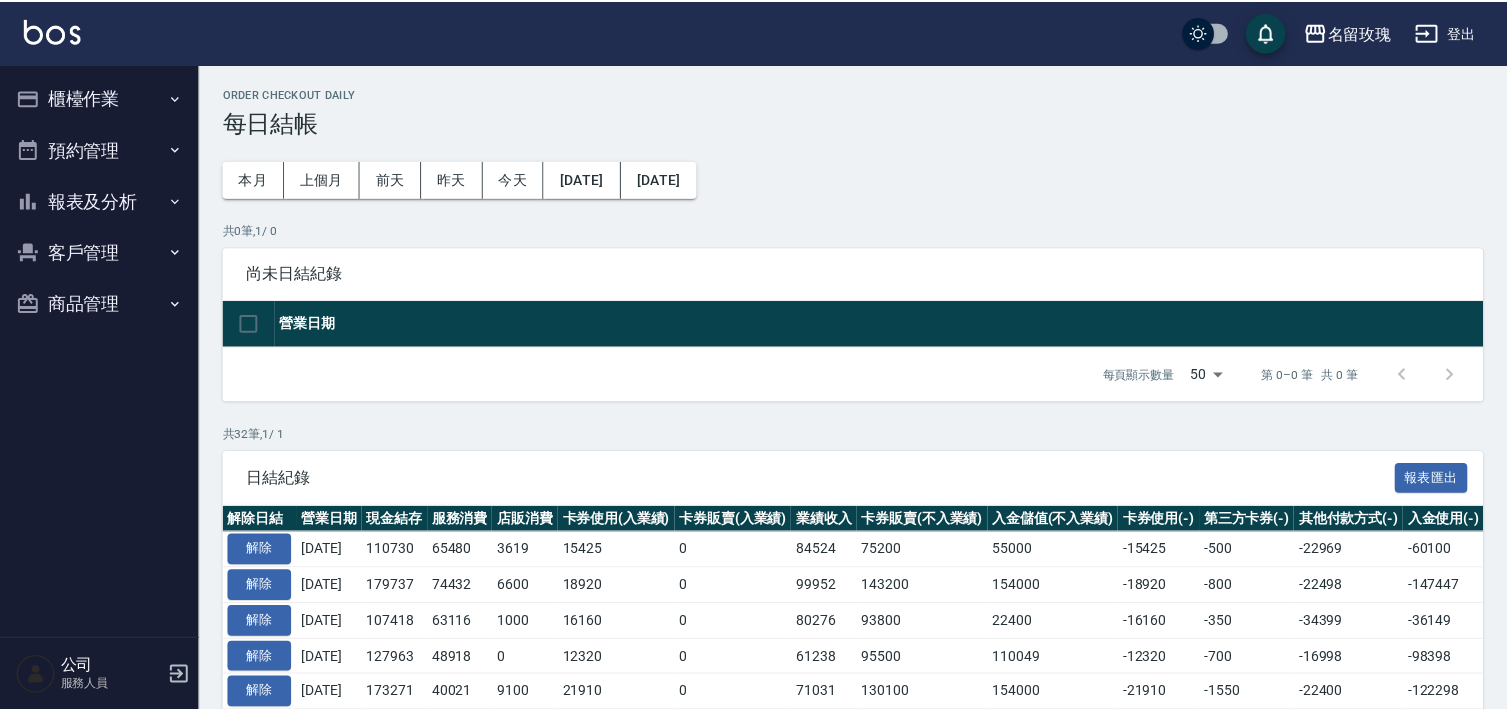 scroll, scrollTop: 0, scrollLeft: 0, axis: both 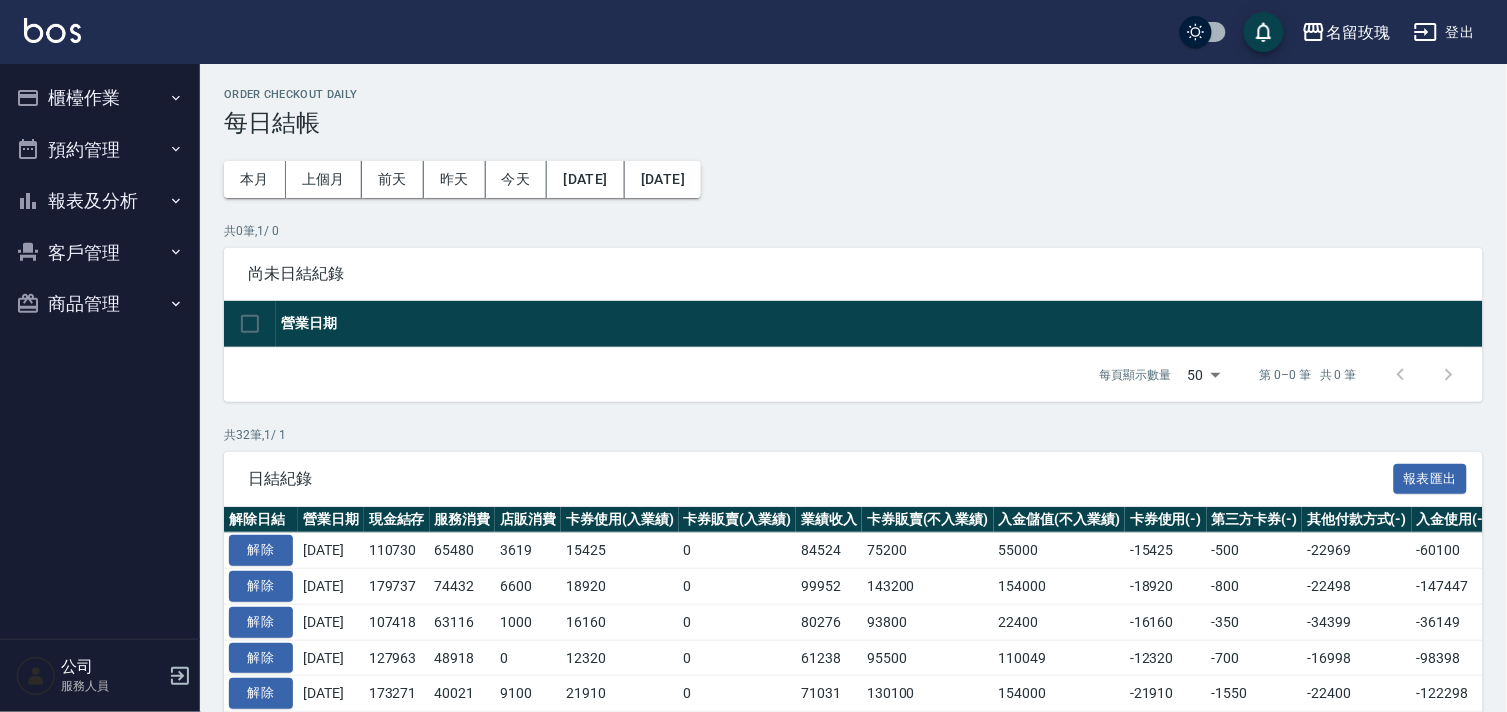 click on "報表及分析" at bounding box center [100, 201] 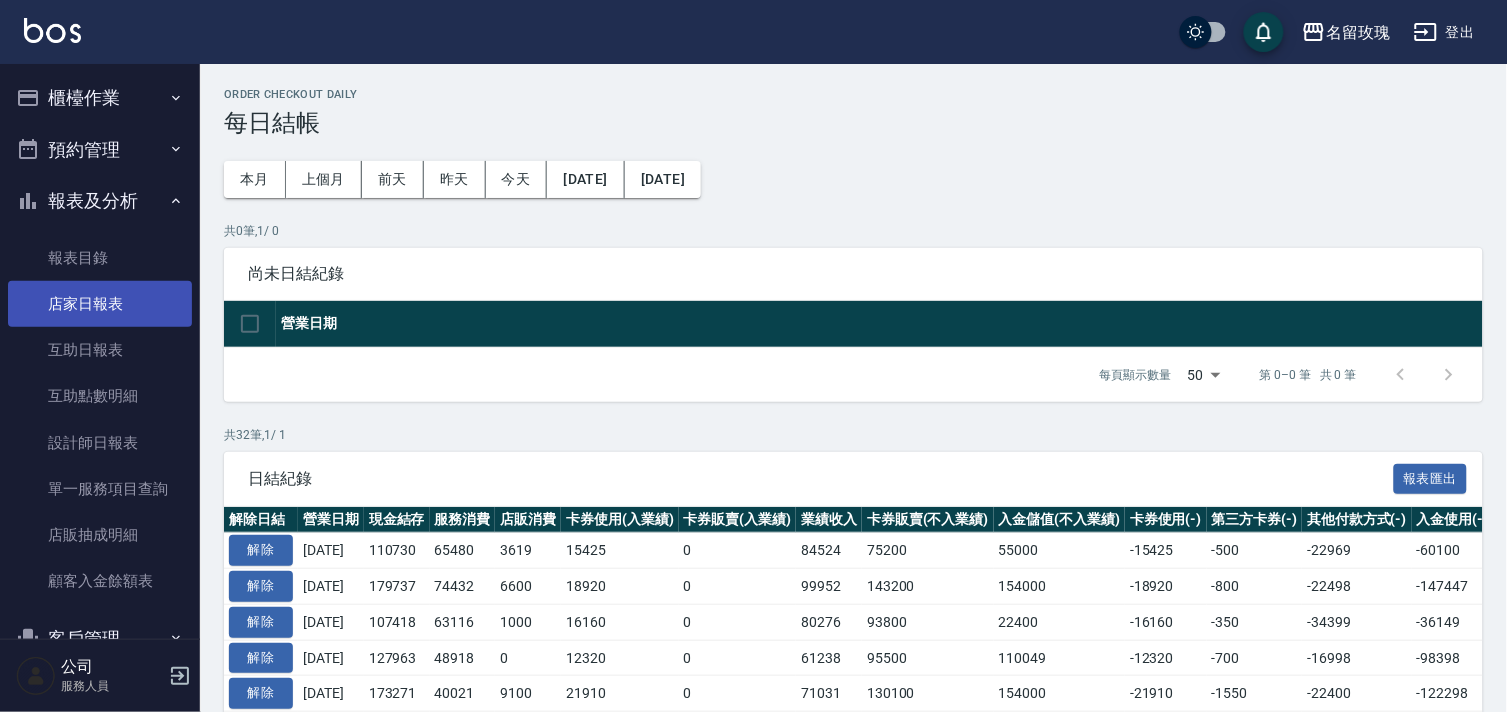 click on "店家日報表" at bounding box center [100, 304] 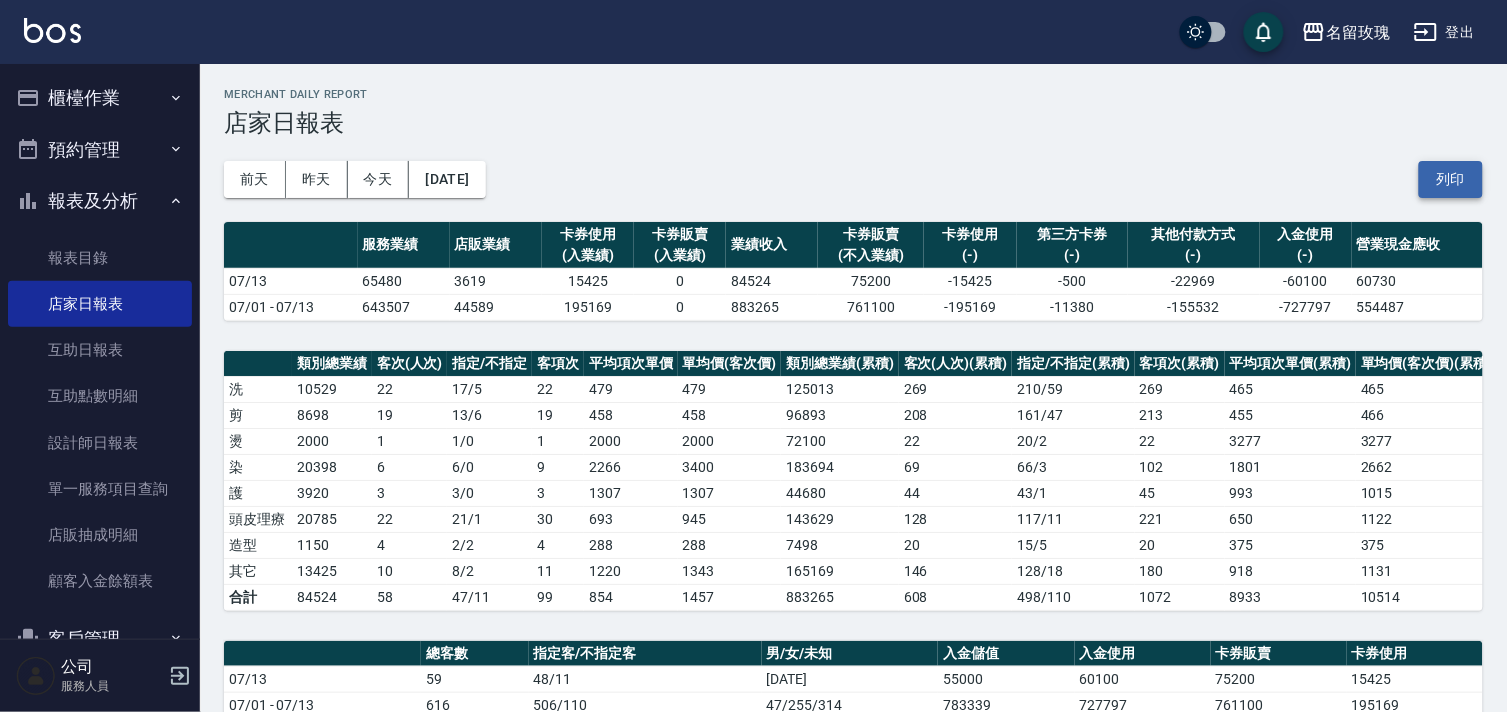 click on "列印" at bounding box center (1451, 179) 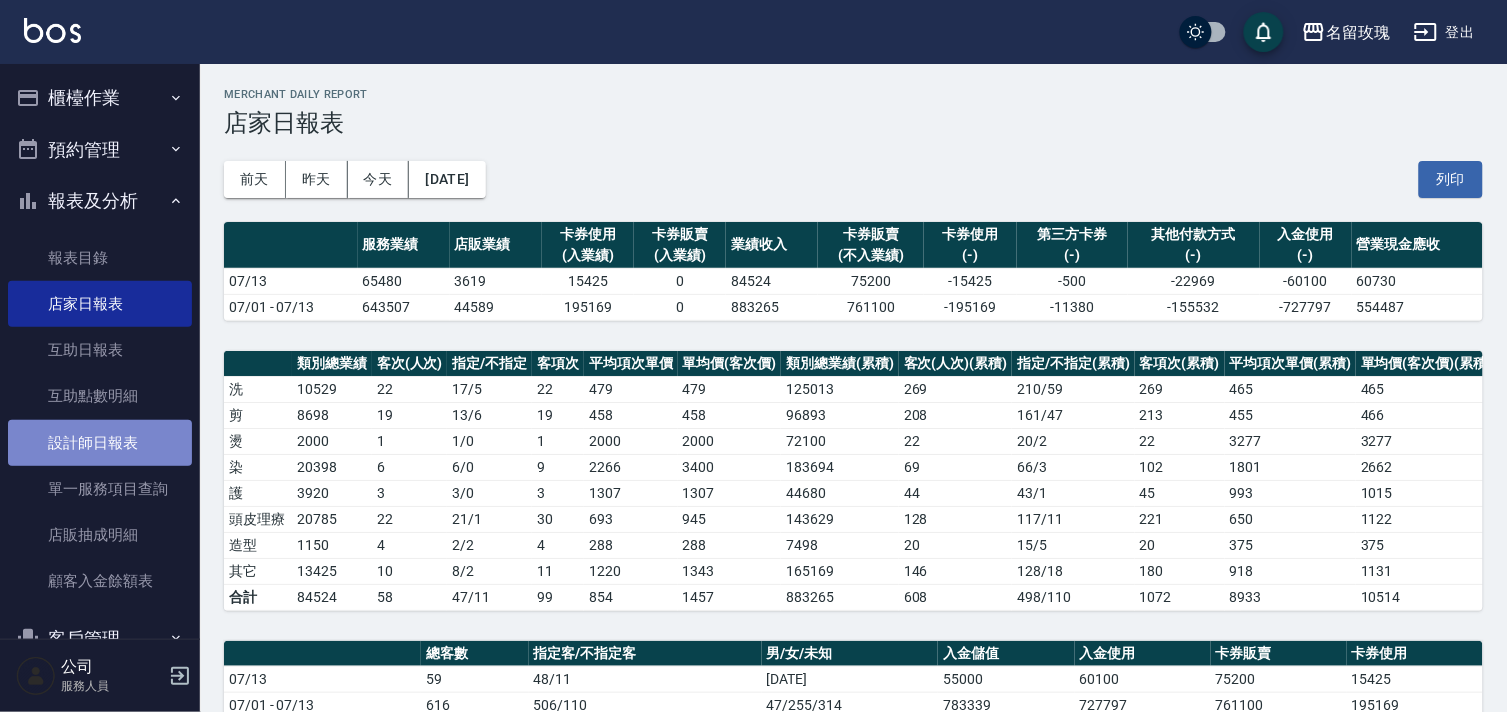 click on "設計師日報表" at bounding box center [100, 443] 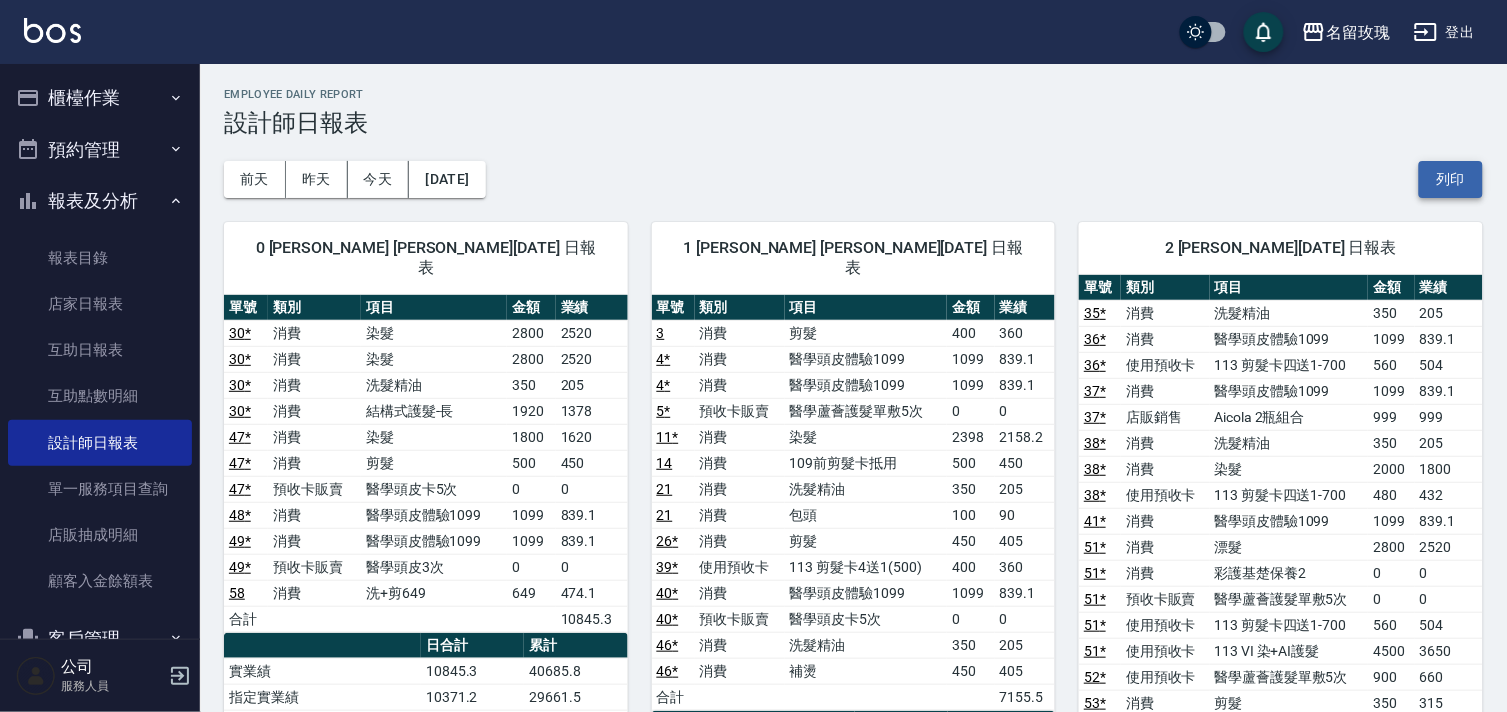 click on "列印" at bounding box center [1451, 179] 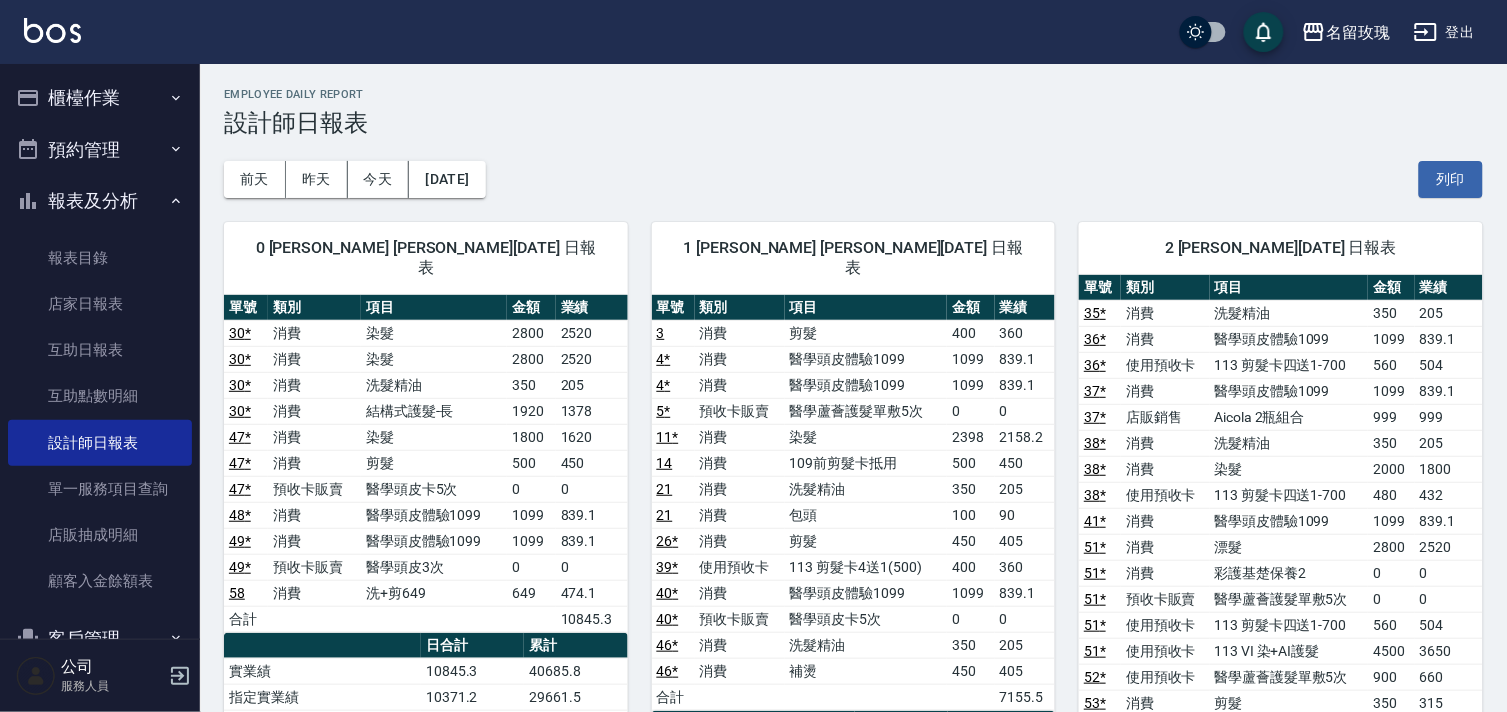 click on "櫃檯作業" at bounding box center (100, 98) 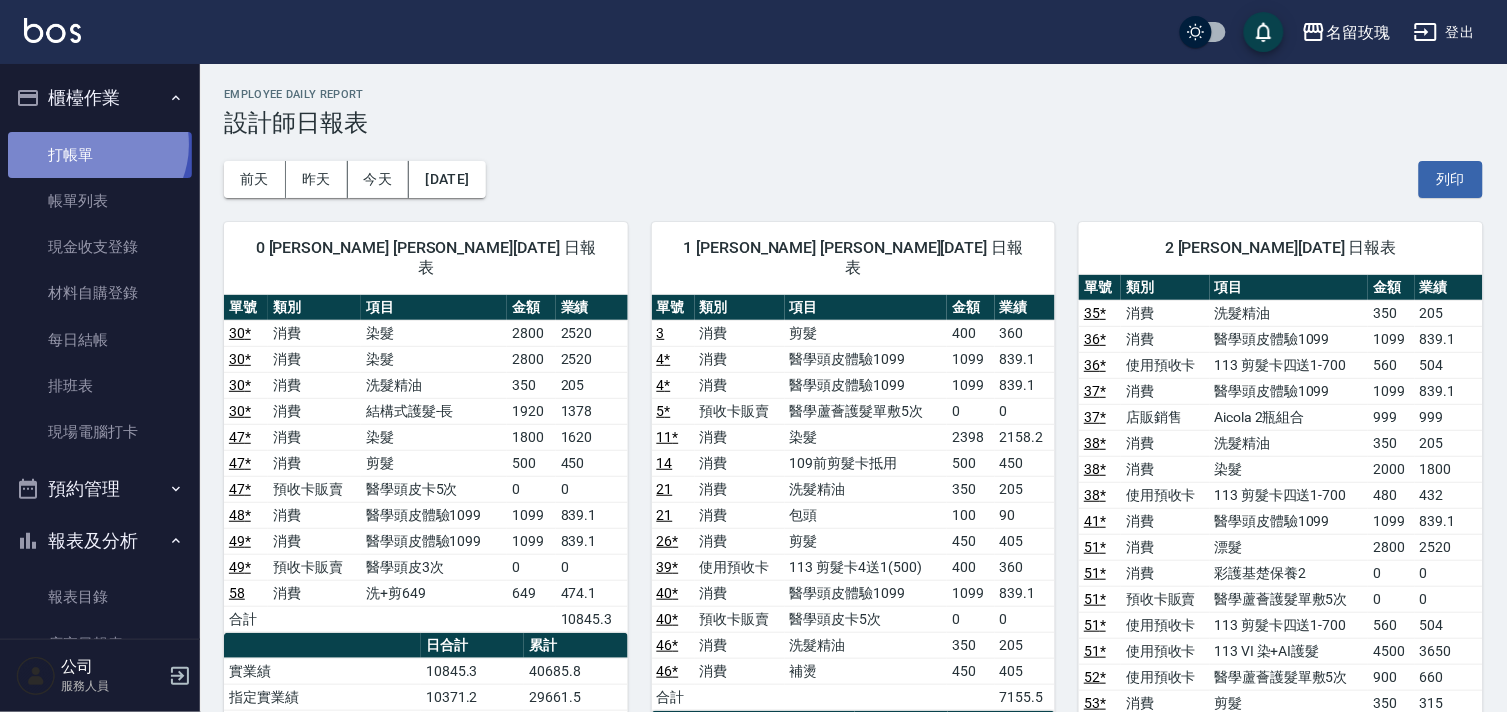 click on "打帳單" at bounding box center [100, 155] 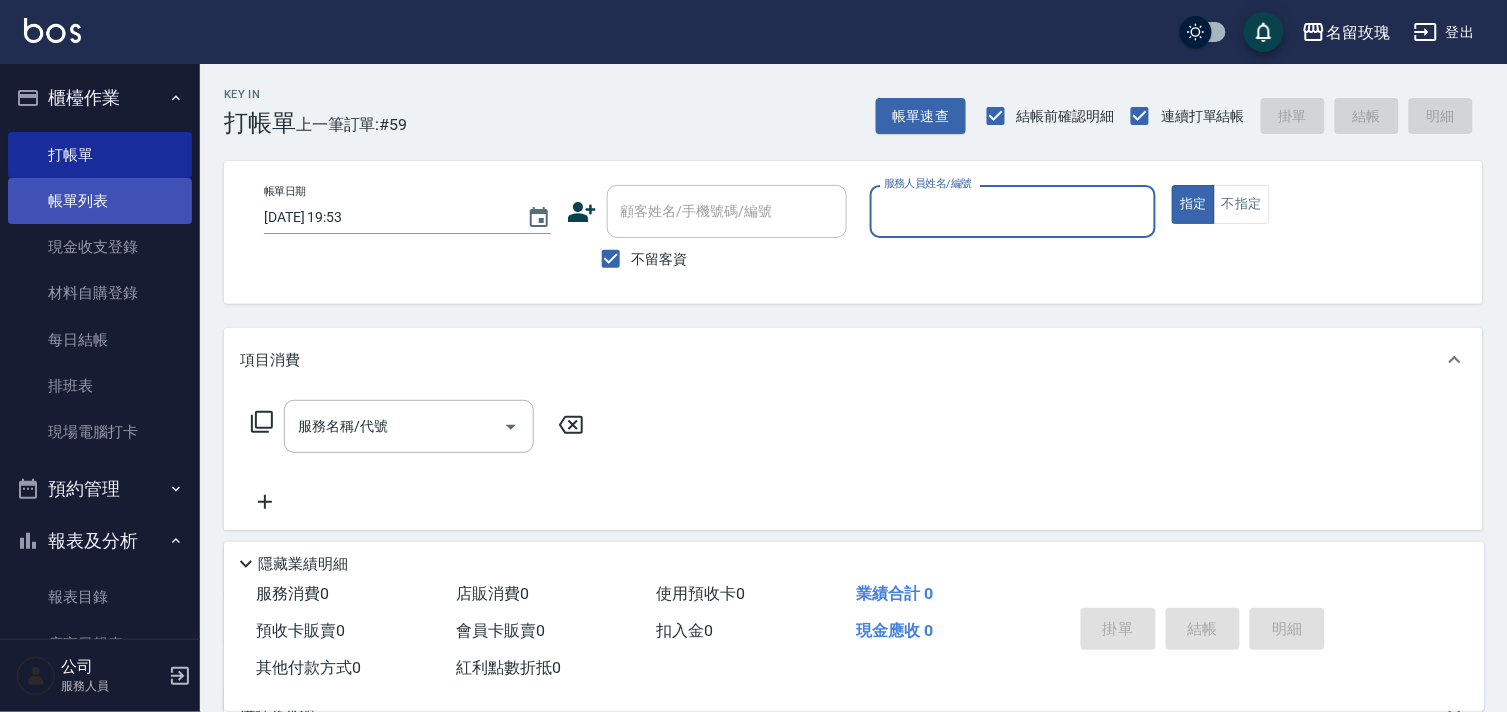 click on "帳單列表" at bounding box center (100, 201) 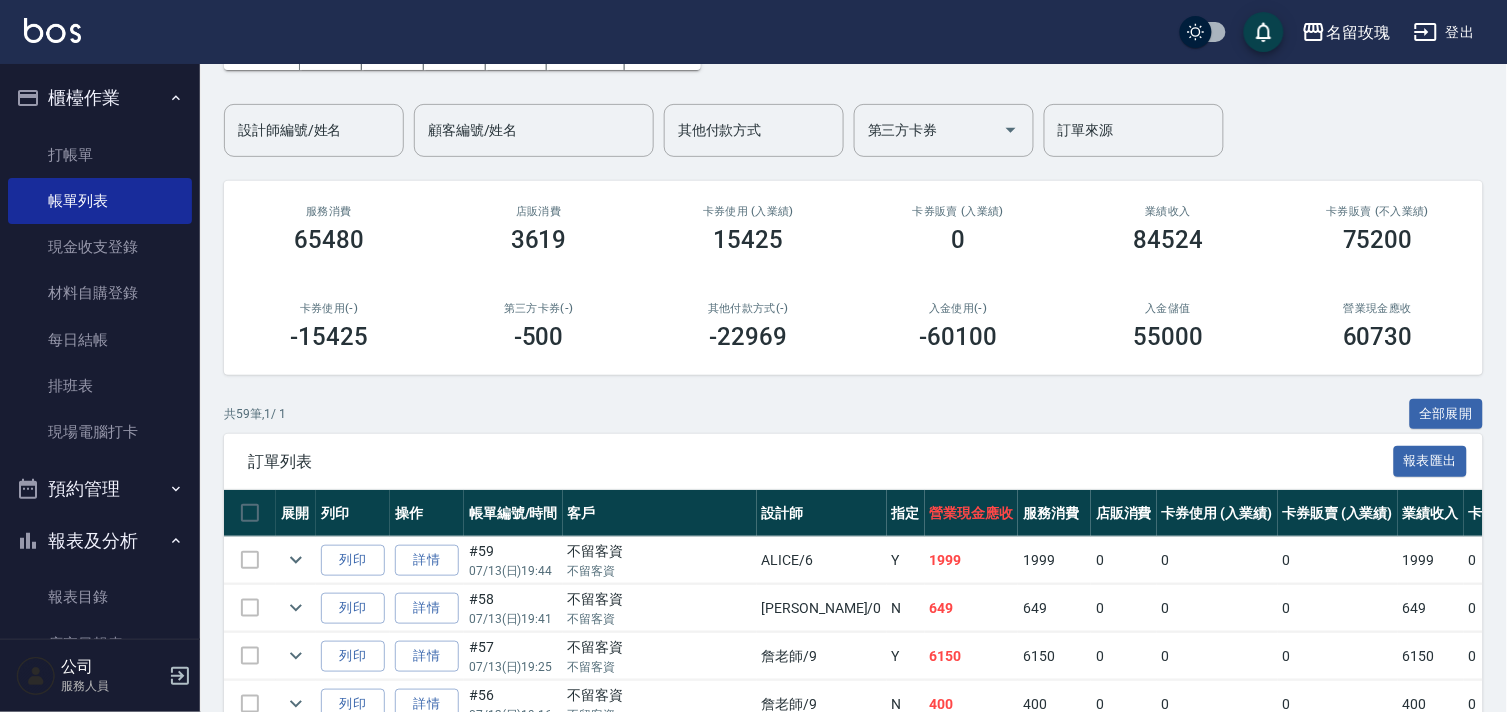 scroll, scrollTop: 222, scrollLeft: 0, axis: vertical 